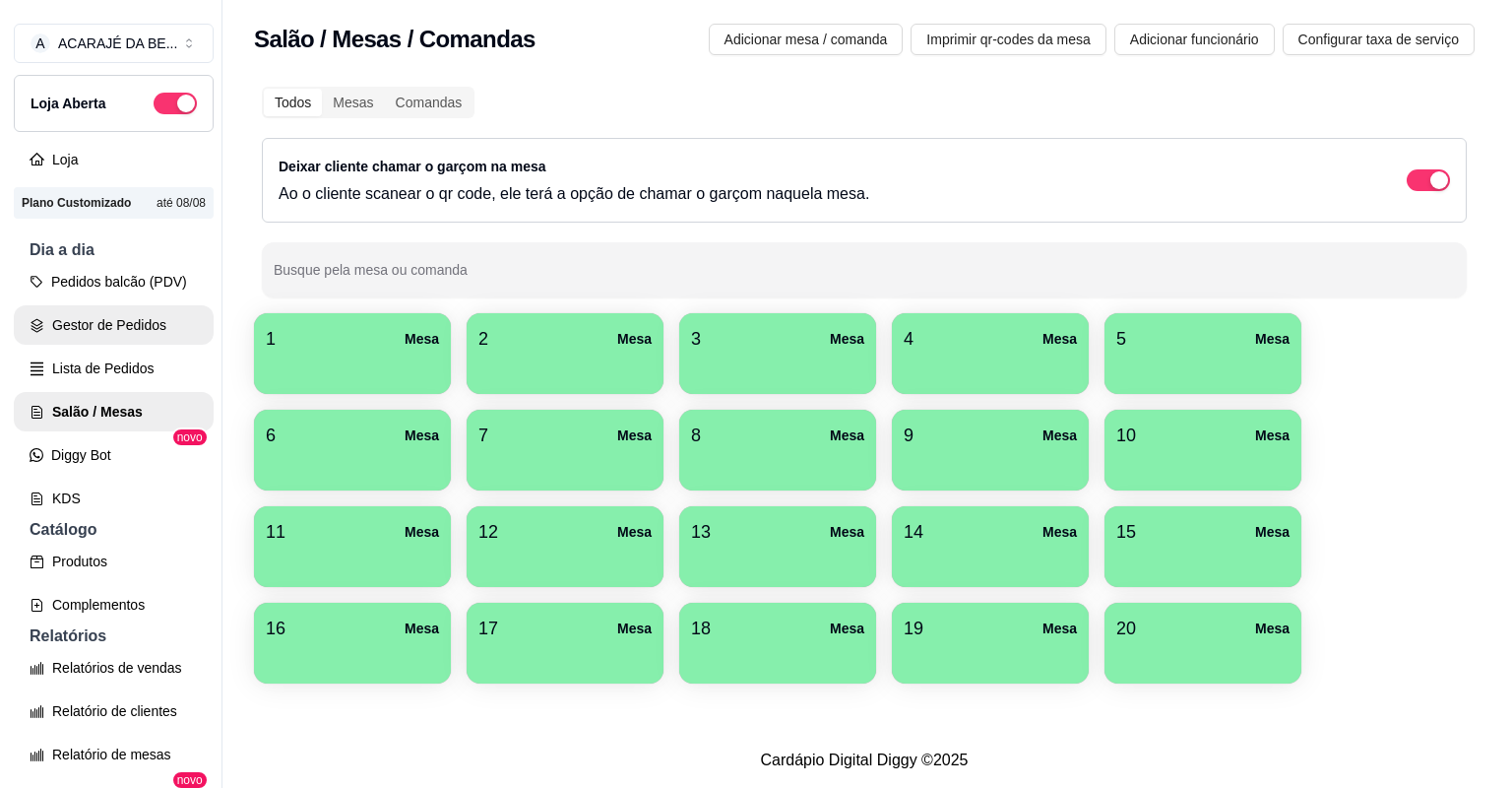 scroll, scrollTop: 0, scrollLeft: 0, axis: both 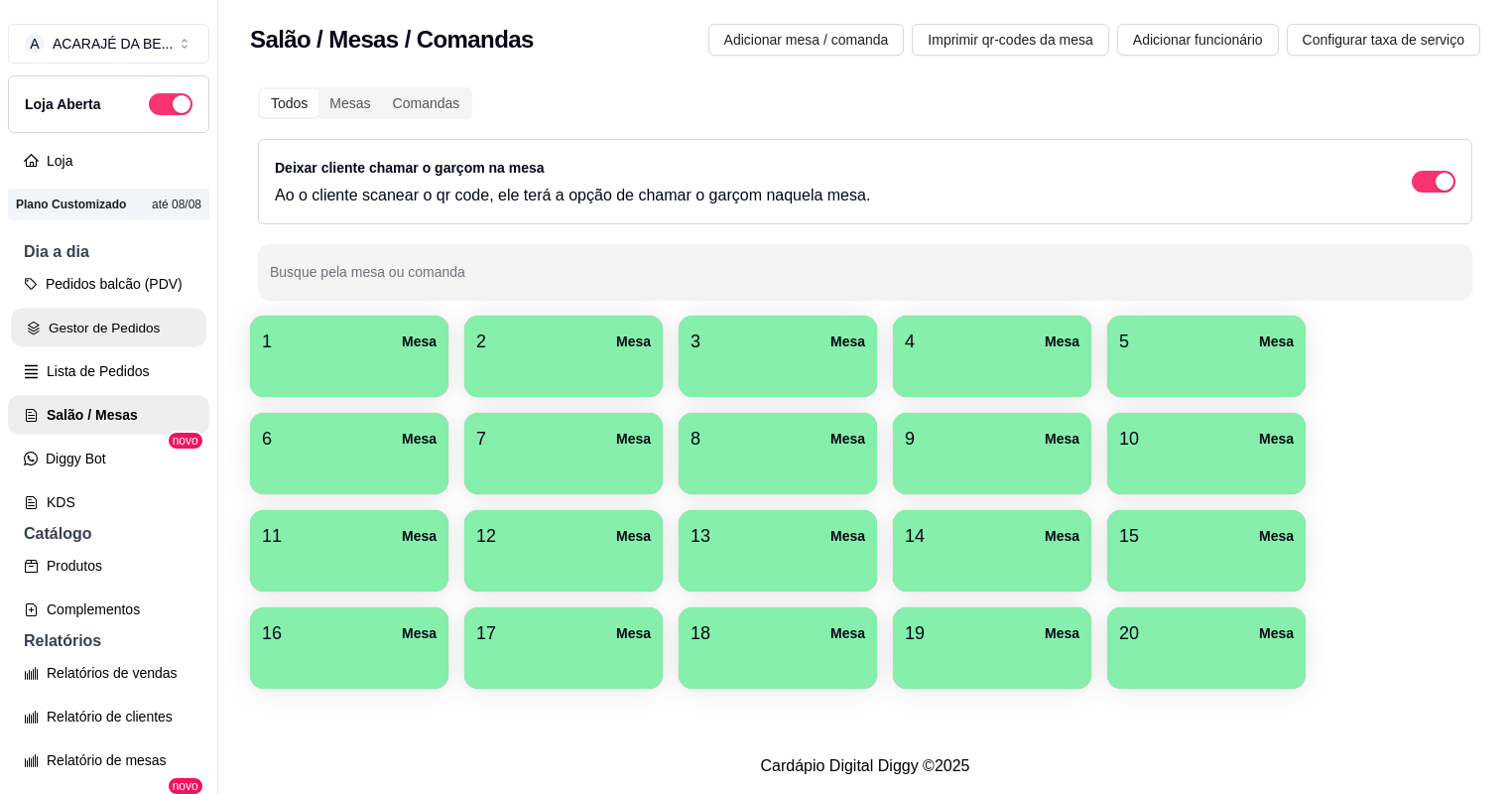 click on "Gestor de Pedidos" at bounding box center (108, 328) 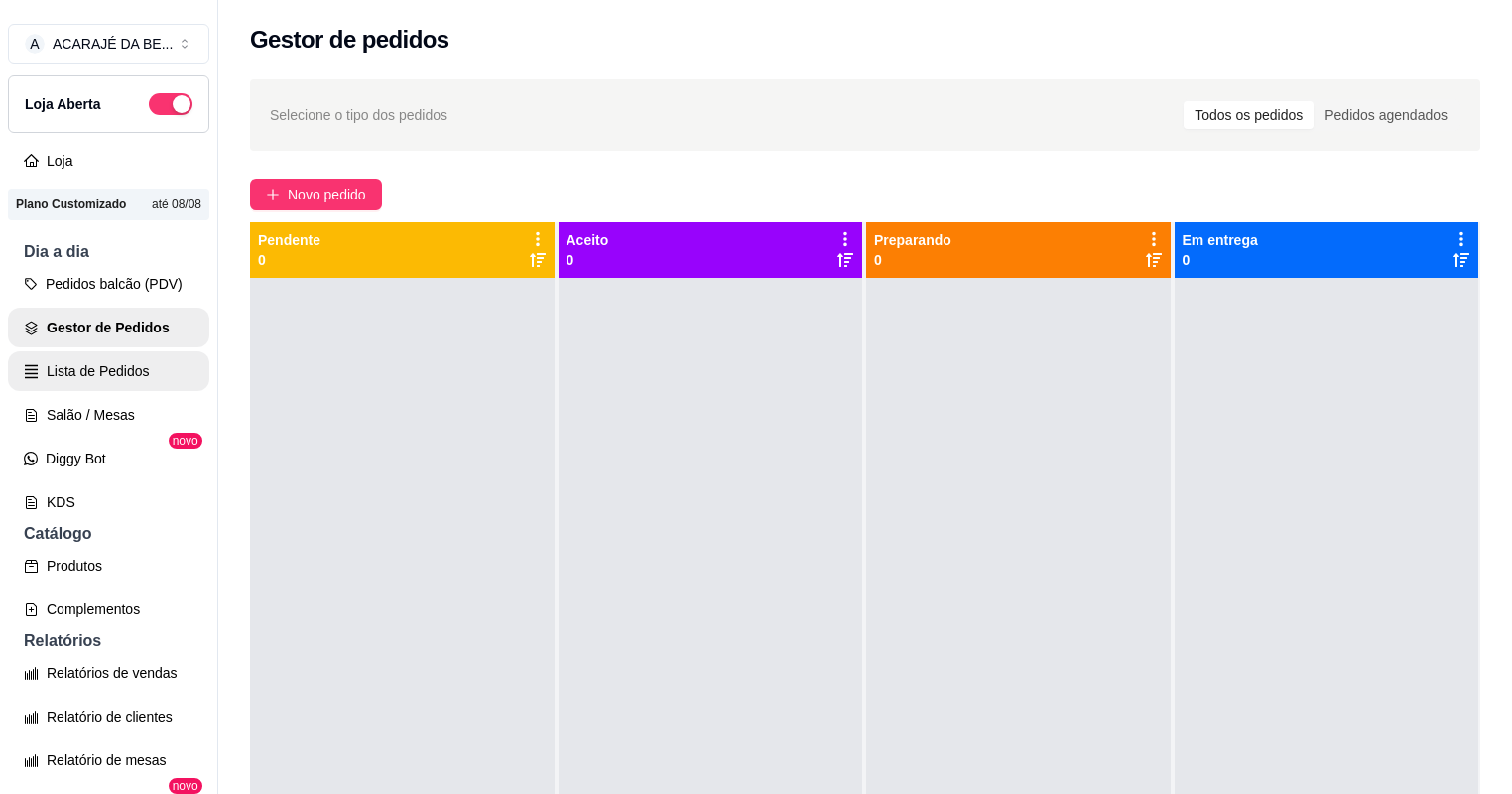 click on "Lista de Pedidos" at bounding box center [108, 371] 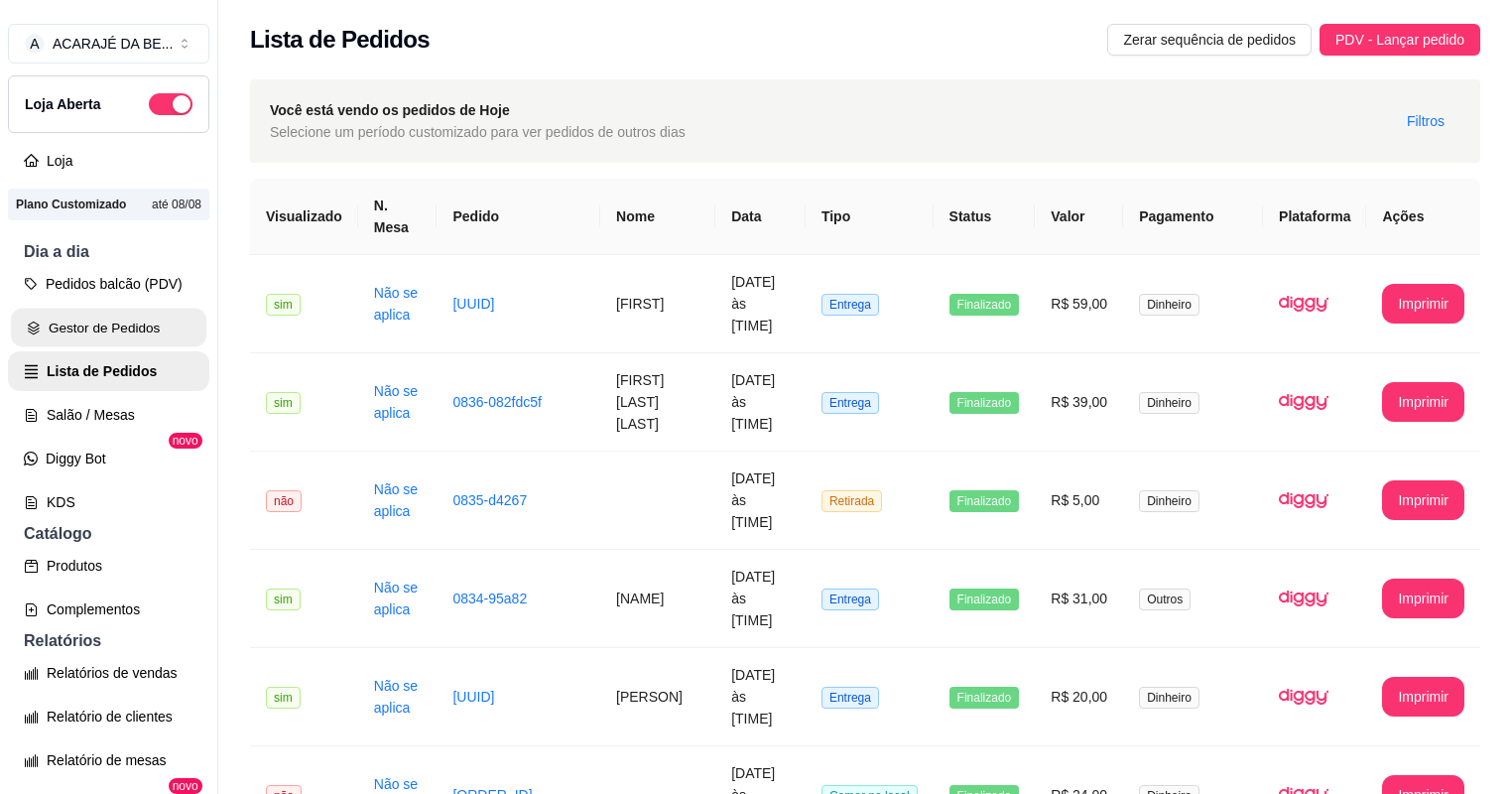 click on "Gestor de Pedidos" at bounding box center (108, 328) 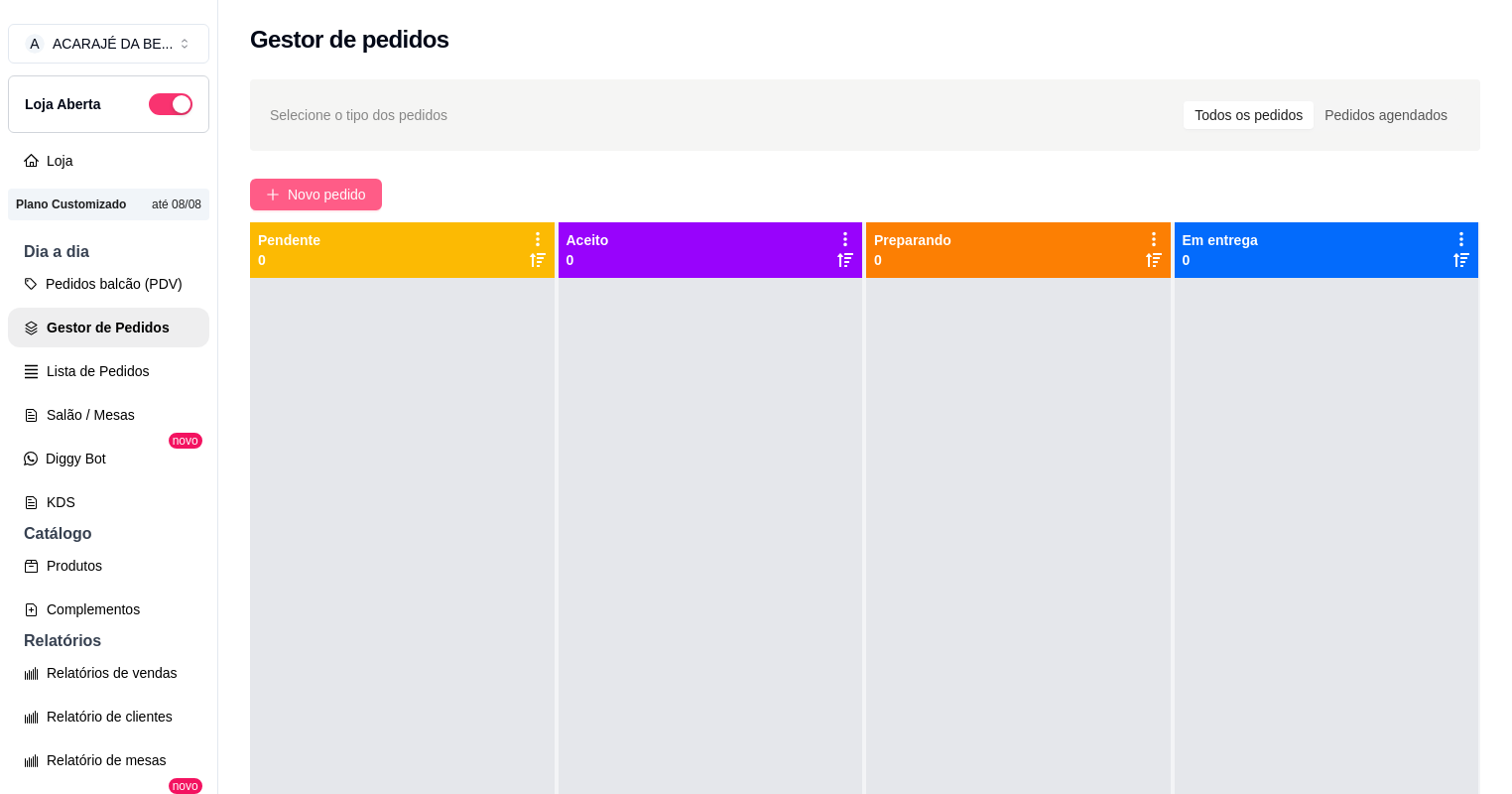 click on "Novo pedido" at bounding box center (326, 195) 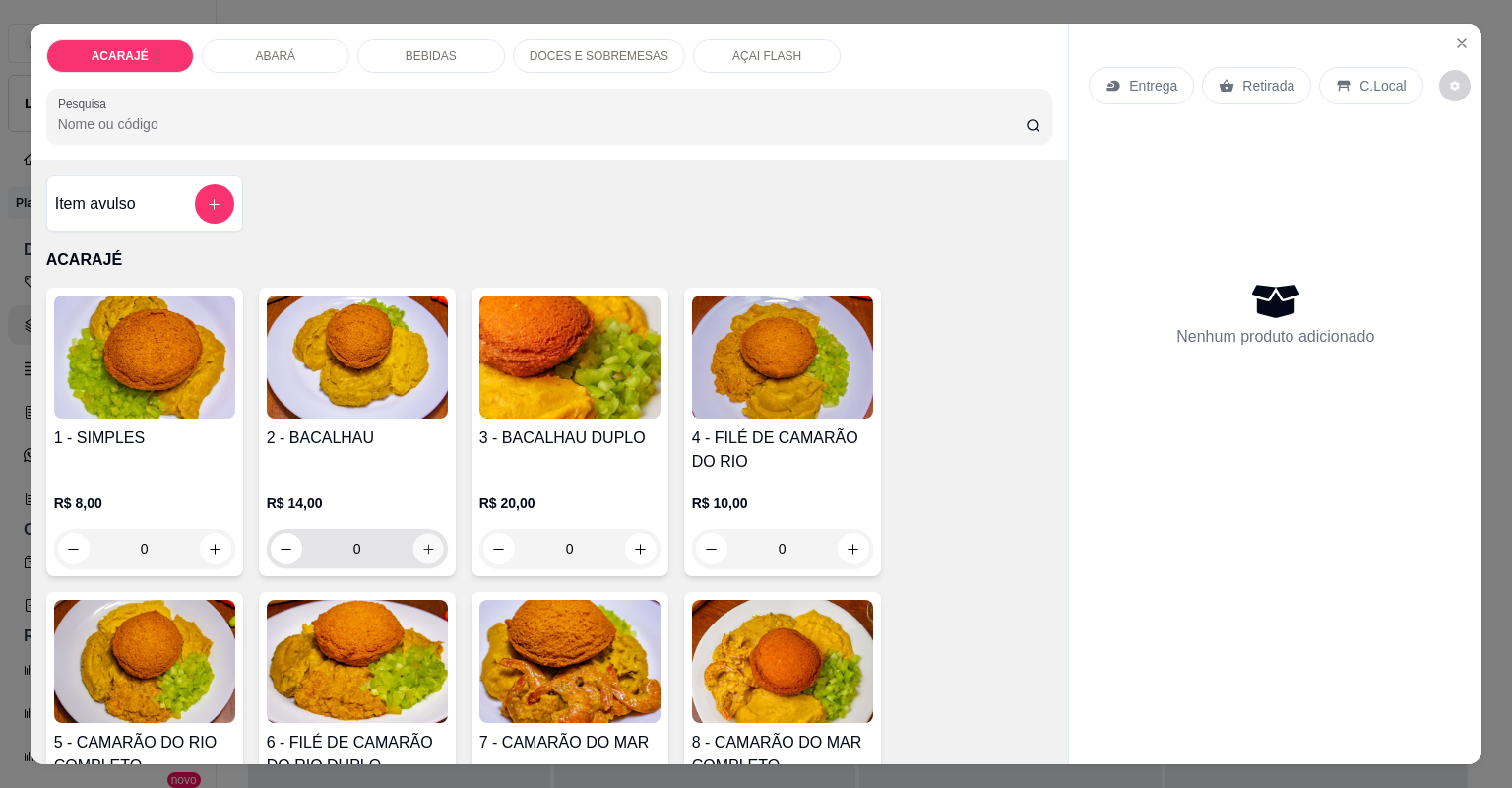 click at bounding box center (427, 548) 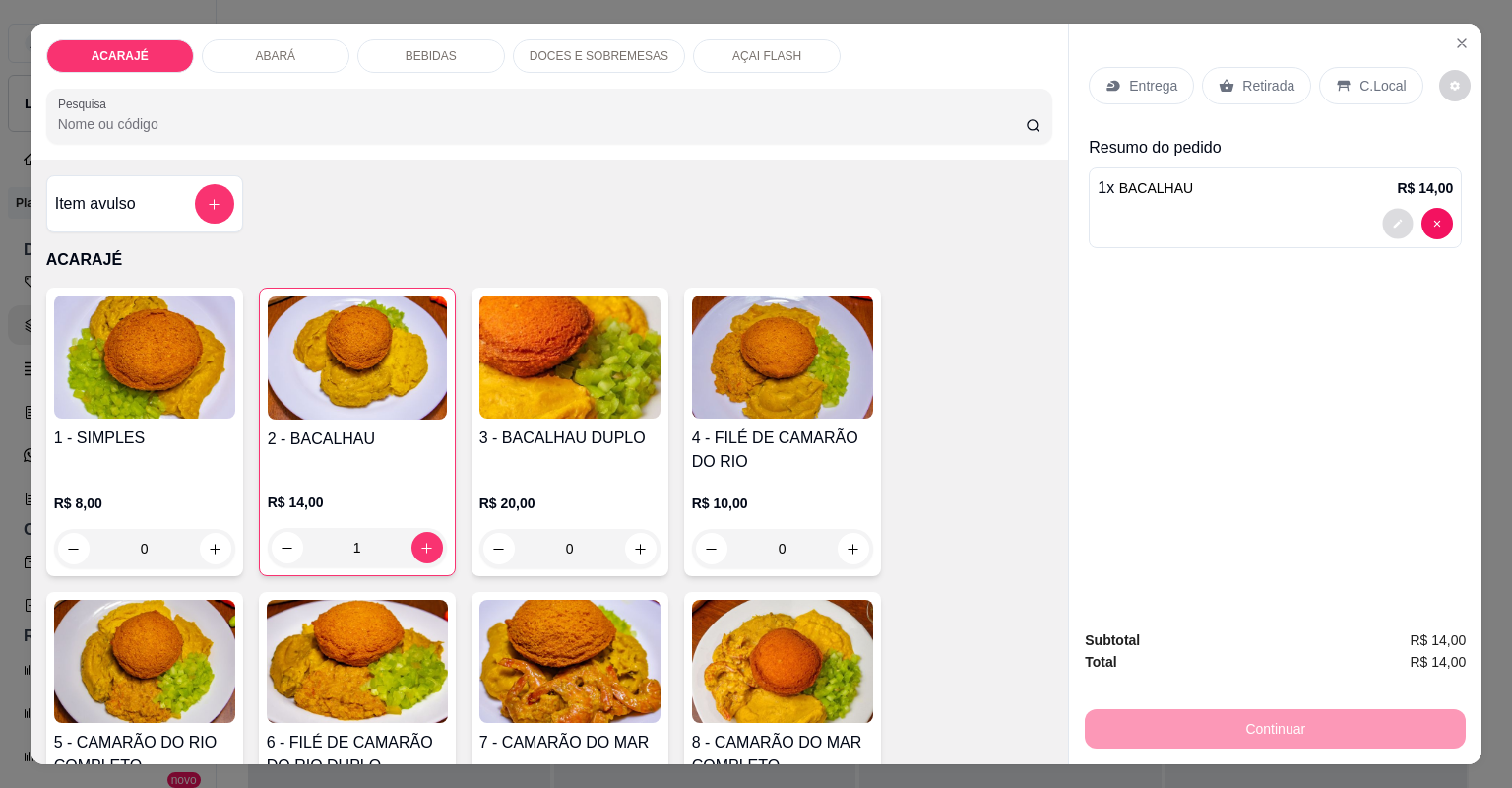click 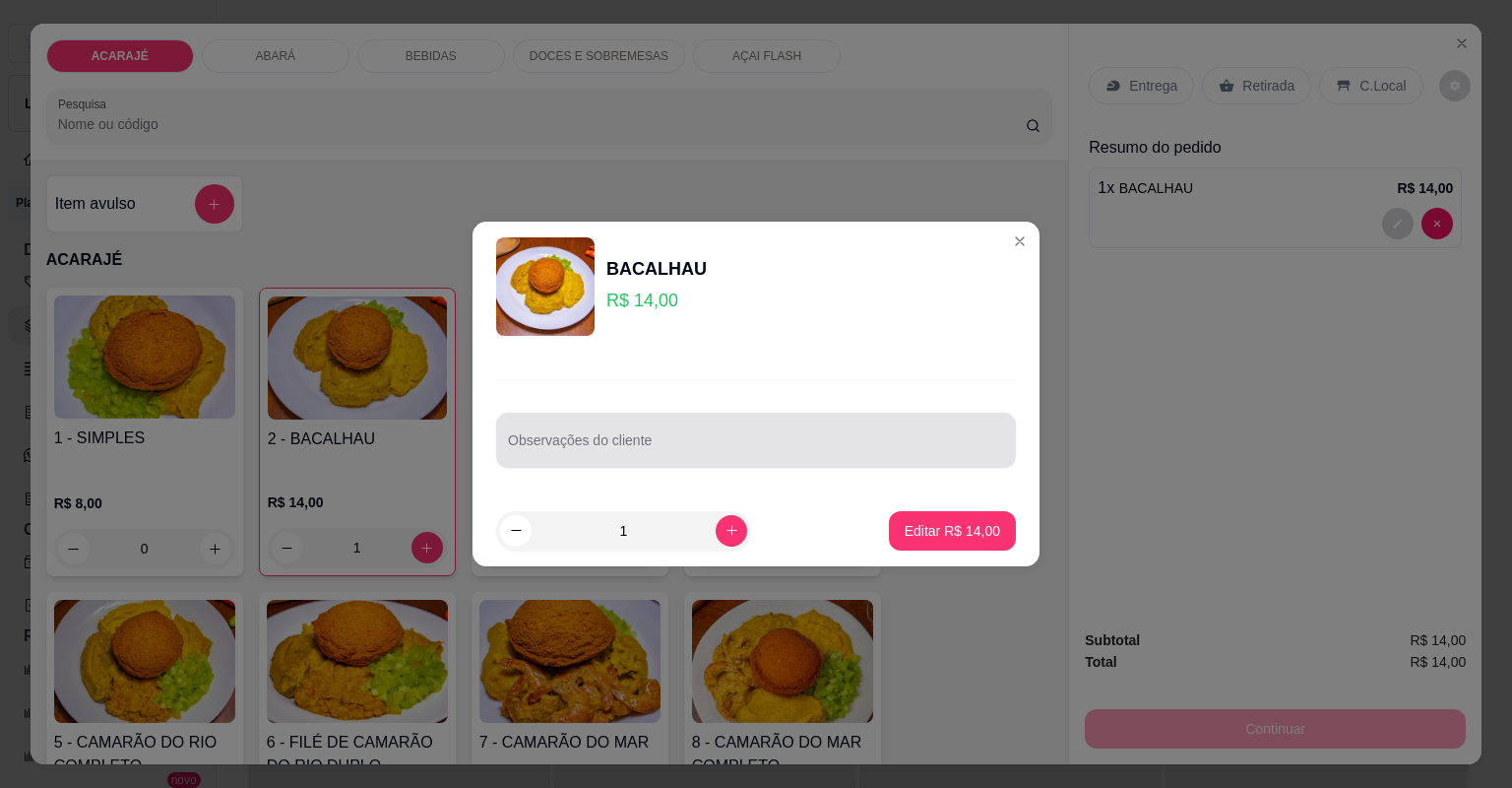 click on "Observações do cliente" at bounding box center (756, 448) 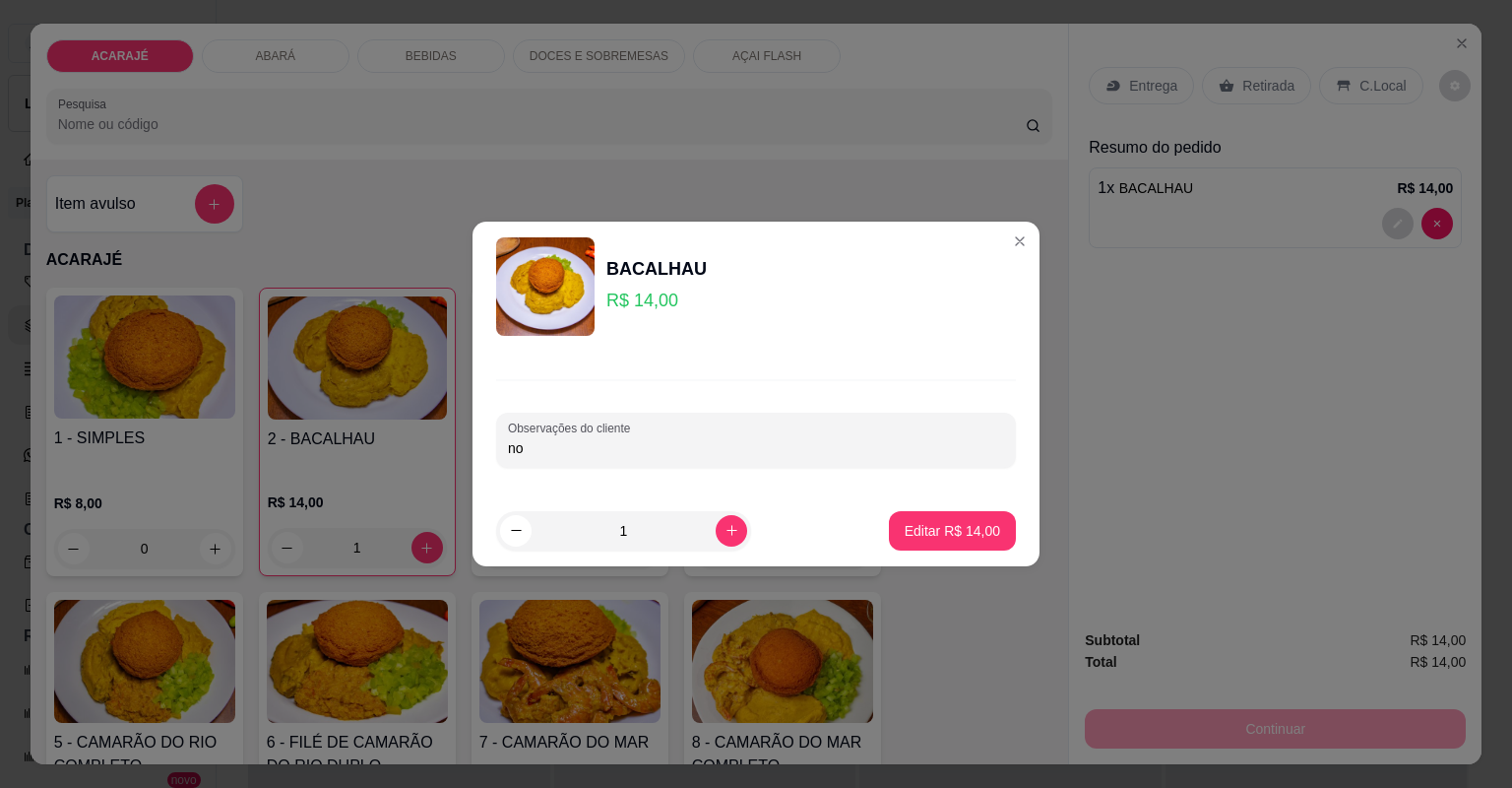 type on "n" 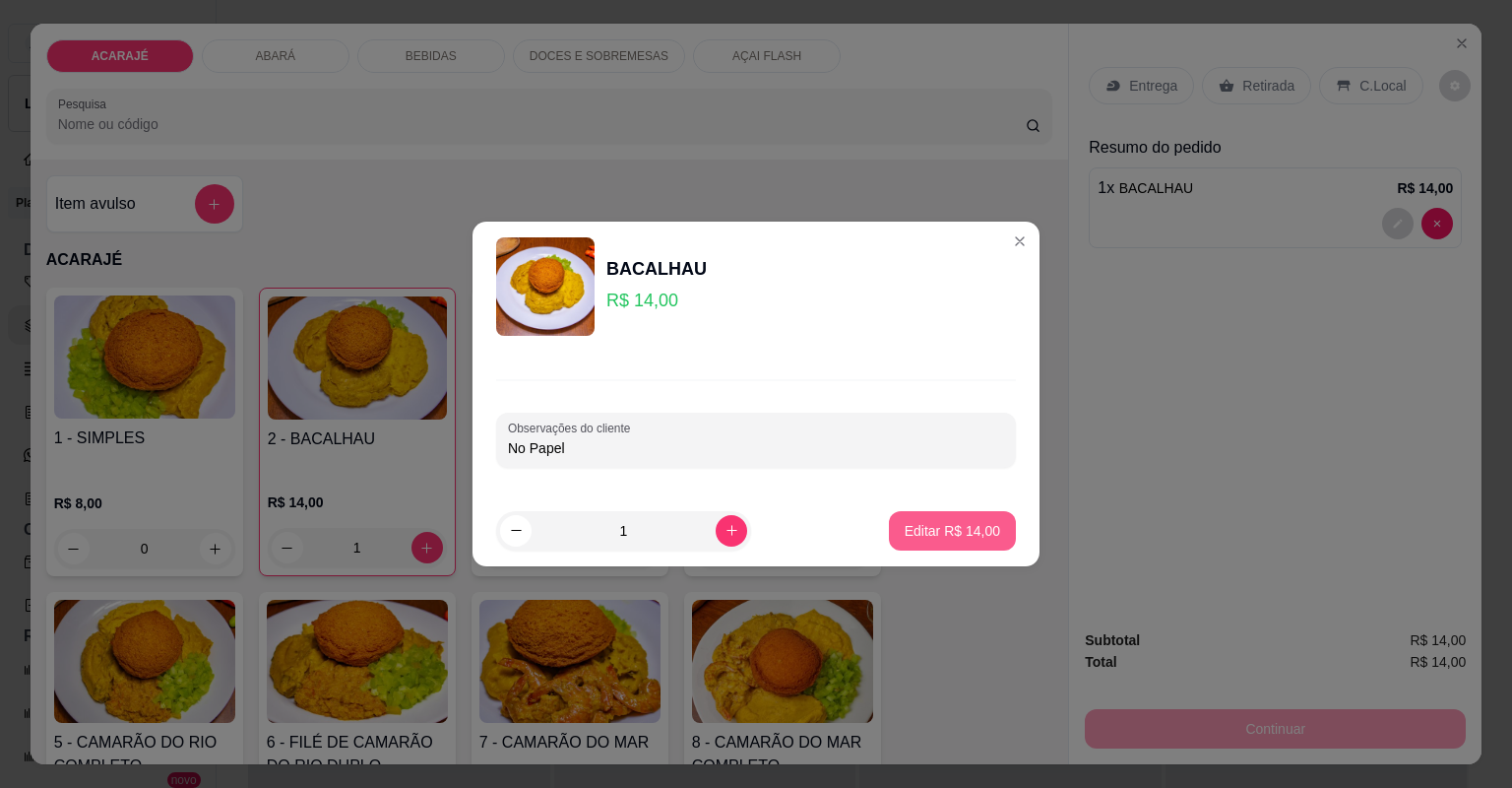 type on "No Papel" 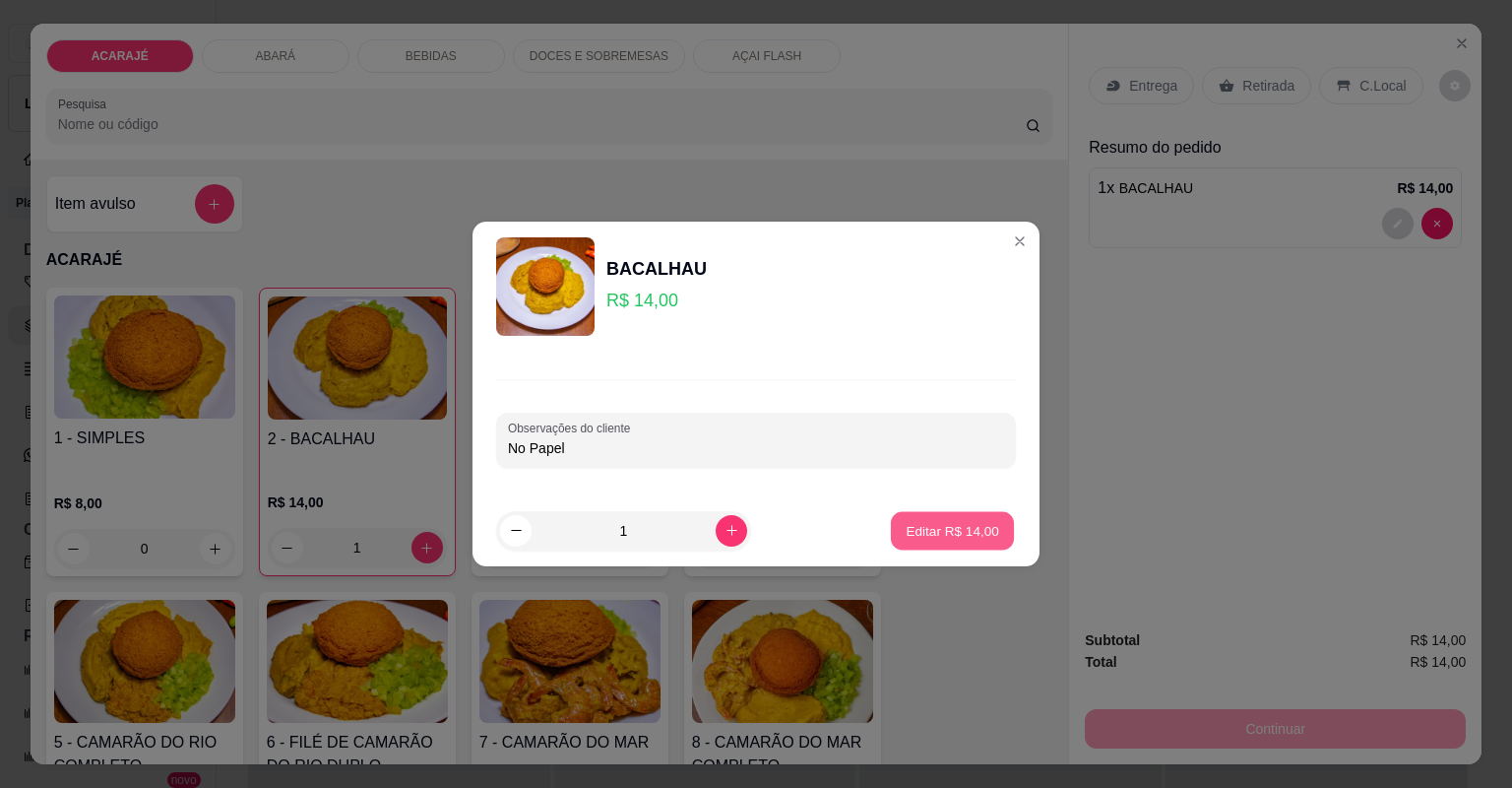click on "Editar   R$ 14,00" at bounding box center [952, 530] 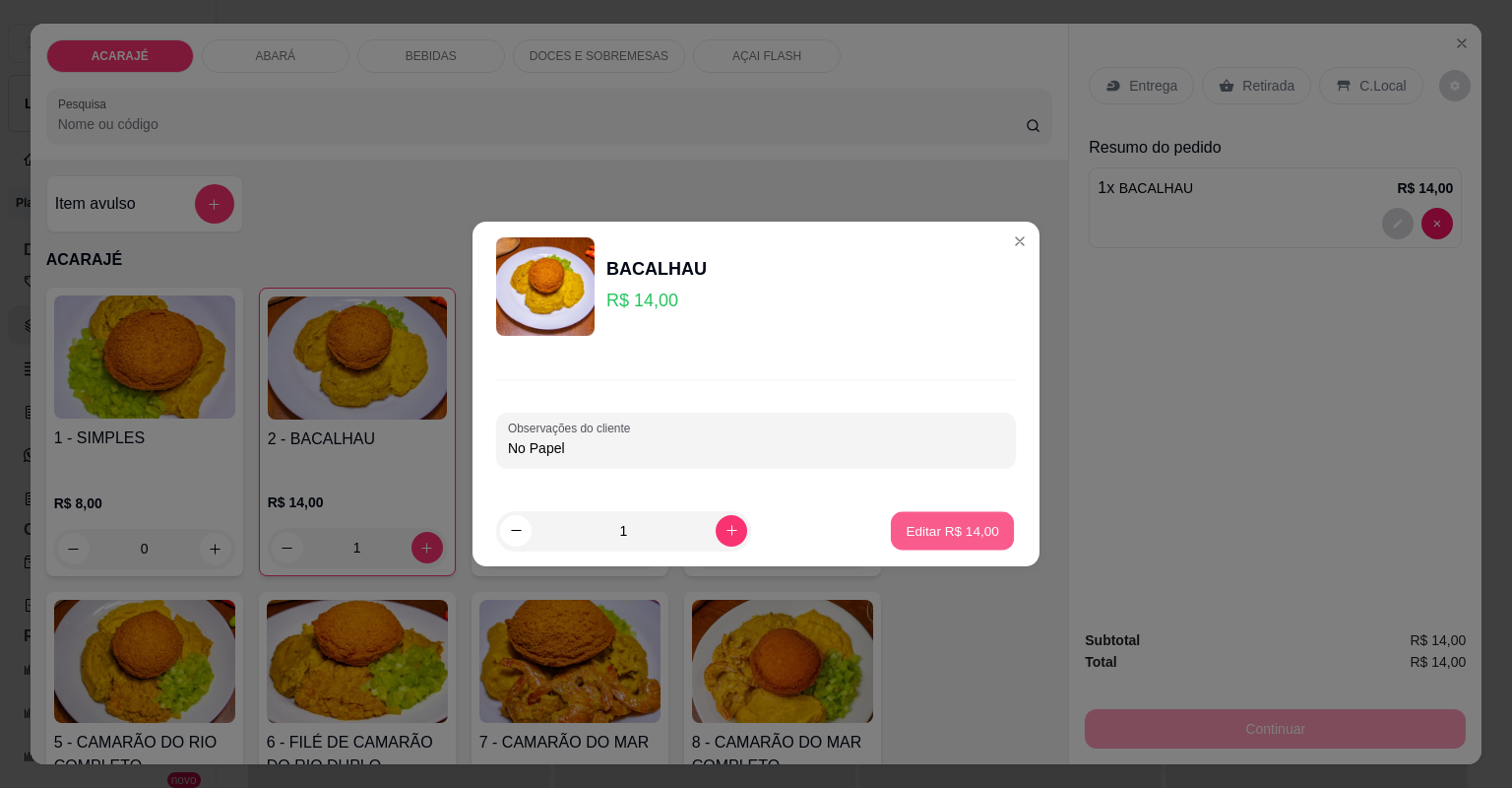 type on "0" 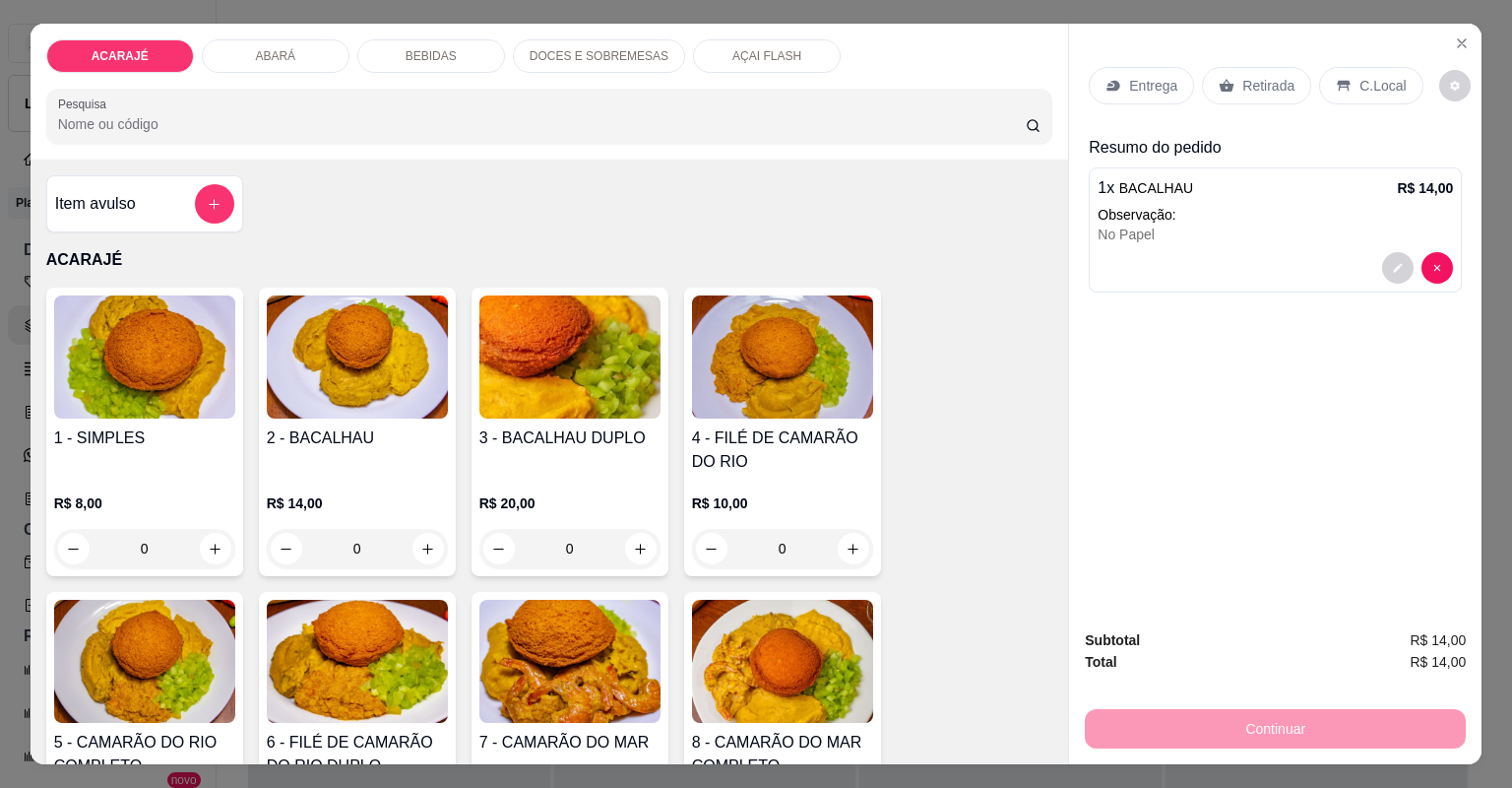 click 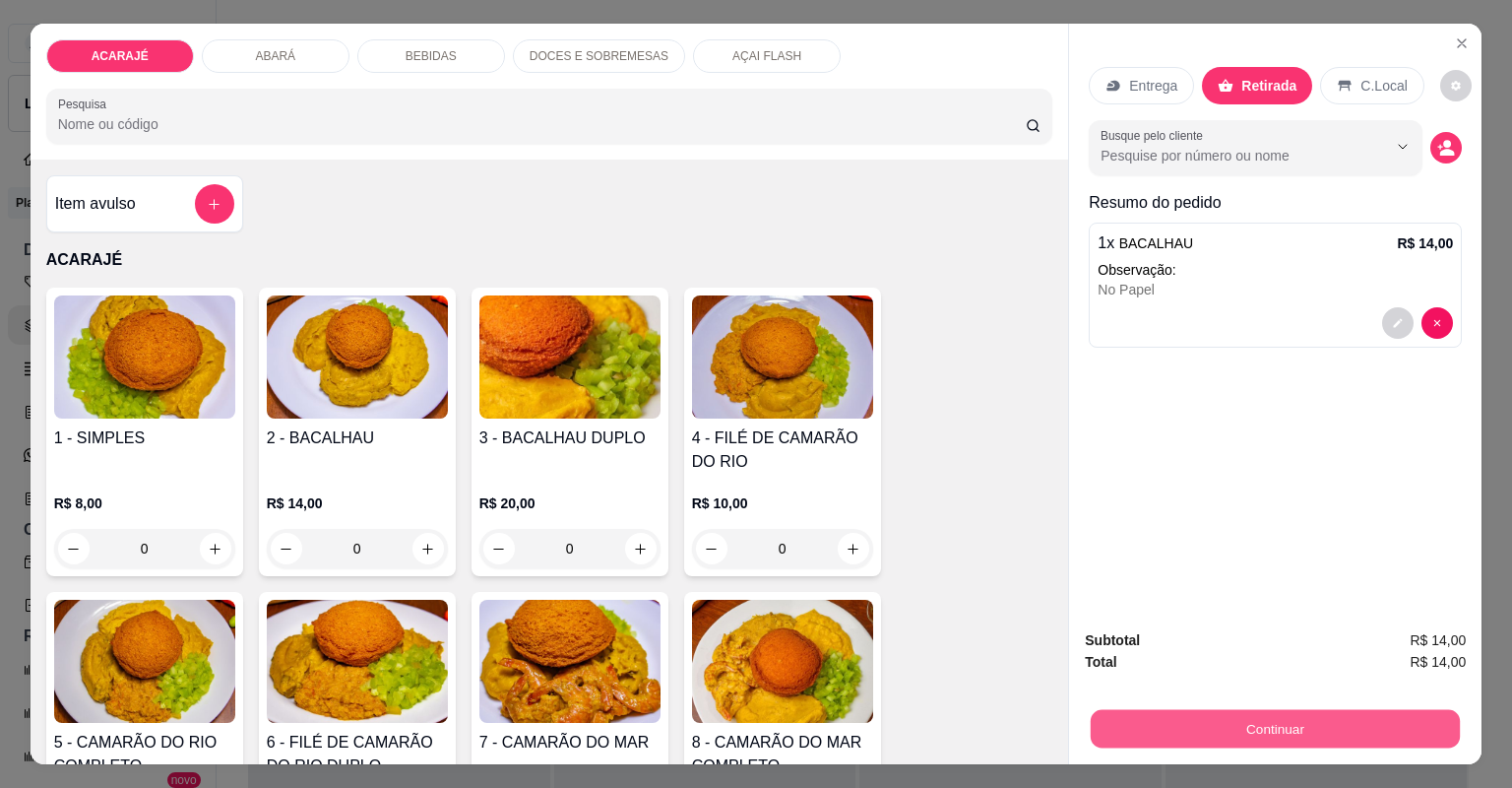 click on "Continuar" at bounding box center (1275, 729) 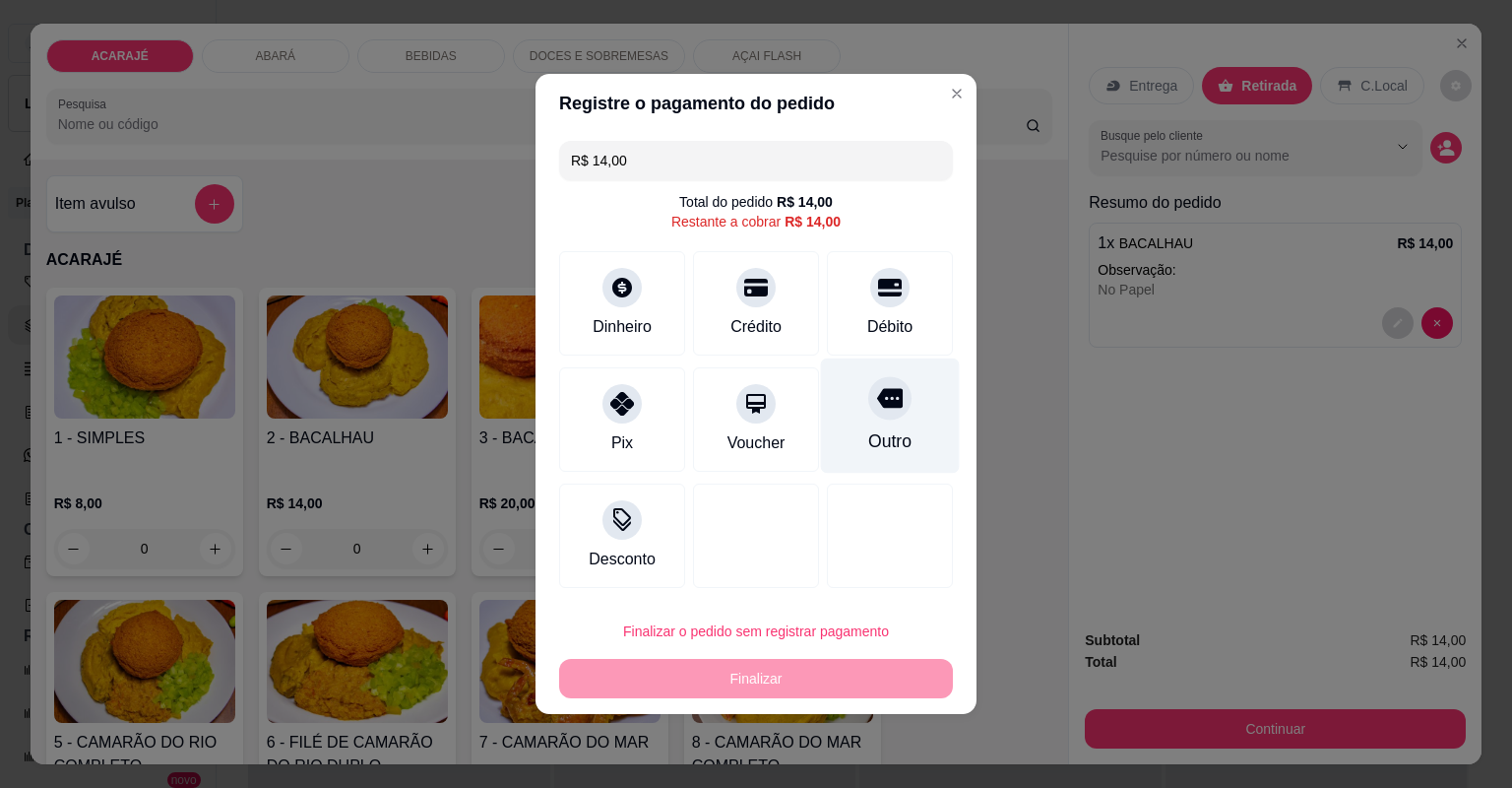 click 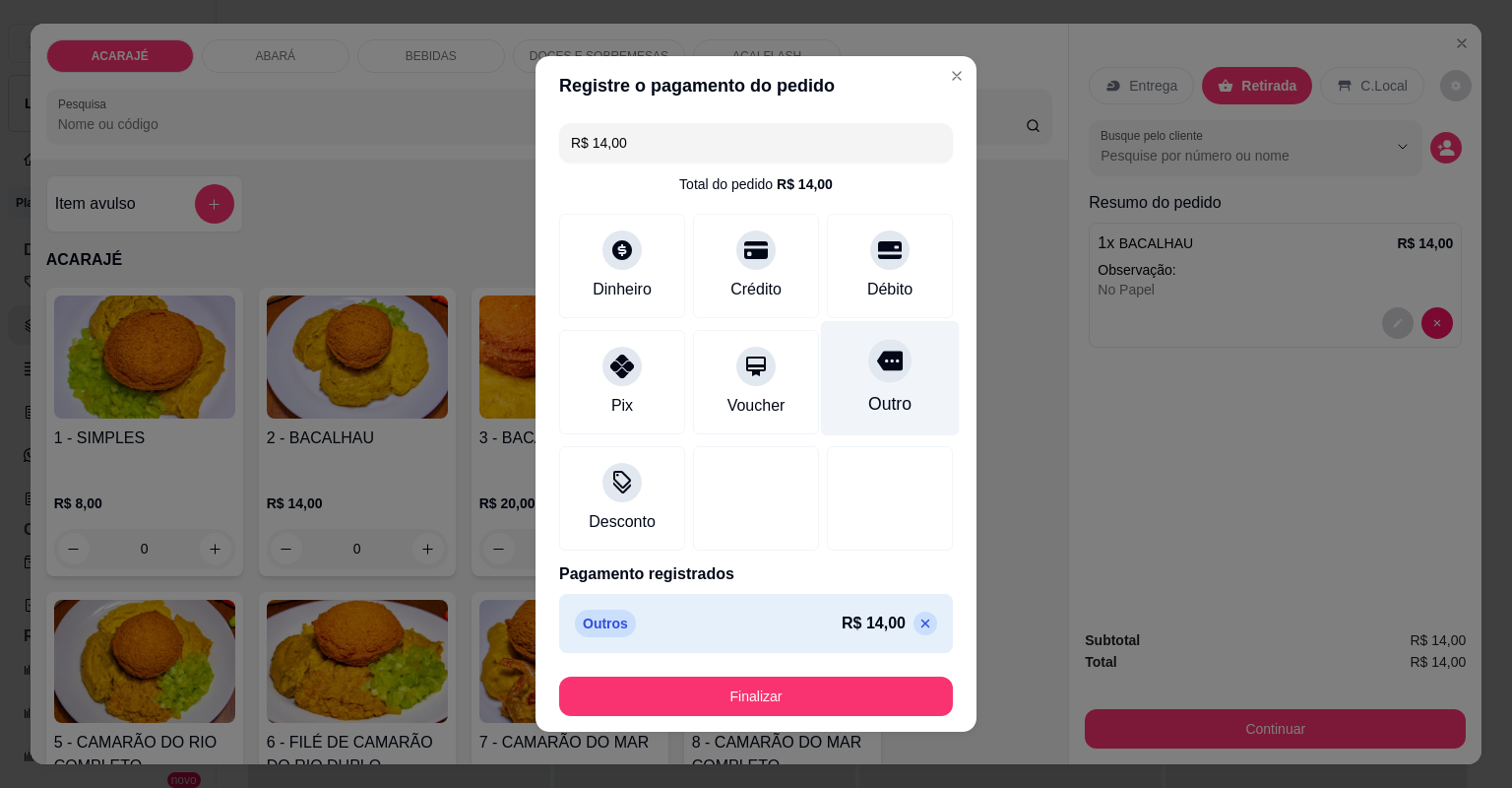 type on "R$ 0,00" 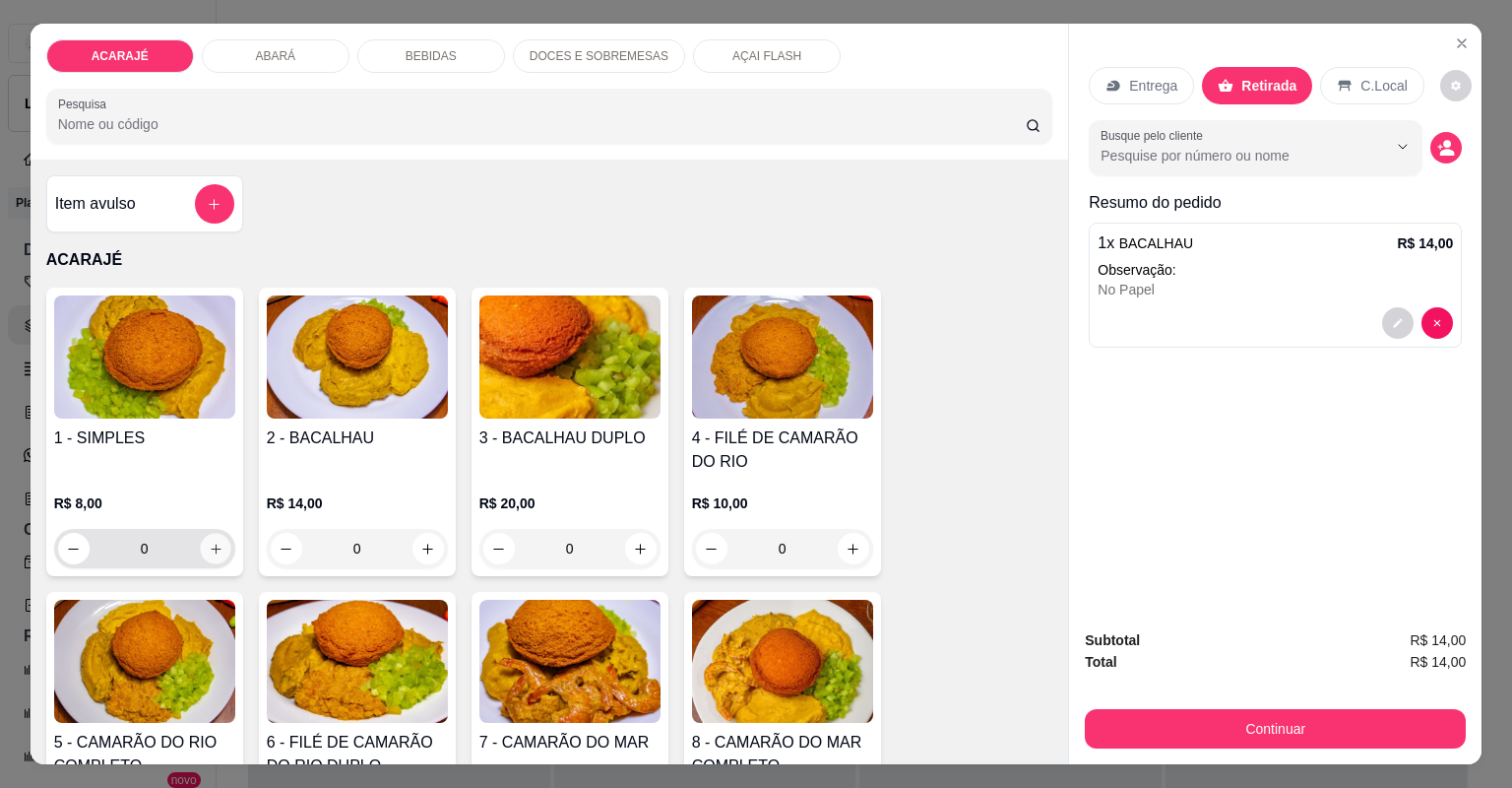 click at bounding box center (215, 548) 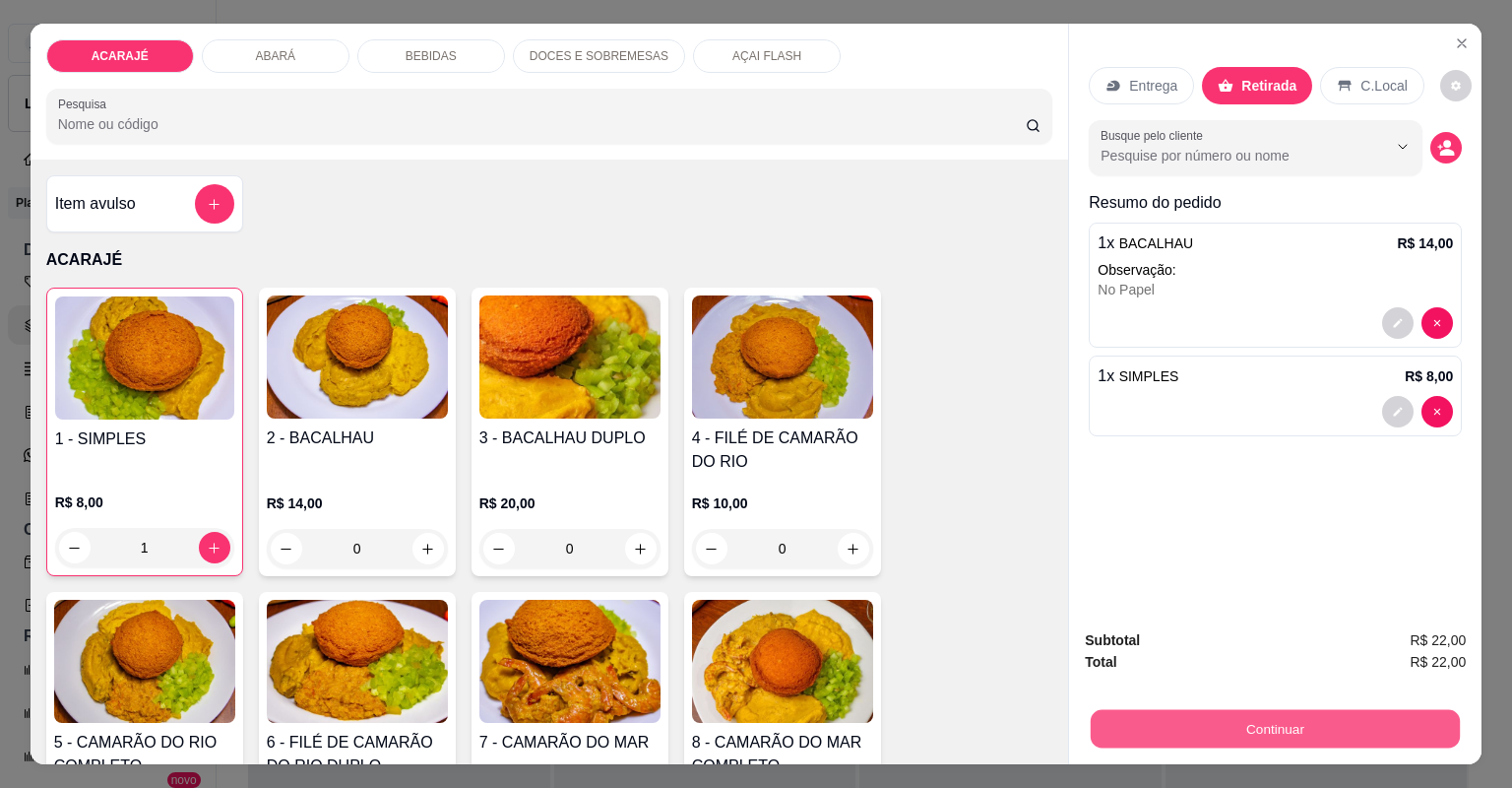 click on "Continuar" at bounding box center (1275, 729) 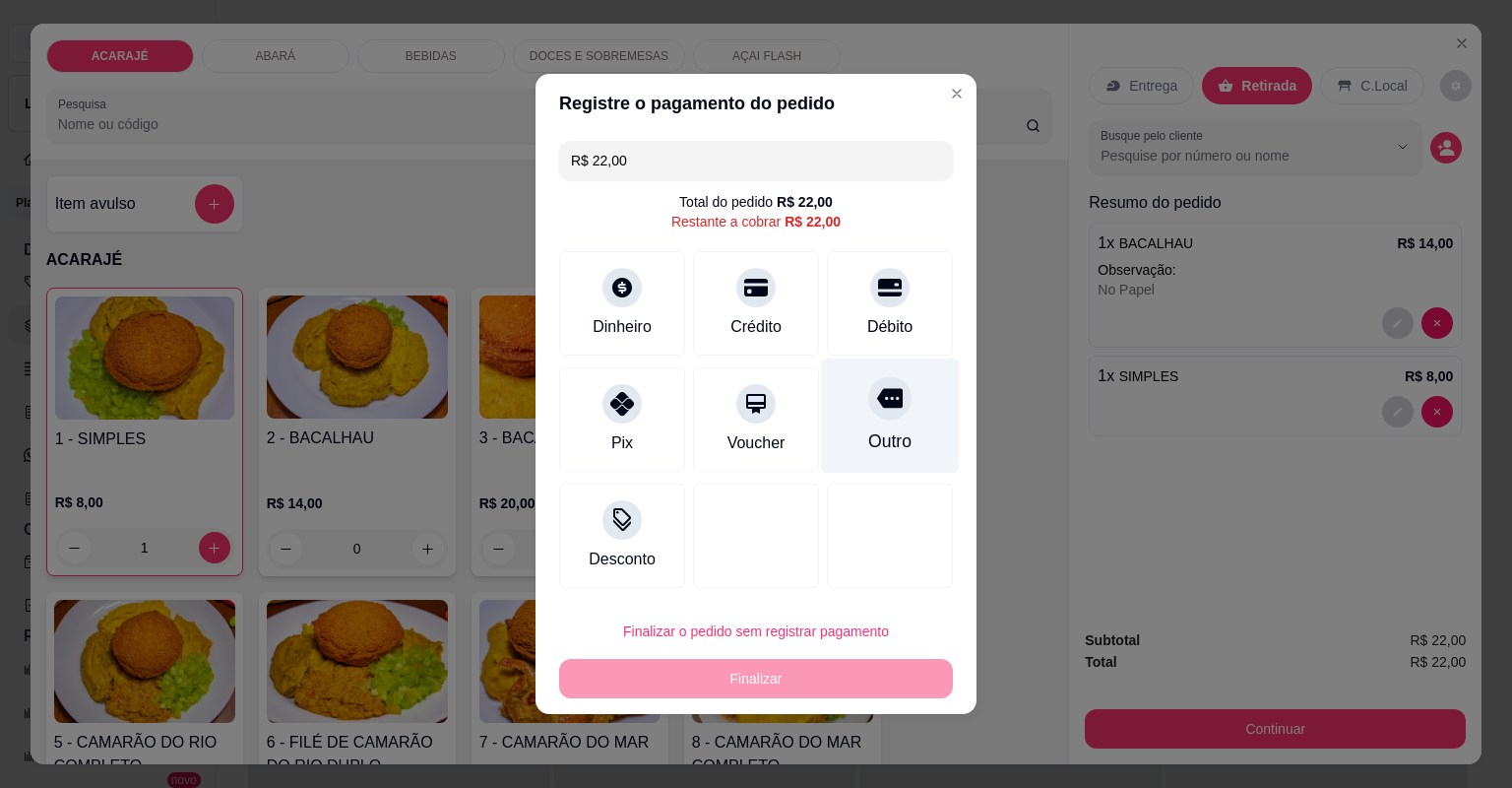 click 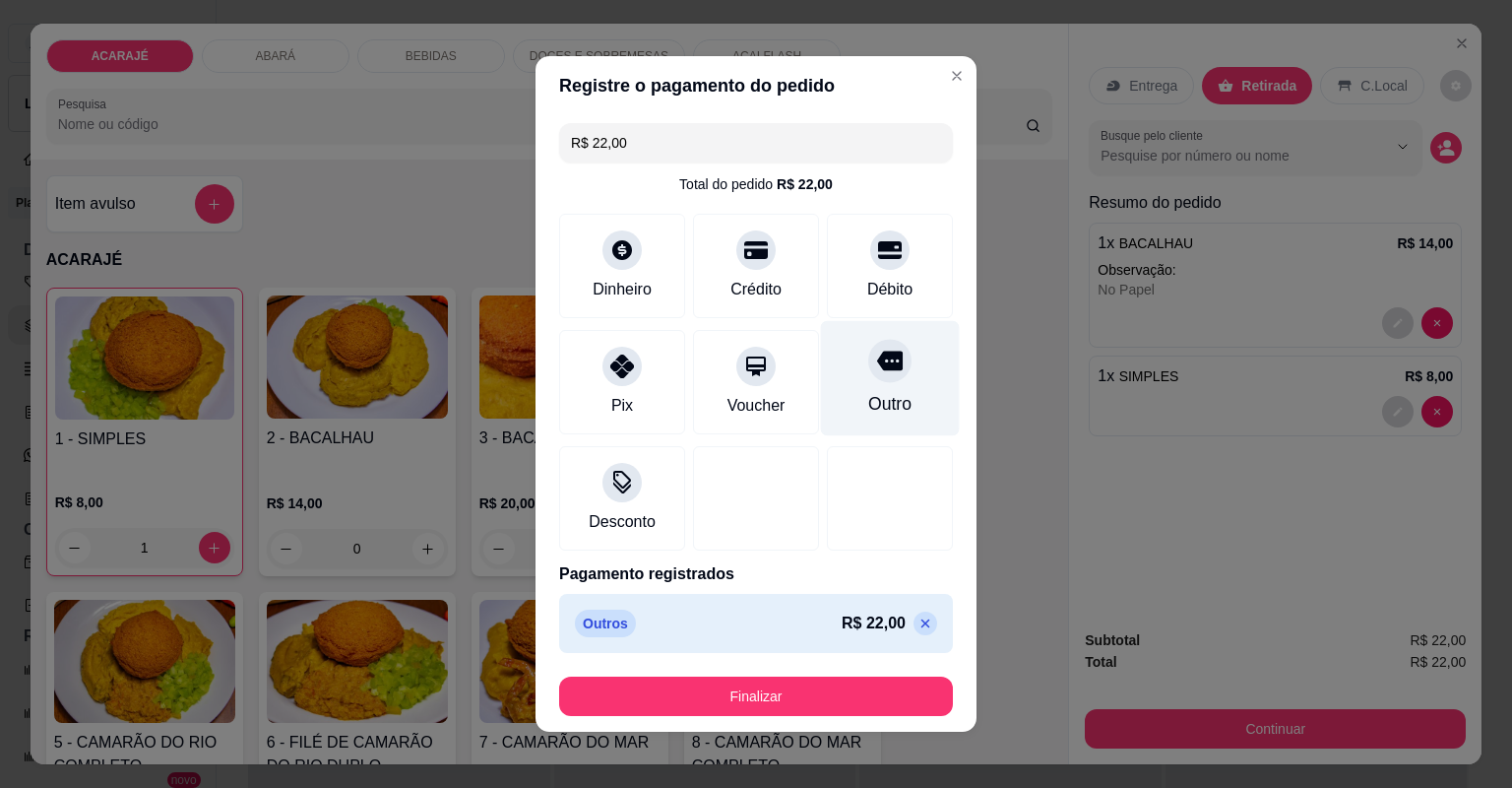 type on "R$ 0,00" 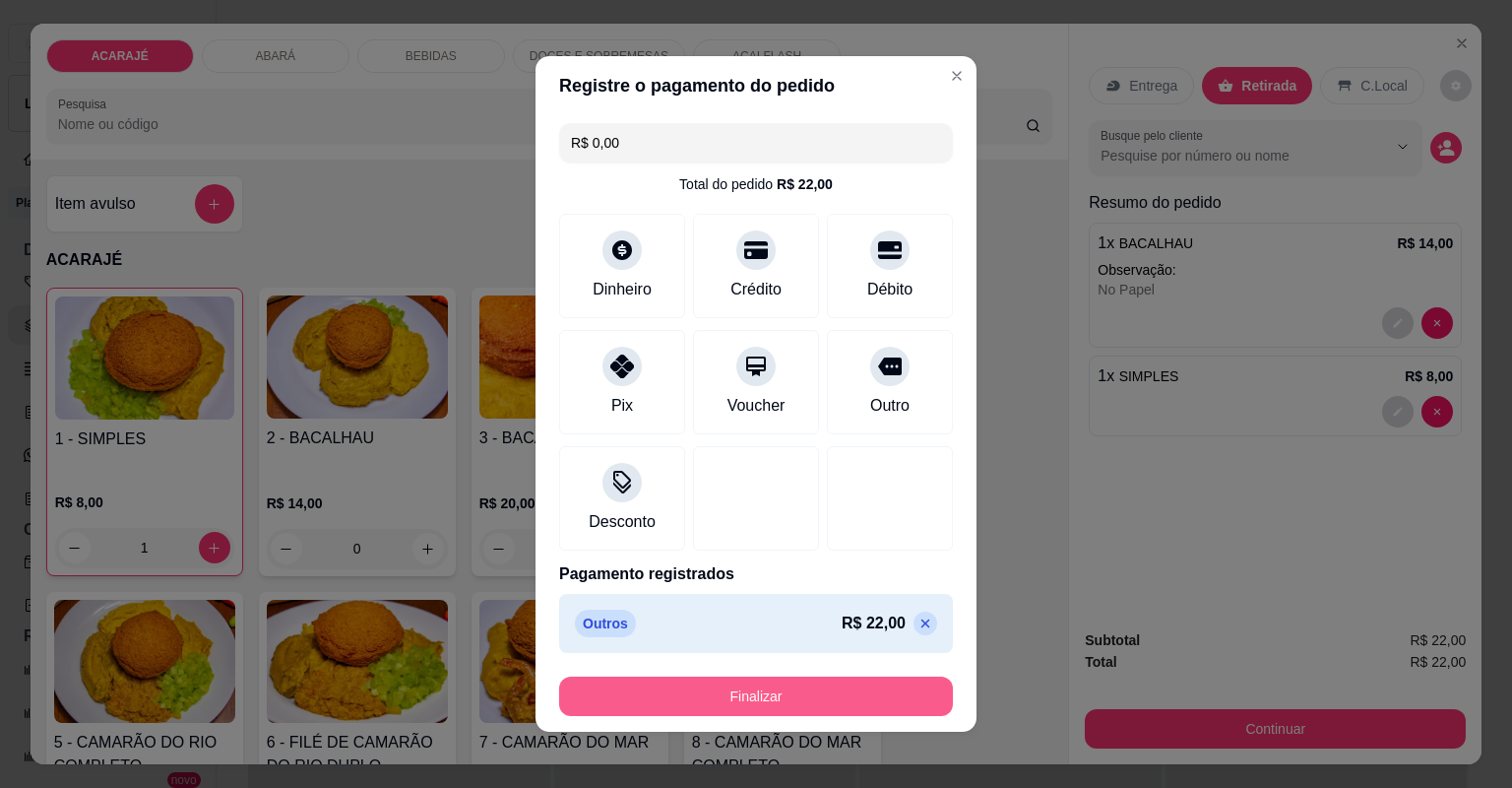 click on "Finalizar" at bounding box center (756, 696) 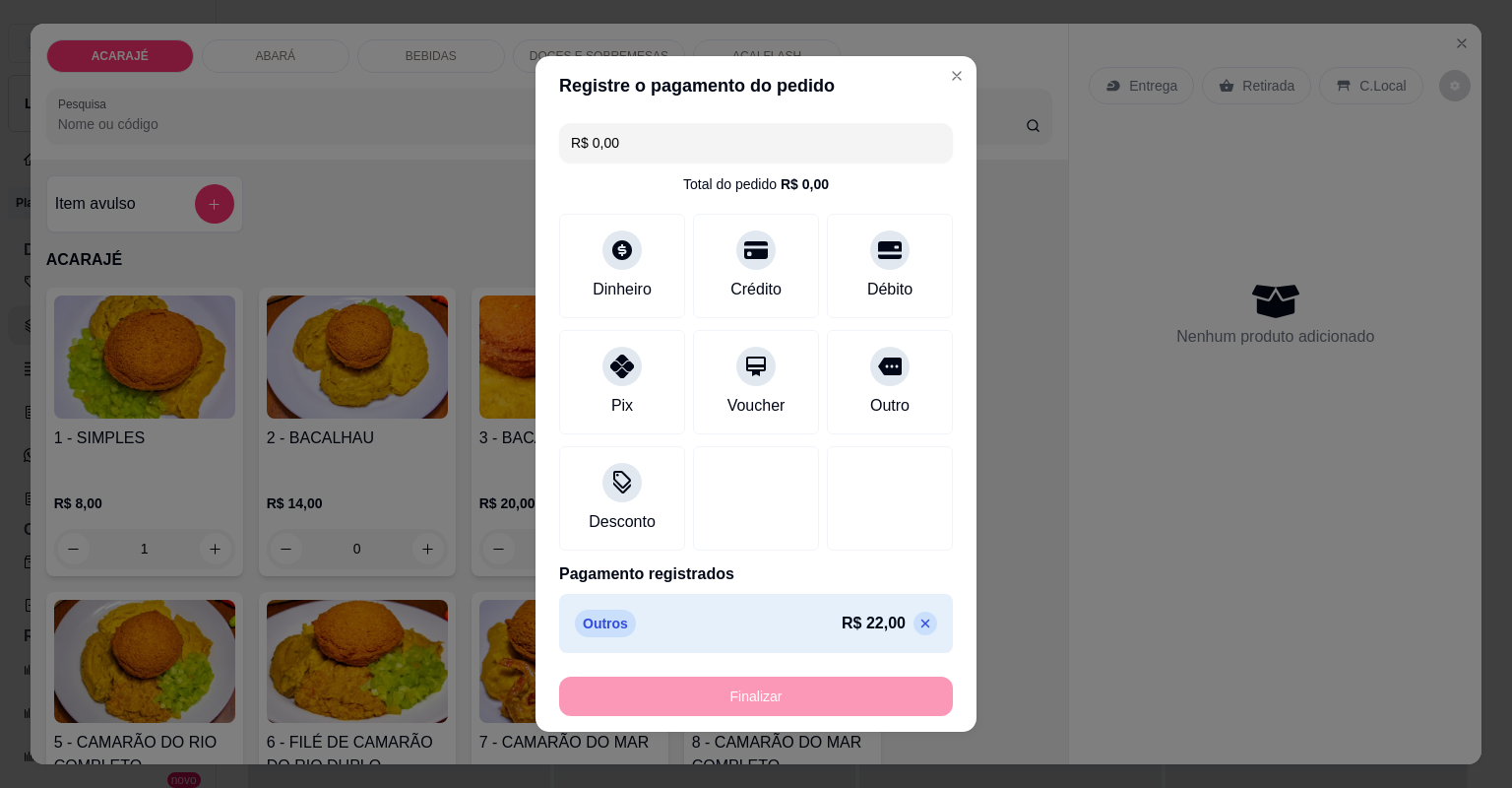type on "0" 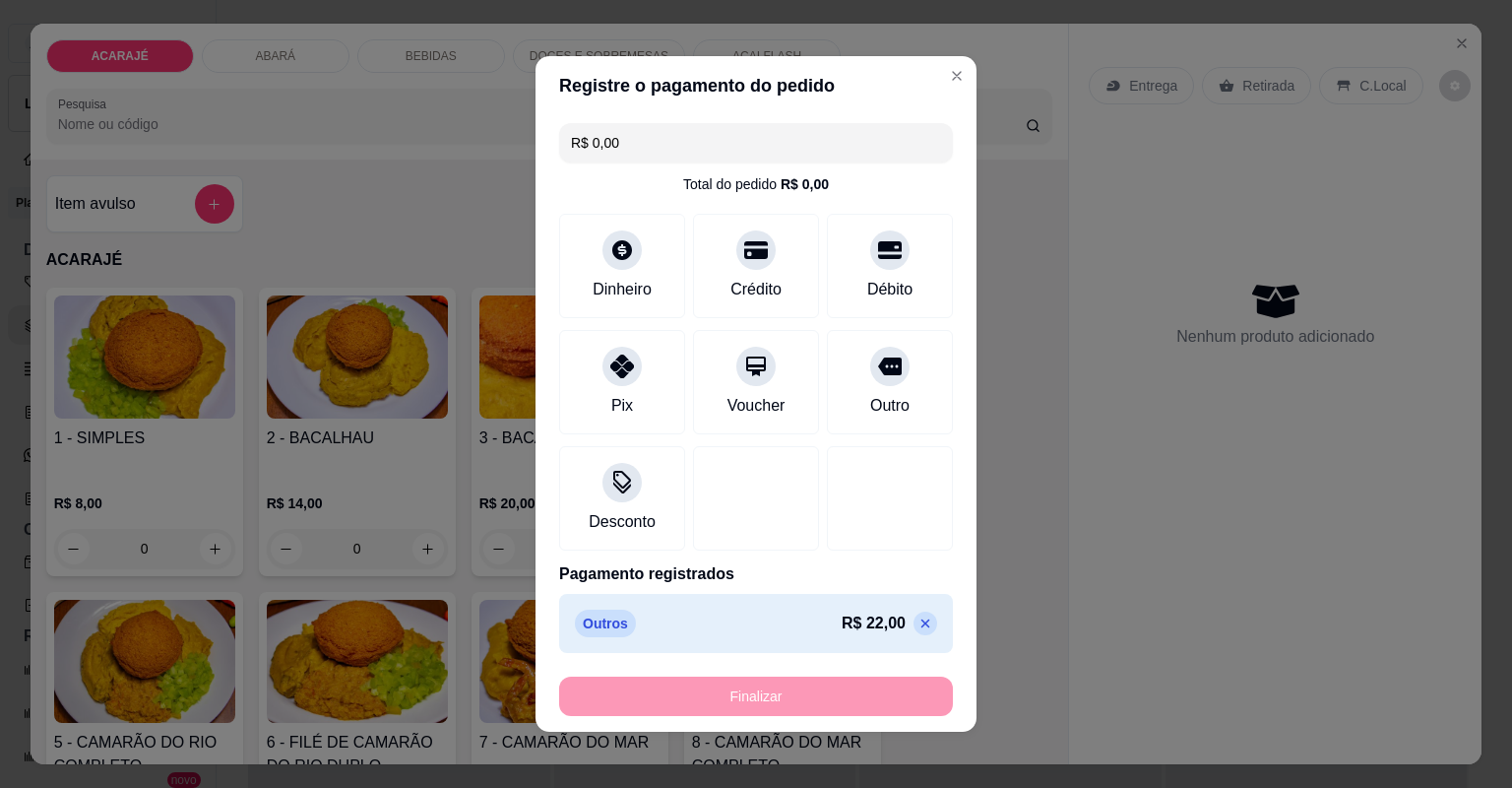 type on "-R$ 22,00" 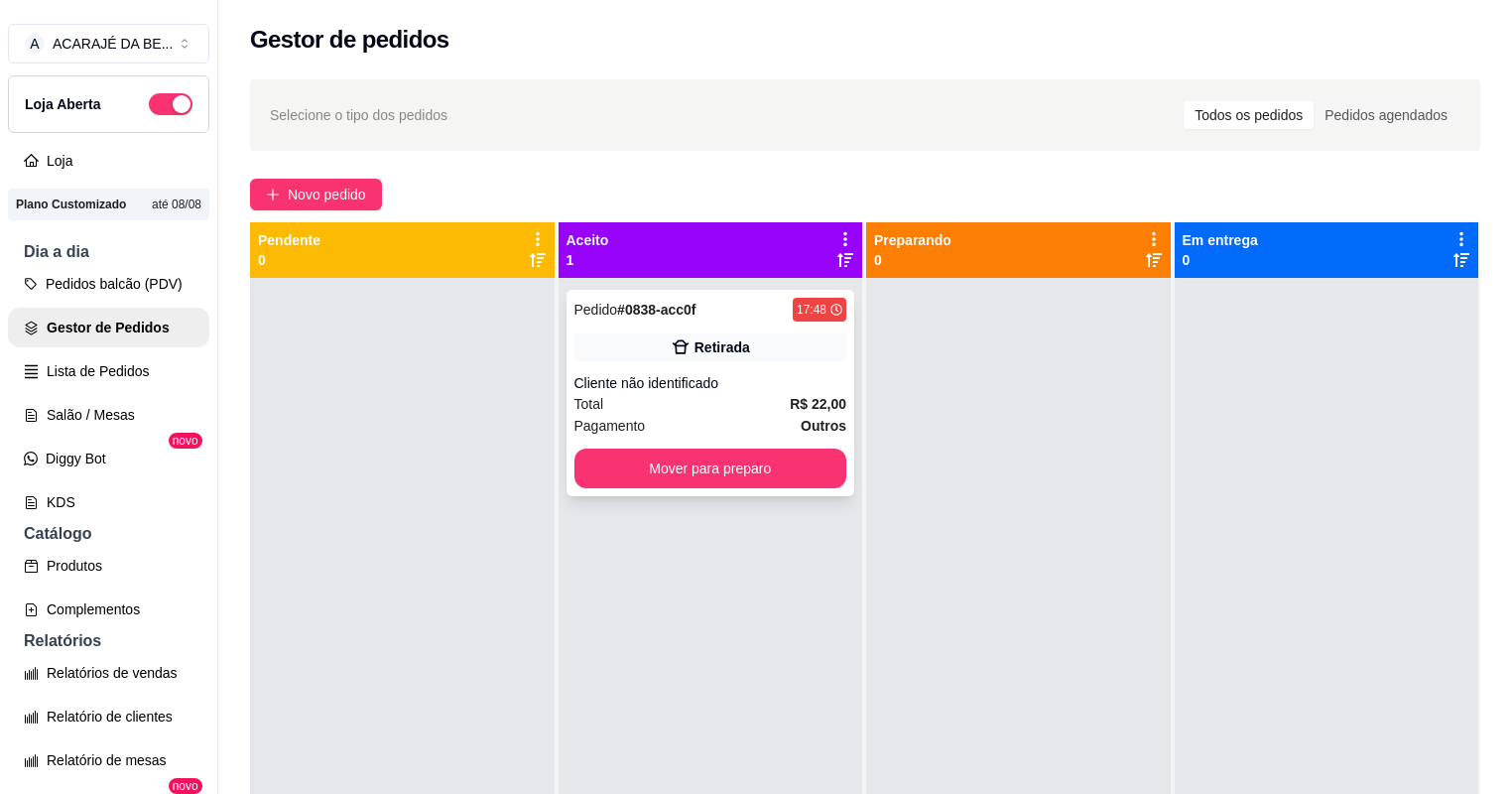 click on "Total R$ 22,00" at bounding box center [710, 404] 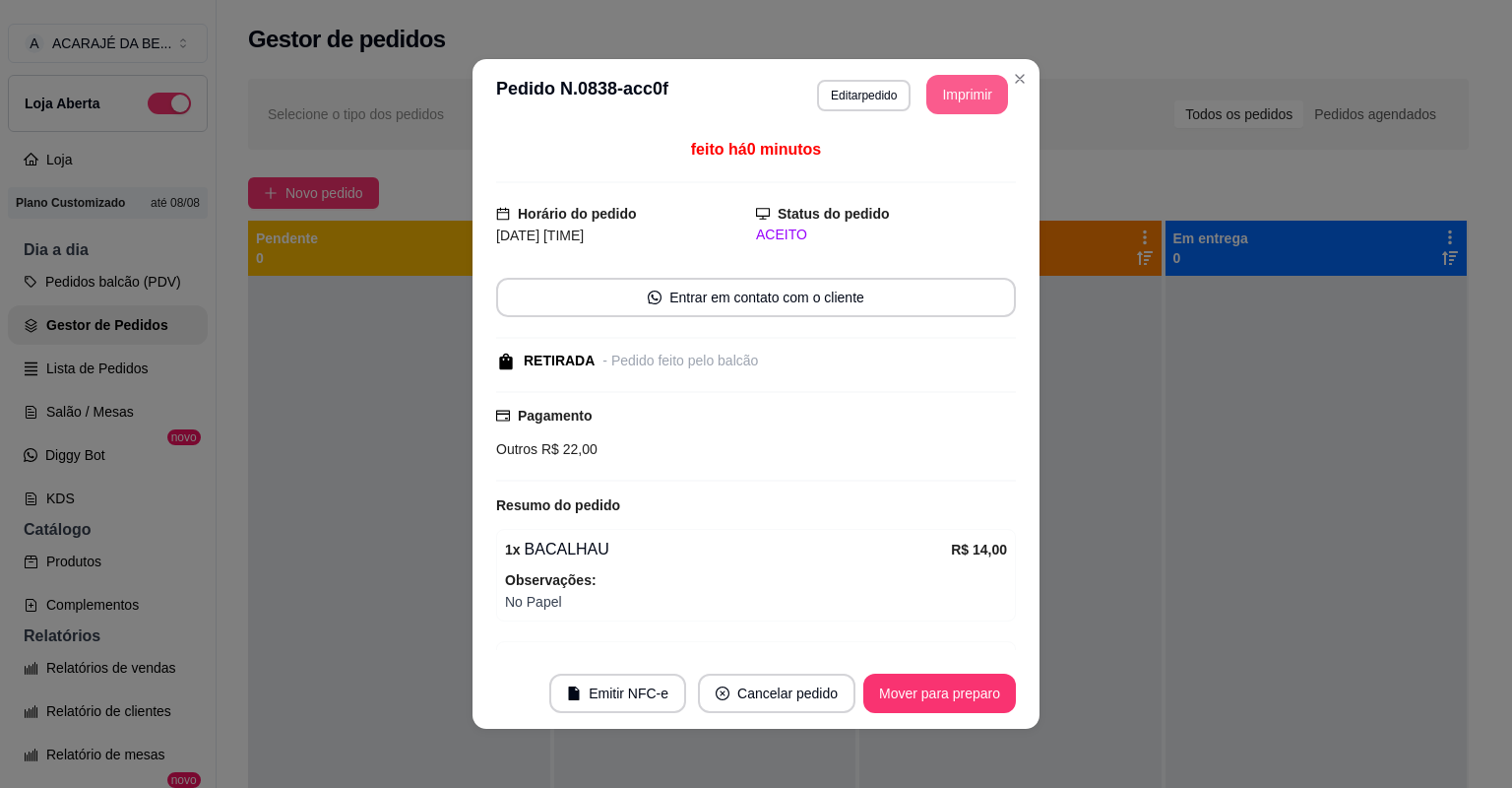 click on "Imprimir" at bounding box center [967, 95] 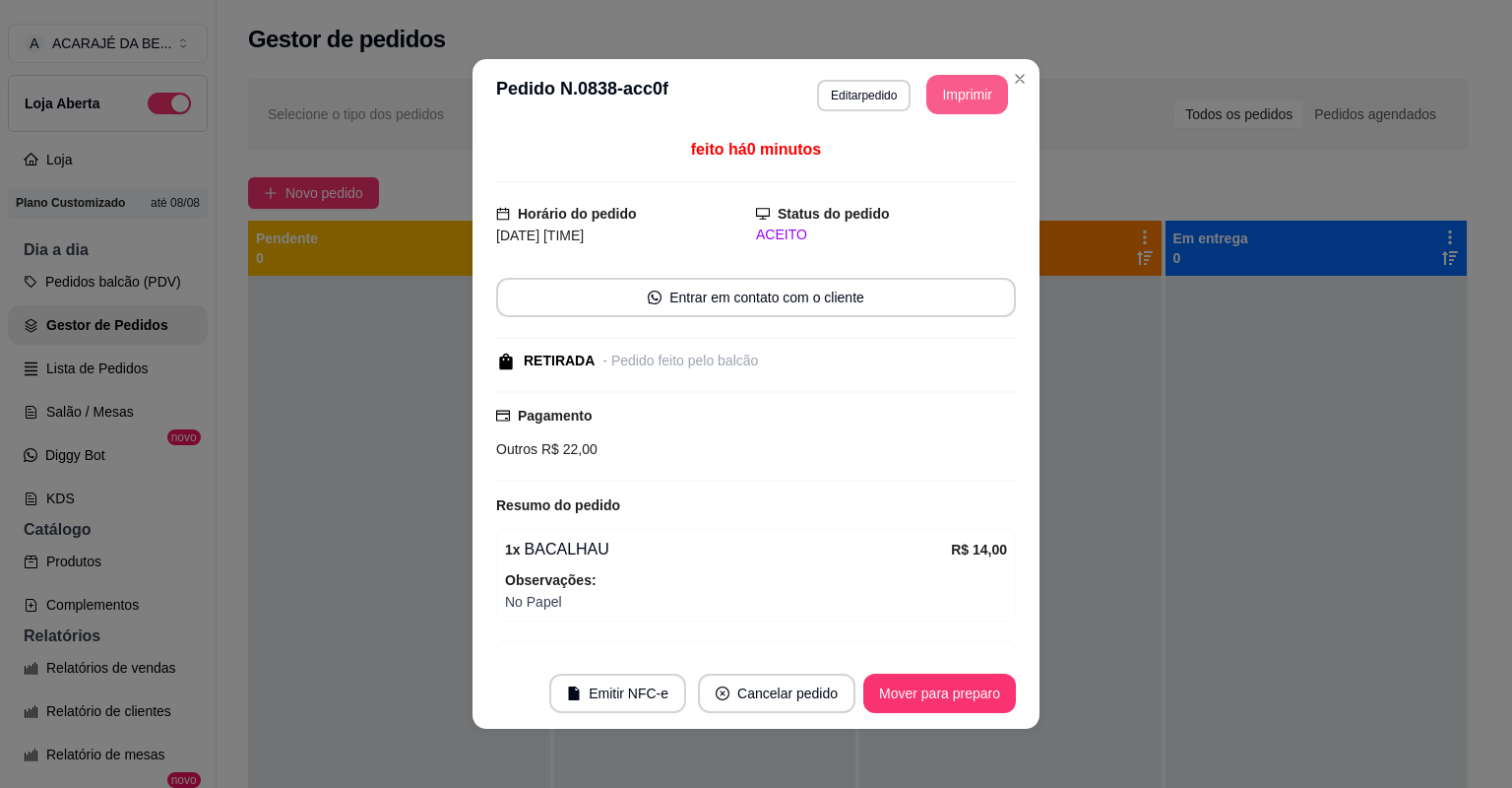 scroll, scrollTop: 0, scrollLeft: 0, axis: both 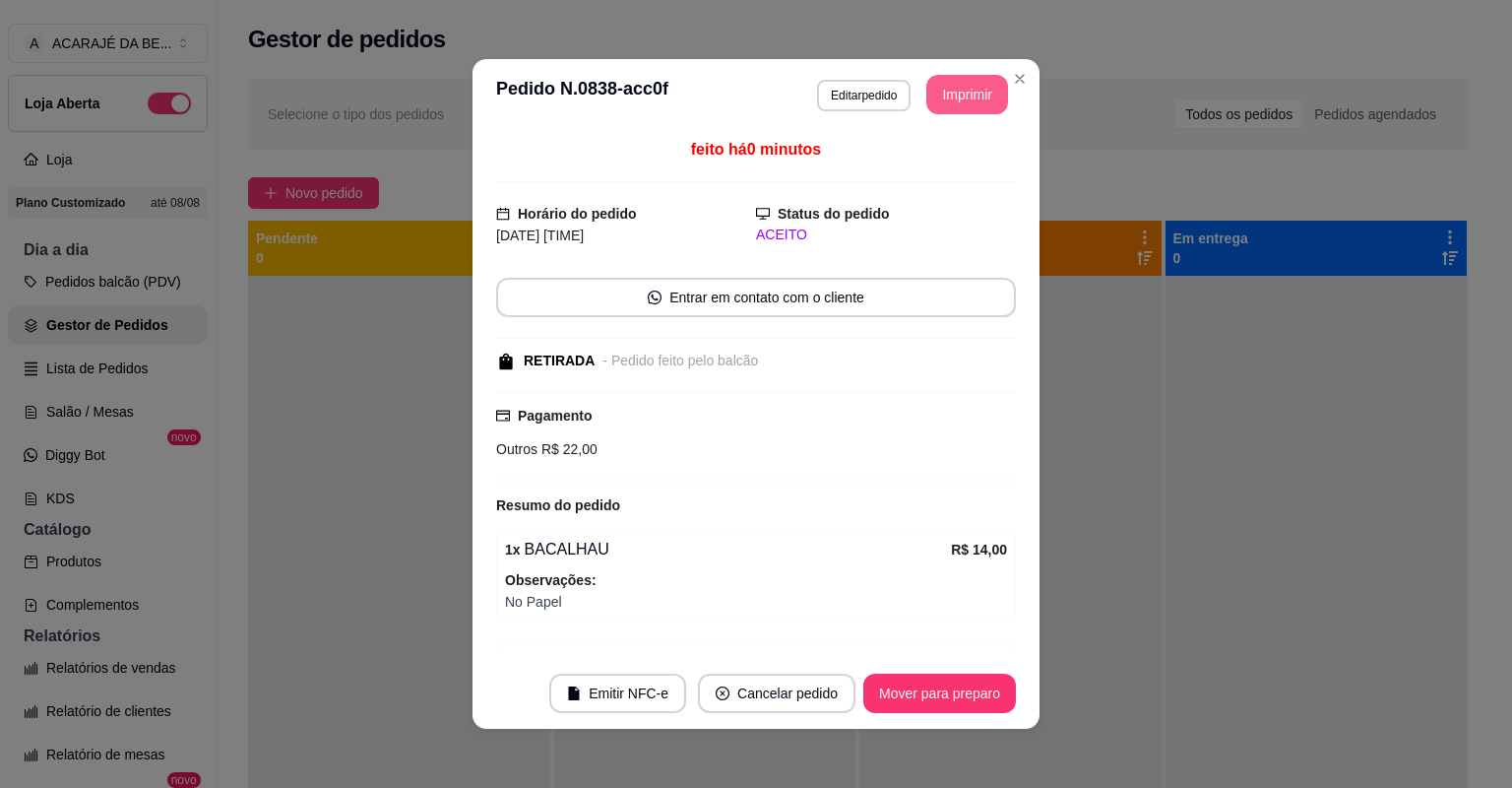 click on "Mover para preparo" at bounding box center (939, 693) 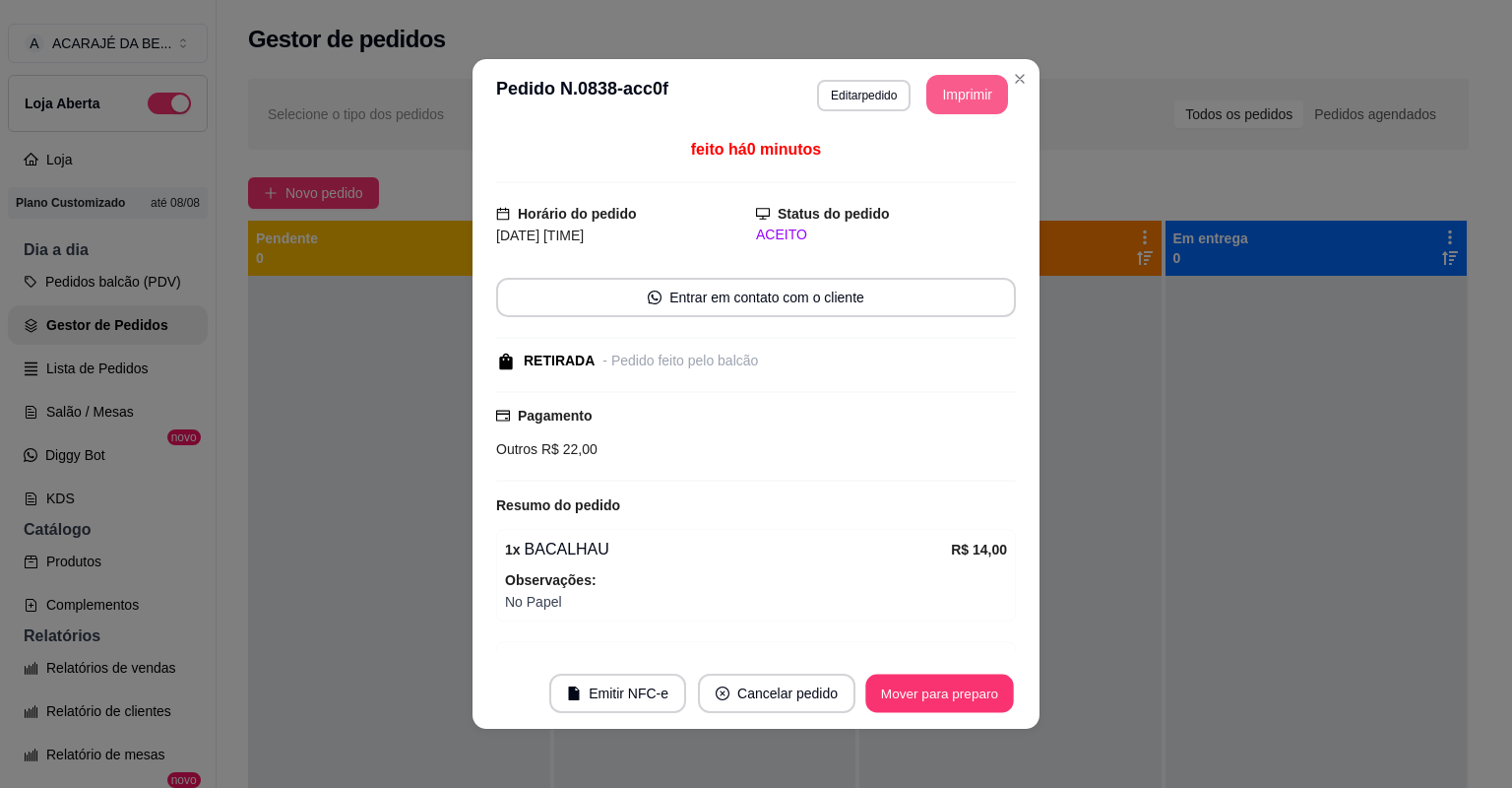 click on "Mover para preparo" at bounding box center (939, 693) 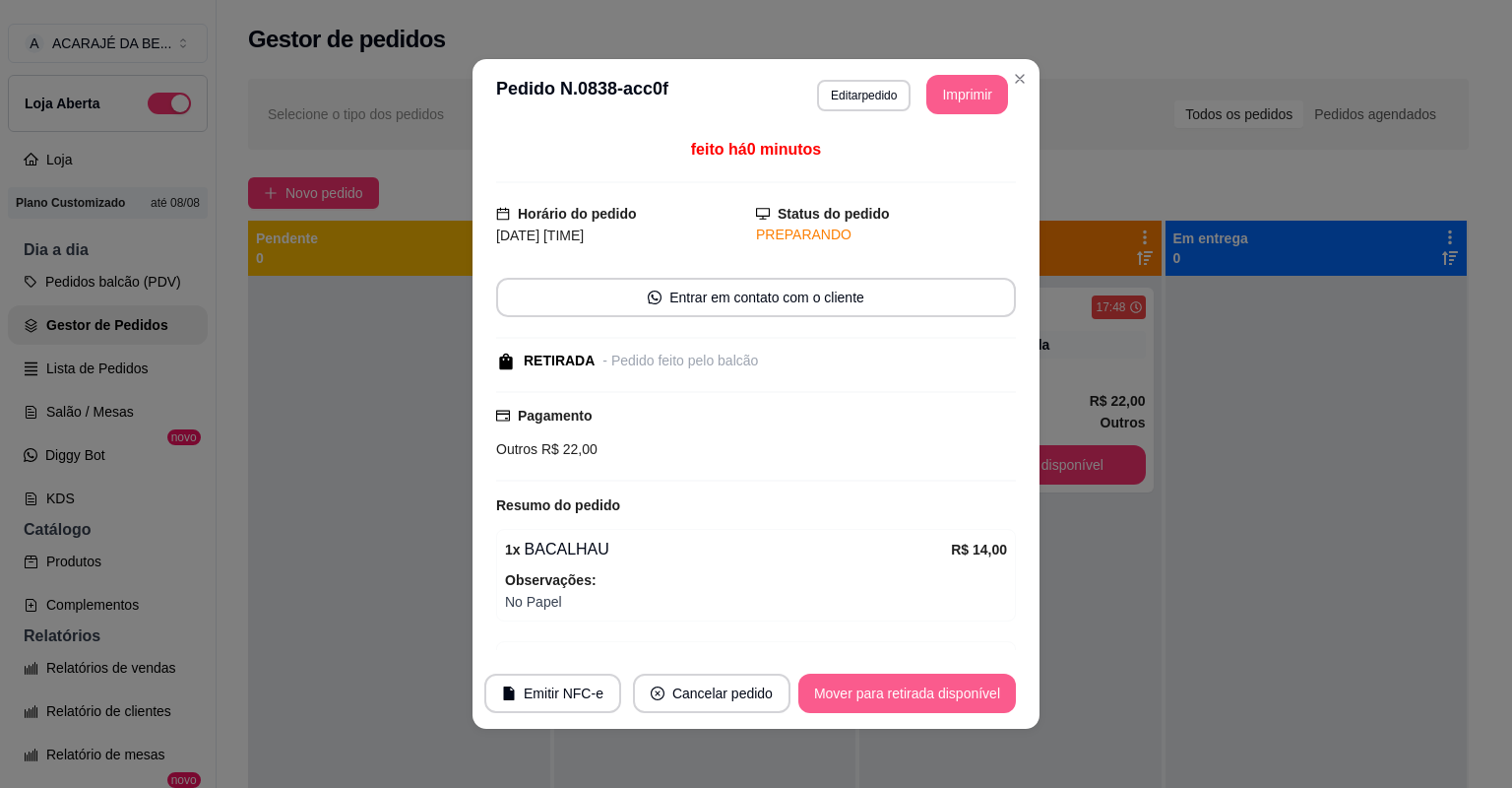 click on "Mover para retirada disponível" at bounding box center (907, 693) 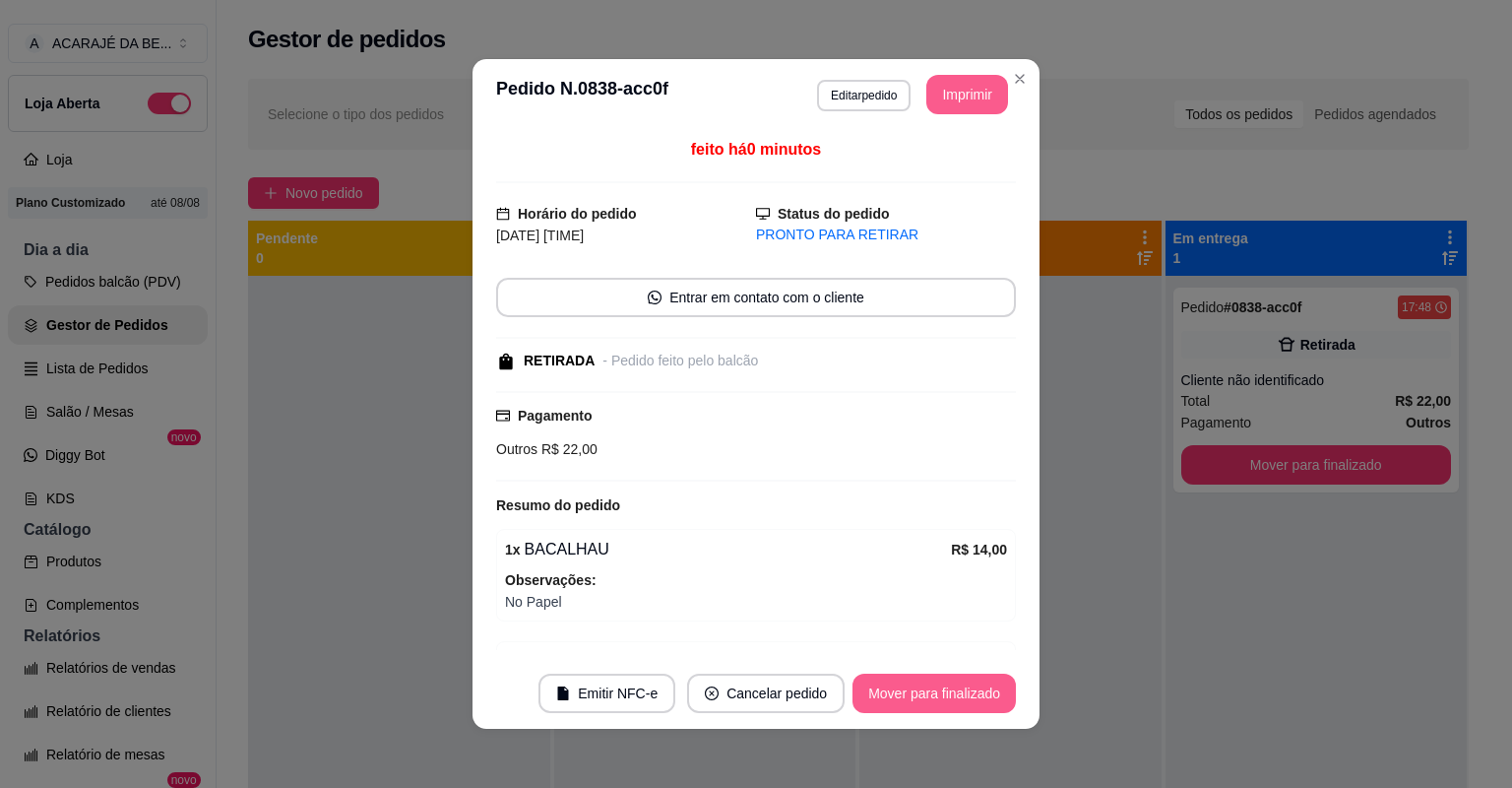 click on "Mover para finalizado" at bounding box center [934, 693] 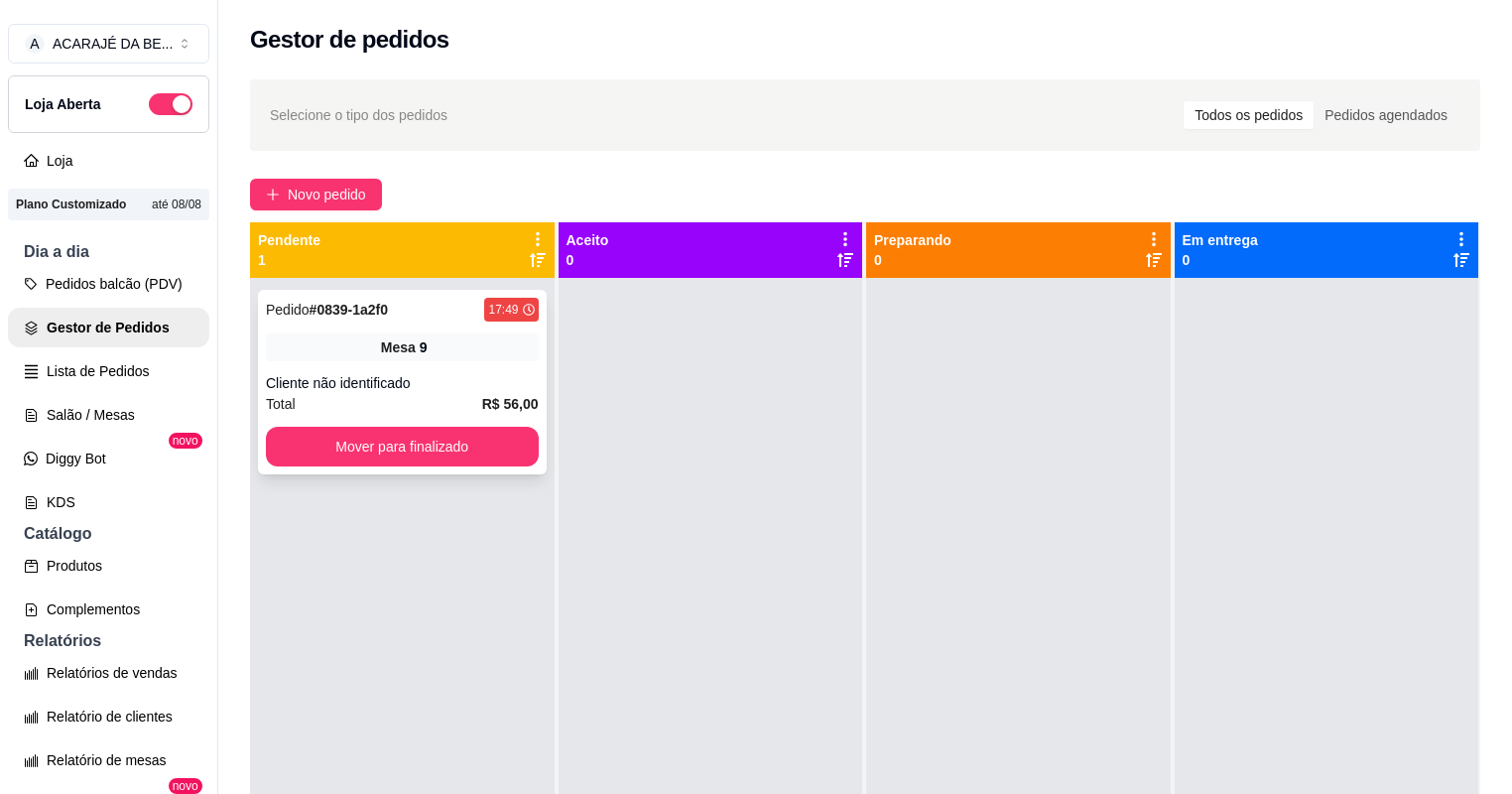 click on "Cliente não identificado" at bounding box center (402, 383) 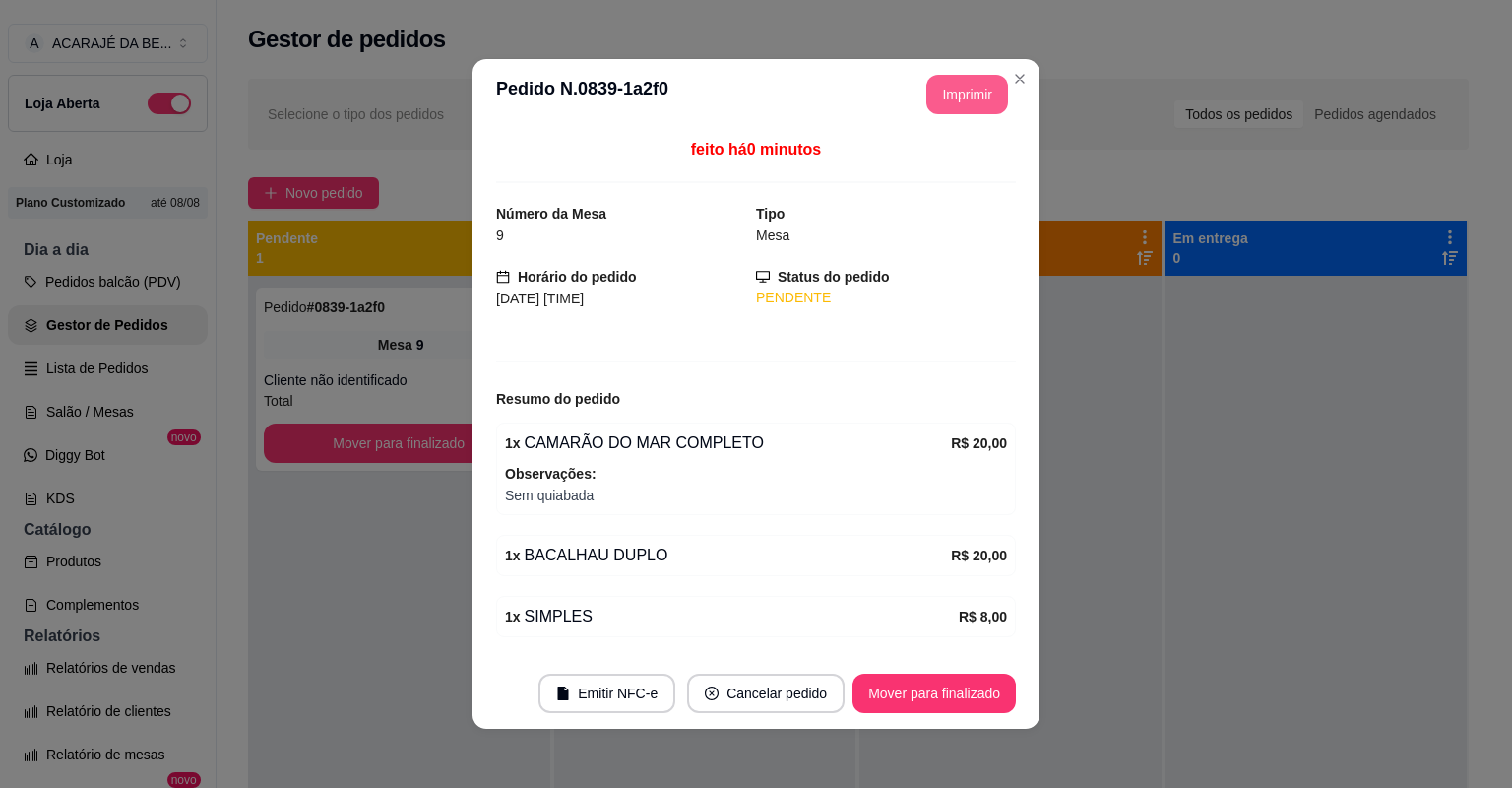 click on "Imprimir" at bounding box center (967, 95) 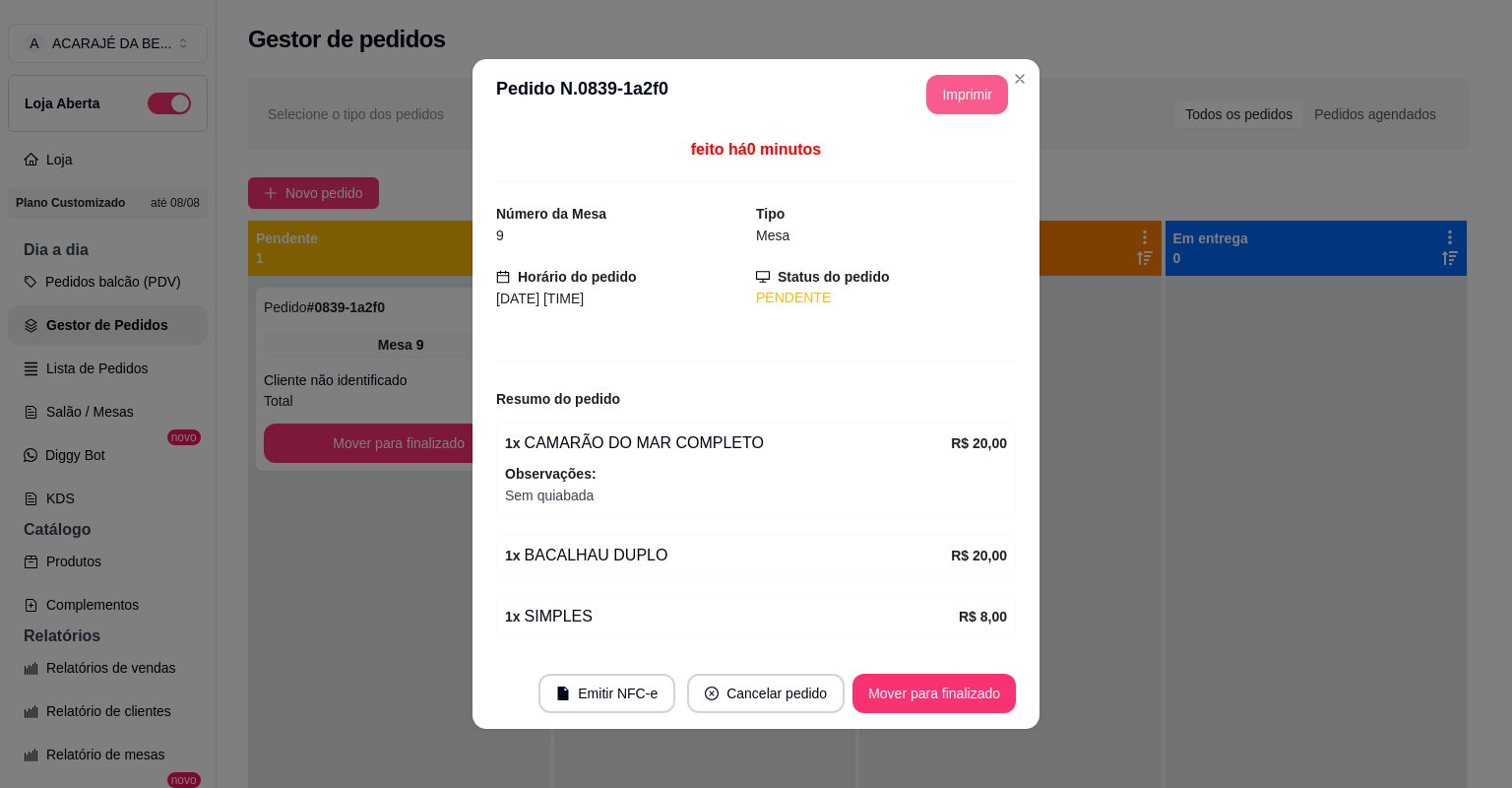 scroll, scrollTop: 0, scrollLeft: 0, axis: both 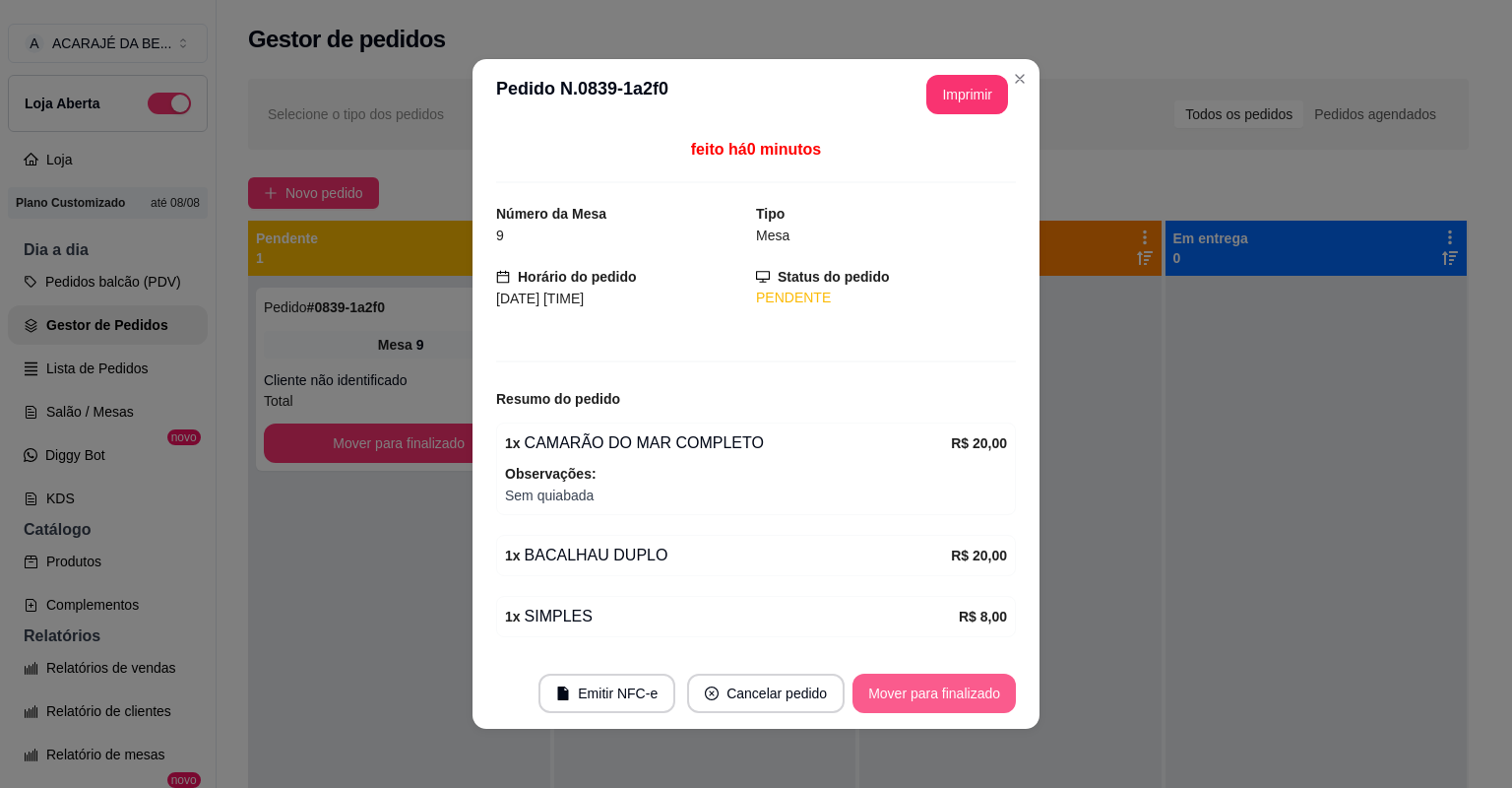 click on "Mover para finalizado" at bounding box center [934, 693] 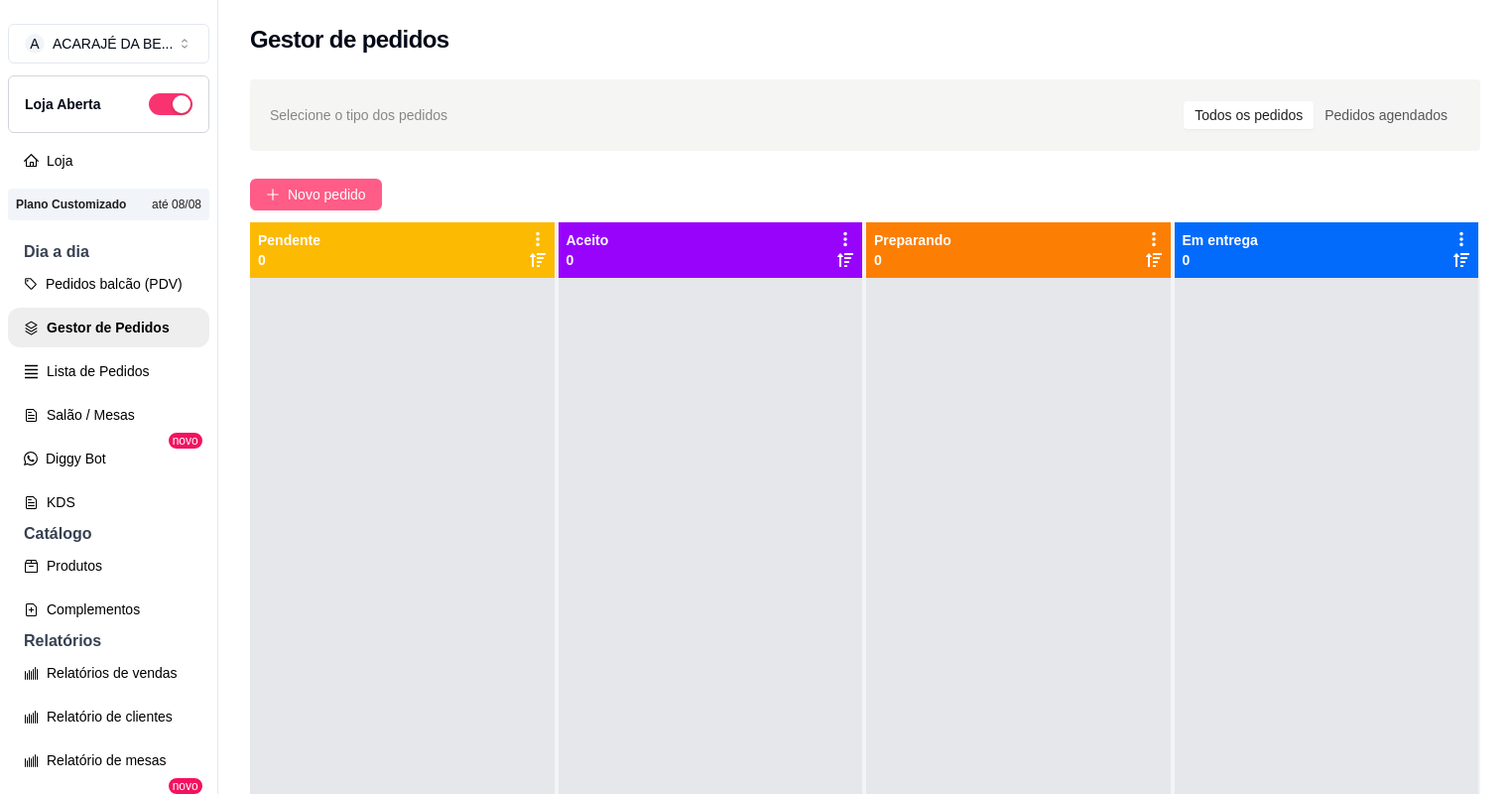 click on "Novo pedido" at bounding box center [326, 195] 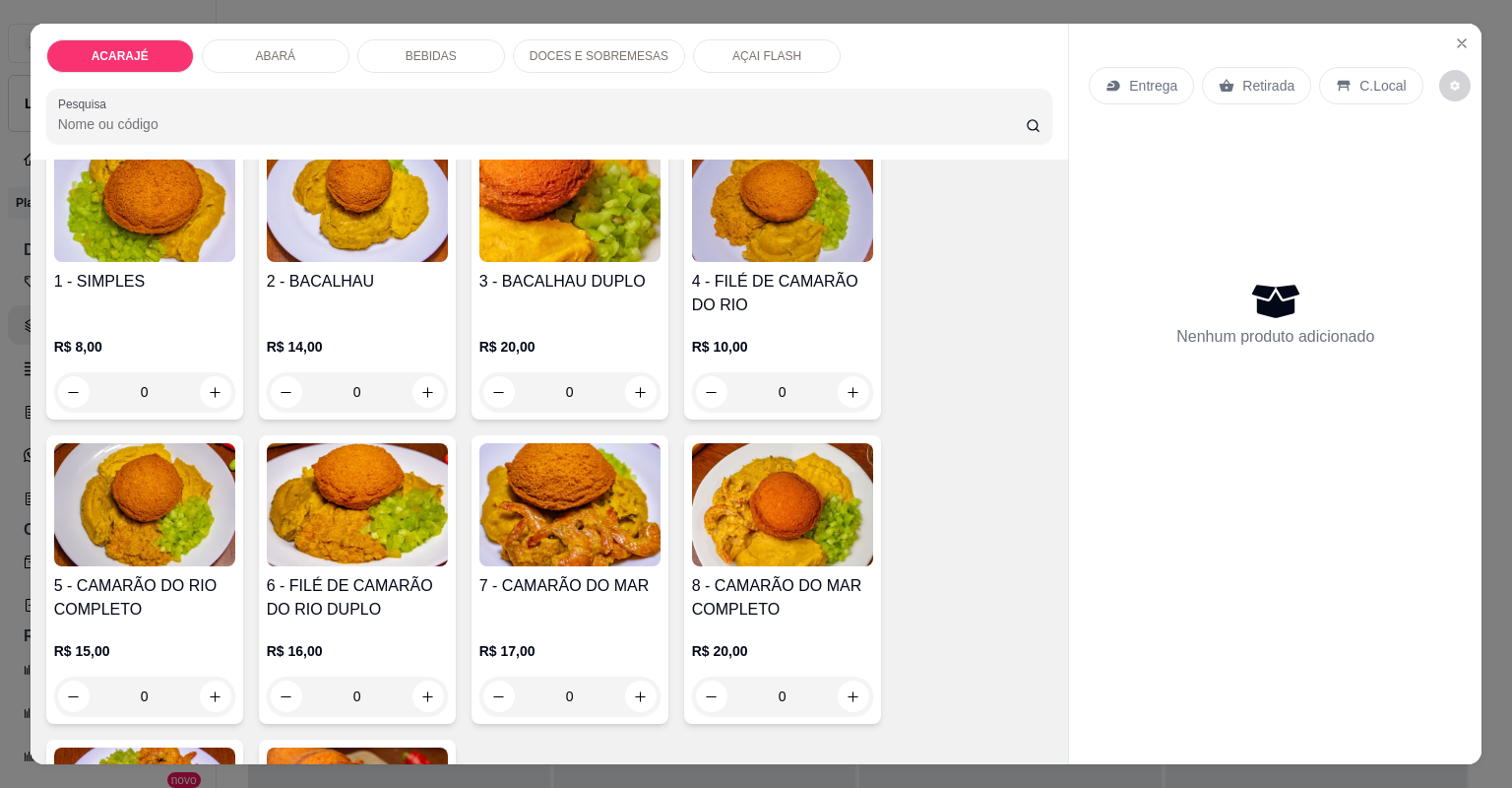 scroll, scrollTop: 158, scrollLeft: 0, axis: vertical 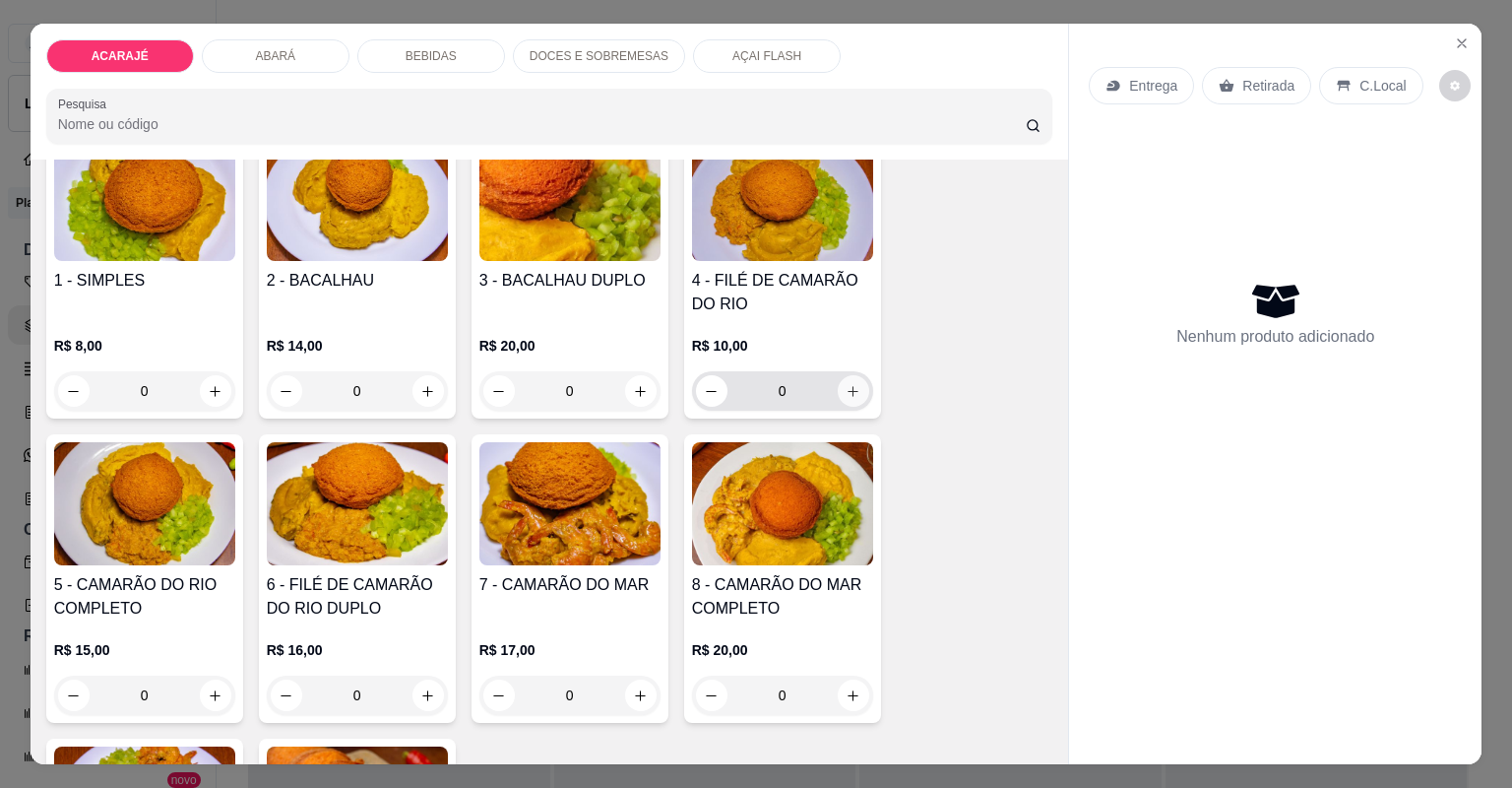 click at bounding box center [853, 391] 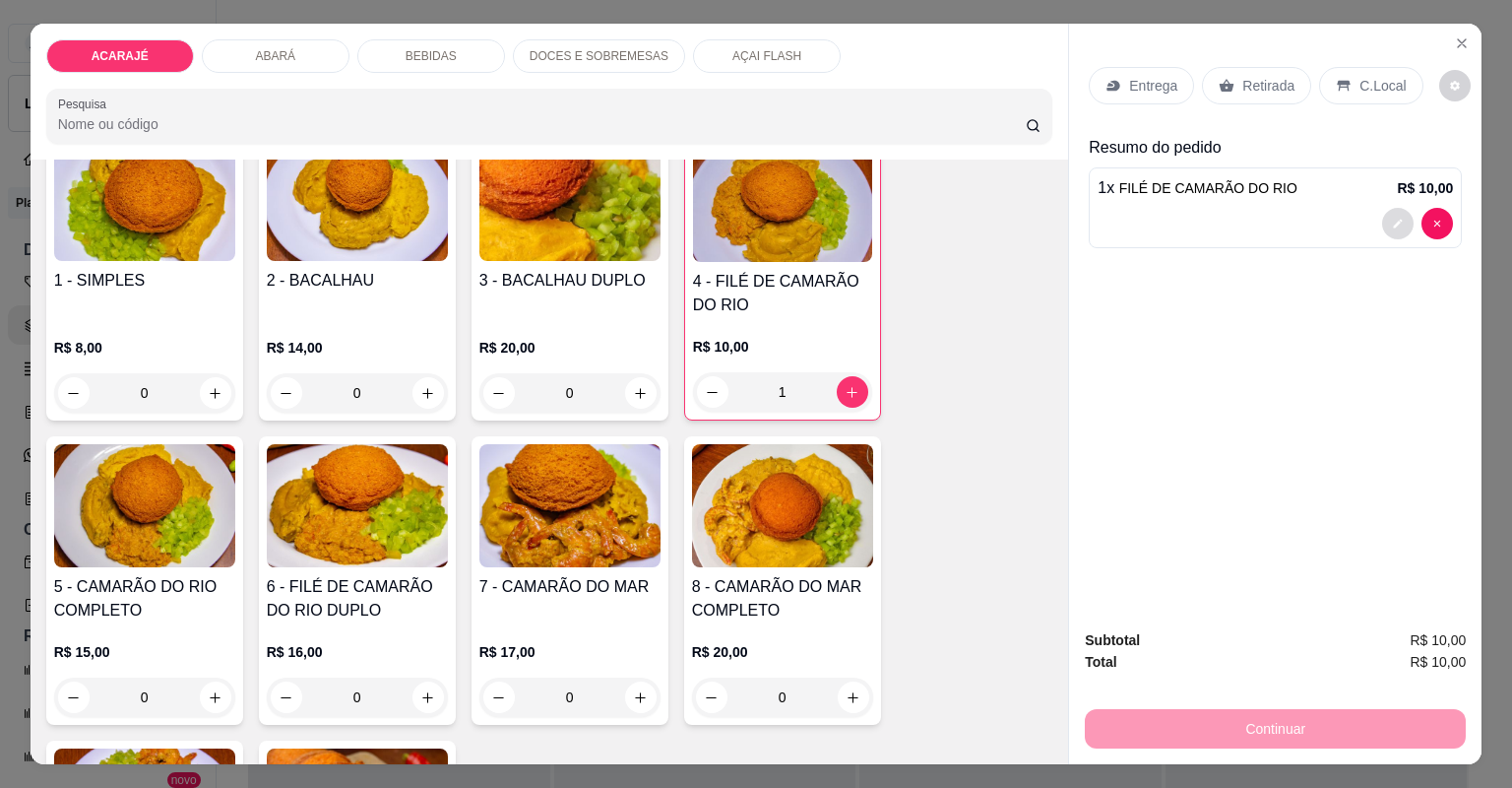 click at bounding box center [1398, 224] 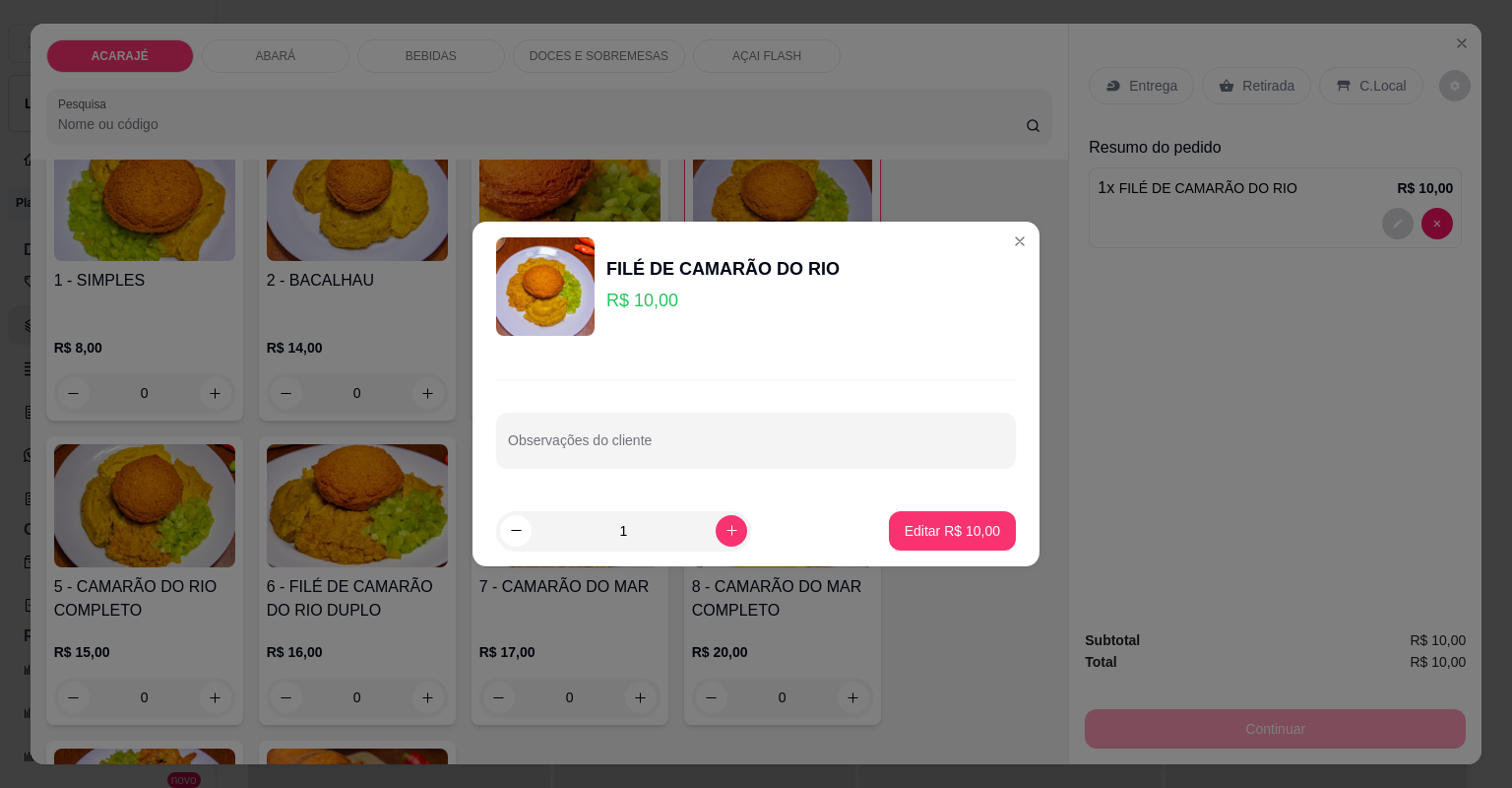click on "Observações do cliente" at bounding box center (756, 424) 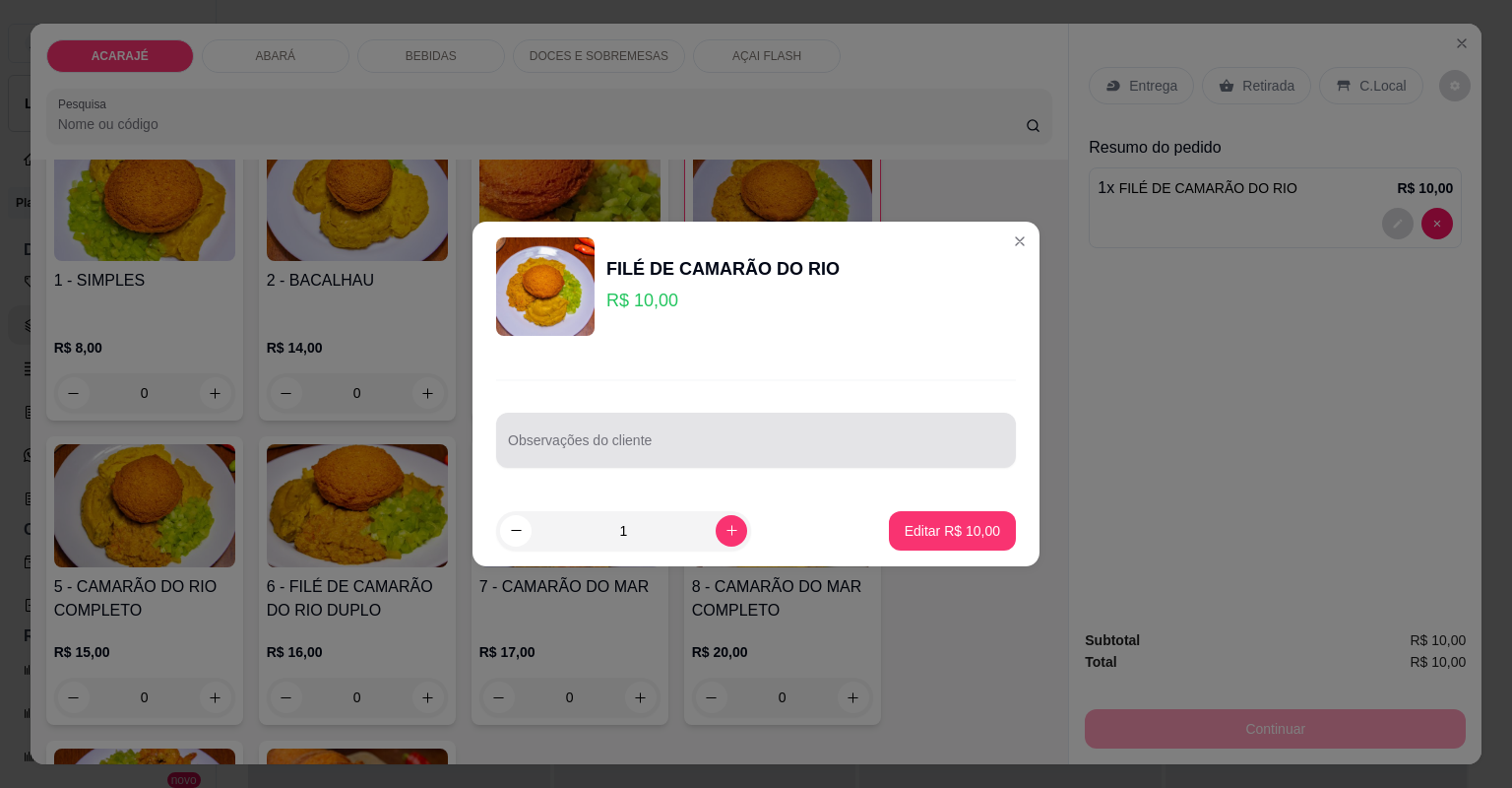 click on "Observações do cliente" at bounding box center (756, 448) 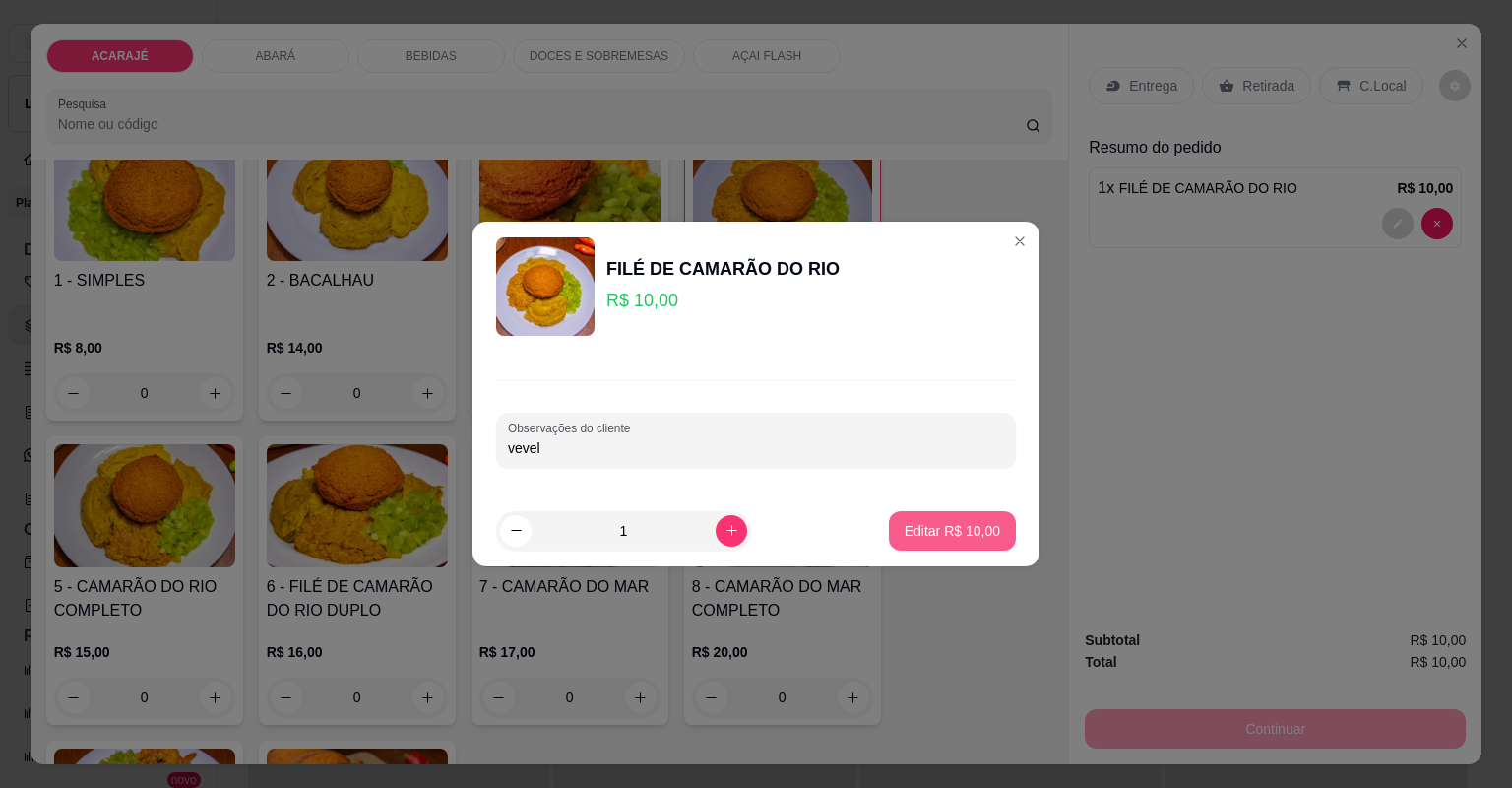 type on "[FIRST]" 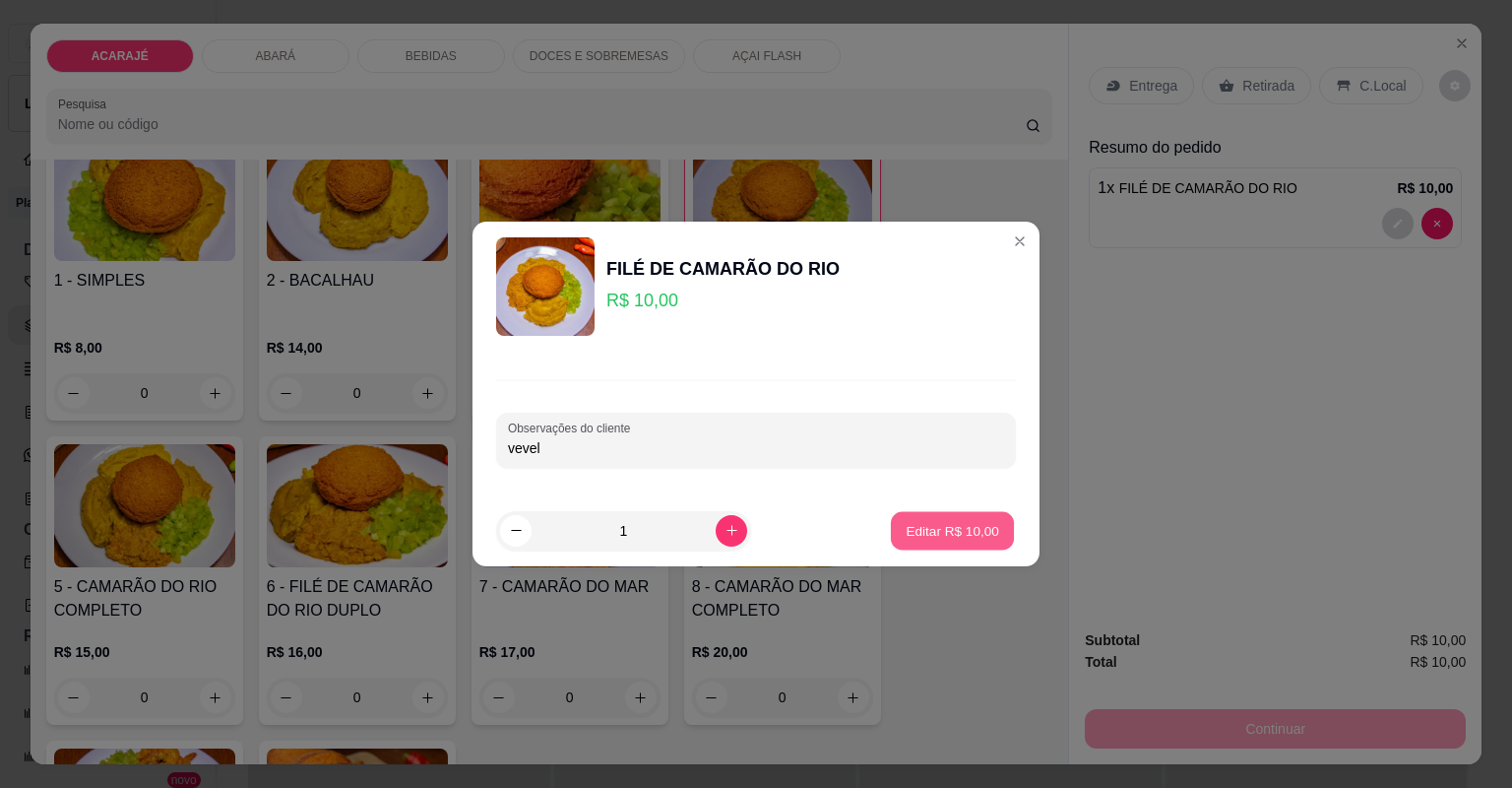click on "Editar   R$ 10,00" at bounding box center (952, 530) 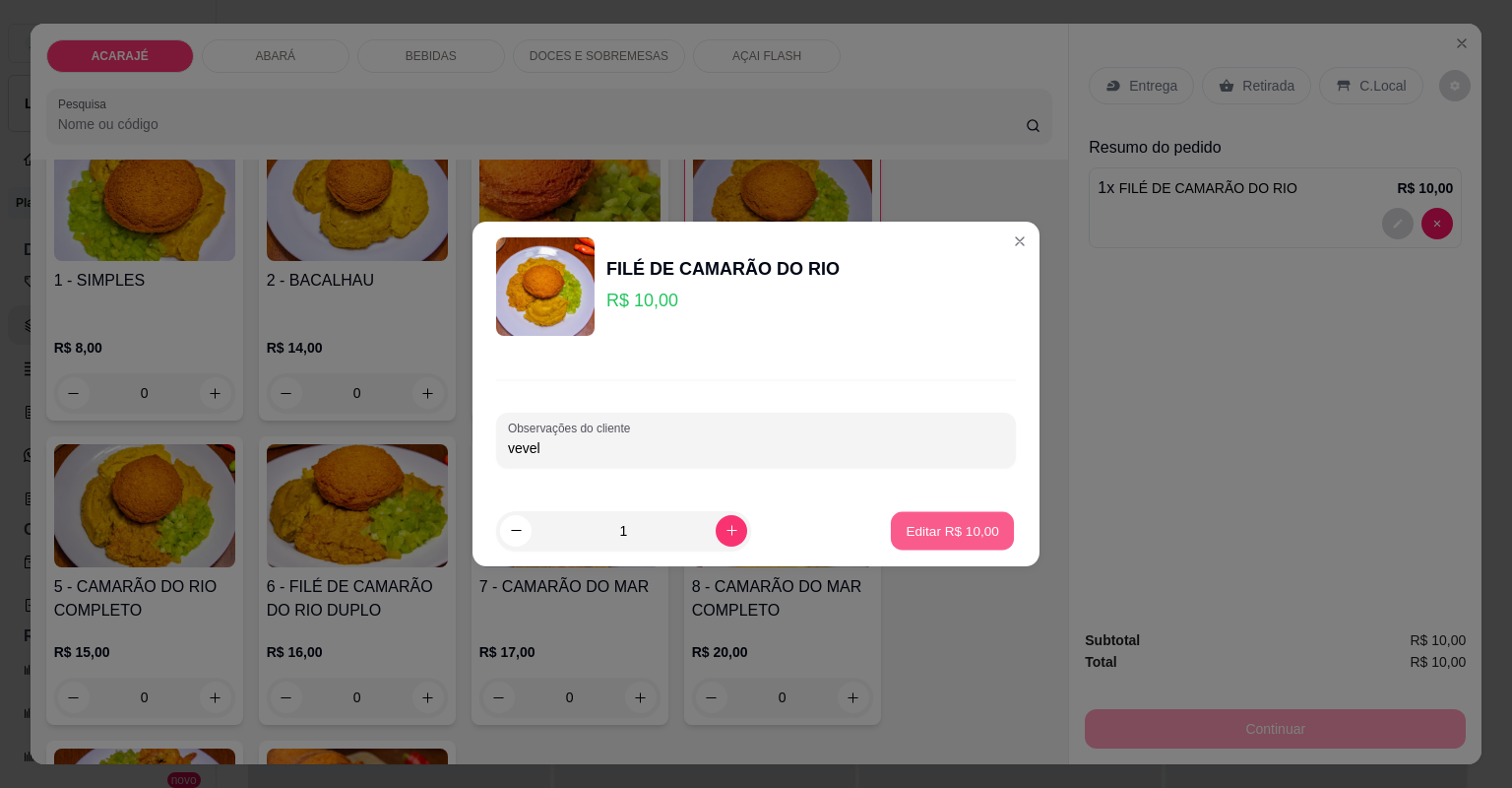 type on "0" 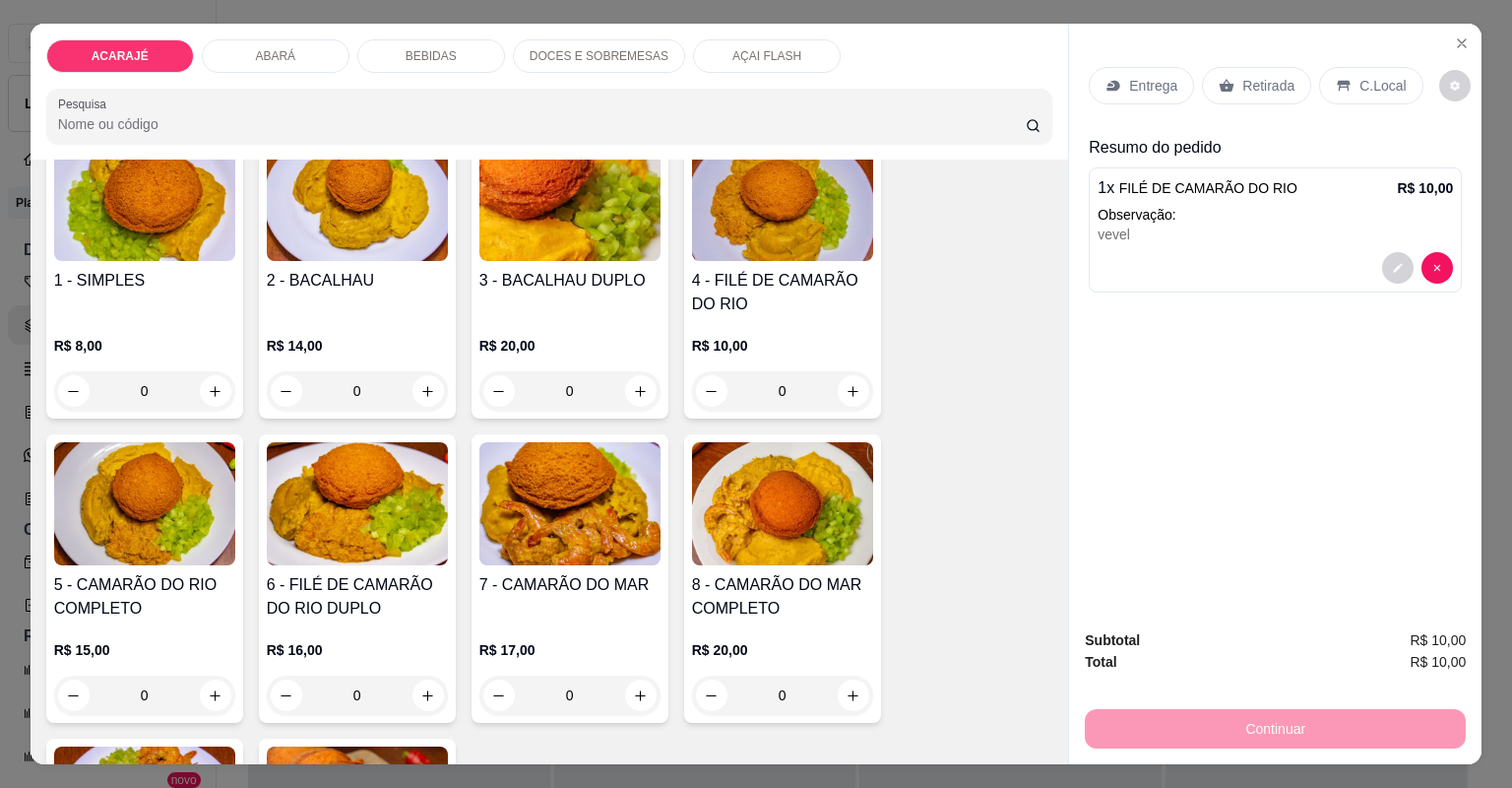 click on "Retirada" at bounding box center [1268, 86] 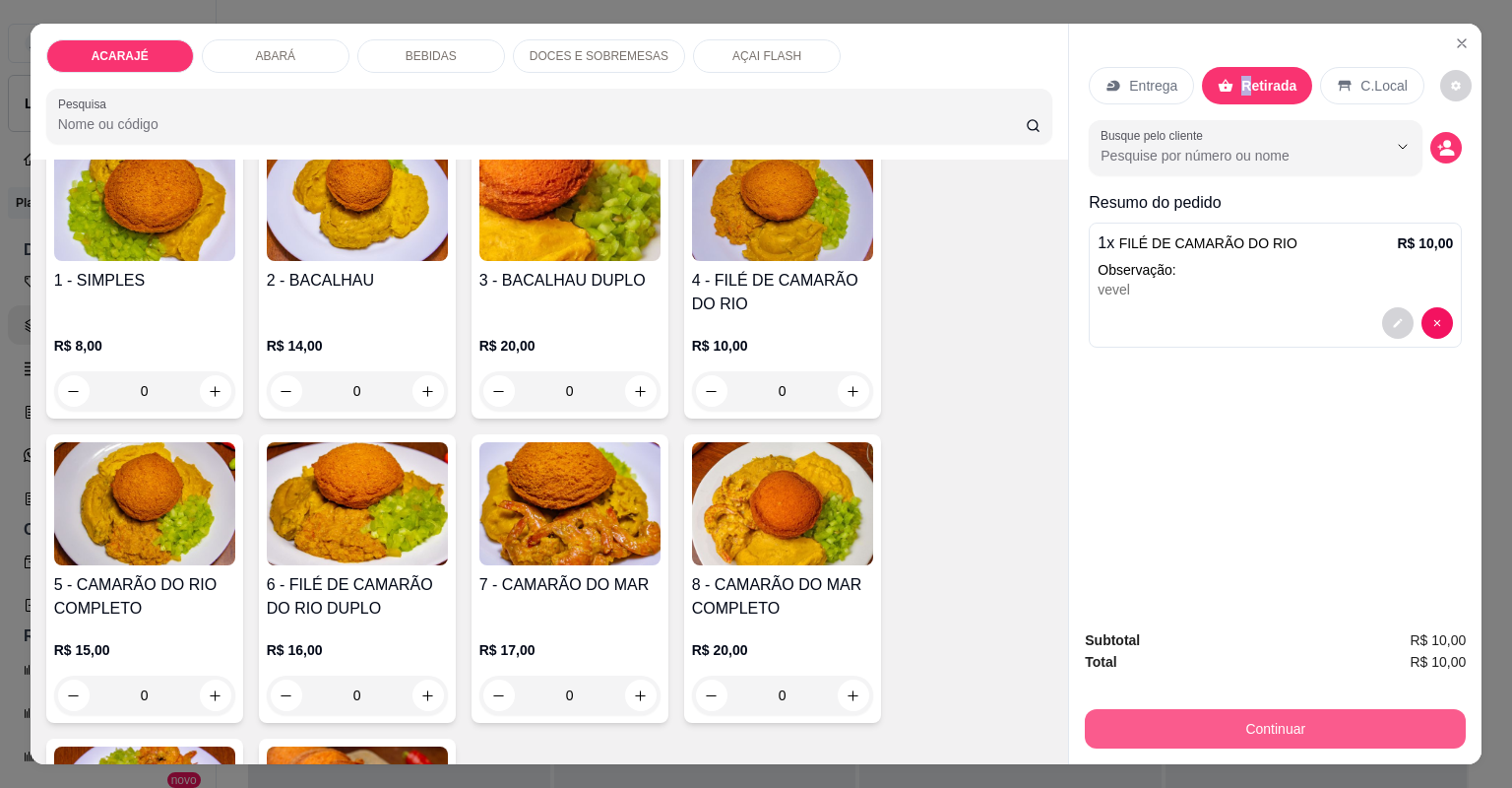 click on "Continuar" at bounding box center (1275, 729) 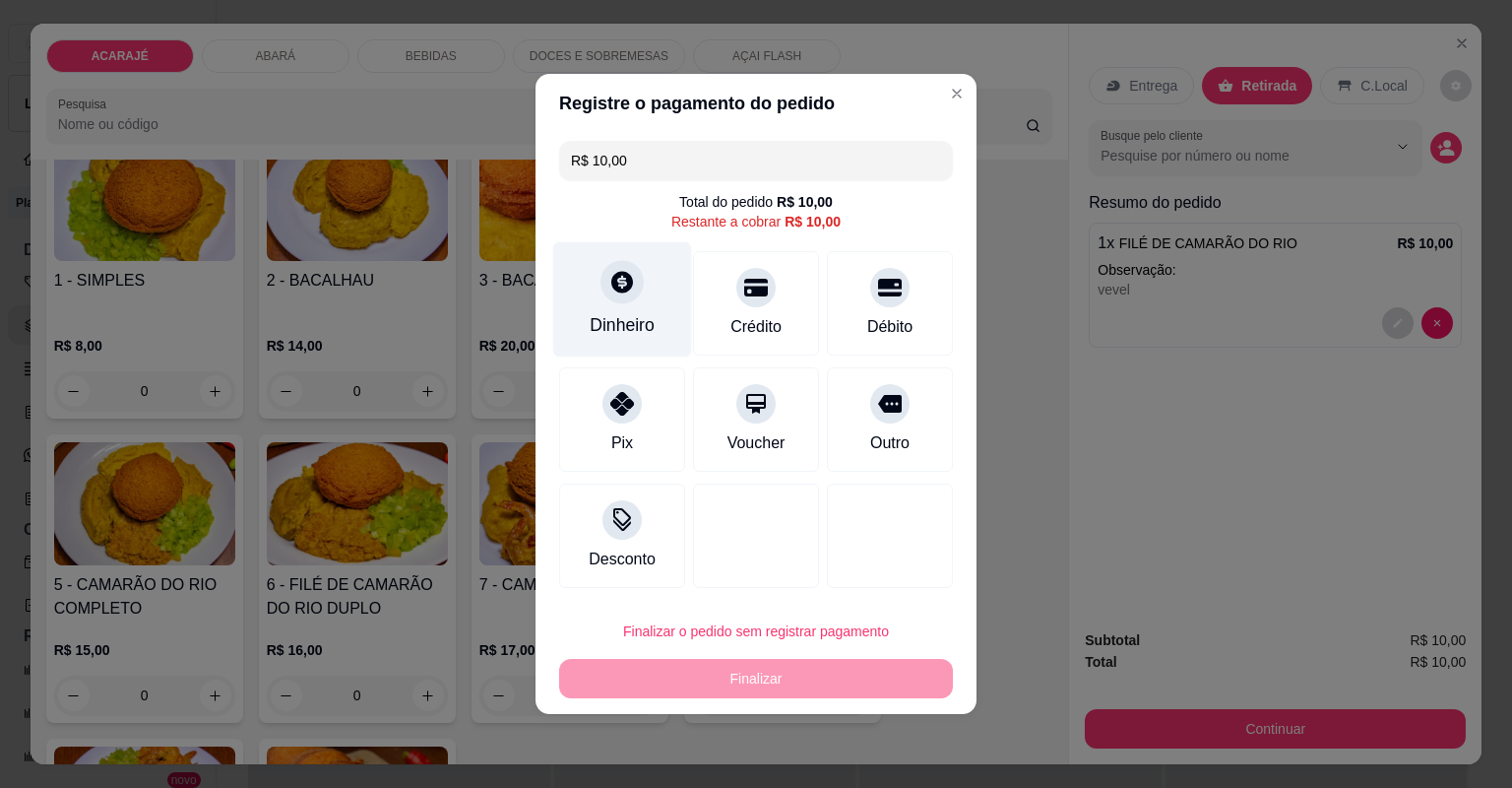 click at bounding box center [622, 282] 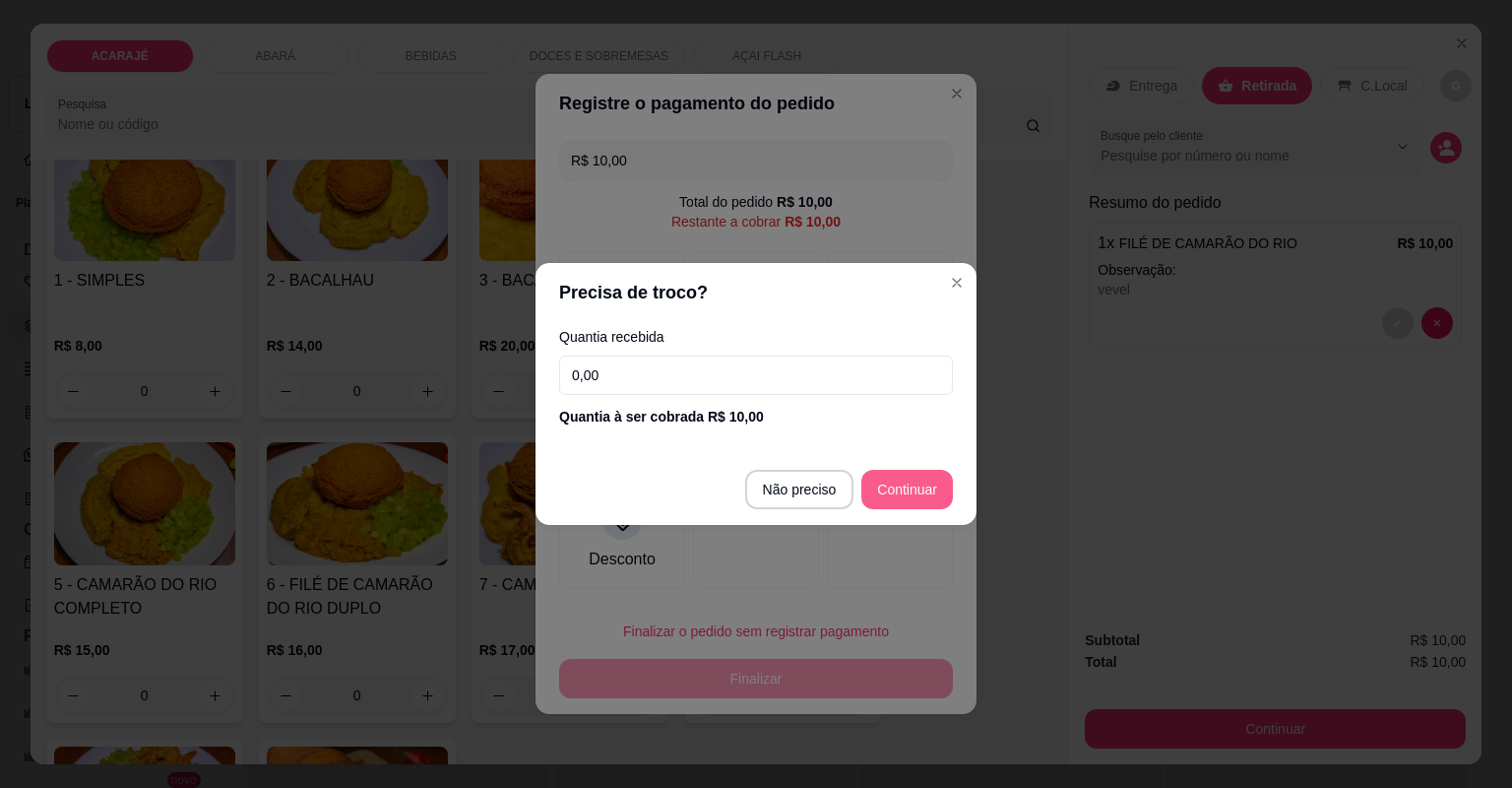 click at bounding box center [890, 536] 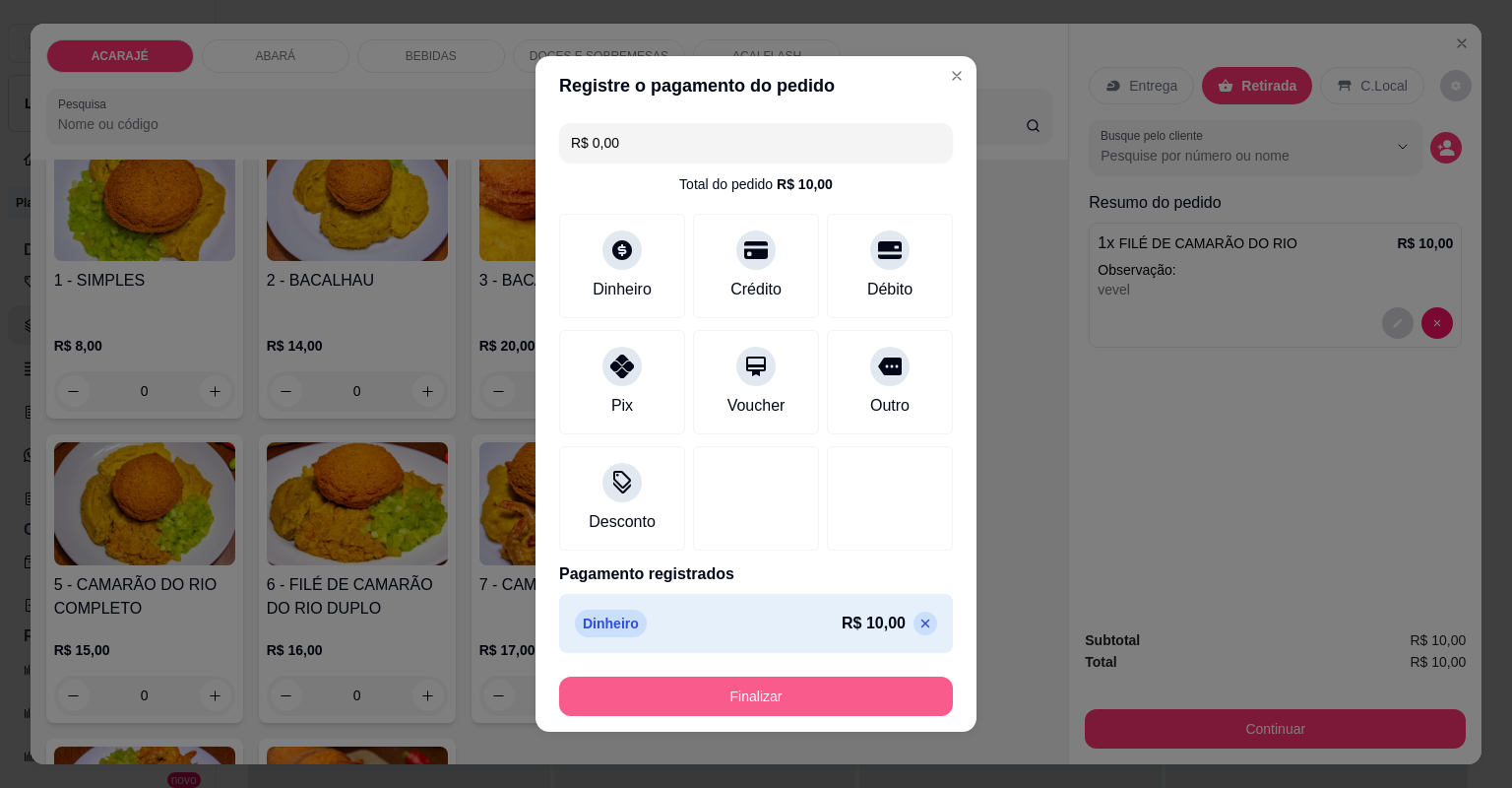 click on "Finalizar" at bounding box center [756, 696] 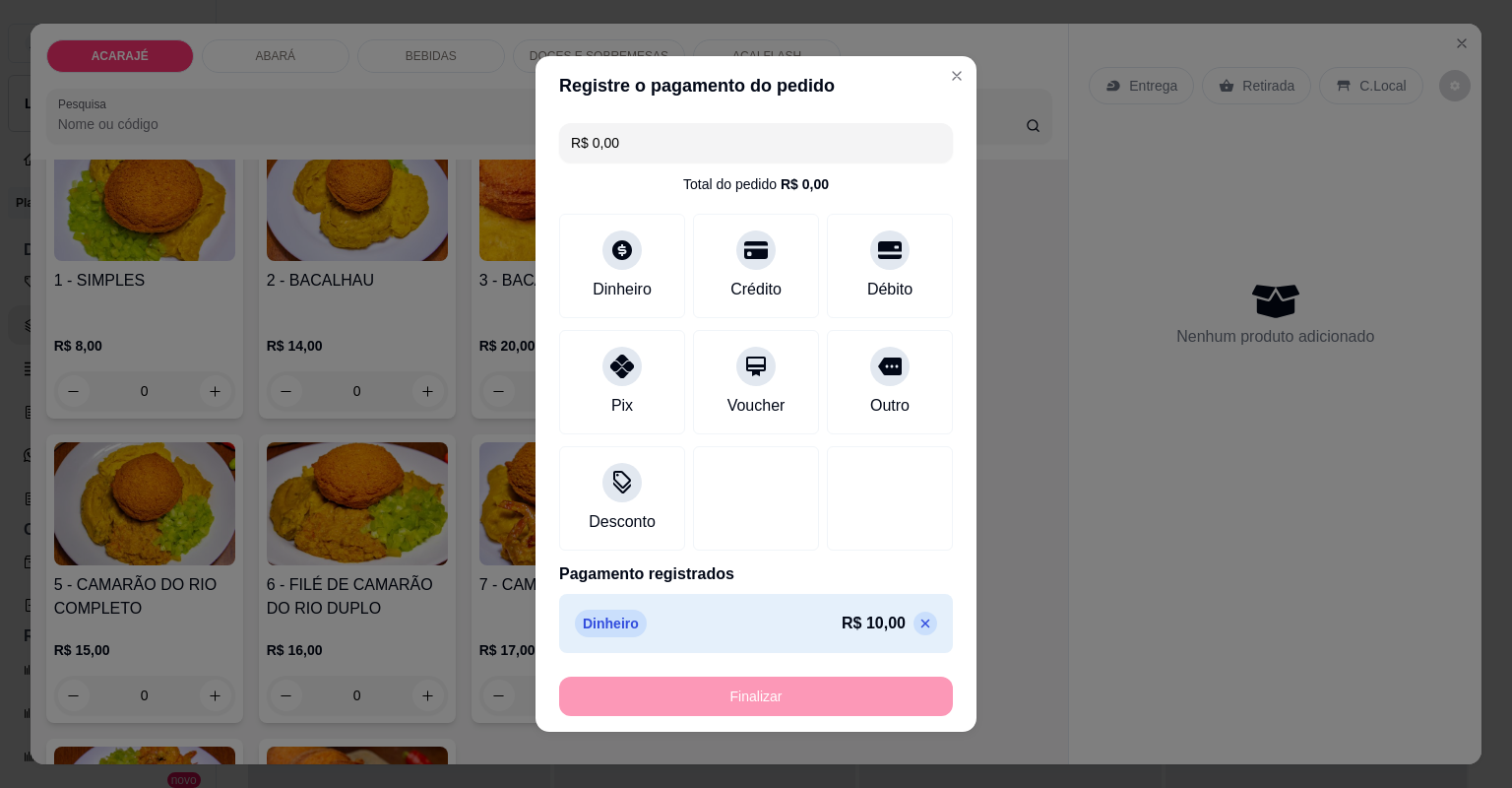 type on "-R$ 10,00" 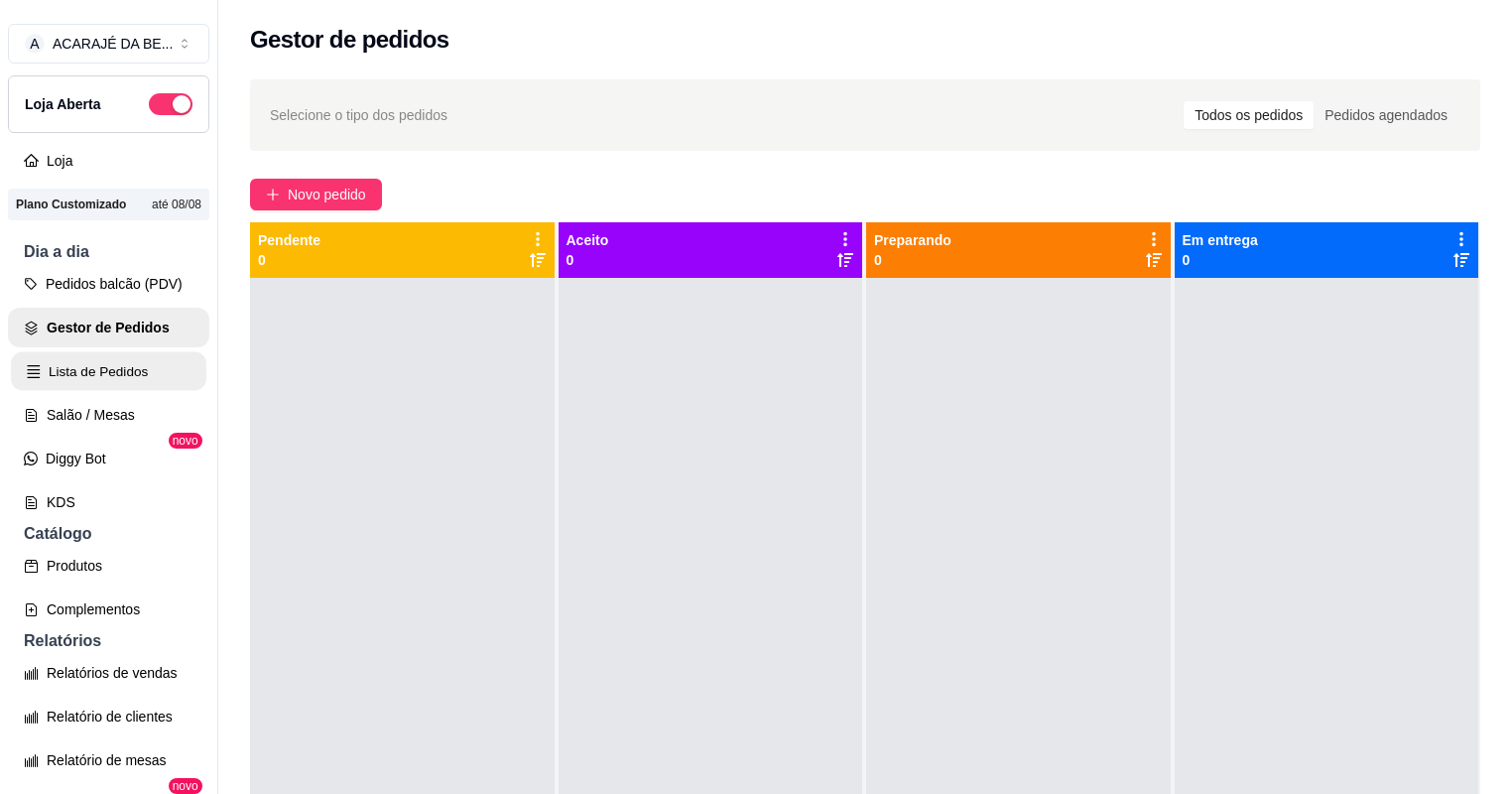 click on "Lista de Pedidos" at bounding box center (108, 371) 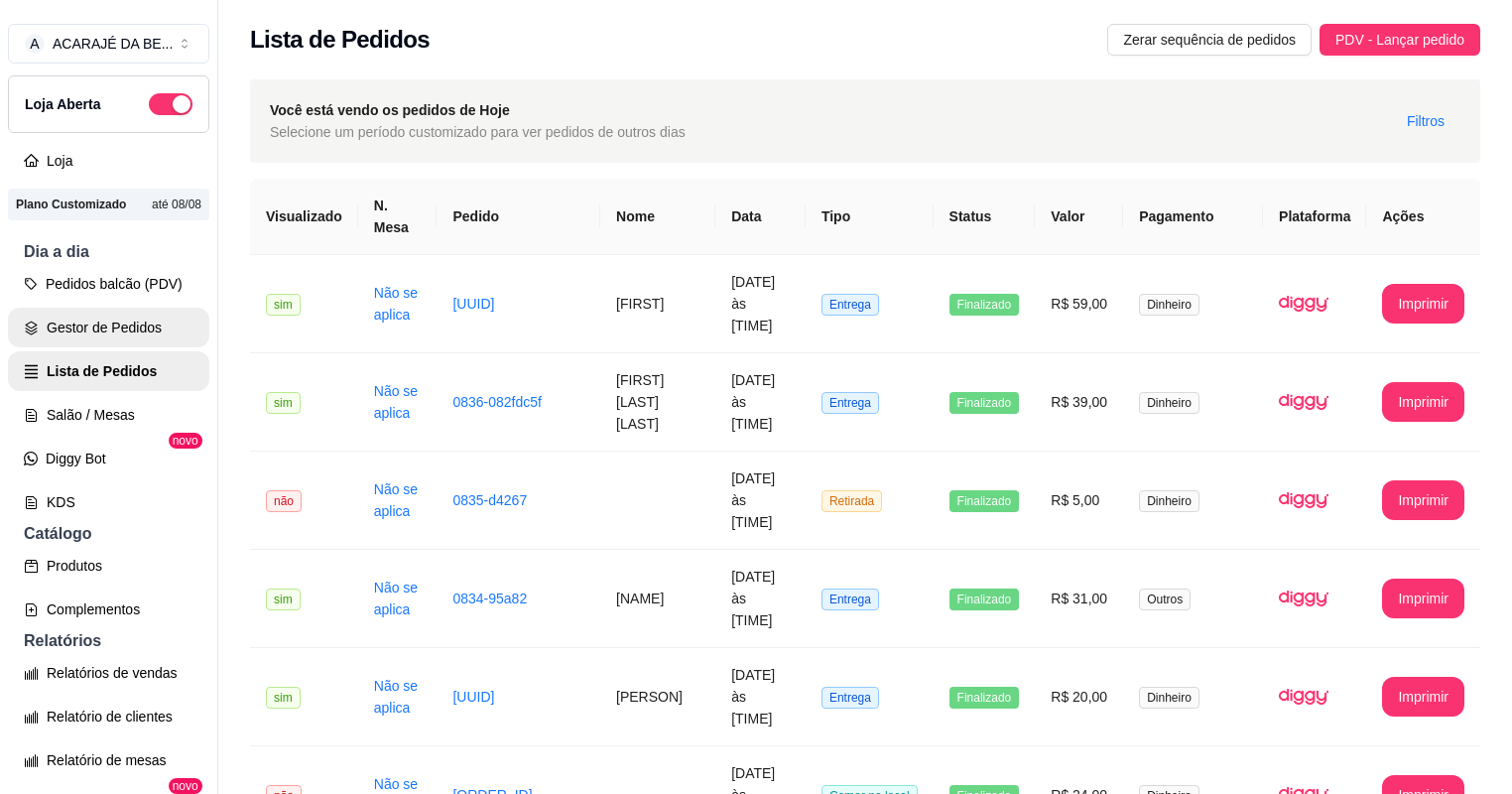 click on "Gestor de Pedidos" at bounding box center [108, 328] 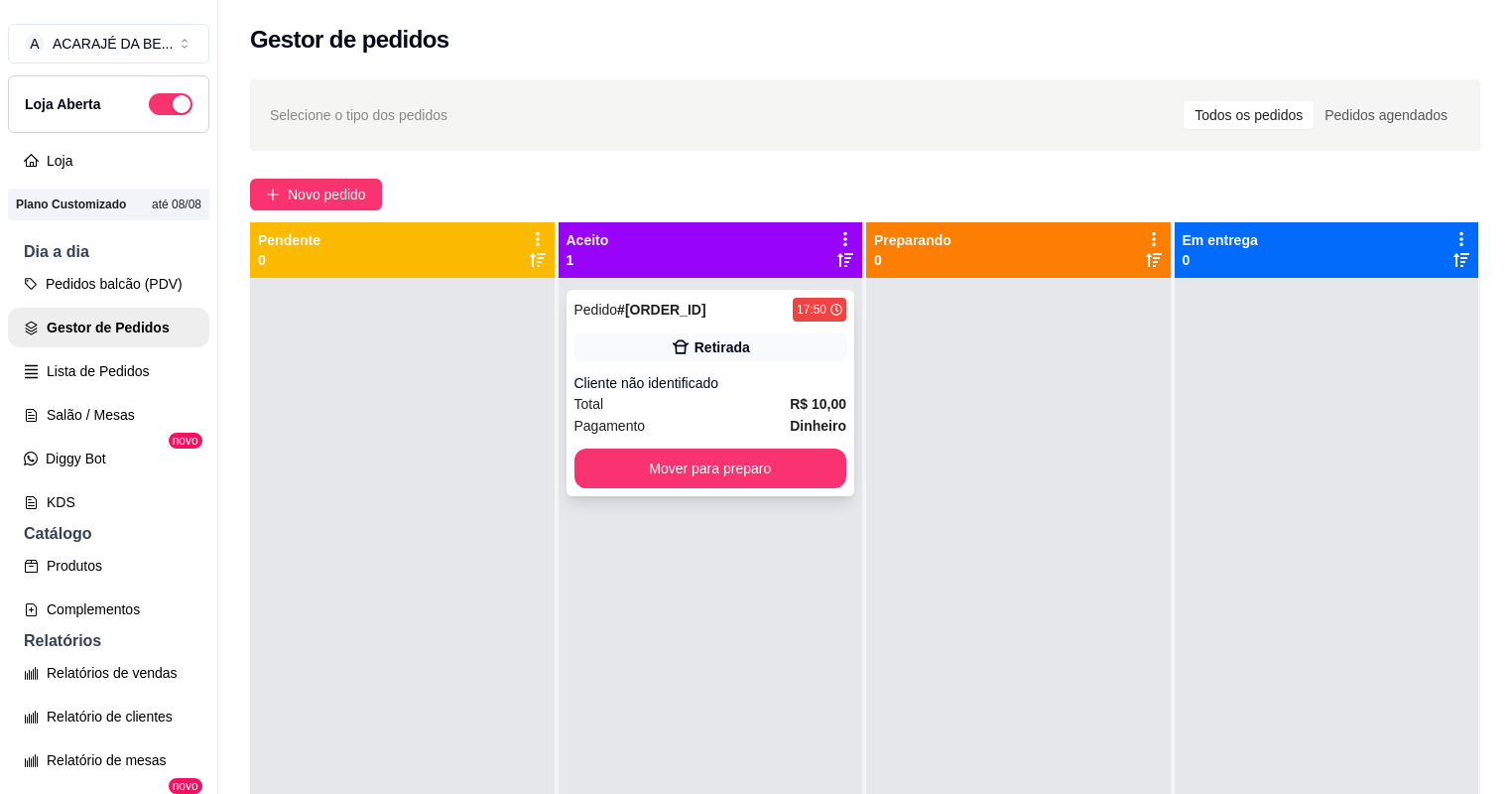 click on "Pagamento Dinheiro" at bounding box center (710, 426) 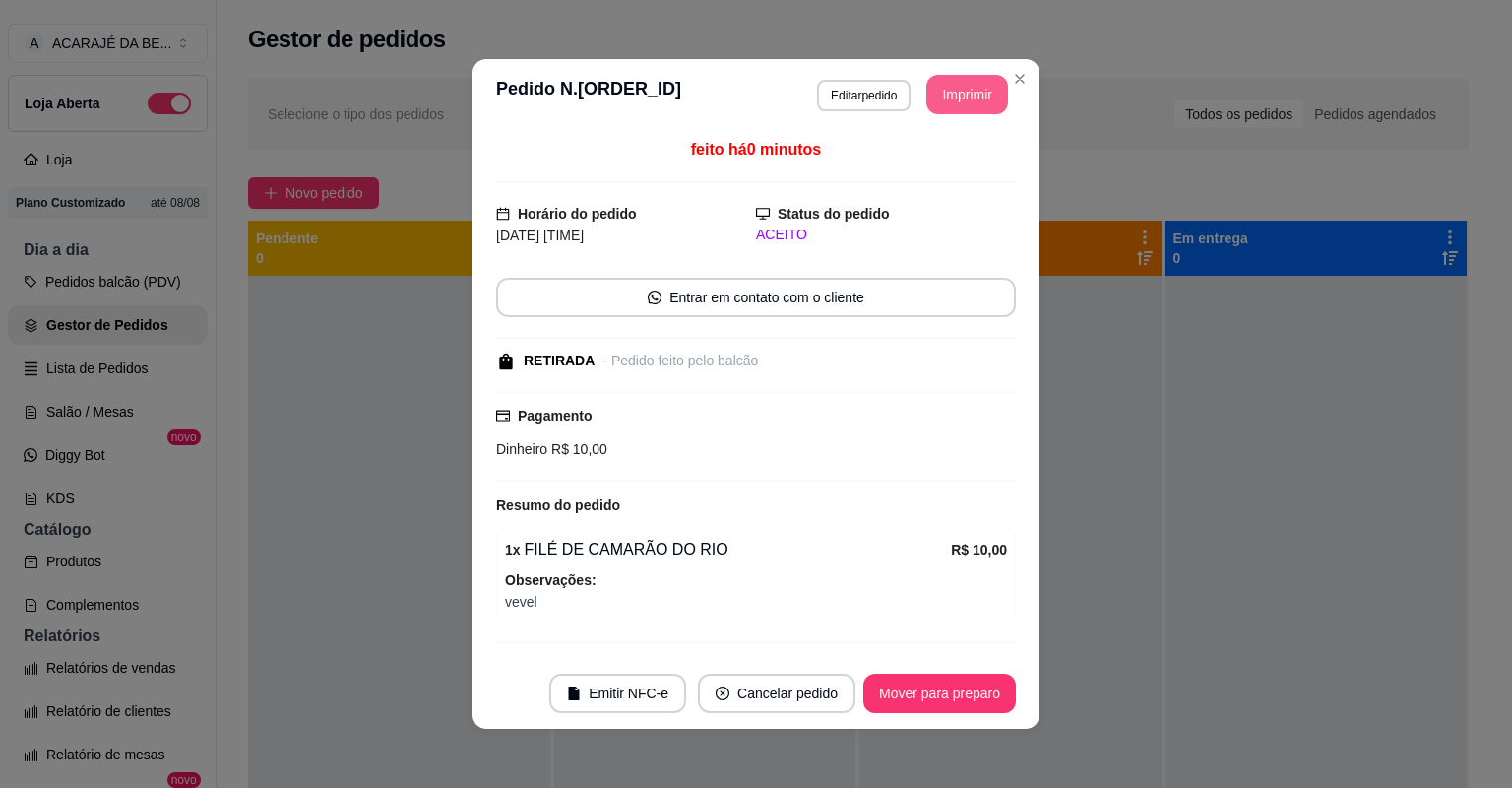 click on "Imprimir" at bounding box center [967, 95] 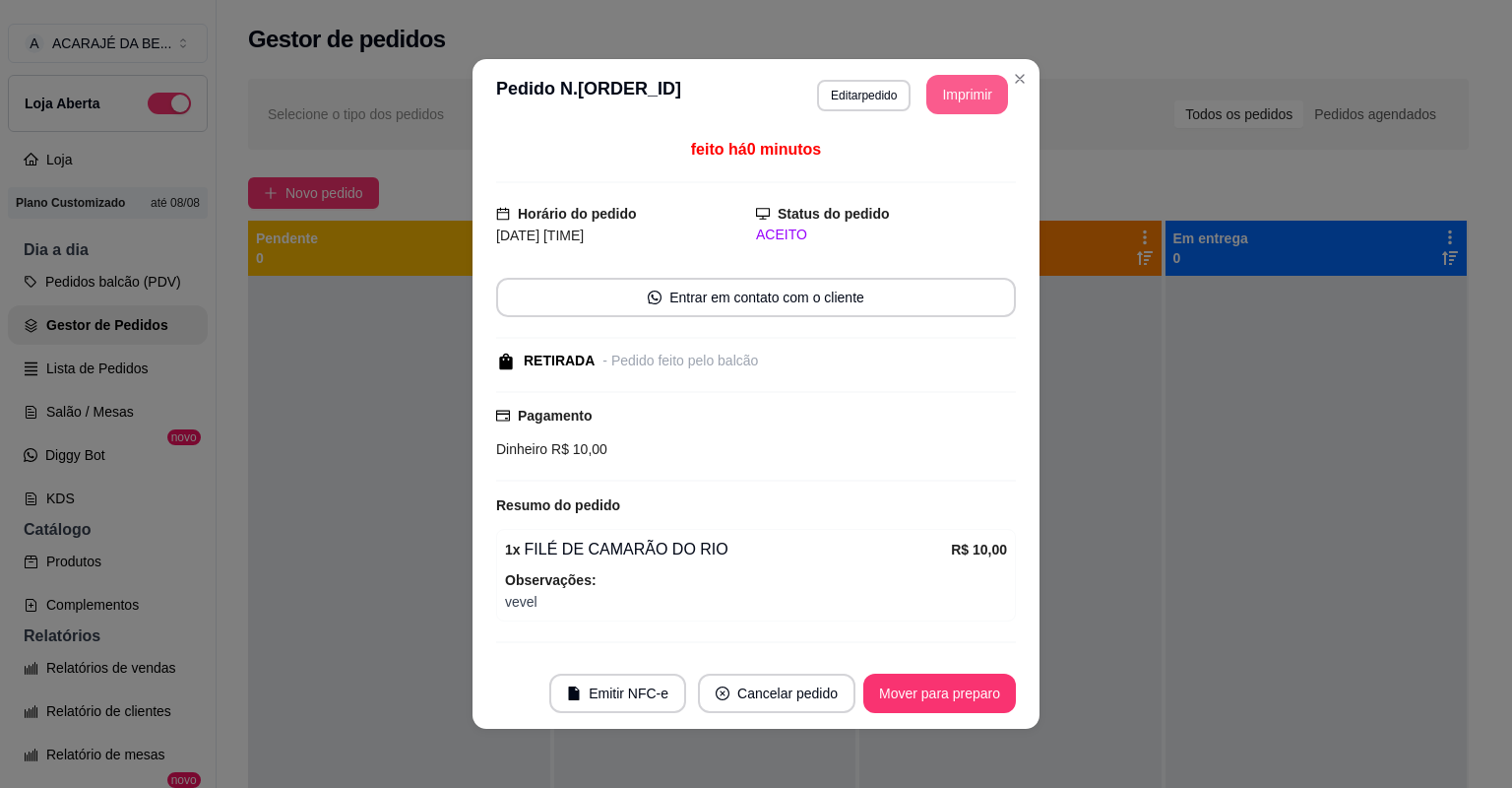 scroll, scrollTop: 0, scrollLeft: 0, axis: both 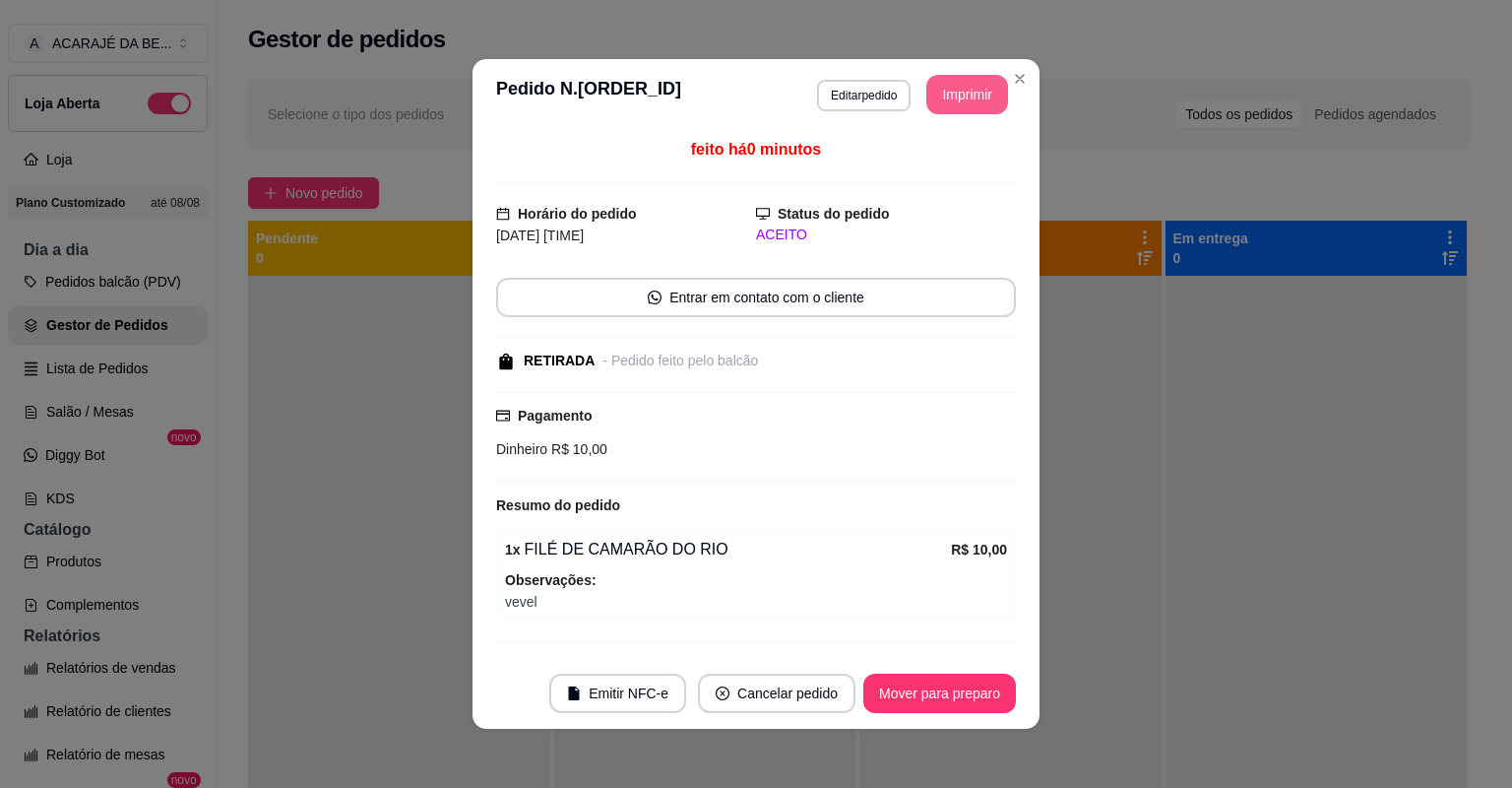 click on "Mover para preparo" at bounding box center [939, 693] 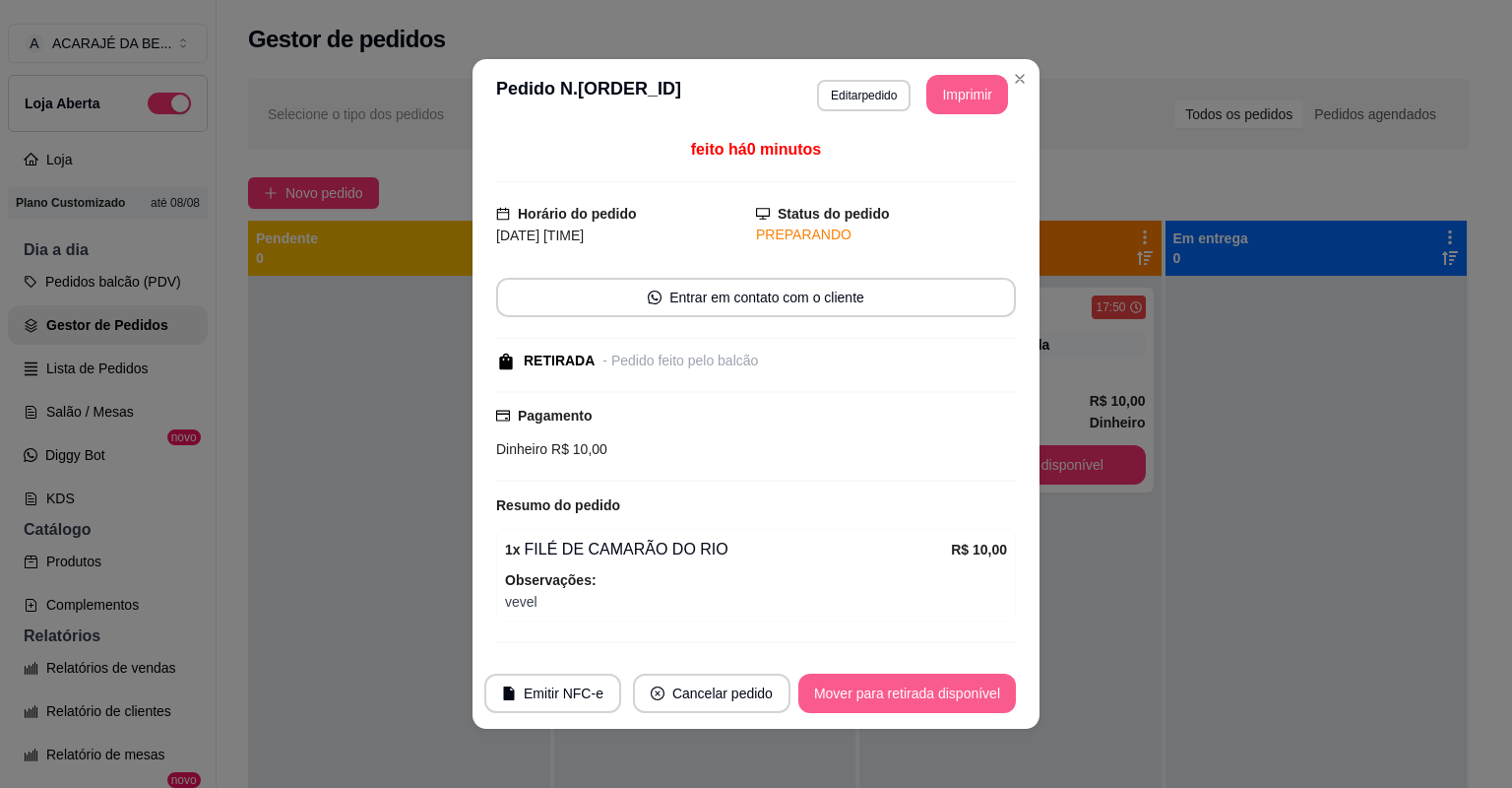 click on "Mover para retirada disponível" at bounding box center (907, 693) 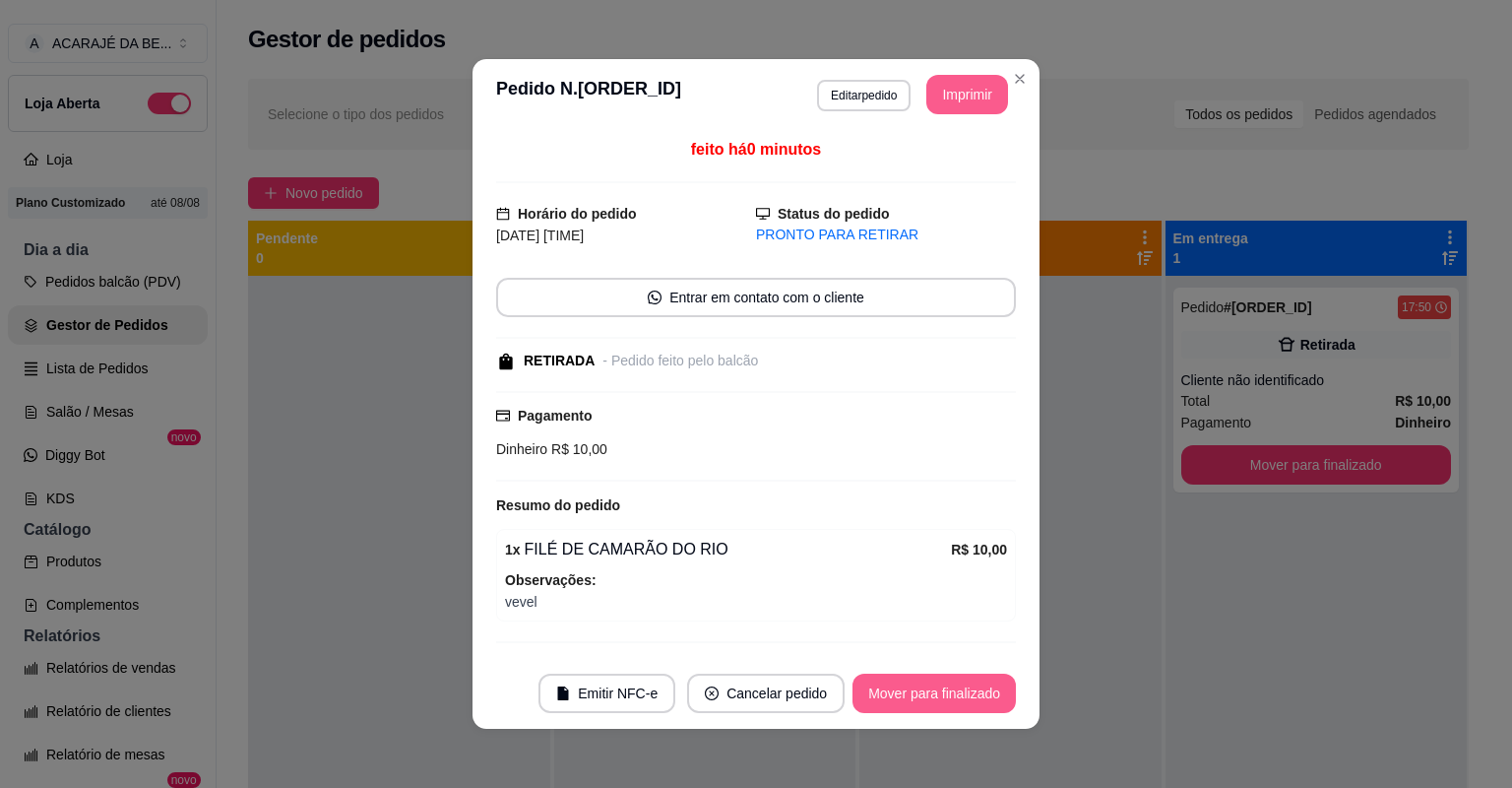 click on "Mover para finalizado" at bounding box center [934, 693] 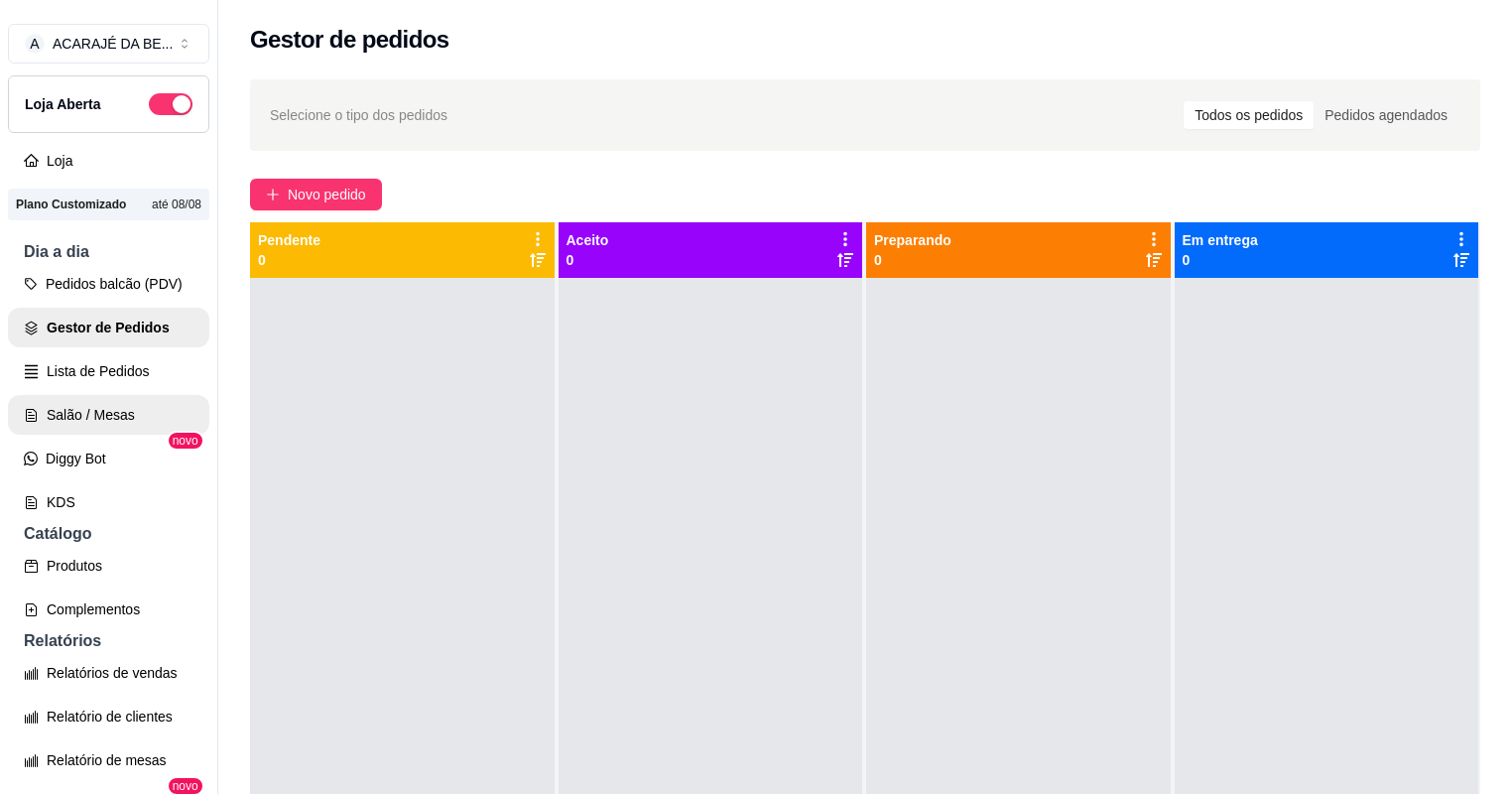 click on "Salão / Mesas" at bounding box center (108, 415) 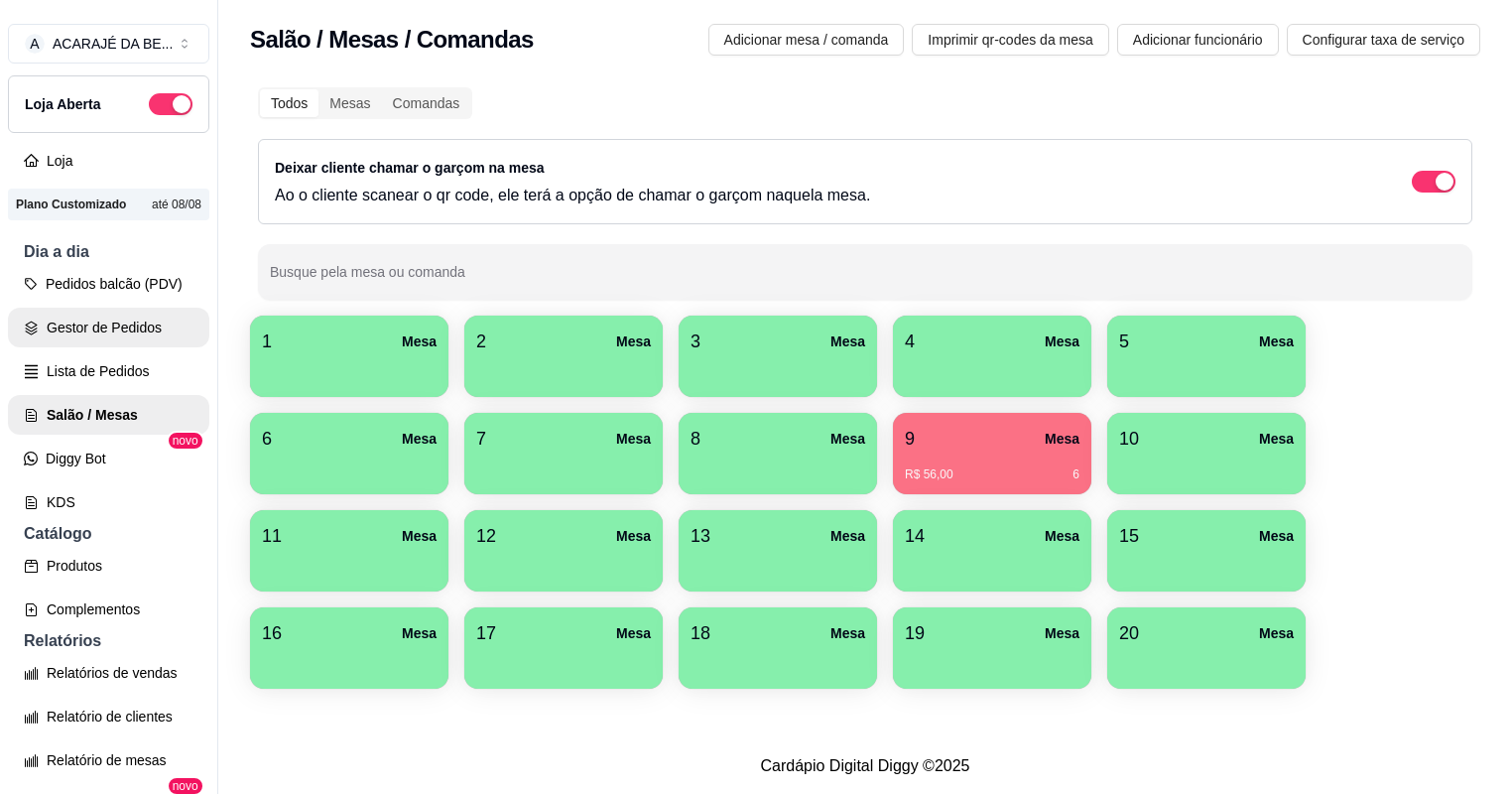 click on "Gestor de Pedidos" at bounding box center [108, 328] 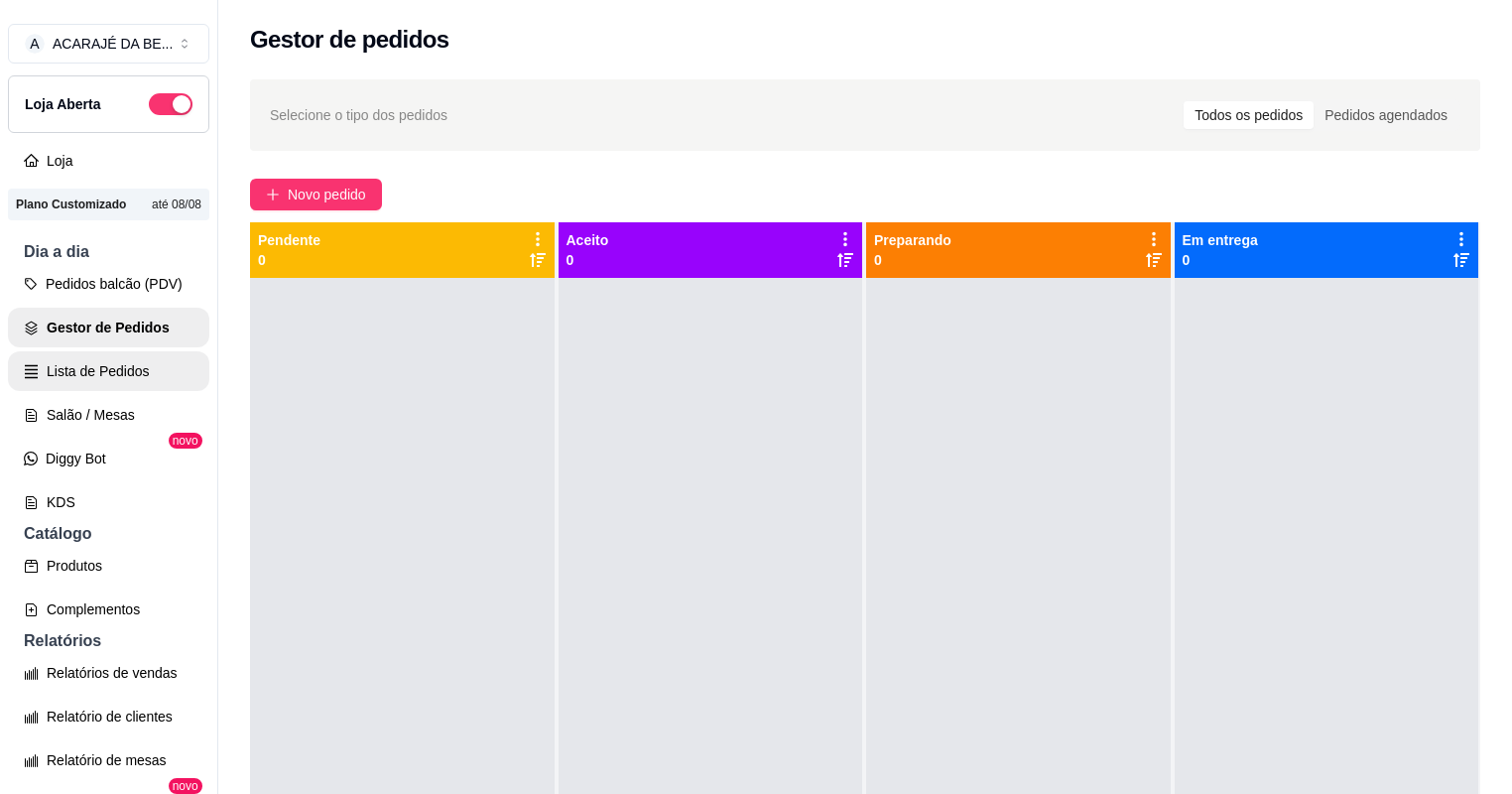 click on "Lista de Pedidos" at bounding box center (108, 371) 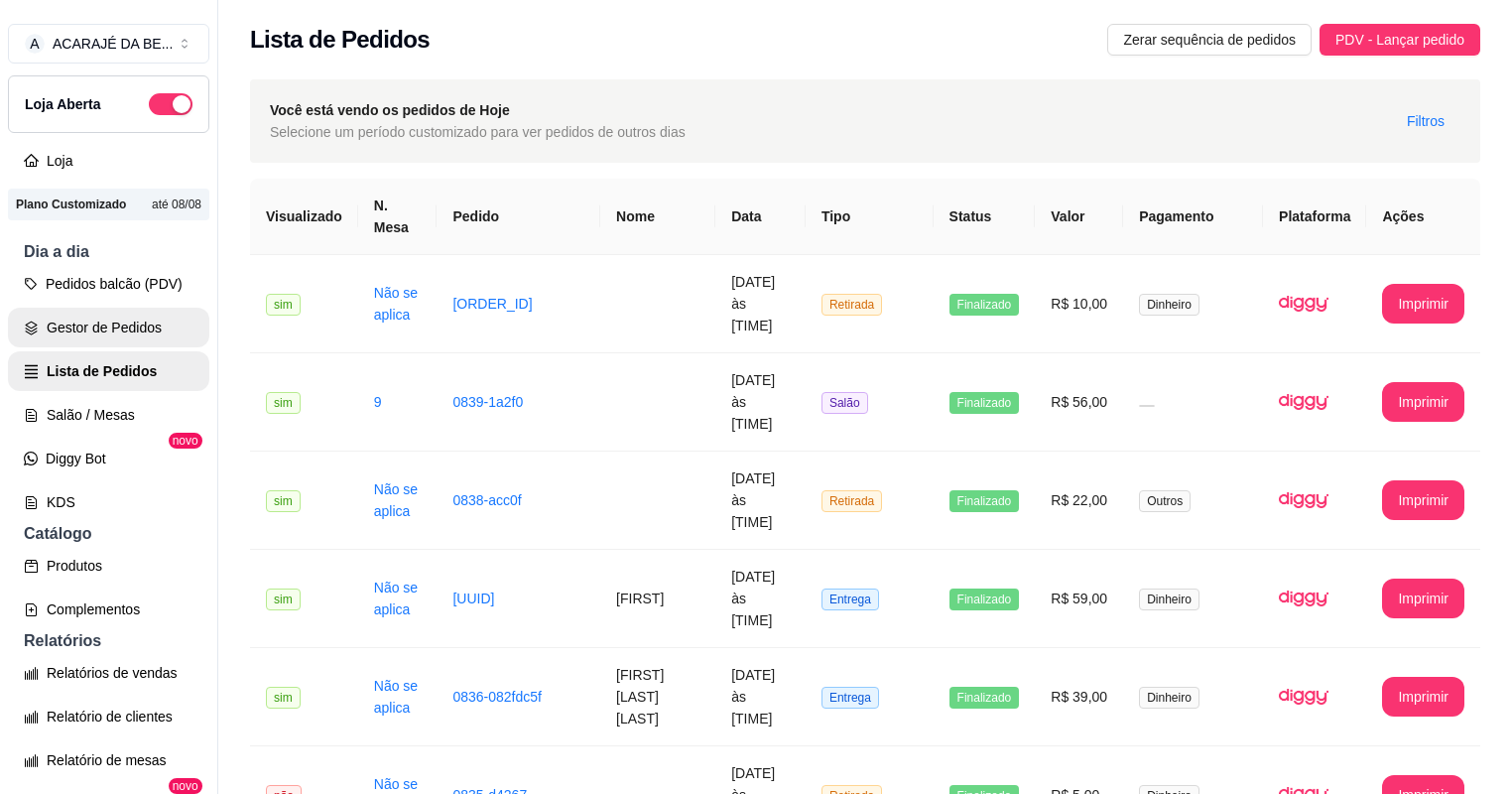 click on "Gestor de Pedidos" at bounding box center (108, 328) 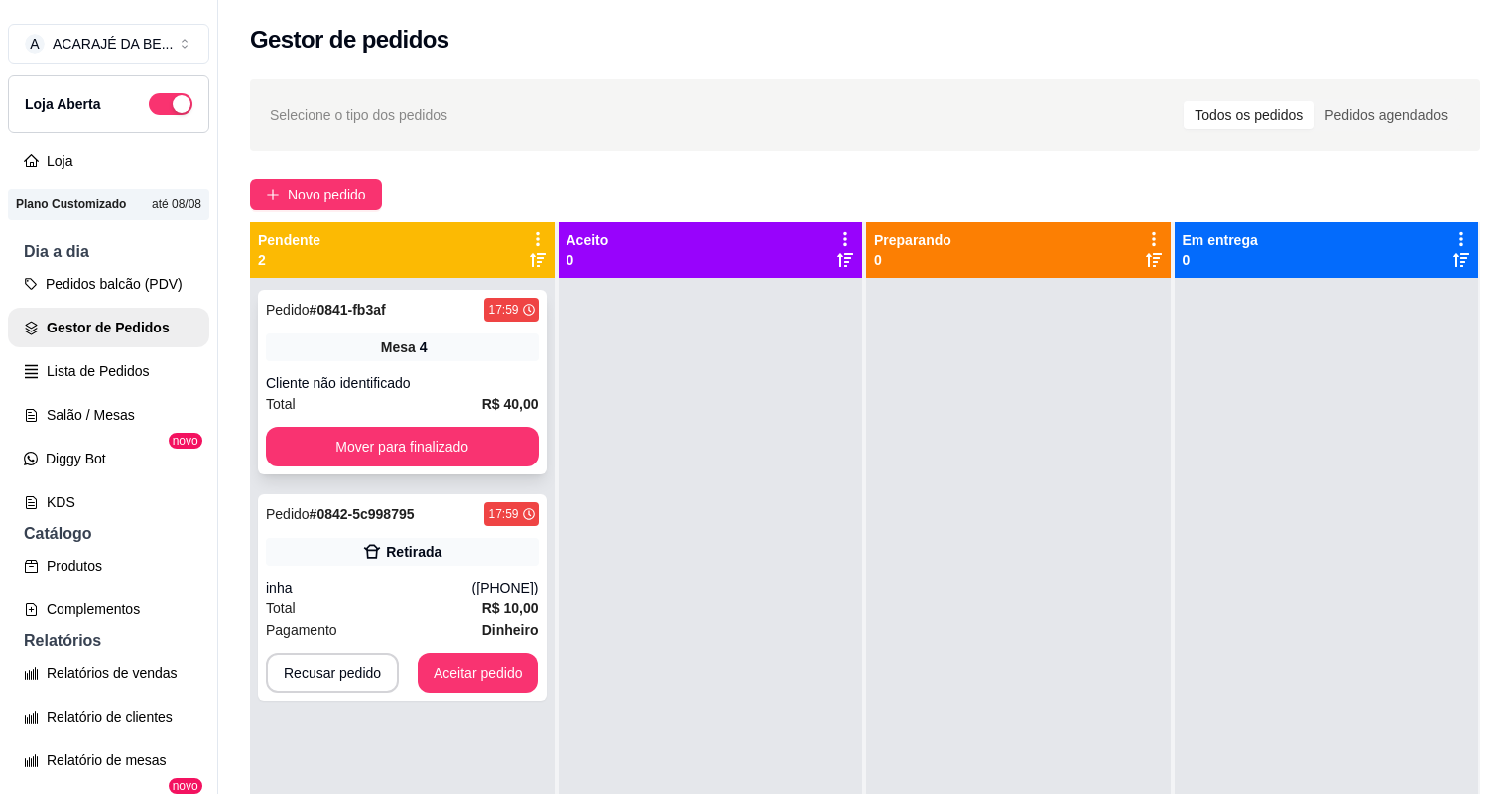 click on "Total R$ 40,00" at bounding box center (402, 404) 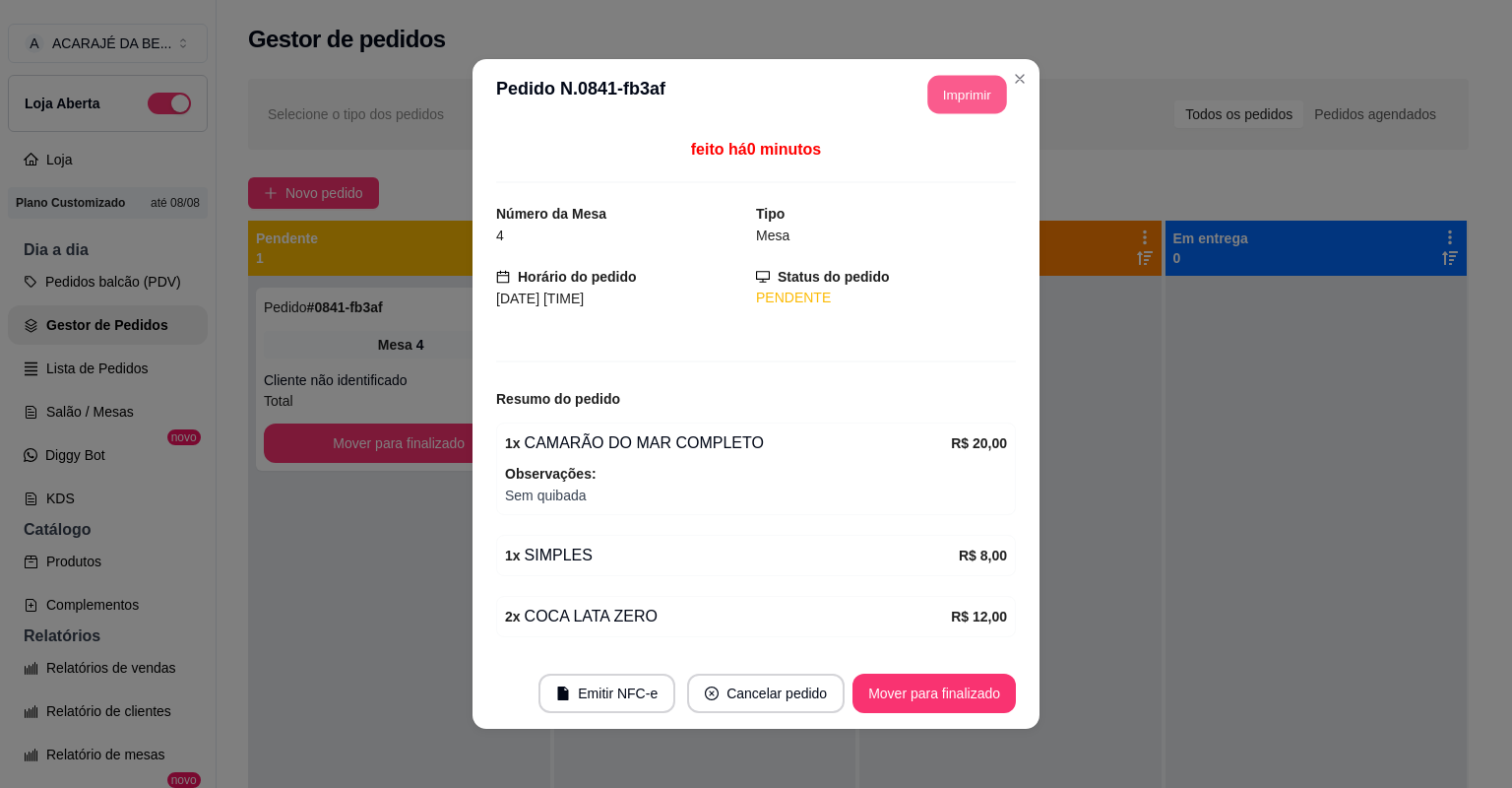click on "Imprimir" at bounding box center [968, 95] 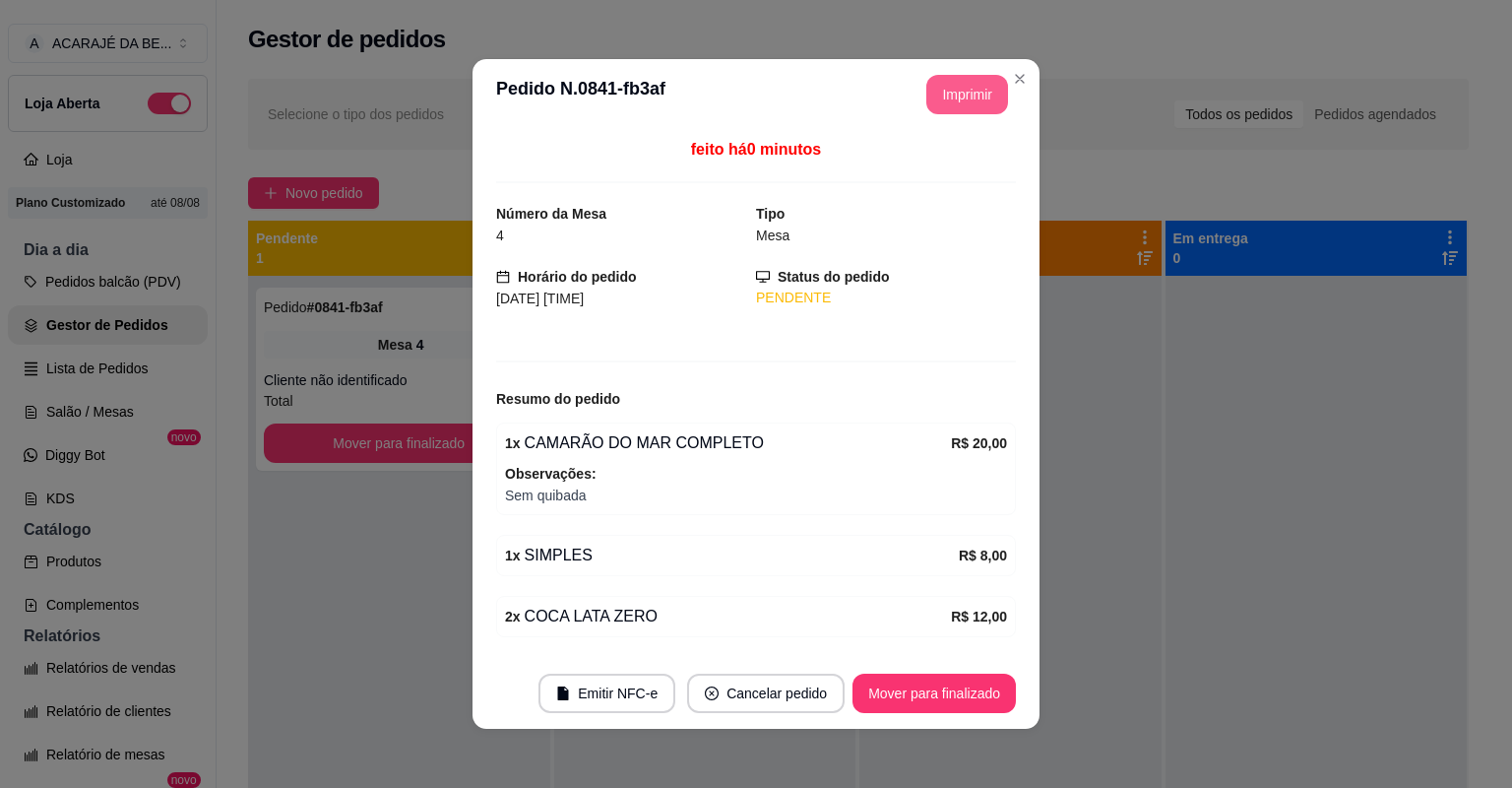 scroll, scrollTop: 0, scrollLeft: 0, axis: both 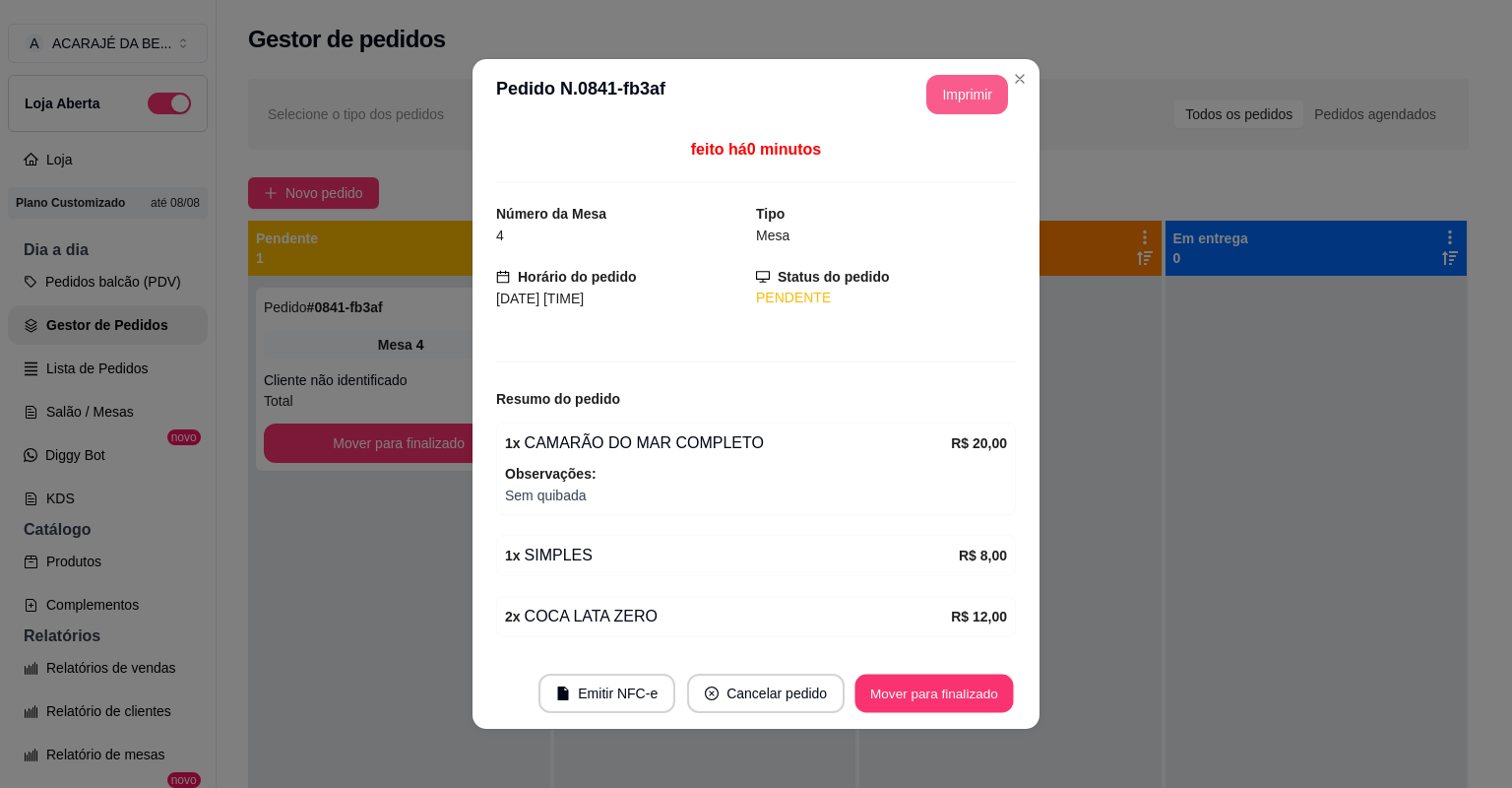 click on "Mover para finalizado" at bounding box center (934, 693) 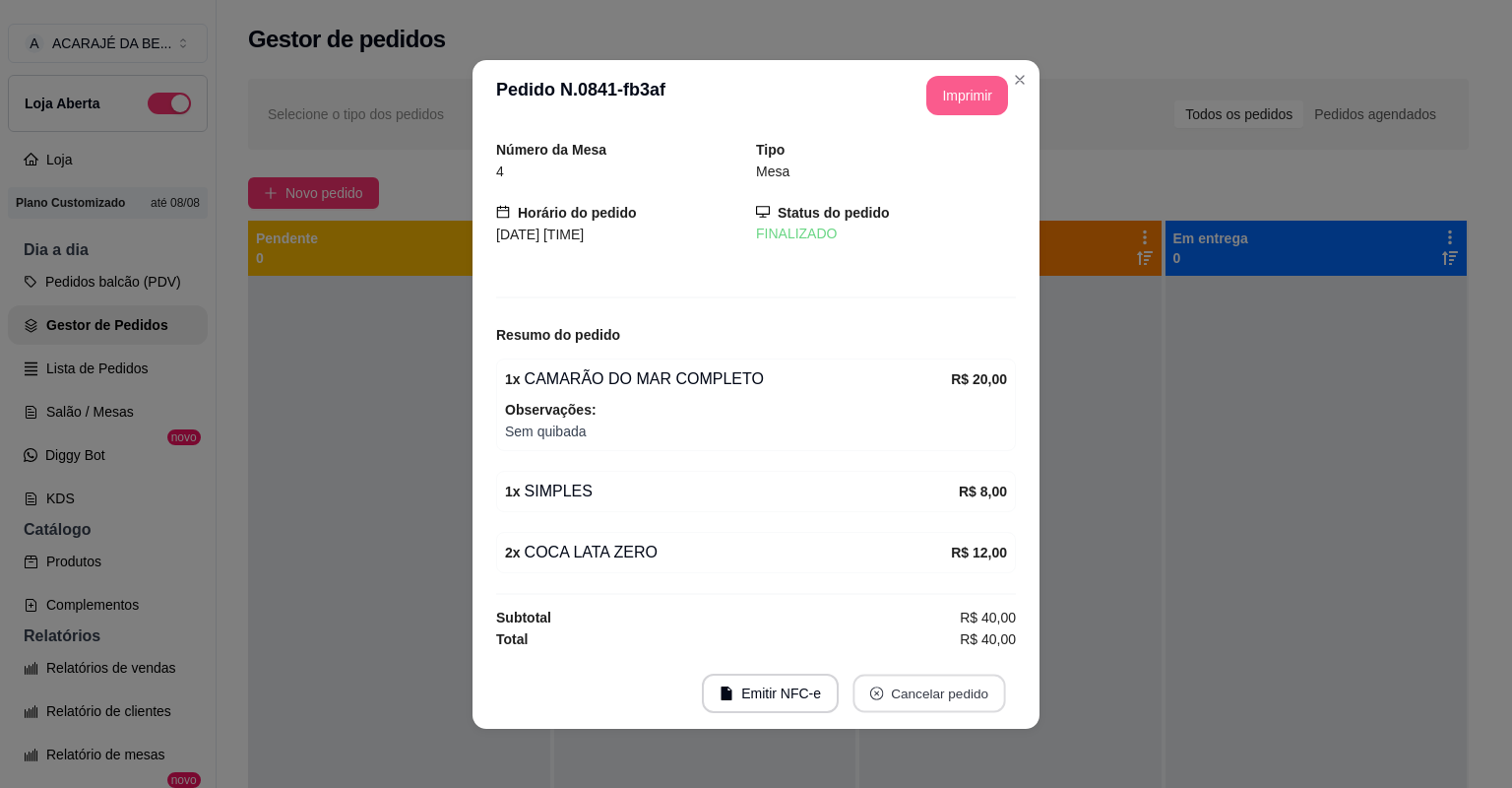 click on "Cancelar pedido" at bounding box center [928, 692] 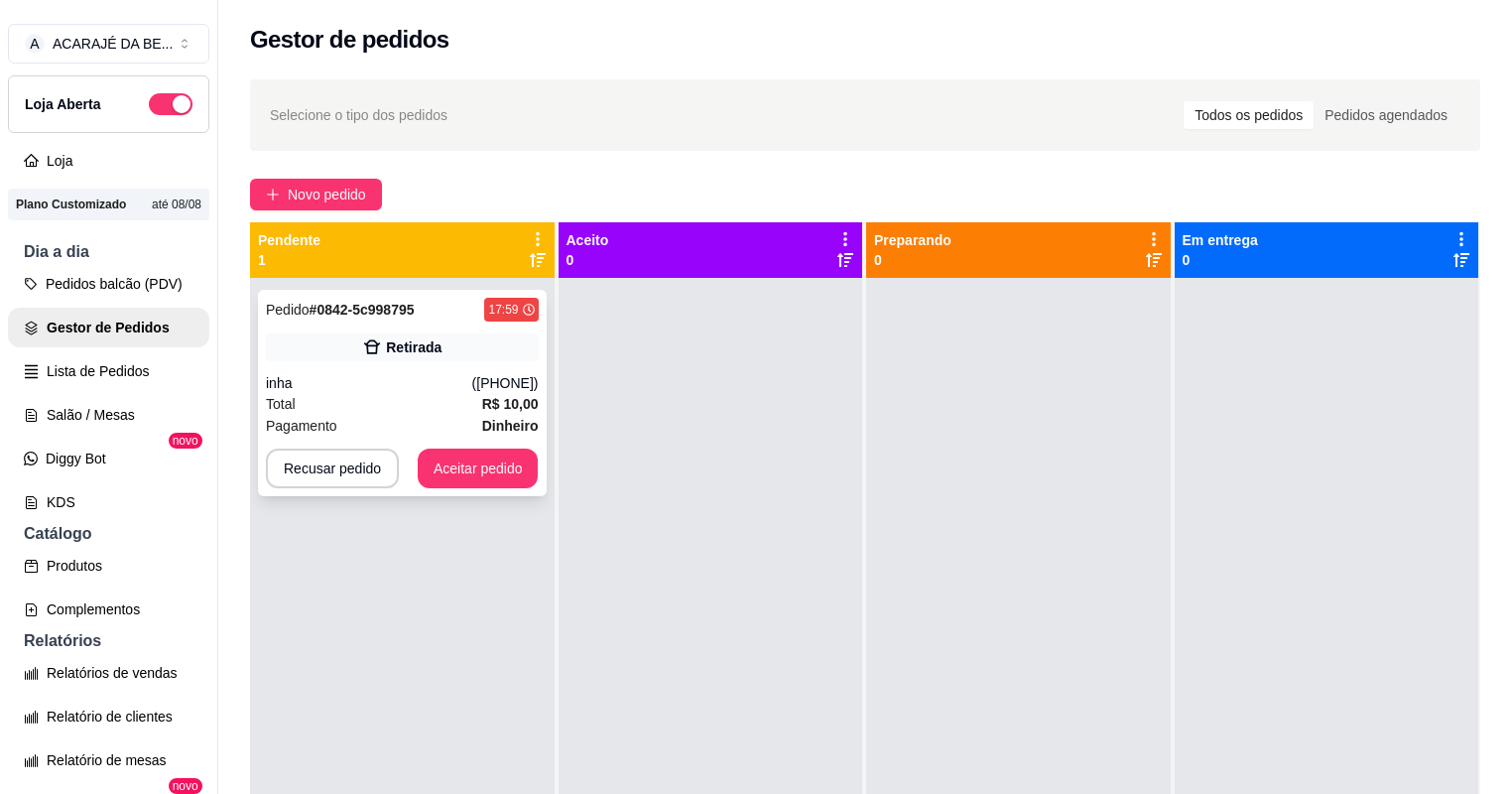 click on "inha" at bounding box center [369, 383] 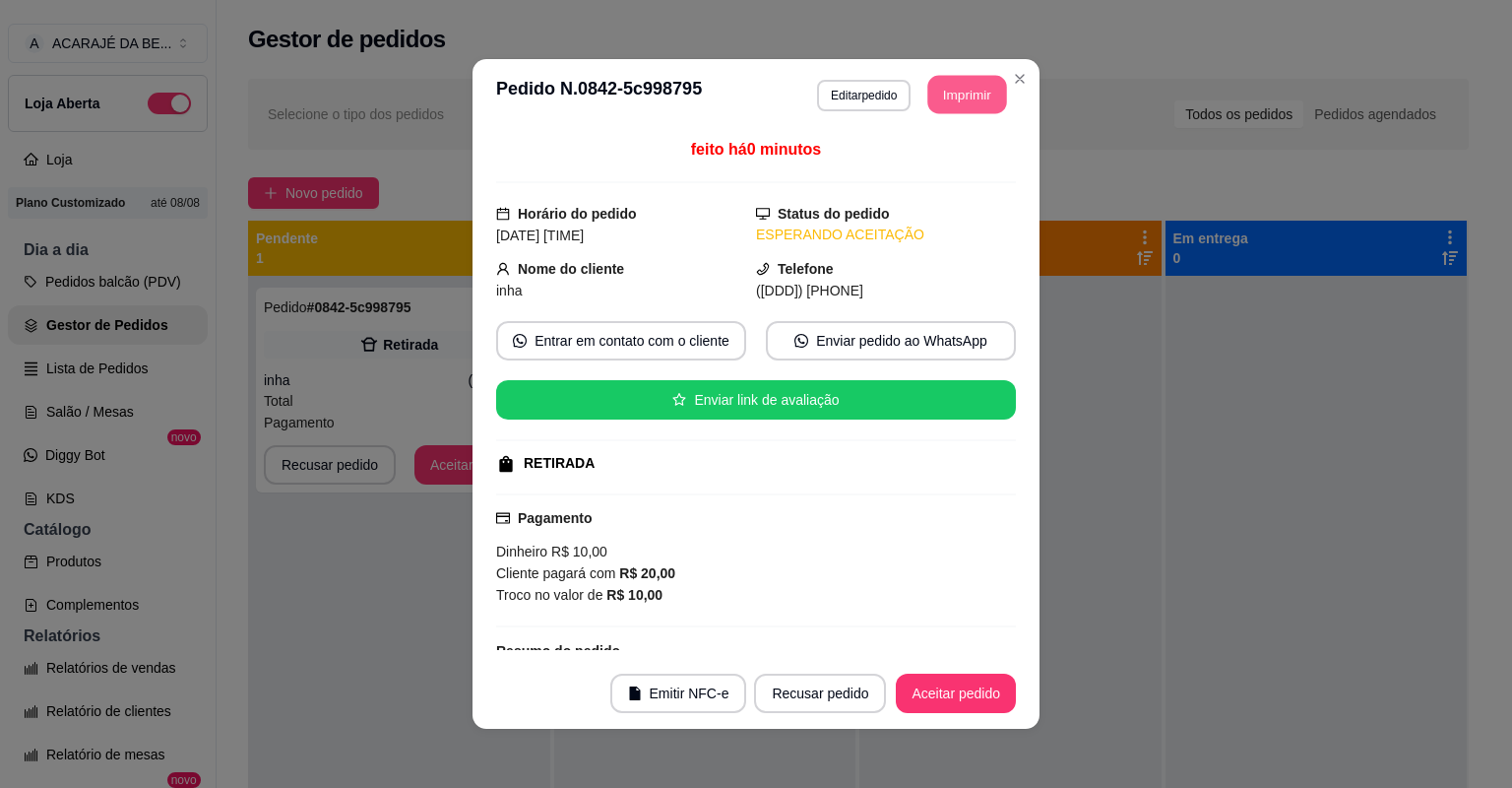 click on "Imprimir" at bounding box center (968, 95) 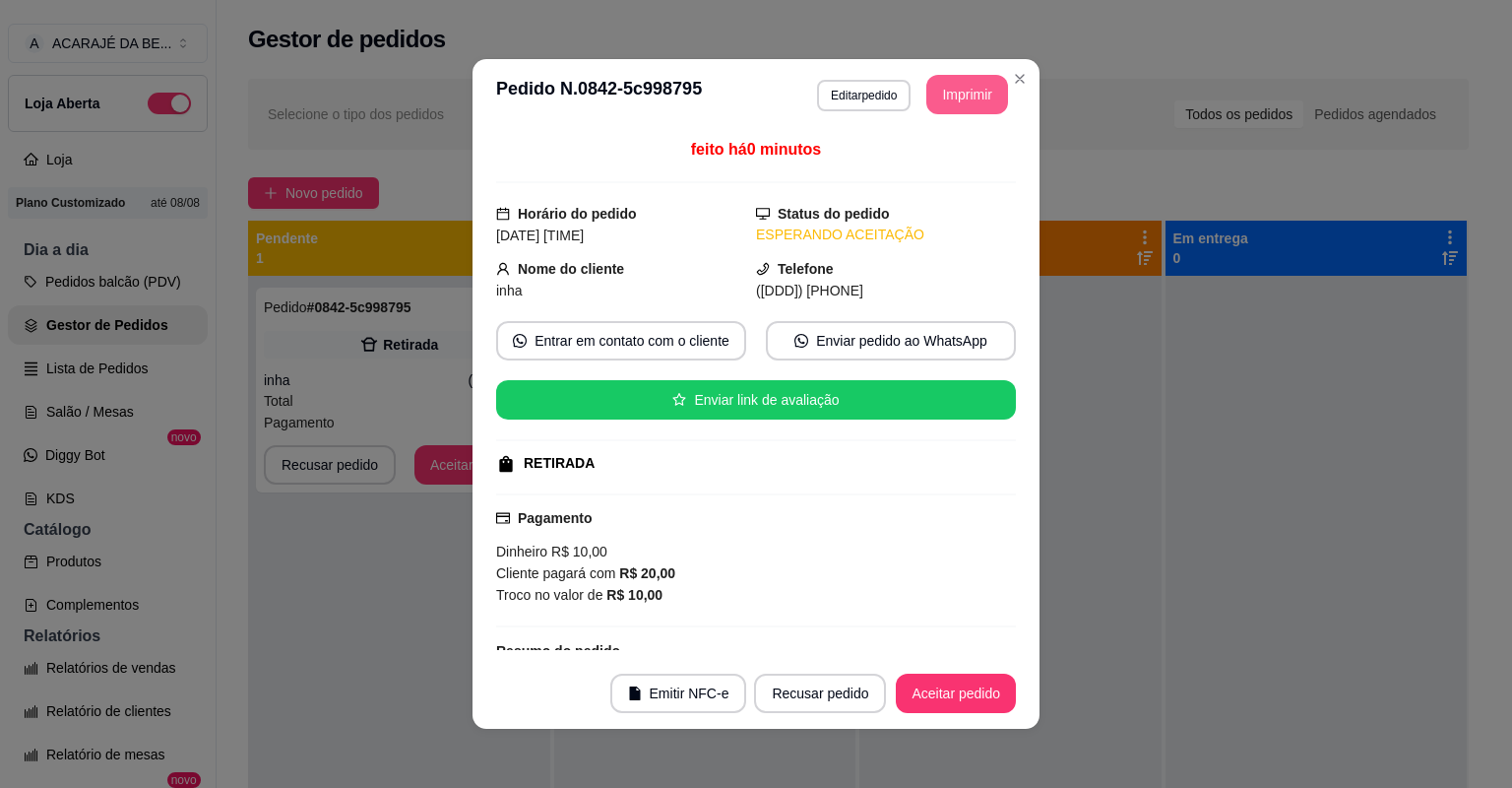 scroll, scrollTop: 0, scrollLeft: 0, axis: both 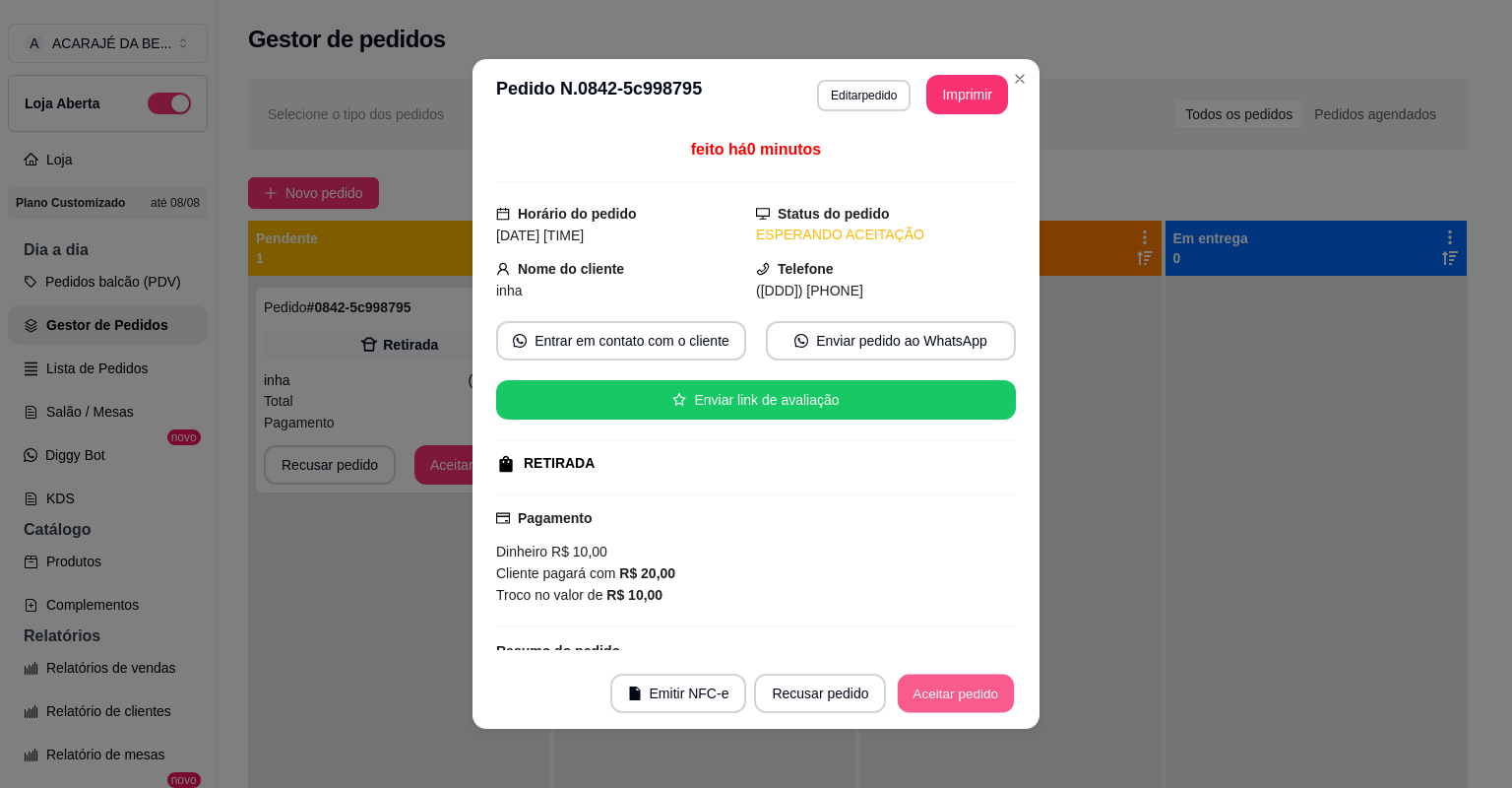 click on "Aceitar pedido" at bounding box center [956, 693] 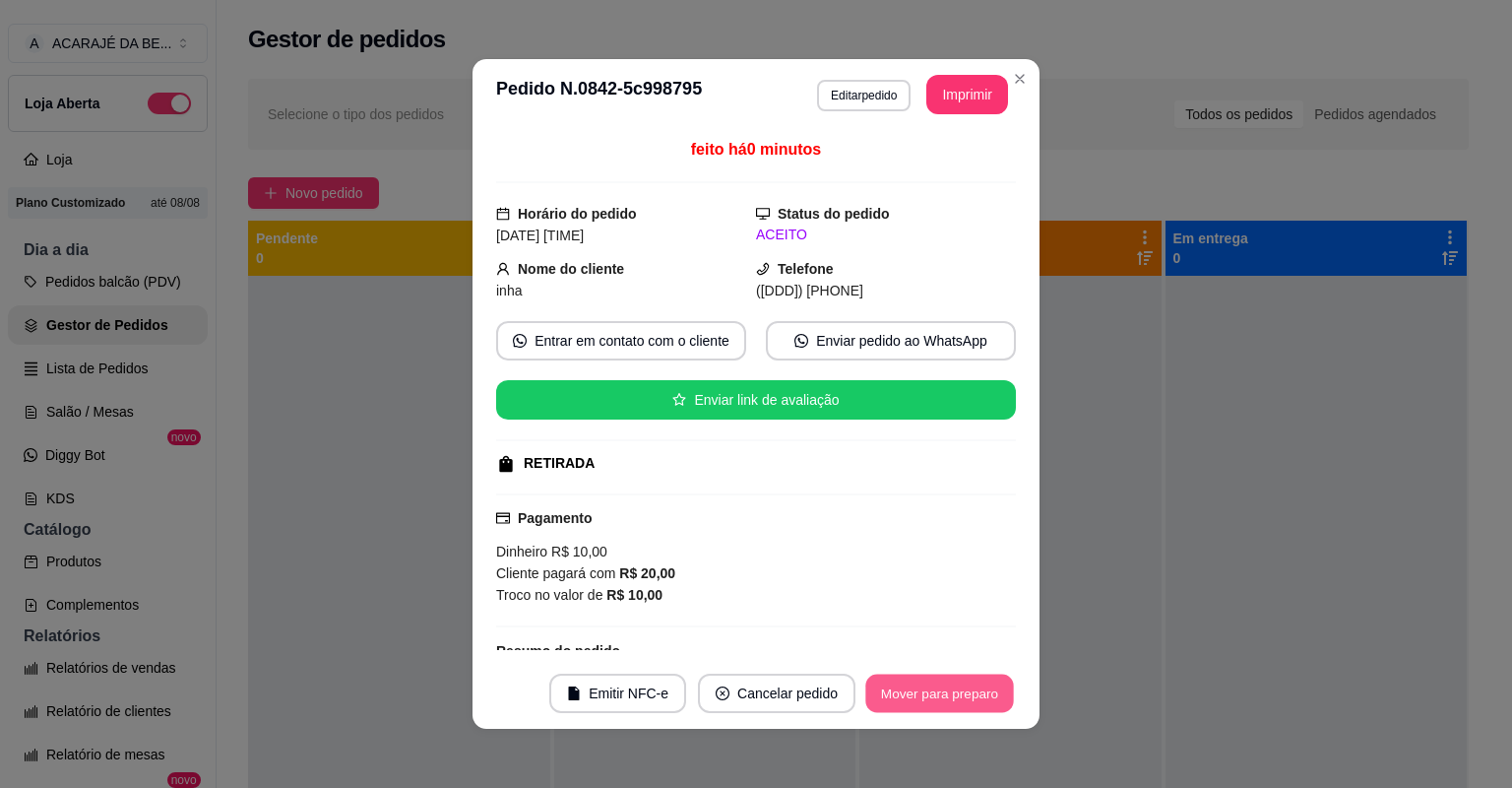 click on "Mover para preparo" at bounding box center (939, 693) 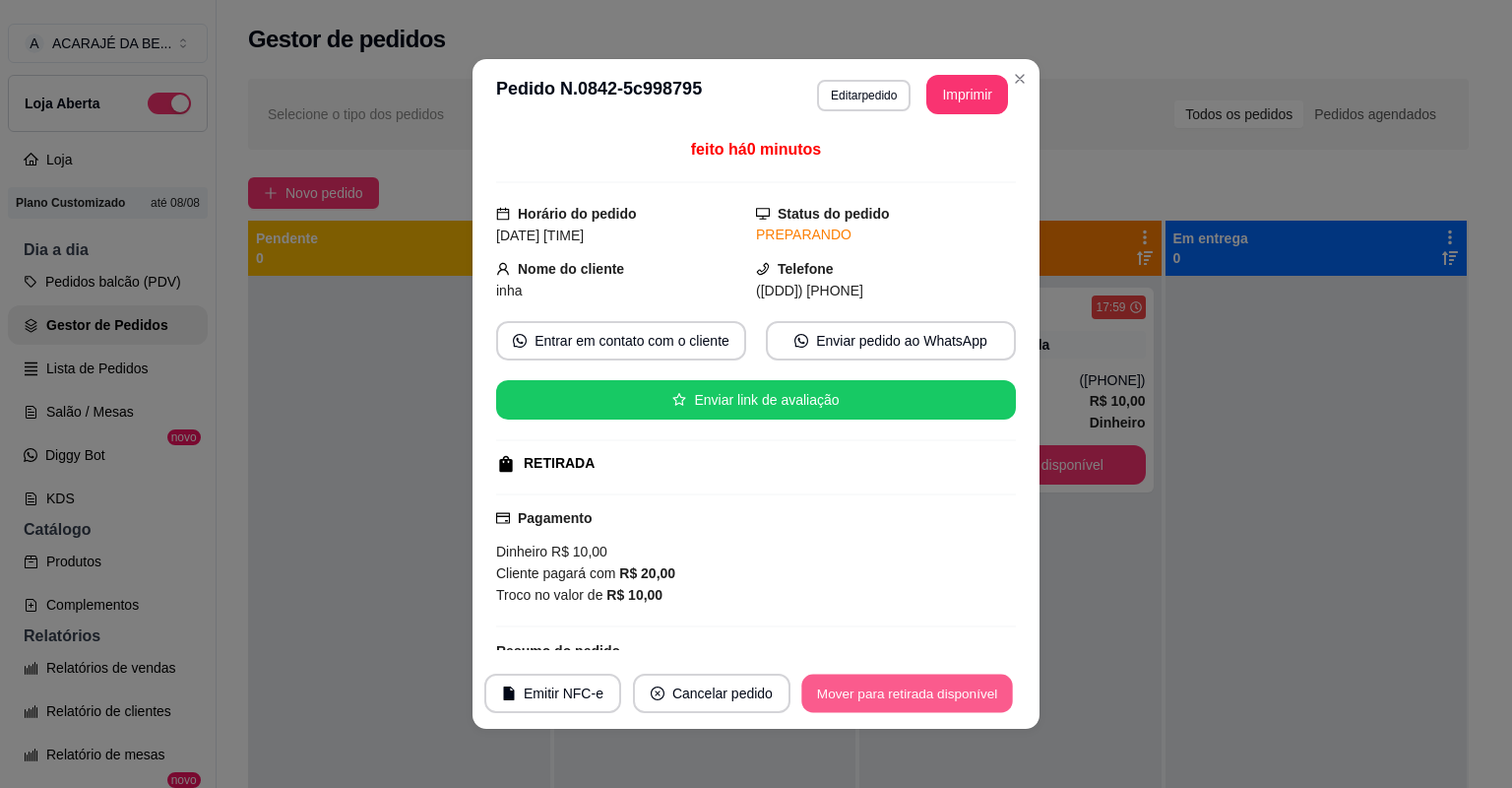 click on "Mover para retirada disponível" at bounding box center [907, 693] 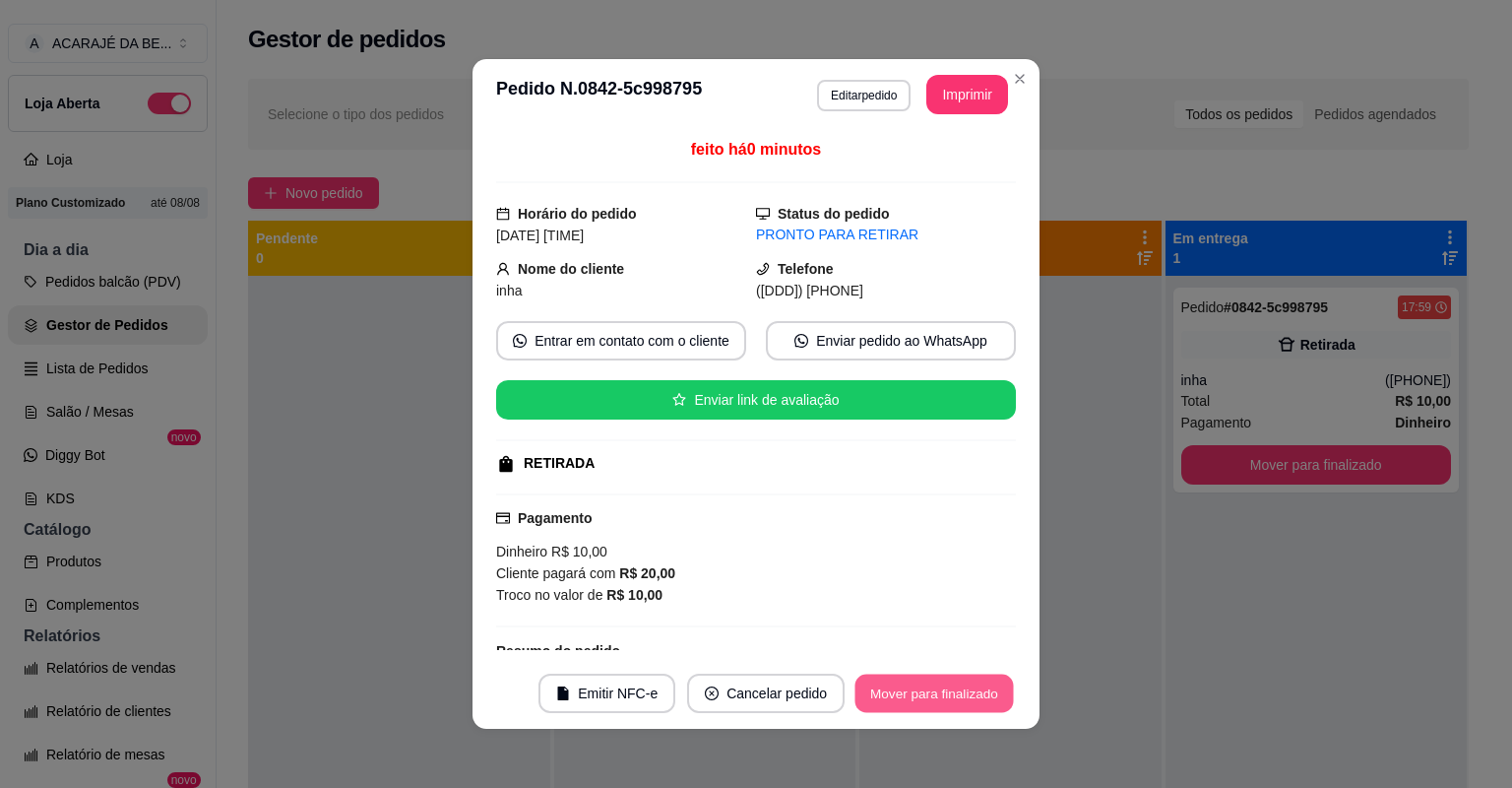 click on "Mover para finalizado" at bounding box center (934, 693) 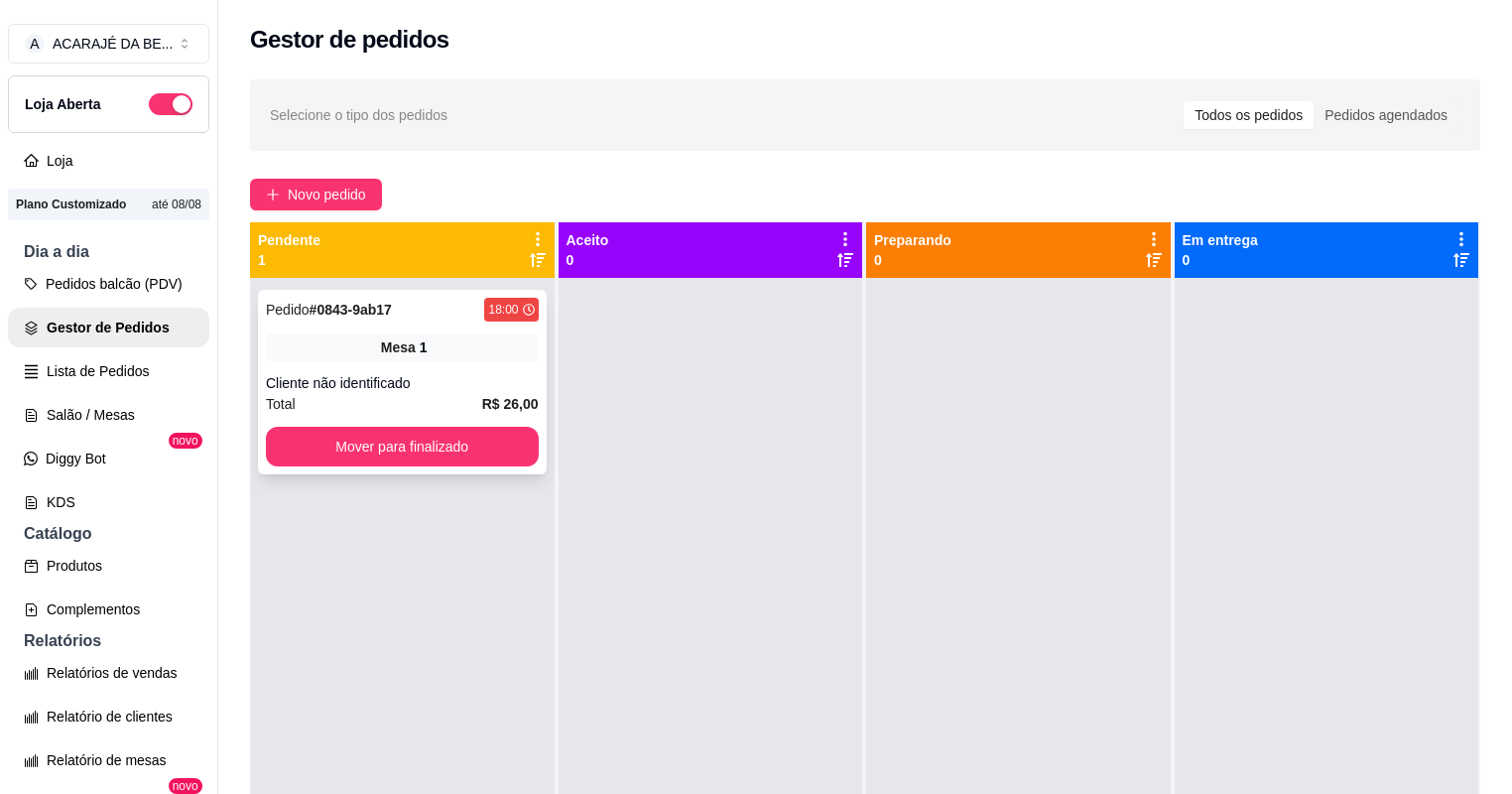 click on "Cliente não identificado" at bounding box center (402, 383) 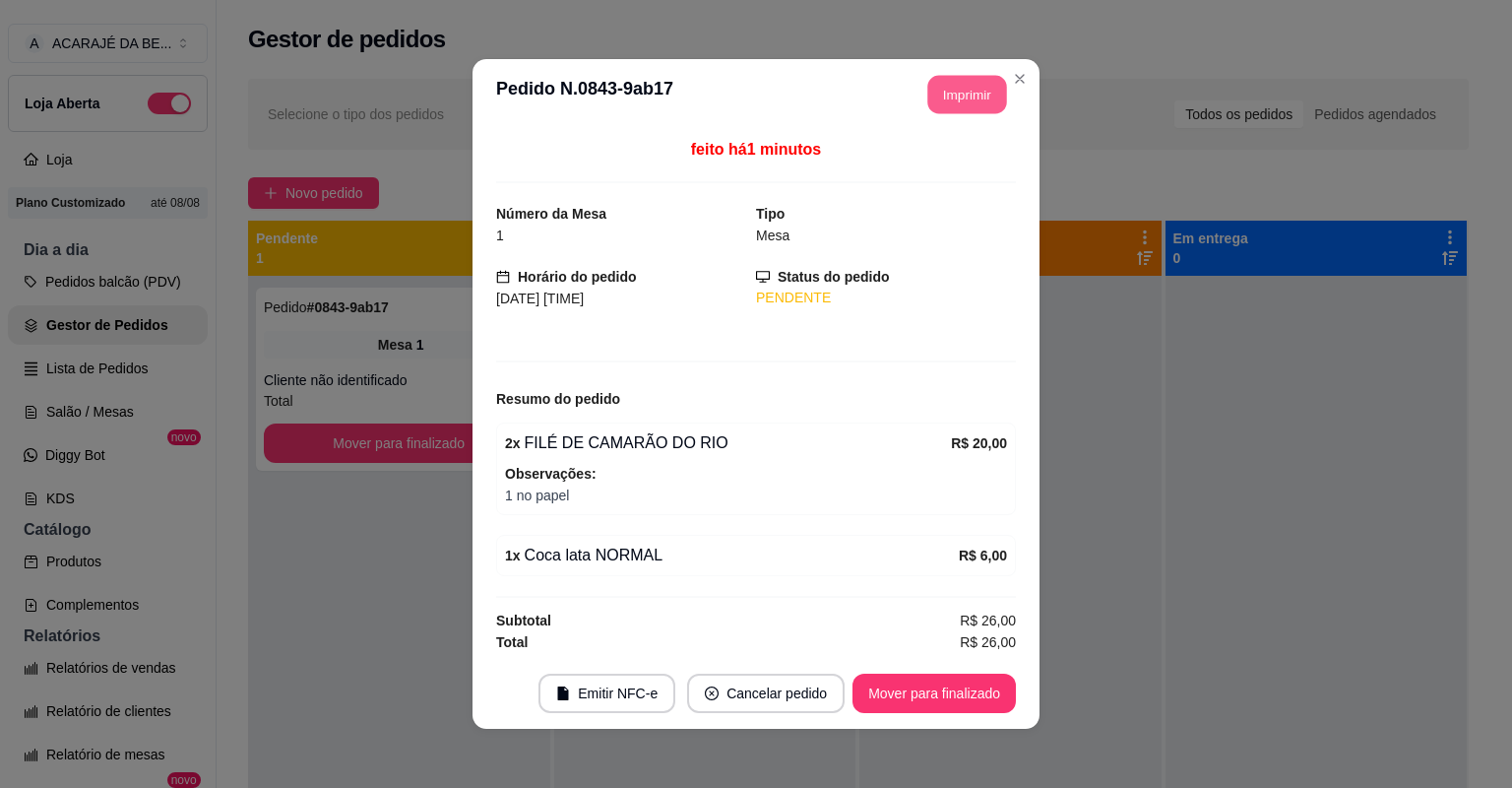click on "Imprimir" at bounding box center (968, 95) 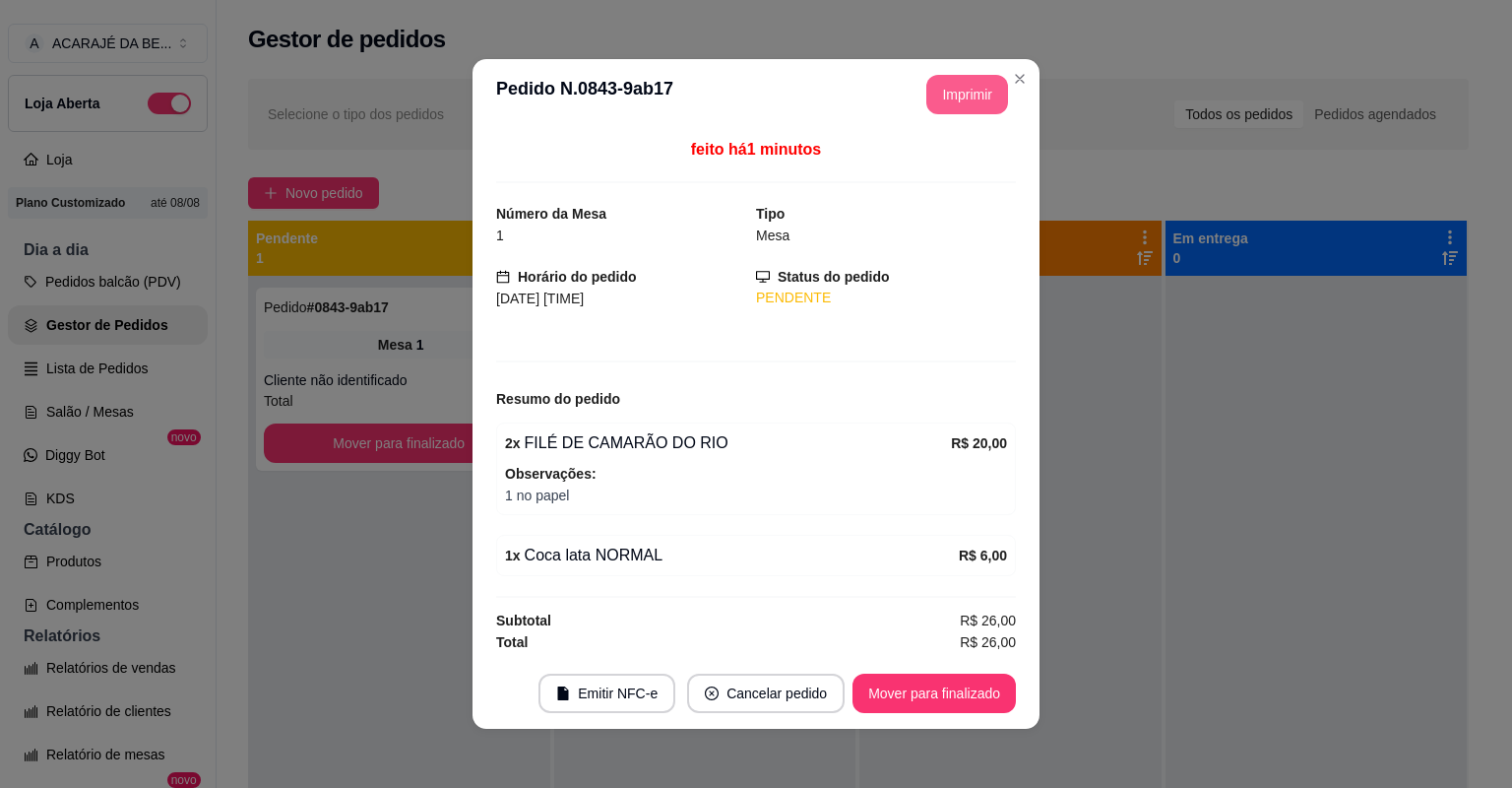 scroll, scrollTop: 0, scrollLeft: 0, axis: both 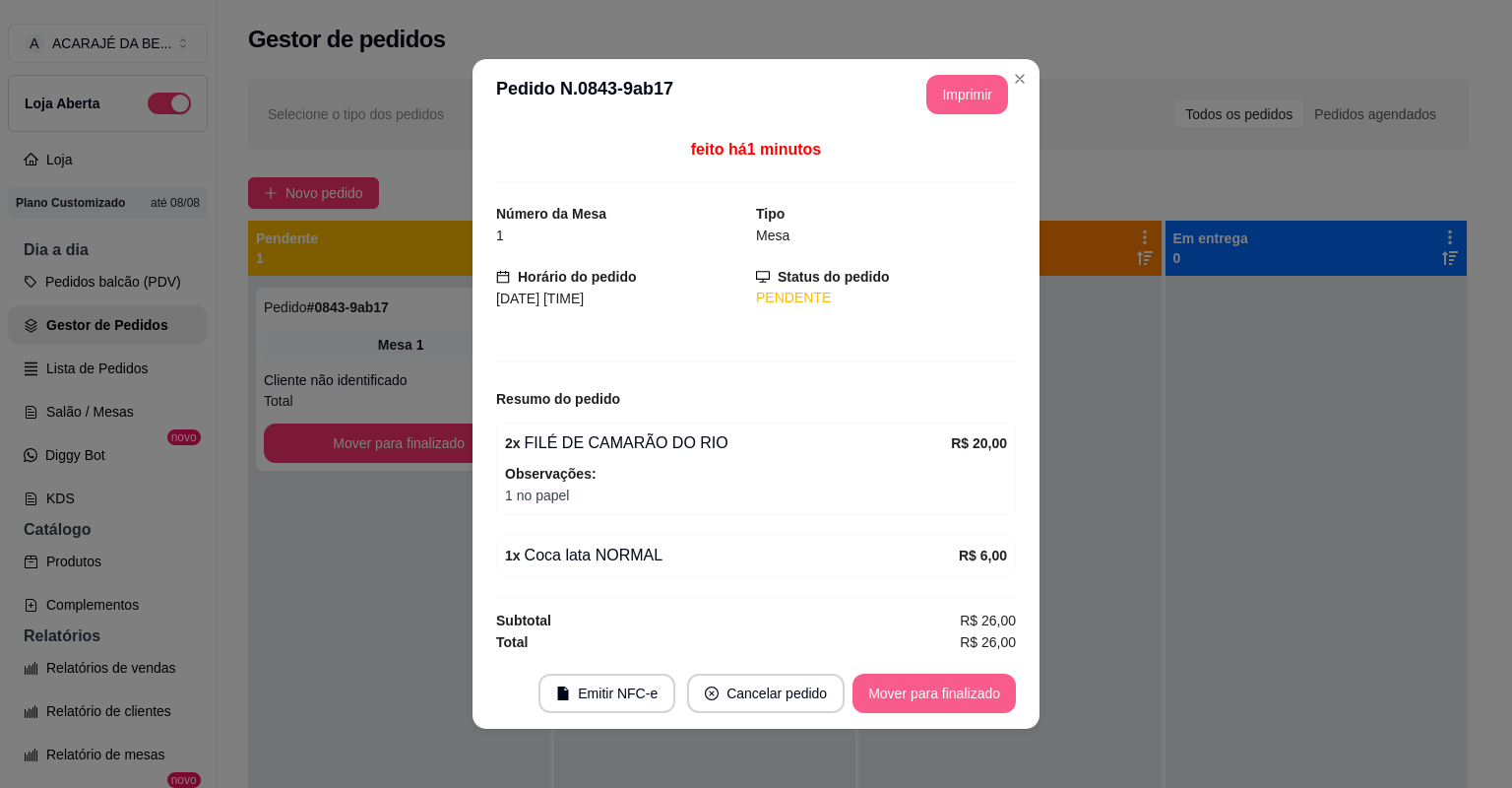 click on "Mover para finalizado" at bounding box center [934, 693] 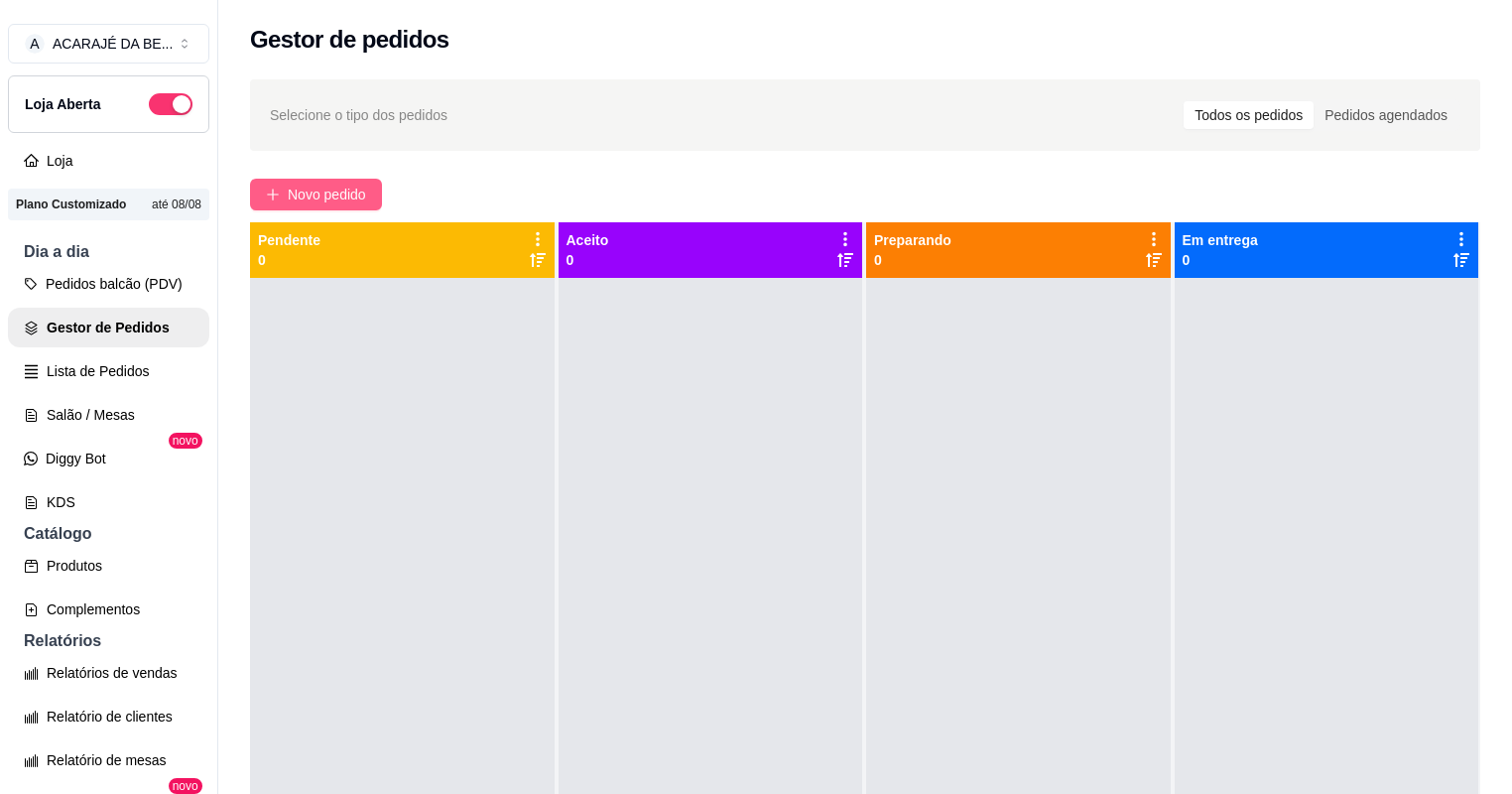 click on "Novo pedido" at bounding box center [315, 195] 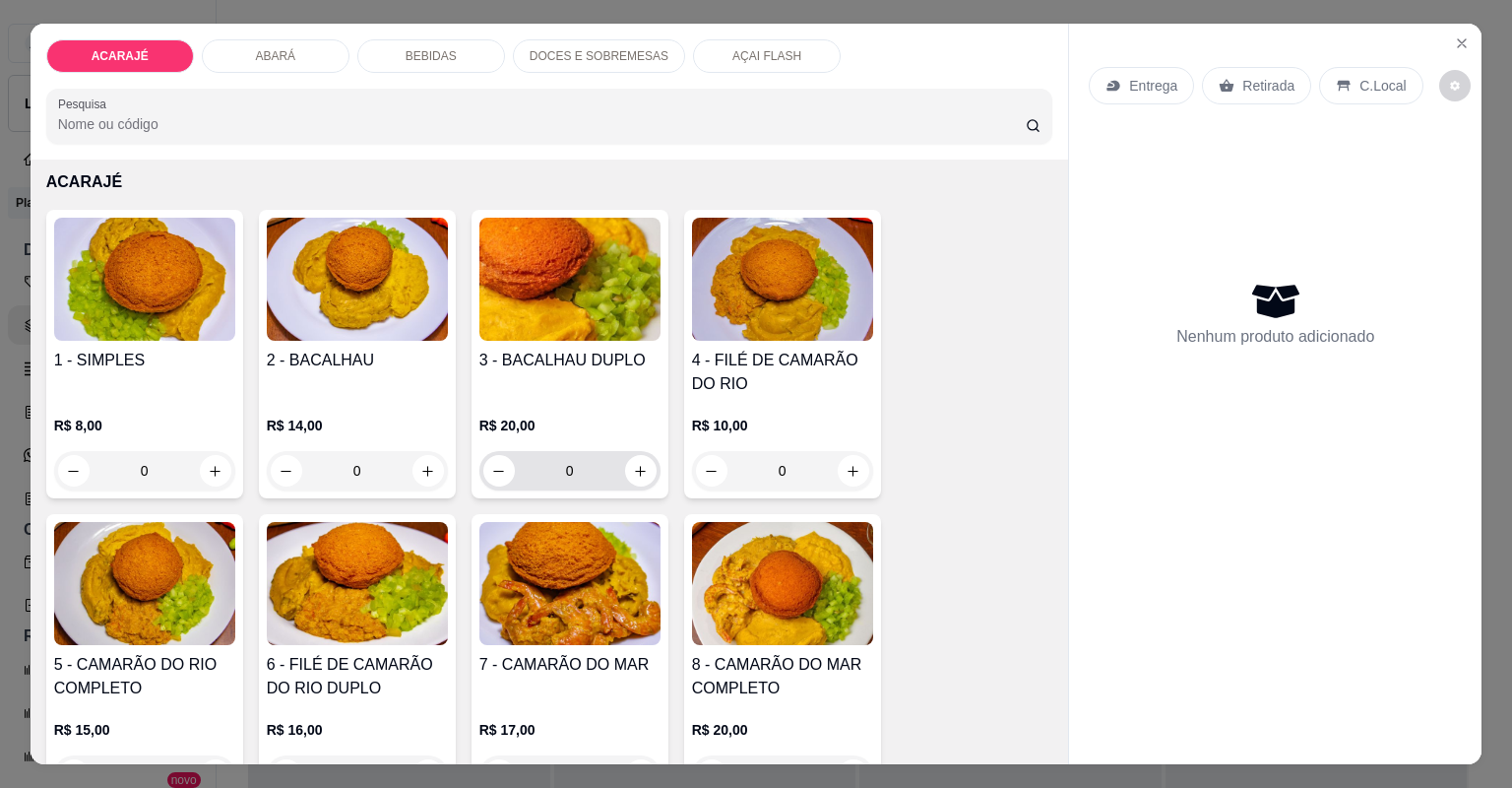 scroll, scrollTop: 79, scrollLeft: 0, axis: vertical 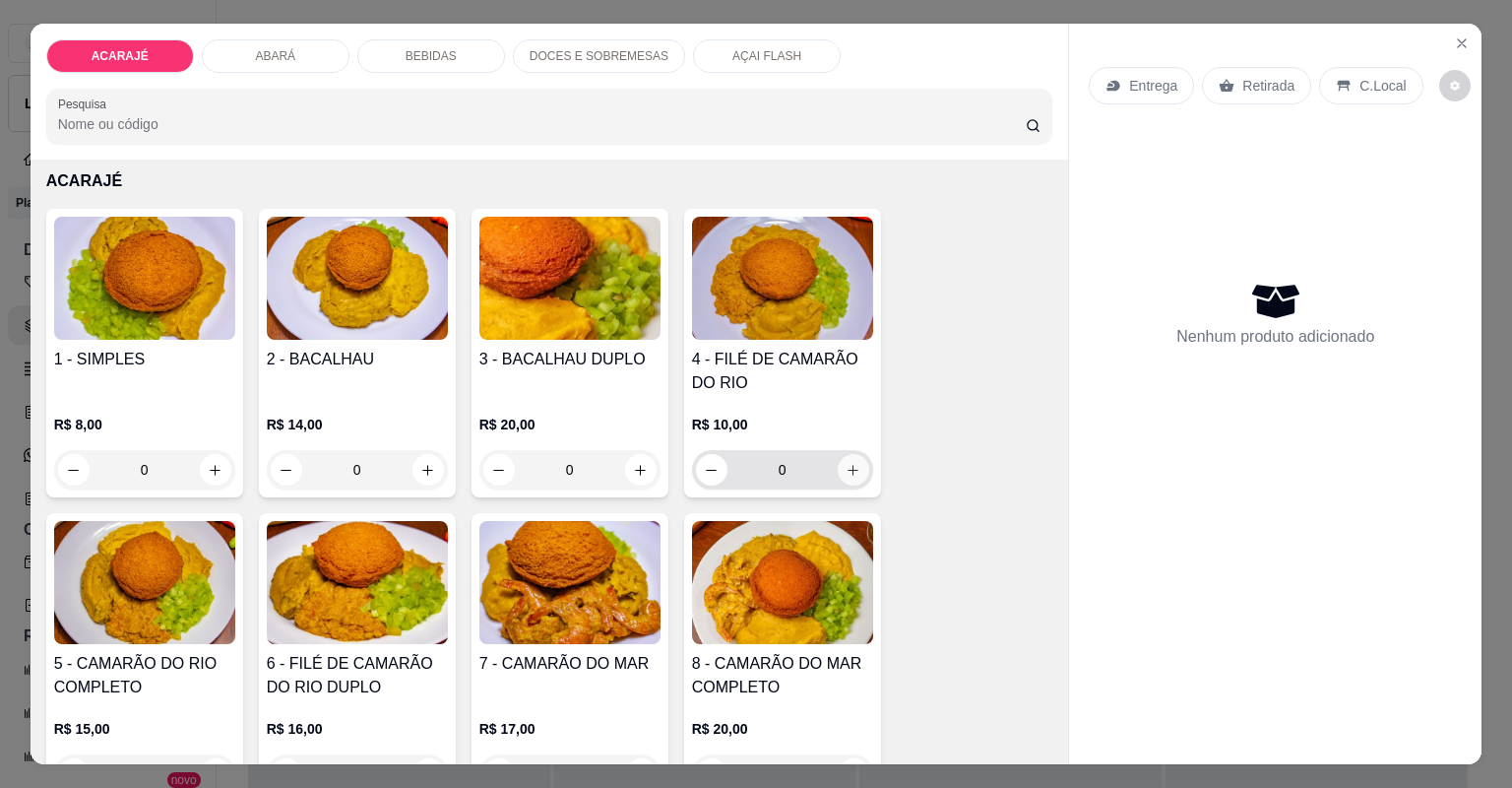 click at bounding box center [853, 470] 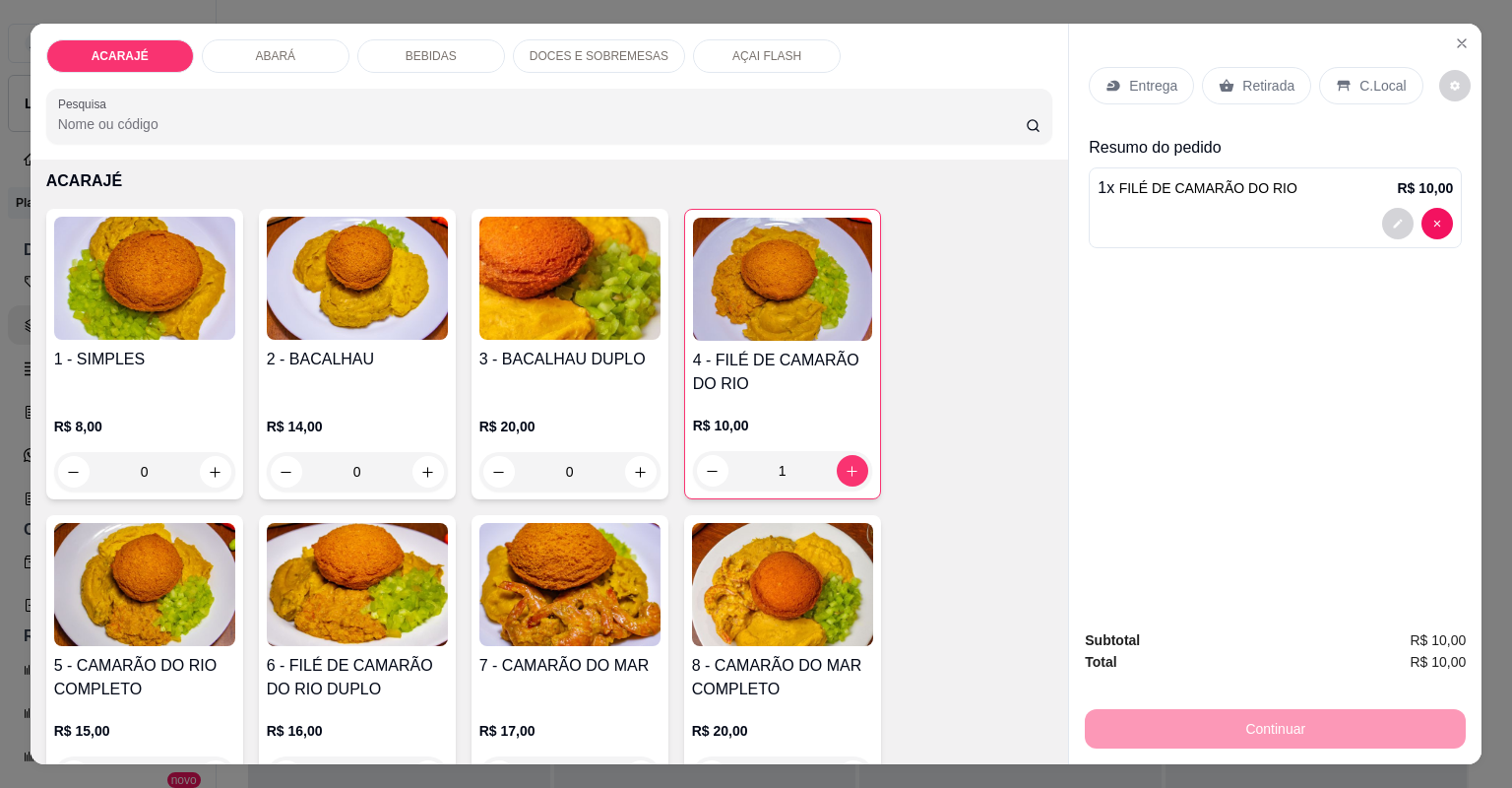click on "Entrega" at bounding box center (1141, 86) 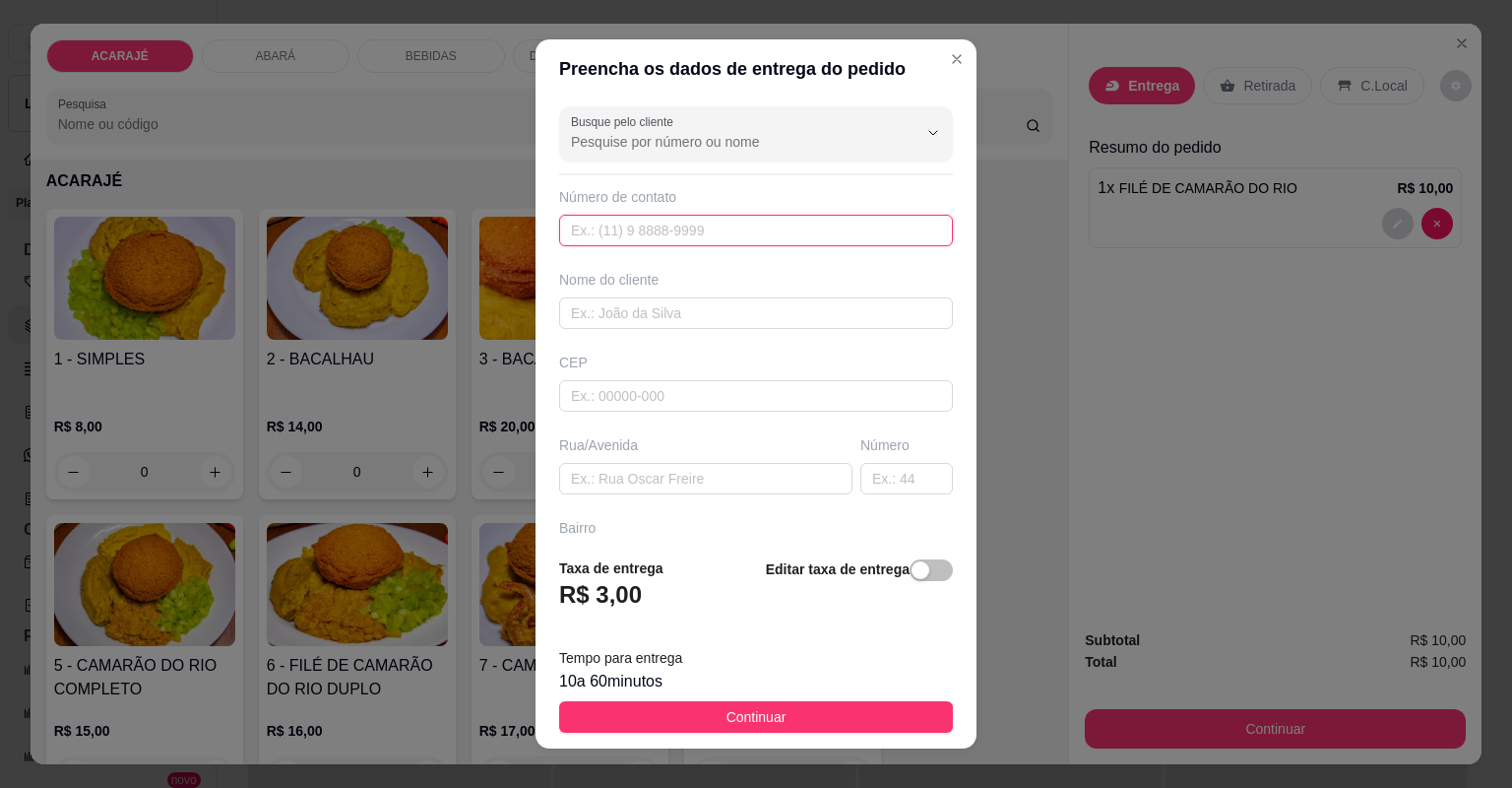 click at bounding box center [756, 230] 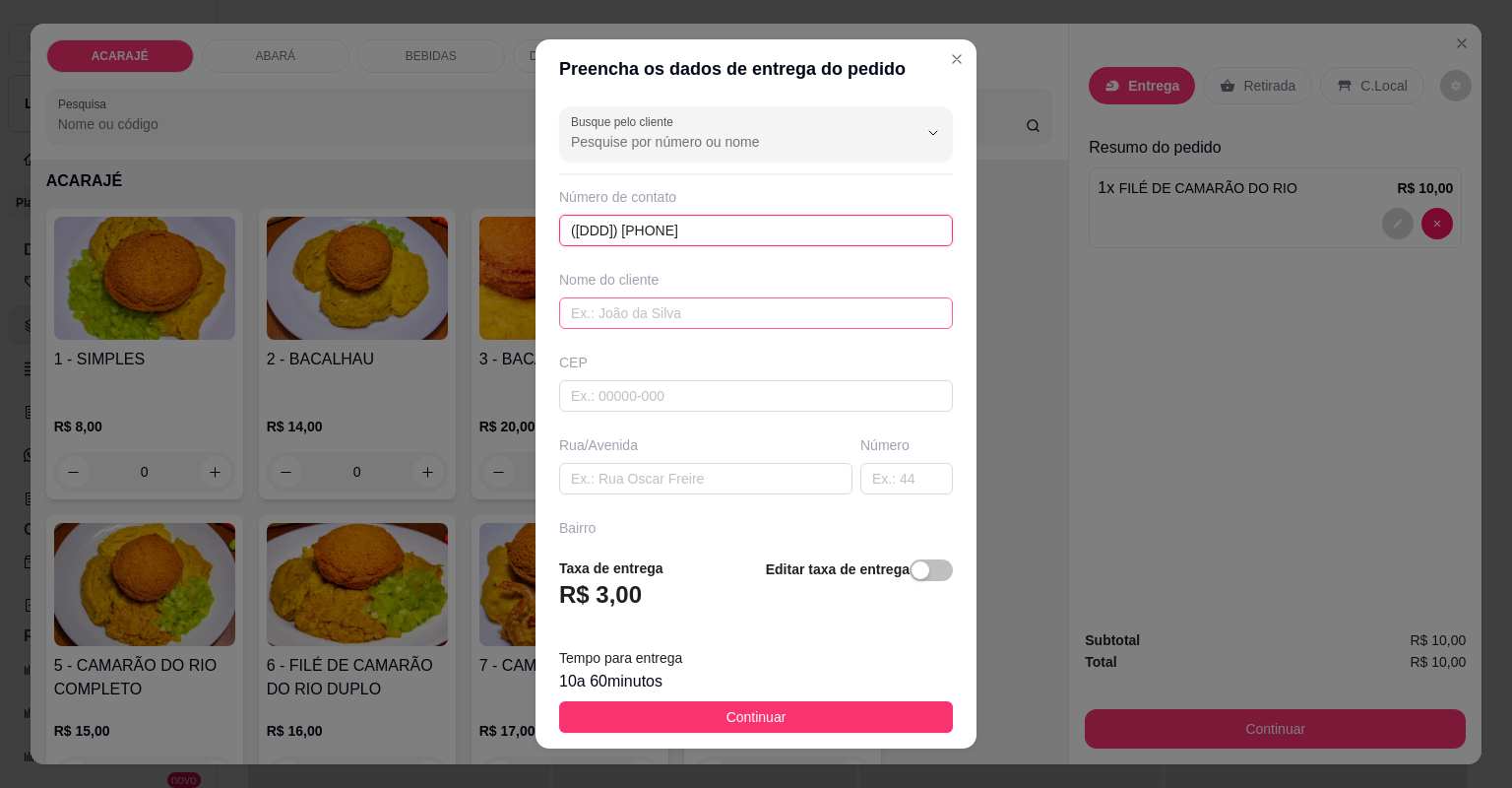 type on "(00) 00000-0000" 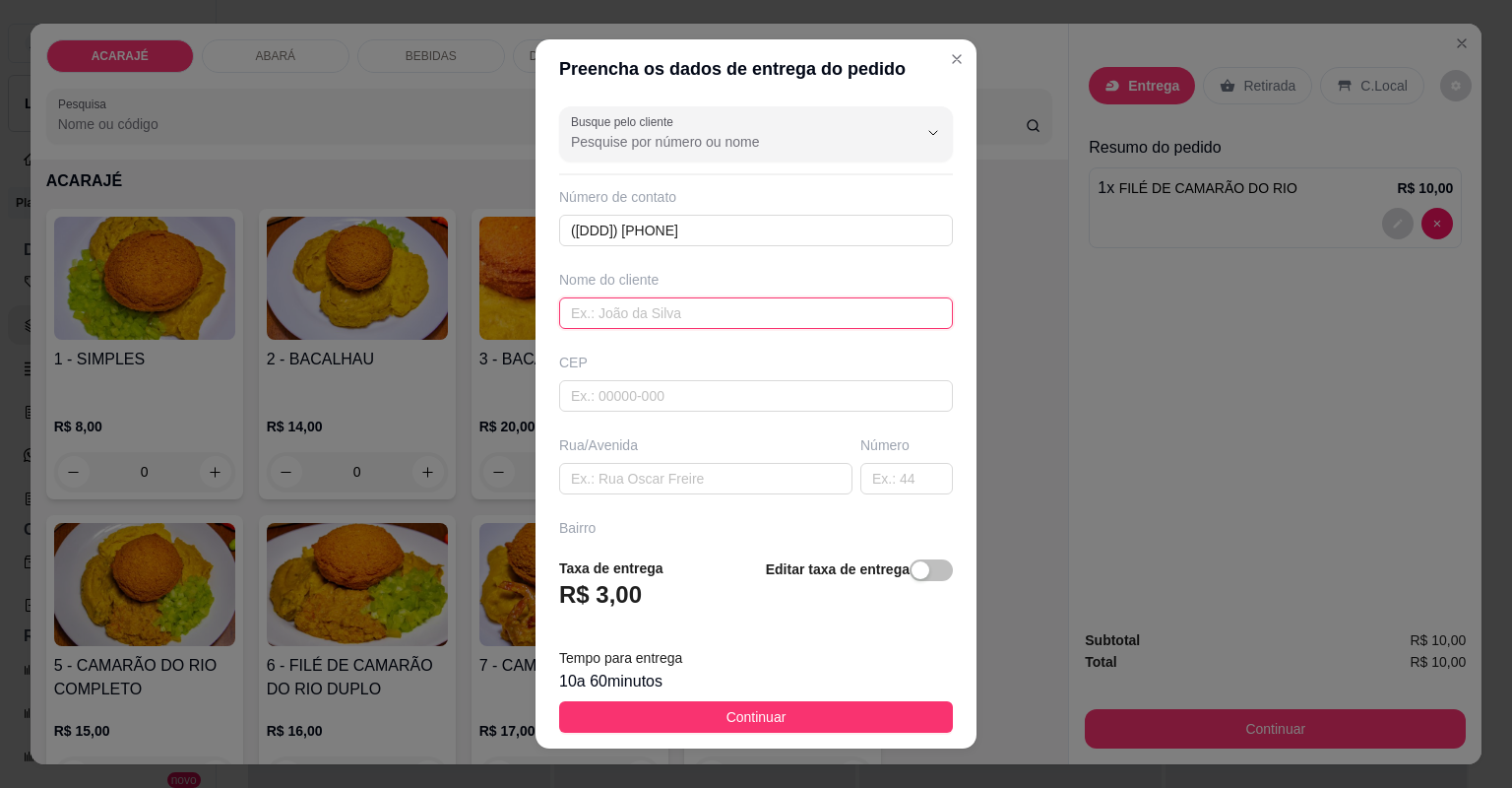 click at bounding box center (756, 313) 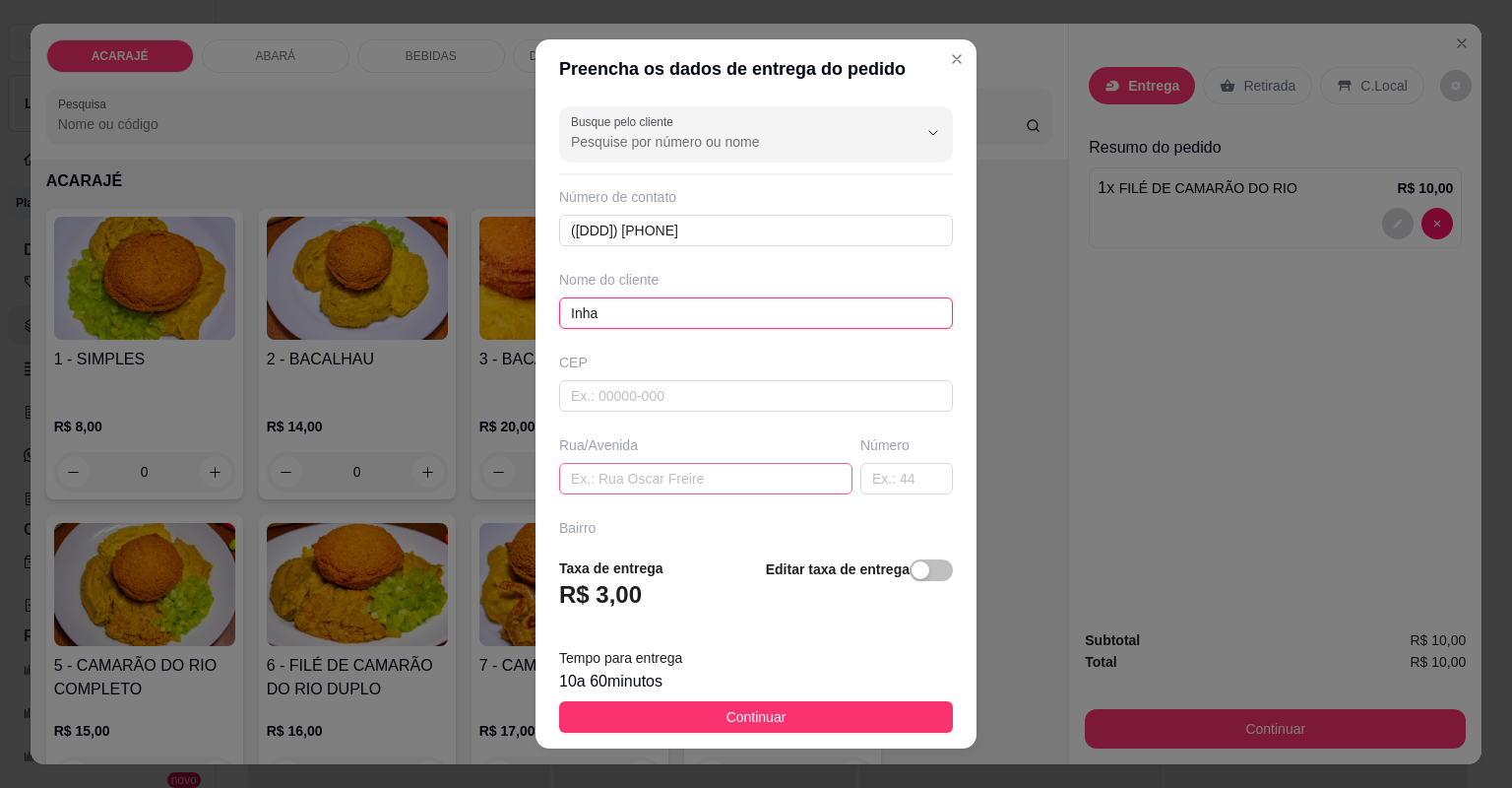 type on "Inha" 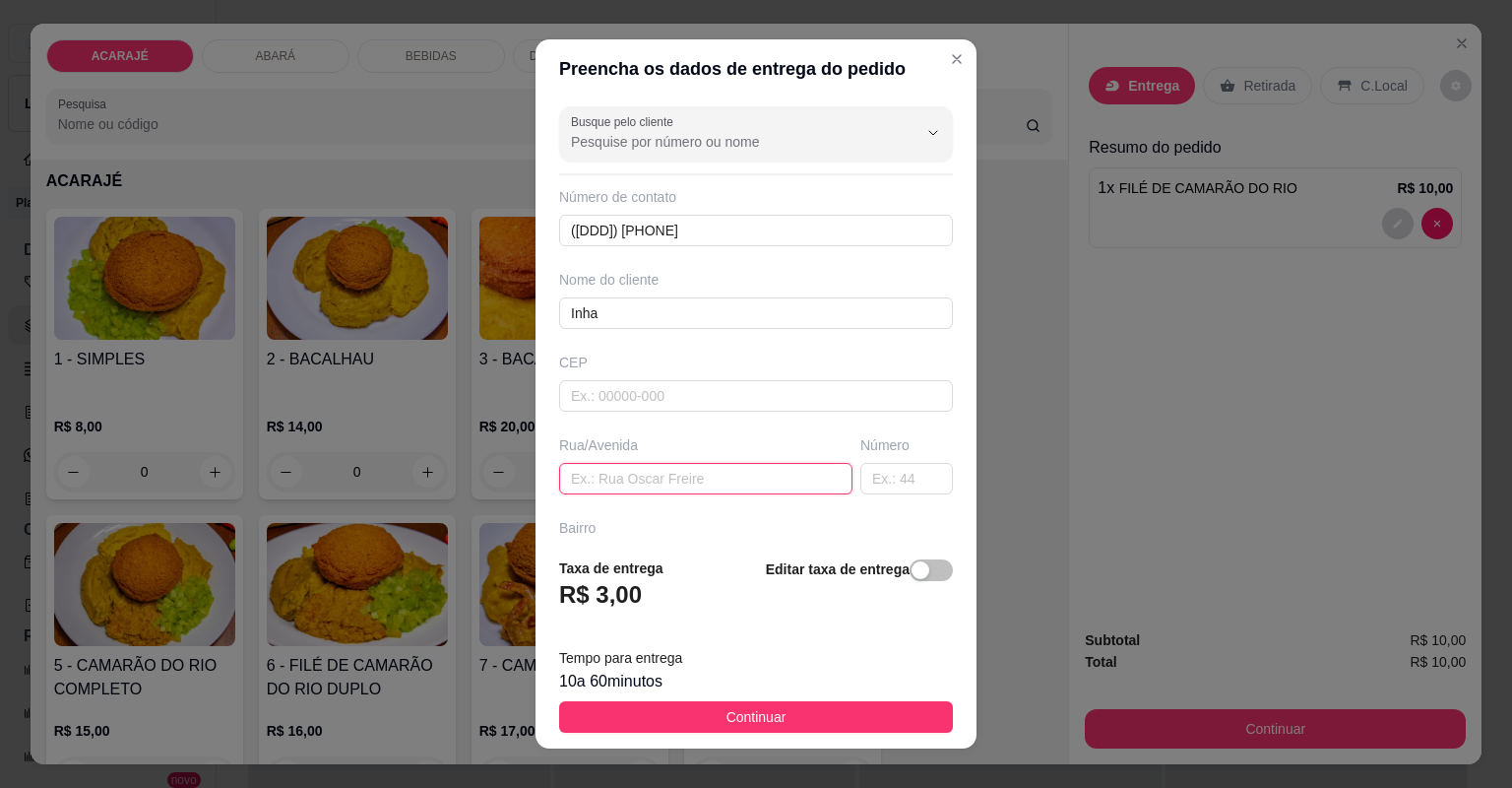 click at bounding box center (706, 479) 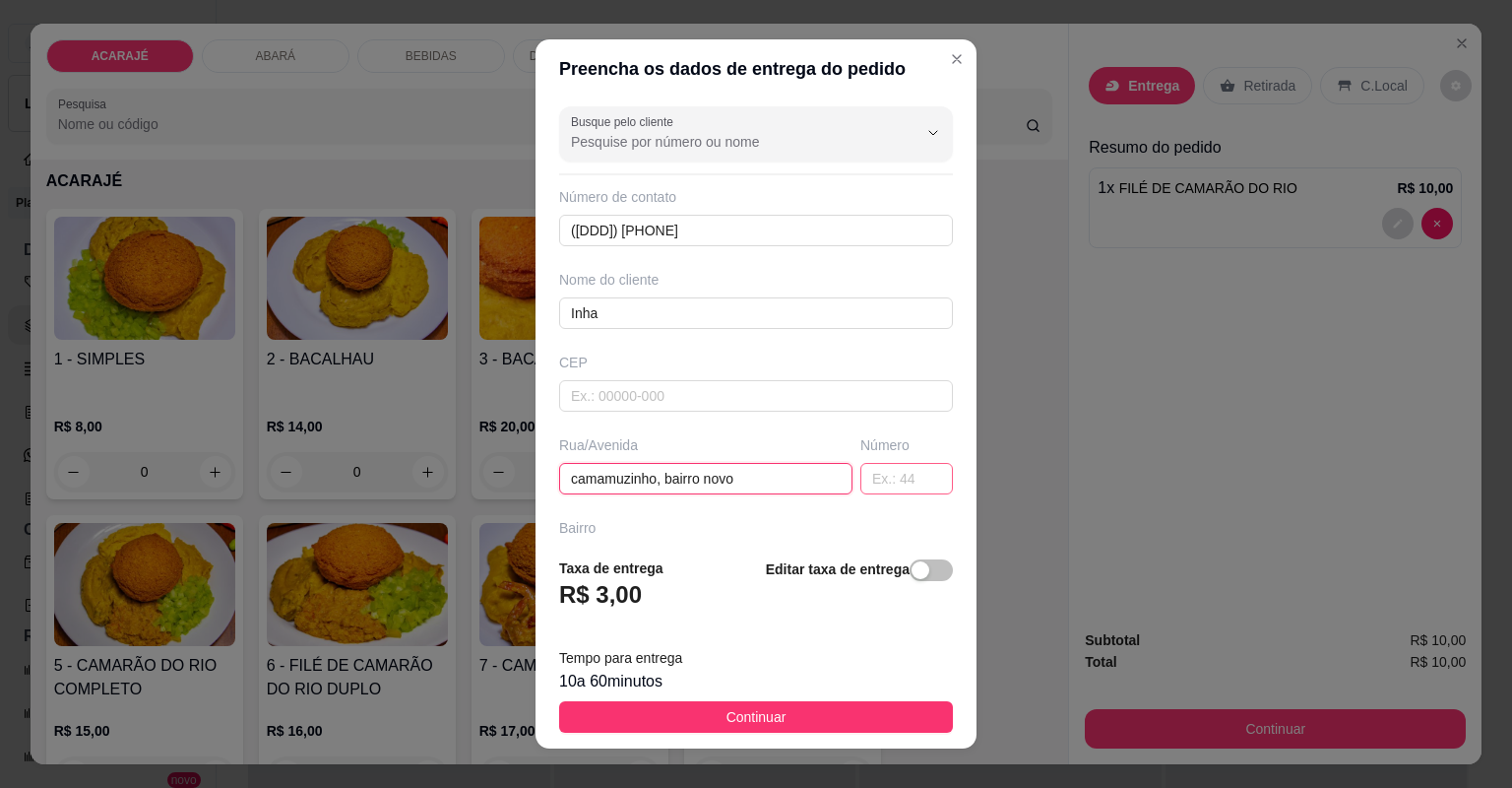 type on "camamuzinho, bairro novo" 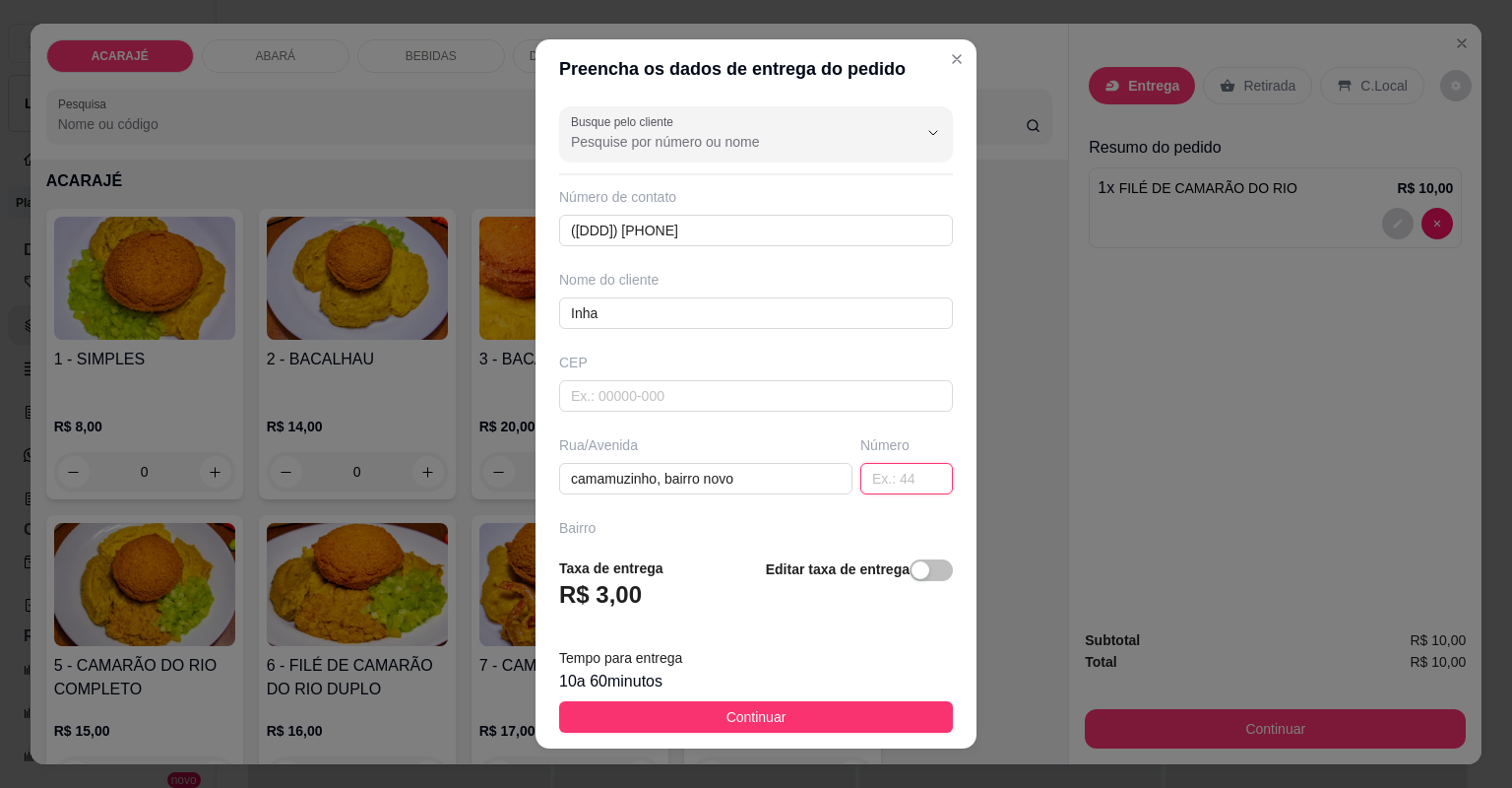 click at bounding box center (907, 479) 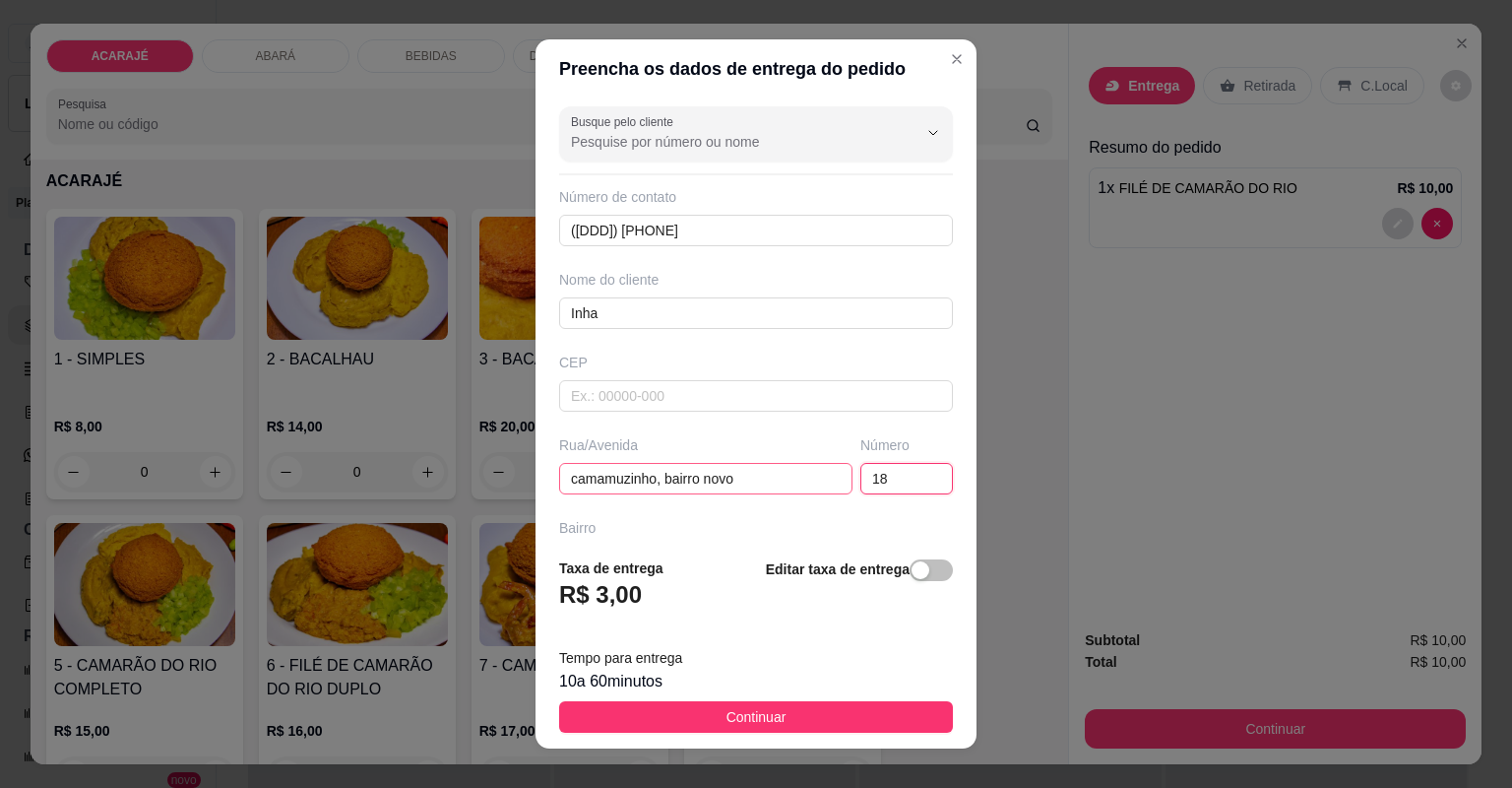 type on "18" 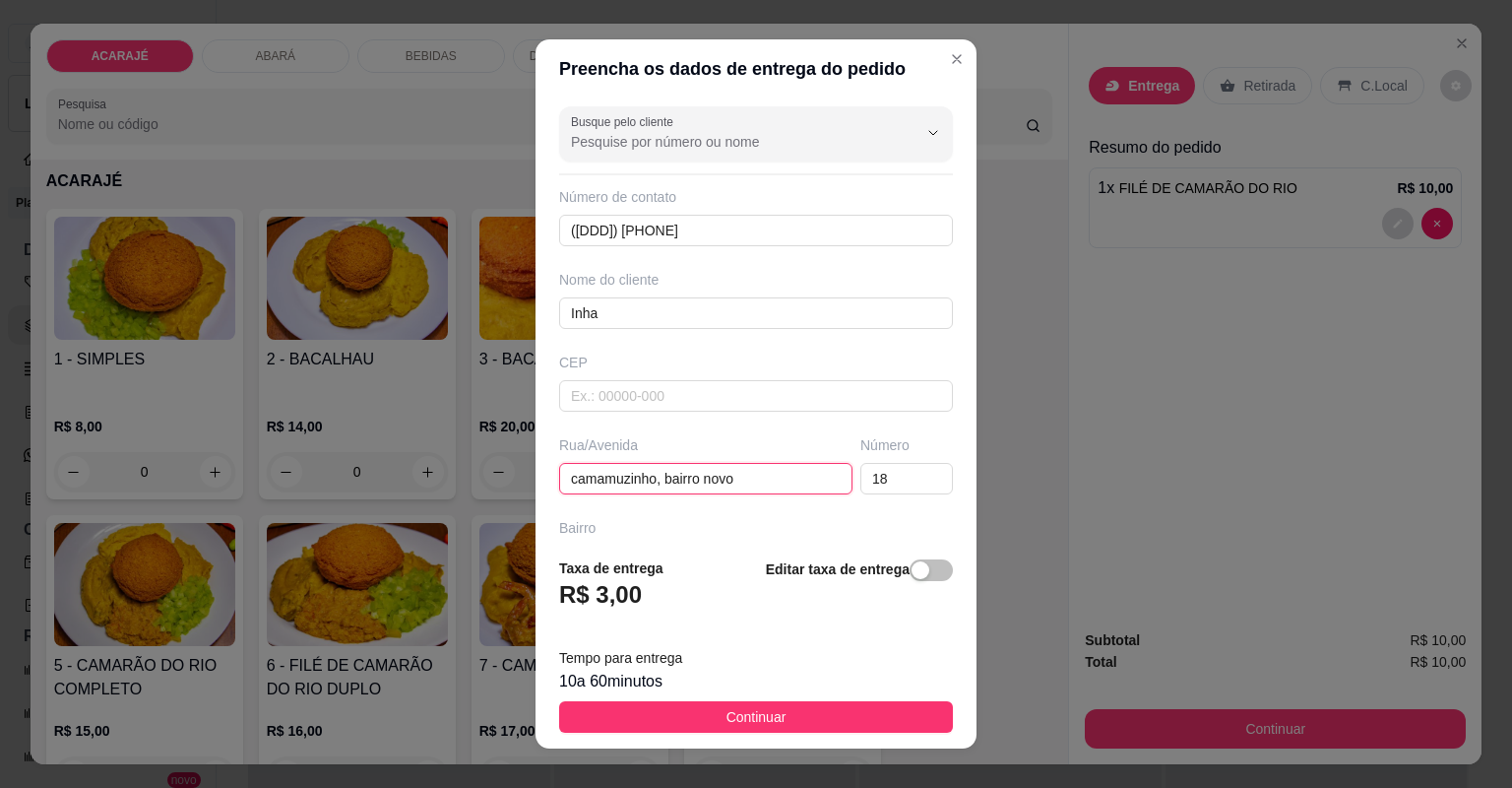 click on "camamuzinho, bairro novo" at bounding box center (706, 479) 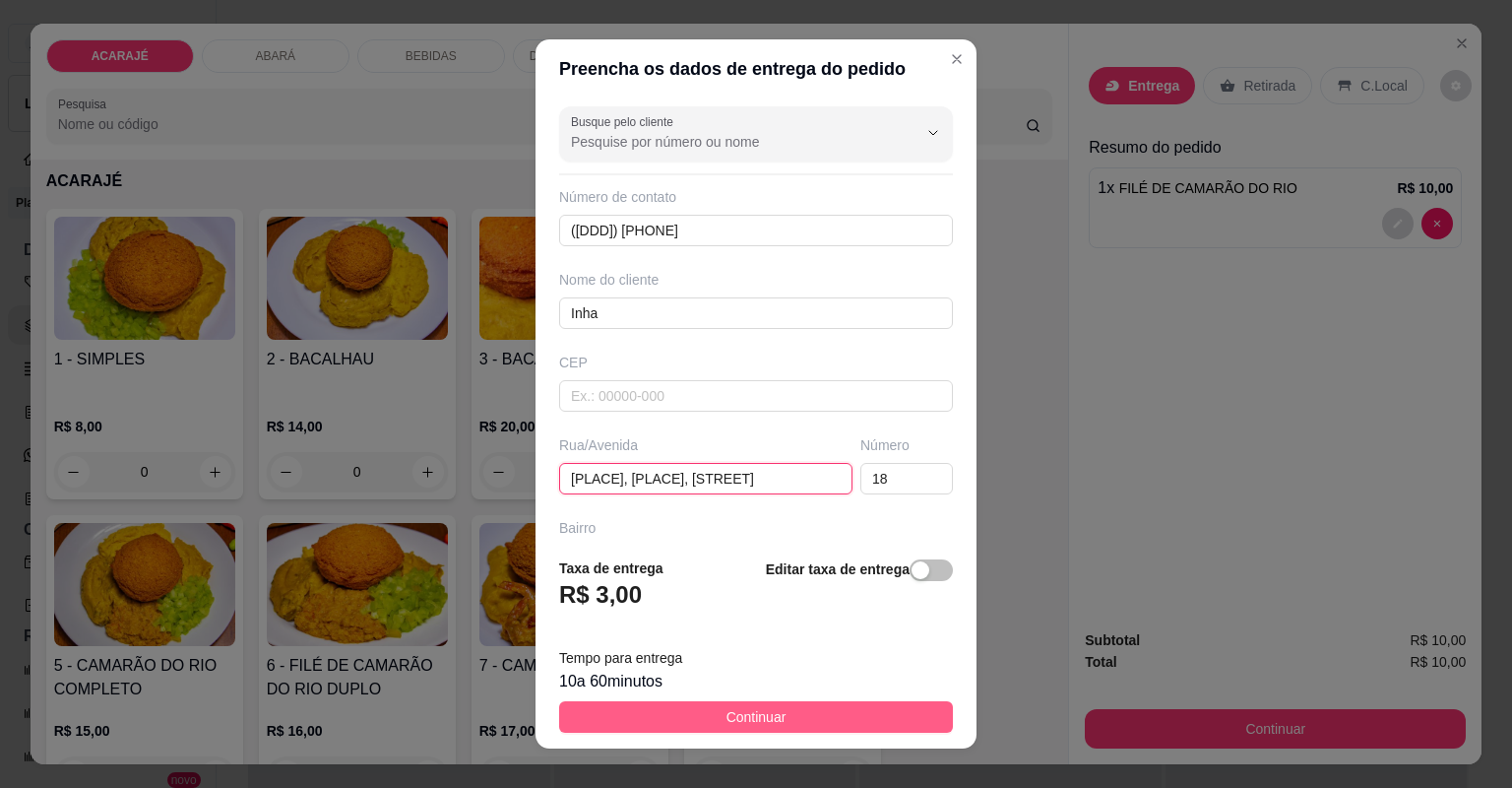 type on "[STREET_NAME], [NEIGHBORHOOD], [STREET_NAME]" 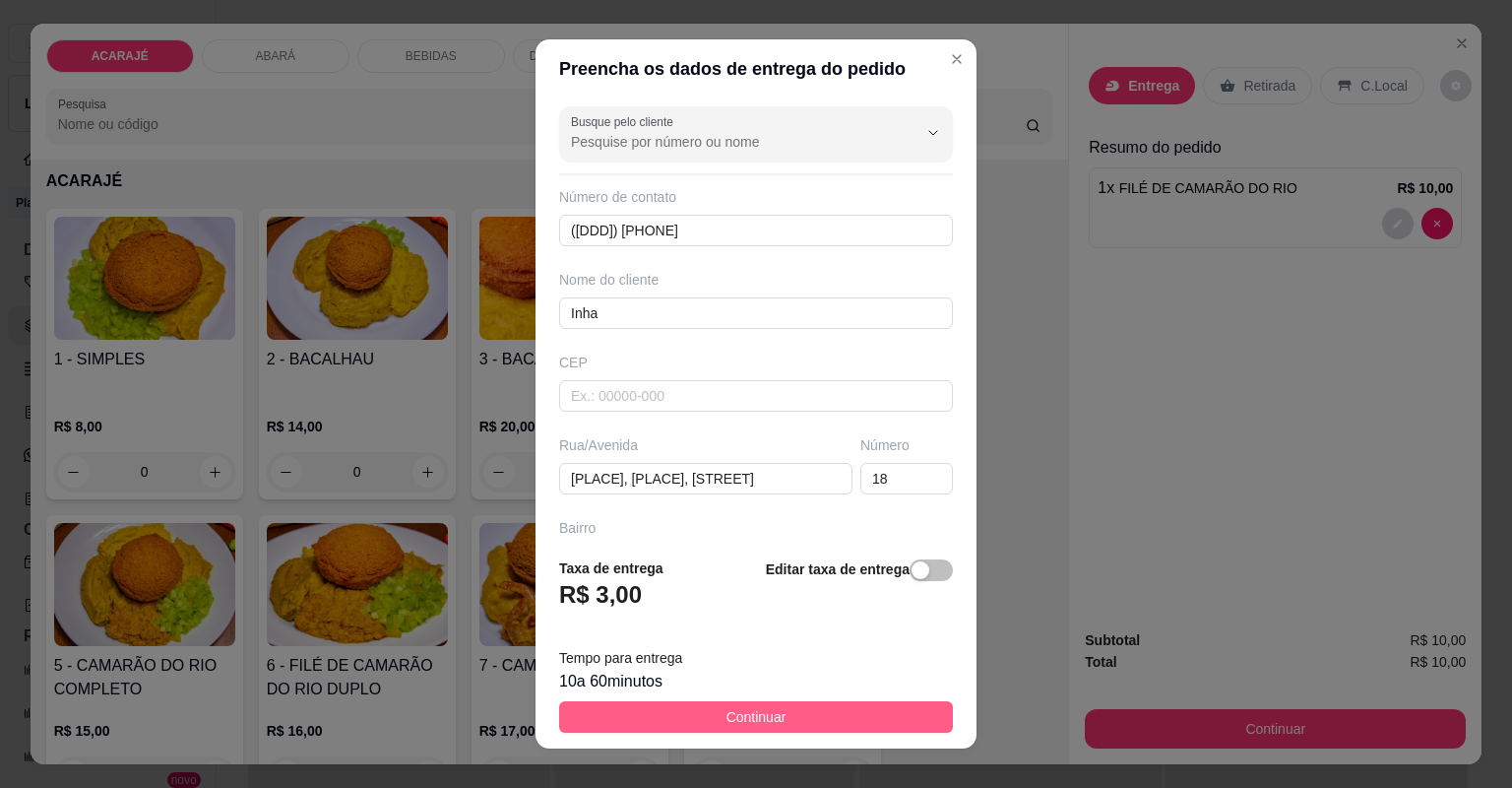 click on "Continuar" at bounding box center [756, 717] 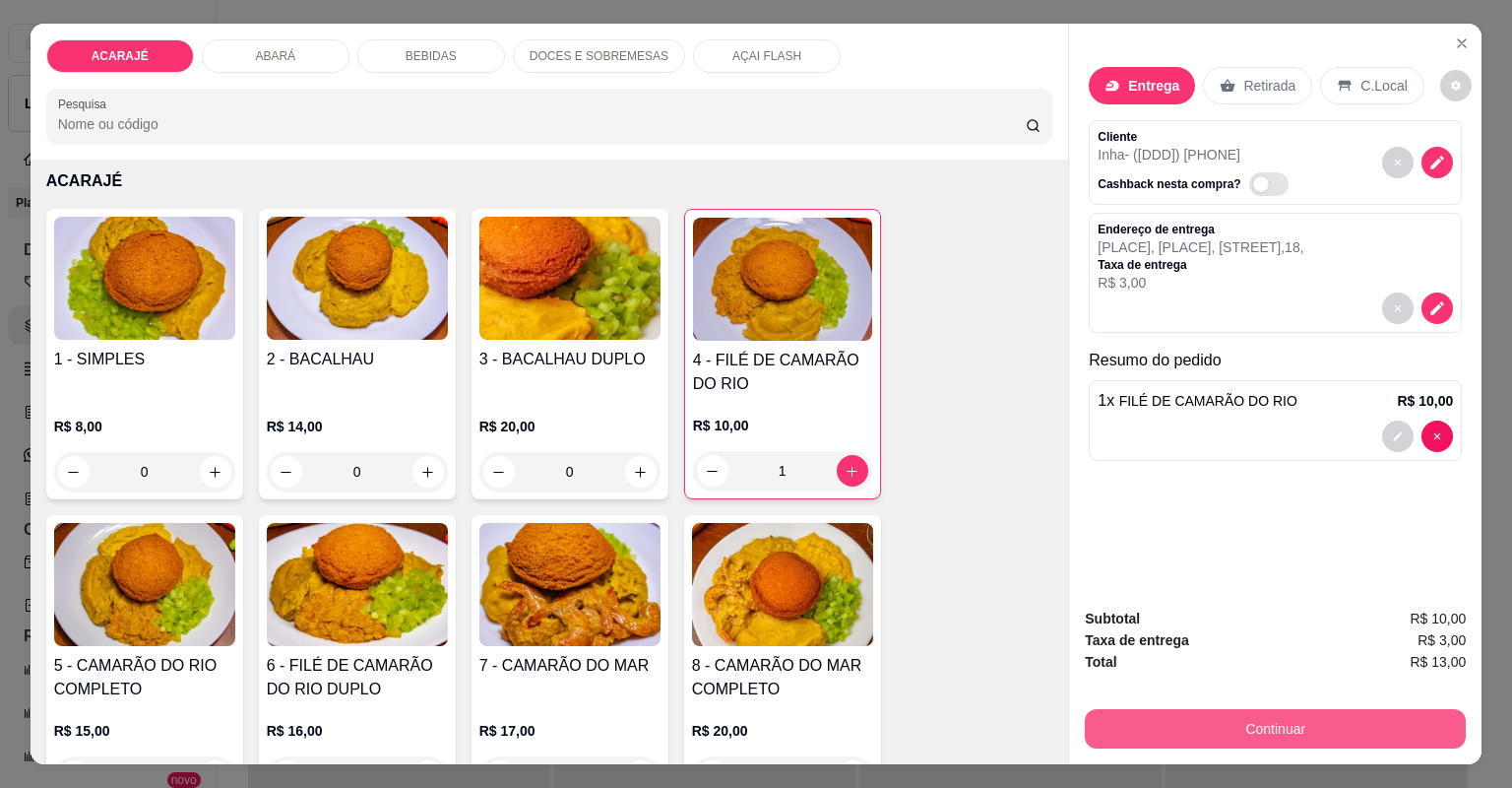 click on "Continuar" at bounding box center [1275, 729] 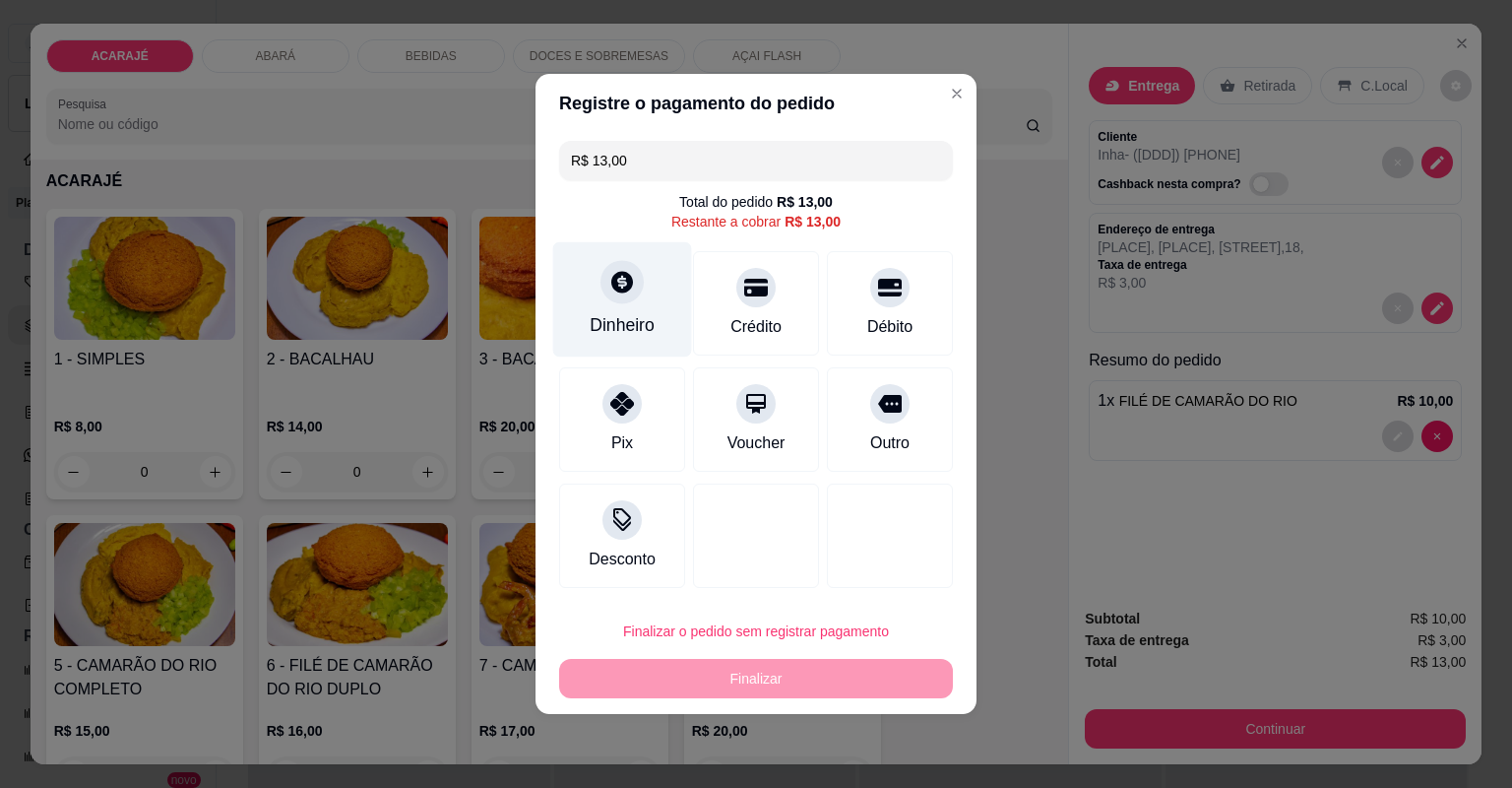 click on "Dinheiro" at bounding box center (622, 299) 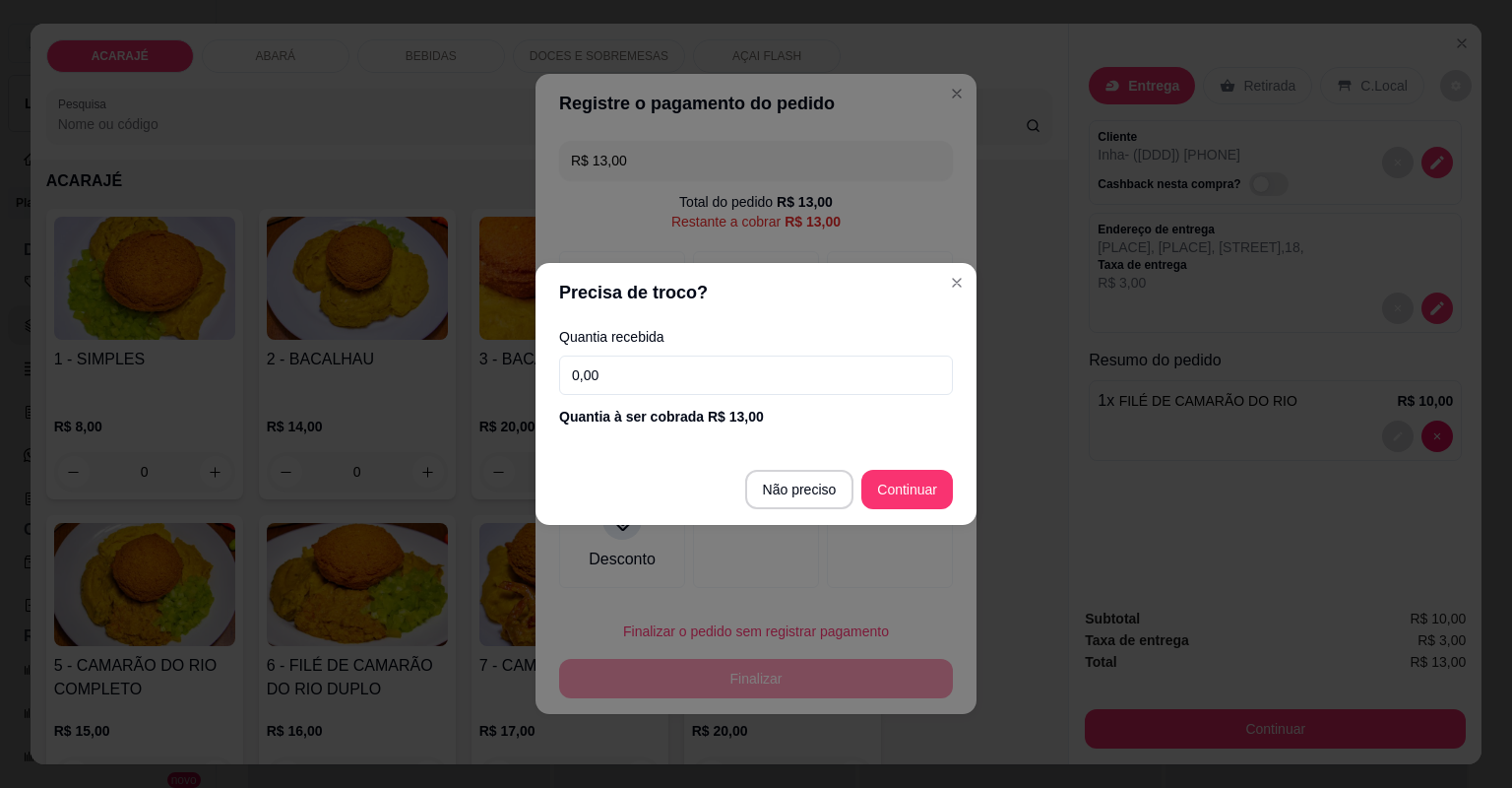click on "0,00" at bounding box center [756, 375] 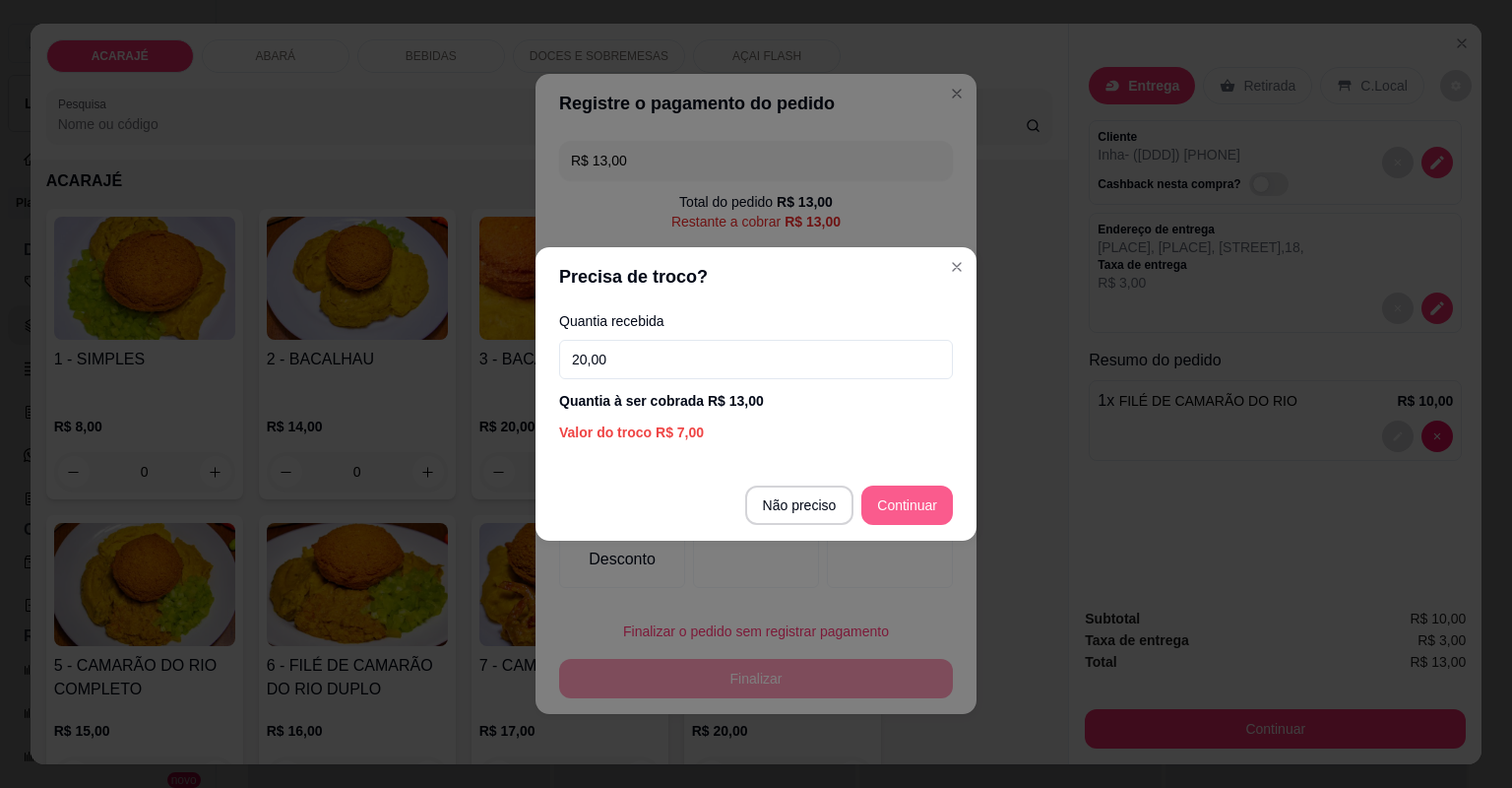 type on "20,00" 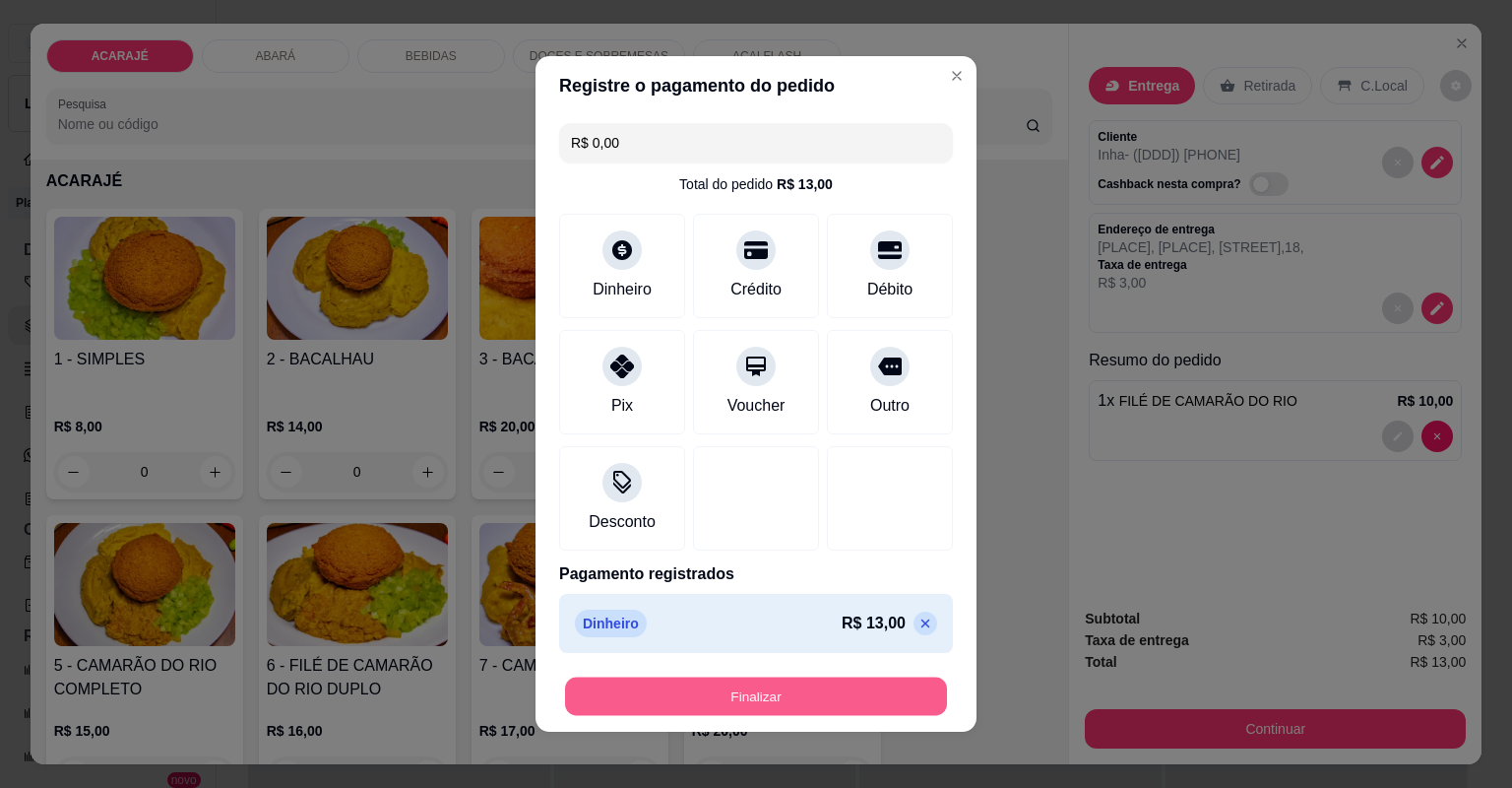 click on "Finalizar" at bounding box center [756, 696] 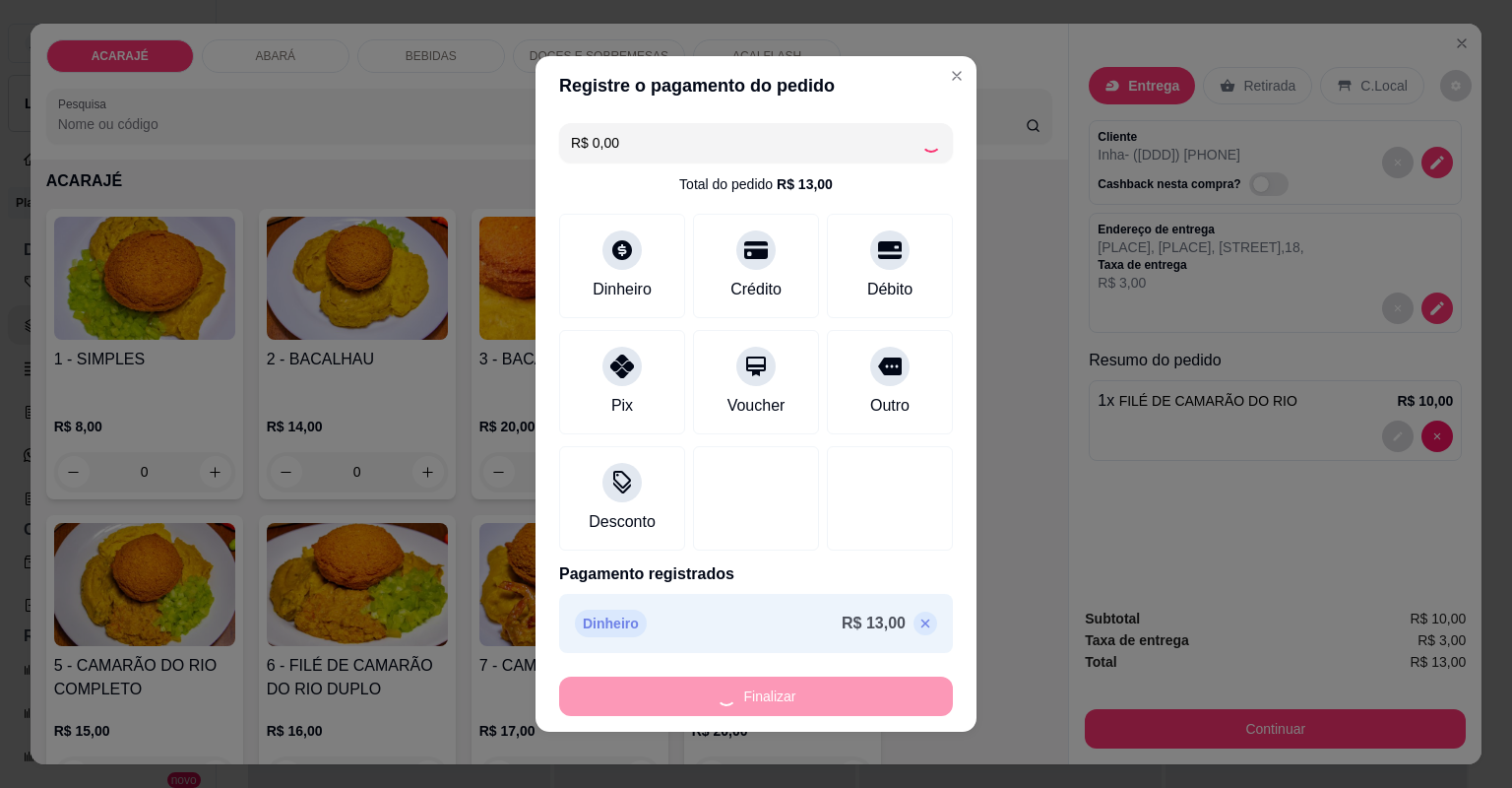 type on "0" 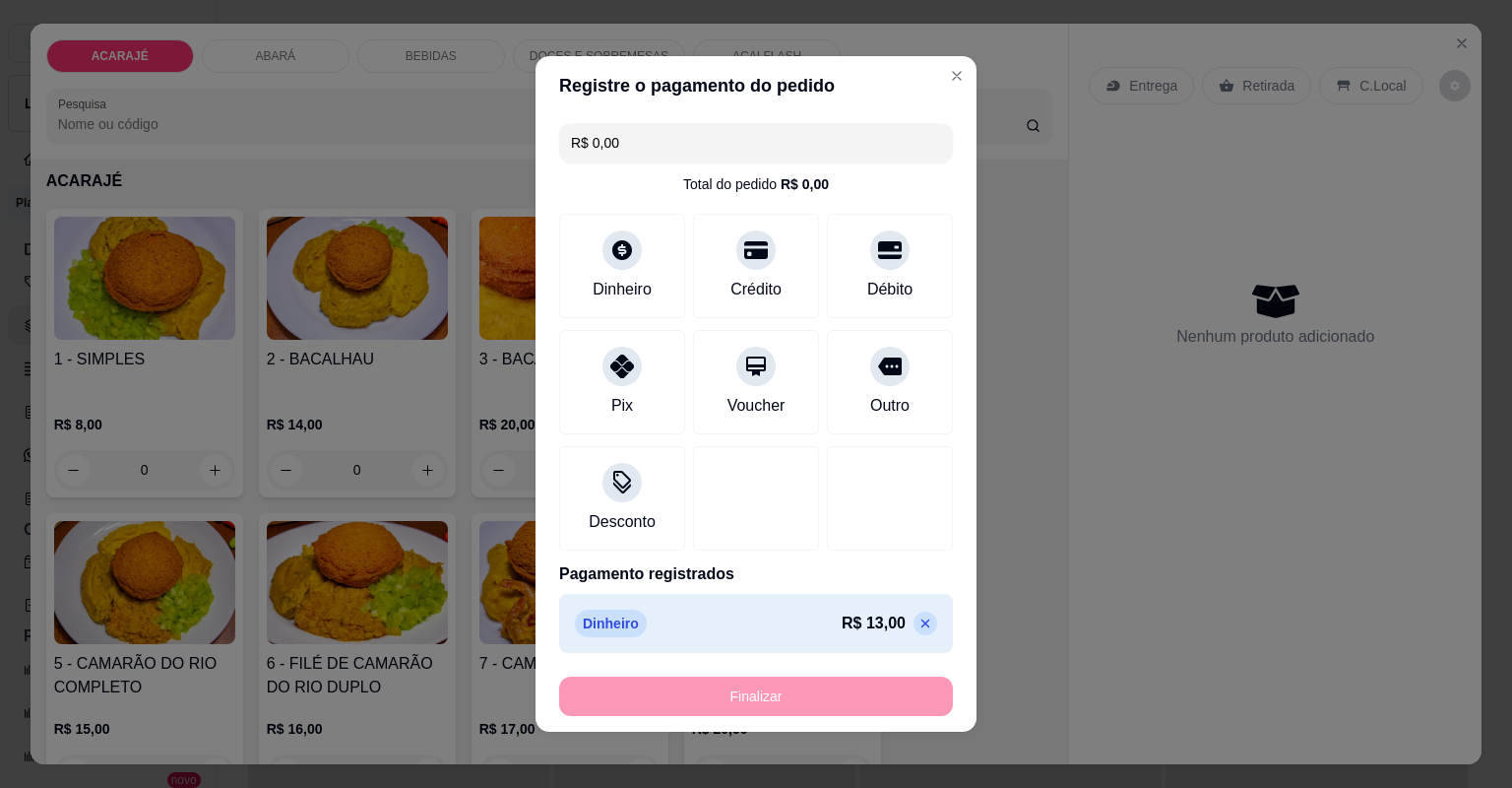 type on "-R$ 13,00" 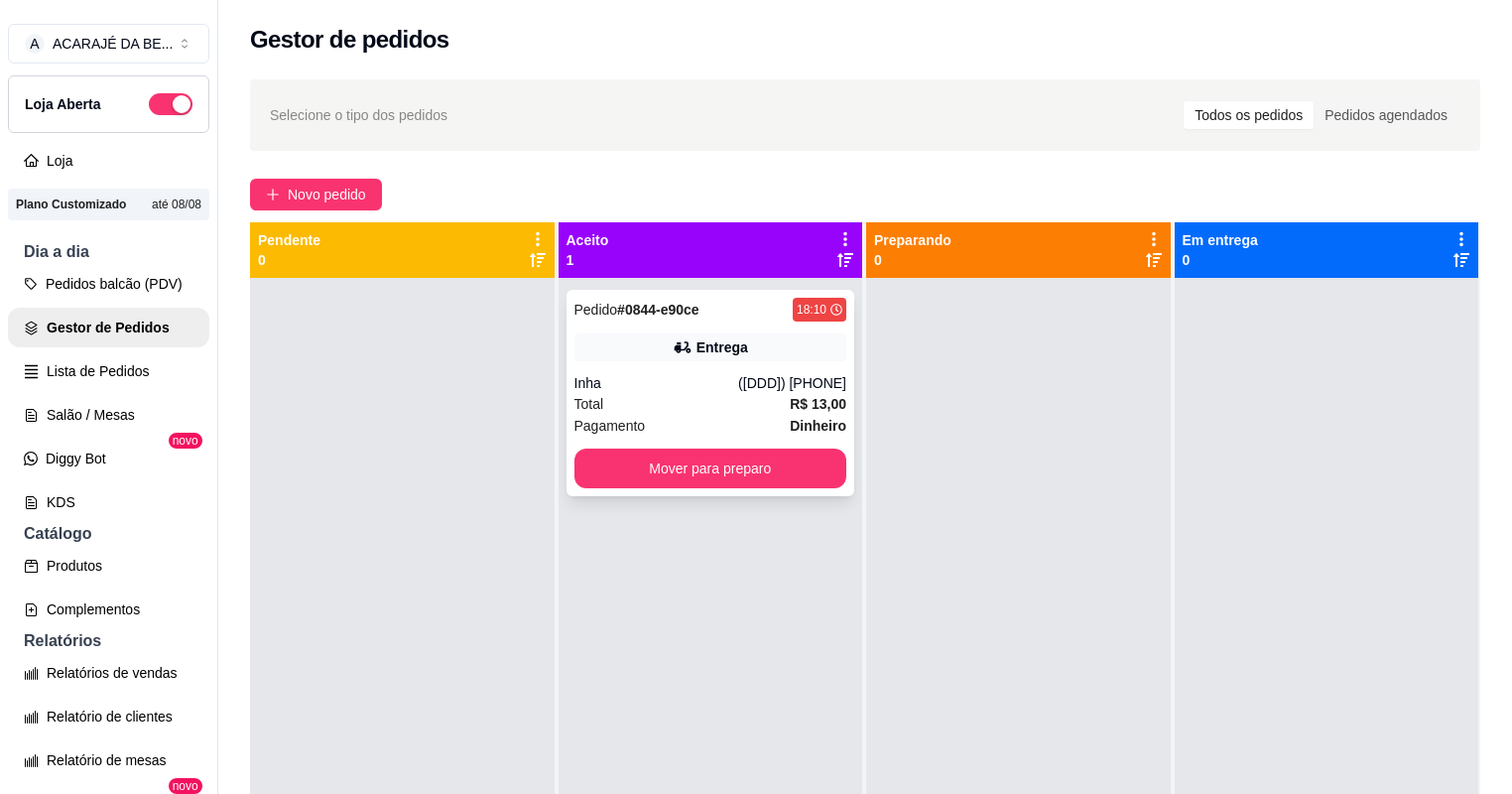 click on "Total R$ 13,00" at bounding box center (710, 404) 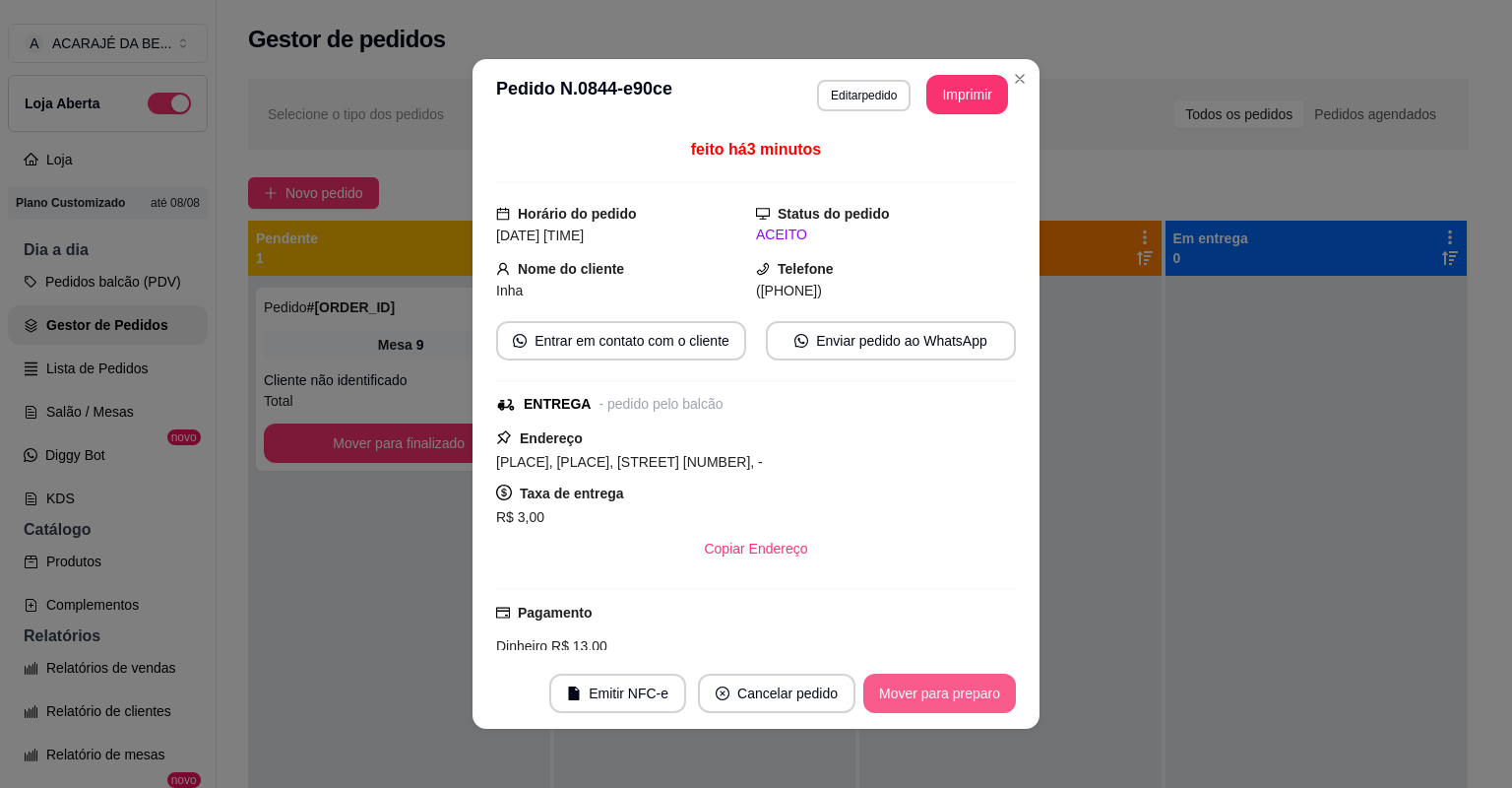 click on "Mover para preparo" at bounding box center [939, 693] 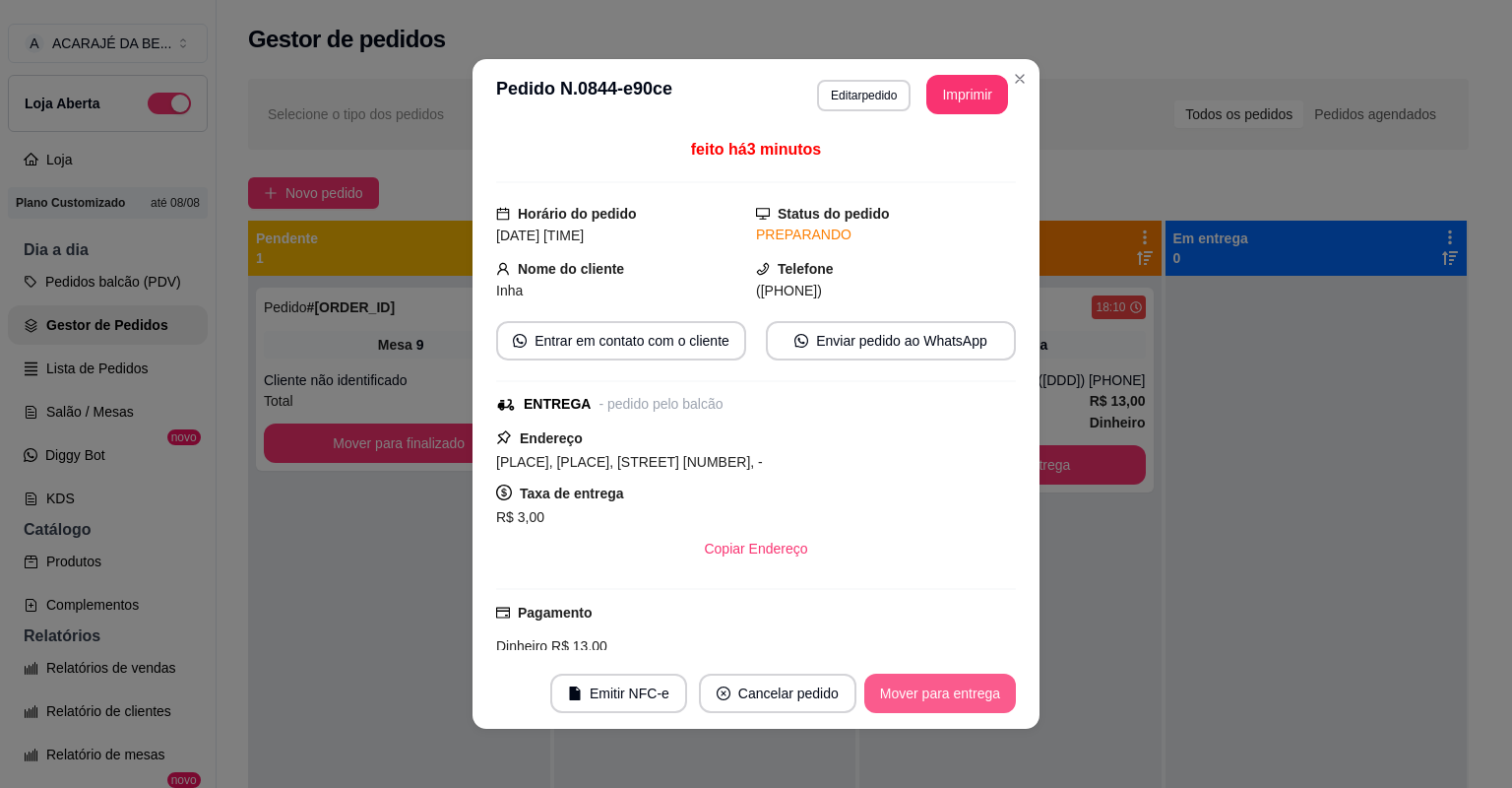 click on "Mover para entrega" at bounding box center (940, 693) 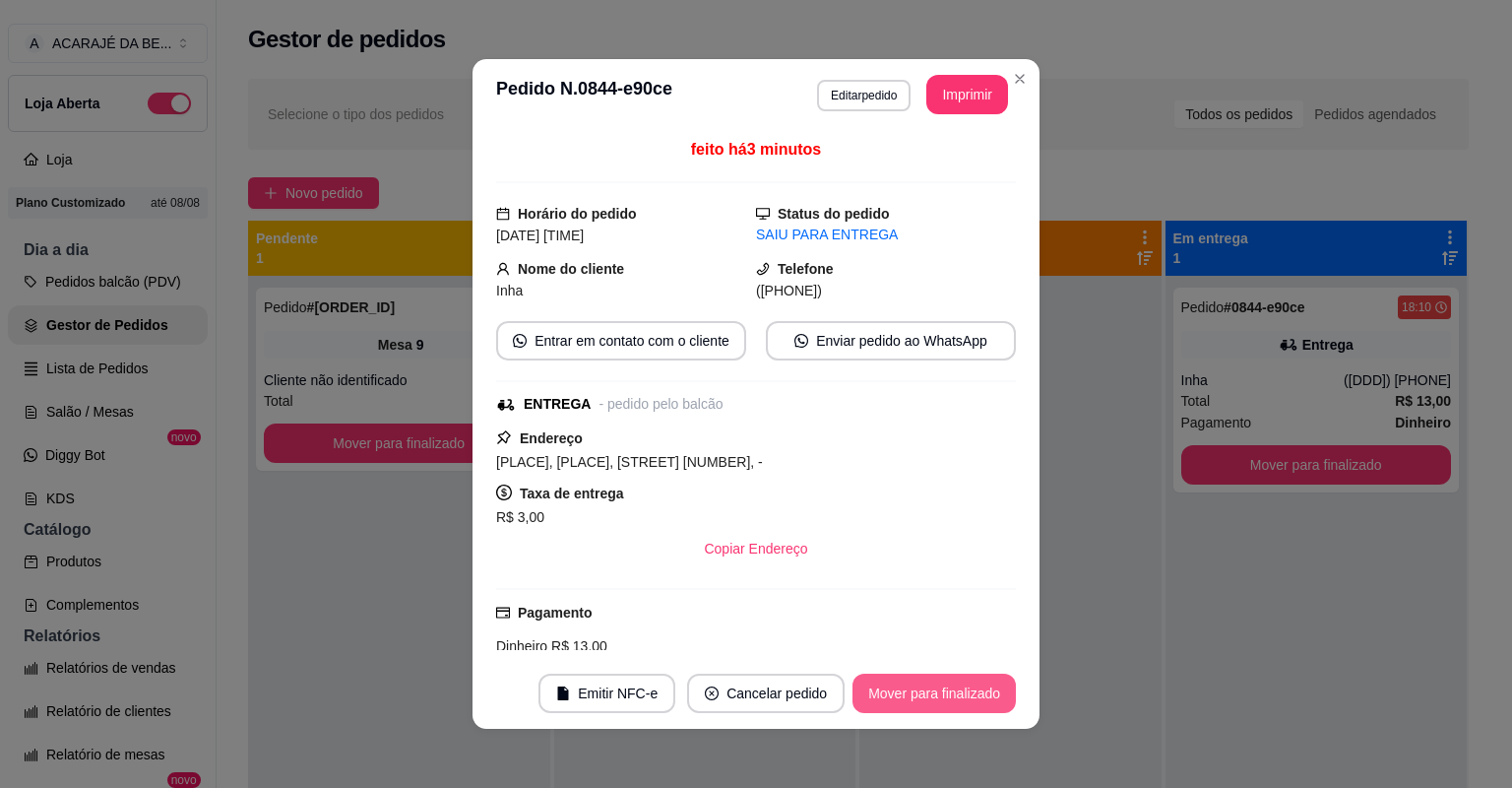 click on "Mover para finalizado" at bounding box center (934, 693) 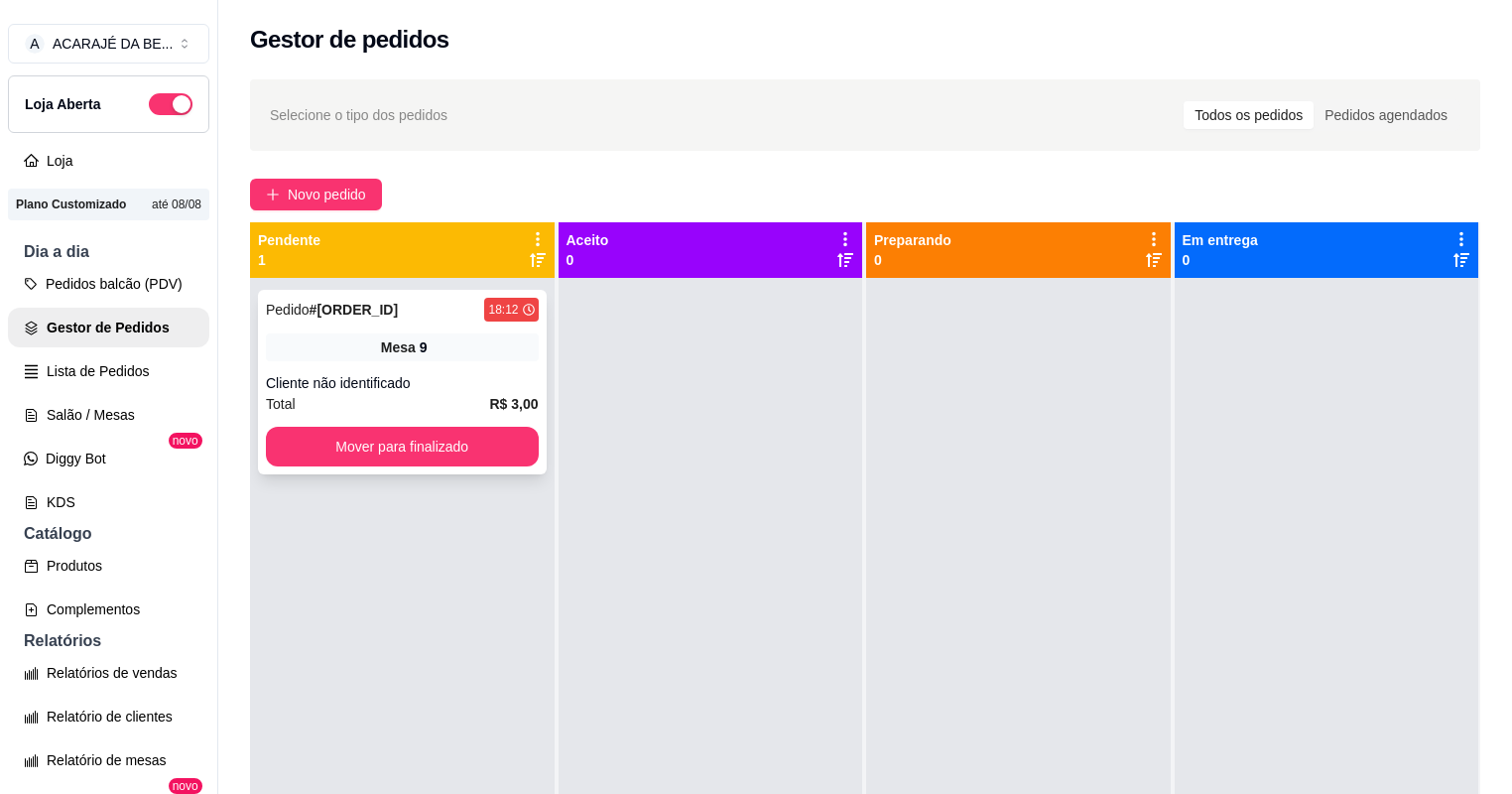 click on "Total R$ 3,00" at bounding box center (402, 404) 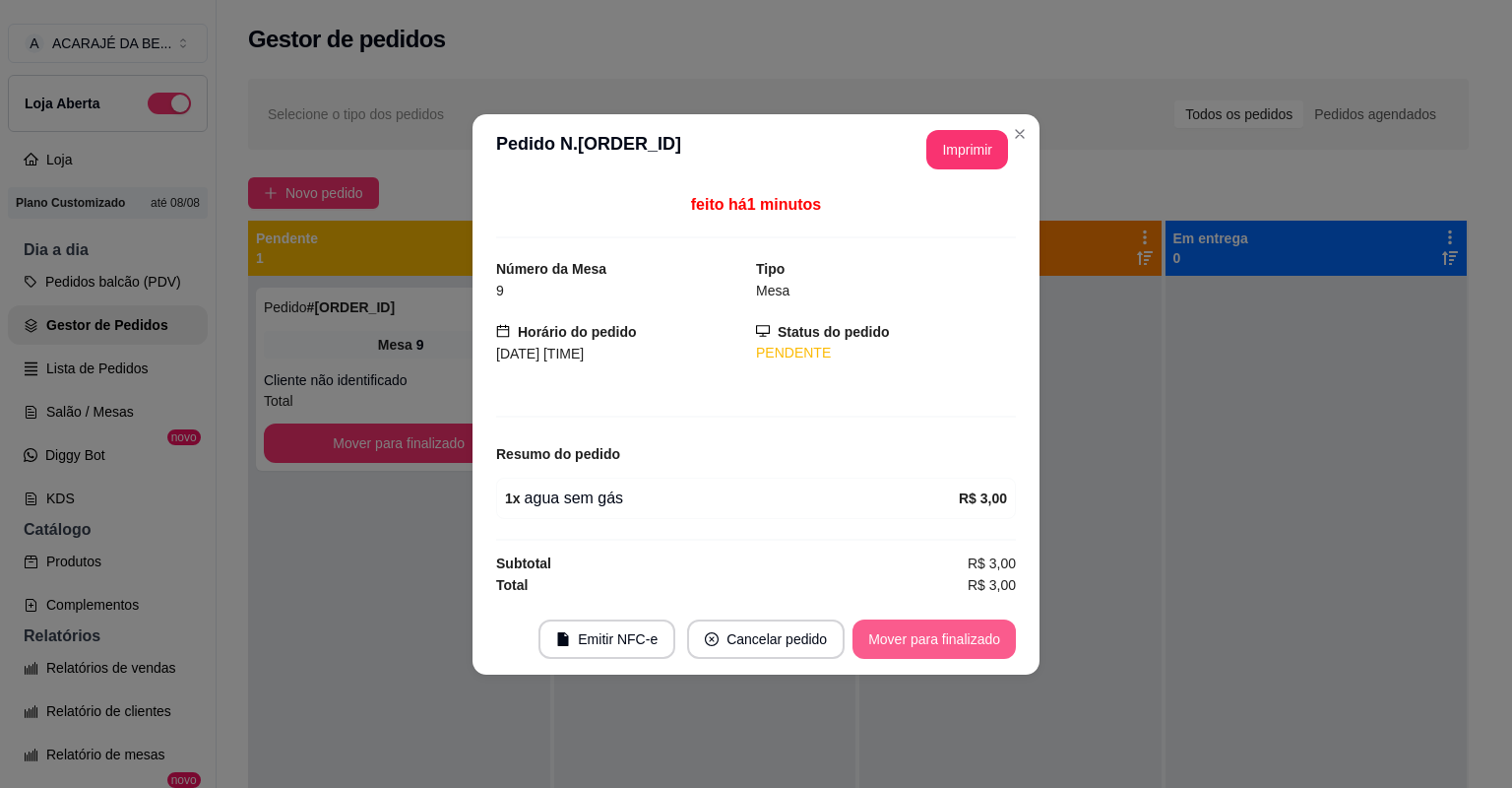 click on "Mover para finalizado" at bounding box center (934, 639) 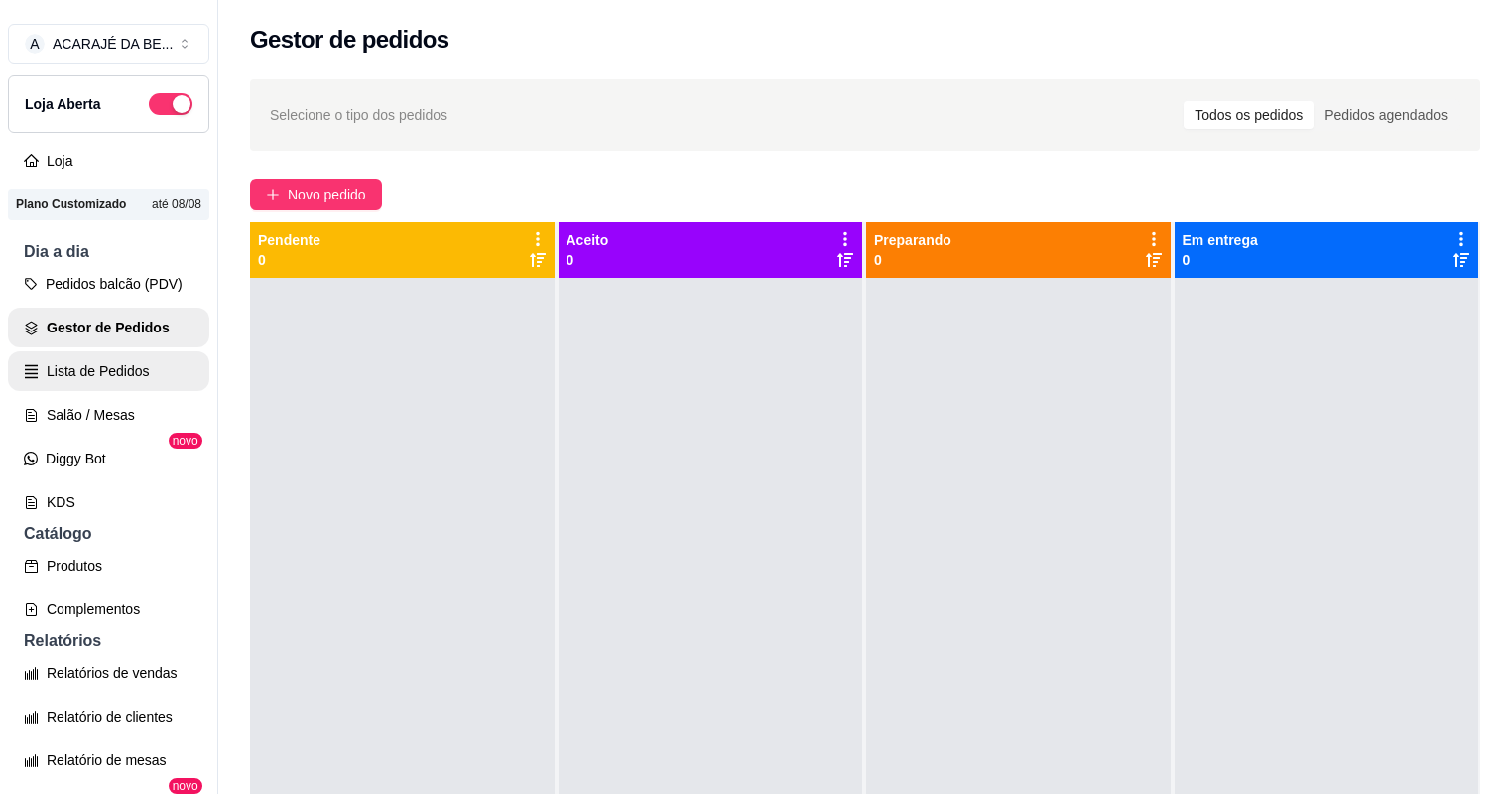 click on "Lista de Pedidos" at bounding box center [108, 371] 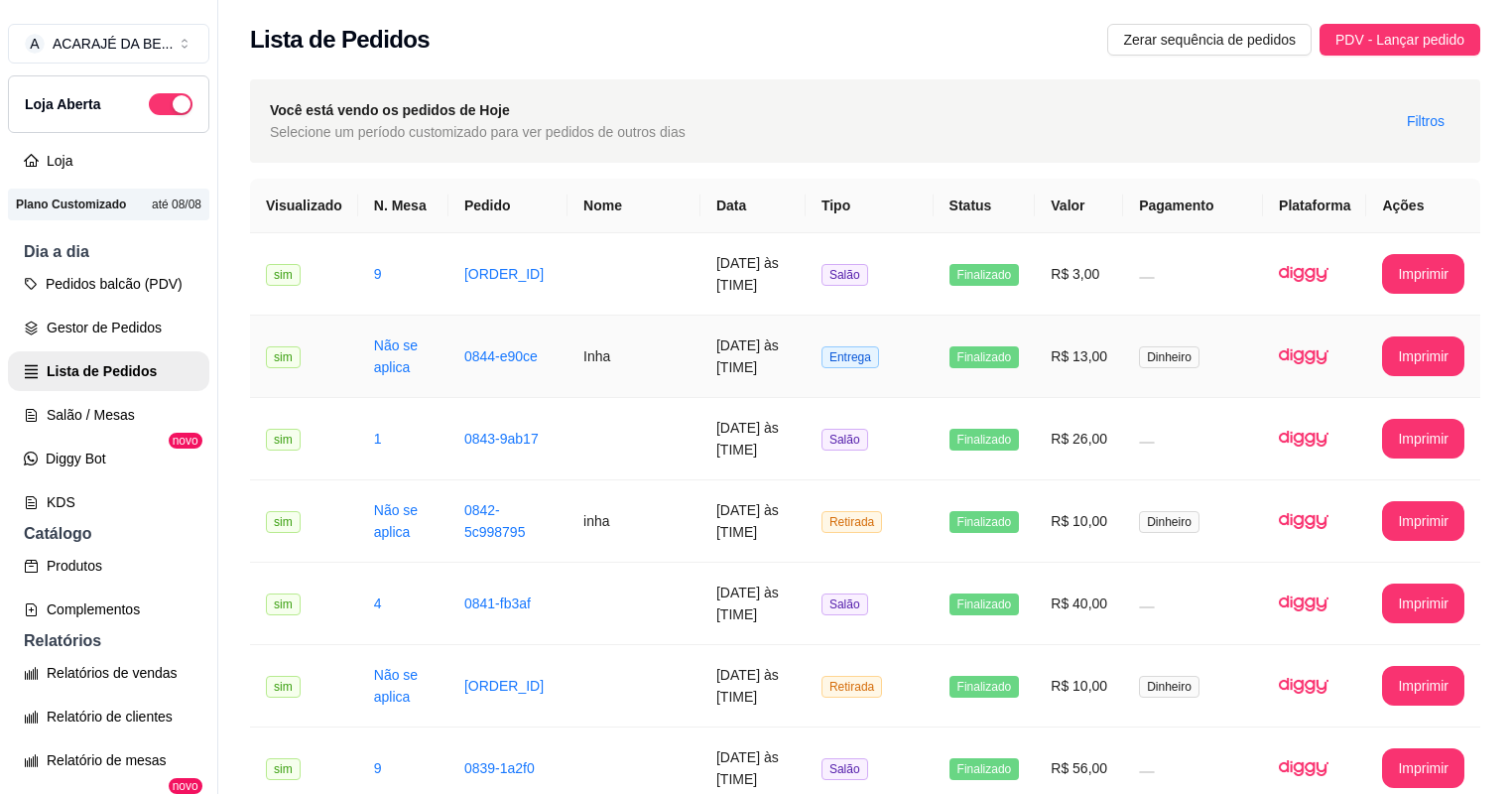 click on "Inha" at bounding box center [634, 356] 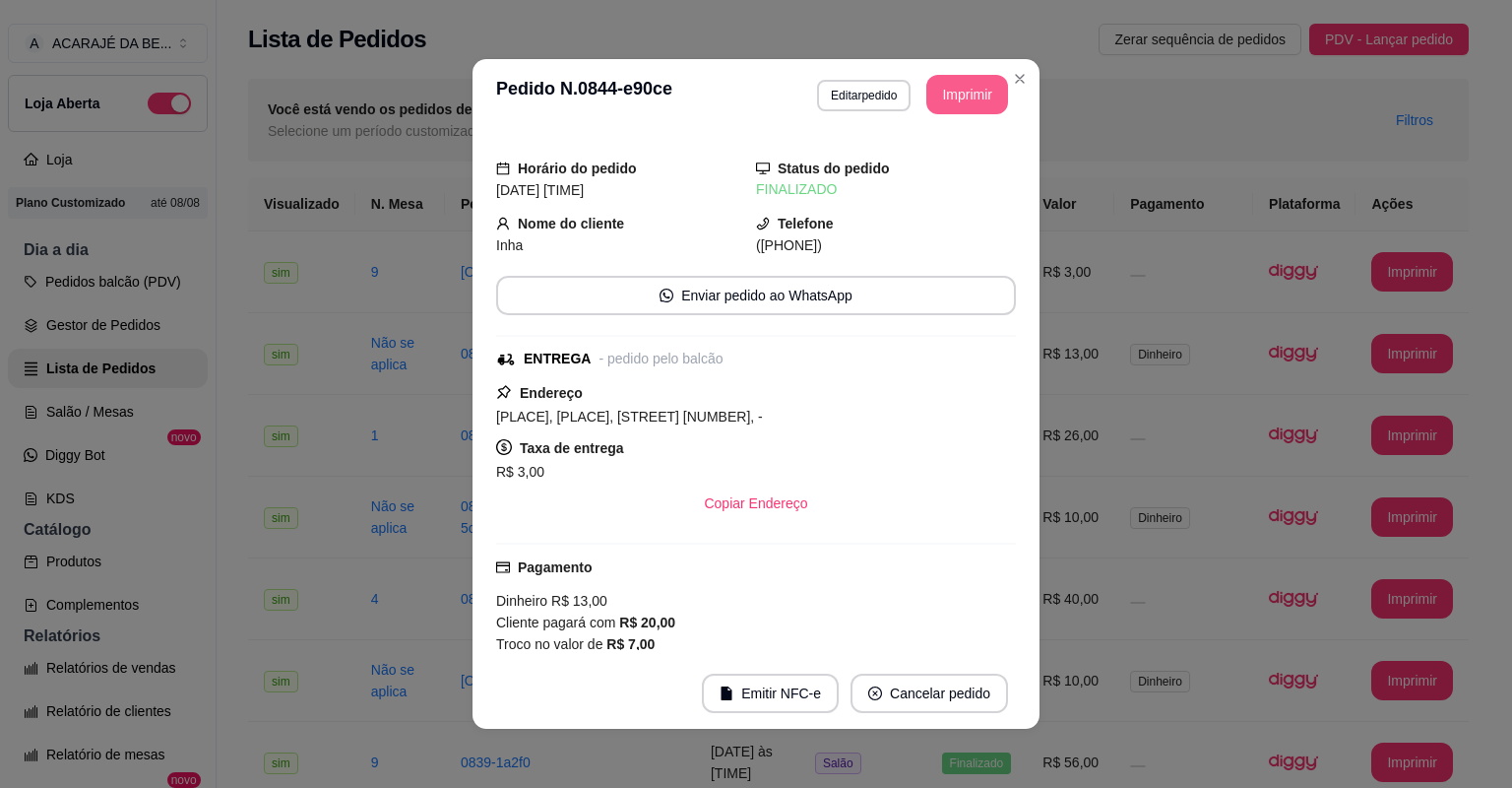 click on "Imprimir" at bounding box center [967, 95] 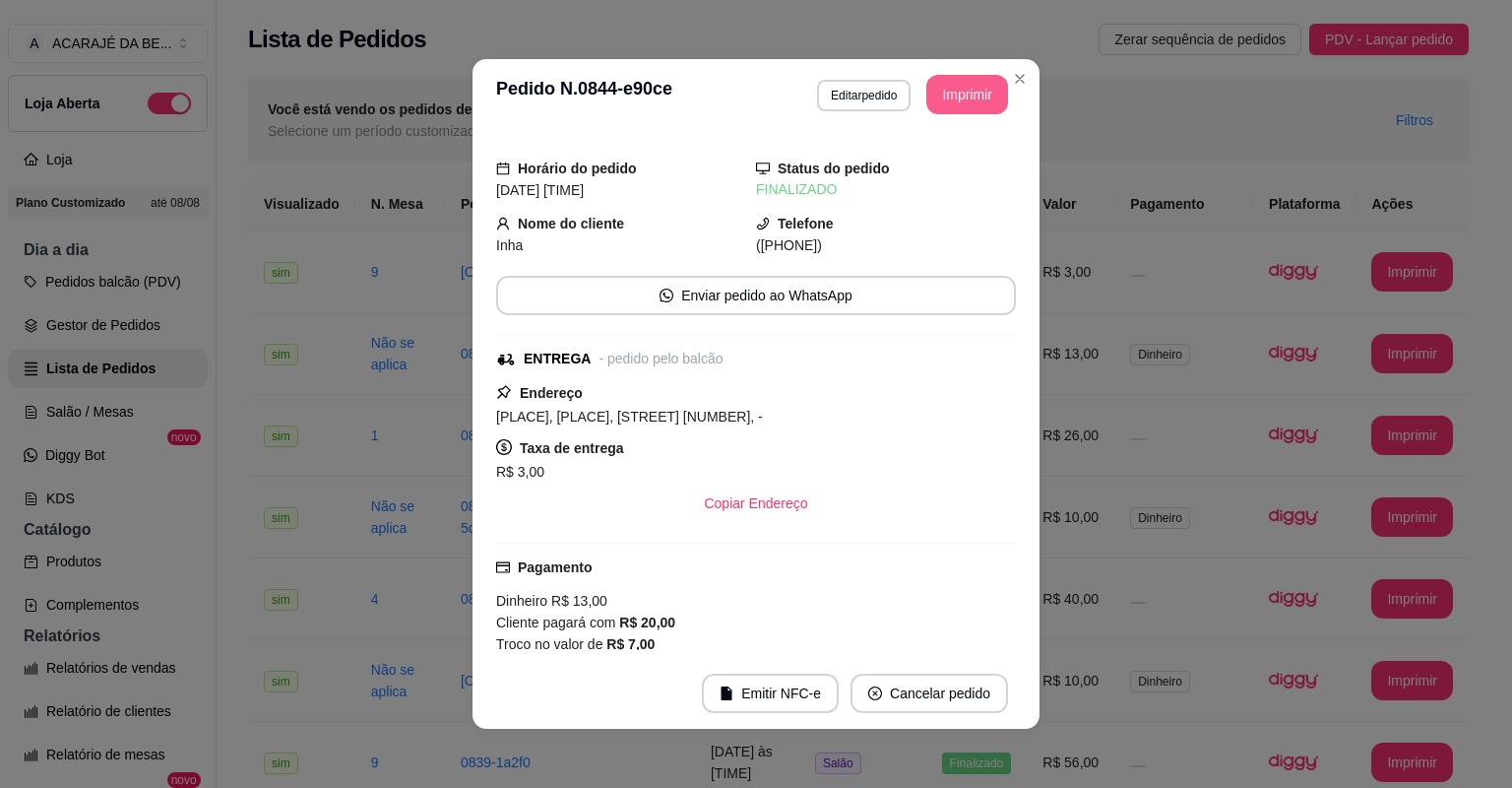 scroll, scrollTop: 0, scrollLeft: 0, axis: both 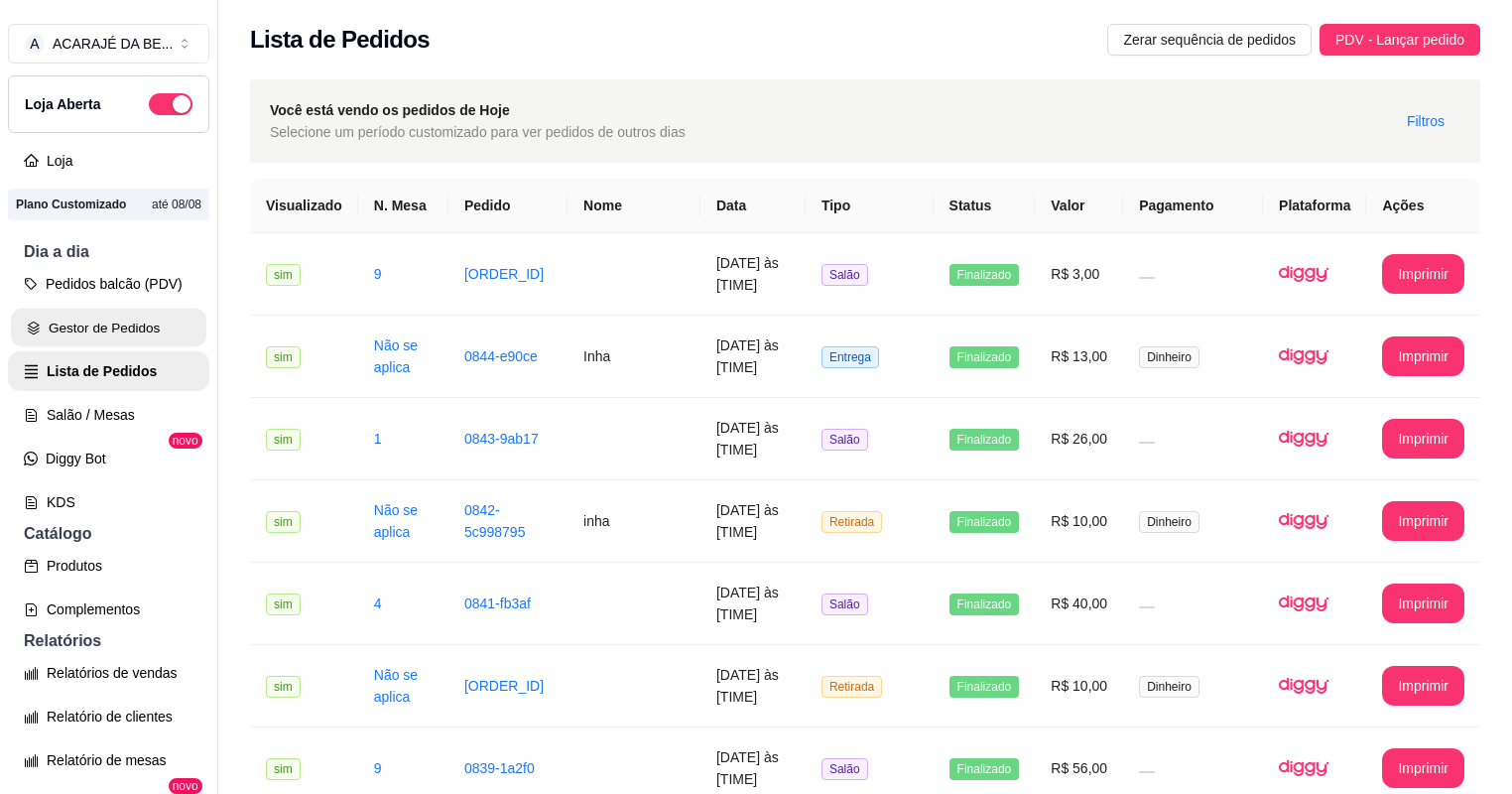 click on "Gestor de Pedidos" at bounding box center (108, 328) 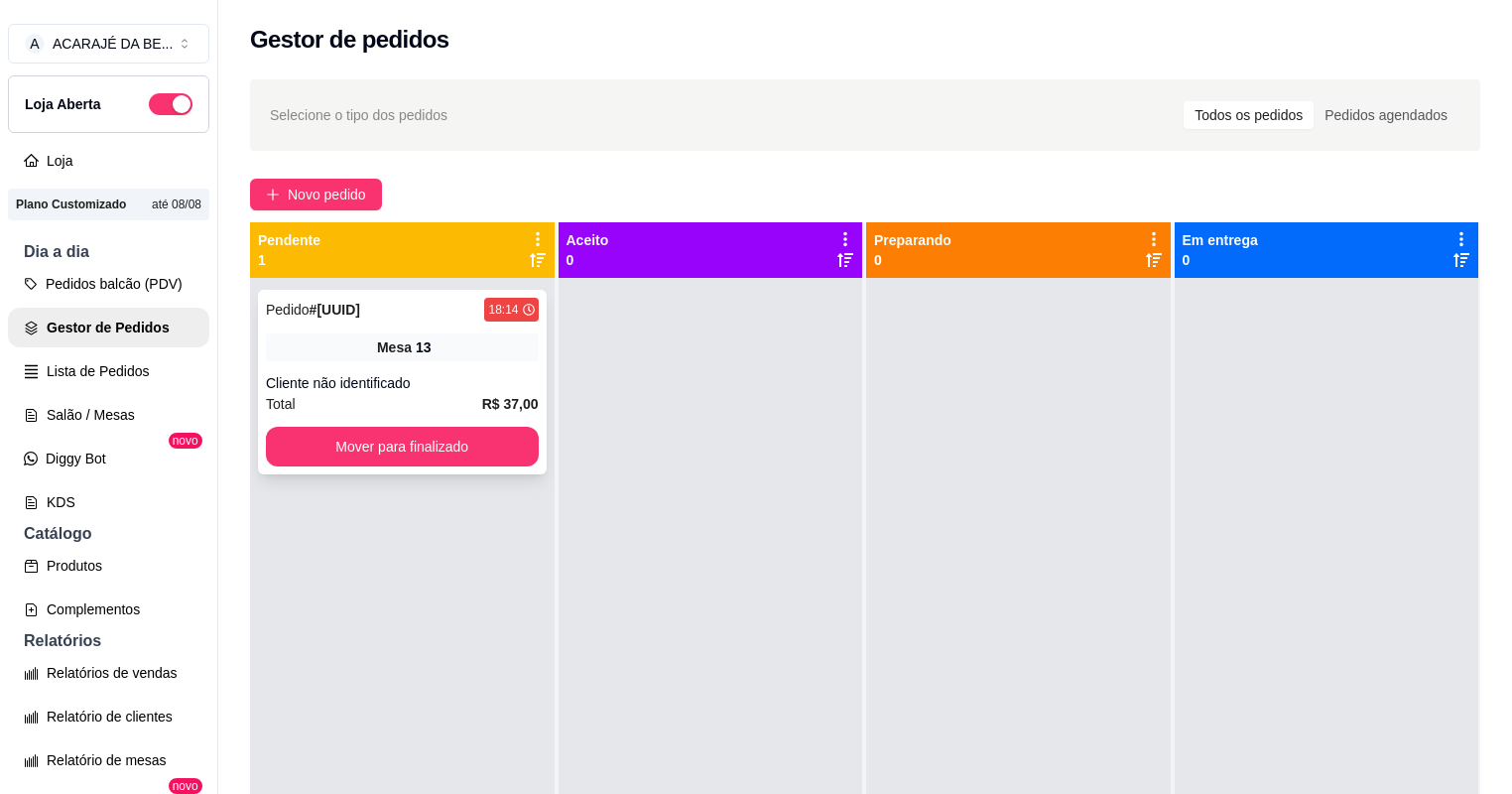 click on "Pedido  # 0846-d8cb2 18:14 Mesa 13 Cliente não identificado Total R$ 37,00 Mover para finalizado" at bounding box center [402, 382] 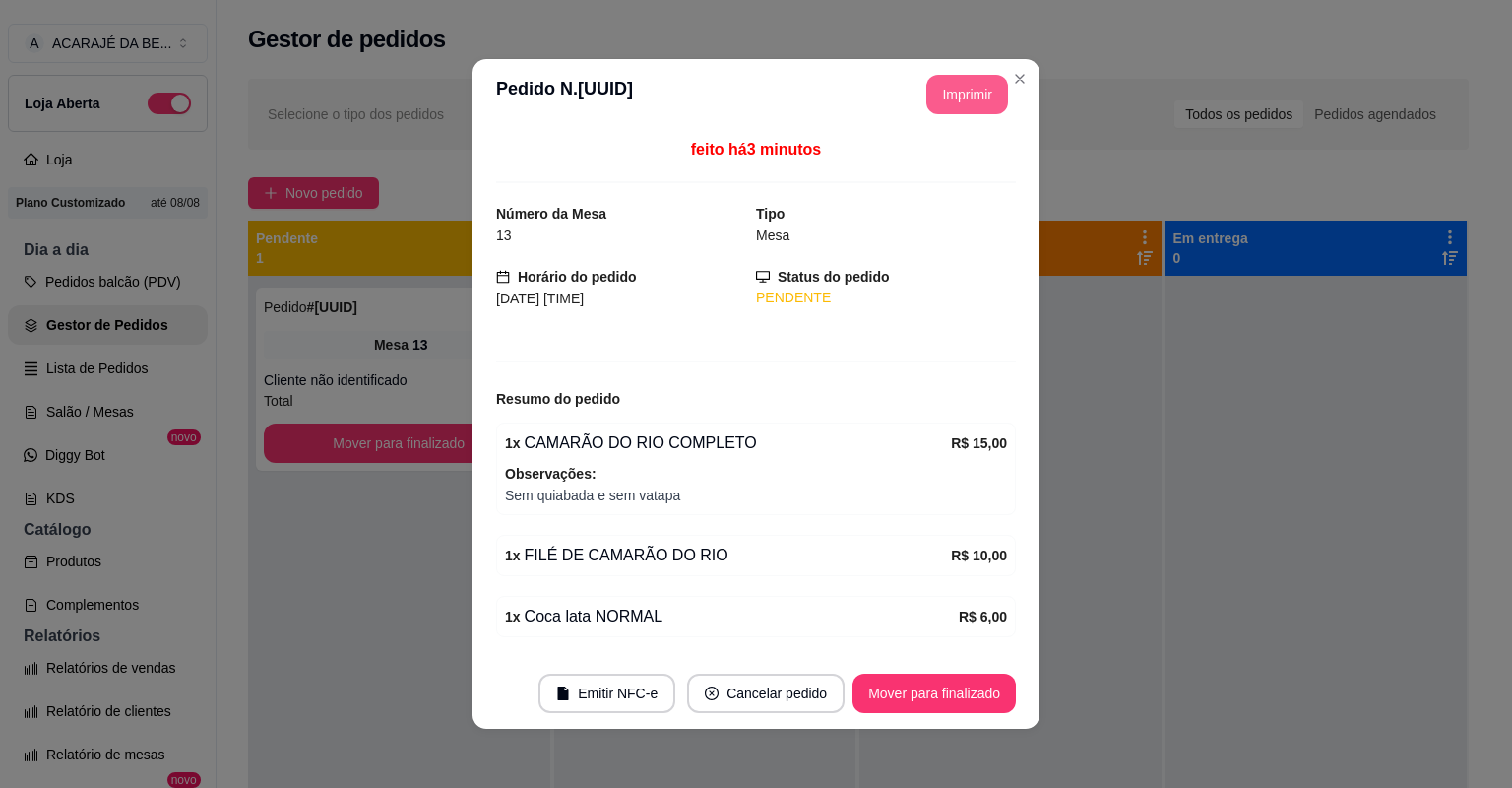 click on "Imprimir" at bounding box center [967, 95] 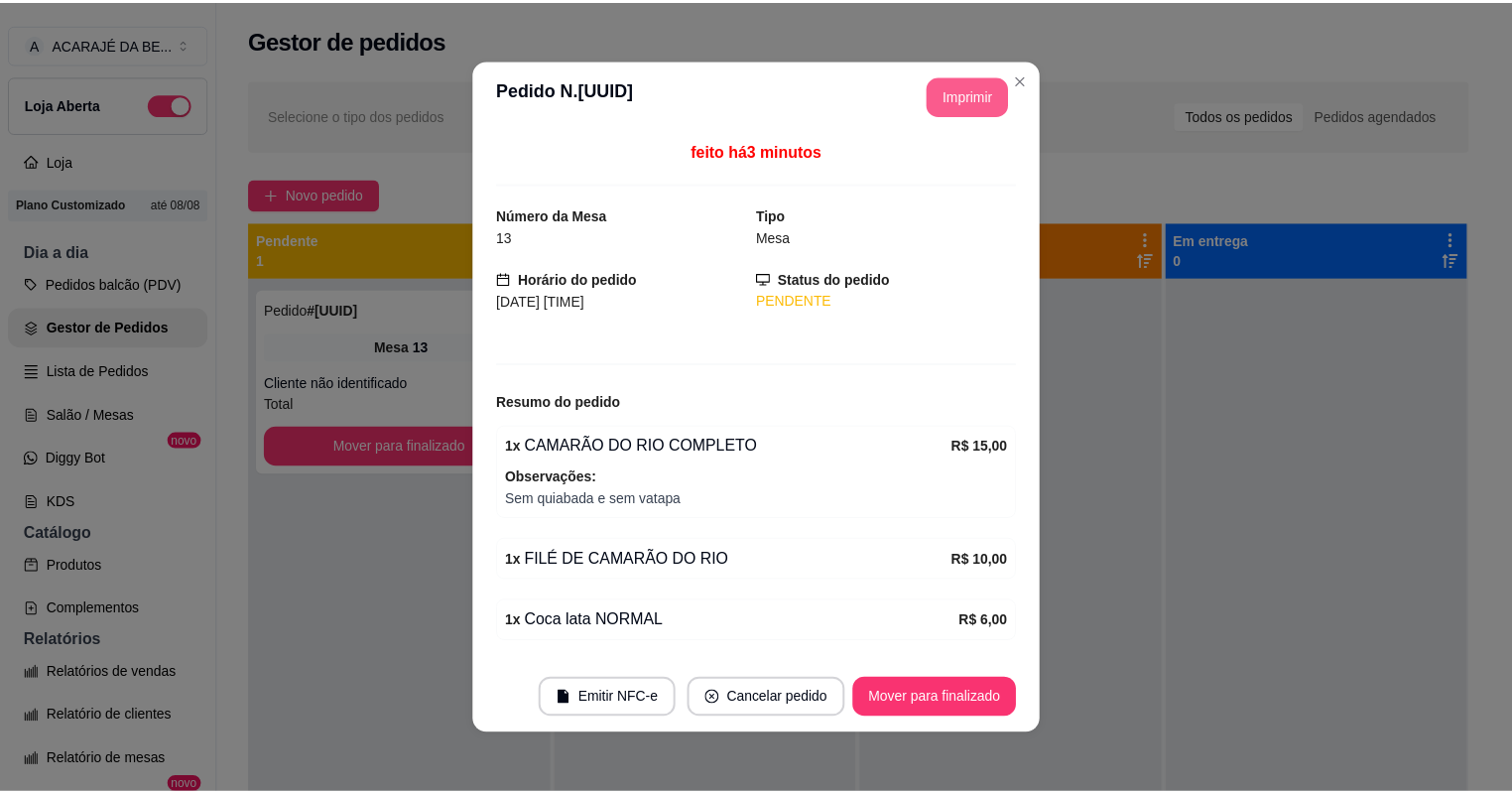 scroll, scrollTop: 0, scrollLeft: 0, axis: both 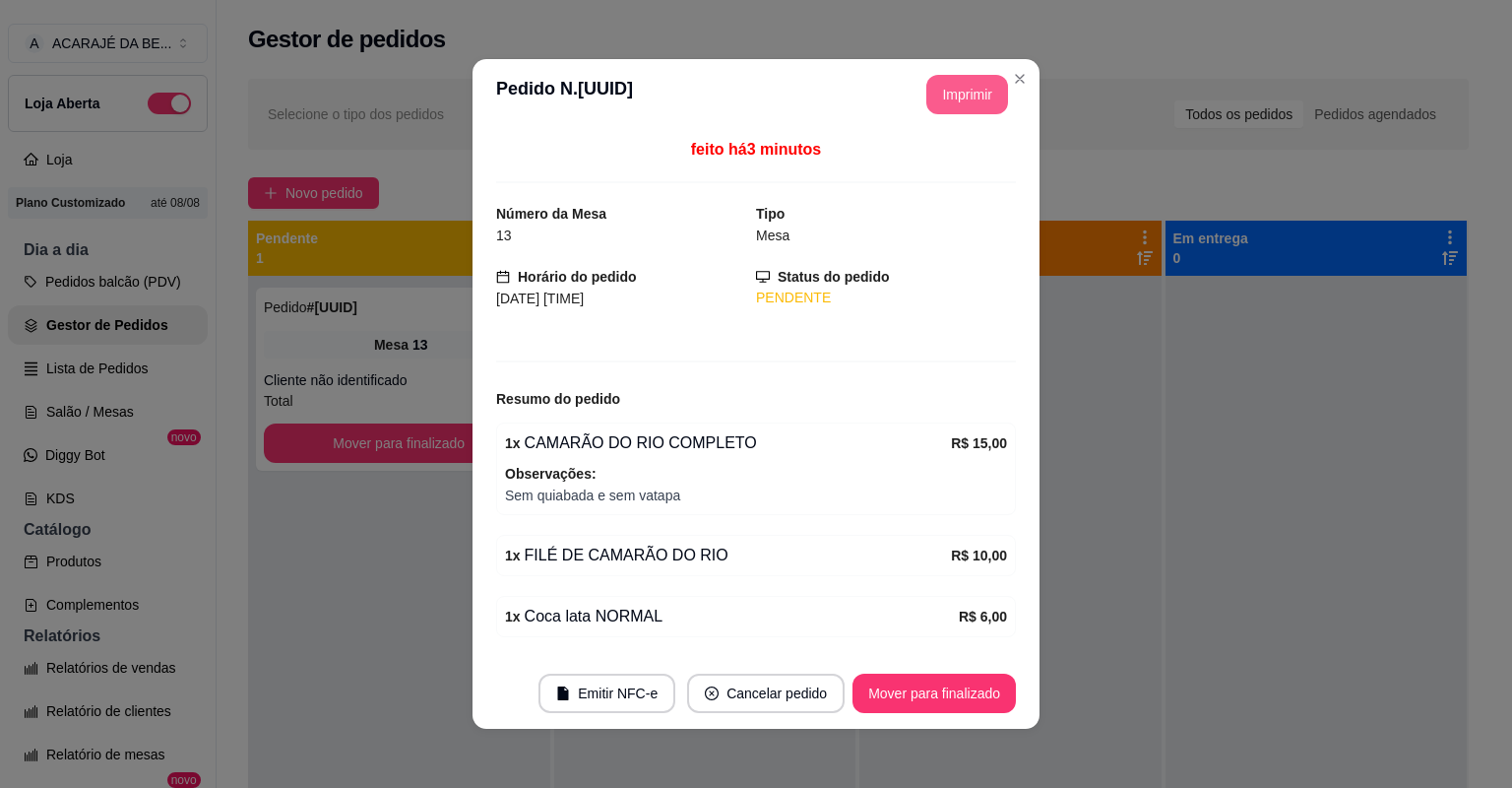 click on "Mover para finalizado" at bounding box center (934, 693) 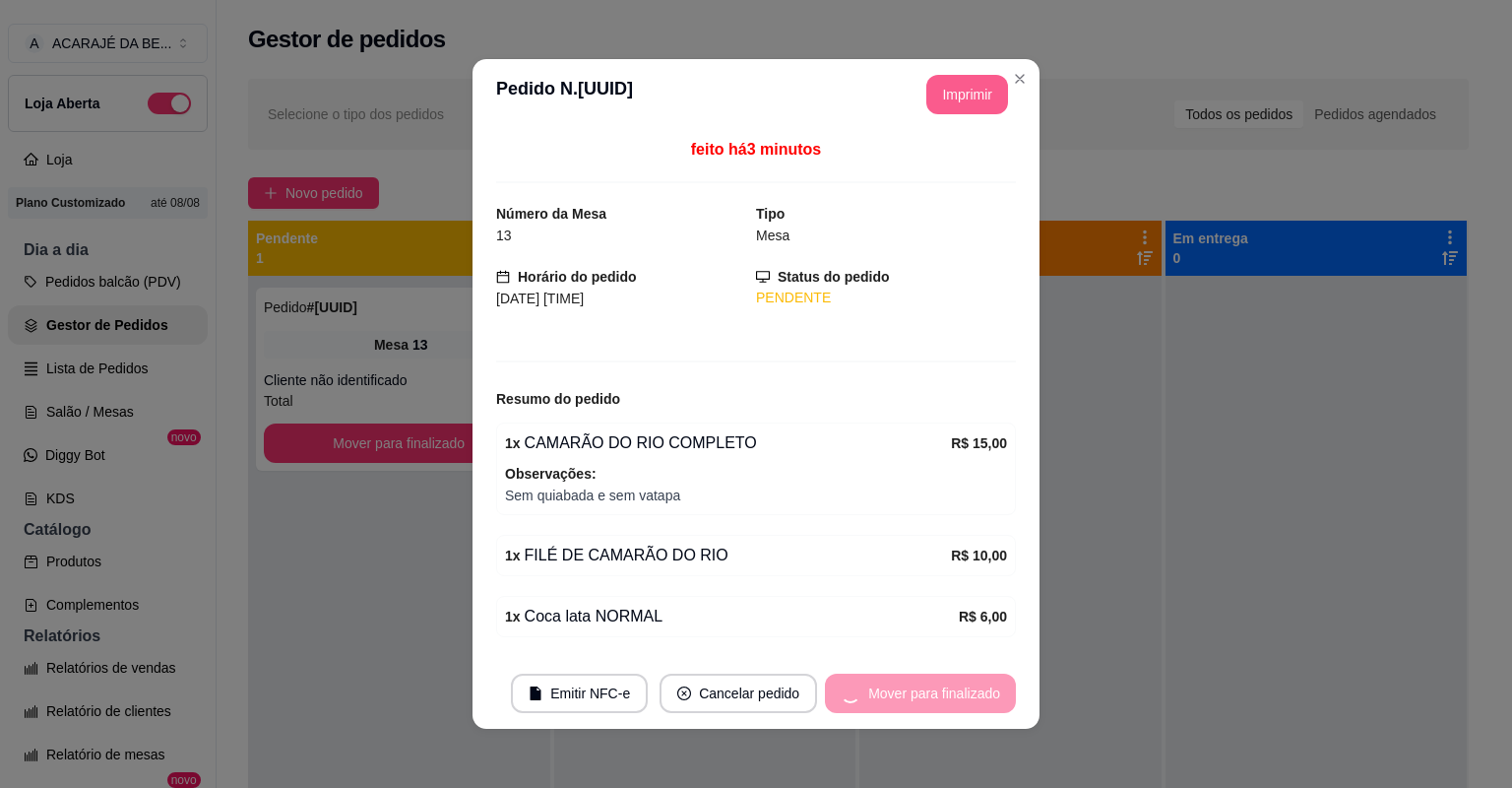 click on "Mover para finalizado" at bounding box center (920, 693) 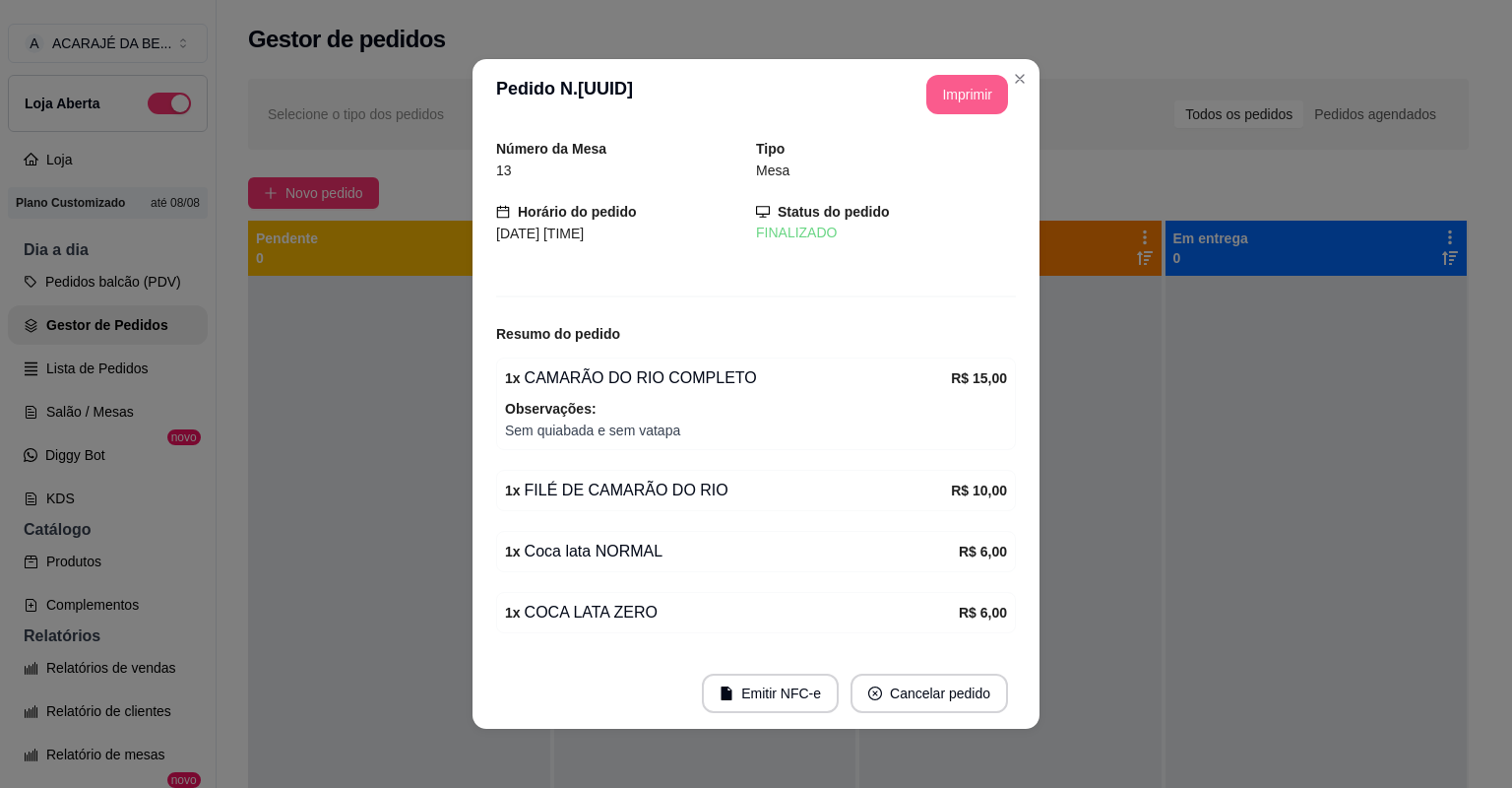 click on "Cancelar pedido" at bounding box center [929, 693] 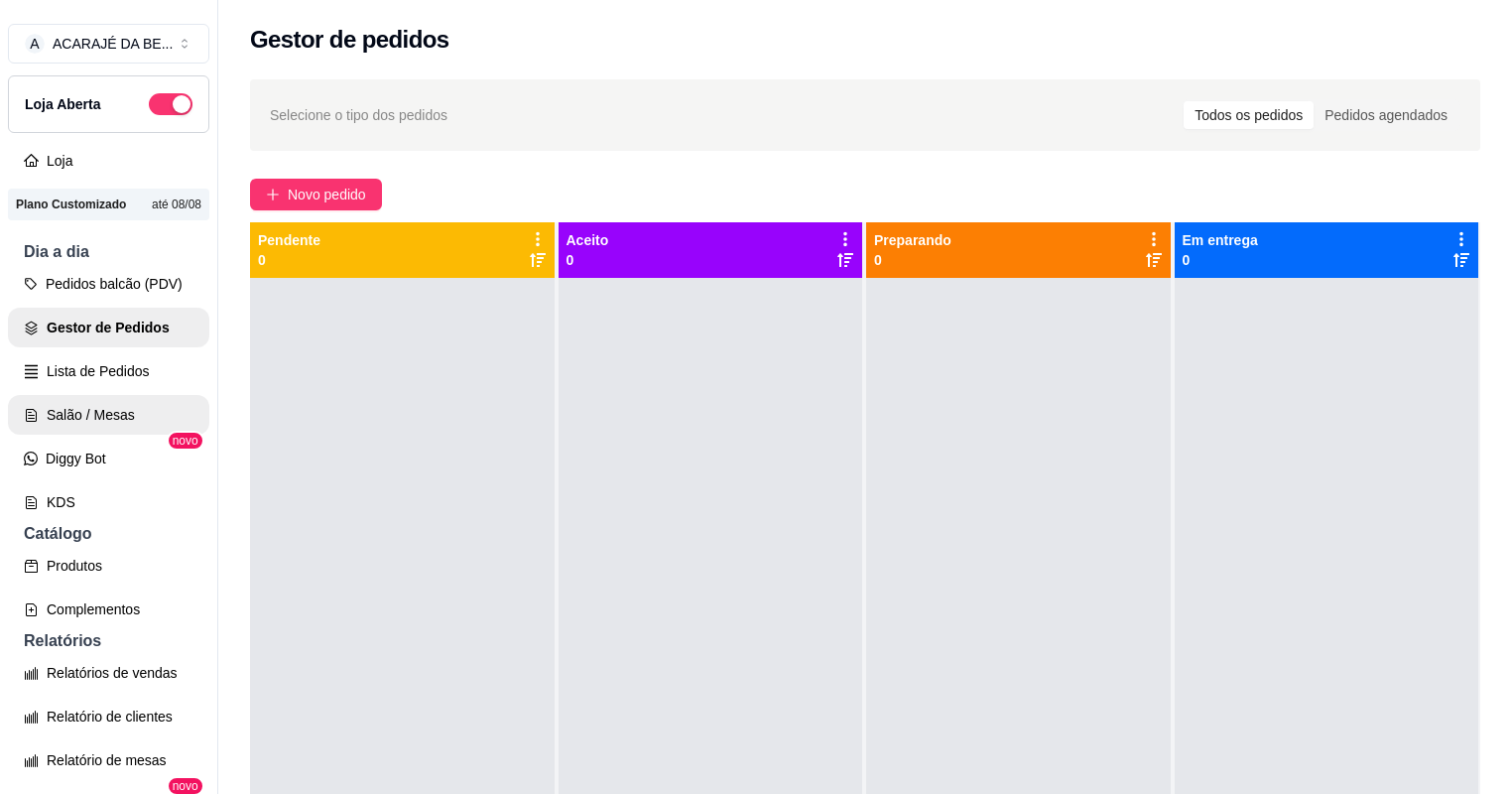 click on "Salão / Mesas" at bounding box center [108, 415] 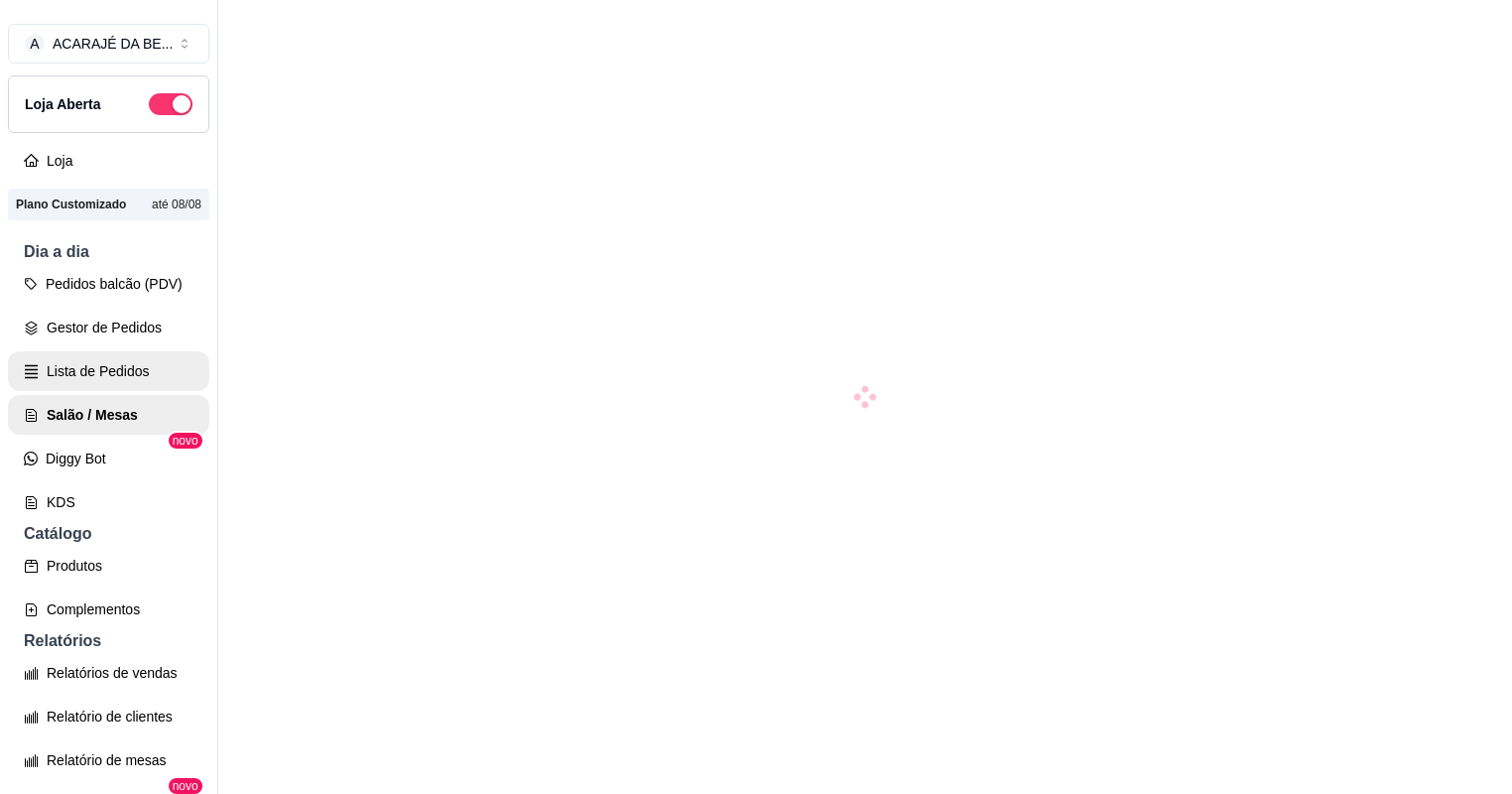 click on "Lista de Pedidos" at bounding box center (108, 371) 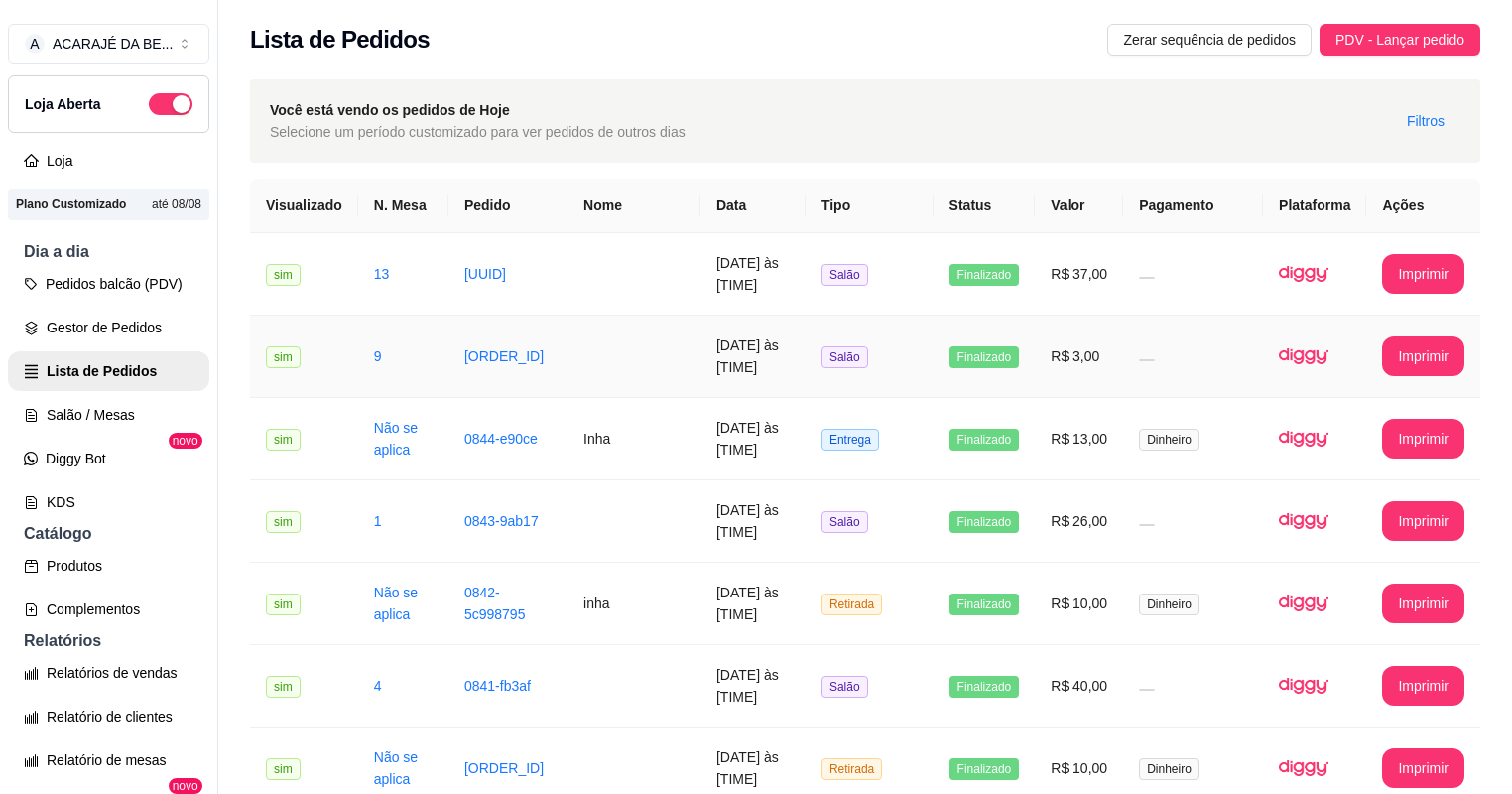 scroll, scrollTop: 79, scrollLeft: 0, axis: vertical 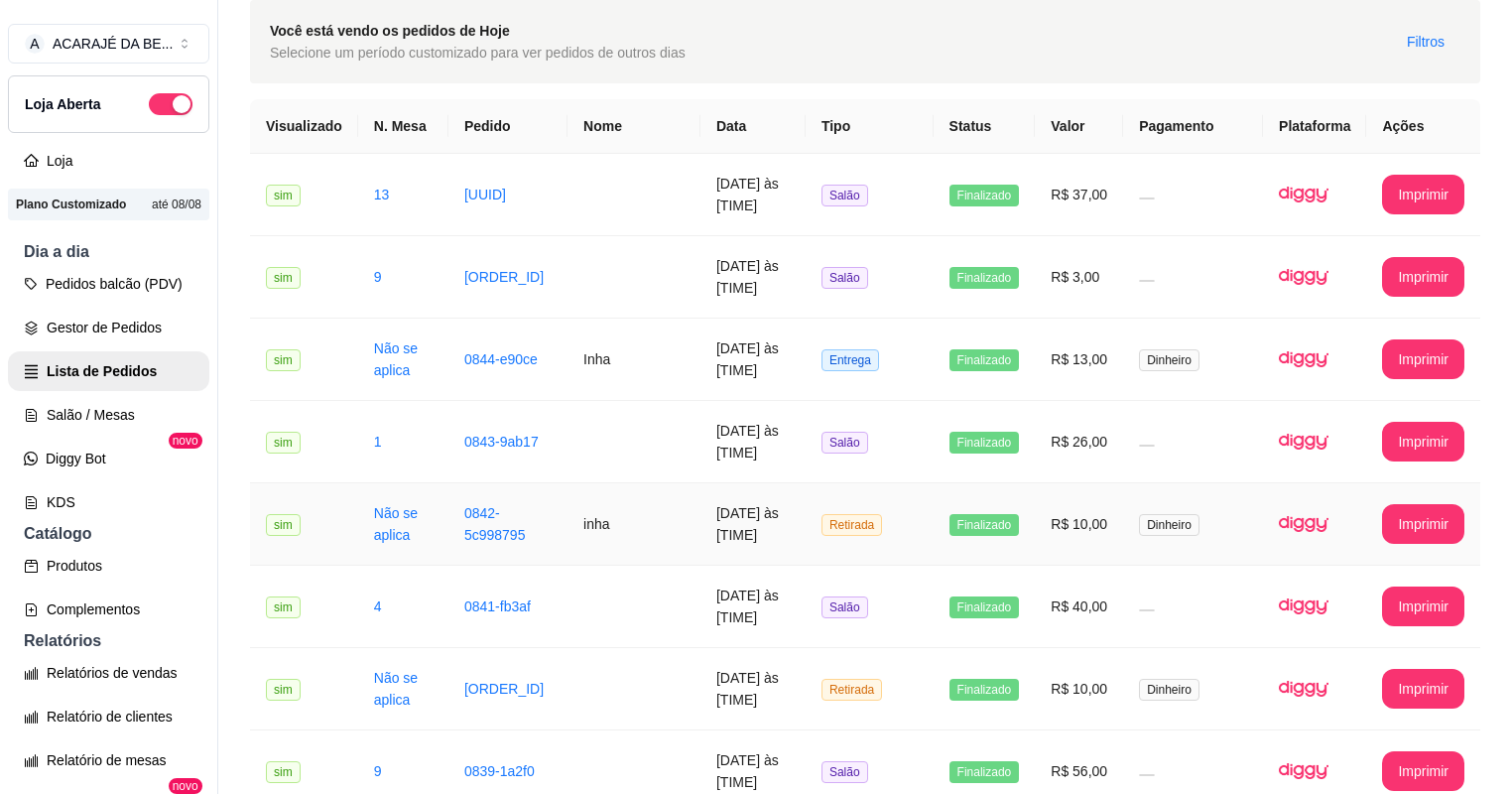 click on "Retirada" at bounding box center (869, 524) 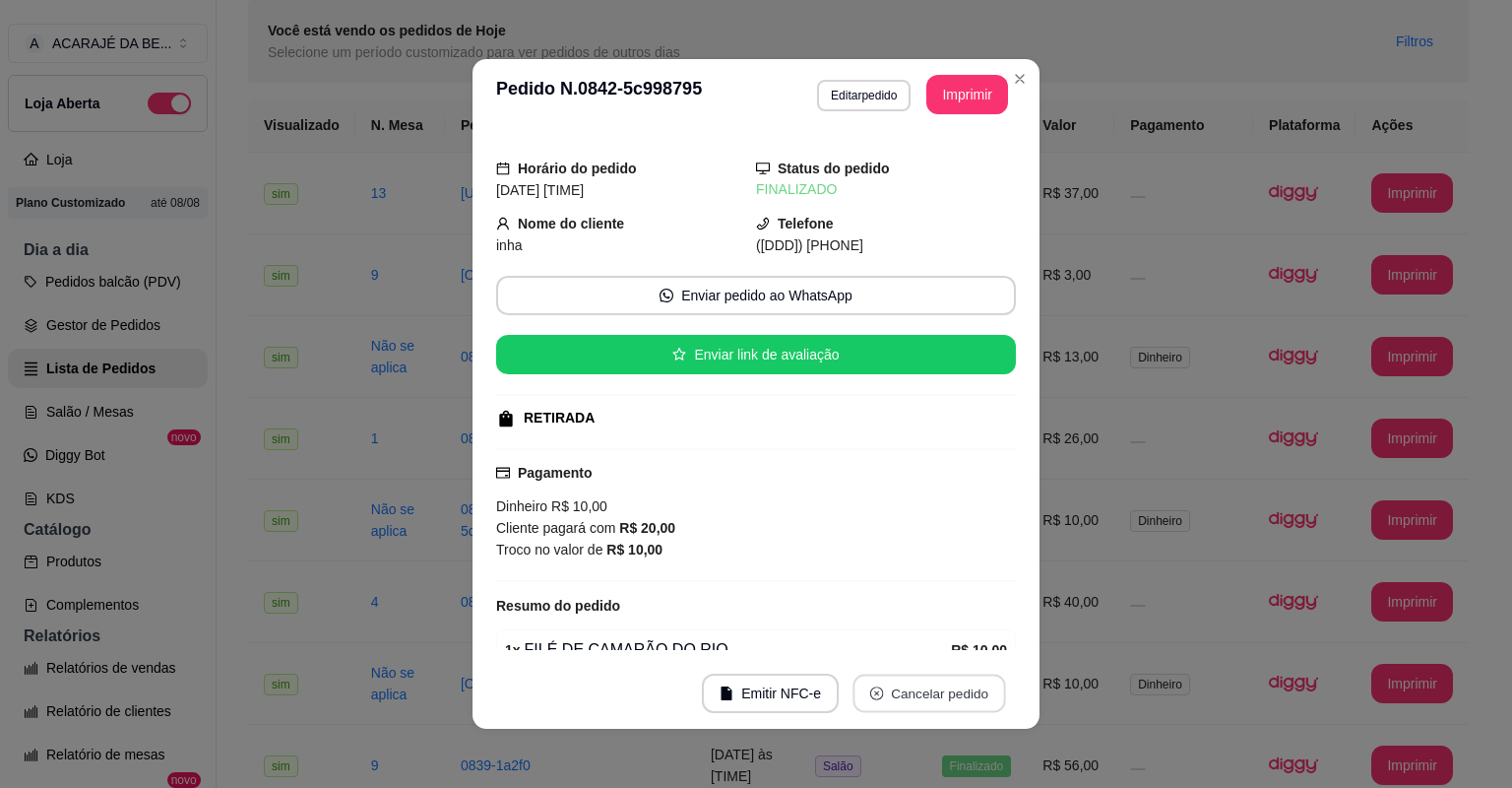click on "Cancelar pedido" at bounding box center (928, 693) 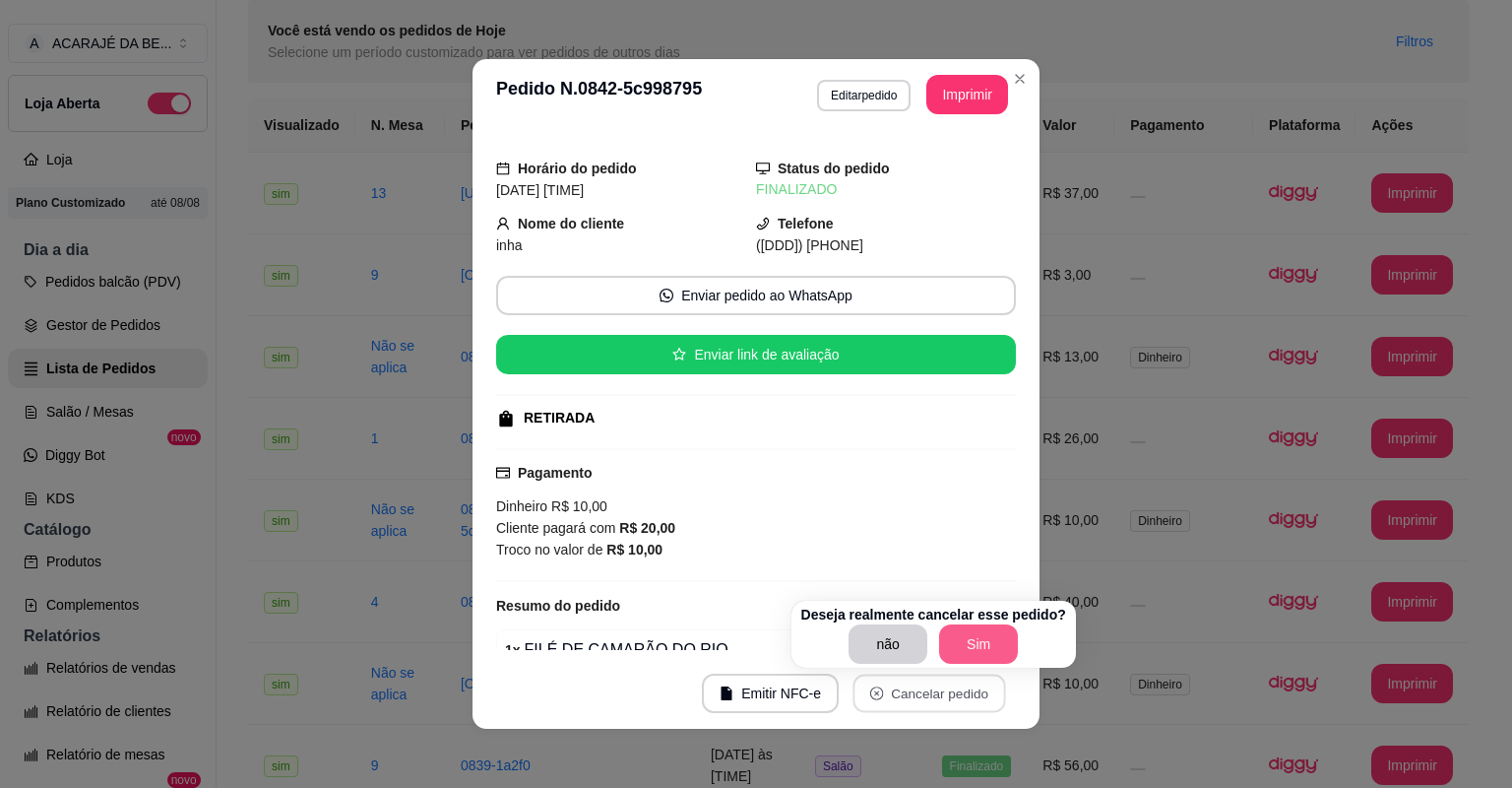 click on "Sim" at bounding box center (978, 644) 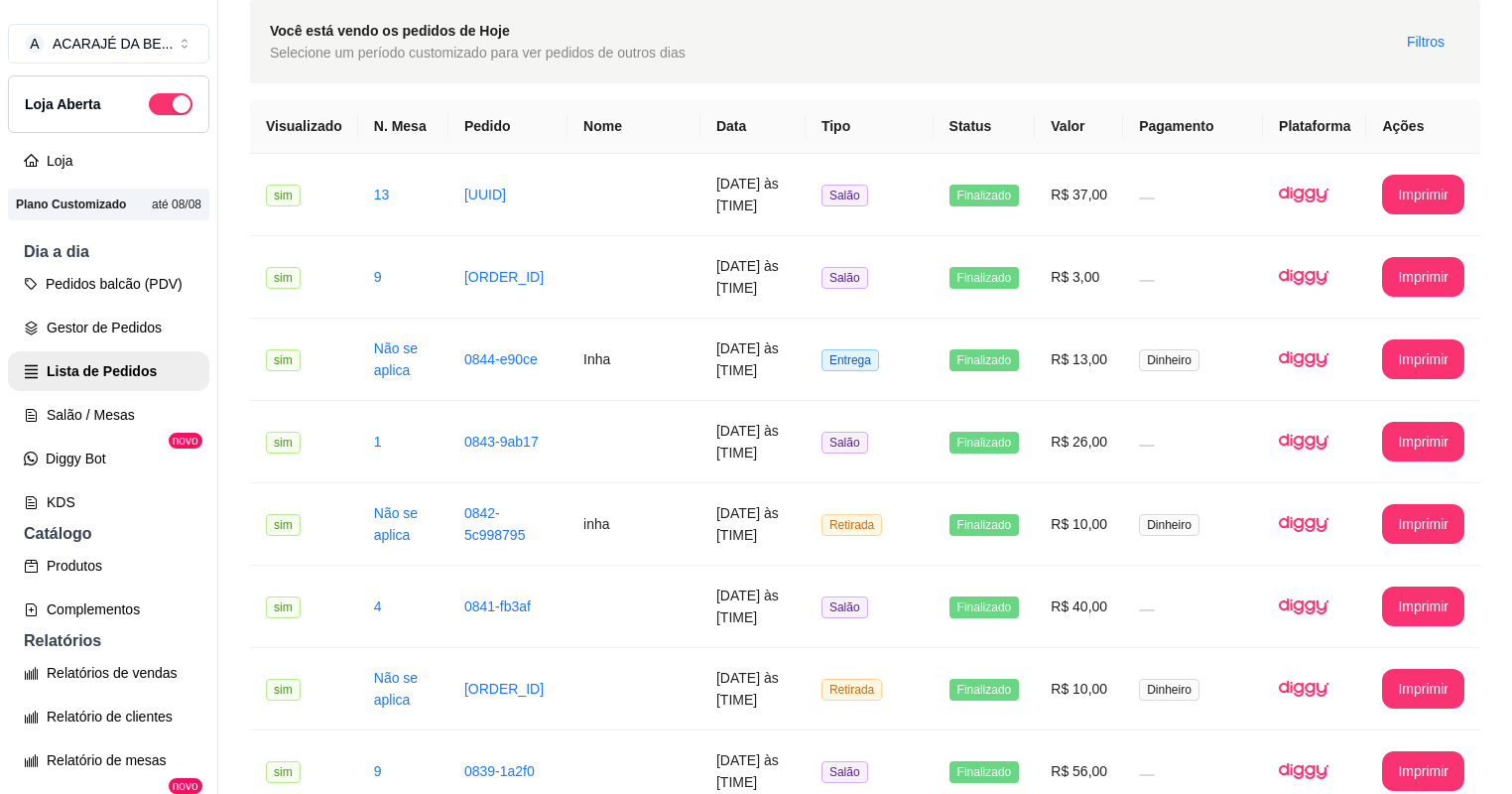click on "**********" at bounding box center (865, 1344) 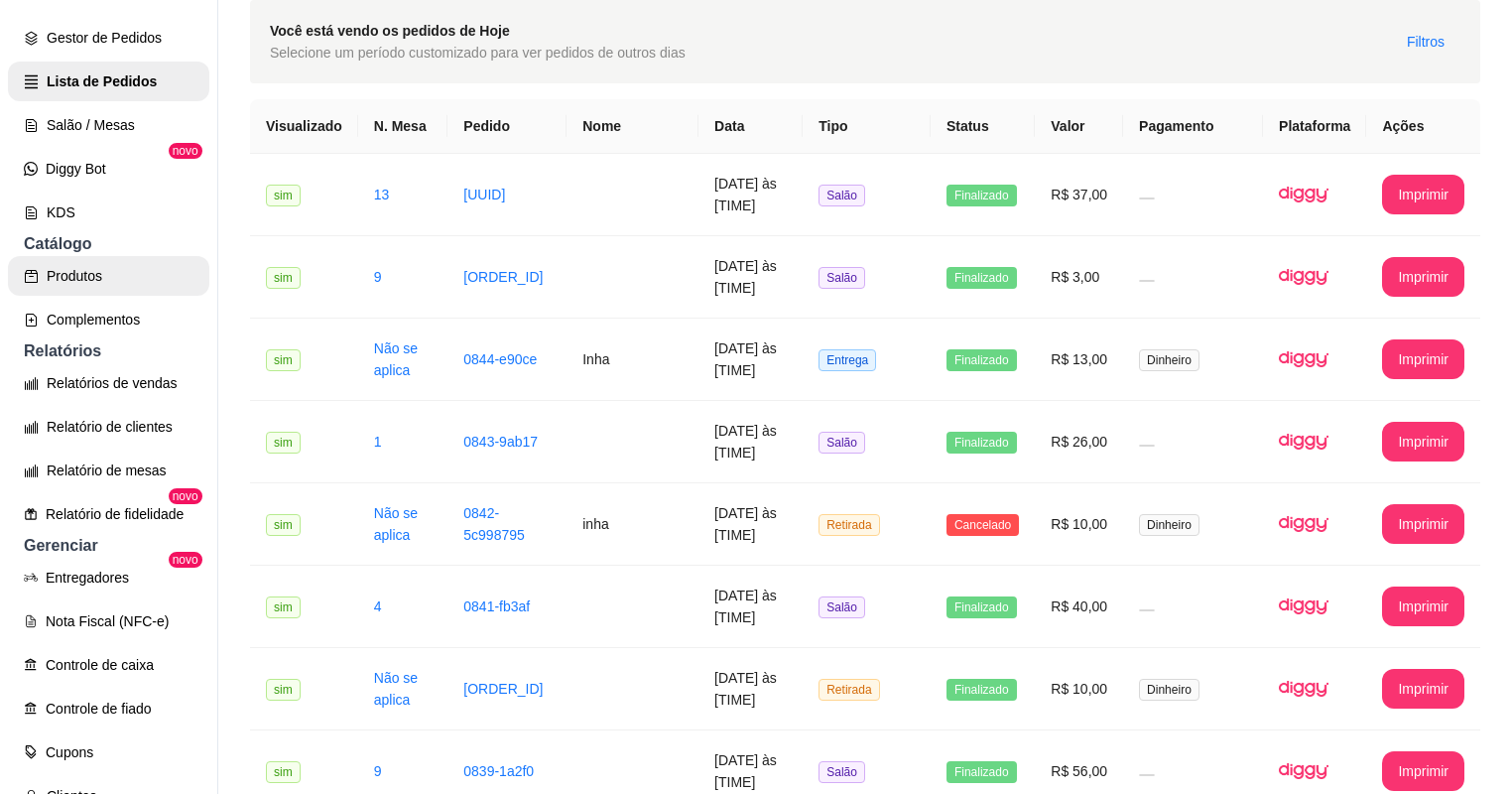 scroll, scrollTop: 556, scrollLeft: 0, axis: vertical 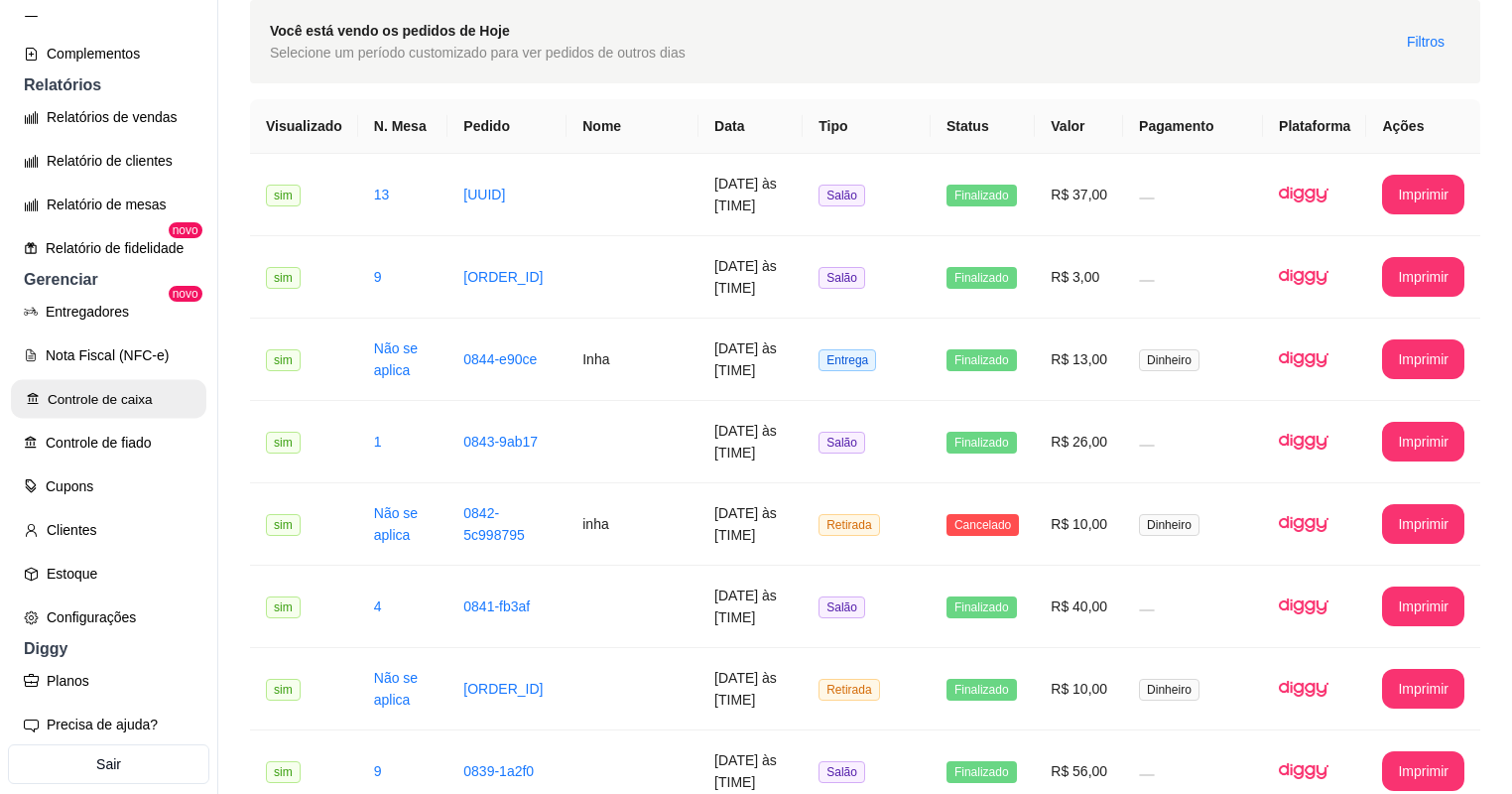 click on "Controle de caixa" at bounding box center [108, 399] 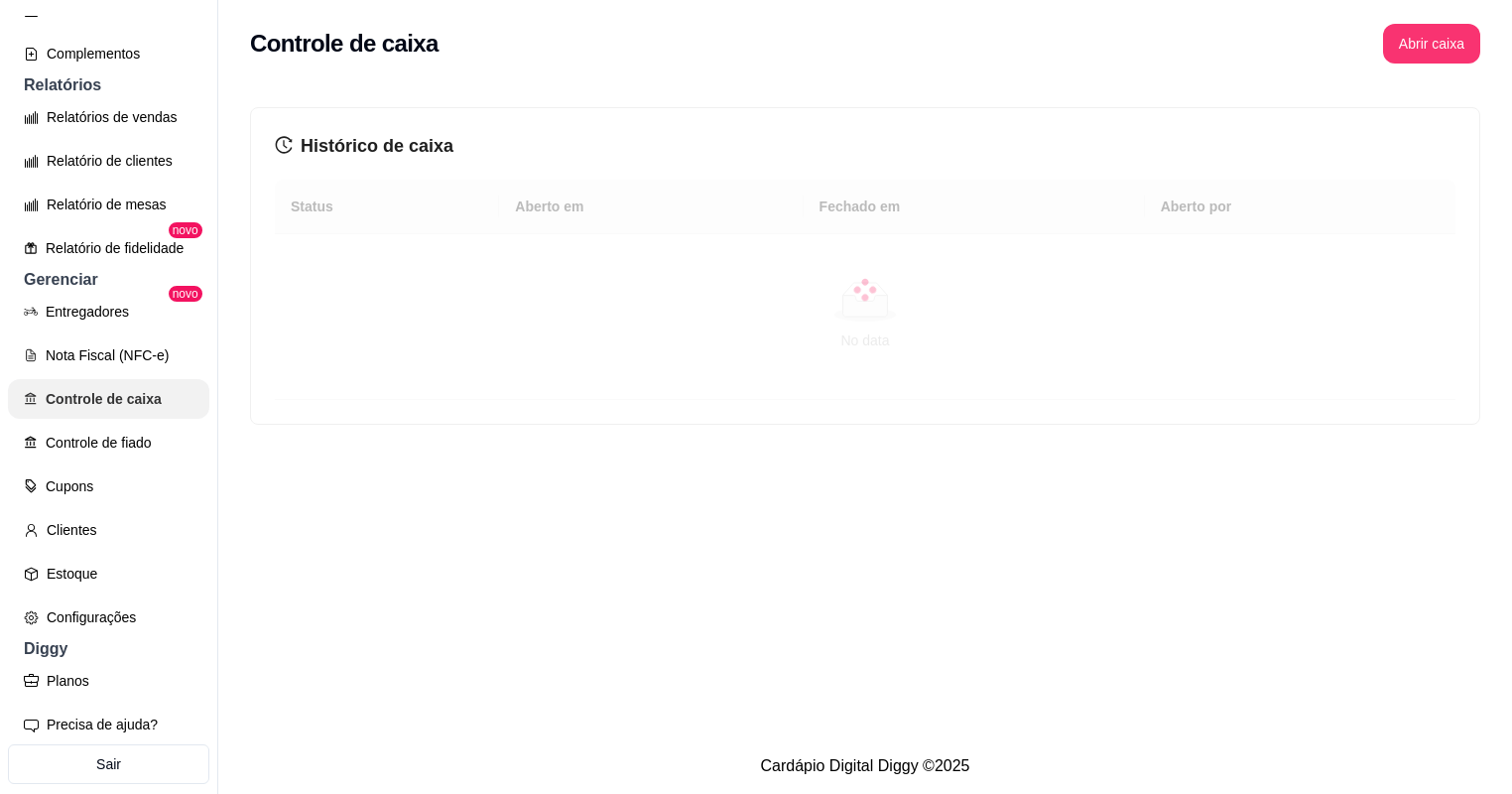 scroll, scrollTop: 0, scrollLeft: 0, axis: both 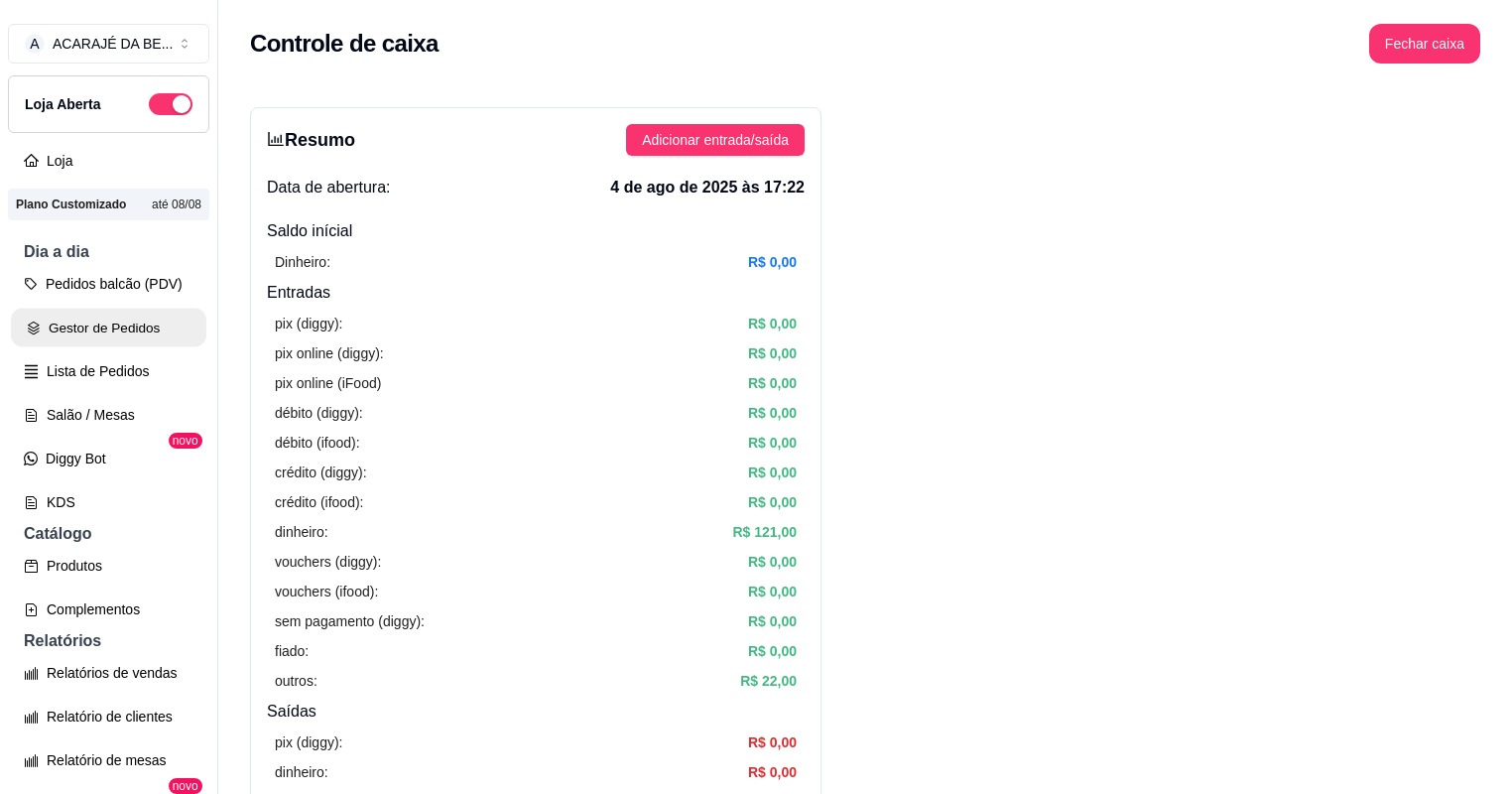 click on "Gestor de Pedidos" at bounding box center [108, 328] 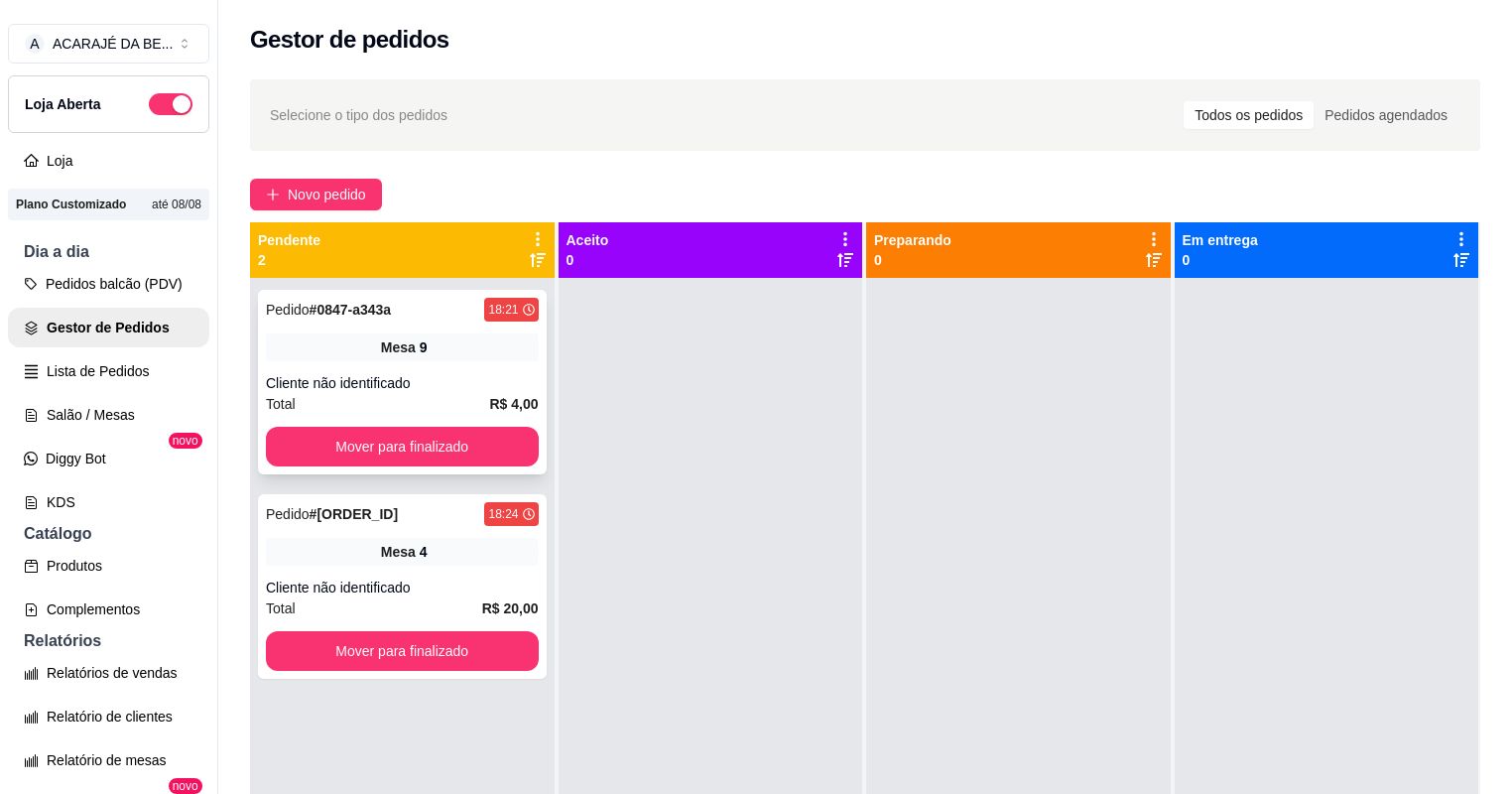 click on "Total R$ 4,00" at bounding box center [402, 404] 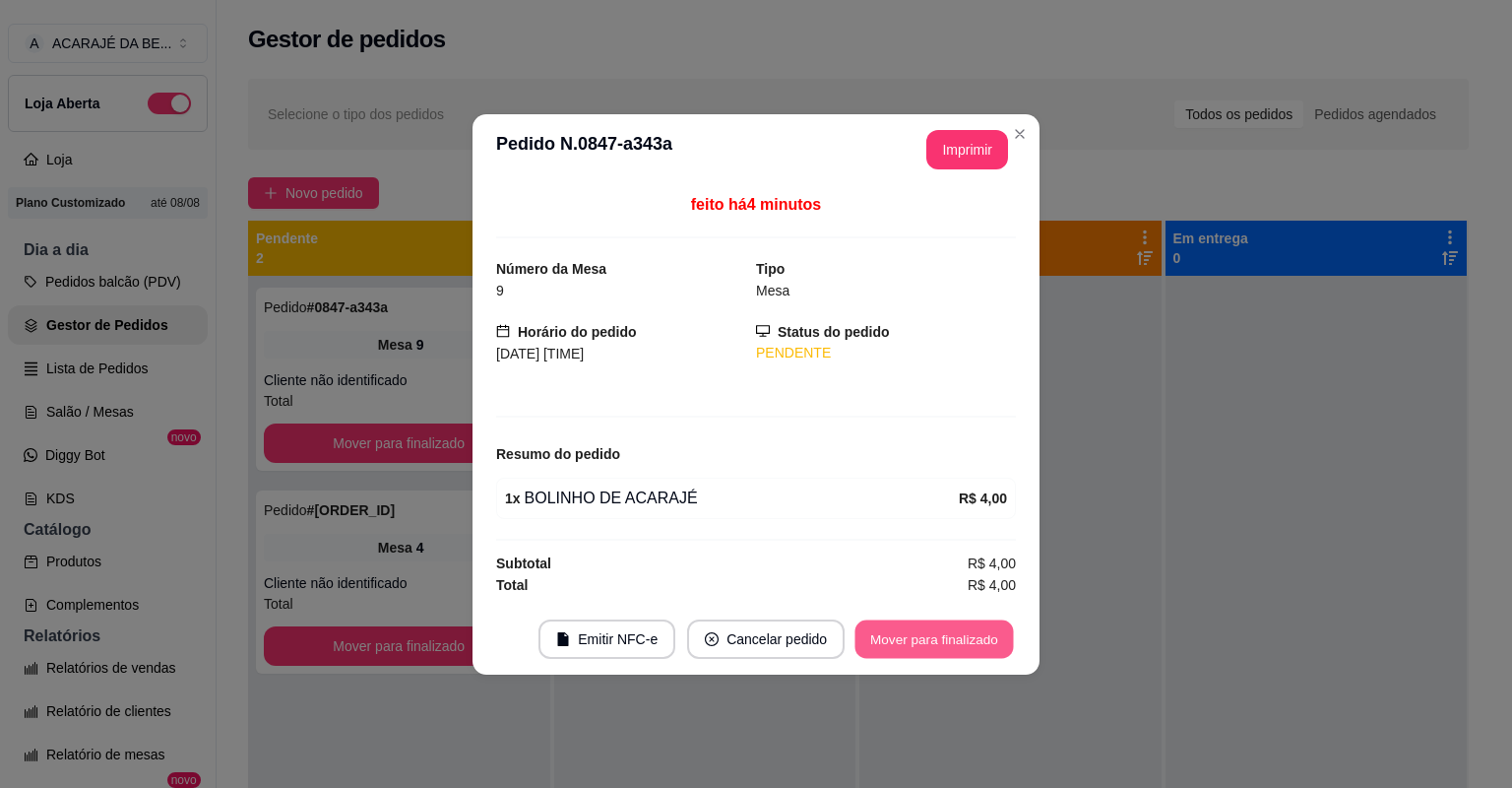 click on "Mover para finalizado" at bounding box center (934, 638) 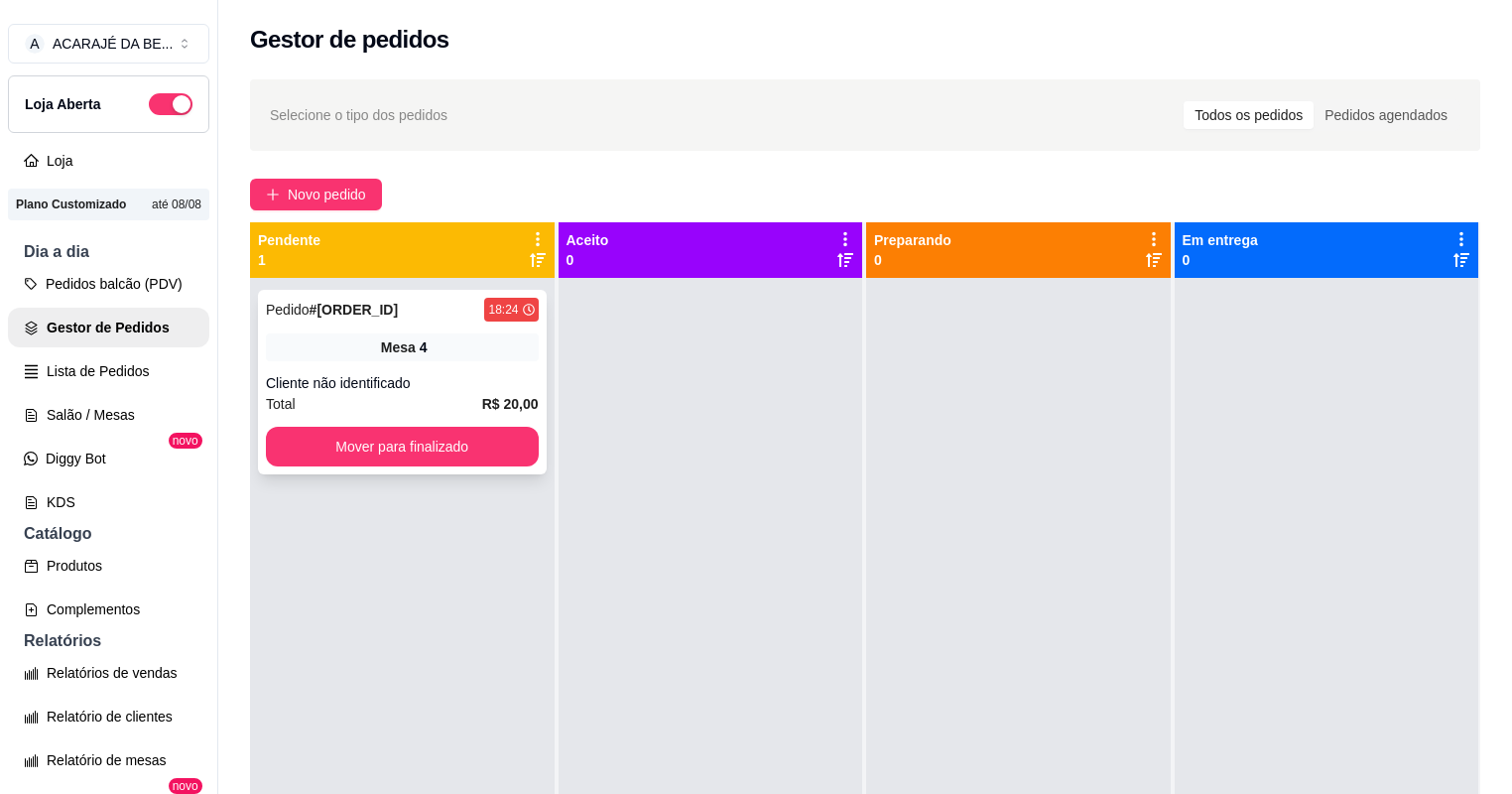 click on "Cliente não identificado" at bounding box center [402, 383] 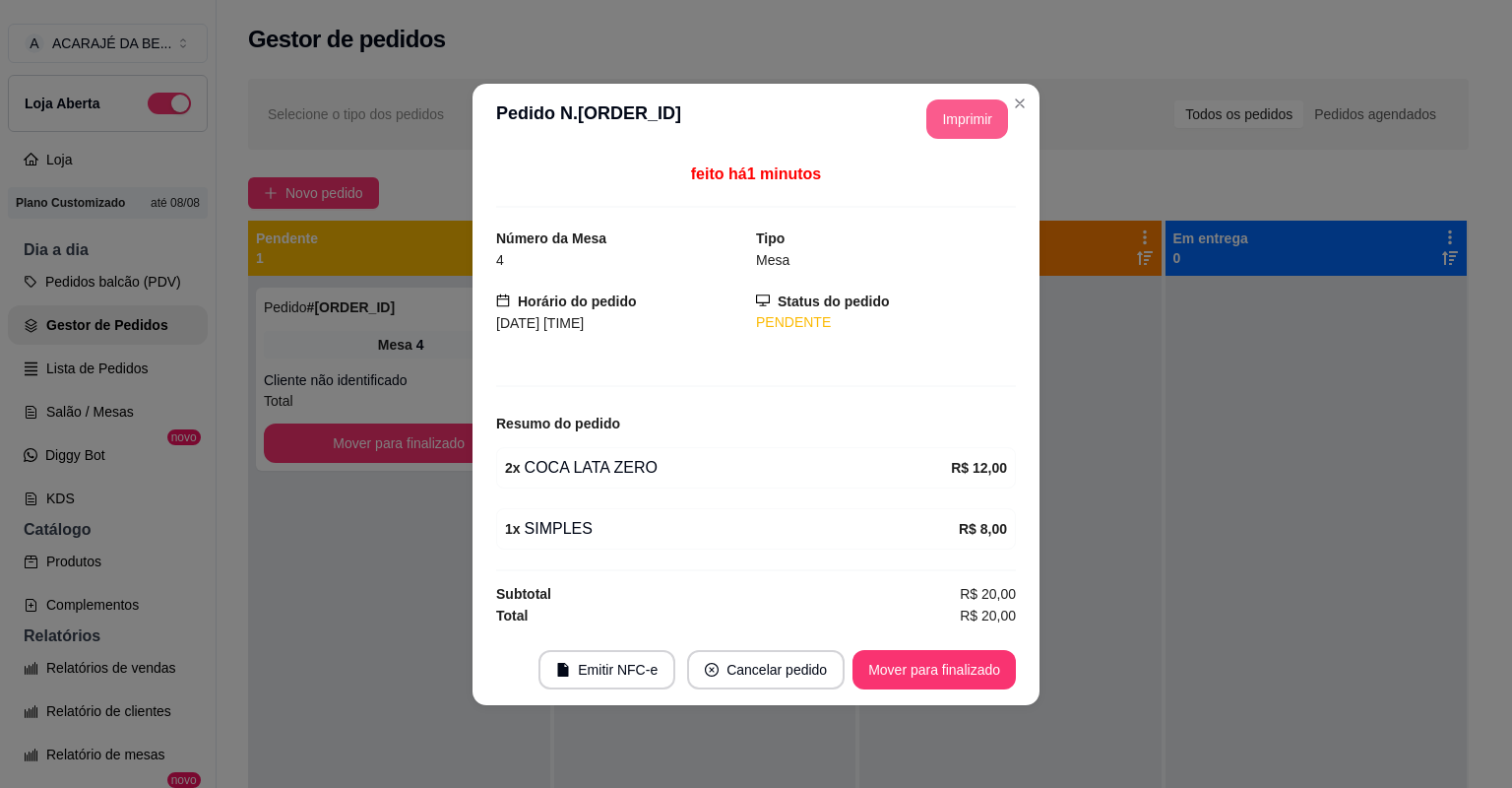 click on "Imprimir" at bounding box center (967, 119) 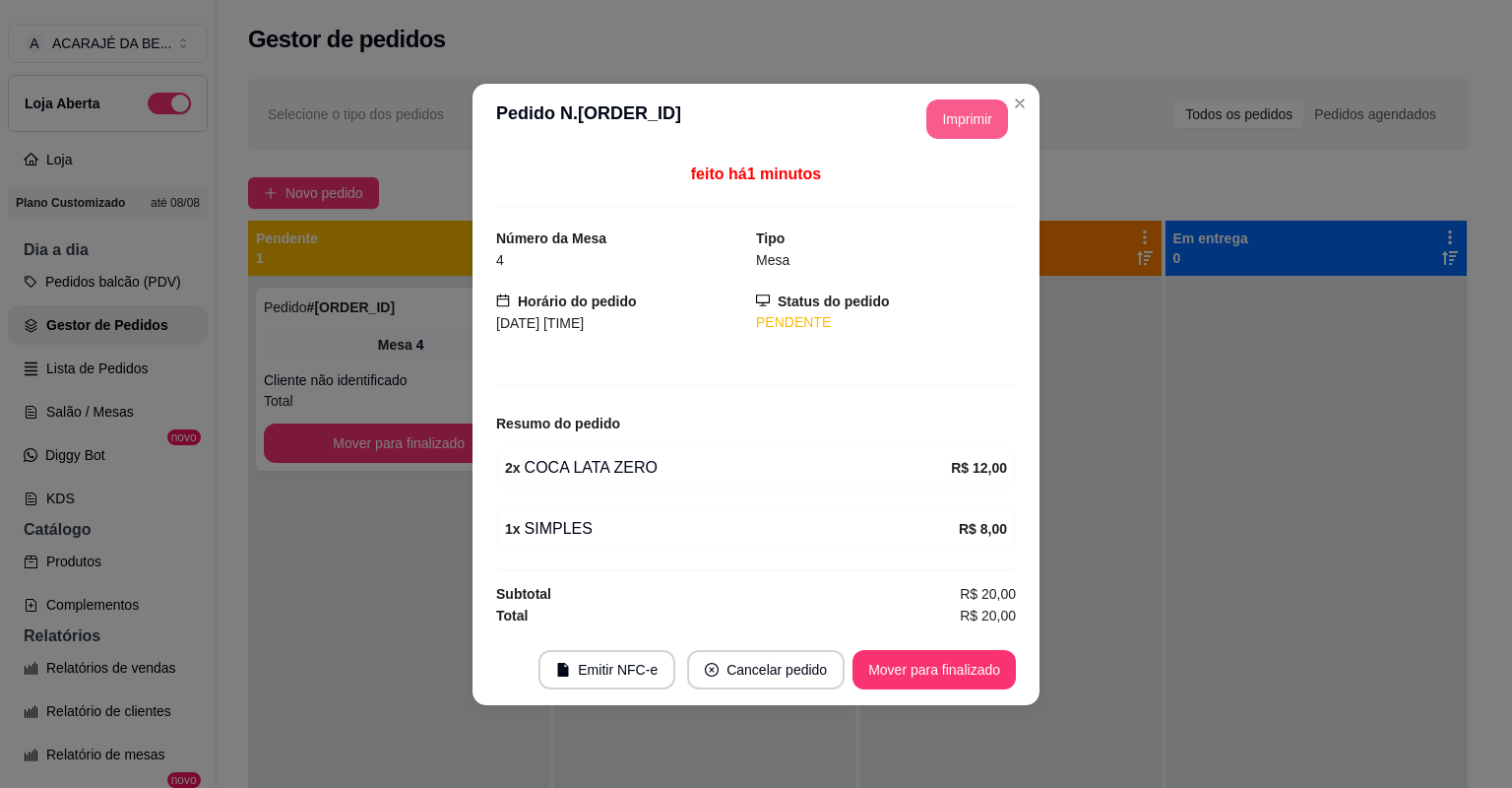scroll, scrollTop: 0, scrollLeft: 0, axis: both 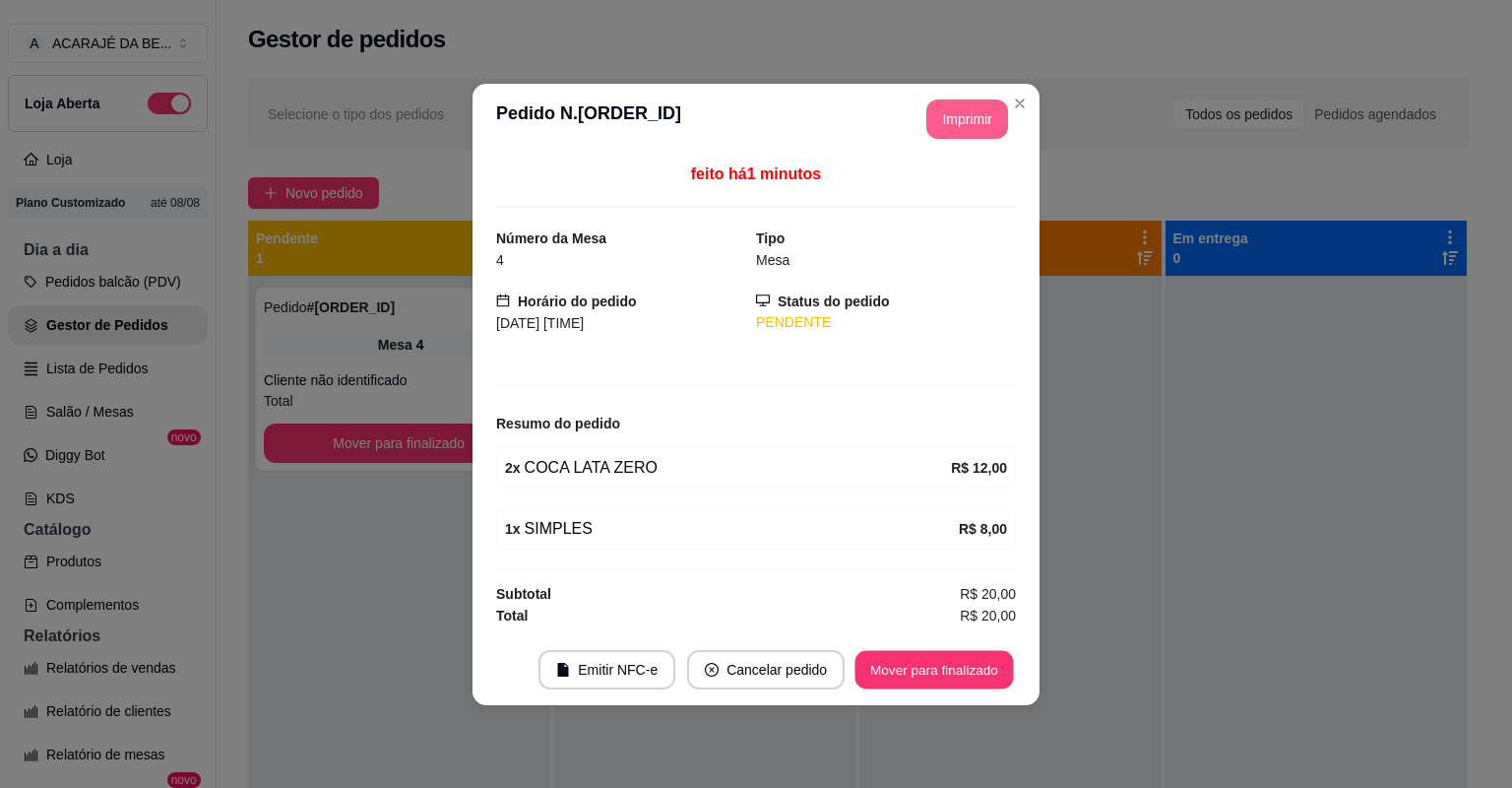 click on "Mover para finalizado" at bounding box center (934, 669) 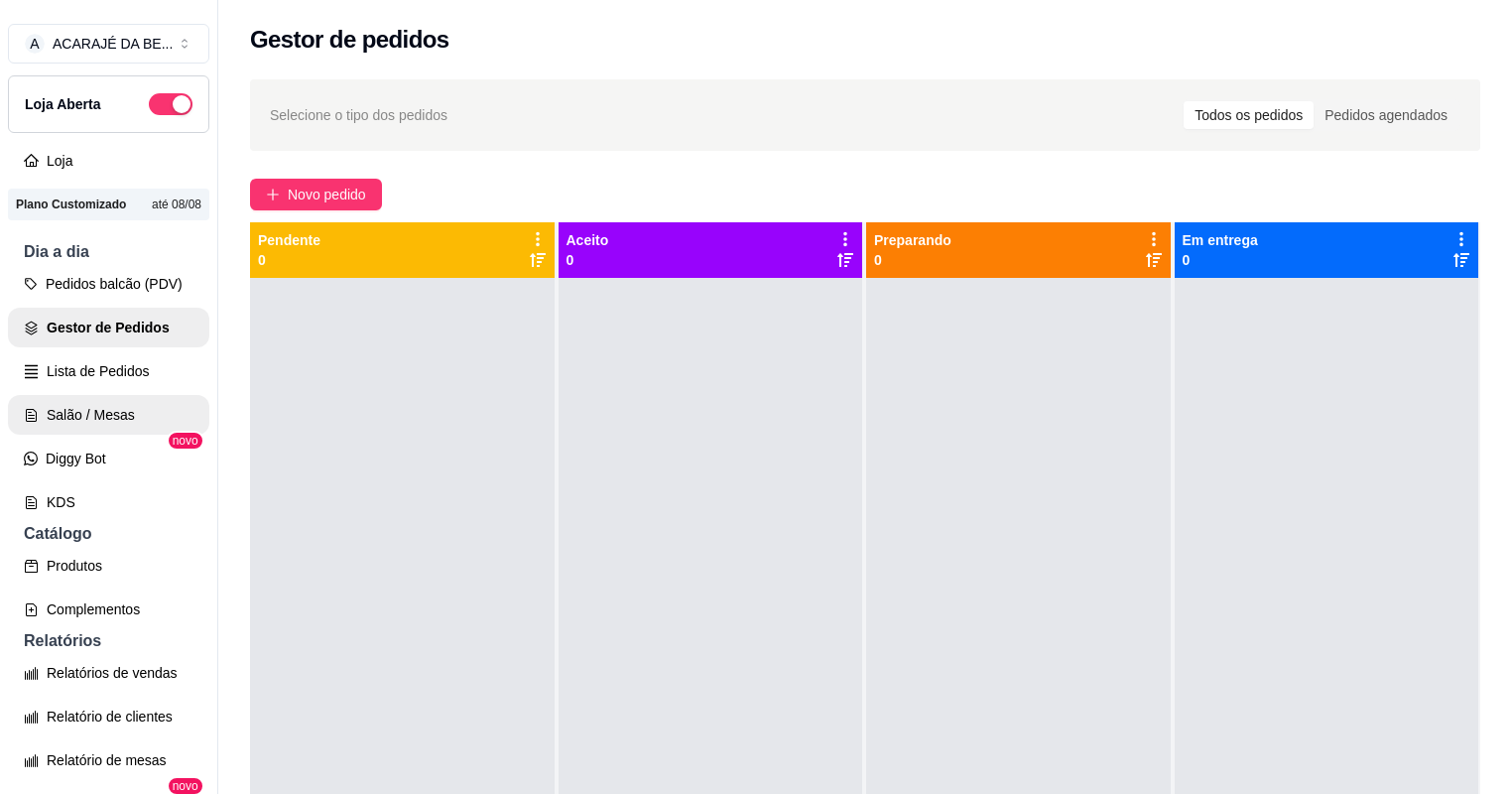 click on "Salão / Mesas" at bounding box center [108, 415] 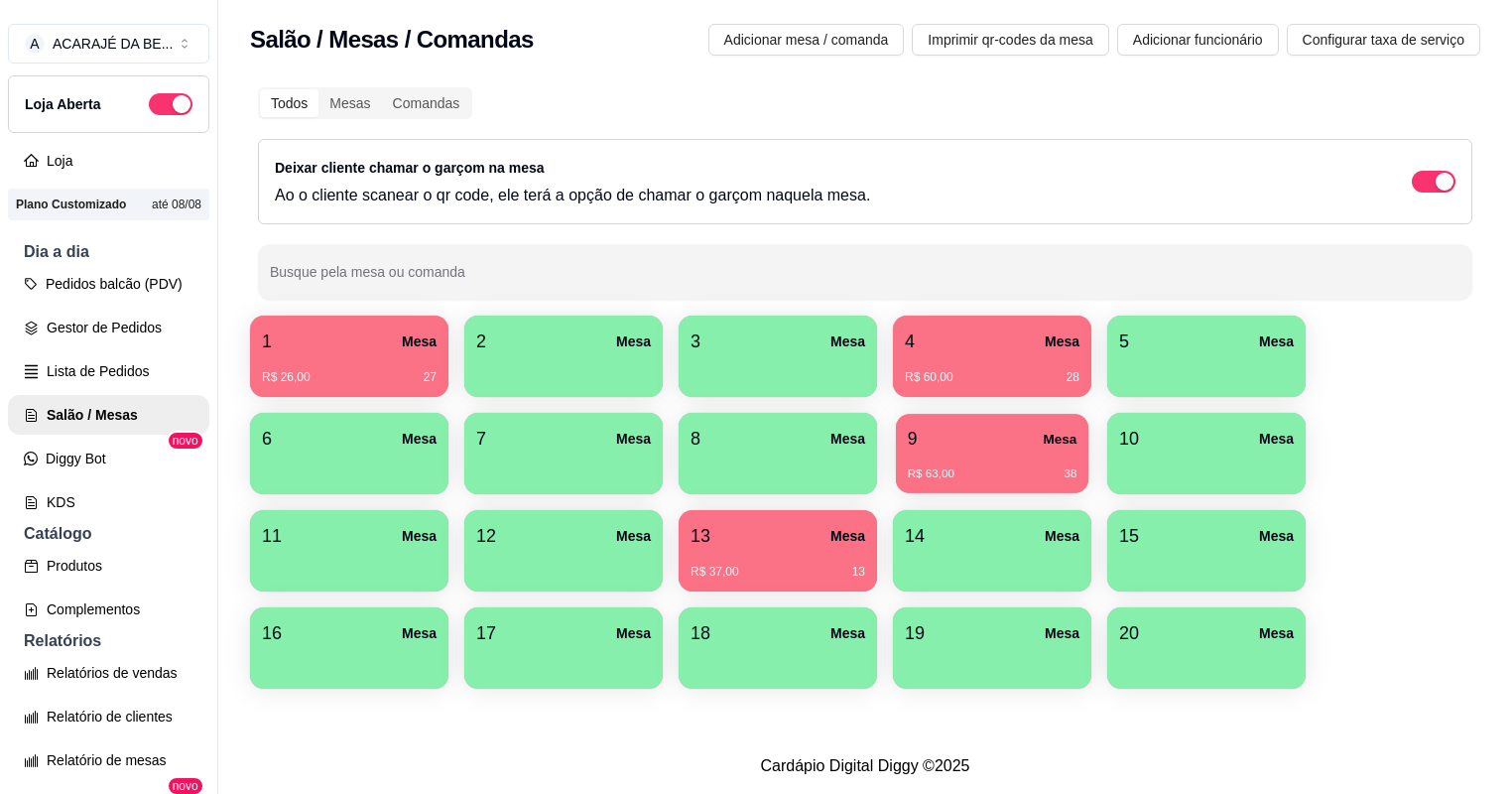 click on "9 Mesa" at bounding box center [992, 439] 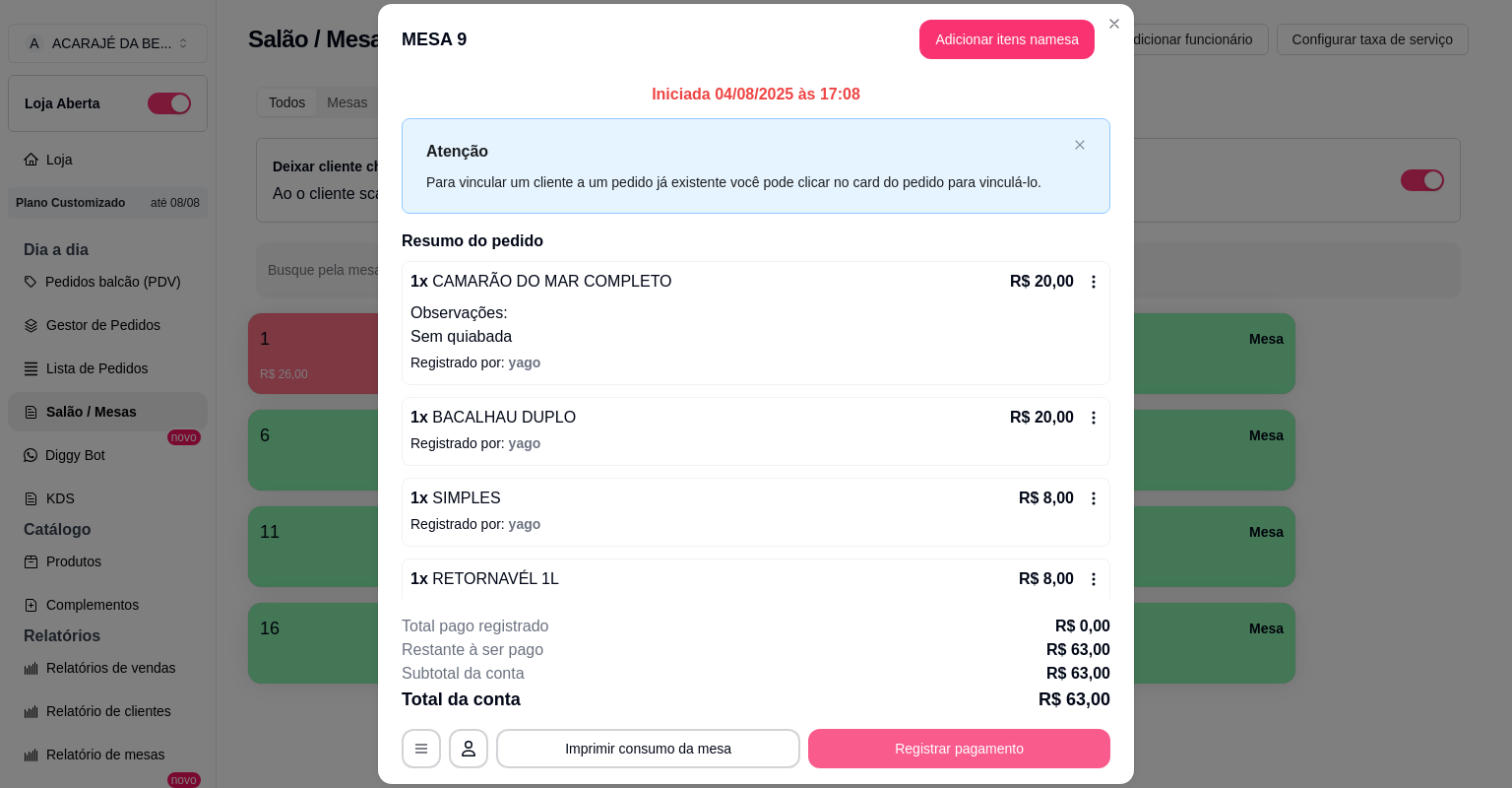 click on "Registrar pagamento" at bounding box center (959, 749) 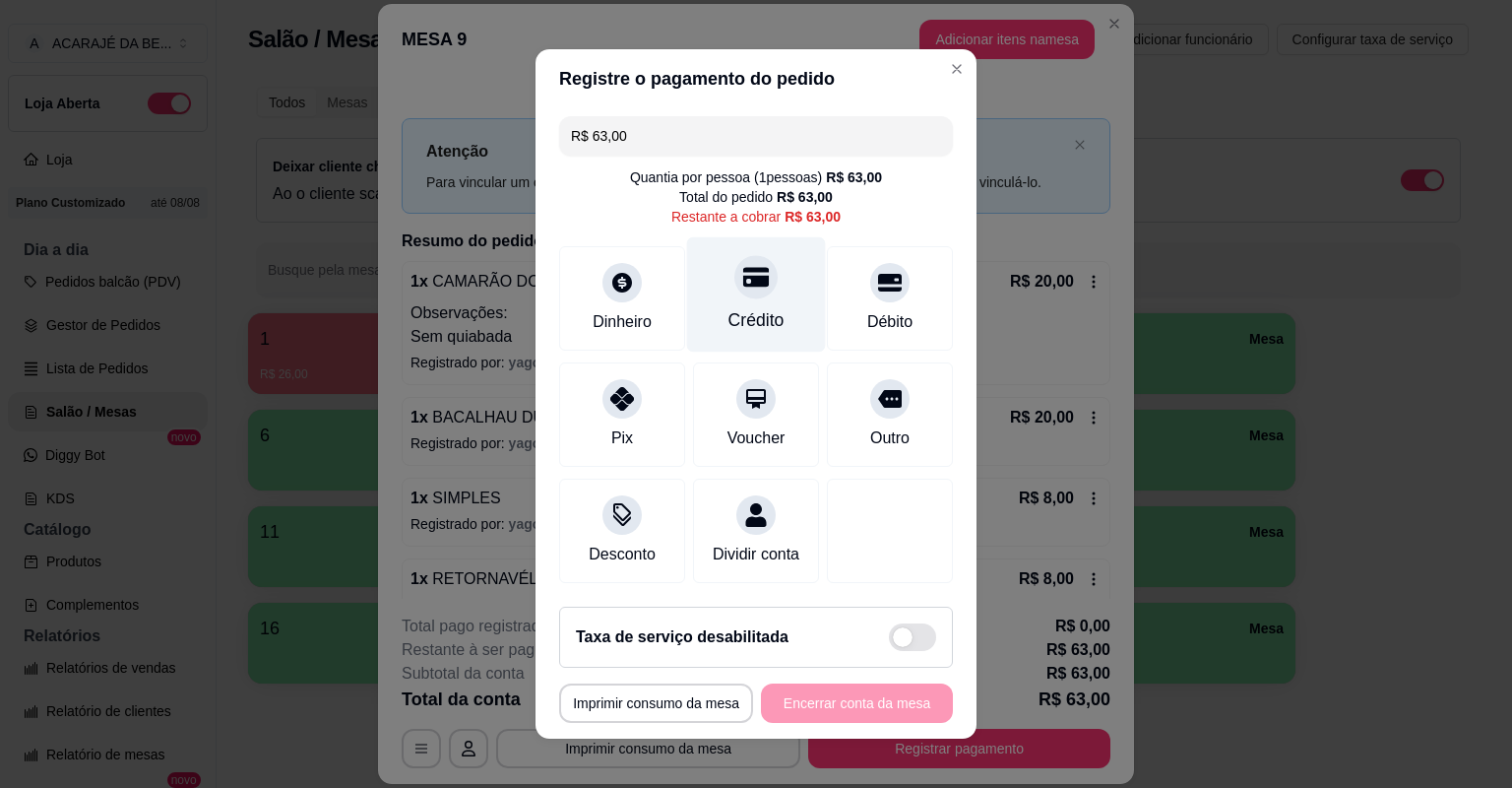 click on "Crédito" at bounding box center [756, 295] 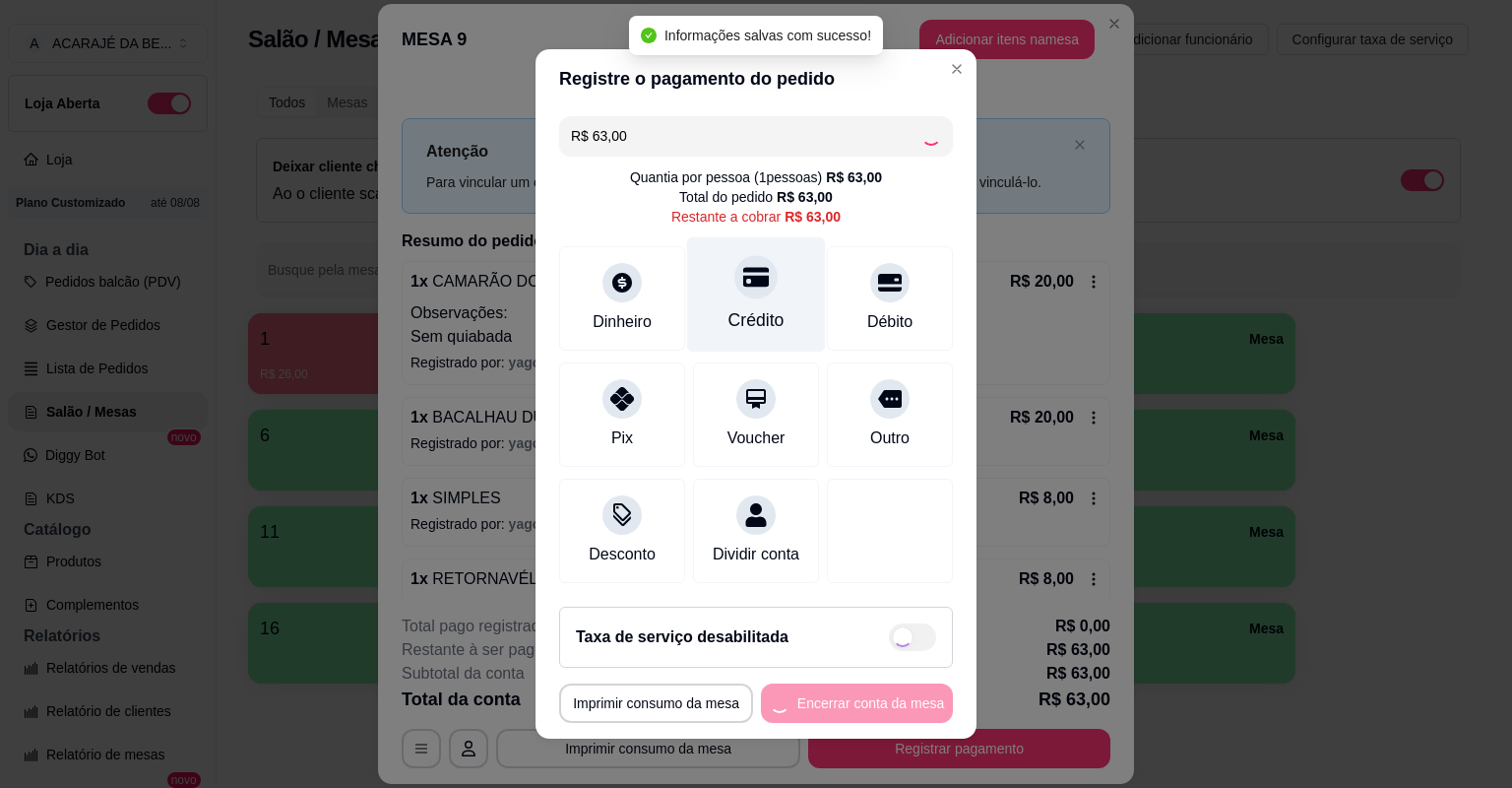 type on "R$ 0,00" 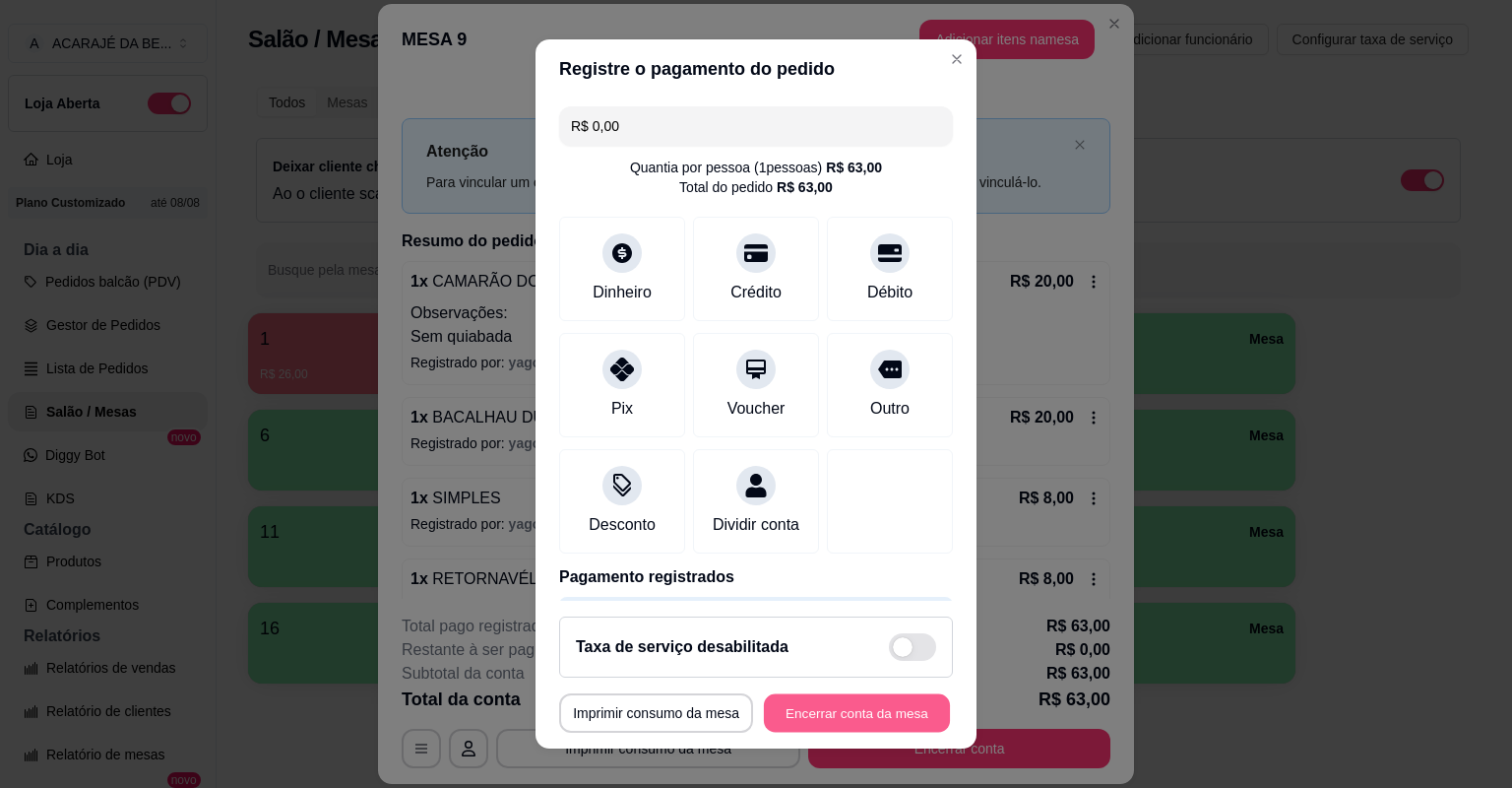 click on "Encerrar conta da mesa" at bounding box center [856, 713] 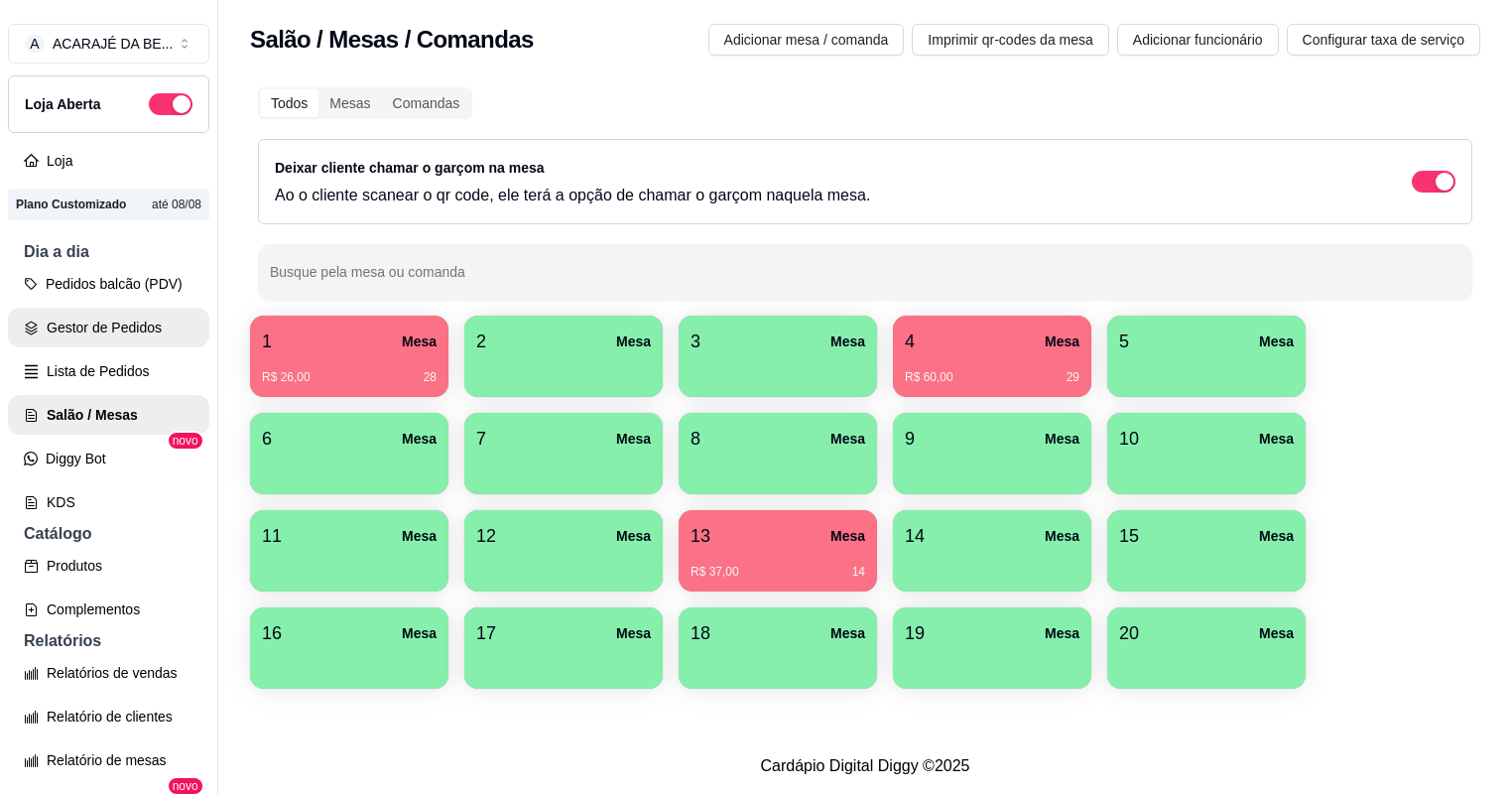 click on "Gestor de Pedidos" at bounding box center [108, 328] 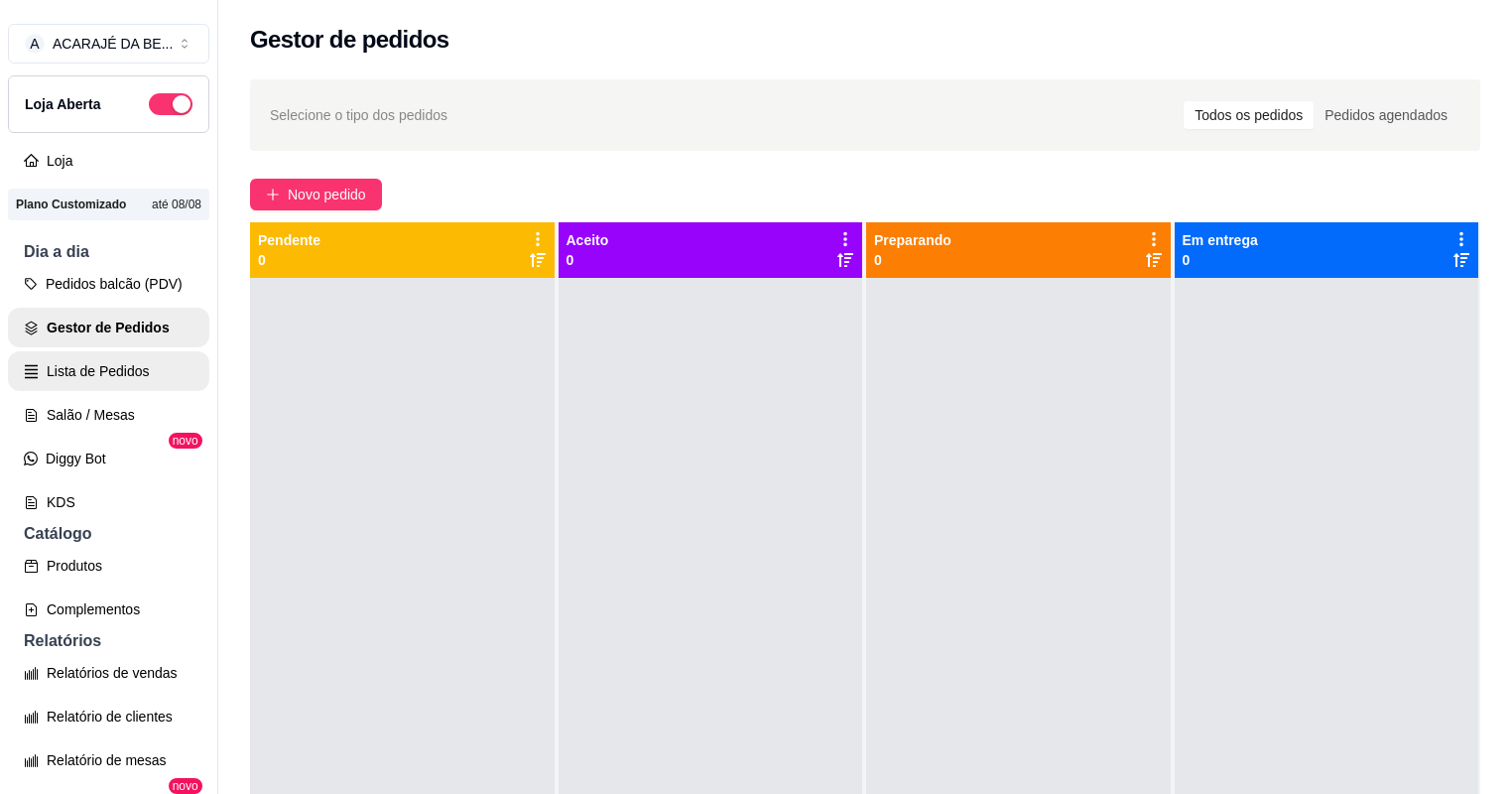 click on "Lista de Pedidos" at bounding box center (108, 371) 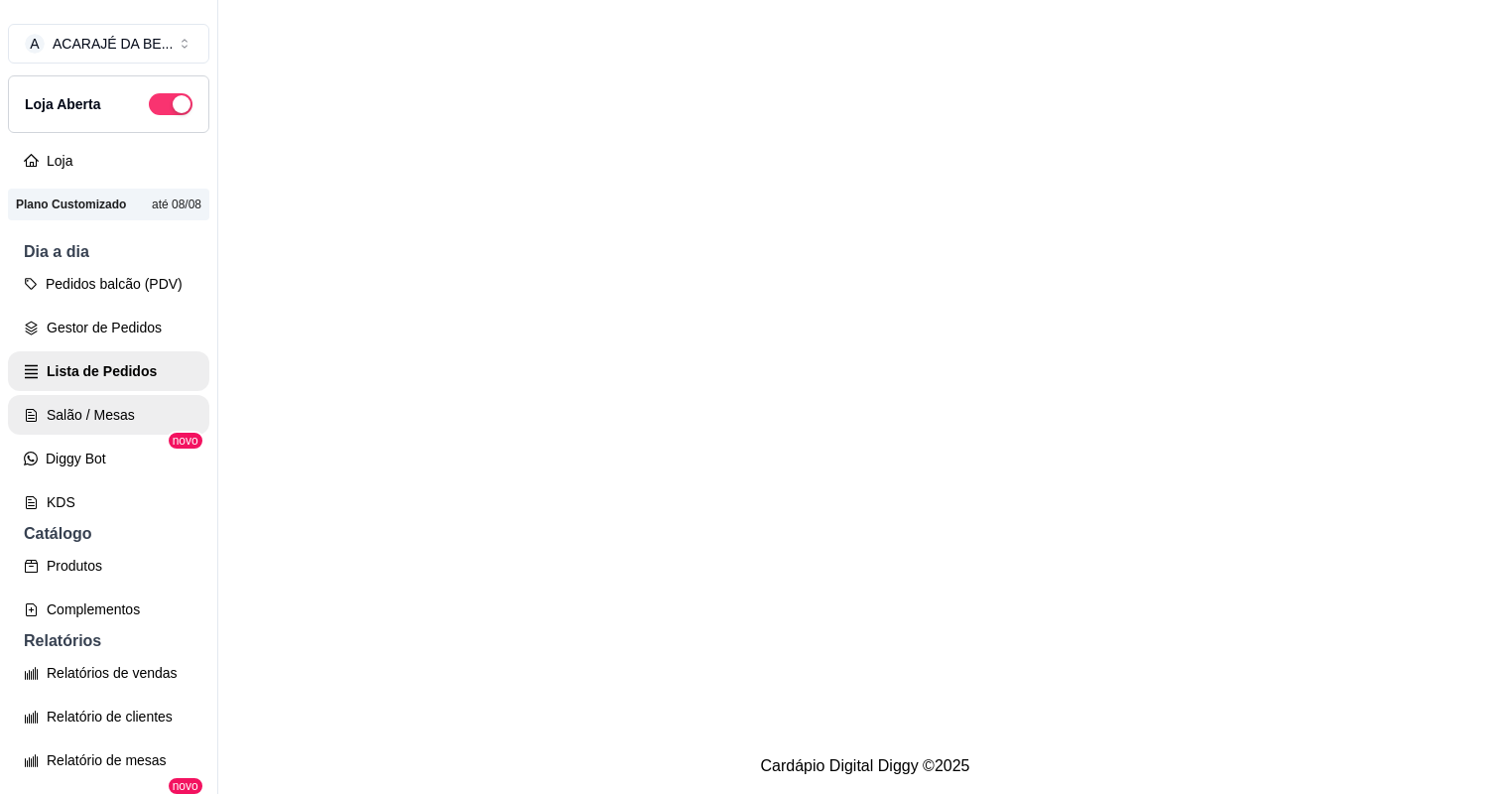 click on "Salão / Mesas" at bounding box center [108, 415] 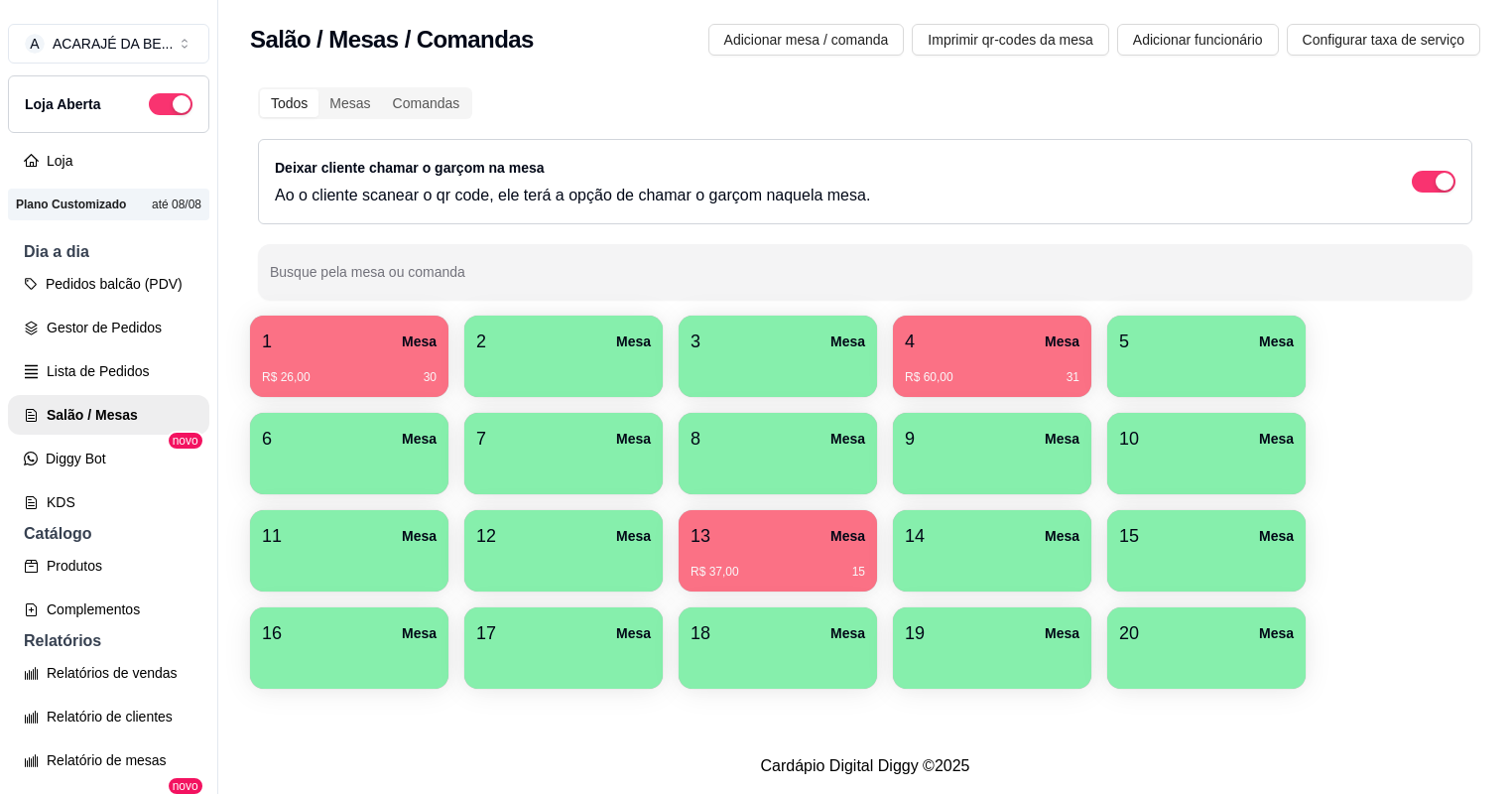 click on "R$ 26,00 30" at bounding box center [349, 377] 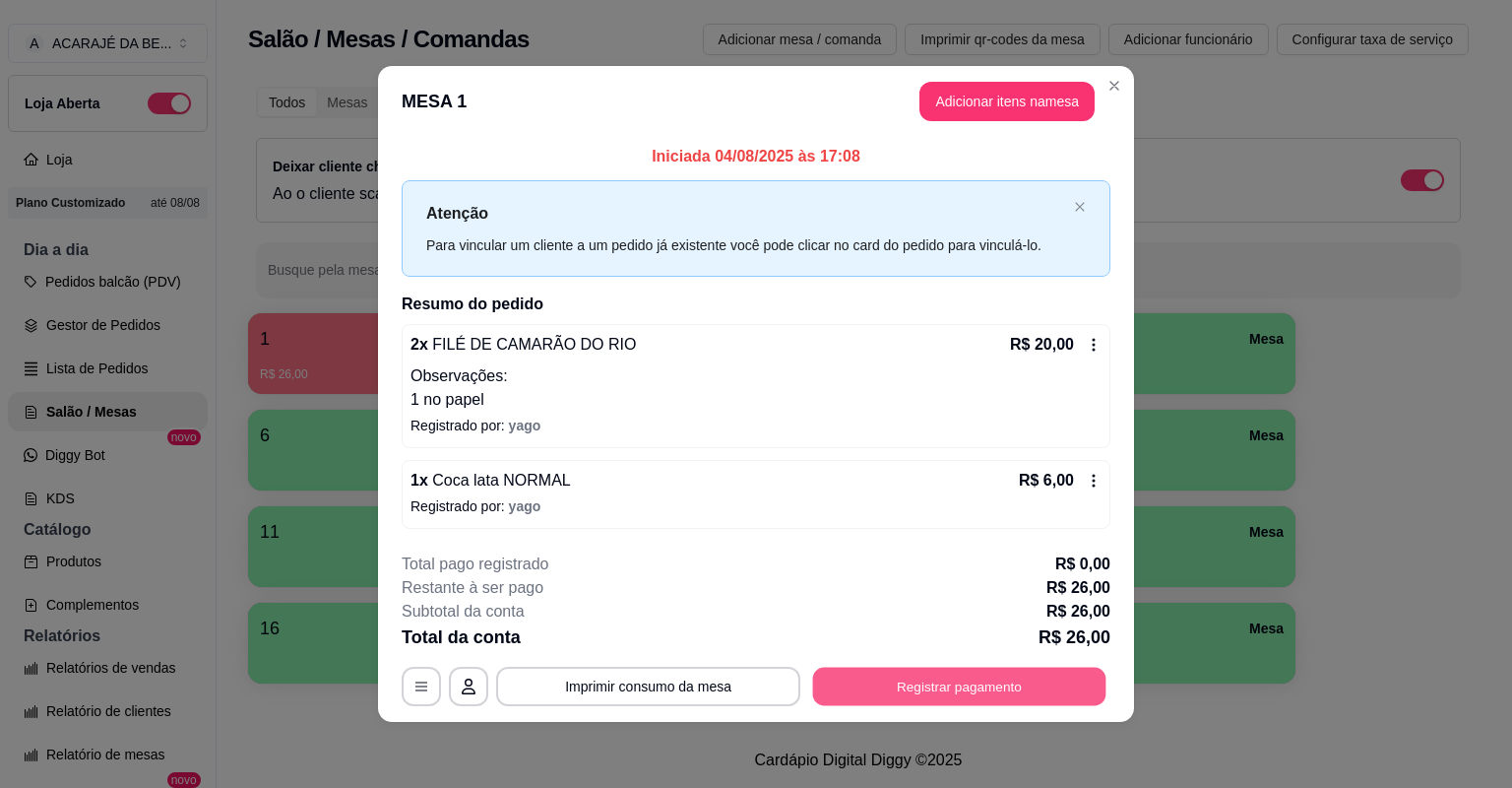 click on "Registrar pagamento" at bounding box center (960, 686) 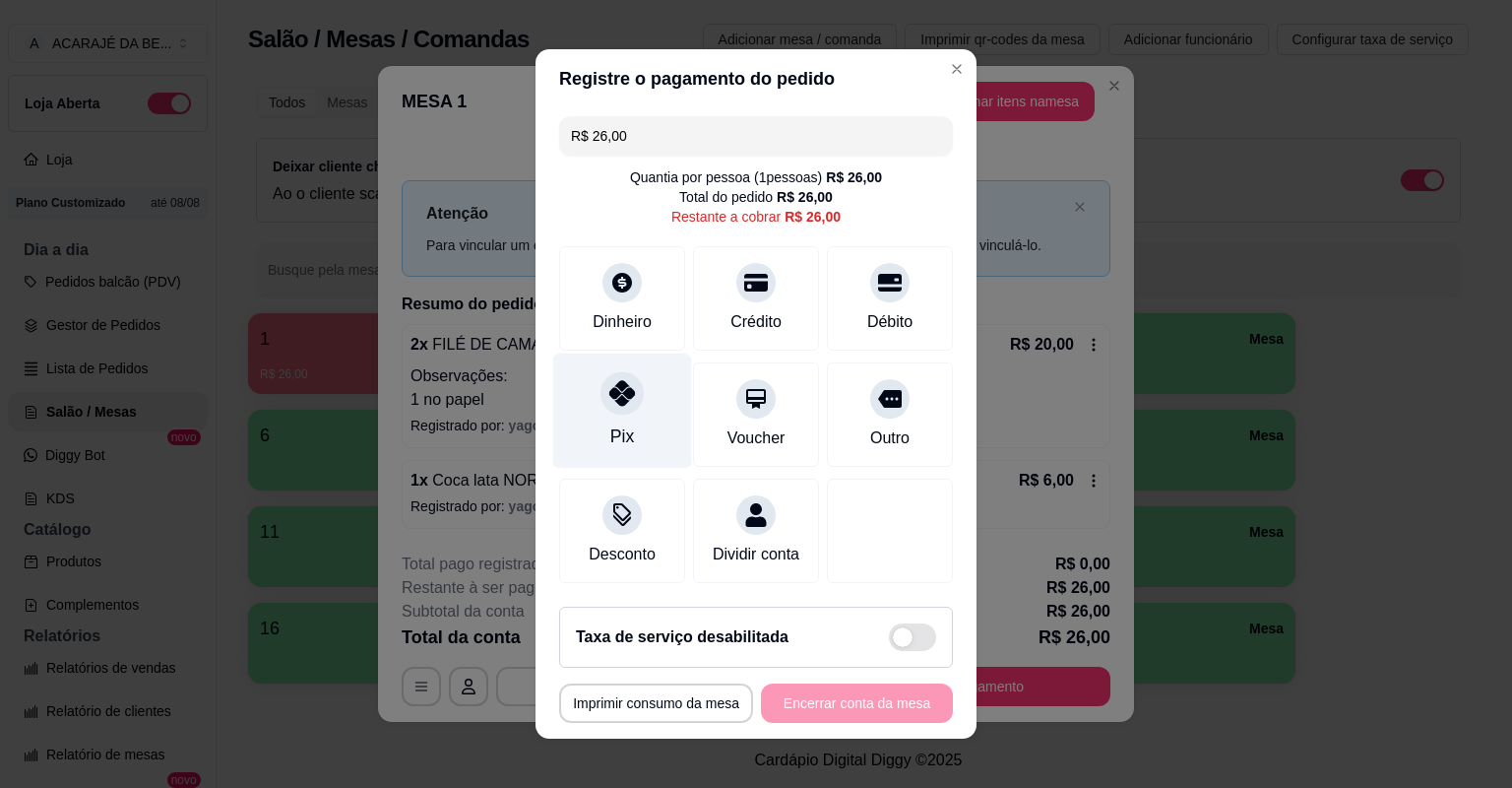 click on "Pix" at bounding box center (622, 436) 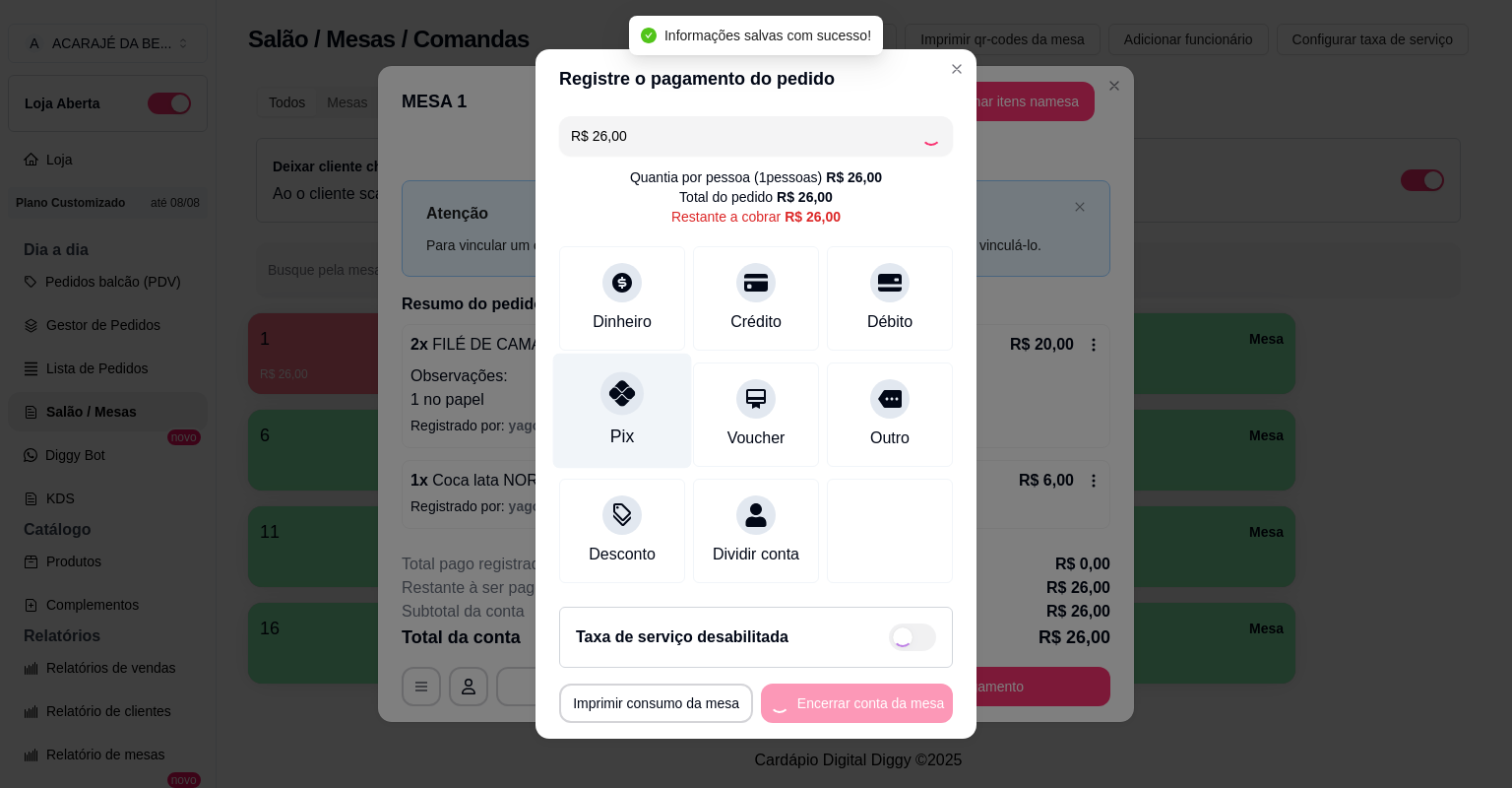 type on "R$ 0,00" 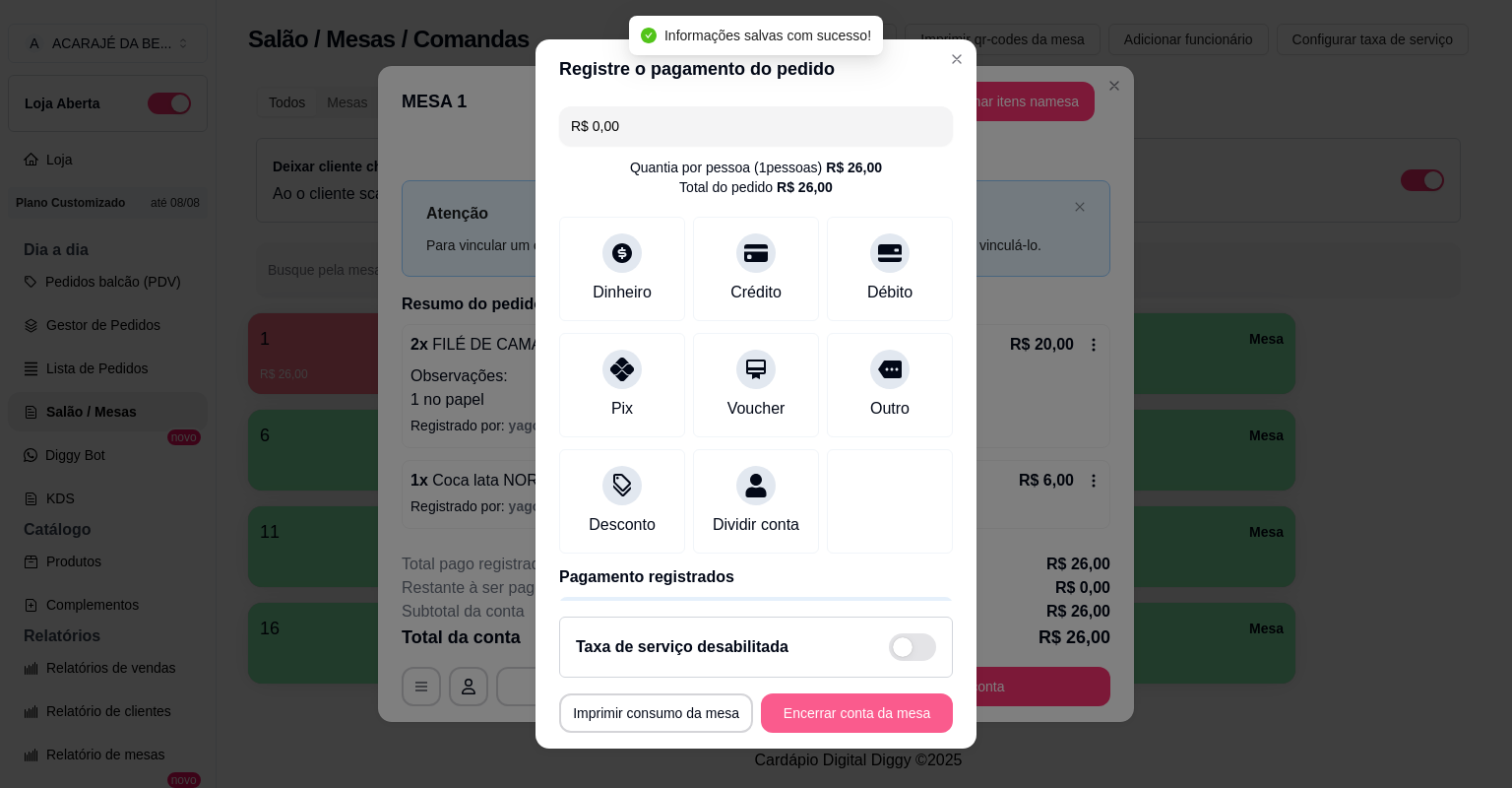click on "Encerrar conta da mesa" at bounding box center [856, 713] 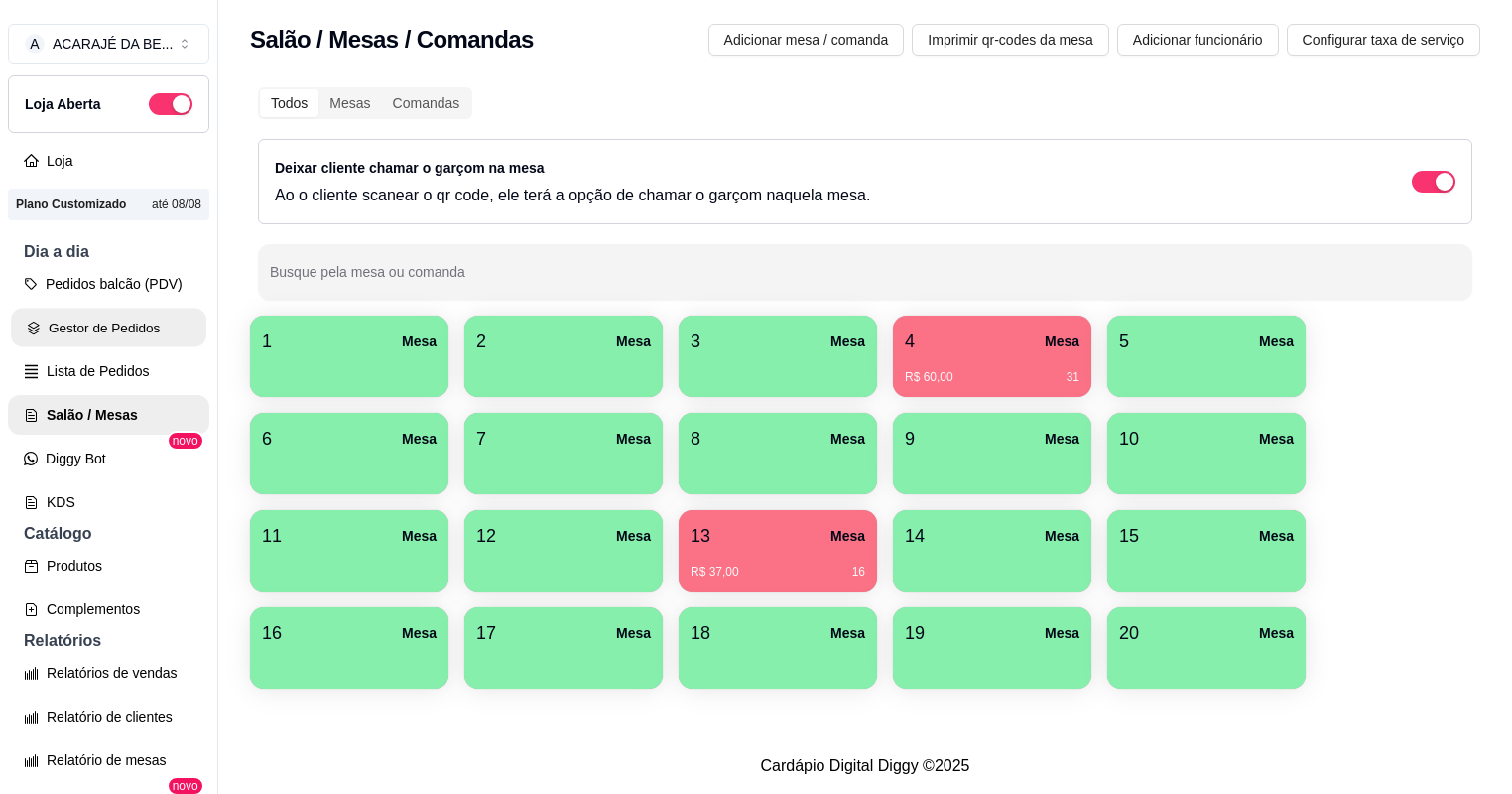 click on "Gestor de Pedidos" at bounding box center (108, 328) 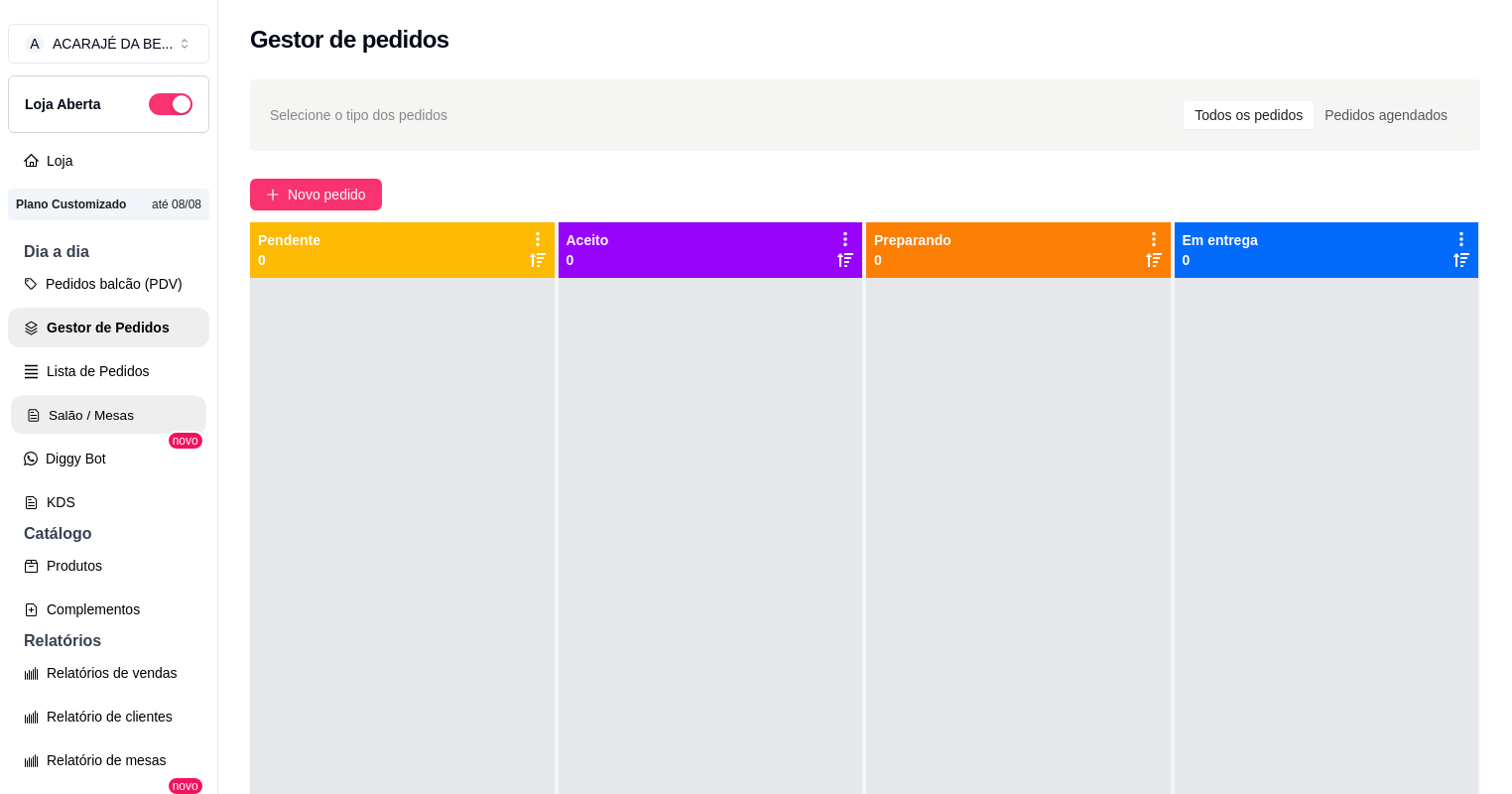 click on "Salão / Mesas" at bounding box center [108, 415] 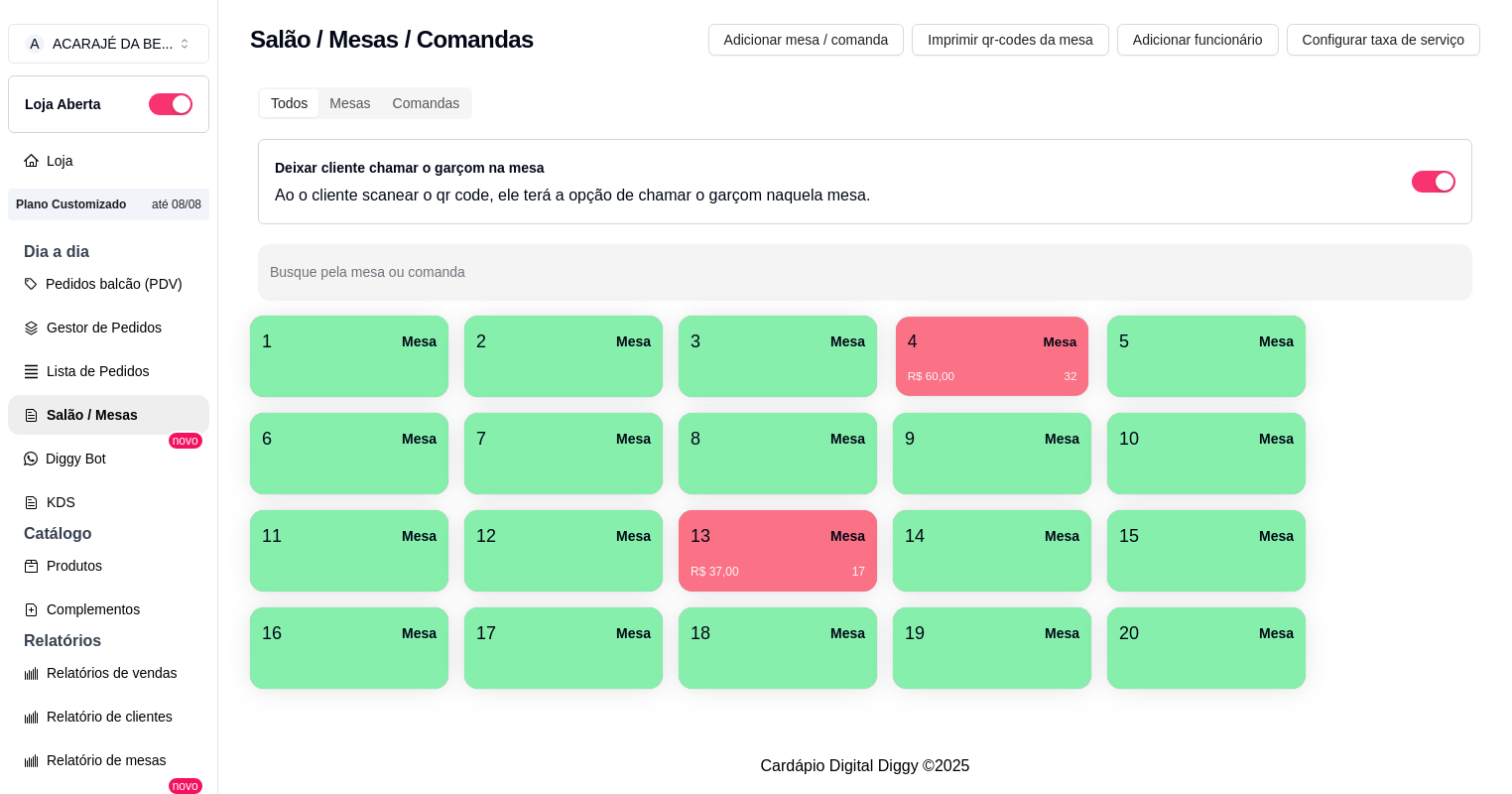 click on "R$ 60,00 32" at bounding box center (992, 369) 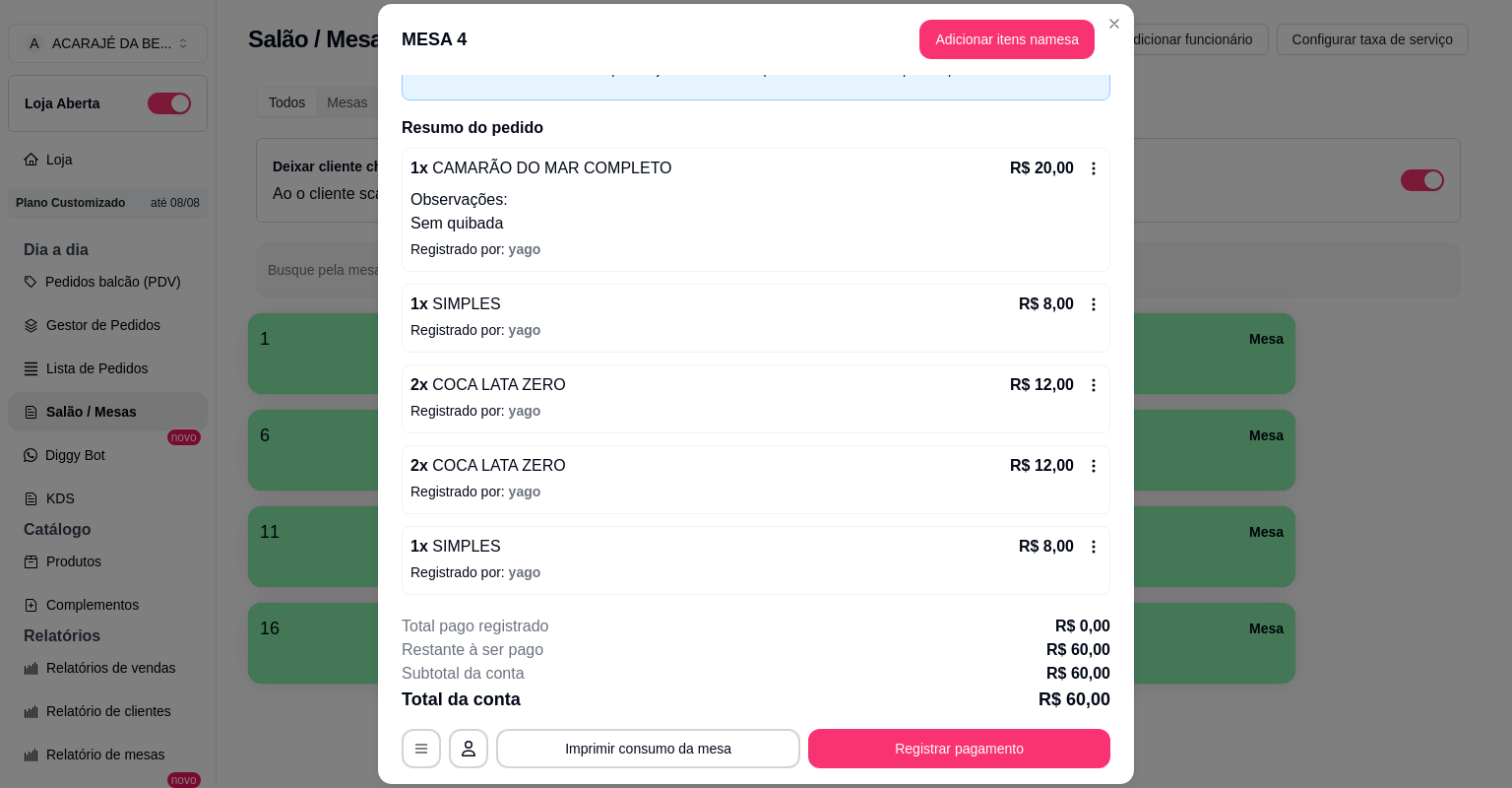 scroll, scrollTop: 114, scrollLeft: 0, axis: vertical 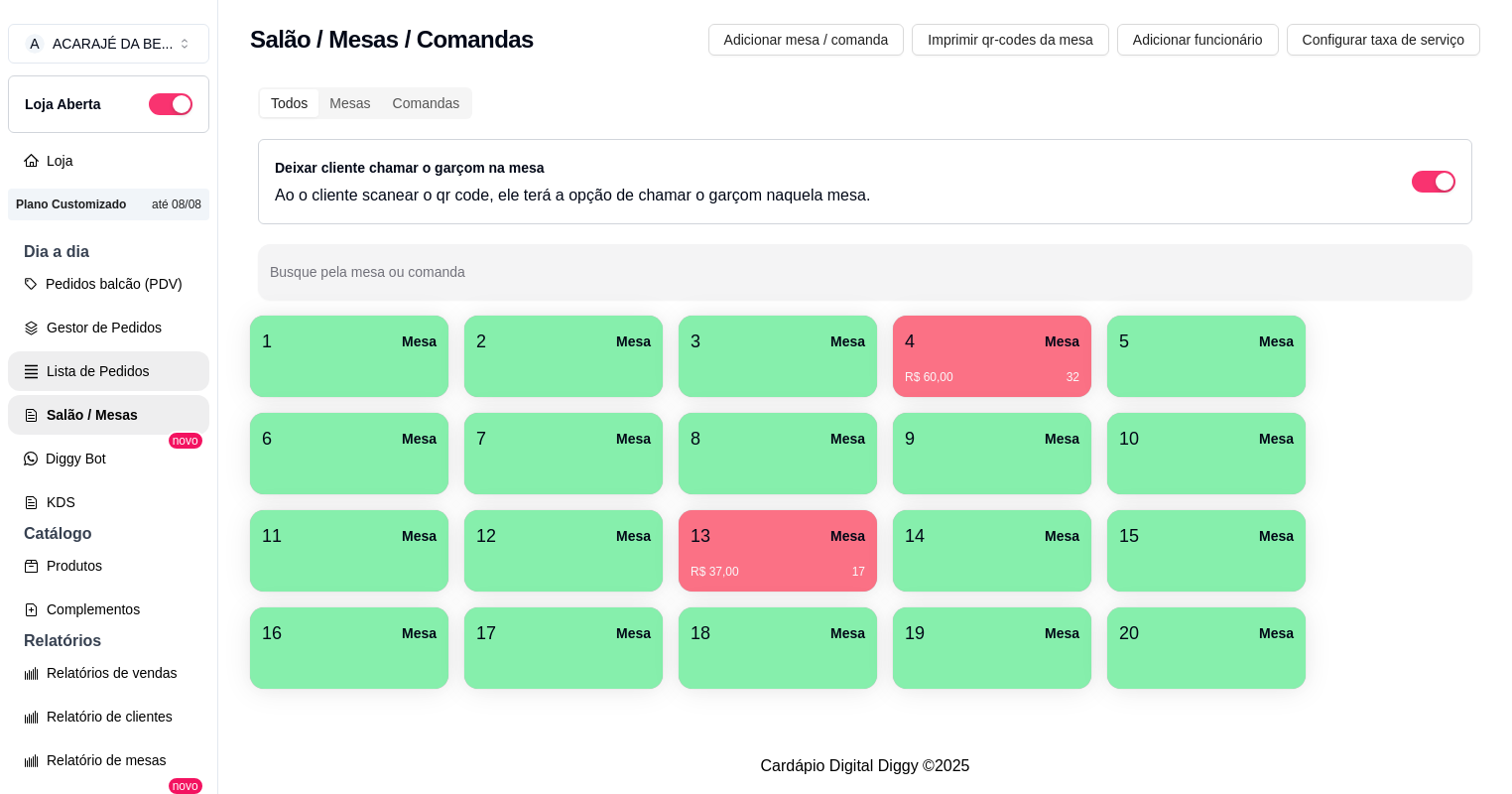 click on "Lista de Pedidos" at bounding box center (108, 371) 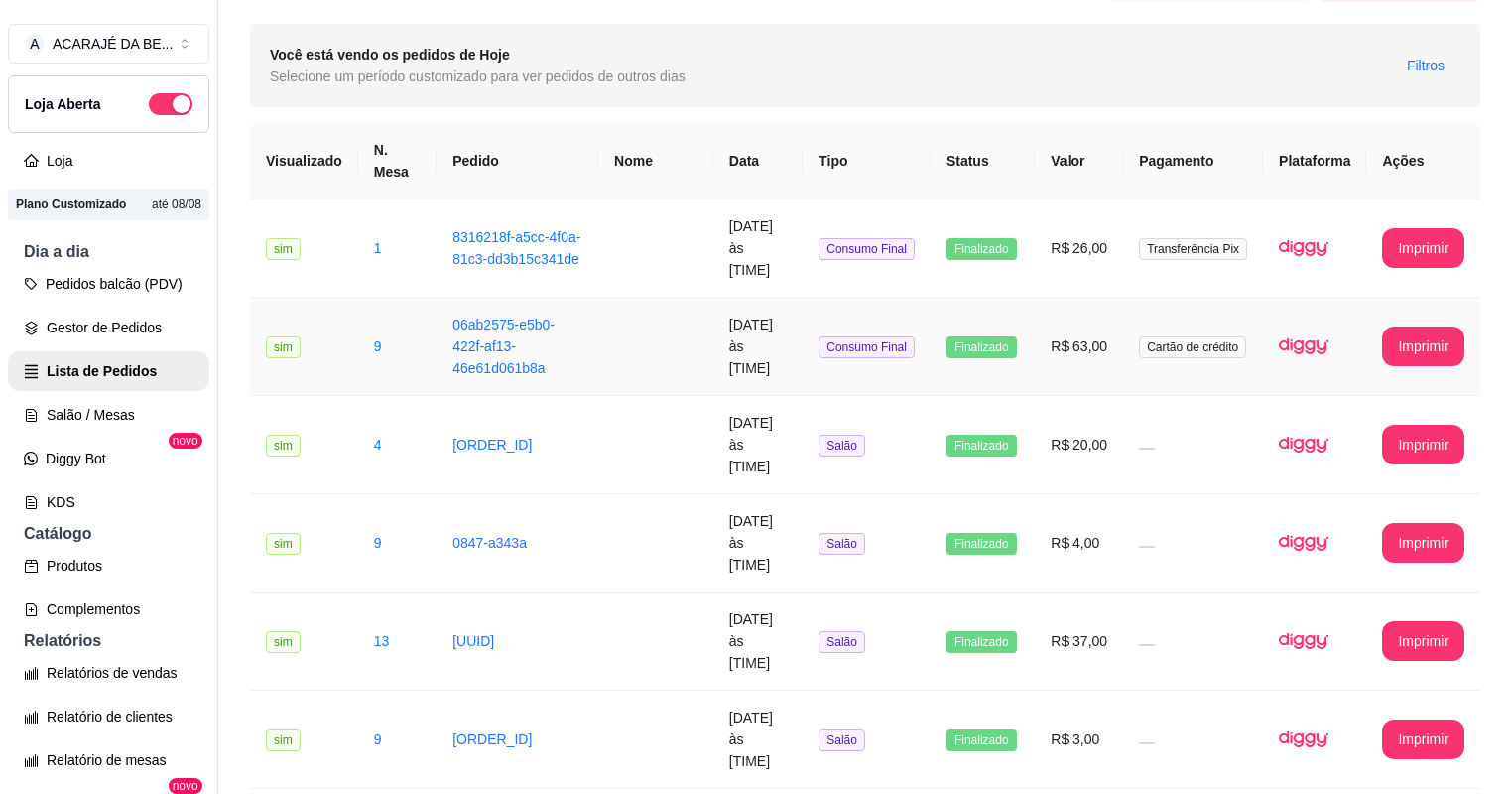 scroll, scrollTop: 79, scrollLeft: 0, axis: vertical 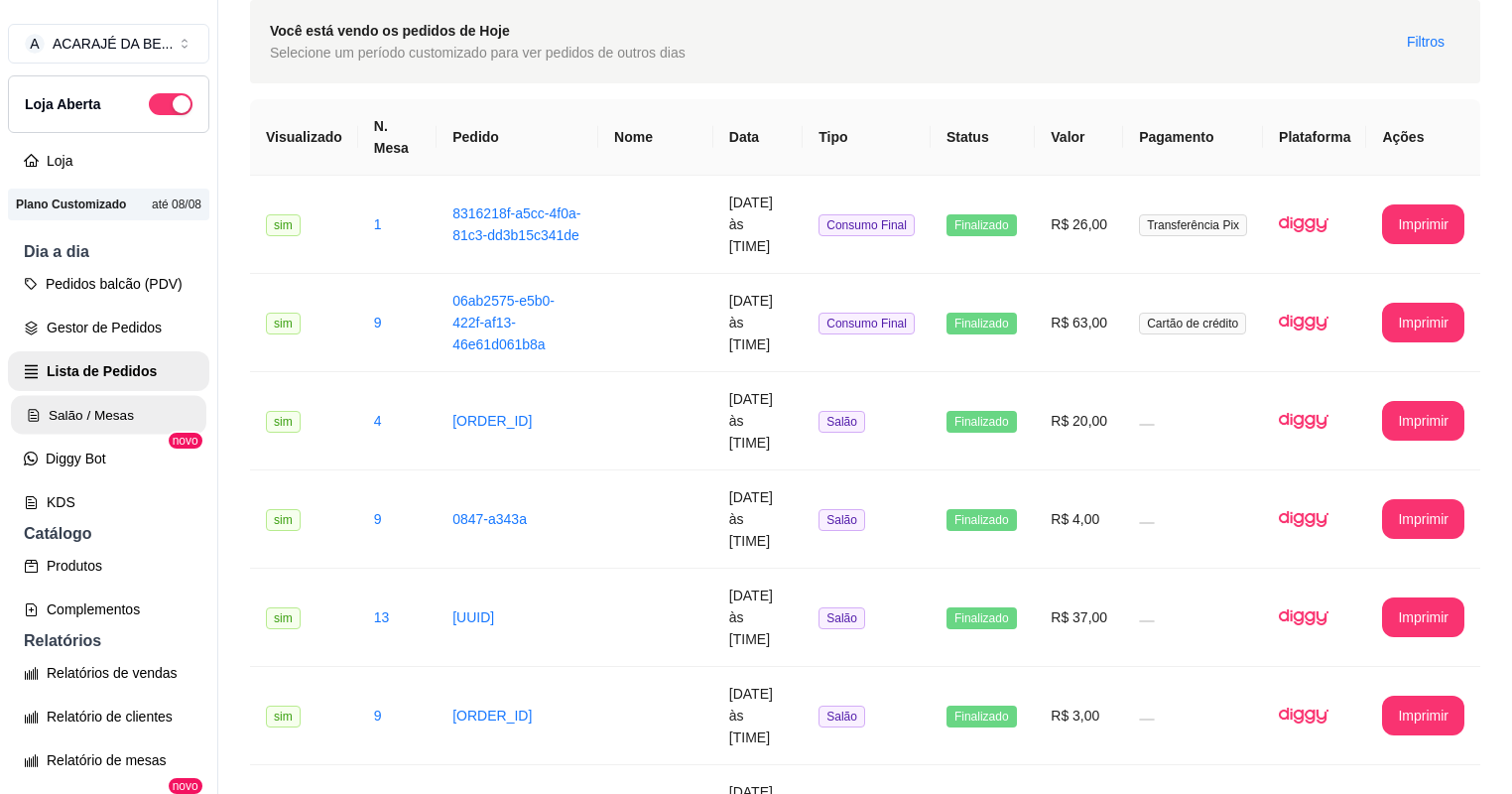 click on "Salão / Mesas" at bounding box center (108, 415) 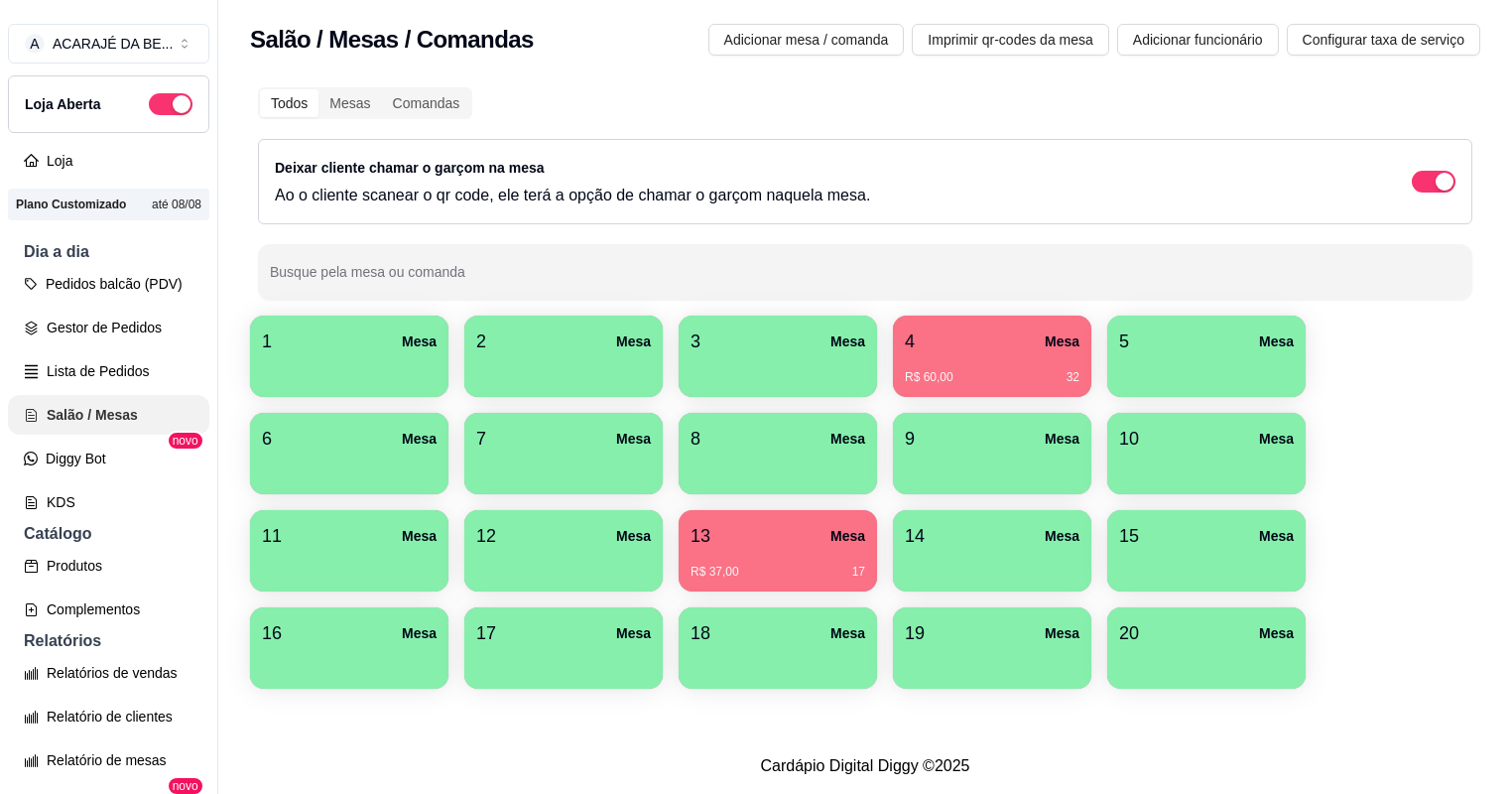 scroll, scrollTop: 0, scrollLeft: 0, axis: both 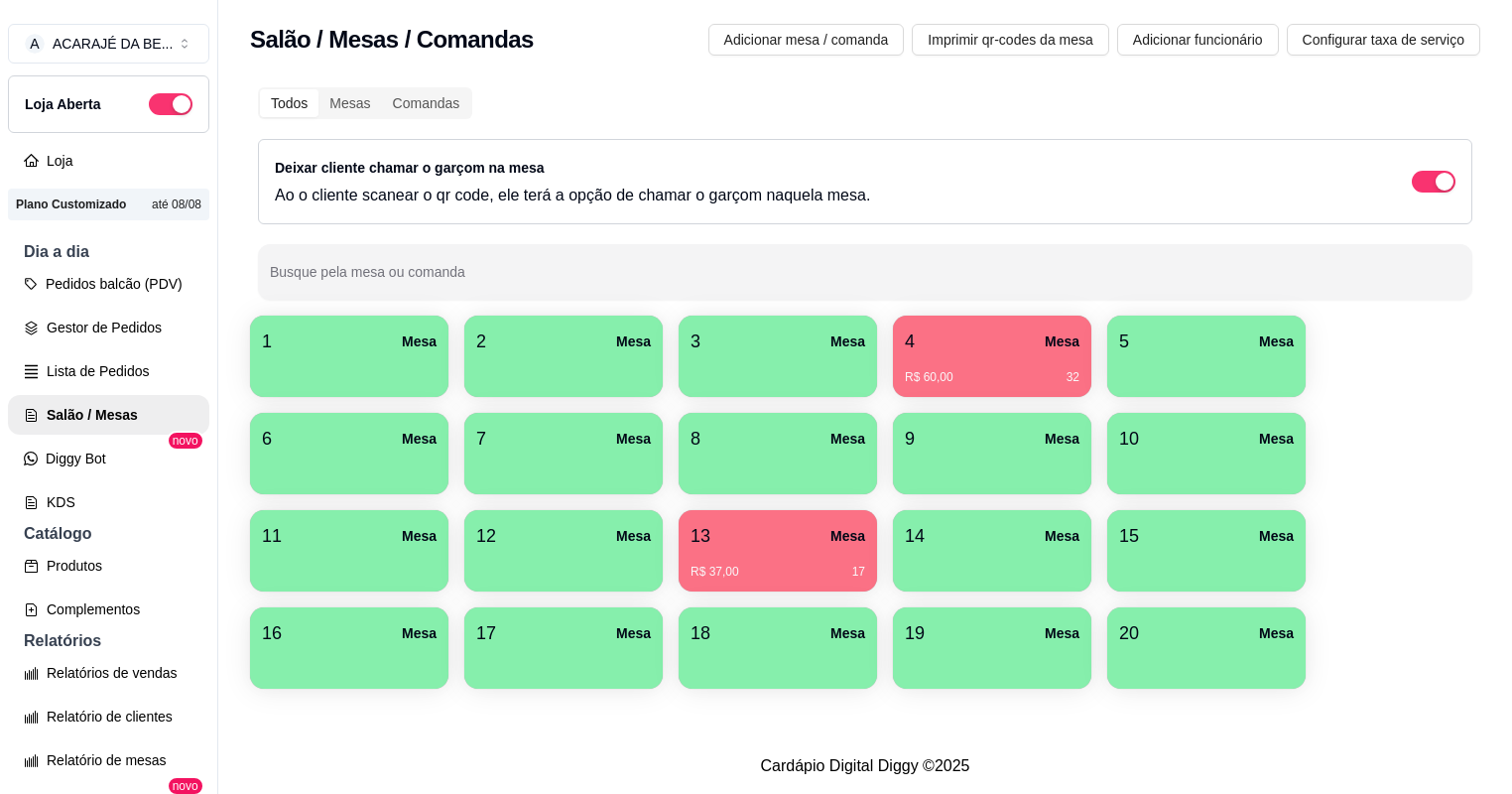 click on "R$ 60,00 32" at bounding box center (992, 377) 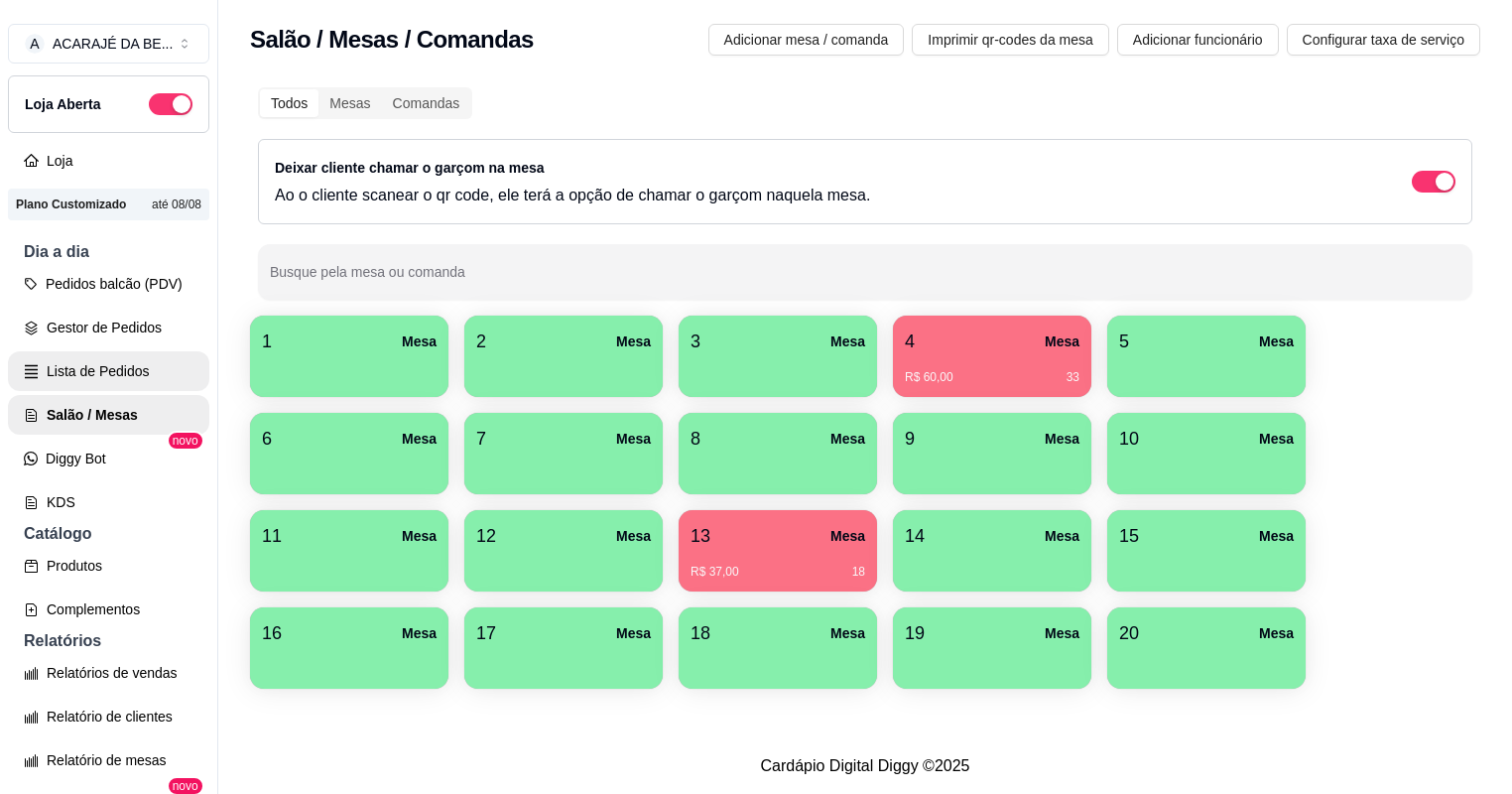 click on "Lista de Pedidos" at bounding box center [108, 371] 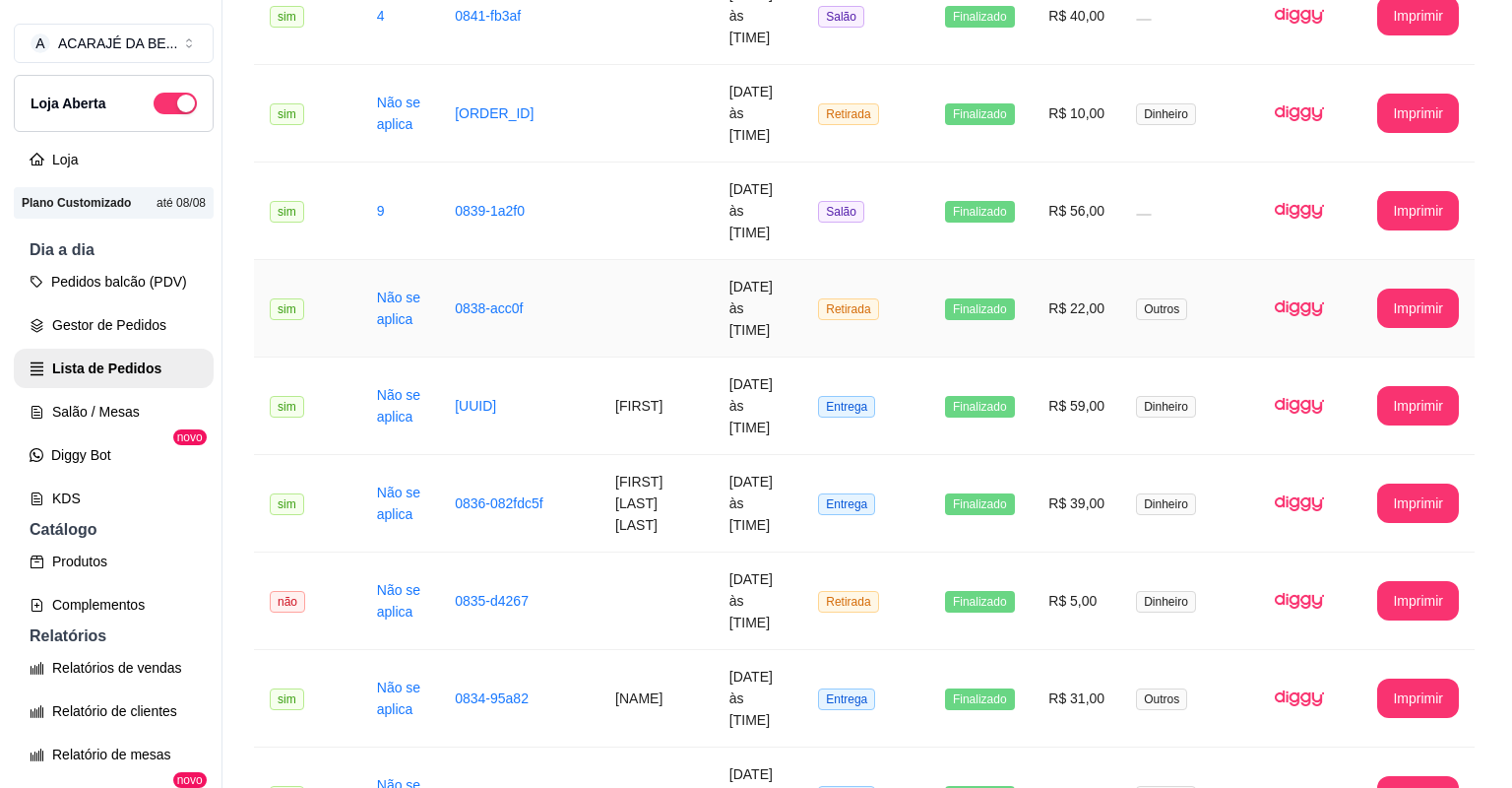 scroll, scrollTop: 1182, scrollLeft: 0, axis: vertical 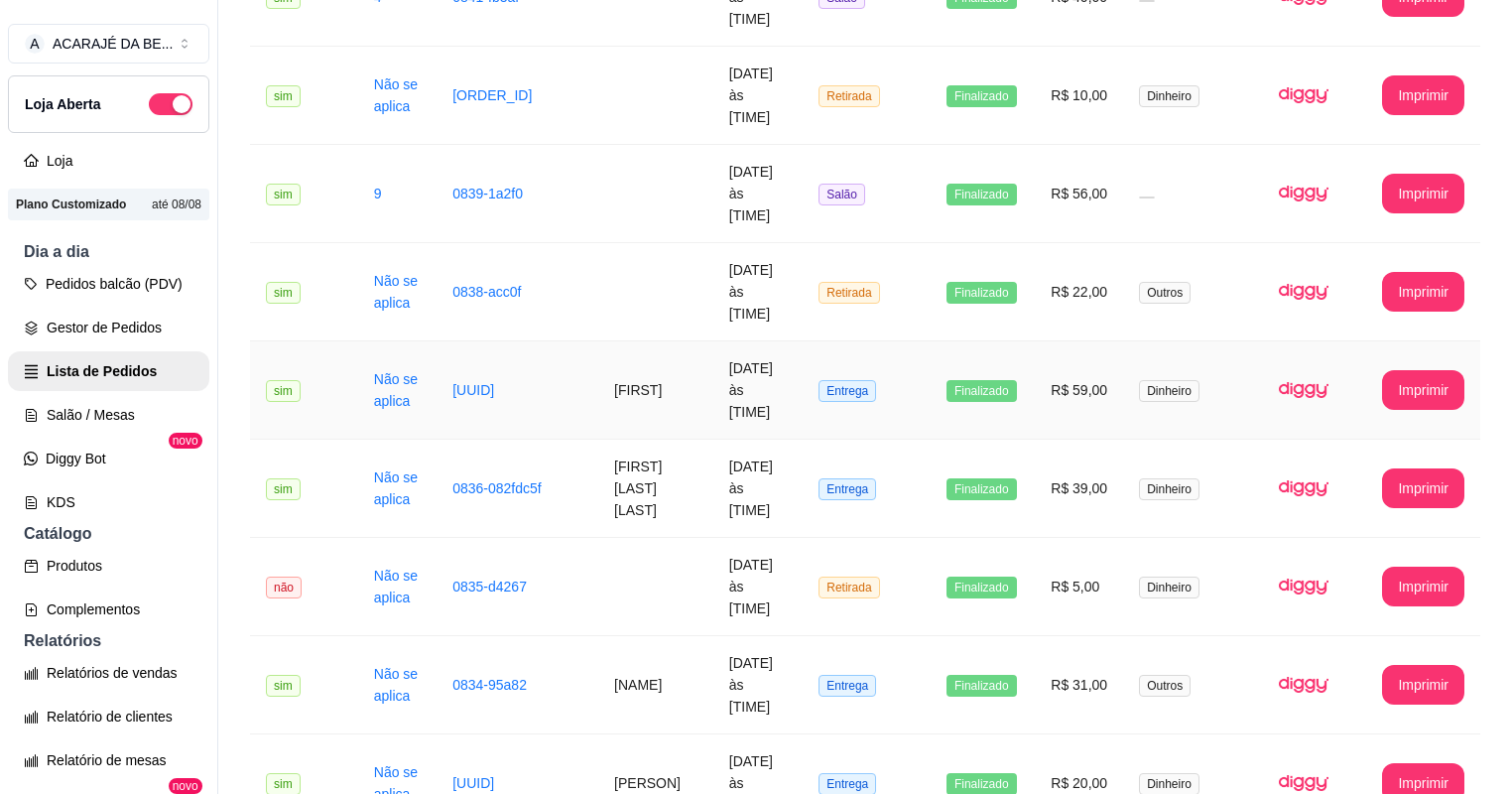 click on "[NAME]" at bounding box center (656, 390) 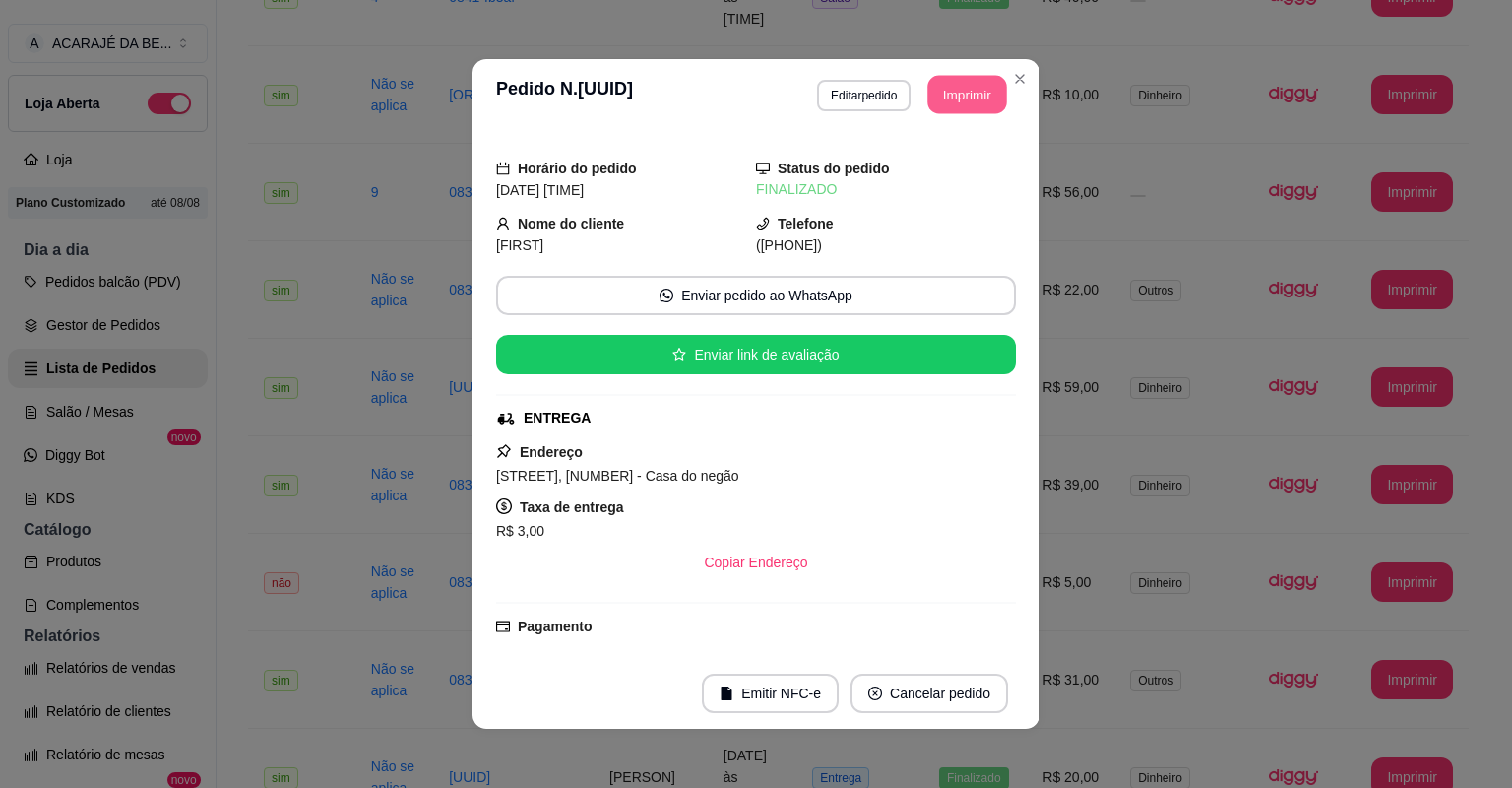 click on "Imprimir" at bounding box center [968, 95] 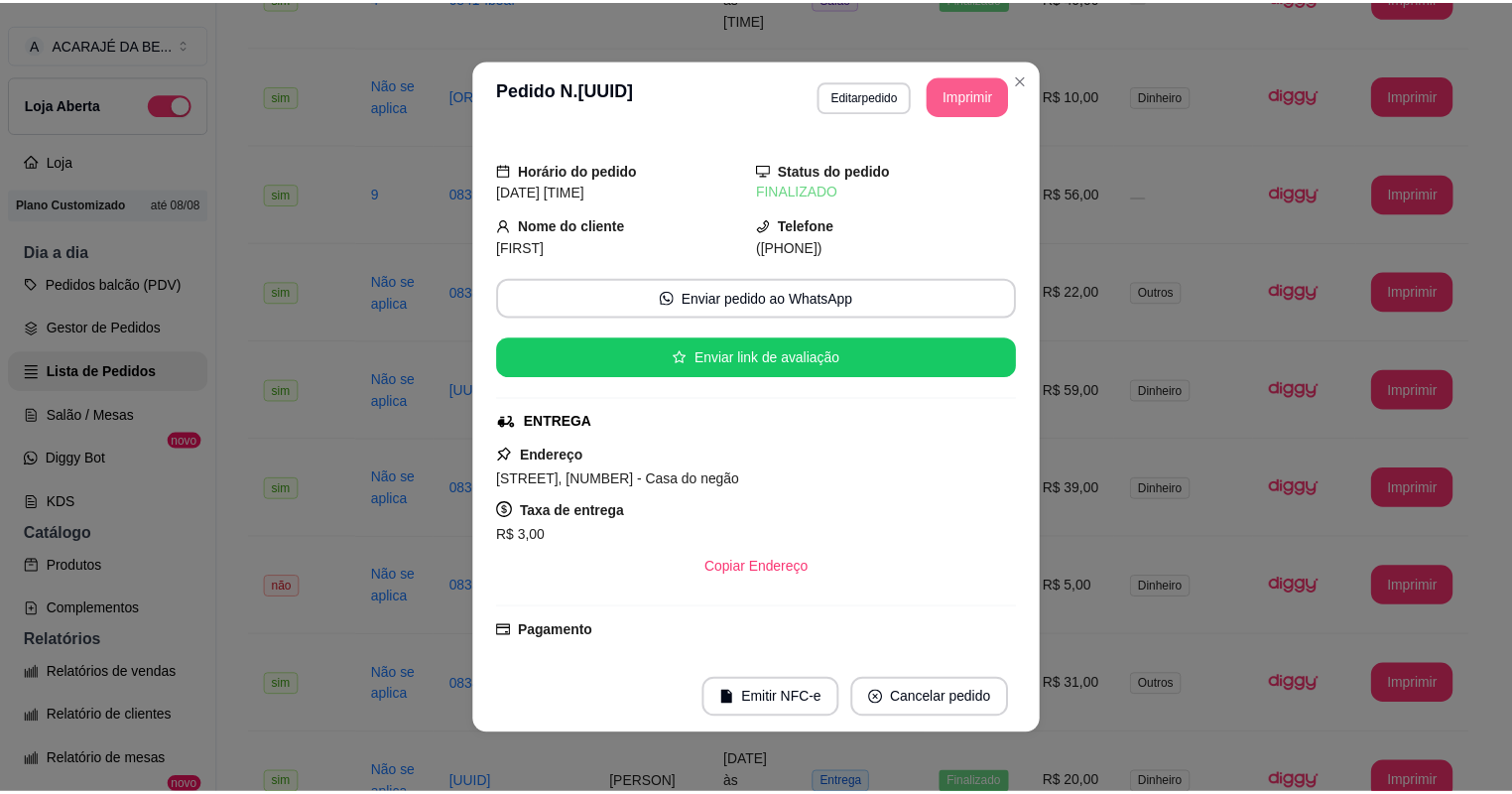 scroll, scrollTop: 0, scrollLeft: 0, axis: both 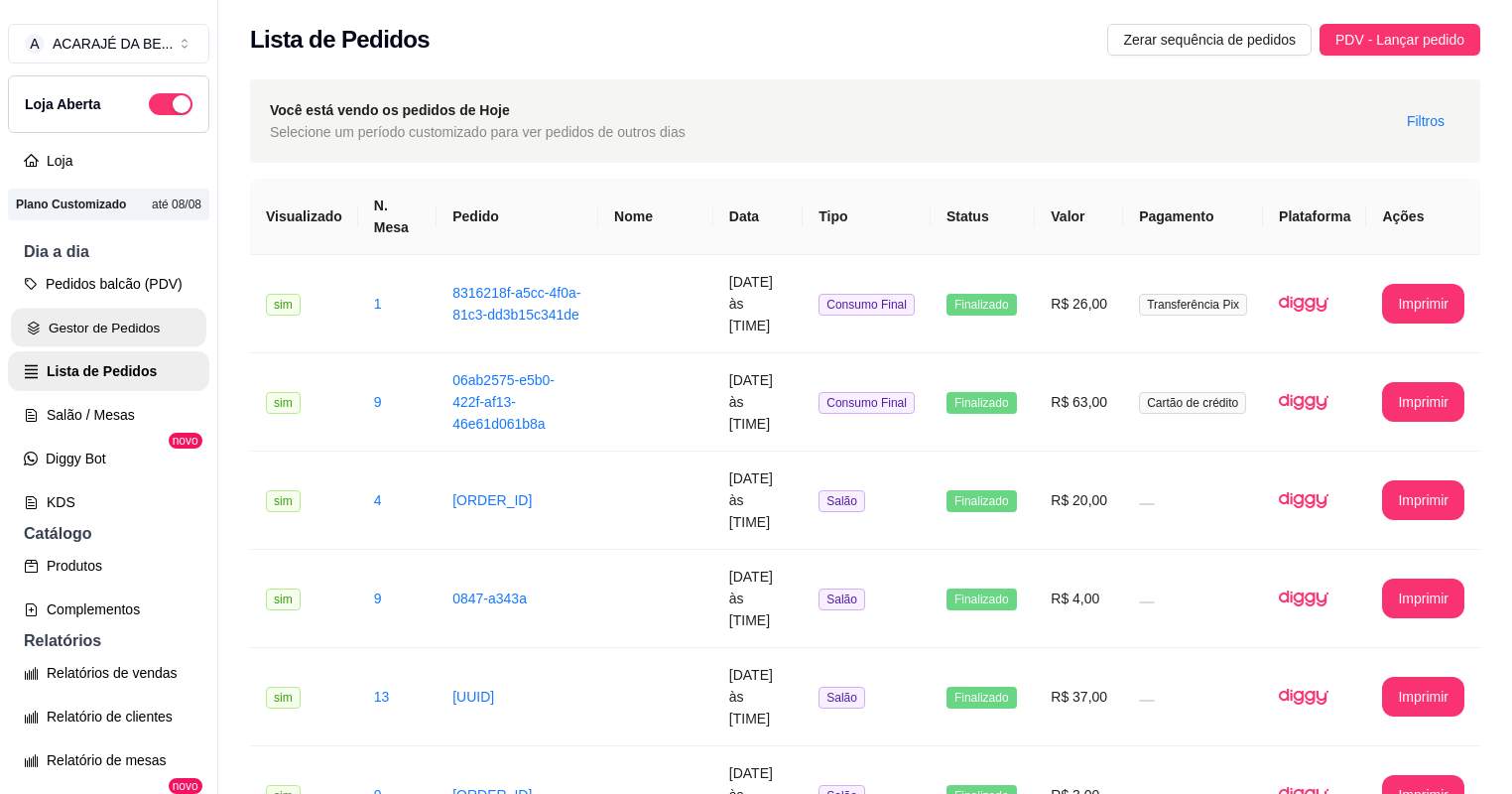 click on "Gestor de Pedidos" at bounding box center (108, 328) 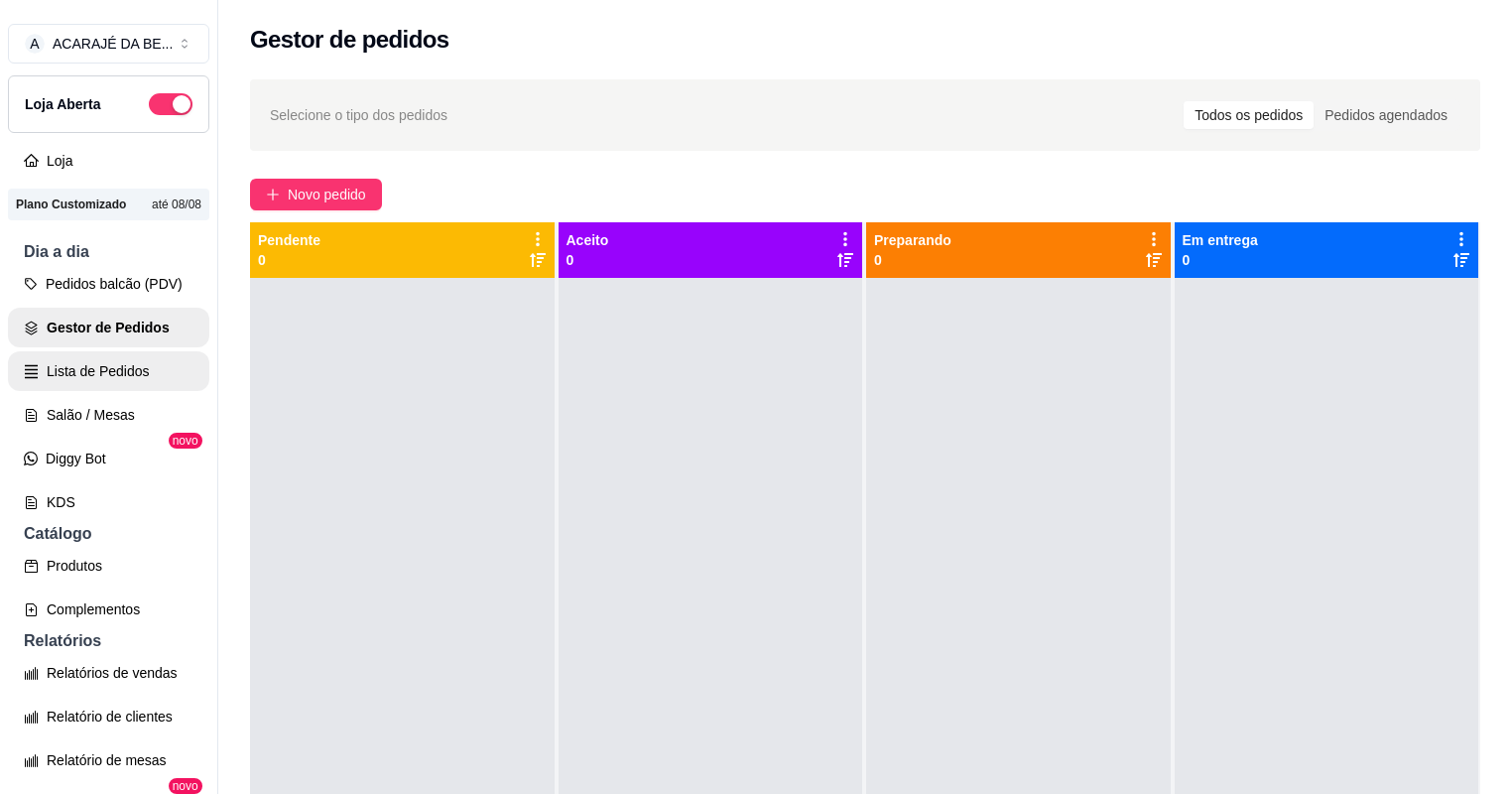 click on "Lista de Pedidos" at bounding box center (108, 371) 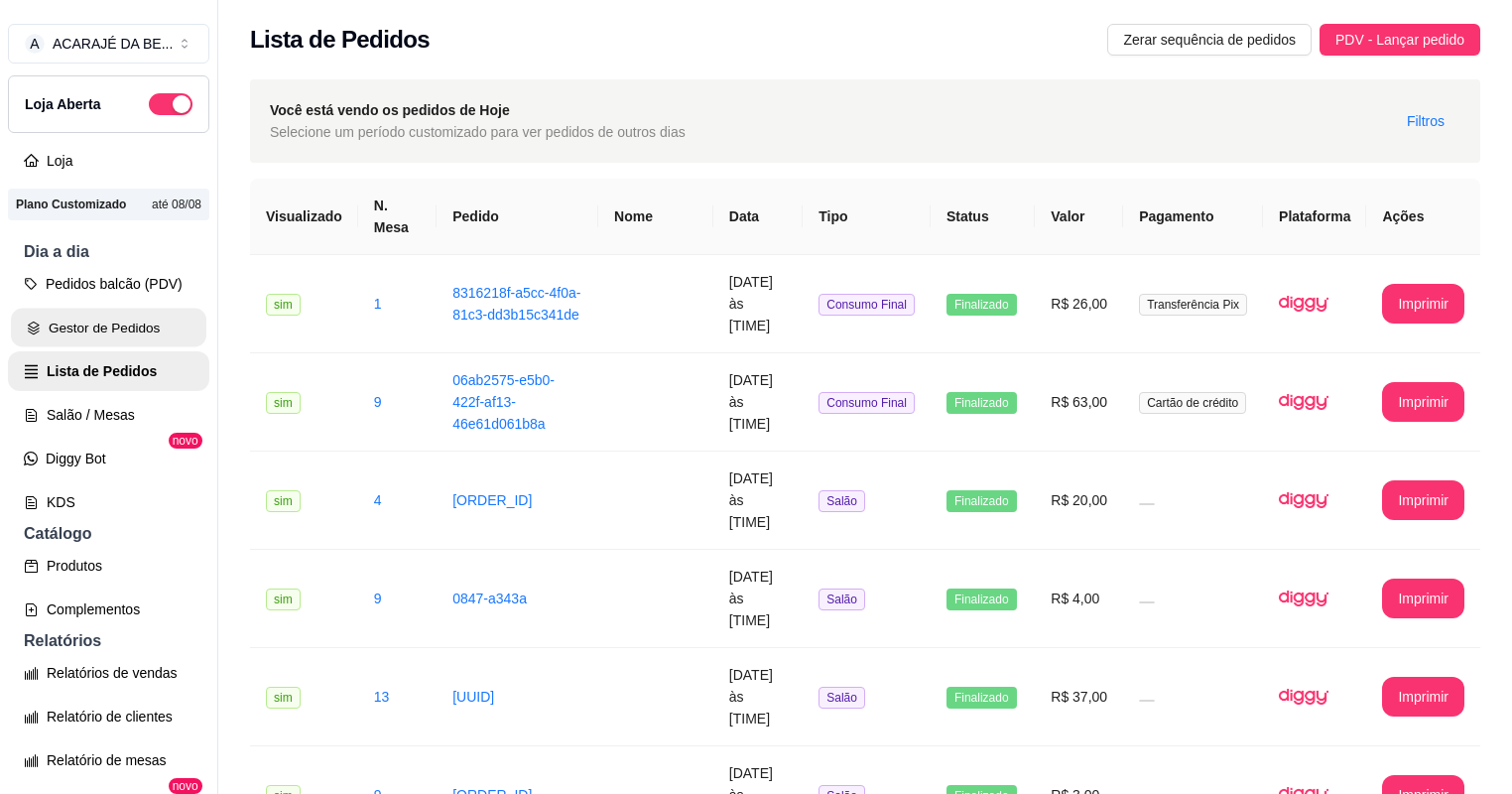 click on "Gestor de Pedidos" at bounding box center (108, 328) 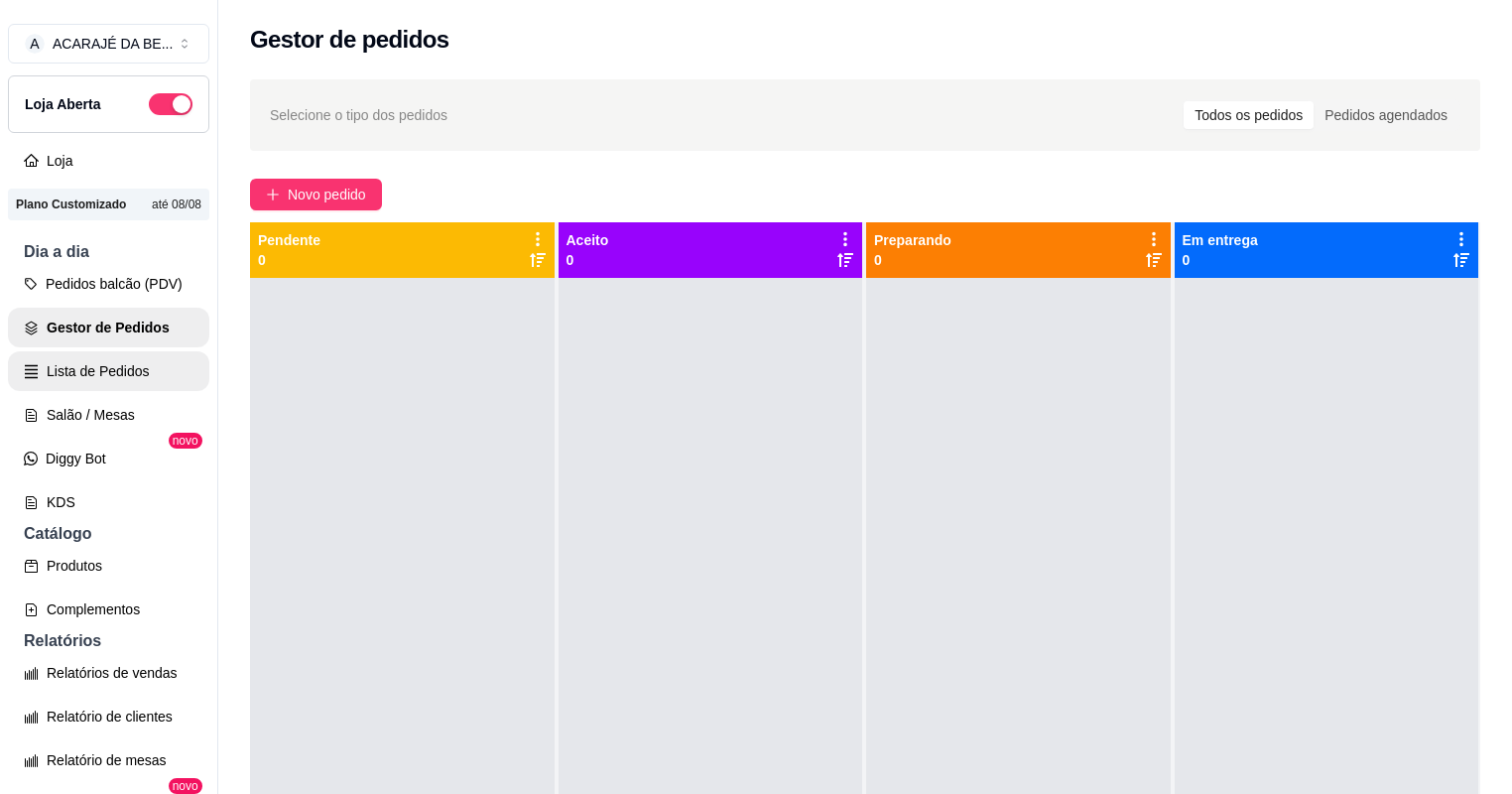 click on "Lista de Pedidos" at bounding box center (108, 371) 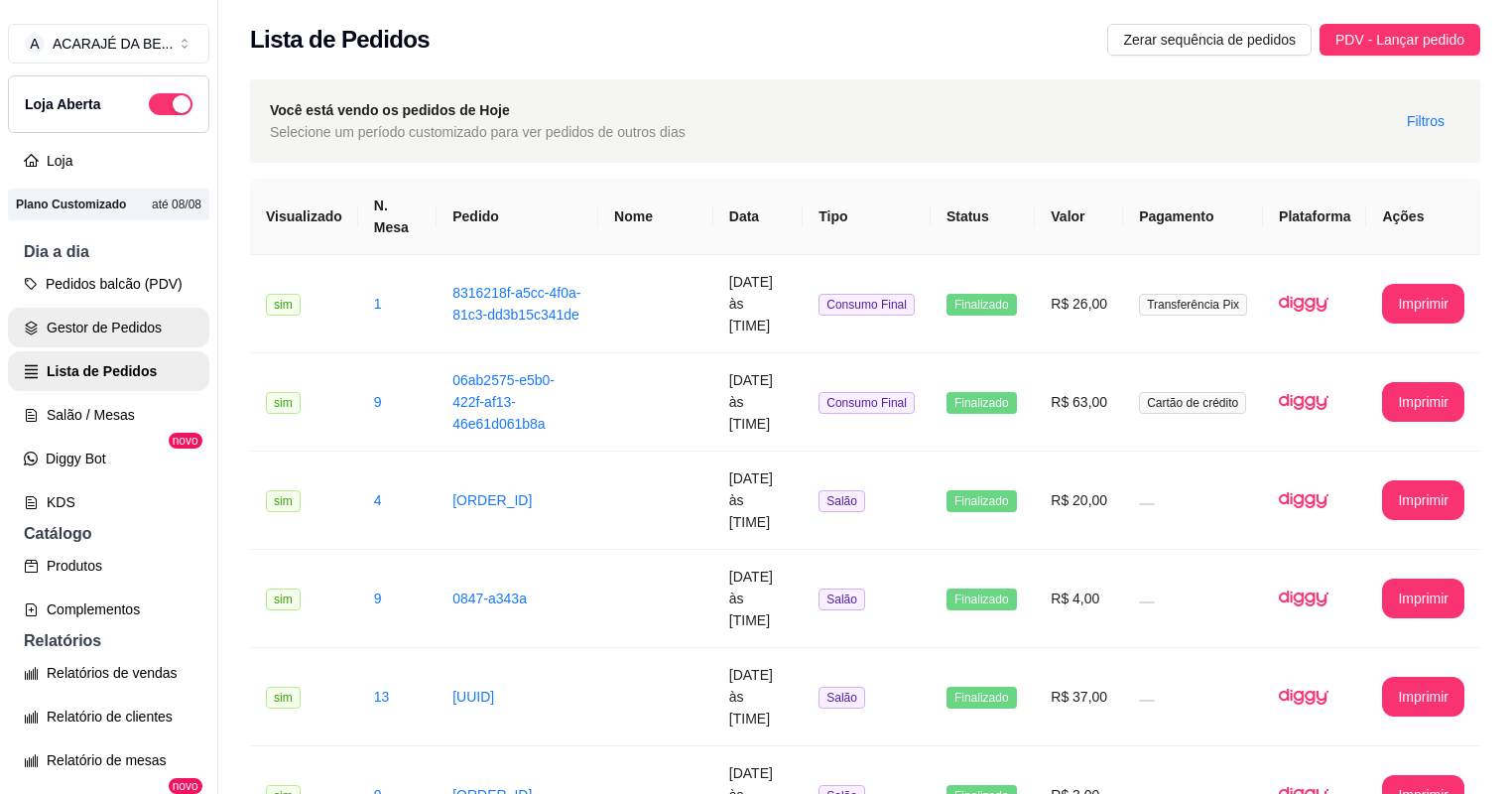 click on "Gestor de Pedidos" at bounding box center (108, 328) 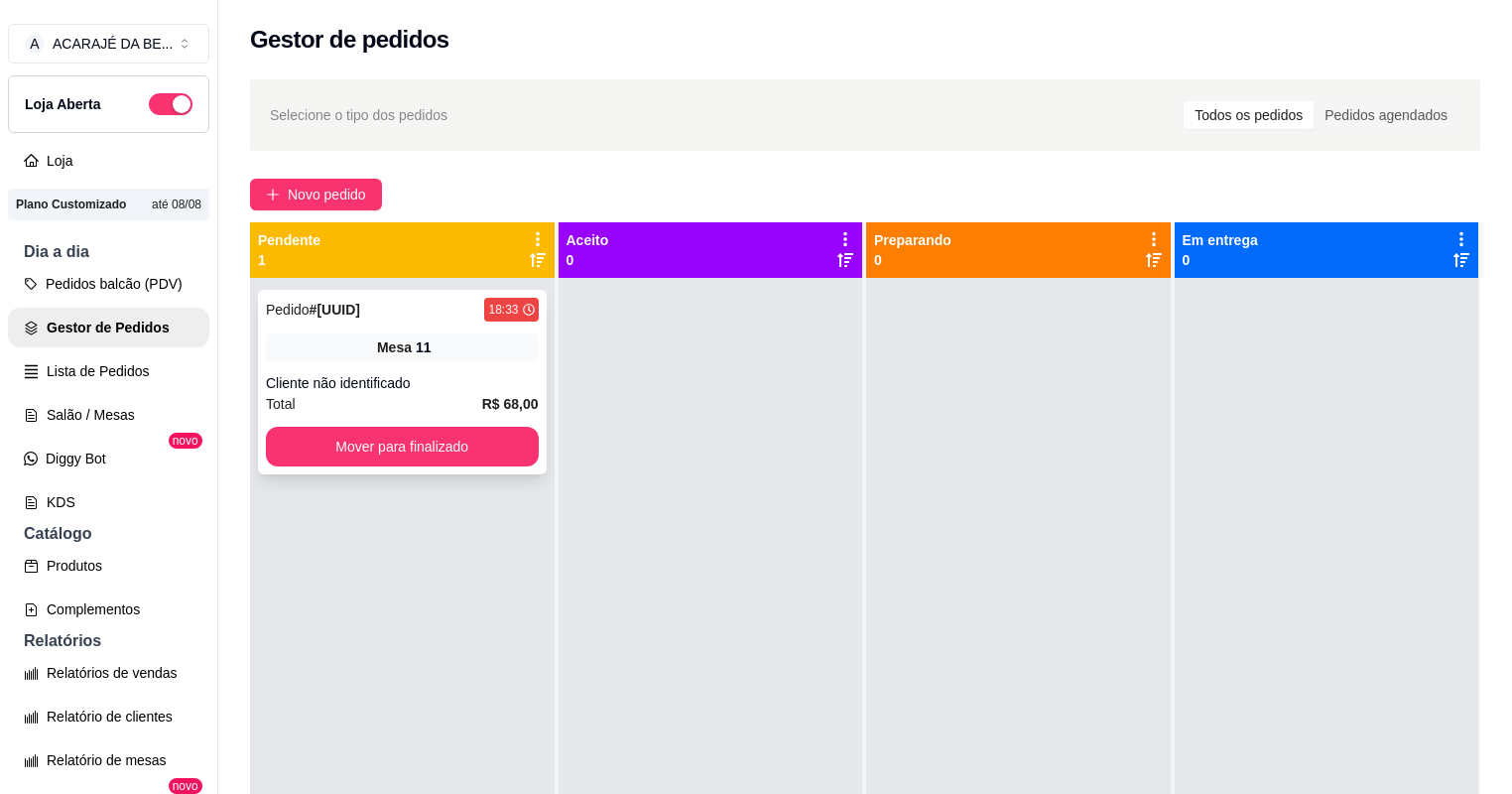 click on "Cliente não identificado" at bounding box center [402, 383] 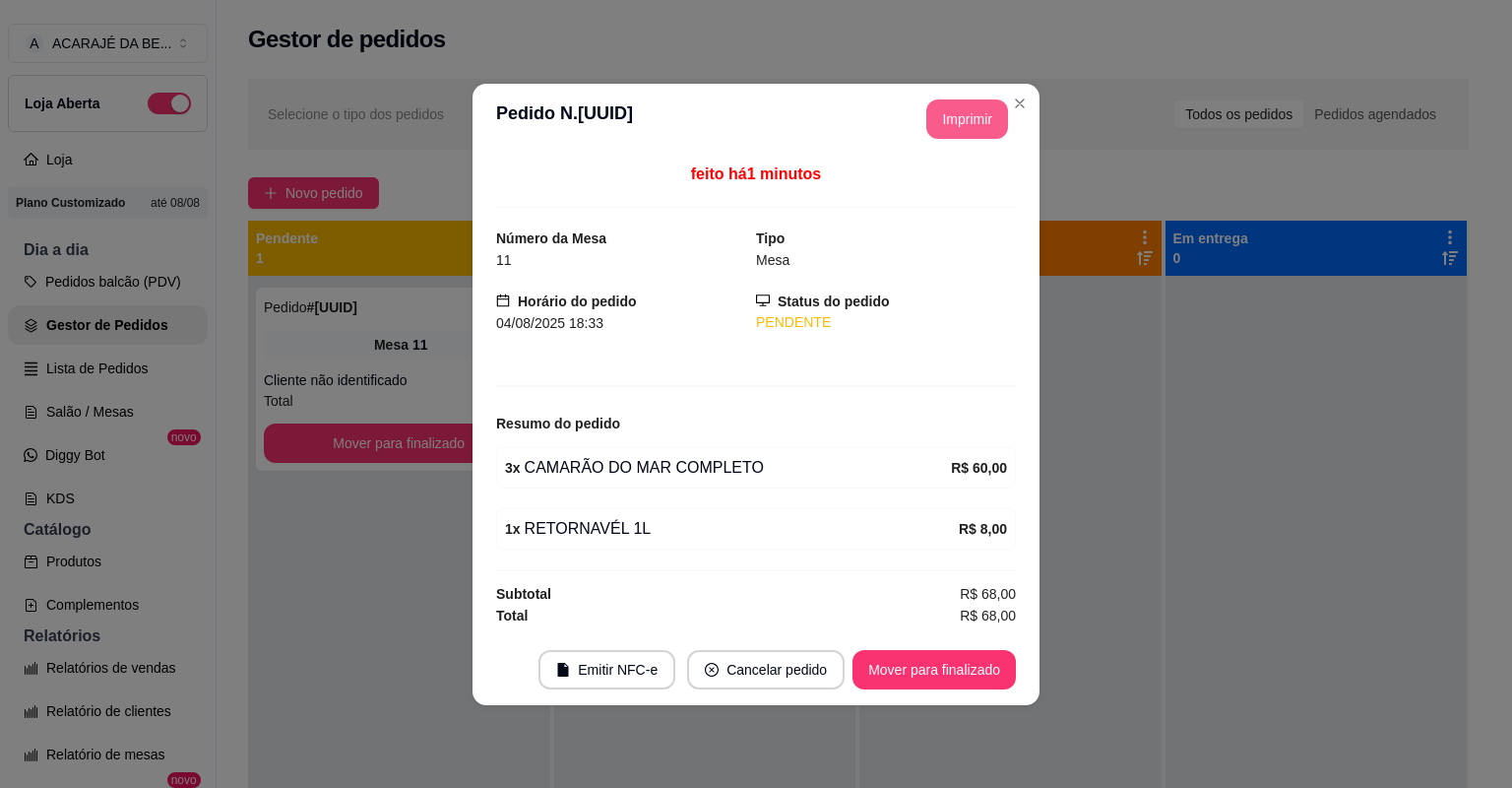 click on "Imprimir" at bounding box center (967, 119) 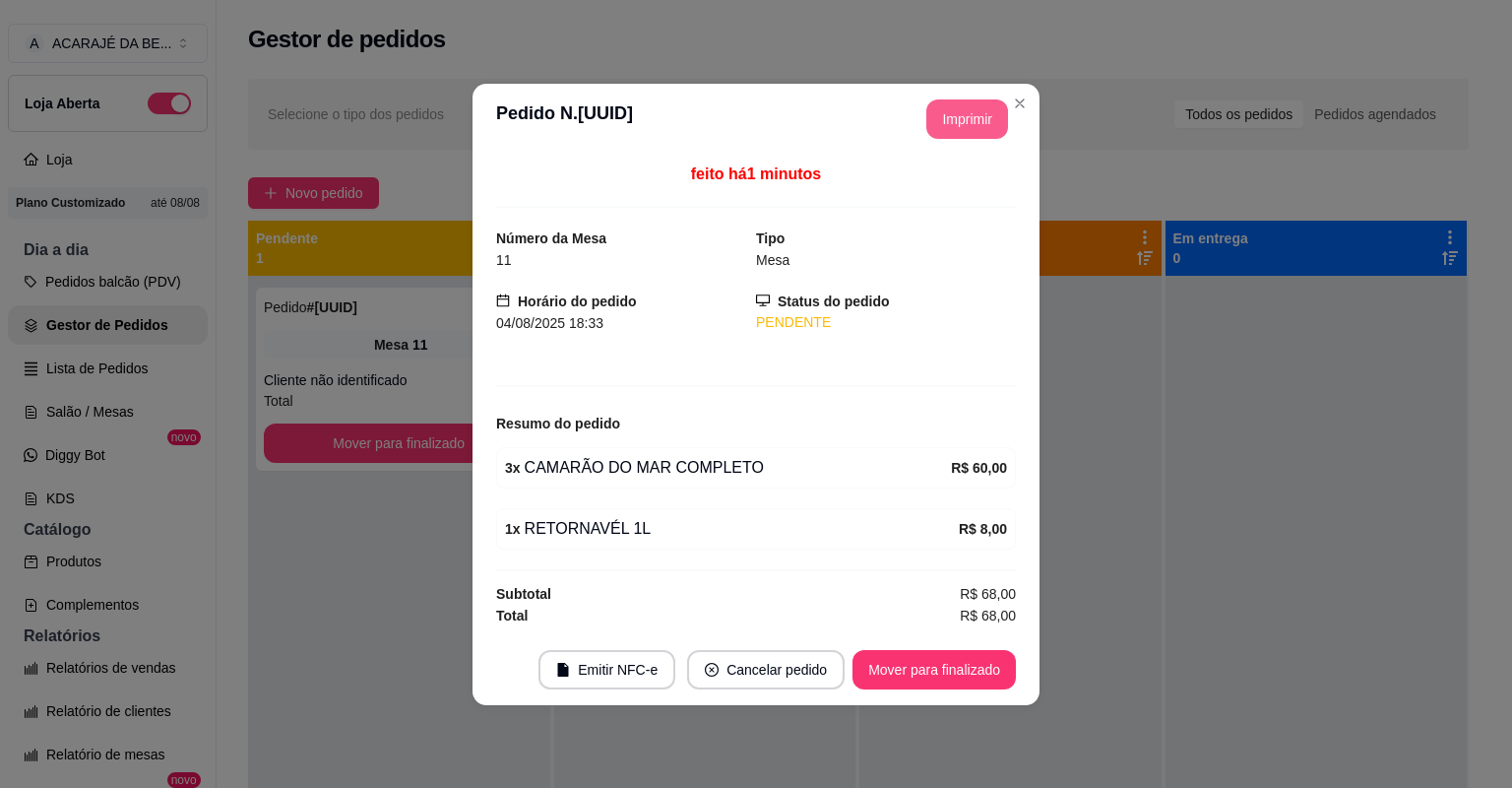 scroll, scrollTop: 0, scrollLeft: 0, axis: both 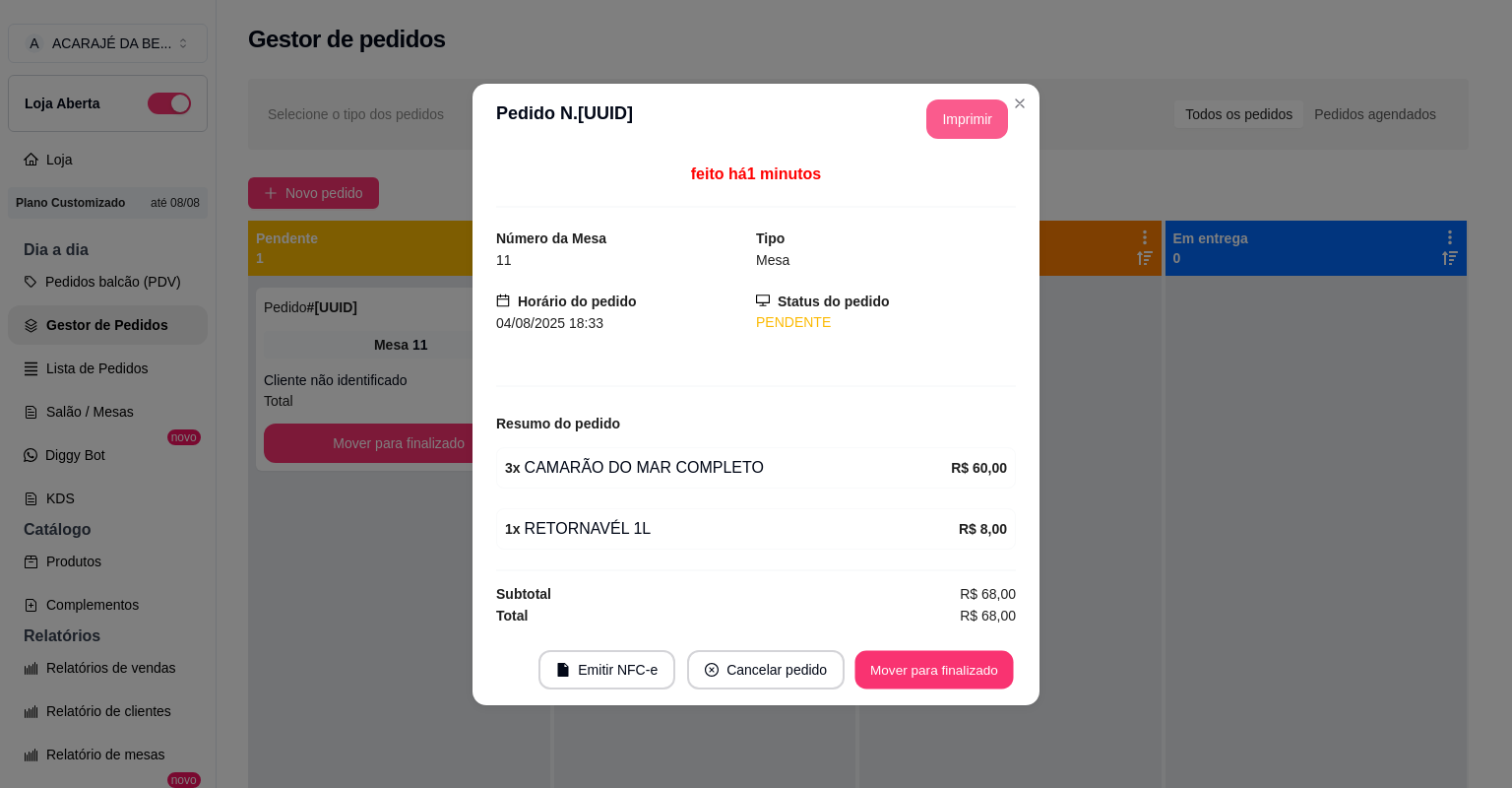 click on "Mover para finalizado" at bounding box center (934, 669) 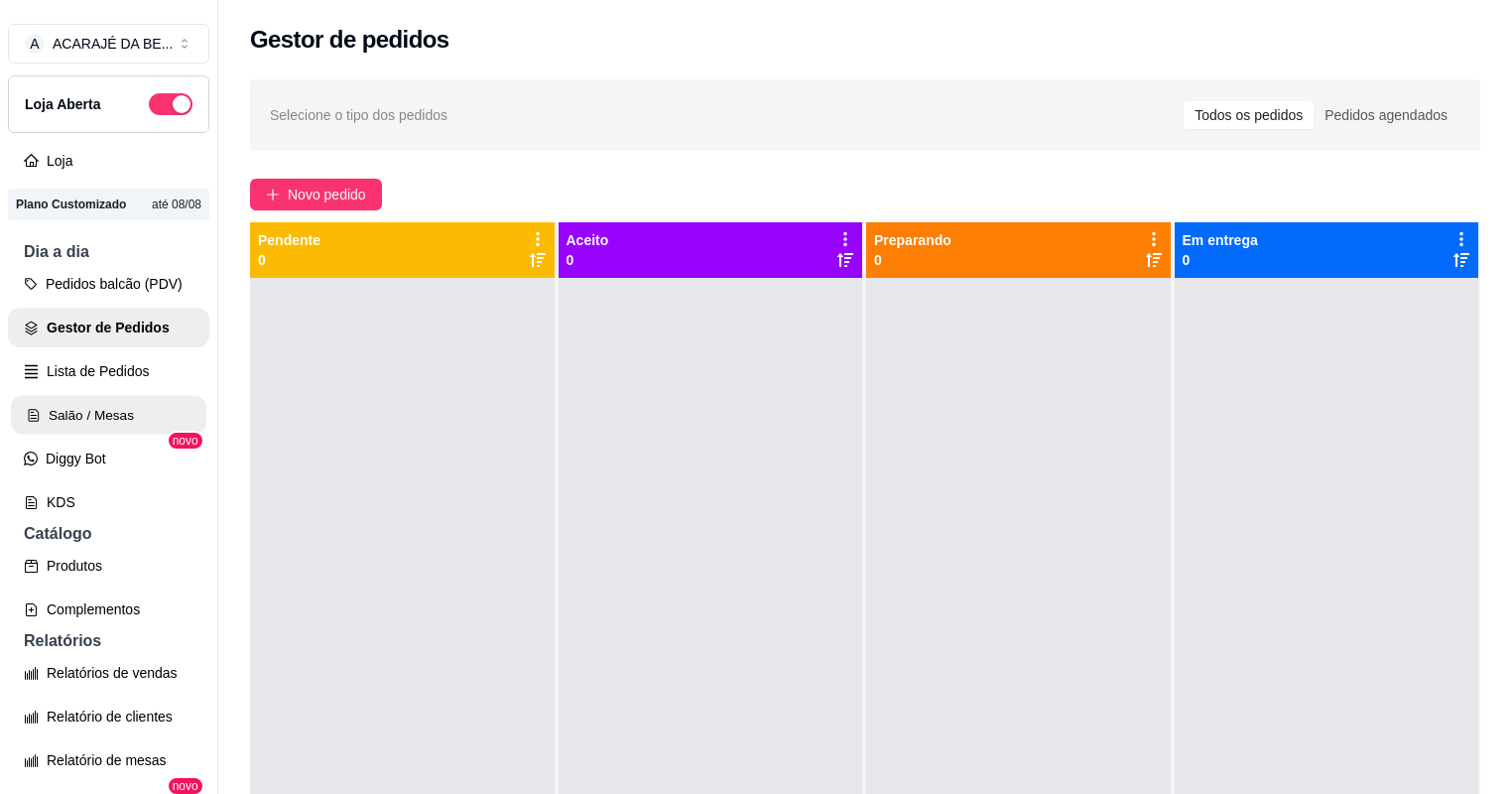 click on "Salão / Mesas" at bounding box center [108, 415] 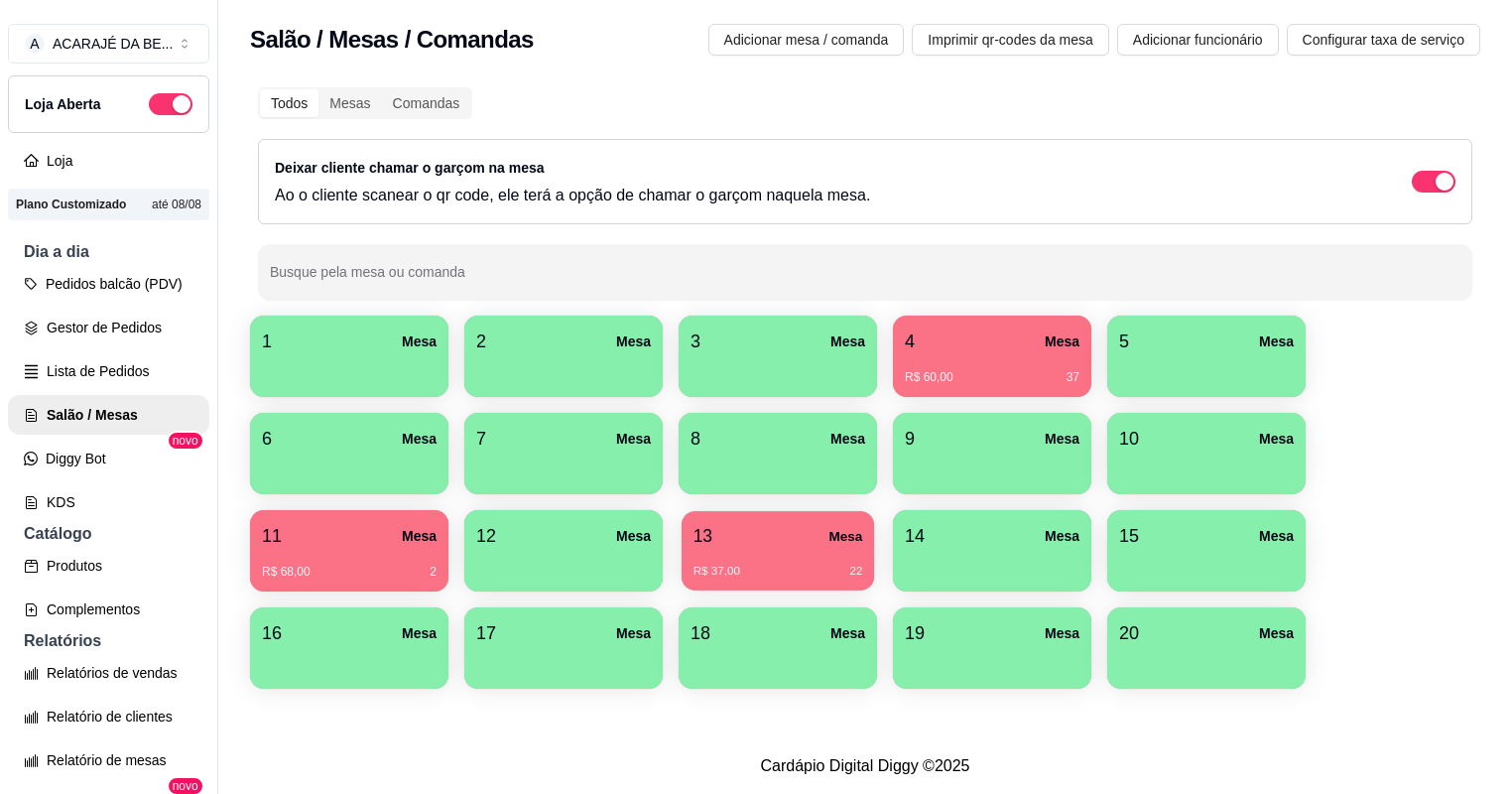 click on "13 Mesa" at bounding box center (778, 536) 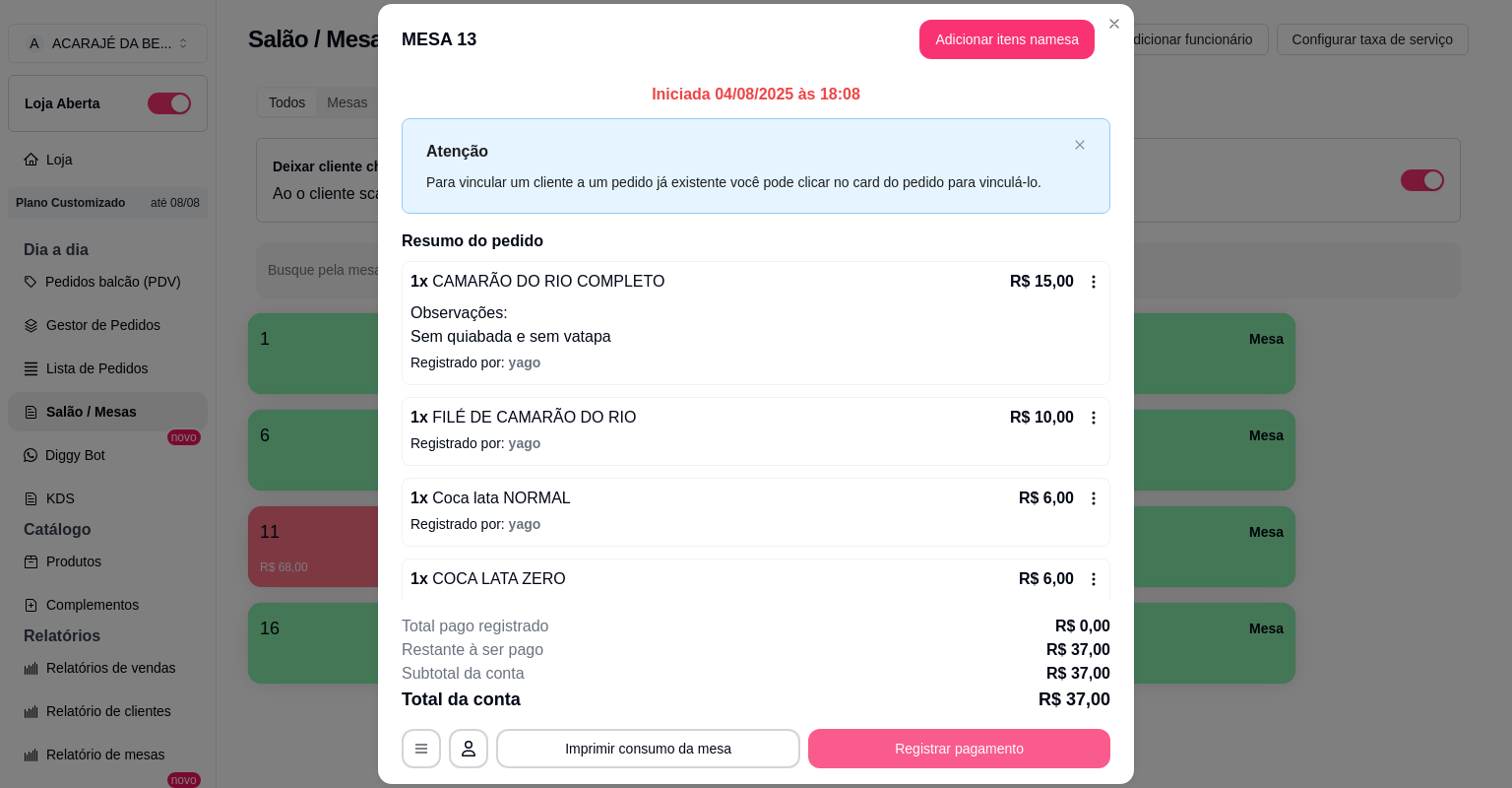 click on "Registrar pagamento" at bounding box center [959, 749] 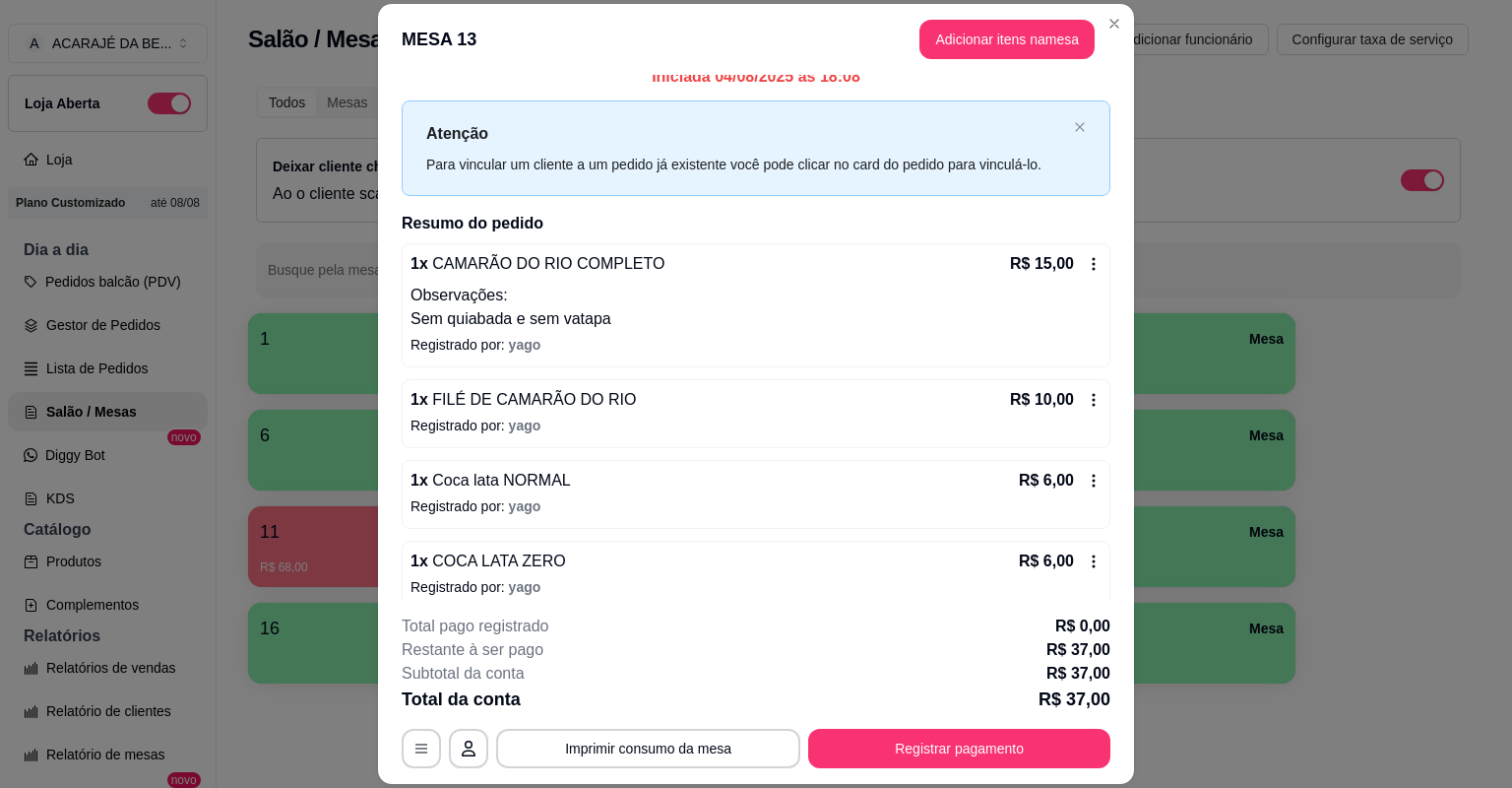 scroll, scrollTop: 34, scrollLeft: 0, axis: vertical 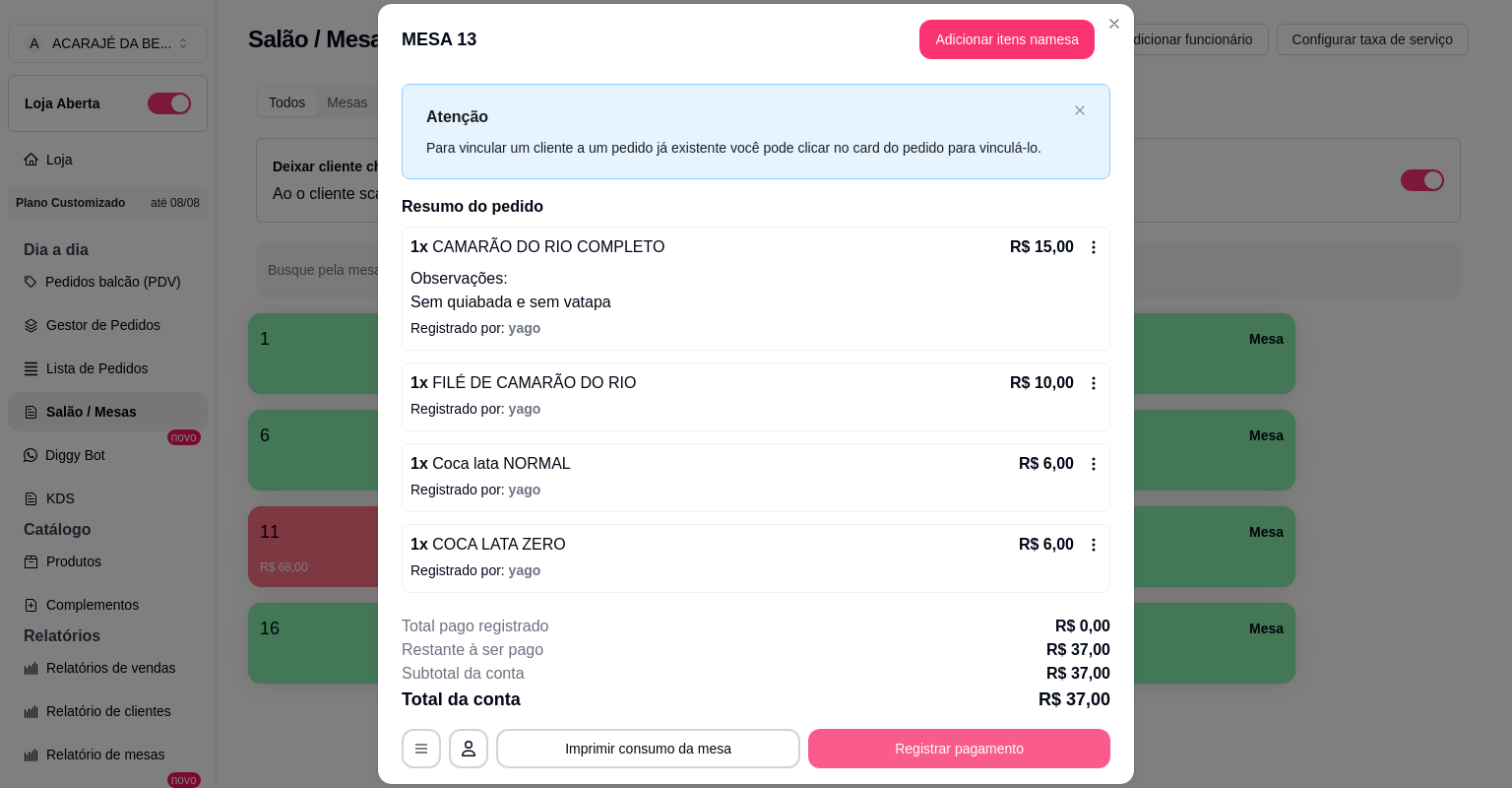 click on "Registrar pagamento" at bounding box center [959, 749] 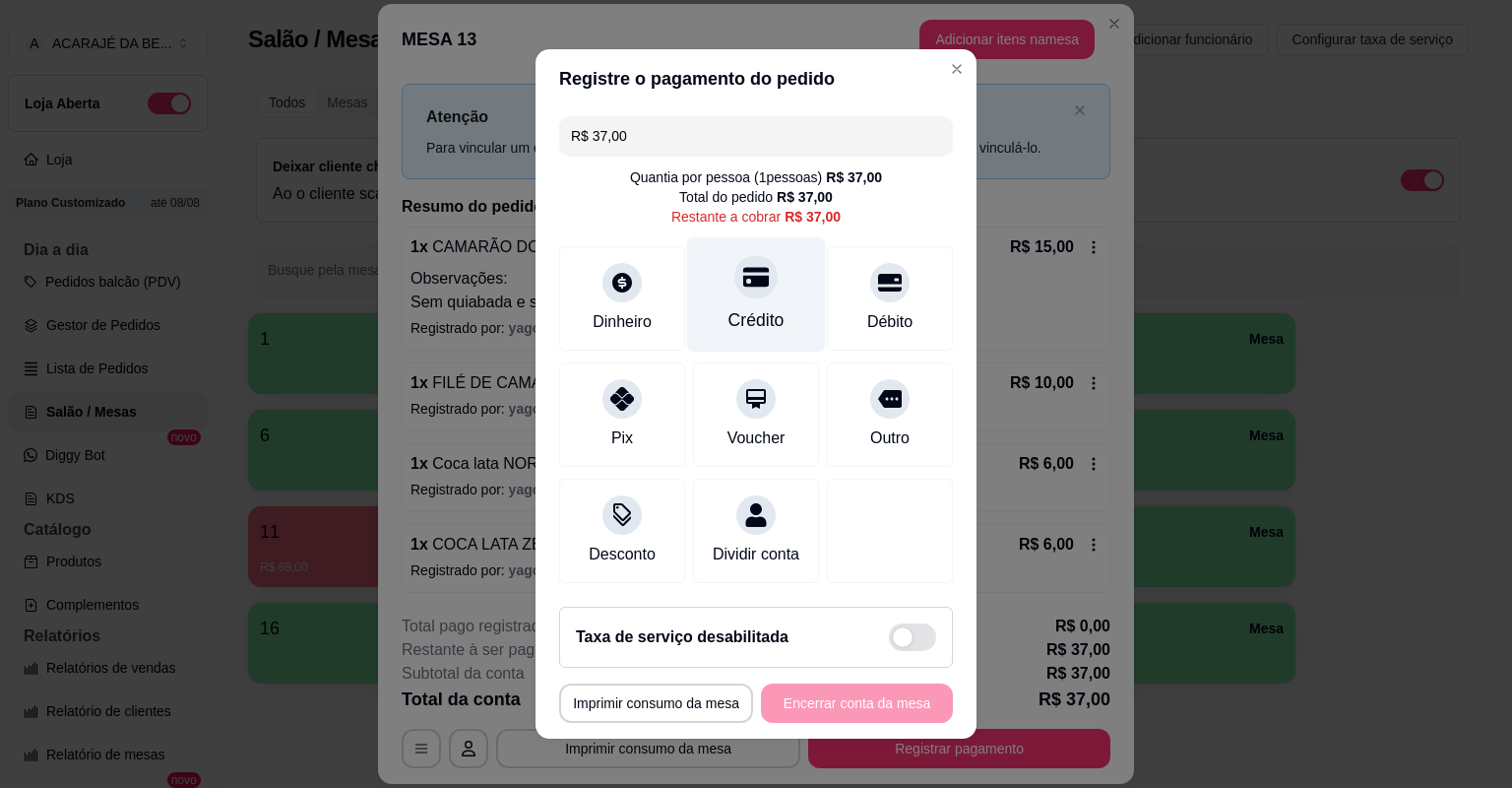 click on "Crédito" at bounding box center (756, 320) 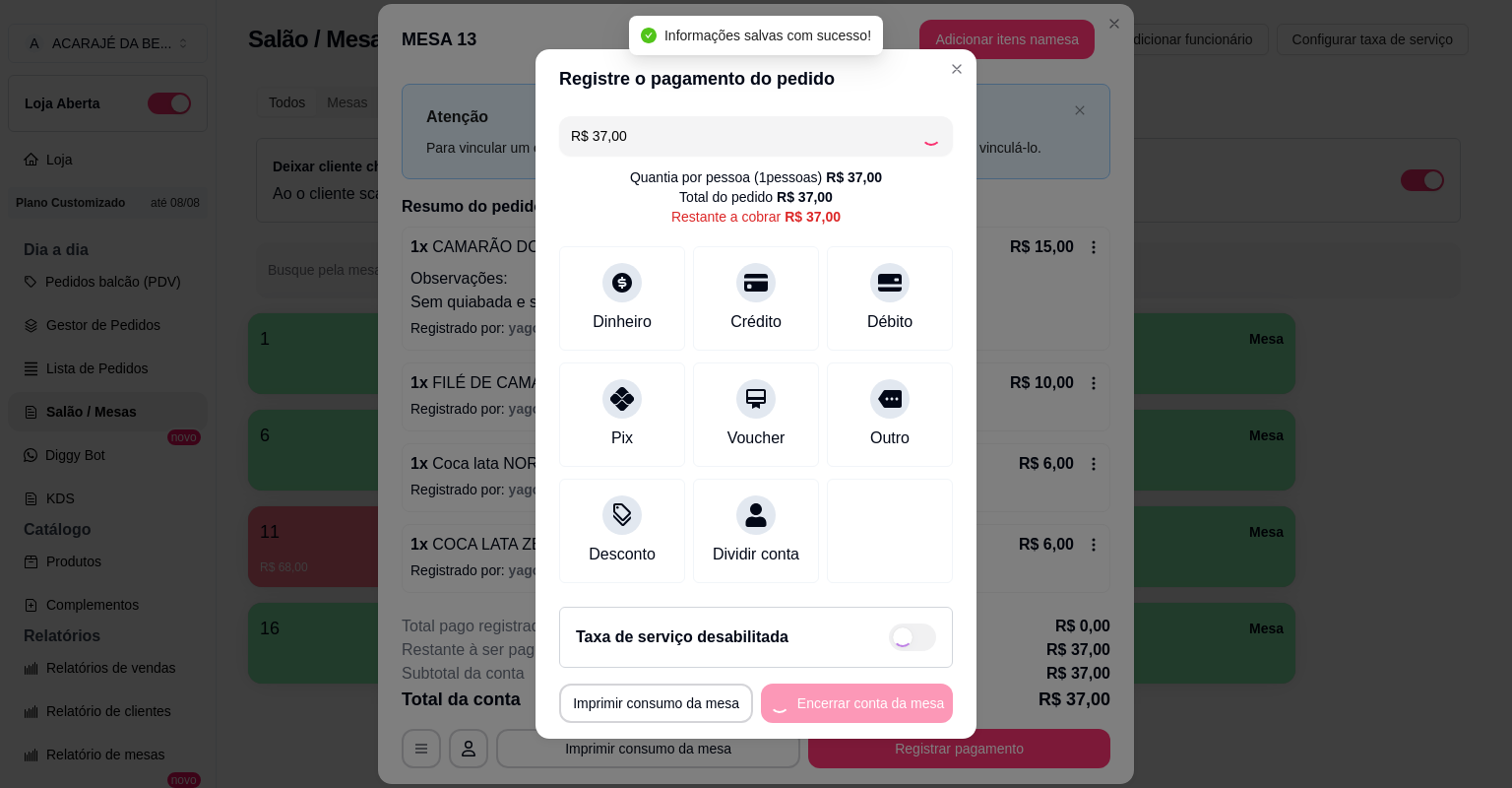 type on "R$ 0,00" 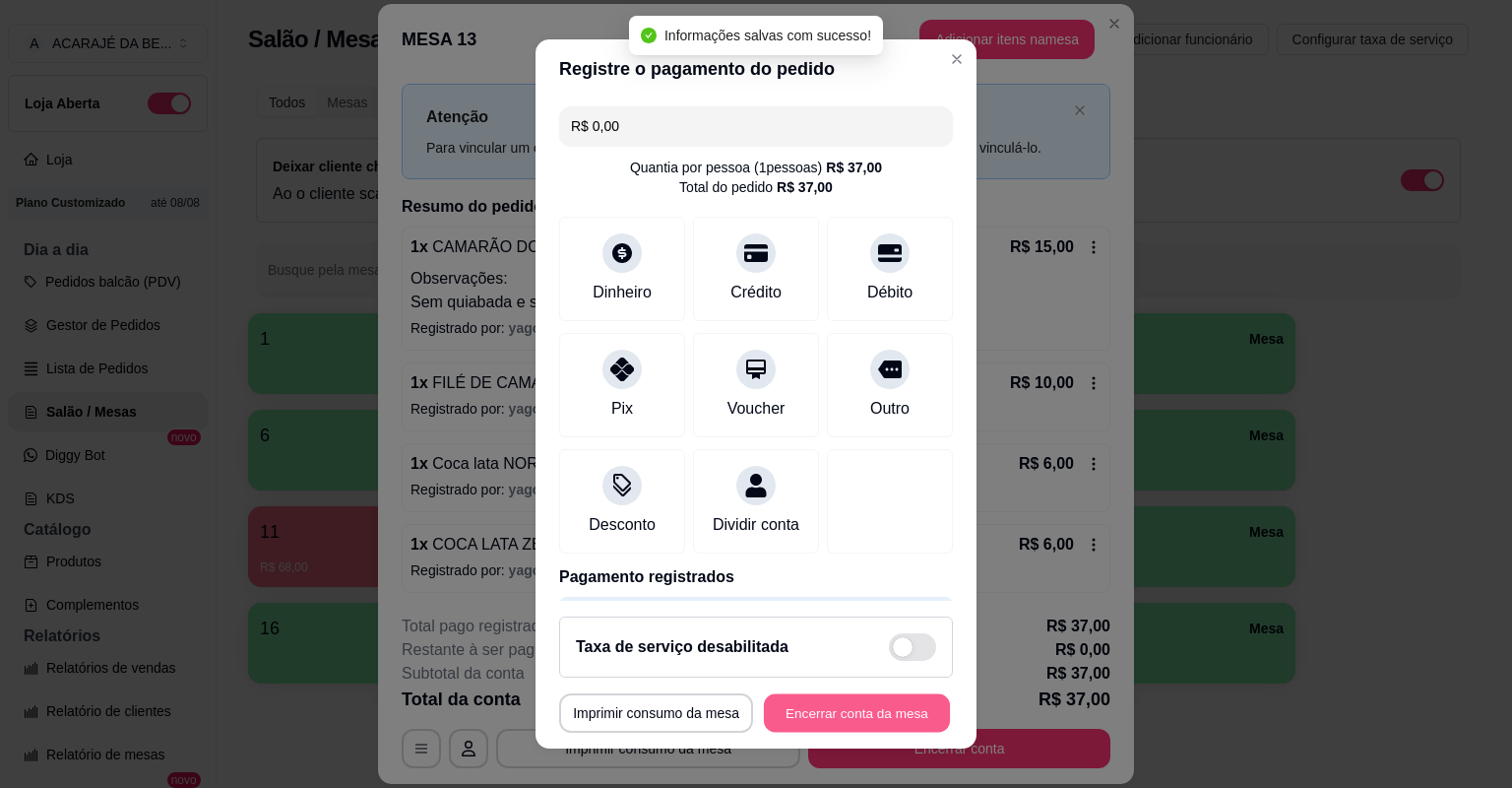 click on "Encerrar conta da mesa" at bounding box center [856, 713] 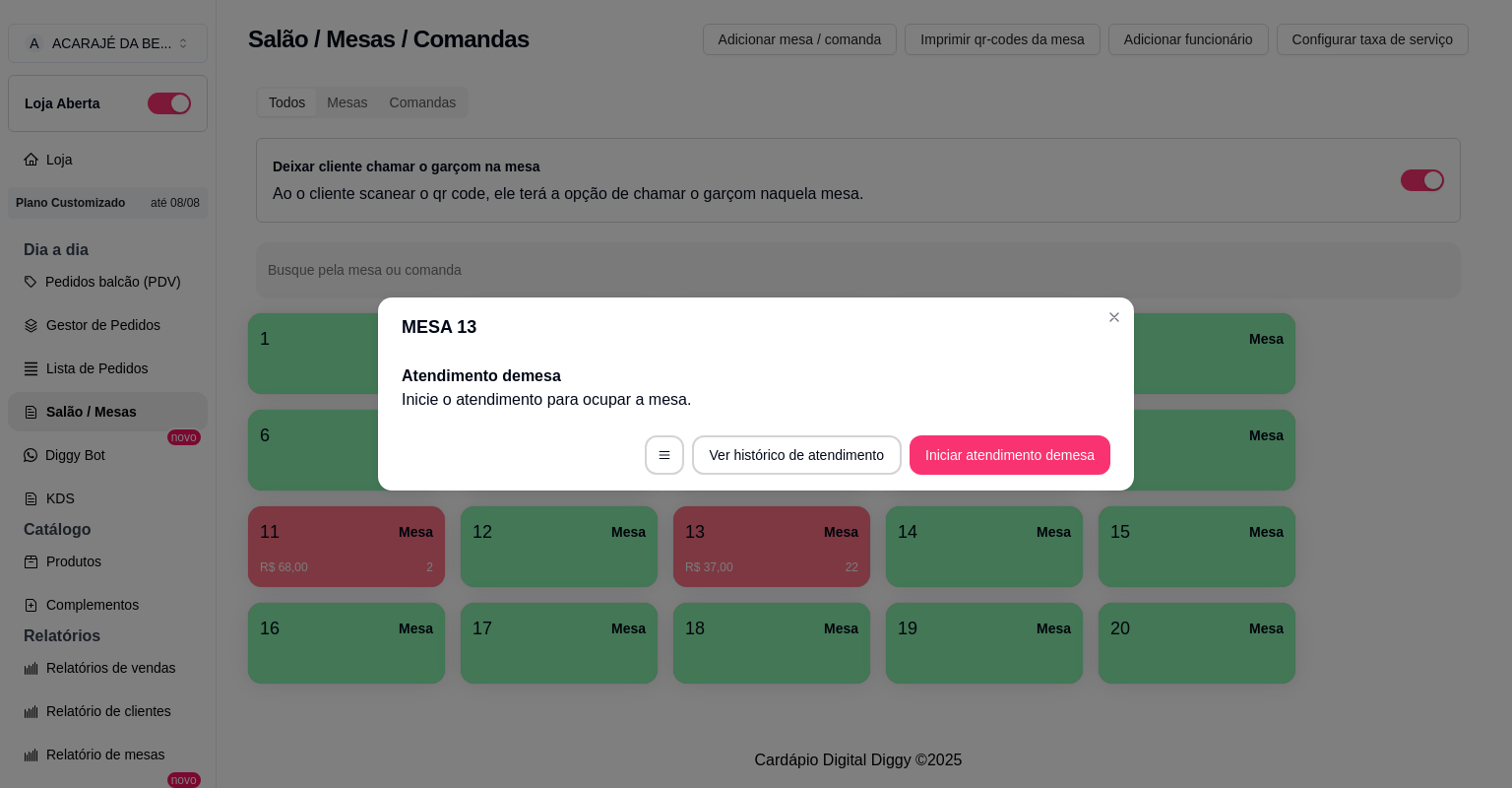 scroll, scrollTop: 0, scrollLeft: 0, axis: both 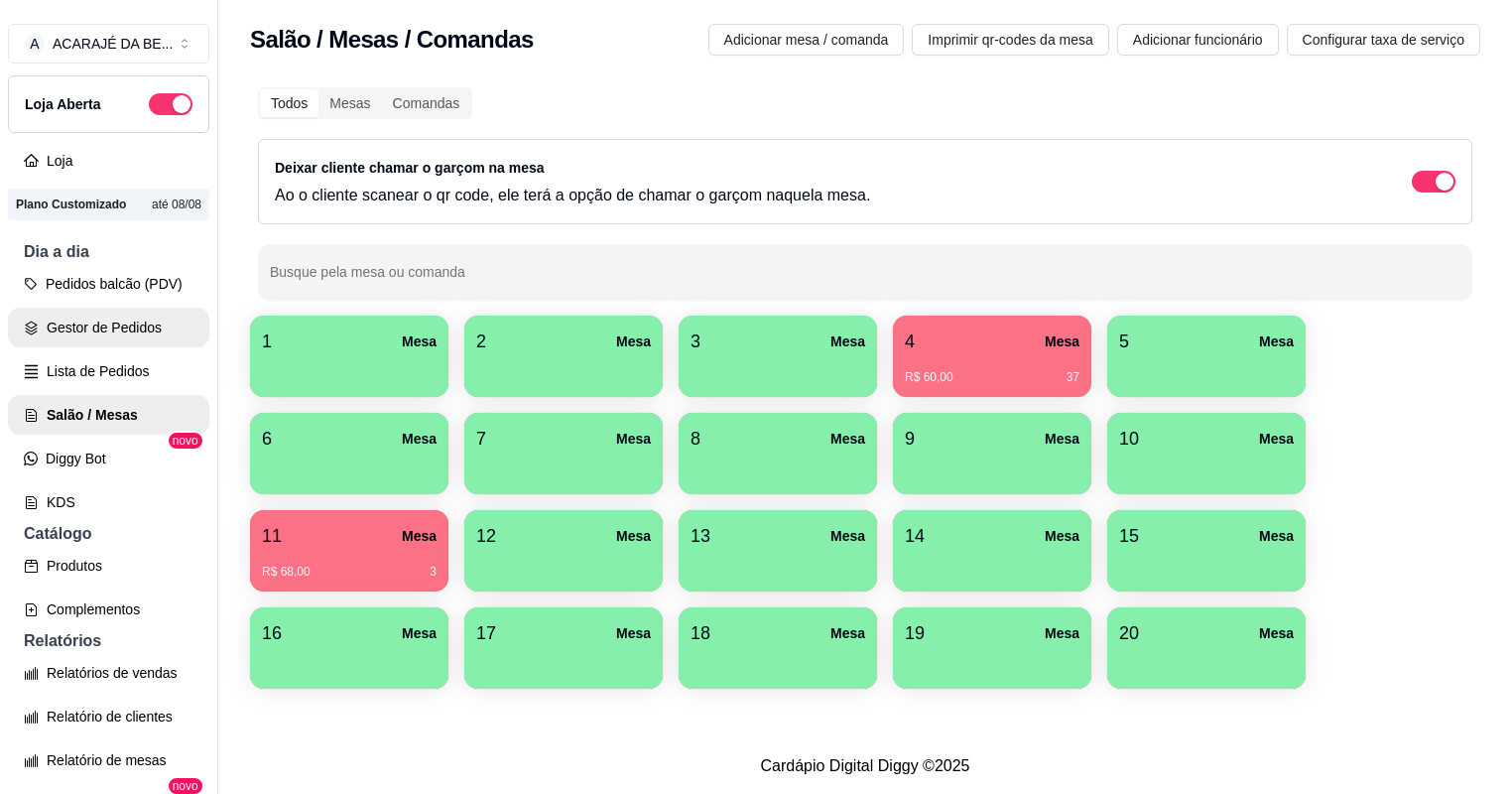 click on "Gestor de Pedidos" at bounding box center [108, 328] 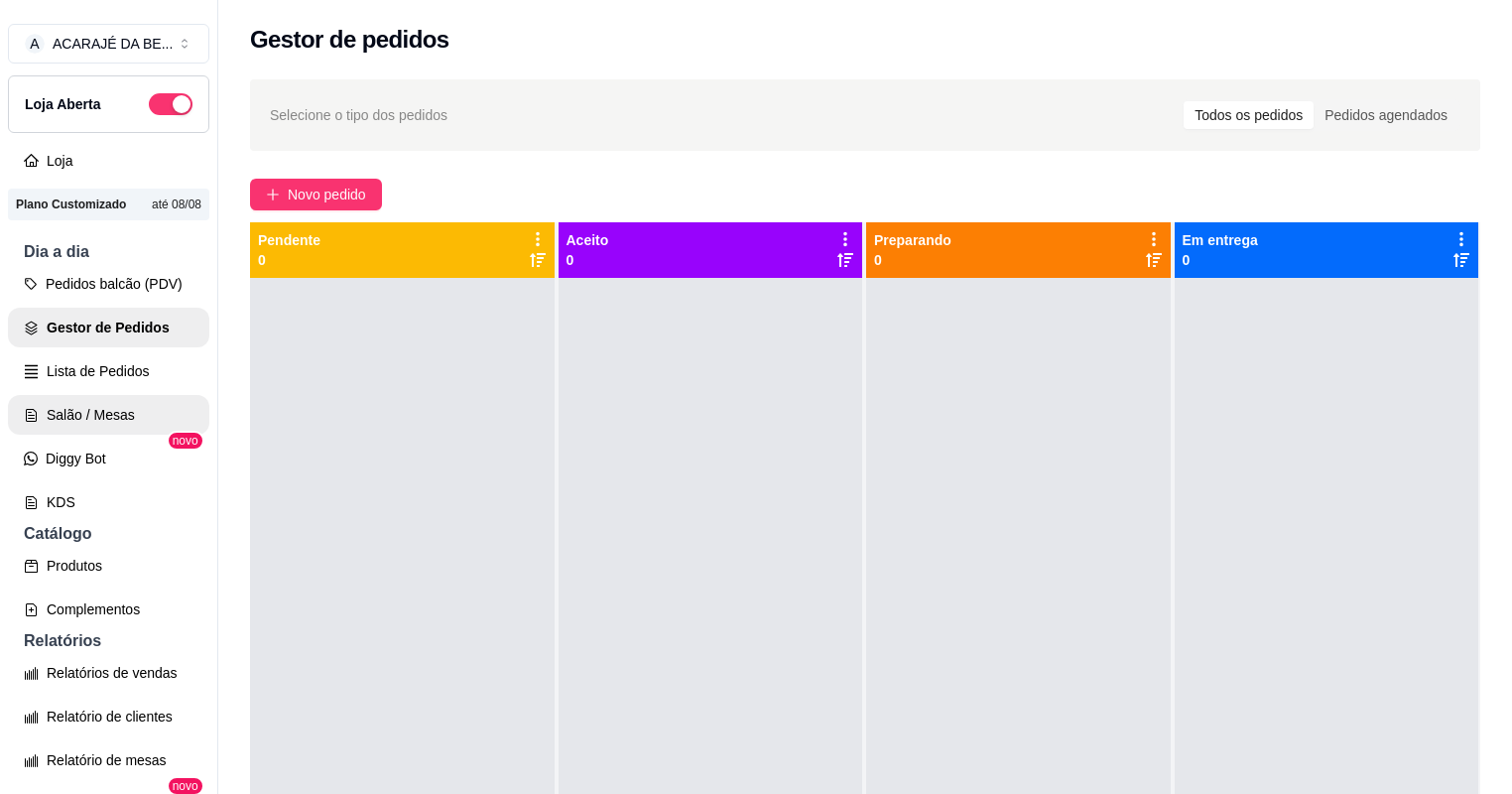 click on "Salão / Mesas" at bounding box center [108, 415] 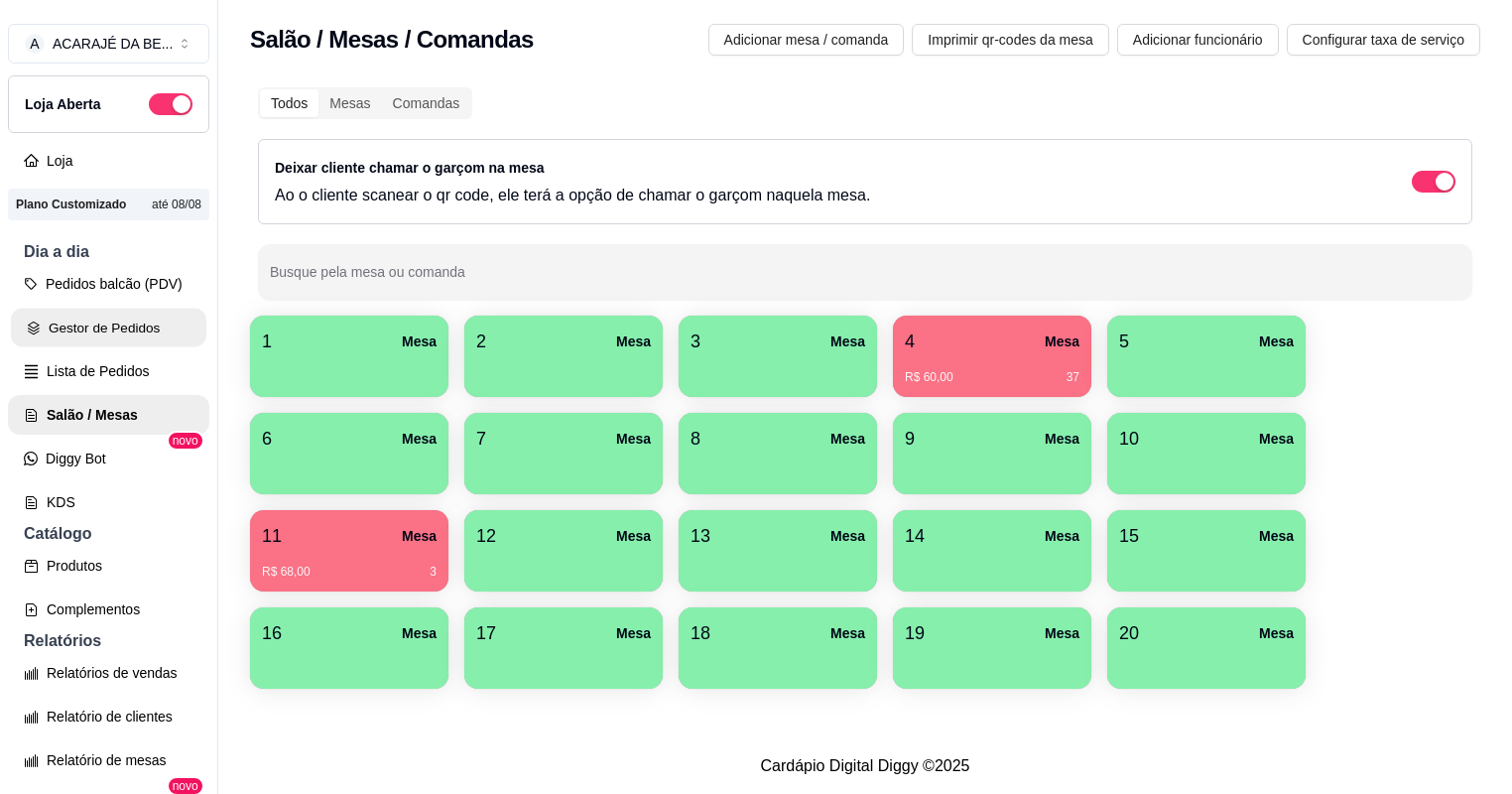 click on "Gestor de Pedidos" at bounding box center [108, 328] 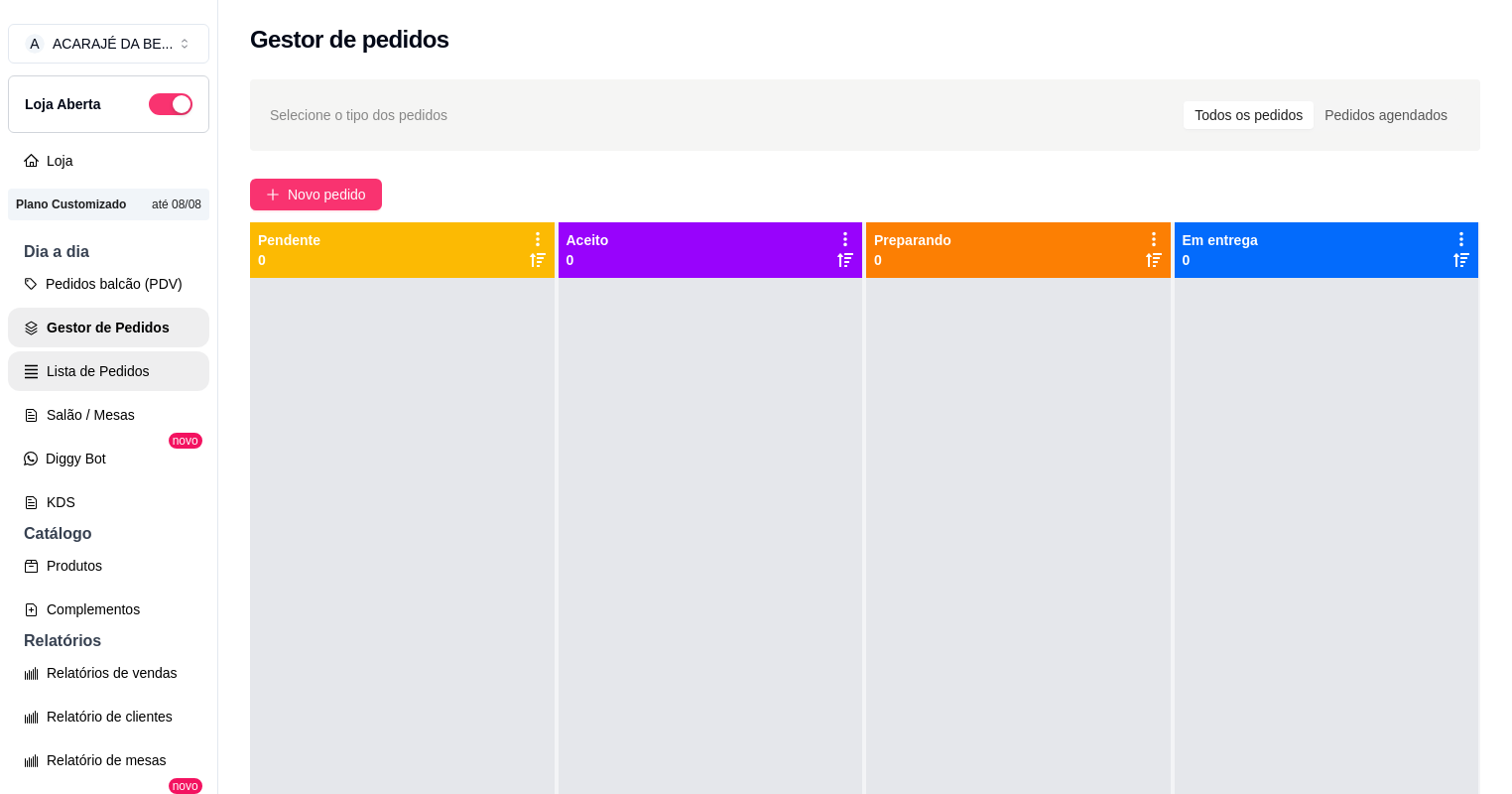 click on "Lista de Pedidos" at bounding box center (108, 371) 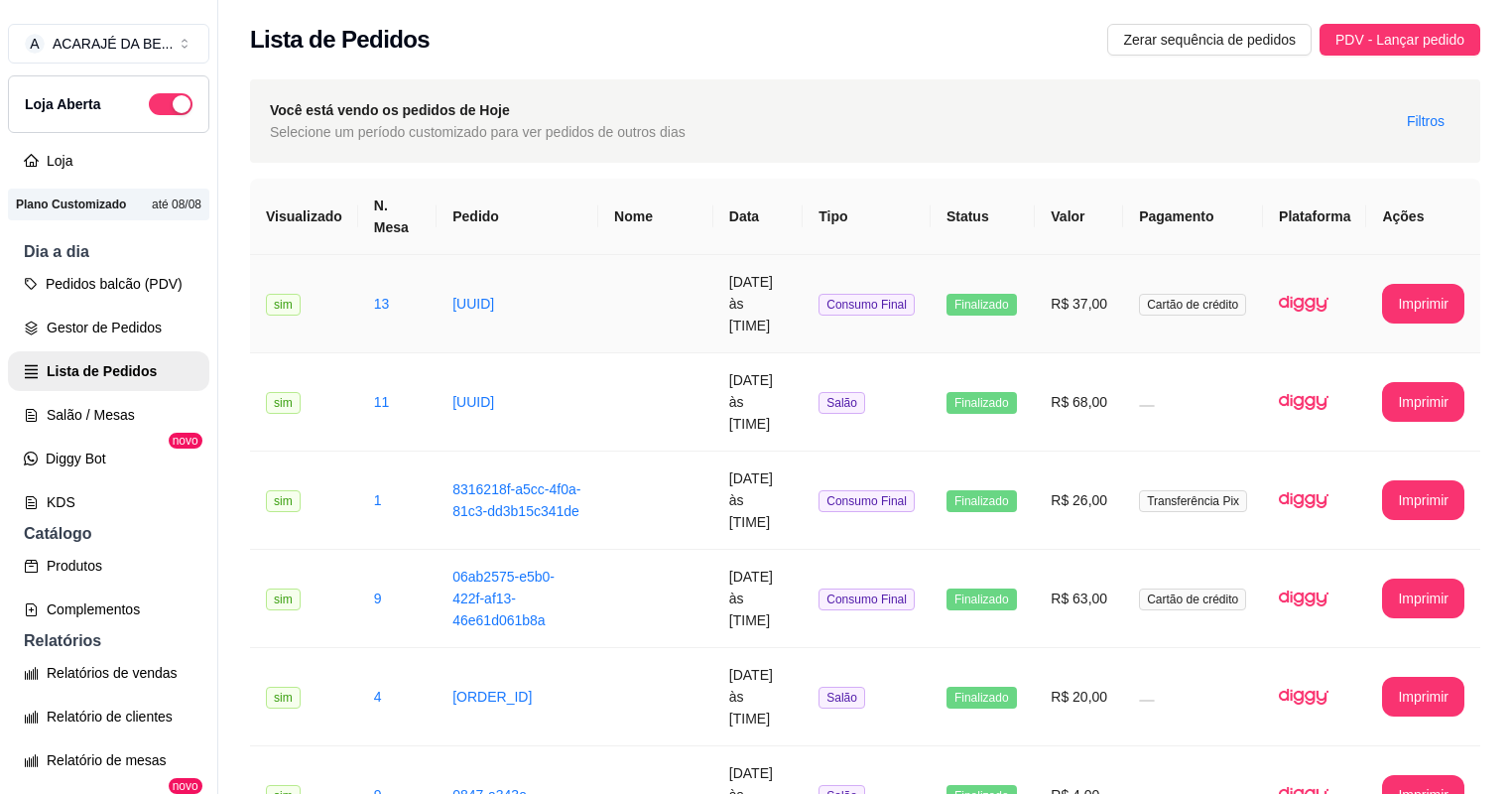 click on "R$ 37,00" at bounding box center [1078, 304] 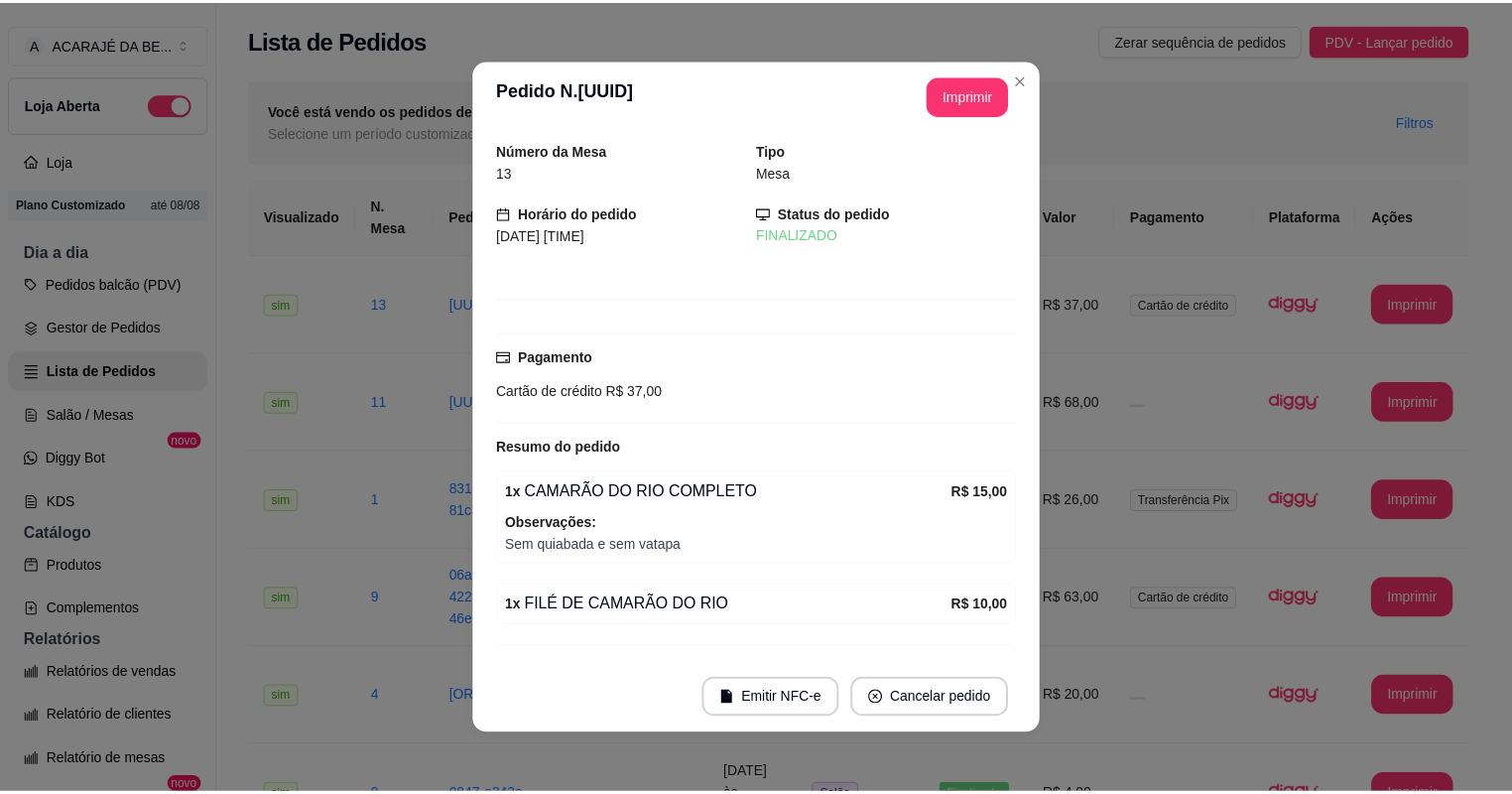 scroll, scrollTop: 184, scrollLeft: 0, axis: vertical 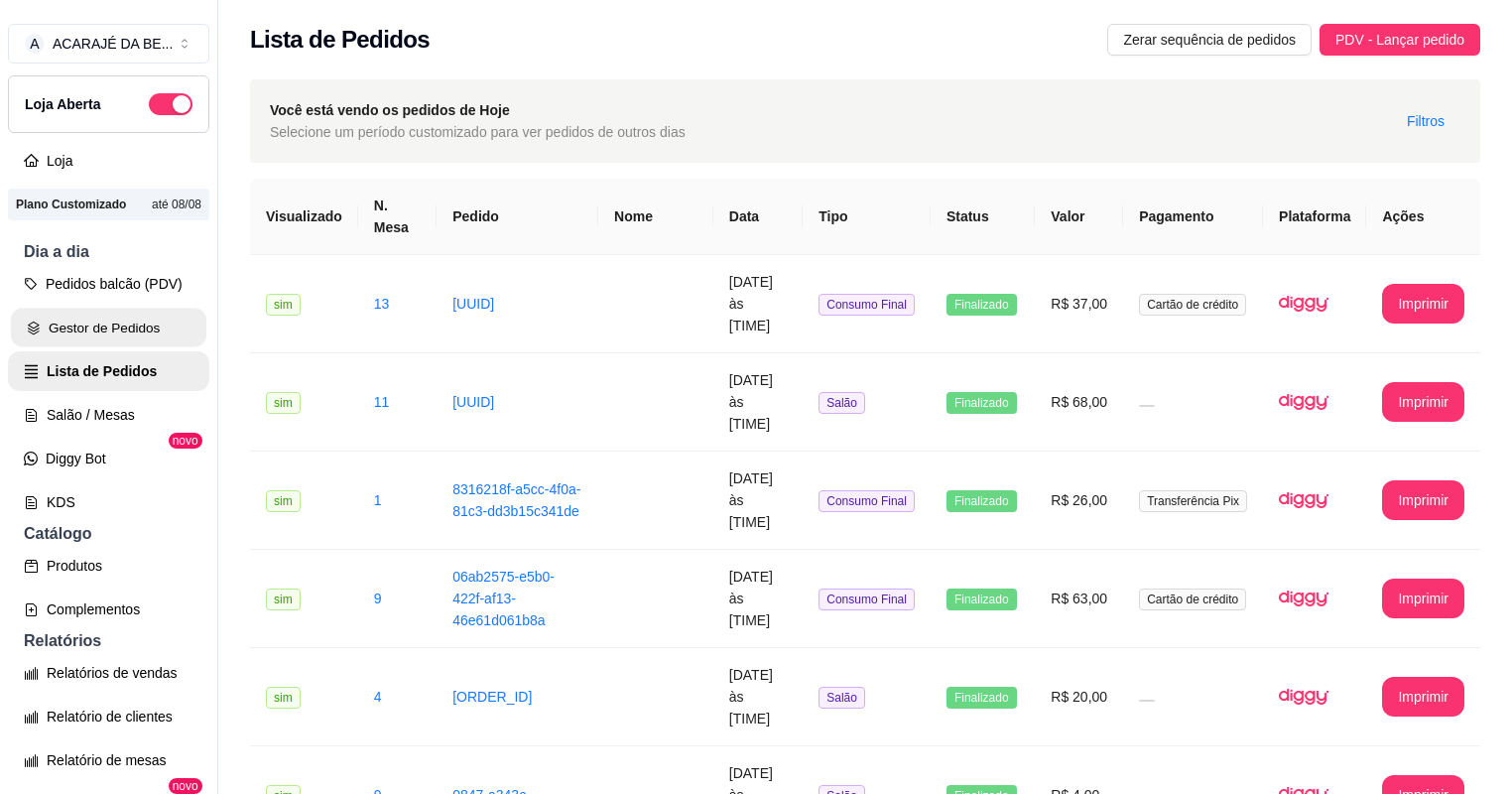 click on "Gestor de Pedidos" at bounding box center (108, 328) 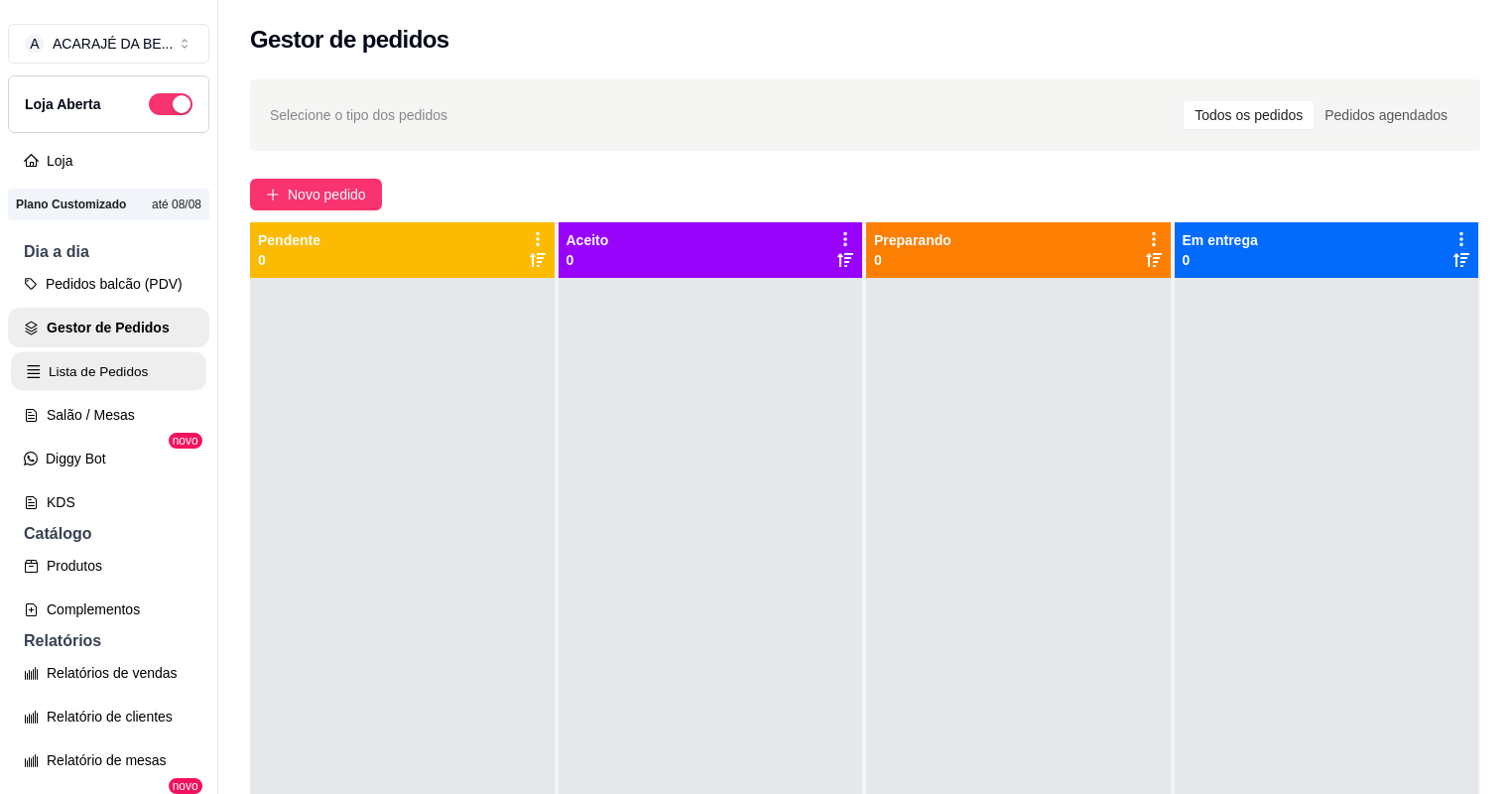 click on "Lista de Pedidos" at bounding box center [108, 371] 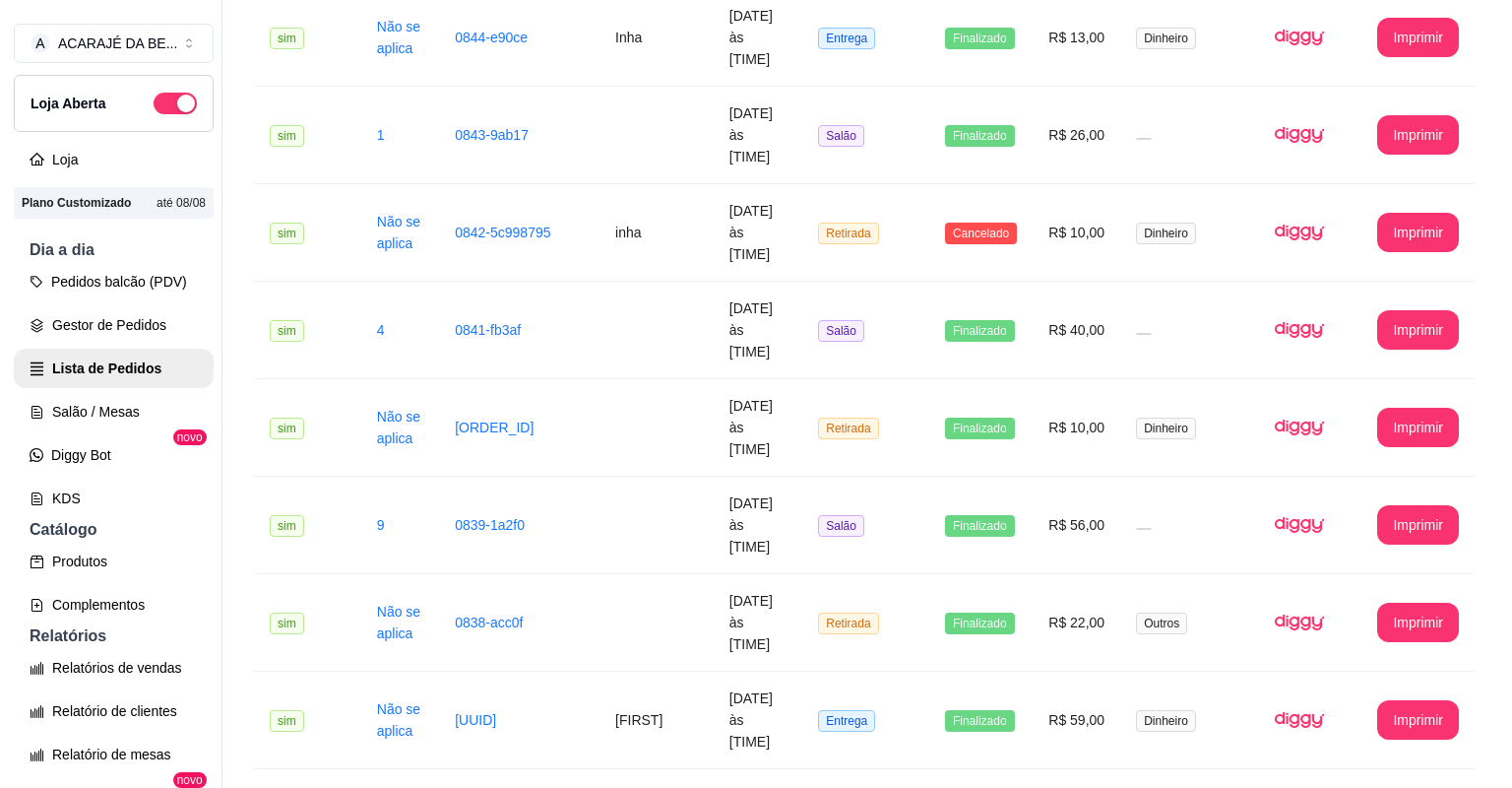 scroll, scrollTop: 788, scrollLeft: 0, axis: vertical 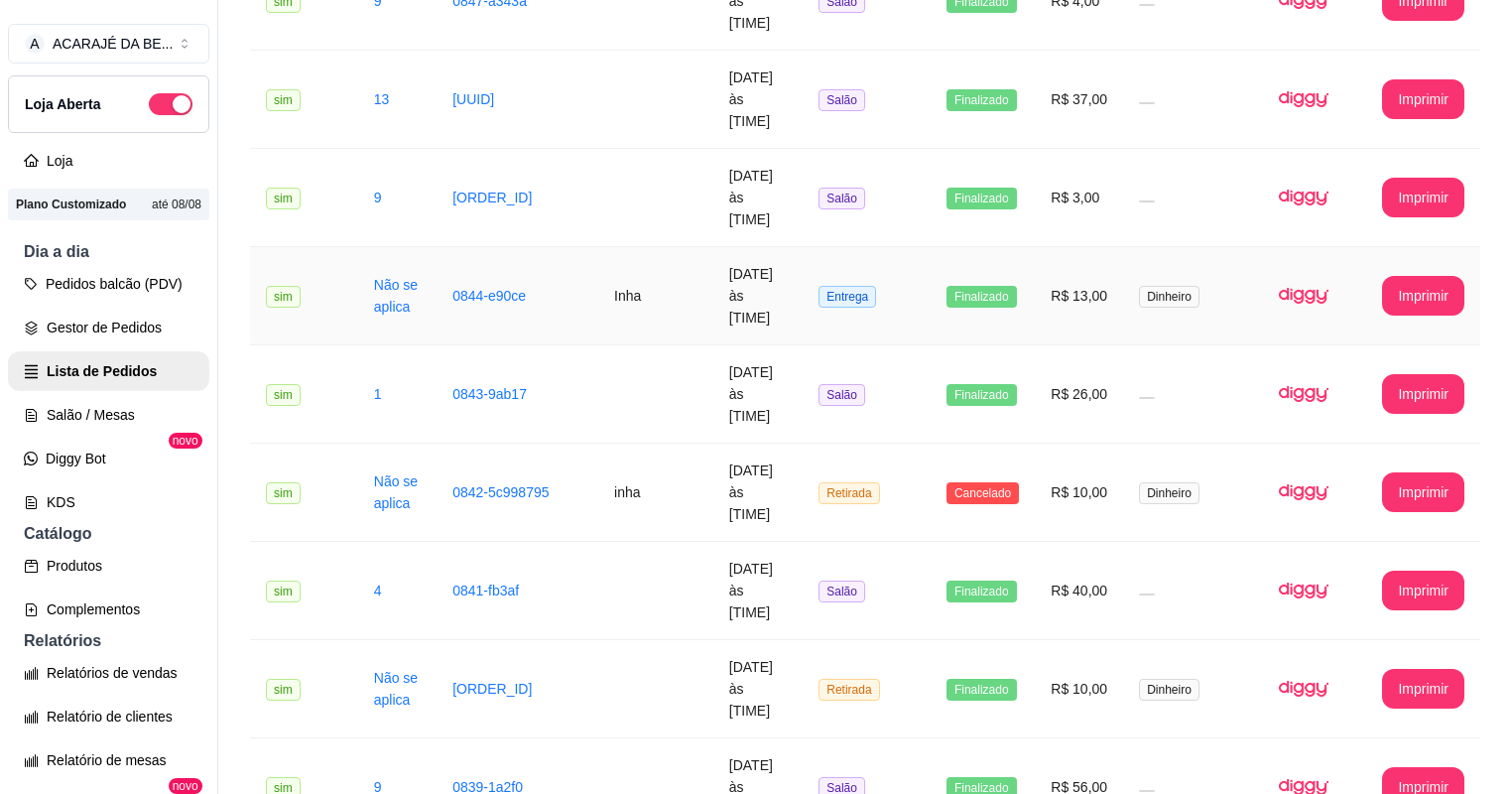 click on "Entrega" at bounding box center [866, 296] 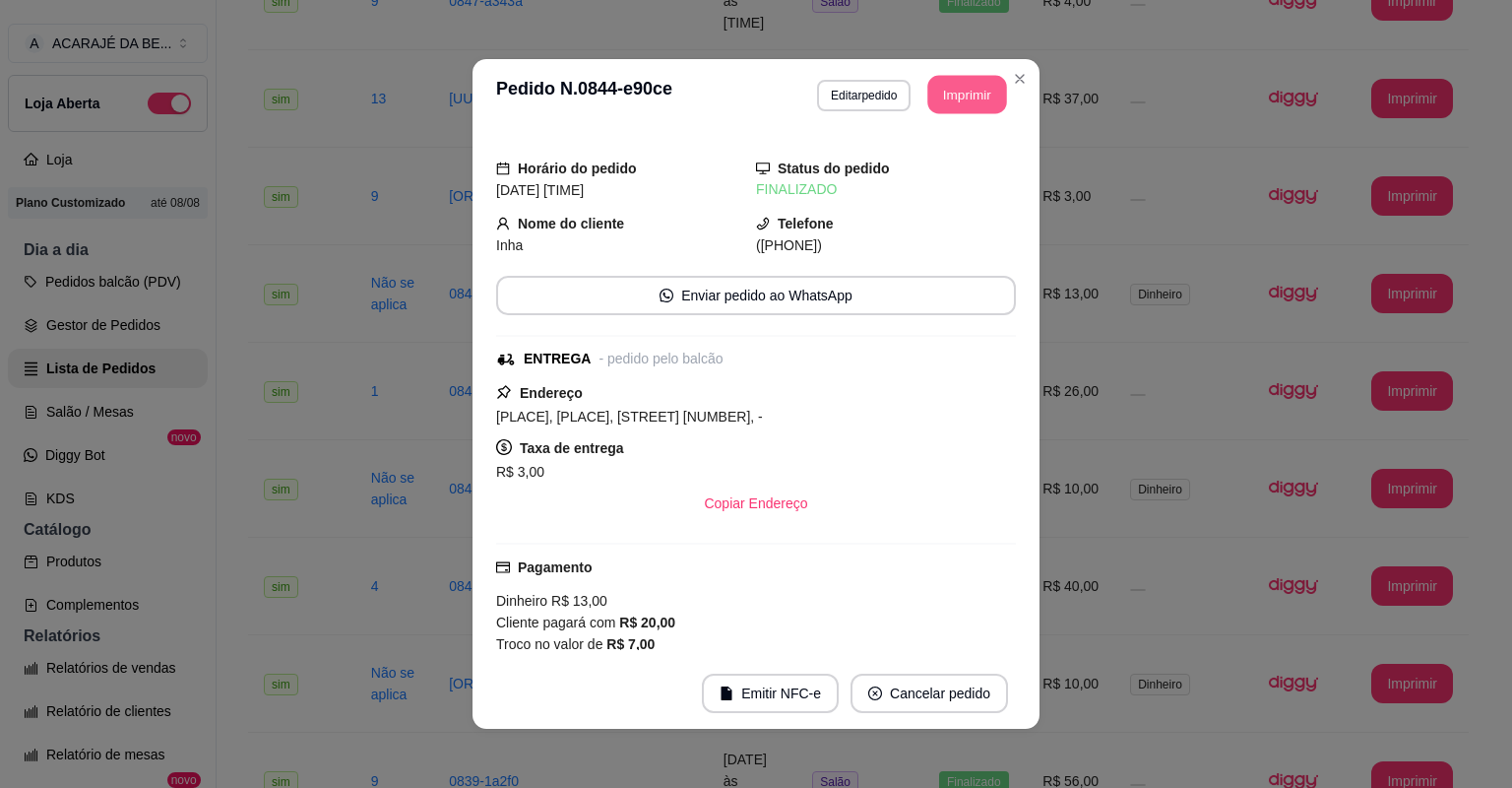 click on "Imprimir" at bounding box center [968, 95] 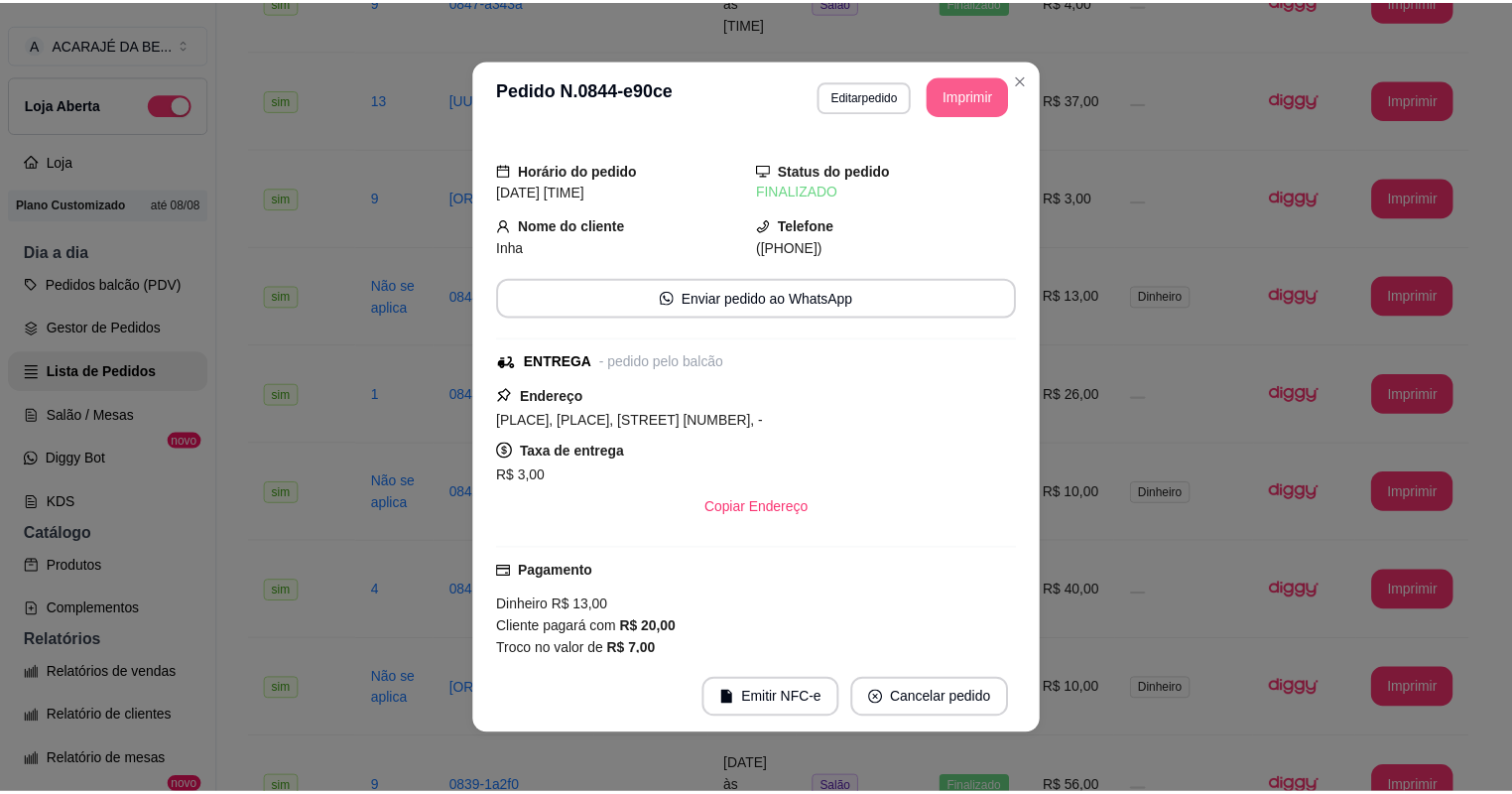 scroll, scrollTop: 0, scrollLeft: 0, axis: both 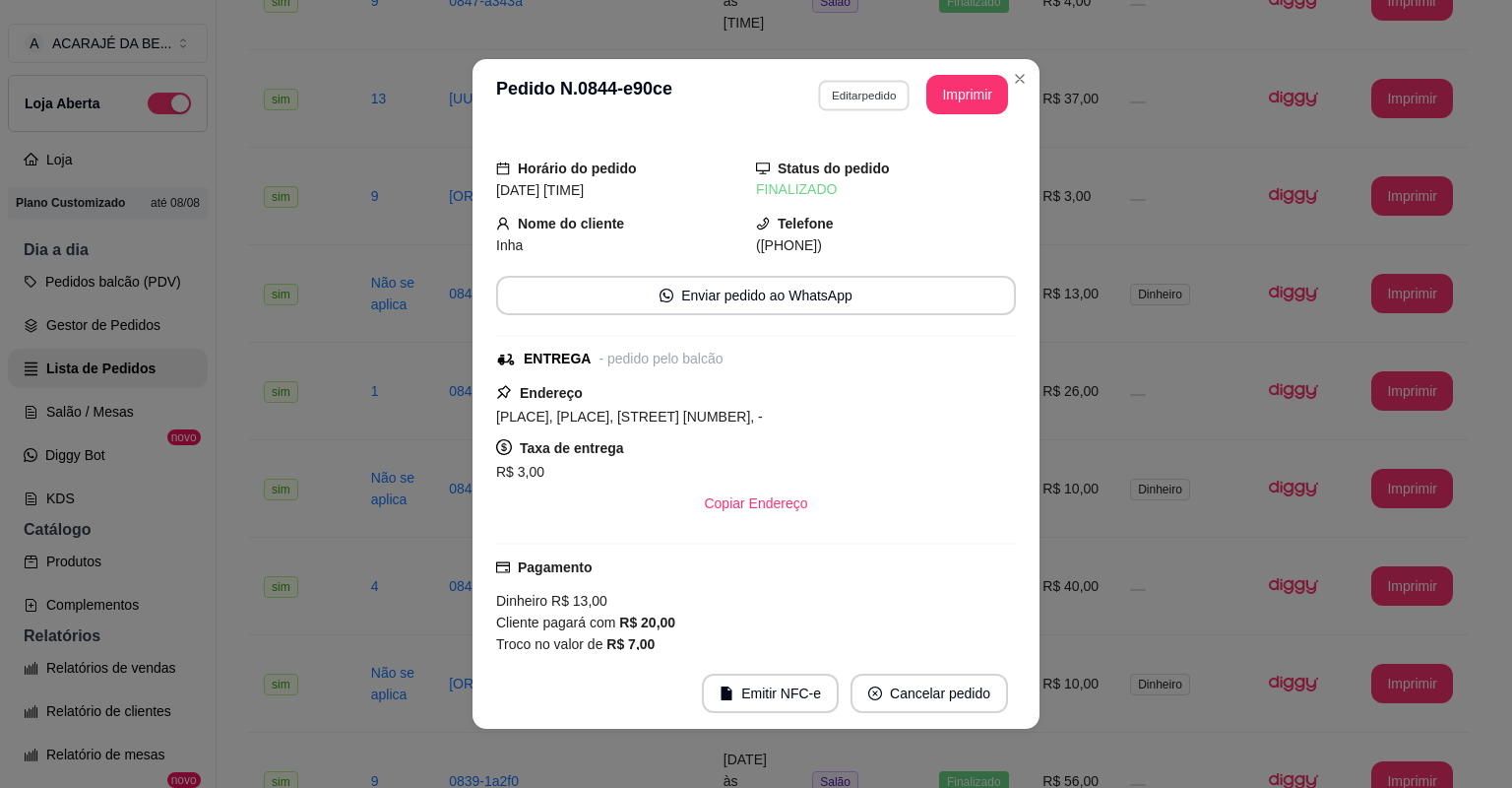 click on "Editar  pedido" at bounding box center [863, 95] 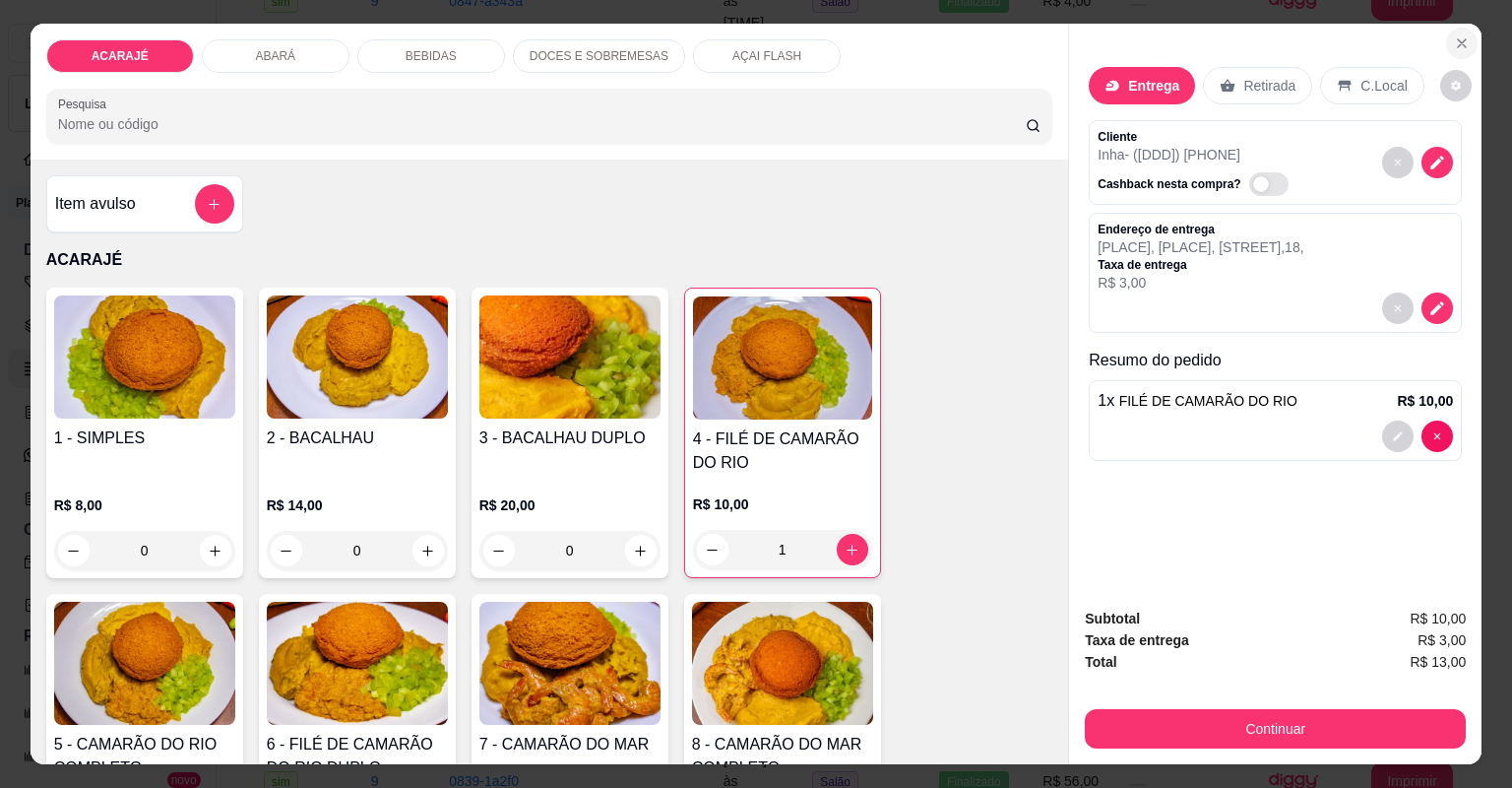 click 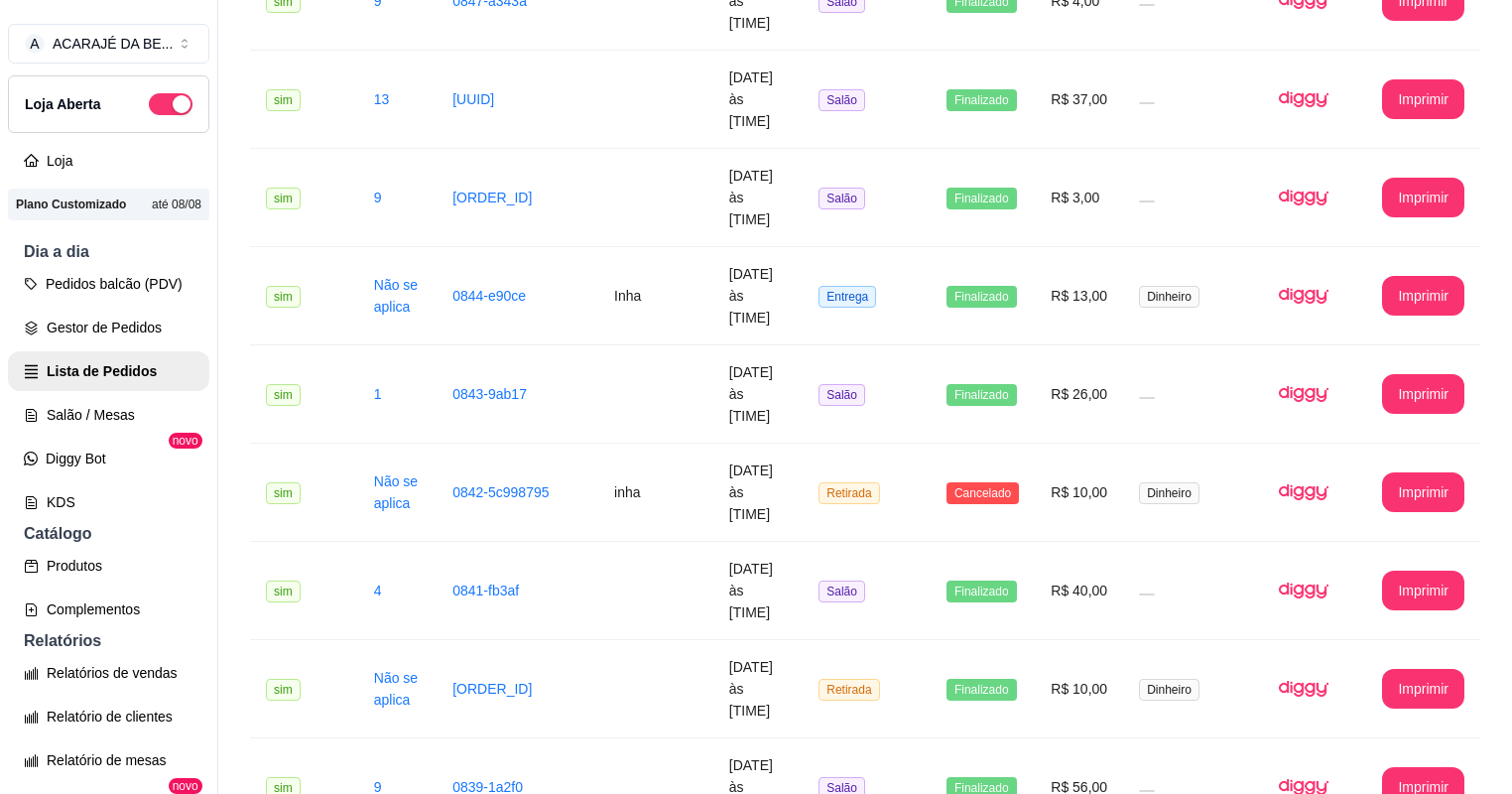 click on "Pedidos balcão (PDV) Gestor de Pedidos Lista de Pedidos Salão / Mesas Diggy Bot novo KDS" at bounding box center [108, 393] 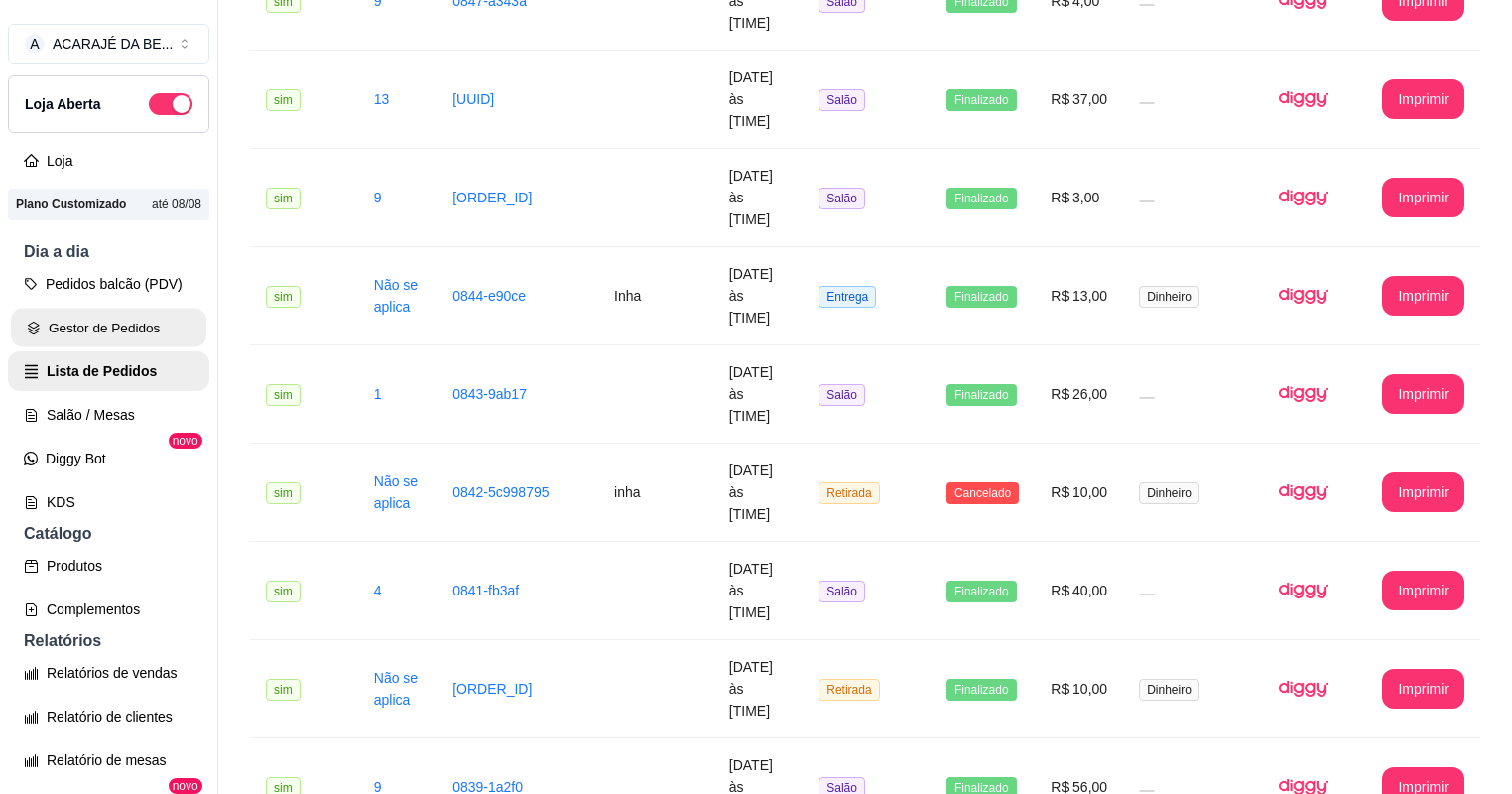 click on "Gestor de Pedidos" at bounding box center [108, 328] 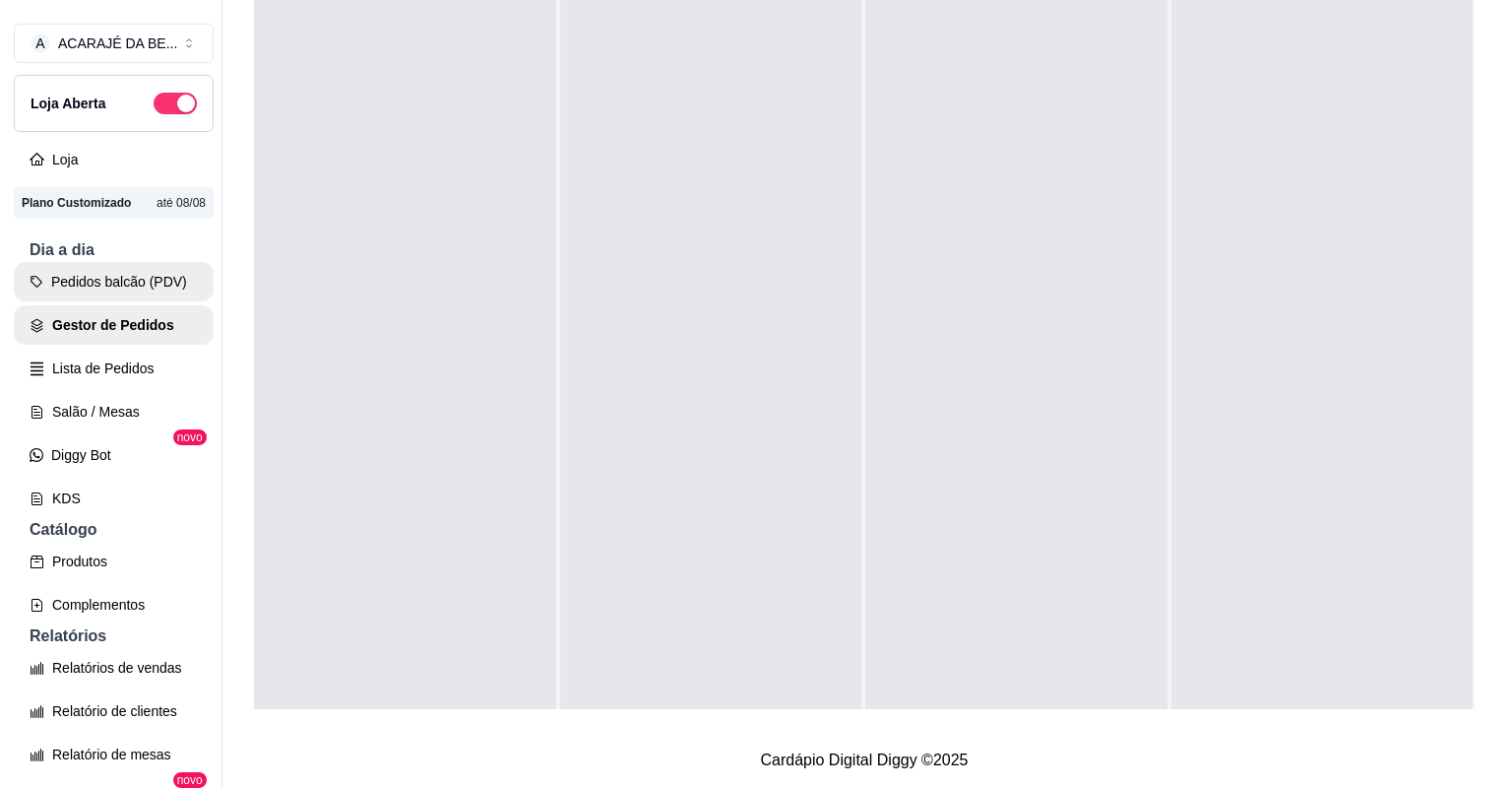 scroll, scrollTop: 0, scrollLeft: 0, axis: both 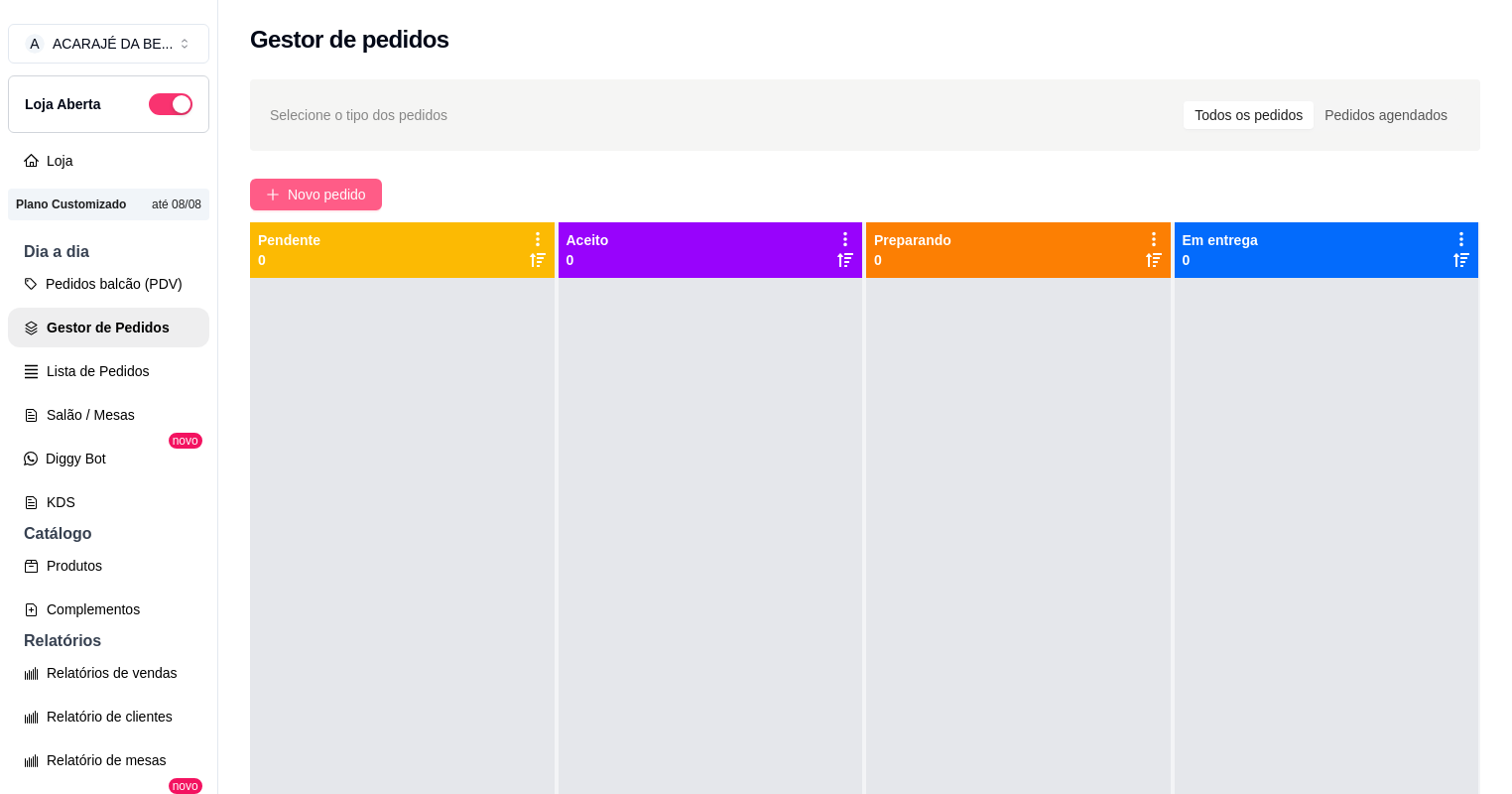 click on "Novo pedido" at bounding box center [315, 195] 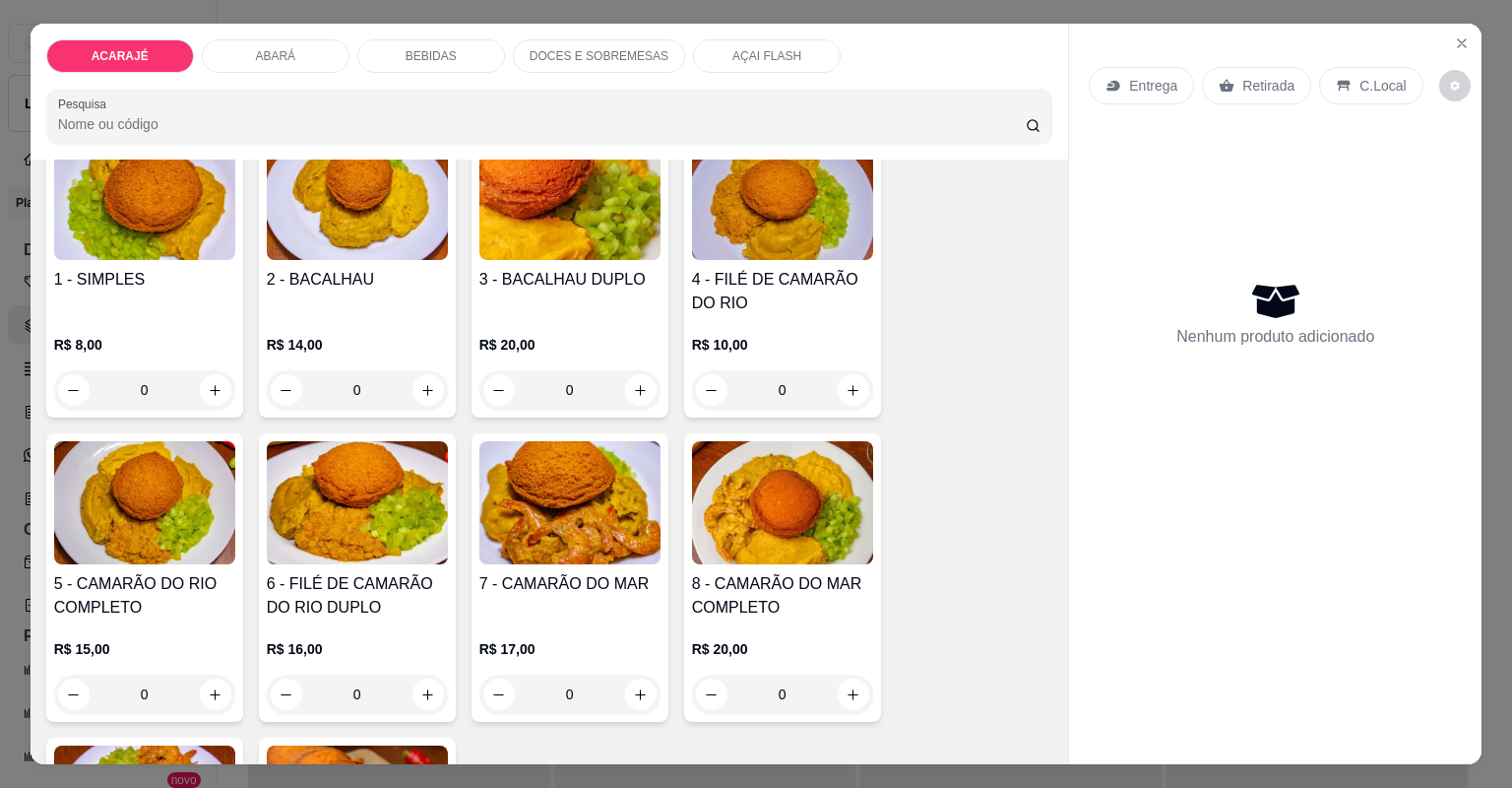 scroll, scrollTop: 236, scrollLeft: 0, axis: vertical 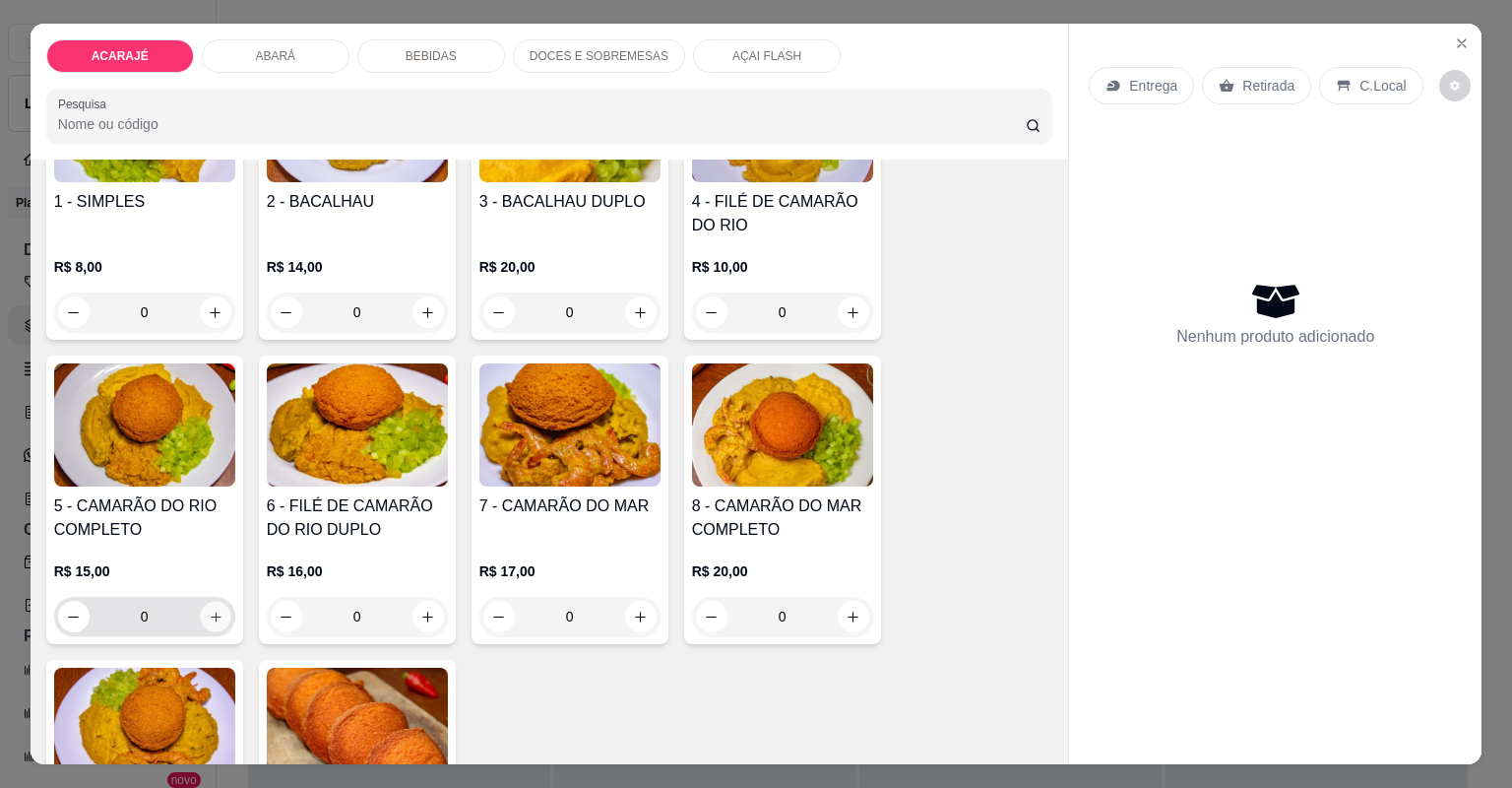 click 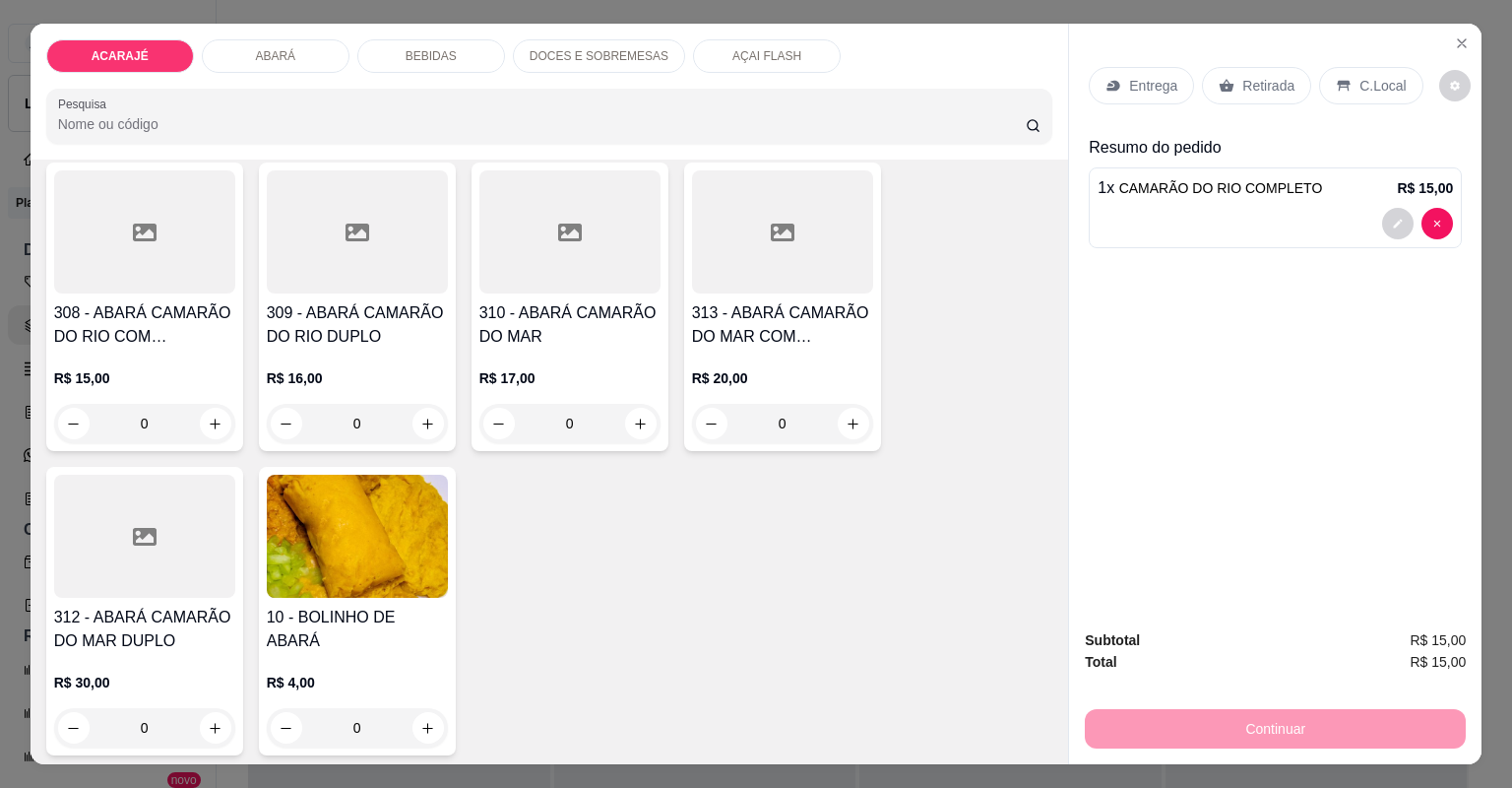 scroll, scrollTop: 1497, scrollLeft: 0, axis: vertical 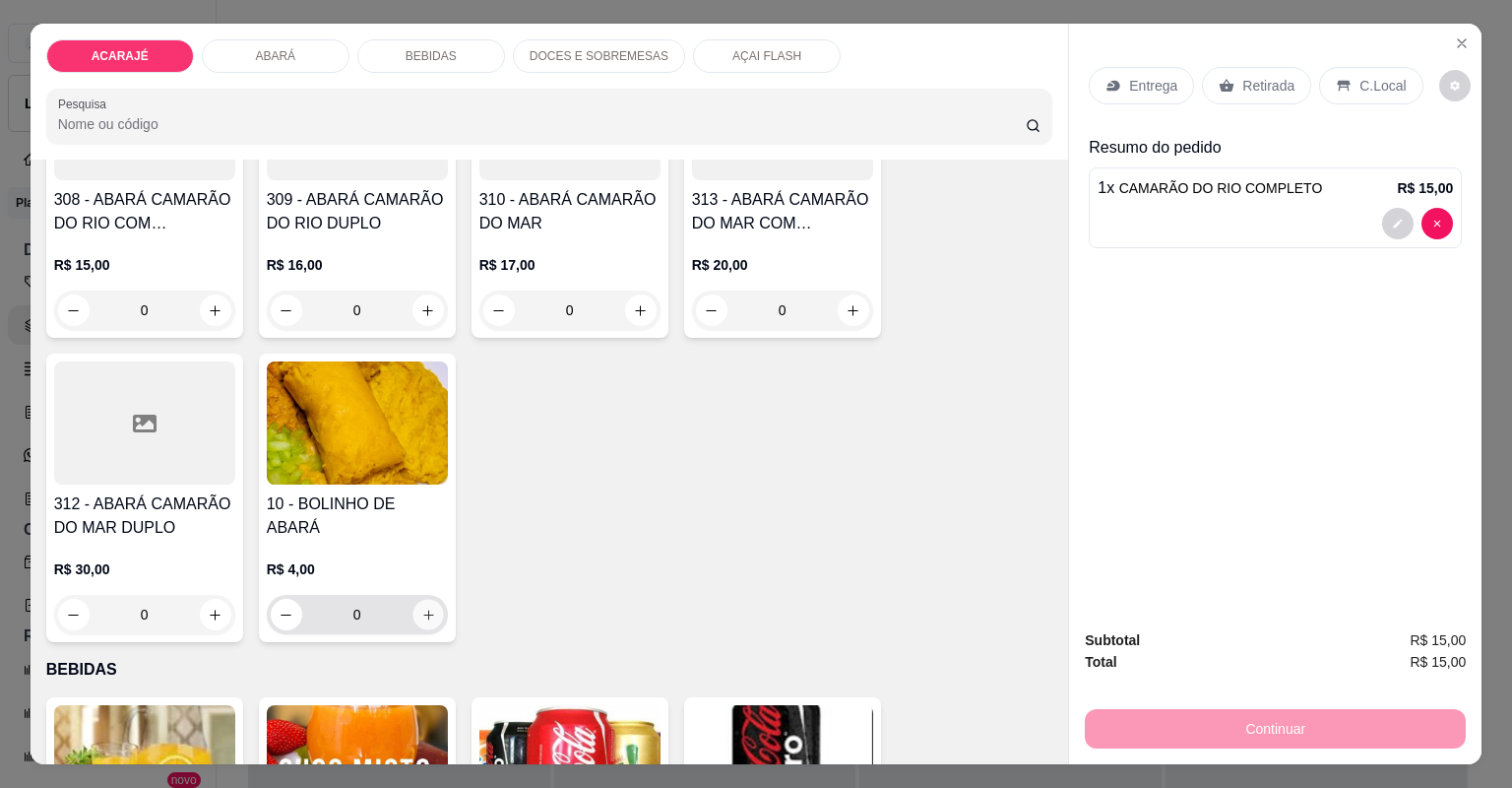 click 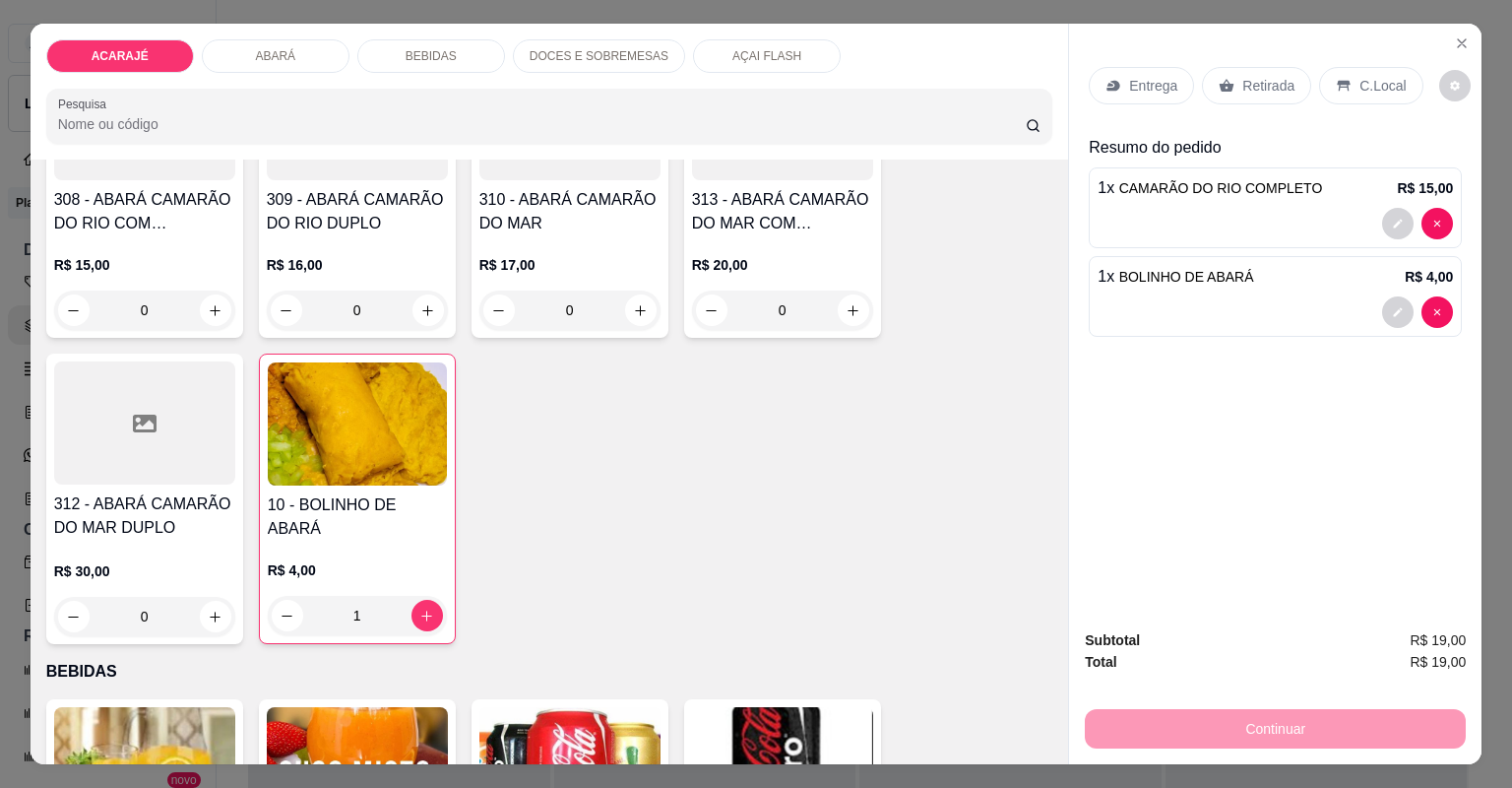 click on "Retirada" at bounding box center (1268, 86) 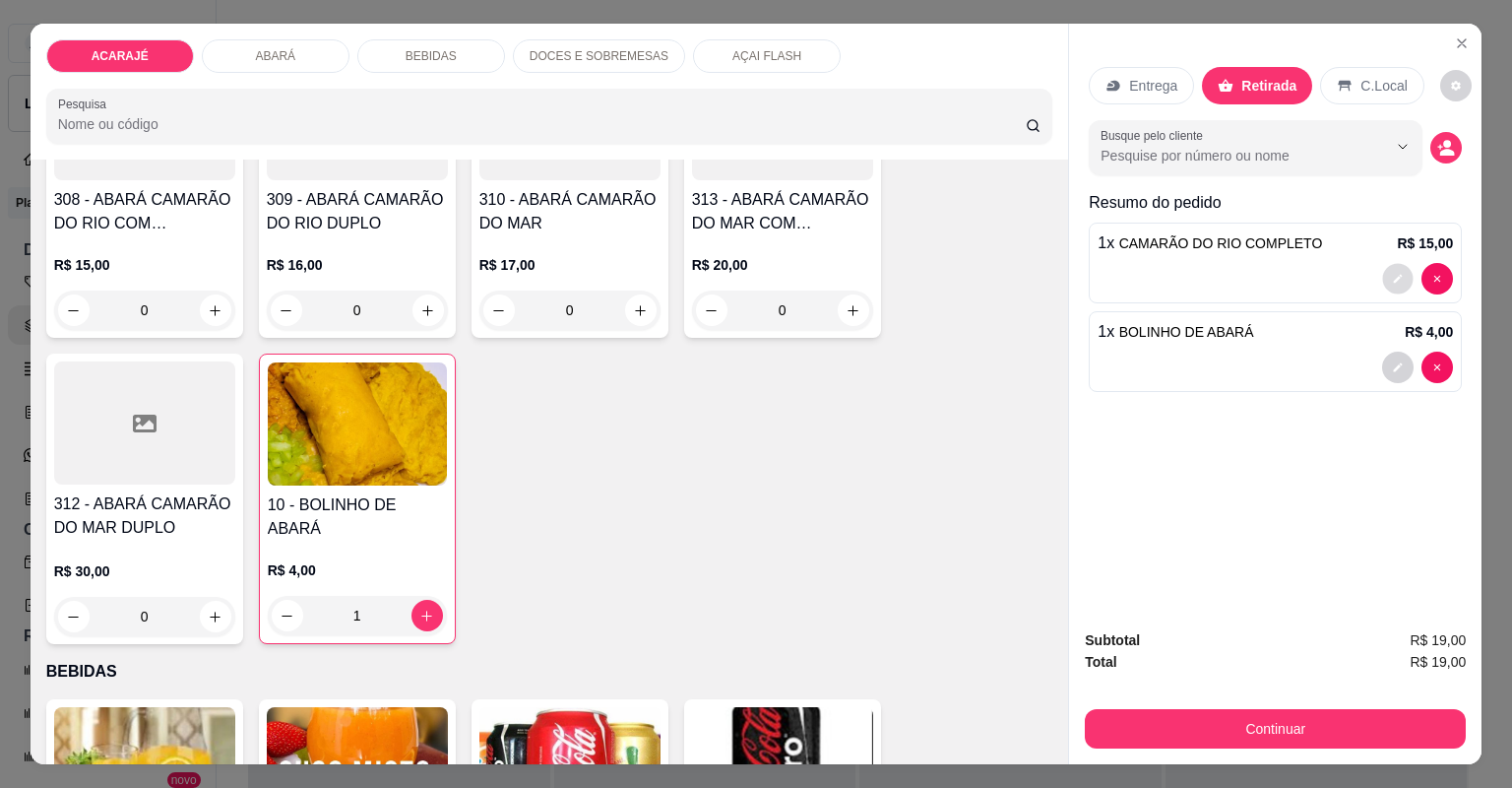 click 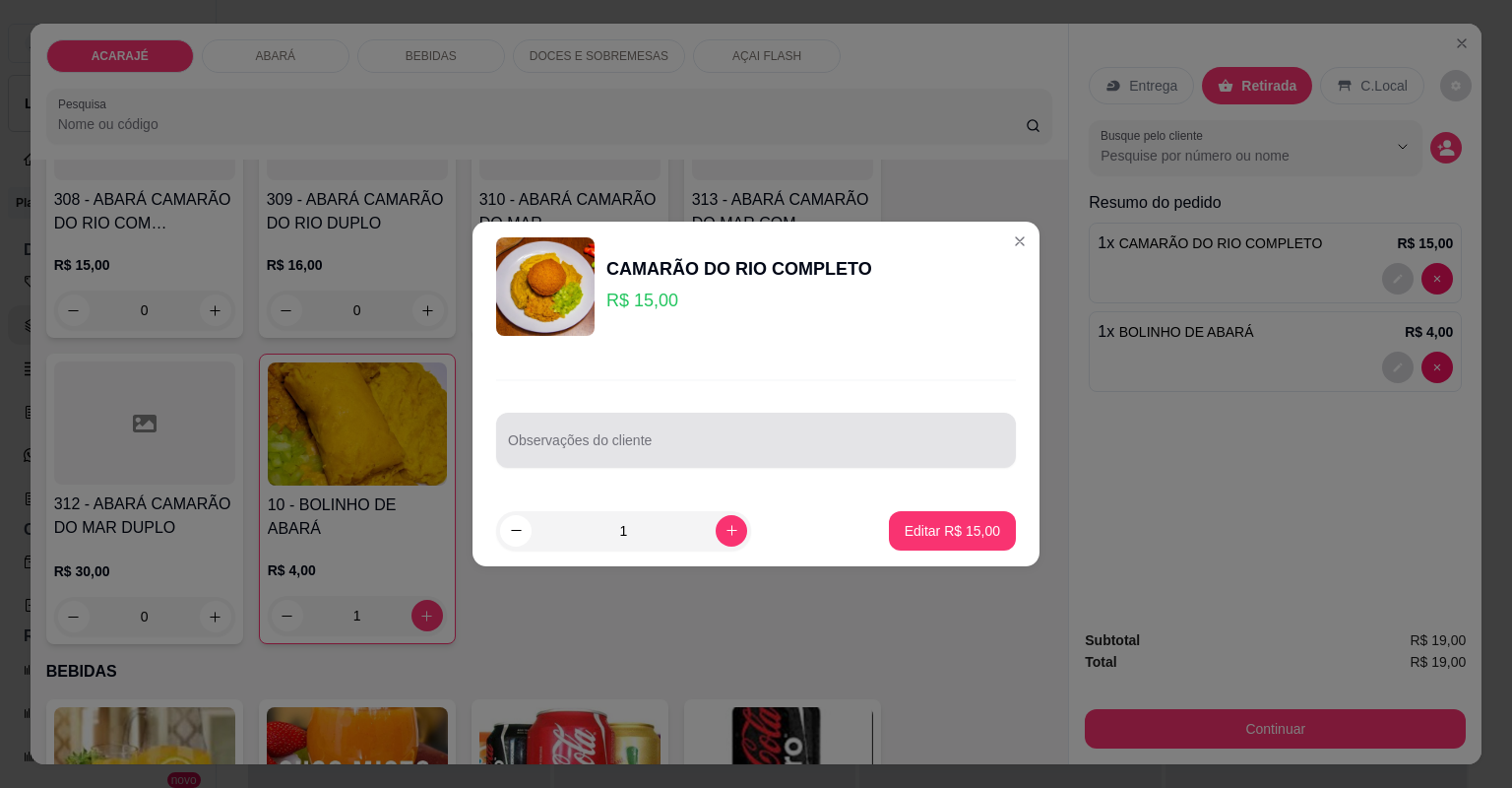 click at bounding box center [756, 440] 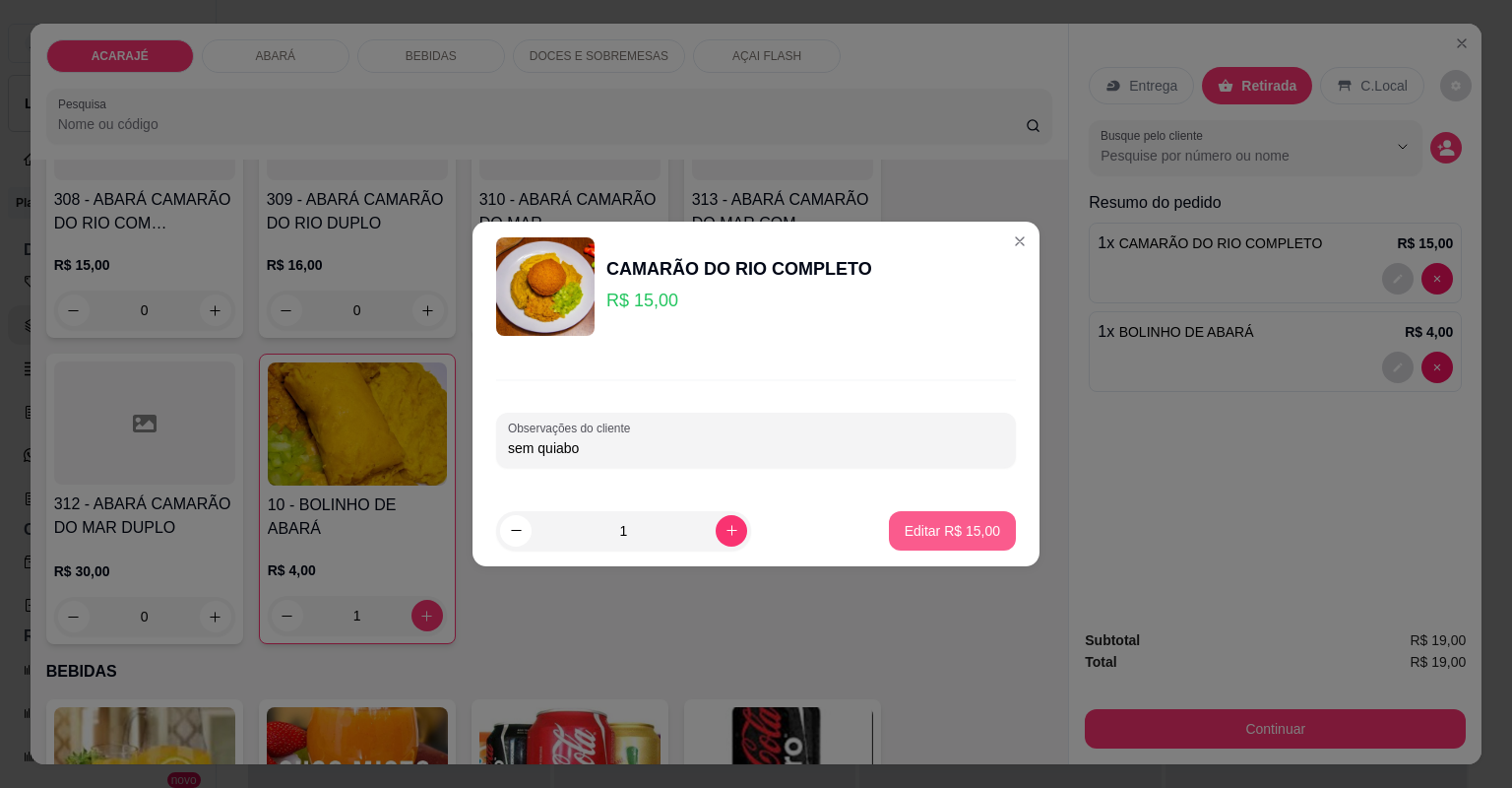 type on "sem quiabo" 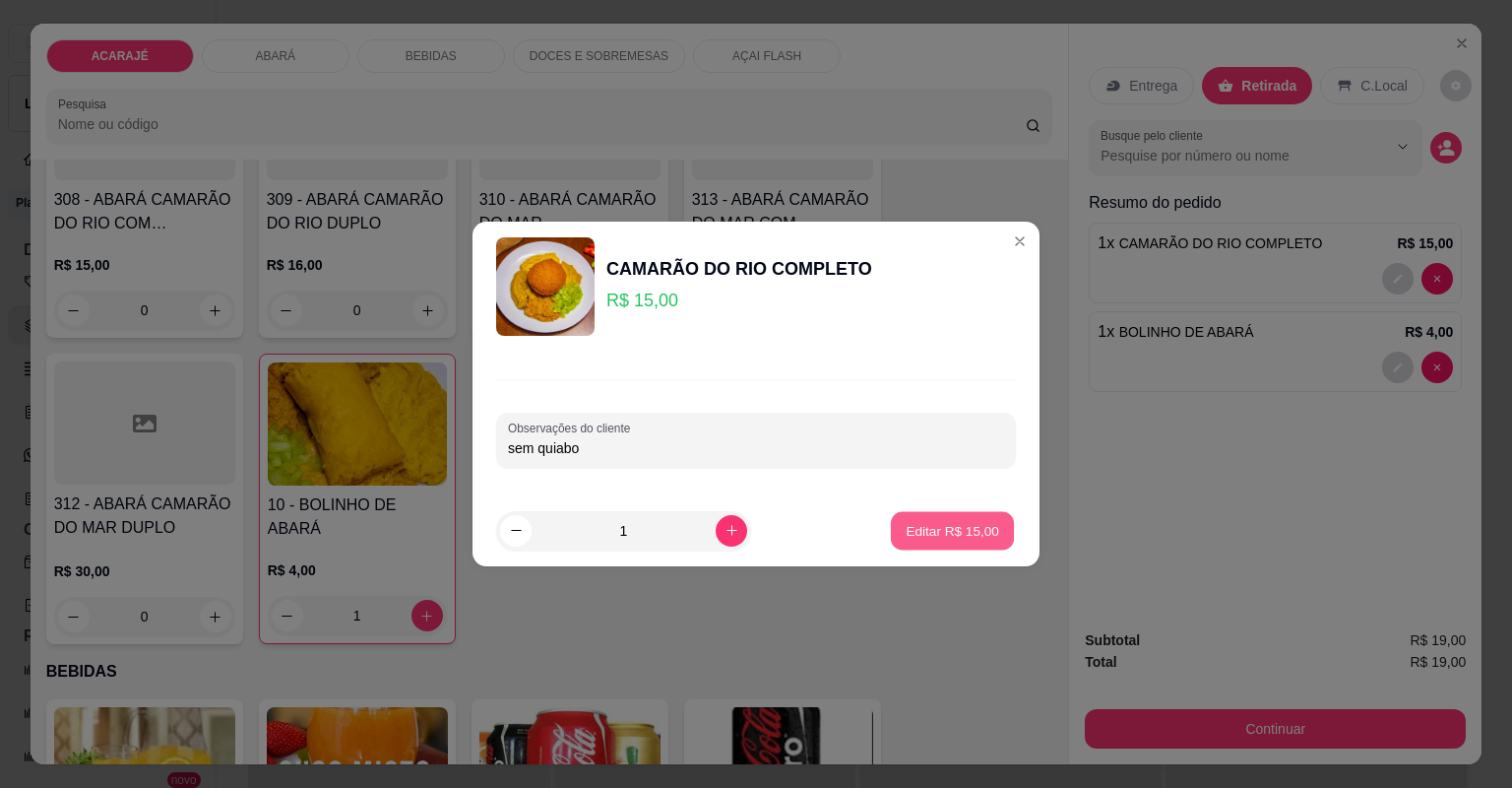 click on "Editar   R$ 15,00" at bounding box center [952, 530] 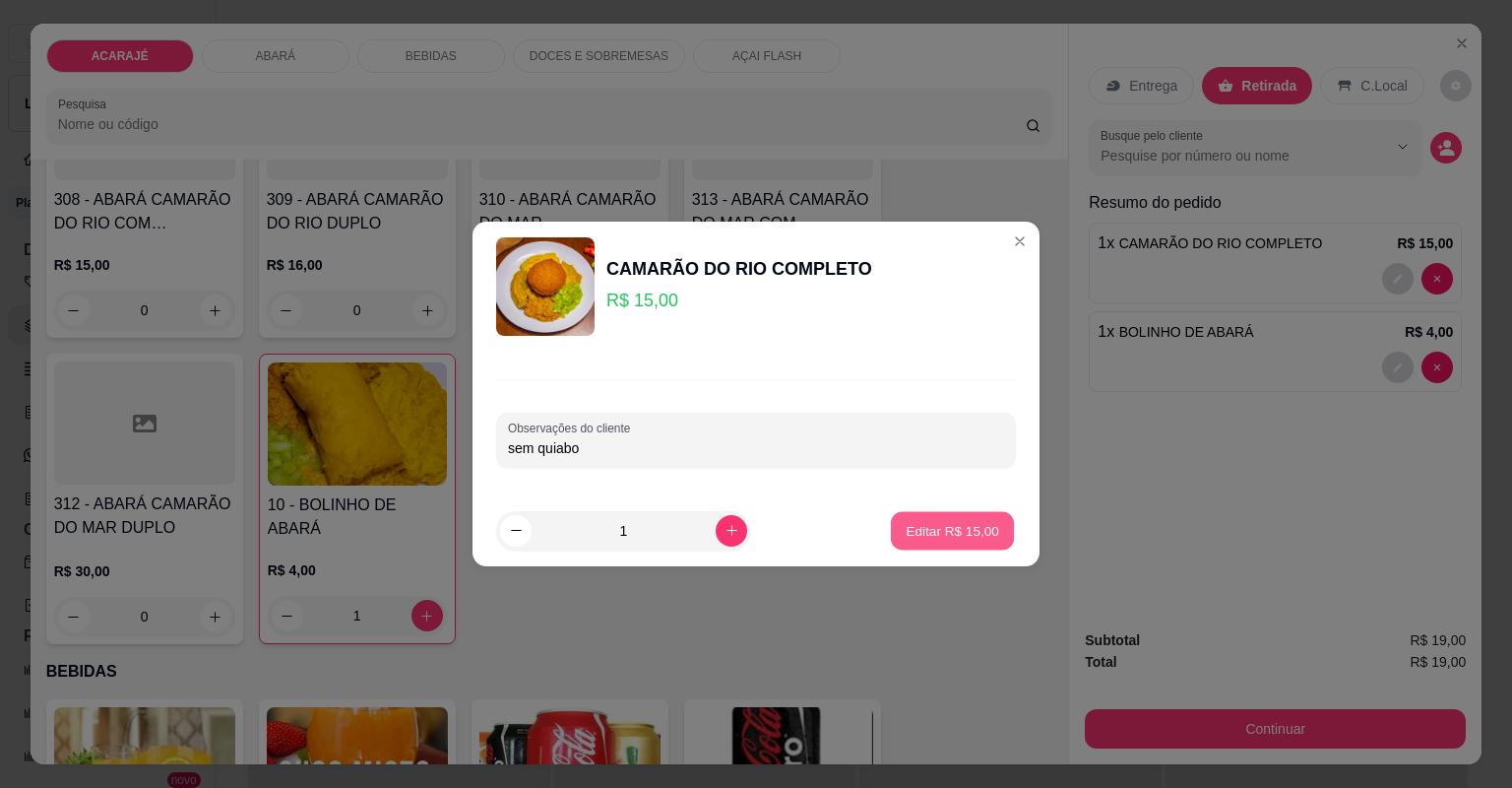 type on "0" 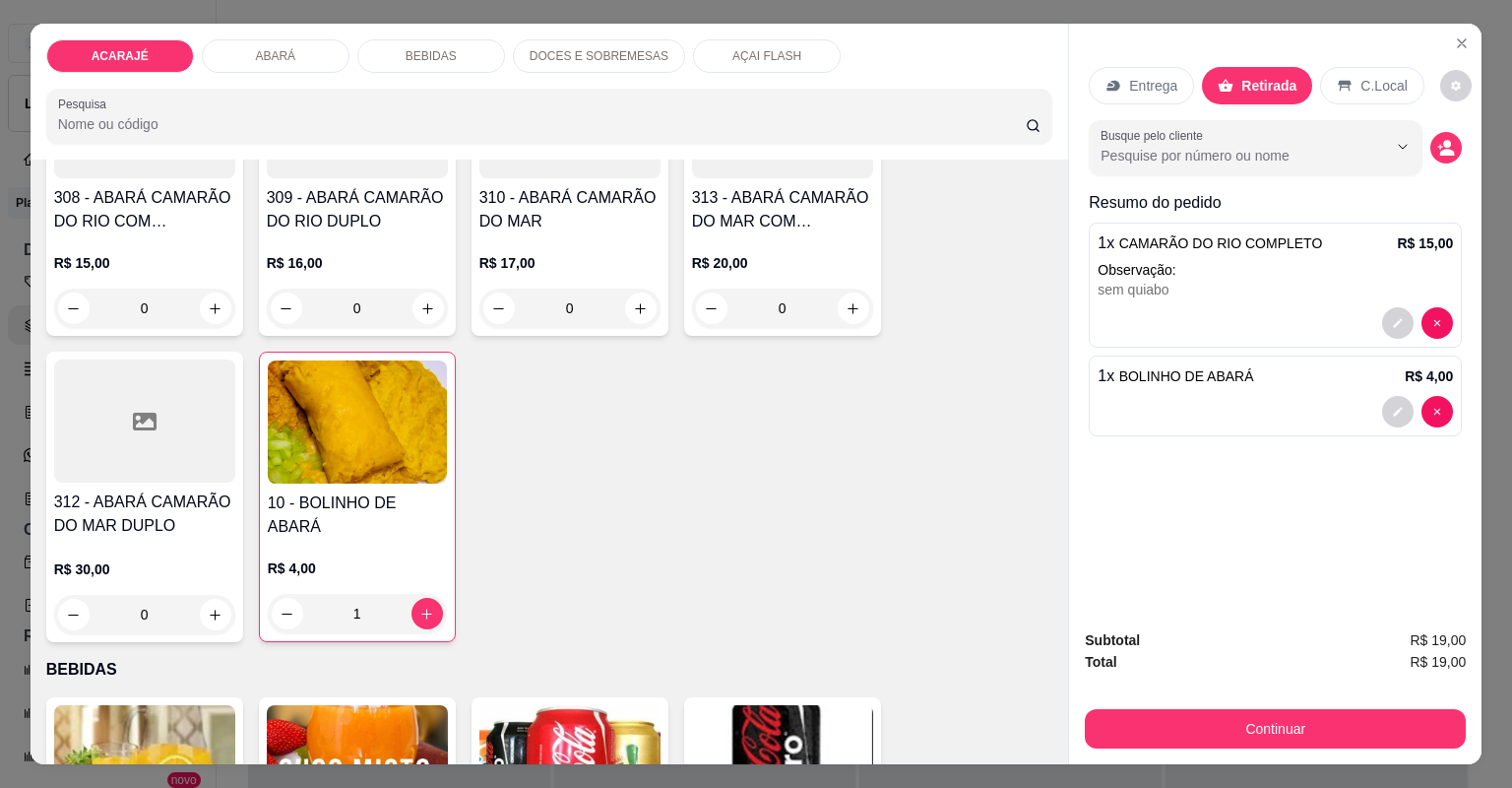 scroll, scrollTop: 1495, scrollLeft: 0, axis: vertical 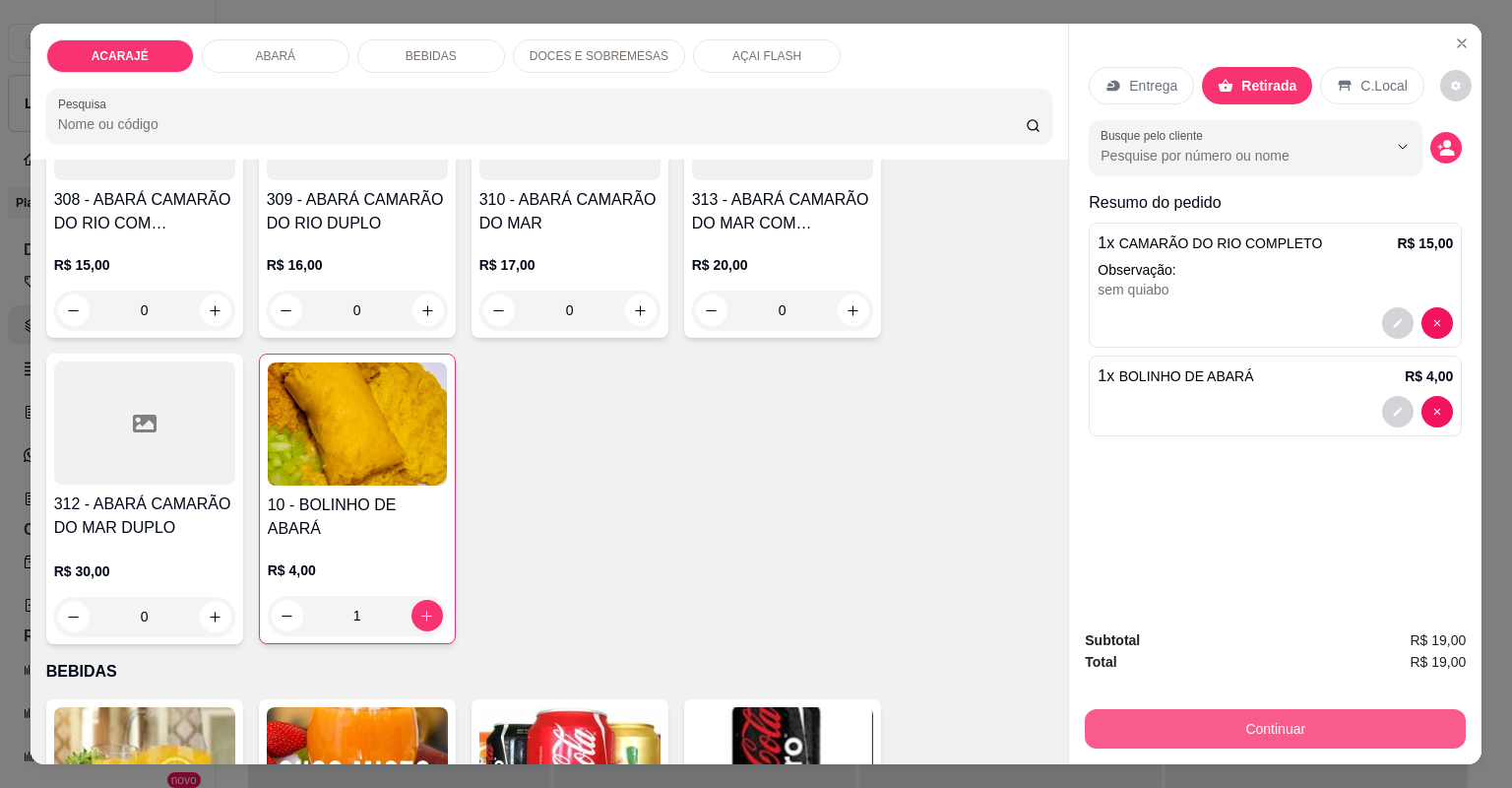 click on "Continuar" at bounding box center [1275, 729] 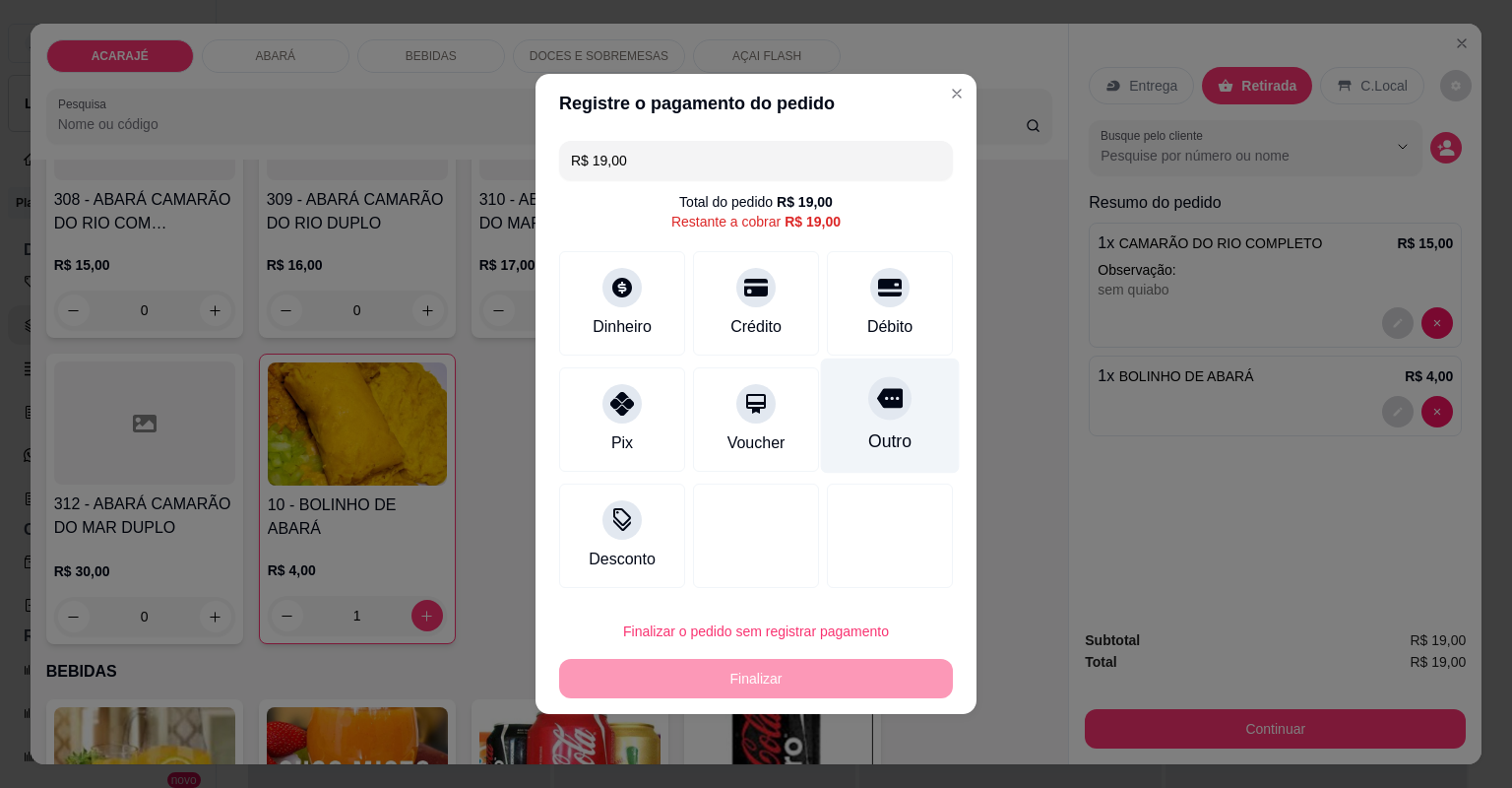 click 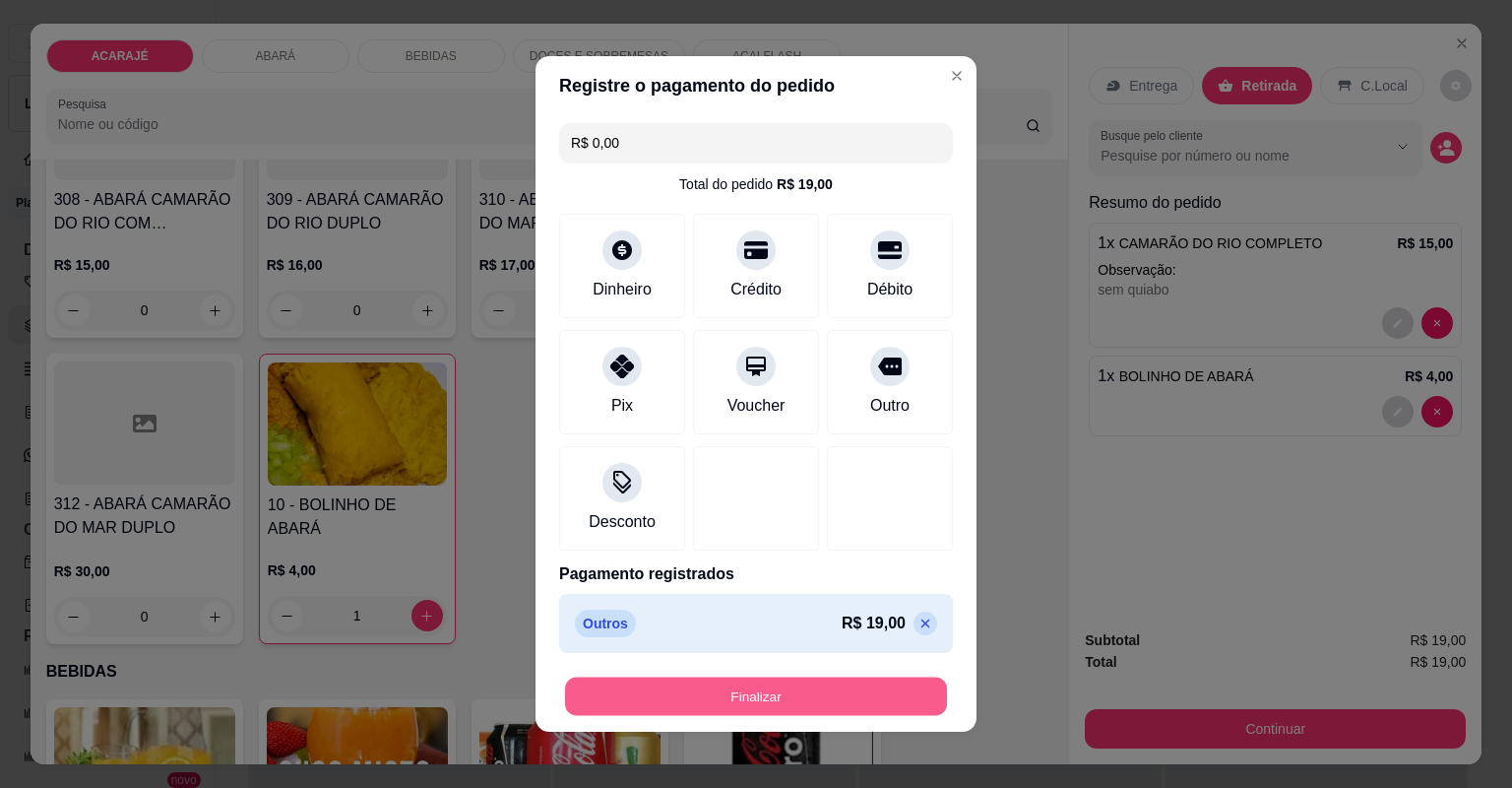 click on "Finalizar" at bounding box center (756, 696) 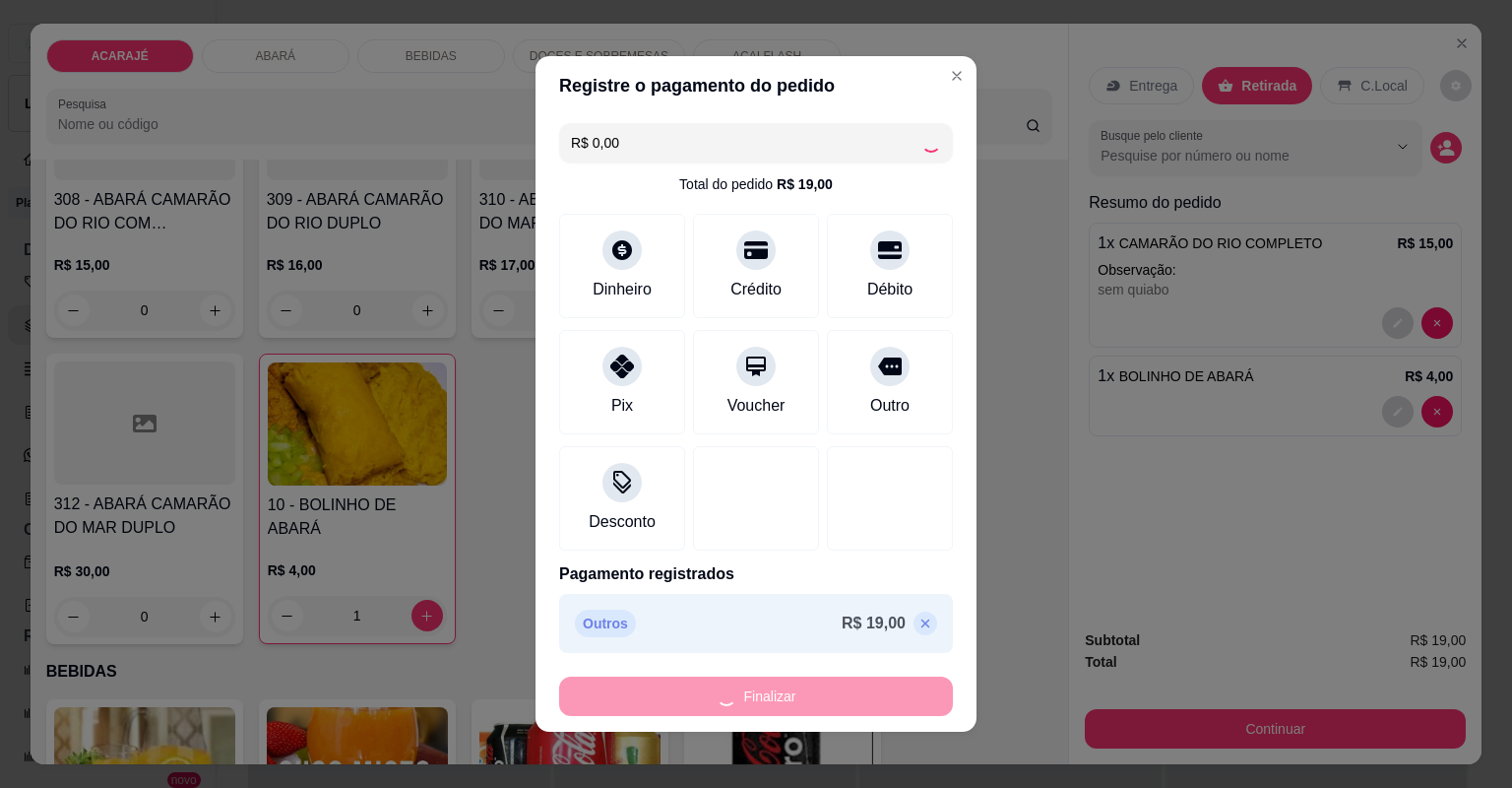 type on "0" 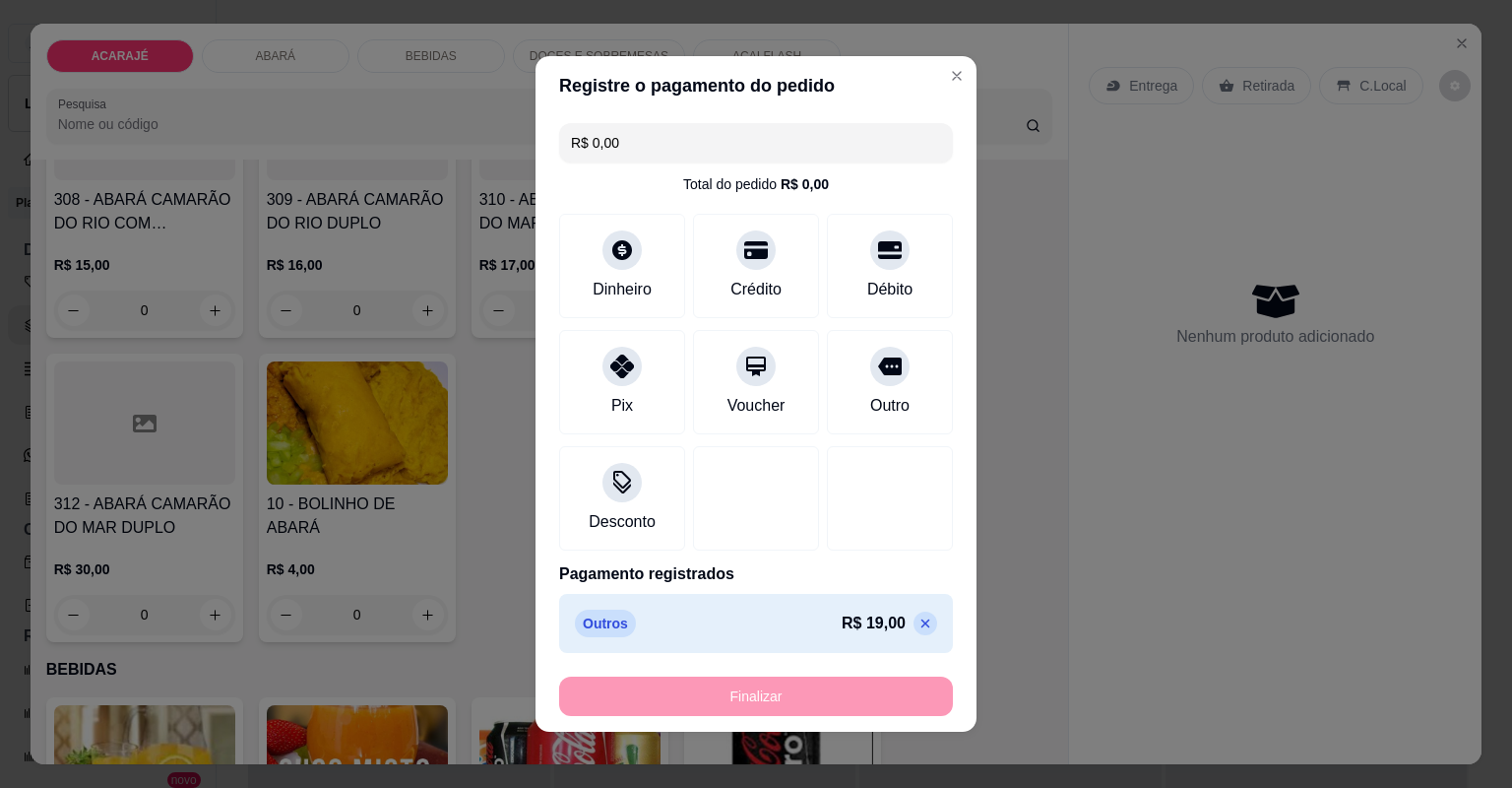 type on "-R$ 19,00" 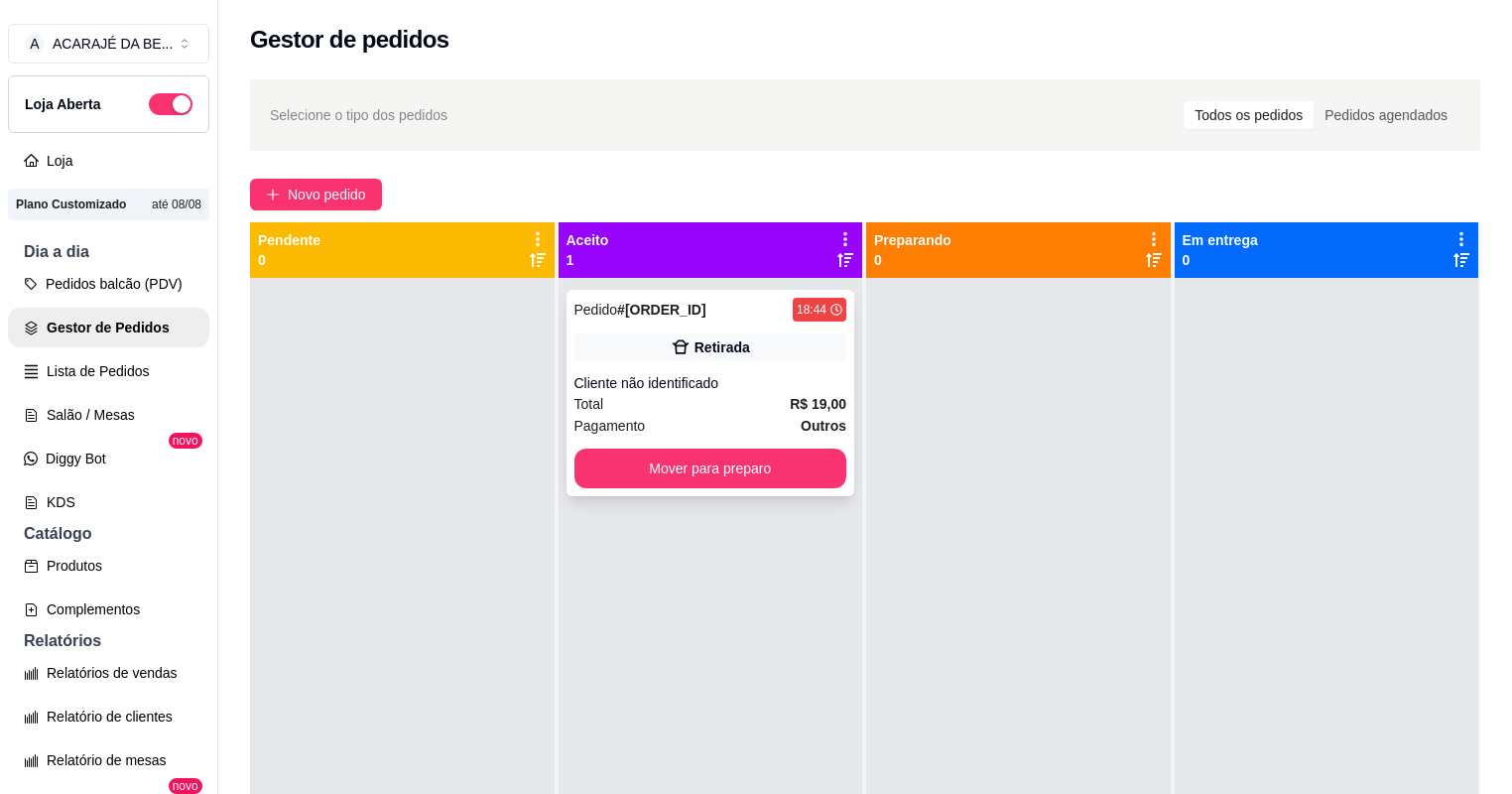 click on "Pagamento Outros" at bounding box center [710, 426] 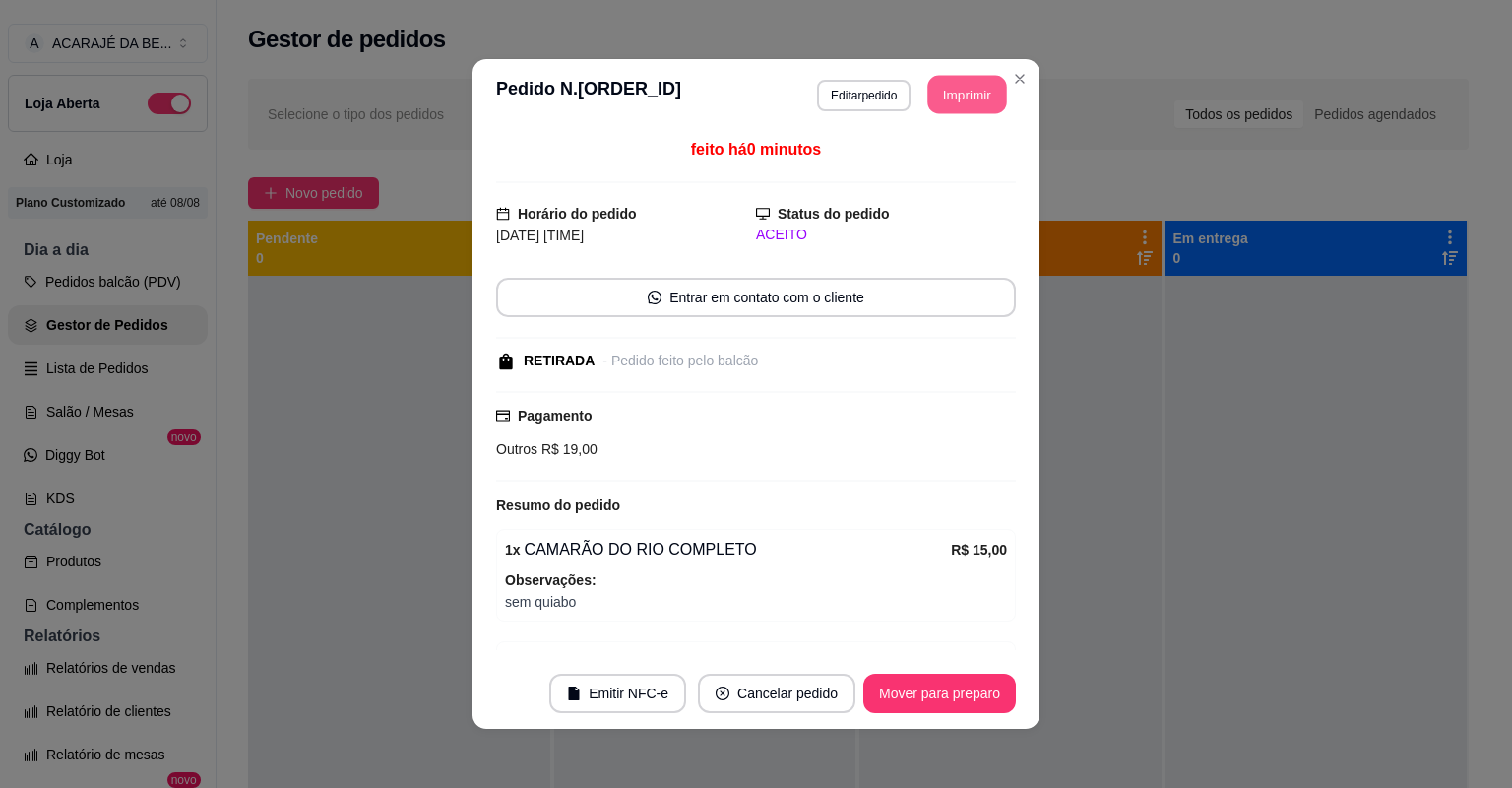 click on "Imprimir" at bounding box center (968, 95) 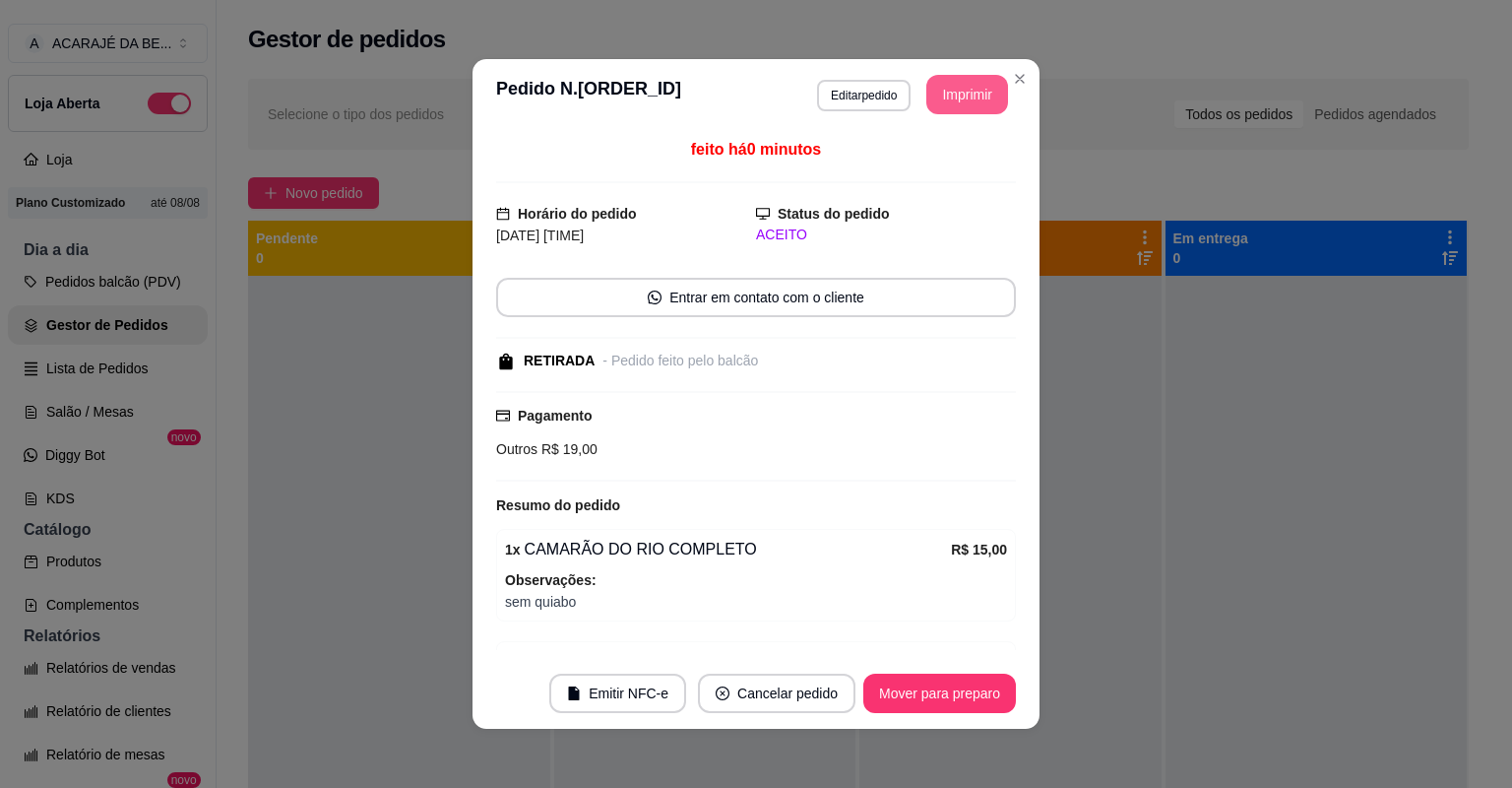 scroll, scrollTop: 0, scrollLeft: 0, axis: both 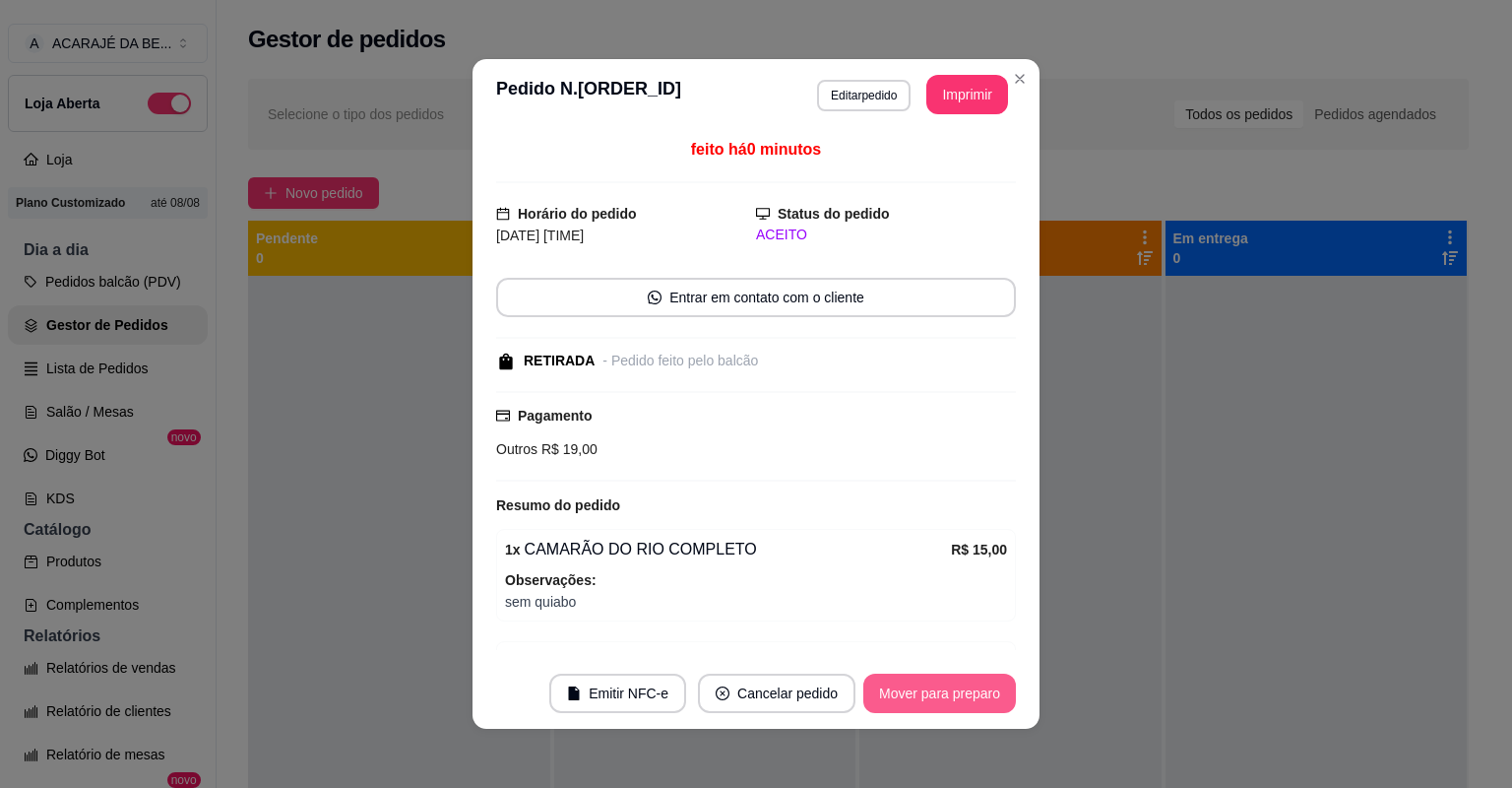 click on "Mover para preparo" at bounding box center [939, 693] 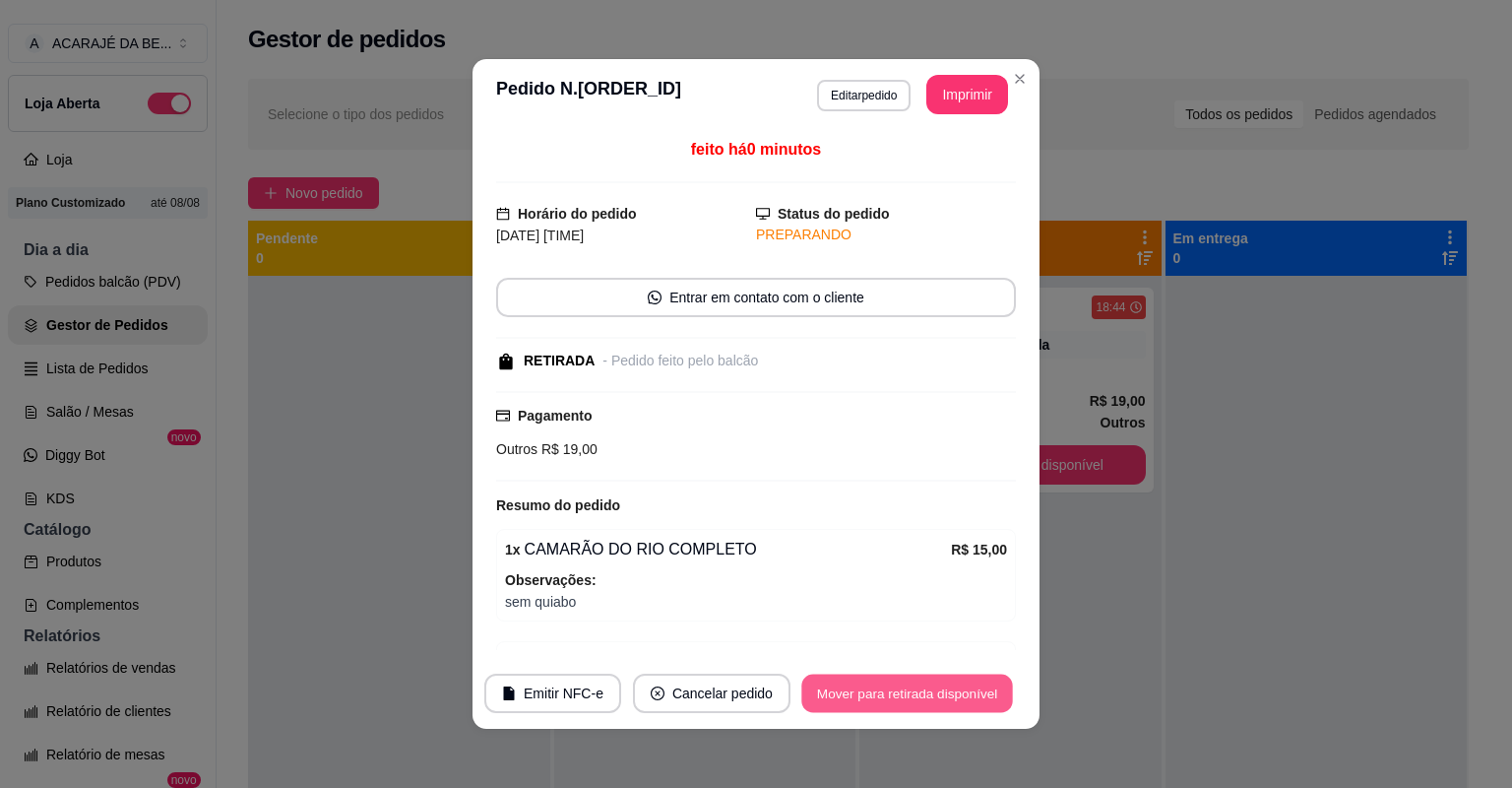 click on "Mover para retirada disponível" at bounding box center [907, 693] 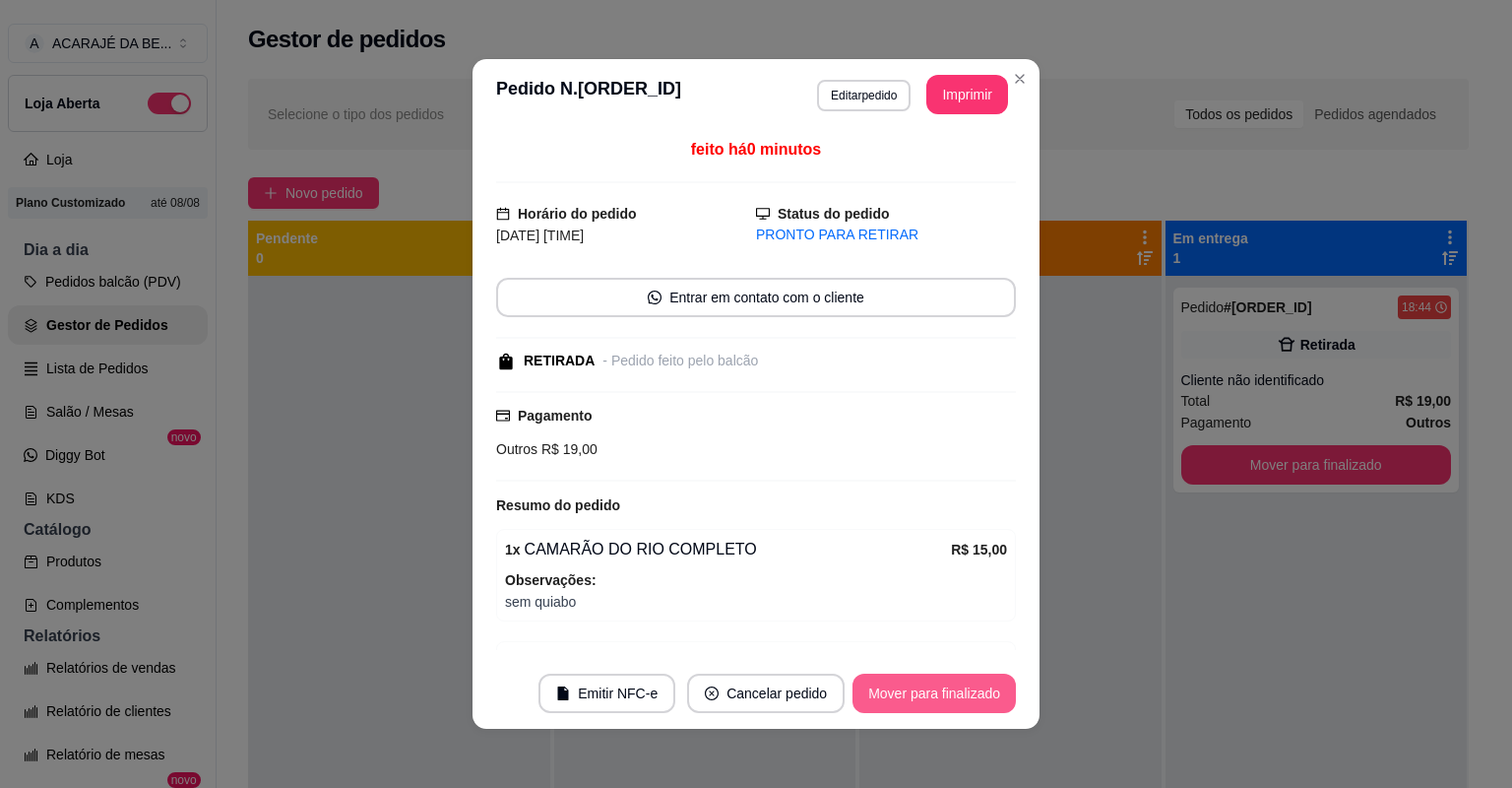 click on "Mover para finalizado" at bounding box center [934, 693] 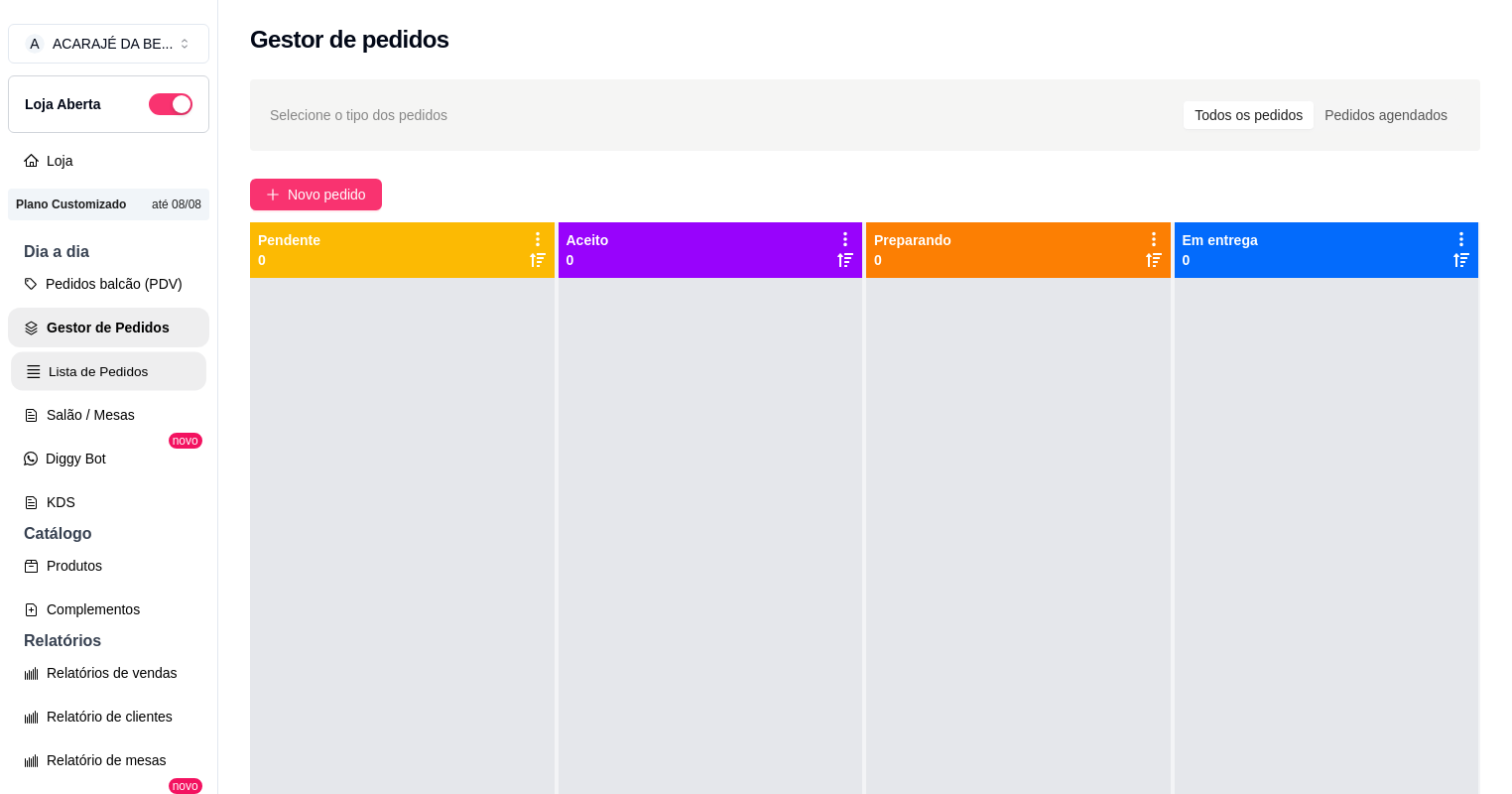 click on "Lista de Pedidos" at bounding box center (108, 371) 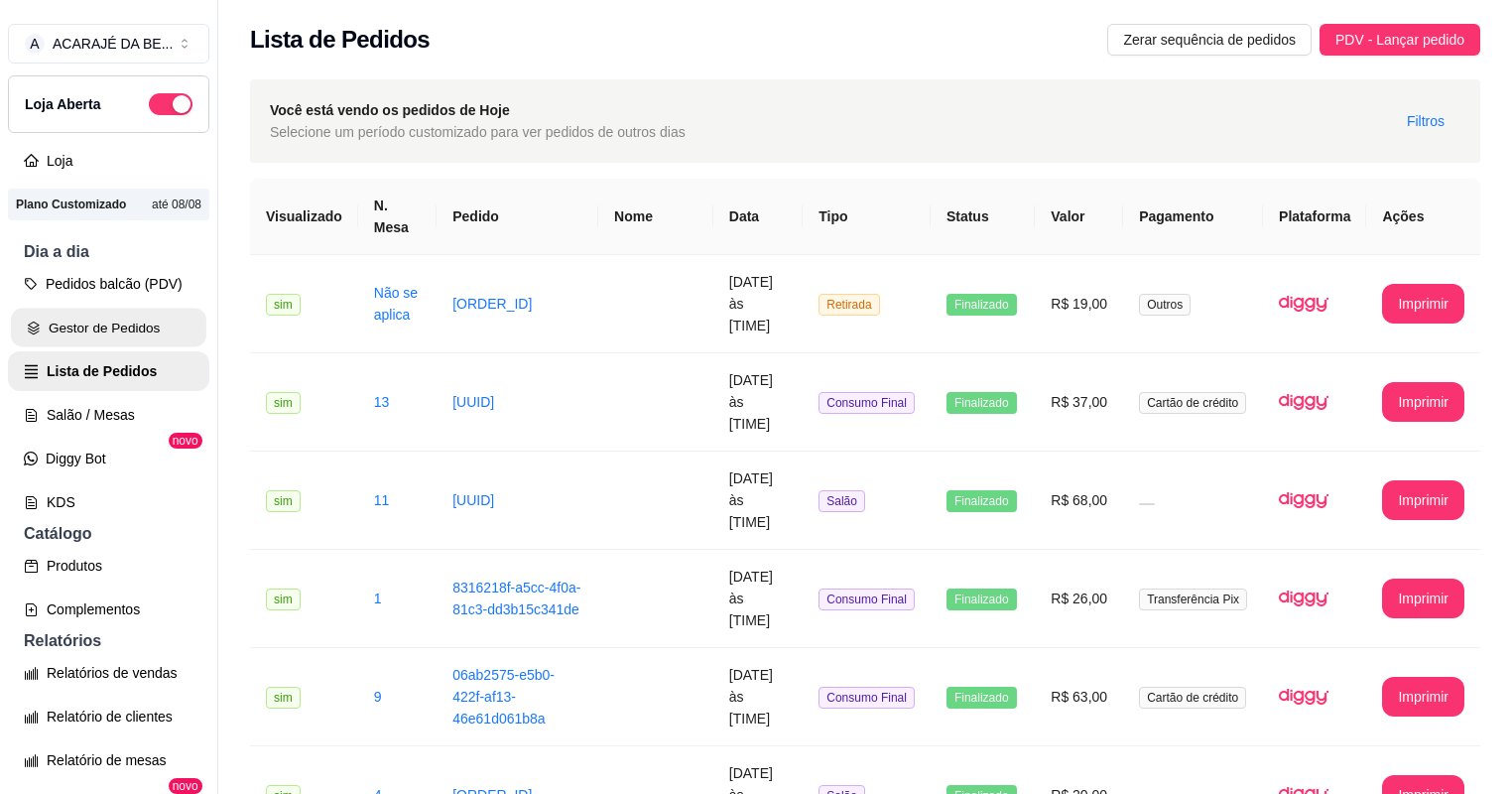 click on "Gestor de Pedidos" at bounding box center [108, 328] 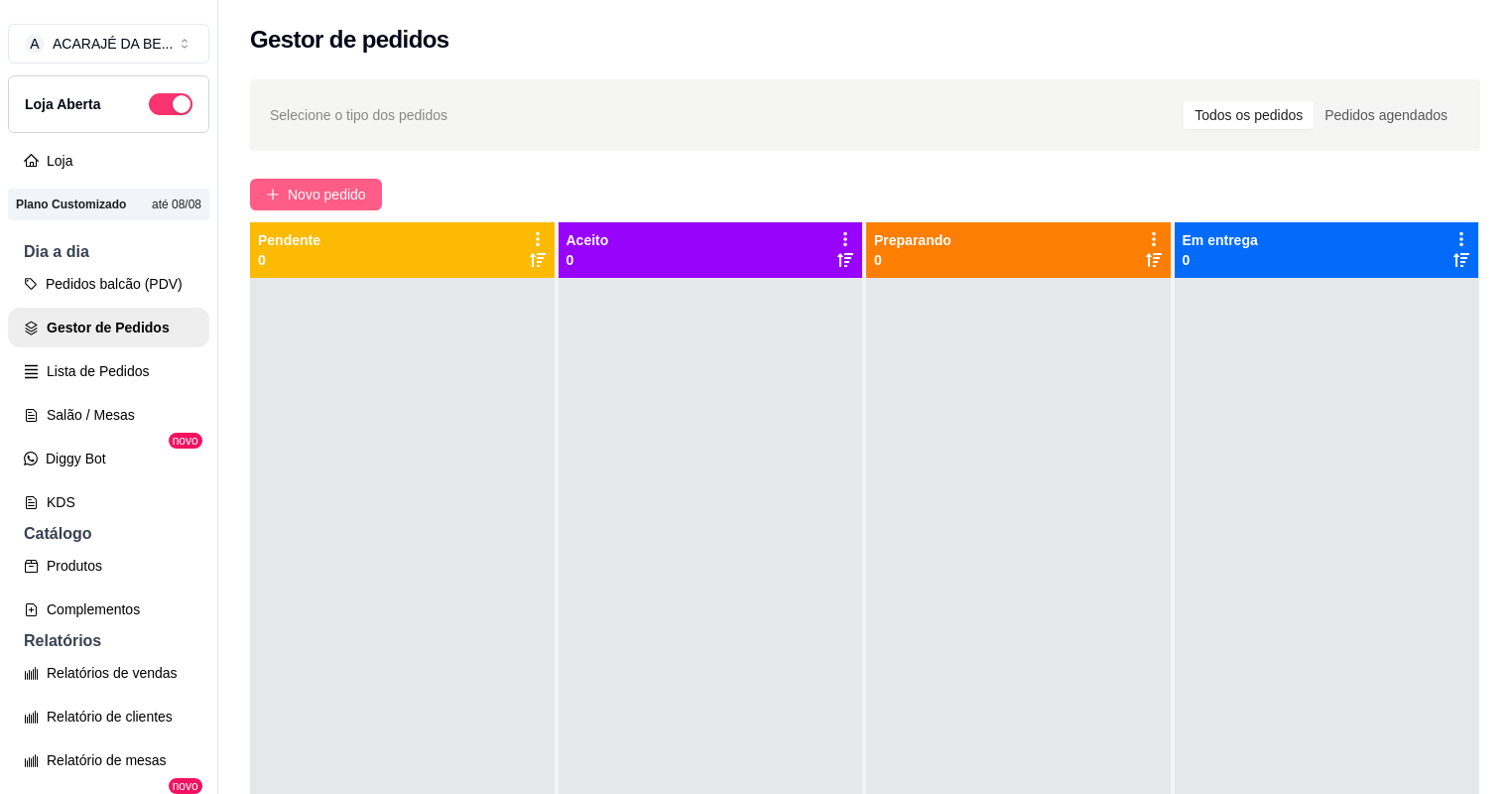 click on "Novo pedido" at bounding box center (326, 195) 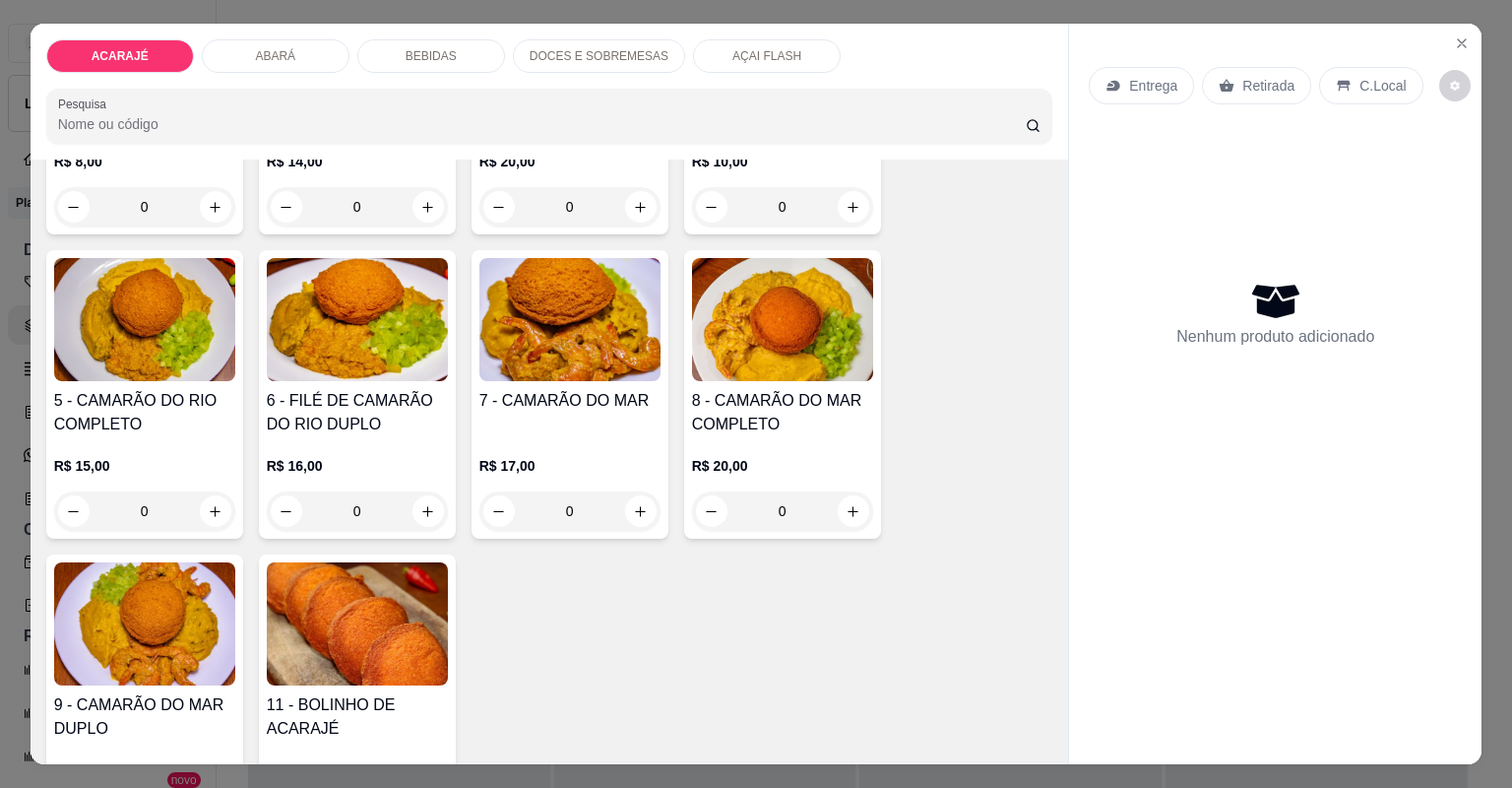 scroll, scrollTop: 315, scrollLeft: 0, axis: vertical 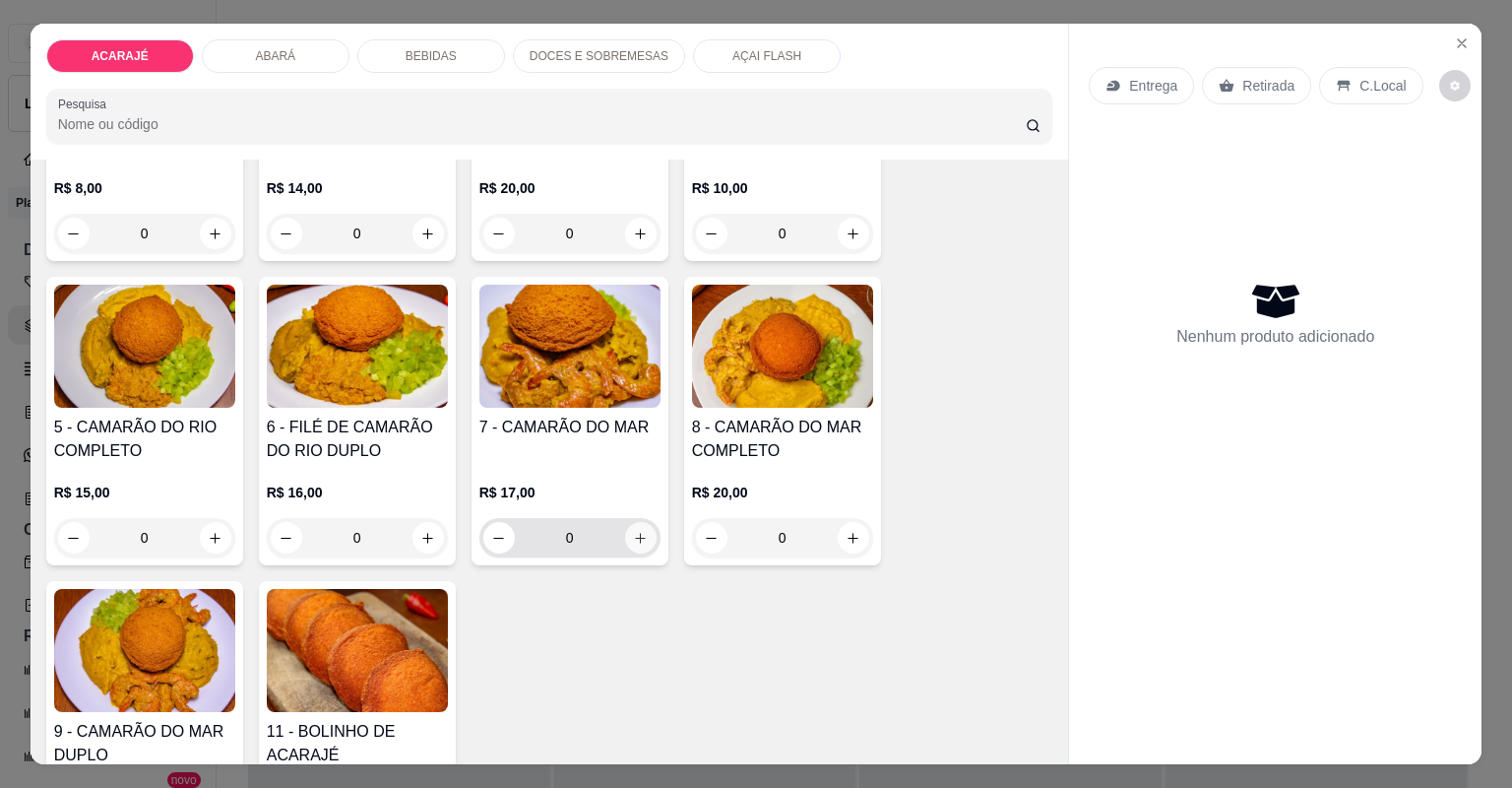 click 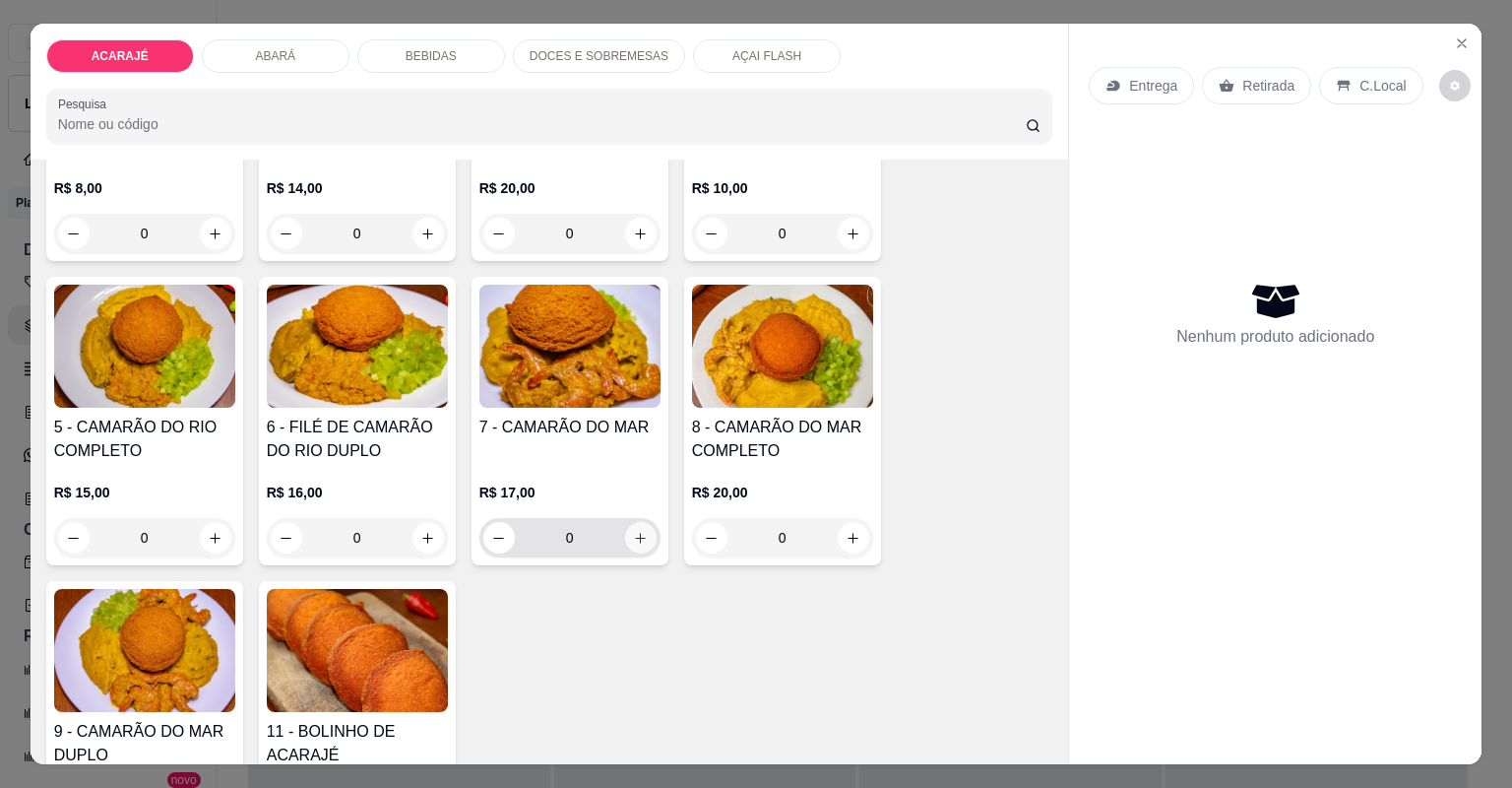 type on "1" 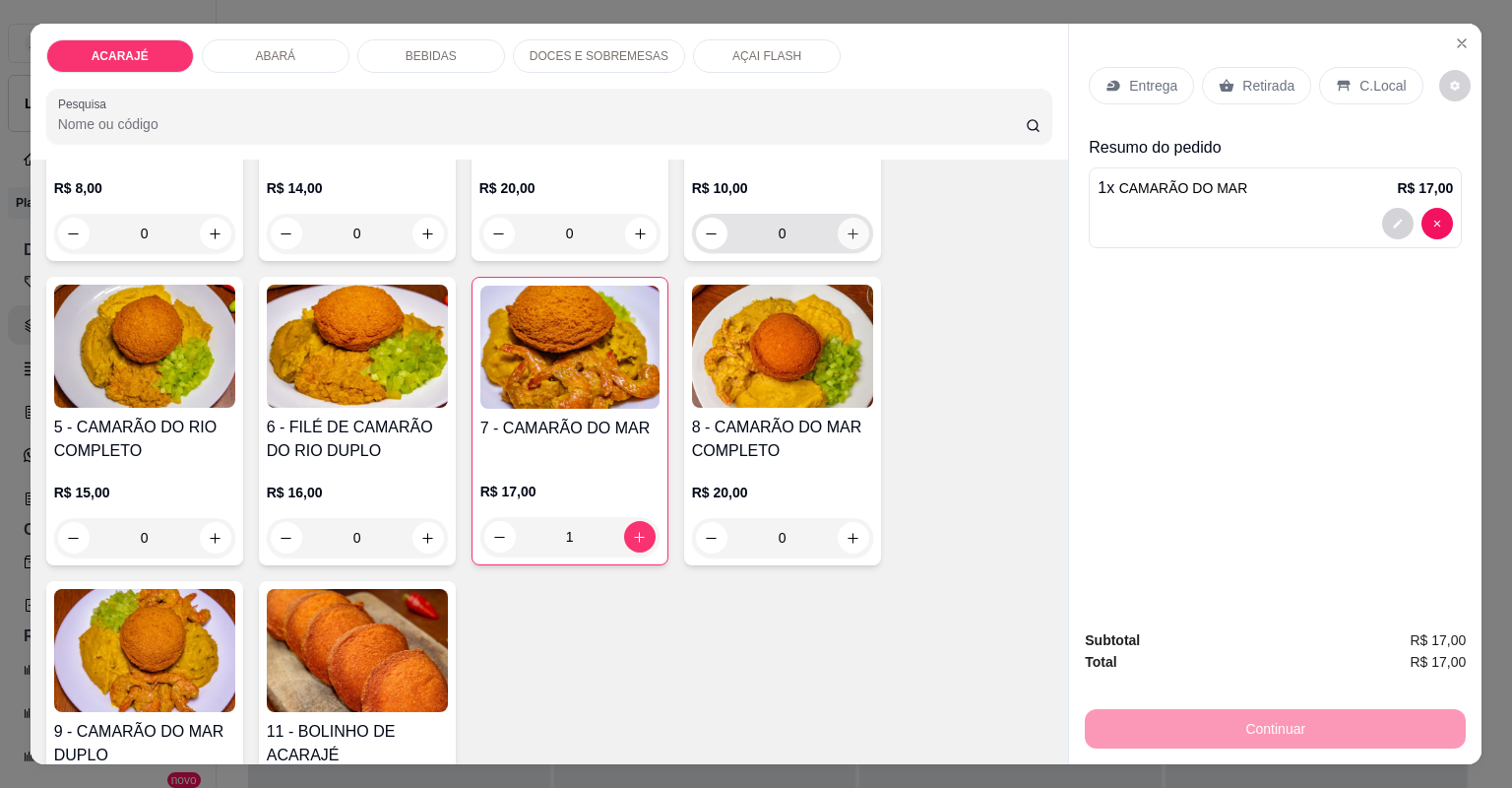 click 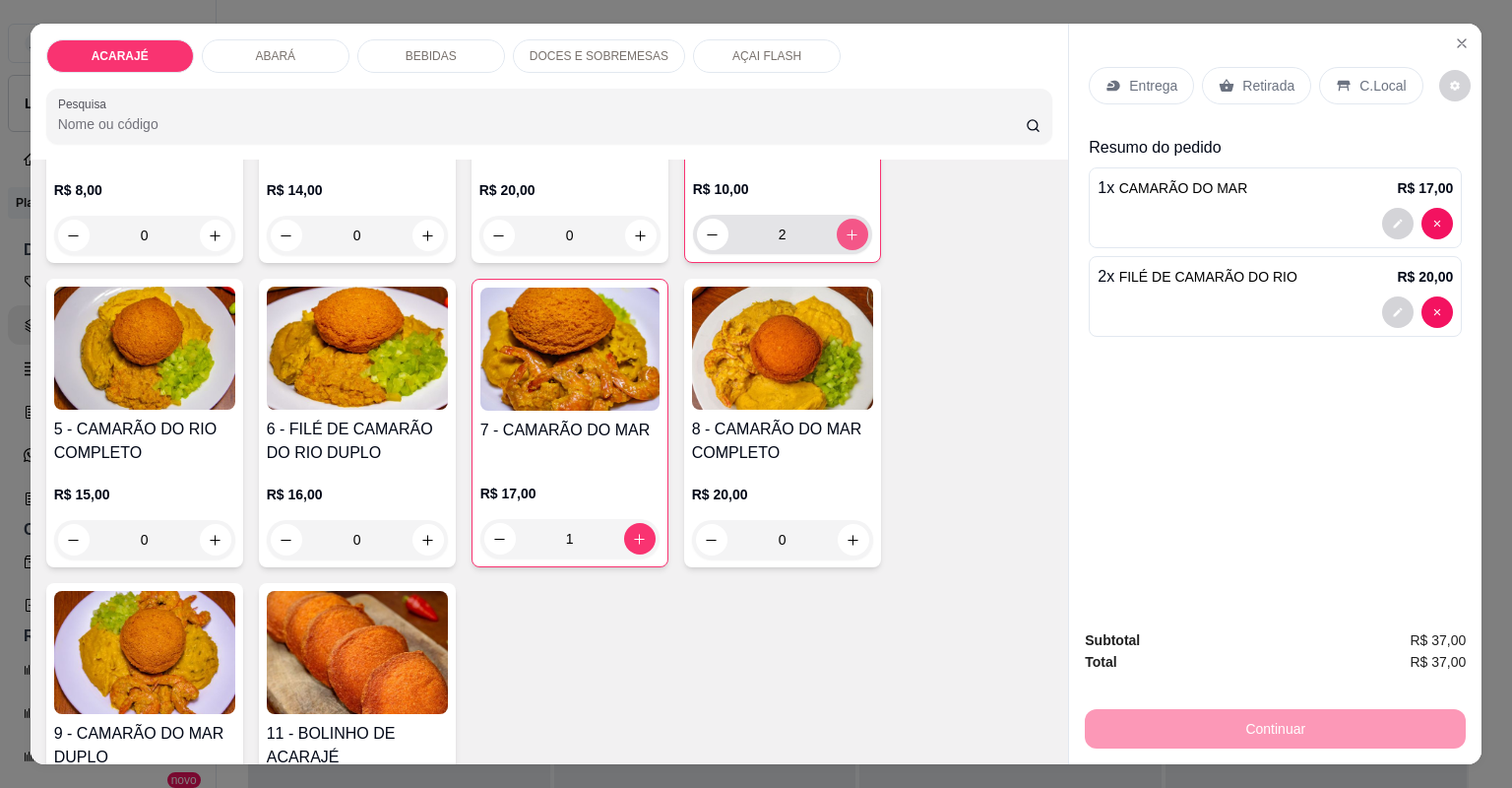scroll, scrollTop: 316, scrollLeft: 0, axis: vertical 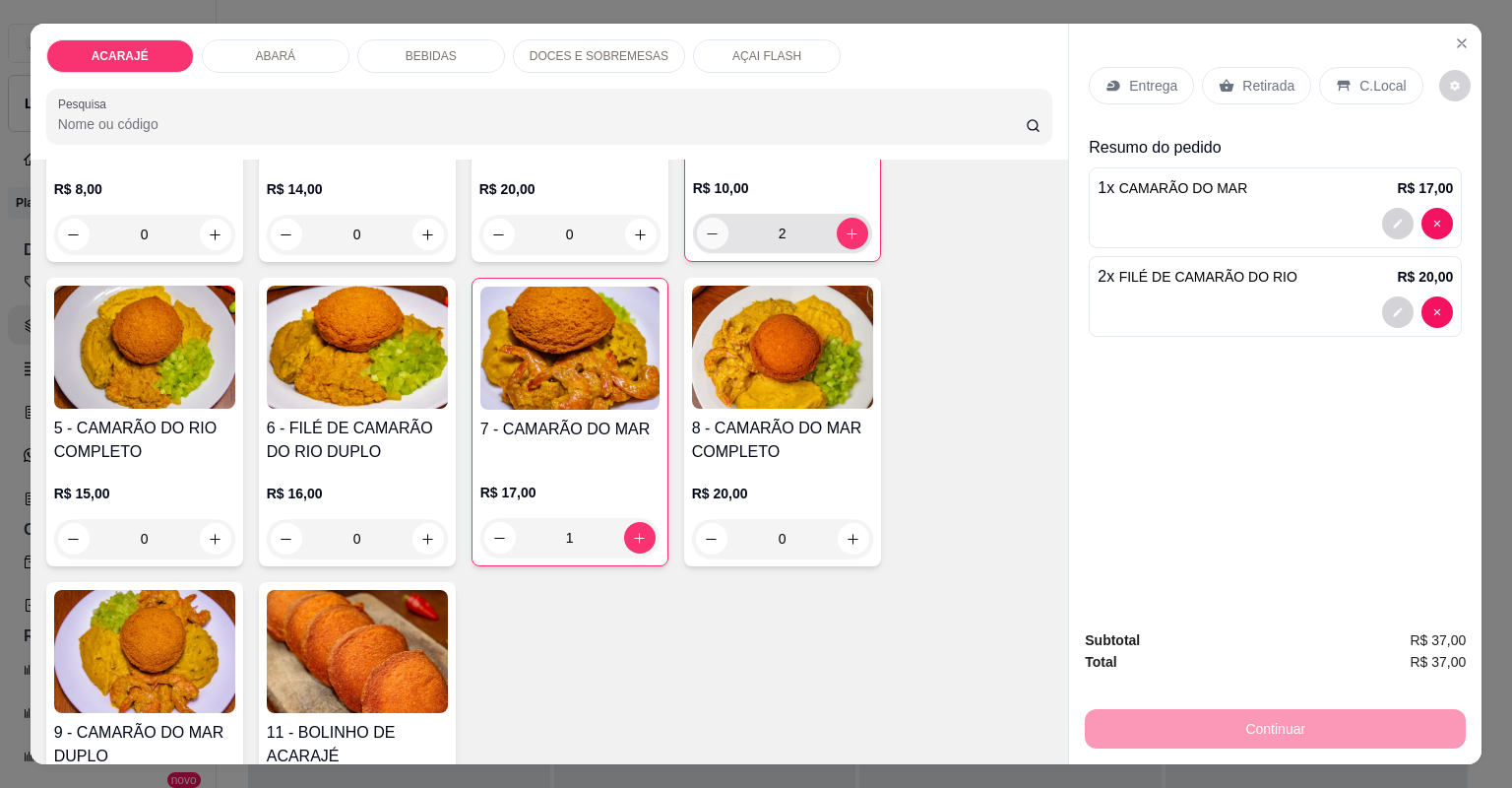 click 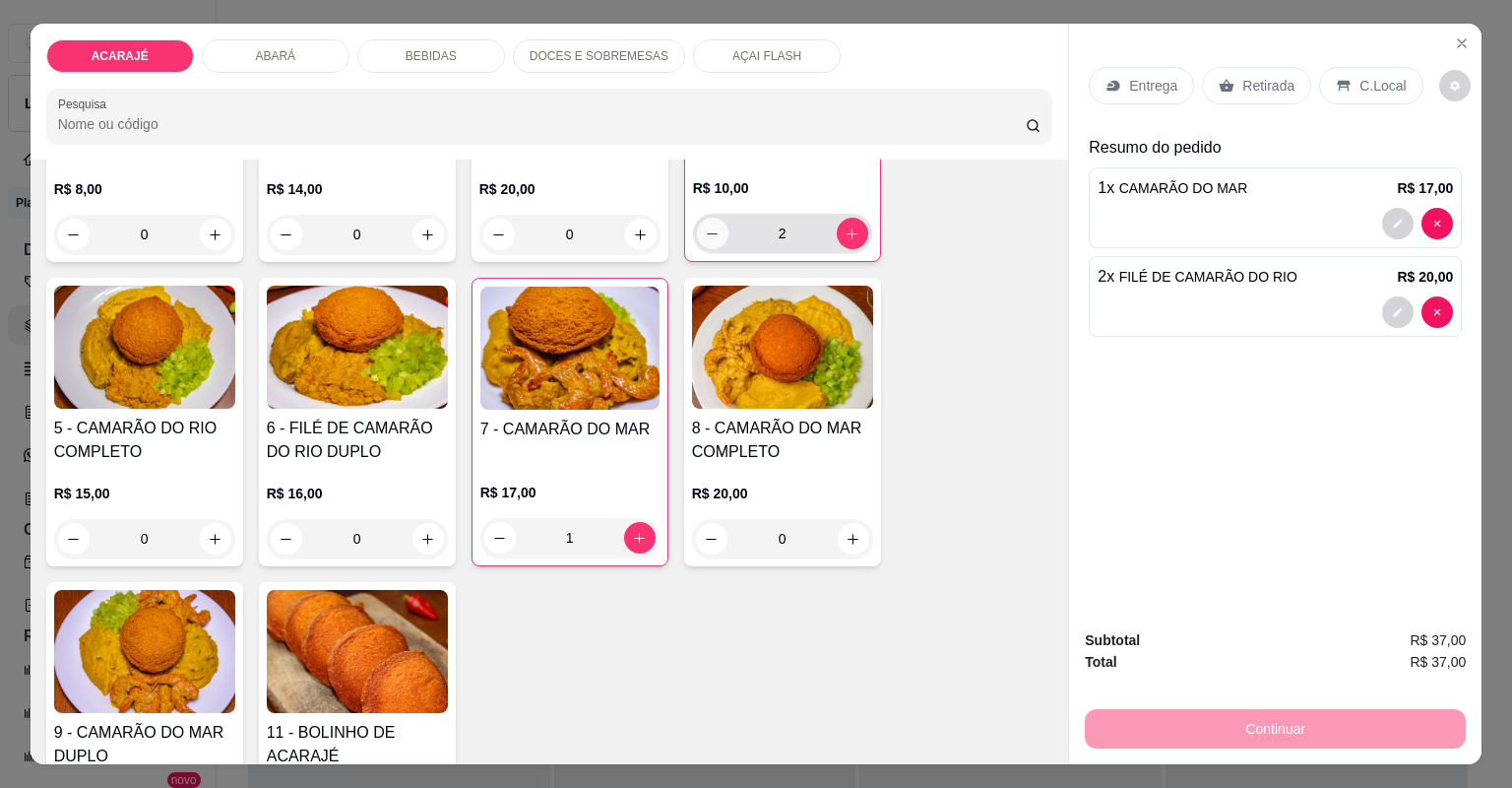 type on "1" 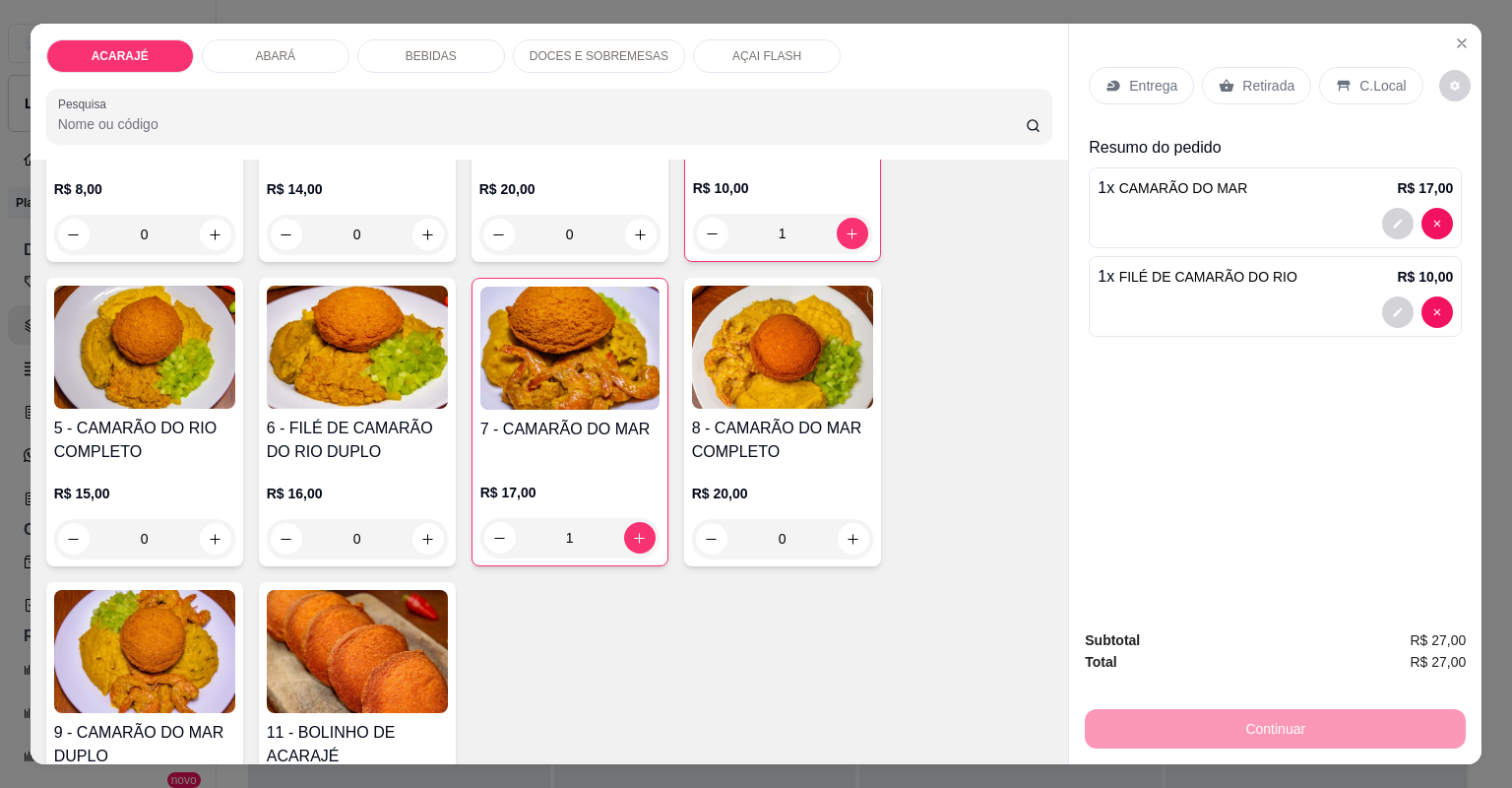 click on "Entrega" at bounding box center [1153, 86] 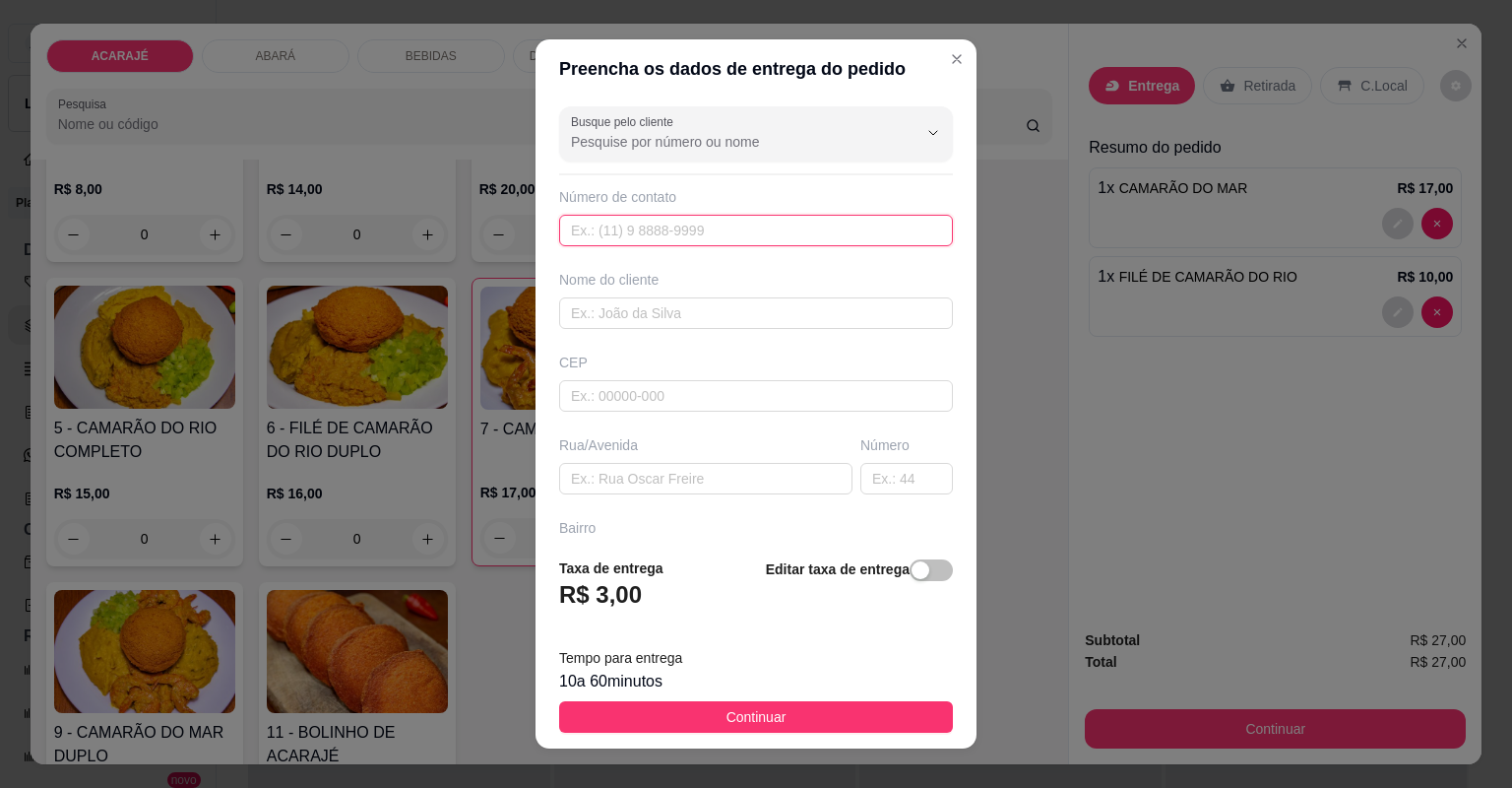 click at bounding box center [756, 230] 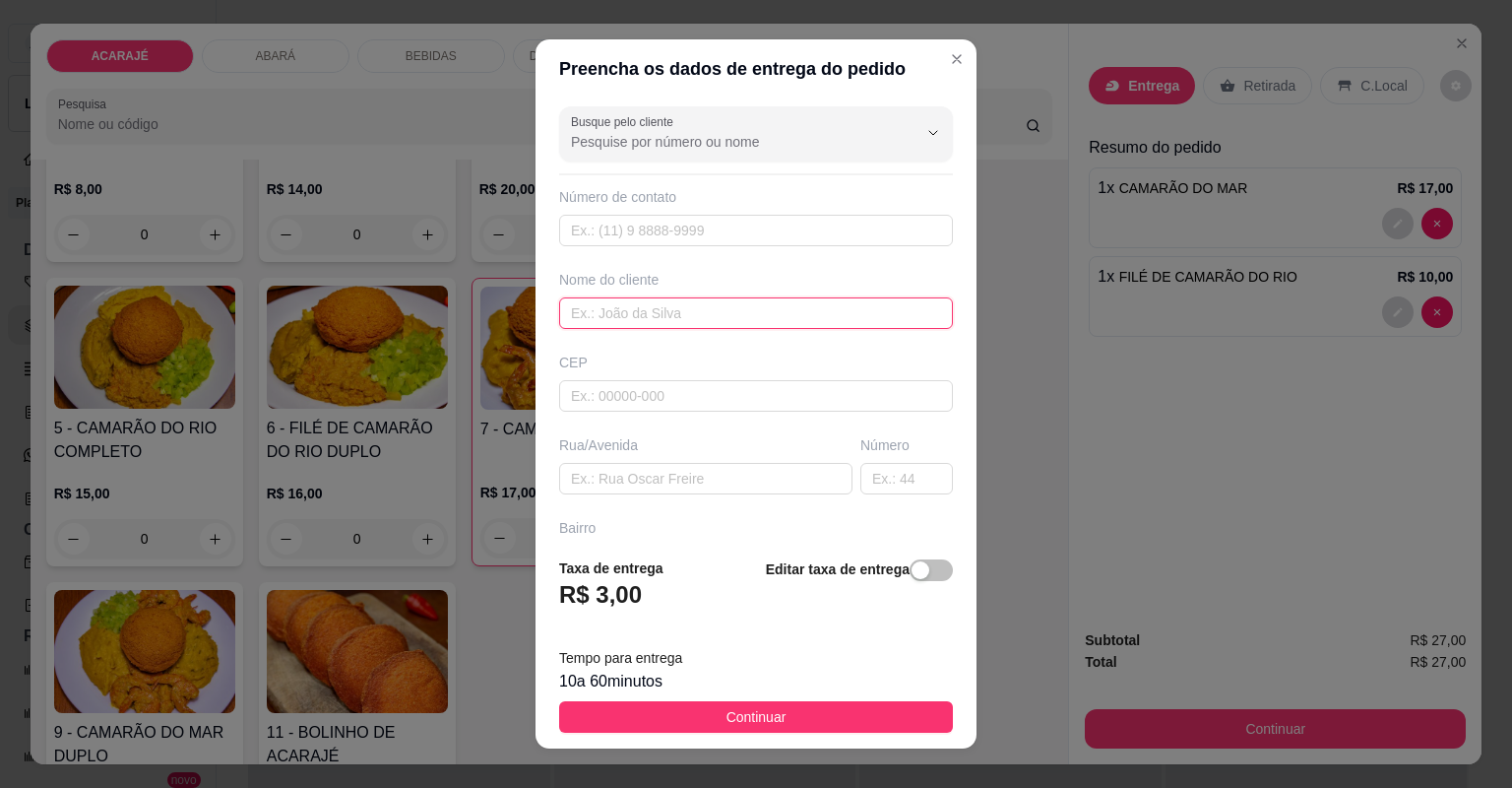 click at bounding box center (756, 313) 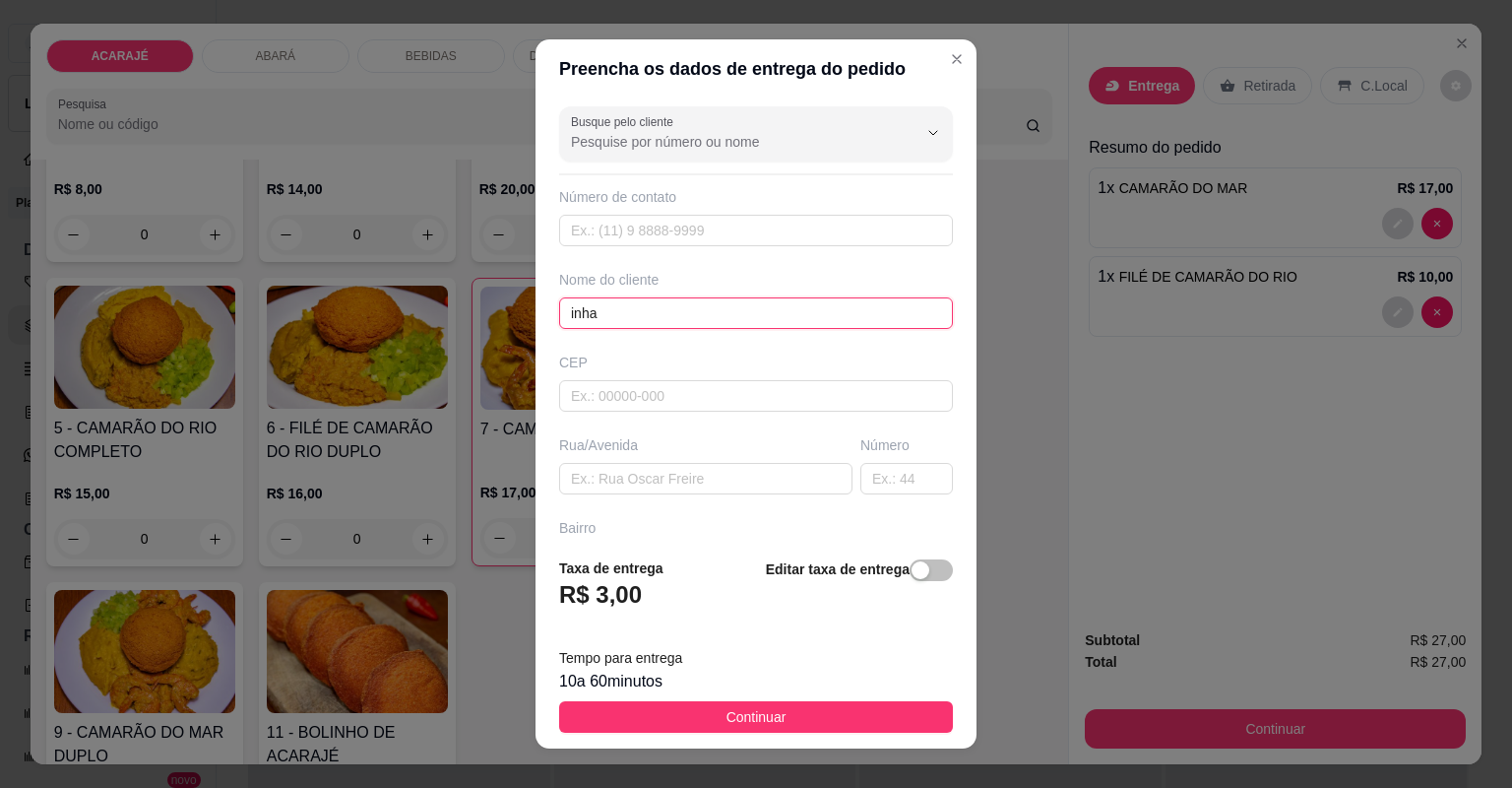 type on "inha" 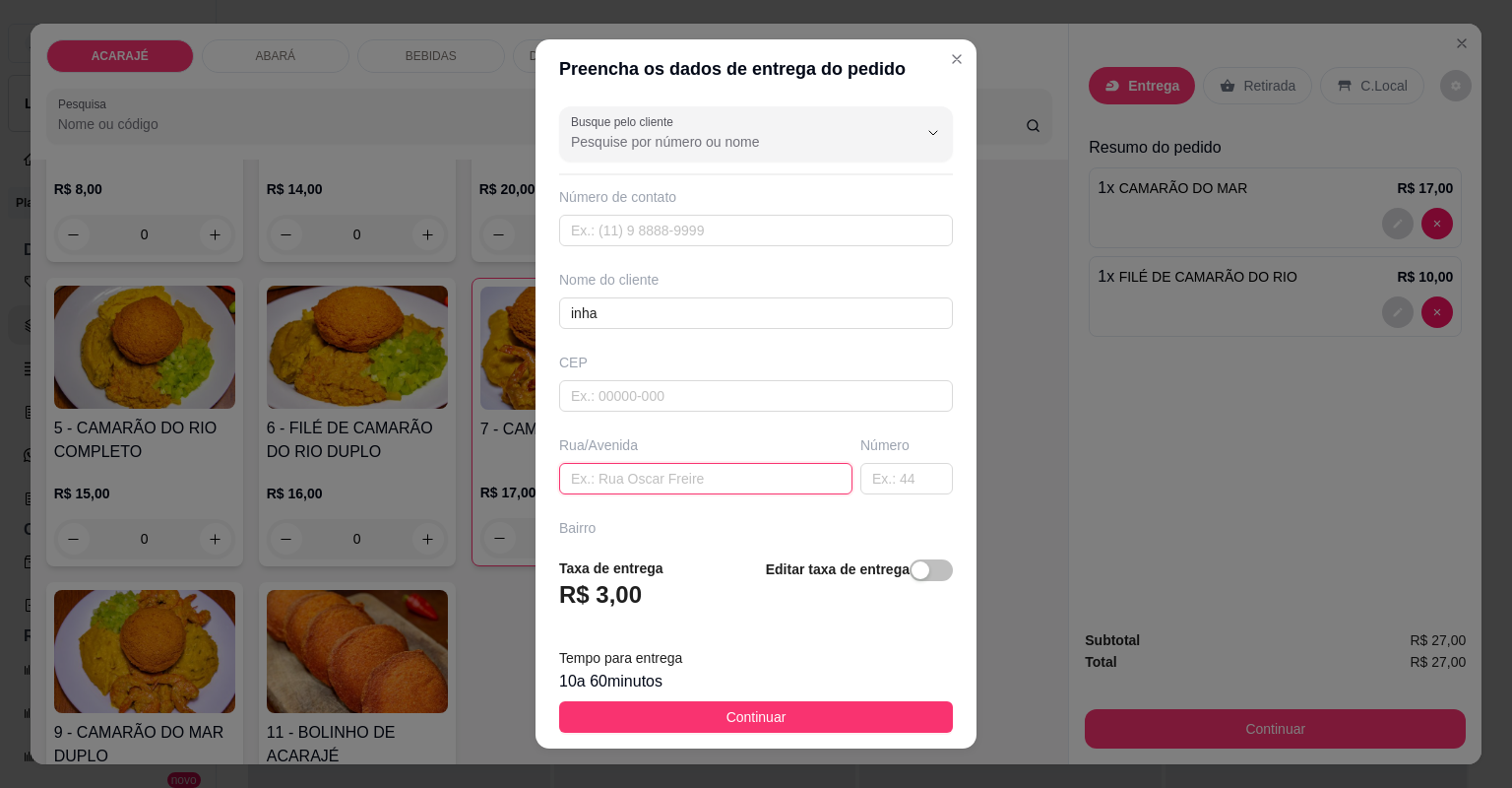 click at bounding box center [706, 479] 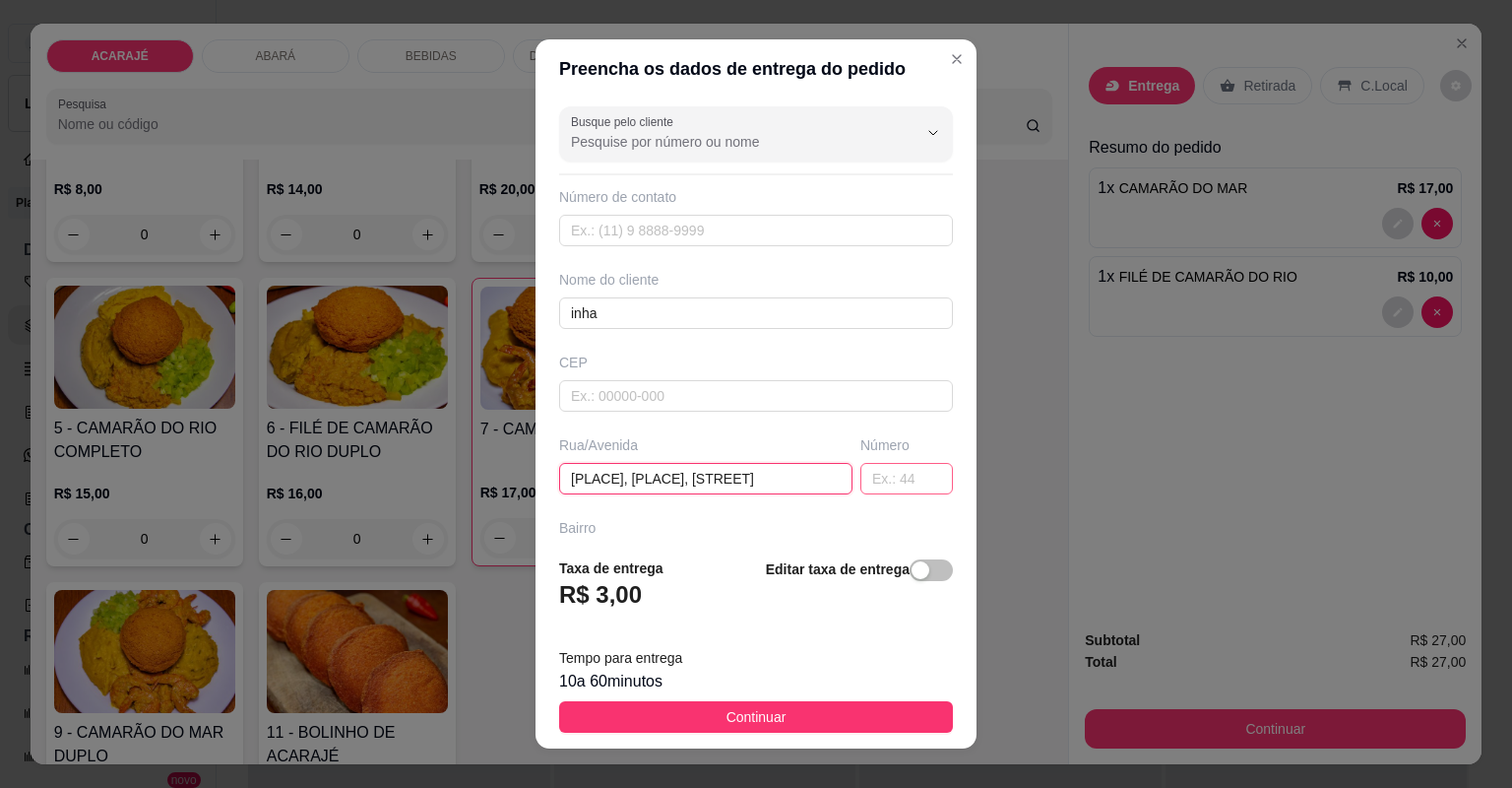 type on "bairro novo, camamuzinho, rua c" 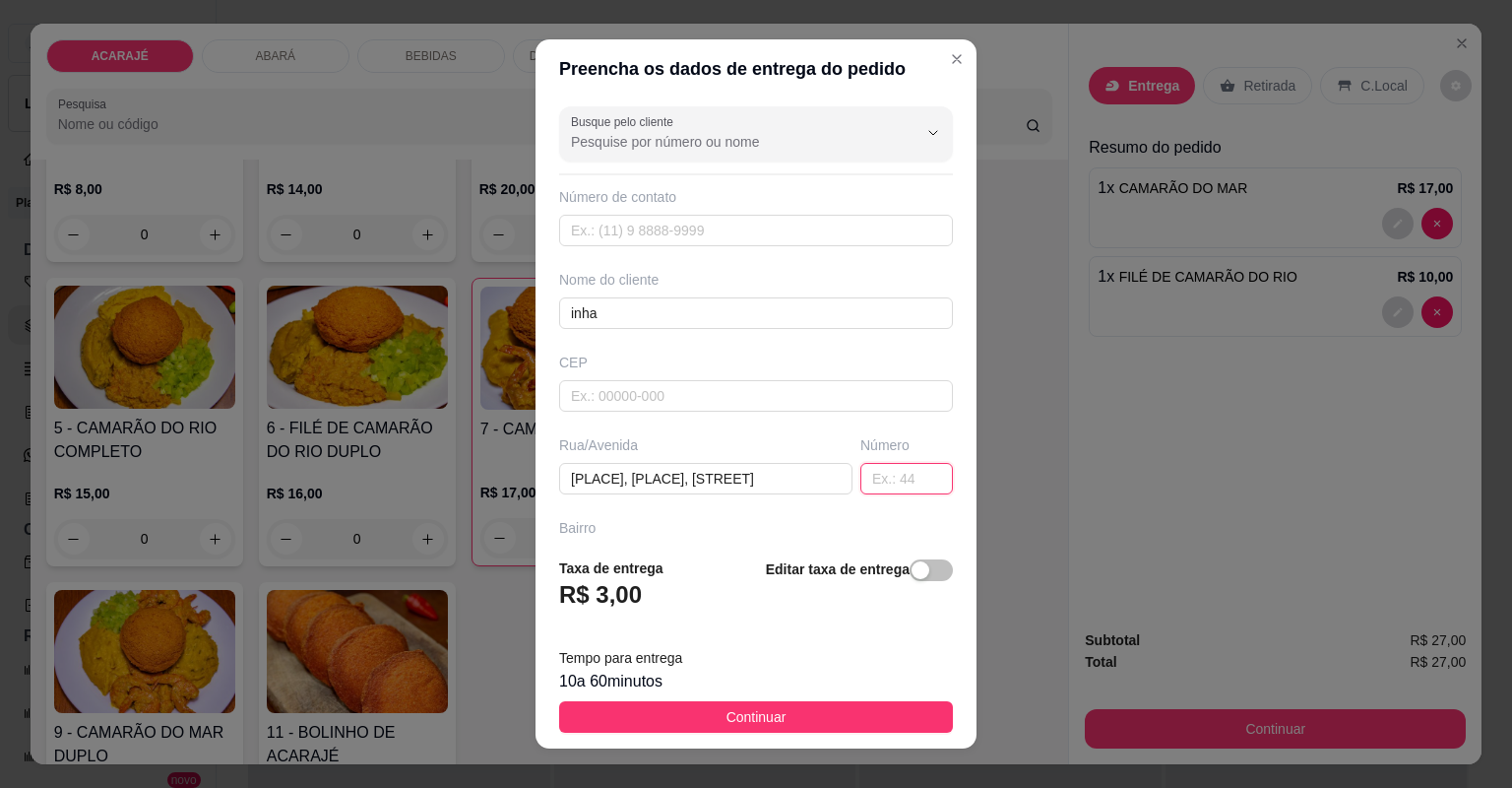click at bounding box center (907, 479) 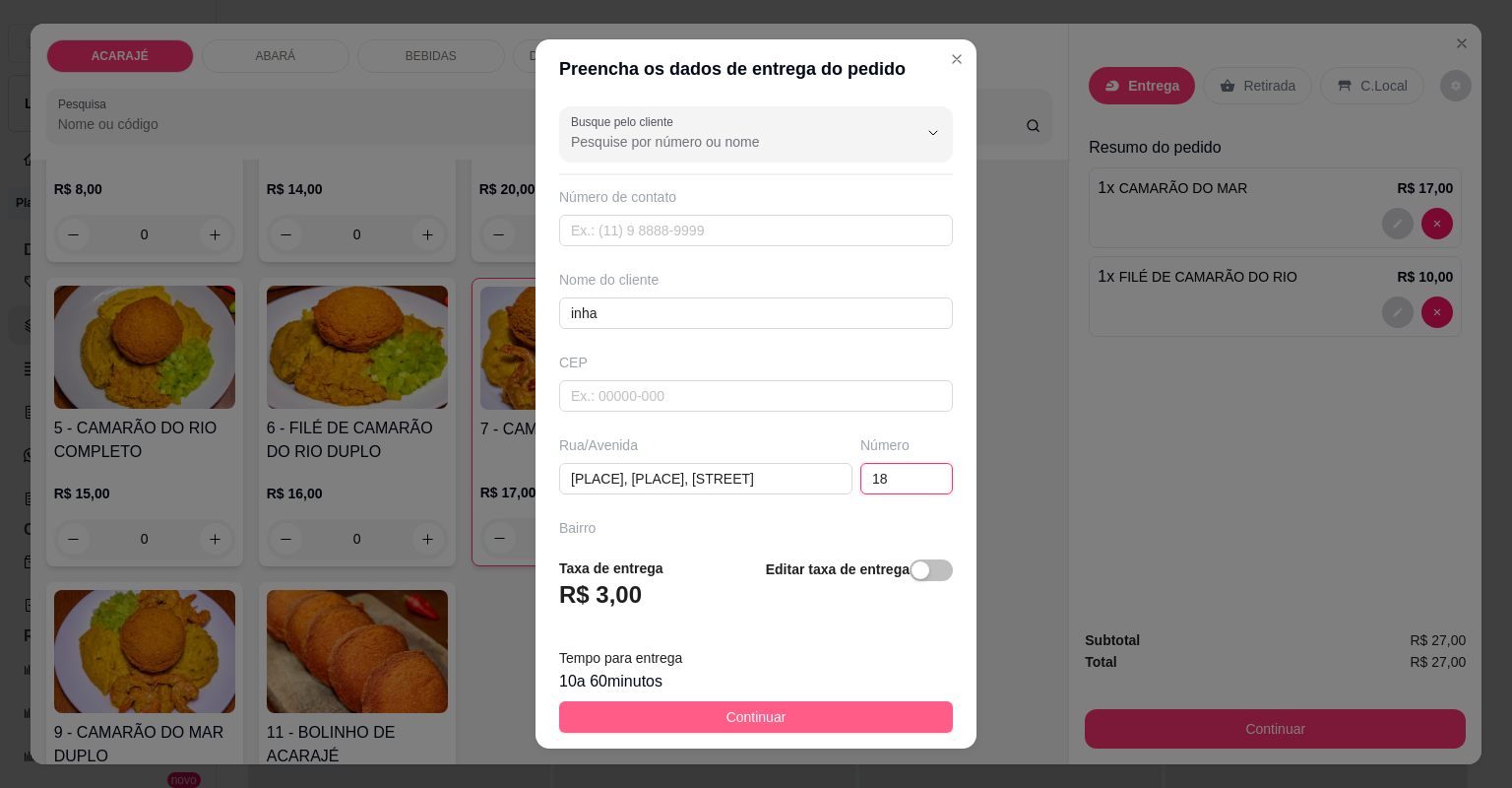 type on "18" 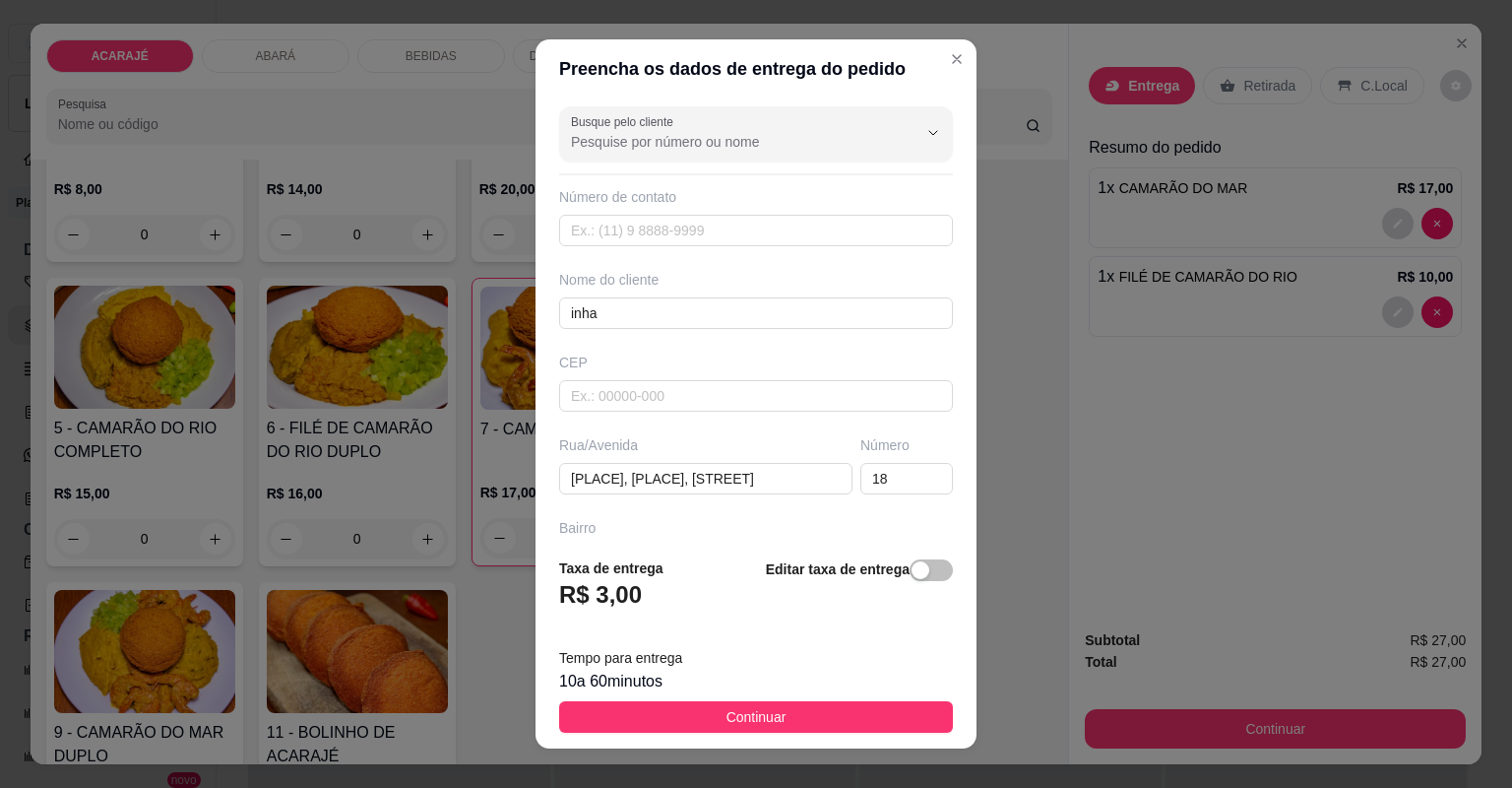 click on "Continuar" at bounding box center [756, 717] 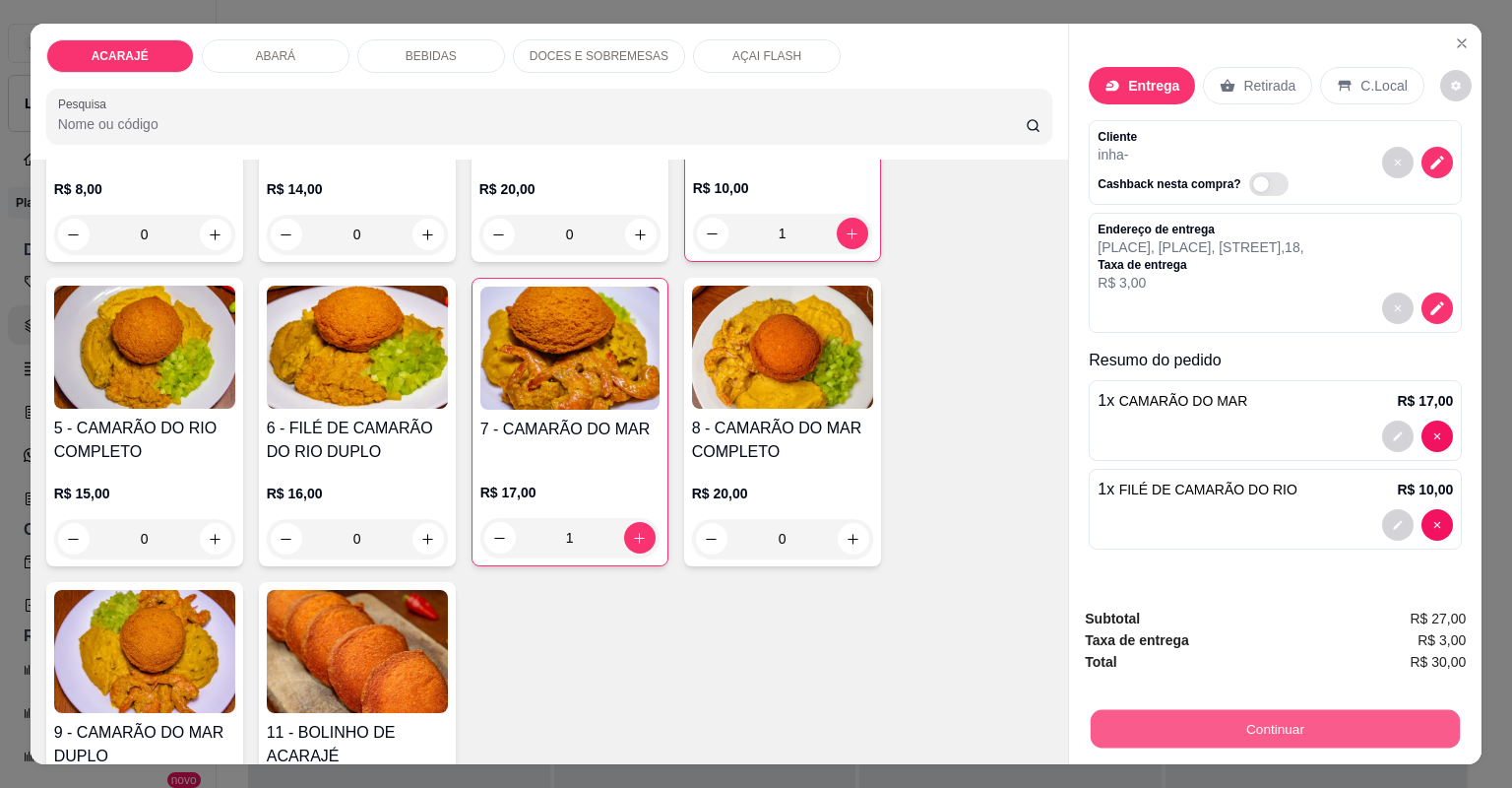 click on "Continuar" at bounding box center [1275, 729] 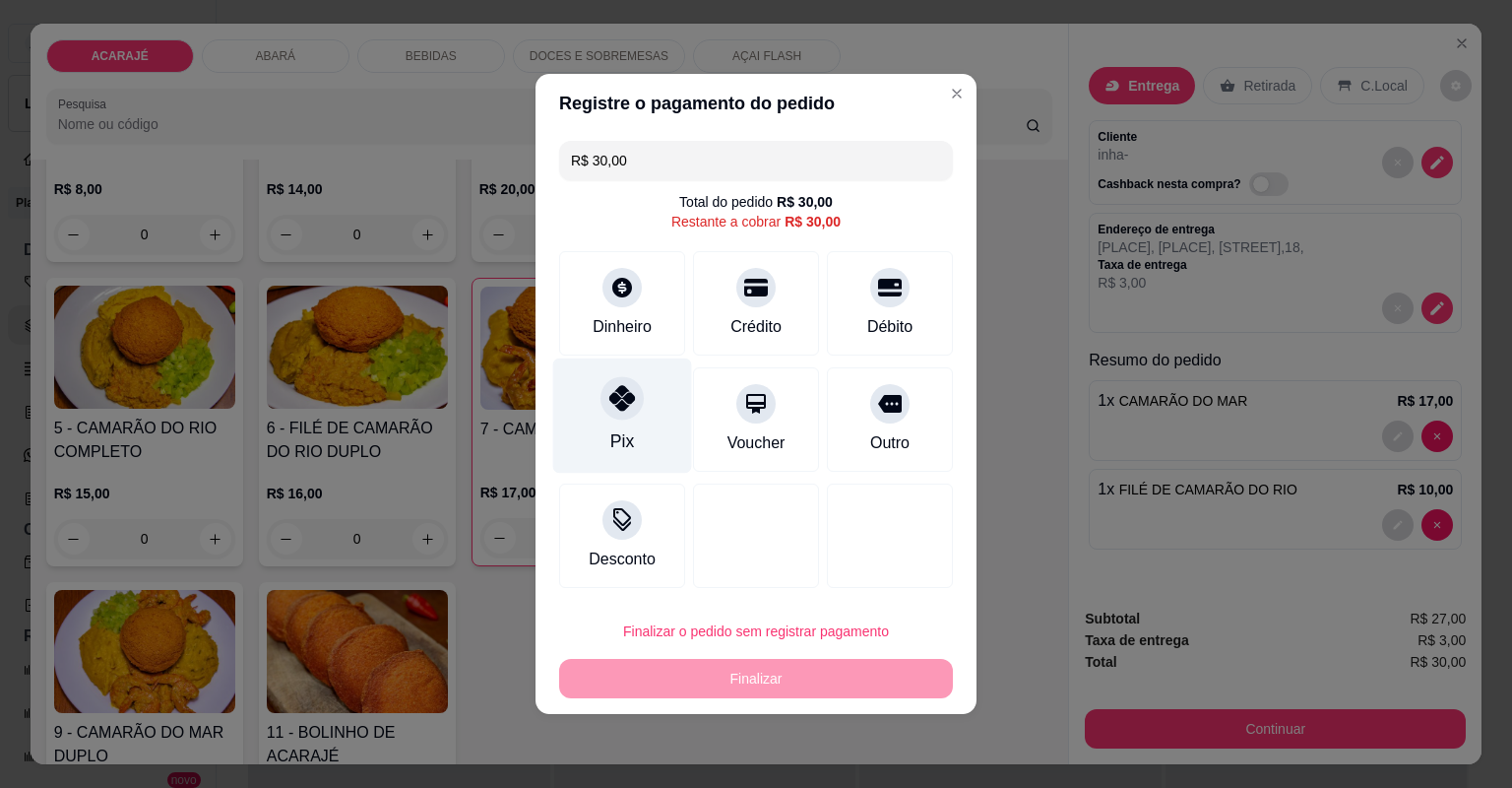 click on "Pix" at bounding box center [622, 441] 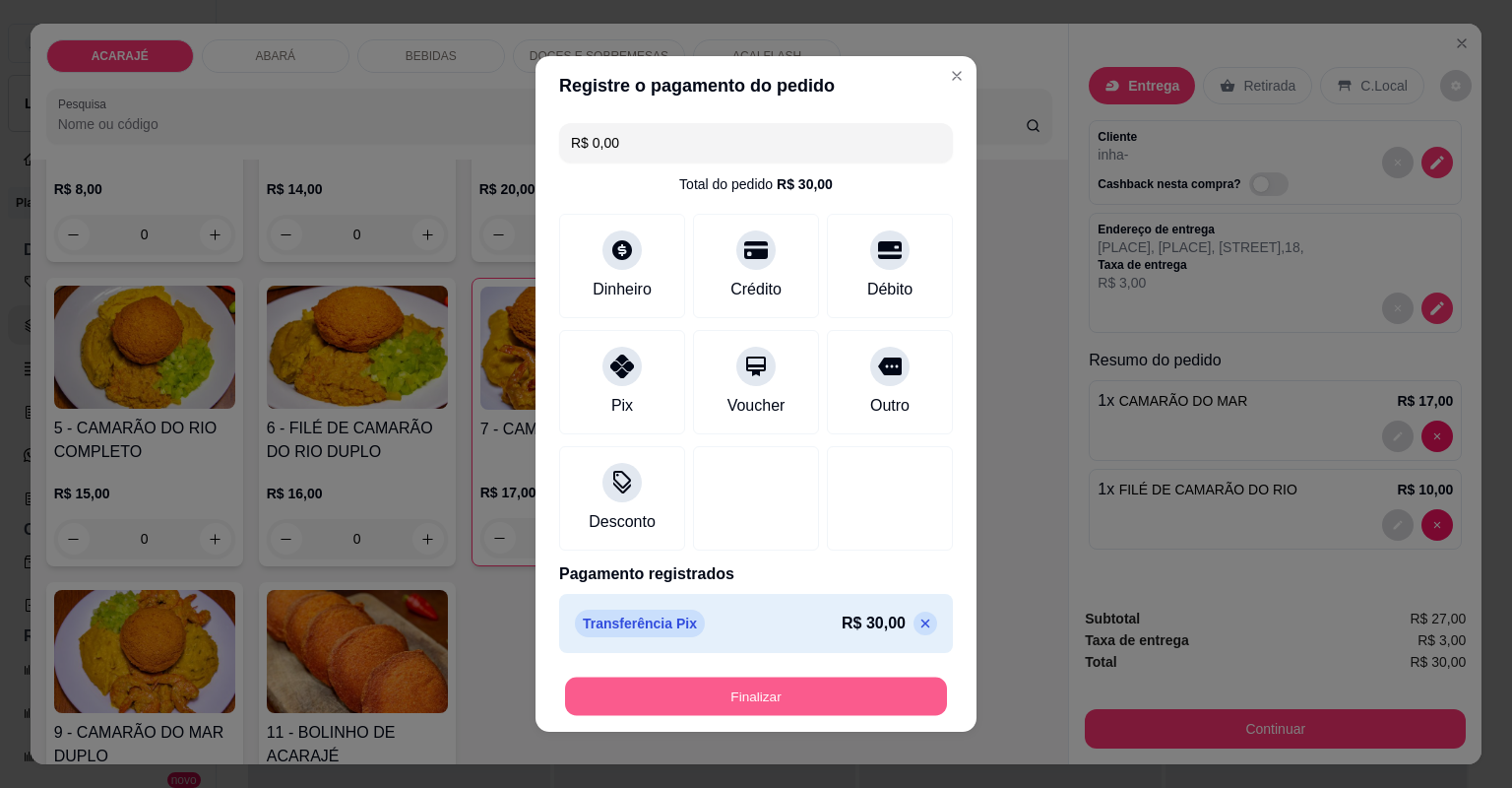 click on "Finalizar" at bounding box center (756, 696) 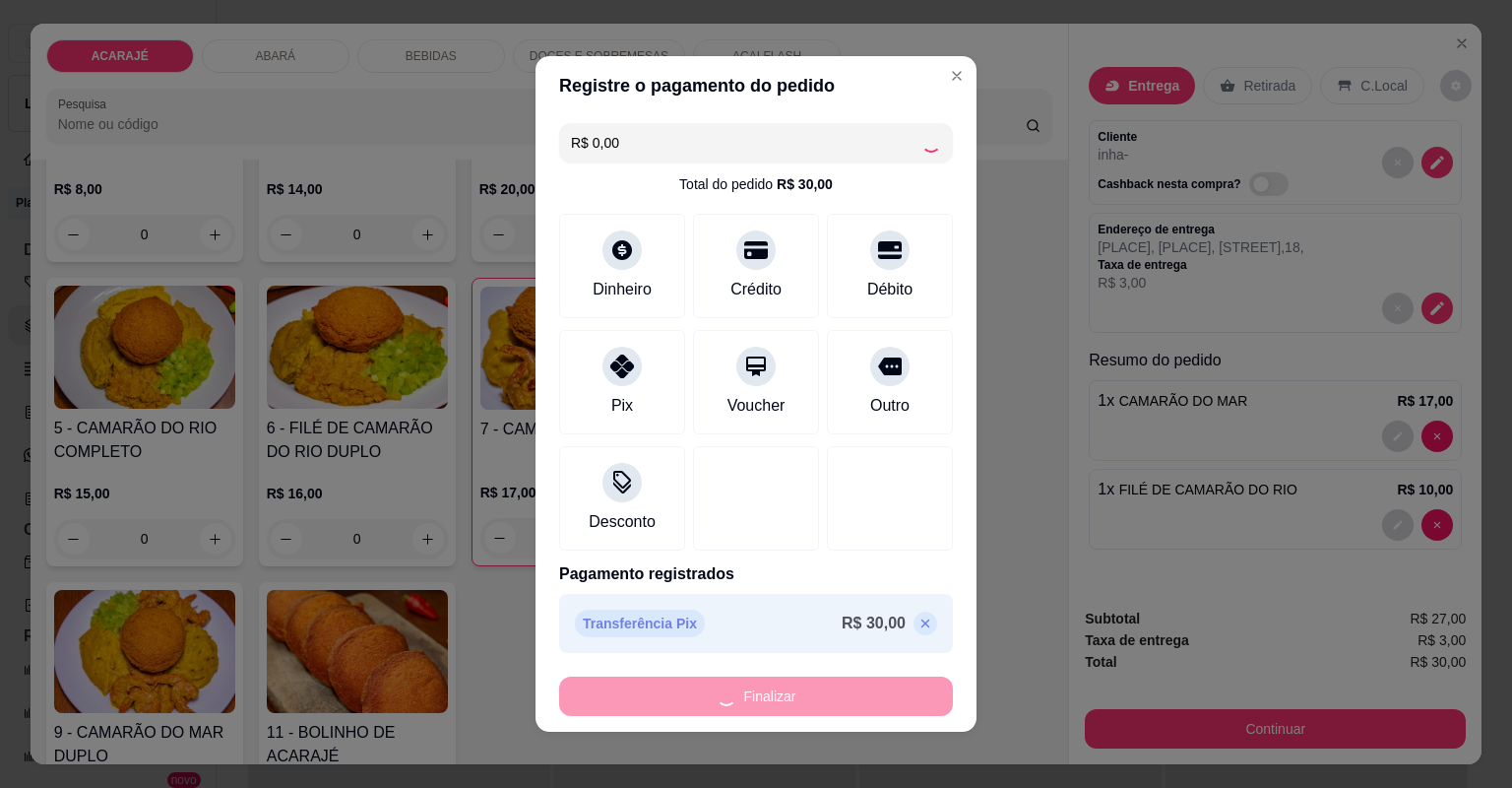 type on "0" 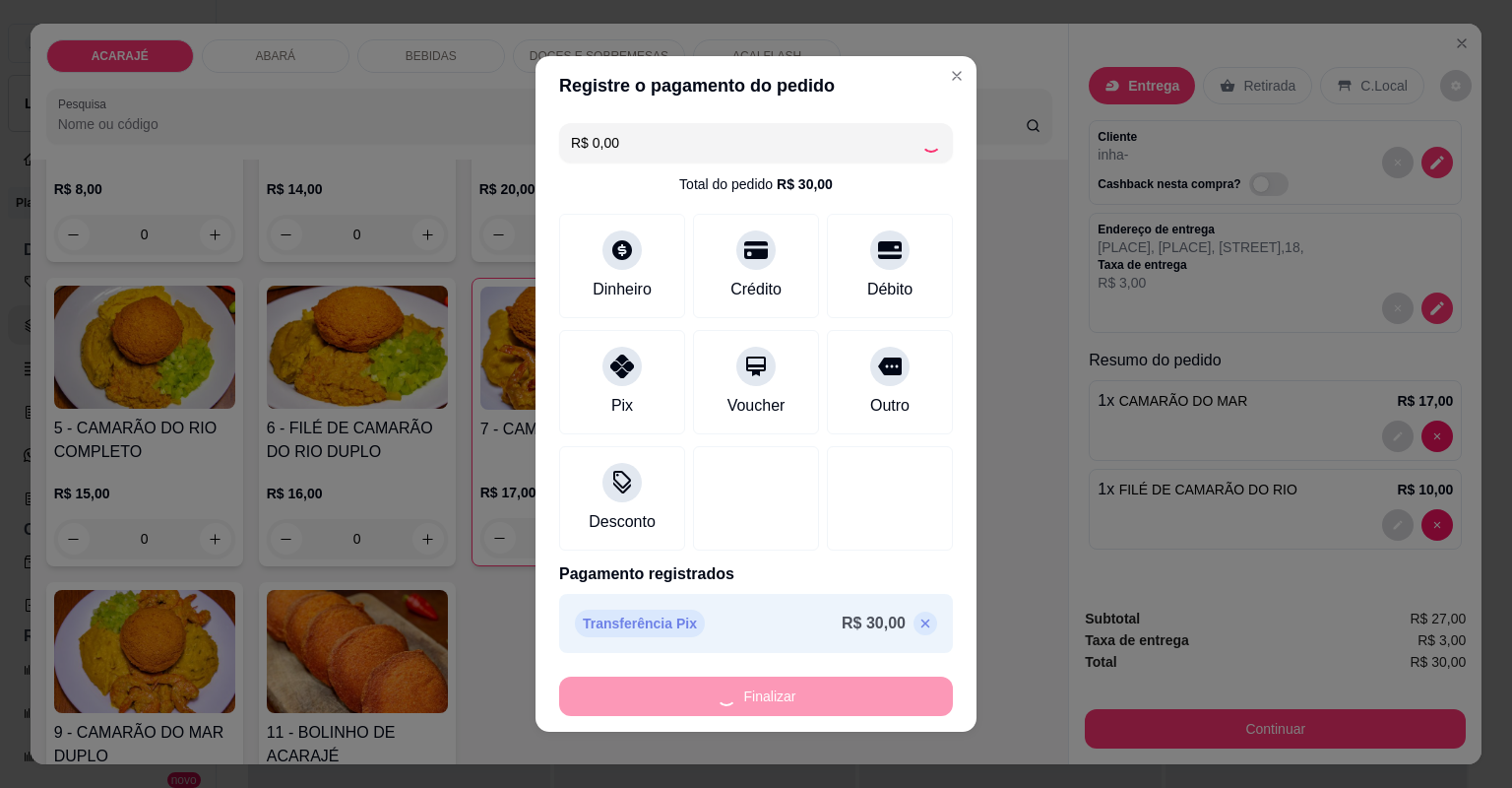 type on "0" 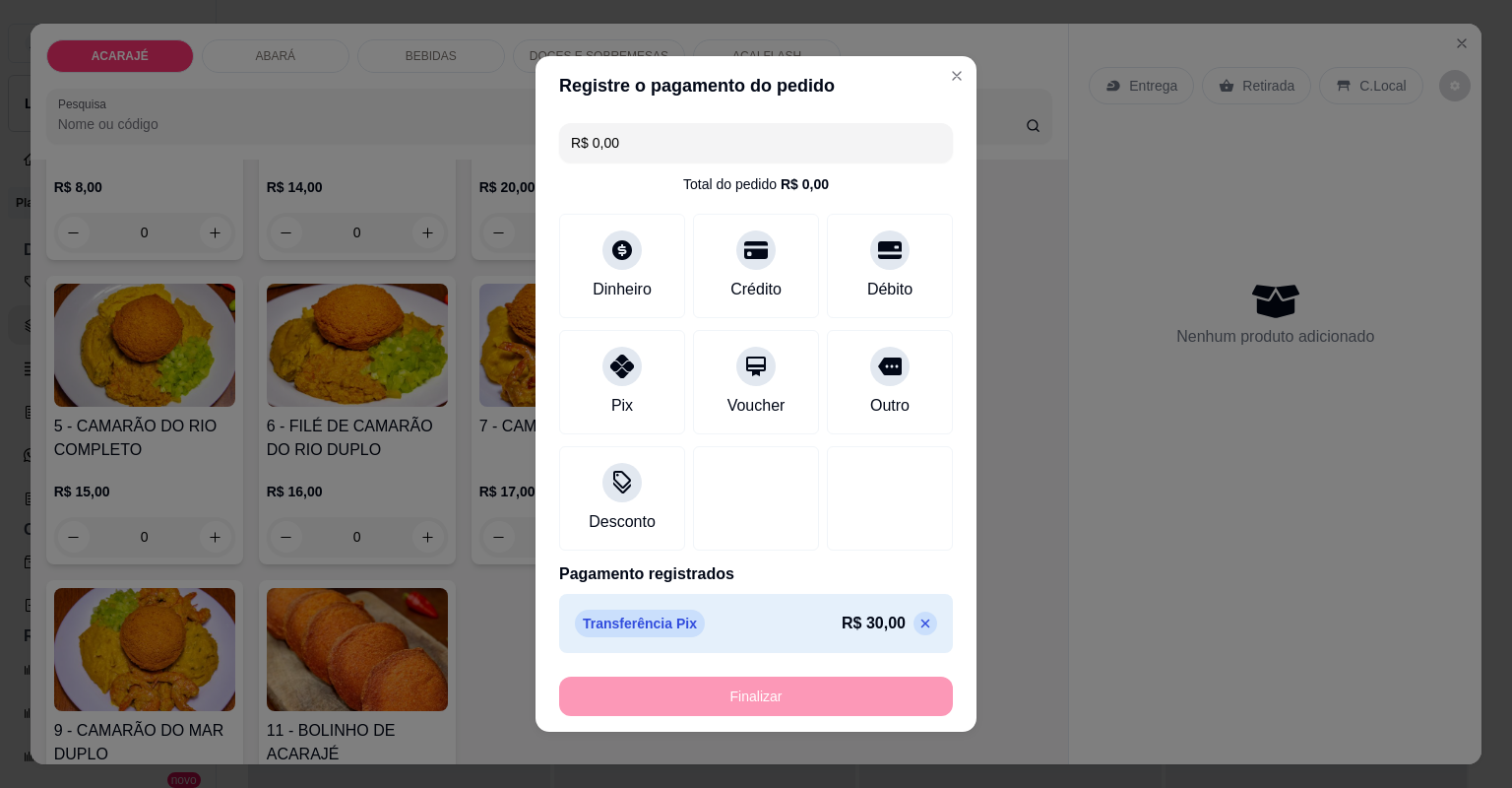 type on "-R$ 30,00" 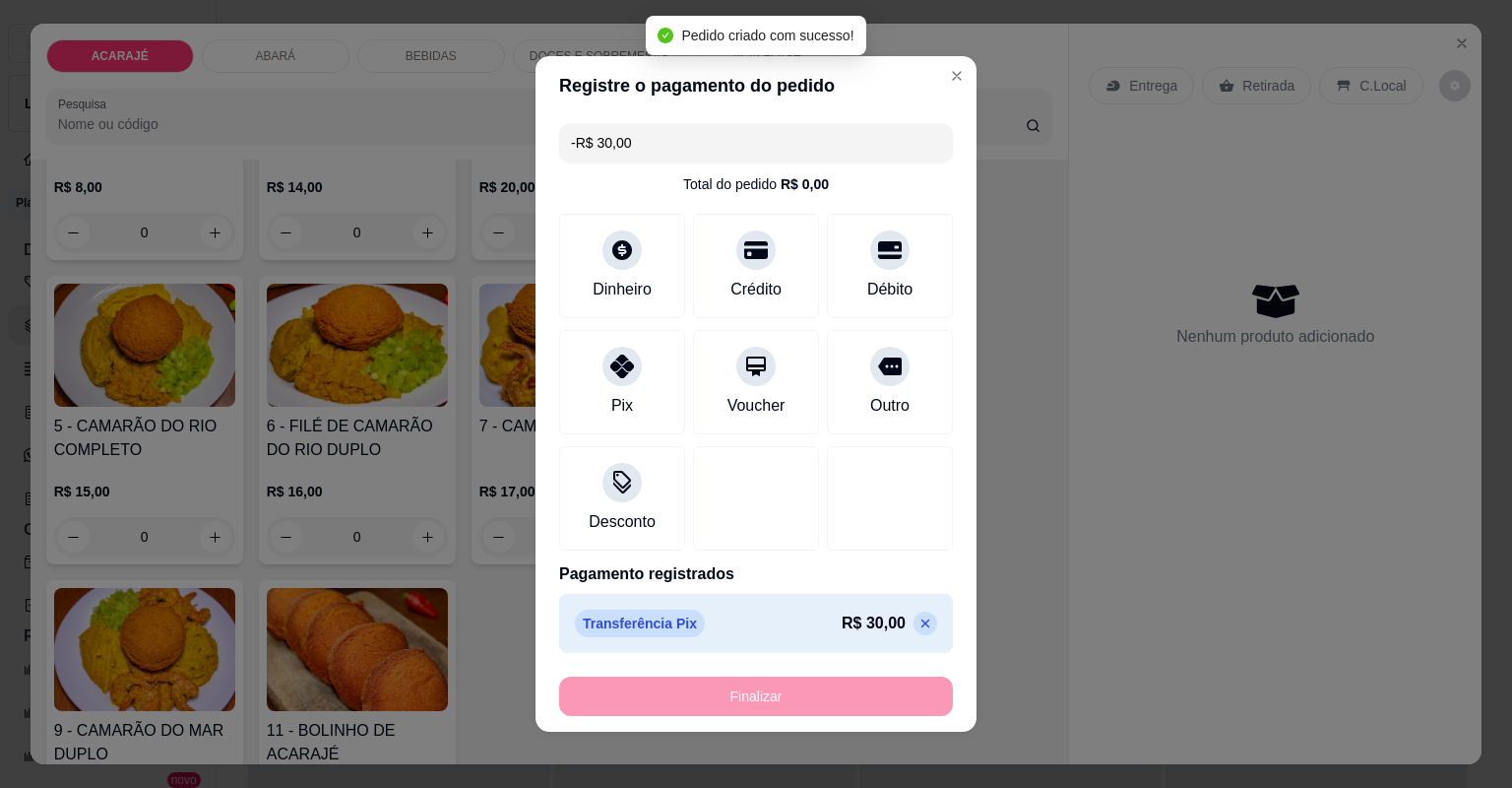 scroll, scrollTop: 315, scrollLeft: 0, axis: vertical 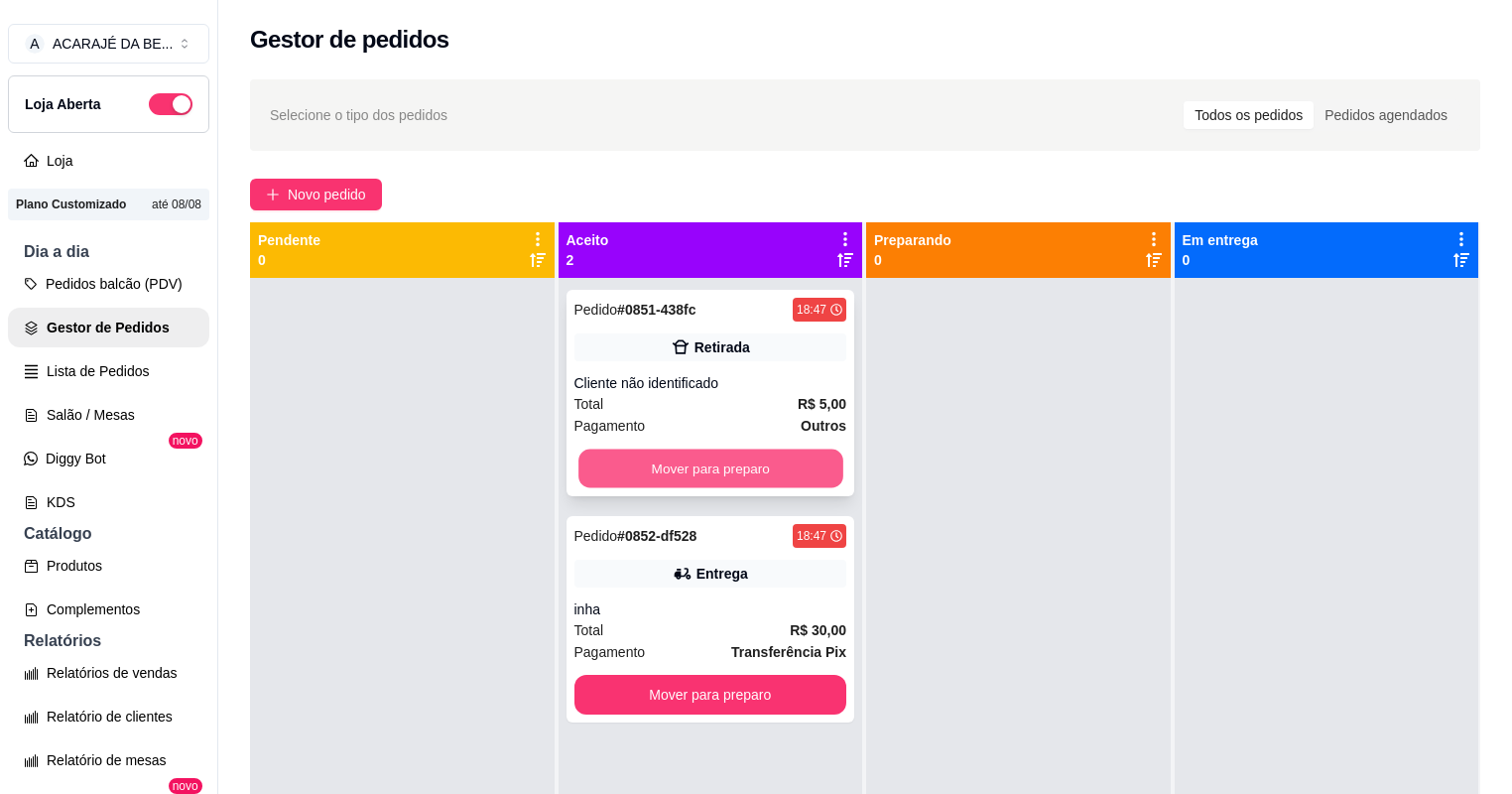 click on "Mover para preparo" at bounding box center (710, 468) 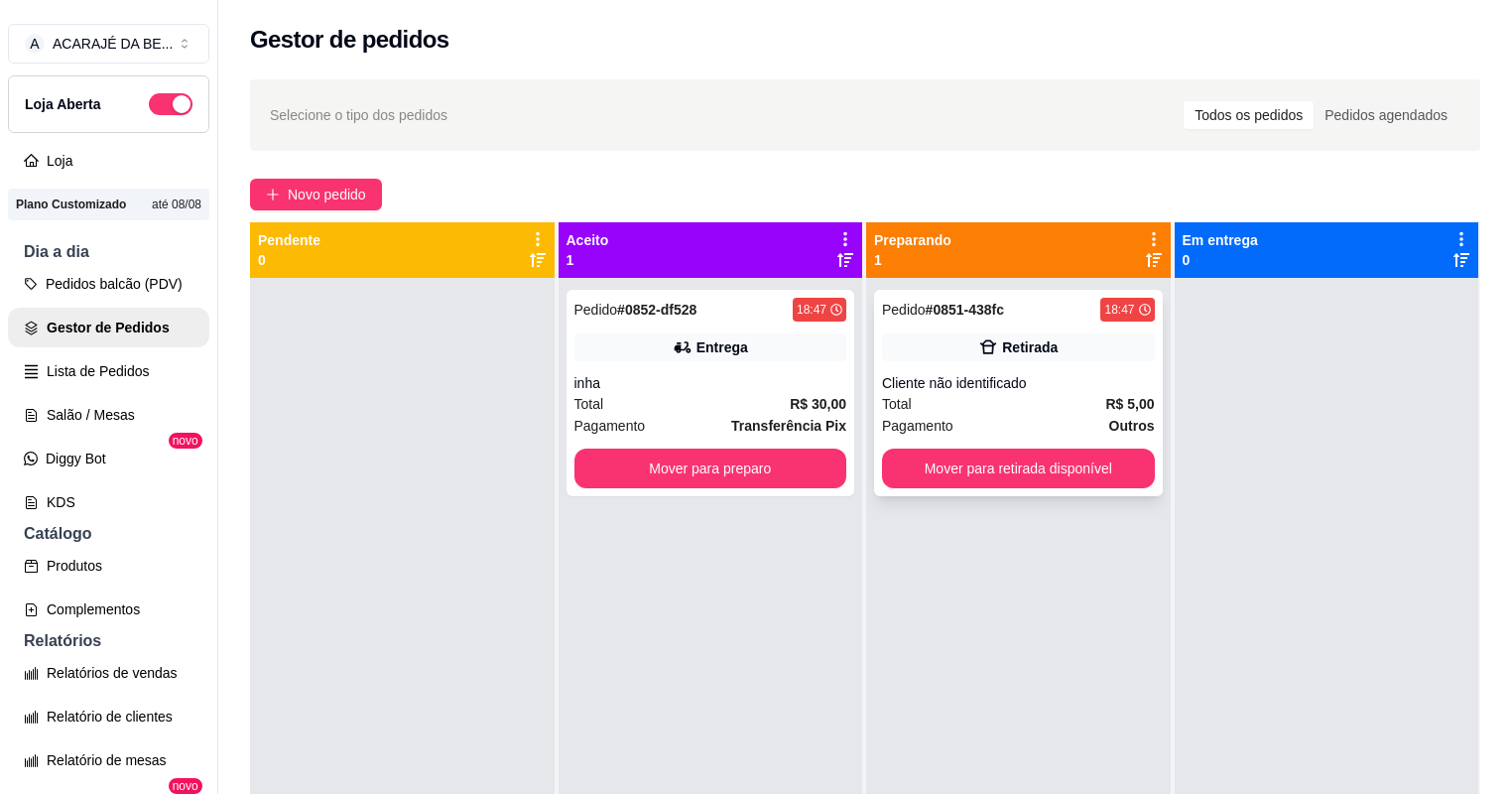 click on "Pagamento Outros" at bounding box center (1018, 426) 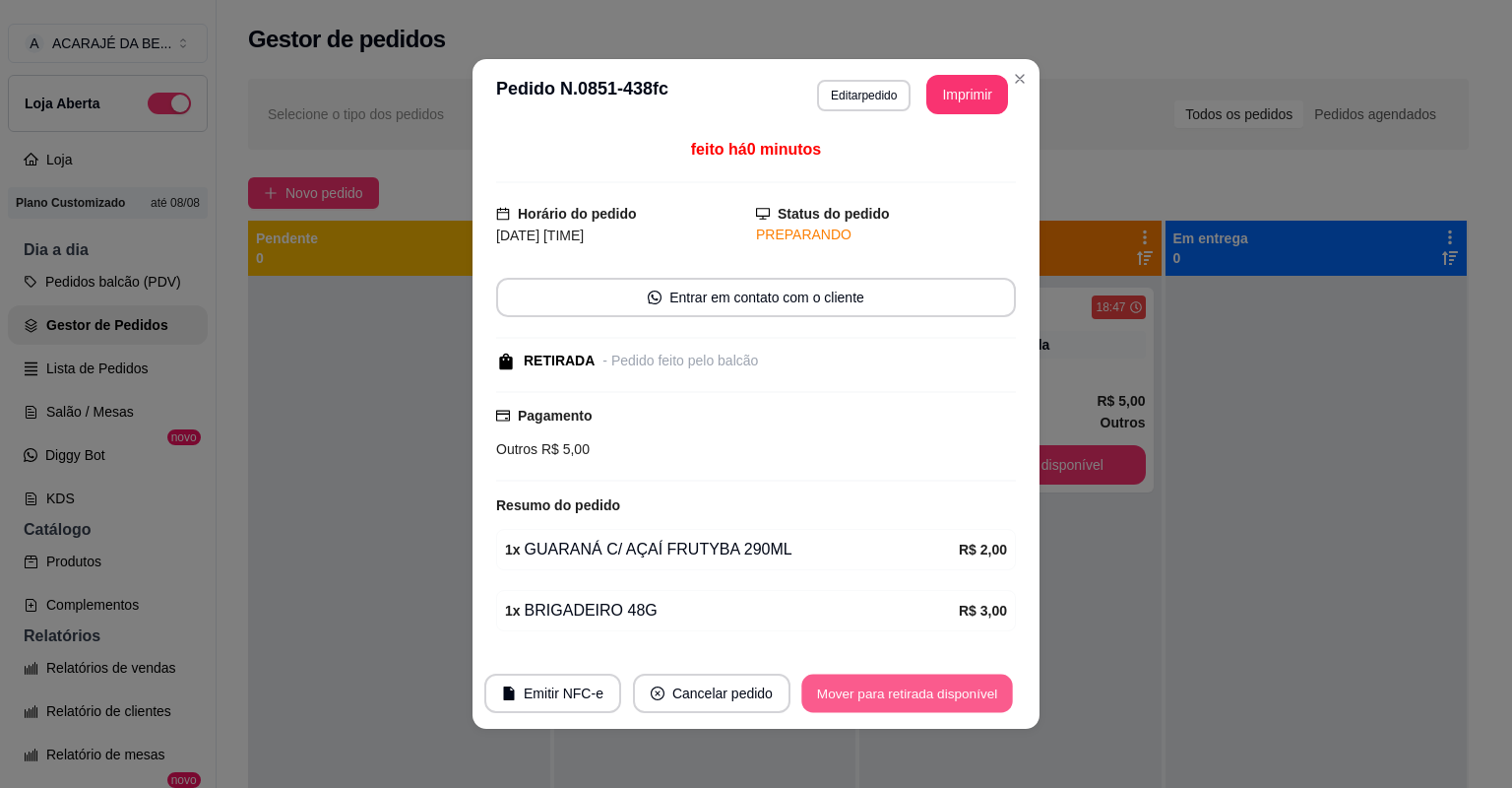 click on "Mover para retirada disponível" at bounding box center (907, 693) 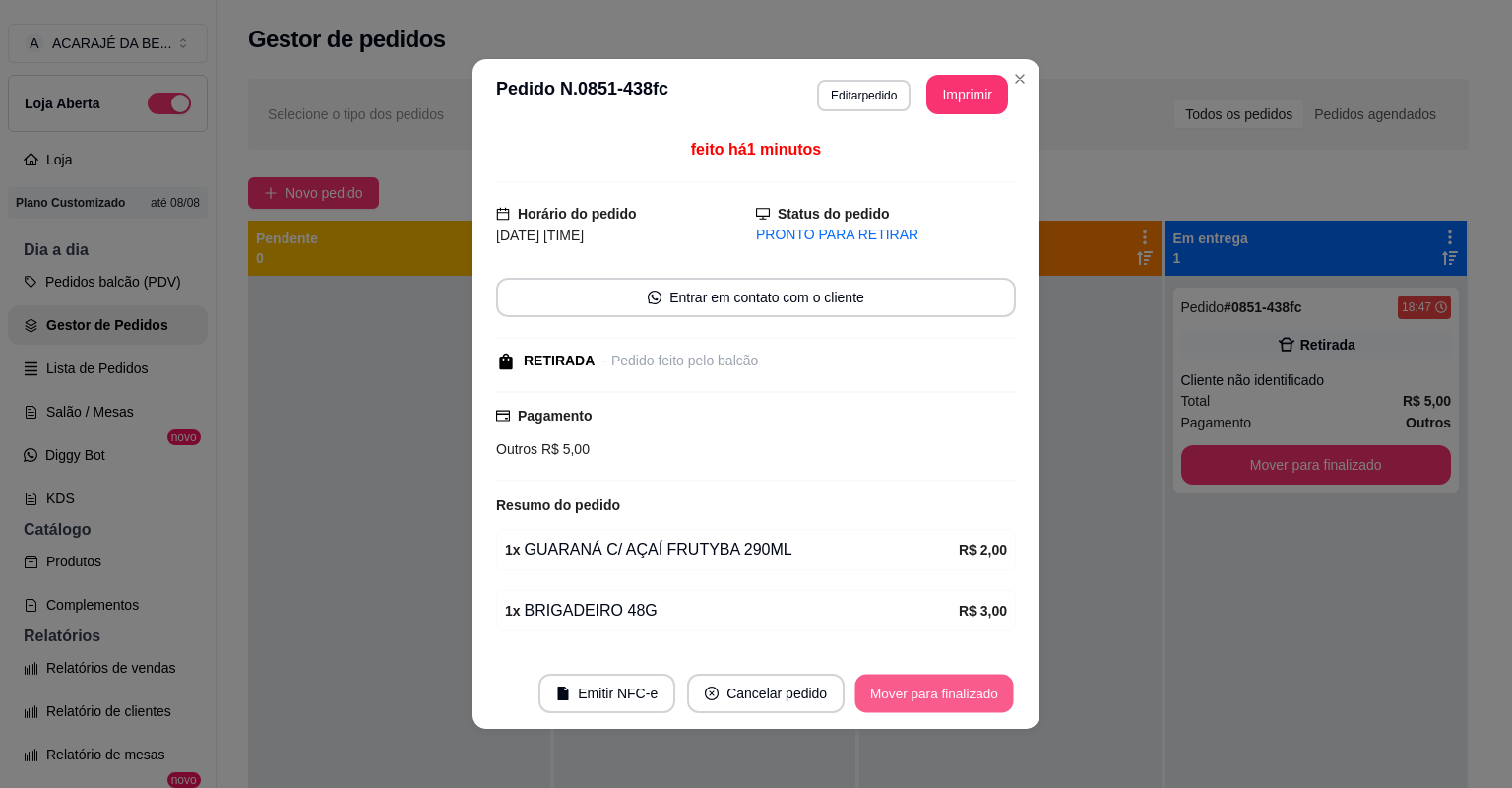 click on "Mover para finalizado" at bounding box center [934, 693] 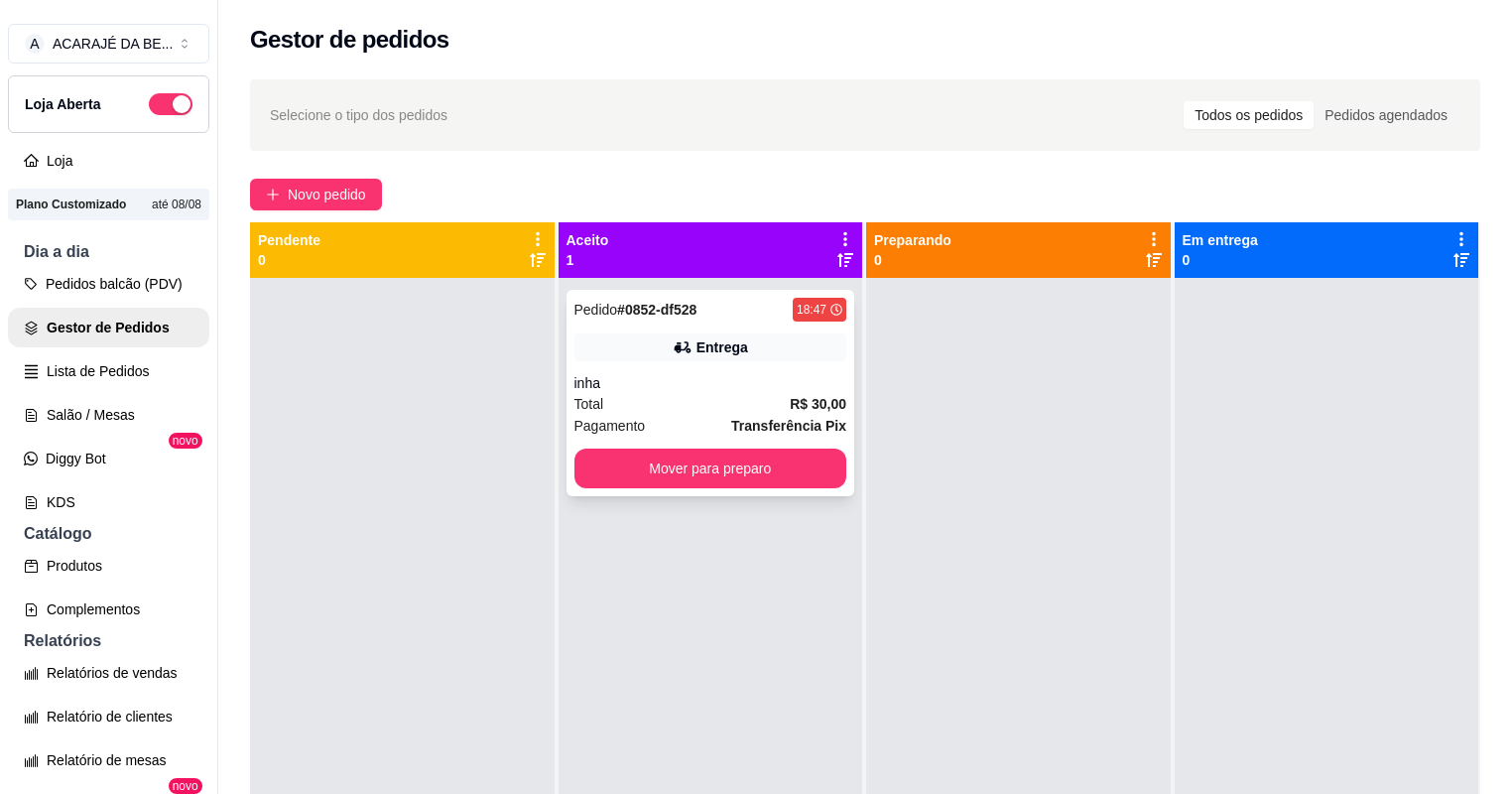 click on "Total R$ 30,00" at bounding box center (710, 404) 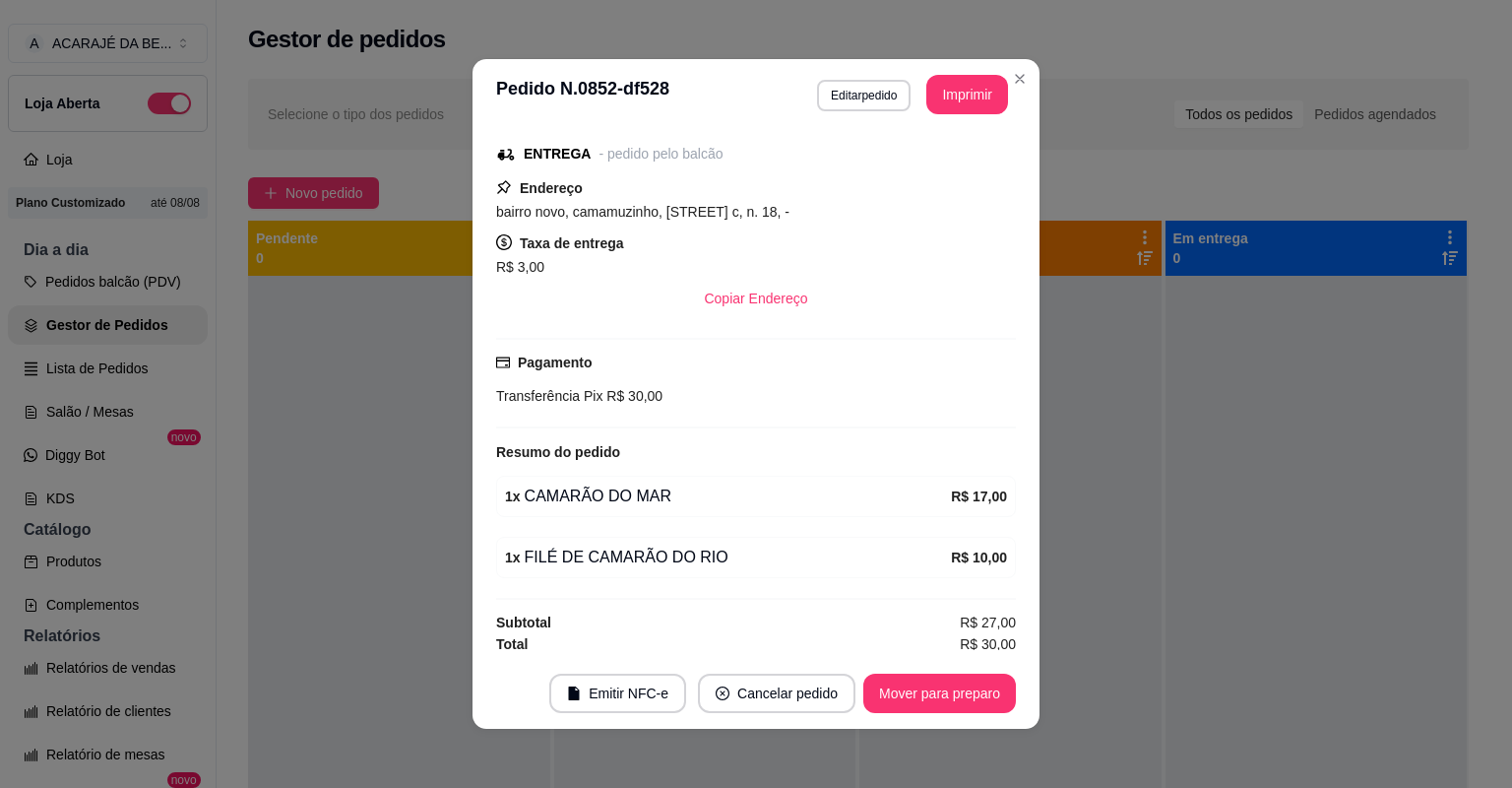 scroll, scrollTop: 252, scrollLeft: 0, axis: vertical 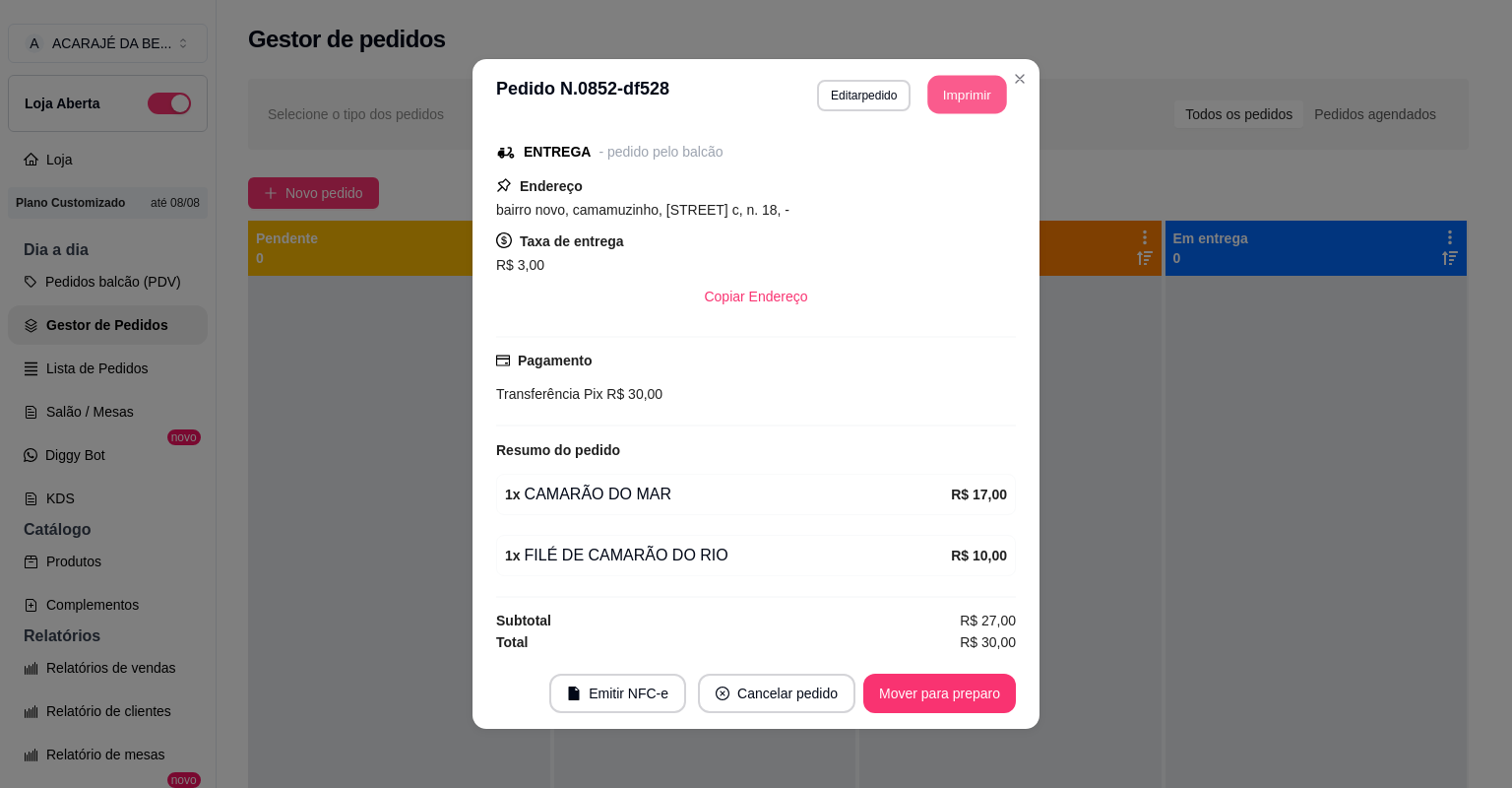 click on "Imprimir" at bounding box center (968, 95) 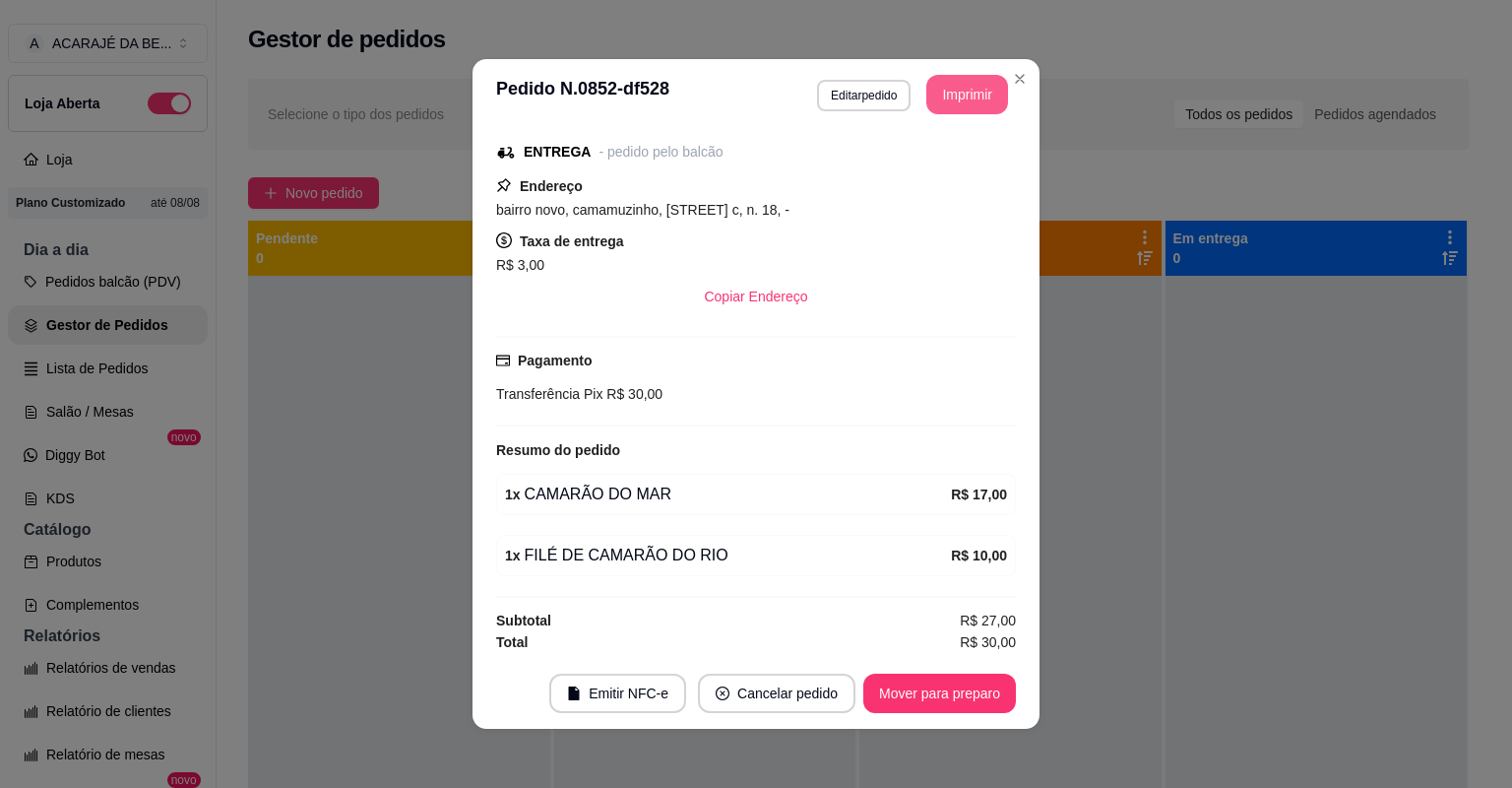 scroll, scrollTop: 0, scrollLeft: 0, axis: both 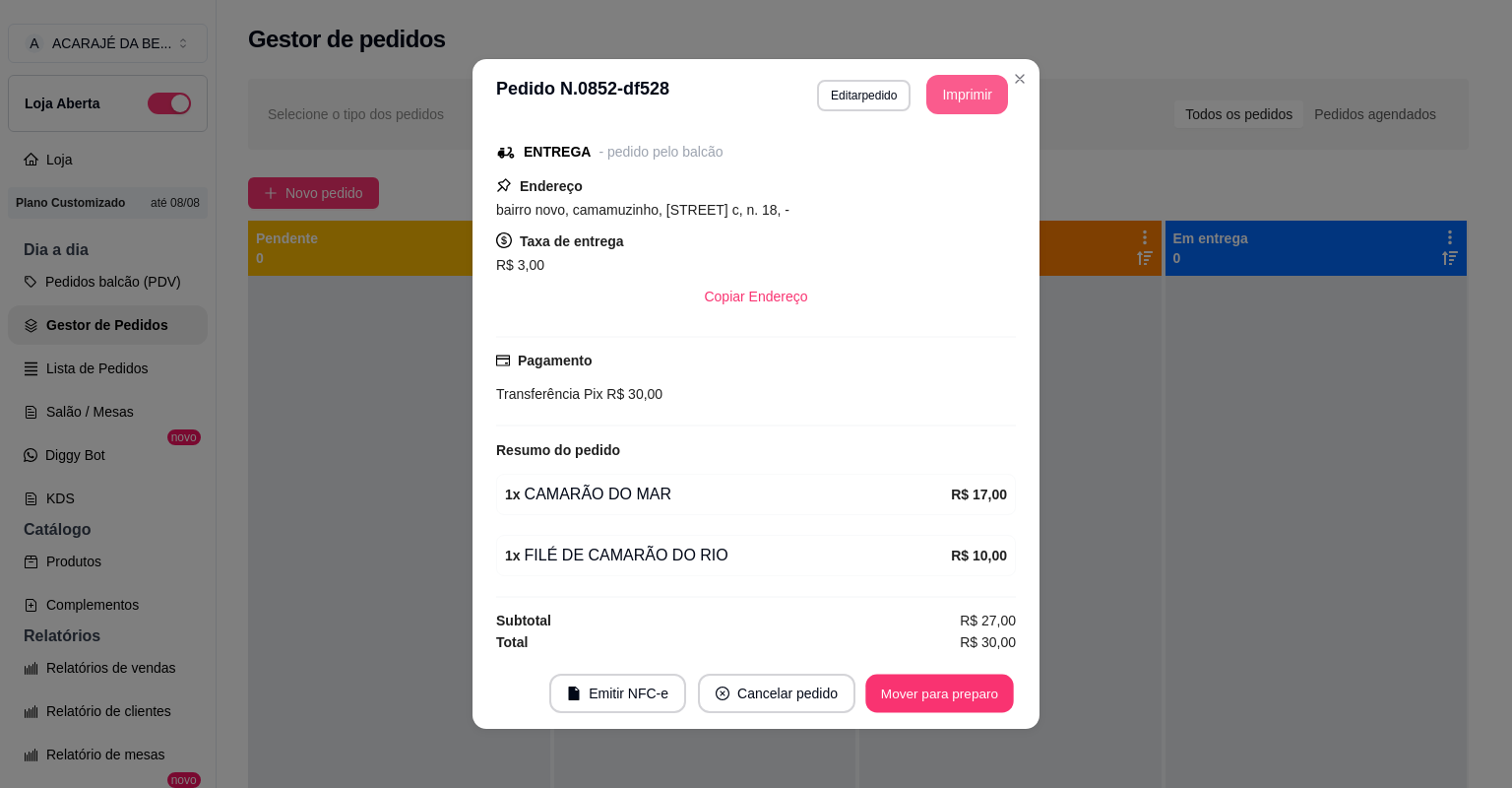 click on "Mover para preparo" at bounding box center [939, 693] 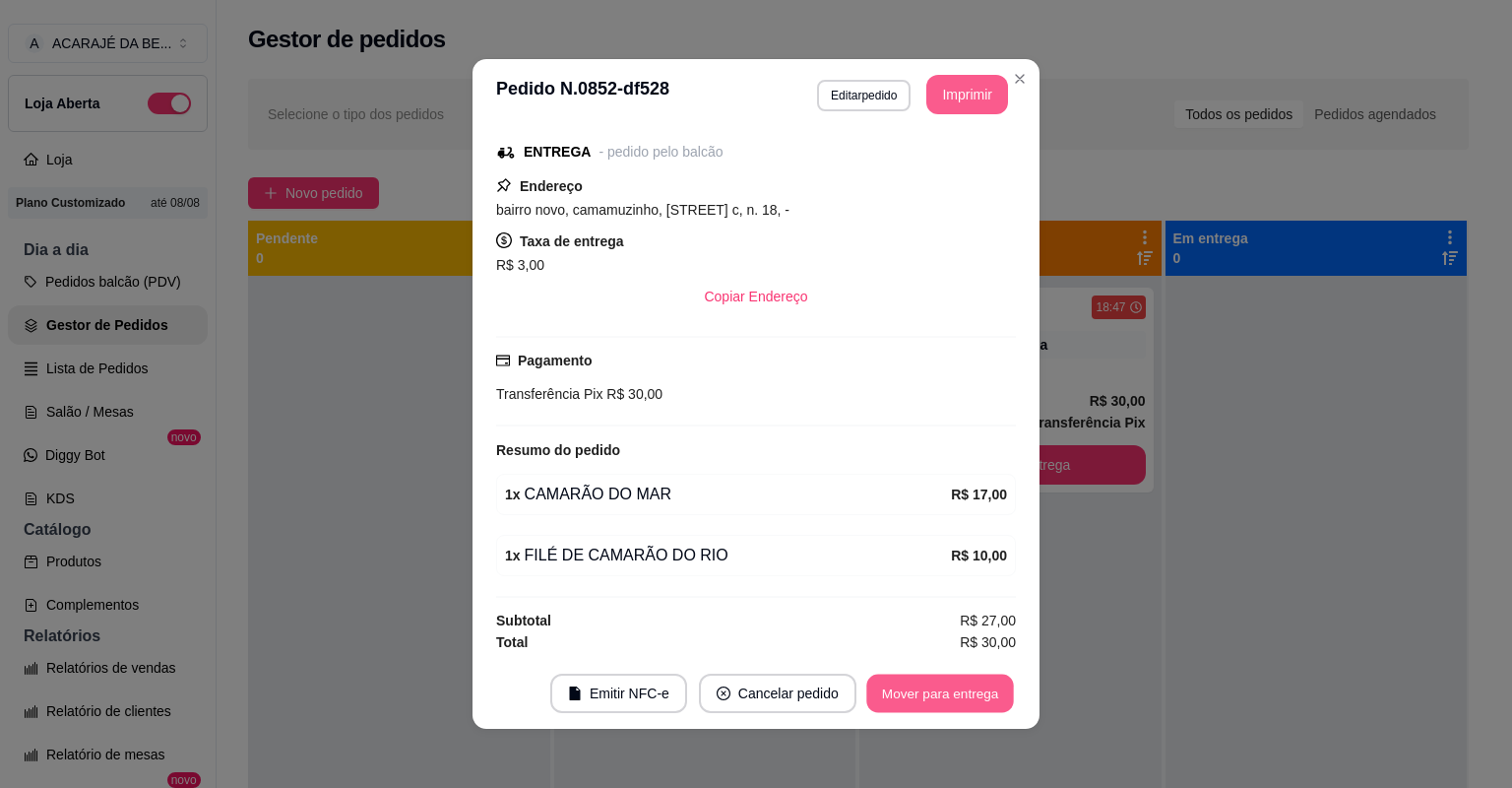 click on "Mover para entrega" at bounding box center [940, 693] 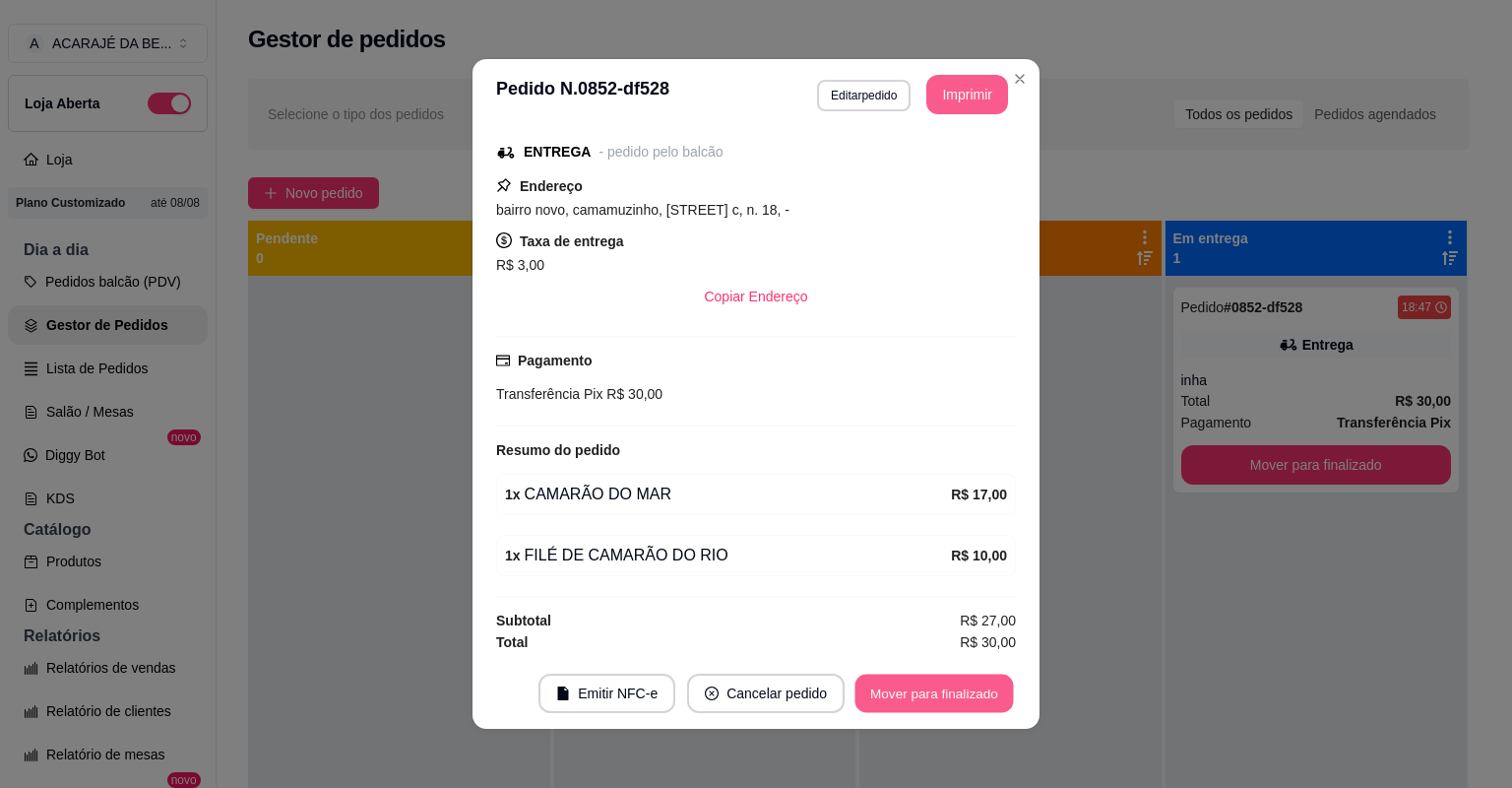 click on "Mover para finalizado" at bounding box center (934, 693) 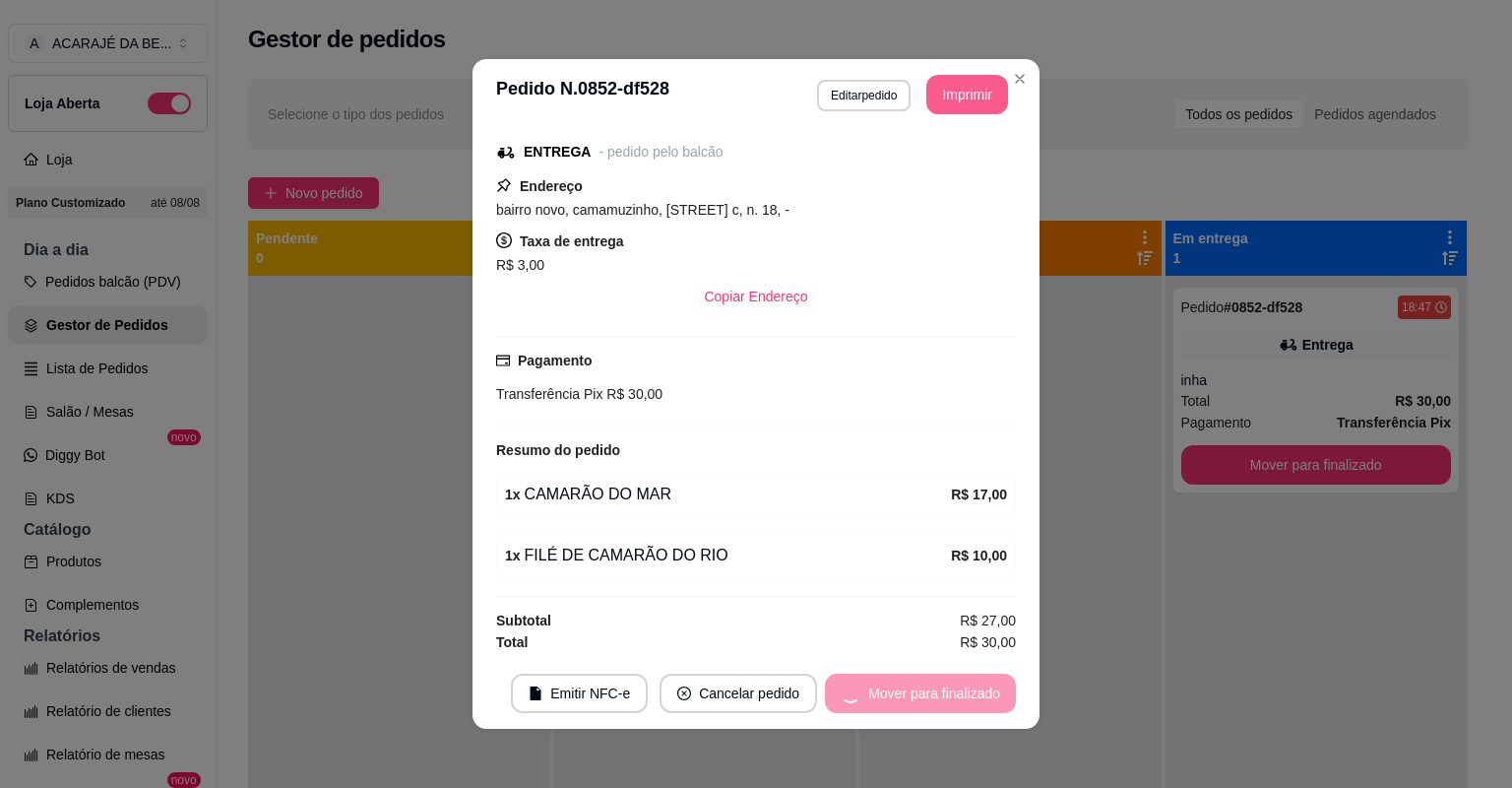 scroll, scrollTop: 167, scrollLeft: 0, axis: vertical 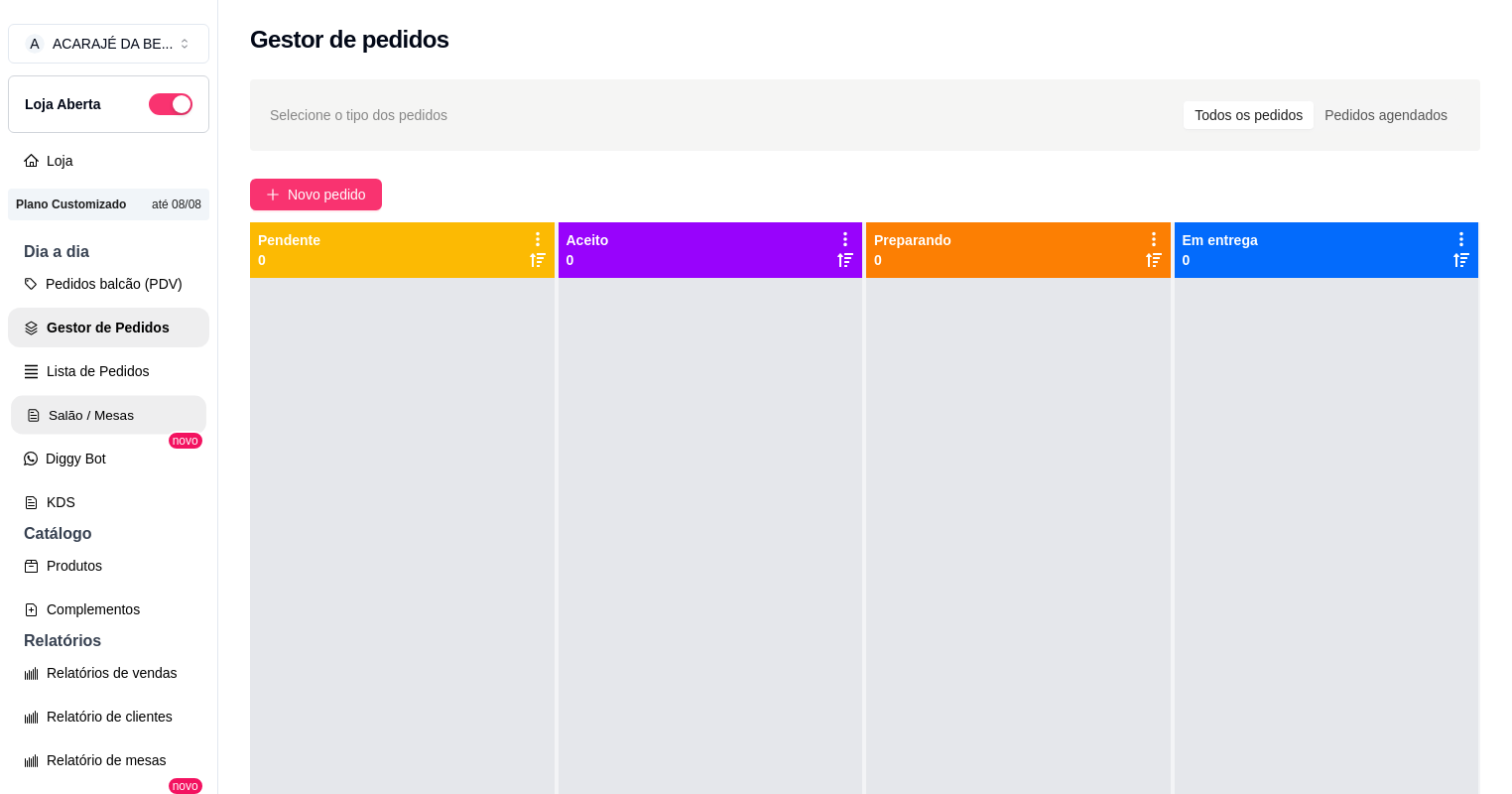 click on "Salão / Mesas" at bounding box center [108, 415] 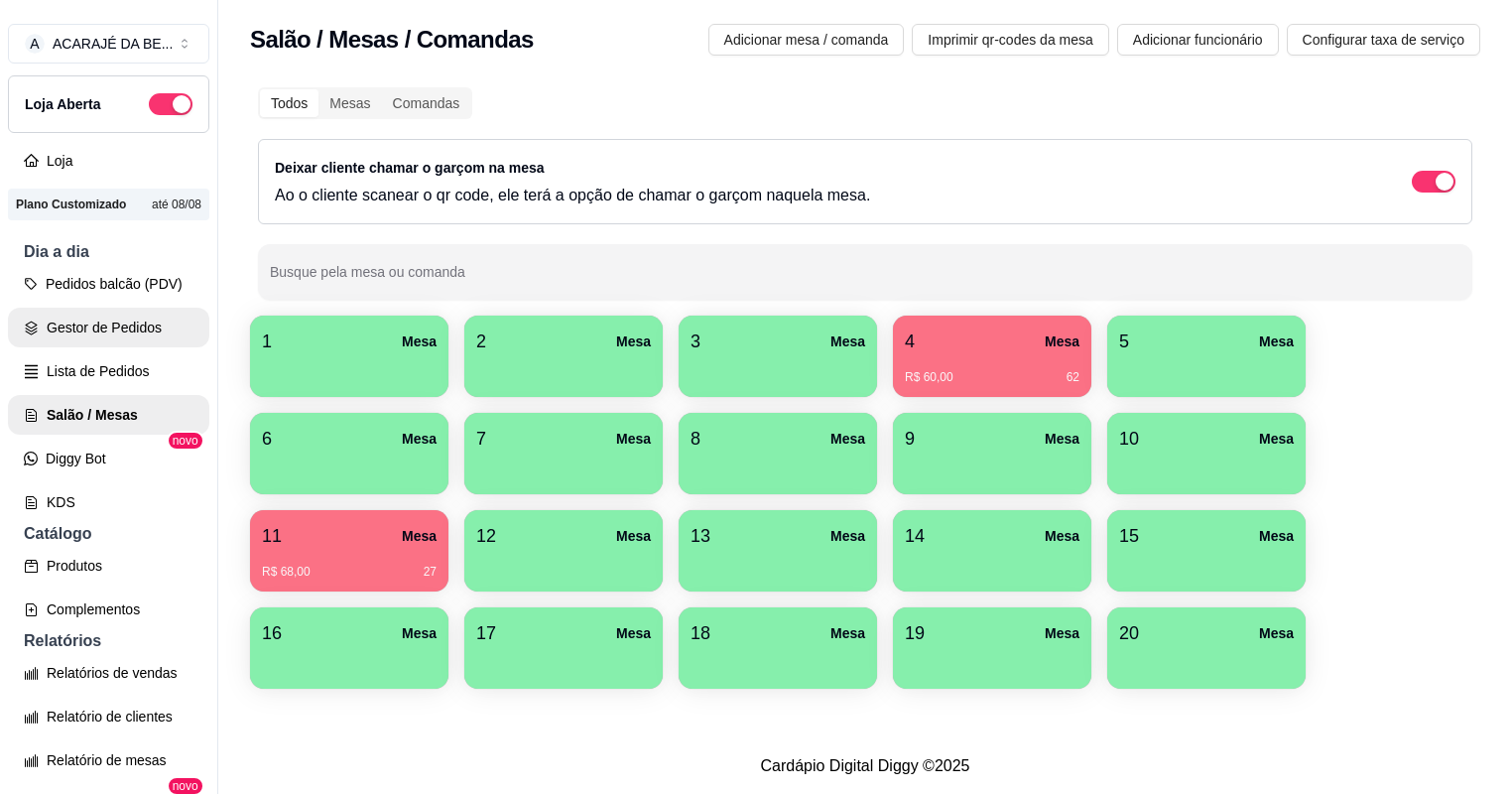 click on "Gestor de Pedidos" at bounding box center [108, 328] 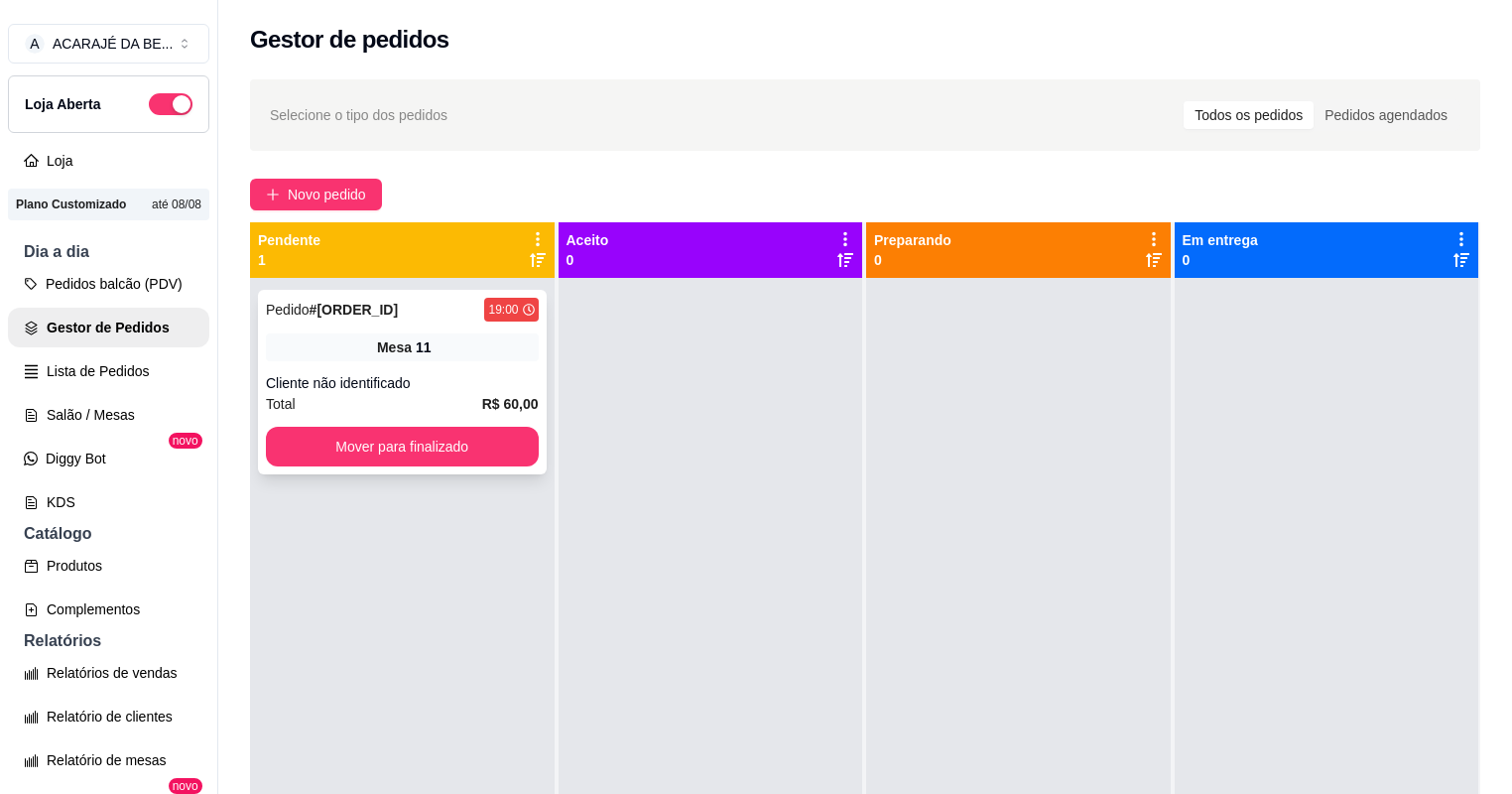 click on "Total R$ 60,00" at bounding box center [402, 404] 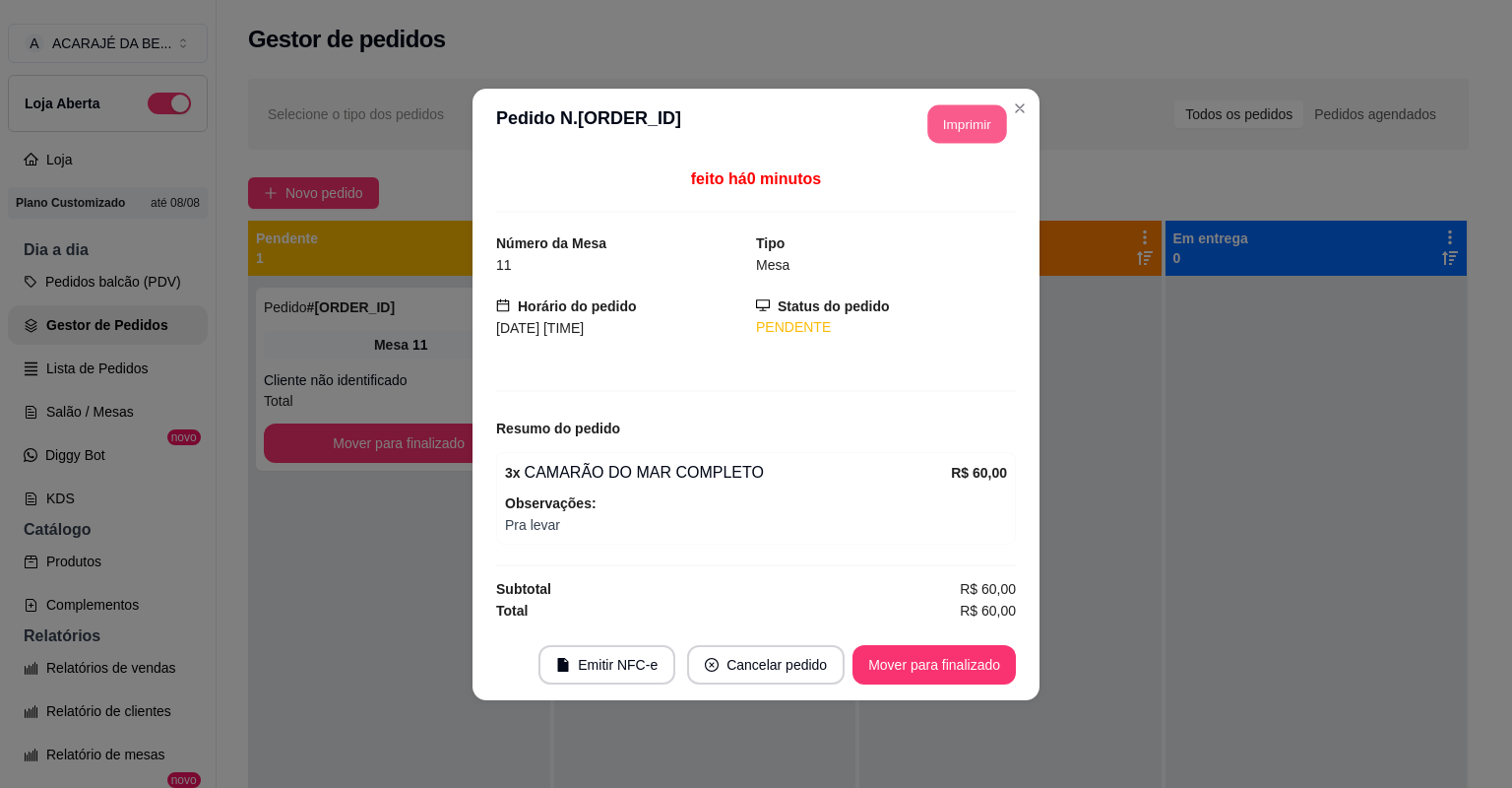 click on "Imprimir" at bounding box center [968, 123] 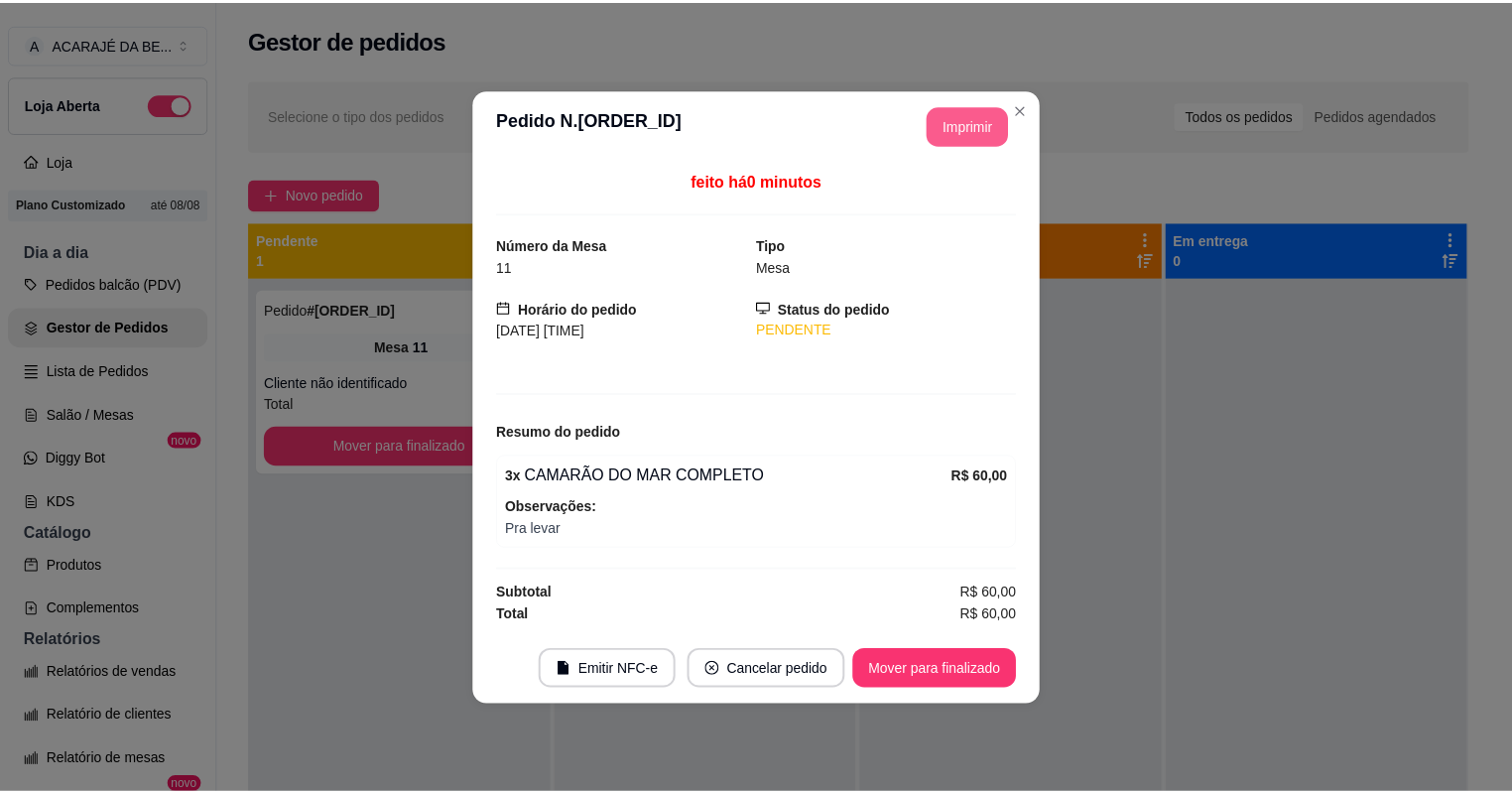 scroll, scrollTop: 0, scrollLeft: 0, axis: both 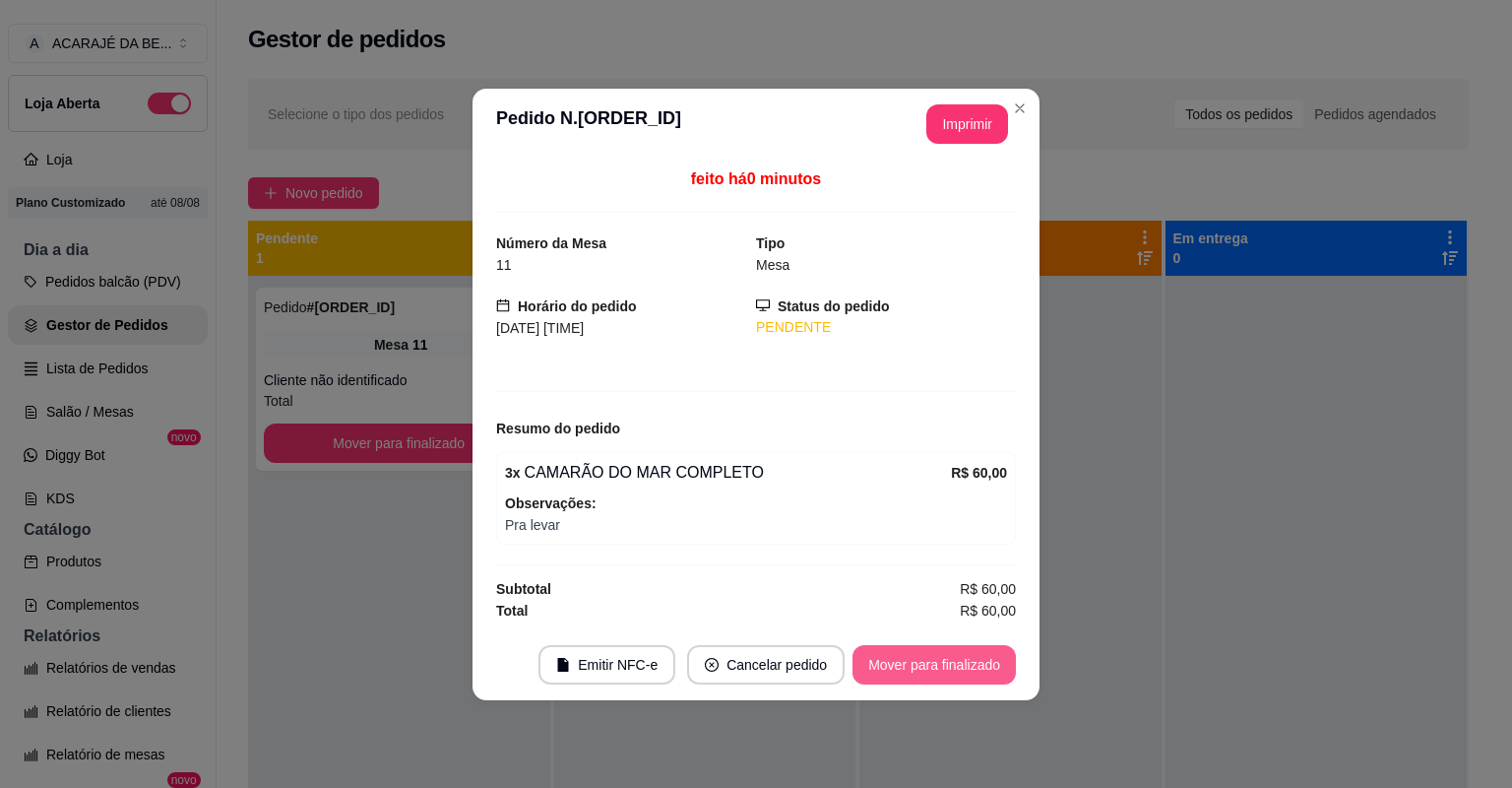 click on "Mover para finalizado" at bounding box center [934, 665] 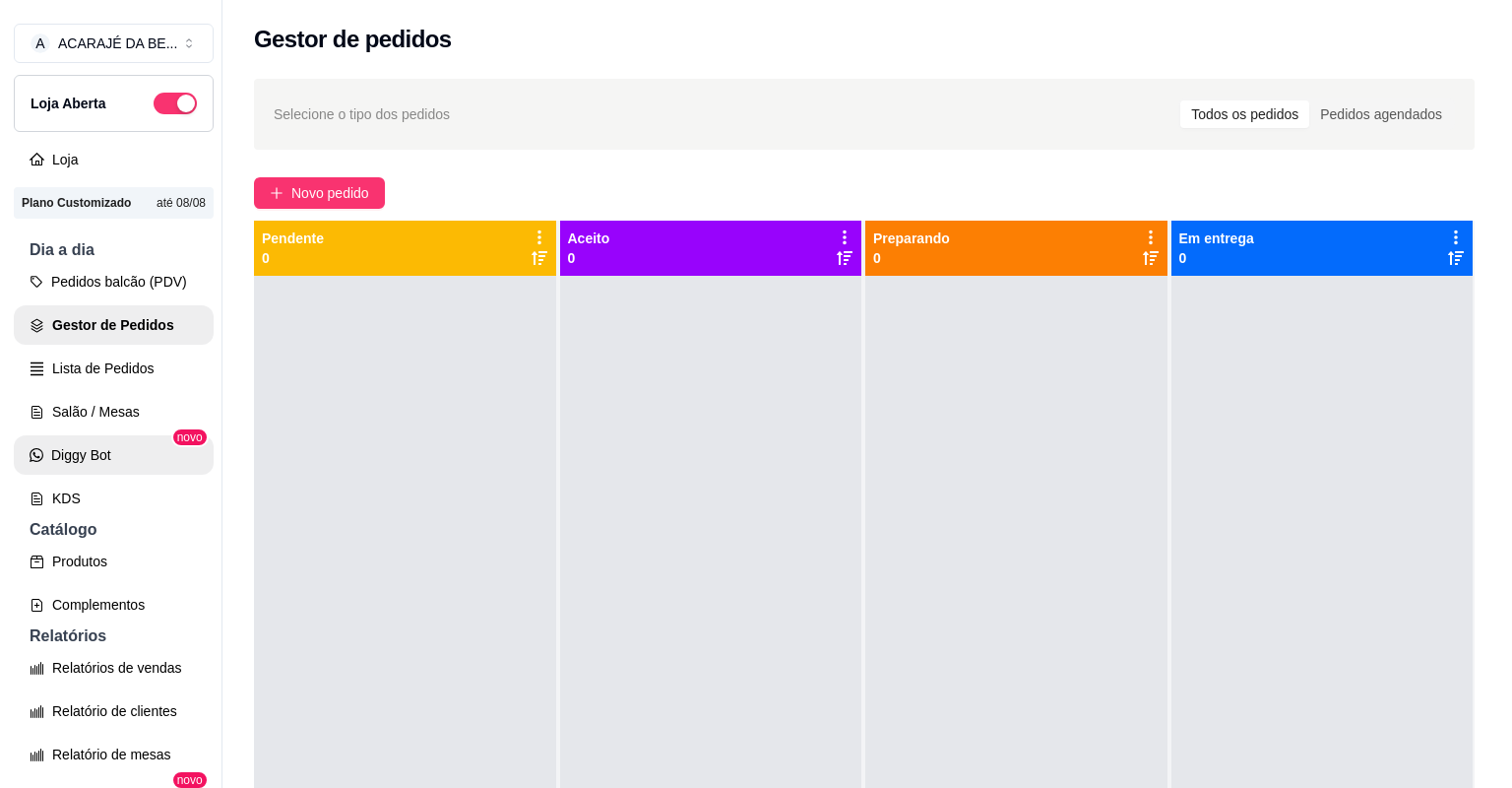 scroll, scrollTop: 79, scrollLeft: 0, axis: vertical 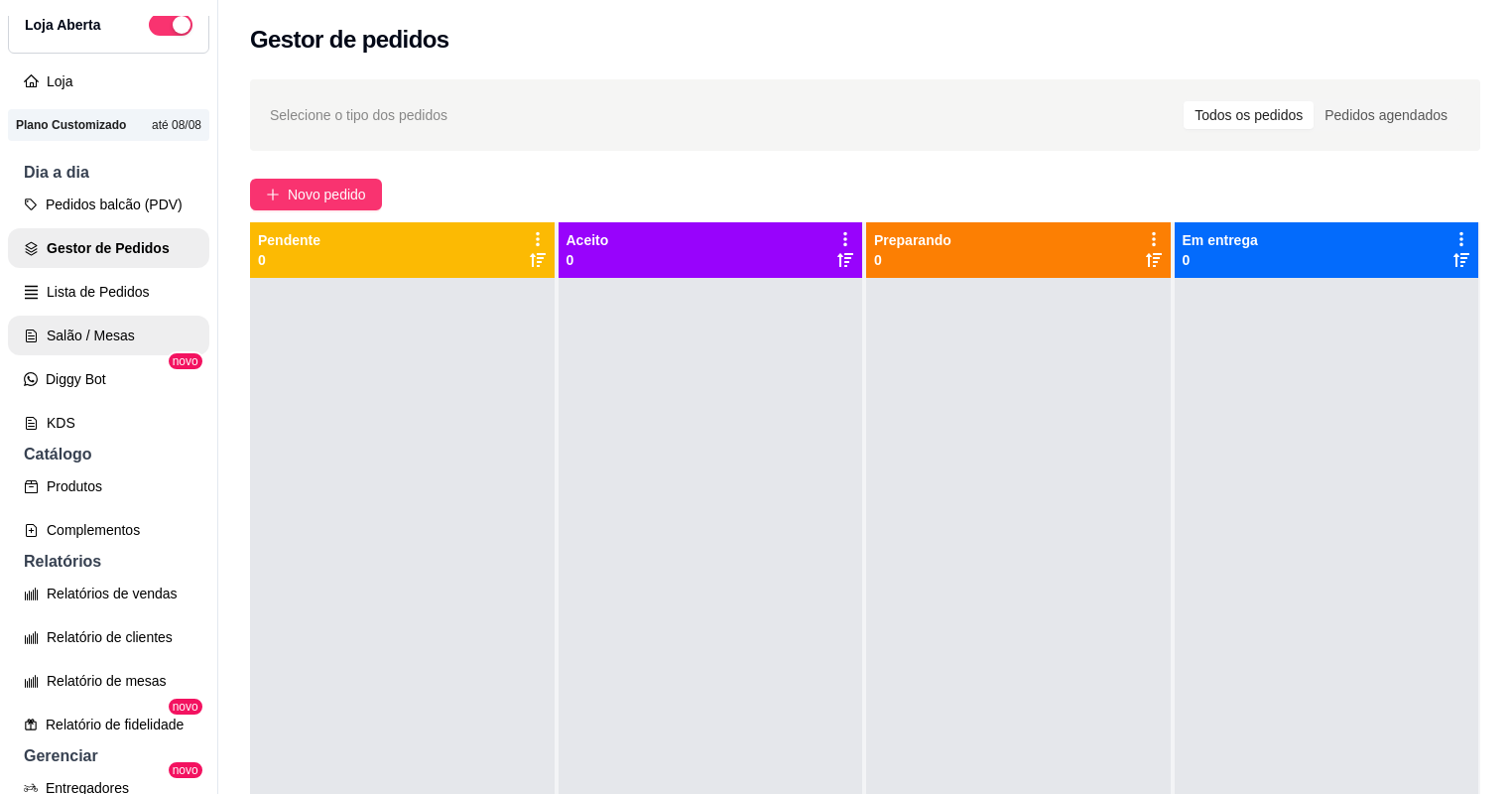 click on "Salão / Mesas" at bounding box center (108, 335) 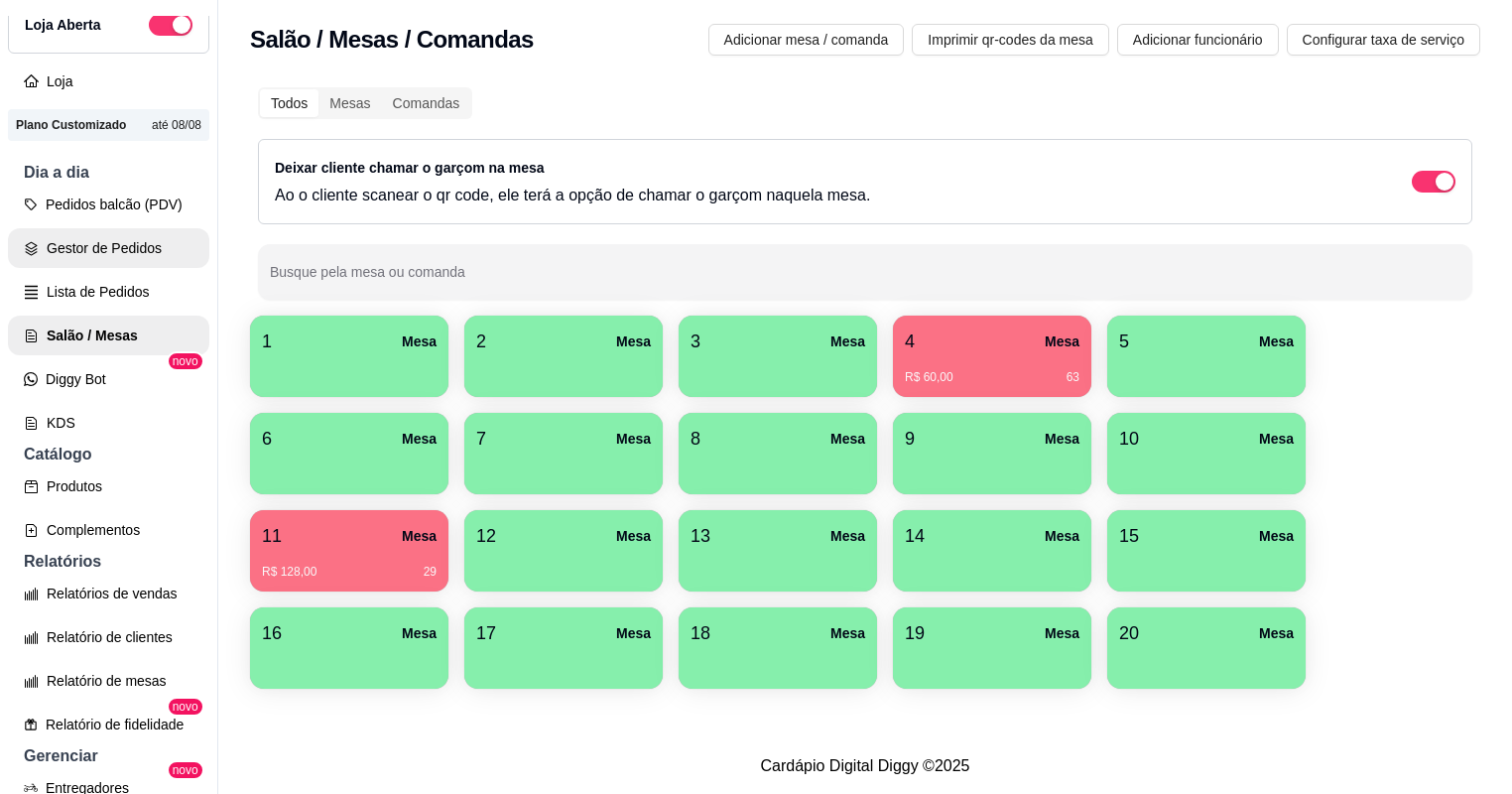 click on "Gestor de Pedidos" at bounding box center (108, 248) 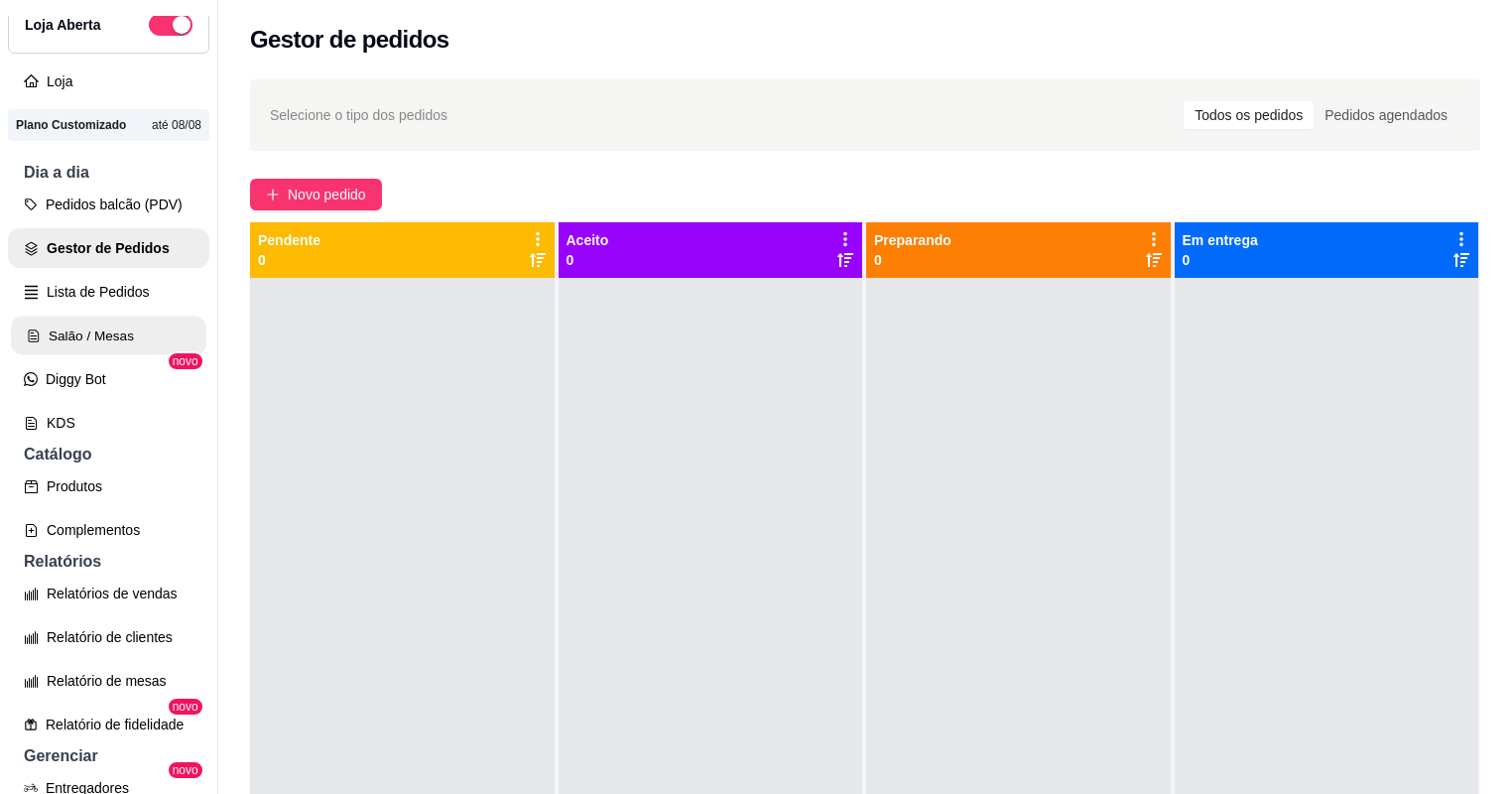 click on "Salão / Mesas" at bounding box center [108, 335] 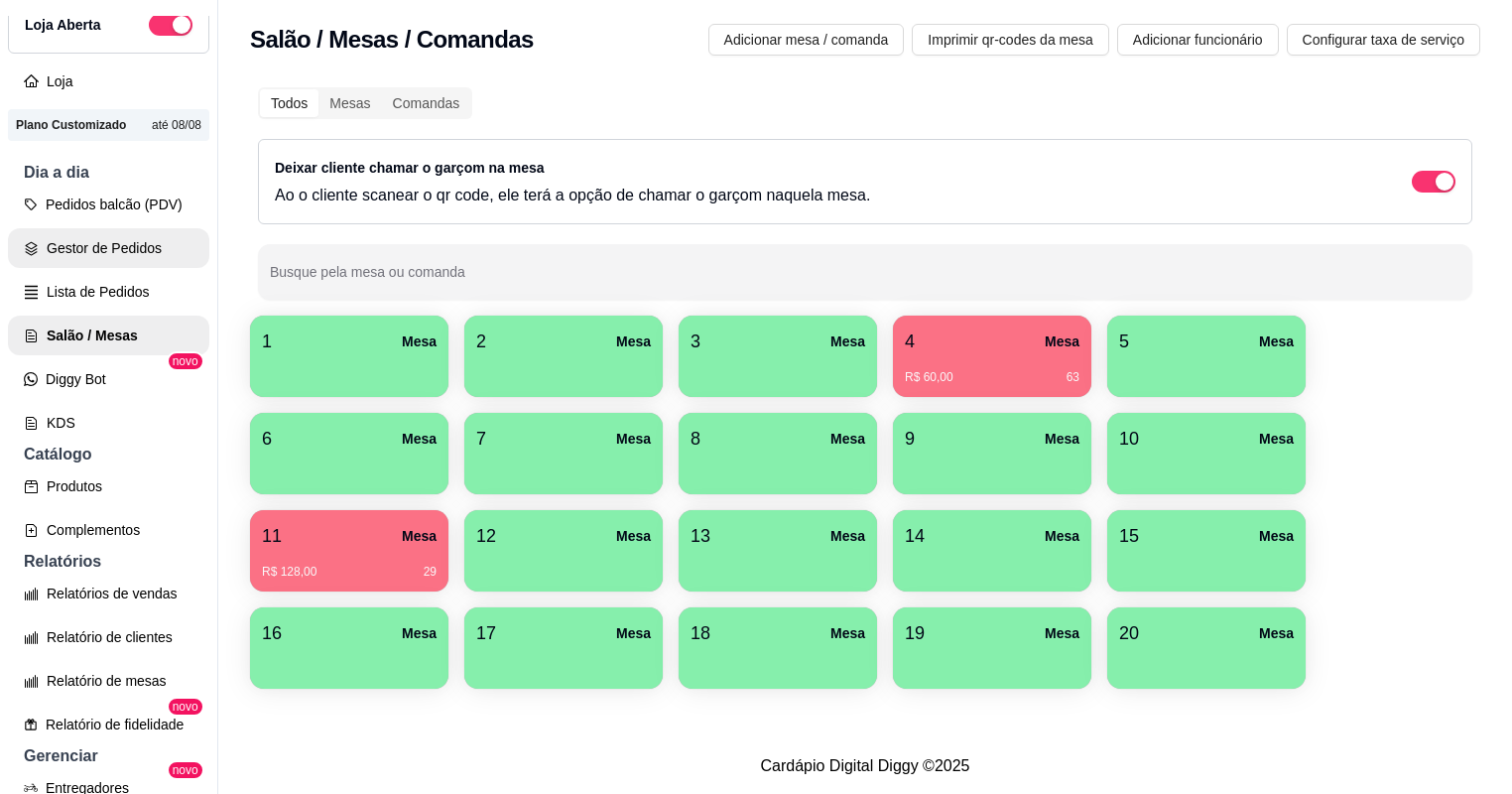 click on "Gestor de Pedidos" at bounding box center [108, 248] 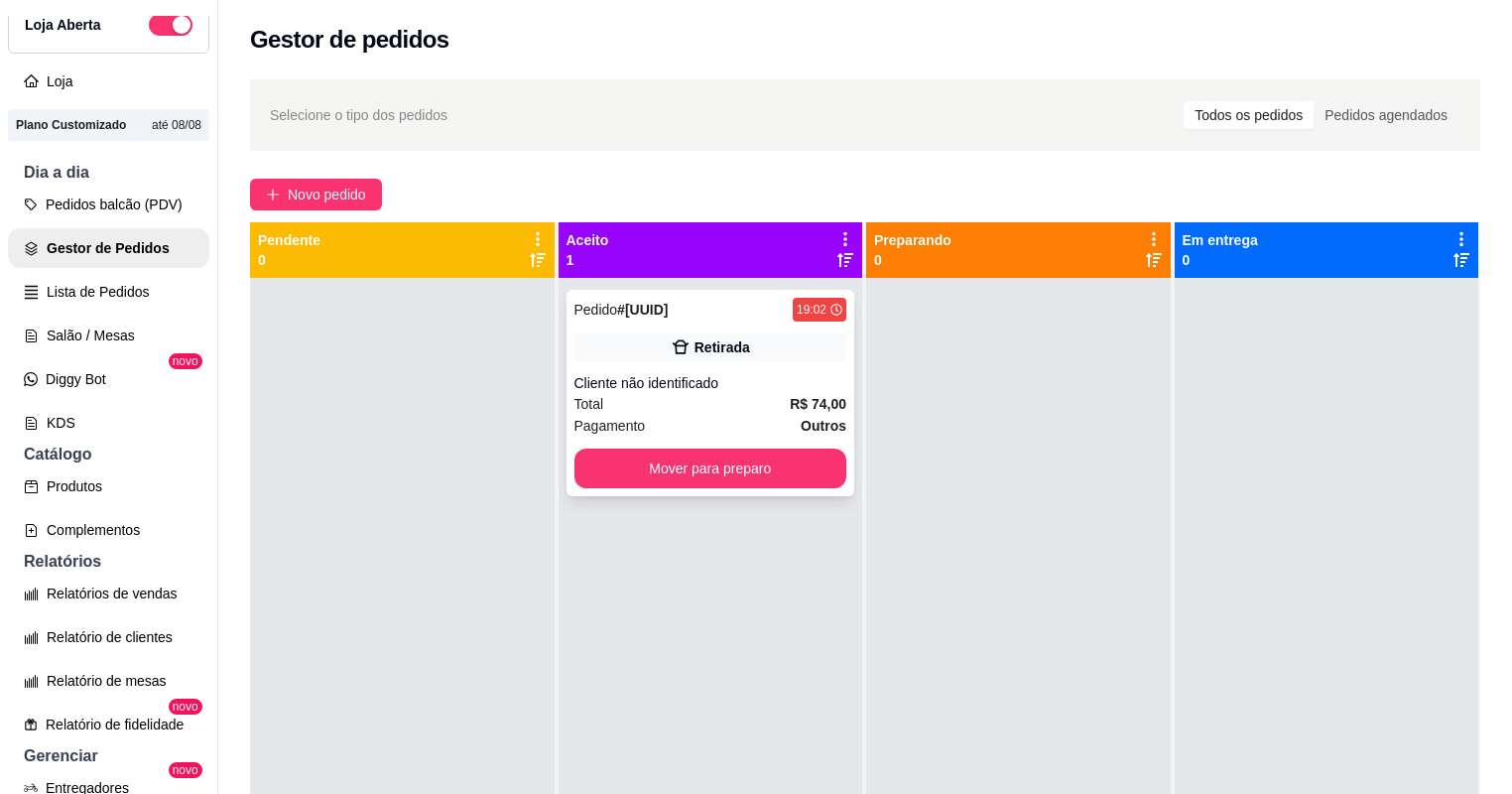 click on "Pagamento Outros" at bounding box center (710, 426) 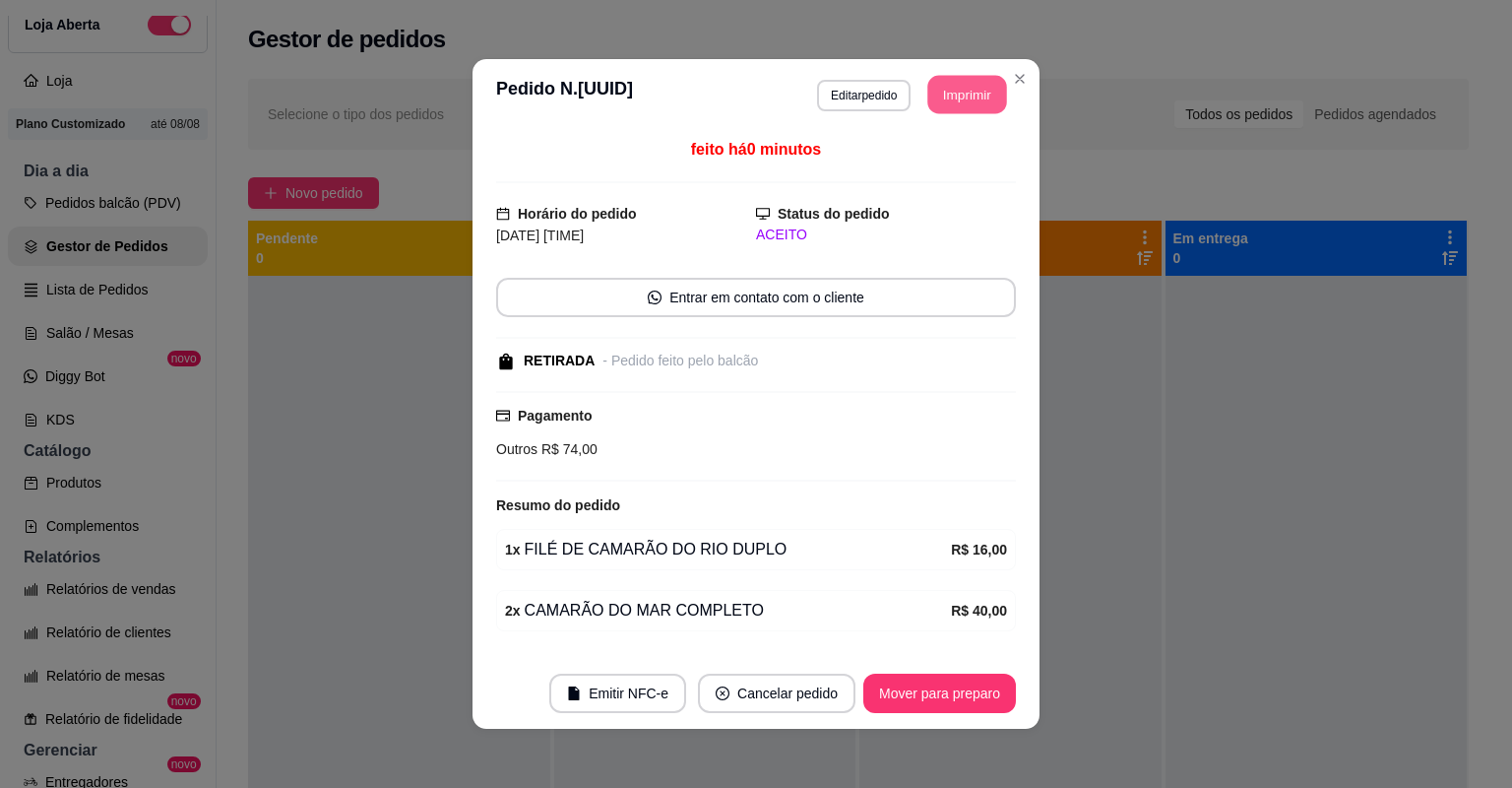 click on "Imprimir" at bounding box center (968, 95) 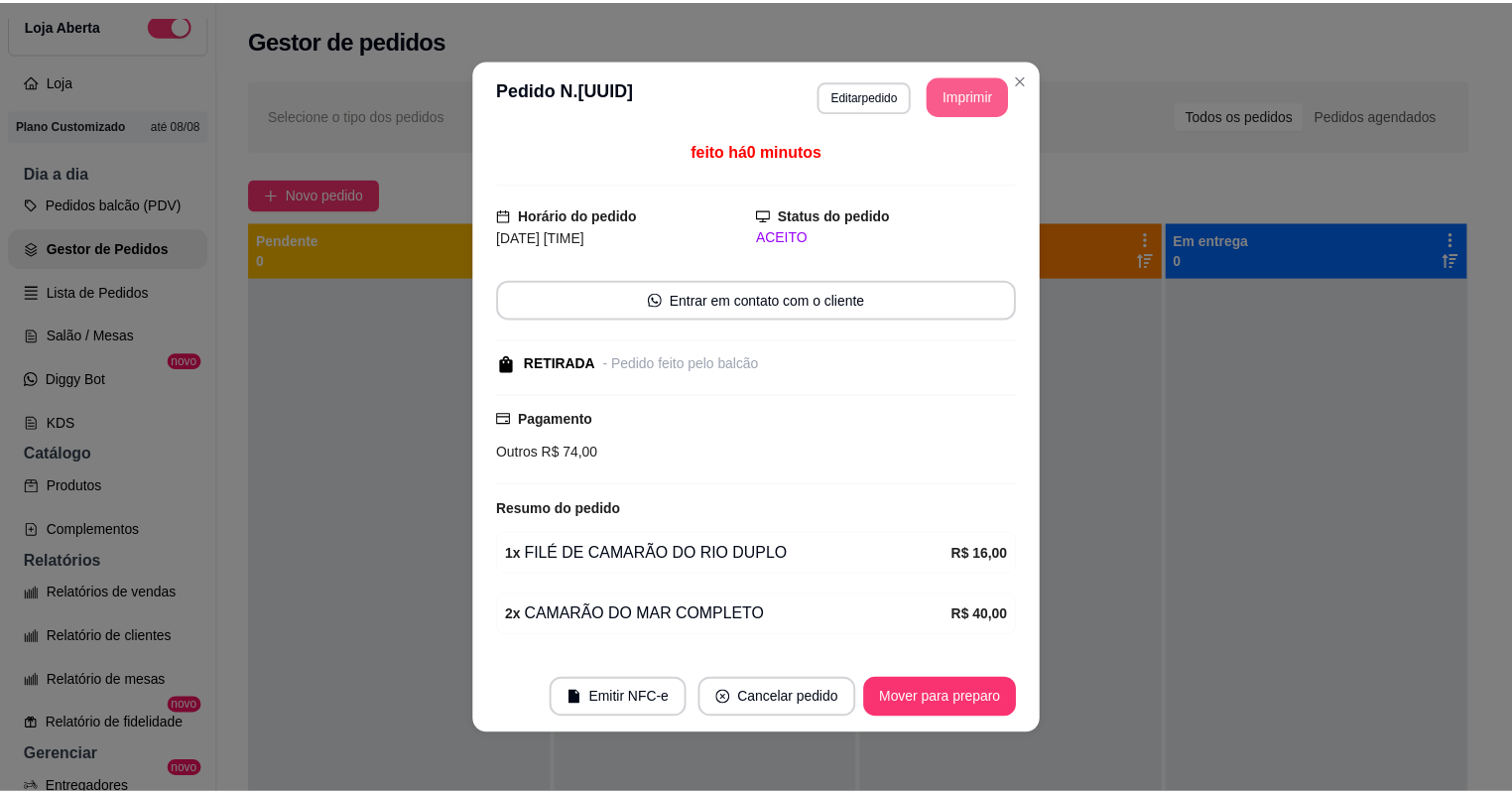 scroll, scrollTop: 0, scrollLeft: 0, axis: both 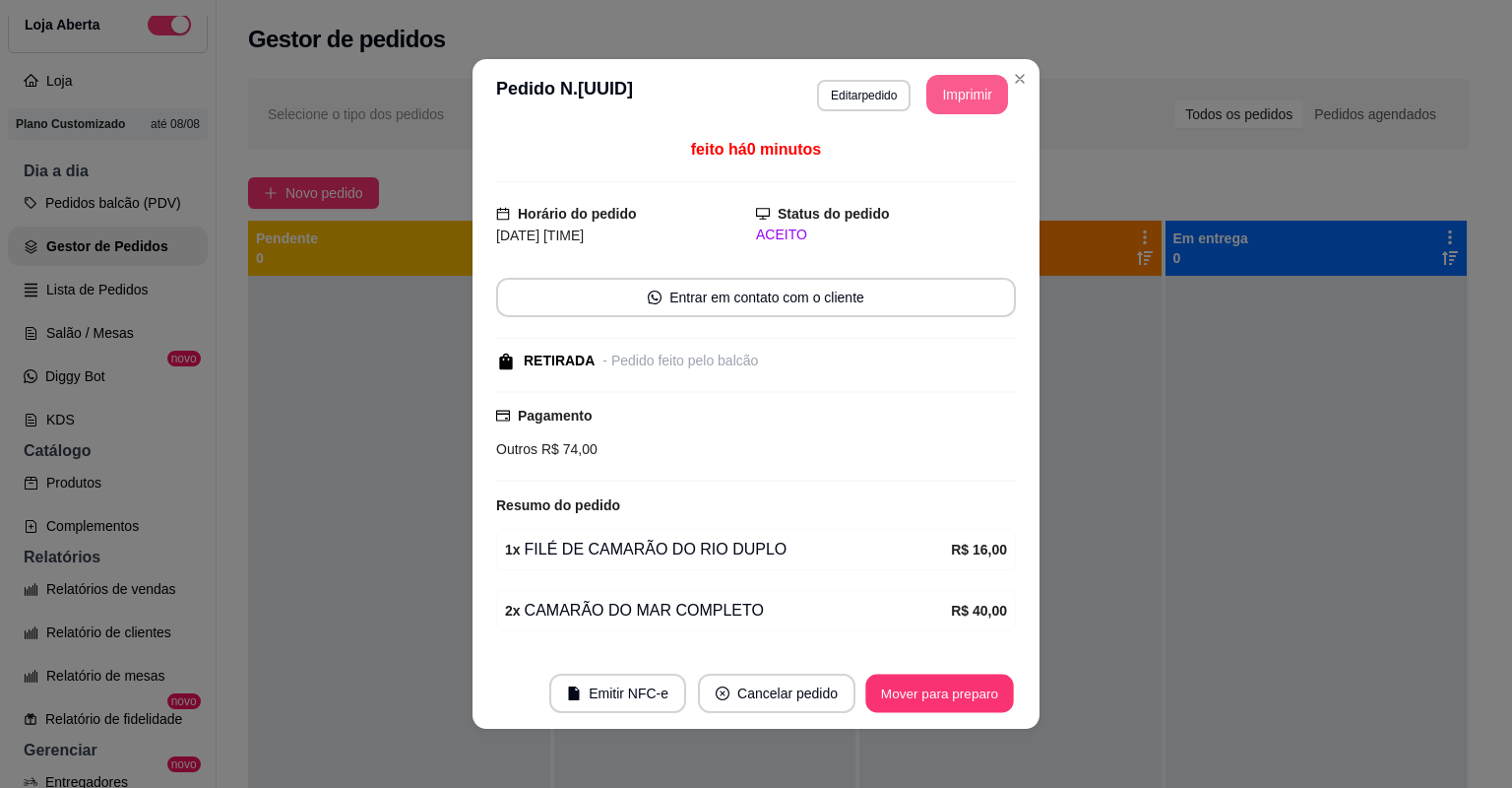 click on "Mover para preparo" at bounding box center [939, 693] 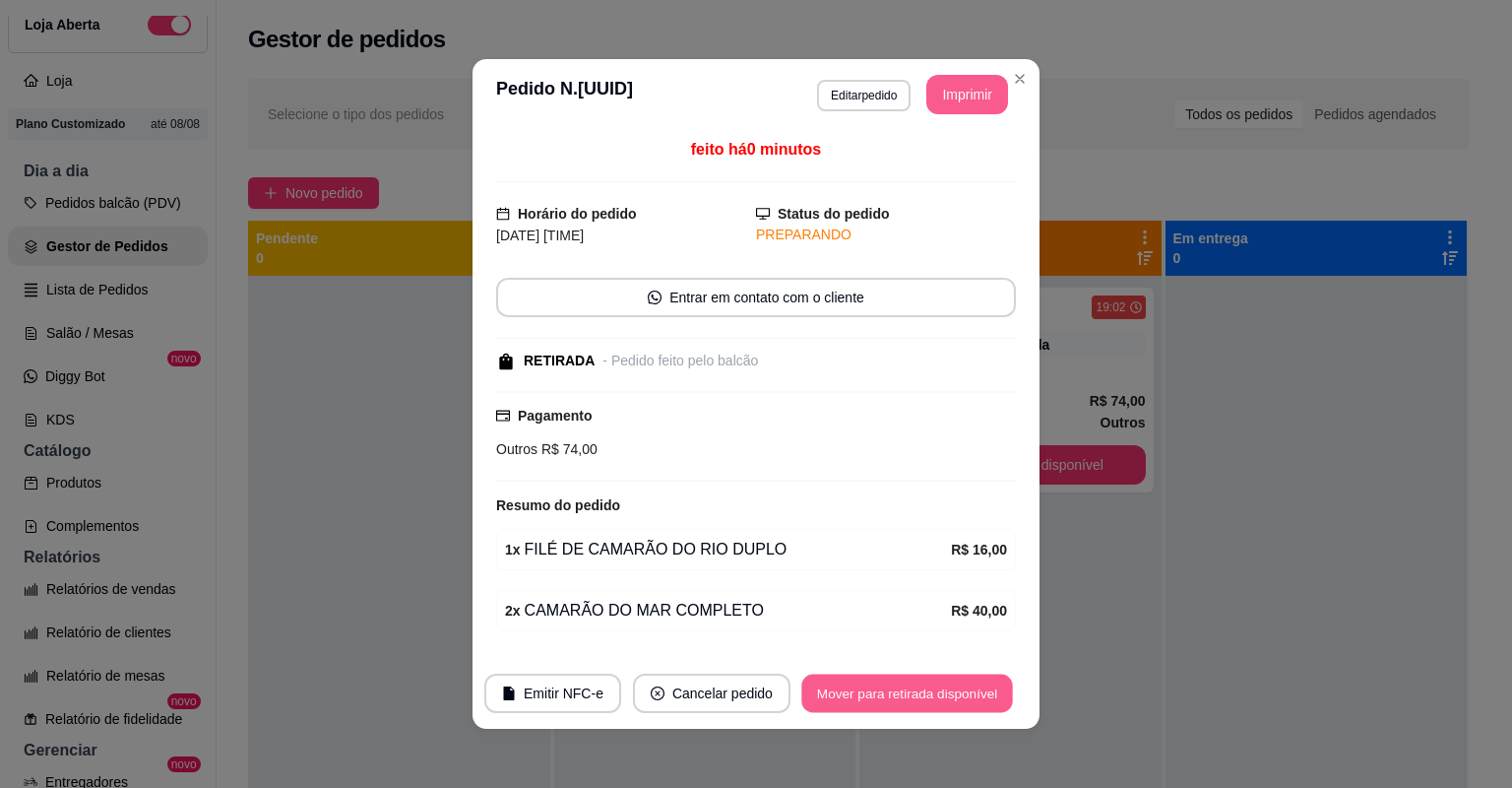 click on "Mover para retirada disponível" at bounding box center [907, 693] 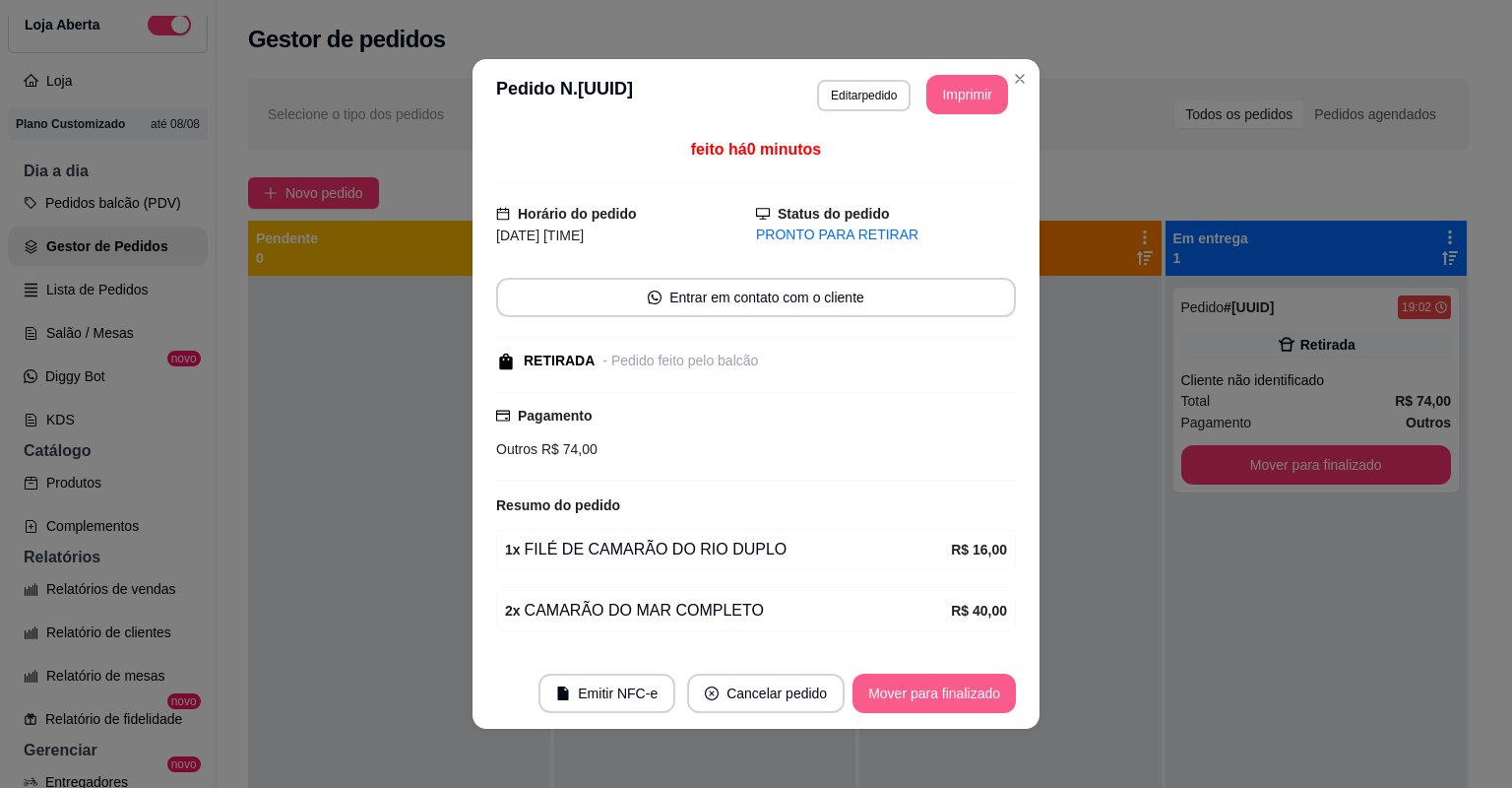 click on "Mover para finalizado" at bounding box center (934, 693) 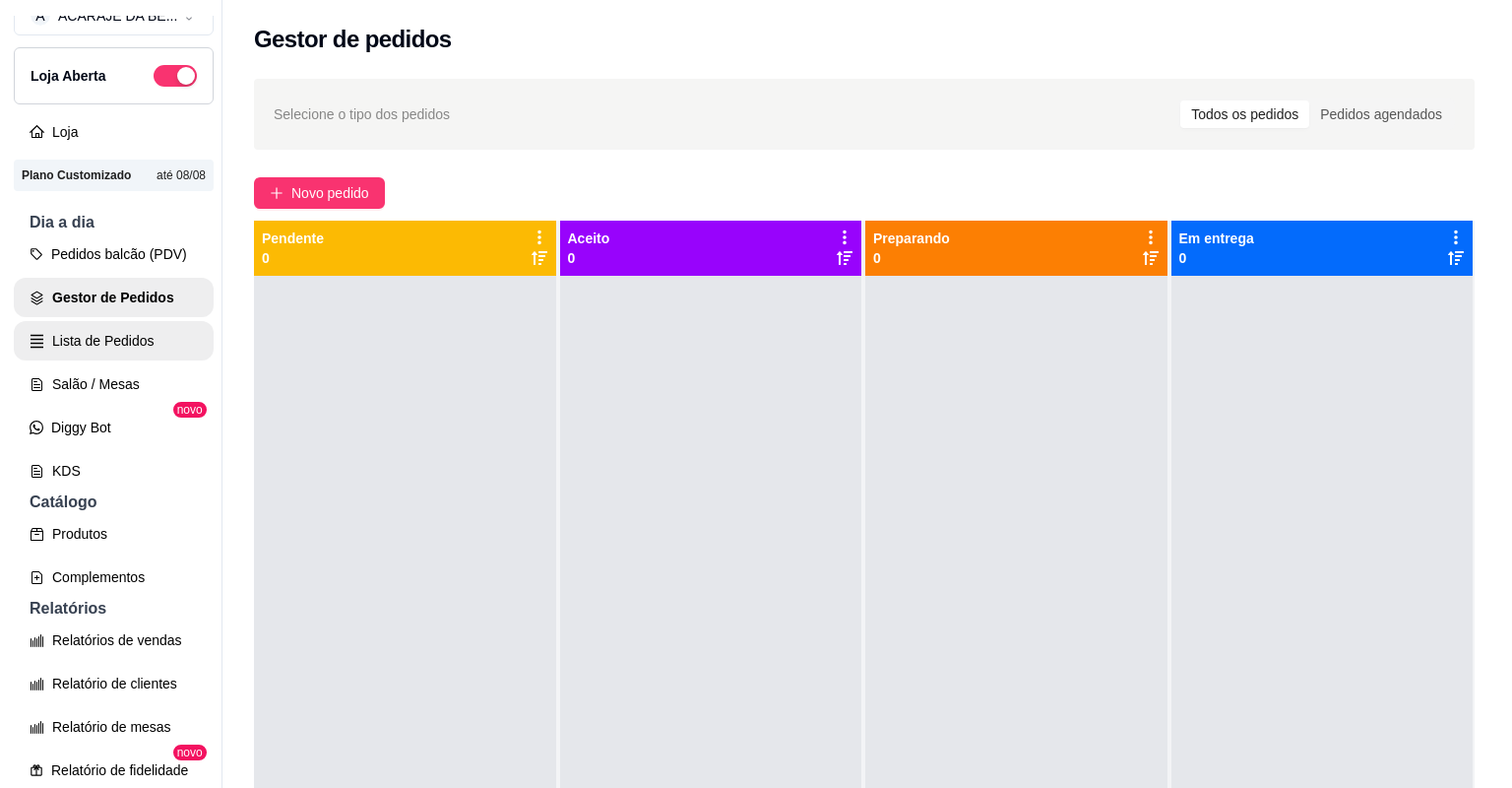 scroll, scrollTop: 0, scrollLeft: 0, axis: both 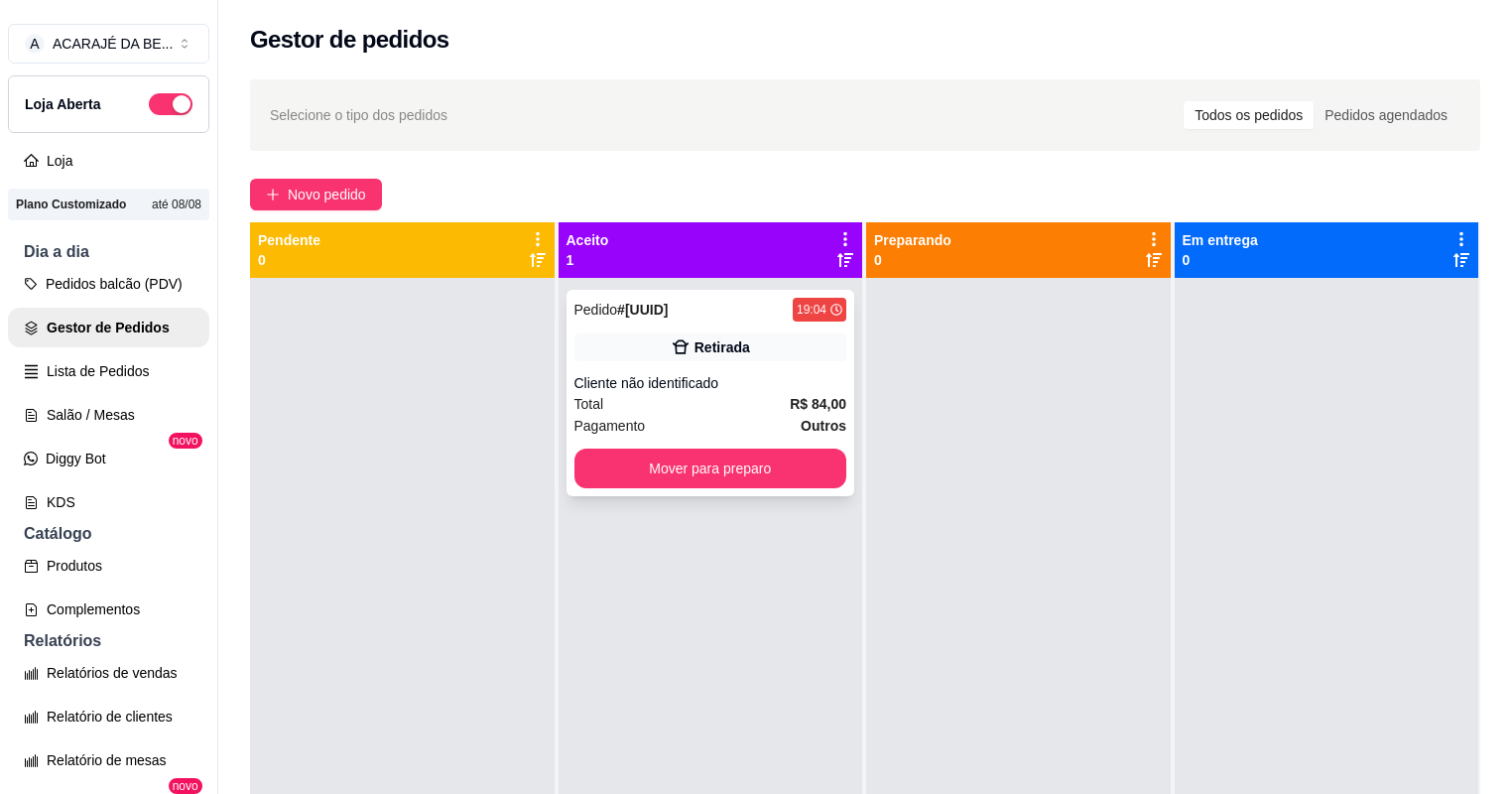 click on "Pagamento Outros" at bounding box center [710, 426] 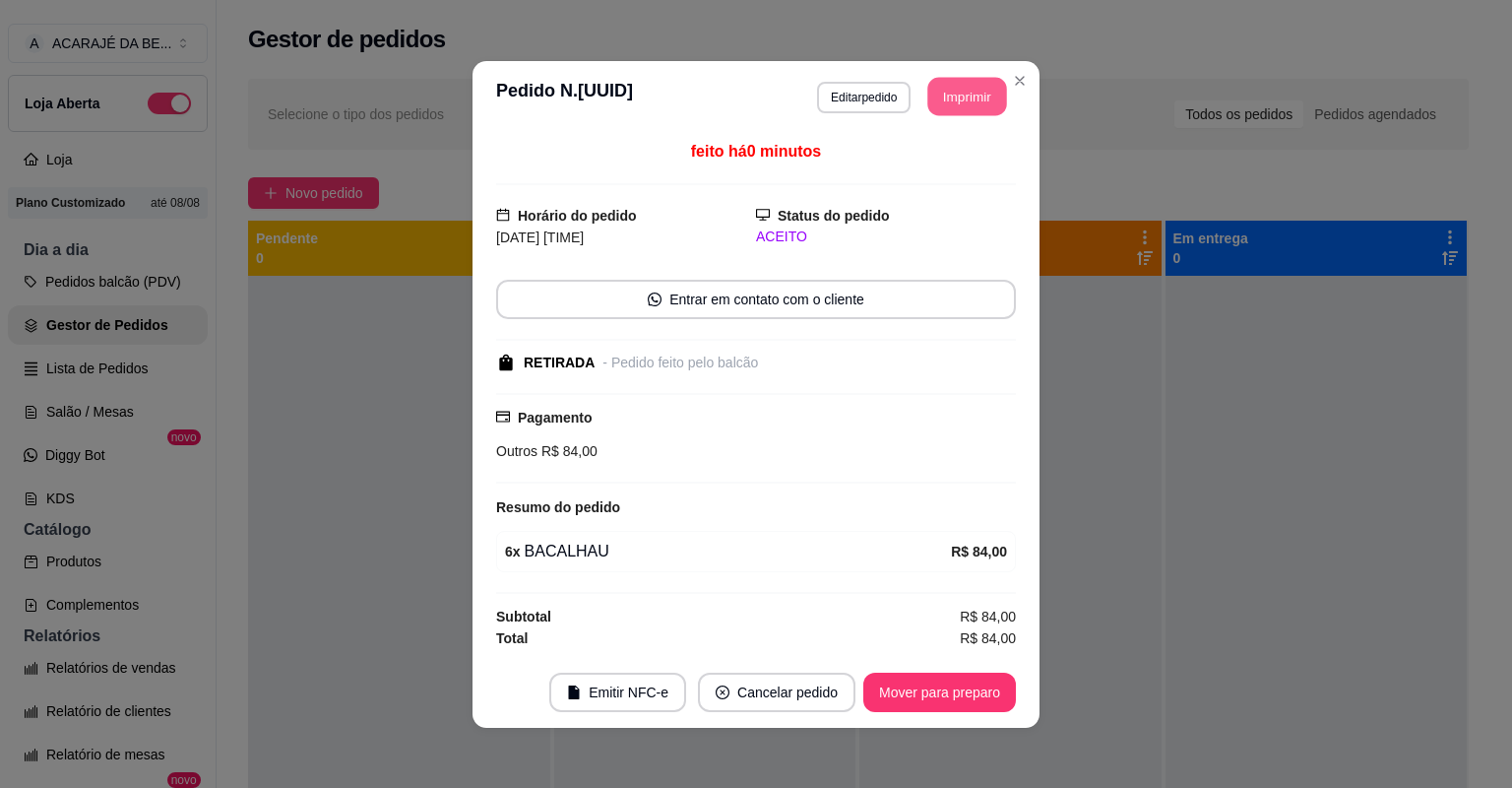 click on "Imprimir" at bounding box center [968, 96] 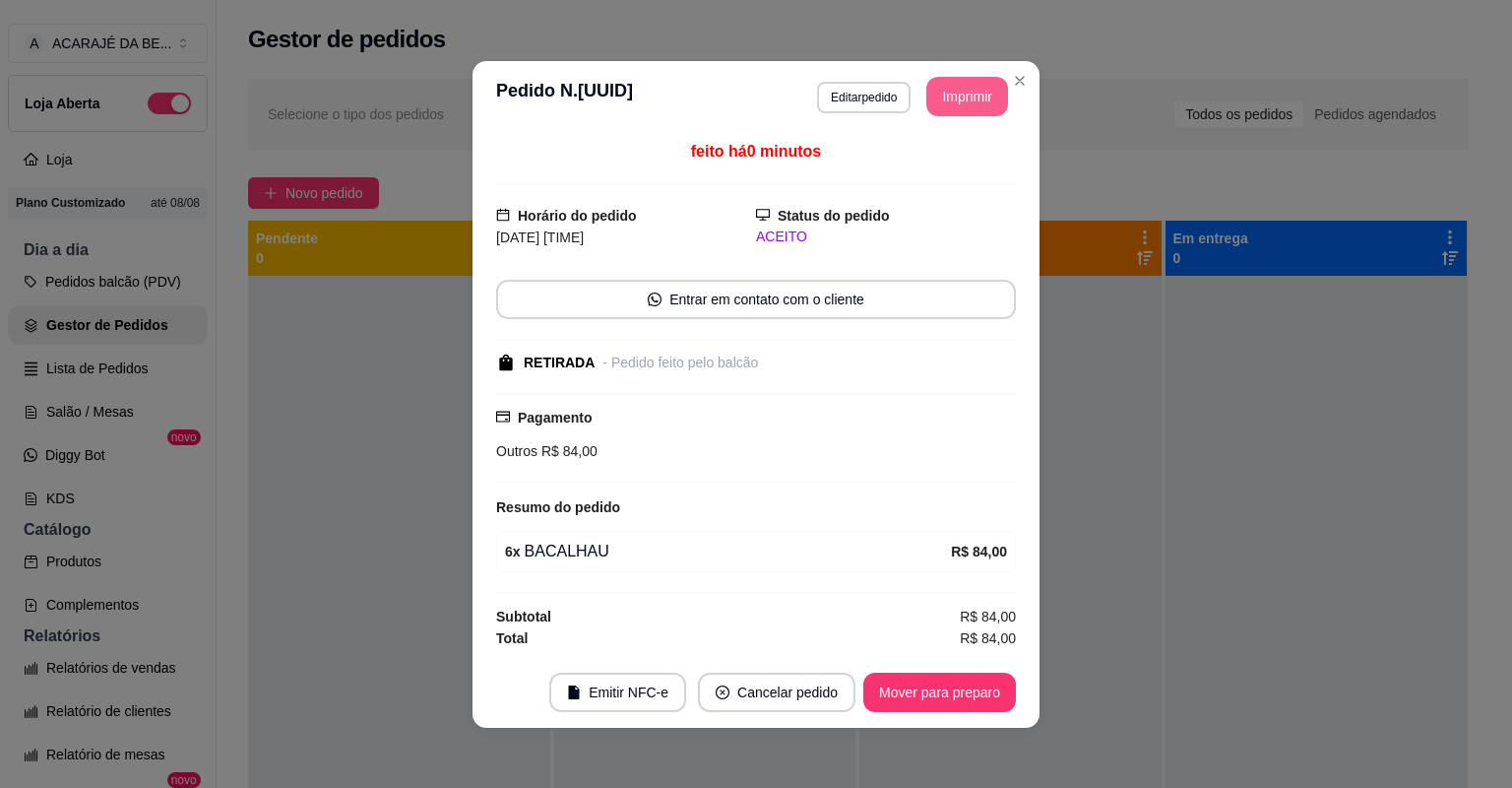 scroll, scrollTop: 0, scrollLeft: 0, axis: both 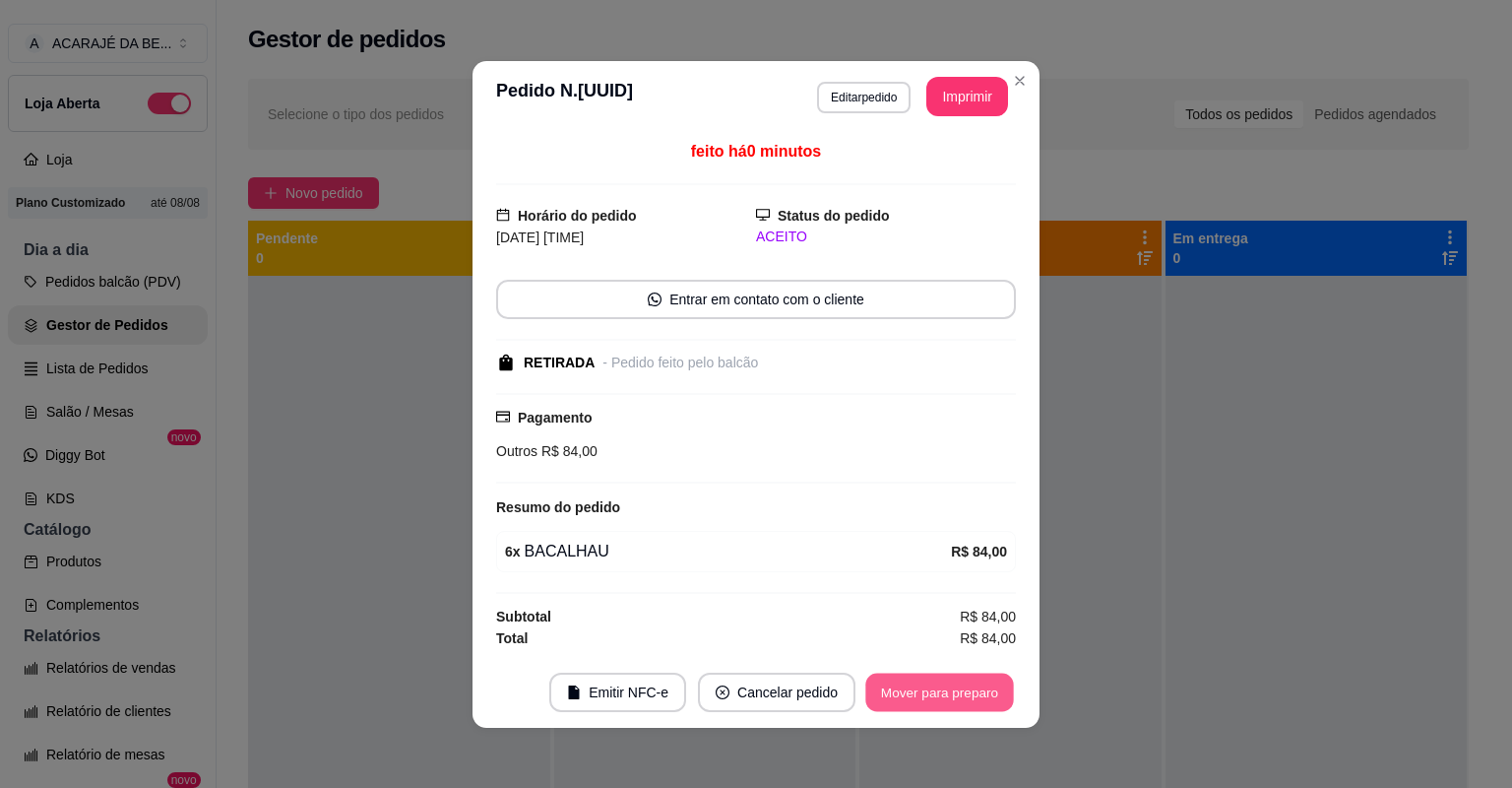 click on "Mover para preparo" at bounding box center (939, 691) 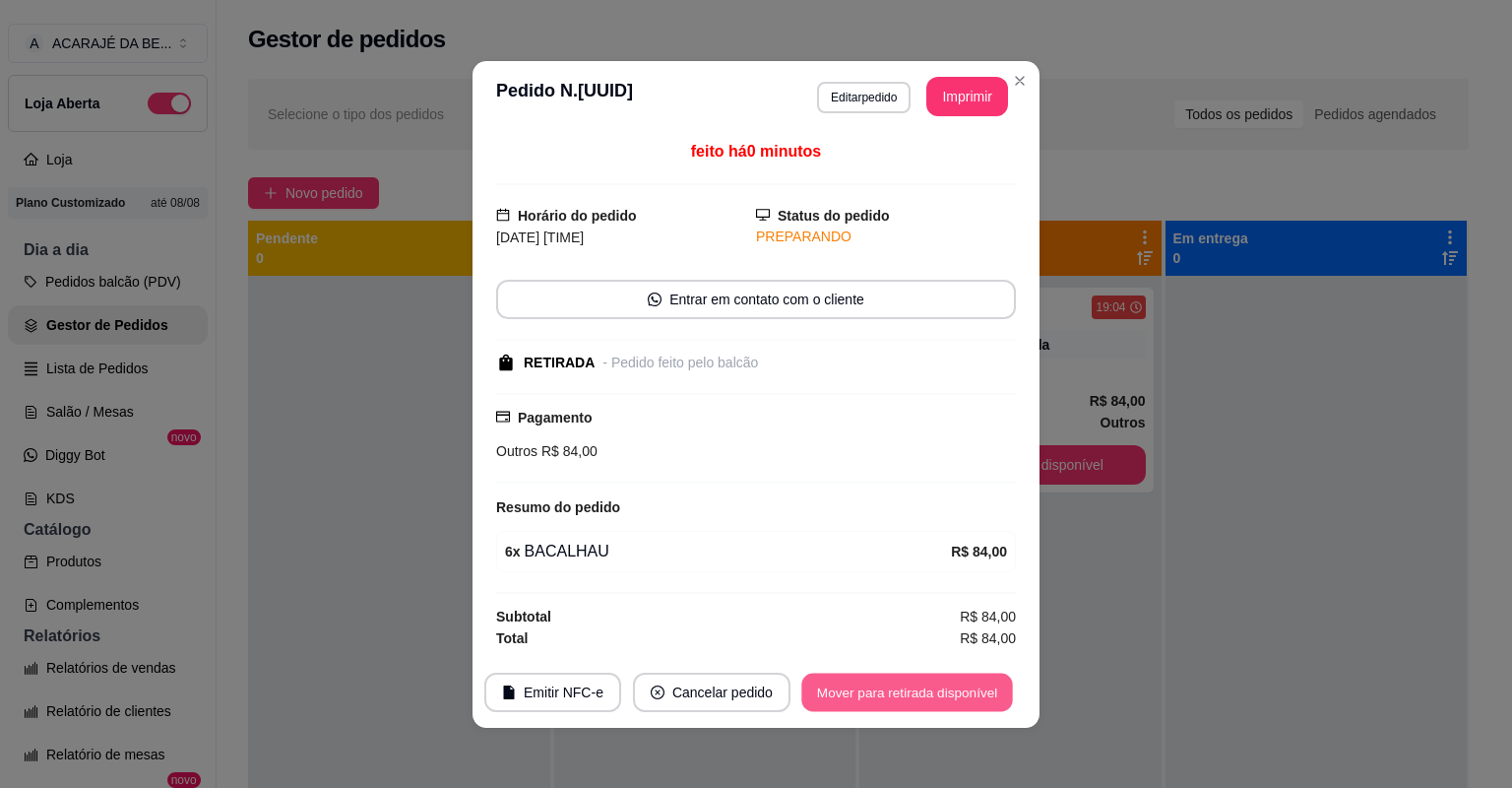 click on "Mover para retirada disponível" at bounding box center (907, 691) 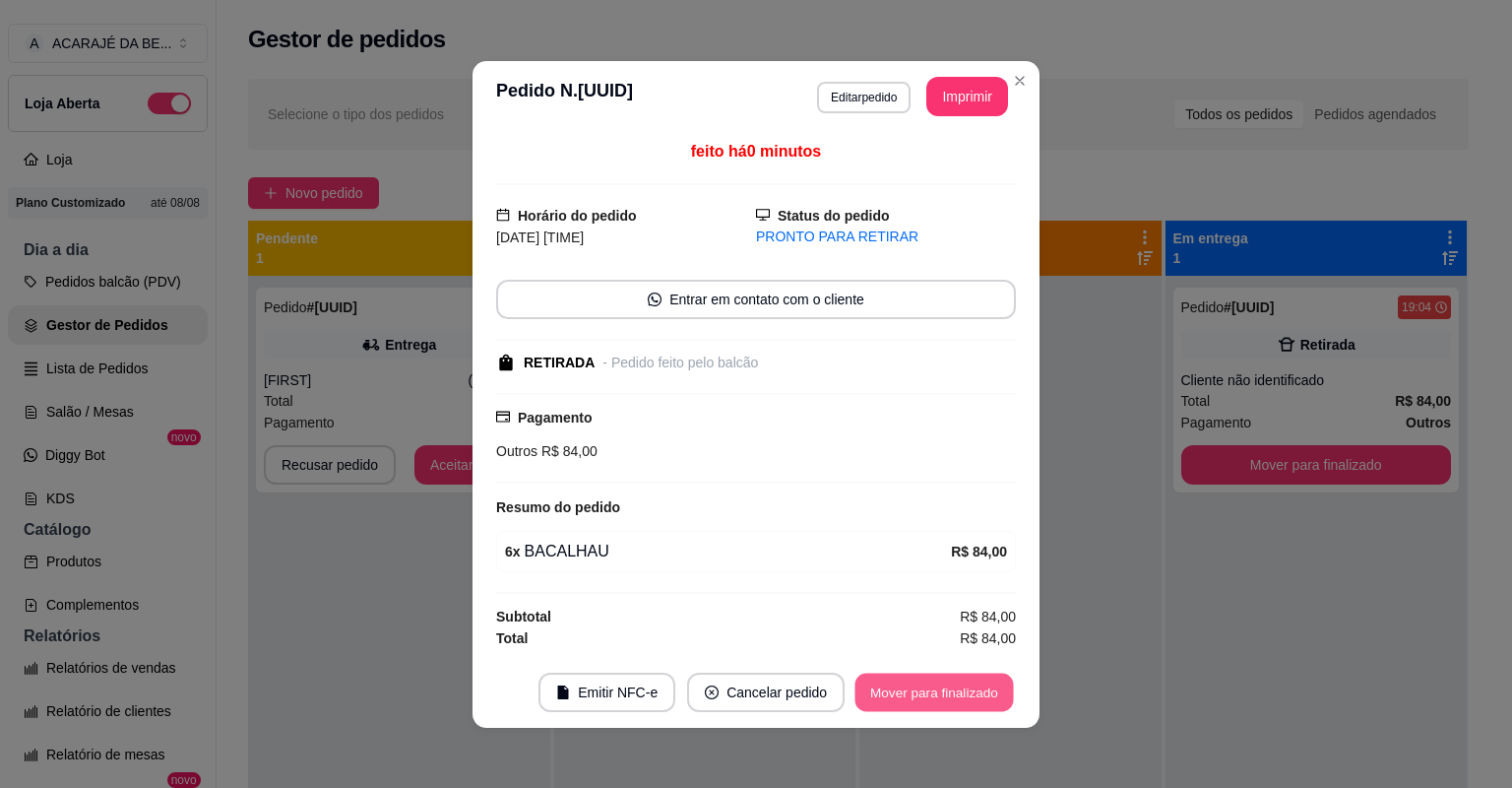 click on "Mover para finalizado" at bounding box center (934, 691) 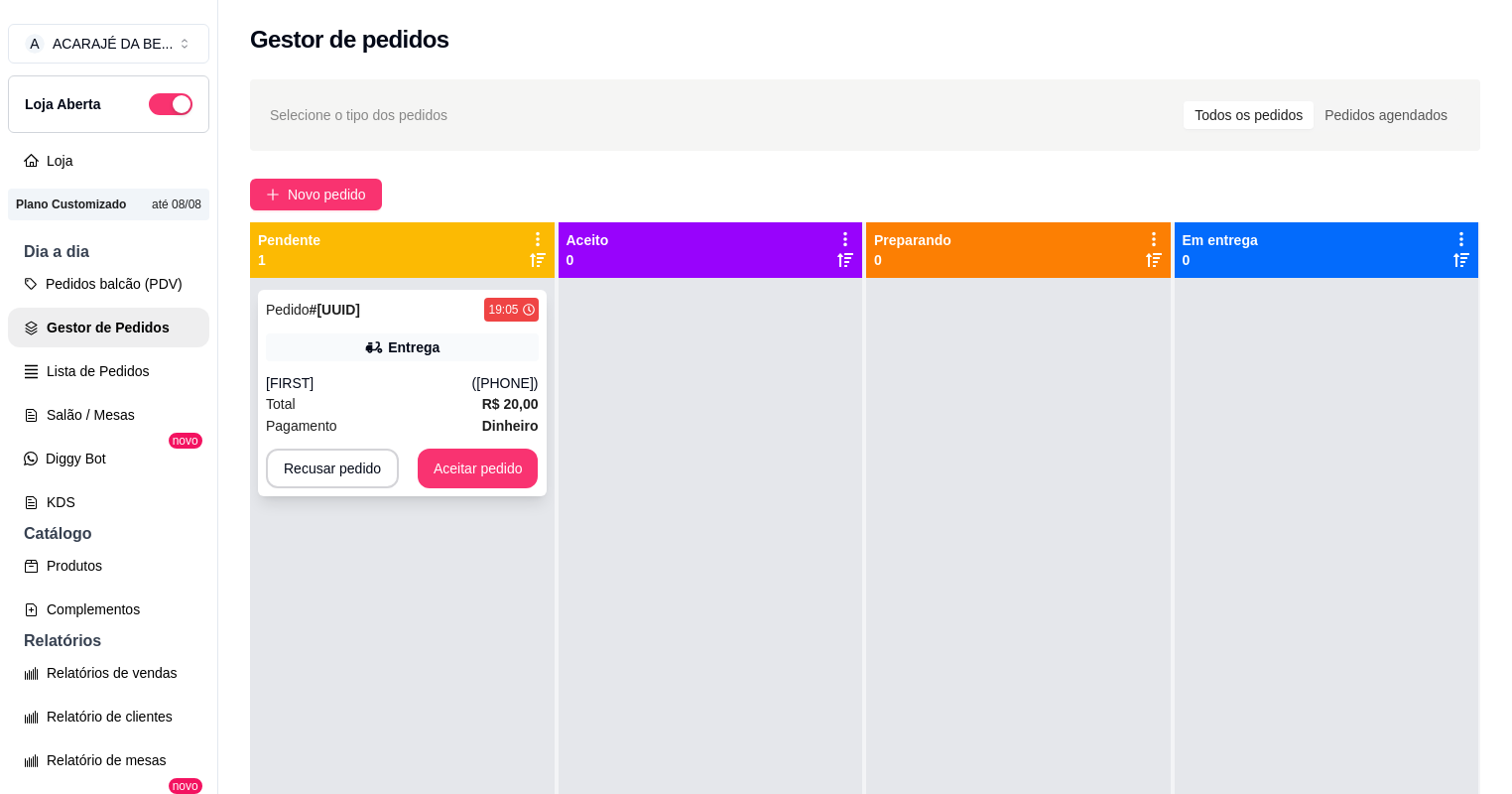 click on "Isabely" at bounding box center (369, 383) 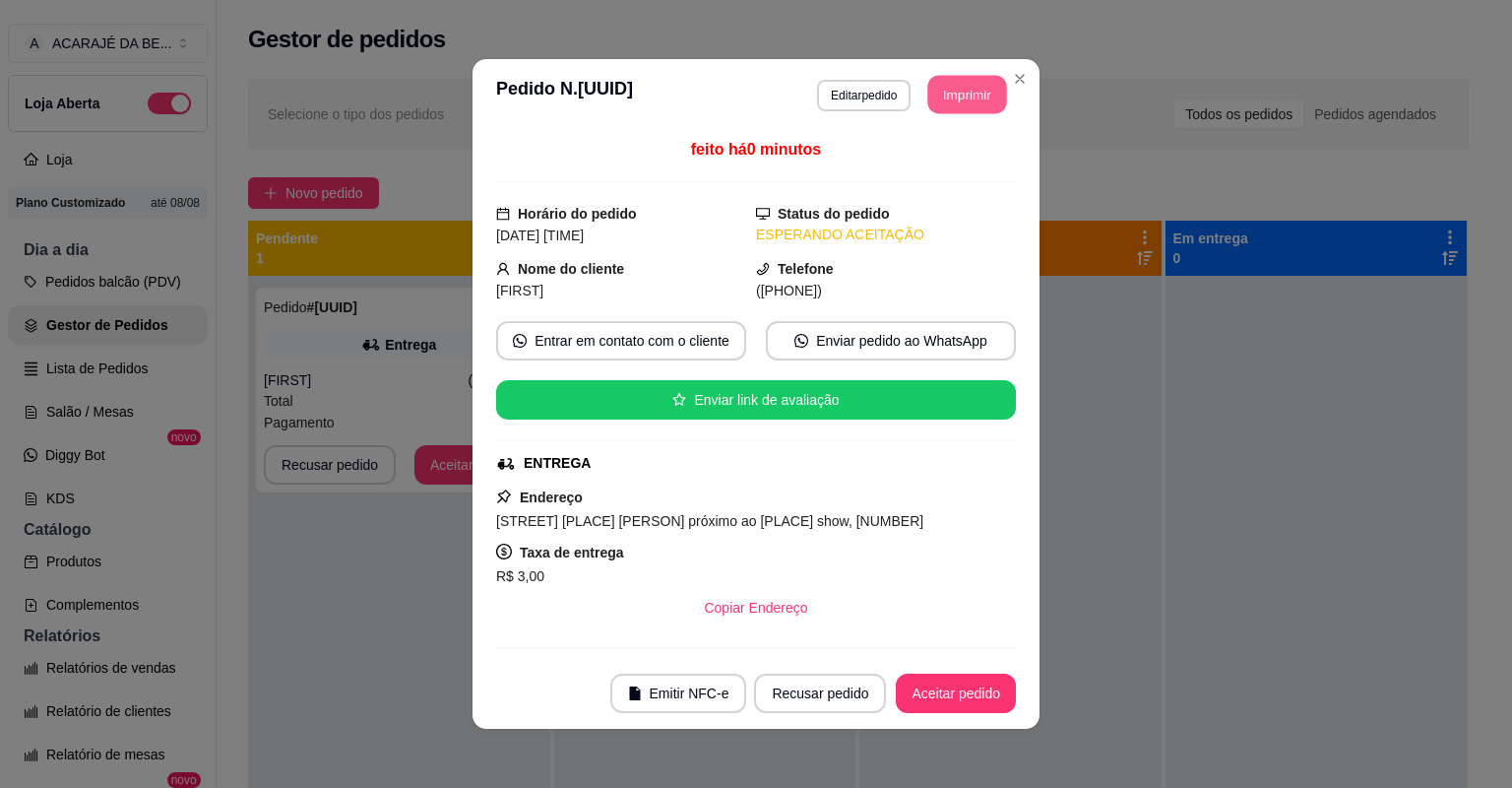 click on "Imprimir" at bounding box center [968, 95] 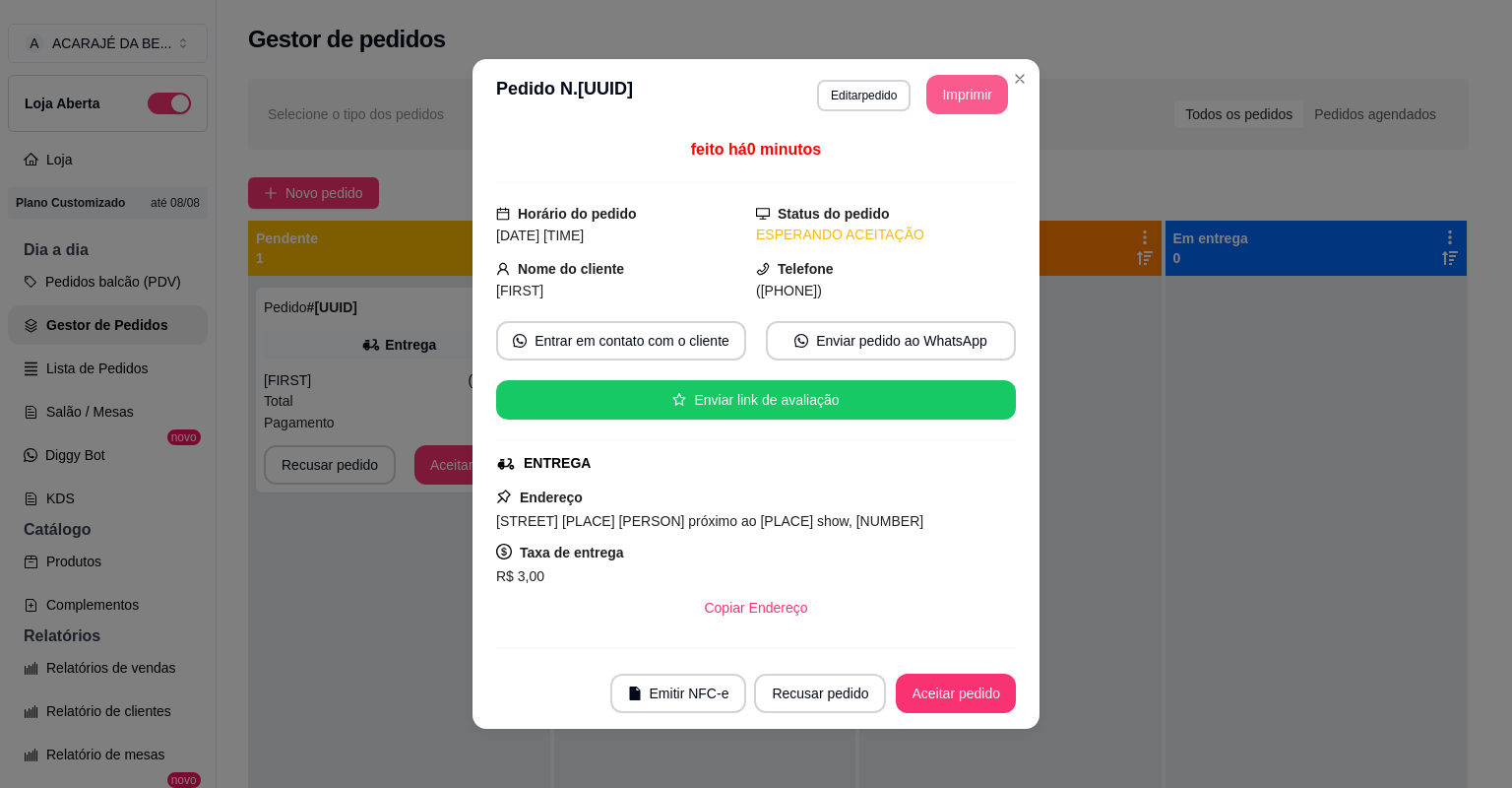 scroll, scrollTop: 0, scrollLeft: 0, axis: both 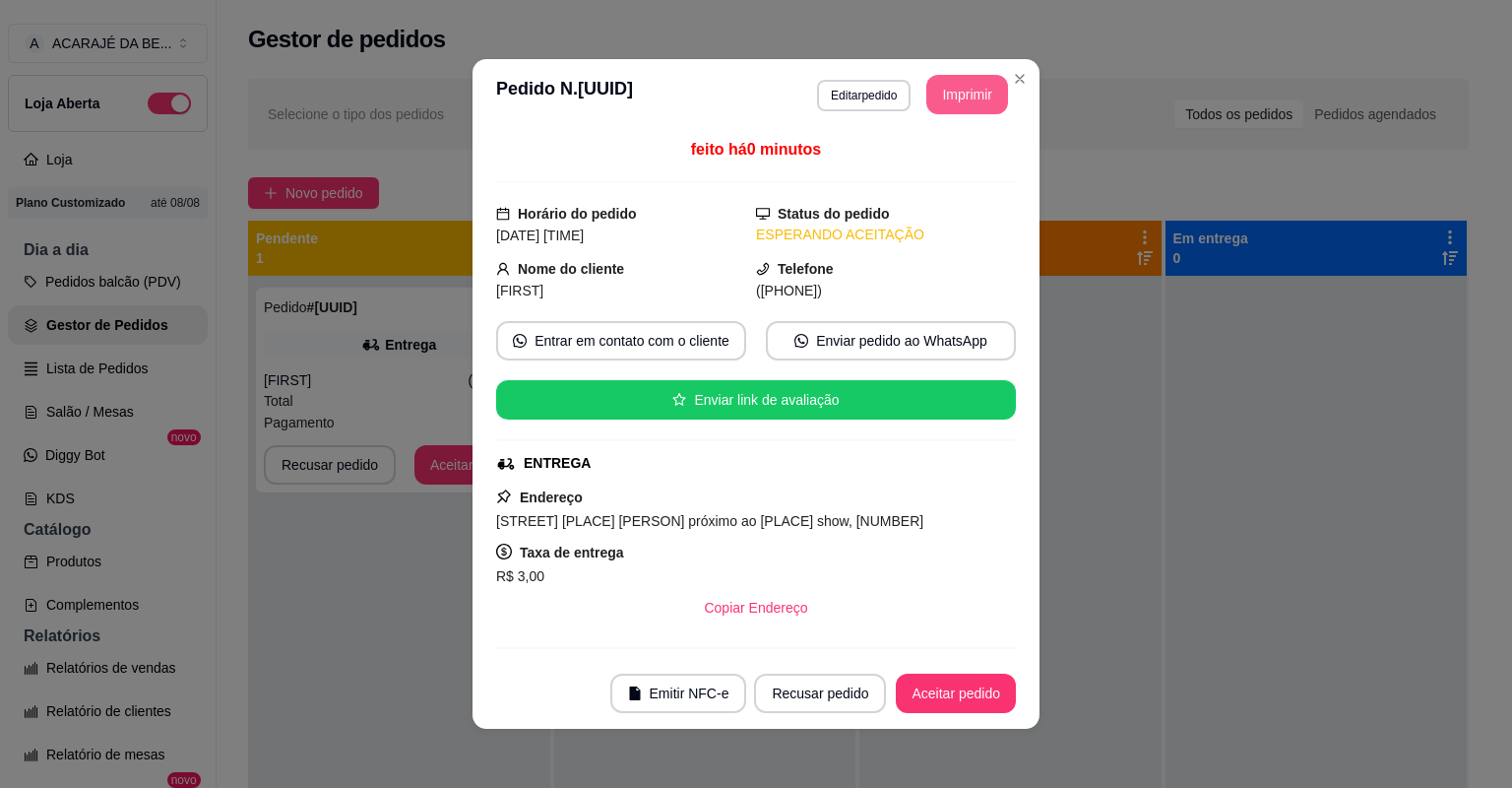 click on "Aceitar pedido" at bounding box center (956, 693) 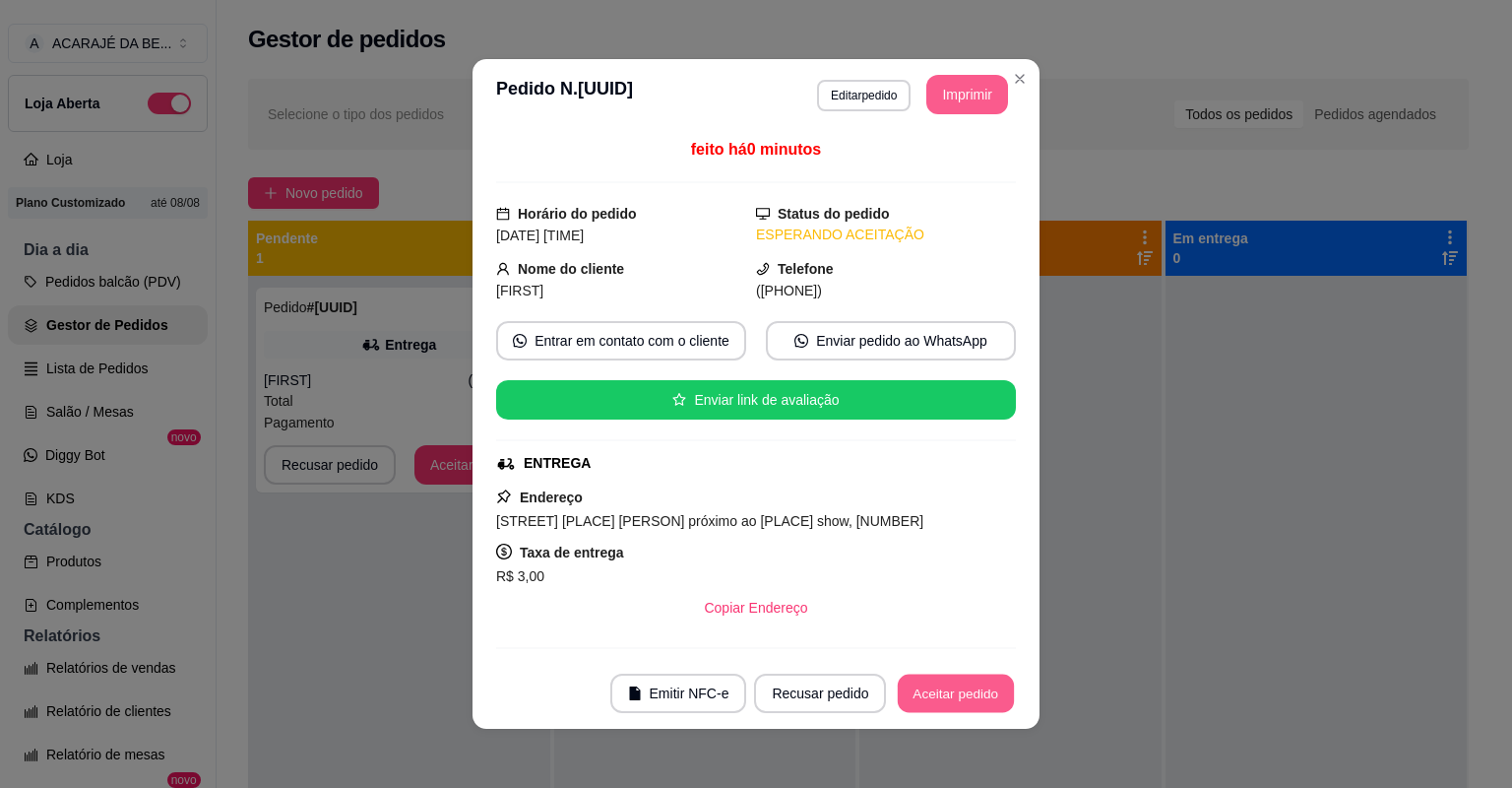 click on "Aceitar pedido" at bounding box center (956, 693) 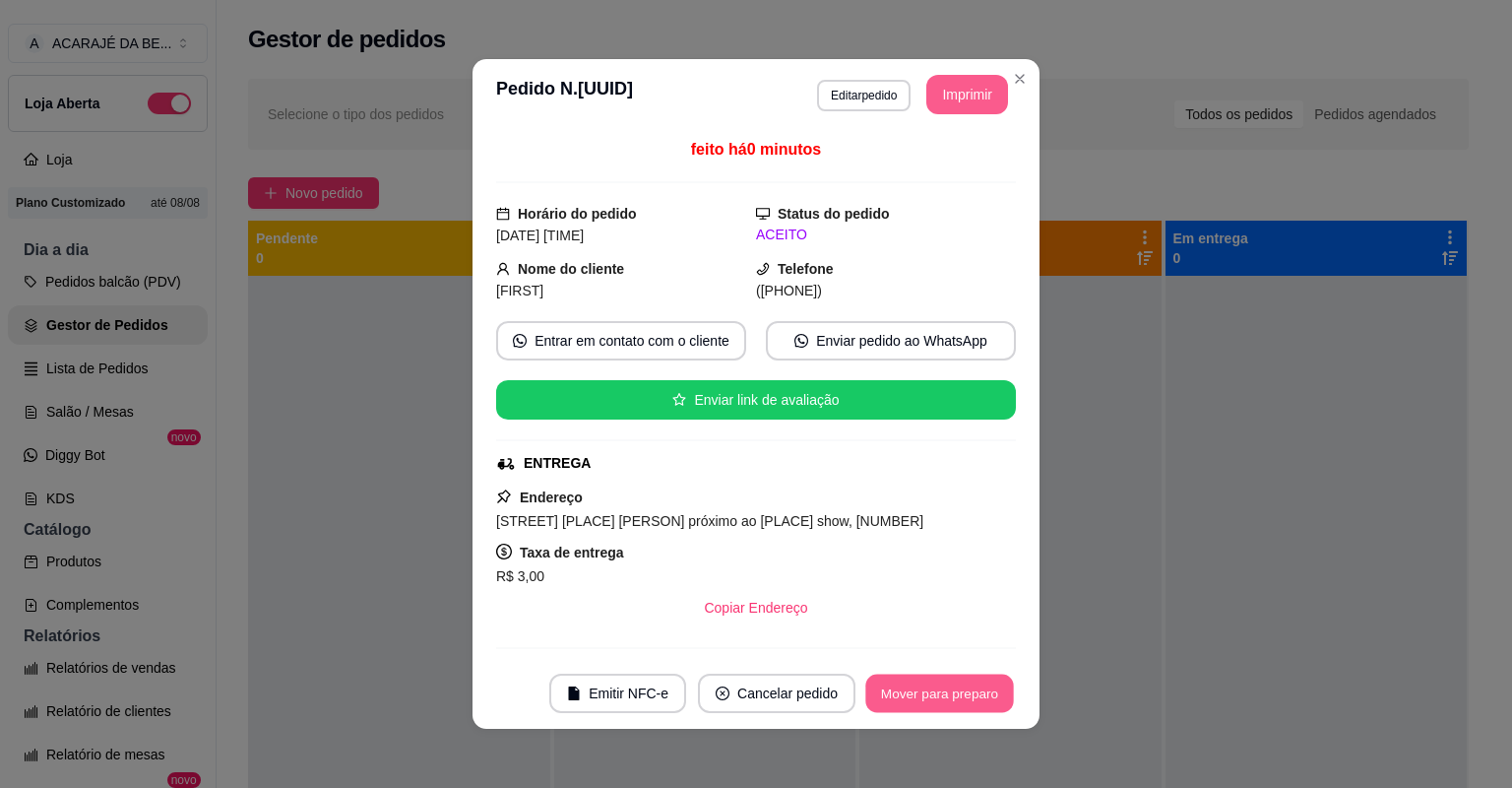 click on "Mover para preparo" at bounding box center [939, 693] 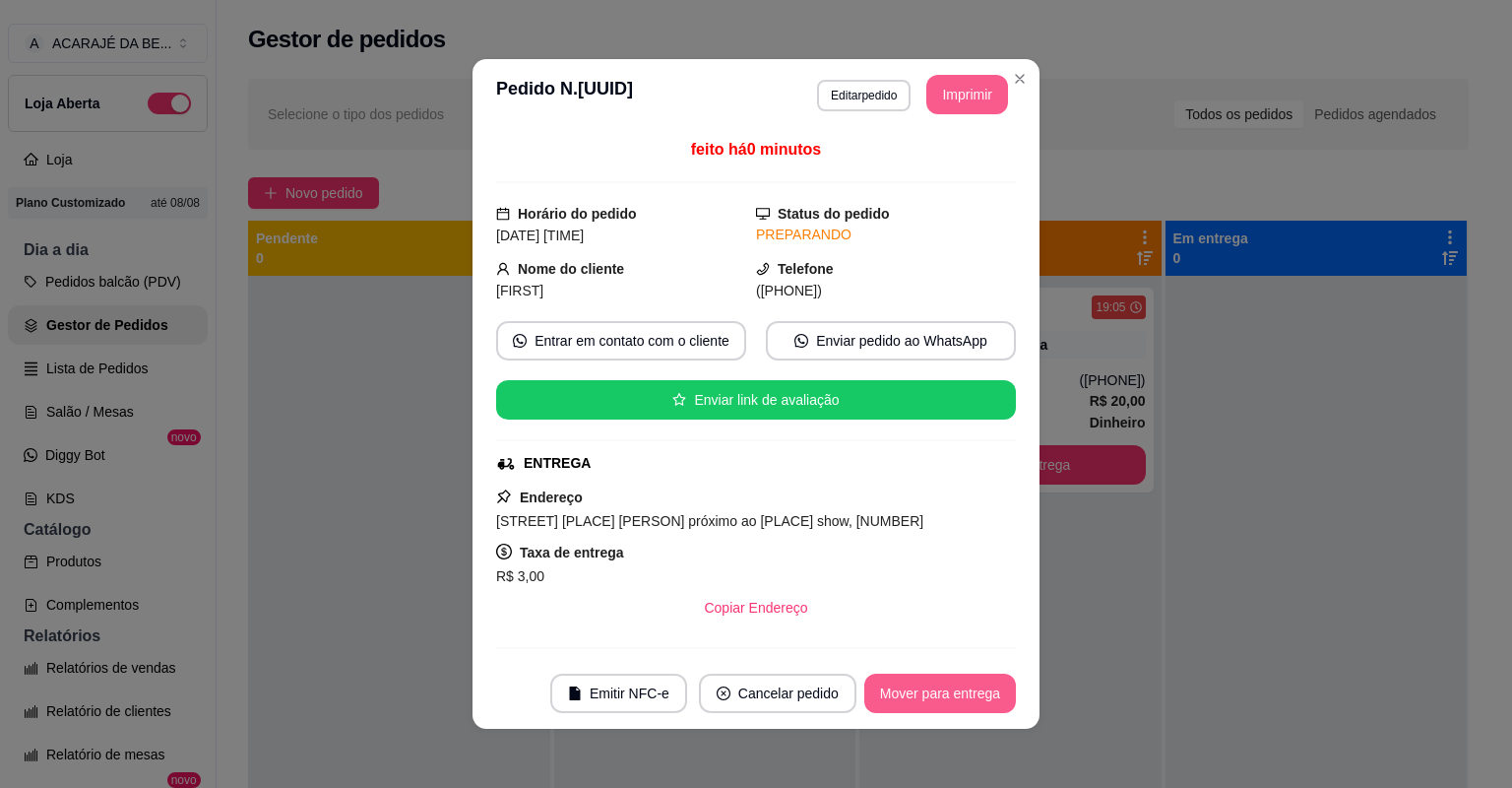 click on "Mover para entrega" at bounding box center [940, 693] 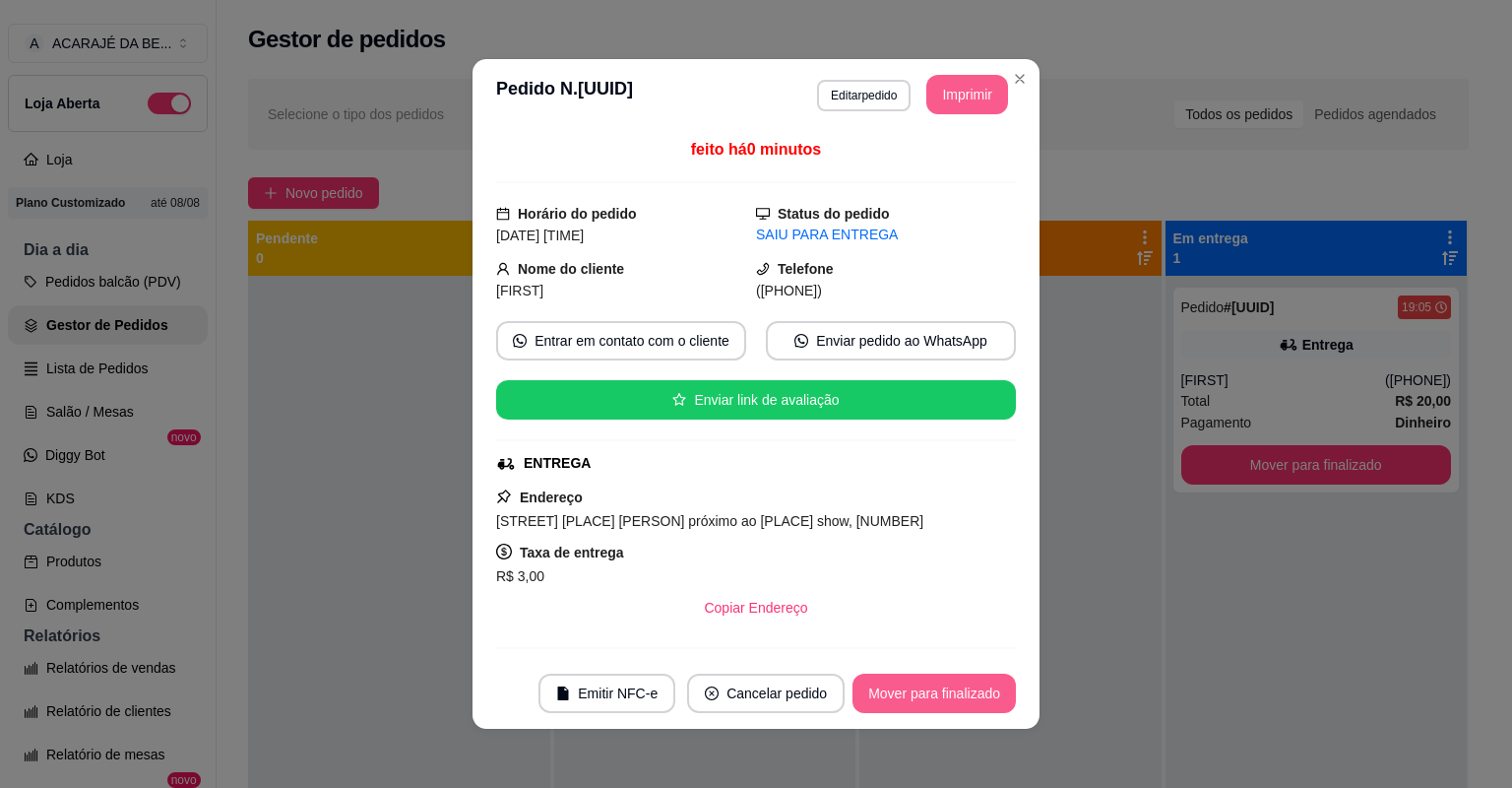 click on "Mover para finalizado" at bounding box center (934, 693) 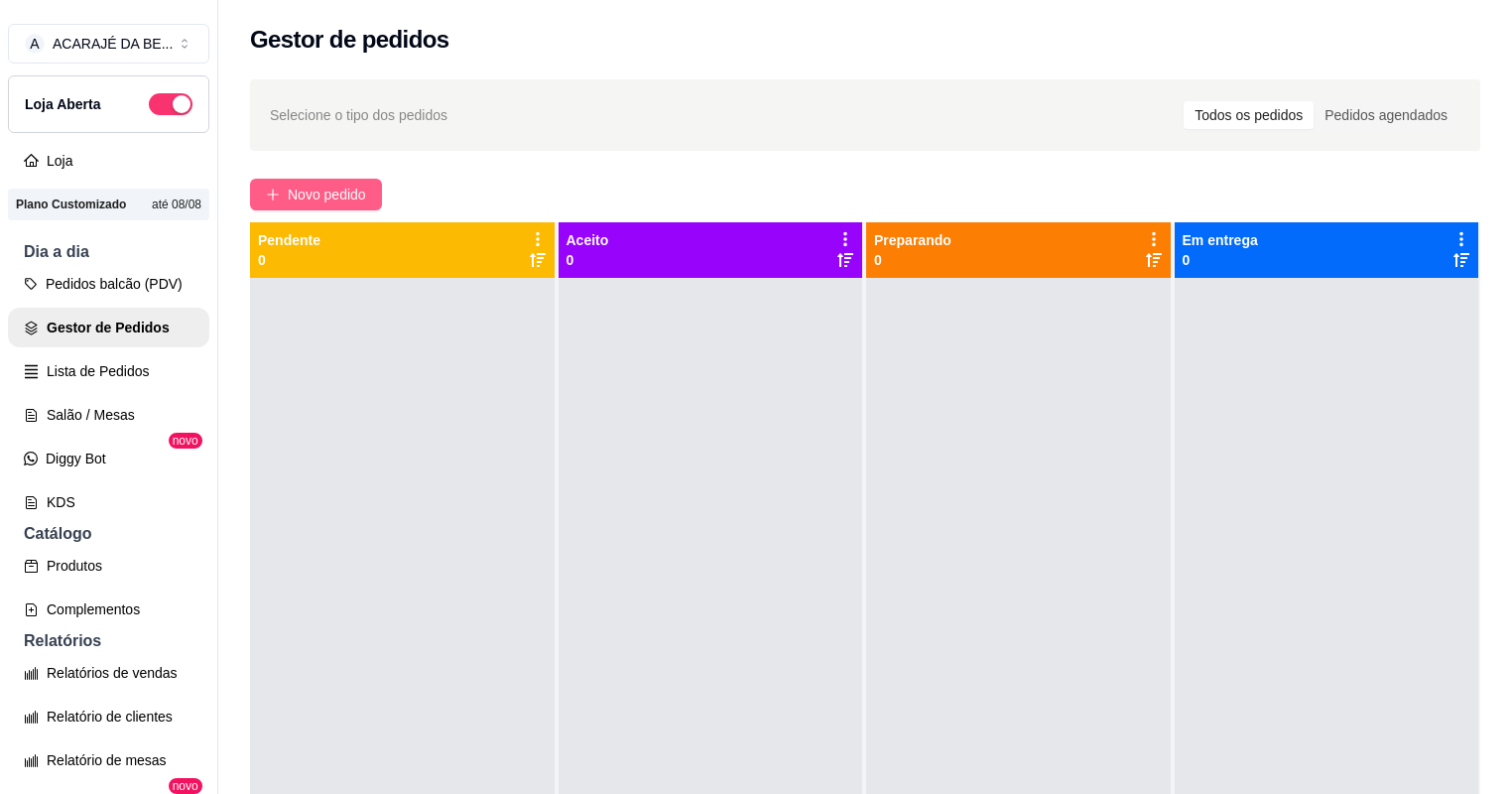 click on "Novo pedido" at bounding box center [326, 195] 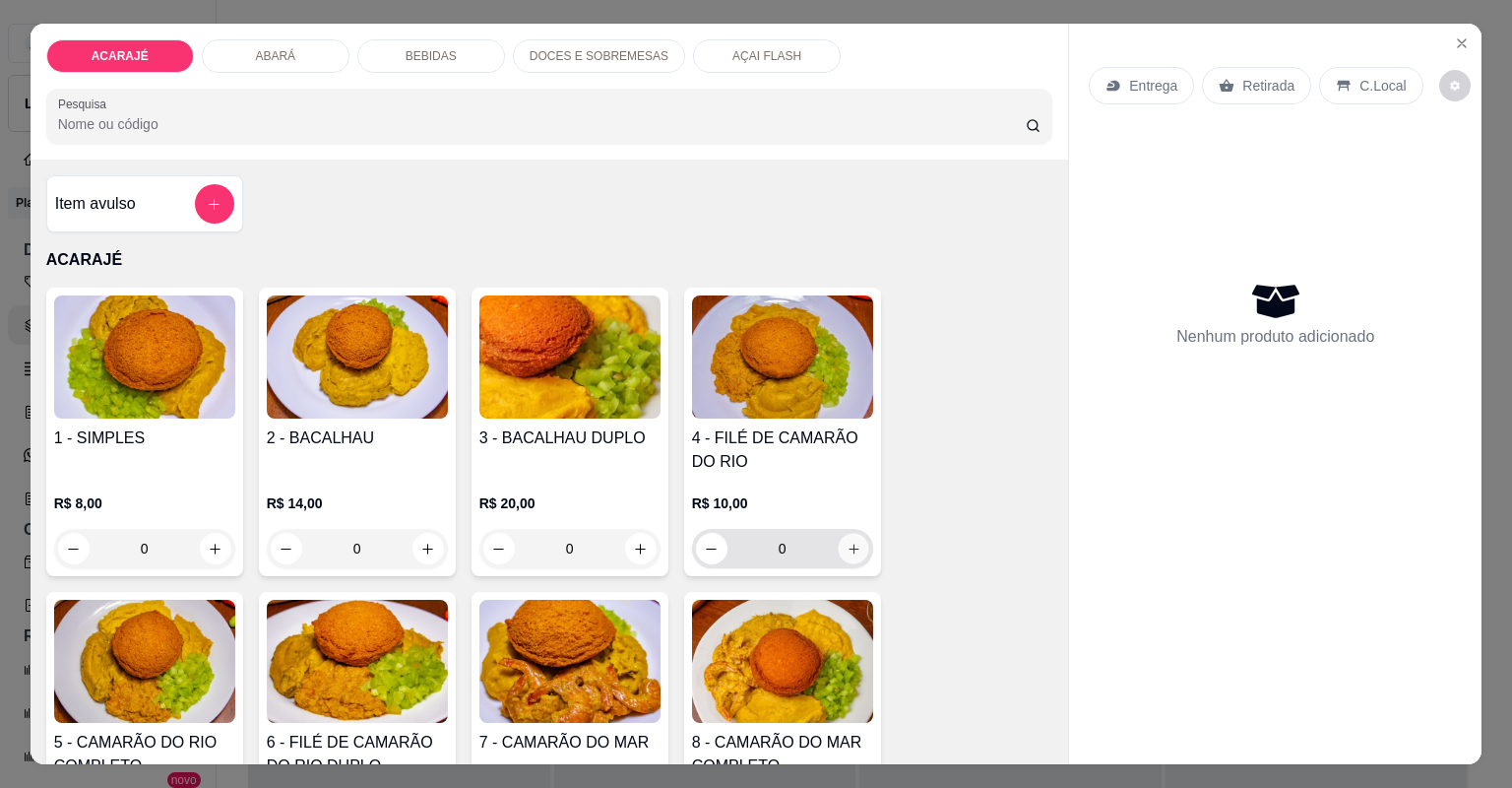 click 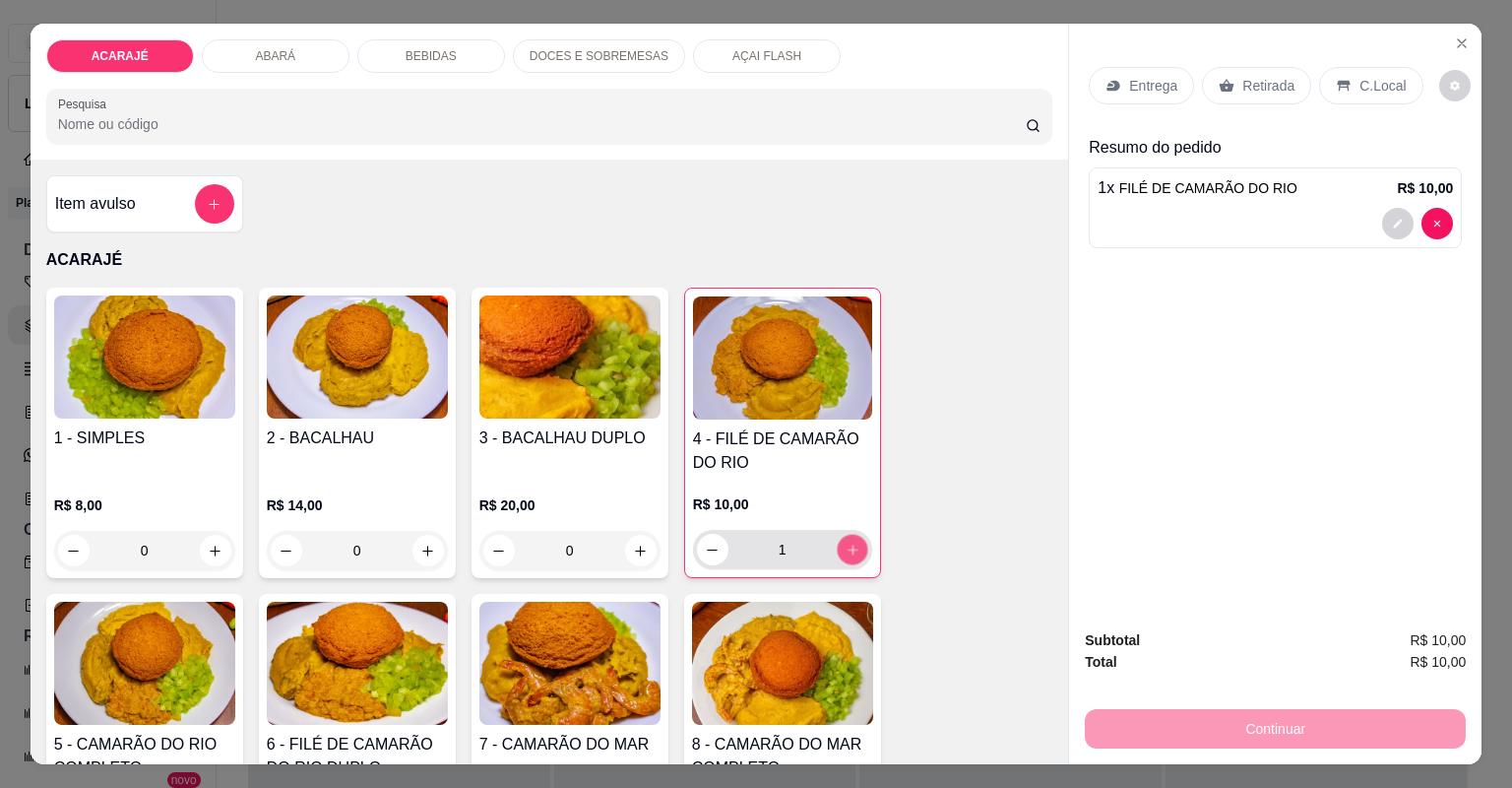 click 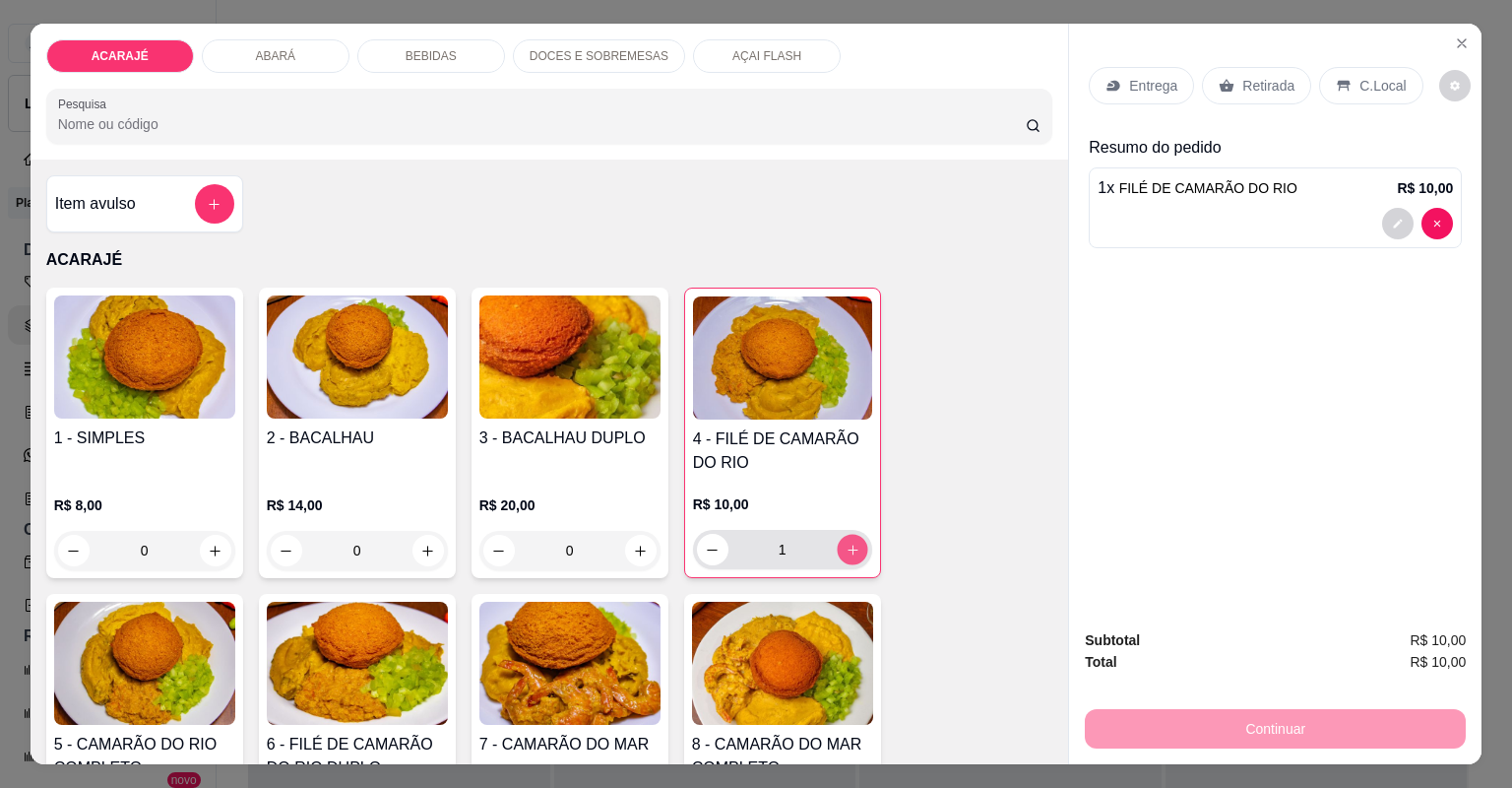 type on "2" 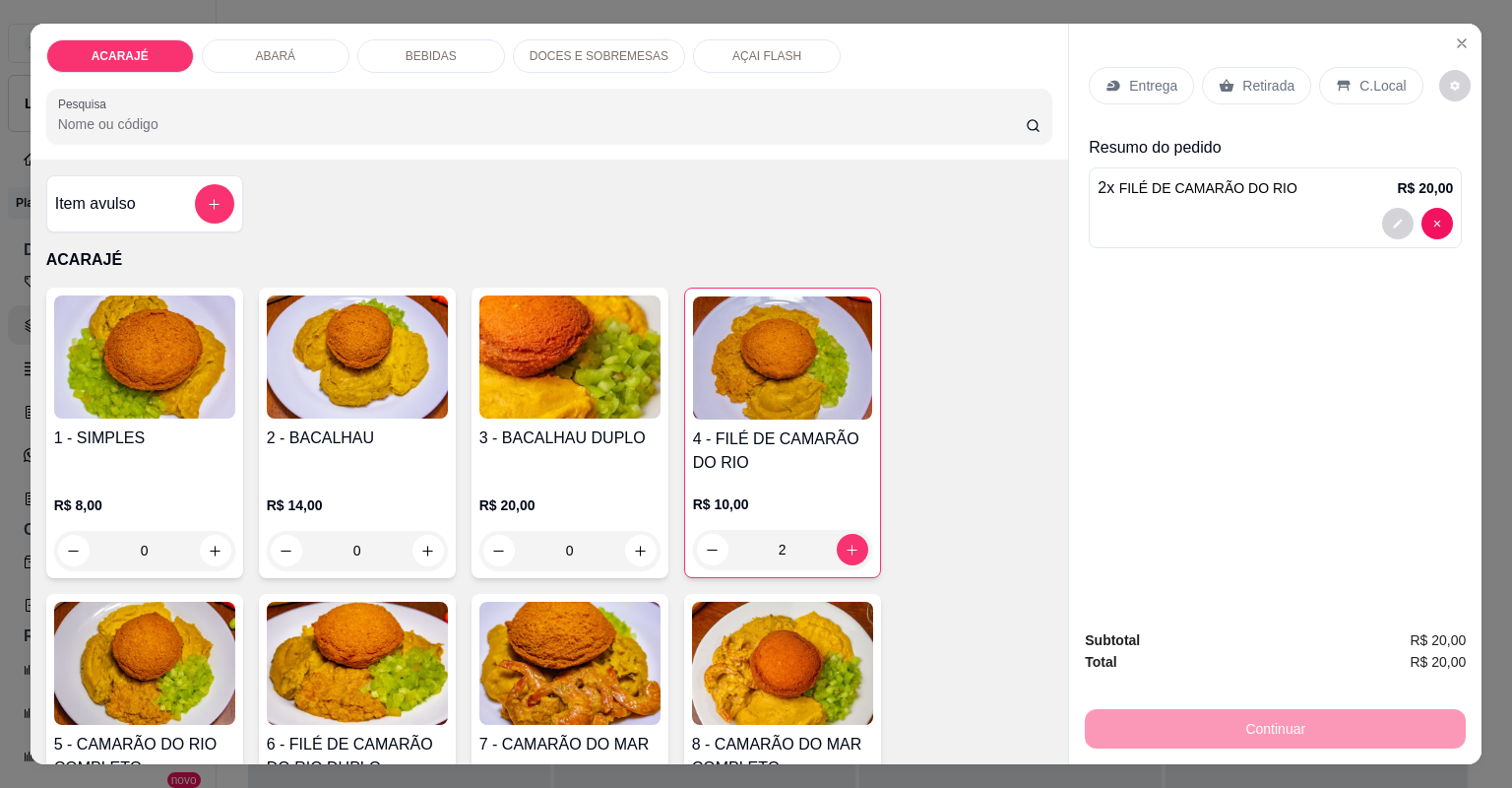 click on "Entrega" at bounding box center [1153, 86] 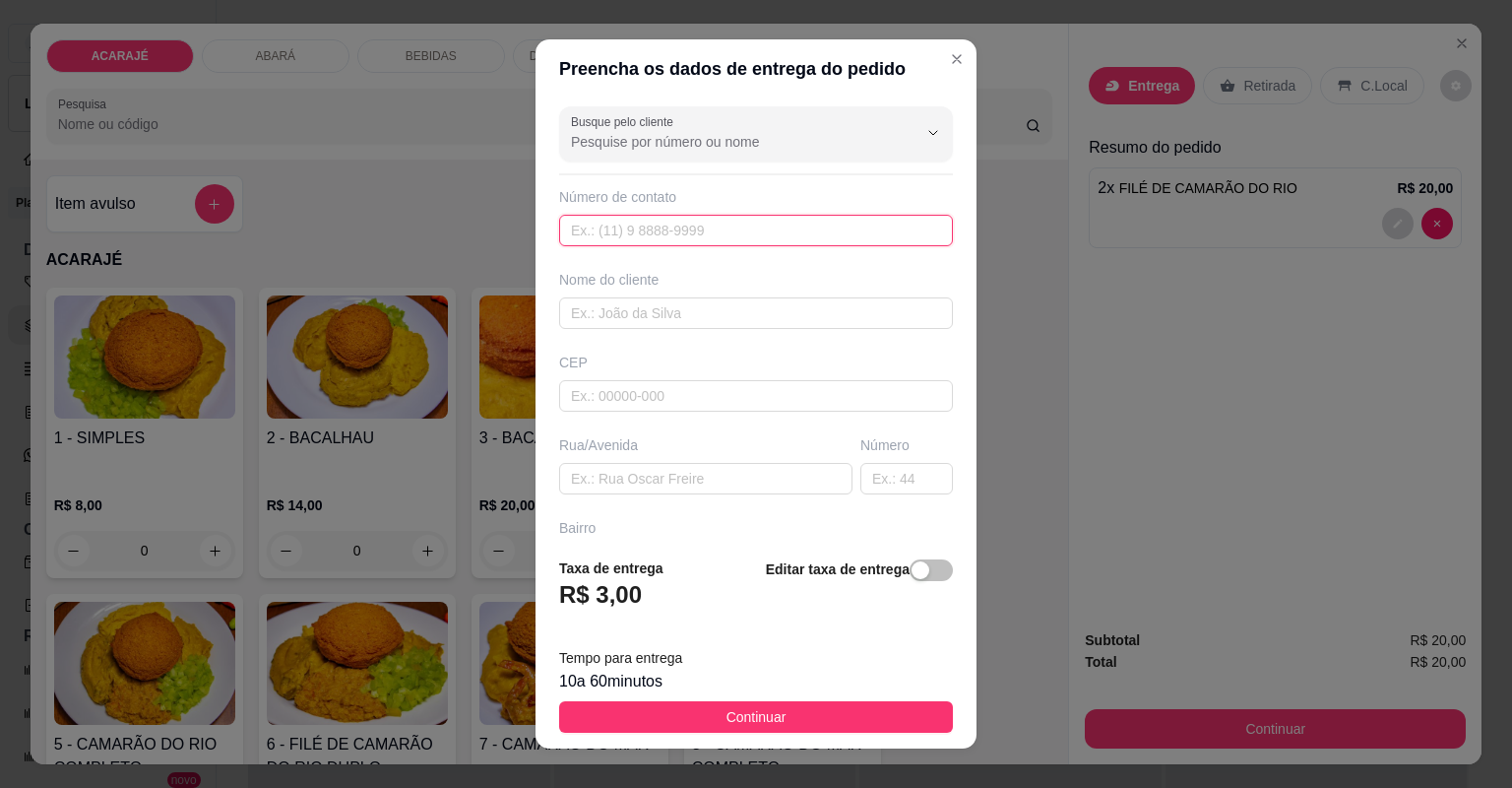 click at bounding box center (756, 230) 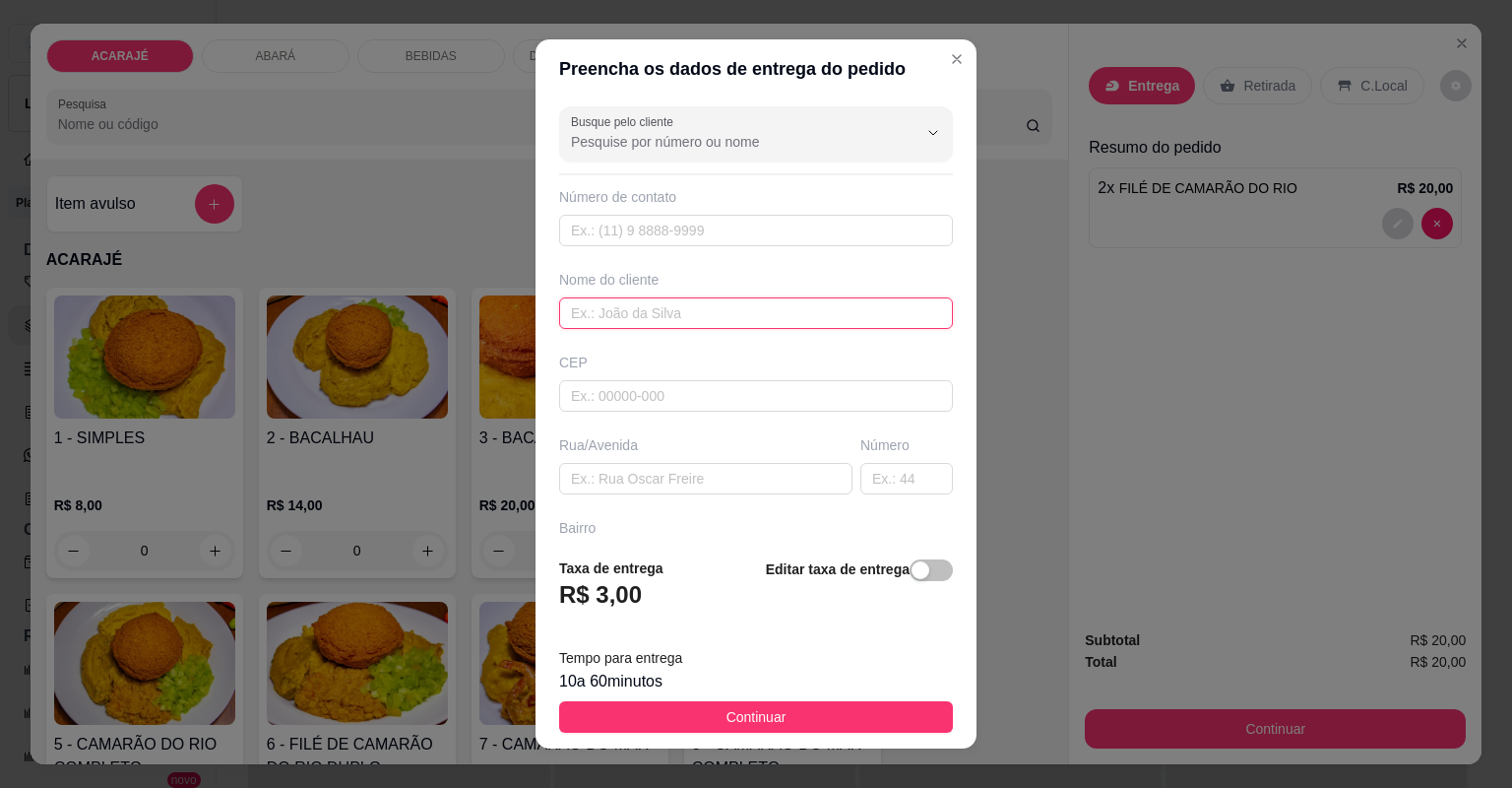 click at bounding box center (756, 313) 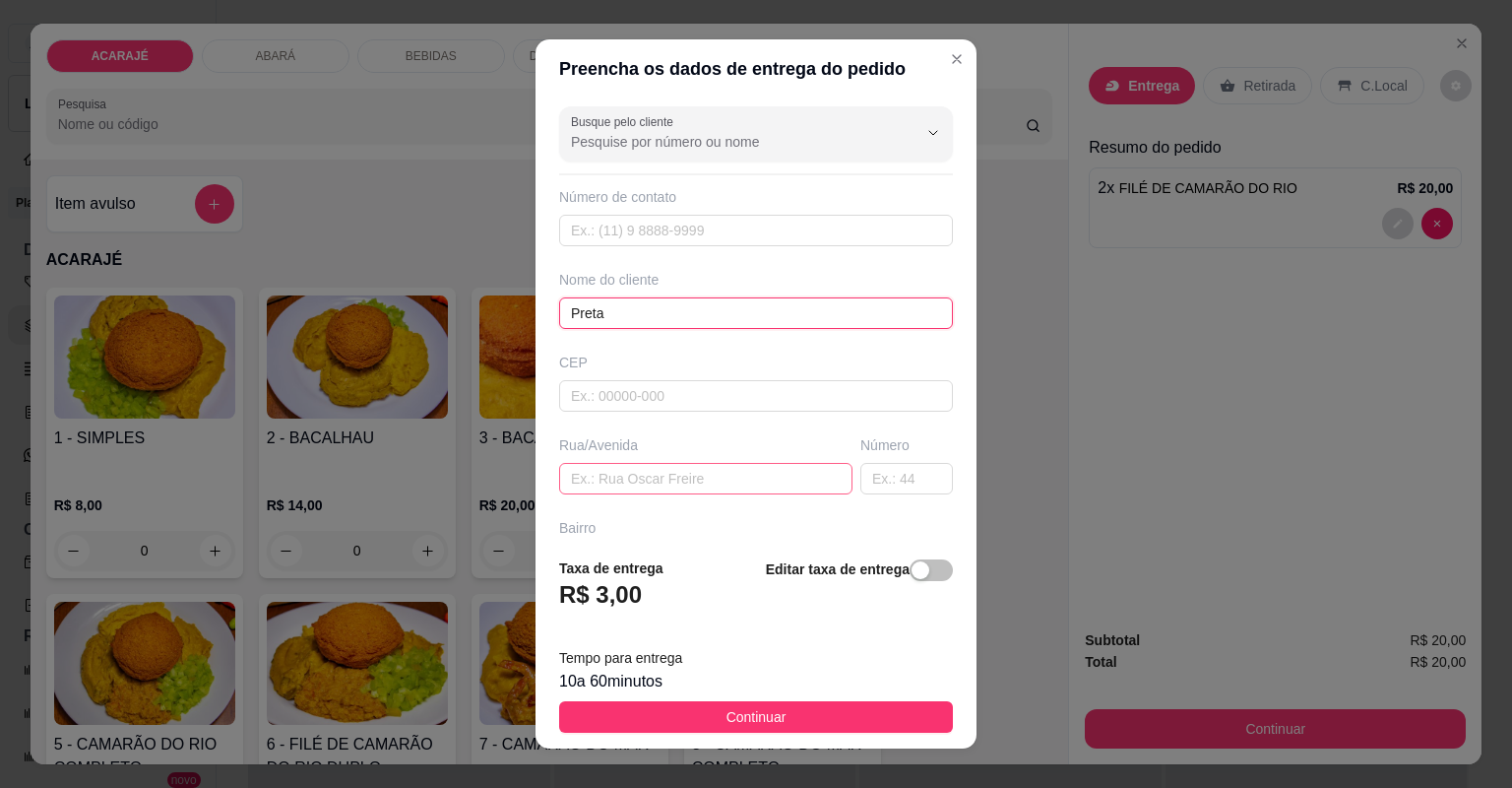type on "Preta" 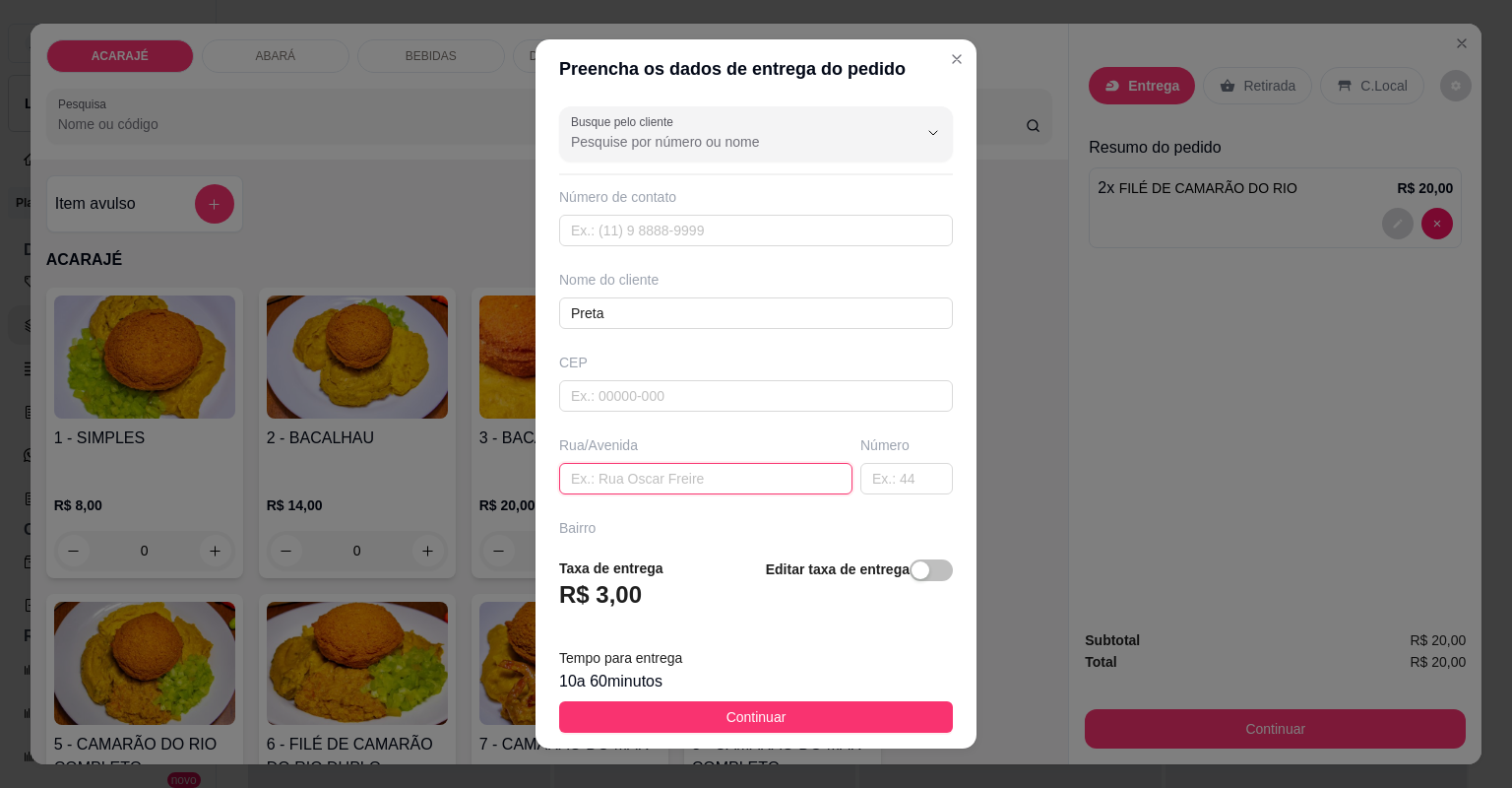 click at bounding box center [706, 479] 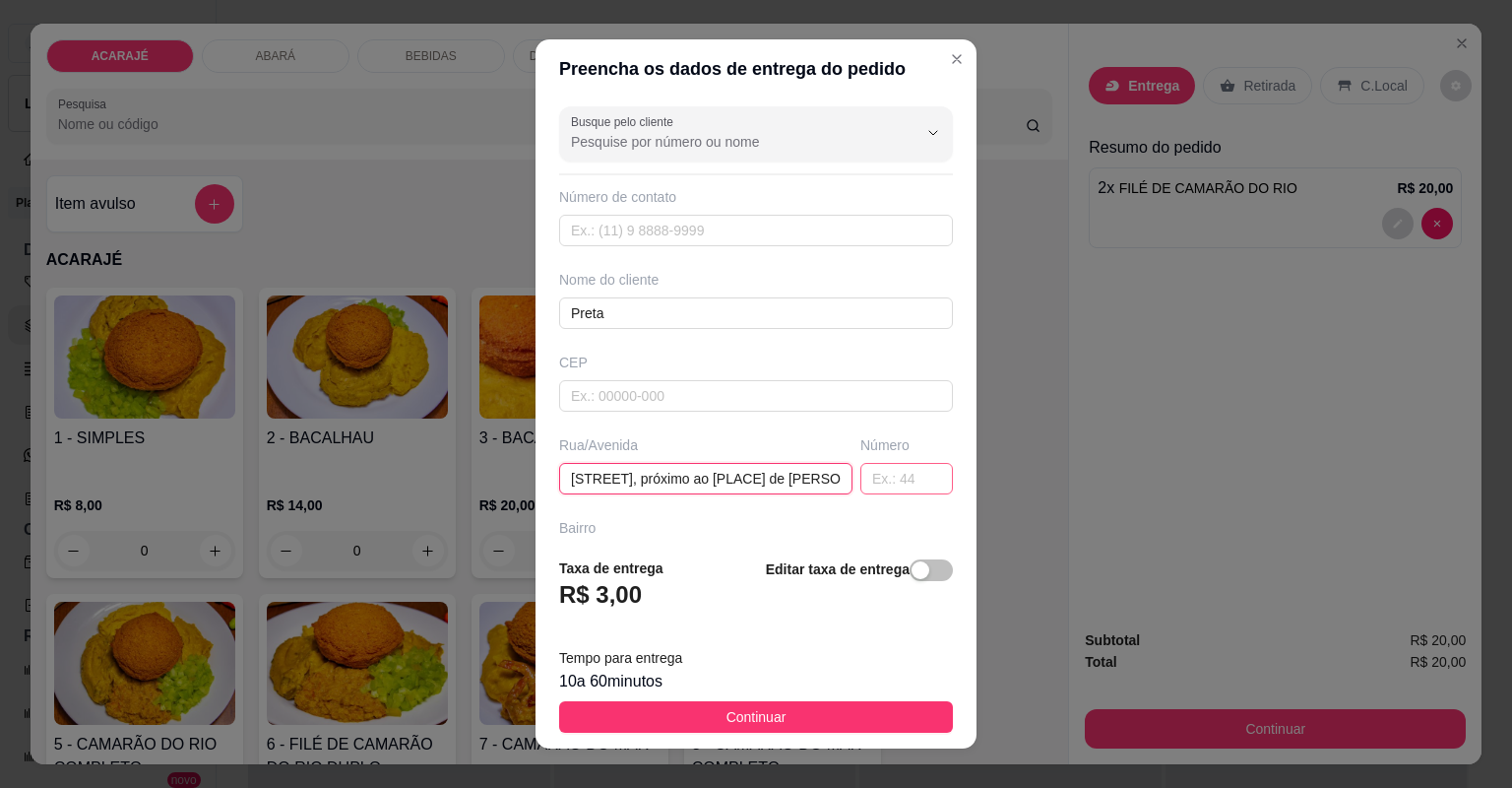 type on "rua comissão, próximo ao bar de chel" 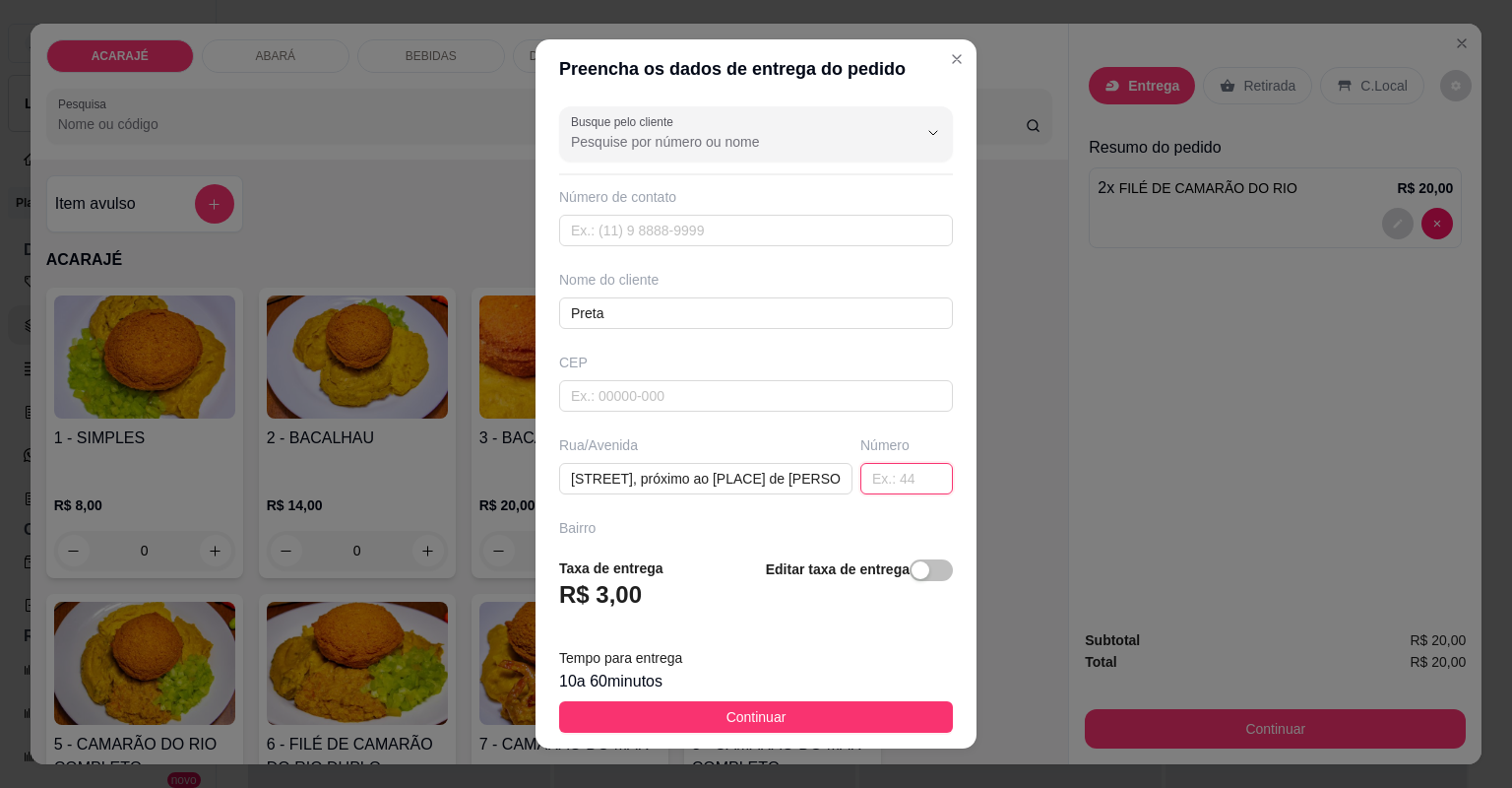 click at bounding box center (907, 479) 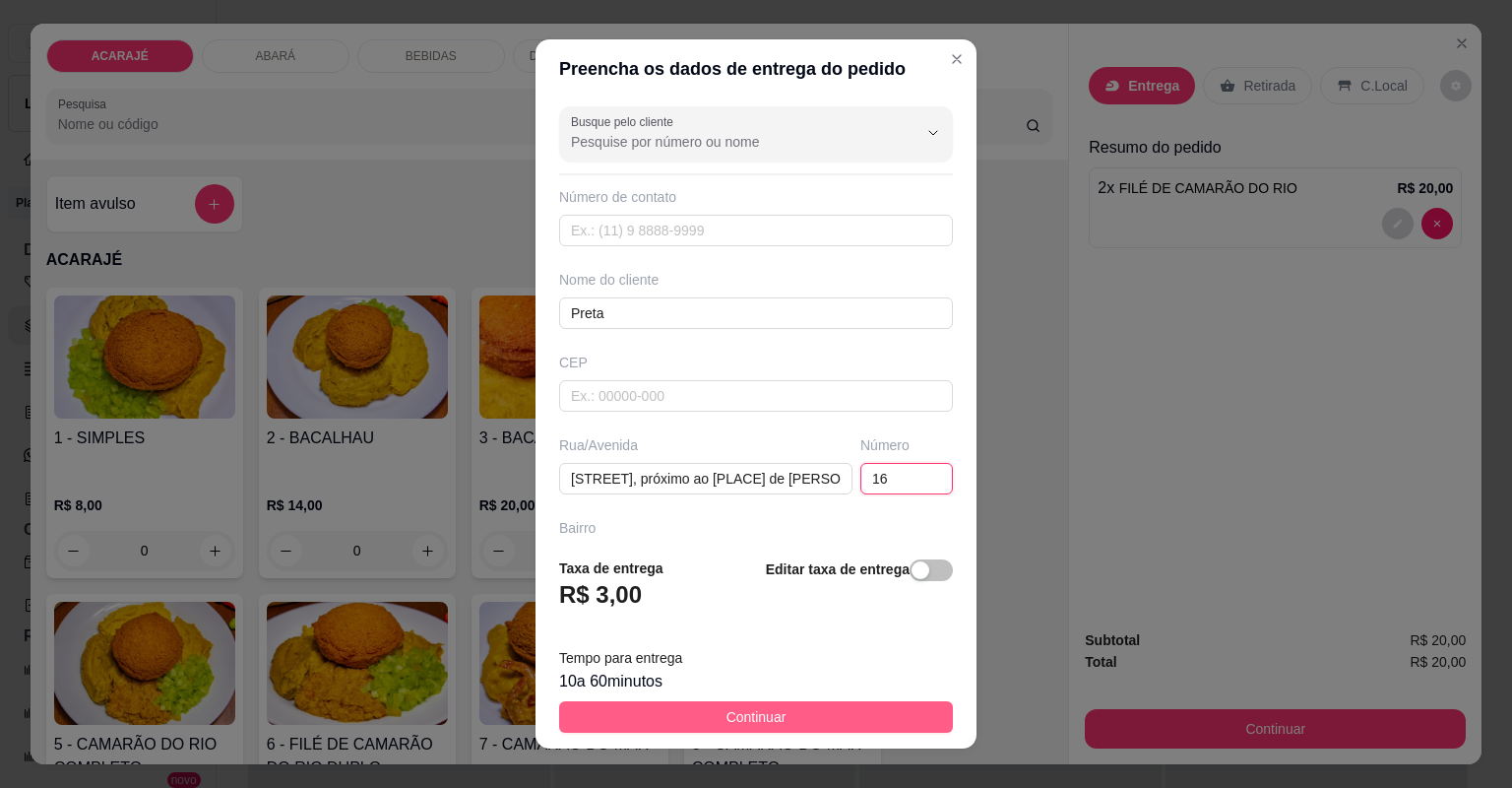 type on "16" 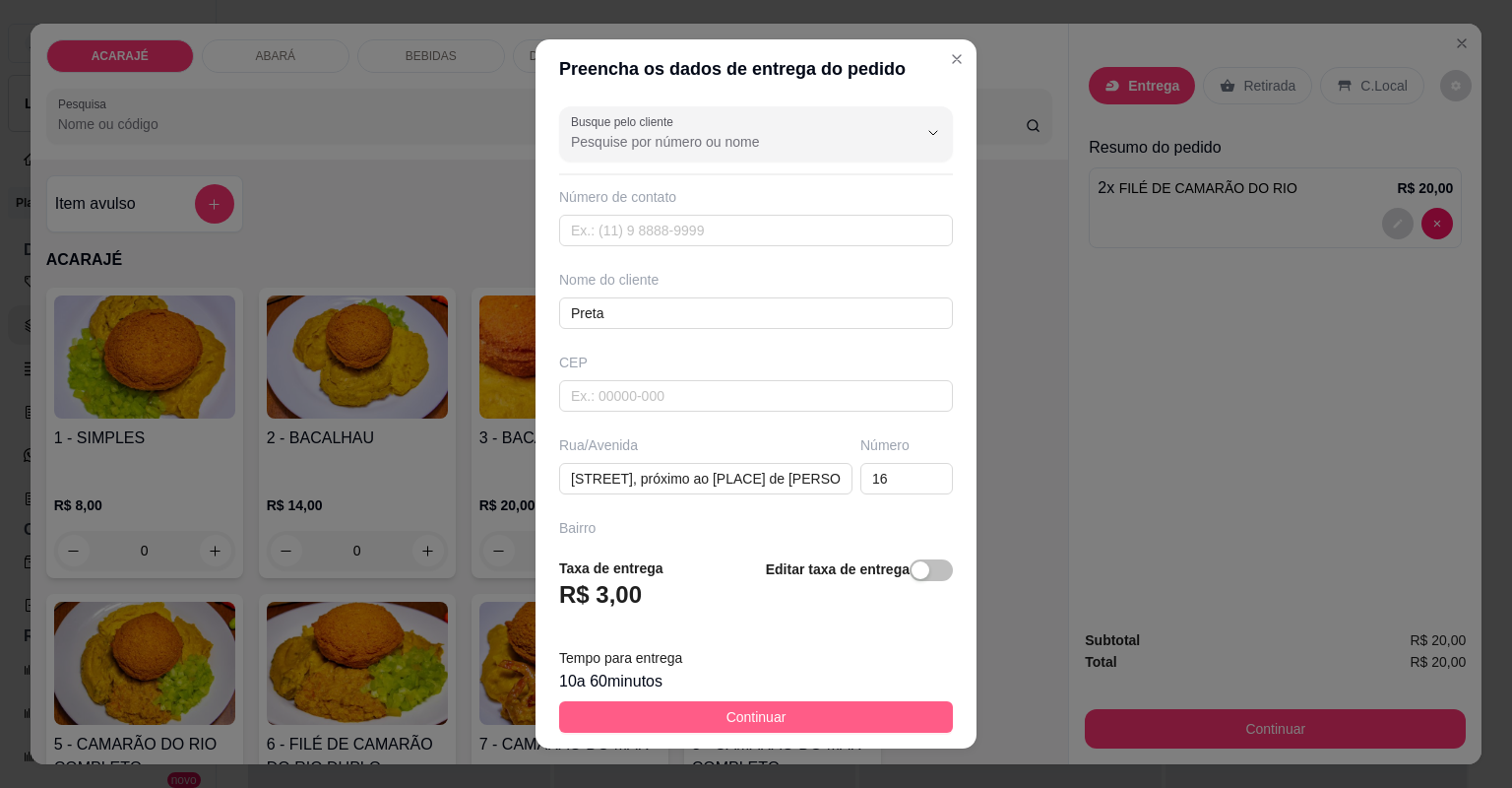 click on "Continuar" at bounding box center [756, 717] 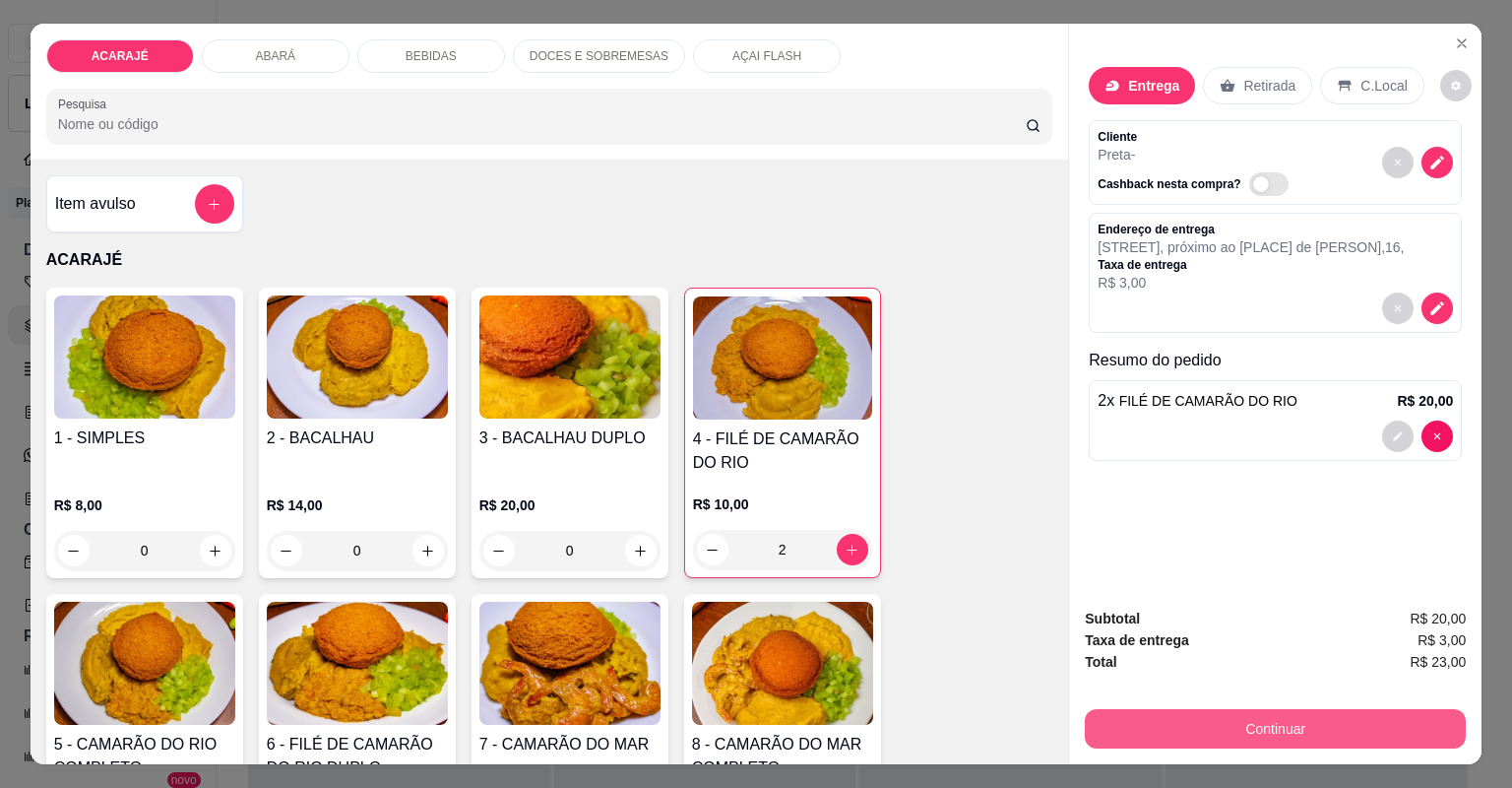 click on "Continuar" at bounding box center (1275, 729) 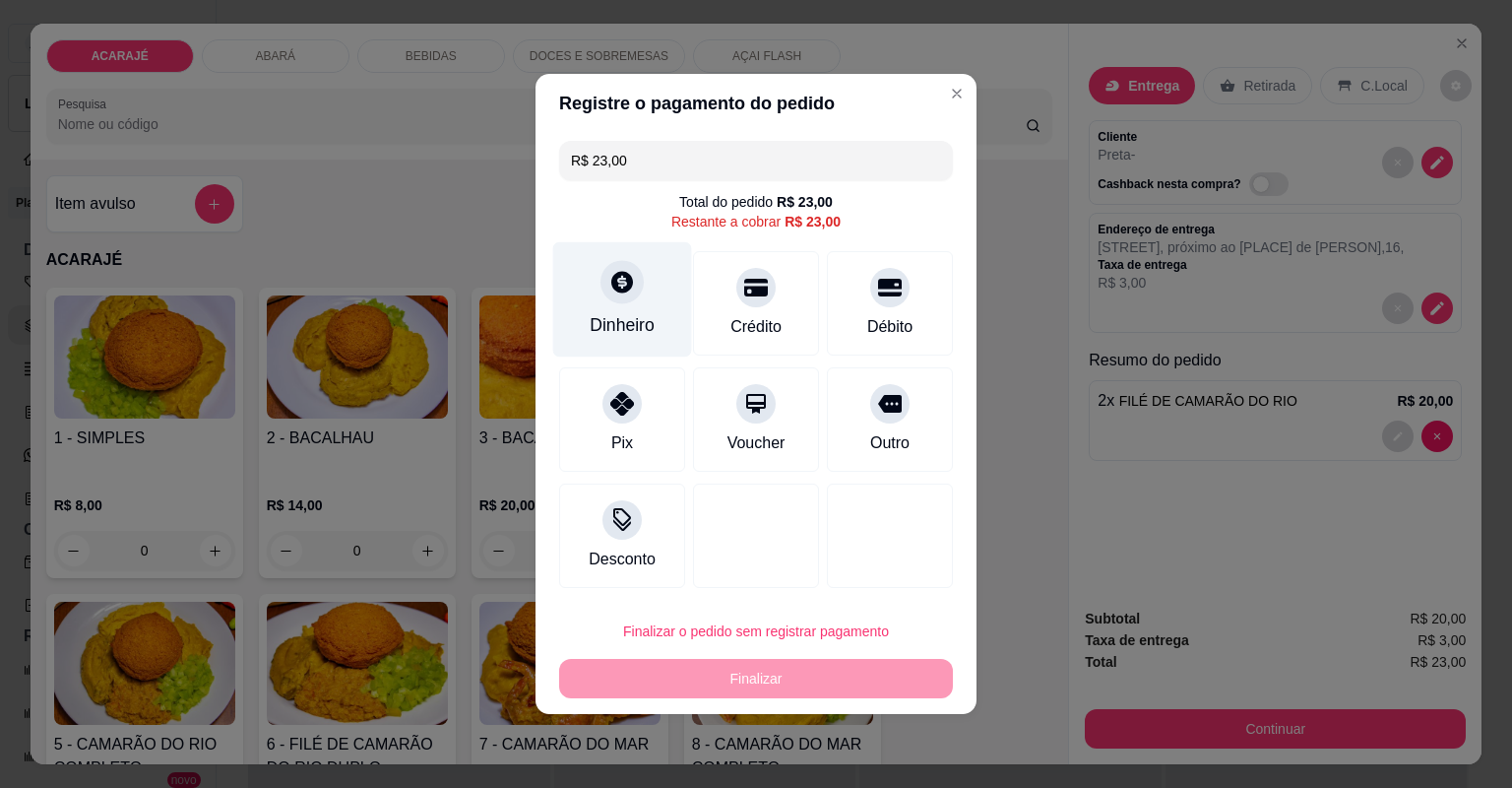 click 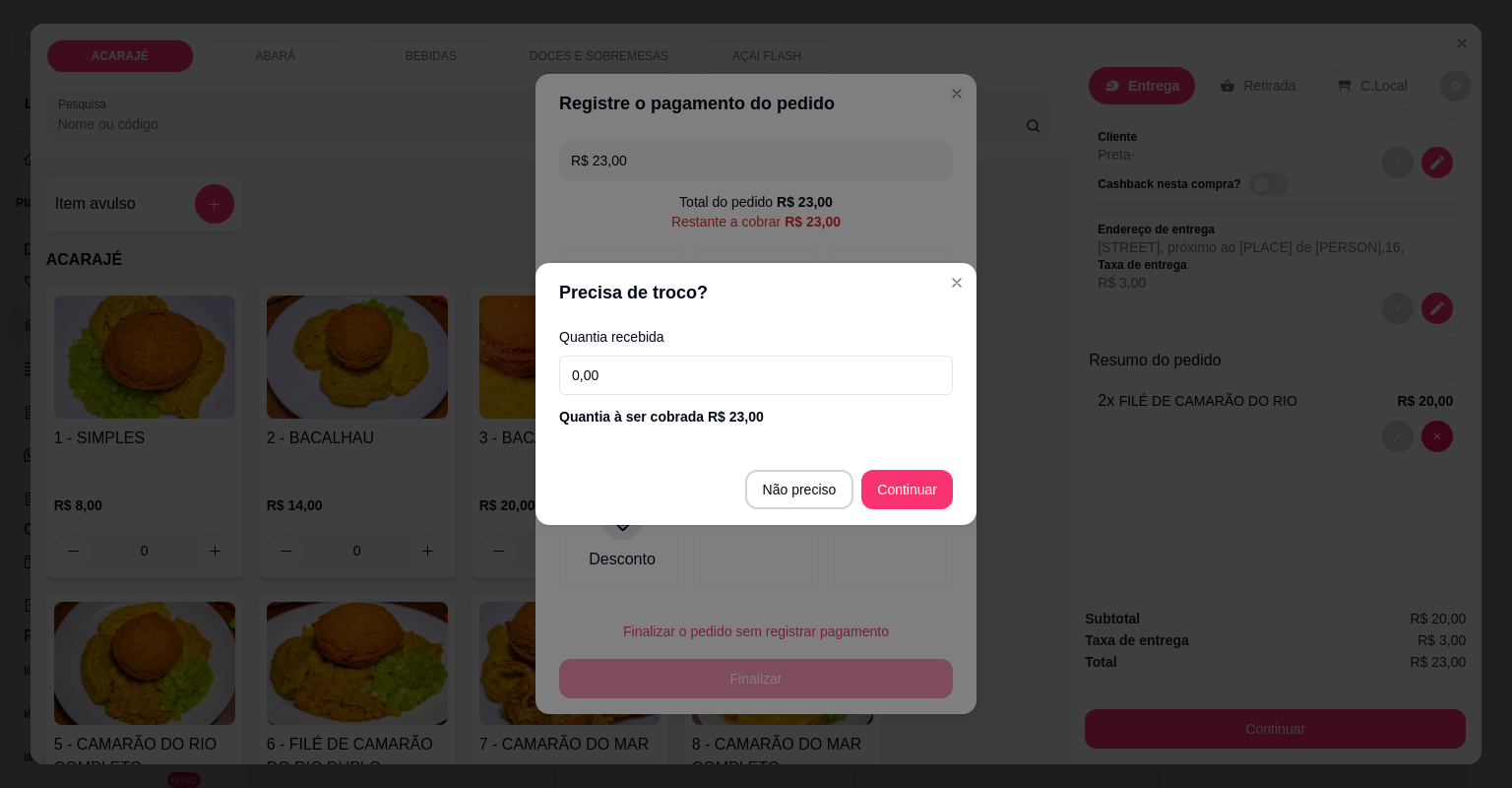 click on "0,00" at bounding box center [756, 375] 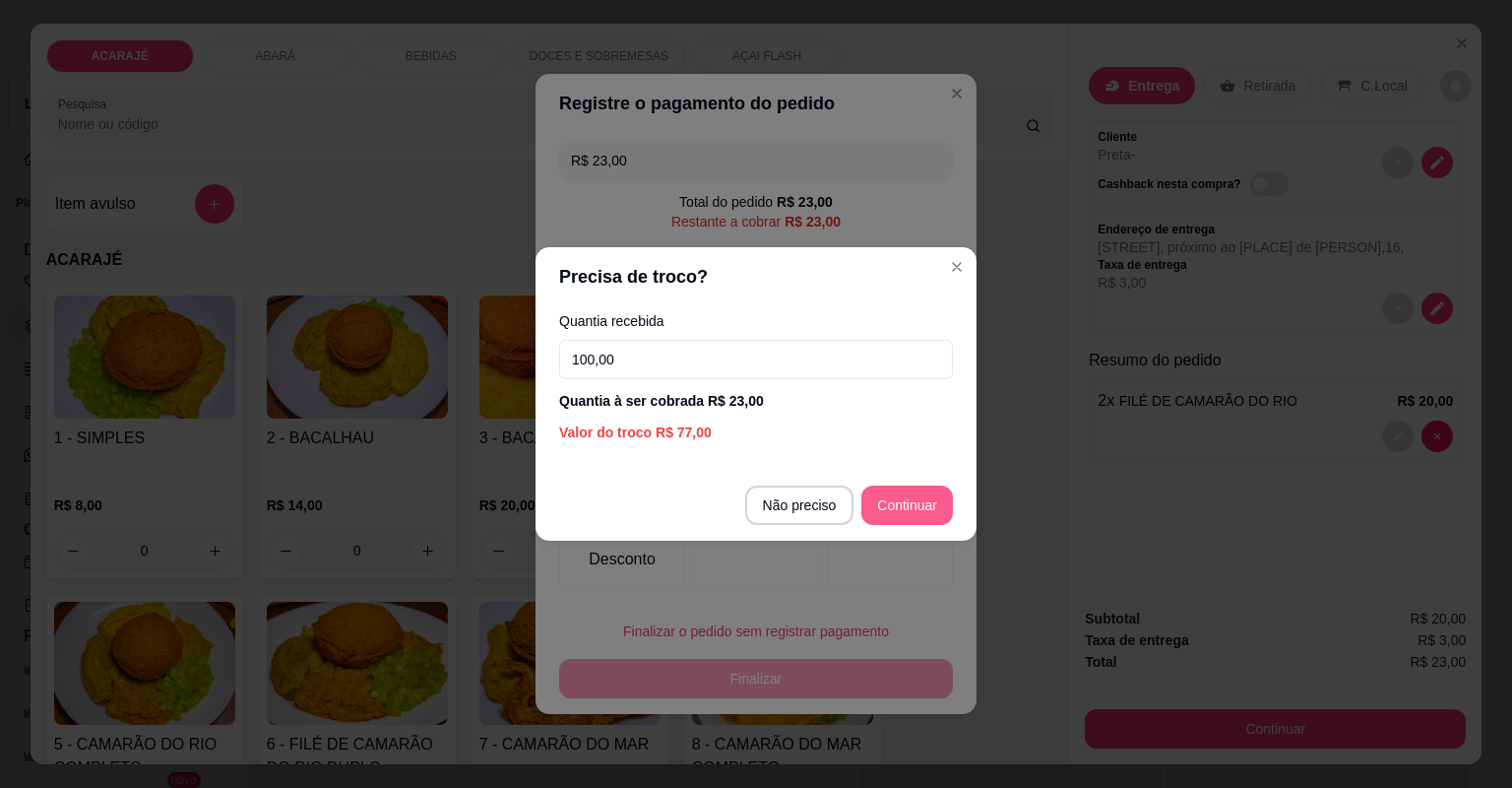type on "100,00" 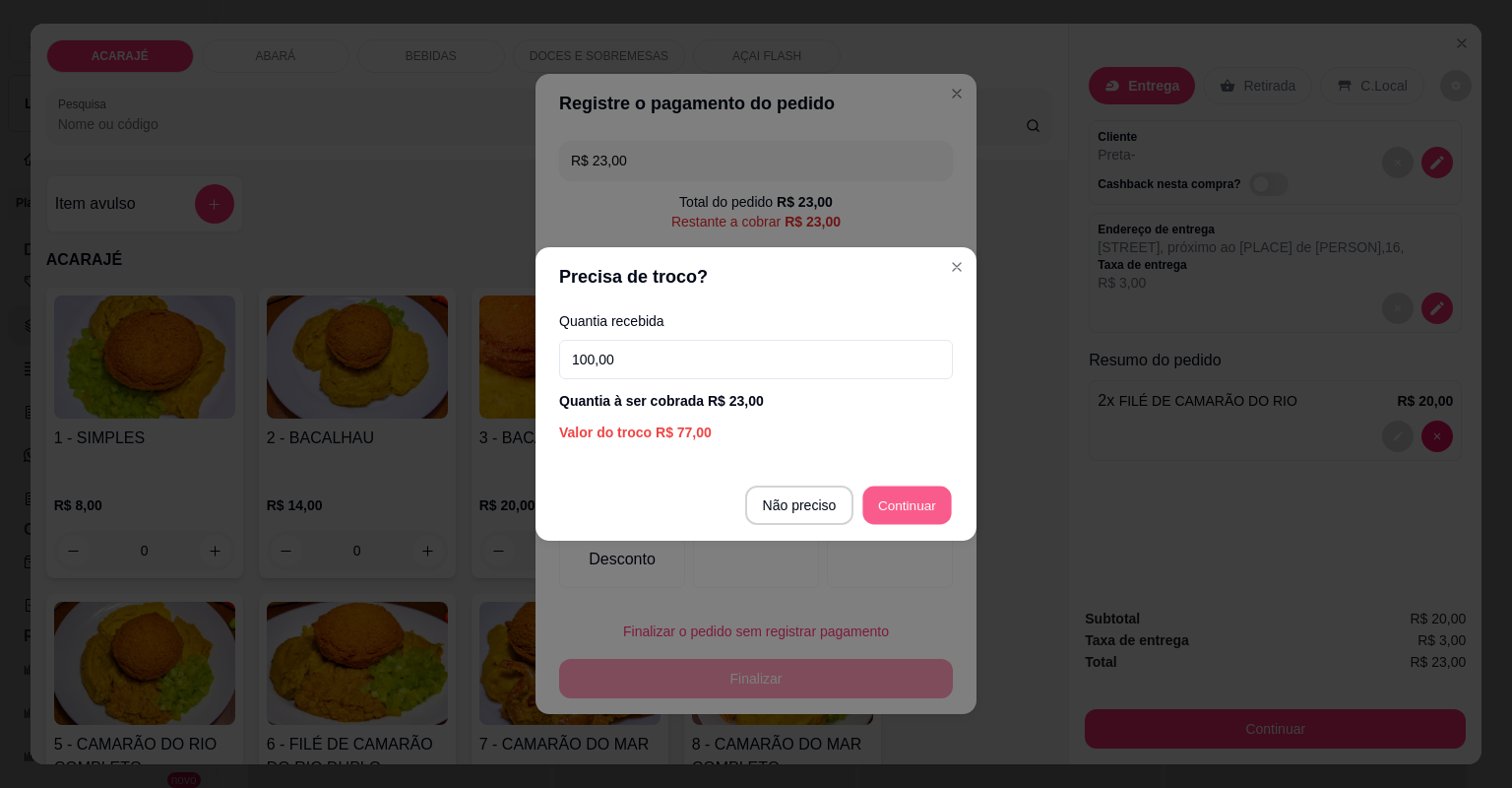 type on "R$ 0,00" 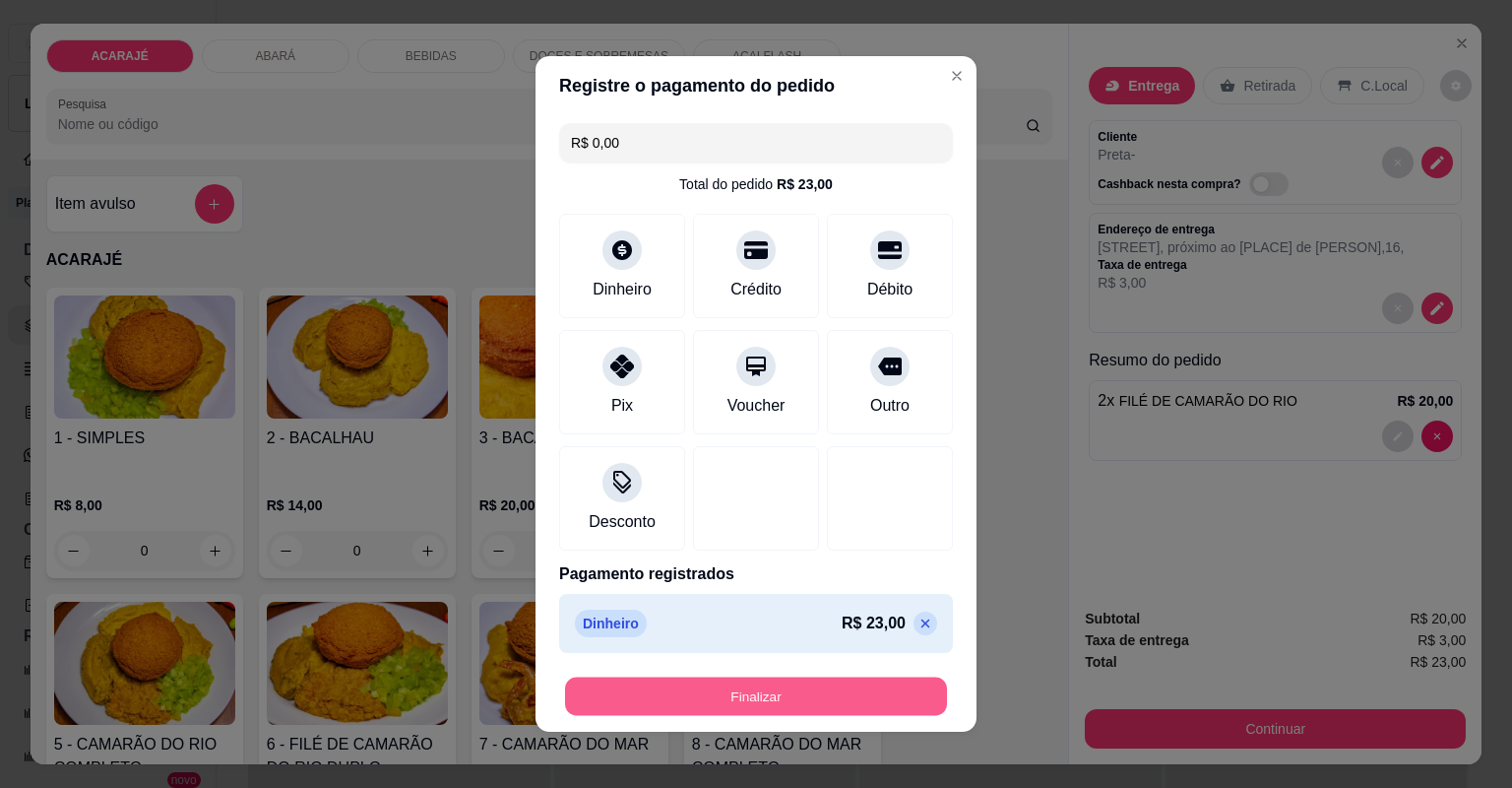 click on "Finalizar" at bounding box center (756, 696) 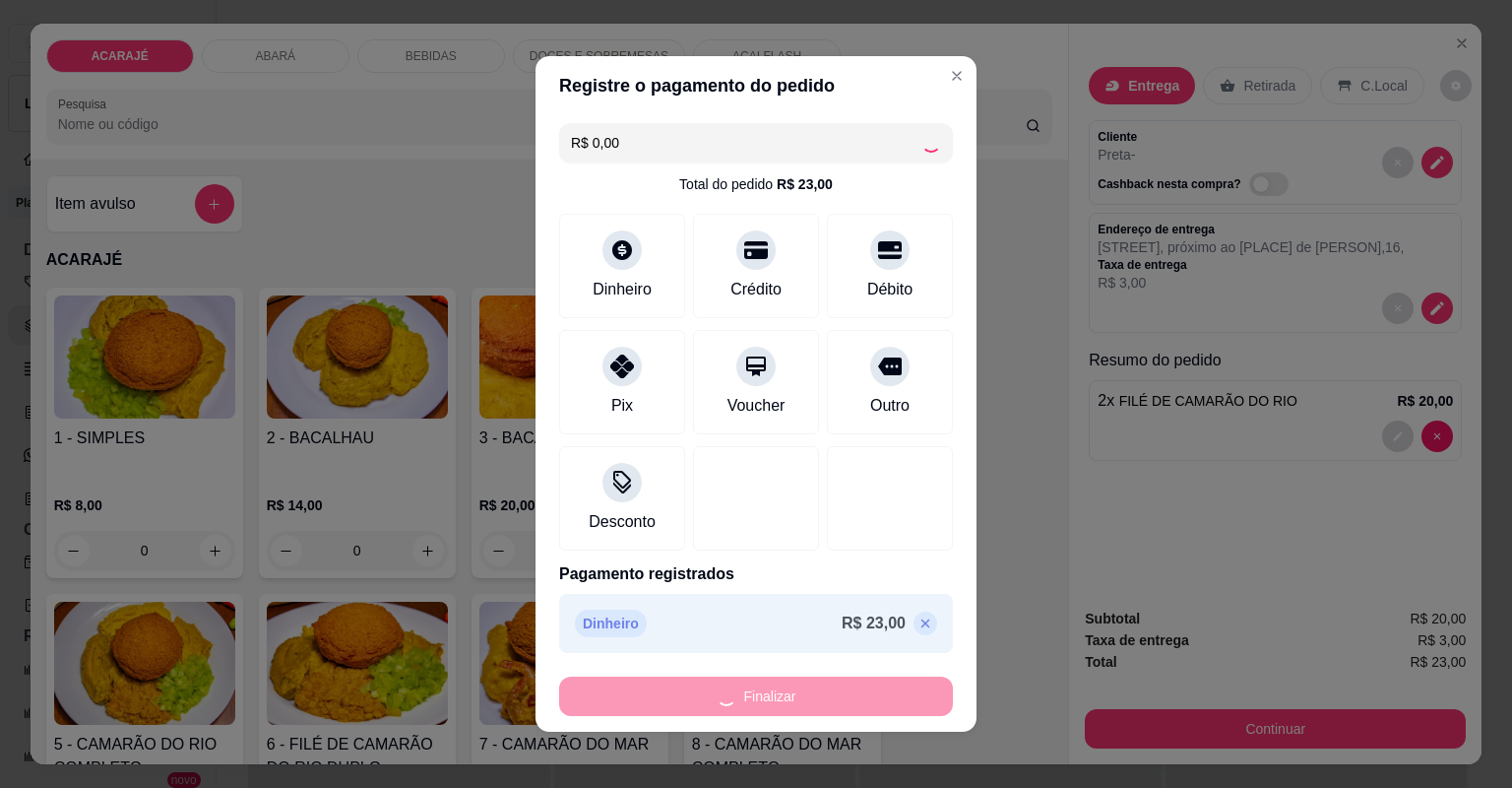 type on "0" 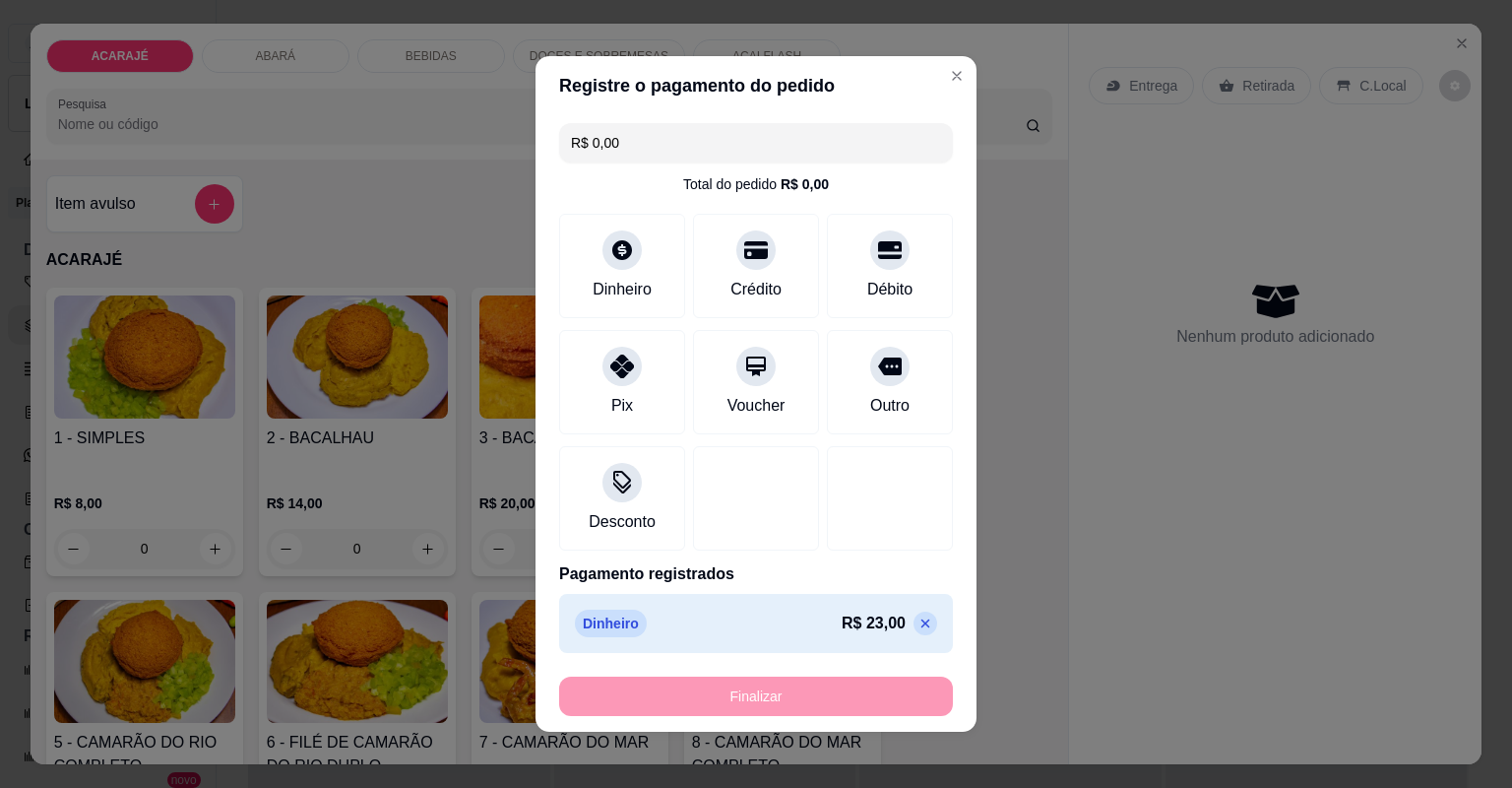type on "-R$ 23,00" 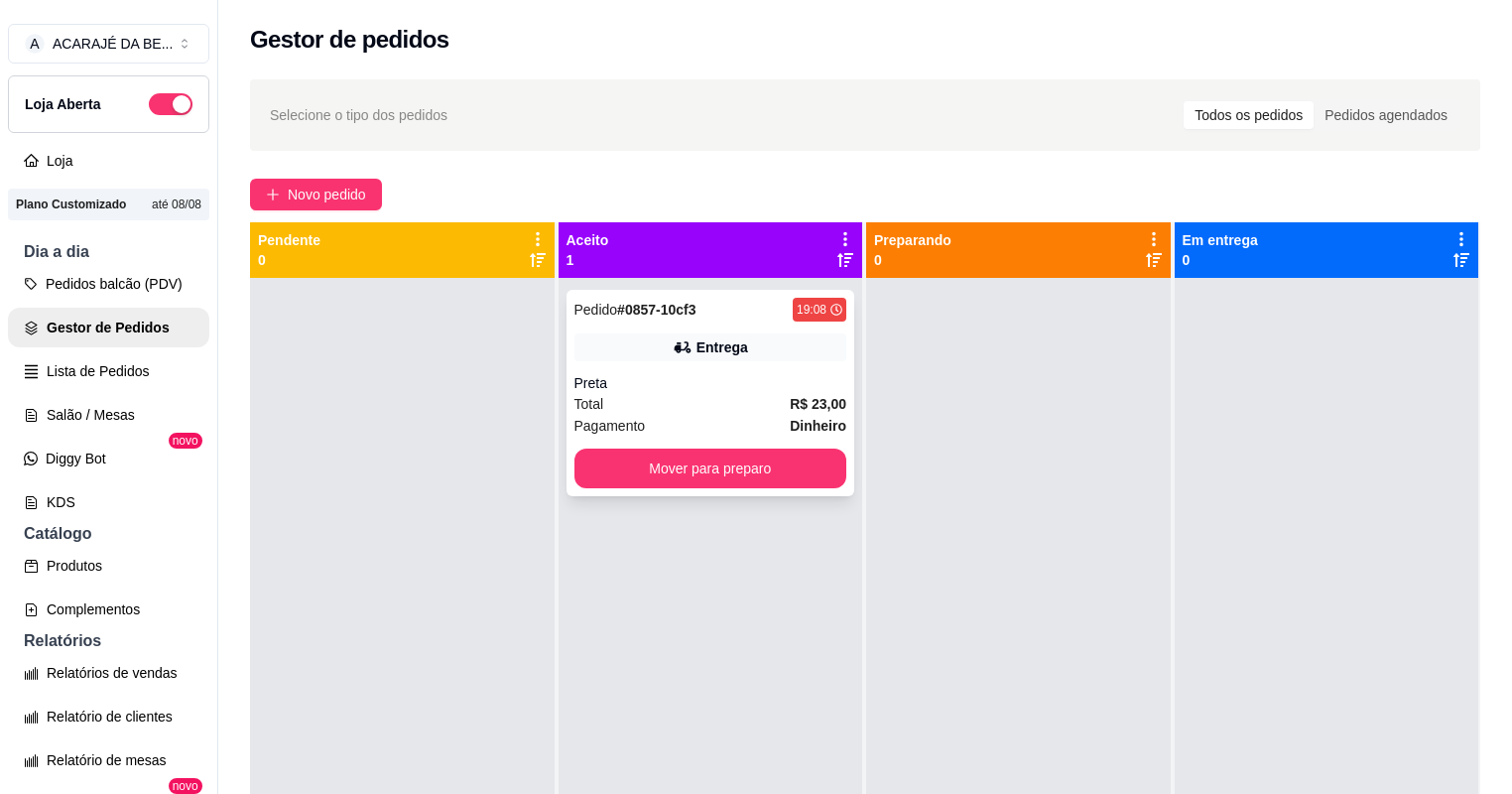 click on "Total R$ 23,00" at bounding box center [710, 404] 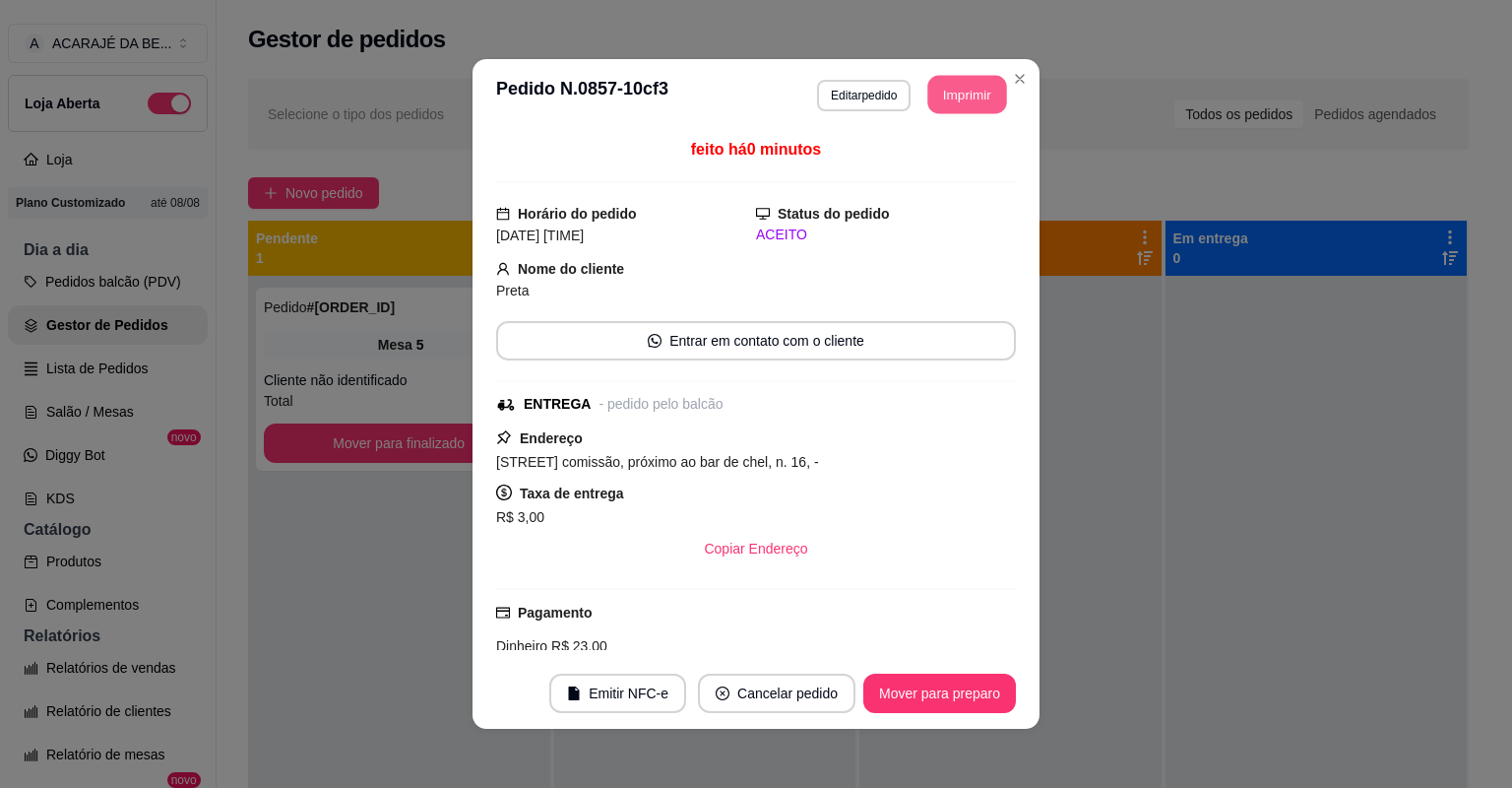 click on "Imprimir" at bounding box center (968, 95) 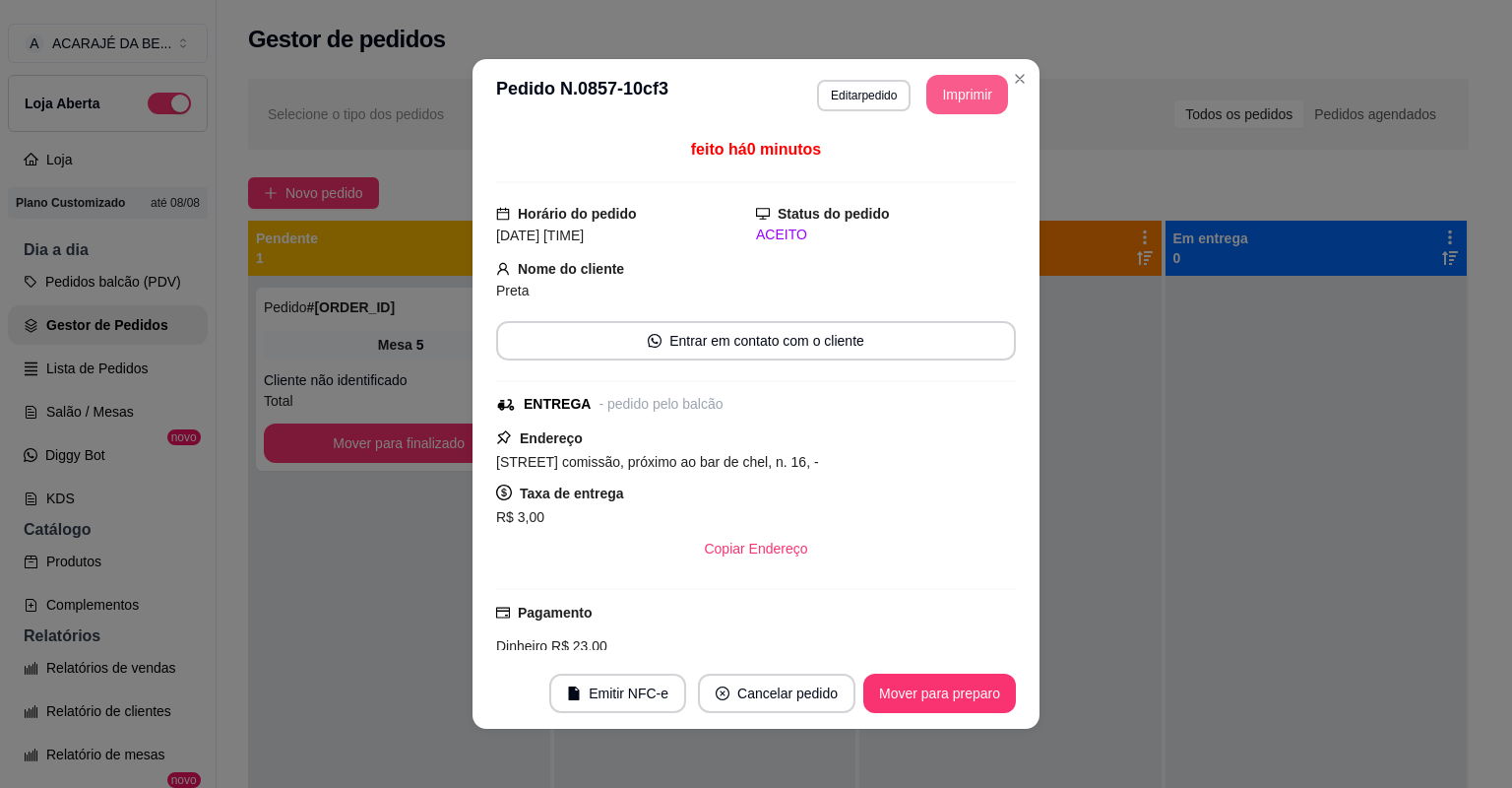 scroll, scrollTop: 0, scrollLeft: 0, axis: both 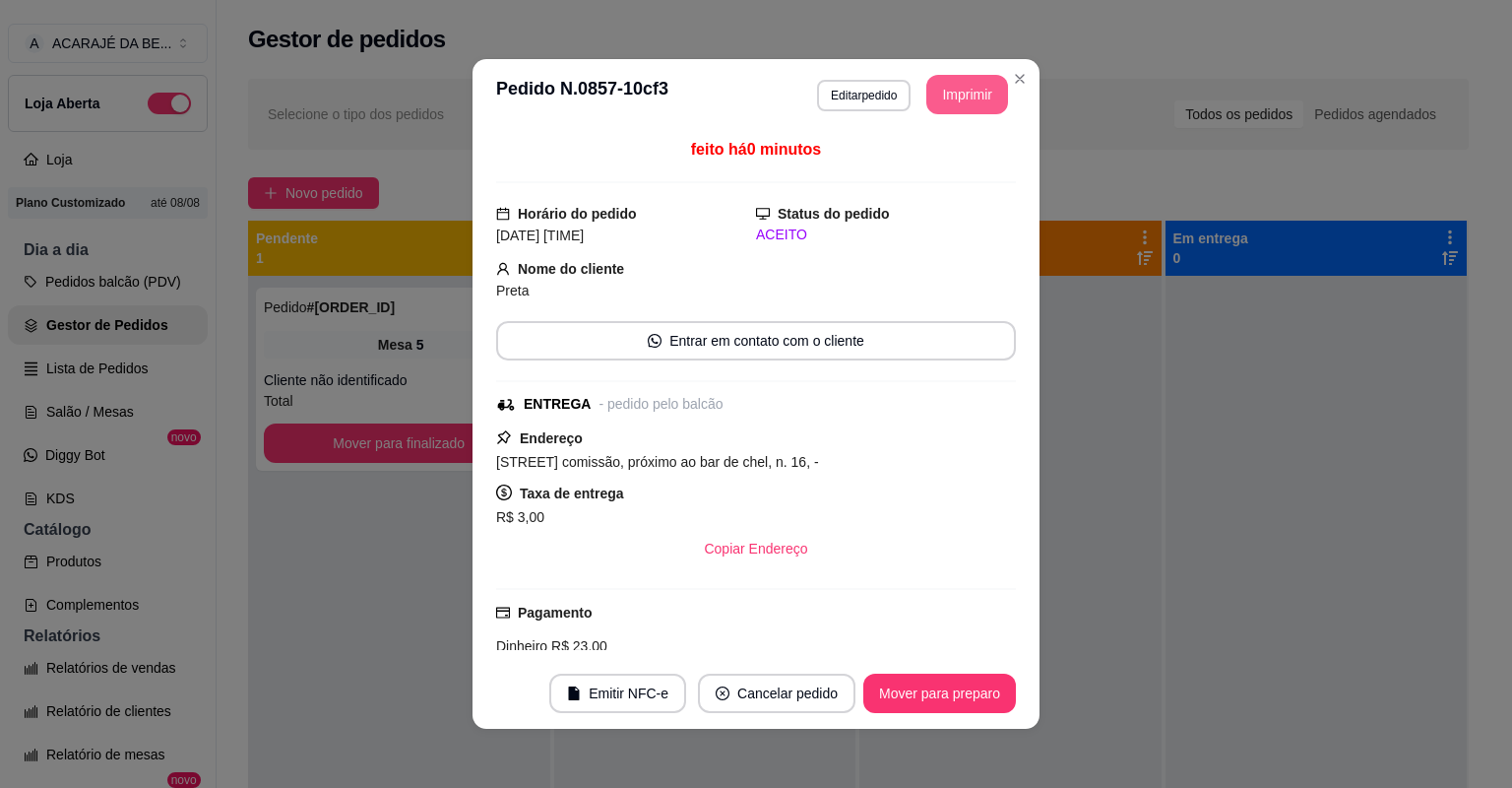 click on "Mover para preparo" at bounding box center [939, 693] 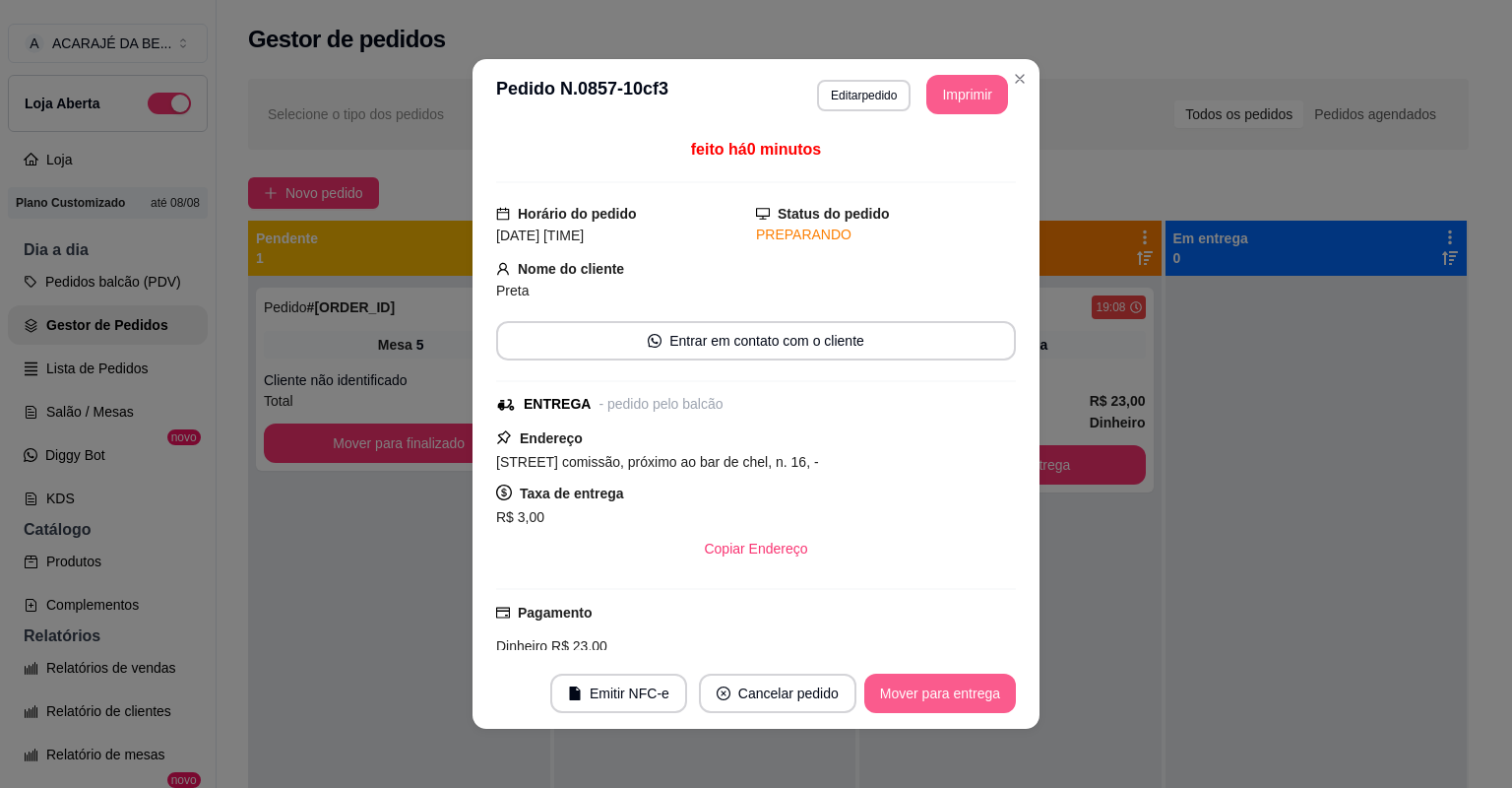 click on "Mover para entrega" at bounding box center [940, 693] 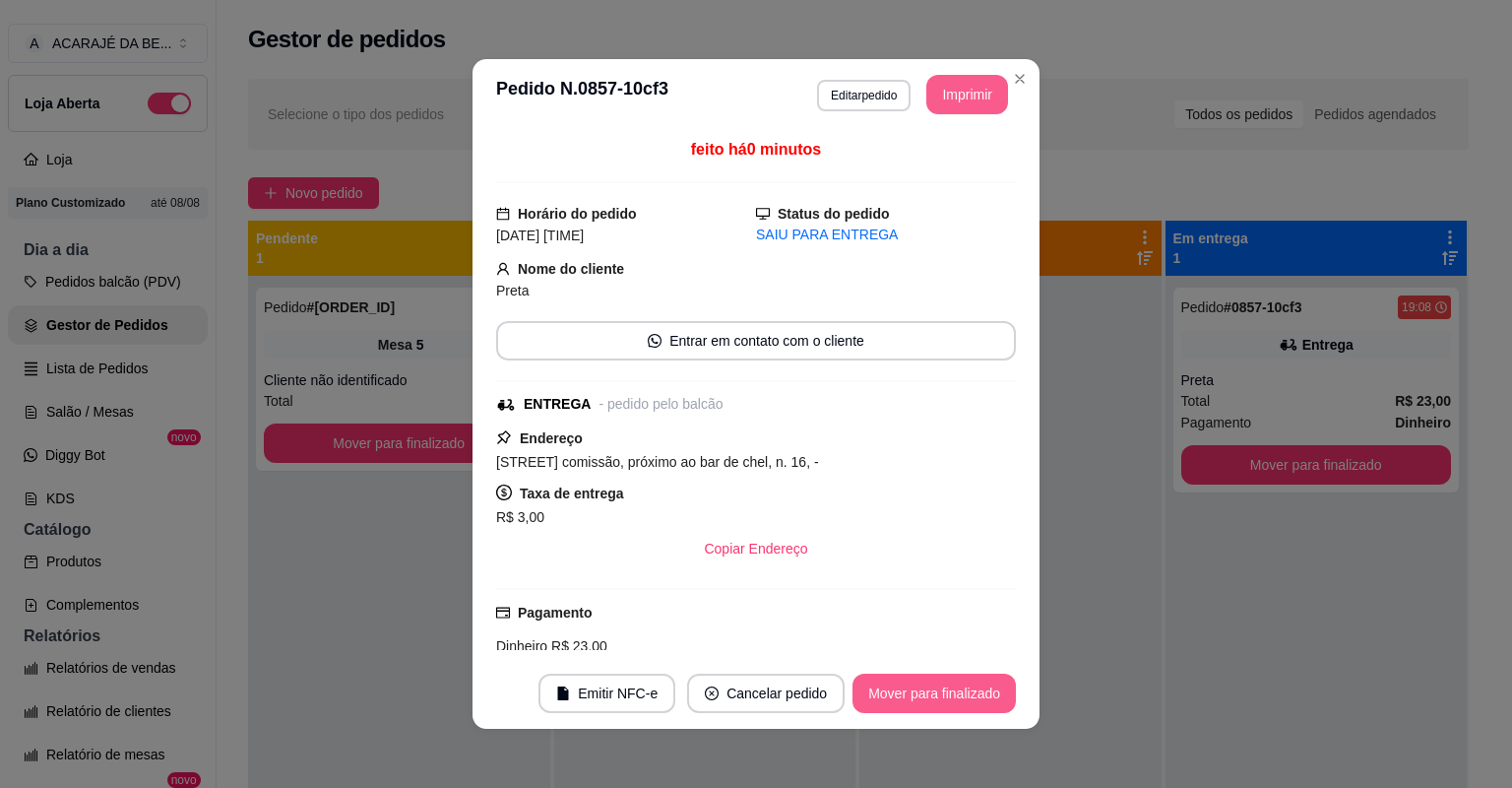 click on "Mover para finalizado" at bounding box center (934, 693) 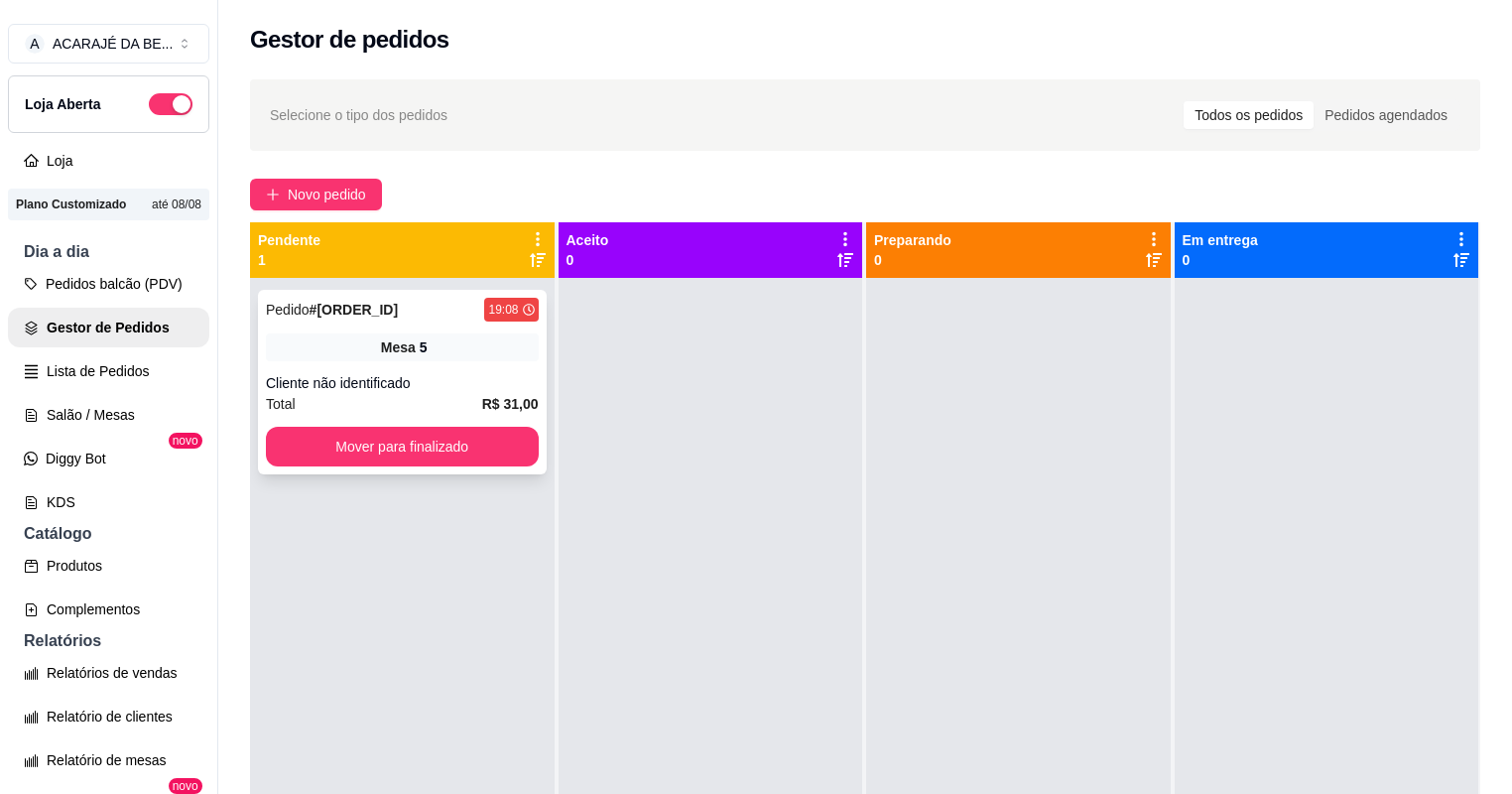 click on "Total R$ 31,00" at bounding box center (402, 404) 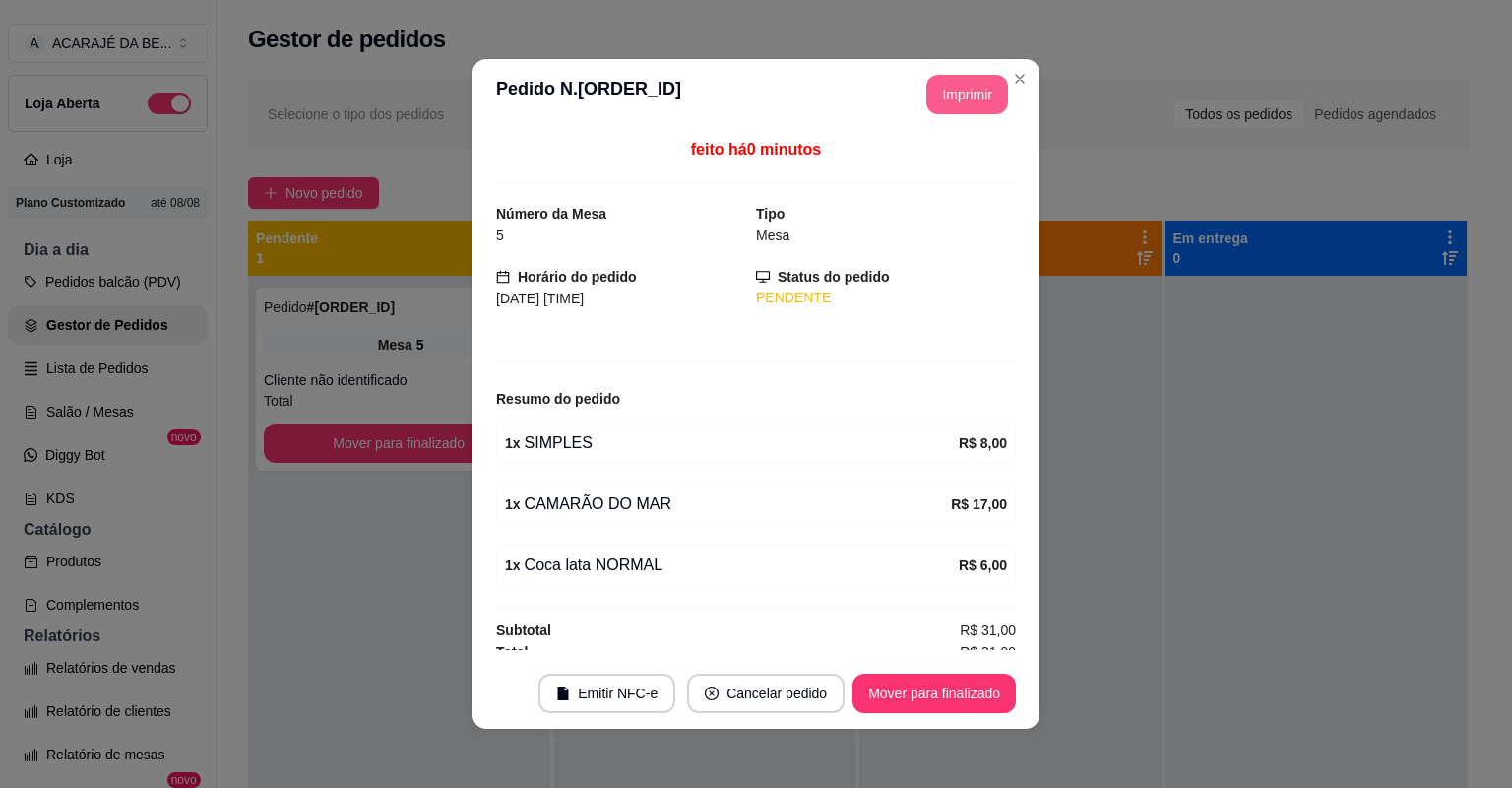 click on "Imprimir" at bounding box center [967, 95] 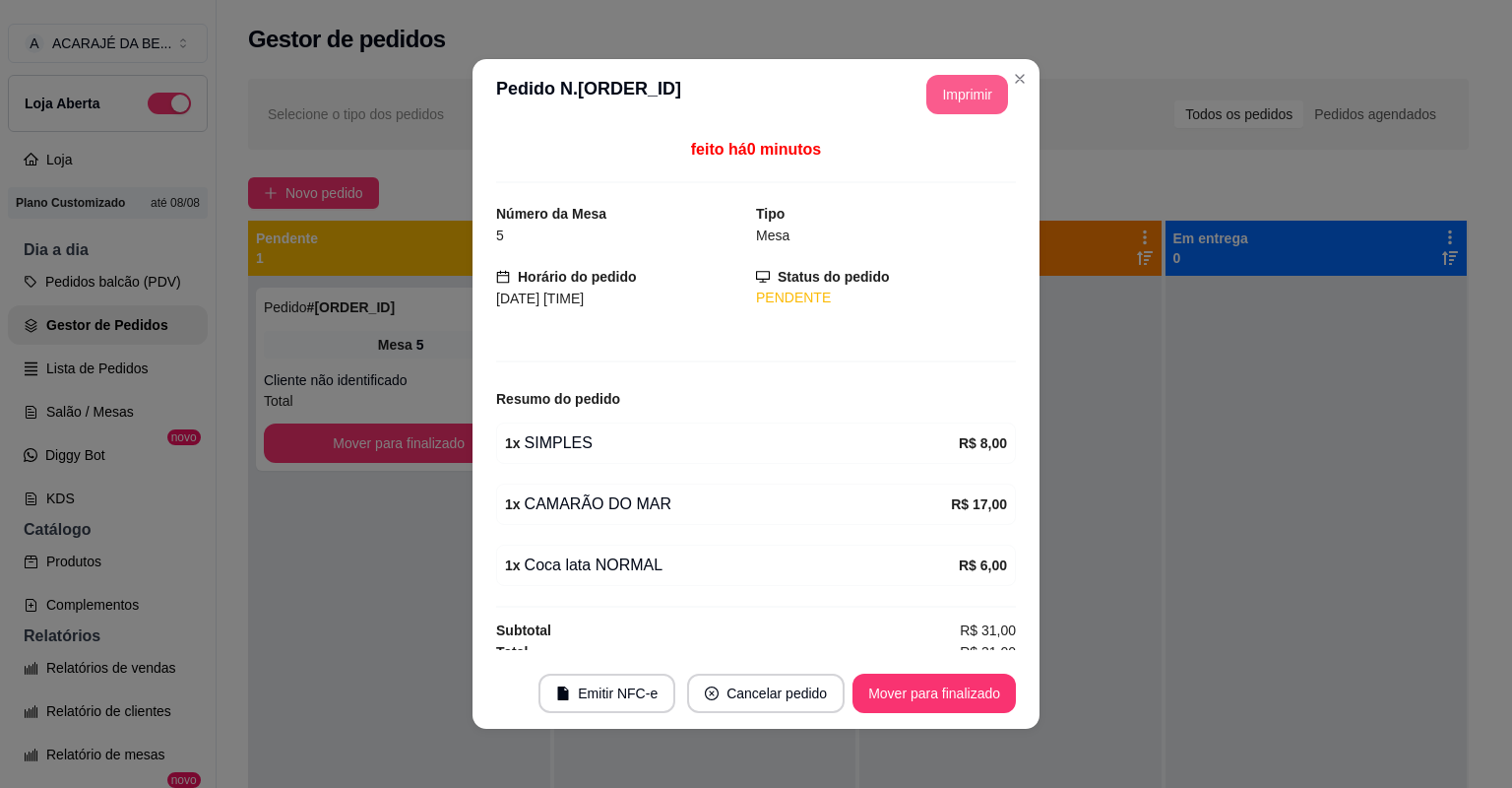 scroll, scrollTop: 0, scrollLeft: 0, axis: both 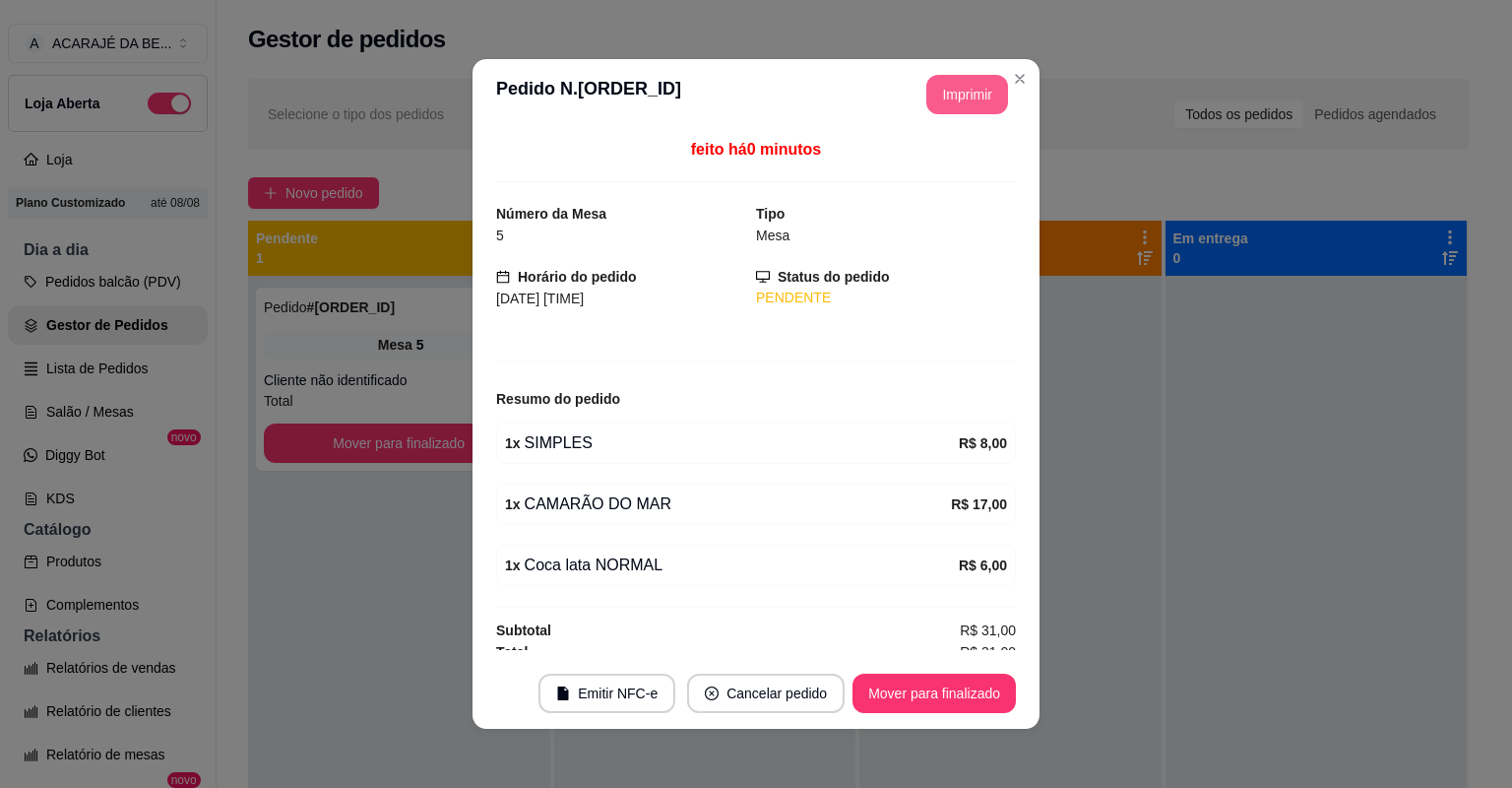 click on "Mover para finalizado" at bounding box center (934, 693) 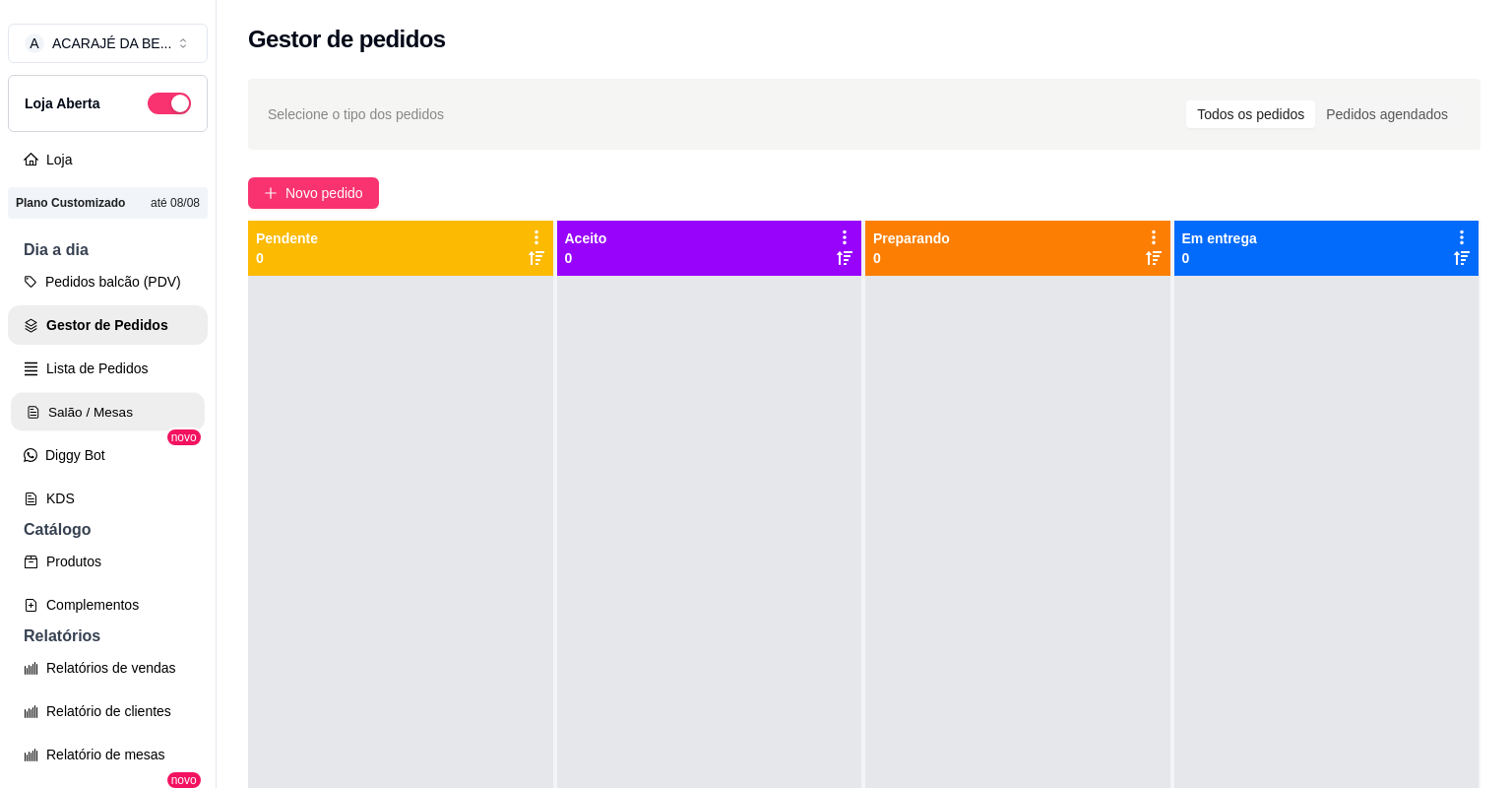 click on "Salão / Mesas" at bounding box center [107, 412] 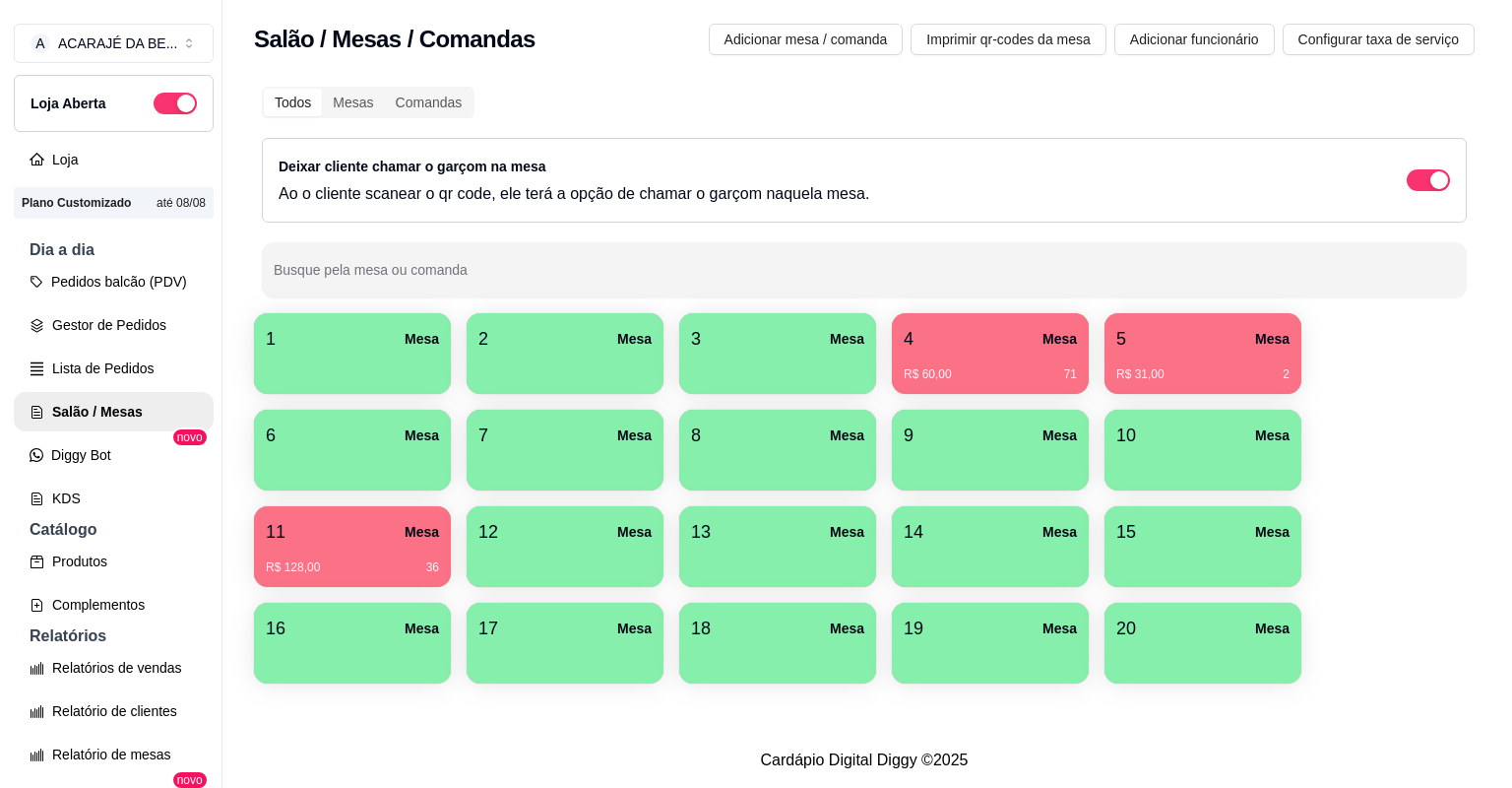 scroll, scrollTop: 32, scrollLeft: 0, axis: vertical 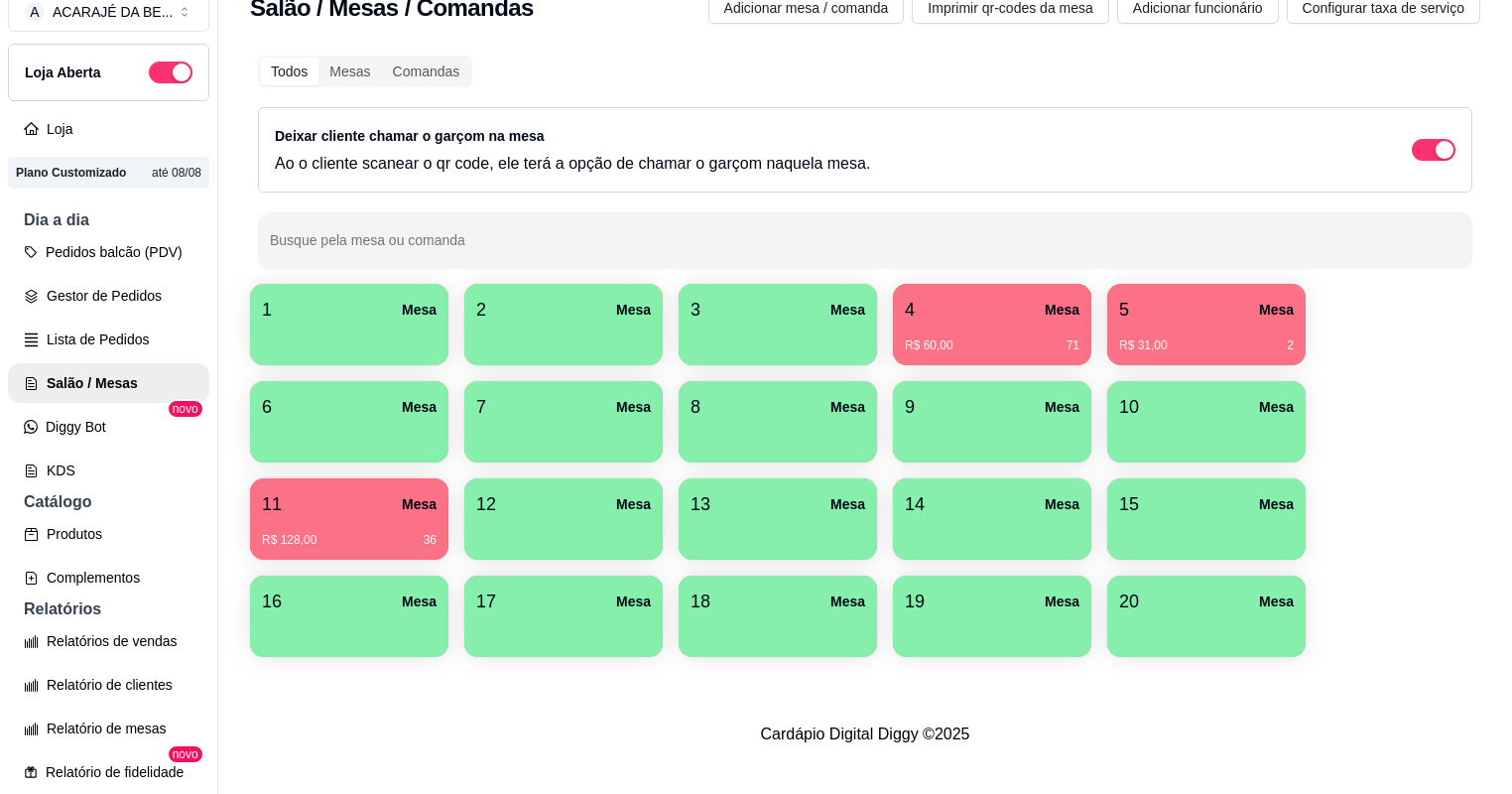 click on "11 Mesa" at bounding box center (349, 504) 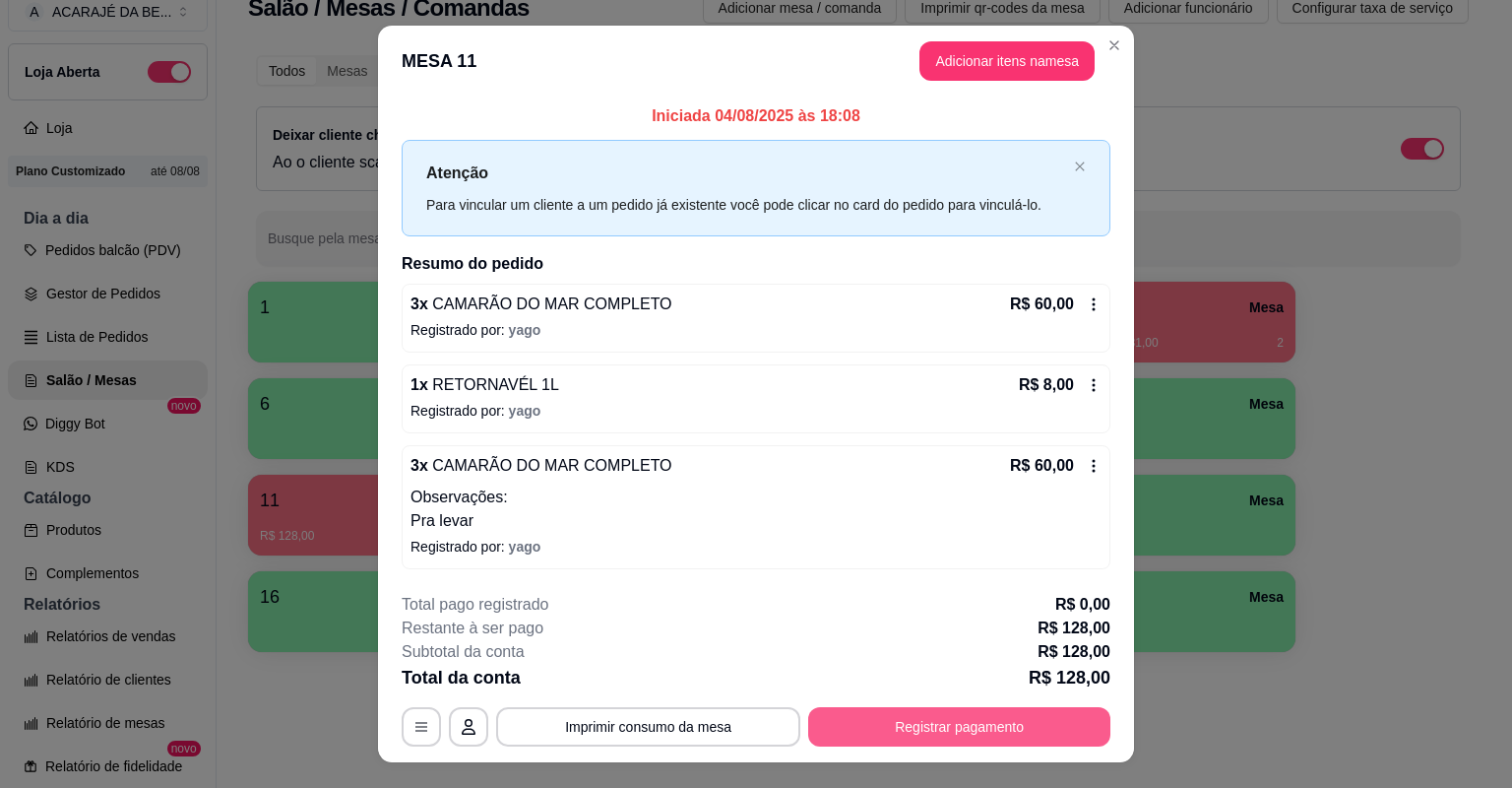 click on "Registrar pagamento" at bounding box center (959, 727) 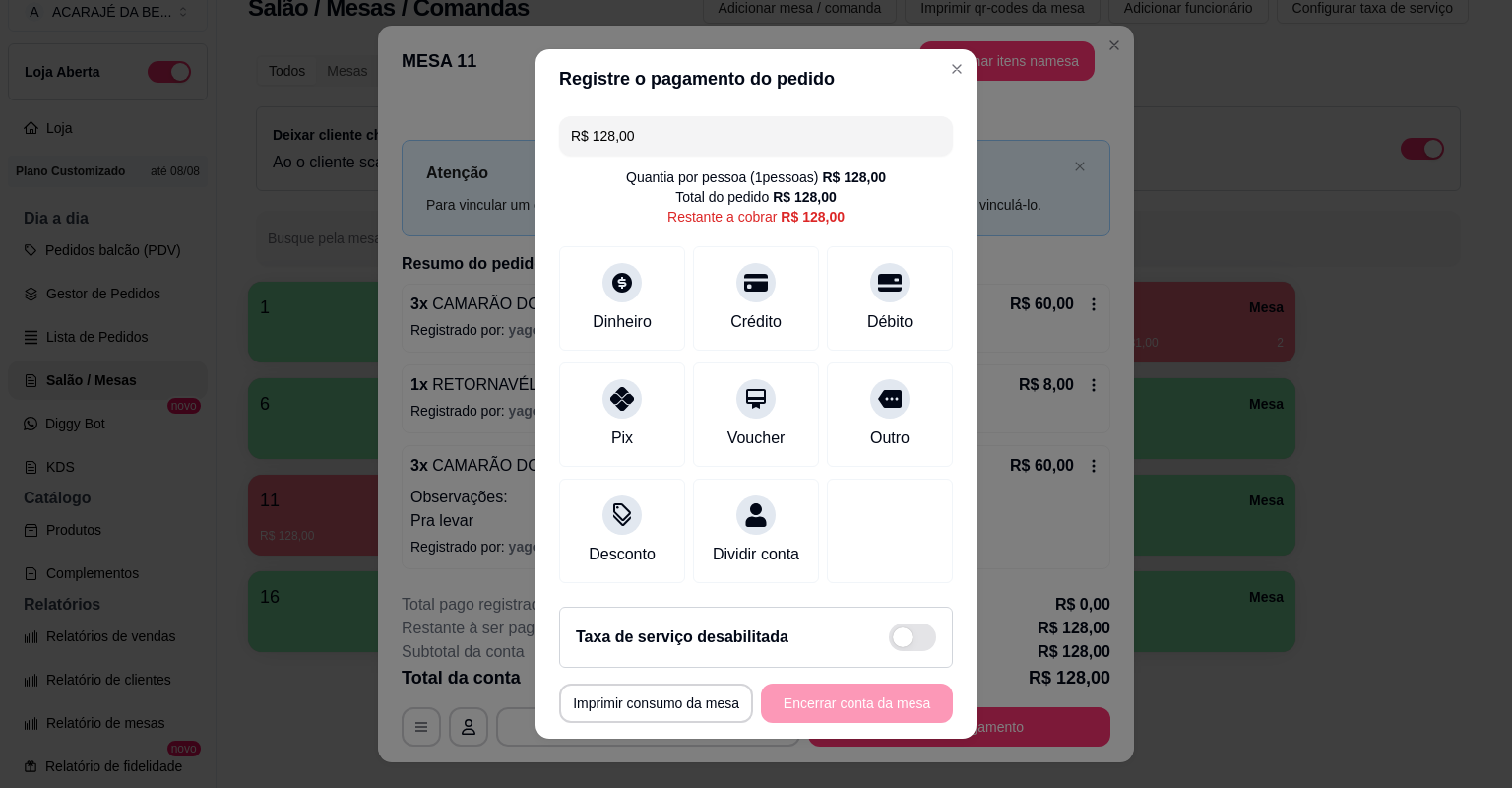 drag, startPoint x: 691, startPoint y: 134, endPoint x: 584, endPoint y: 138, distance: 107.07474 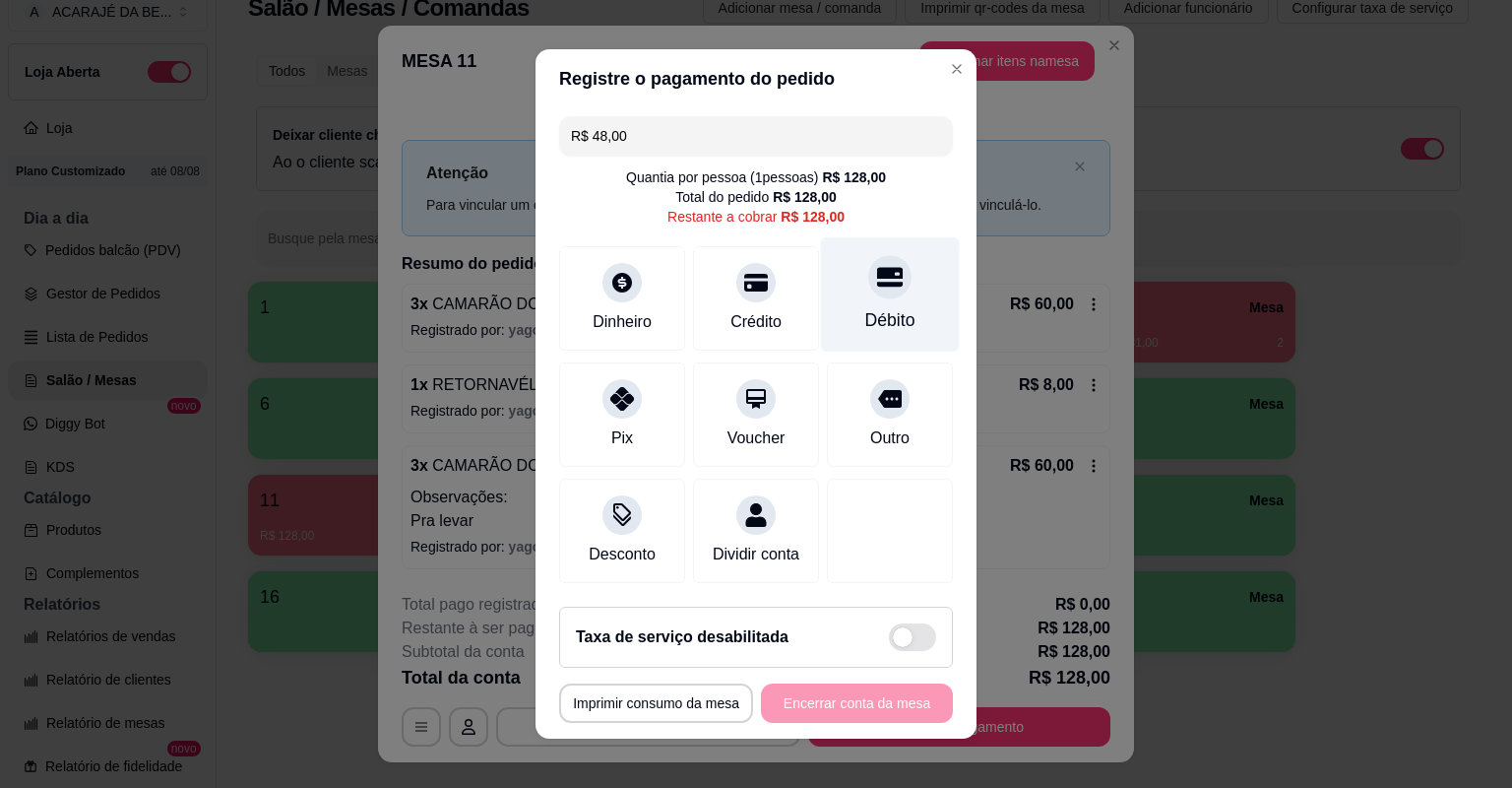 click at bounding box center (890, 277) 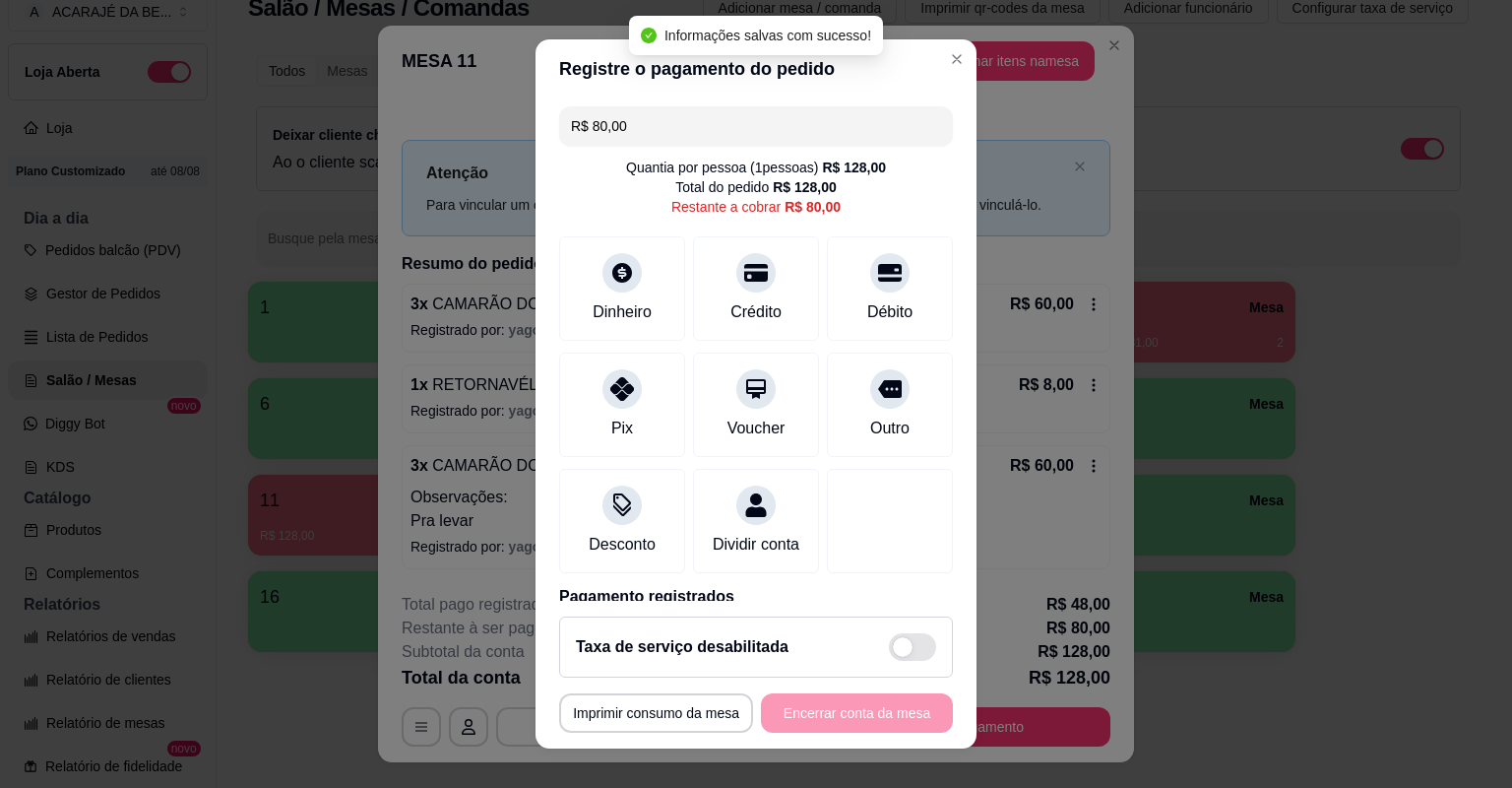 click on "R$ 80,00" at bounding box center [756, 126] 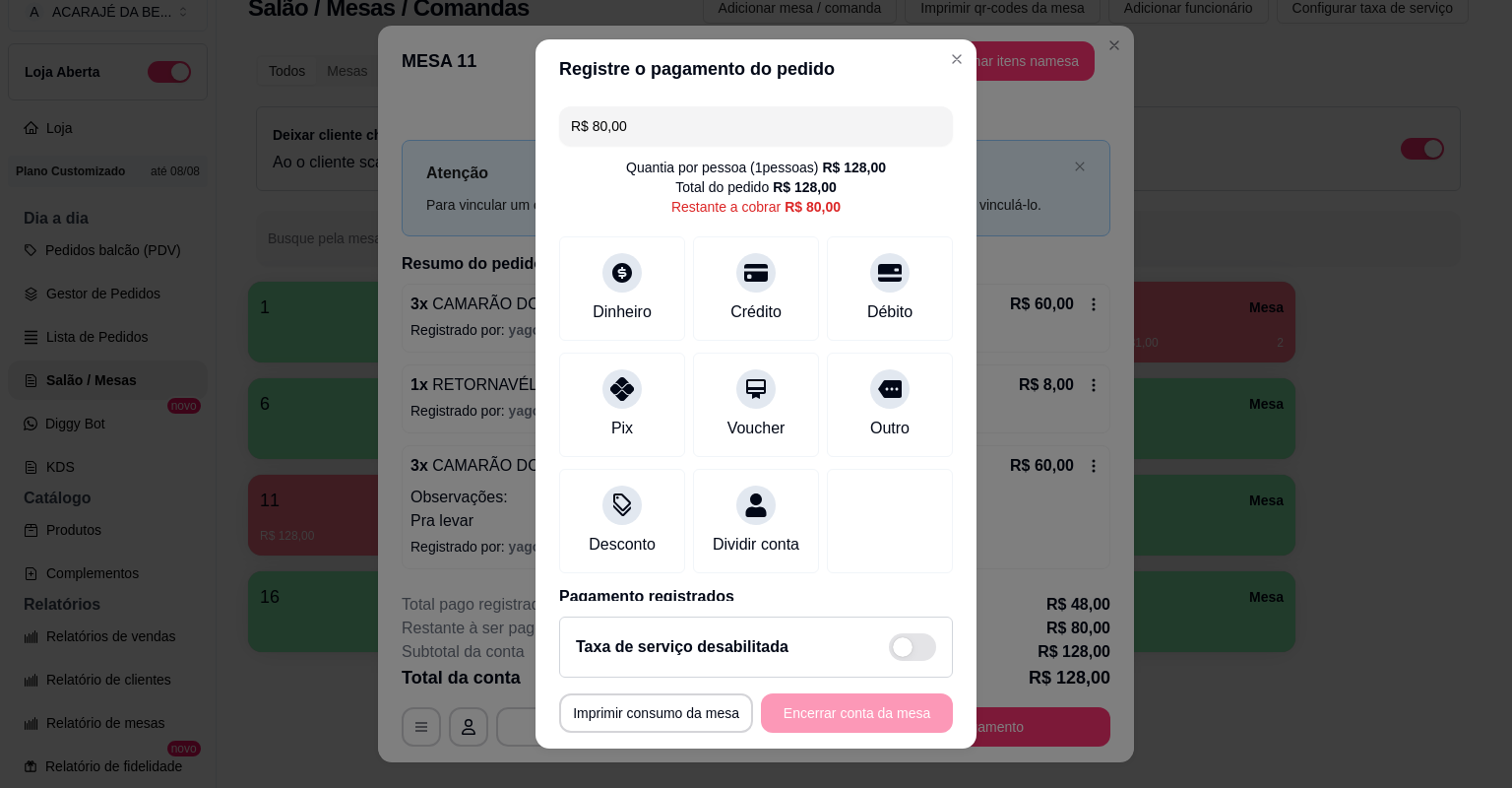 click on "R$ 80,00" at bounding box center (756, 126) 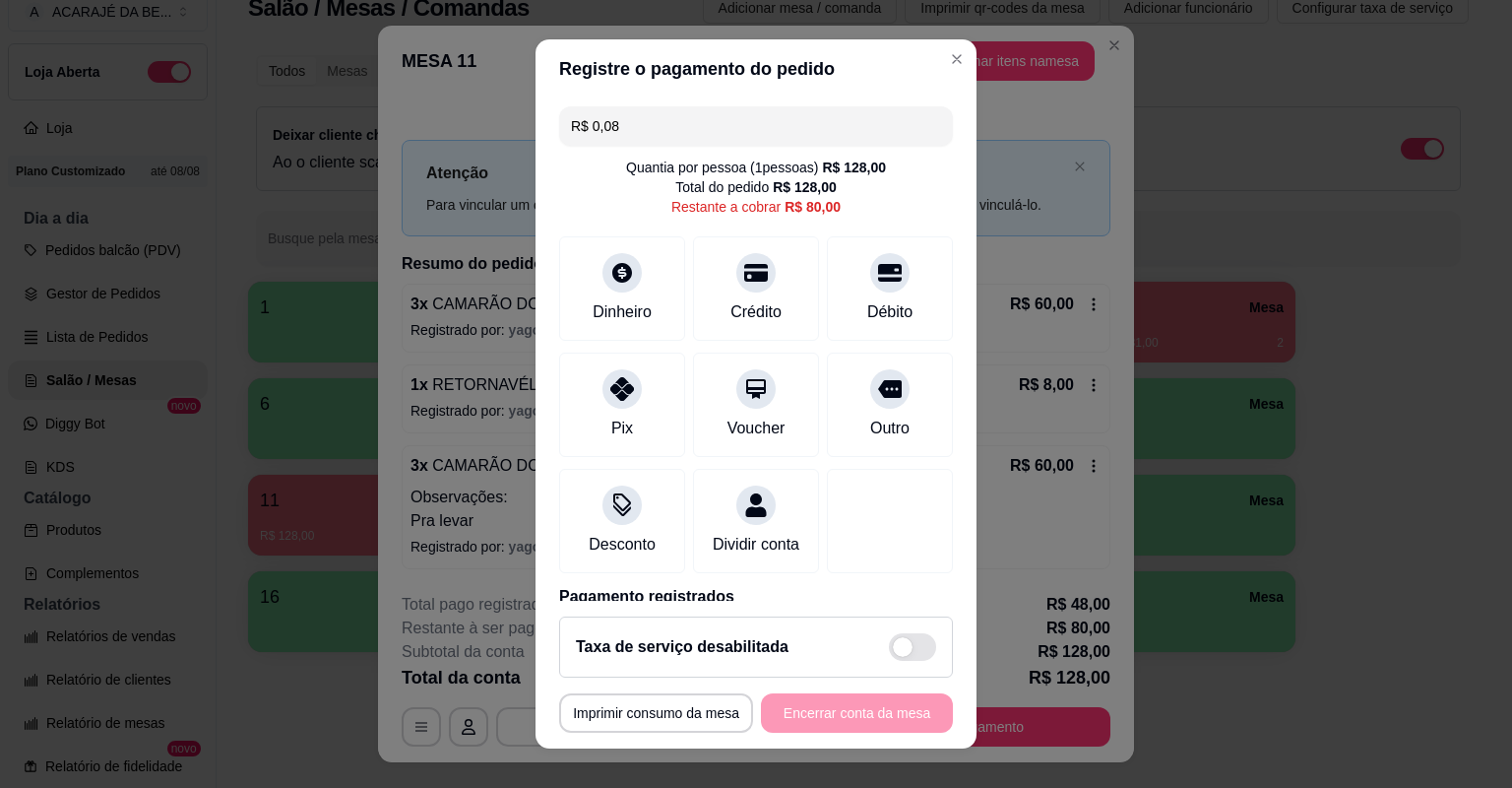 click on "R$ 0,08" at bounding box center [756, 126] 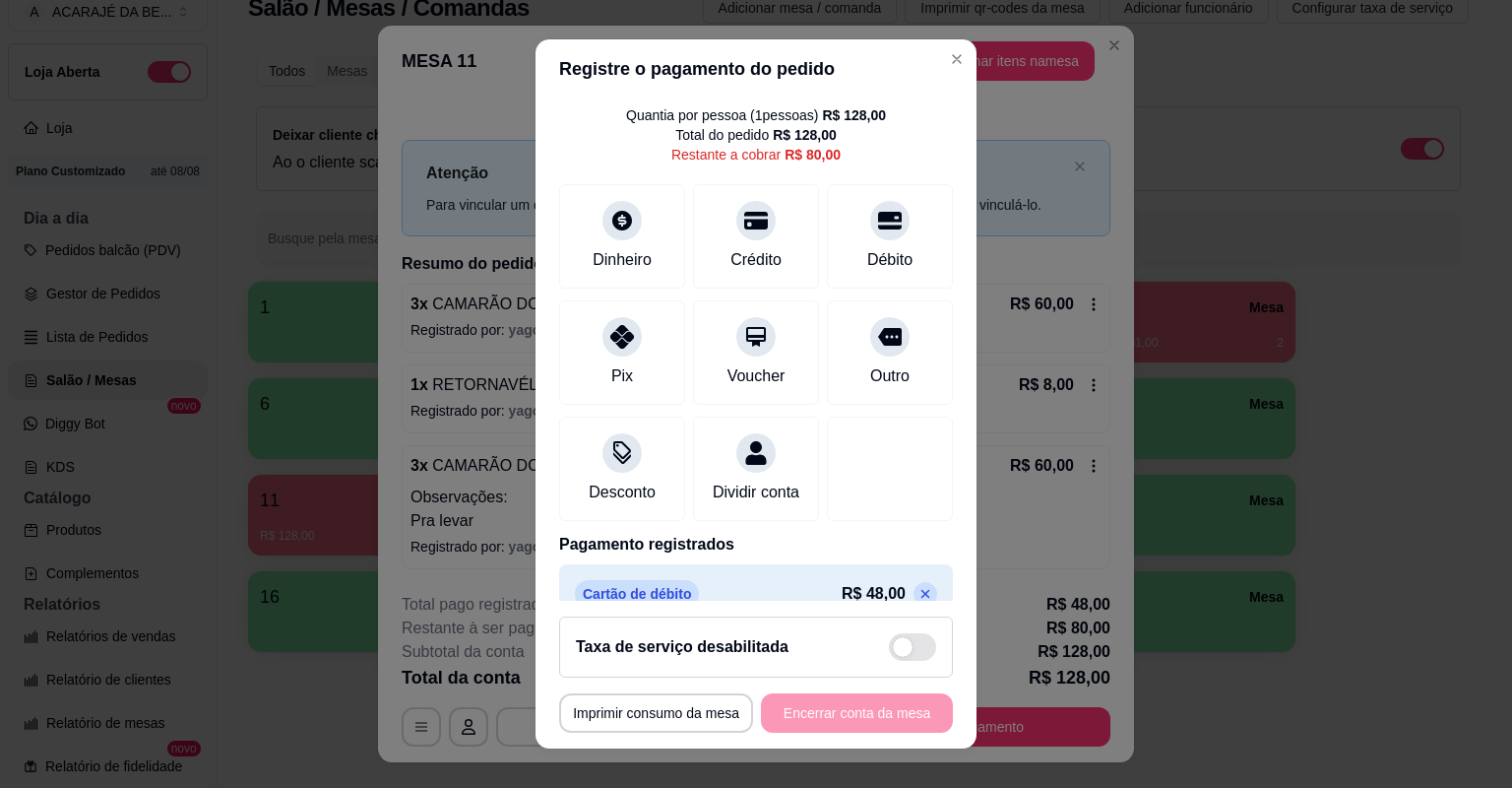 scroll, scrollTop: 104, scrollLeft: 0, axis: vertical 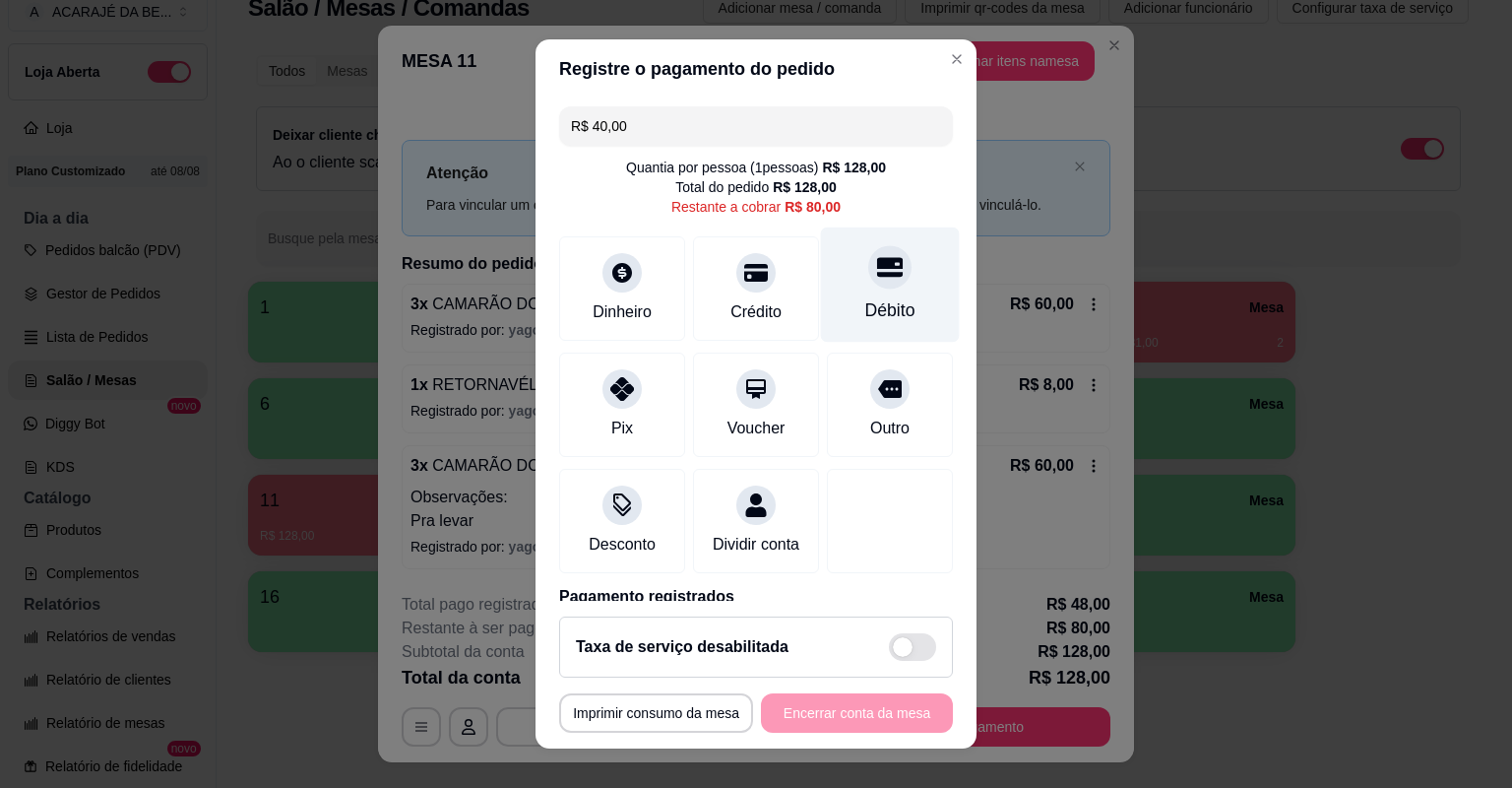 click on "Débito" at bounding box center (890, 285) 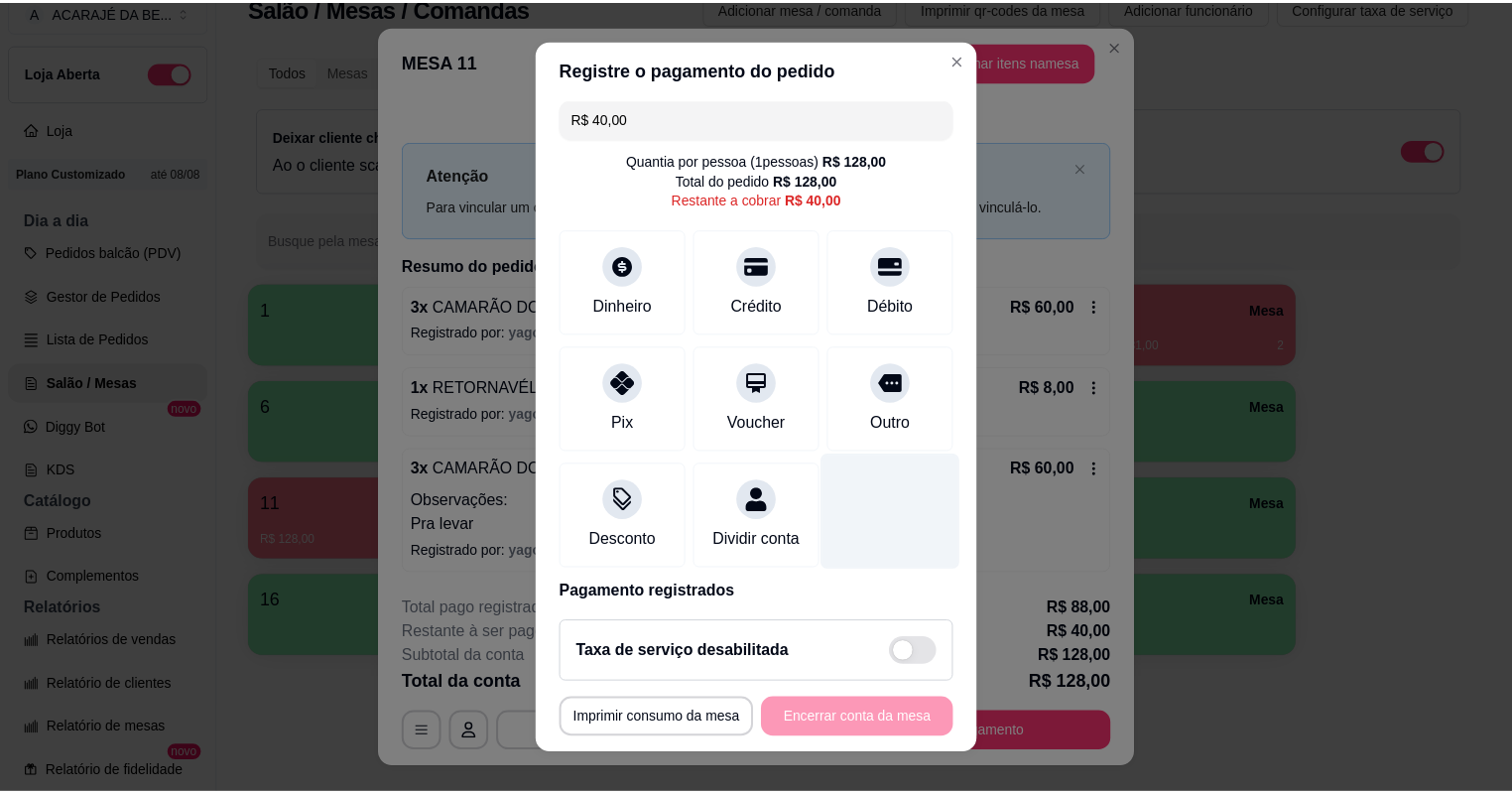 scroll, scrollTop: 0, scrollLeft: 0, axis: both 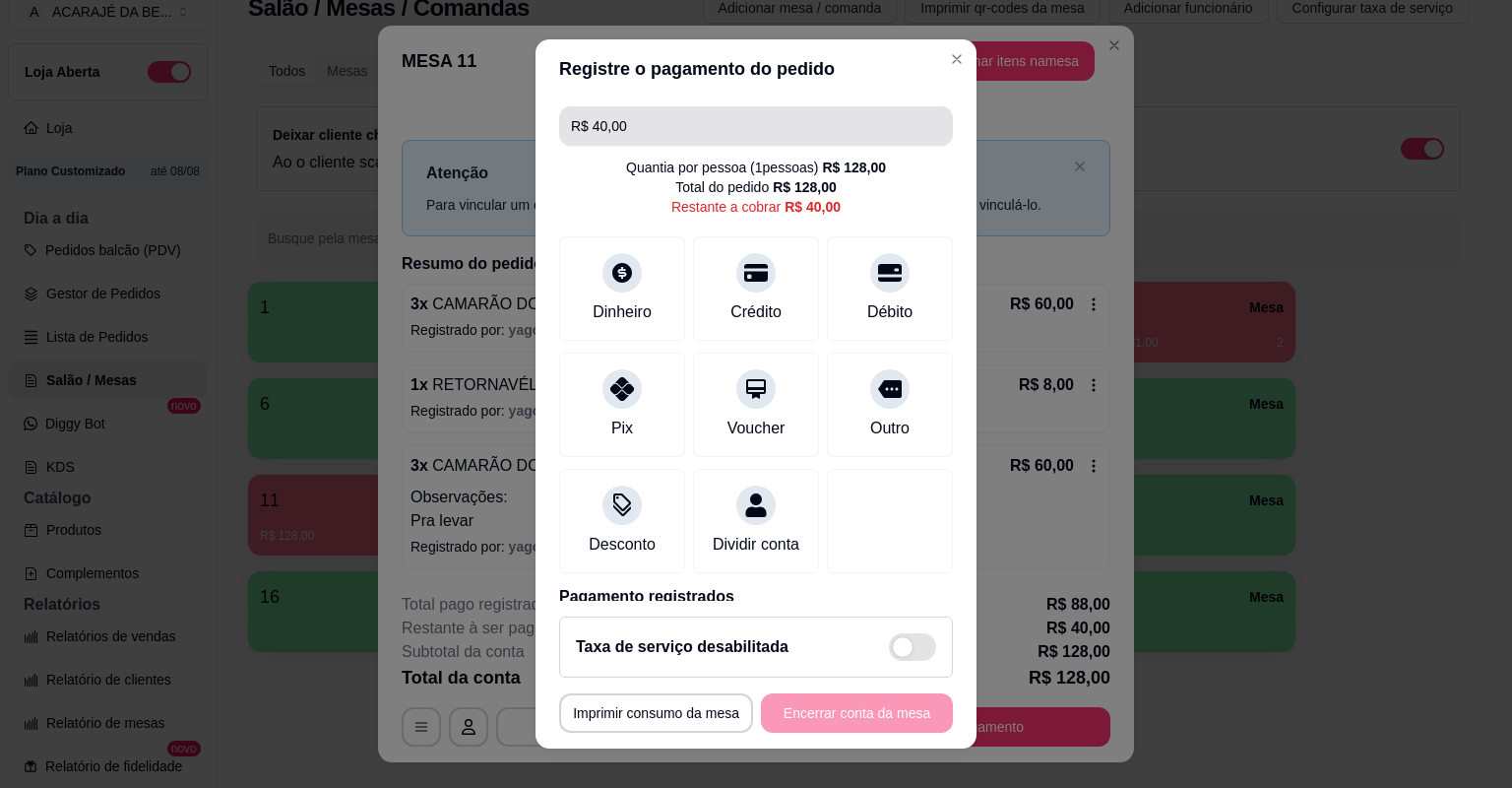 click on "R$ 40,00" at bounding box center [756, 126] 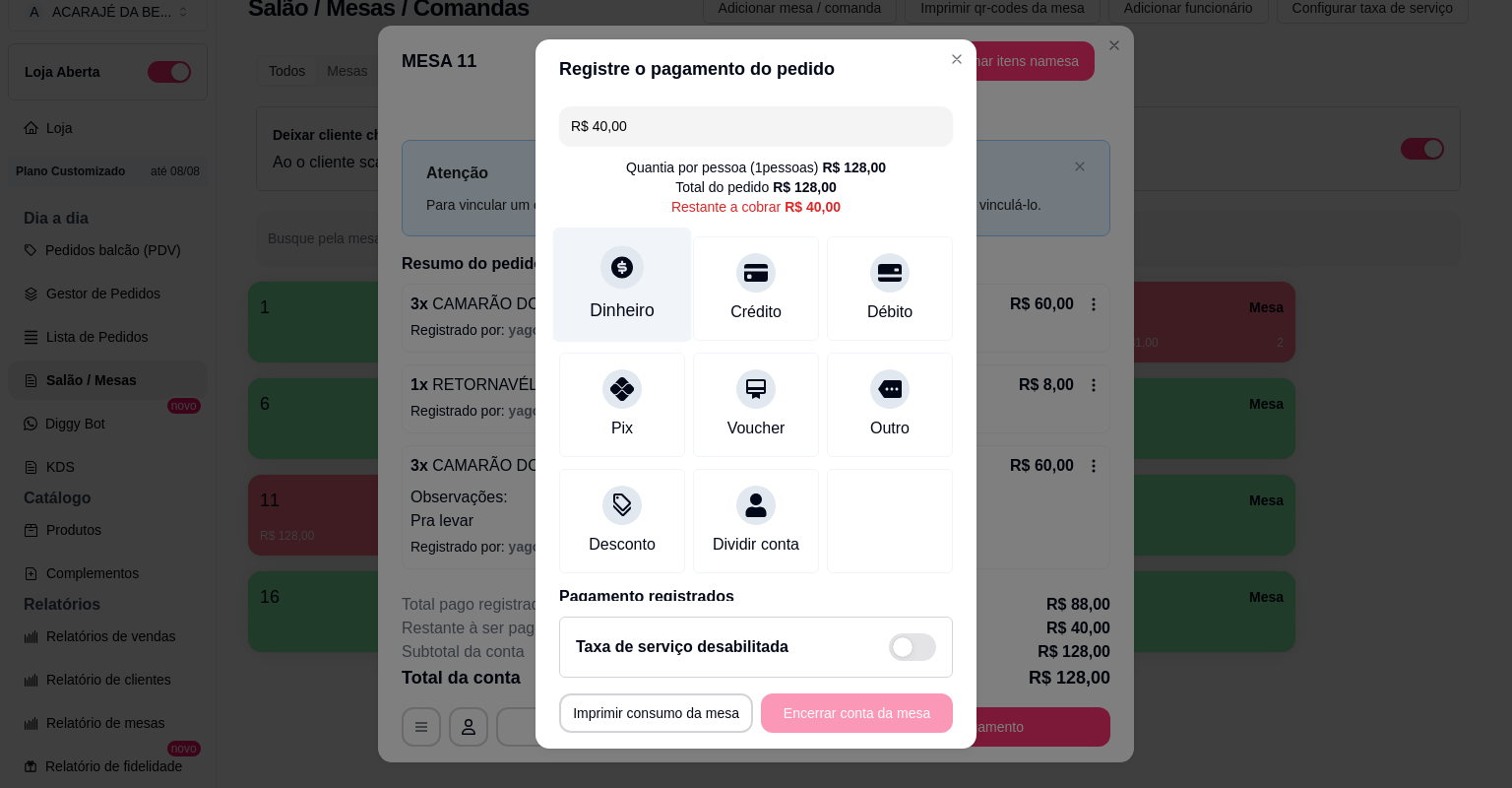 click at bounding box center (622, 267) 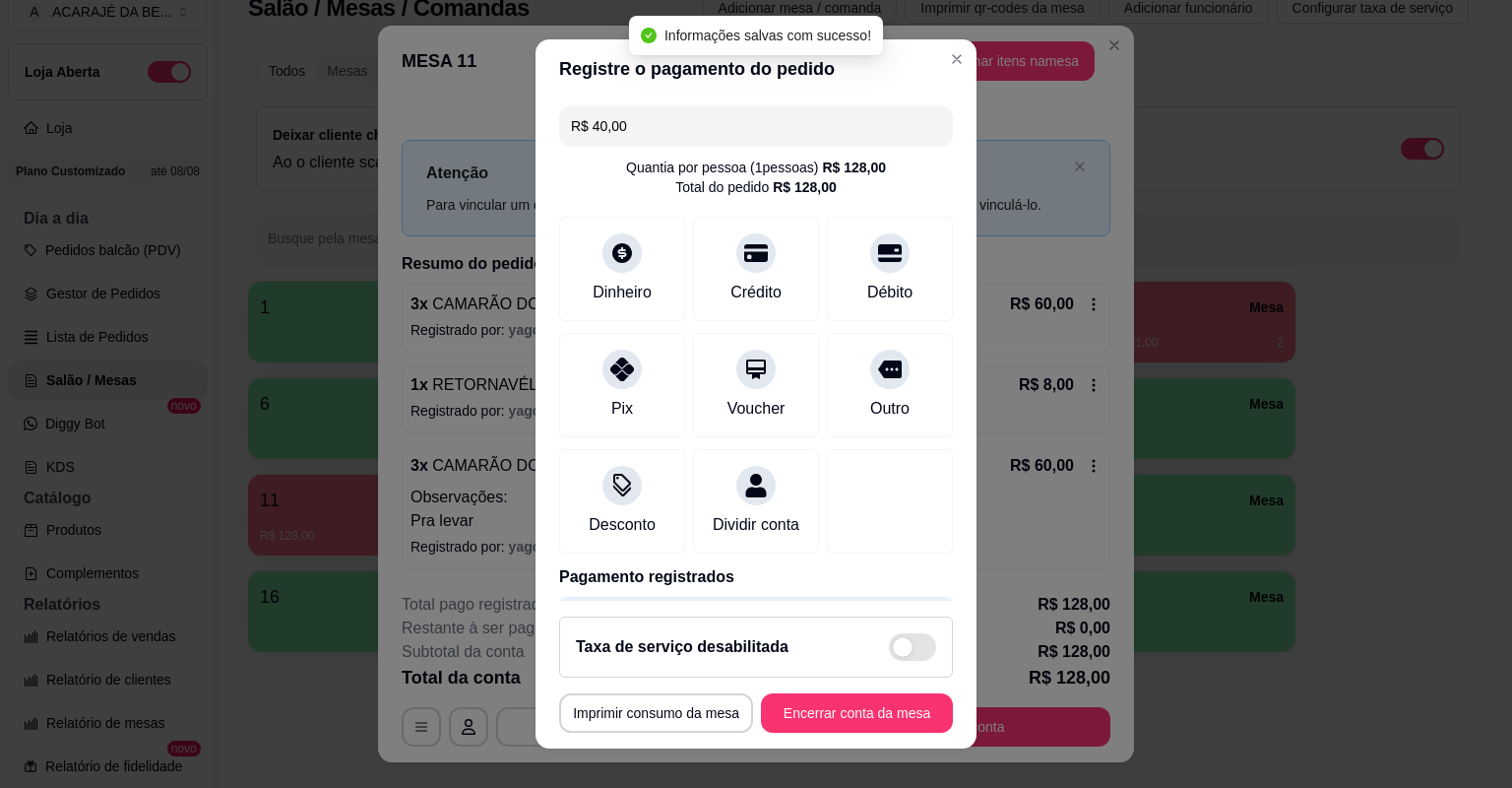 type on "R$ 0,00" 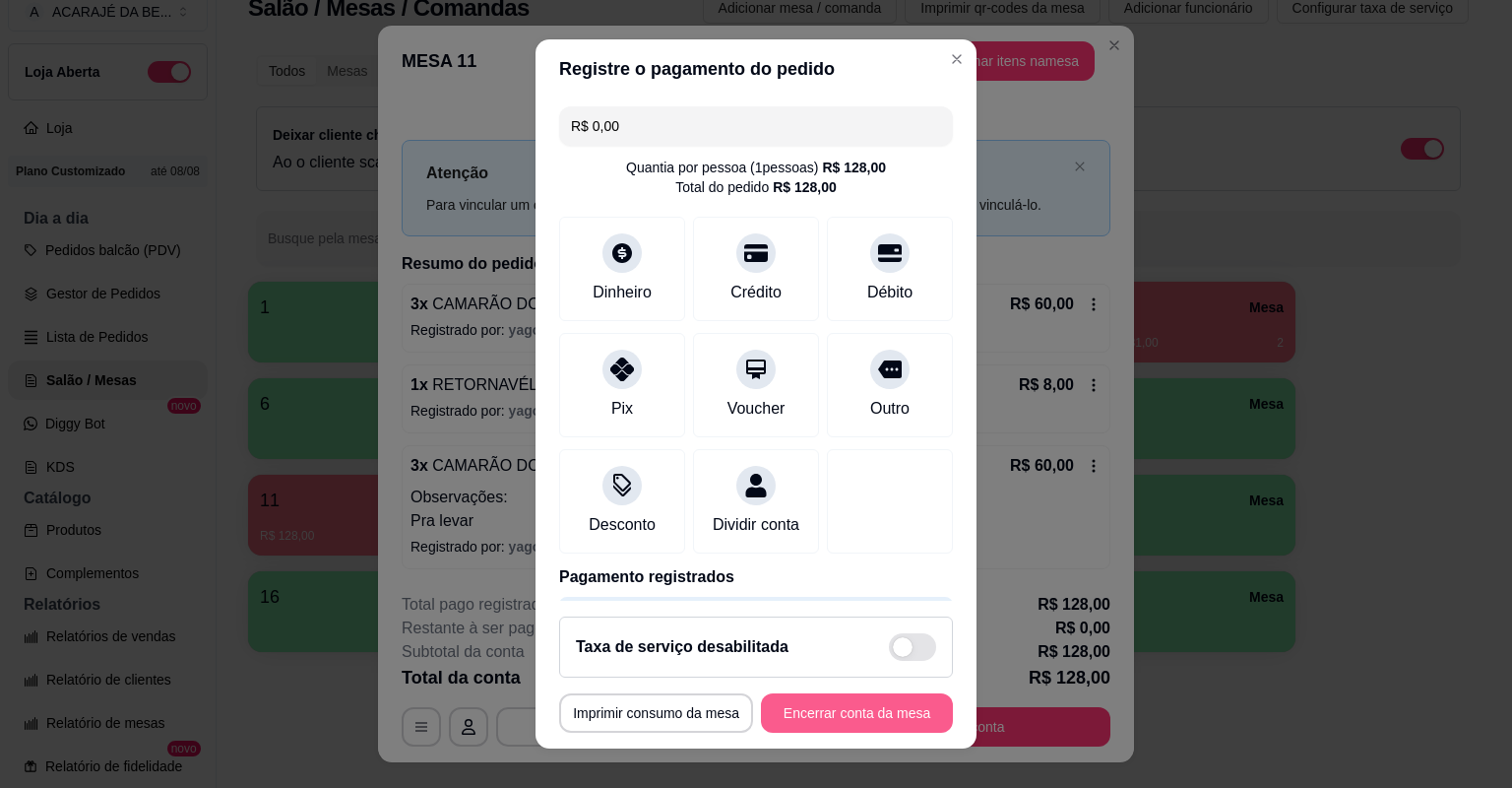 click on "Encerrar conta da mesa" at bounding box center [856, 713] 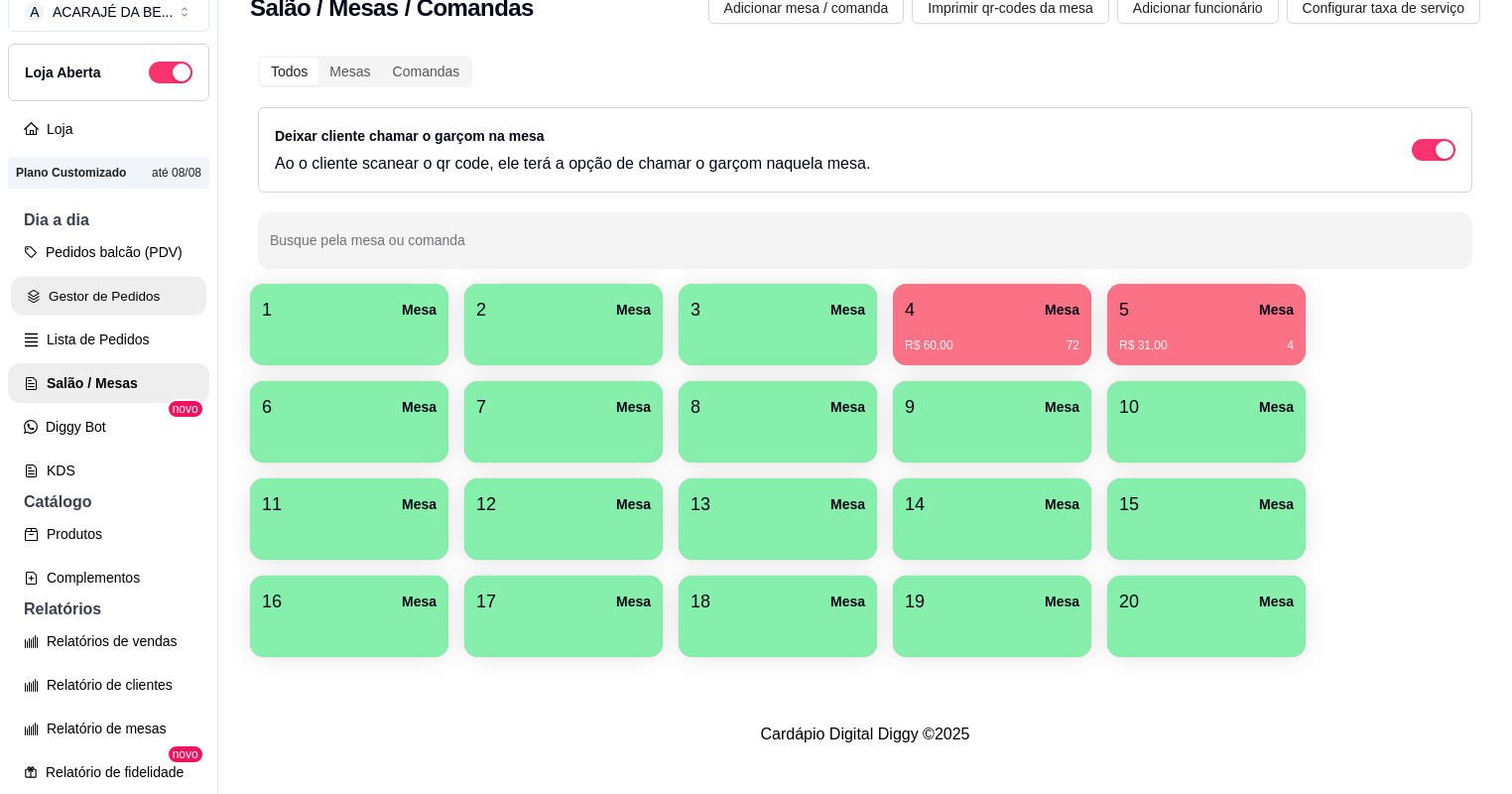 click on "Gestor de Pedidos" at bounding box center [108, 296] 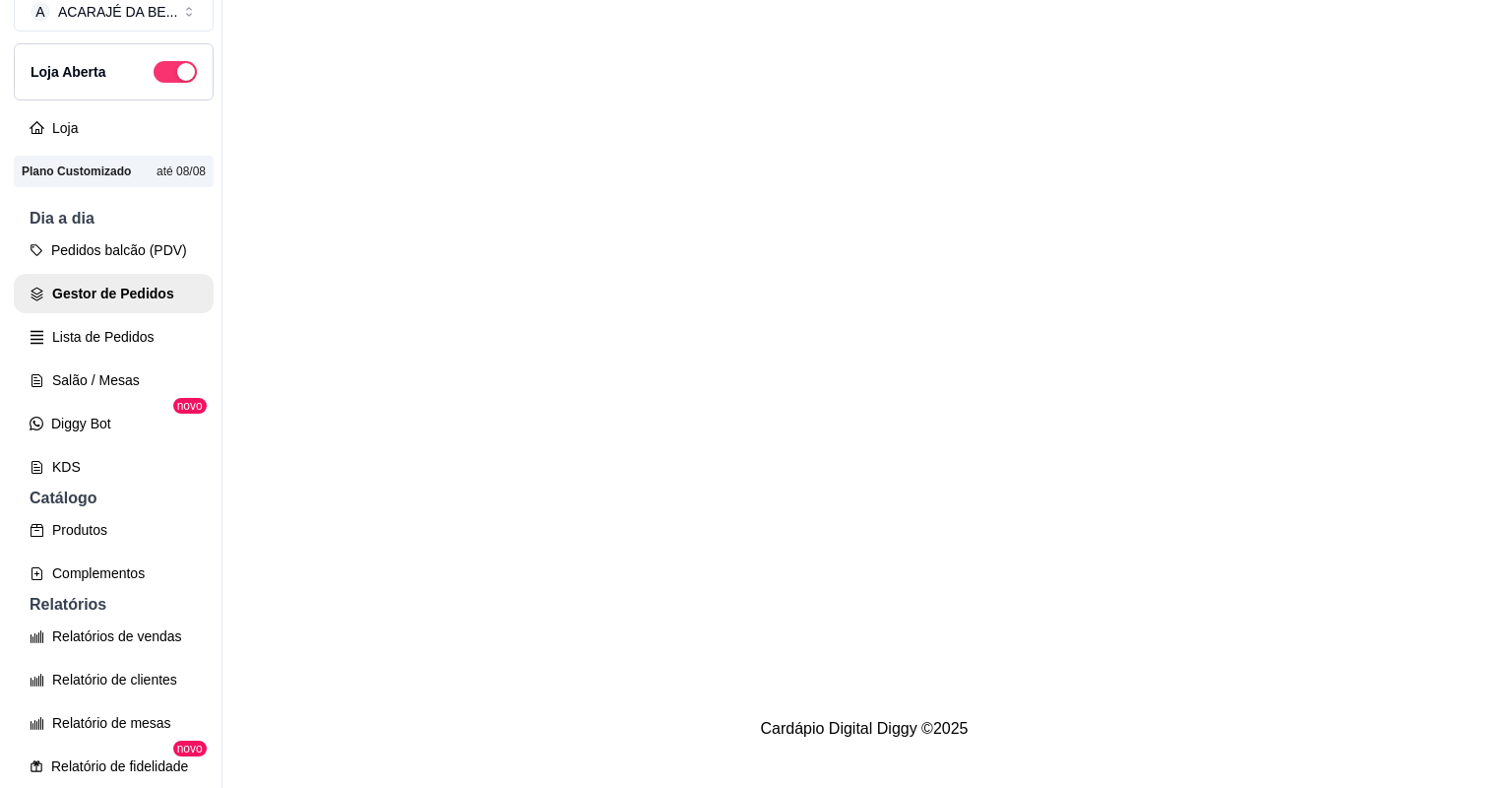 scroll, scrollTop: 0, scrollLeft: 0, axis: both 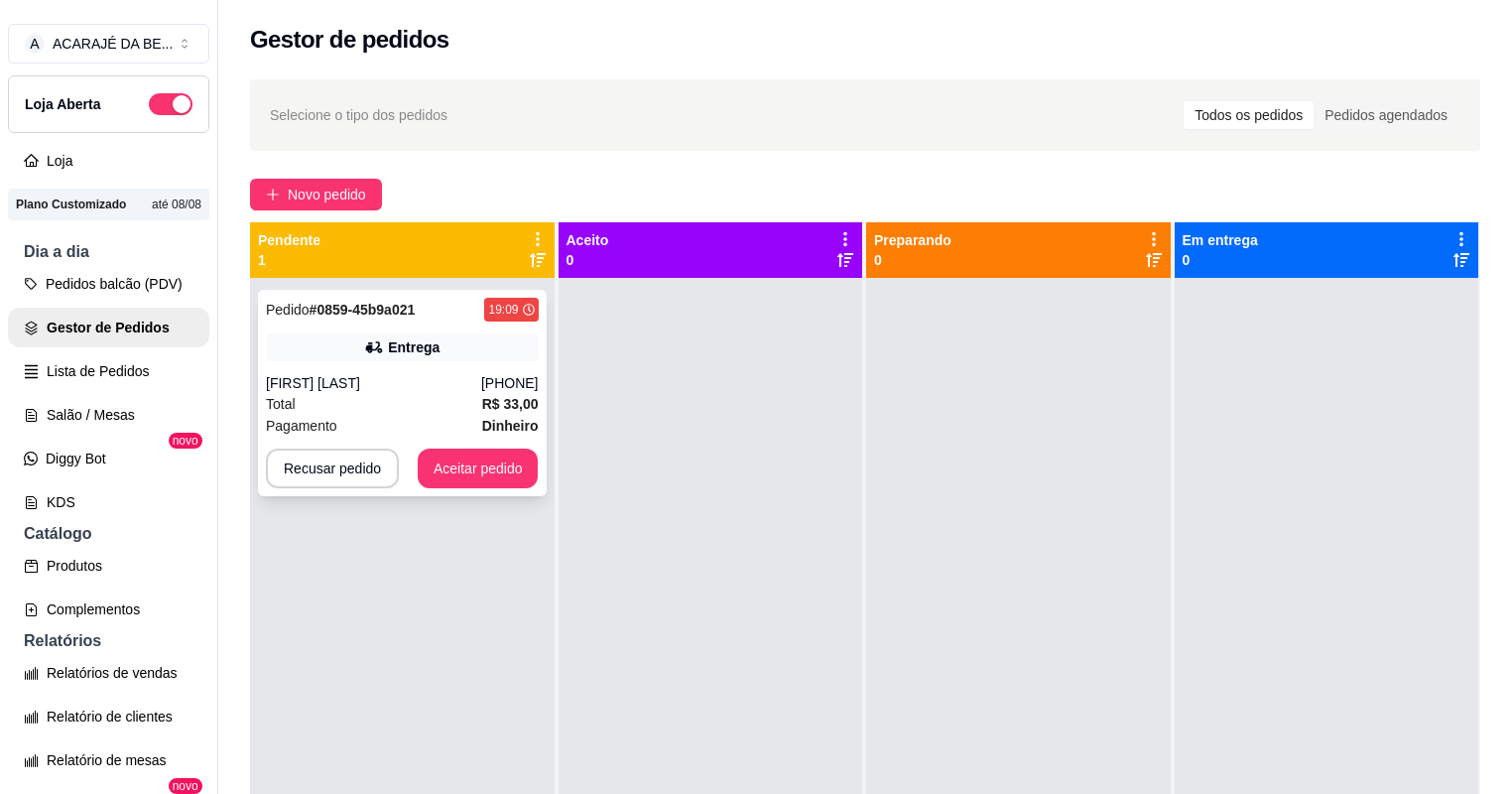 click on "Total R$ 33,00" at bounding box center [402, 404] 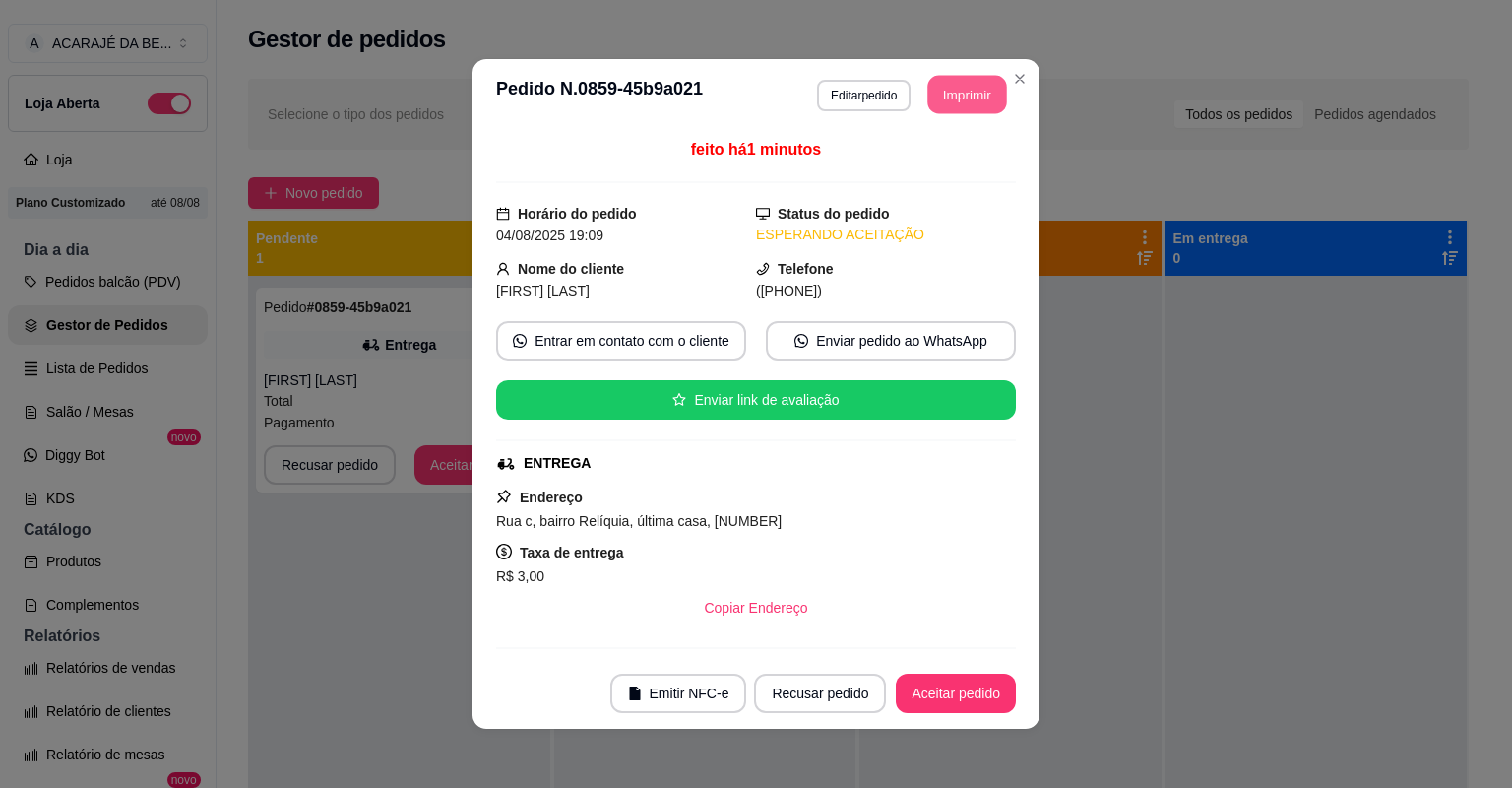 click on "Imprimir" at bounding box center [968, 95] 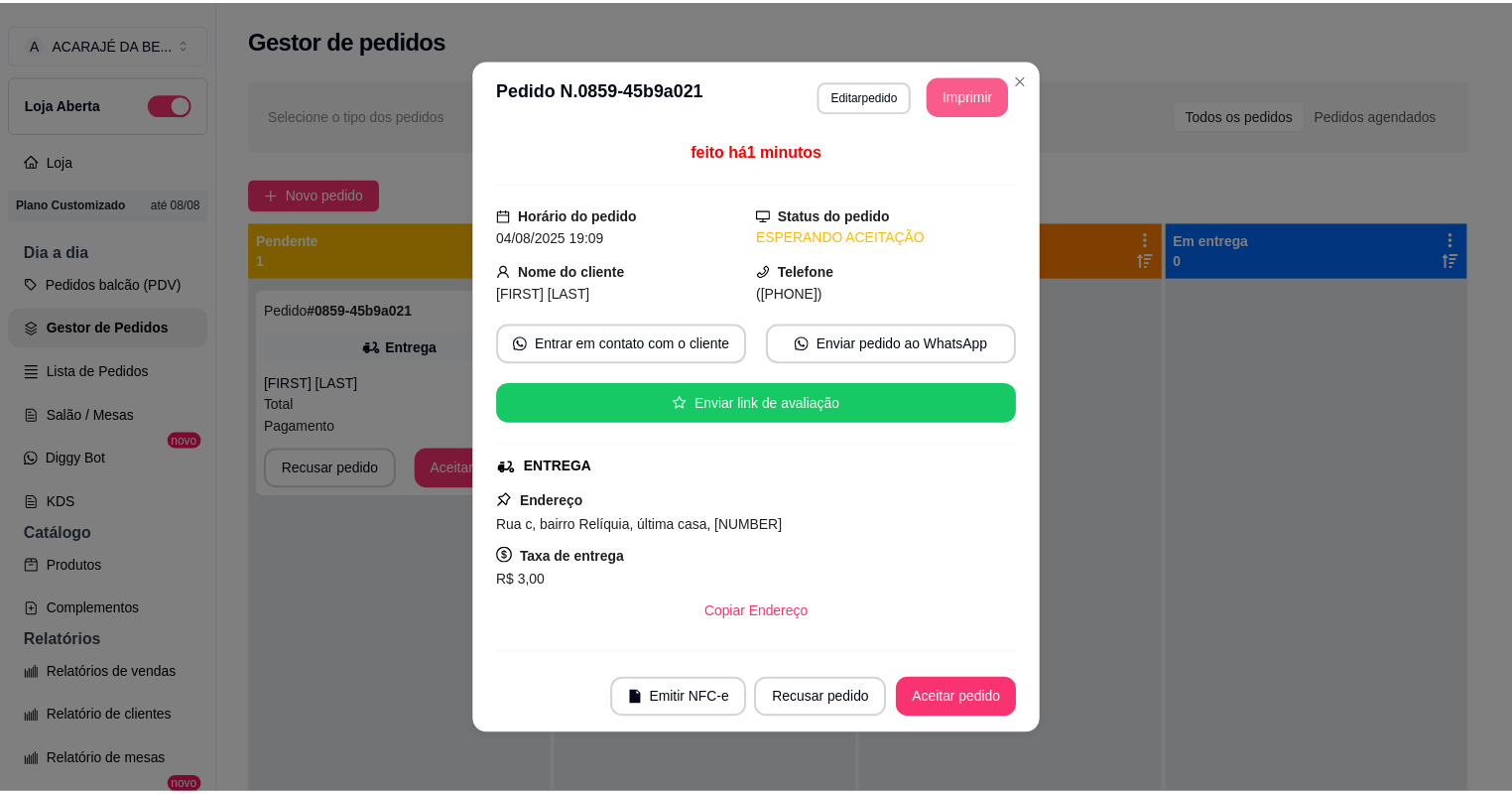 scroll, scrollTop: 0, scrollLeft: 0, axis: both 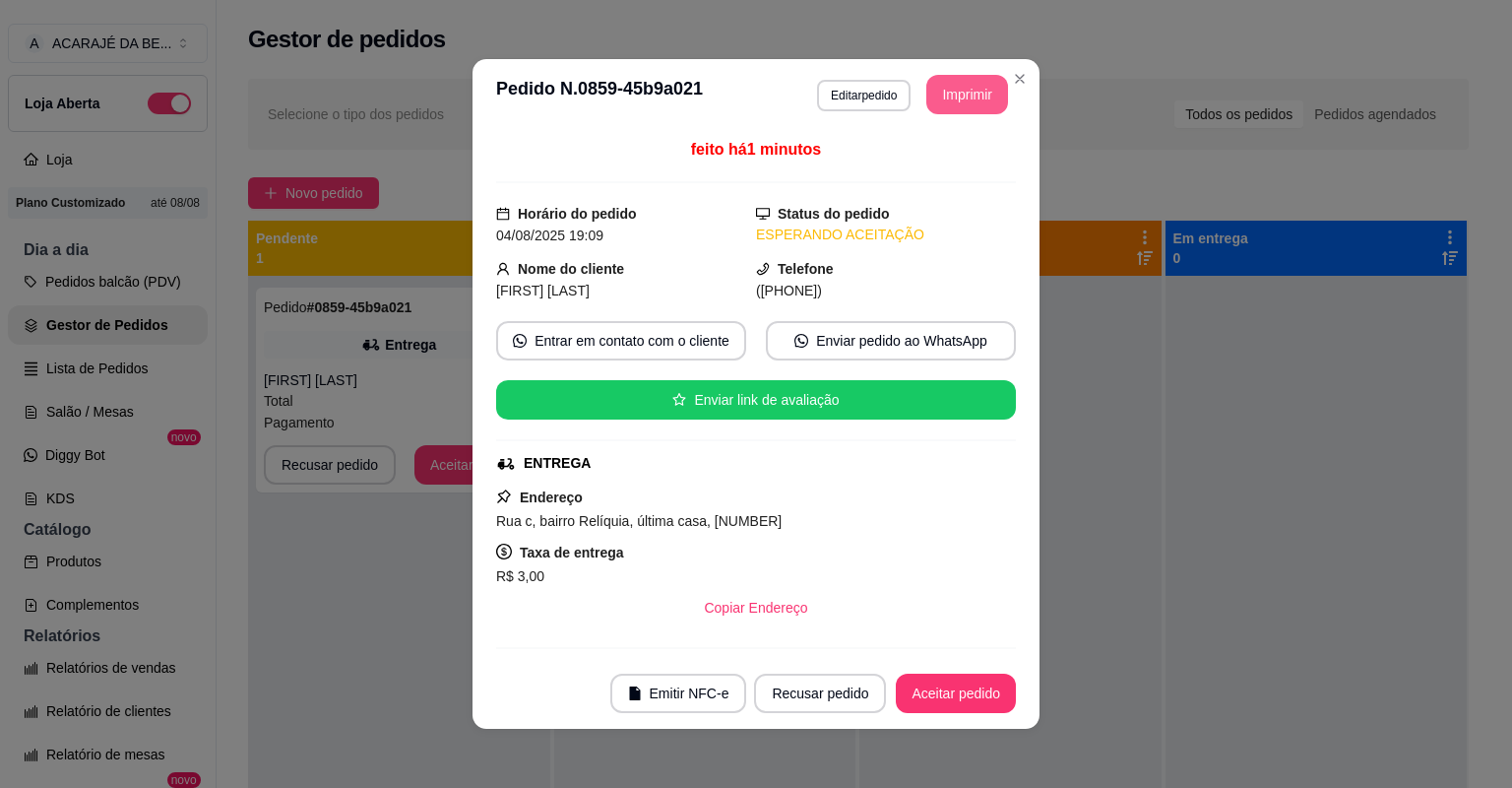 click on "Aceitar pedido" at bounding box center (956, 693) 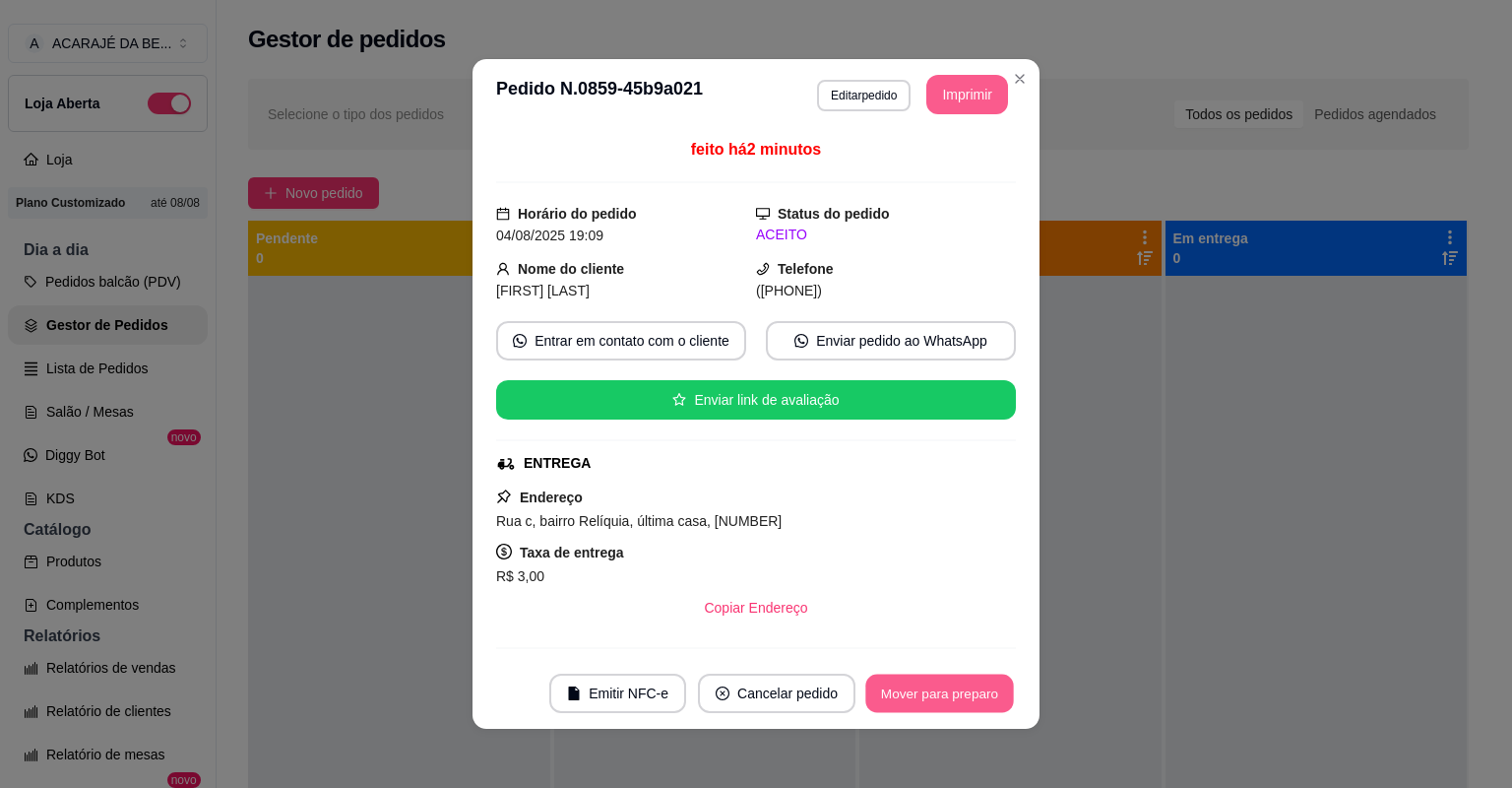 click on "Mover para preparo" at bounding box center [939, 693] 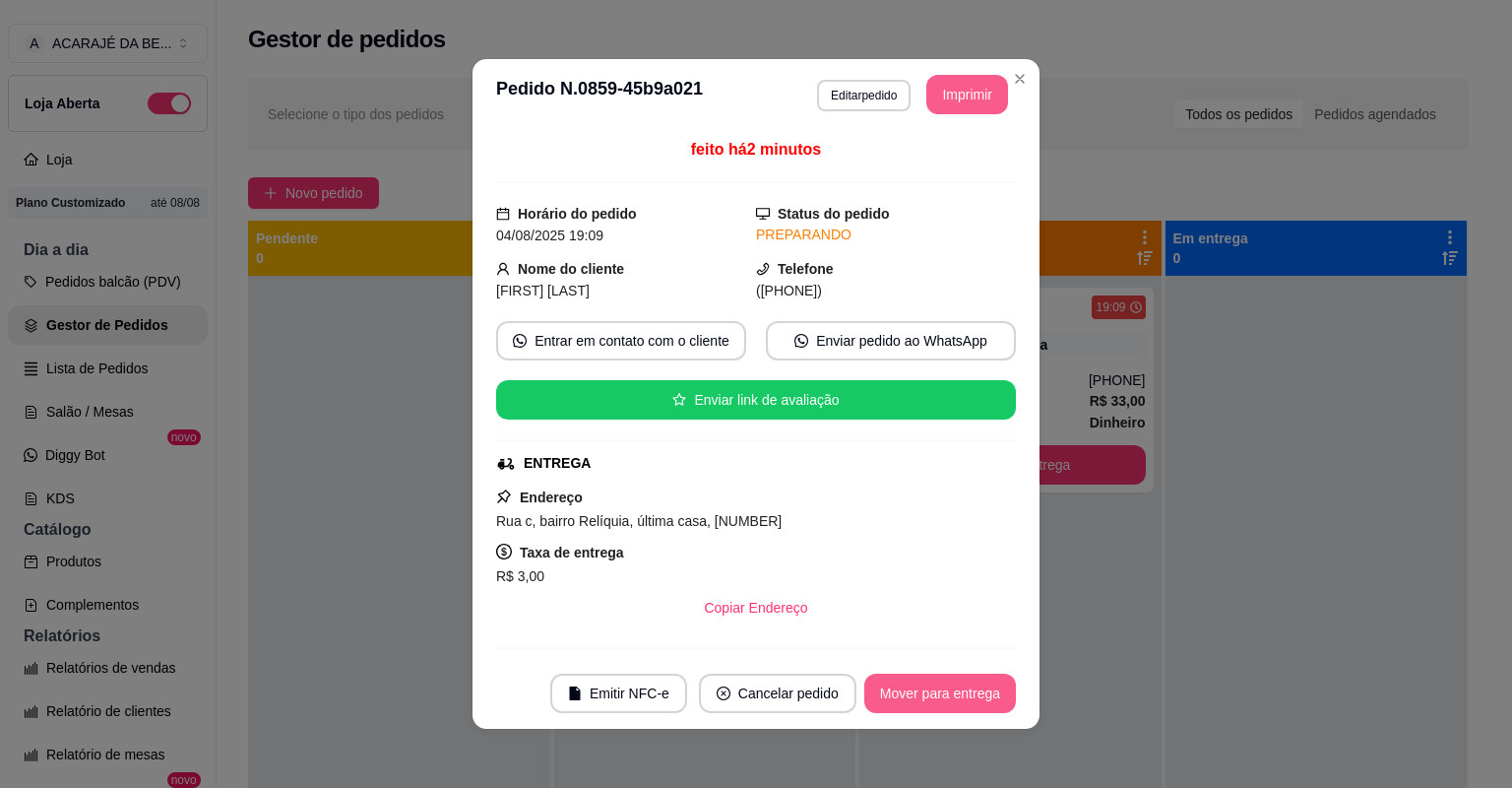 click on "Mover para entrega" at bounding box center [940, 693] 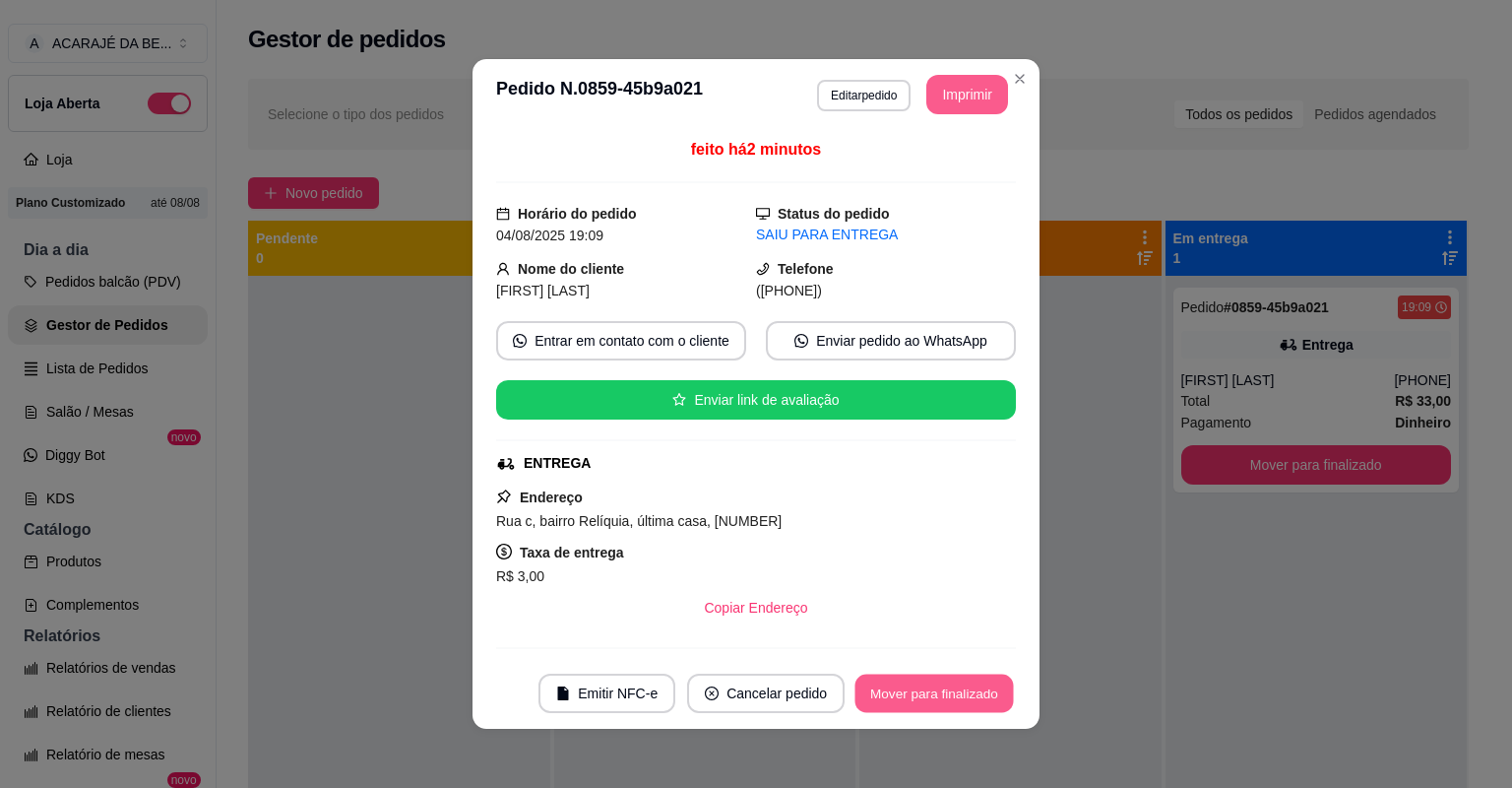 click on "Mover para finalizado" at bounding box center [934, 693] 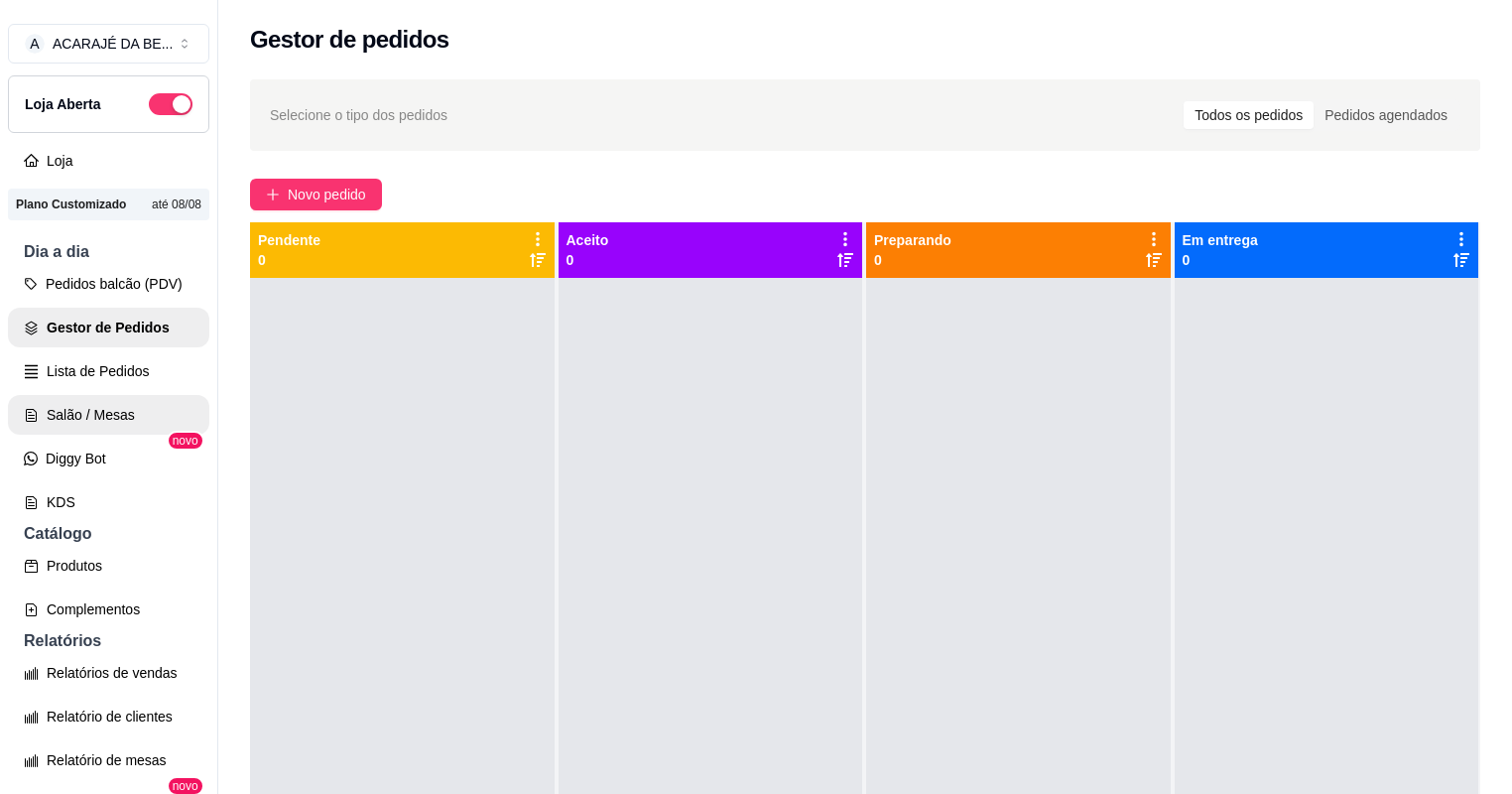 click on "Salão / Mesas" at bounding box center [108, 415] 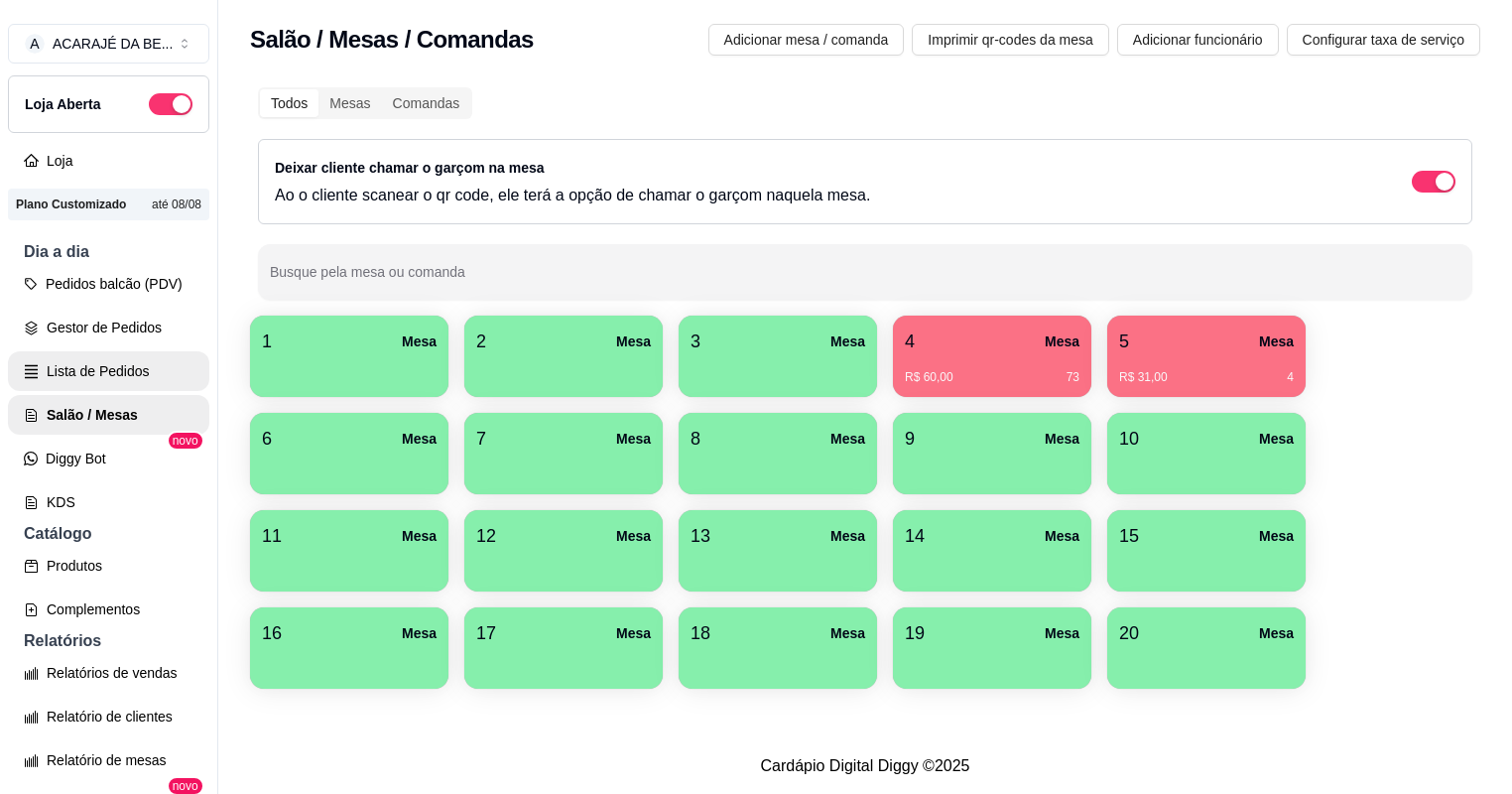 click on "Lista de Pedidos" at bounding box center [108, 371] 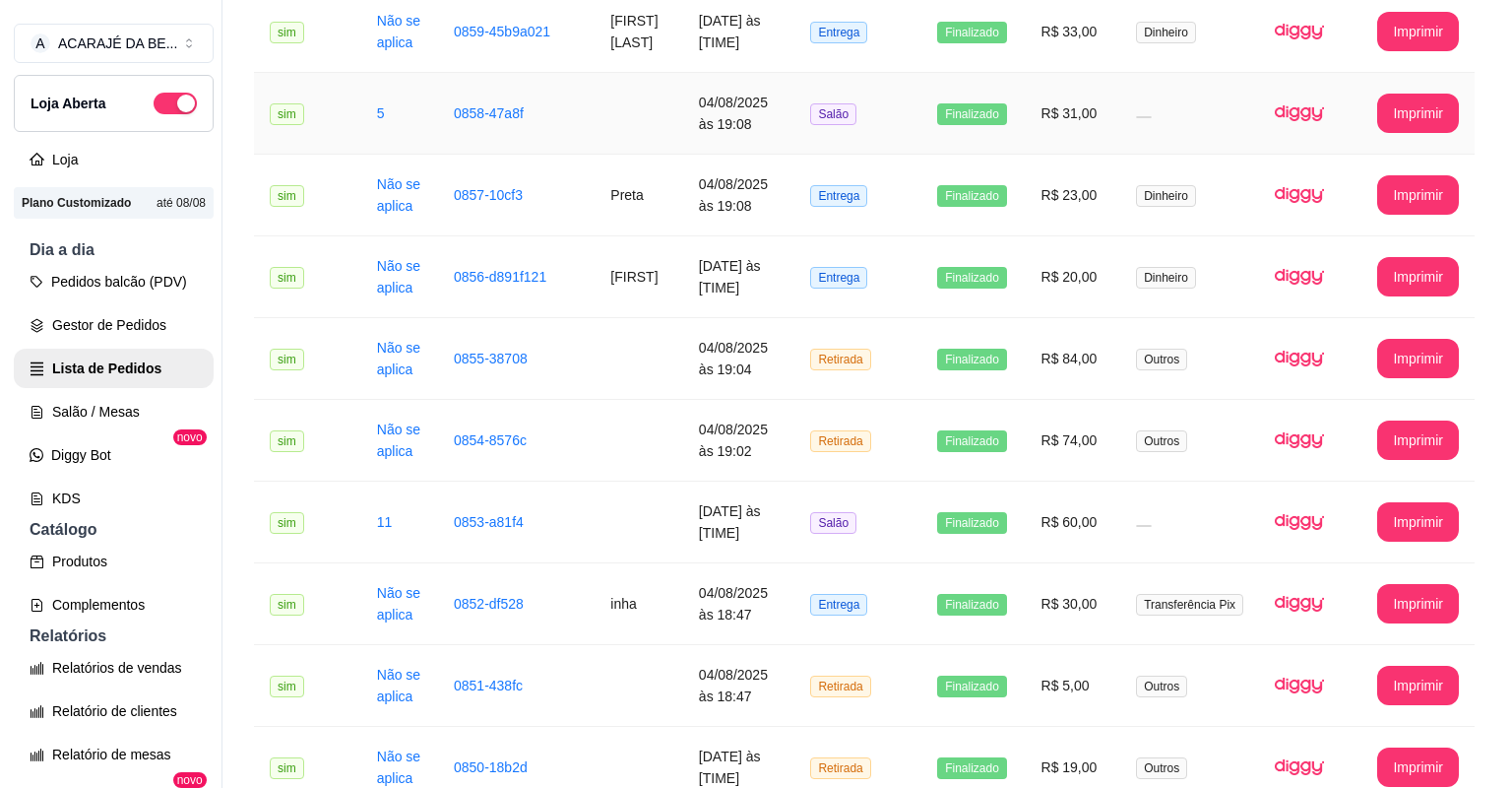 scroll, scrollTop: 394, scrollLeft: 0, axis: vertical 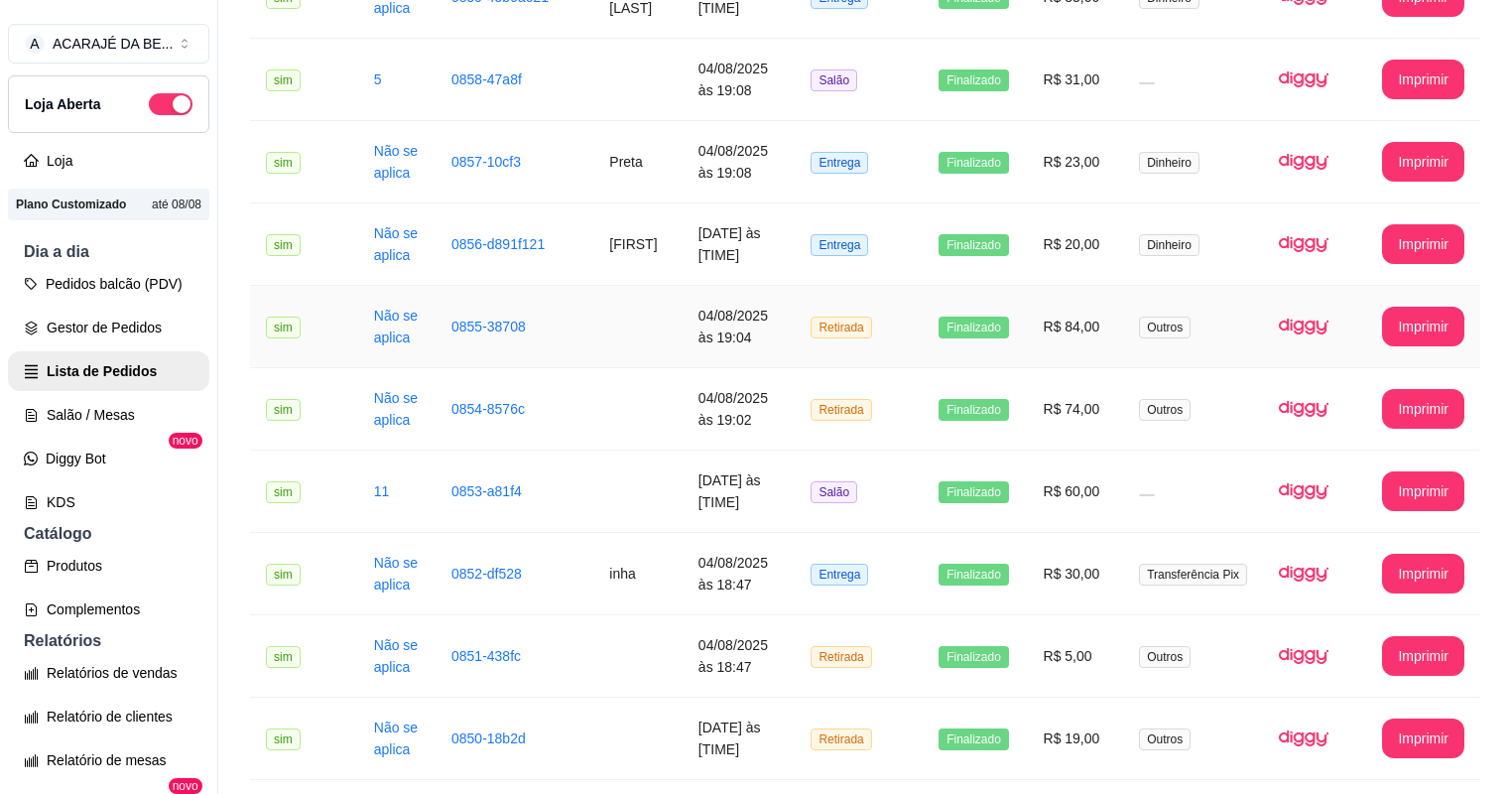 click on "Finalizado" at bounding box center [974, 327] 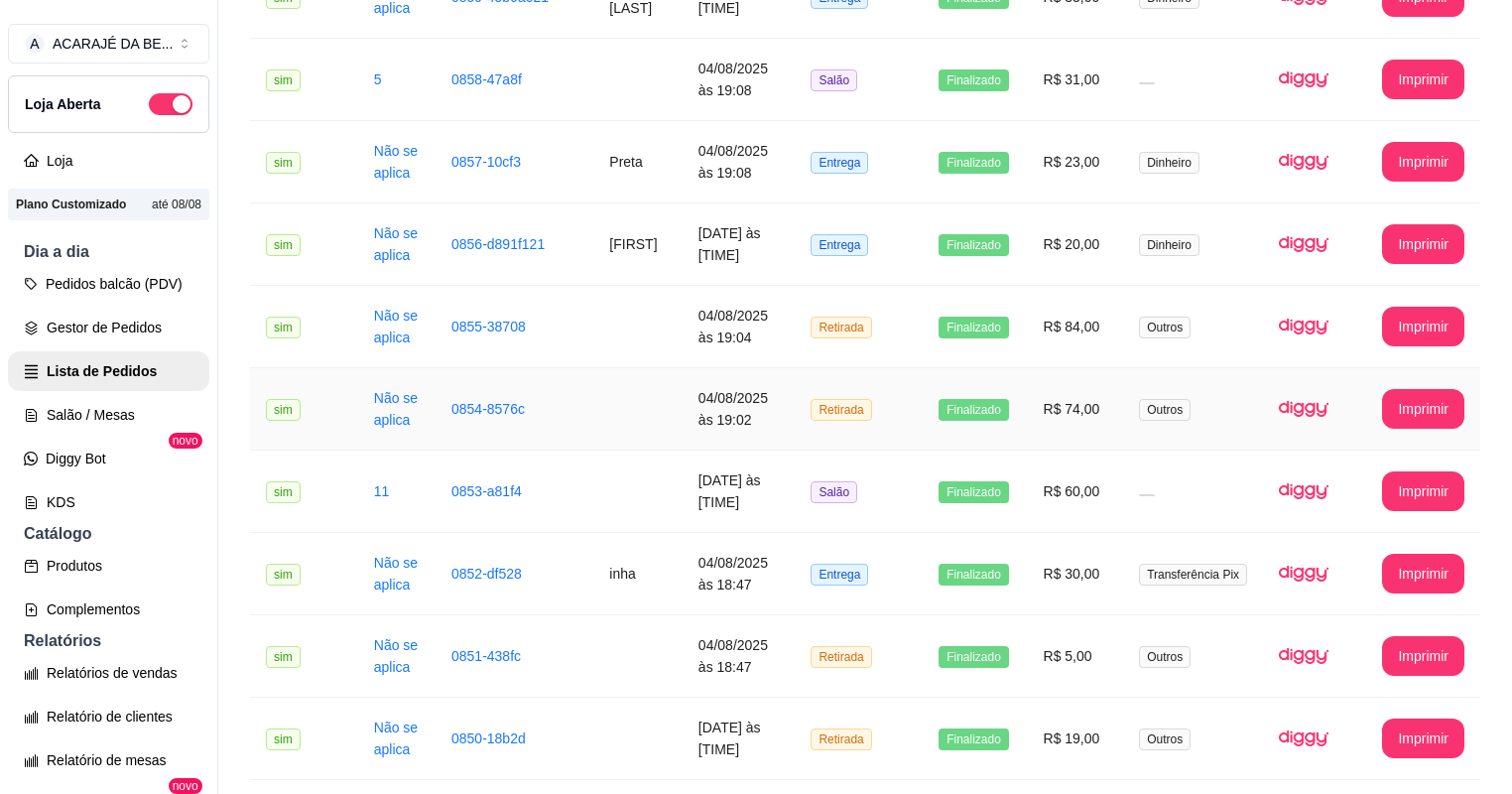click on "Finalizado" at bounding box center (974, 409) 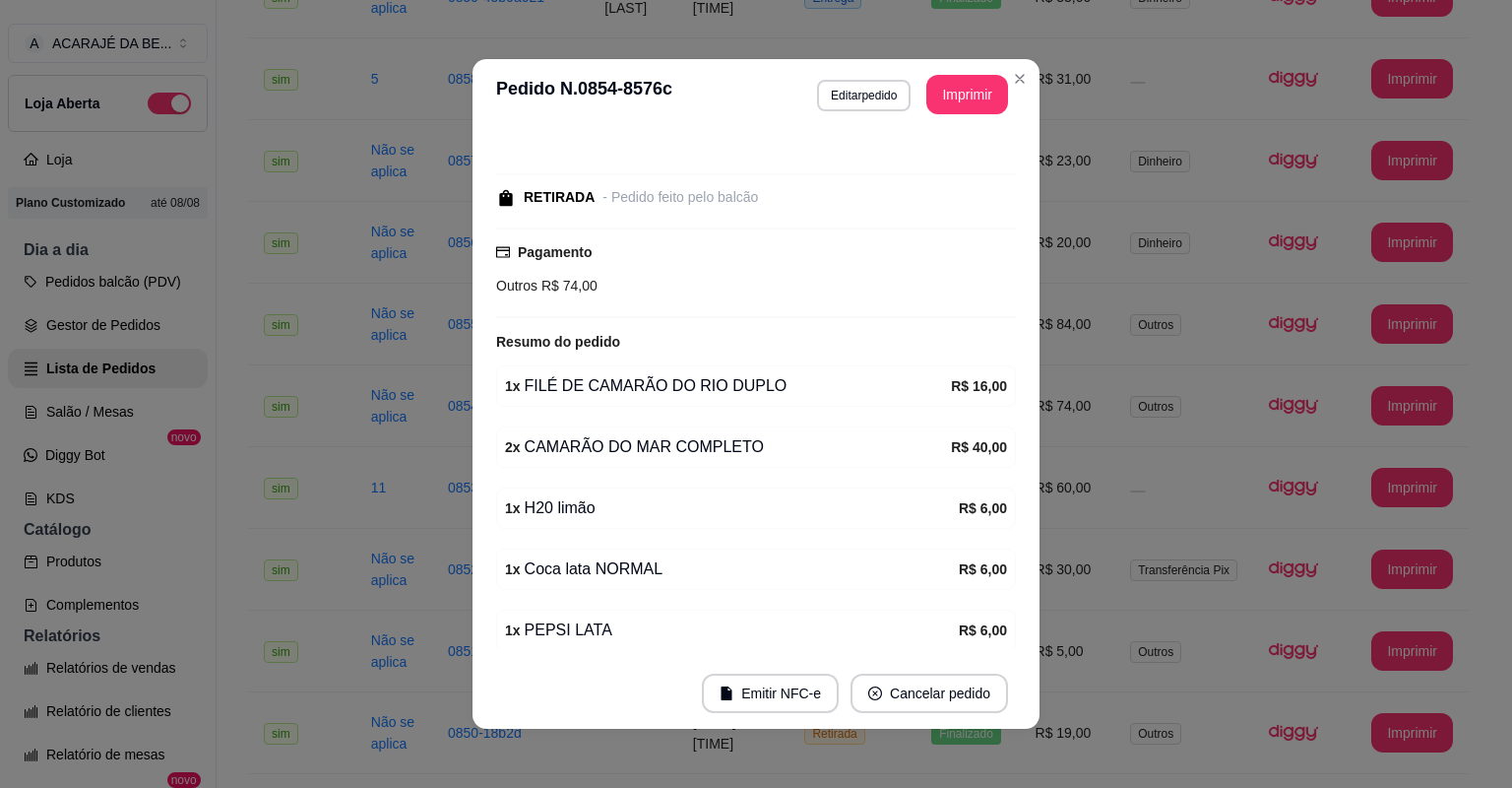 scroll, scrollTop: 153, scrollLeft: 0, axis: vertical 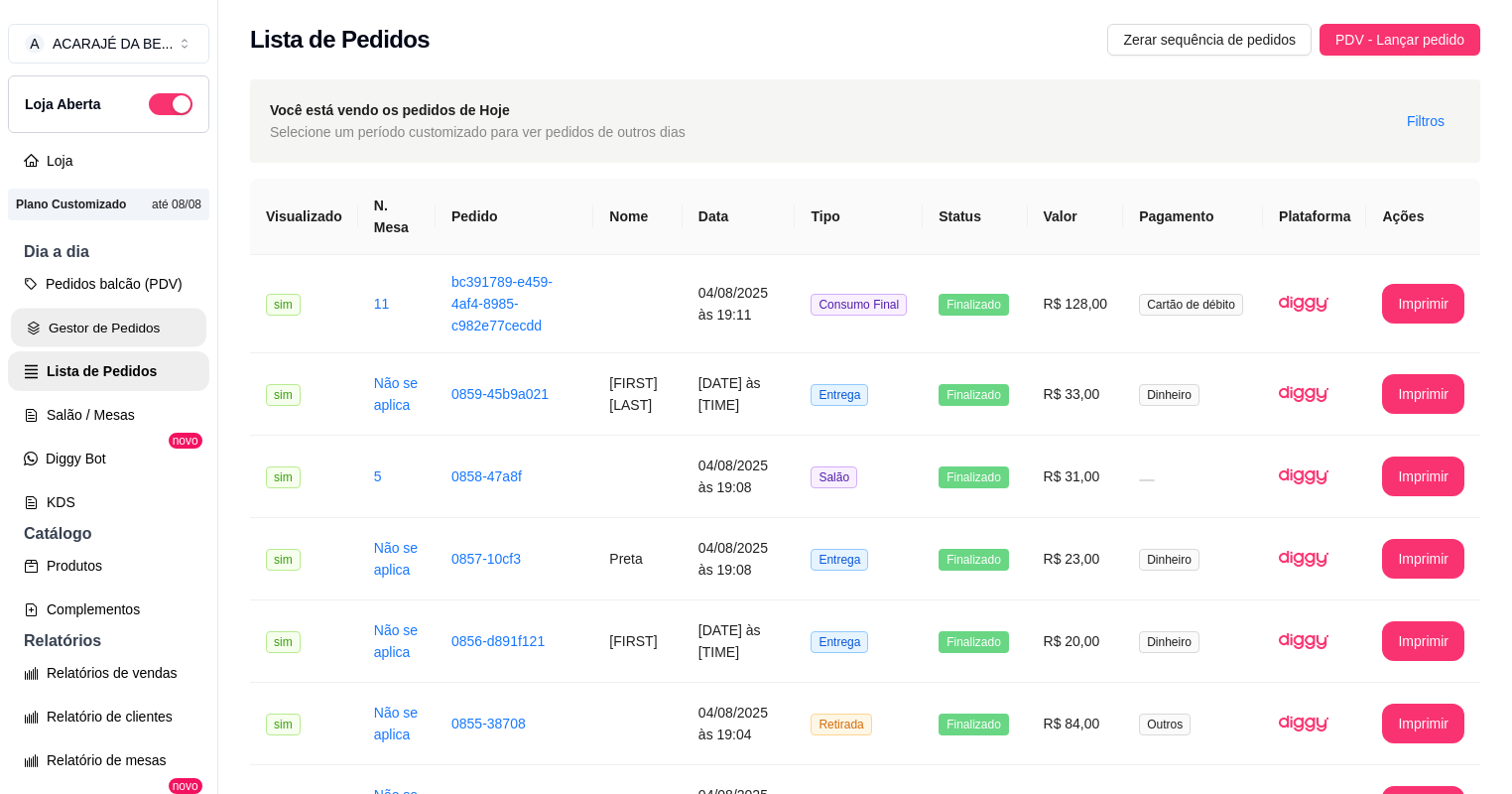 click on "Gestor de Pedidos" at bounding box center (108, 328) 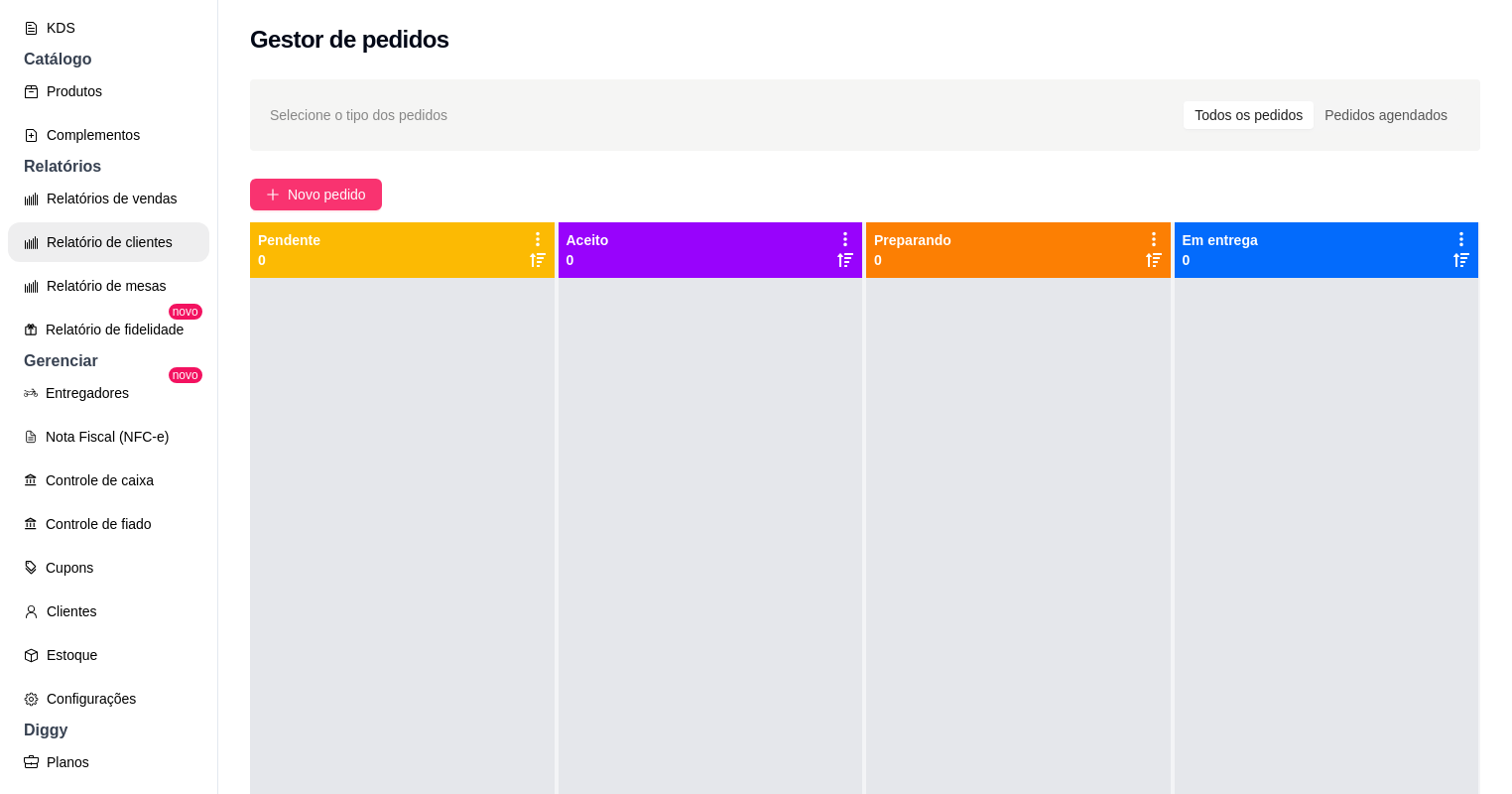 scroll, scrollTop: 476, scrollLeft: 0, axis: vertical 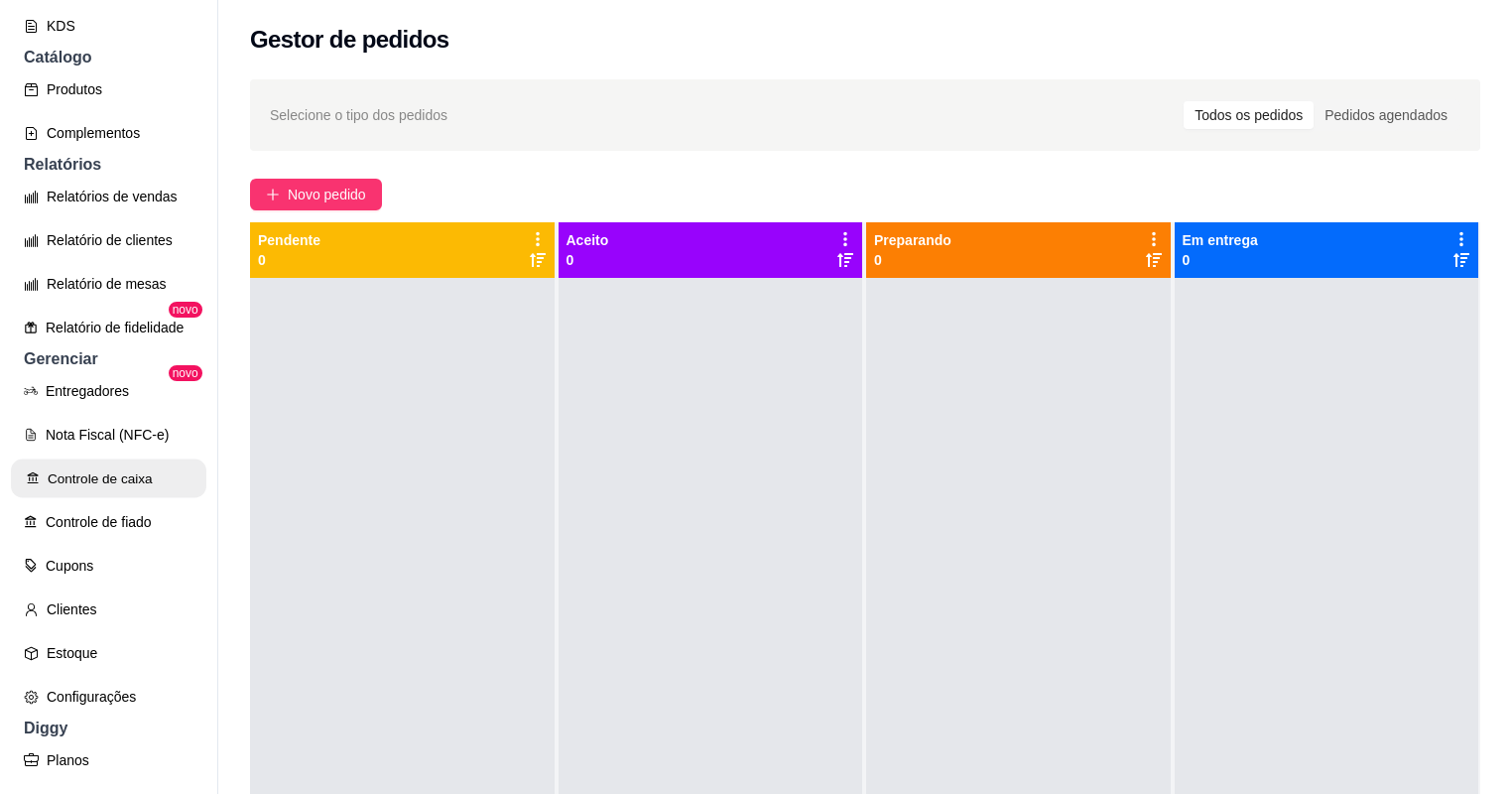 click on "Controle de caixa" at bounding box center [108, 478] 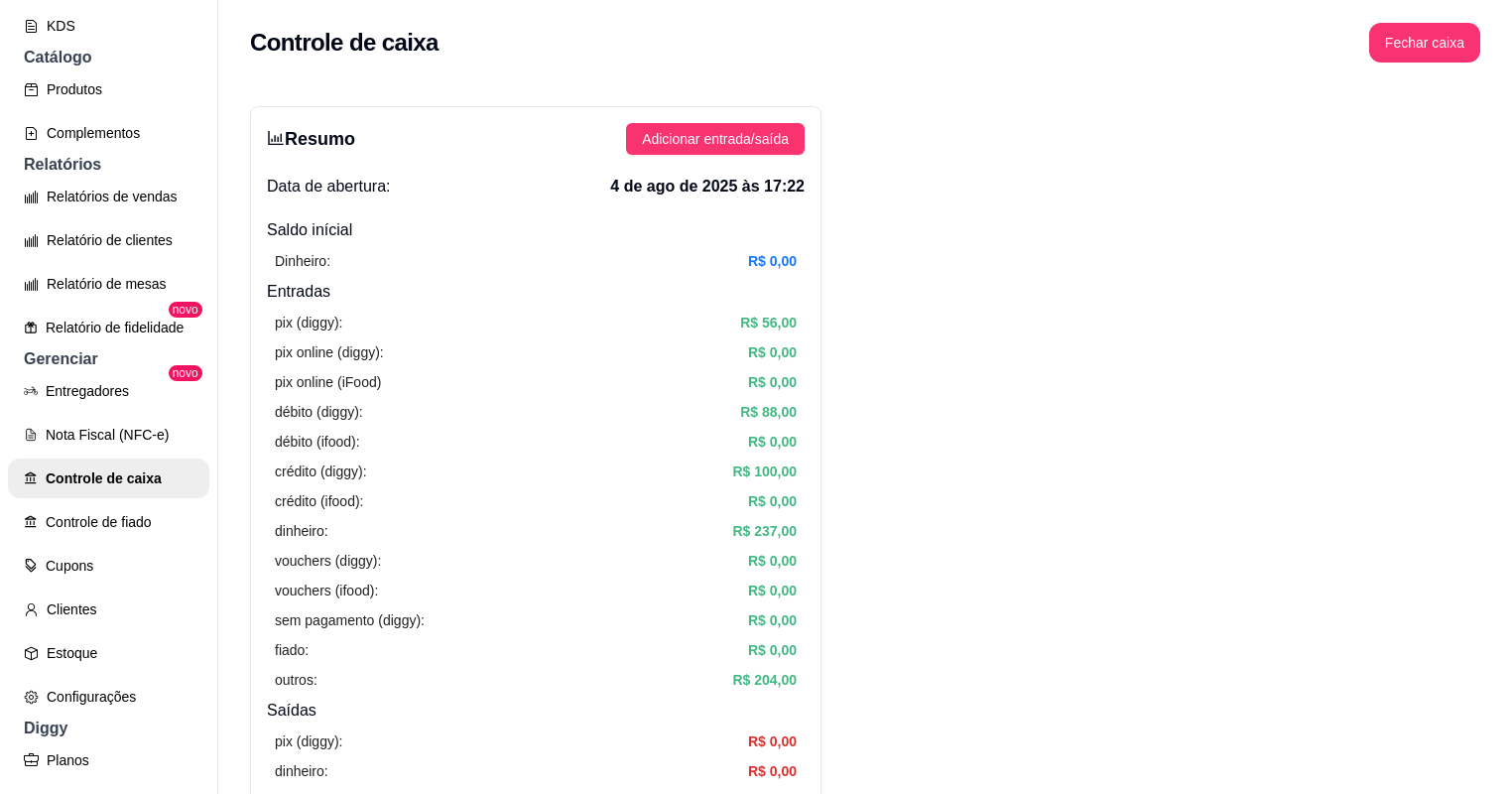 scroll, scrollTop: 0, scrollLeft: 0, axis: both 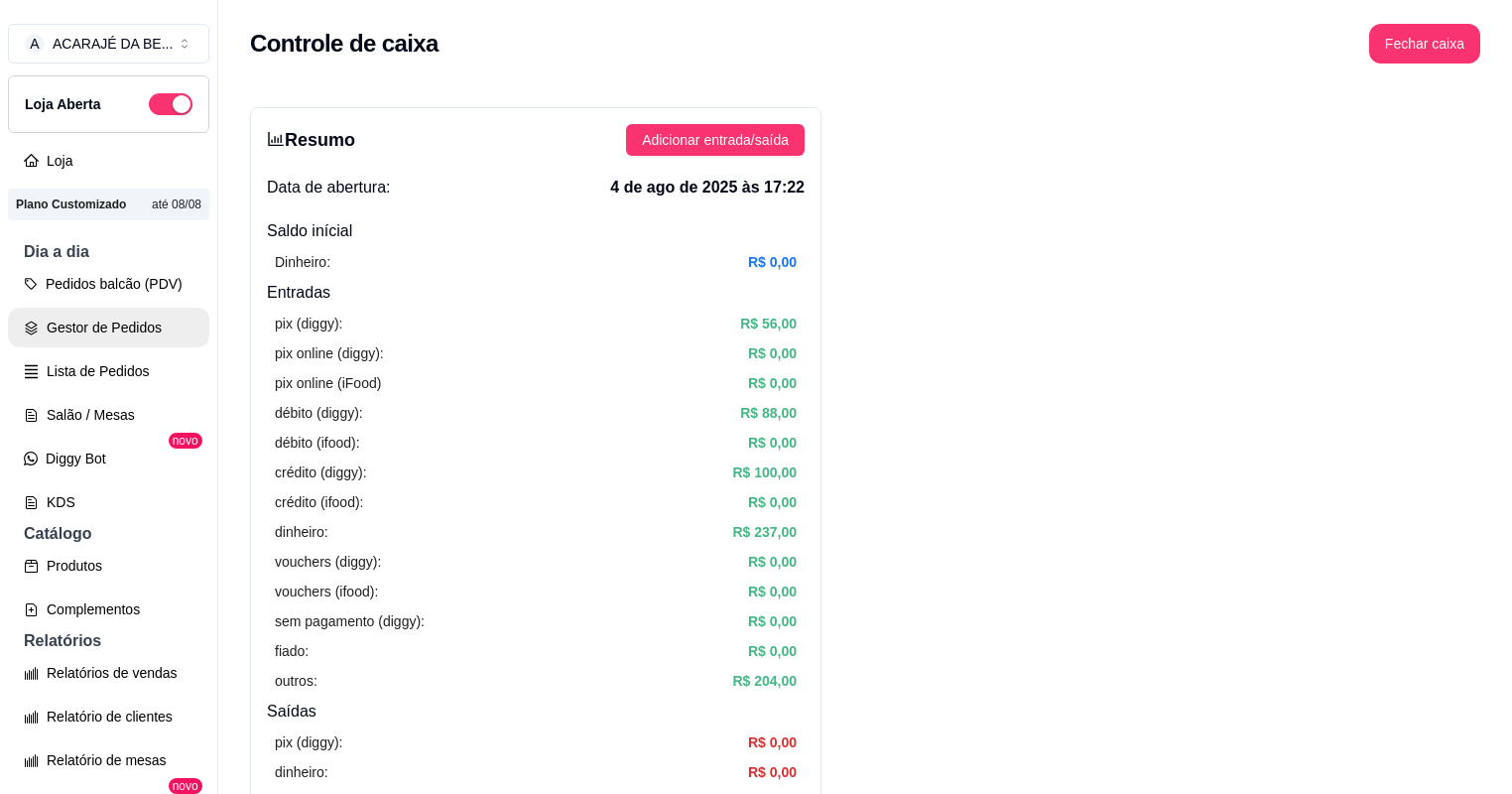 click on "Gestor de Pedidos" at bounding box center (108, 328) 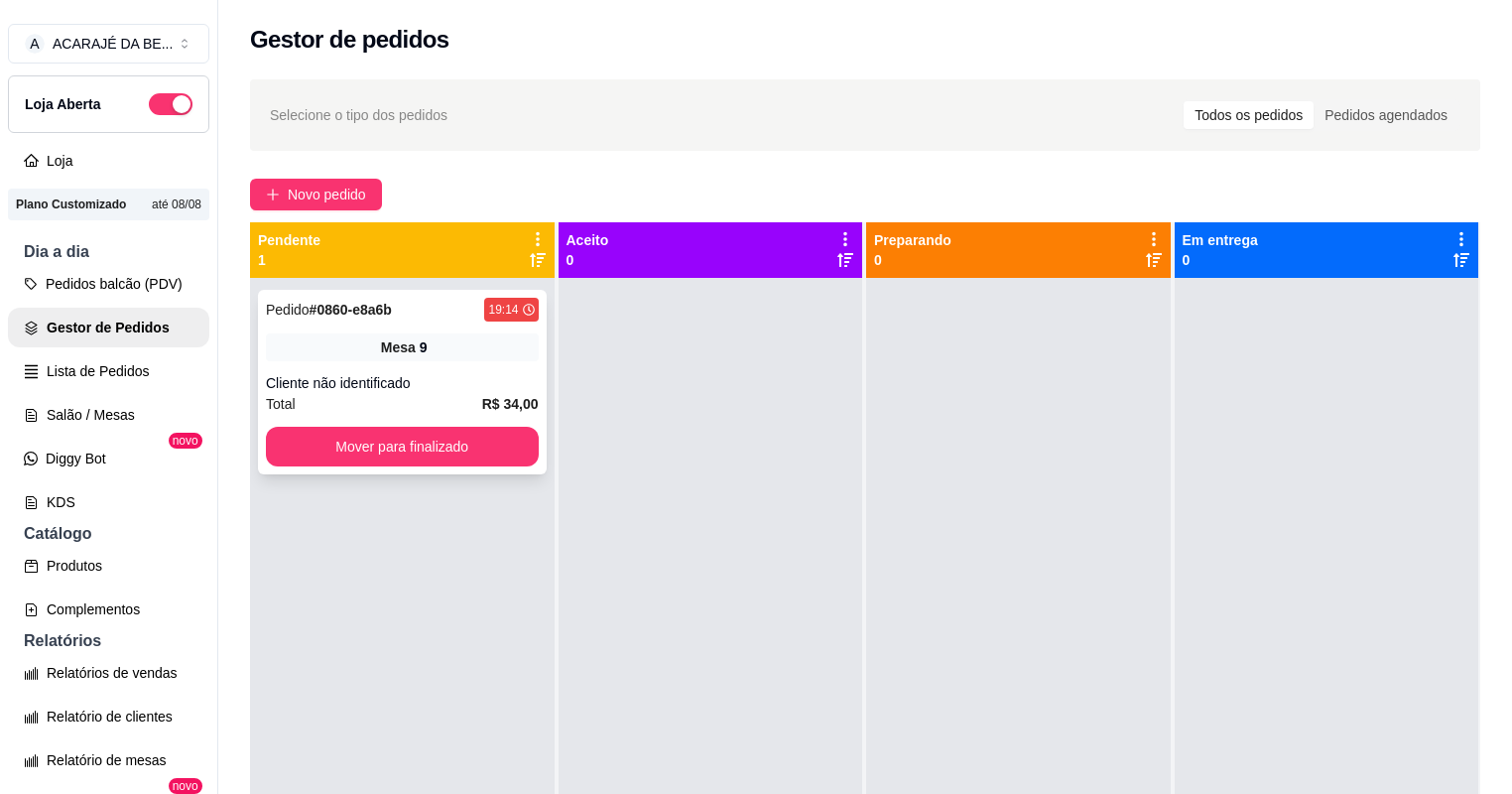 click on "Cliente não identificado" at bounding box center (402, 383) 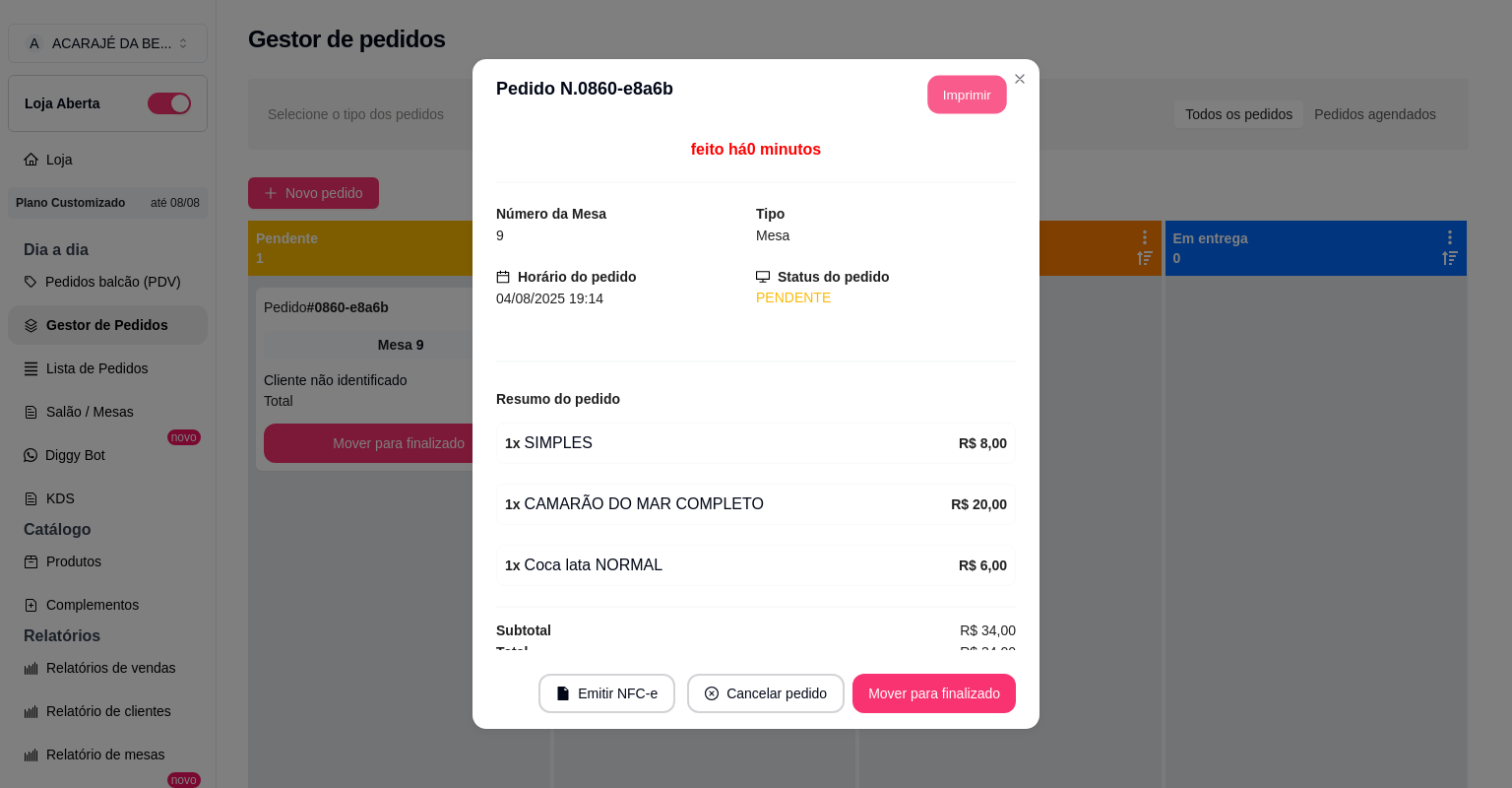 click on "Imprimir" at bounding box center (968, 95) 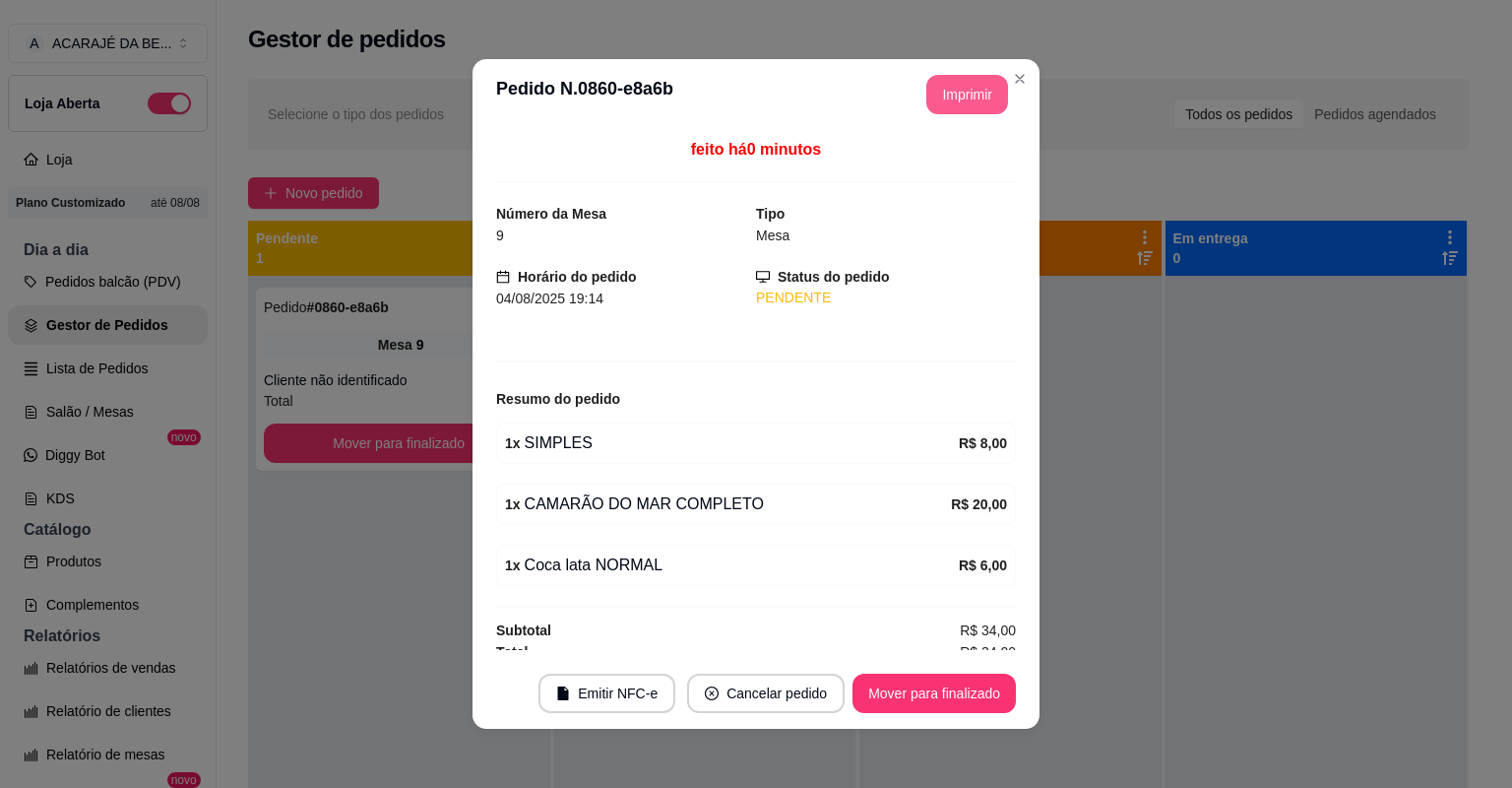 scroll, scrollTop: 0, scrollLeft: 0, axis: both 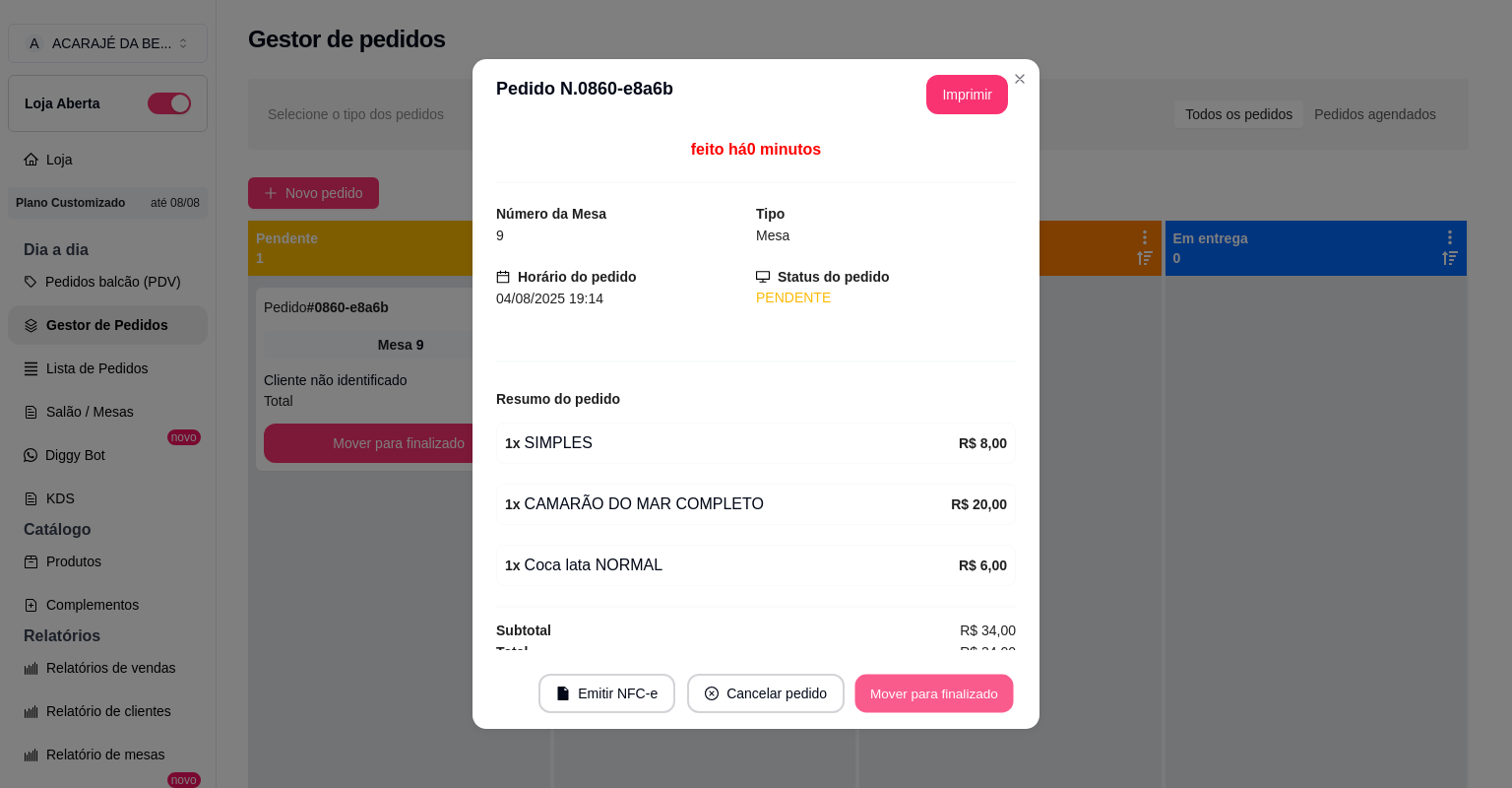 click on "Mover para finalizado" at bounding box center [934, 693] 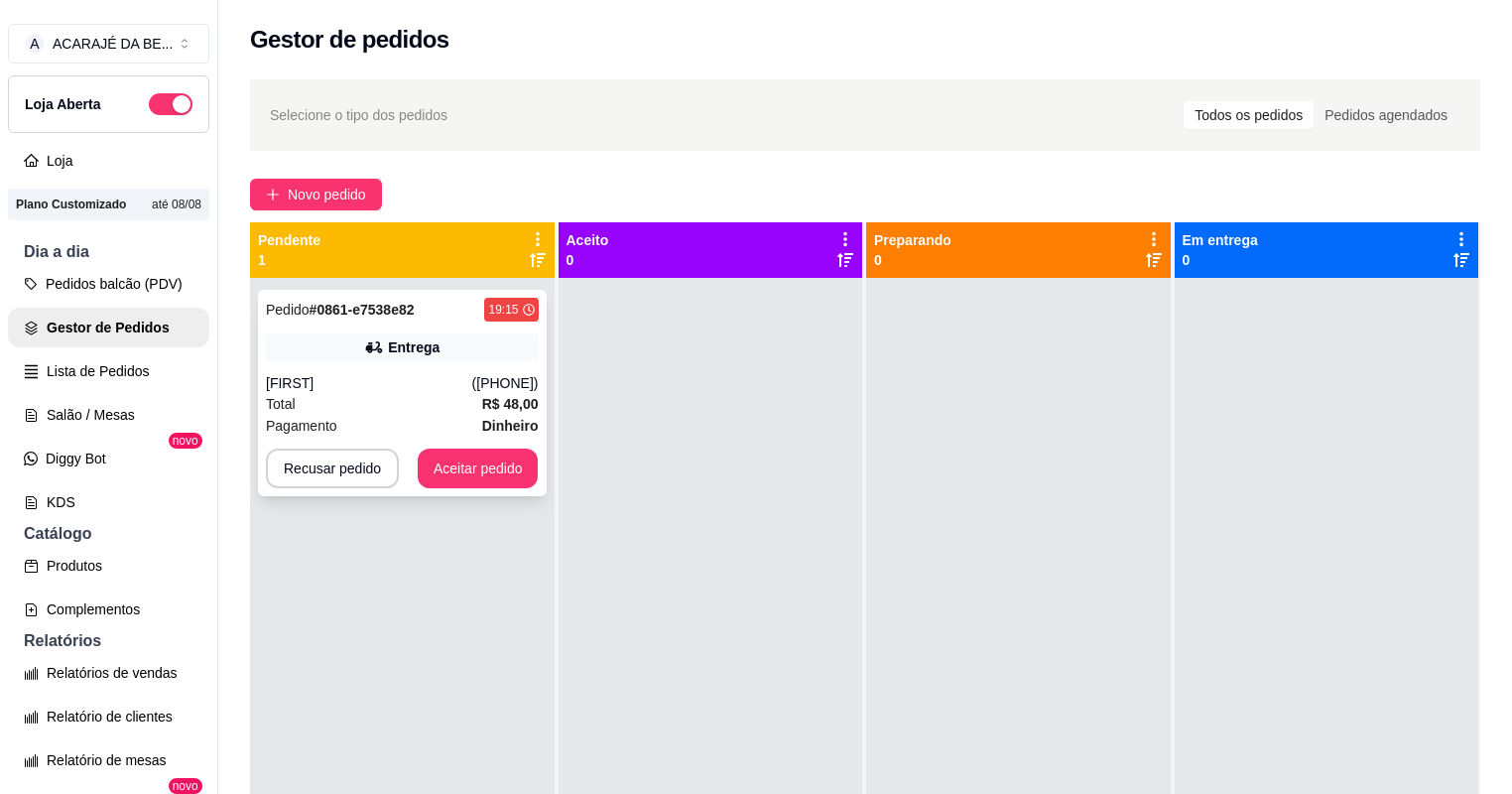 click on "Total R$ 48,00" at bounding box center [402, 404] 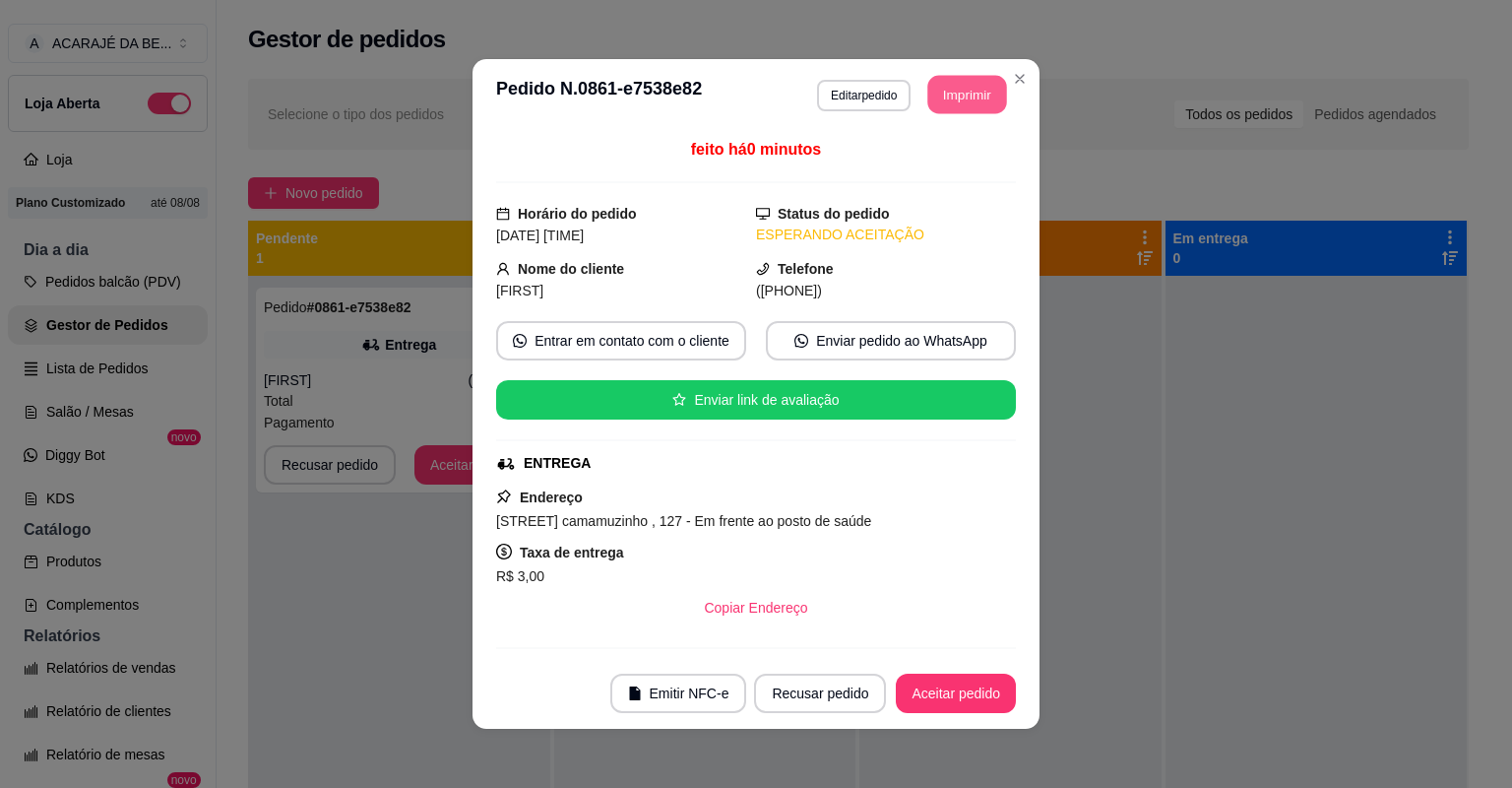 click on "Imprimir" at bounding box center (968, 95) 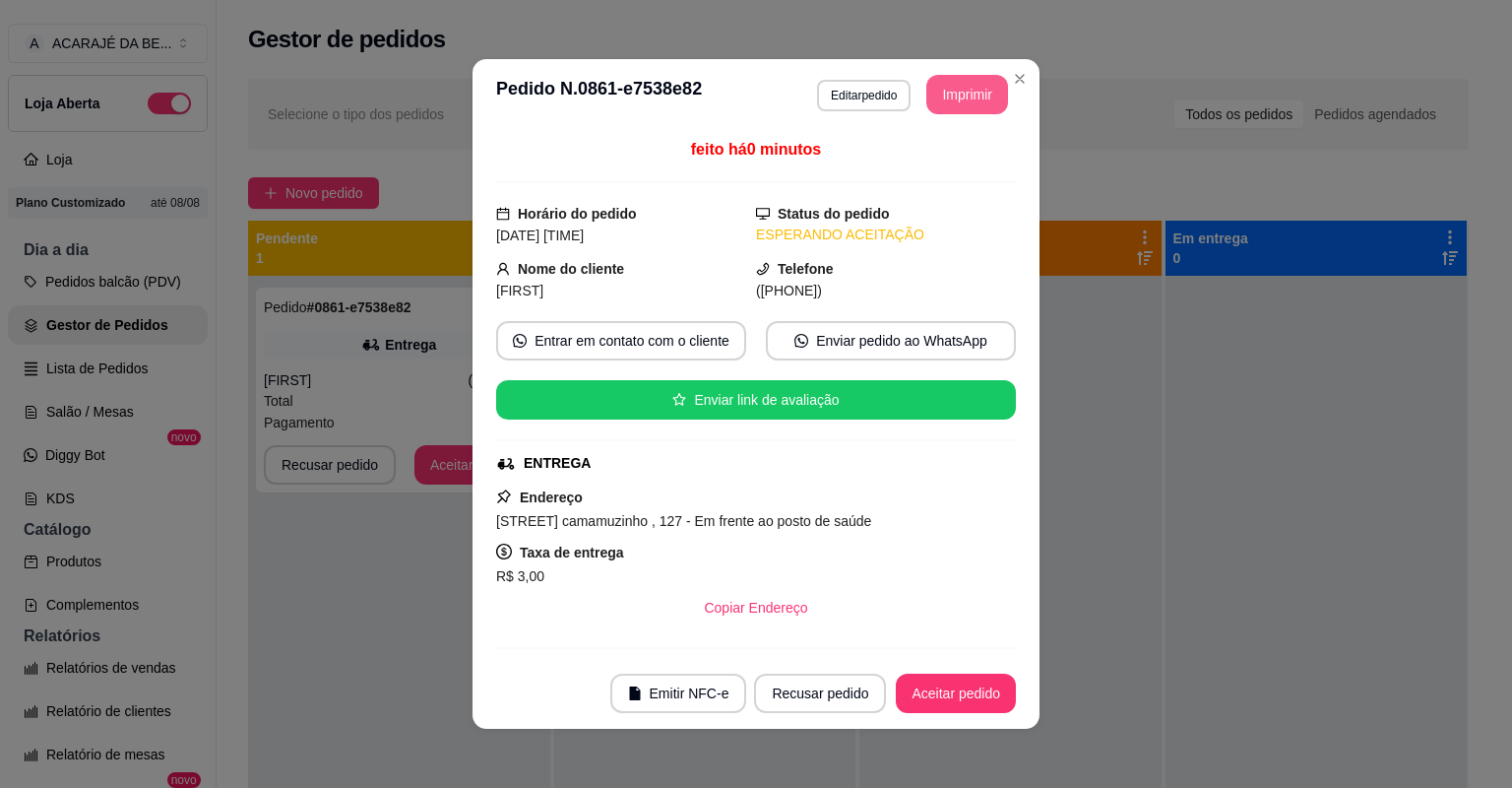 scroll, scrollTop: 0, scrollLeft: 0, axis: both 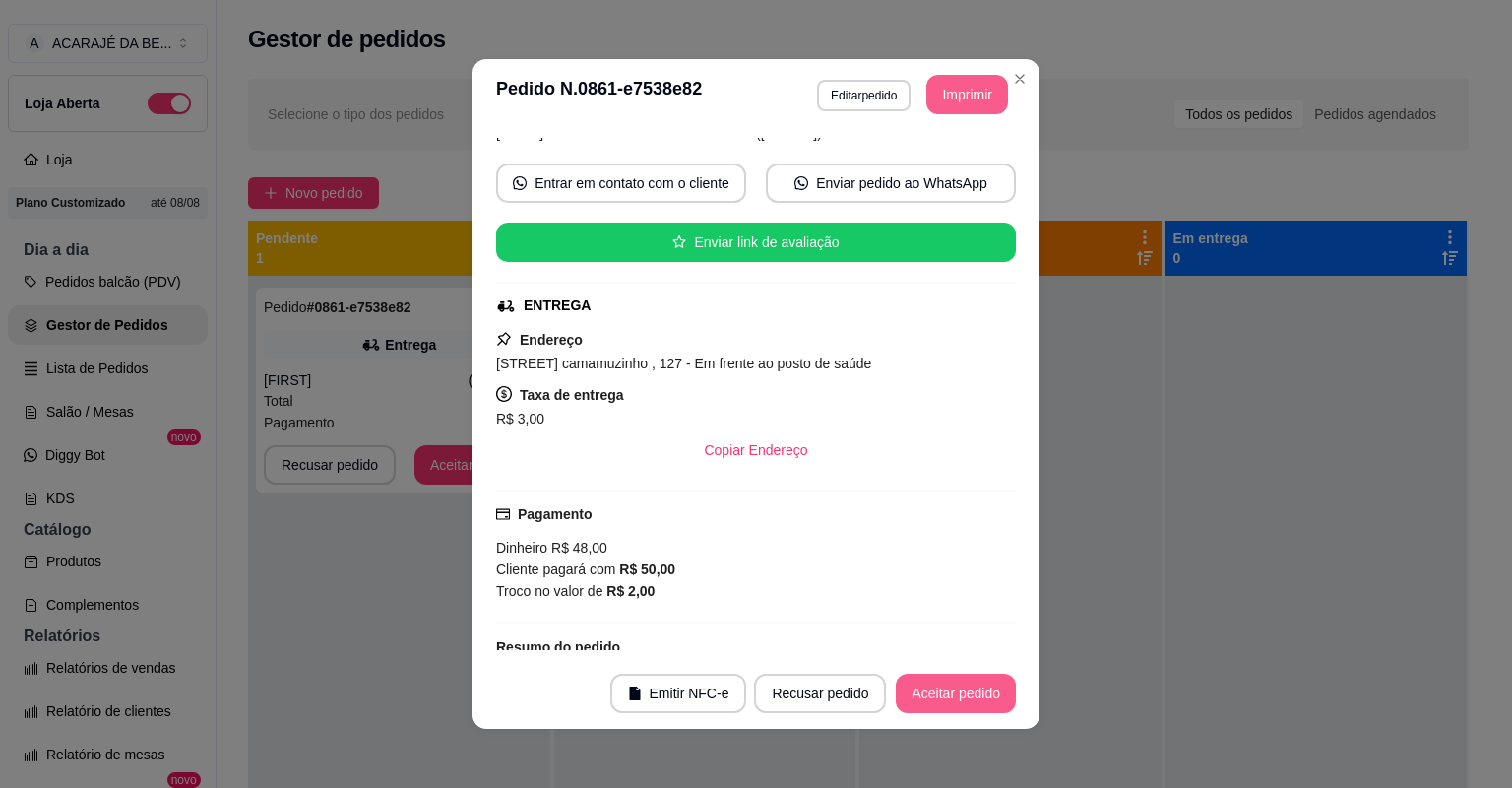 click on "Aceitar pedido" at bounding box center (956, 693) 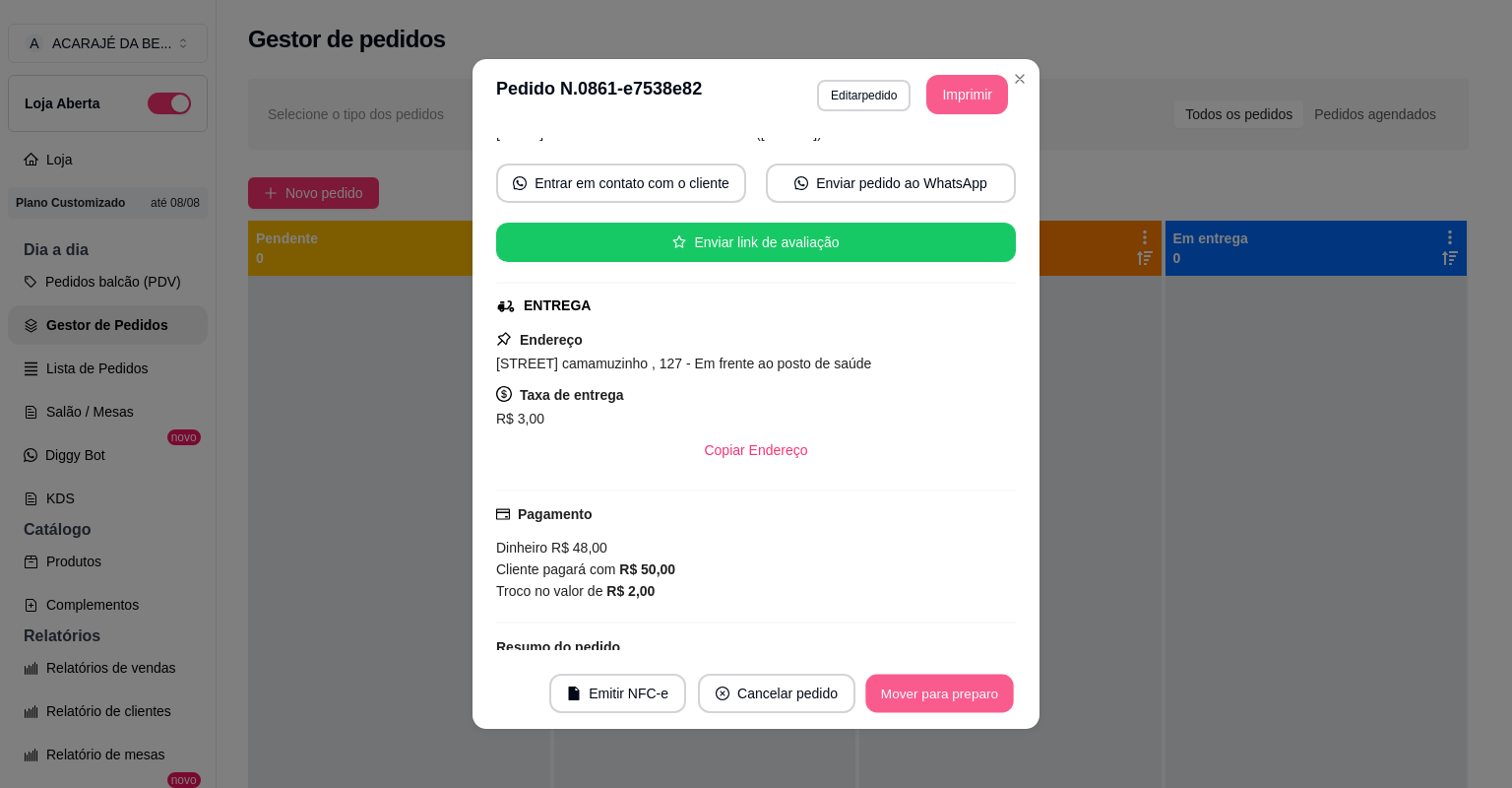 click on "Mover para preparo" at bounding box center [939, 693] 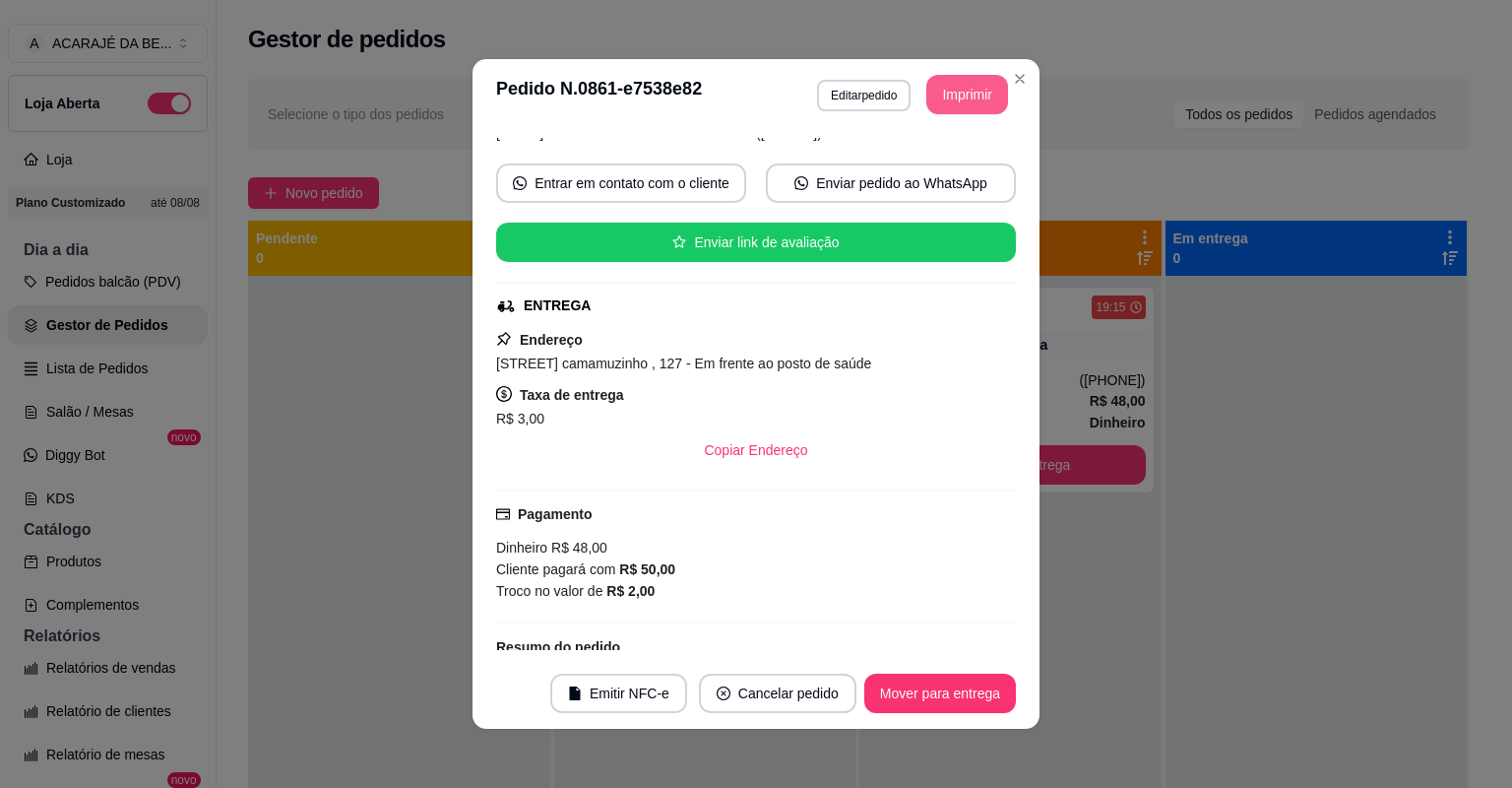 click at bounding box center [1316, 670] 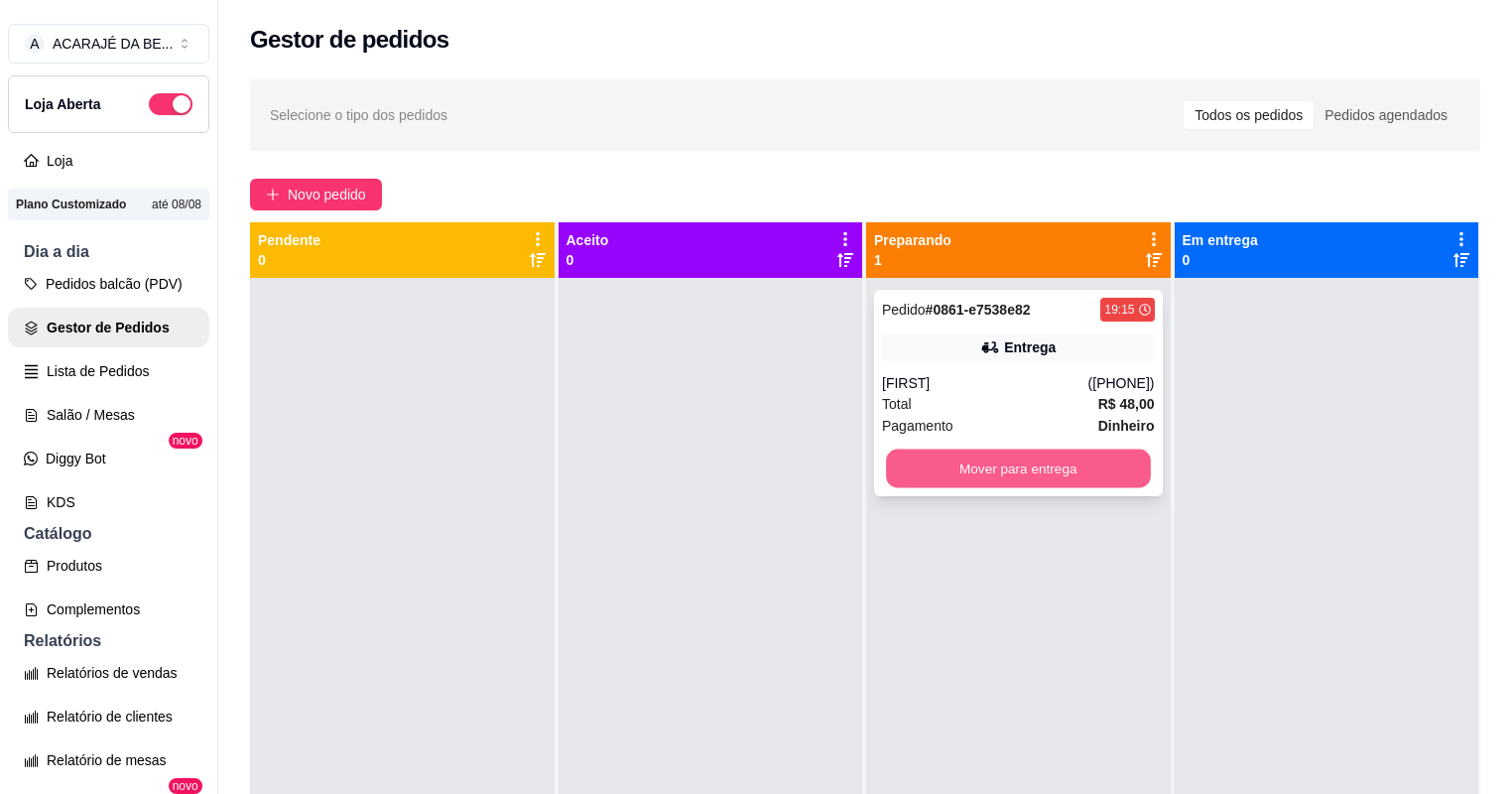 click on "Mover para entrega" at bounding box center (1018, 468) 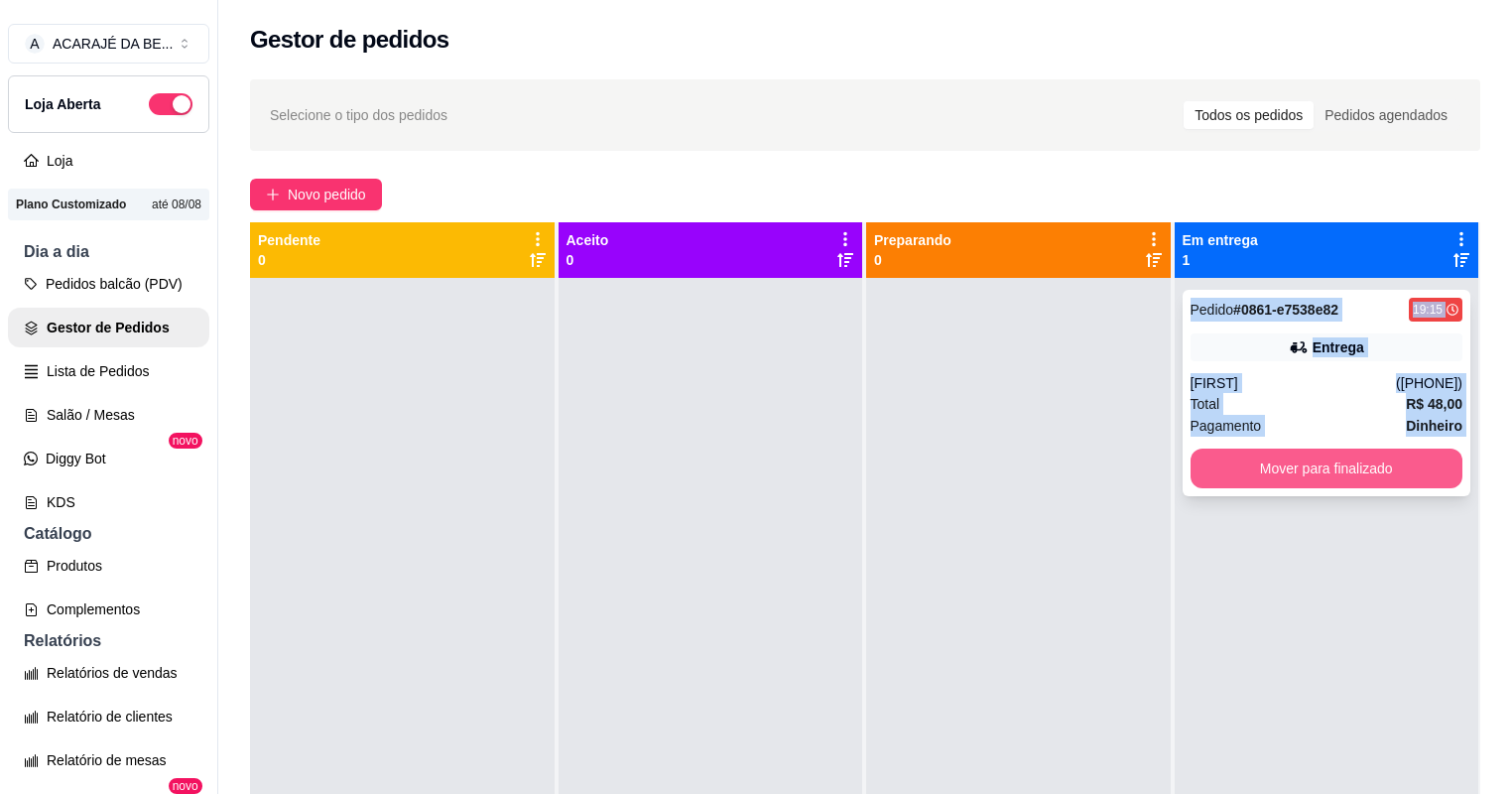 click on "Mover para finalizado" at bounding box center [1326, 468] 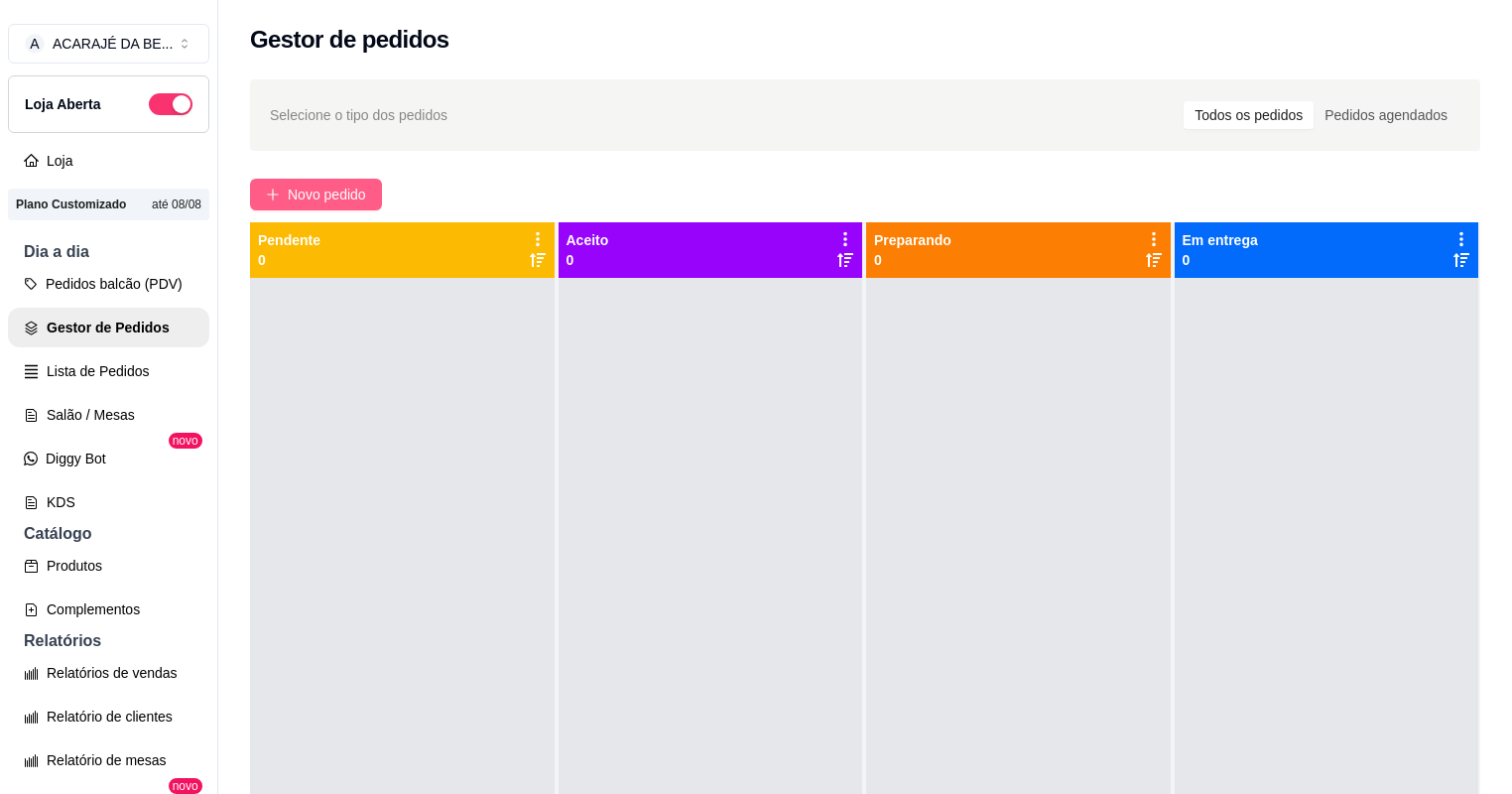 click on "Novo pedido" at bounding box center [315, 195] 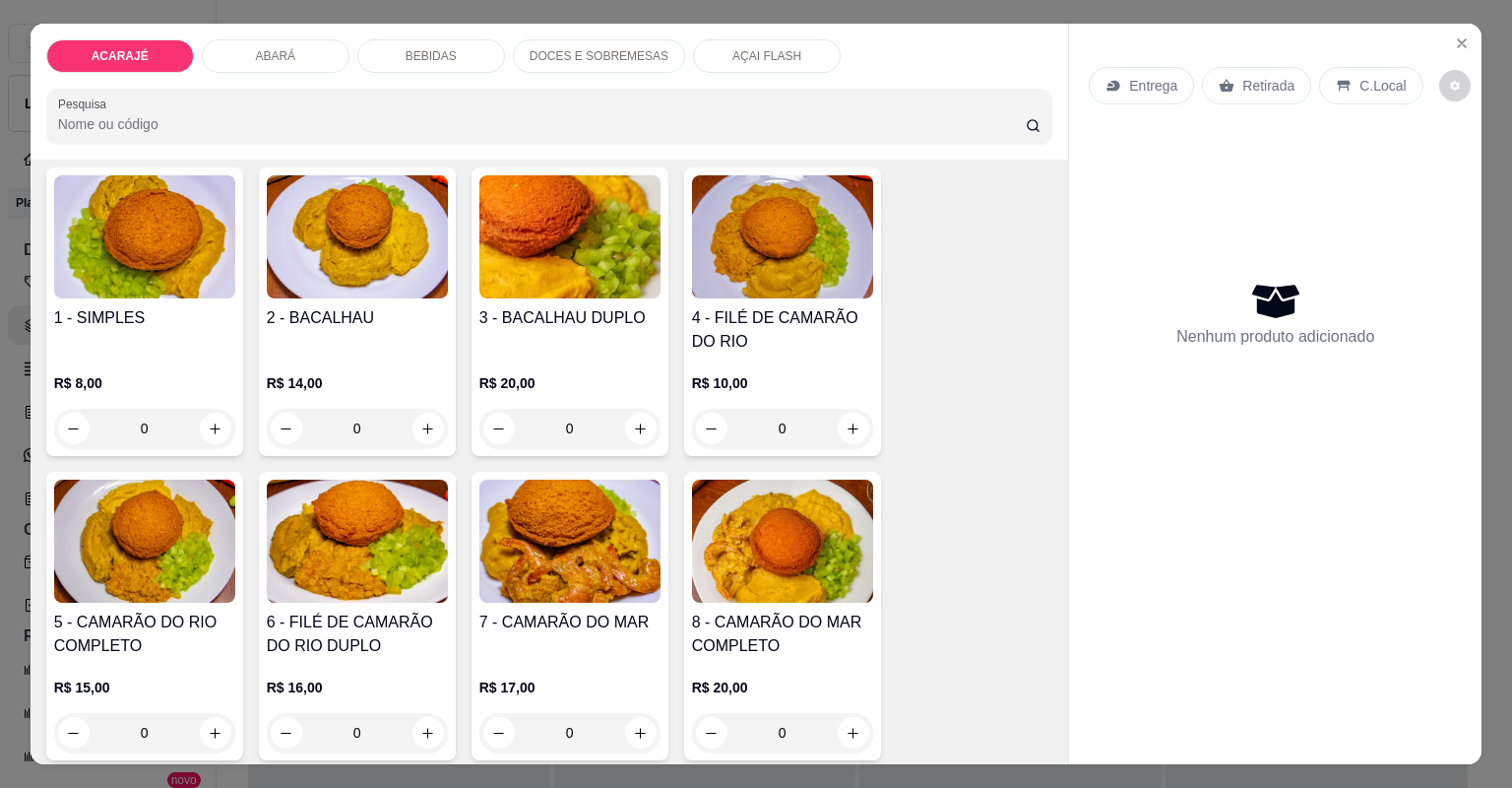 scroll, scrollTop: 158, scrollLeft: 0, axis: vertical 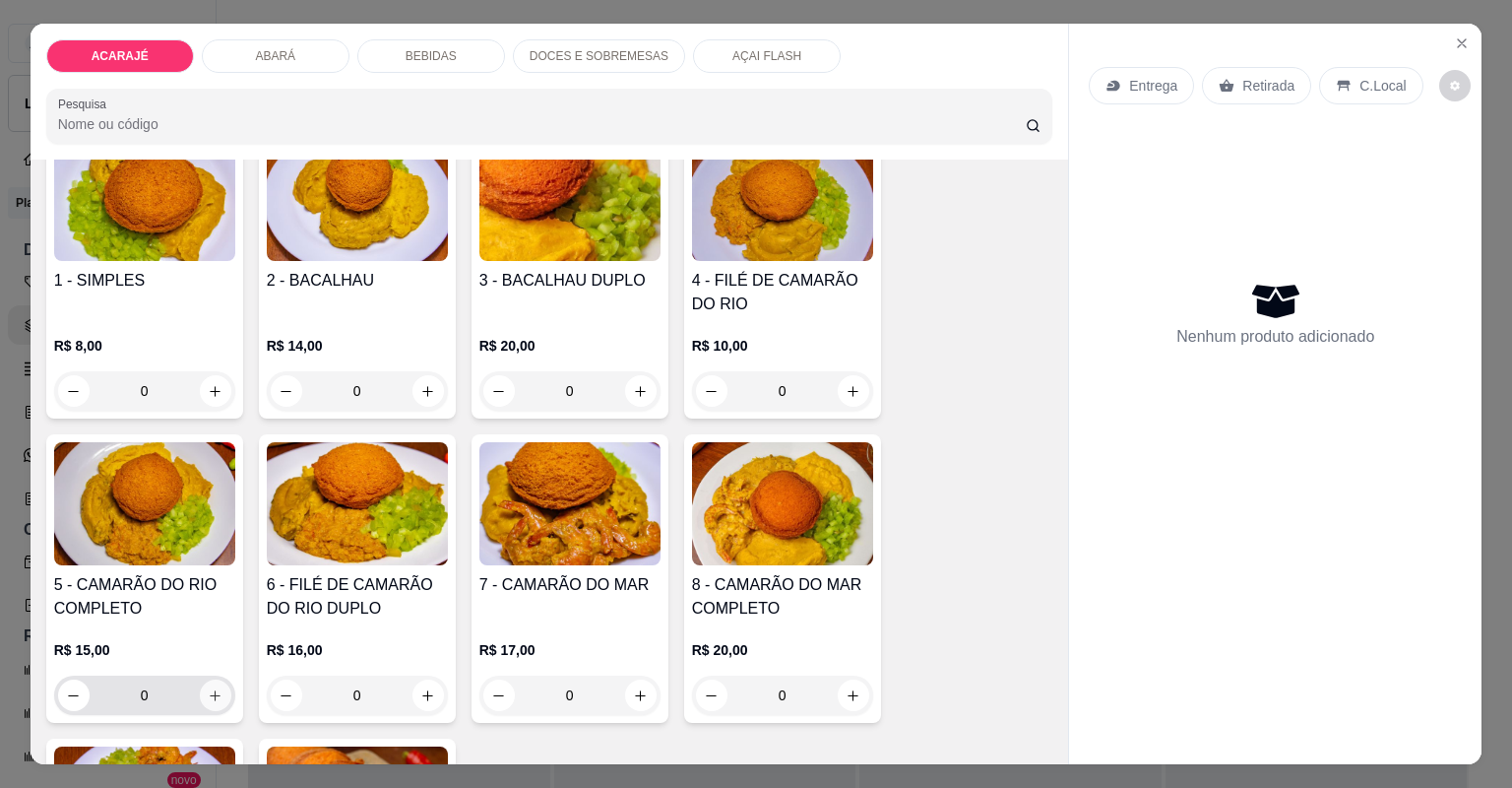 click 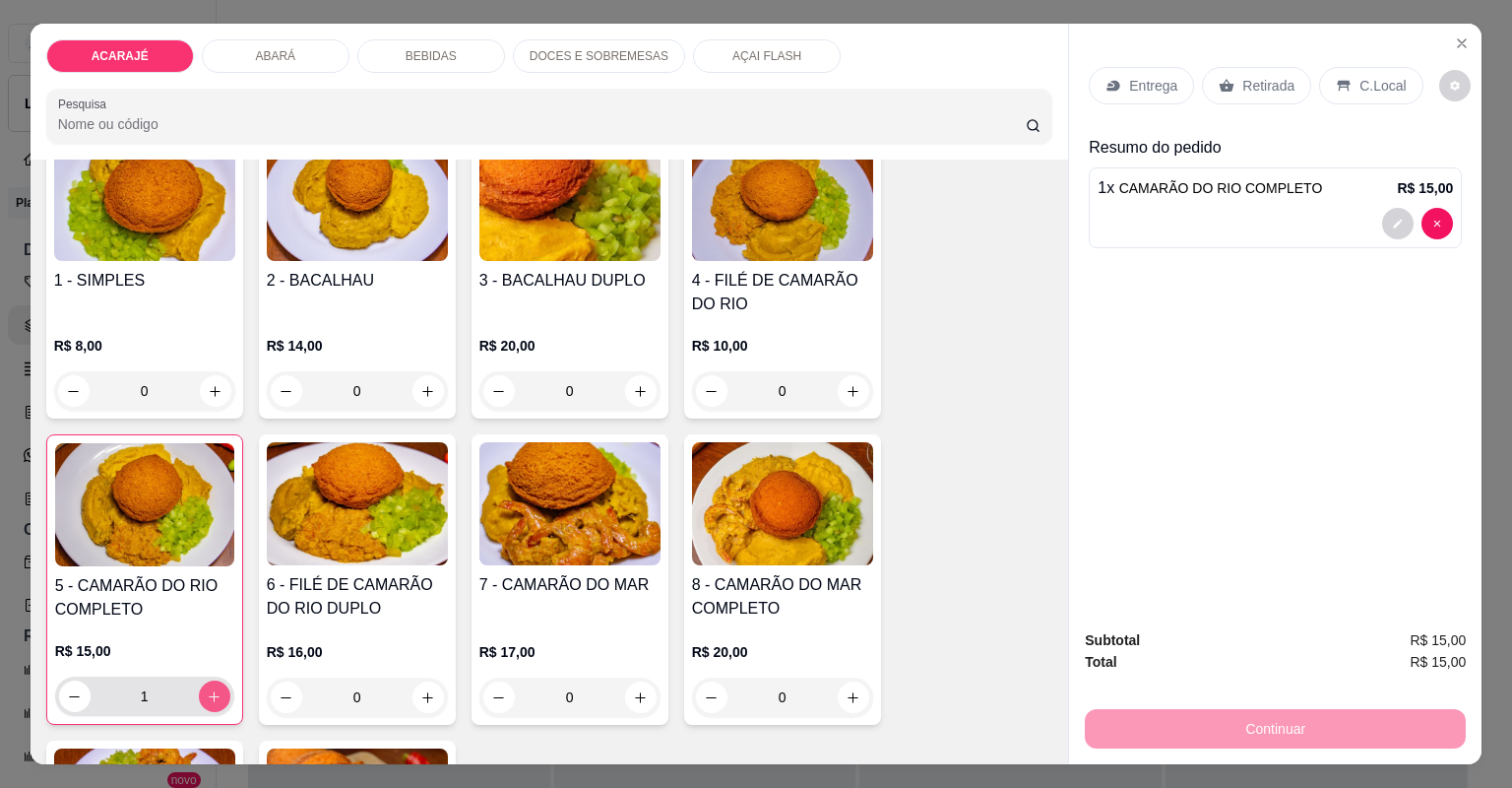 type on "1" 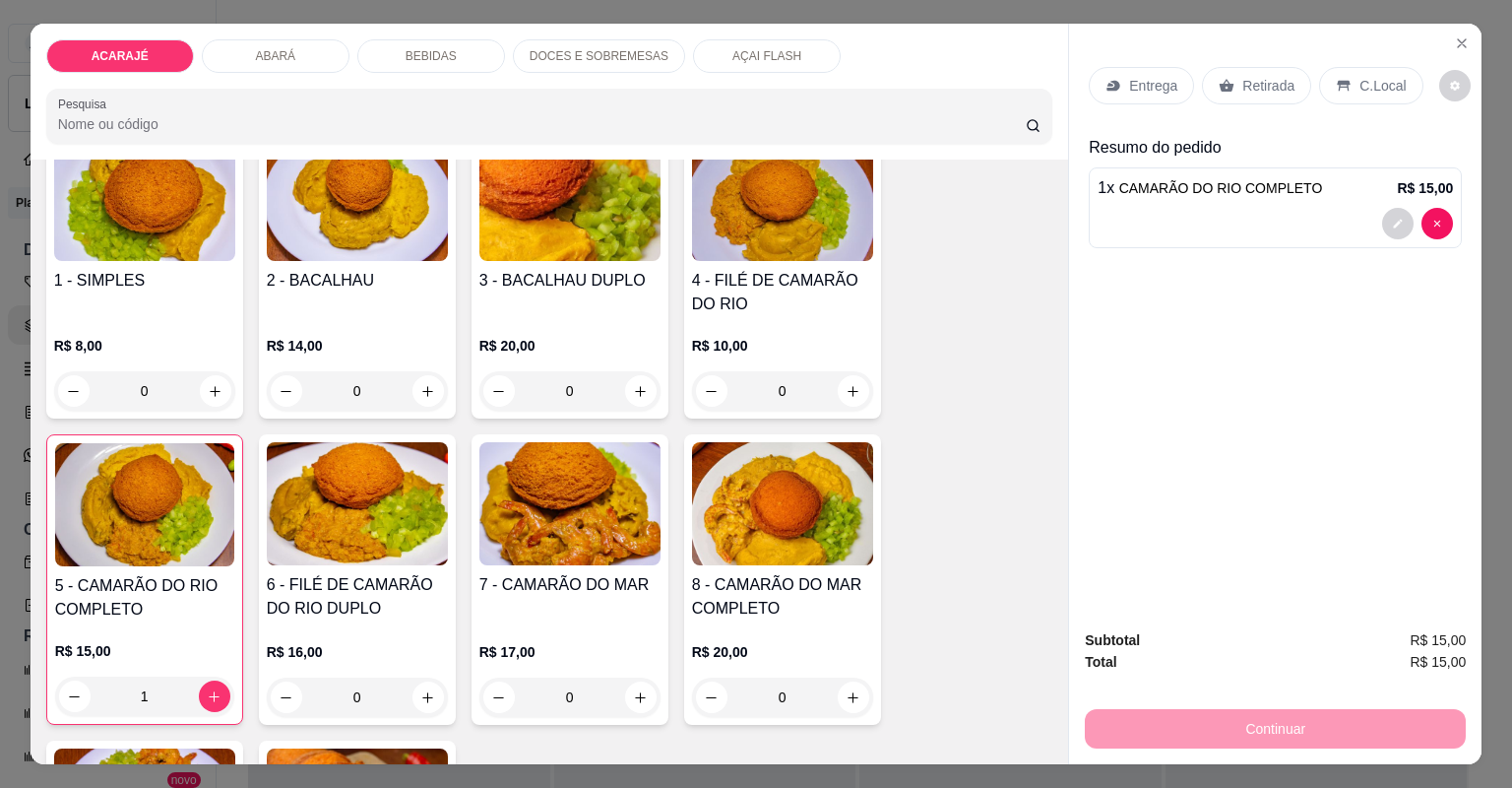 click on "Retirada" at bounding box center [1268, 86] 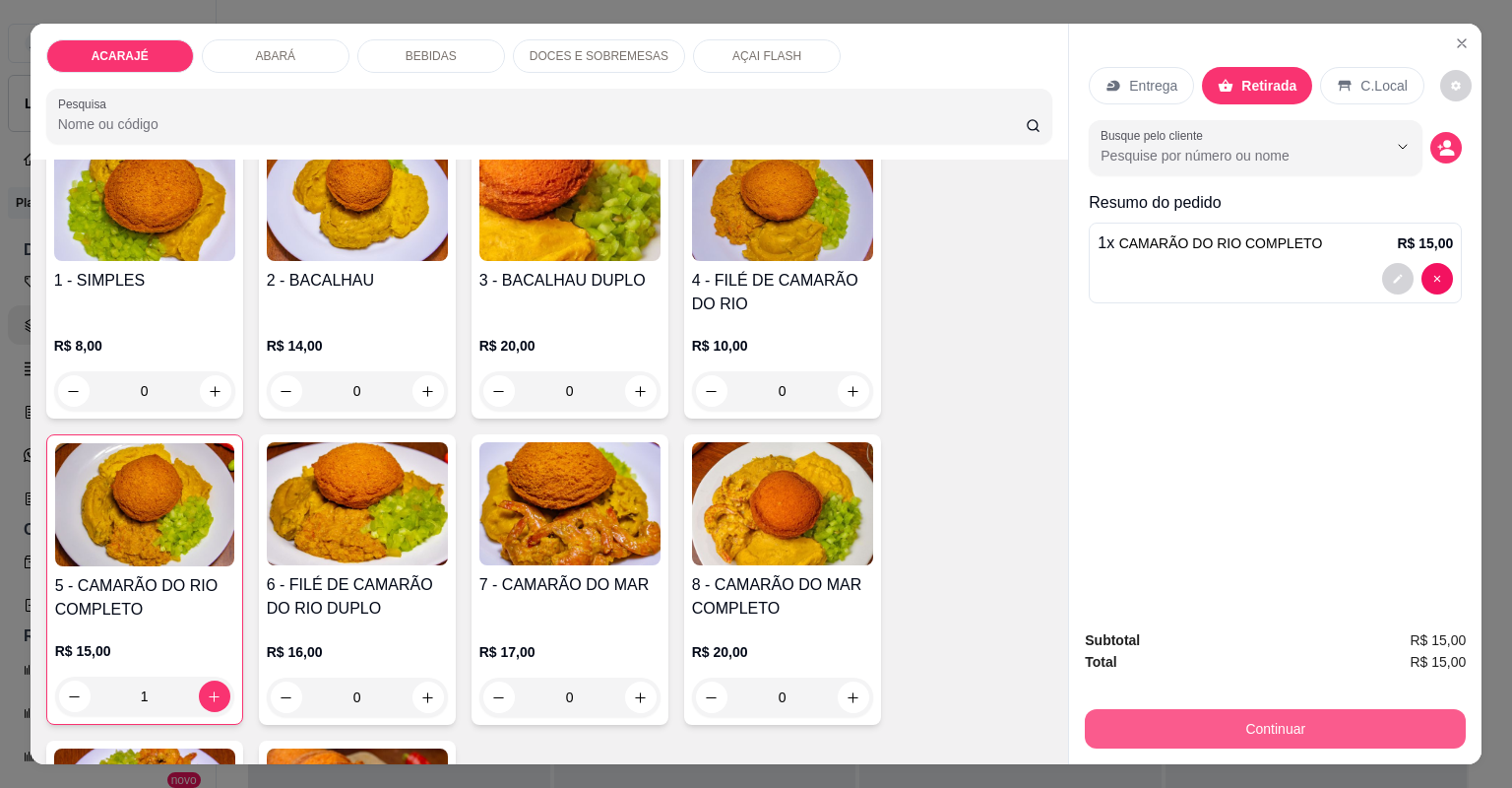 click on "Continuar" at bounding box center (1275, 729) 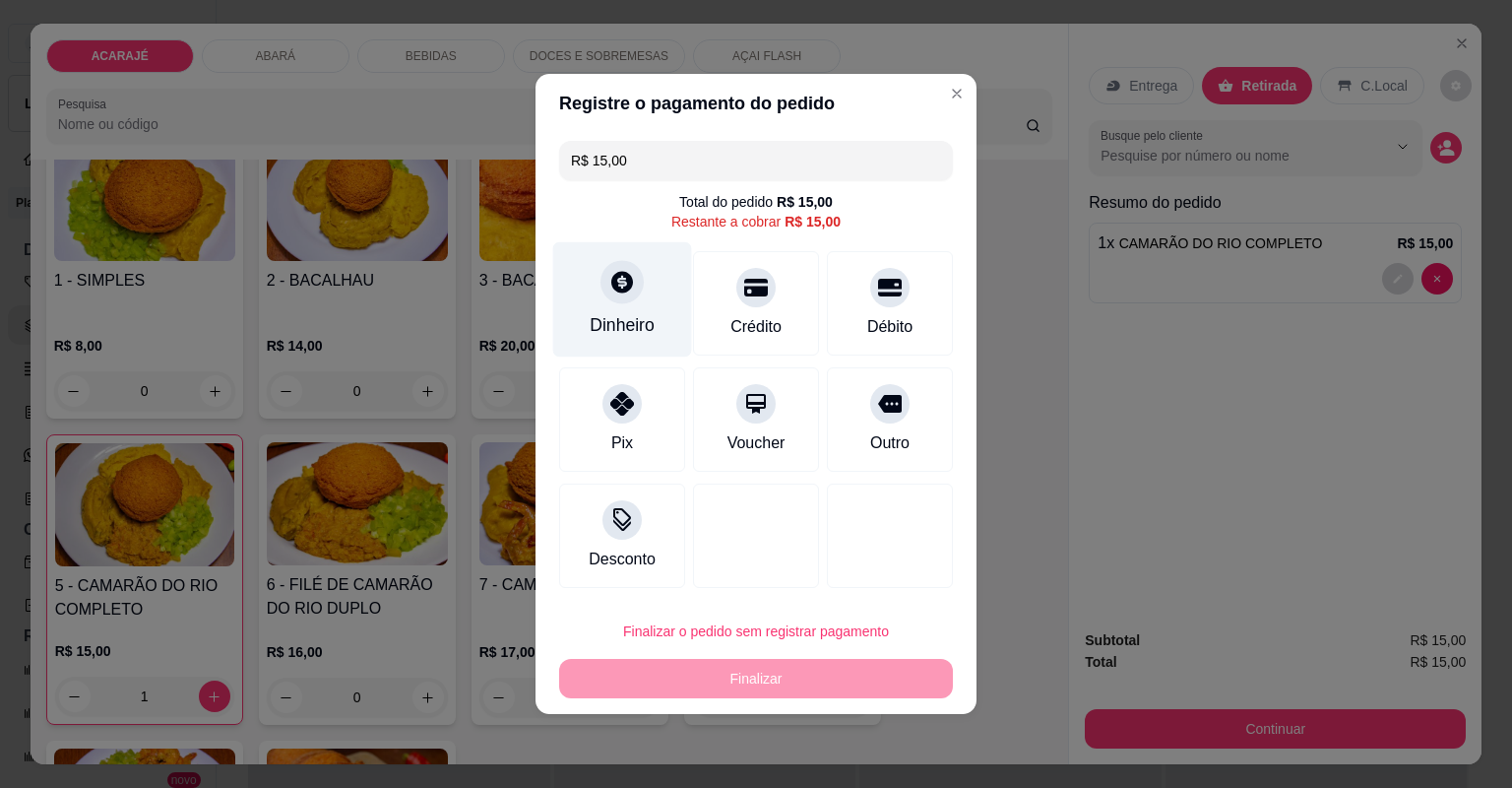 click on "Dinheiro" at bounding box center (622, 299) 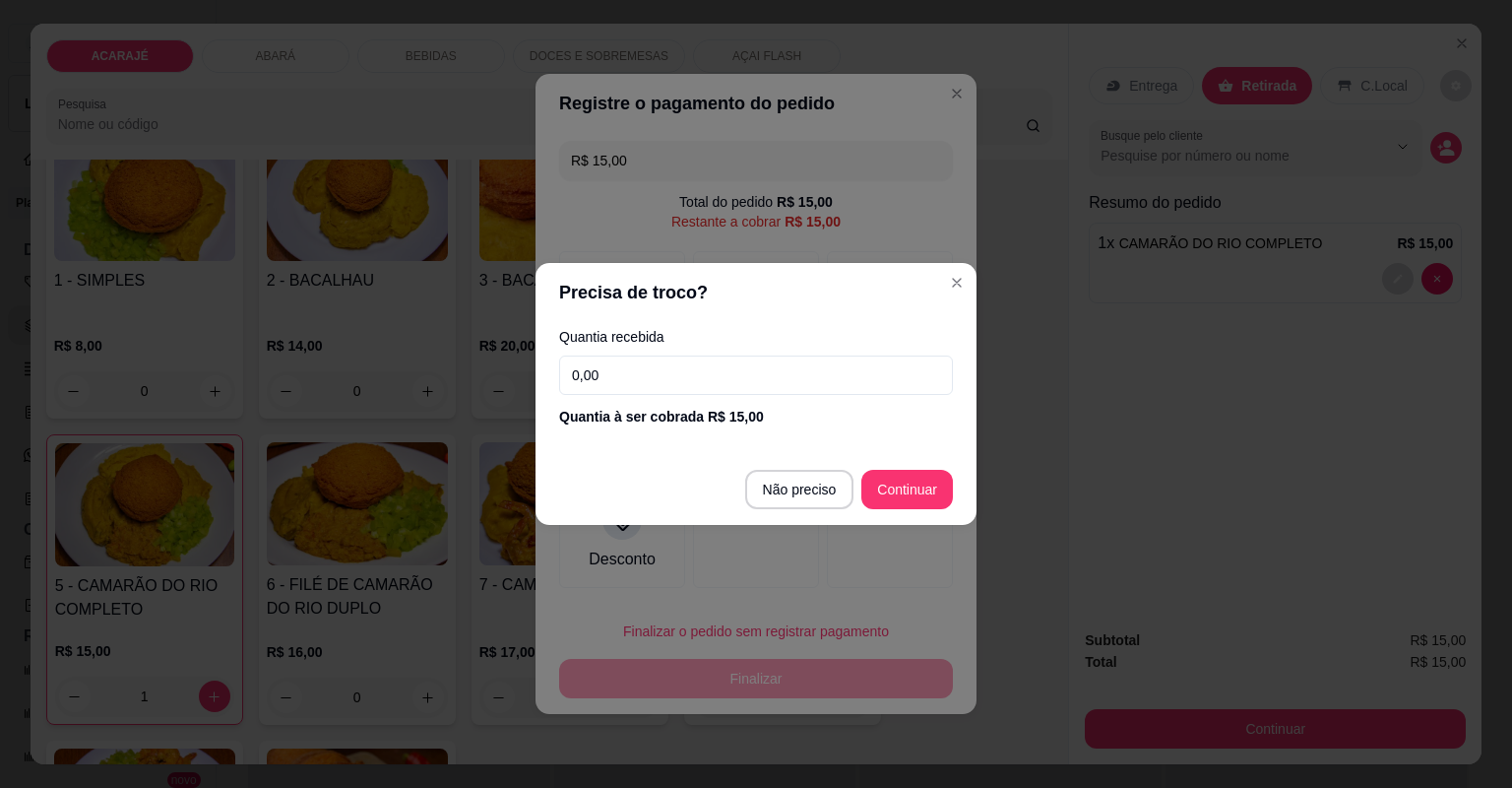 click on "0,00" at bounding box center [756, 375] 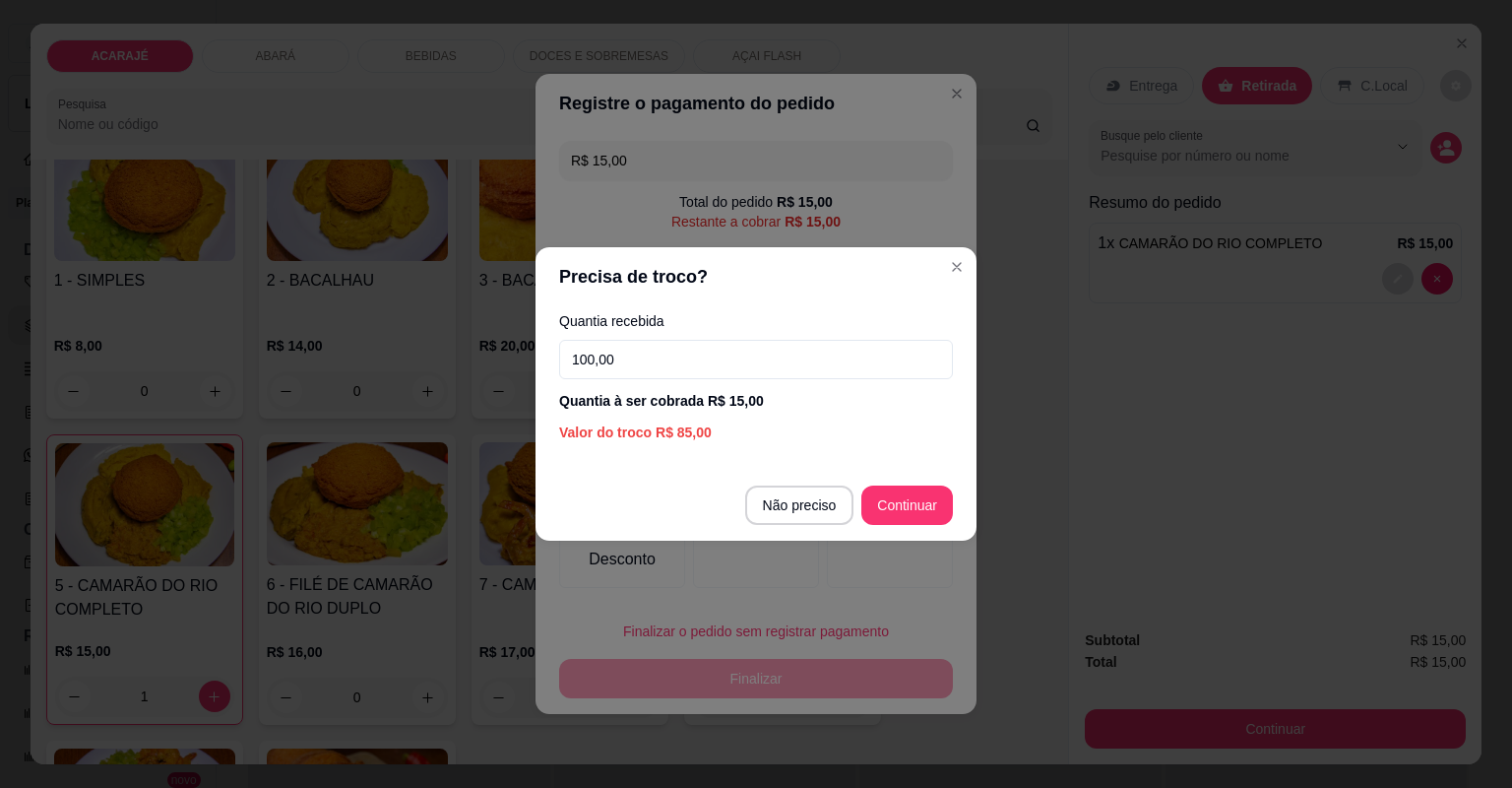 type on "100,00" 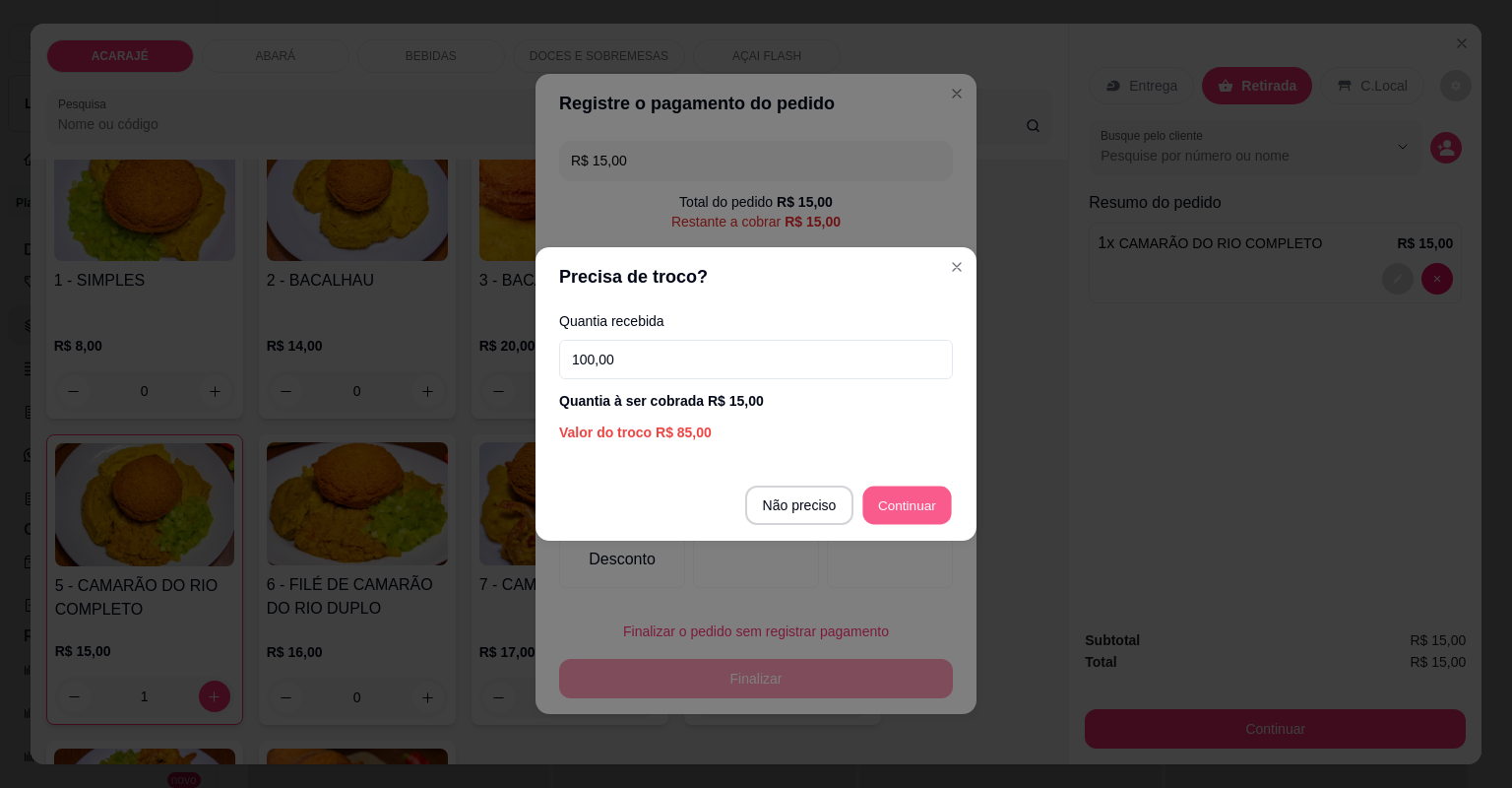 type on "R$ 0,00" 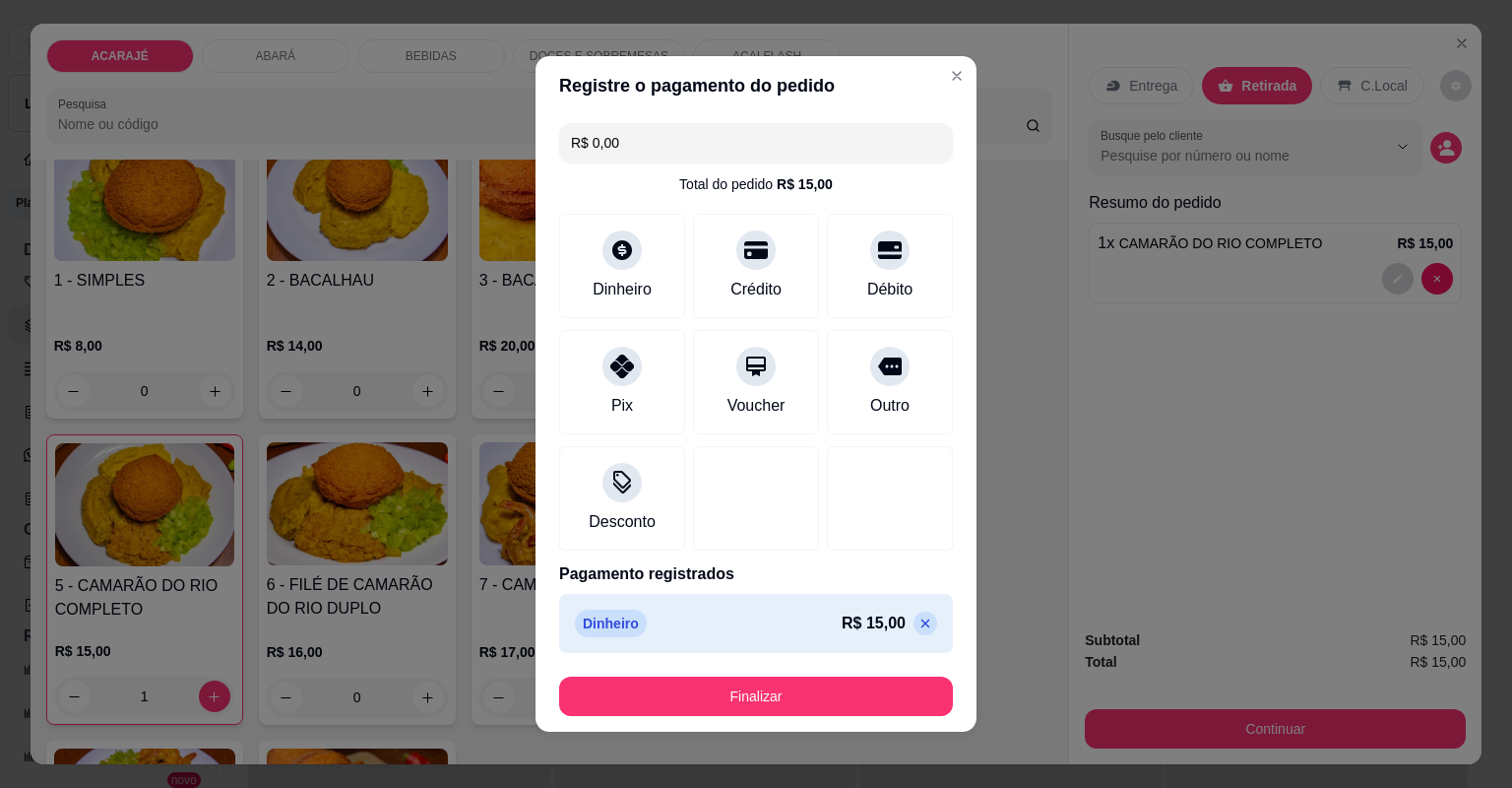 click on "Finalizar" at bounding box center [756, 696] 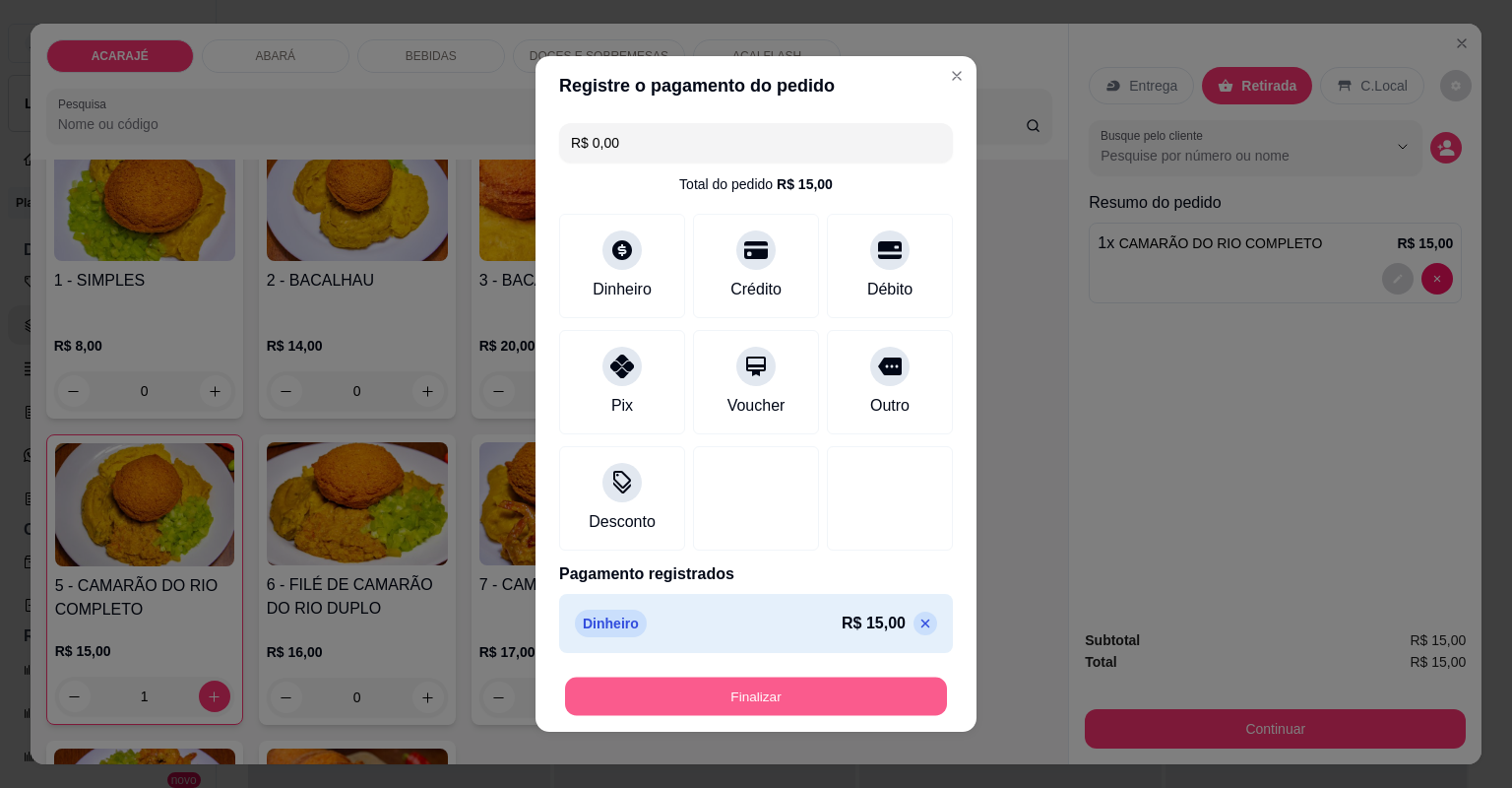 click on "Finalizar" at bounding box center [756, 696] 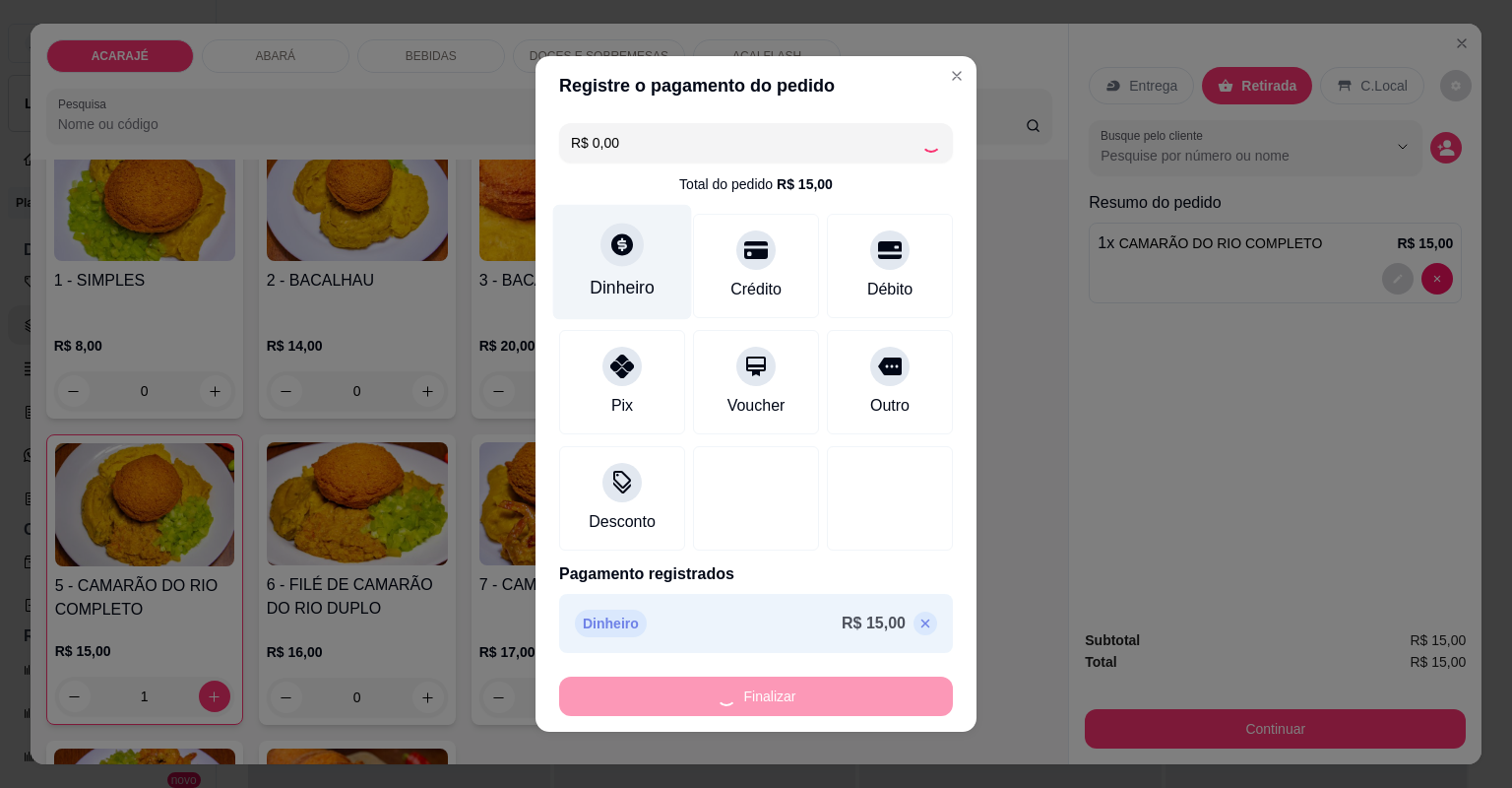 type on "0" 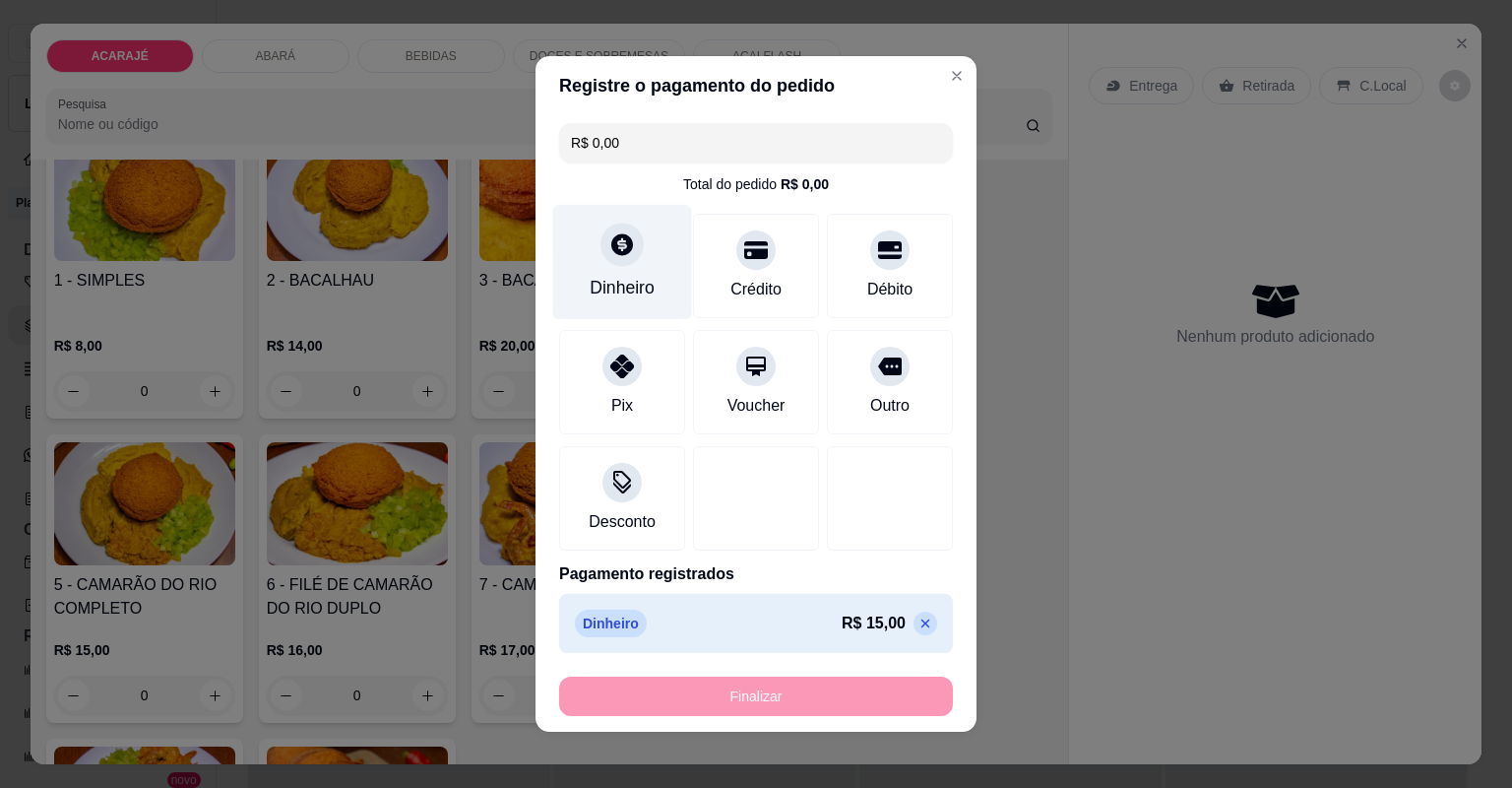 type on "-R$ 15,00" 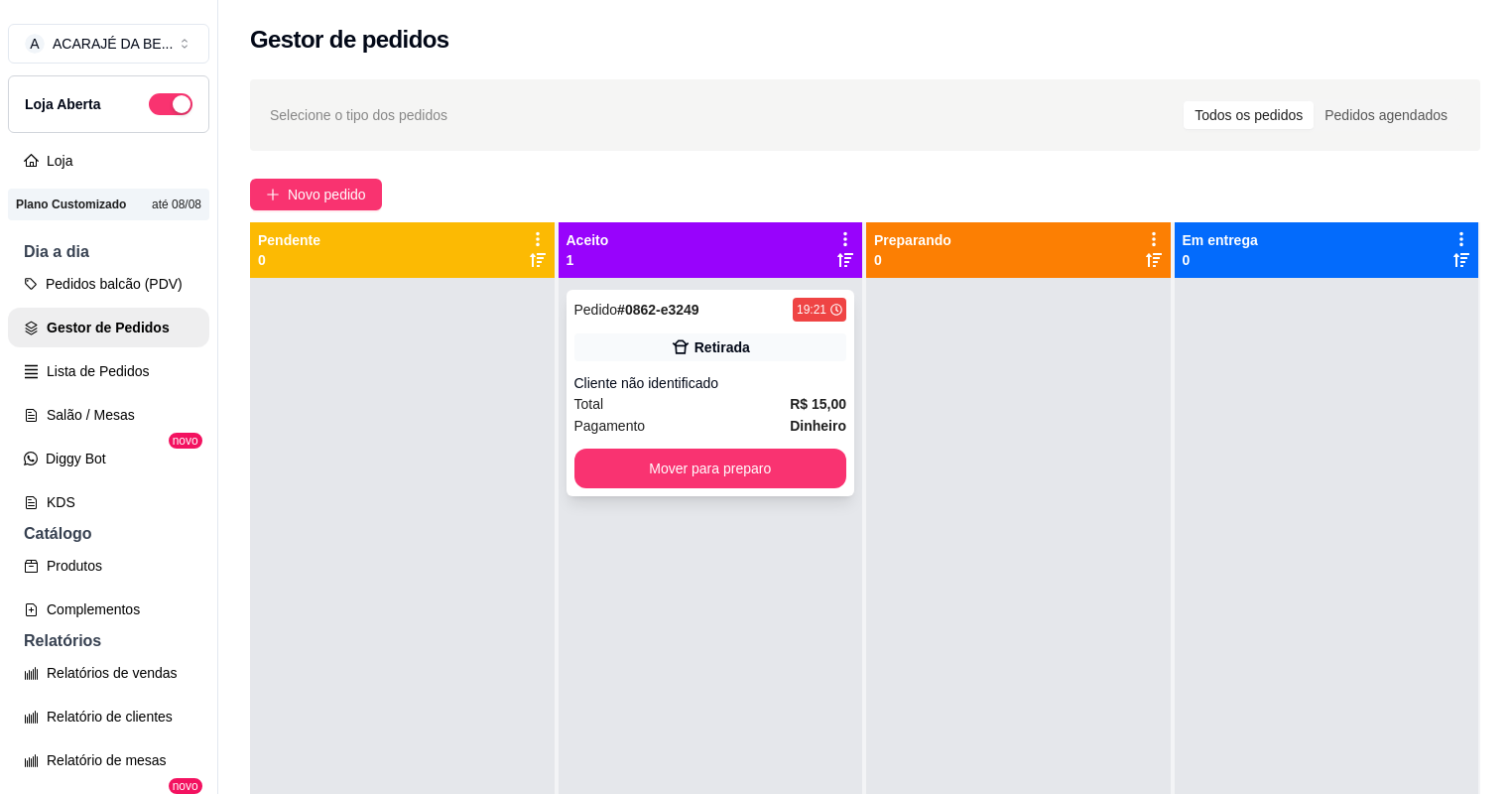 click on "Total R$ 15,00" at bounding box center (710, 404) 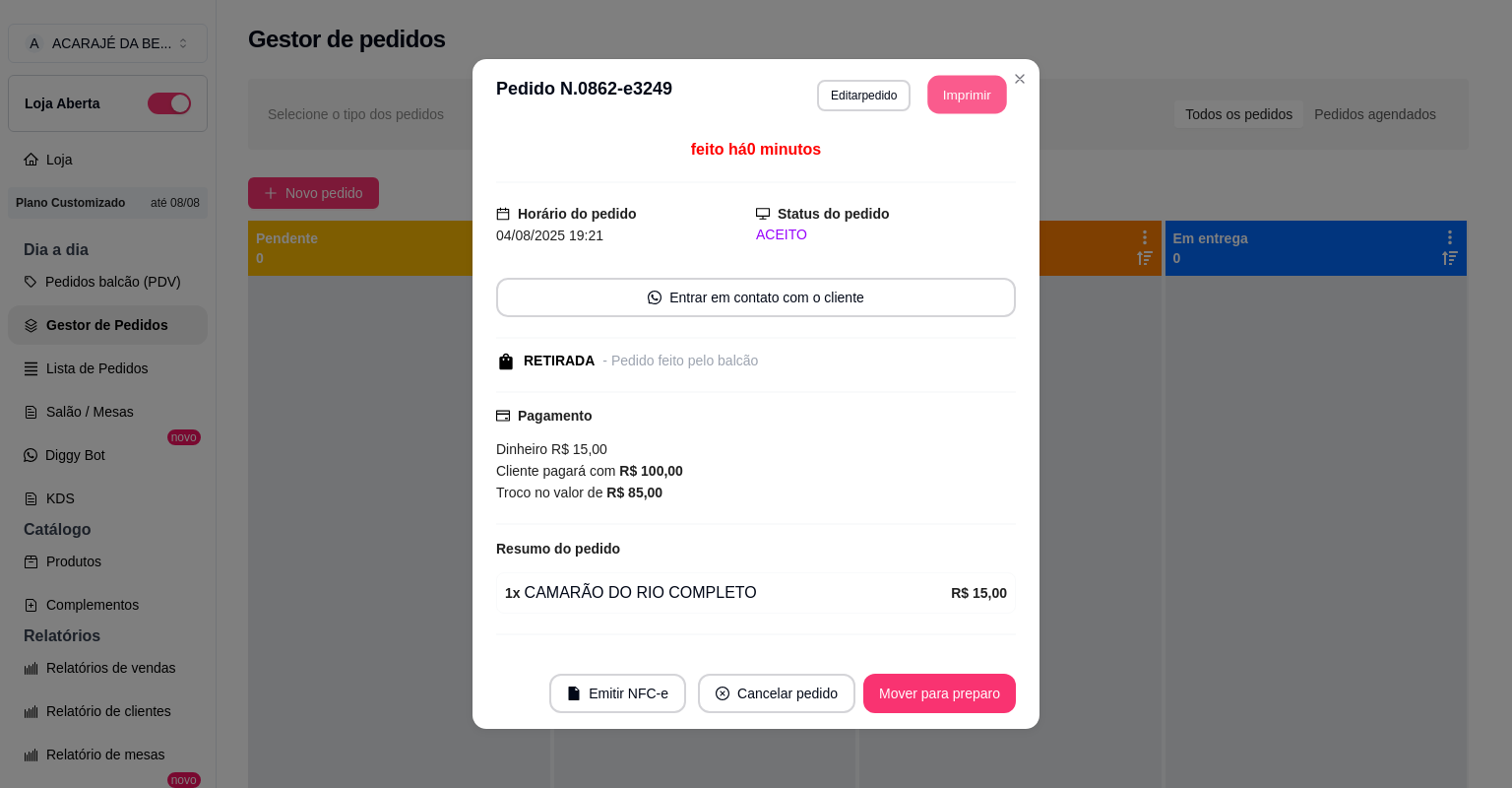 click on "Imprimir" at bounding box center (968, 95) 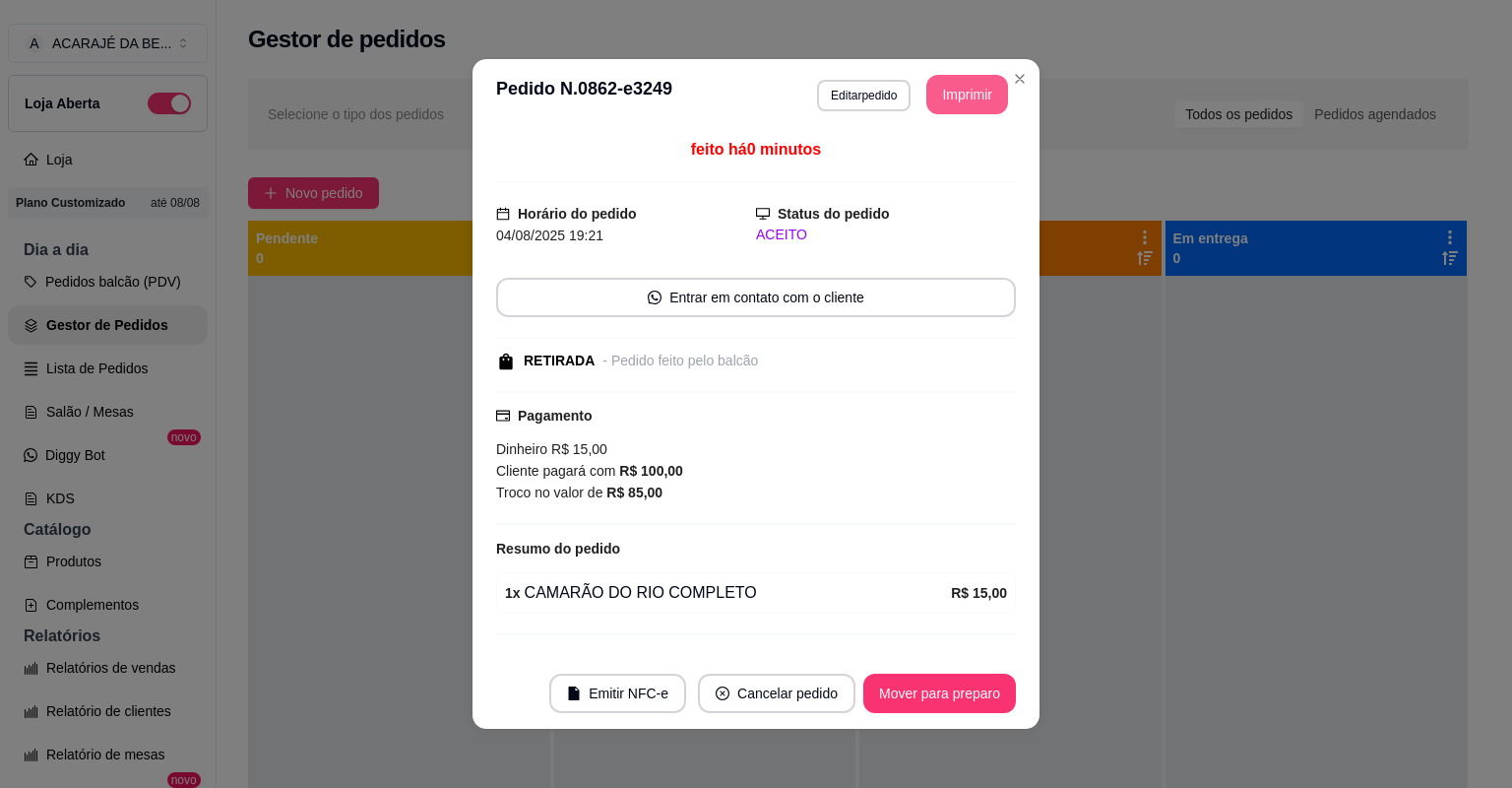 scroll, scrollTop: 0, scrollLeft: 0, axis: both 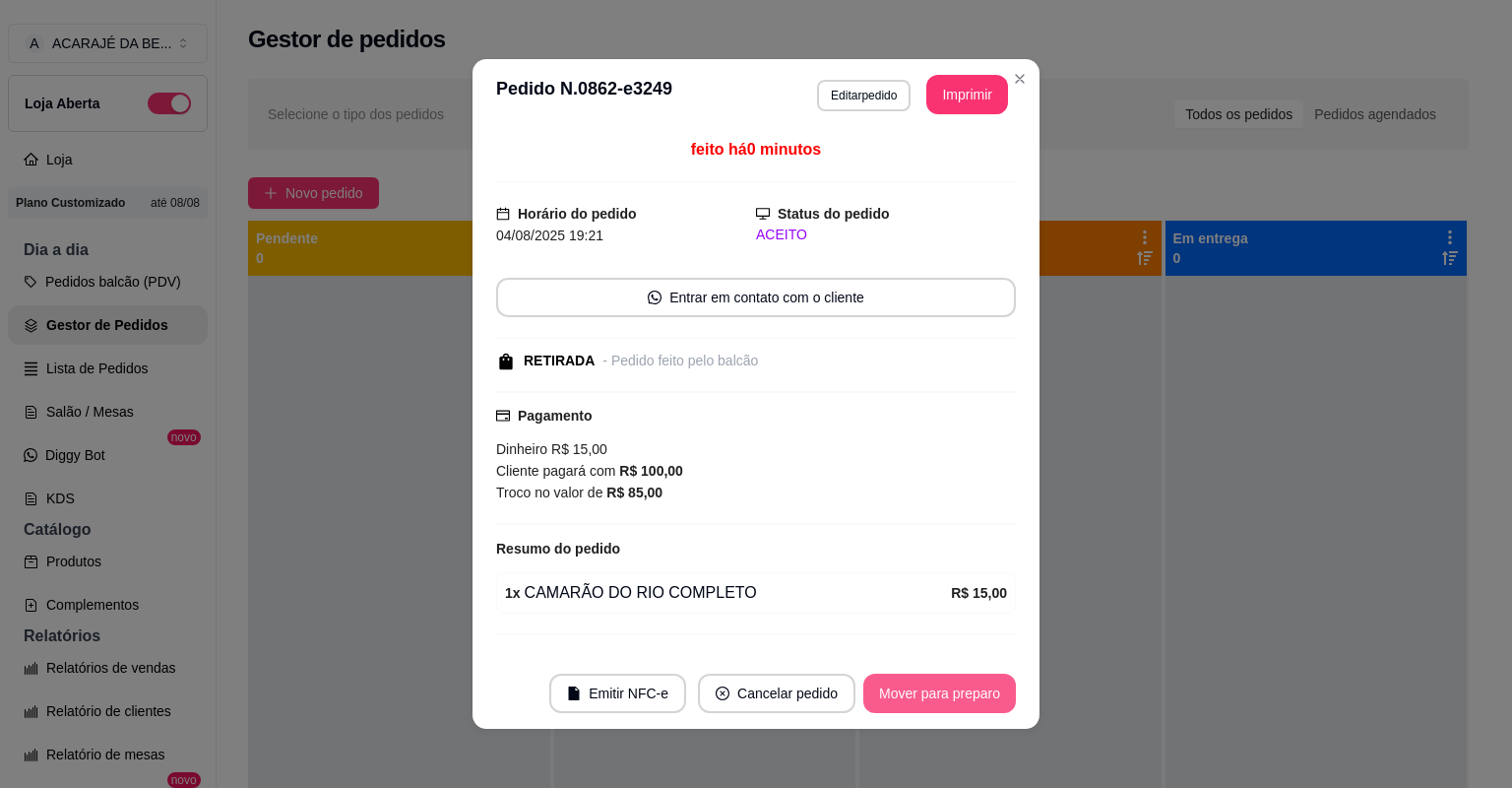click on "Mover para preparo" at bounding box center [939, 693] 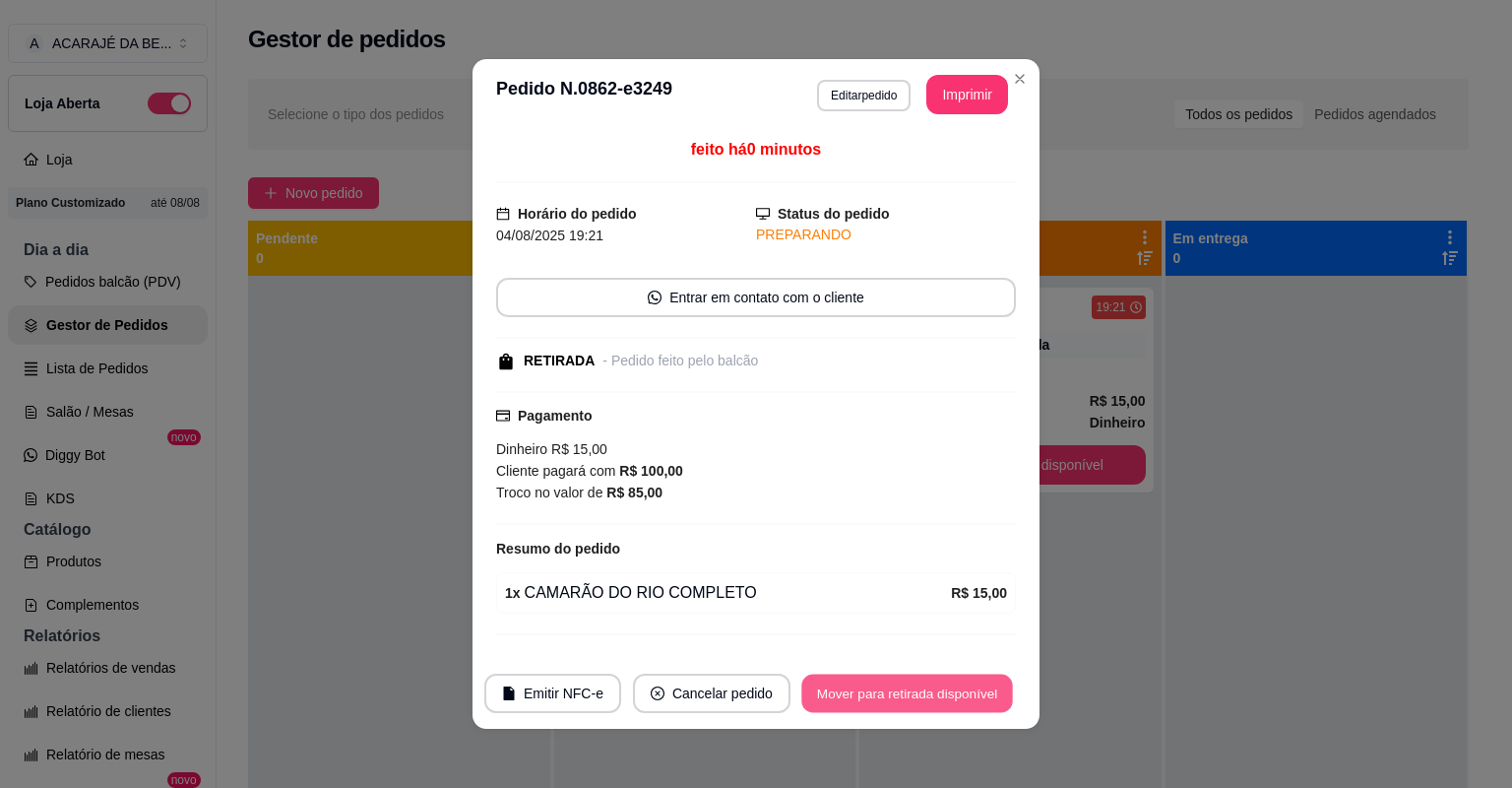 click on "Mover para retirada disponível" at bounding box center [907, 693] 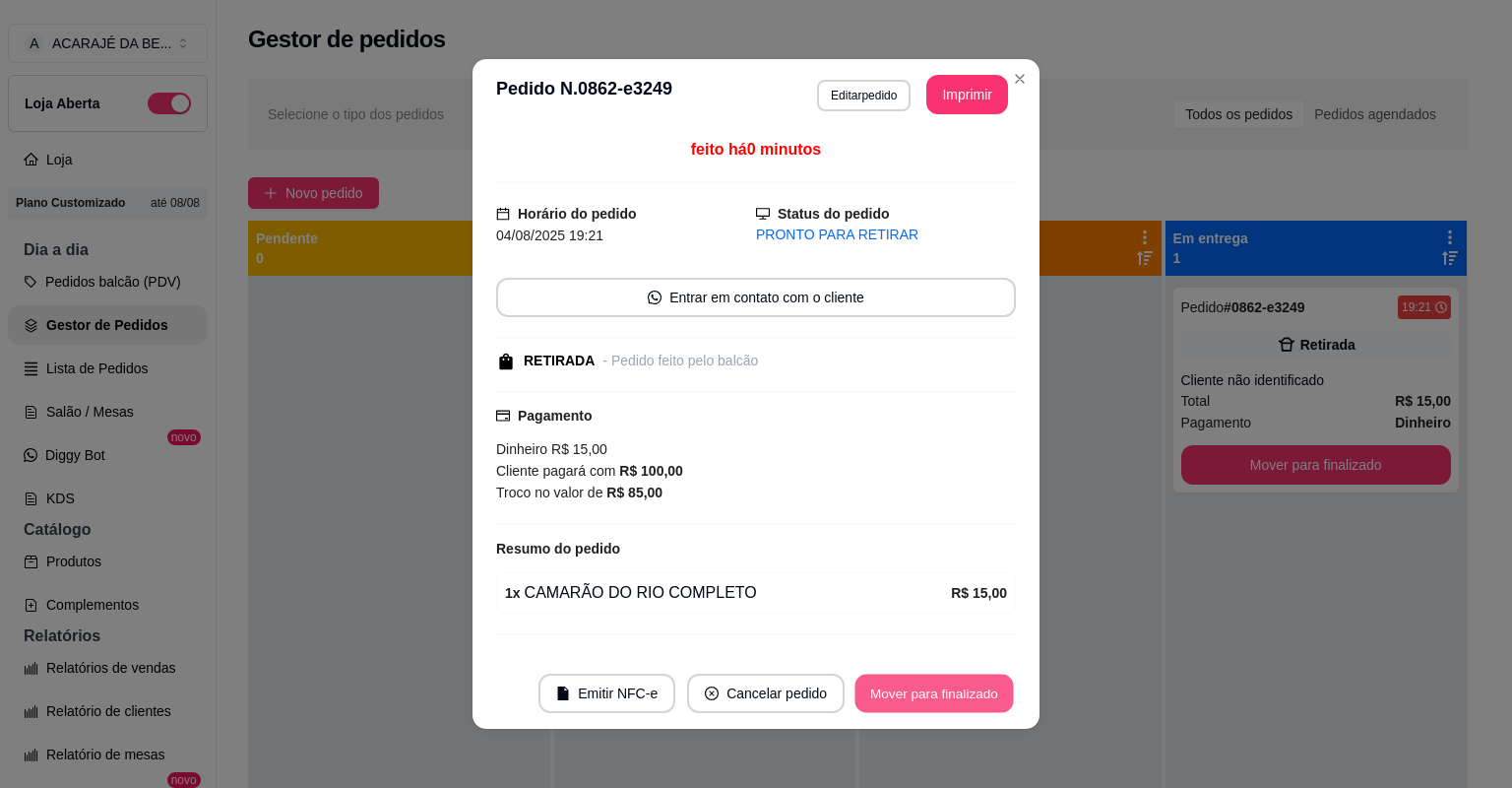 click on "Mover para finalizado" at bounding box center [934, 693] 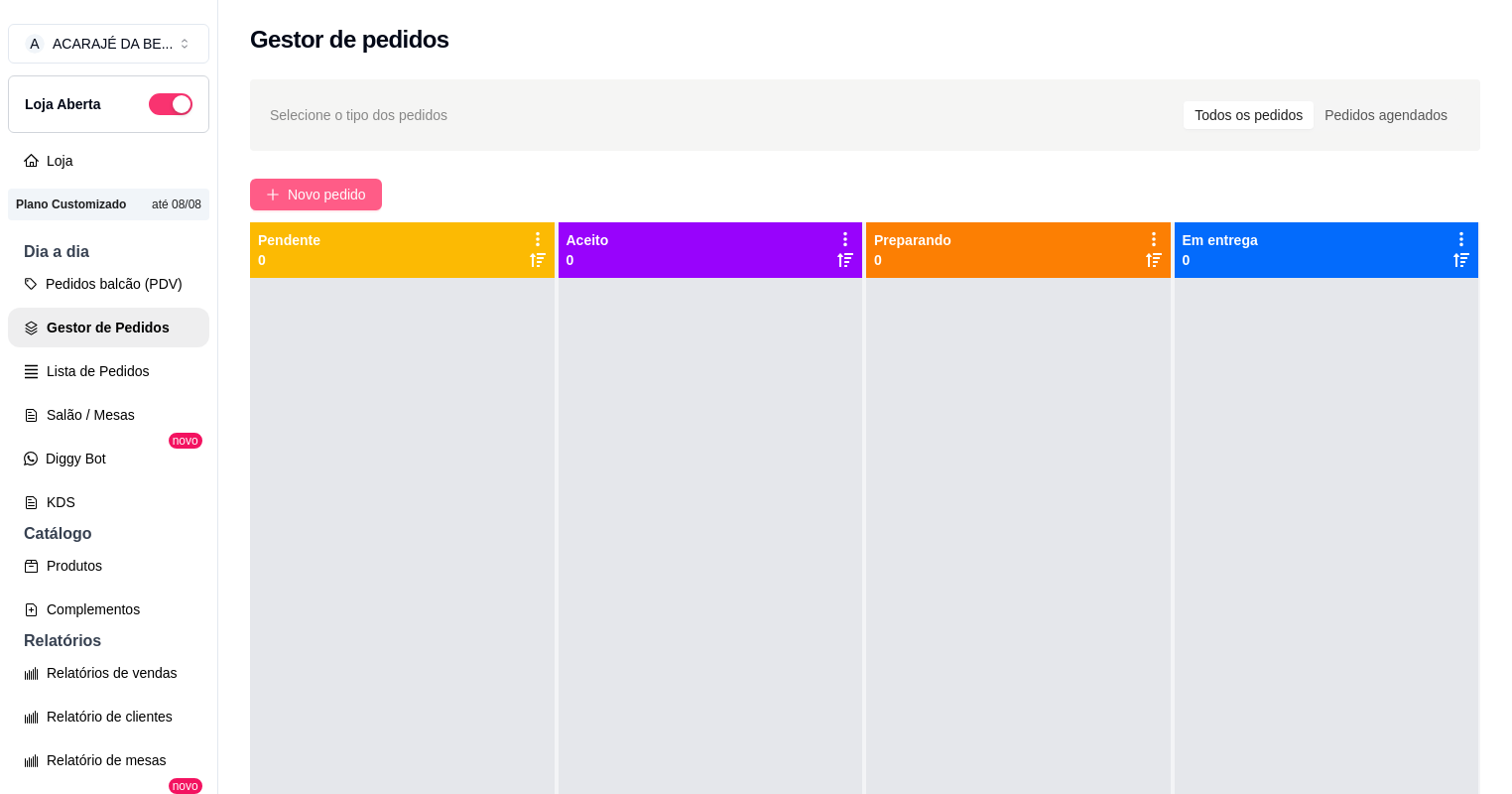 click on "Novo pedido" at bounding box center (326, 195) 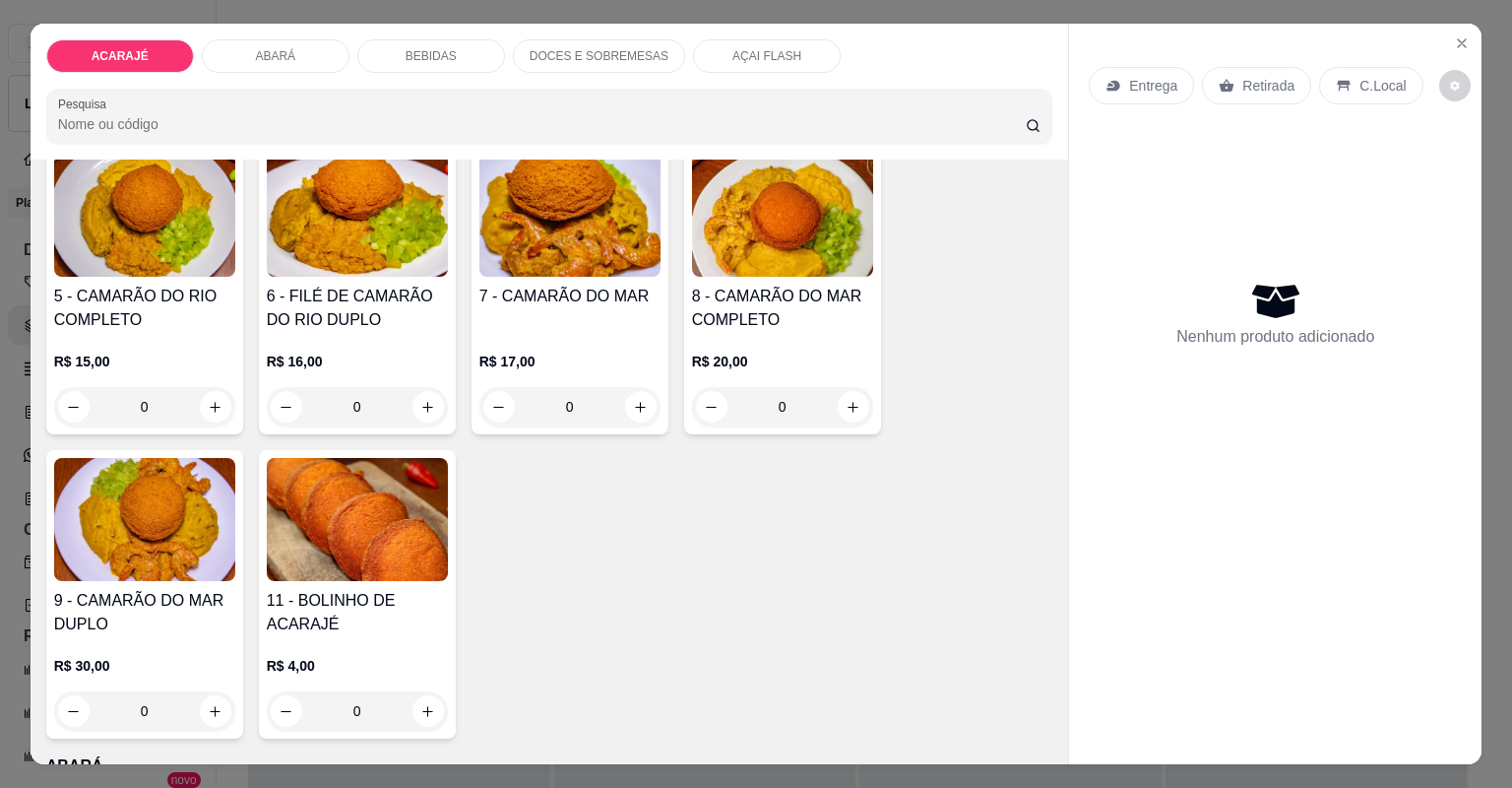 scroll, scrollTop: 473, scrollLeft: 0, axis: vertical 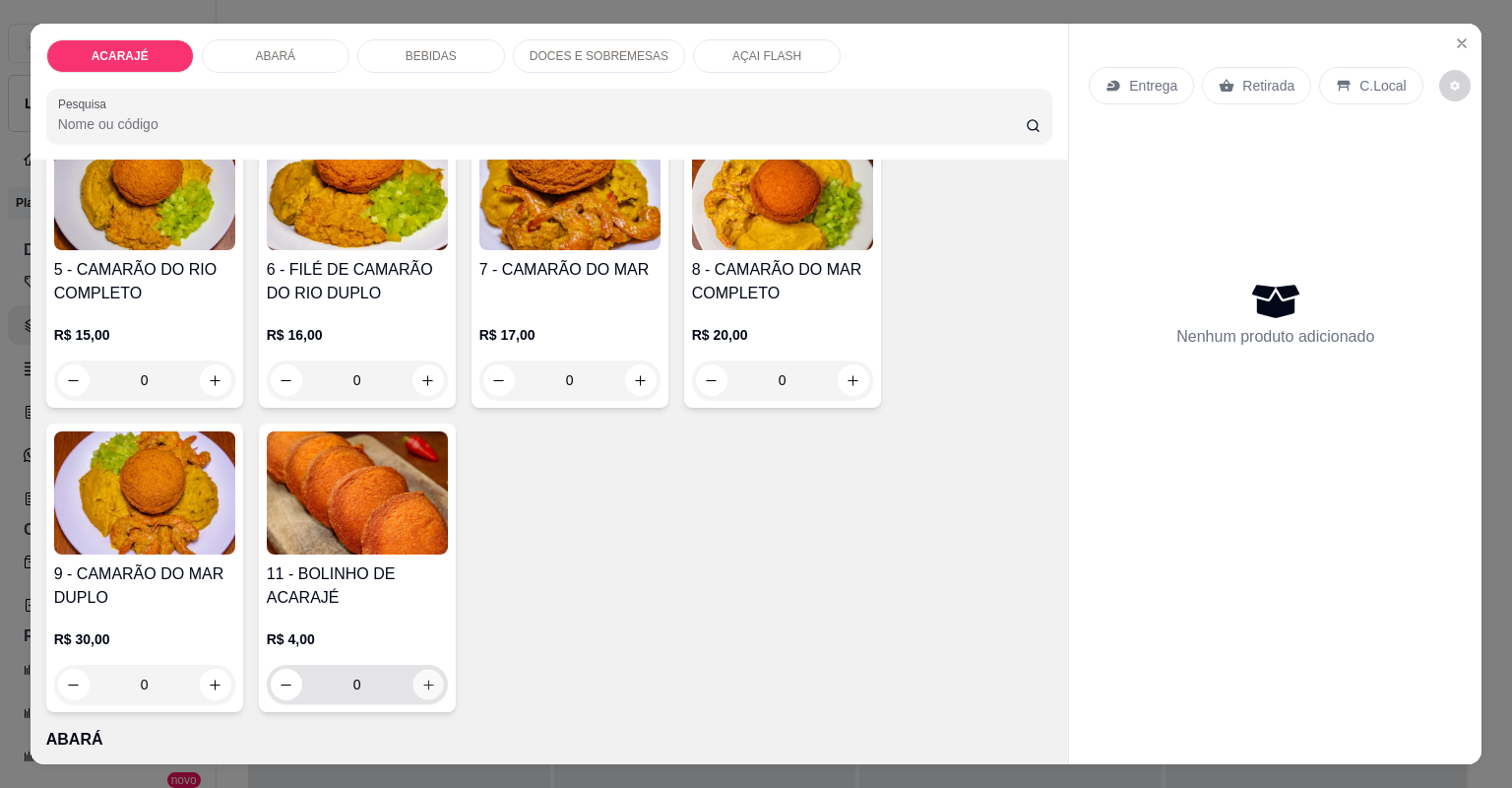 click 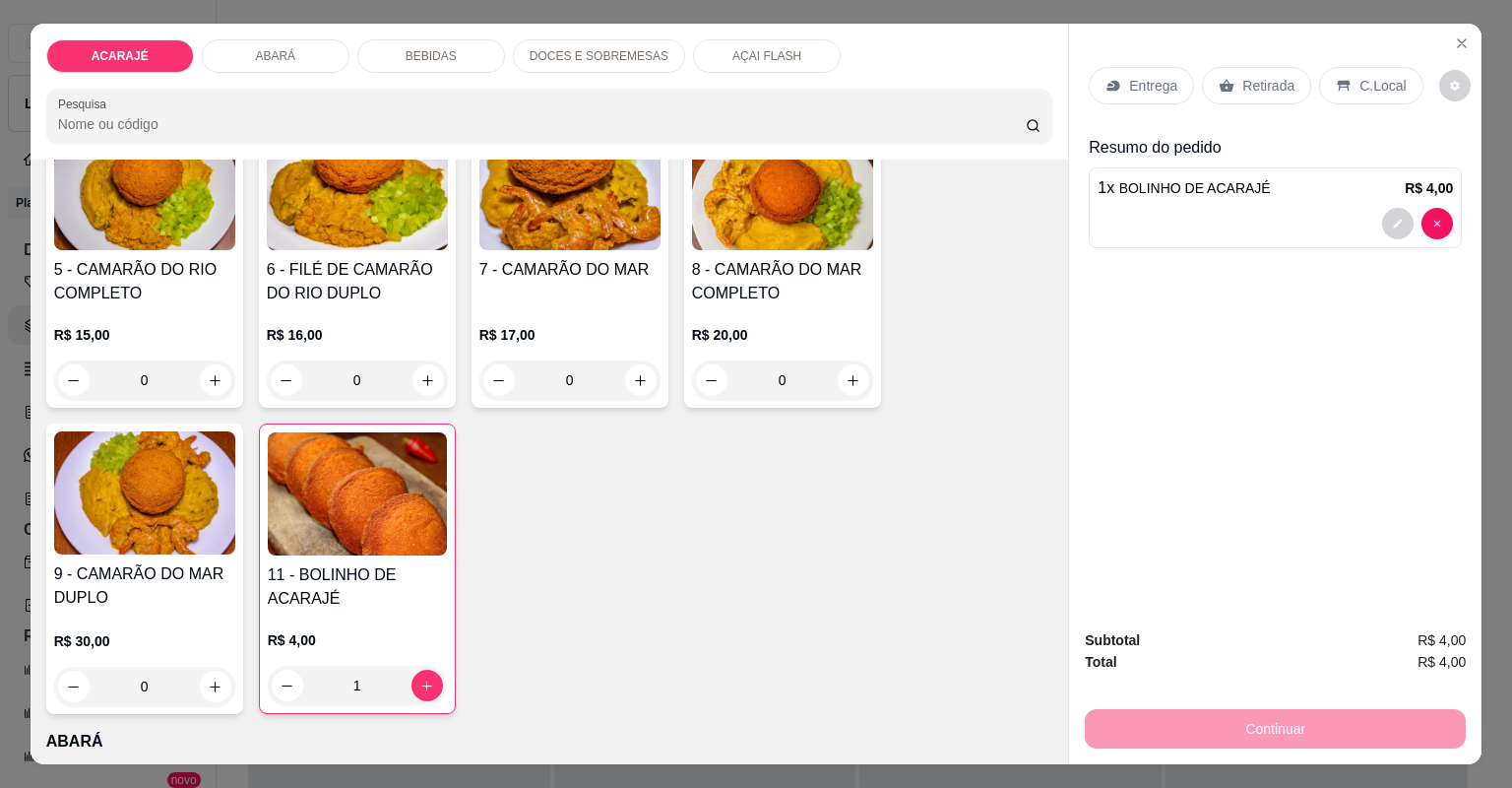 click on "Retirada" at bounding box center (1268, 86) 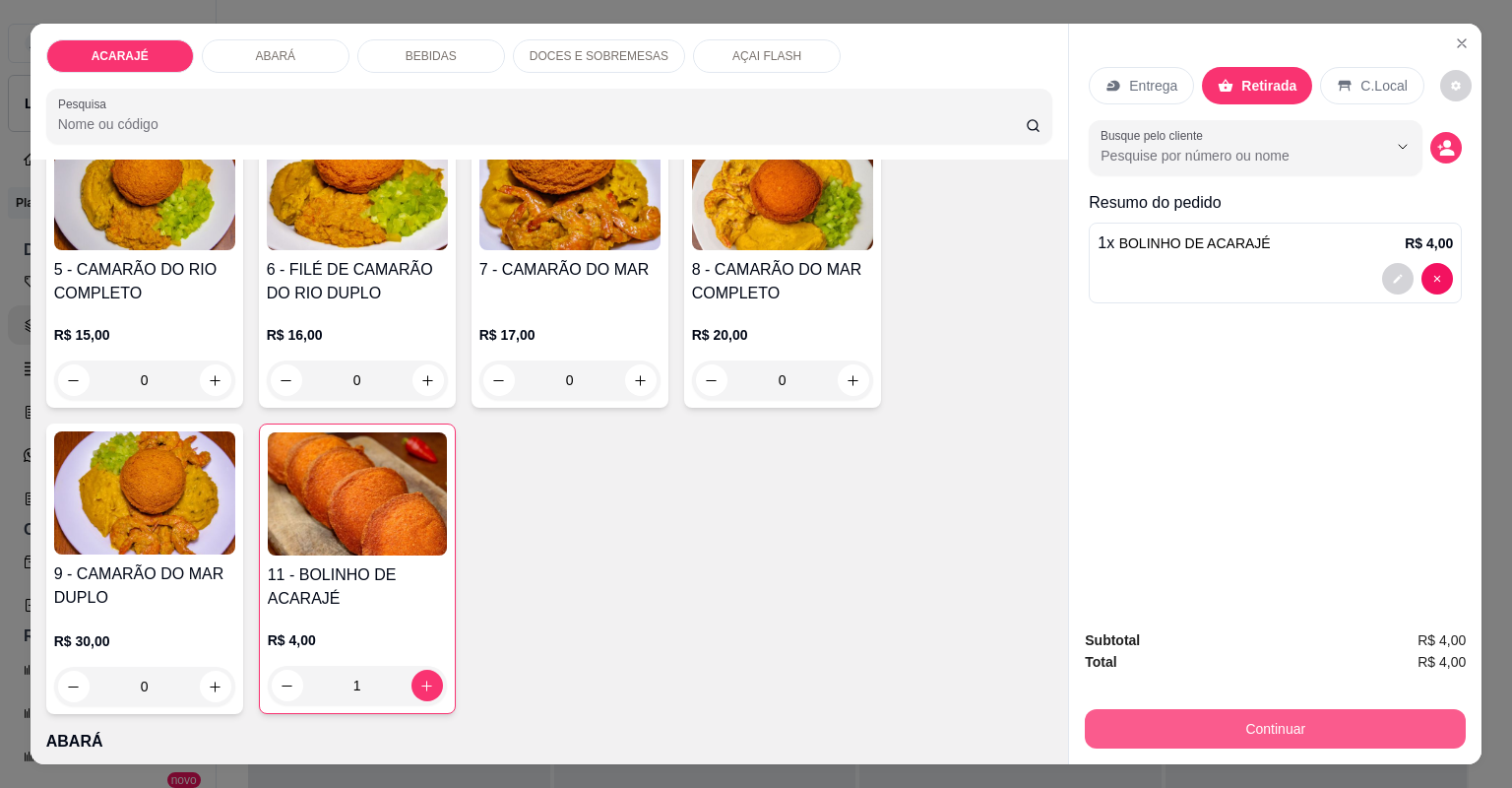 click on "Continuar" at bounding box center (1275, 729) 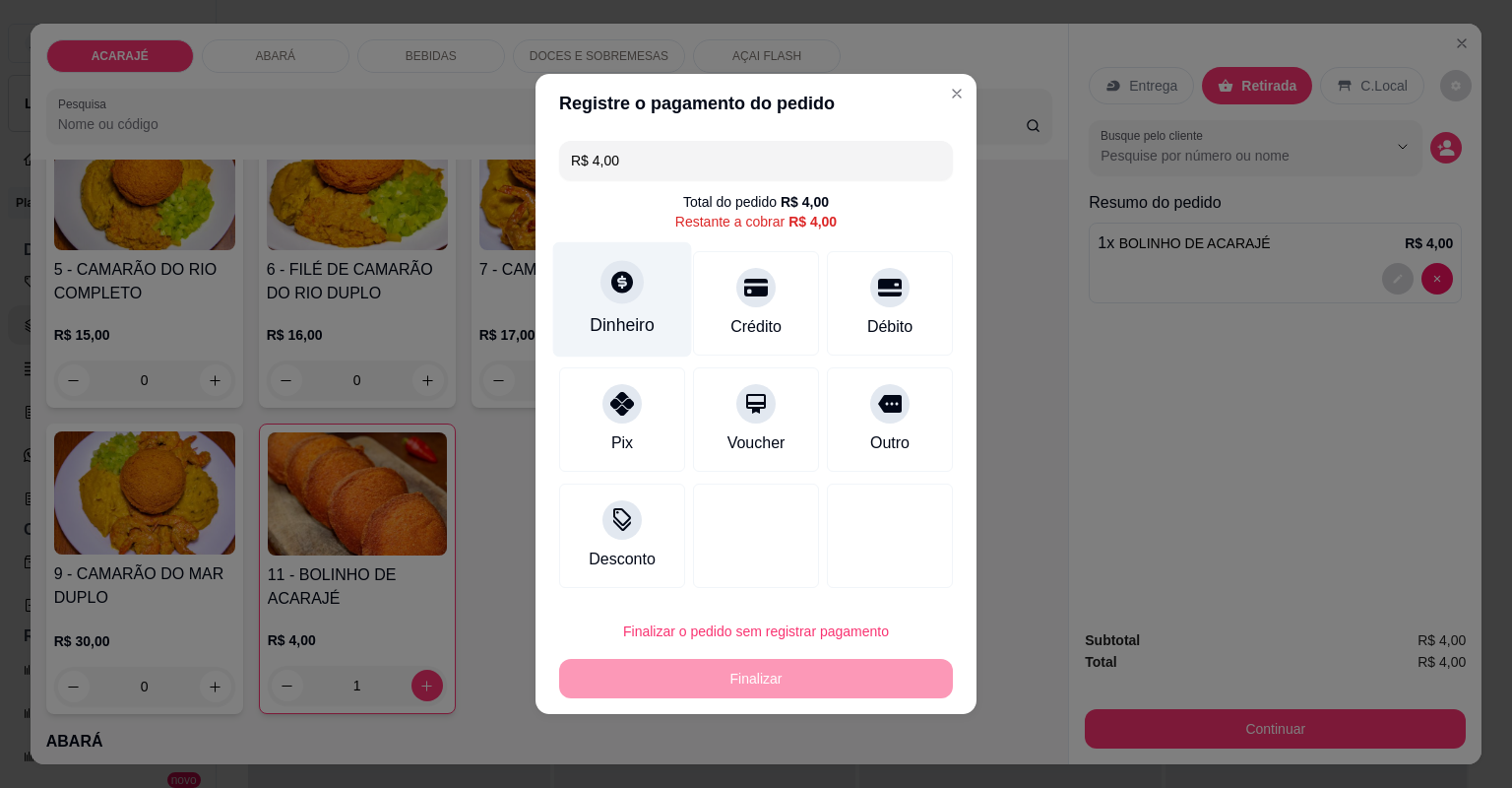 click at bounding box center (622, 282) 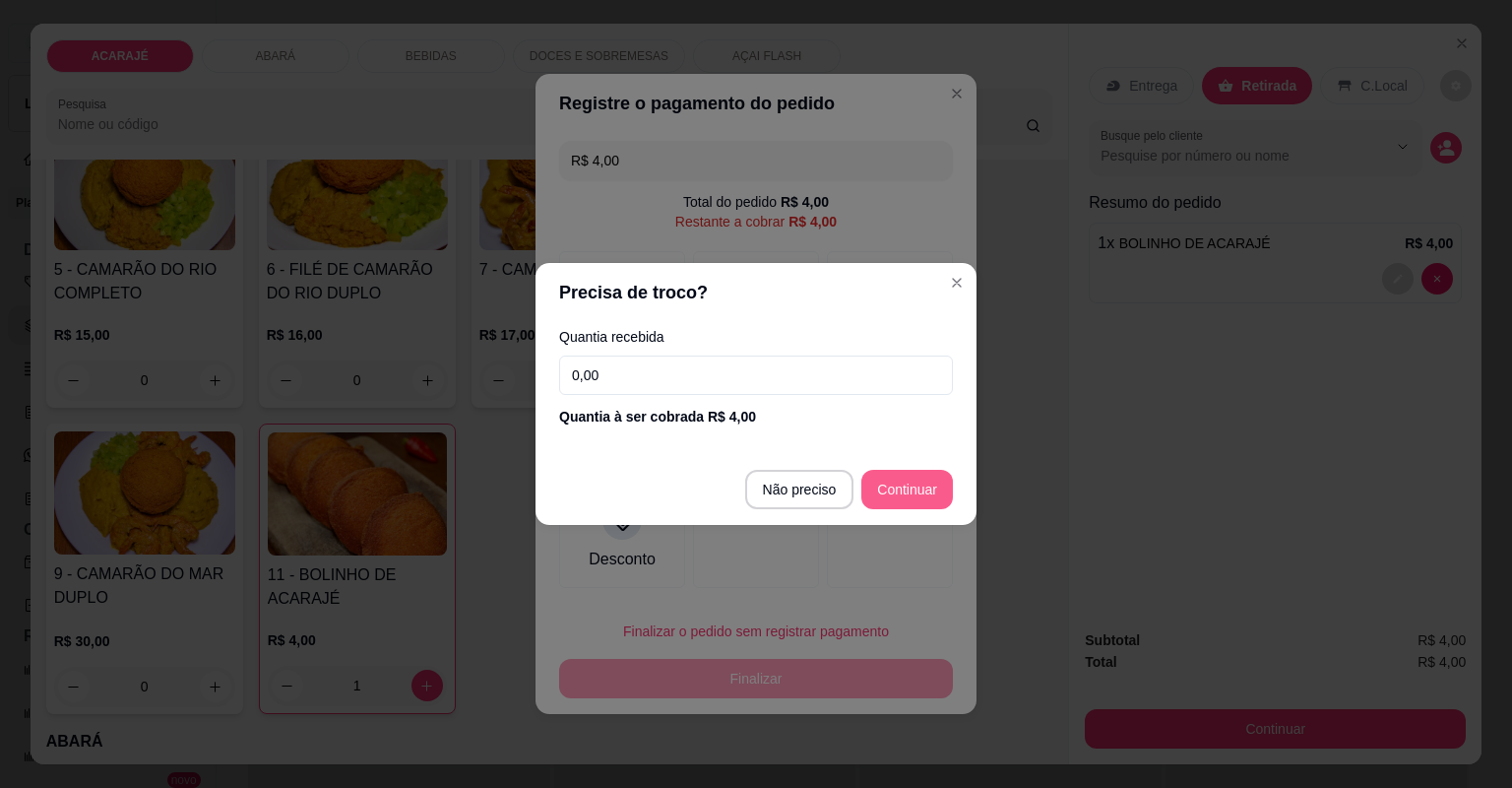 type on "R$ 0,00" 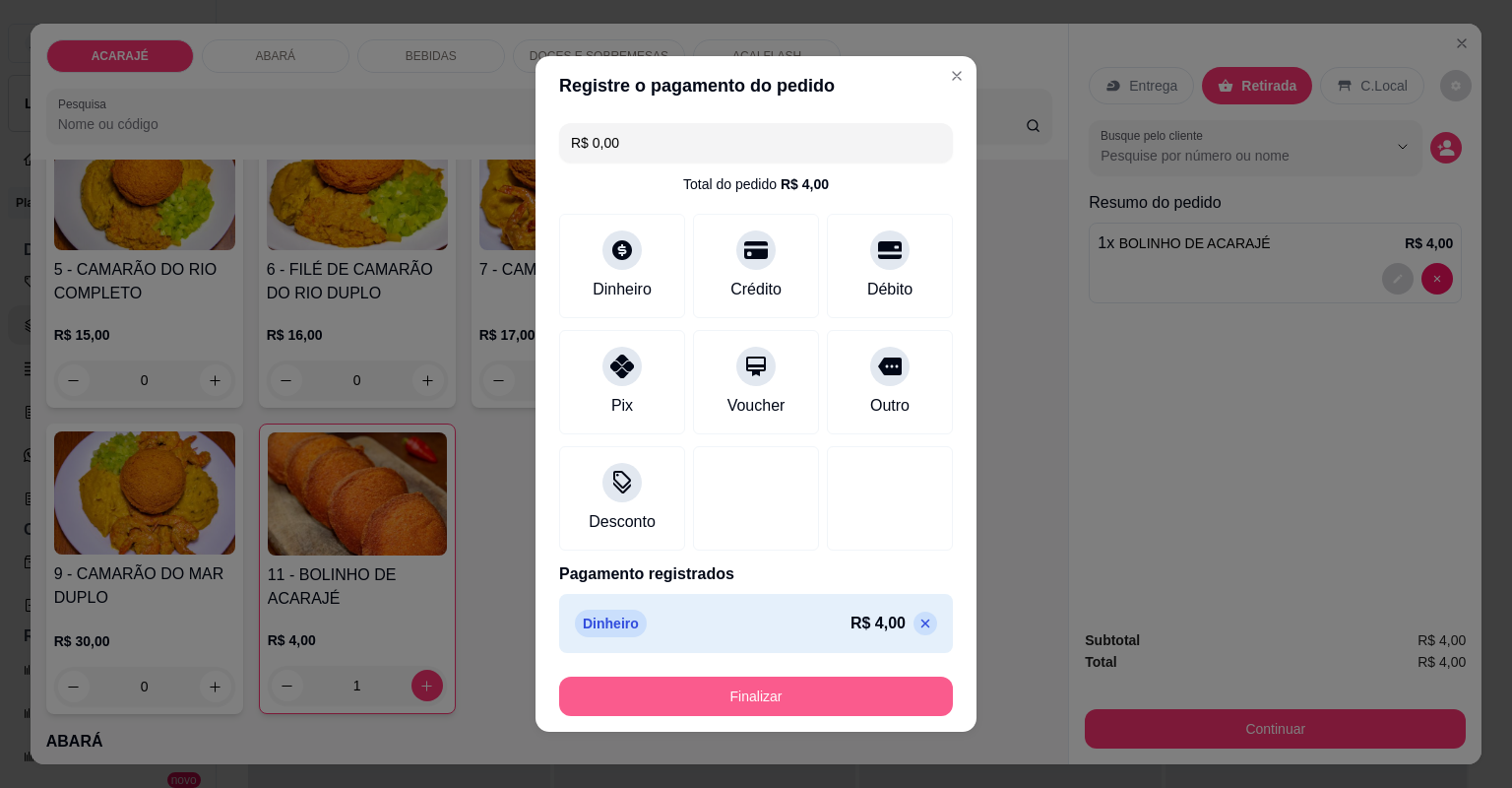 click on "Finalizar" at bounding box center [756, 696] 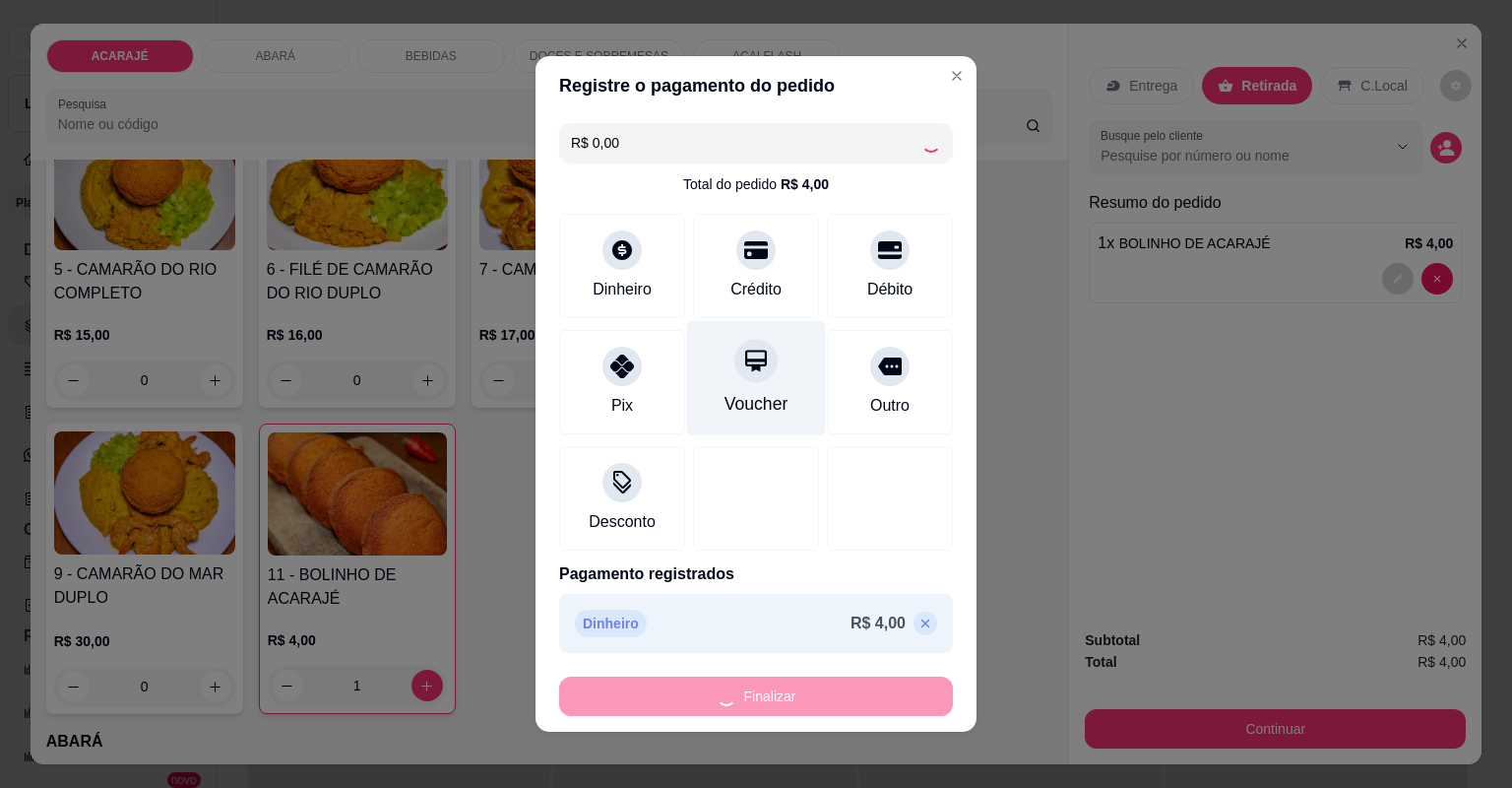 type on "0" 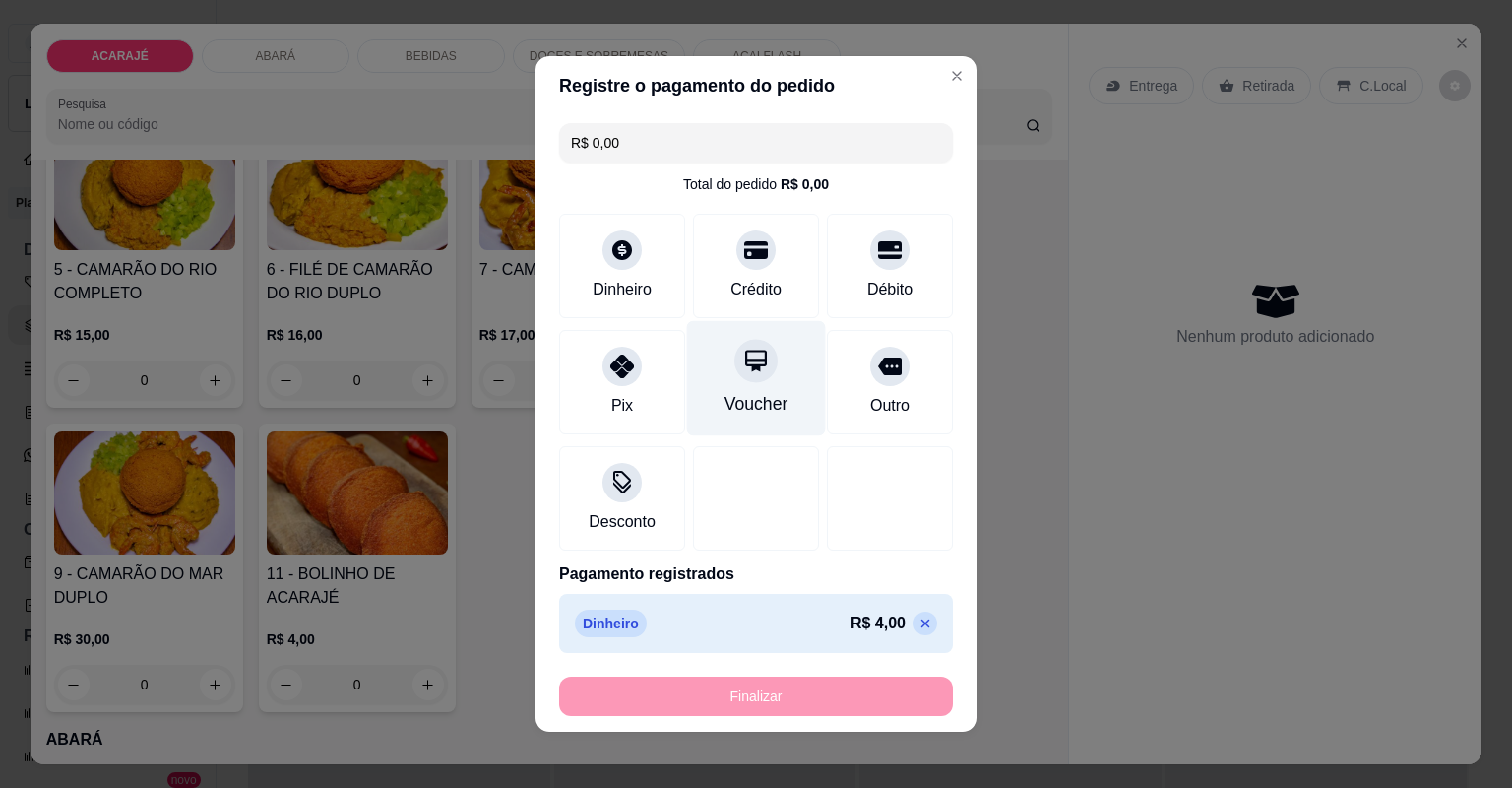 type on "-R$ 4,00" 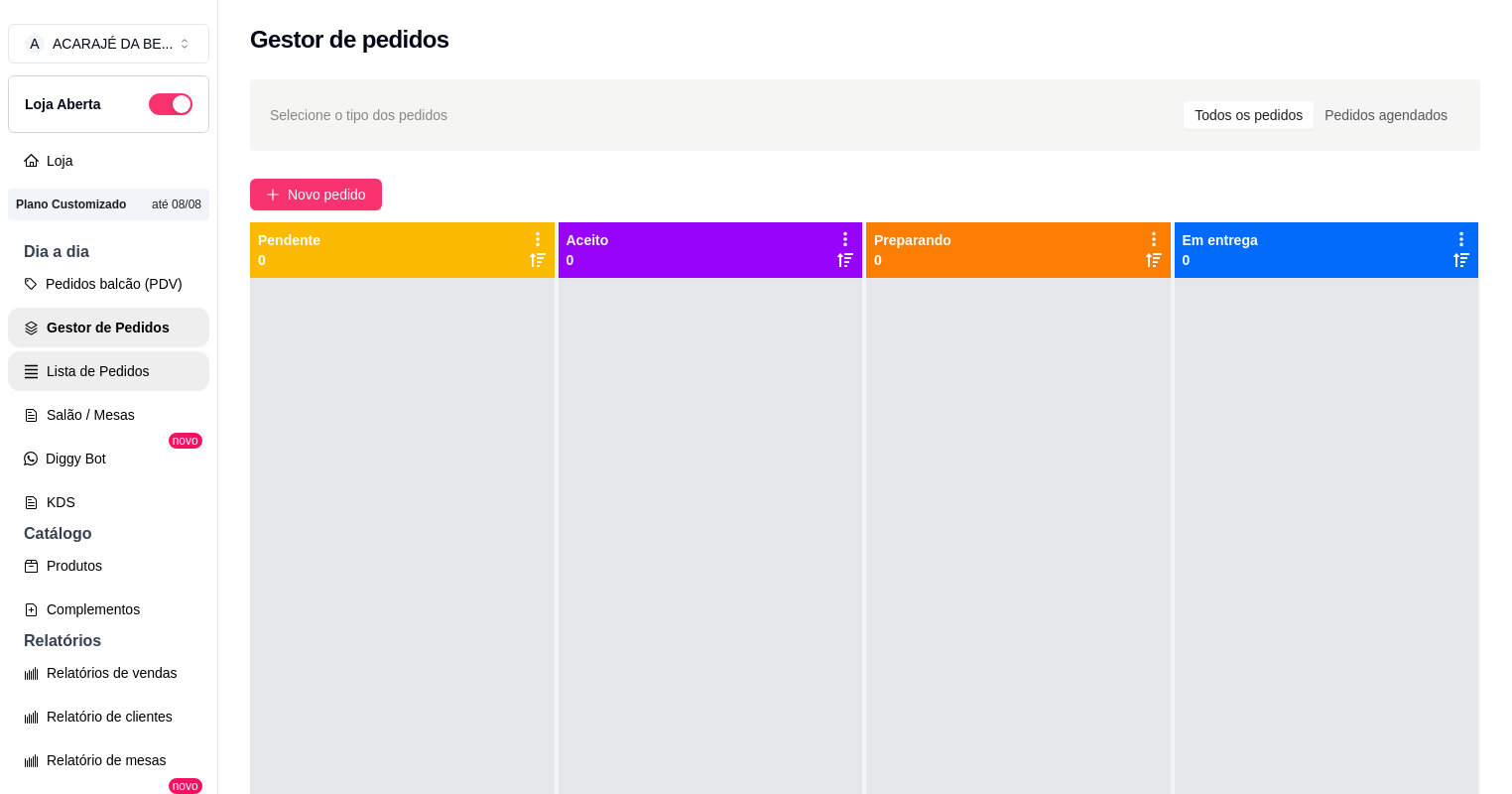 click on "Lista de Pedidos" at bounding box center (108, 371) 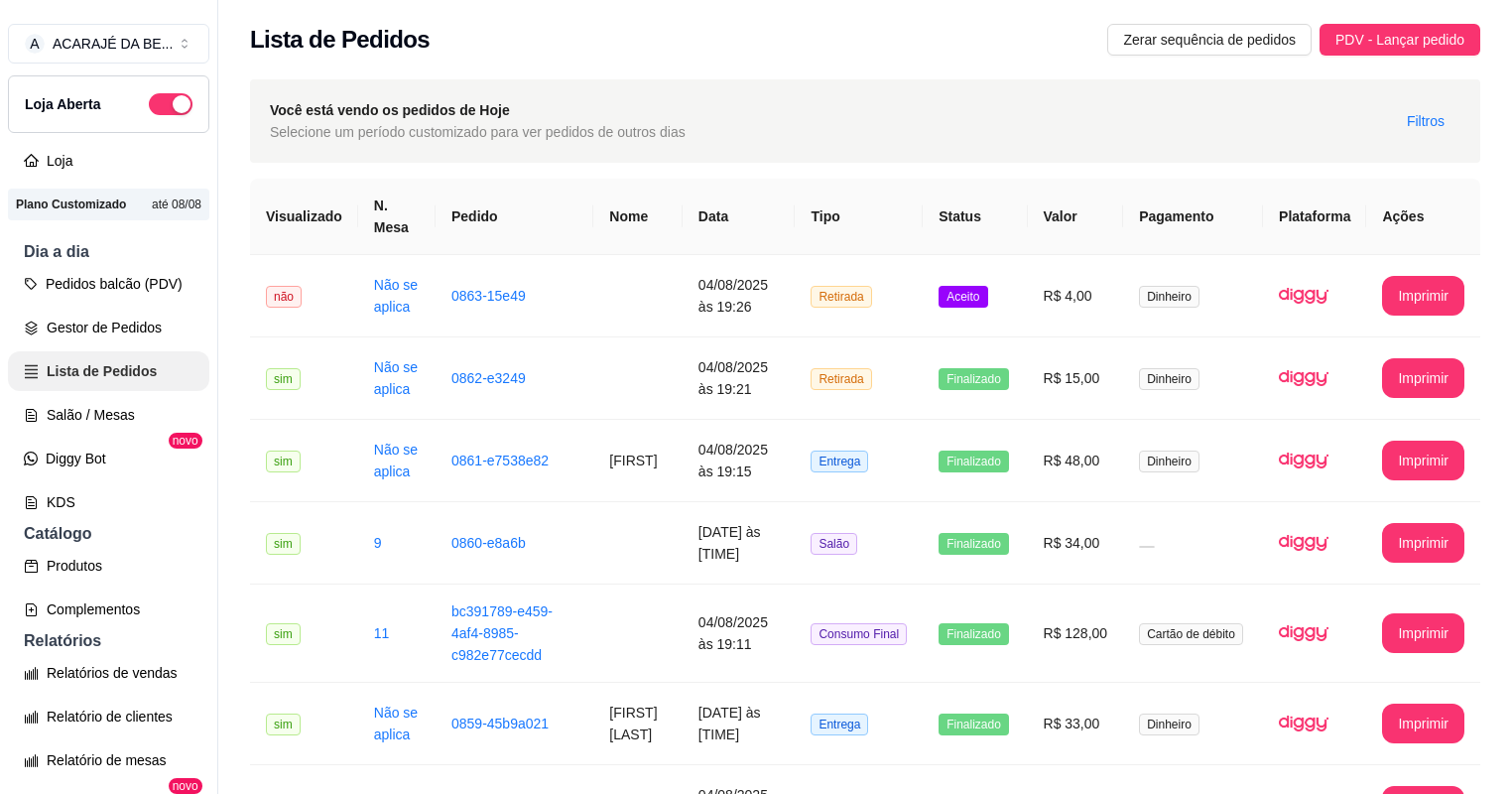 click on "Gestor de Pedidos" at bounding box center [108, 328] 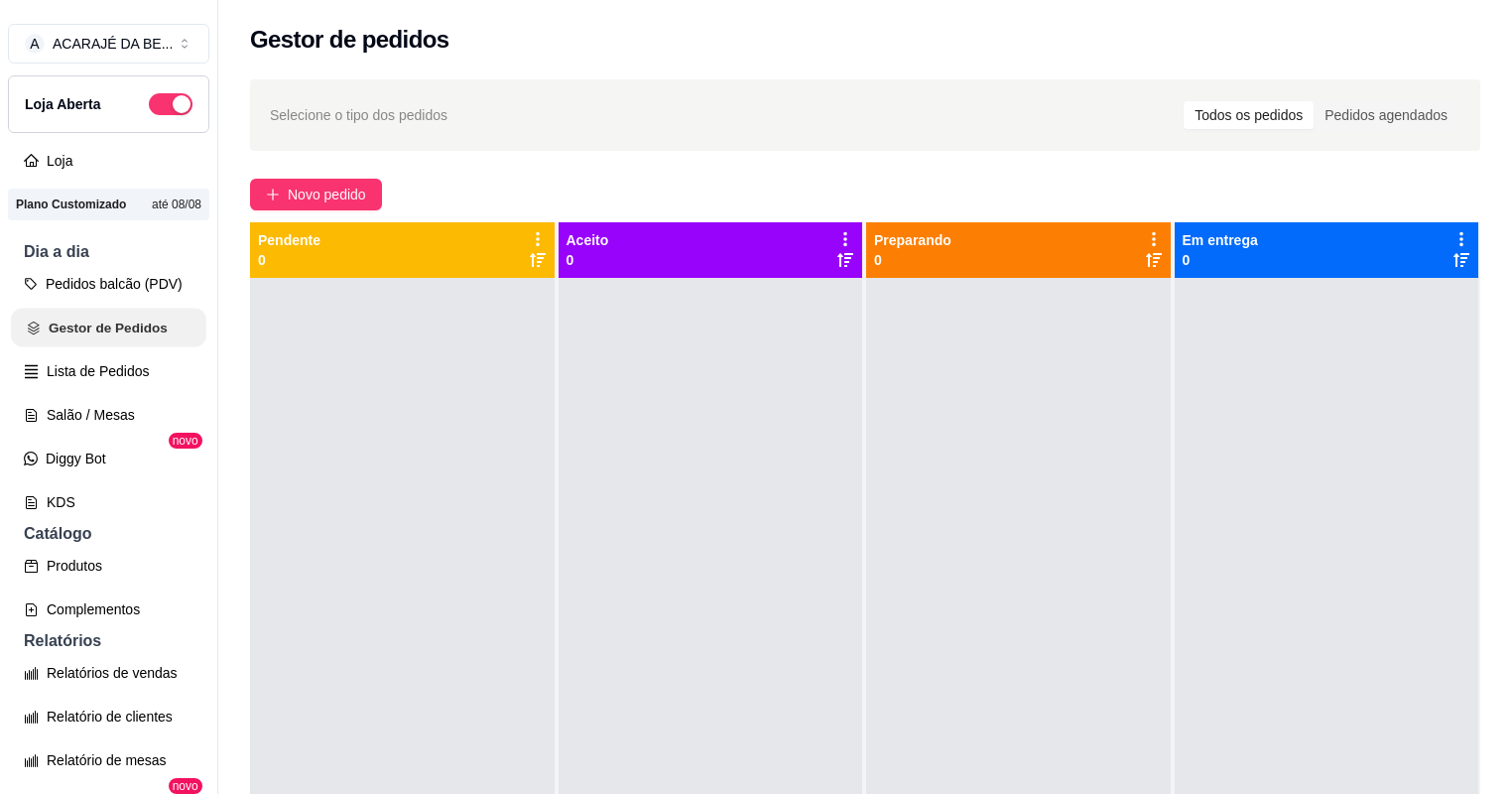 click on "Gestor de Pedidos" at bounding box center (108, 328) 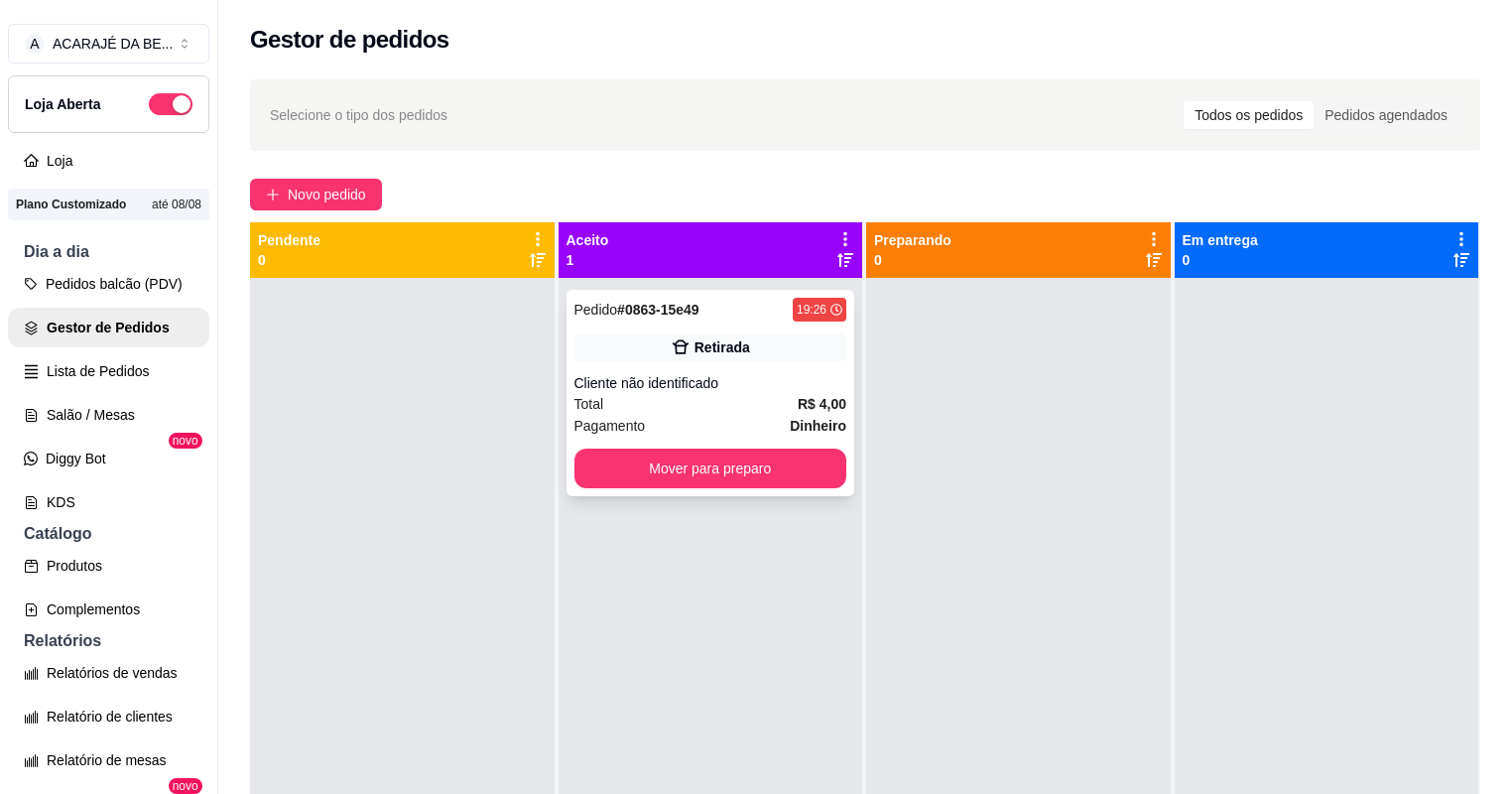 click on "Cliente não identificado" at bounding box center [710, 383] 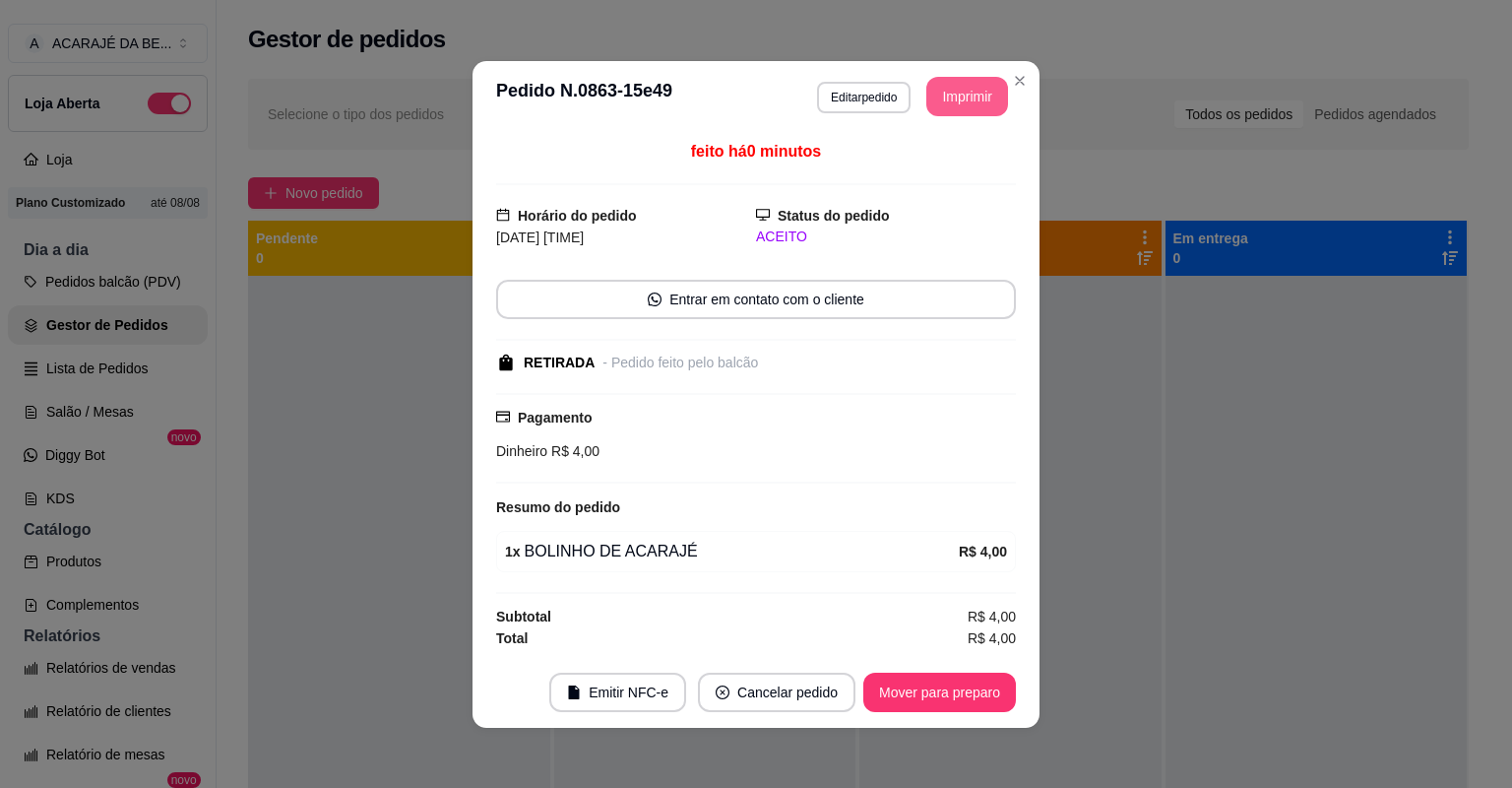 click on "Imprimir" at bounding box center [967, 97] 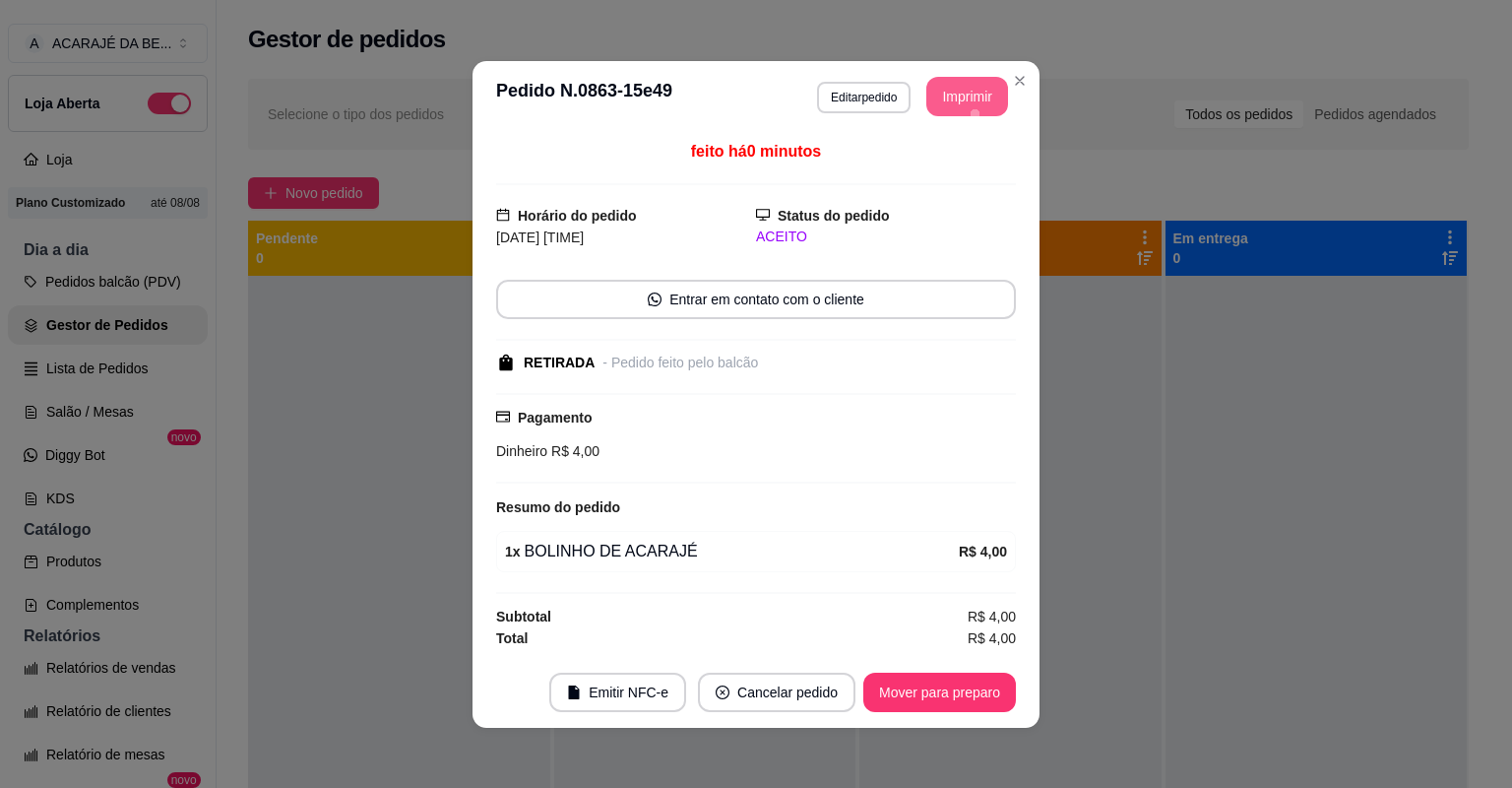 scroll, scrollTop: 0, scrollLeft: 0, axis: both 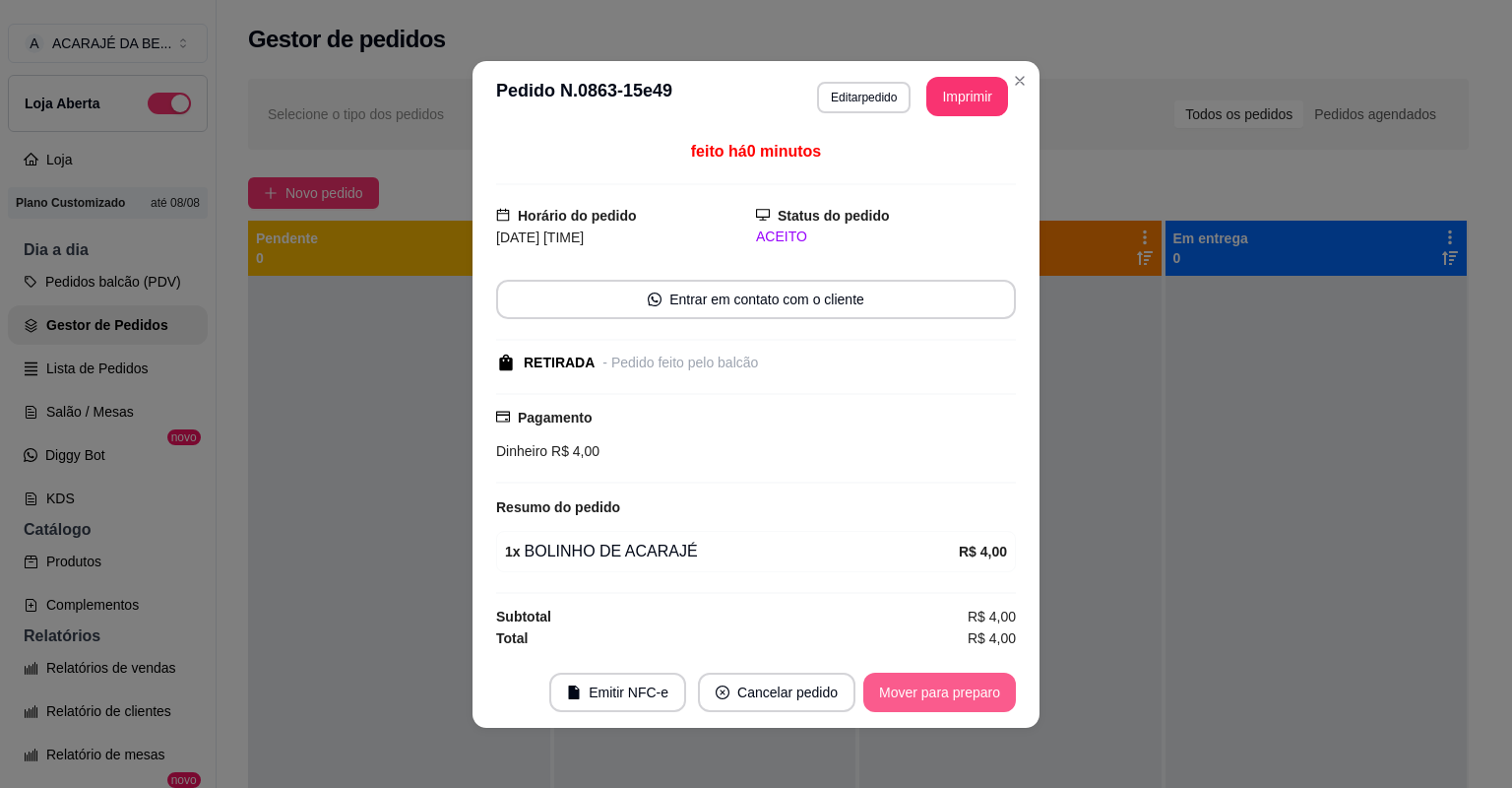click on "Mover para preparo" at bounding box center [939, 692] 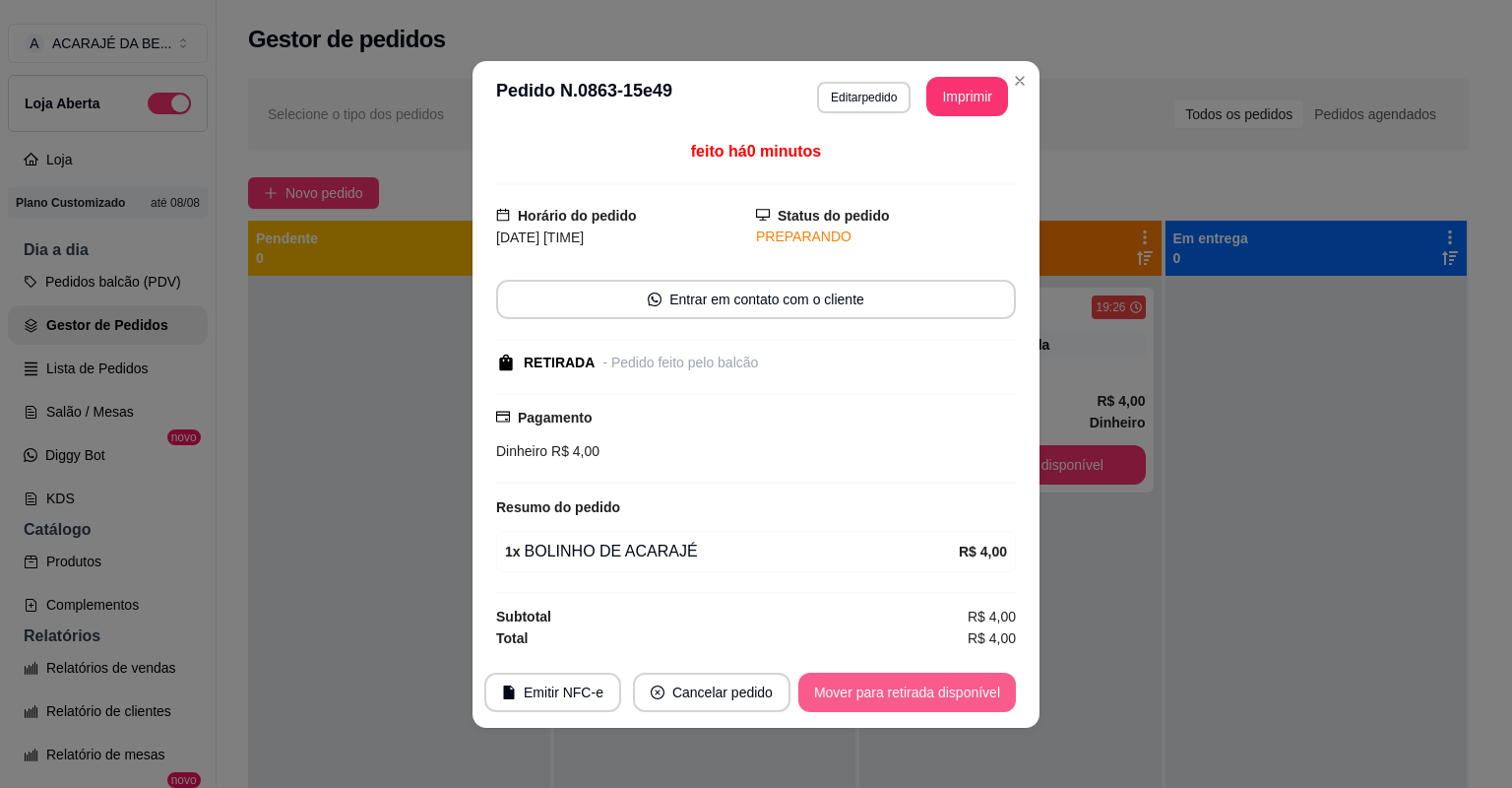 click on "Mover para retirada disponível" at bounding box center (907, 692) 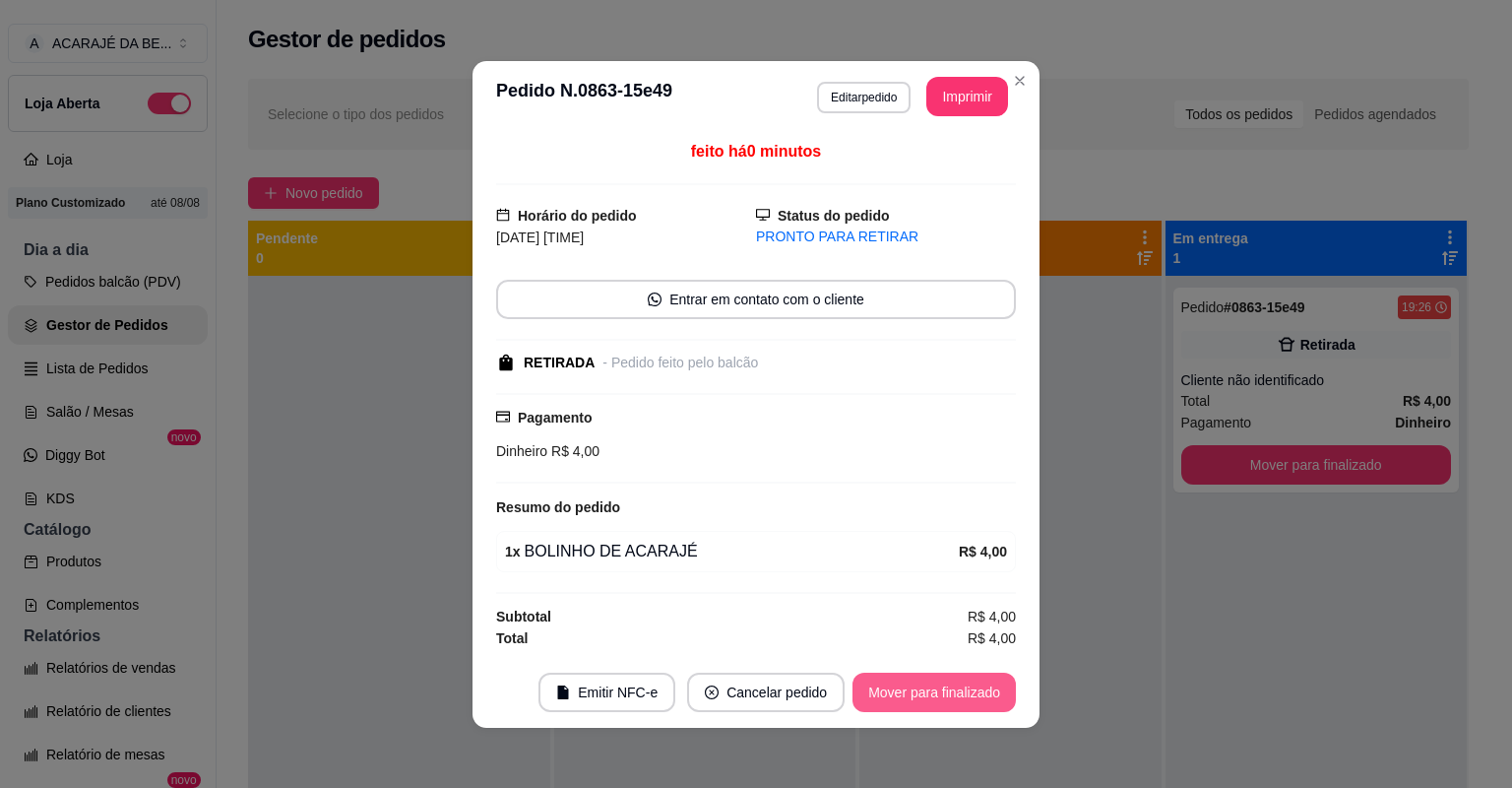 click on "Mover para finalizado" at bounding box center (934, 692) 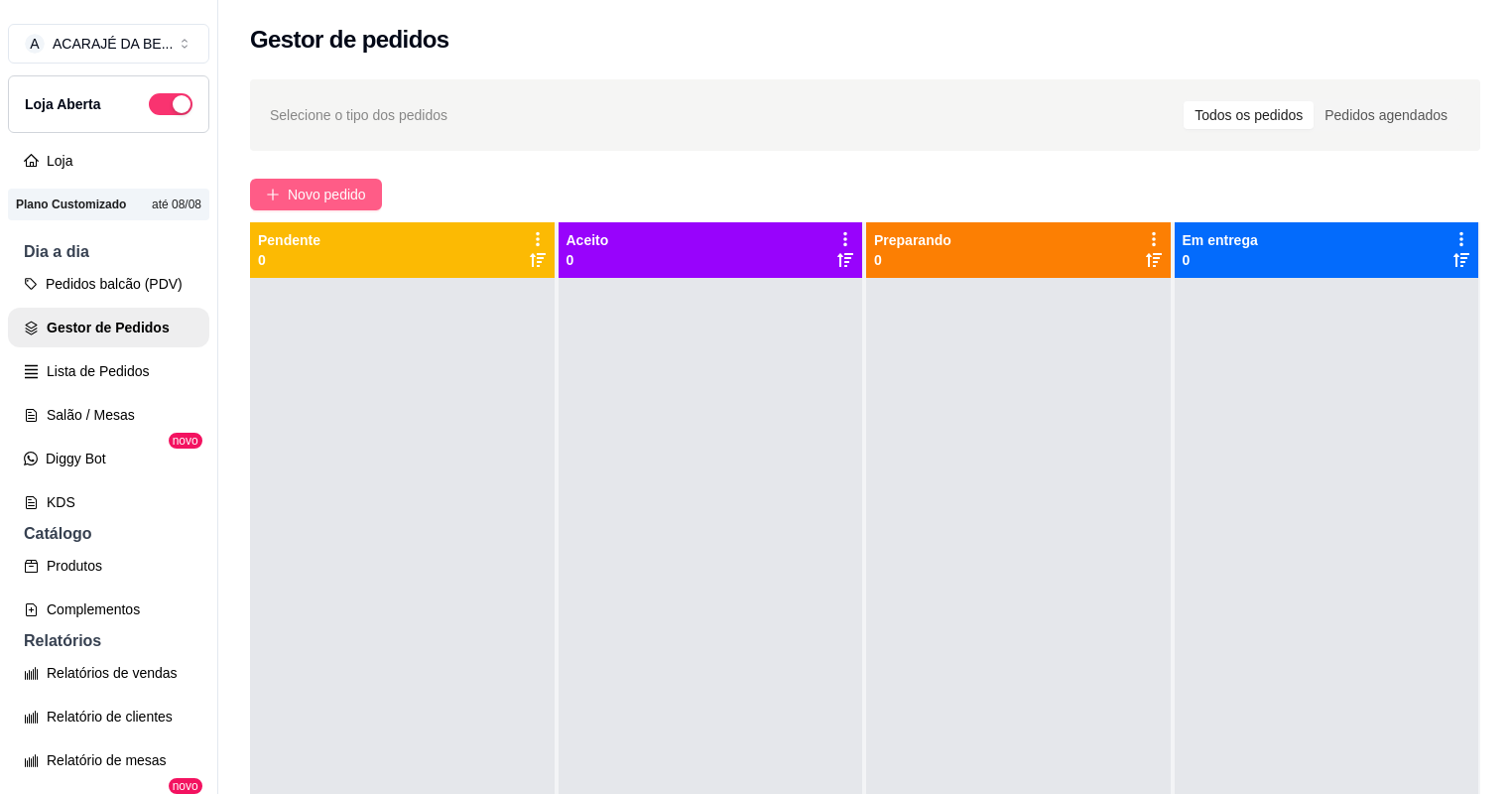 click on "Novo pedido" at bounding box center (326, 195) 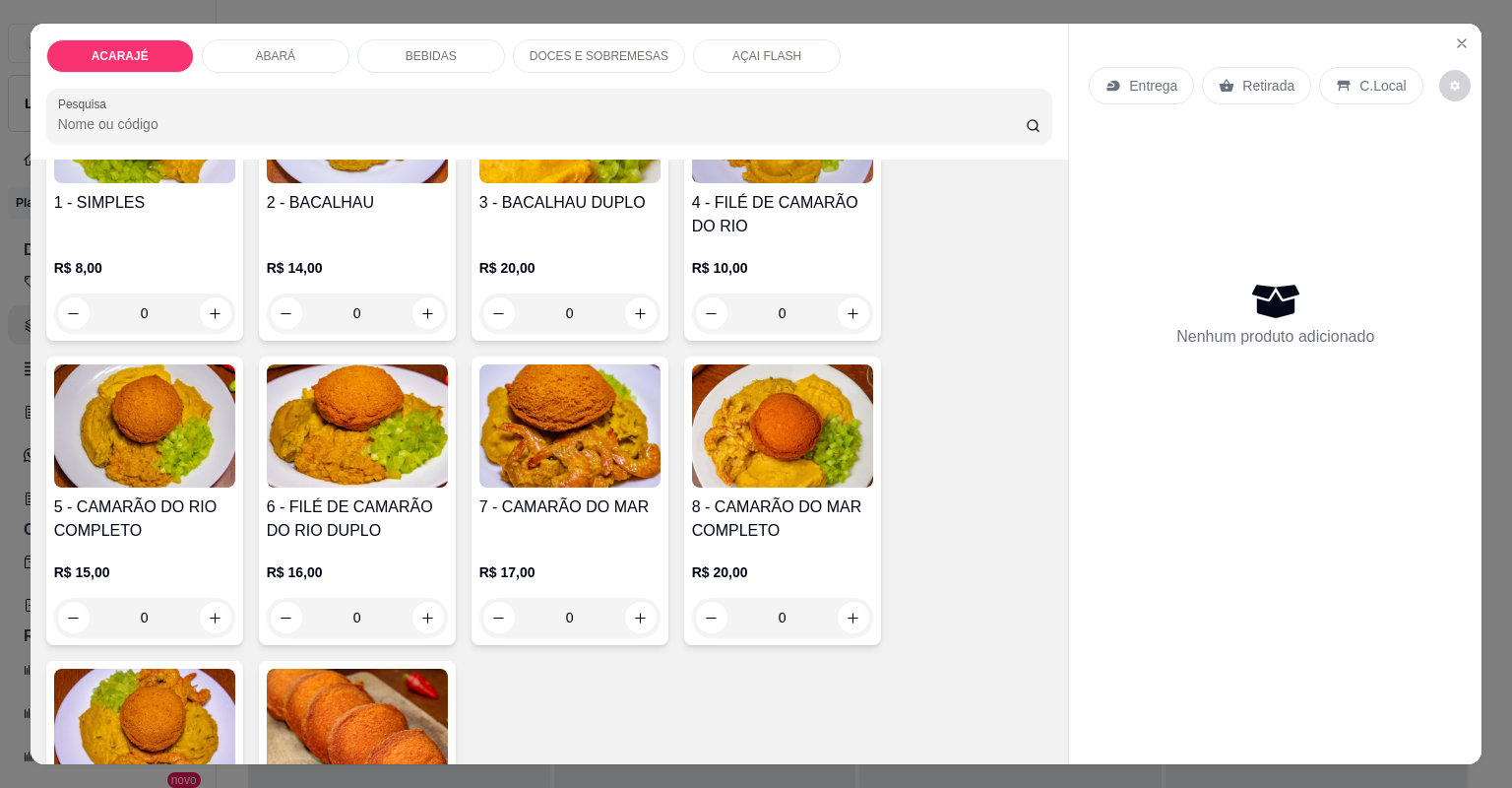 scroll, scrollTop: 236, scrollLeft: 0, axis: vertical 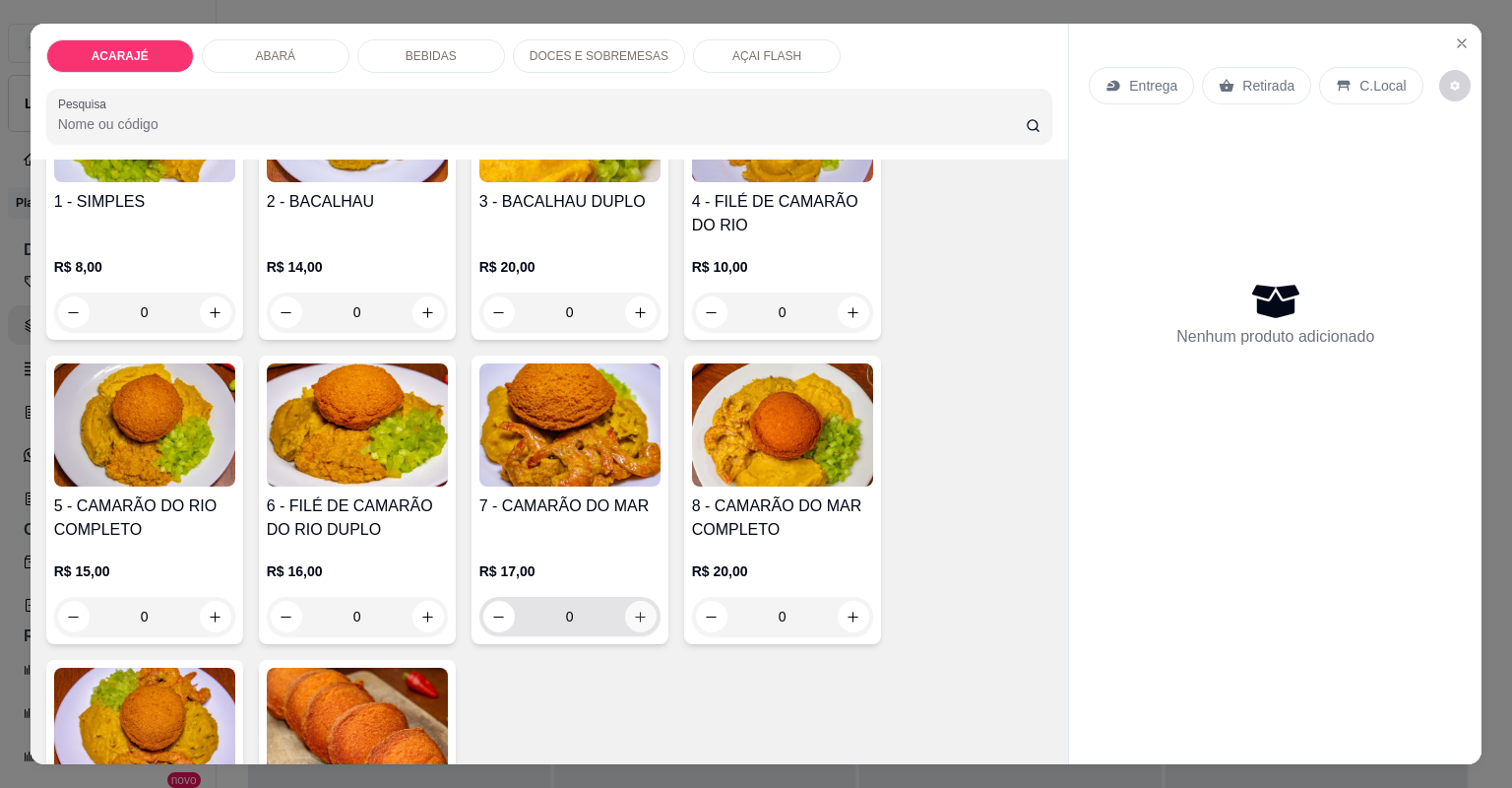 click 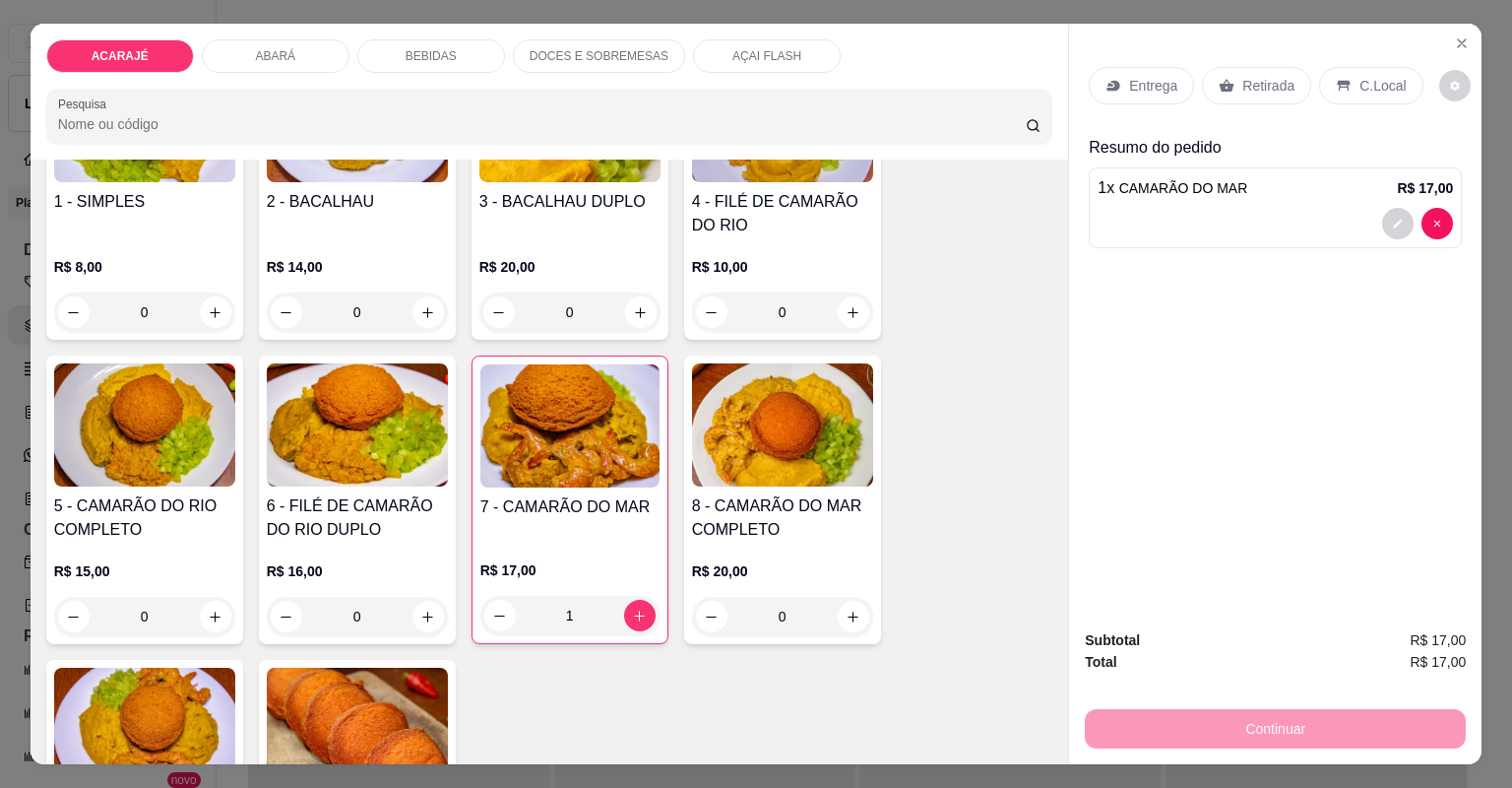 click on "Entrega" at bounding box center (1153, 86) 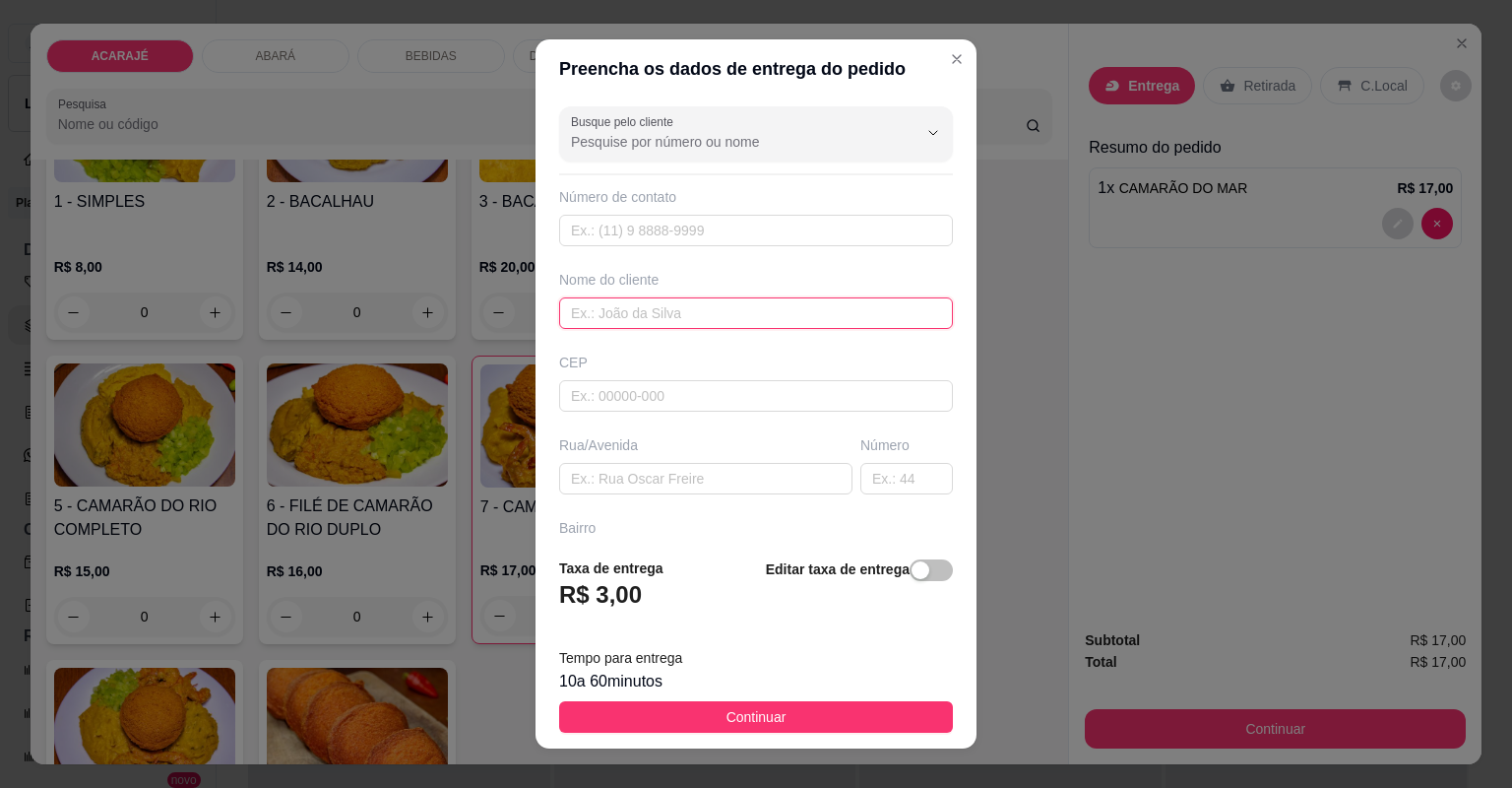 click at bounding box center (756, 313) 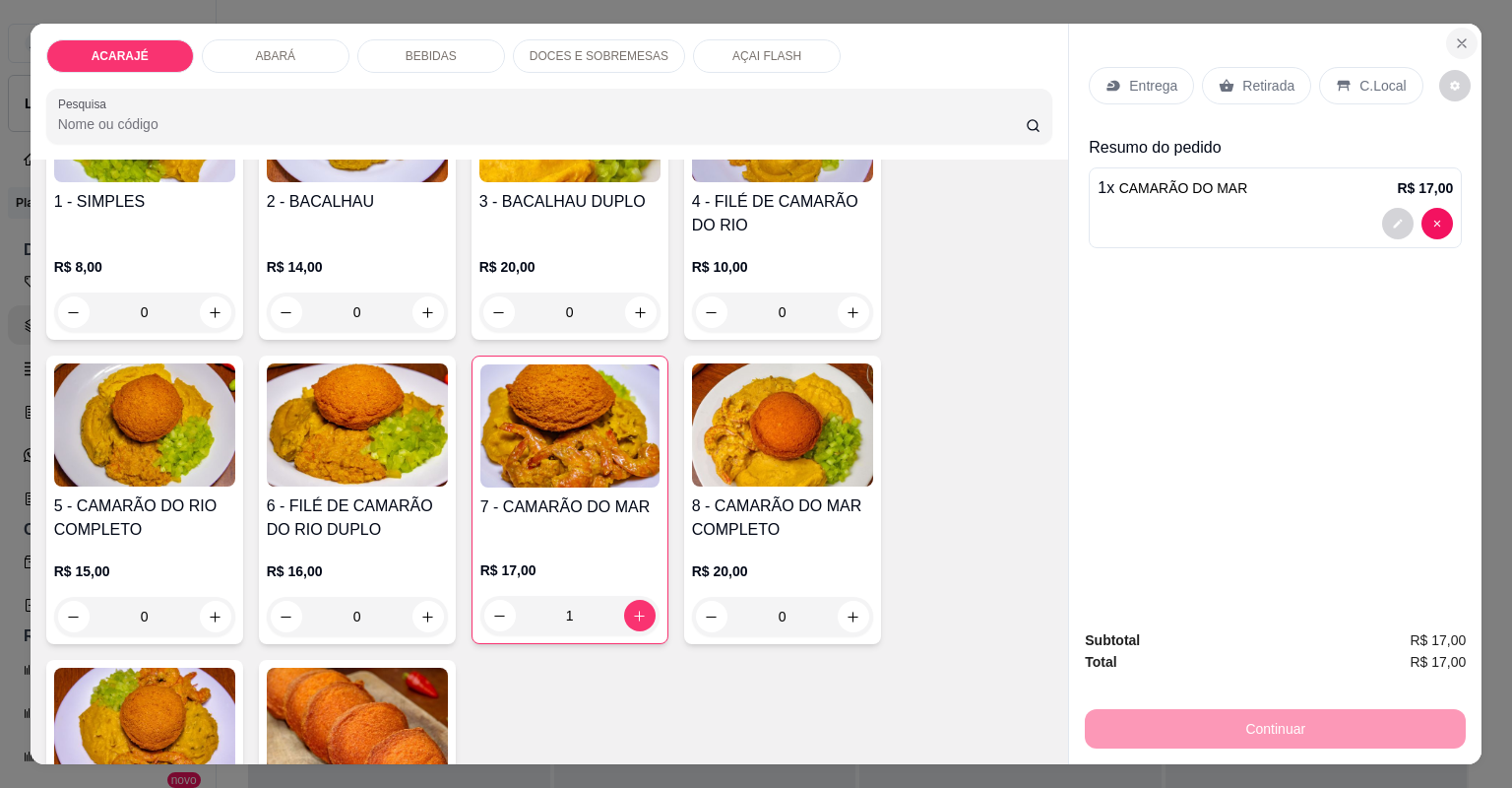 click 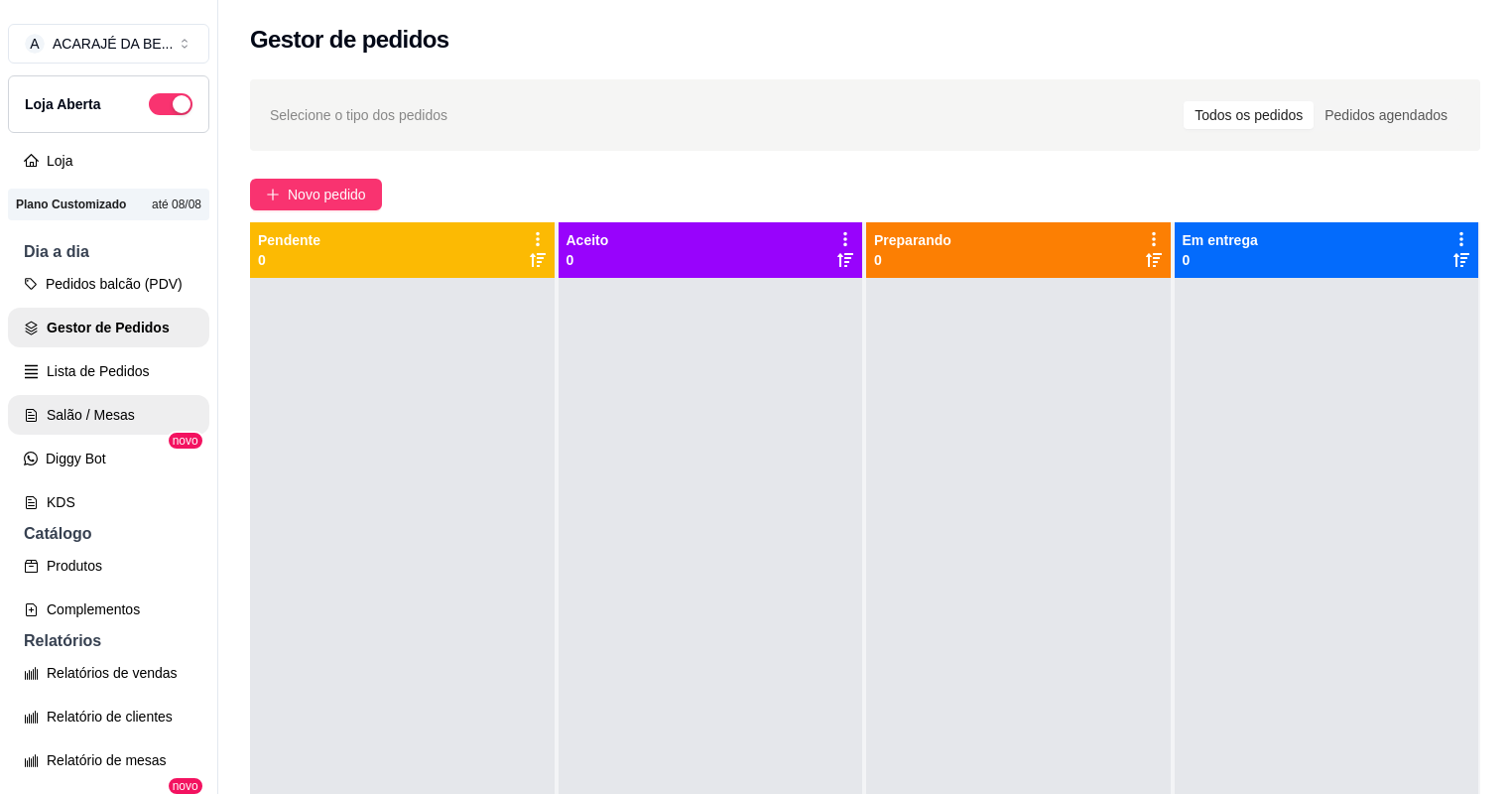 click on "Salão / Mesas" at bounding box center (108, 415) 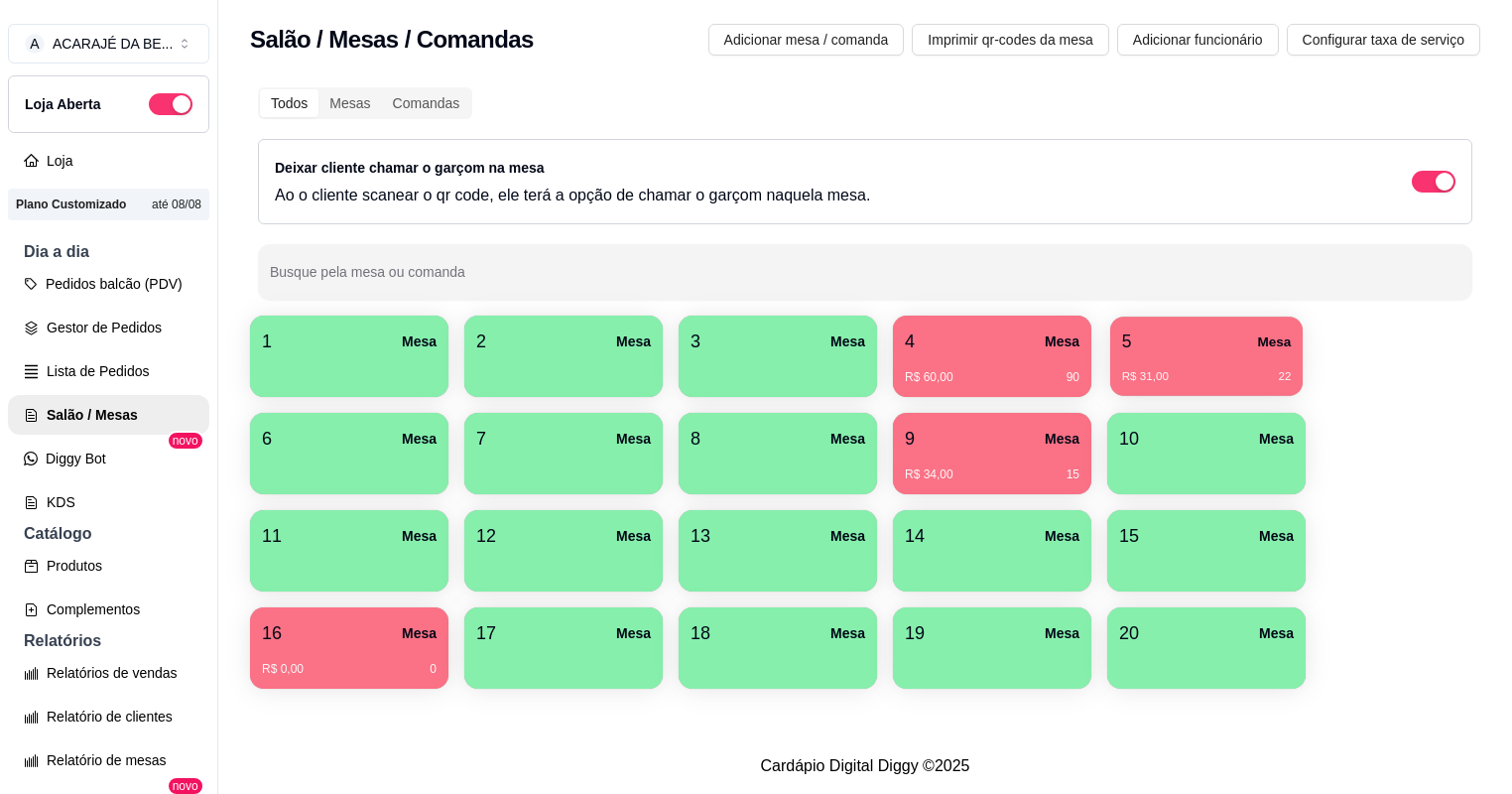 click on "5 Mesa" at bounding box center [1206, 341] 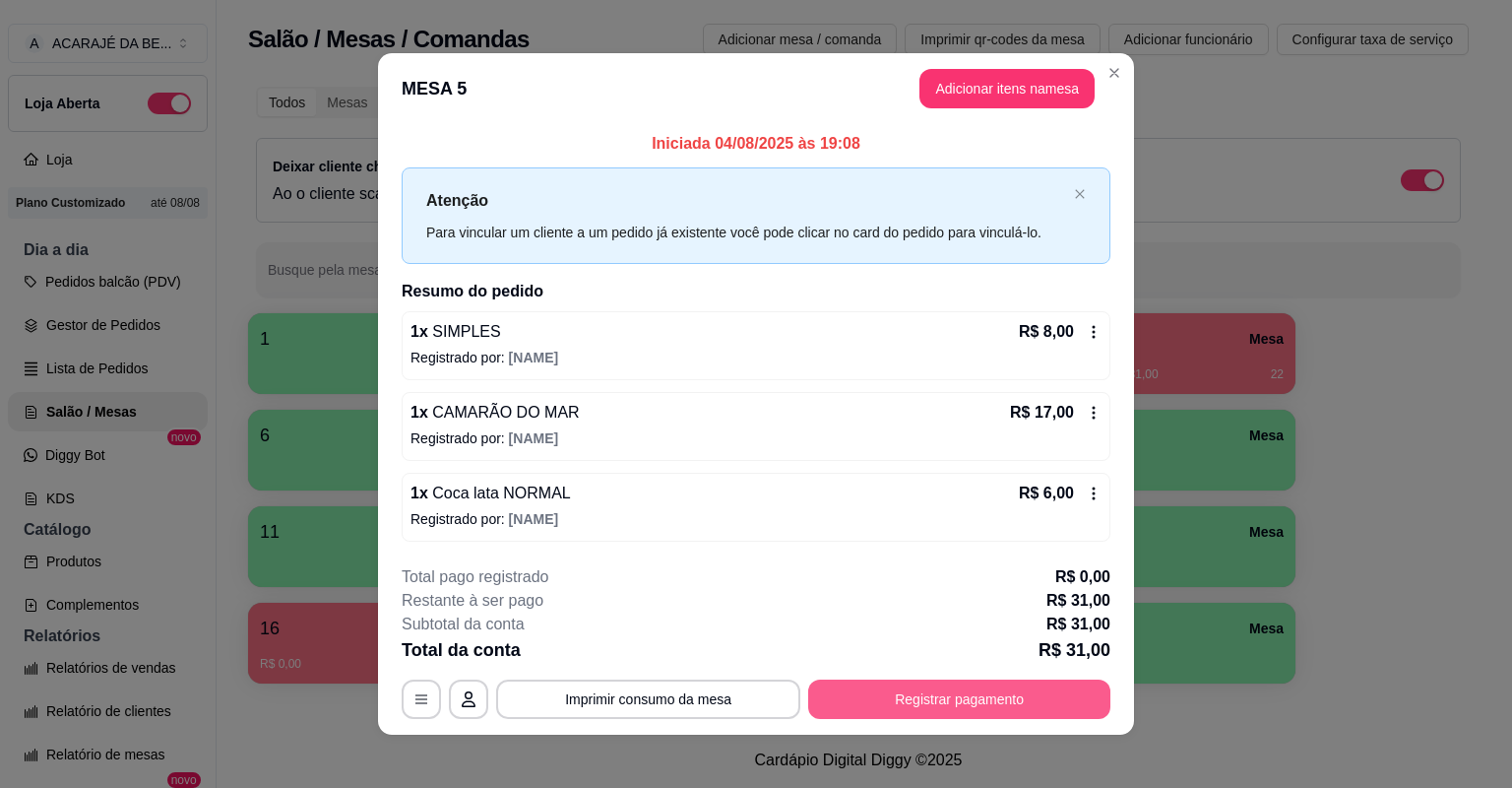click on "Registrar pagamento" at bounding box center (959, 699) 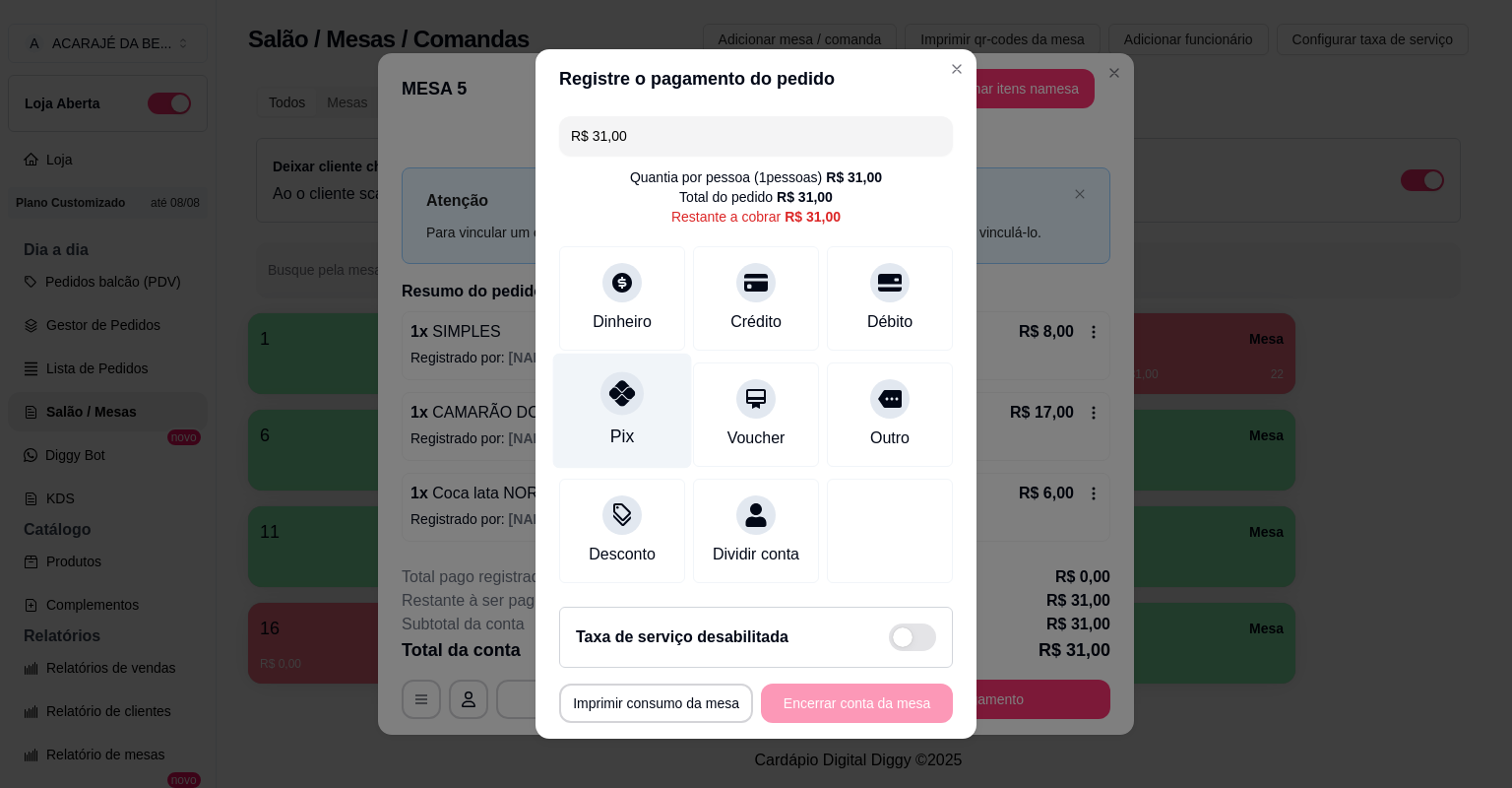 click on "Pix" at bounding box center [622, 411] 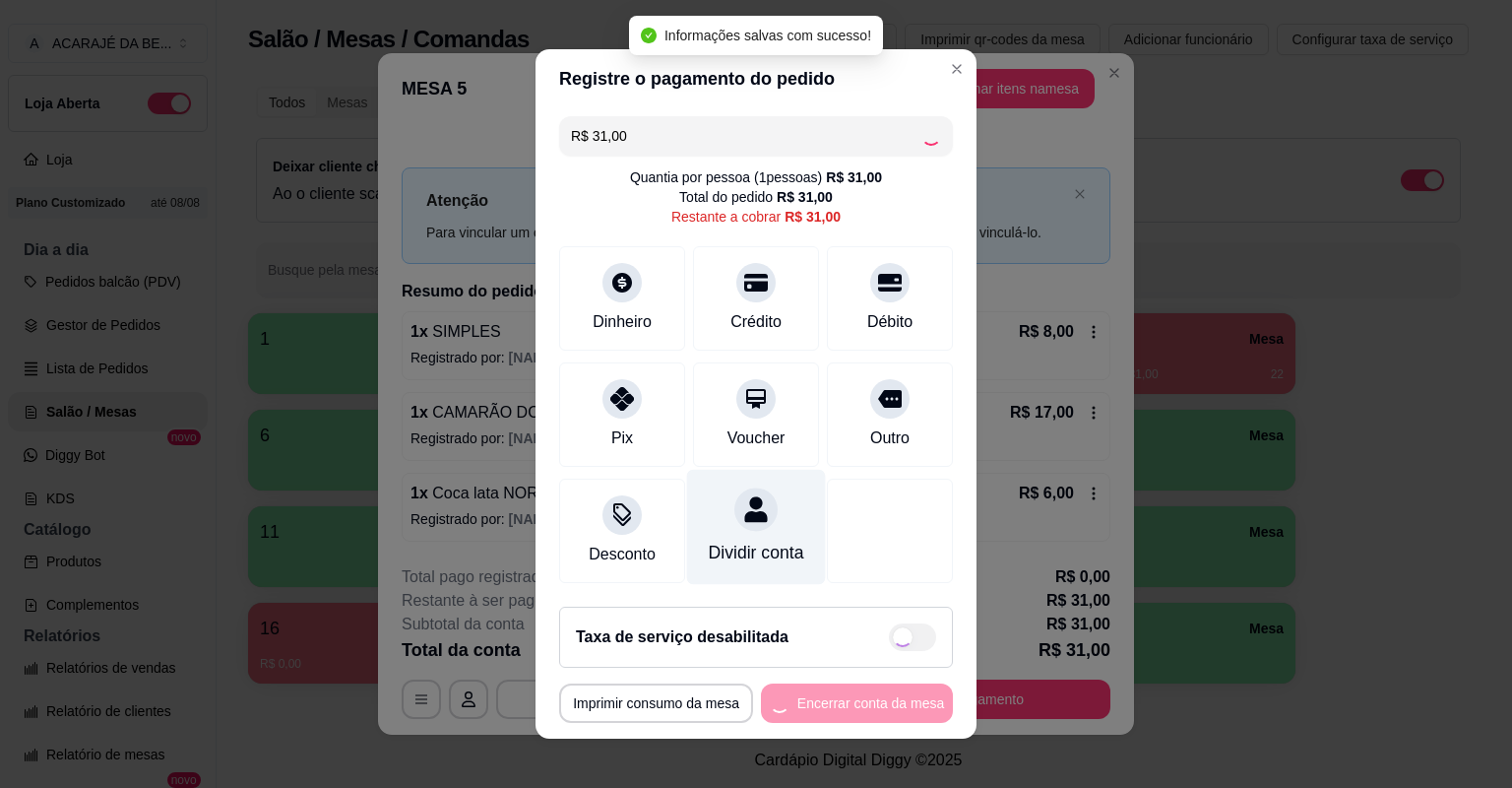 type on "R$ 0,00" 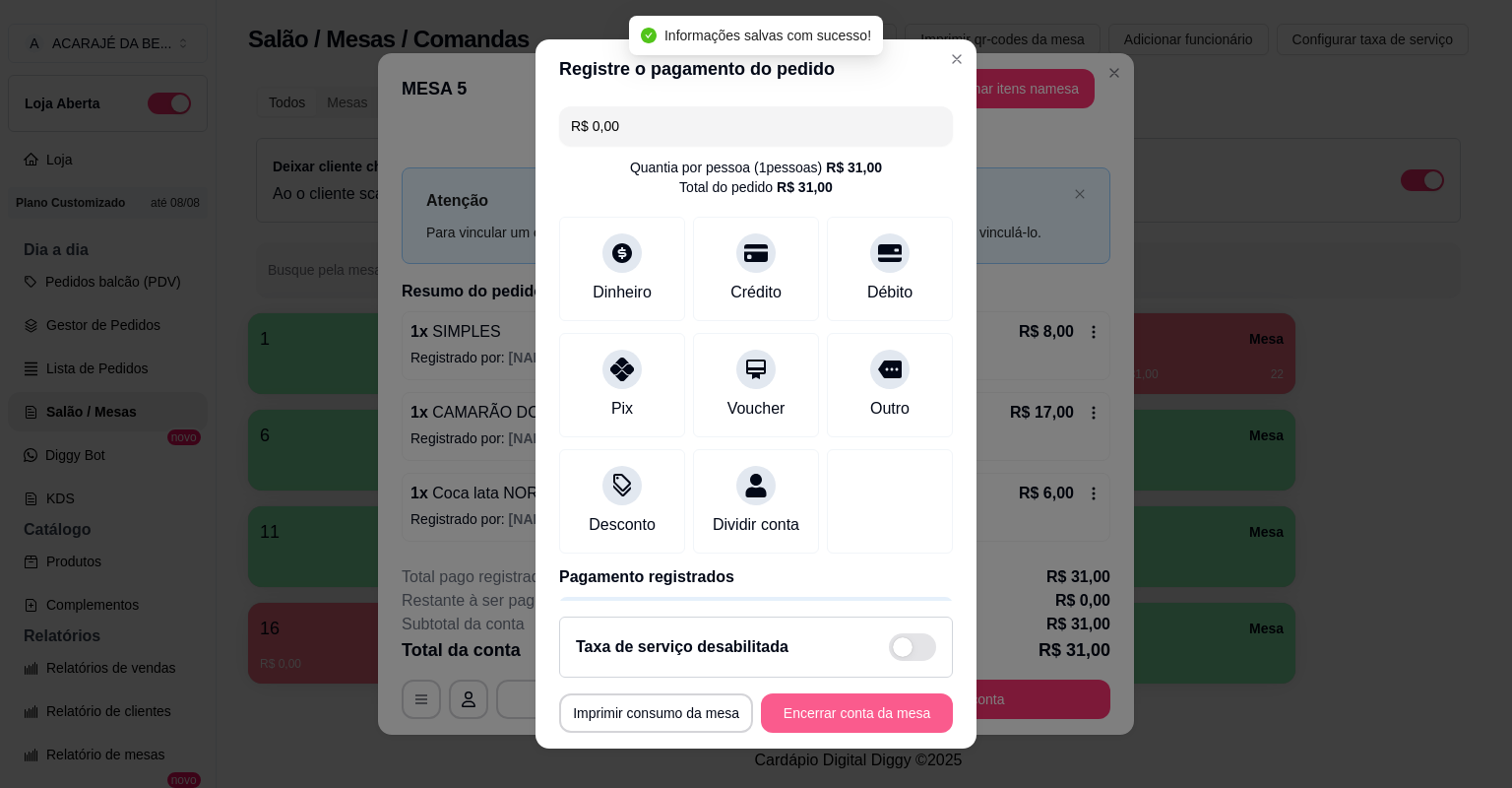 click on "Encerrar conta da mesa" at bounding box center [856, 713] 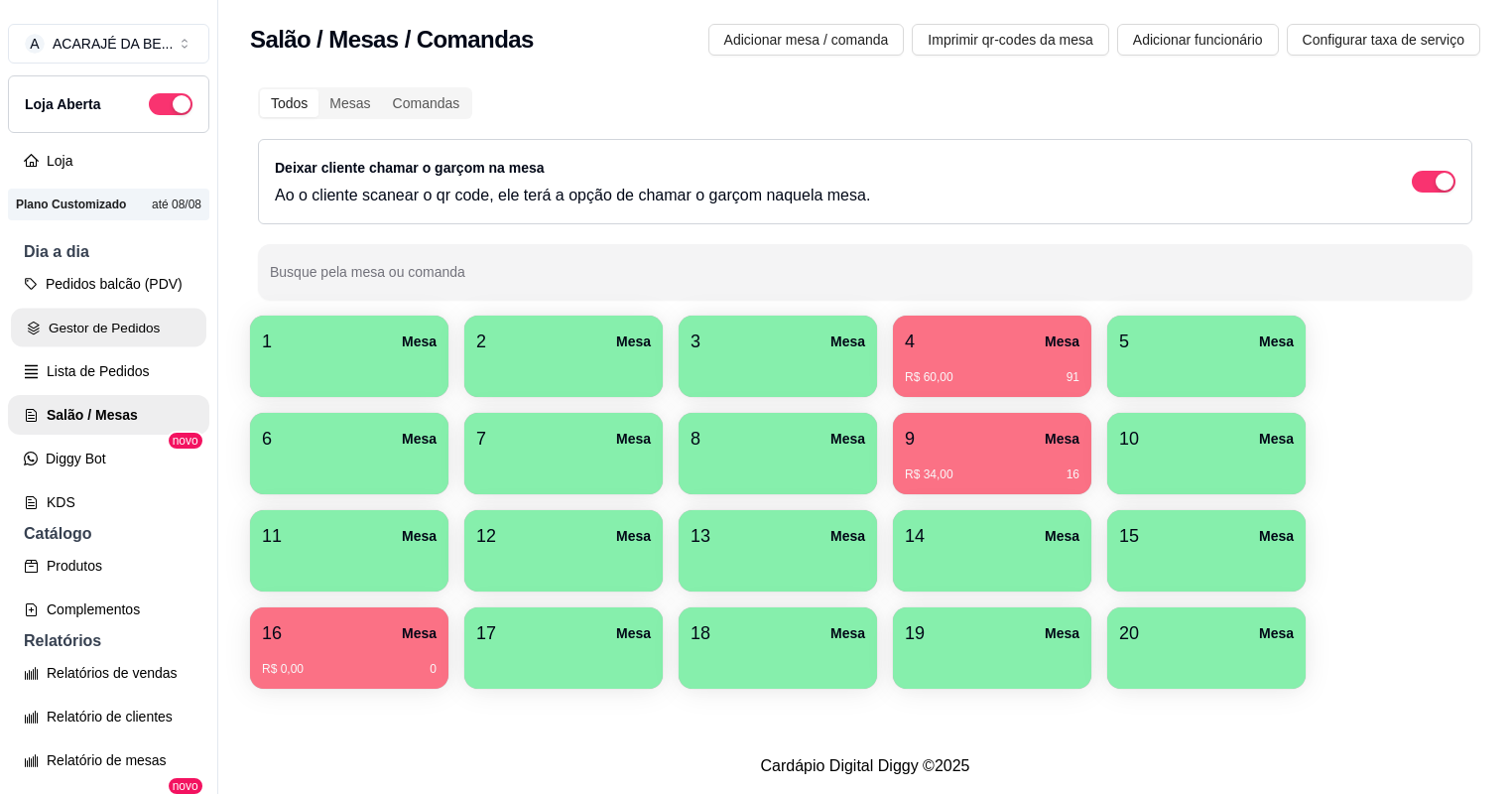 click on "Gestor de Pedidos" at bounding box center (108, 328) 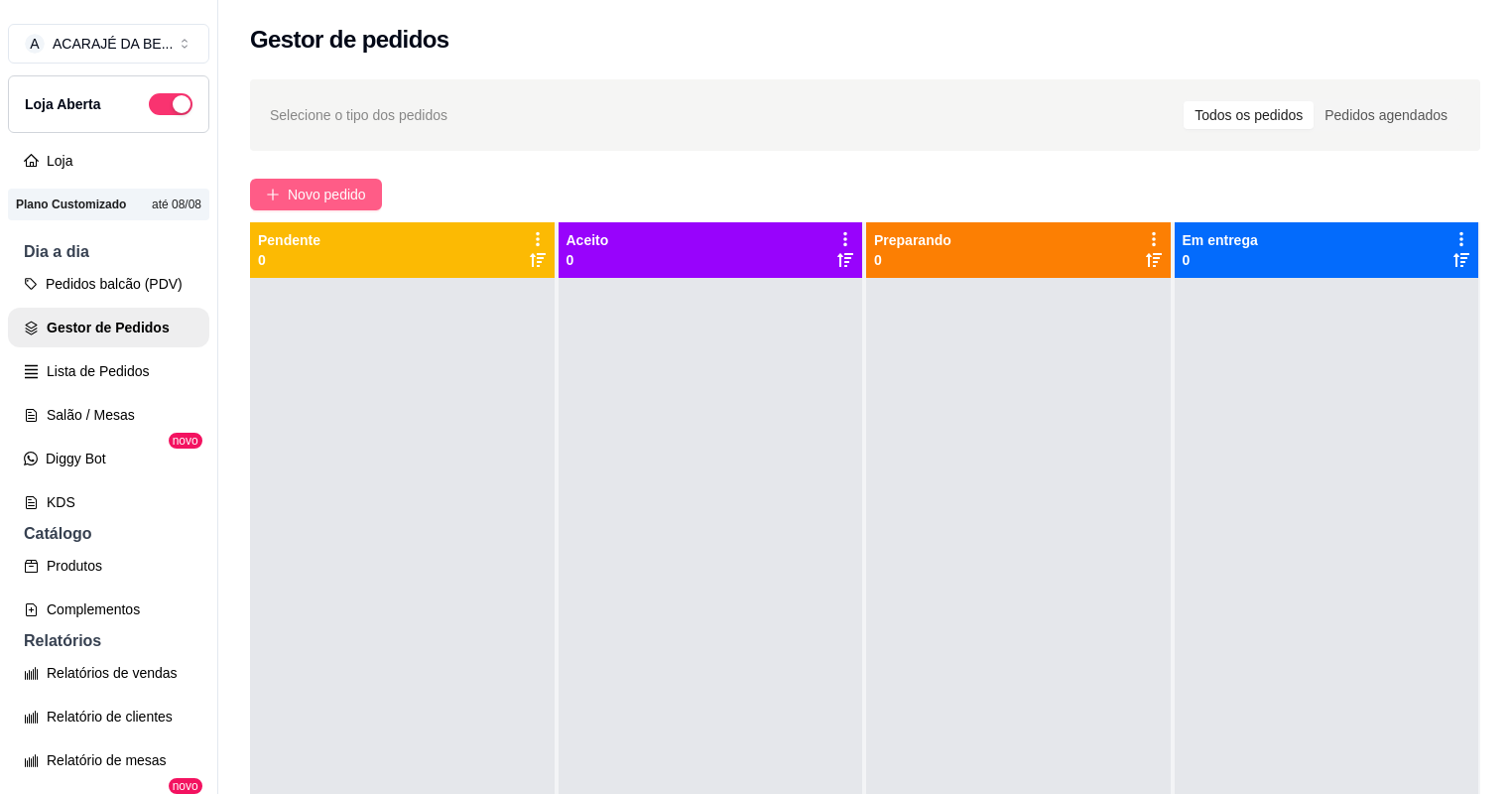 click on "Novo pedido" at bounding box center [326, 195] 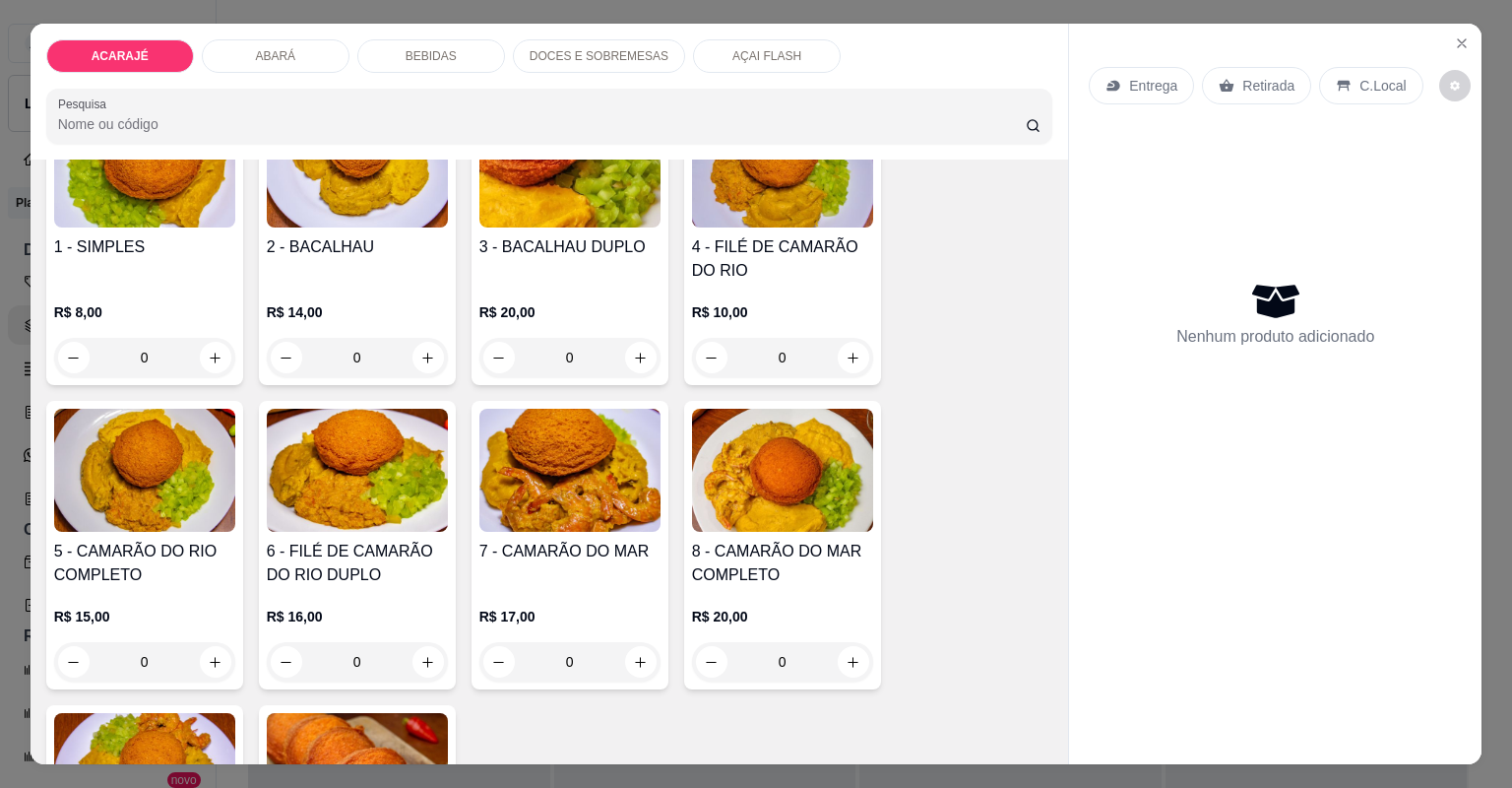 scroll, scrollTop: 236, scrollLeft: 0, axis: vertical 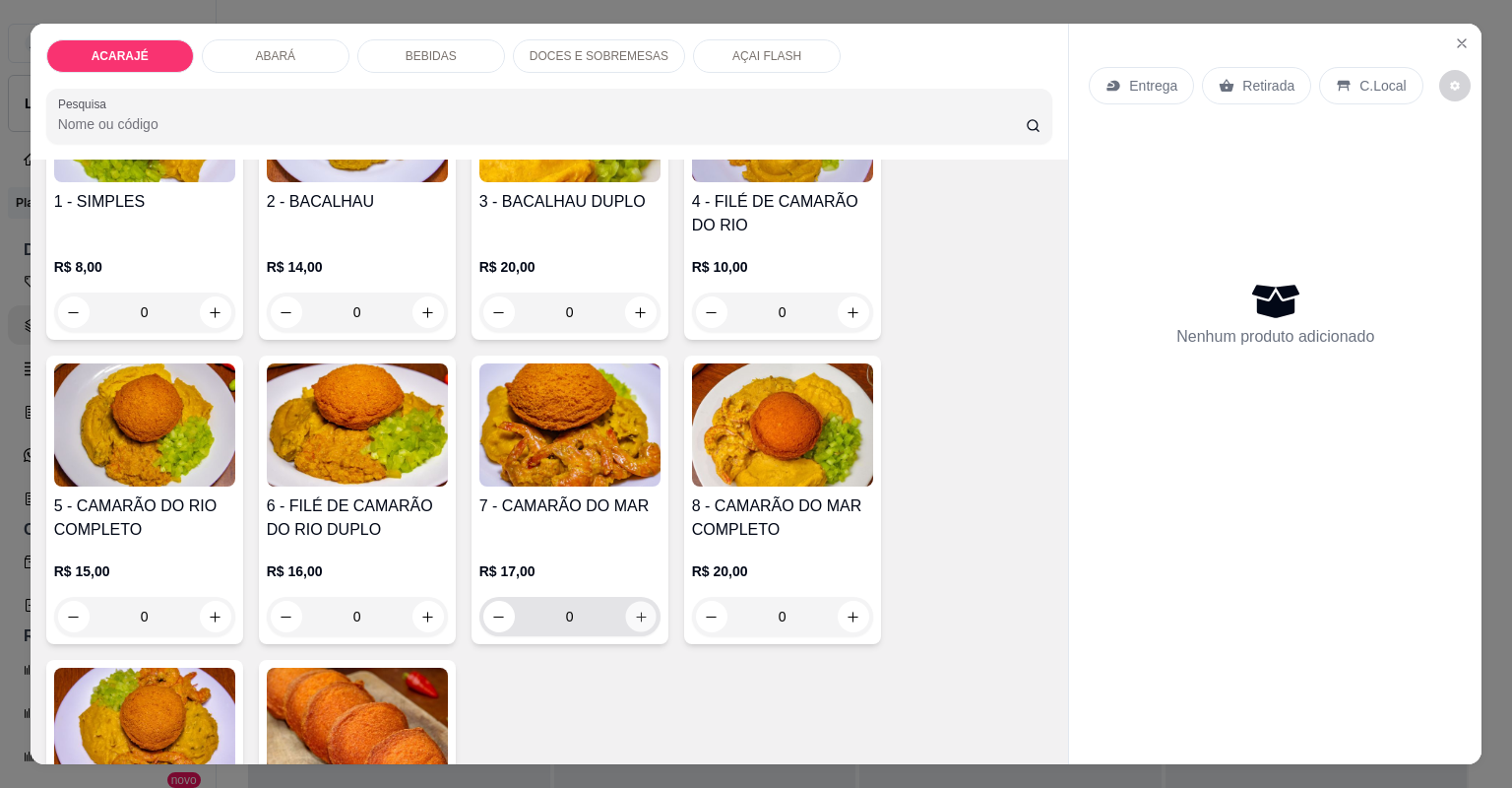 click 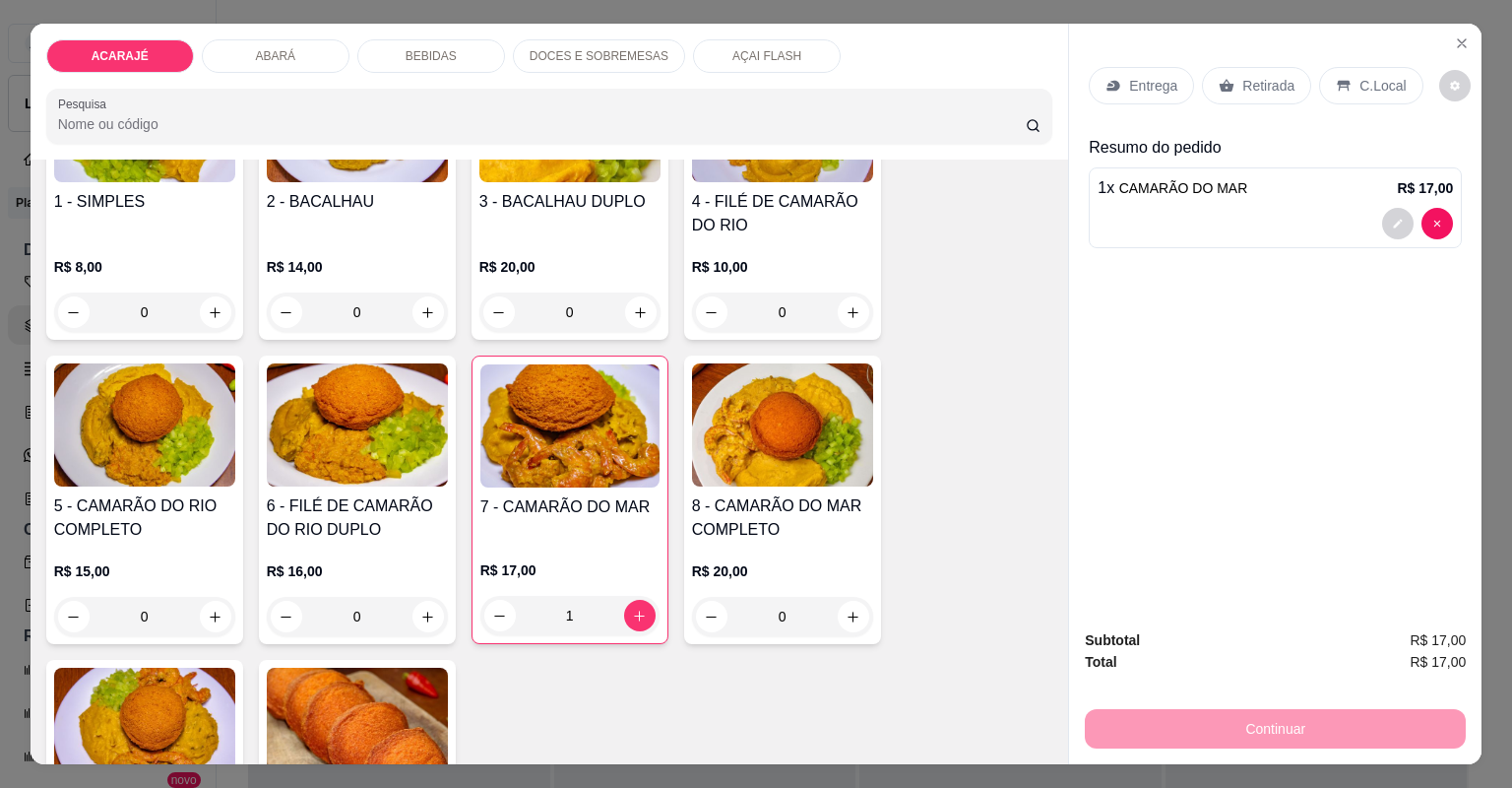 click on "Entrega" at bounding box center [1141, 86] 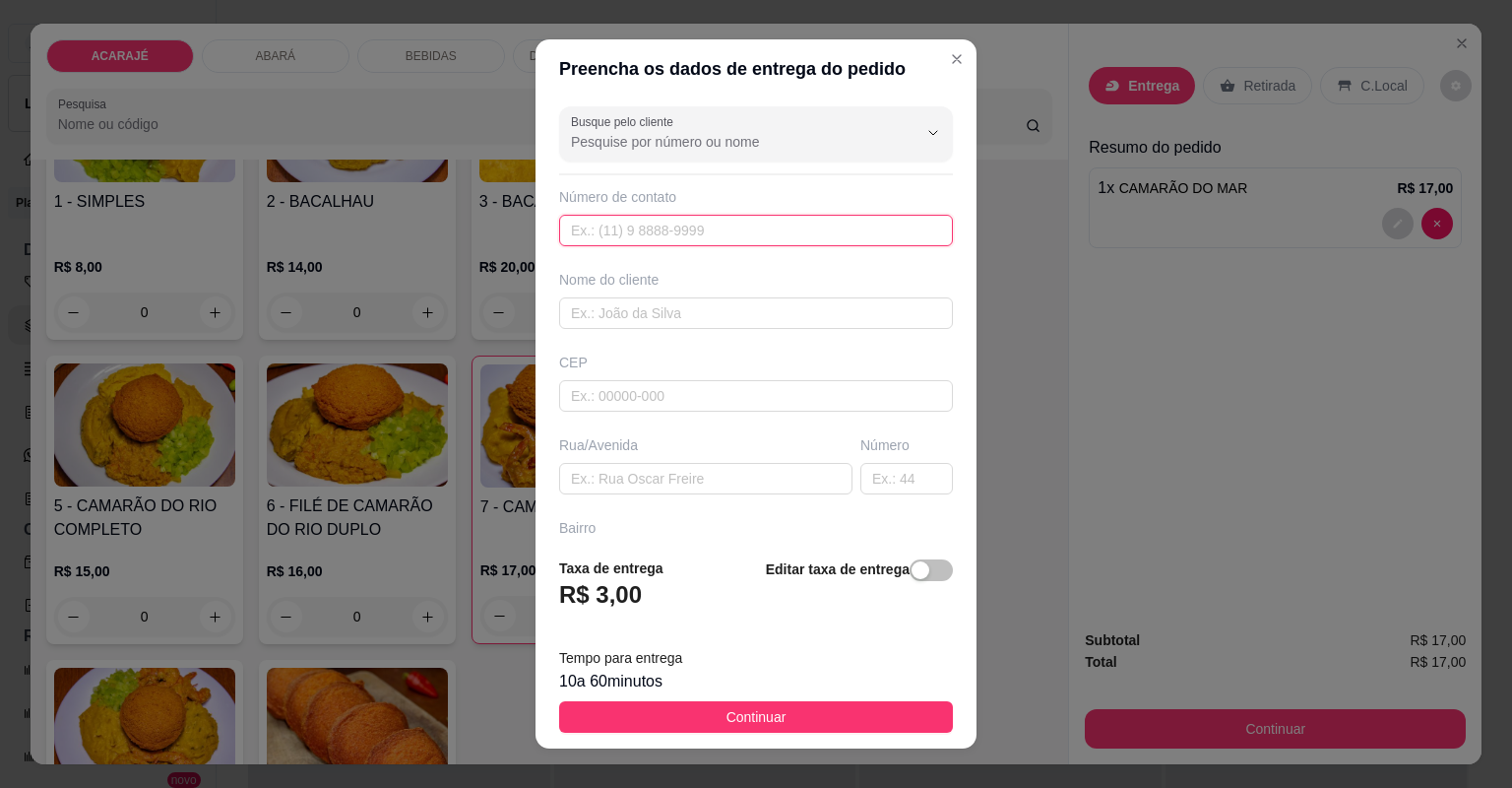 click at bounding box center [756, 230] 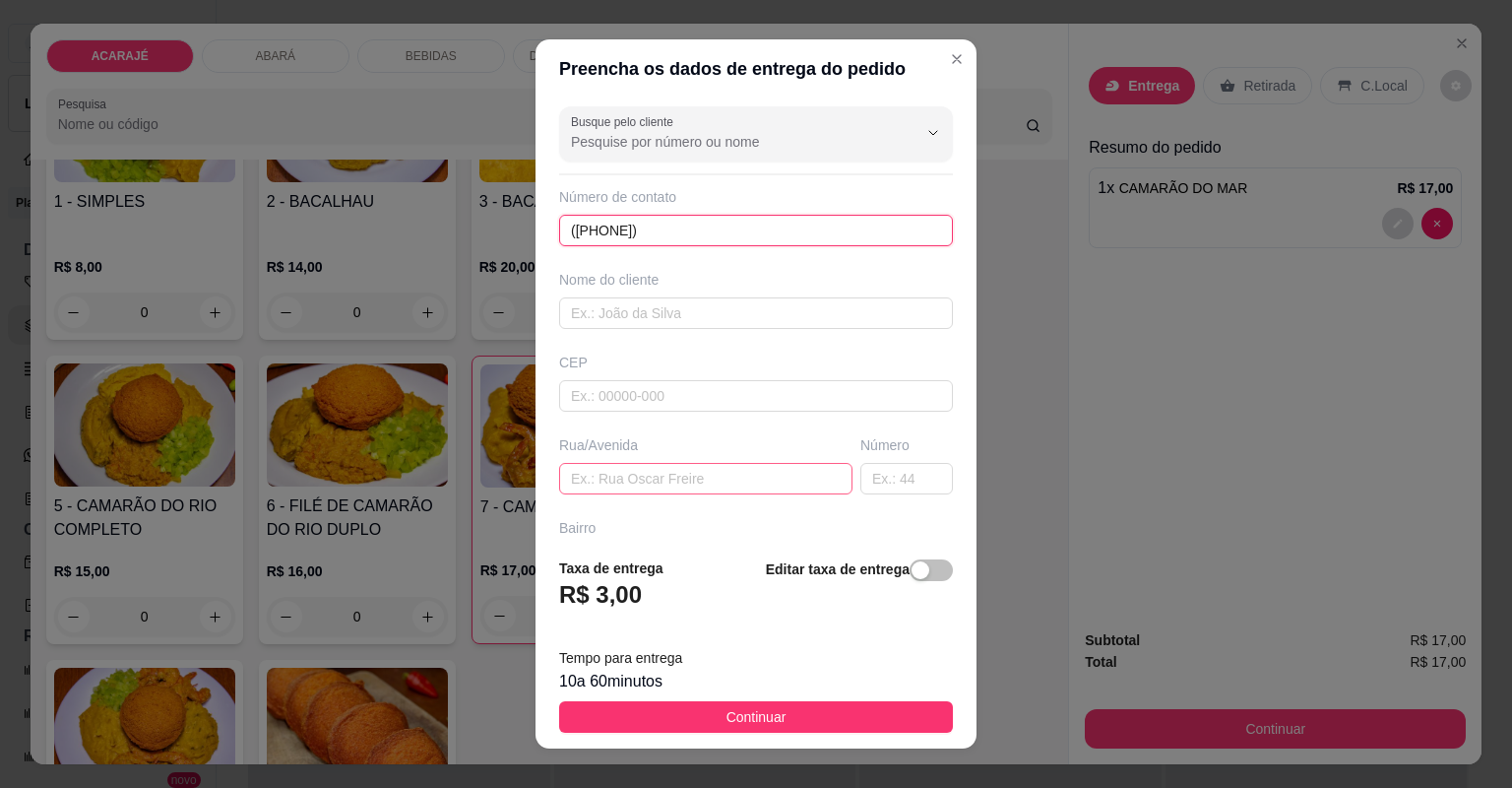 type on "([PHONE])" 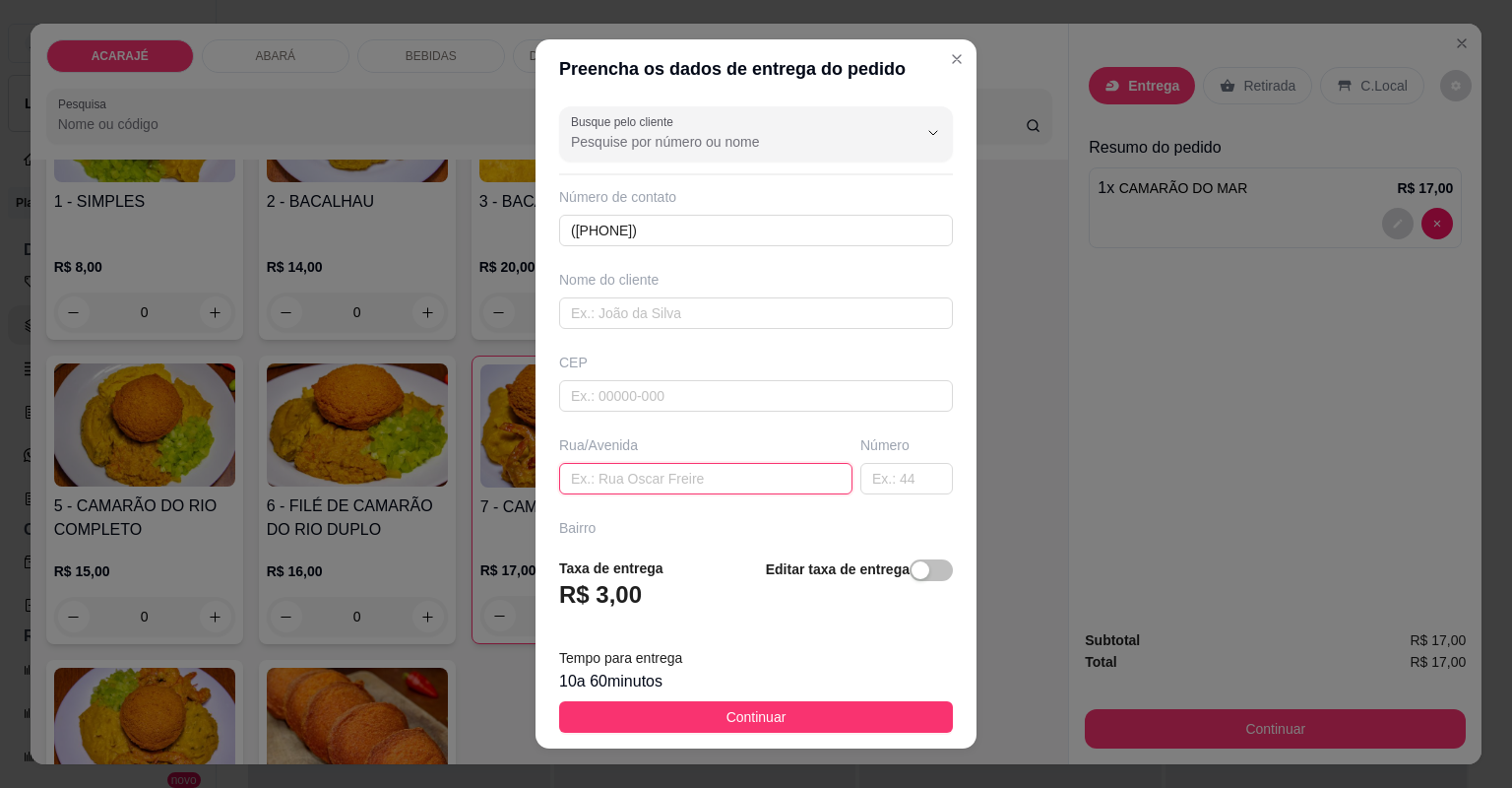paste on "[STREET_NAME], [DISTRICT]" 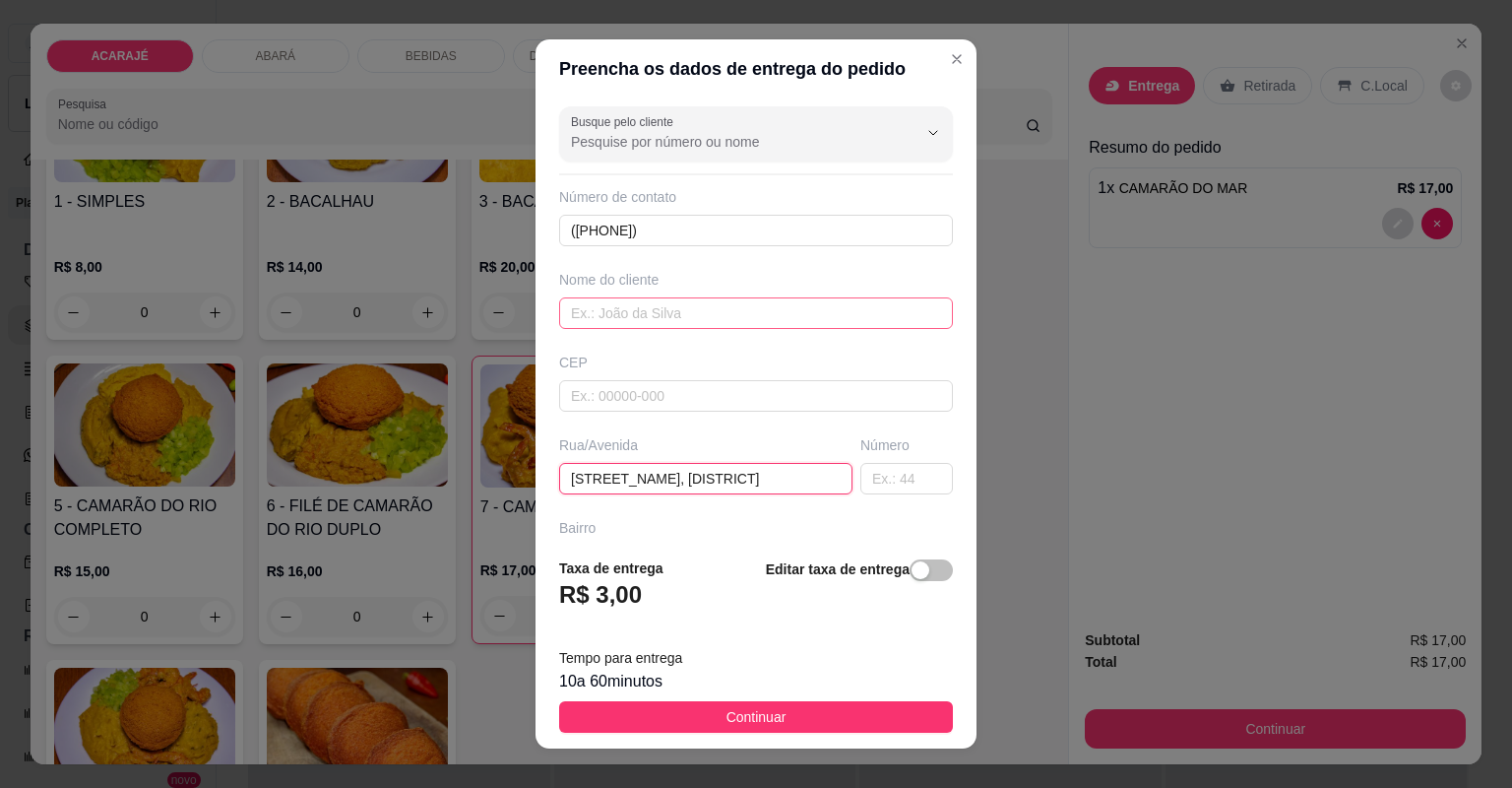 type on "[STREET_NAME], [DISTRICT]" 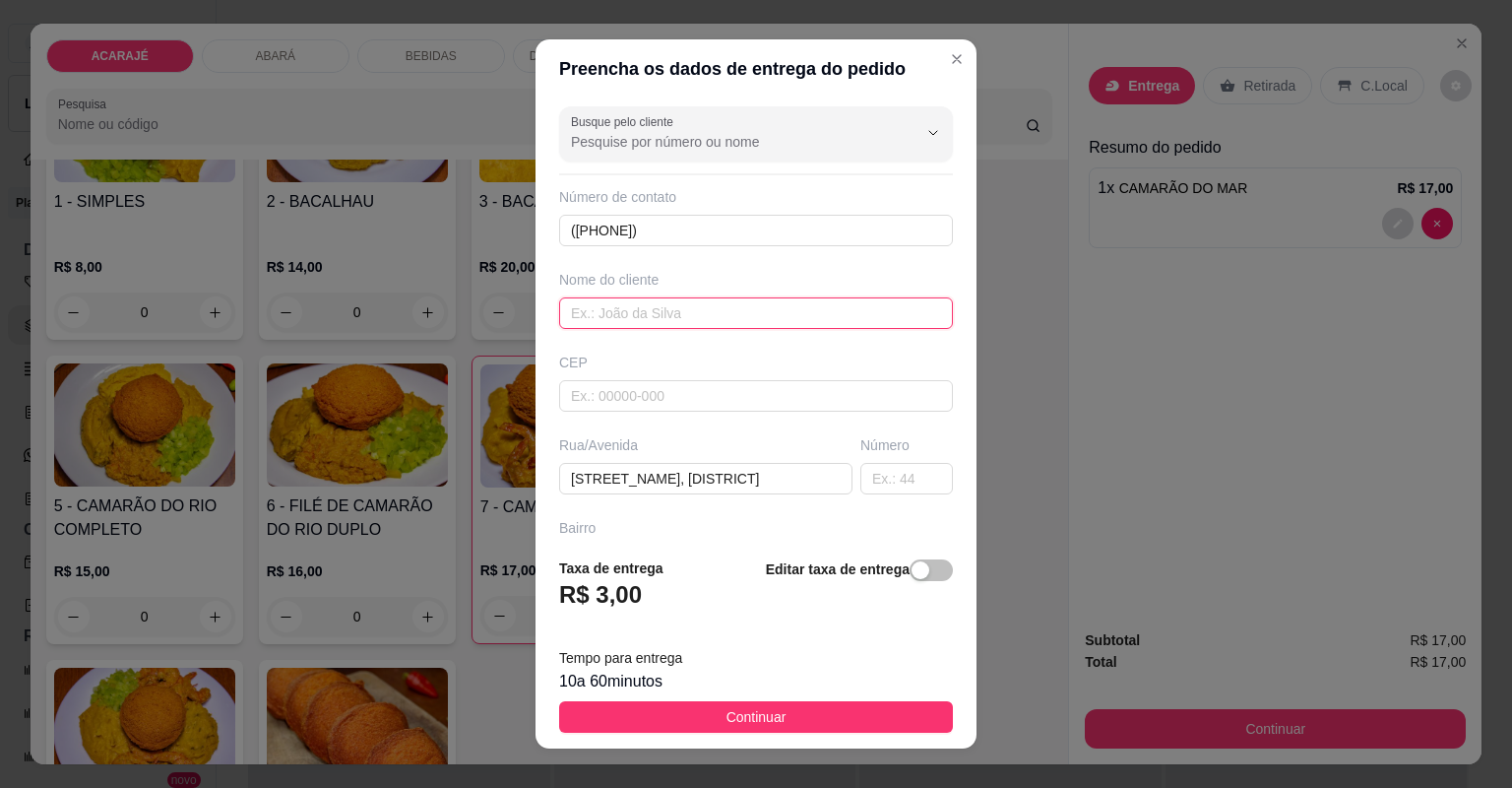 click at bounding box center [756, 313] 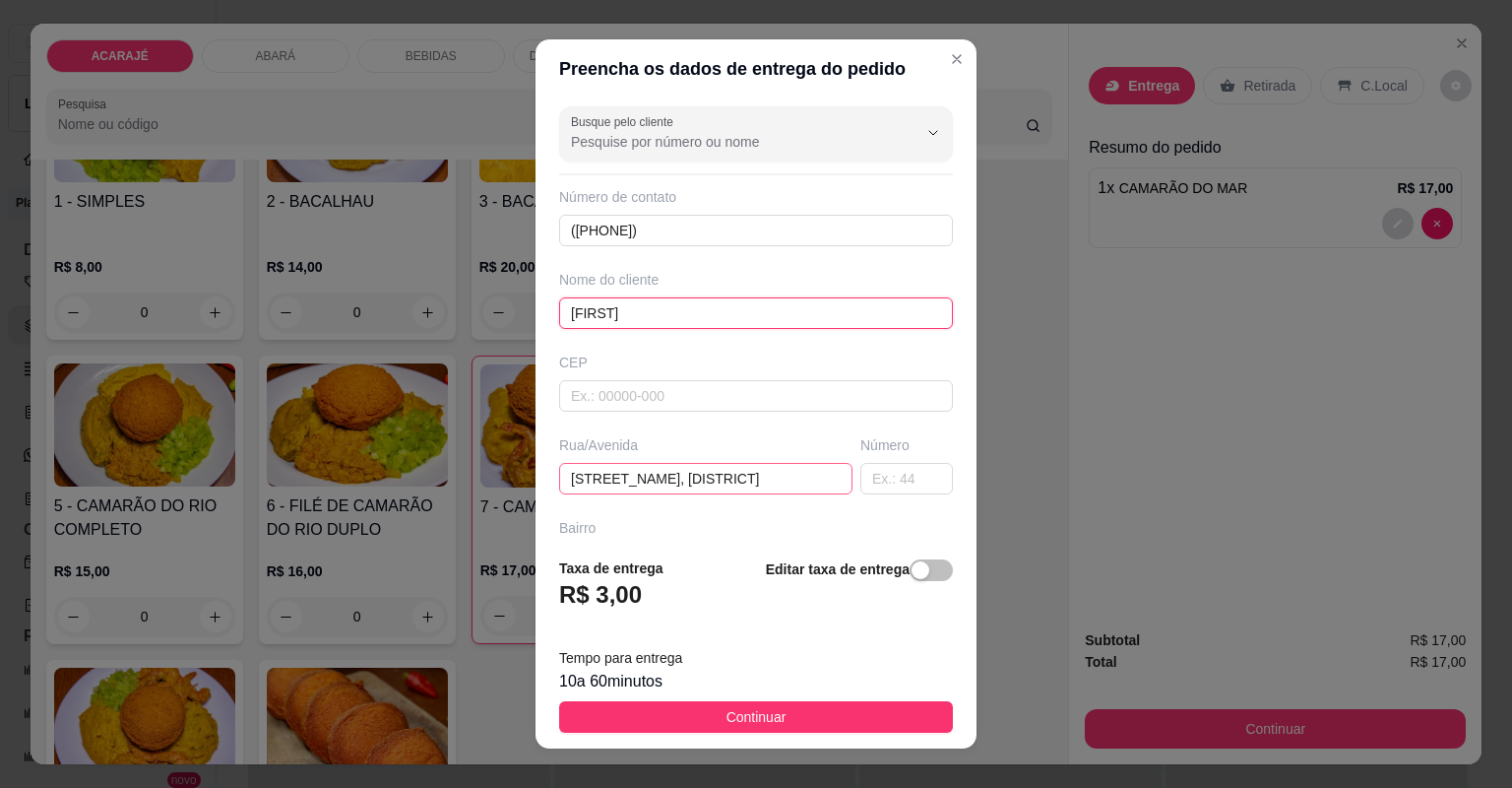 type on "[FIRST]" 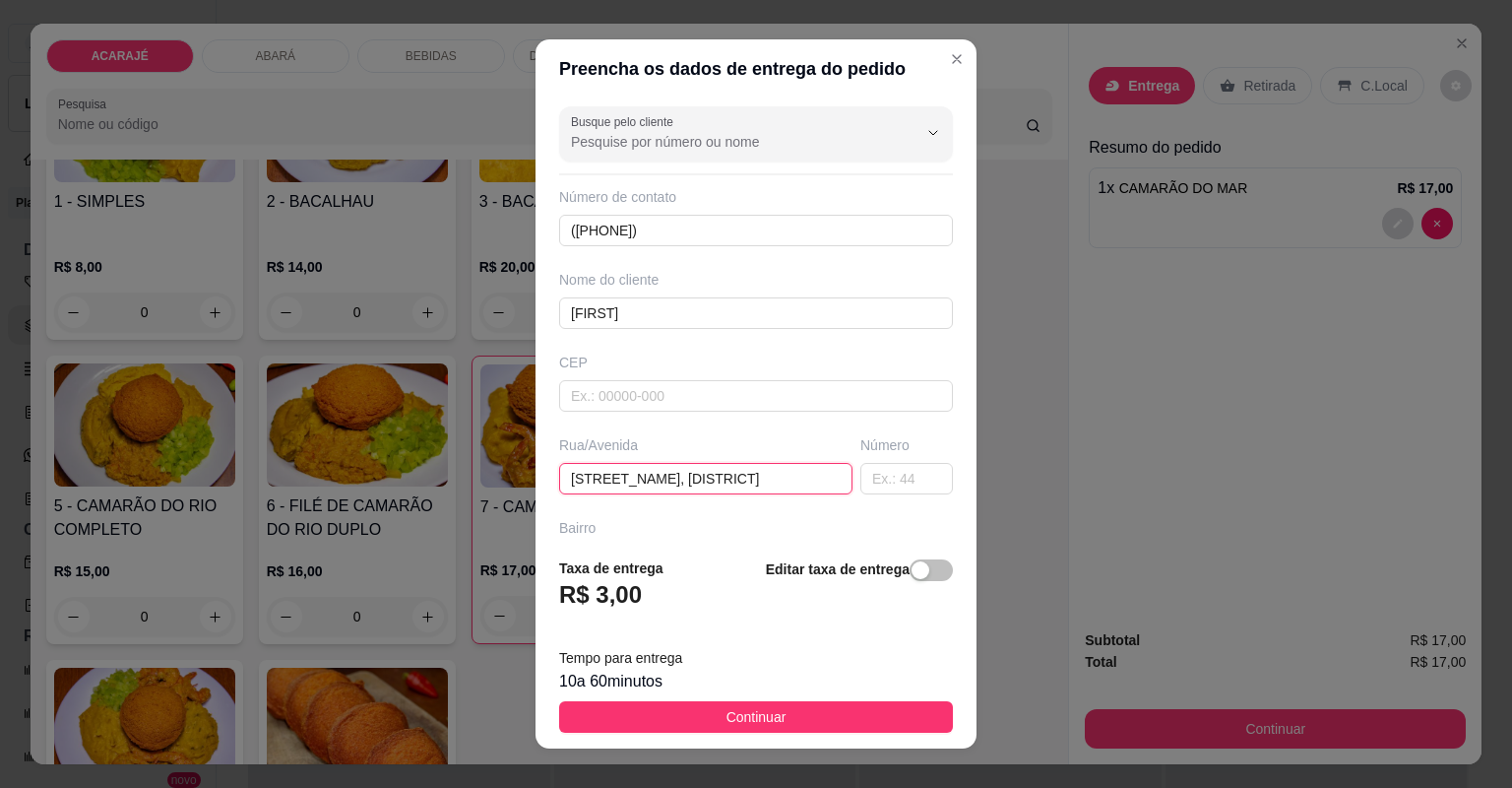 click on "[STREET_NAME], [DISTRICT]" at bounding box center [706, 479] 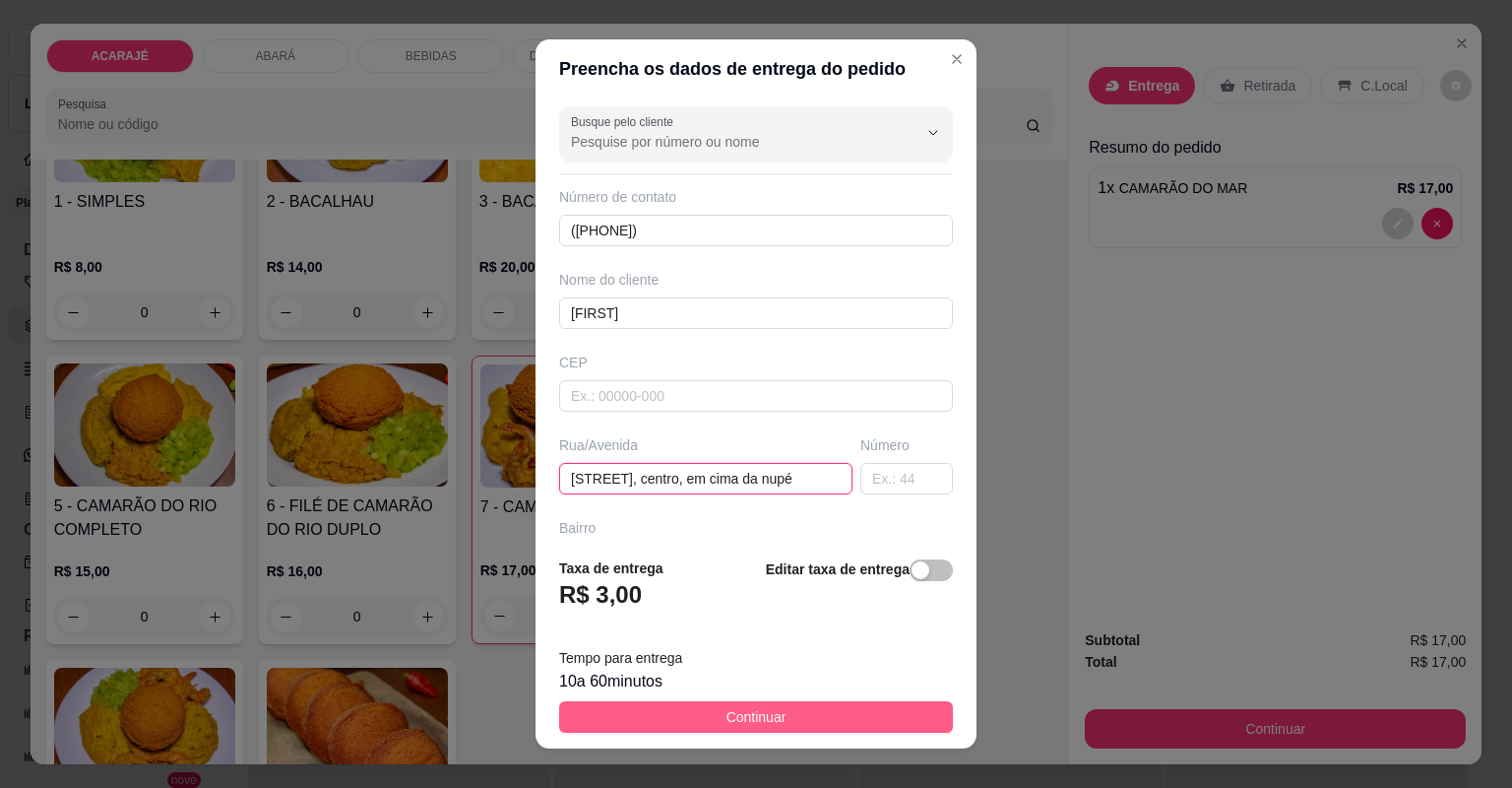 type on "[STREET], centro, em cima da nupé" 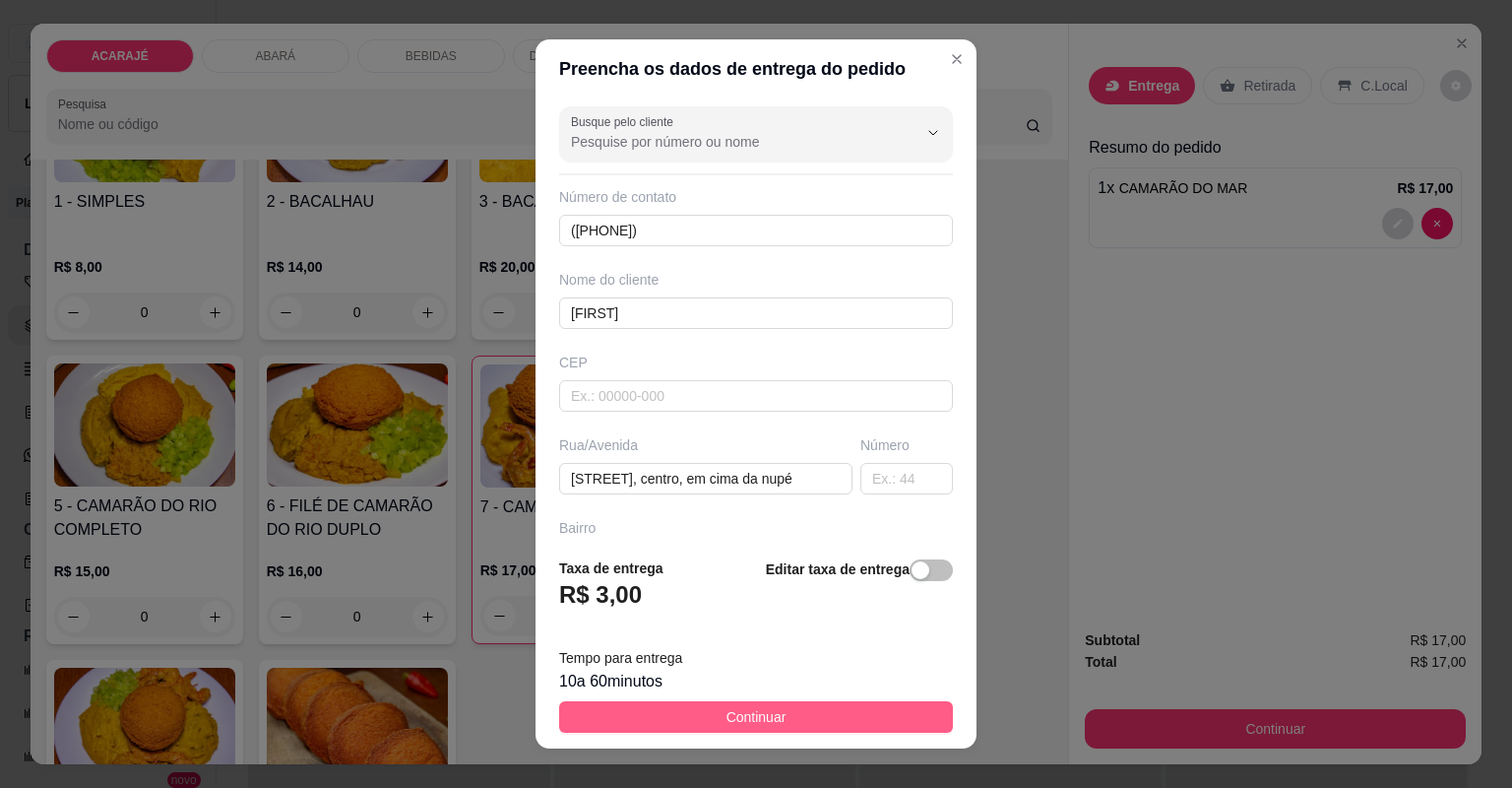 click on "Continuar" at bounding box center [756, 717] 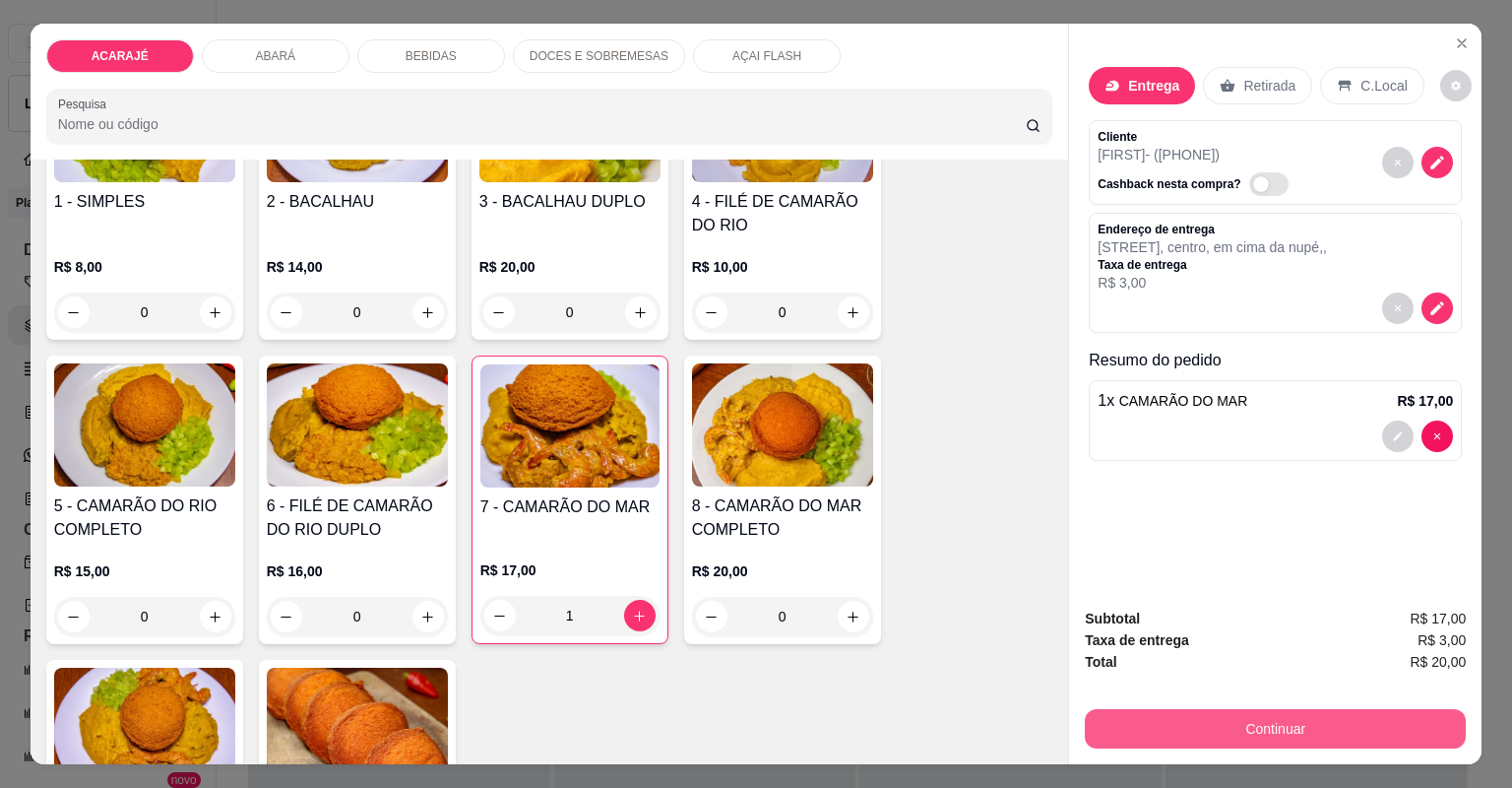 click on "Continuar" at bounding box center [1275, 729] 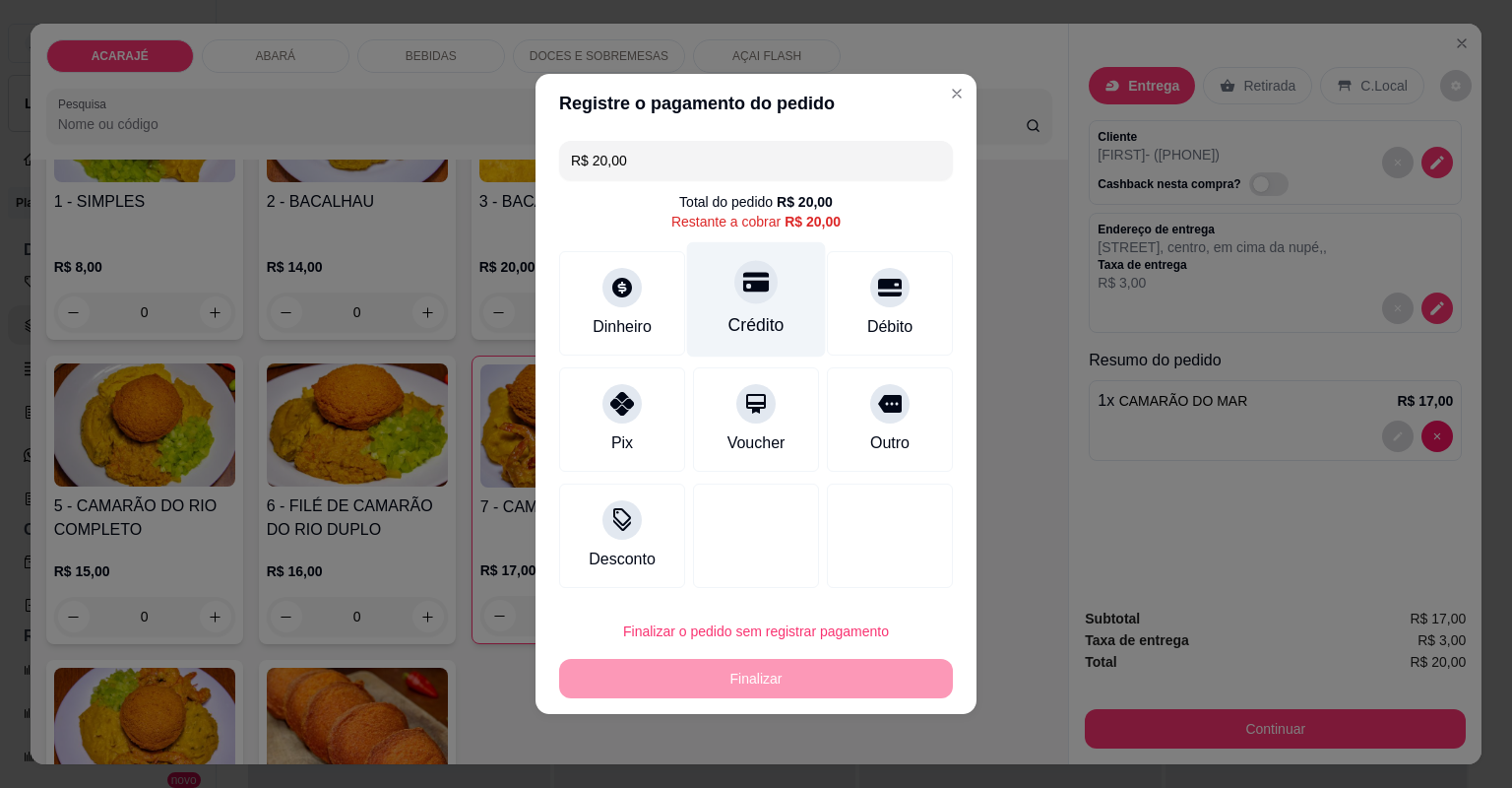 click on "Crédito" at bounding box center [756, 299] 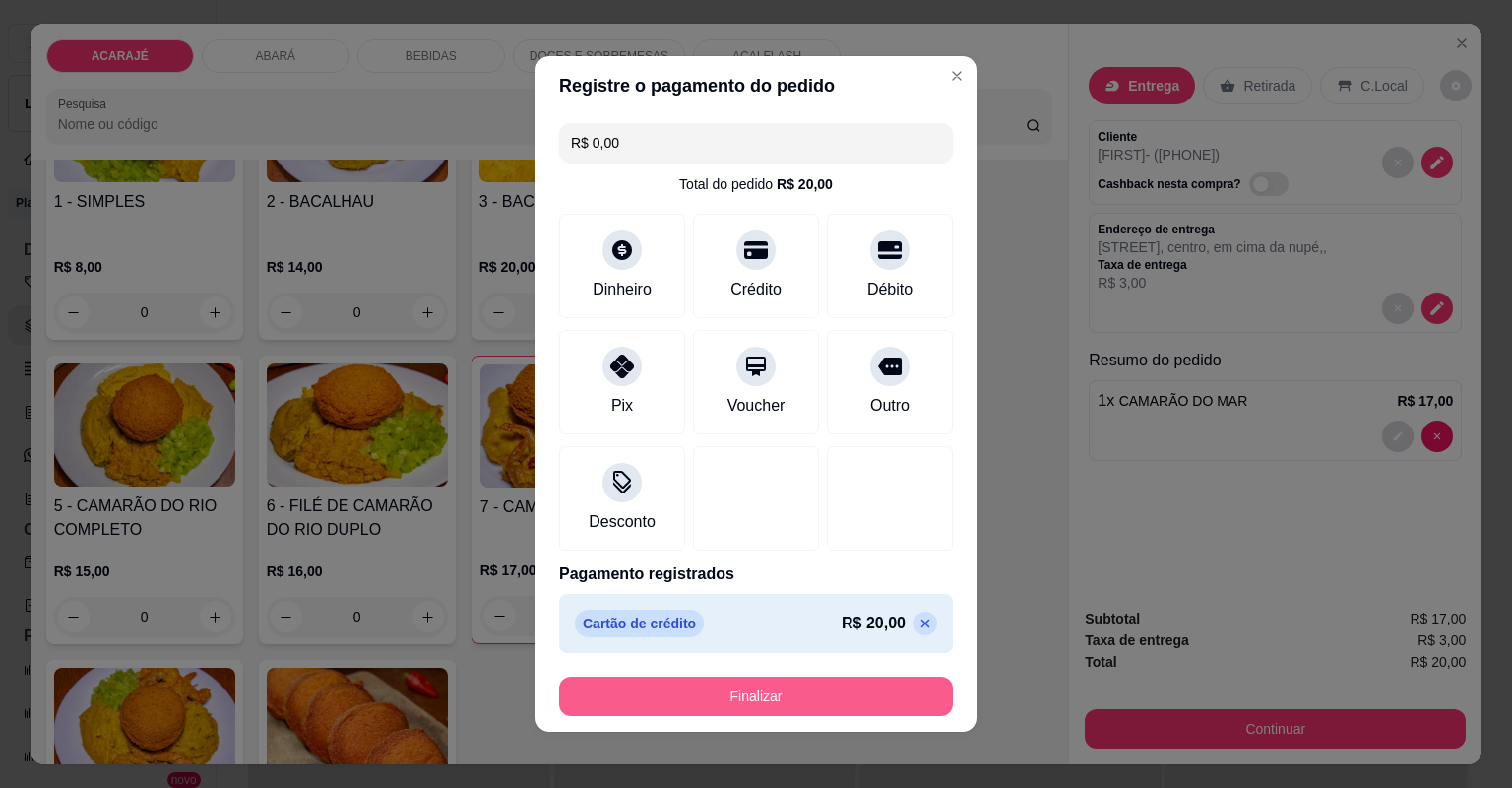 click on "Finalizar" at bounding box center (756, 696) 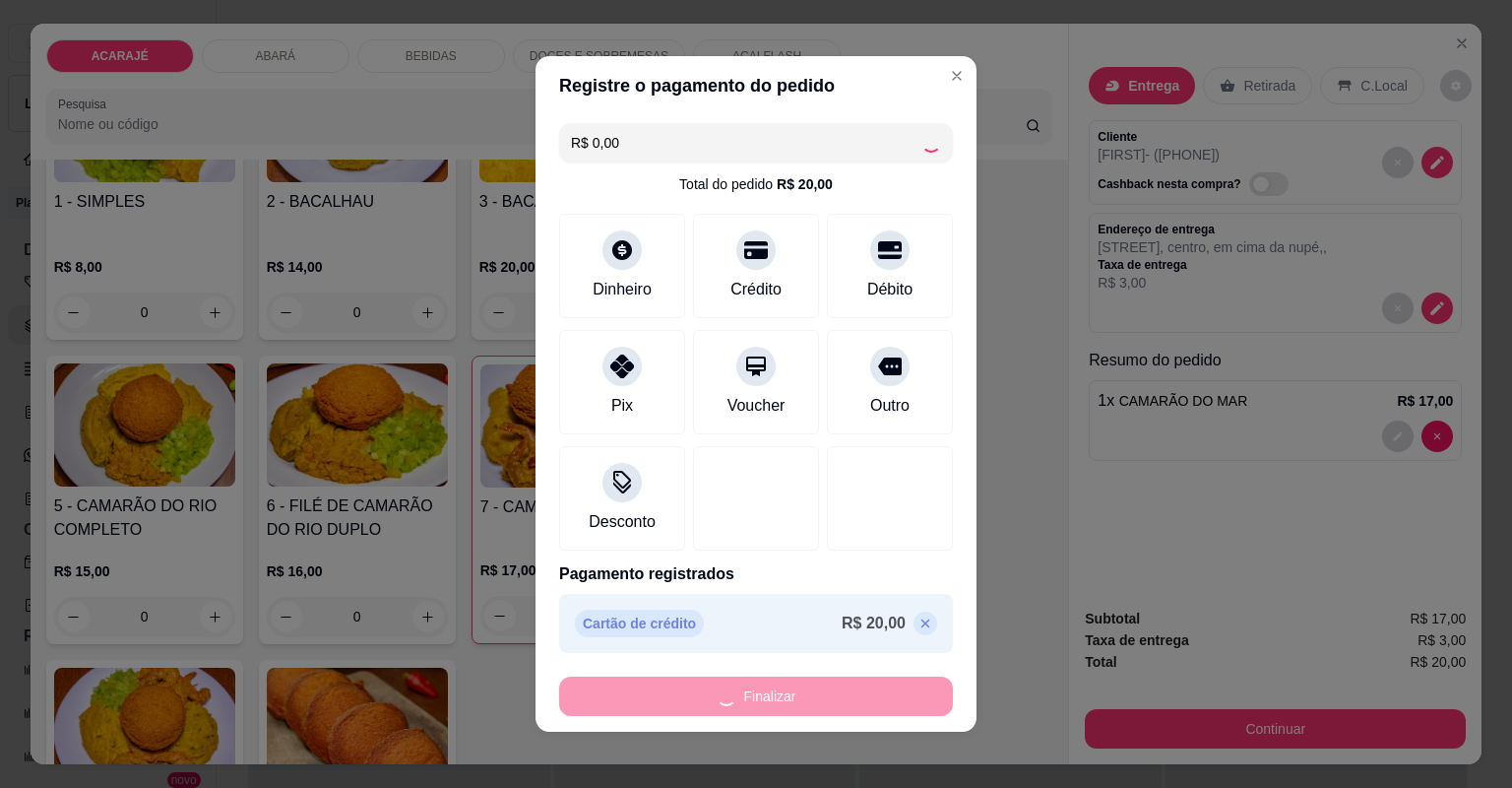 type on "0" 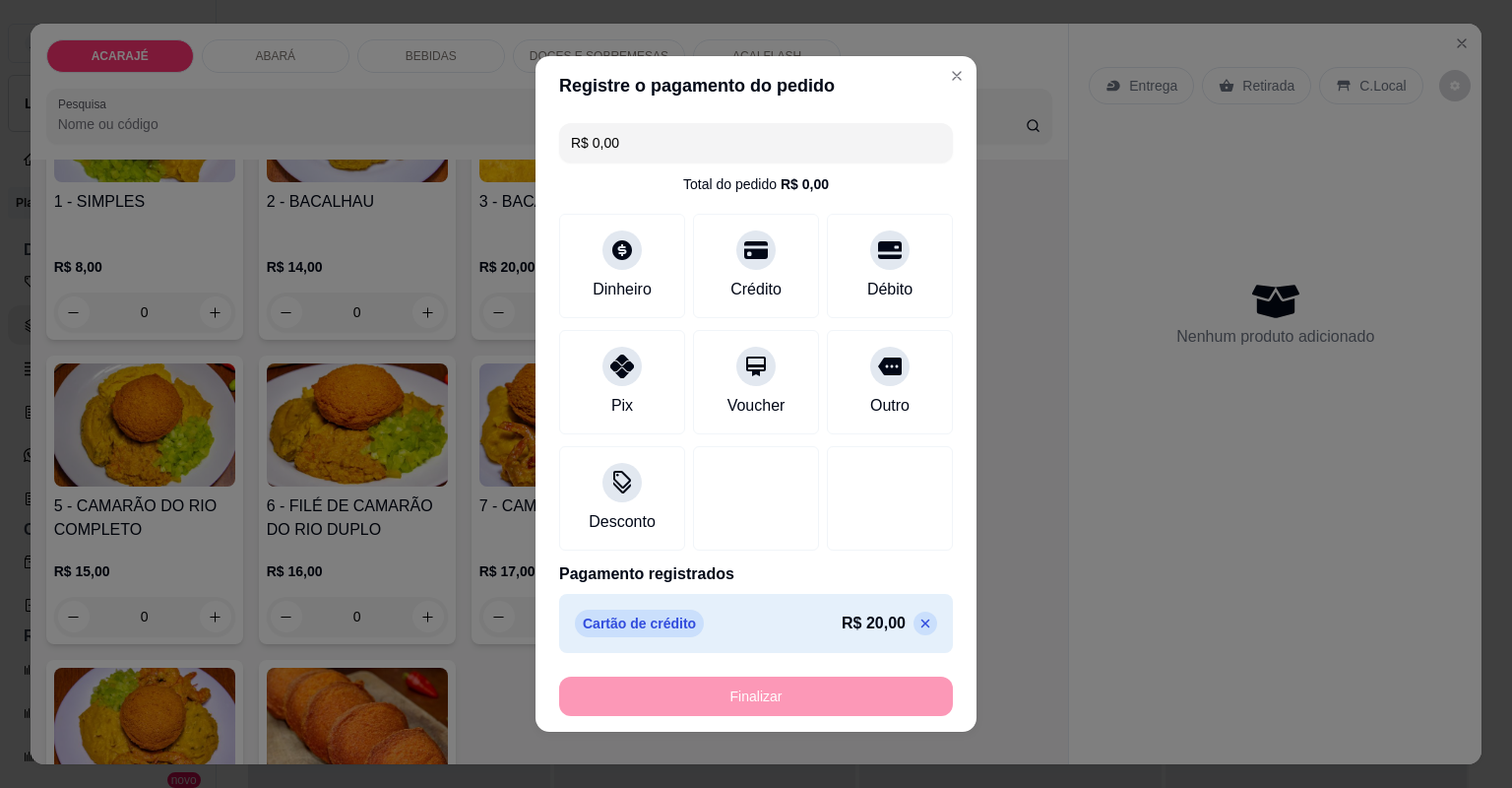 type on "-R$ 20,00" 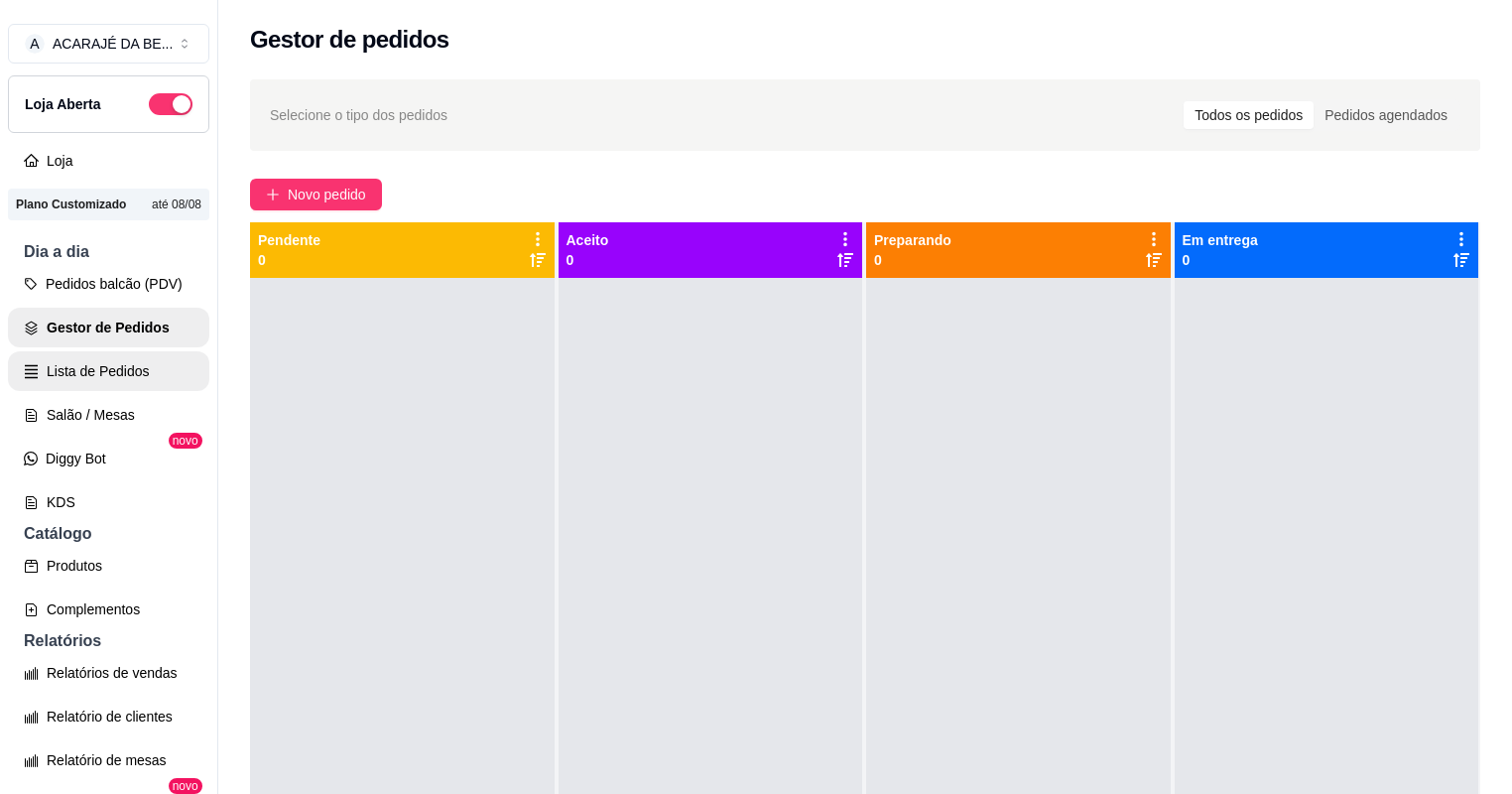 click on "Lista de Pedidos" at bounding box center [108, 371] 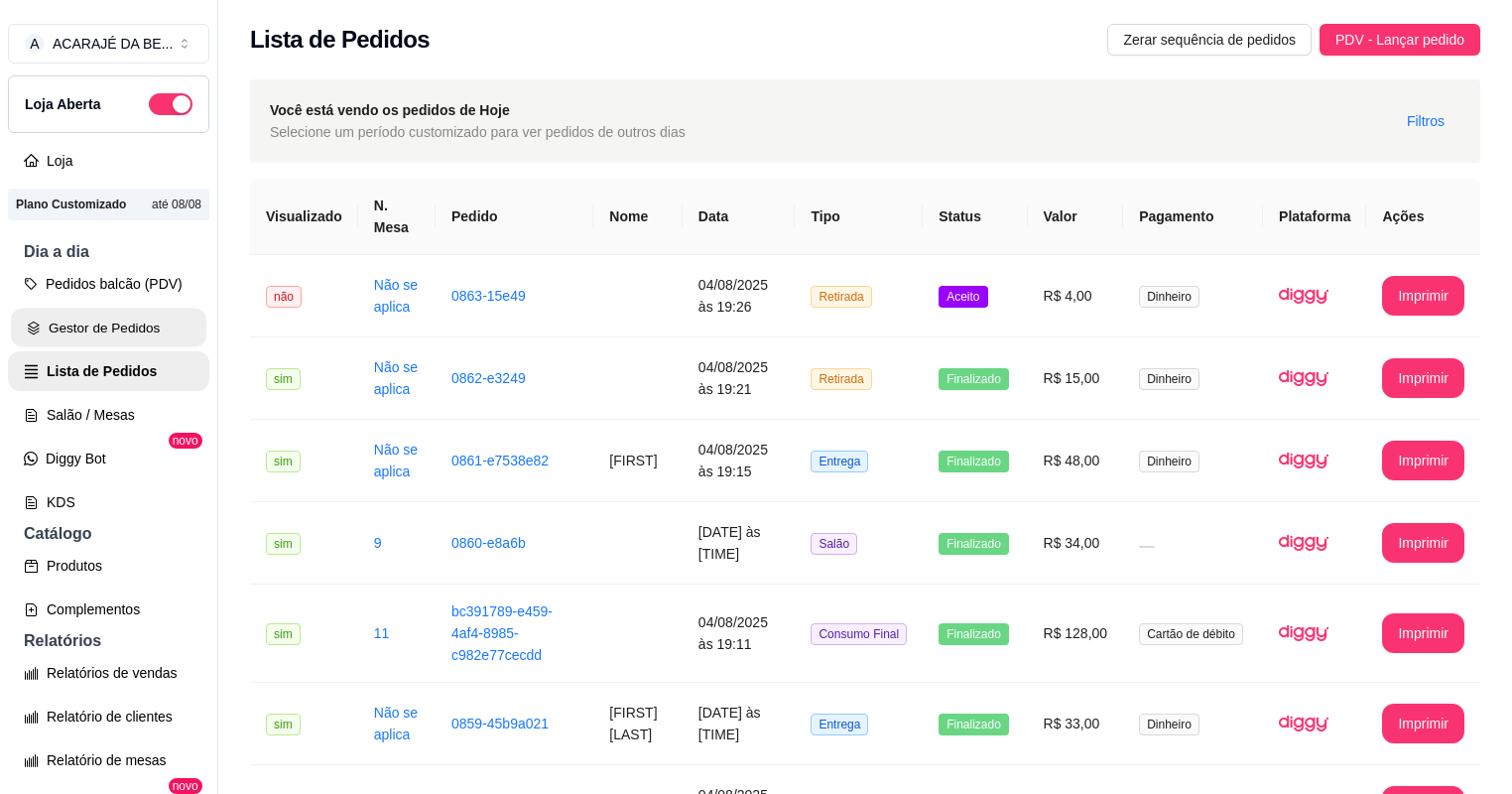 click on "Gestor de Pedidos" at bounding box center [108, 328] 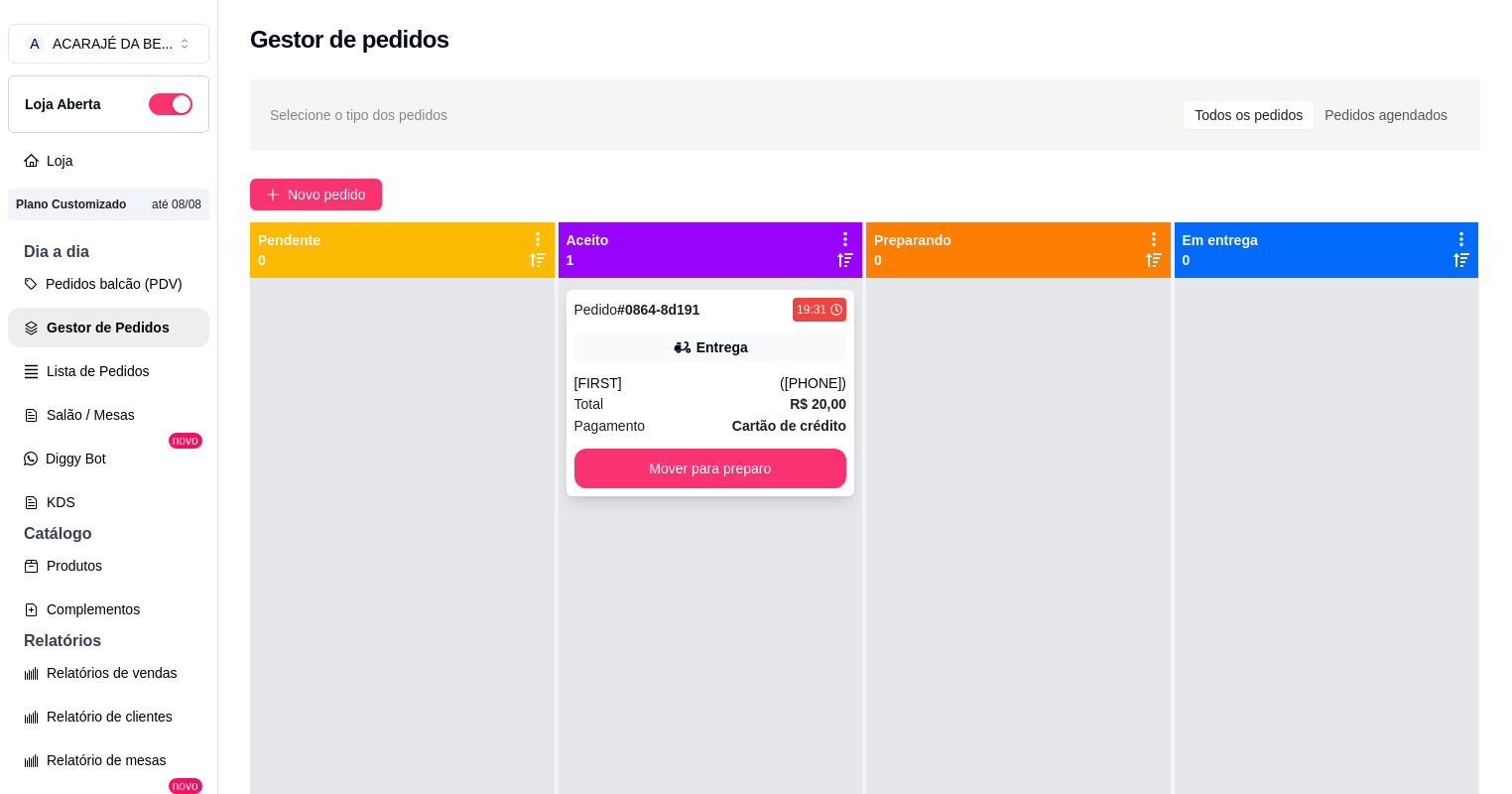 click on "Total R$ 20,00" at bounding box center [710, 404] 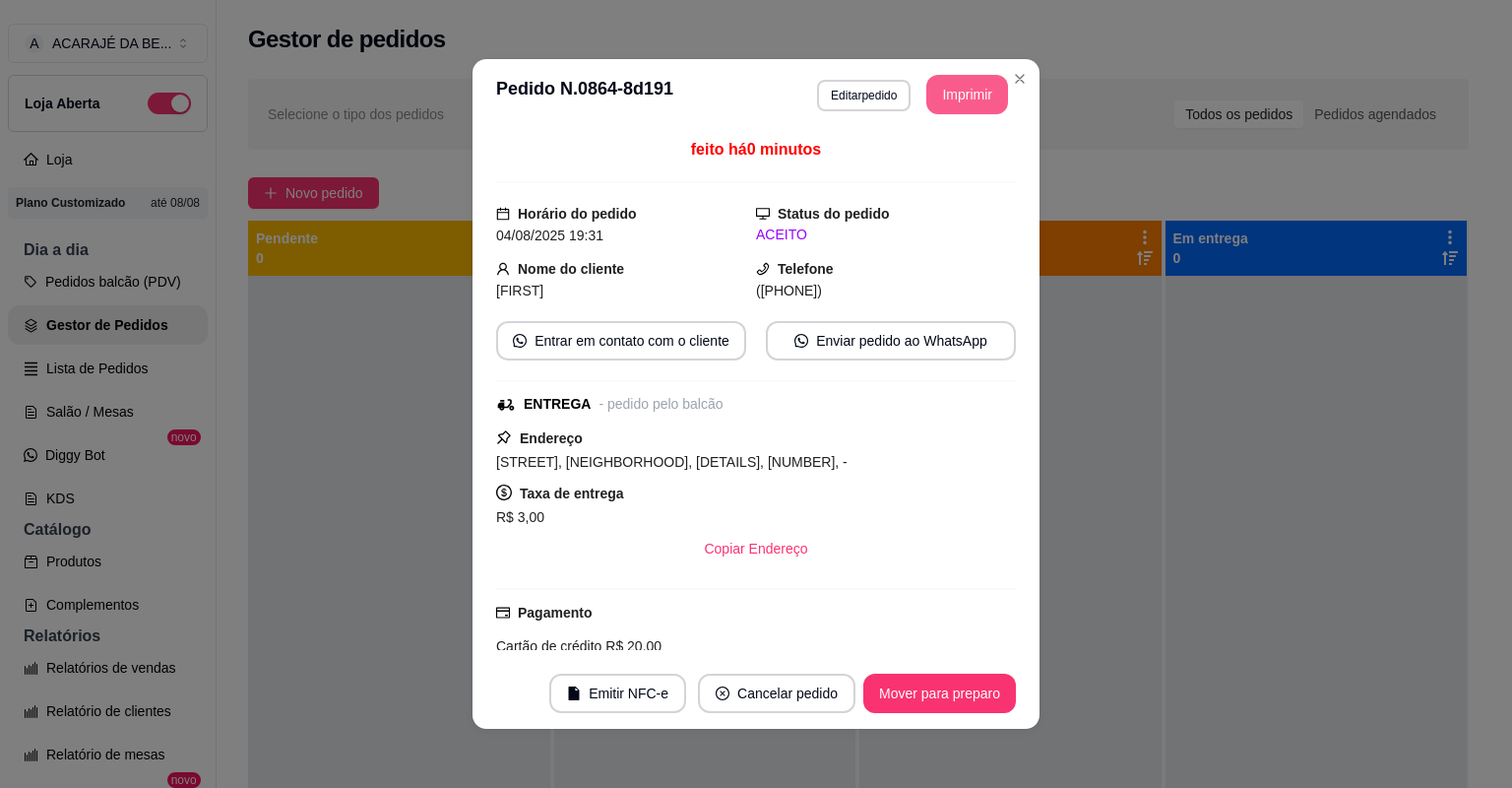click on "Imprimir" at bounding box center [967, 95] 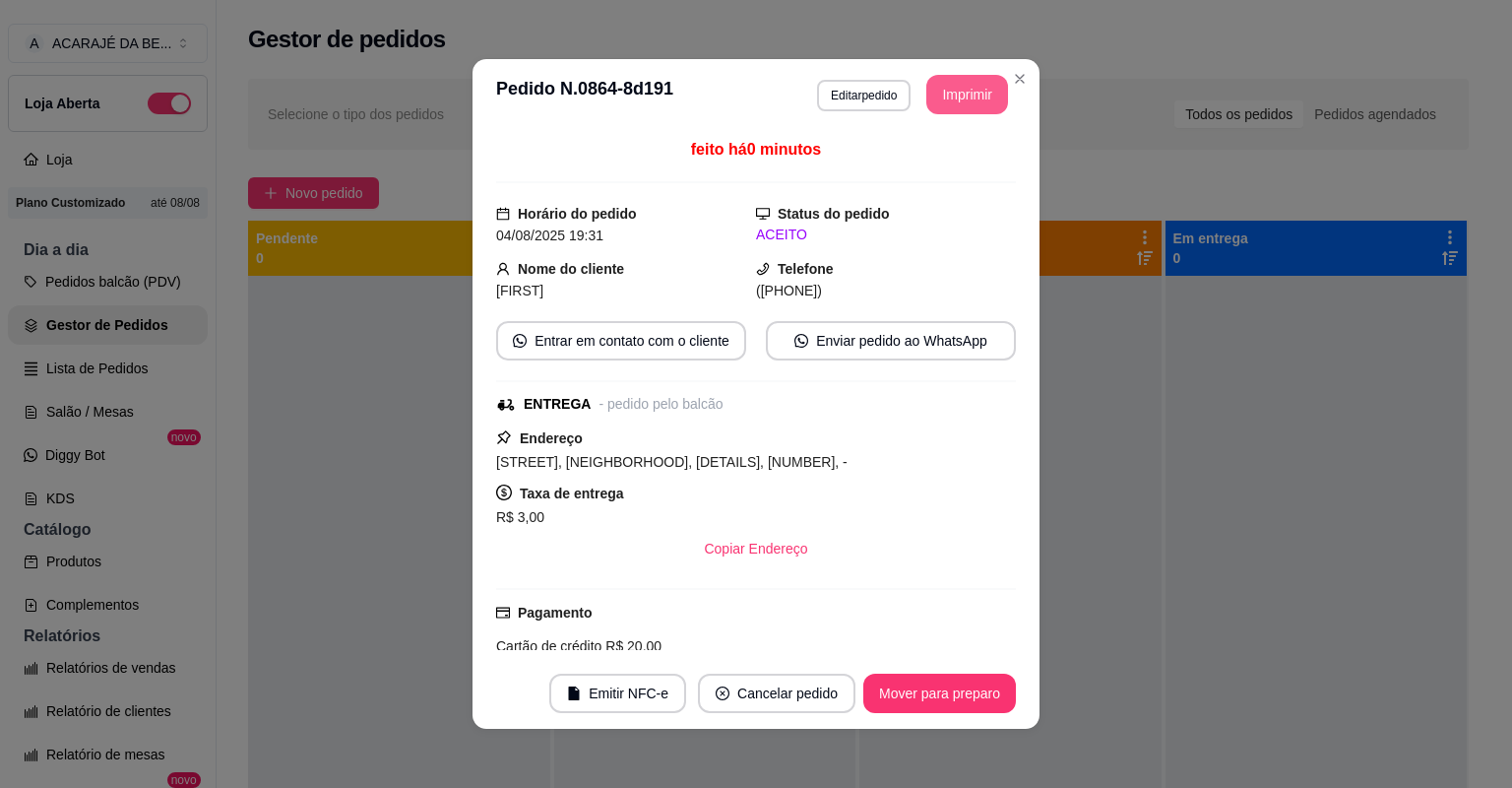 scroll, scrollTop: 0, scrollLeft: 0, axis: both 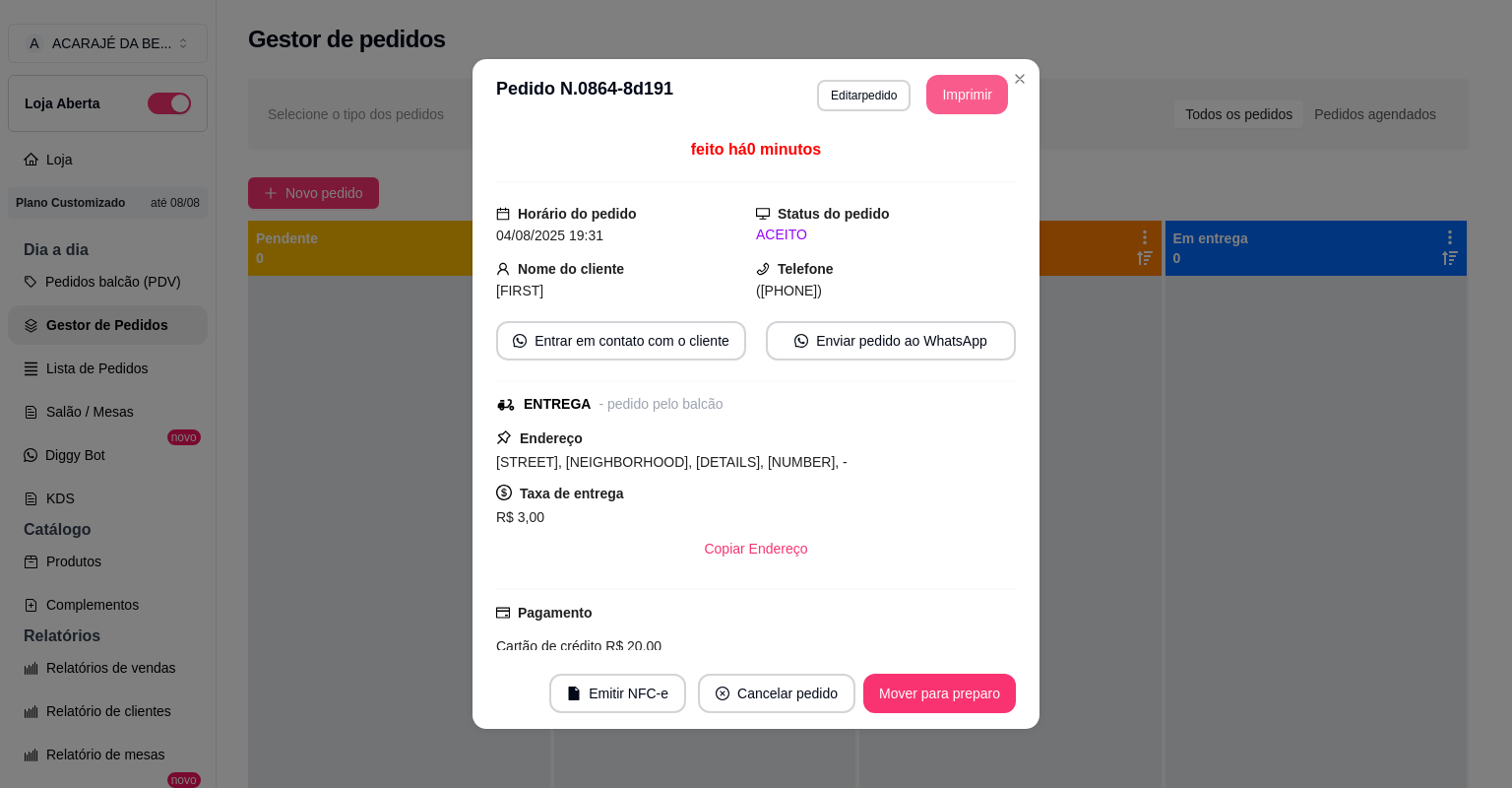 click on "Mover para preparo" at bounding box center [939, 693] 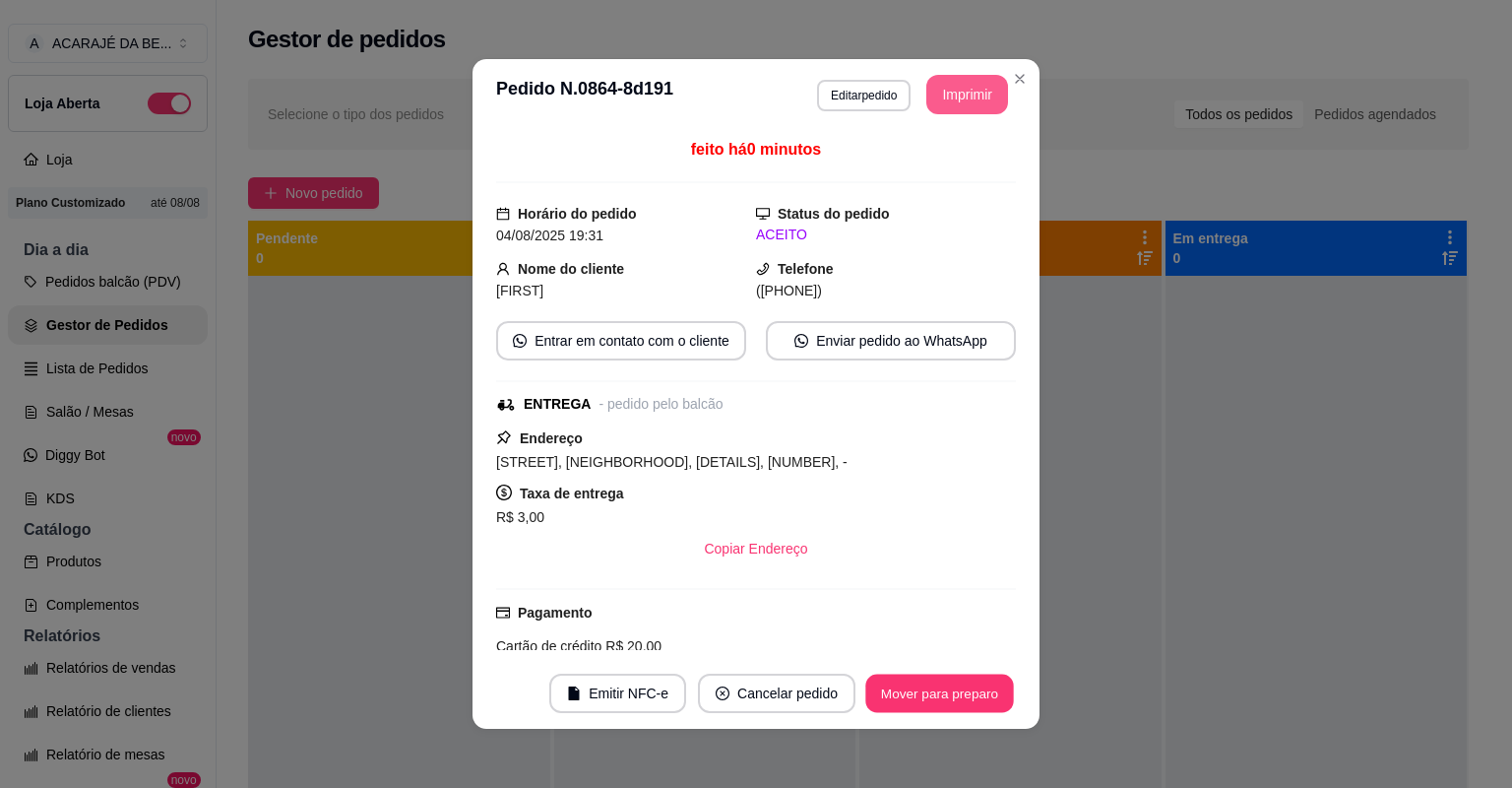 click on "Mover para preparo" at bounding box center (939, 693) 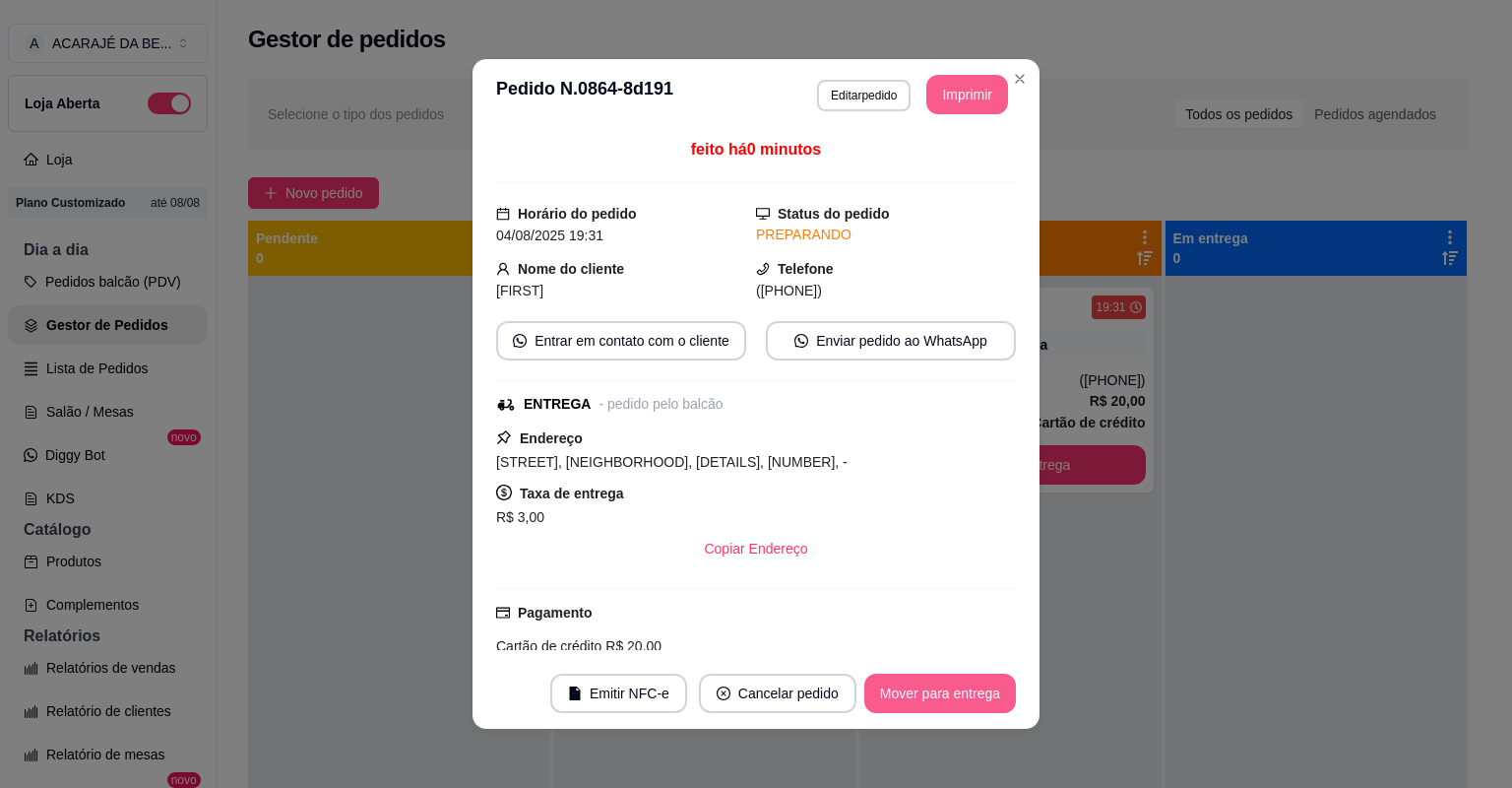 click on "Mover para entrega" at bounding box center (940, 693) 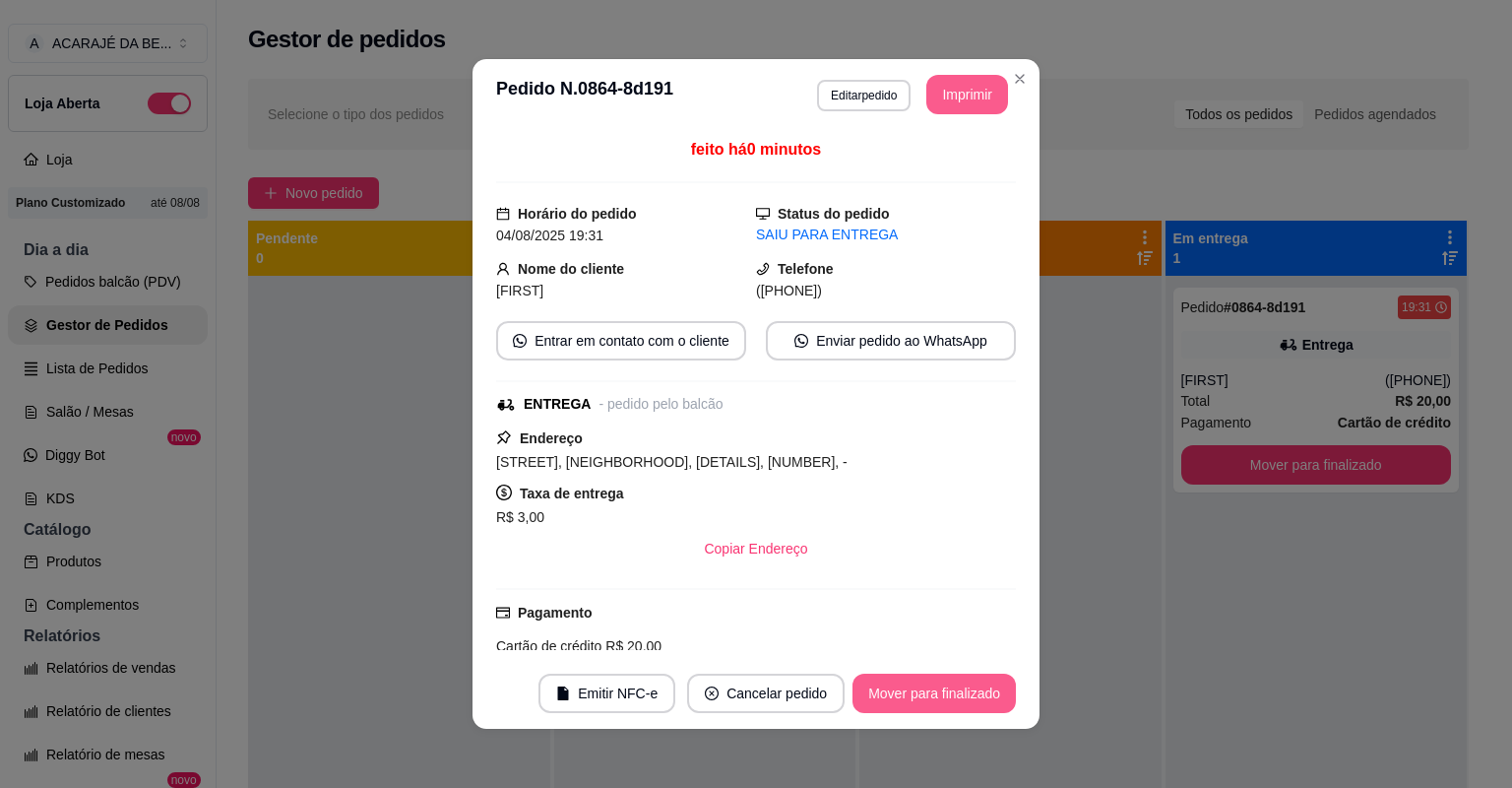 click on "Mover para finalizado" at bounding box center [934, 693] 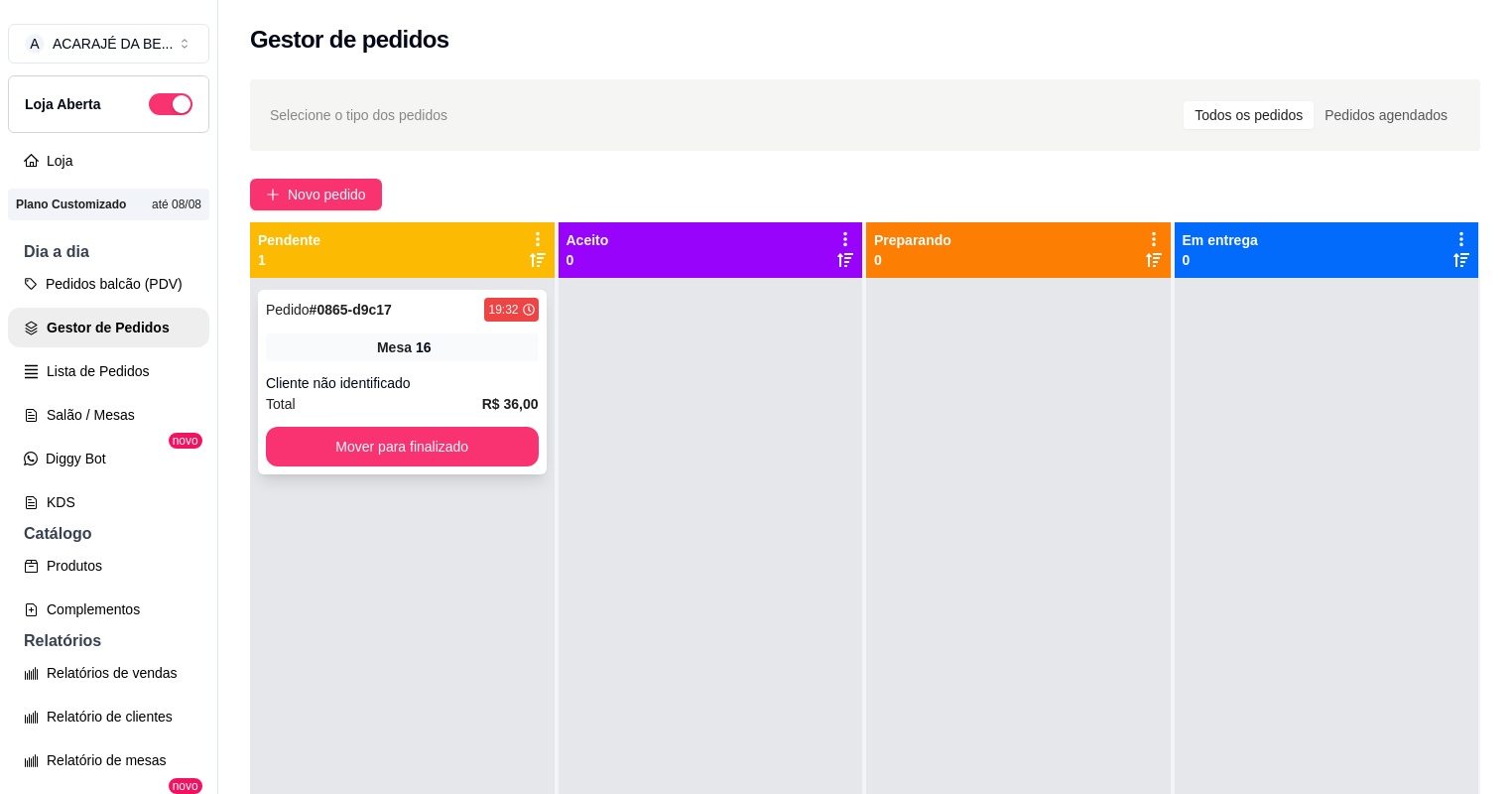 click on "Total R$ 36,00" at bounding box center [402, 404] 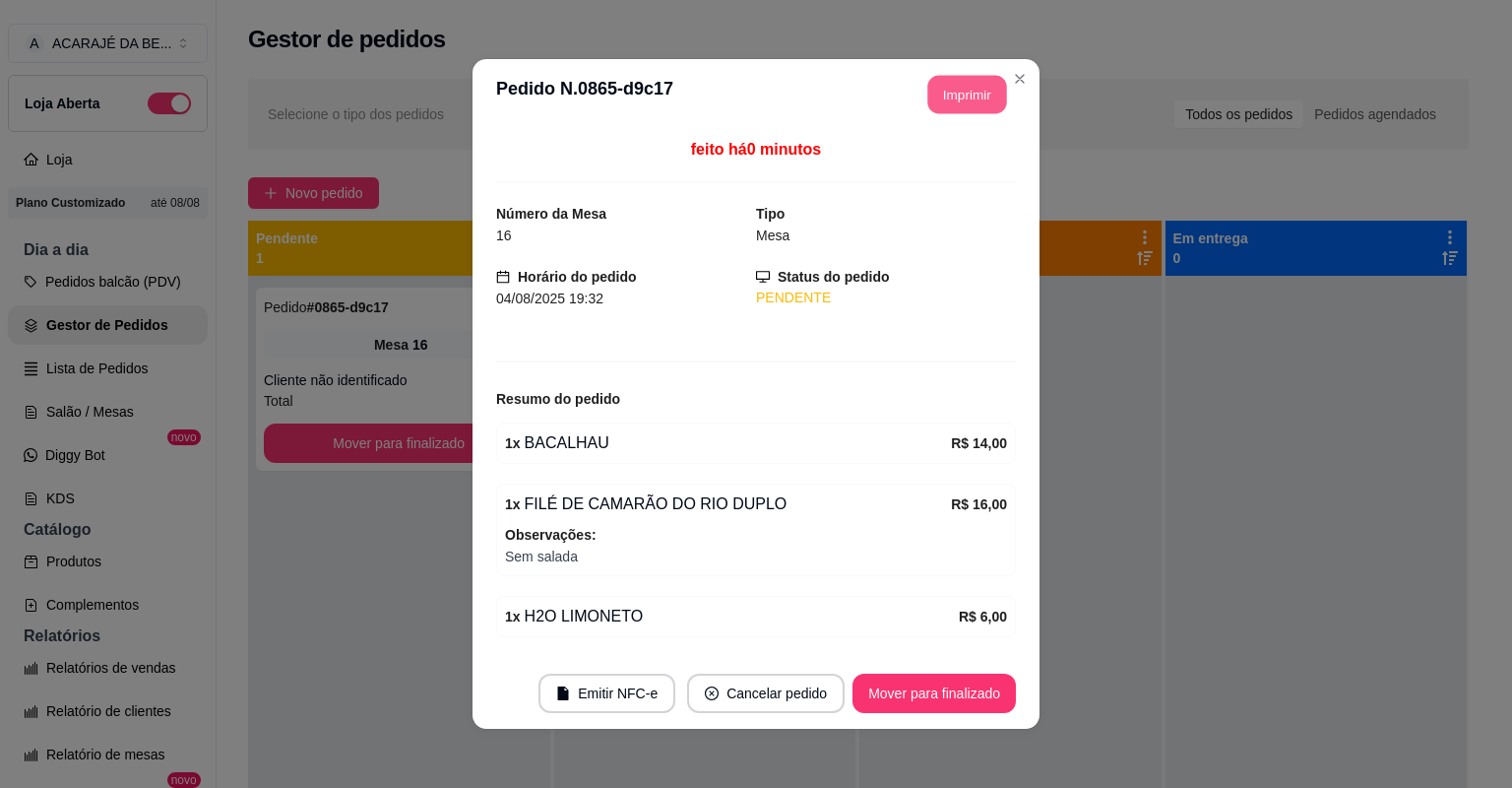 click on "Imprimir" at bounding box center [968, 95] 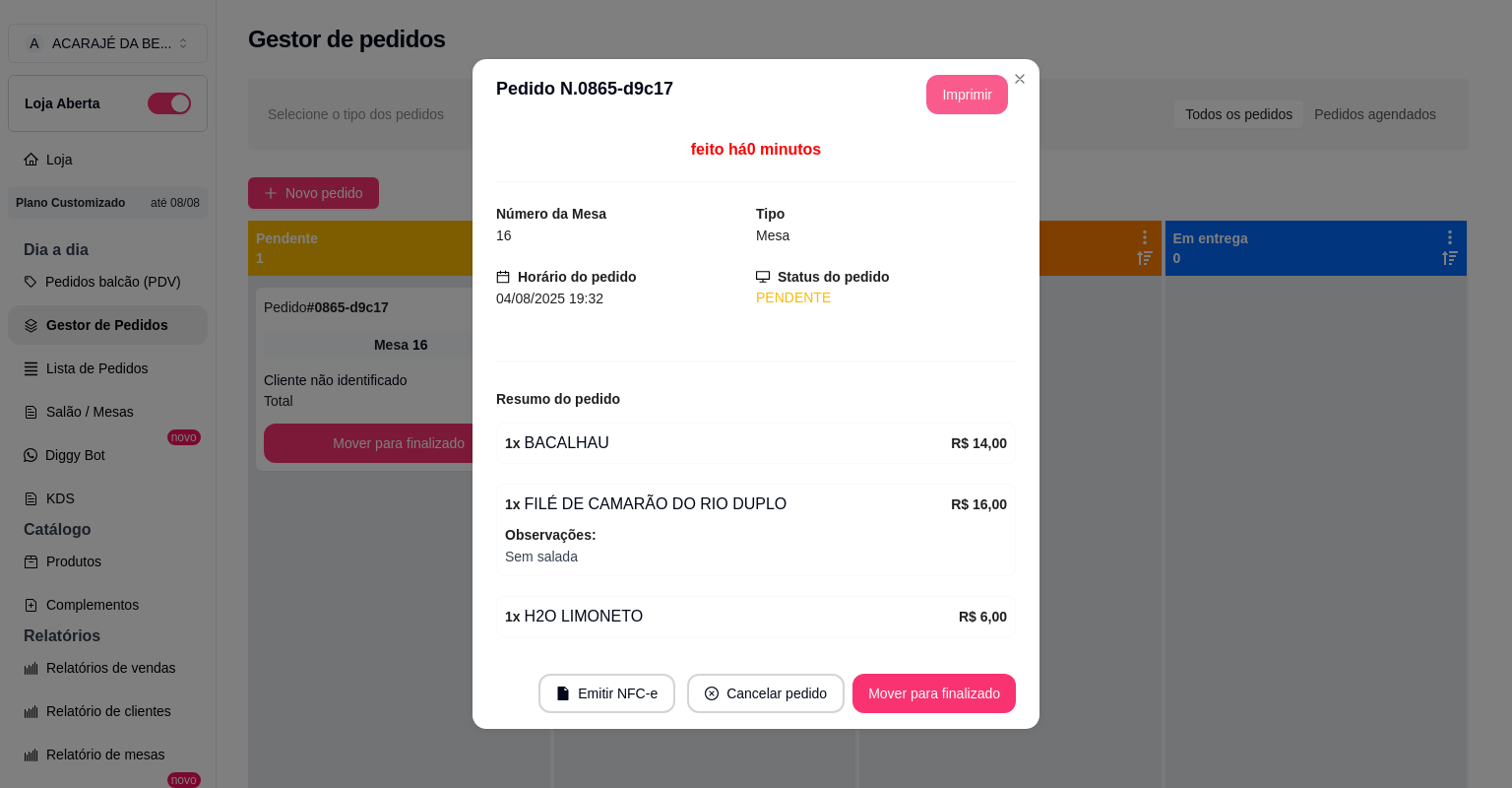 scroll, scrollTop: 0, scrollLeft: 0, axis: both 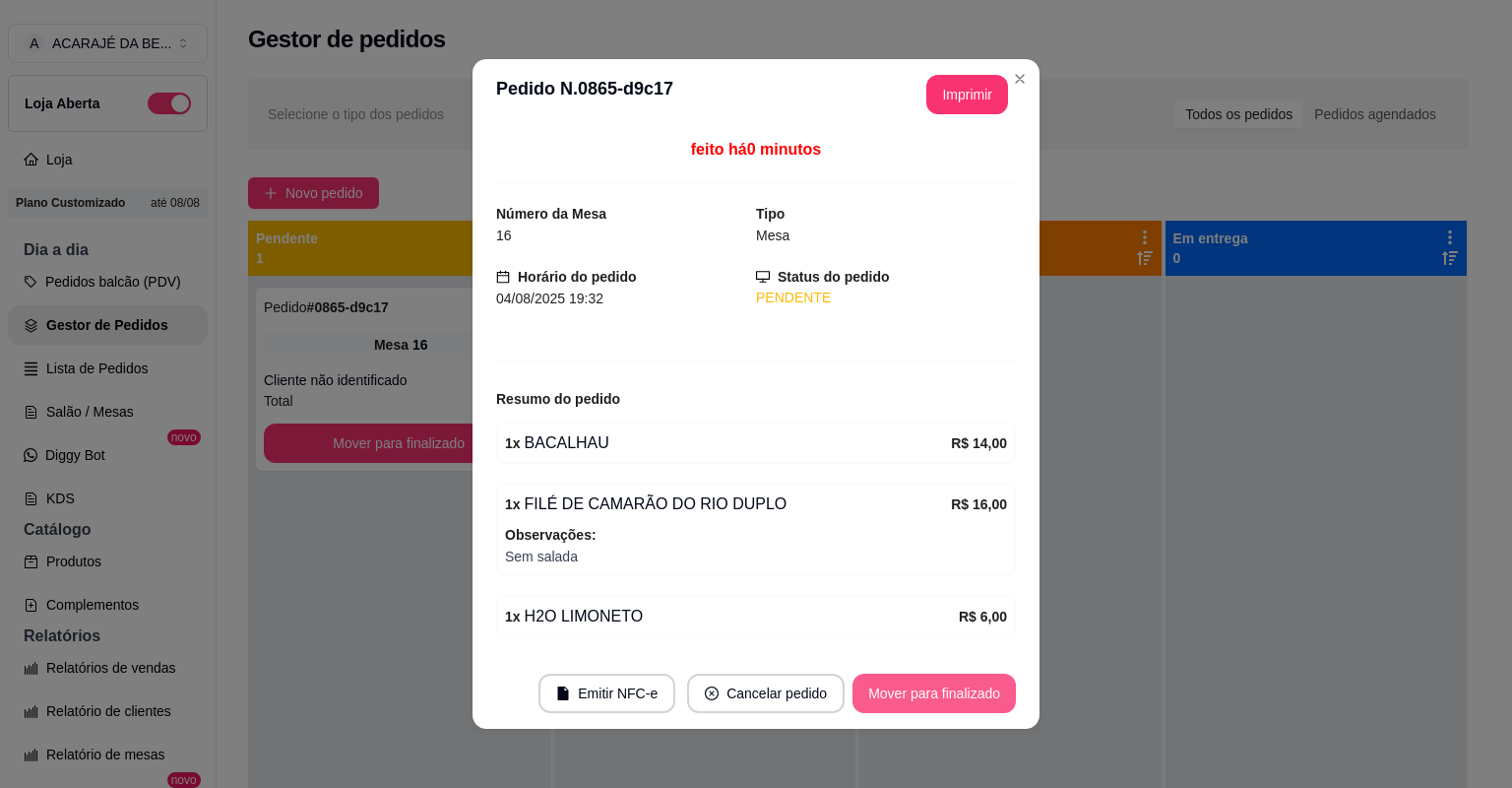click on "Mover para finalizado" at bounding box center (934, 693) 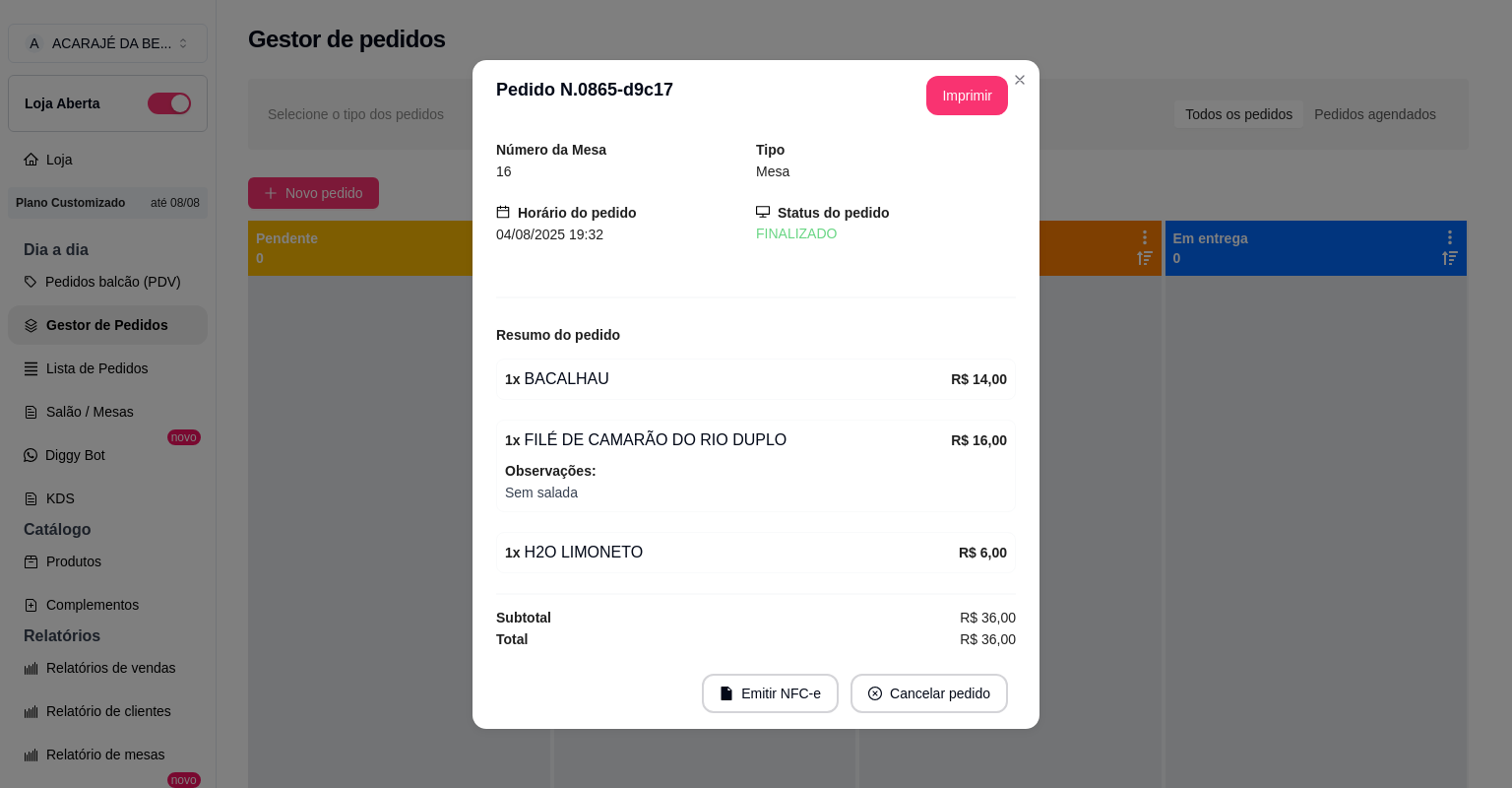 click on "Número da Mesa 16 Tipo Mesa Horário do pedido [DATE] [TIME] Status do pedido FINALIZADO Resumo do pedido 1 x BACALHAU R$ 14,00 1 x FILÉ DE CAMARÃO DO RIO DUPLO R$ 16,00 Observações: Sem salada 1 x H2O LIMONETO R$ 6,00 Subtotal R$ 36,00 Total R$ 36,00" at bounding box center [756, 394] 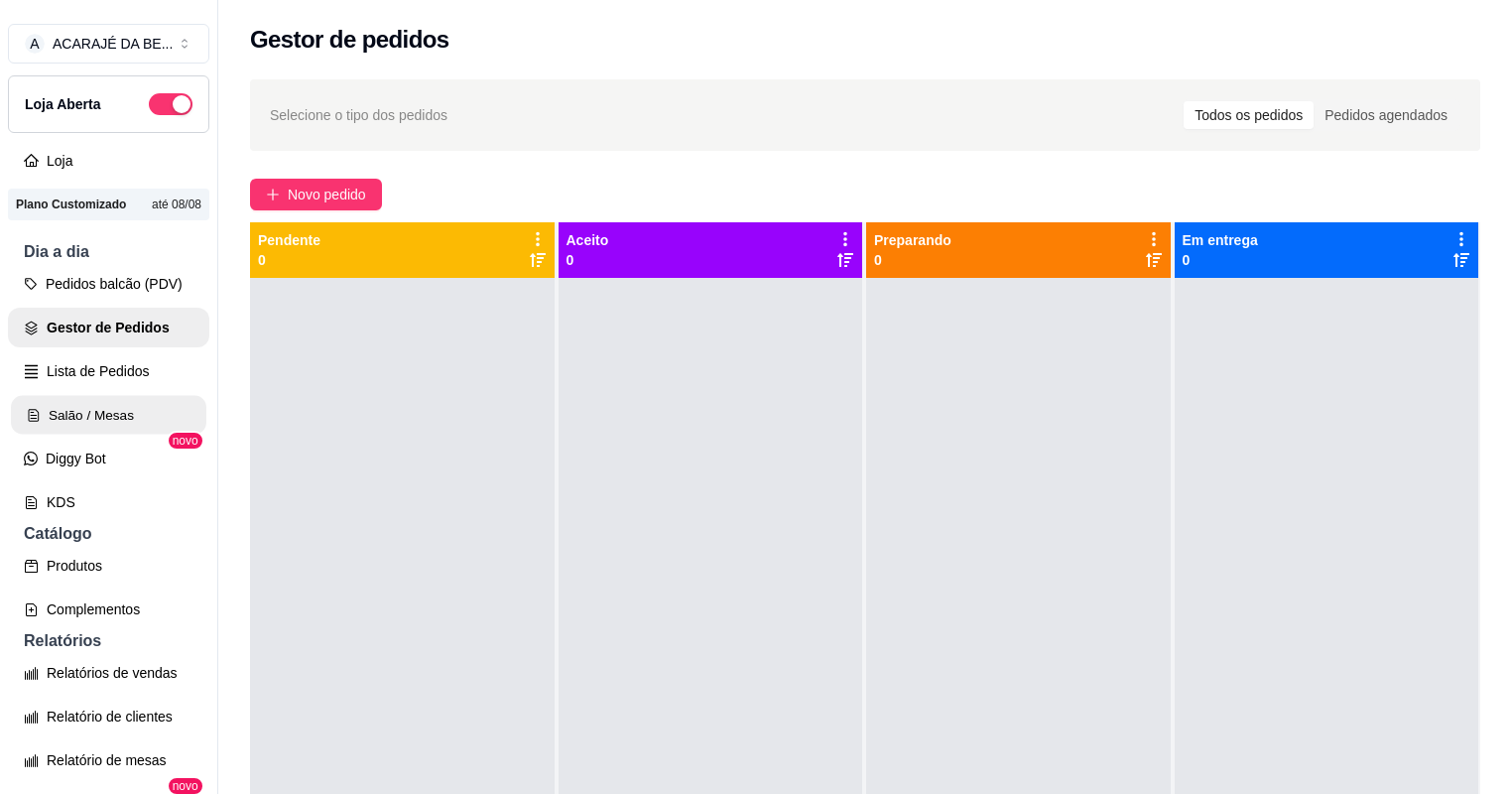 click on "Salão / Mesas" at bounding box center [108, 415] 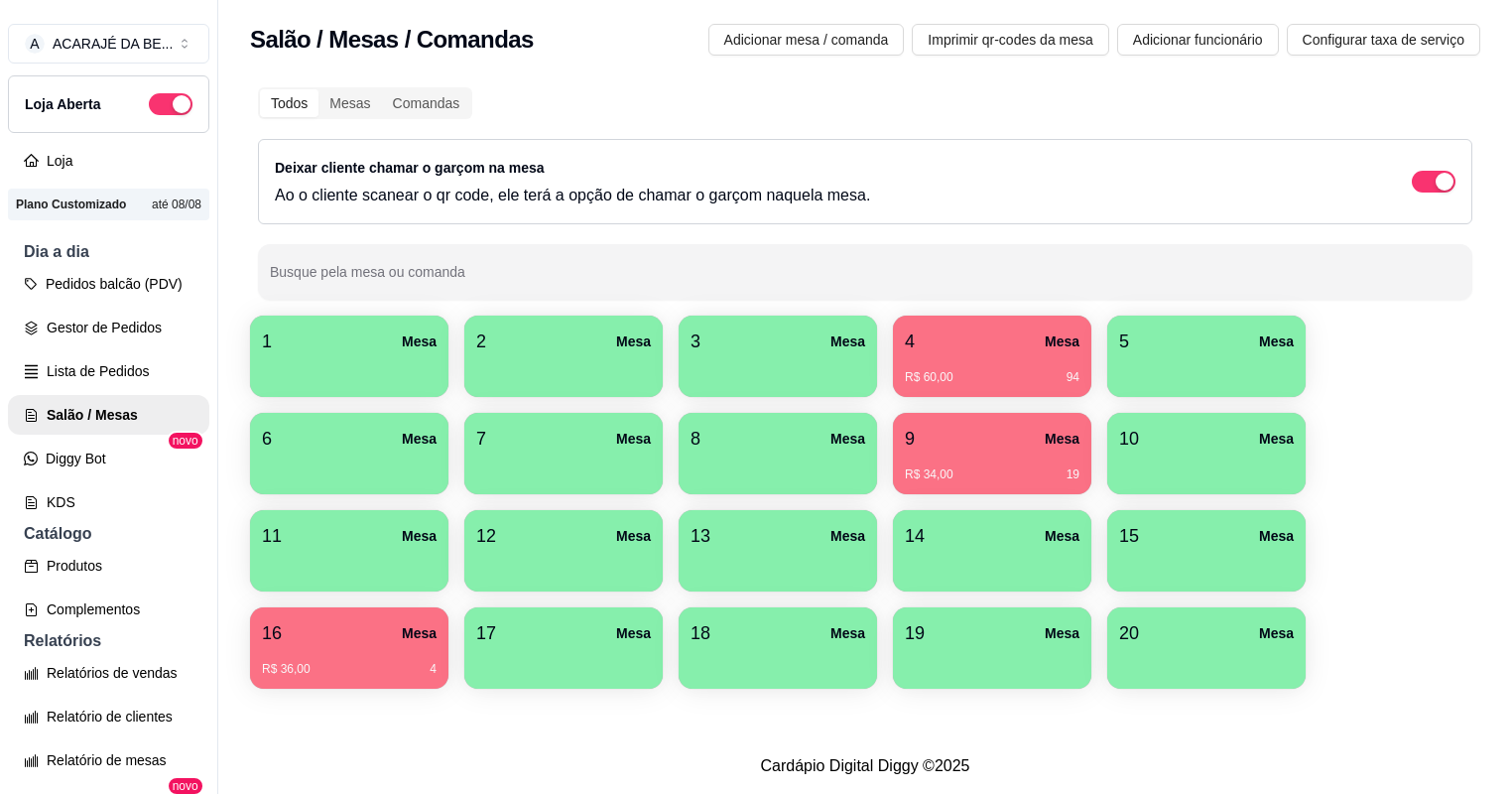 click on "R$ 34,00 19" at bounding box center (992, 467) 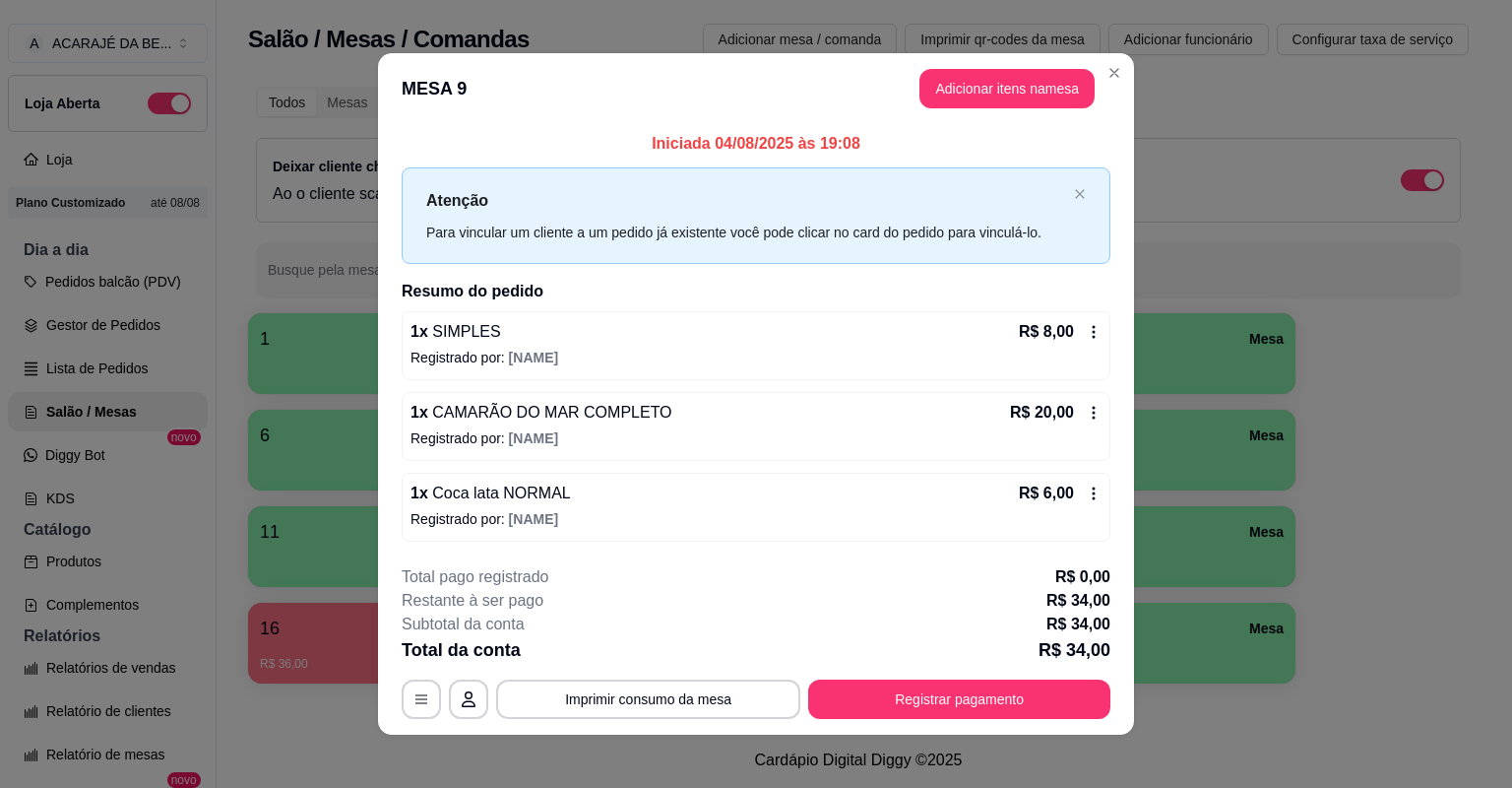 scroll, scrollTop: 8, scrollLeft: 0, axis: vertical 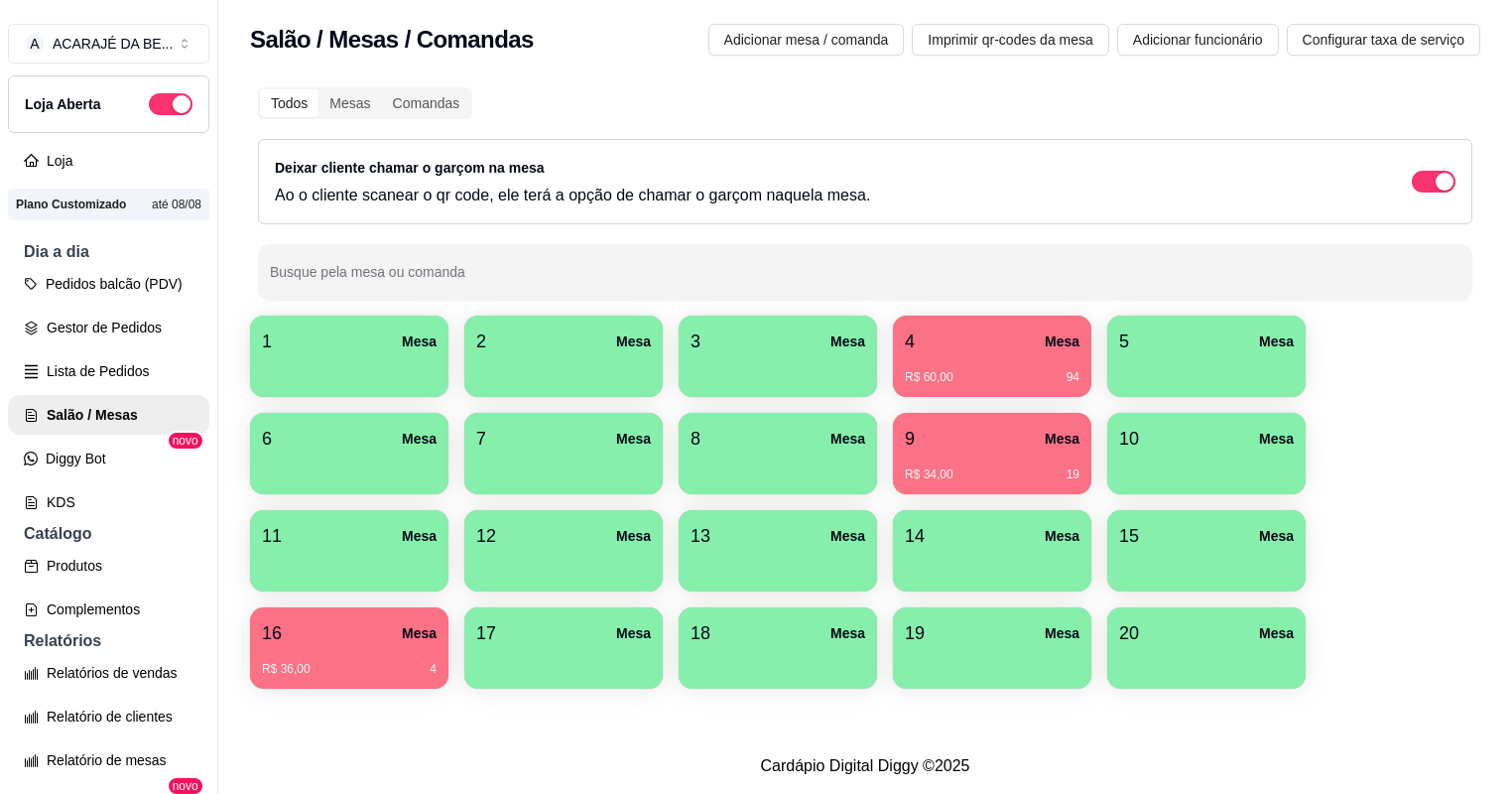 click on "16 Mesa" at bounding box center [349, 633] 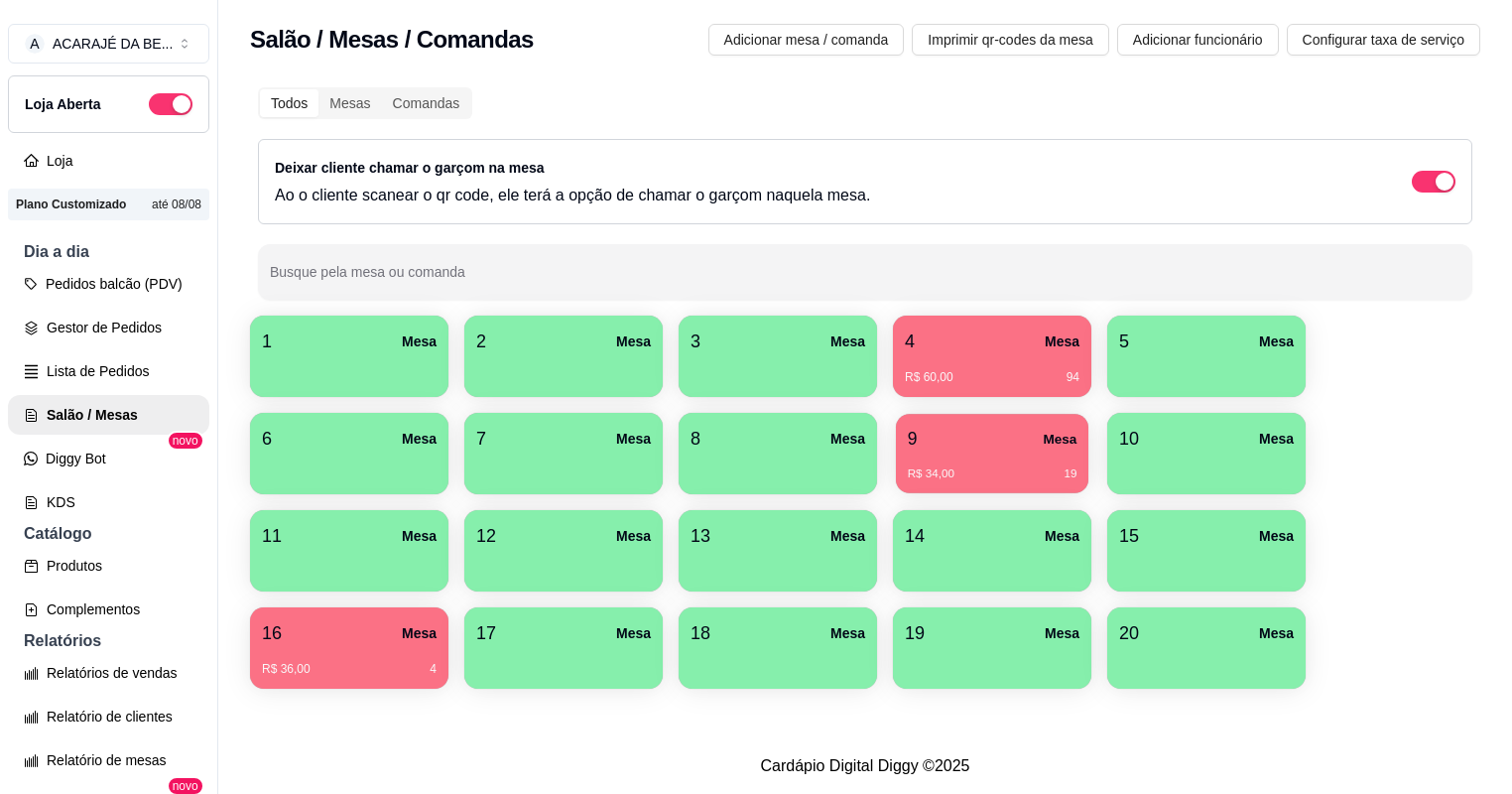 click on "9 Mesa" at bounding box center (992, 439) 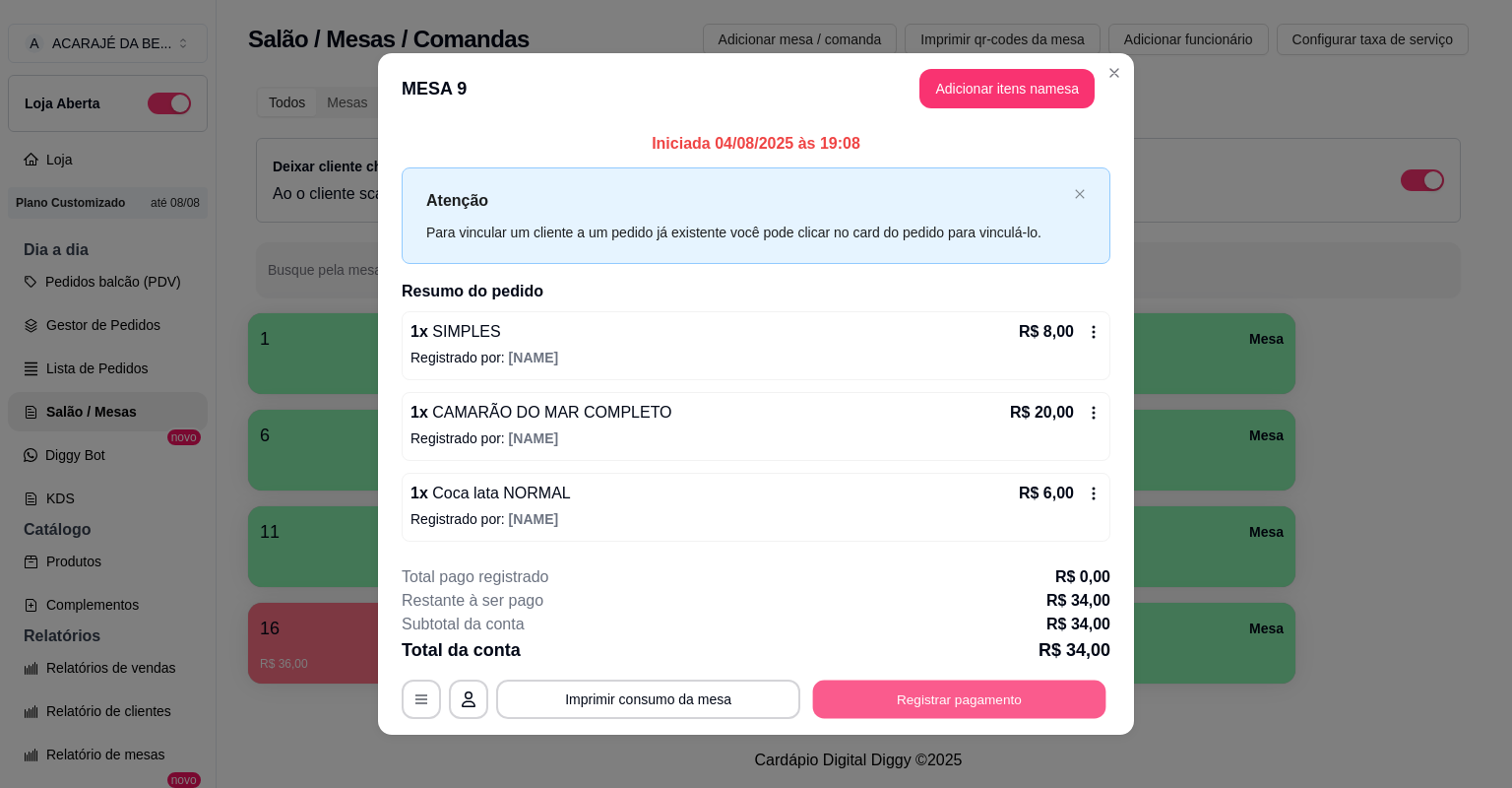 click on "Registrar pagamento" at bounding box center [960, 698] 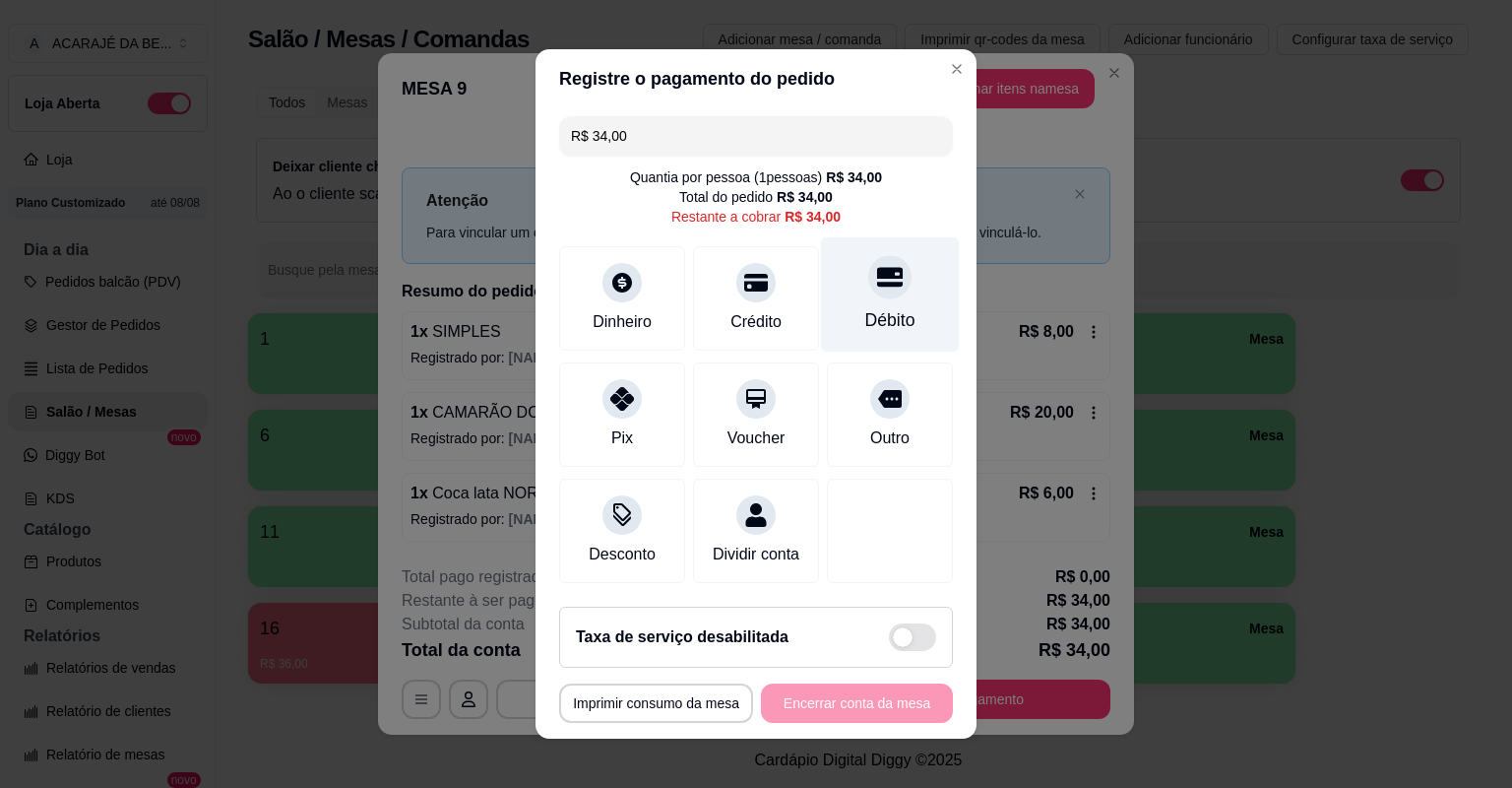 click at bounding box center [890, 277] 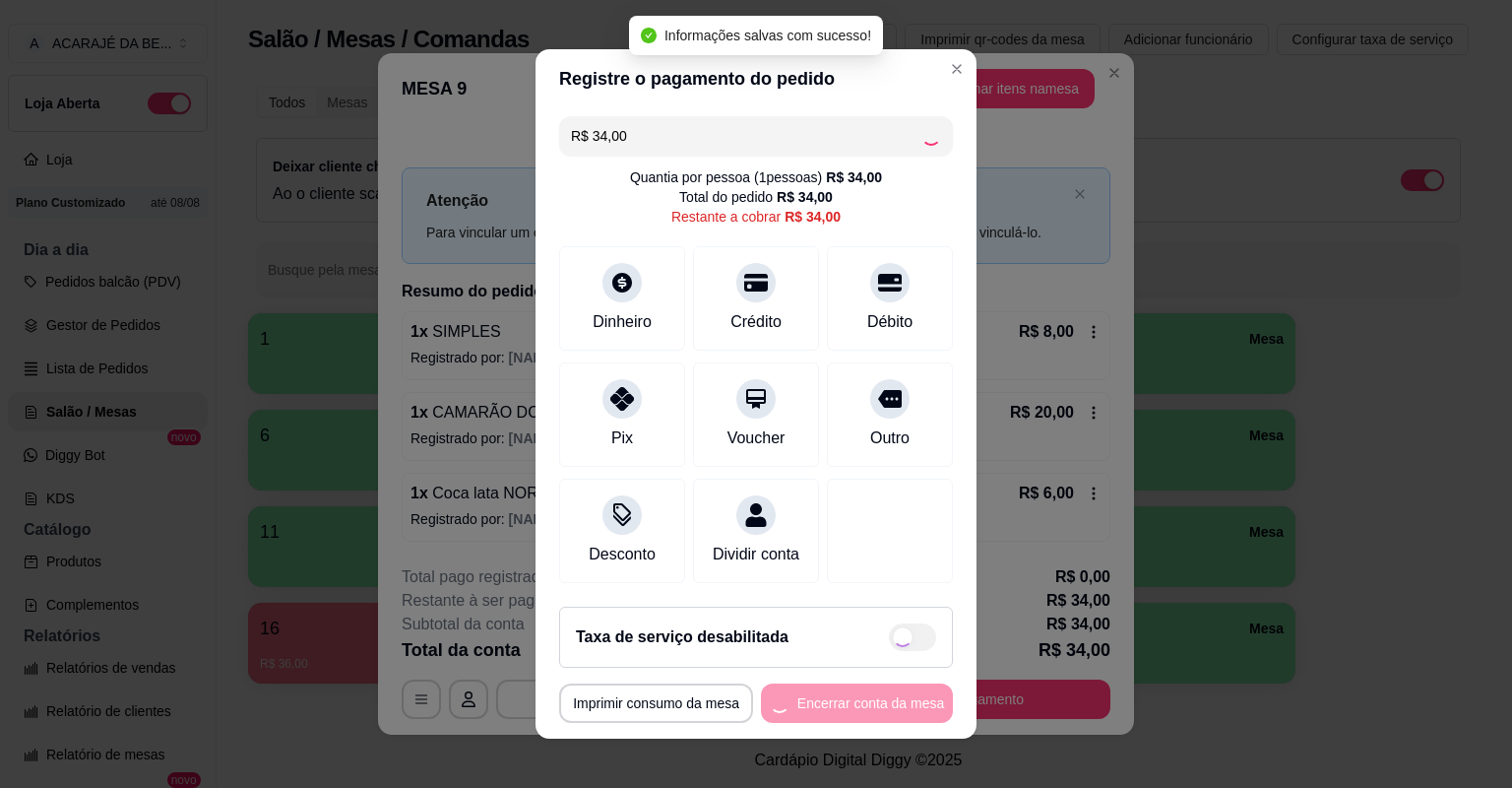 type on "R$ 0,00" 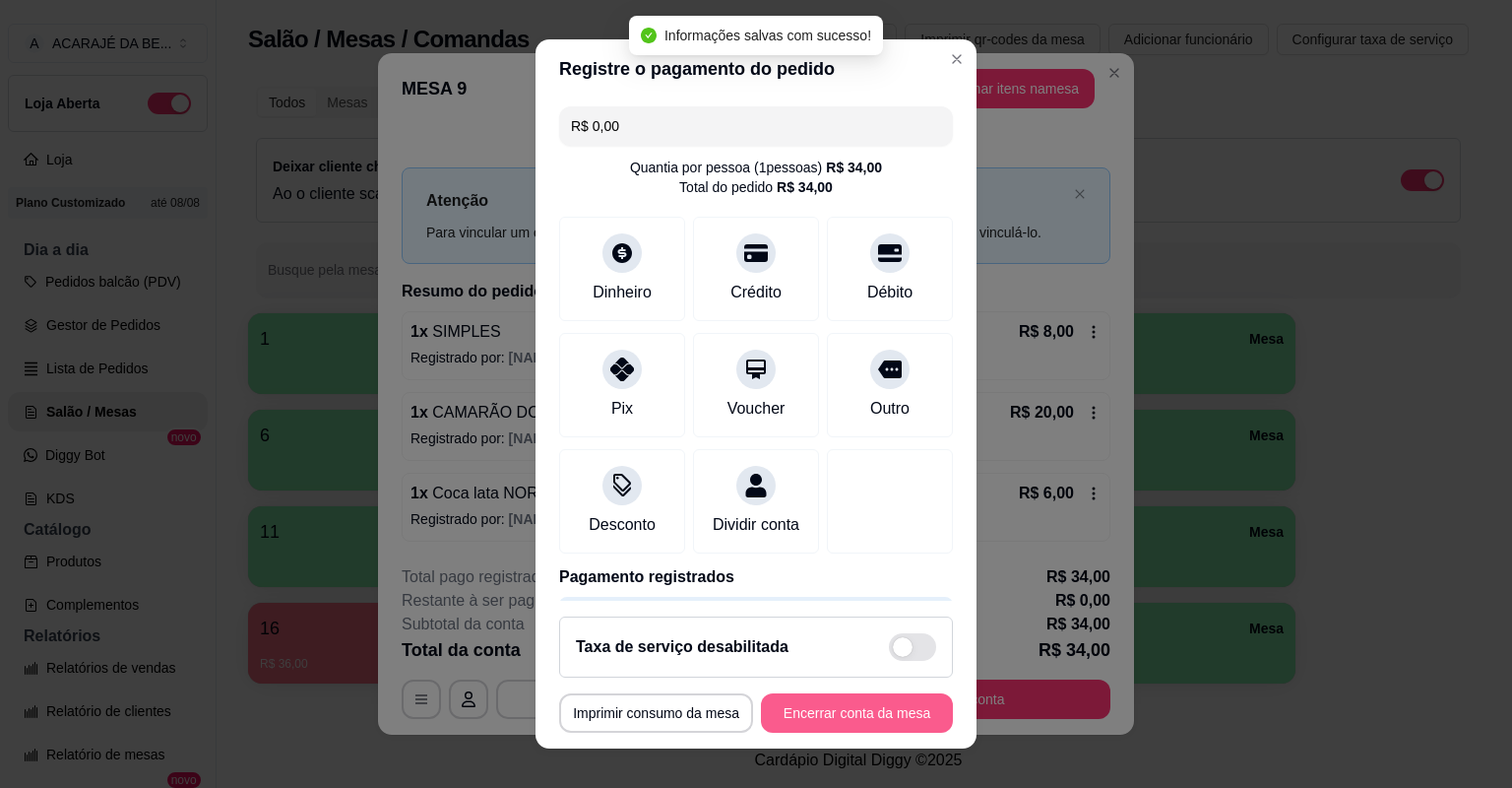 click on "Encerrar conta da mesa" at bounding box center (856, 713) 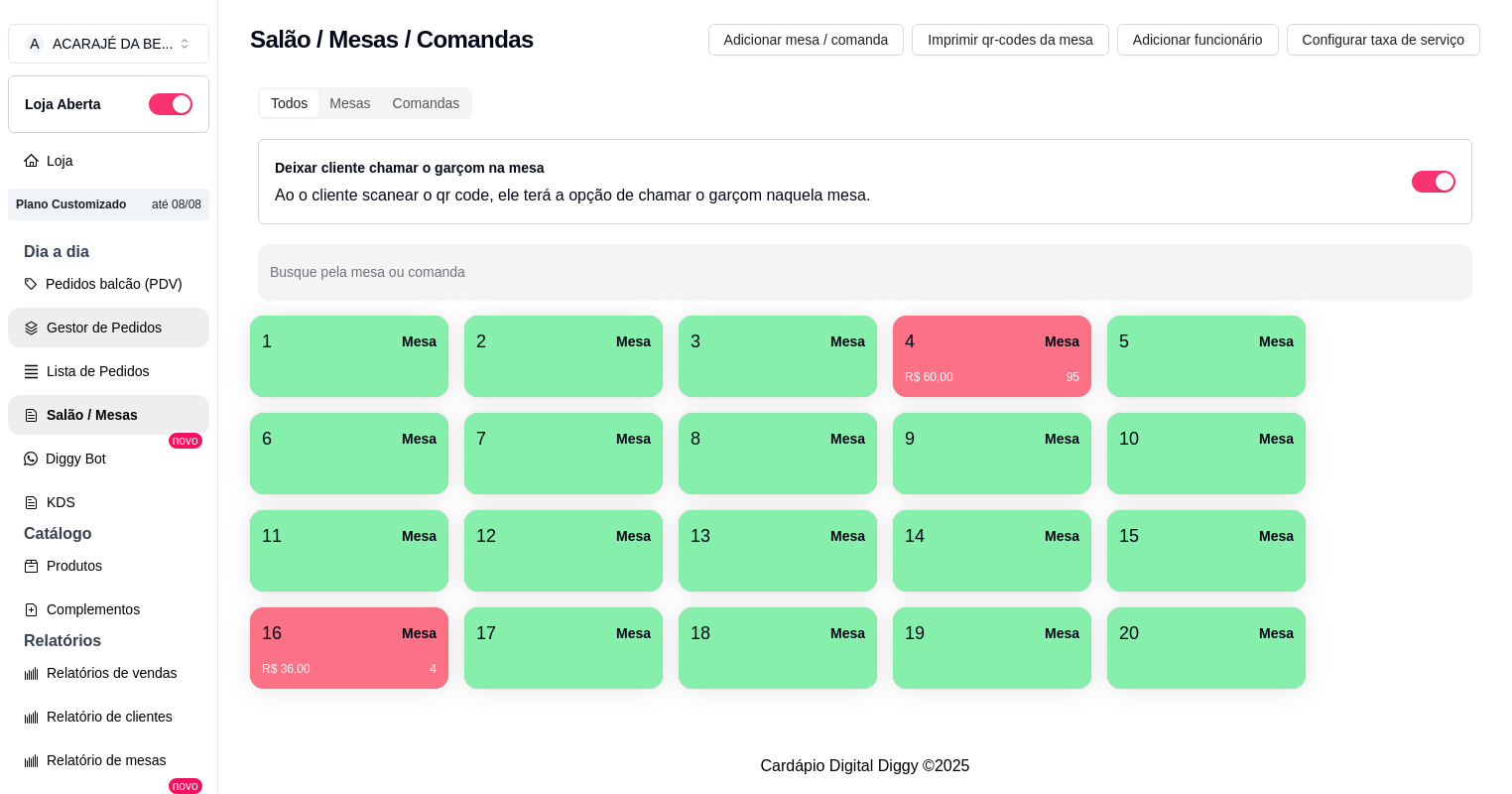 click on "Gestor de Pedidos" at bounding box center (108, 328) 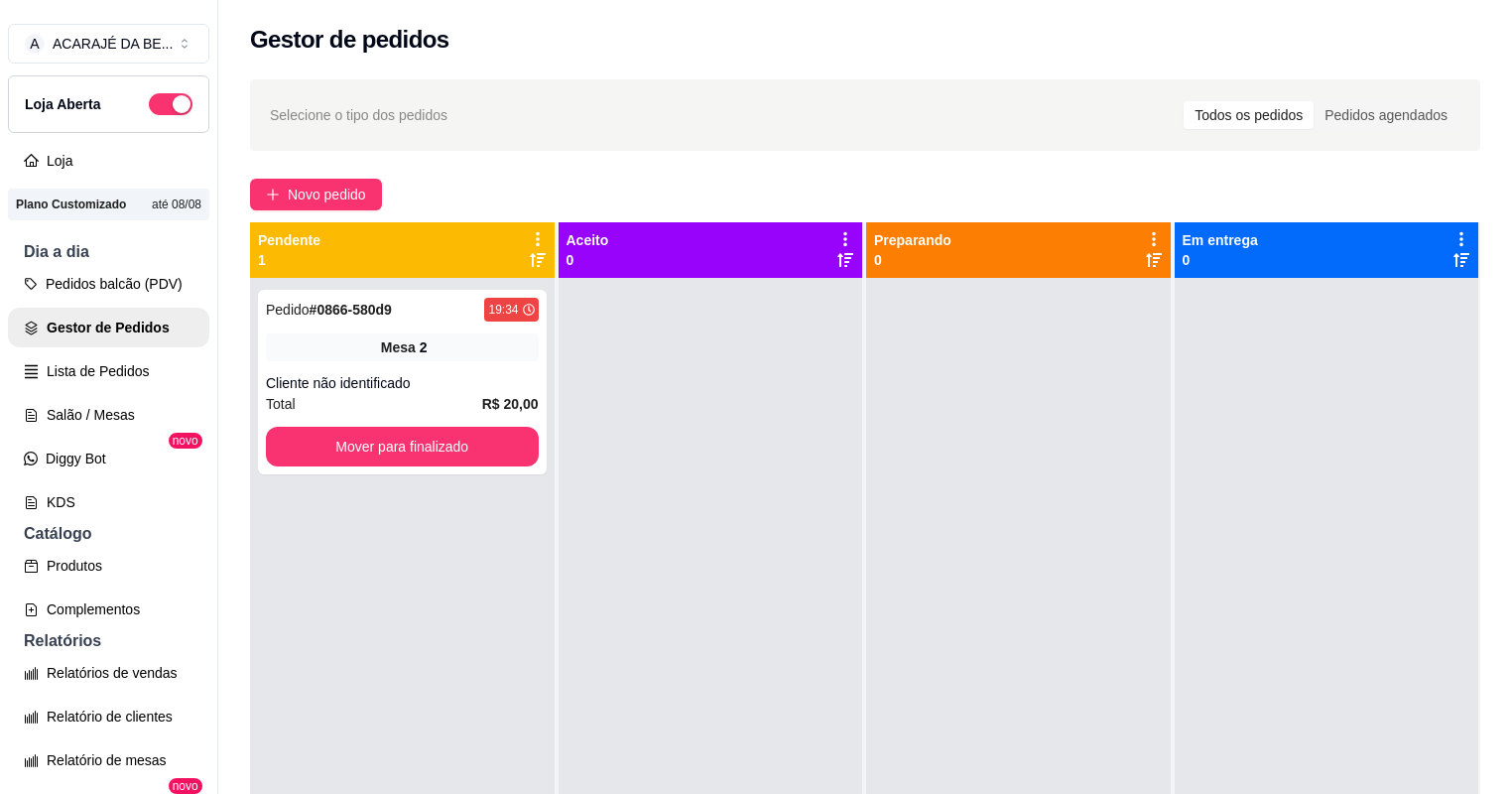 drag, startPoint x: 664, startPoint y: 632, endPoint x: 420, endPoint y: 597, distance: 246.49746 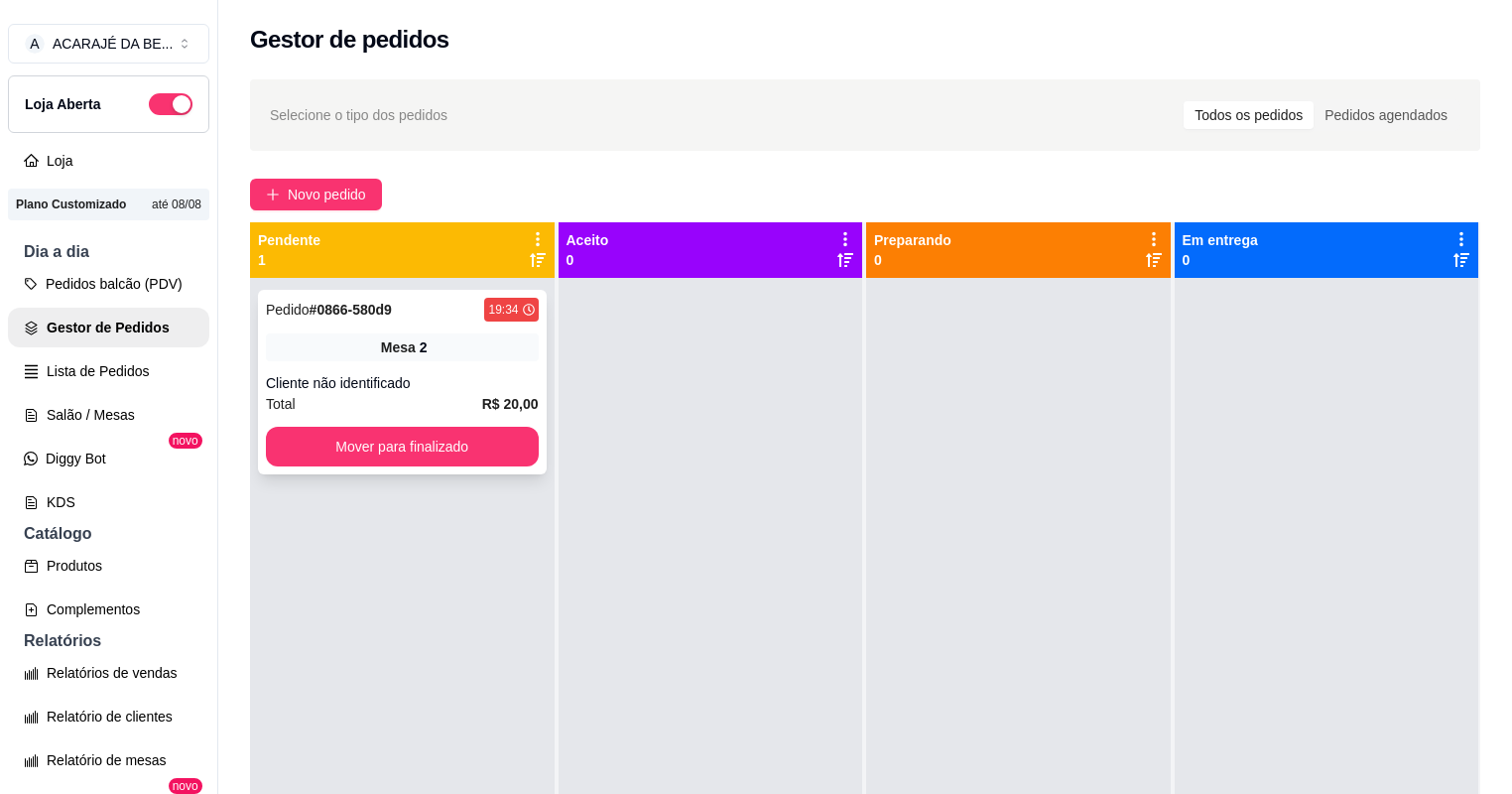 click on "Pedido  # [ORDER_ID] [TIME] Mesa 2 Cliente não identificado Total R$ 20,00 Mover para finalizado" at bounding box center [402, 382] 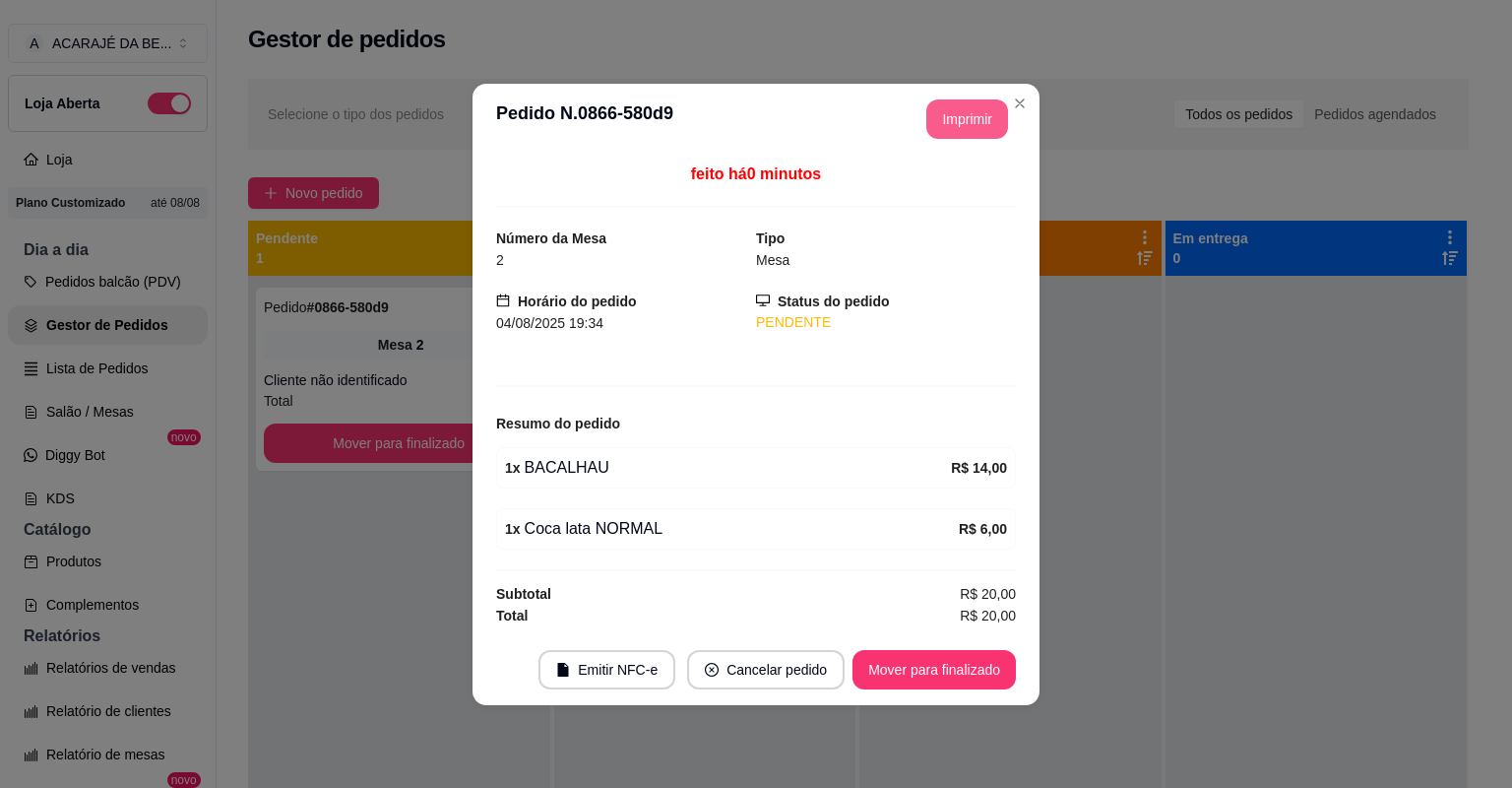 click on "Imprimir" at bounding box center (967, 119) 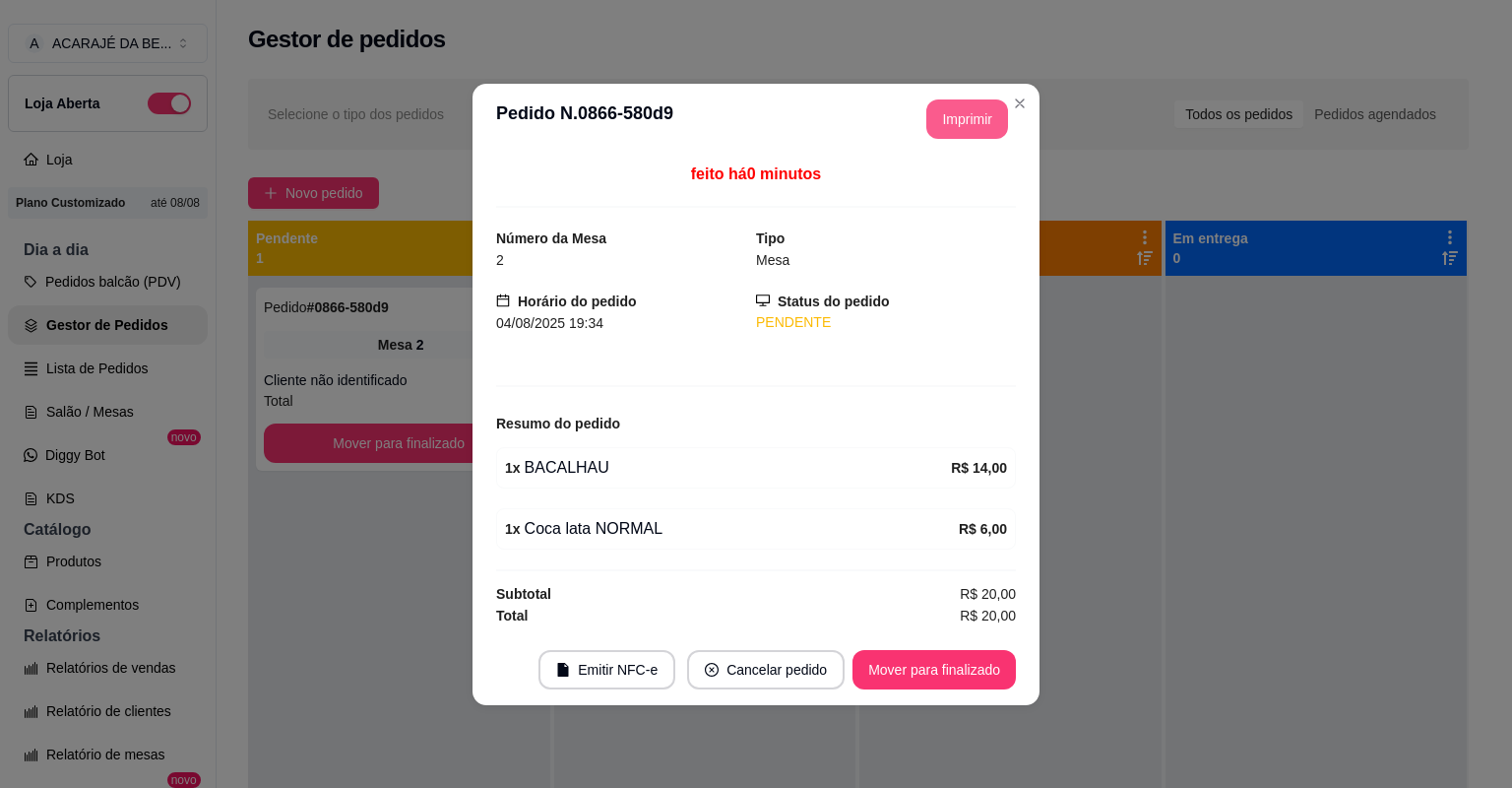 scroll, scrollTop: 0, scrollLeft: 0, axis: both 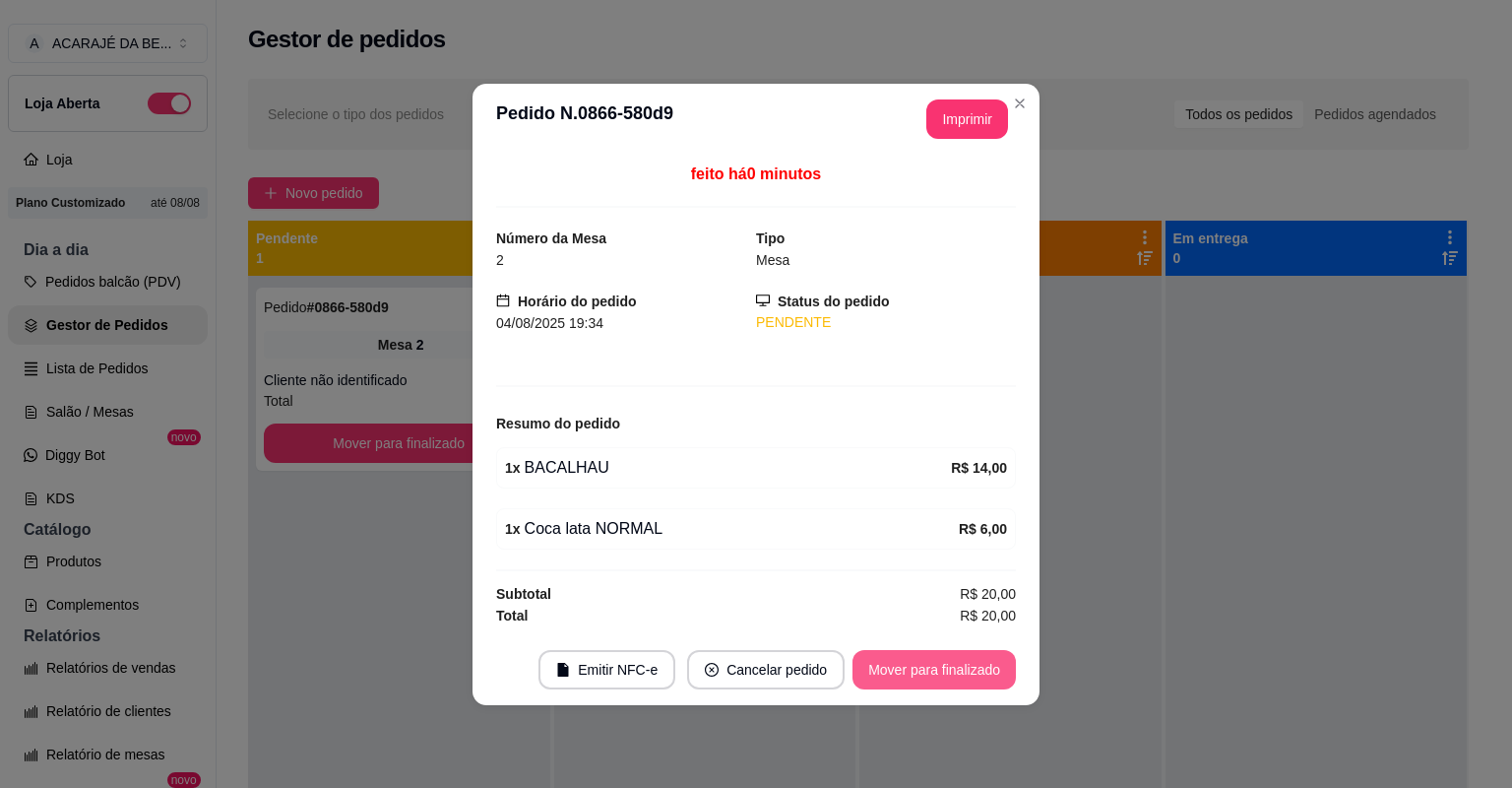 click on "Mover para finalizado" at bounding box center [934, 670] 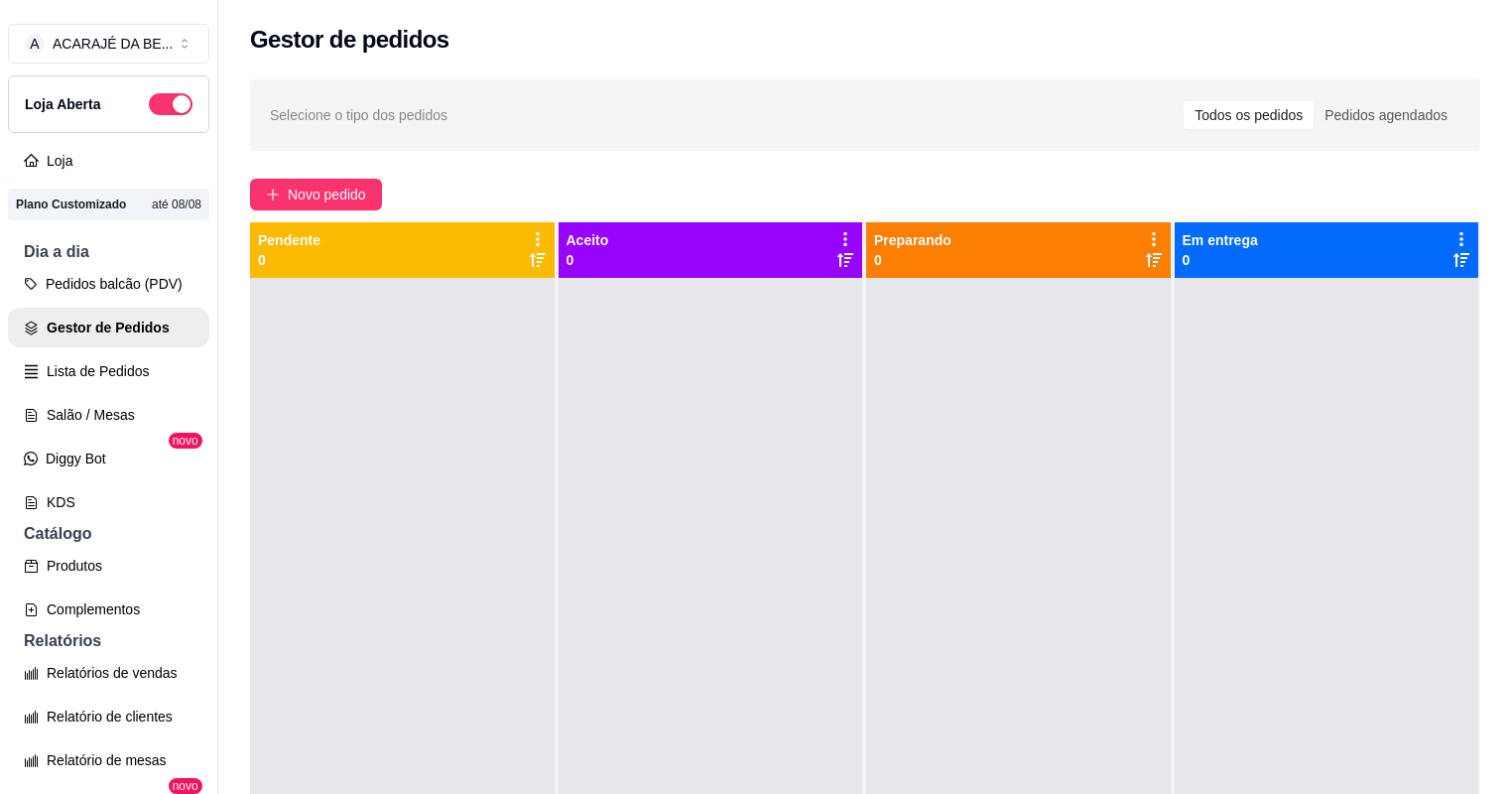 click at bounding box center (1018, 675) 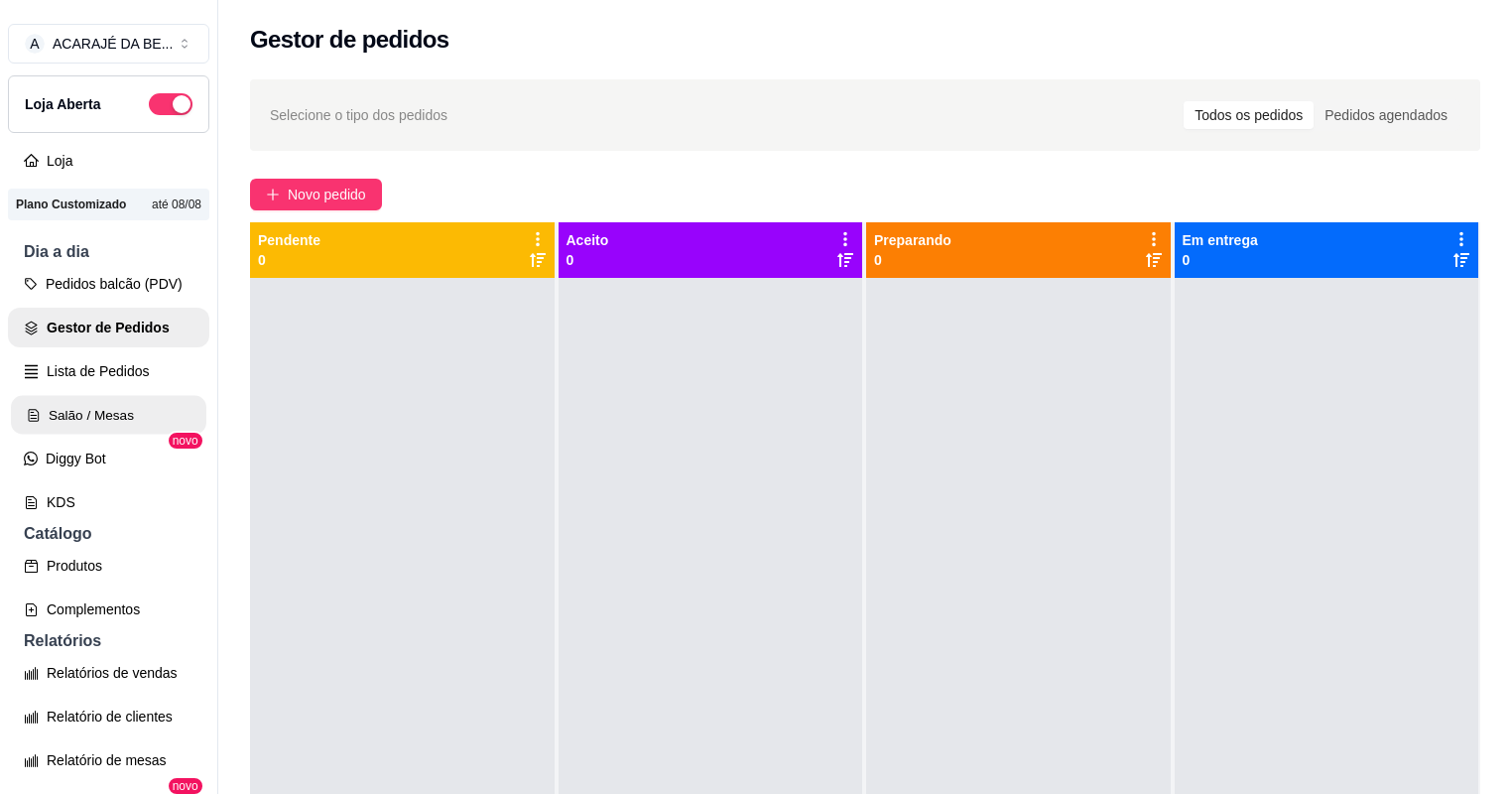 click on "Salão / Mesas" at bounding box center (108, 415) 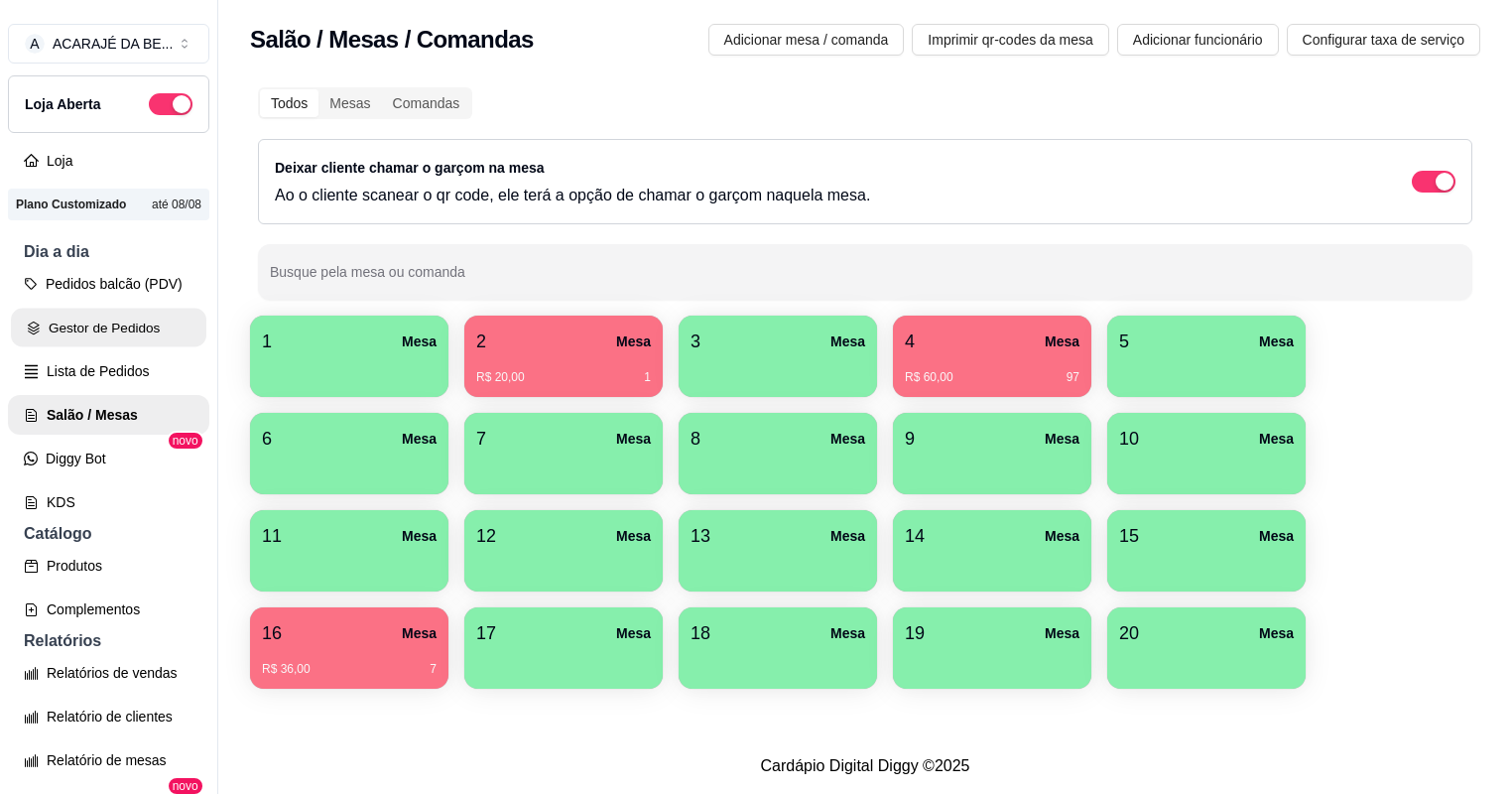click on "Gestor de Pedidos" at bounding box center [108, 328] 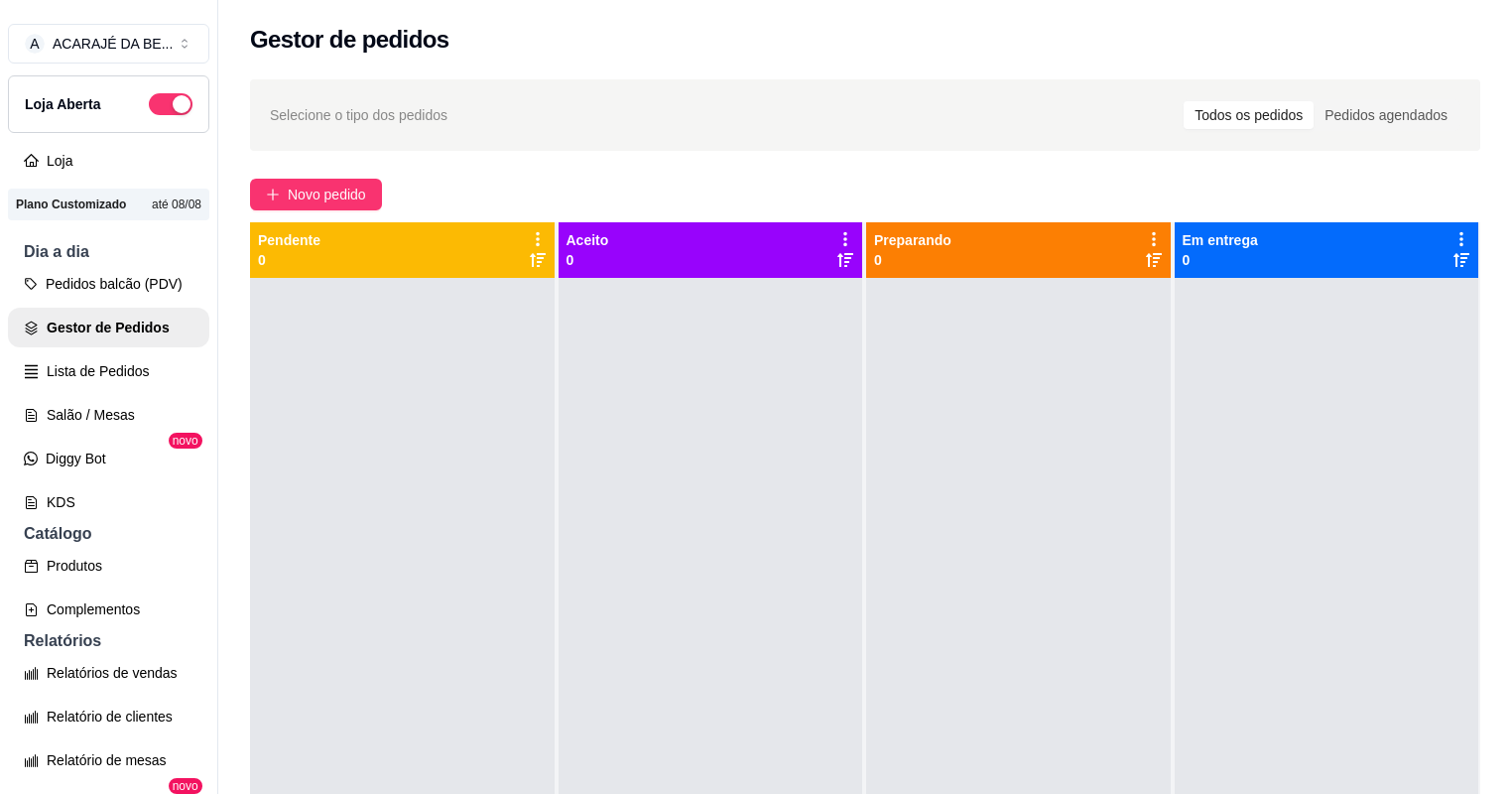drag, startPoint x: 420, startPoint y: 365, endPoint x: 361, endPoint y: 376, distance: 60.016664 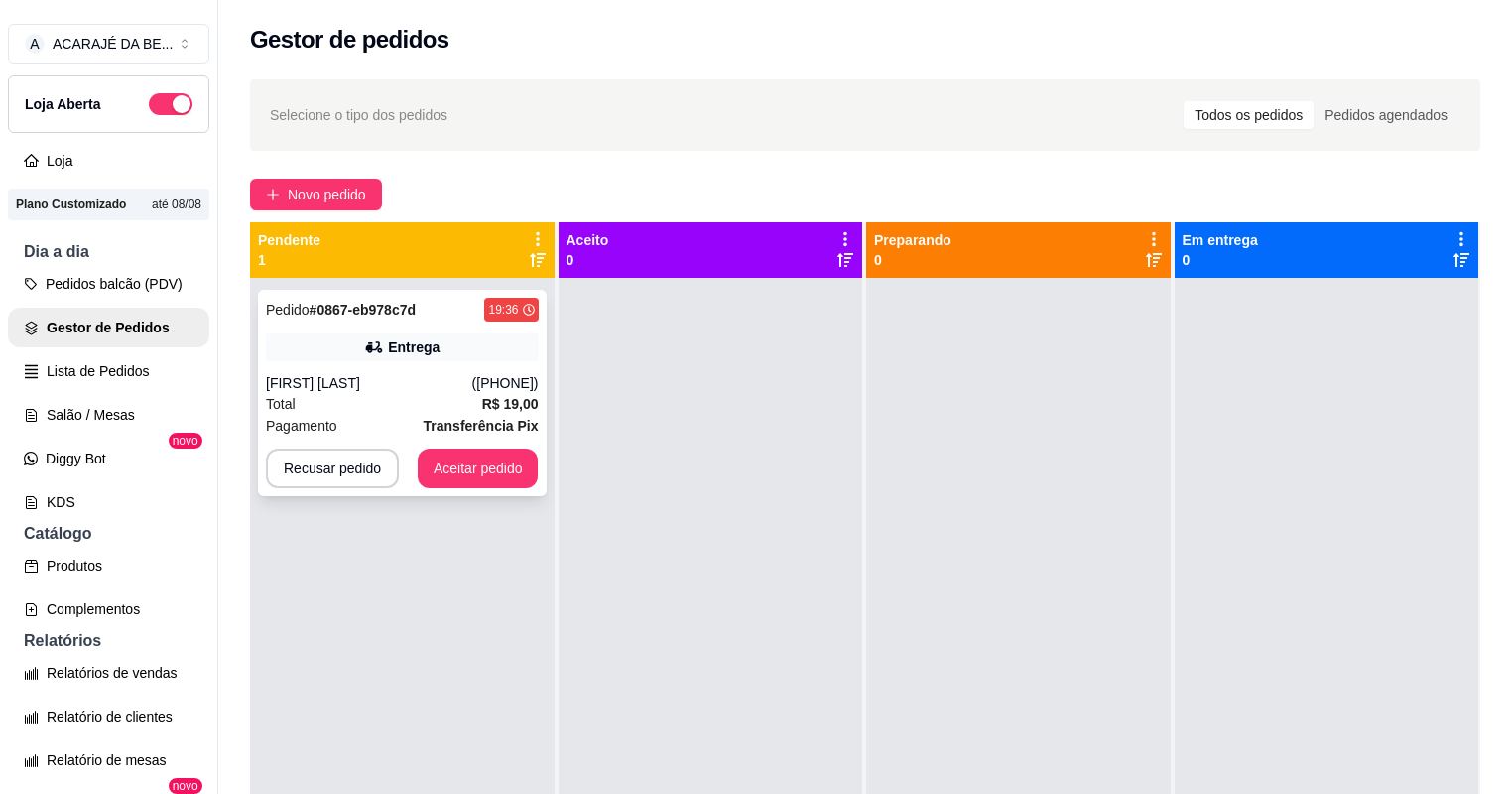 click on "([PHONE])" at bounding box center (505, 383) 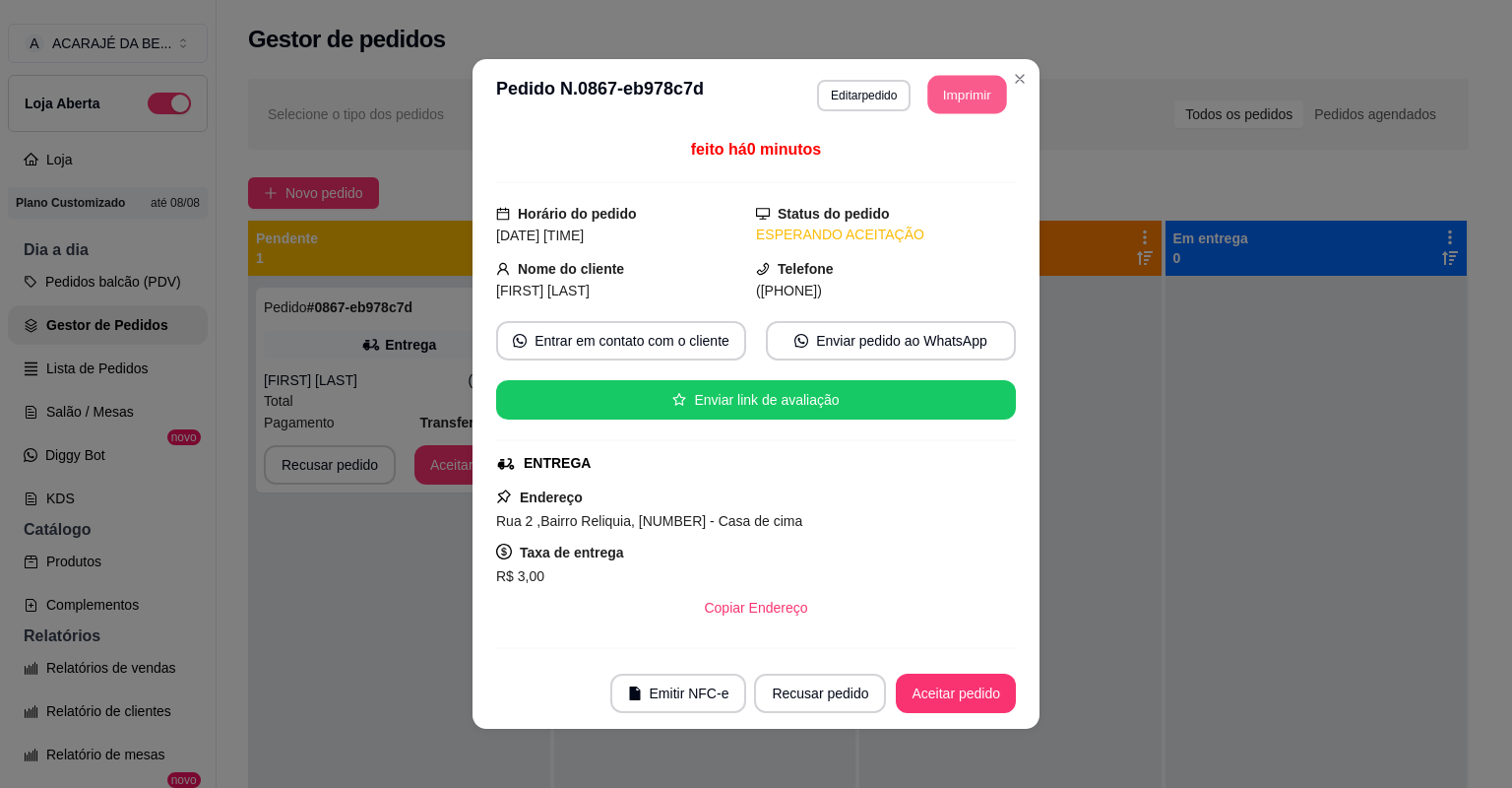 click on "Imprimir" at bounding box center [968, 95] 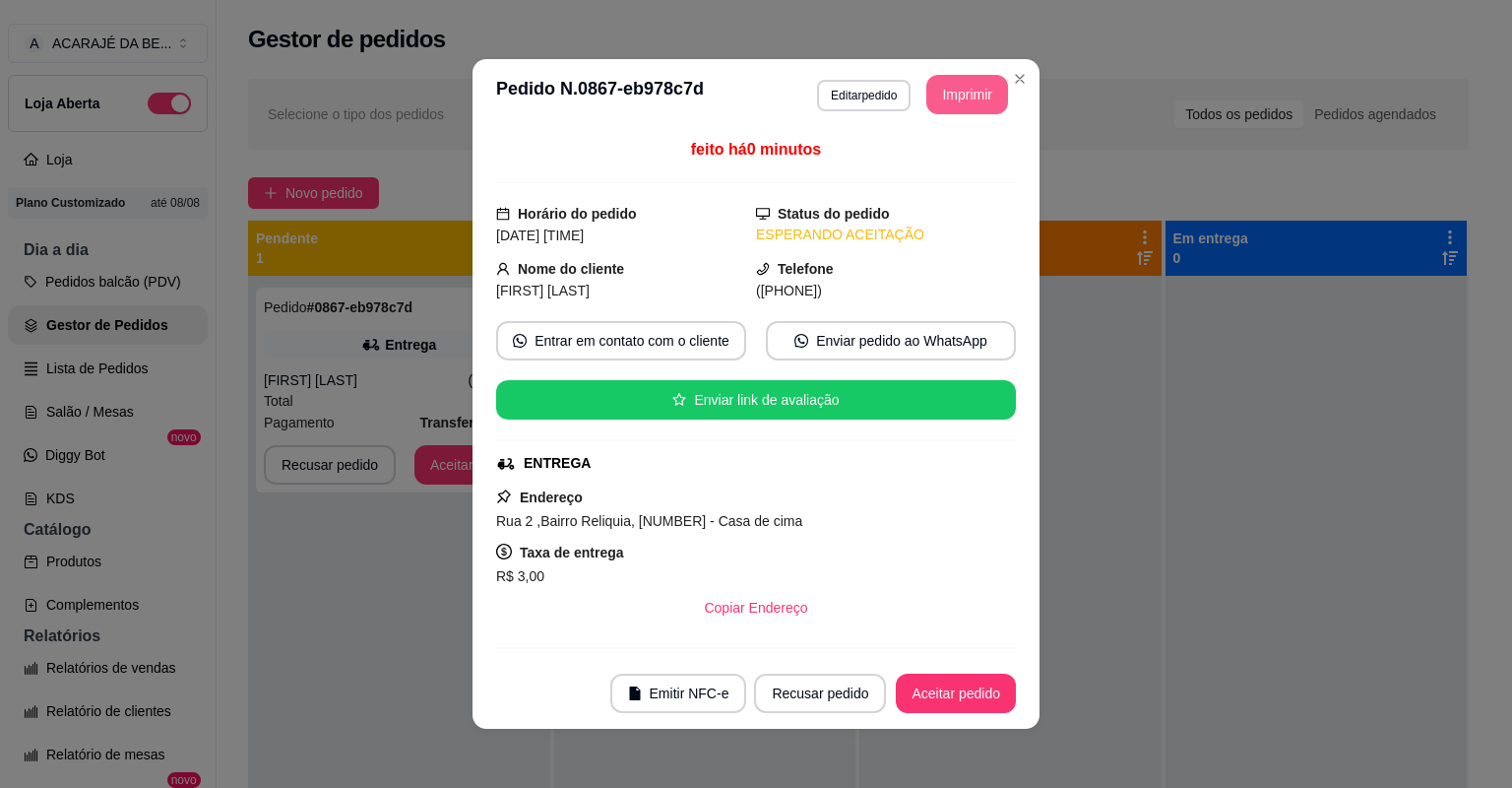 scroll, scrollTop: 0, scrollLeft: 0, axis: both 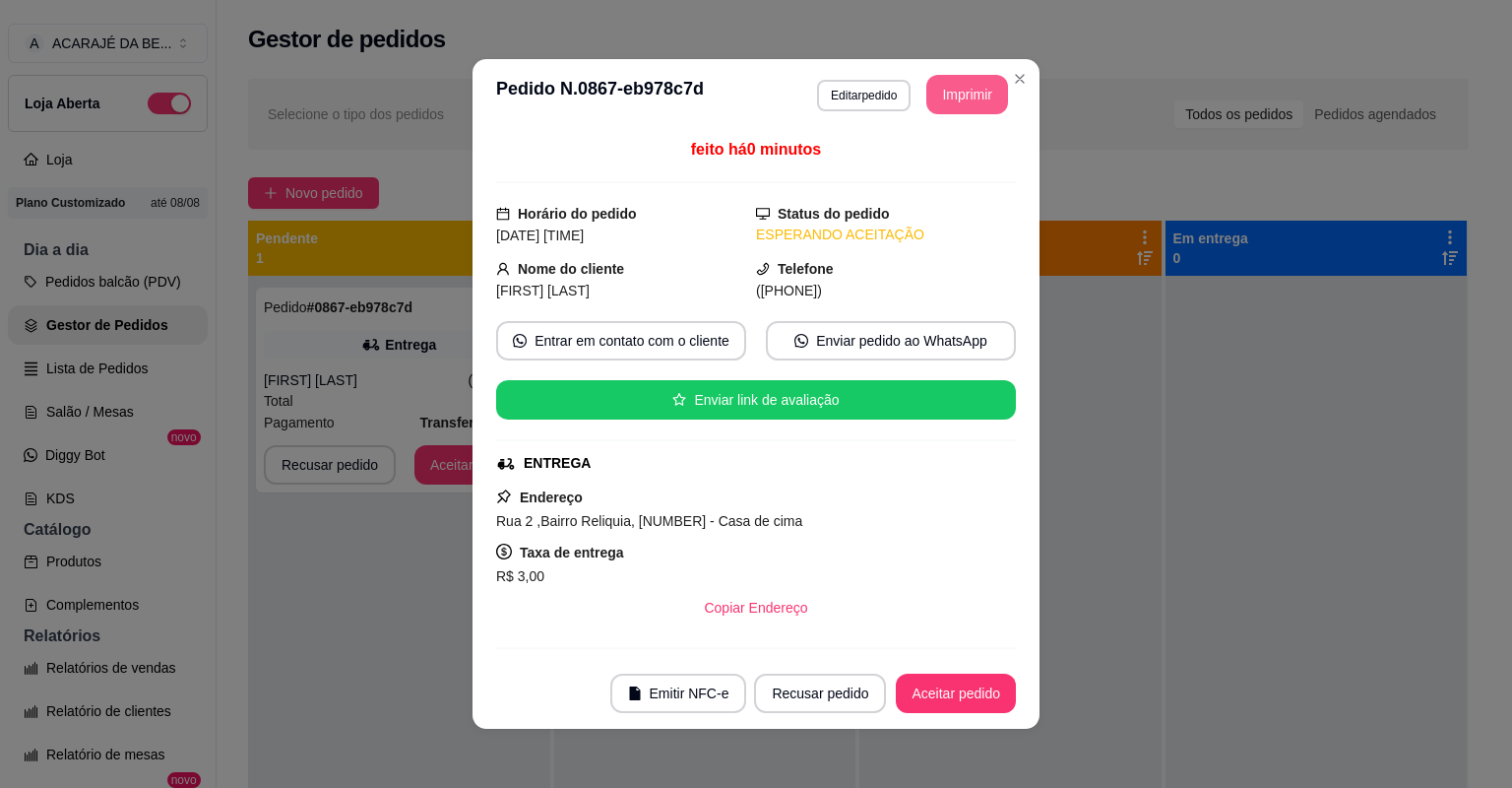 click on "Aceitar pedido" at bounding box center (956, 693) 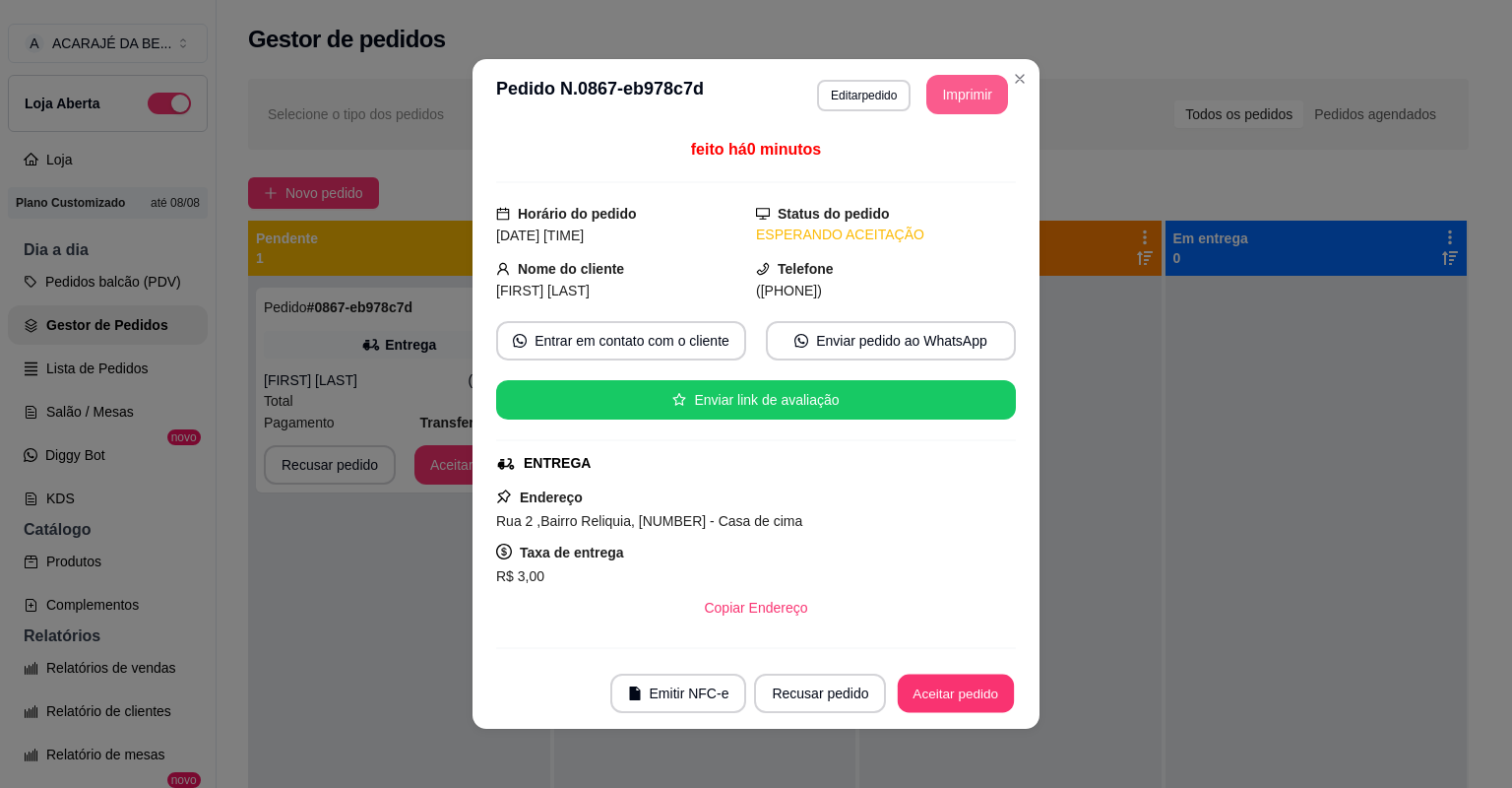 click on "Aceitar pedido" at bounding box center [956, 693] 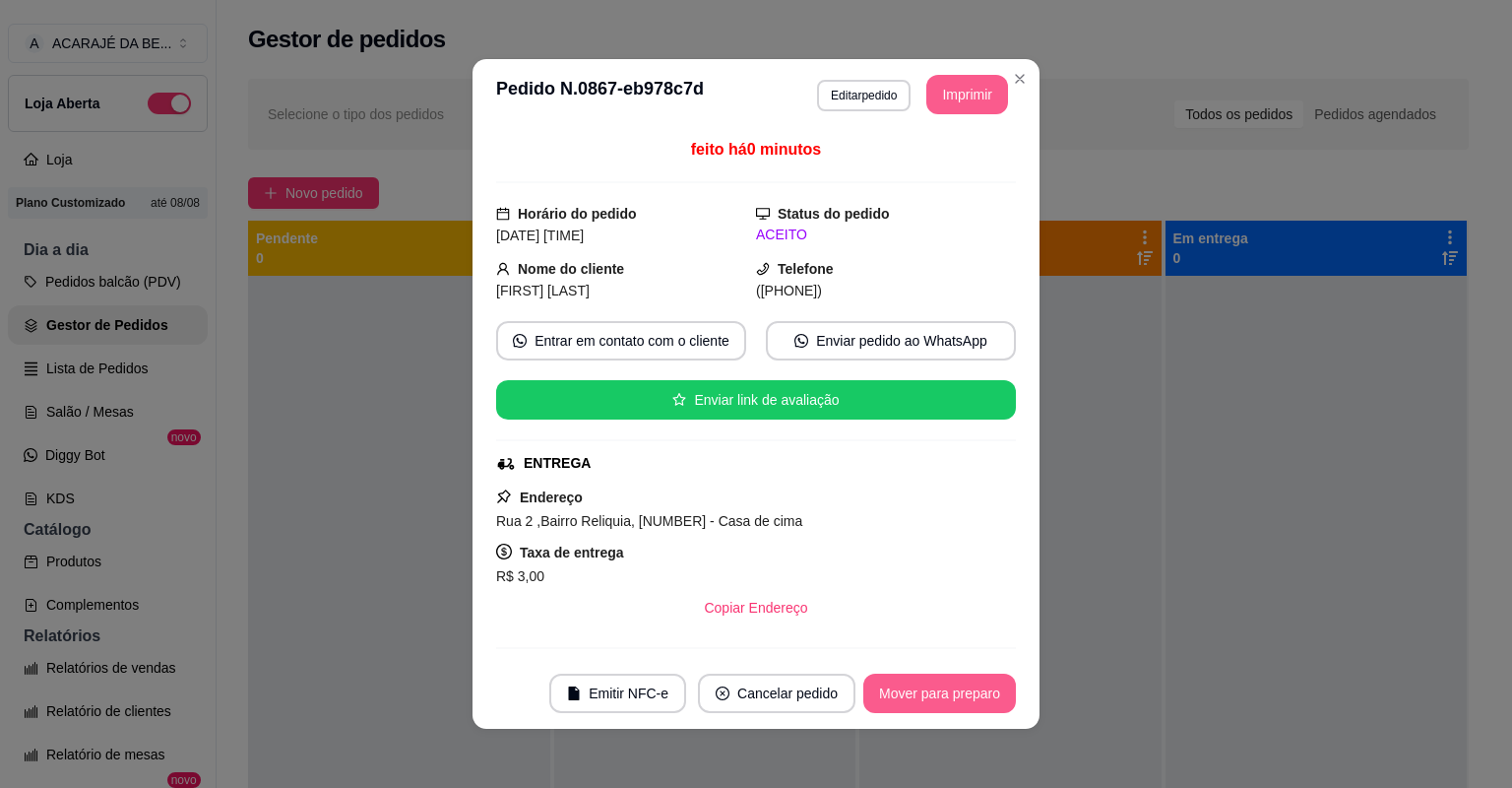 click on "Mover para preparo" at bounding box center (939, 693) 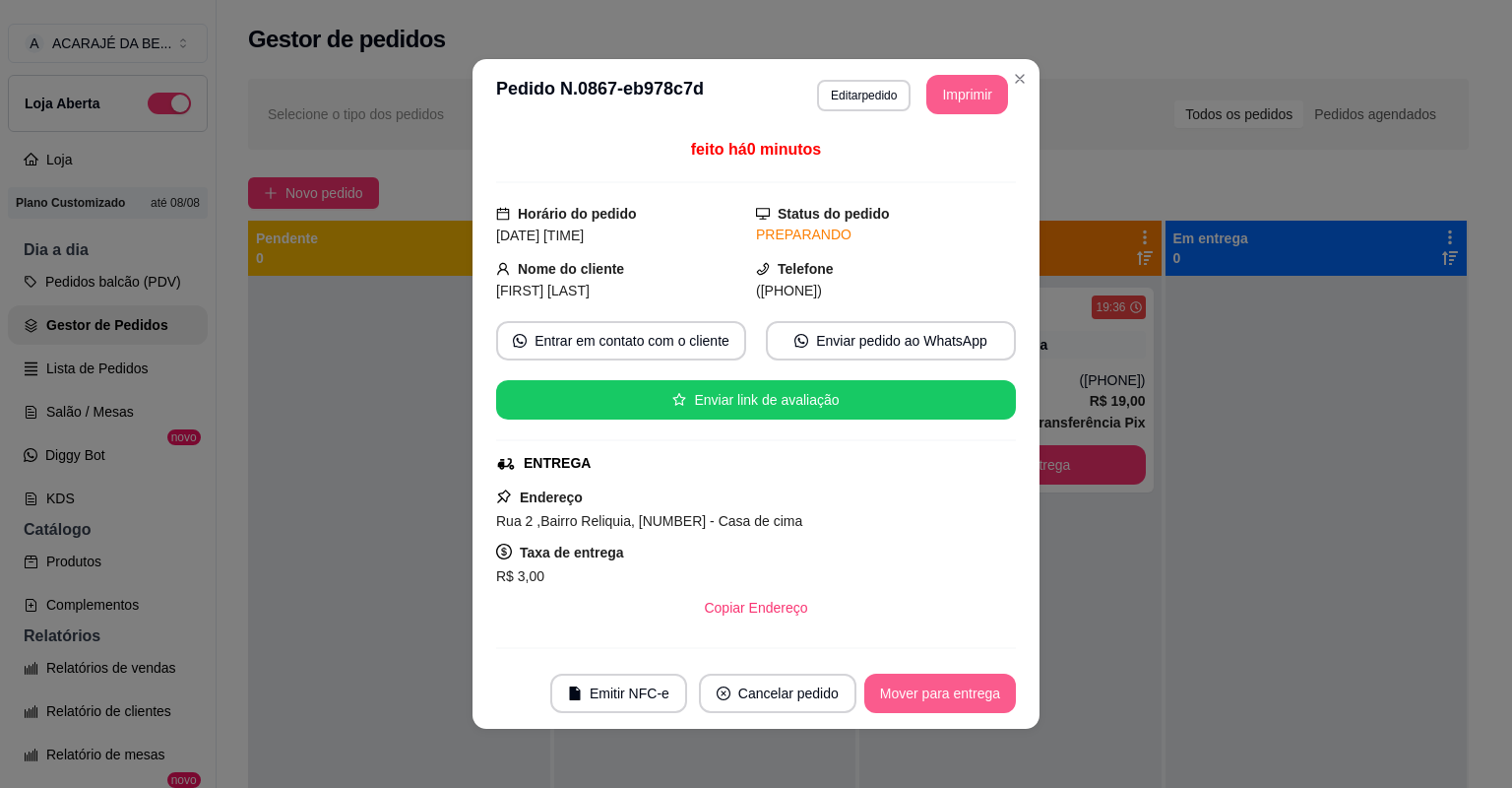 click on "Mover para entrega" at bounding box center (940, 693) 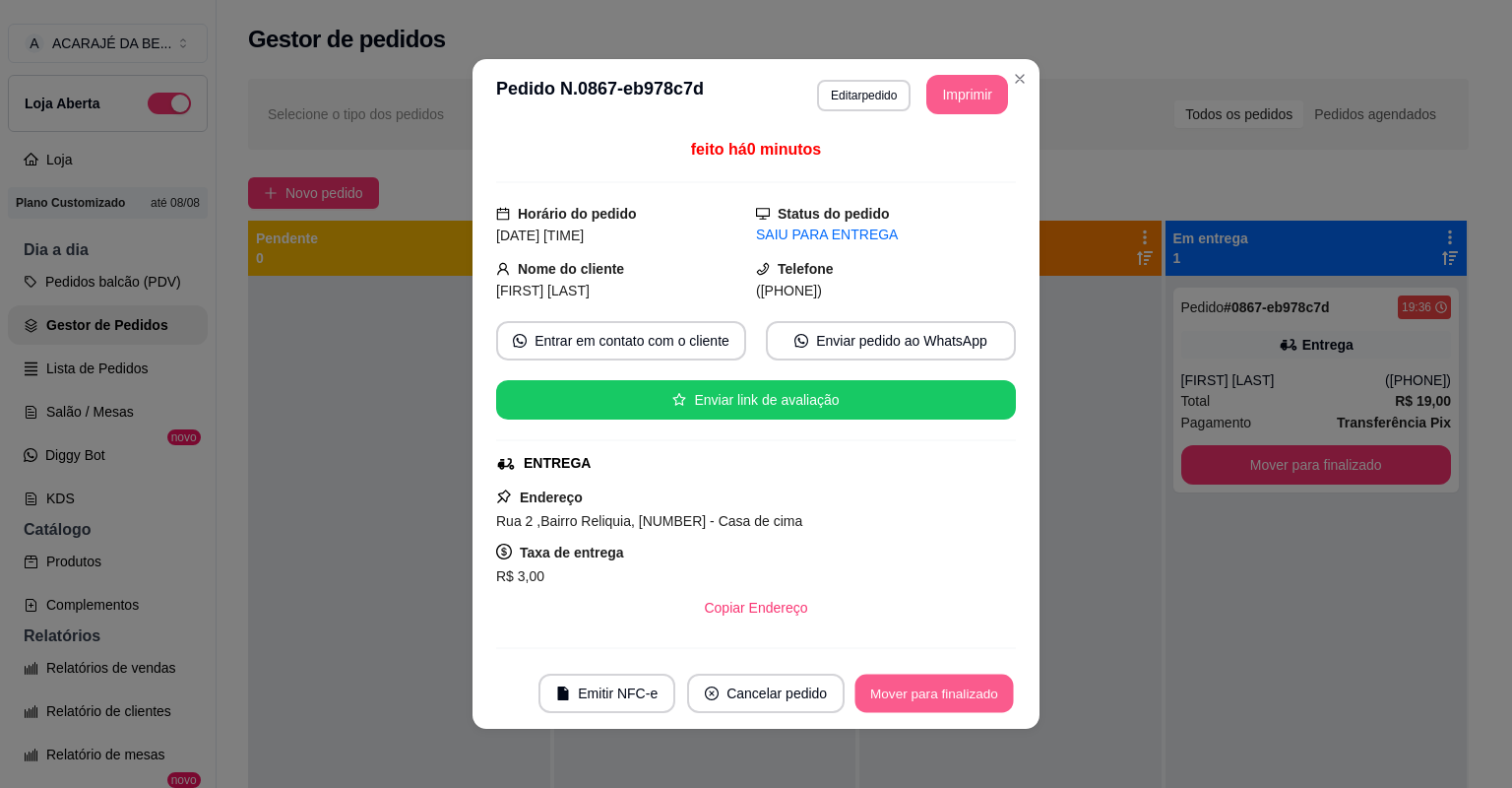 click on "Mover para finalizado" at bounding box center (934, 693) 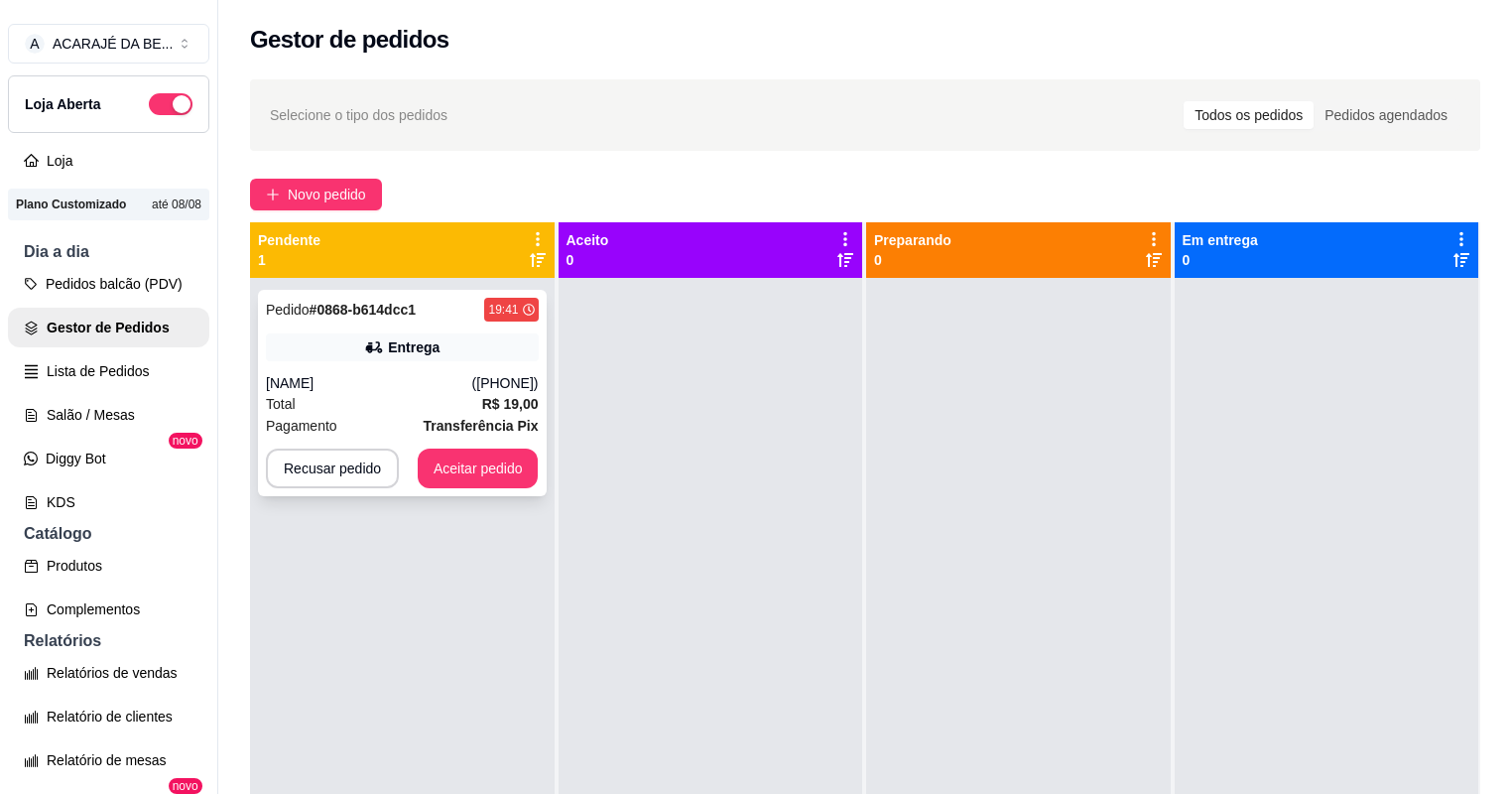 click on "Total R$ 19,00" at bounding box center (402, 404) 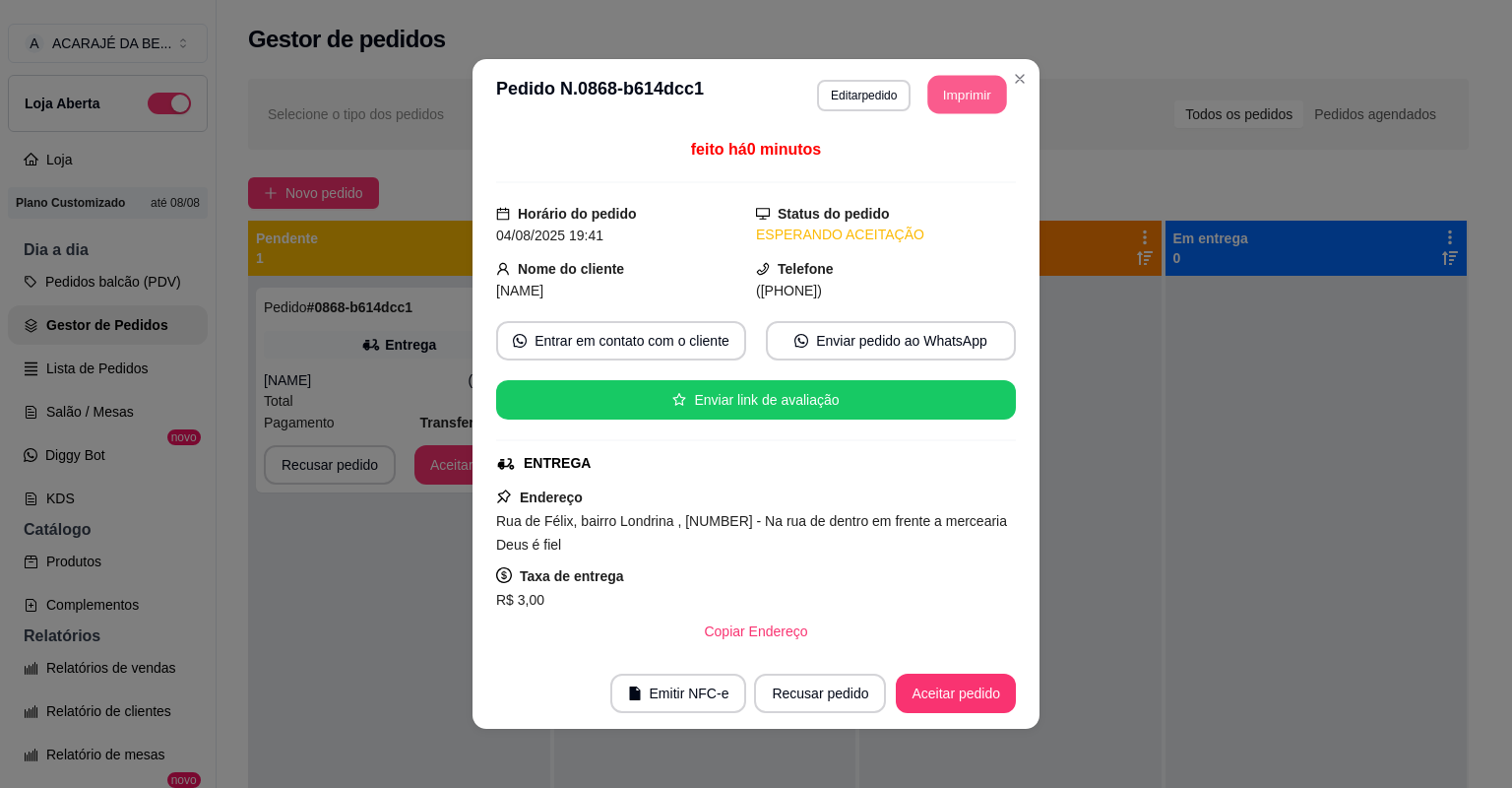 click on "Imprimir" at bounding box center [968, 95] 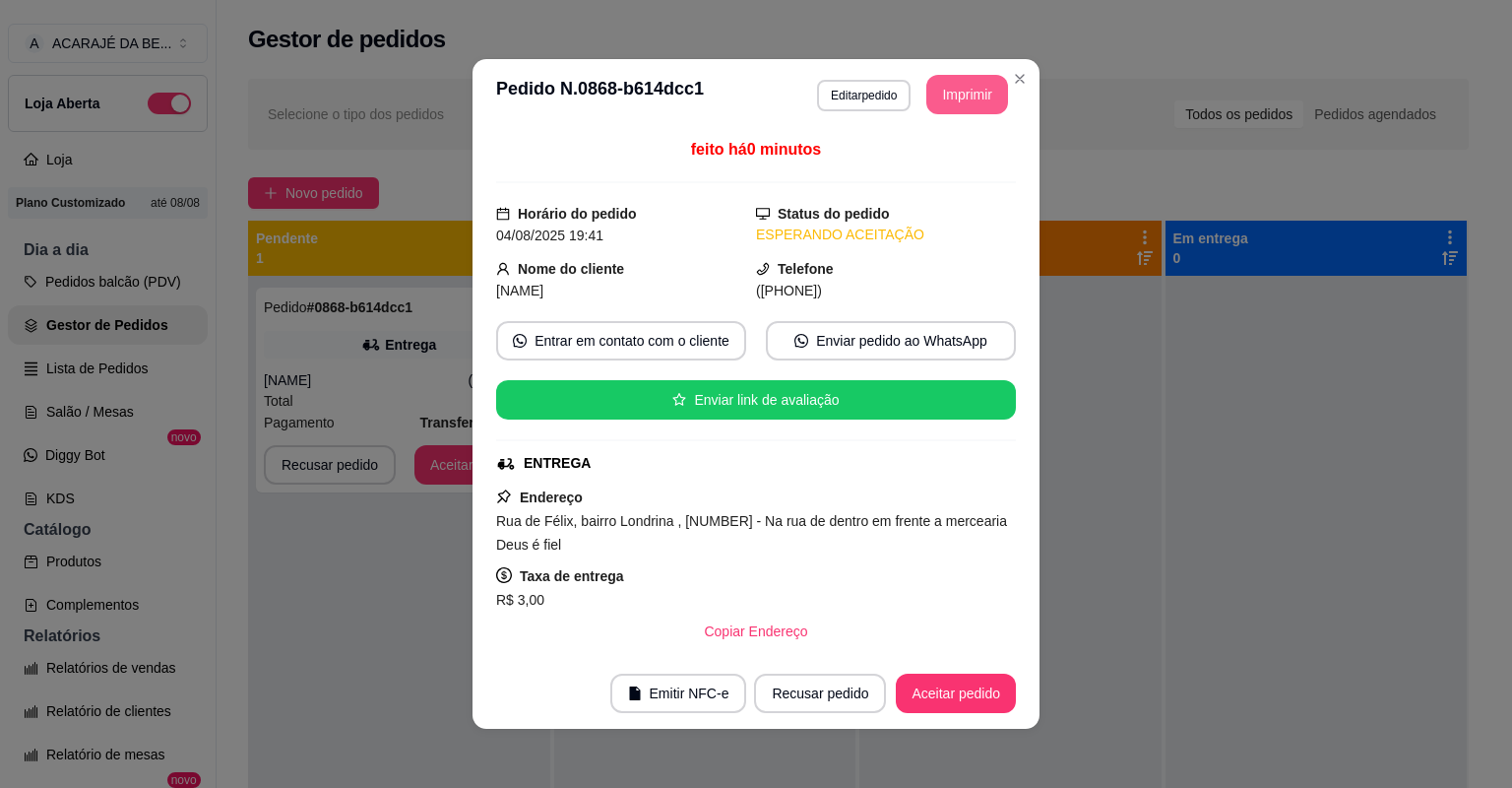 scroll, scrollTop: 0, scrollLeft: 0, axis: both 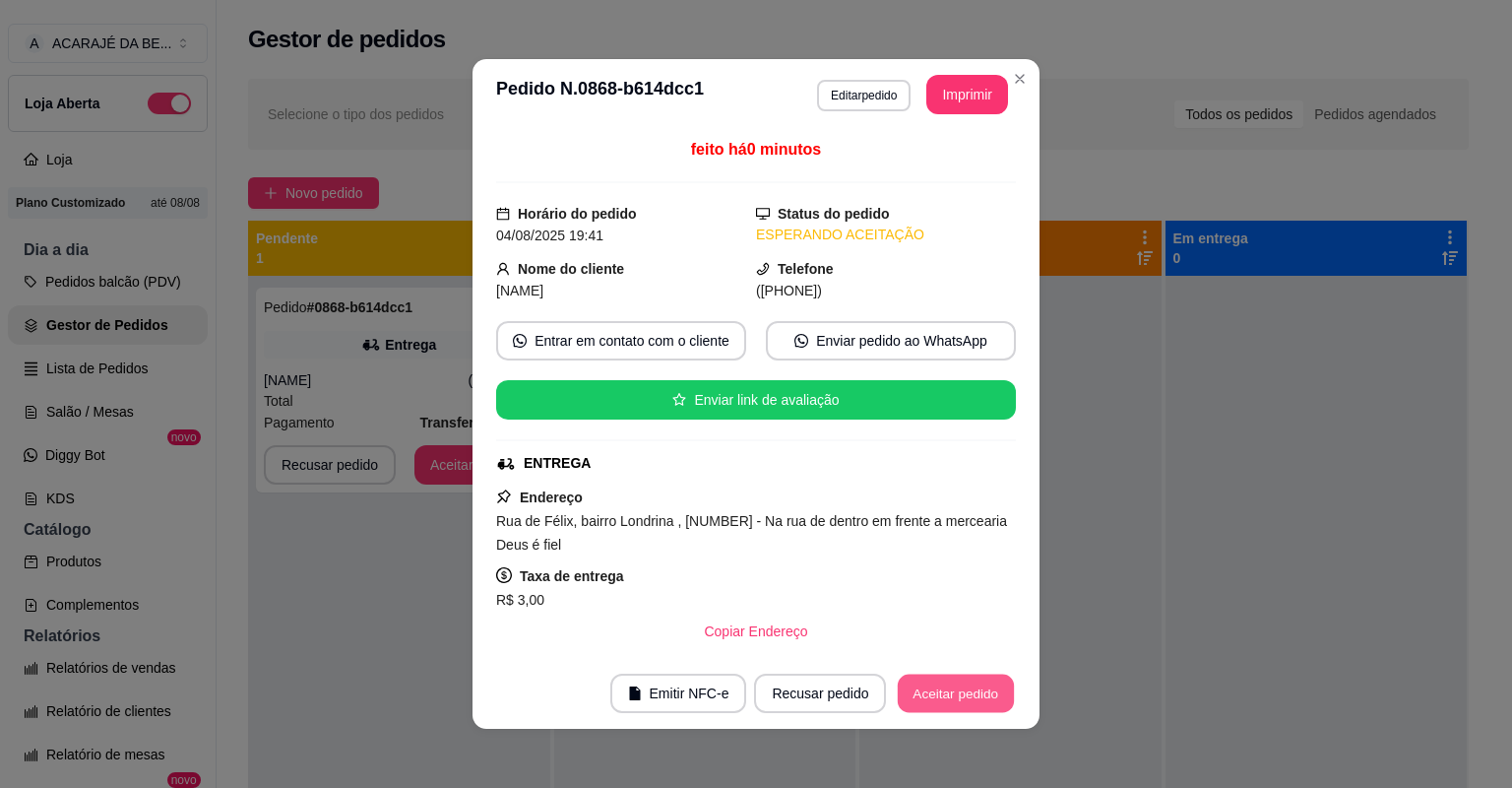 click on "Aceitar pedido" at bounding box center (956, 693) 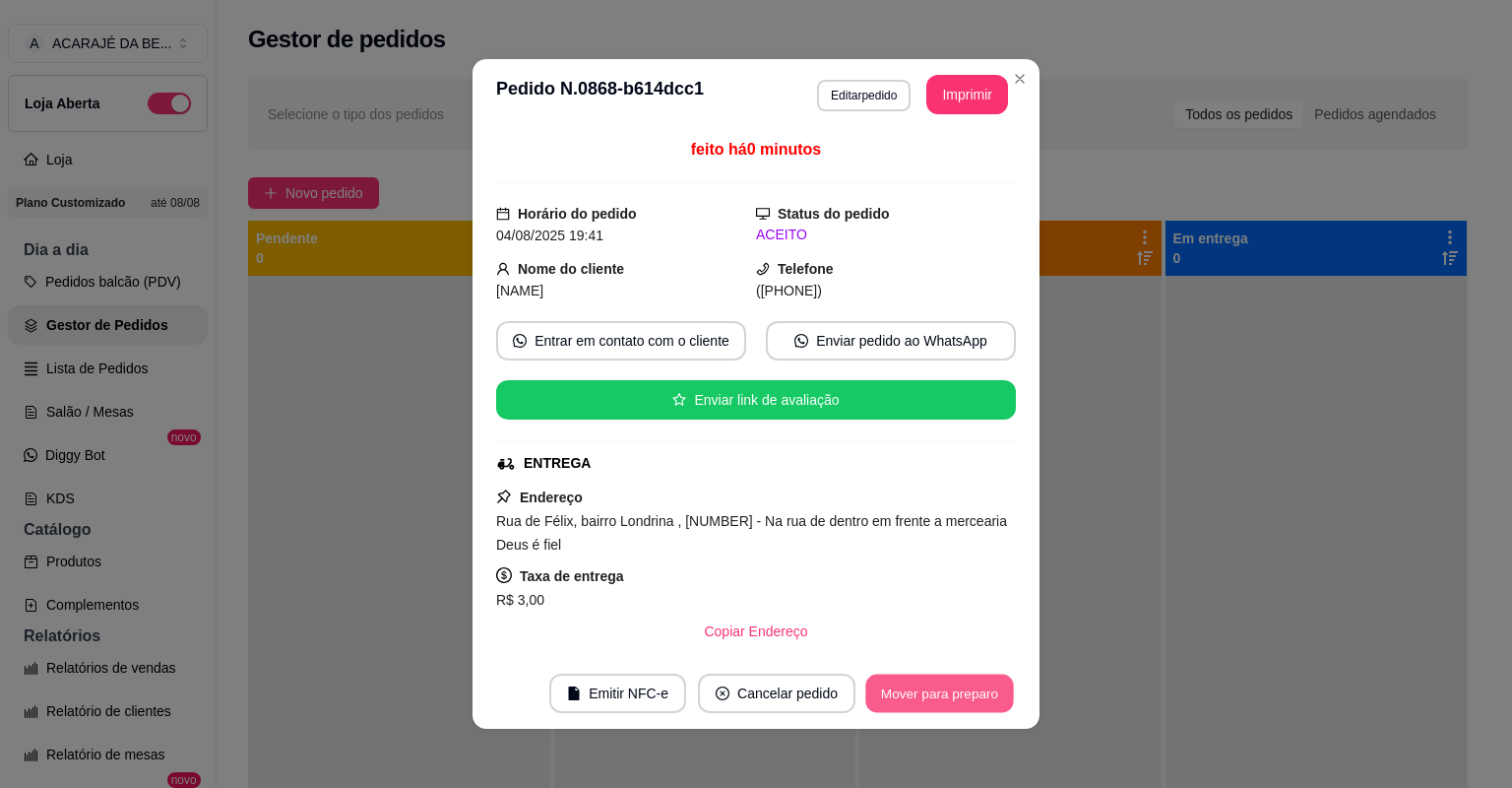 click on "Mover para preparo" at bounding box center (939, 693) 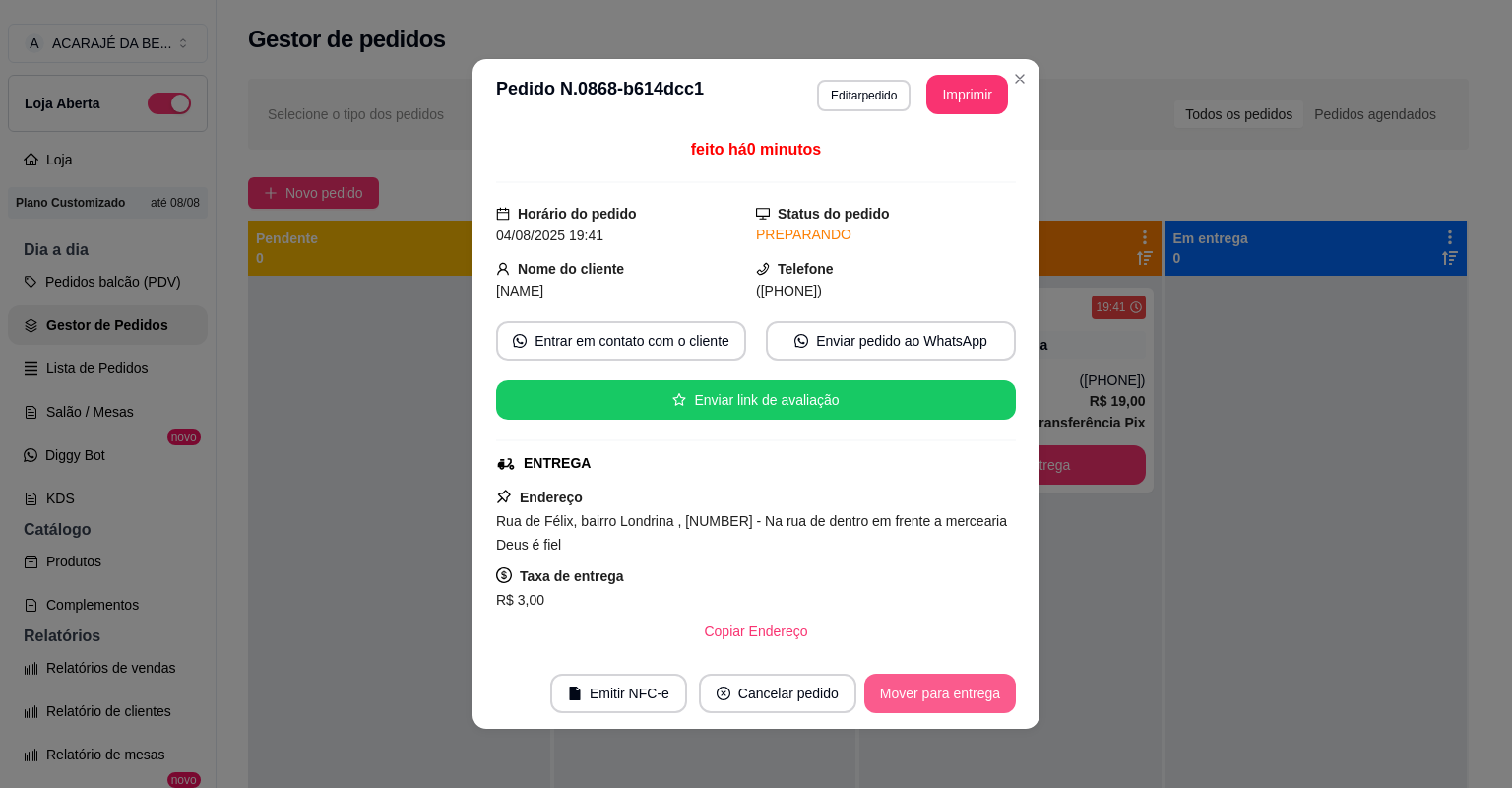 click on "Mover para entrega" at bounding box center (940, 693) 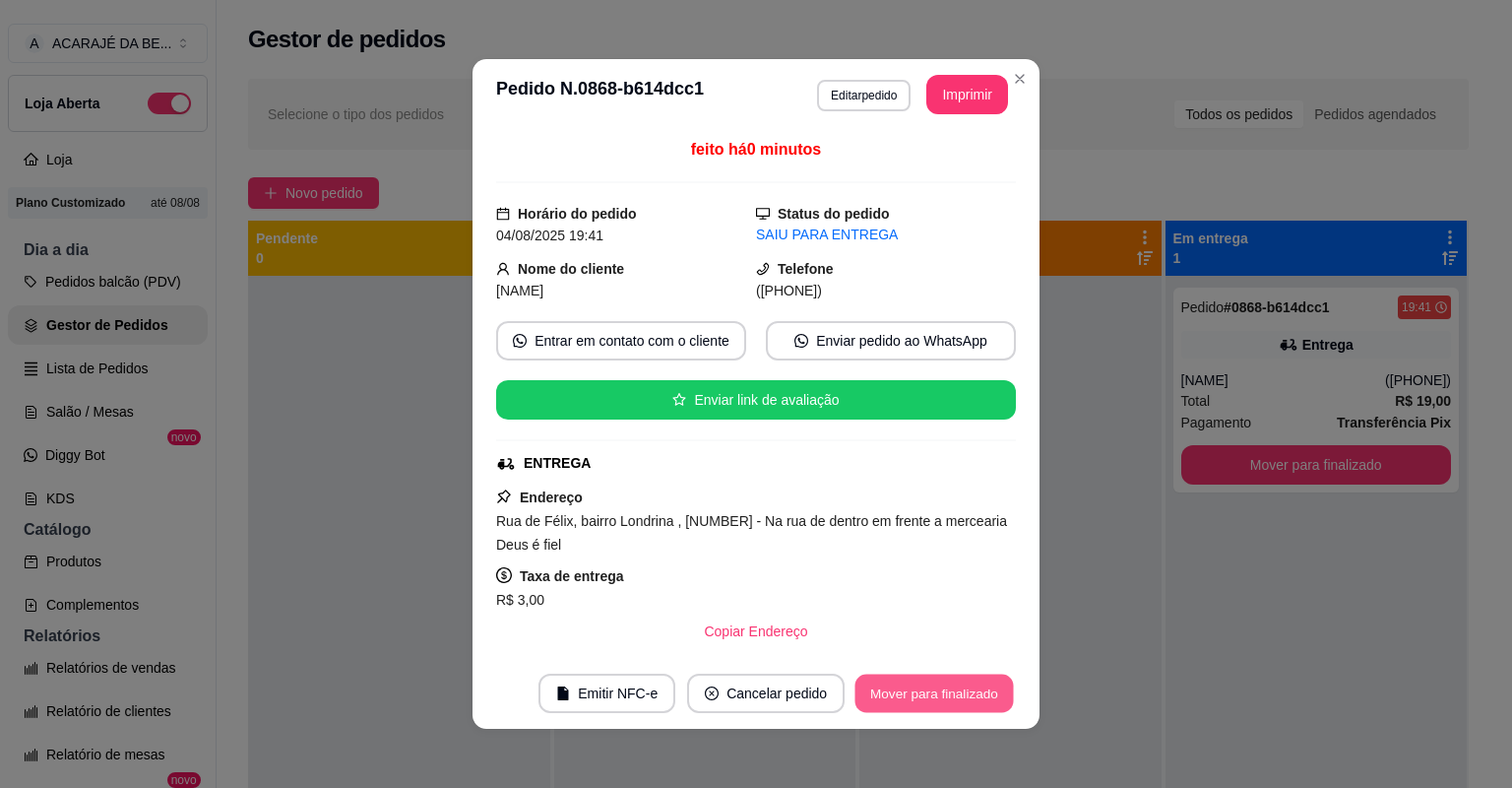 click on "Mover para finalizado" at bounding box center [934, 693] 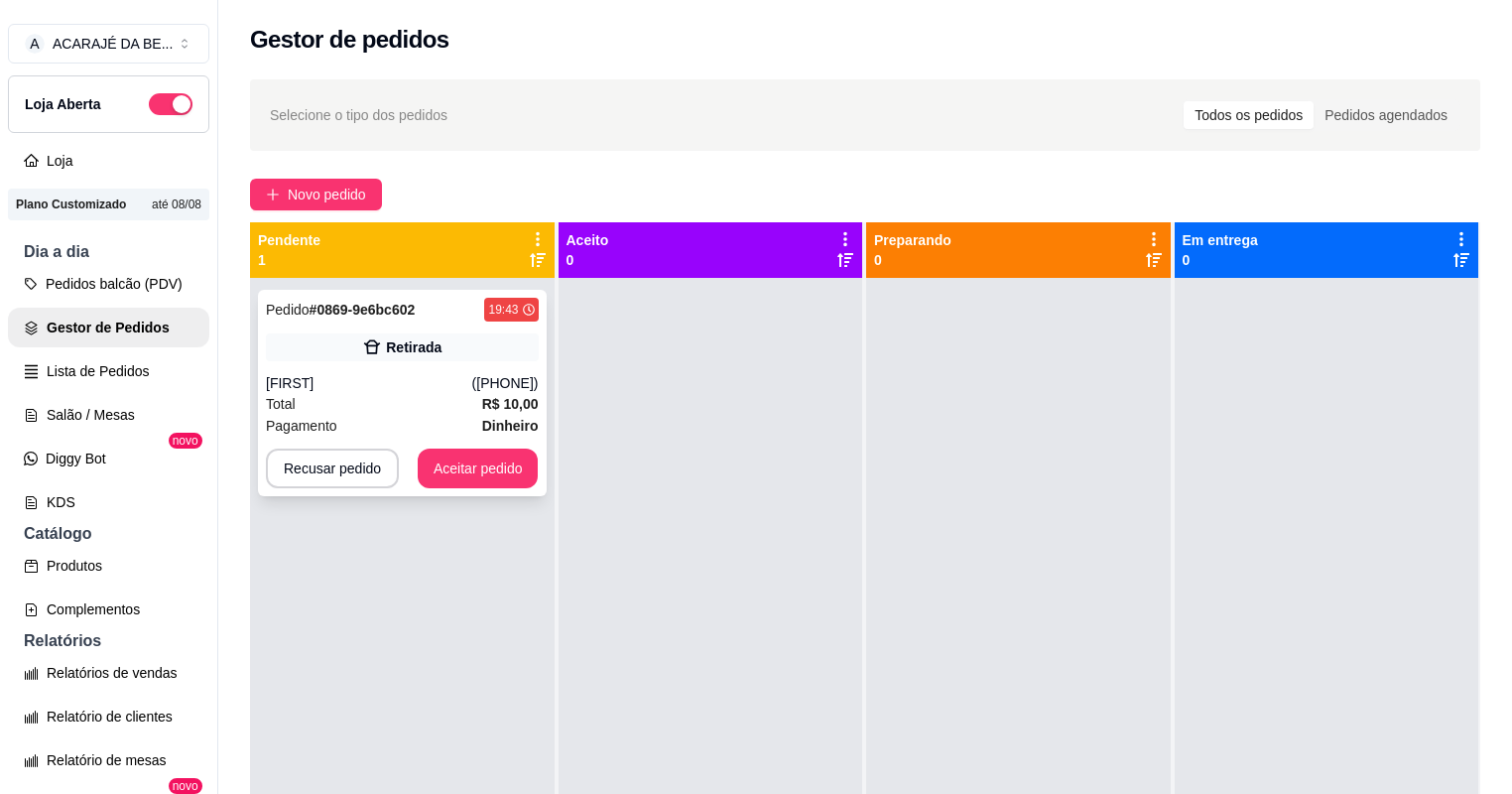 click on "Total R$ 10,00" at bounding box center (402, 404) 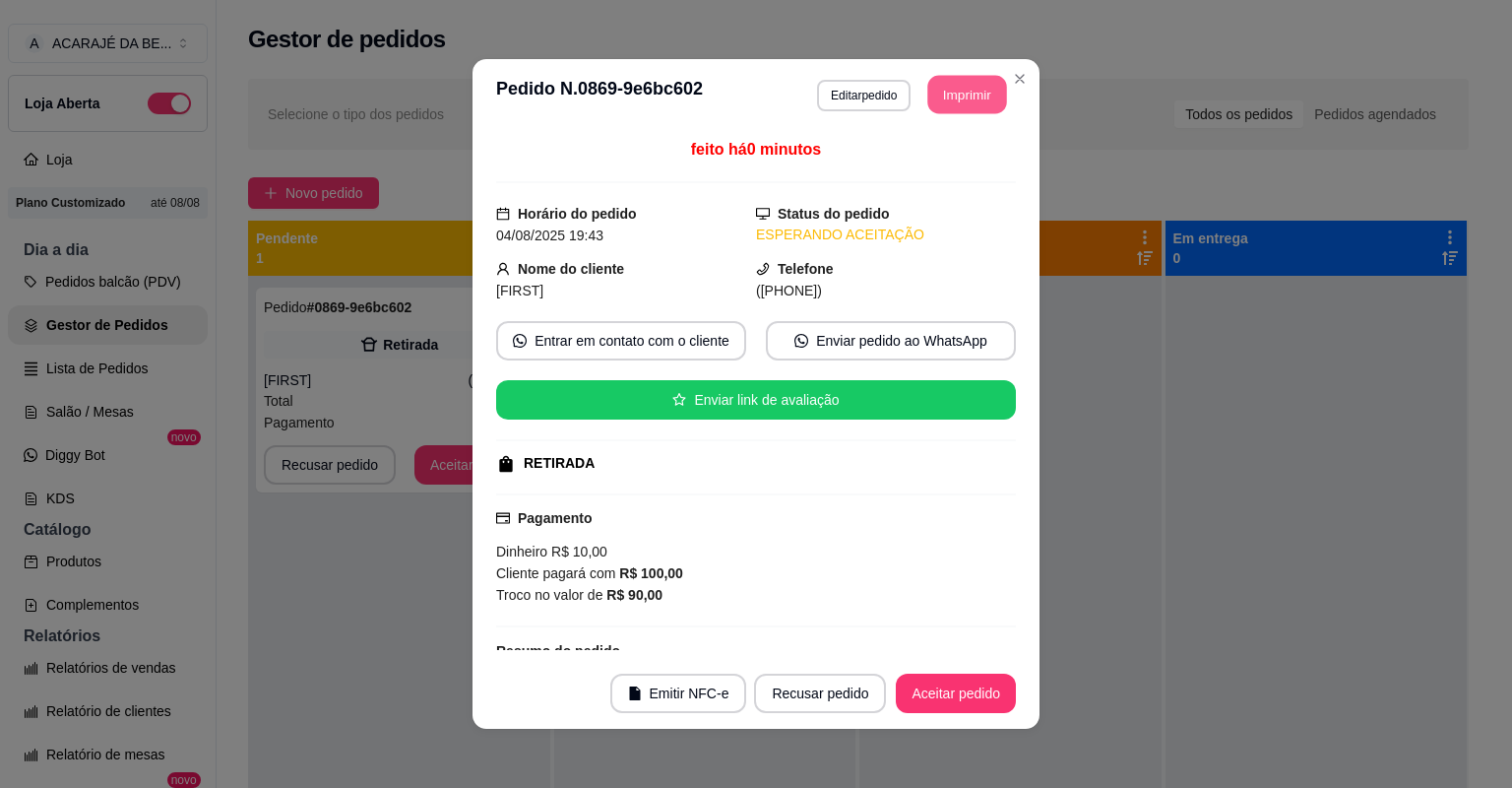 click on "Imprimir" at bounding box center [968, 95] 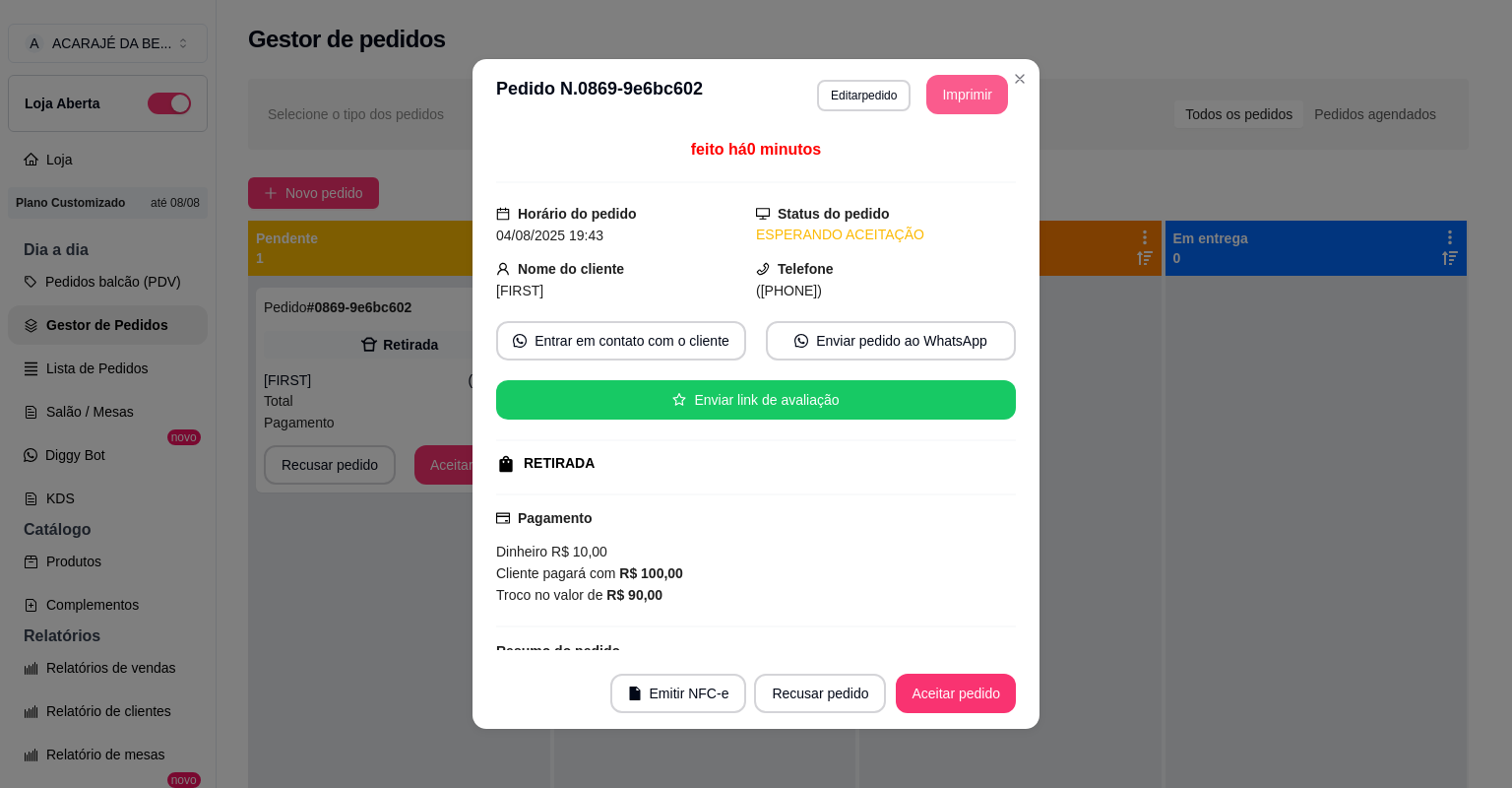 scroll, scrollTop: 0, scrollLeft: 0, axis: both 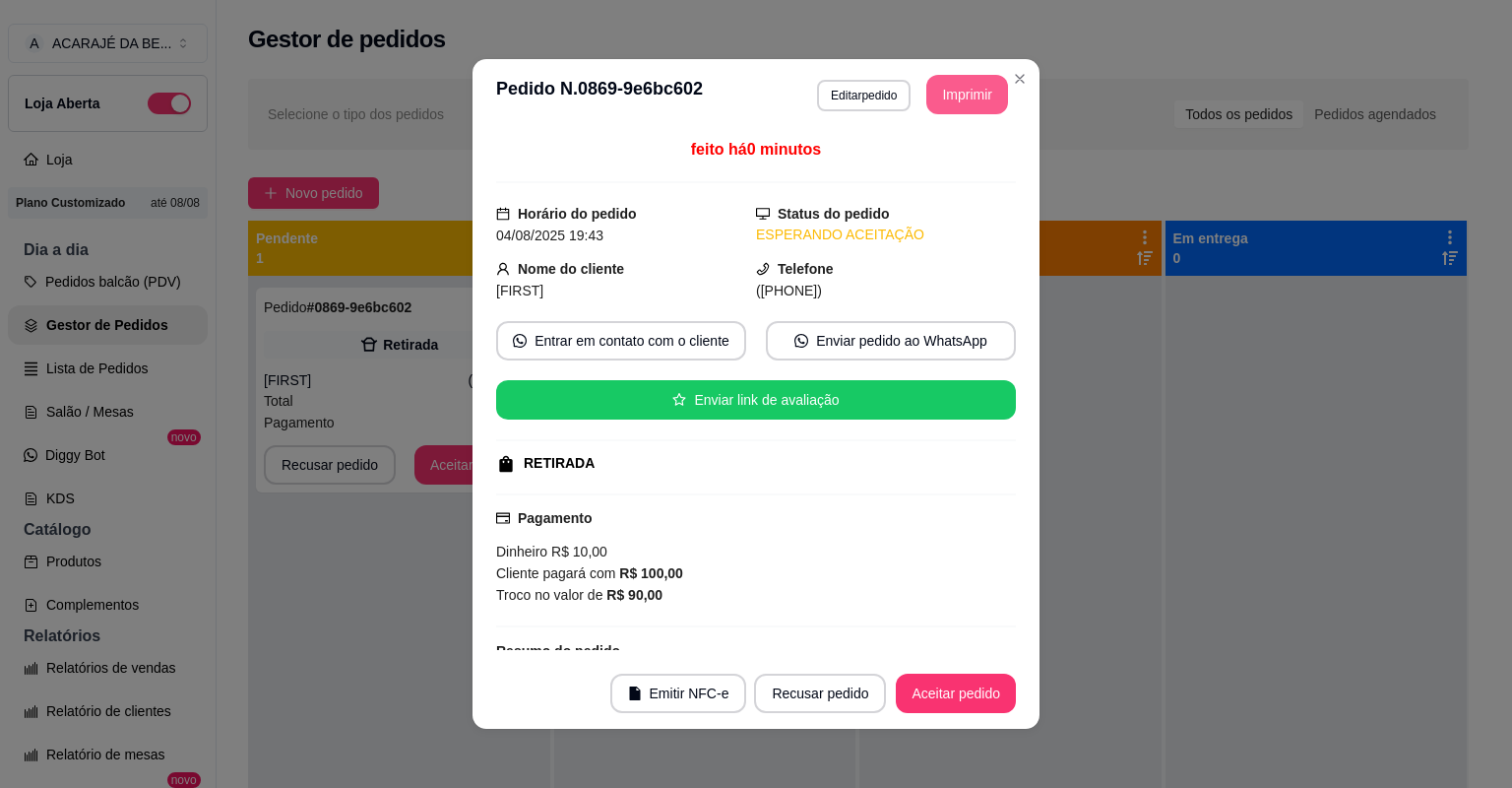 click on "Aceitar pedido" at bounding box center (956, 693) 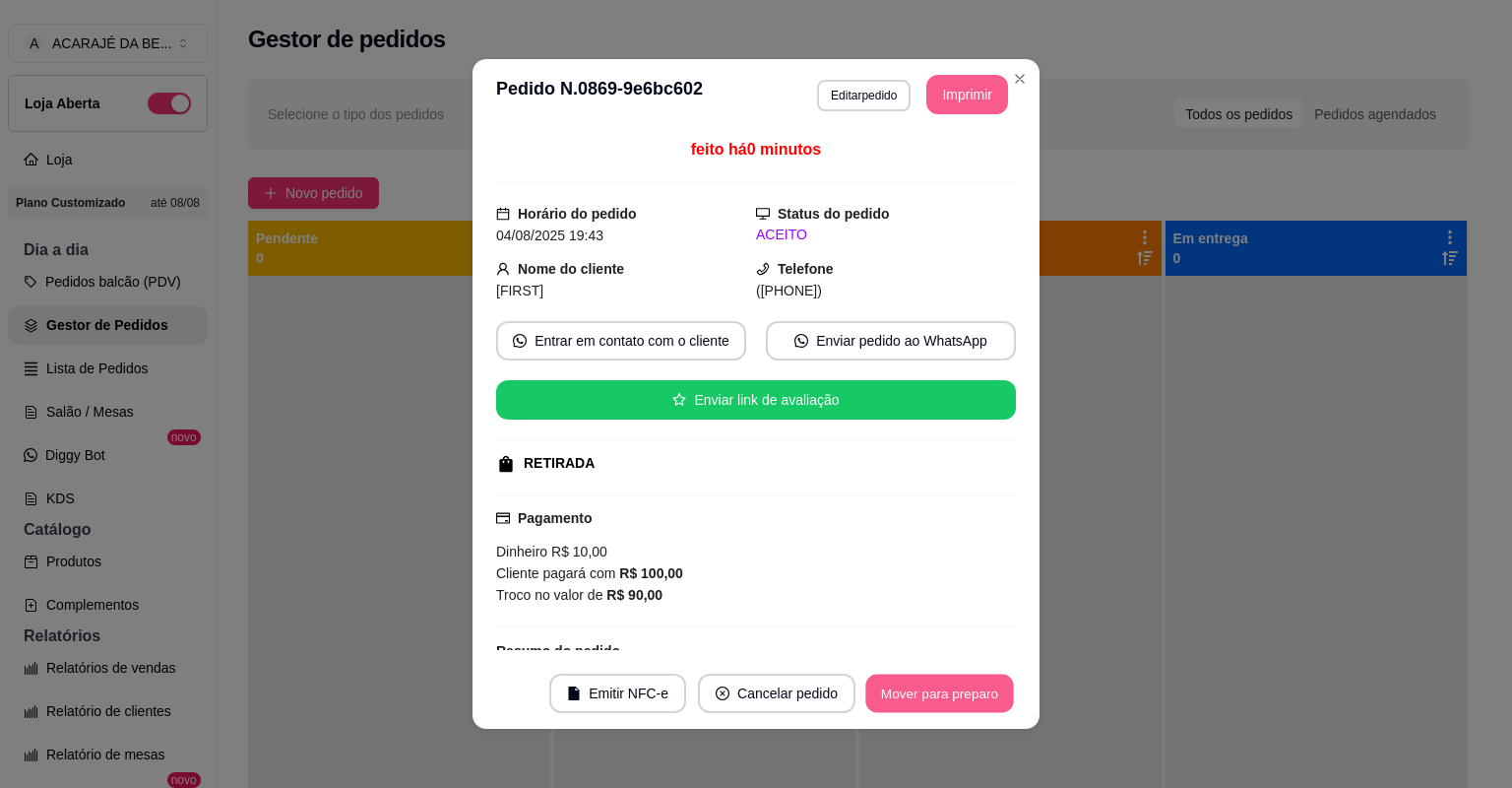 click on "Mover para preparo" at bounding box center (939, 693) 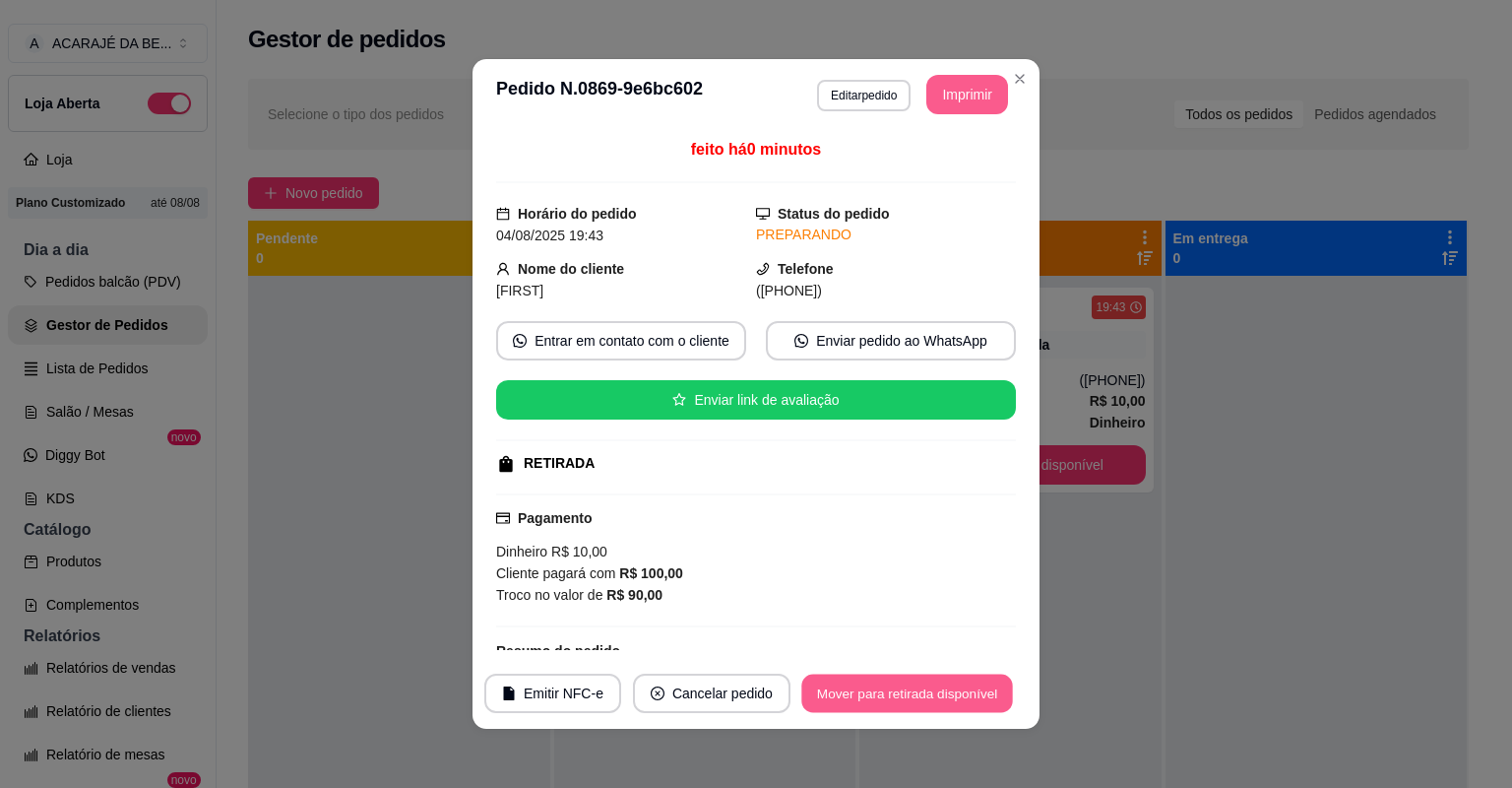 click on "Mover para retirada disponível" at bounding box center (907, 693) 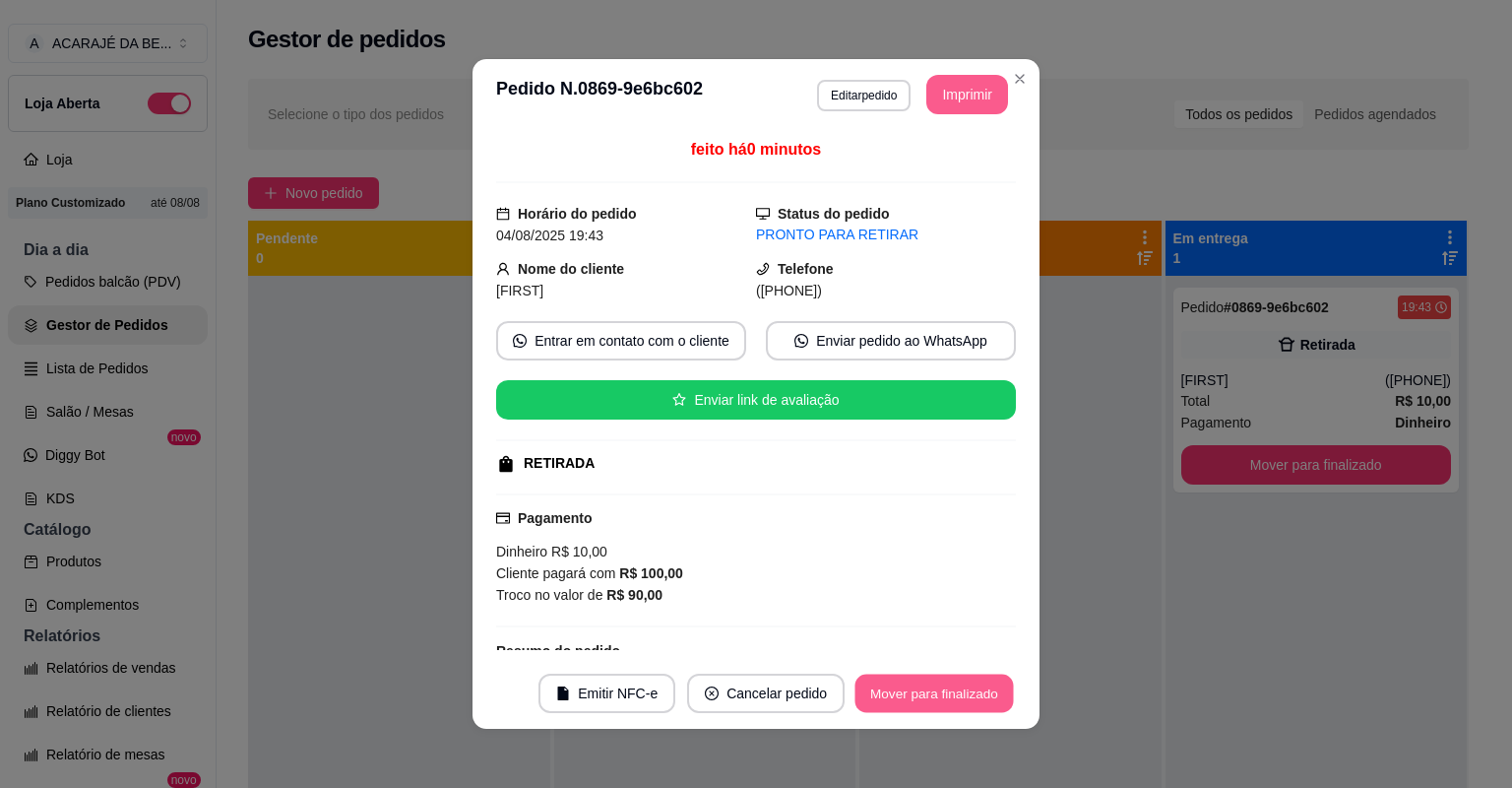click on "Mover para finalizado" at bounding box center (934, 693) 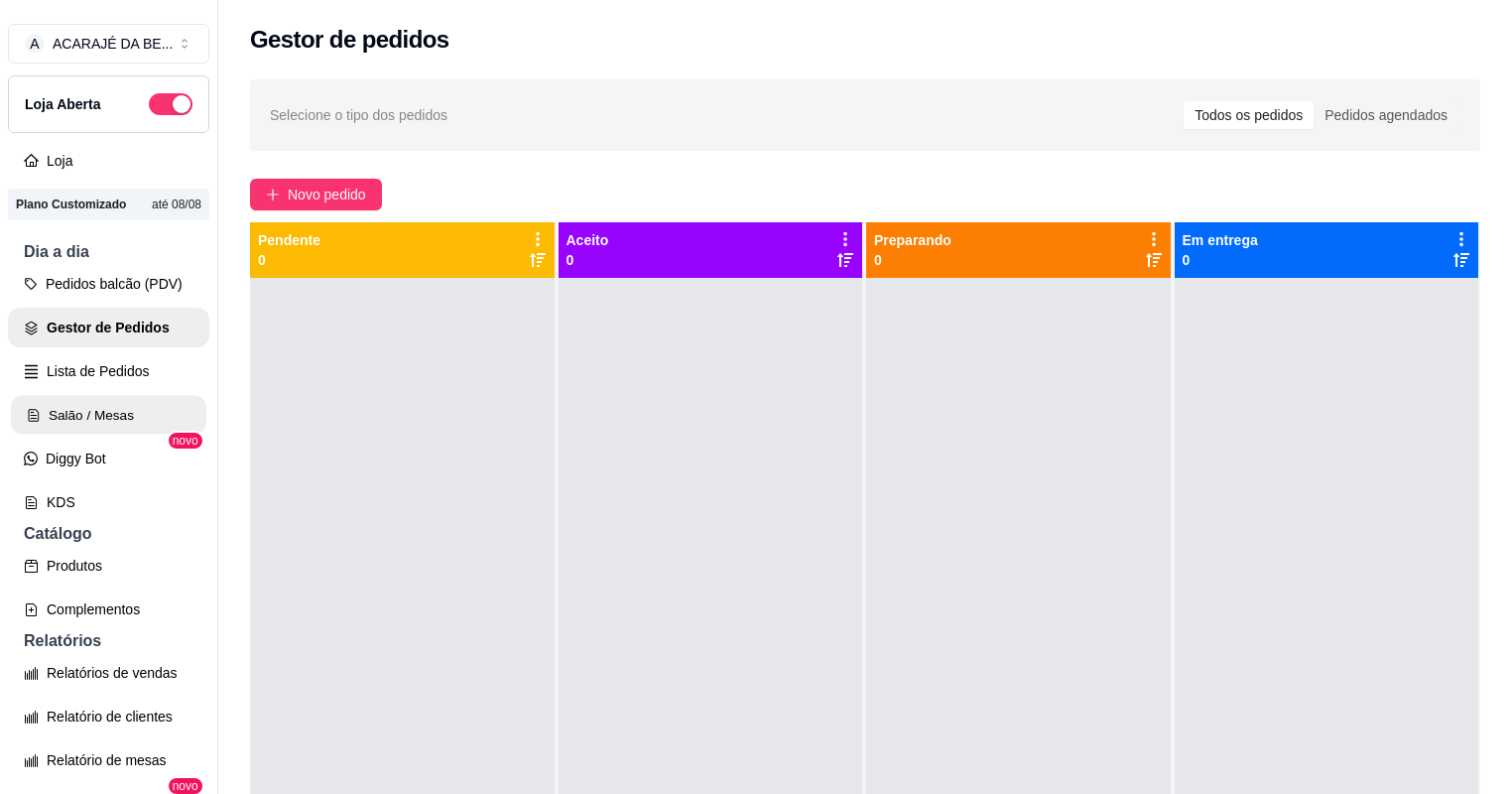 click on "Salão / Mesas" at bounding box center [108, 415] 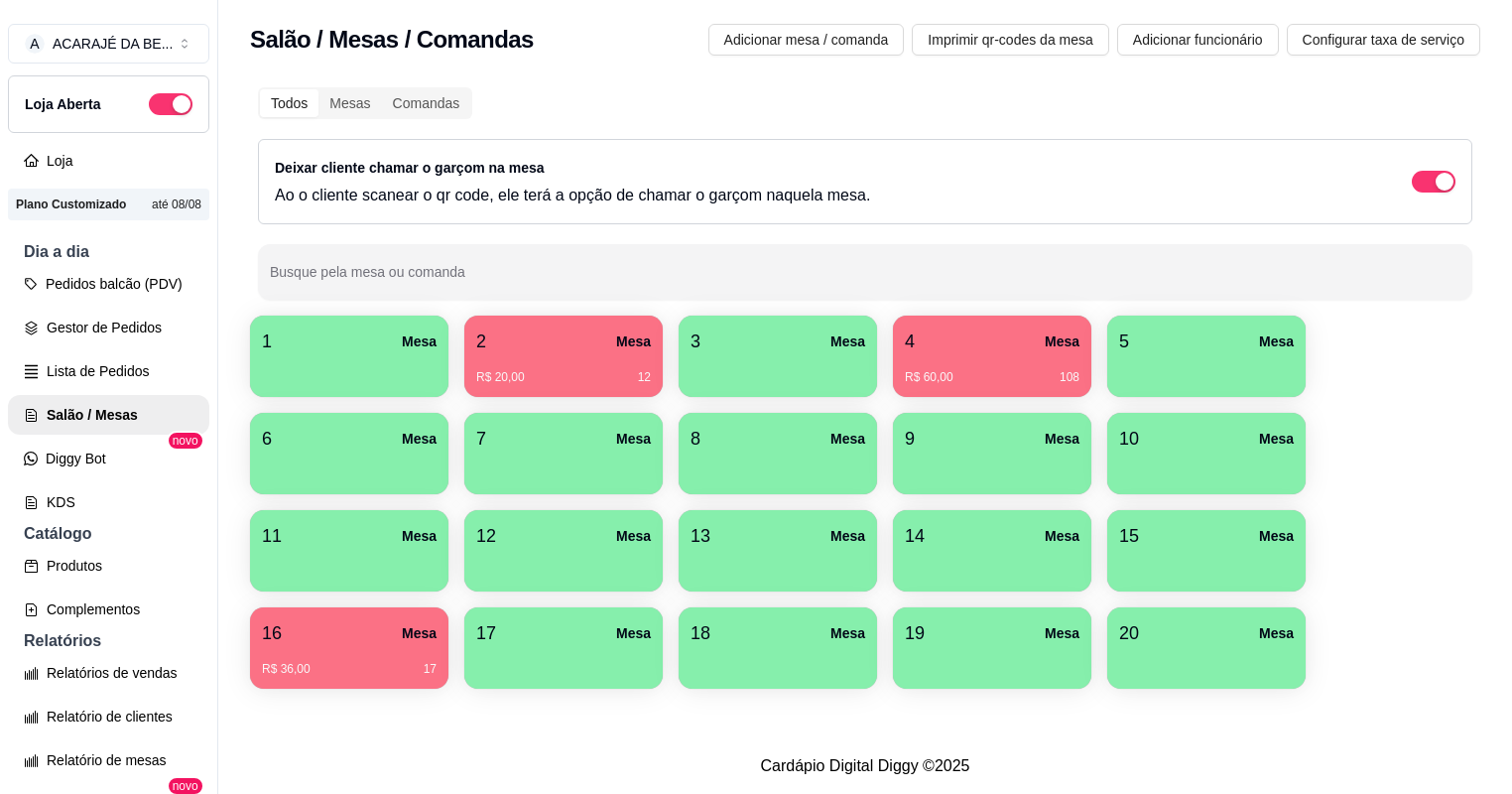 click on "16 Mesa" at bounding box center (349, 633) 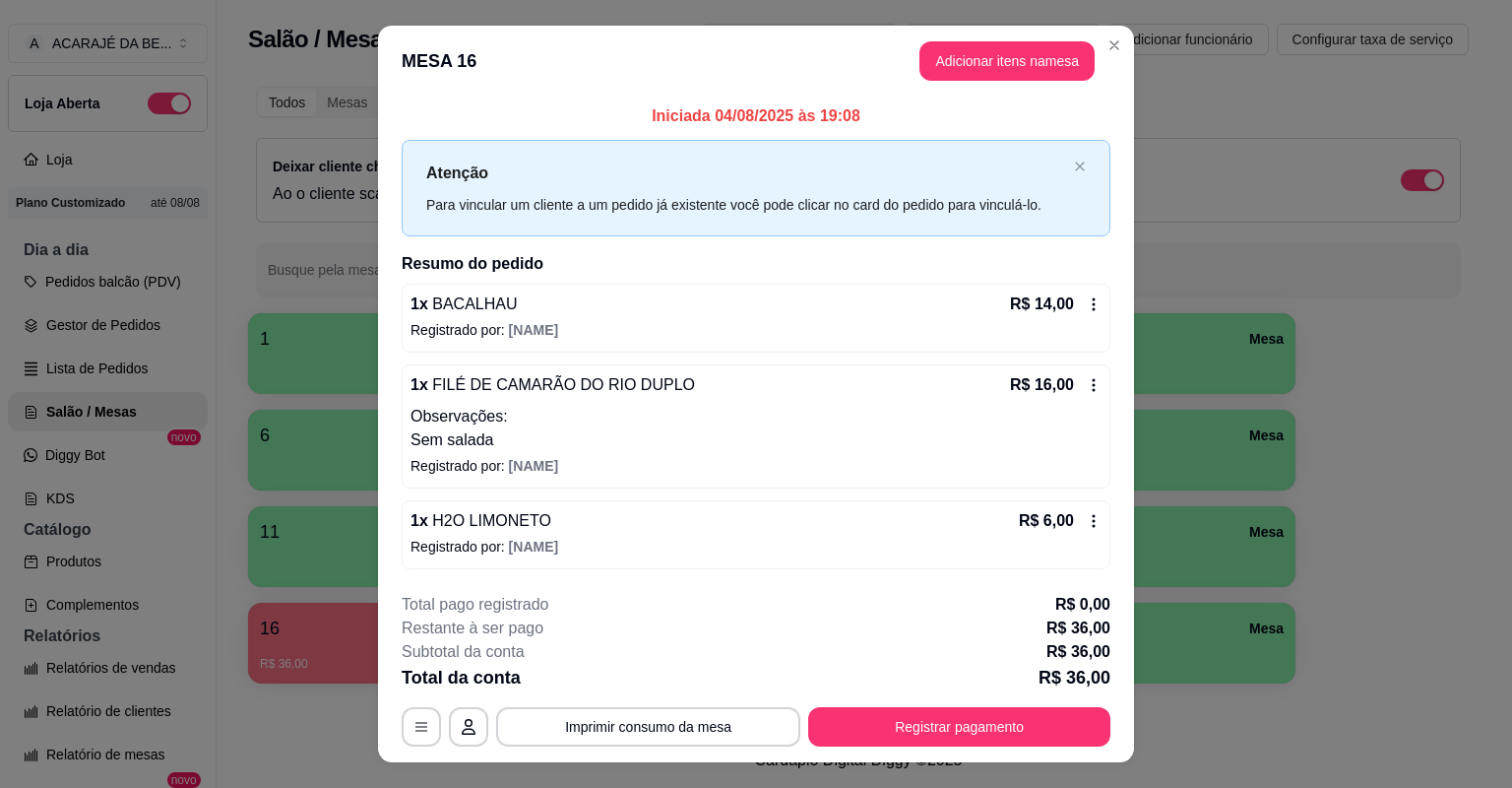 scroll, scrollTop: 35, scrollLeft: 0, axis: vertical 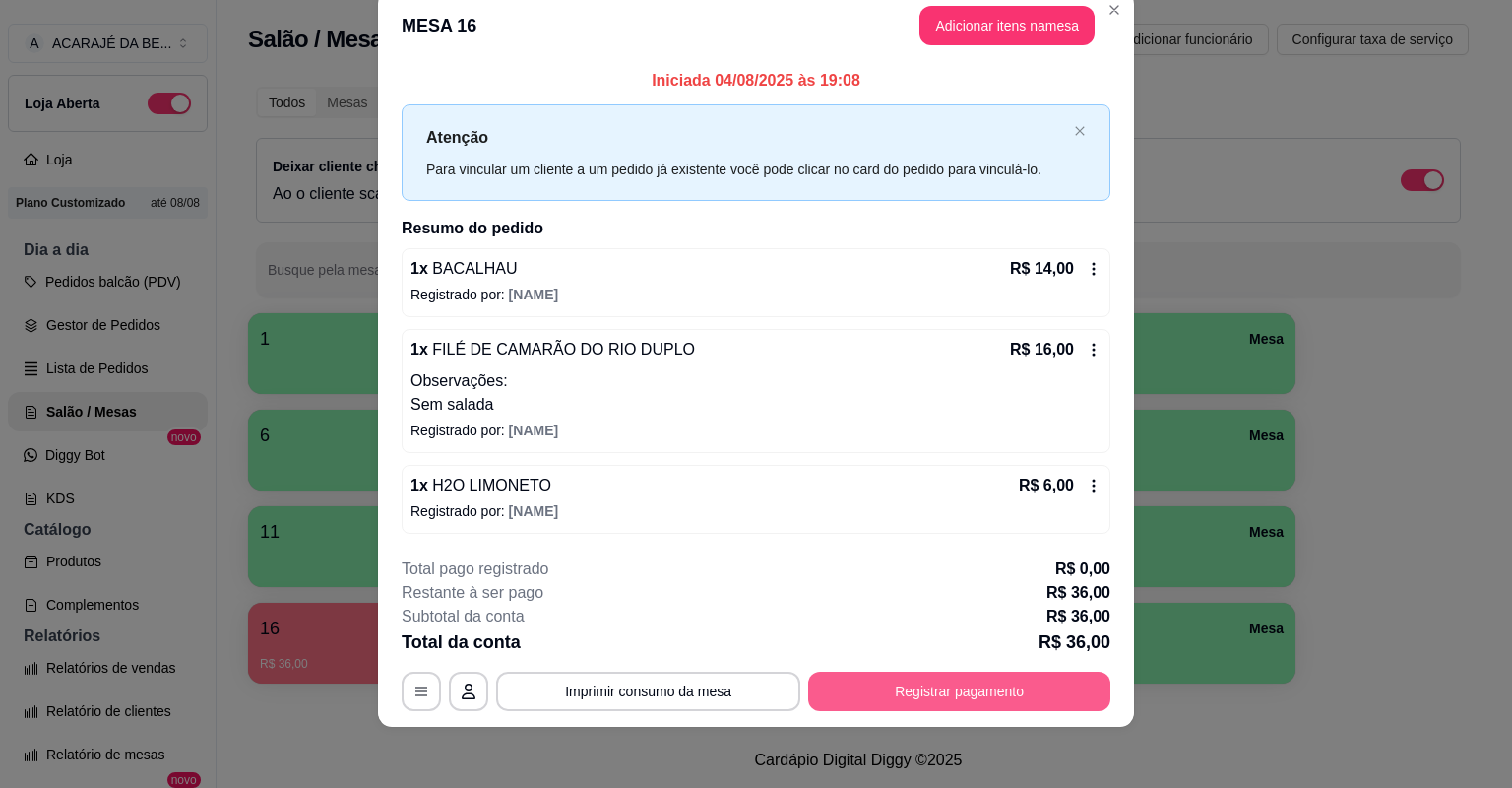 click on "Registrar pagamento" at bounding box center [959, 691] 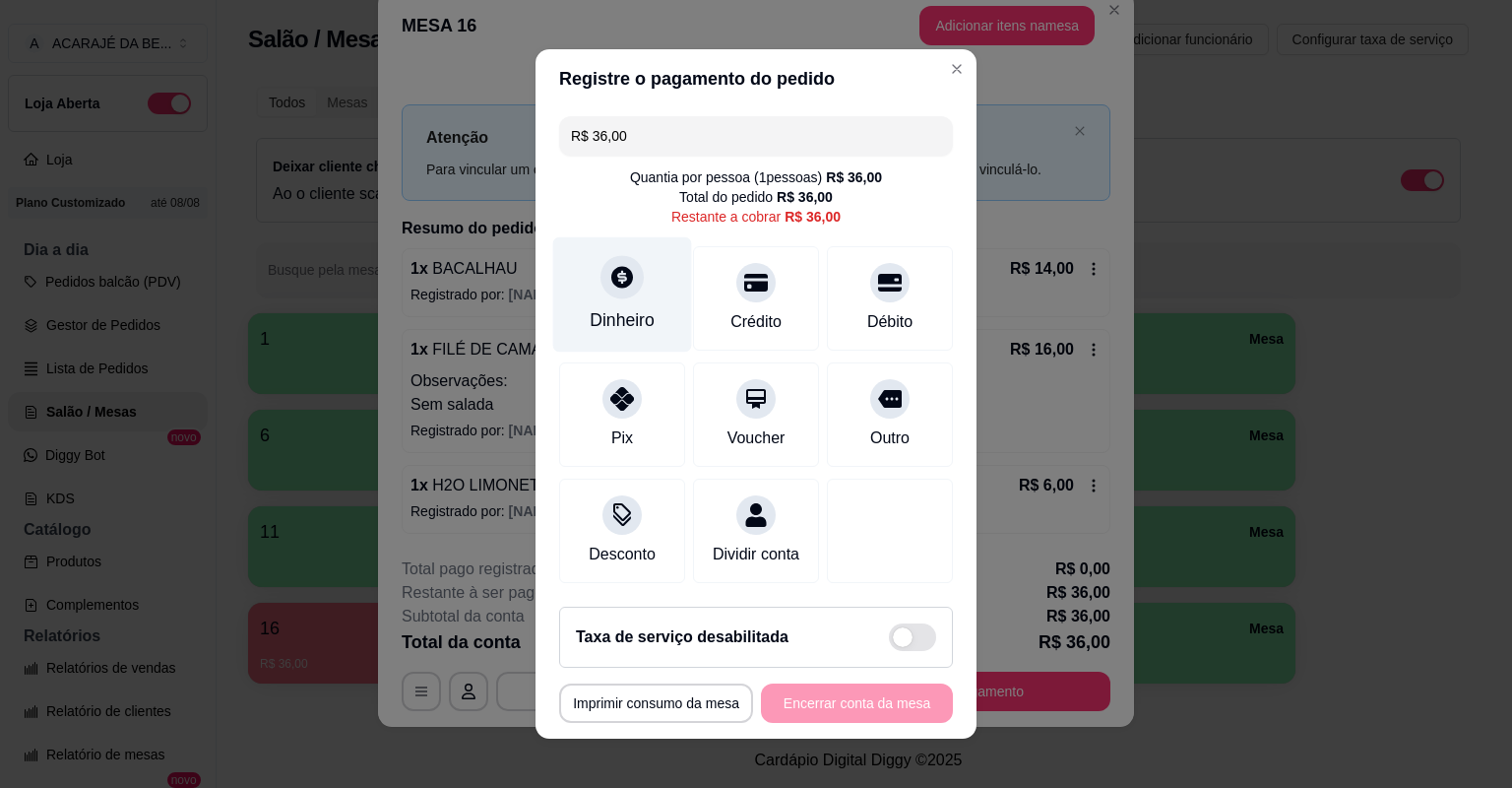 click on "Dinheiro" at bounding box center [622, 295] 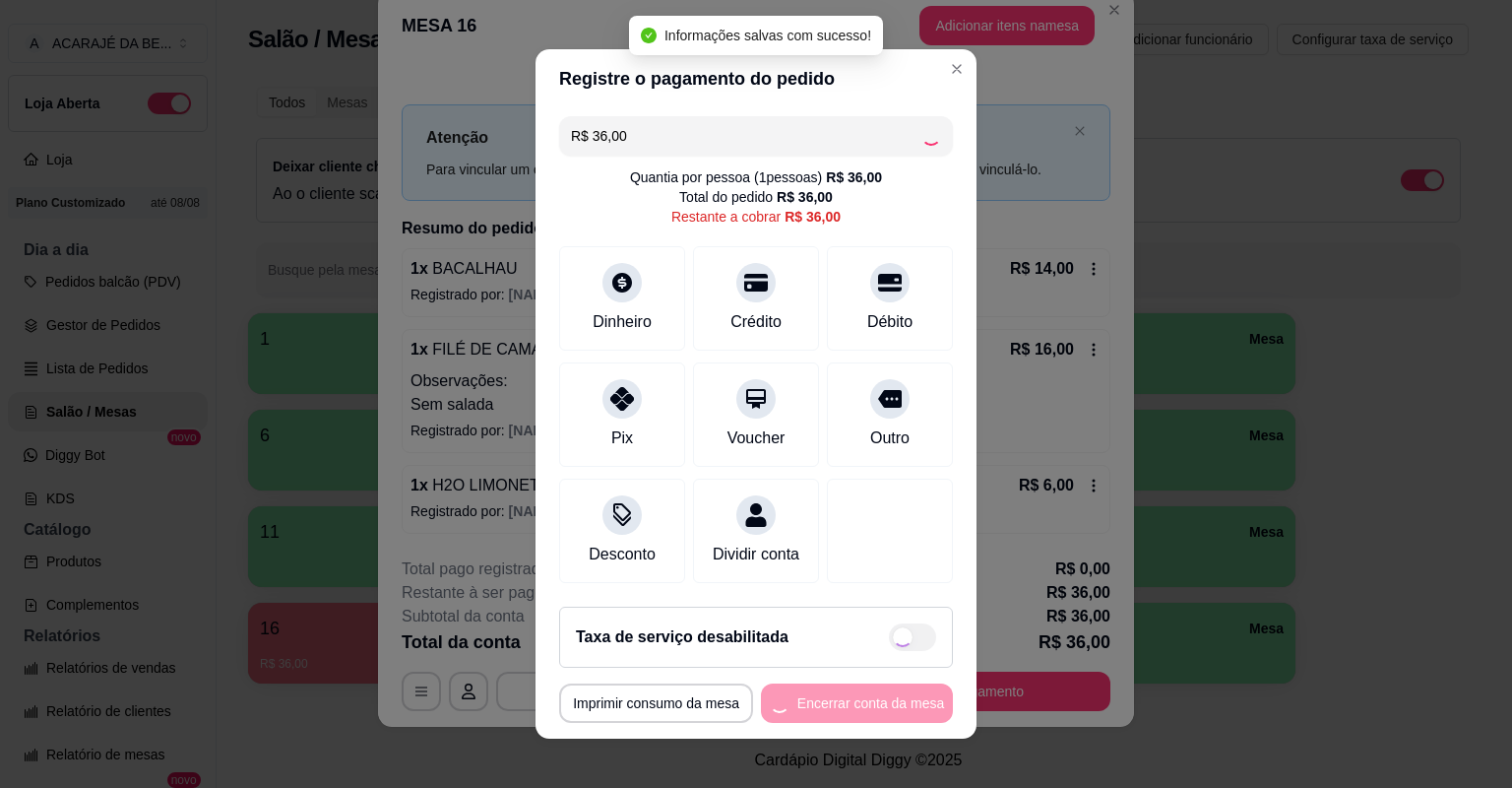 type on "R$ 0,00" 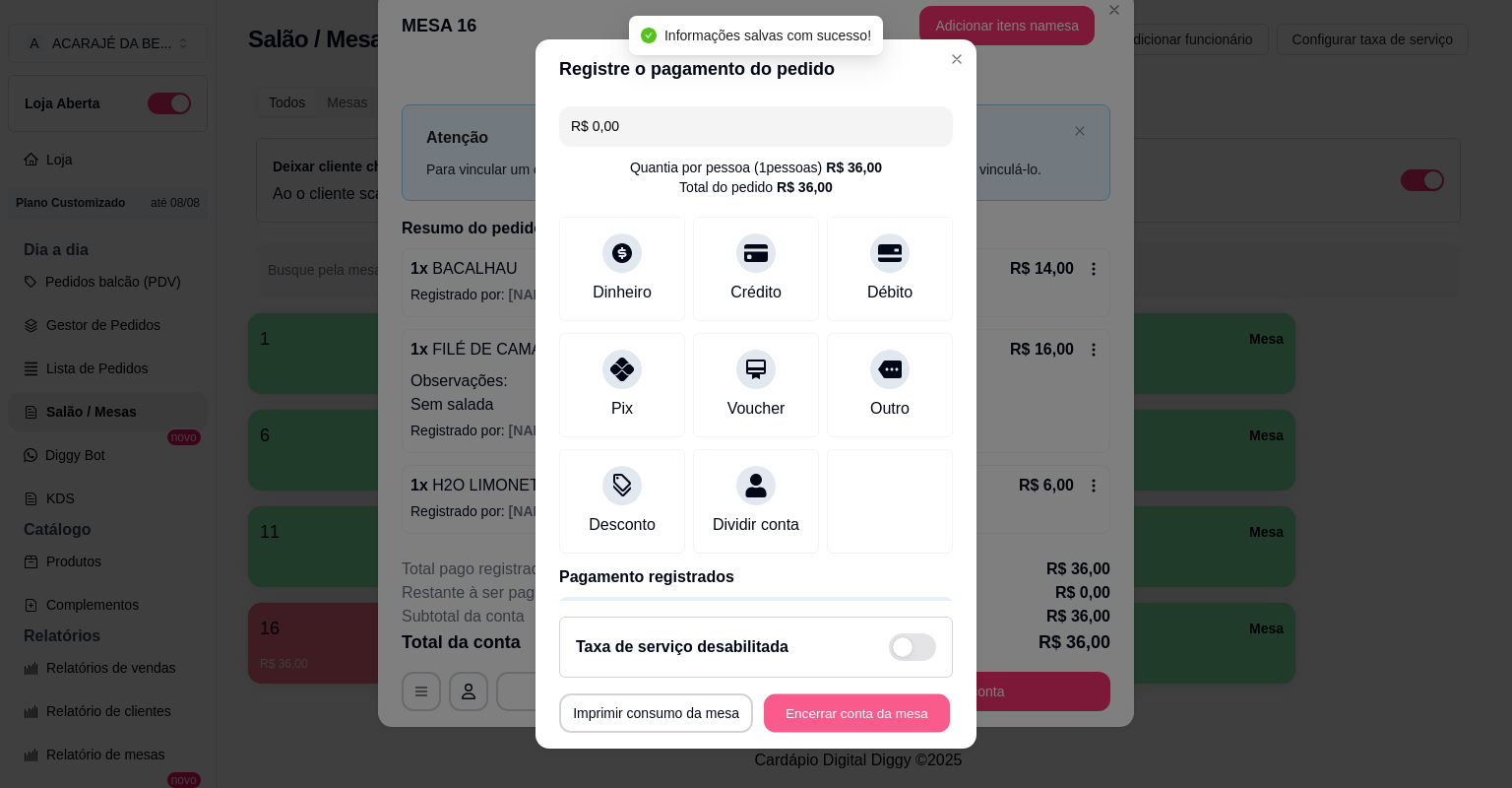 click on "Encerrar conta da mesa" at bounding box center (856, 713) 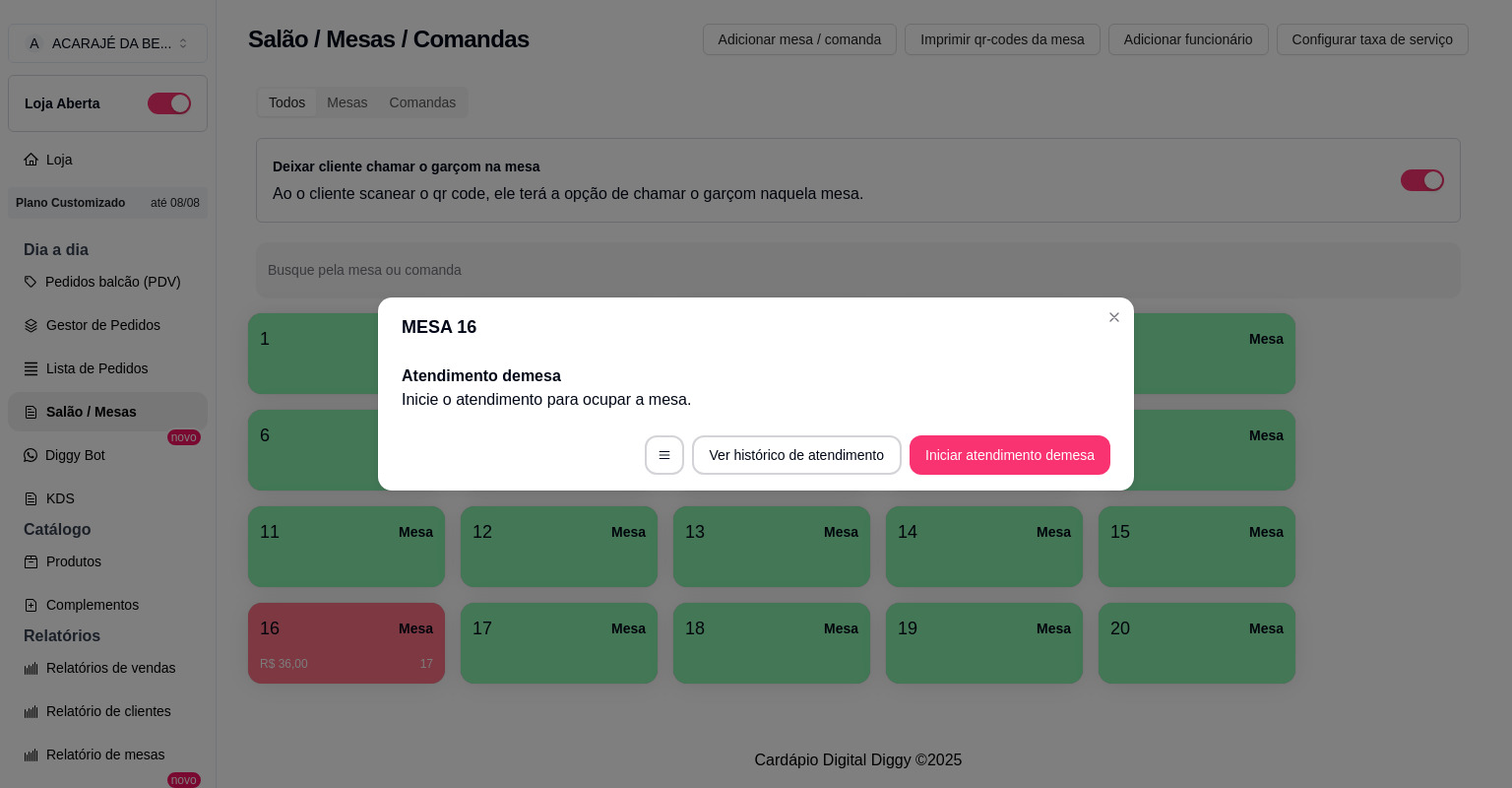 scroll, scrollTop: 0, scrollLeft: 0, axis: both 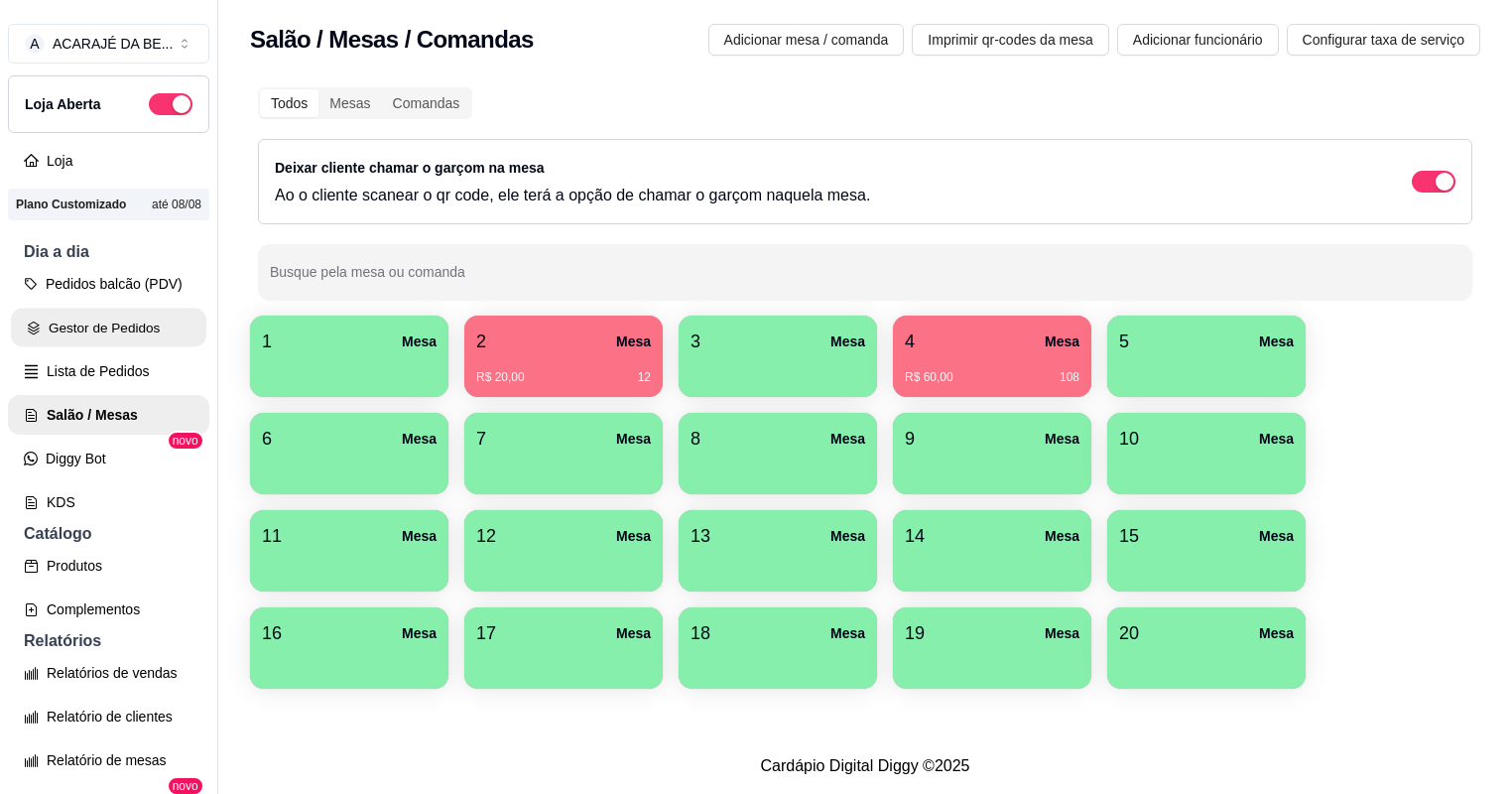 click on "Gestor de Pedidos" at bounding box center (108, 328) 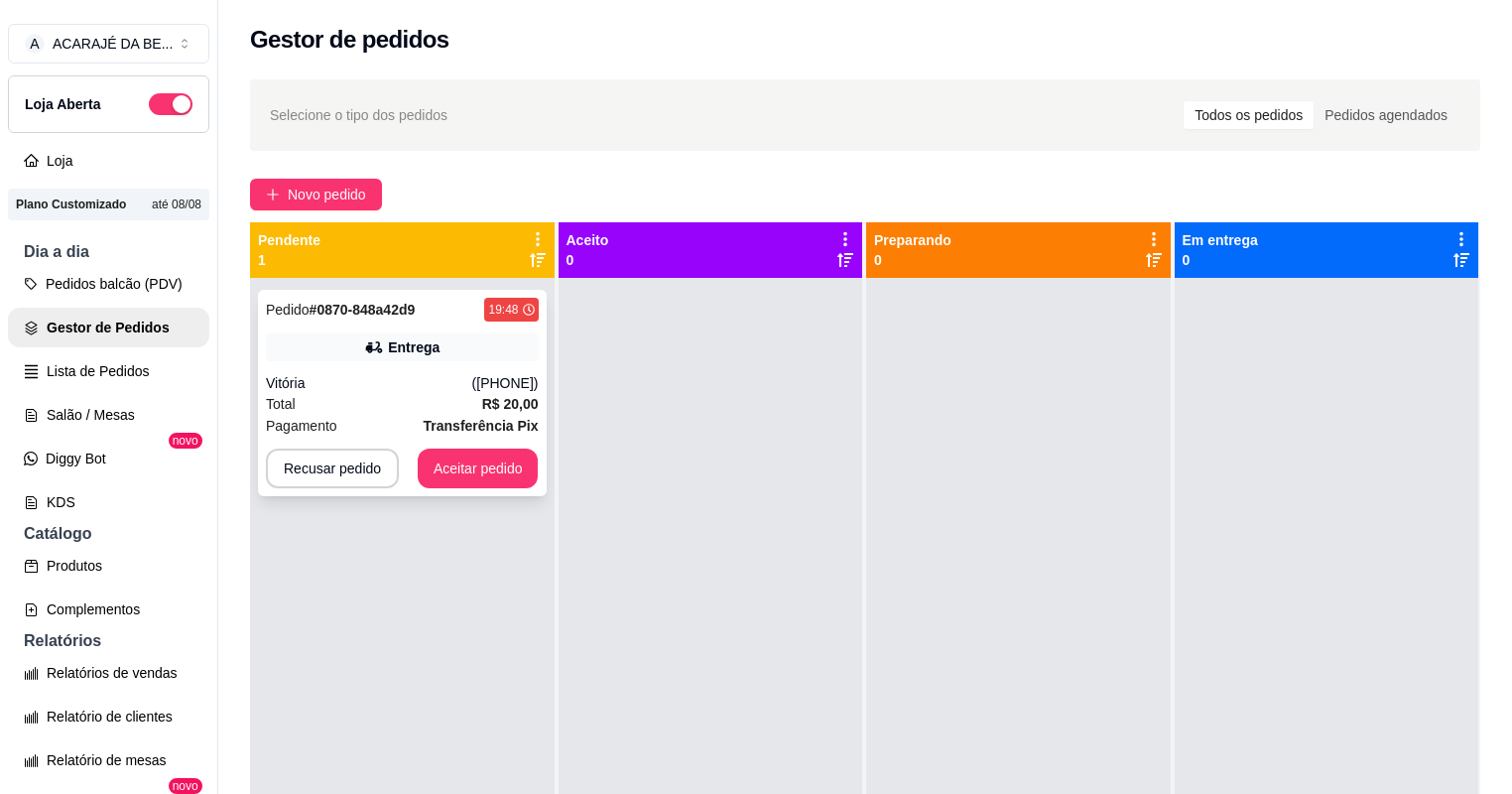 click on "Total R$ 20,00" at bounding box center [402, 404] 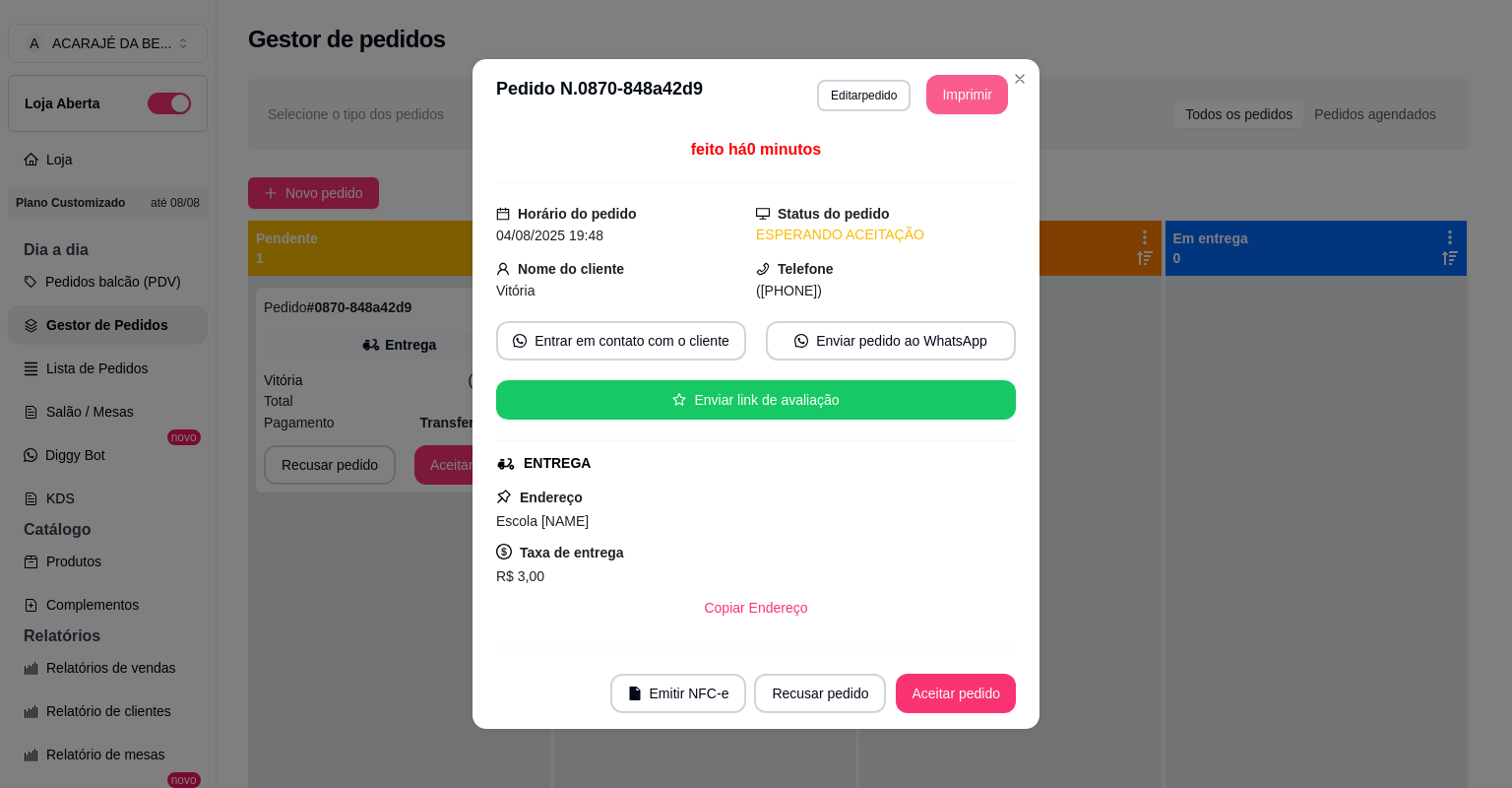 click on "Imprimir" at bounding box center (967, 95) 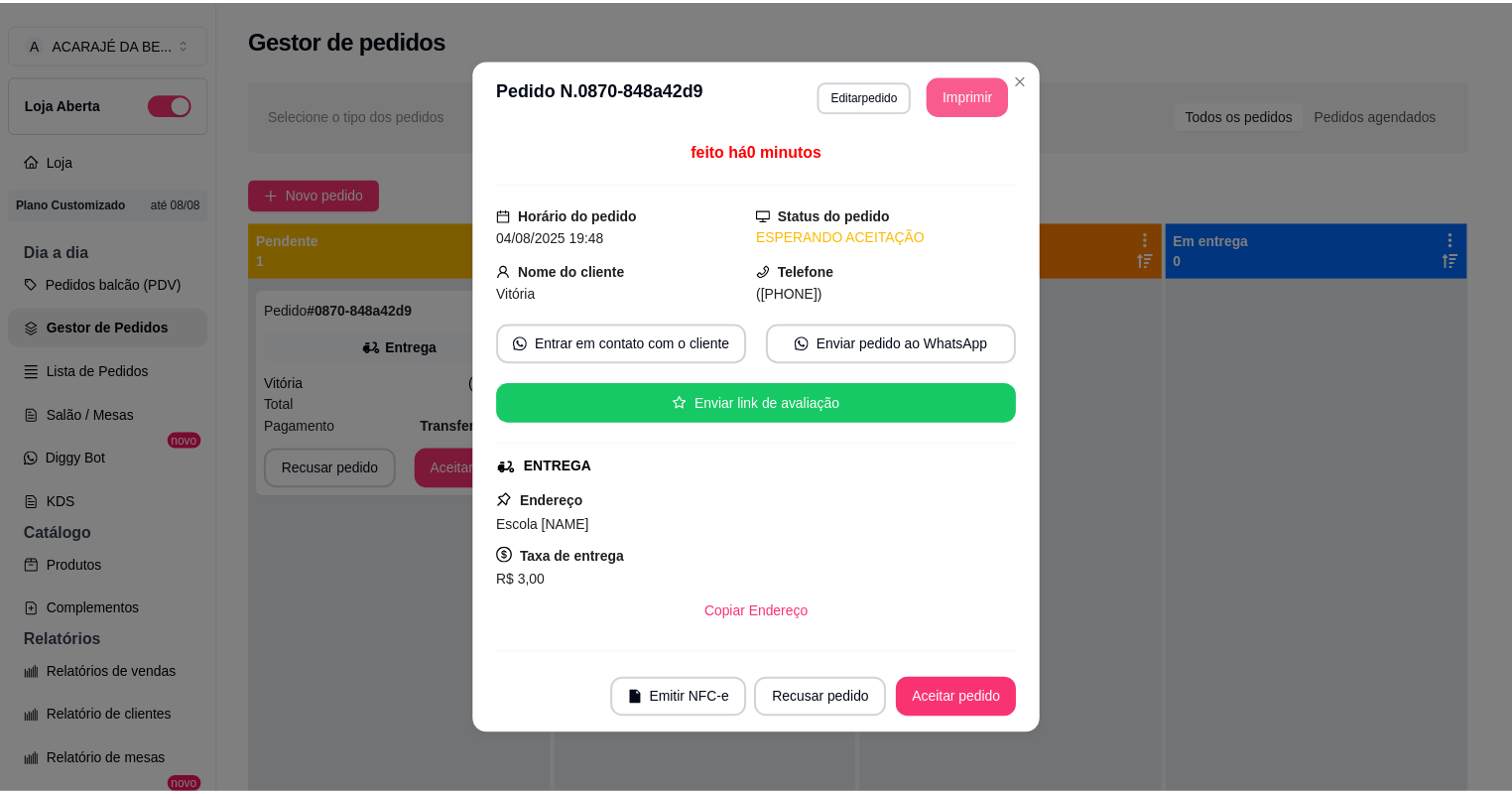 scroll, scrollTop: 0, scrollLeft: 0, axis: both 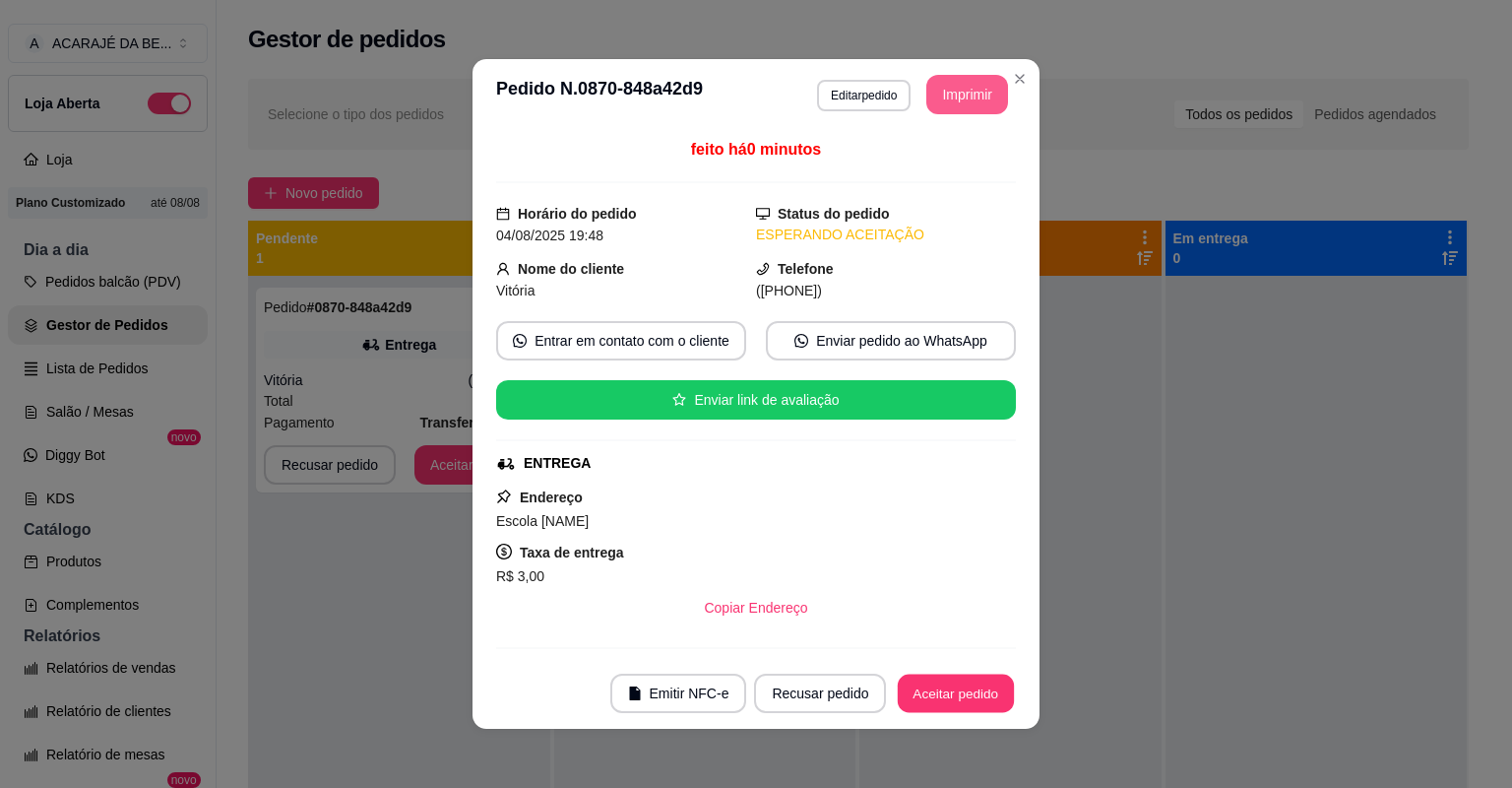 click on "Aceitar pedido" at bounding box center [956, 693] 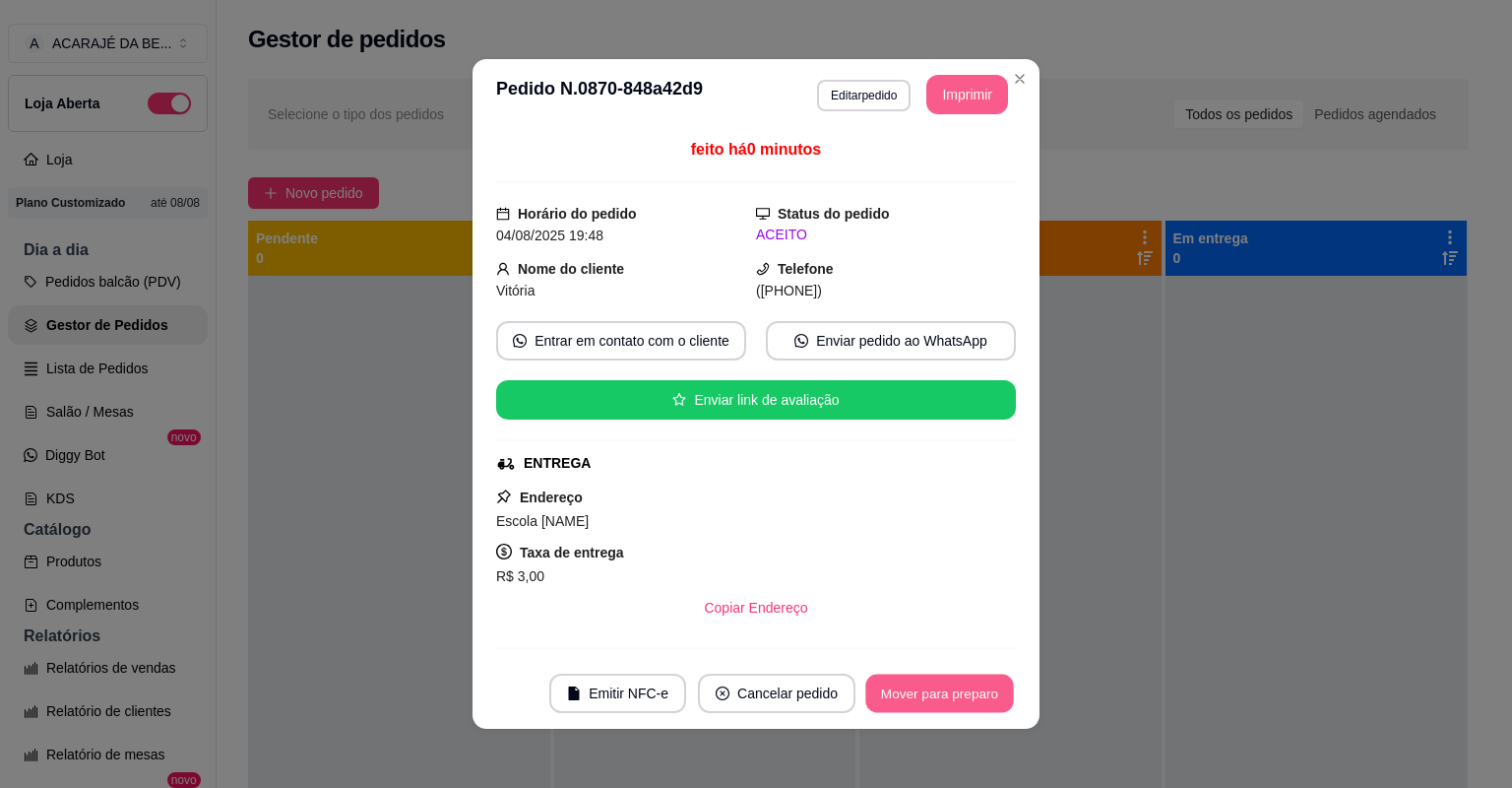 click on "Mover para preparo" at bounding box center [939, 693] 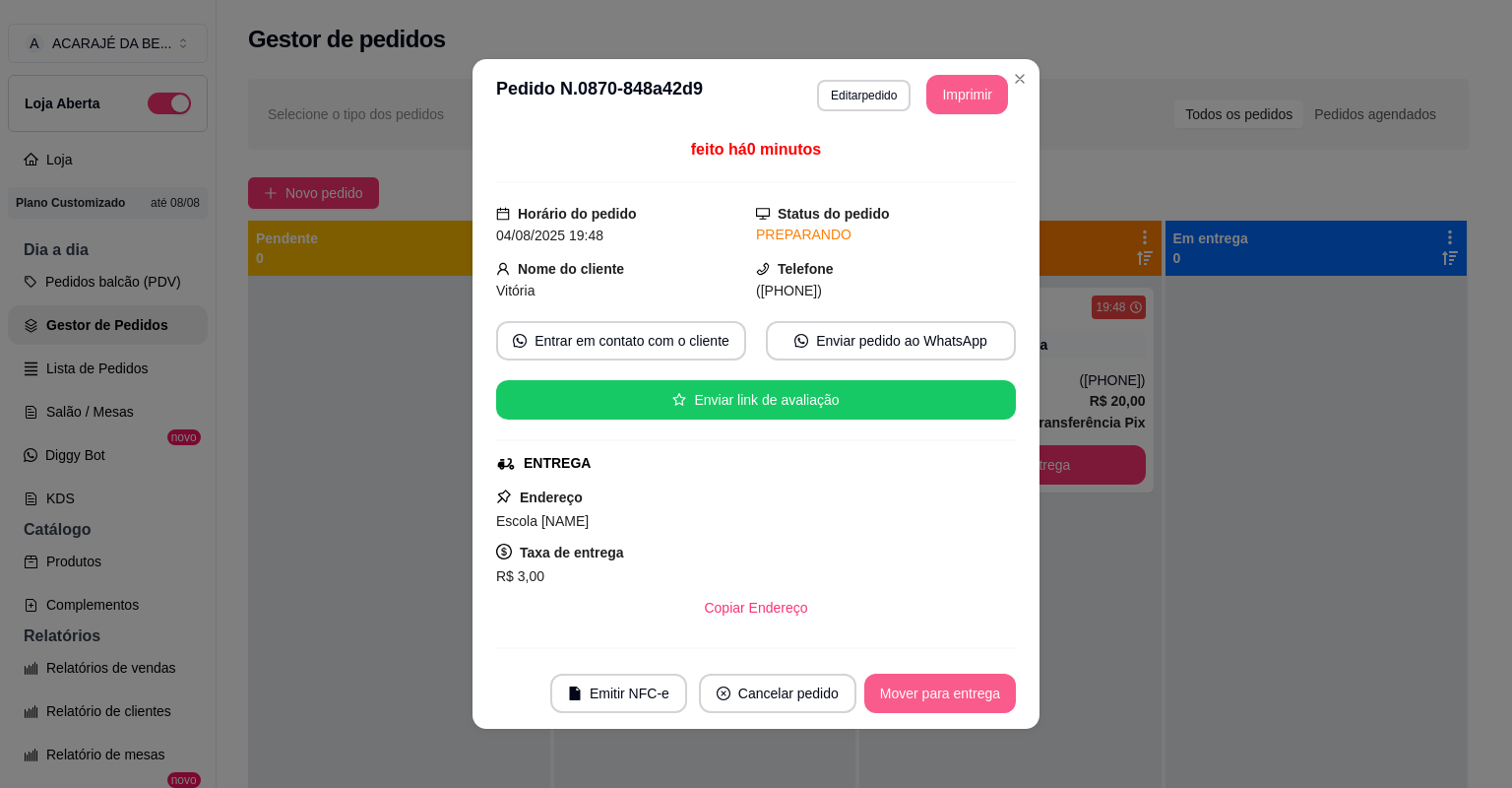 click on "Mover para entrega" at bounding box center (940, 693) 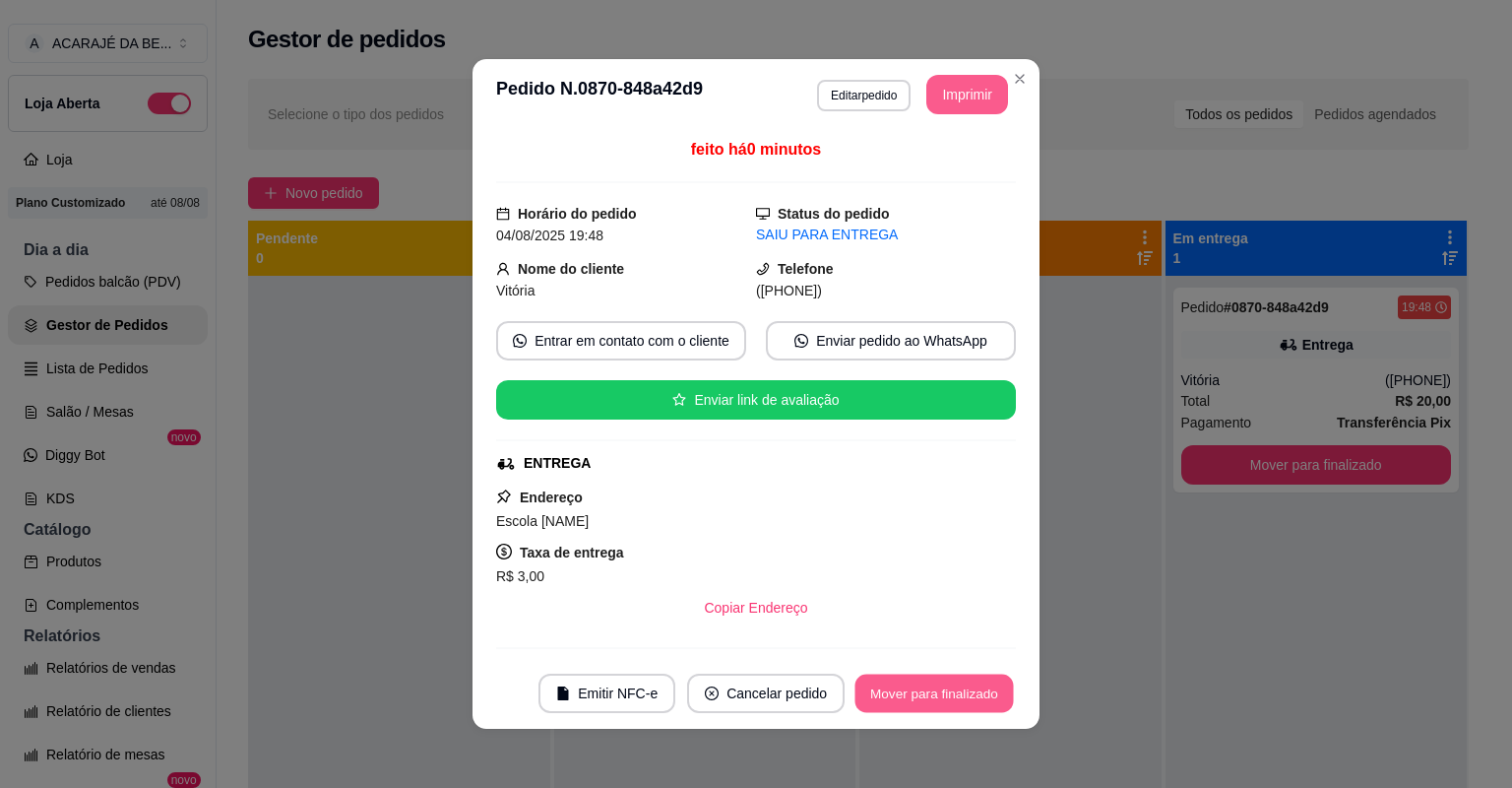 click on "Mover para finalizado" at bounding box center [934, 693] 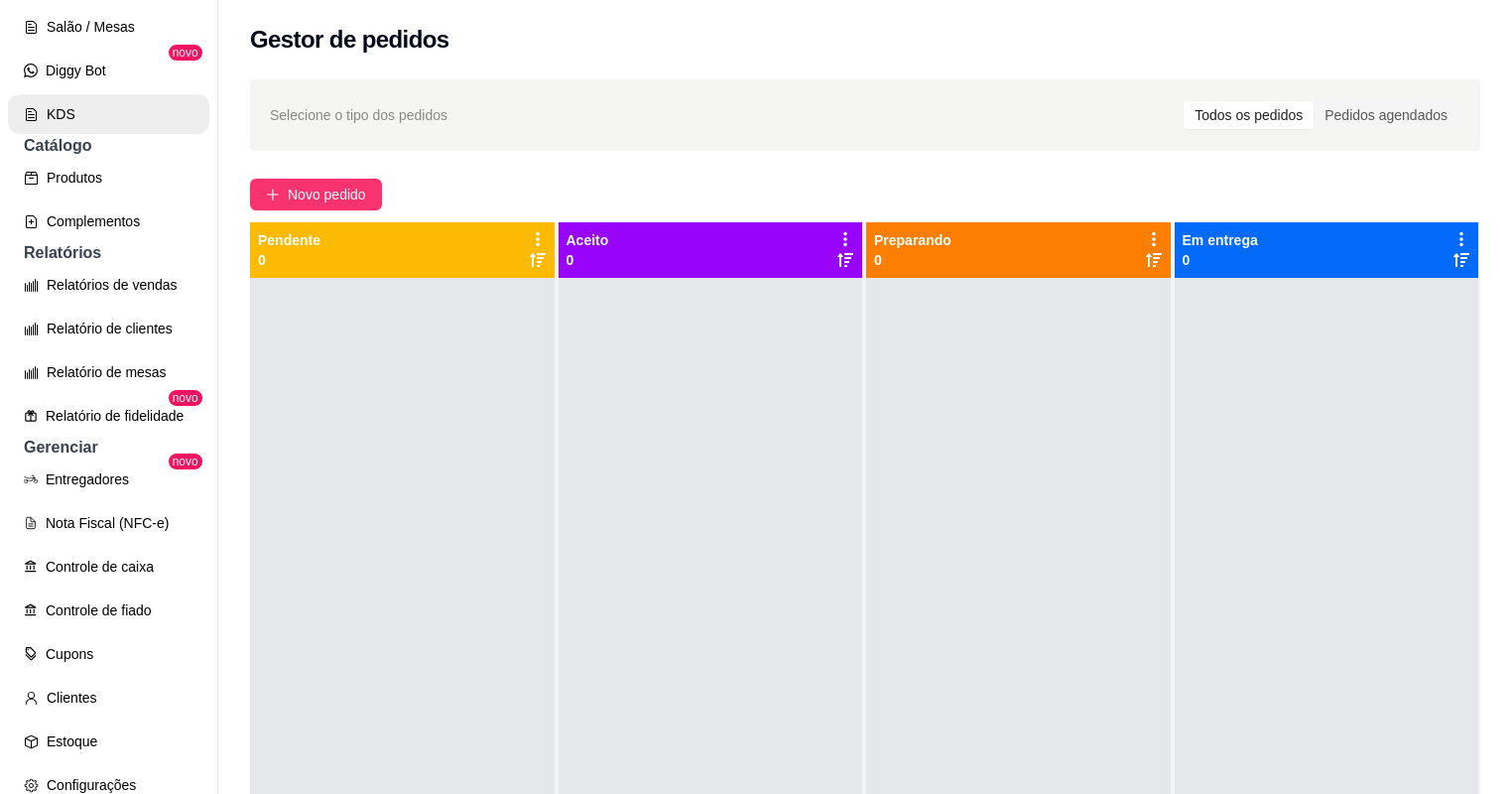 scroll, scrollTop: 397, scrollLeft: 0, axis: vertical 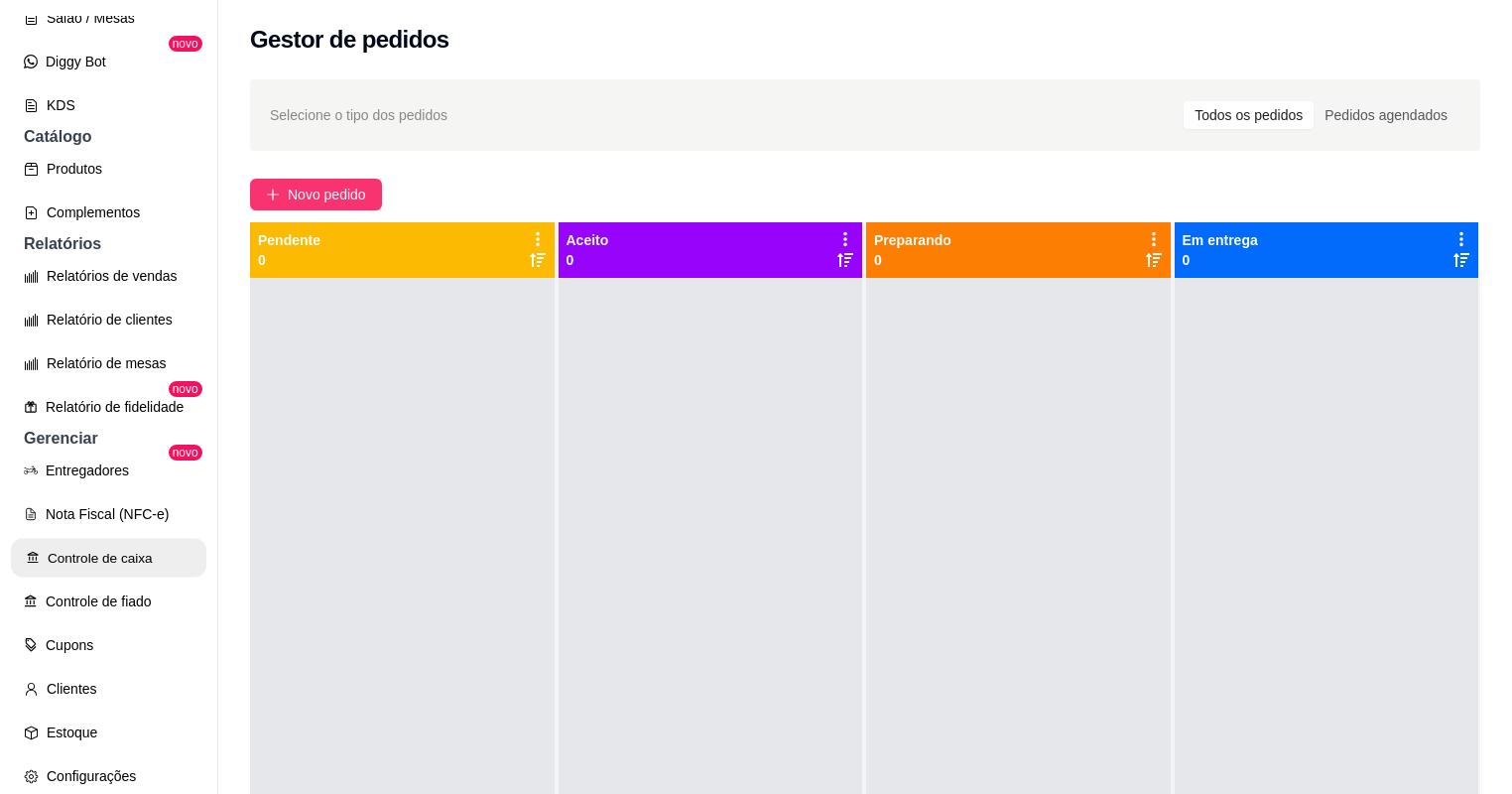 click on "Controle de caixa" at bounding box center [108, 558] 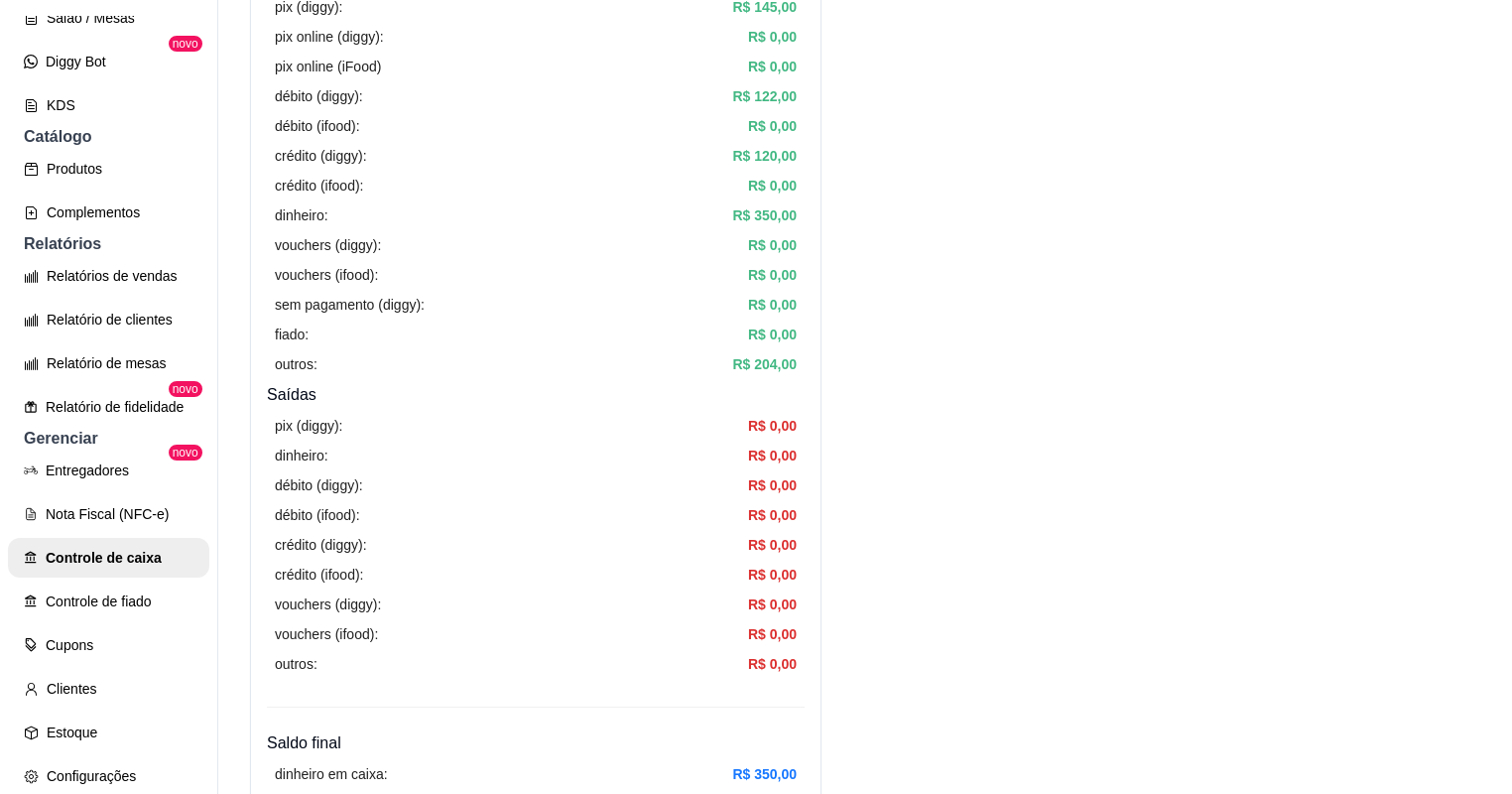 scroll, scrollTop: 0, scrollLeft: 0, axis: both 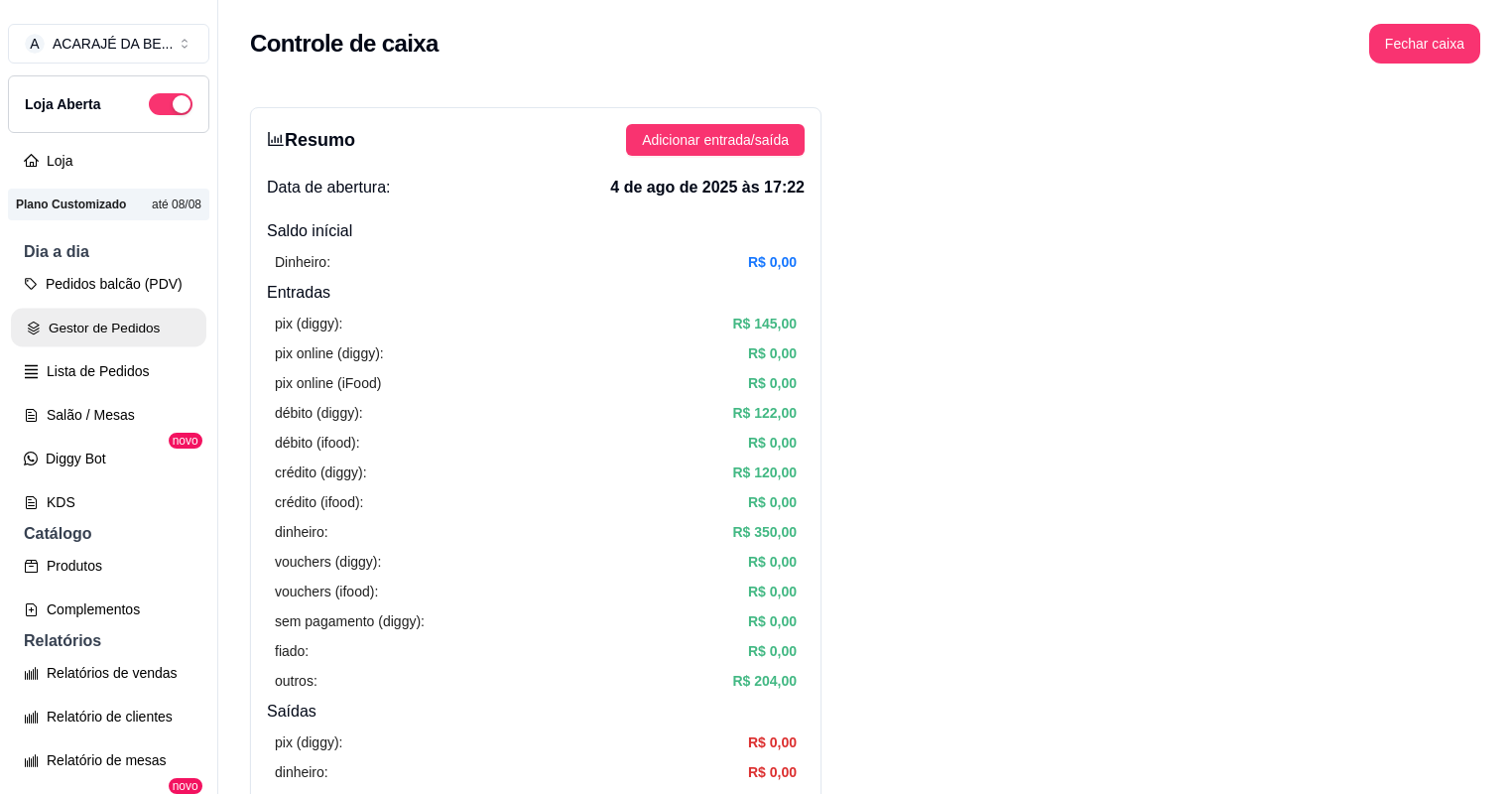 click on "Gestor de Pedidos" at bounding box center (108, 328) 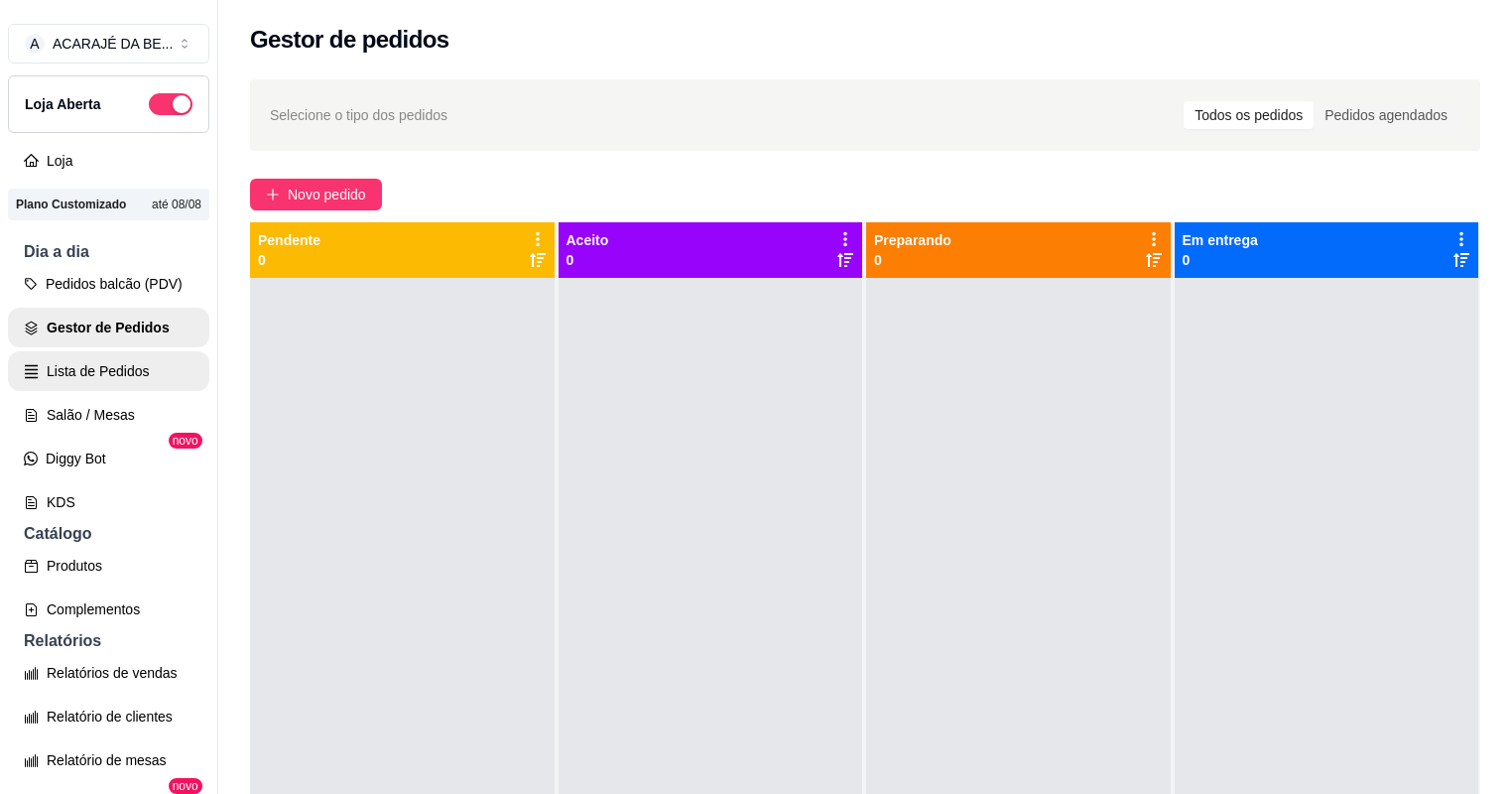 click on "Lista de Pedidos" at bounding box center (108, 371) 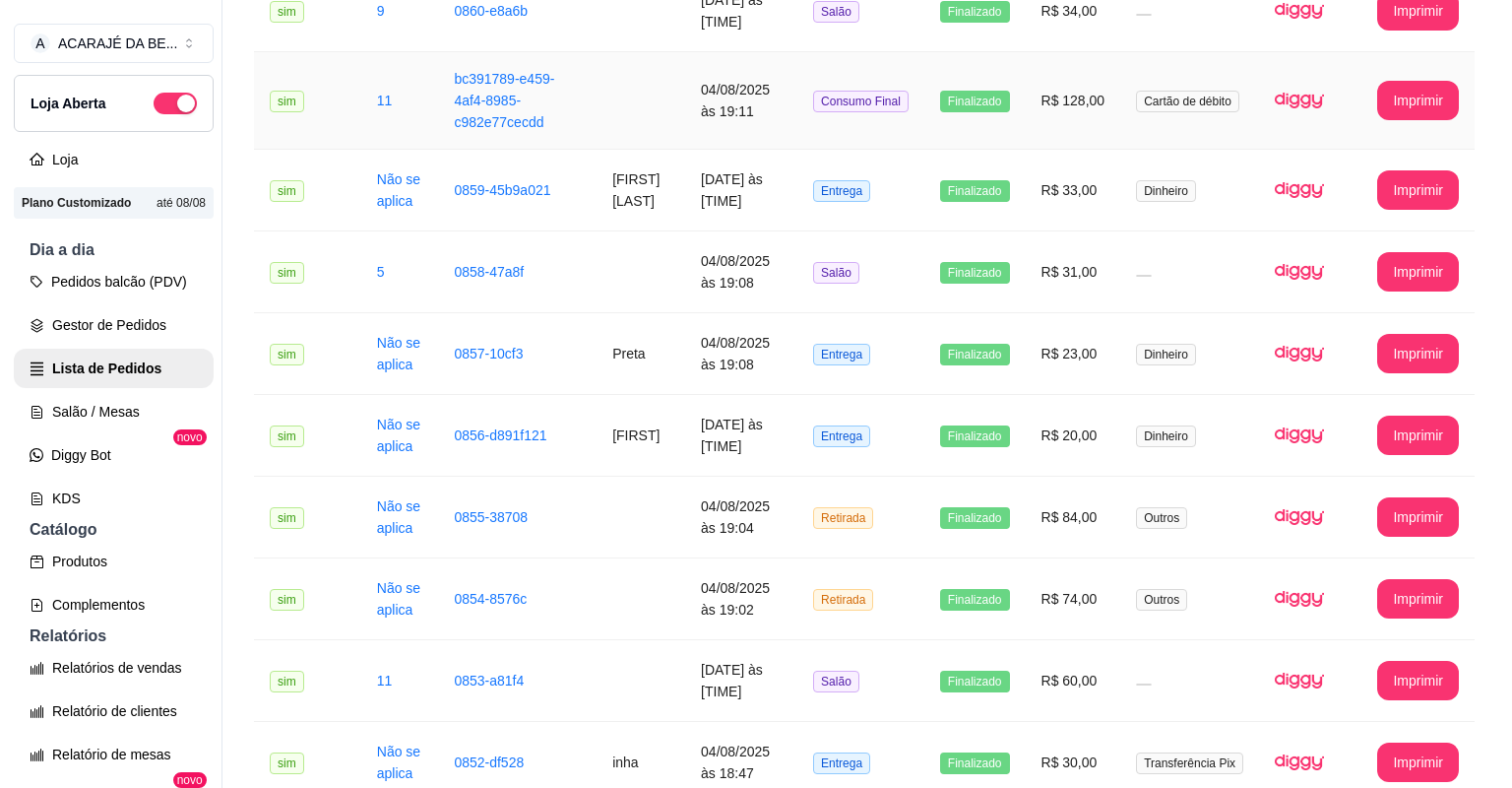 scroll, scrollTop: 1418, scrollLeft: 0, axis: vertical 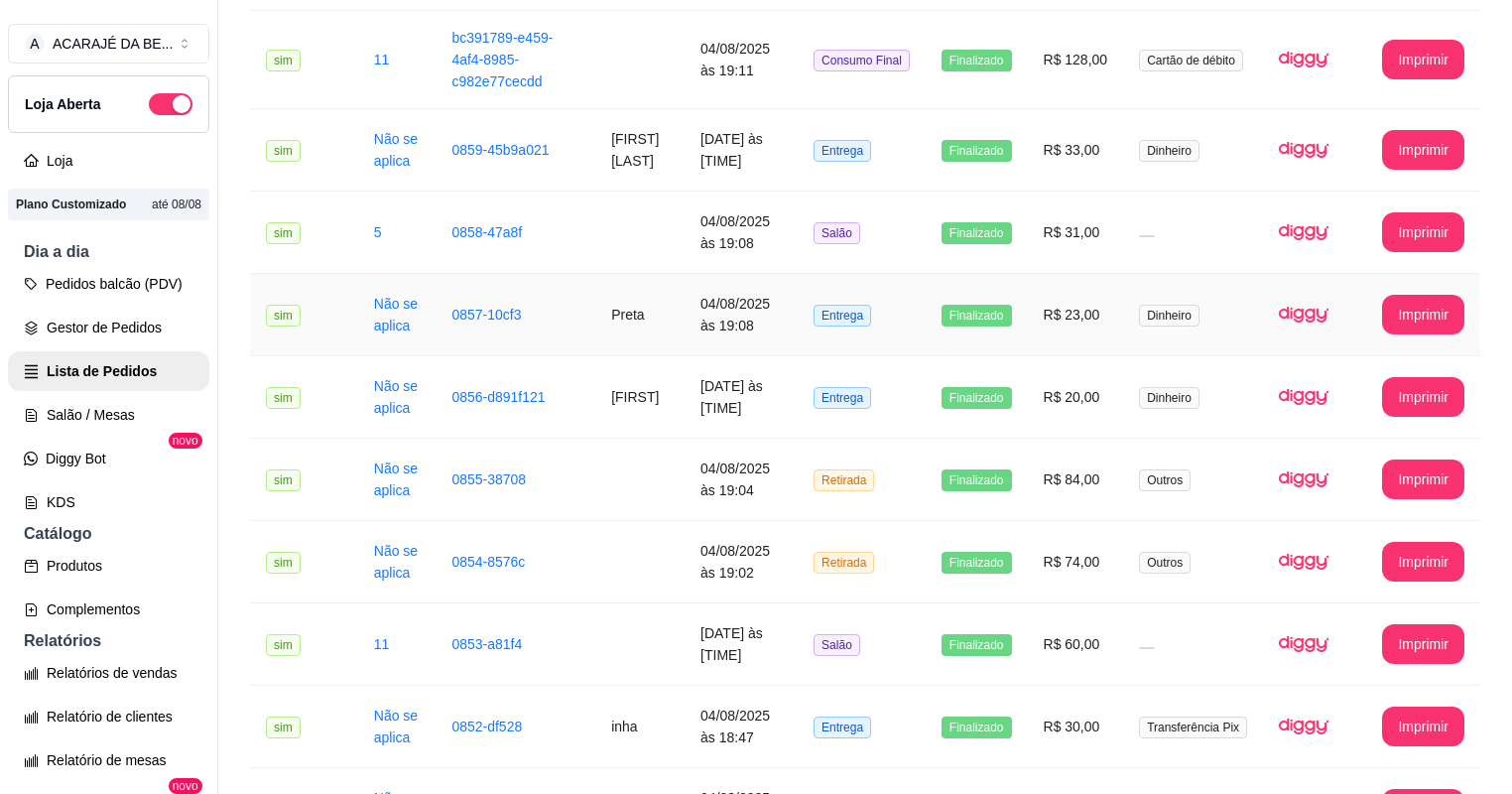 click on "Preta" at bounding box center (640, 315) 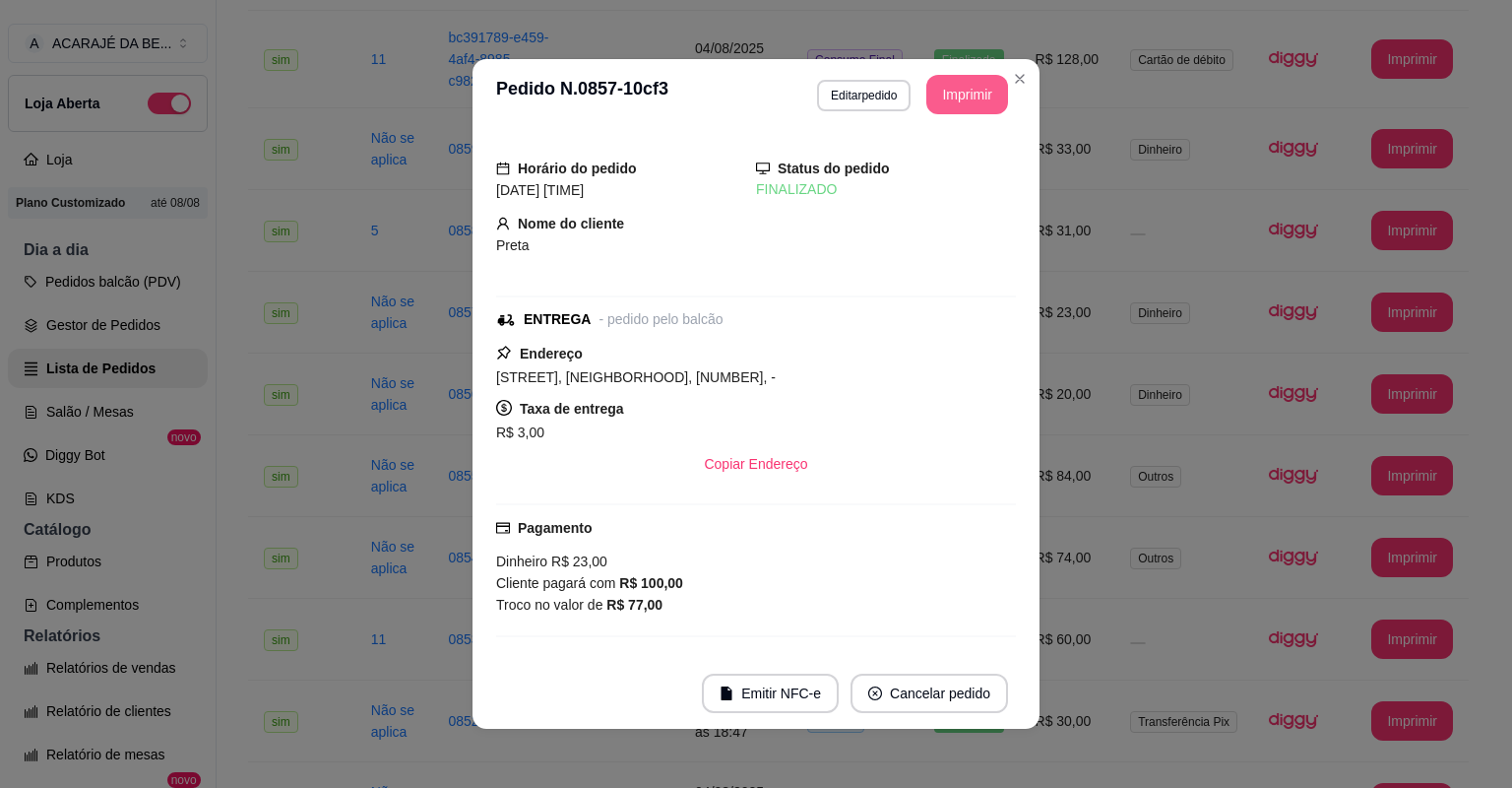 click on "Imprimir" at bounding box center (967, 95) 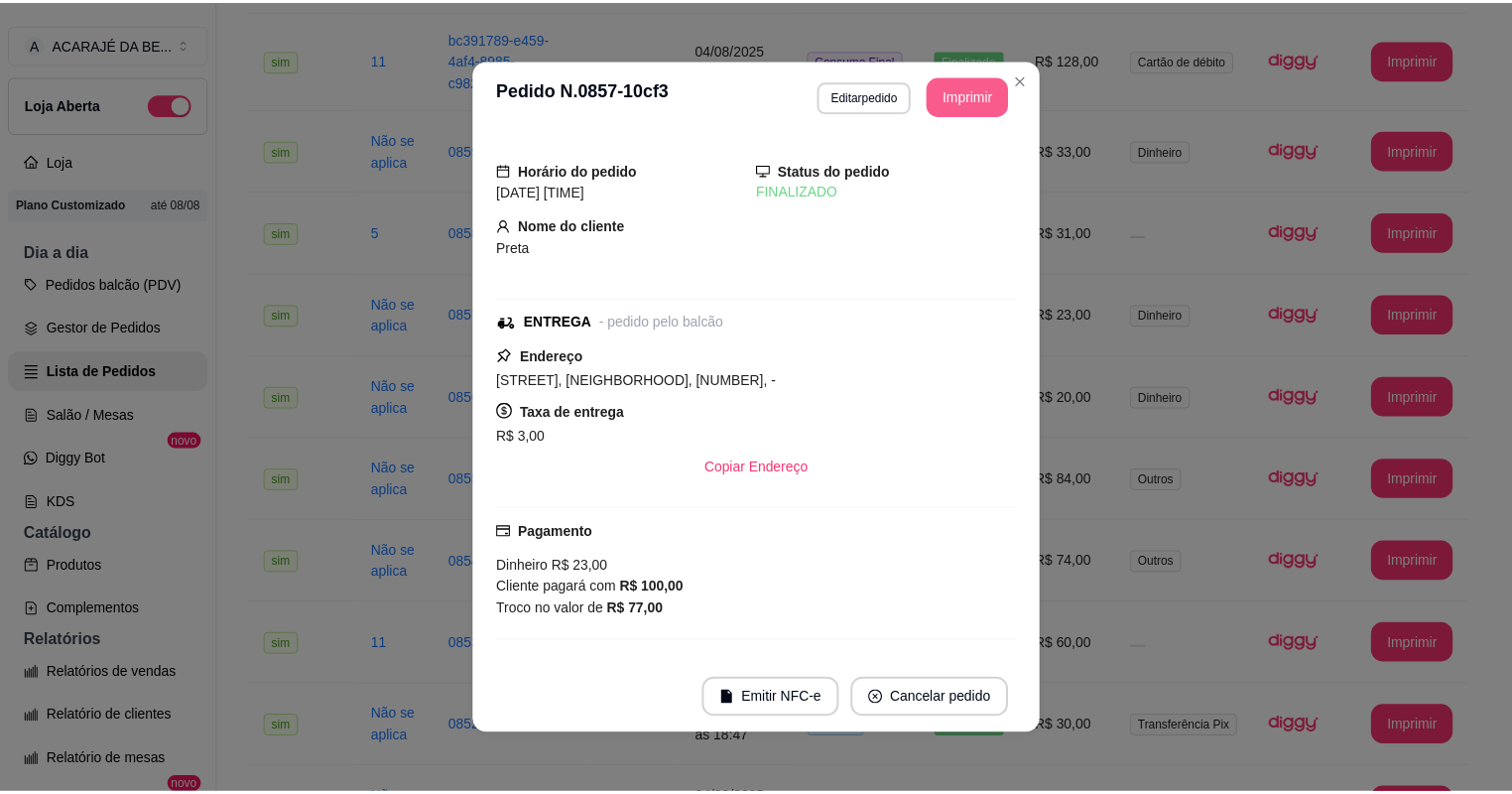 scroll, scrollTop: 0, scrollLeft: 0, axis: both 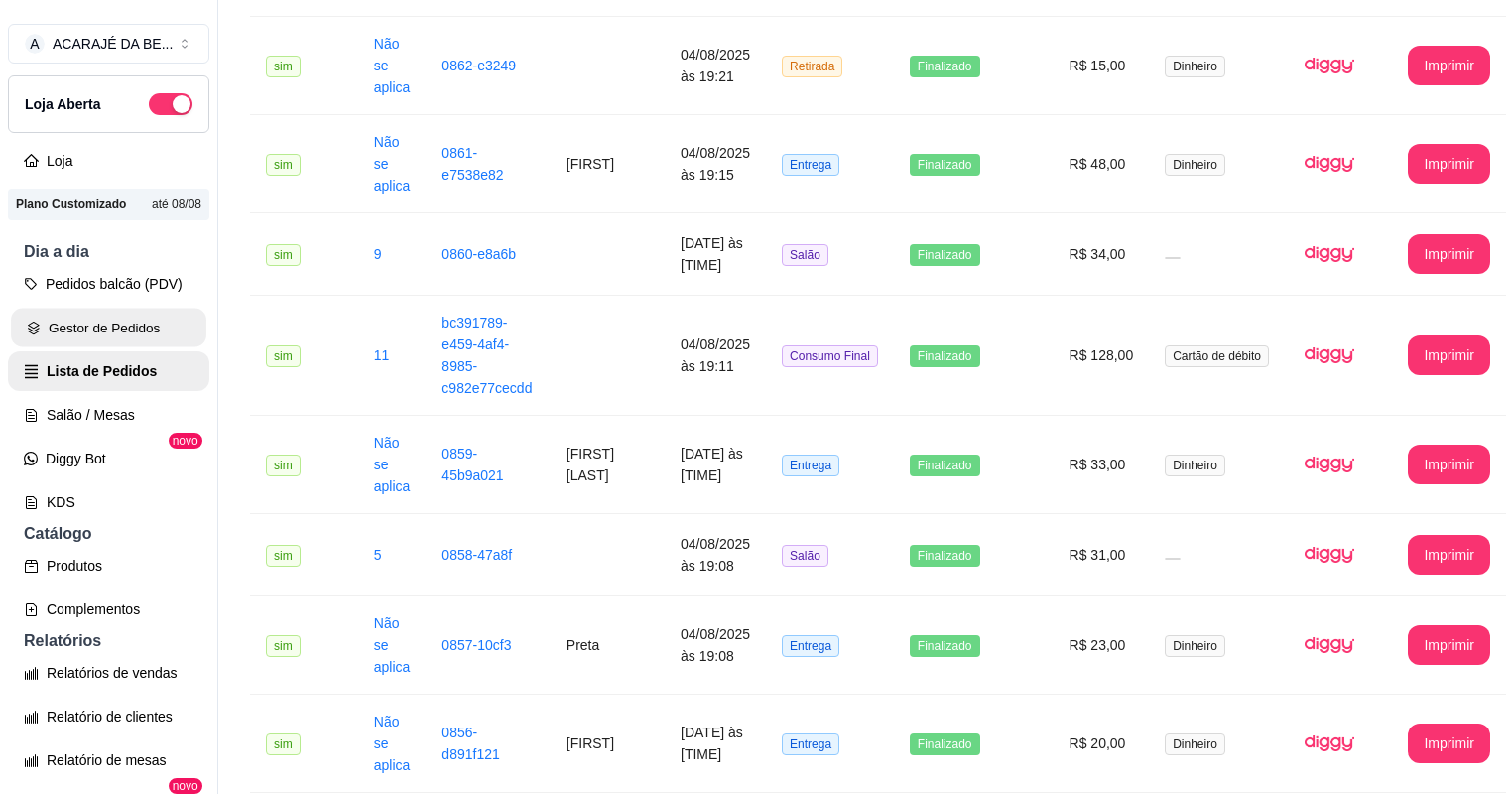 click on "Gestor de Pedidos" at bounding box center [108, 328] 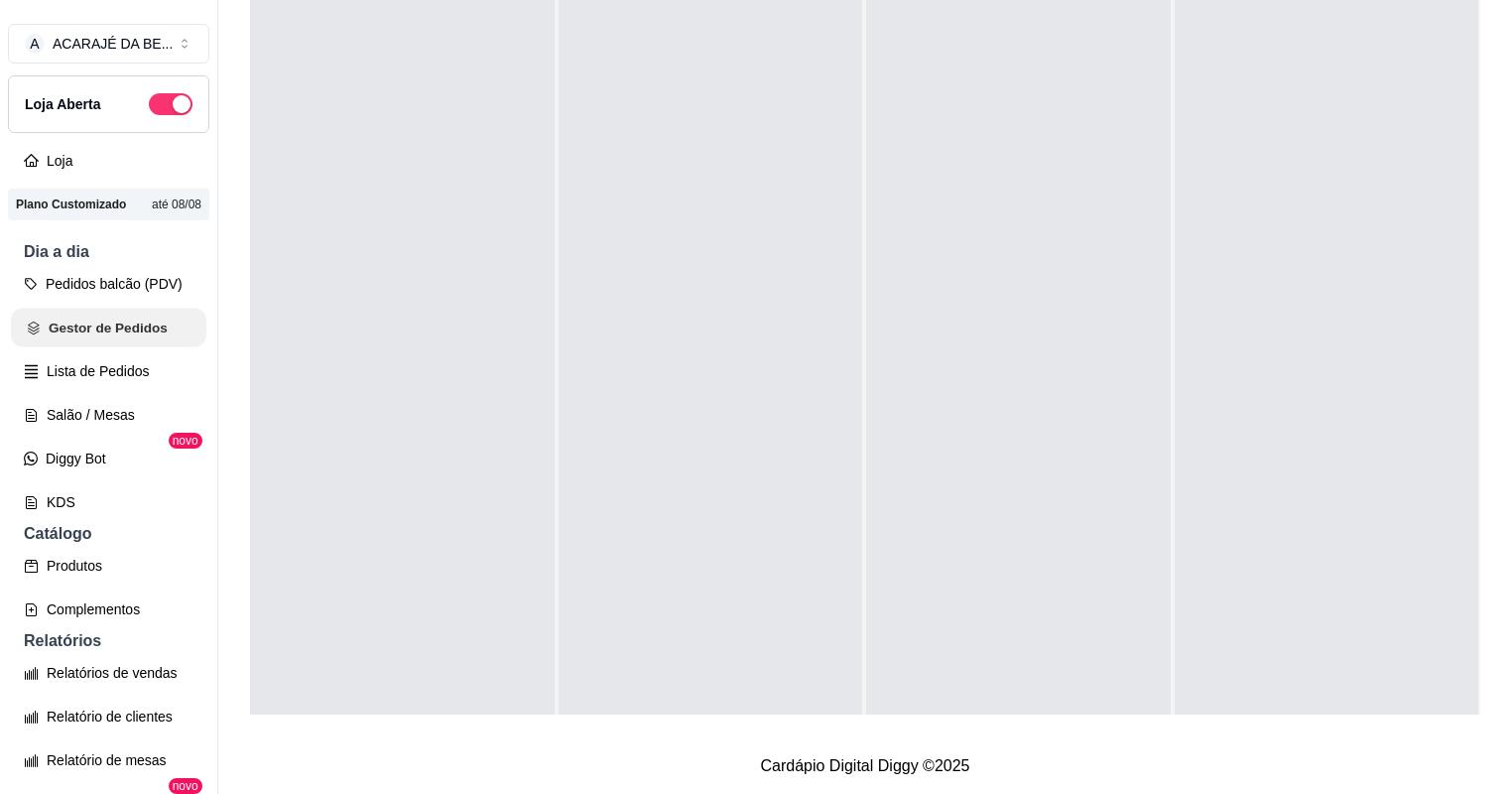 click on "Gestor de Pedidos" at bounding box center (108, 328) 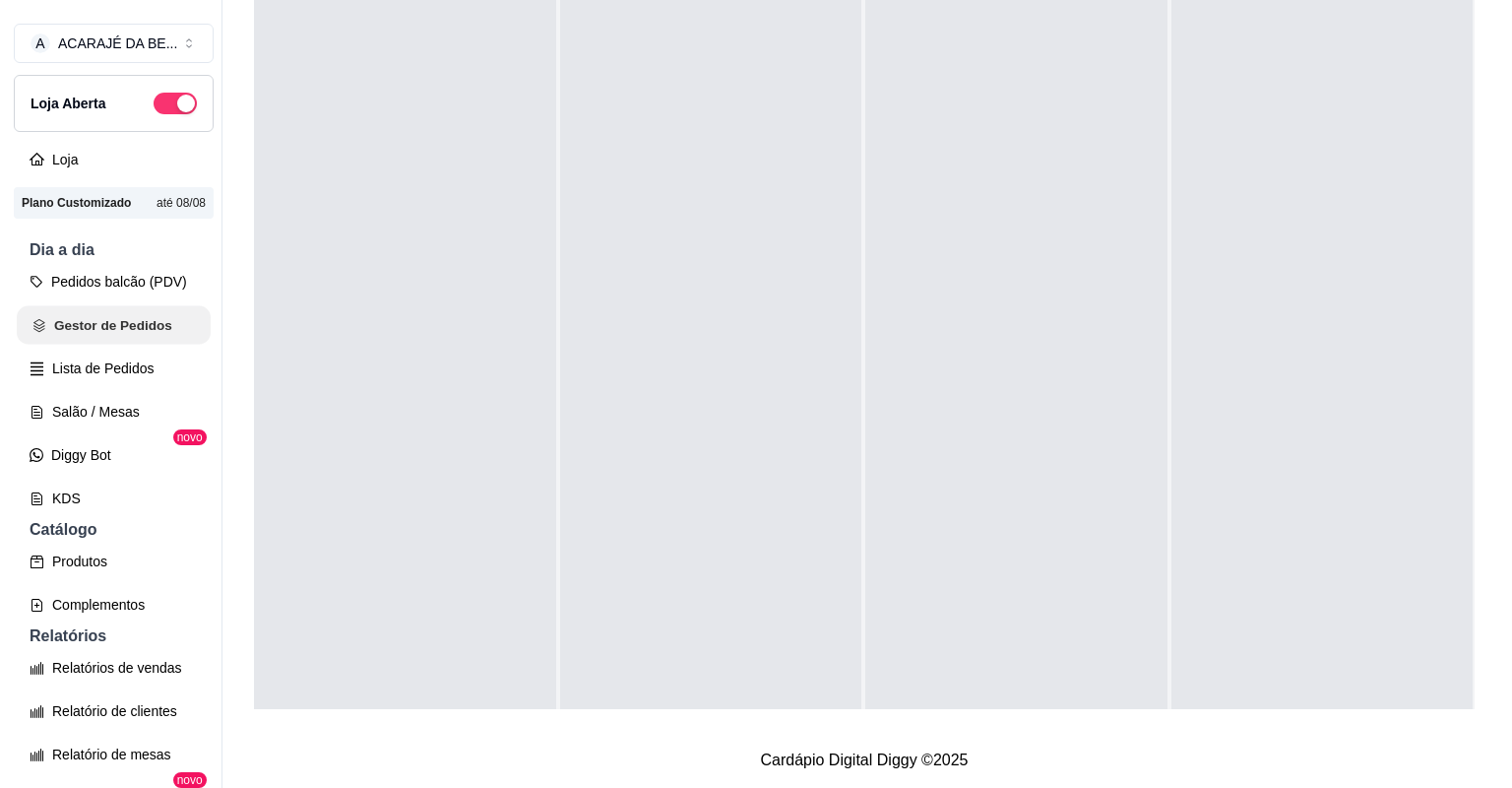 scroll, scrollTop: 0, scrollLeft: 0, axis: both 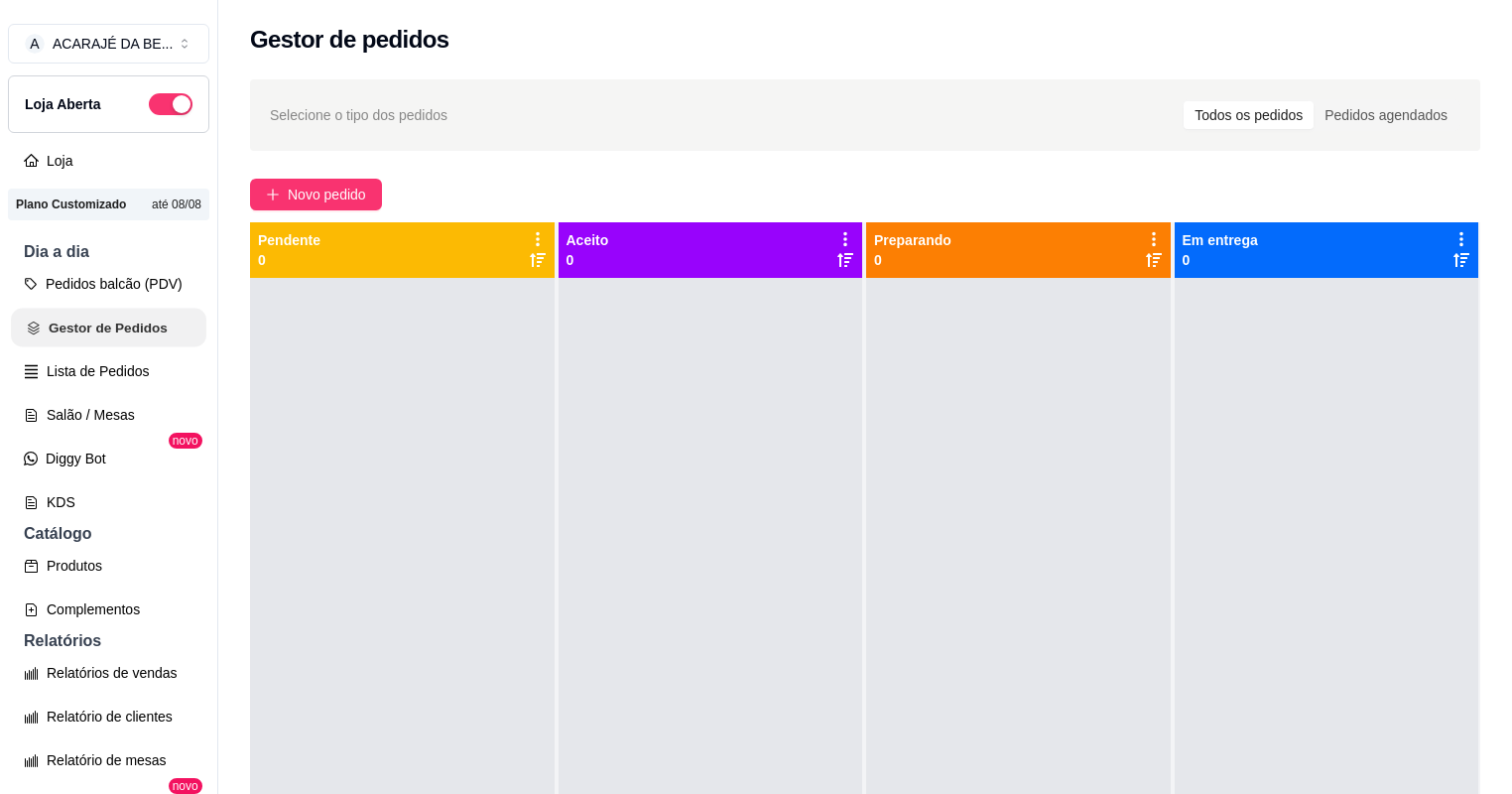 click on "Gestor de Pedidos" at bounding box center [108, 328] 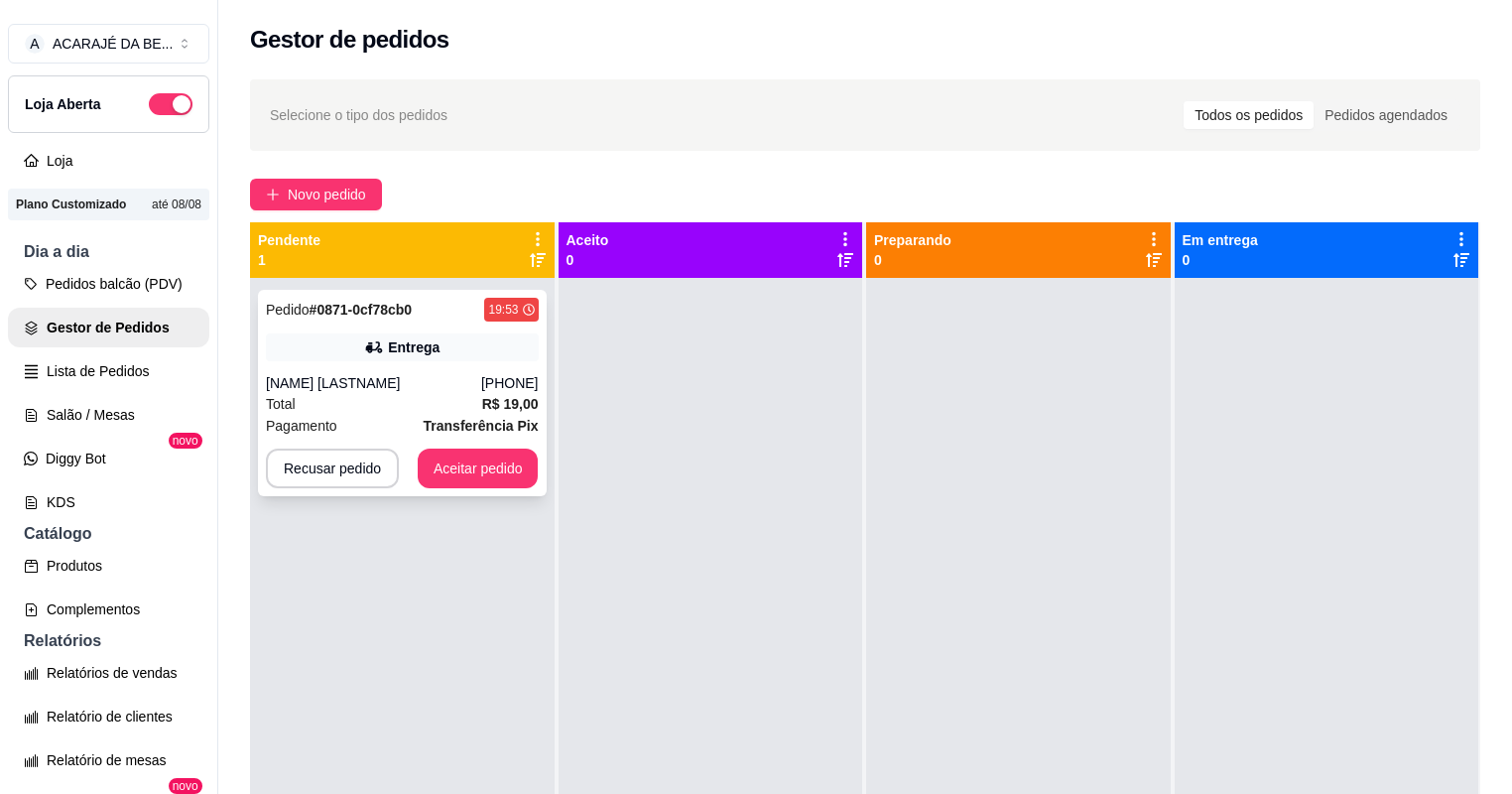 click on "[NAME] [LASTNAME]" at bounding box center [373, 383] 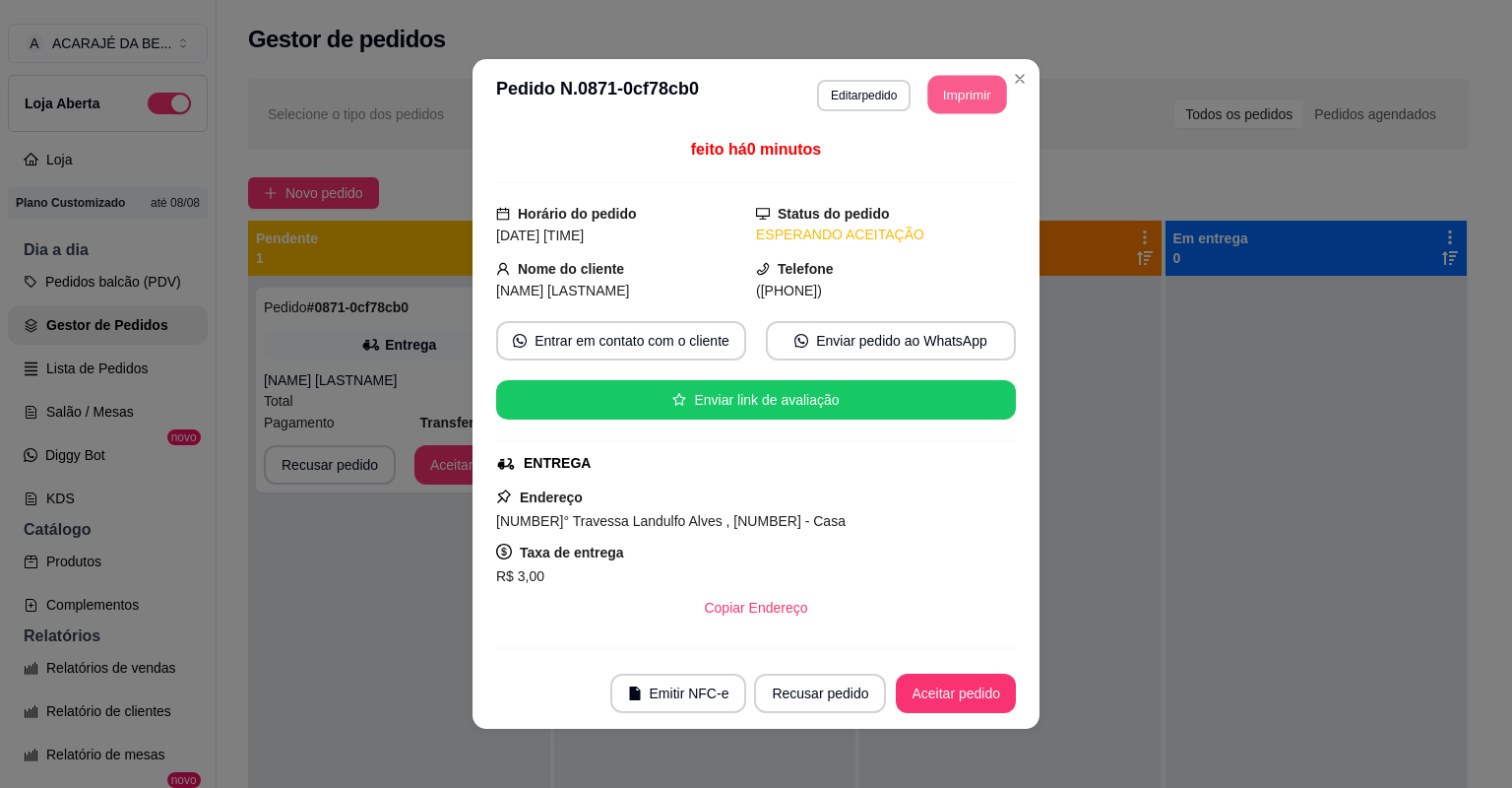 click on "Imprimir" at bounding box center (968, 95) 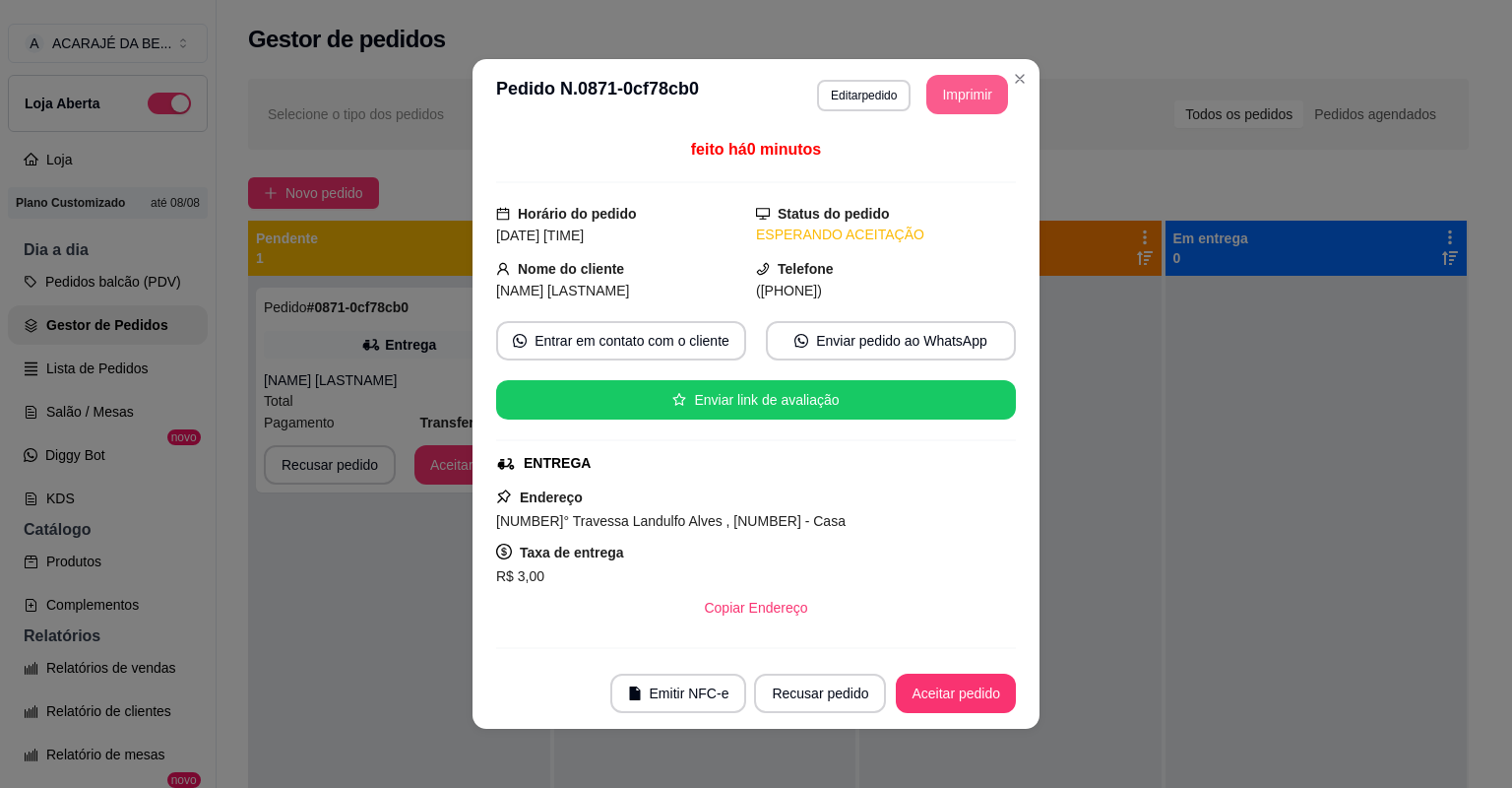 scroll, scrollTop: 0, scrollLeft: 0, axis: both 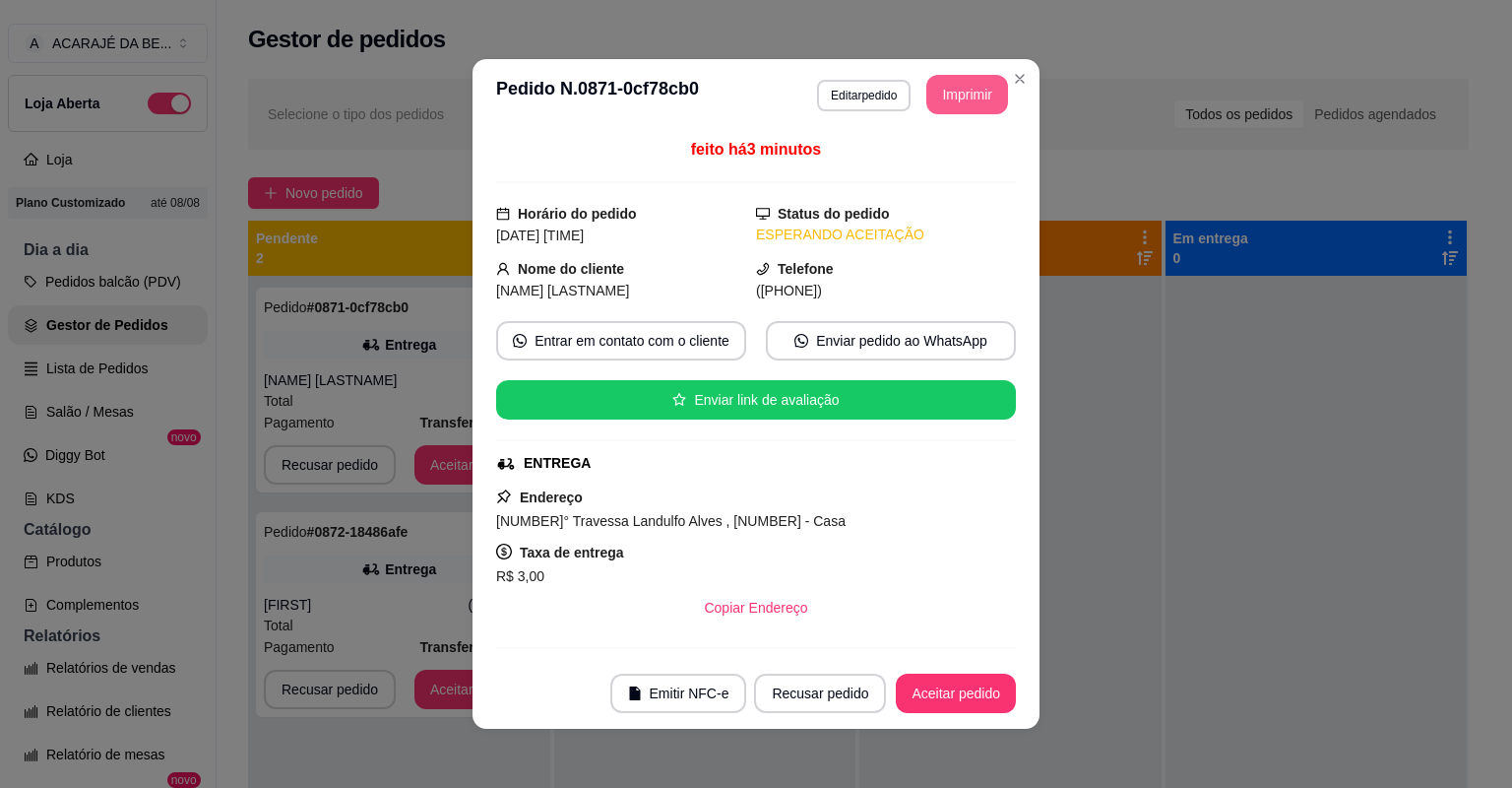 click at bounding box center [891, 693] 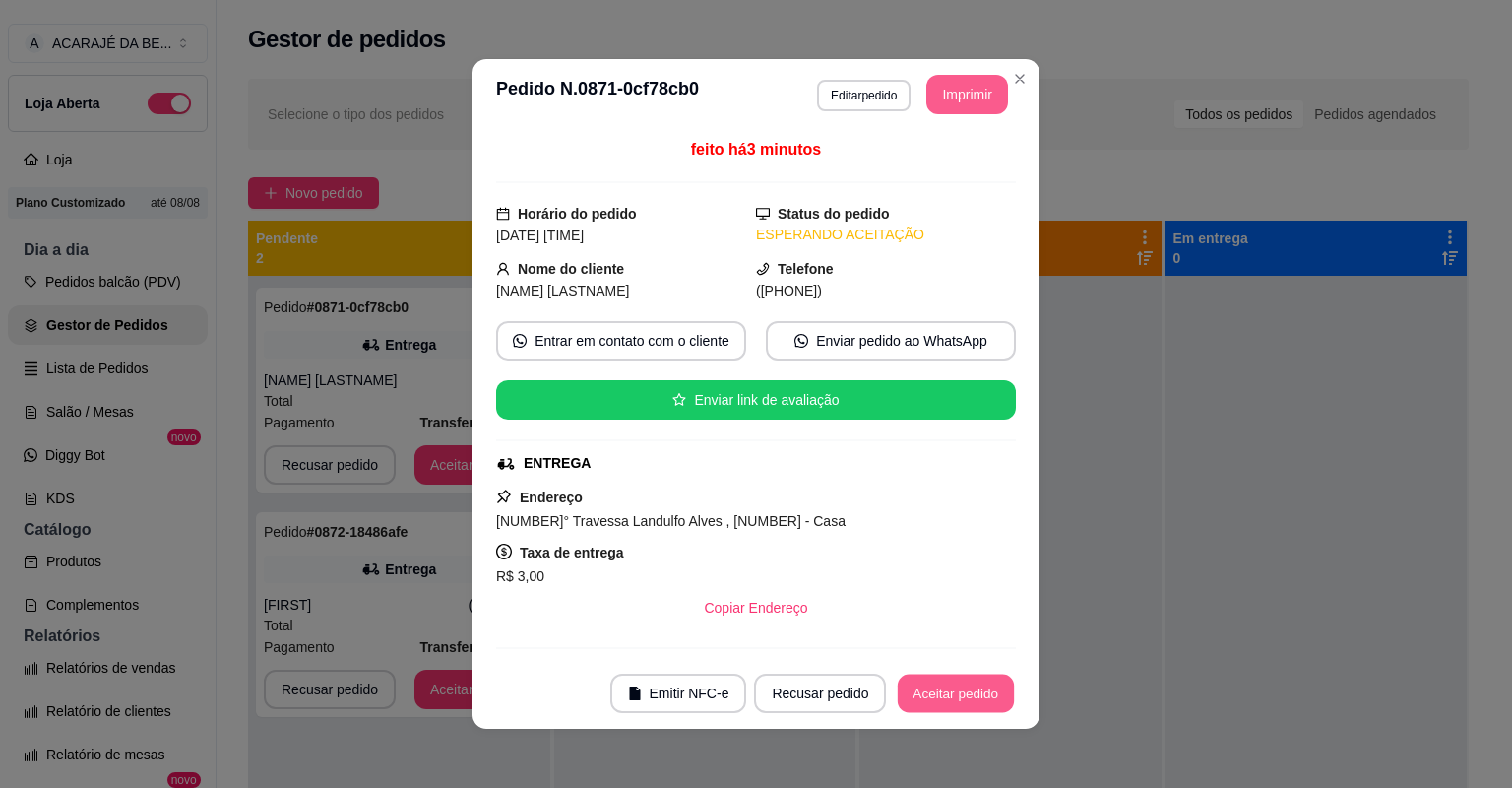 click on "Aceitar pedido" at bounding box center [956, 693] 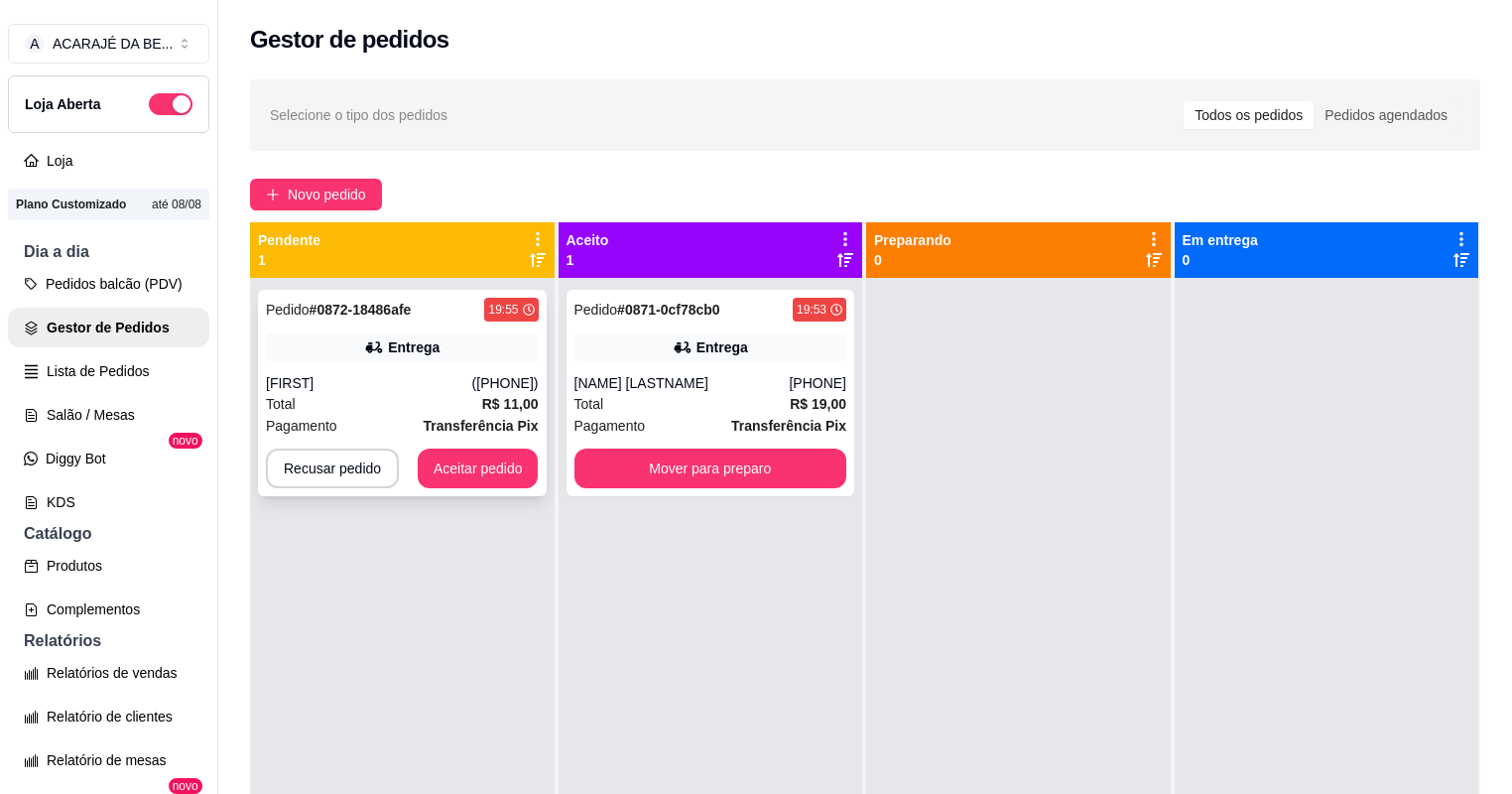 click on "[FIRST]" at bounding box center [369, 383] 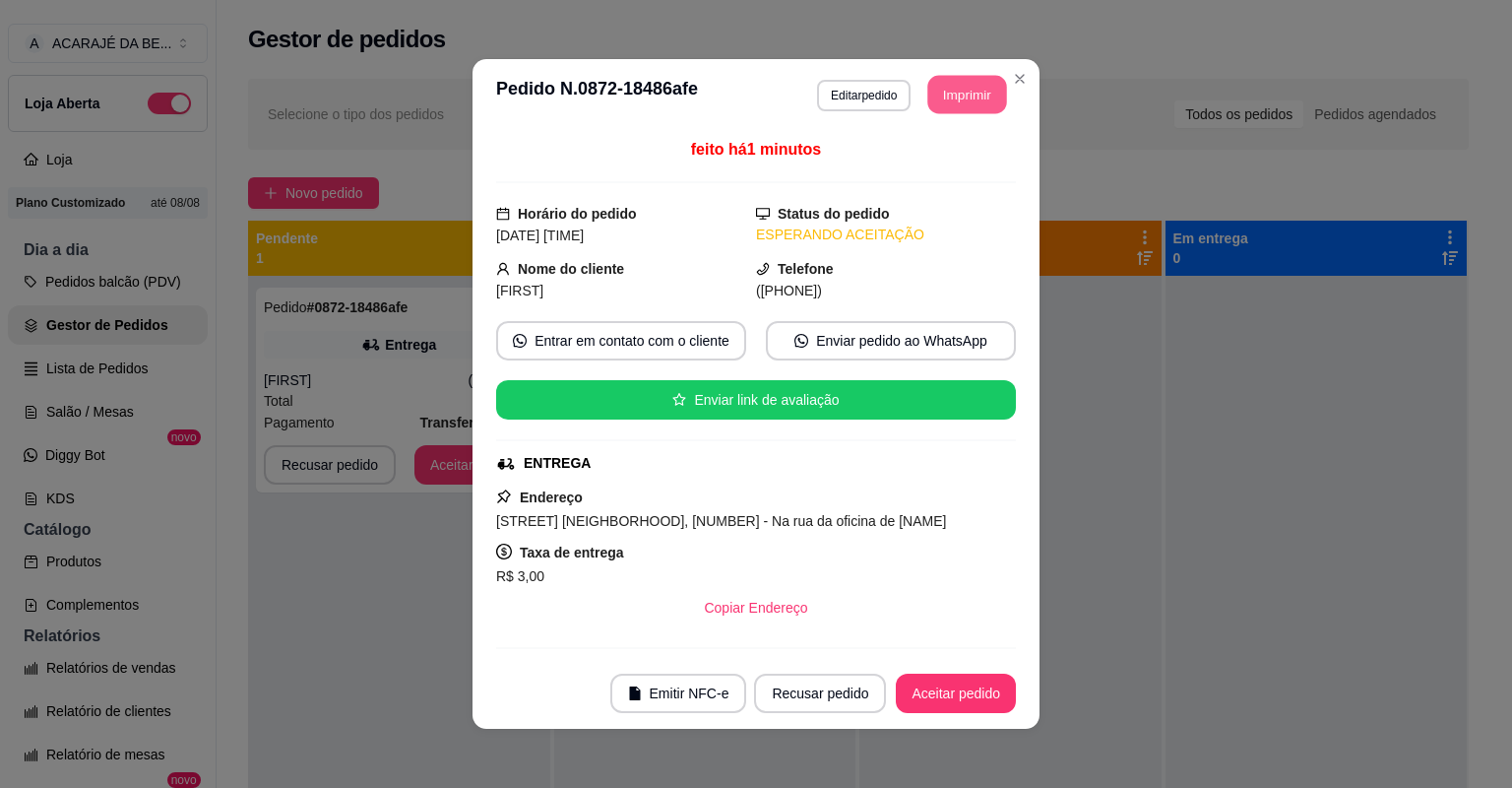 click on "Imprimir" at bounding box center (968, 95) 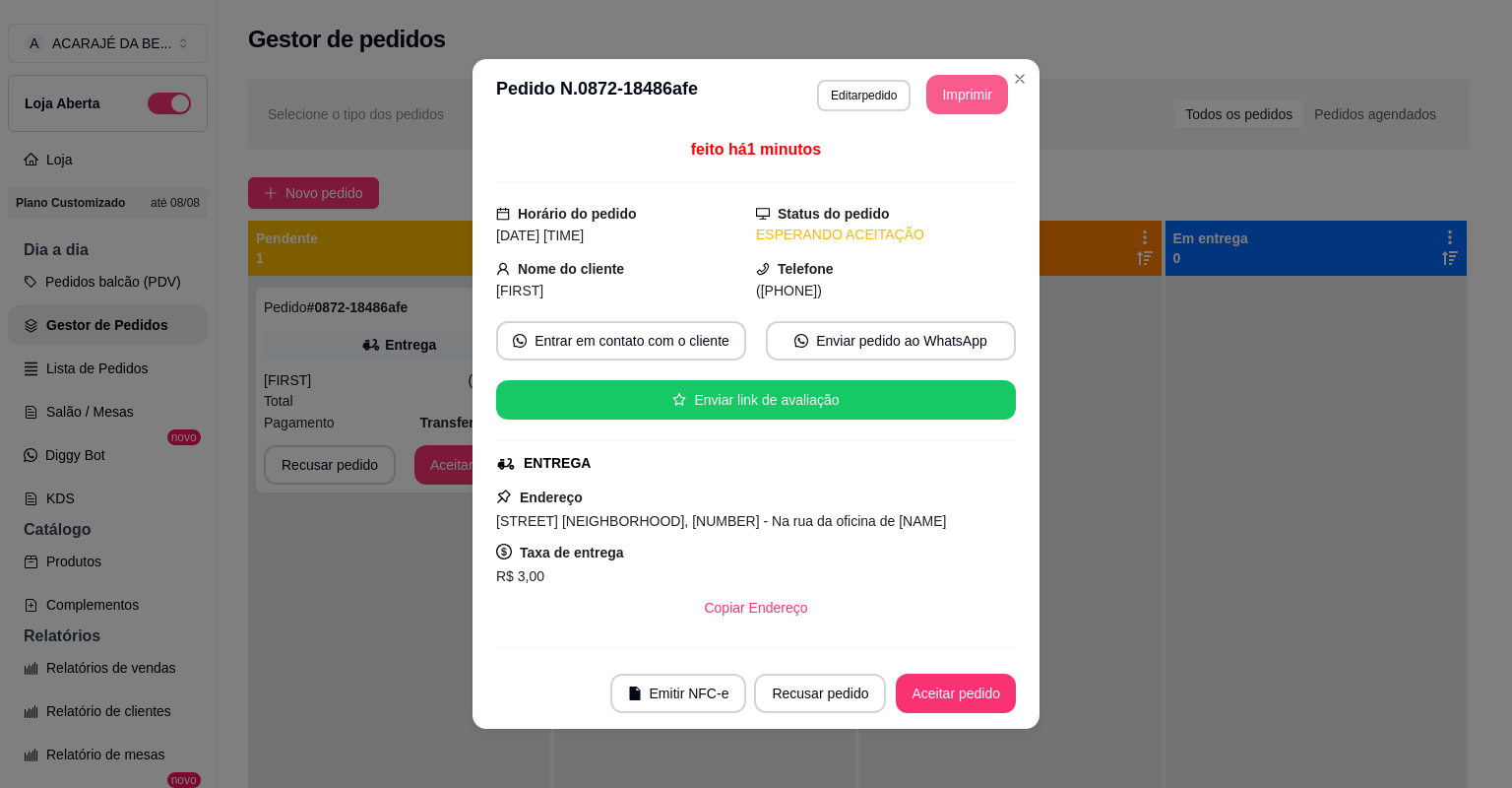 scroll, scrollTop: 0, scrollLeft: 0, axis: both 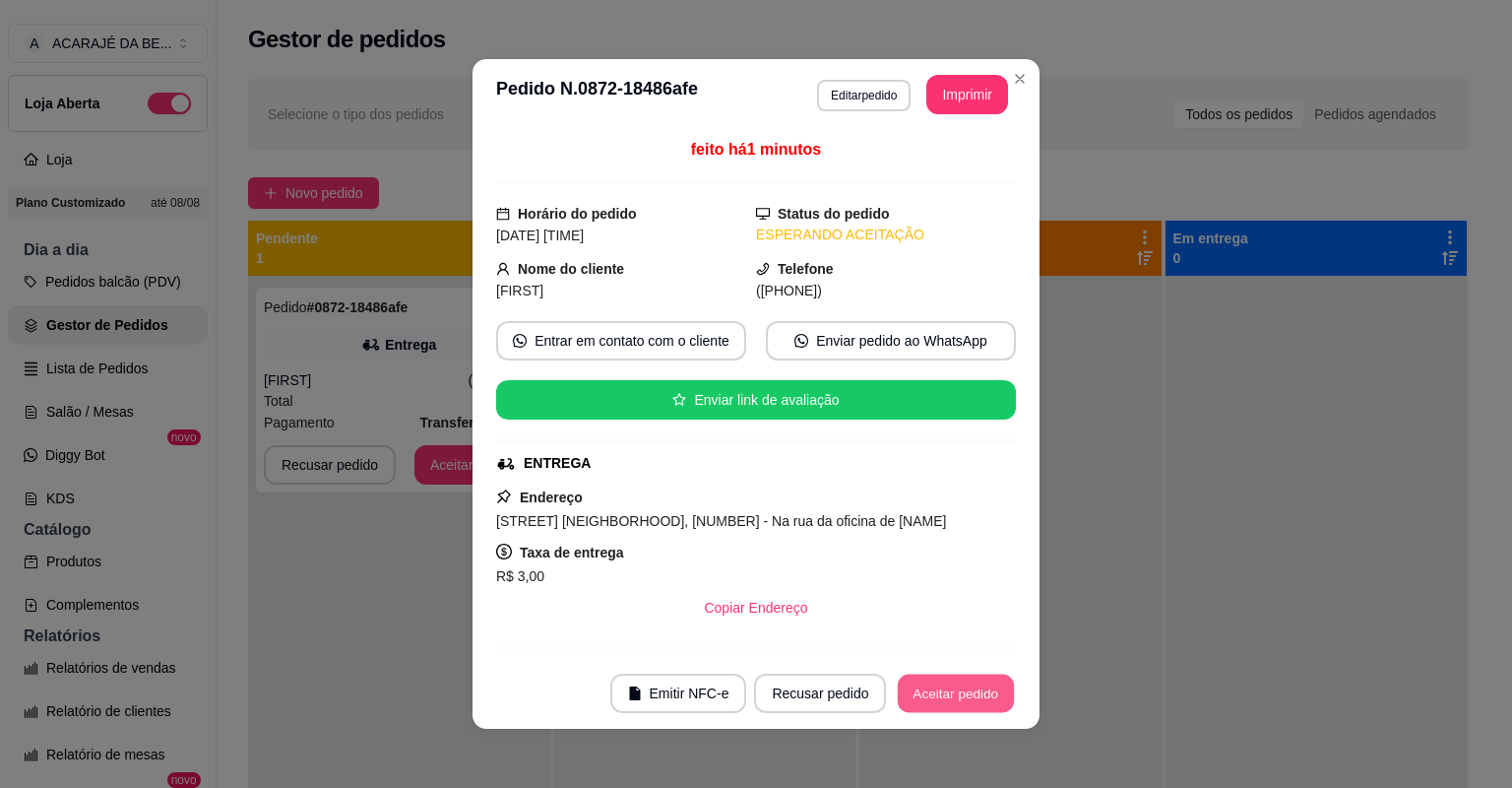 click on "Aceitar pedido" at bounding box center [956, 693] 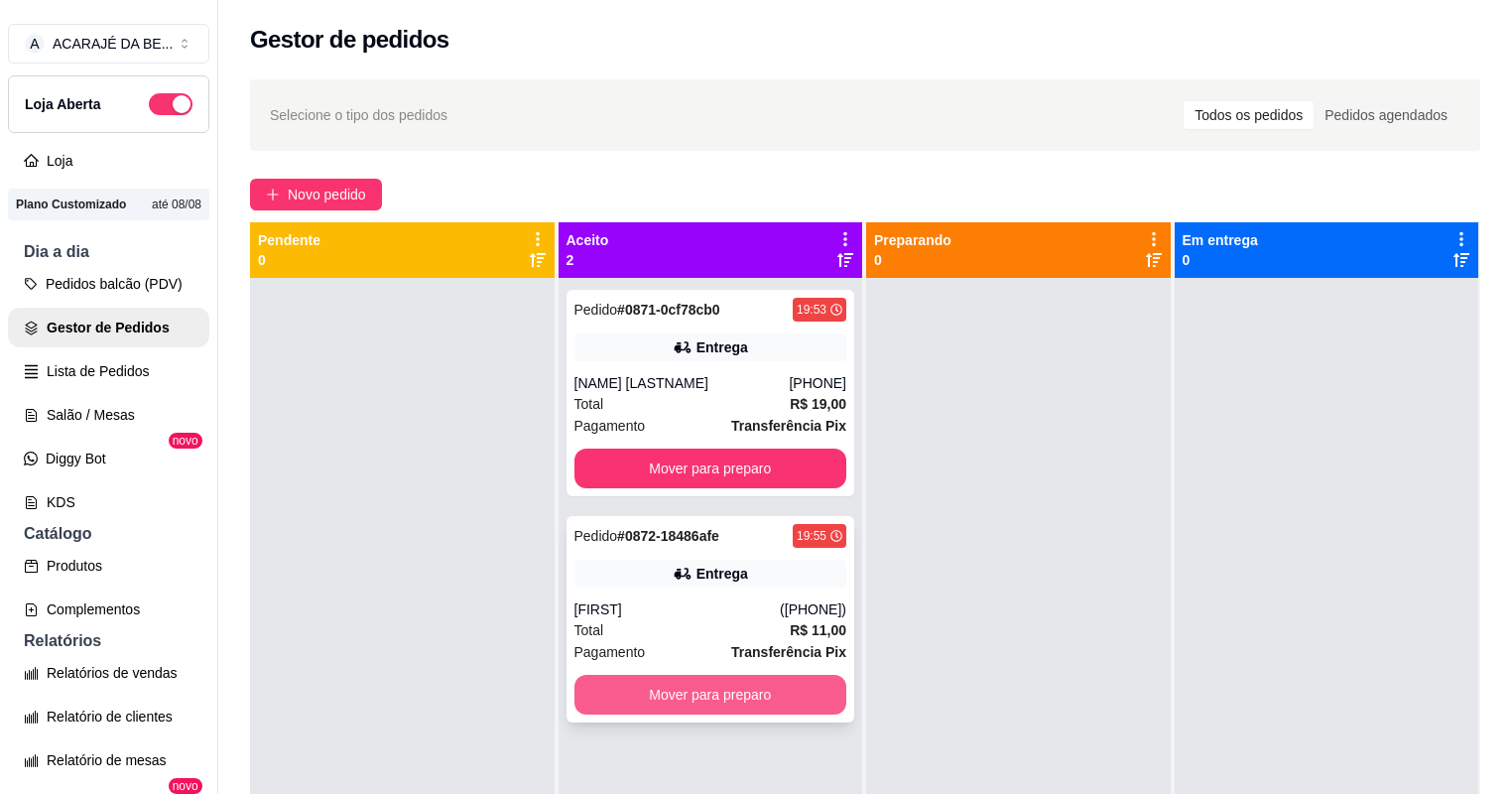 click on "Mover para preparo" at bounding box center (710, 695) 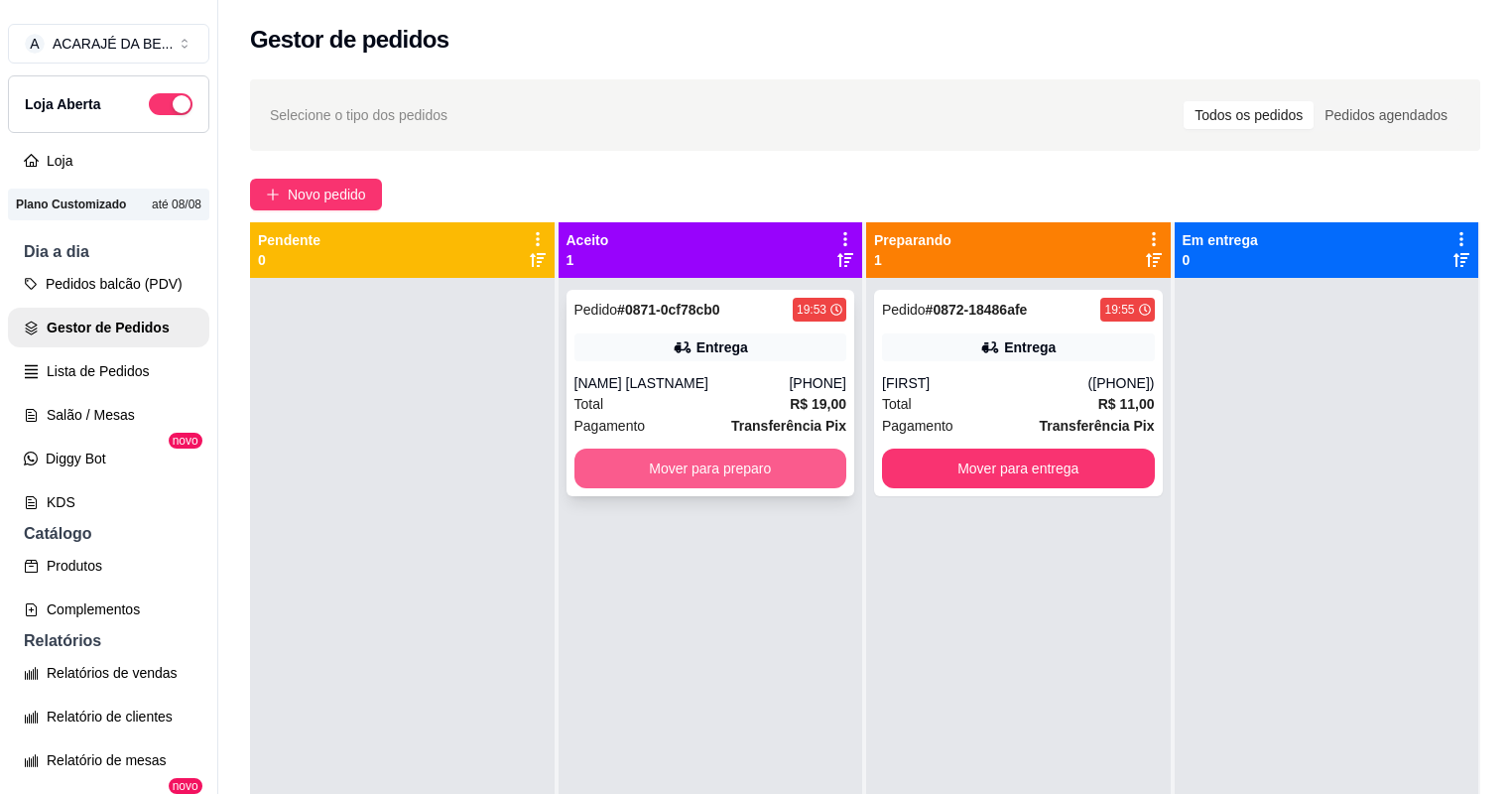 click on "Mover para preparo" at bounding box center (710, 468) 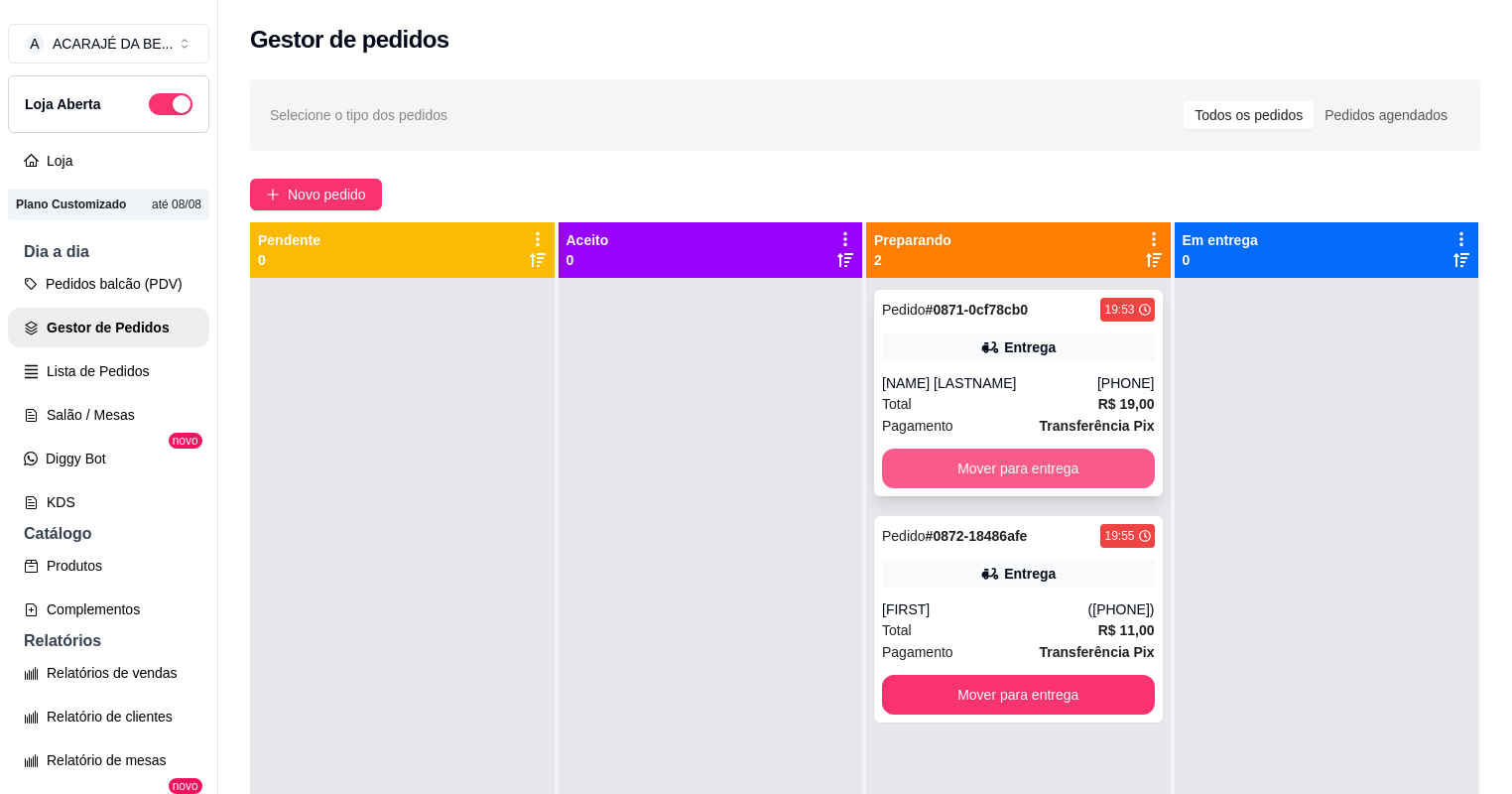 click on "Mover para entrega" at bounding box center (1018, 468) 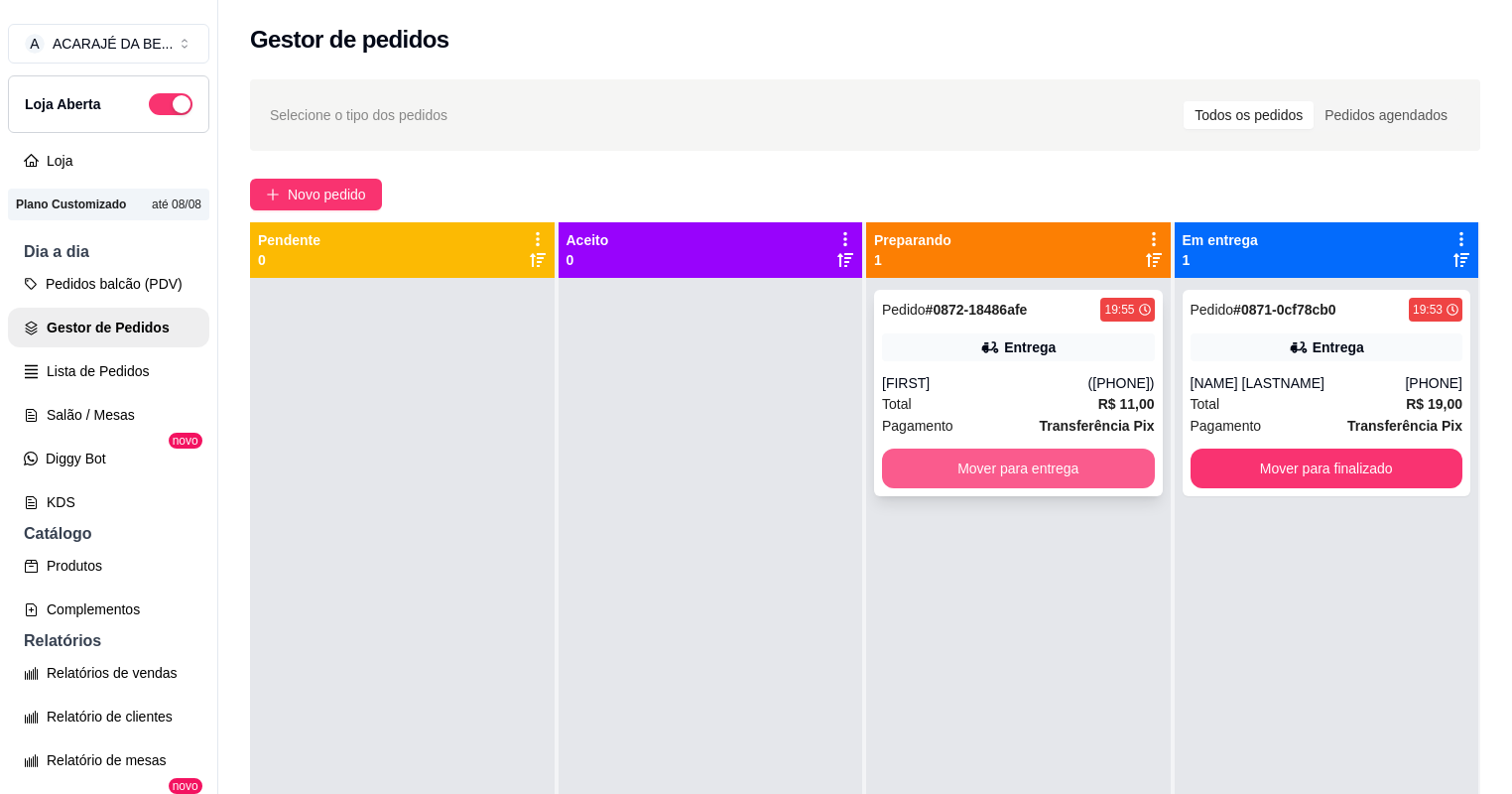 click on "Pedido  # 0872-18486afe 19:55 Entrega [FIRST]  ([PHONE]) Total R$ 11,00 Pagamento Transferência Pix Mover para entrega" at bounding box center (1018, 393) 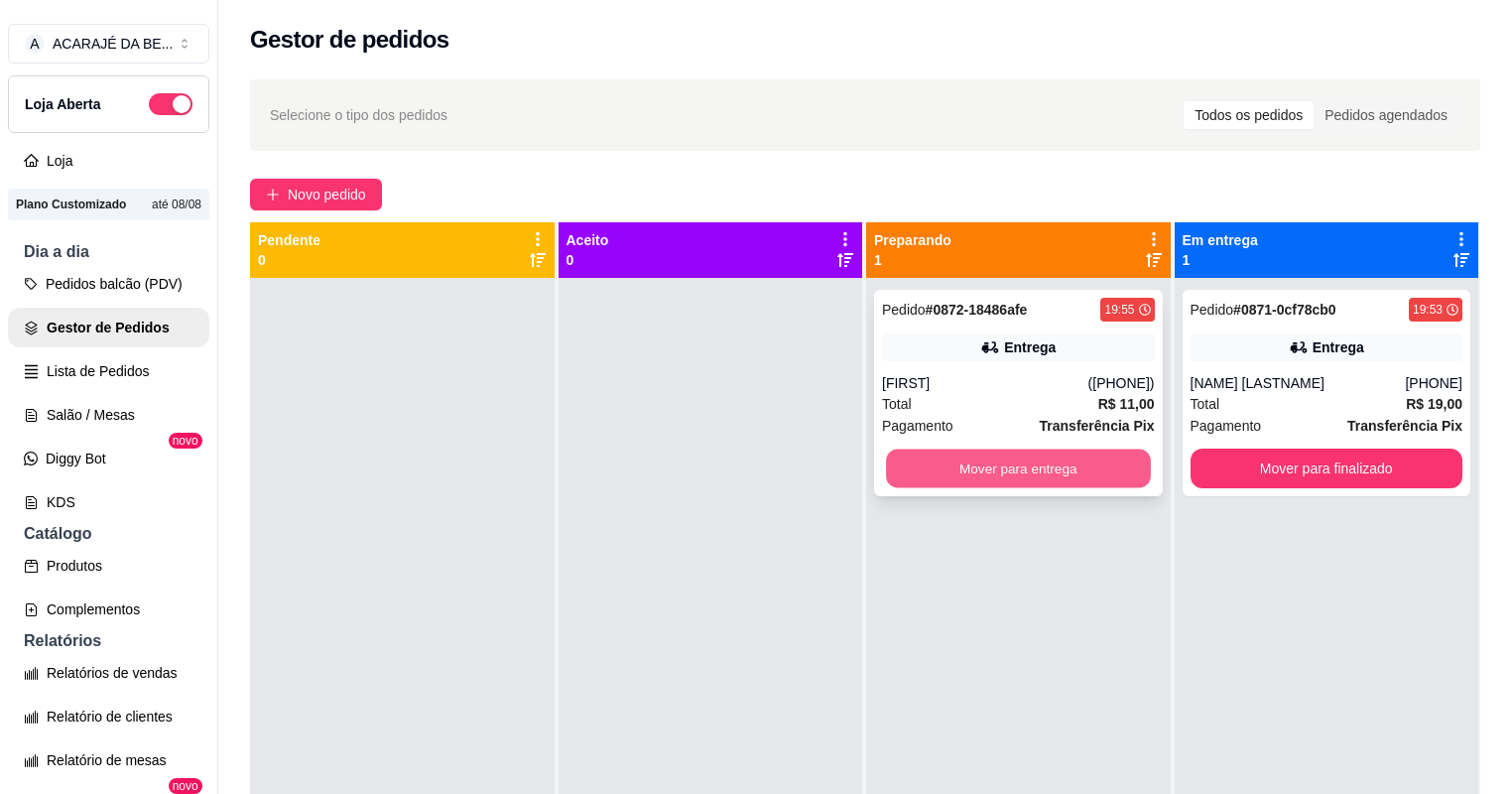 click on "Mover para entrega" at bounding box center [1018, 468] 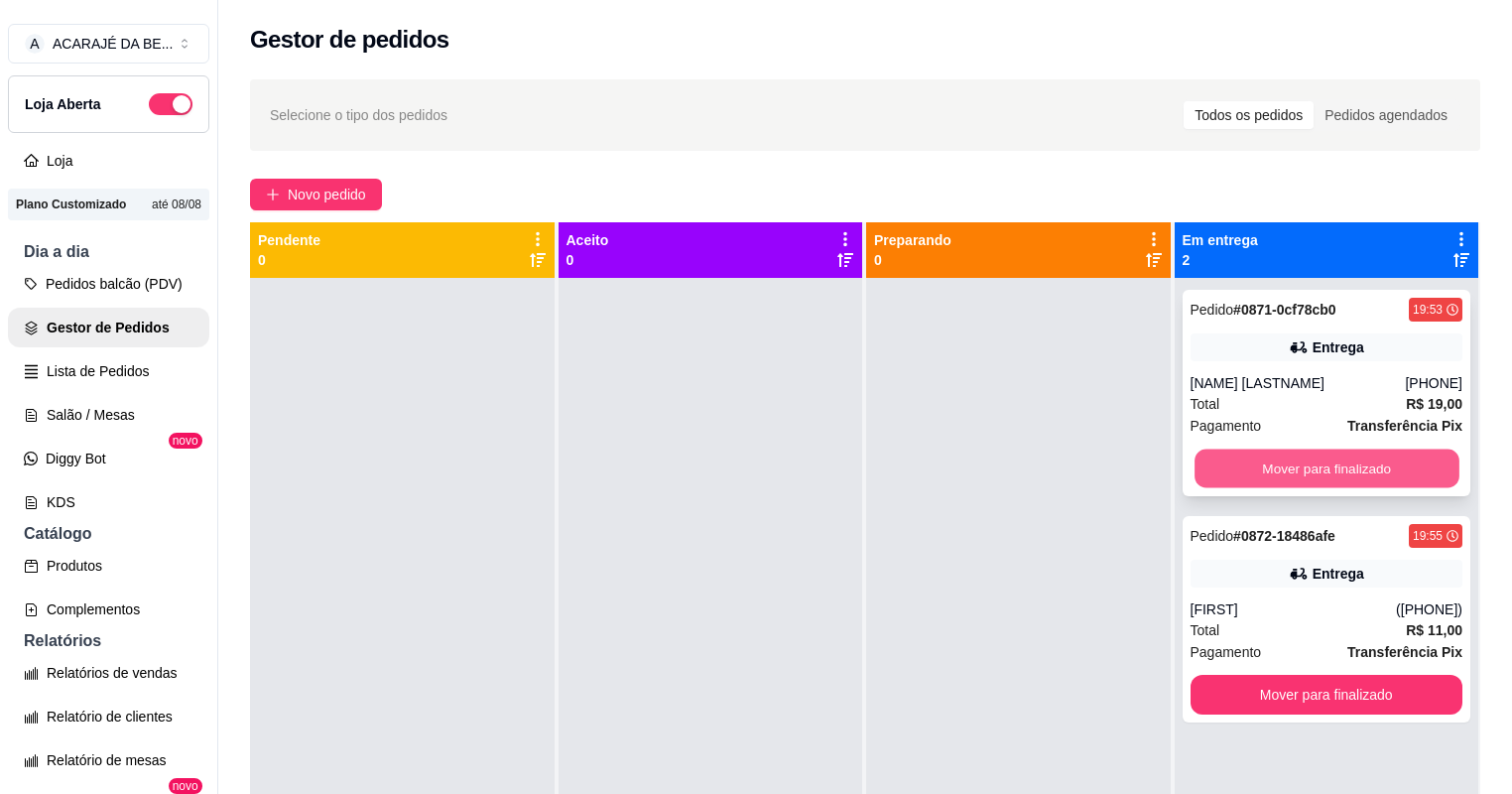 click on "Mover para finalizado" at bounding box center [1326, 468] 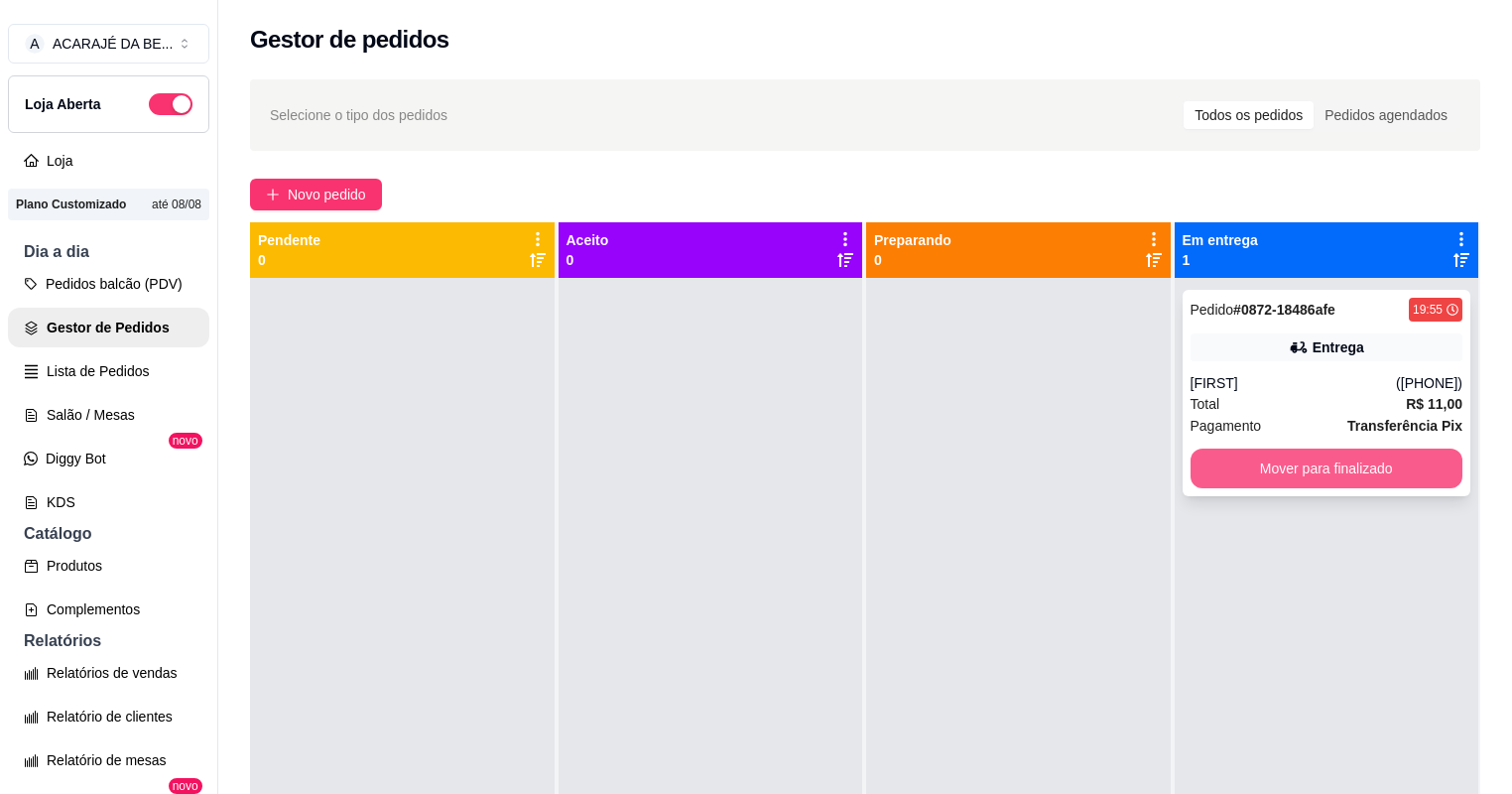 click on "Mover para finalizado" at bounding box center (1326, 468) 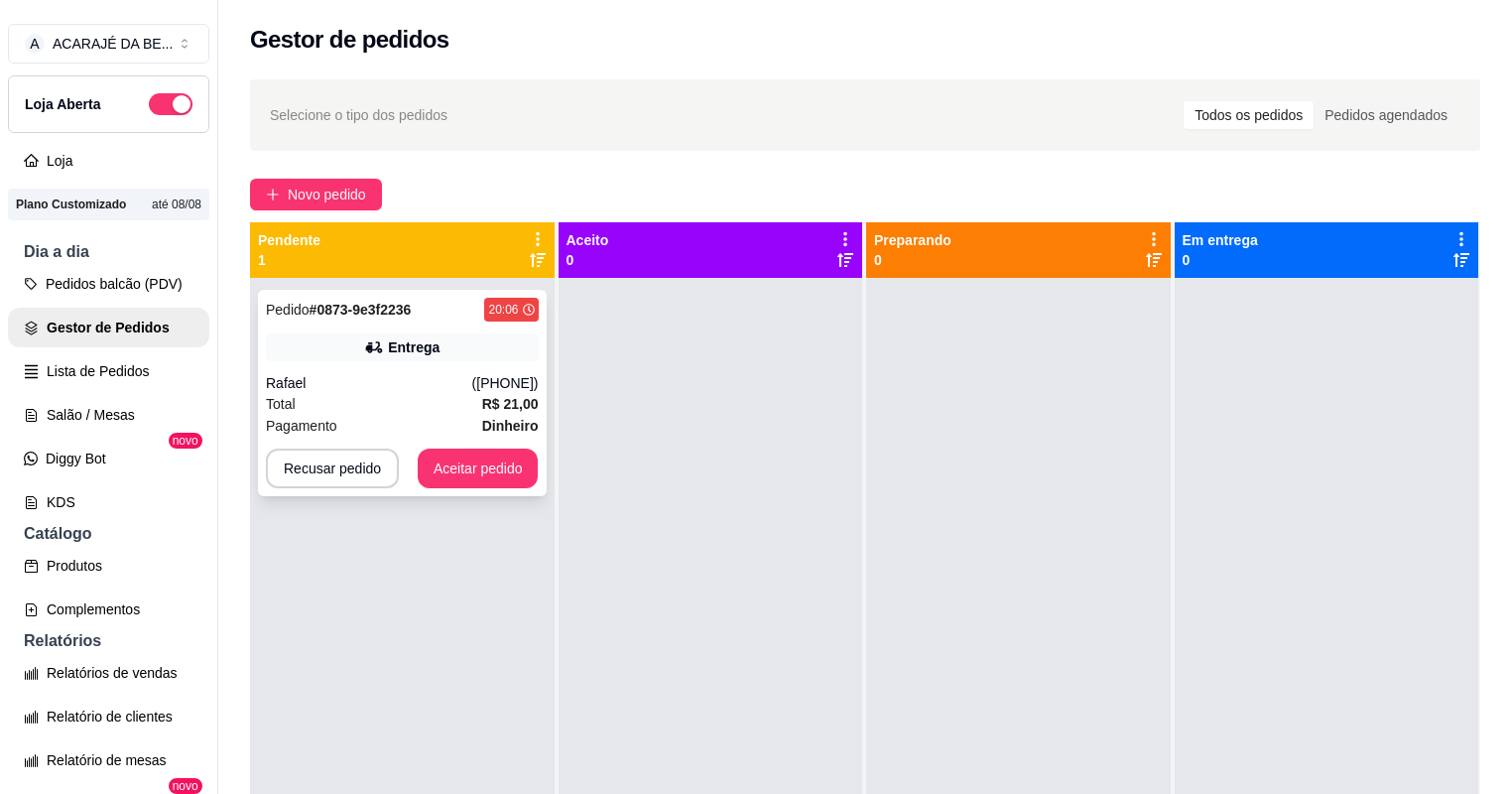 click on "Total R$ 21,00" at bounding box center (402, 404) 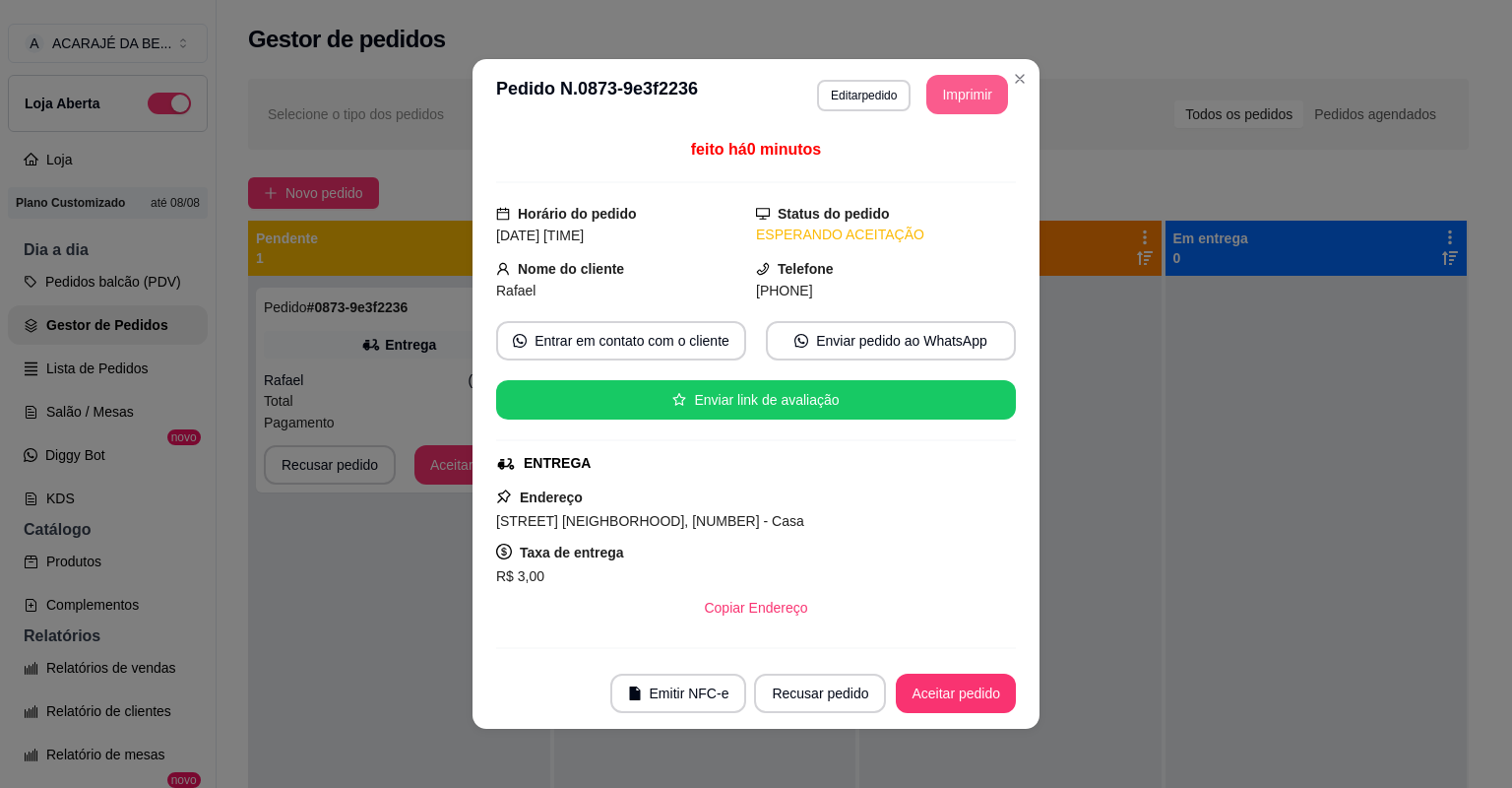 click on "Imprimir" at bounding box center [967, 95] 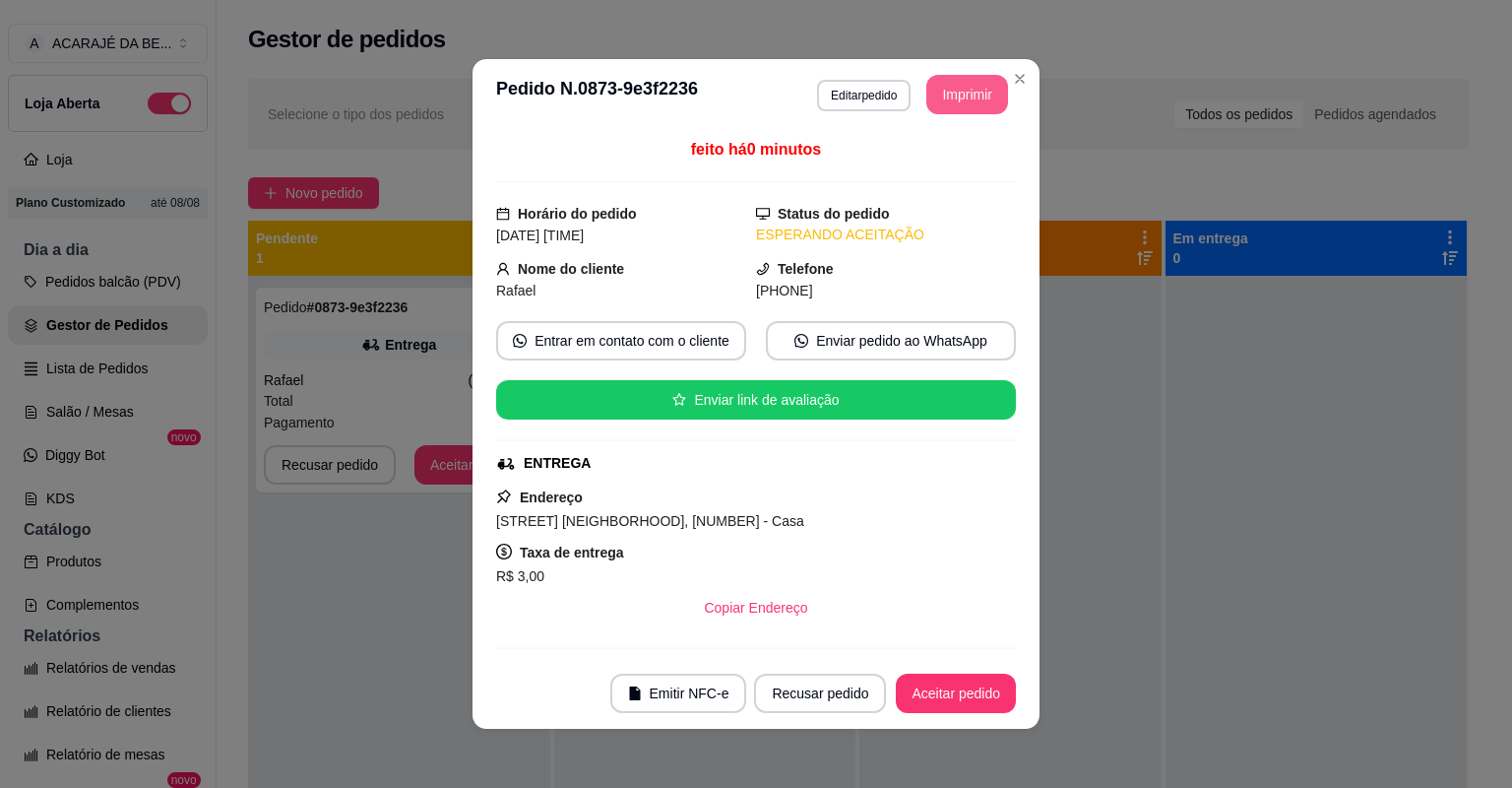 scroll, scrollTop: 0, scrollLeft: 0, axis: both 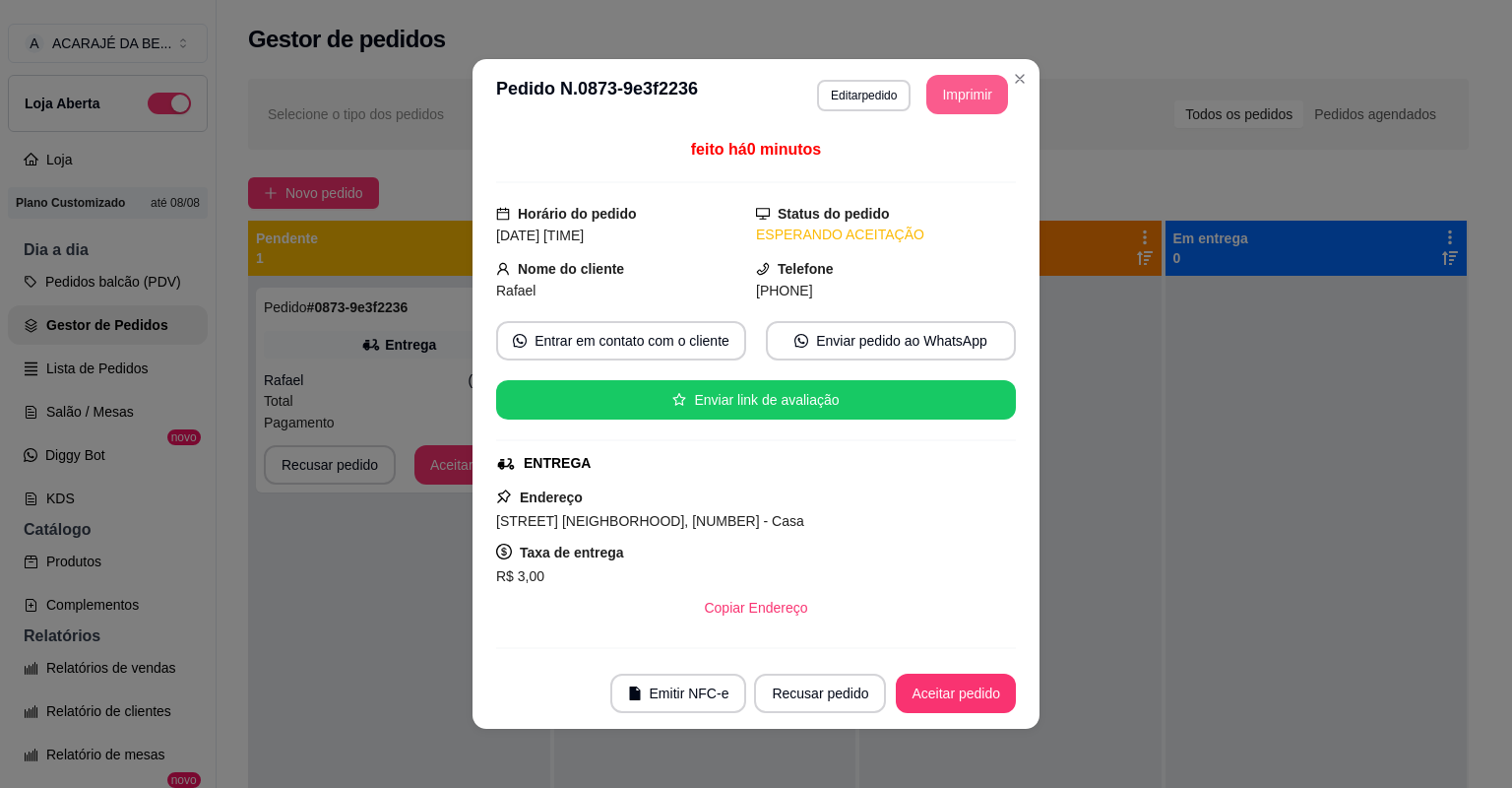 click on "Aceitar pedido" at bounding box center (956, 693) 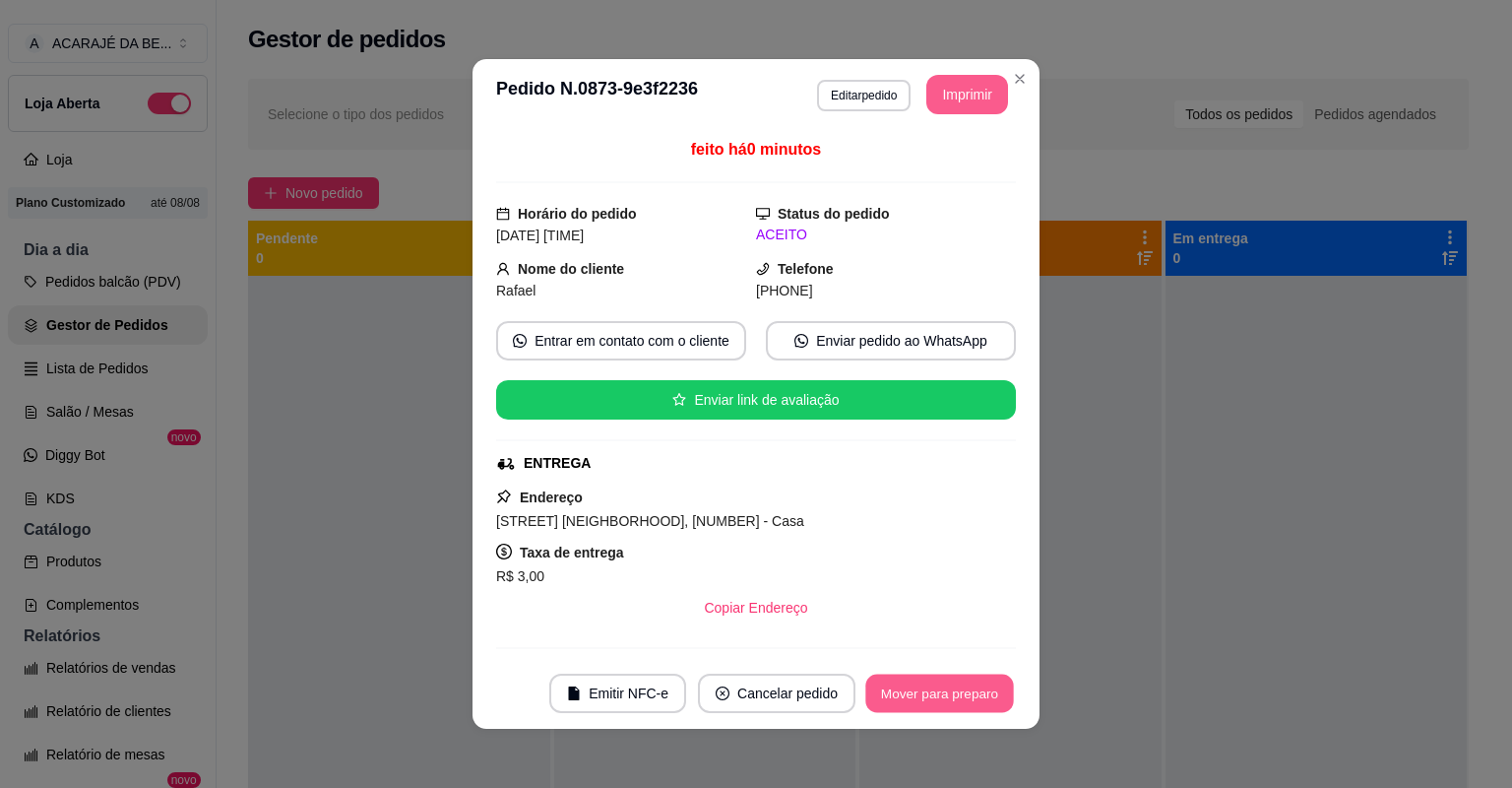 click on "Mover para preparo" at bounding box center [939, 693] 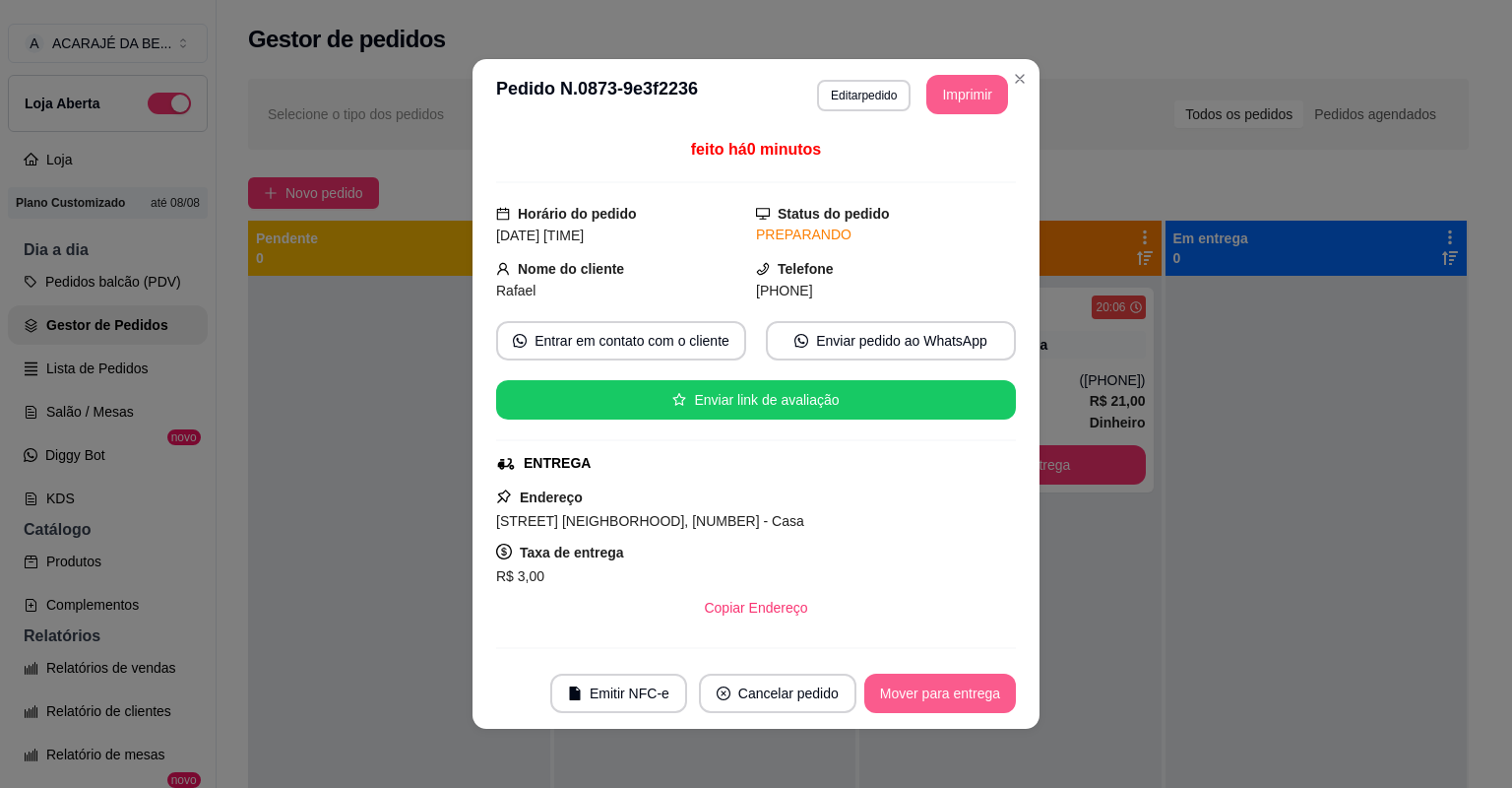 click on "Mover para entrega" at bounding box center [940, 693] 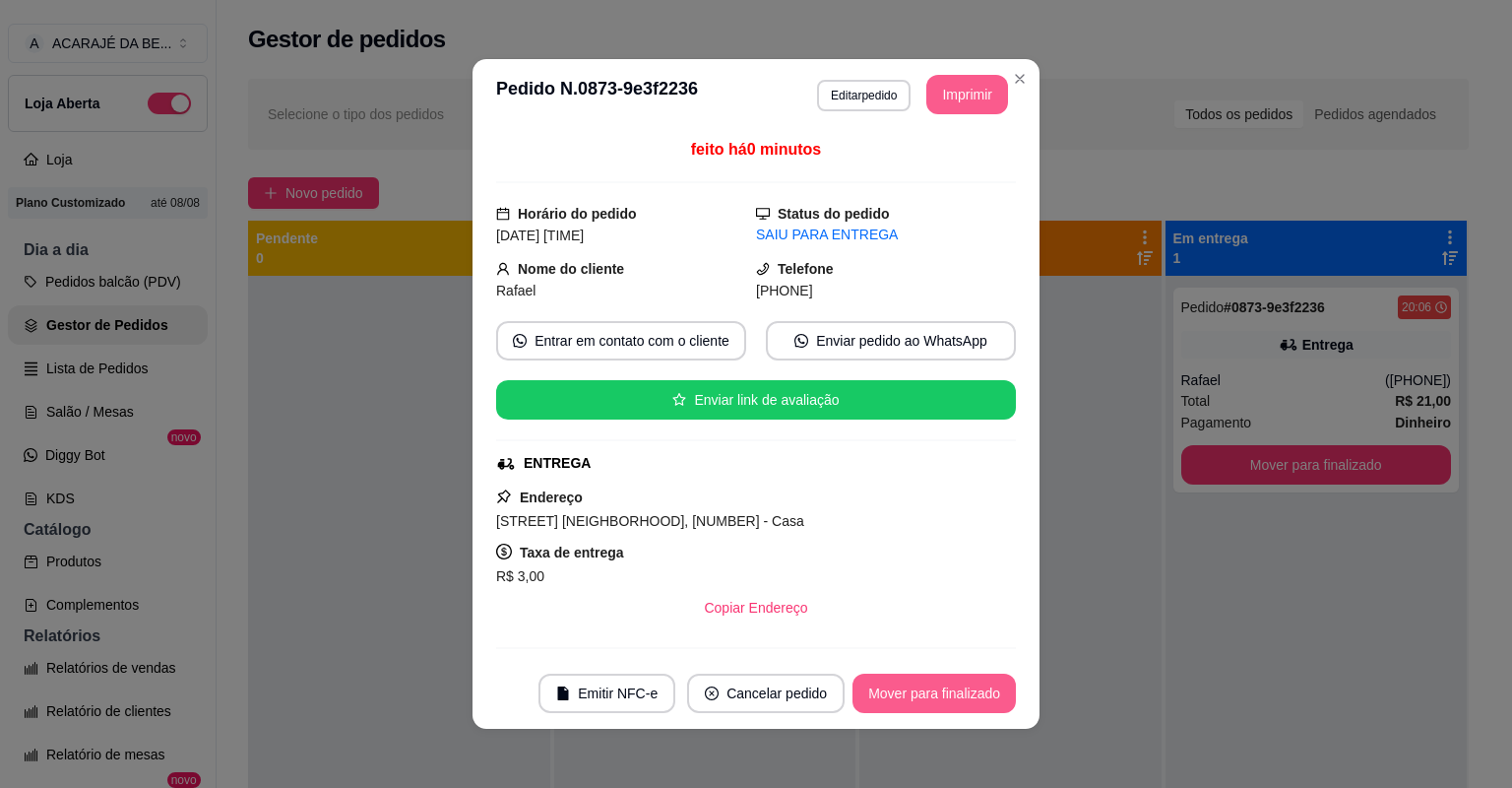 click on "Mover para finalizado" at bounding box center [934, 693] 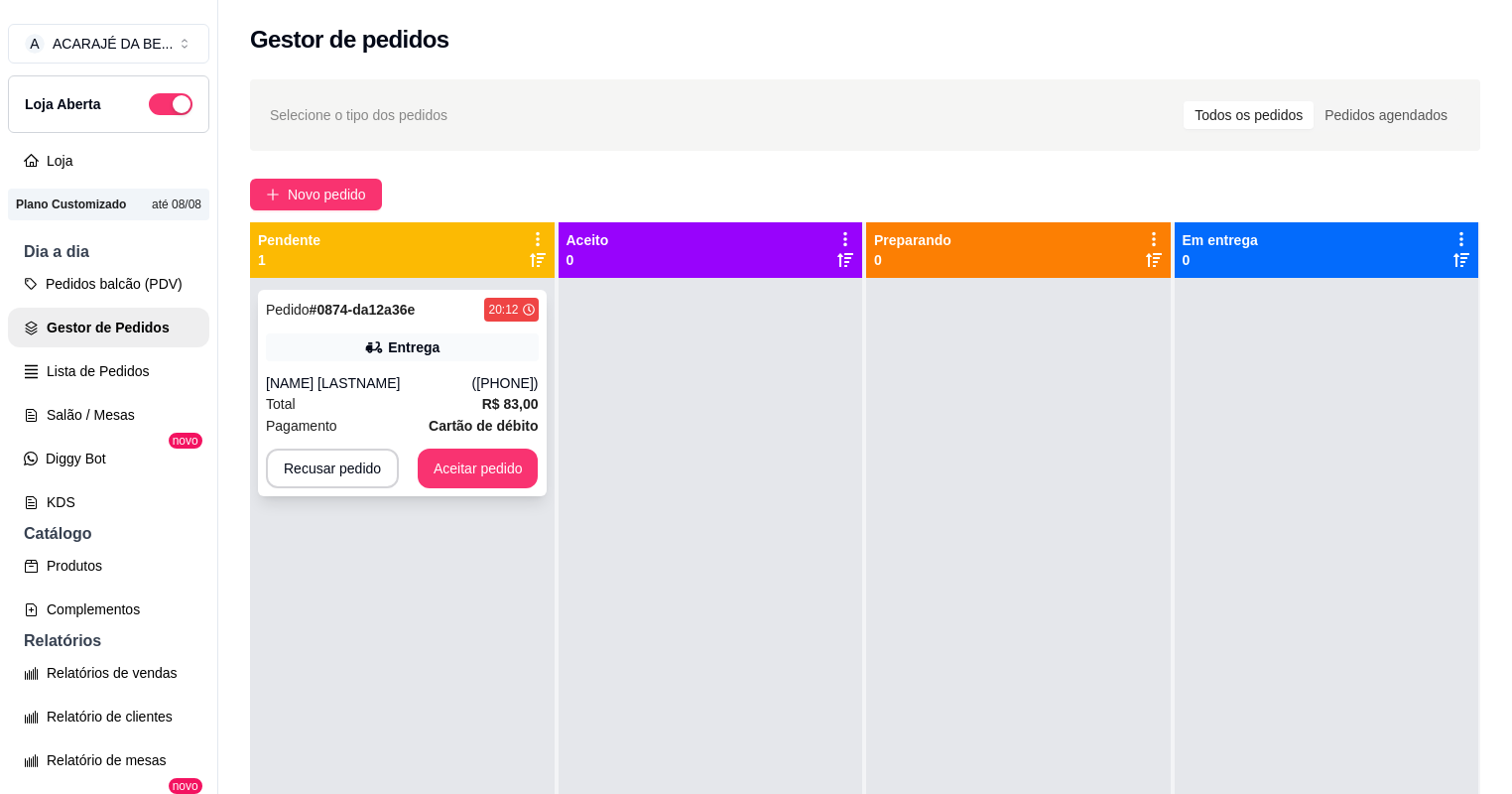 click on "Total R$ 83,00" at bounding box center (402, 404) 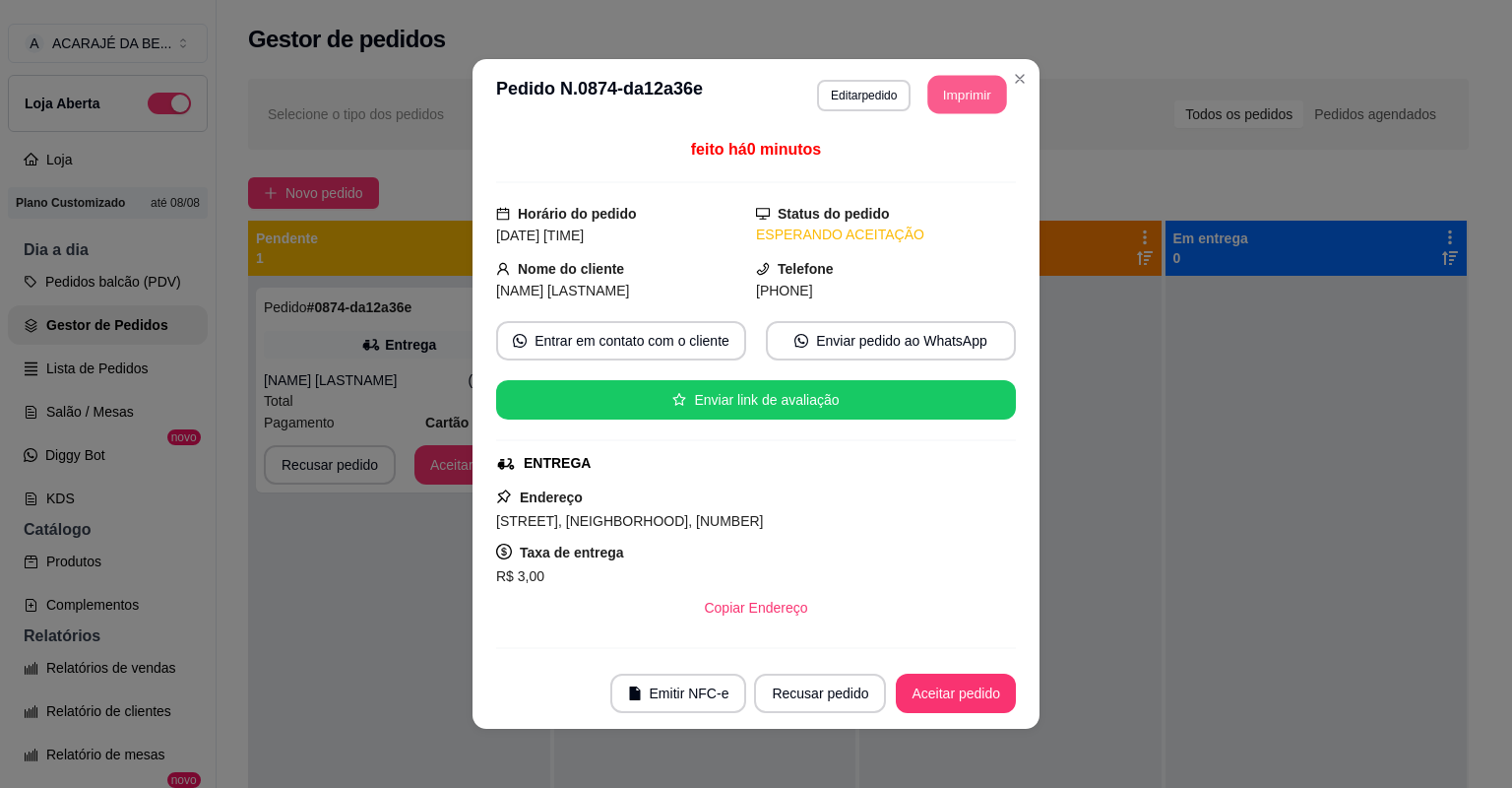 click on "Imprimir" at bounding box center [968, 95] 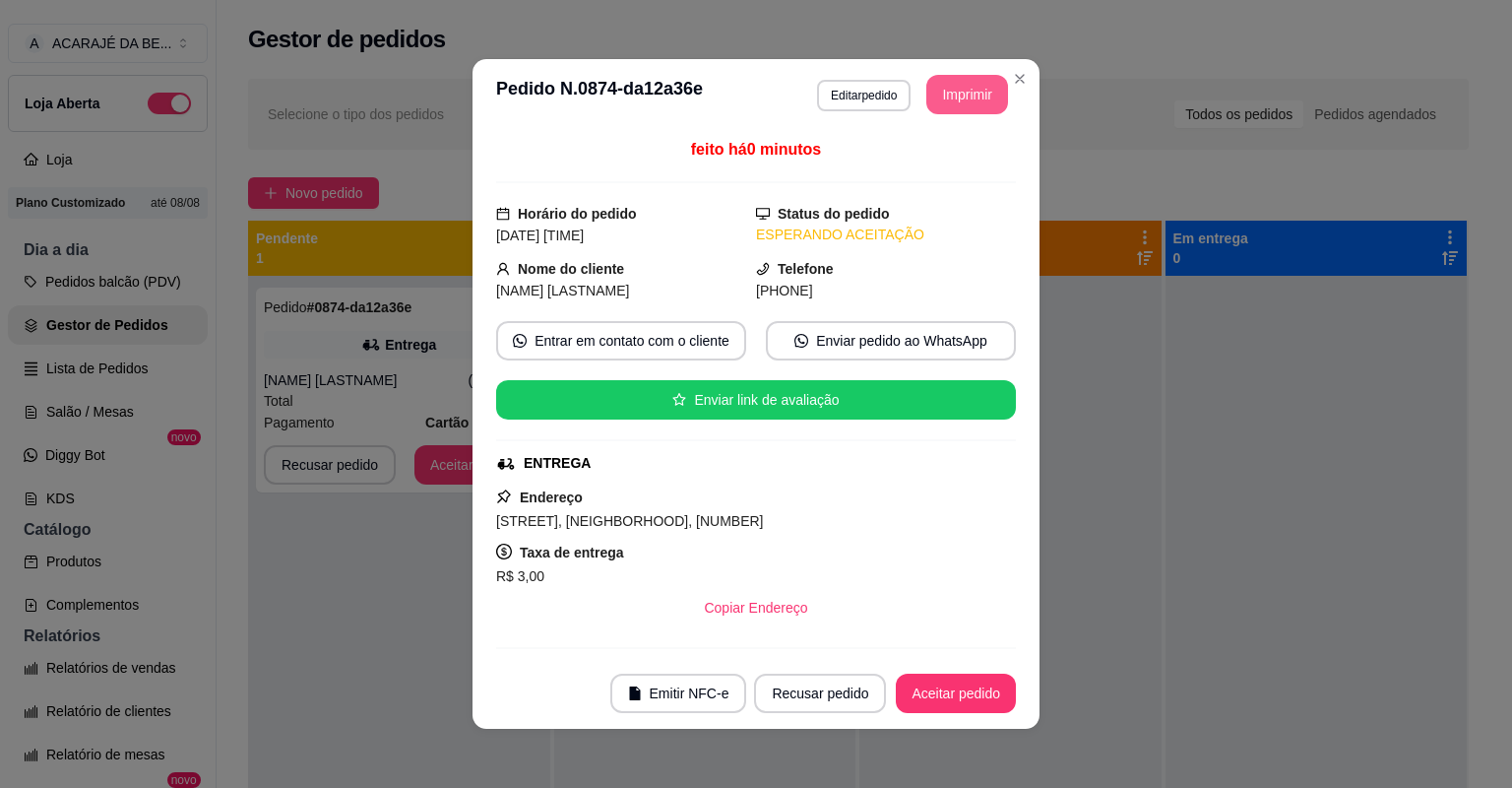 scroll, scrollTop: 0, scrollLeft: 0, axis: both 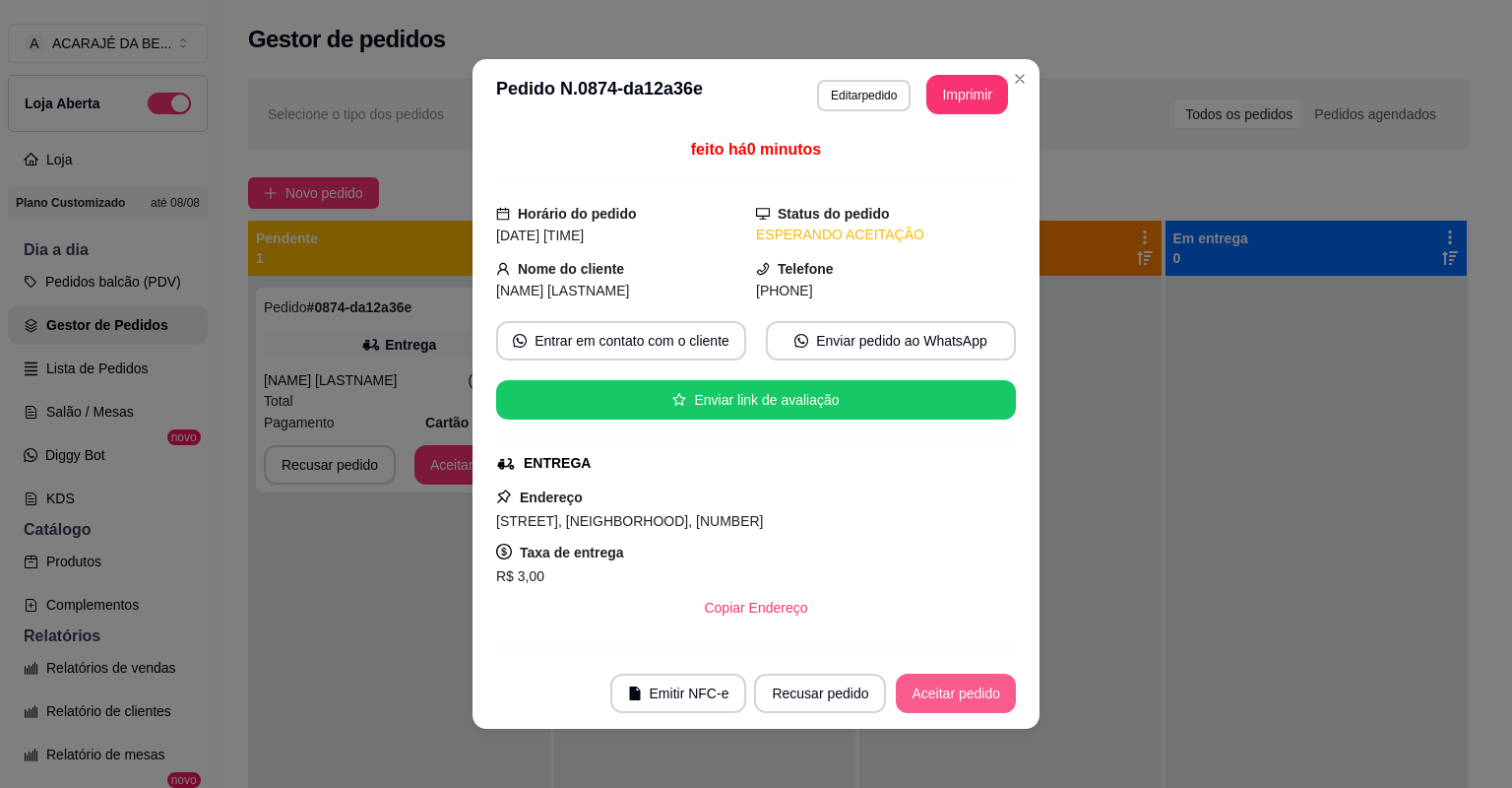 click on "Aceitar pedido" at bounding box center [956, 693] 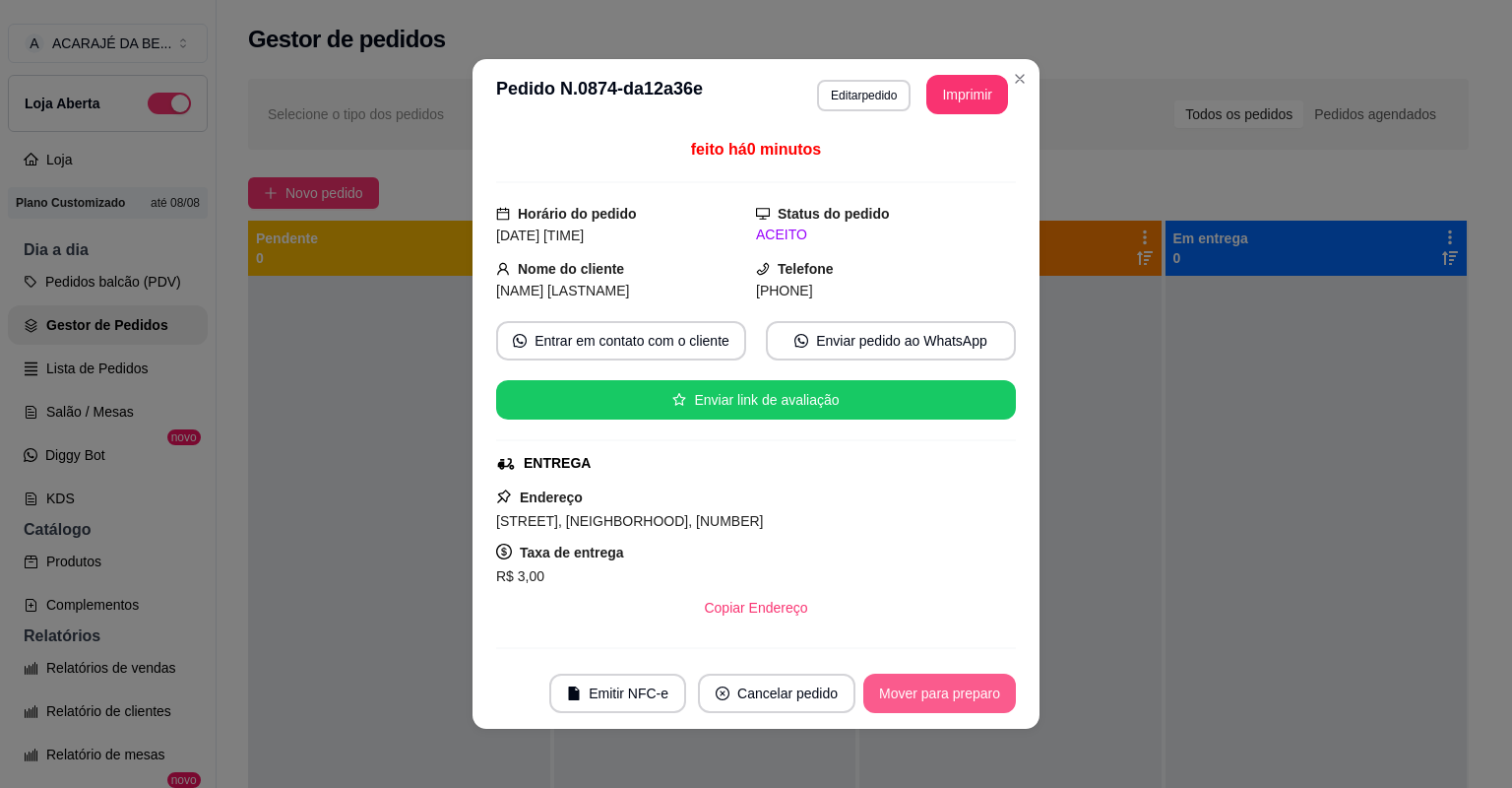 click on "Mover para preparo" at bounding box center [939, 693] 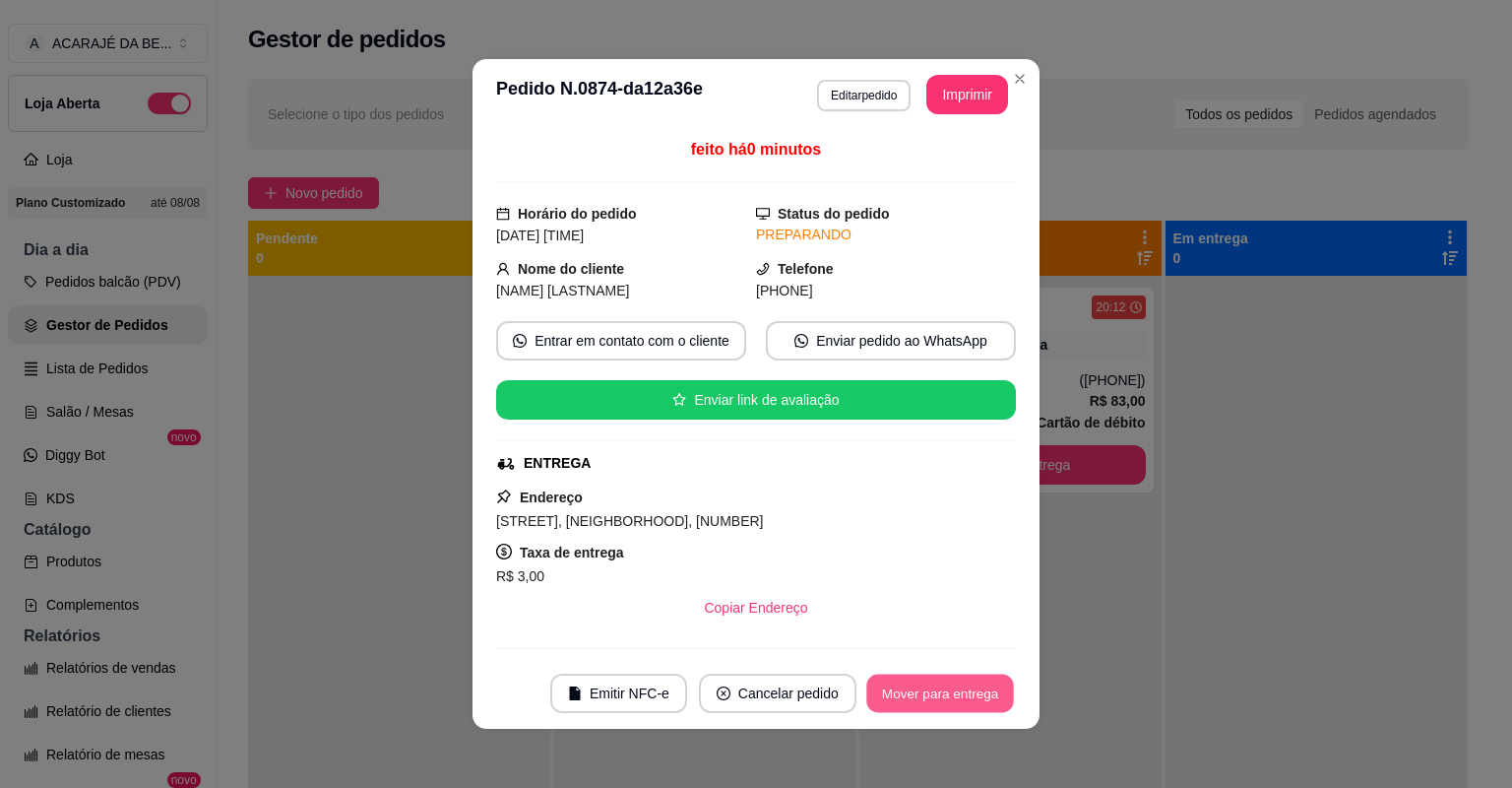 click on "Mover para entrega" at bounding box center (940, 693) 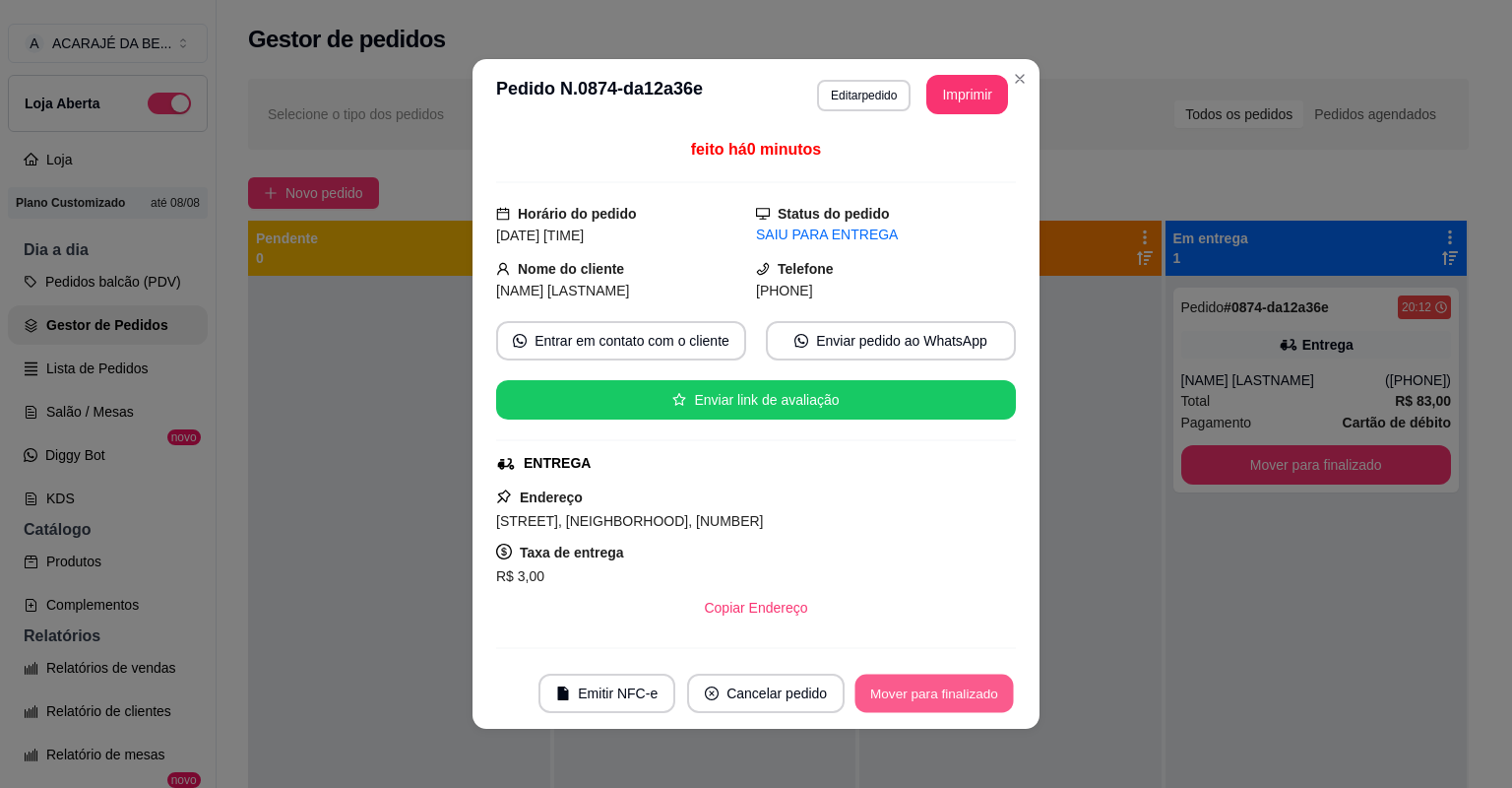 click on "Mover para finalizado" at bounding box center (934, 693) 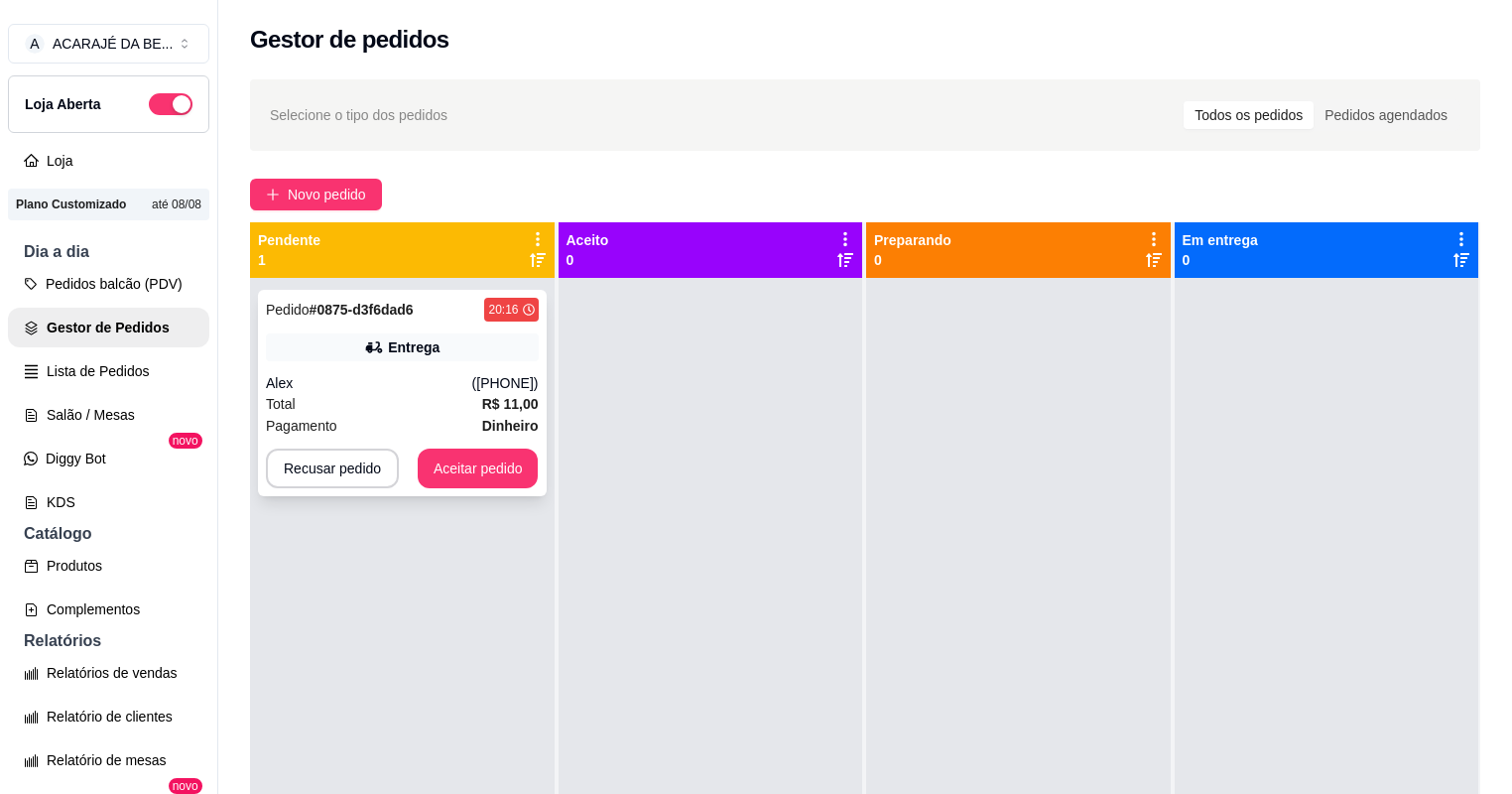 click on "Alex" at bounding box center (369, 383) 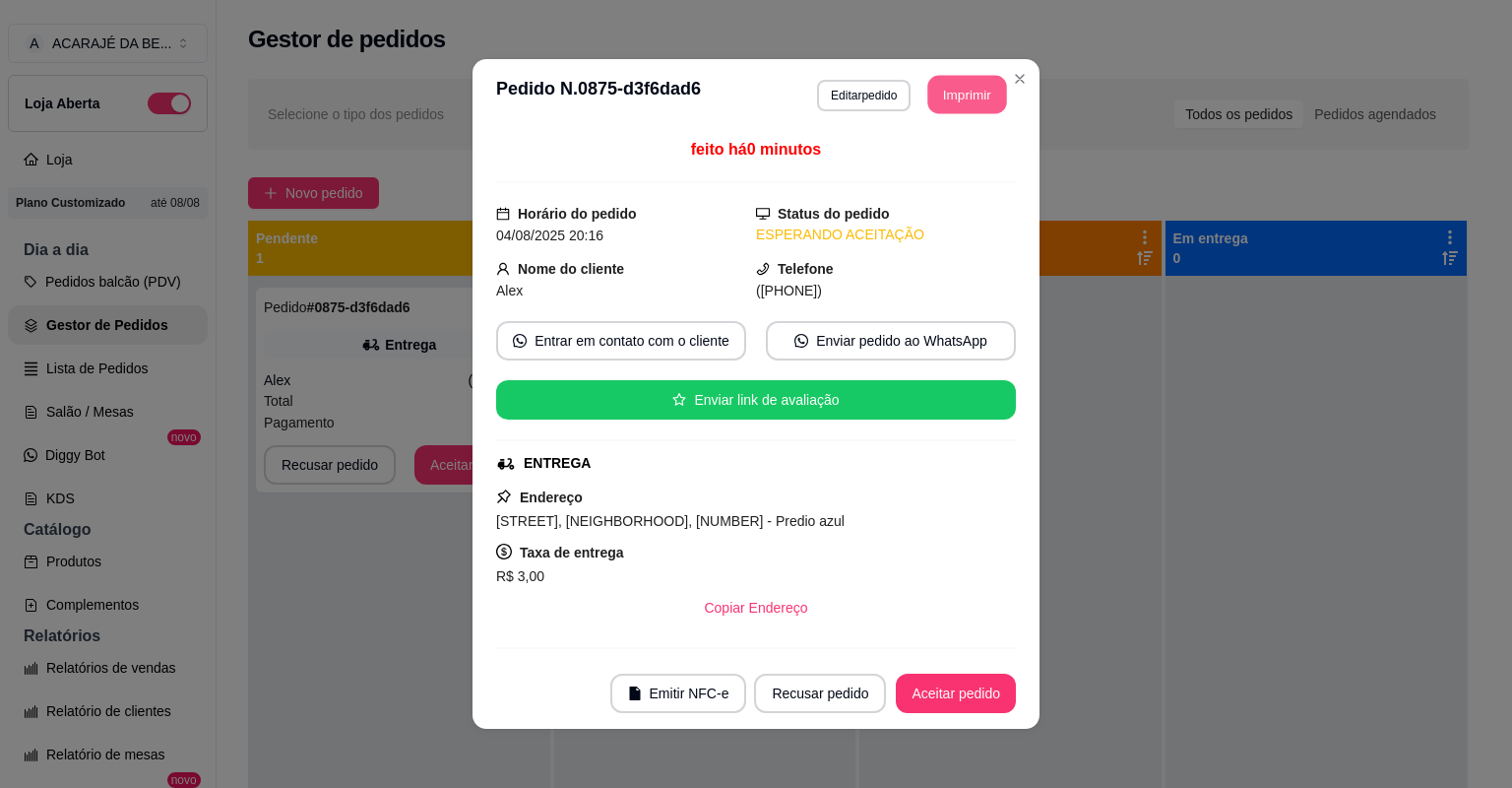 click on "Imprimir" at bounding box center [968, 95] 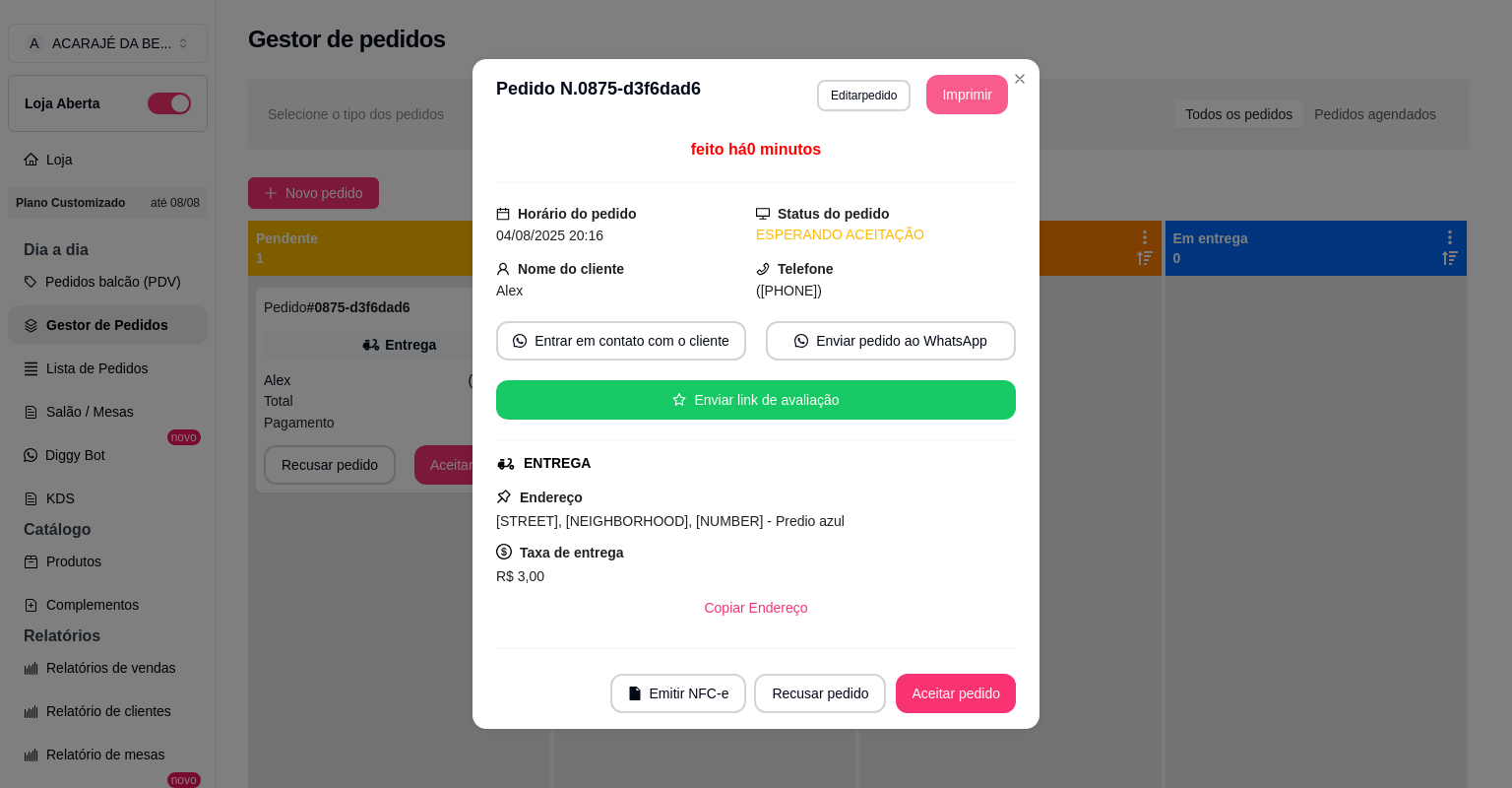scroll, scrollTop: 0, scrollLeft: 0, axis: both 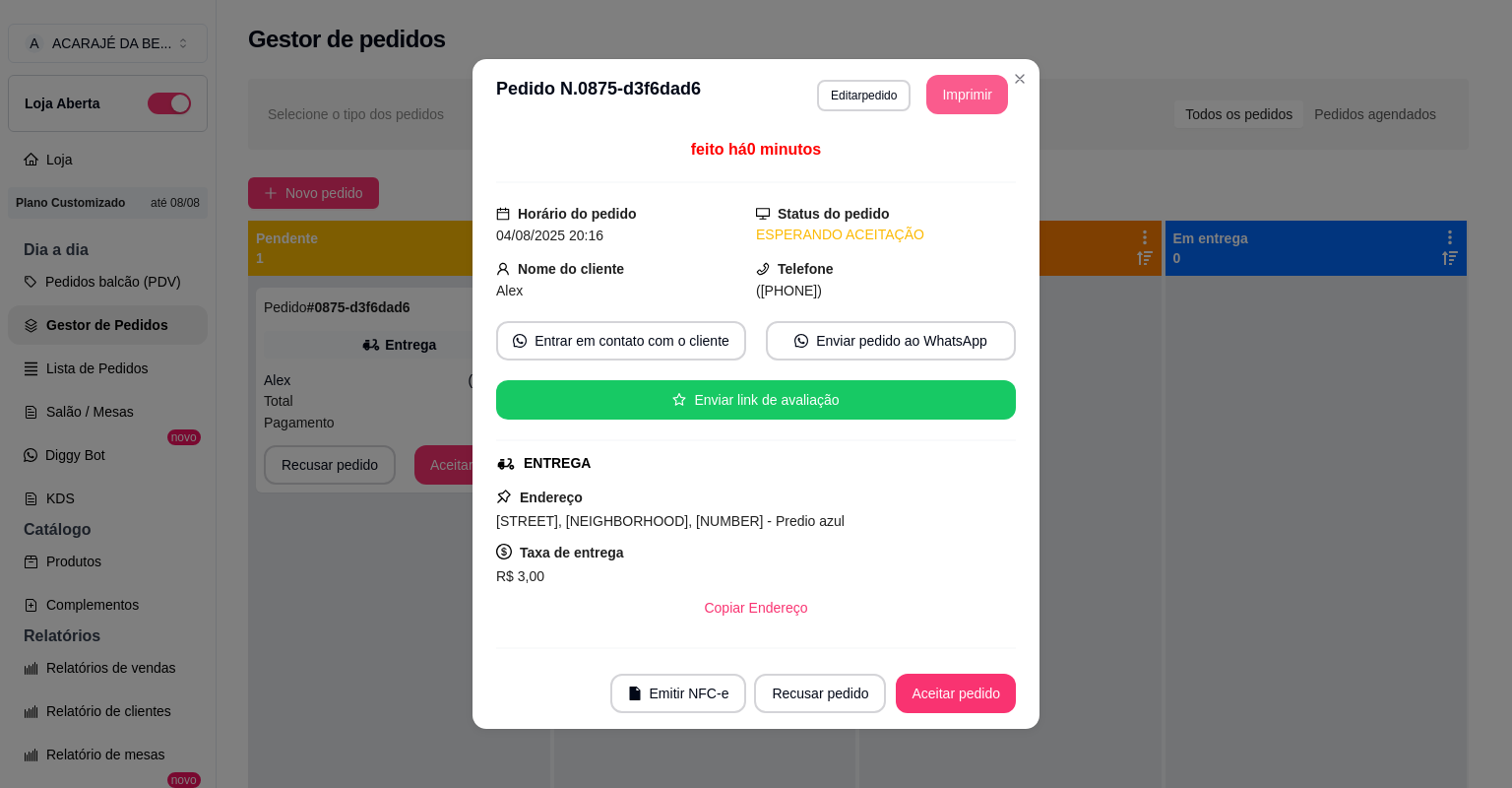 click on "Aceitar pedido" at bounding box center (956, 693) 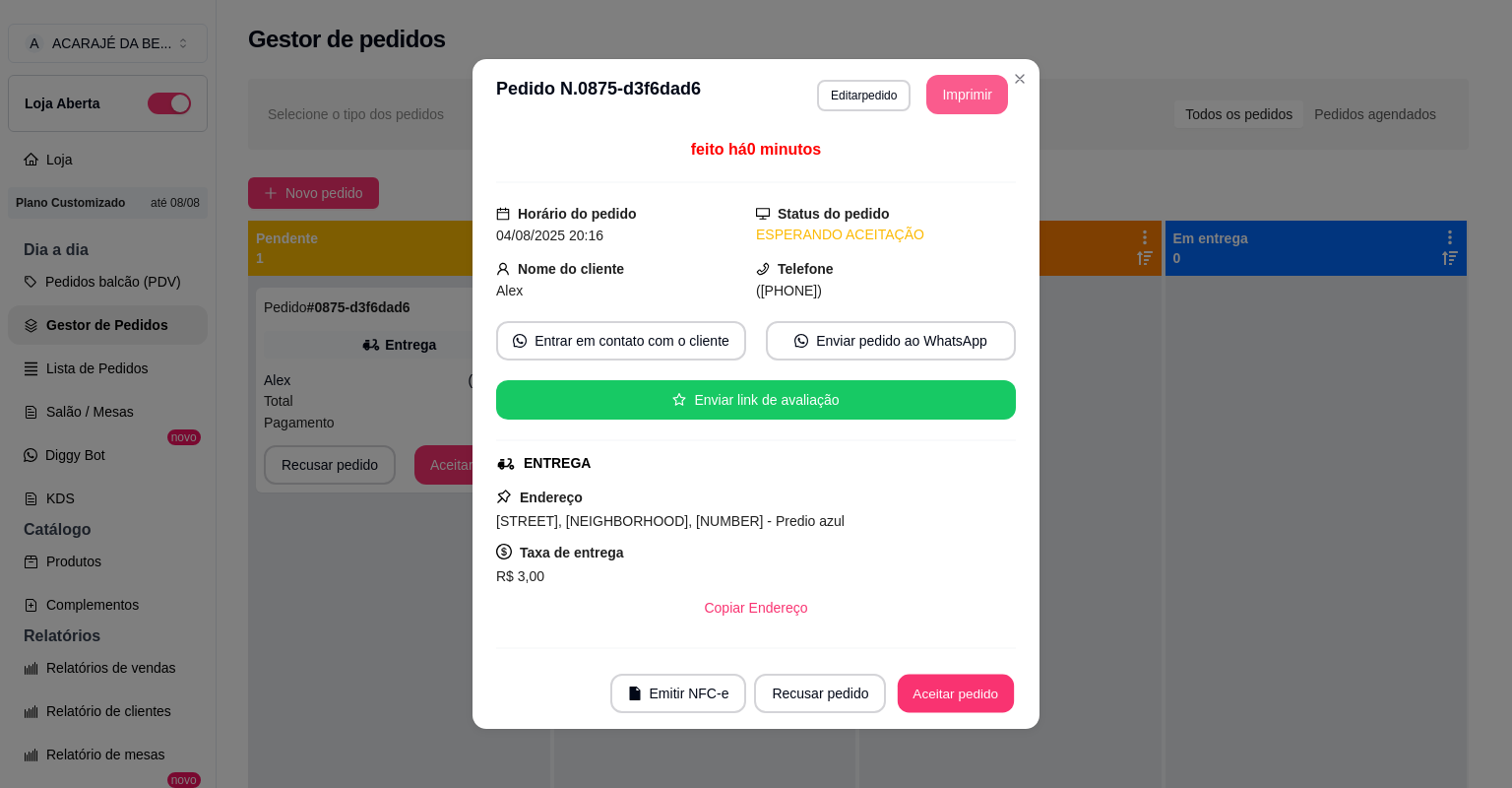 click on "Aceitar pedido" at bounding box center (956, 693) 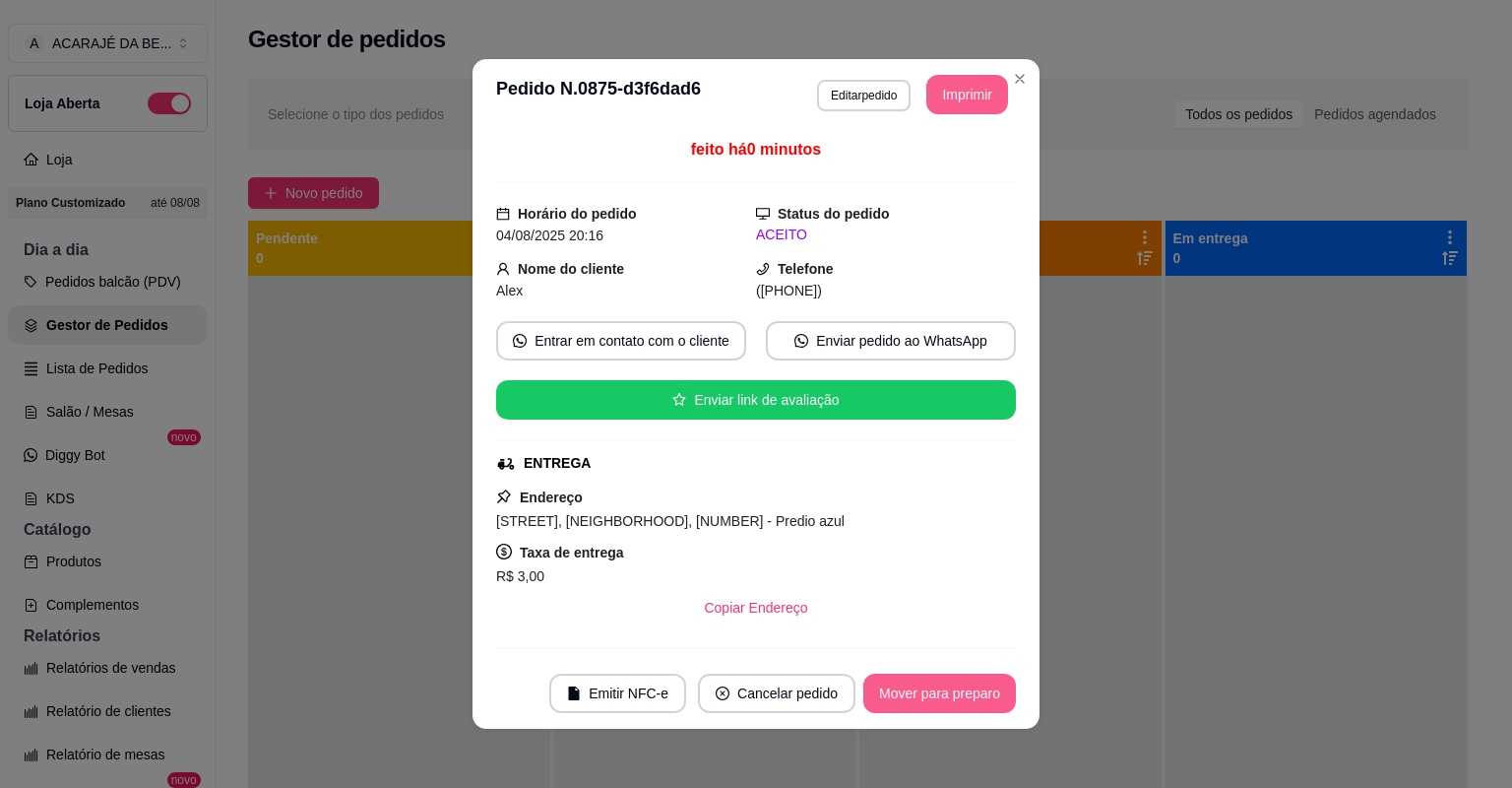 click on "Mover para preparo" at bounding box center [939, 693] 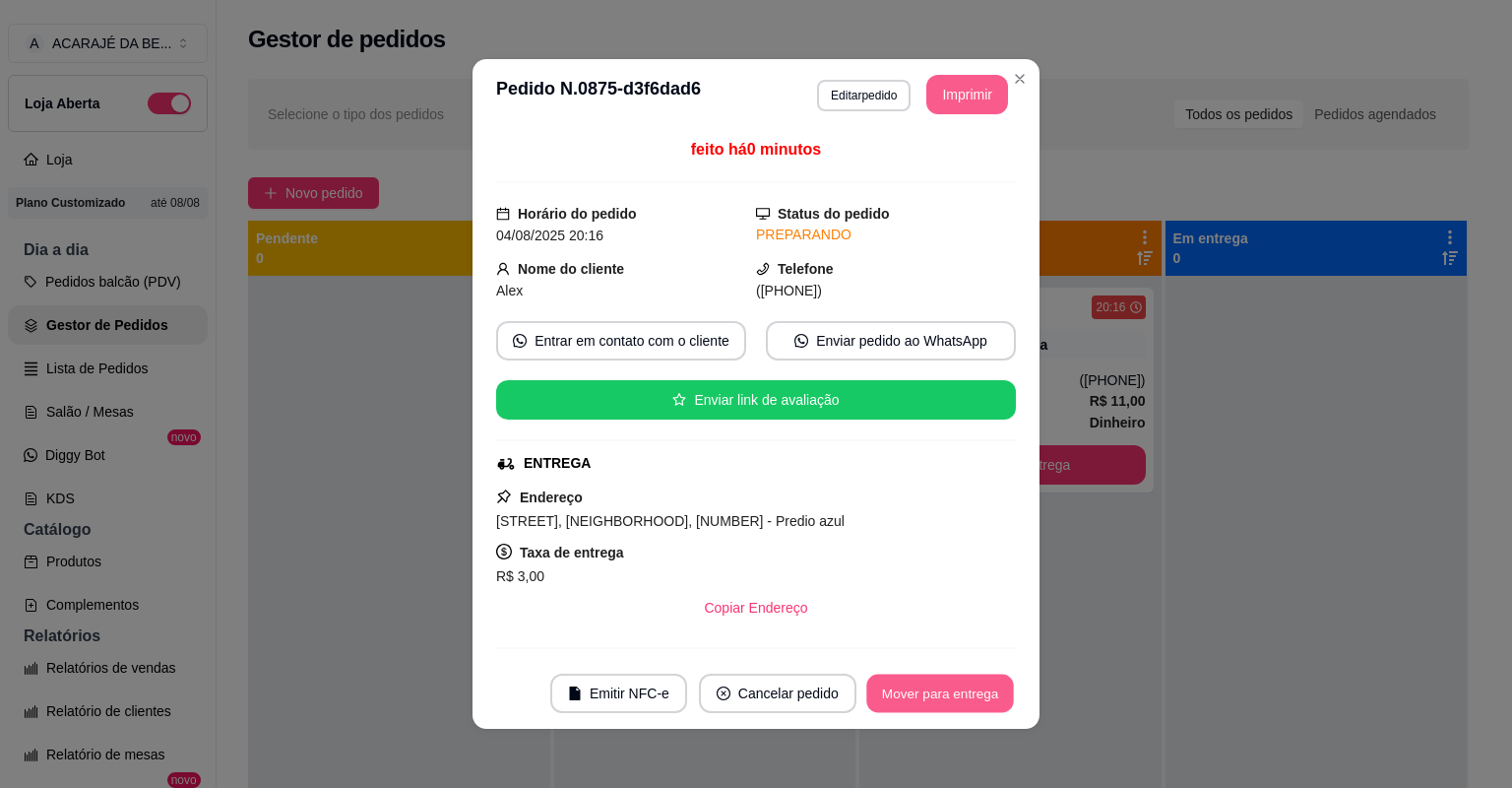 click on "Mover para entrega" at bounding box center [940, 693] 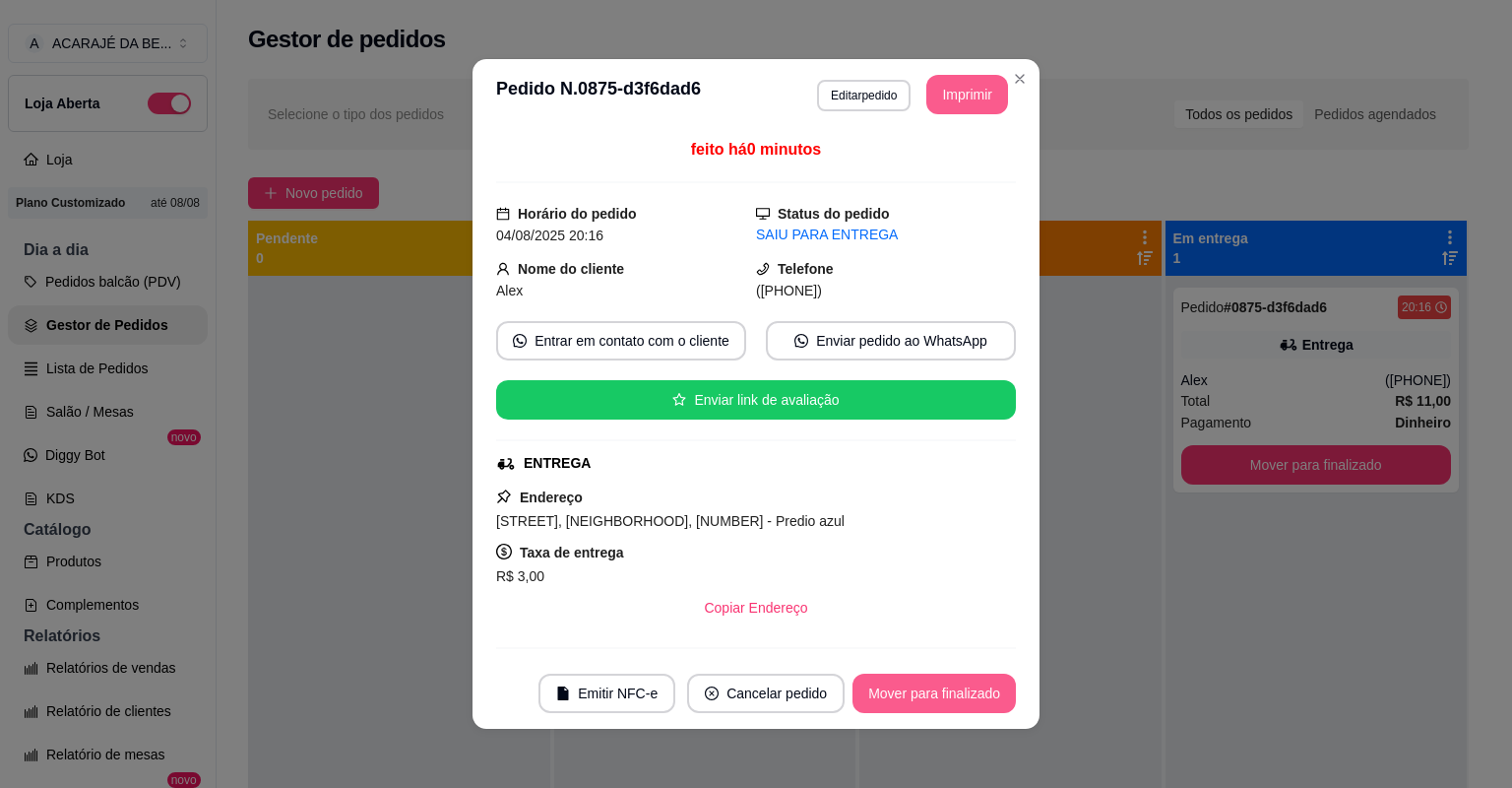 click on "Mover para finalizado" at bounding box center [934, 693] 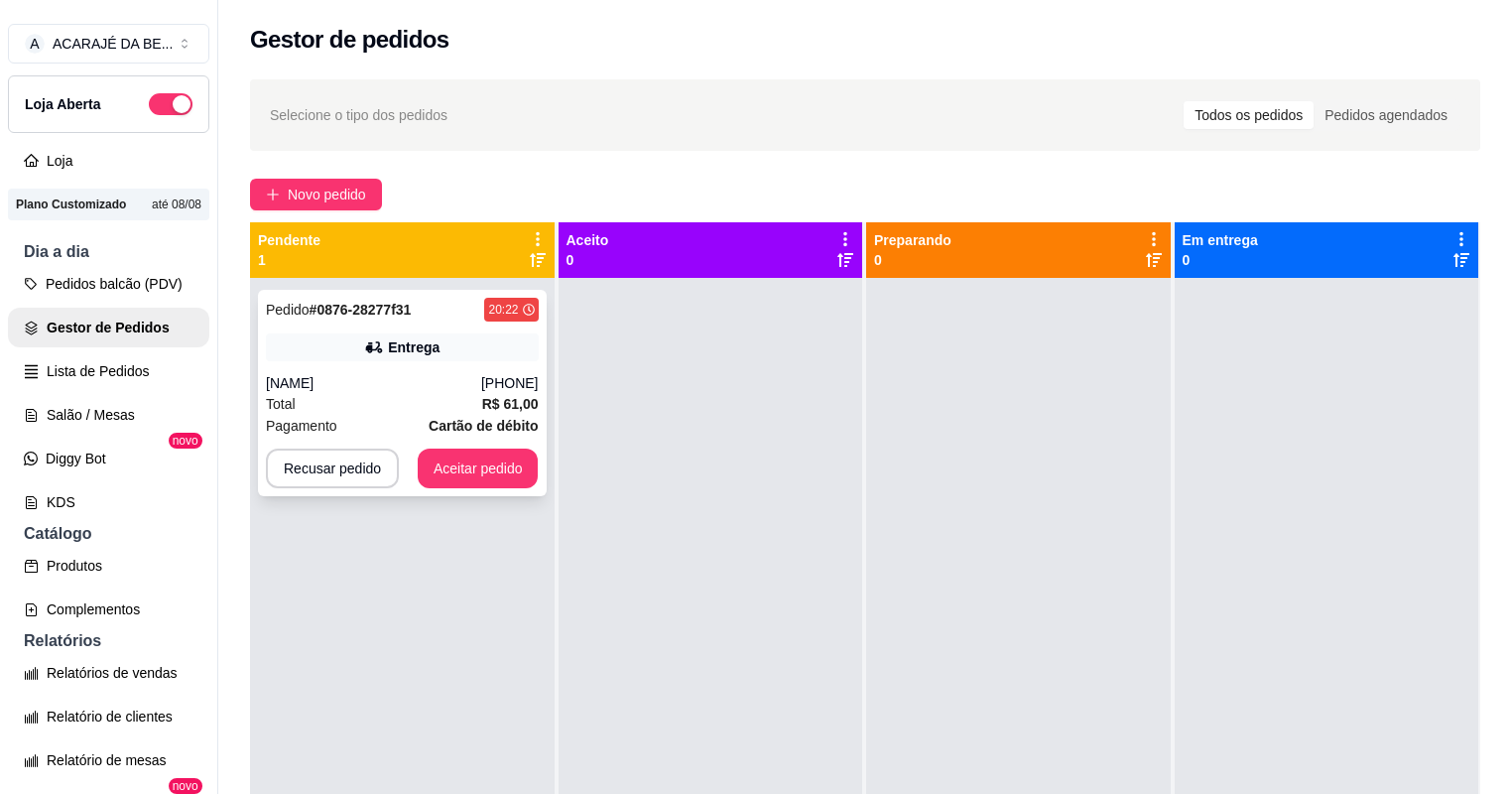 click on "Pagamento Cartão de débito" at bounding box center (402, 426) 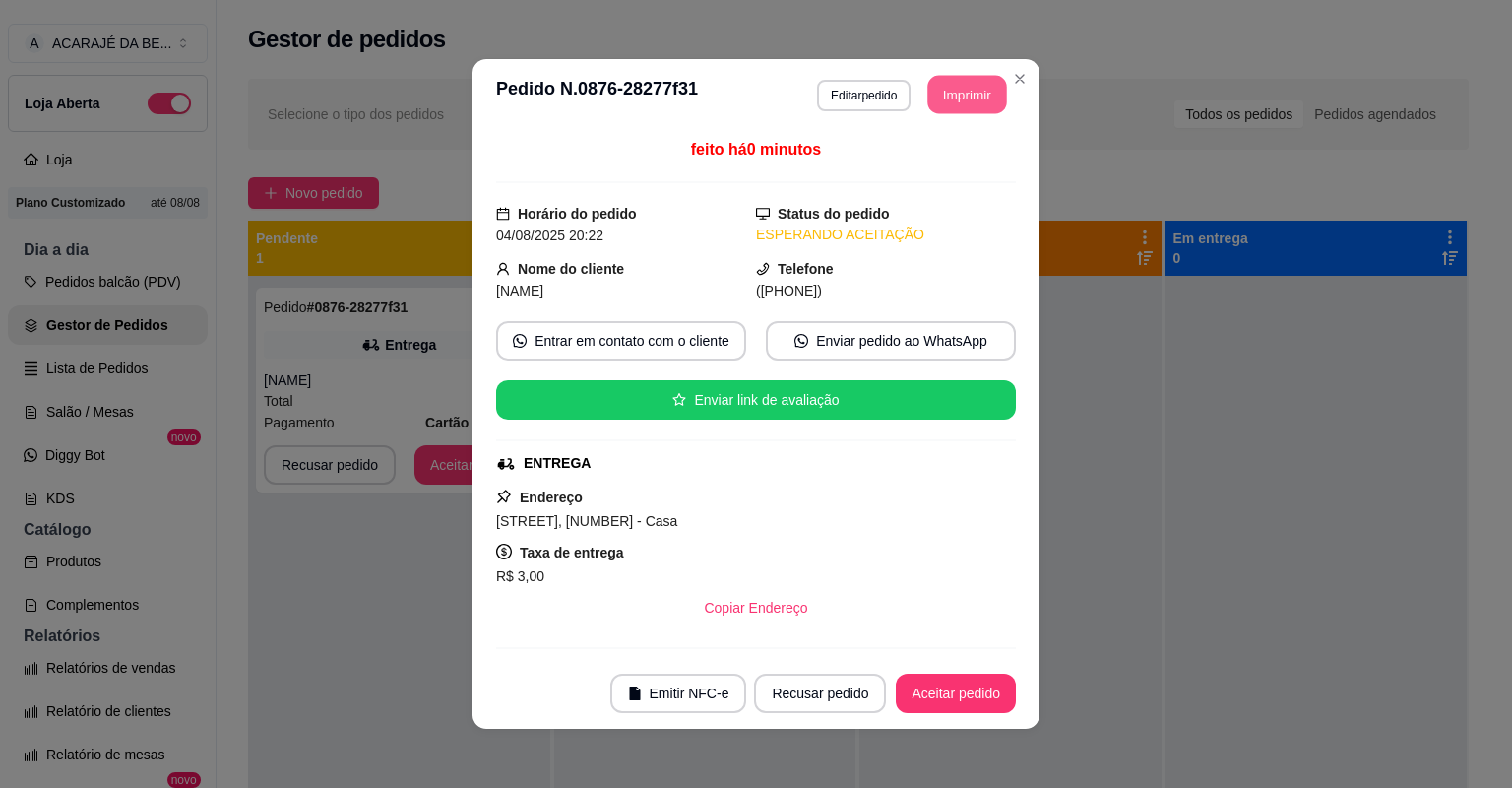 click on "Imprimir" at bounding box center (968, 95) 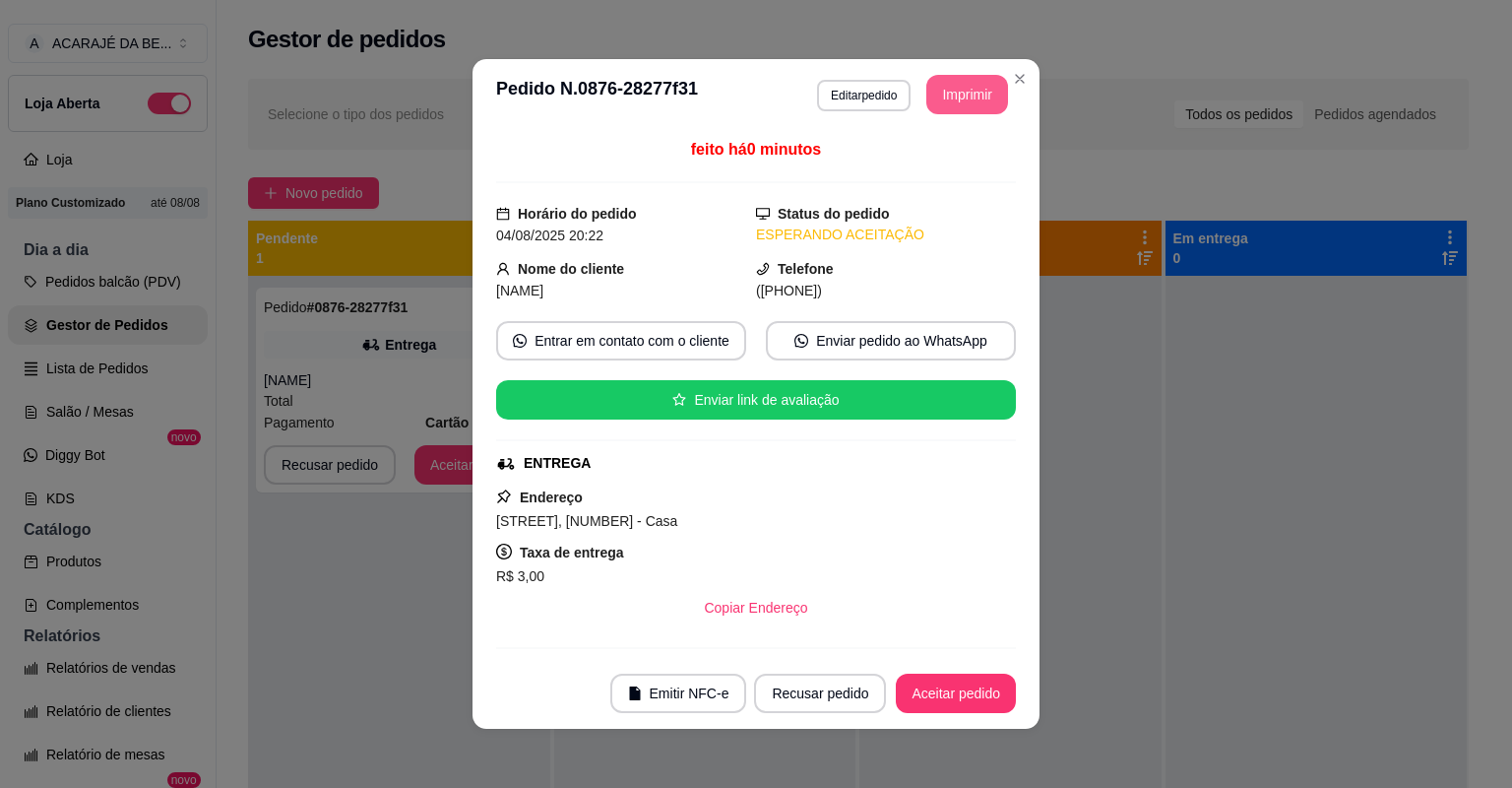 scroll, scrollTop: 0, scrollLeft: 0, axis: both 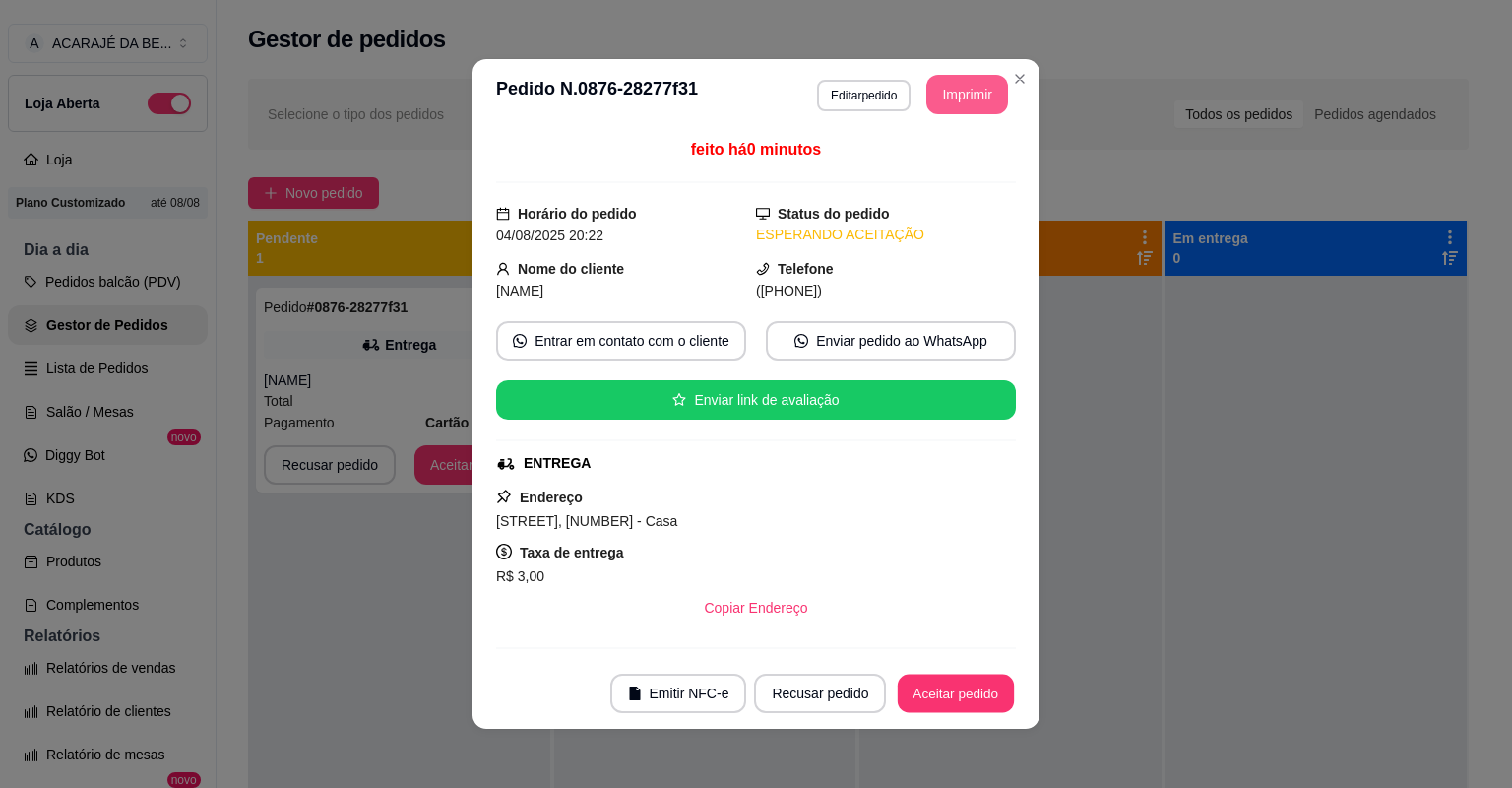 click on "Aceitar pedido" at bounding box center [956, 693] 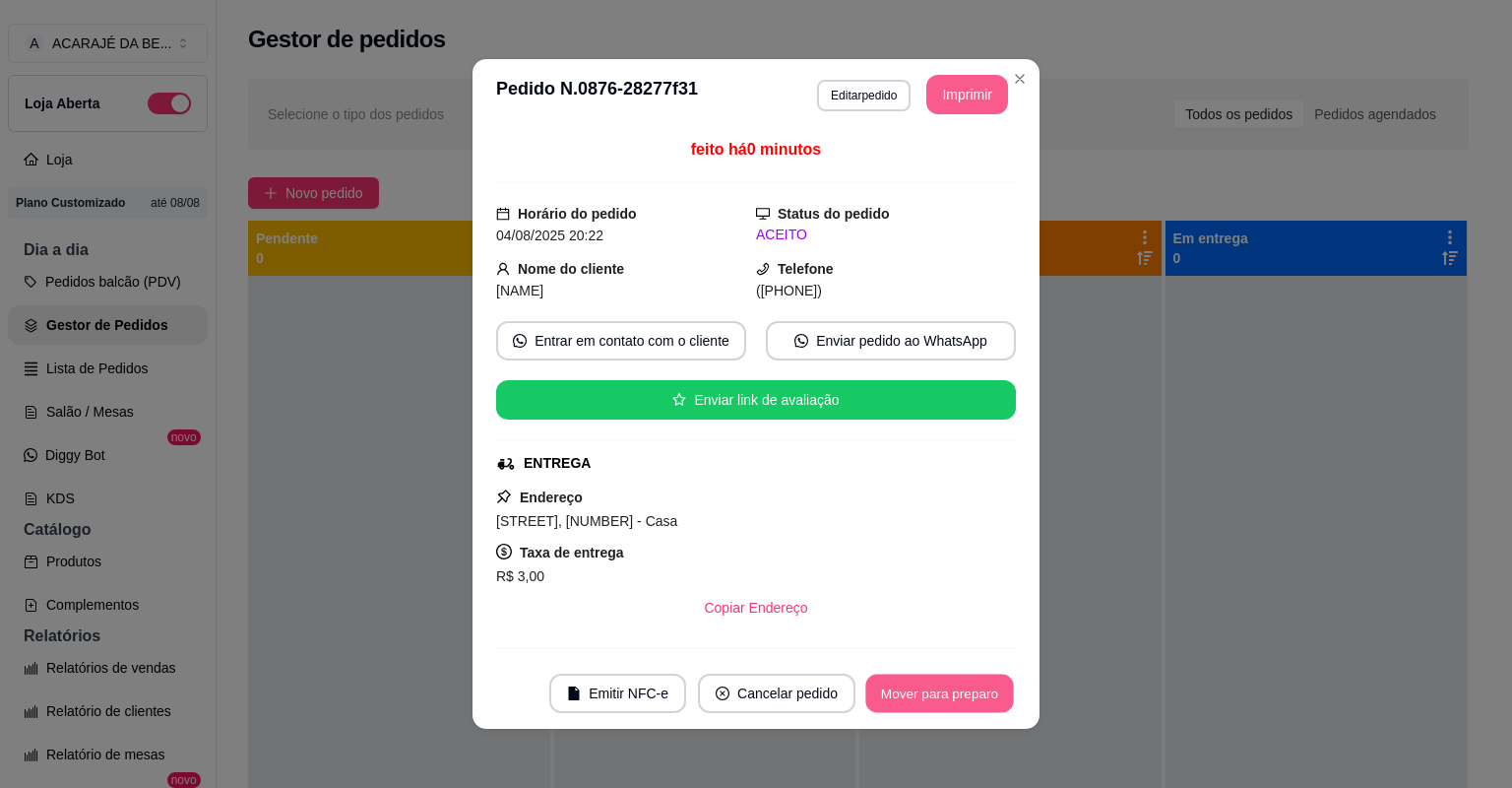 click on "Mover para preparo" at bounding box center [939, 693] 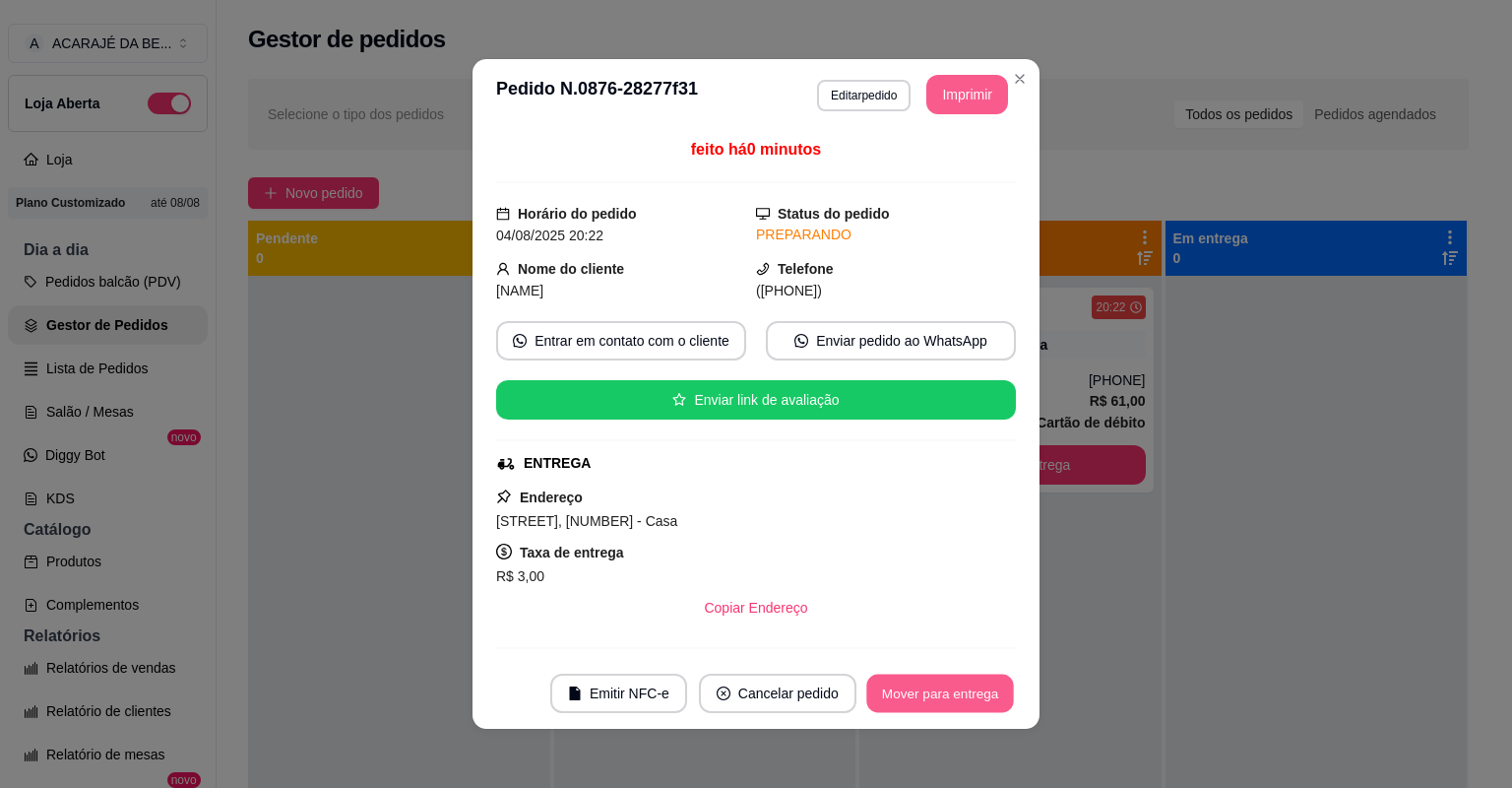click on "Mover para entrega" at bounding box center (940, 693) 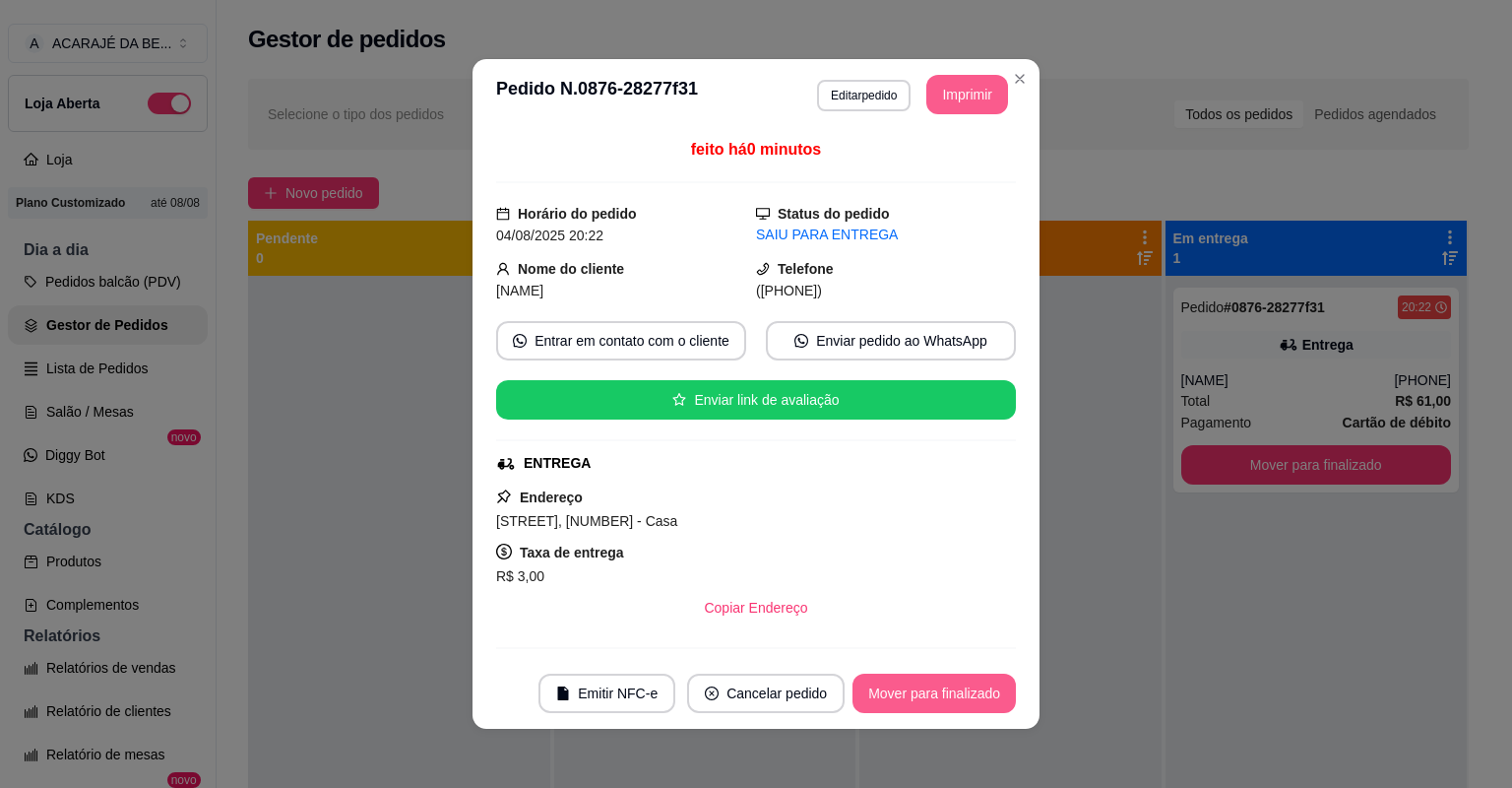 click on "Mover para finalizado" at bounding box center (934, 693) 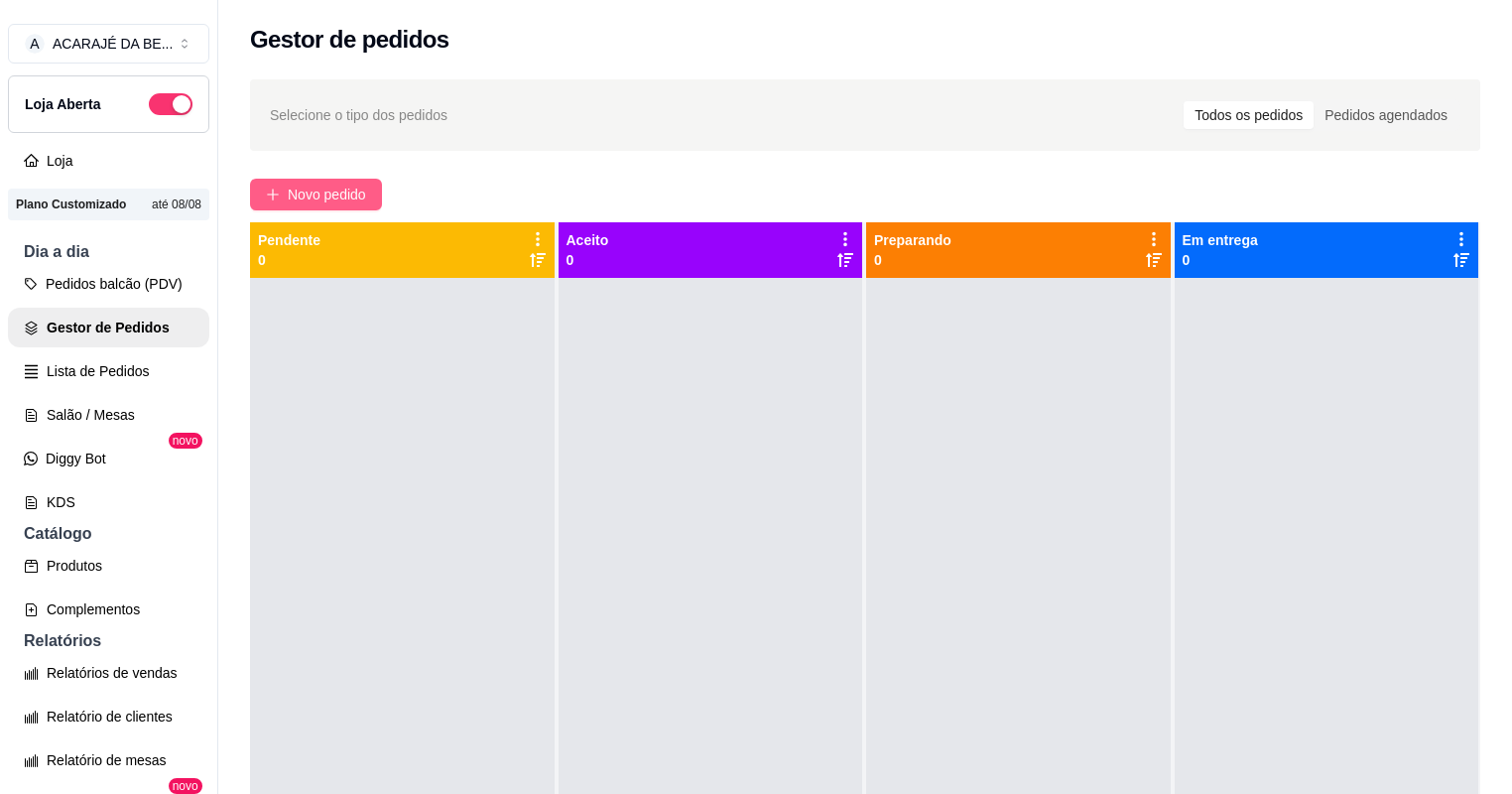 click on "Novo pedido" at bounding box center [326, 195] 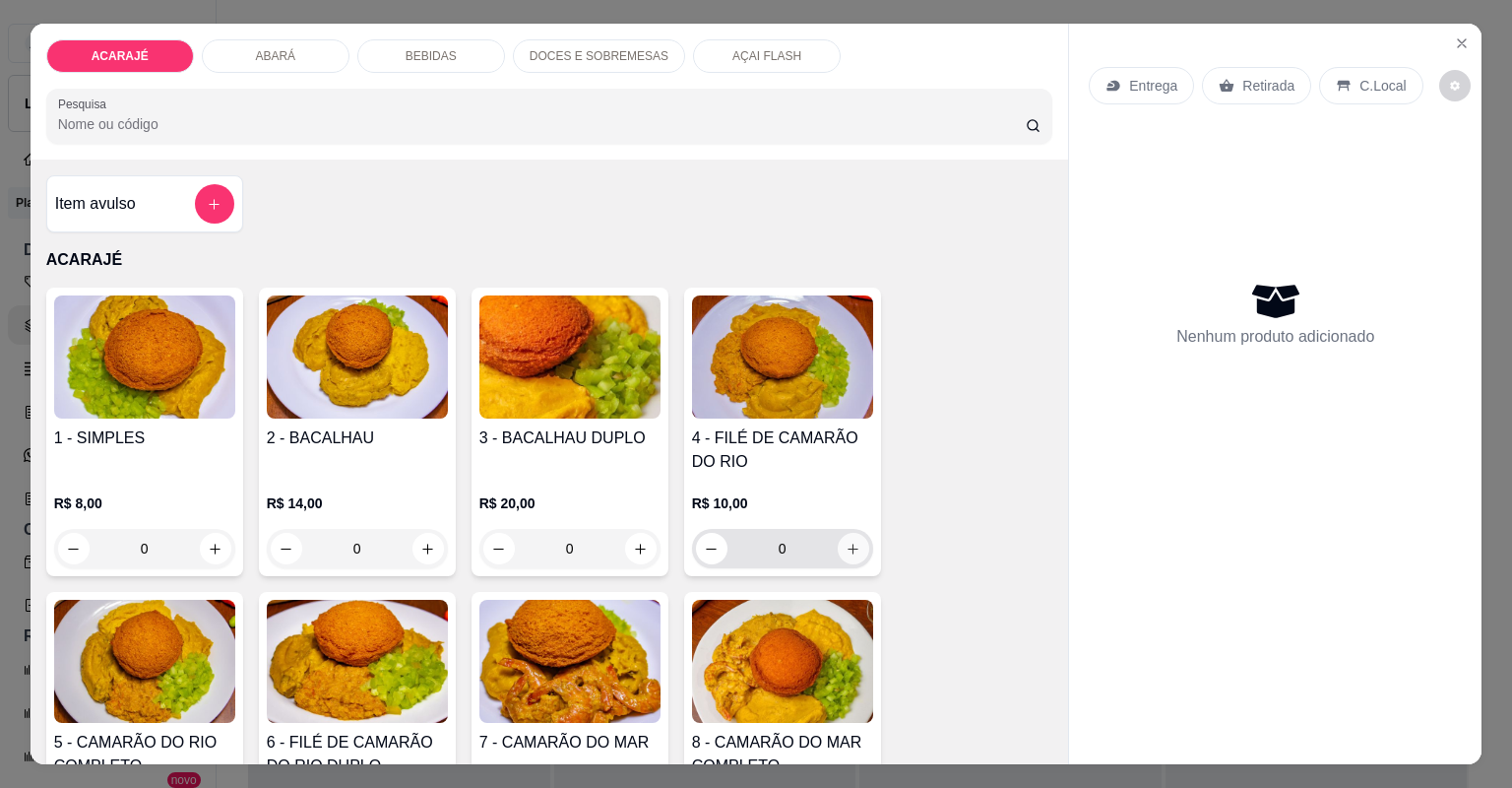 click at bounding box center [853, 549] 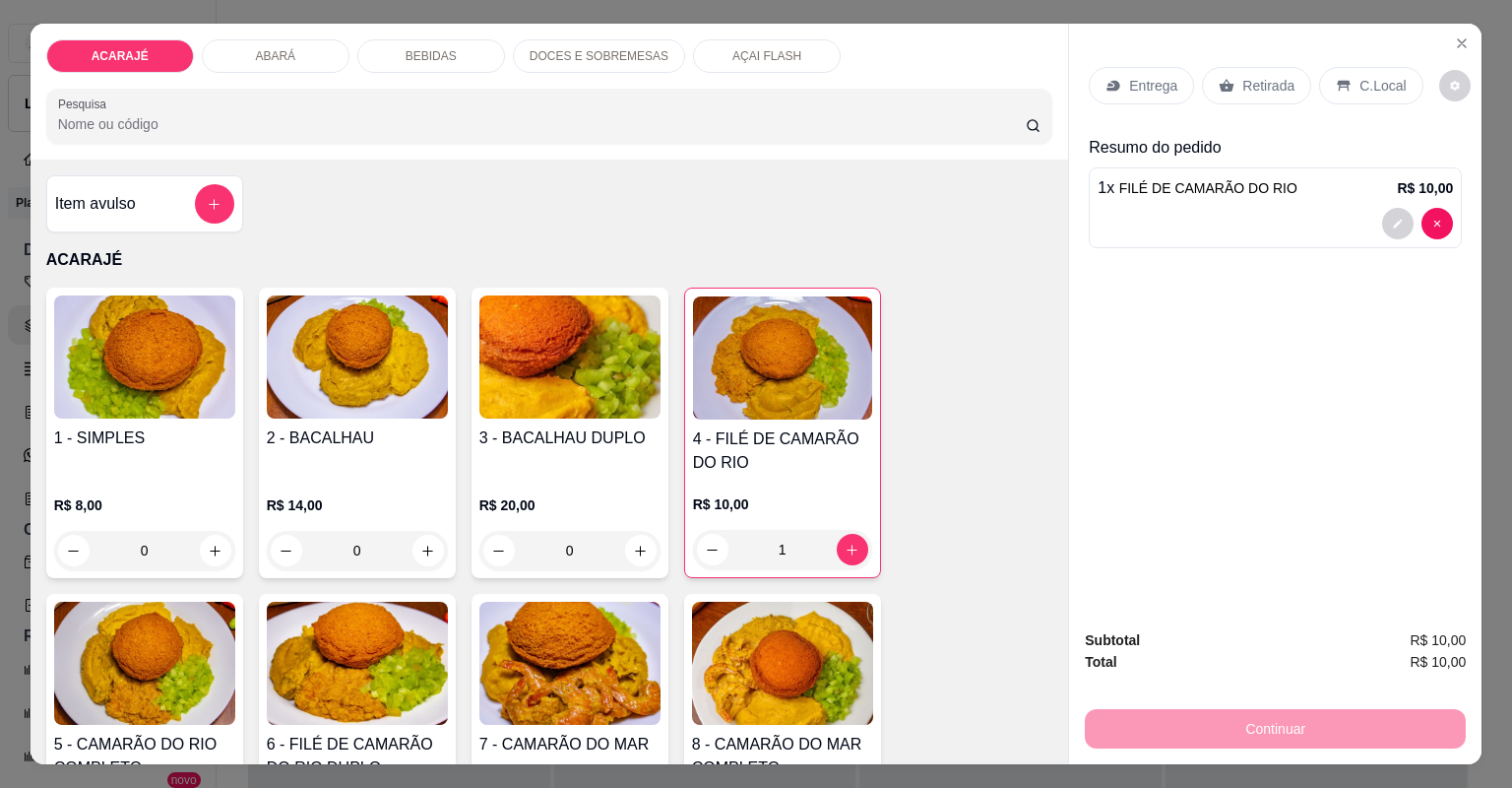 click on "Retirada" at bounding box center [1268, 86] 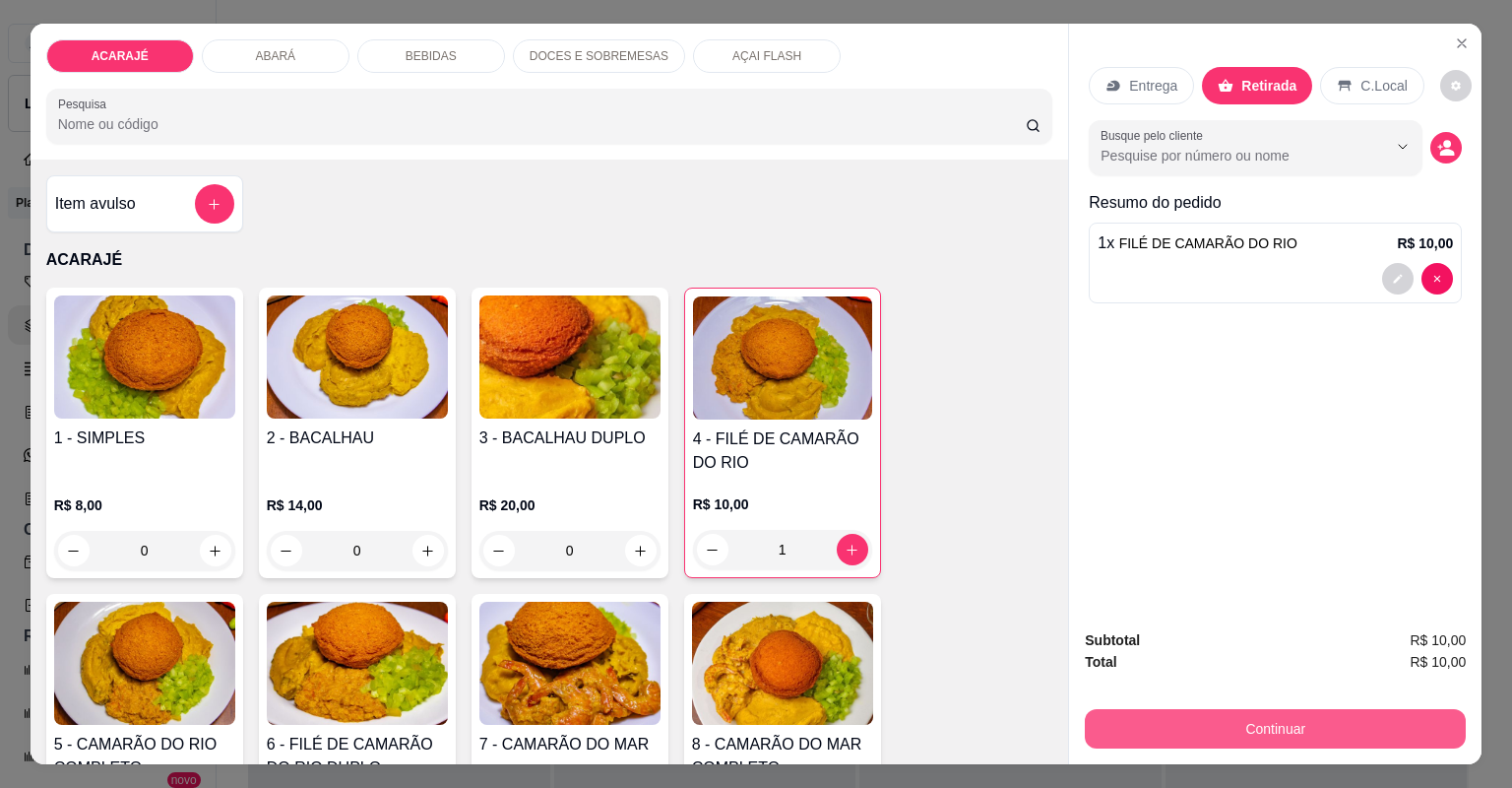 click on "Continuar" at bounding box center [1275, 729] 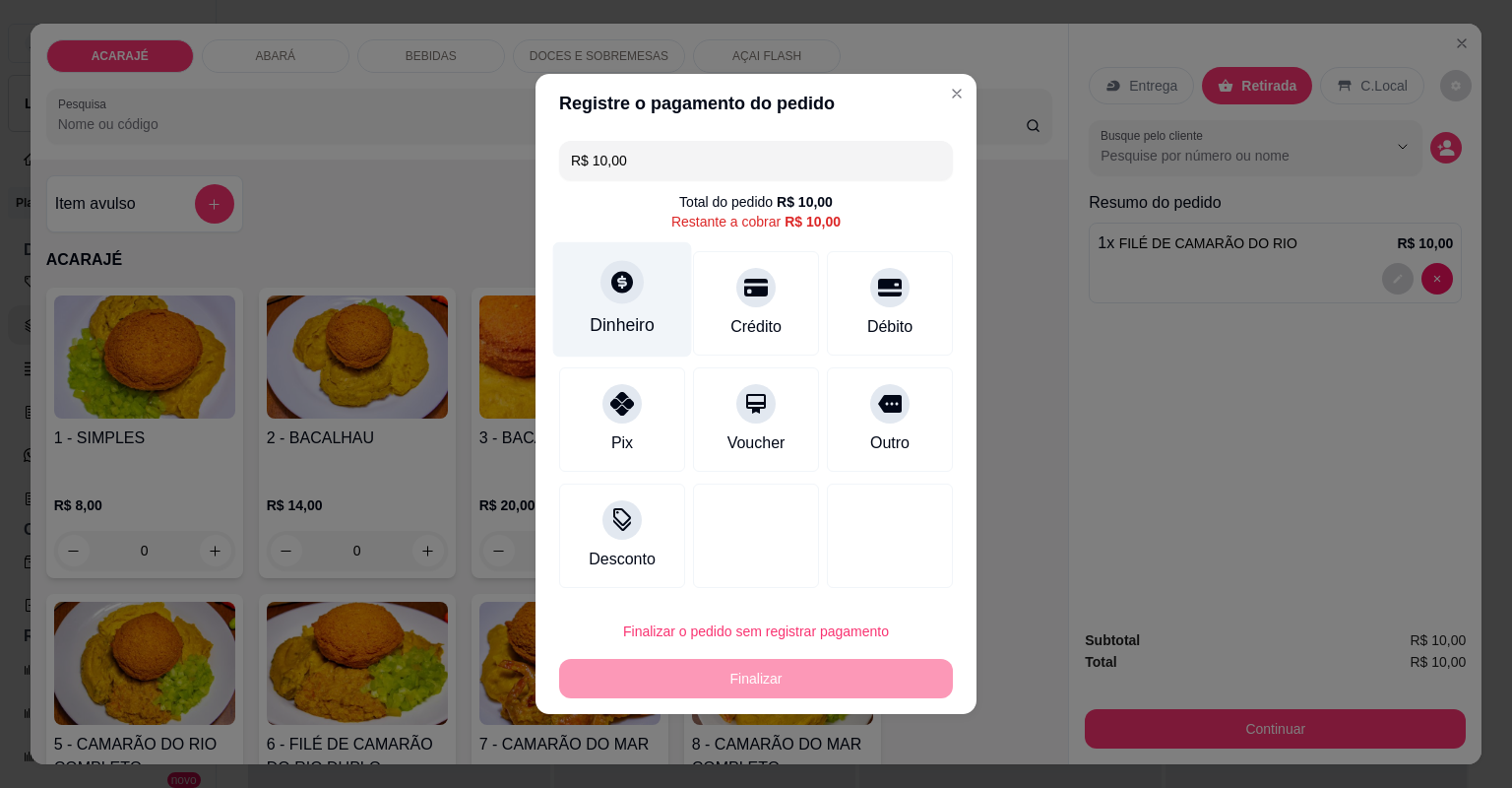 click on "Dinheiro" at bounding box center (622, 299) 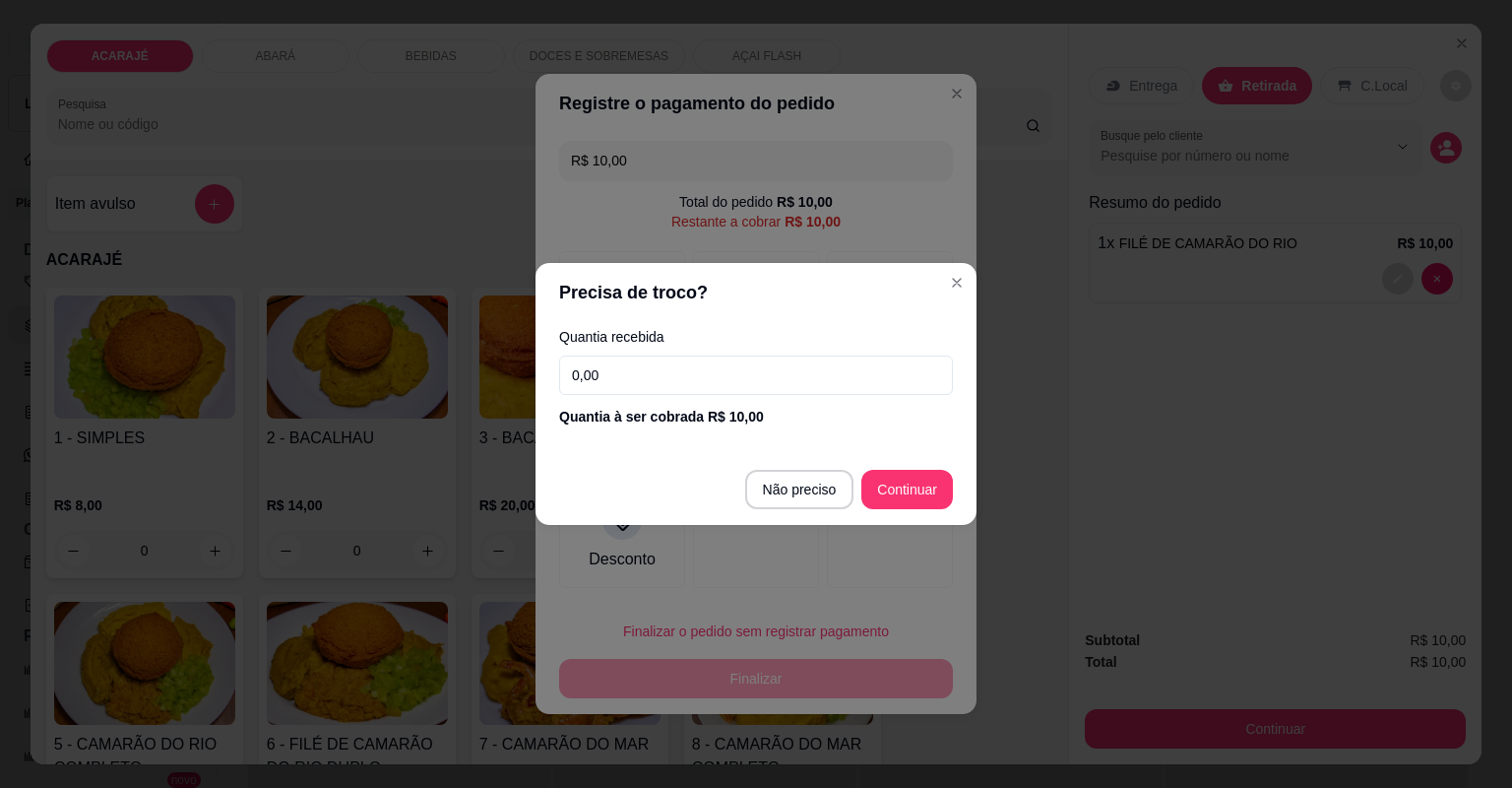 click on "0,00" at bounding box center [756, 375] 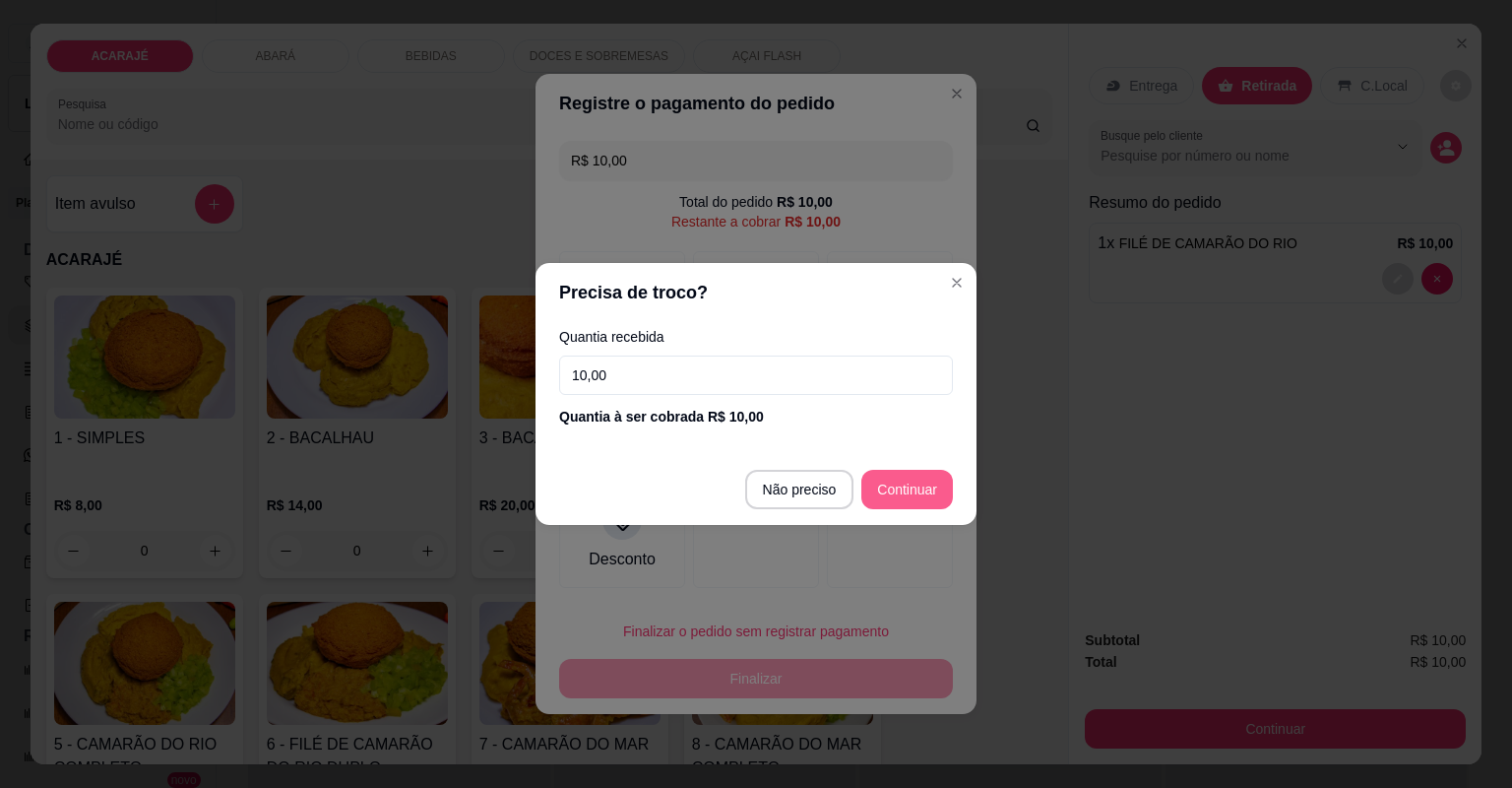 type on "10,00" 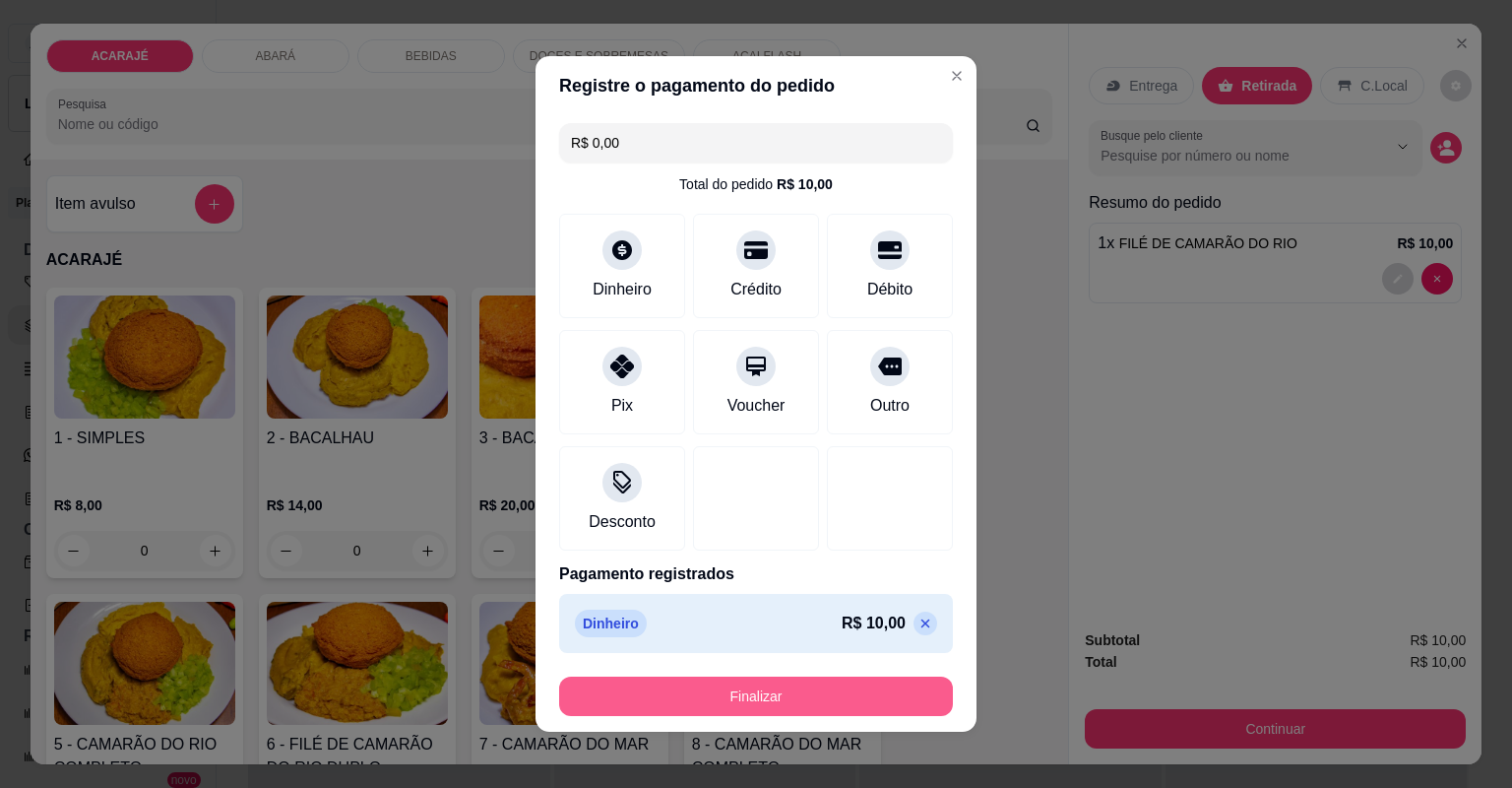 click on "Finalizar" at bounding box center [756, 696] 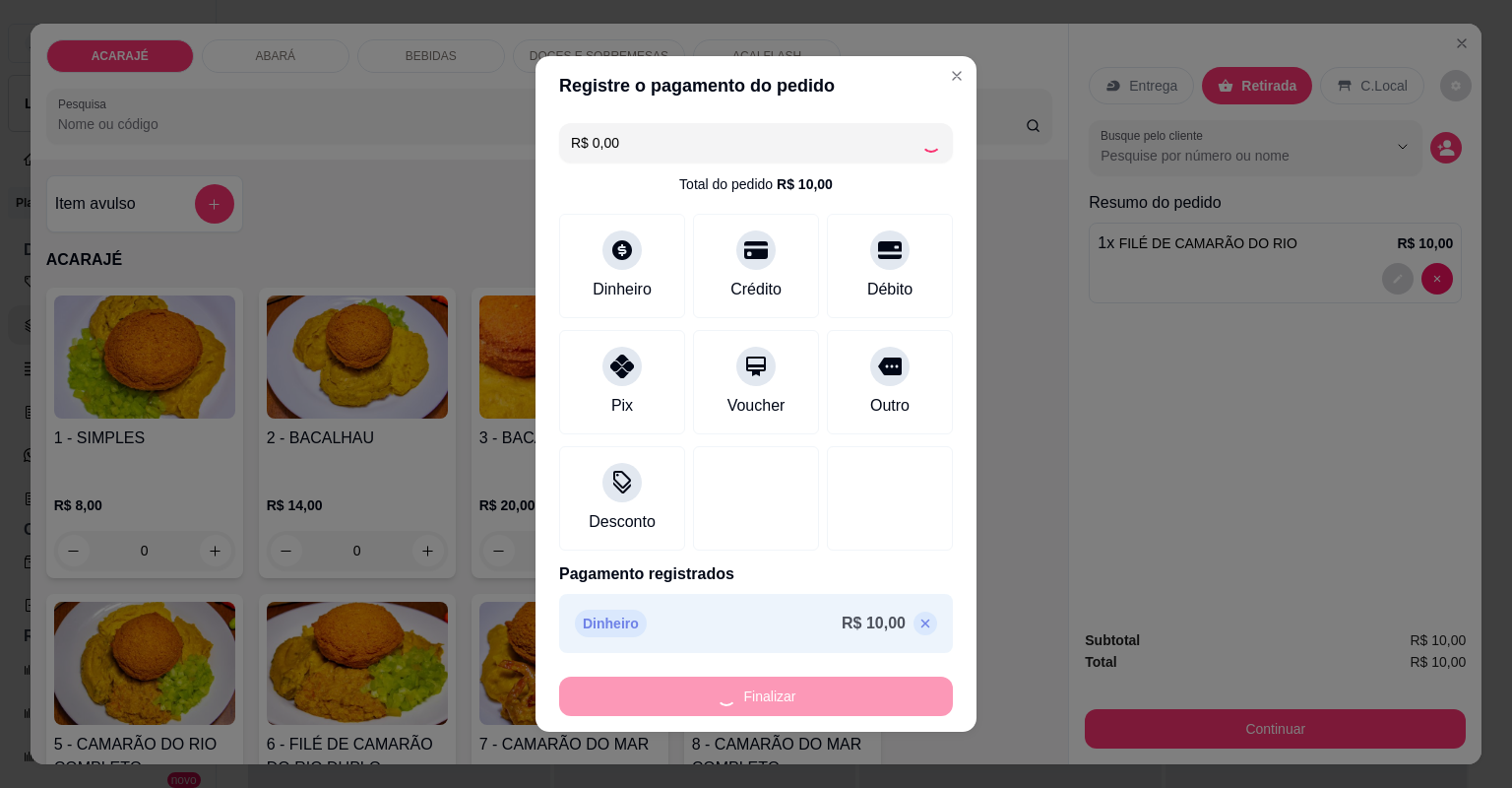 type on "0" 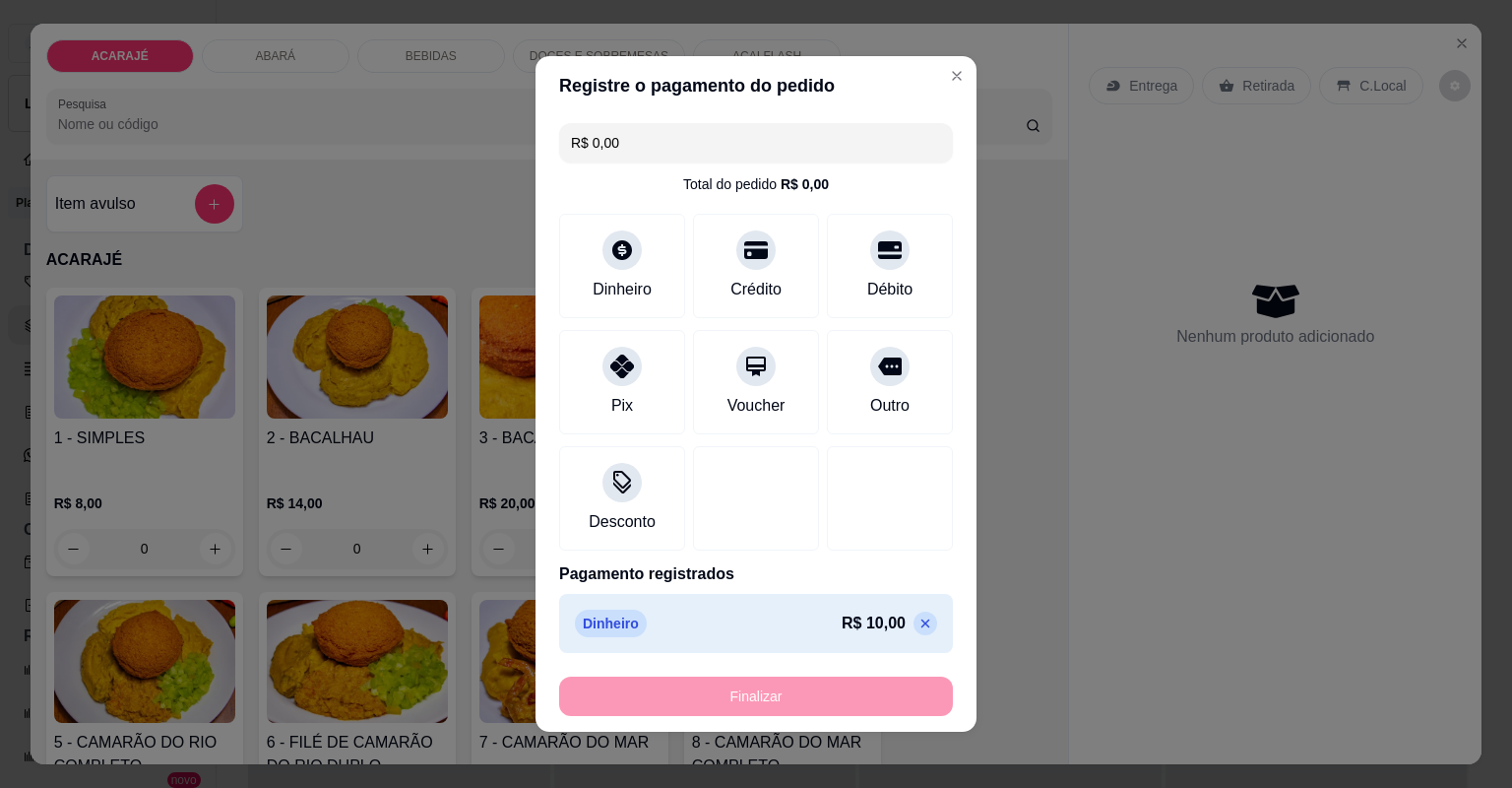 type on "-R$ 10,00" 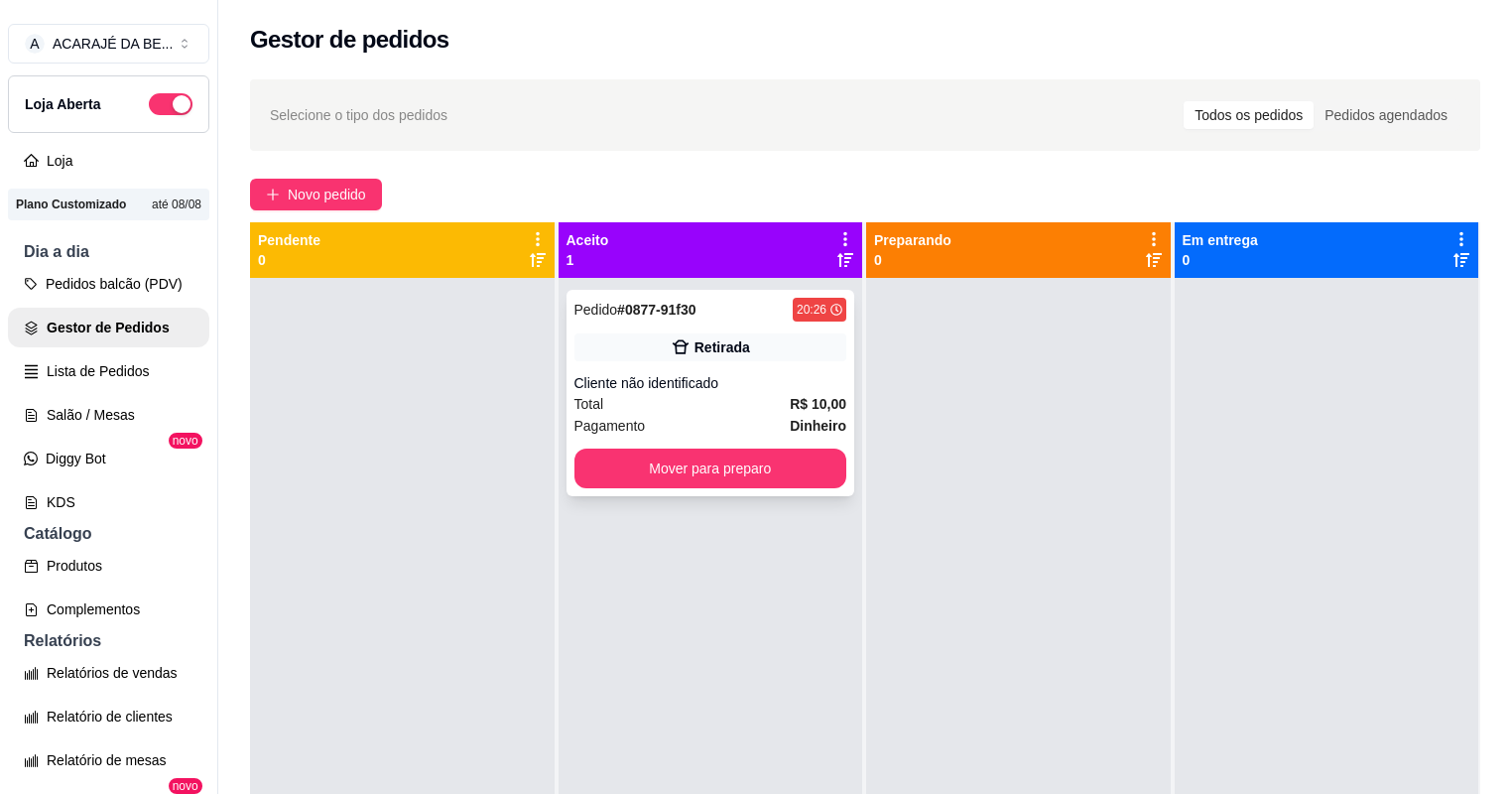 click on "Total R$ 10,00" at bounding box center (710, 404) 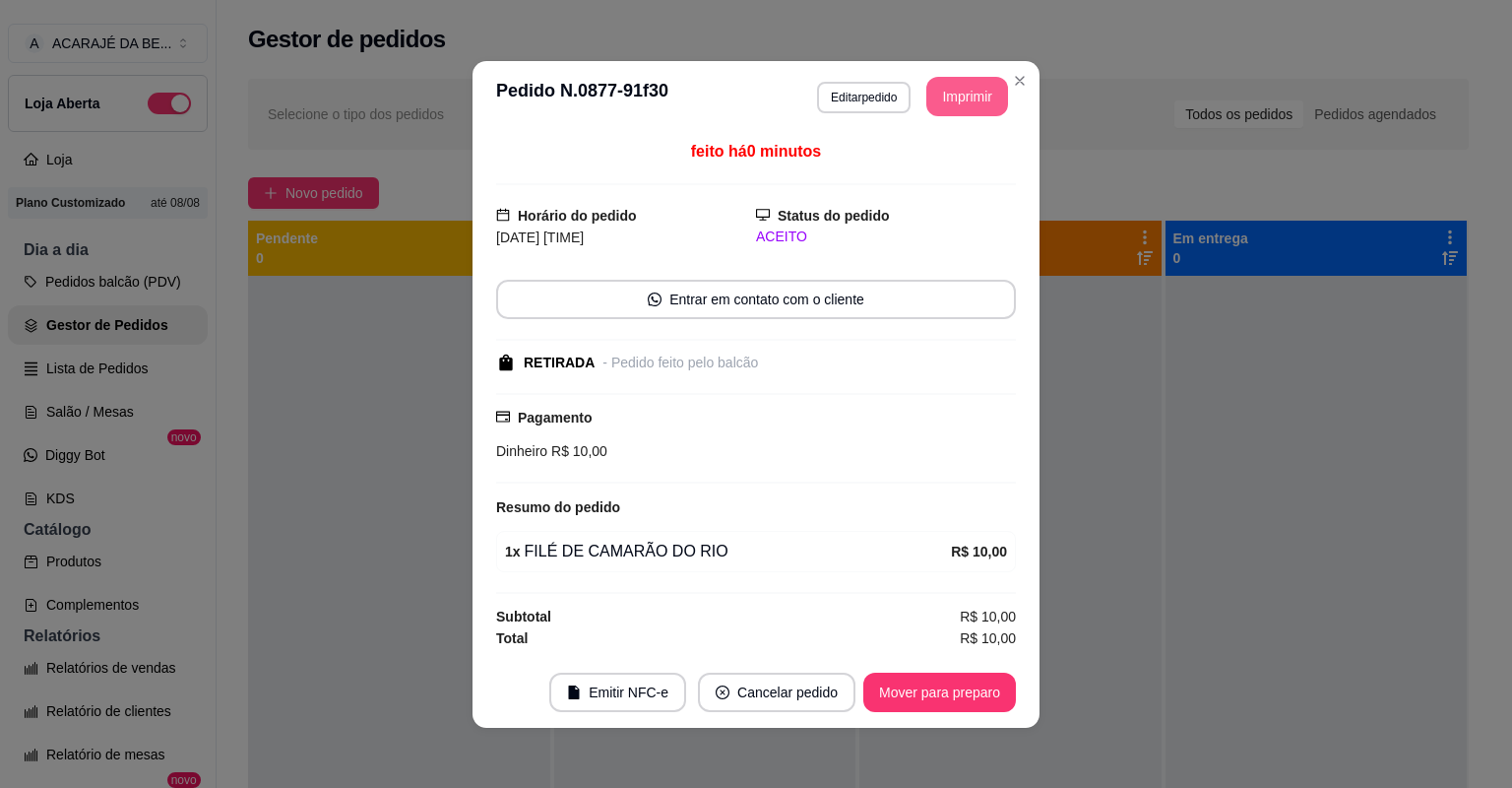 click on "Imprimir" at bounding box center [967, 97] 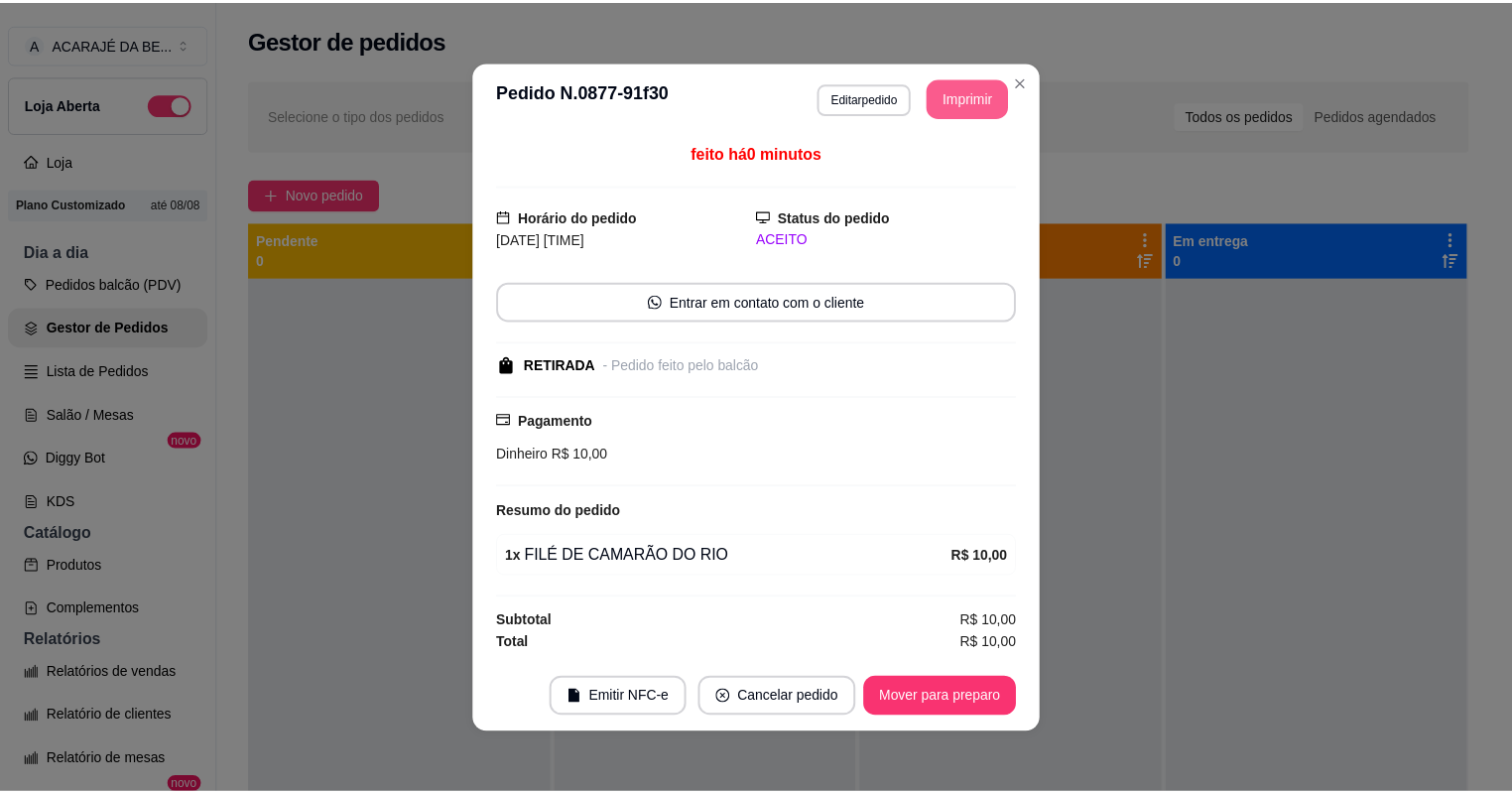 scroll, scrollTop: 0, scrollLeft: 0, axis: both 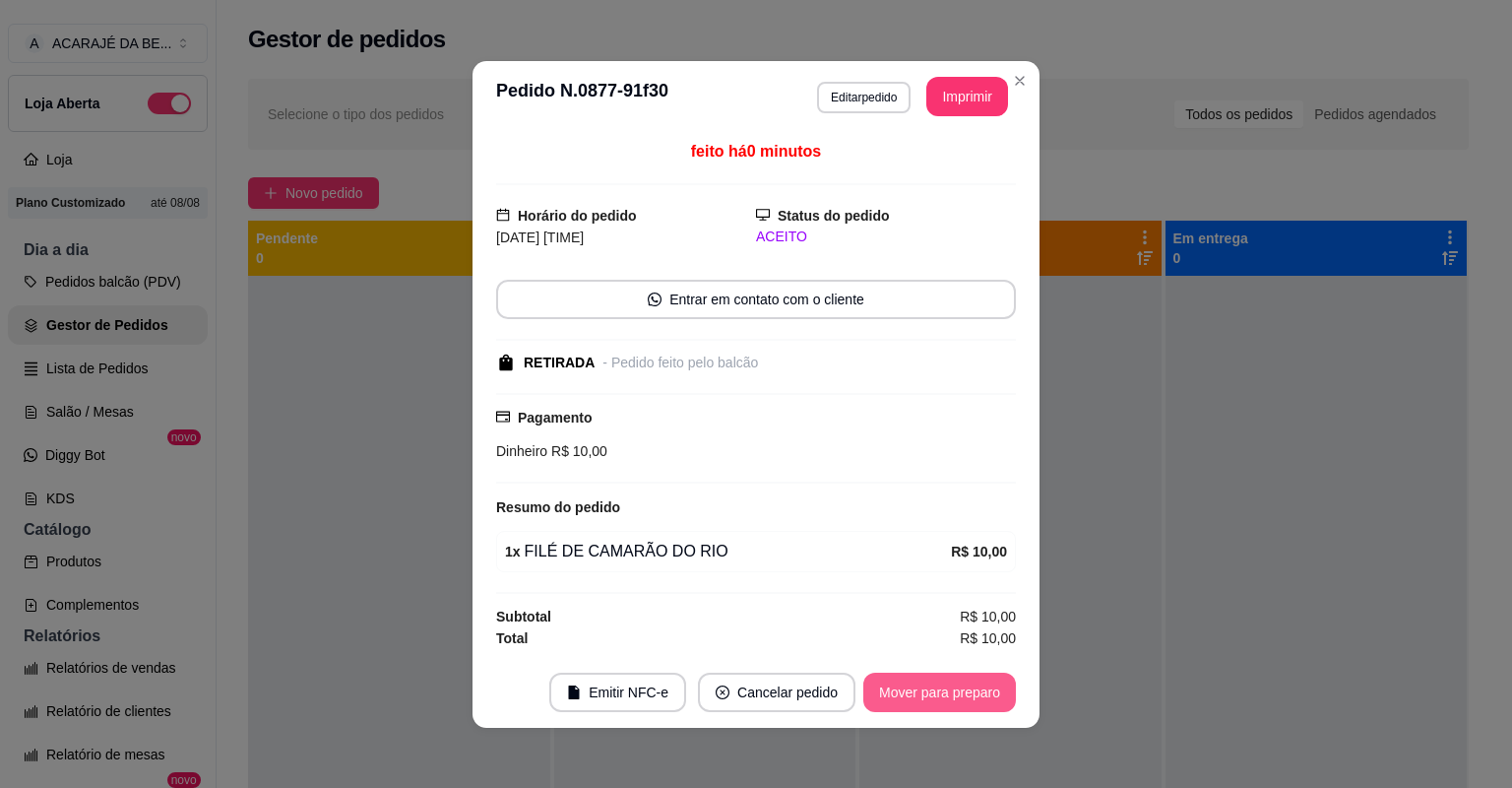 click on "Mover para preparo" at bounding box center [939, 692] 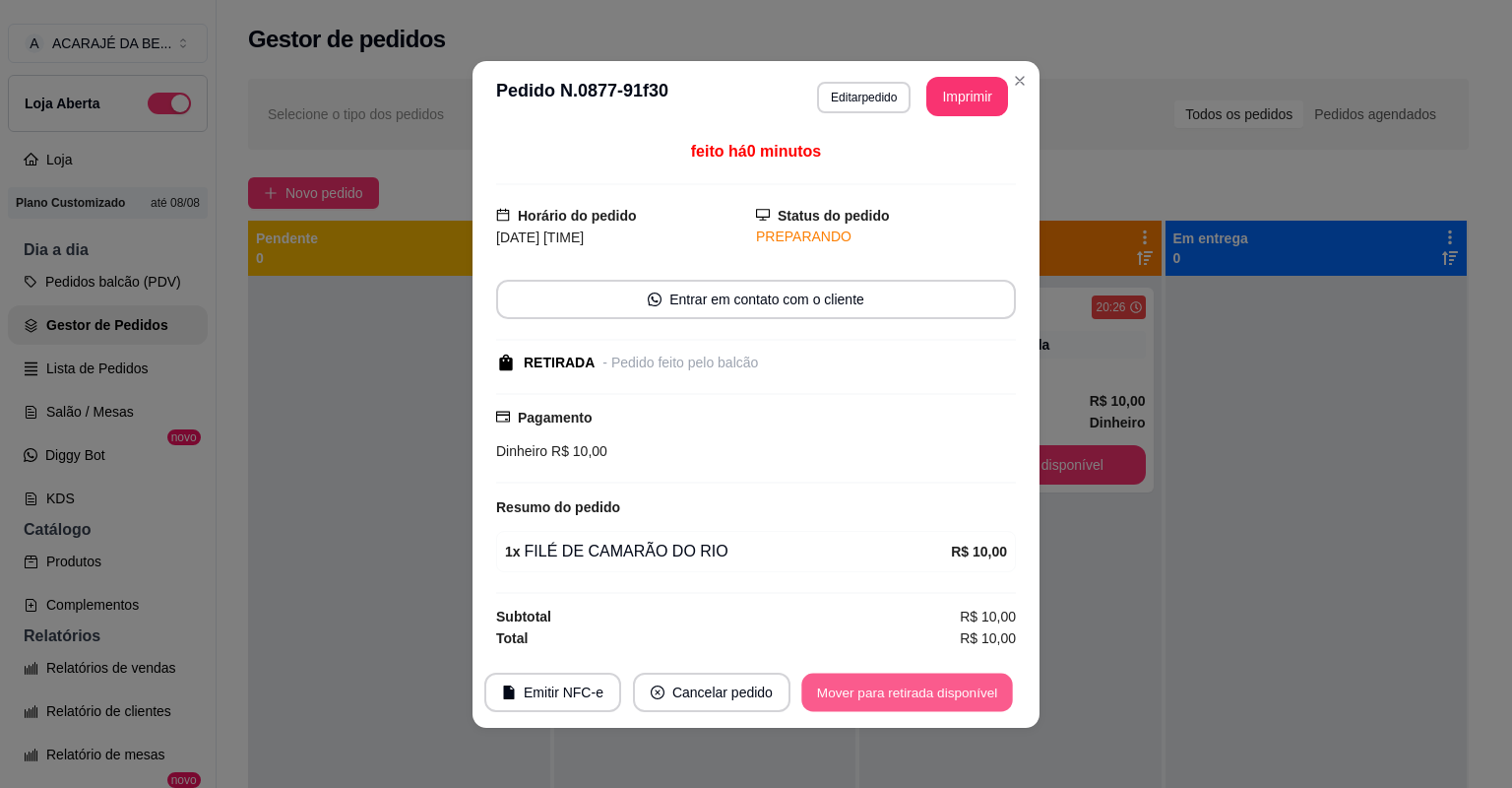 click on "Mover para retirada disponível" at bounding box center (907, 691) 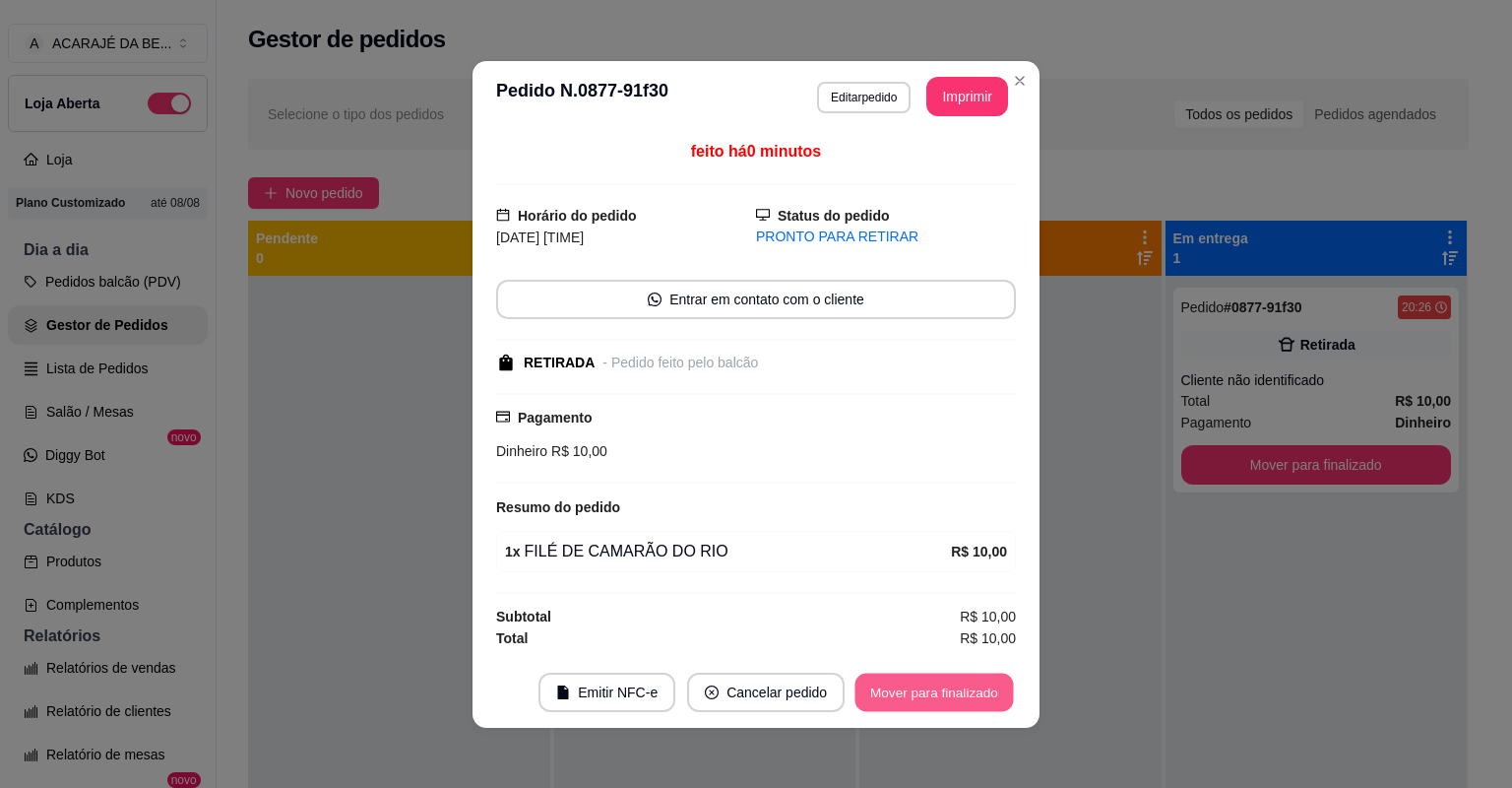 click on "Mover para finalizado" at bounding box center (934, 691) 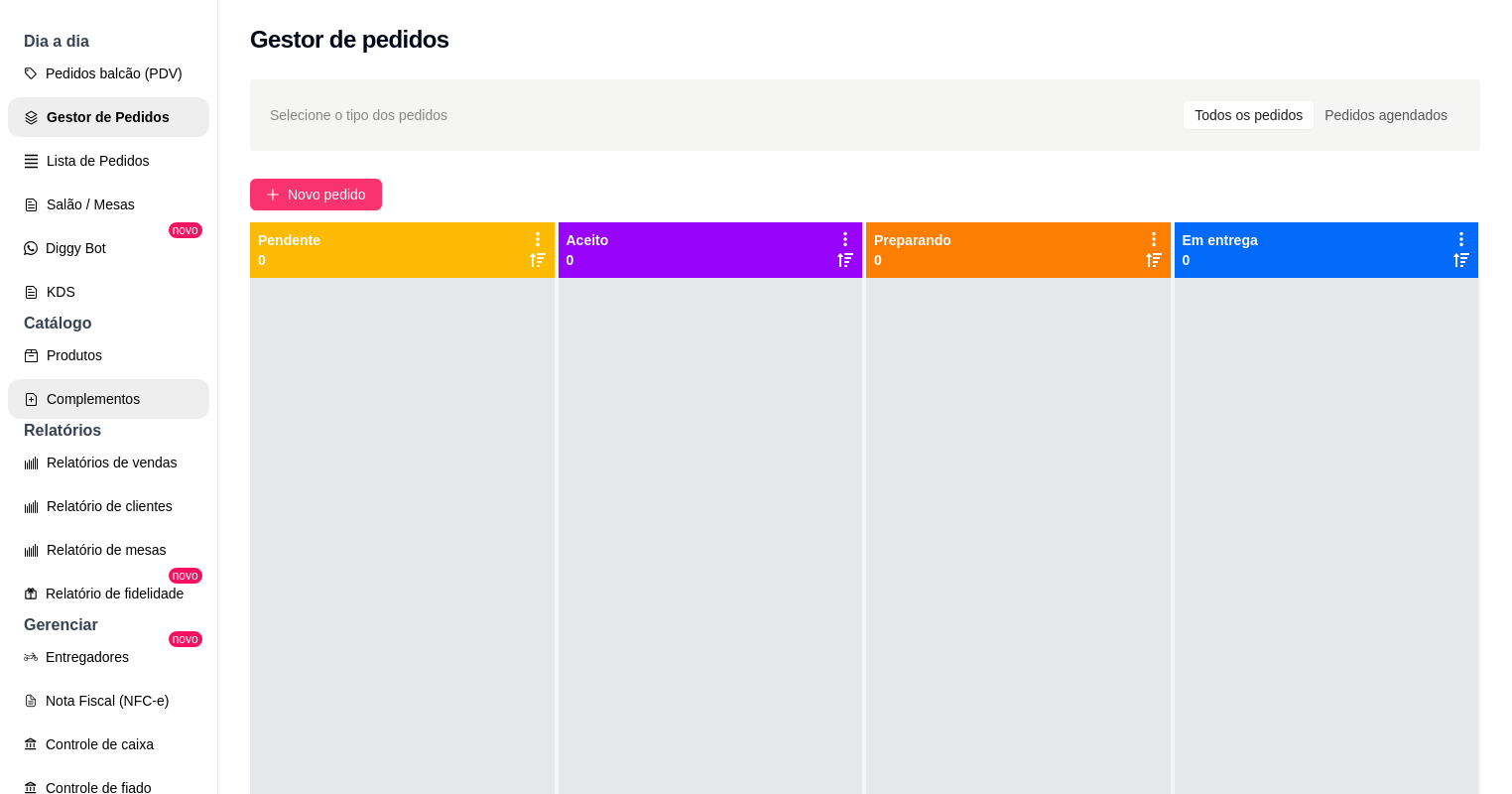scroll, scrollTop: 238, scrollLeft: 0, axis: vertical 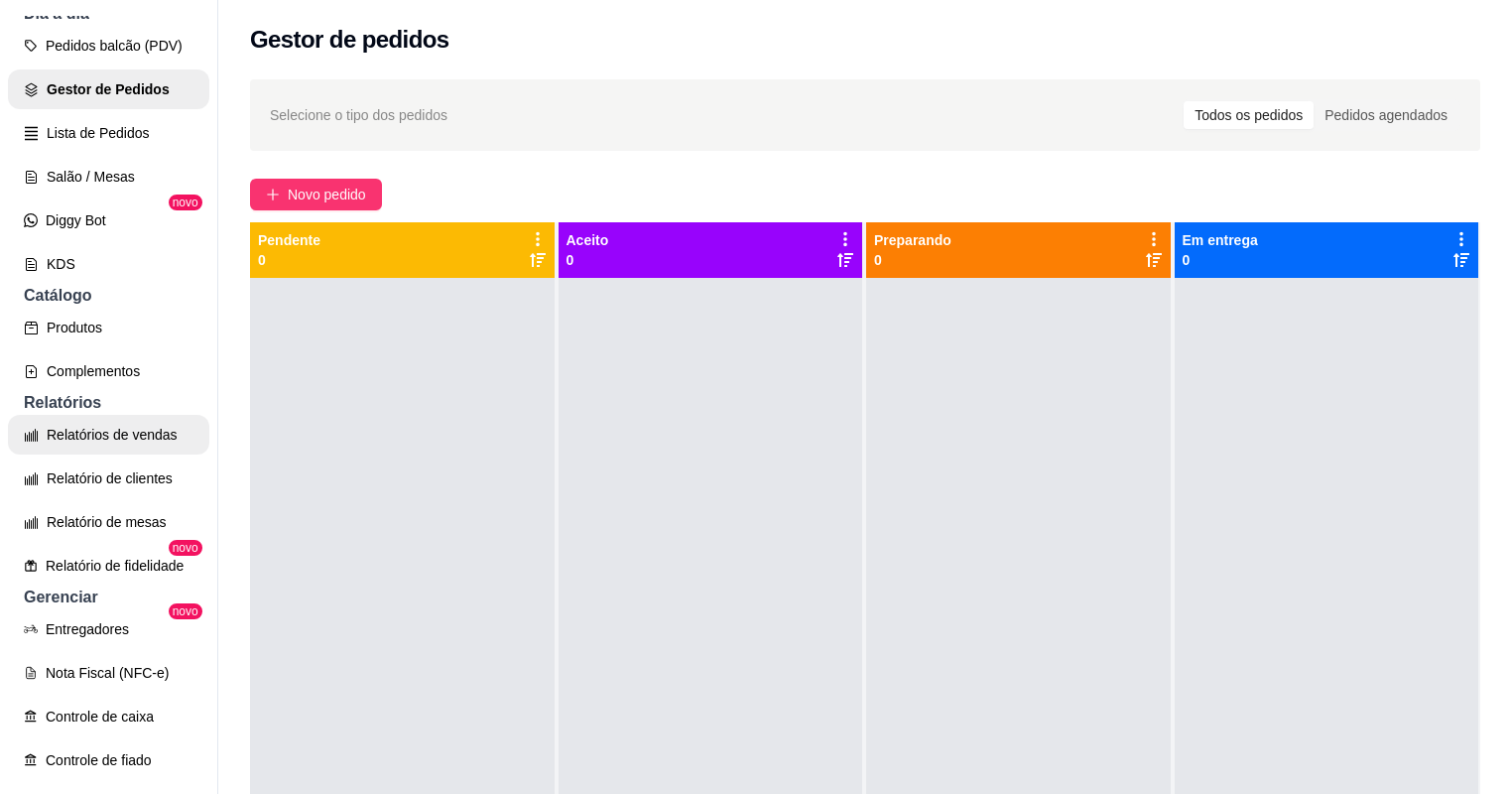 click on "Relatórios de vendas" at bounding box center (108, 435) 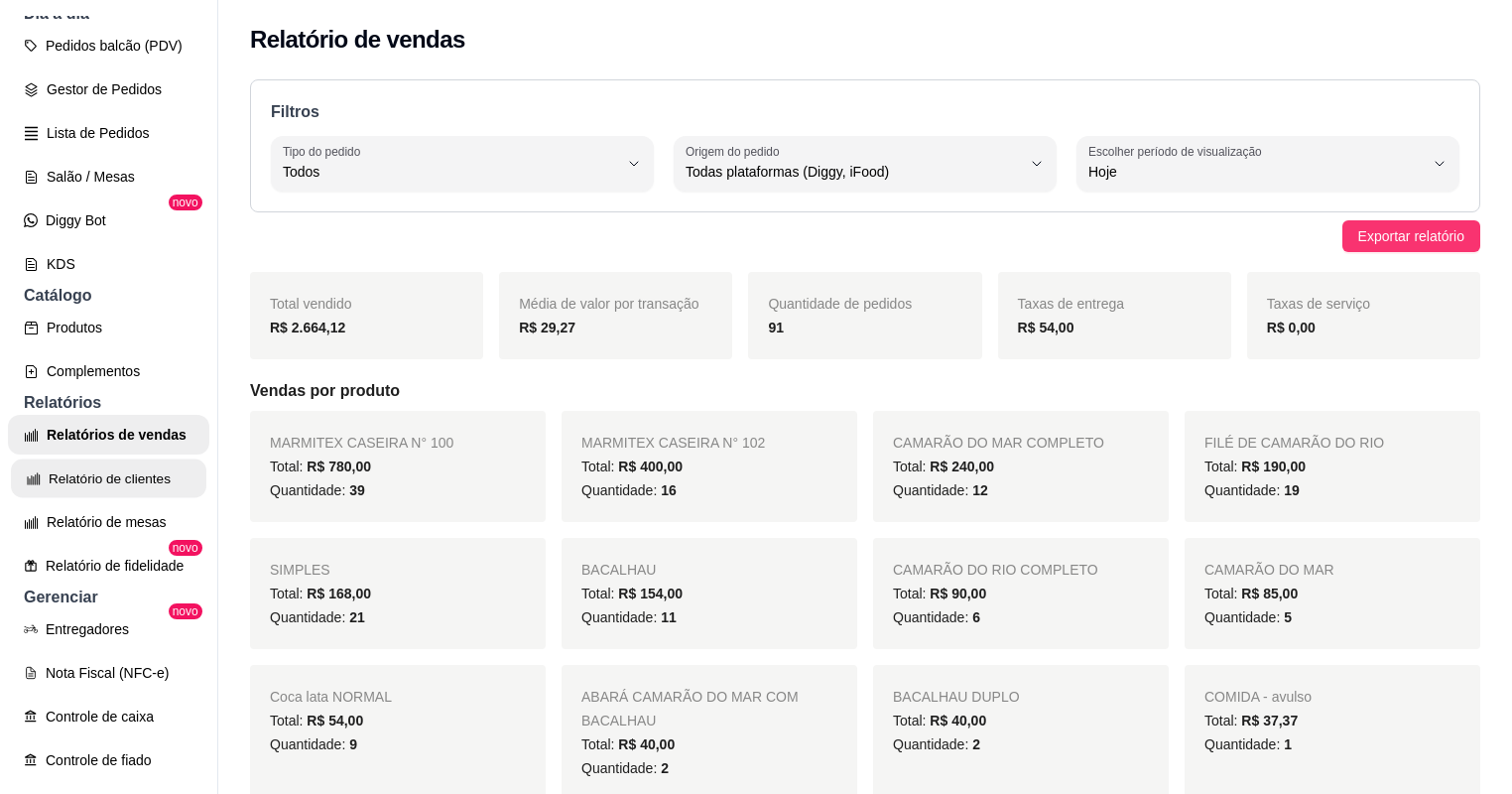 click on "Relatório de clientes" at bounding box center [108, 478] 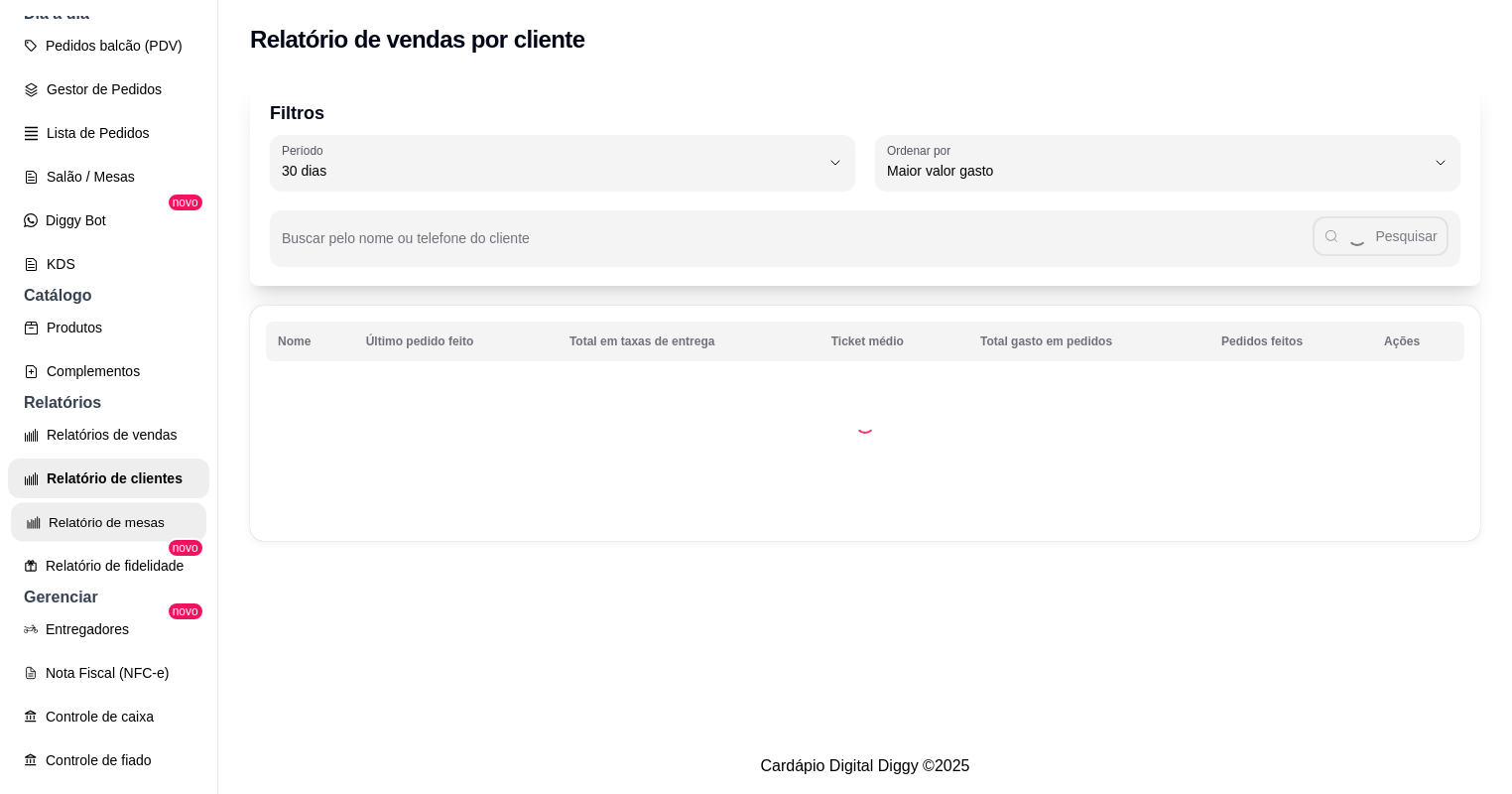 click on "Relatório de mesas" at bounding box center [108, 522] 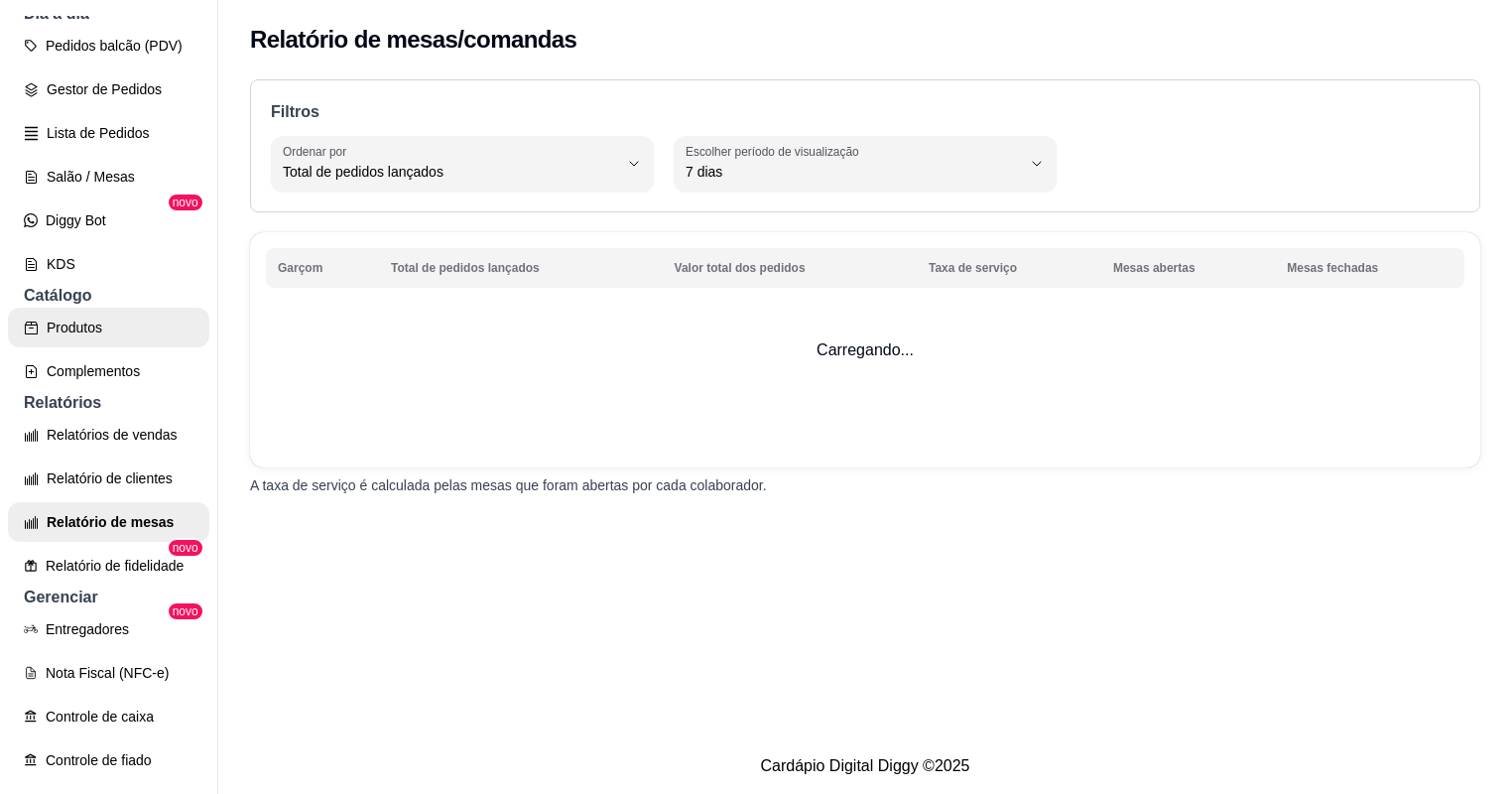 click on "Produtos" at bounding box center [108, 328] 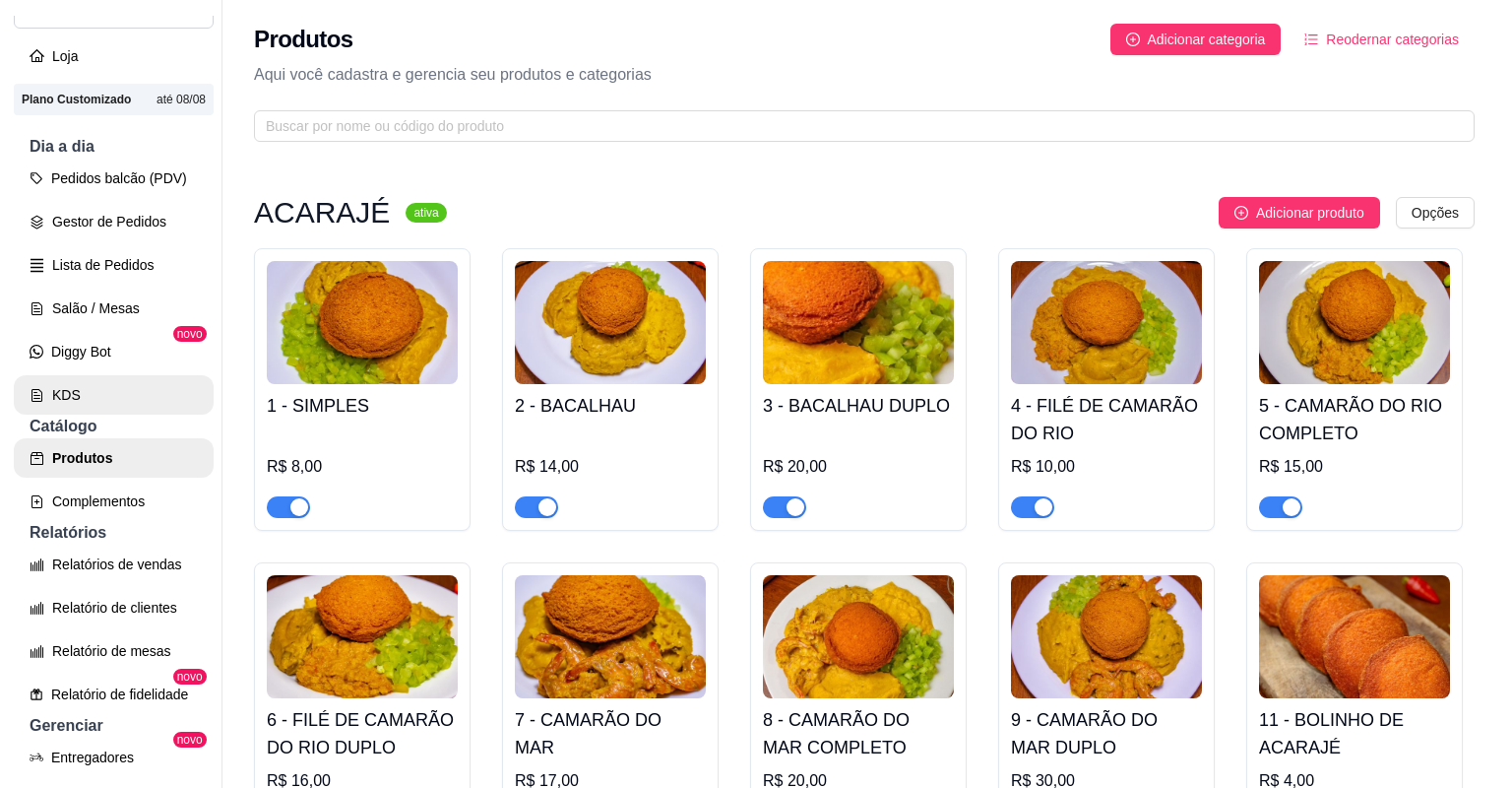 scroll, scrollTop: 79, scrollLeft: 0, axis: vertical 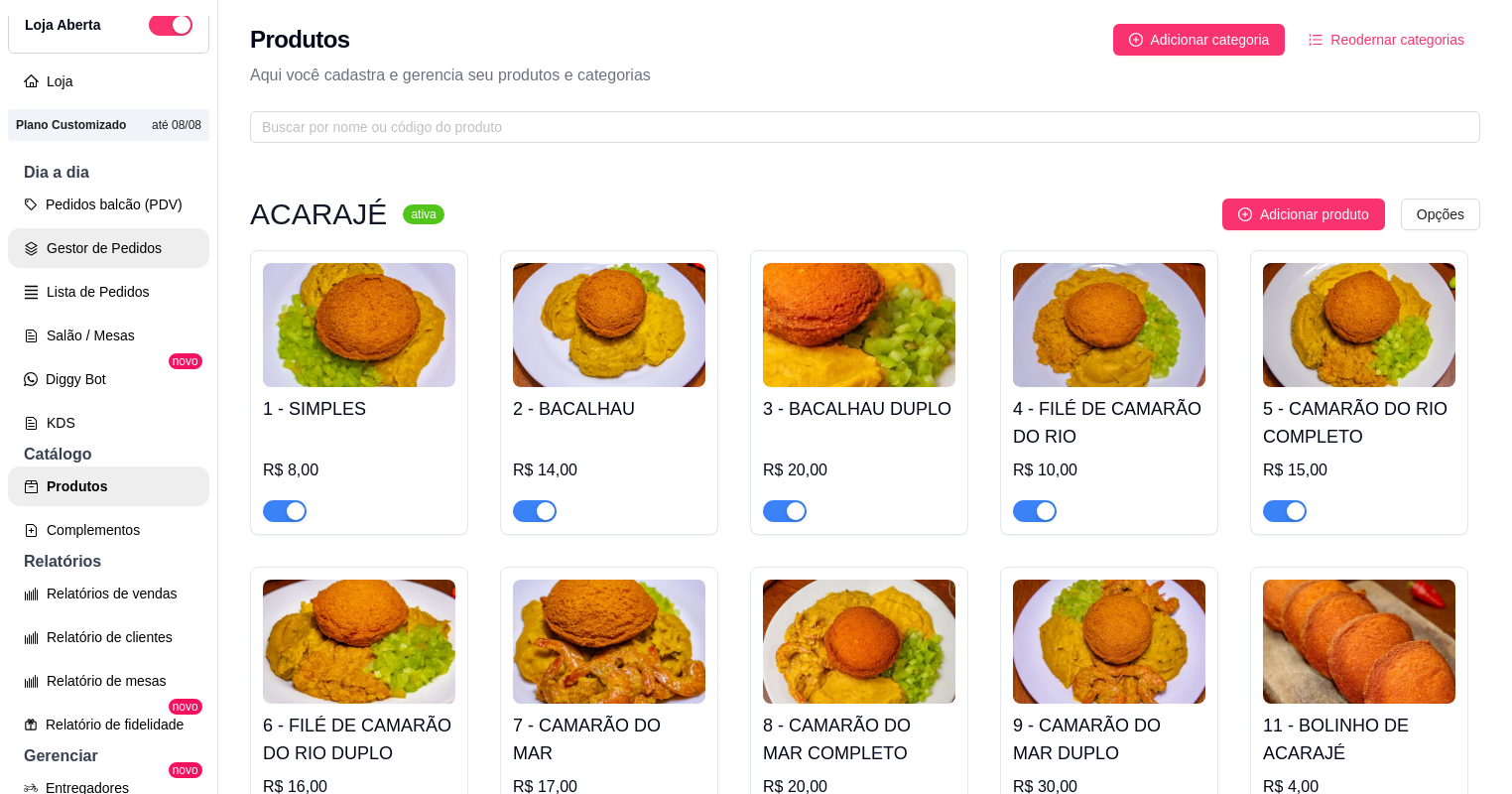 click on "Gestor de Pedidos" at bounding box center [108, 248] 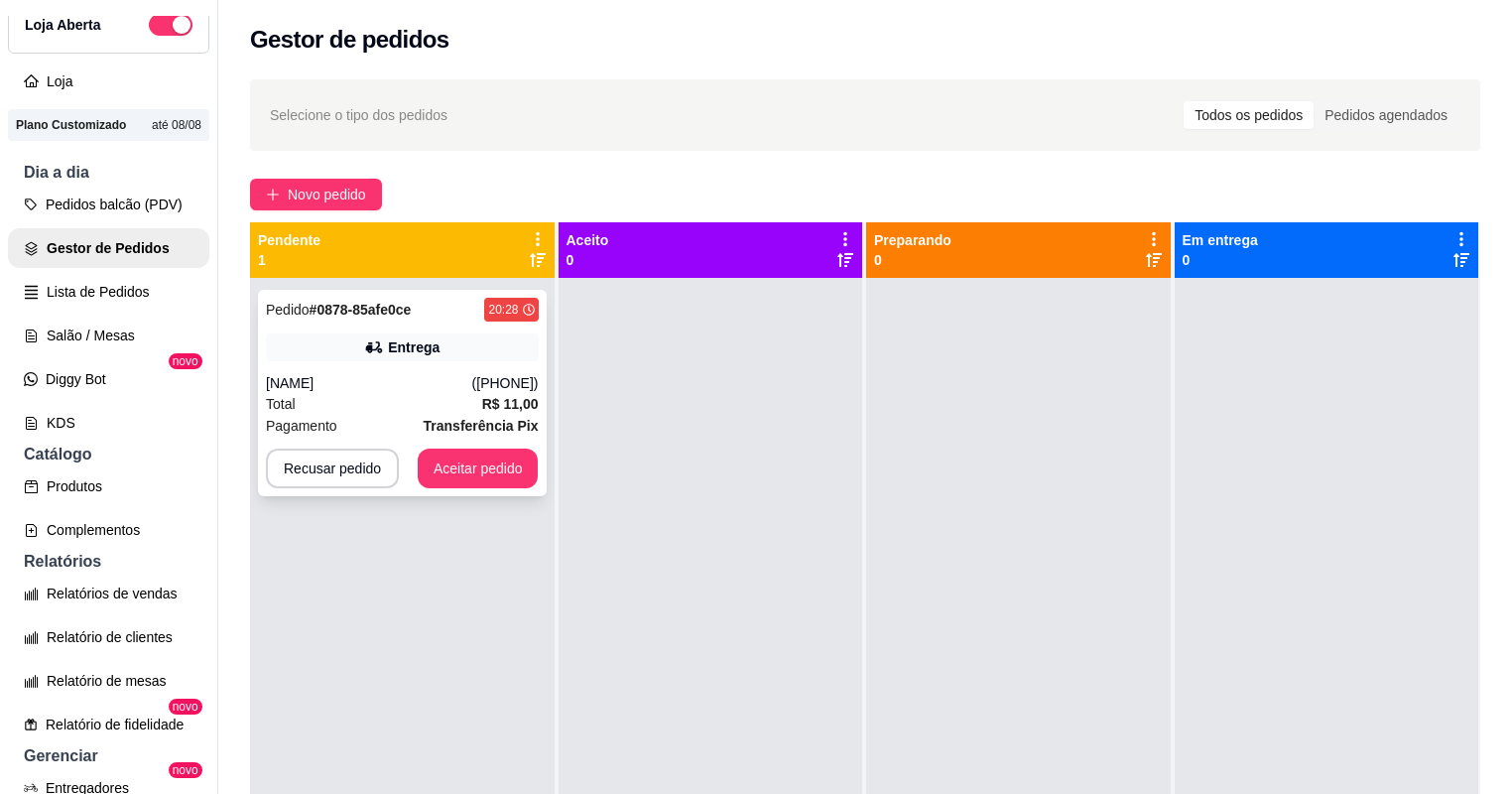 click on "Total R$ 11,00" at bounding box center (402, 404) 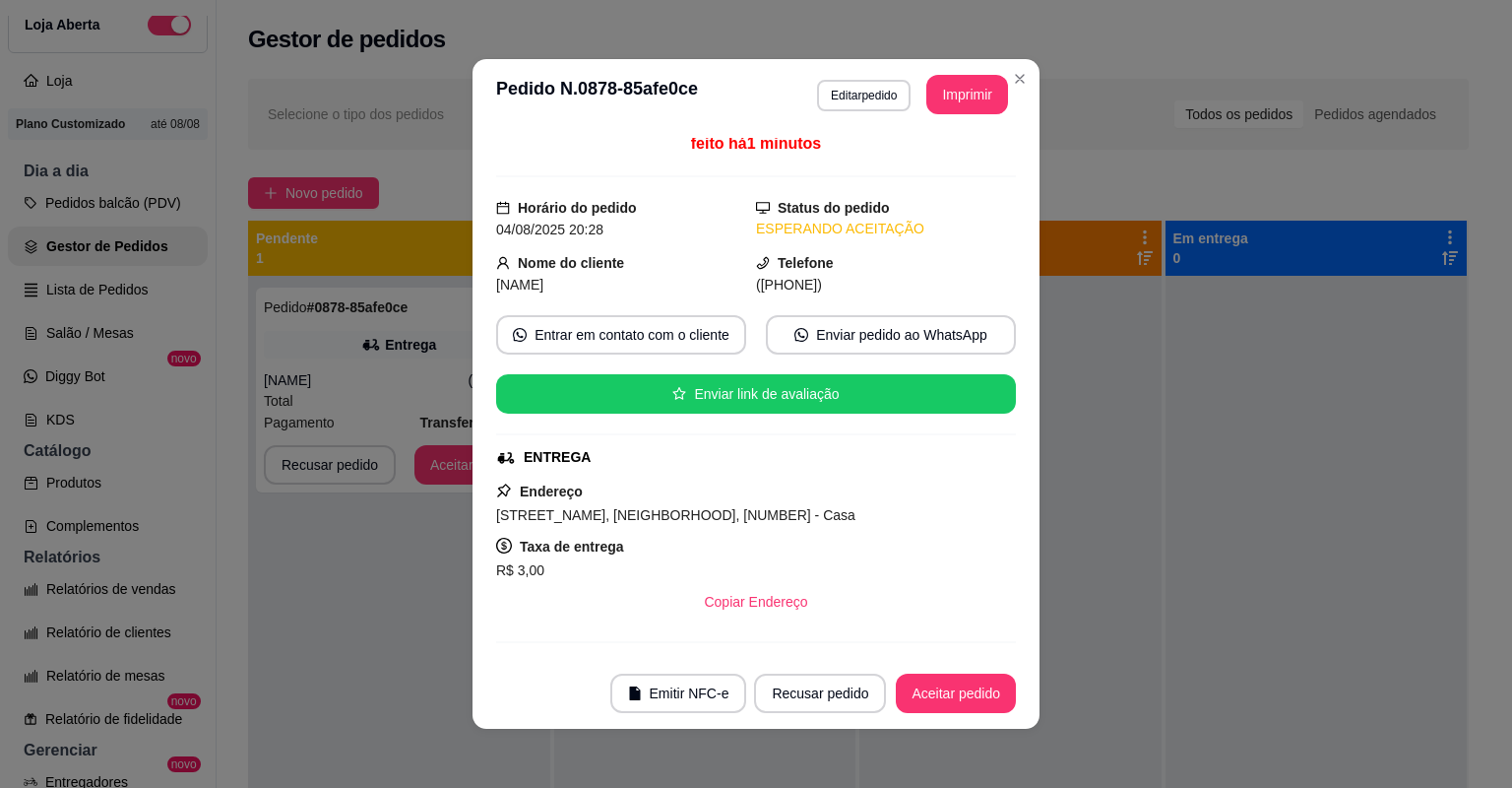 scroll, scrollTop: 0, scrollLeft: 0, axis: both 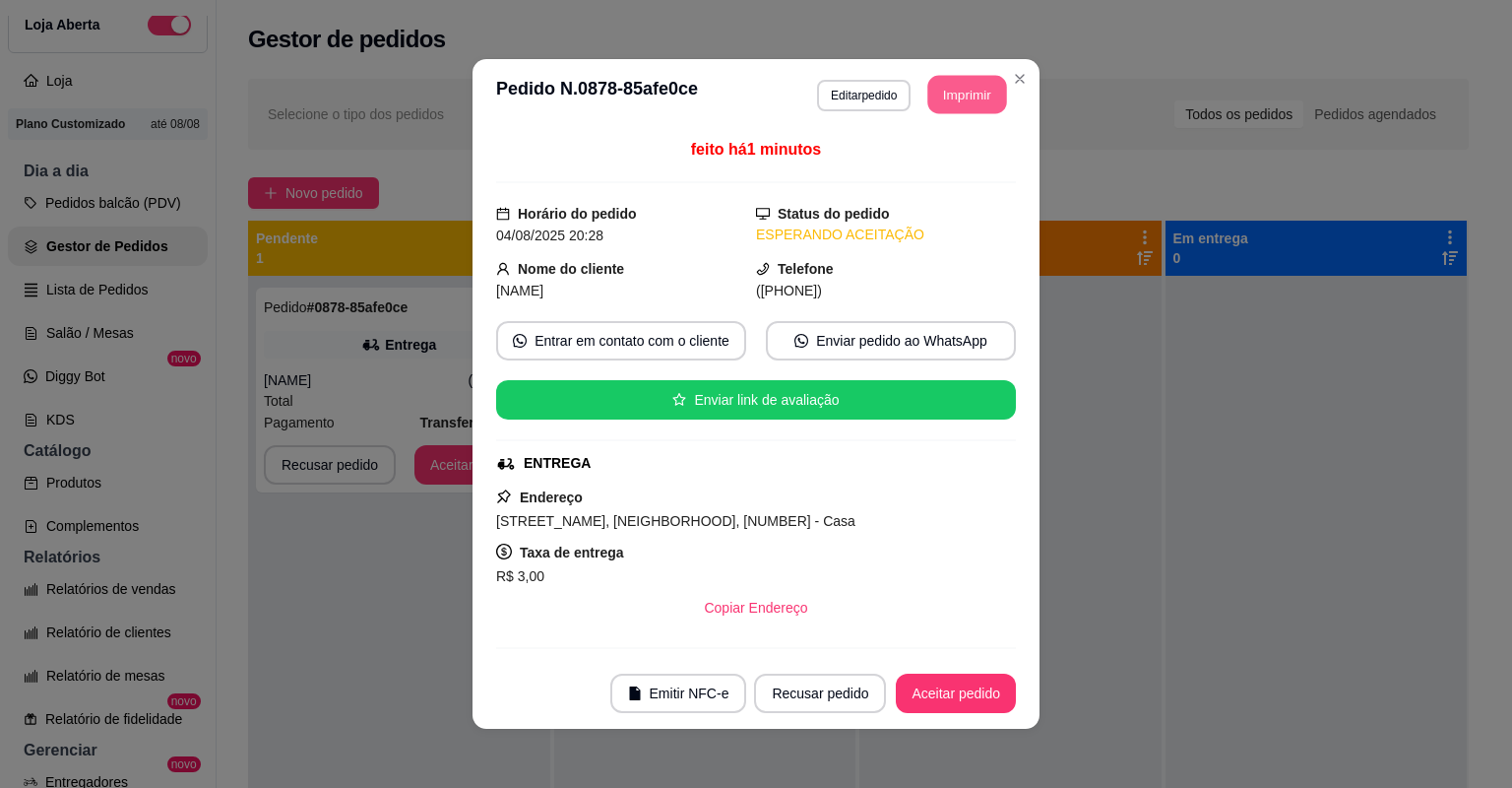 click on "Imprimir" at bounding box center (968, 95) 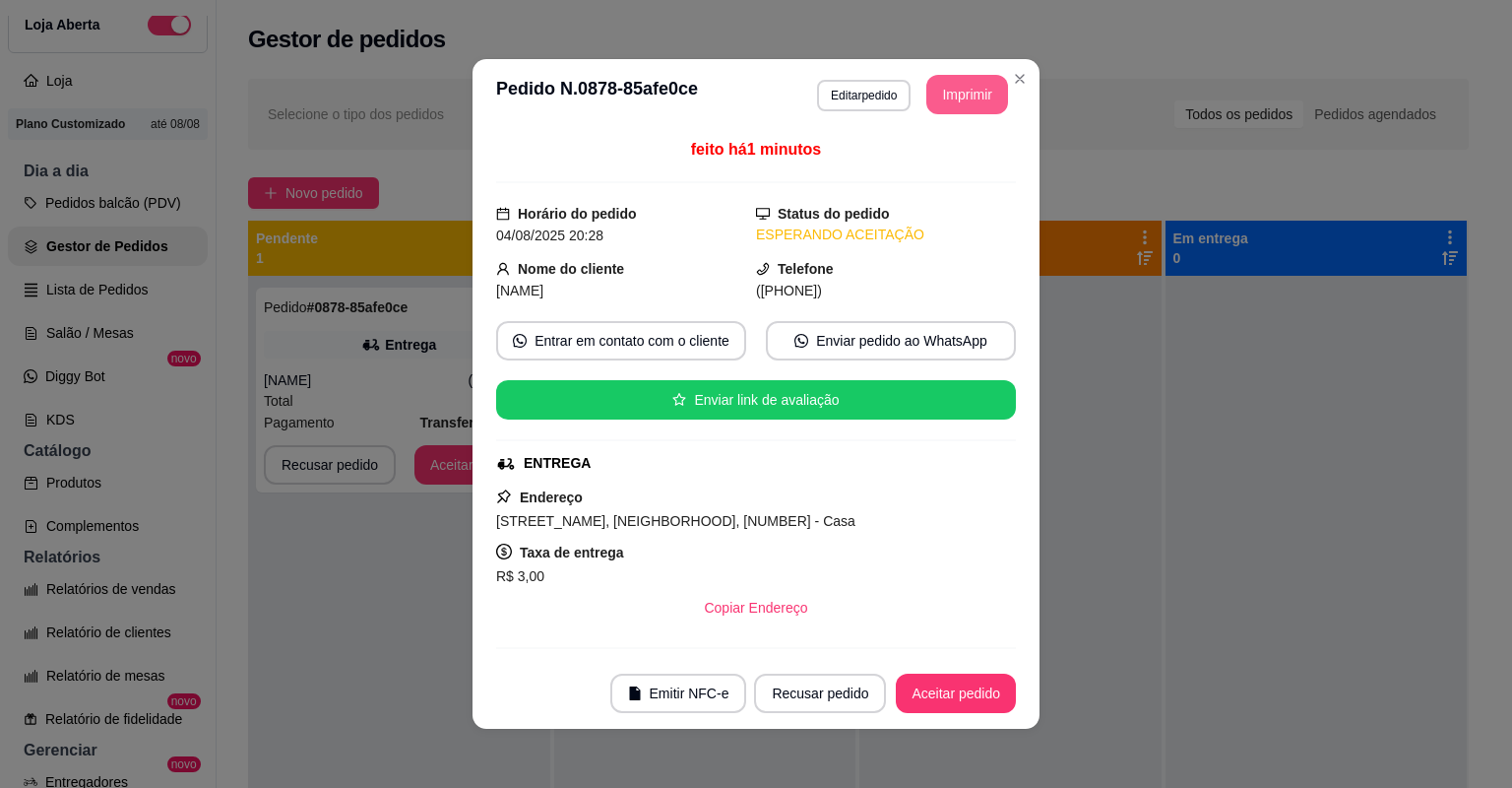 scroll, scrollTop: 0, scrollLeft: 0, axis: both 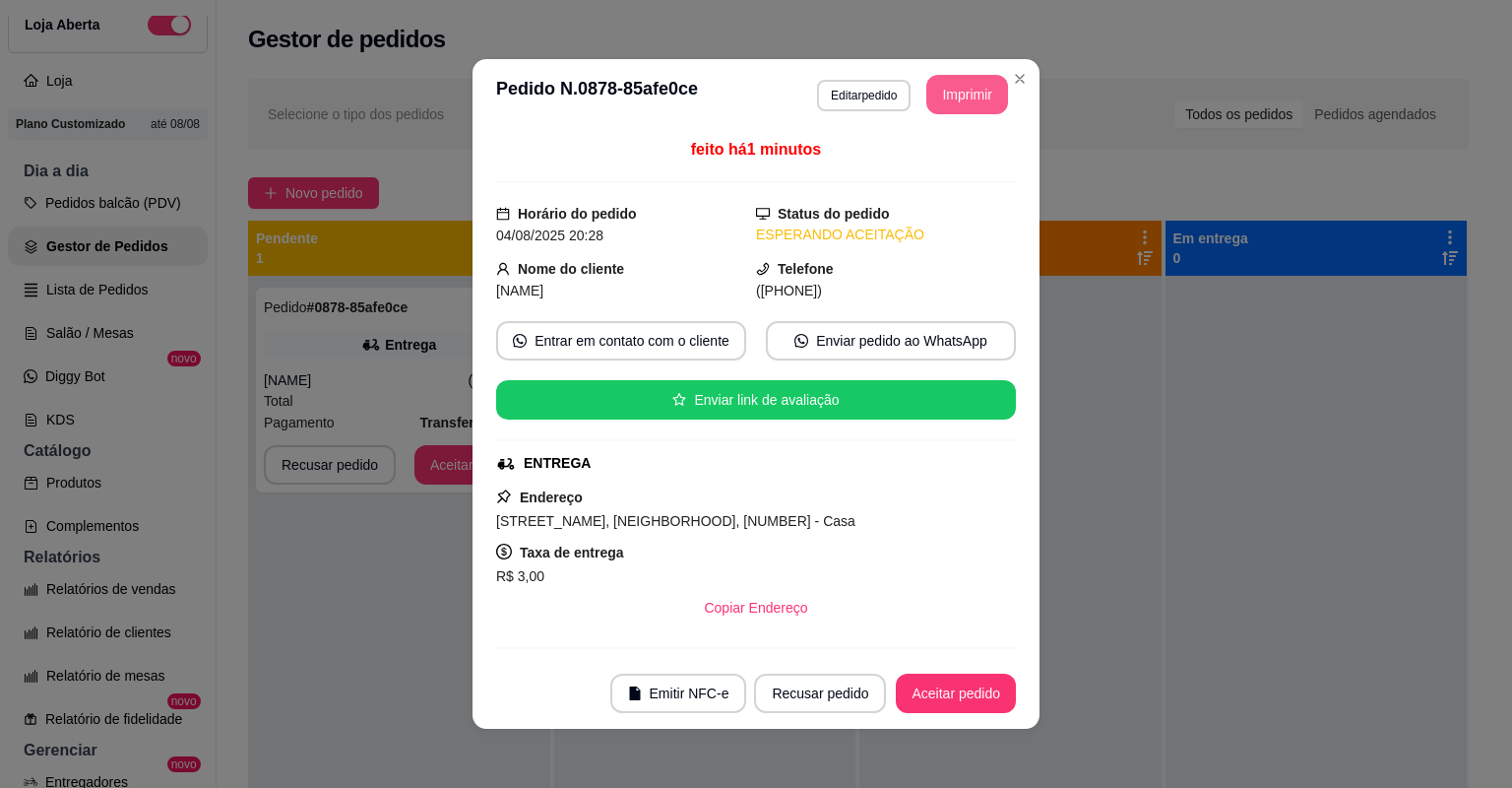 click on "Aceitar pedido" at bounding box center (956, 693) 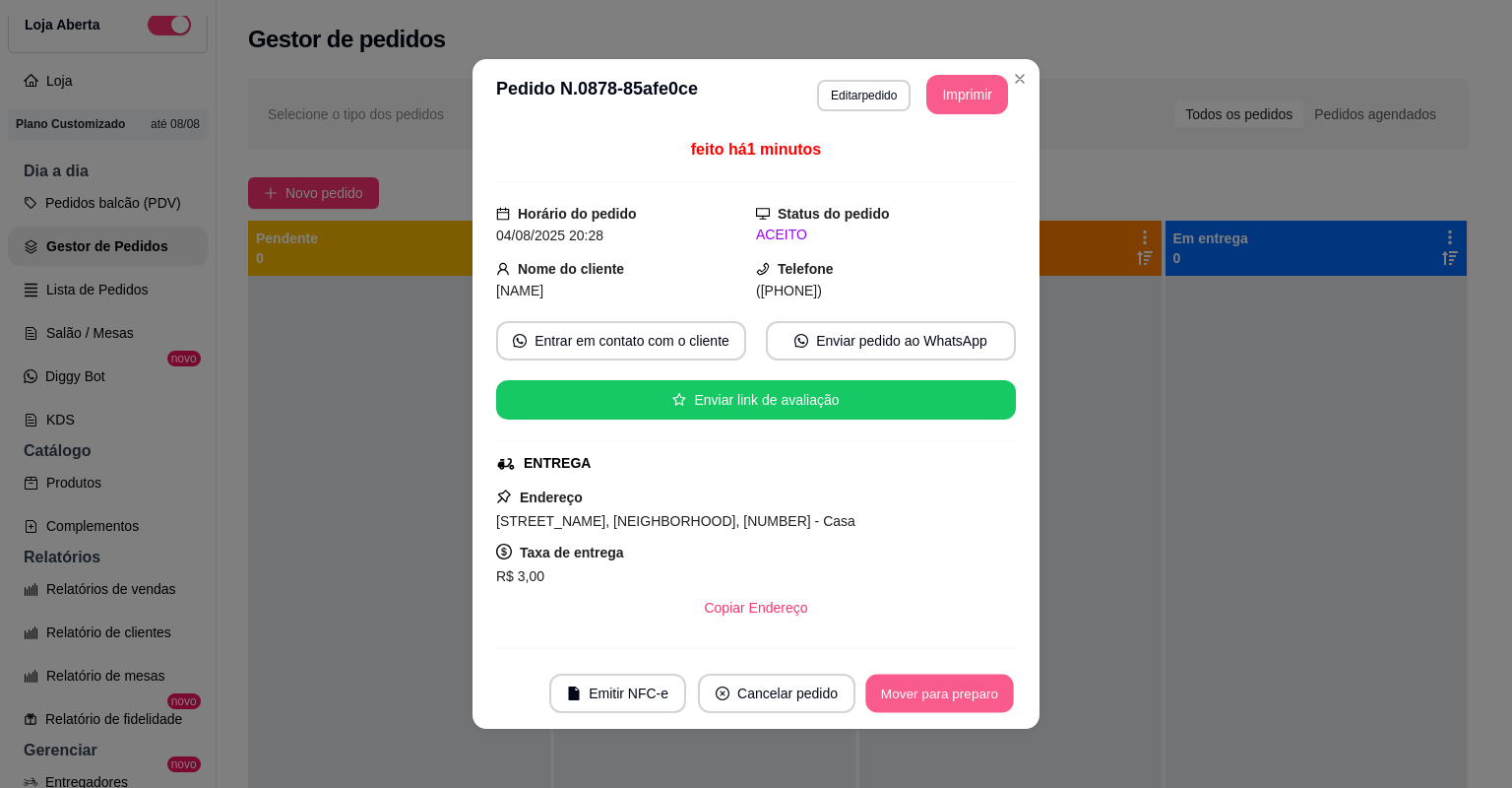 click on "Mover para preparo" at bounding box center [939, 693] 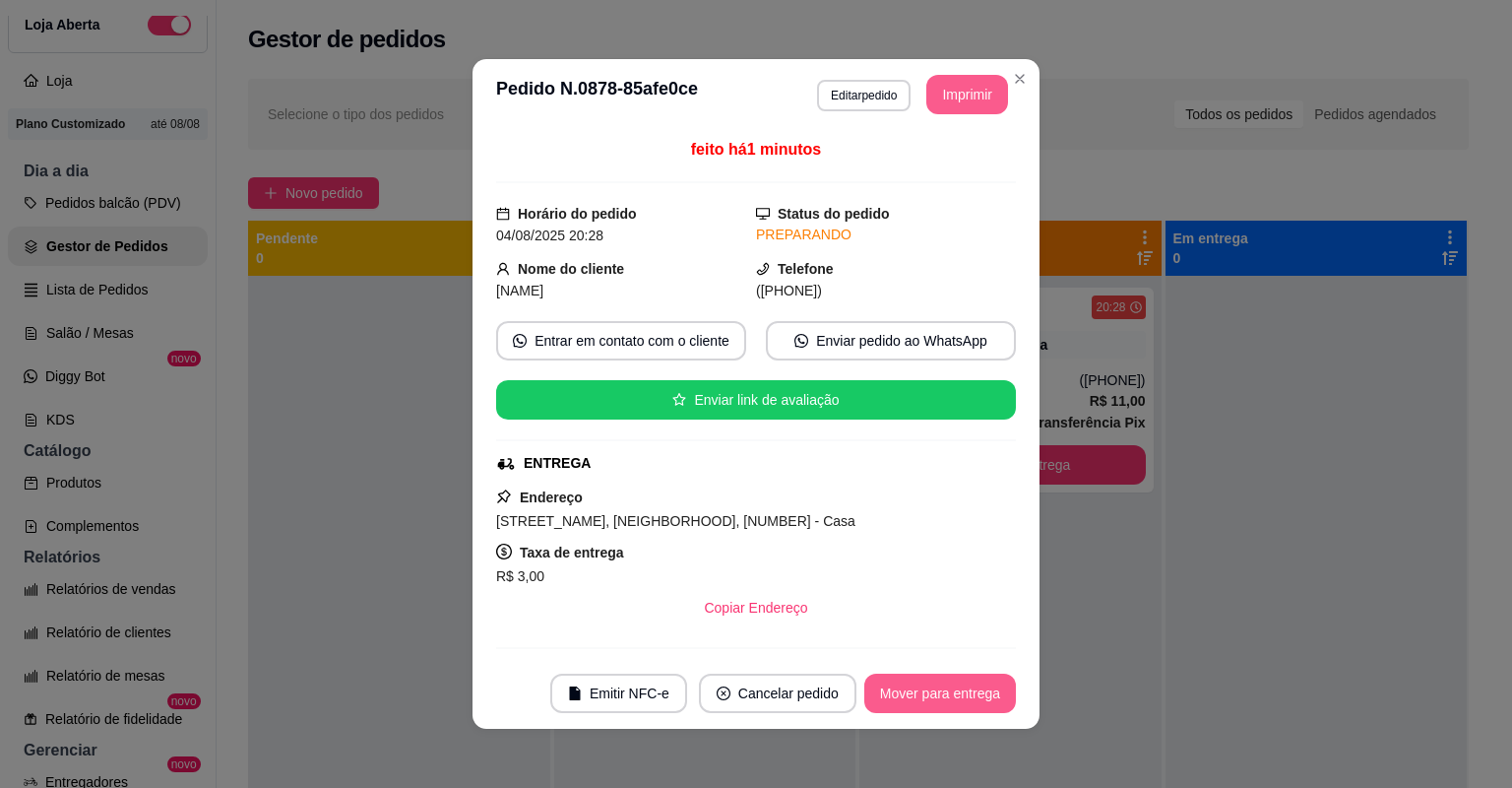 click on "Mover para entrega" at bounding box center (940, 693) 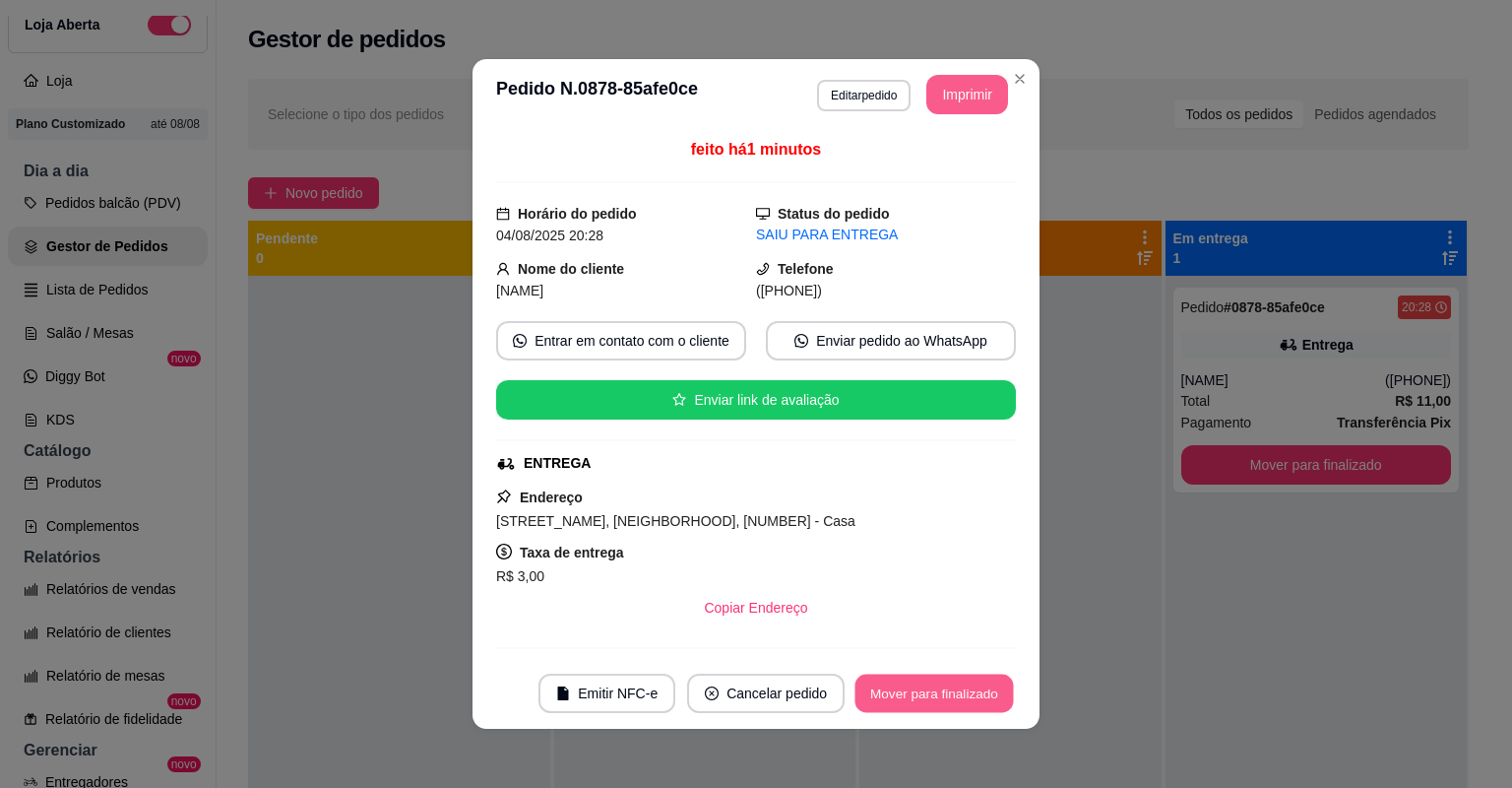 click on "Mover para finalizado" at bounding box center [934, 693] 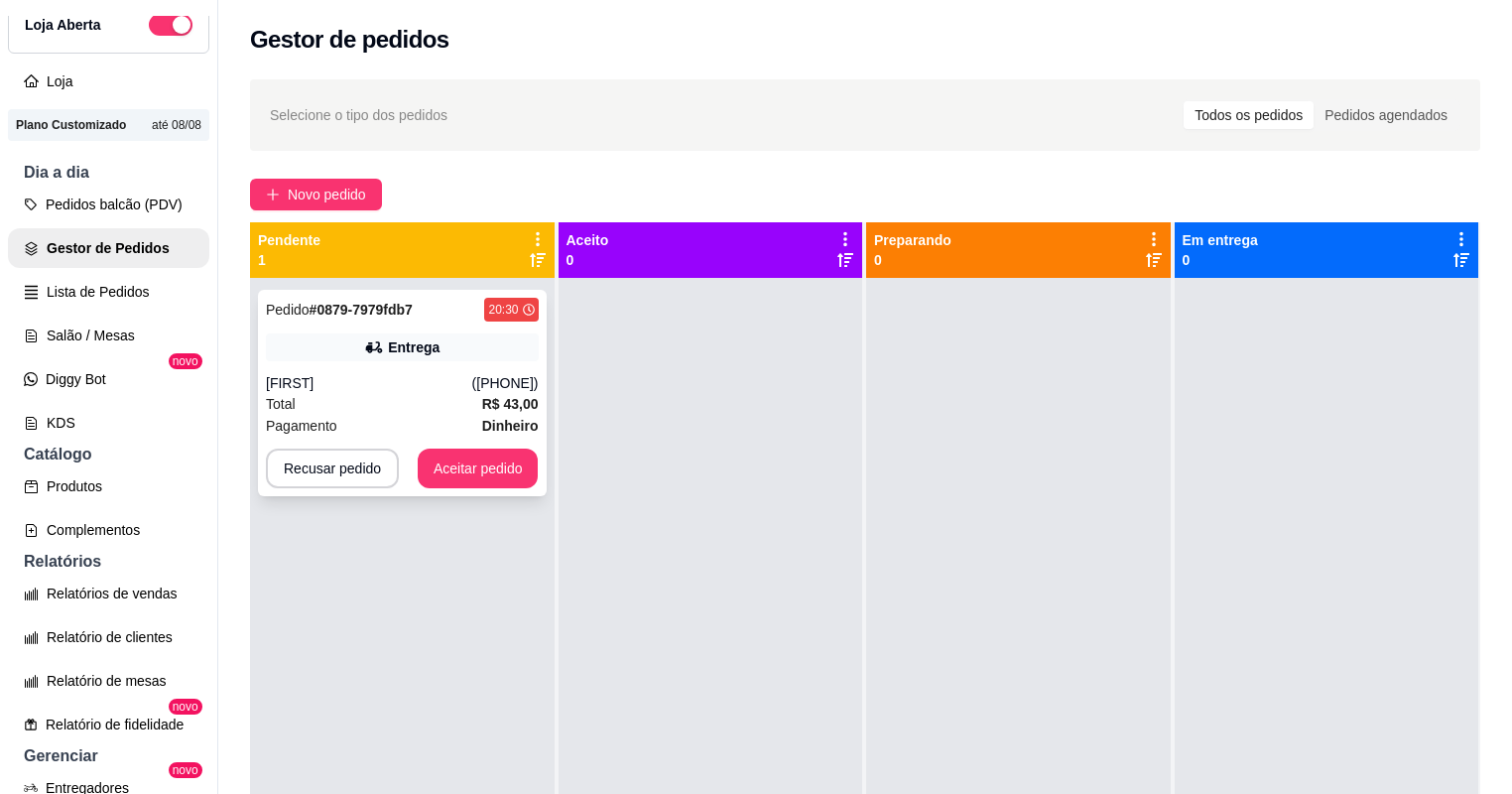 click on "Total R$ 43,00" at bounding box center [402, 404] 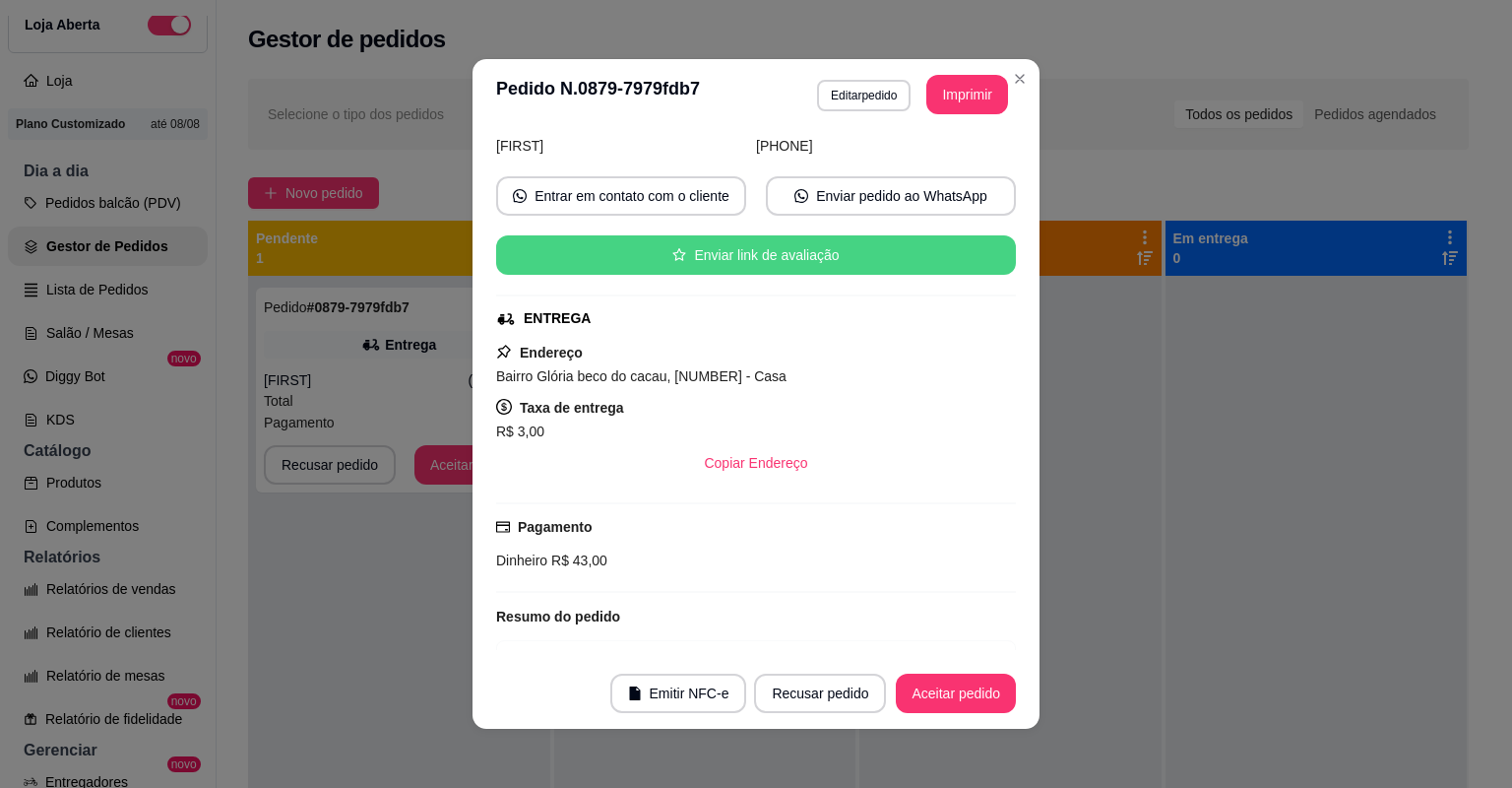 scroll, scrollTop: 250, scrollLeft: 0, axis: vertical 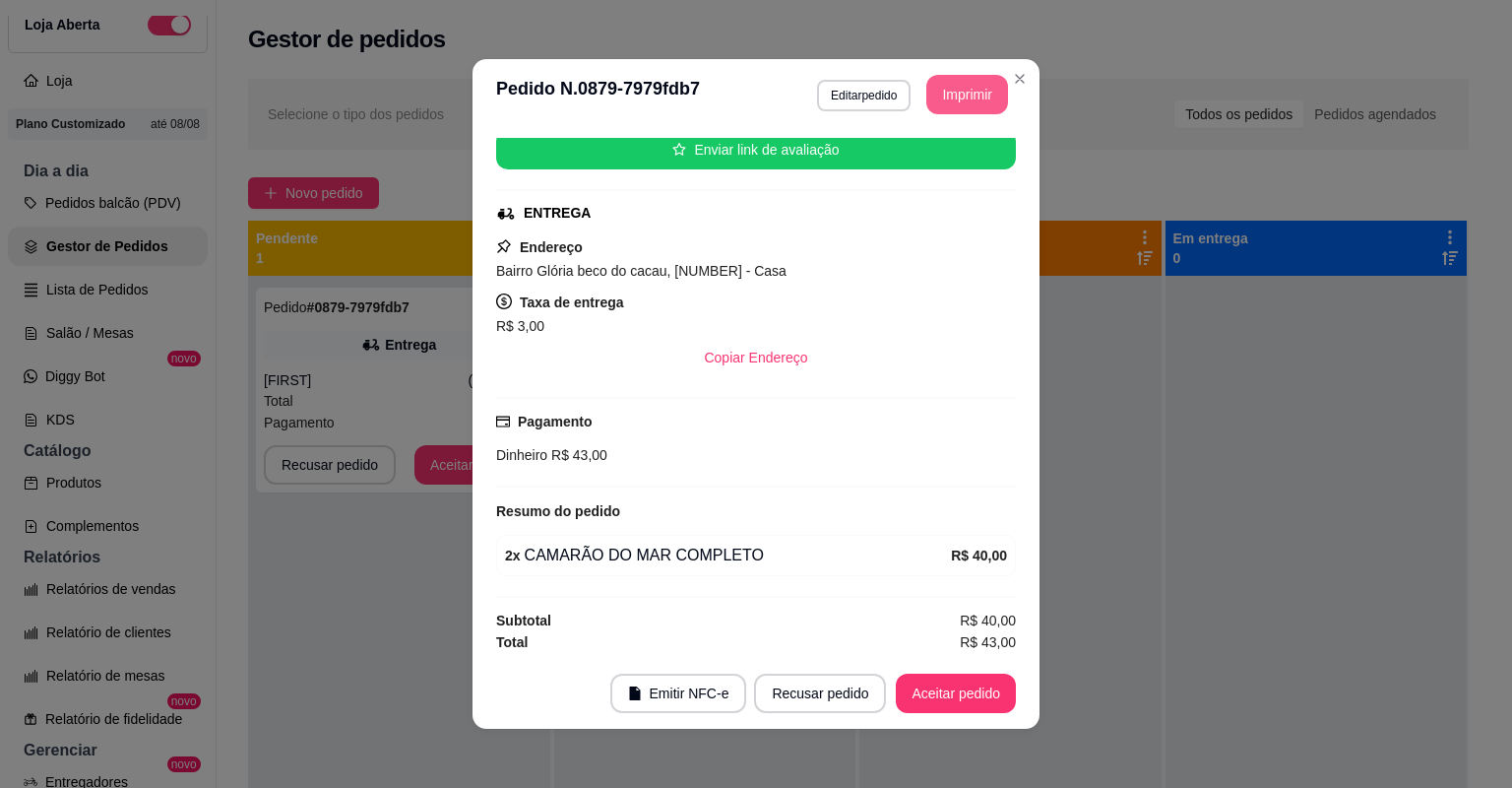 click on "Imprimir" at bounding box center [967, 95] 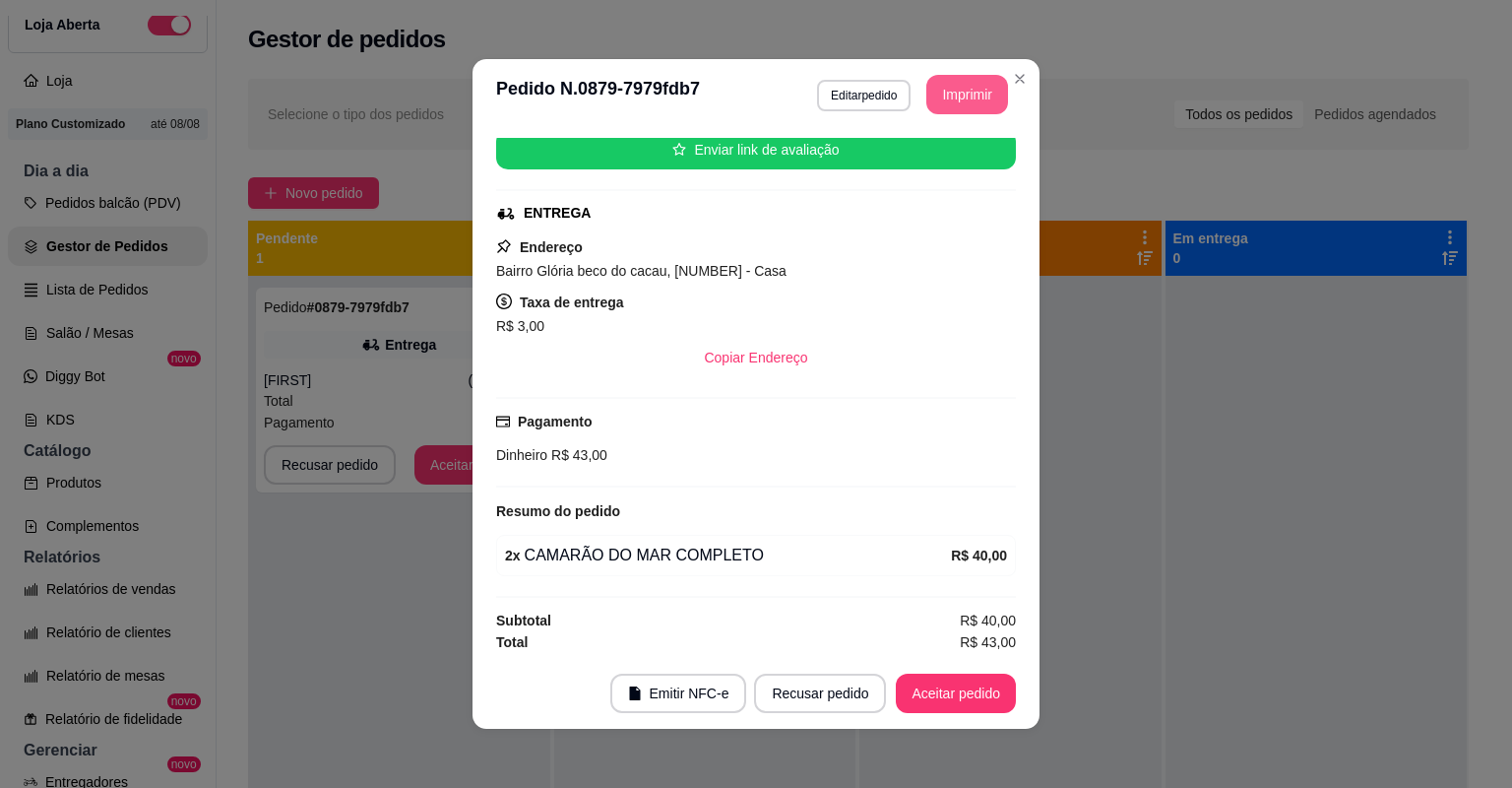 scroll, scrollTop: 0, scrollLeft: 0, axis: both 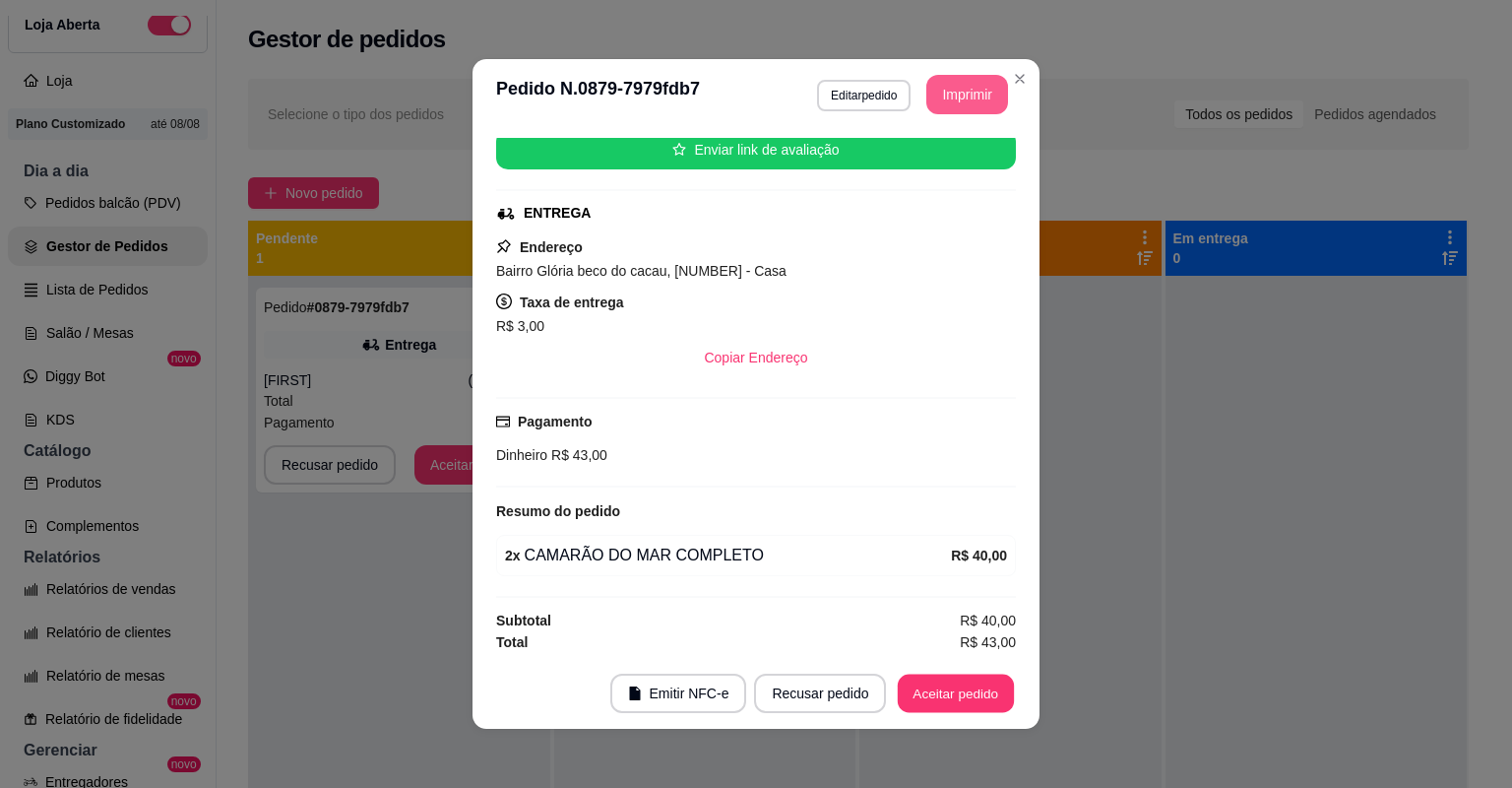 click on "Aceitar pedido" at bounding box center [956, 693] 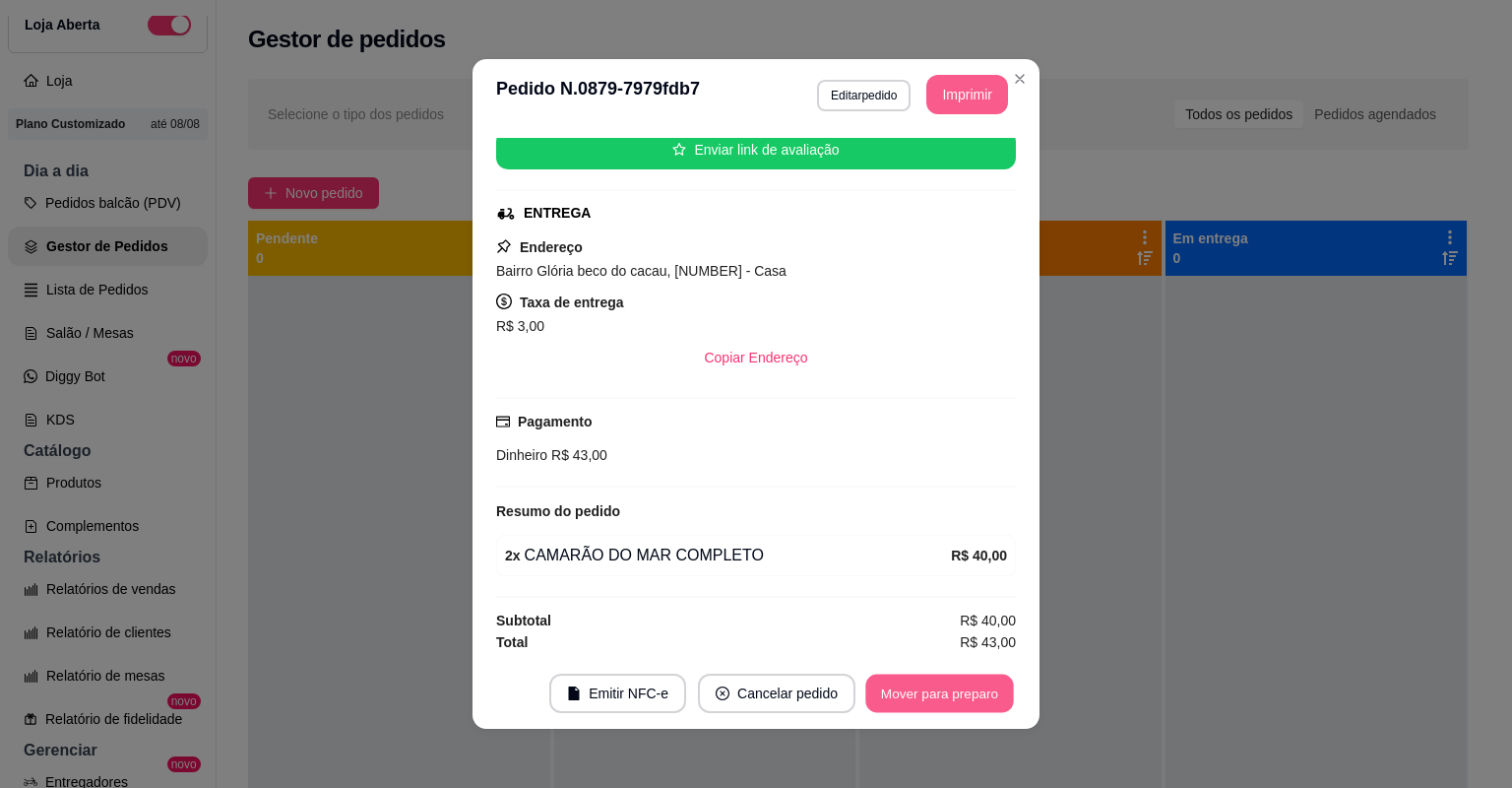 click on "Mover para preparo" at bounding box center (939, 693) 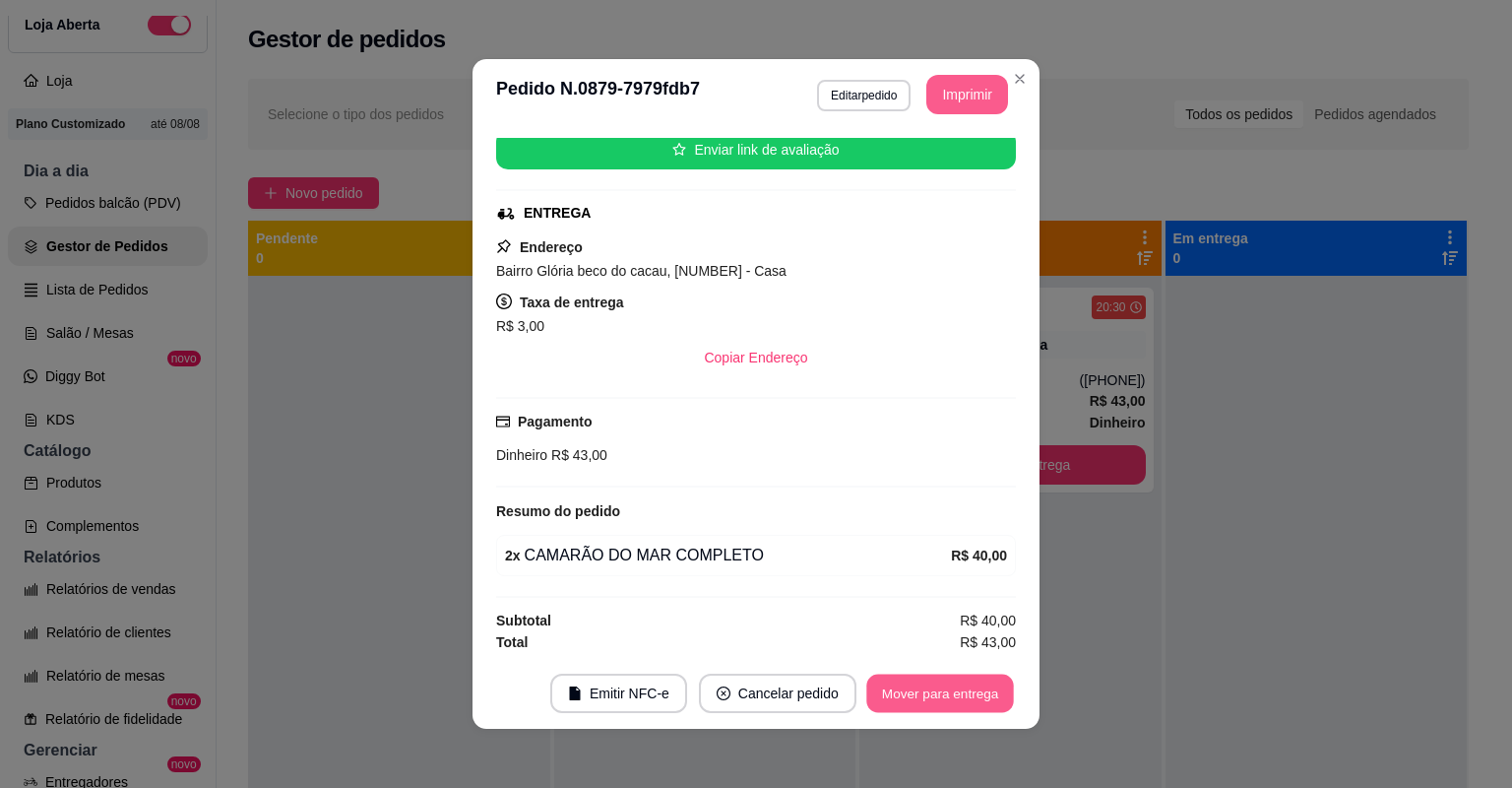 click on "Mover para entrega" at bounding box center (940, 693) 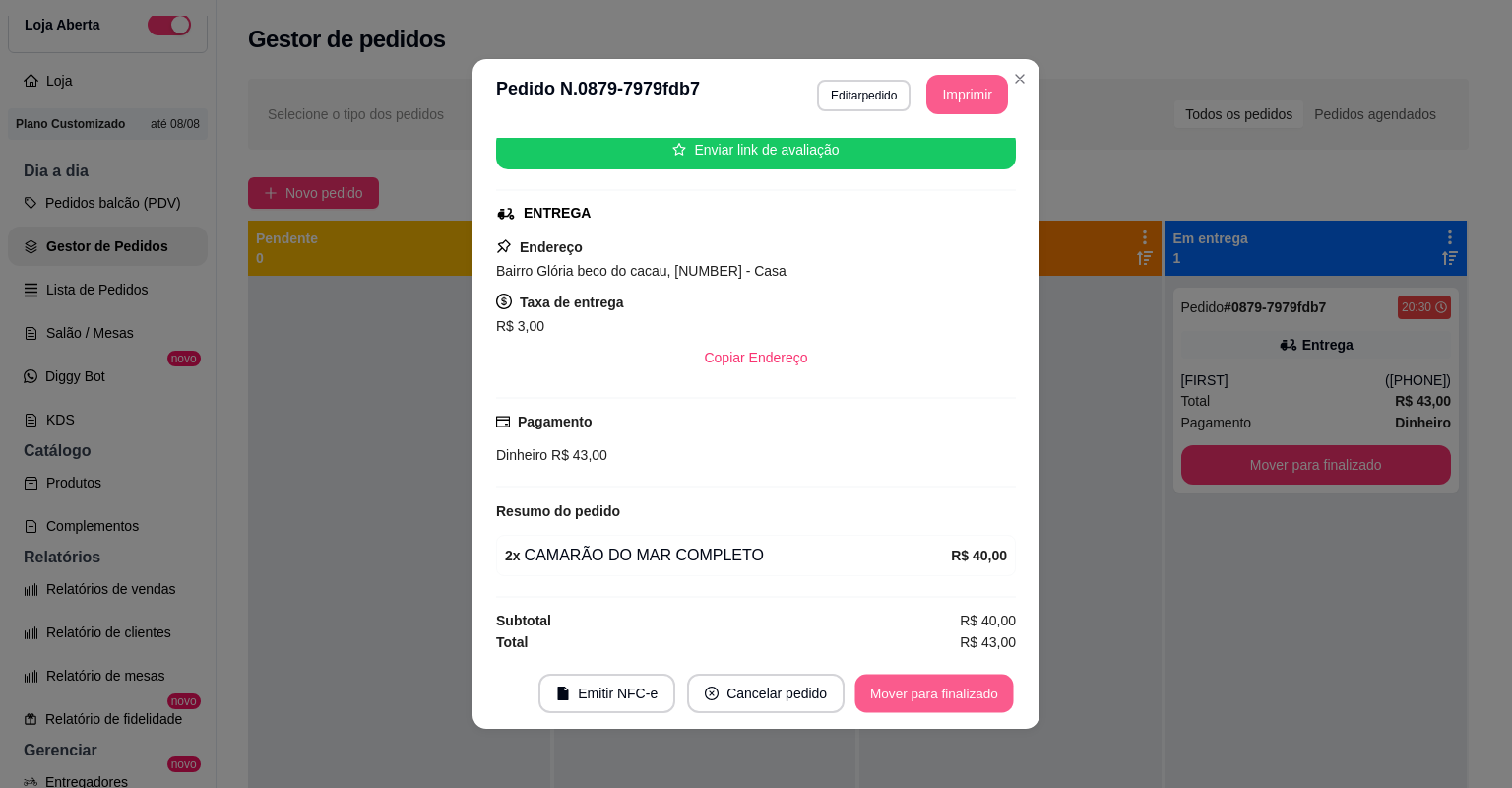 click on "Mover para finalizado" at bounding box center [934, 693] 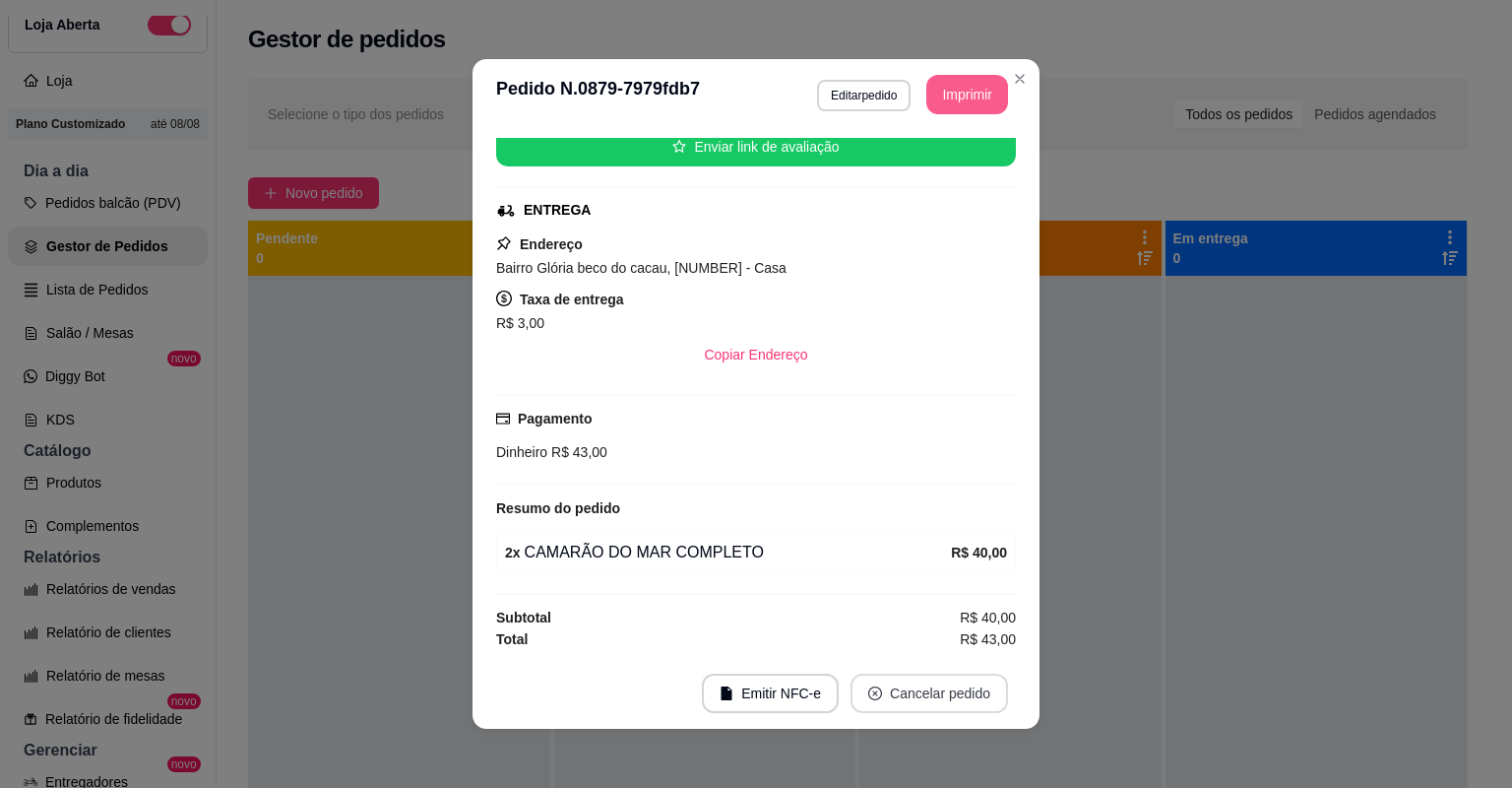 scroll, scrollTop: 205, scrollLeft: 0, axis: vertical 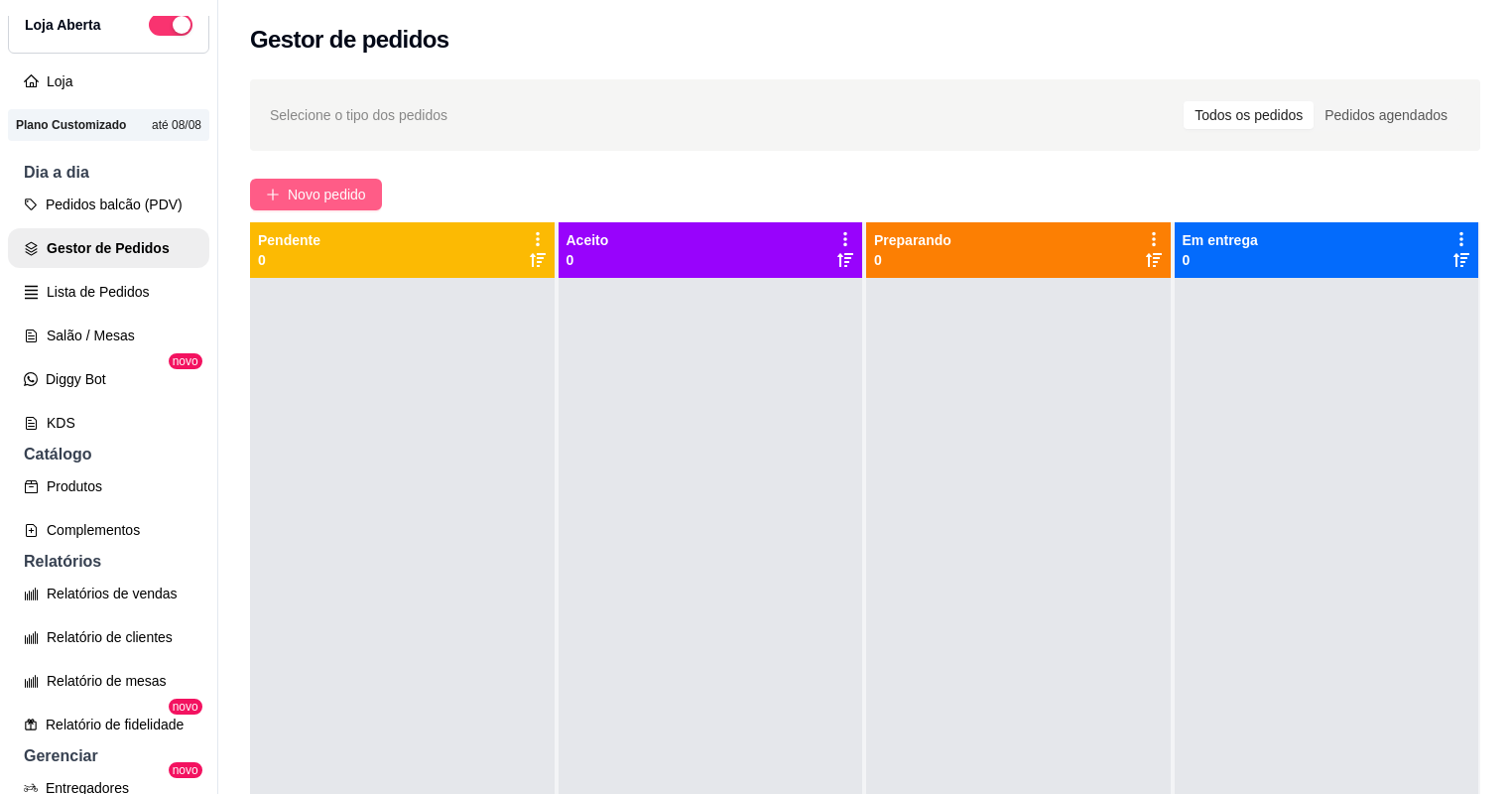 click on "Novo pedido" at bounding box center (326, 195) 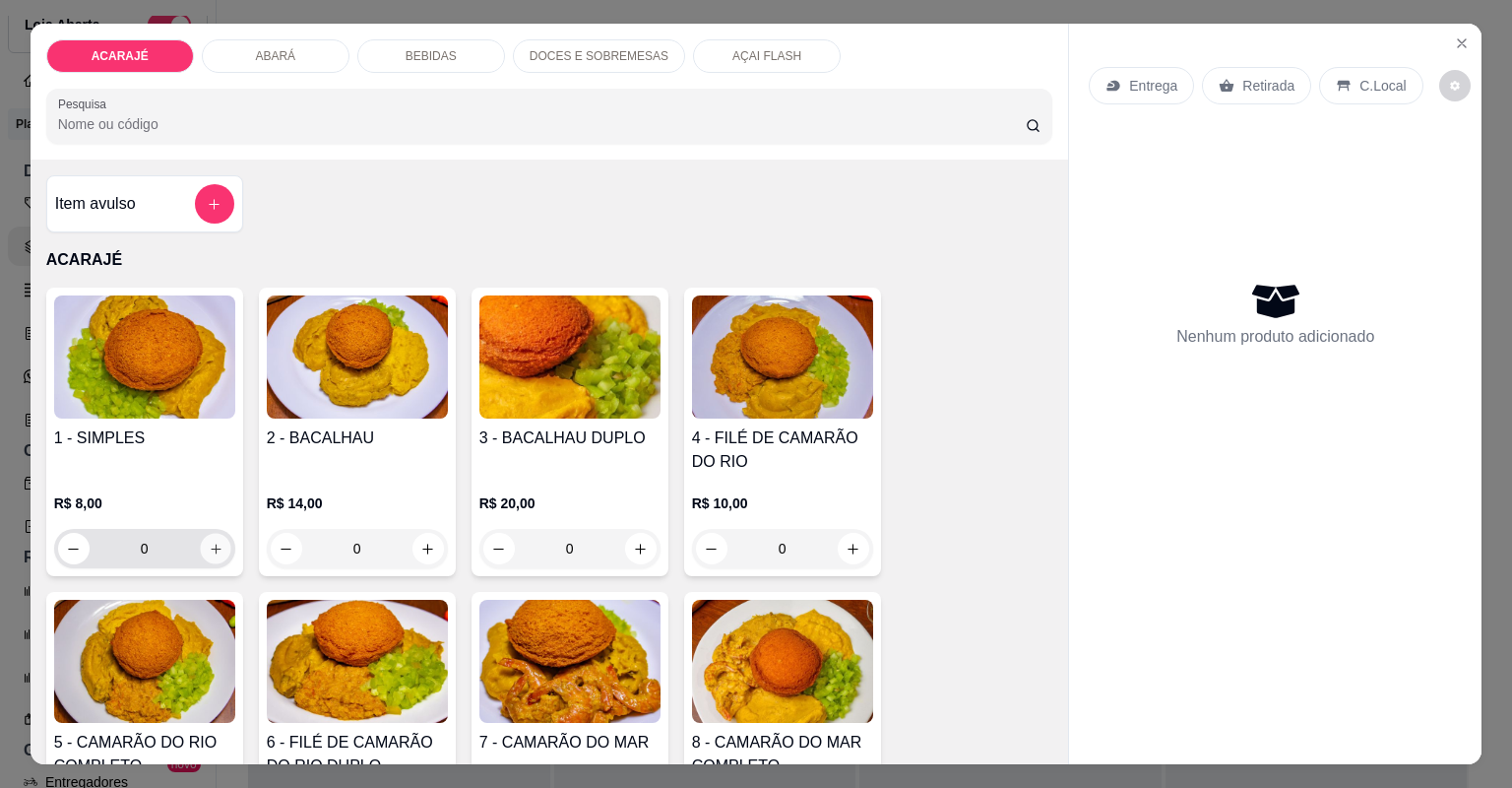 click 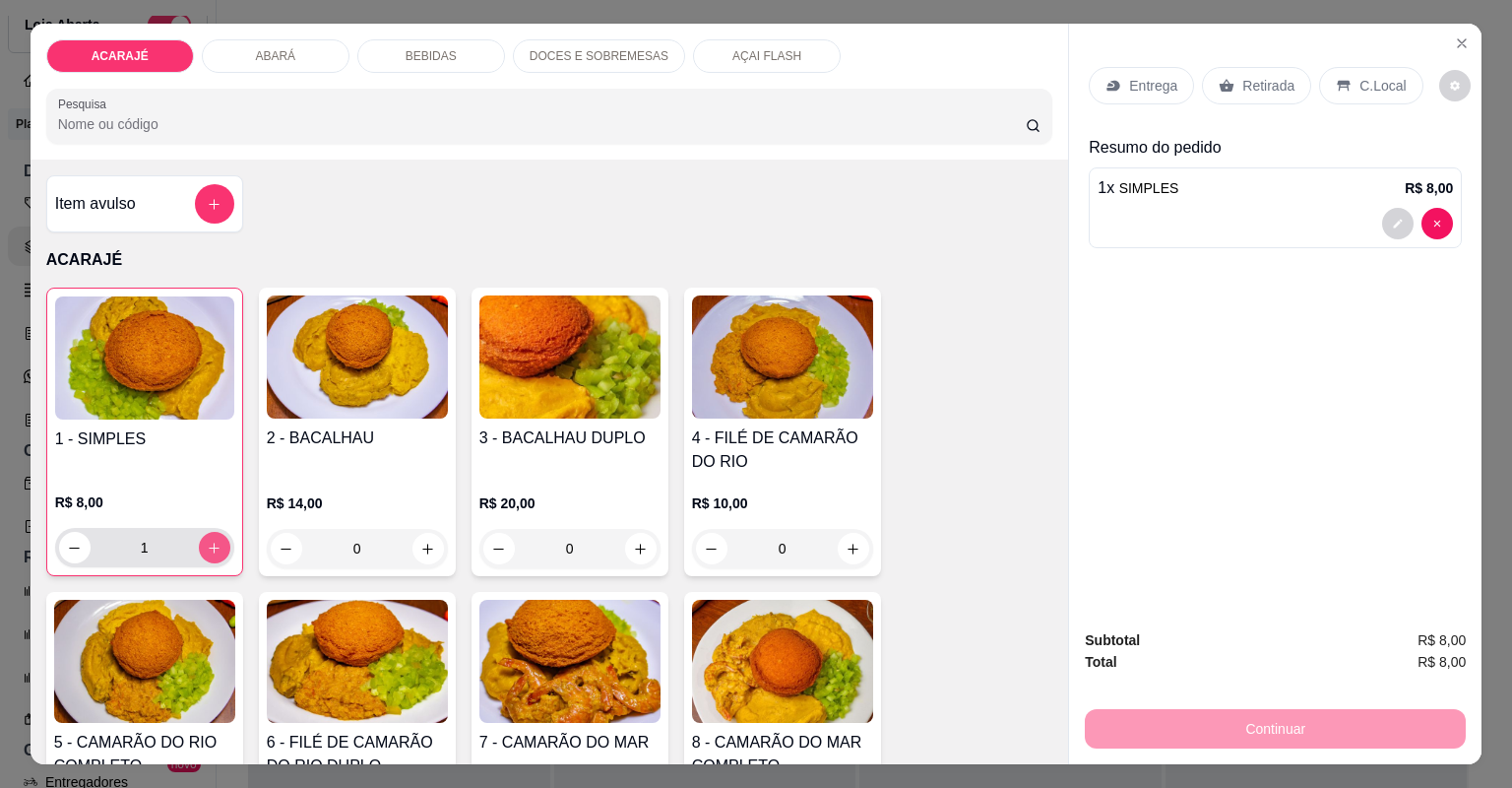 type on "1" 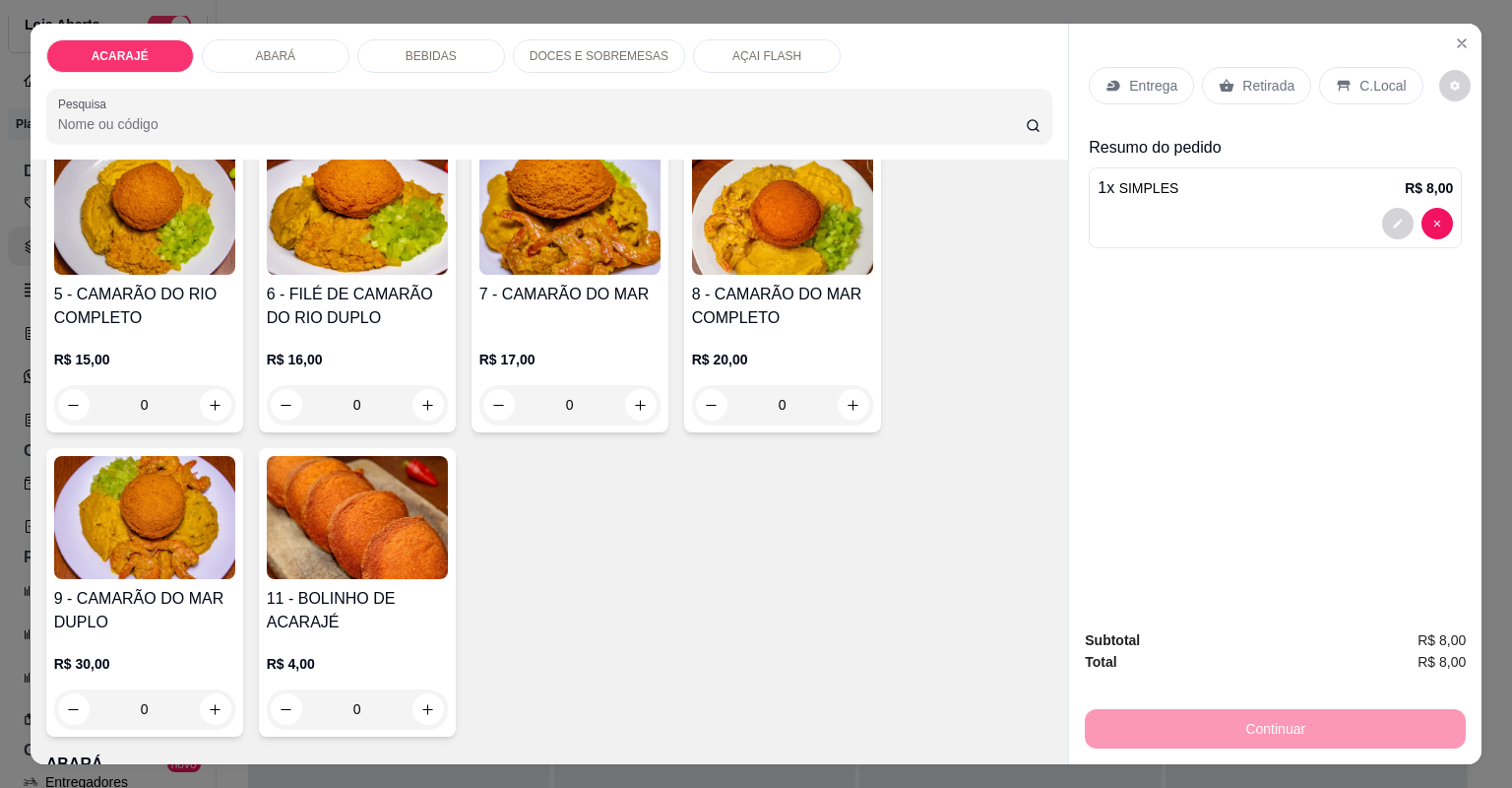 scroll, scrollTop: 473, scrollLeft: 0, axis: vertical 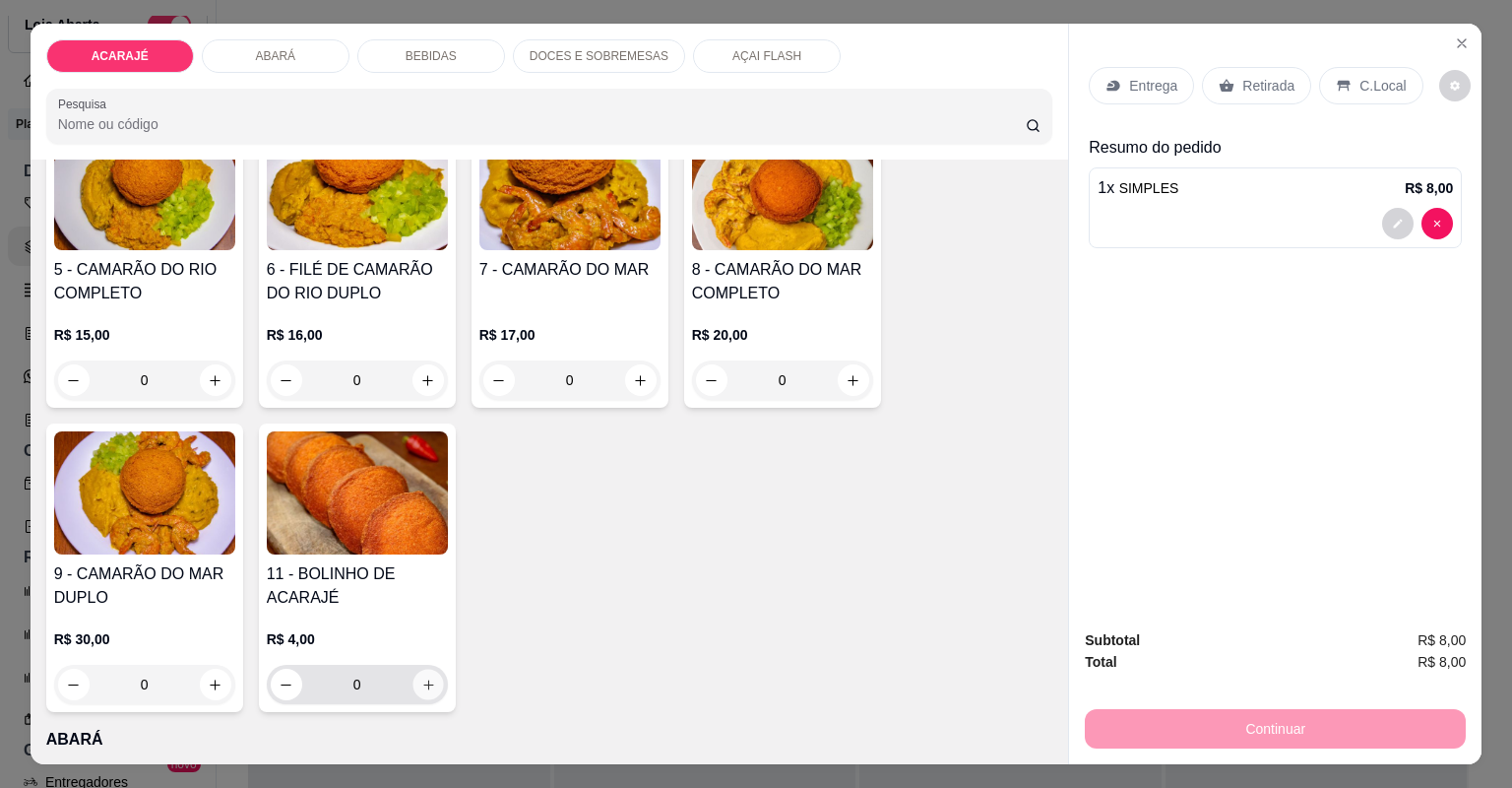 click 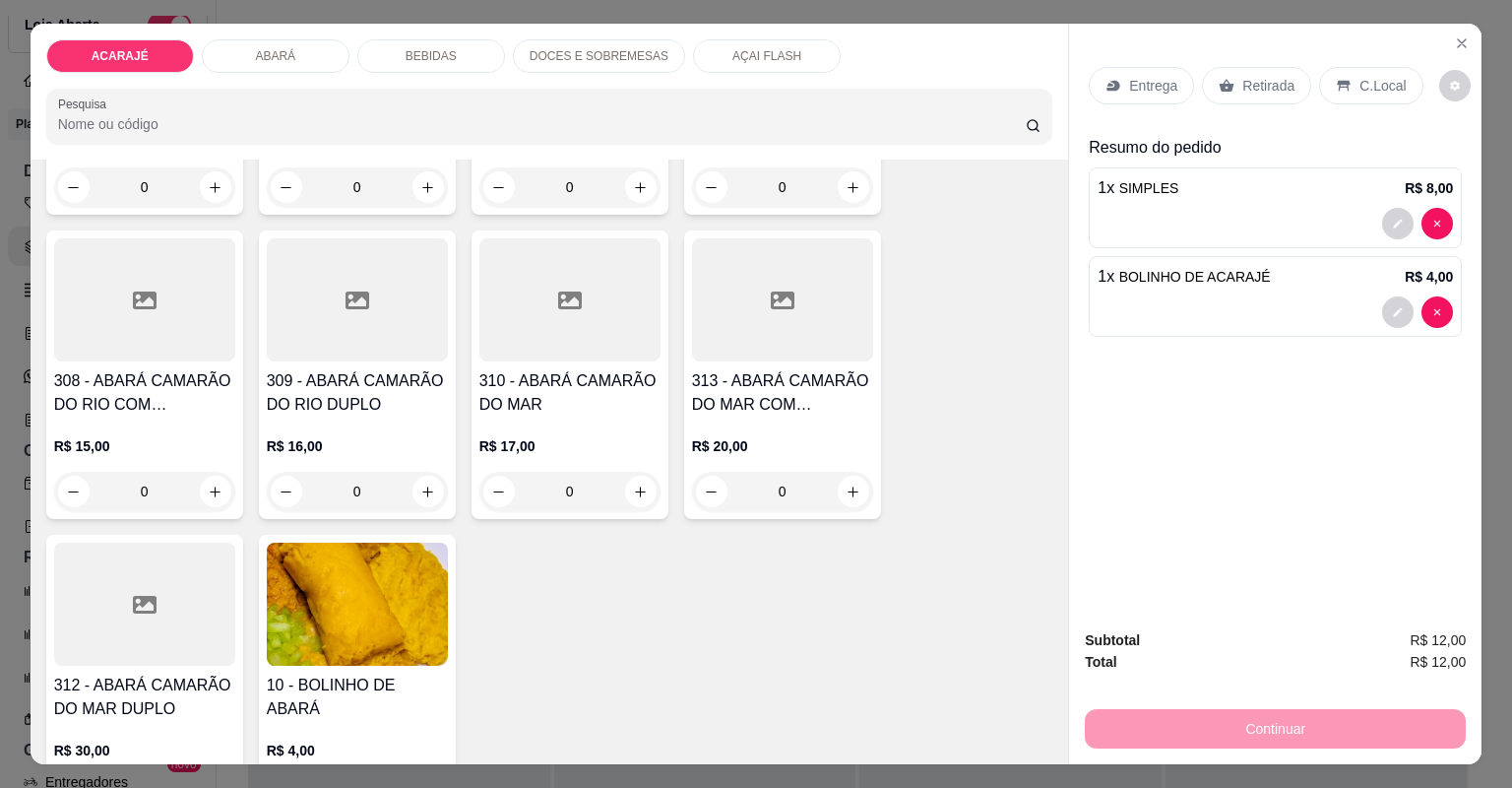 scroll, scrollTop: 1418, scrollLeft: 0, axis: vertical 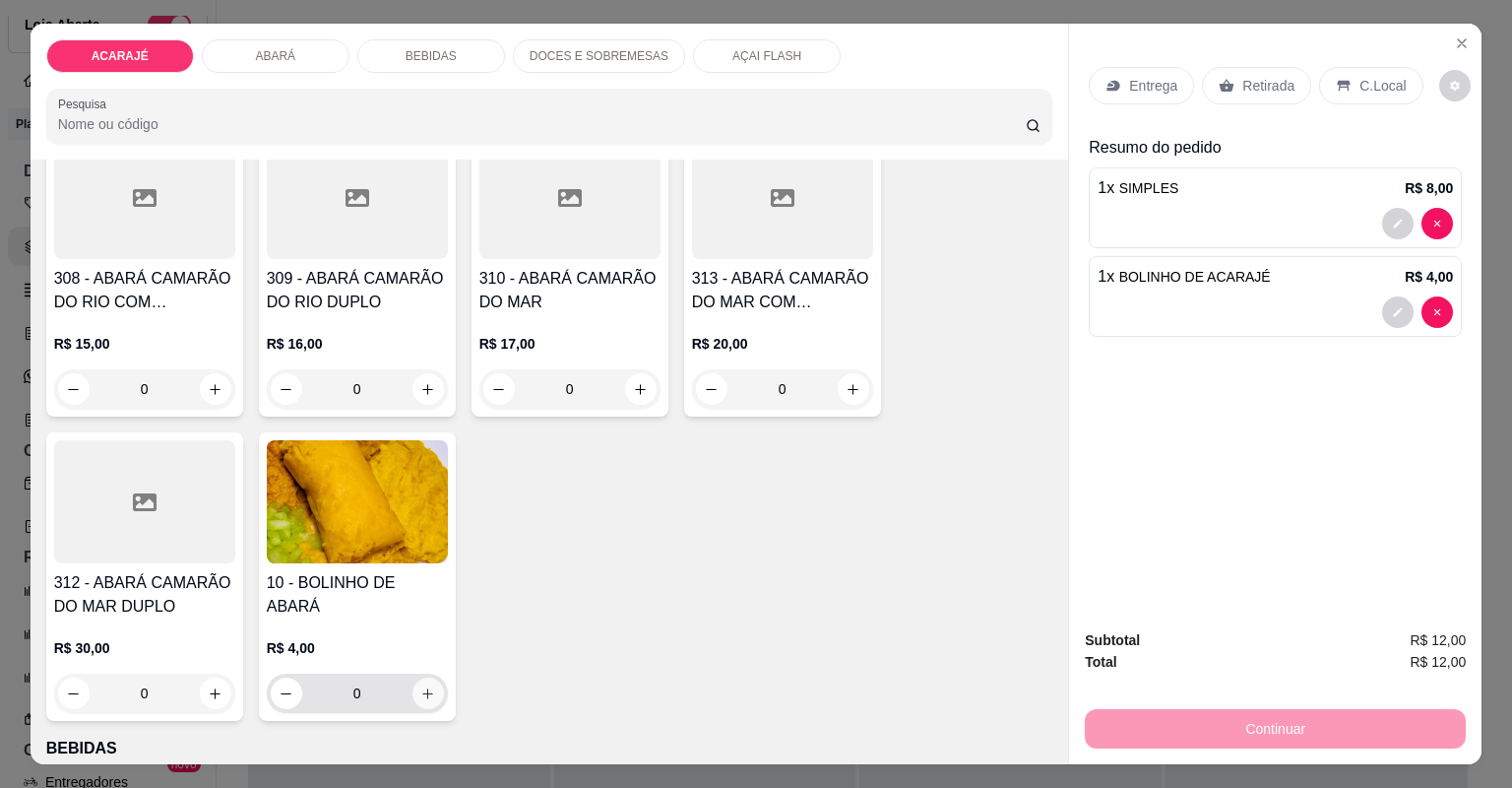 click 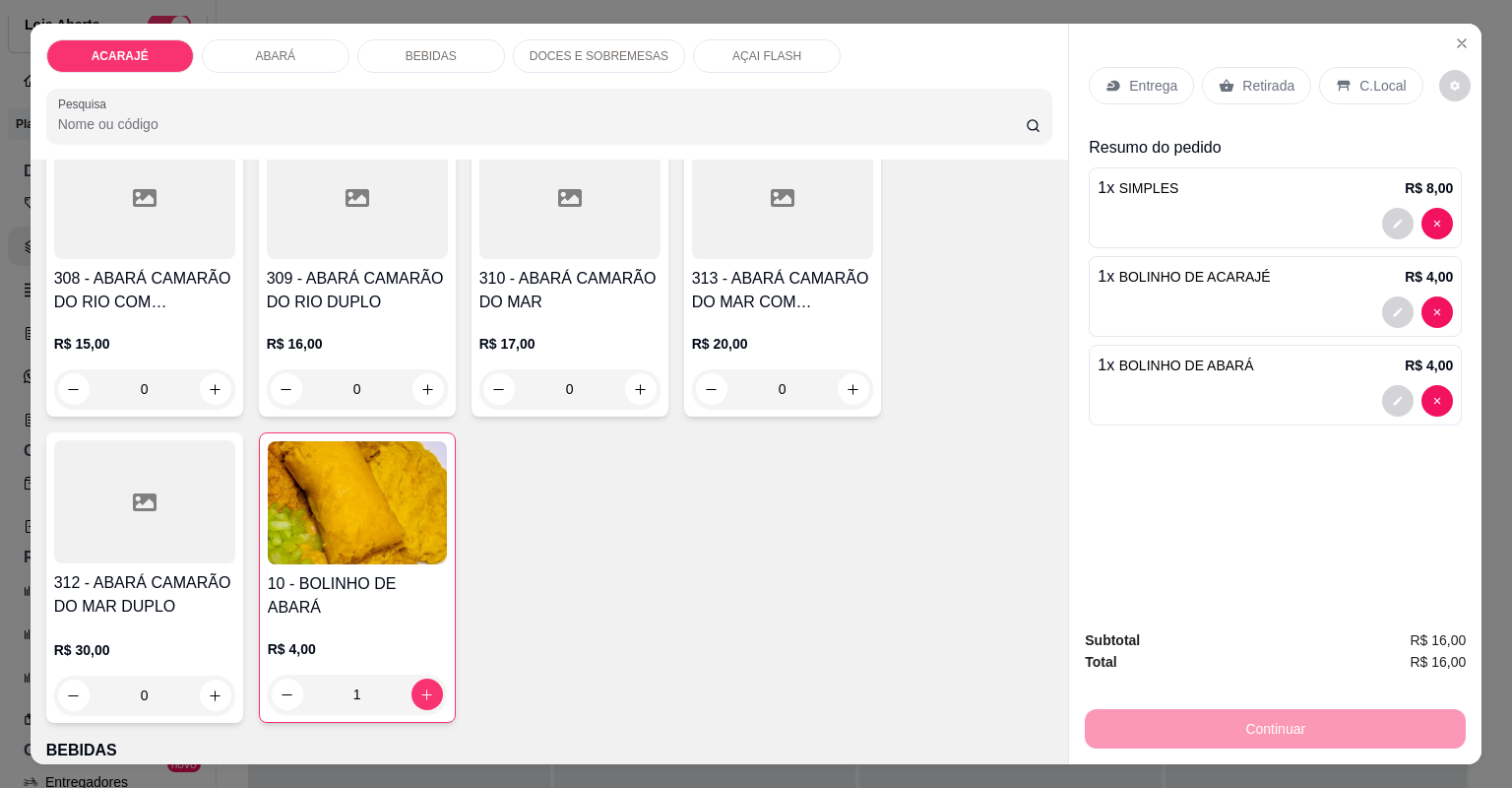 click 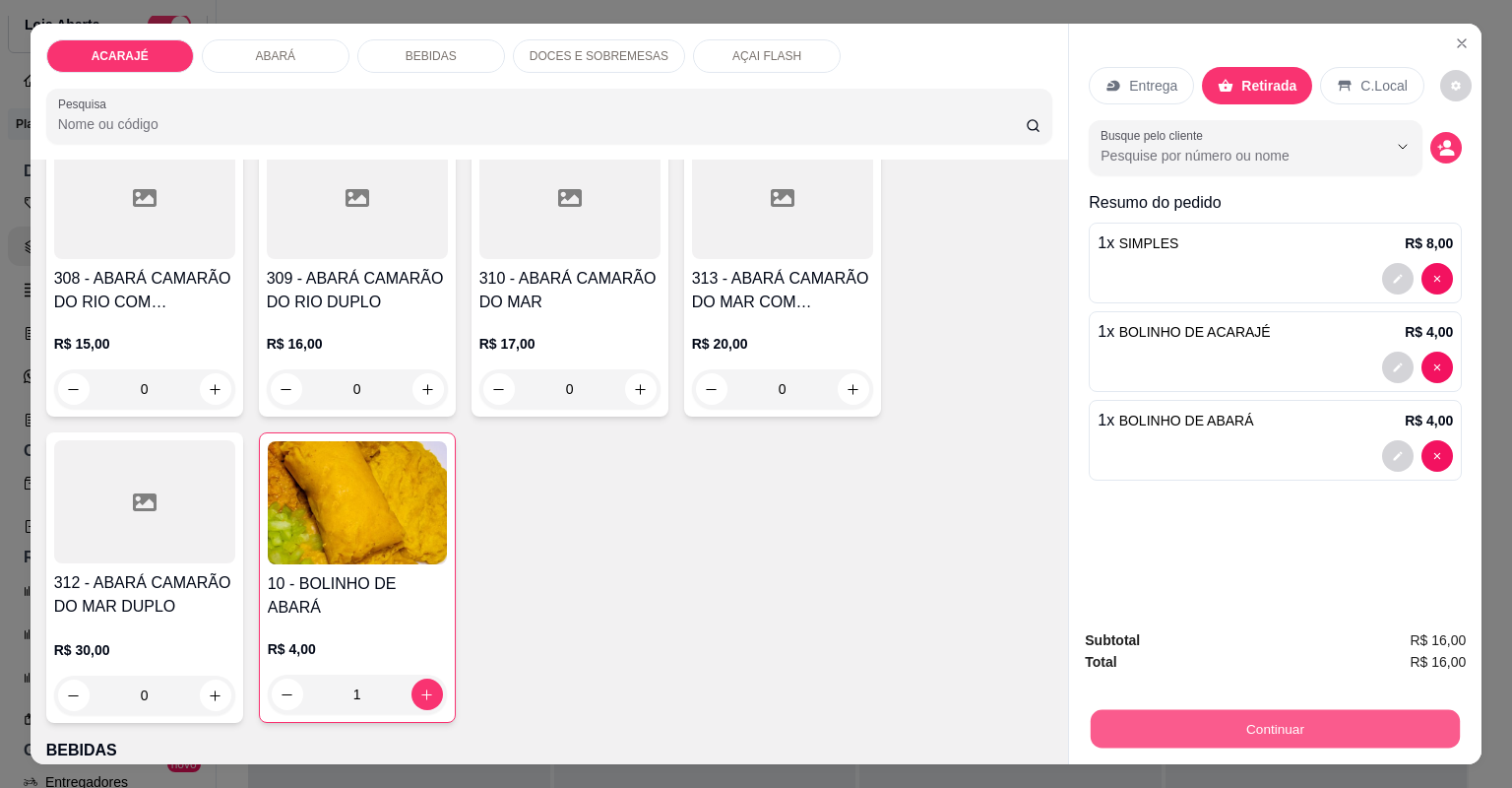 click on "Continuar" at bounding box center (1275, 729) 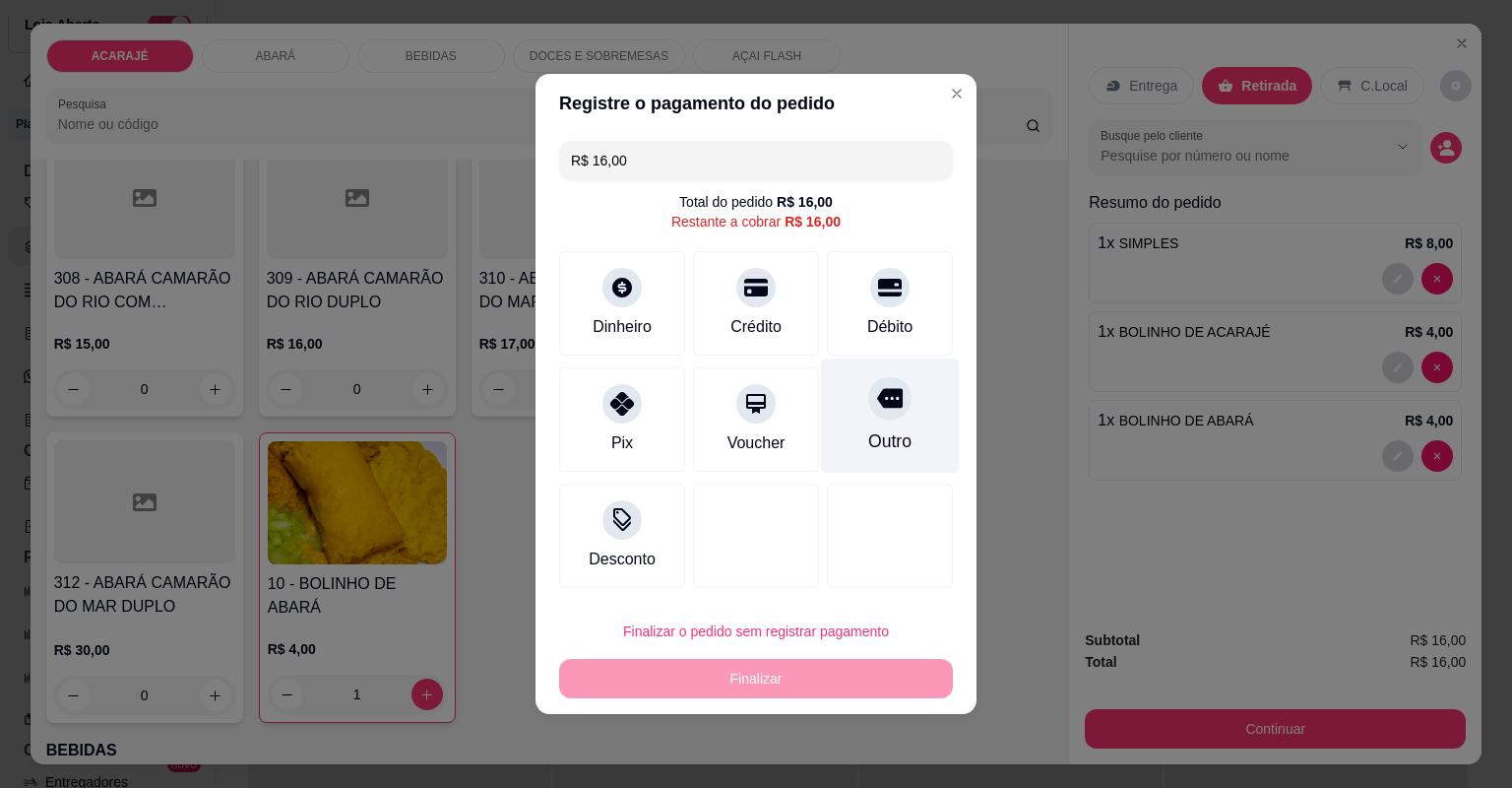 click on "Outro" at bounding box center [890, 416] 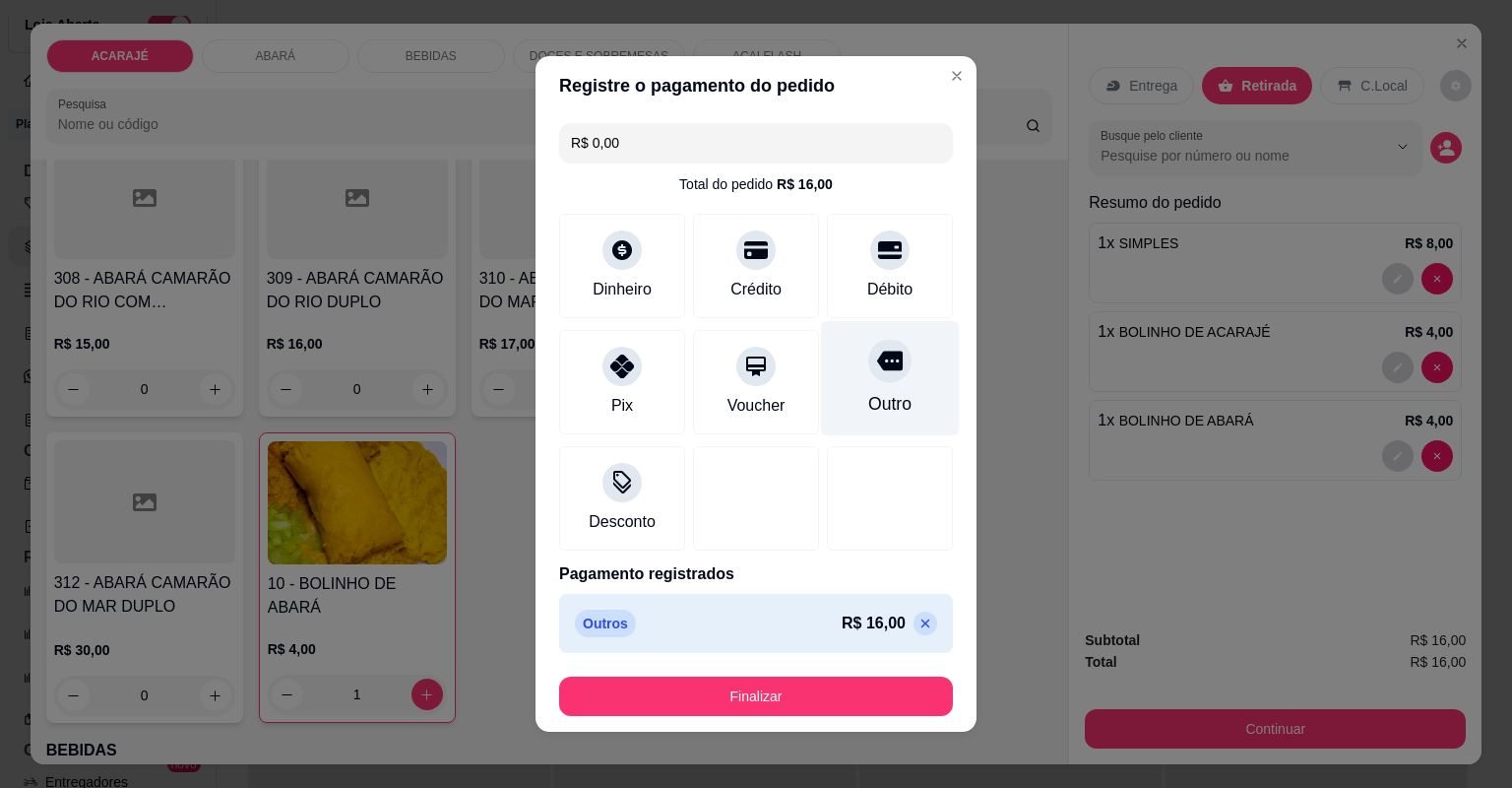 type on "R$ 0,00" 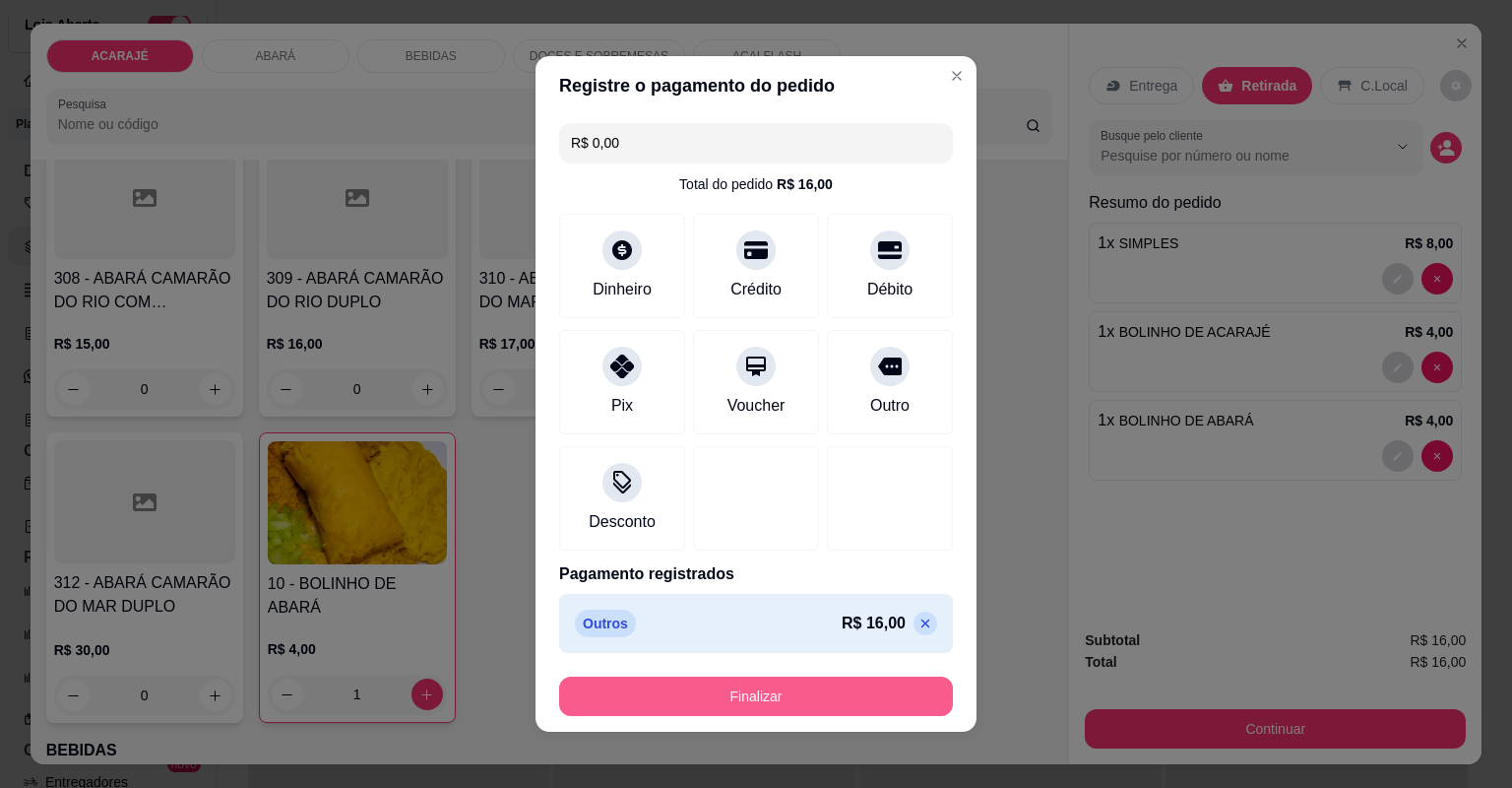 click on "Finalizar" at bounding box center (756, 696) 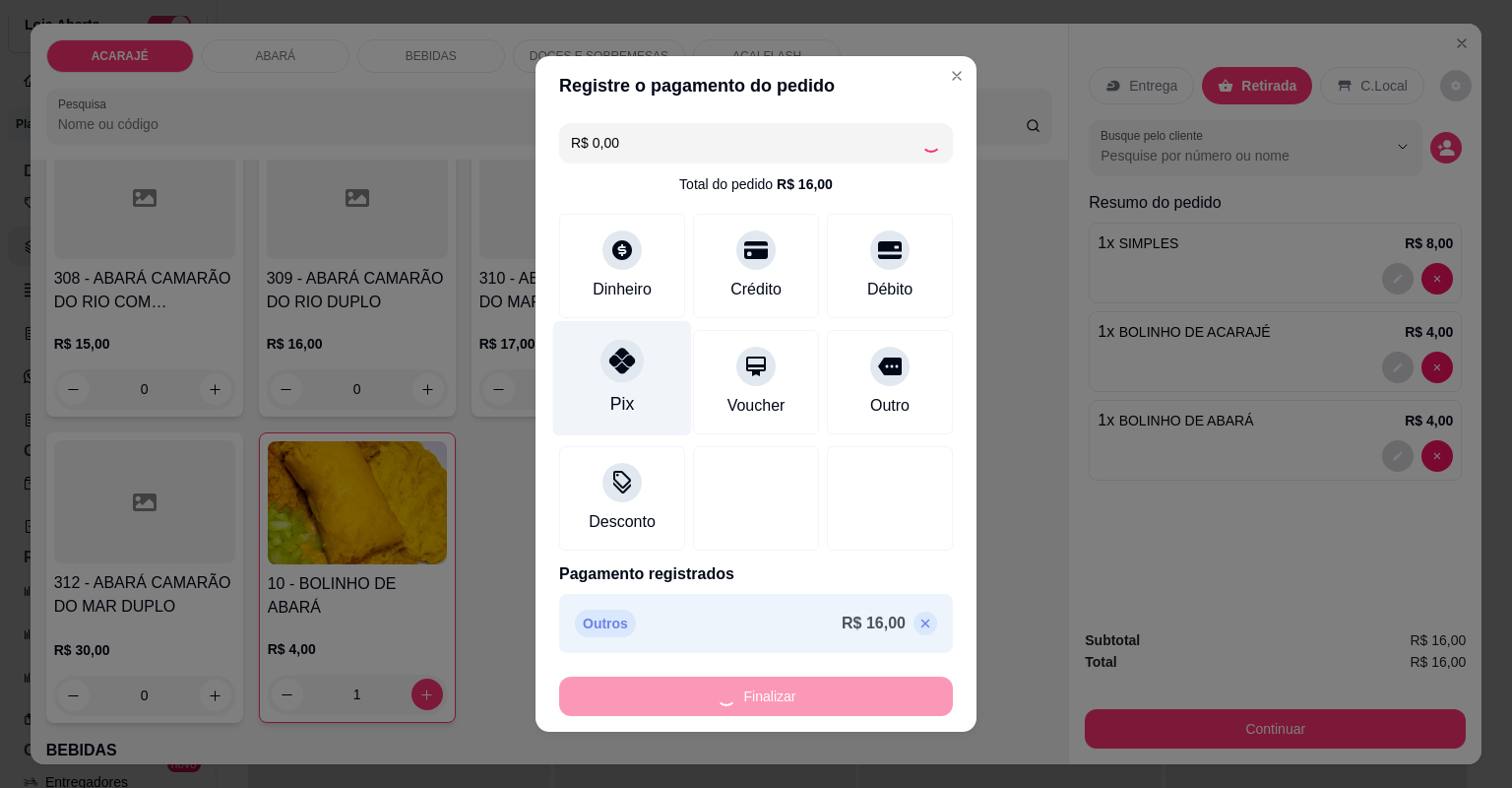 type on "0" 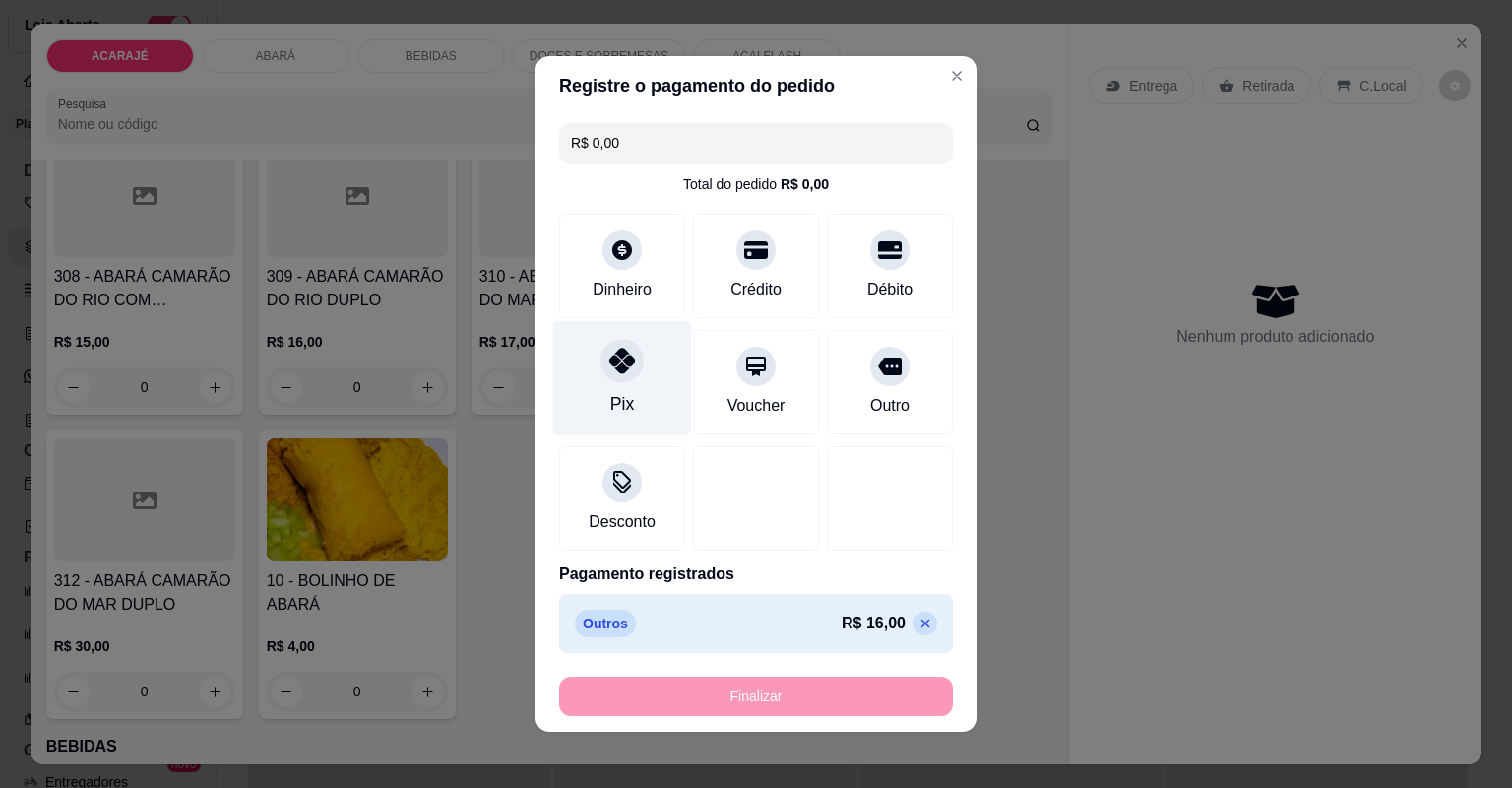 type on "-R$ 16,00" 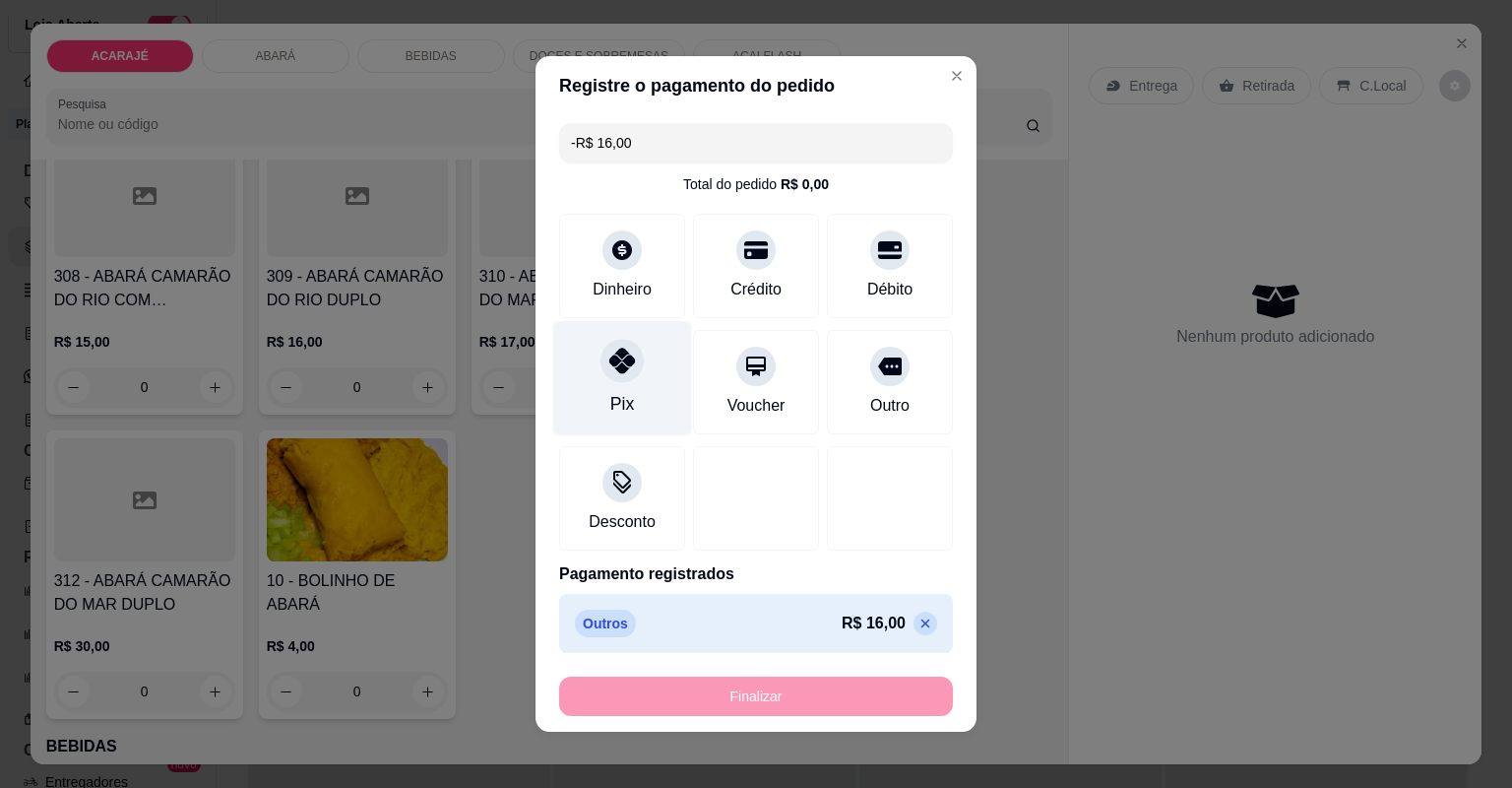scroll, scrollTop: 1416, scrollLeft: 0, axis: vertical 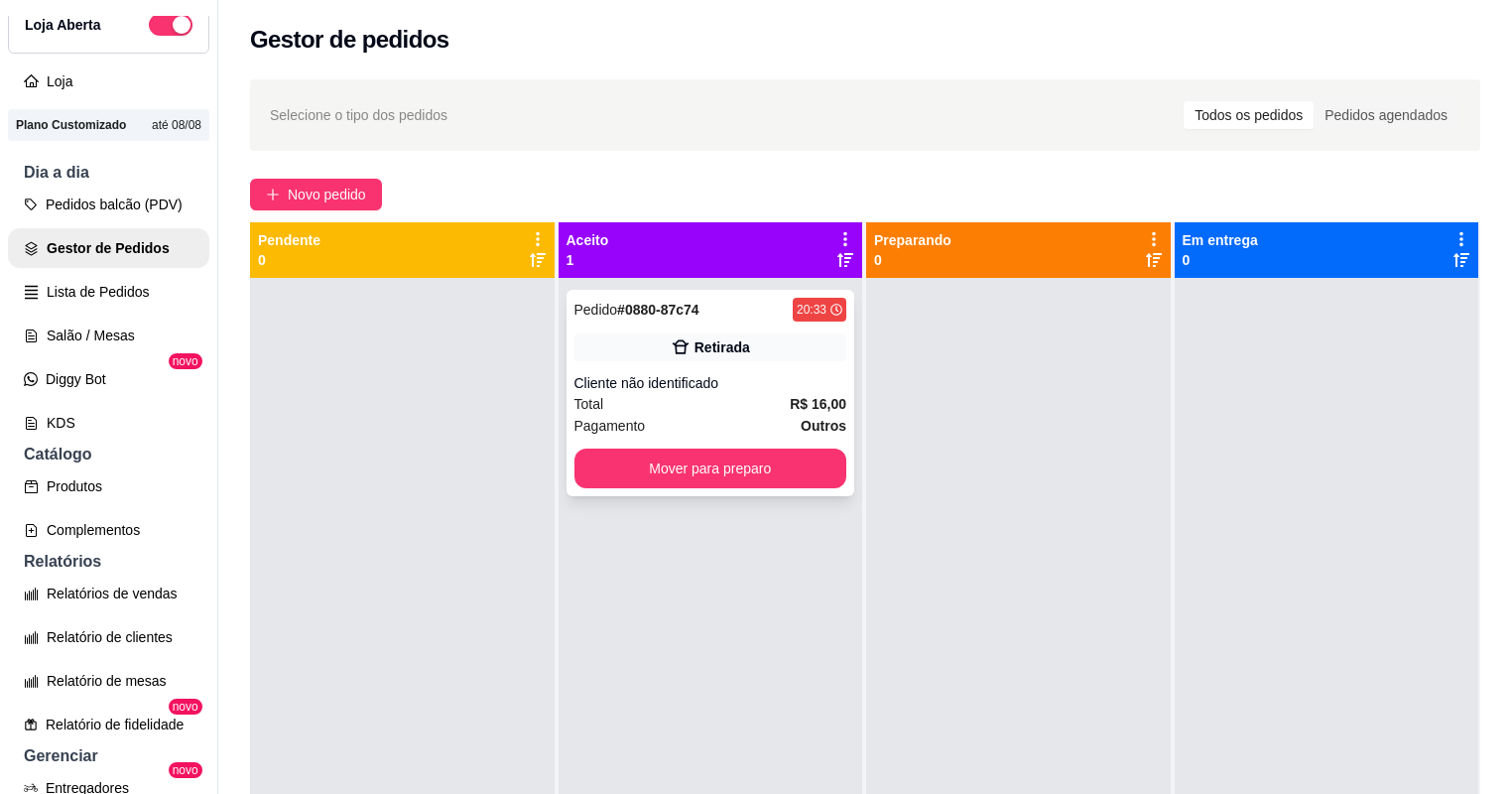 click on "Pagamento Outros" at bounding box center (710, 426) 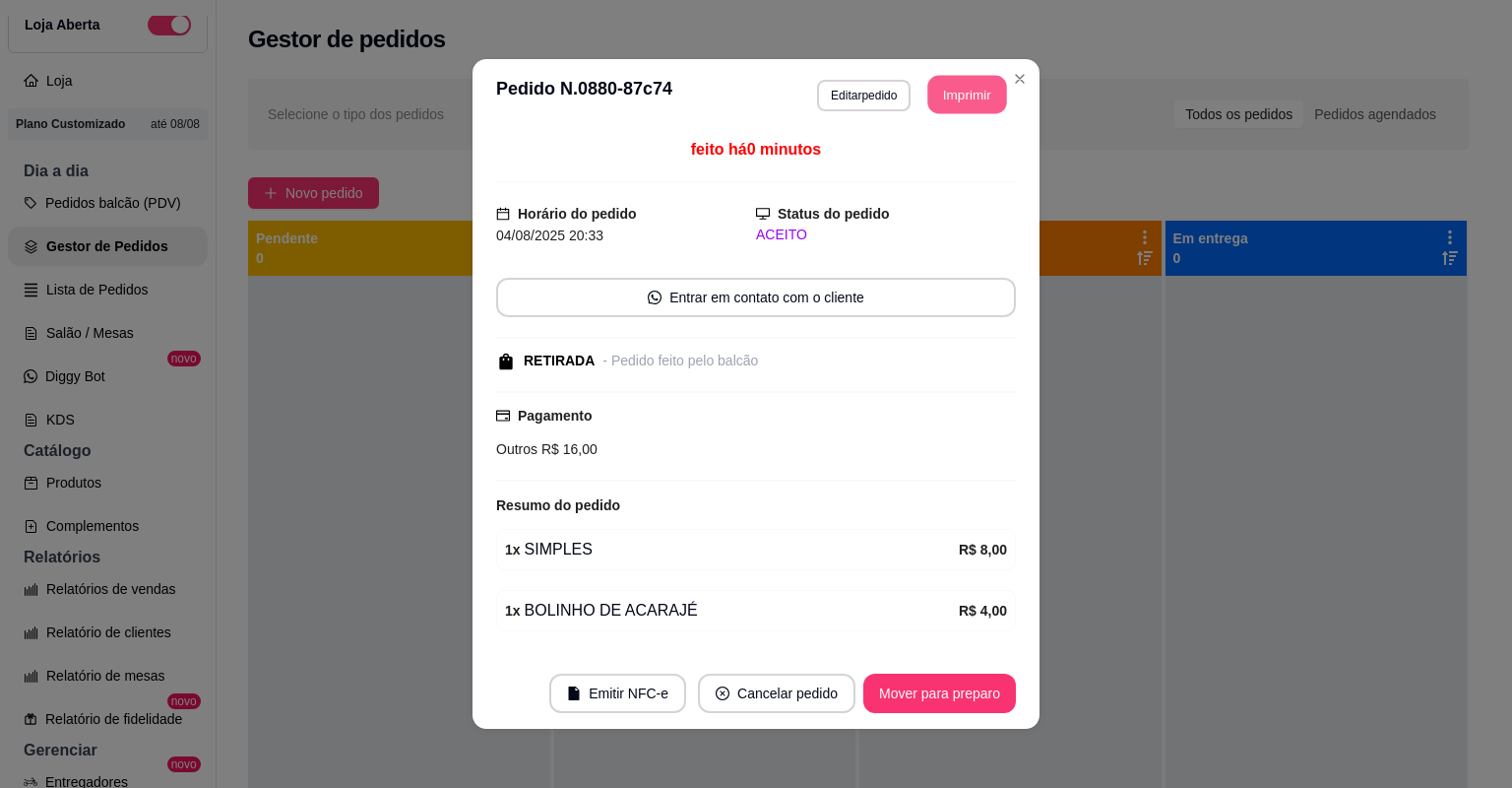 click on "Imprimir" at bounding box center (968, 95) 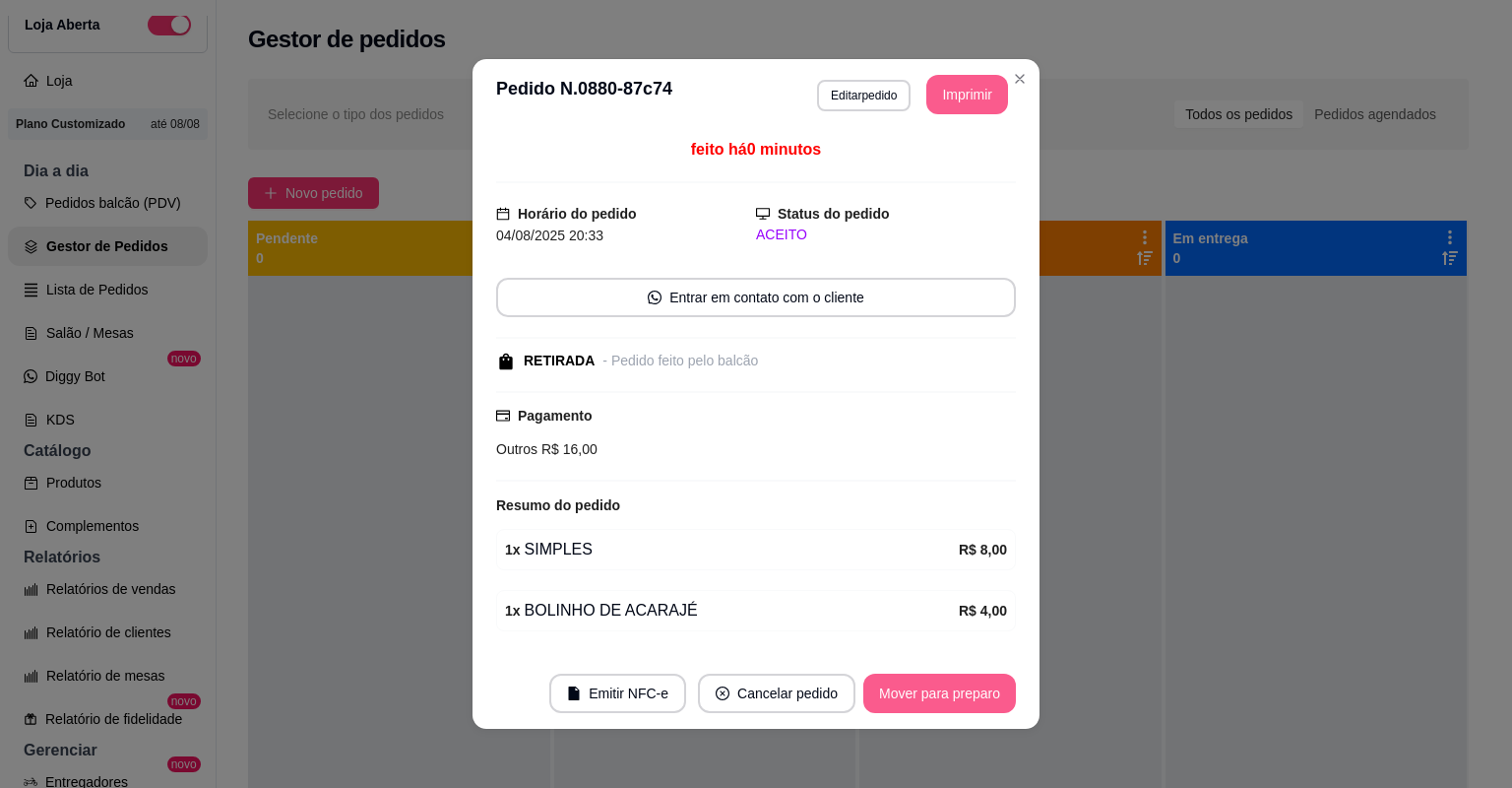 click on "Mover para preparo" at bounding box center [939, 693] 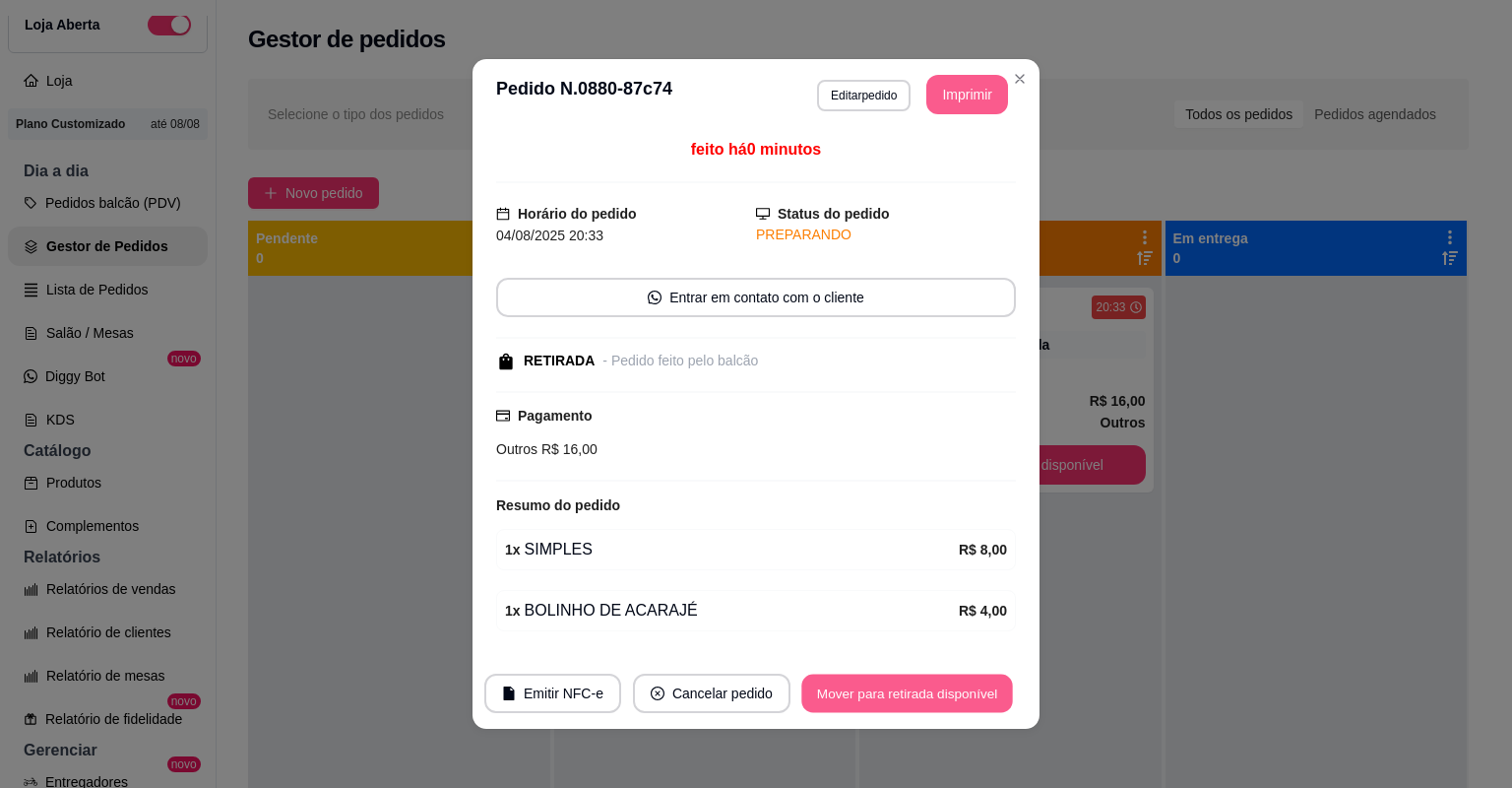 click on "Mover para retirada disponível" at bounding box center (907, 693) 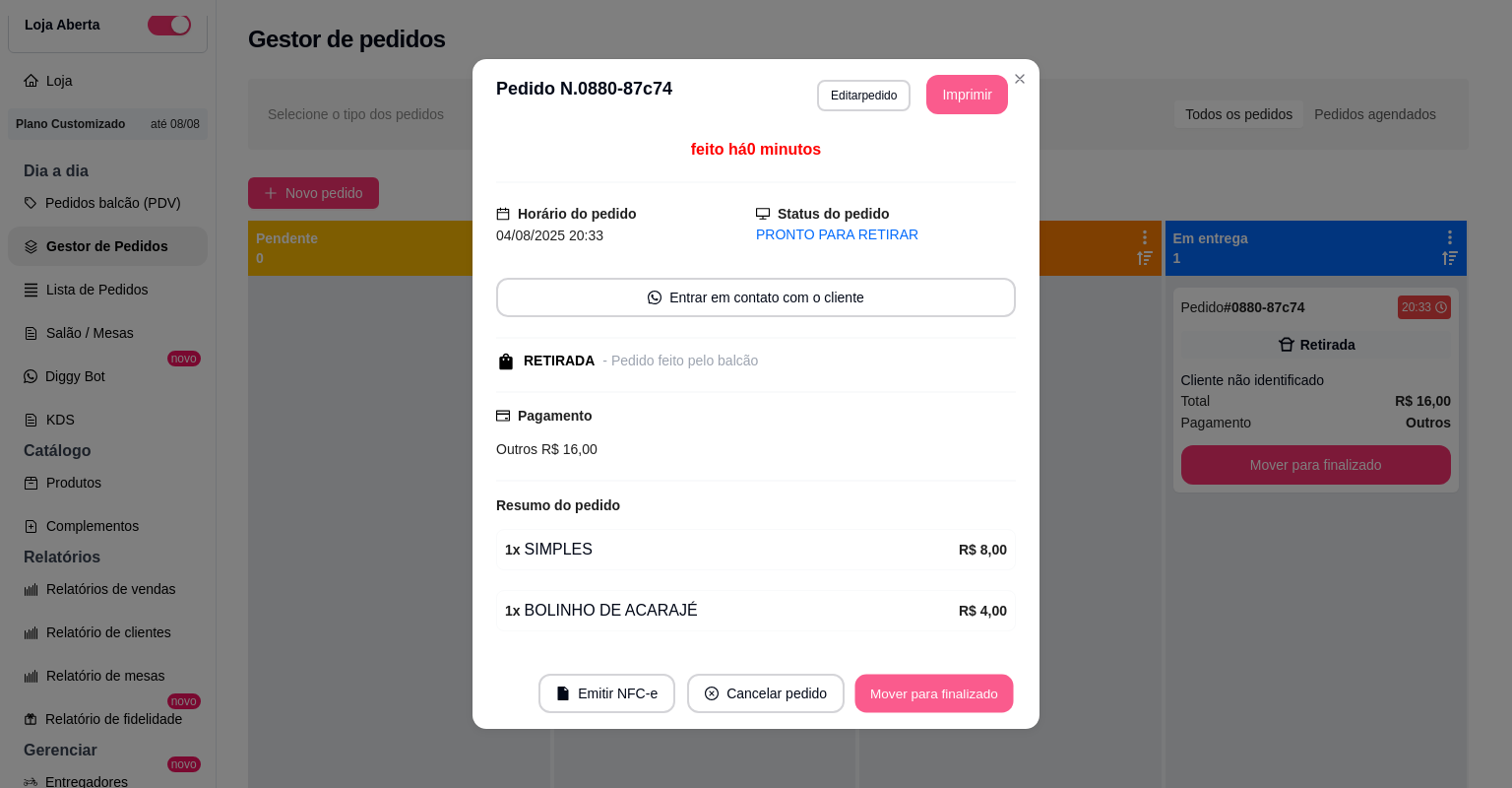 click on "Mover para finalizado" at bounding box center [934, 693] 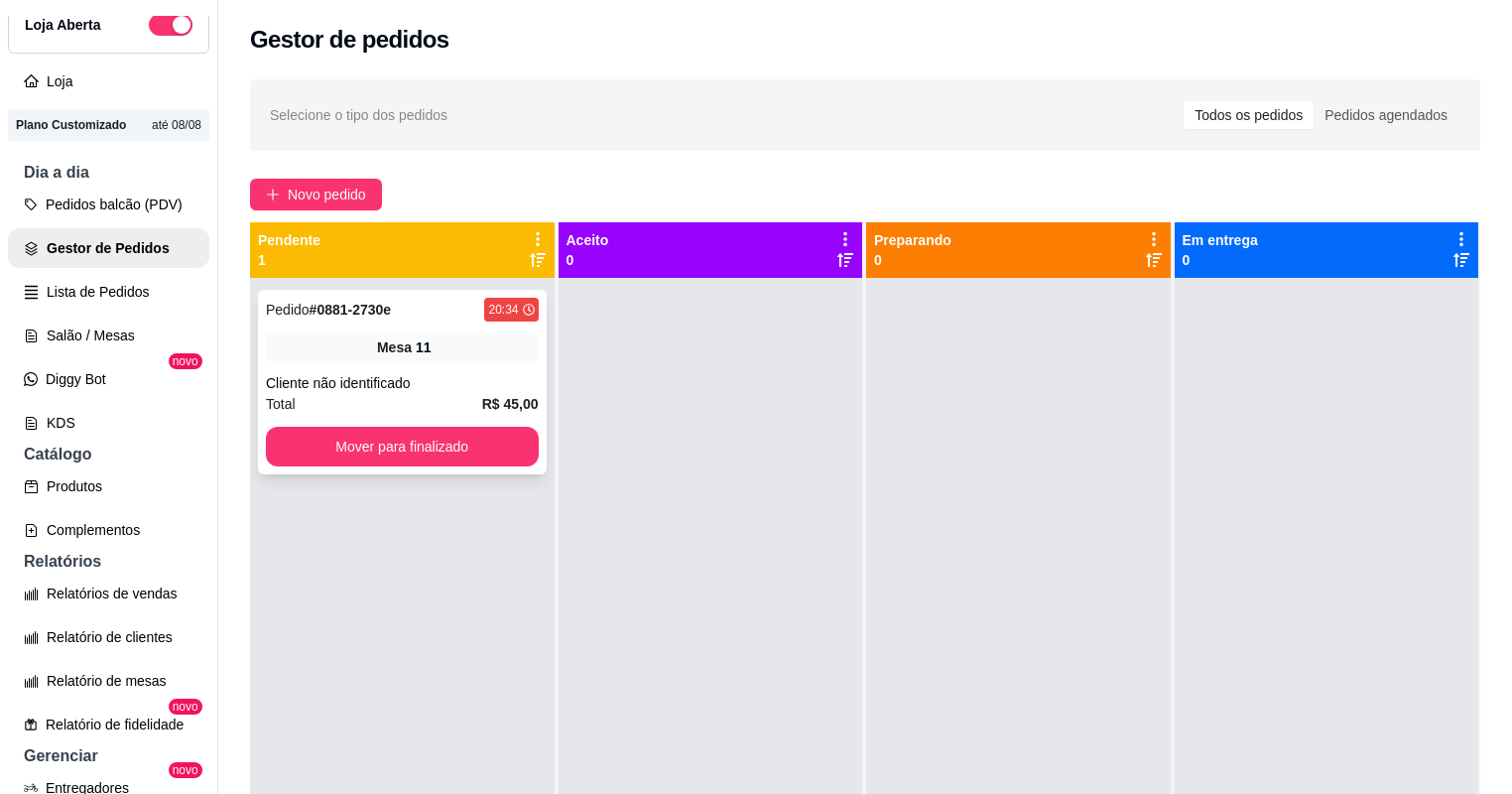 click on "Cliente não identificado" at bounding box center [402, 383] 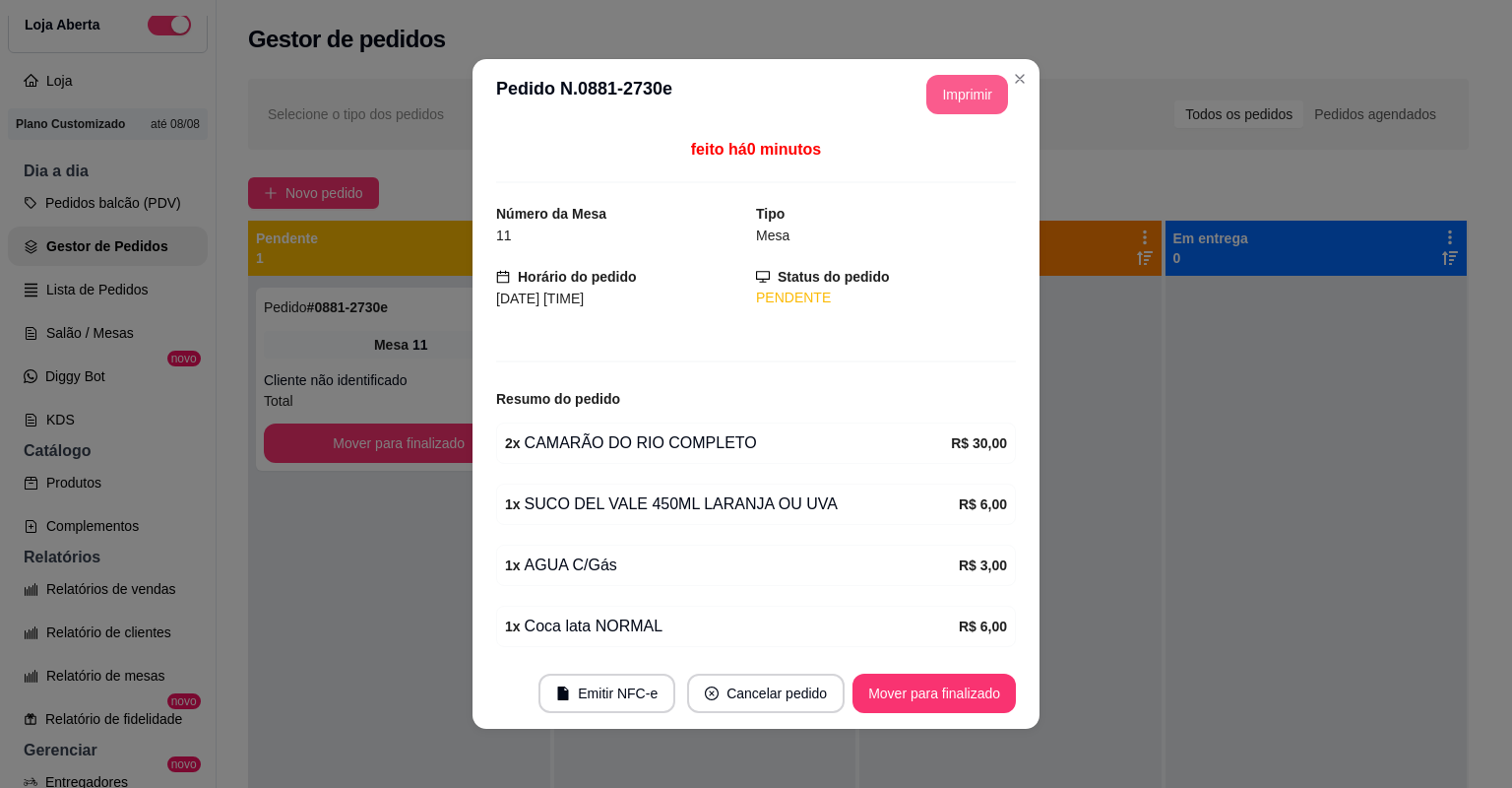 click on "Imprimir" at bounding box center (967, 95) 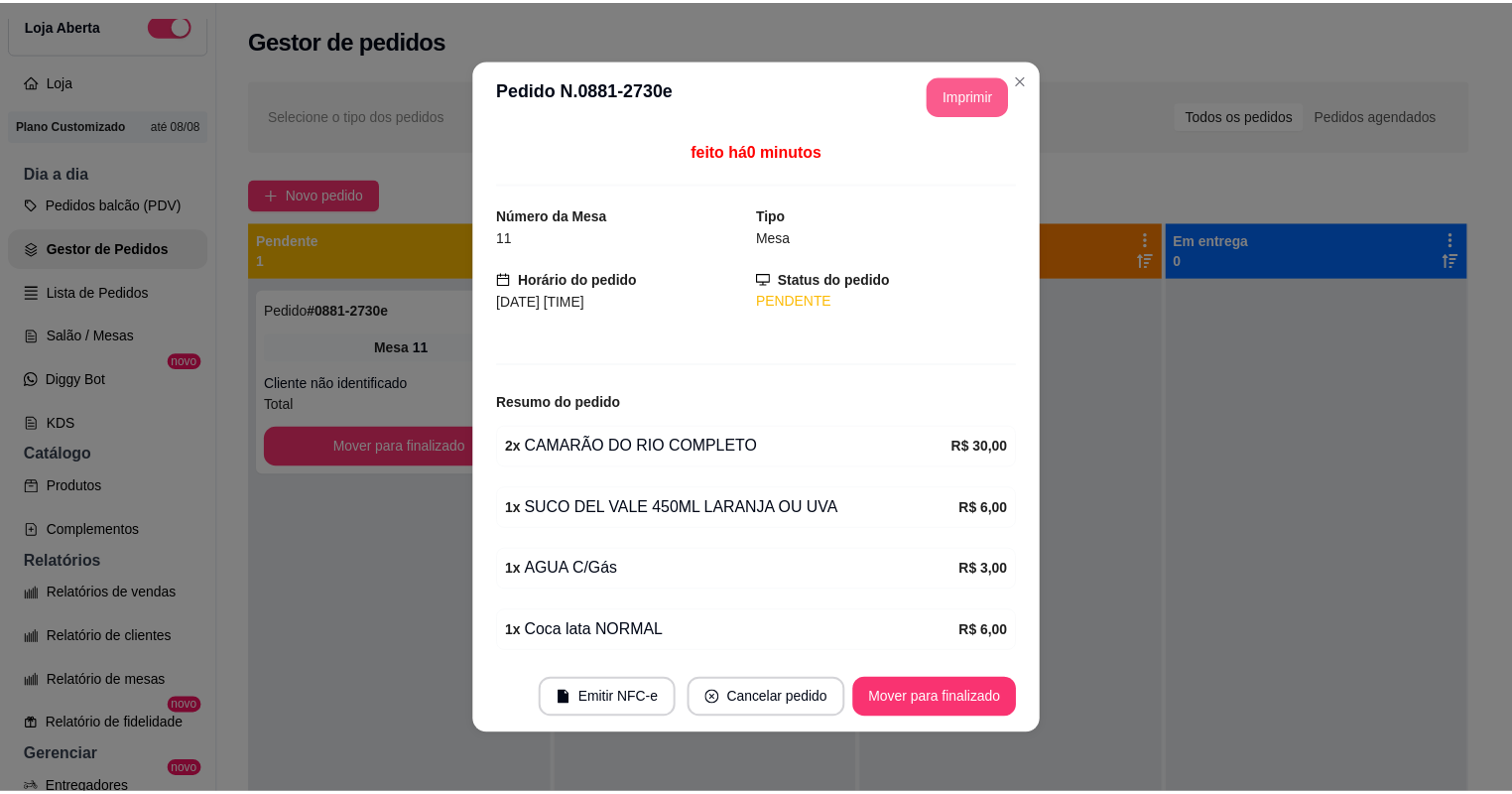scroll, scrollTop: 0, scrollLeft: 0, axis: both 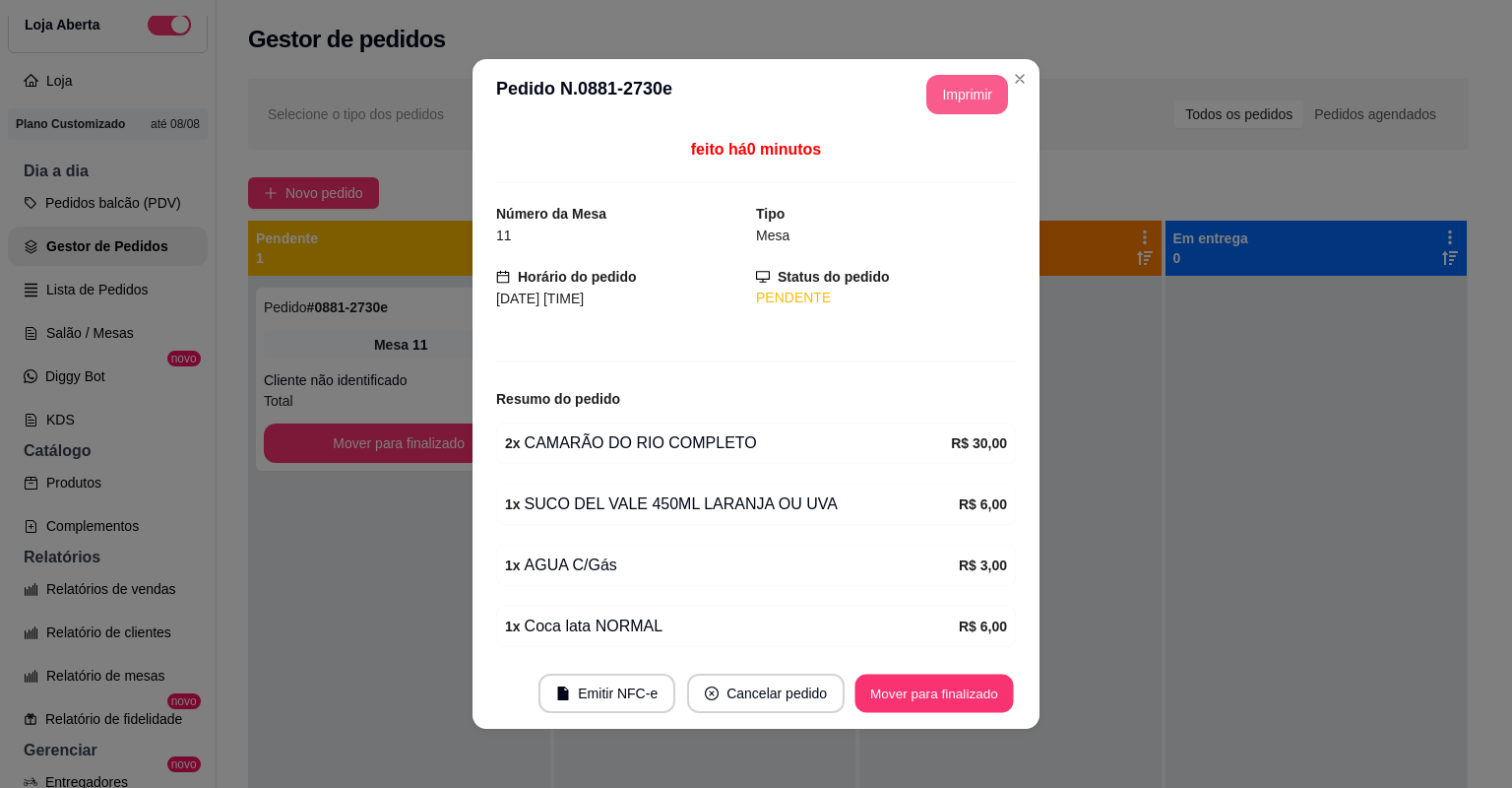 click on "Mover para finalizado" at bounding box center (934, 693) 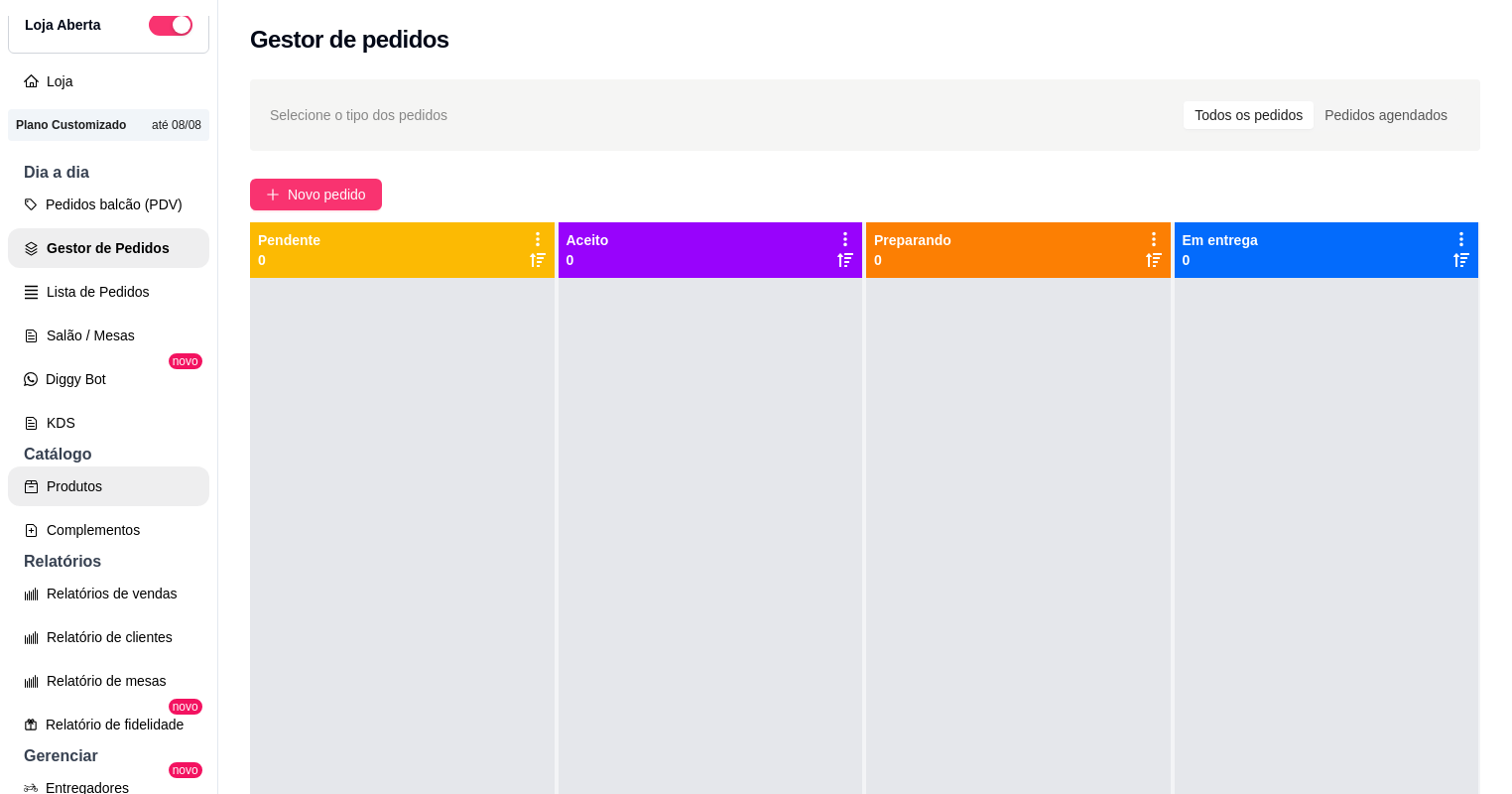click on "Produtos" at bounding box center (108, 486) 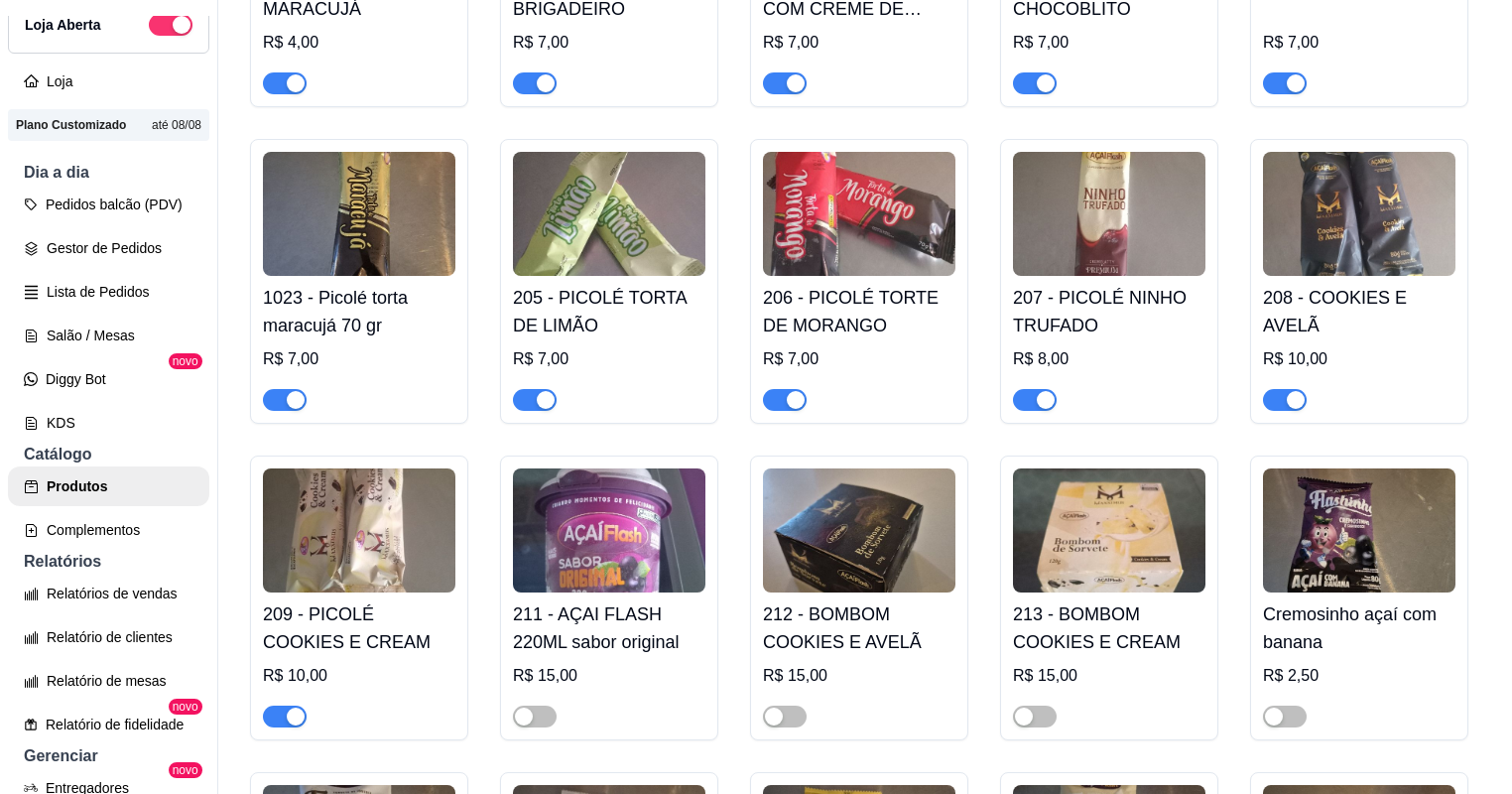 scroll, scrollTop: 7305, scrollLeft: 0, axis: vertical 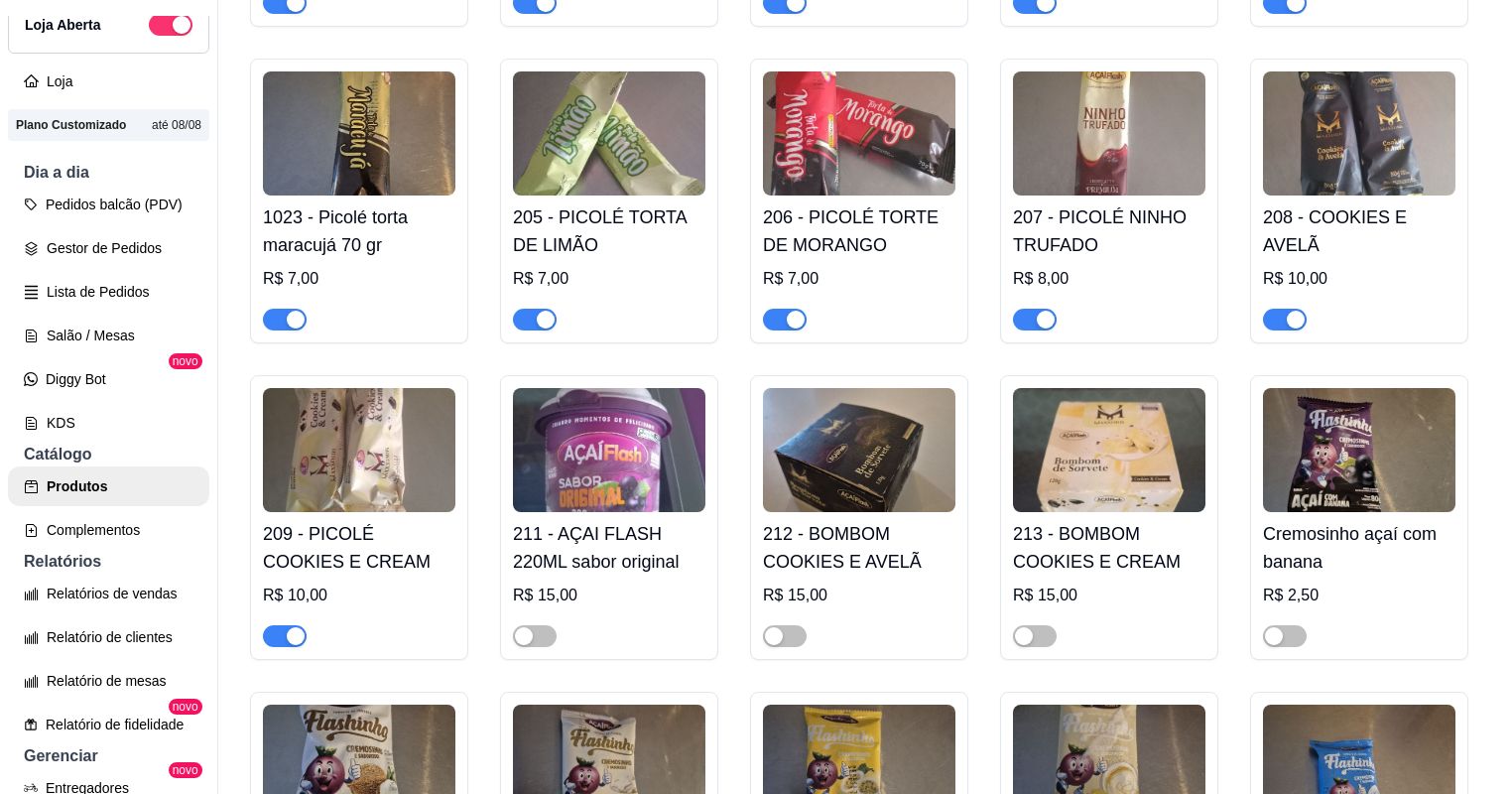 click at bounding box center [1285, 320] 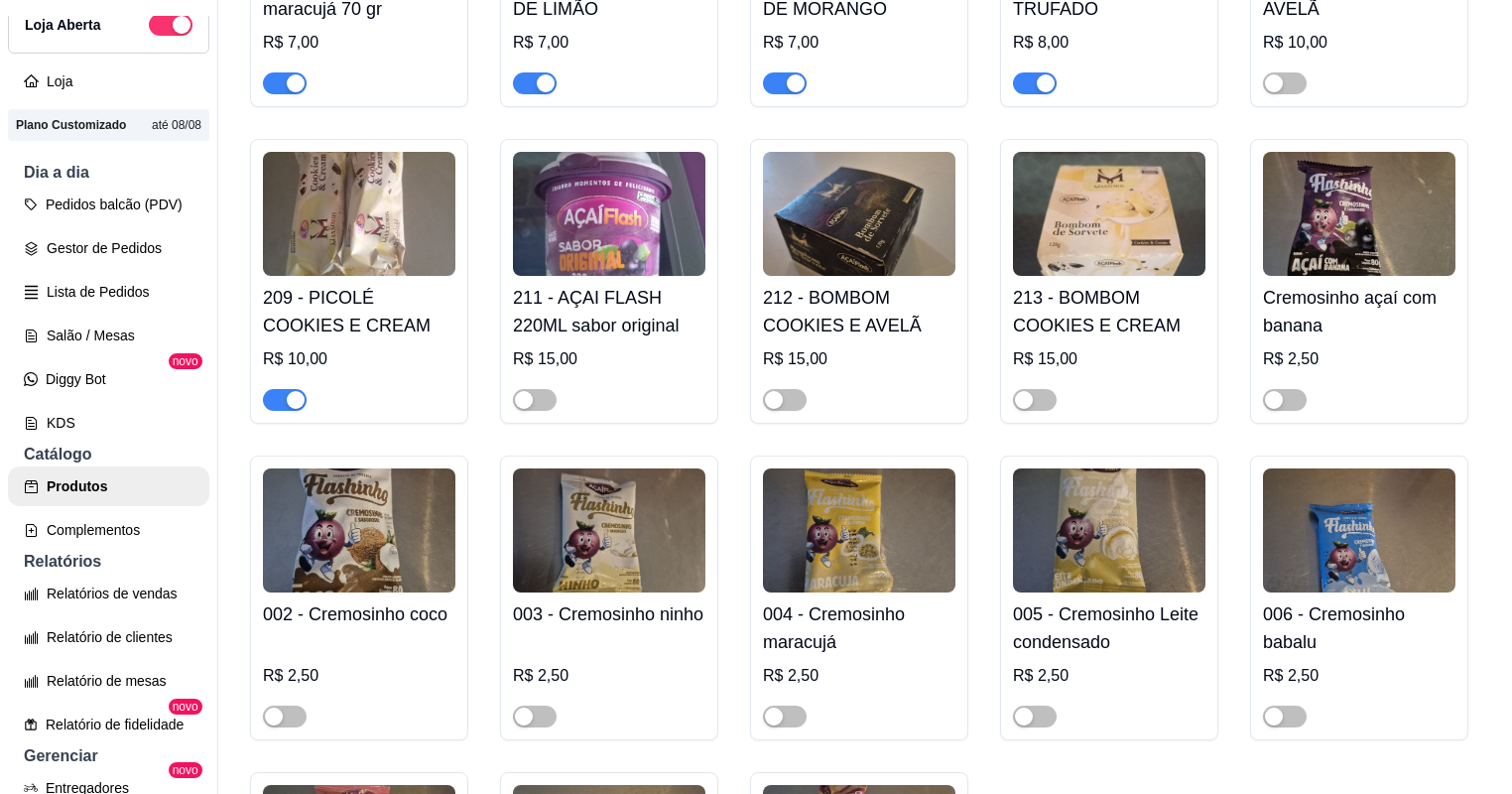 scroll, scrollTop: 7543, scrollLeft: 0, axis: vertical 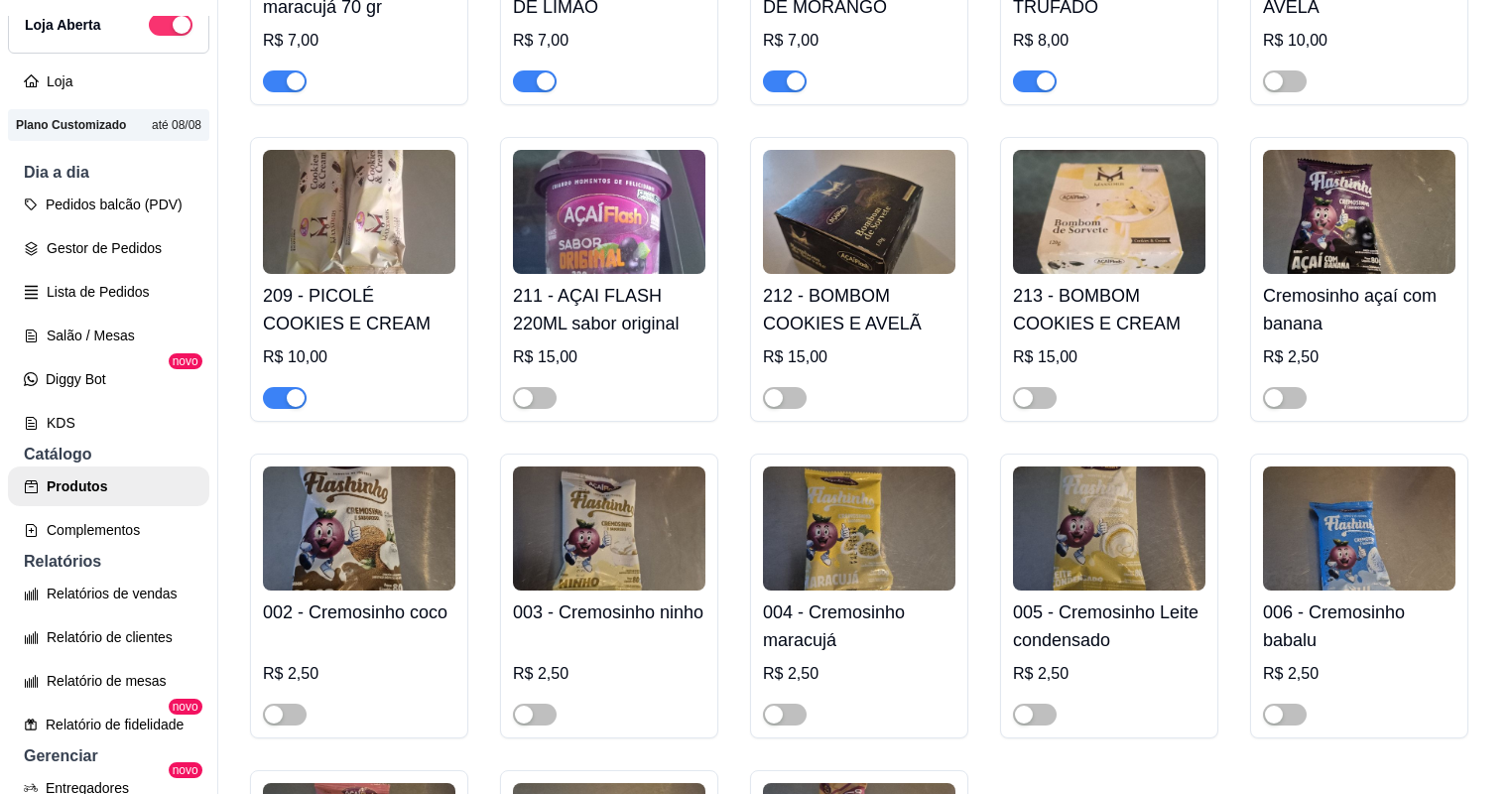 click at bounding box center (285, 398) 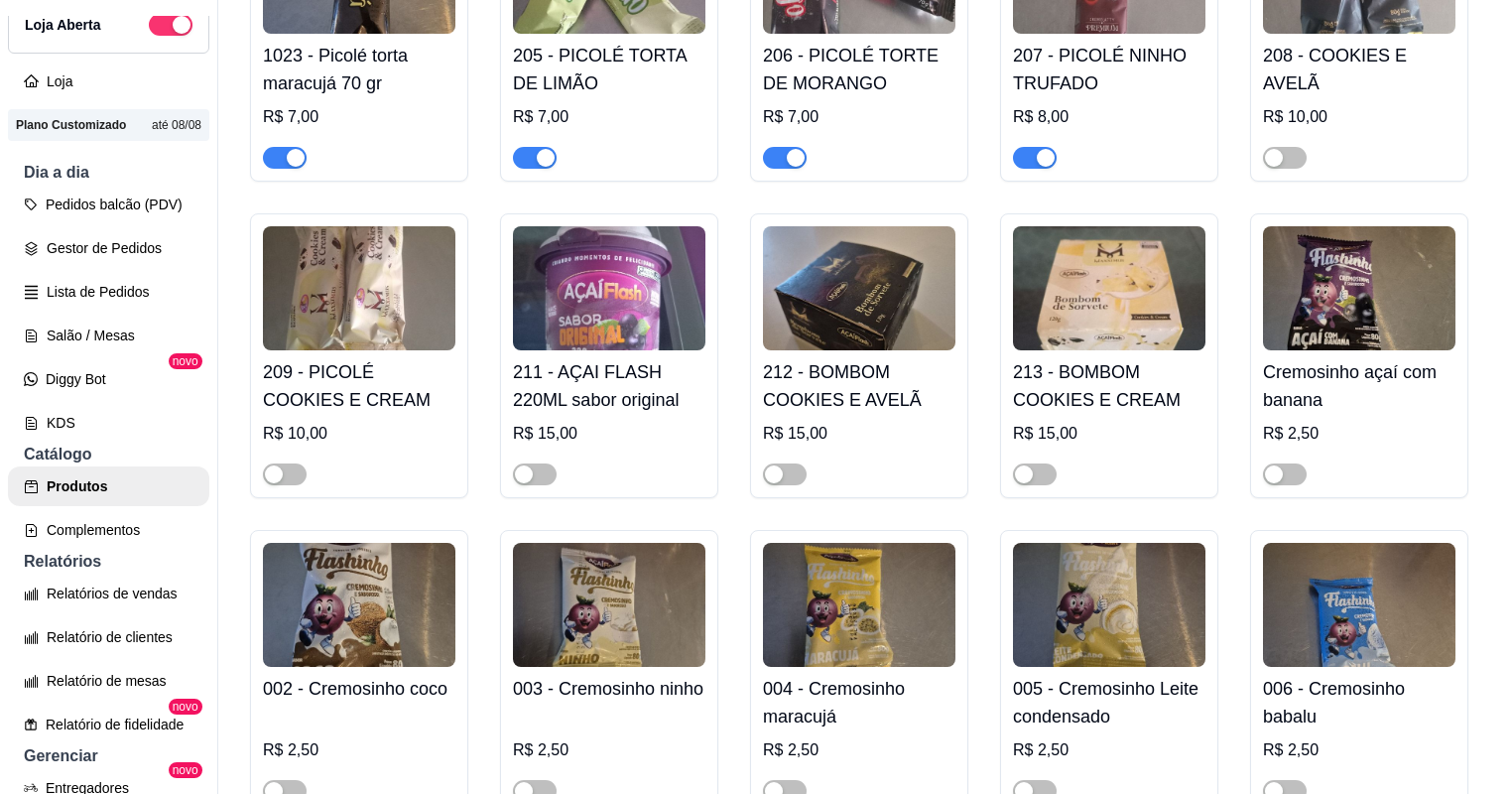 scroll, scrollTop: 7305, scrollLeft: 0, axis: vertical 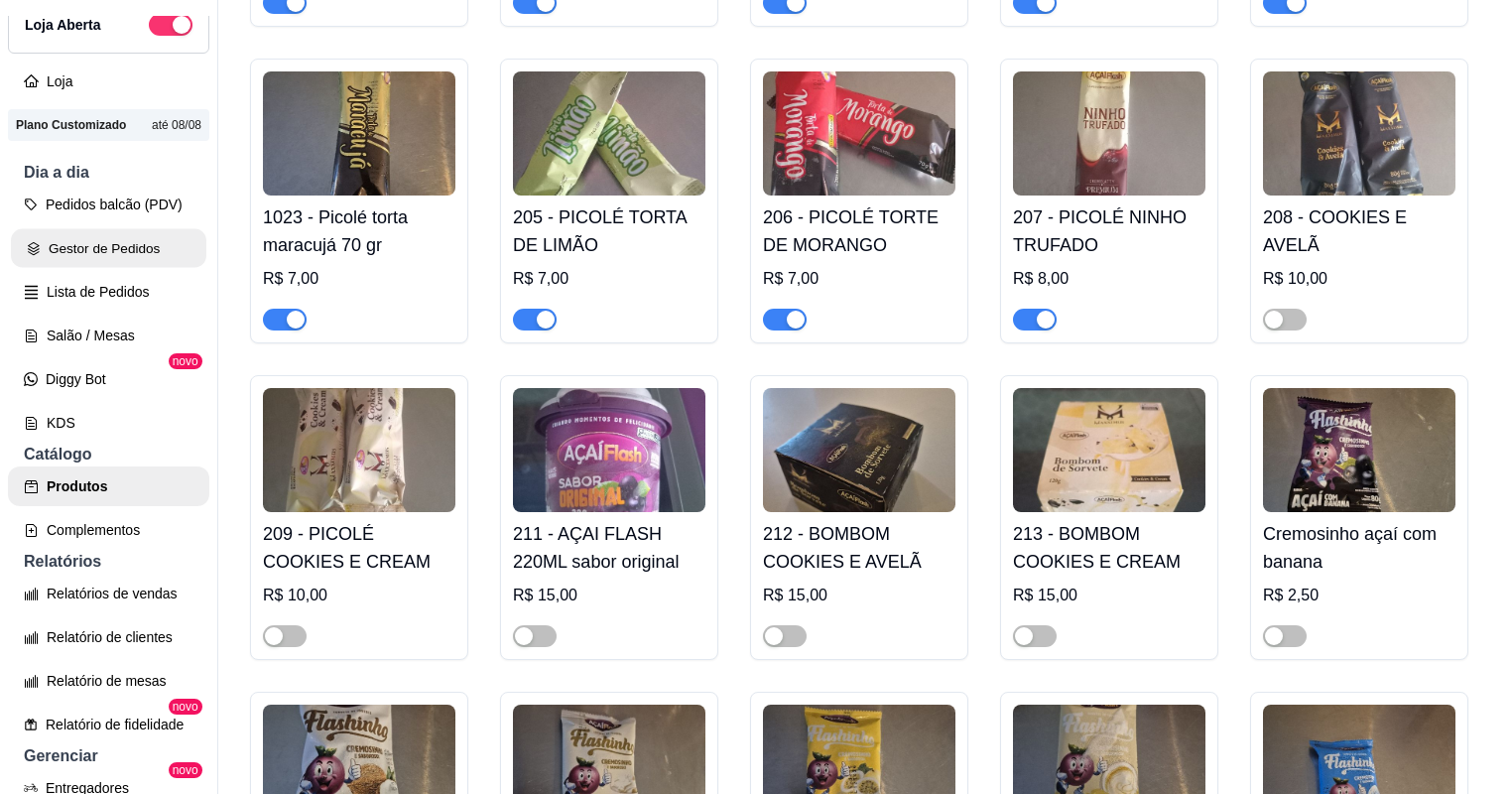 click on "Gestor de Pedidos" at bounding box center (108, 248) 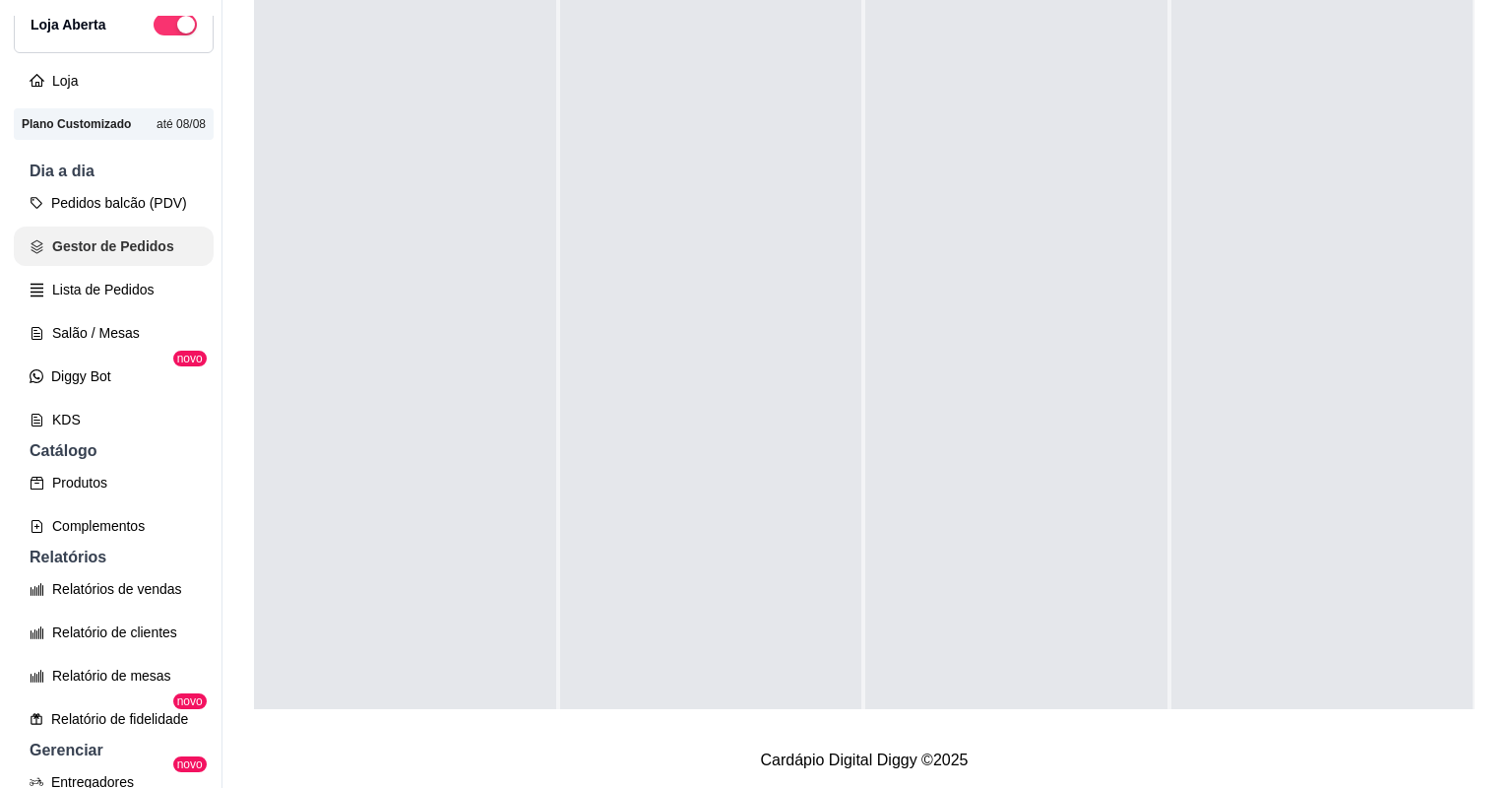 scroll, scrollTop: 0, scrollLeft: 0, axis: both 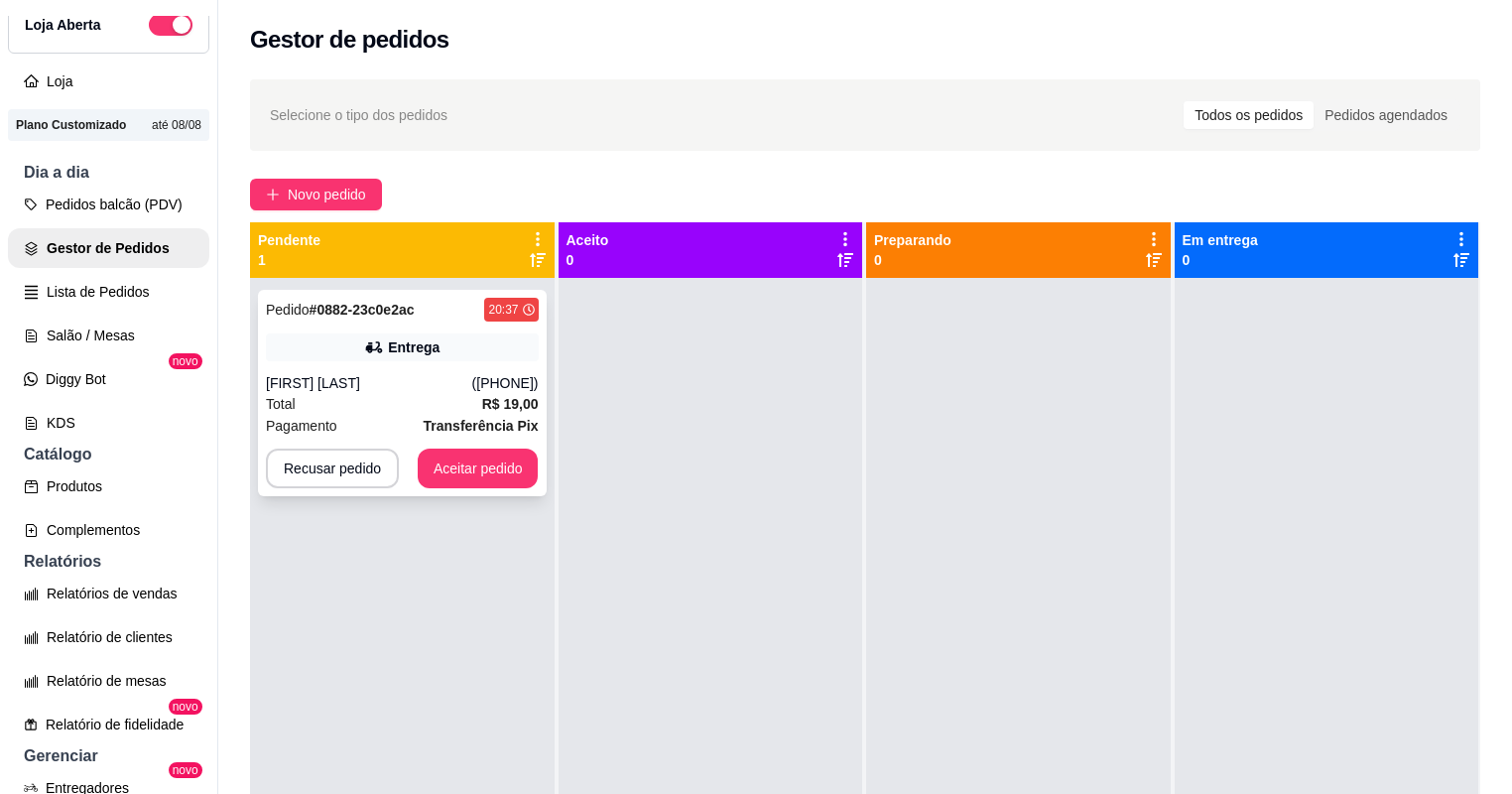 click on "Total R$ 19,00" at bounding box center (402, 404) 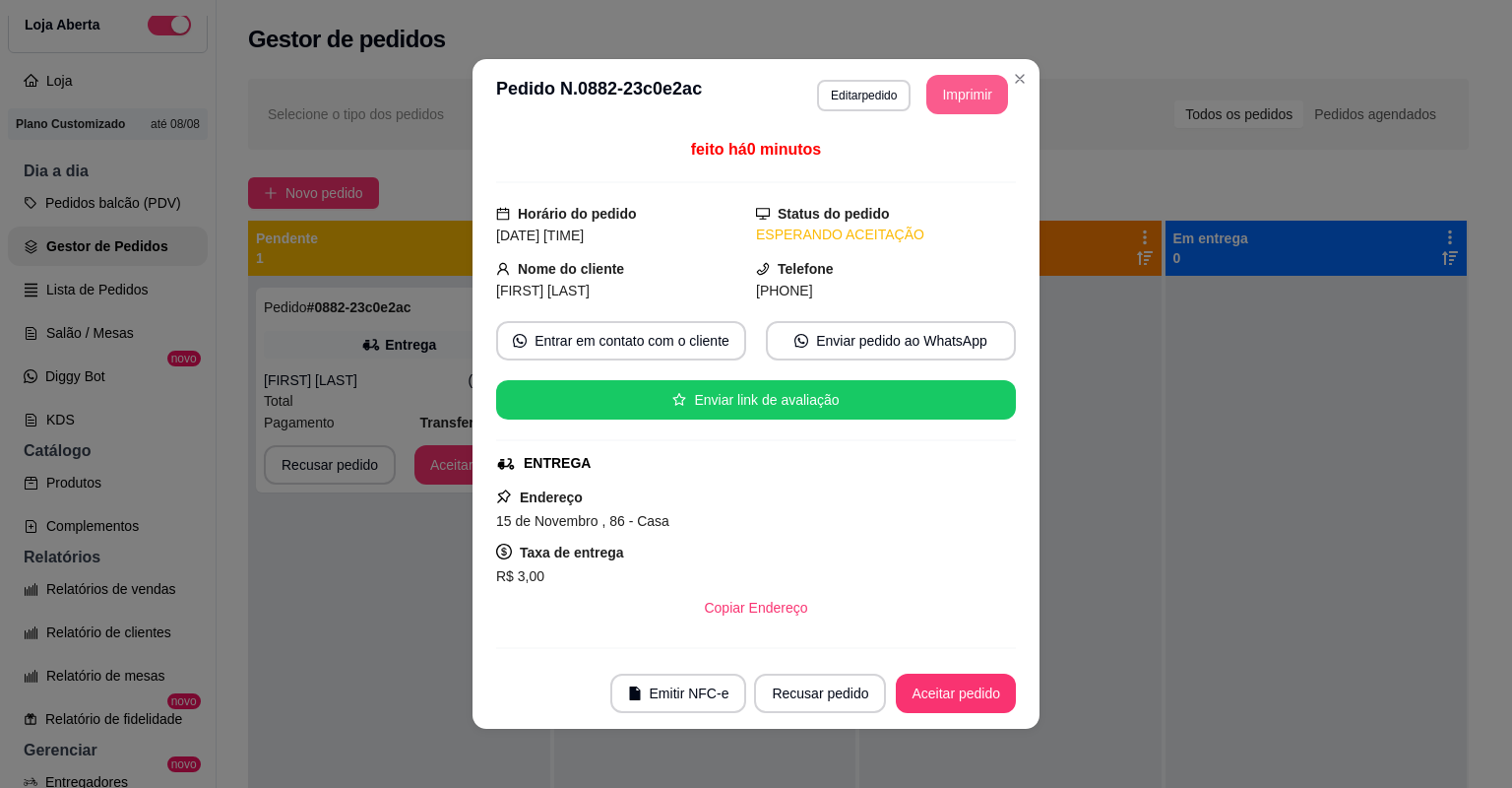 click on "Imprimir" at bounding box center (967, 95) 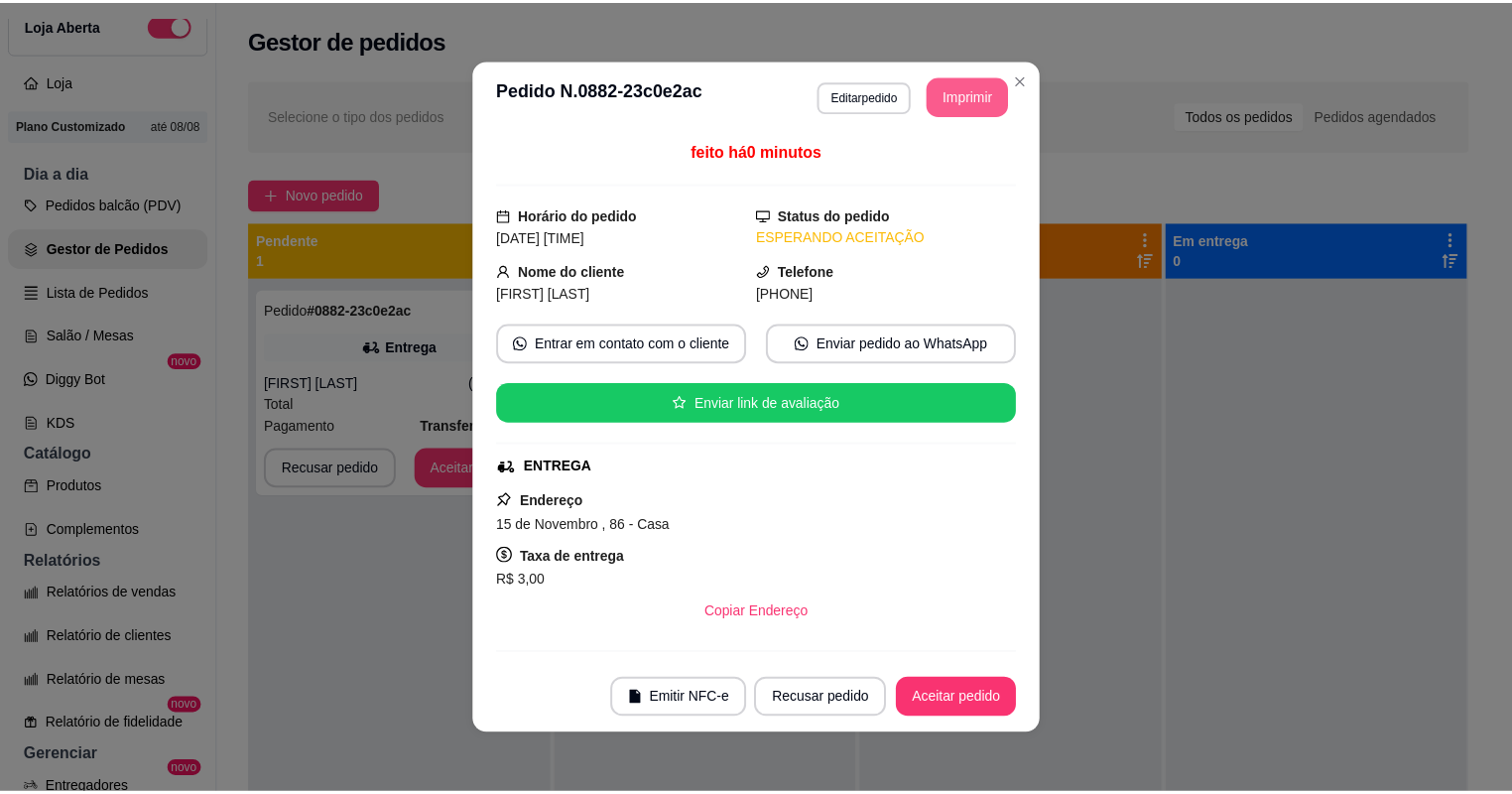 scroll, scrollTop: 0, scrollLeft: 0, axis: both 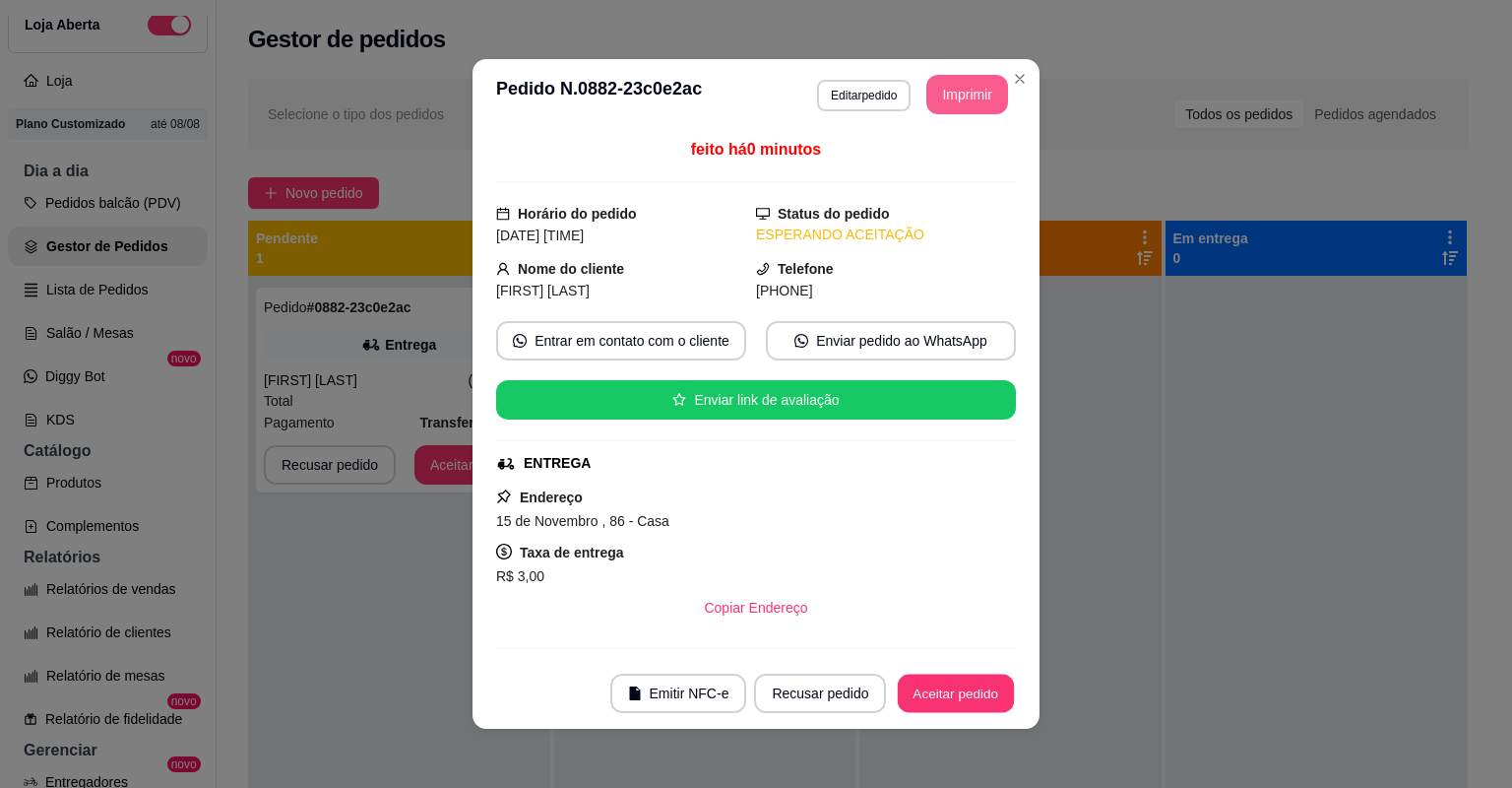 click on "Aceitar pedido" at bounding box center (956, 693) 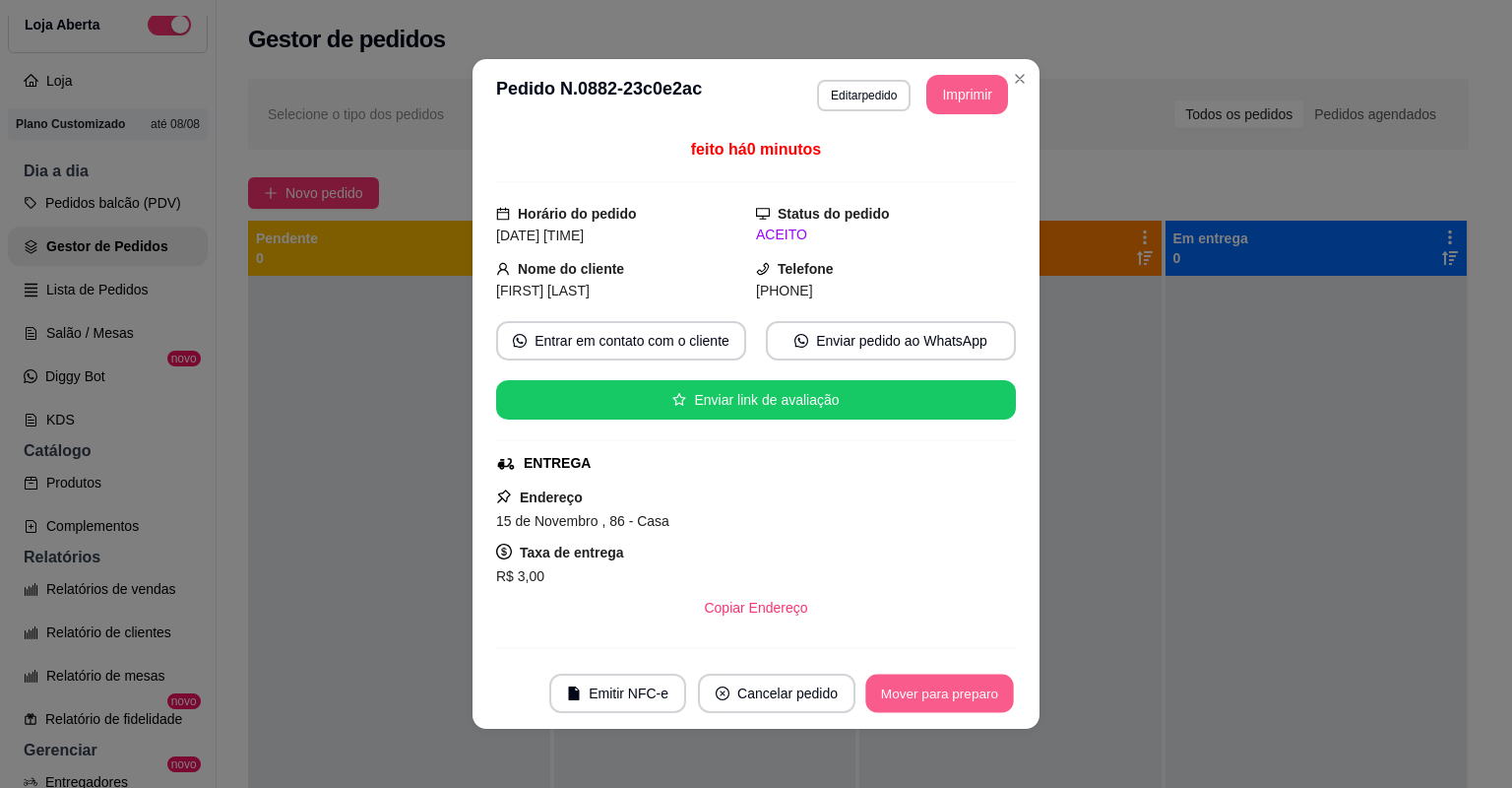 click on "Mover para preparo" at bounding box center [939, 693] 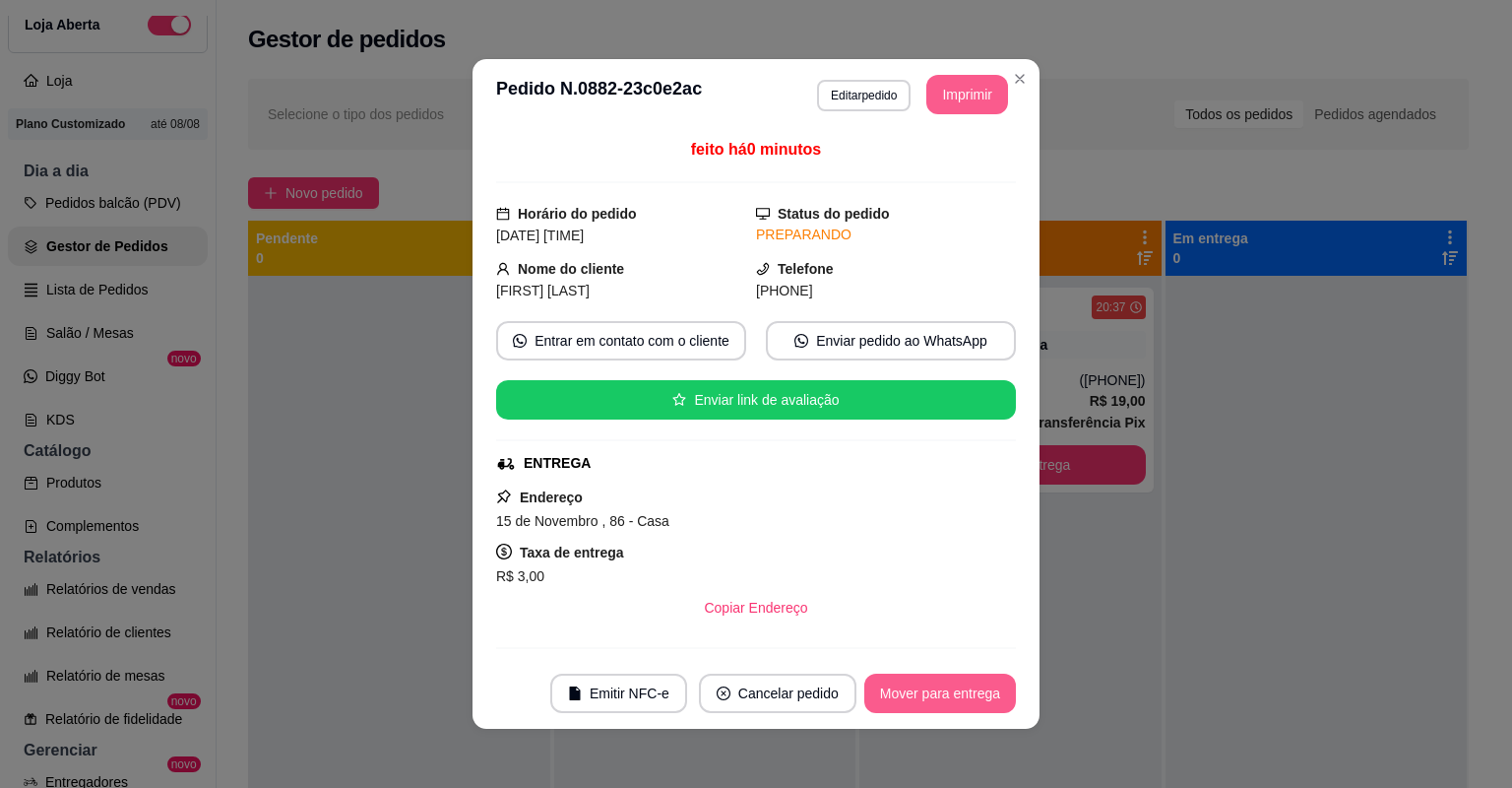 click on "Mover para entrega" at bounding box center (940, 693) 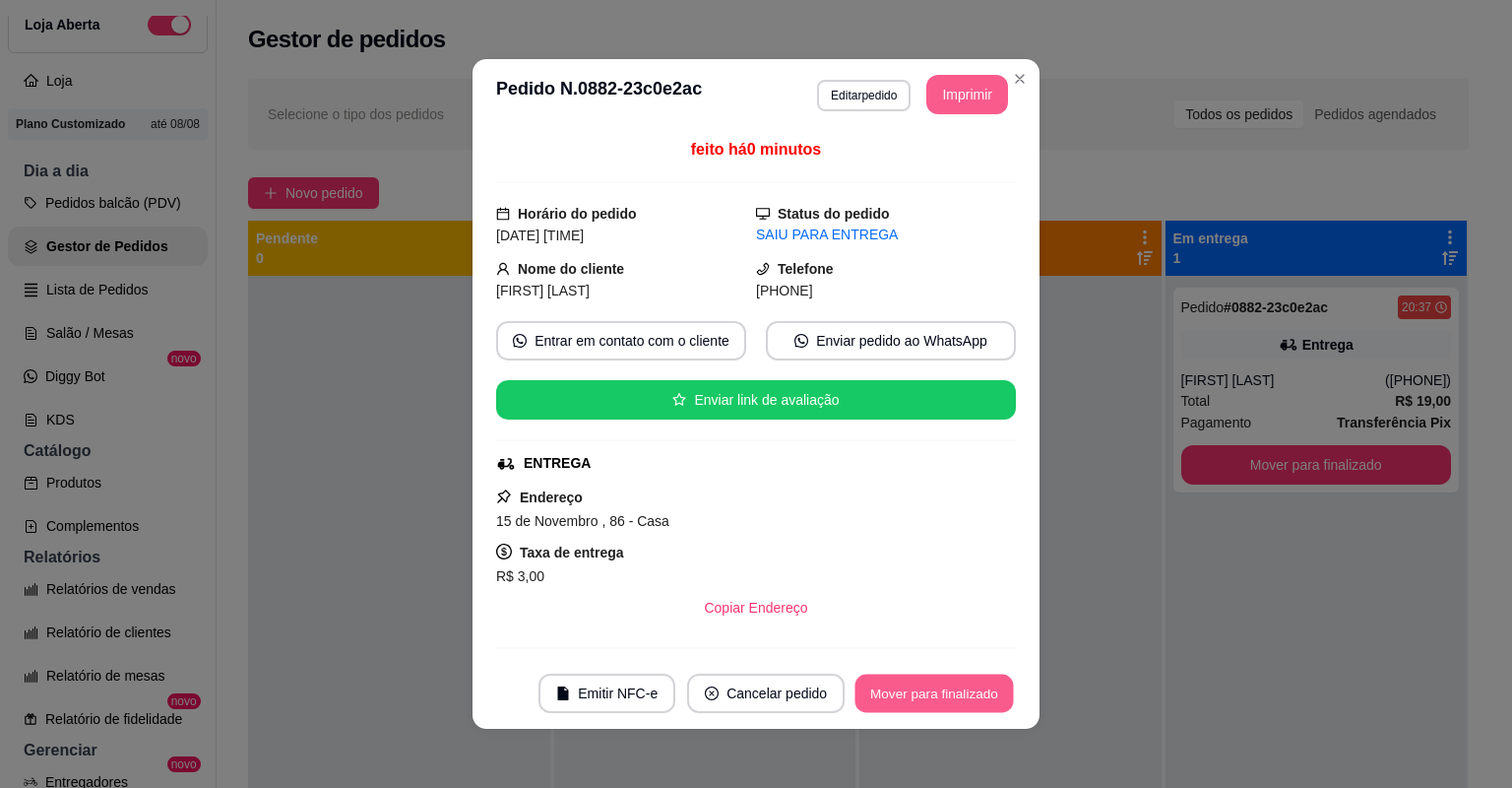 click on "Mover para finalizado" at bounding box center [934, 693] 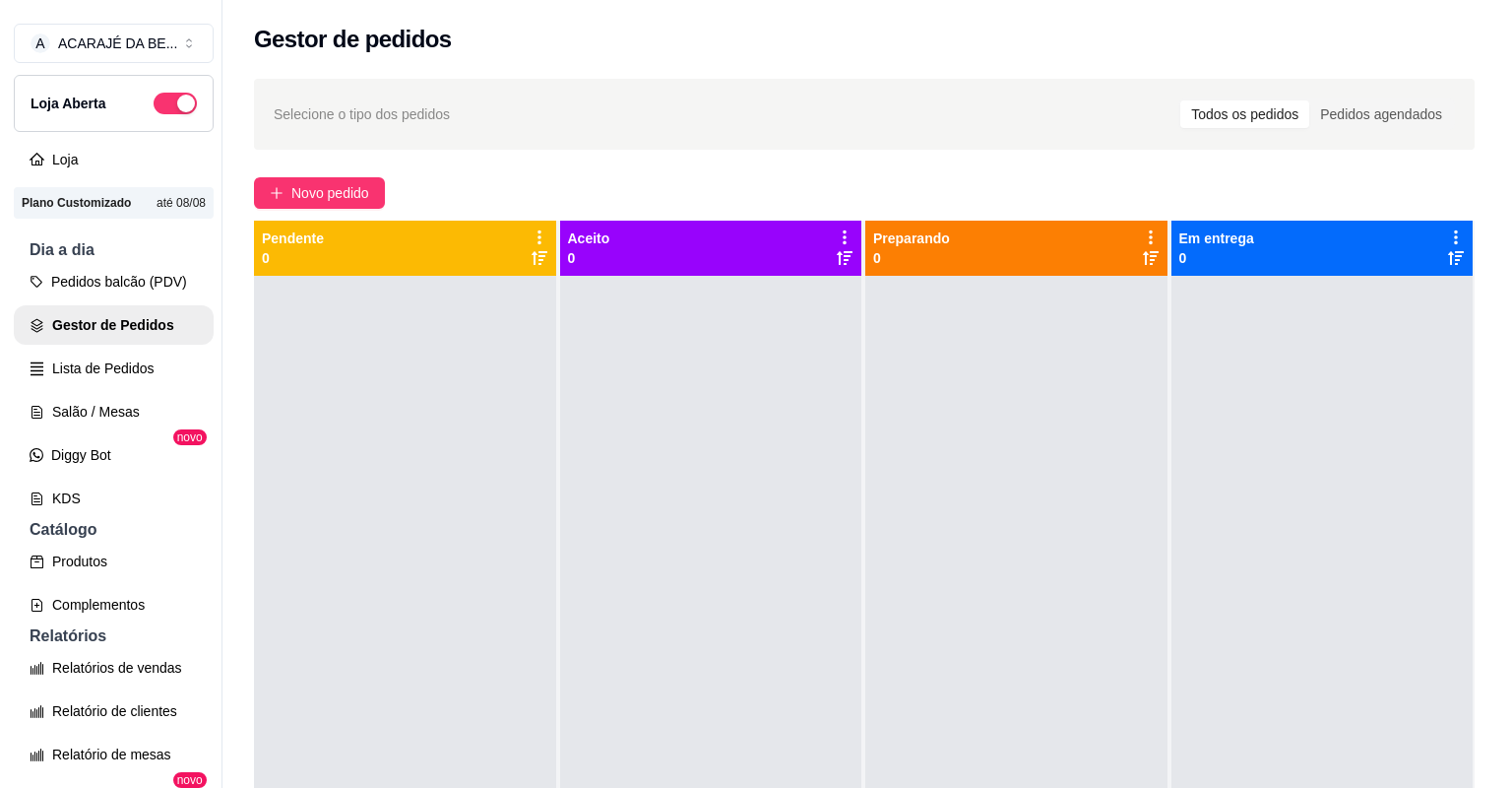 scroll, scrollTop: 0, scrollLeft: 0, axis: both 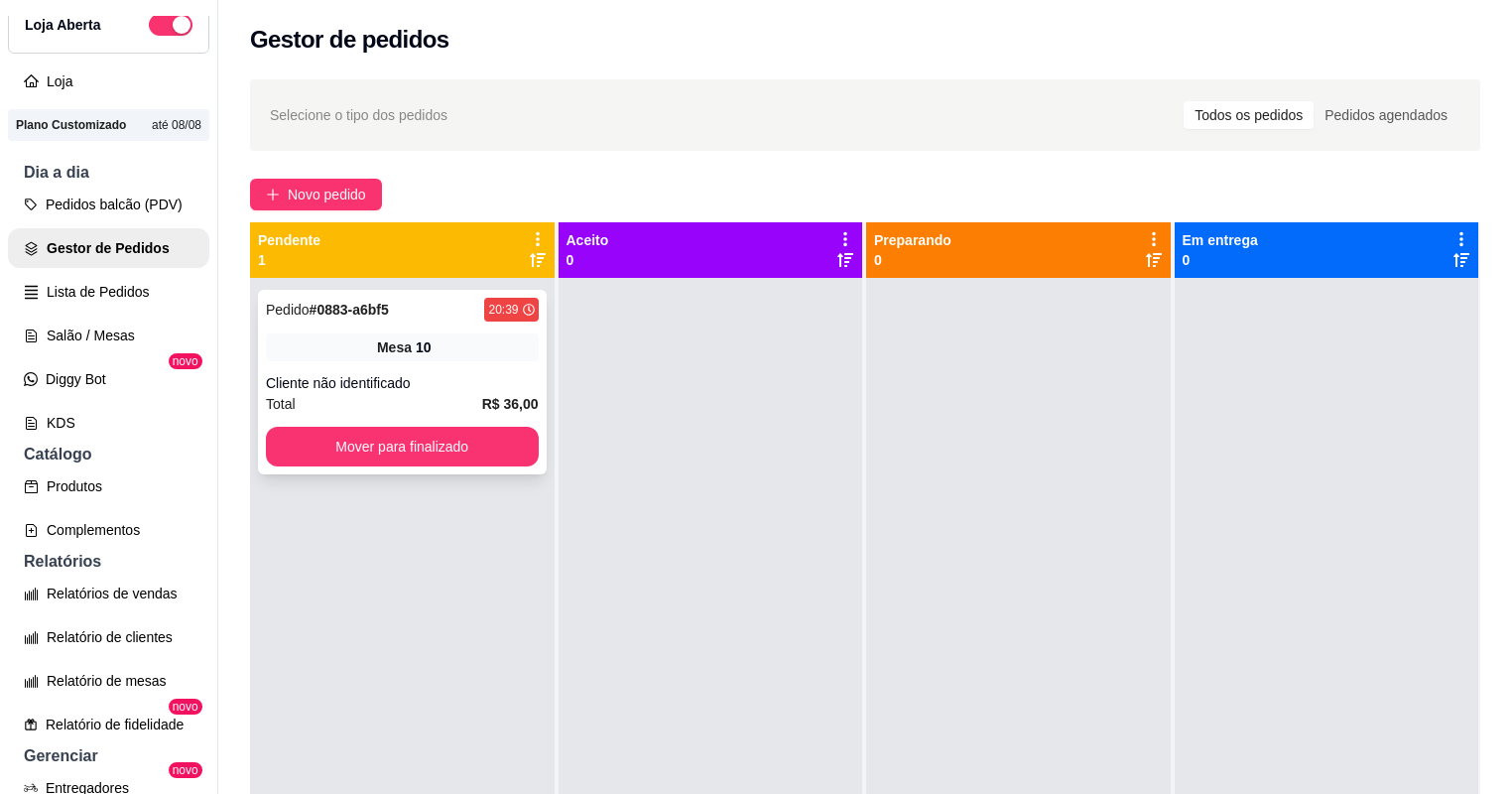 click on "R$ 36,00" at bounding box center [510, 404] 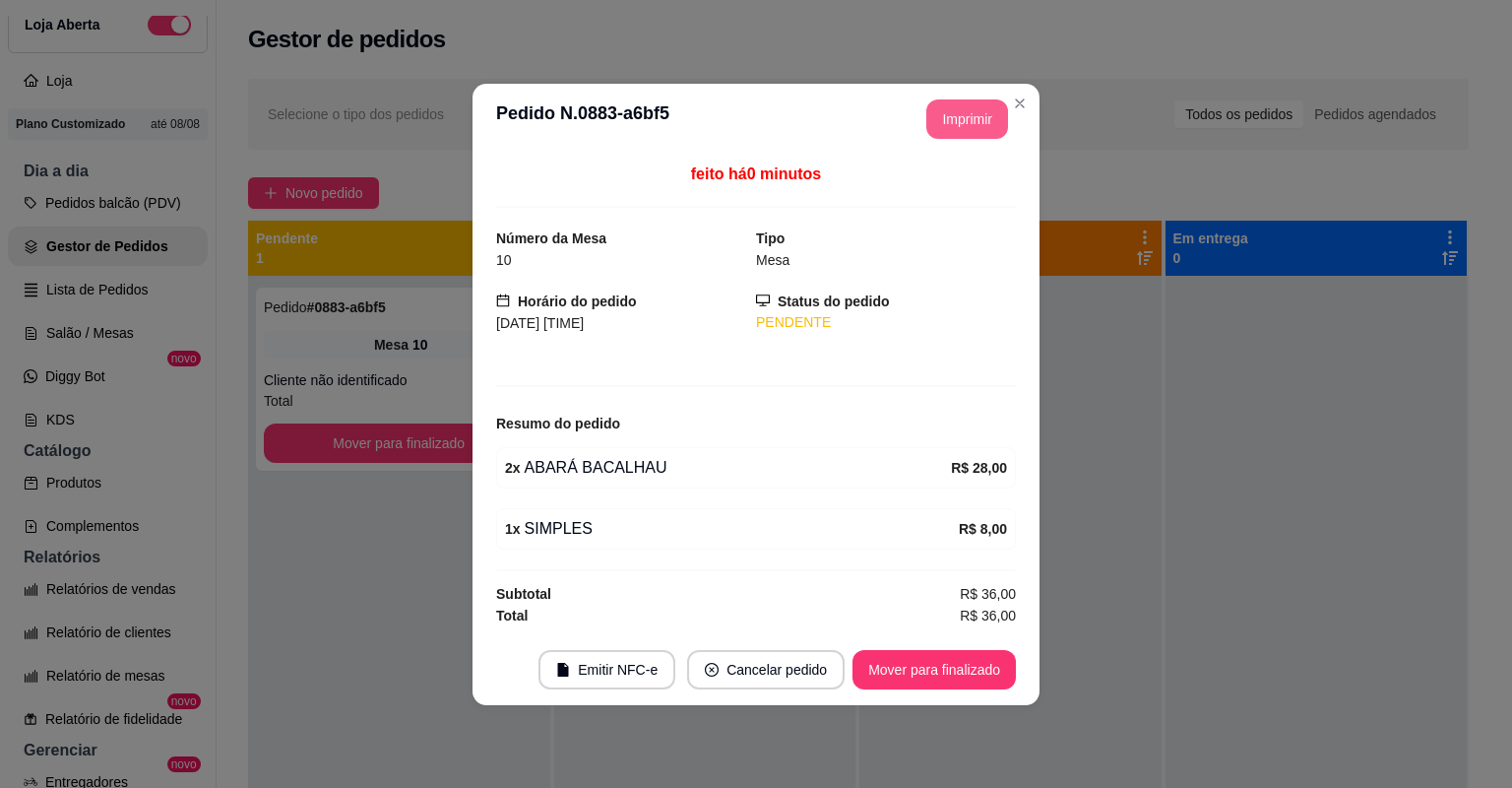 click on "Imprimir" at bounding box center (967, 119) 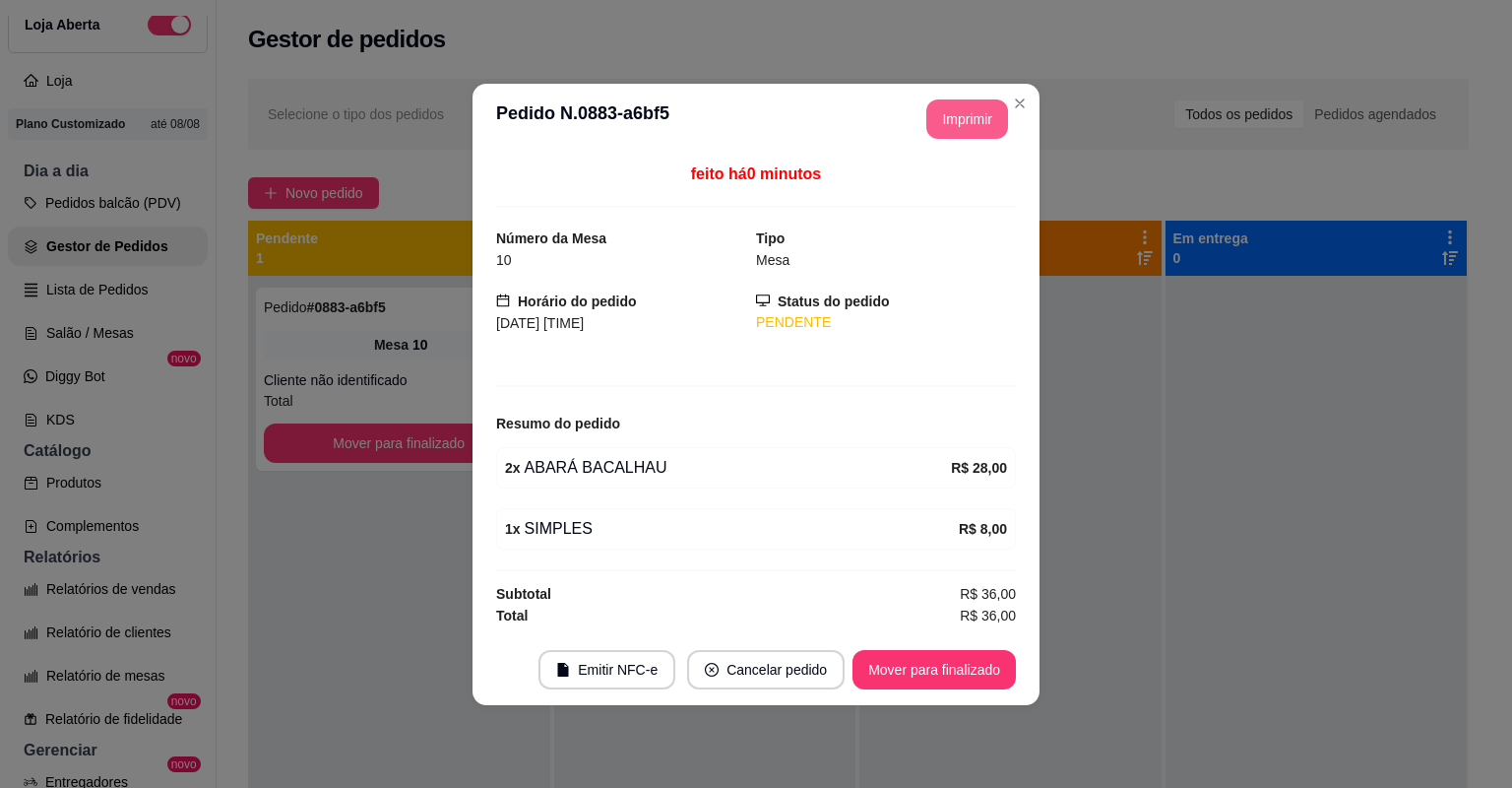 scroll, scrollTop: 0, scrollLeft: 0, axis: both 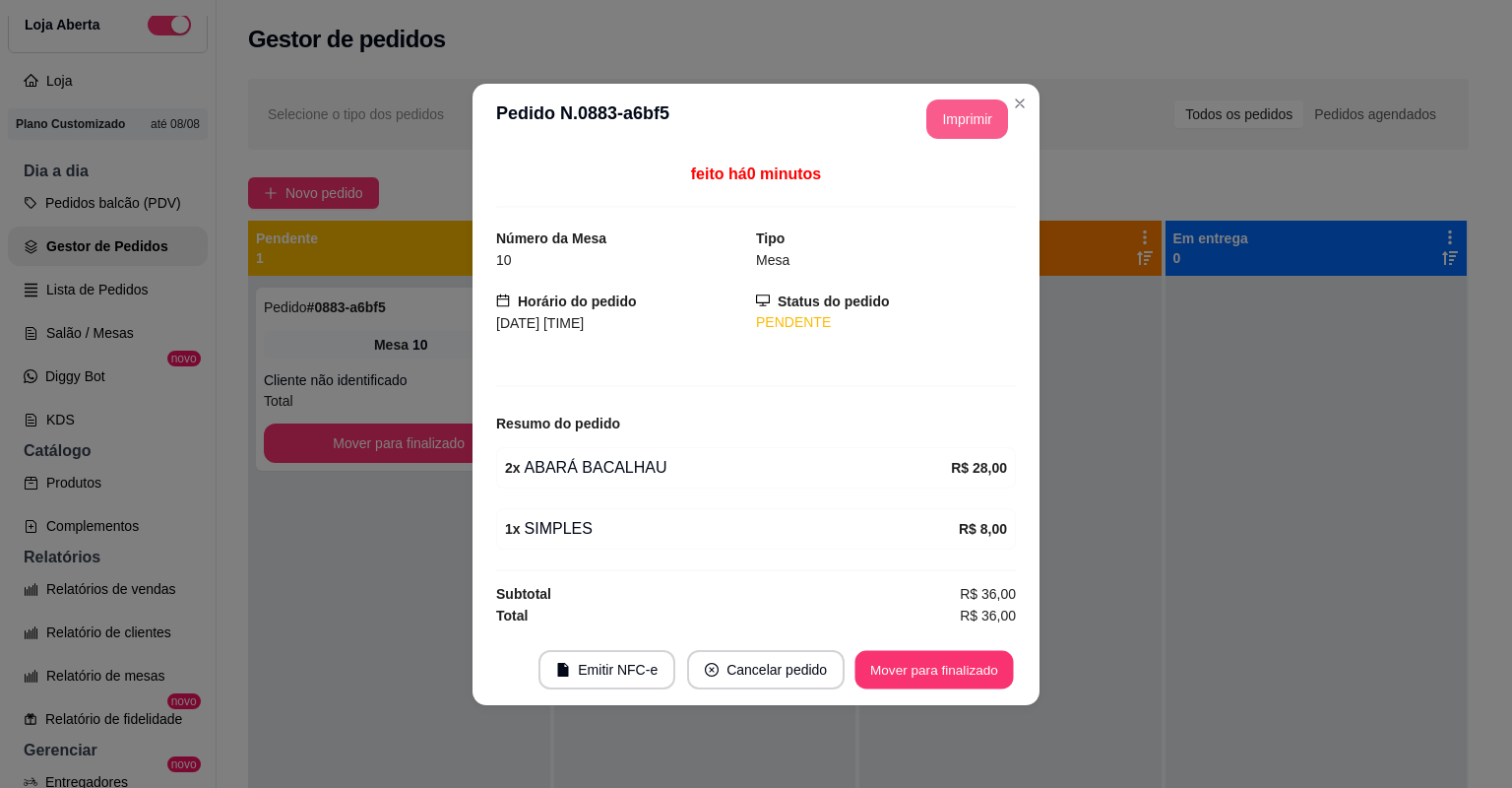 click on "Mover para finalizado" at bounding box center (934, 669) 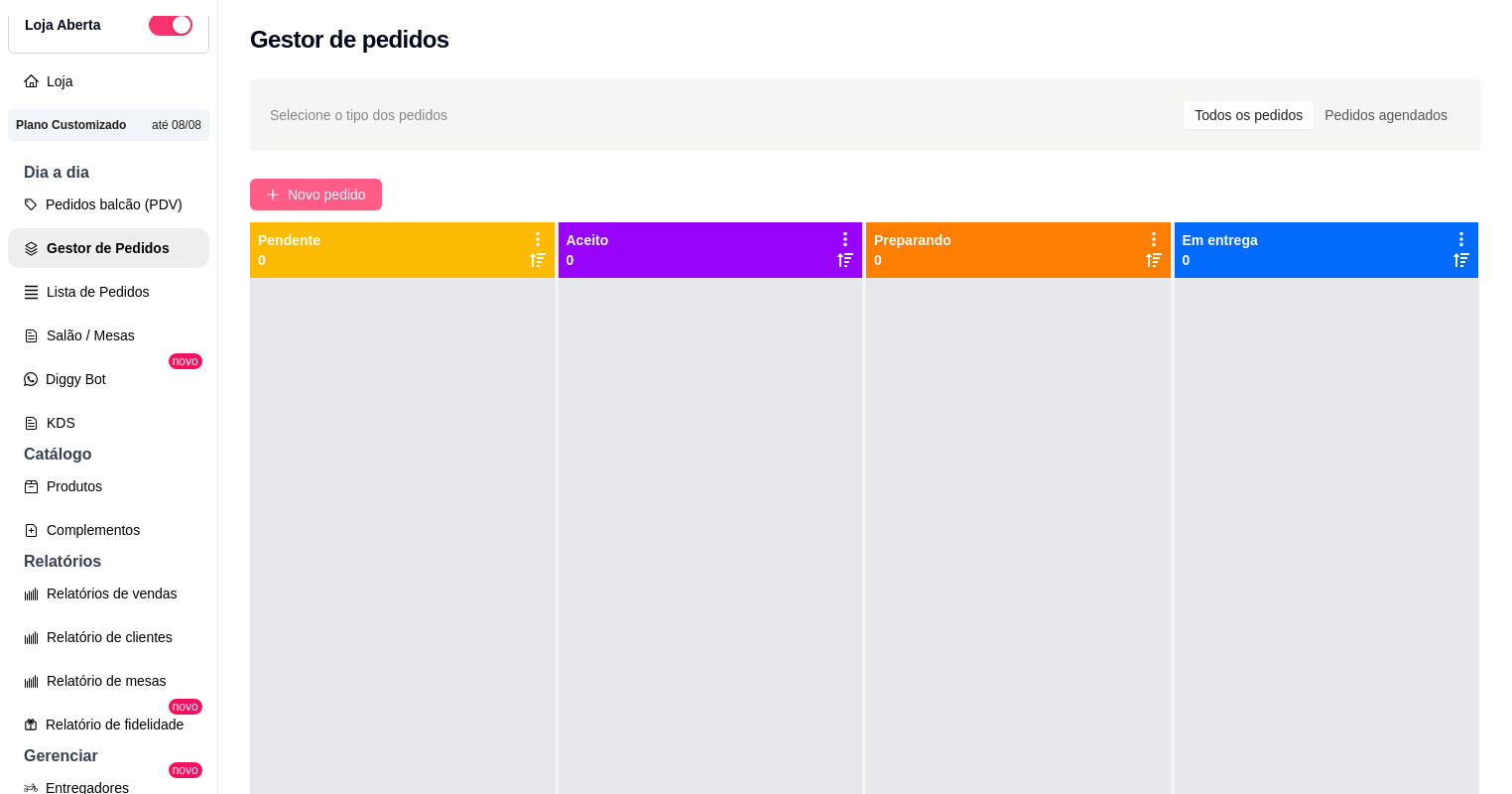 click on "Novo pedido" at bounding box center [326, 195] 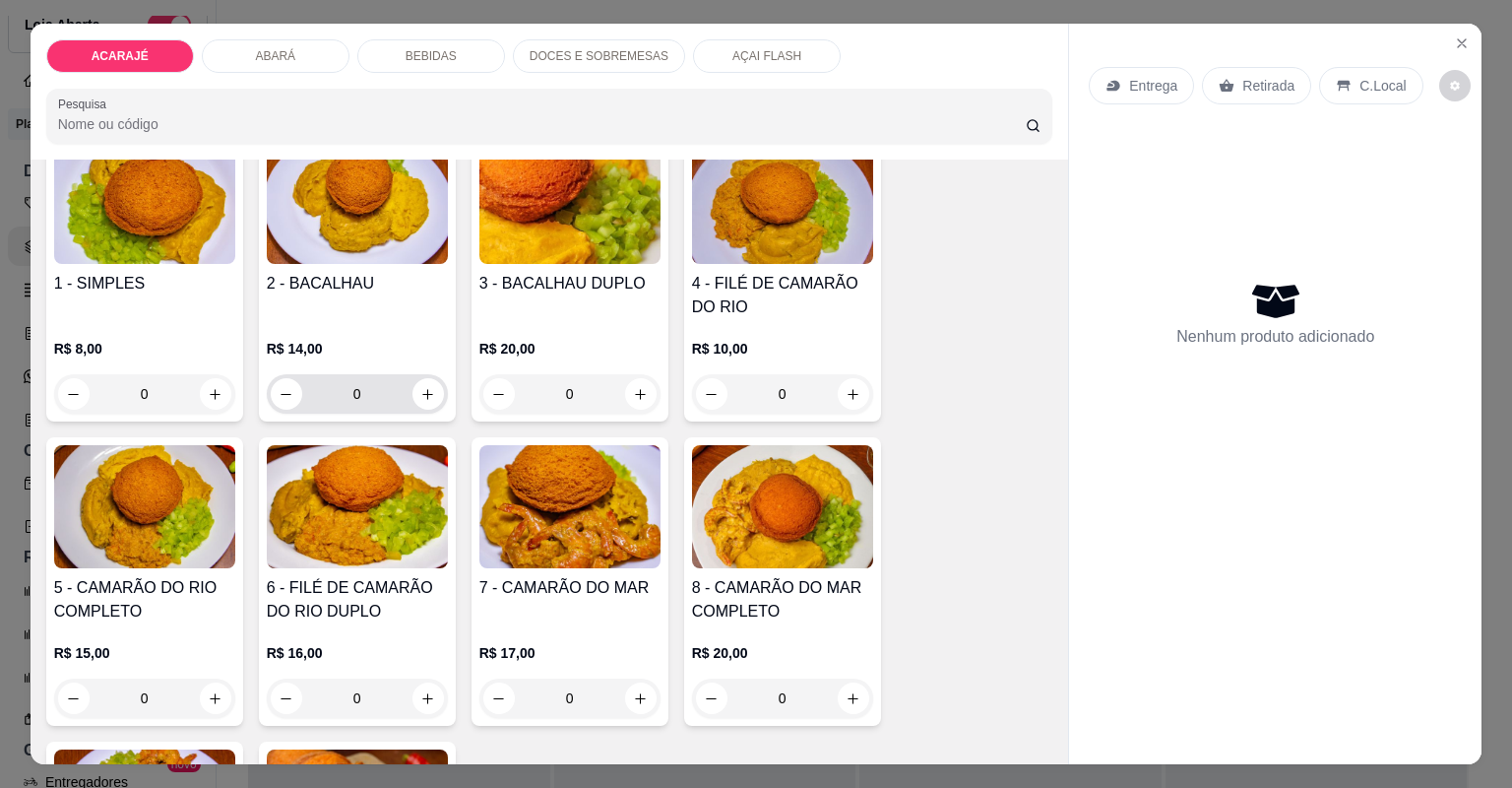 scroll, scrollTop: 158, scrollLeft: 0, axis: vertical 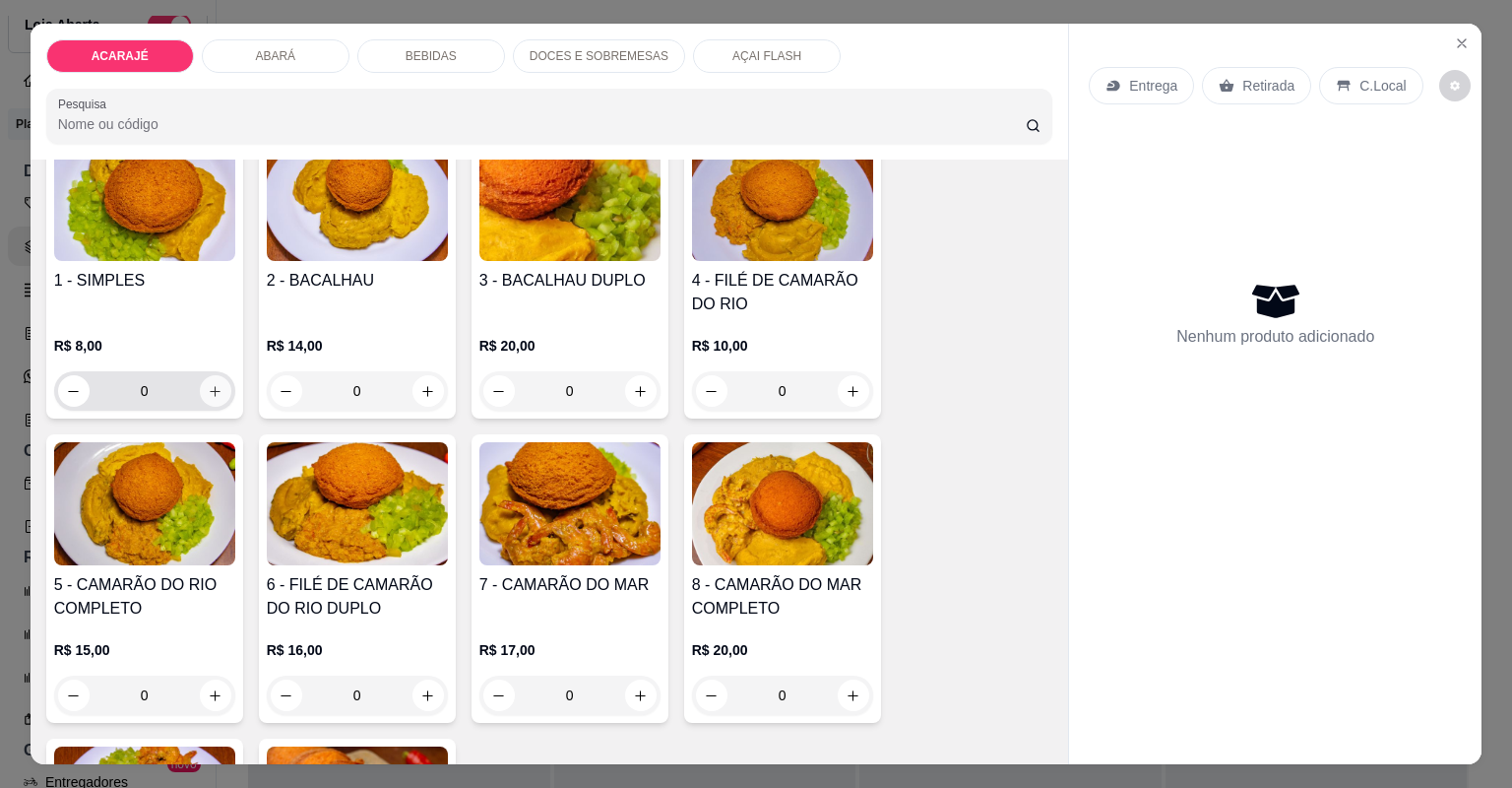 click 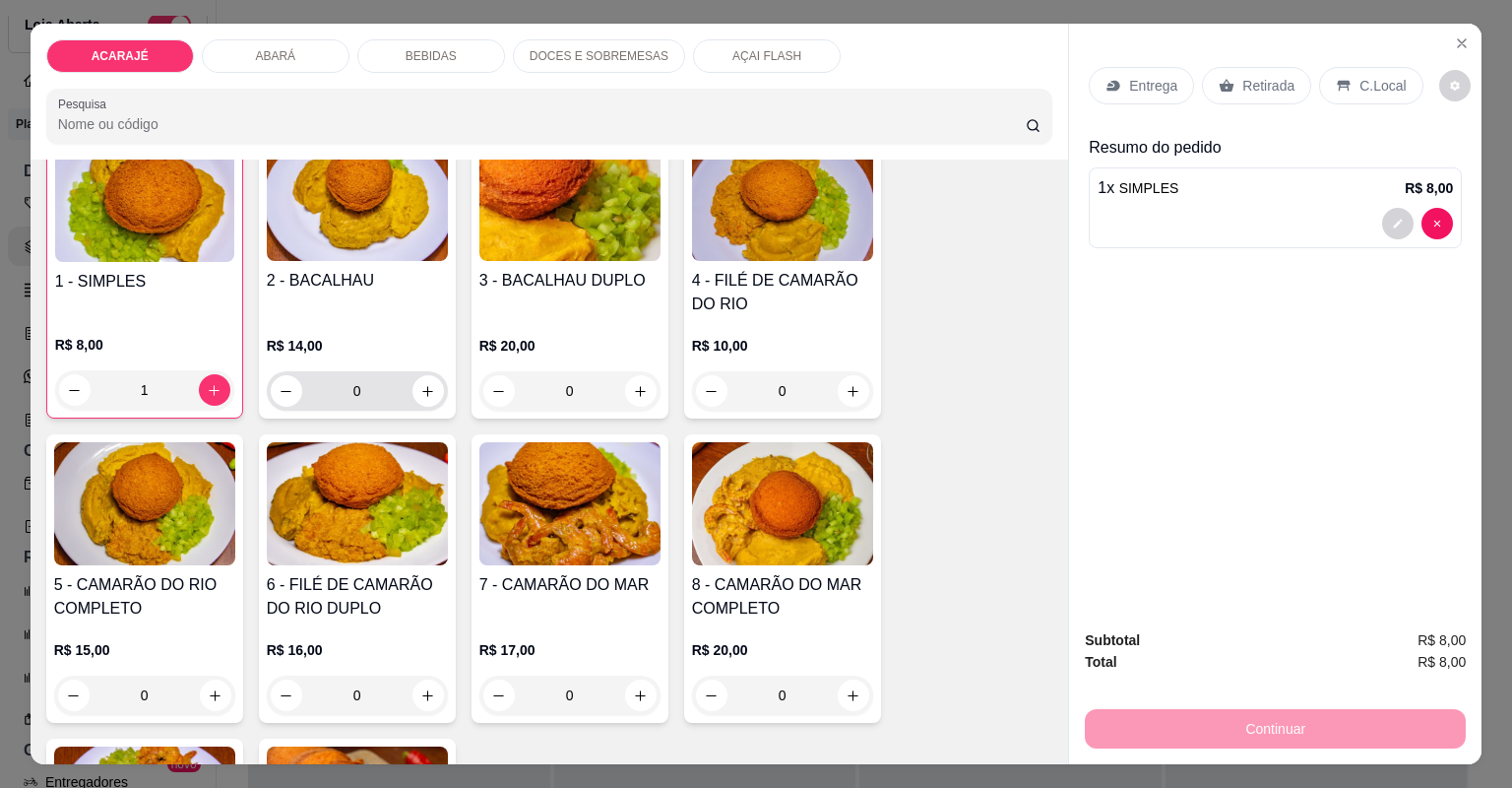 scroll, scrollTop: 158, scrollLeft: 0, axis: vertical 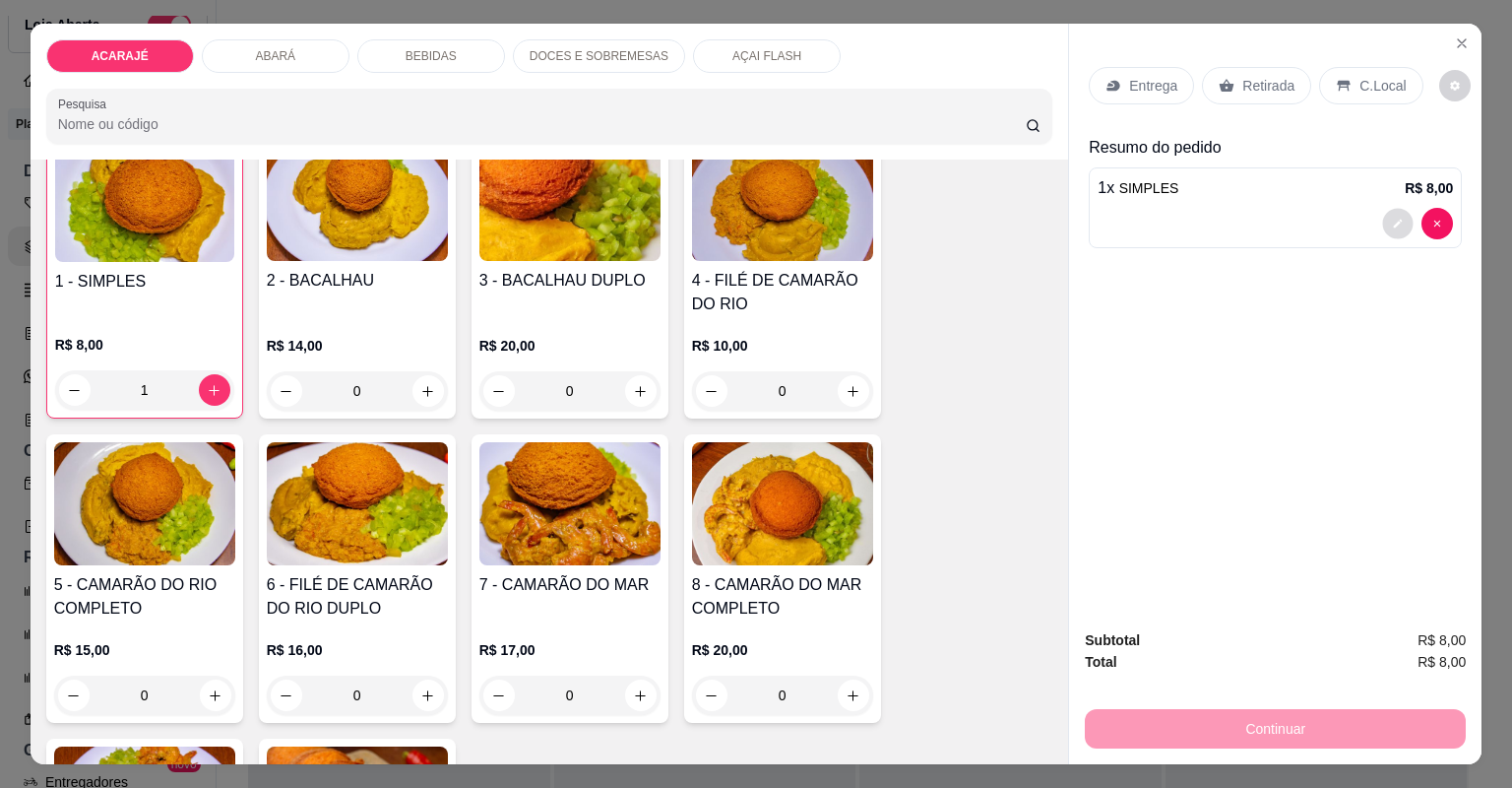 click at bounding box center [1398, 223] 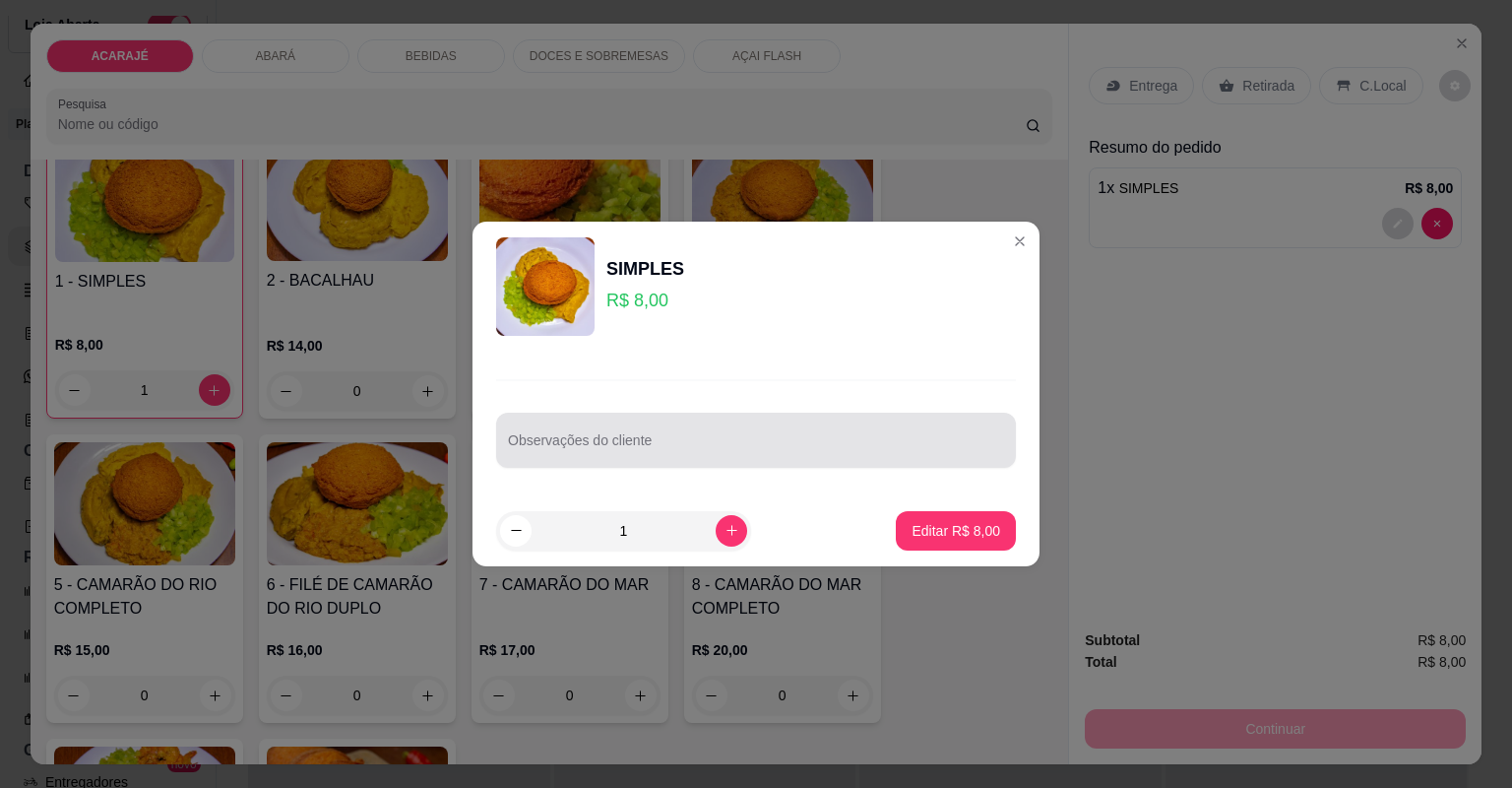 click at bounding box center (756, 440) 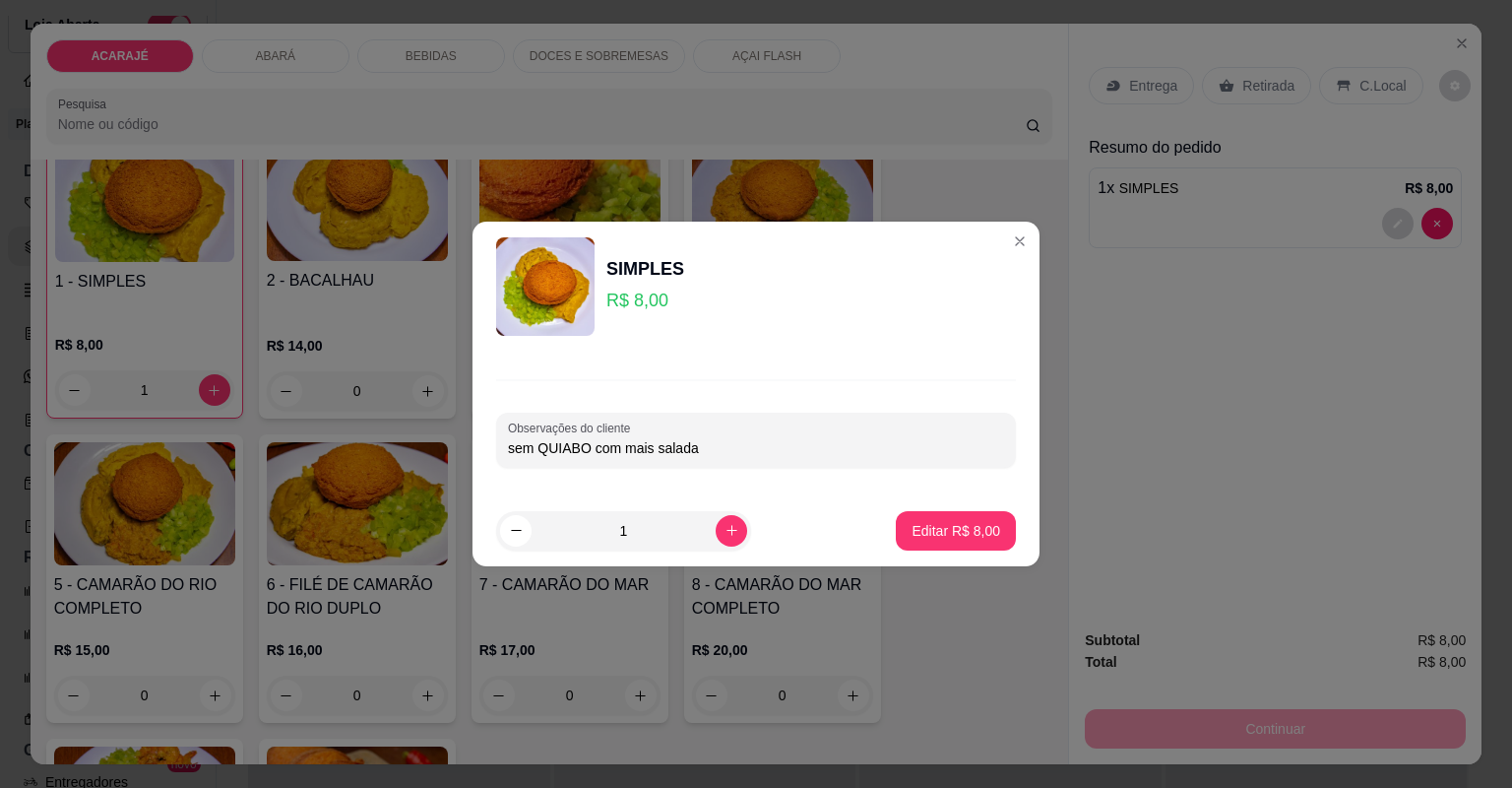 drag, startPoint x: 764, startPoint y: 450, endPoint x: 653, endPoint y: 453, distance: 111.04053 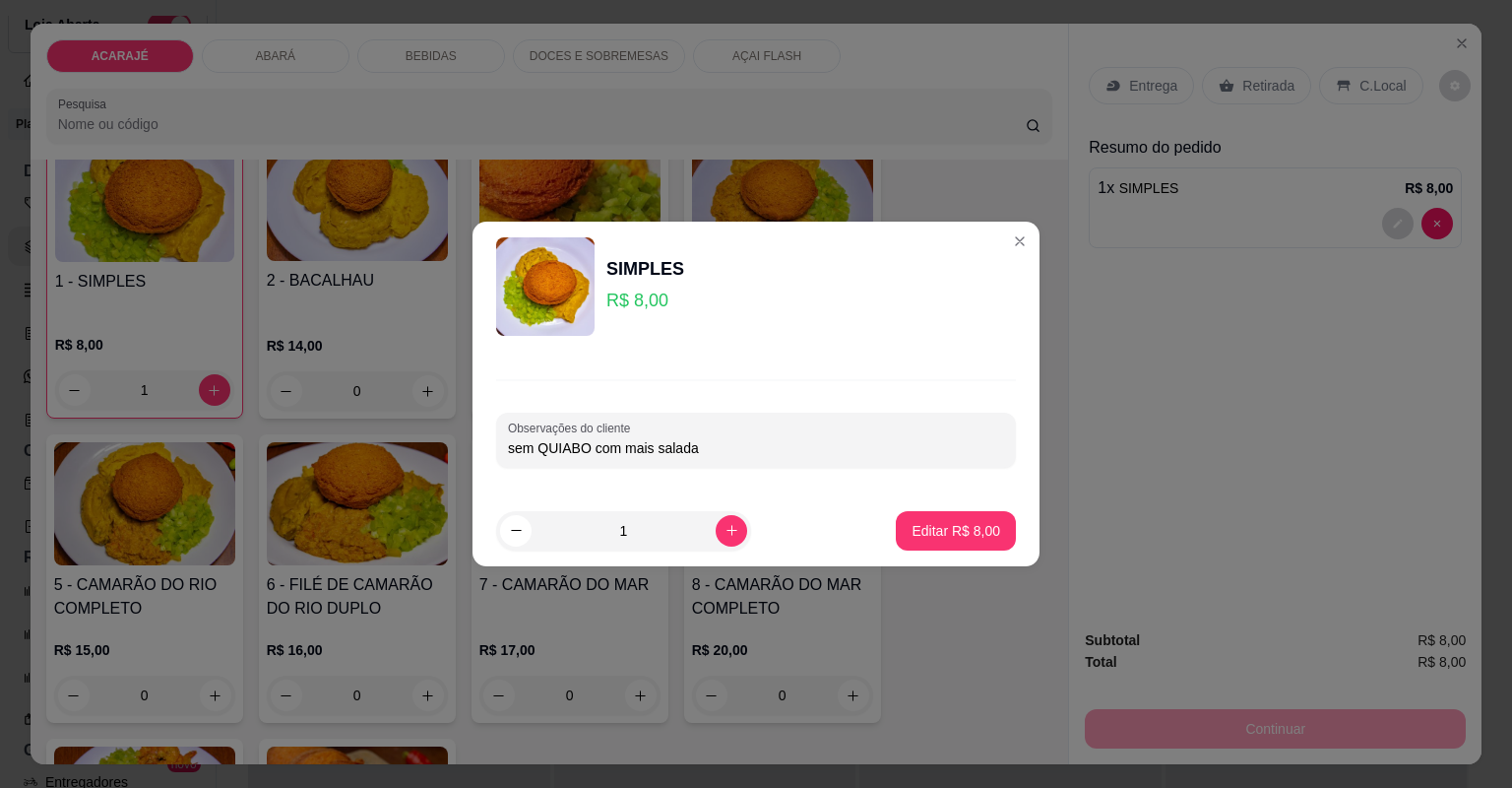 click on "sem QUIABO com mais salada" at bounding box center [756, 448] 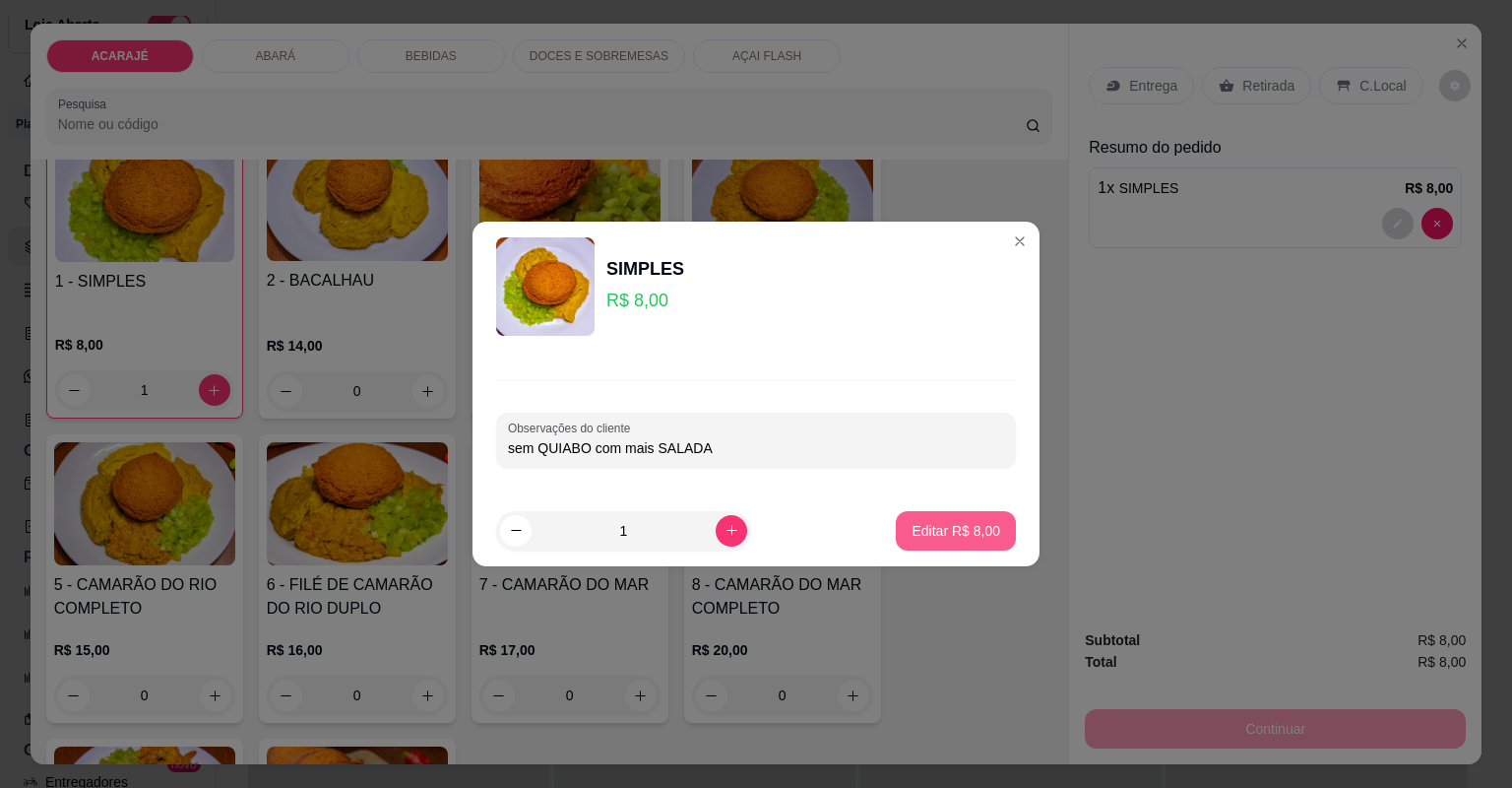 type on "sem QUIABO com mais SALADA" 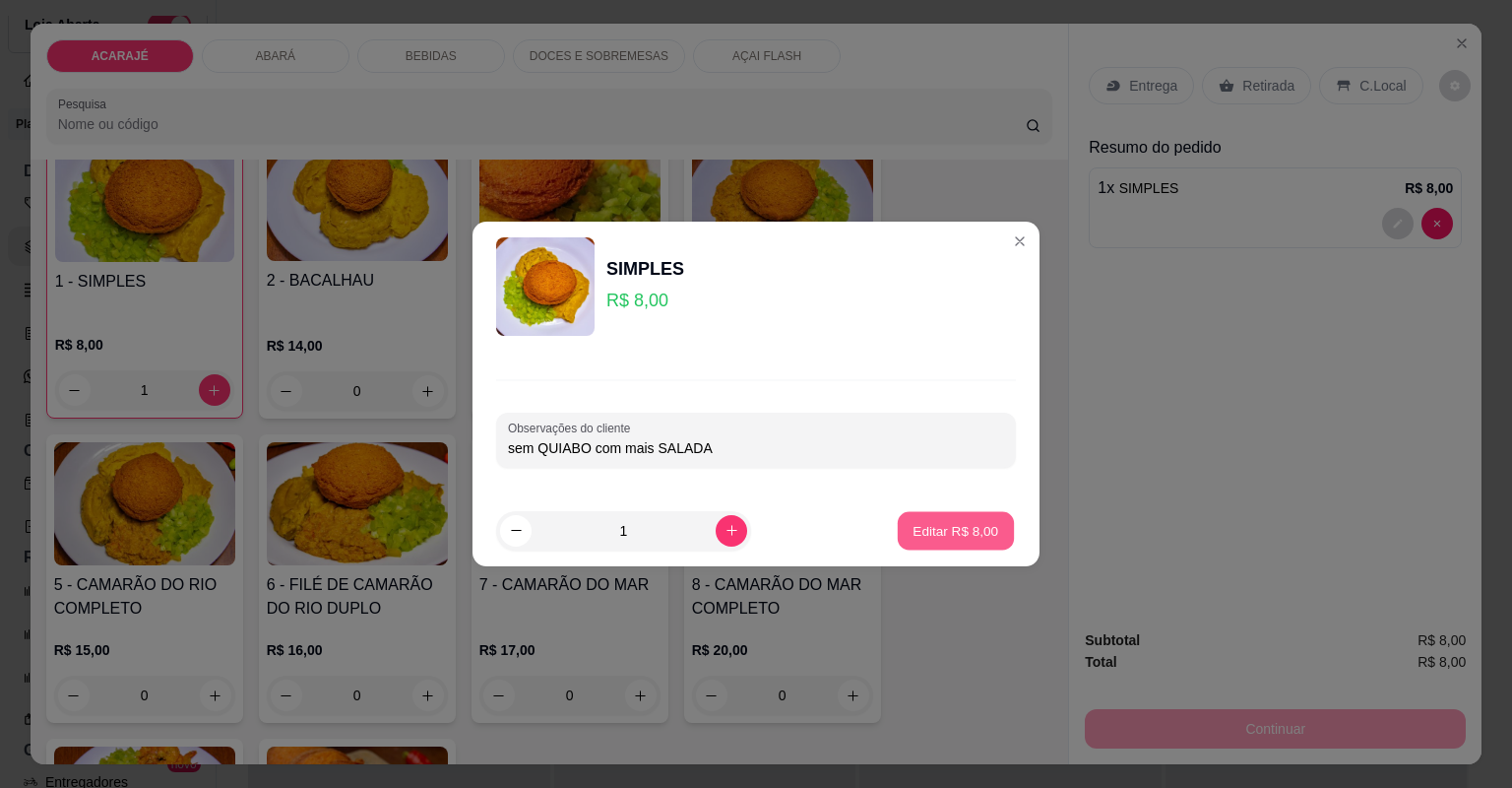 click on "Editar   R$ 8,00" at bounding box center (956, 530) 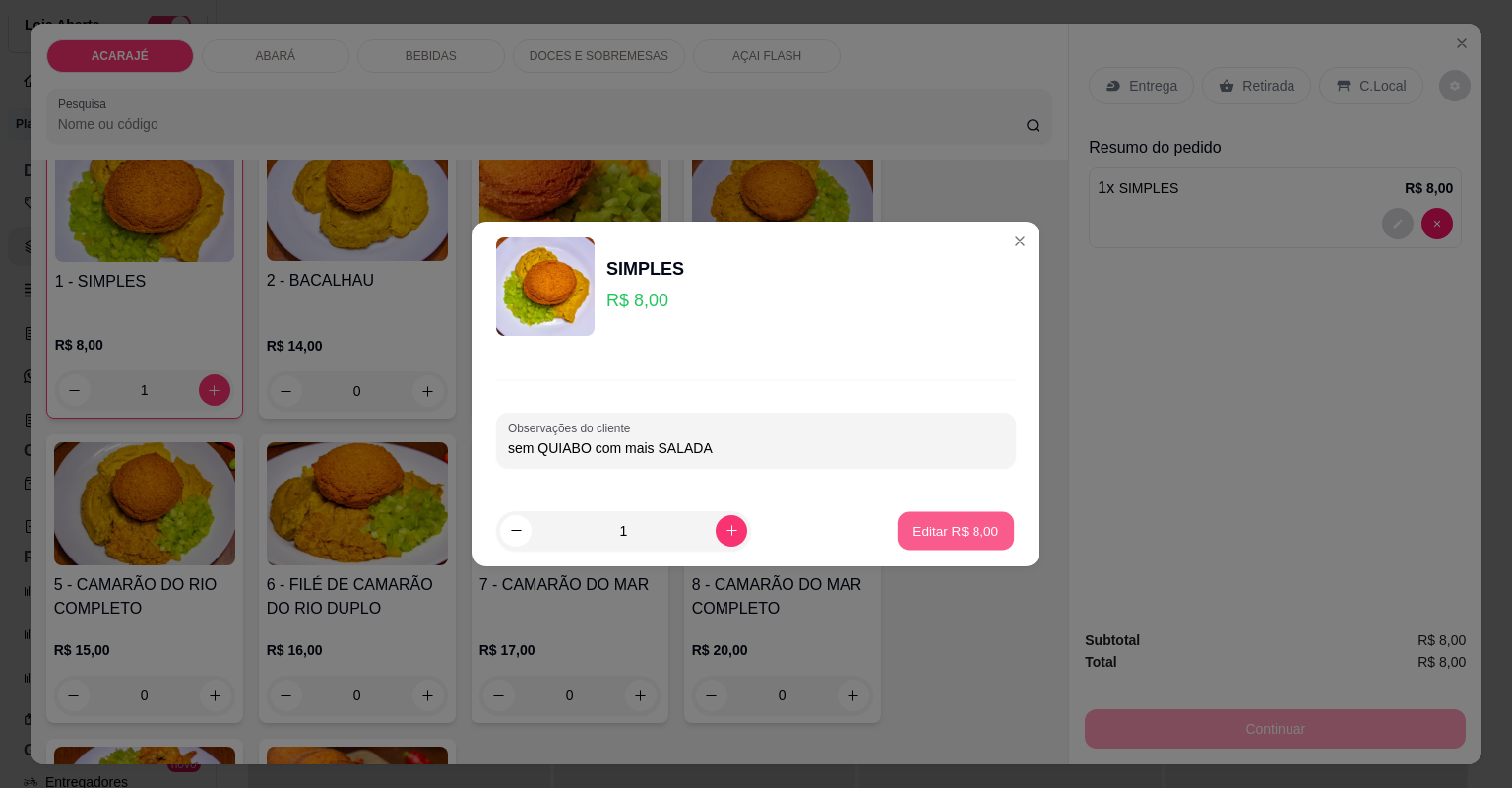 type on "0" 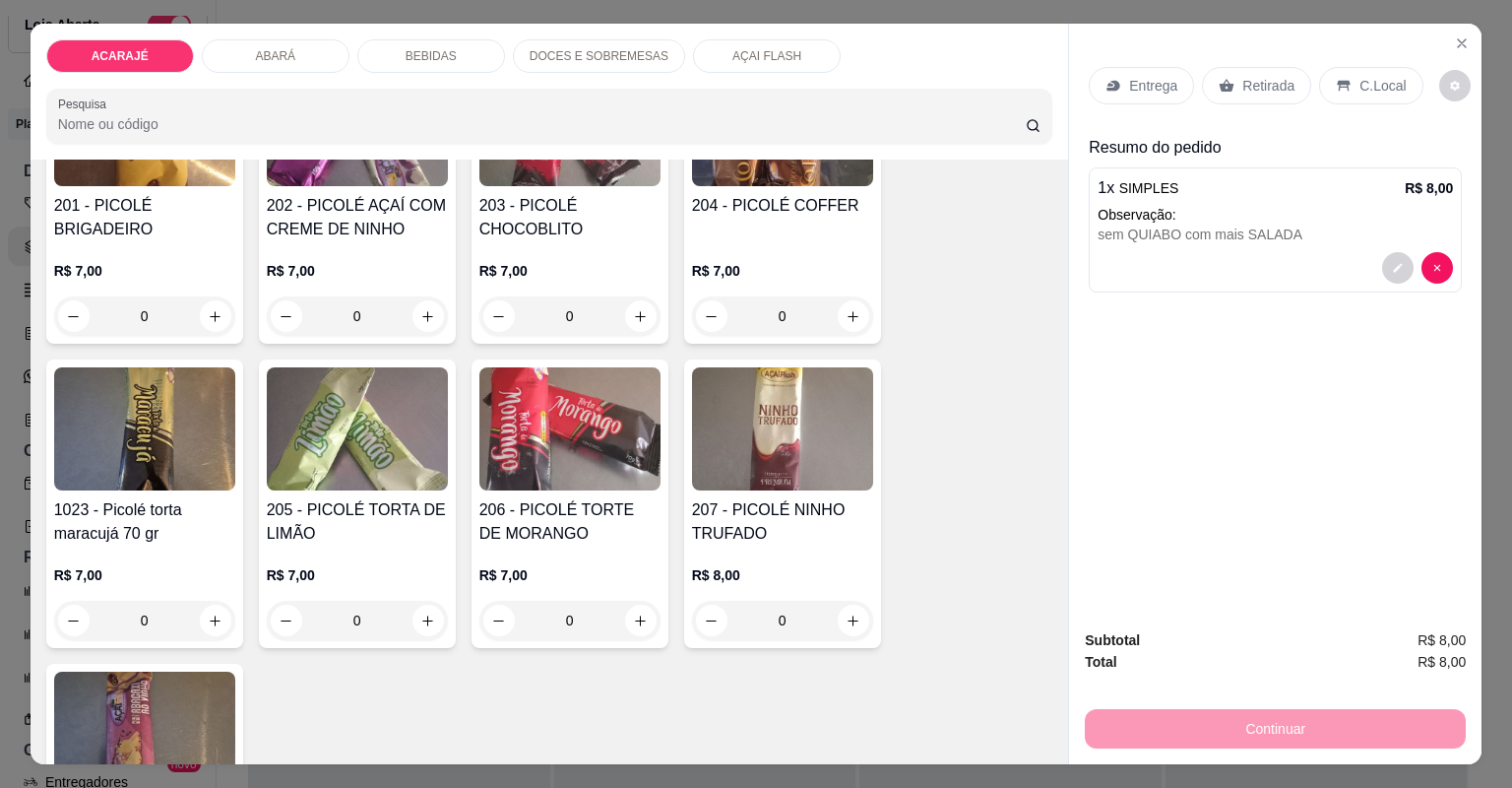scroll, scrollTop: 5280, scrollLeft: 0, axis: vertical 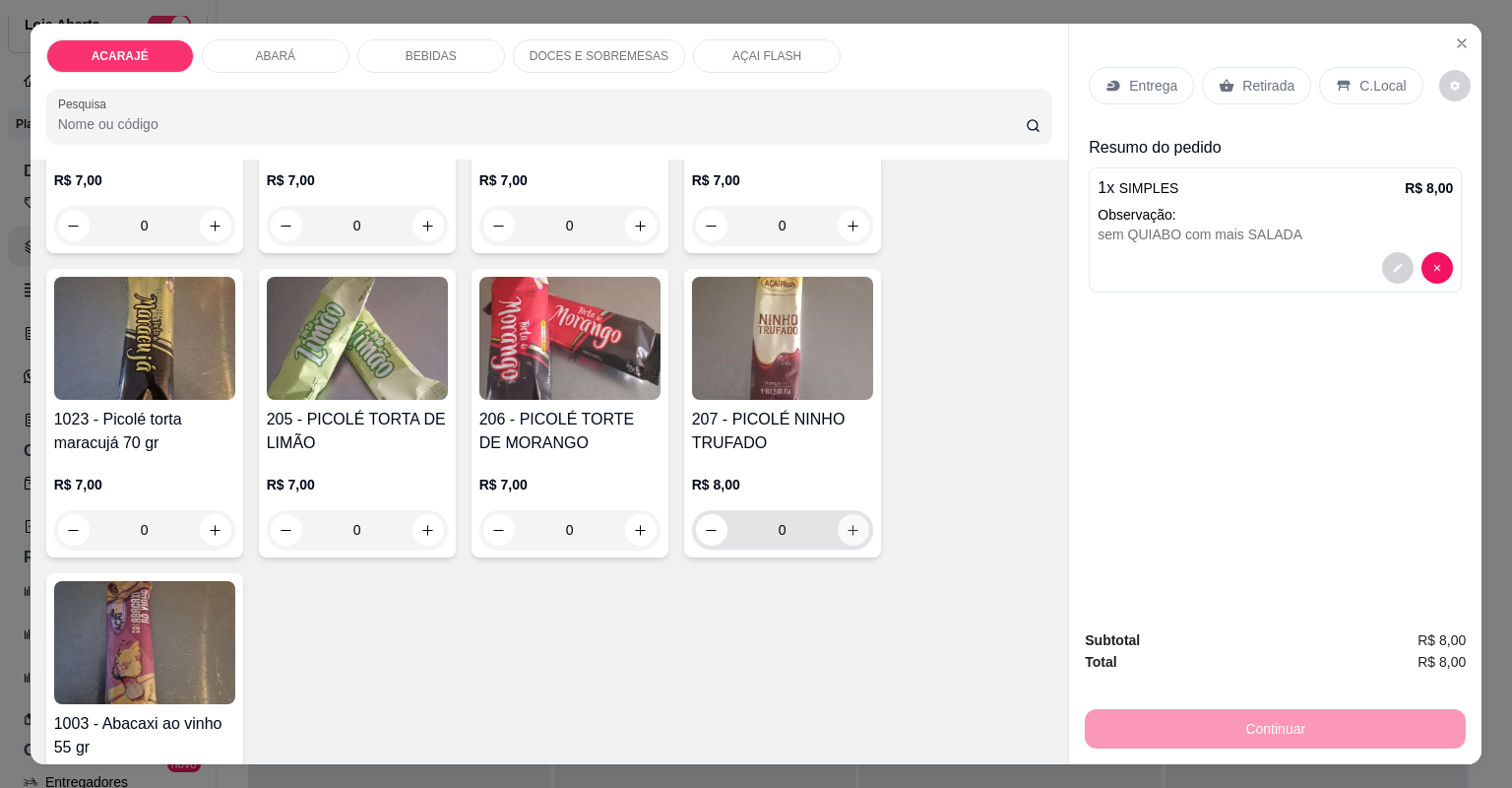 click at bounding box center (853, 530) 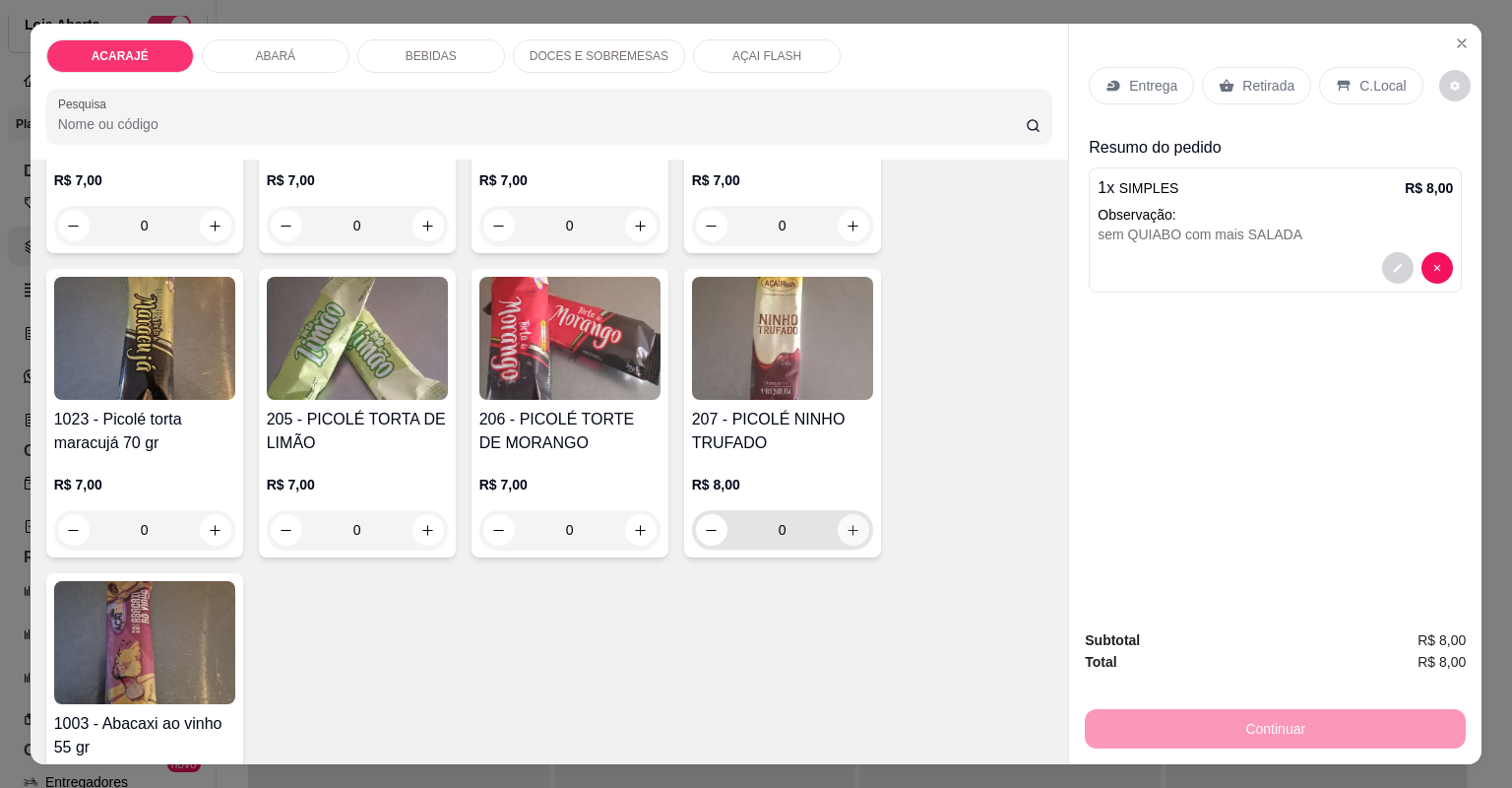 type on "1" 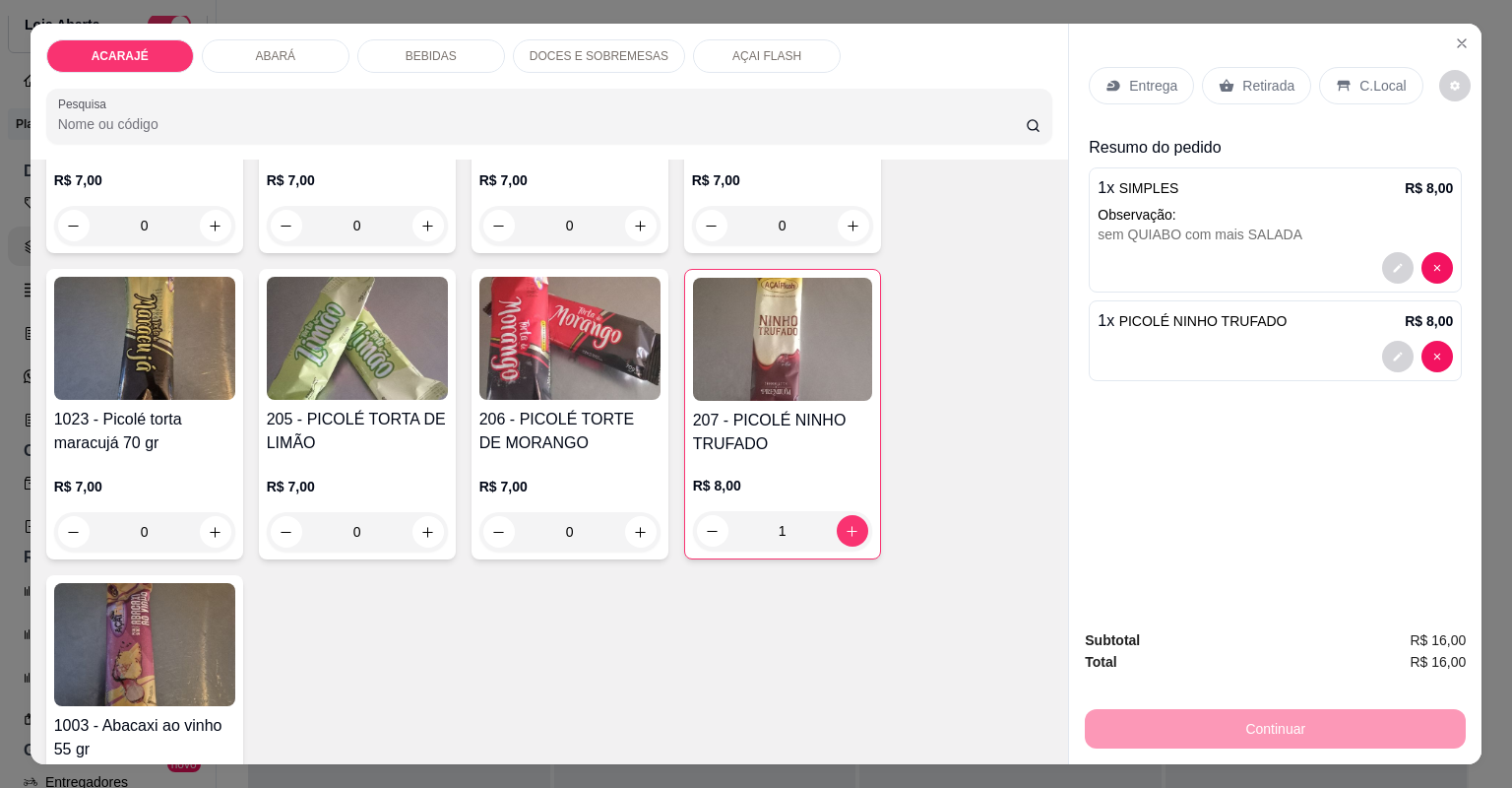 click on "Entrega" at bounding box center (1153, 86) 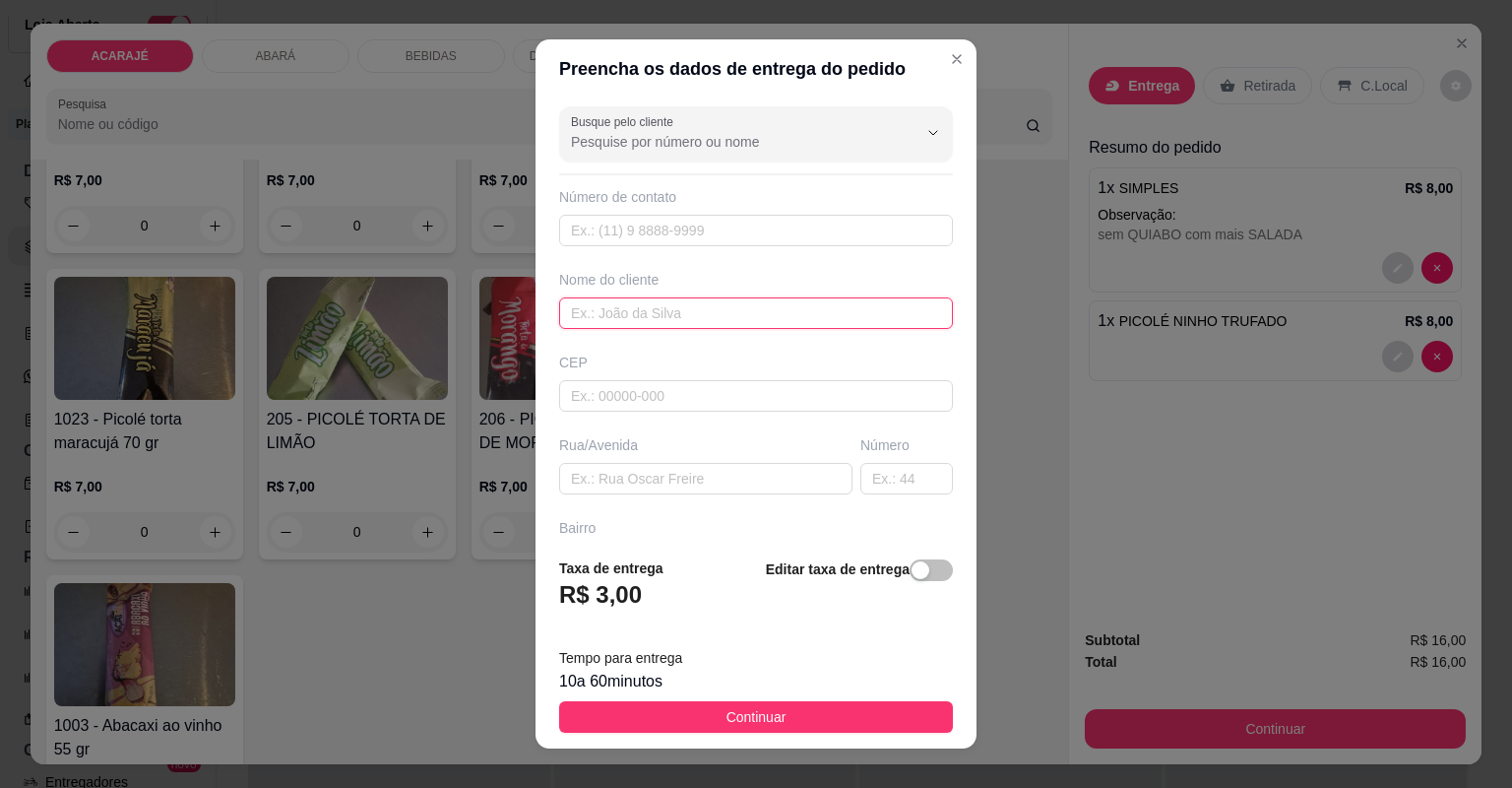 click at bounding box center (756, 313) 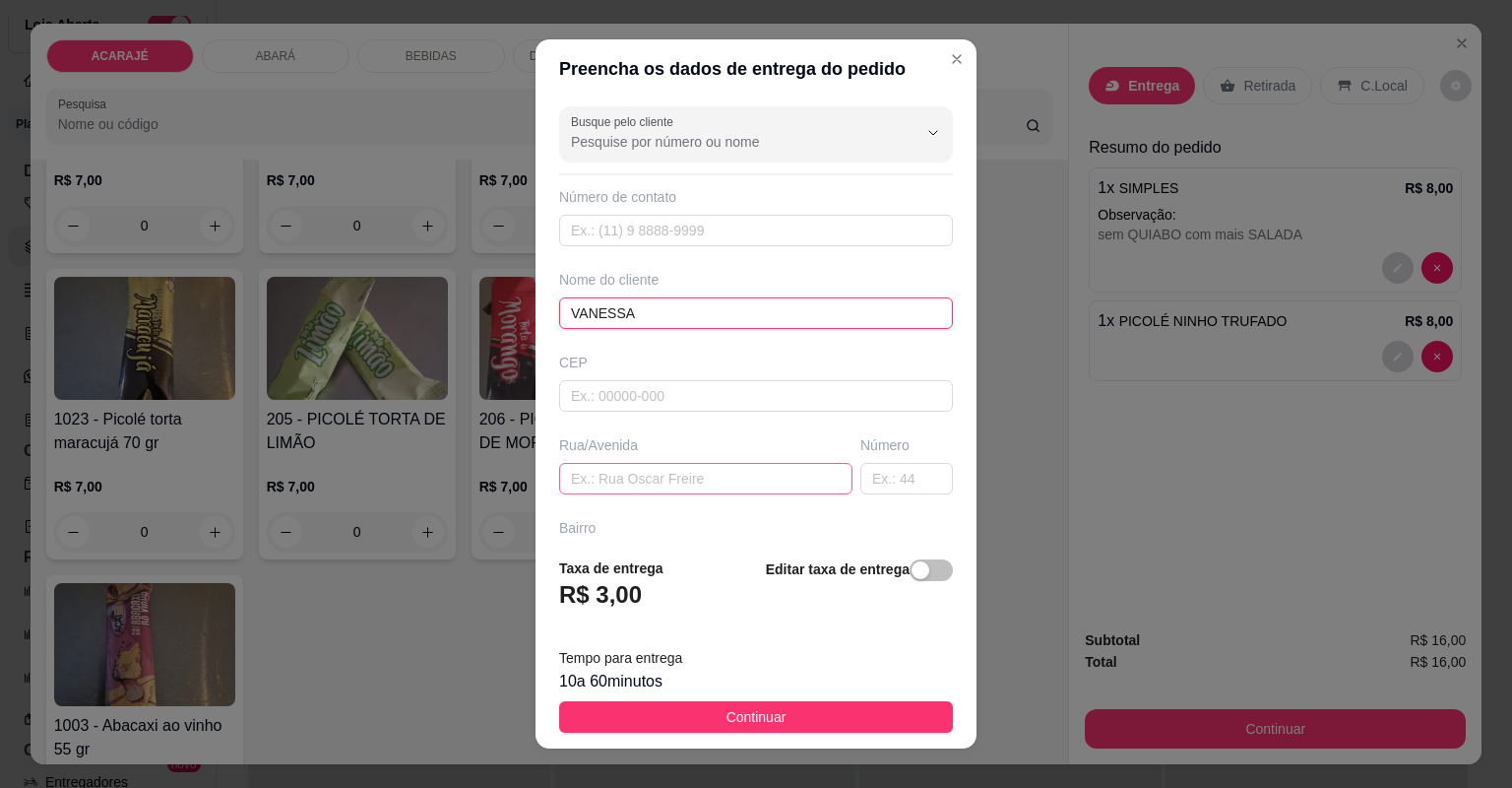 type on "VANESSA" 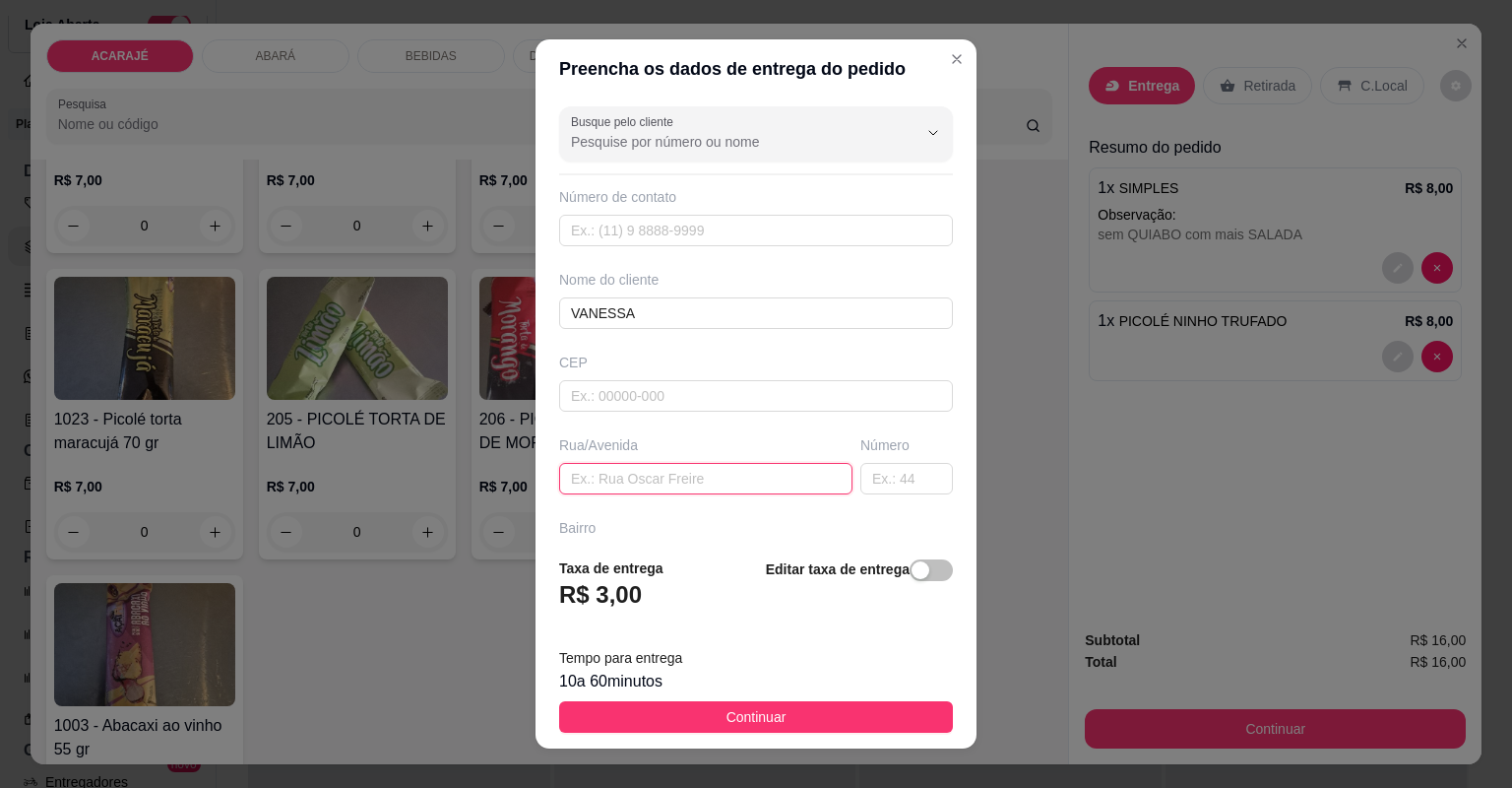 paste on "Rua dom Eduardo n180 ao lado do bar do acarajé de ana" 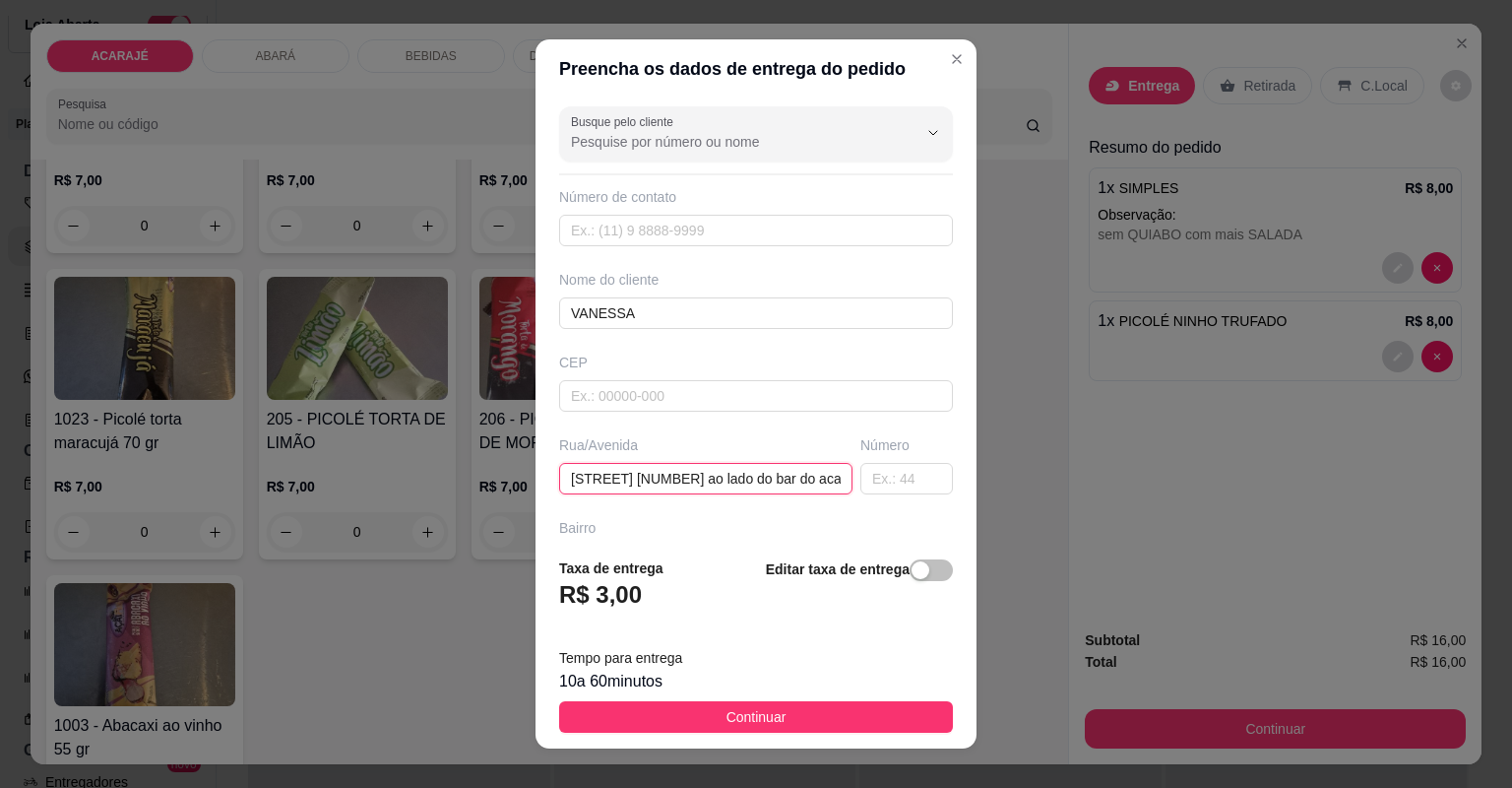 scroll, scrollTop: 0, scrollLeft: 94, axis: horizontal 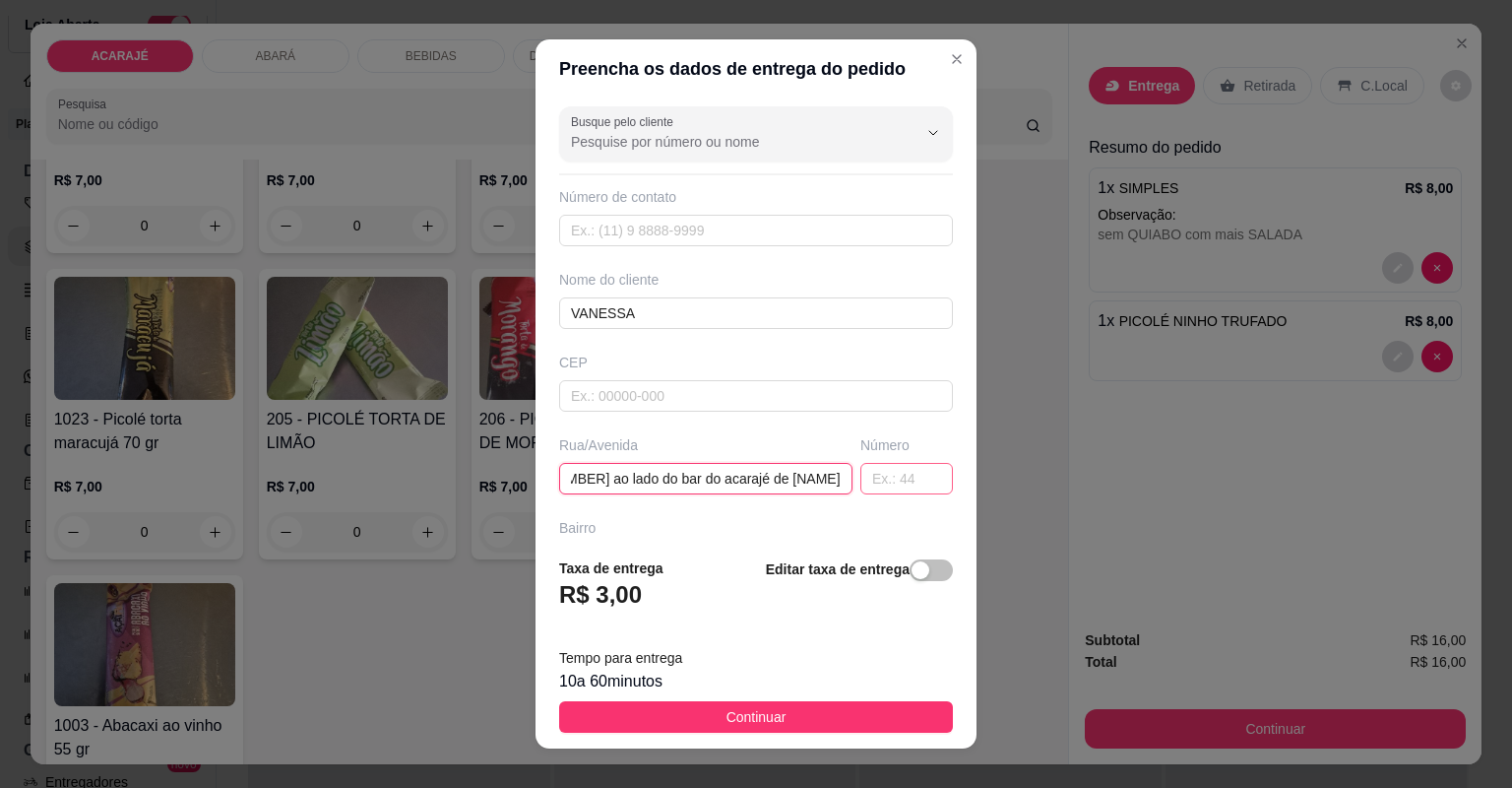 type on "Rua dom Eduardo n180 ao lado do bar do acarajé de ana" 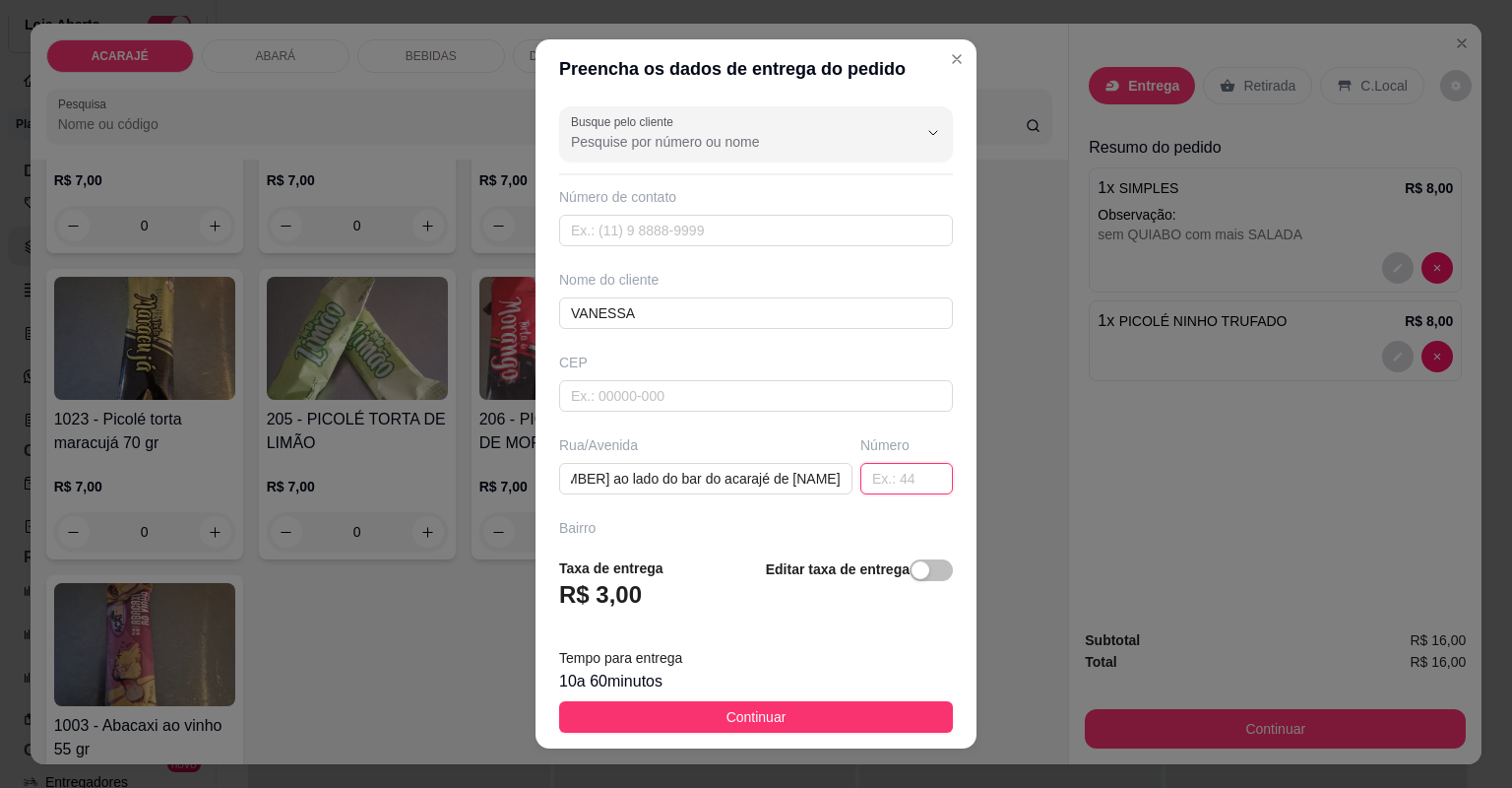 click at bounding box center [907, 479] 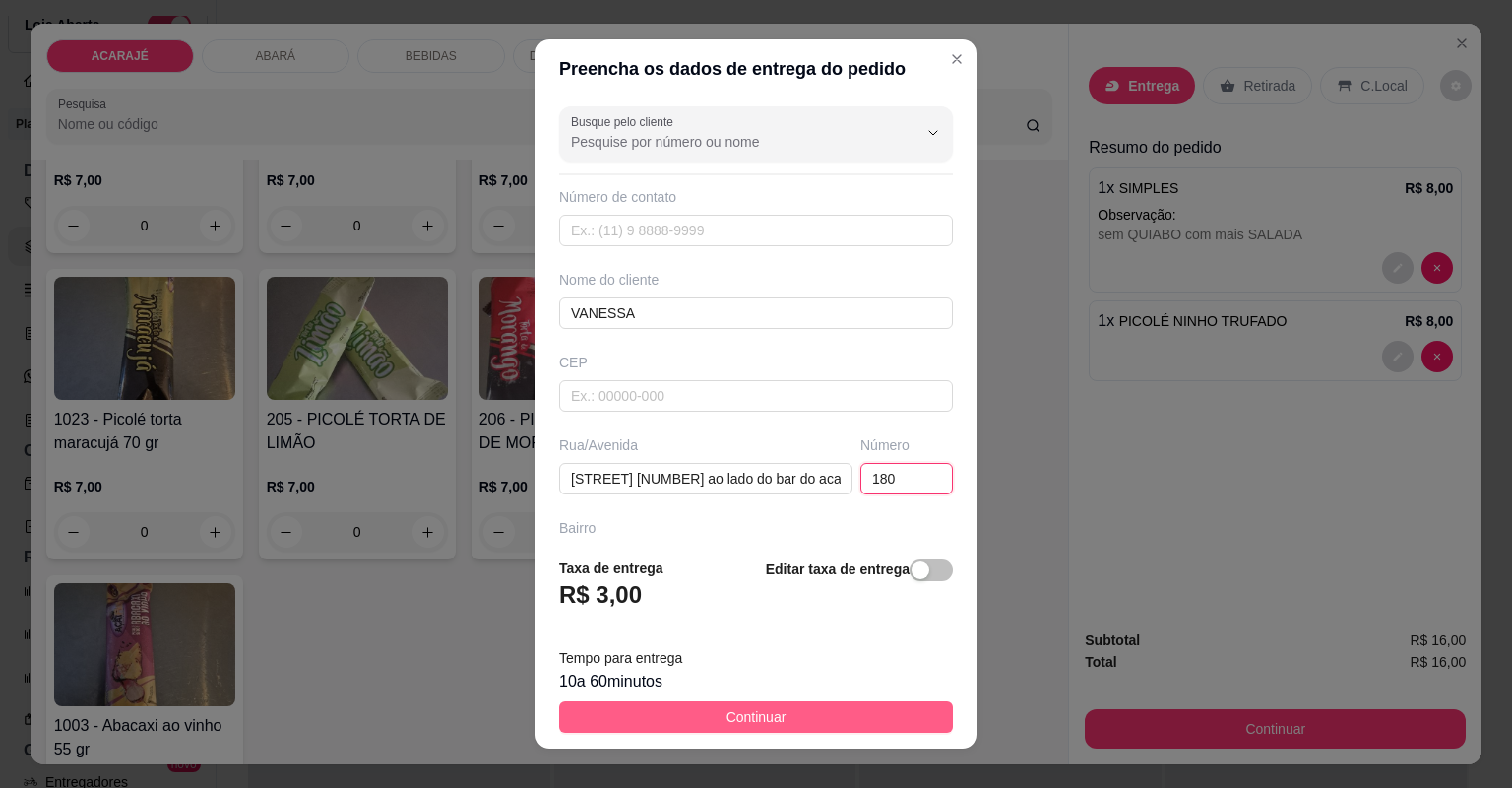 type on "180" 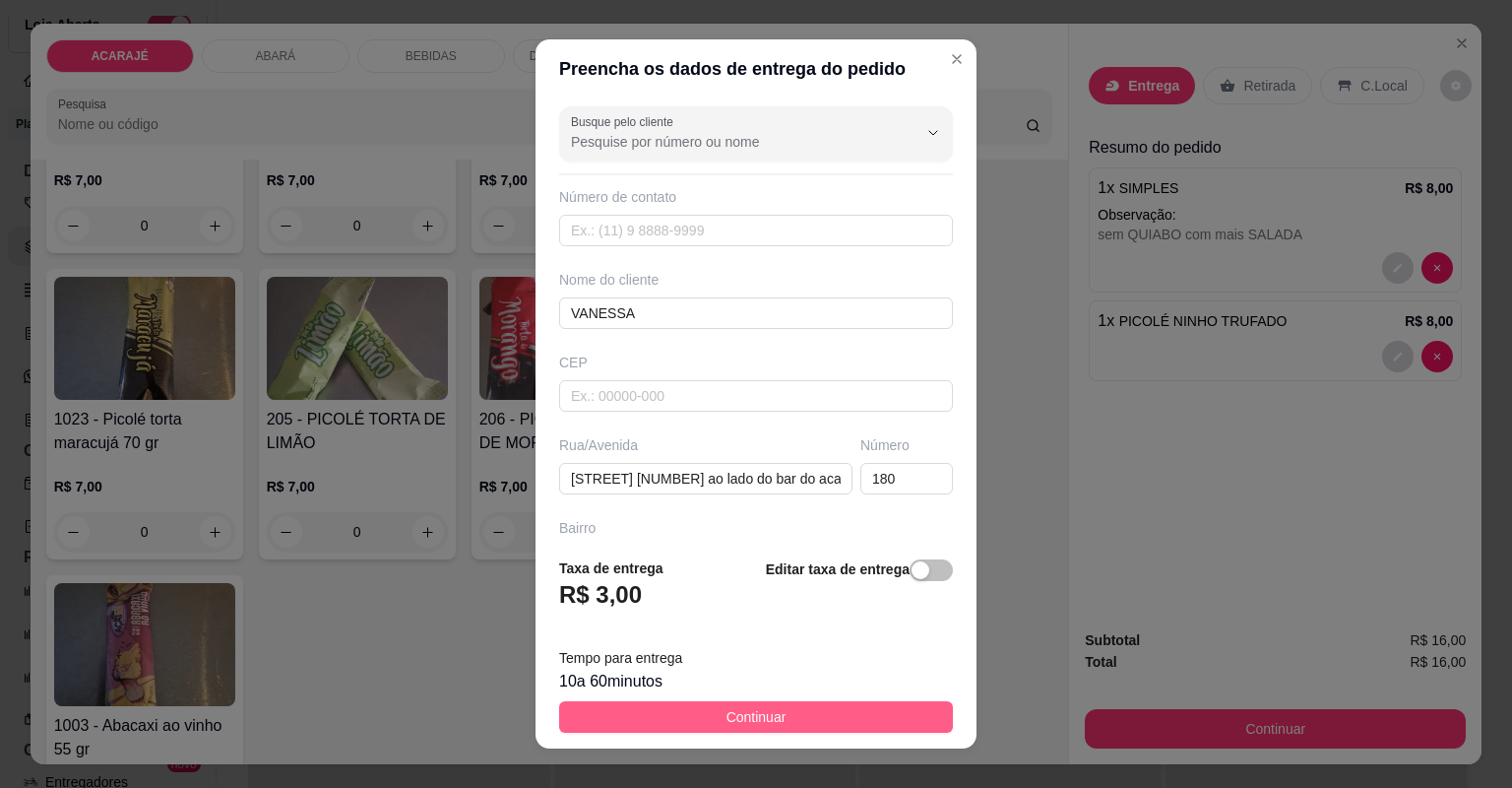 click on "Continuar" at bounding box center (756, 717) 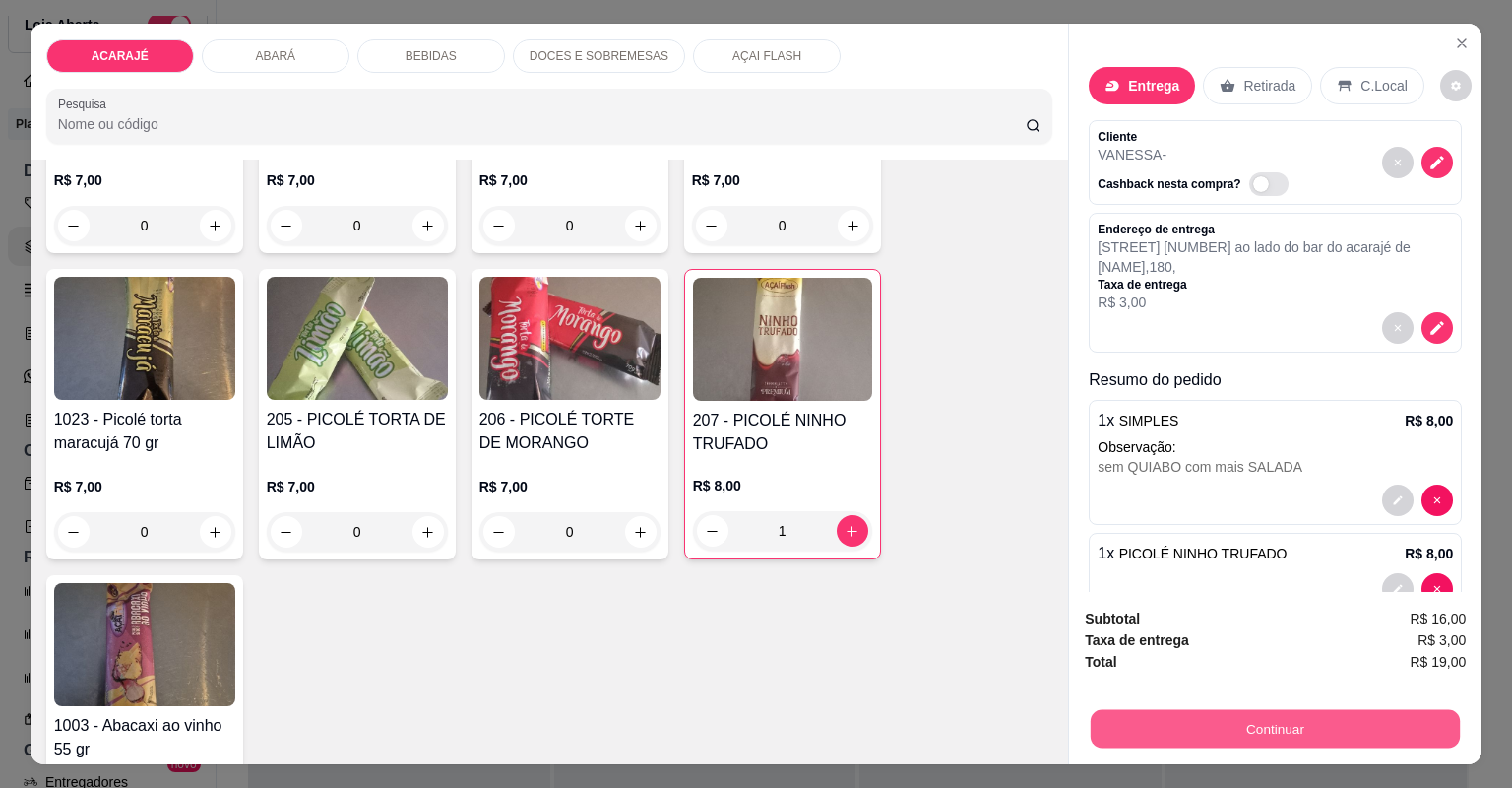 click on "Continuar" at bounding box center [1275, 729] 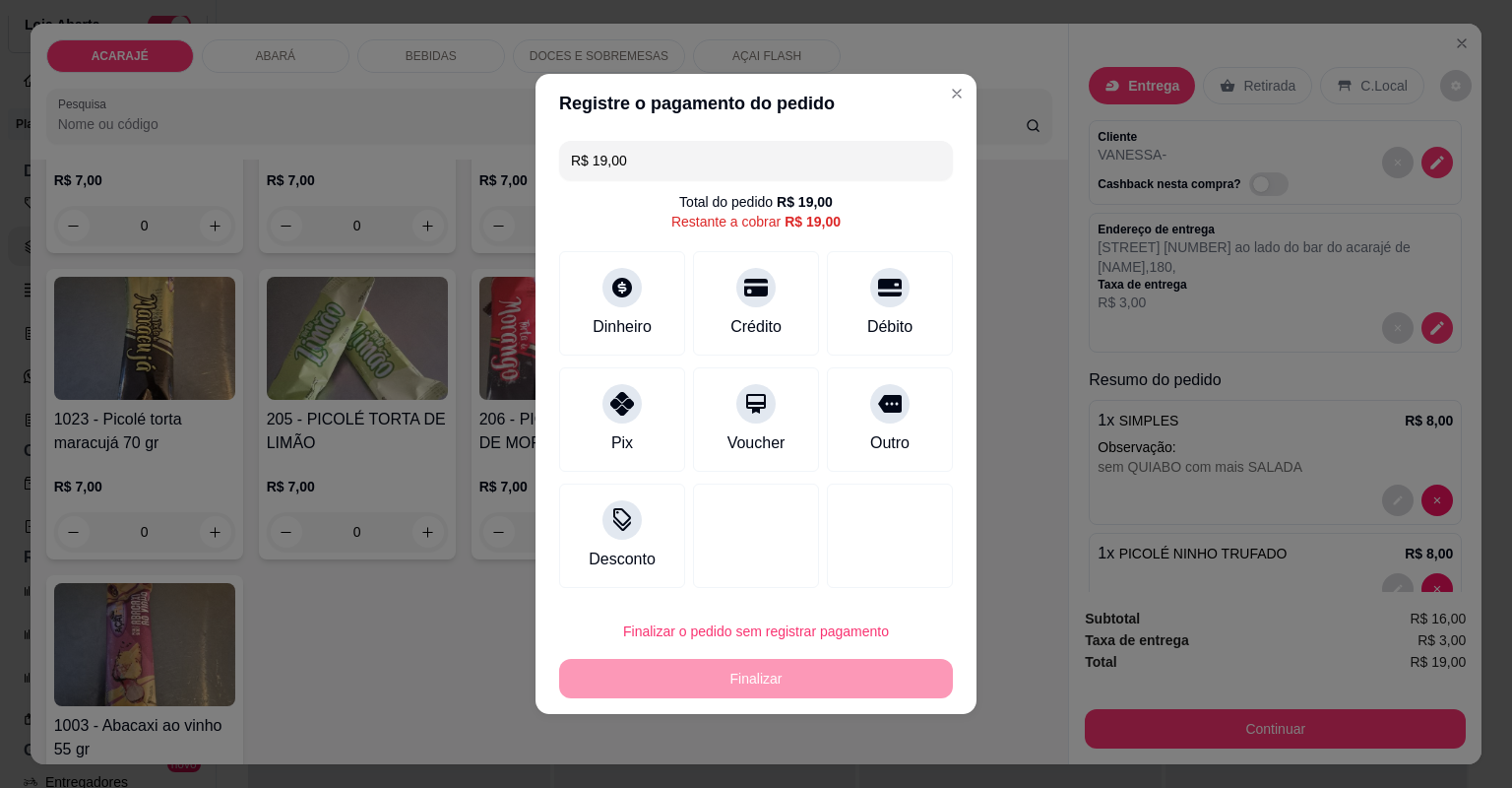 drag, startPoint x: 660, startPoint y: 159, endPoint x: 591, endPoint y: 160, distance: 69.00725 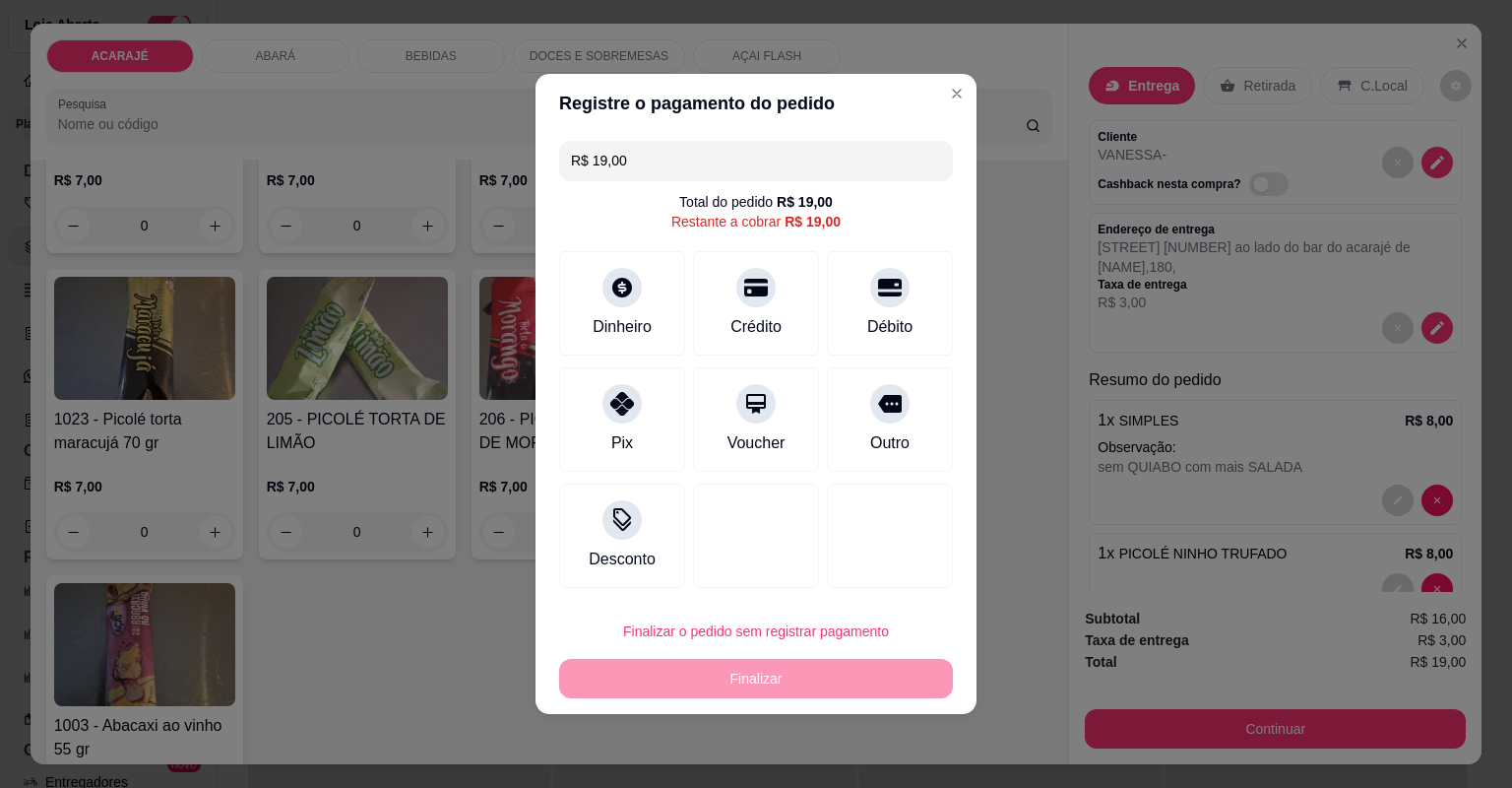 click on "R$ 19,00" at bounding box center (756, 161) 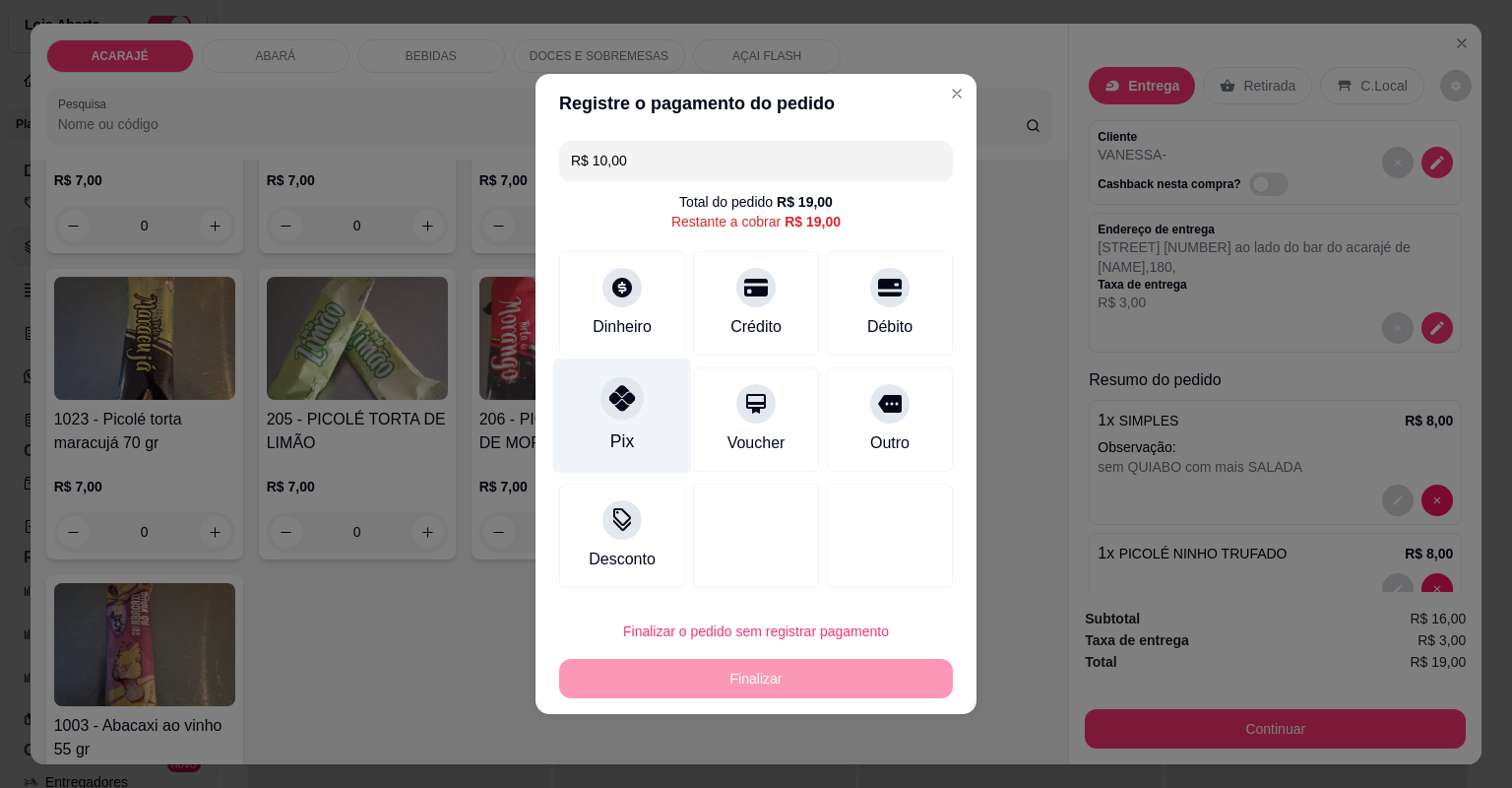 click at bounding box center [622, 398] 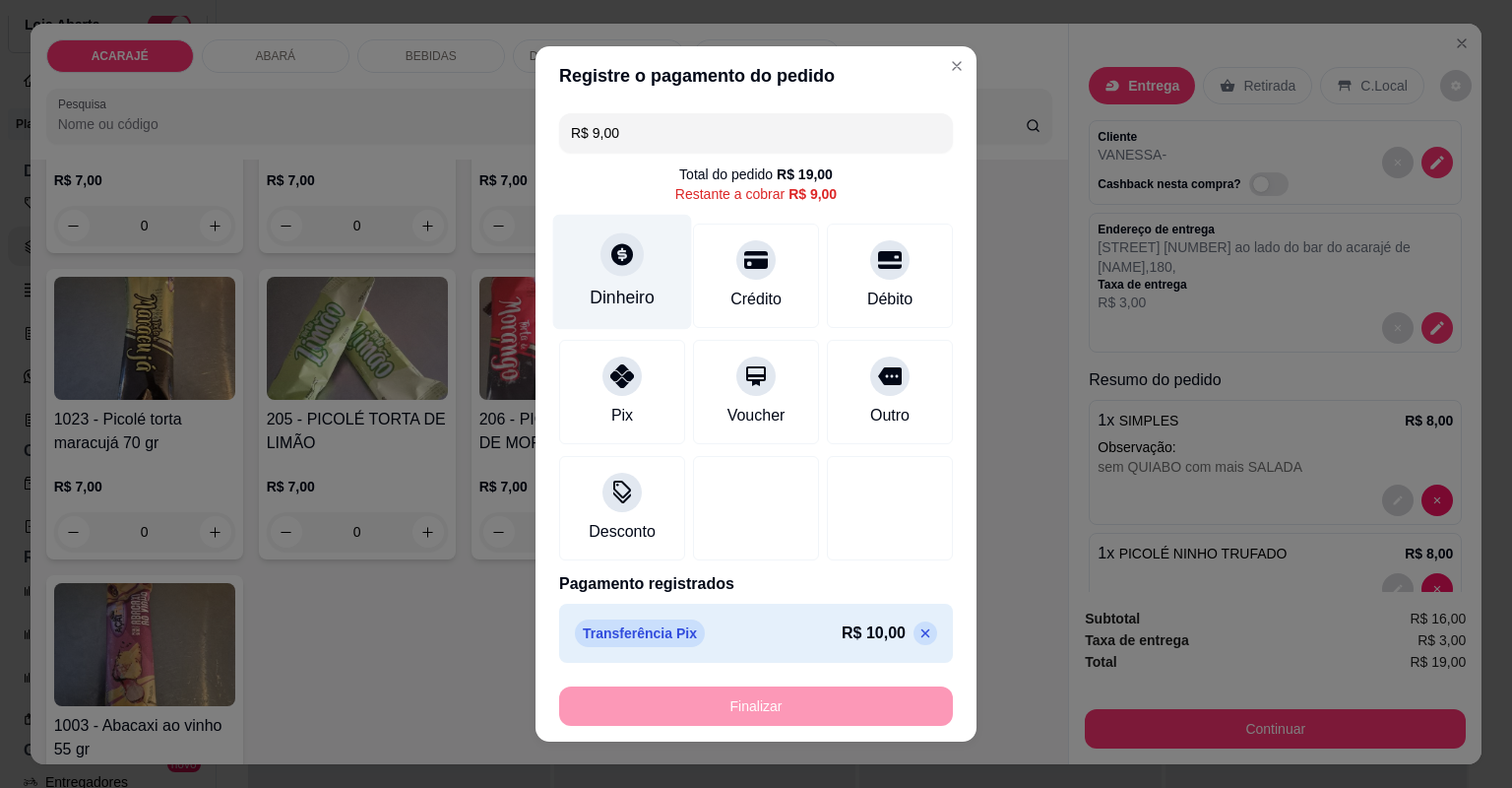 click on "Dinheiro" at bounding box center [622, 272] 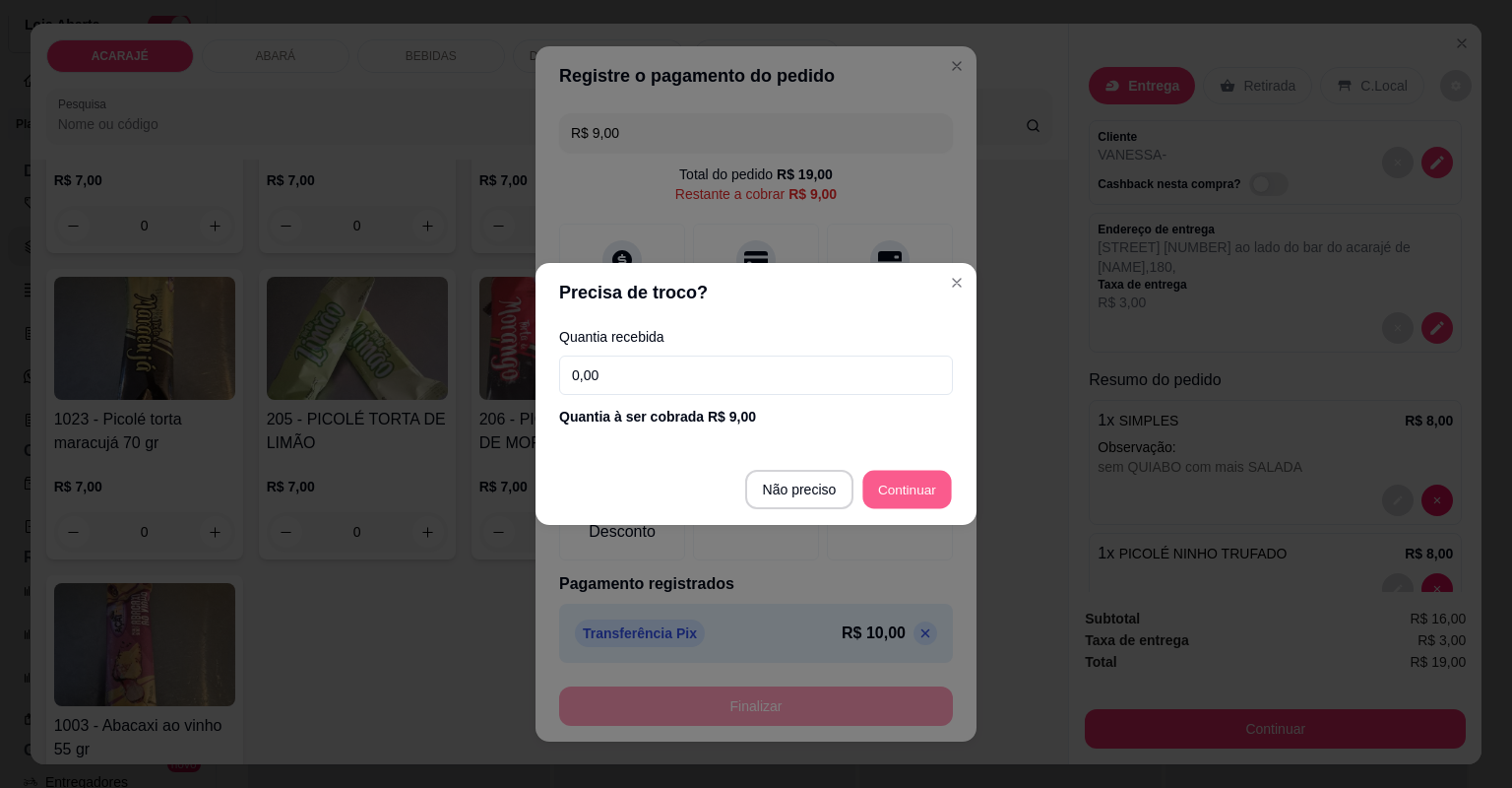type on "R$ 0,00" 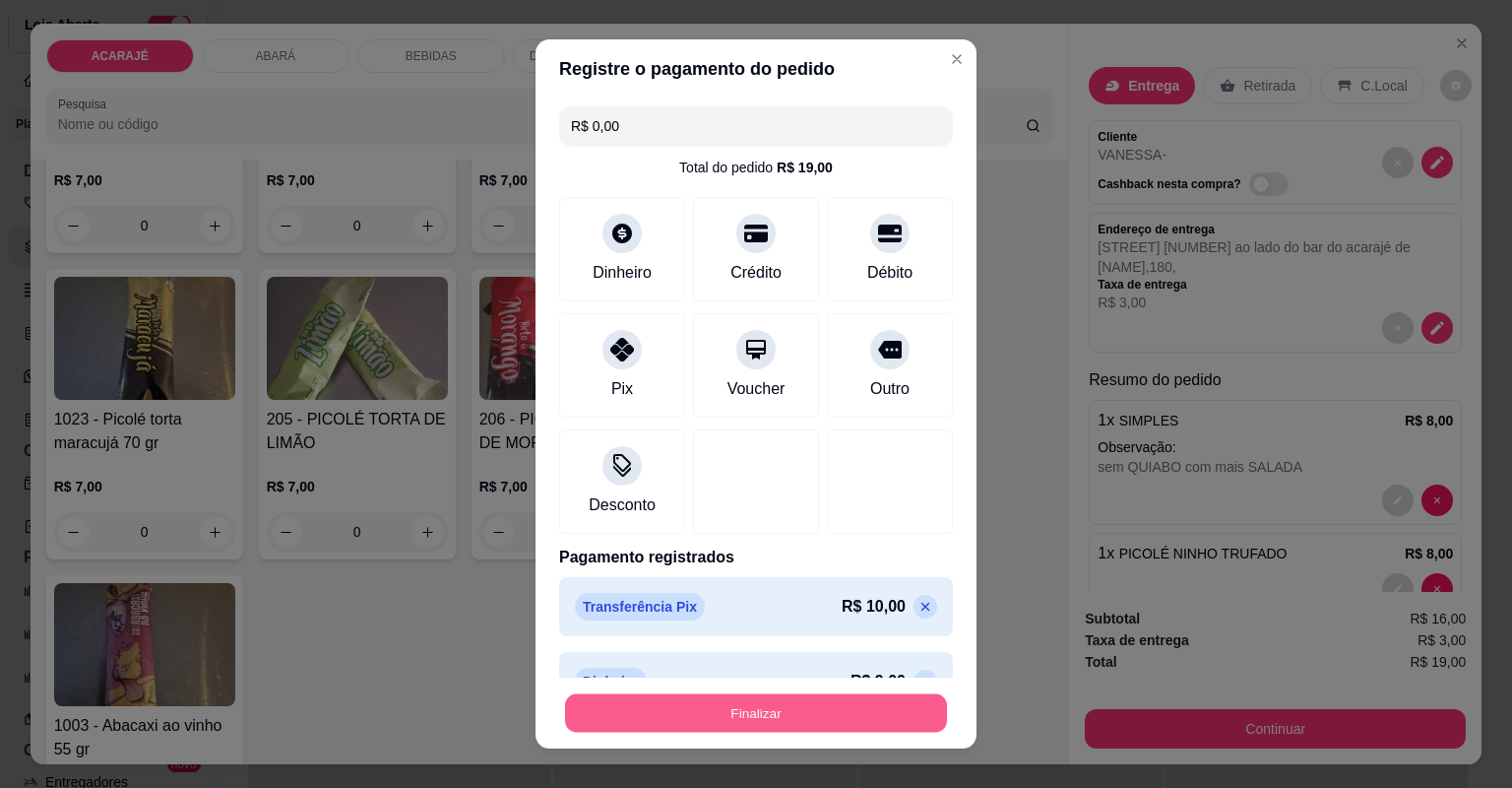 click on "Finalizar" at bounding box center (756, 713) 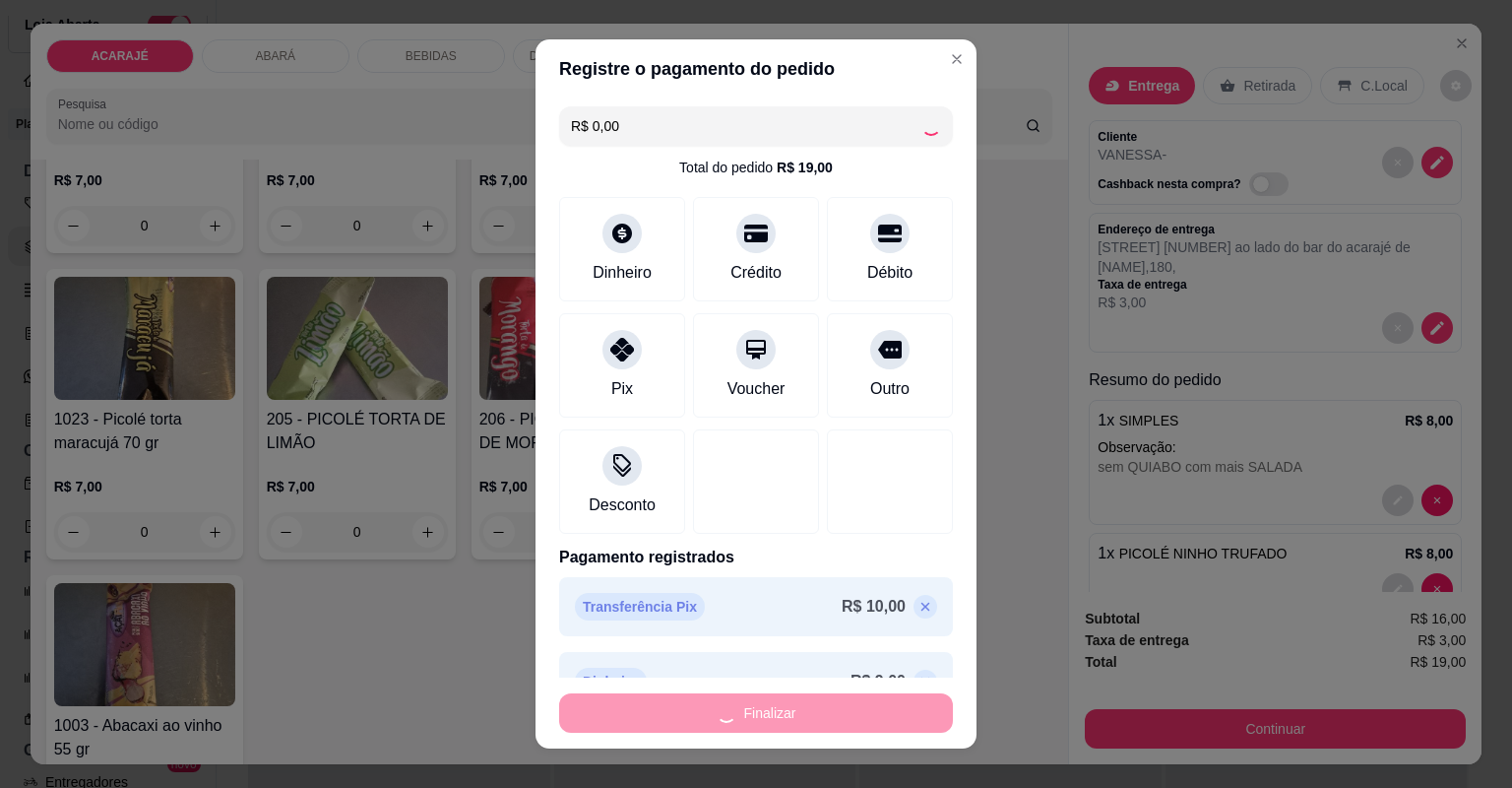 type on "0" 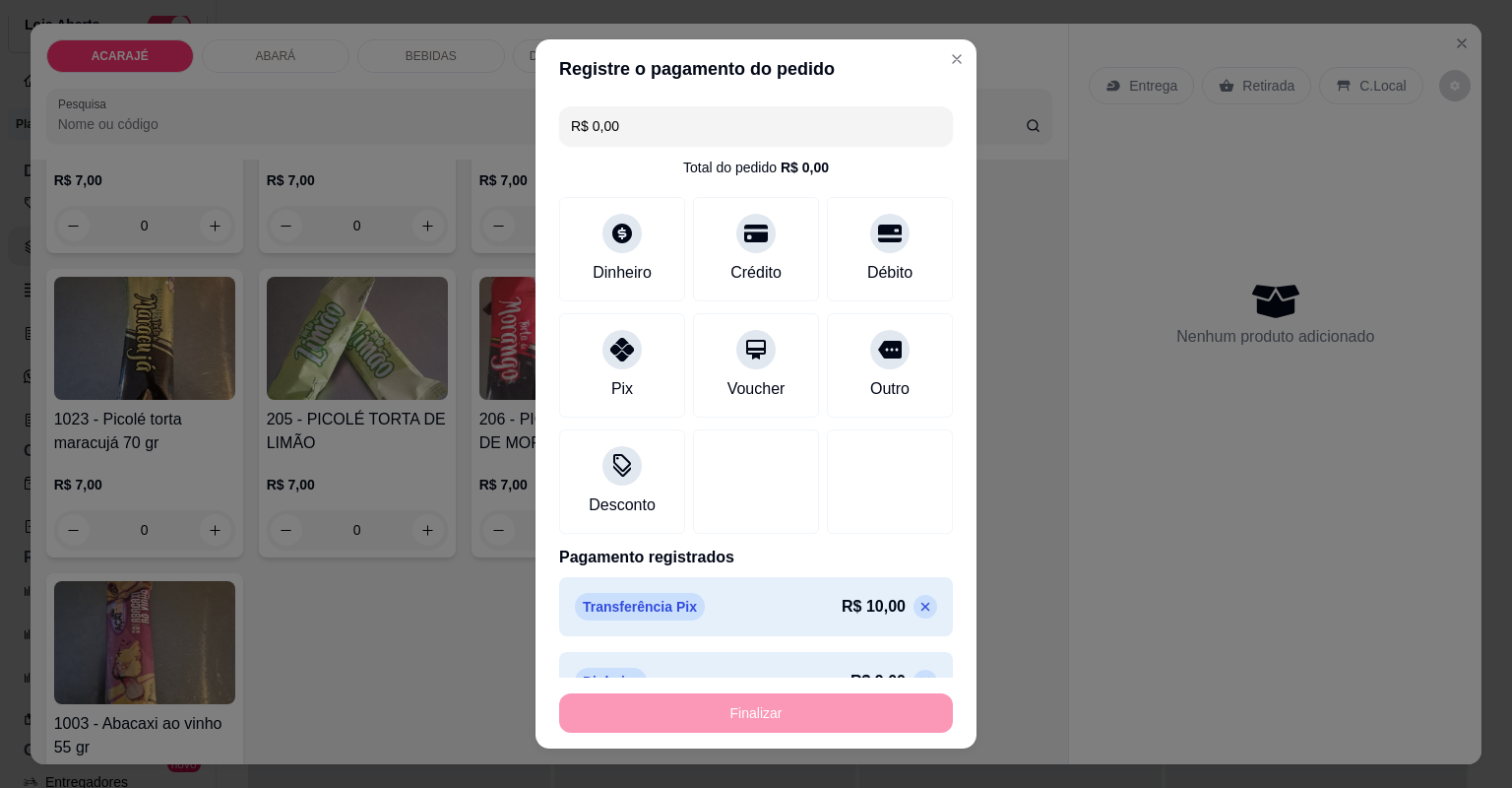 type on "-R$ 19,00" 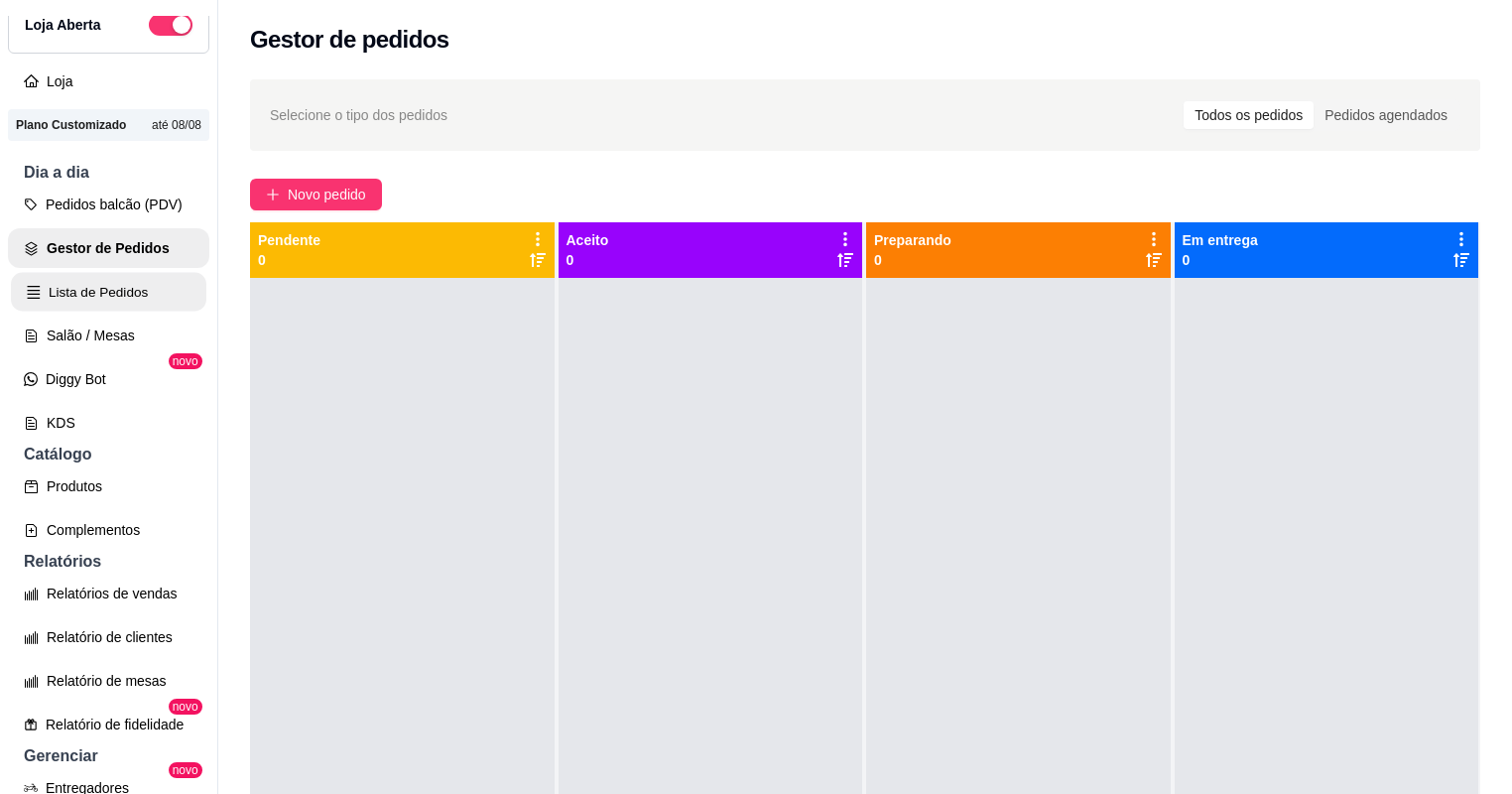 click on "Lista de Pedidos" at bounding box center (108, 292) 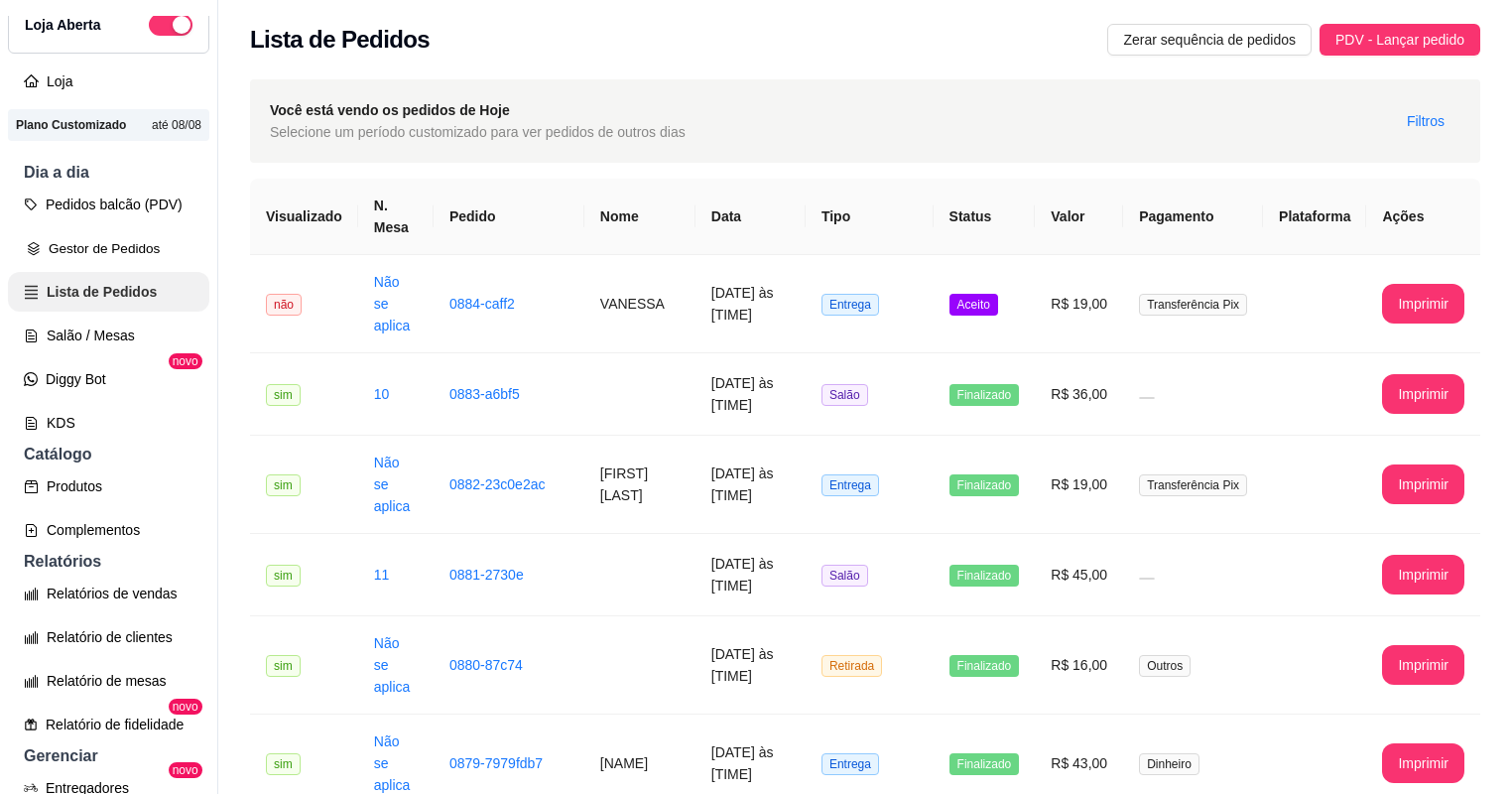 click on "Gestor de Pedidos" at bounding box center (108, 248) 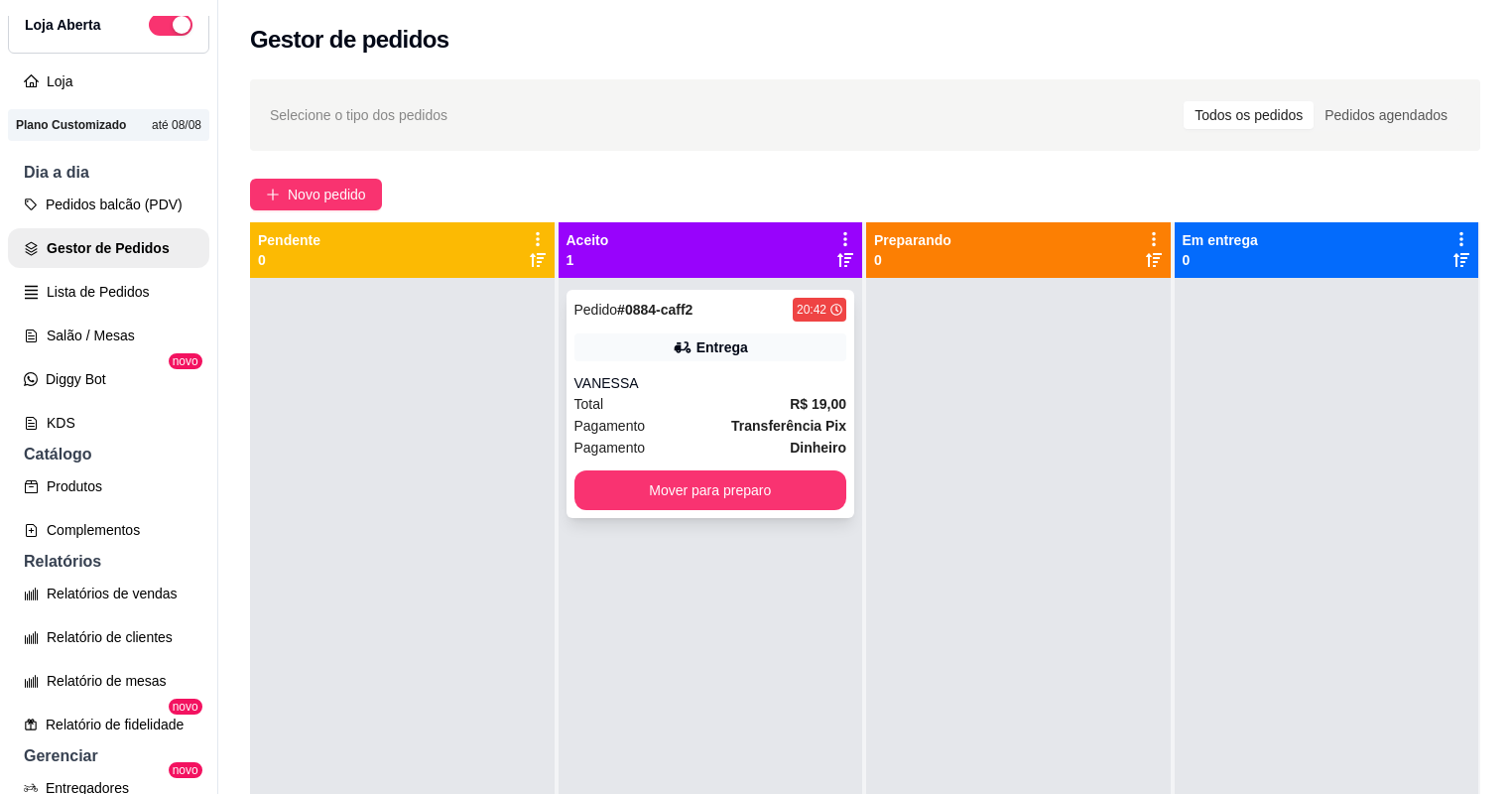click on "VANESSA" at bounding box center (710, 383) 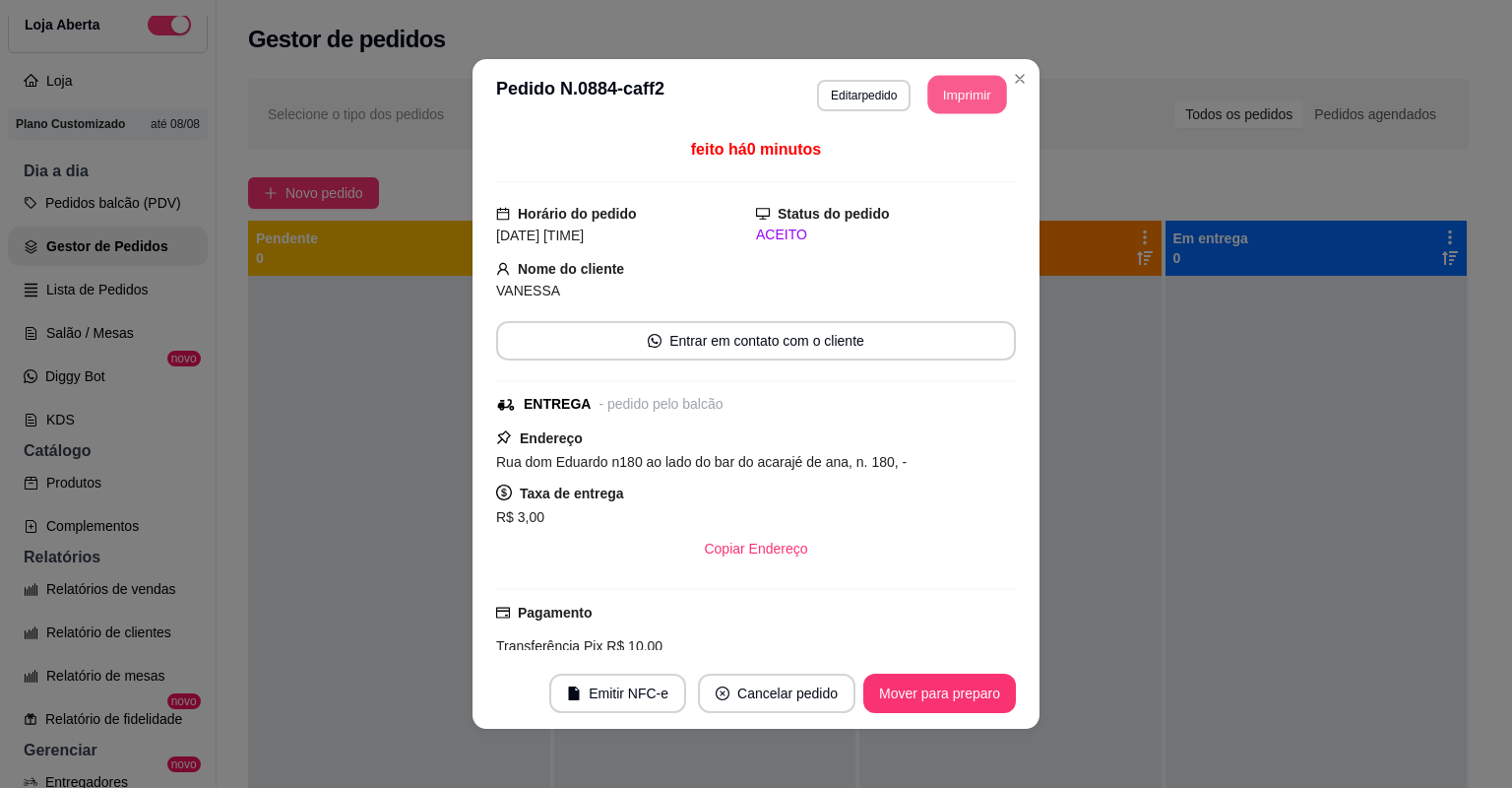 click on "Imprimir" at bounding box center [968, 95] 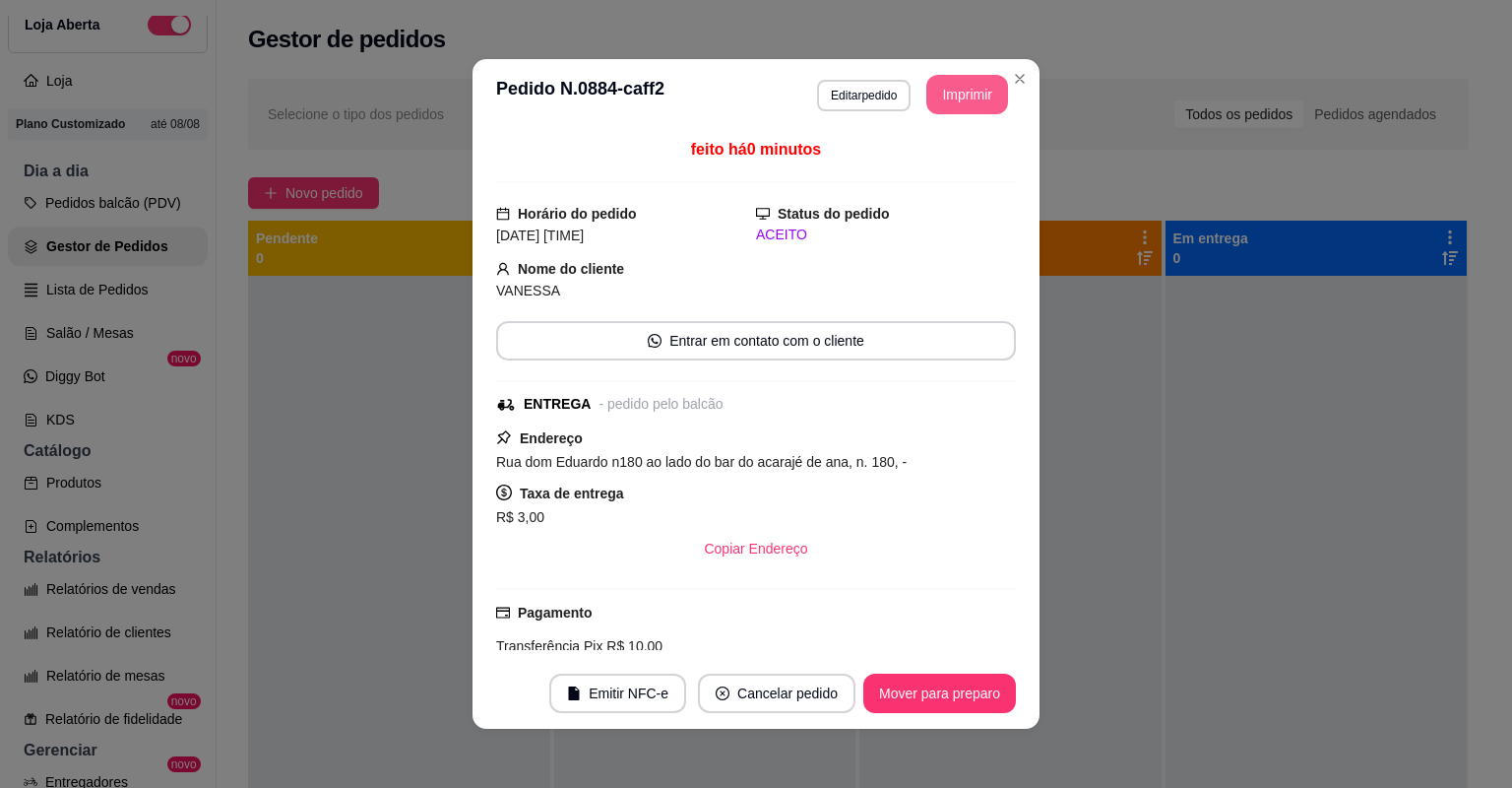 scroll, scrollTop: 0, scrollLeft: 0, axis: both 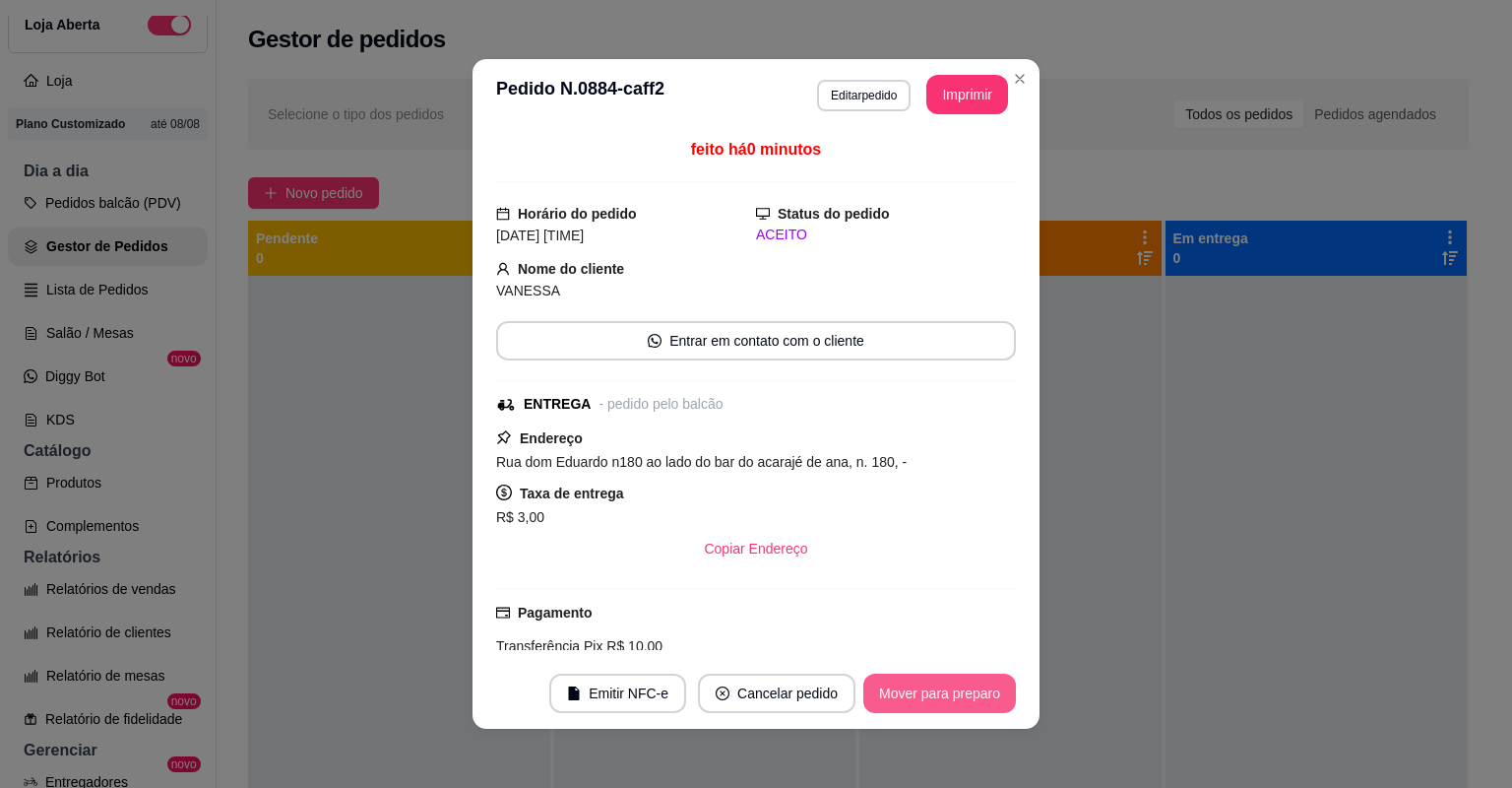 click on "Mover para preparo" at bounding box center (939, 693) 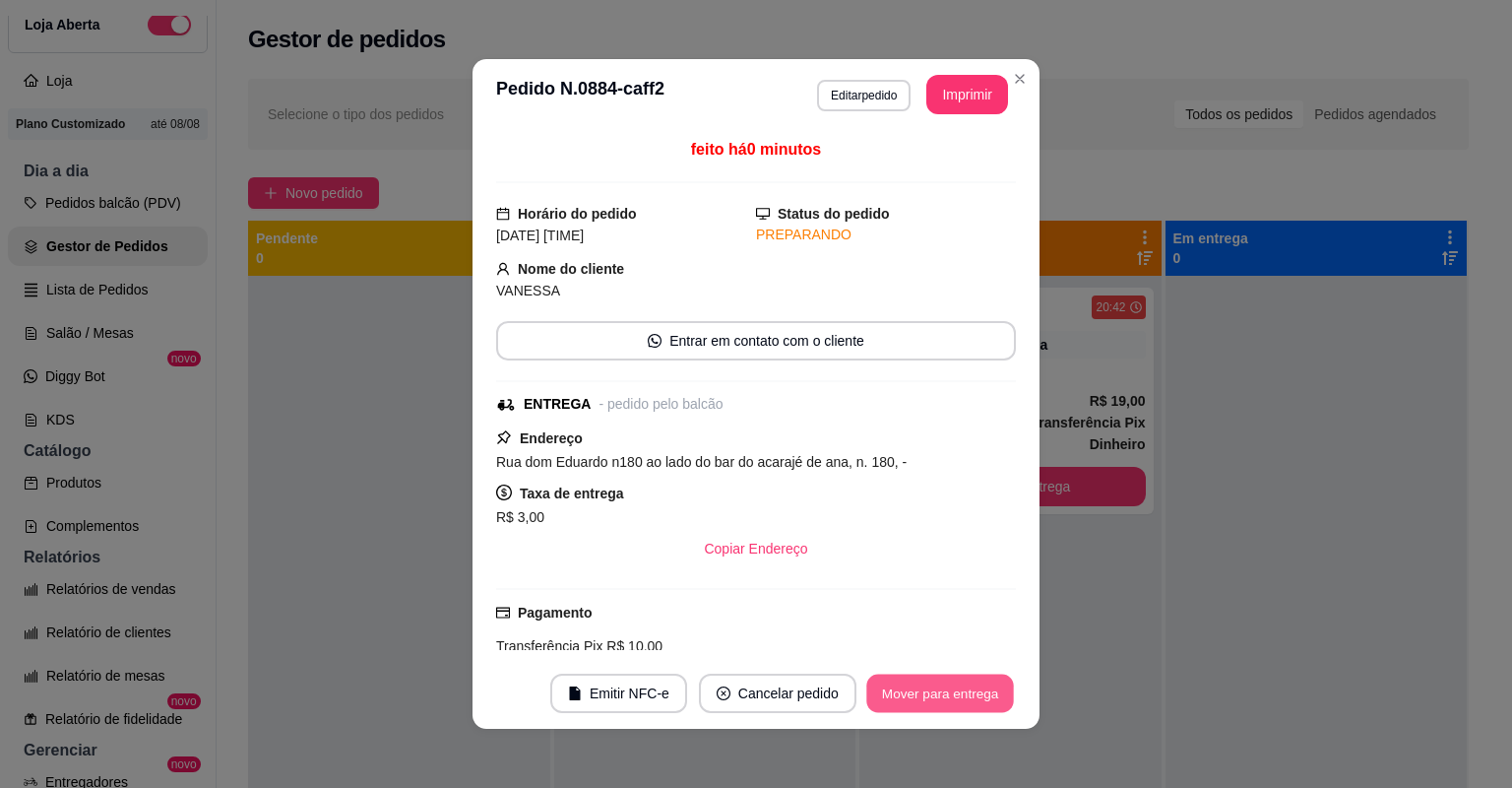 click on "Mover para entrega" at bounding box center (940, 693) 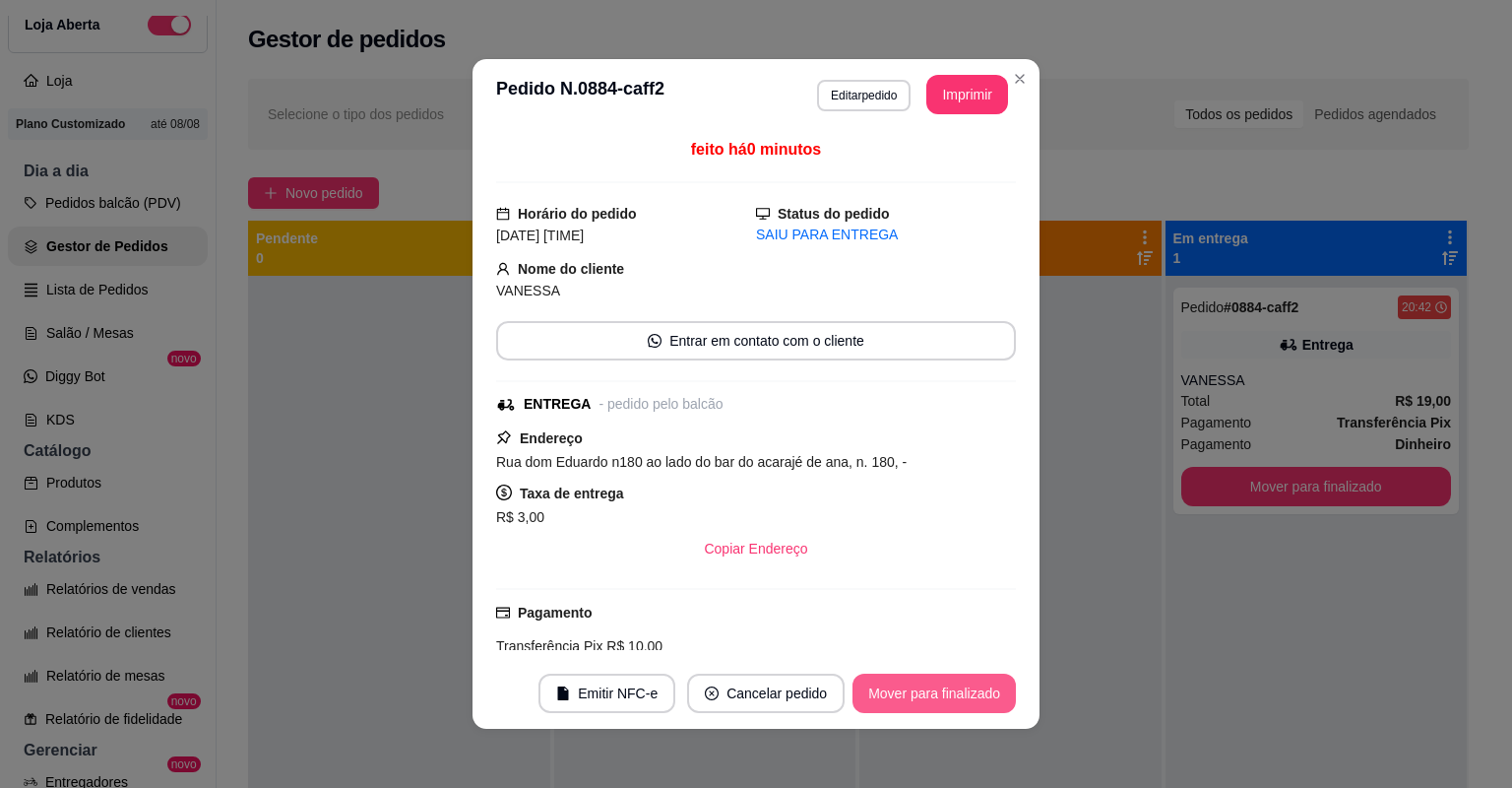 click on "Mover para finalizado" at bounding box center [934, 693] 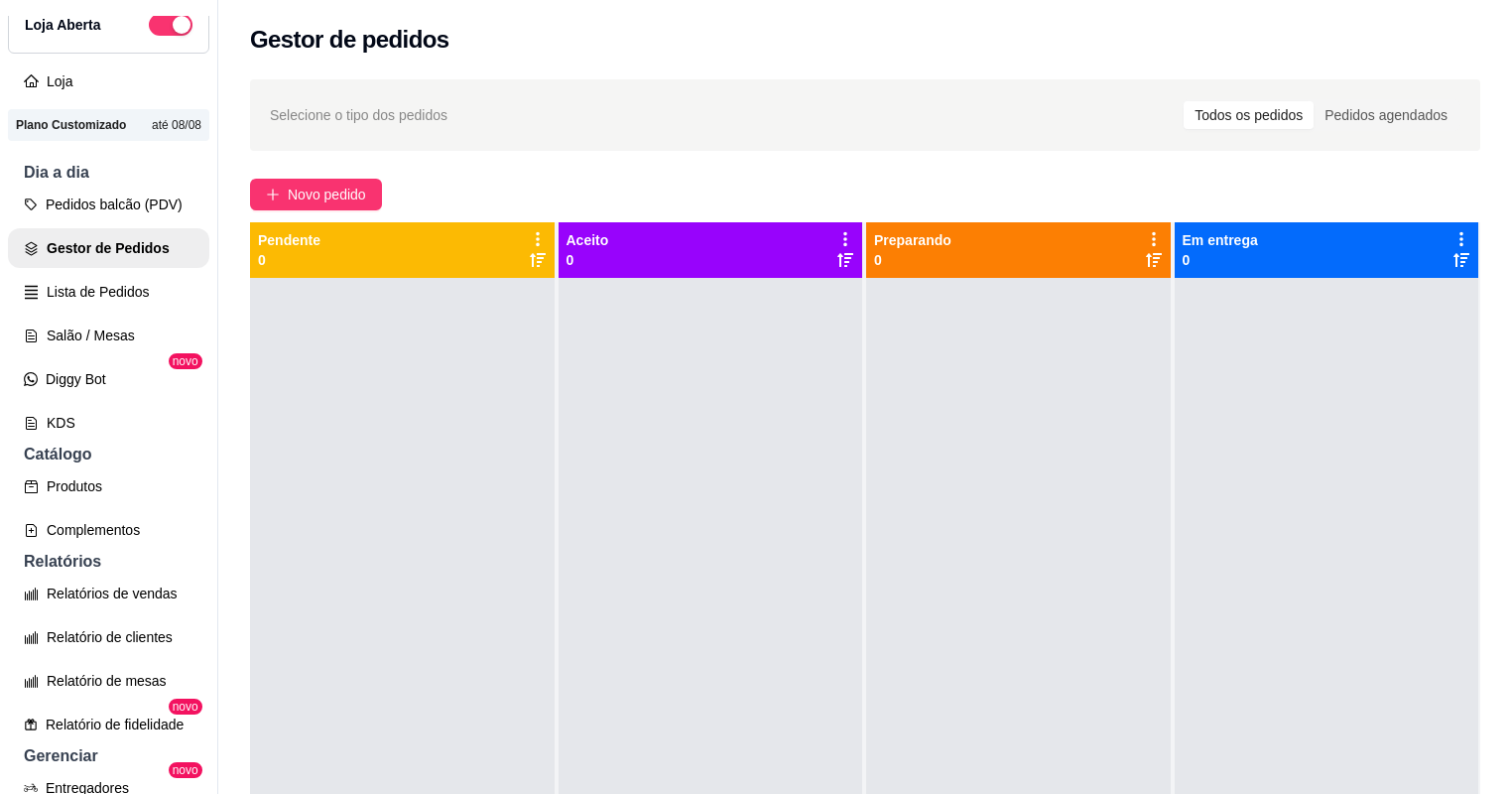 click on "Pedidos balcão (PDV) Gestor de Pedidos Lista de Pedidos Salão / Mesas Diggy Bot novo KDS" at bounding box center [108, 314] 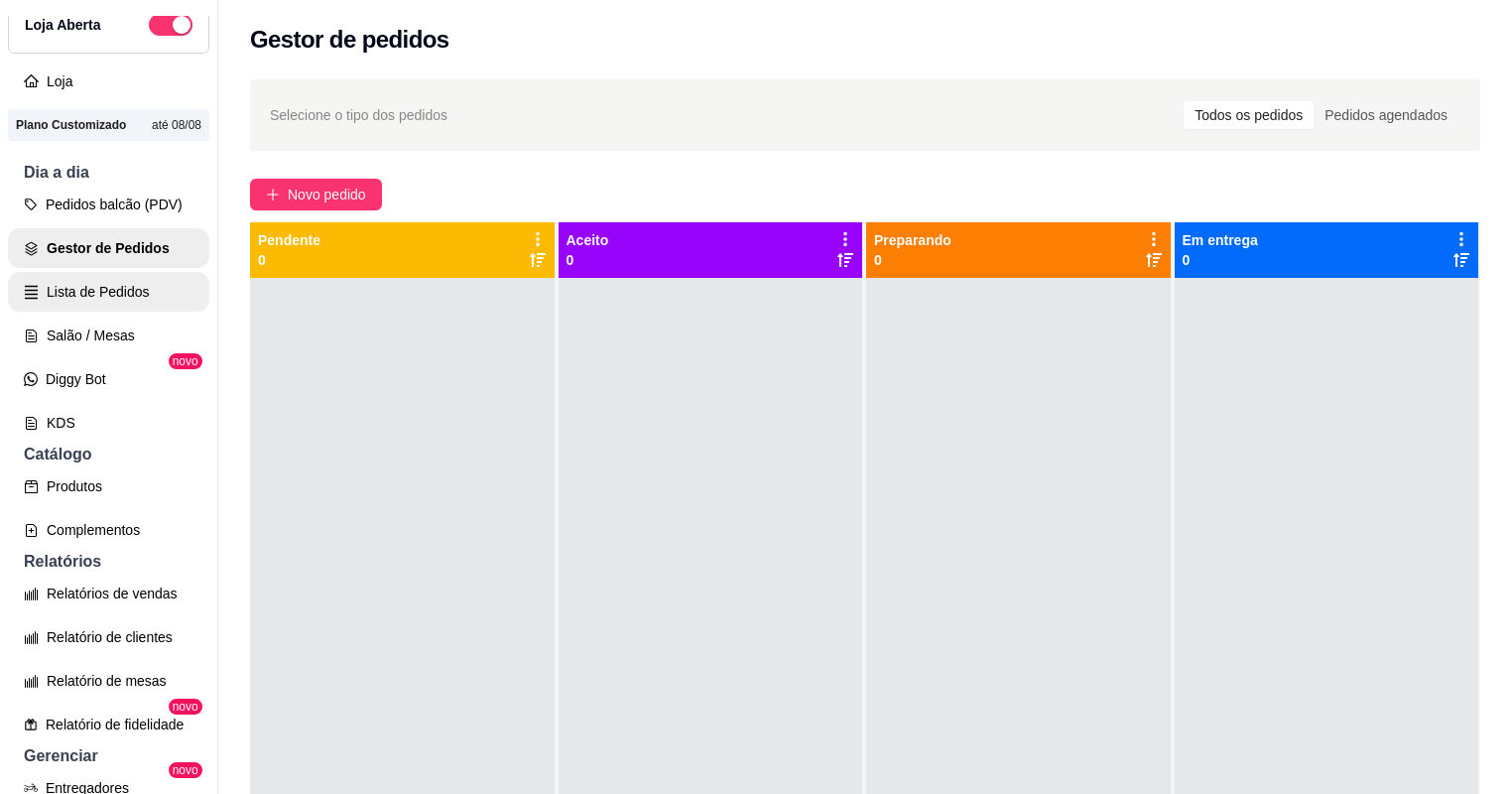 click on "Lista de Pedidos" at bounding box center [108, 292] 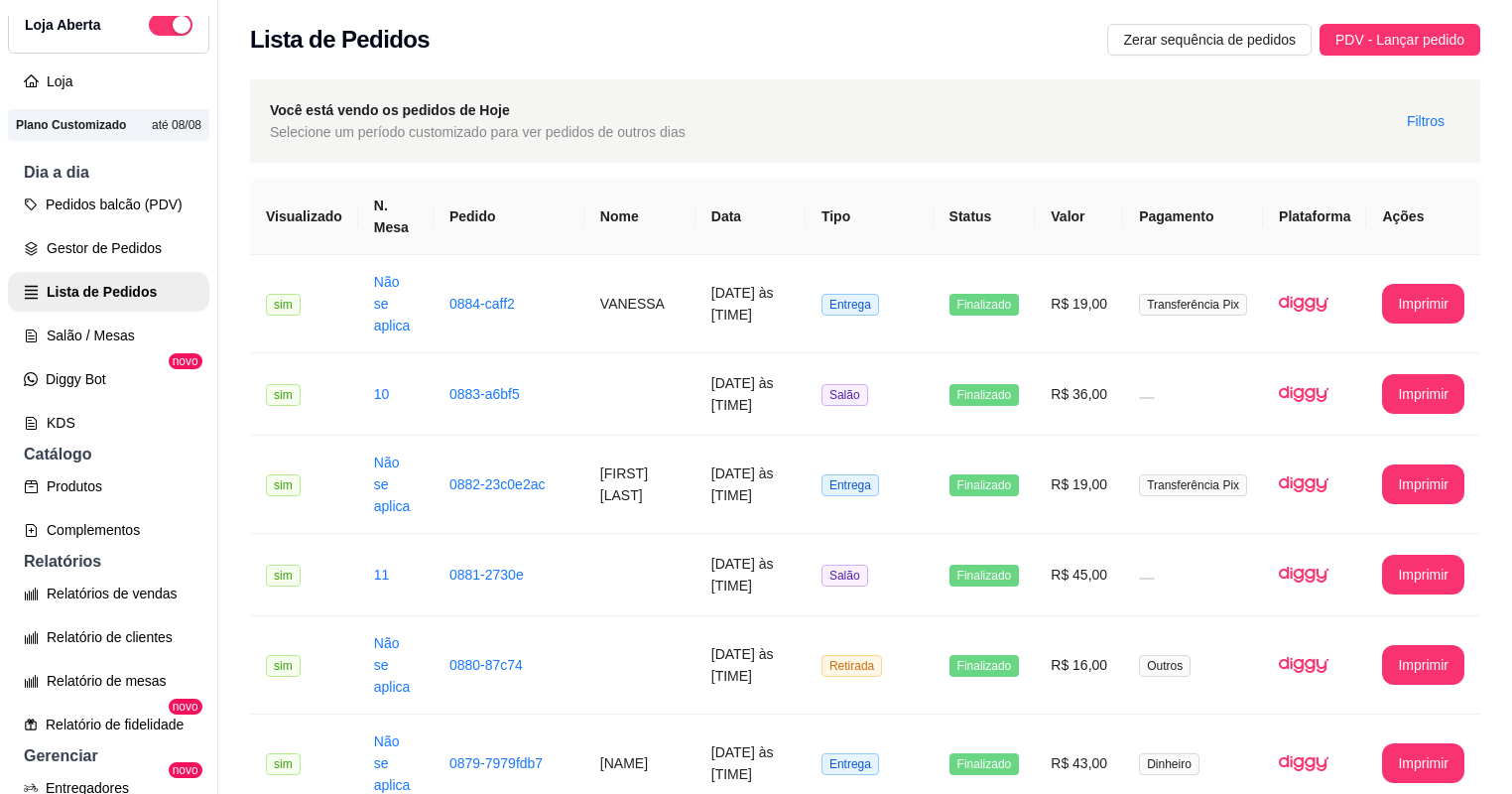 click on "Pedidos balcão (PDV) Gestor de Pedidos Lista de Pedidos Salão / Mesas Diggy Bot novo KDS" at bounding box center (108, 314) 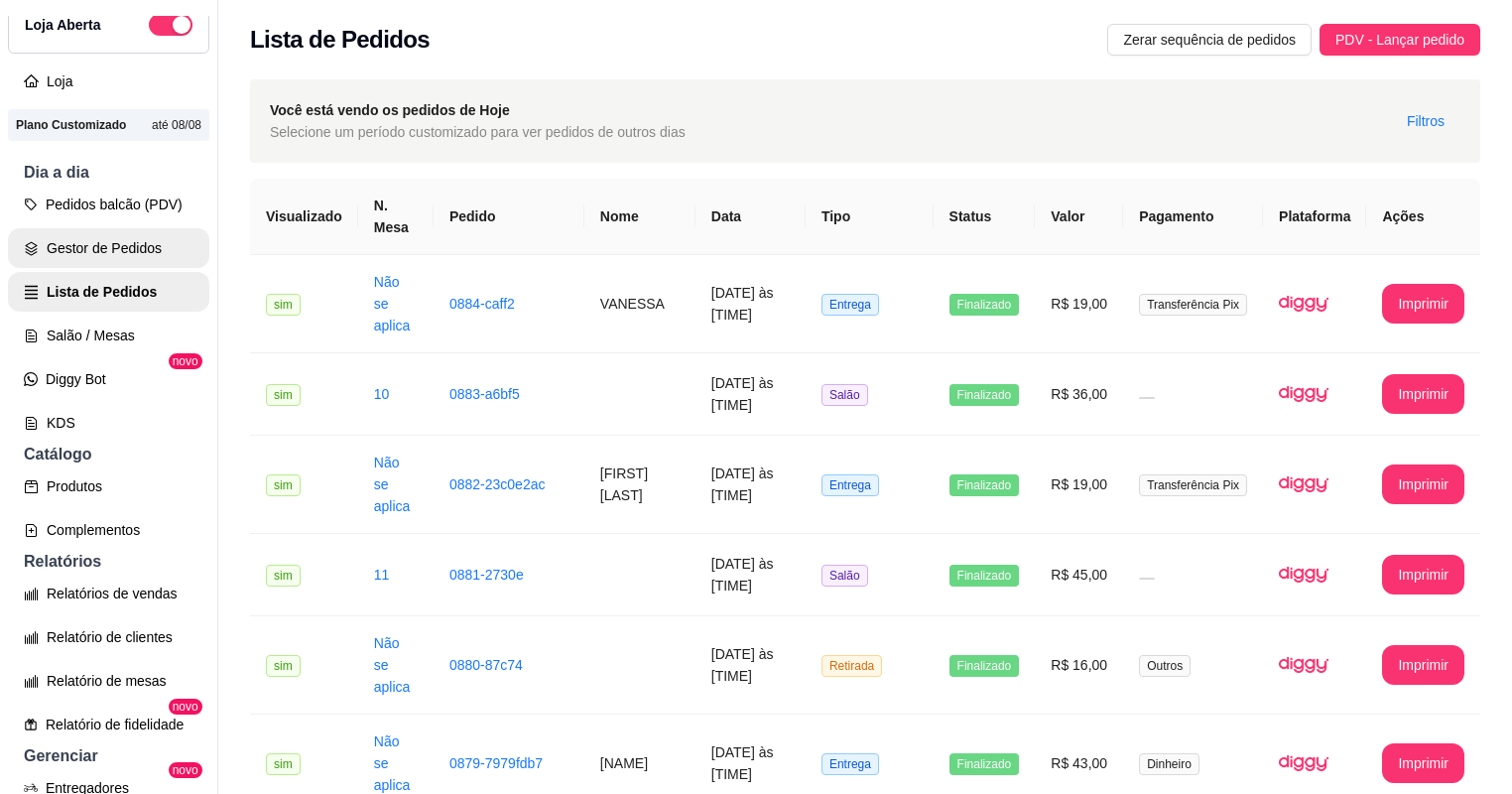 click on "Gestor de Pedidos" at bounding box center (108, 248) 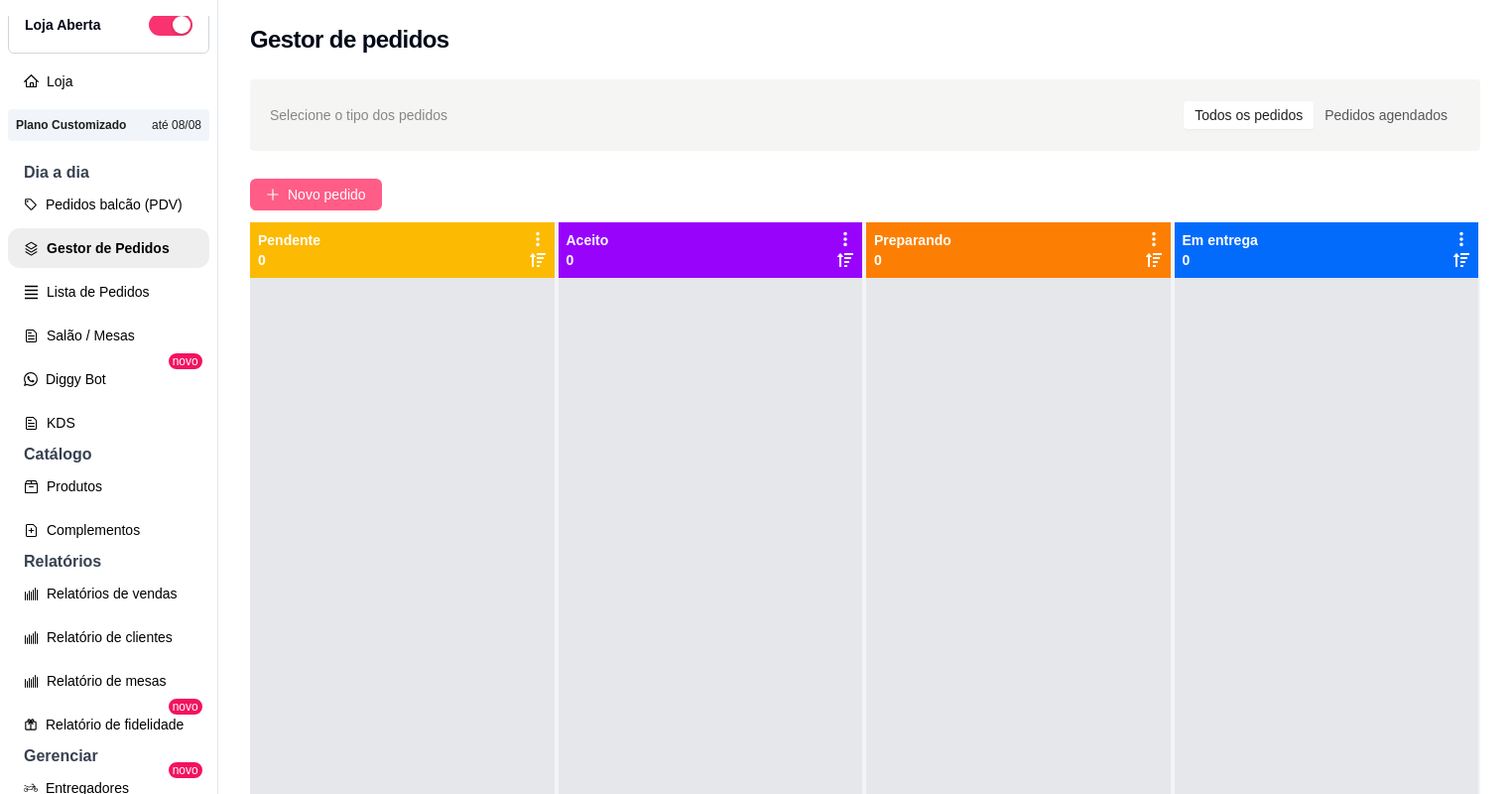 click on "Novo pedido" at bounding box center (326, 195) 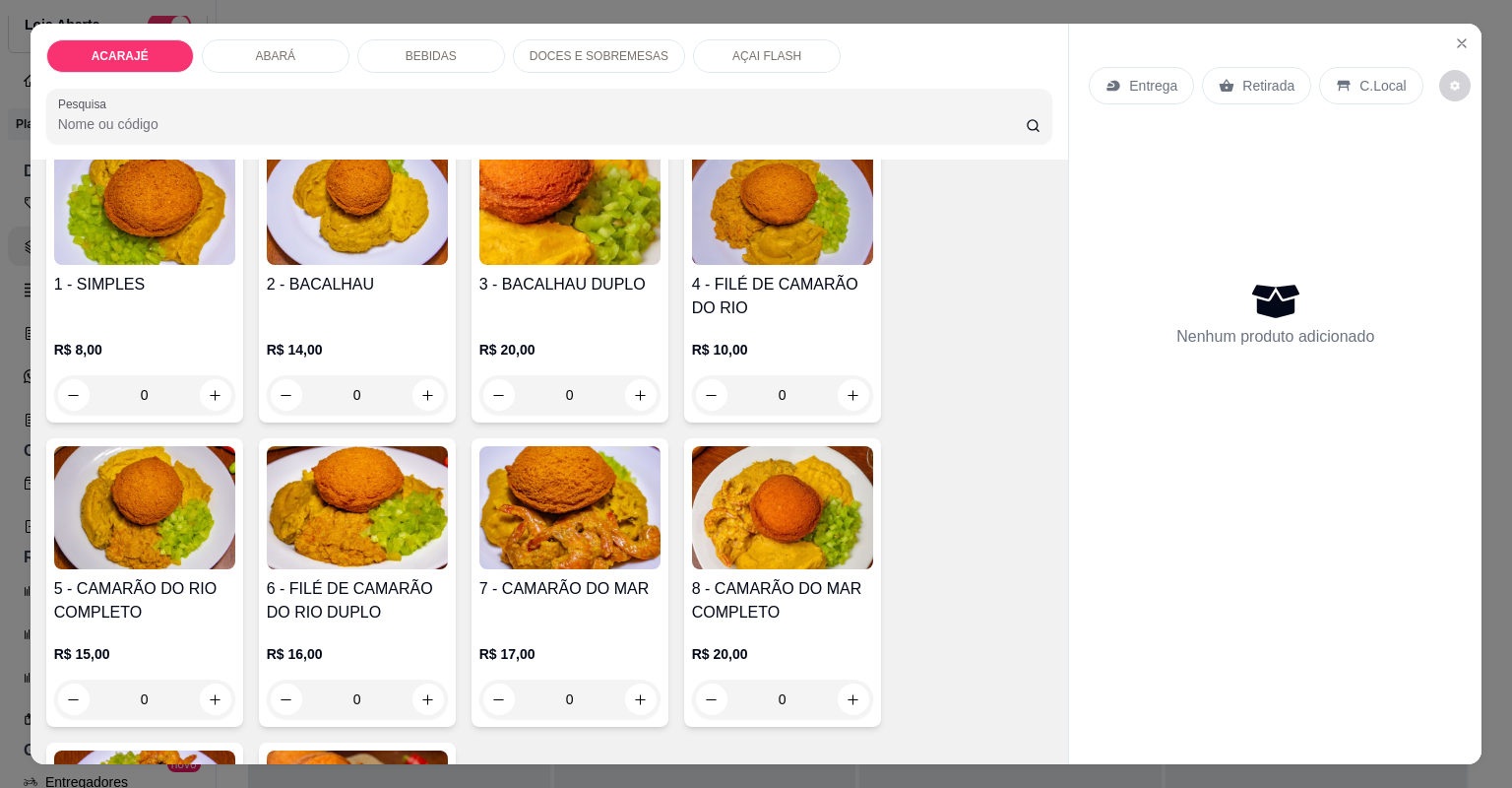 scroll, scrollTop: 158, scrollLeft: 0, axis: vertical 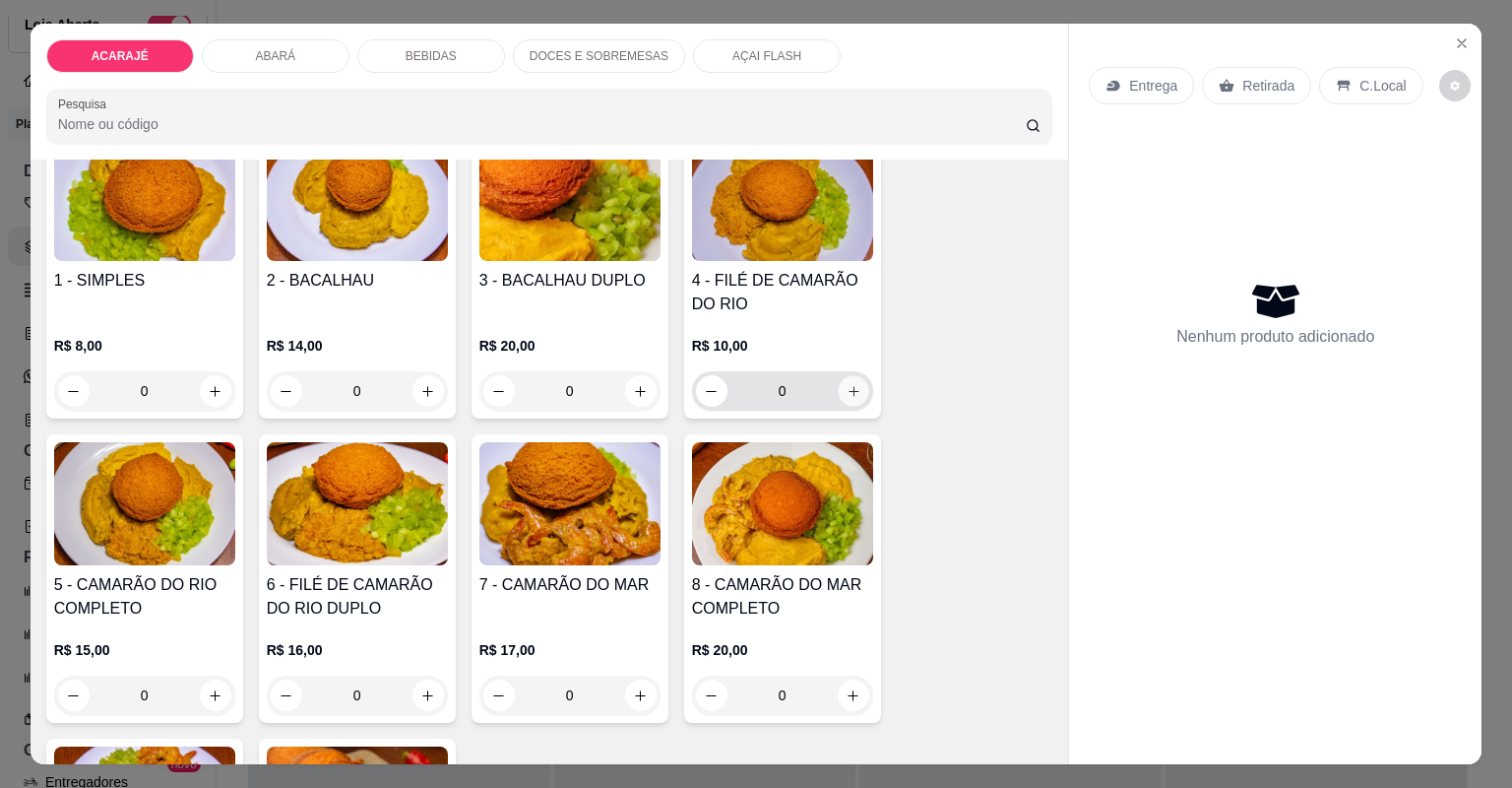 click 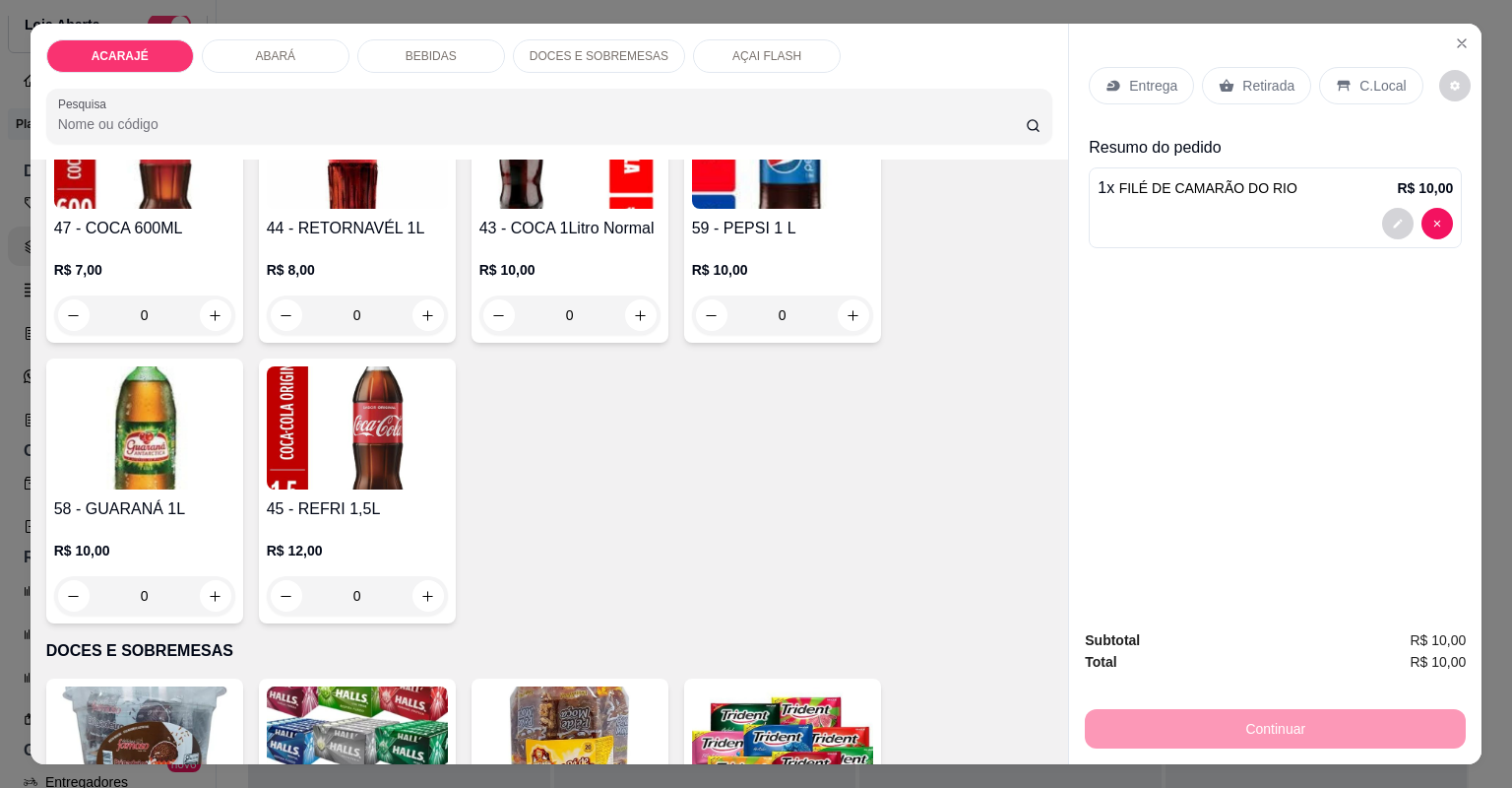 scroll, scrollTop: 2994, scrollLeft: 0, axis: vertical 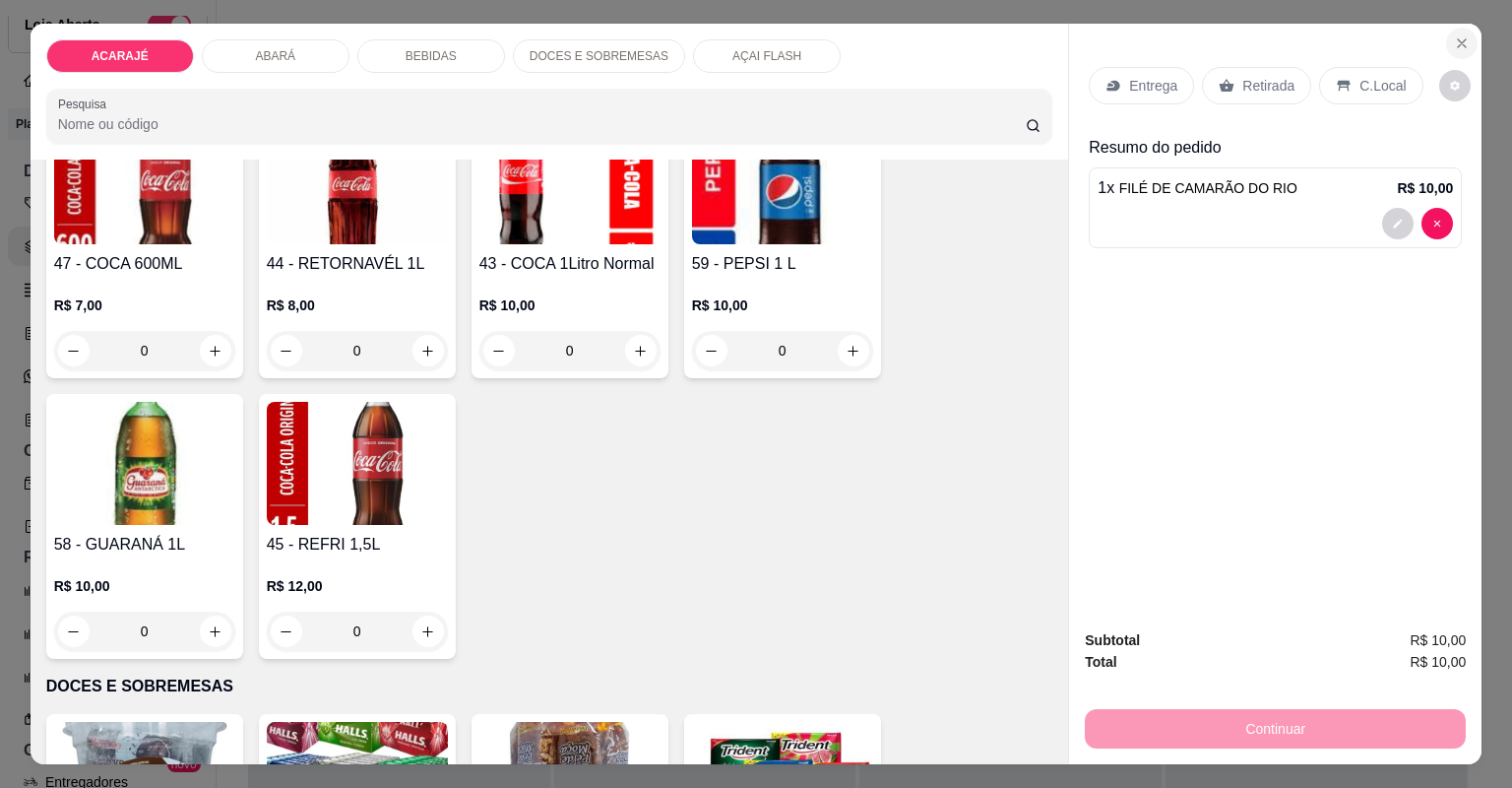 click at bounding box center (1462, 43) 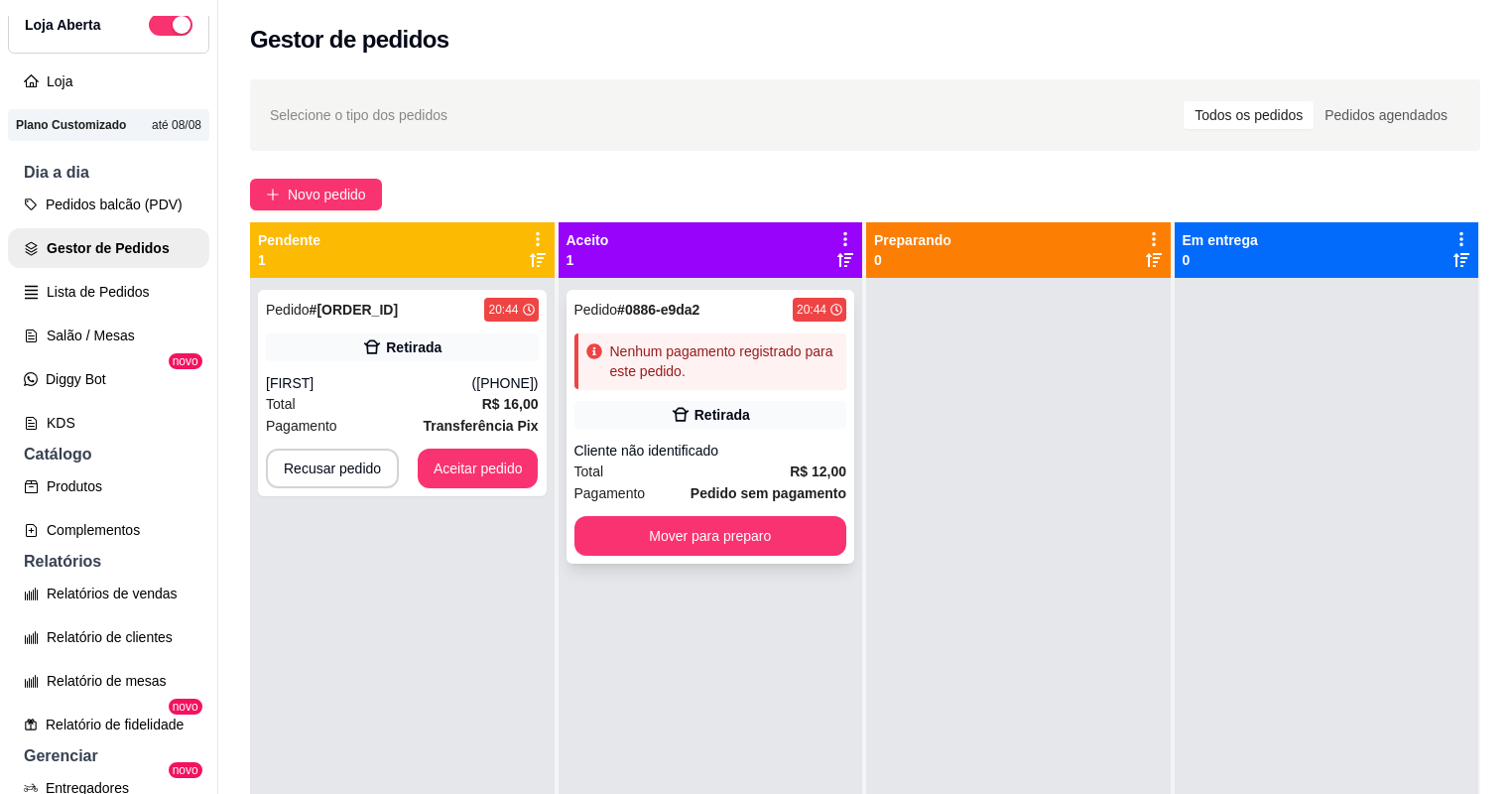 click on "Total R$ 12,00" at bounding box center (710, 471) 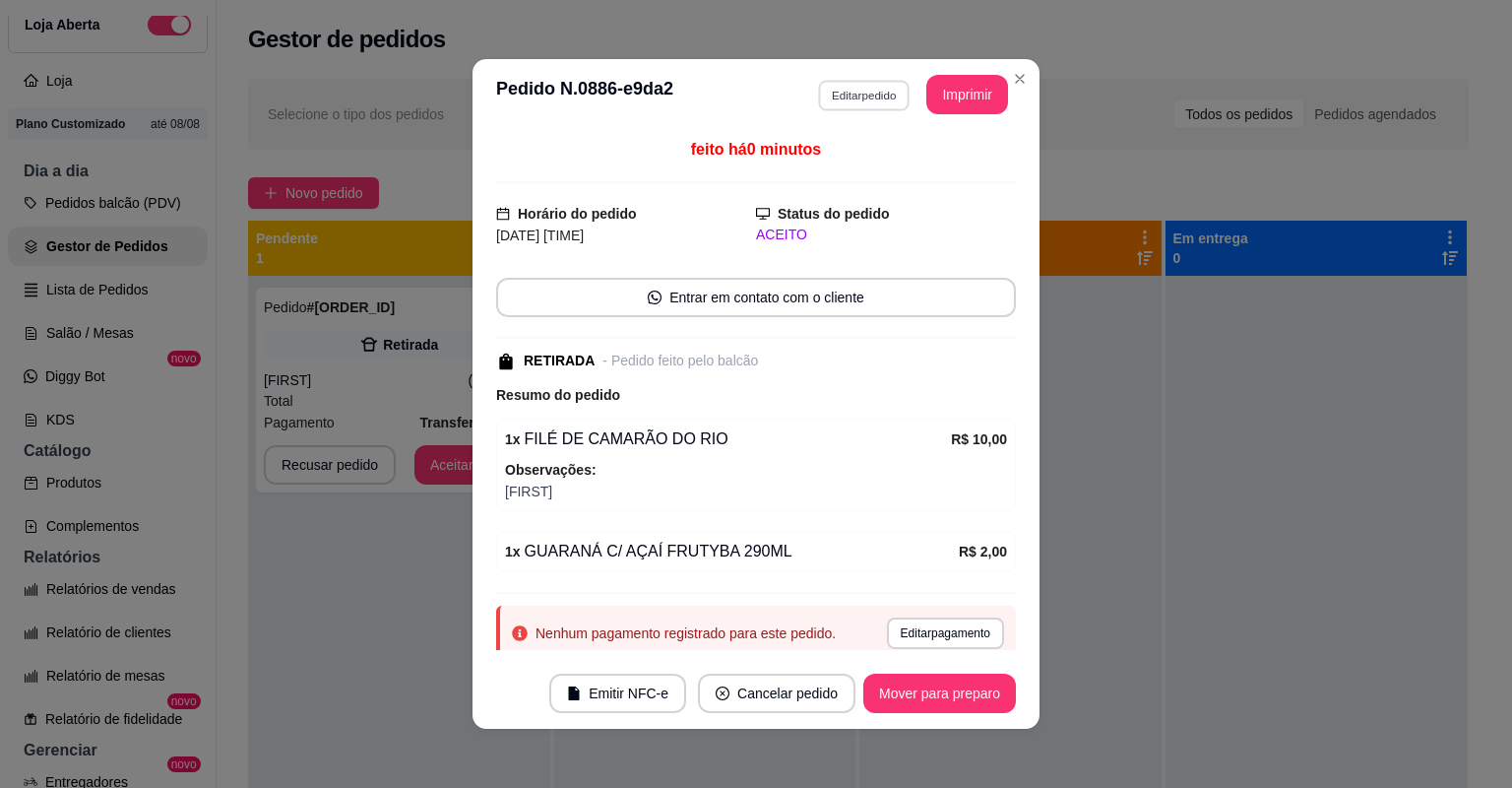 click on "Editar  pedido" at bounding box center [863, 95] 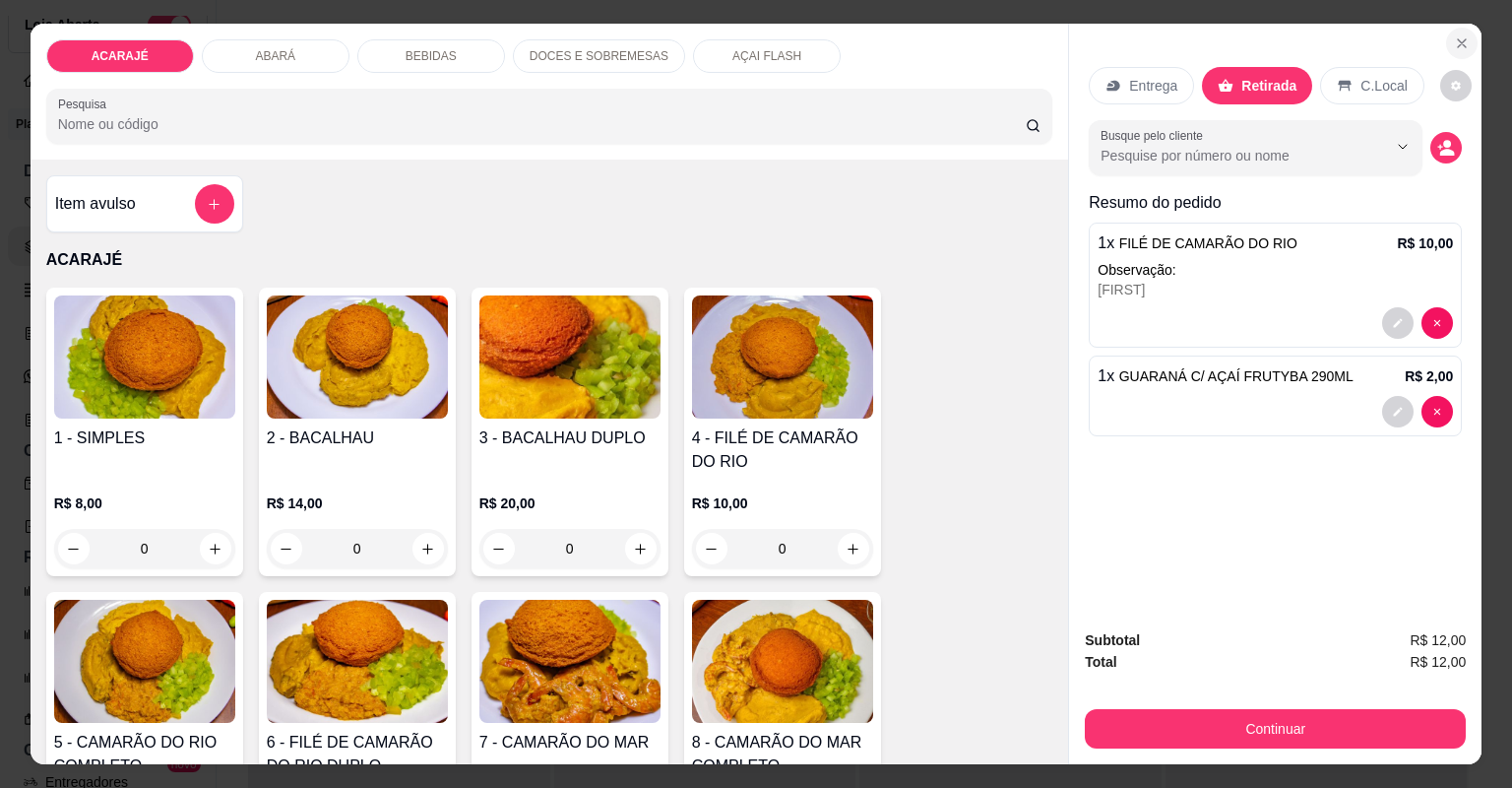 click 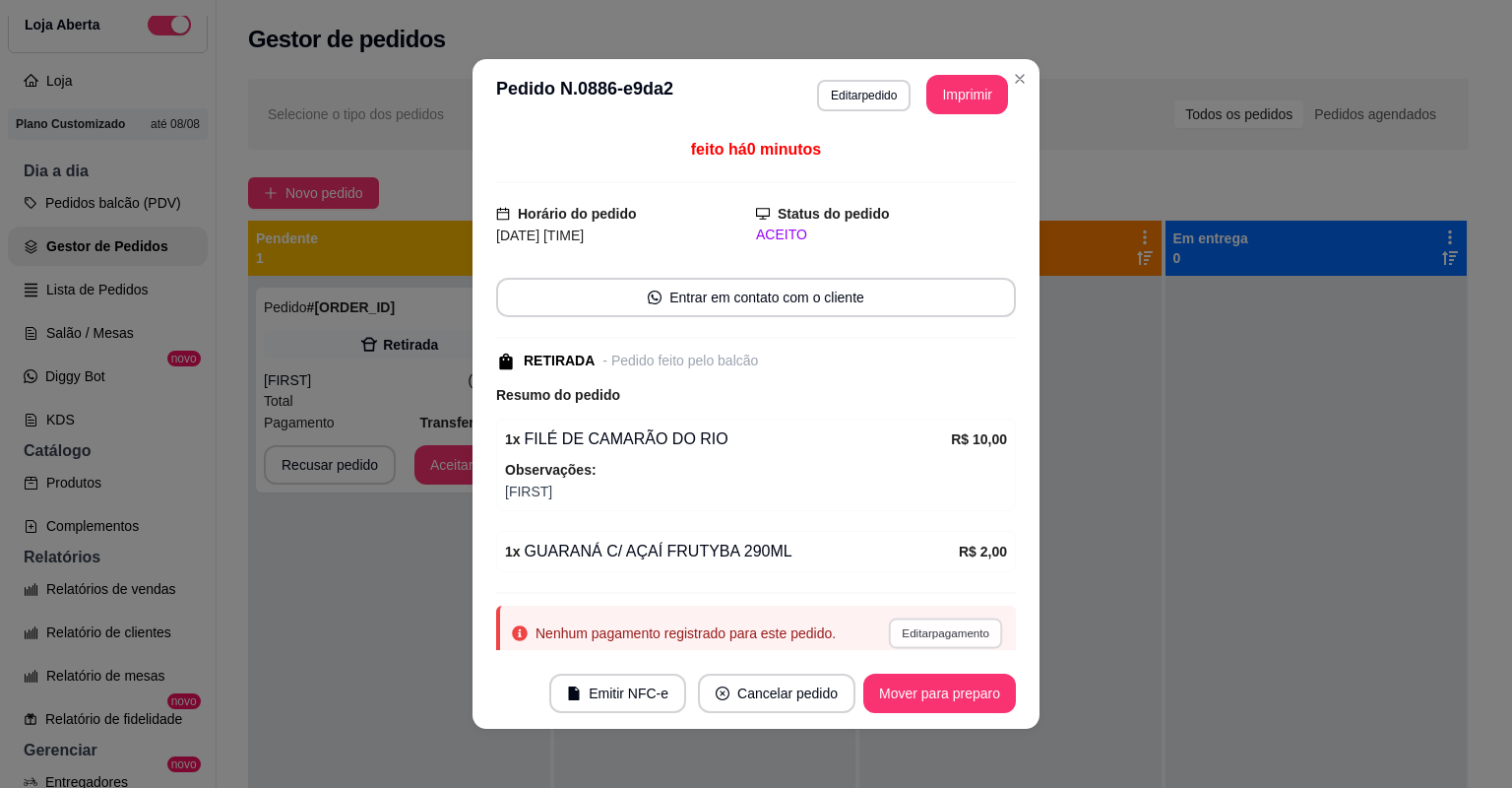 click on "Editar  pagamento" at bounding box center [945, 632] 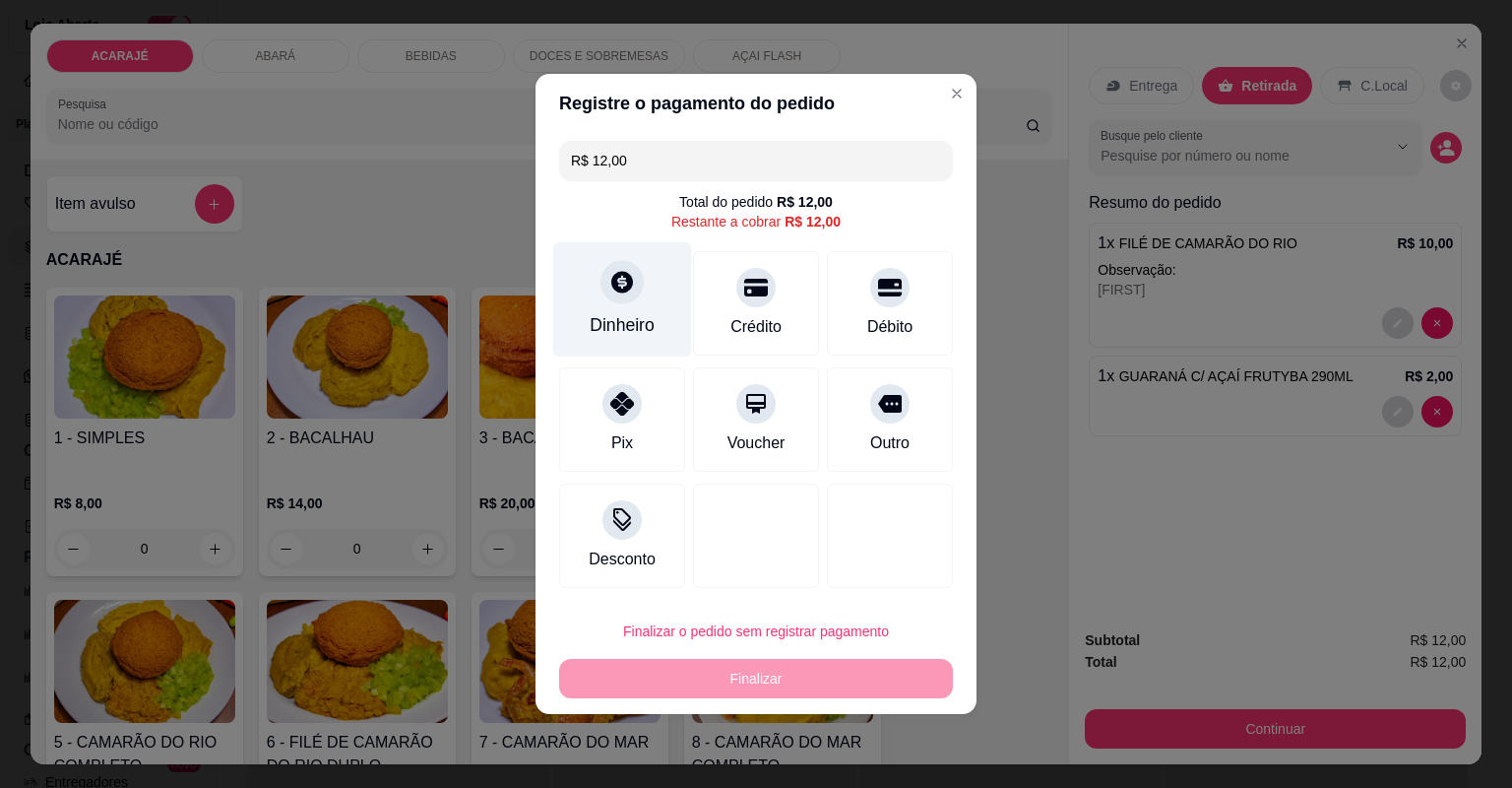 click on "Dinheiro" at bounding box center [622, 325] 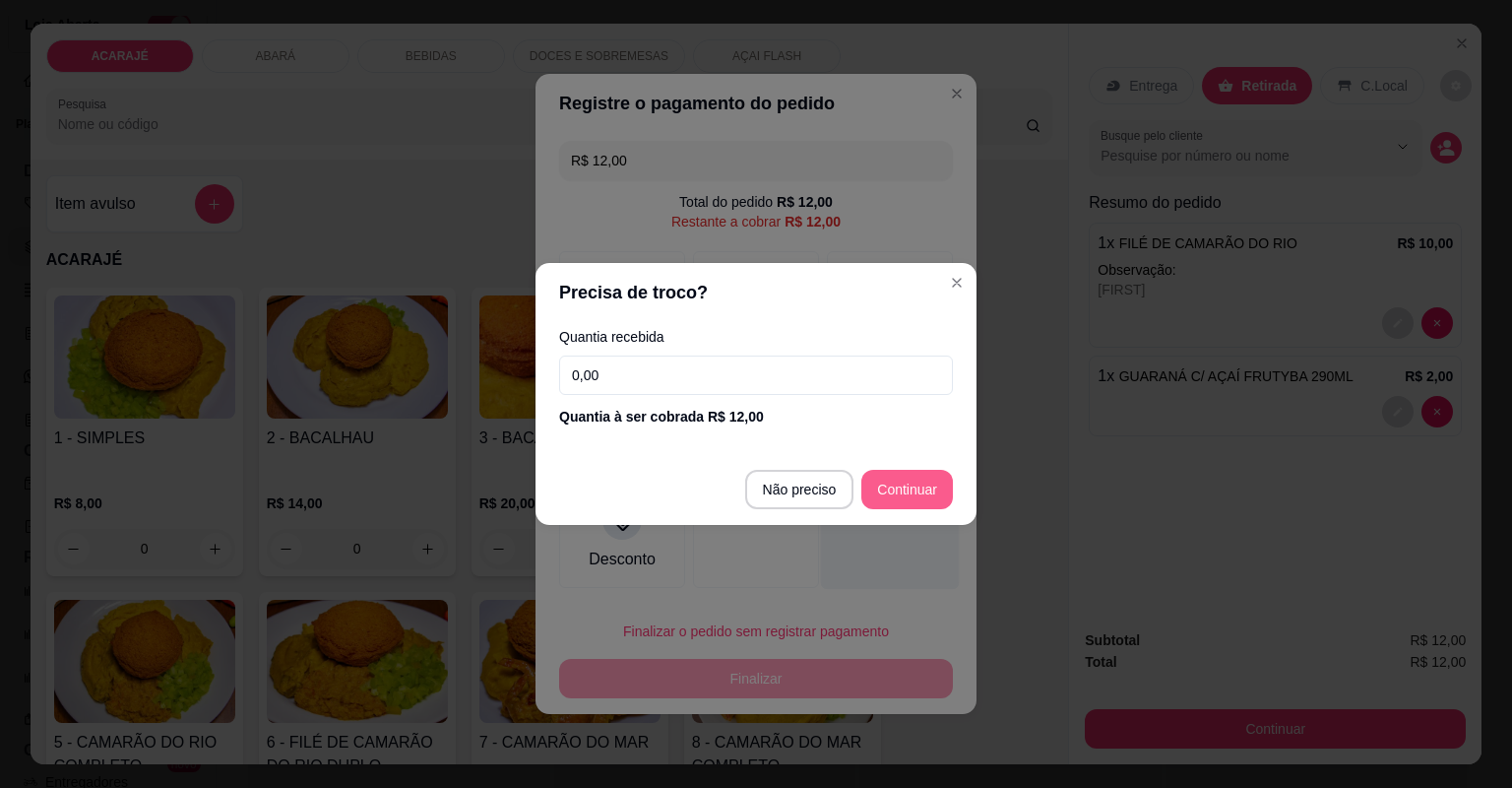 type on "R$ 0,00" 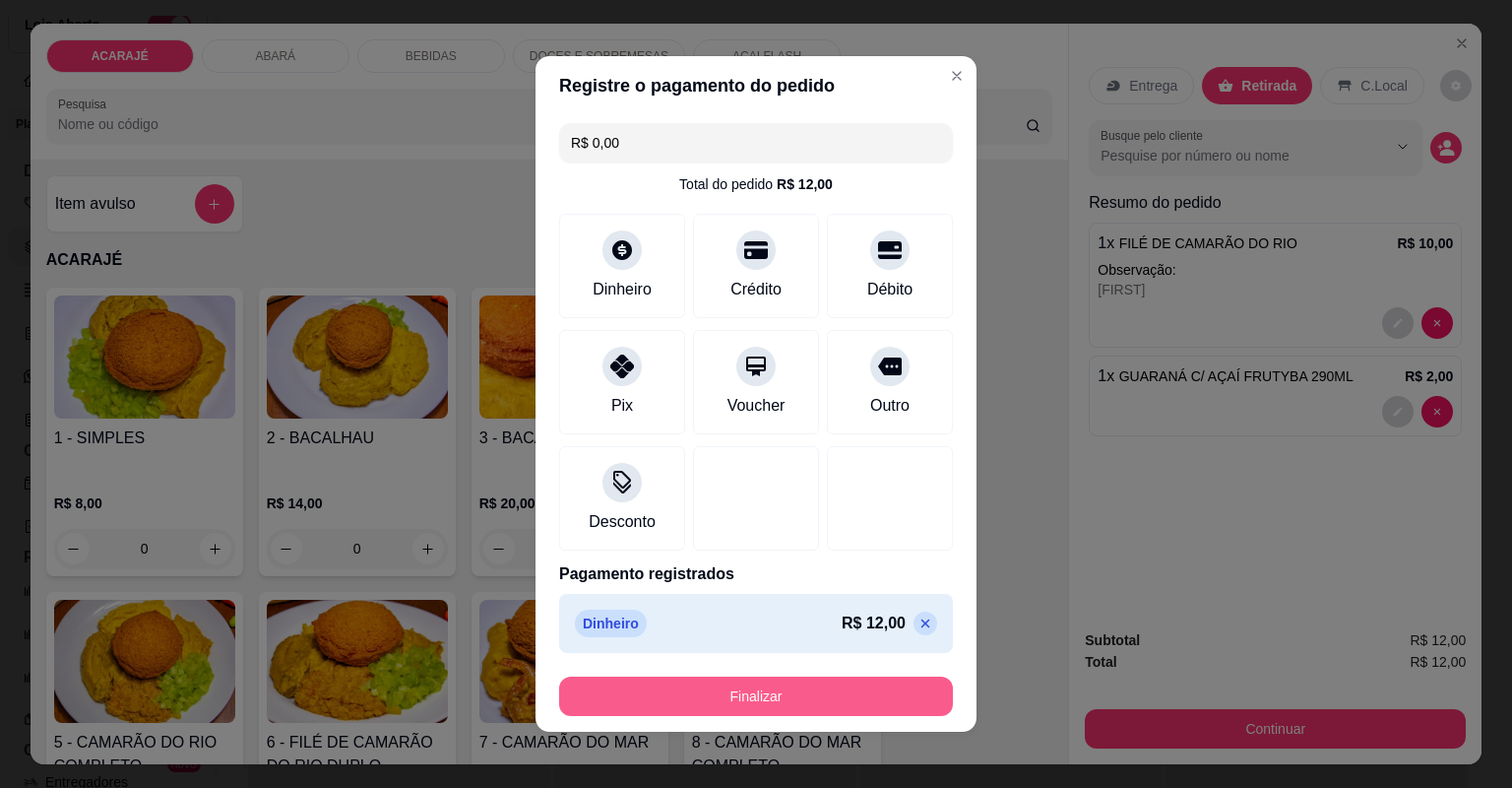 click on "Finalizar" at bounding box center [756, 696] 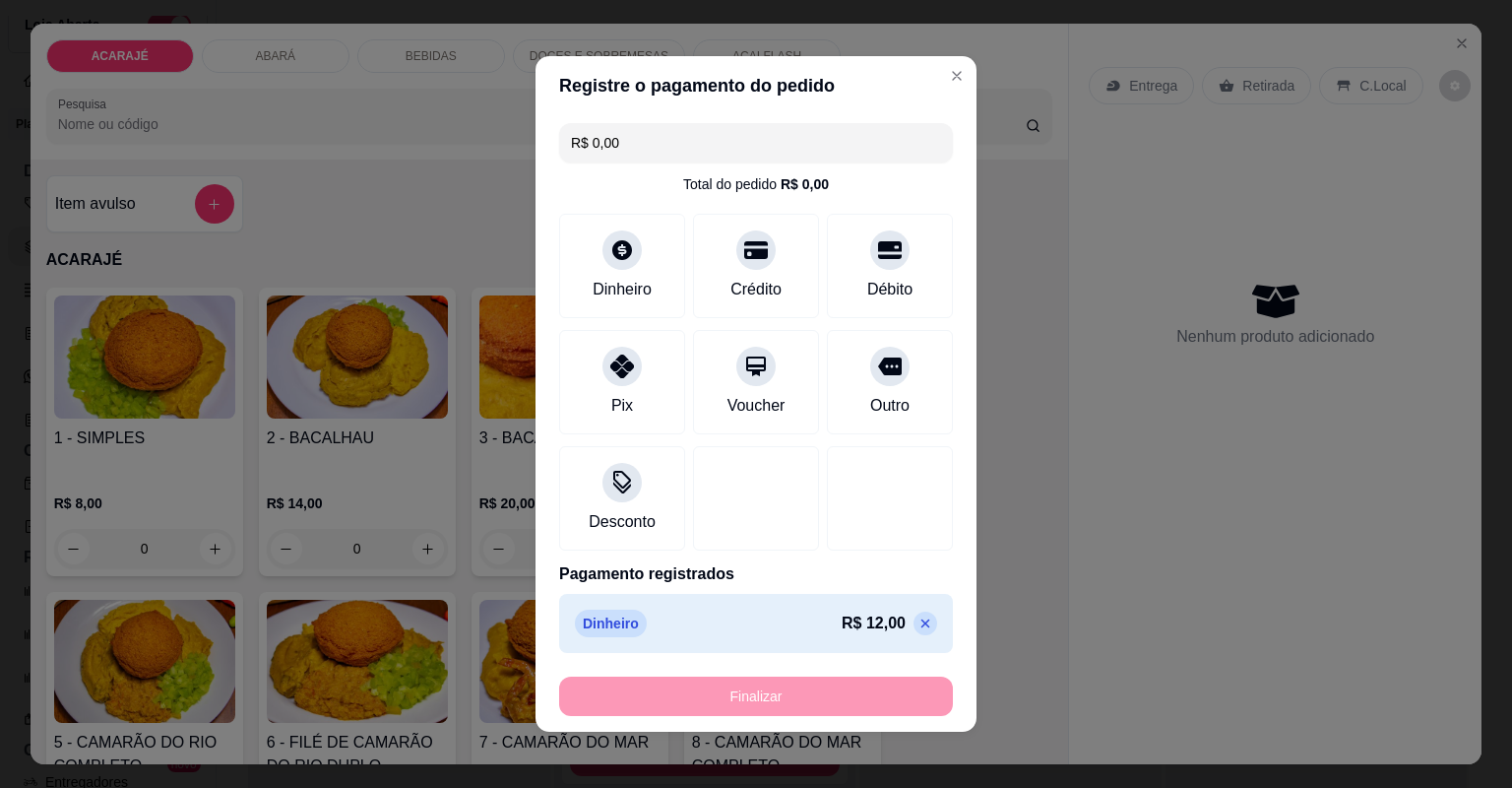 type on "0" 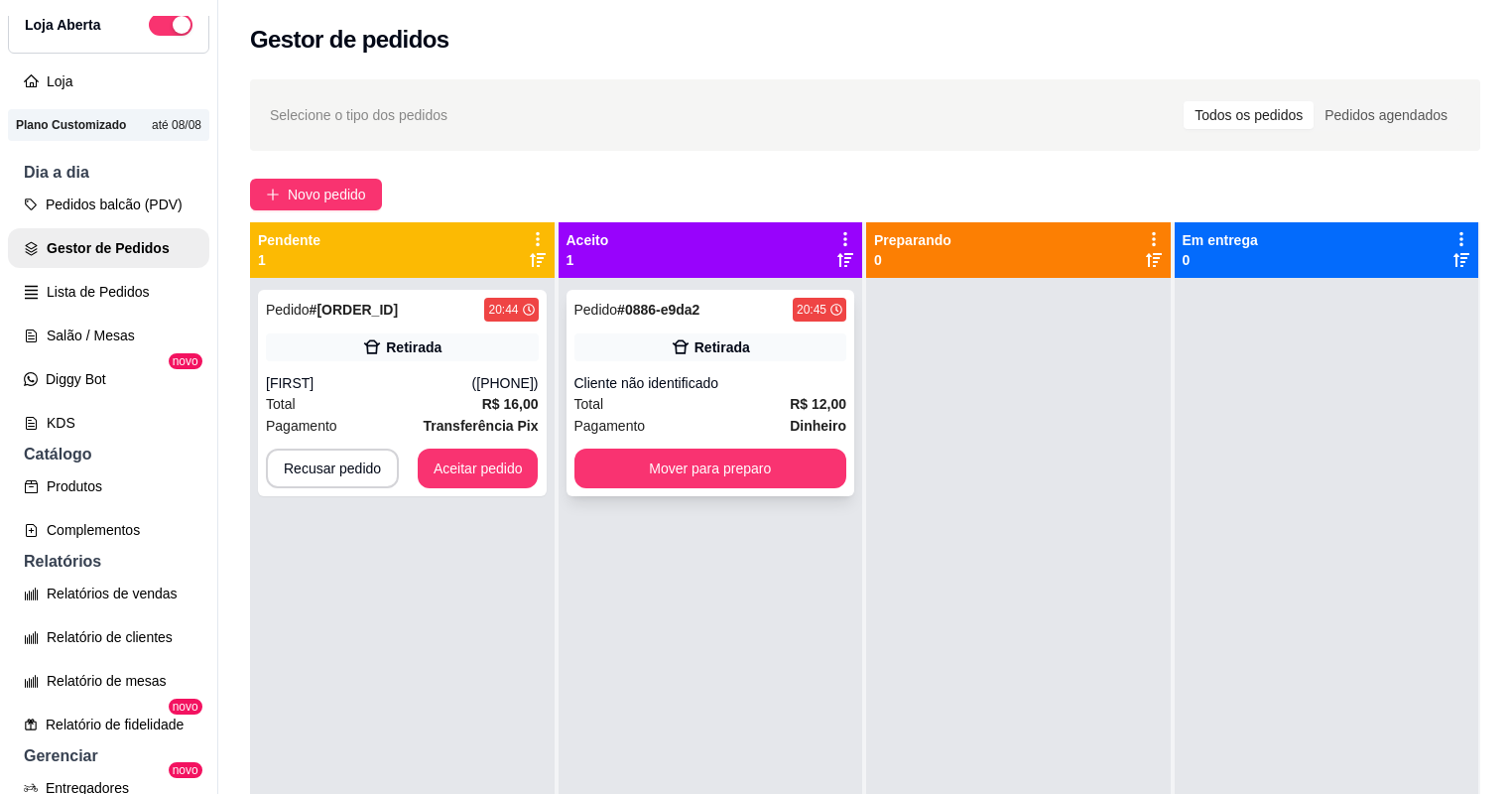 click on "Pedido  # 0886-e9da2 20:45 Retirada Cliente não identificado Total R$ 12,00 Pagamento Dinheiro Mover para preparo" at bounding box center (710, 393) 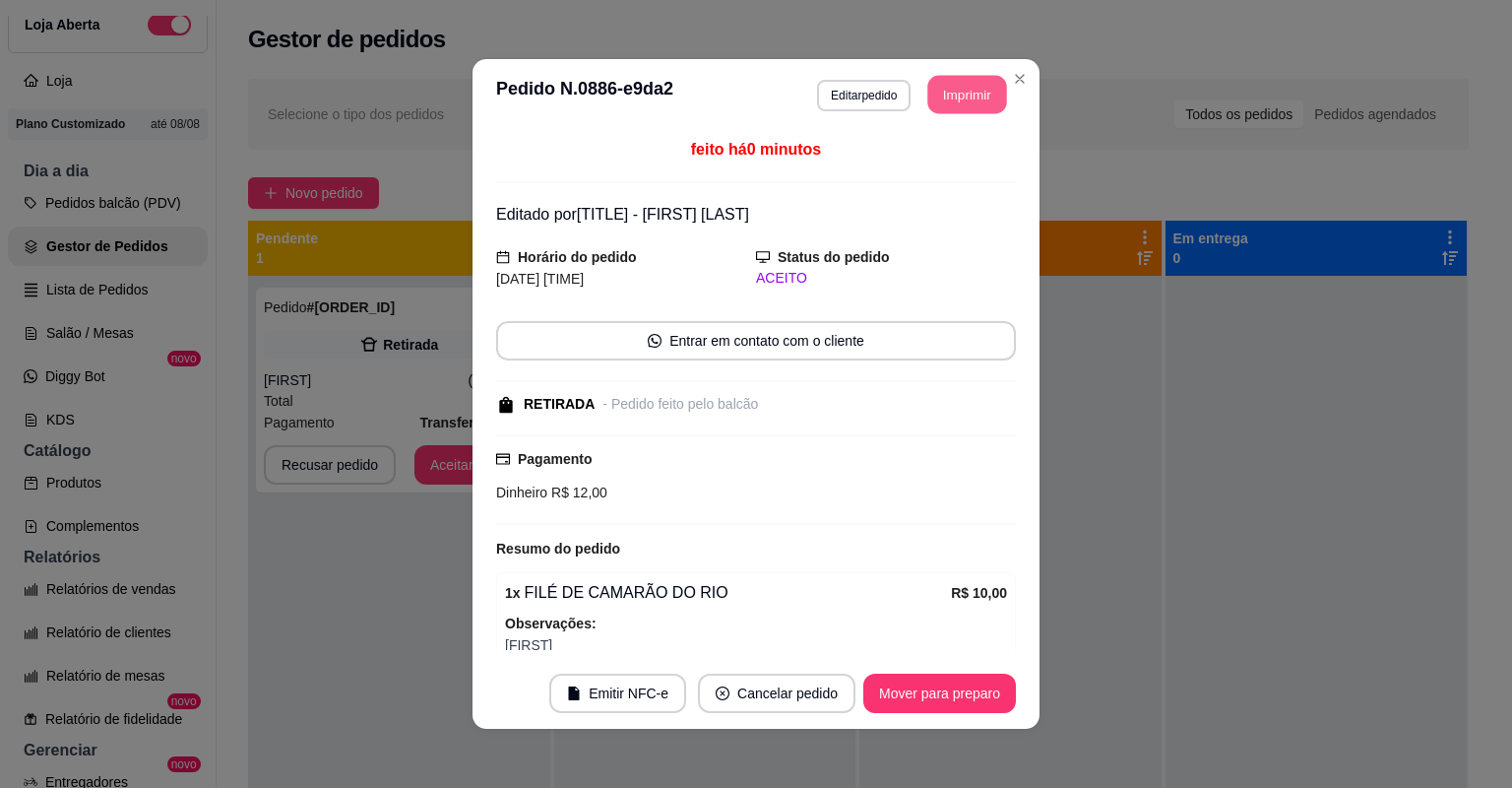 click on "Imprimir" at bounding box center [968, 95] 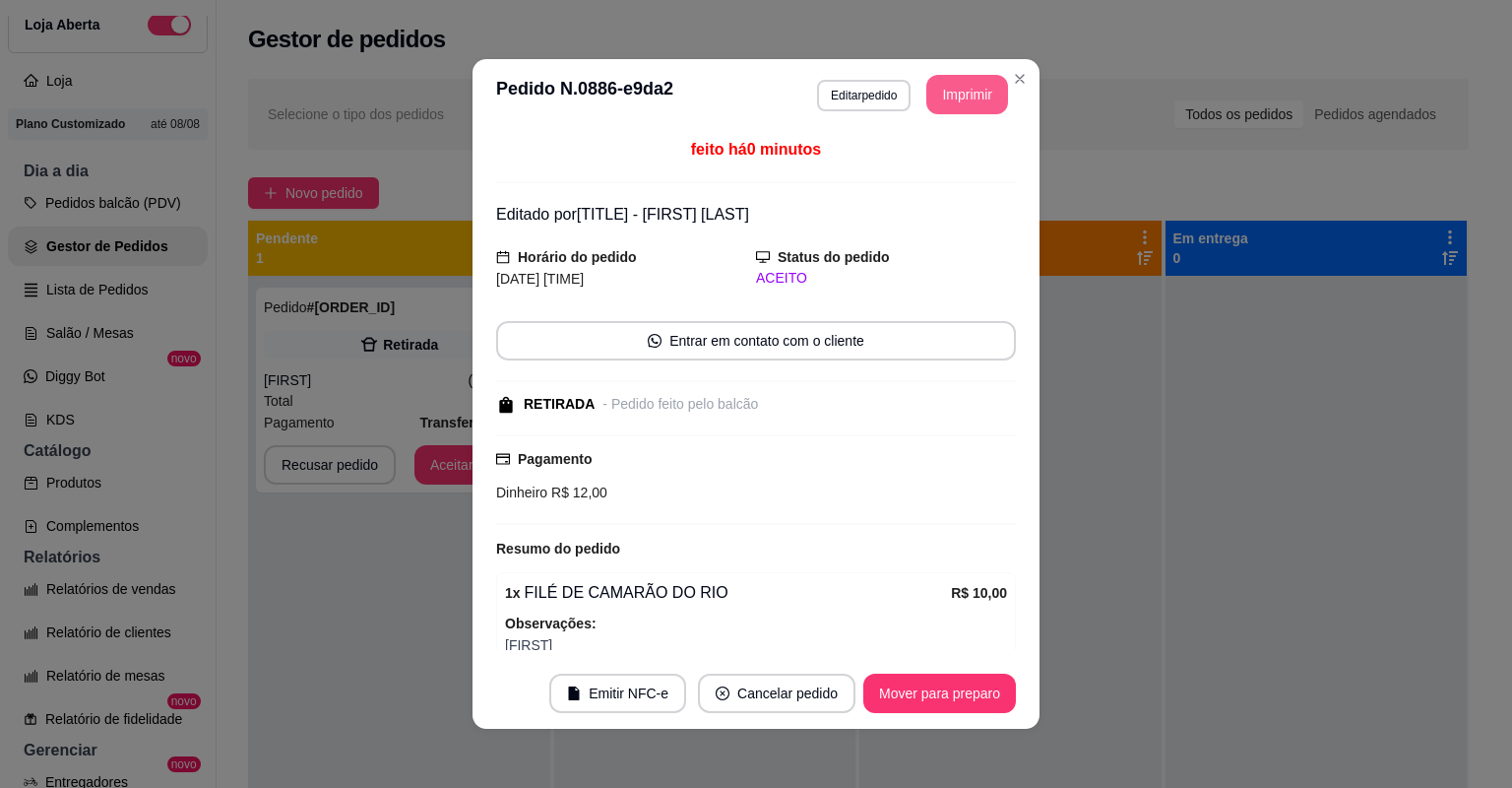 scroll, scrollTop: 0, scrollLeft: 0, axis: both 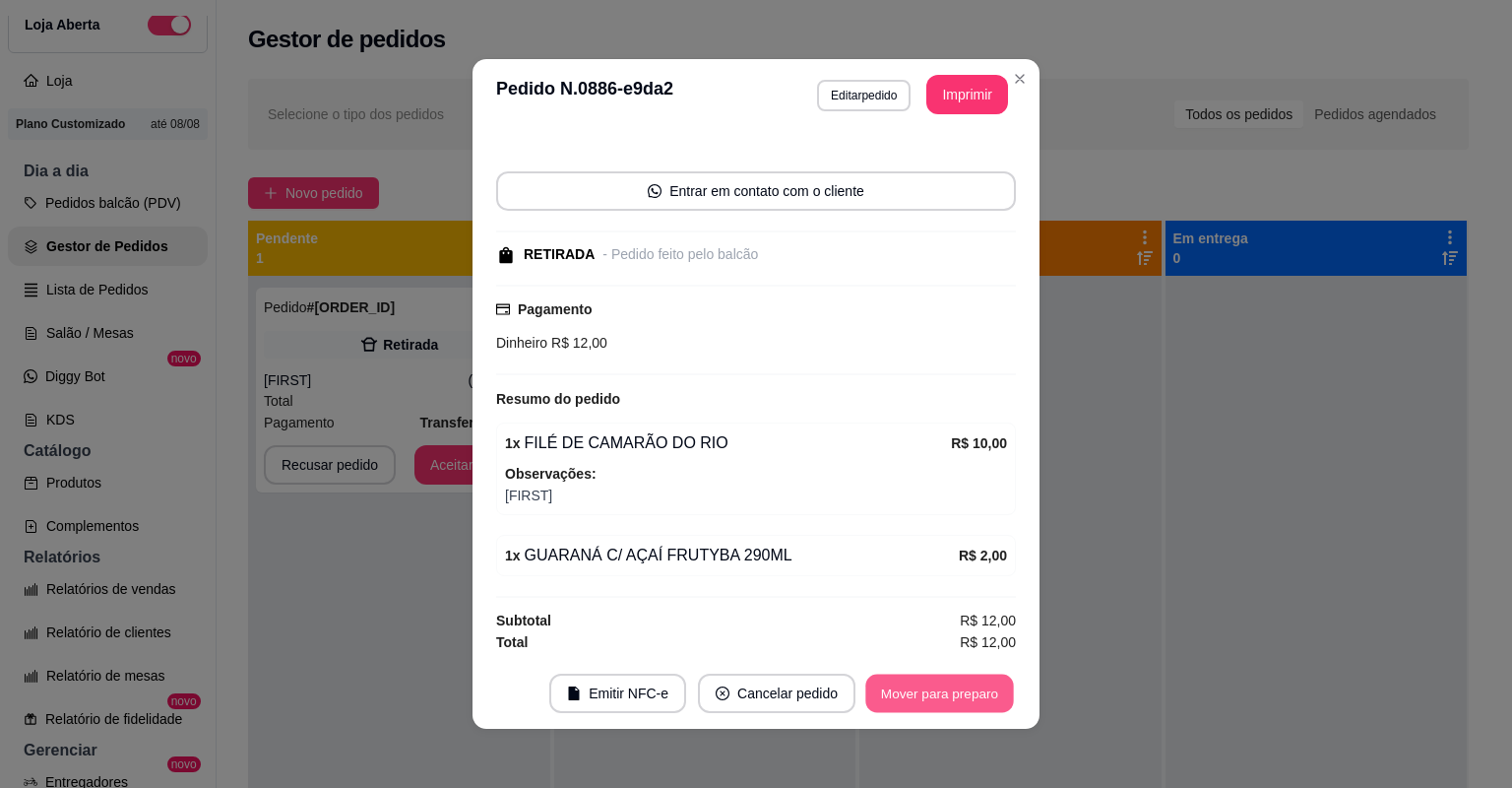 click on "Mover para preparo" at bounding box center [939, 693] 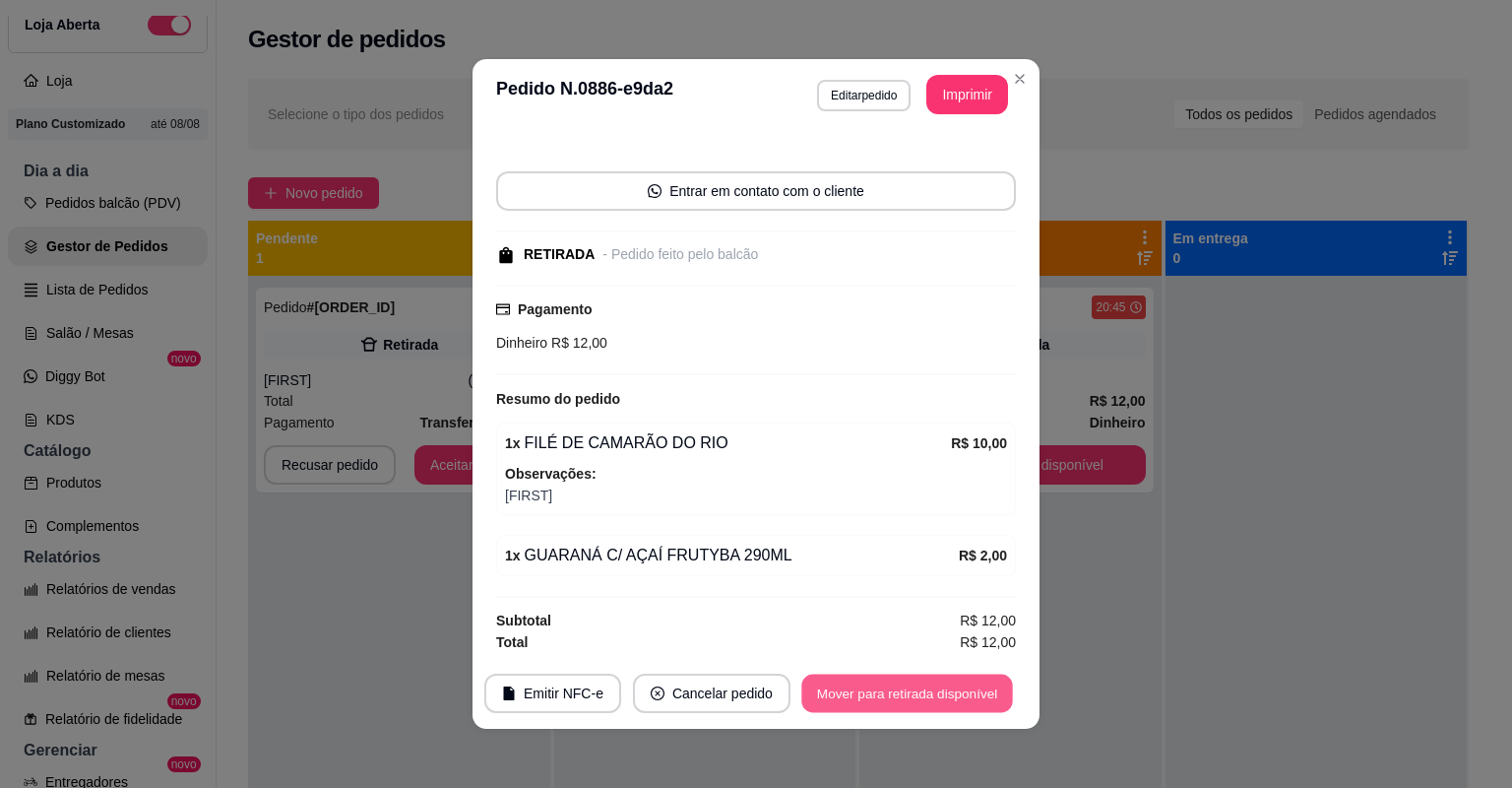 click on "Mover para retirada disponível" at bounding box center (907, 693) 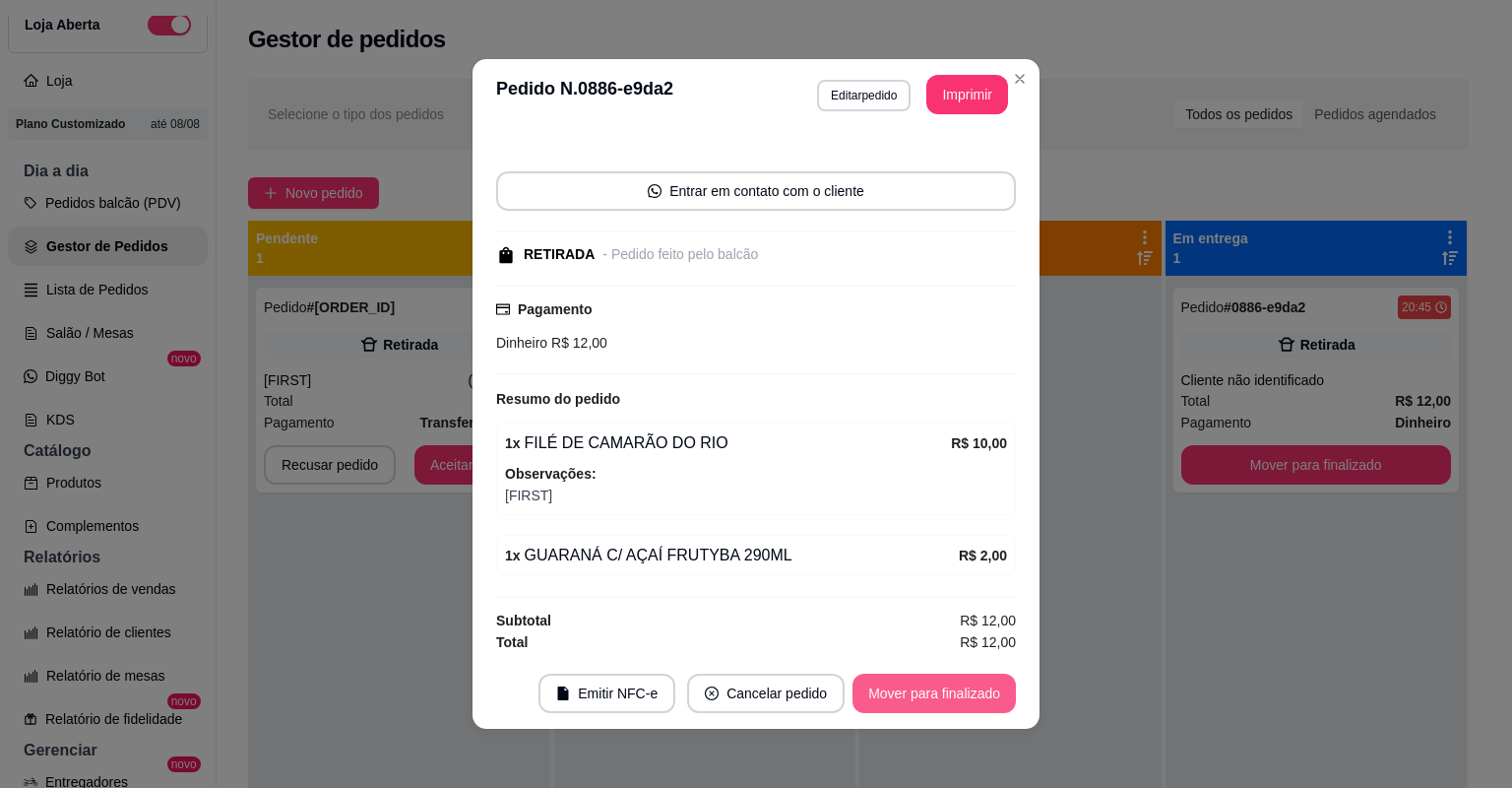 click on "Mover para finalizado" at bounding box center [934, 693] 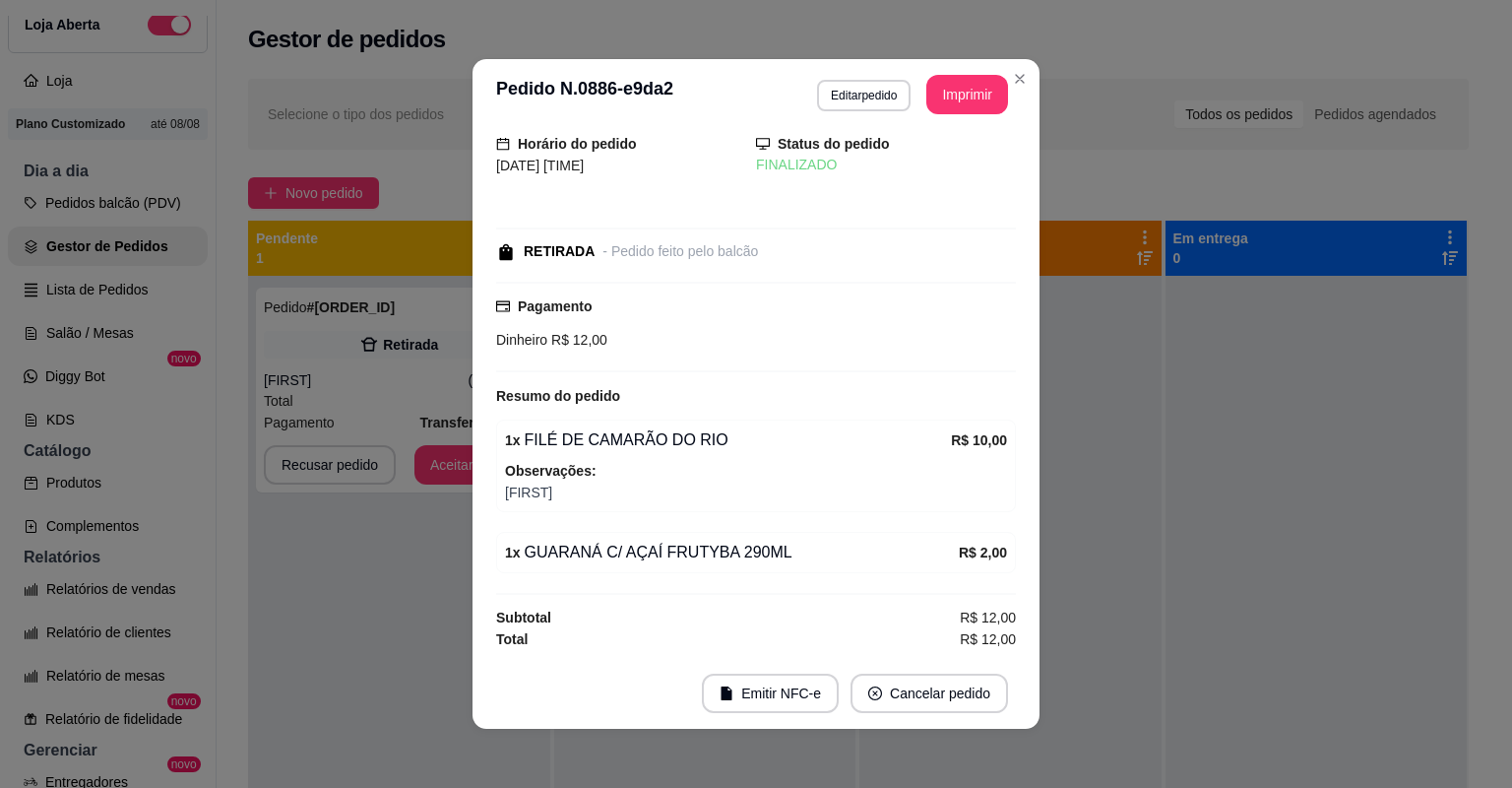 scroll, scrollTop: 45, scrollLeft: 0, axis: vertical 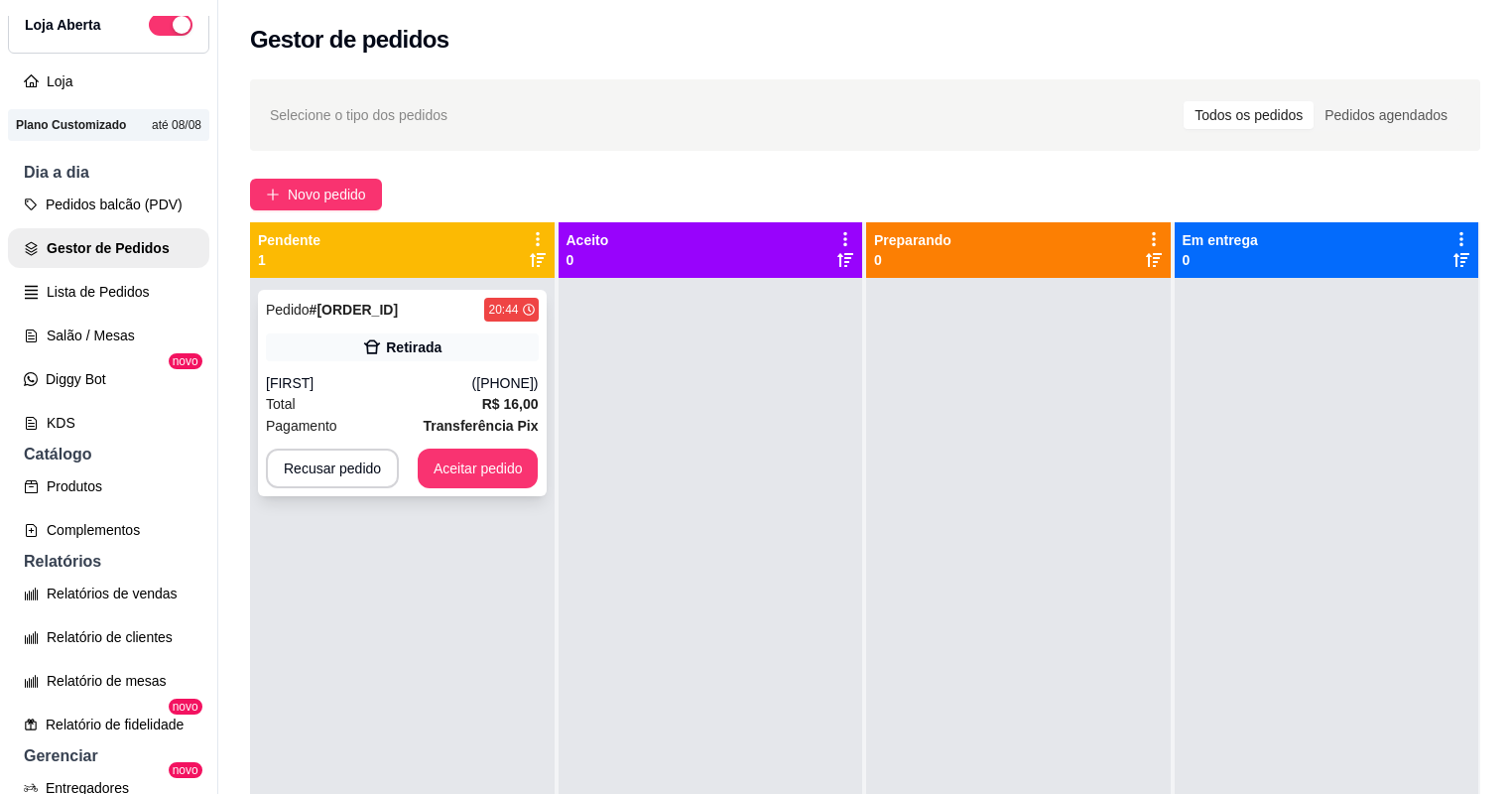 click on "Total R$ 16,00" at bounding box center (402, 404) 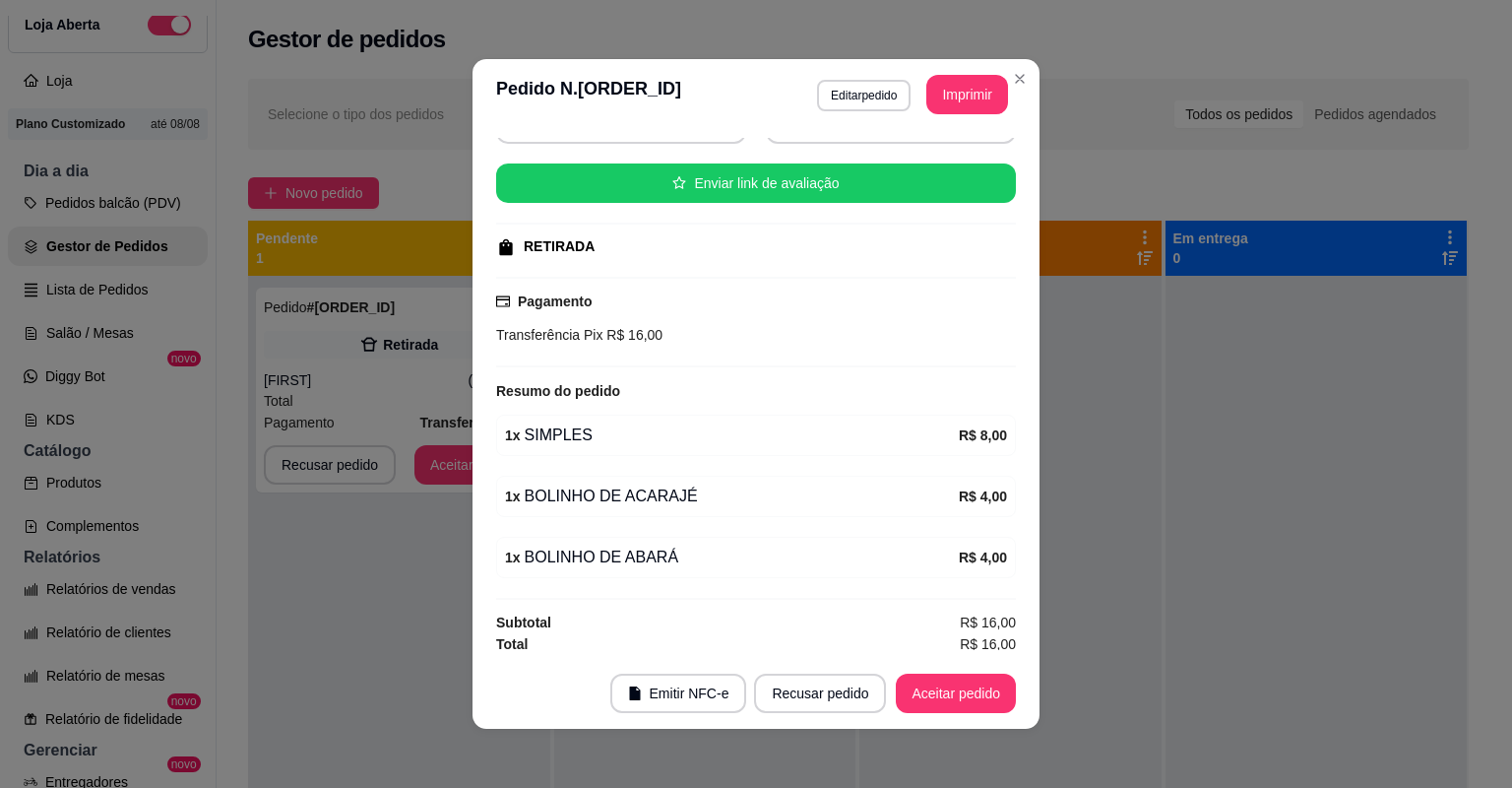 scroll, scrollTop: 218, scrollLeft: 0, axis: vertical 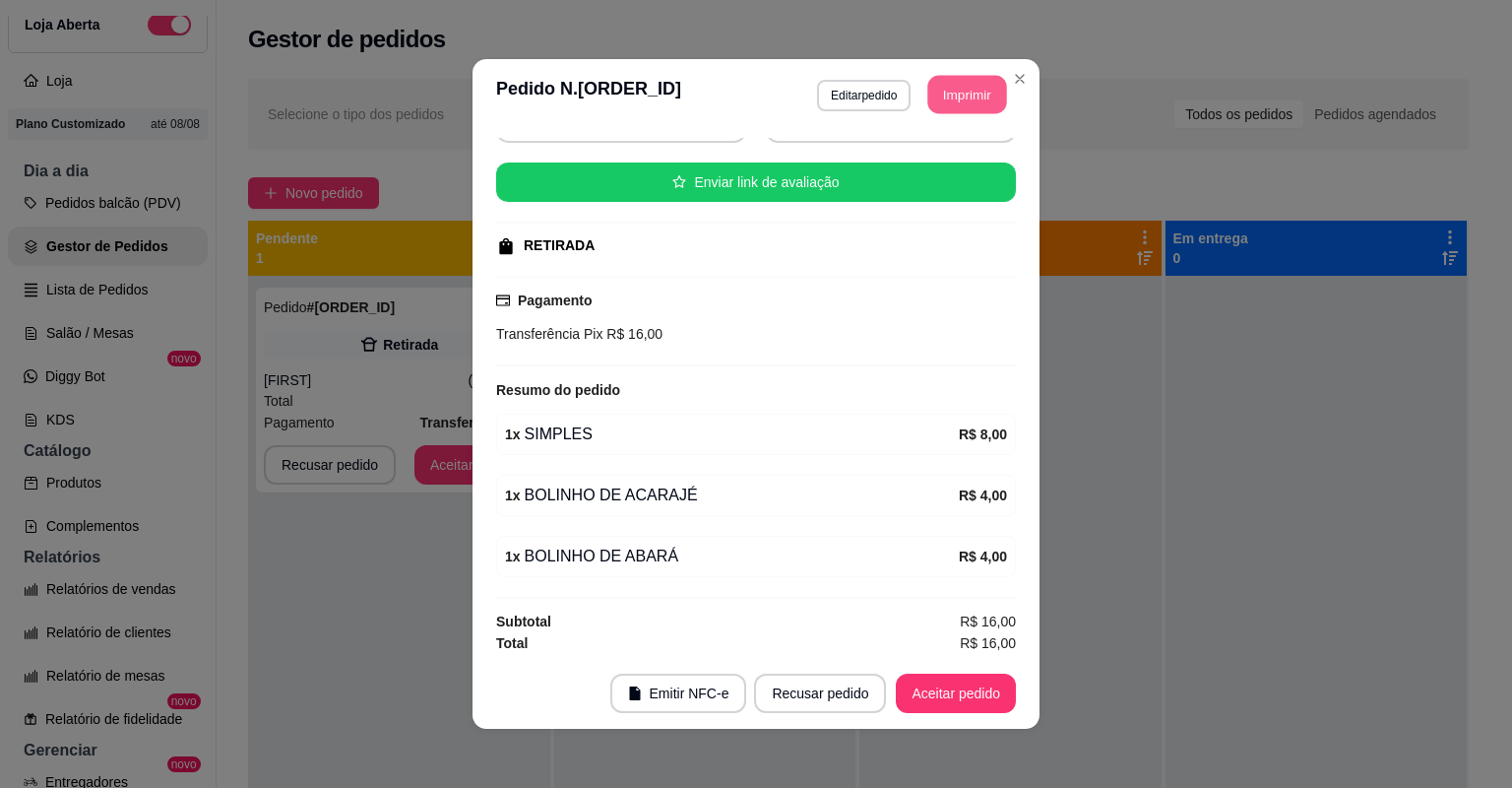 click on "Imprimir" at bounding box center (968, 95) 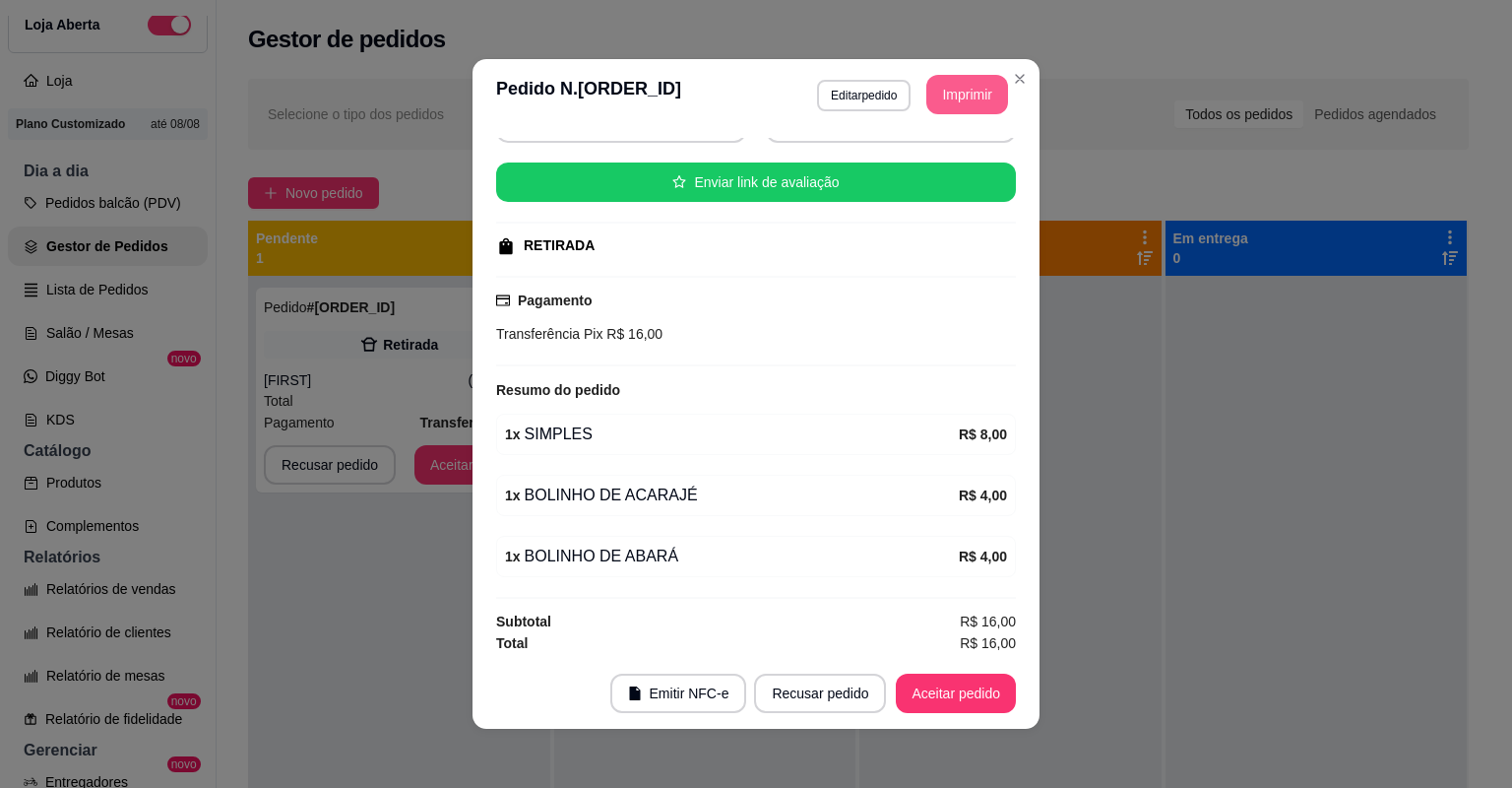 scroll, scrollTop: 0, scrollLeft: 0, axis: both 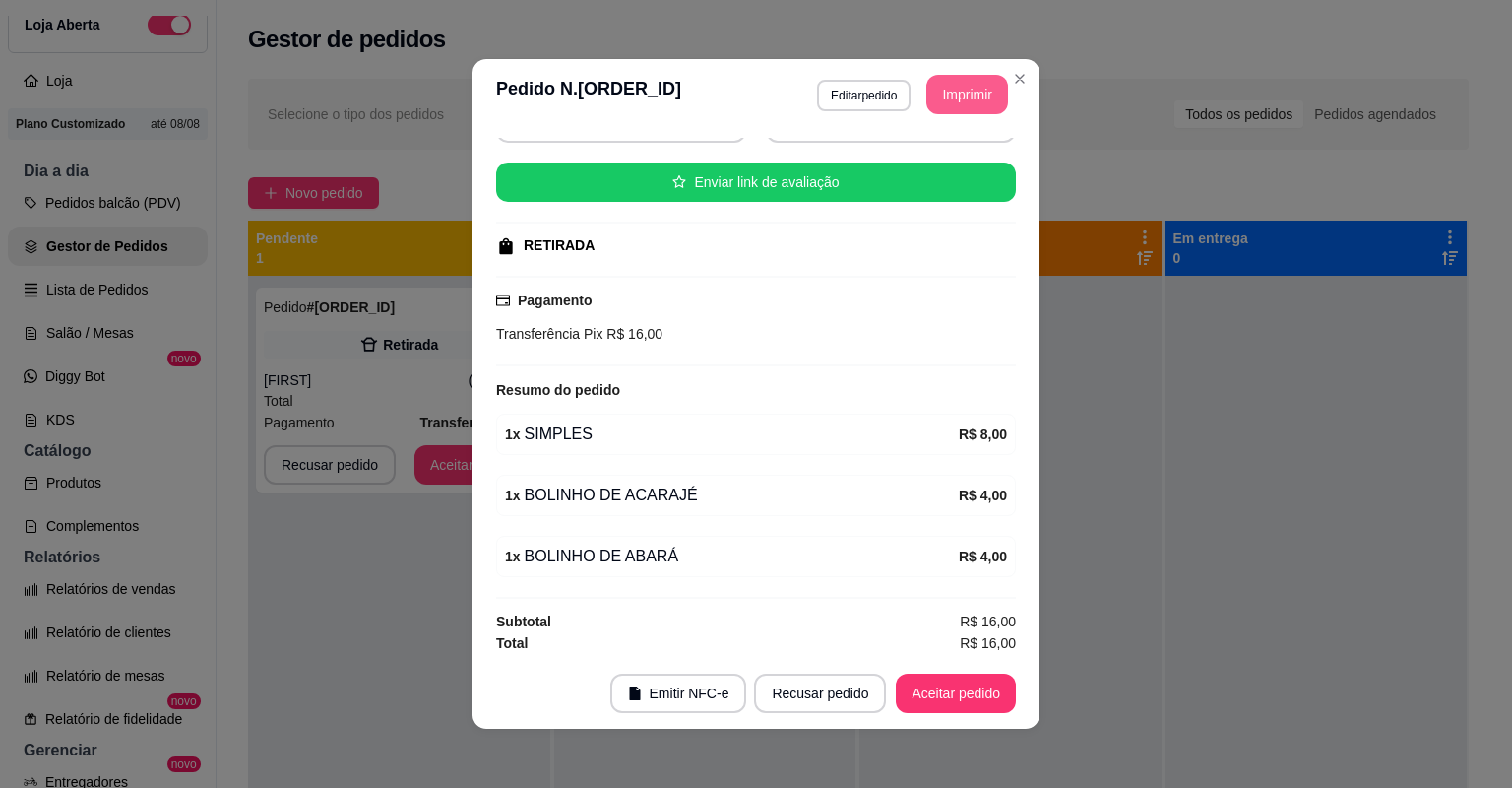 click on "Aceitar pedido" at bounding box center [956, 693] 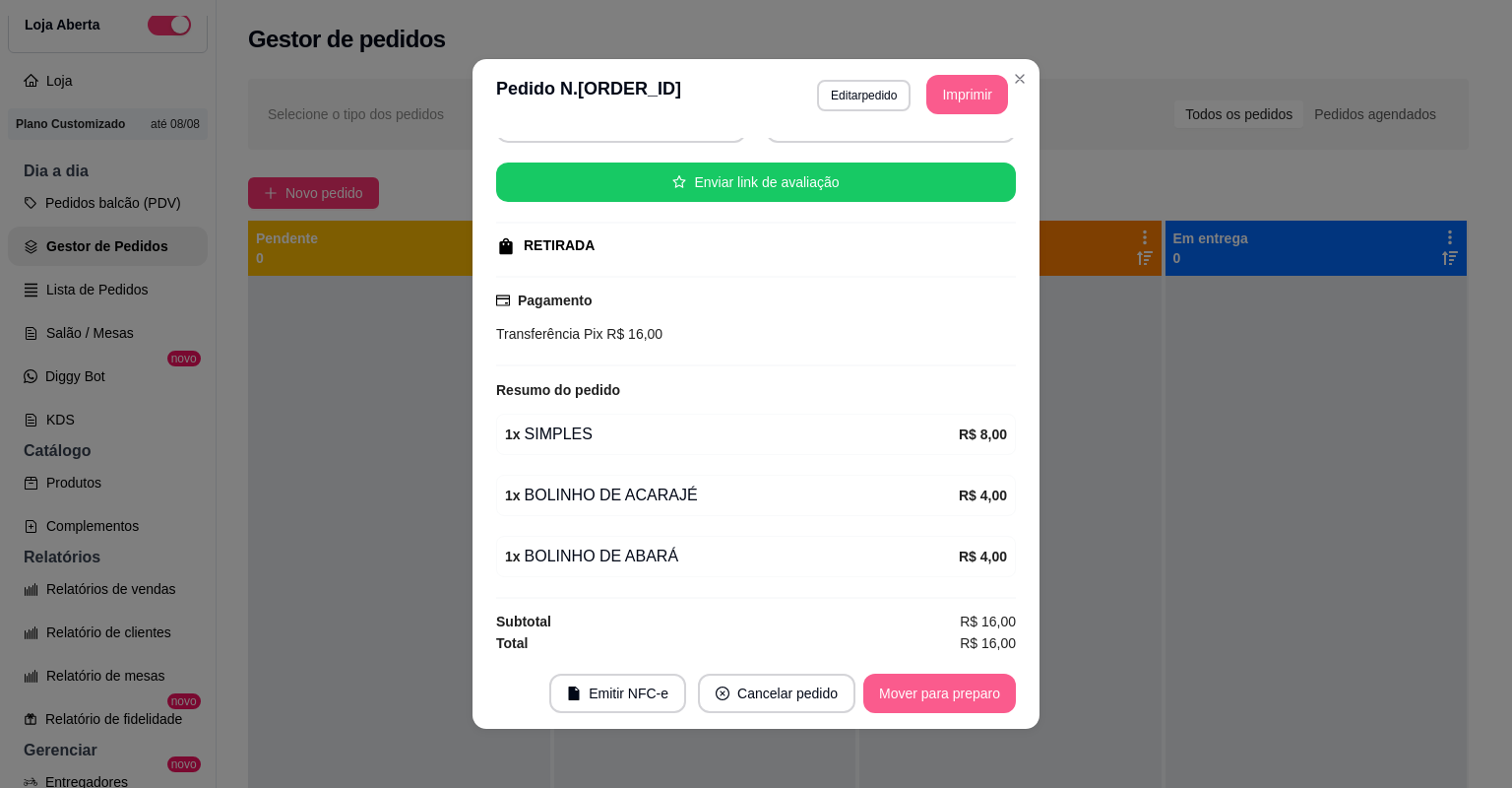 click on "Mover para preparo" at bounding box center (939, 693) 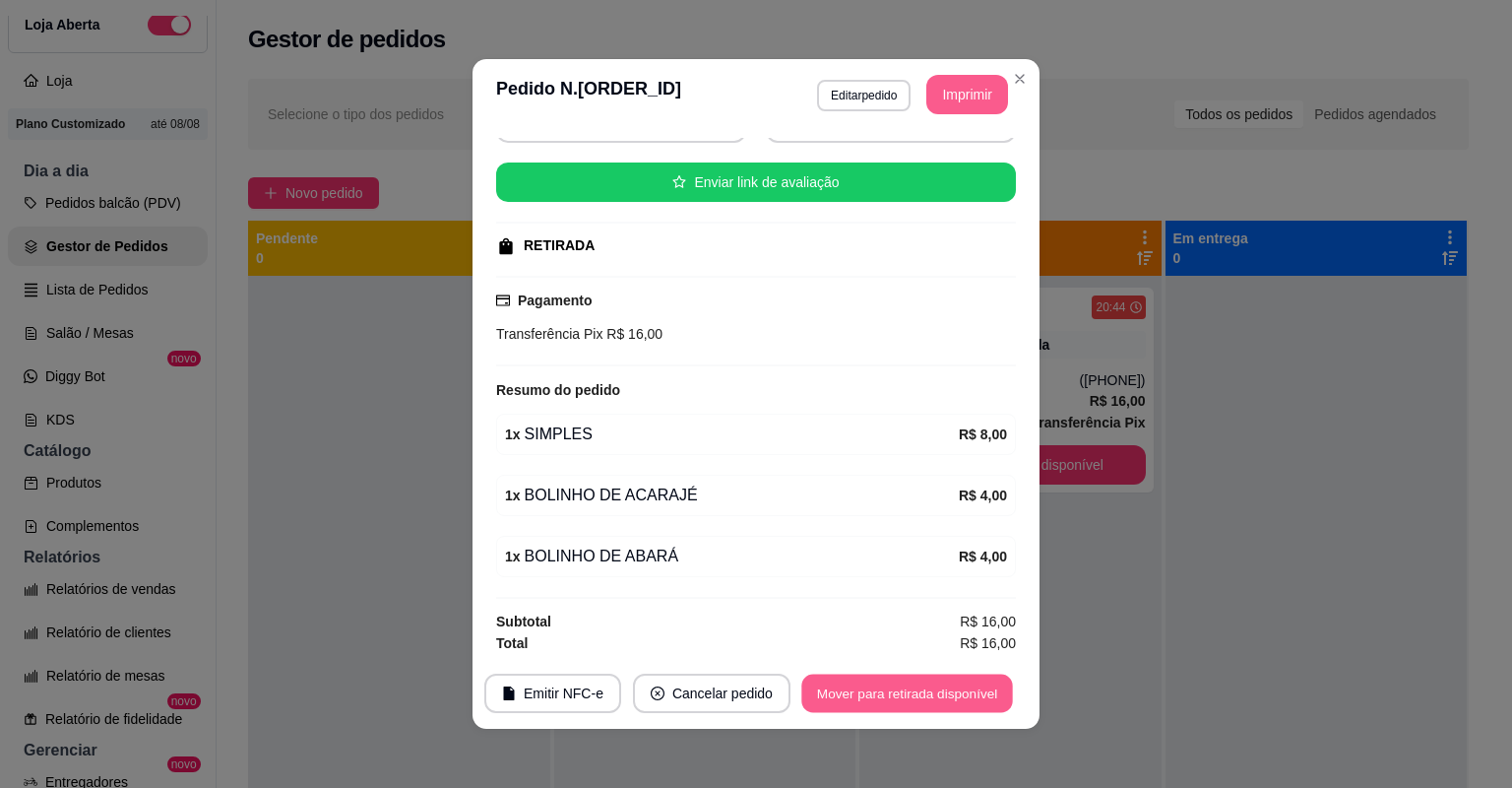 click on "Mover para retirada disponível" at bounding box center [907, 693] 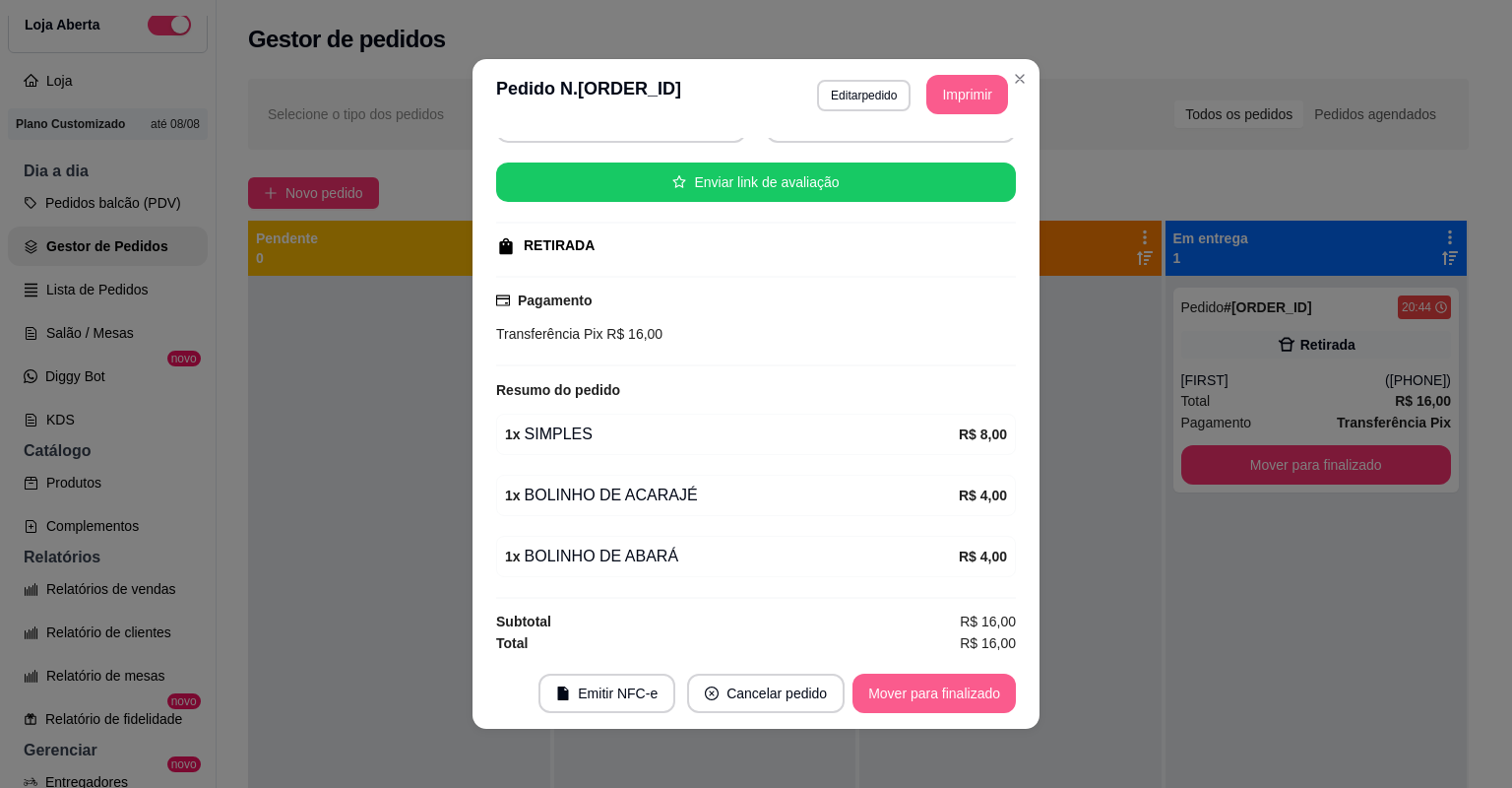 click on "Mover para finalizado" at bounding box center (934, 693) 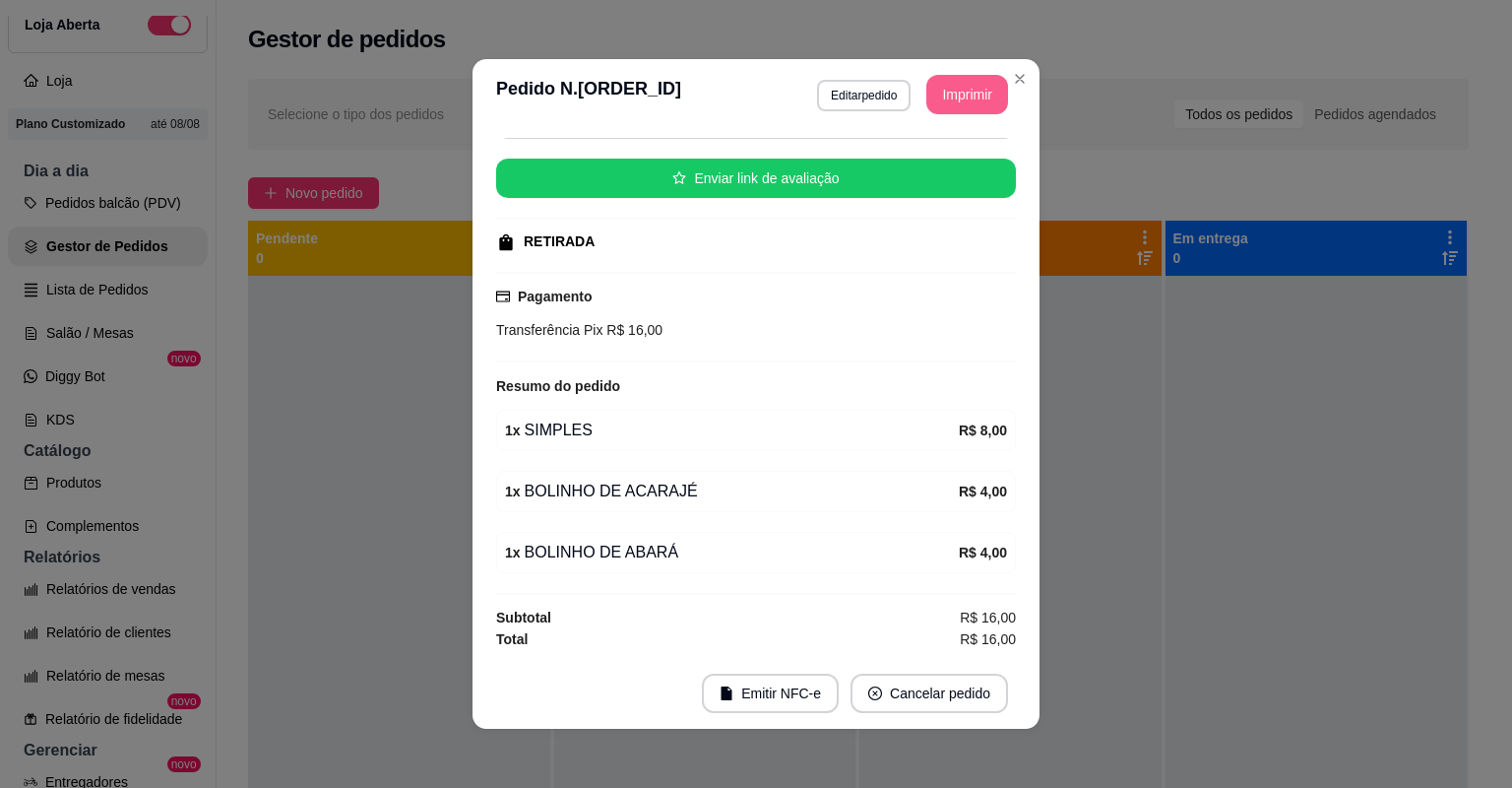 scroll, scrollTop: 173, scrollLeft: 0, axis: vertical 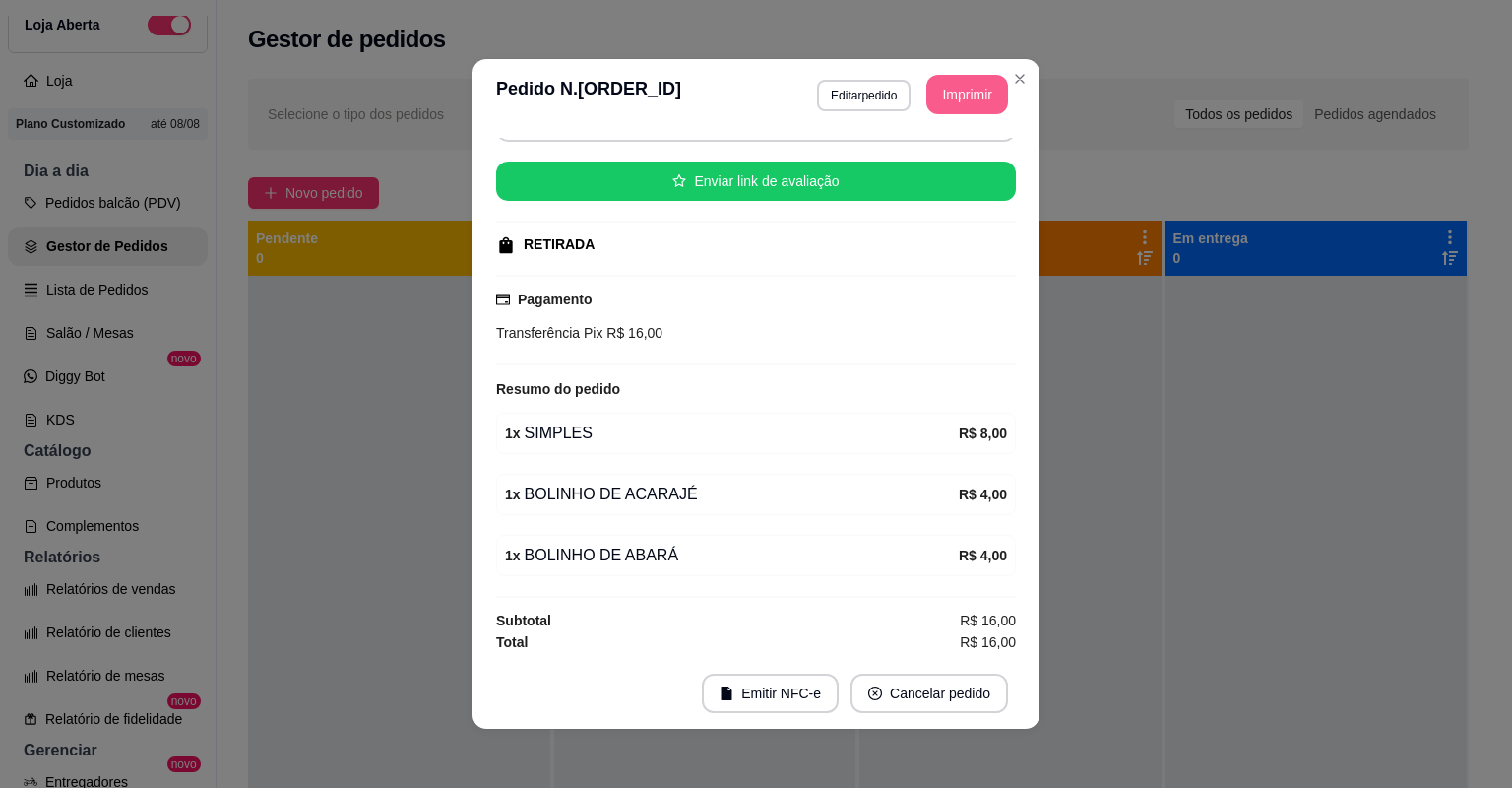click on "**********" at bounding box center [756, 95] 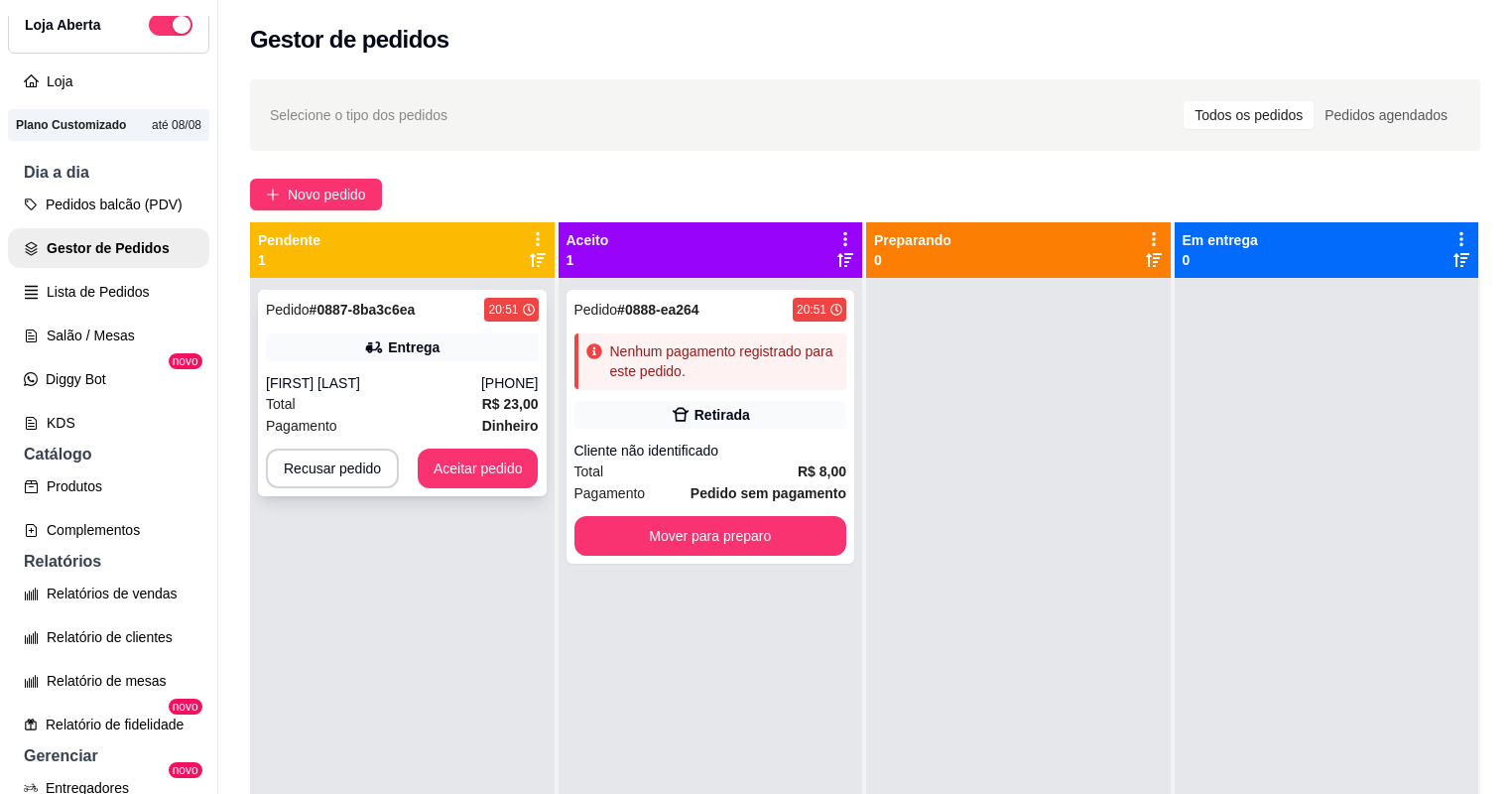 click on "Pagamento Dinheiro" at bounding box center [402, 426] 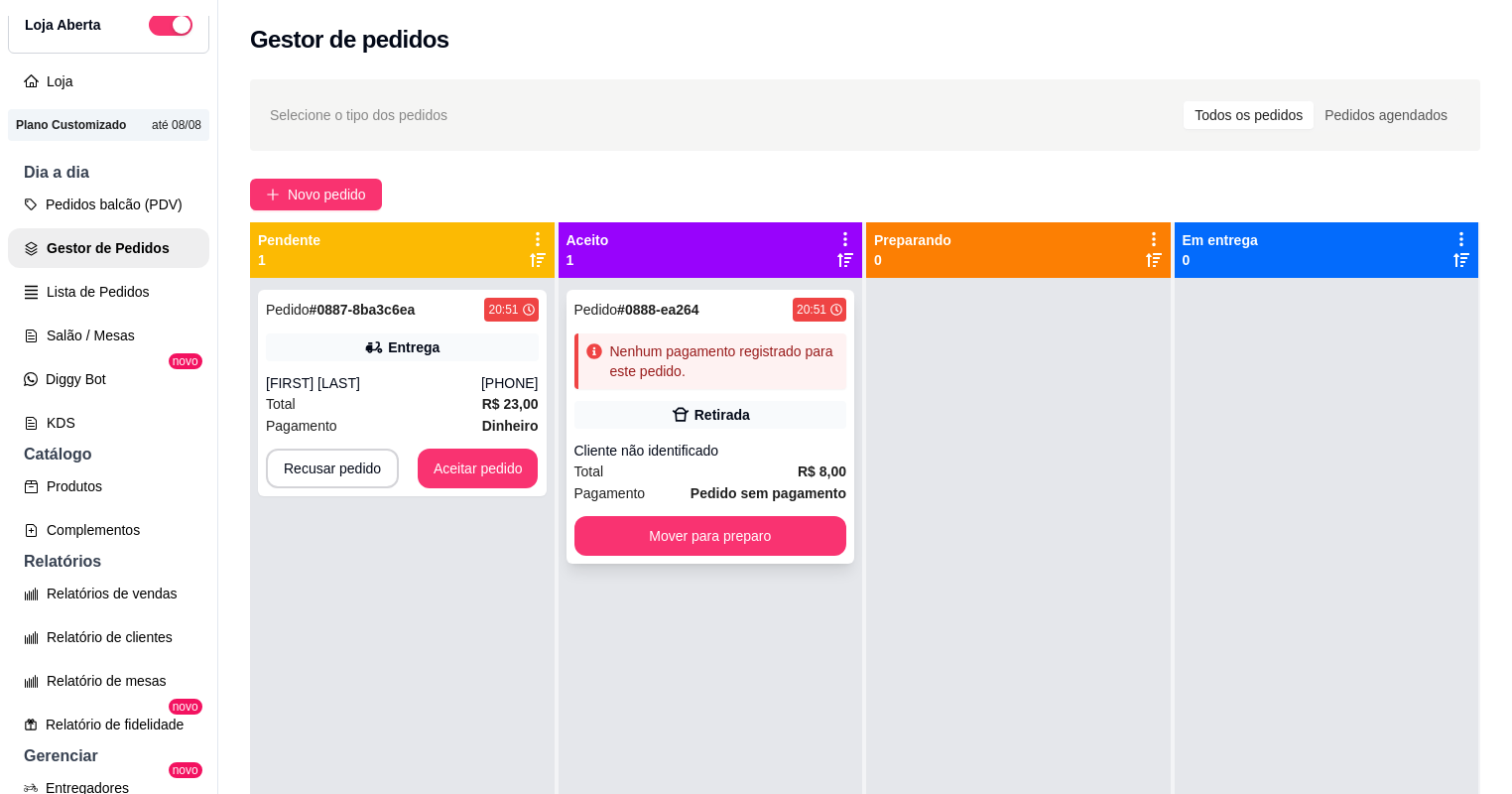 click on "Nenhum pagamento registrado para este pedido." at bounding box center (724, 361) 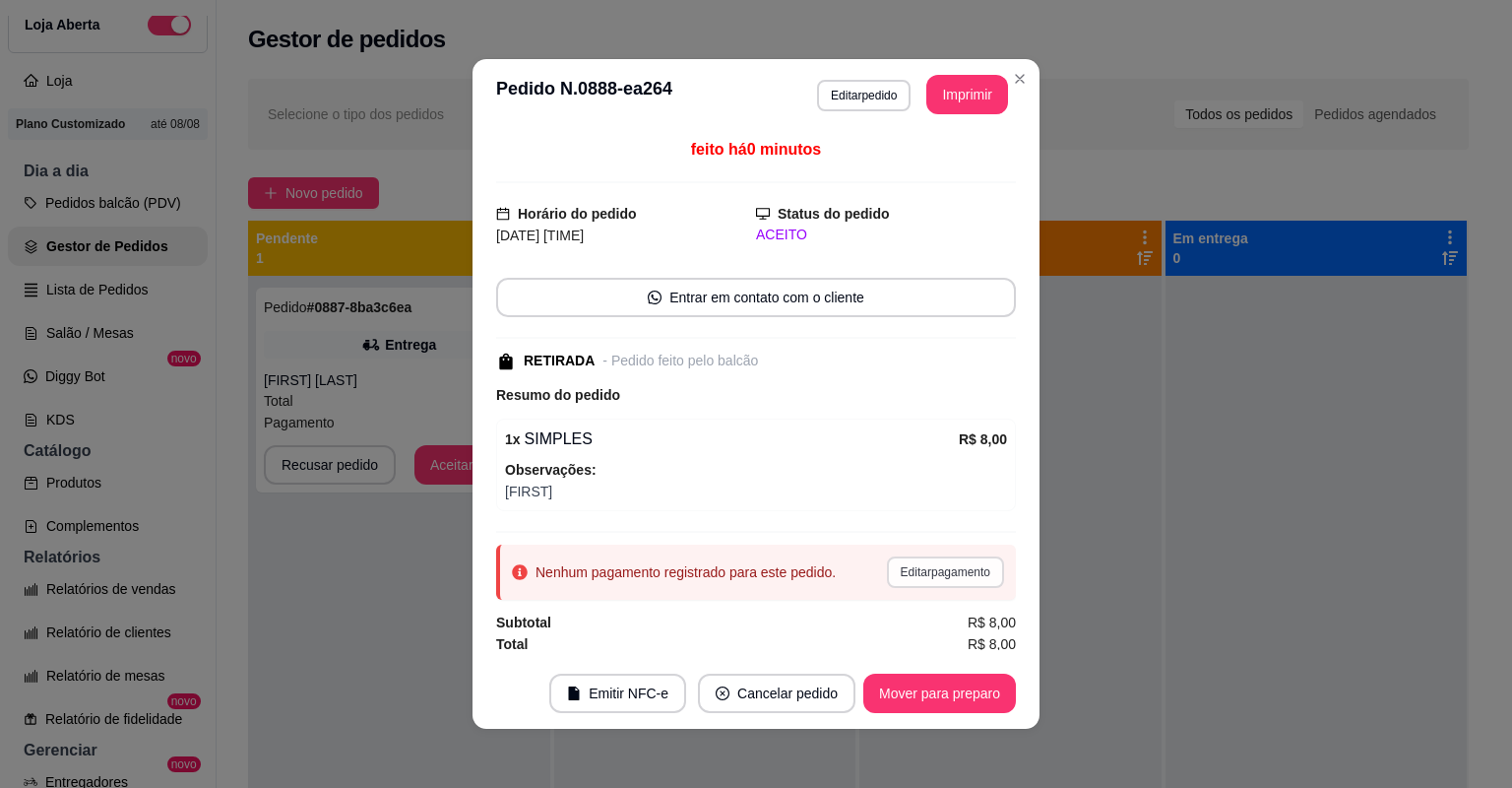 click on "Editar  pagamento" at bounding box center (945, 572) 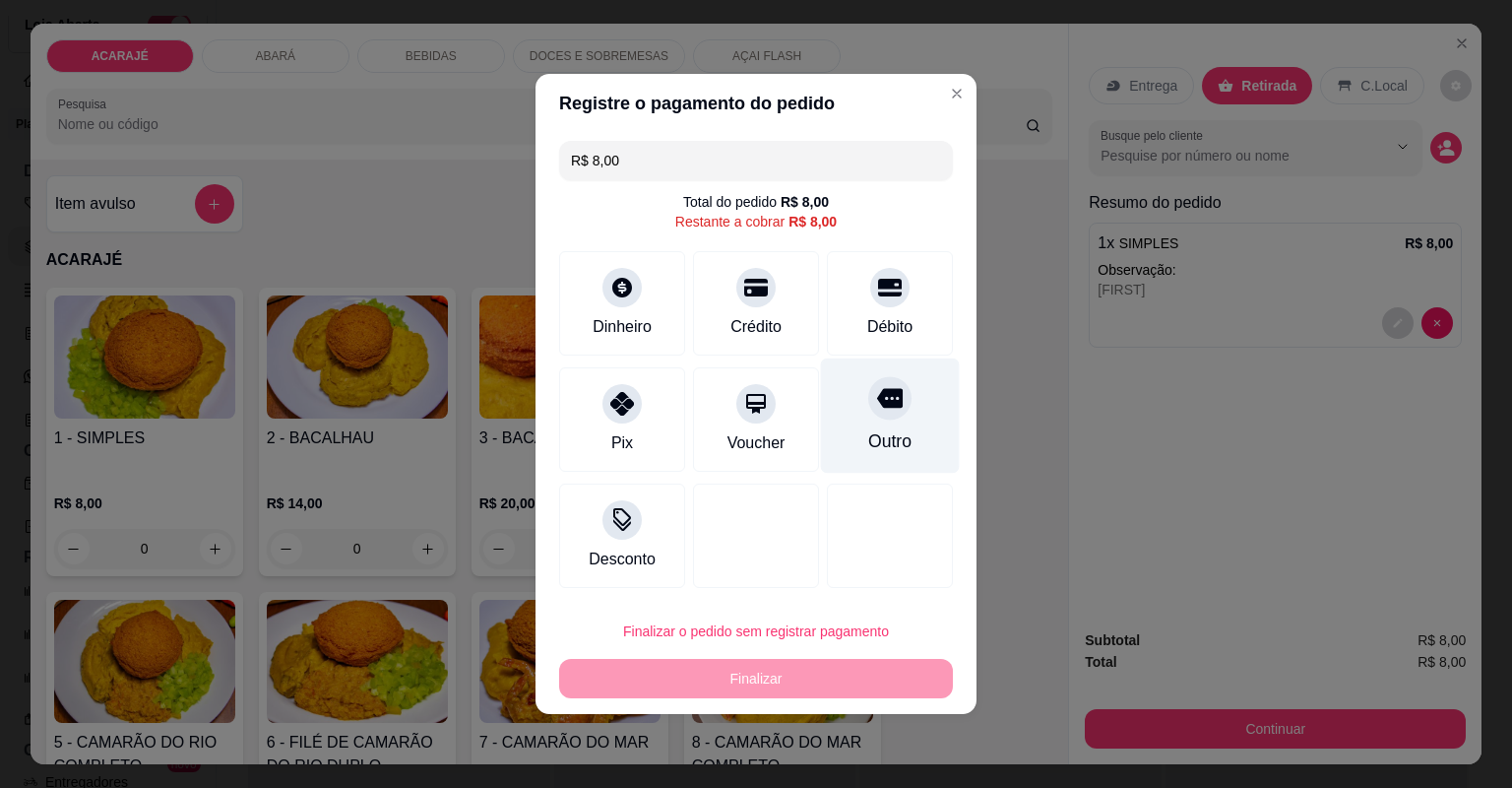 click on "Outro" at bounding box center [890, 441] 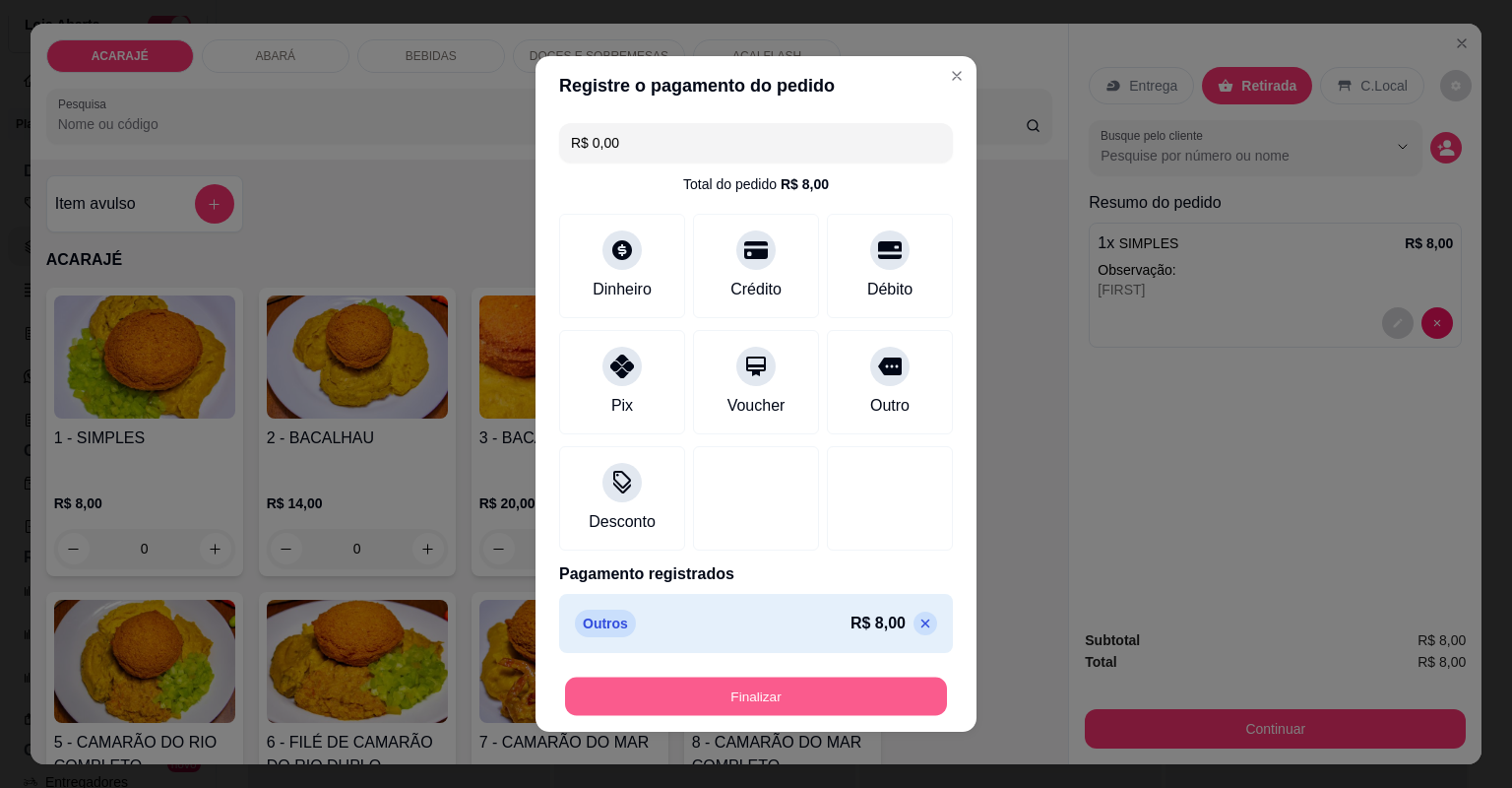 click on "Finalizar" at bounding box center [756, 696] 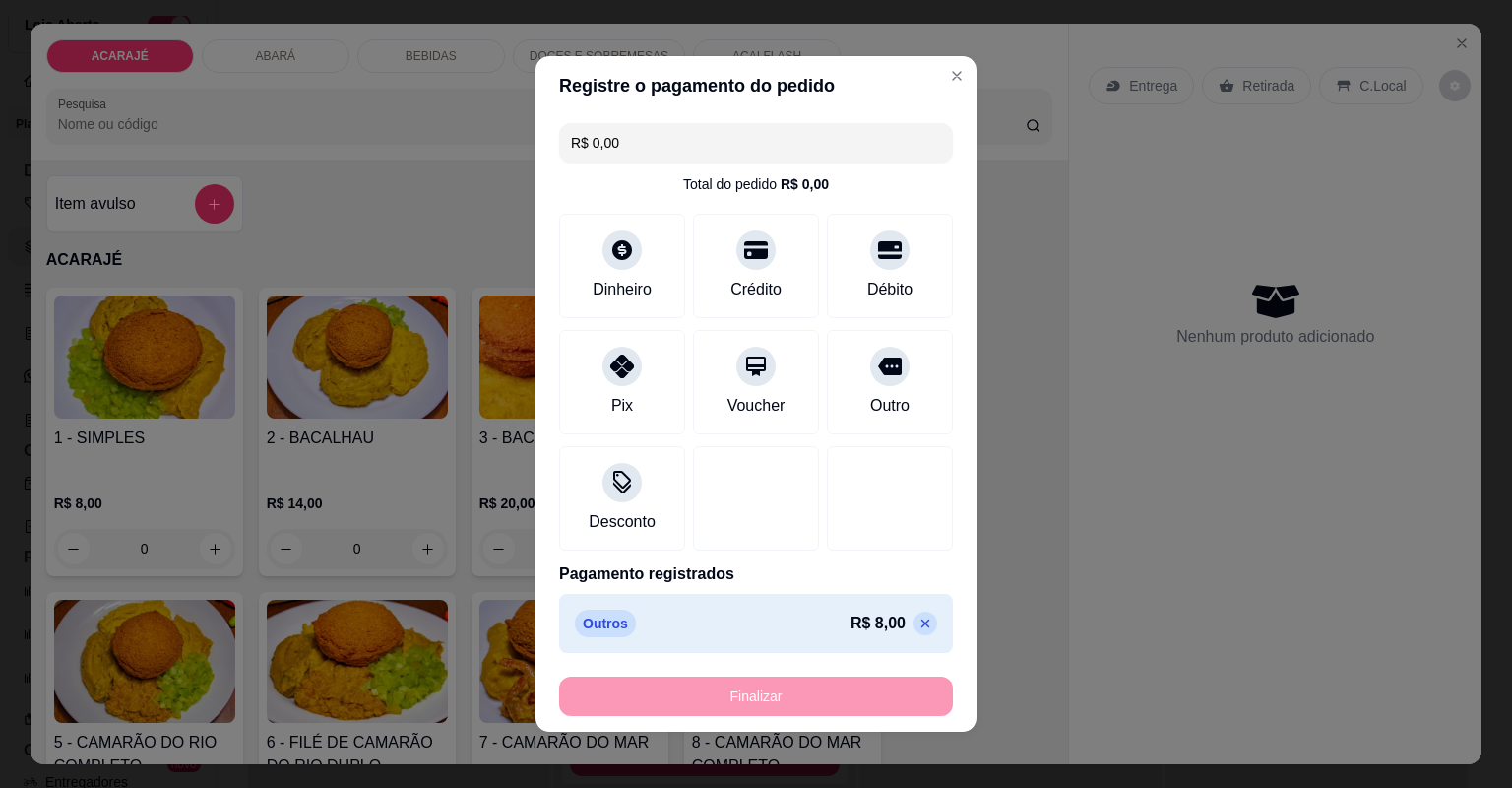 type on "-R$ 8,00" 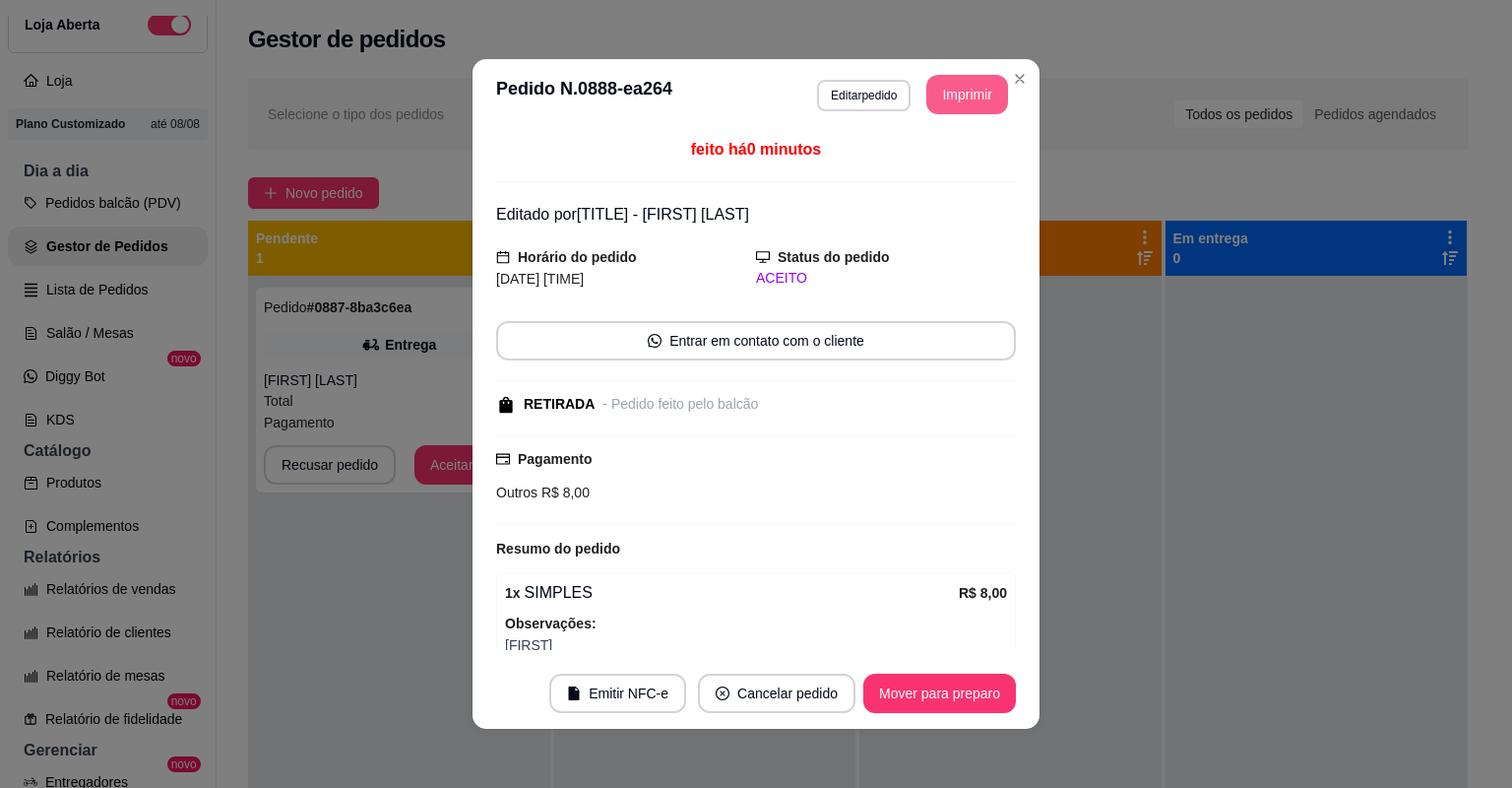 click on "Imprimir" at bounding box center [967, 95] 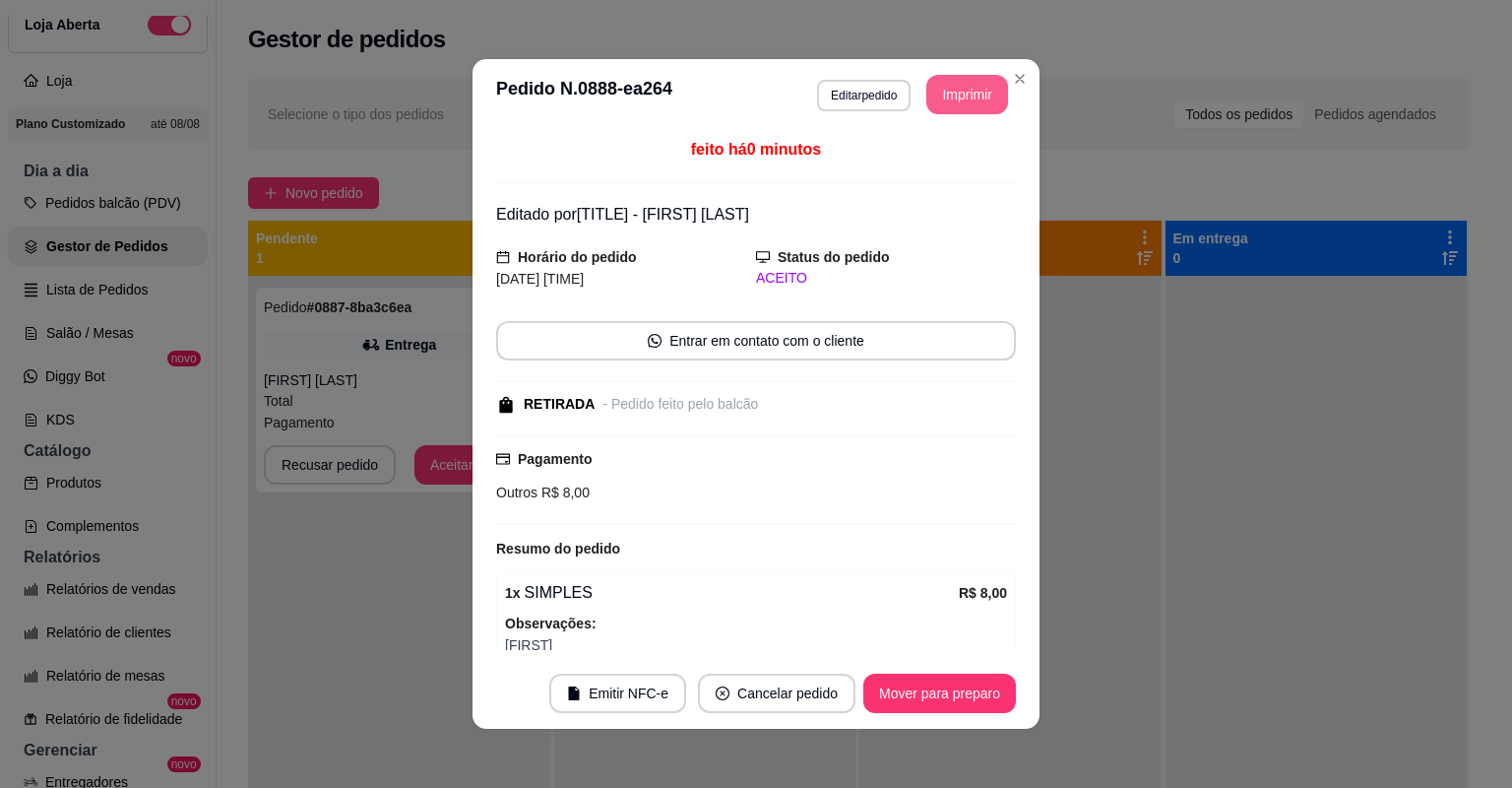 scroll, scrollTop: 0, scrollLeft: 0, axis: both 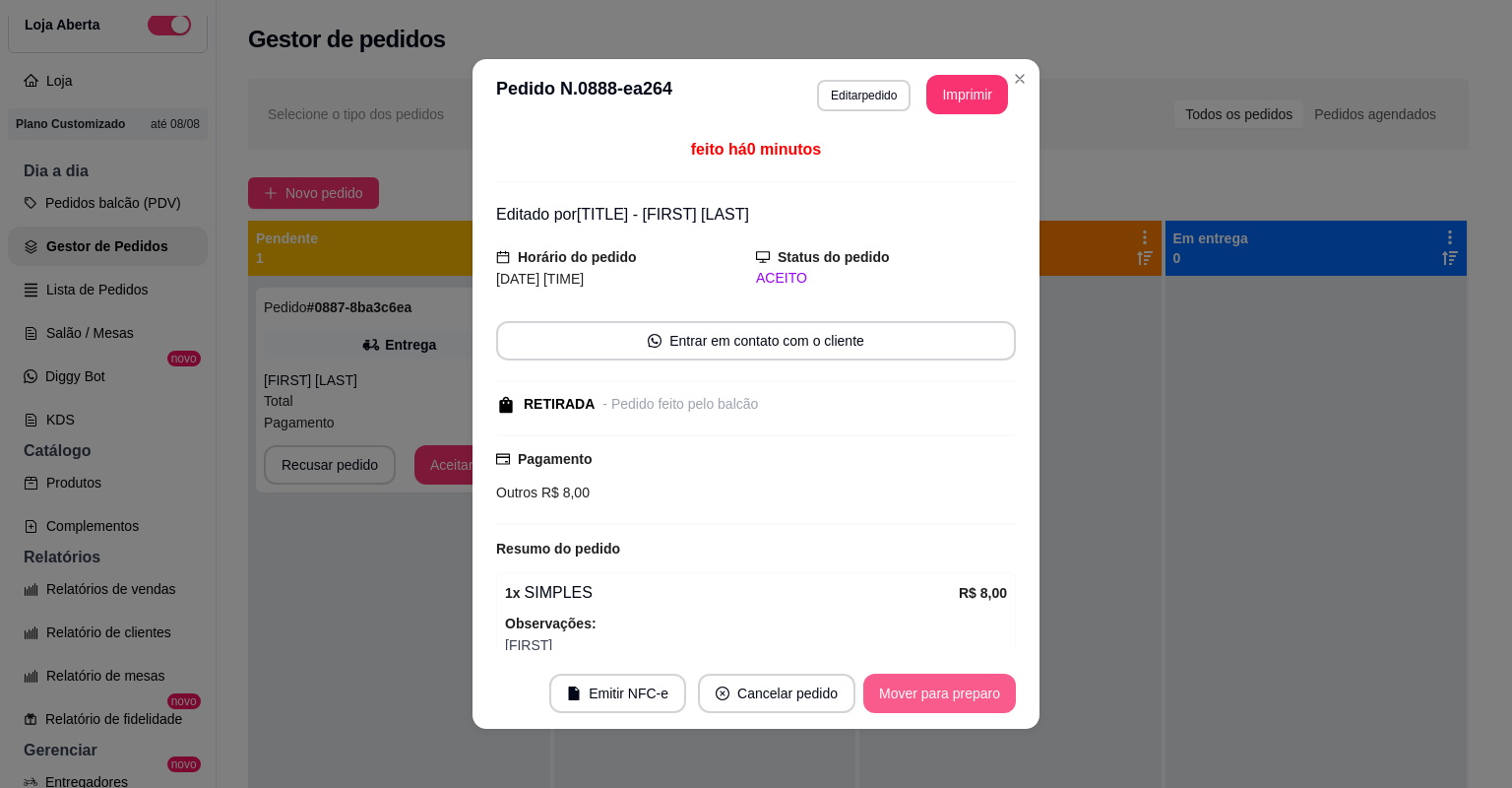click on "Mover para preparo" at bounding box center (939, 693) 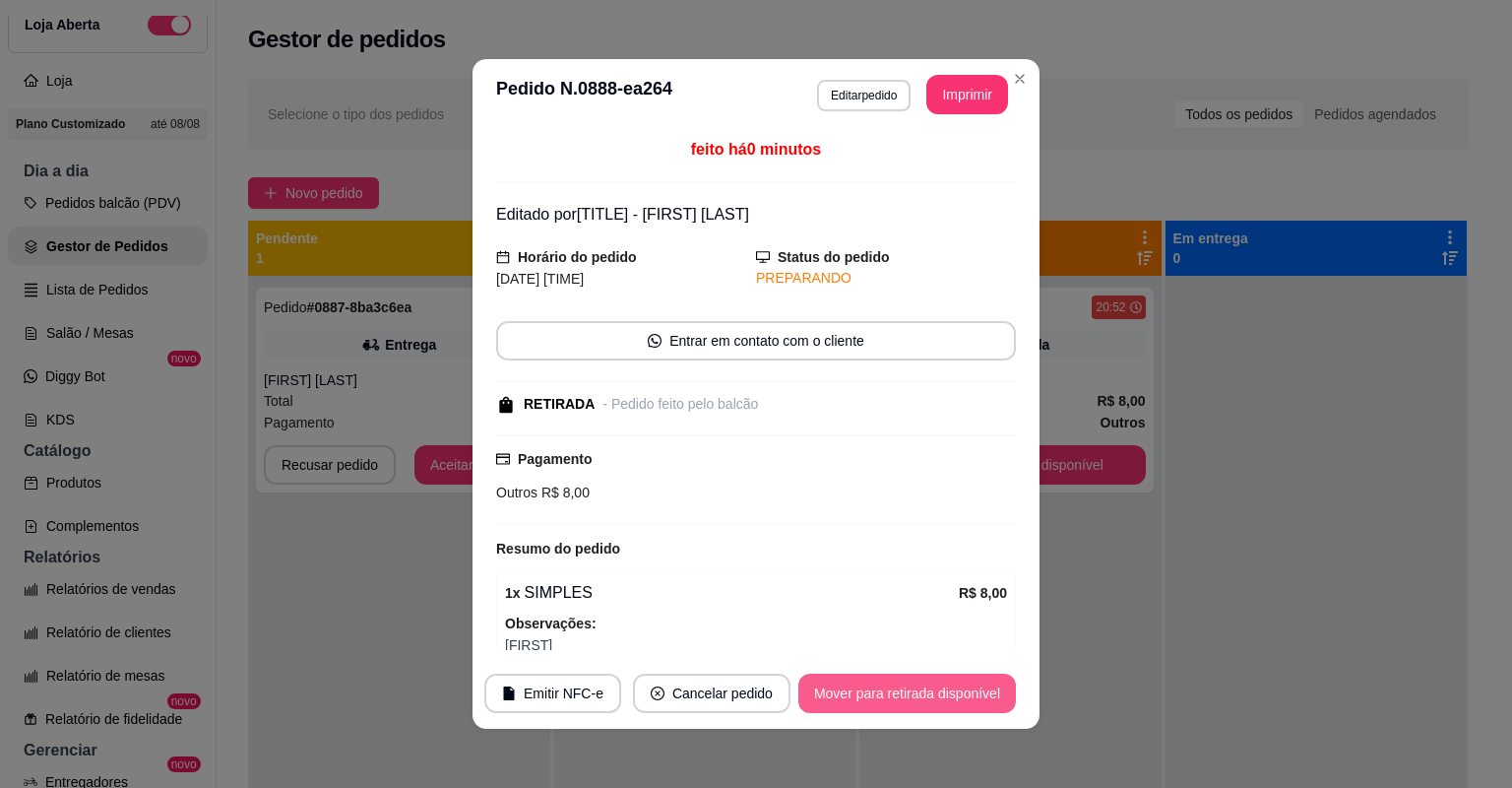 click on "Mover para retirada disponível" at bounding box center [907, 693] 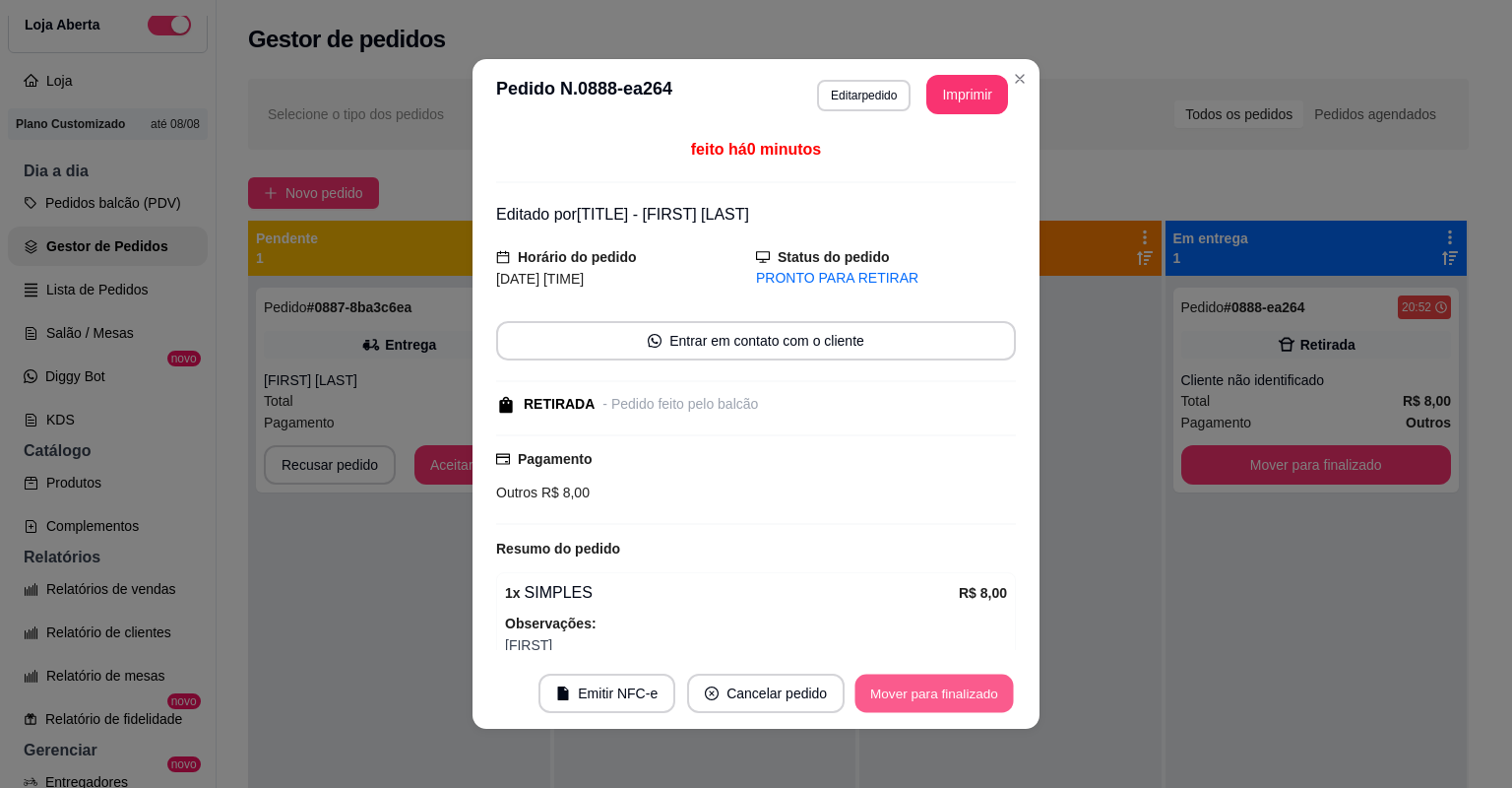 click on "Mover para finalizado" at bounding box center (934, 693) 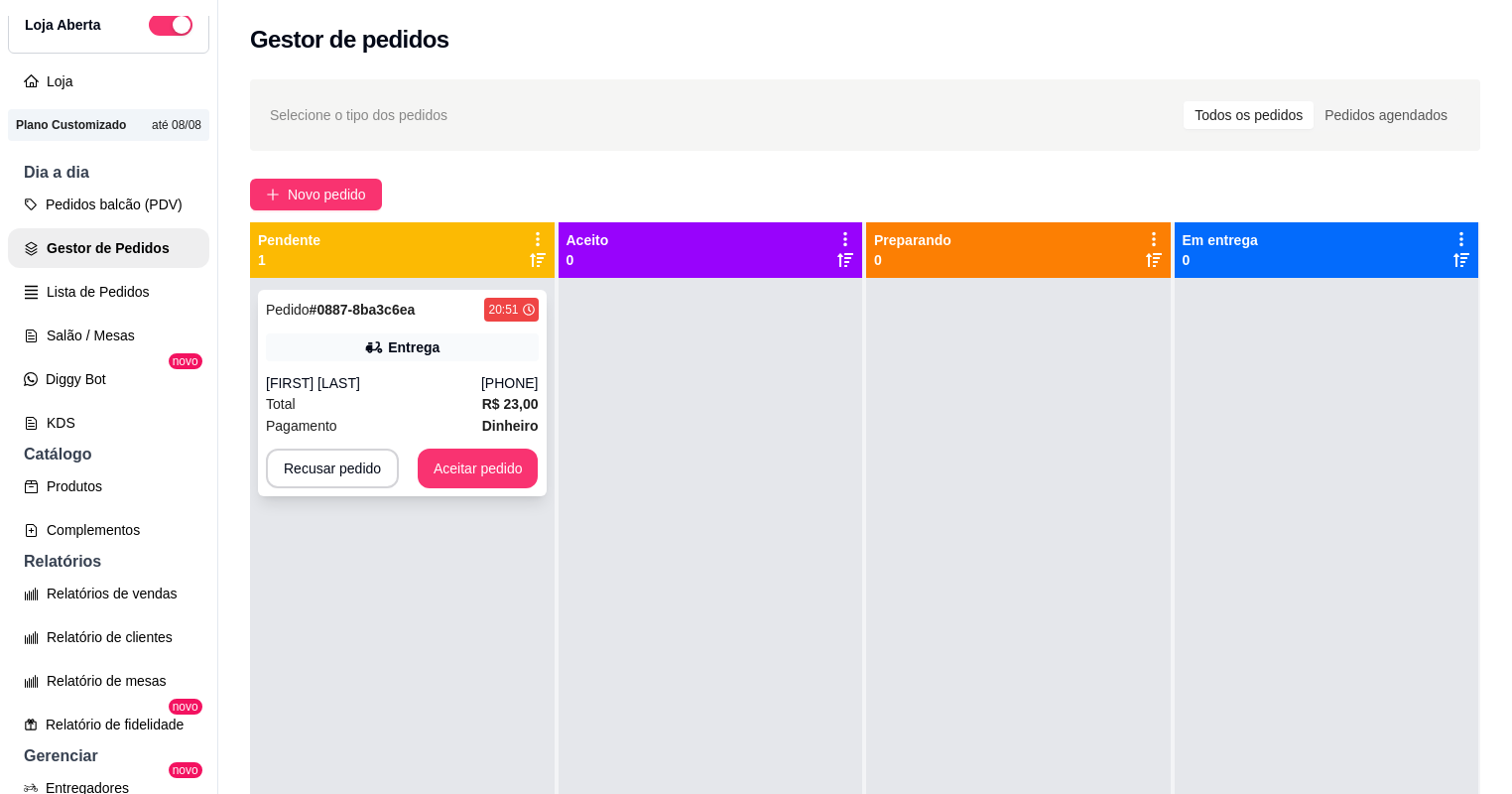 click on "Total R$ 23,00" at bounding box center [402, 404] 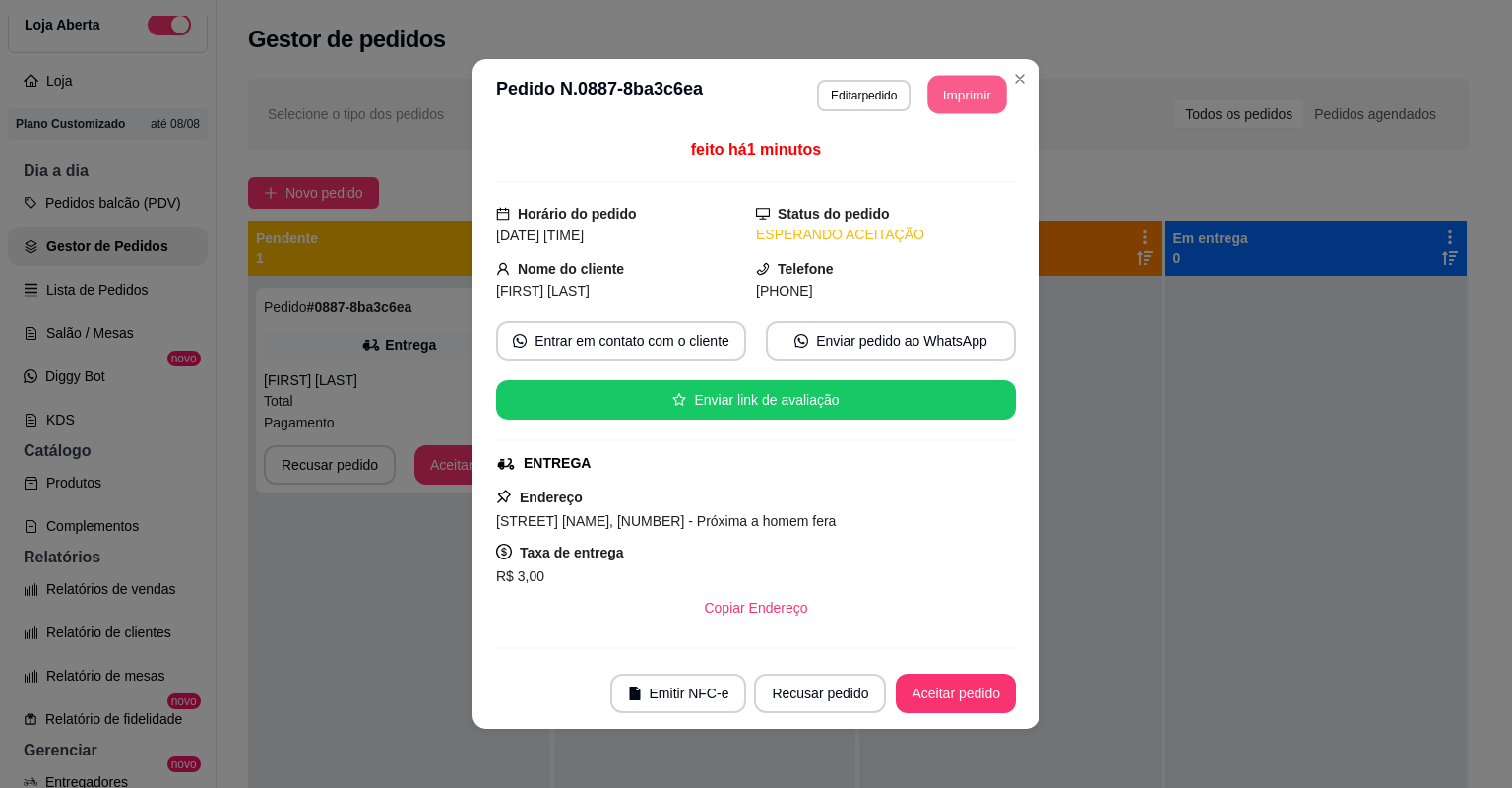 click on "Imprimir" at bounding box center [968, 95] 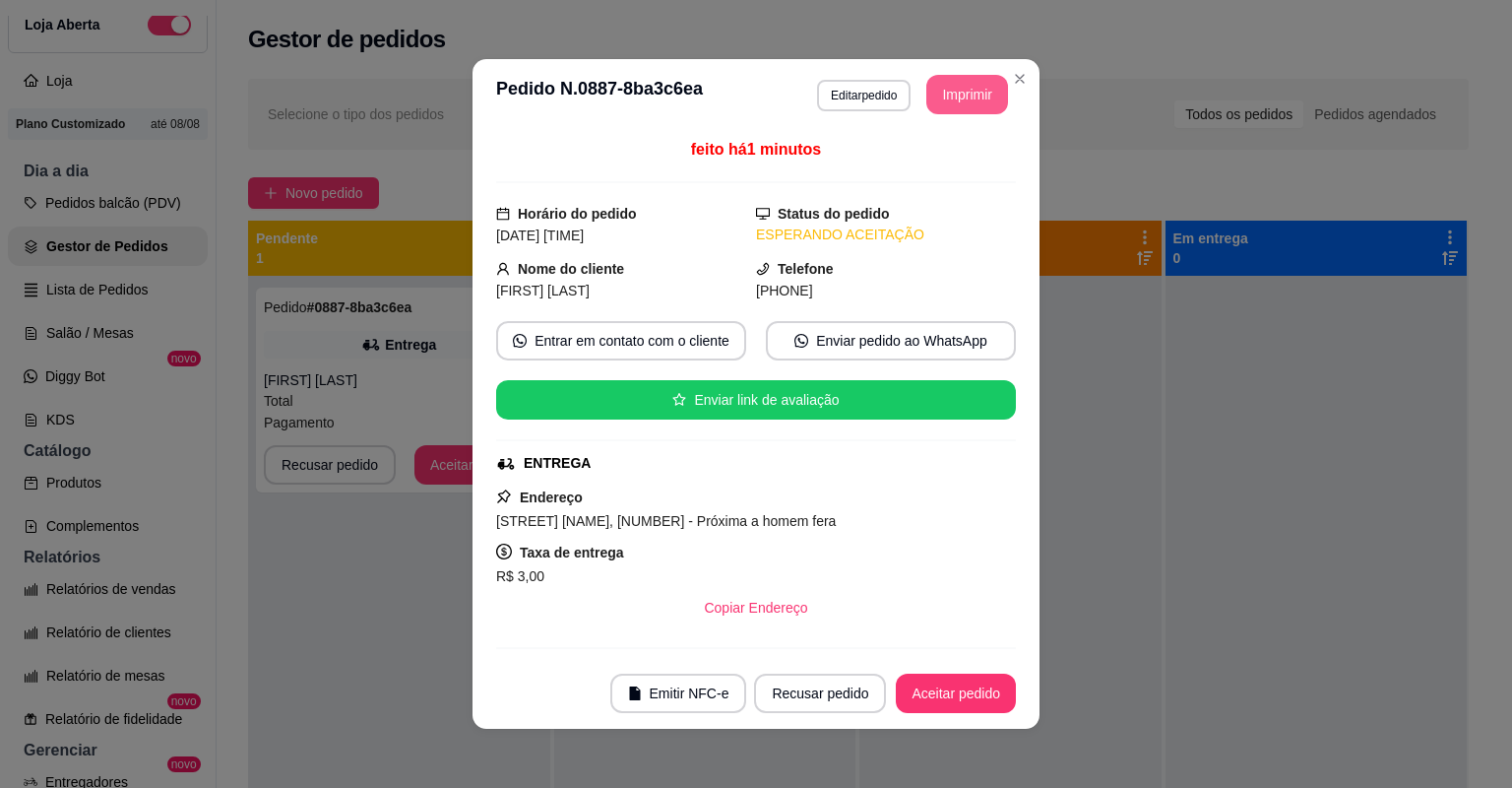 scroll, scrollTop: 0, scrollLeft: 0, axis: both 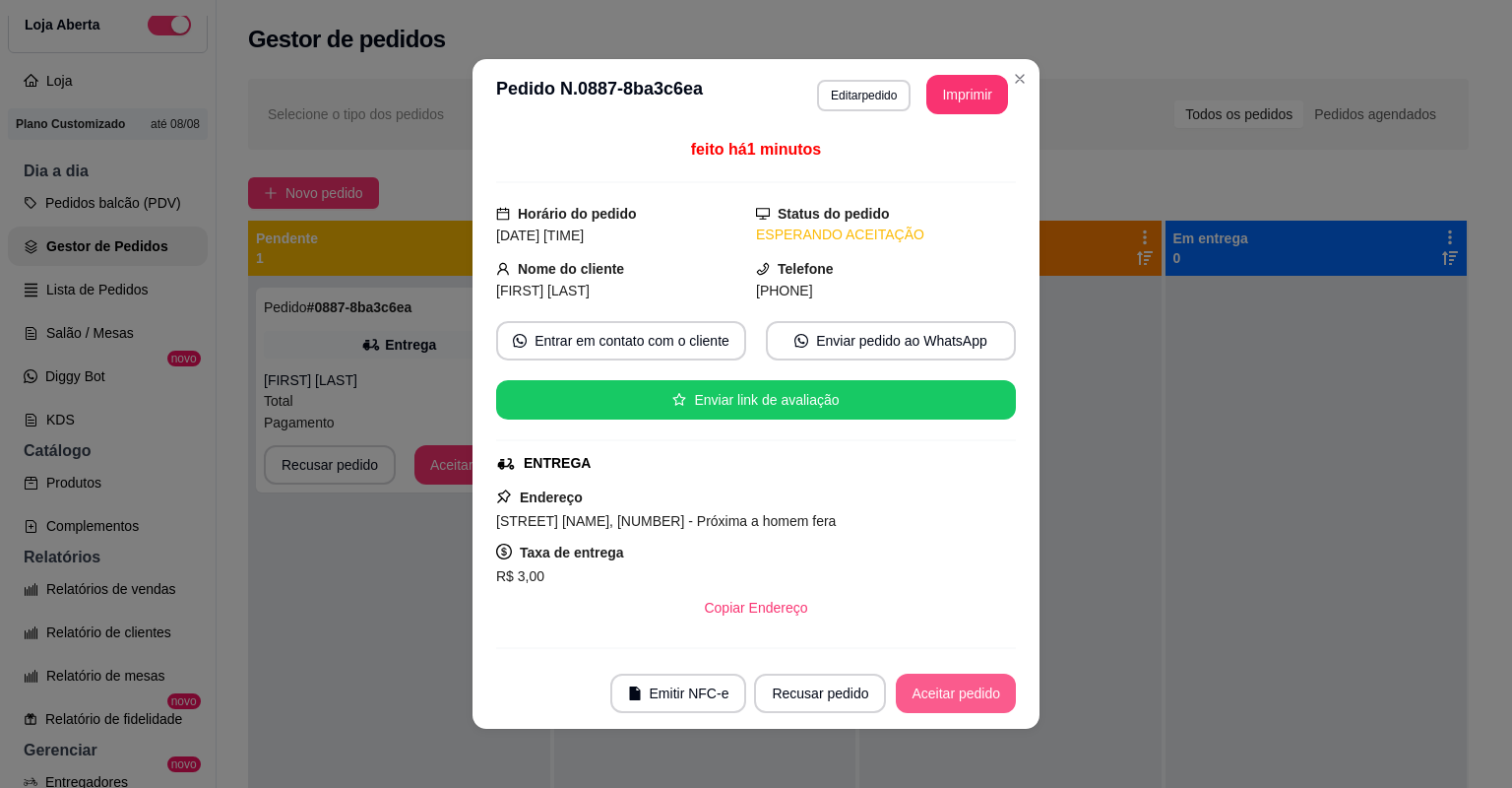 click on "Aceitar pedido" at bounding box center [956, 693] 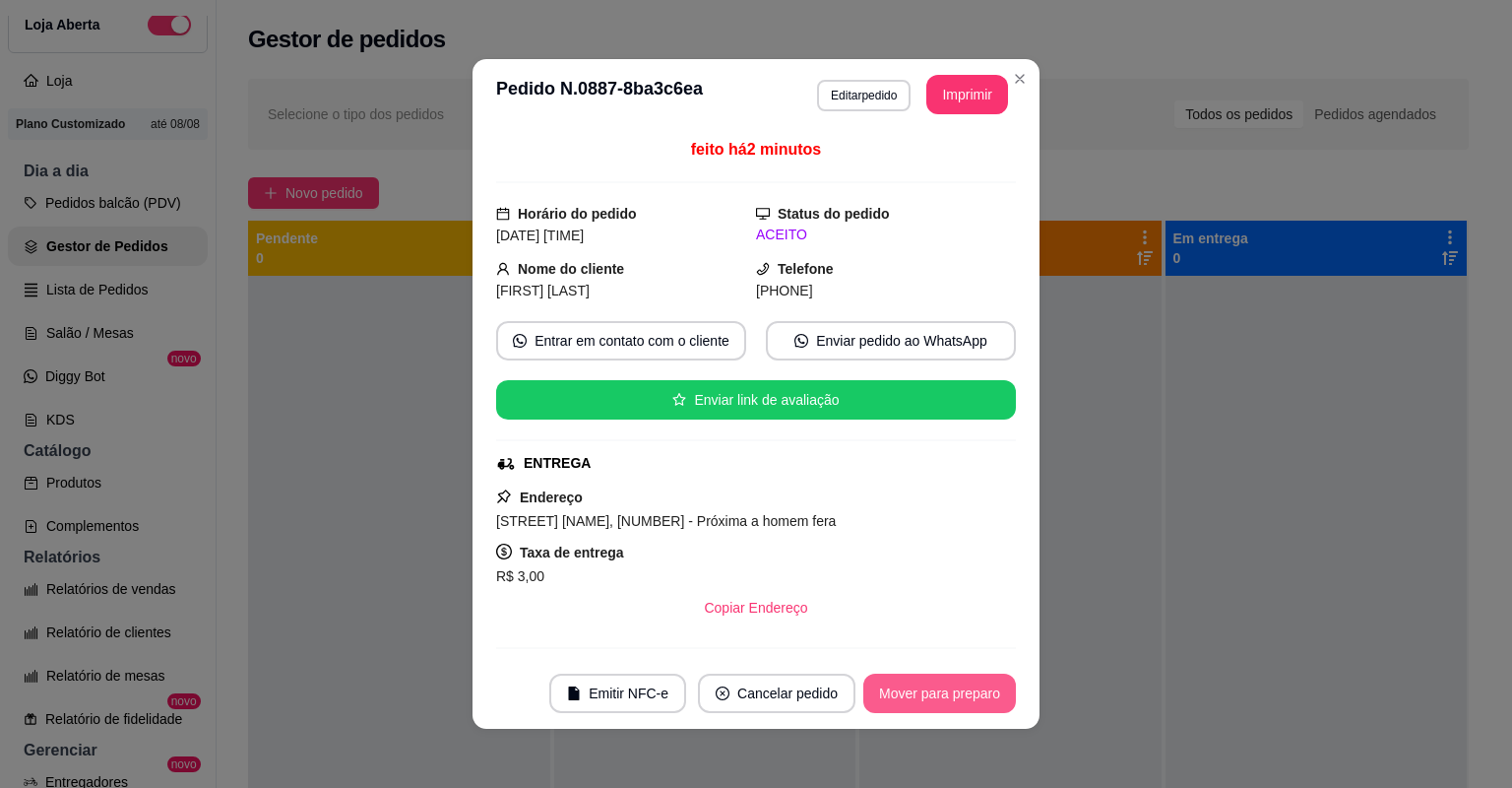 click on "Mover para preparo" at bounding box center [939, 693] 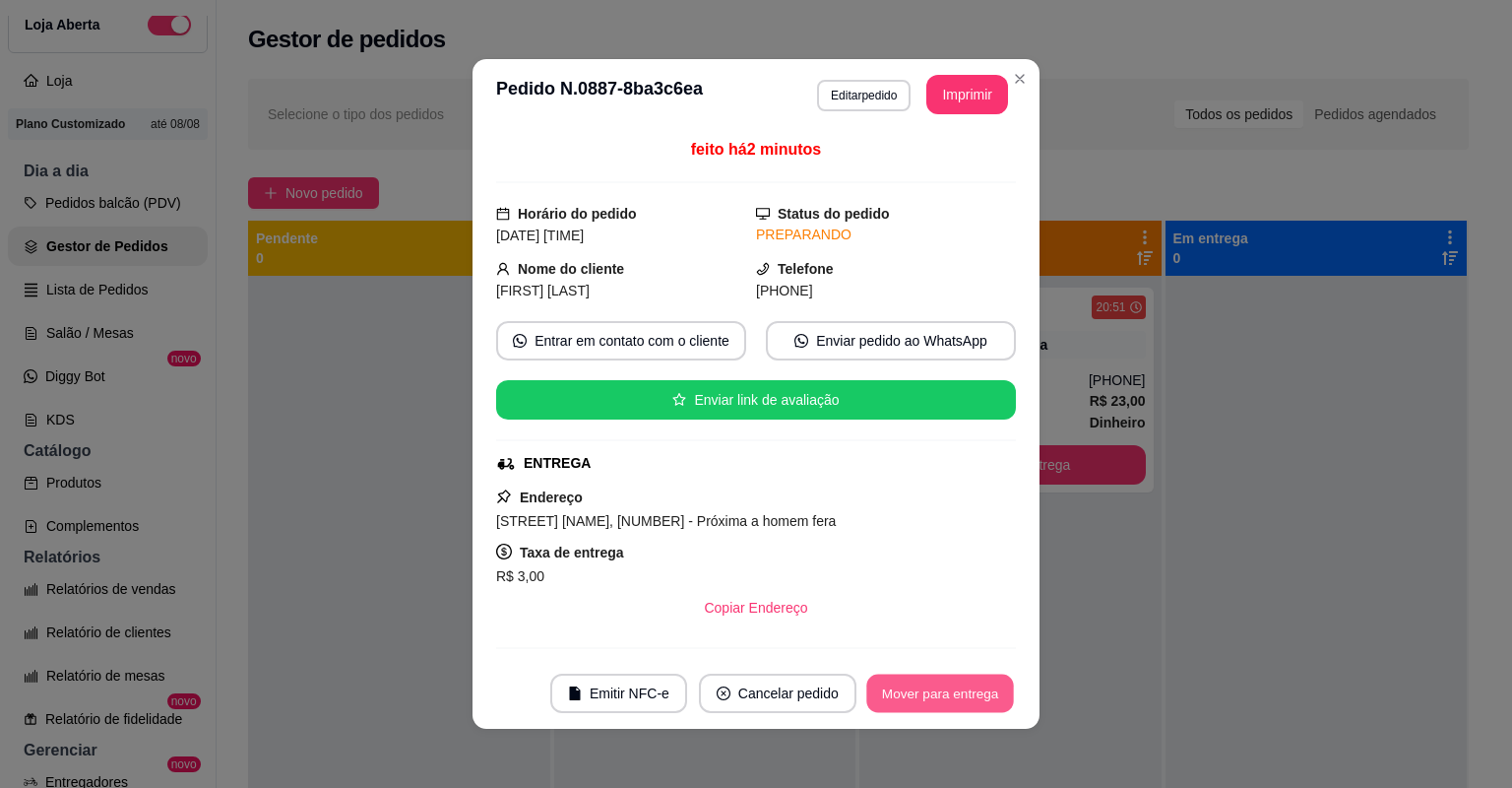 click on "Mover para entrega" at bounding box center (940, 693) 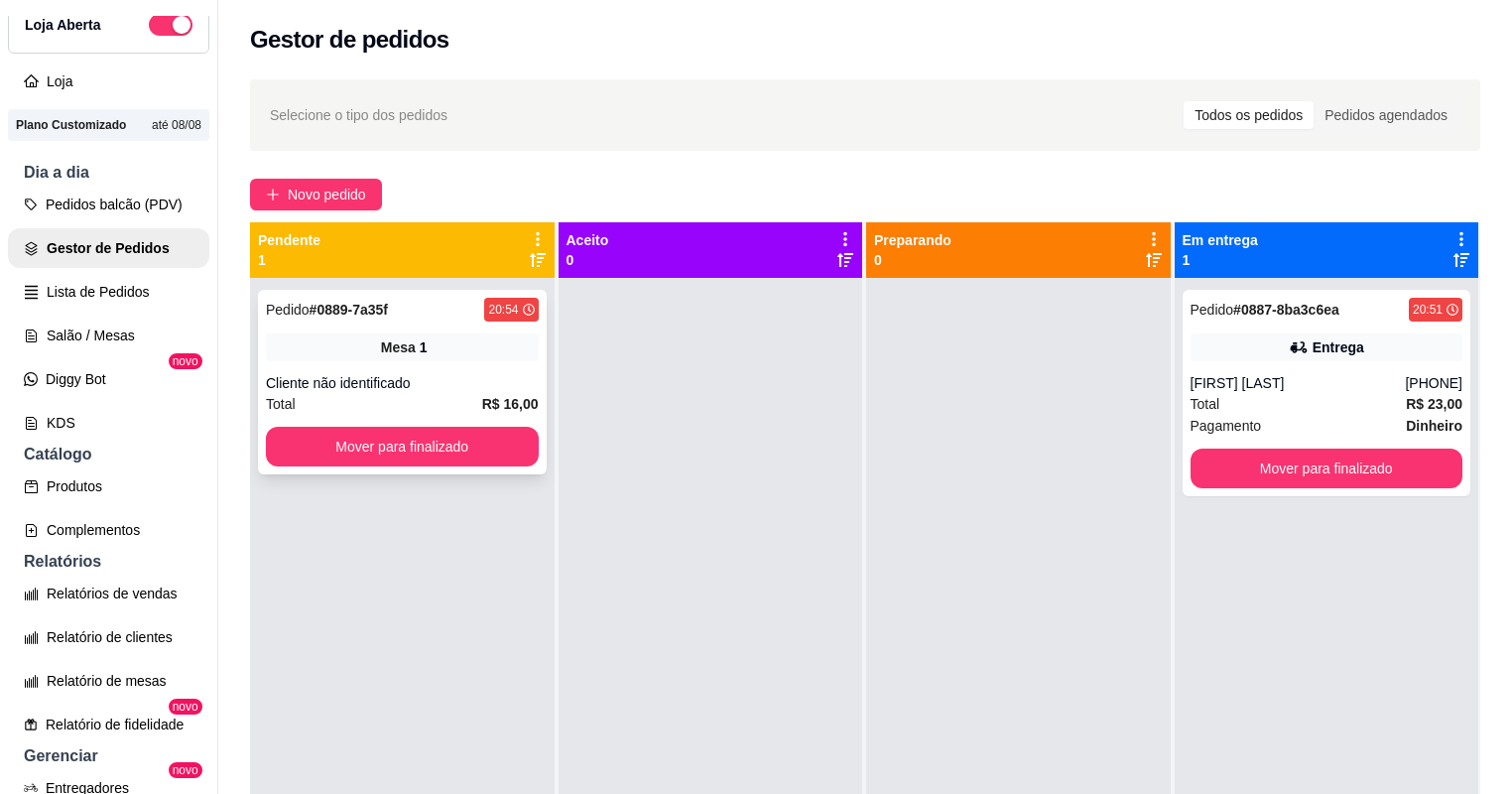 click on "Total R$ 16,00" at bounding box center [402, 404] 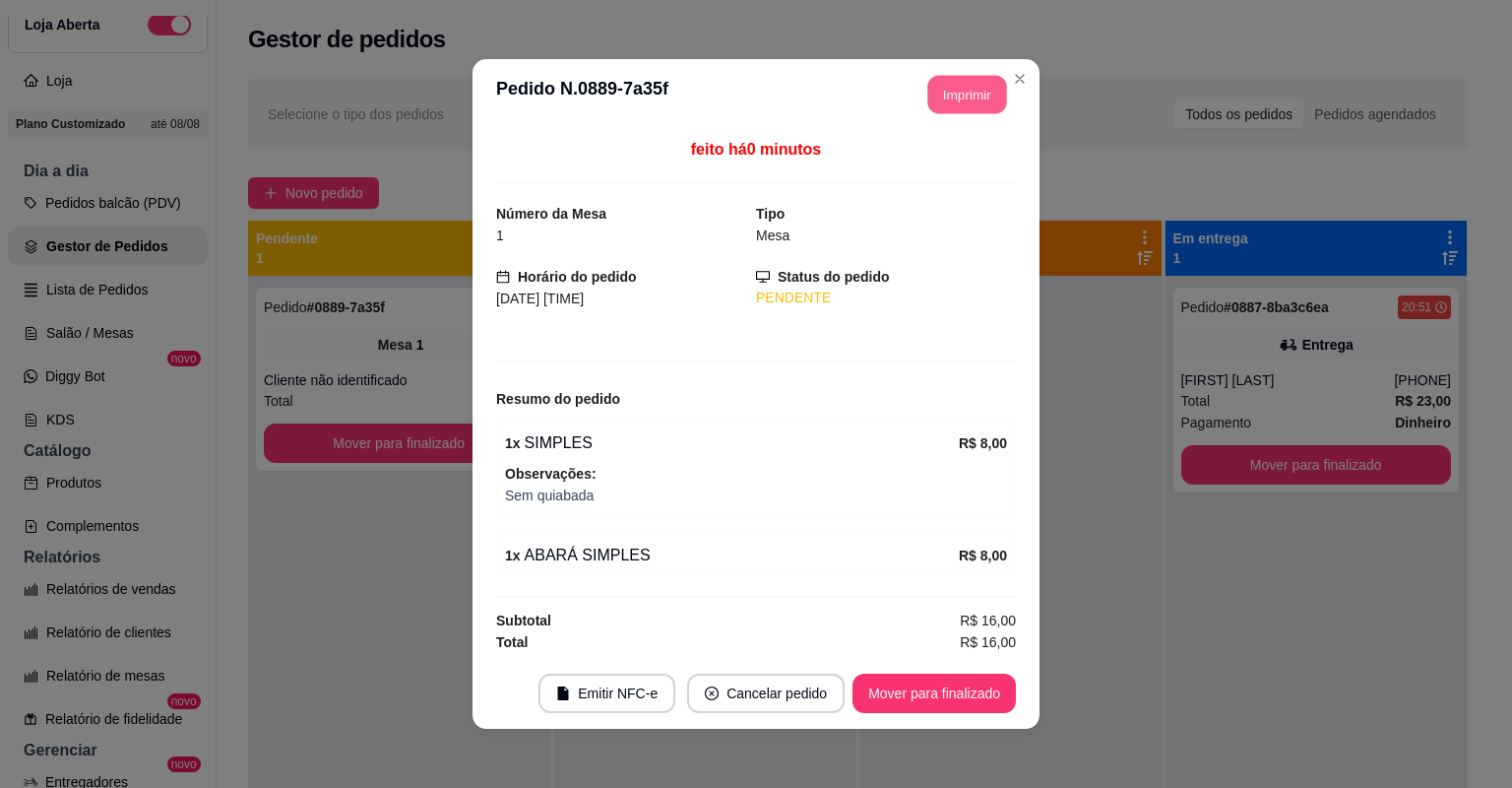 click on "Imprimir" at bounding box center [968, 95] 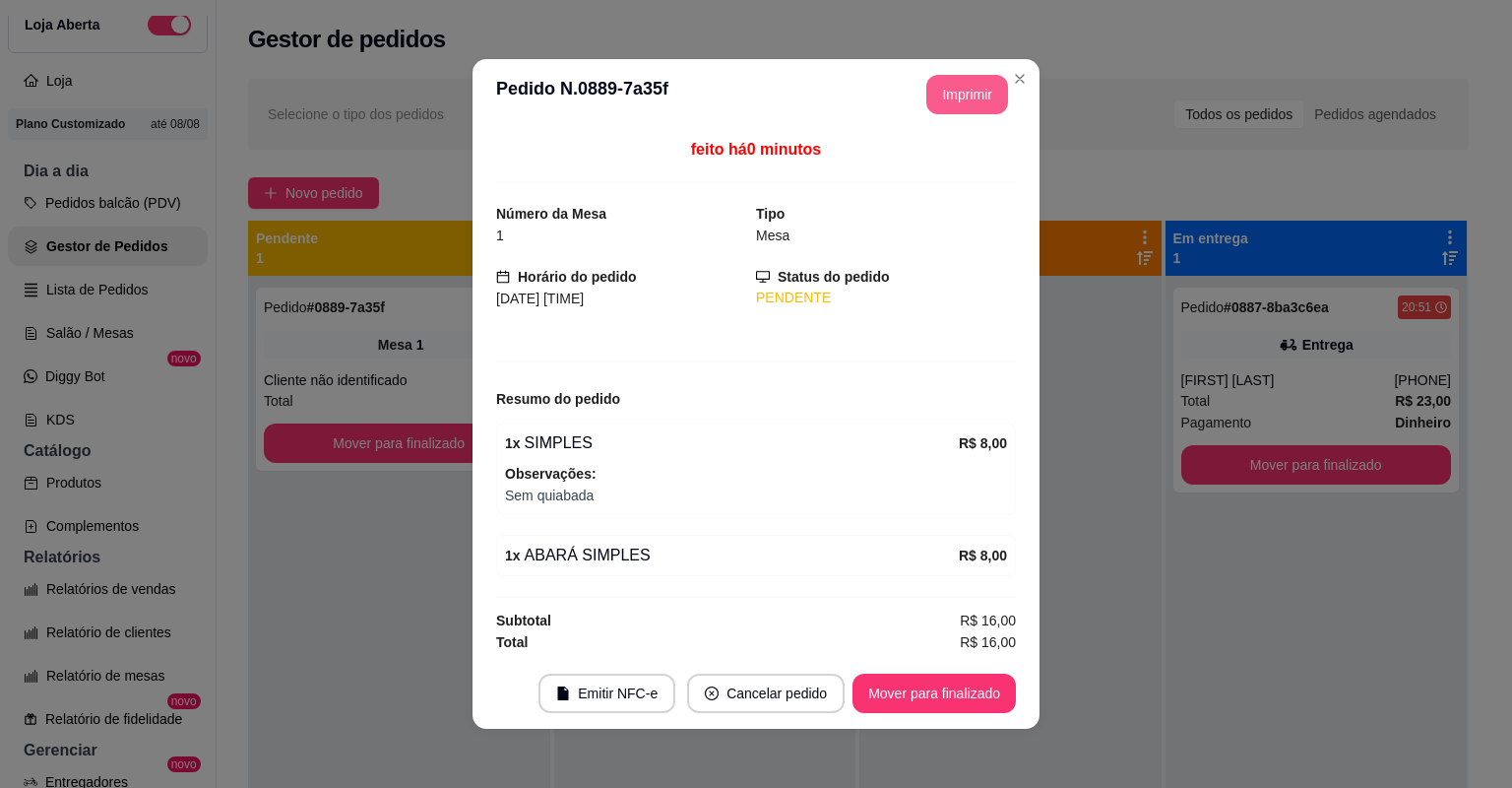 scroll, scrollTop: 0, scrollLeft: 0, axis: both 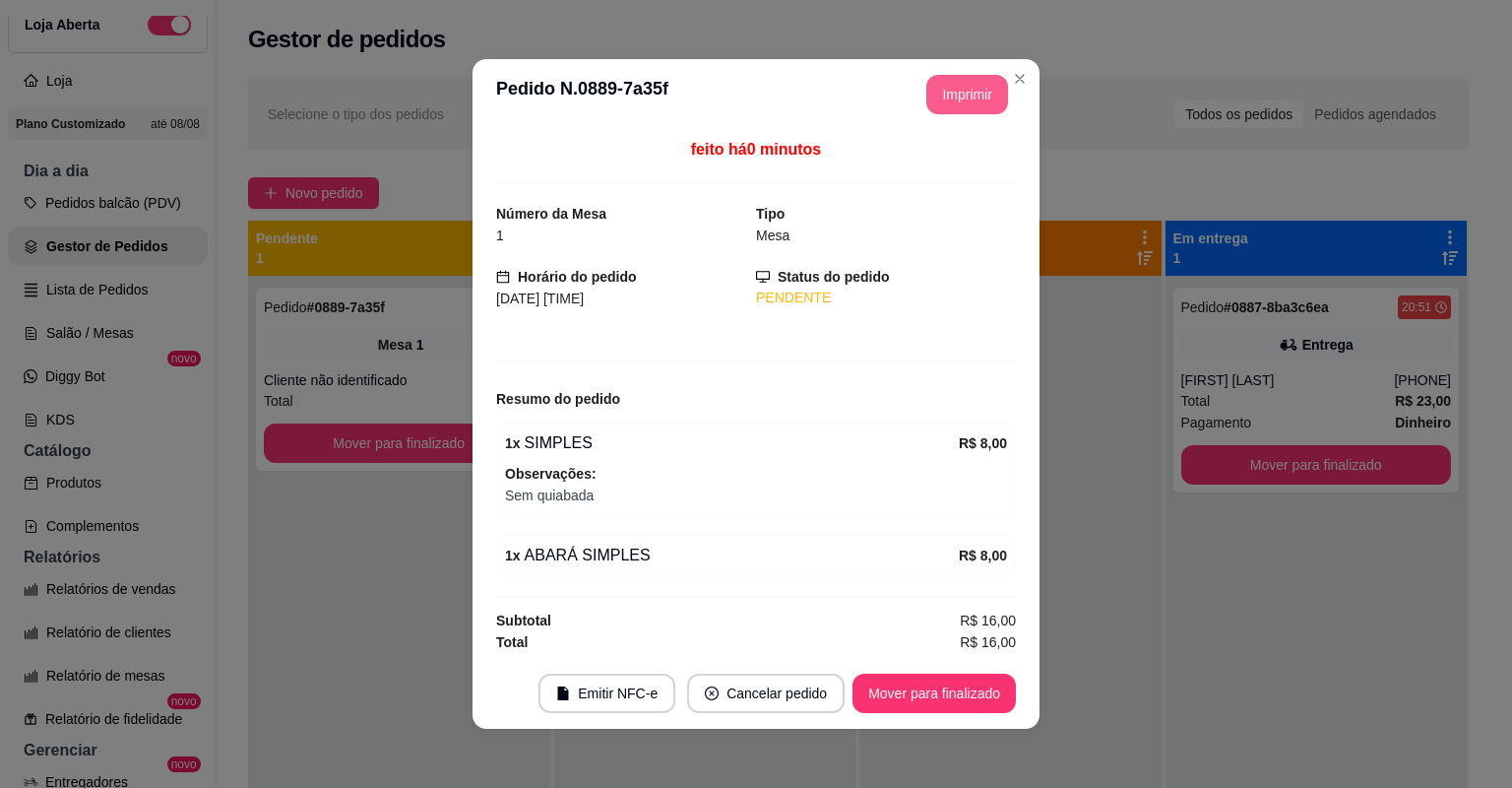 click on "Mover para finalizado" at bounding box center (934, 693) 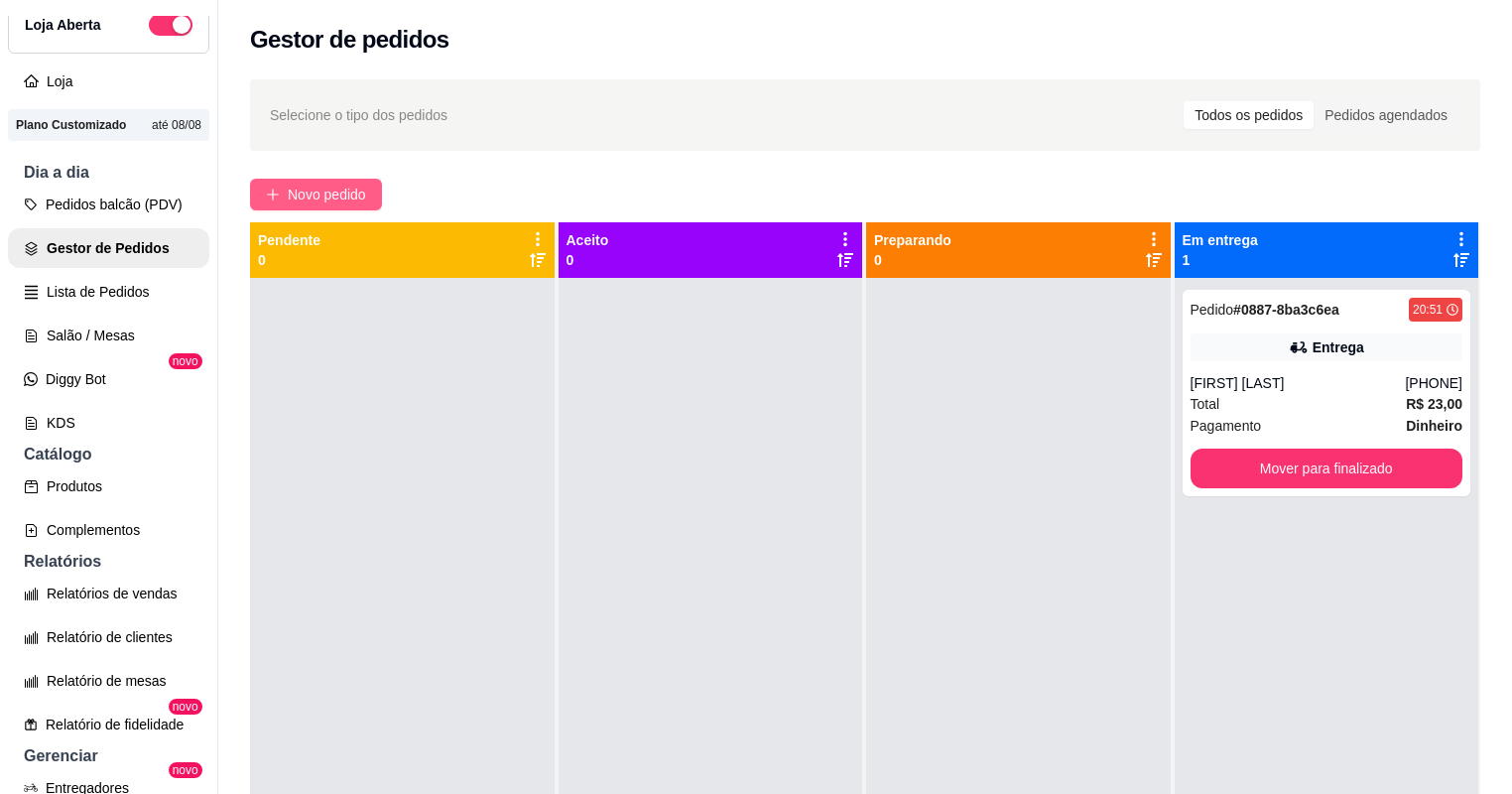 click on "Novo pedido" at bounding box center [326, 195] 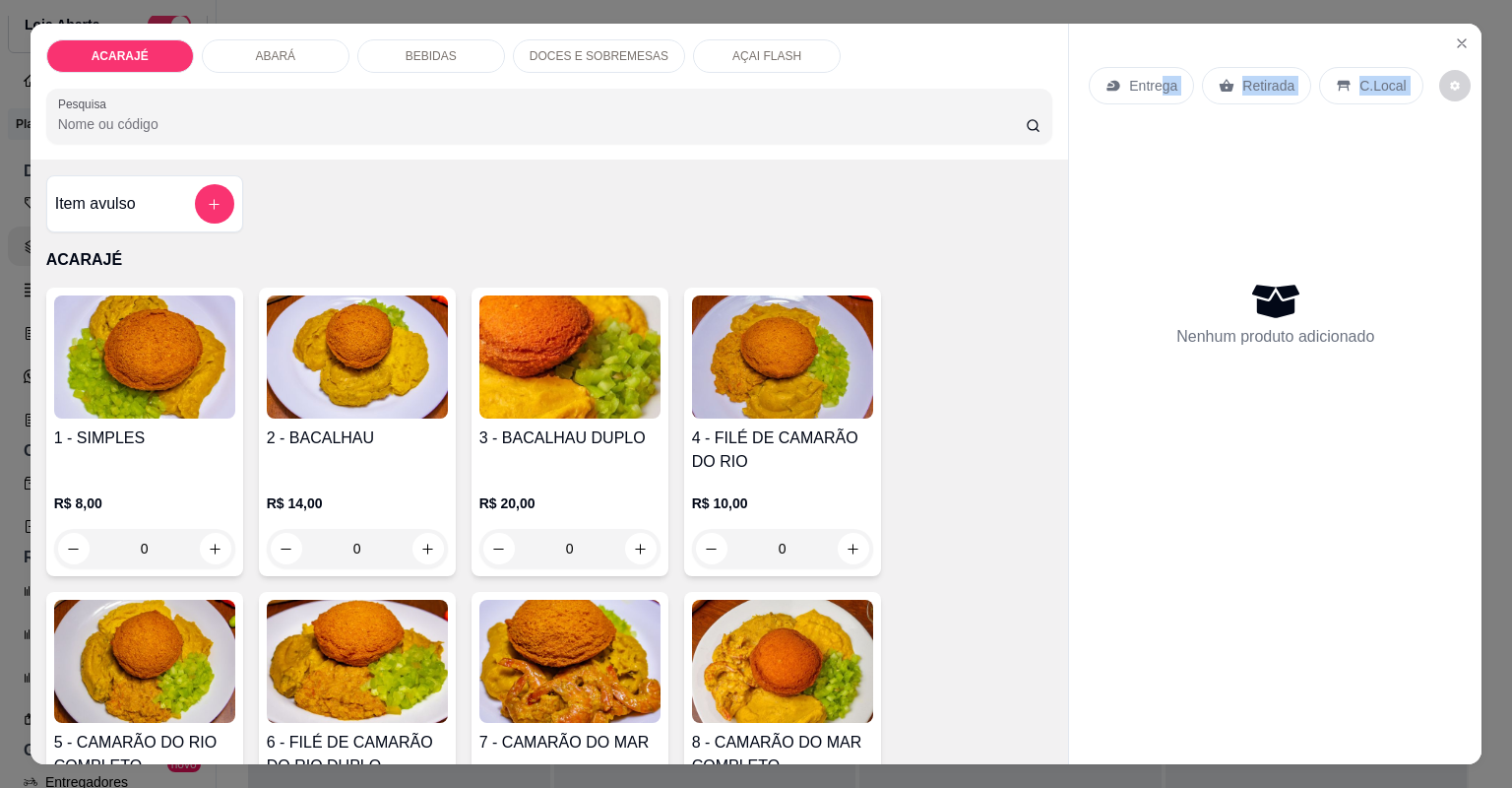 drag, startPoint x: 1154, startPoint y: 91, endPoint x: 1168, endPoint y: 137, distance: 48.083261 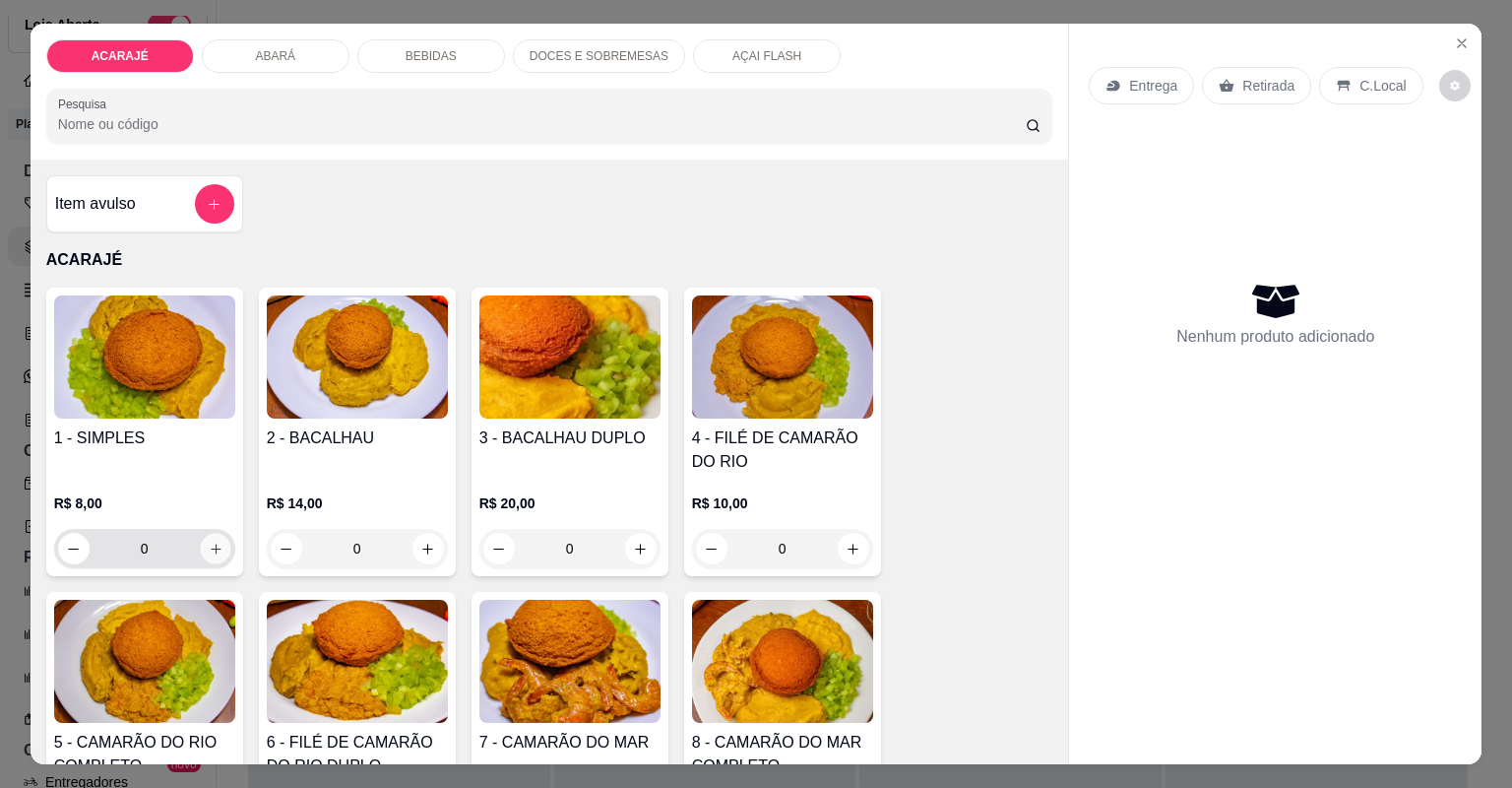 click at bounding box center (215, 548) 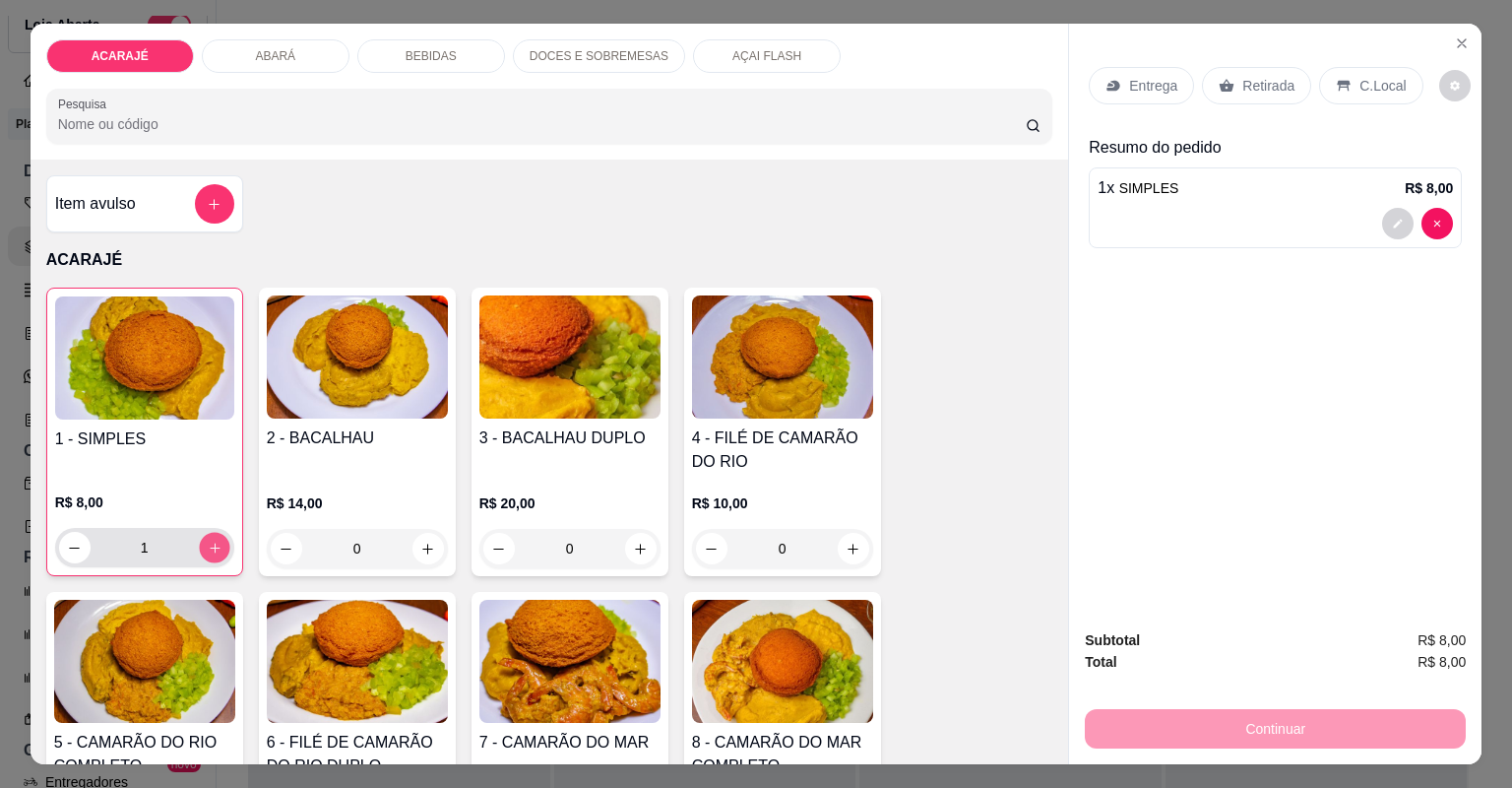 click at bounding box center (214, 547) 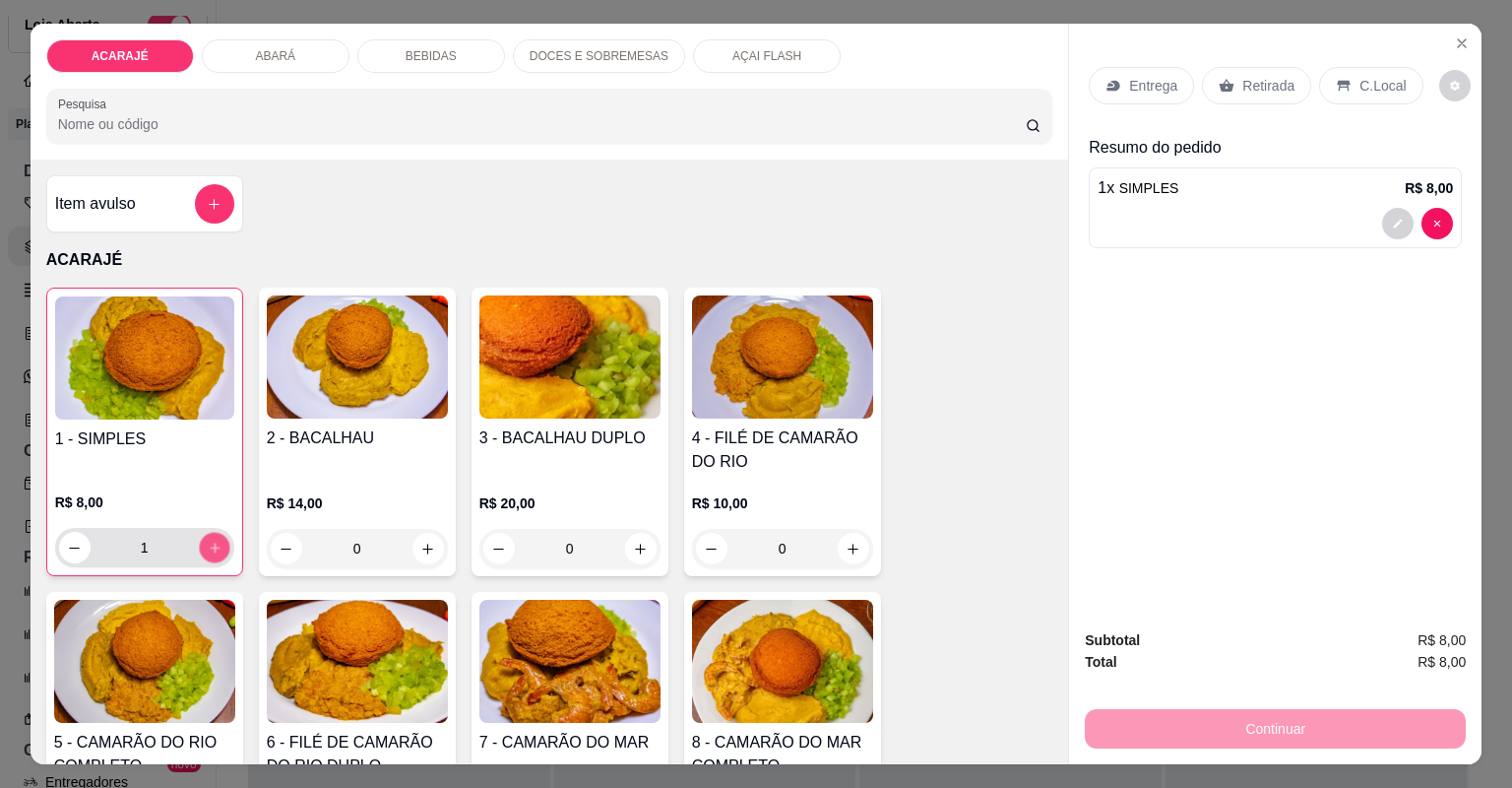 type on "2" 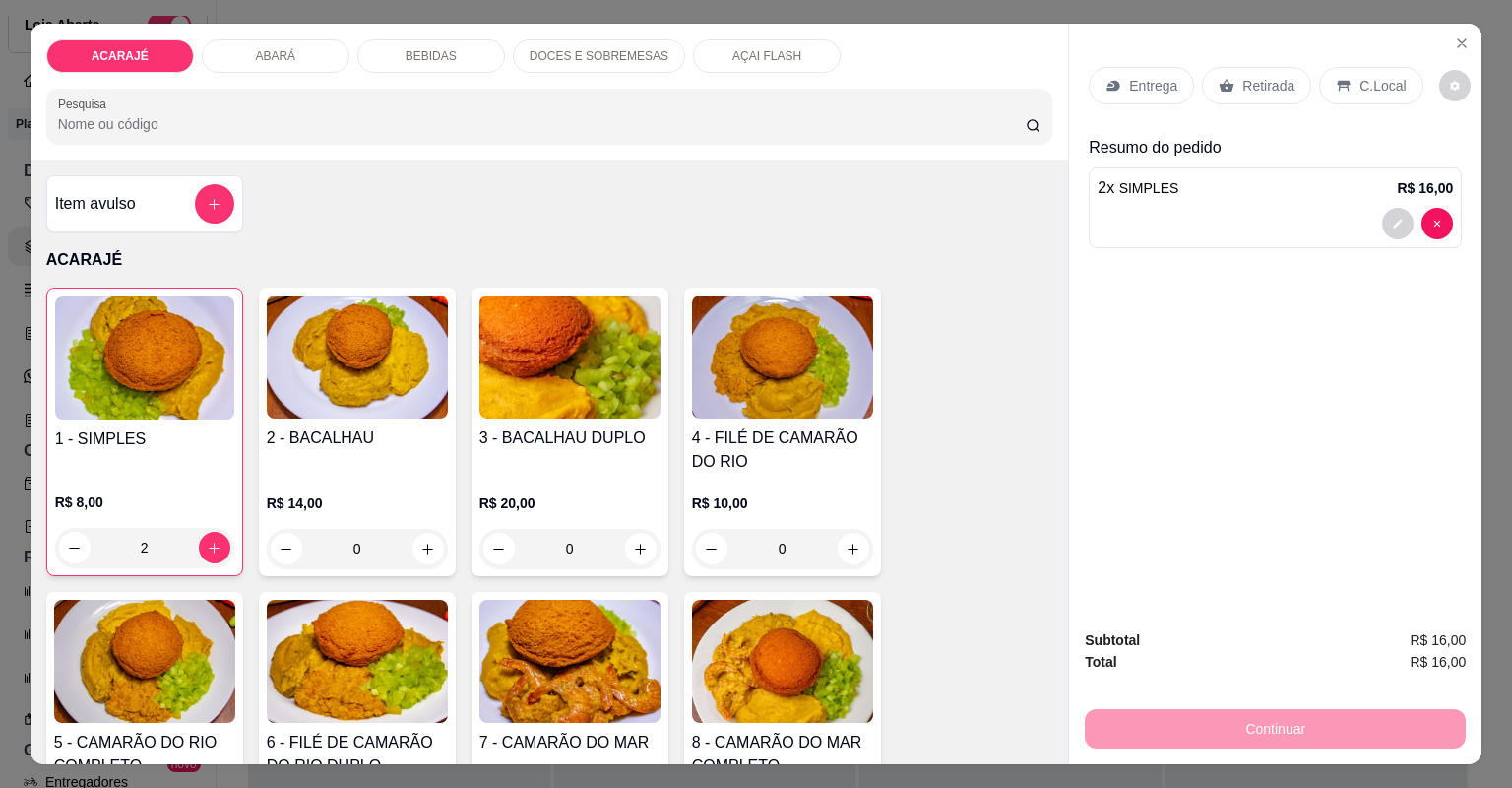 click on "Entrega" at bounding box center (1153, 86) 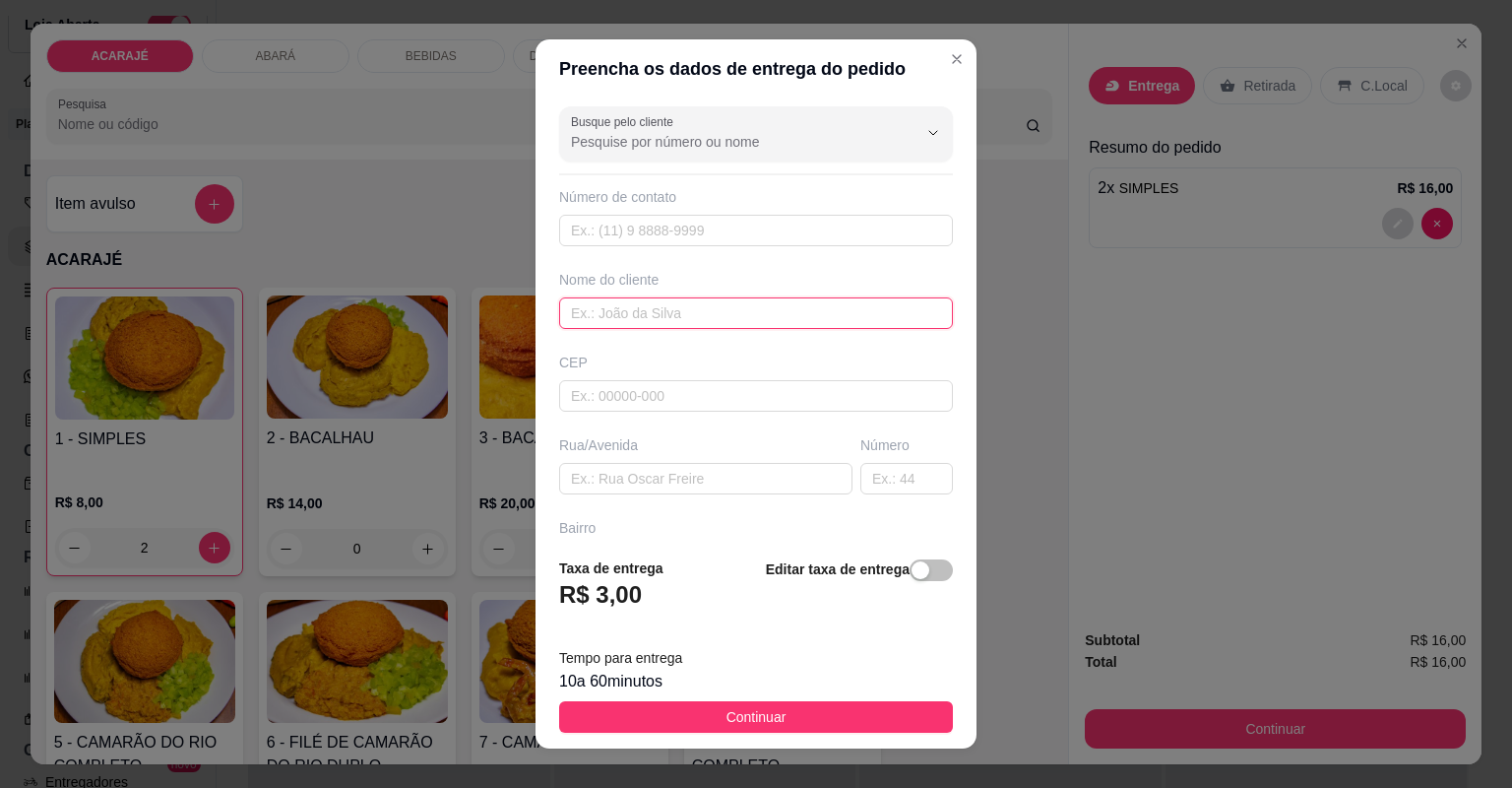 click at bounding box center [756, 313] 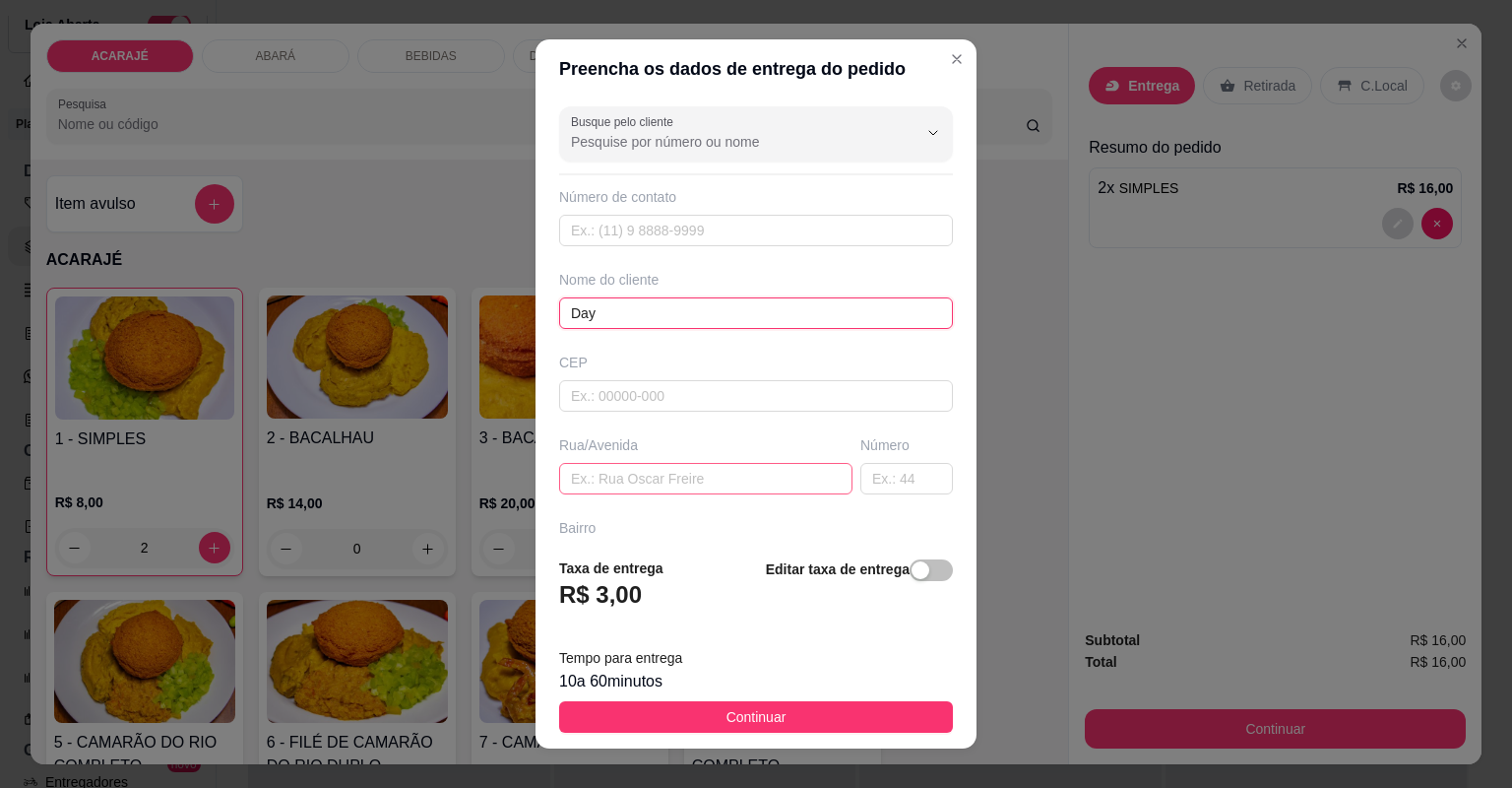 type on "Day" 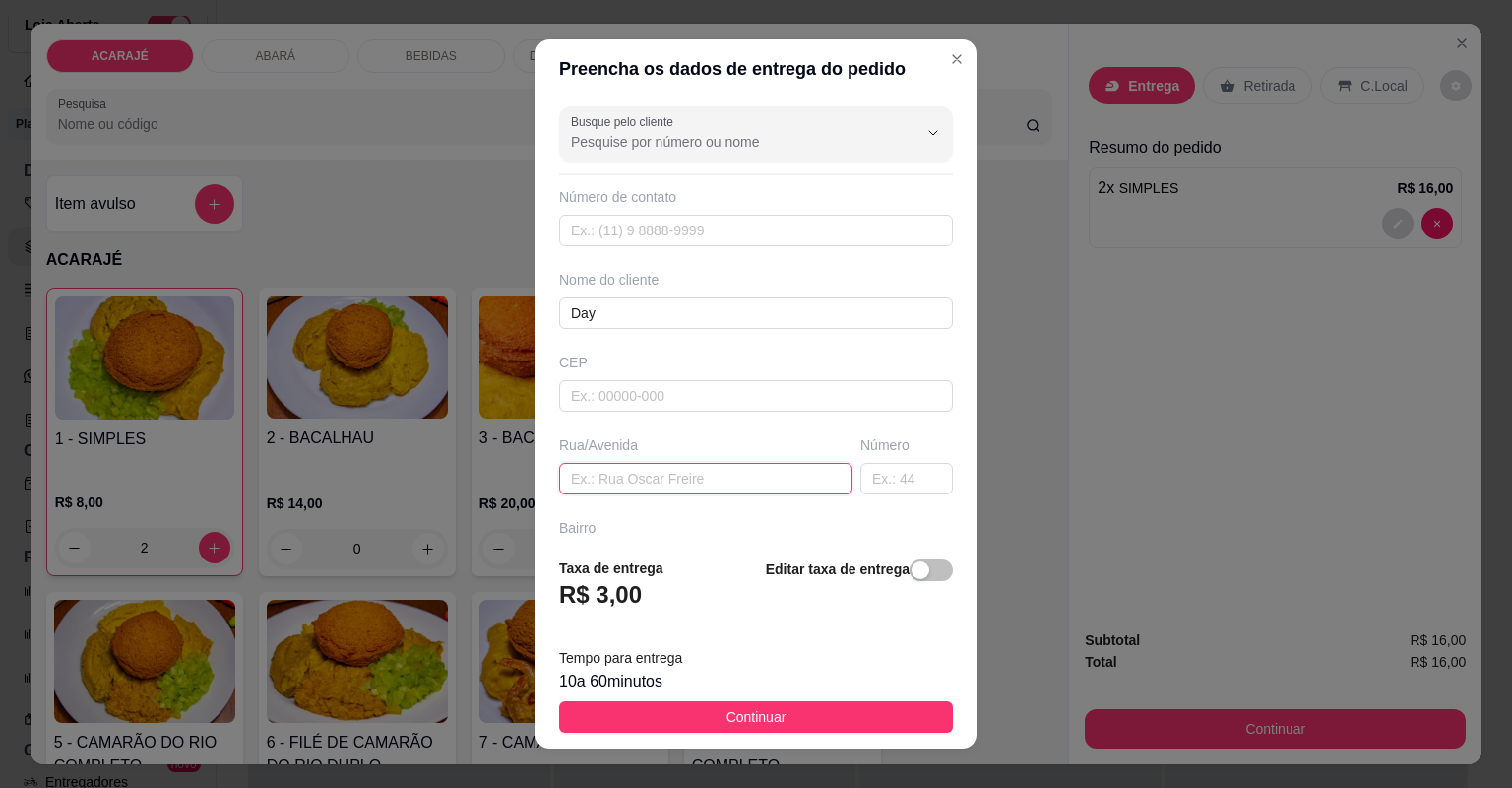 paste on "Rua da várzea, em frente ao muro de pedra, casa 136" 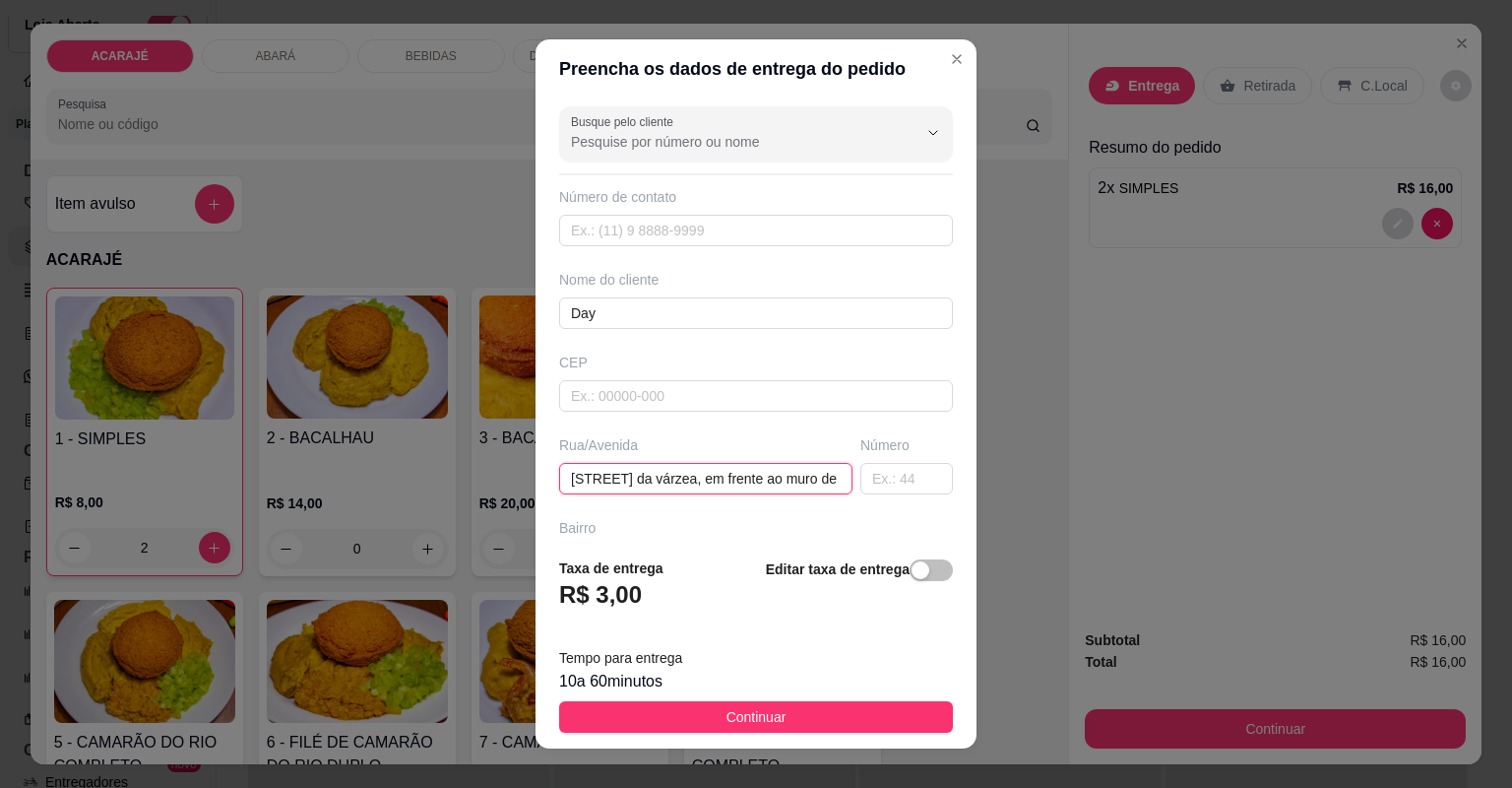 scroll, scrollTop: 0, scrollLeft: 70, axis: horizontal 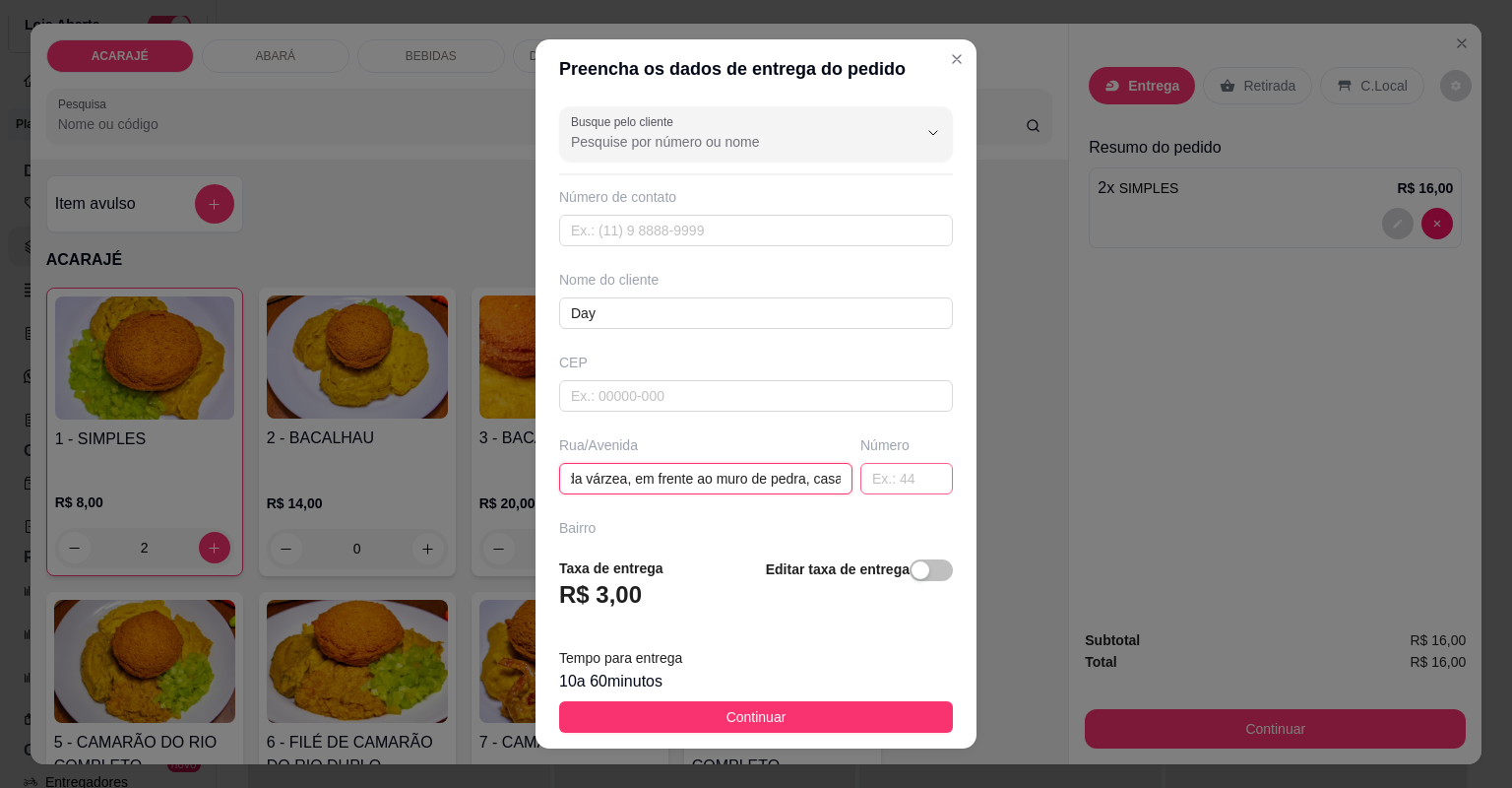 type on "Rua da várzea, em frente ao muro de pedra, casa 136" 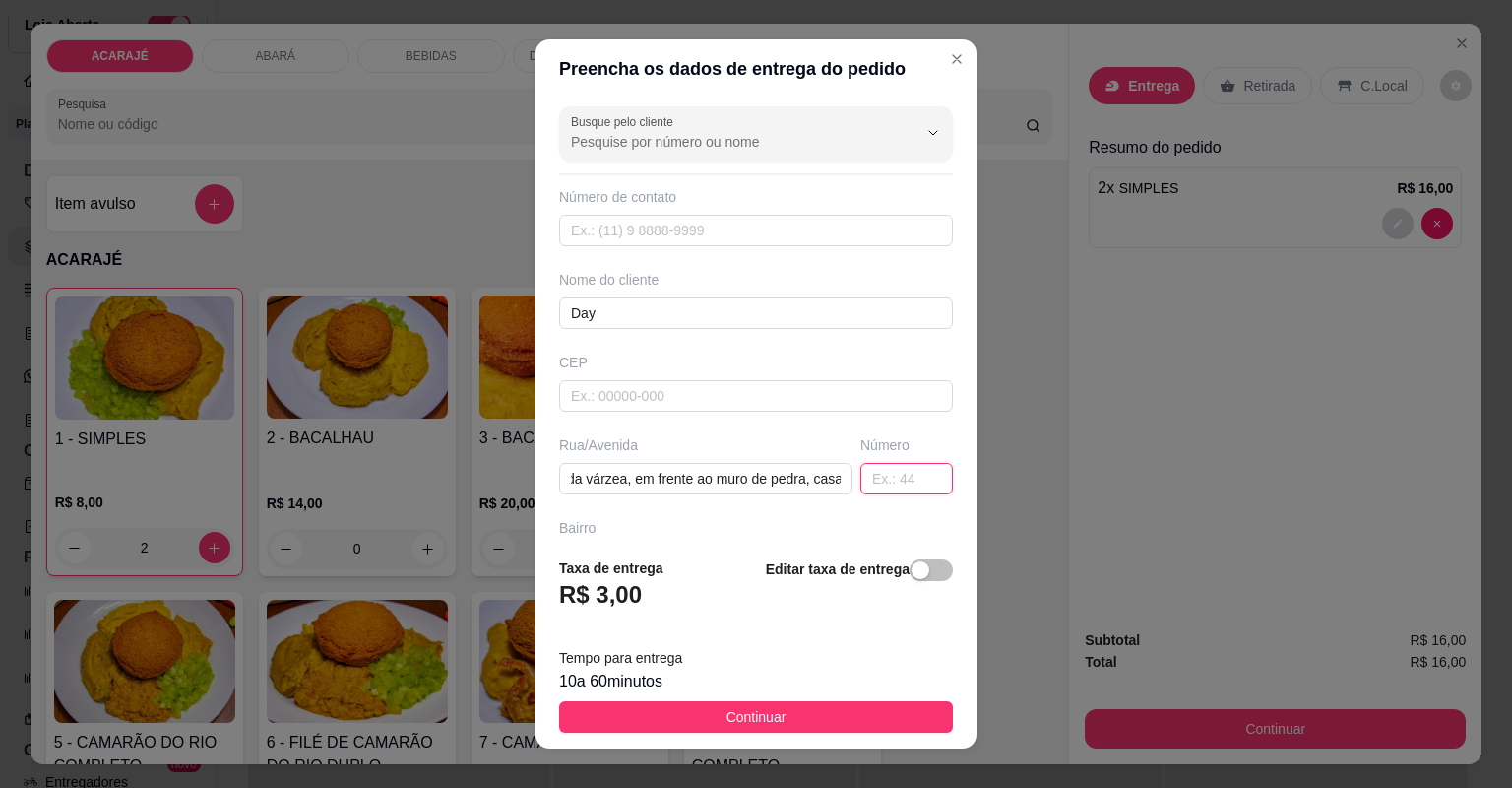 click at bounding box center (907, 479) 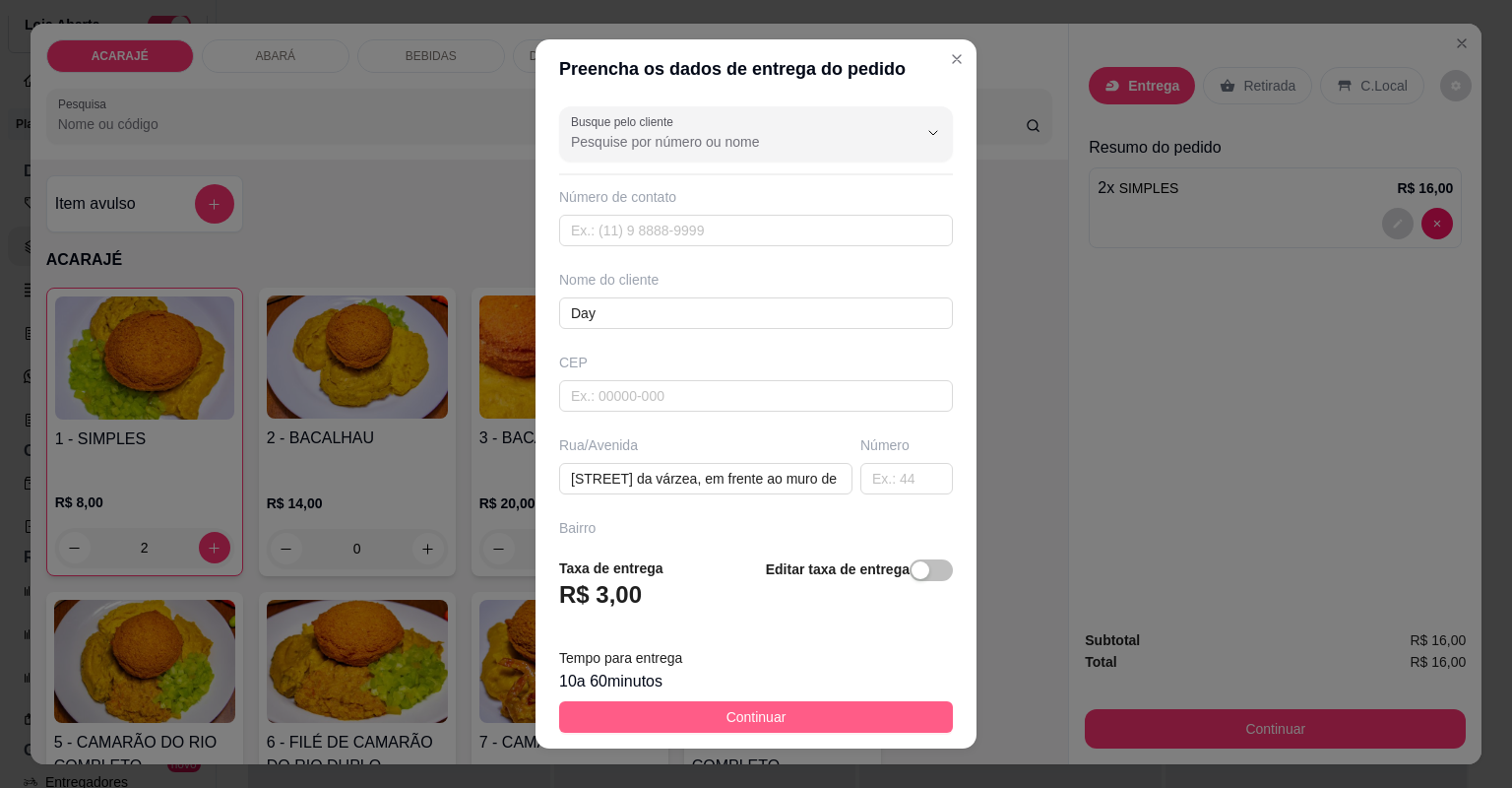click on "Continuar" at bounding box center [756, 717] 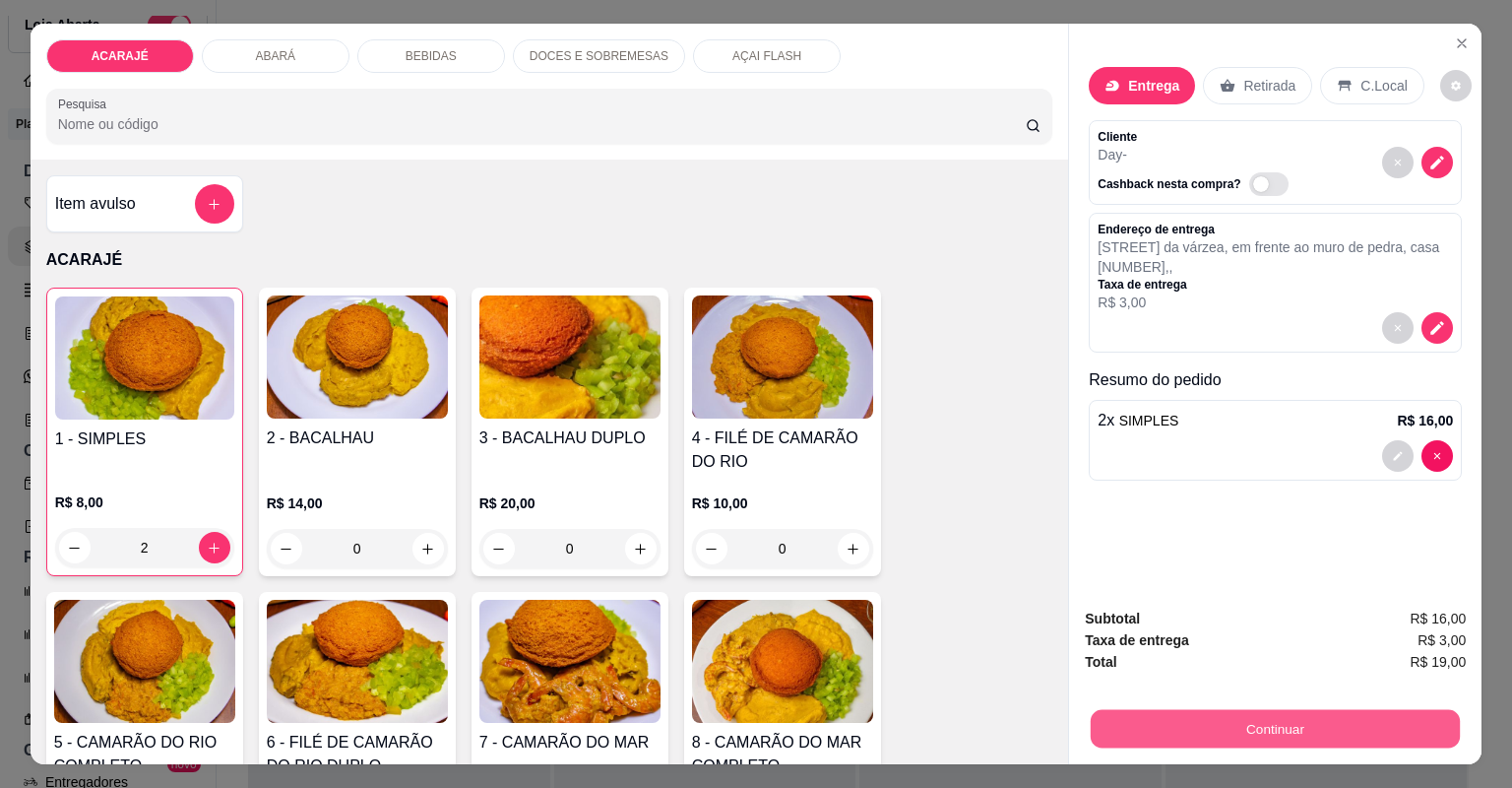 click on "Continuar" at bounding box center (1275, 729) 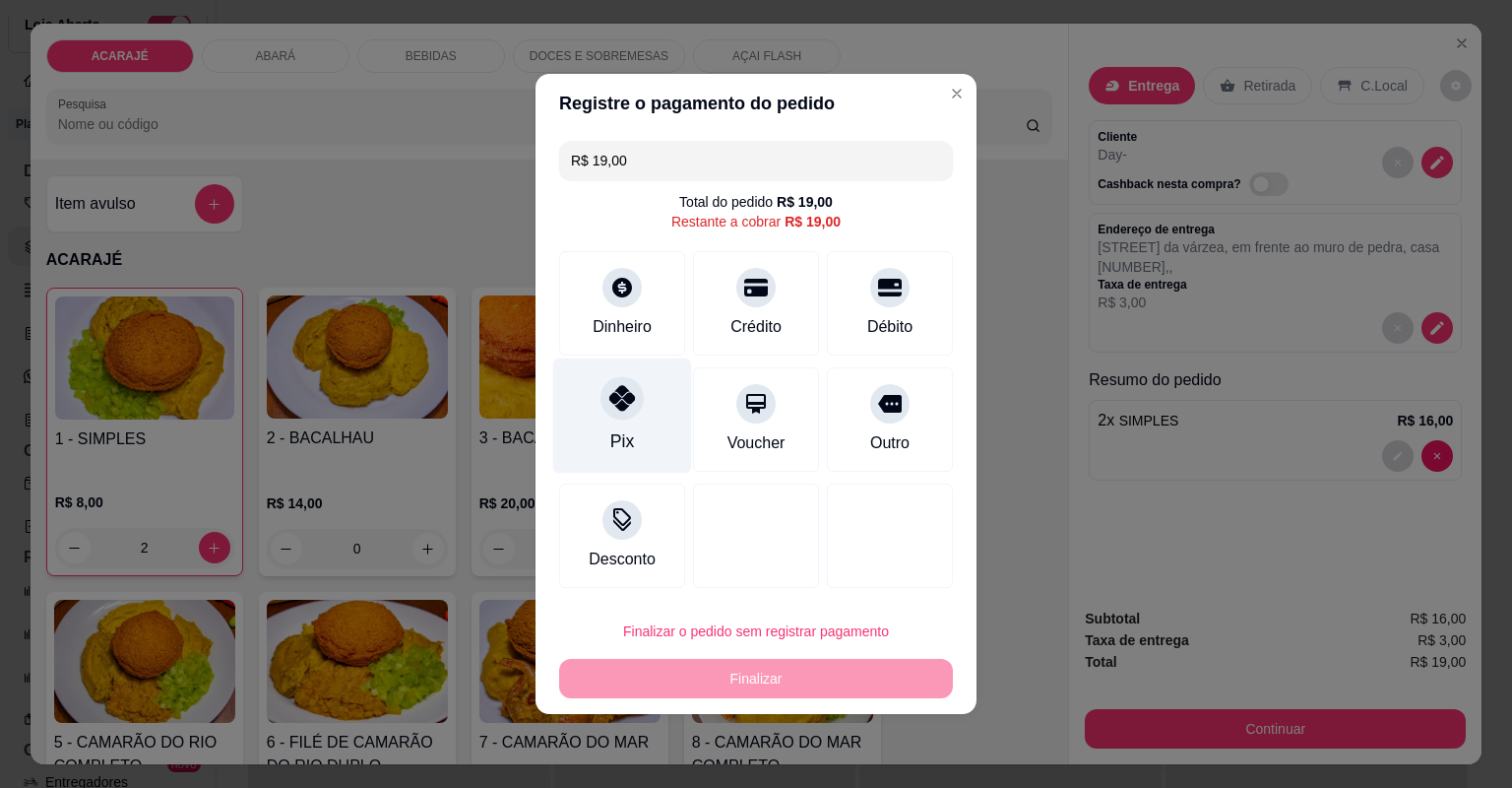 click on "Pix" at bounding box center [622, 416] 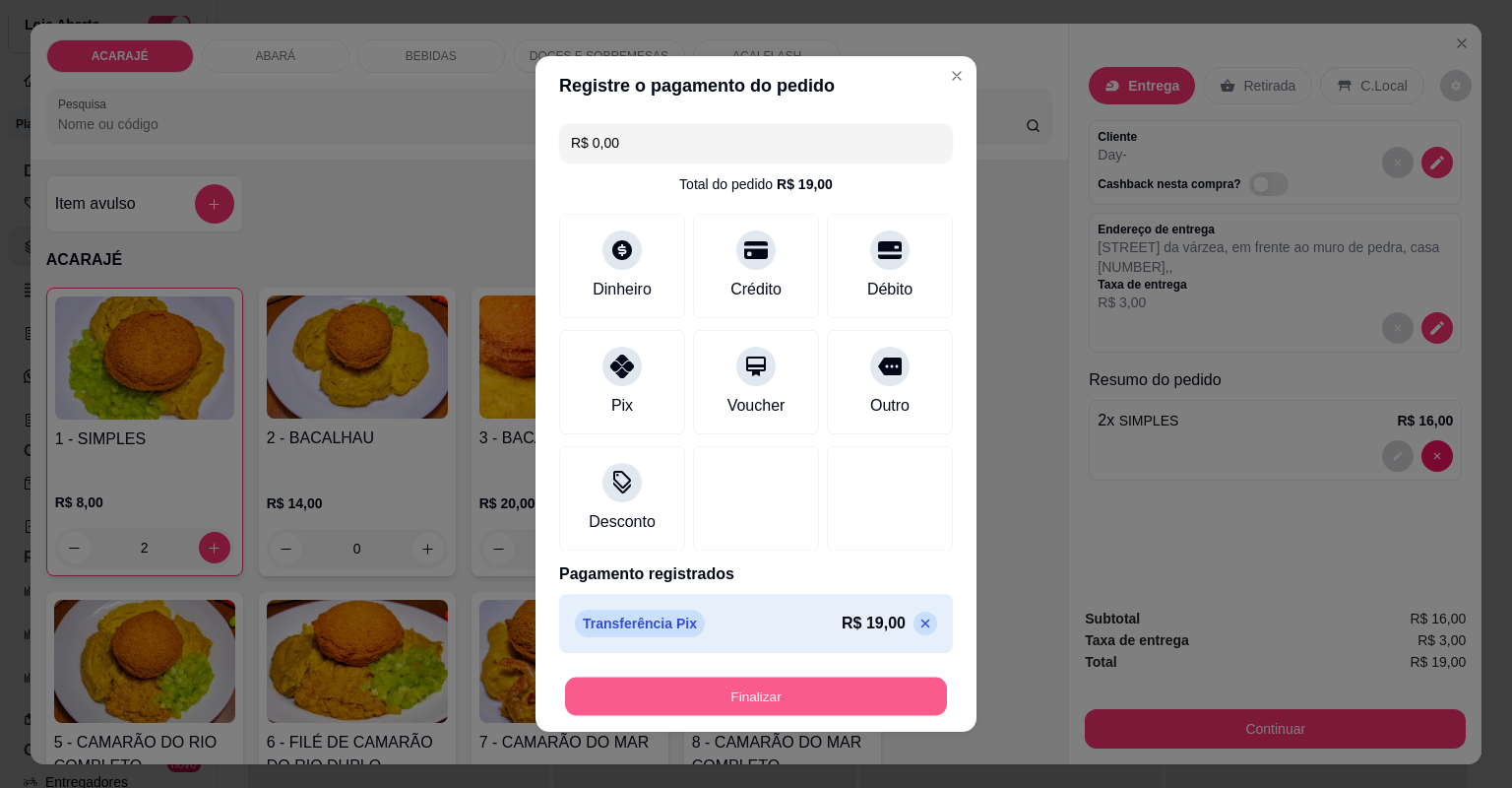 click on "Finalizar" at bounding box center (756, 696) 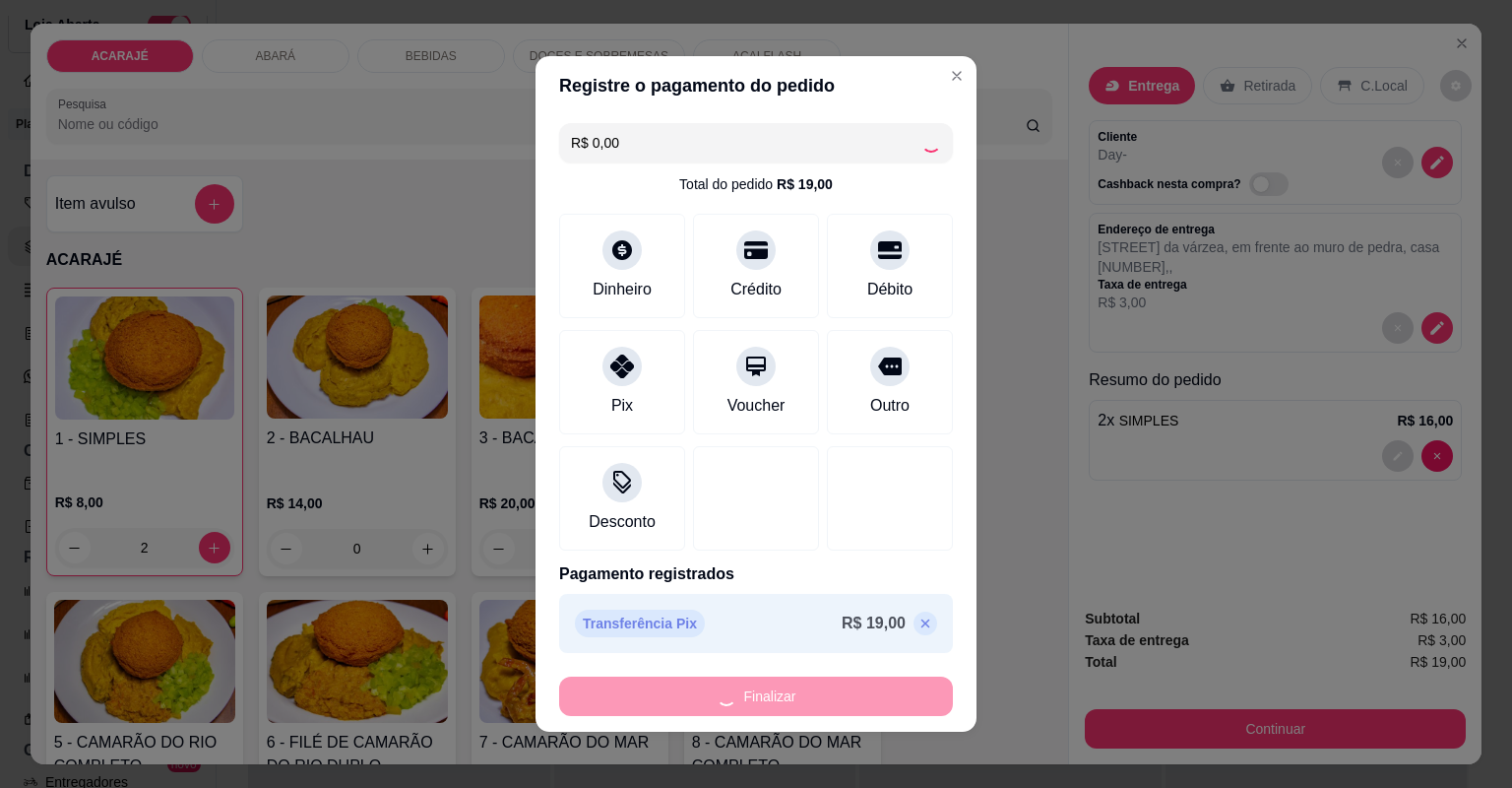 type on "0" 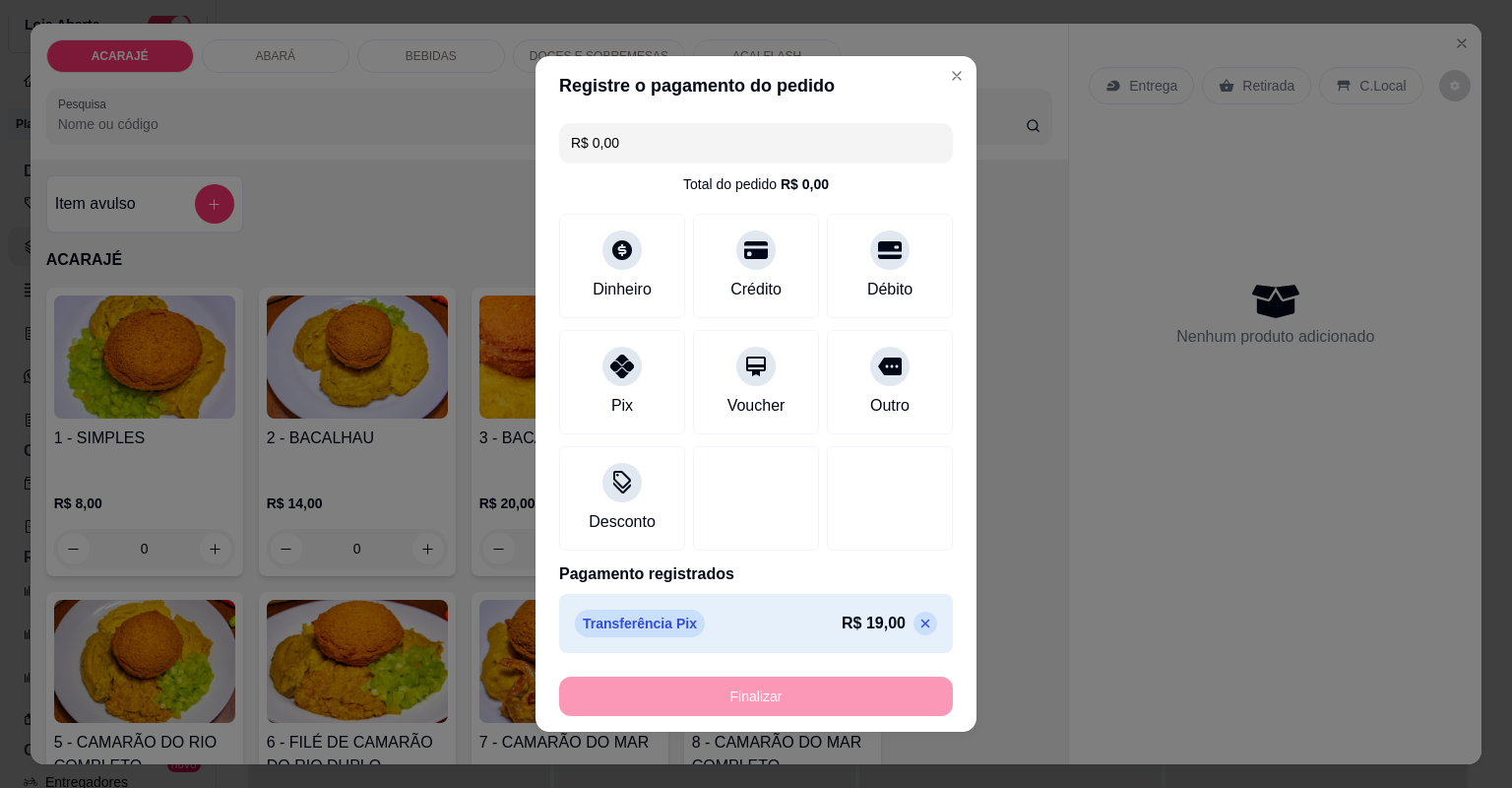 type on "-R$ 19,00" 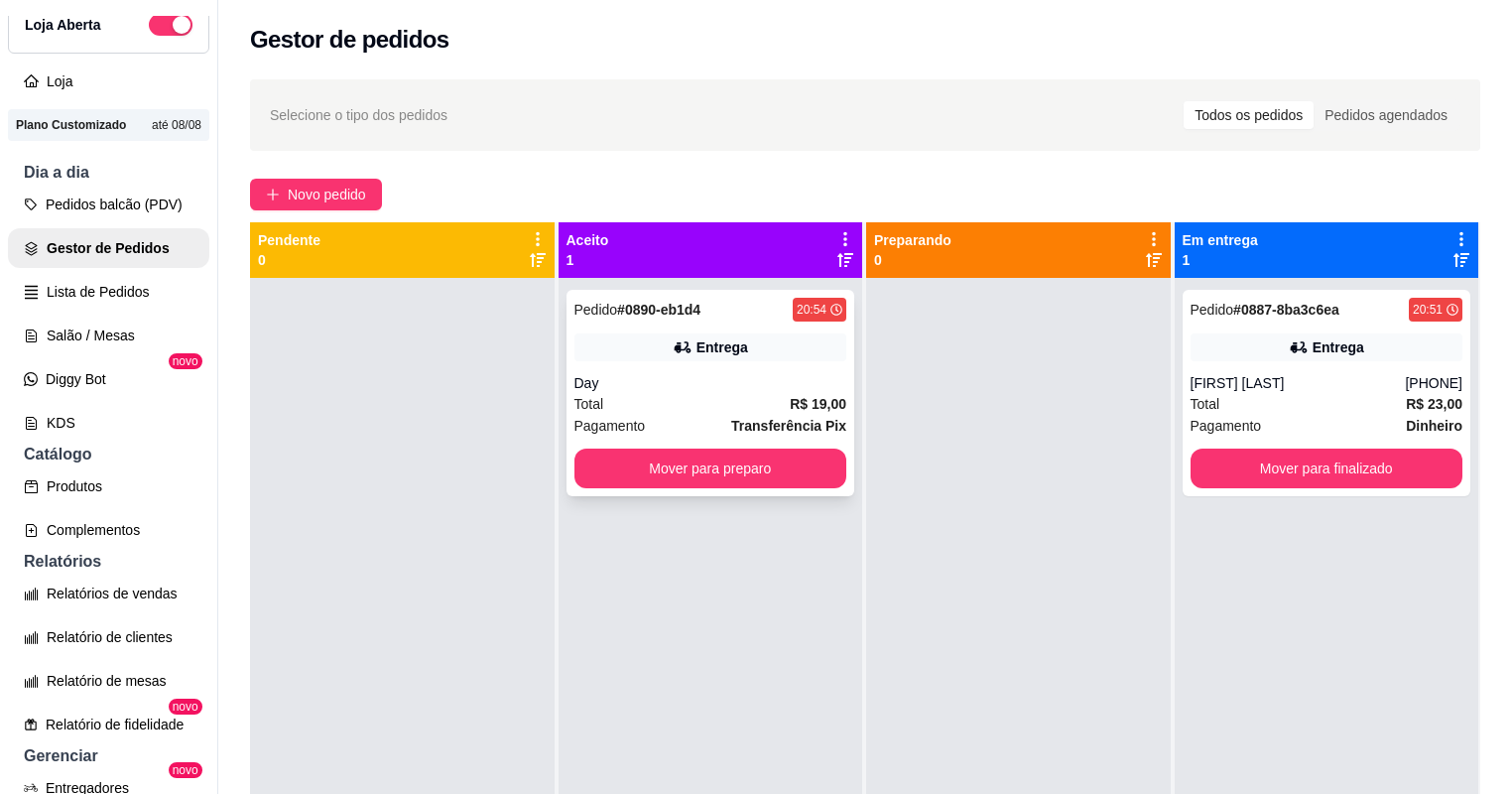click on "Total R$ 19,00" at bounding box center [710, 404] 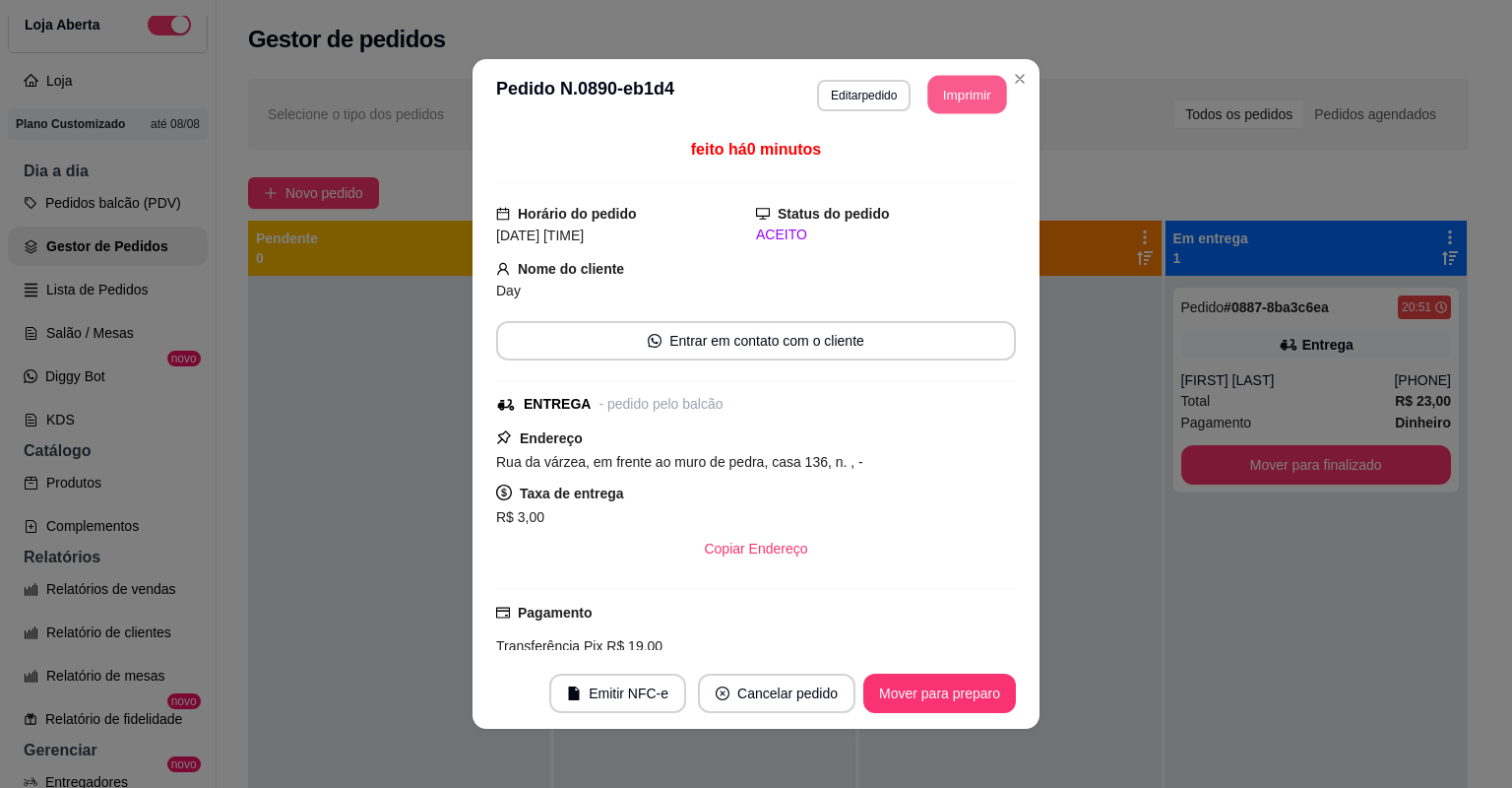 click on "Imprimir" at bounding box center (968, 95) 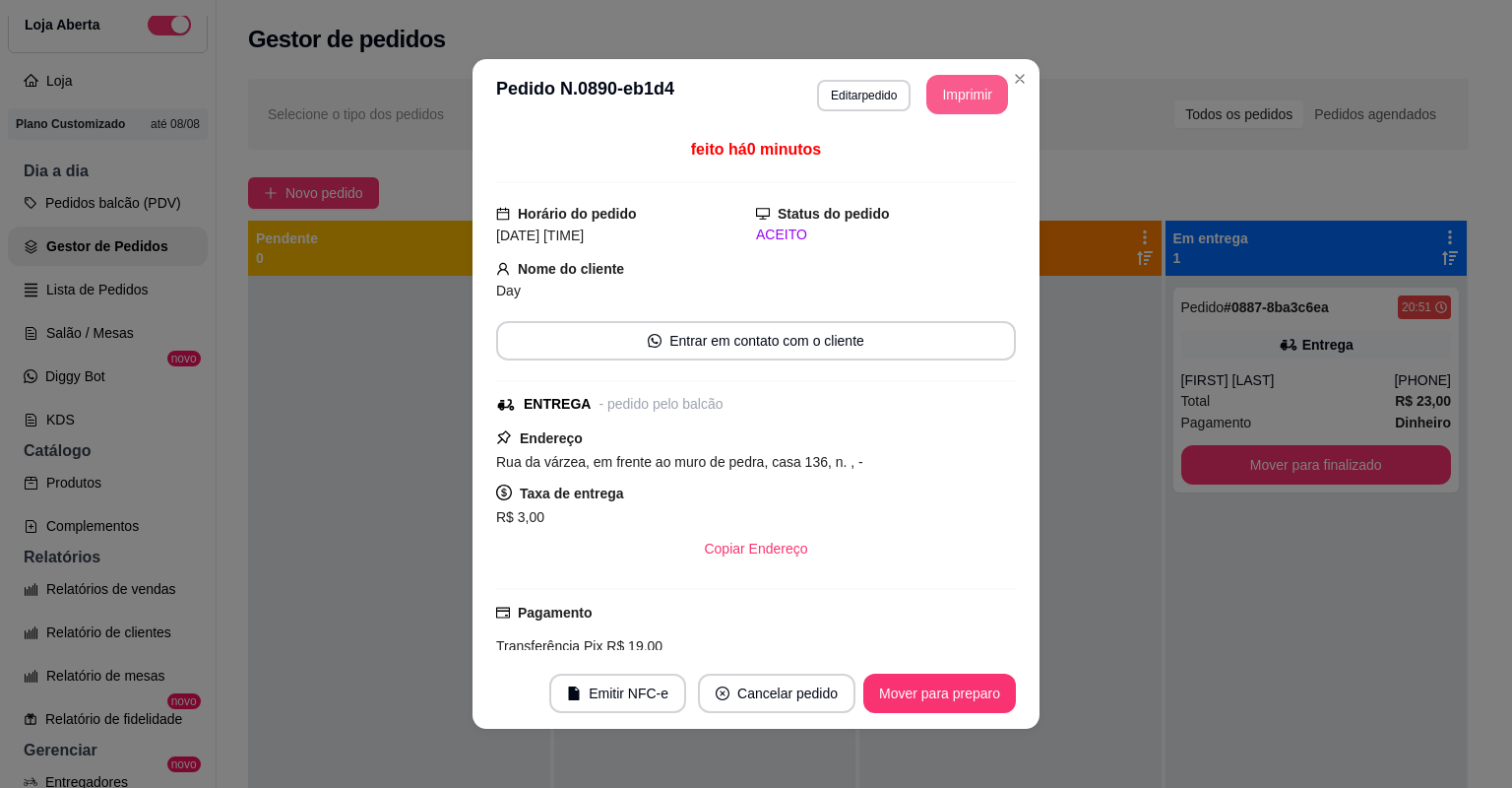 scroll, scrollTop: 0, scrollLeft: 0, axis: both 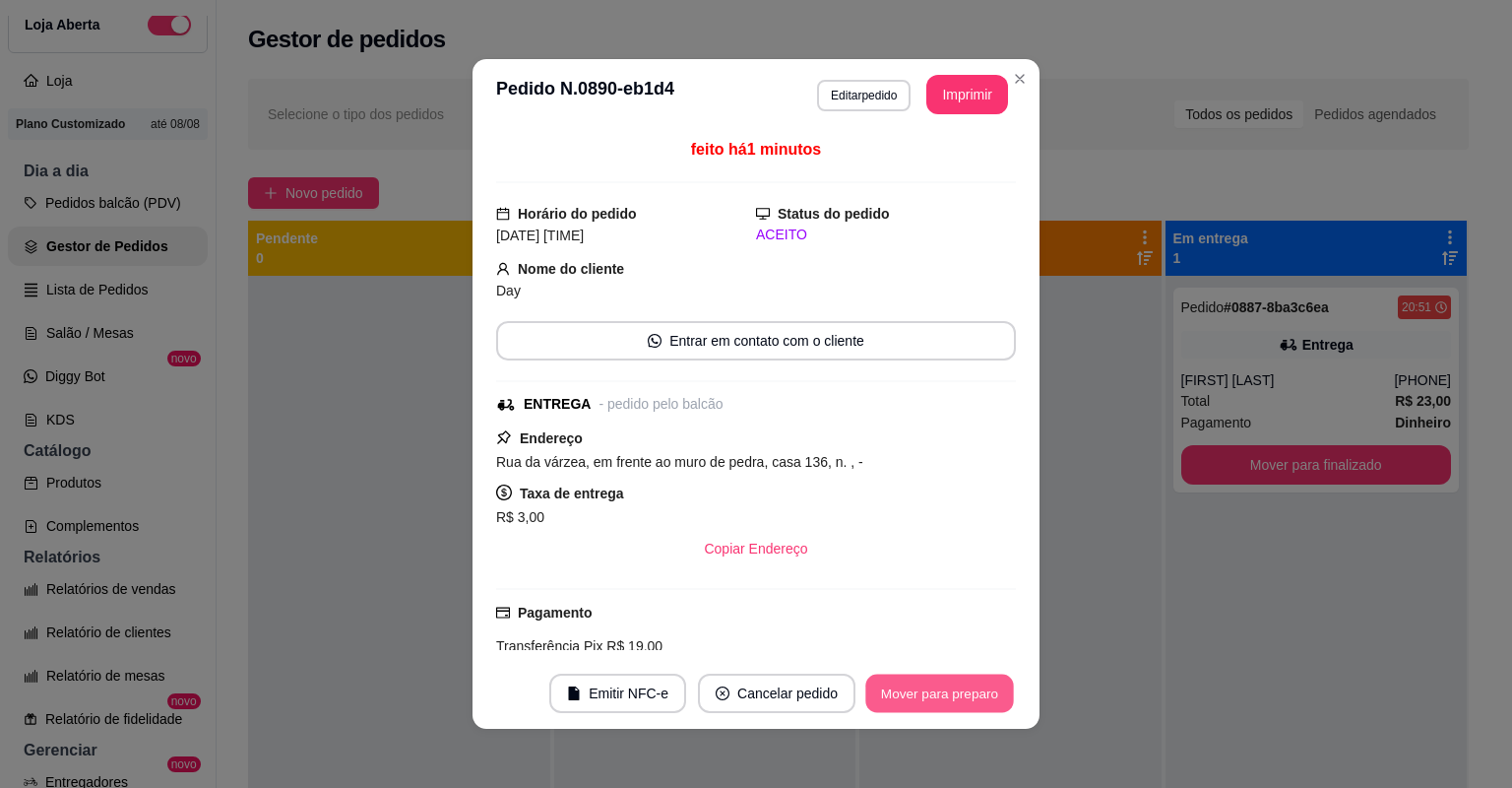 click on "Mover para preparo" at bounding box center [939, 693] 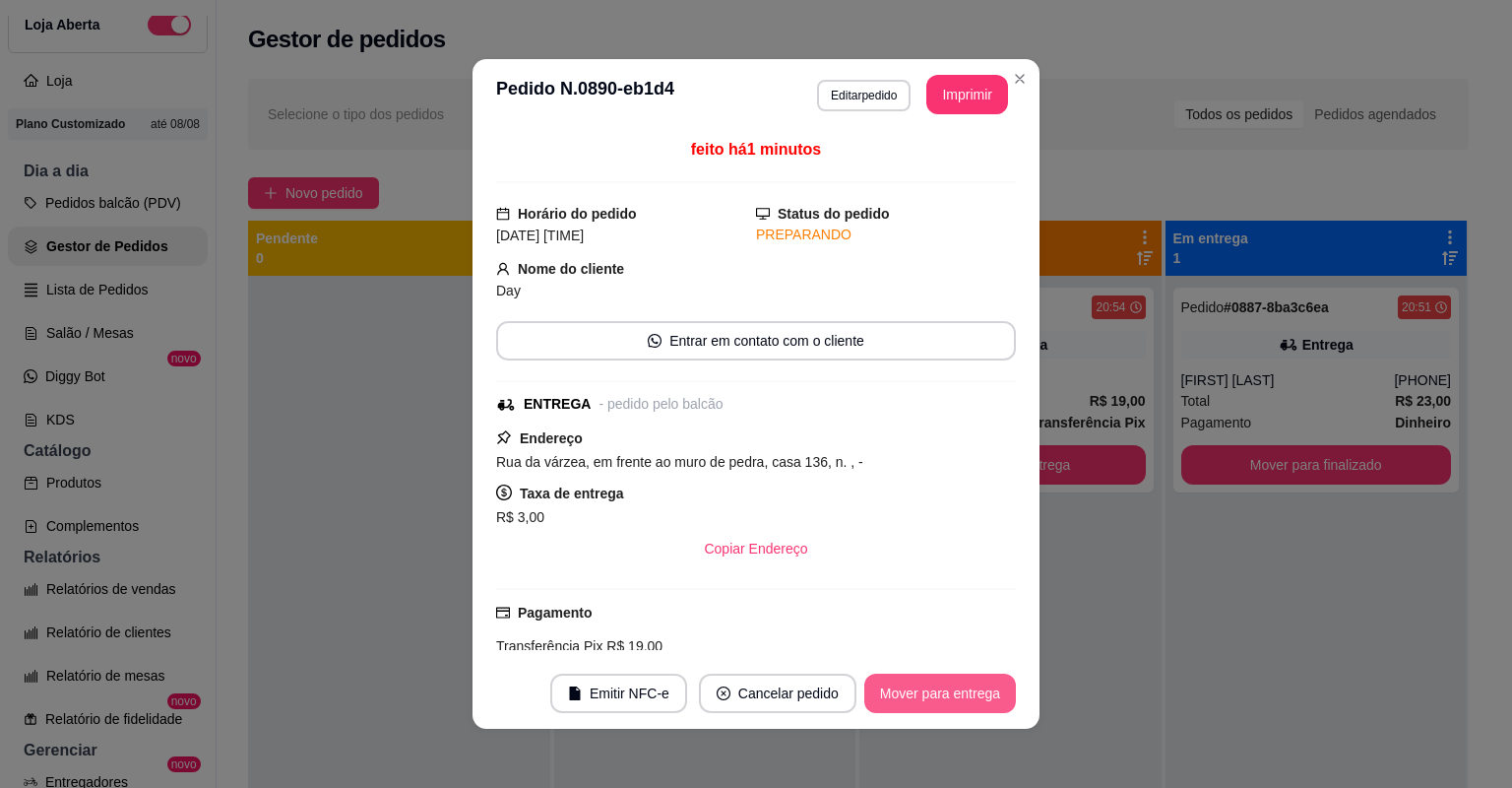 click on "Mover para entrega" at bounding box center (940, 693) 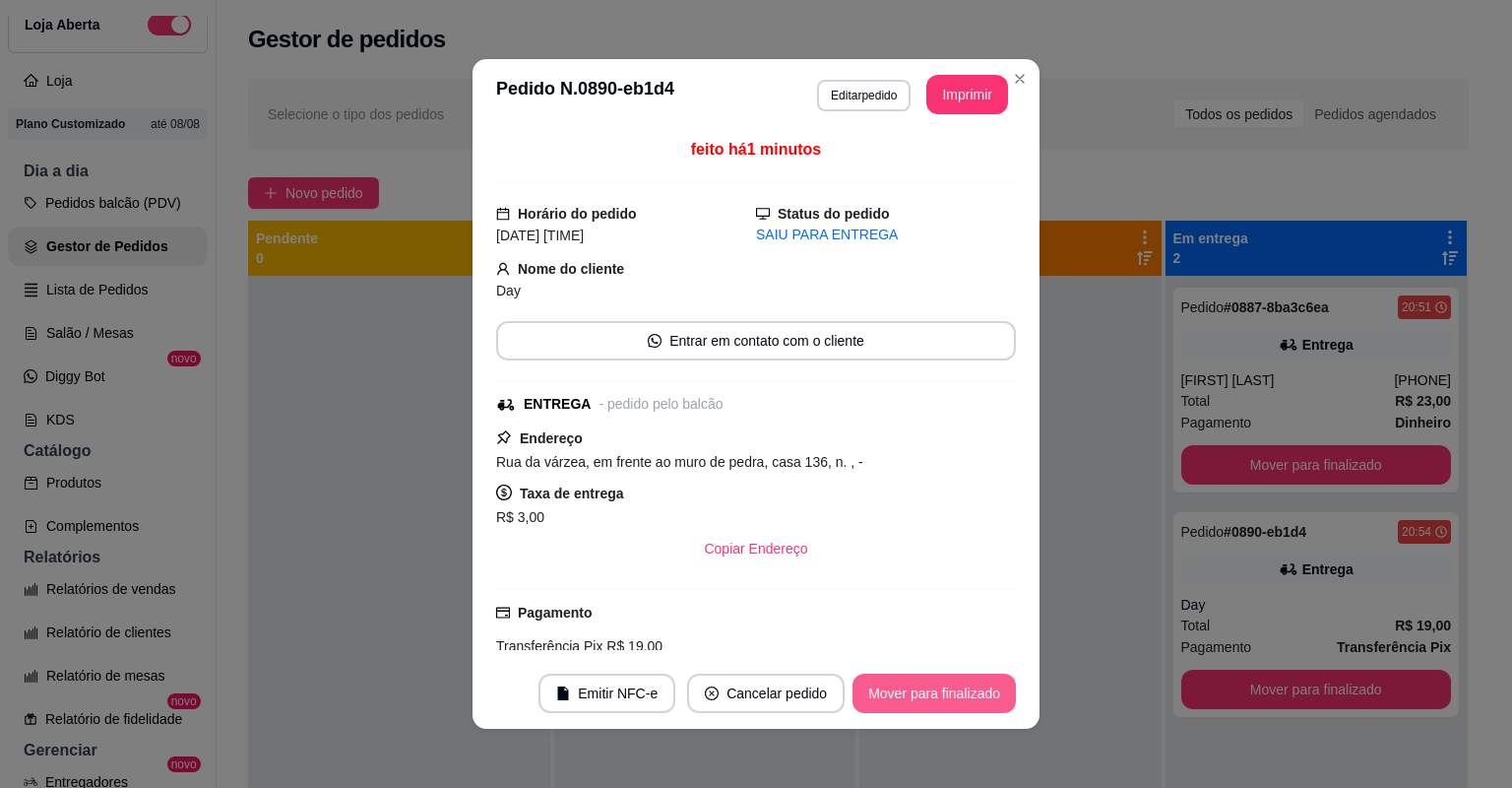 click on "Mover para finalizado" at bounding box center [934, 693] 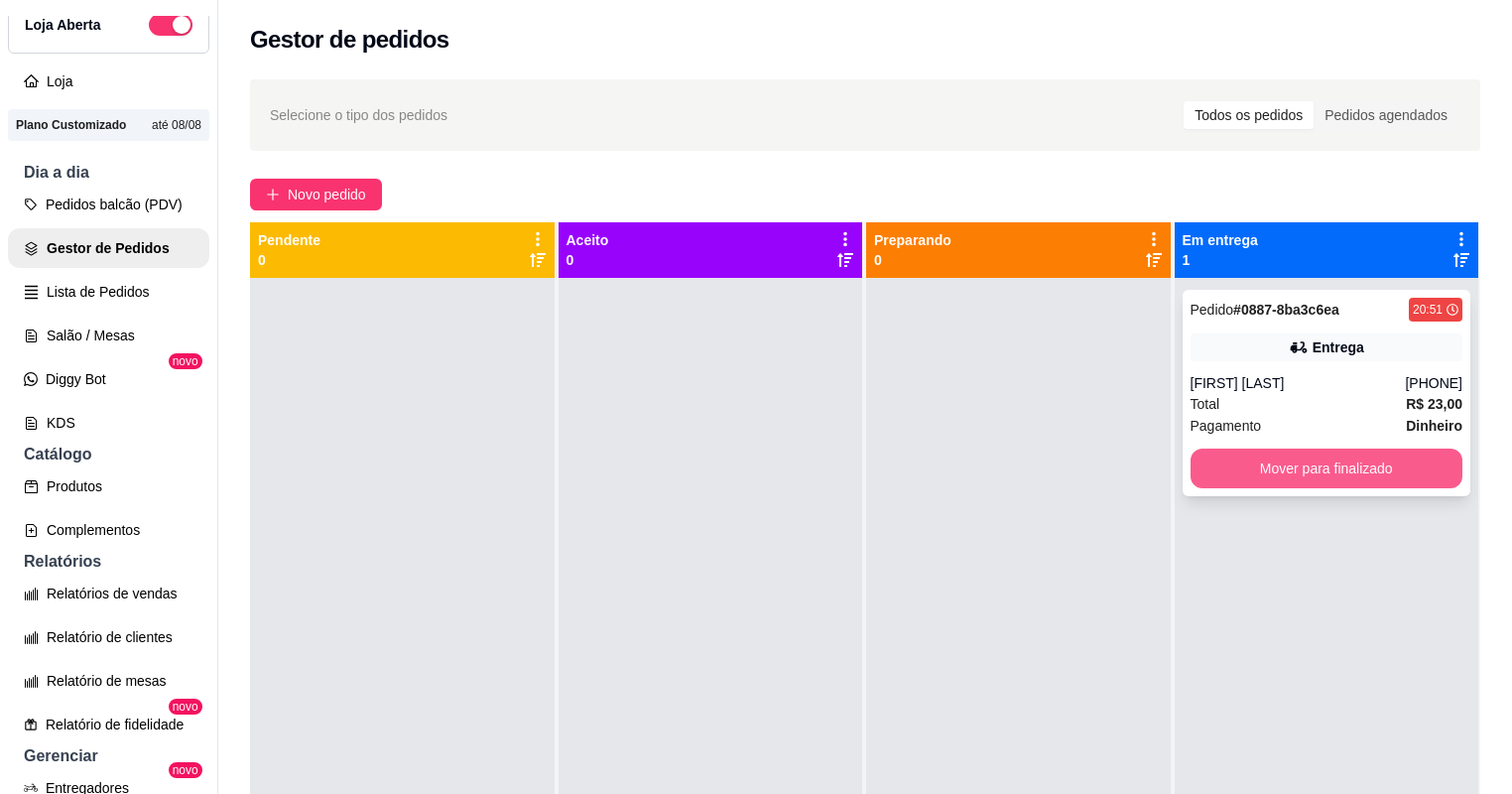 click on "Mover para finalizado" at bounding box center (1326, 468) 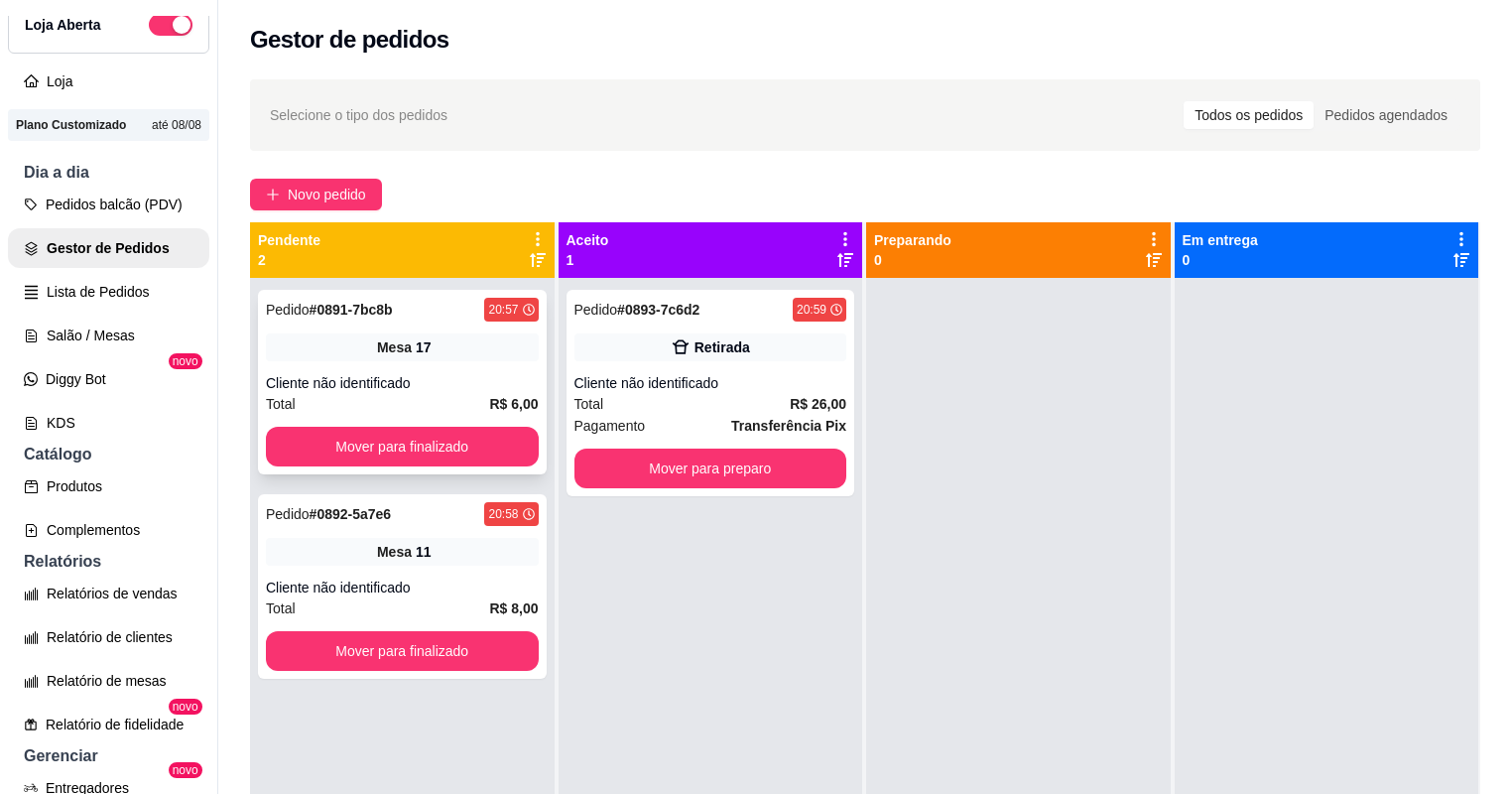 click on "Cliente não identificado" at bounding box center [402, 383] 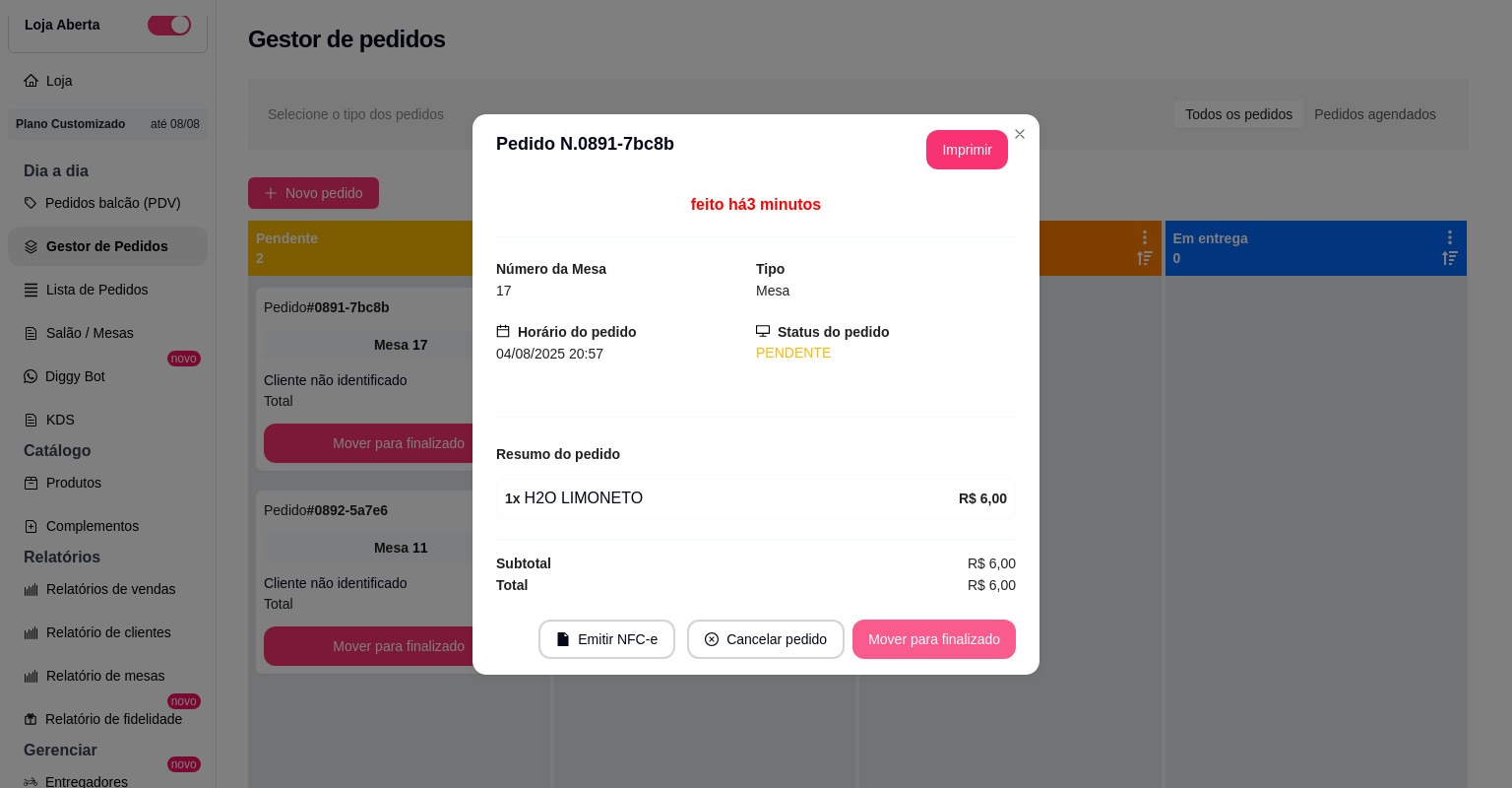 click on "Mover para finalizado" at bounding box center [934, 639] 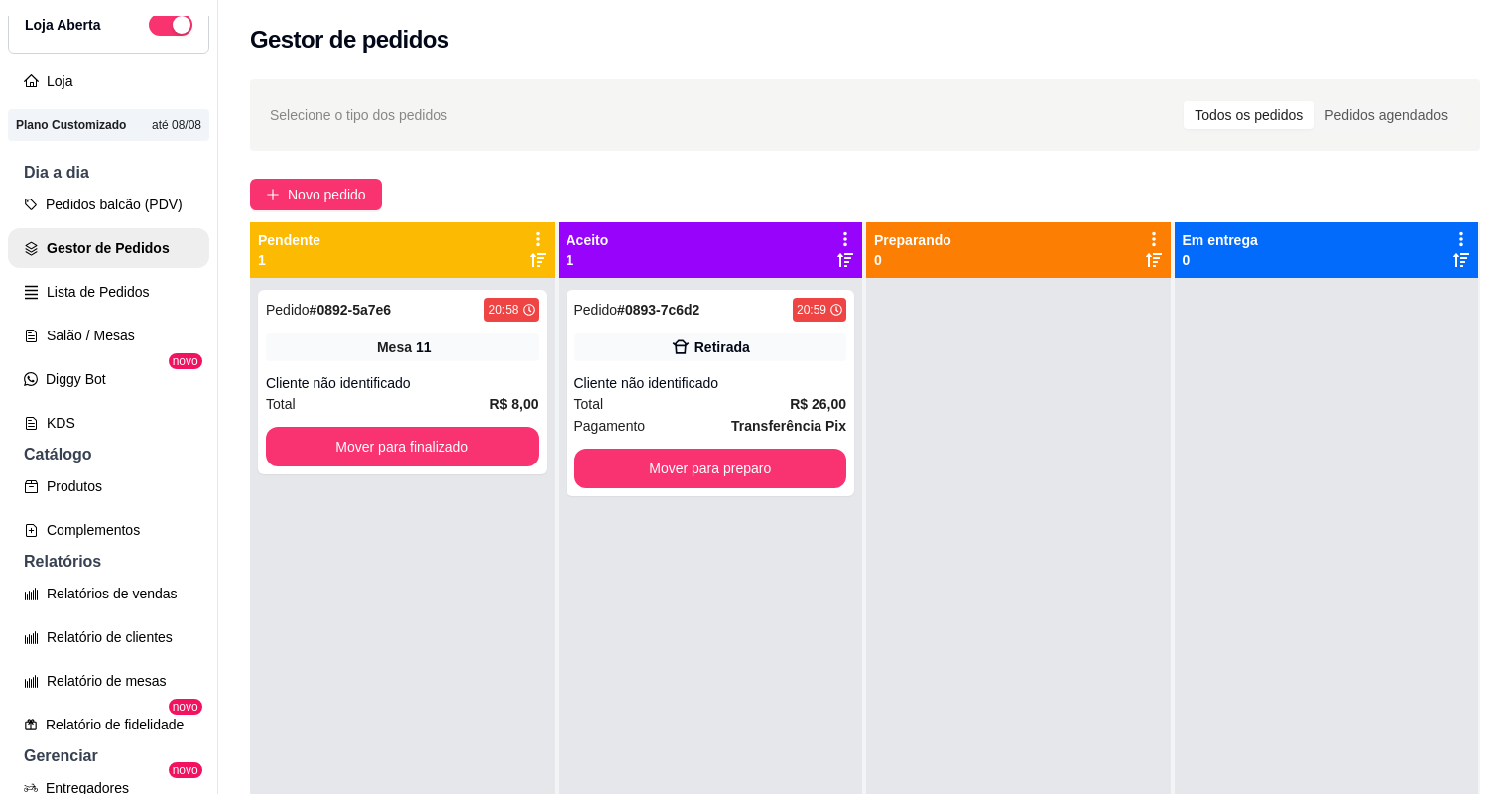 click on "Pedido  # 0892-5a7e6 20:58 Mesa 11 Cliente não identificado Total R$ 8,00 Mover para finalizado" at bounding box center [402, 675] 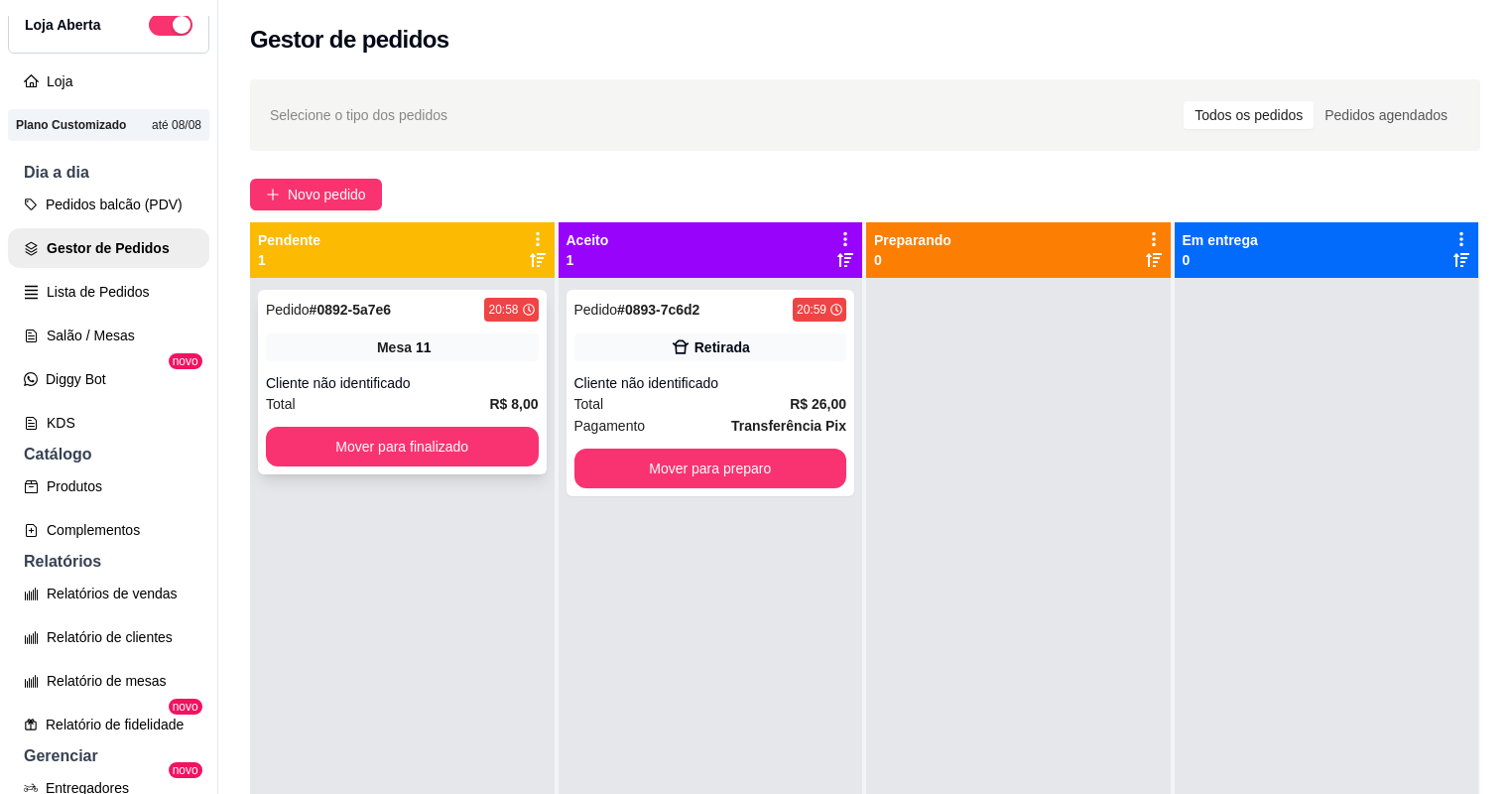 click on "Cliente não identificado" at bounding box center (402, 383) 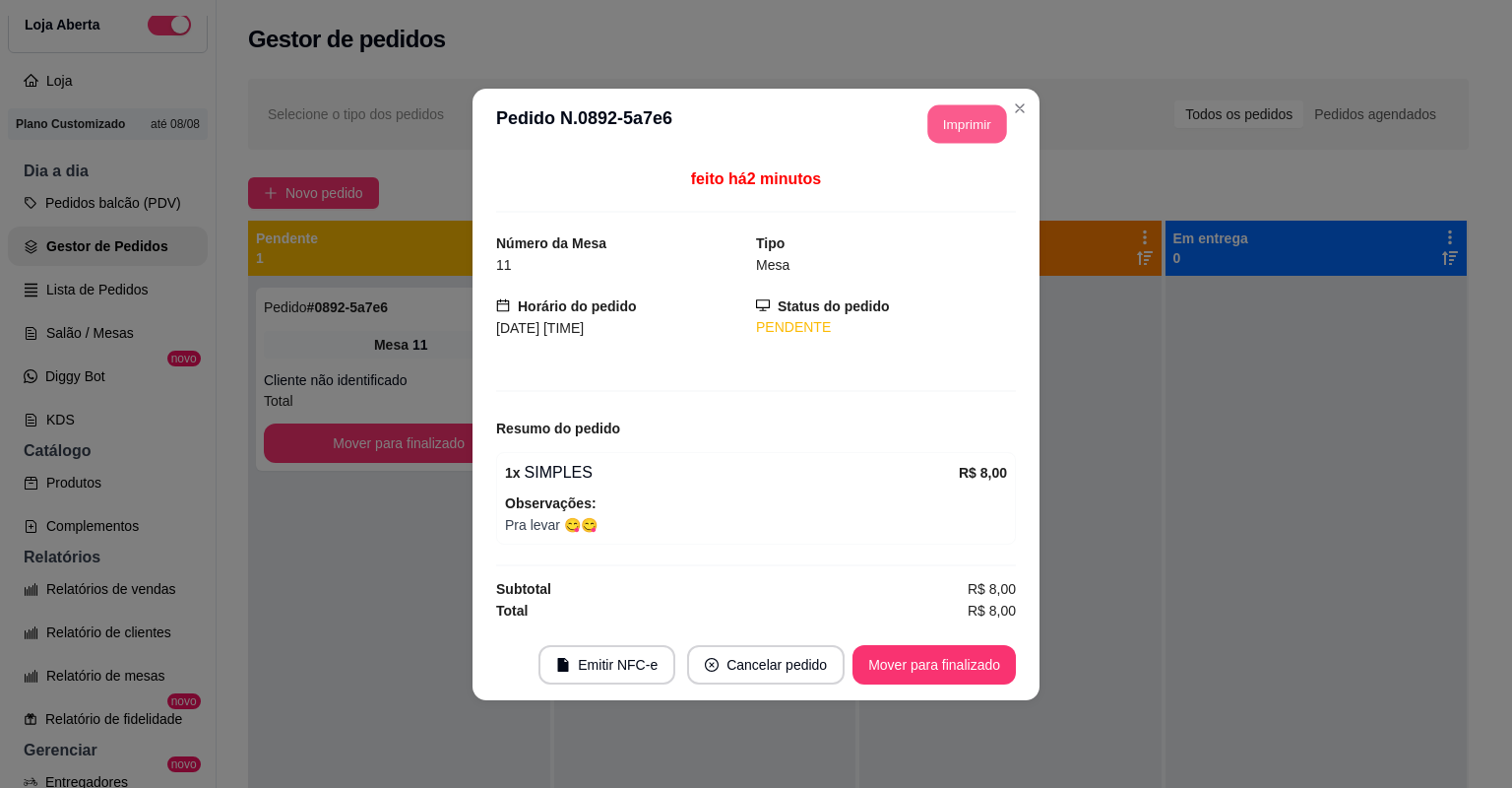 click on "Imprimir" at bounding box center (968, 123) 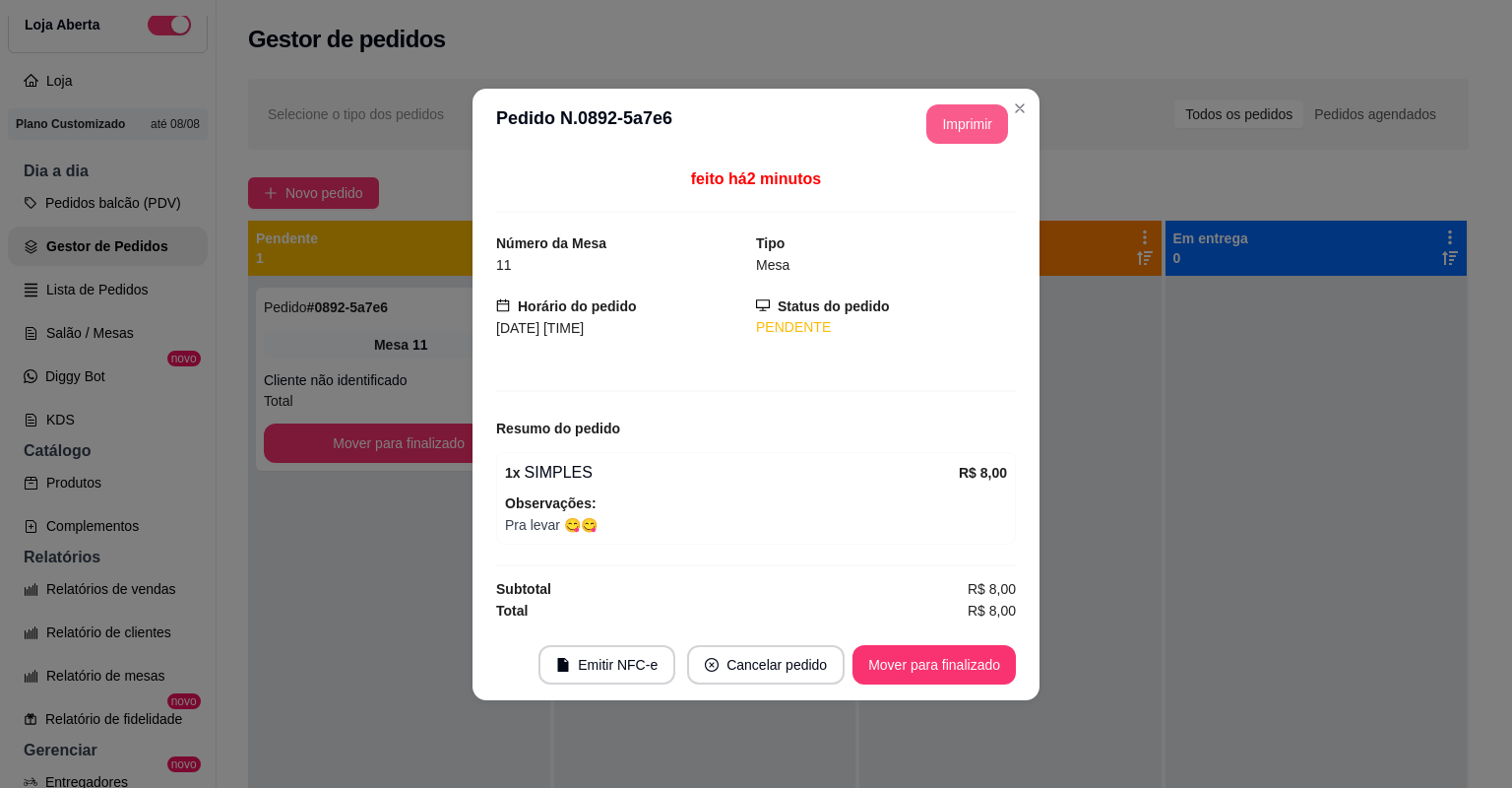 scroll, scrollTop: 0, scrollLeft: 0, axis: both 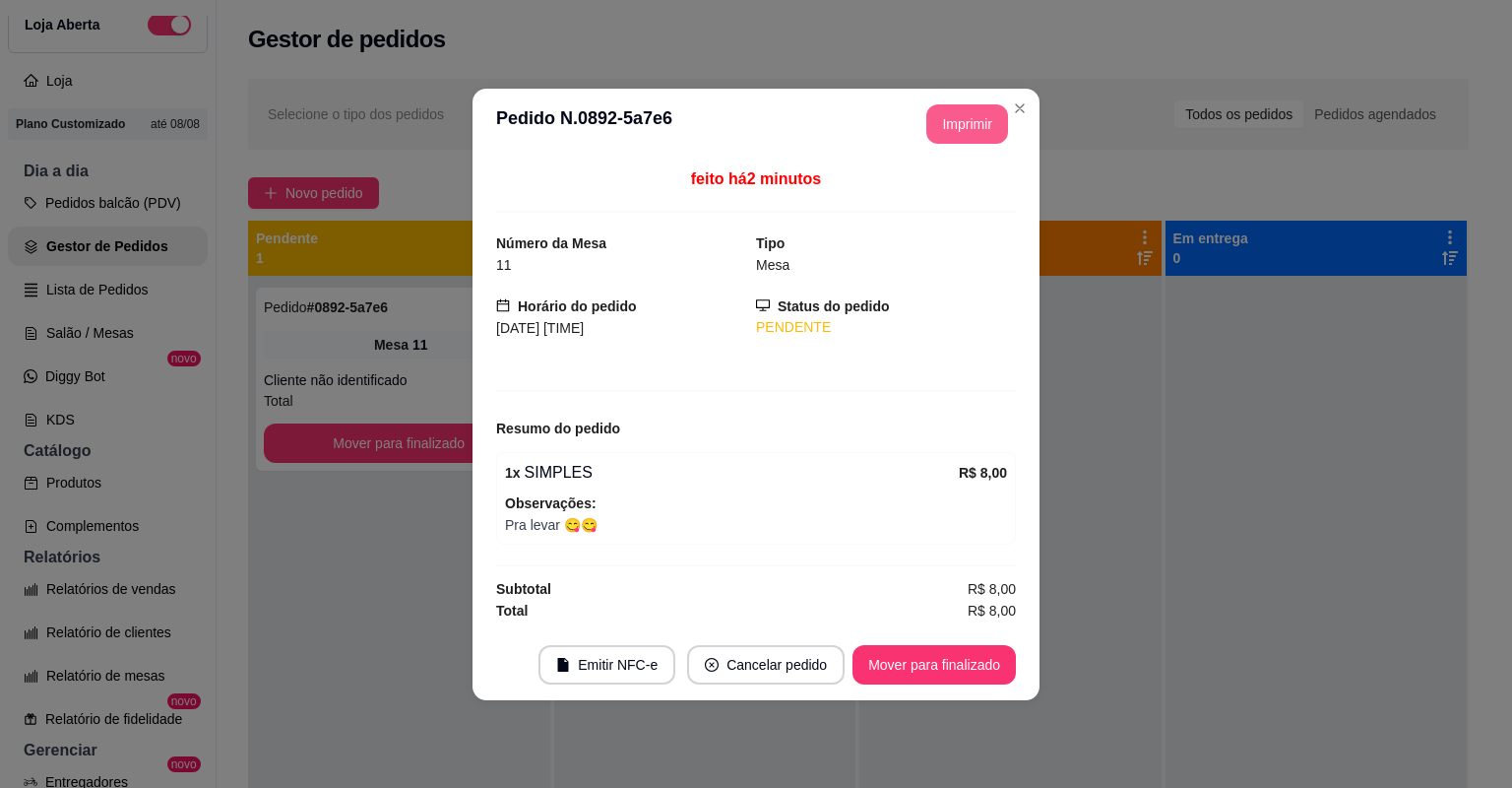 click on "Mover para finalizado" at bounding box center (934, 665) 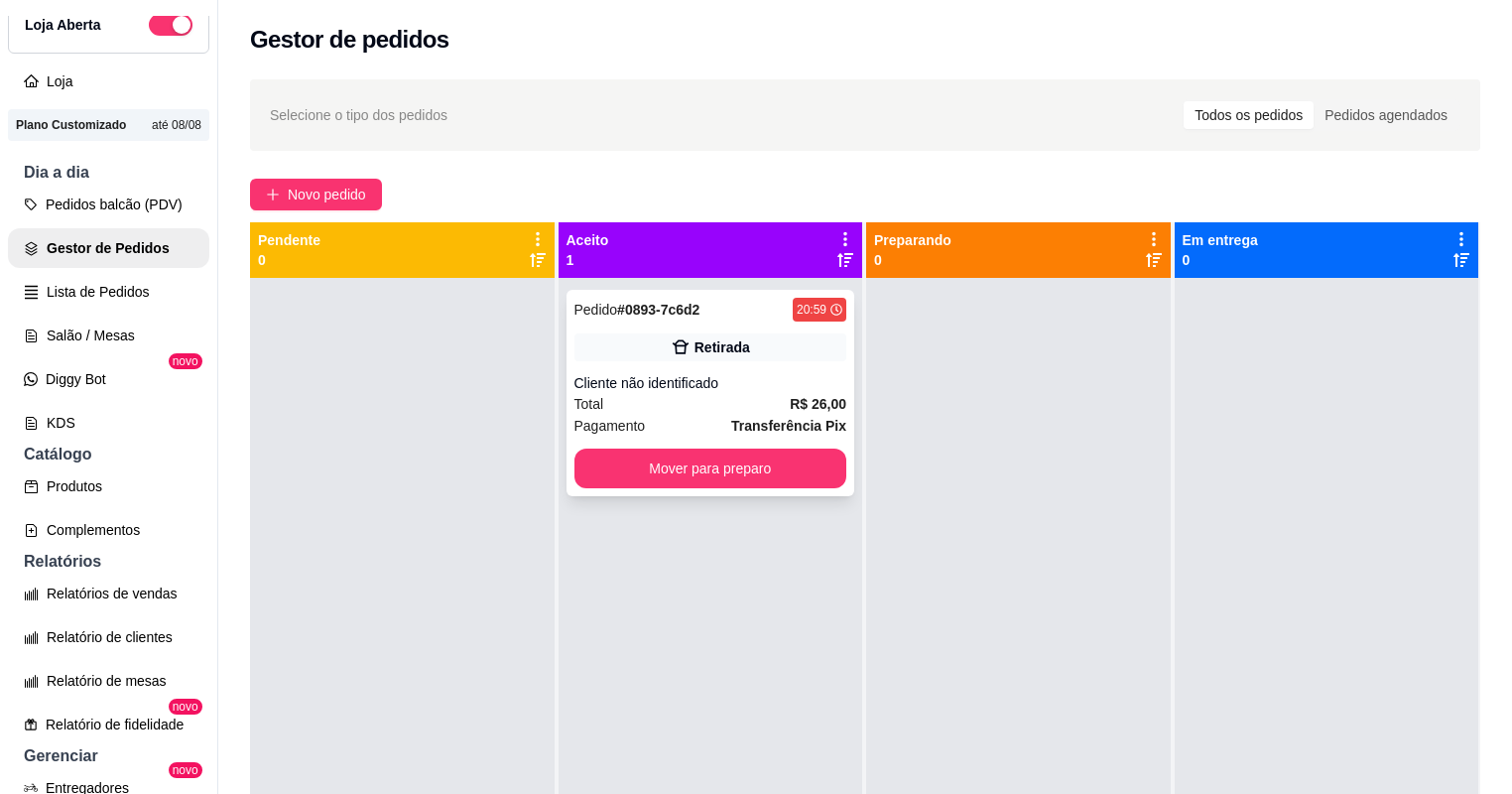 click on "Total R$ 26,00" at bounding box center (710, 404) 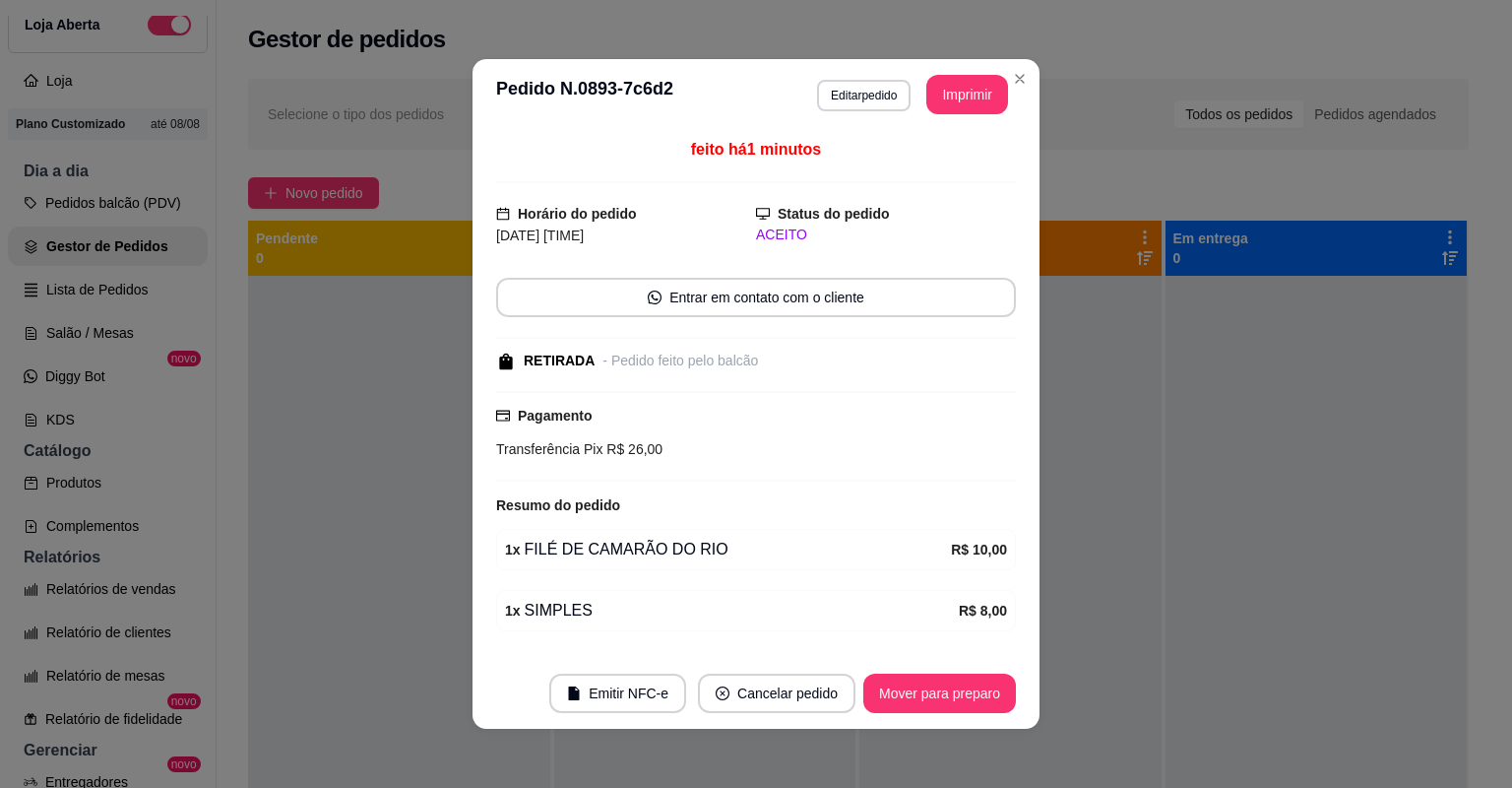 drag, startPoint x: 957, startPoint y: 70, endPoint x: 957, endPoint y: 90, distance: 20 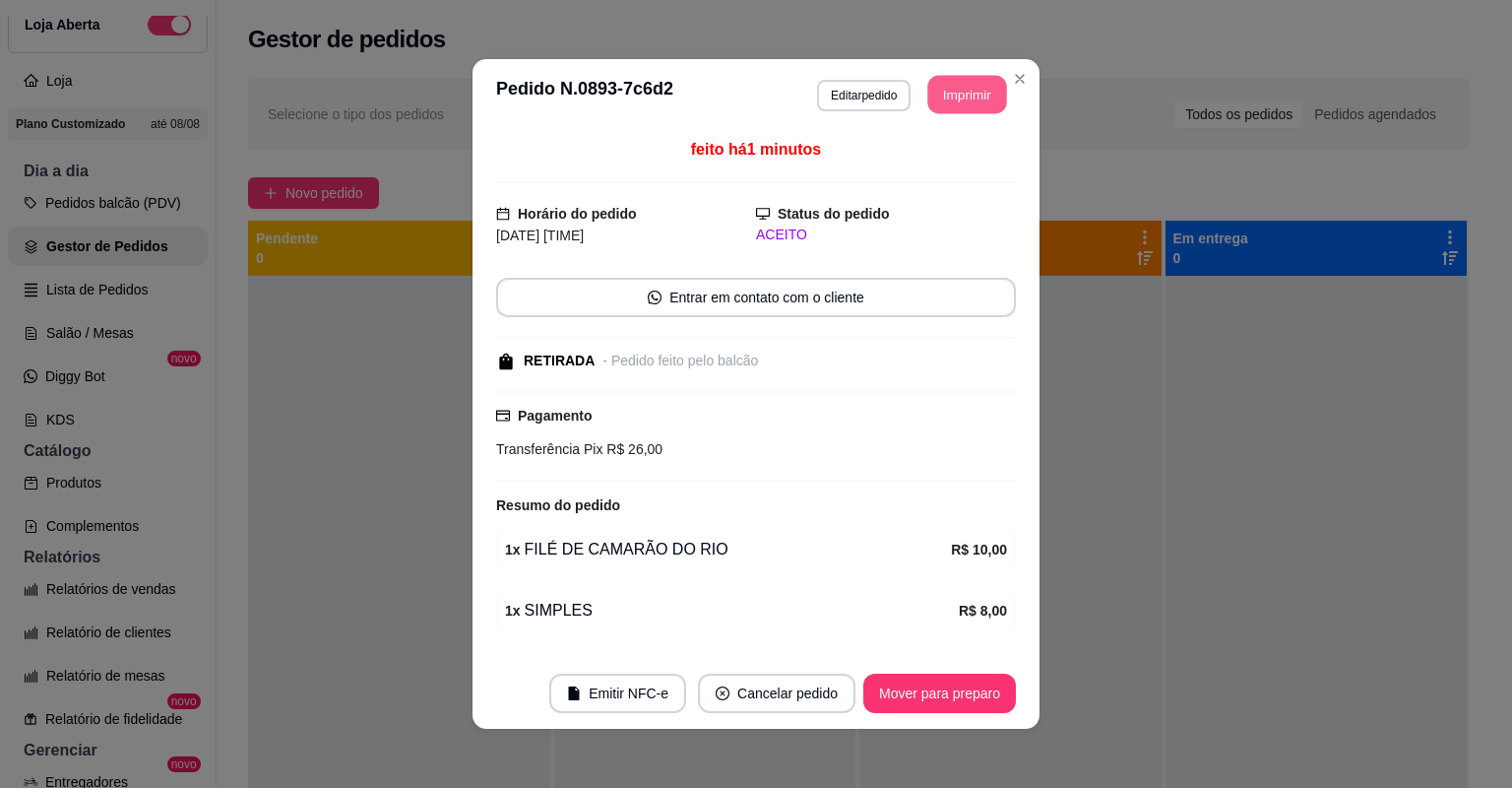 click on "Imprimir" at bounding box center [968, 95] 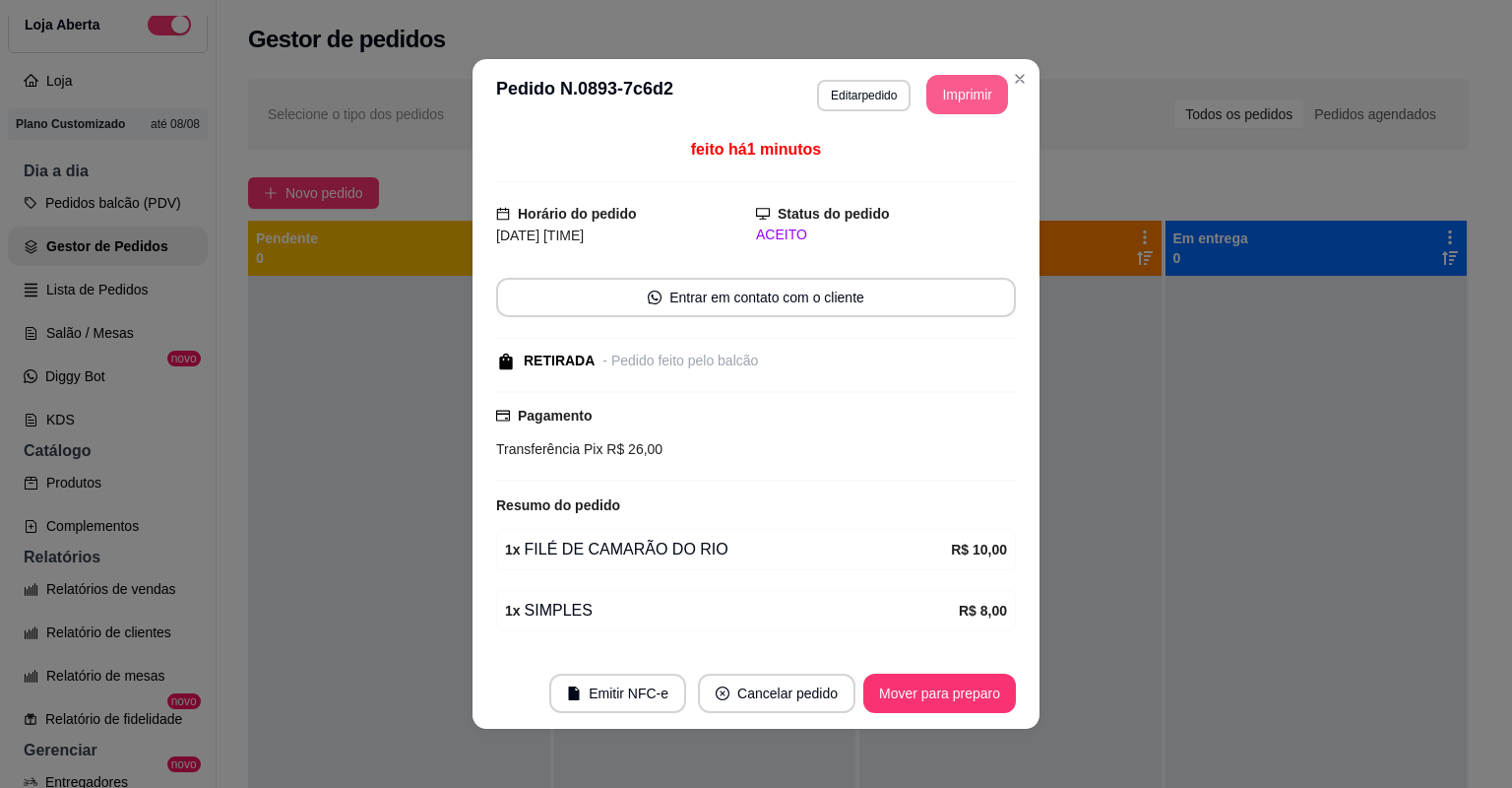 scroll, scrollTop: 0, scrollLeft: 0, axis: both 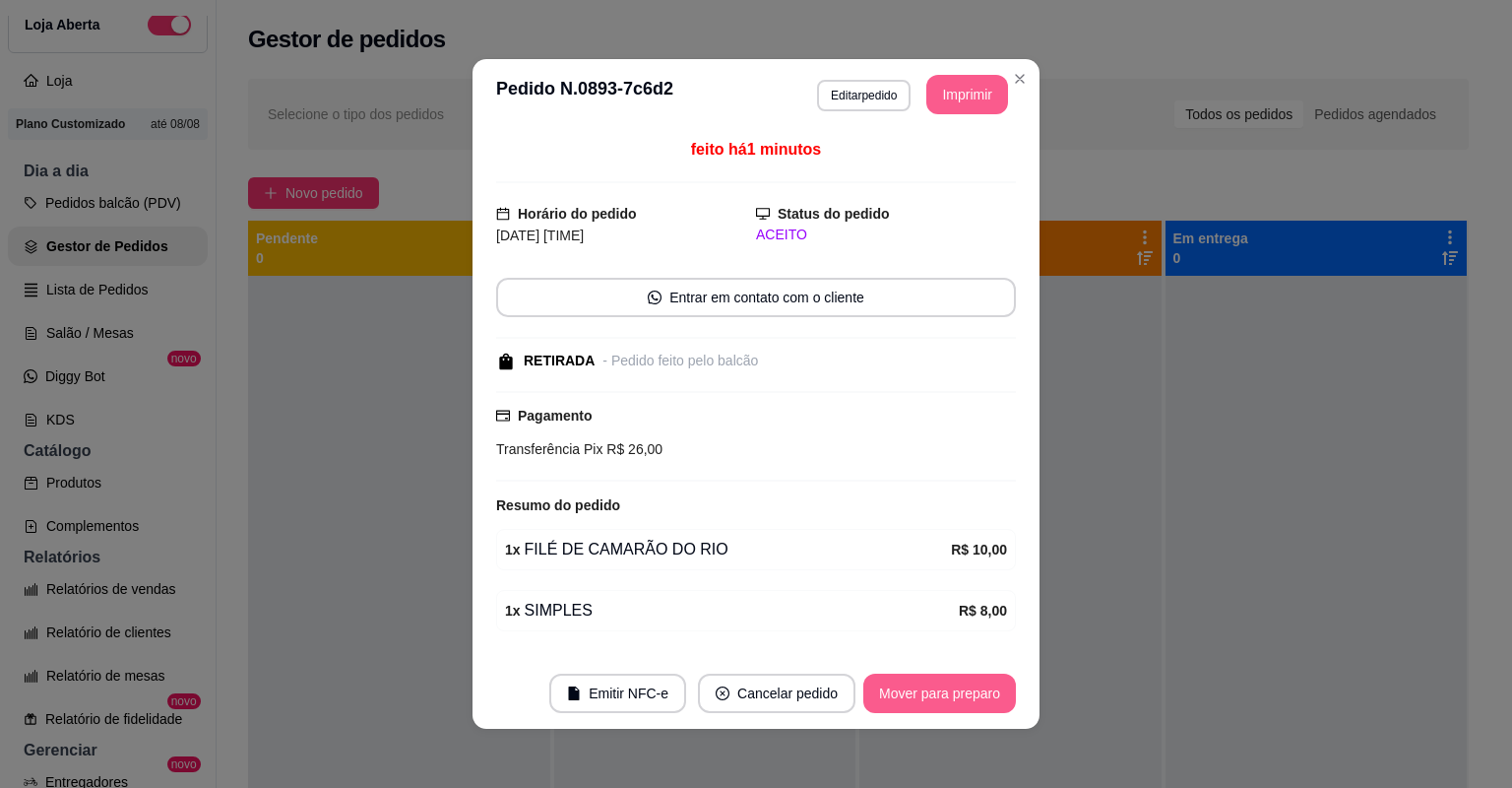 click on "Mover para preparo" at bounding box center (939, 693) 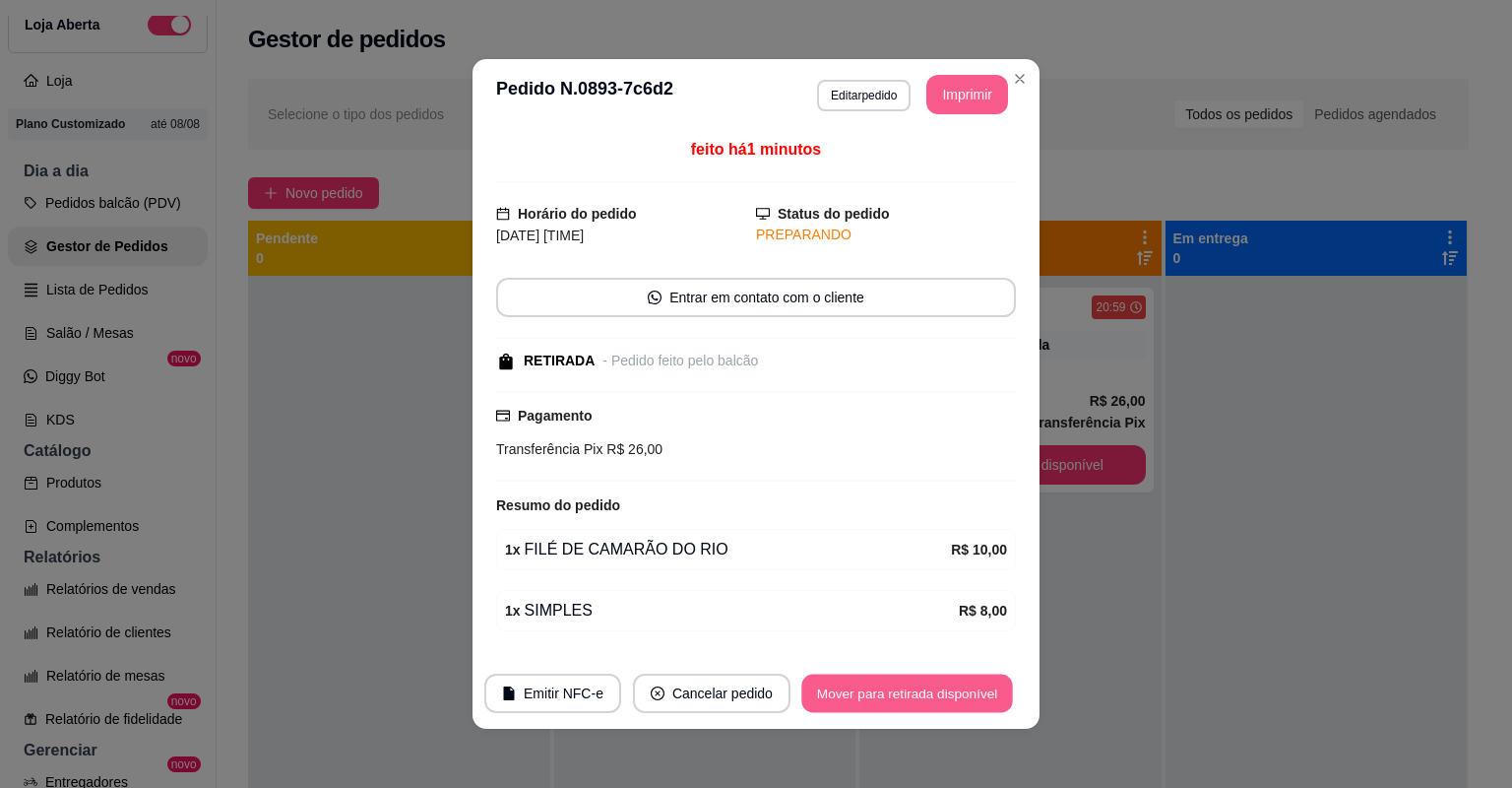 click on "Mover para retirada disponível" at bounding box center [907, 693] 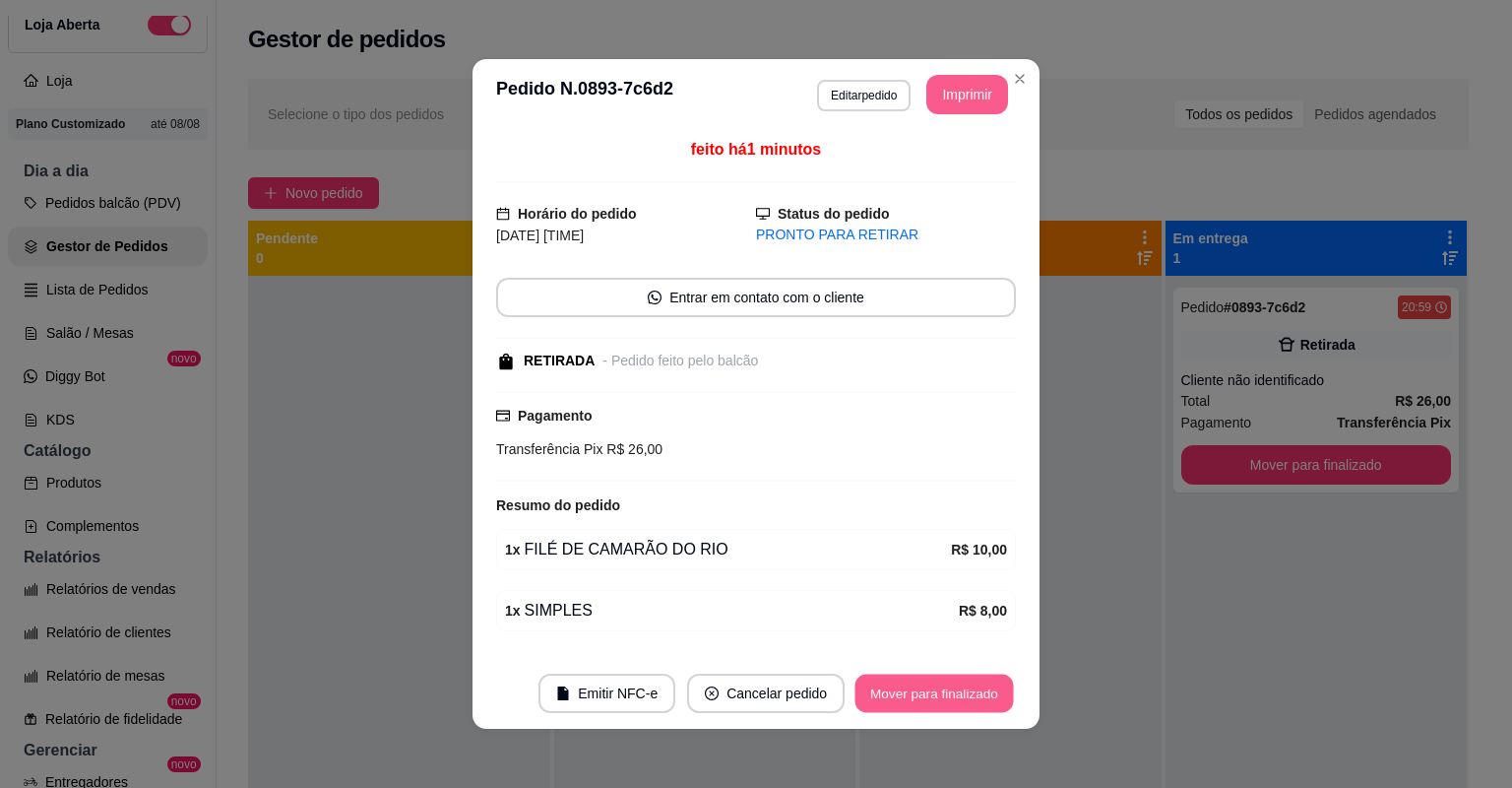 click on "Mover para finalizado" at bounding box center (934, 693) 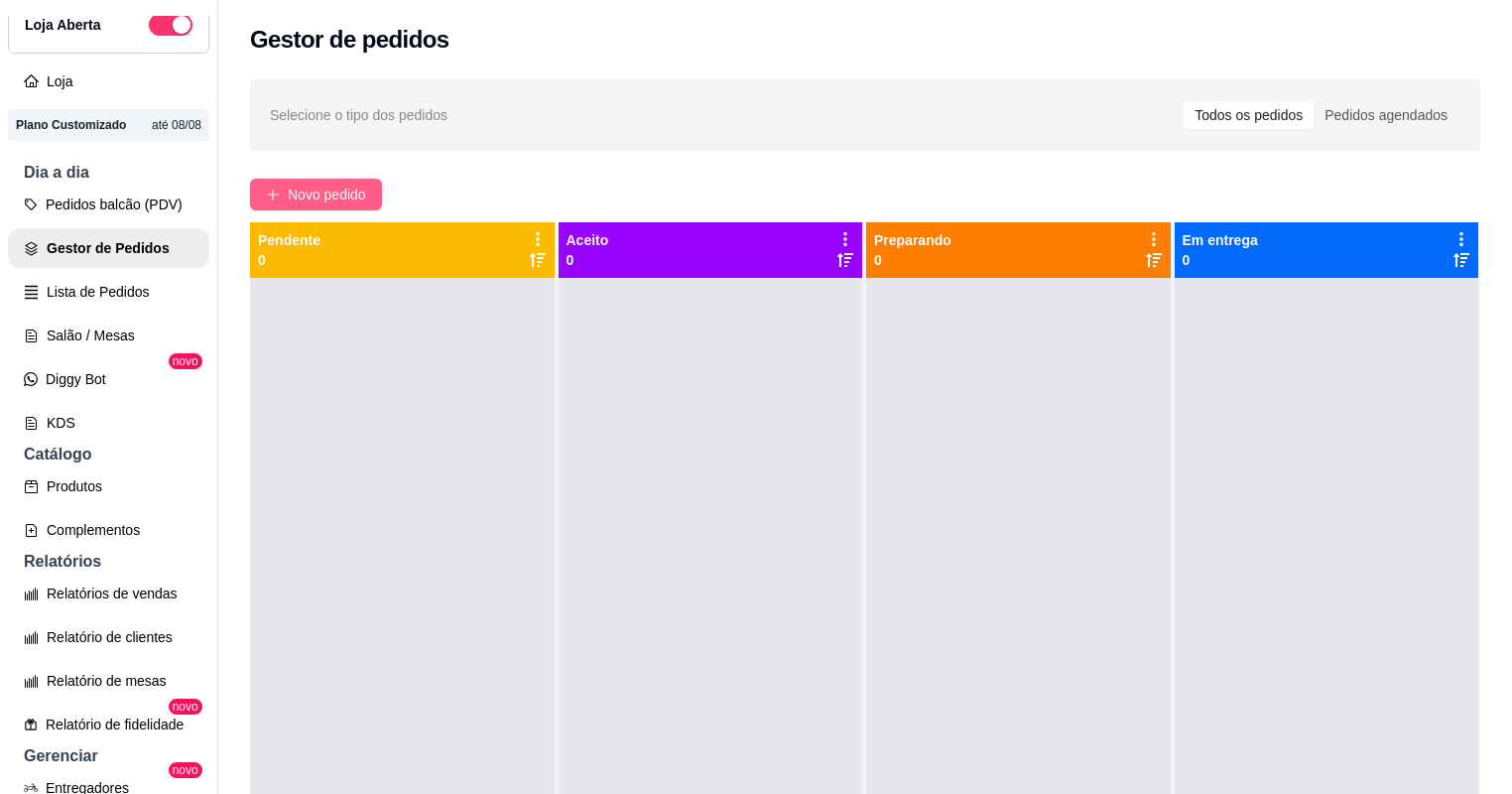 click on "Novo pedido" at bounding box center (326, 195) 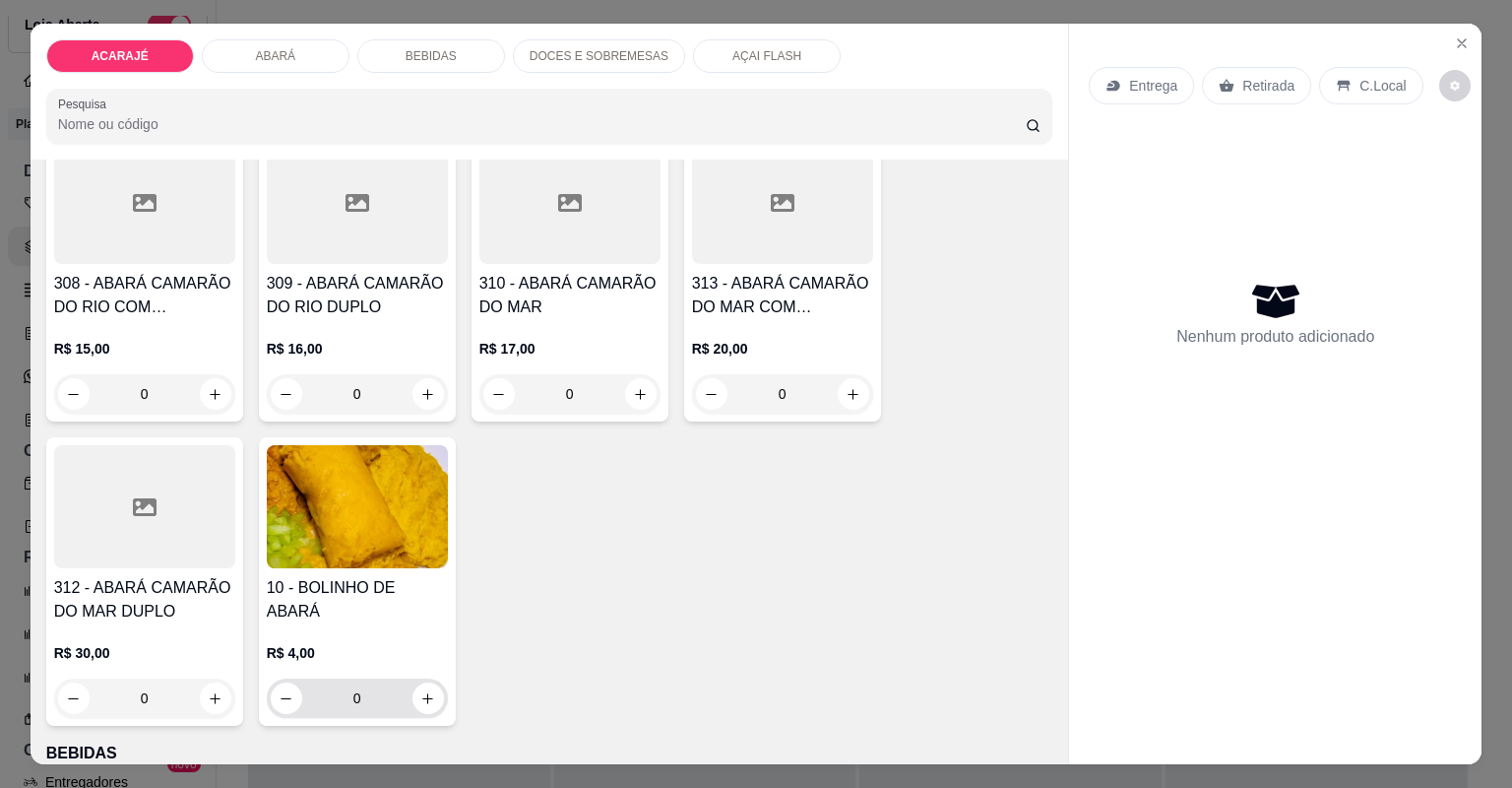 scroll, scrollTop: 1418, scrollLeft: 0, axis: vertical 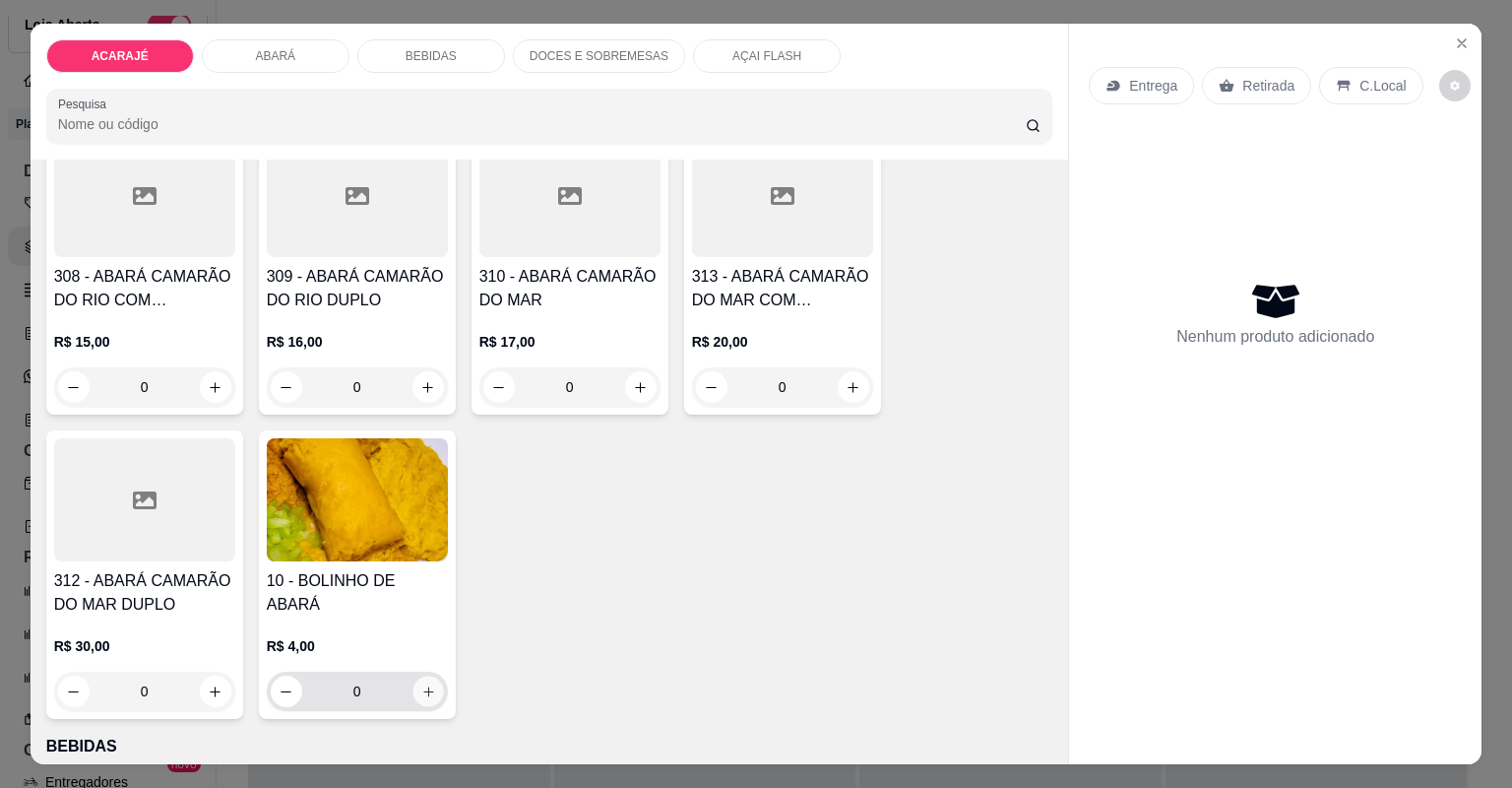 click 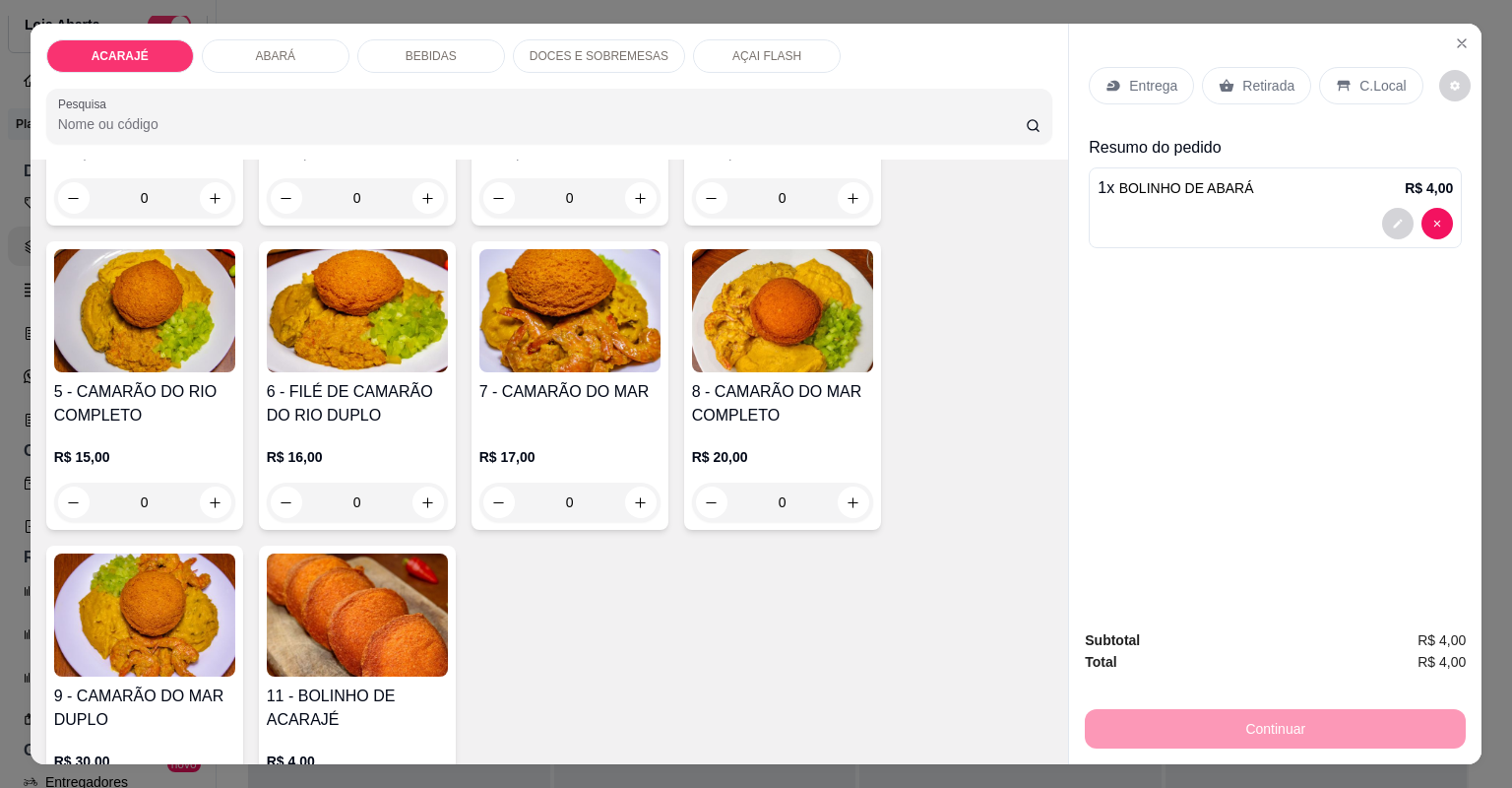 scroll, scrollTop: 394, scrollLeft: 0, axis: vertical 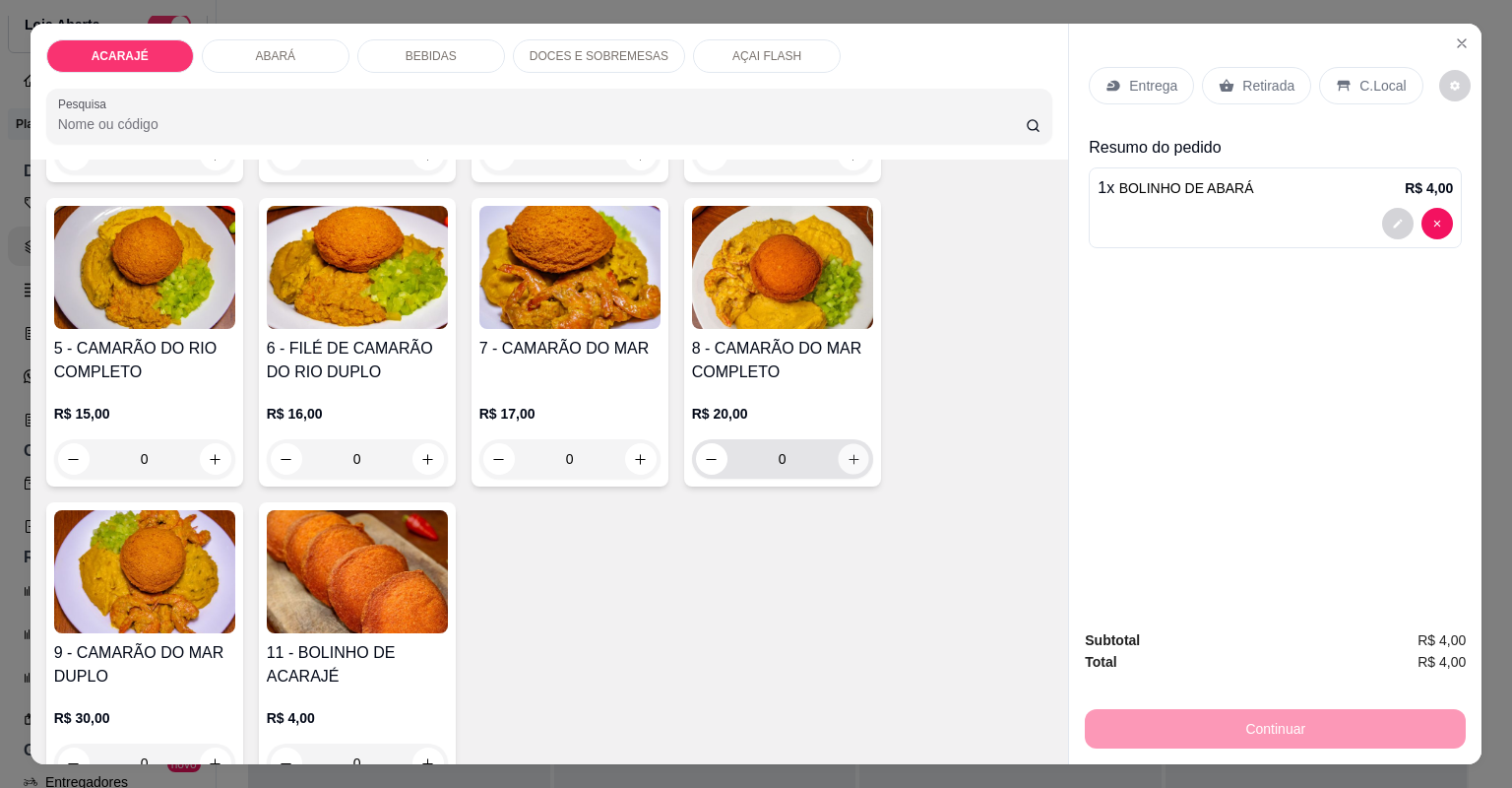 click at bounding box center (852, 458) 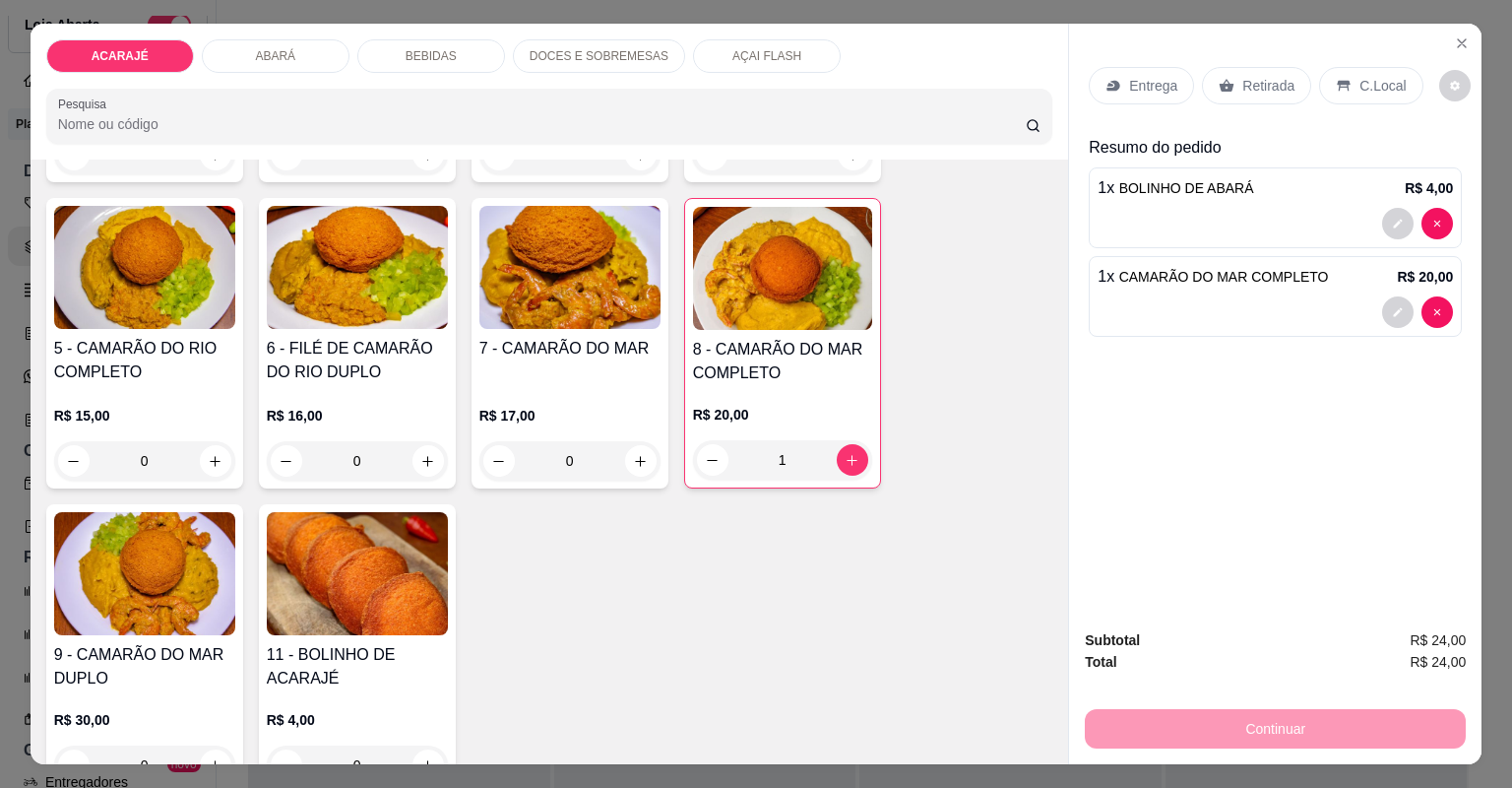 click on "Entrega" at bounding box center [1141, 86] 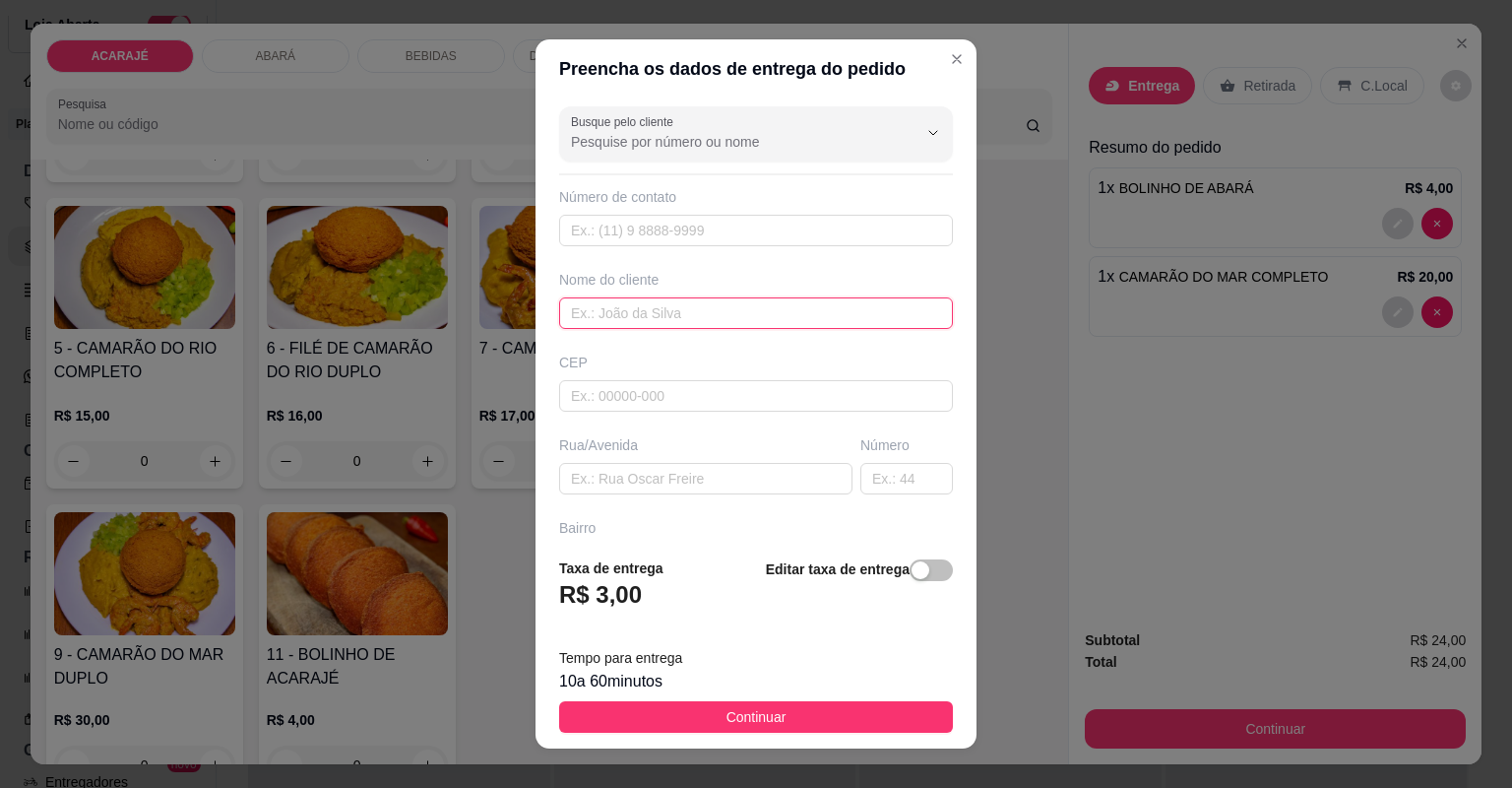 click at bounding box center (756, 313) 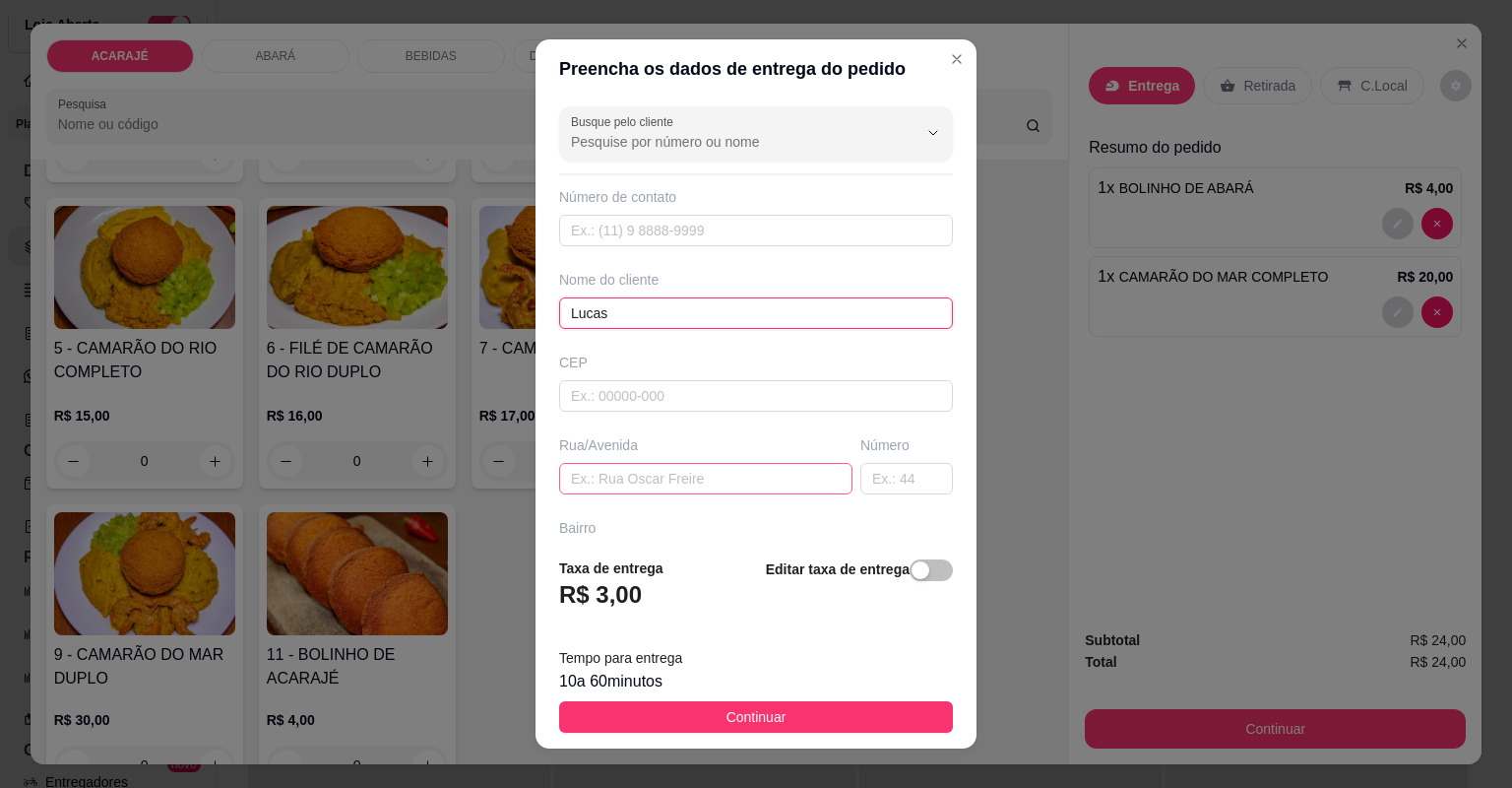 type on "Lucas" 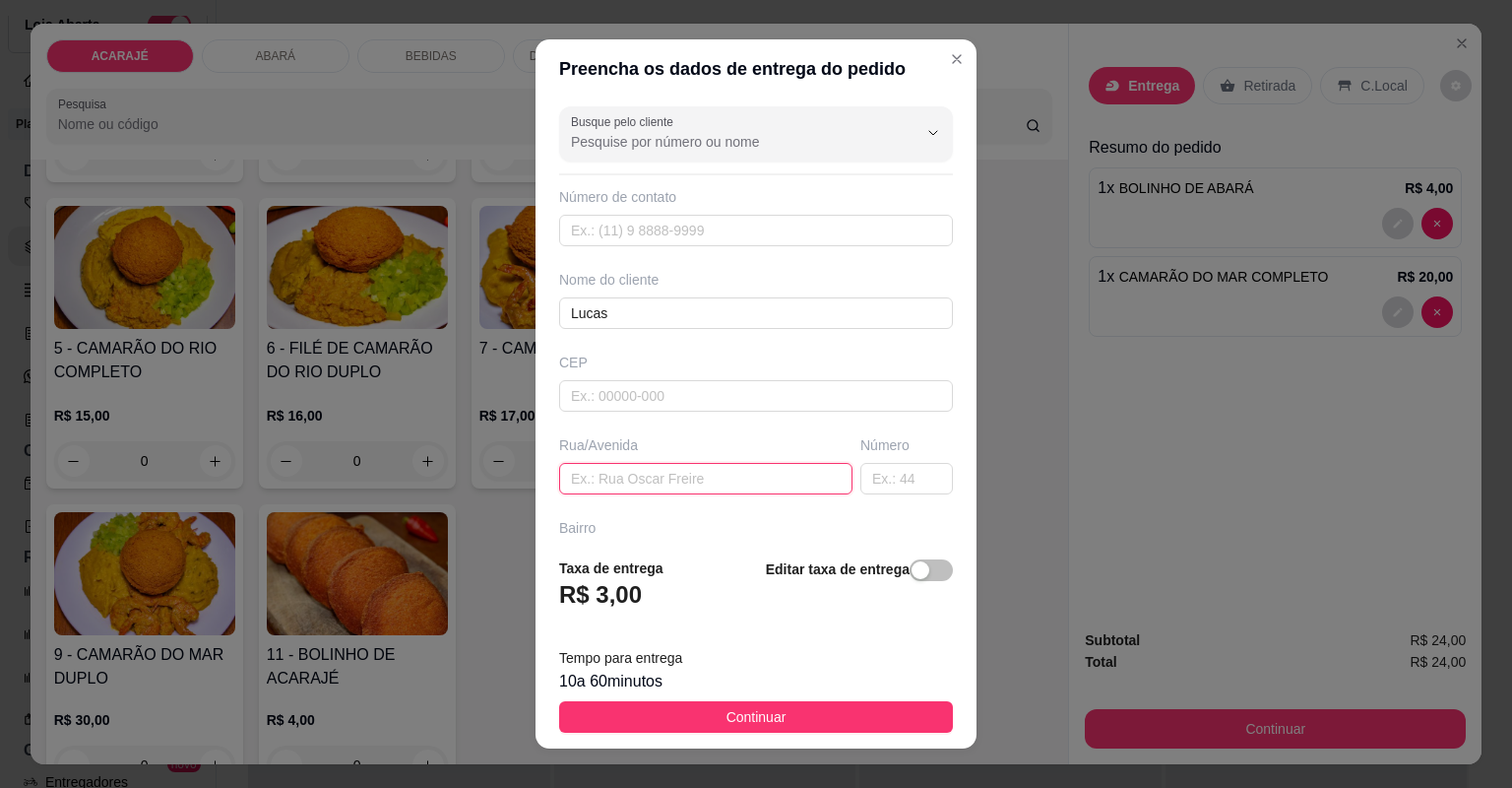 click at bounding box center [706, 479] 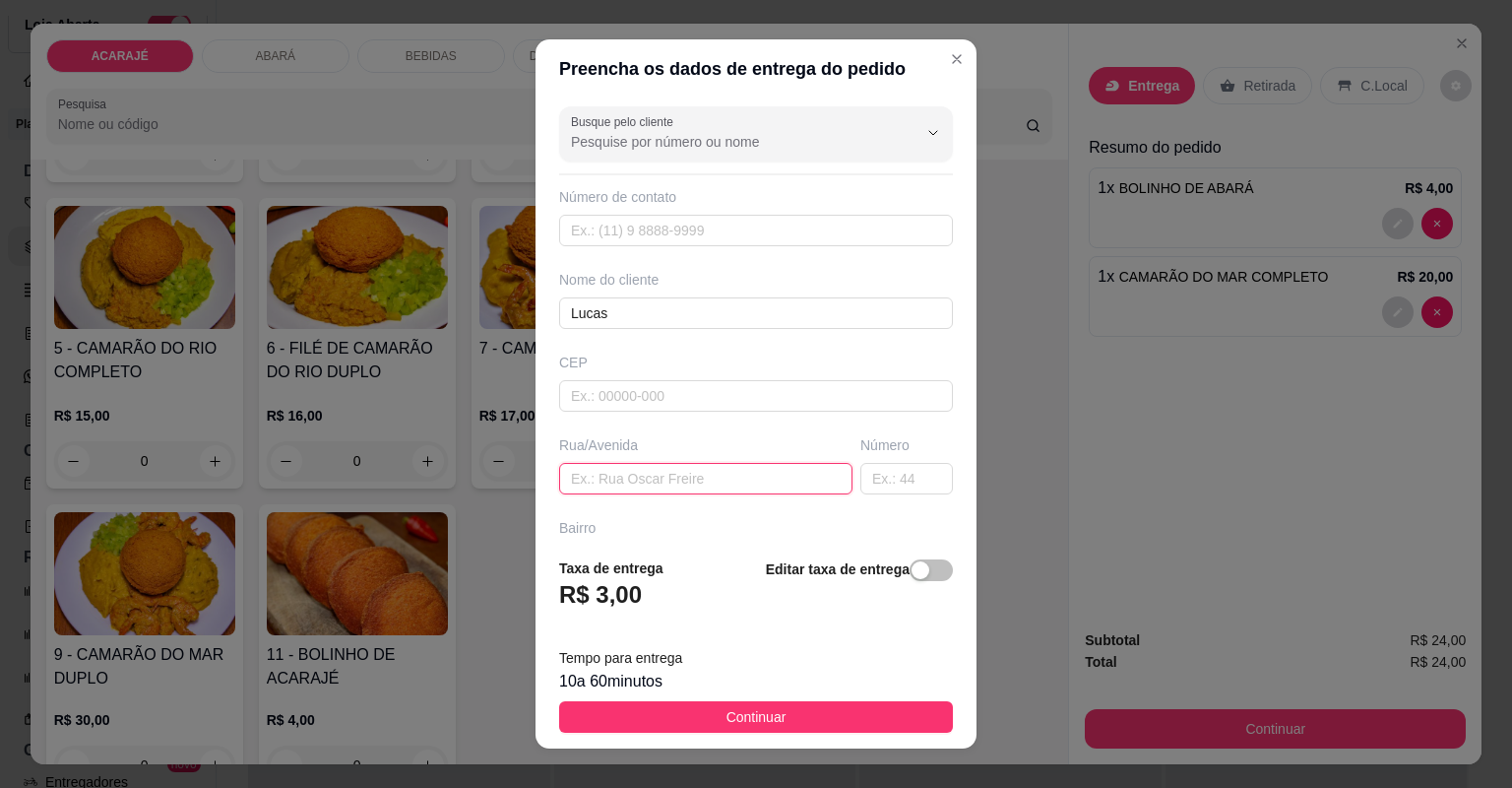 paste on "Rua Leonel Assunção 37" 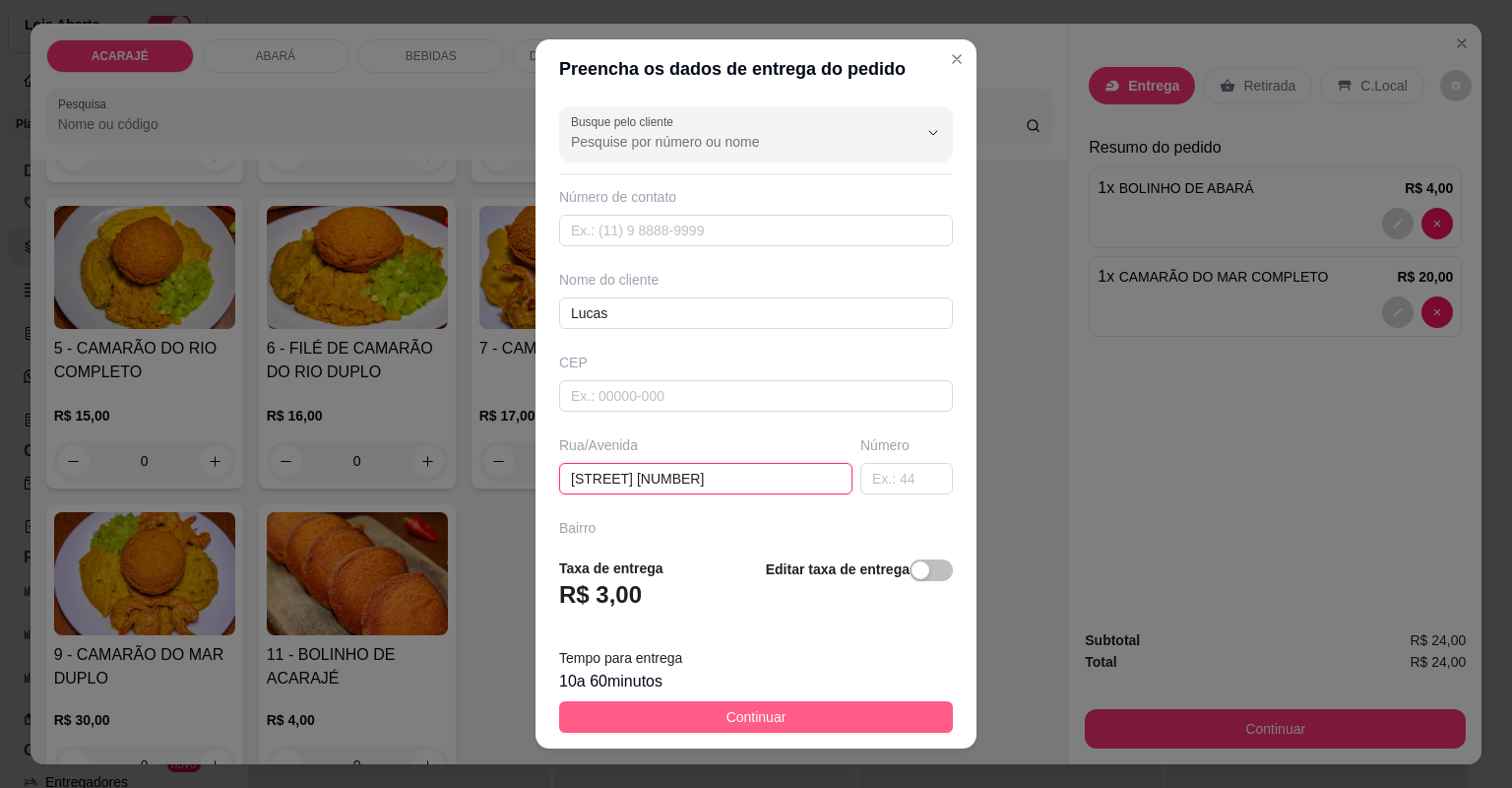 type on "Rua Leonel Assunção 37" 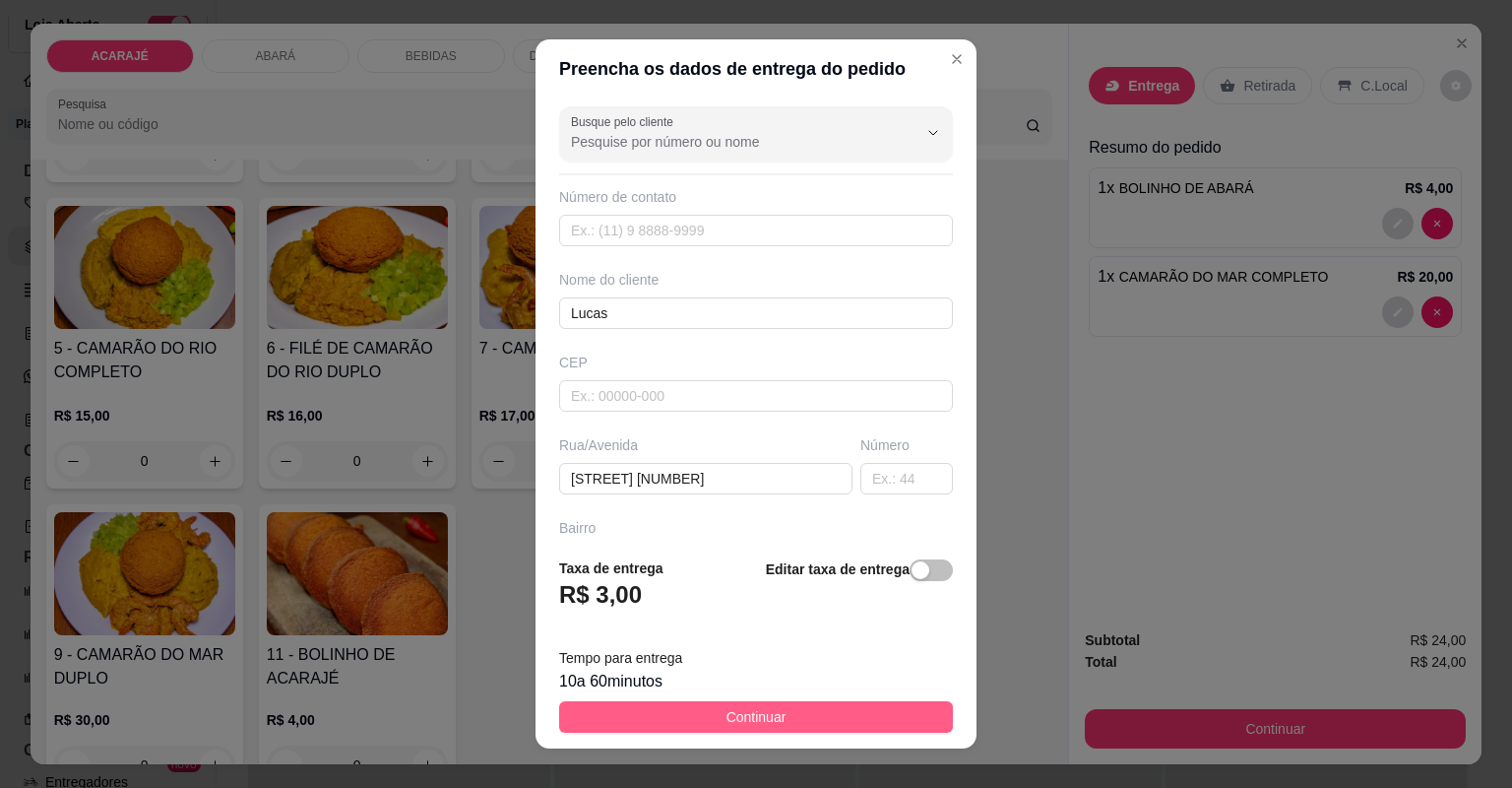 click on "Continuar" at bounding box center (756, 717) 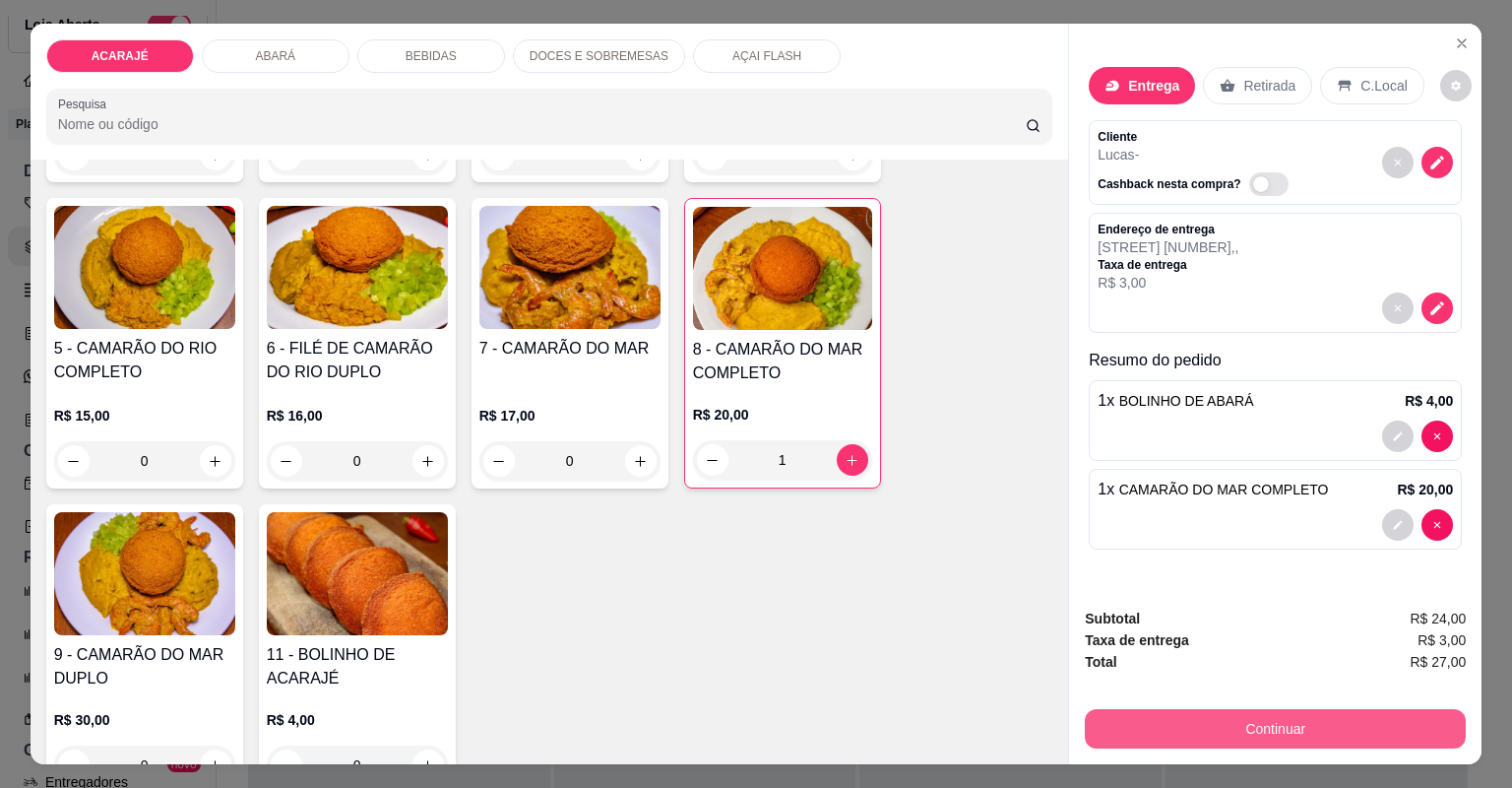 click on "Continuar" at bounding box center [1275, 729] 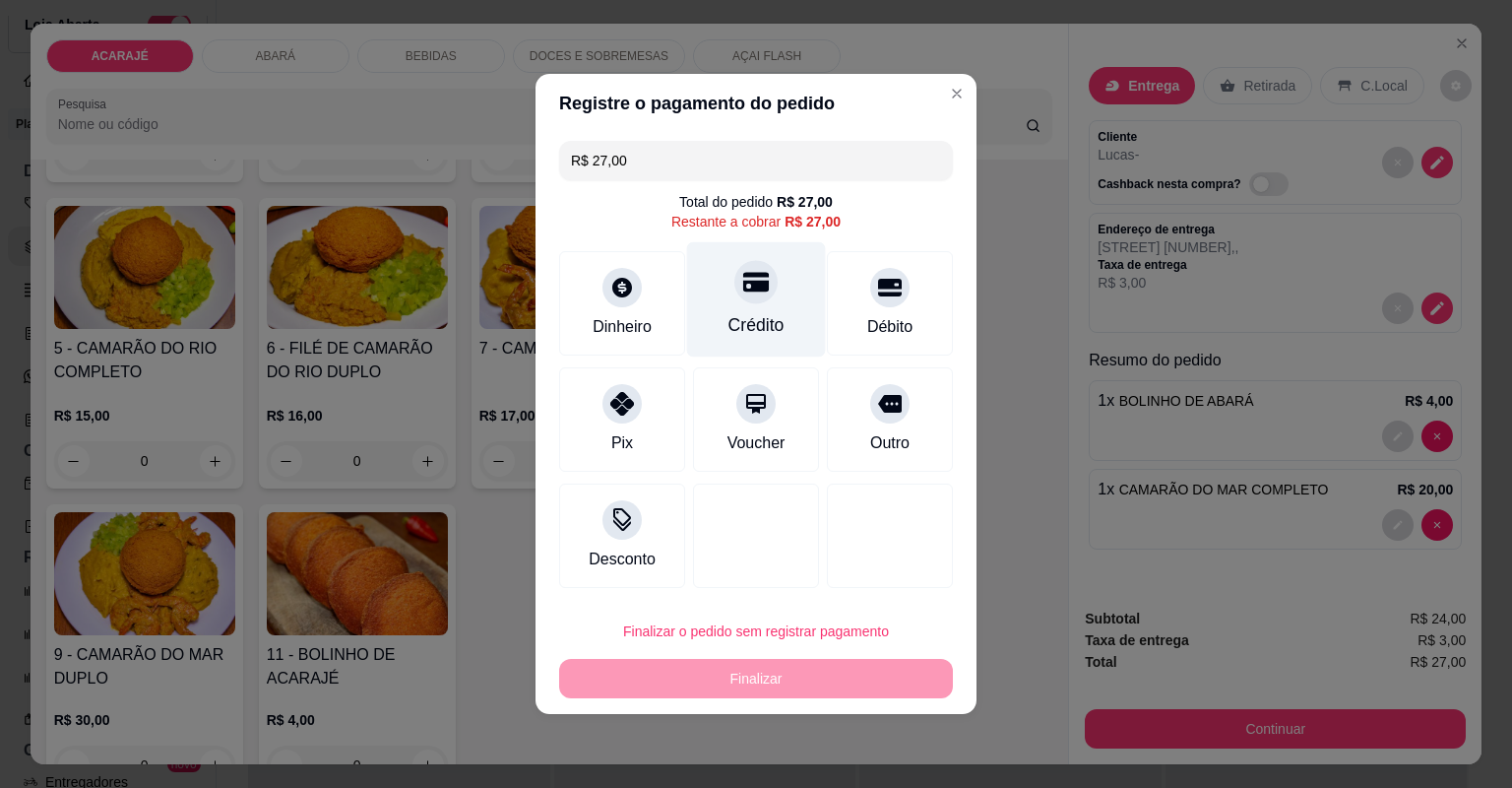 click 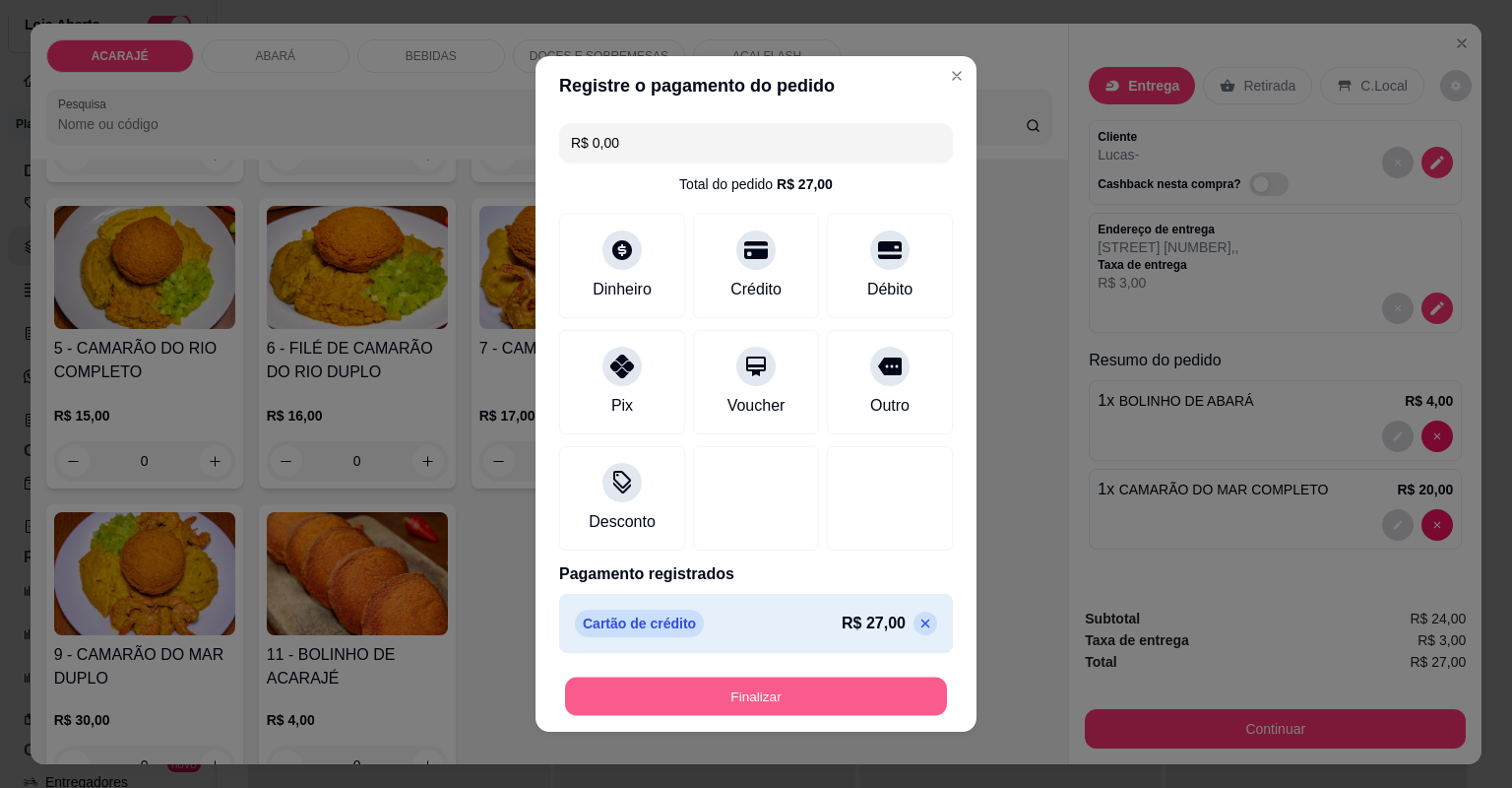 click on "Finalizar" at bounding box center (756, 696) 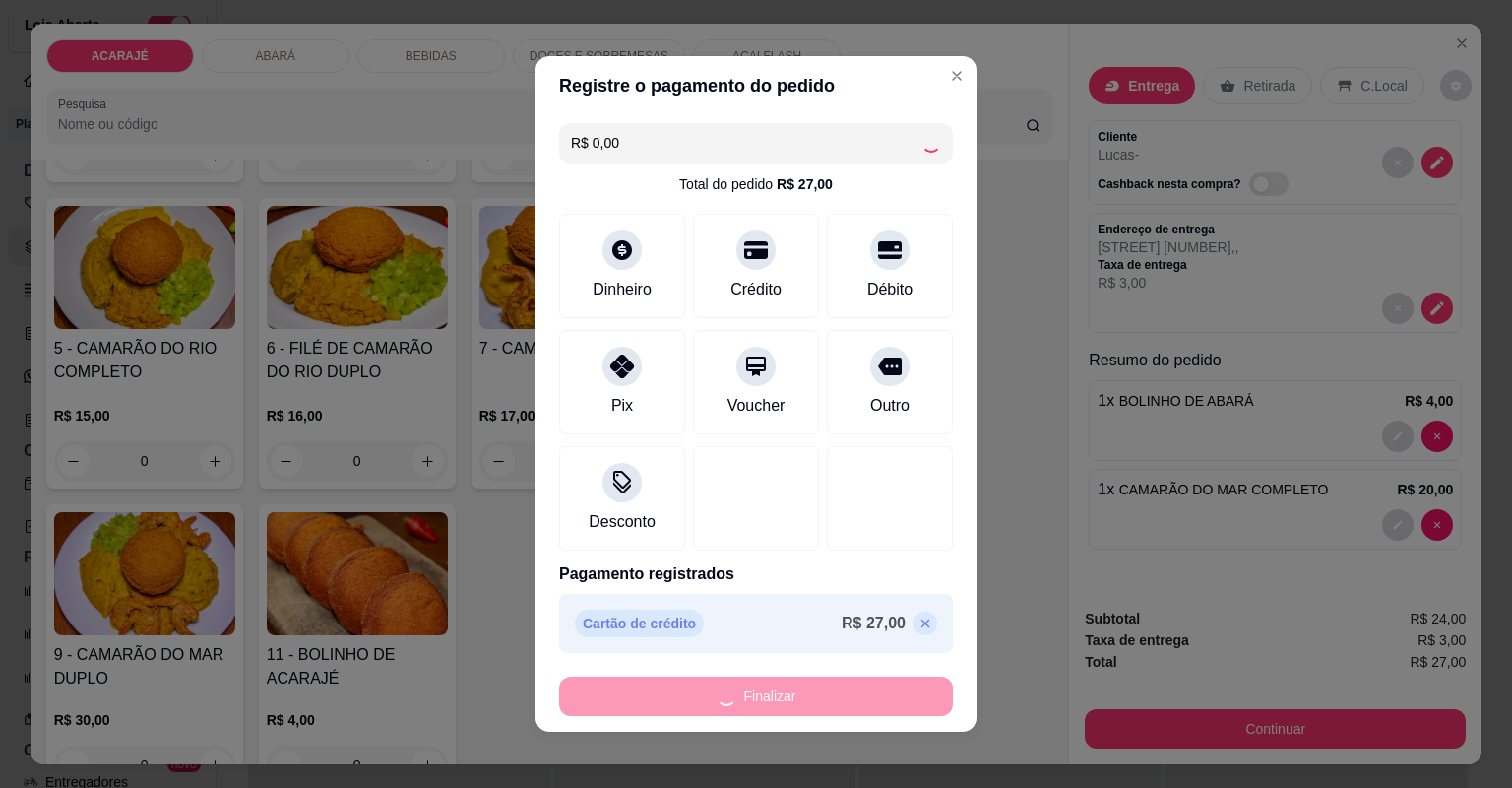 type on "0" 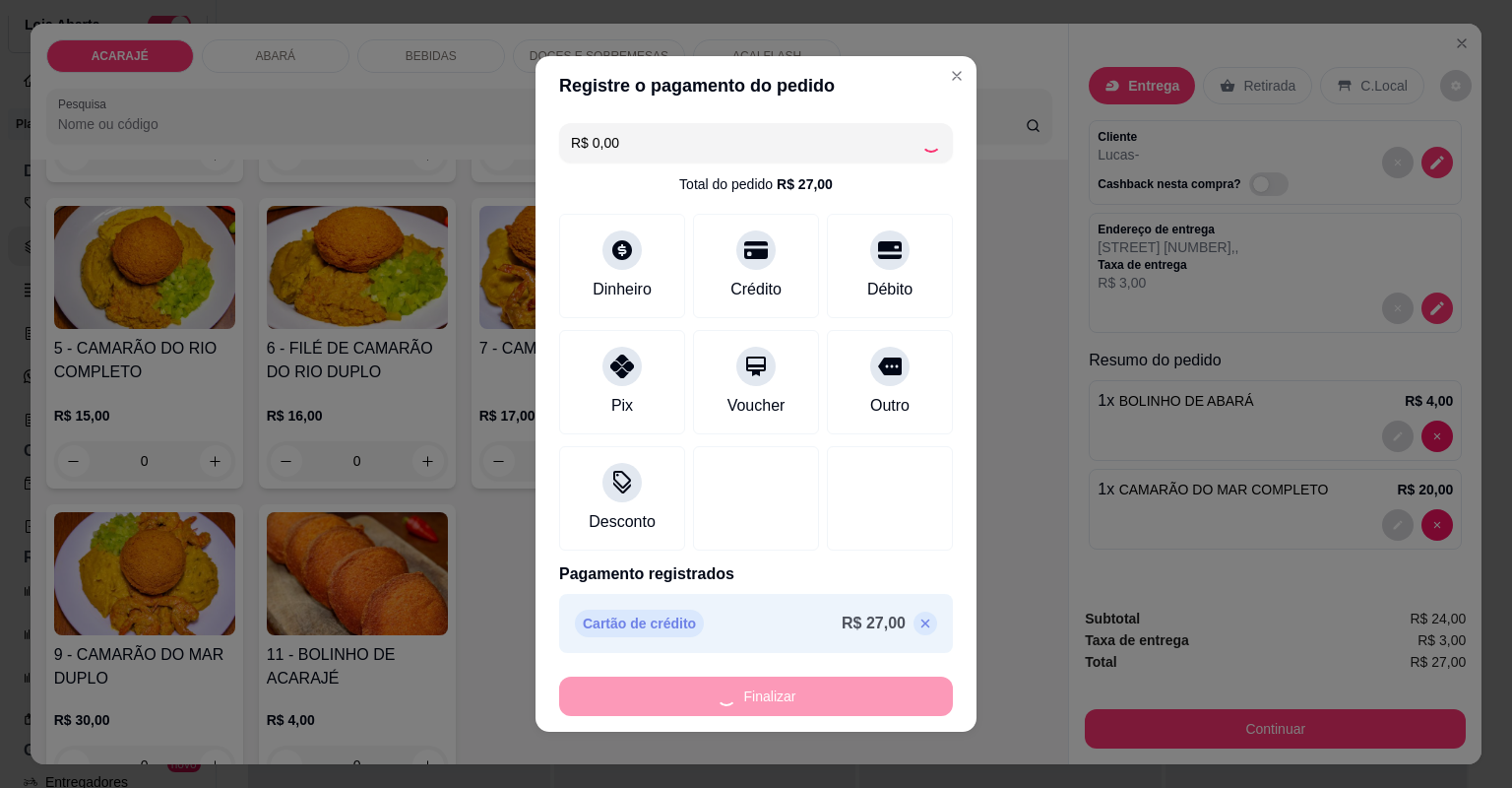 type on "0" 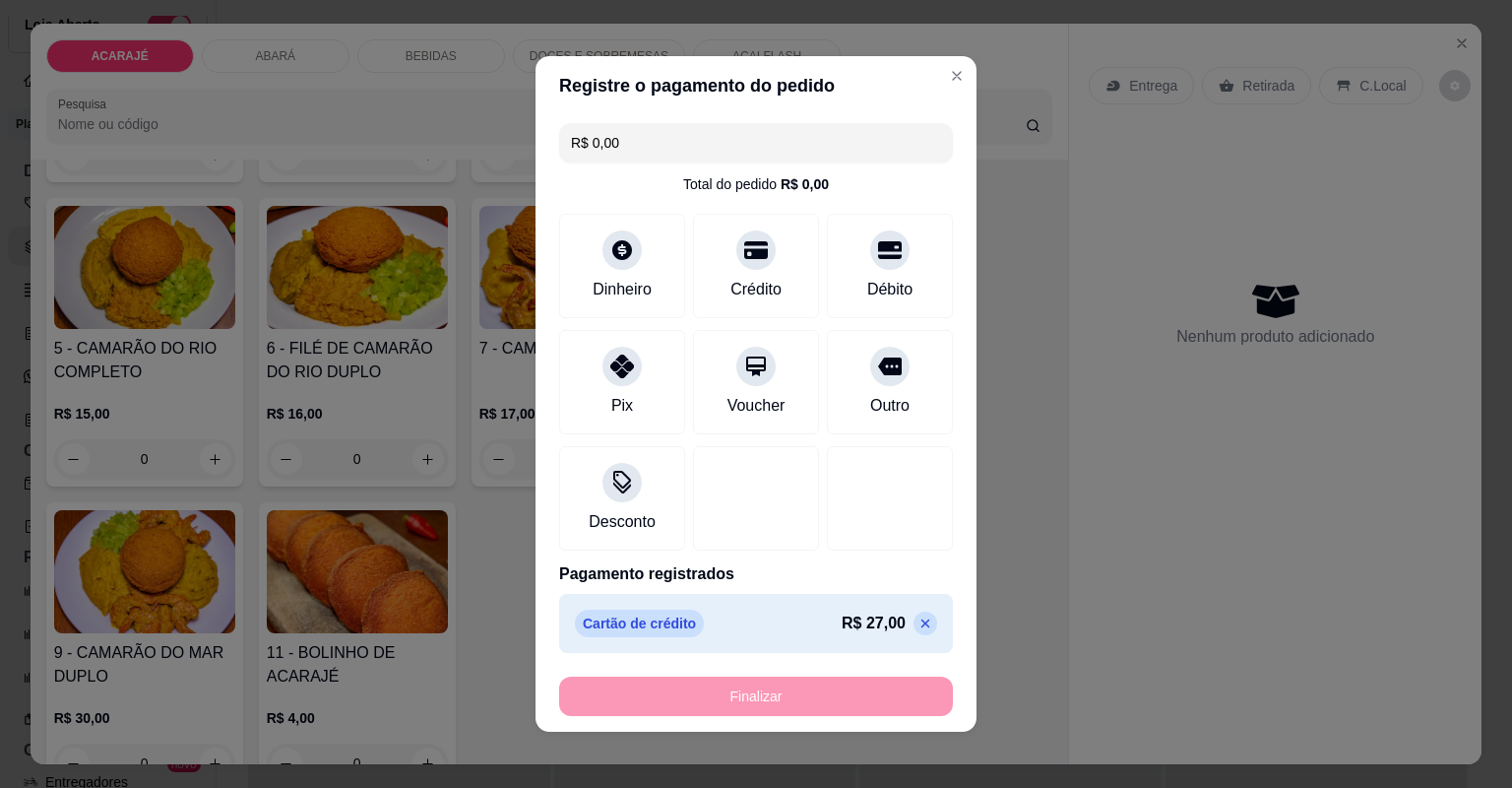 type on "-R$ 27,00" 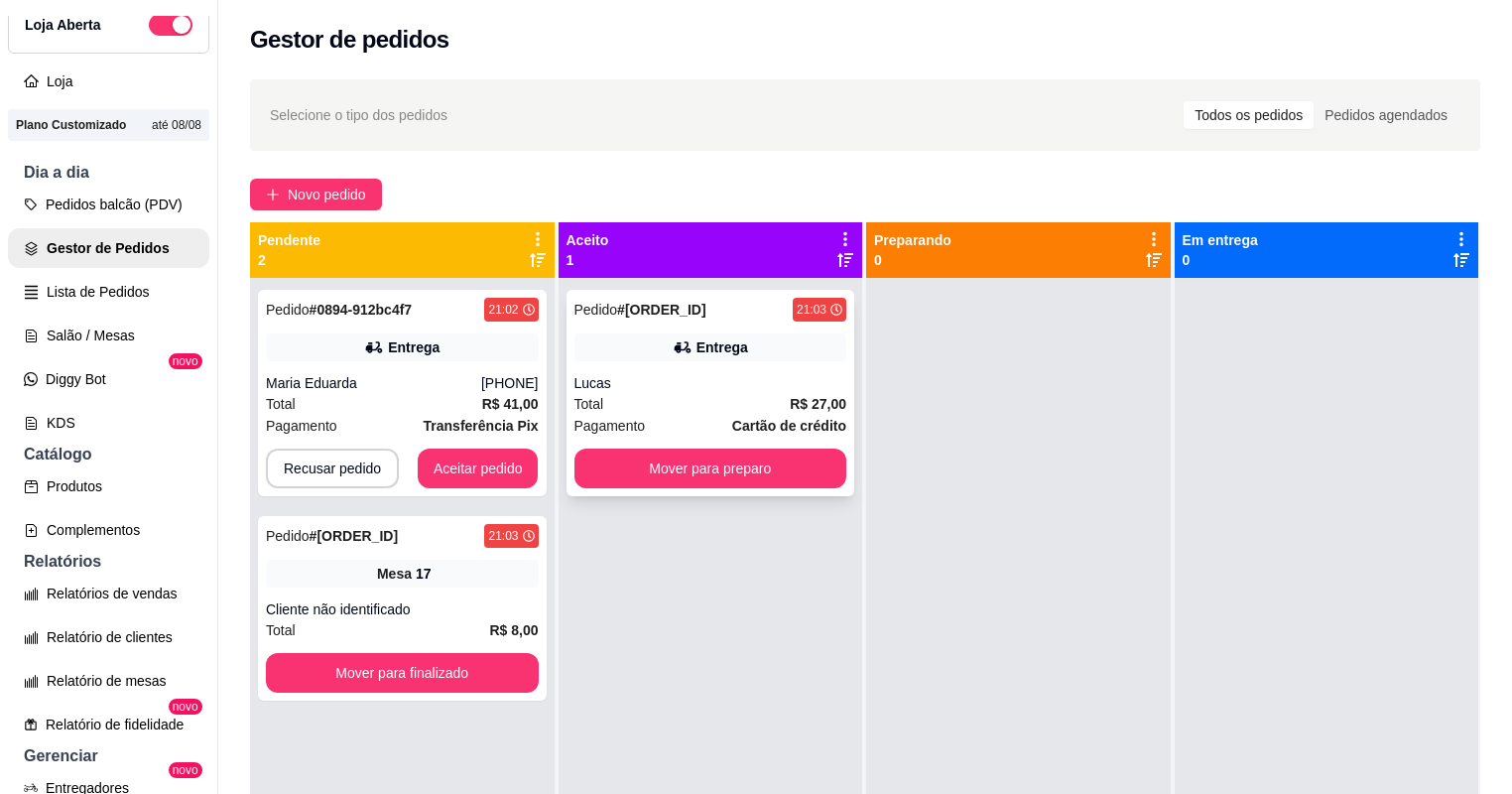 click on "Total R$ 27,00" at bounding box center (710, 404) 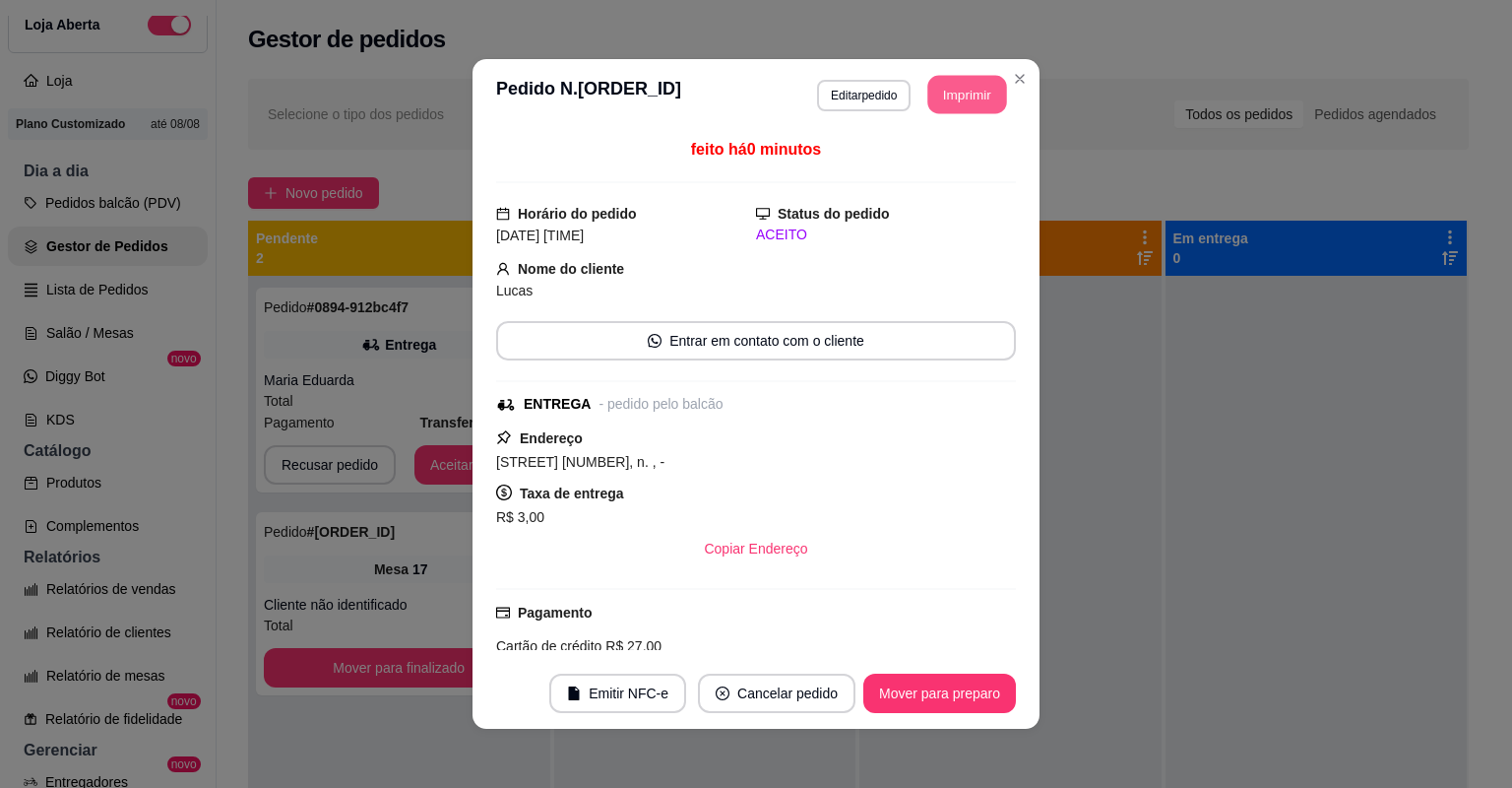 click on "Imprimir" at bounding box center [968, 95] 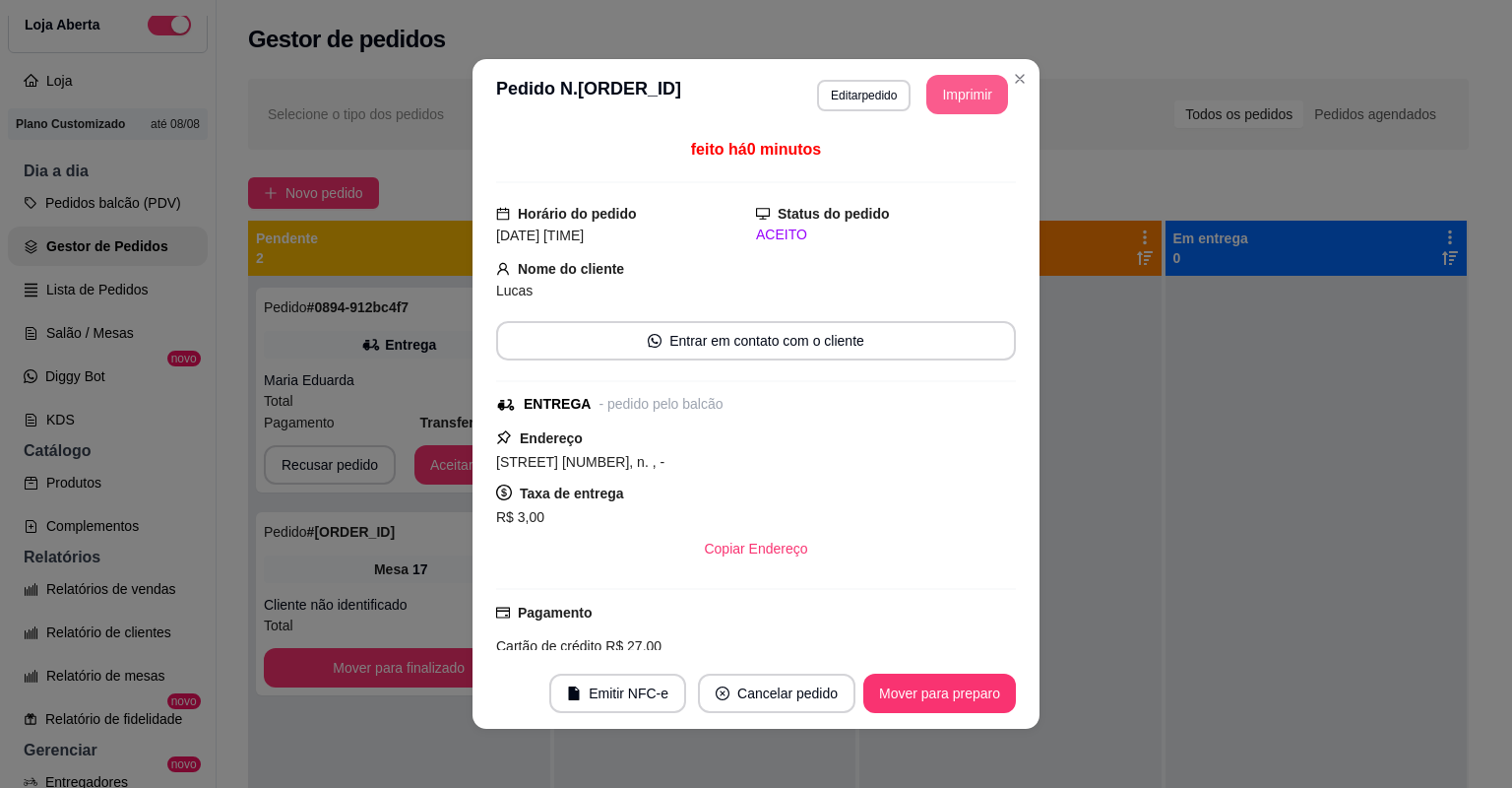 scroll, scrollTop: 0, scrollLeft: 0, axis: both 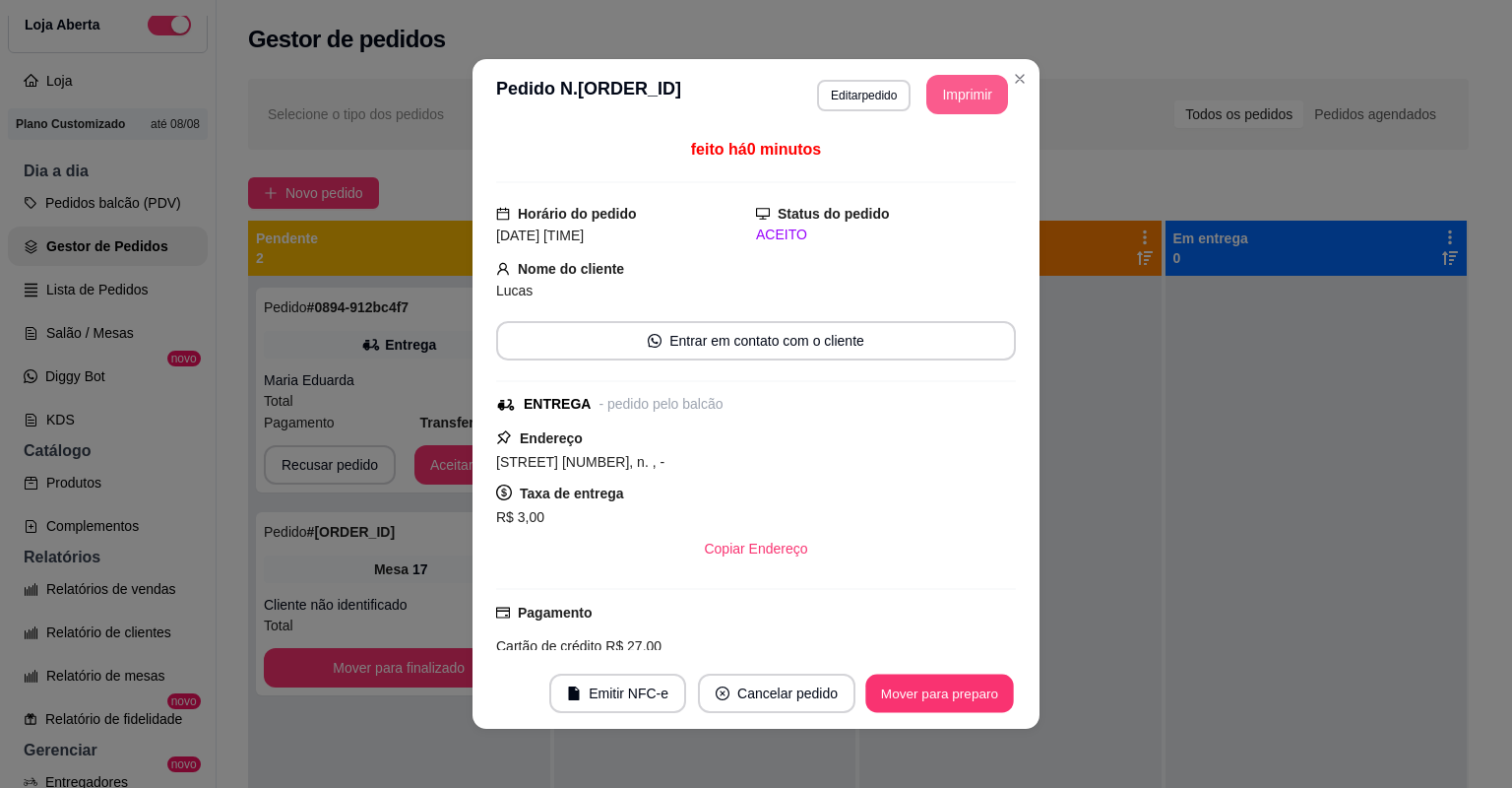 click on "Mover para preparo" at bounding box center (939, 693) 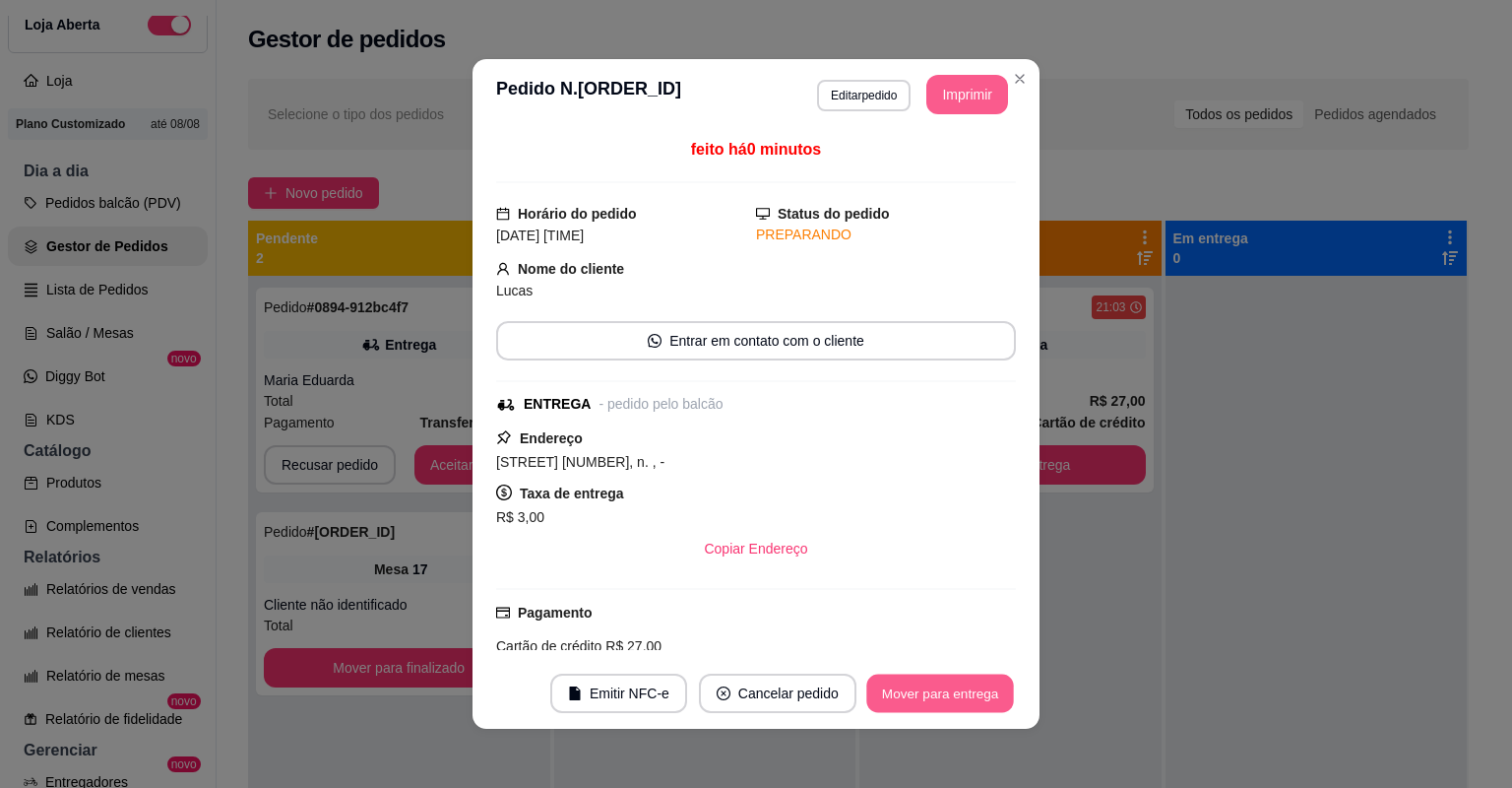 click on "Mover para entrega" at bounding box center (940, 693) 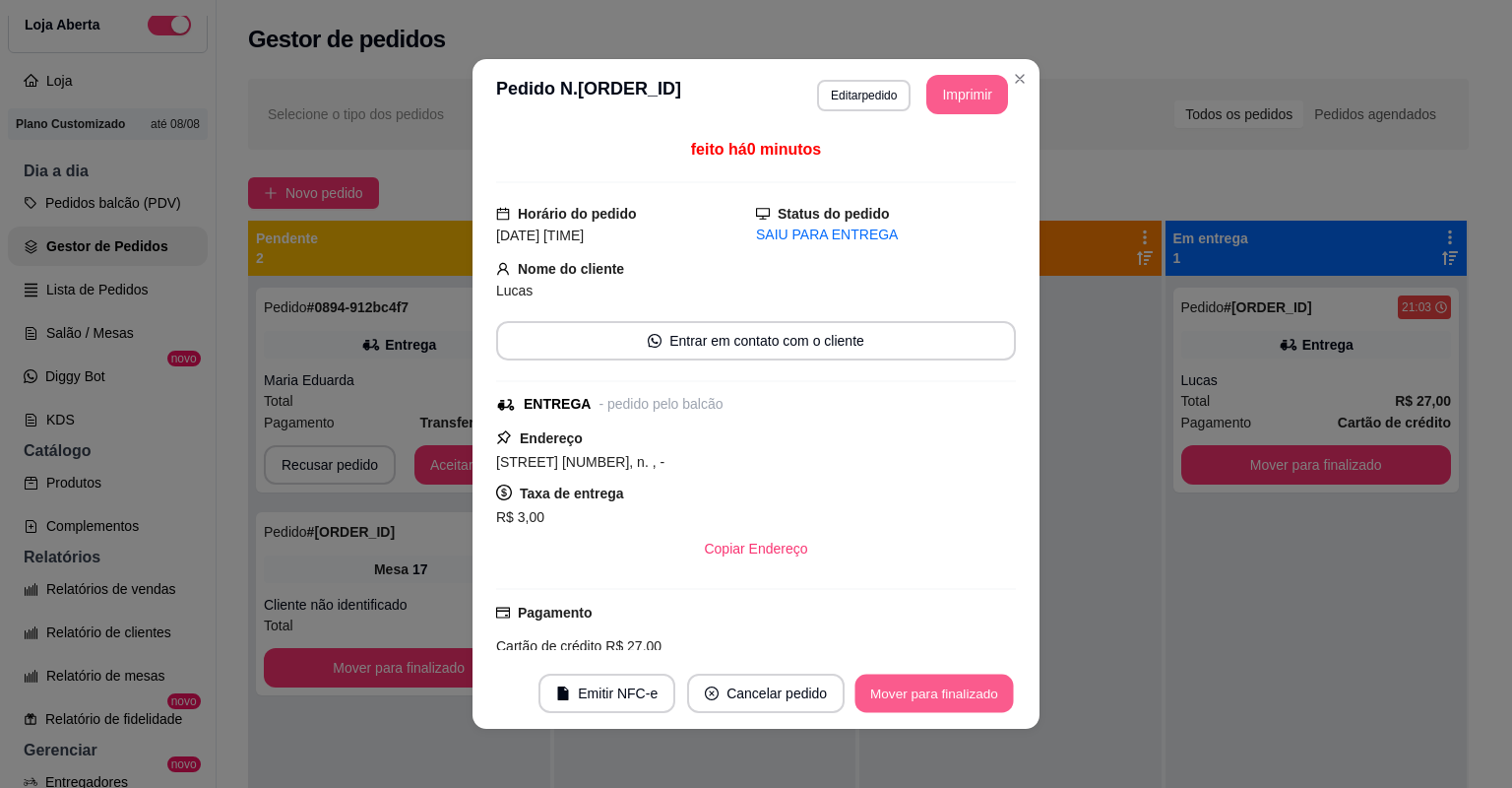 click on "Mover para finalizado" at bounding box center [934, 693] 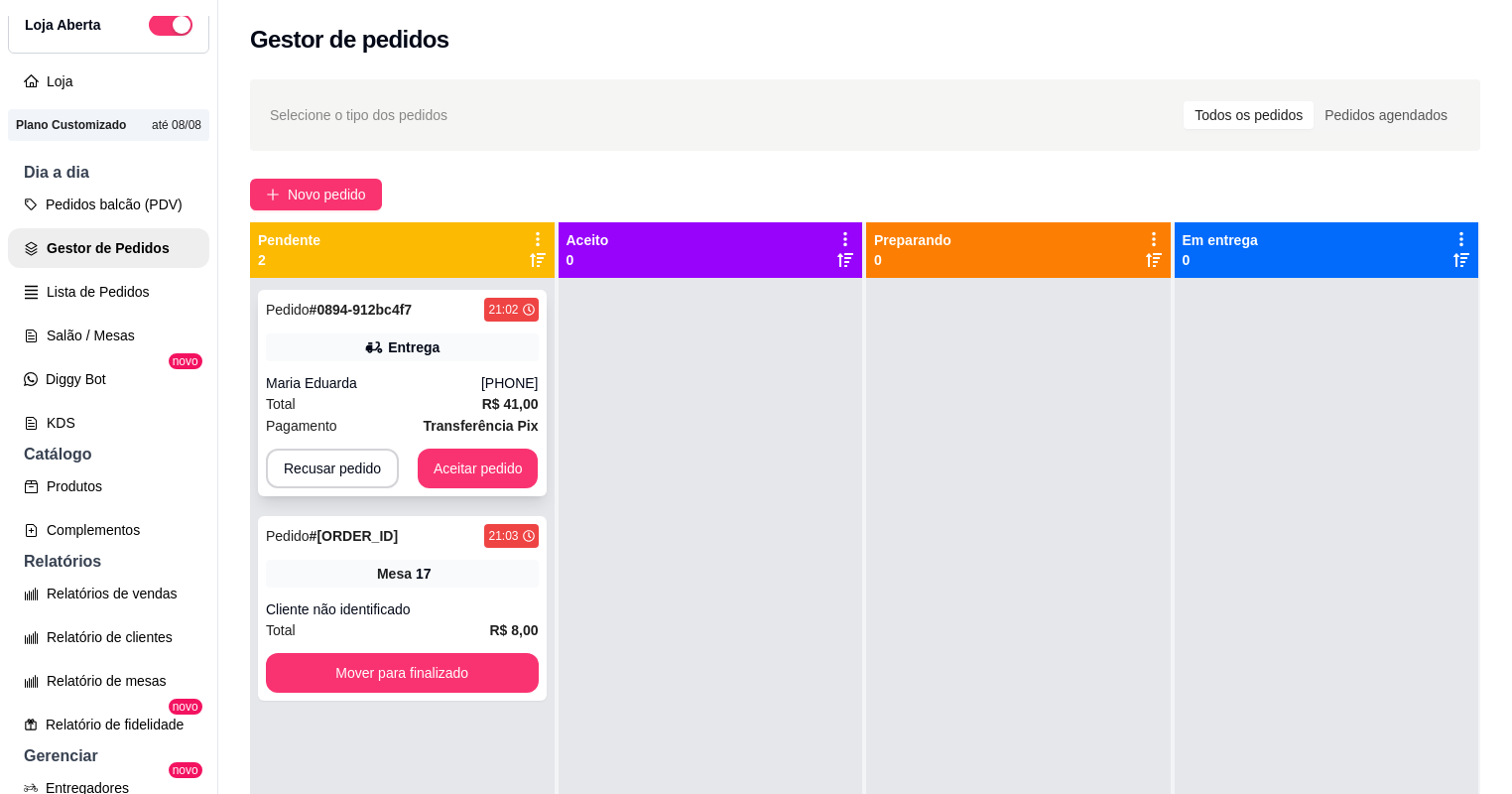 click on "Total R$ 41,00" at bounding box center (402, 404) 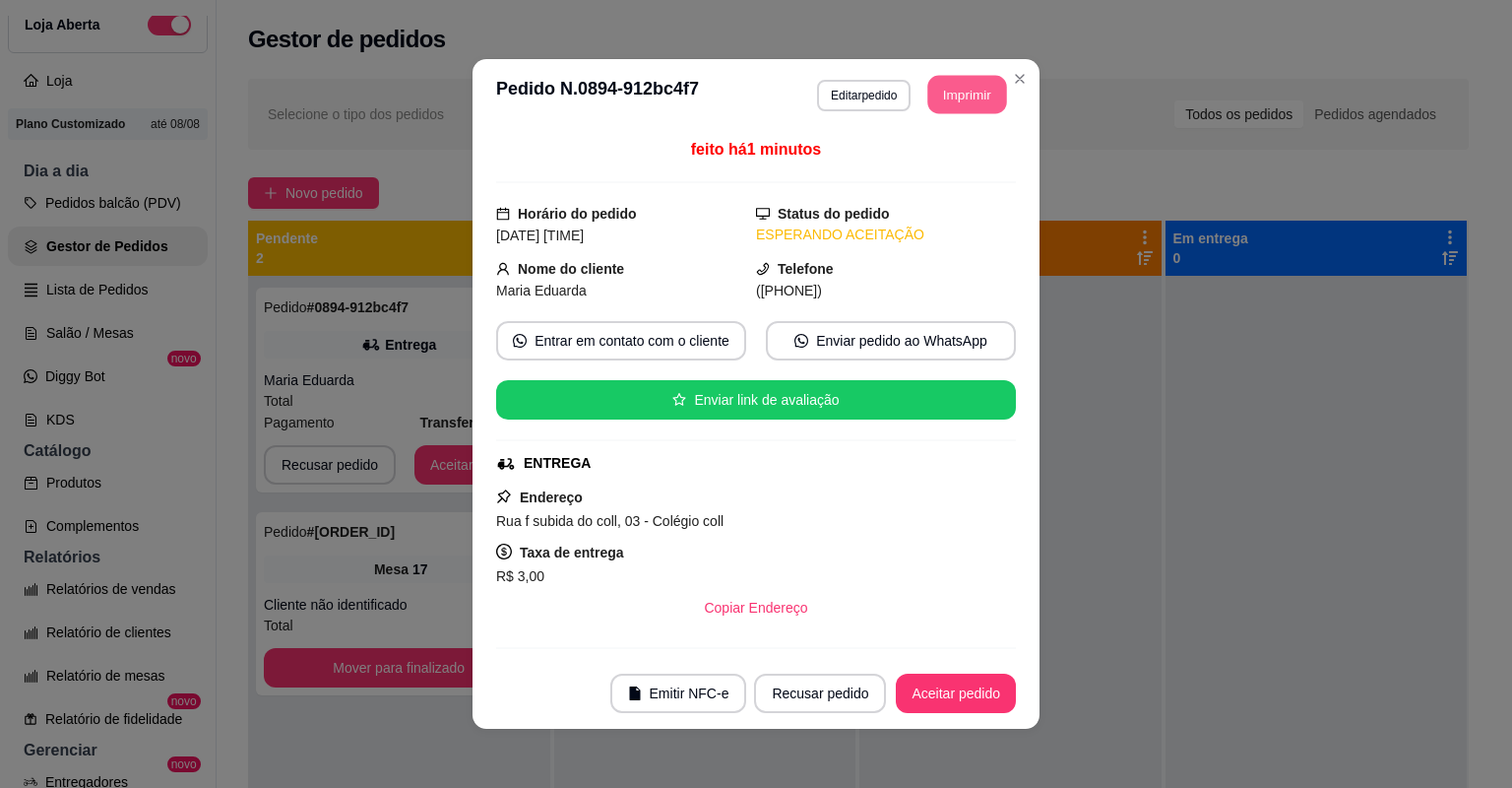 click on "Imprimir" at bounding box center [968, 95] 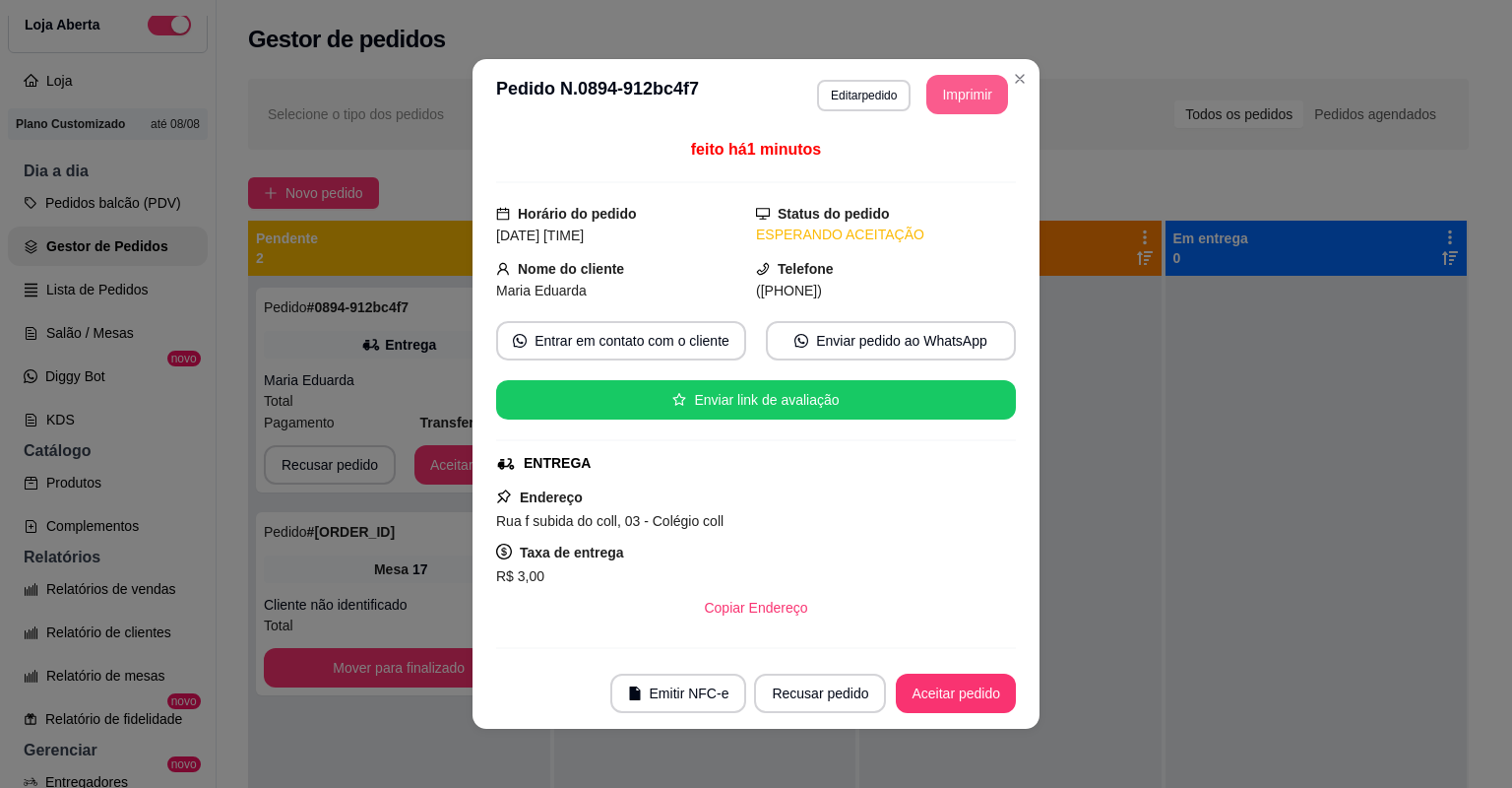 scroll, scrollTop: 0, scrollLeft: 0, axis: both 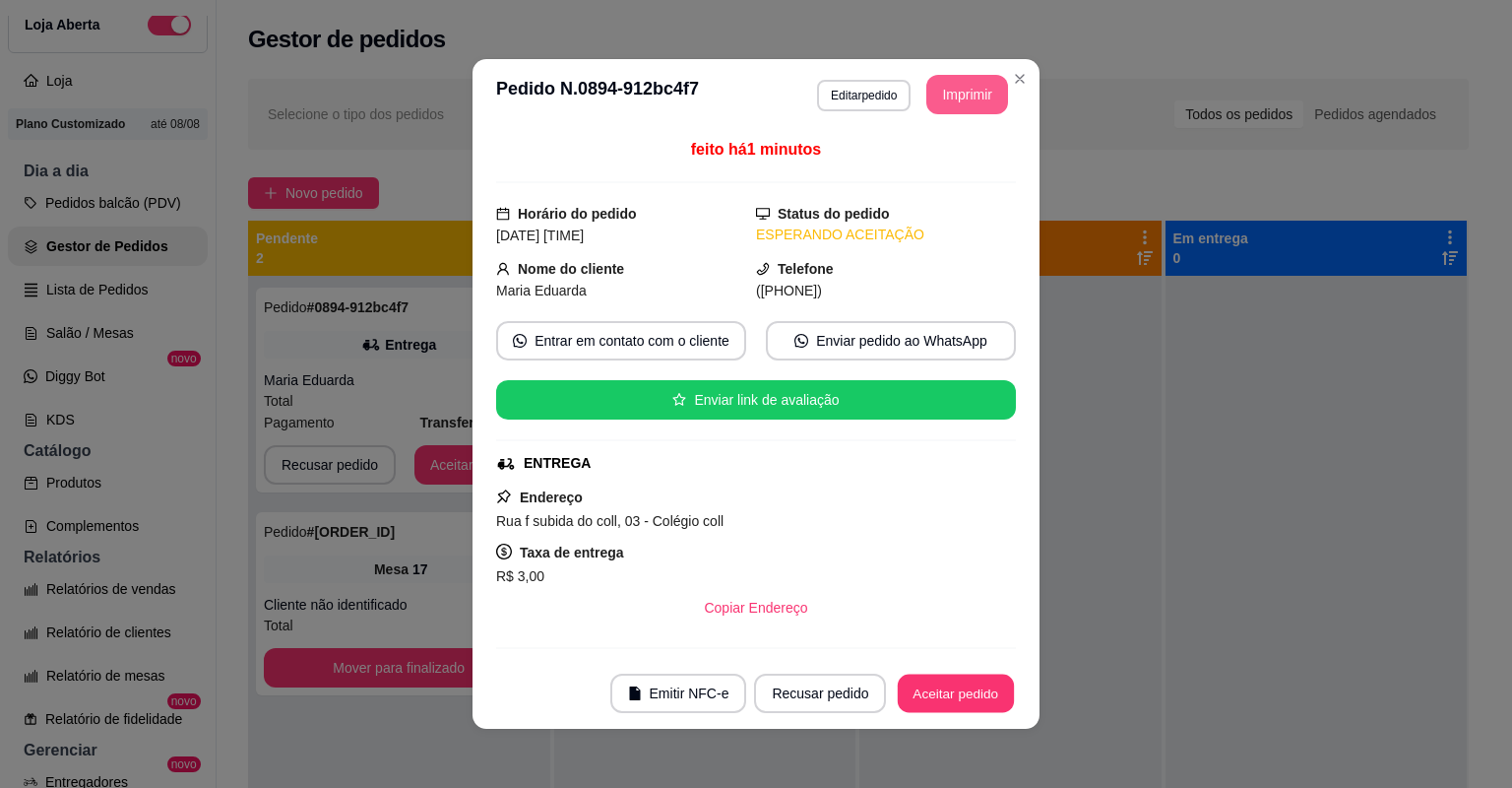 click on "Aceitar pedido" at bounding box center [956, 693] 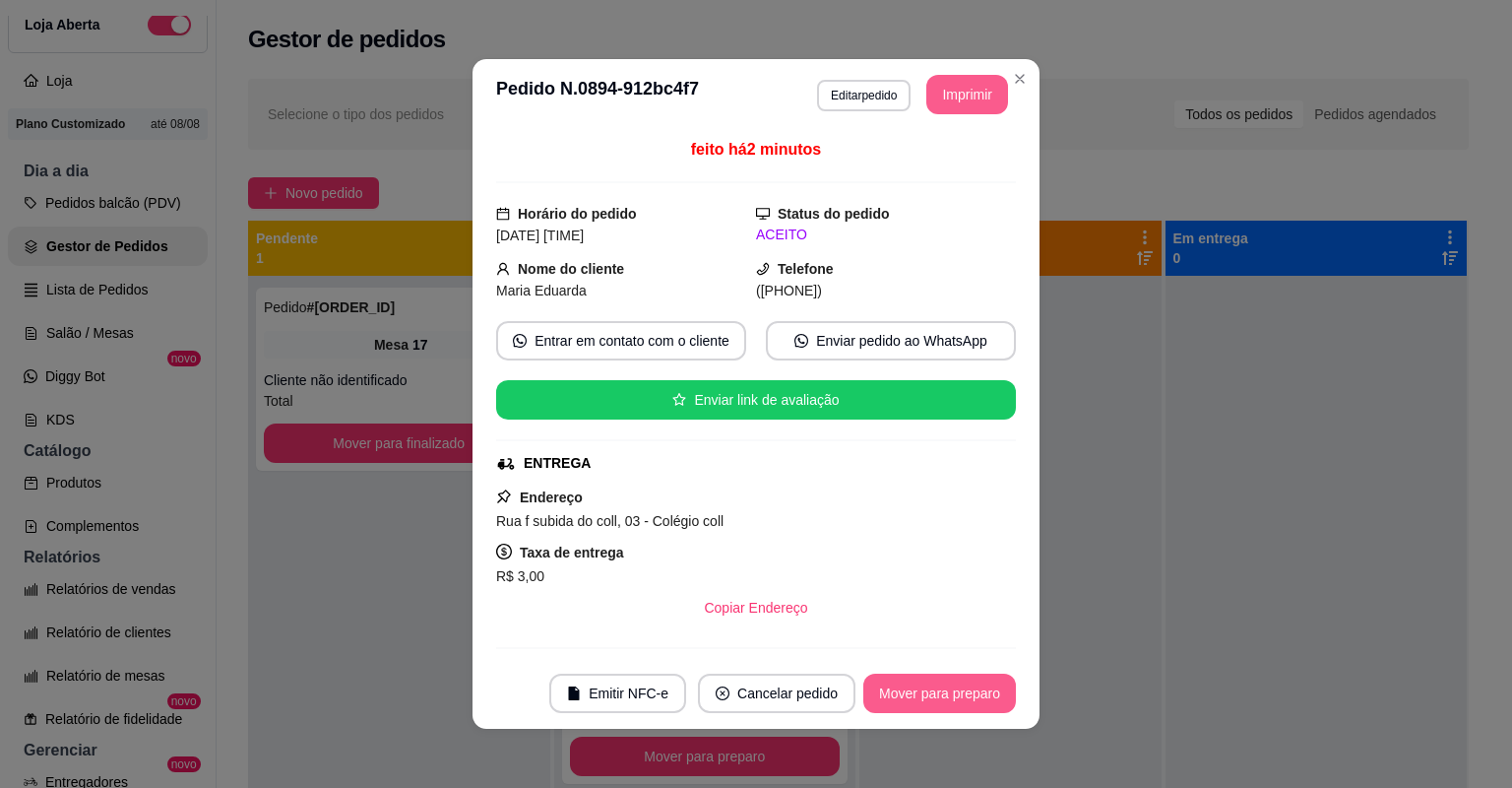 click on "Mover para preparo" at bounding box center (939, 693) 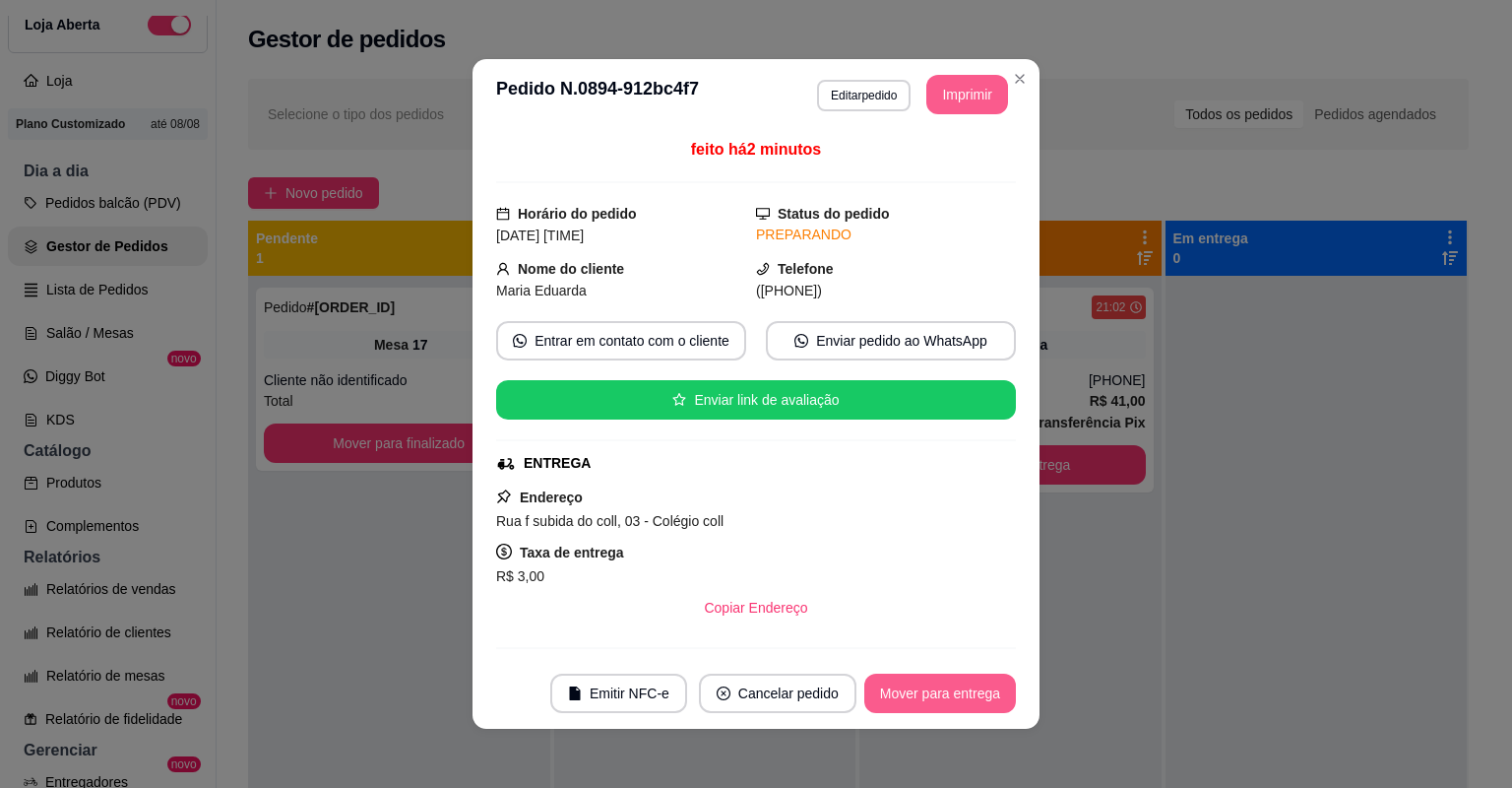 click on "Mover para entrega" at bounding box center (940, 693) 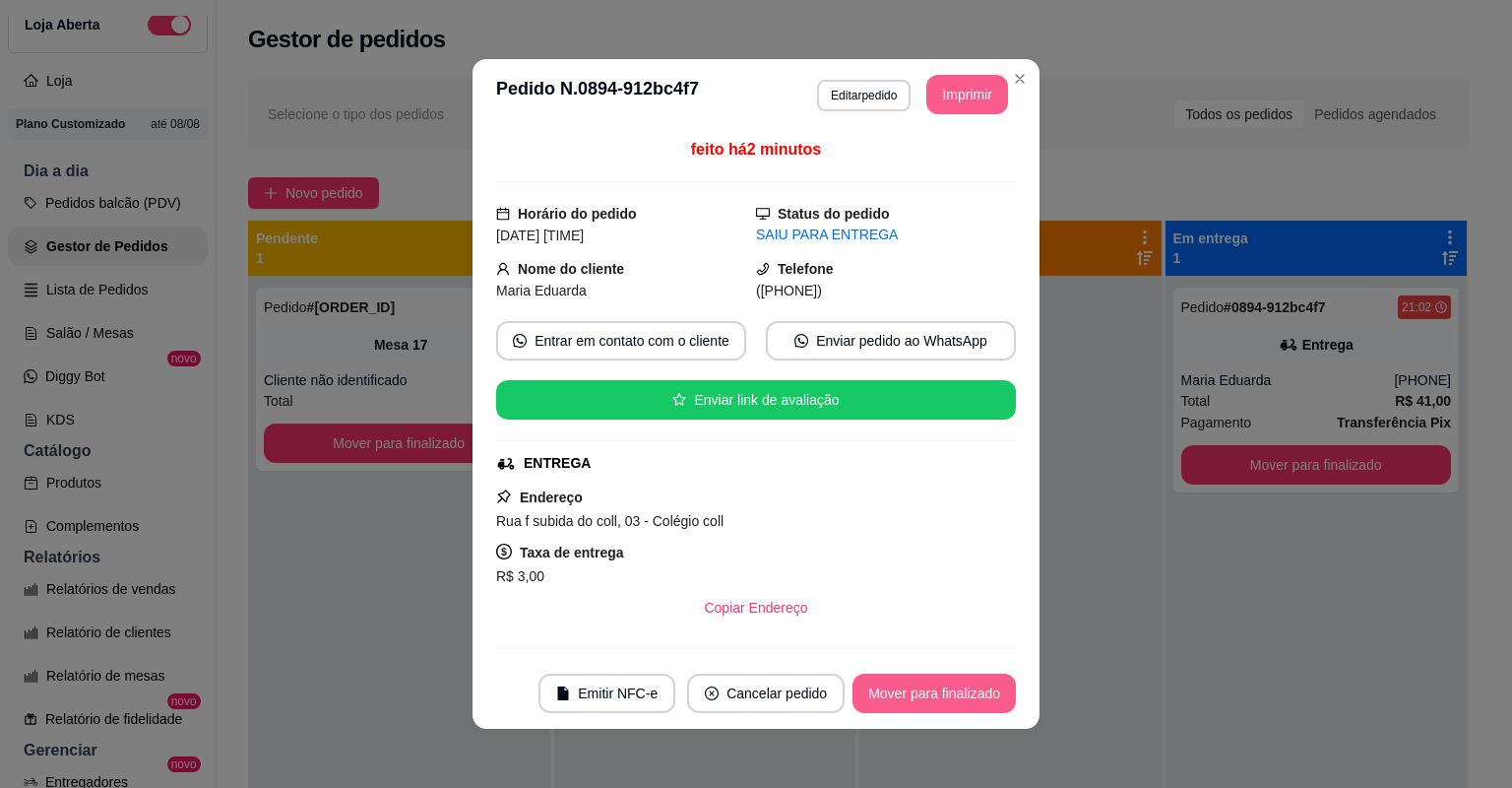 click on "Mover para finalizado" at bounding box center (934, 693) 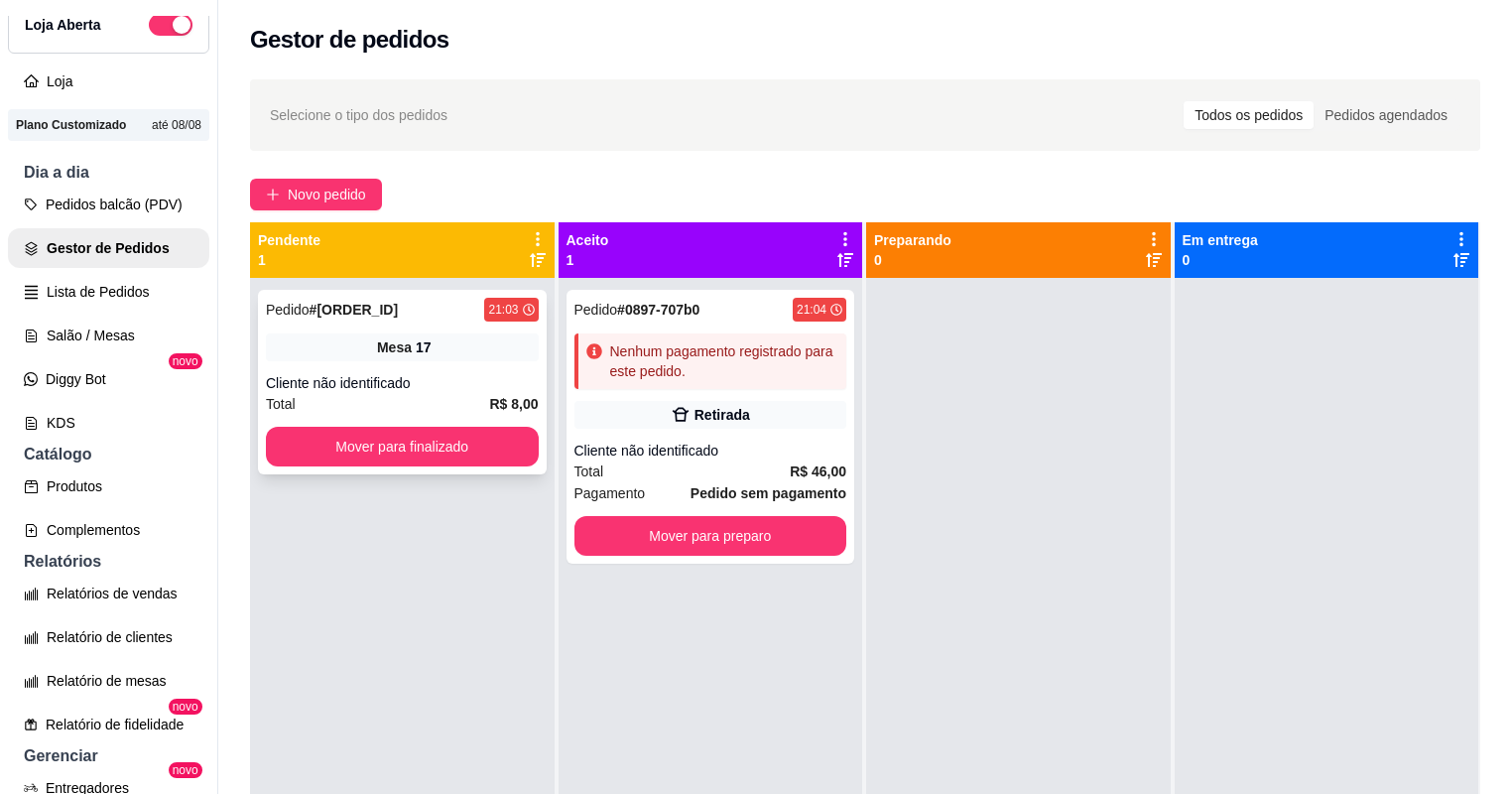 click on "Cliente não identificado" at bounding box center (402, 383) 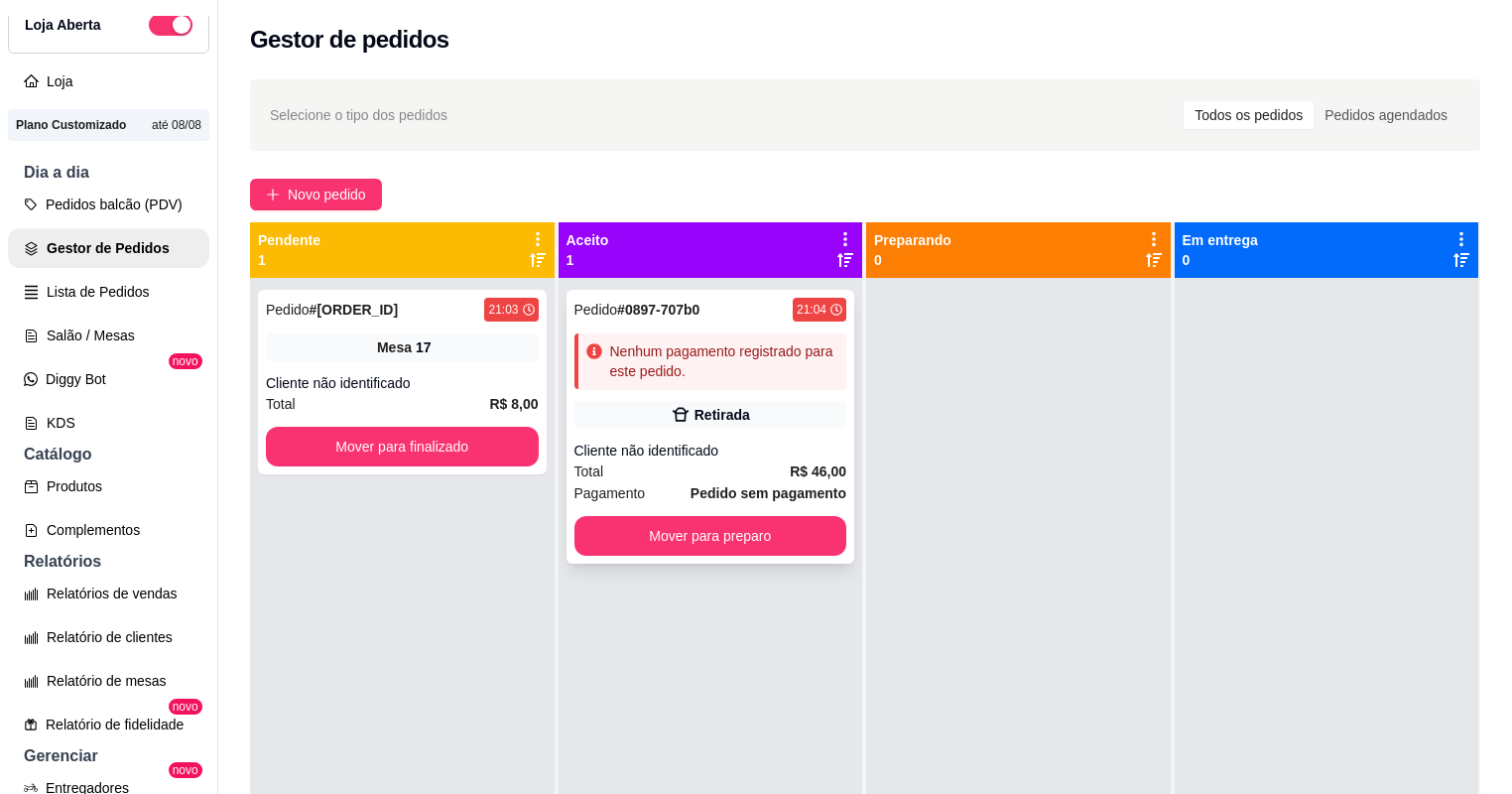 click on "Total R$ 46,00" at bounding box center [710, 471] 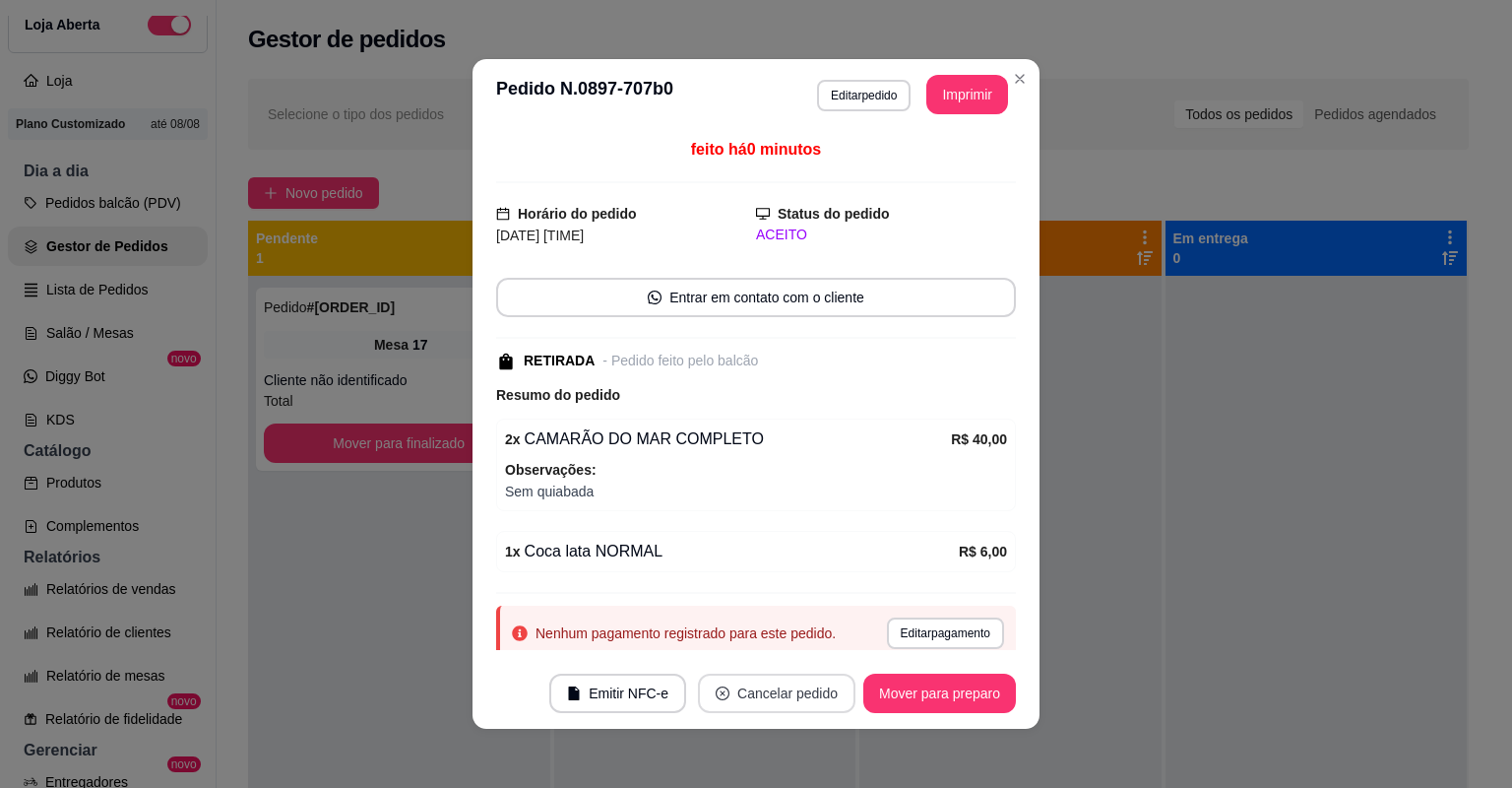 click on "Cancelar pedido" at bounding box center (777, 693) 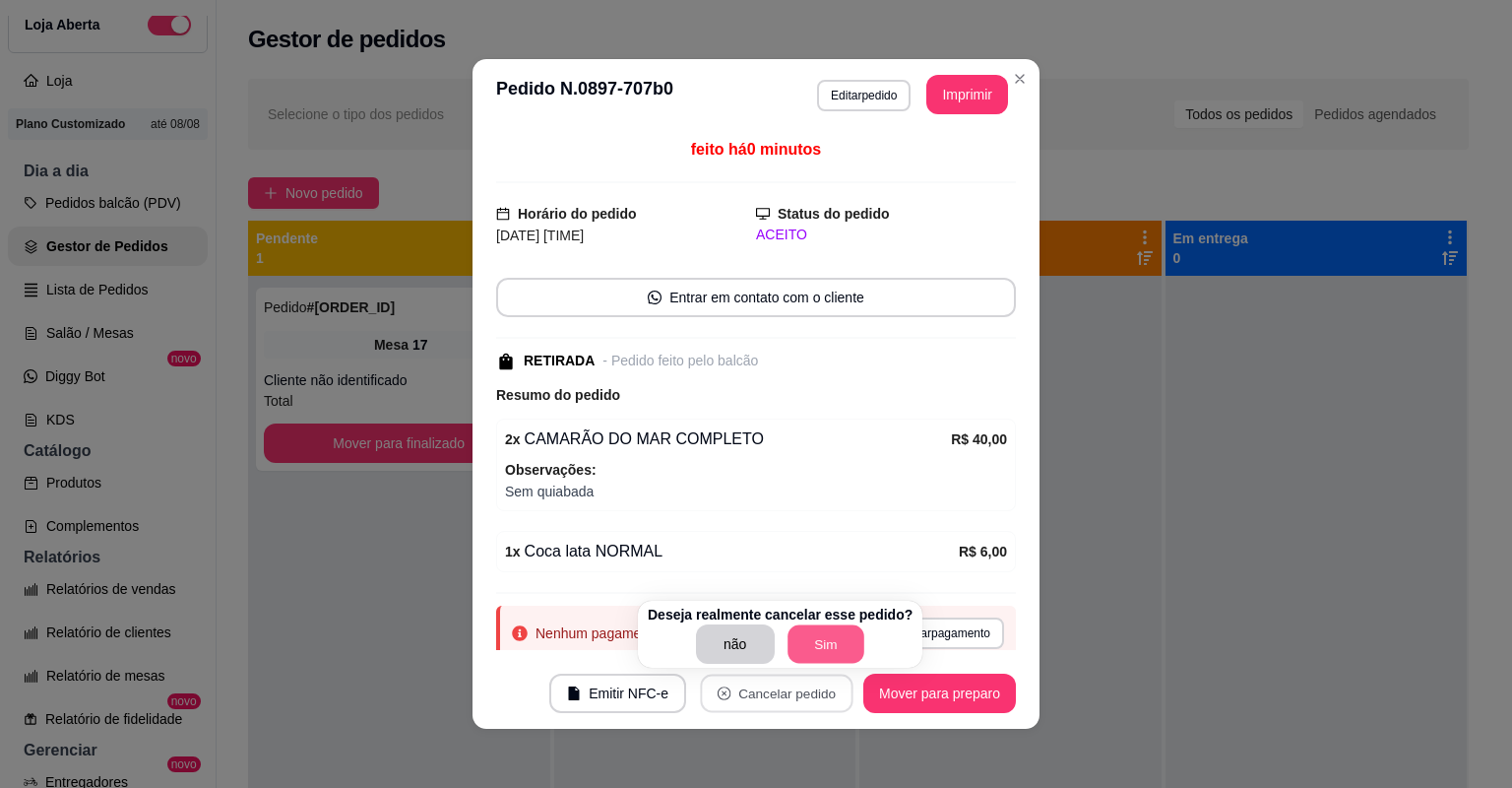 click on "Sim" at bounding box center [826, 644] 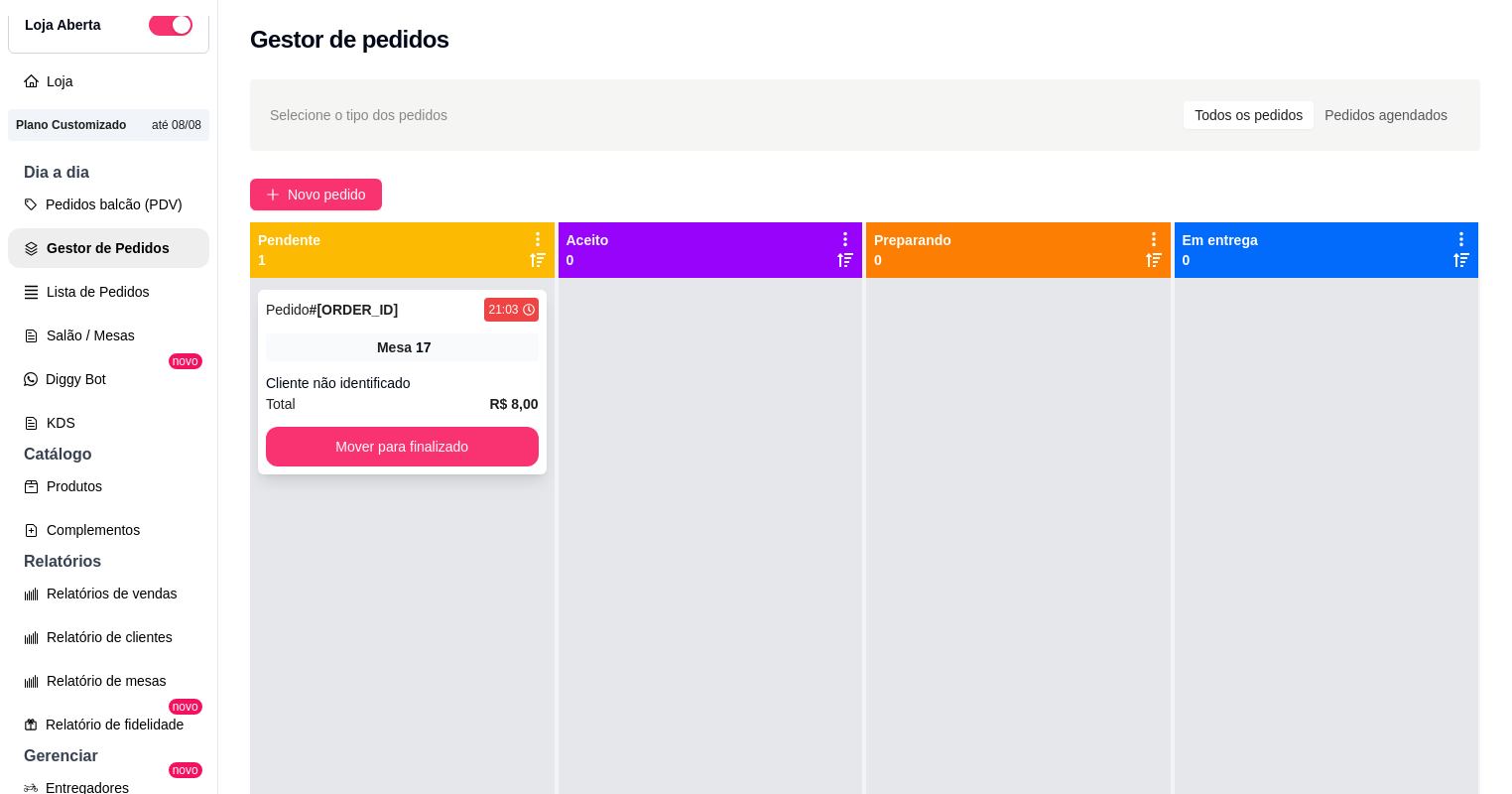 click on "Total R$ 8,00" at bounding box center (402, 404) 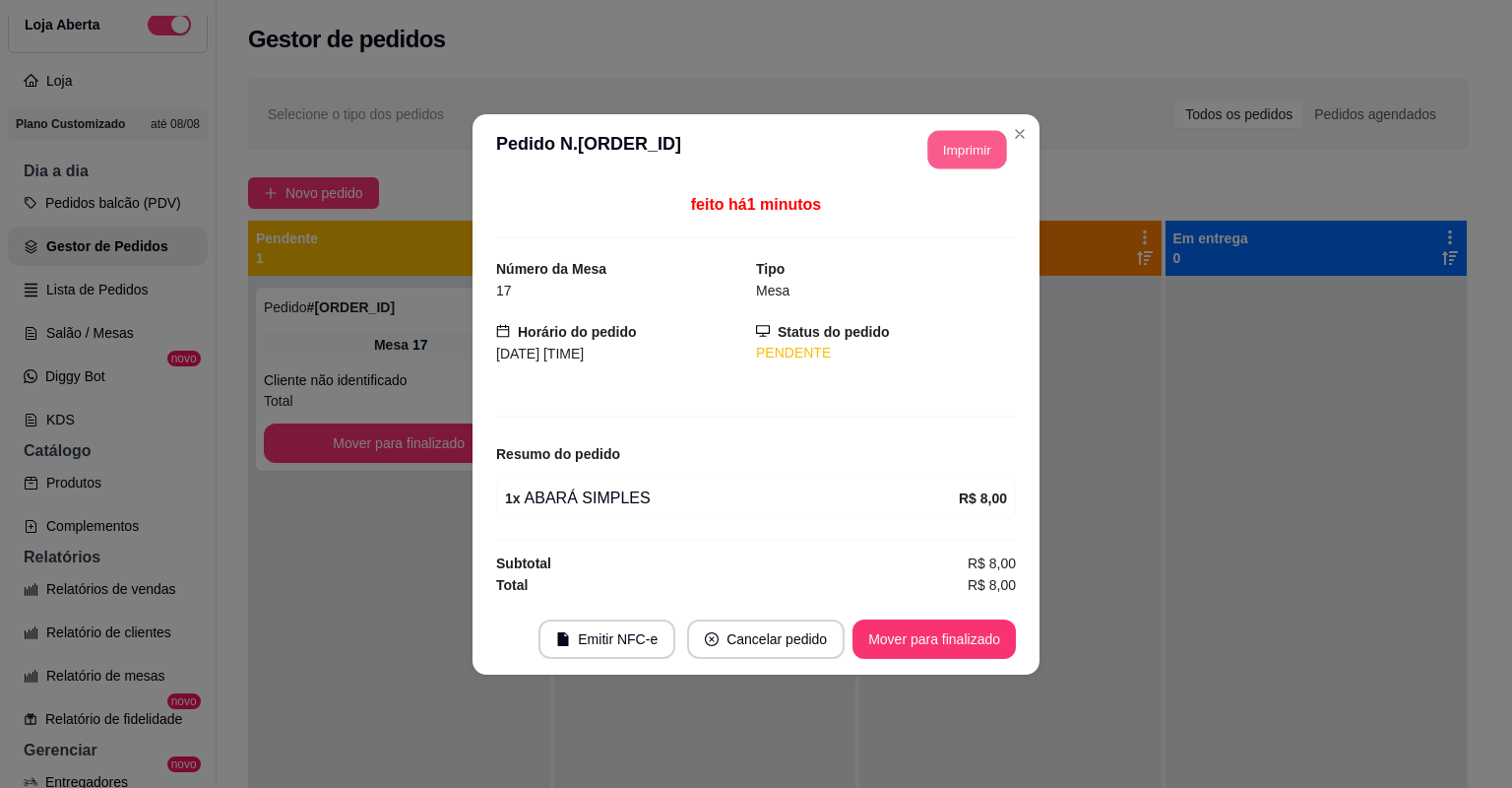 click on "Imprimir" at bounding box center [968, 149] 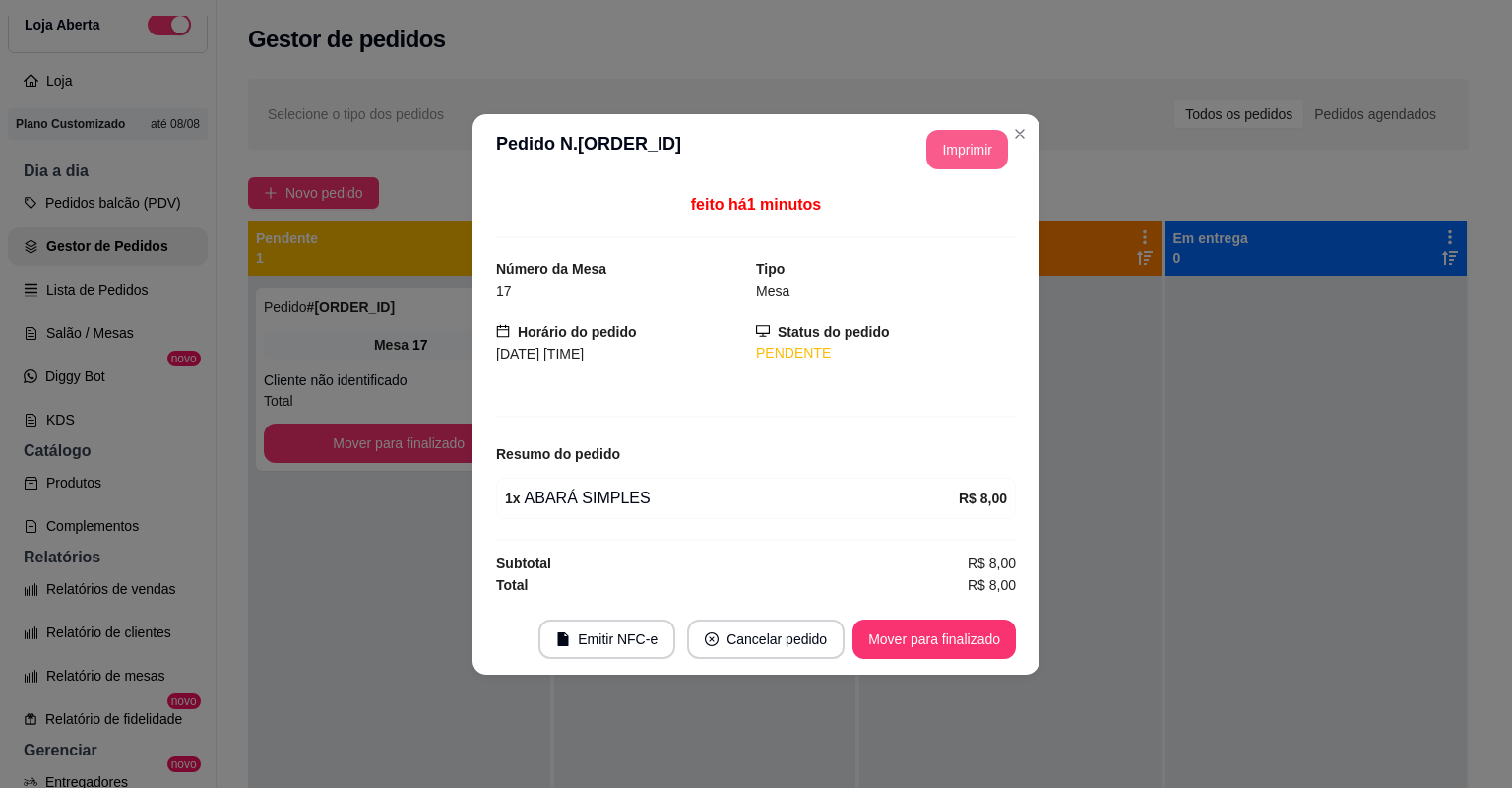 scroll, scrollTop: 0, scrollLeft: 0, axis: both 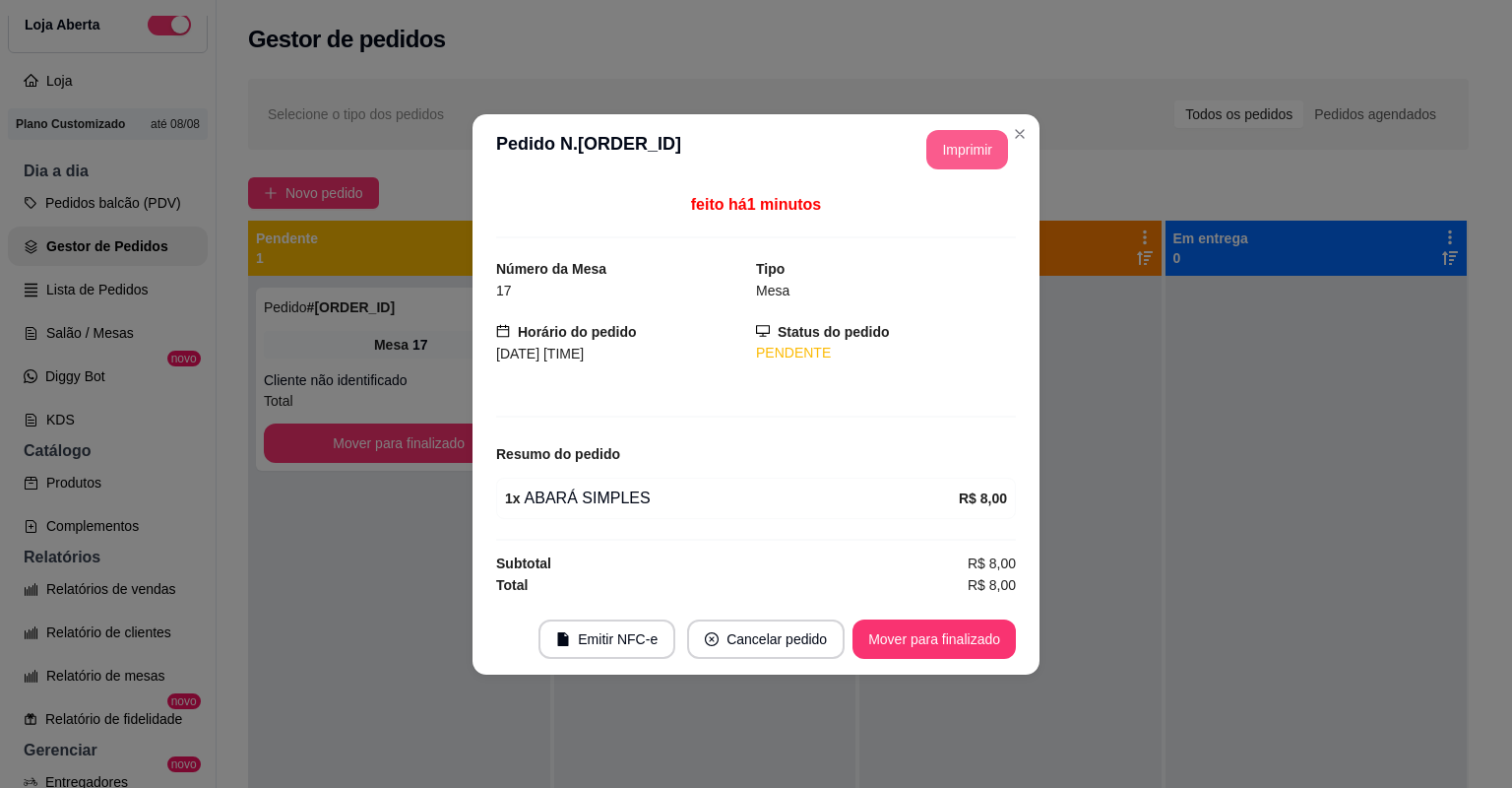 click on "Emitir NFC-e Cancelar pedido Mover para finalizado" at bounding box center (756, 639) 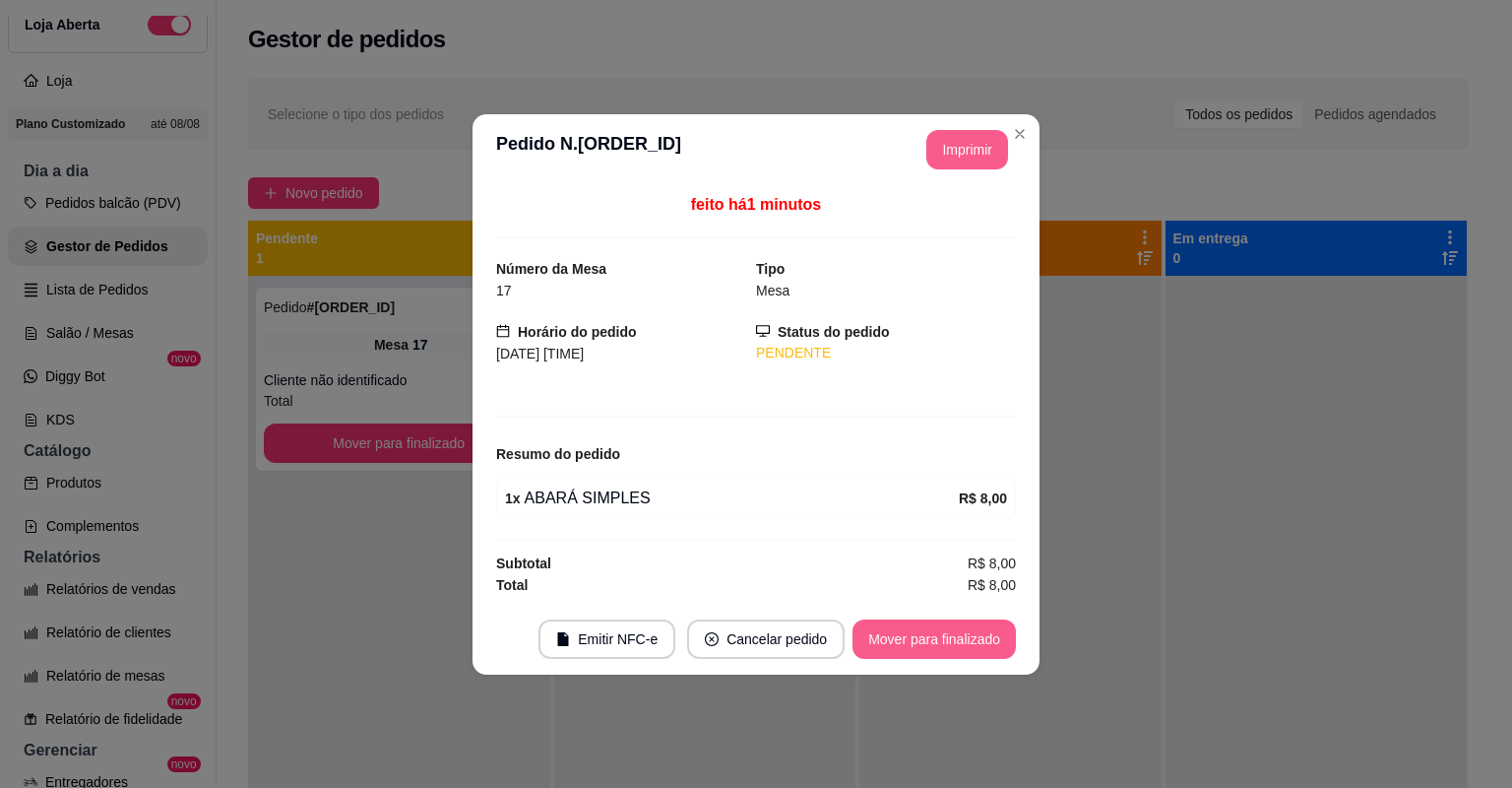 click on "Mover para finalizado" at bounding box center [934, 639] 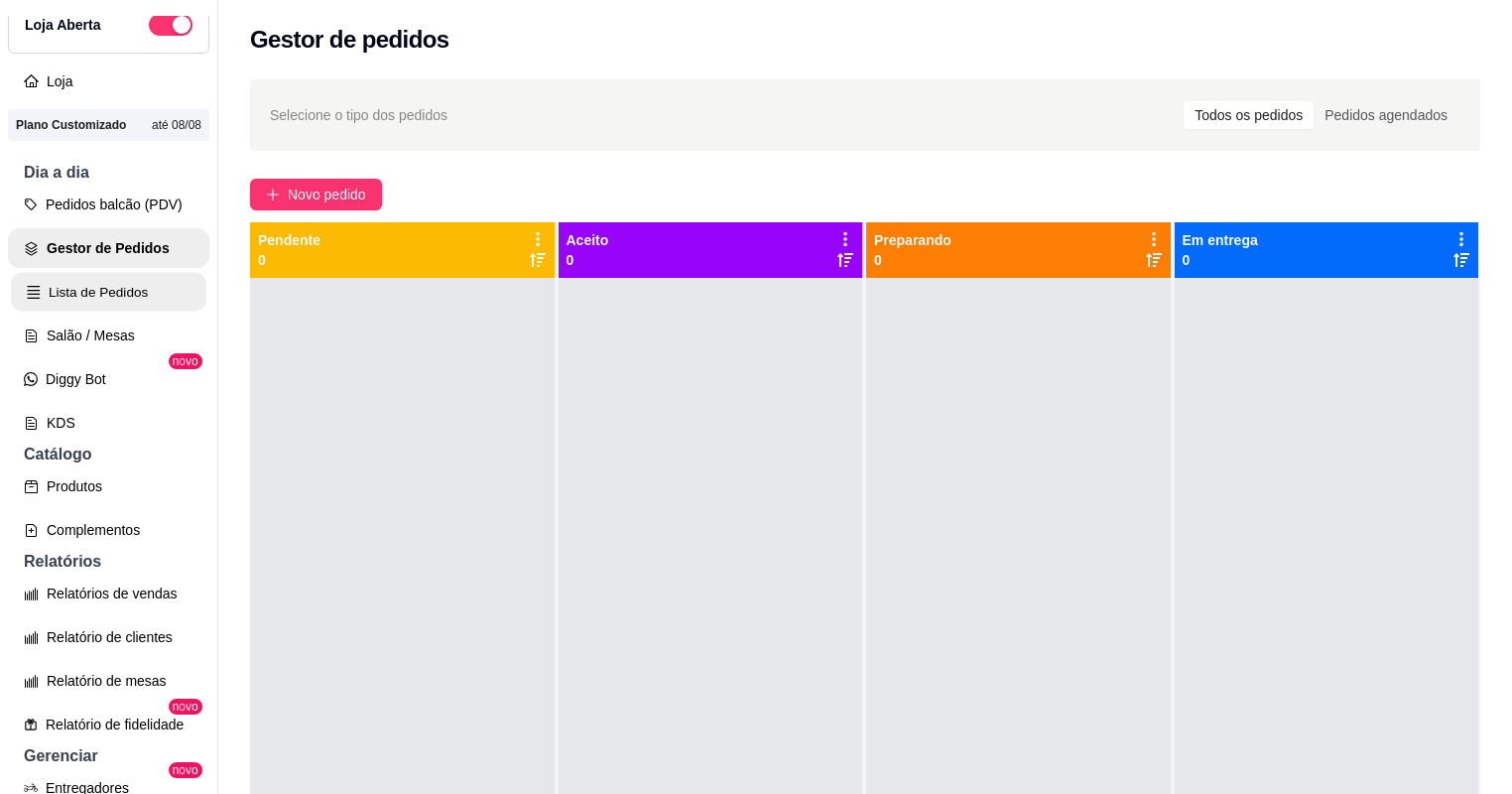 click on "Lista de Pedidos" at bounding box center [108, 292] 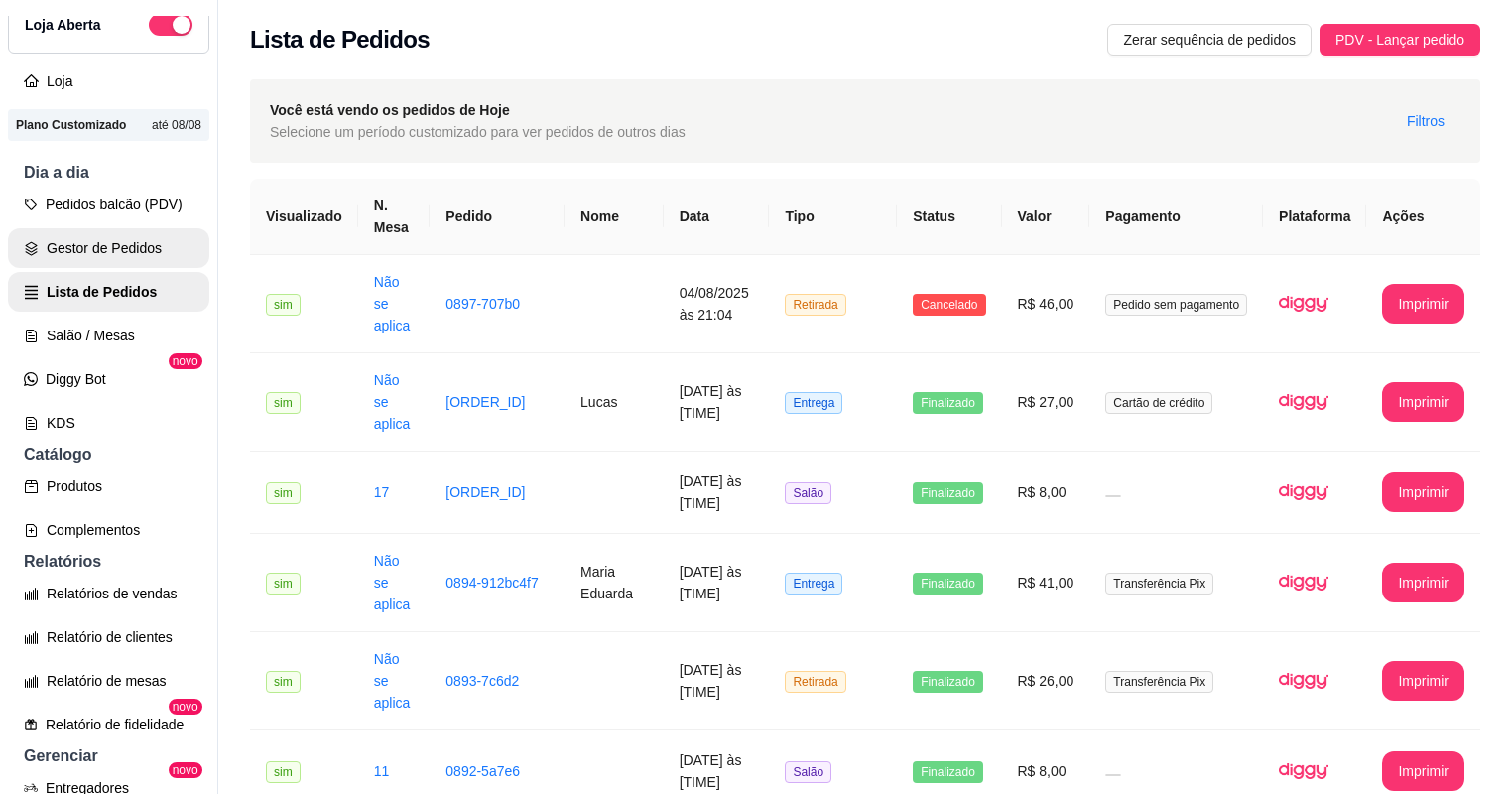 click on "Gestor de Pedidos" at bounding box center (108, 248) 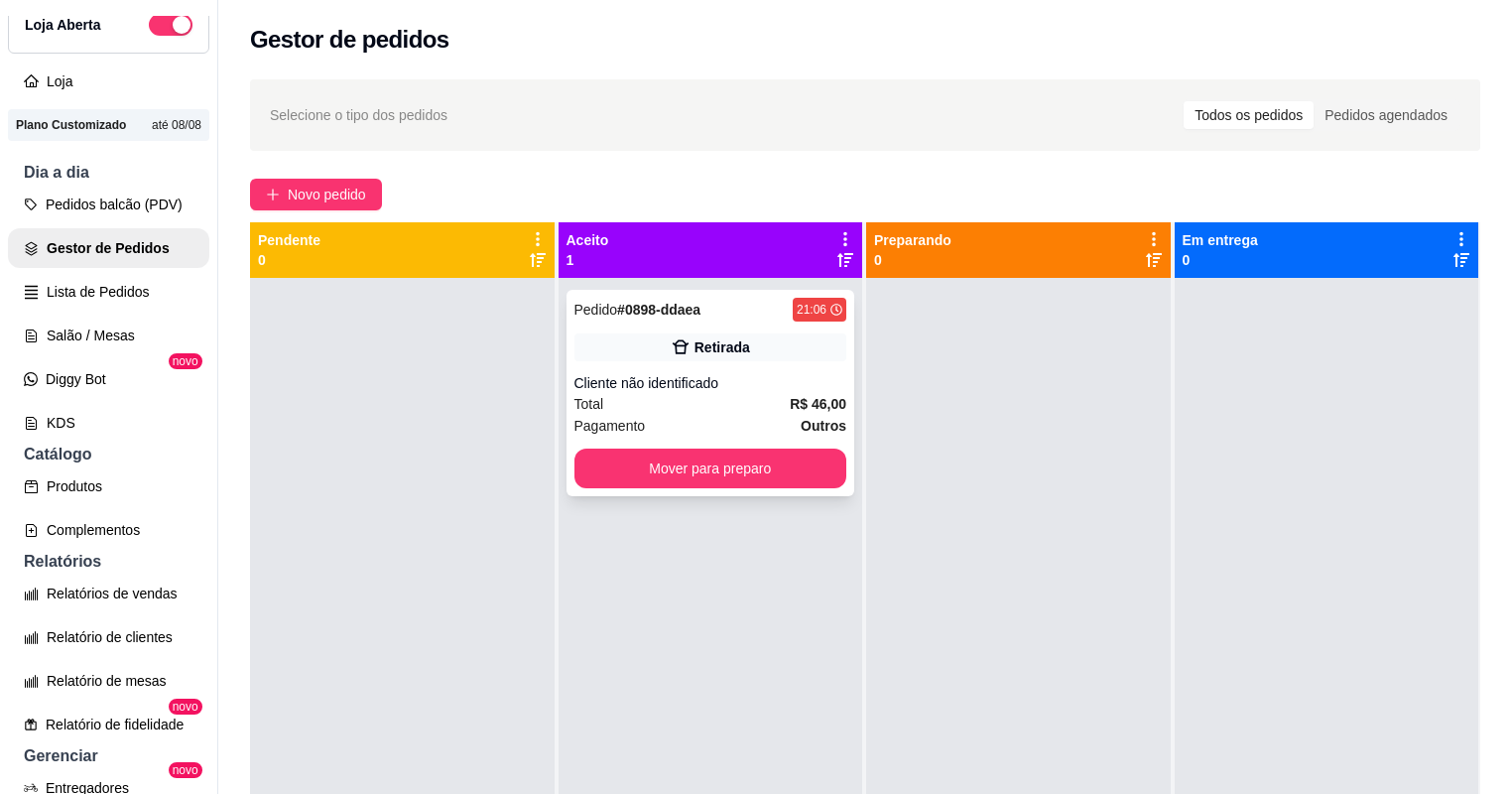 click on "Total R$ 46,00" at bounding box center [710, 404] 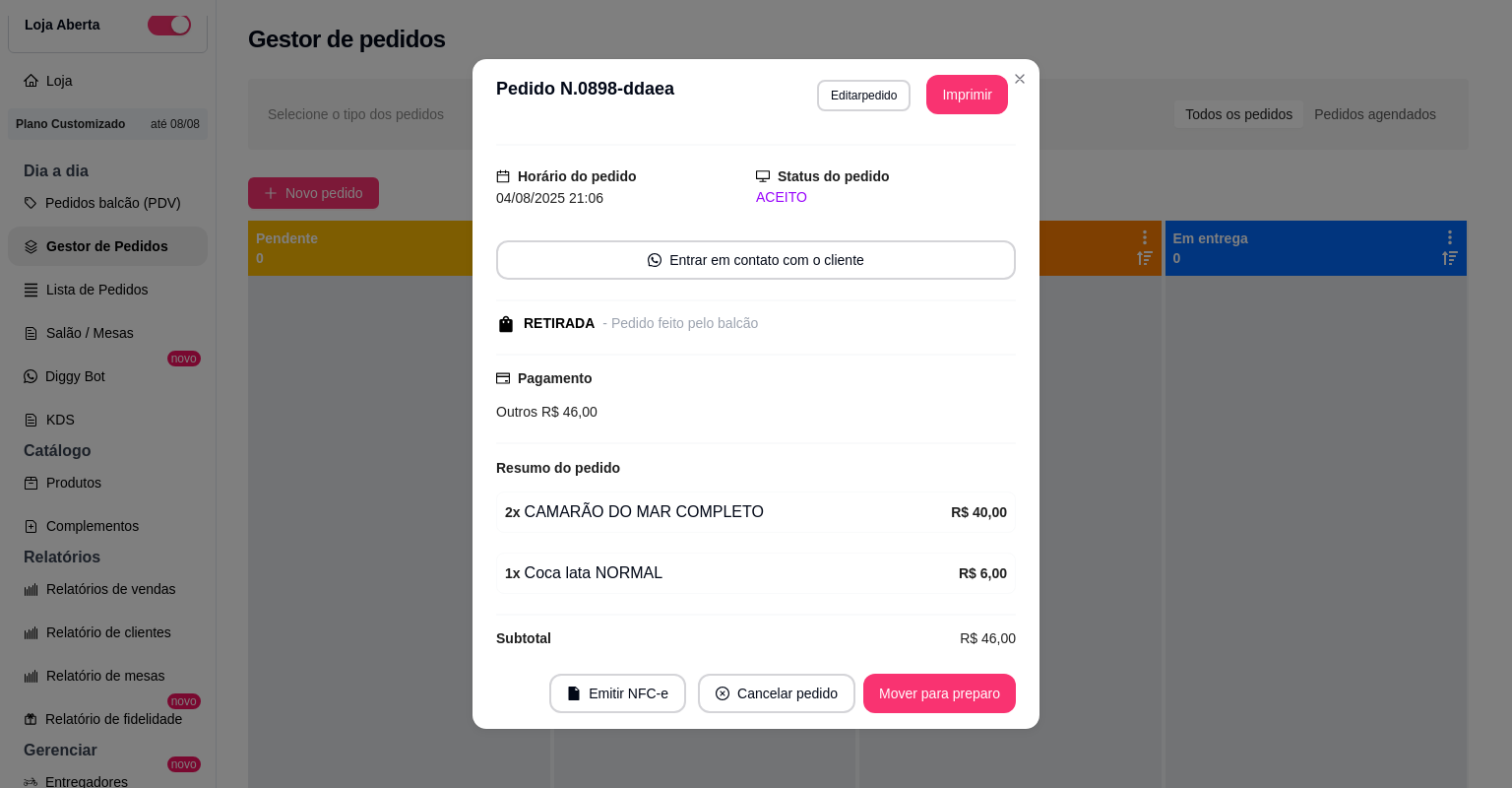scroll, scrollTop: 55, scrollLeft: 0, axis: vertical 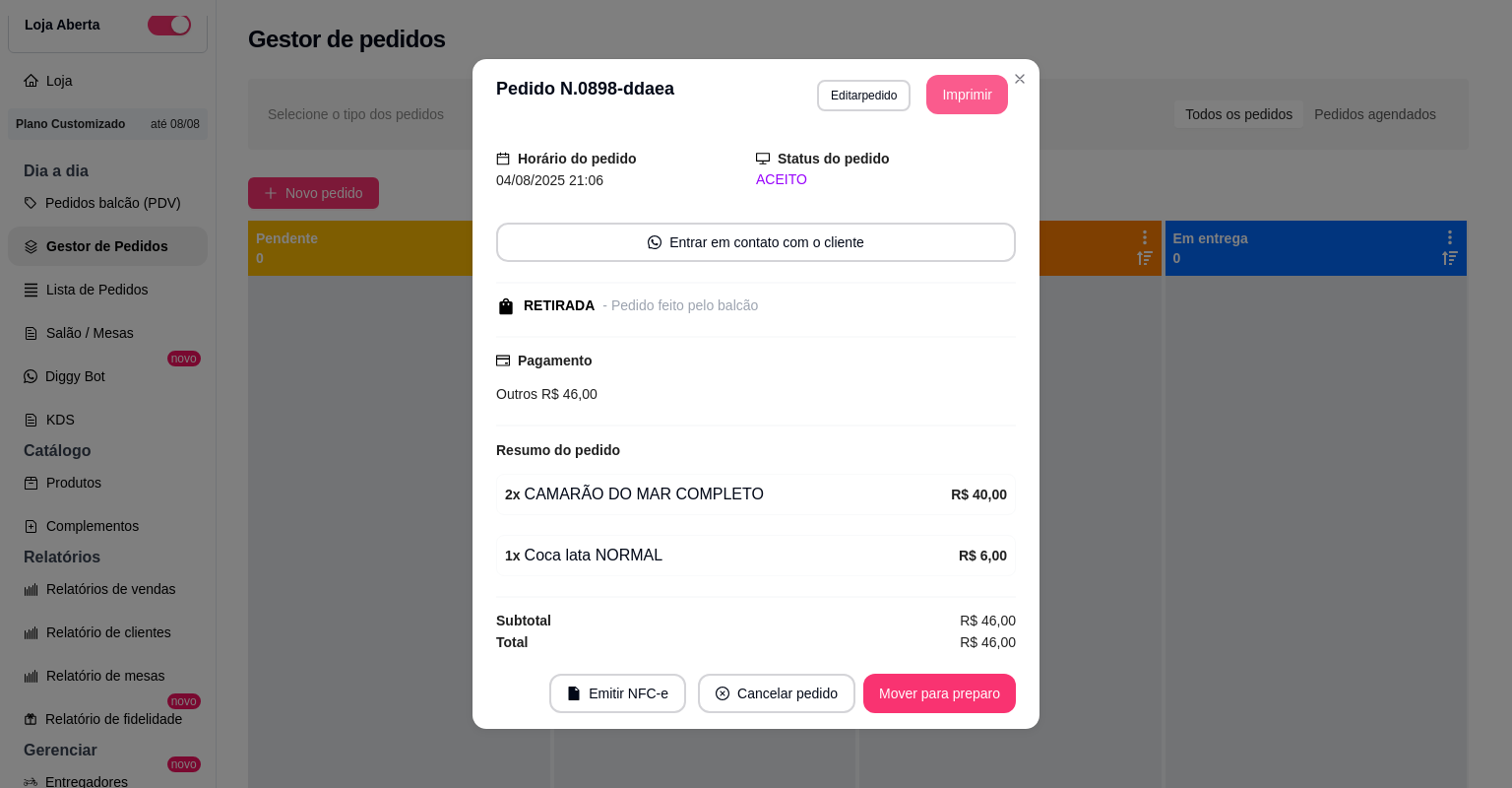 click on "Imprimir" at bounding box center [967, 95] 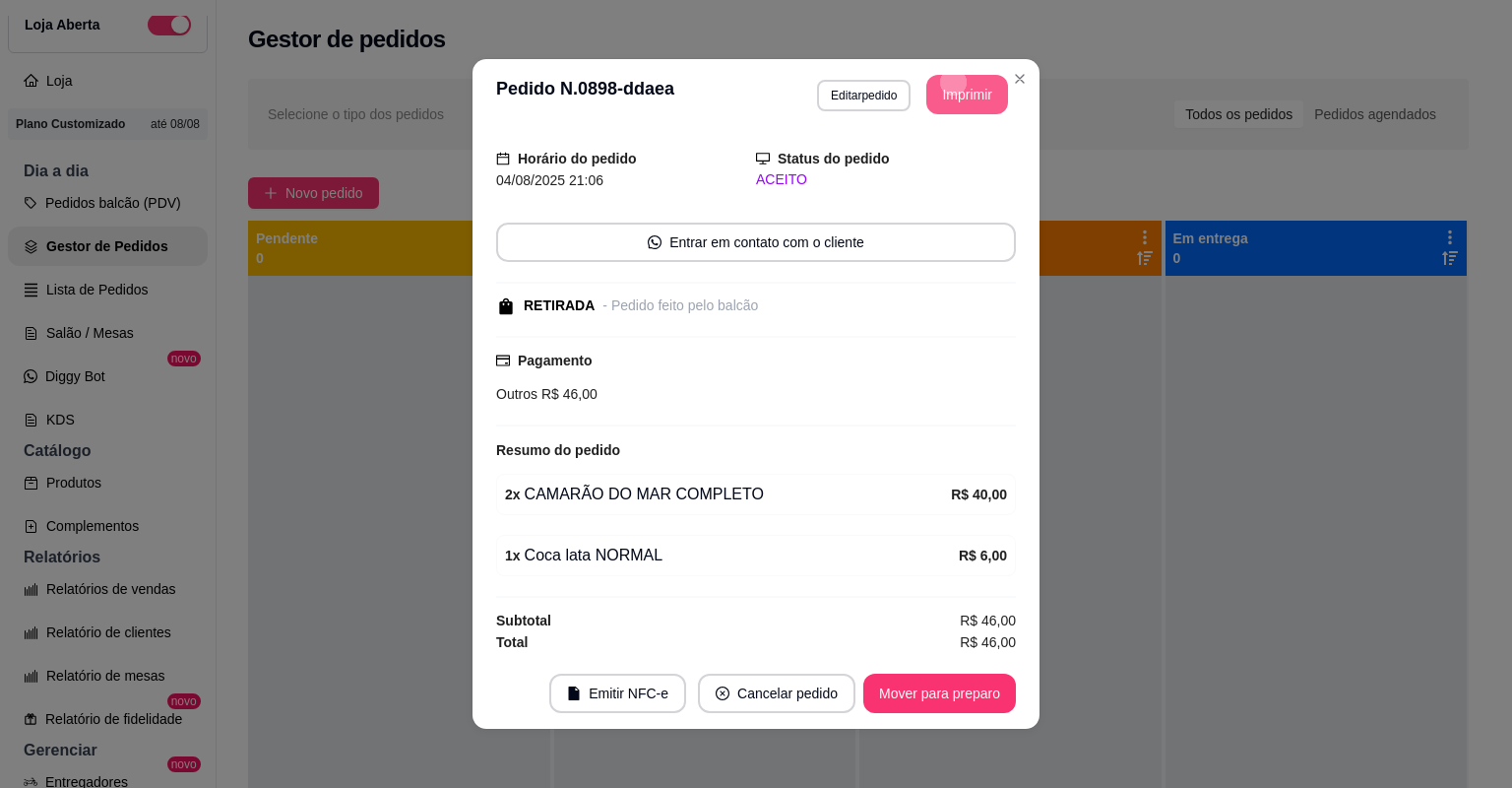 scroll, scrollTop: 0, scrollLeft: 0, axis: both 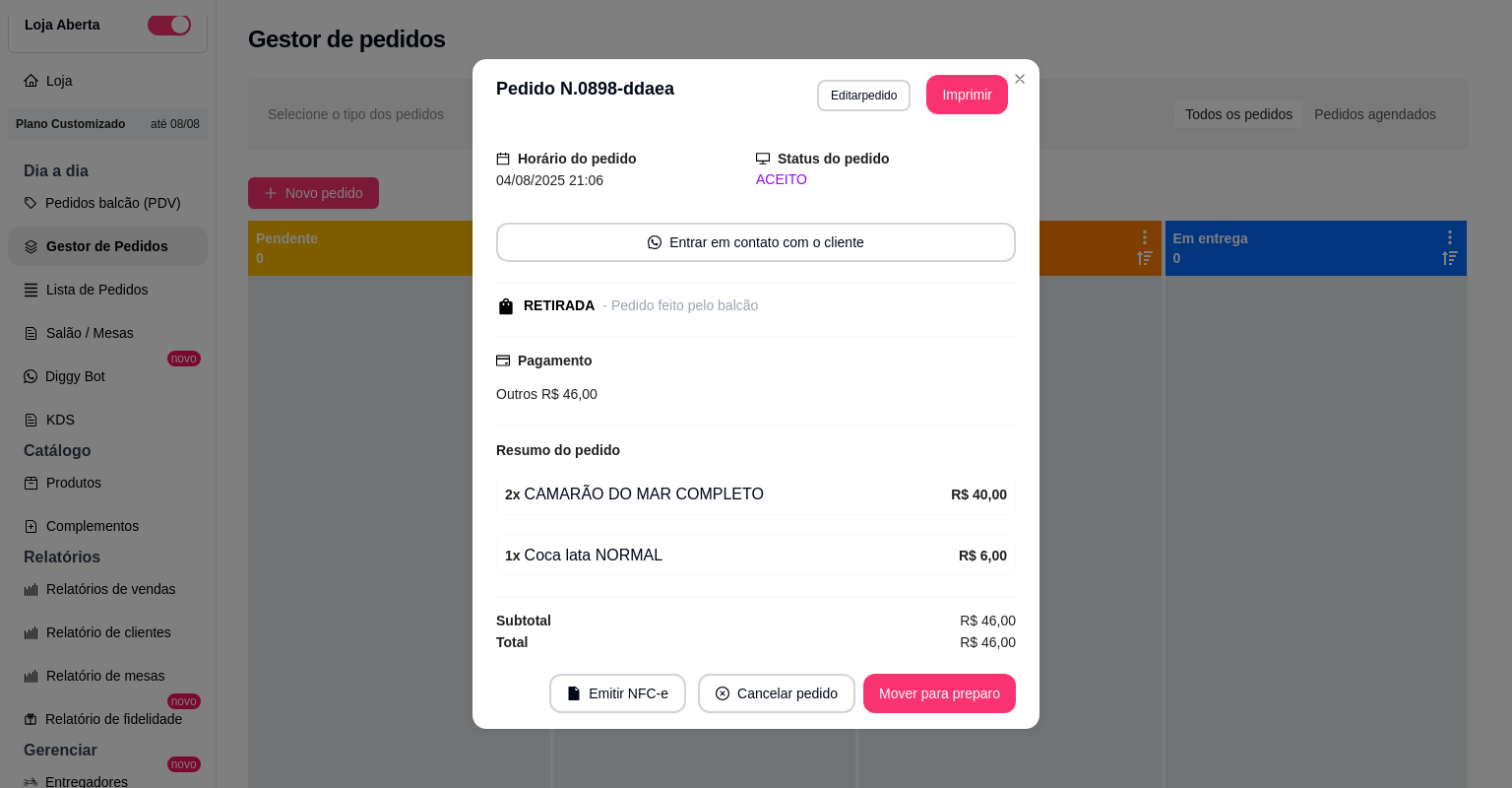 click on "Emitir NFC-e Cancelar pedido Mover para preparo" at bounding box center [756, 693] 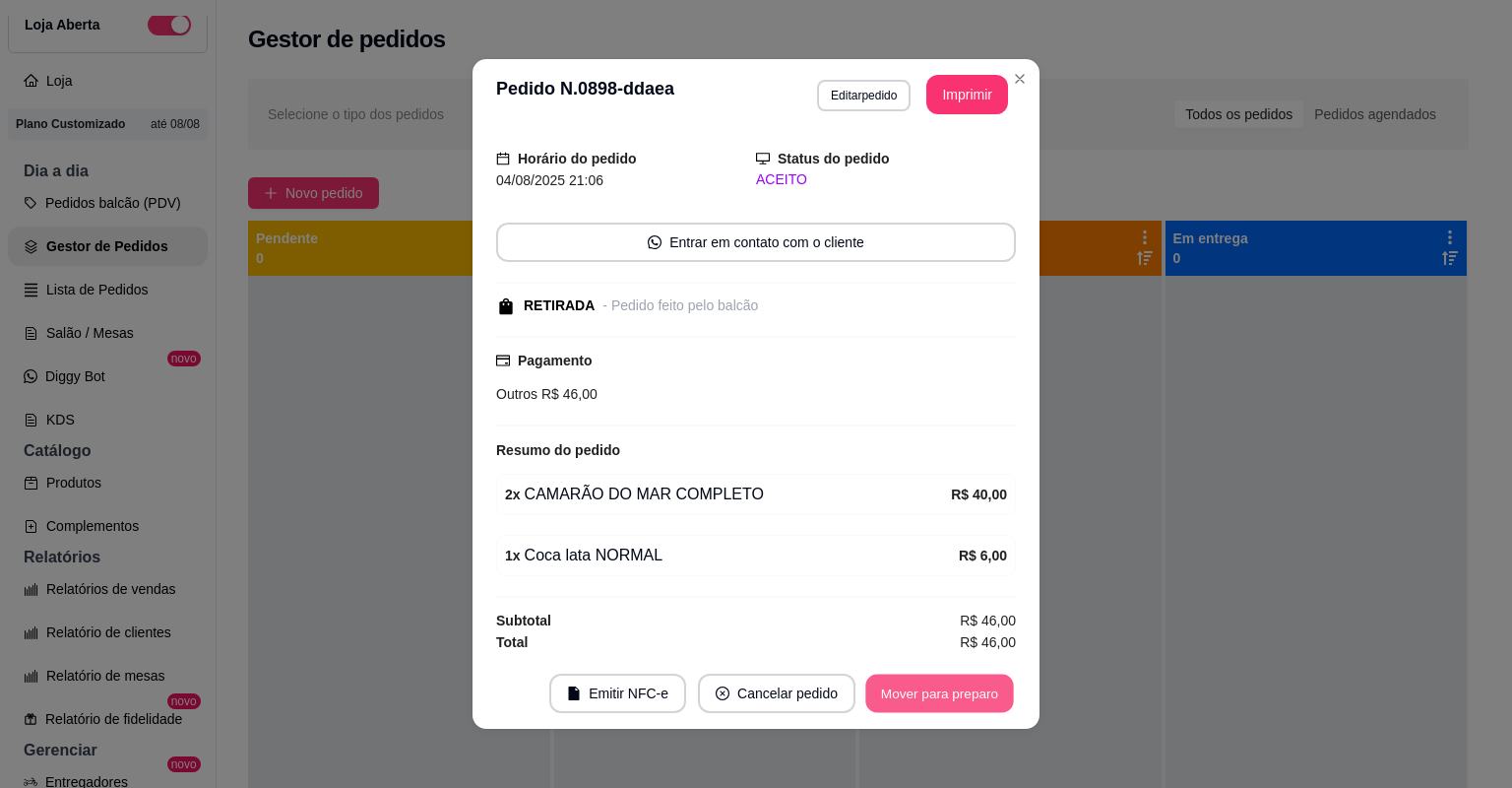 click on "Mover para preparo" at bounding box center [939, 693] 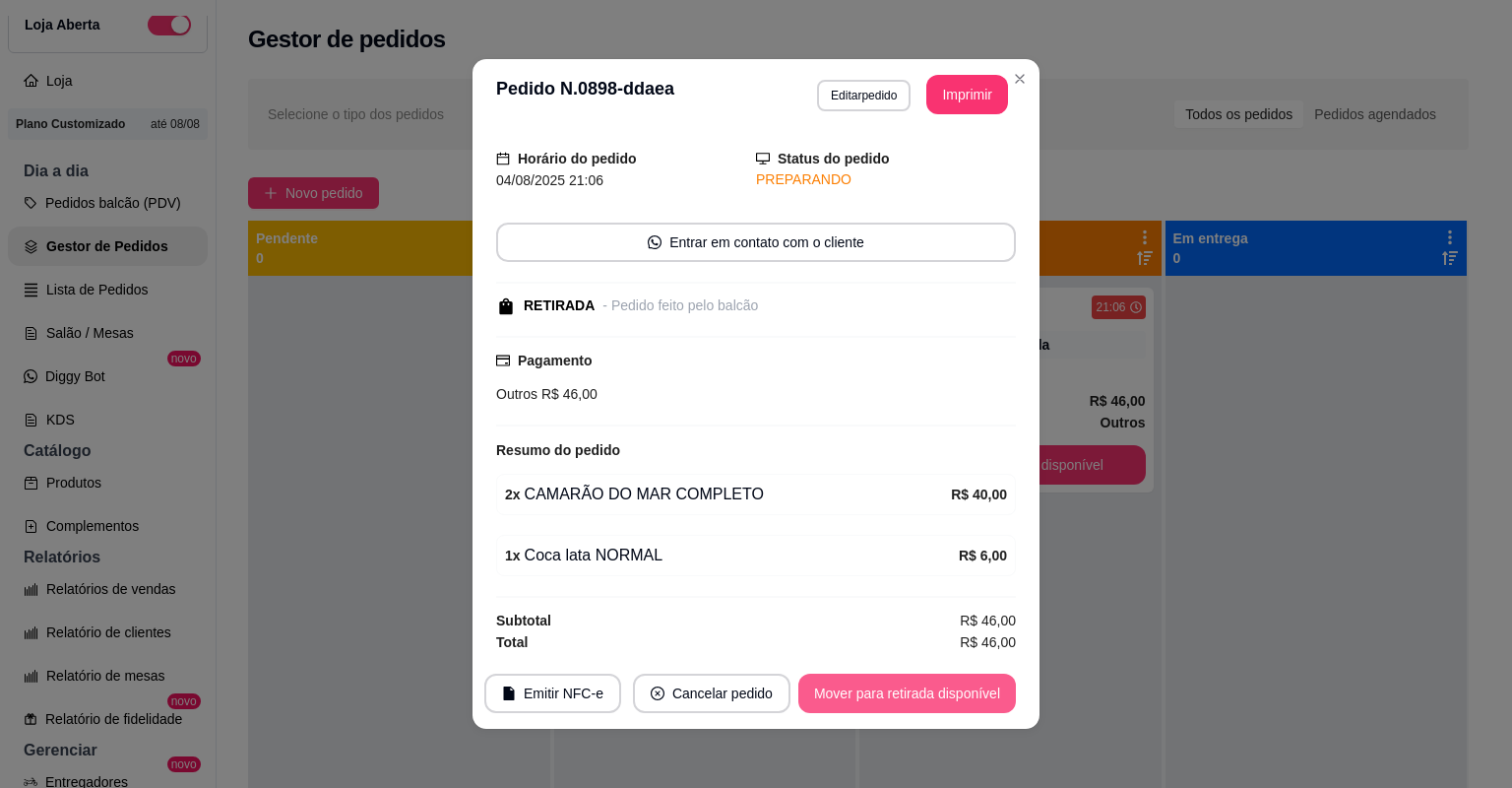 click on "Mover para retirada disponível" at bounding box center [907, 693] 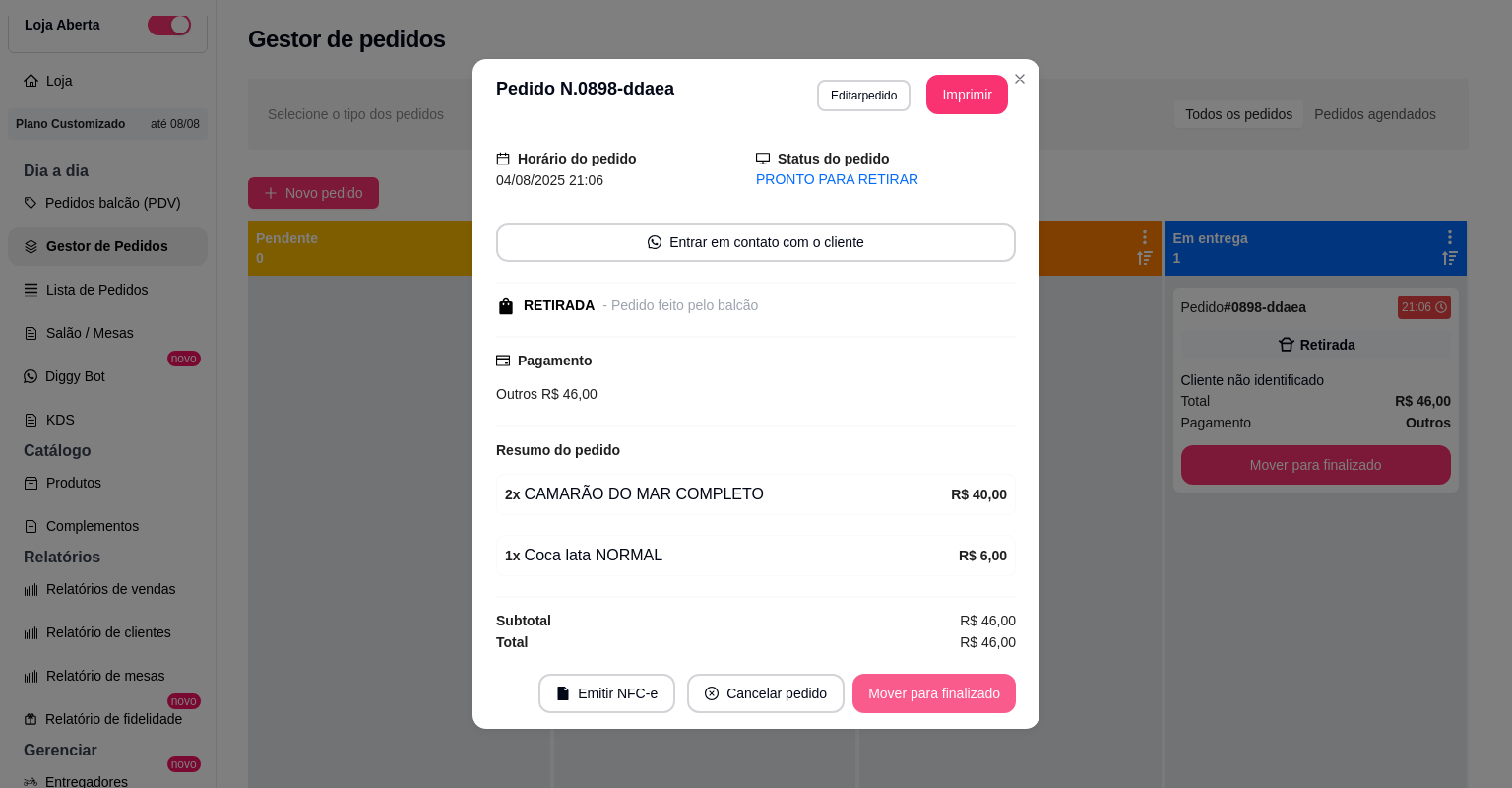click on "Mover para finalizado" at bounding box center (934, 693) 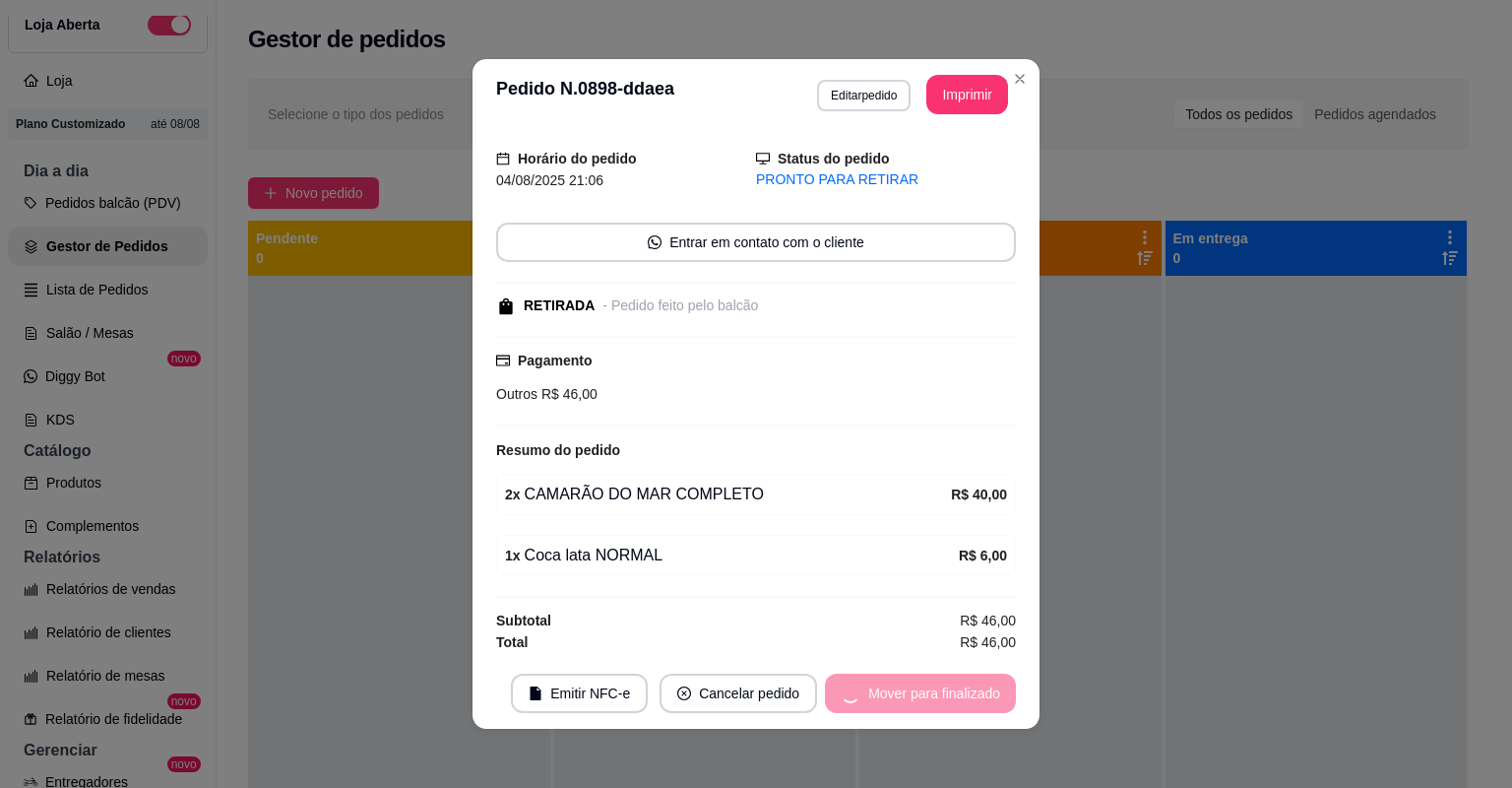 scroll, scrollTop: 0, scrollLeft: 0, axis: both 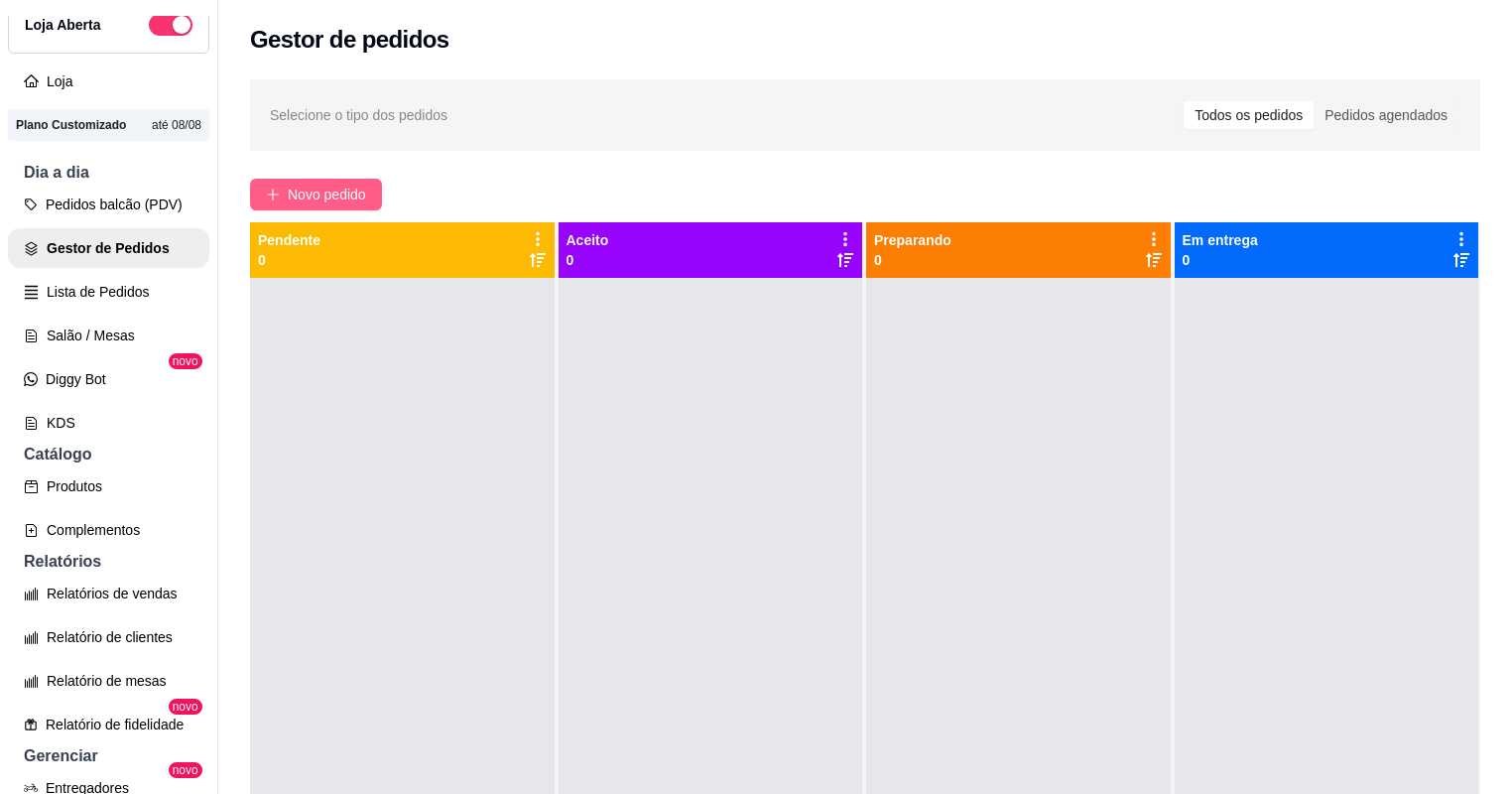 click on "Novo pedido" at bounding box center [326, 195] 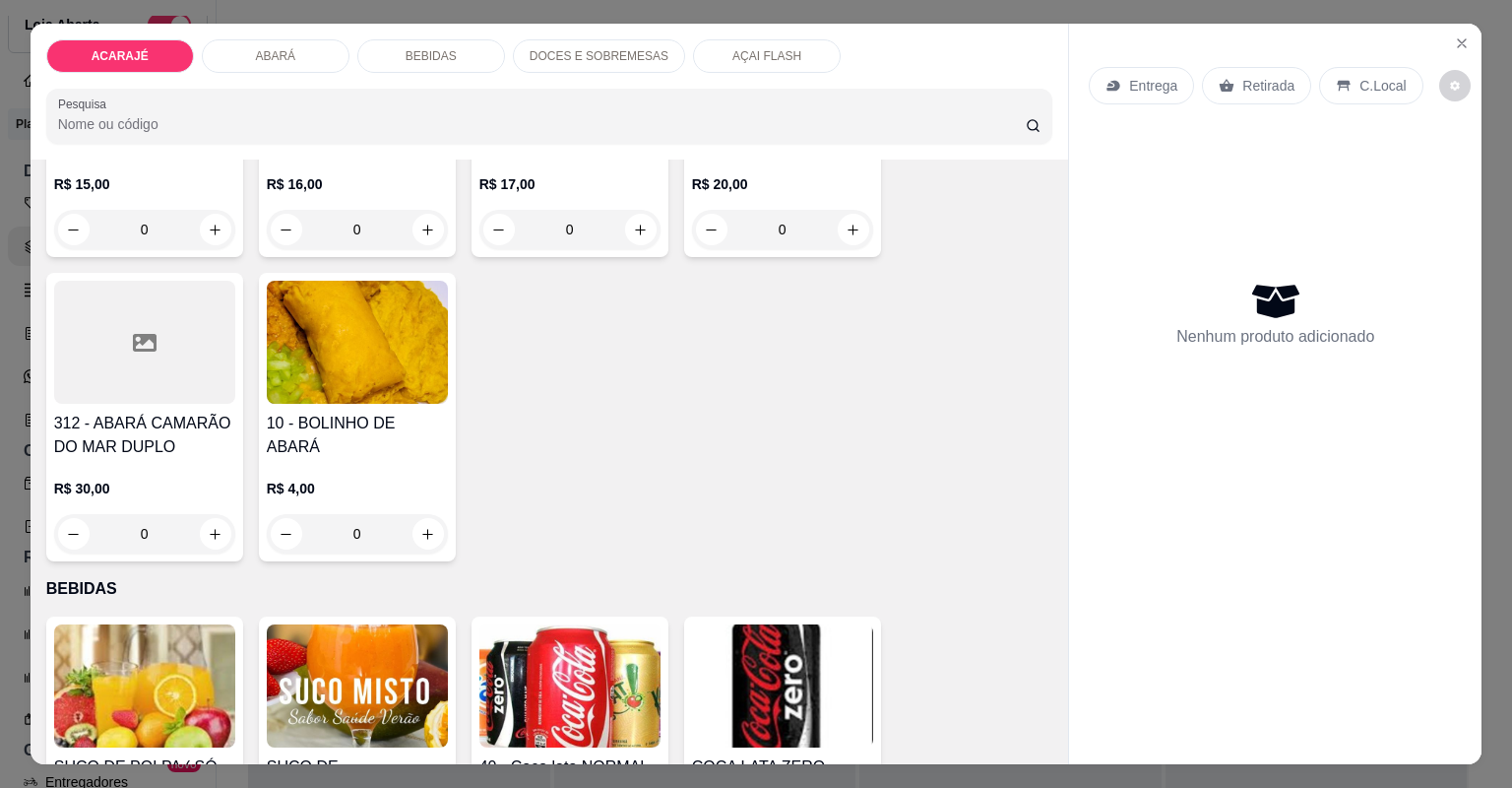 scroll, scrollTop: 1418, scrollLeft: 0, axis: vertical 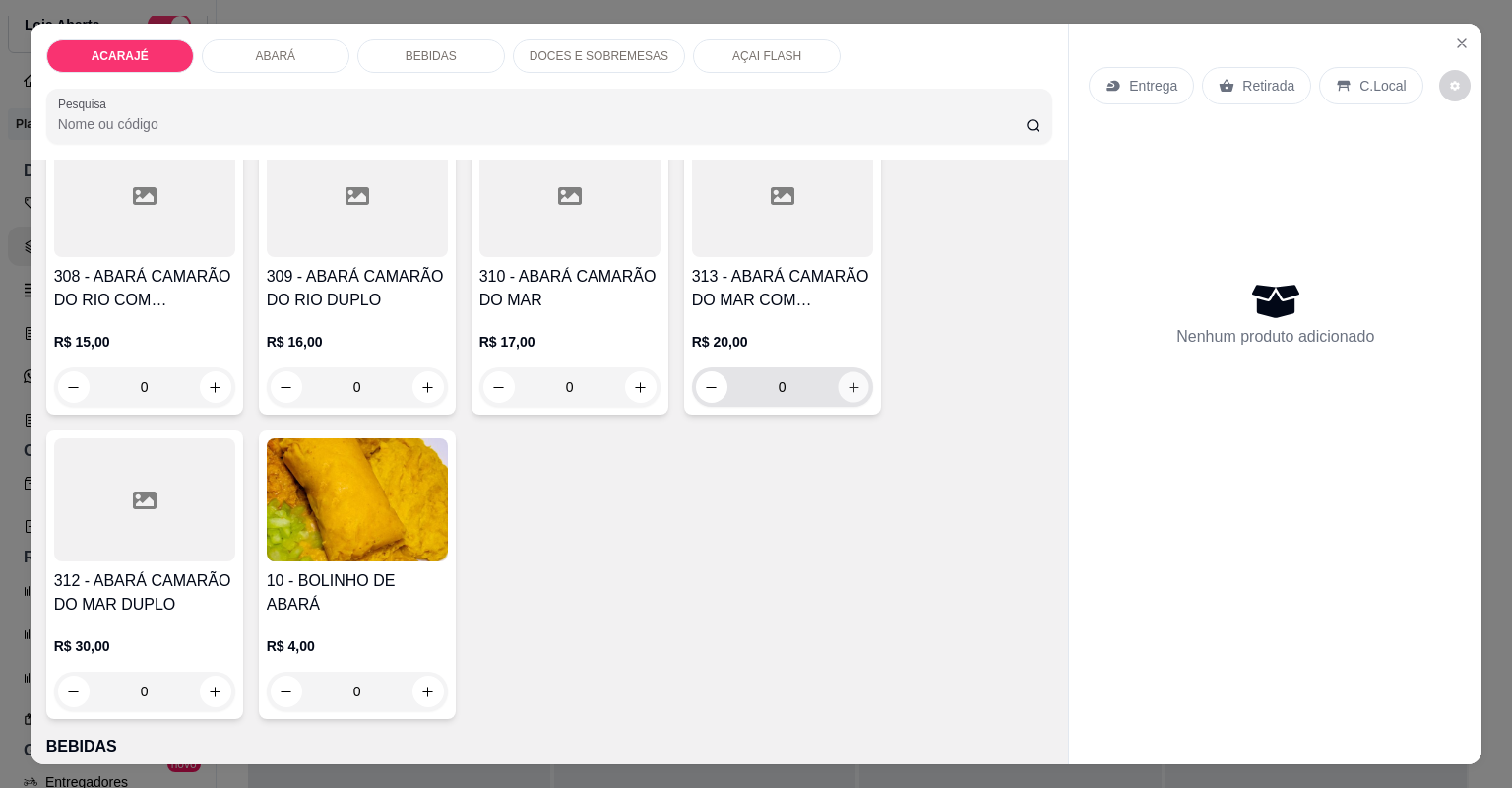 click at bounding box center [852, 386] 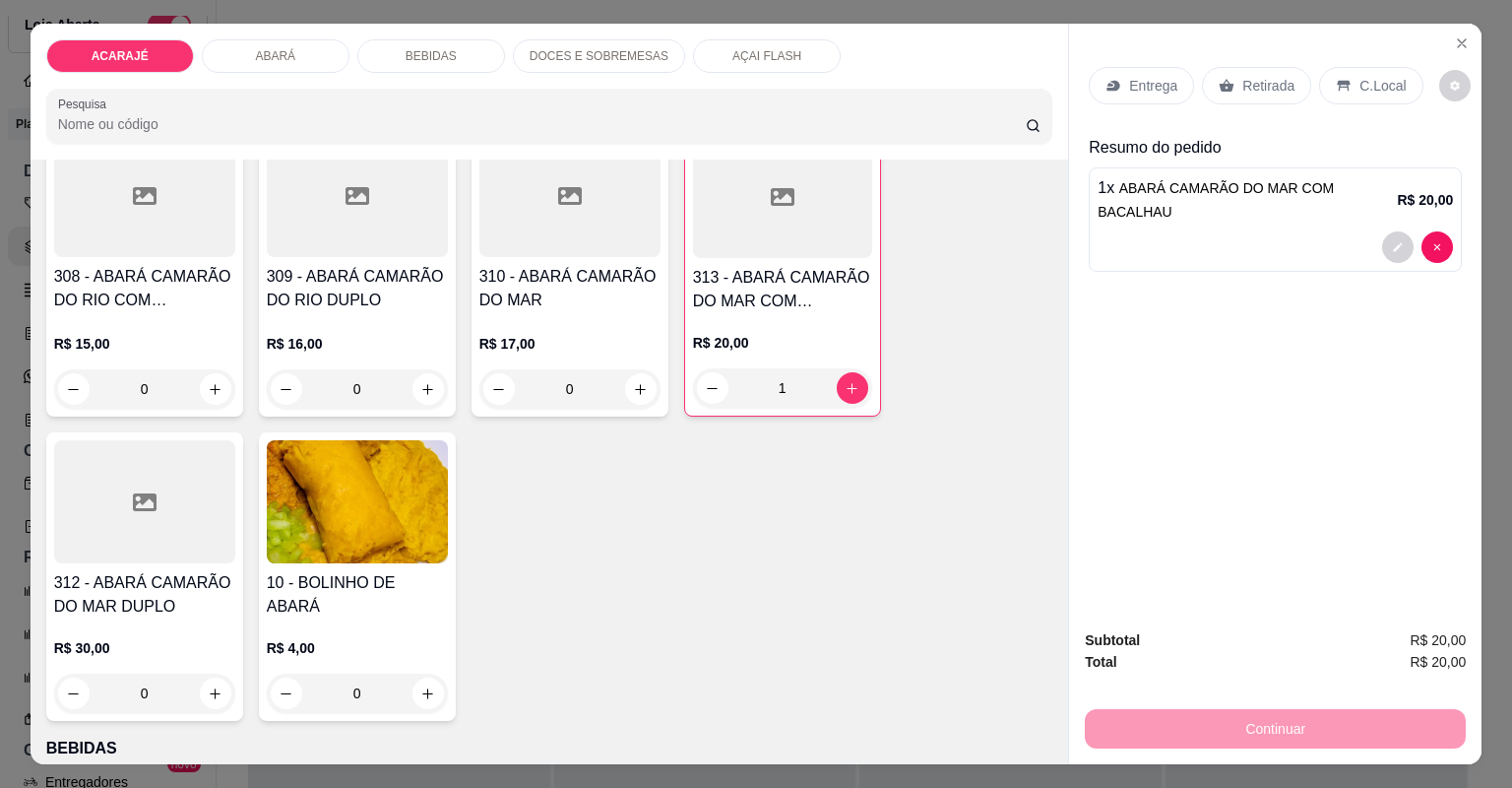 click on "Retirada" at bounding box center (1268, 86) 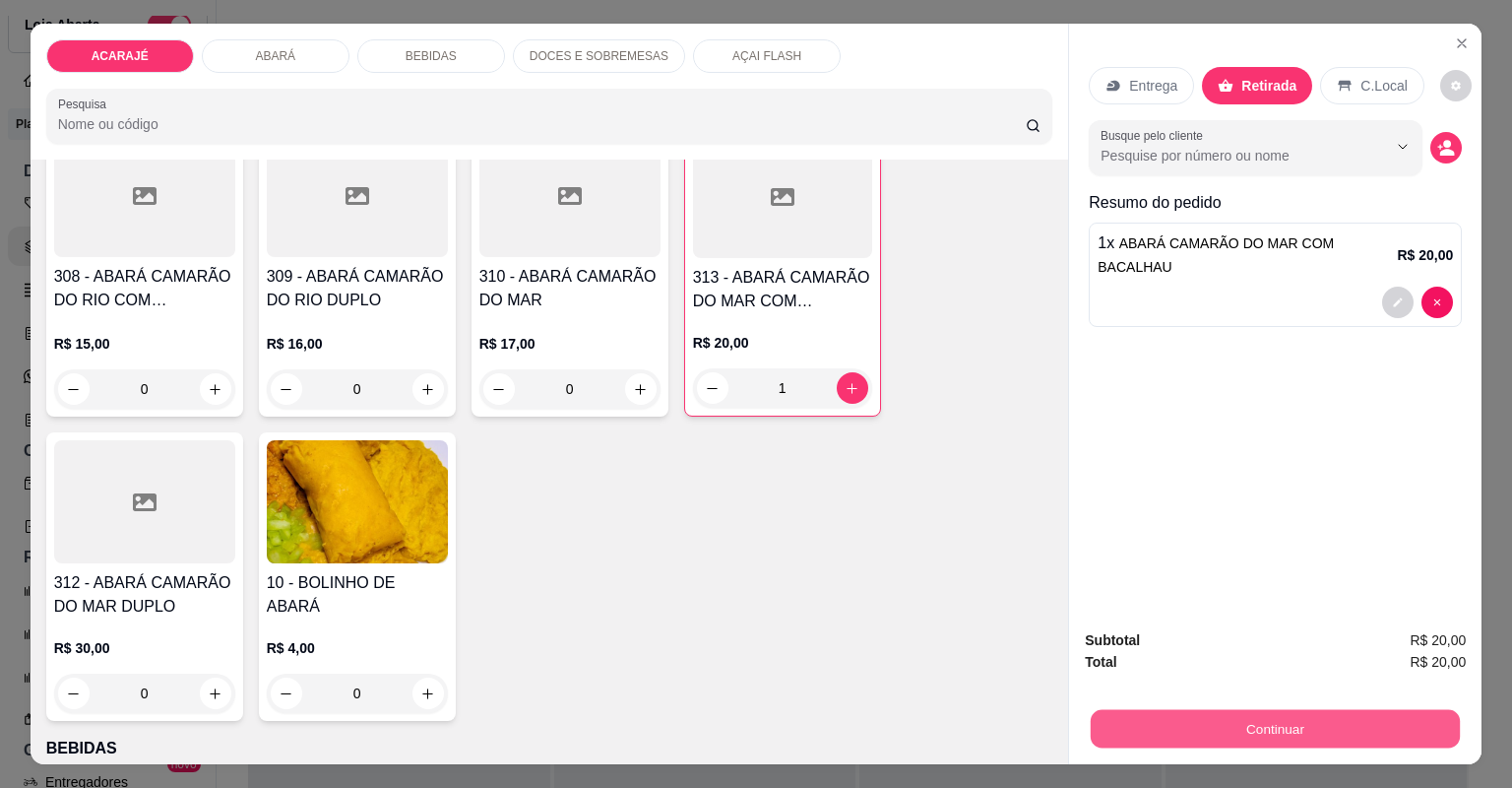 click on "Continuar" at bounding box center [1275, 729] 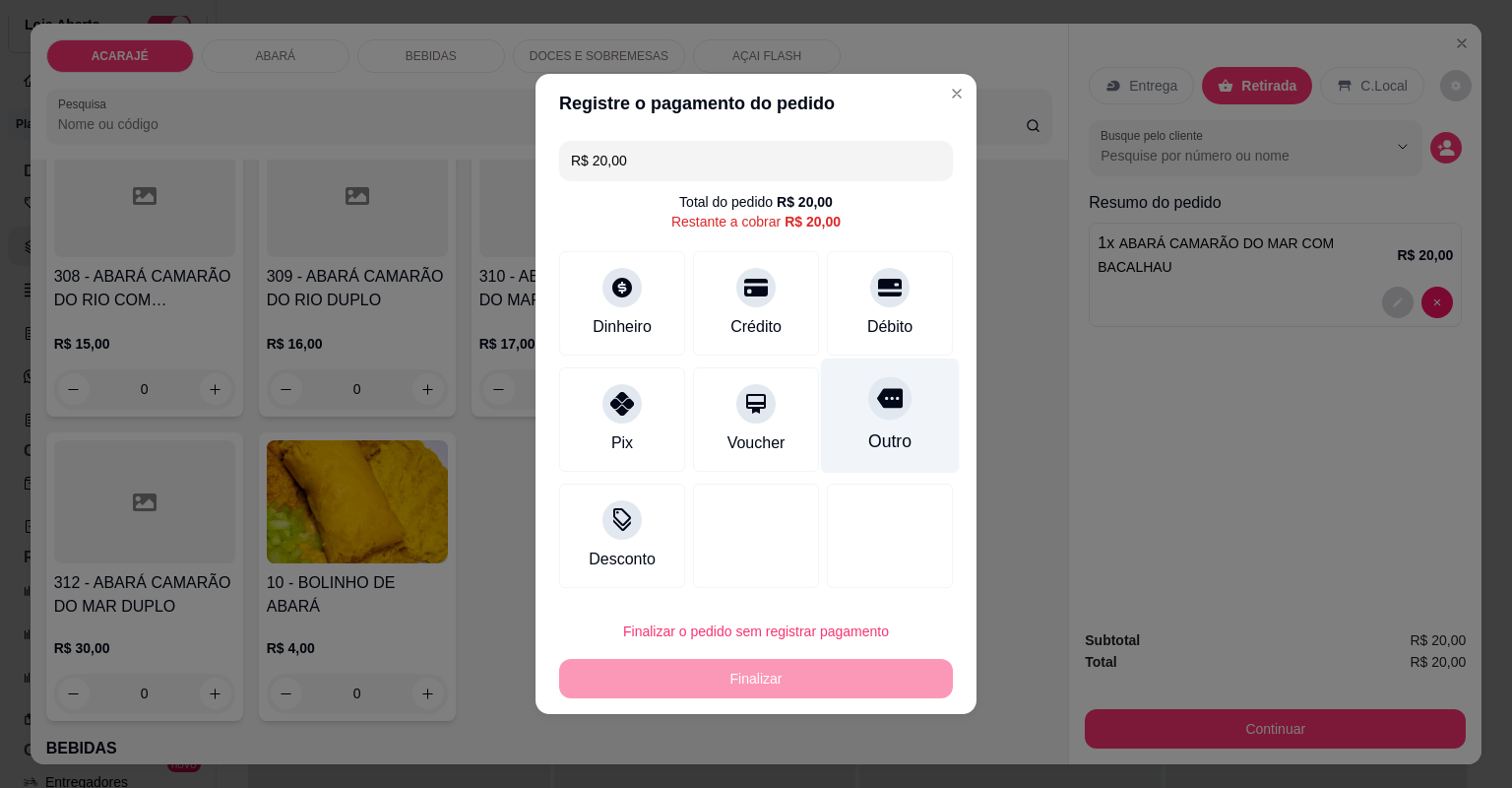 click at bounding box center (890, 398) 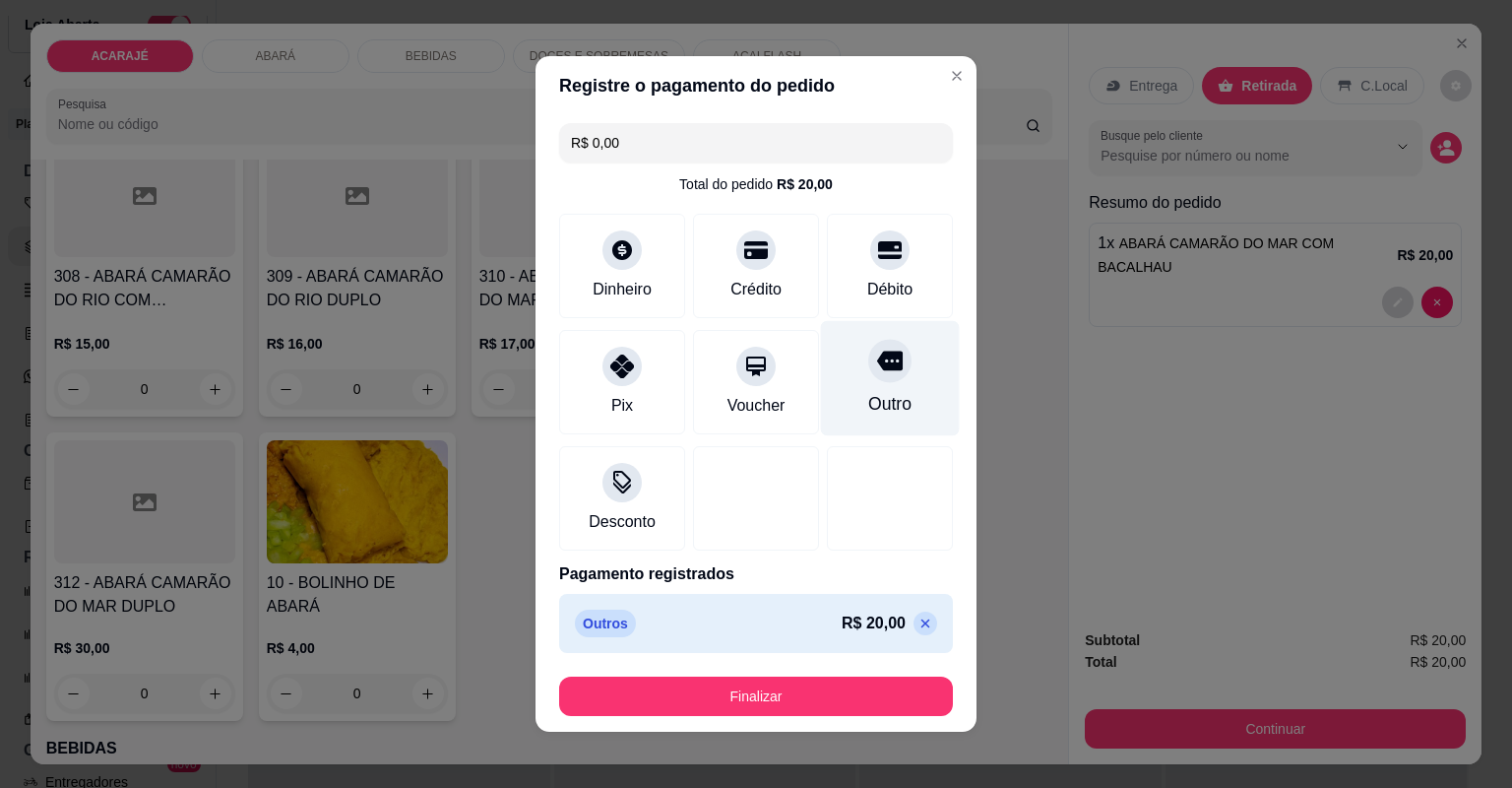type on "R$ 0,00" 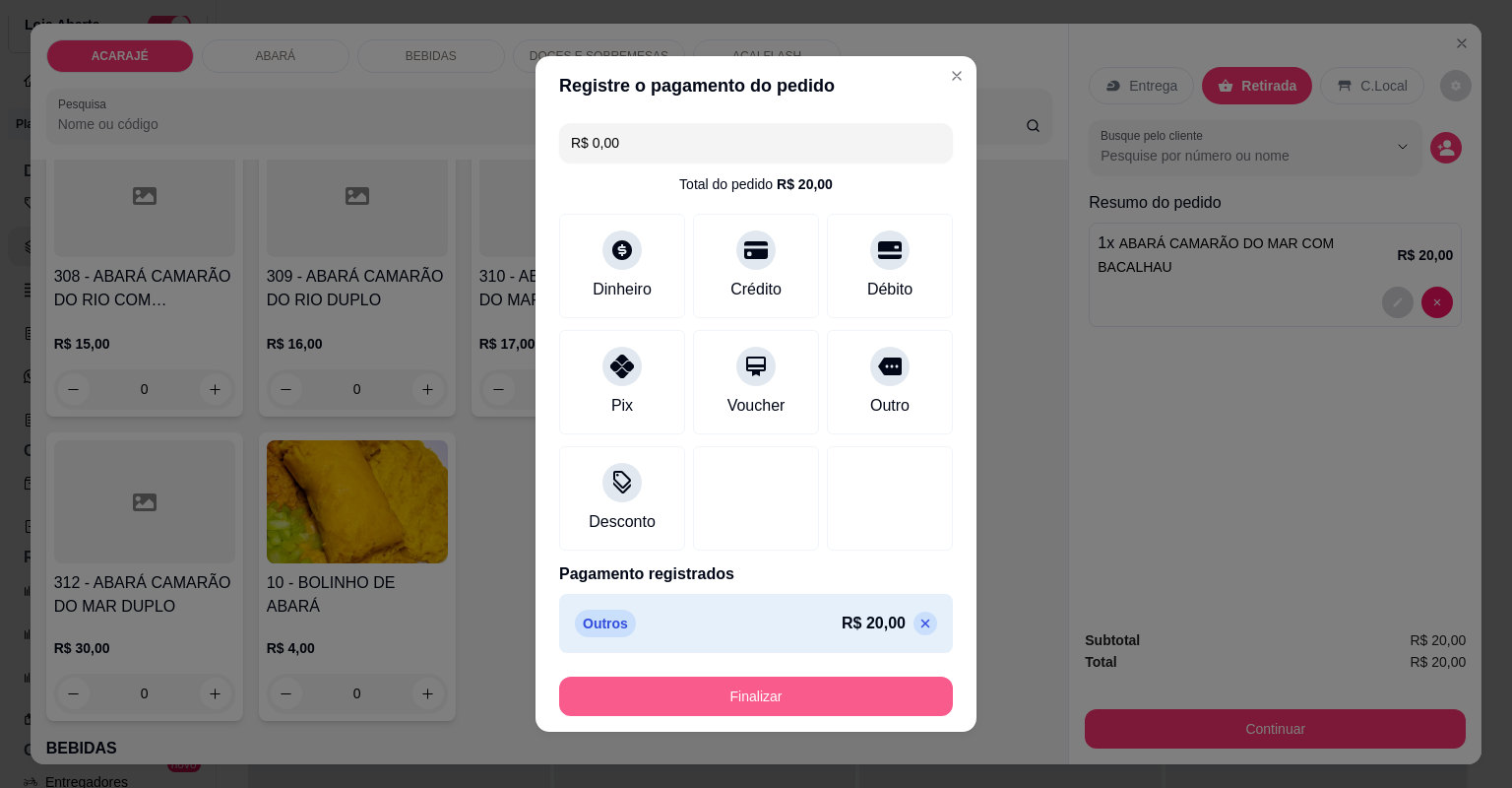 click on "Finalizar" at bounding box center (756, 696) 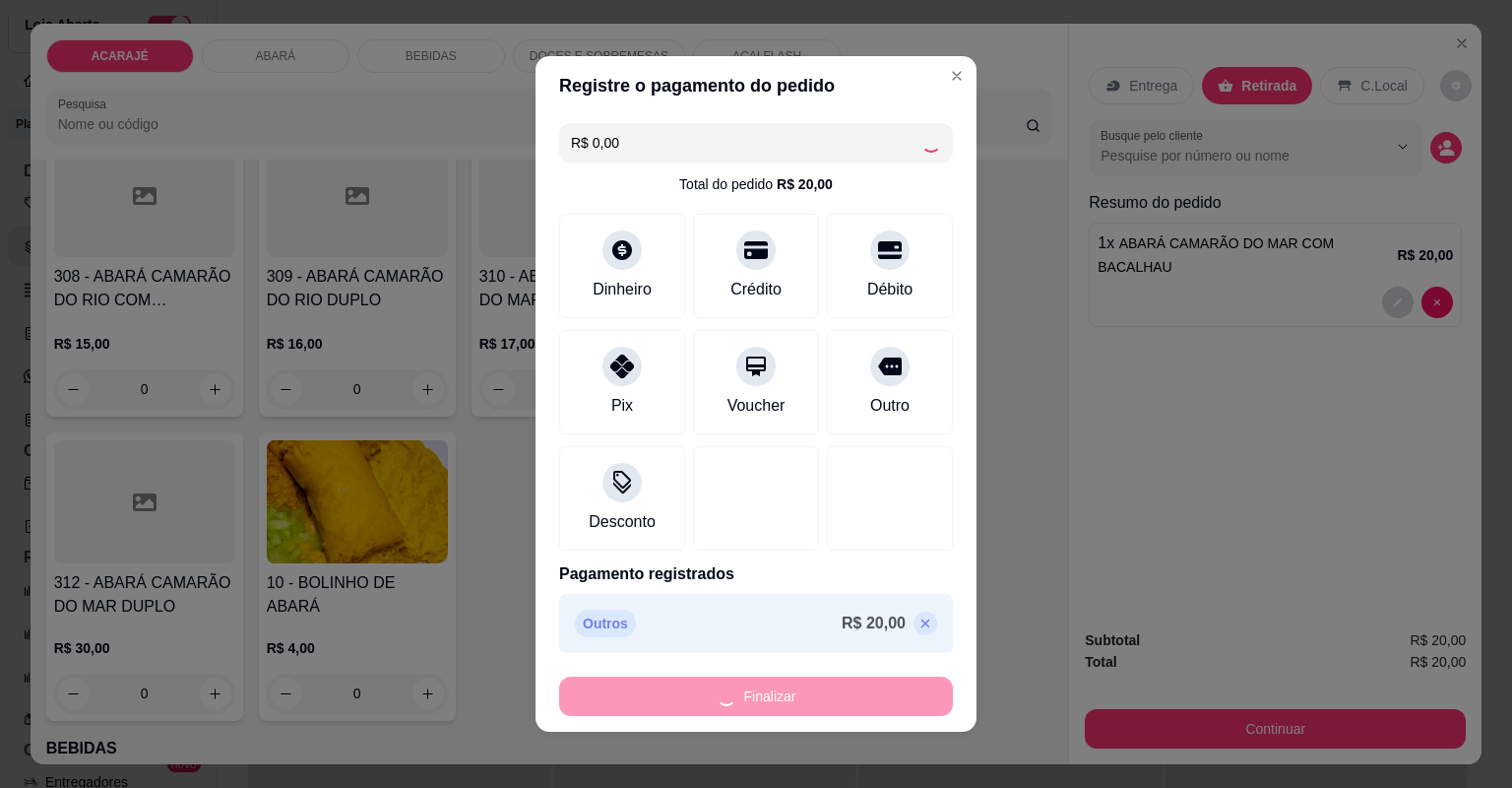 type on "0" 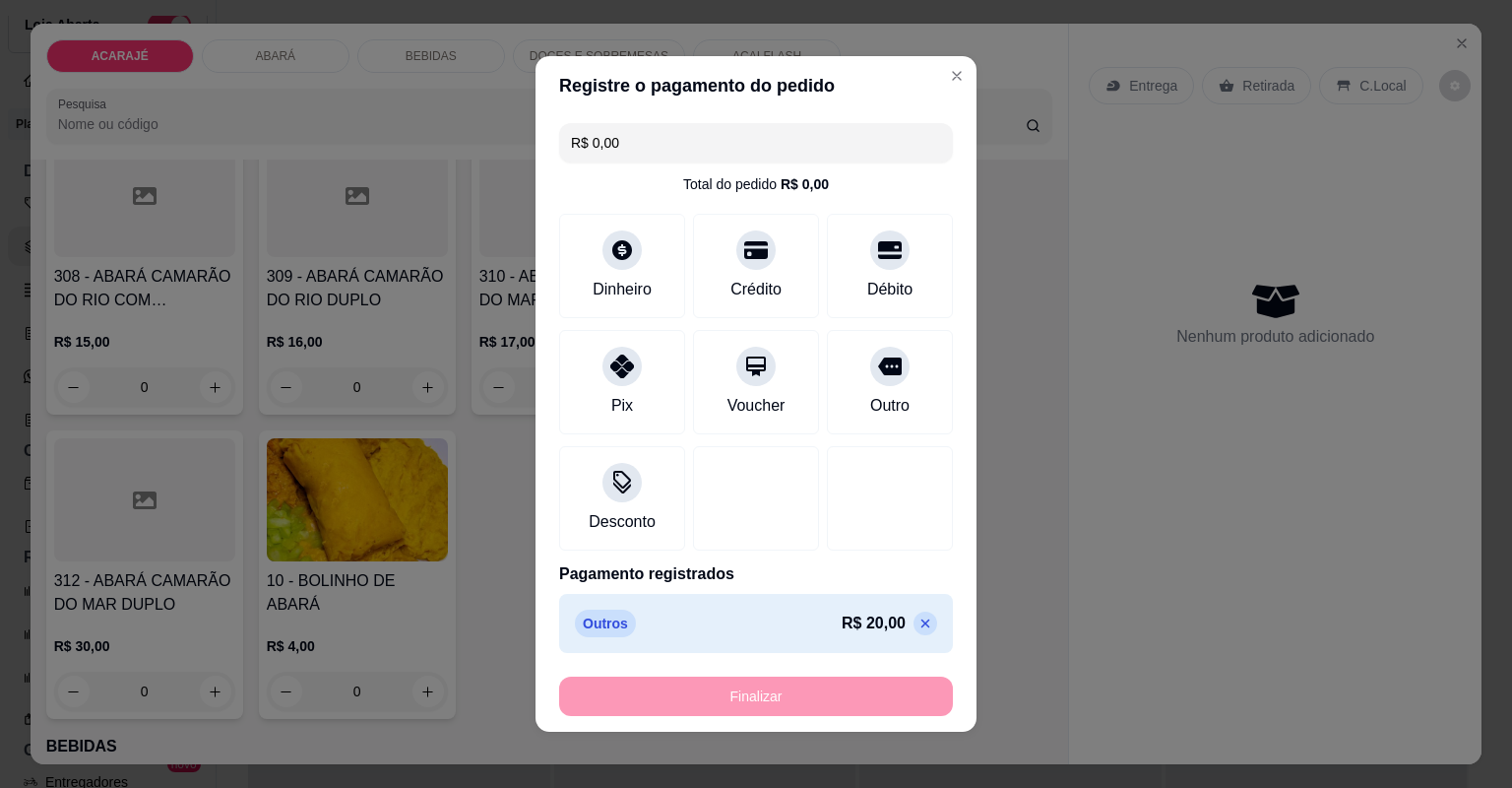 type on "-R$ 20,00" 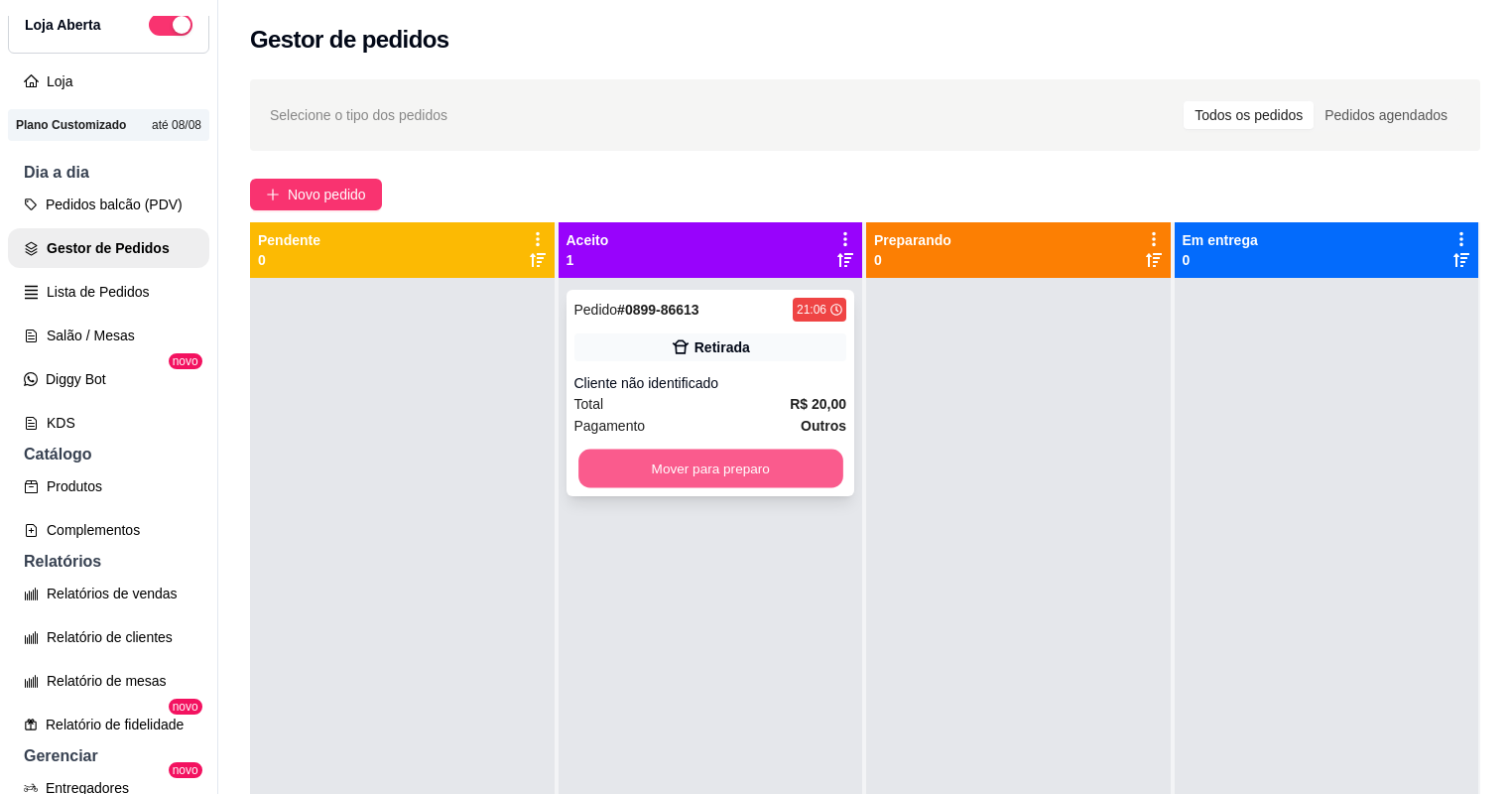 click on "Mover para preparo" at bounding box center [710, 468] 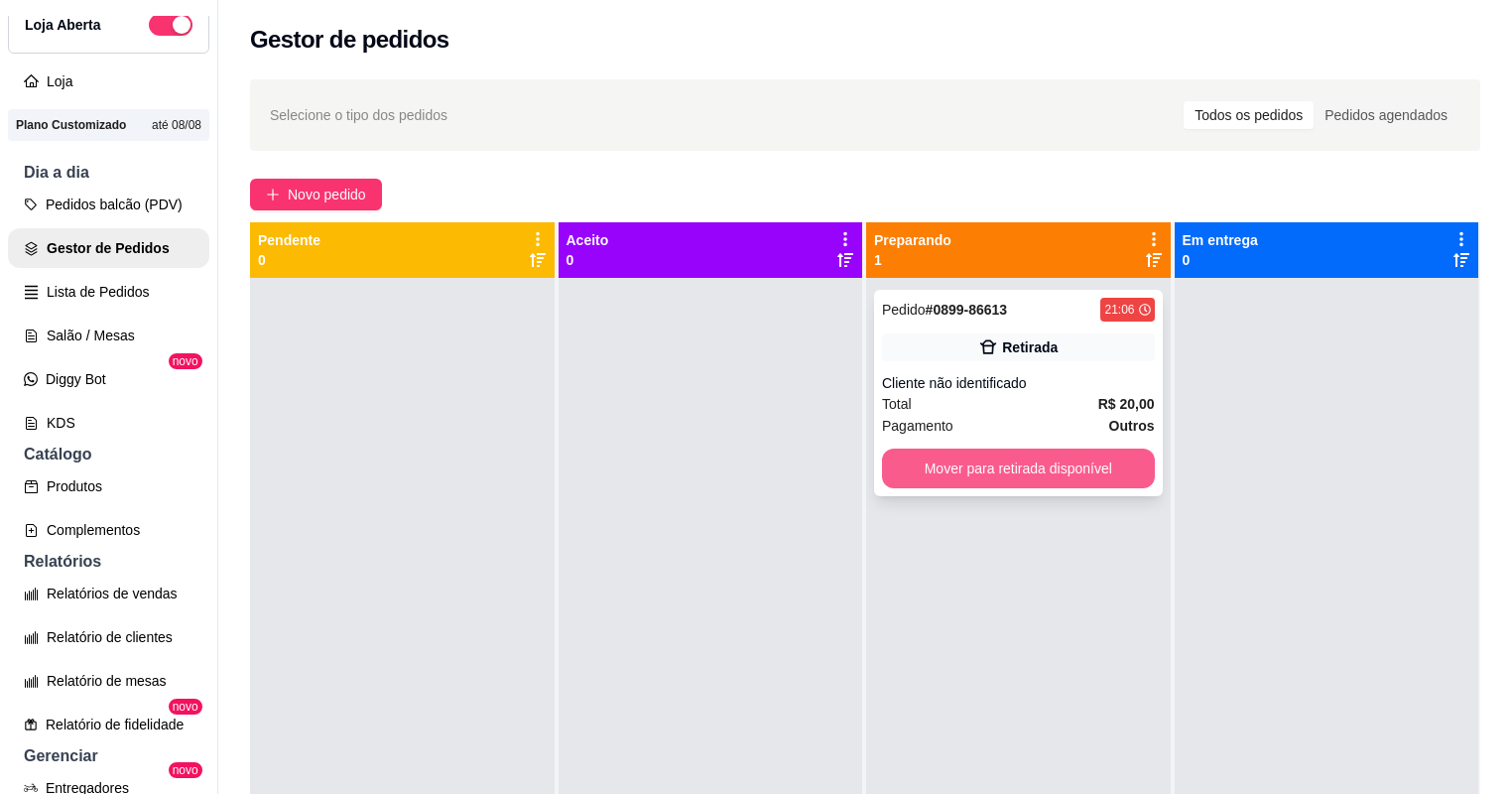 click on "Mover para retirada disponível" at bounding box center [1018, 468] 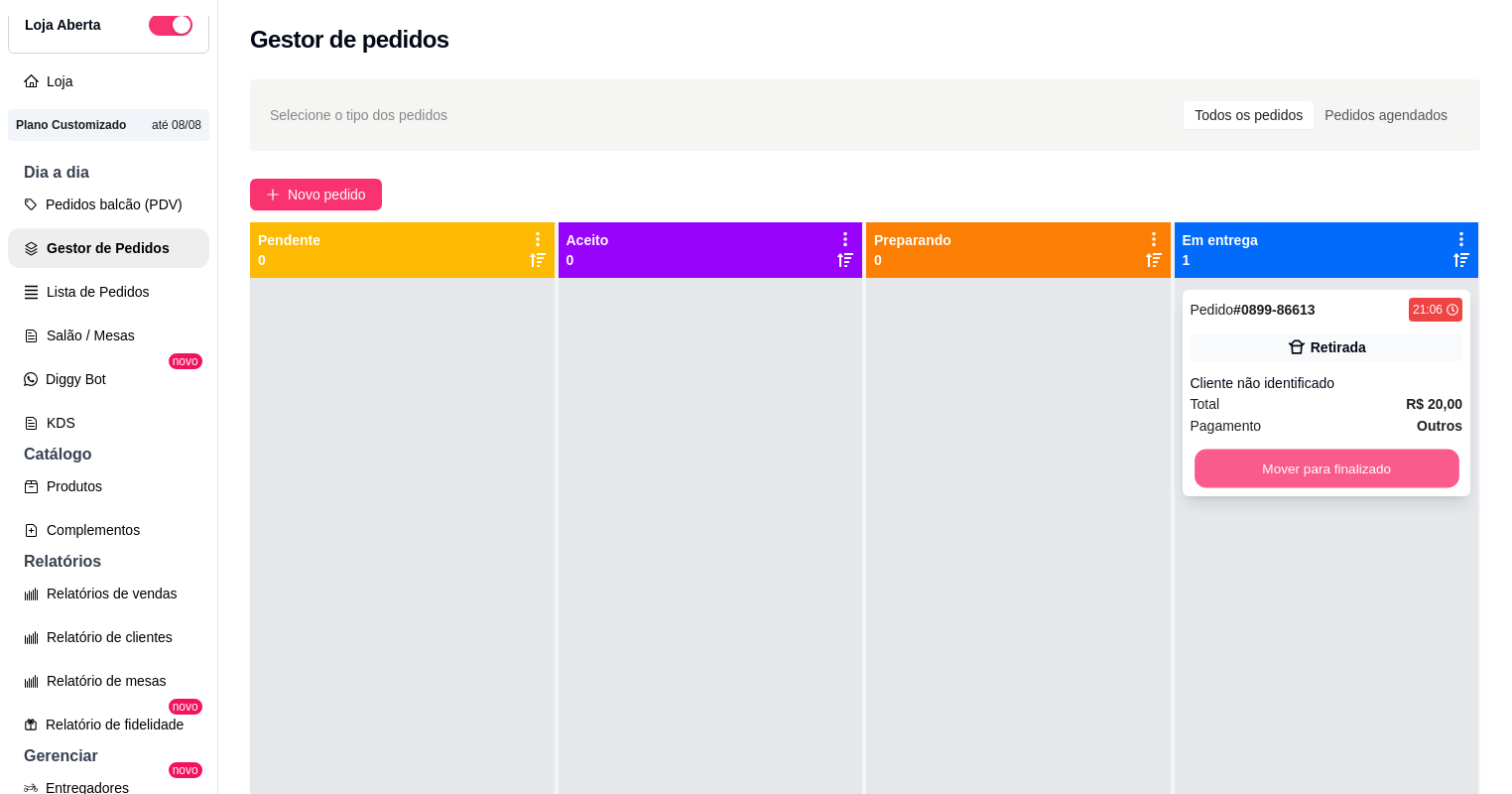 click on "Mover para finalizado" at bounding box center (1326, 468) 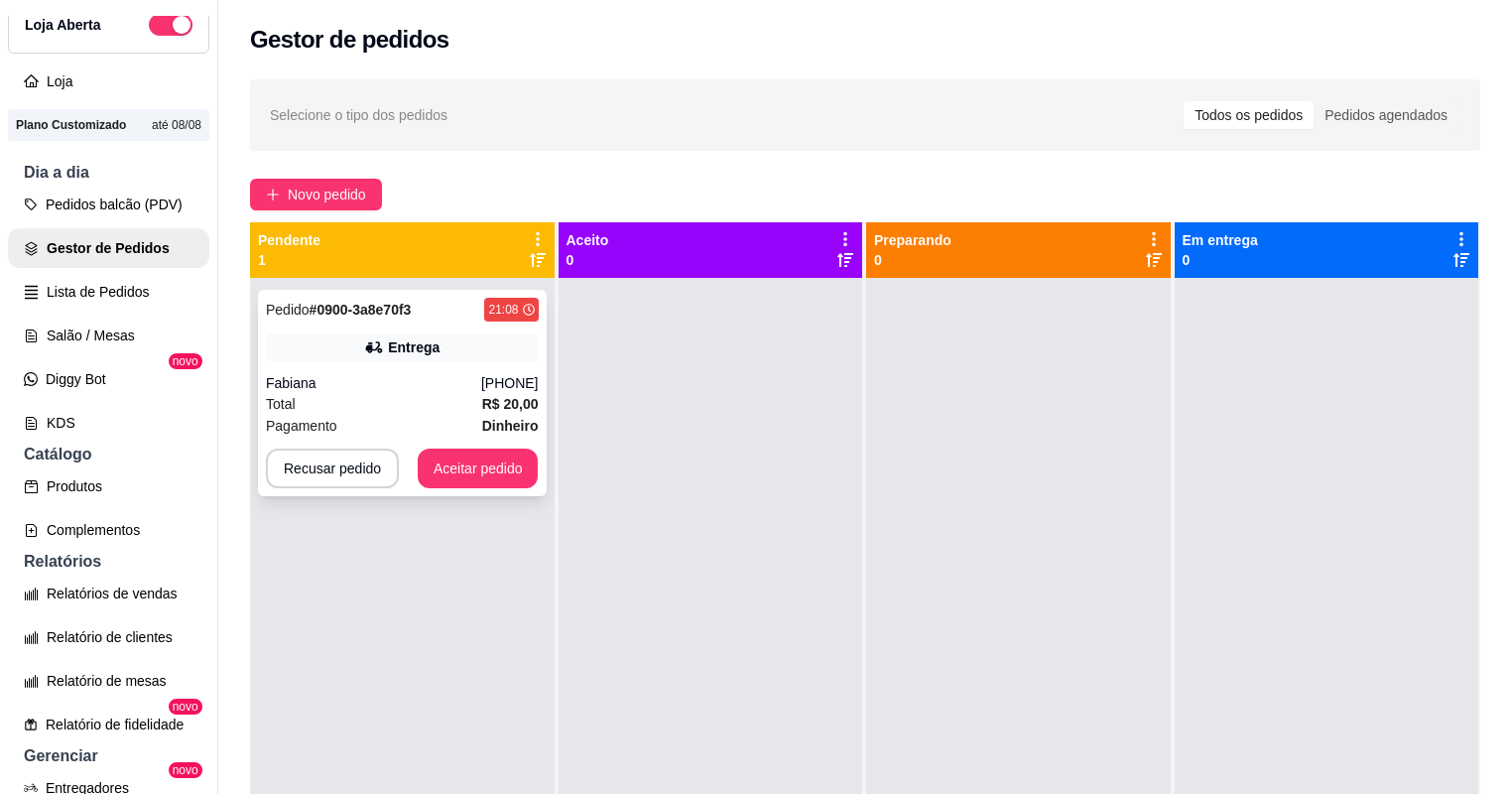 click on "Total R$ 20,00" at bounding box center [402, 404] 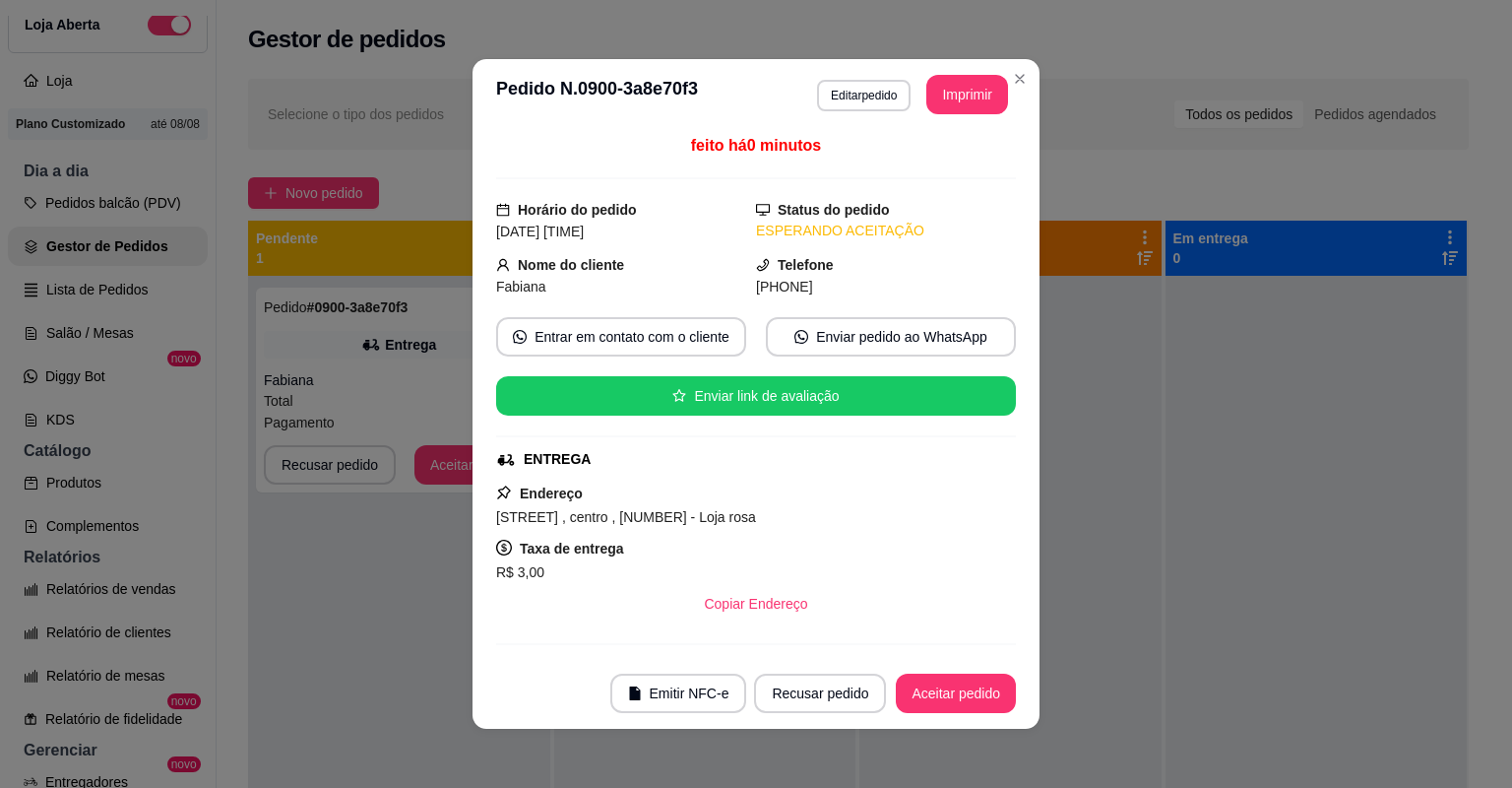 scroll, scrollTop: 0, scrollLeft: 0, axis: both 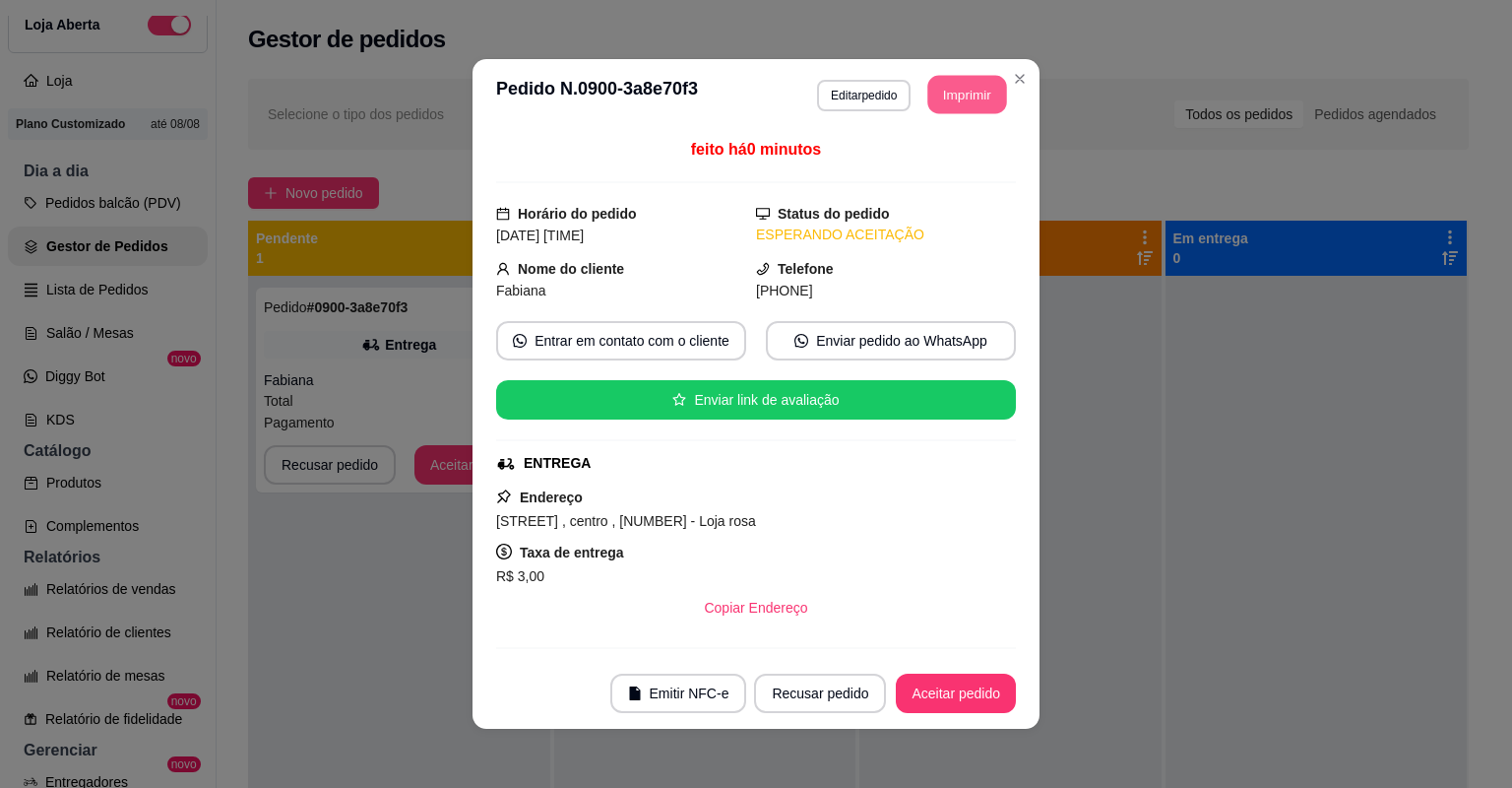 click on "Imprimir" at bounding box center [968, 95] 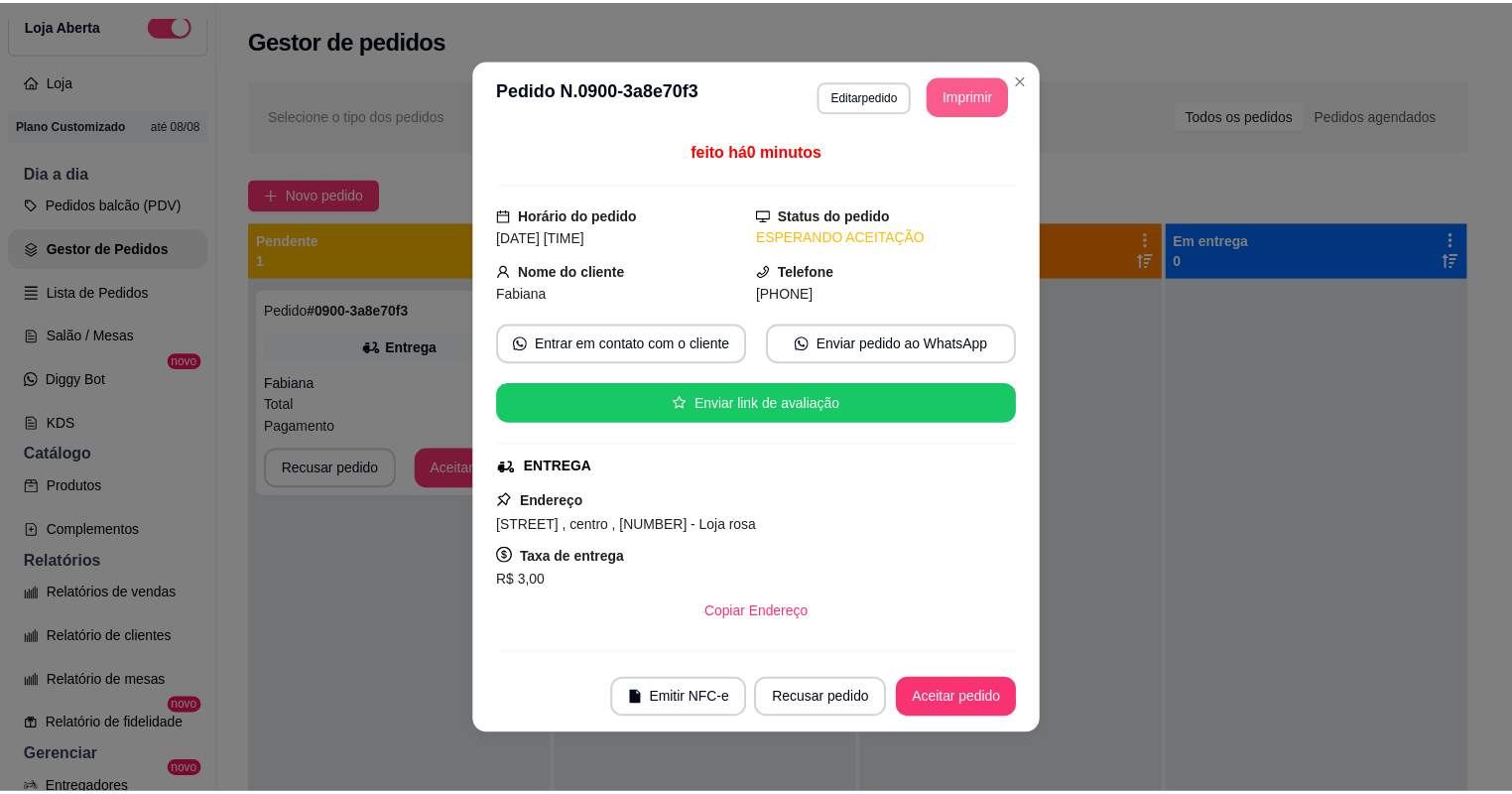 scroll, scrollTop: 0, scrollLeft: 0, axis: both 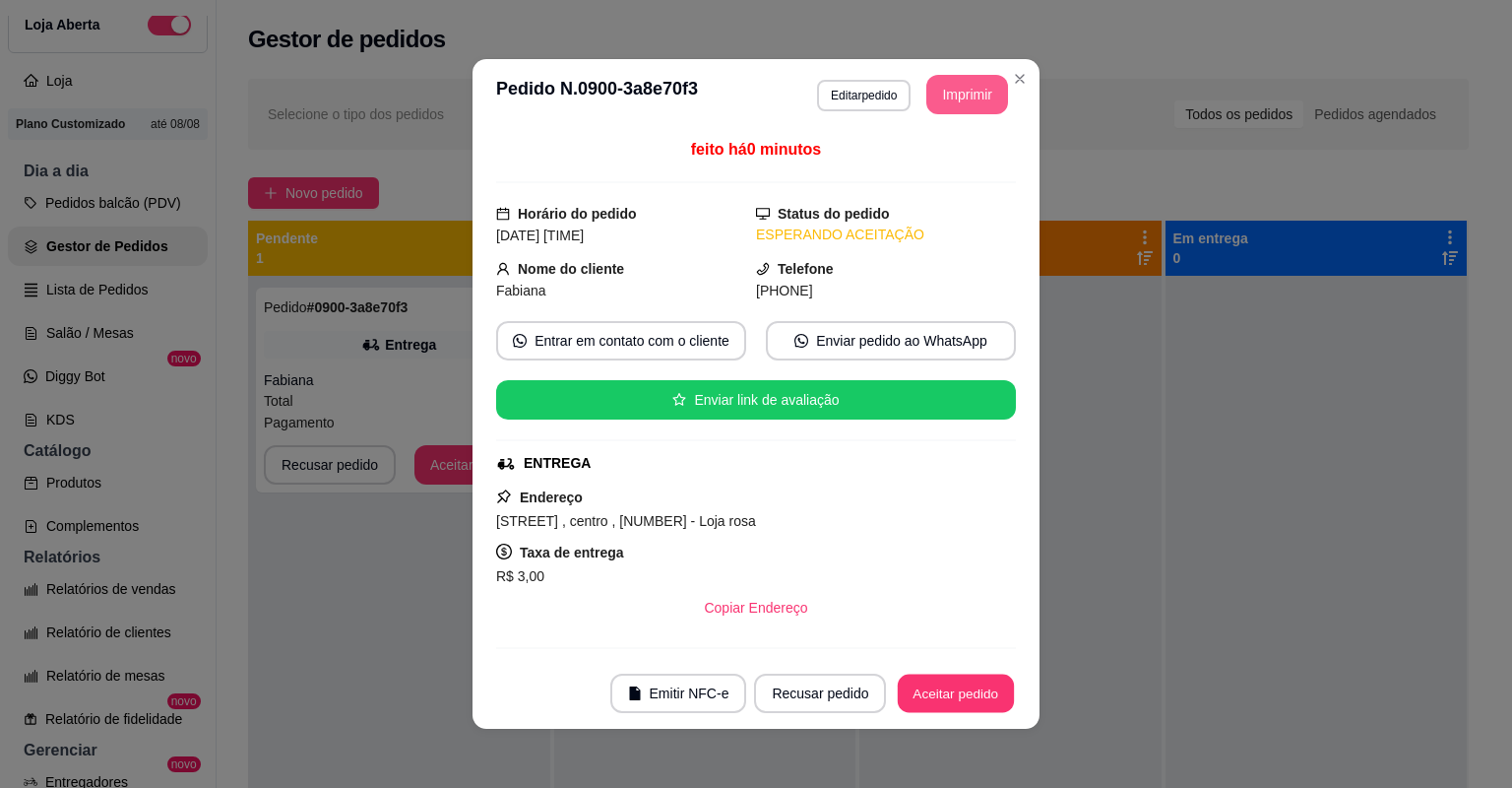 click on "Aceitar pedido" at bounding box center (956, 693) 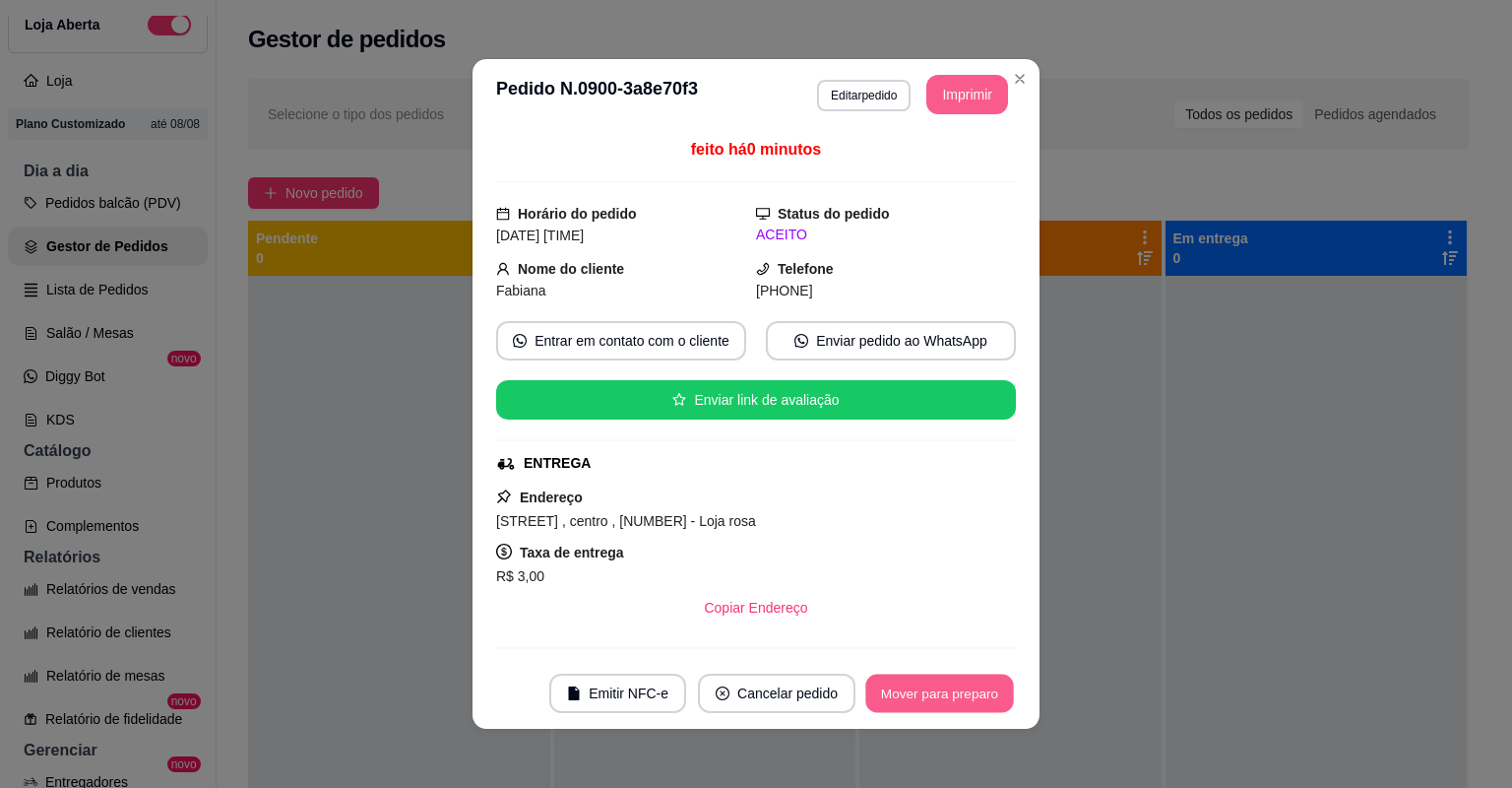click on "Mover para preparo" at bounding box center (939, 693) 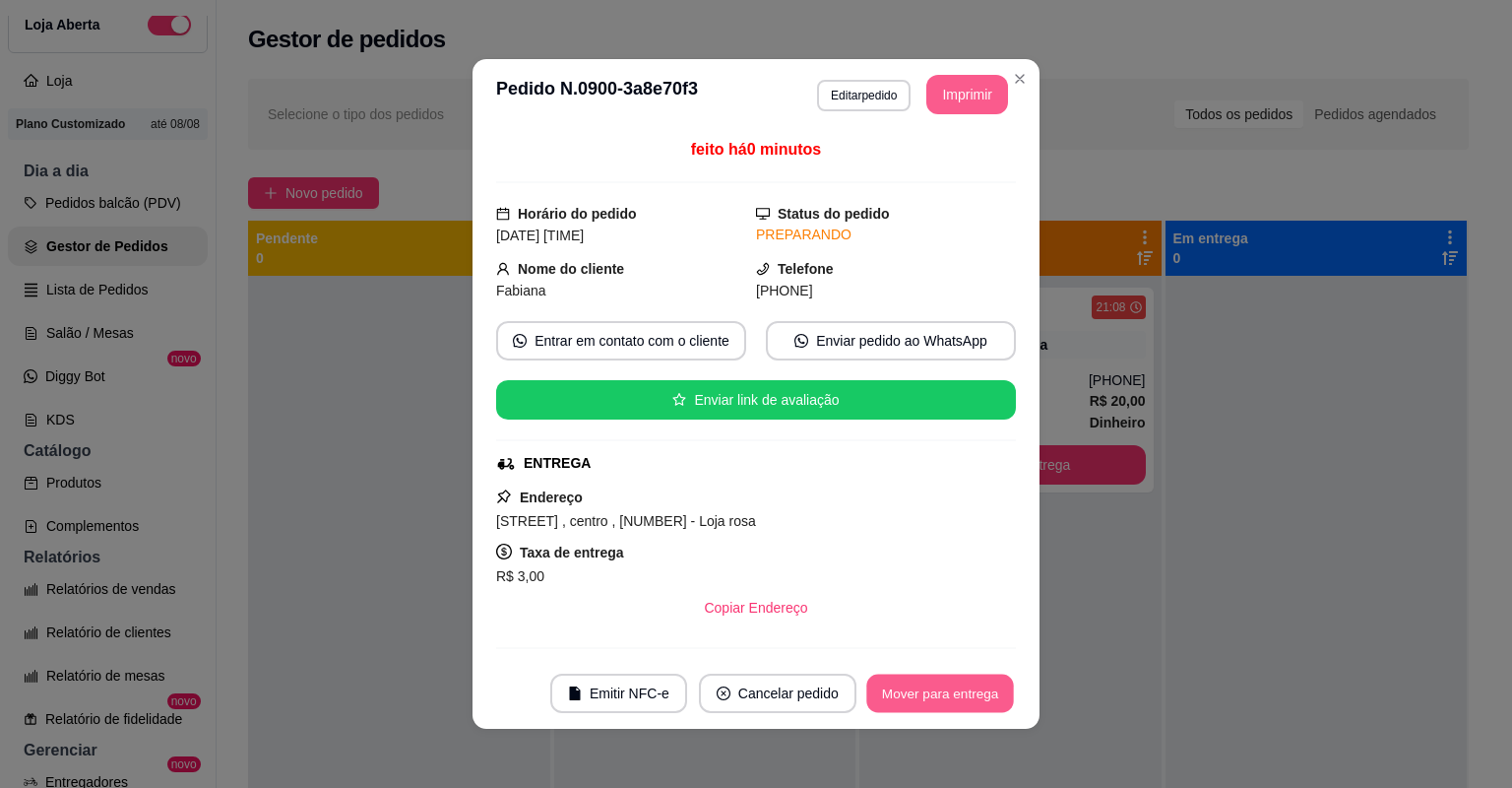 click on "Mover para entrega" at bounding box center (940, 693) 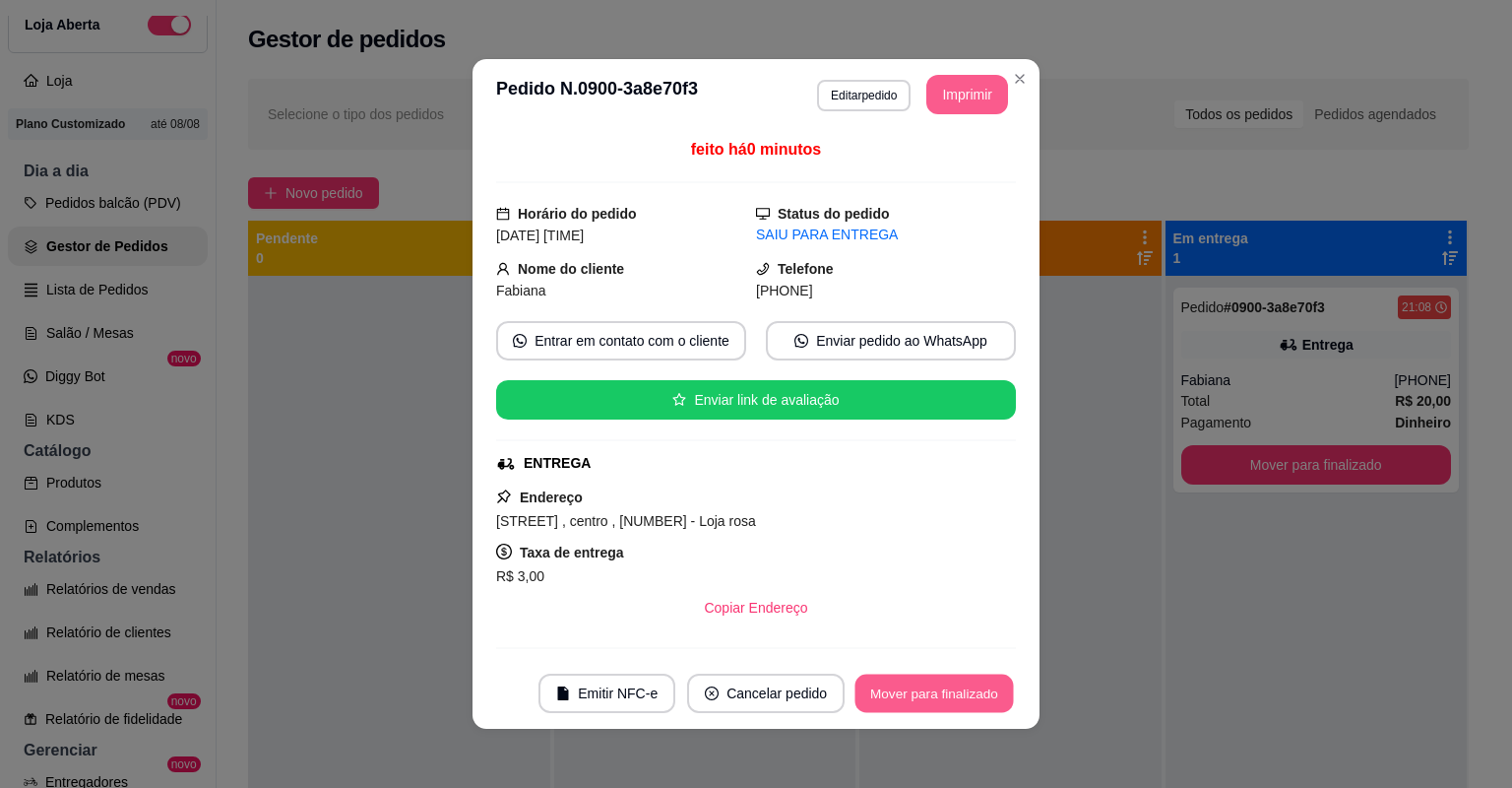 click on "Mover para finalizado" at bounding box center (934, 693) 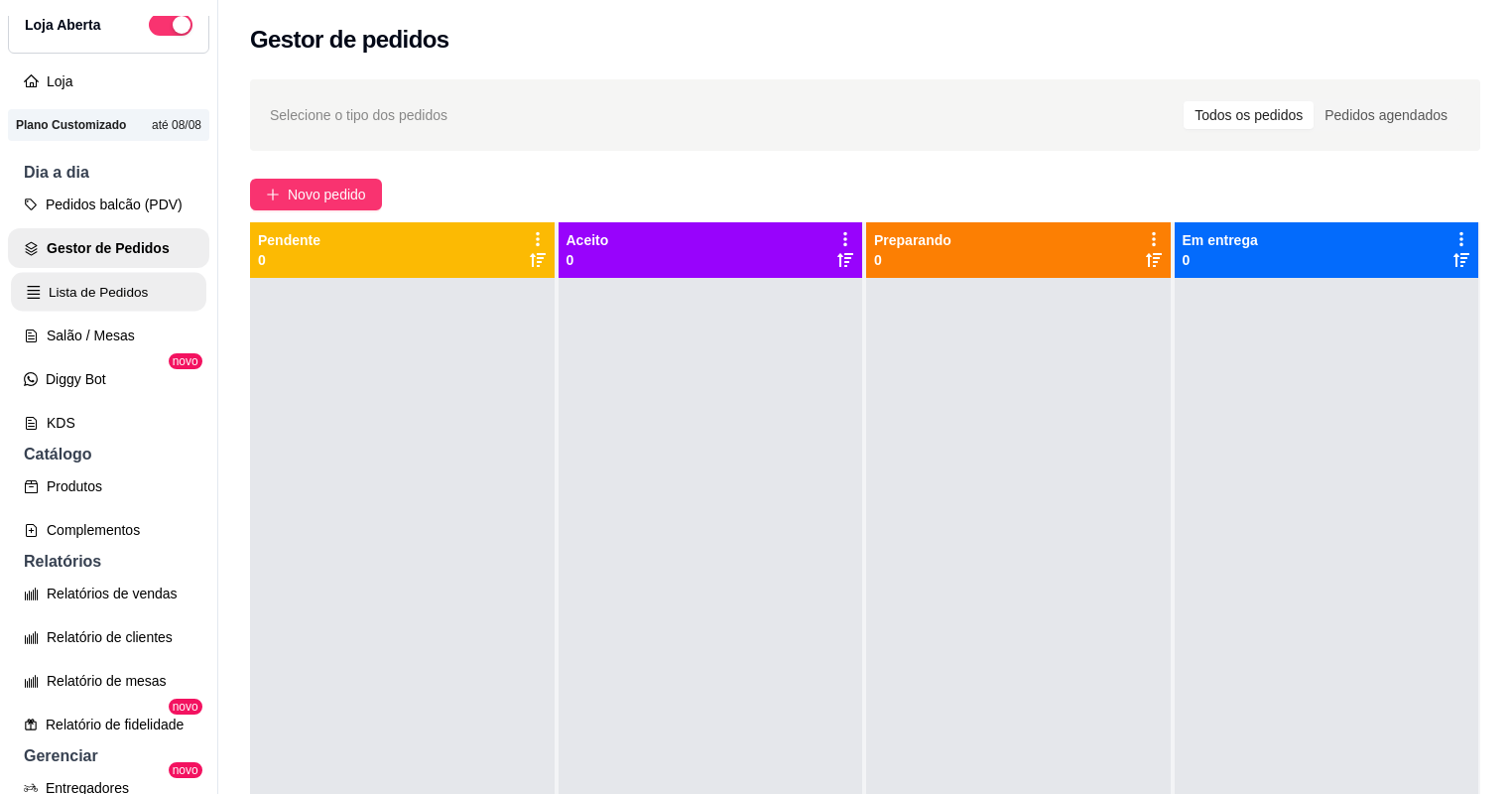 click on "Lista de Pedidos" at bounding box center [108, 292] 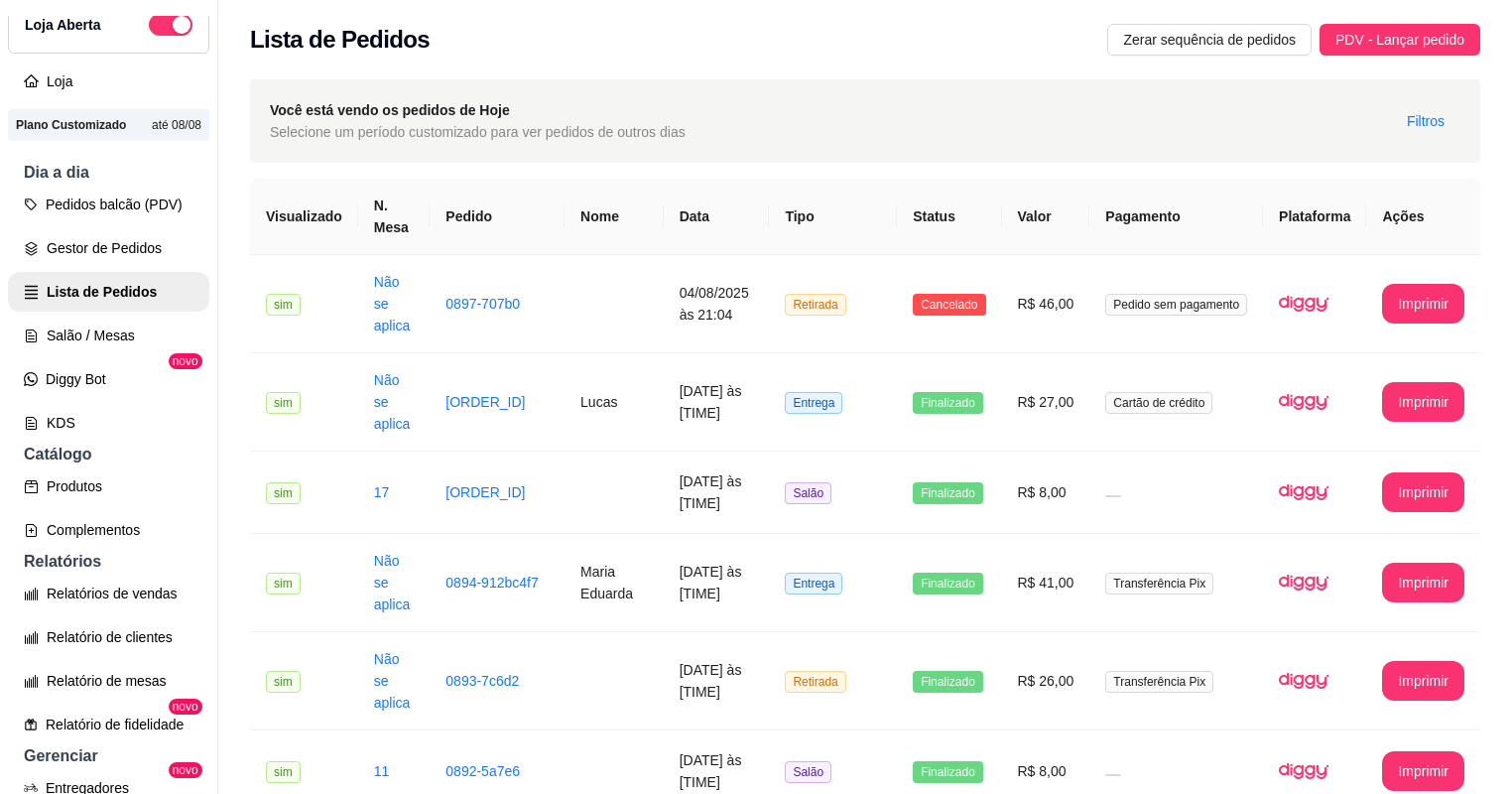 click on "Gestor de Pedidos" at bounding box center [108, 248] 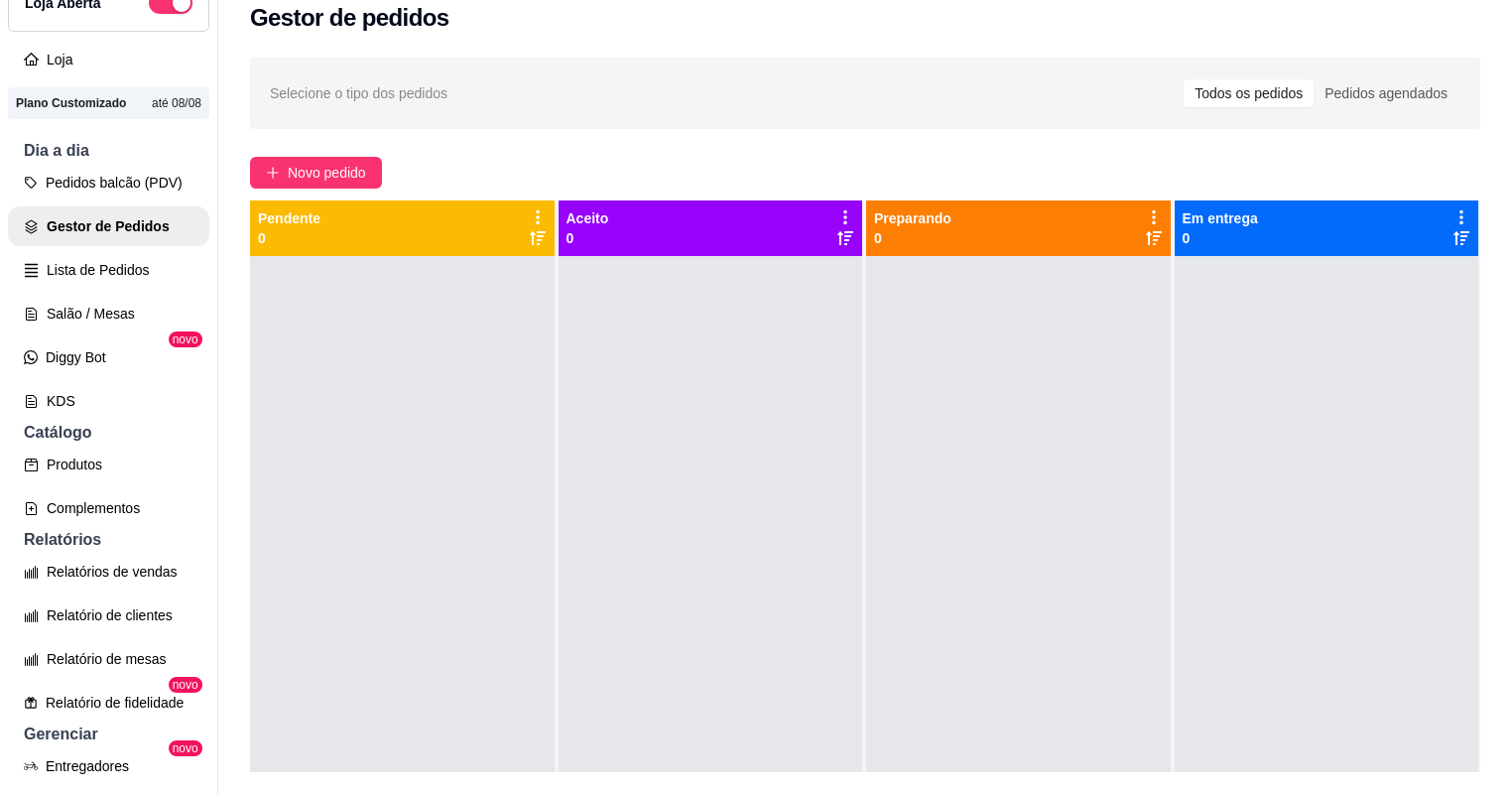 scroll, scrollTop: 32, scrollLeft: 0, axis: vertical 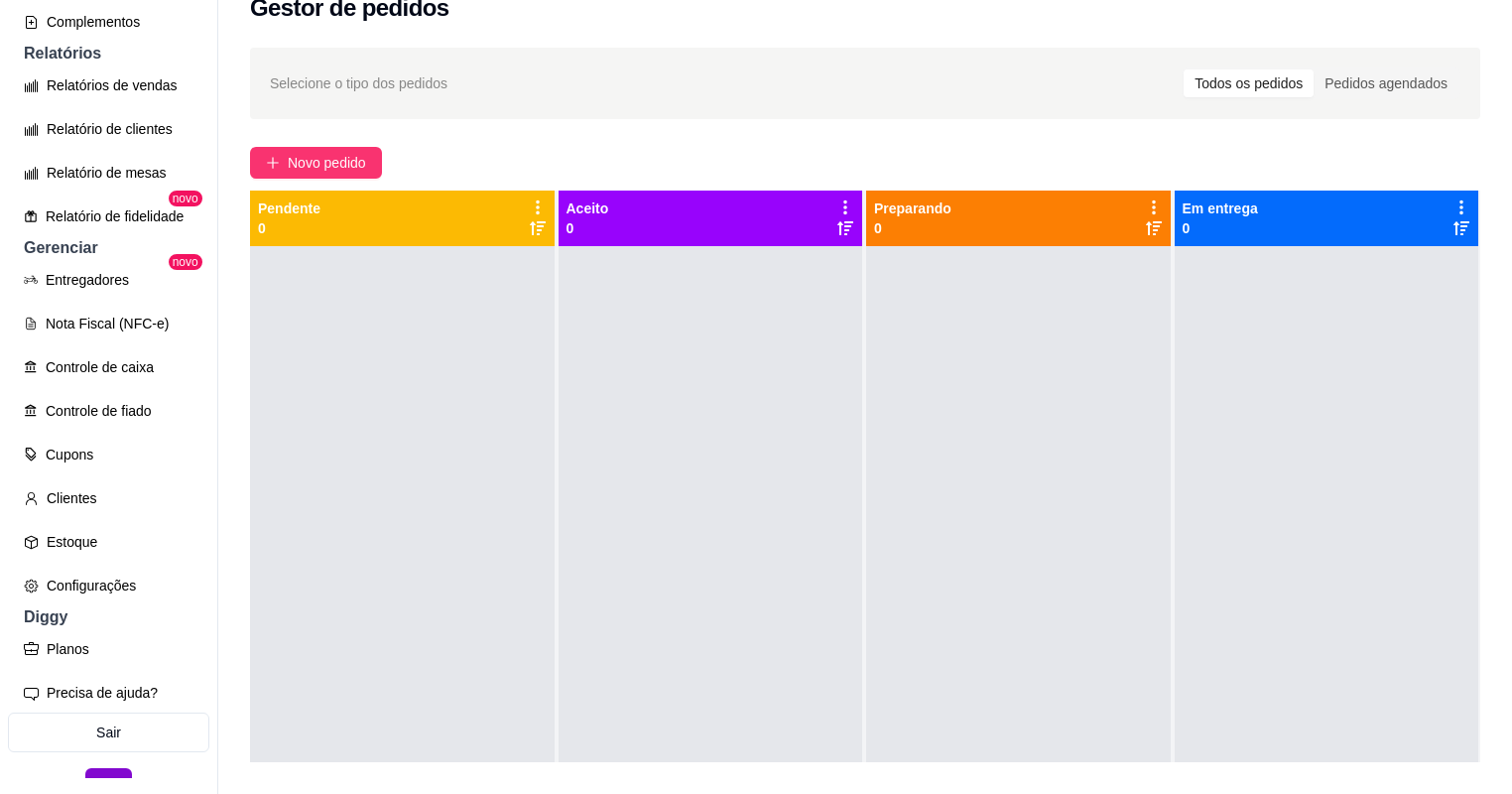 click on "Entregadores novo Nota Fiscal (NFC-e) Controle de caixa Controle de fiado Cupons Clientes Estoque Configurações" at bounding box center [108, 433] 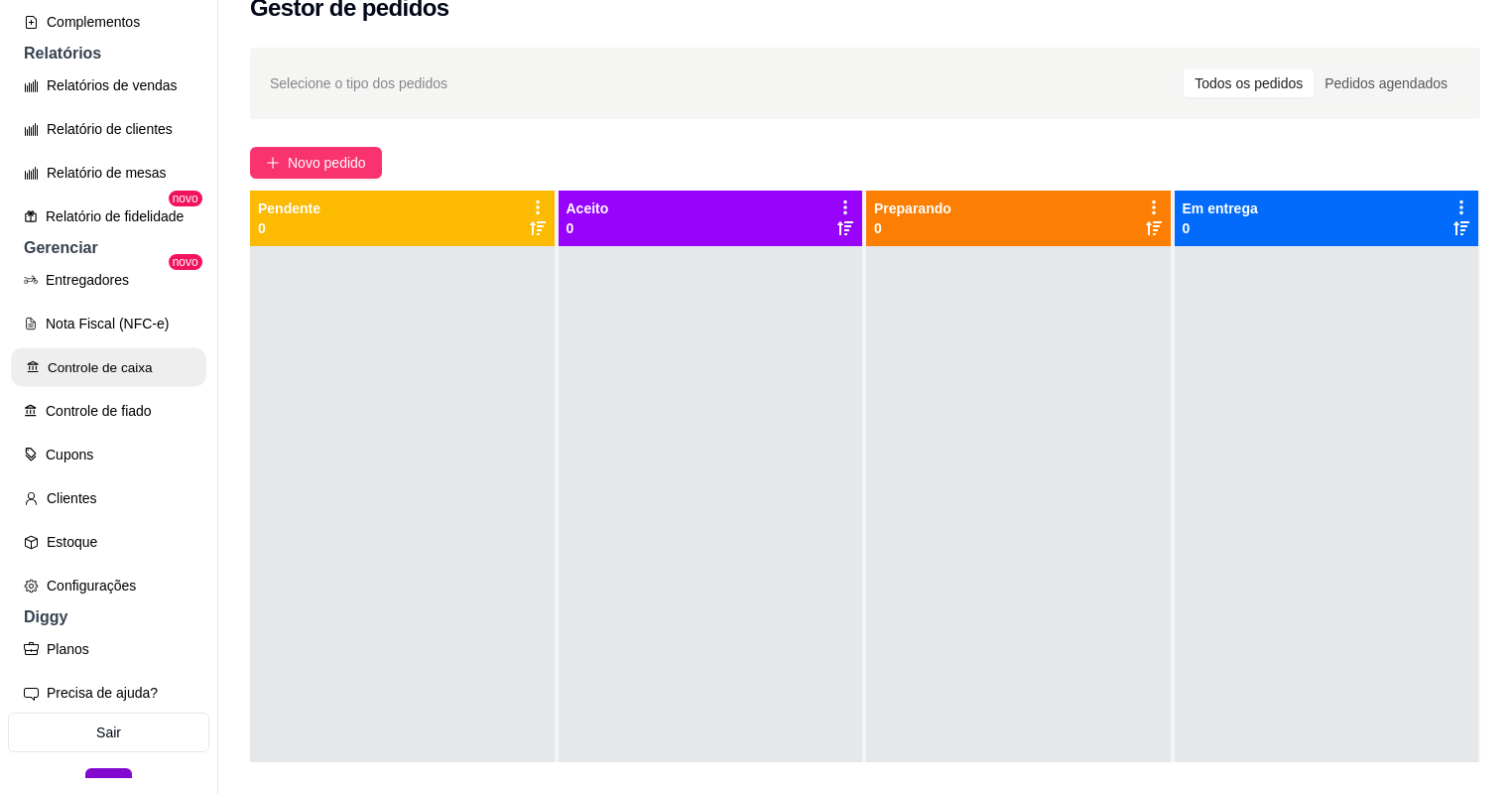 click on "Controle de caixa" at bounding box center (108, 367) 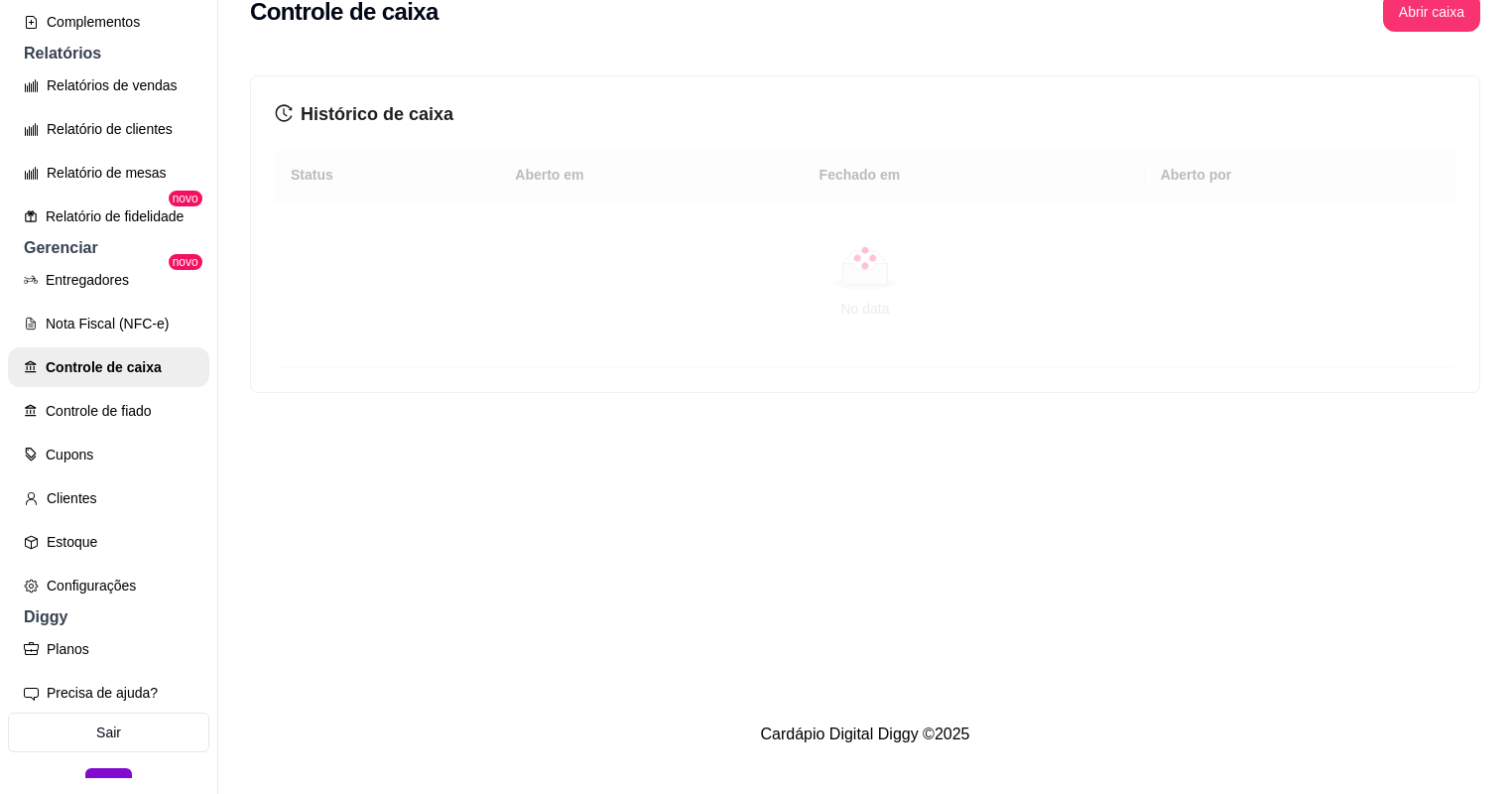 scroll, scrollTop: 0, scrollLeft: 0, axis: both 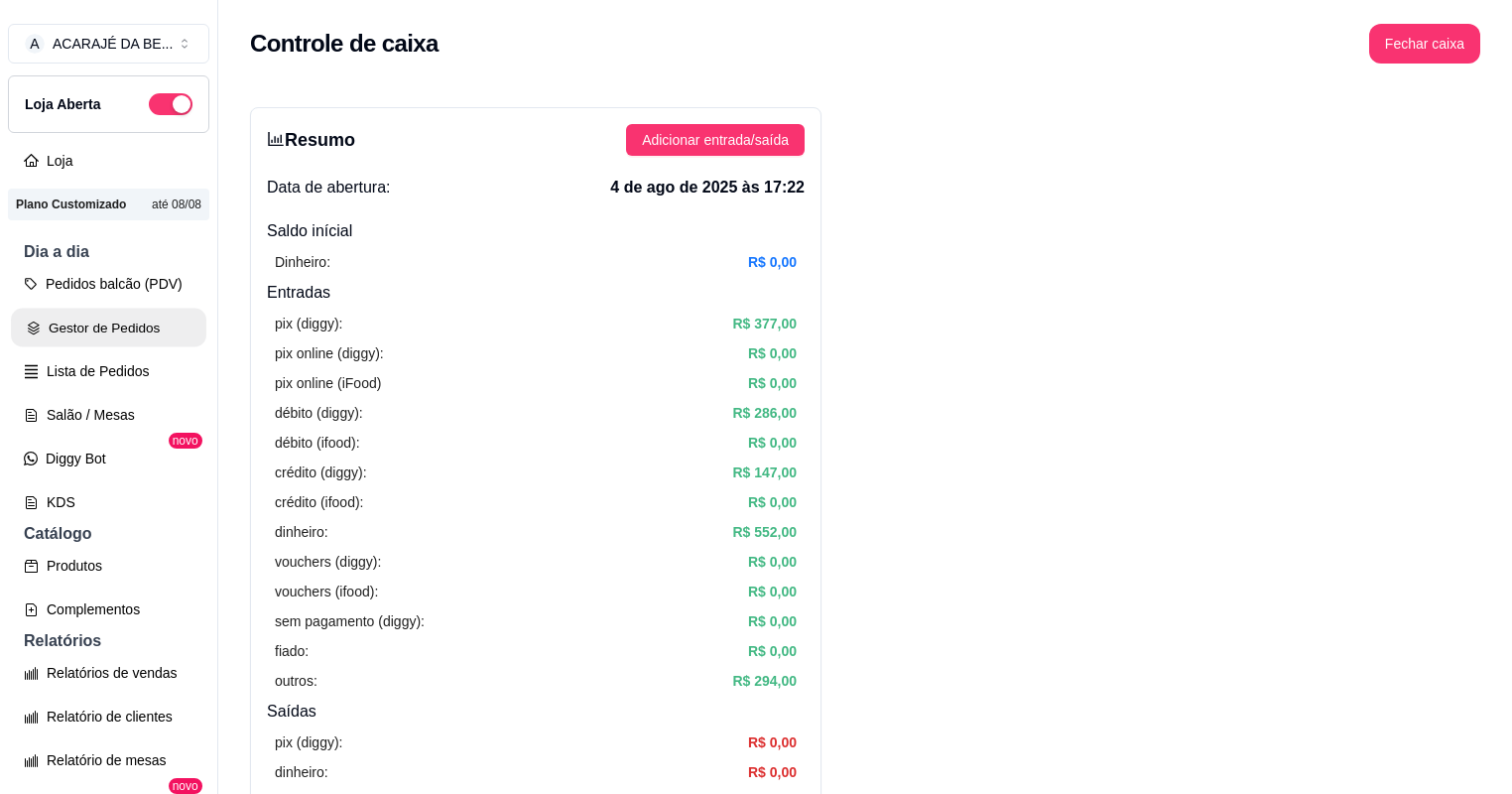 click on "Gestor de Pedidos" at bounding box center (108, 328) 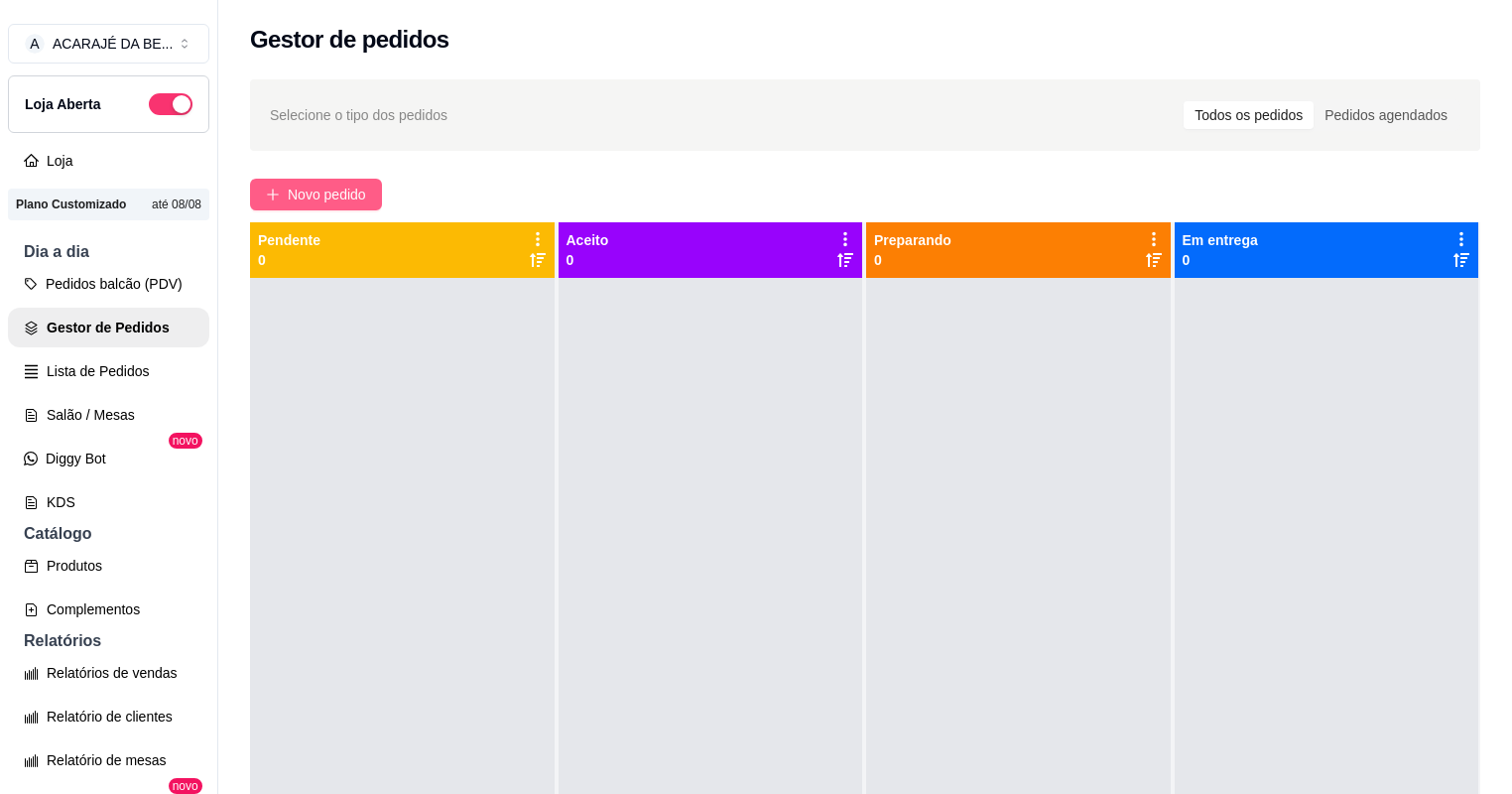 click on "Novo pedido" at bounding box center [326, 195] 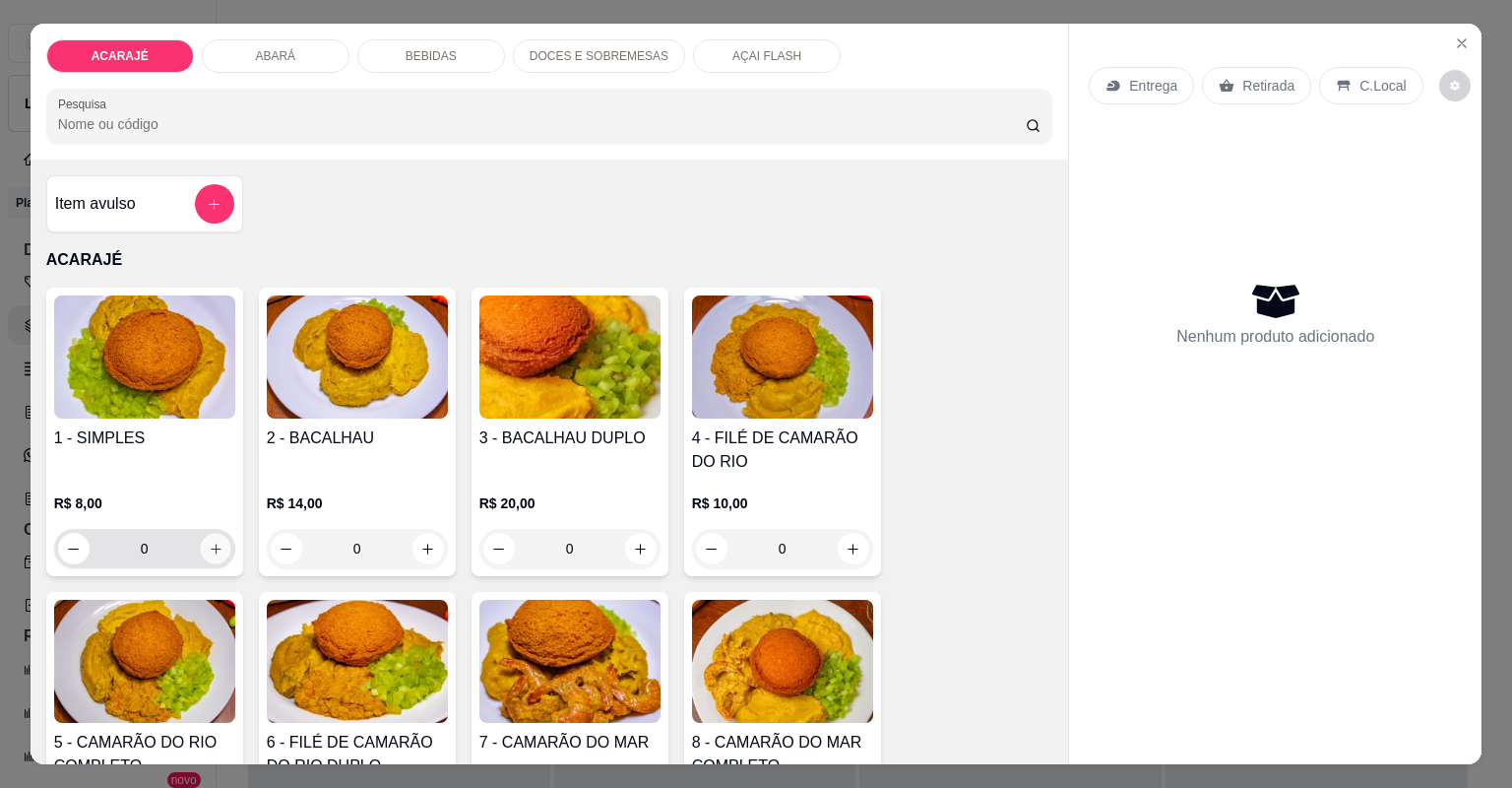click at bounding box center [215, 548] 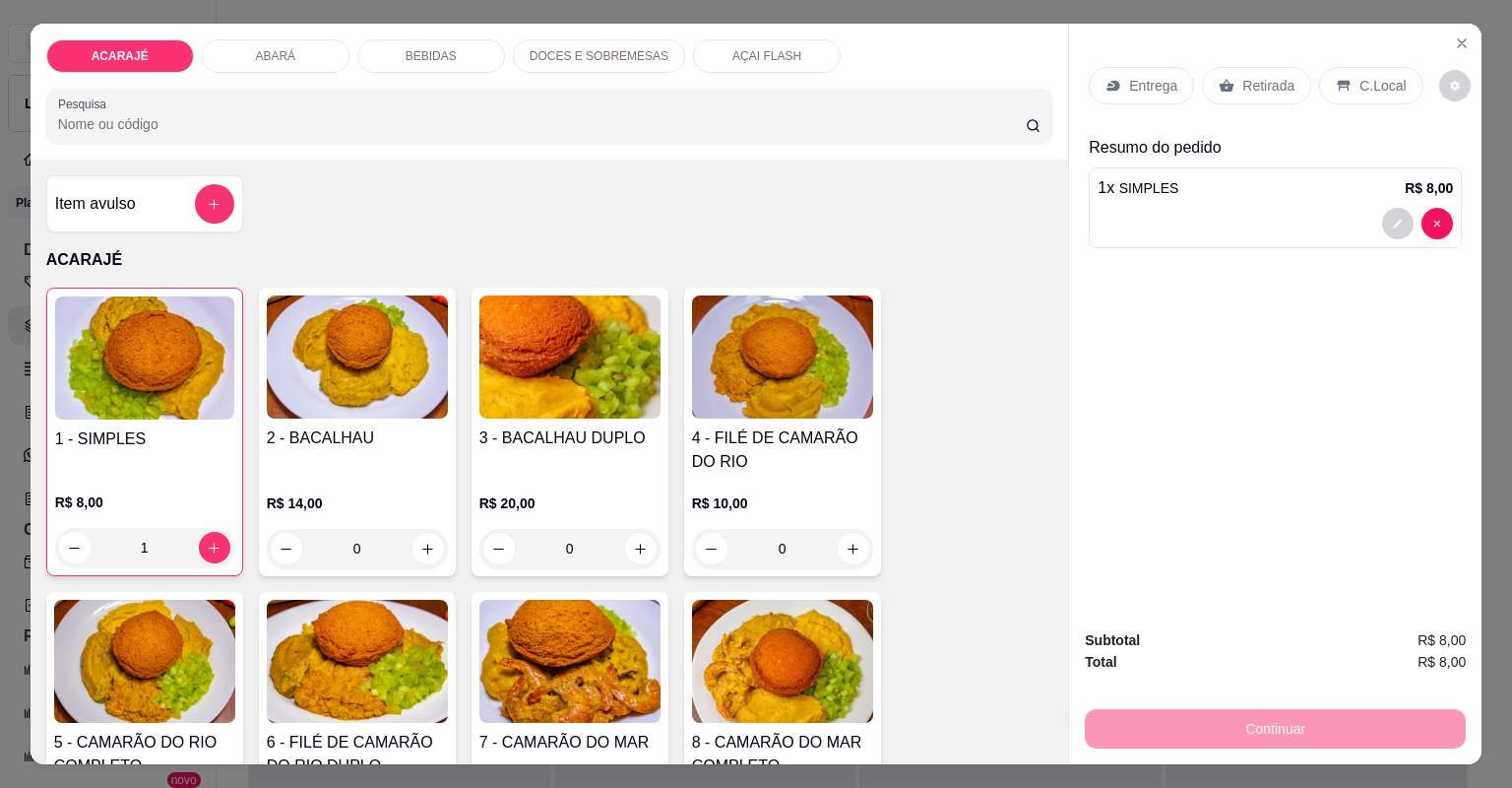 click on "Entrega" at bounding box center [1153, 86] 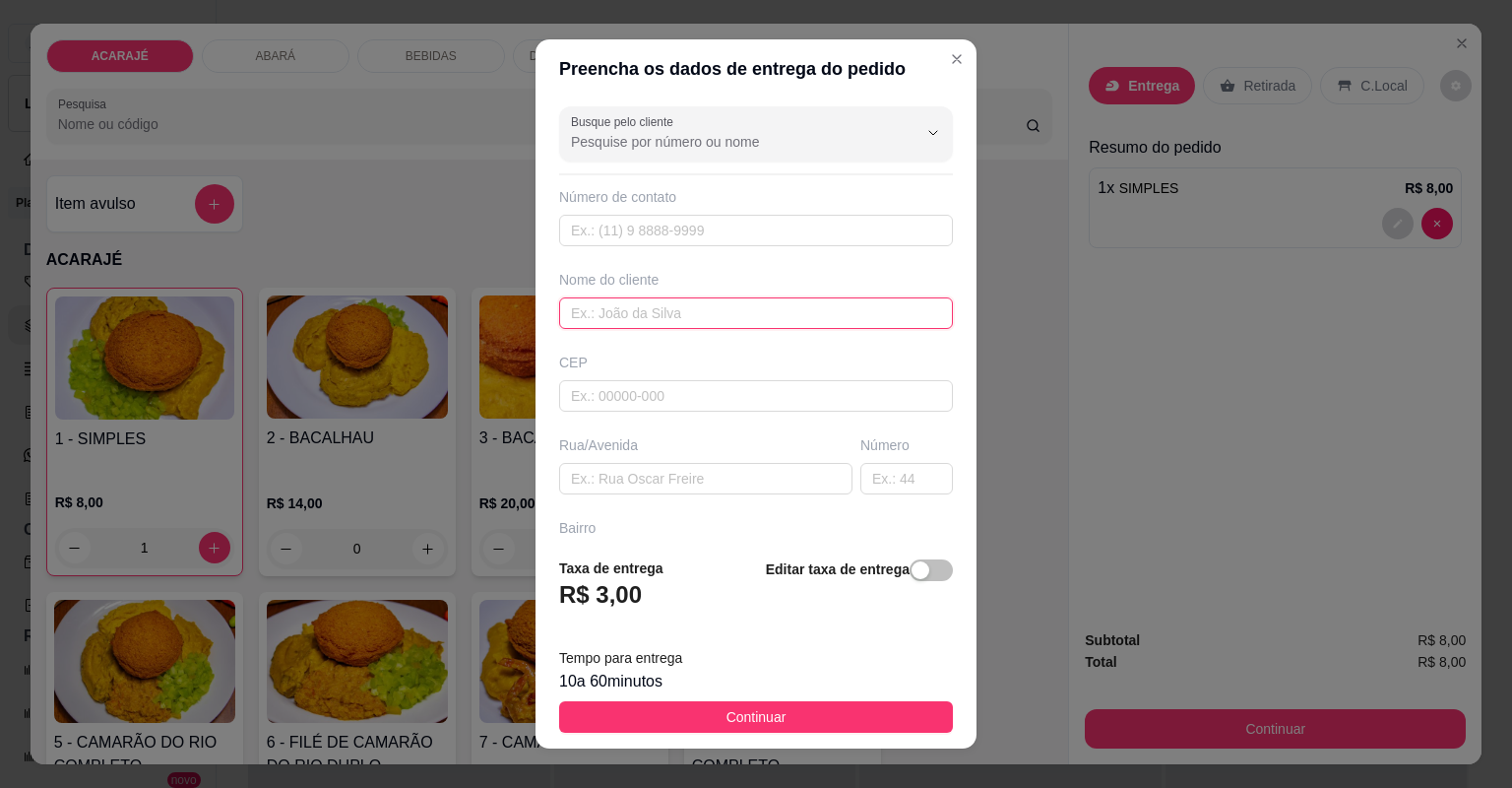 click at bounding box center [756, 313] 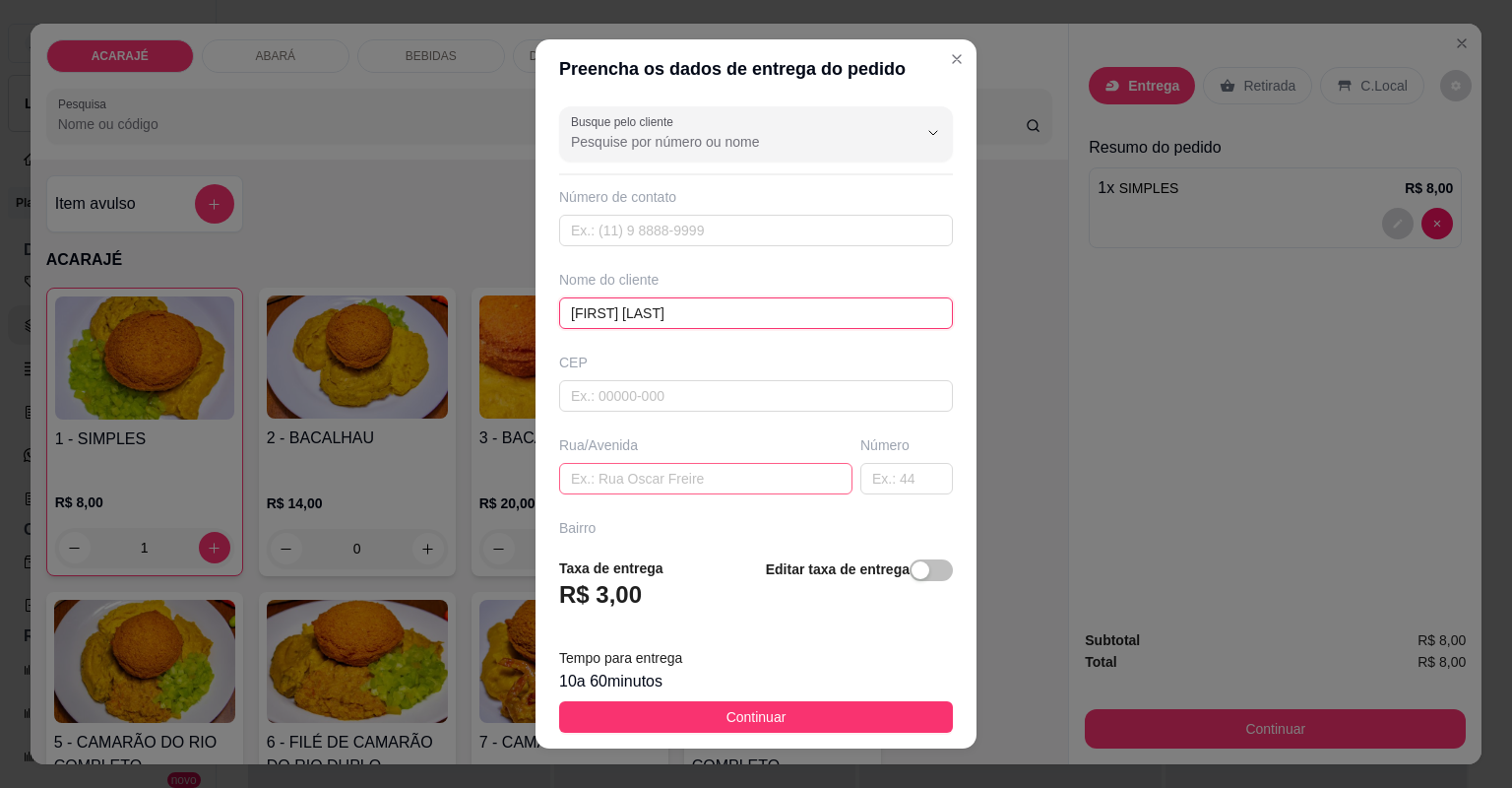 type on "gleicy batista" 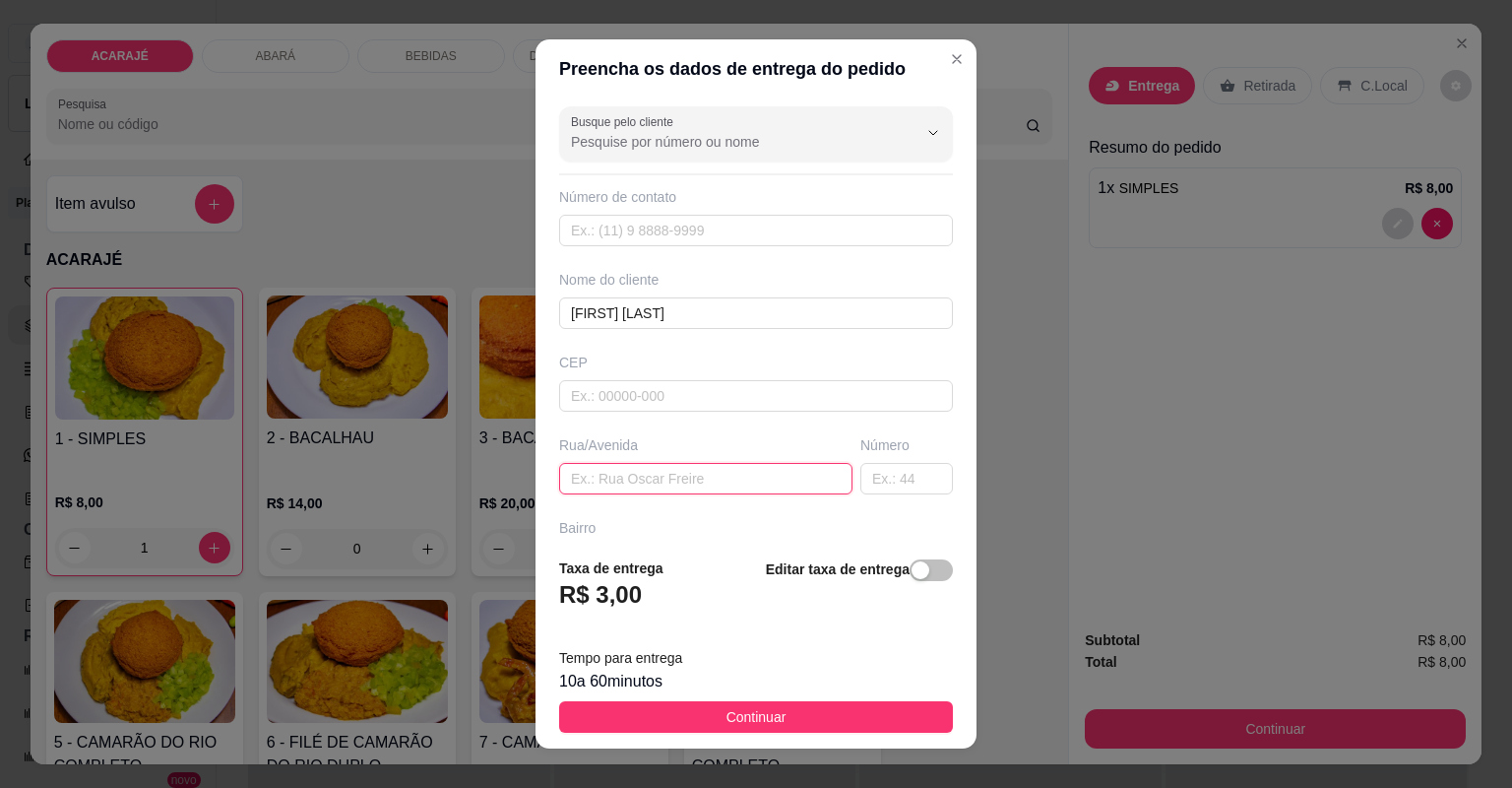 paste on "48135337000132  ZENILDA DE JESUS SANTANA   Chave Pix CNPJ   MANDAR COMPROVANTE POR GENTILEZA." 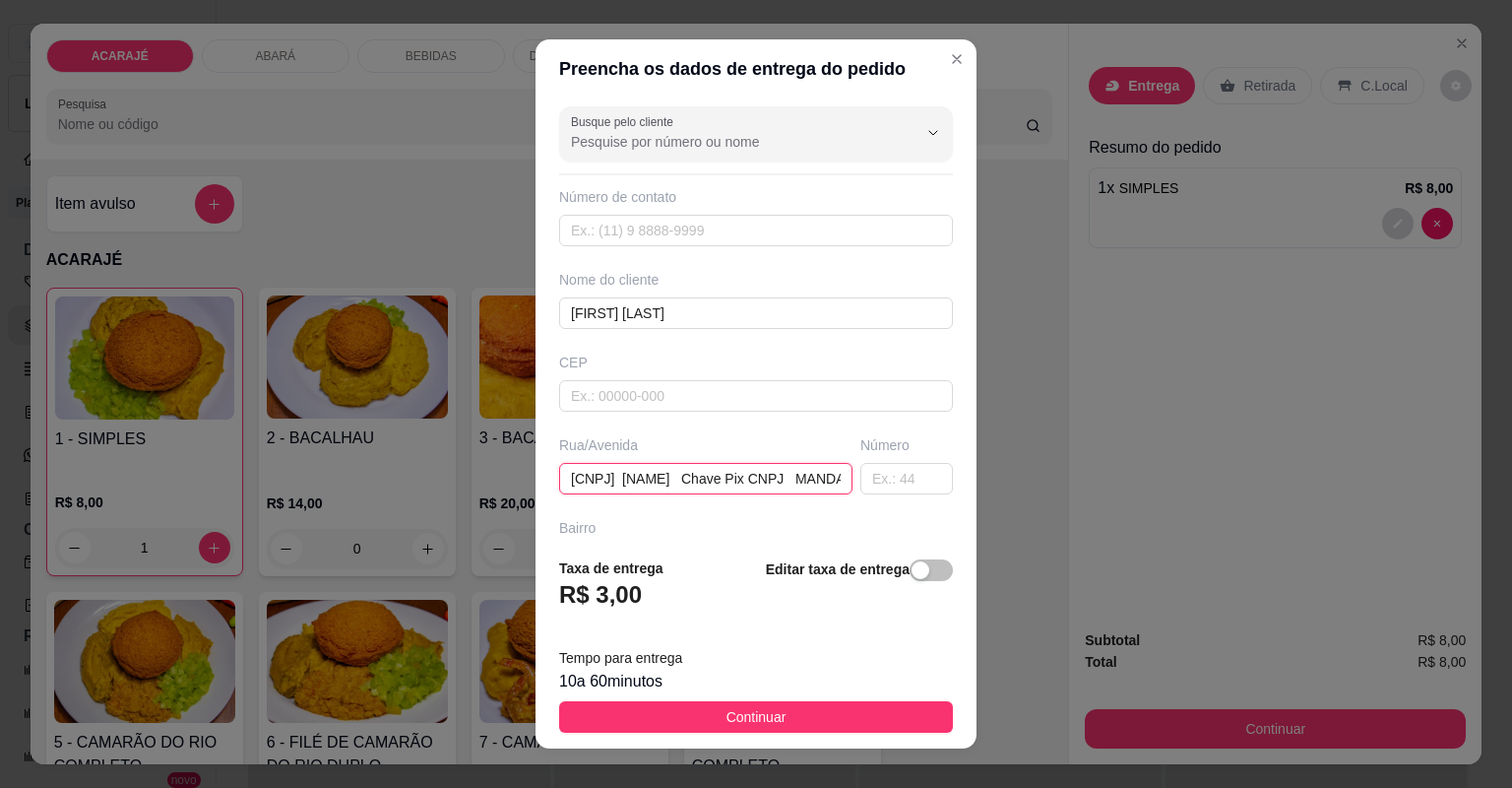 scroll, scrollTop: 0, scrollLeft: 416, axis: horizontal 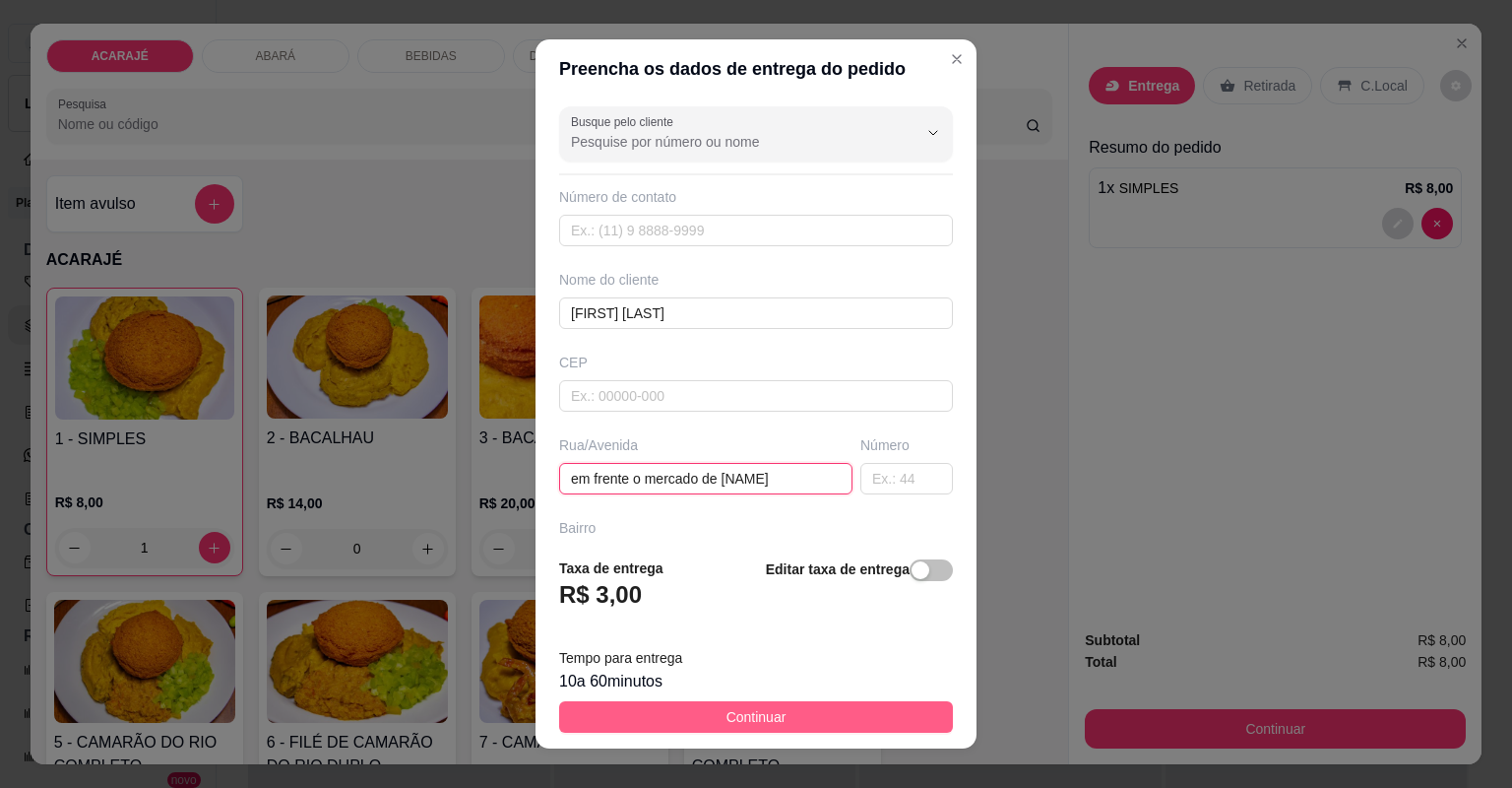 type on "em frente o mercado de edvaldo" 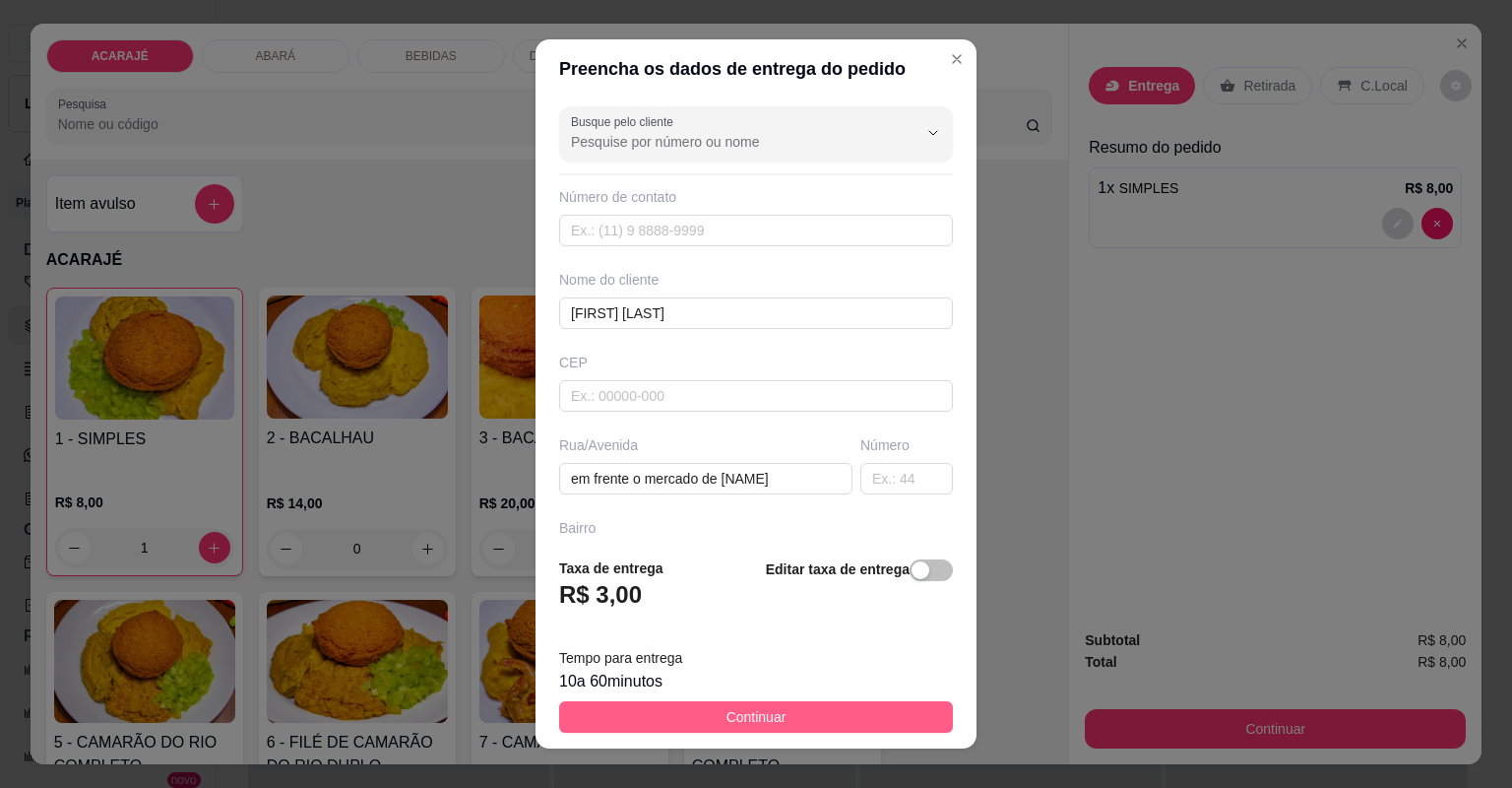 click on "Continuar" at bounding box center (756, 717) 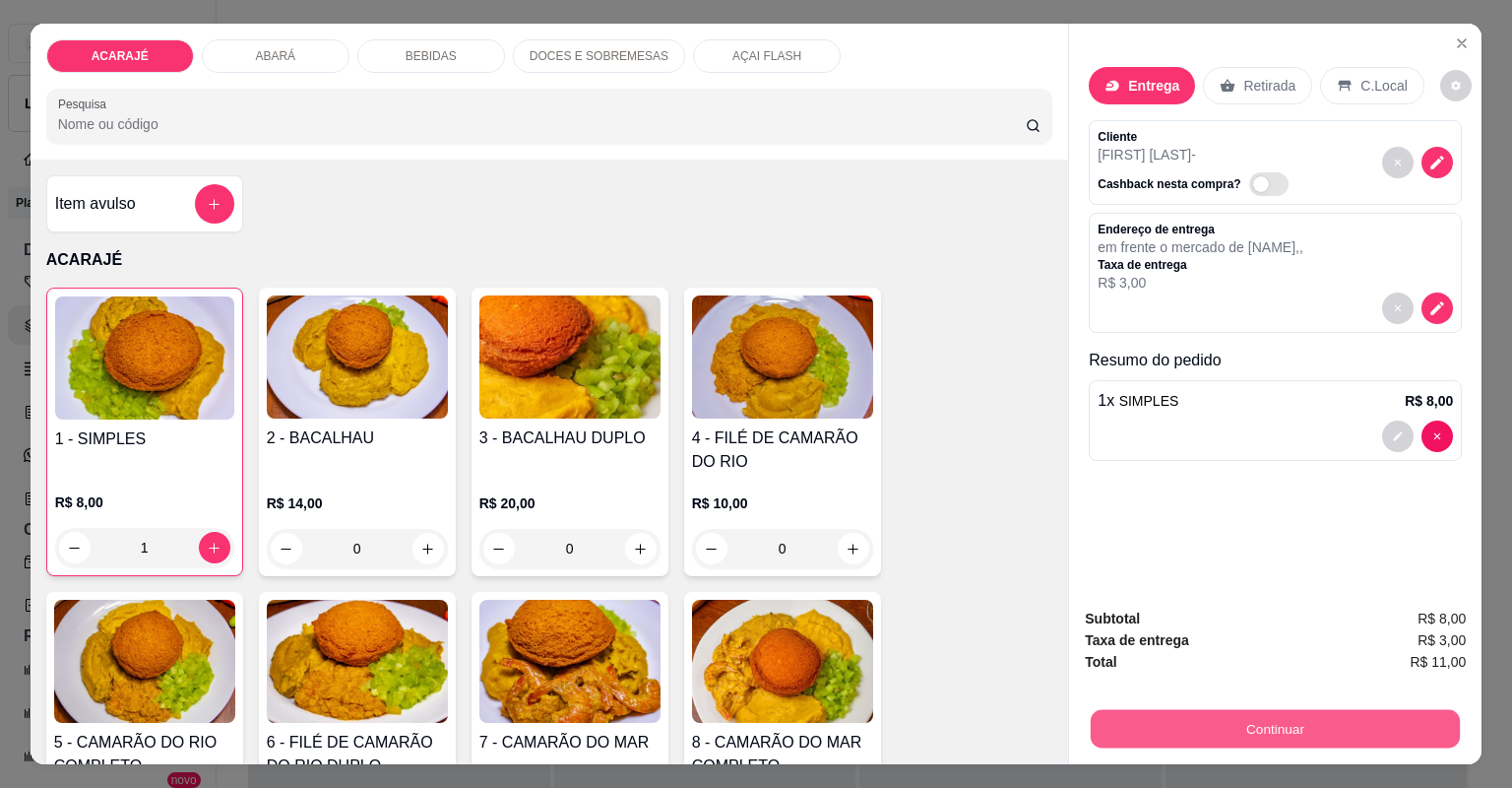 click on "Continuar" at bounding box center [1275, 729] 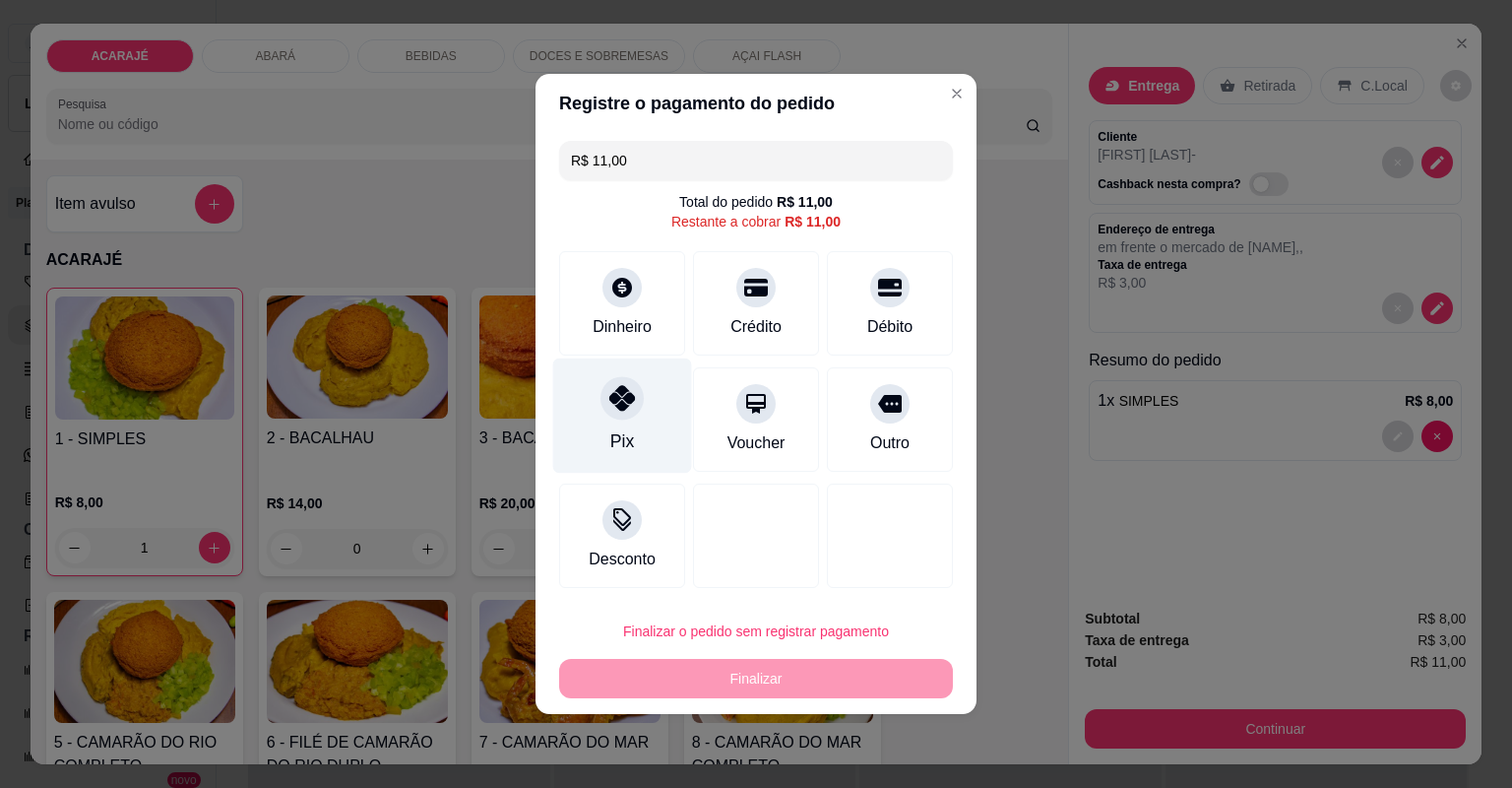 click 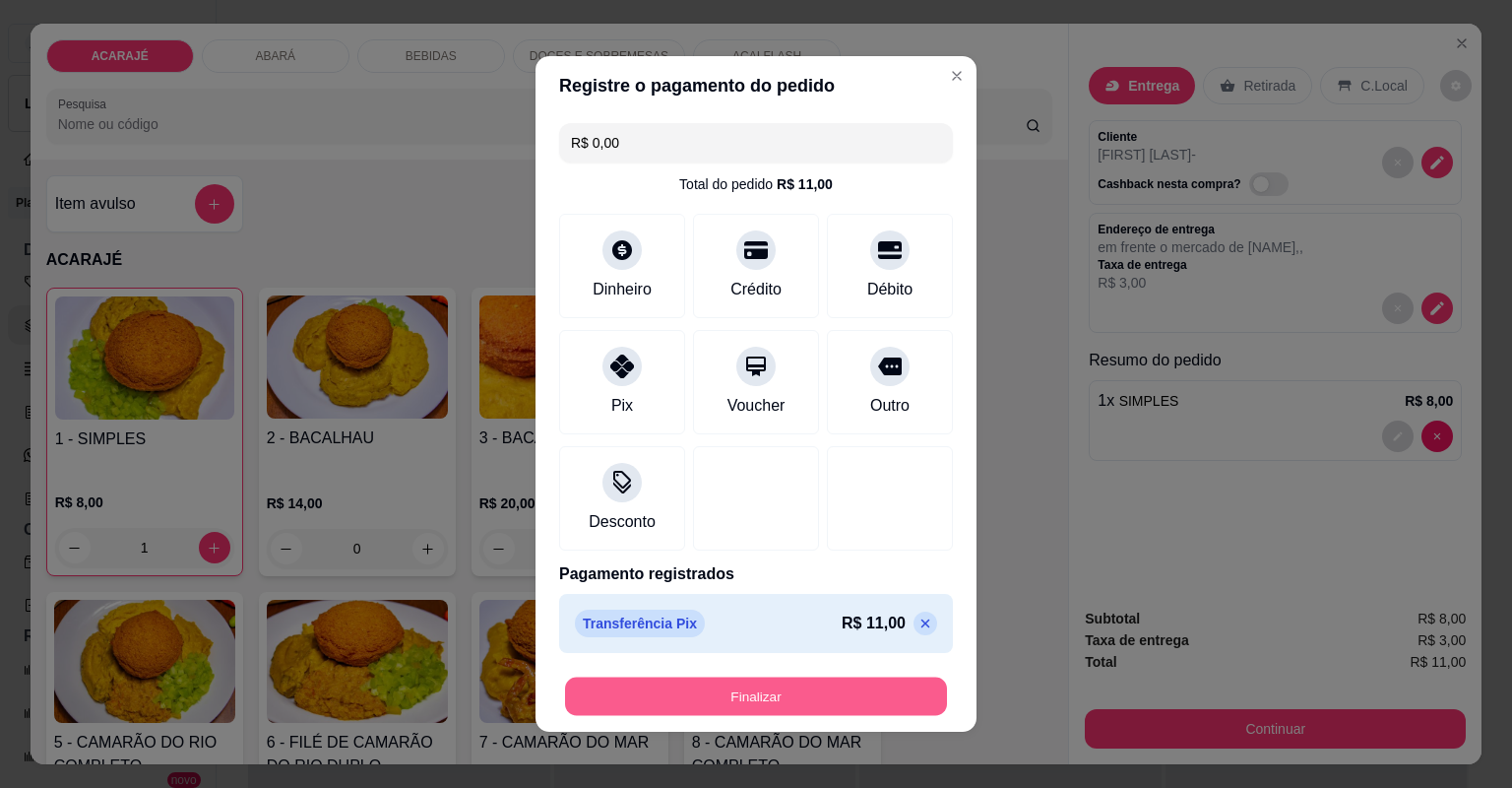 click on "Finalizar" at bounding box center (756, 696) 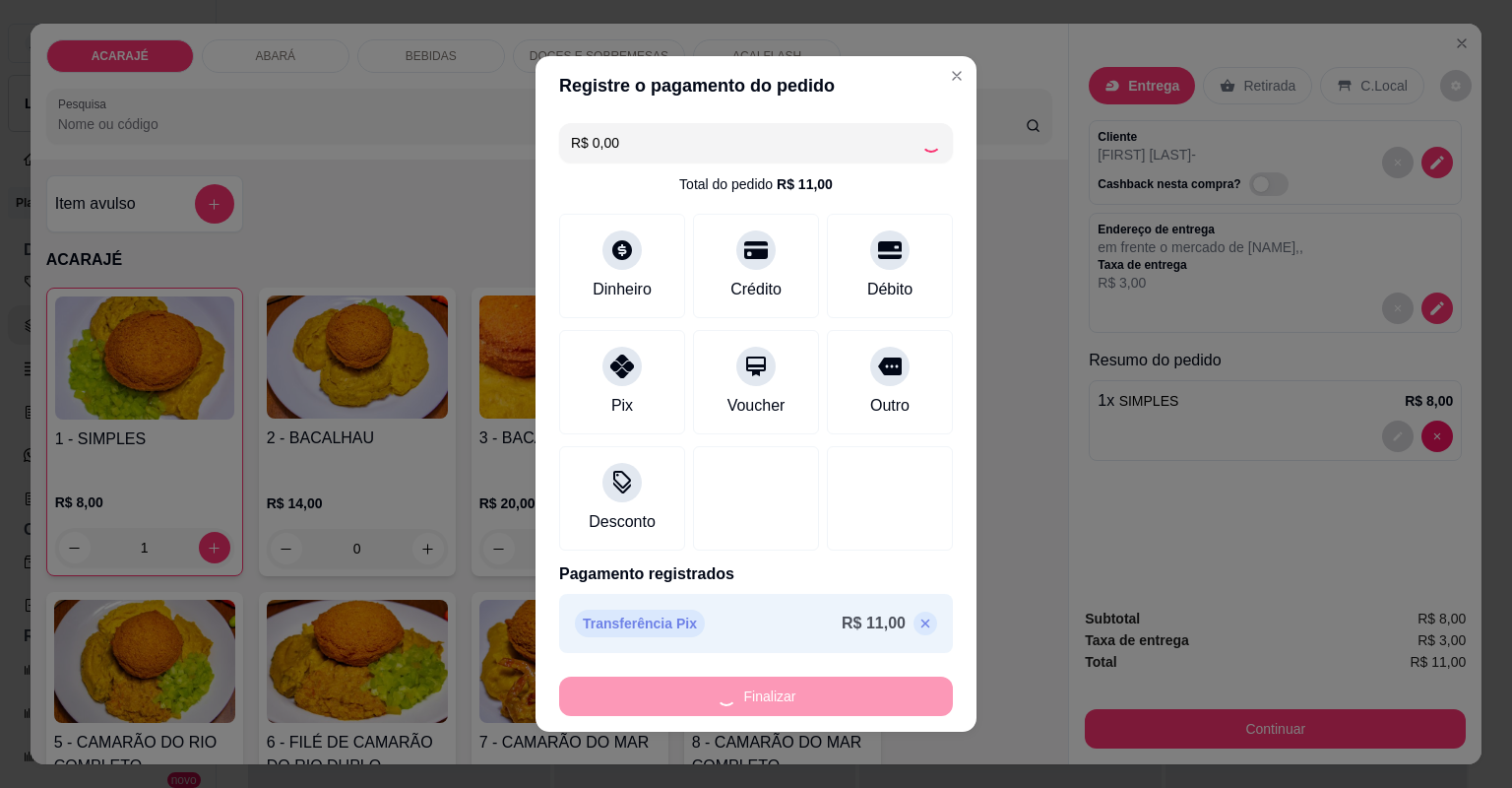 type on "0" 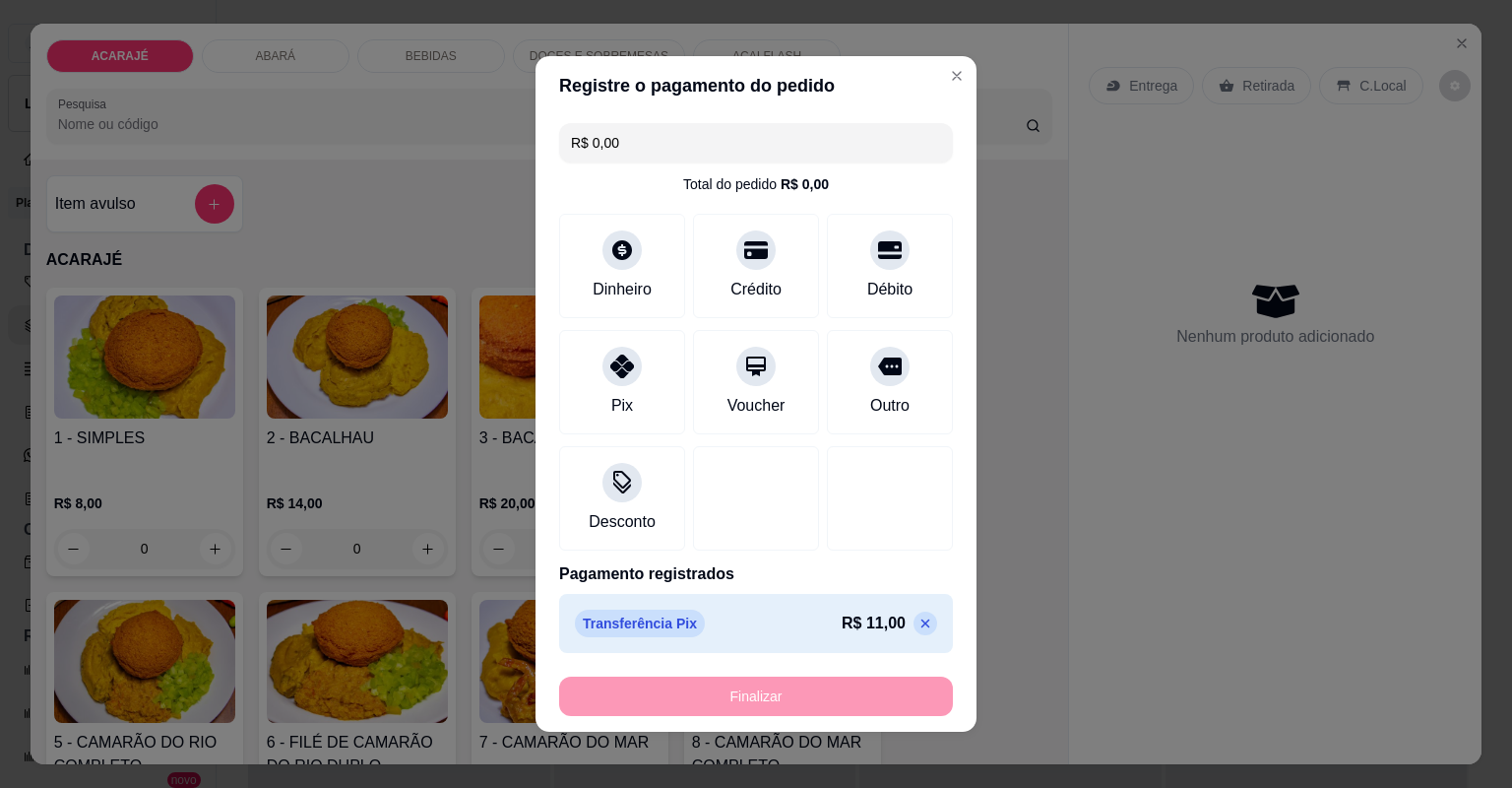 type on "-R$ 11,00" 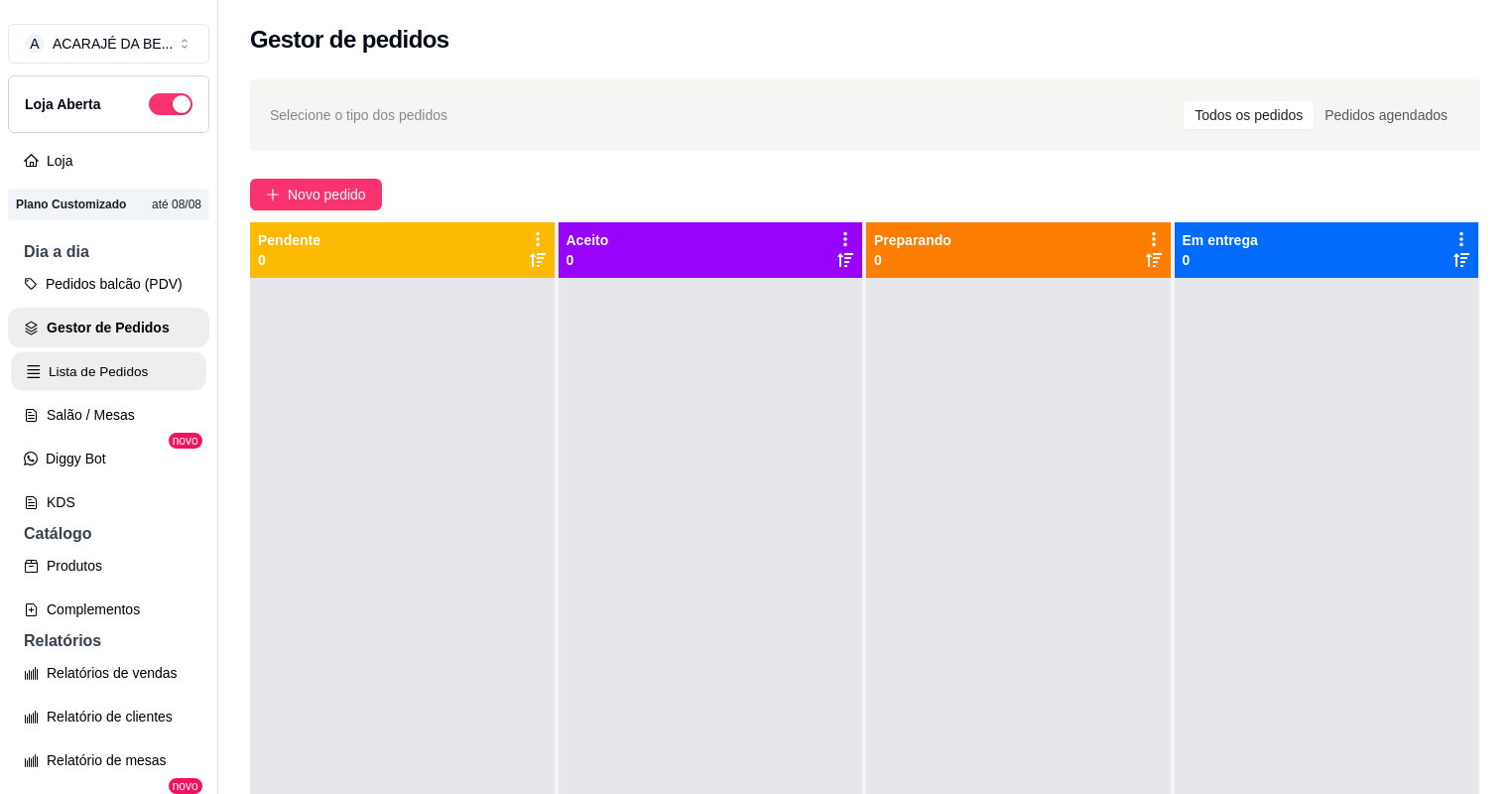 click on "Lista de Pedidos" at bounding box center [108, 371] 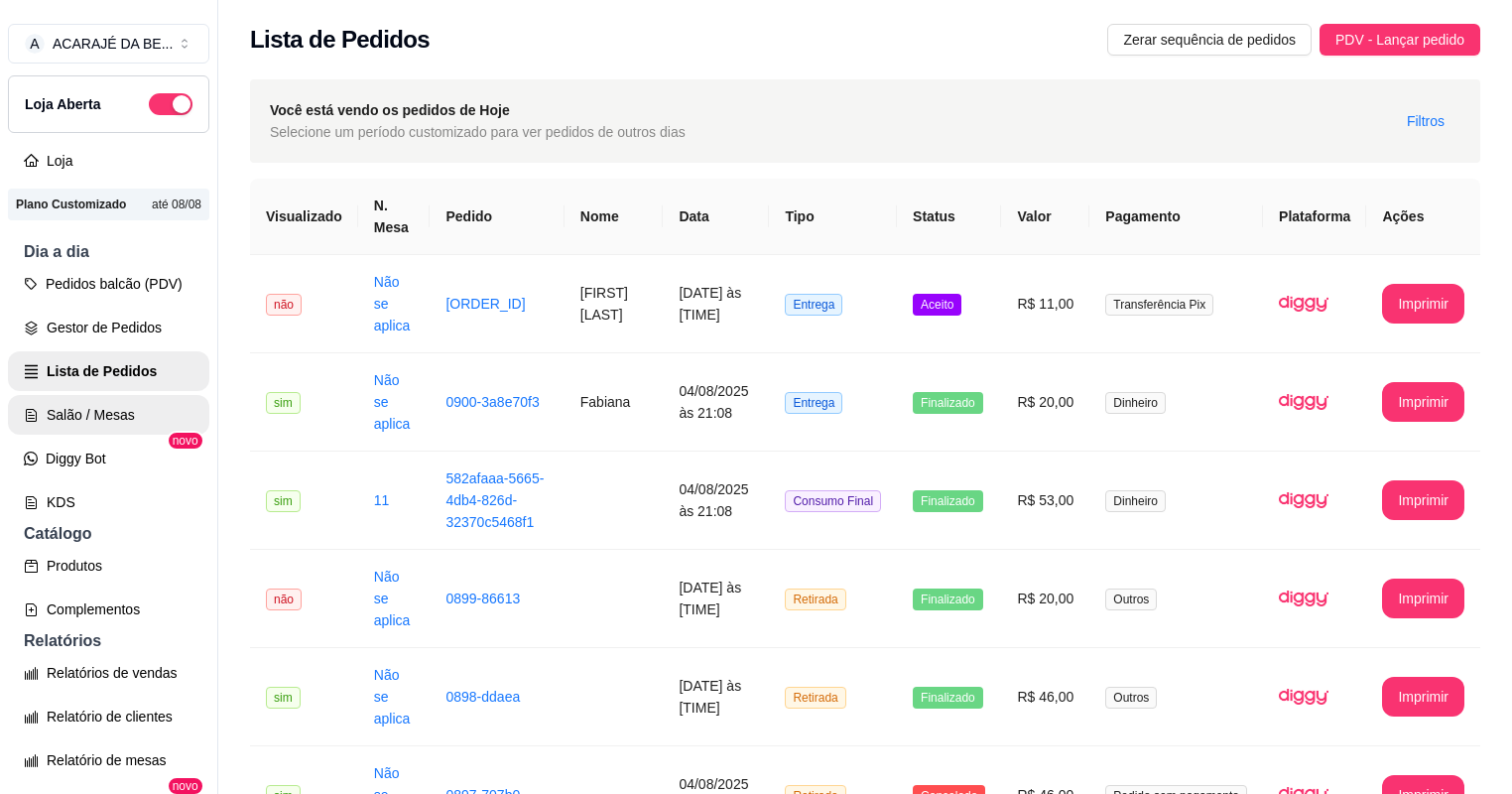 click on "Salão / Mesas" at bounding box center [108, 415] 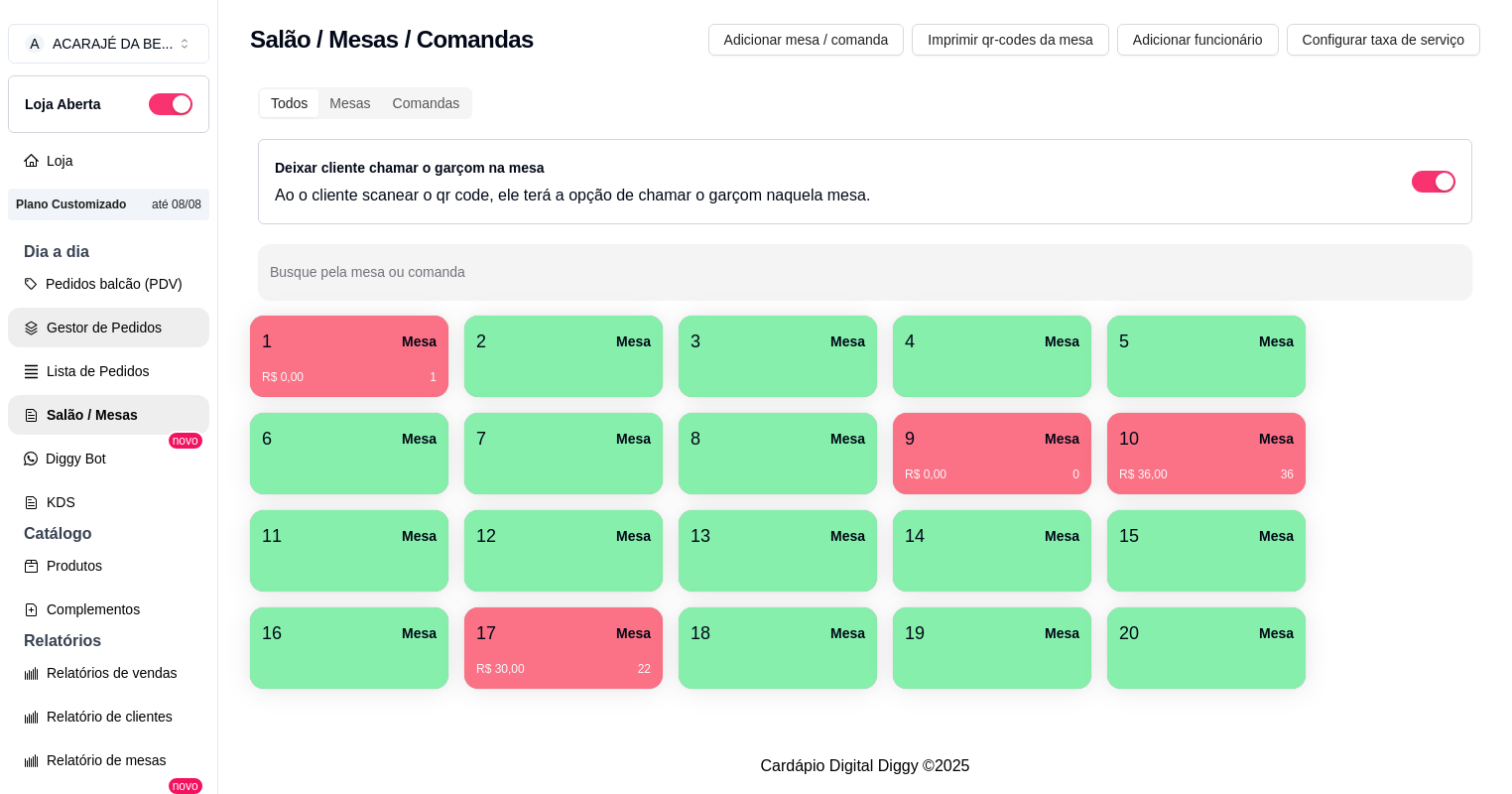 click on "Gestor de Pedidos" at bounding box center [108, 328] 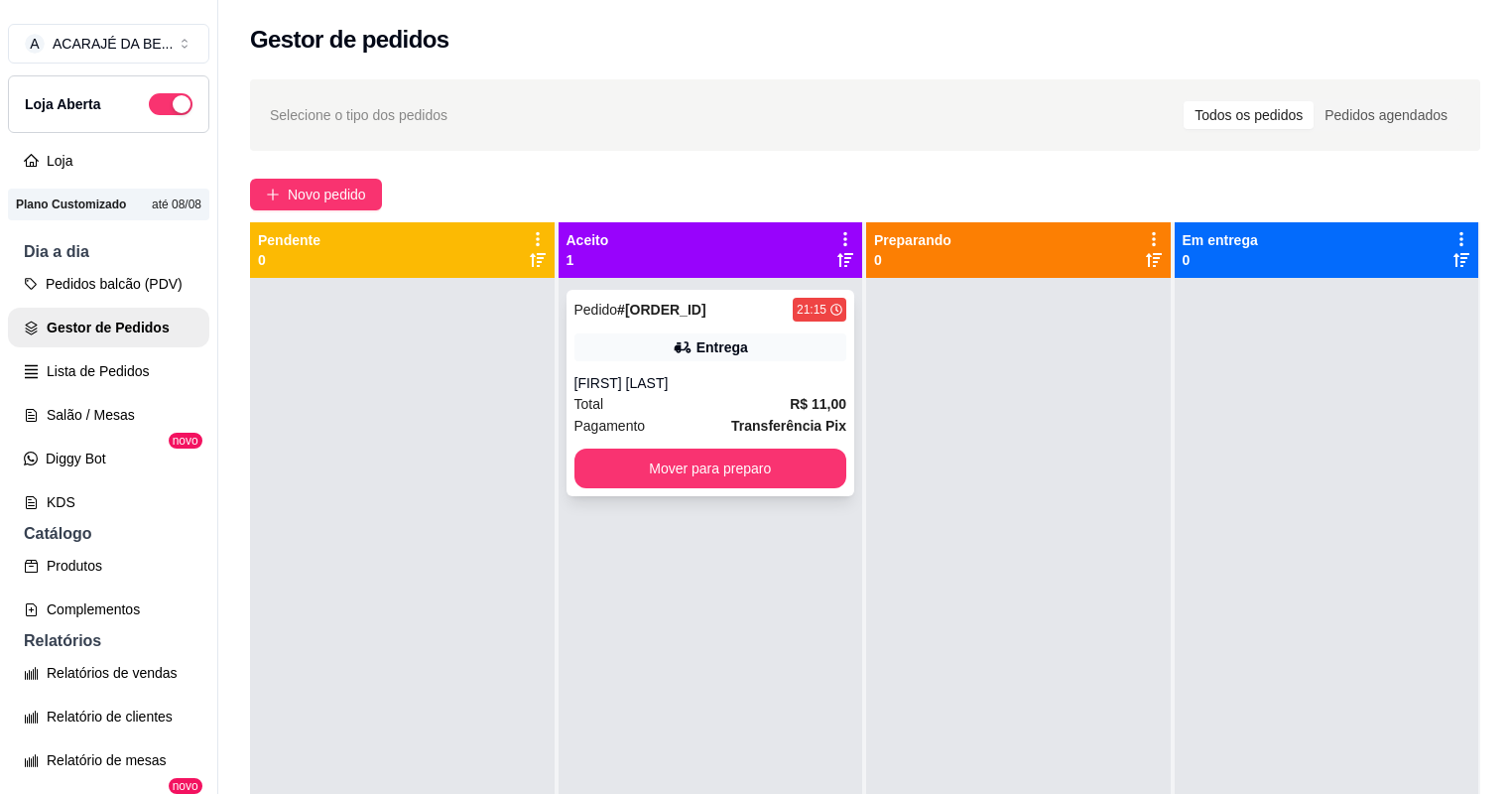 click on "gleicy batista" at bounding box center [710, 383] 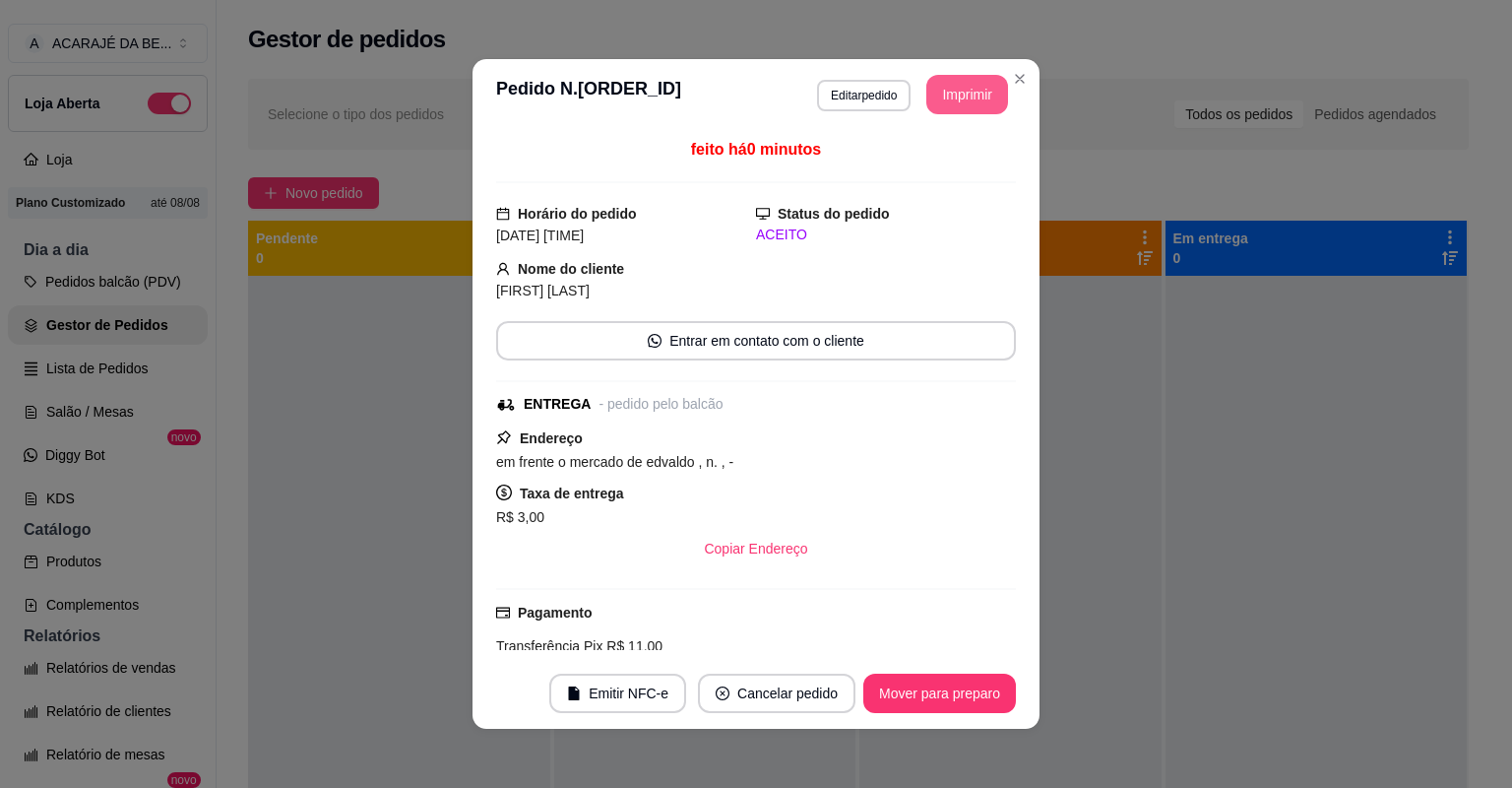 click on "Imprimir" at bounding box center [967, 95] 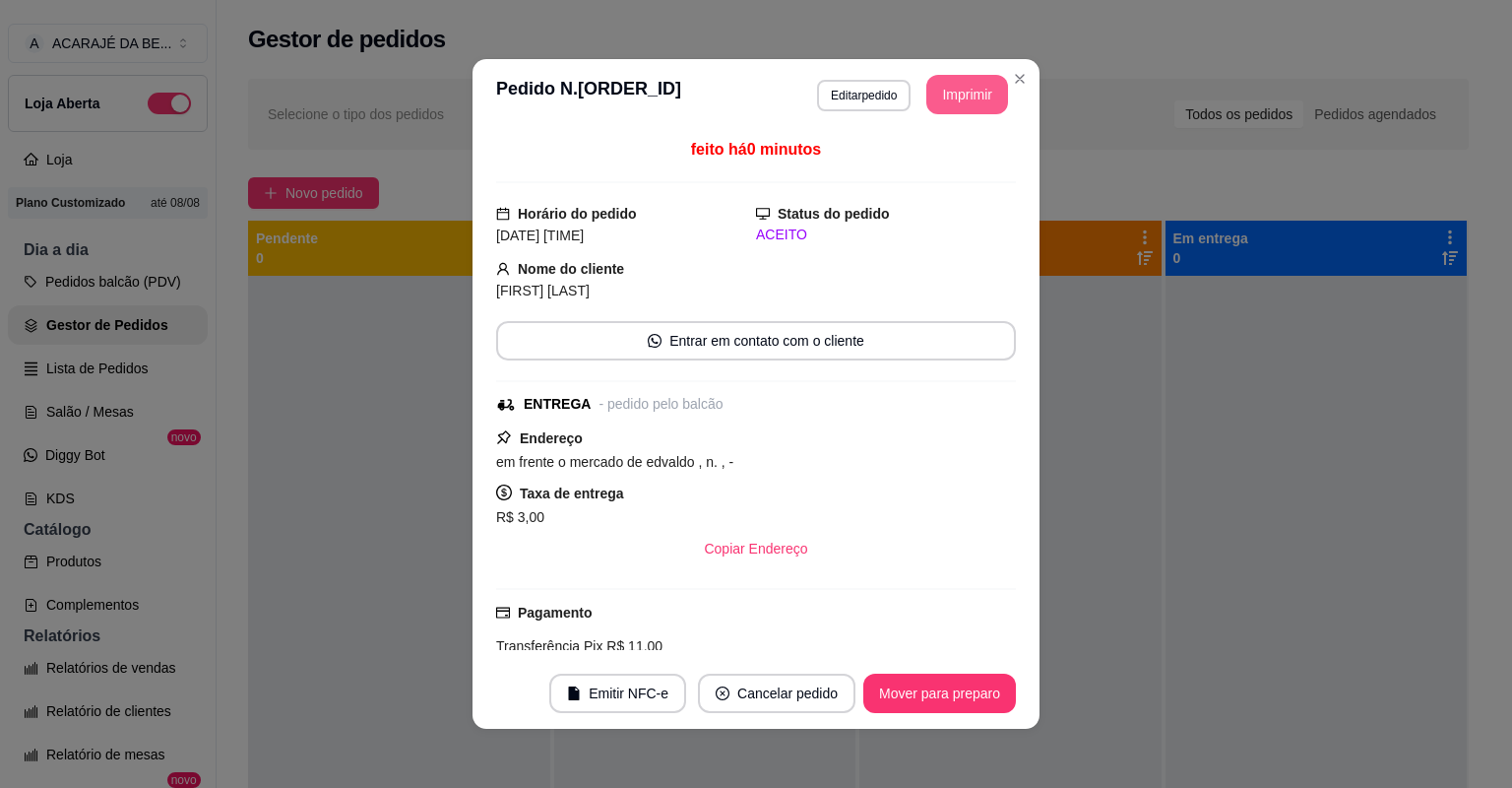 scroll, scrollTop: 0, scrollLeft: 0, axis: both 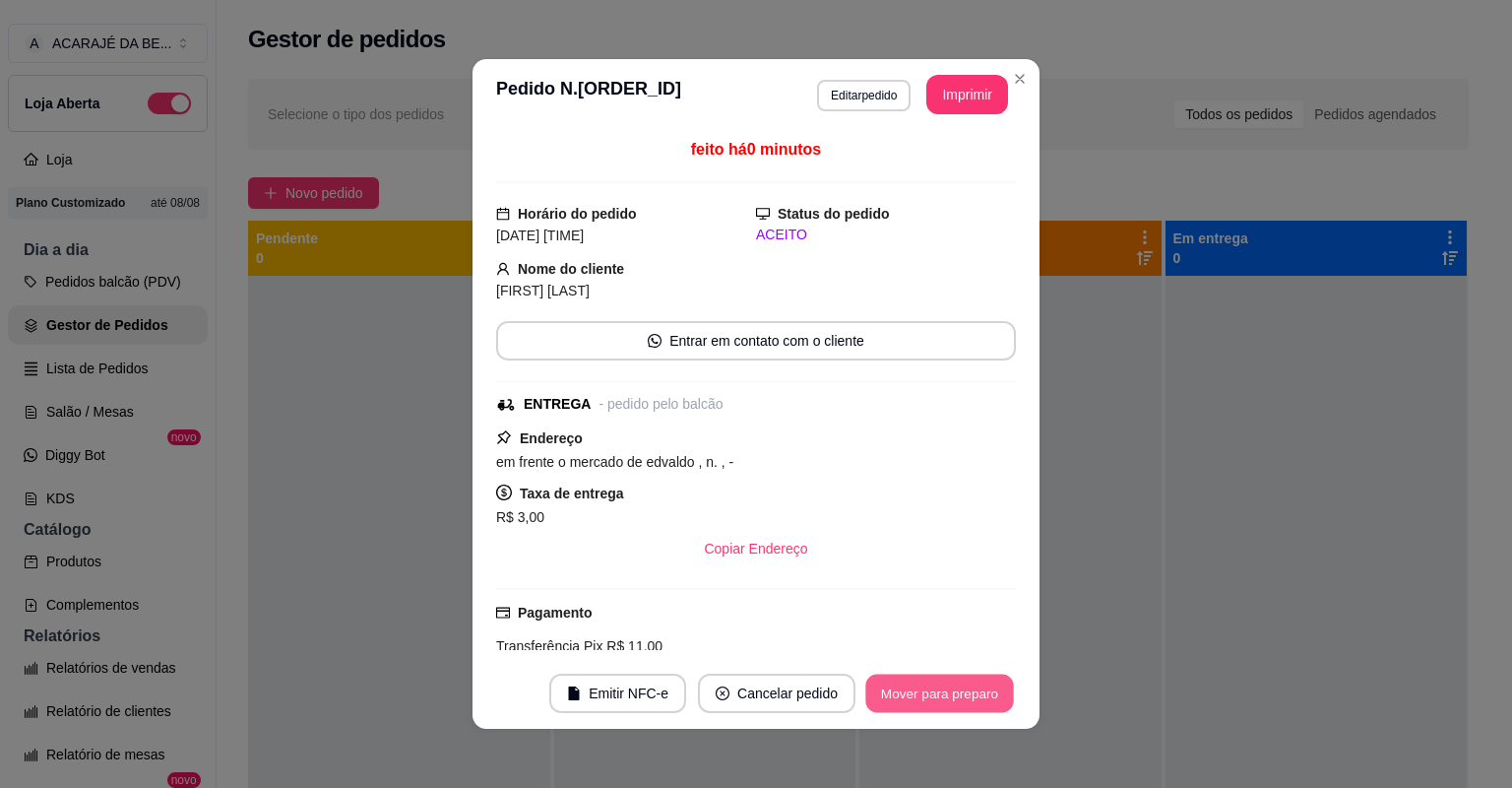 click on "Mover para preparo" at bounding box center [939, 693] 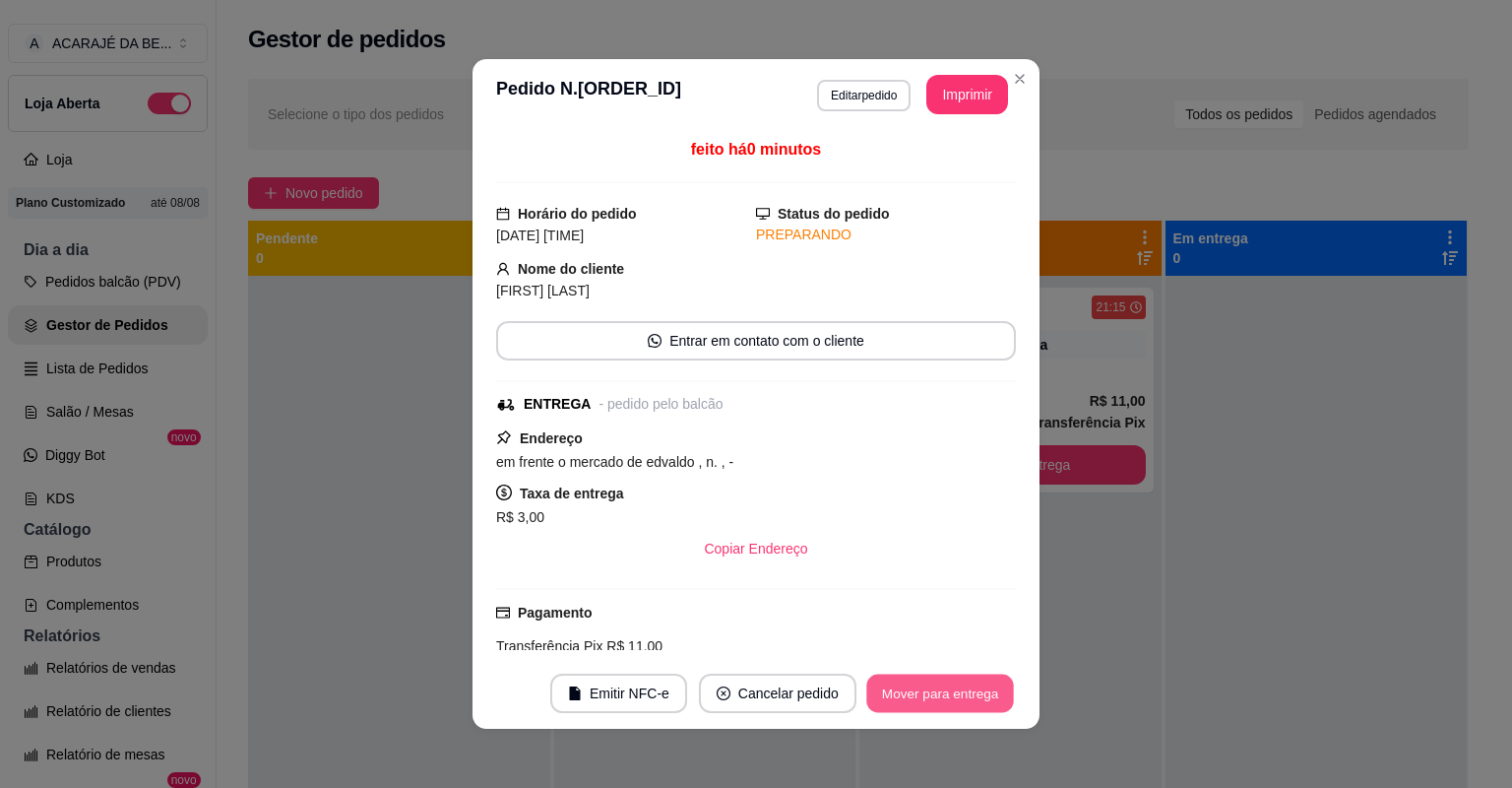 click on "Mover para entrega" at bounding box center [940, 693] 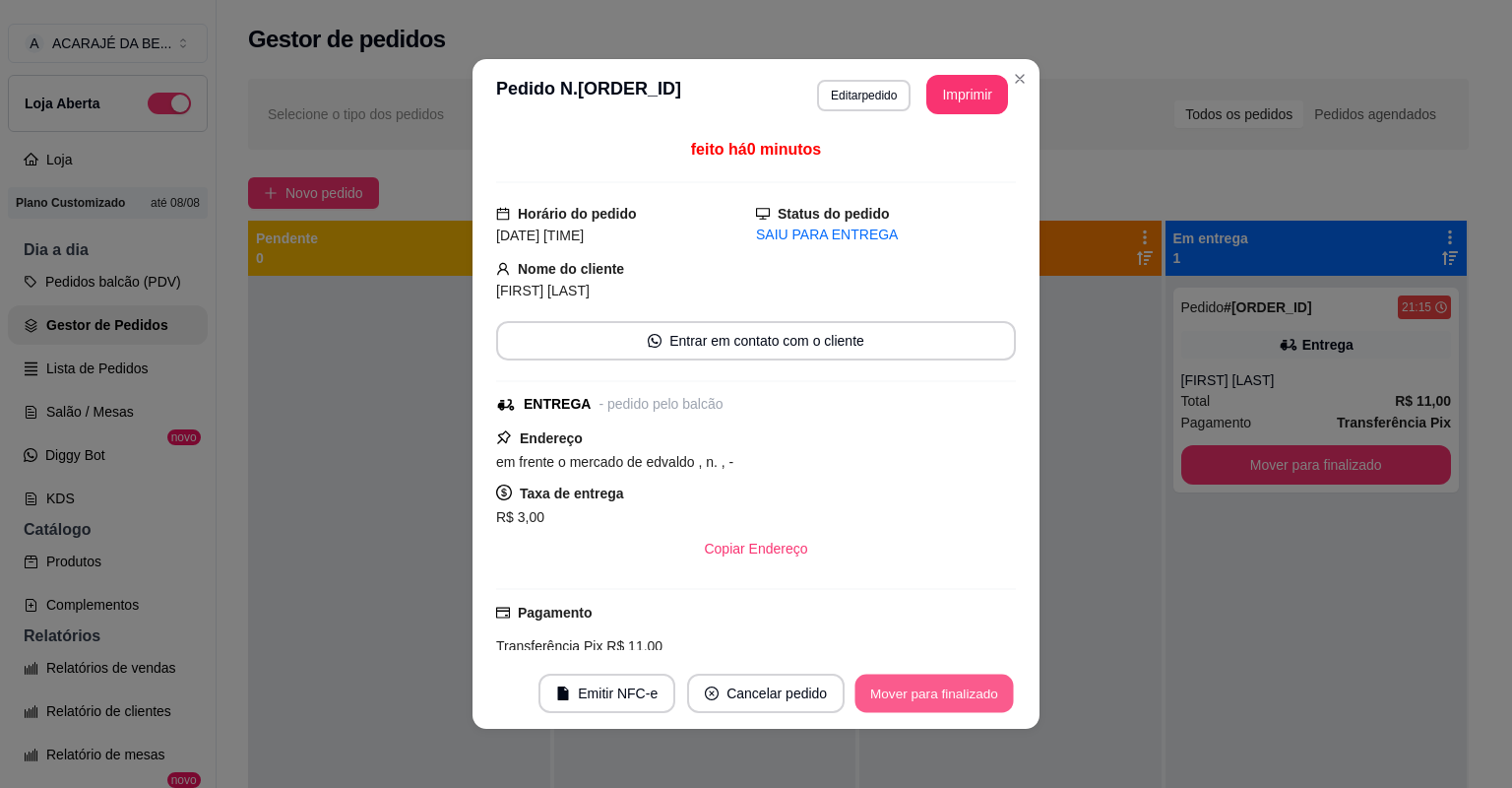 click on "Mover para finalizado" at bounding box center [934, 693] 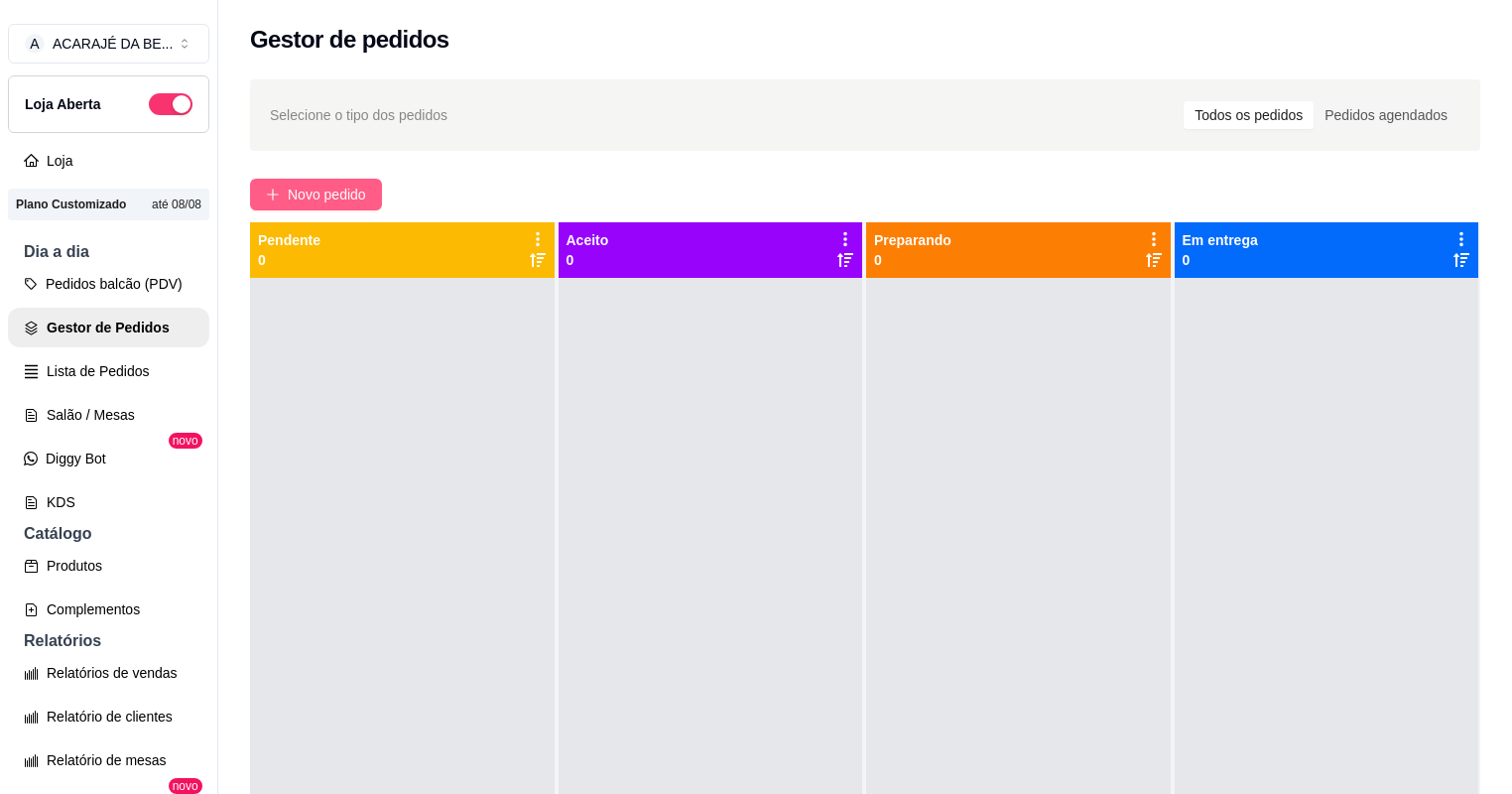 click on "Novo pedido" at bounding box center [326, 195] 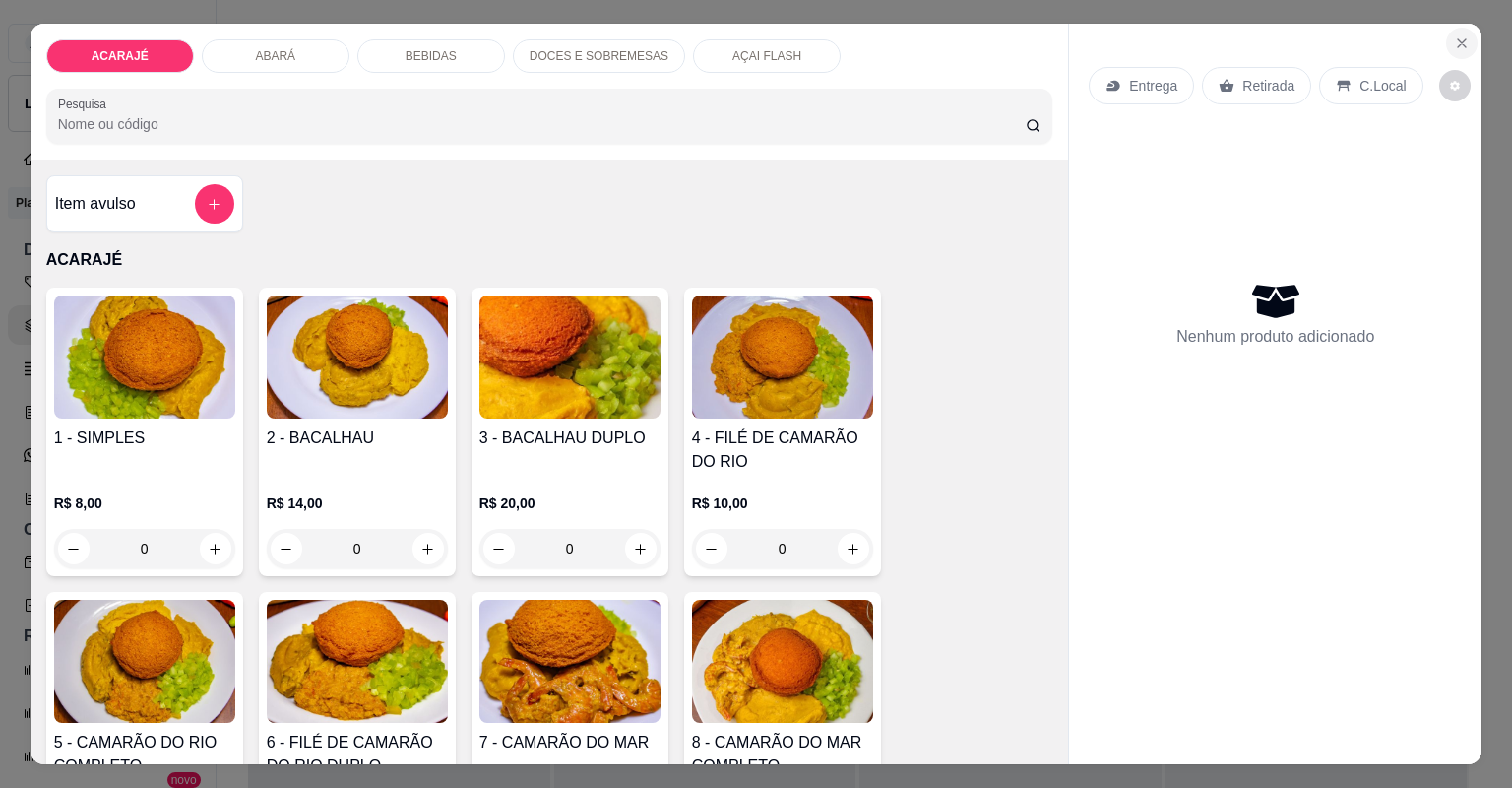 click at bounding box center [1462, 43] 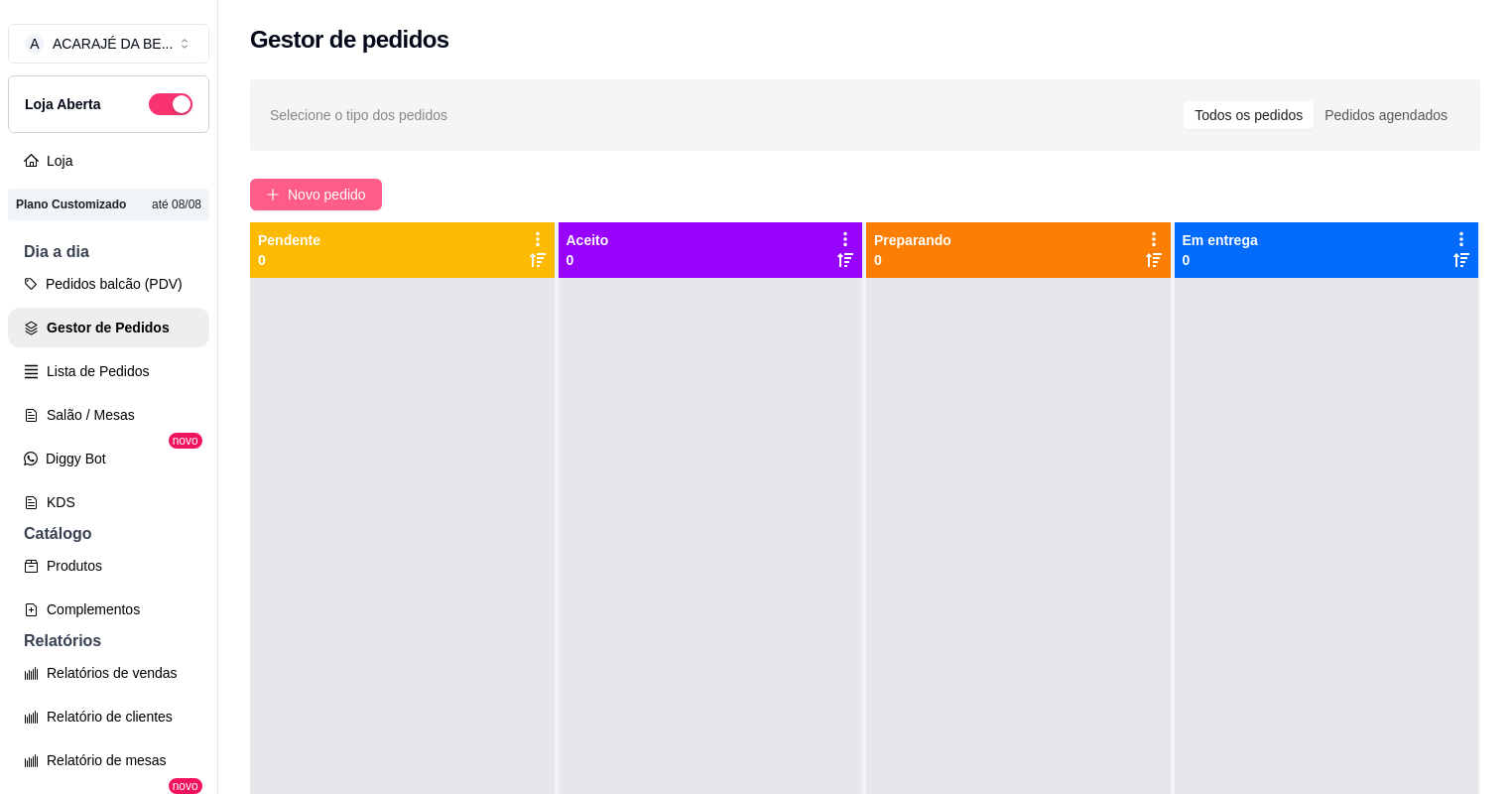 click on "Novo pedido" at bounding box center (326, 195) 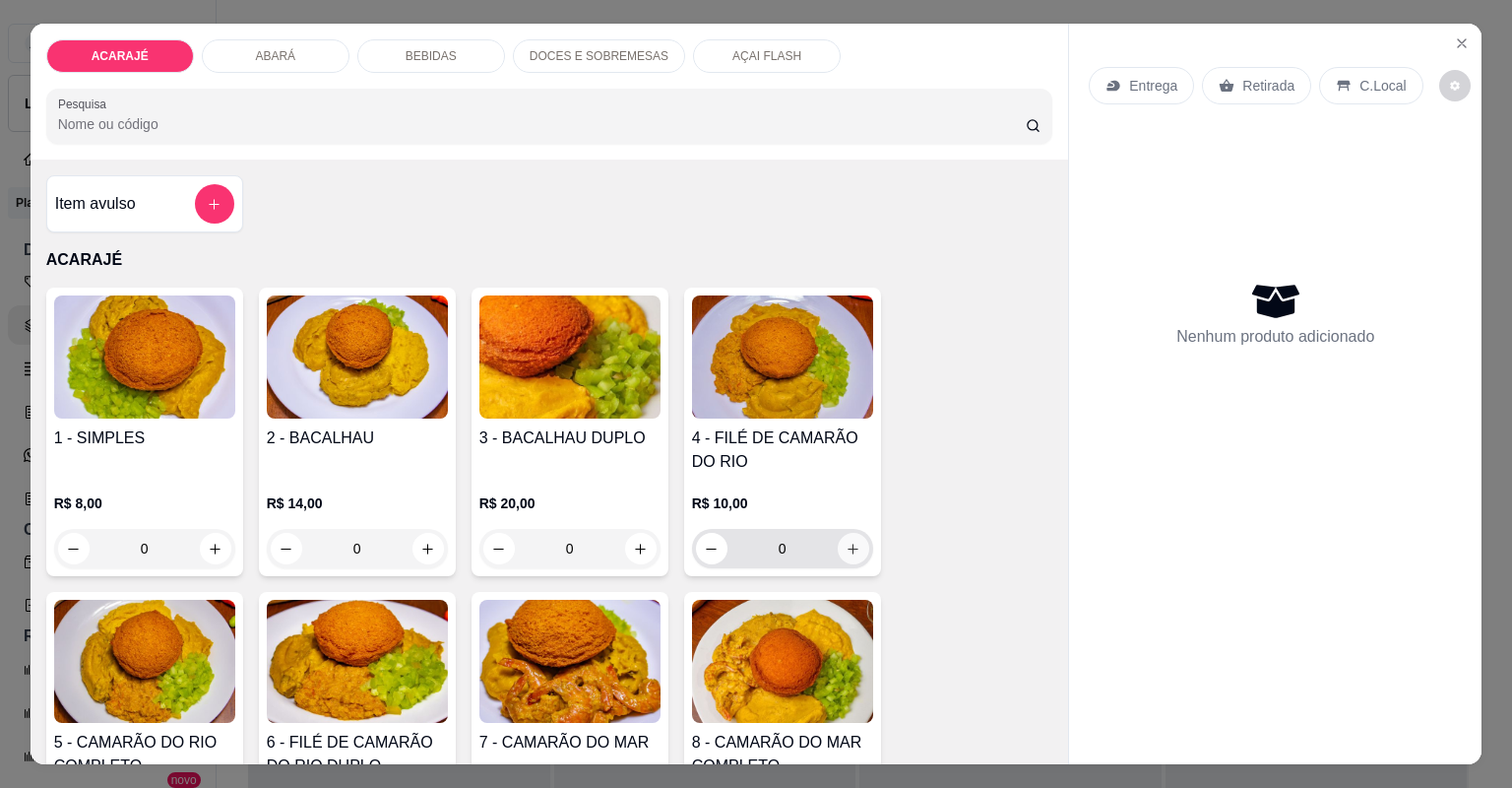 click 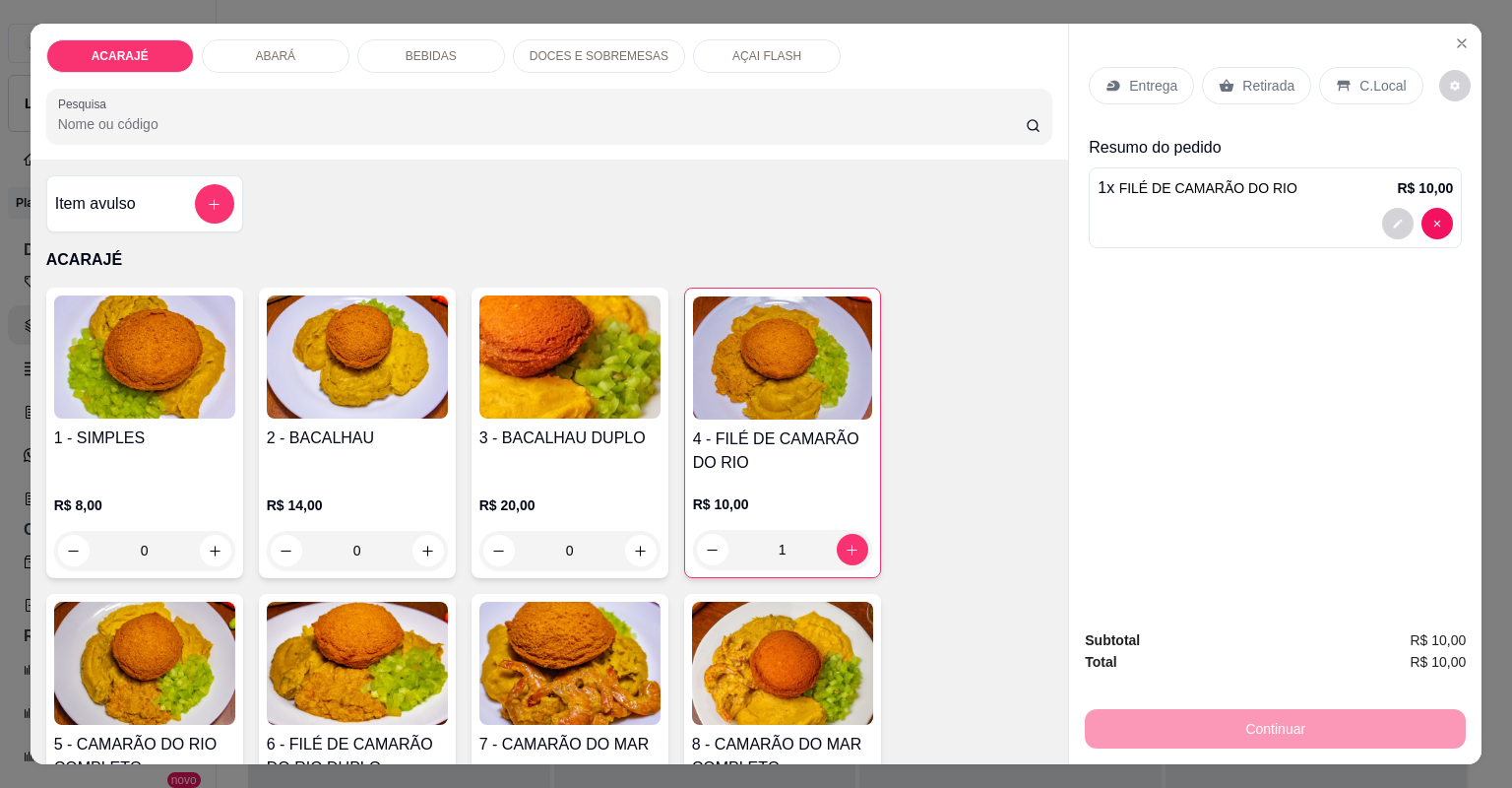 click on "Retirada" at bounding box center [1256, 86] 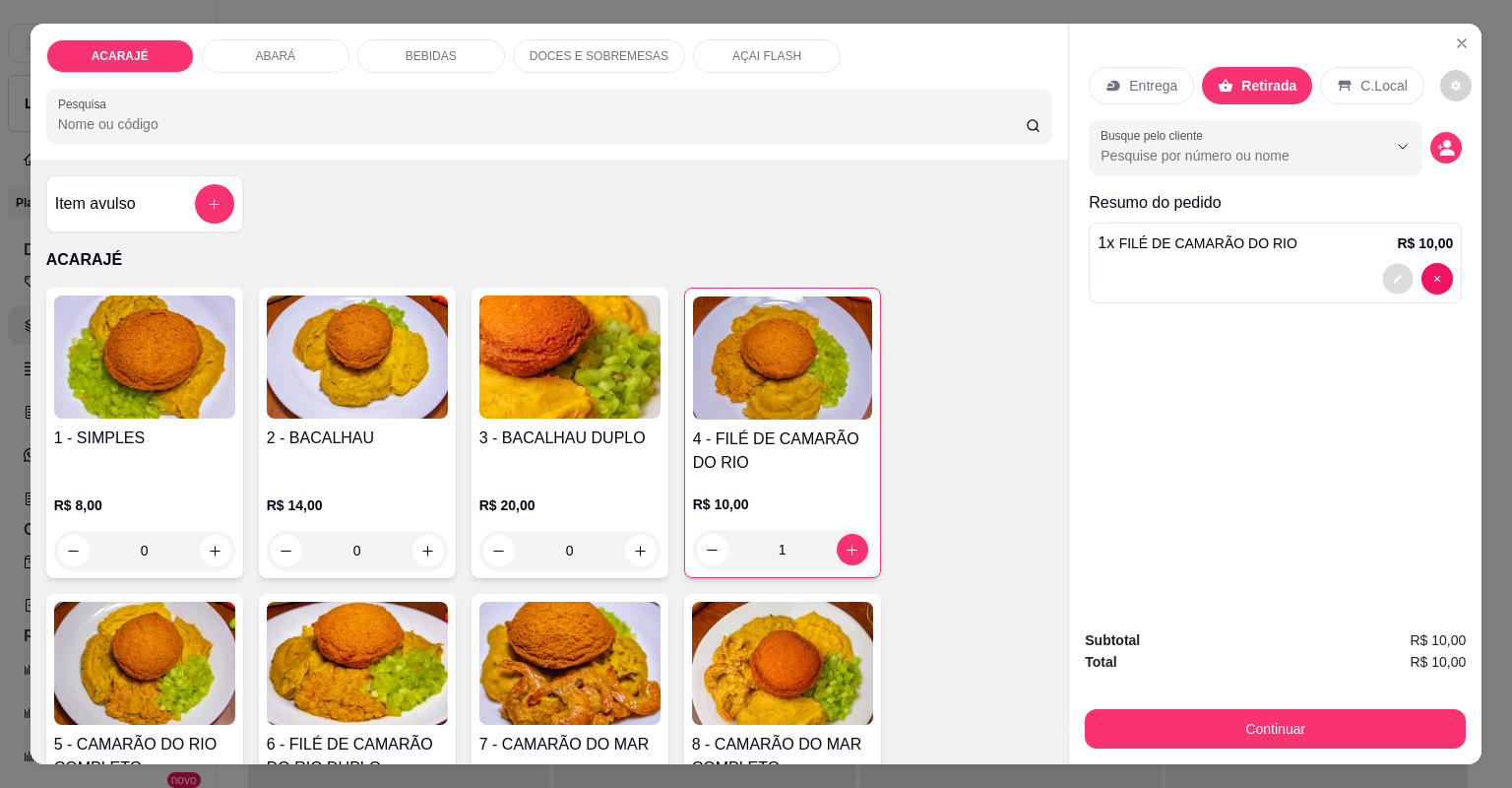click at bounding box center (1398, 278) 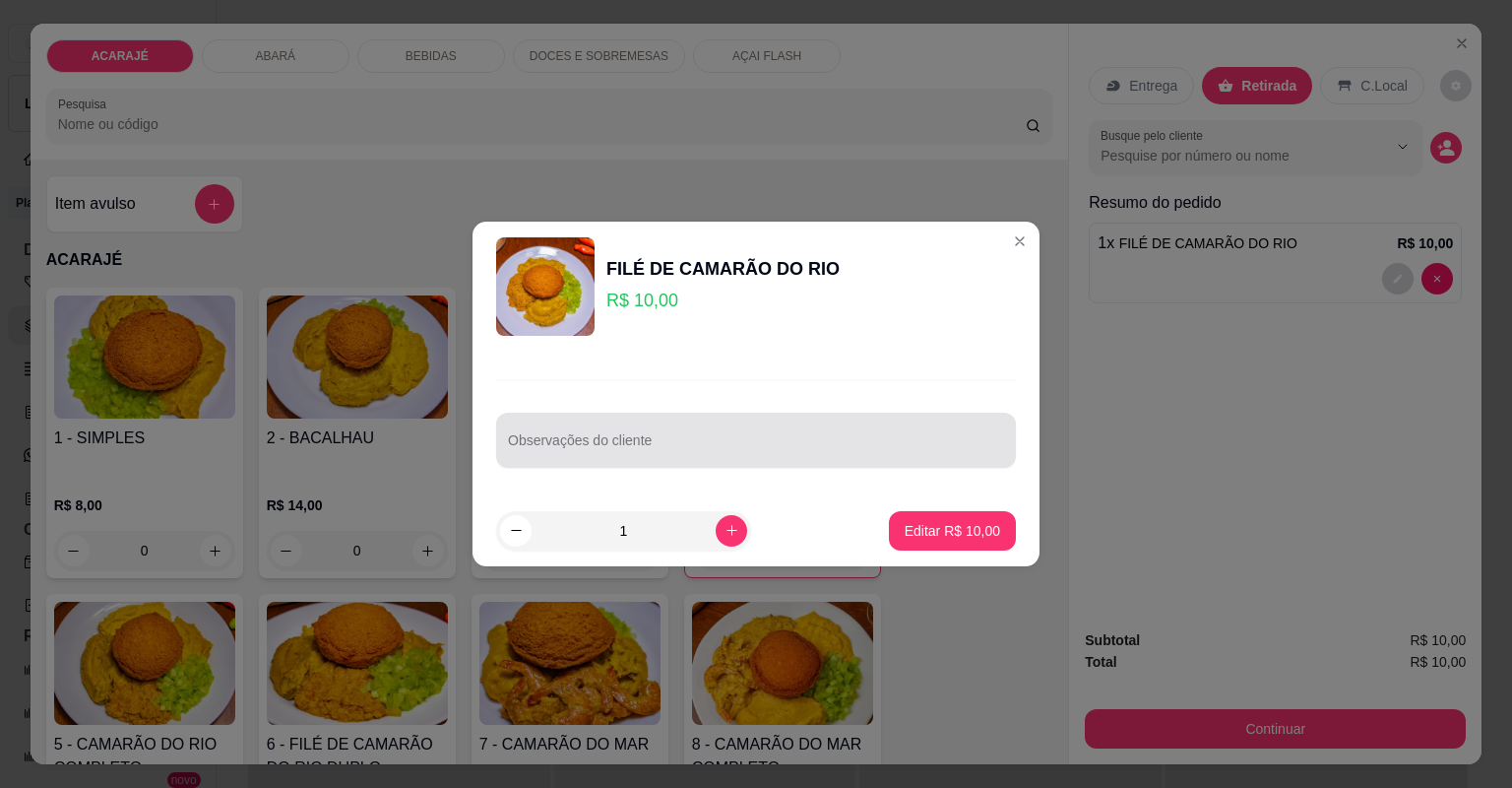 click on "Observações do cliente" at bounding box center (756, 440) 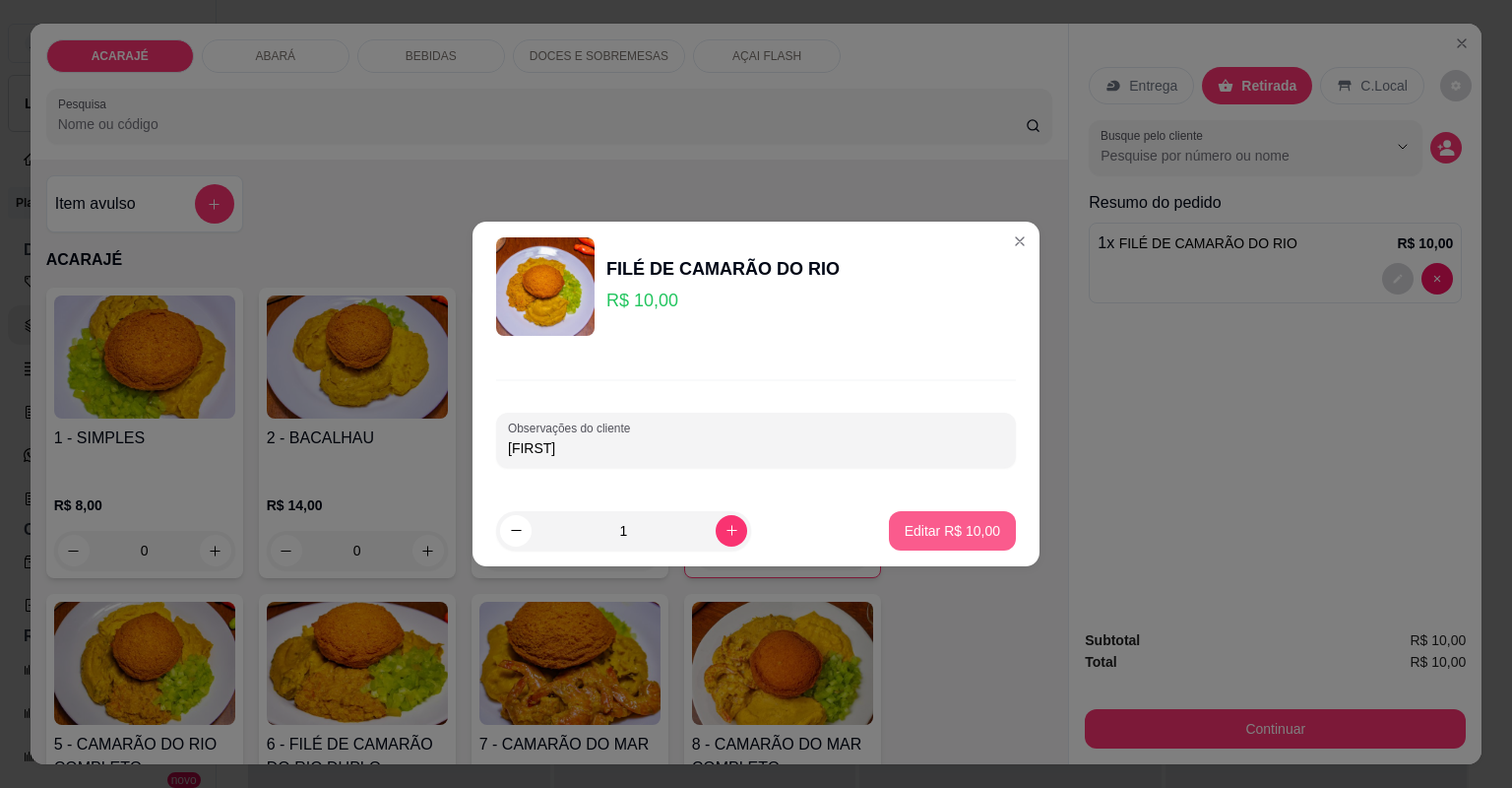 type on "driele" 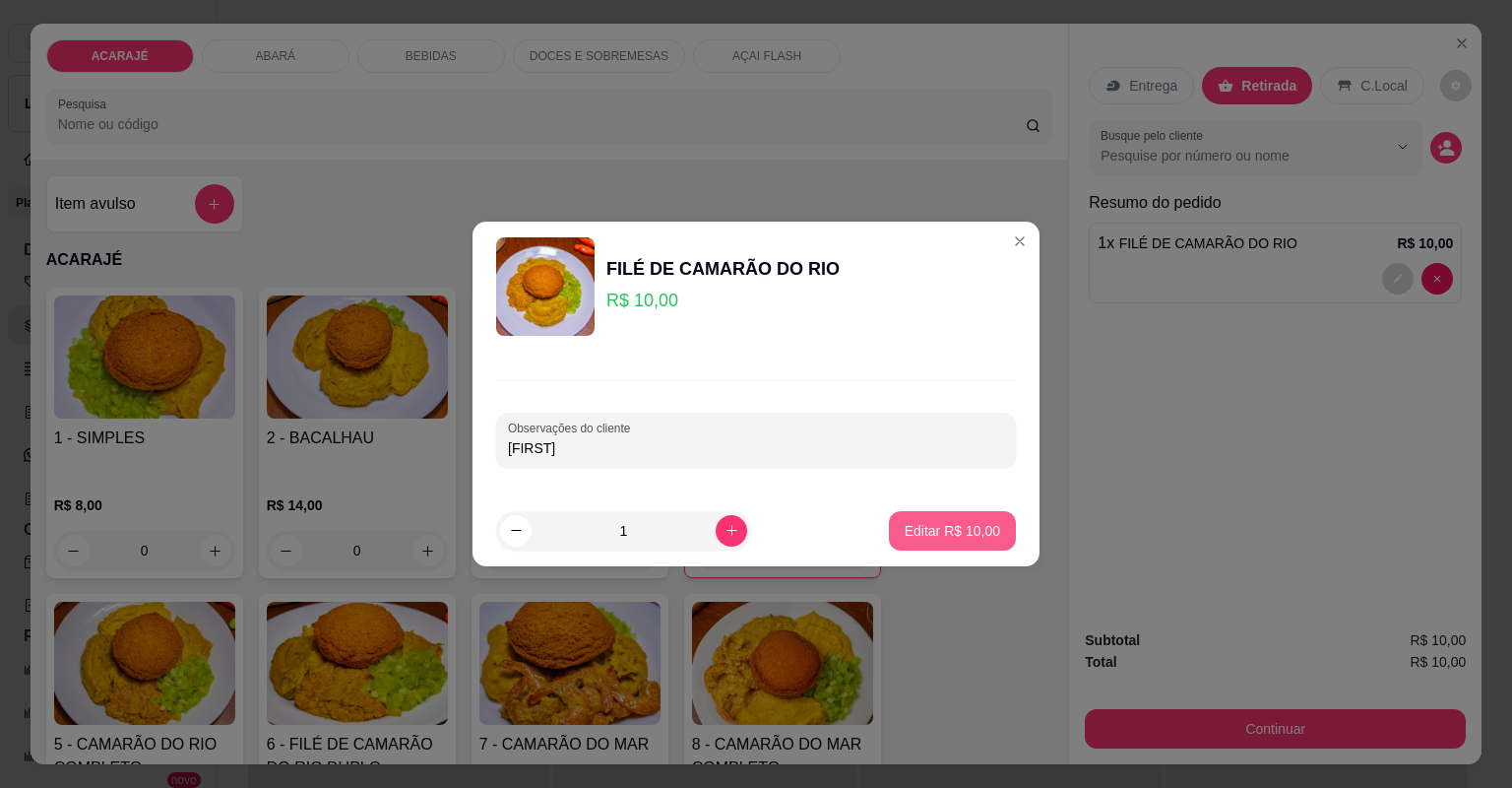 click on "Editar   R$ 10,00" at bounding box center (952, 531) 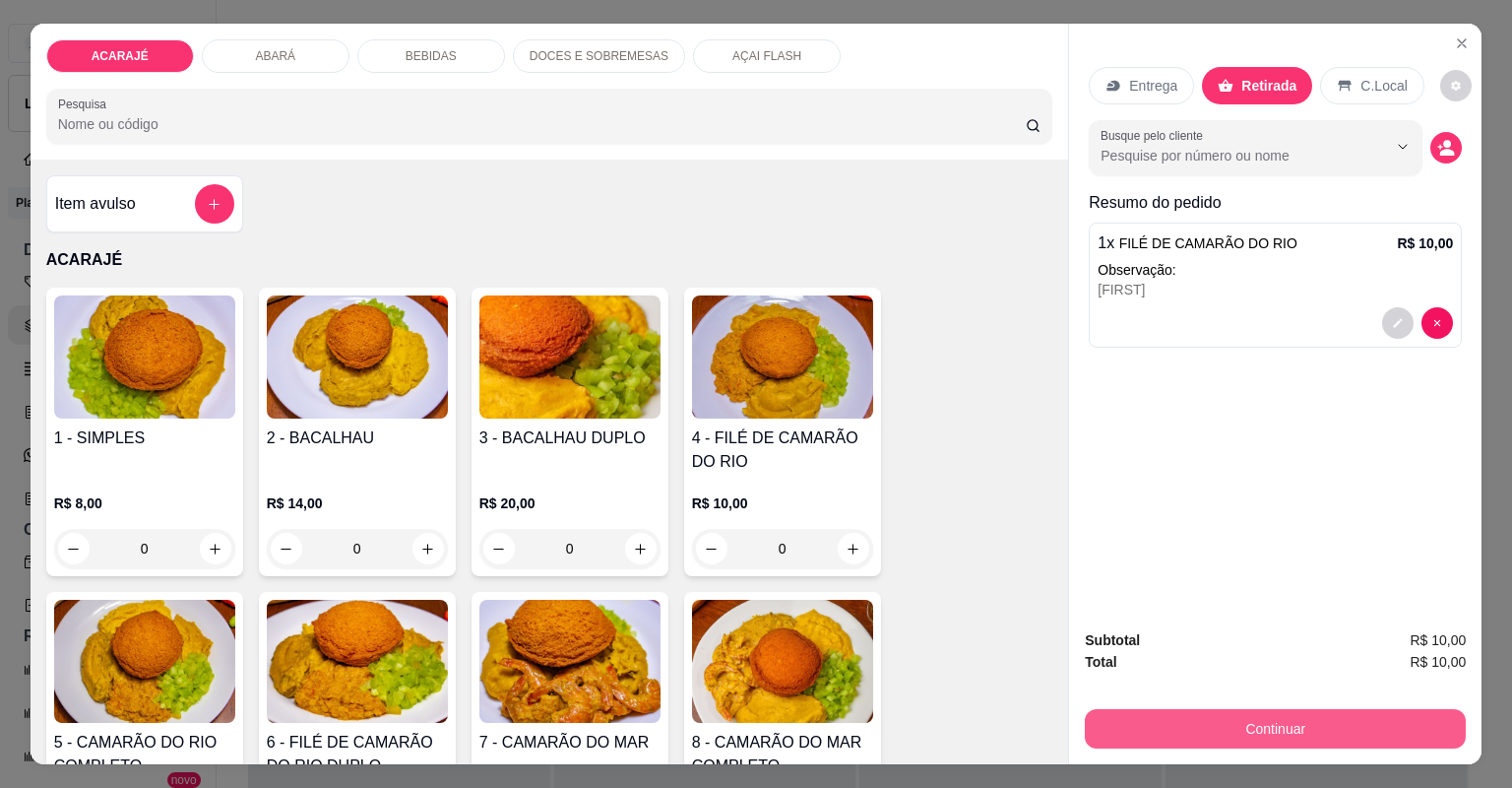 click on "Continuar" at bounding box center (1275, 729) 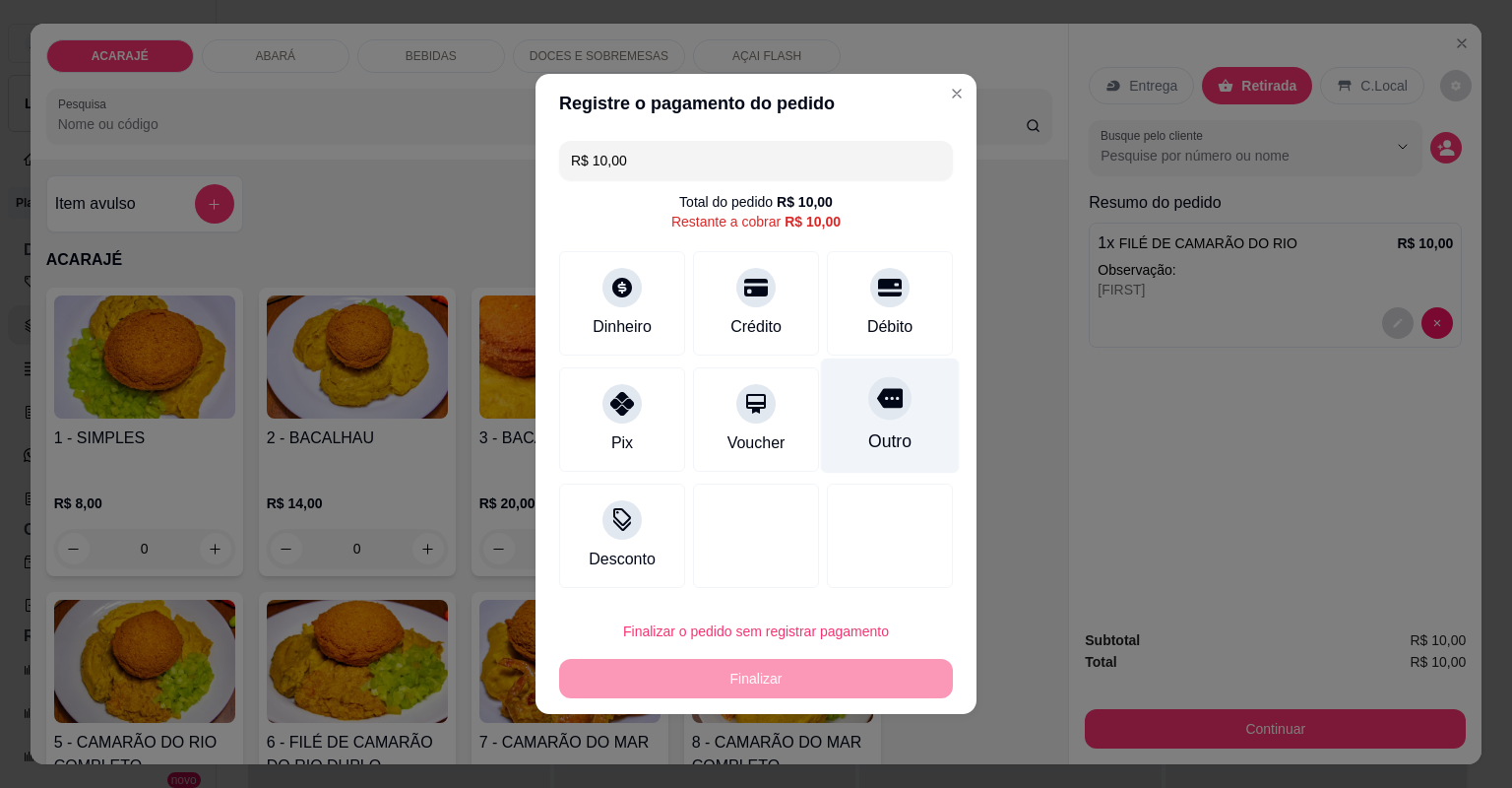 click at bounding box center (890, 398) 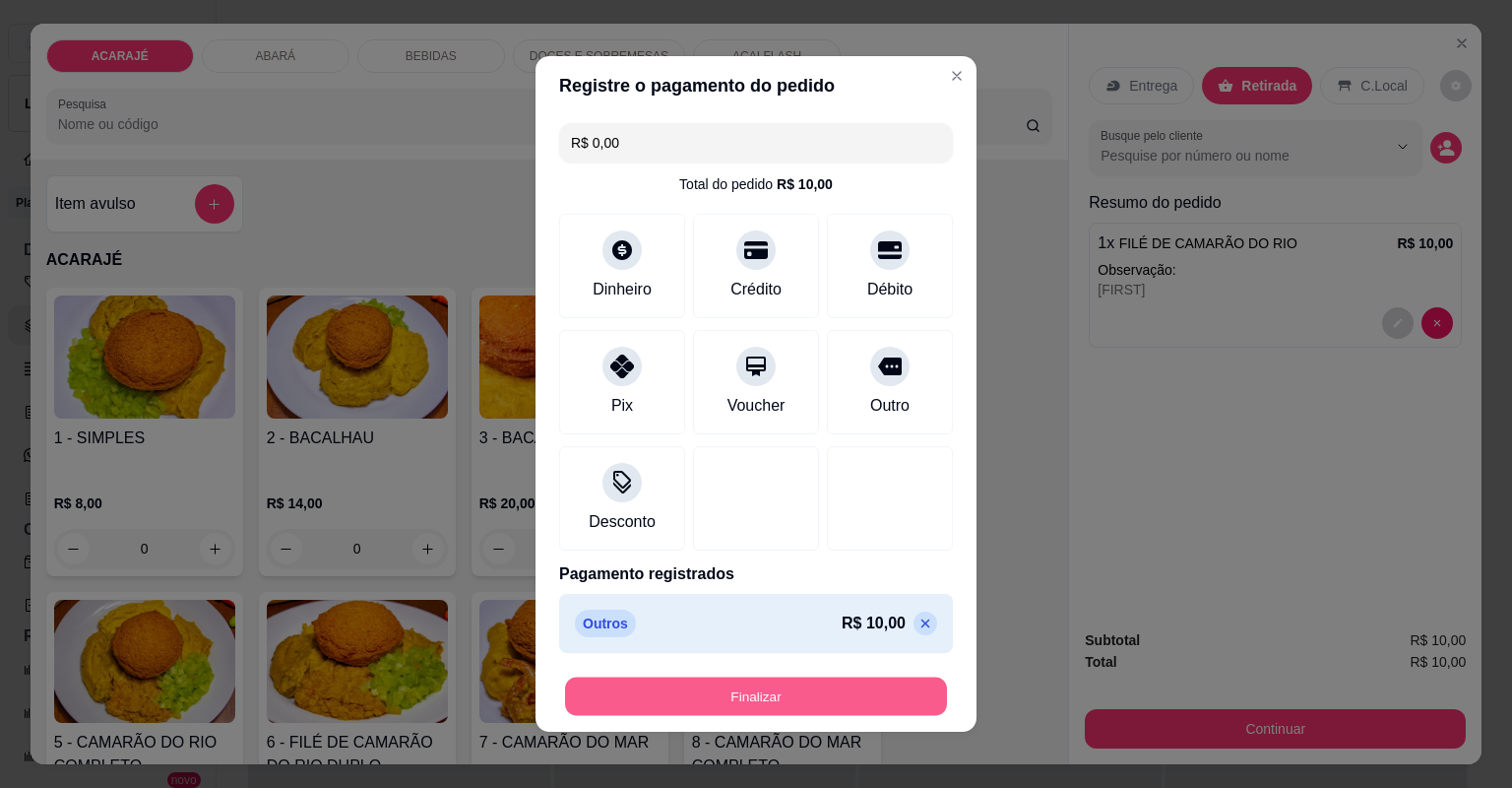 click on "Finalizar" at bounding box center [756, 696] 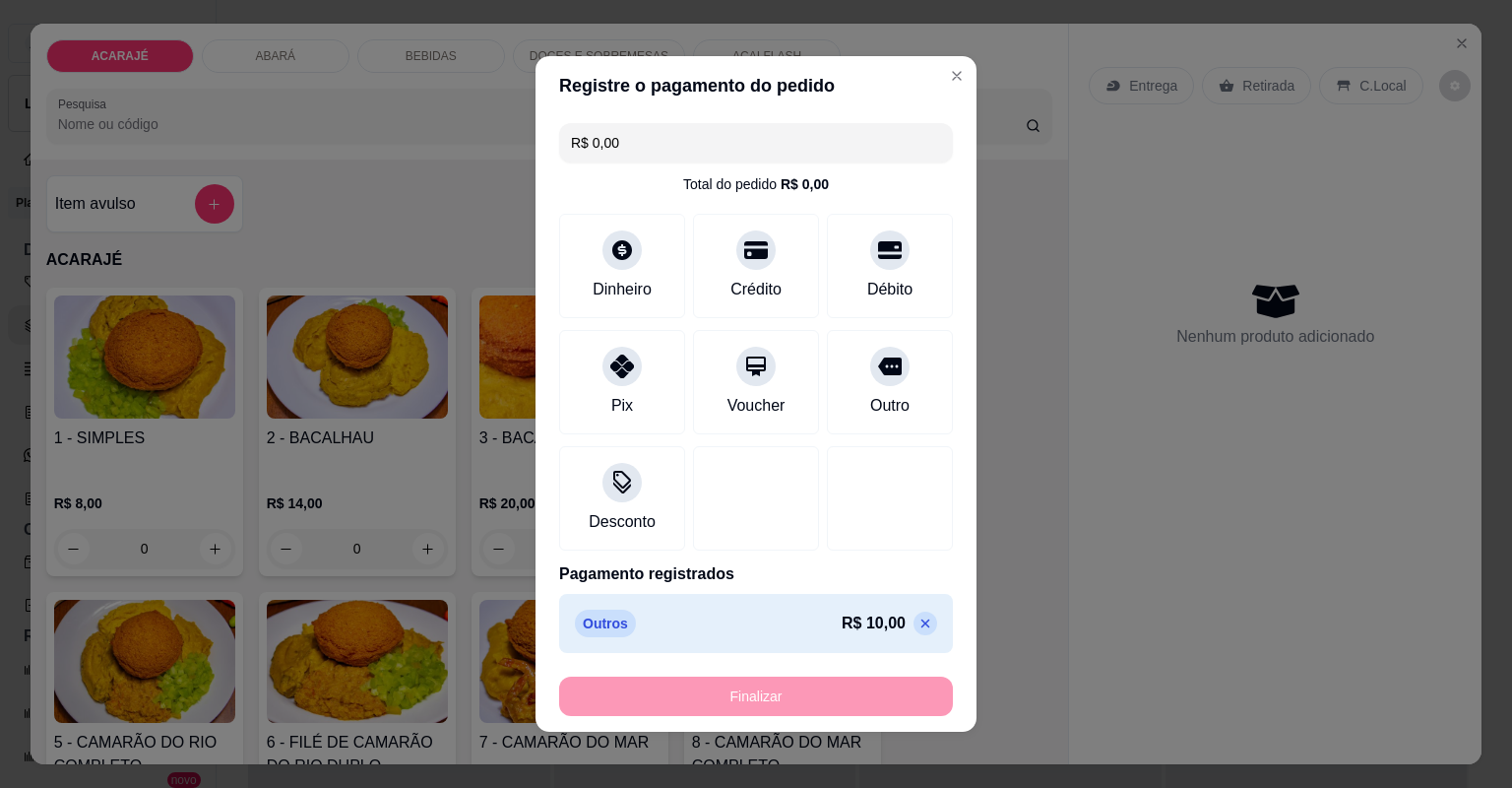 type on "-R$ 10,00" 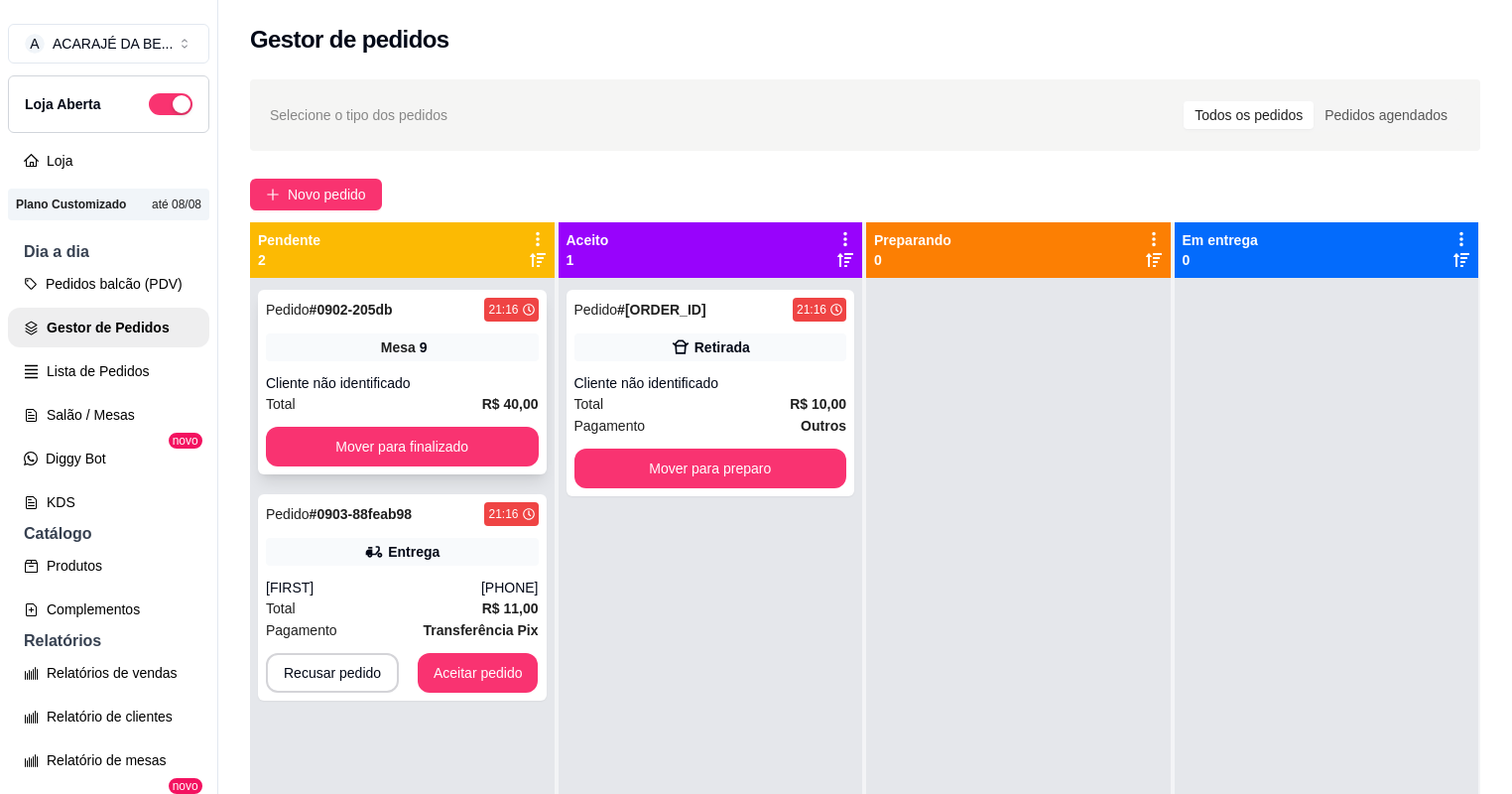 click on "Pedido  # 0902-205db 21:16 Mesa 9 Cliente não identificado Total R$ 40,00 Mover para finalizado" at bounding box center (402, 382) 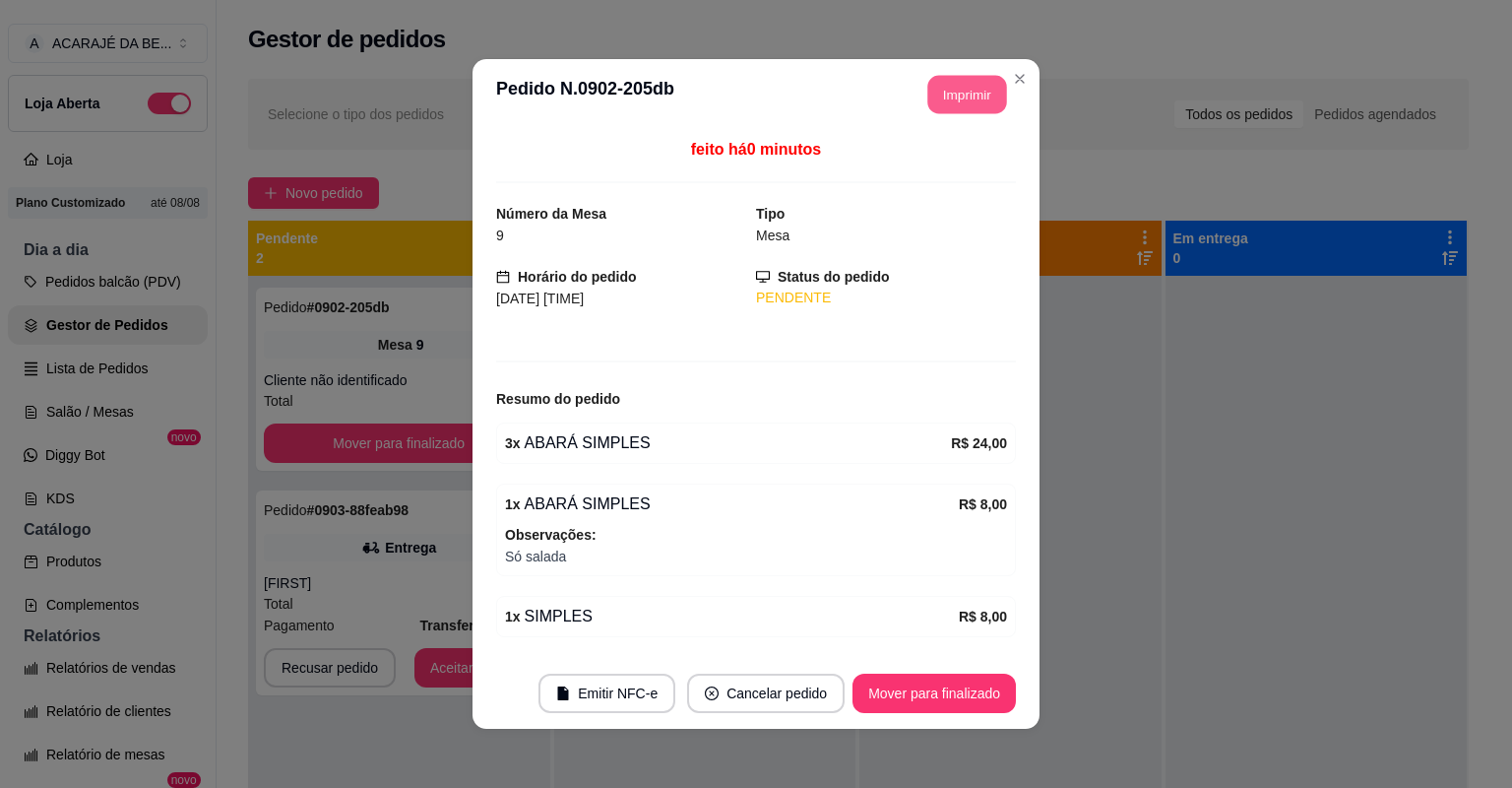 click on "Imprimir" at bounding box center [968, 95] 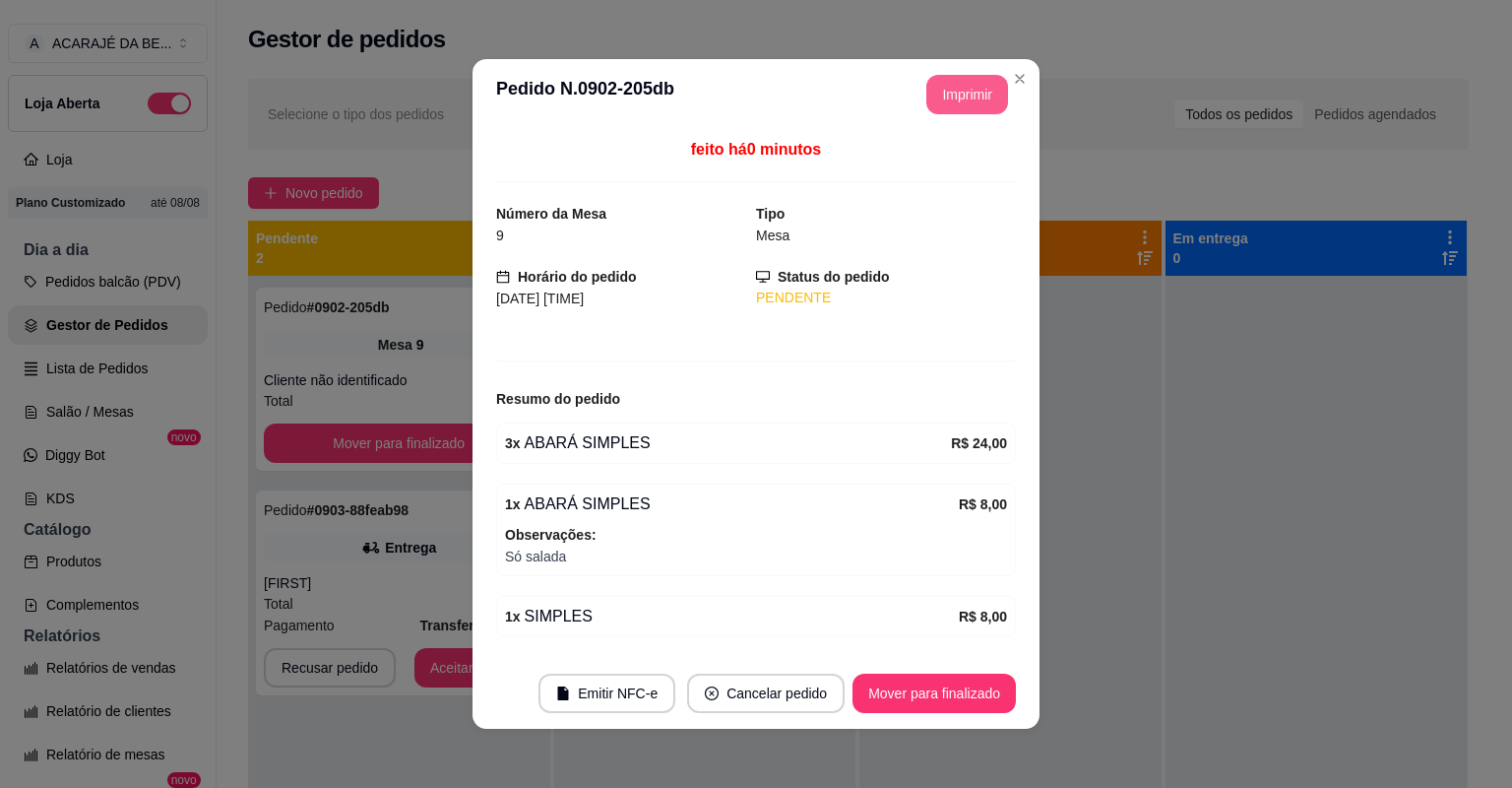 scroll, scrollTop: 0, scrollLeft: 0, axis: both 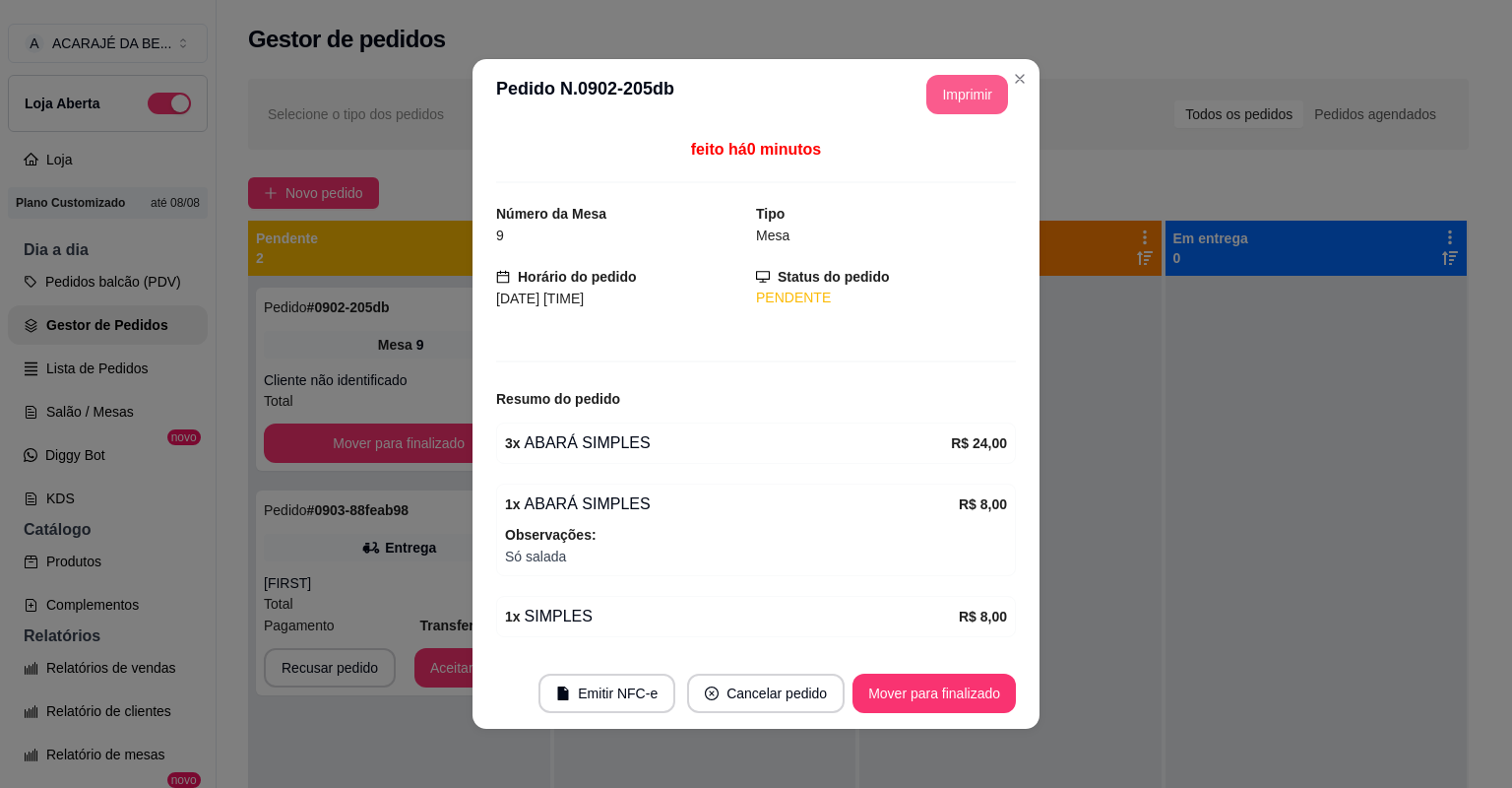 click on "Mover para finalizado" at bounding box center (934, 693) 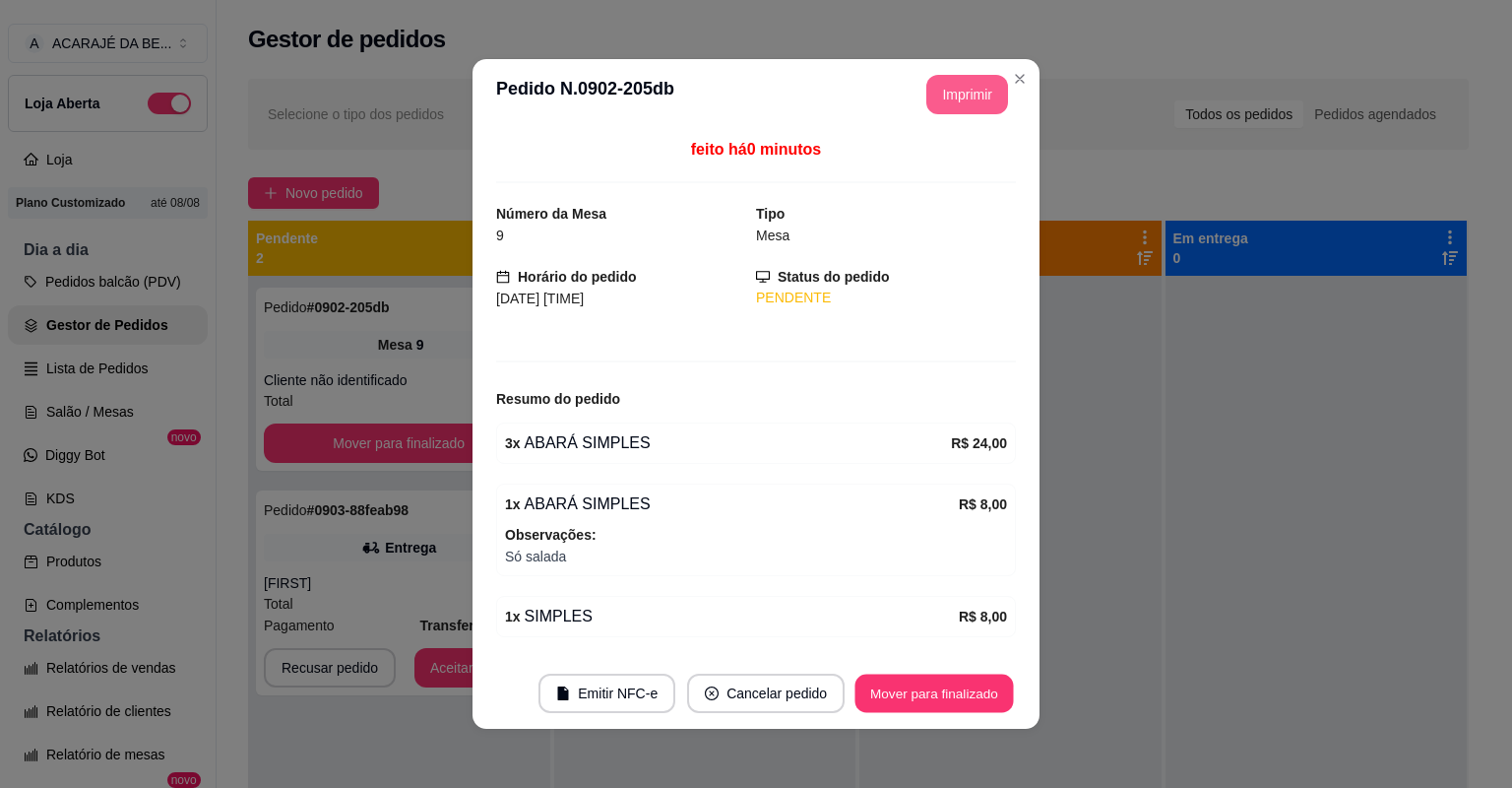 click on "Mover para finalizado" at bounding box center (934, 693) 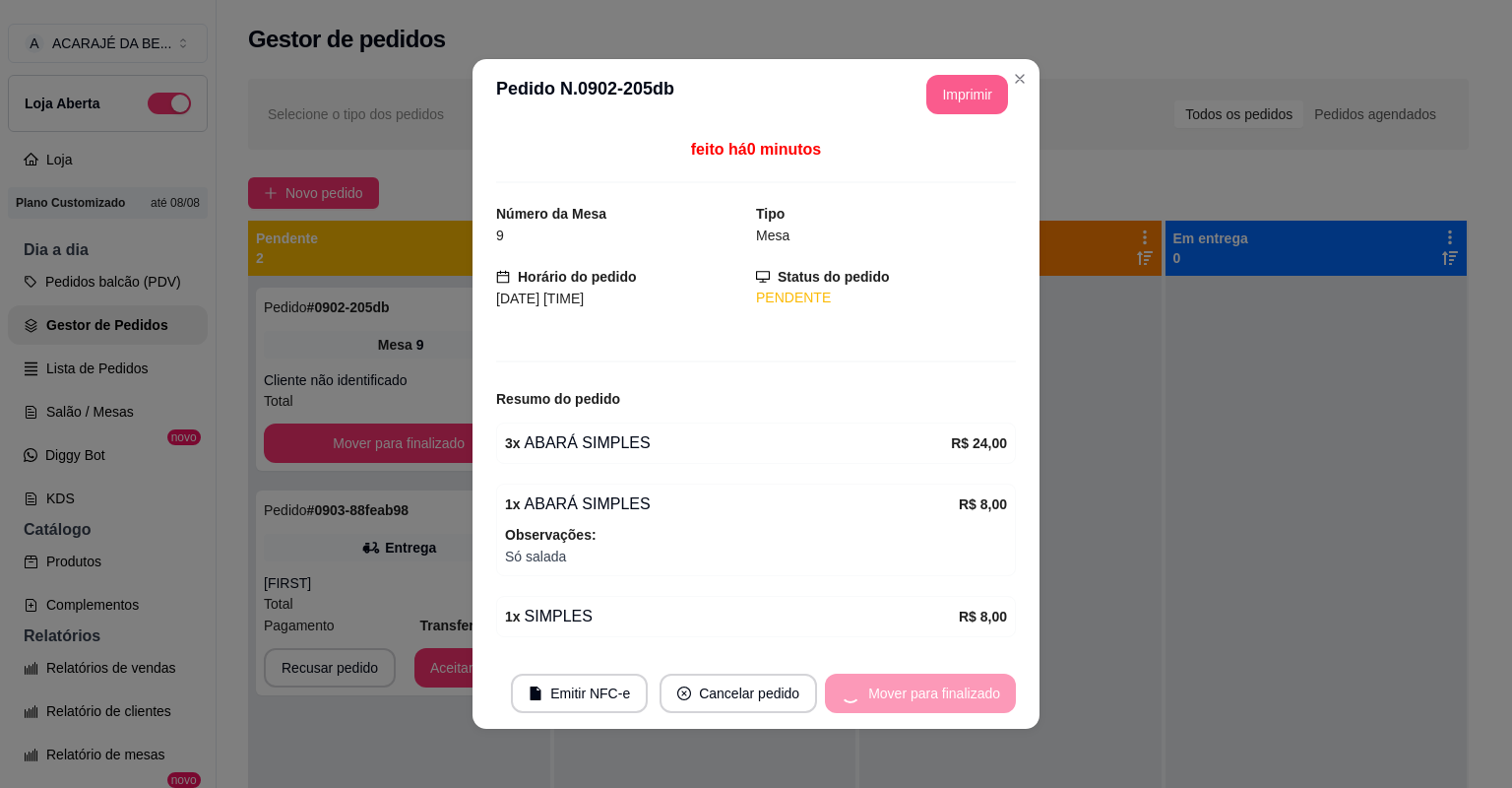 click on "Mover para finalizado" at bounding box center [920, 693] 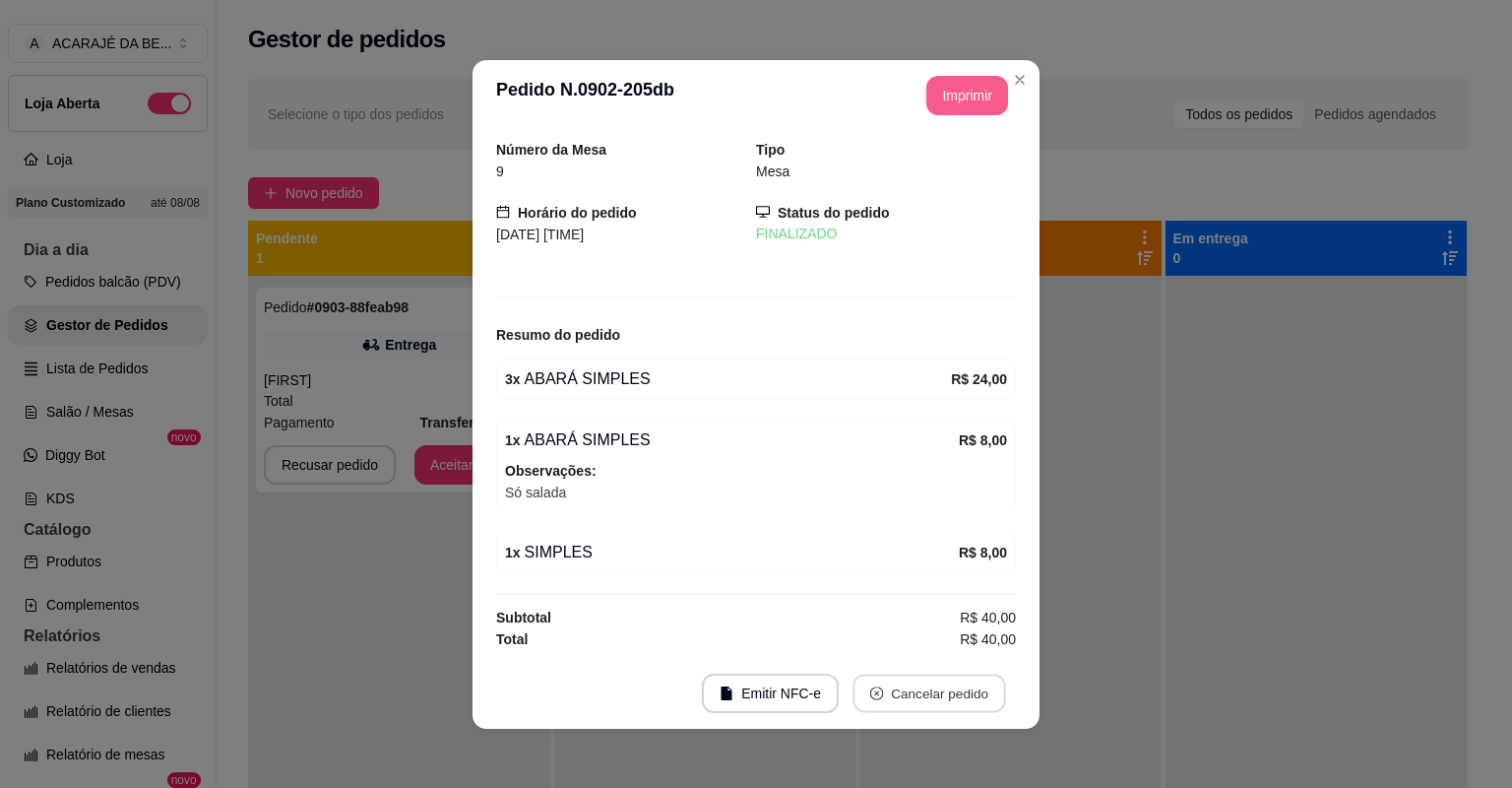 click on "Cancelar pedido" at bounding box center (928, 692) 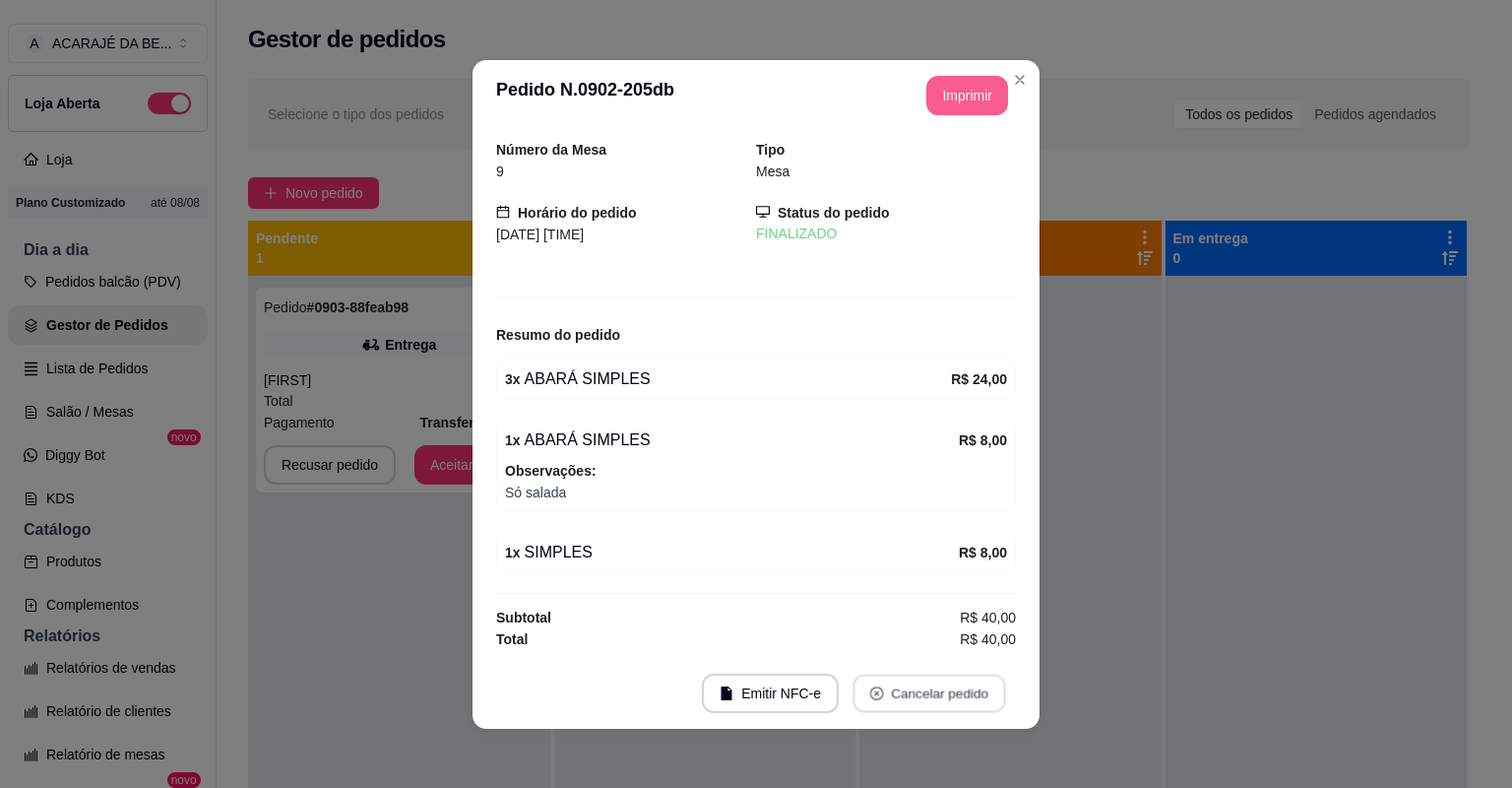 click on "Cancelar pedido" at bounding box center (928, 692) 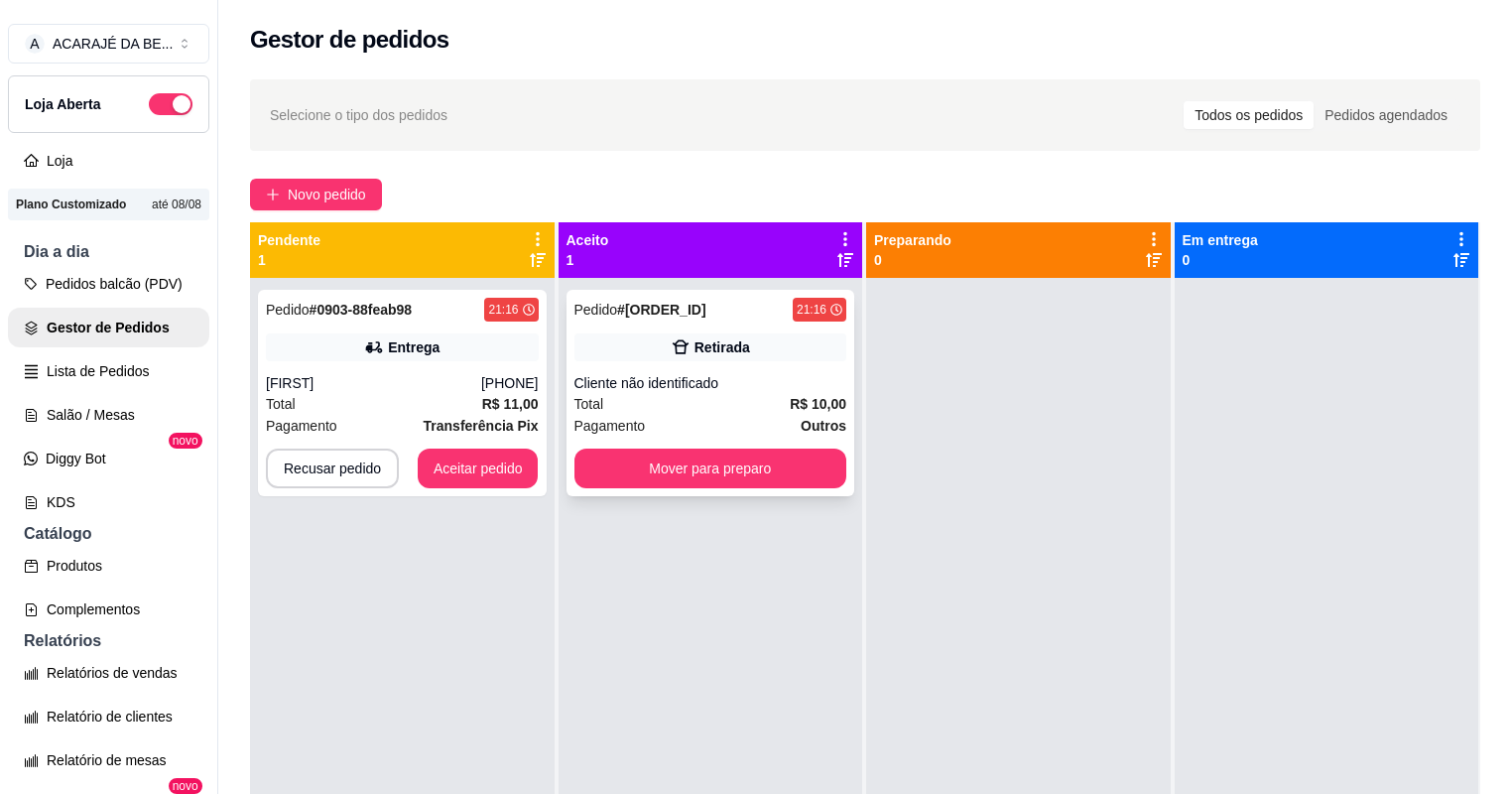 click on "Total R$ 10,00" at bounding box center (710, 404) 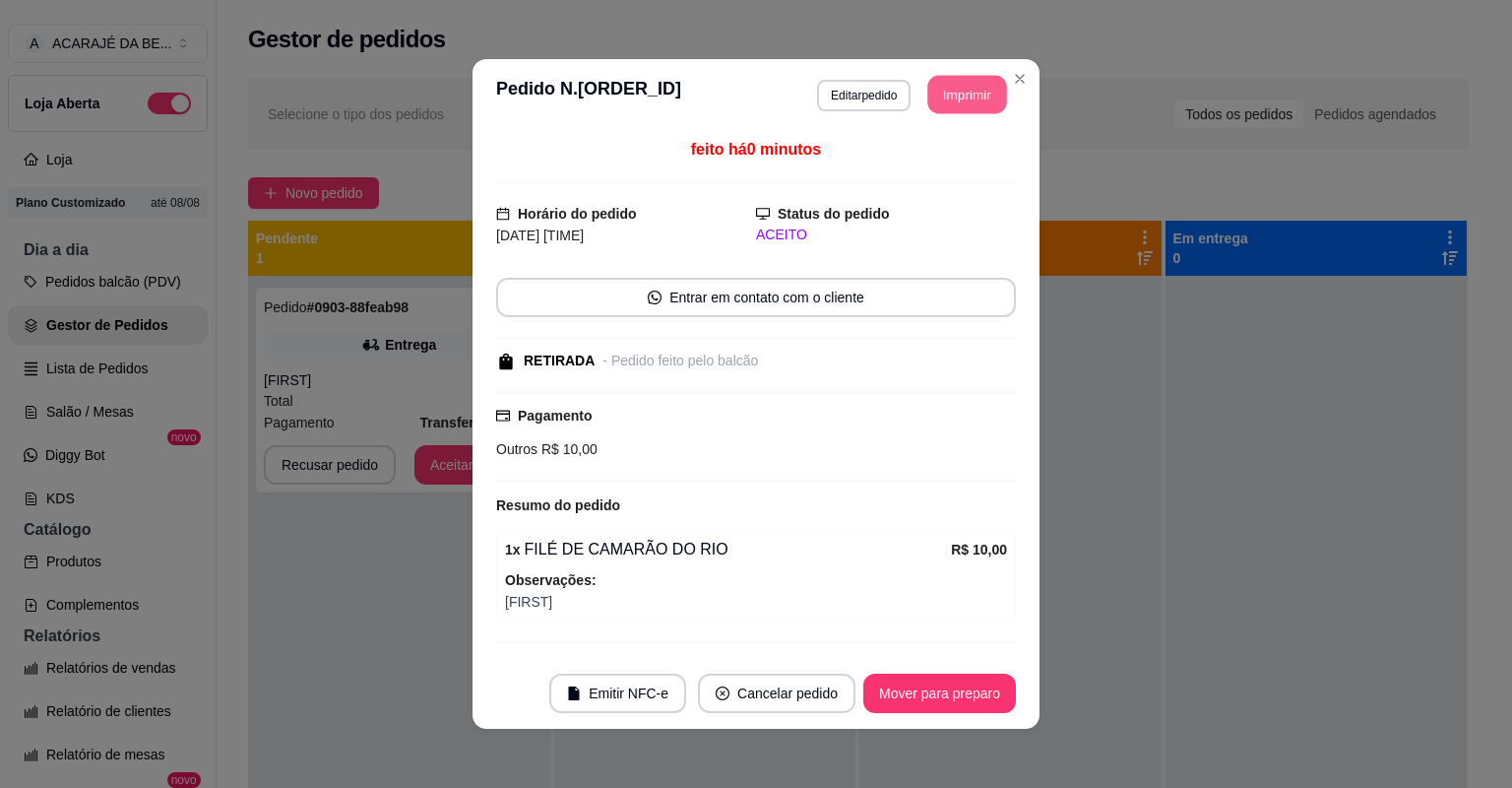 click on "Imprimir" at bounding box center (968, 95) 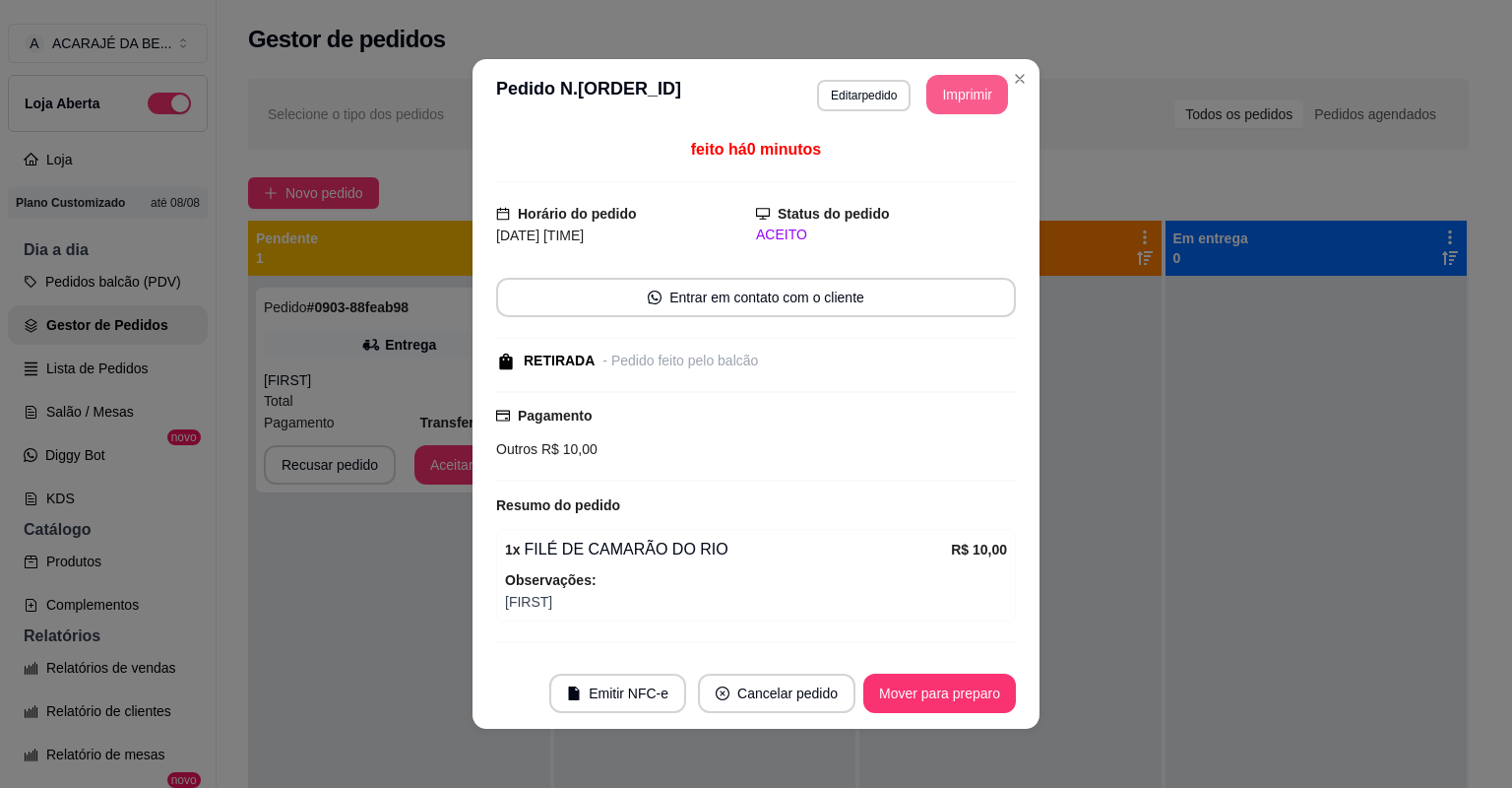 scroll, scrollTop: 0, scrollLeft: 0, axis: both 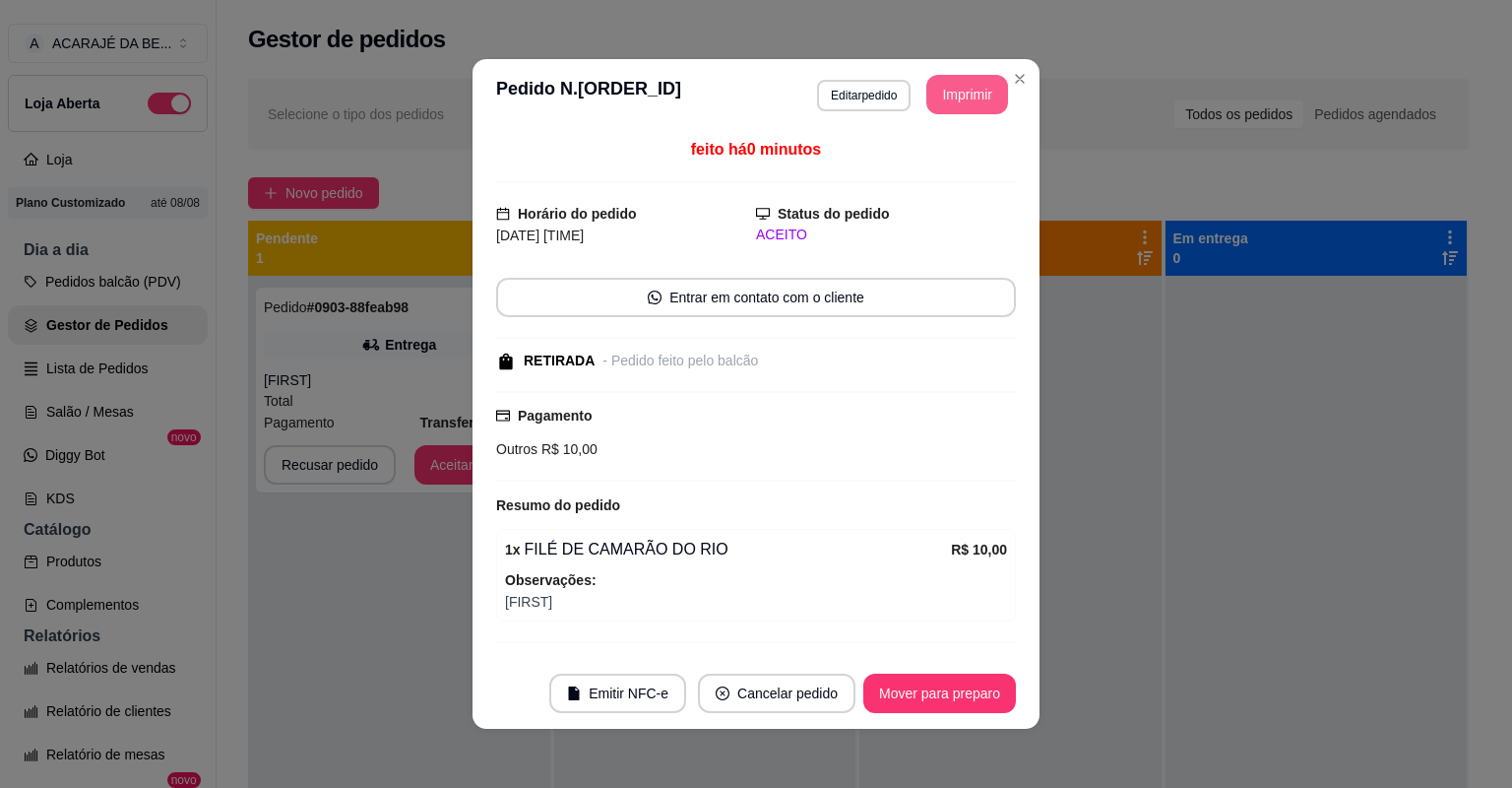 click on "Mover para preparo" at bounding box center (939, 693) 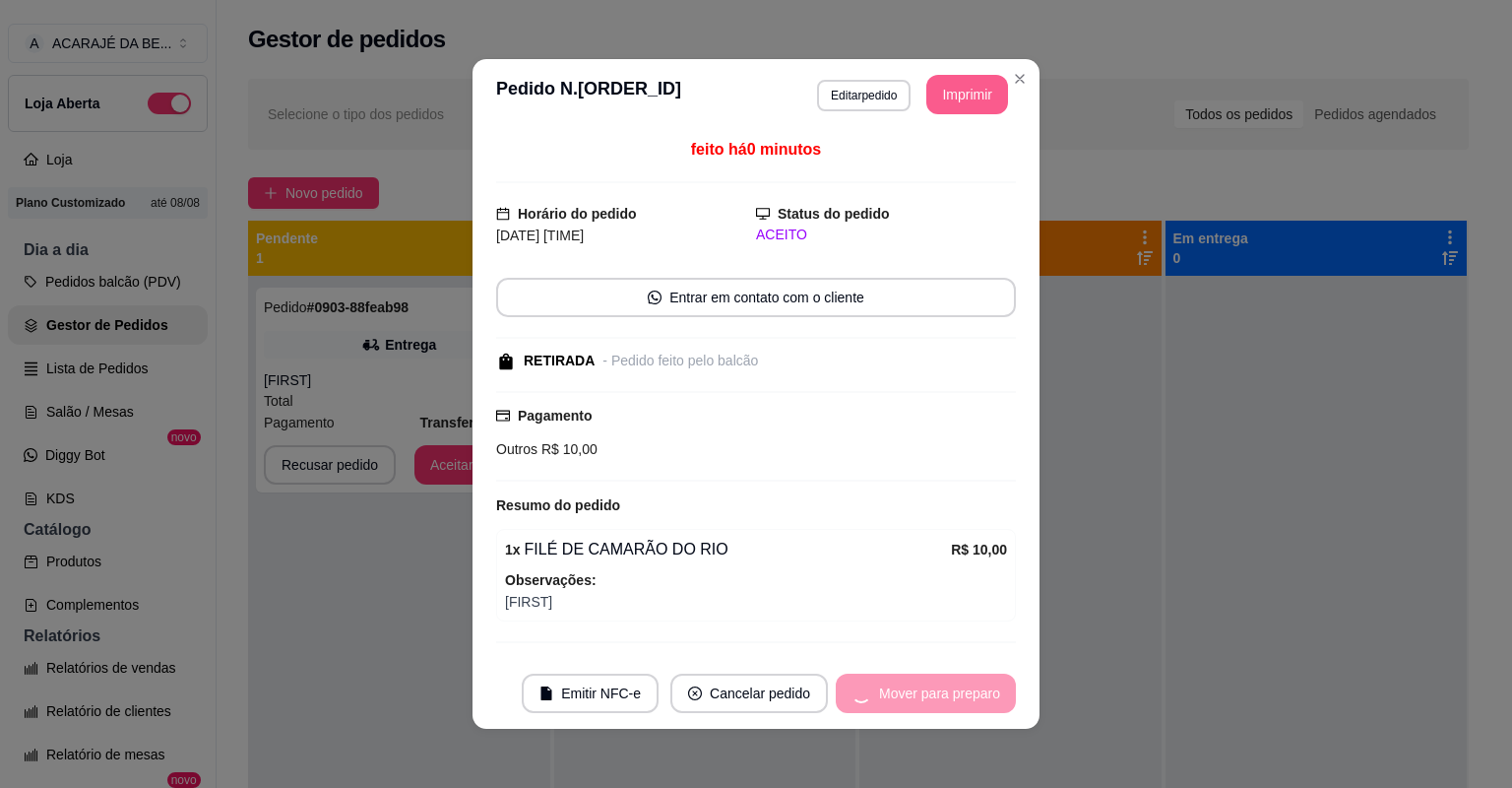 click on "Mover para preparo" at bounding box center (925, 693) 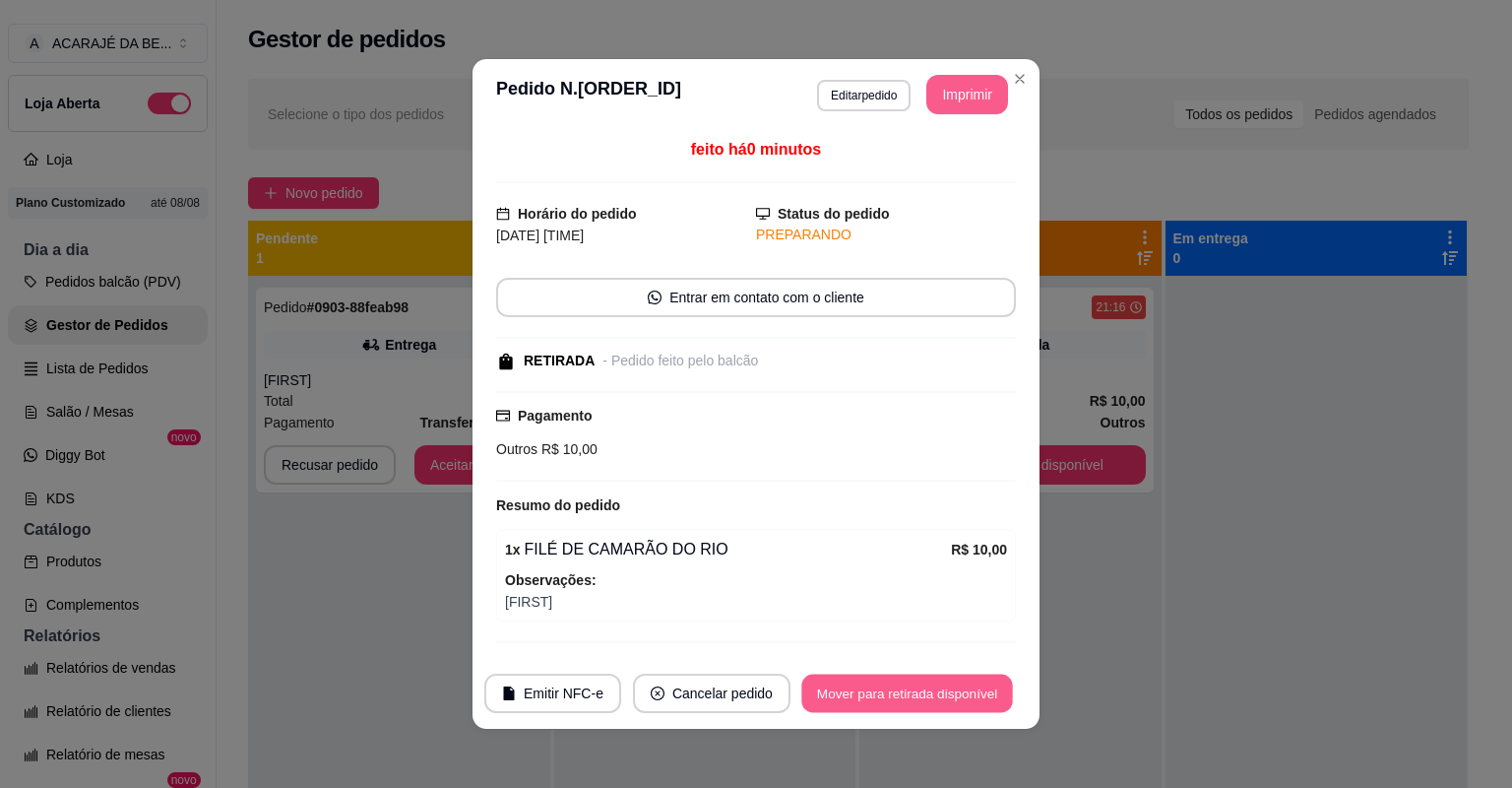 click on "Mover para retirada disponível" at bounding box center (907, 693) 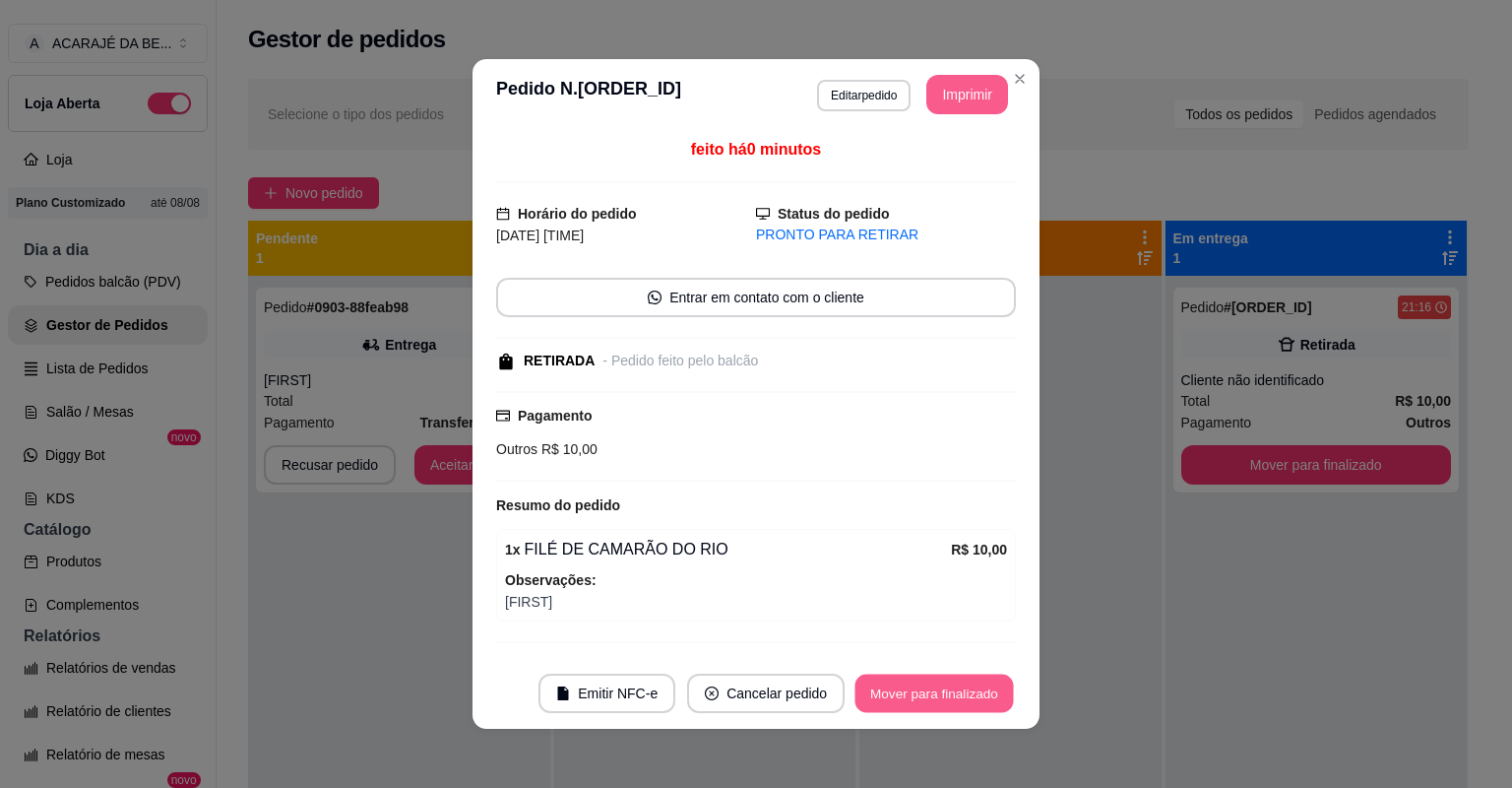 click on "Mover para finalizado" at bounding box center [934, 693] 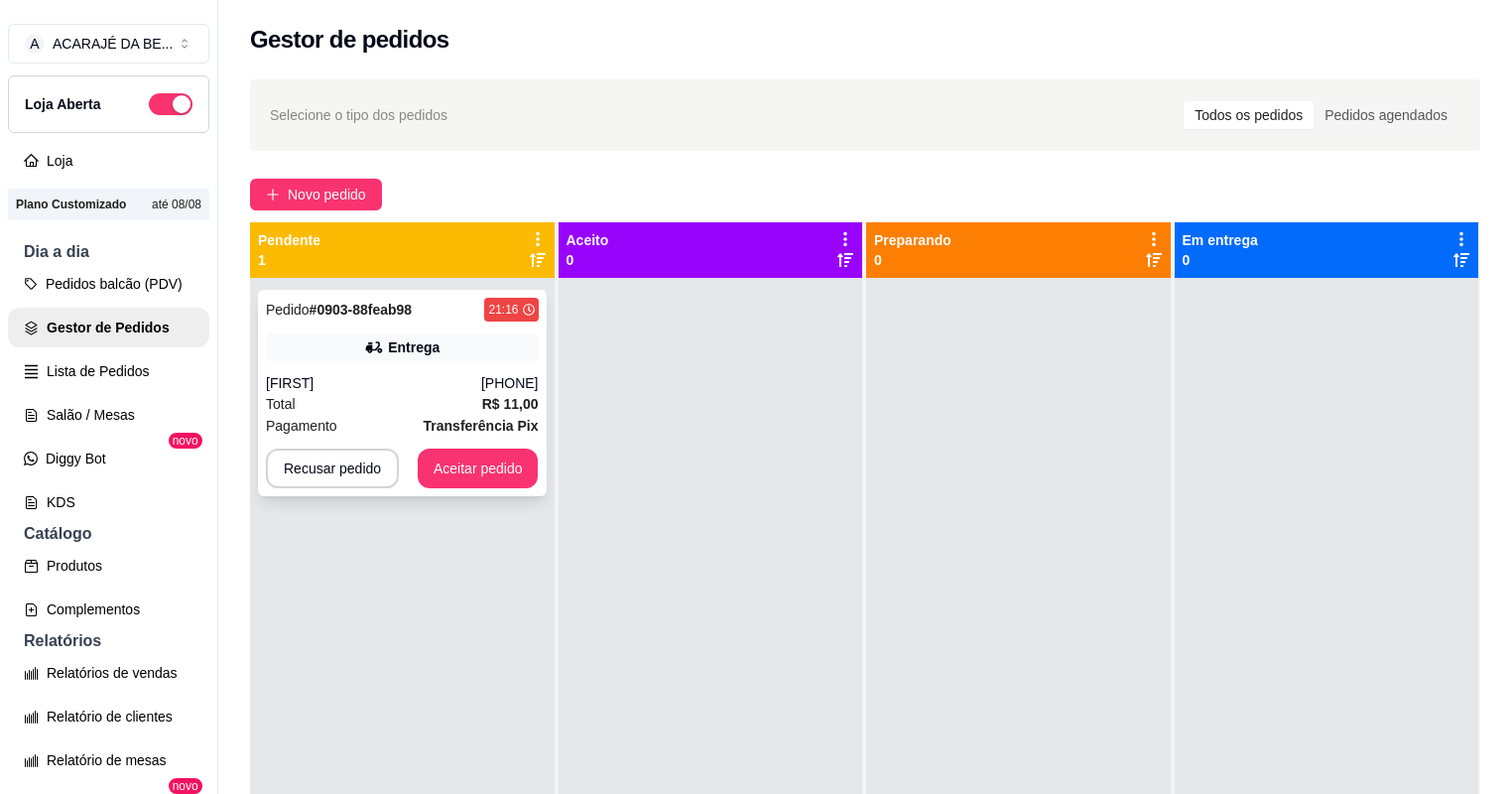 click on "Total R$ 11,00" at bounding box center (402, 404) 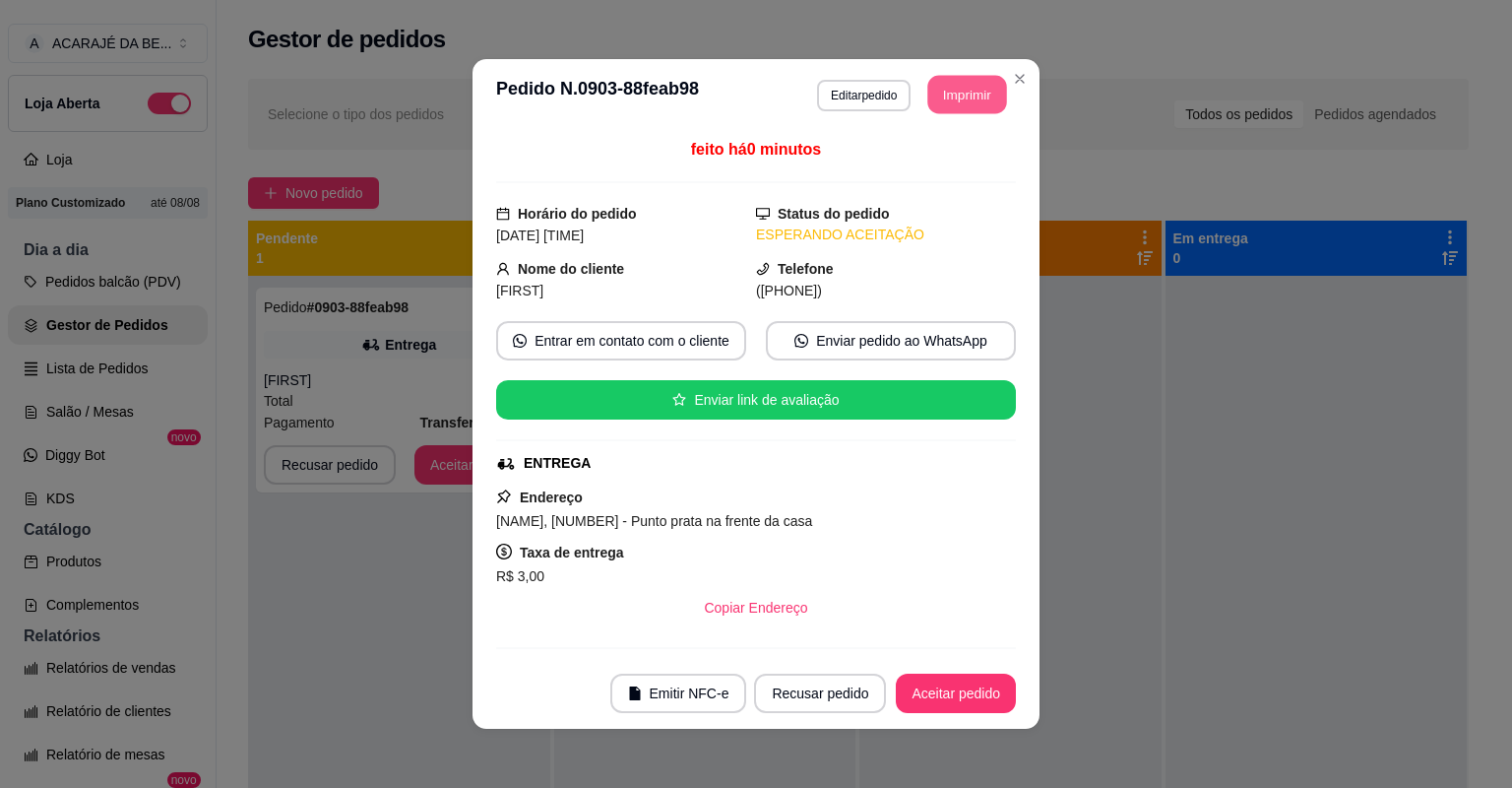click on "Imprimir" at bounding box center (968, 95) 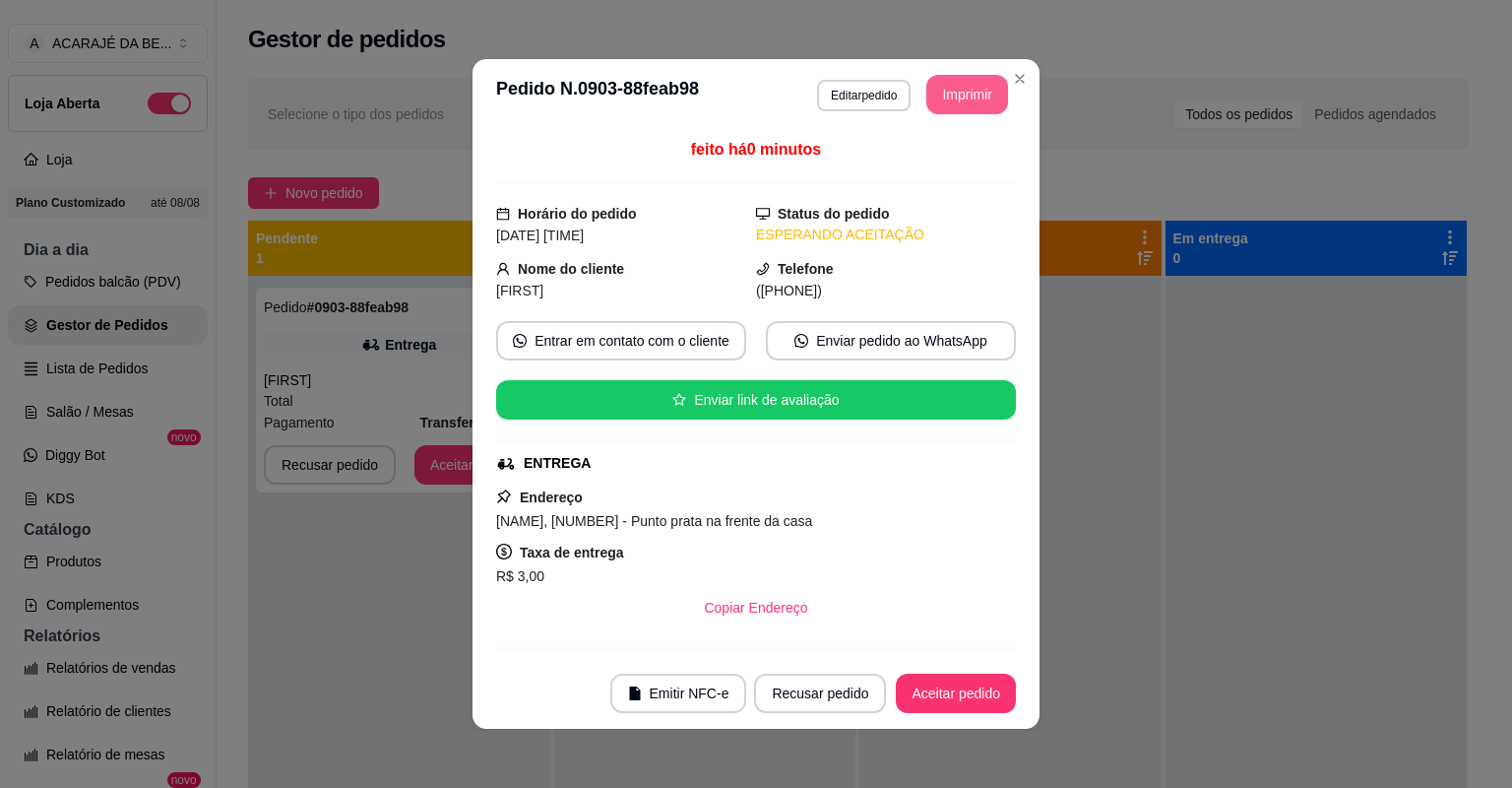 scroll, scrollTop: 0, scrollLeft: 0, axis: both 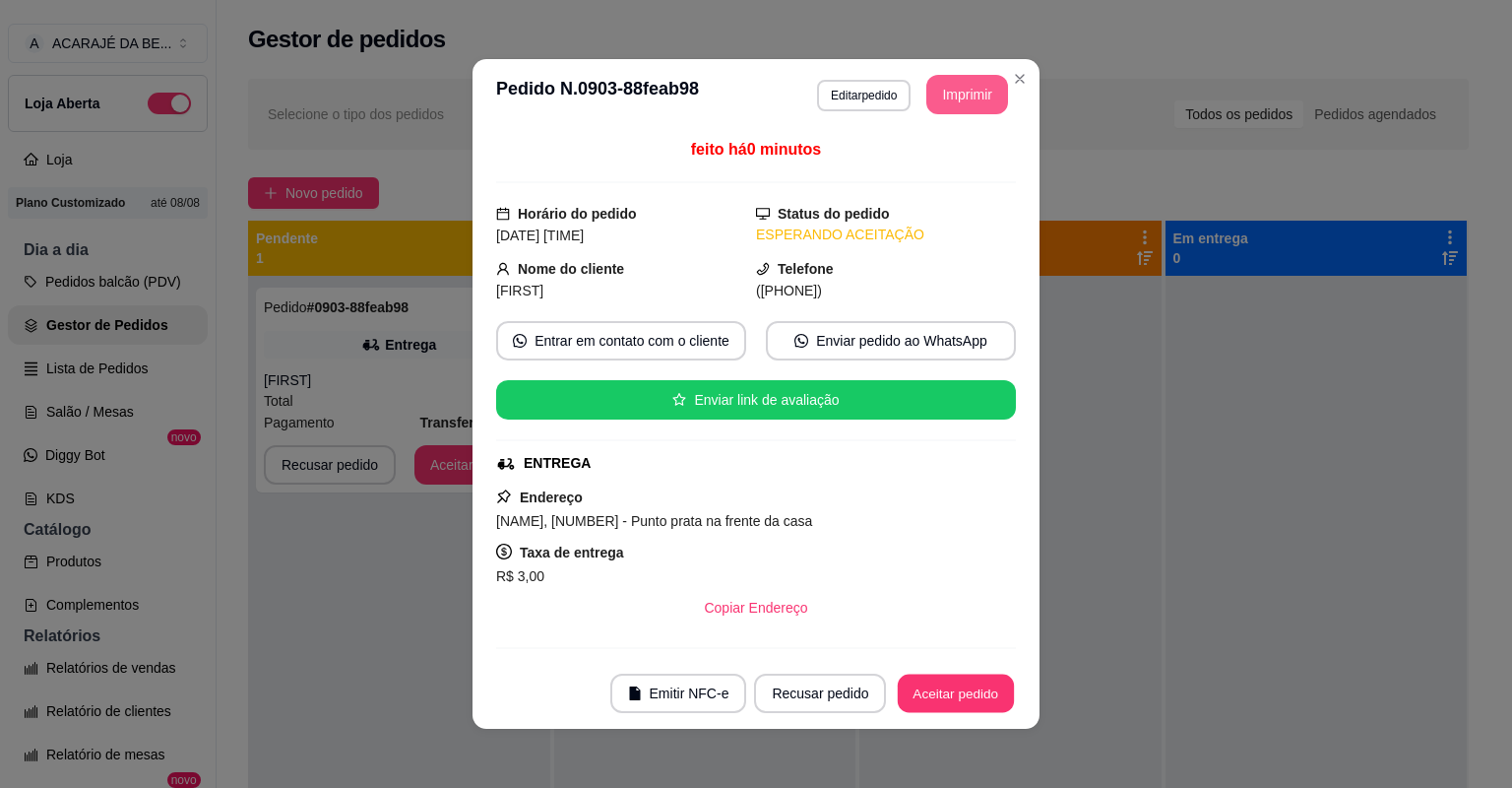 click on "Aceitar pedido" at bounding box center (956, 693) 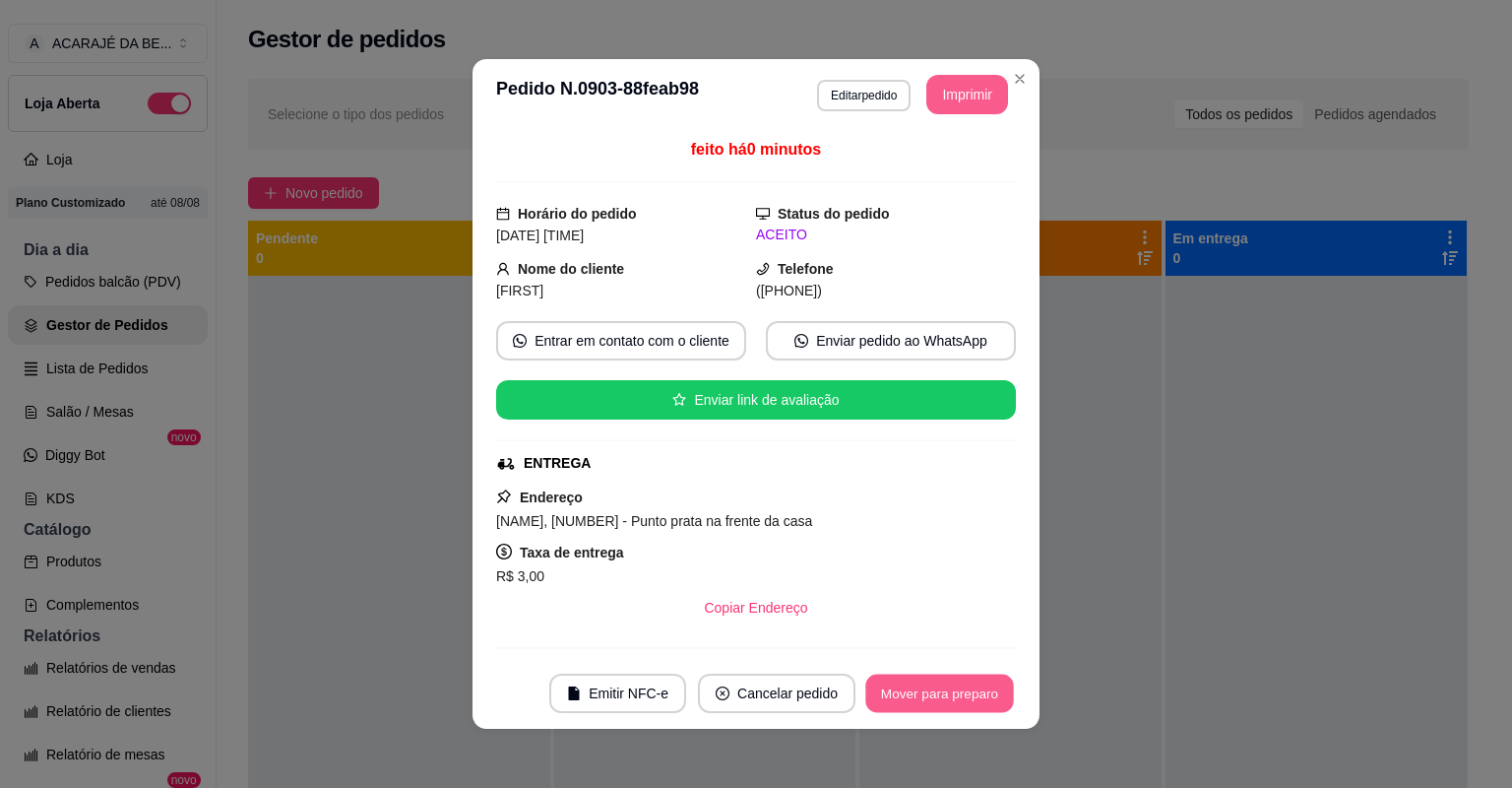 click on "Mover para preparo" at bounding box center (939, 693) 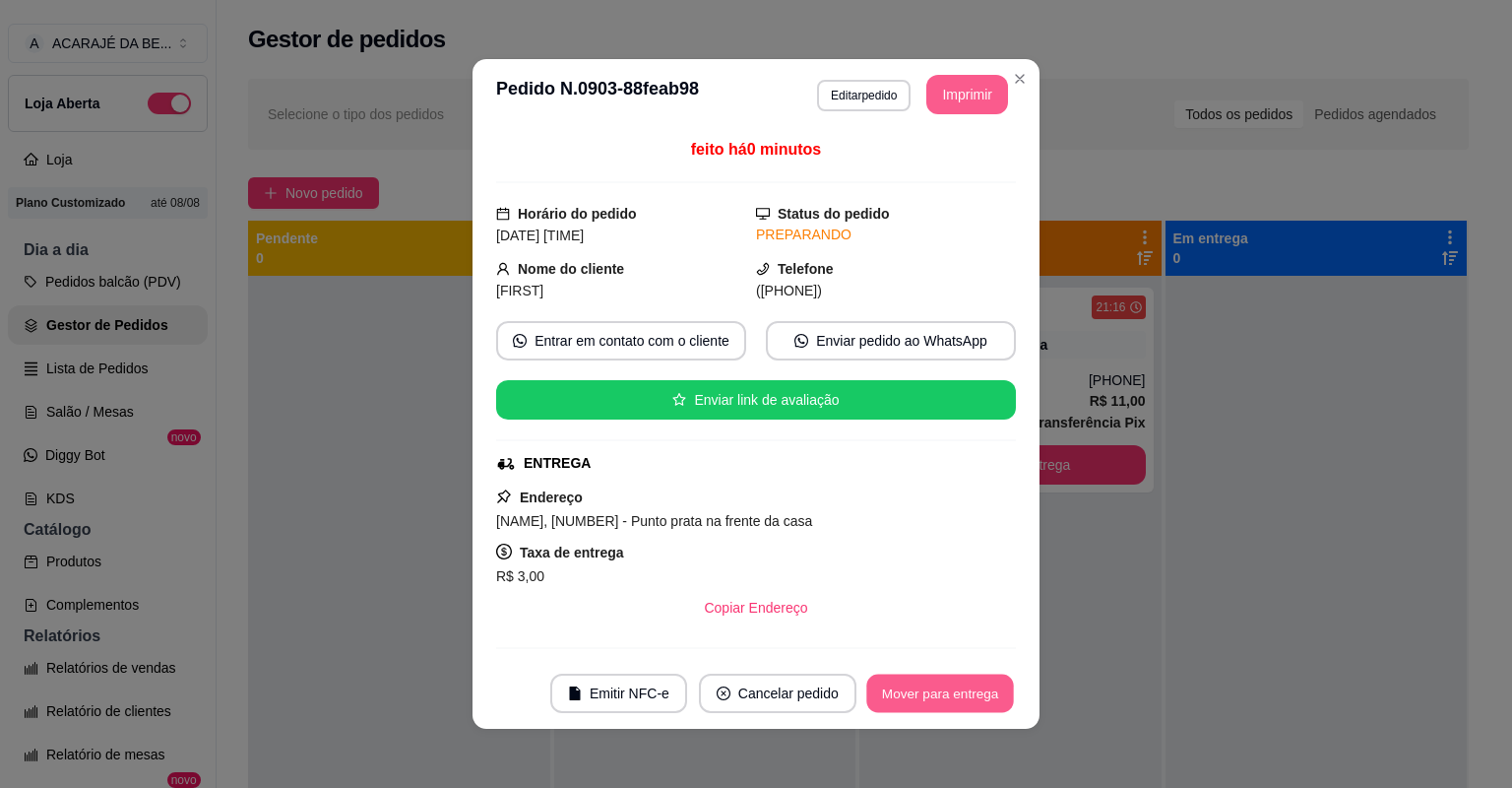 click on "Mover para entrega" at bounding box center [940, 693] 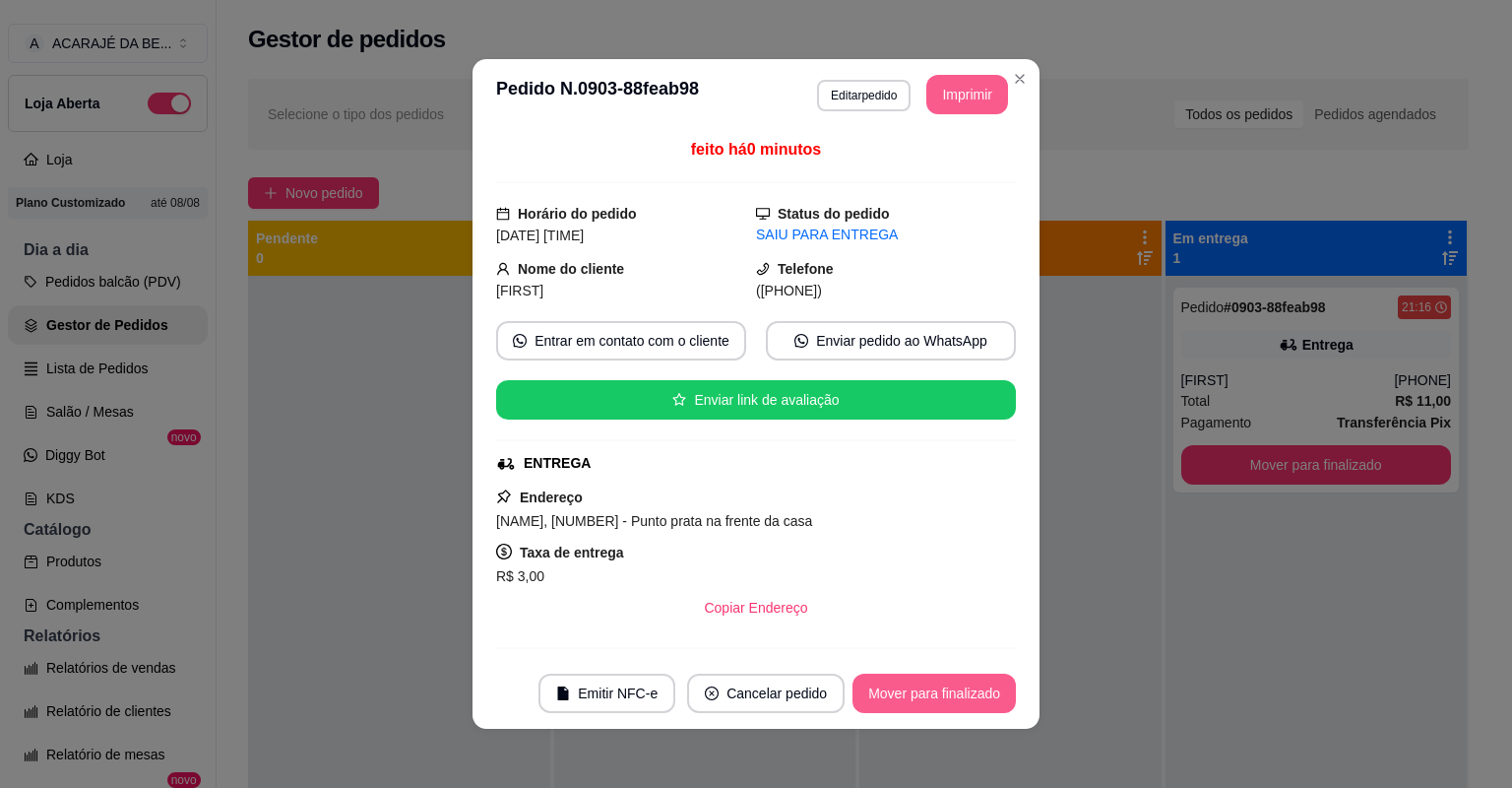 click on "Mover para finalizado" at bounding box center (934, 693) 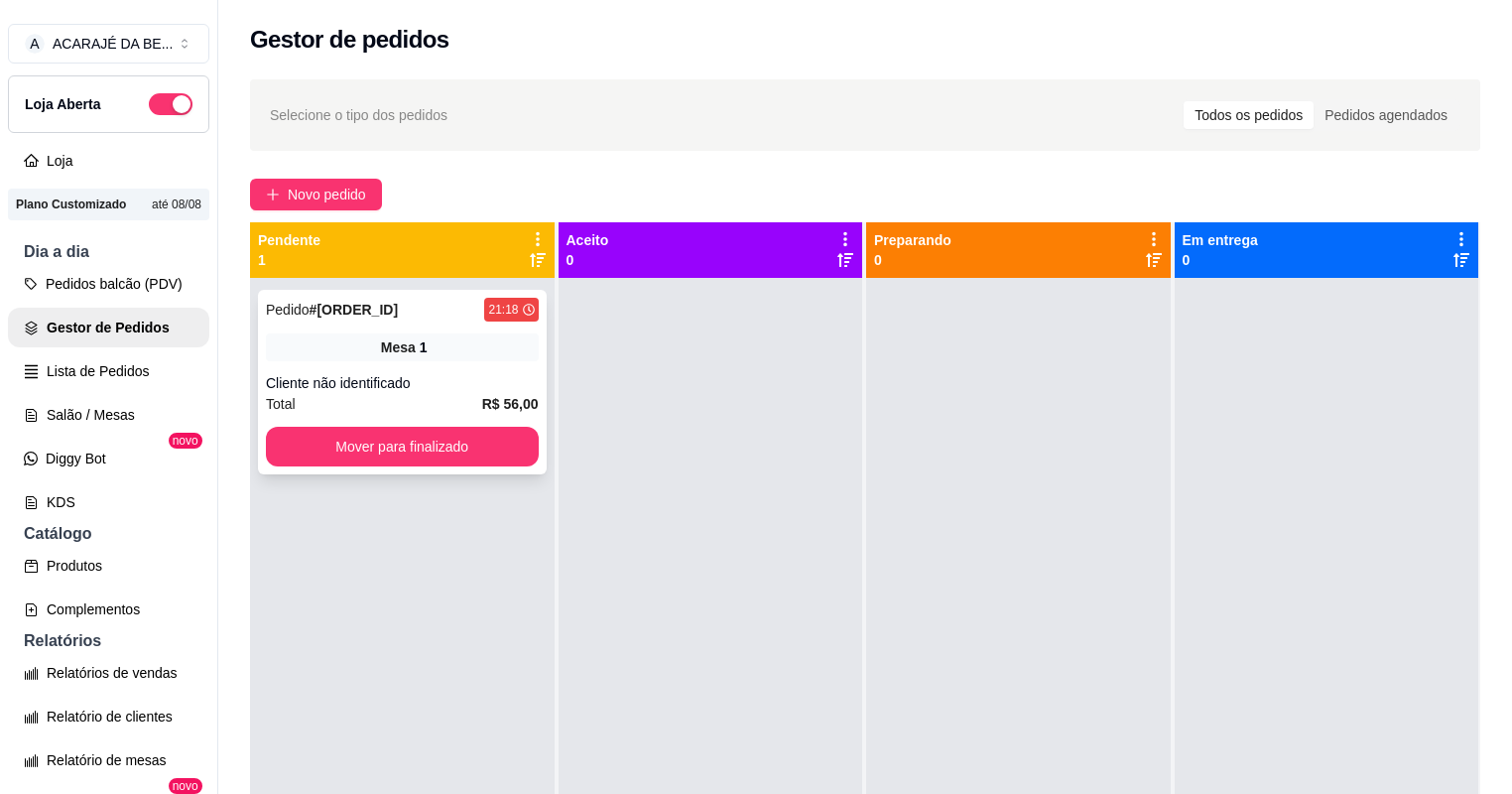 click on "Total R$ 56,00" at bounding box center [402, 404] 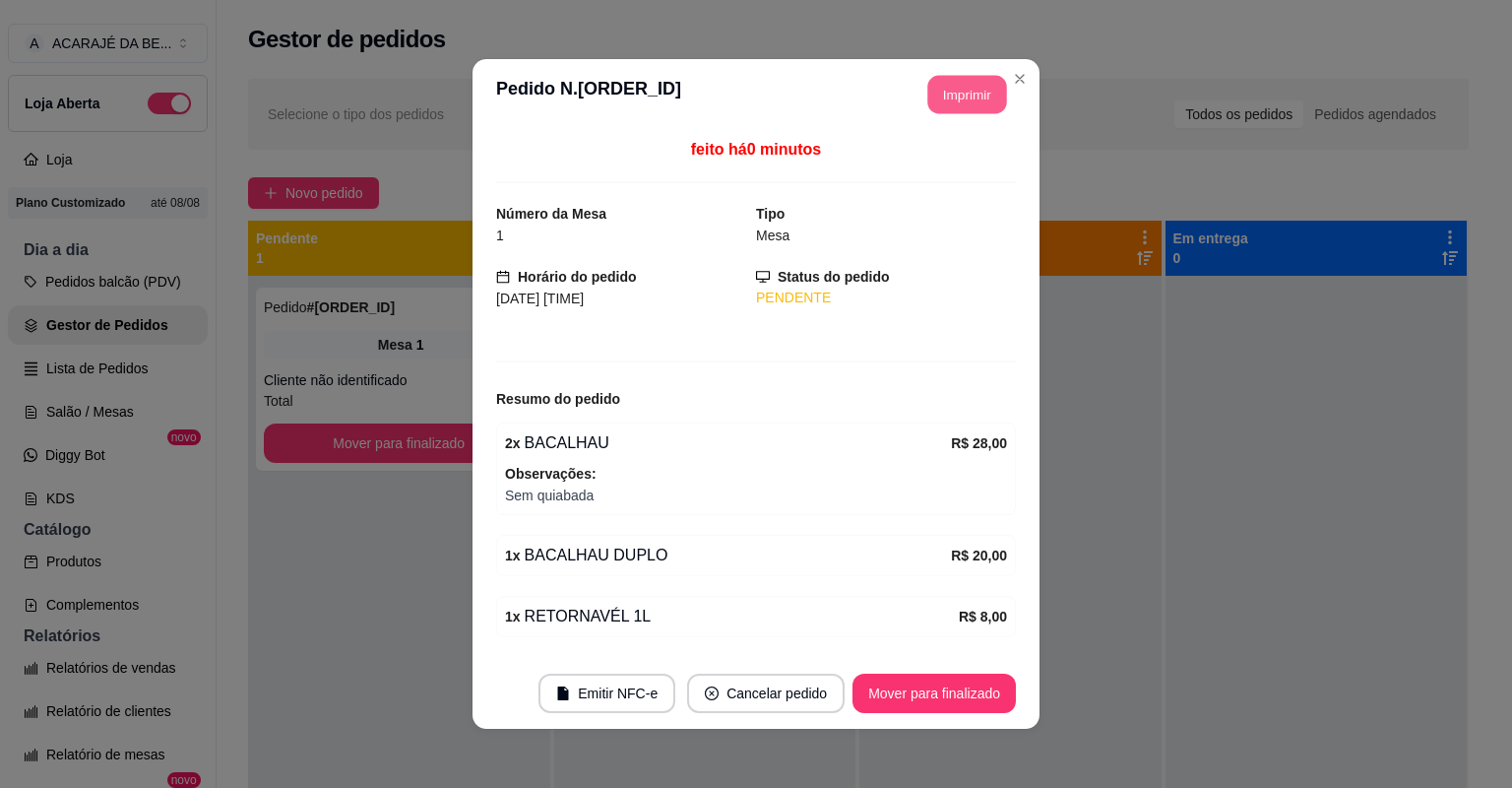 click on "Imprimir" at bounding box center (968, 95) 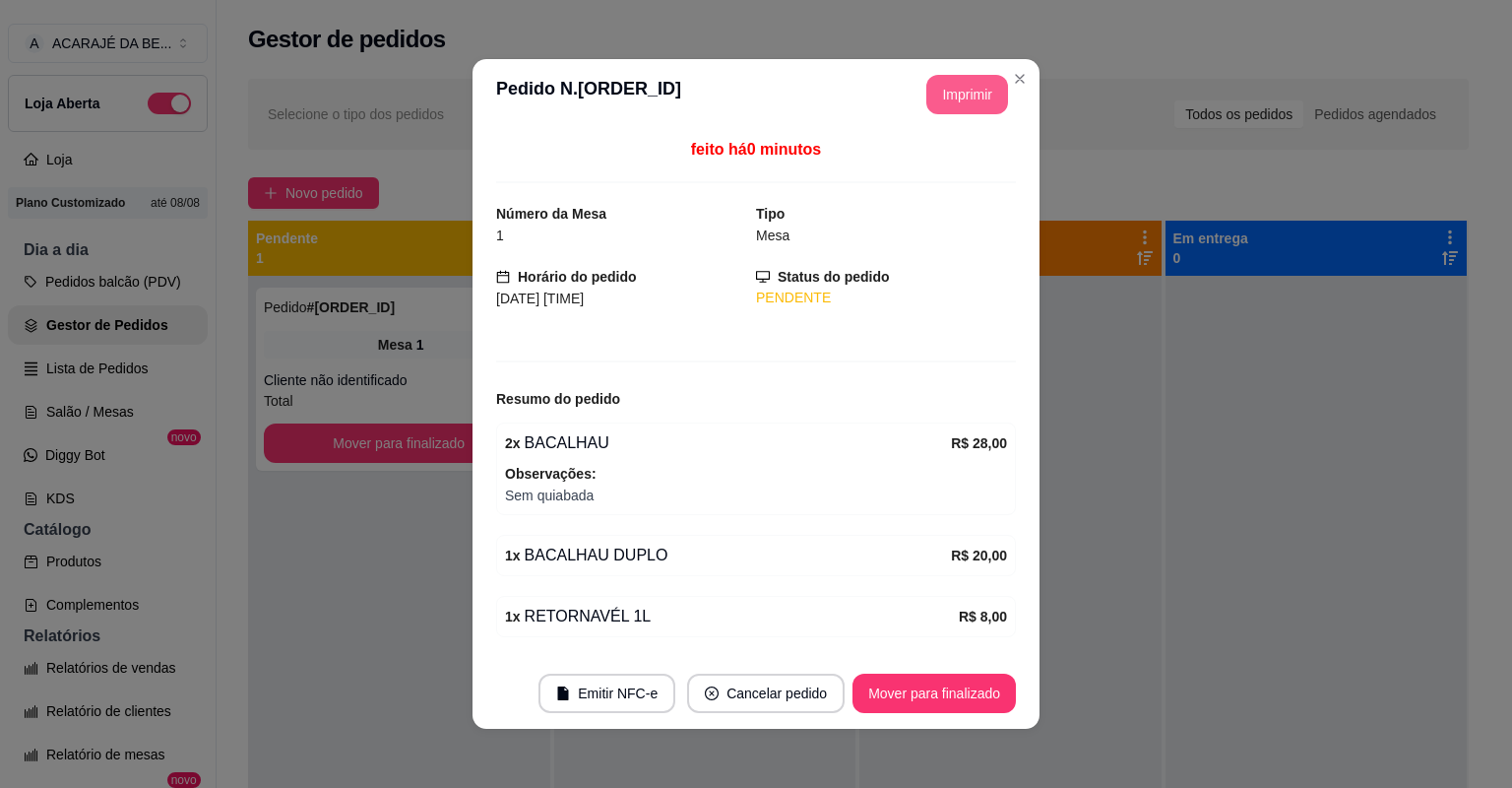 scroll, scrollTop: 0, scrollLeft: 0, axis: both 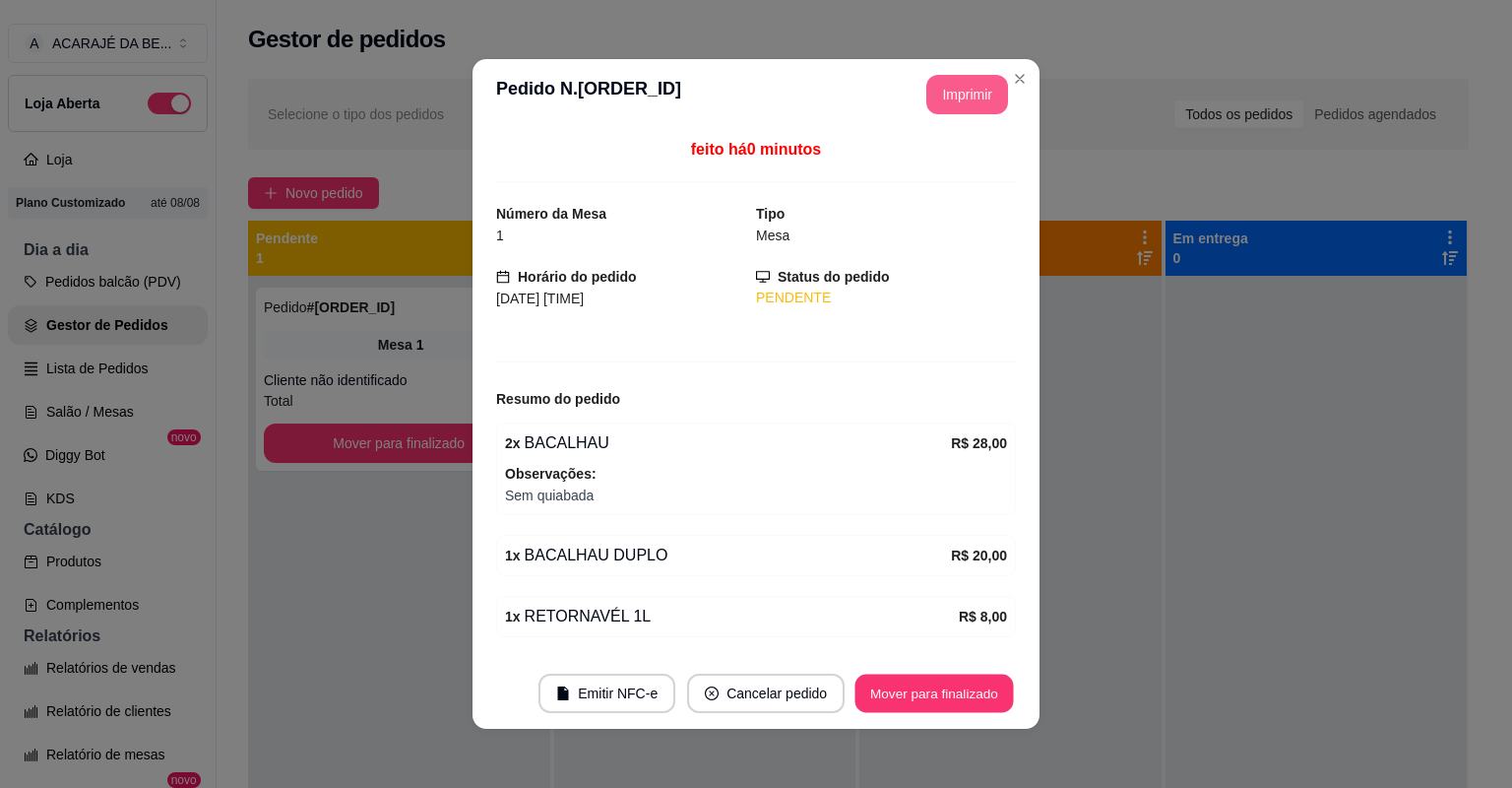click on "Mover para finalizado" at bounding box center (934, 693) 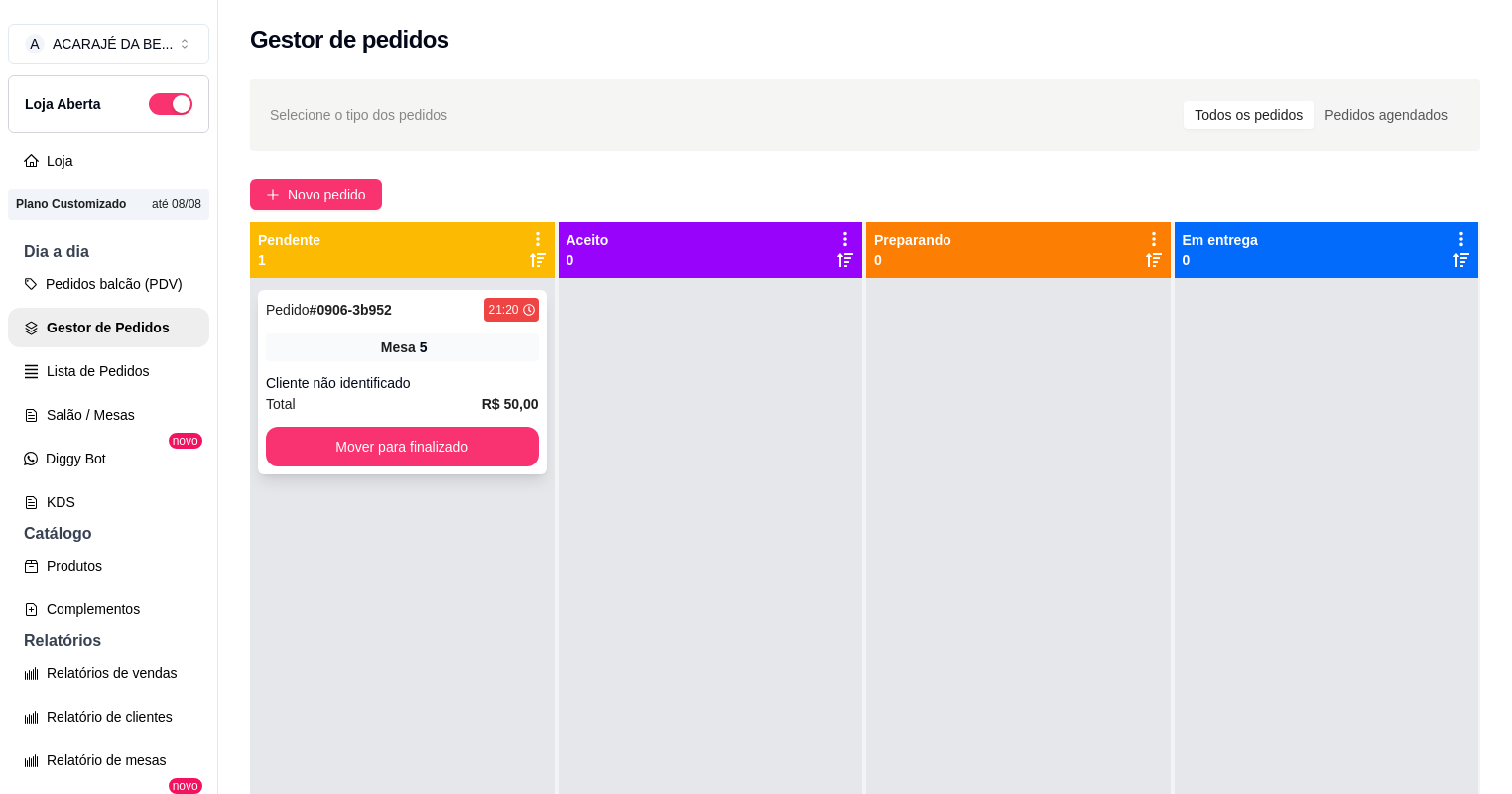 click on "Cliente não identificado" at bounding box center [402, 383] 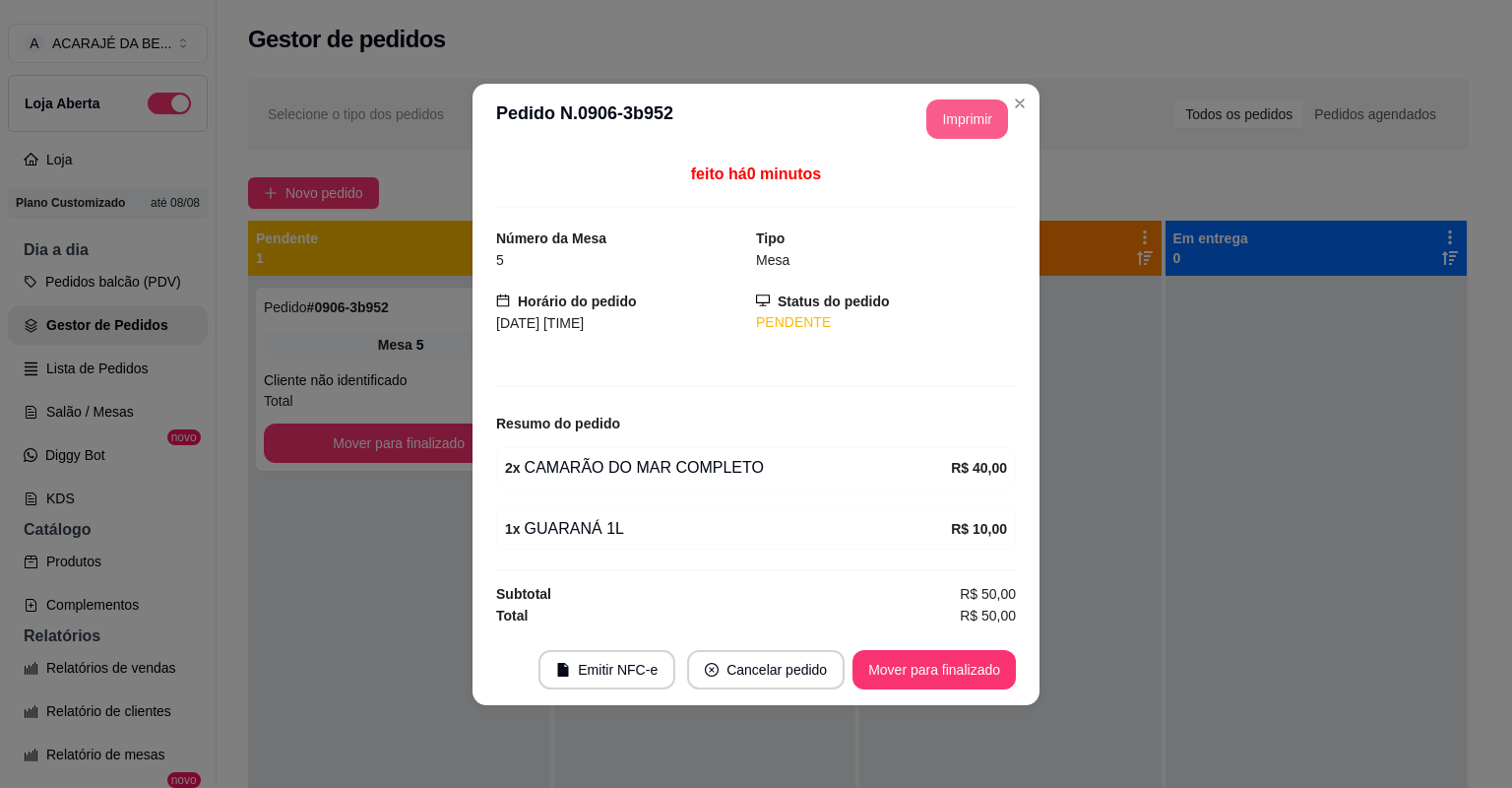 click on "Imprimir" at bounding box center (967, 119) 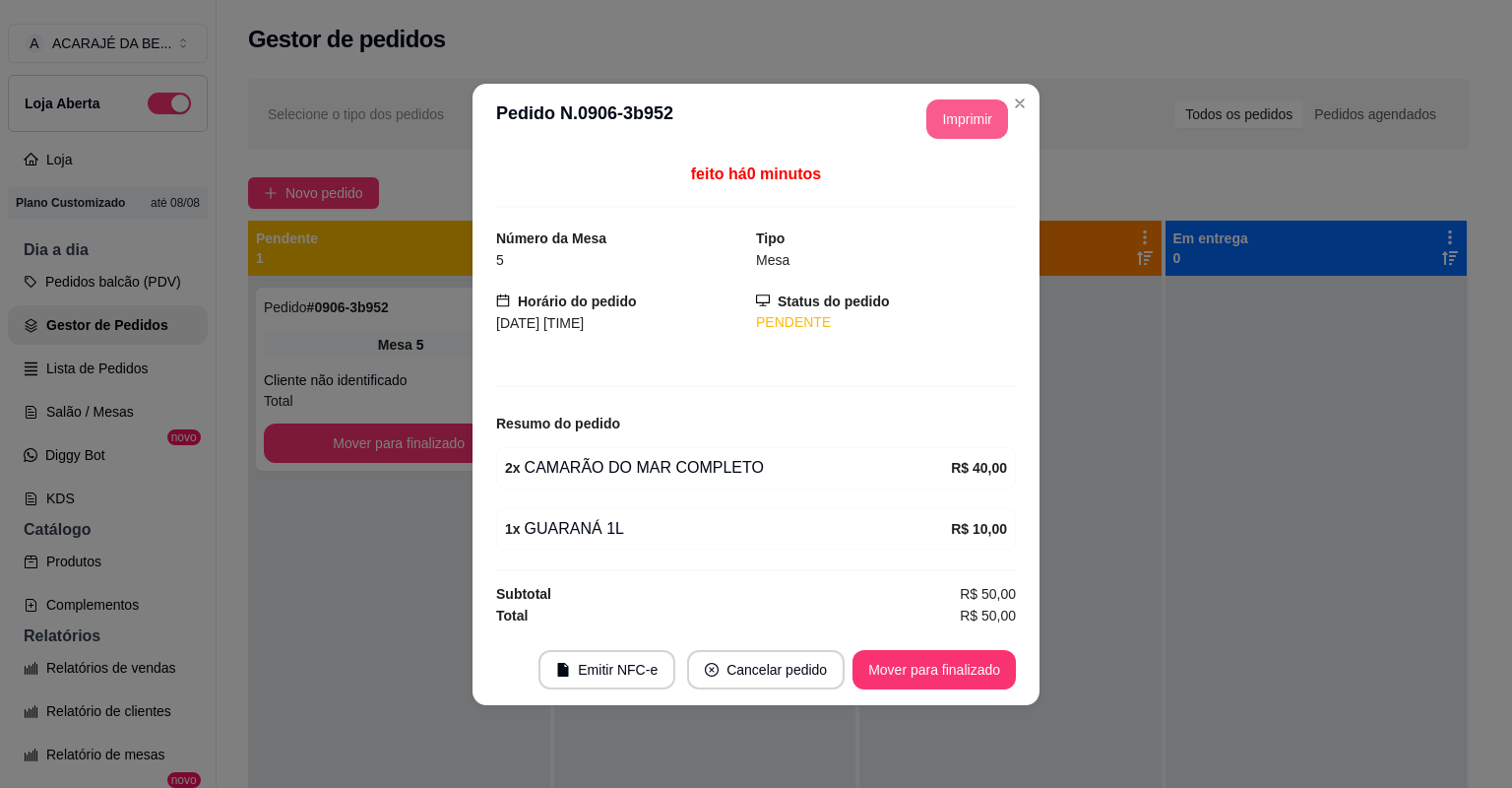 scroll, scrollTop: 0, scrollLeft: 0, axis: both 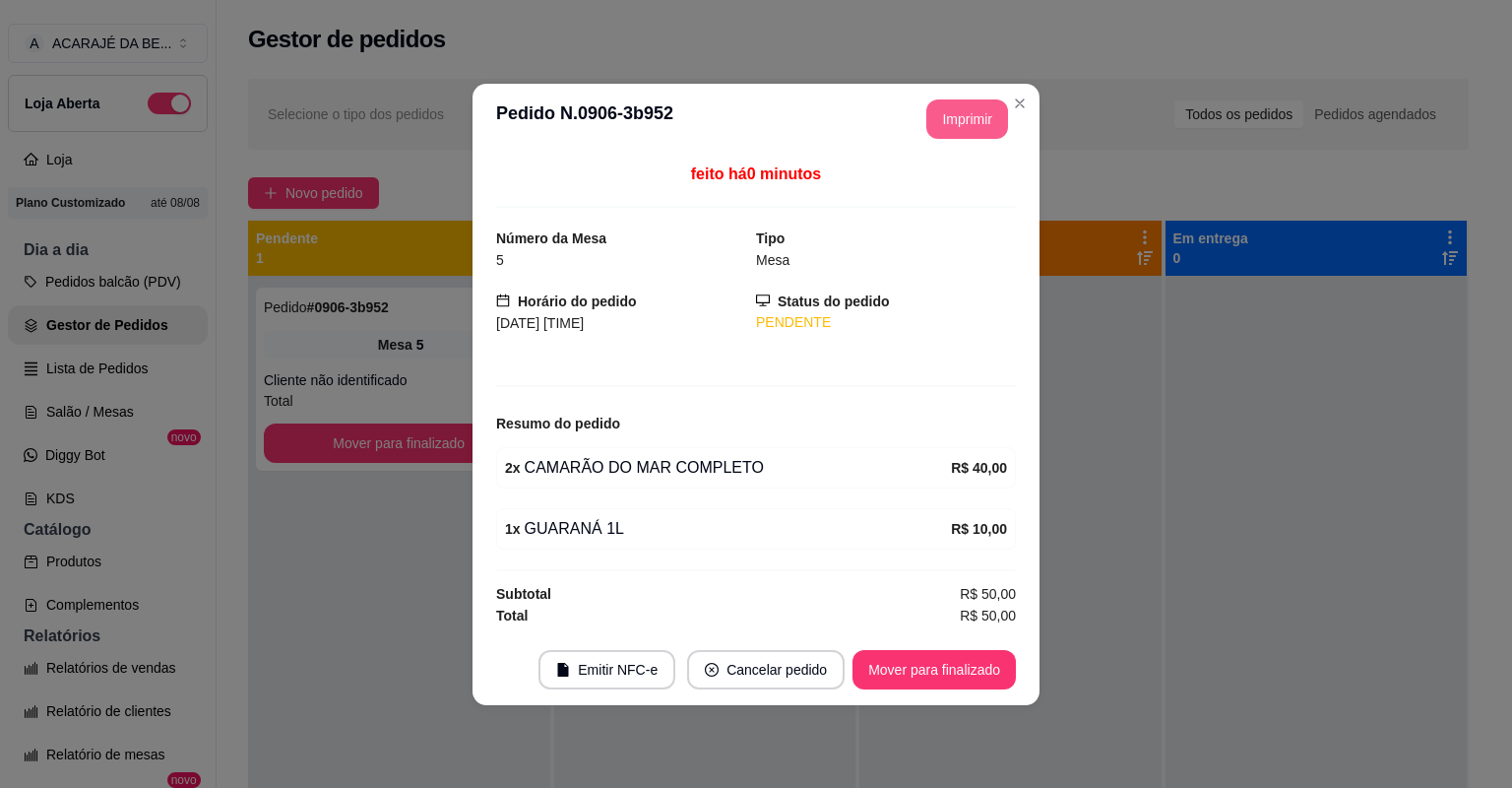 click on "Mover para finalizado" at bounding box center (934, 670) 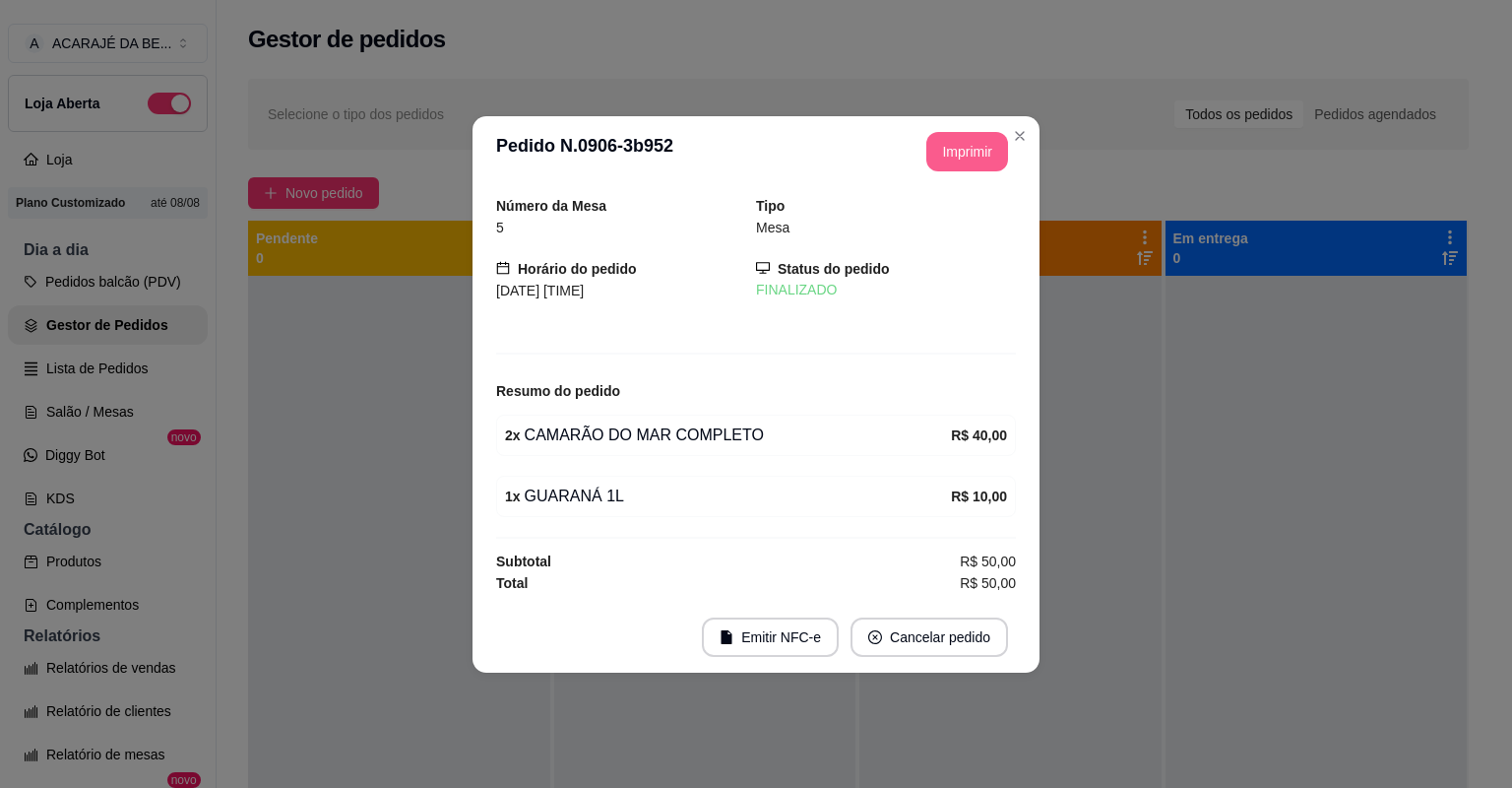 click on "Emitir NFC-e Cancelar pedido" at bounding box center (756, 637) 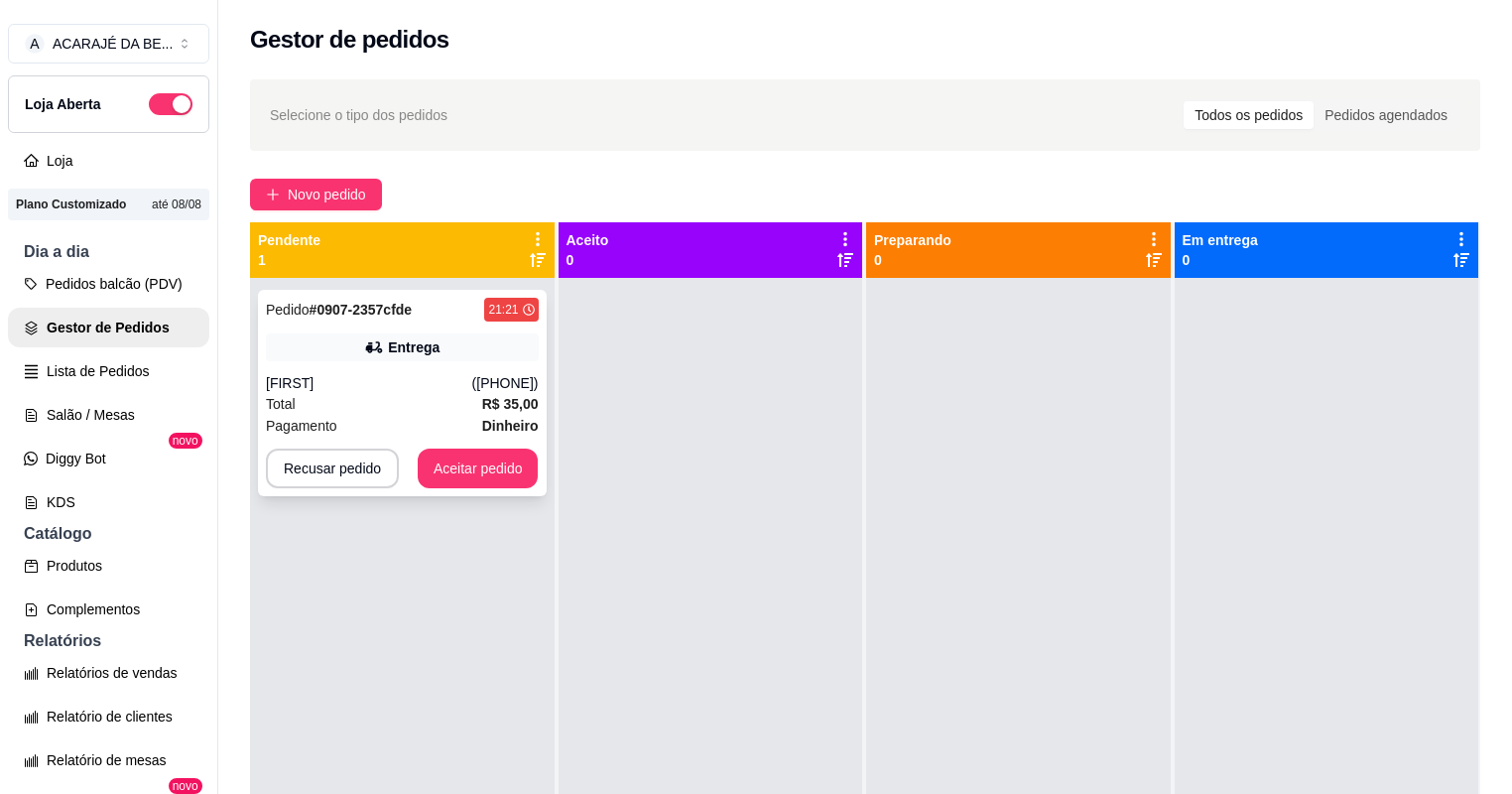 click on "Total R$ 35,00" at bounding box center (402, 404) 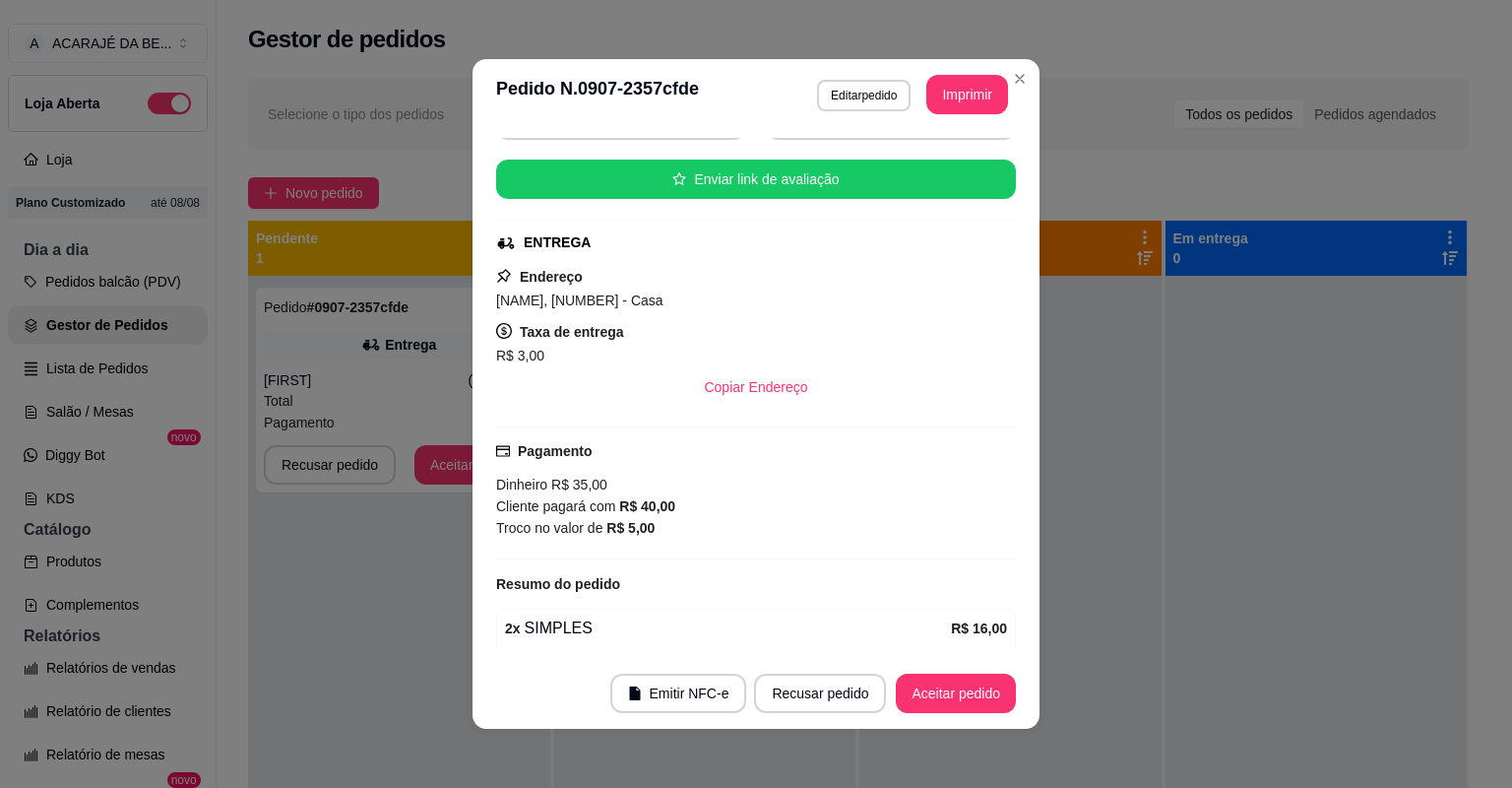 scroll, scrollTop: 466, scrollLeft: 0, axis: vertical 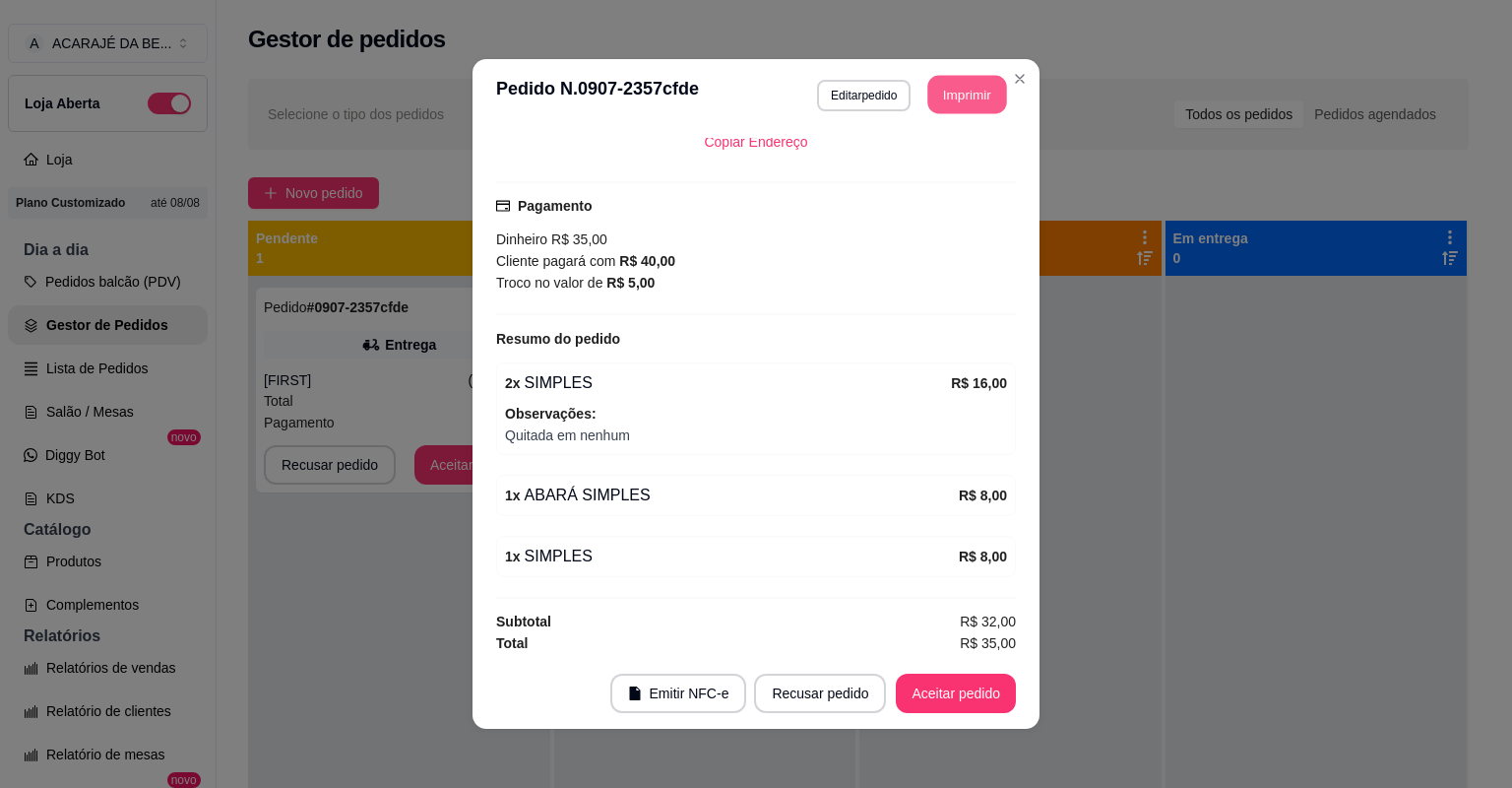 click on "Imprimir" at bounding box center [968, 95] 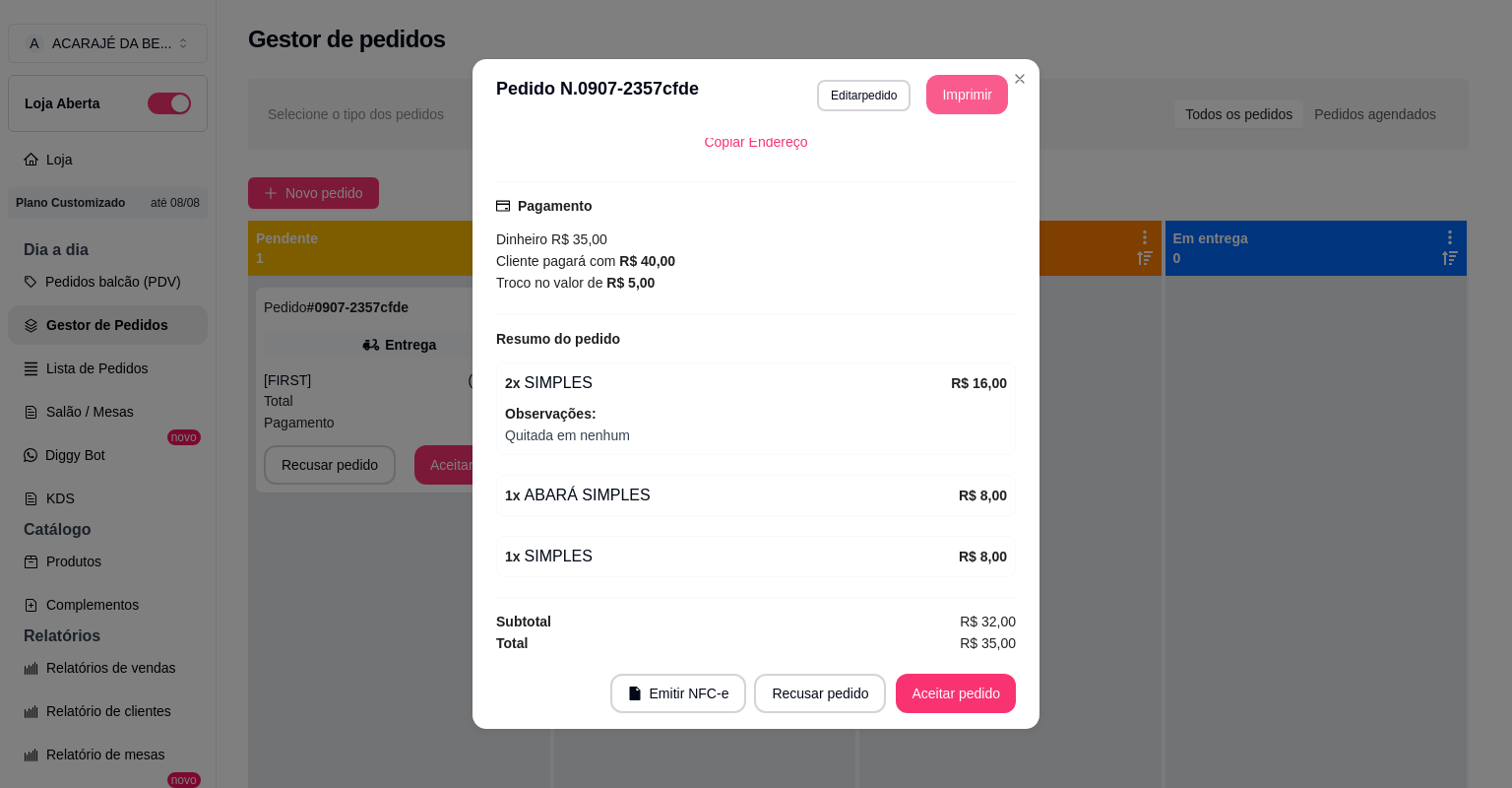 scroll, scrollTop: 0, scrollLeft: 0, axis: both 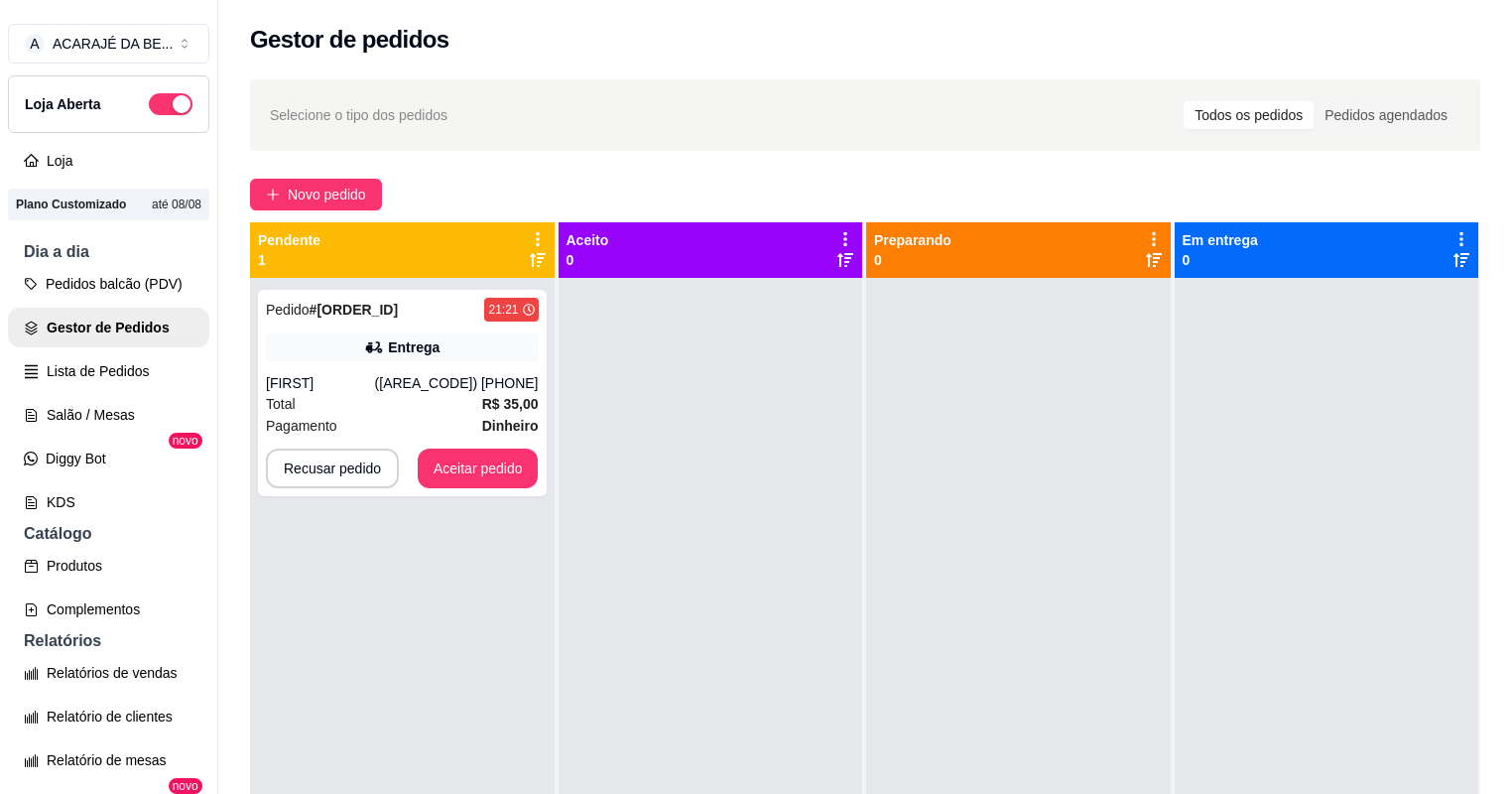 click on "Pedido  # 0907-2357cfde 21:21 Entrega Charlene  (73) 98815-4143 Total R$ 35,00 Pagamento Dinheiro Recusar pedido Aceitar pedido" at bounding box center [402, 675] 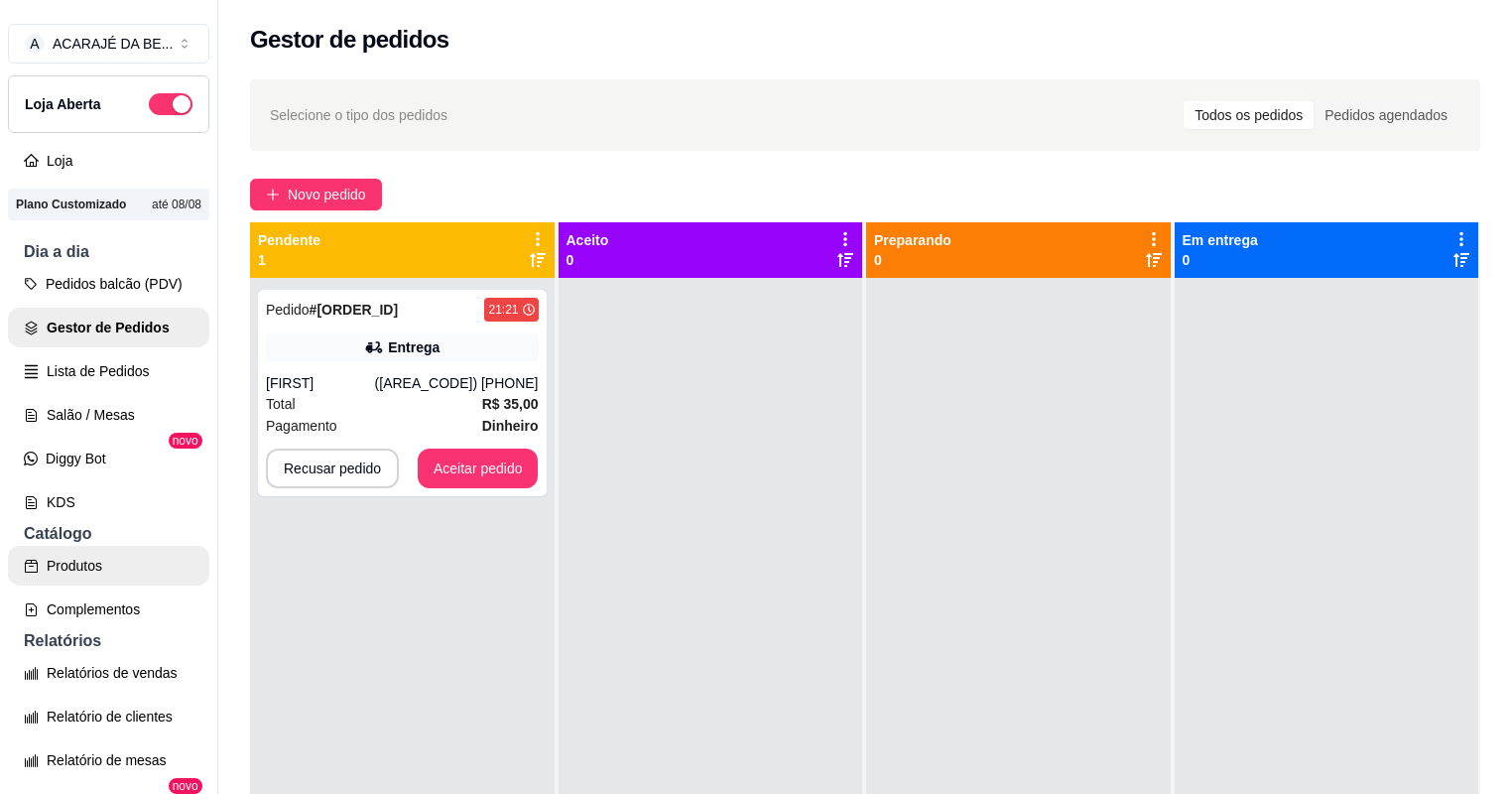 click on "Produtos" at bounding box center (108, 566) 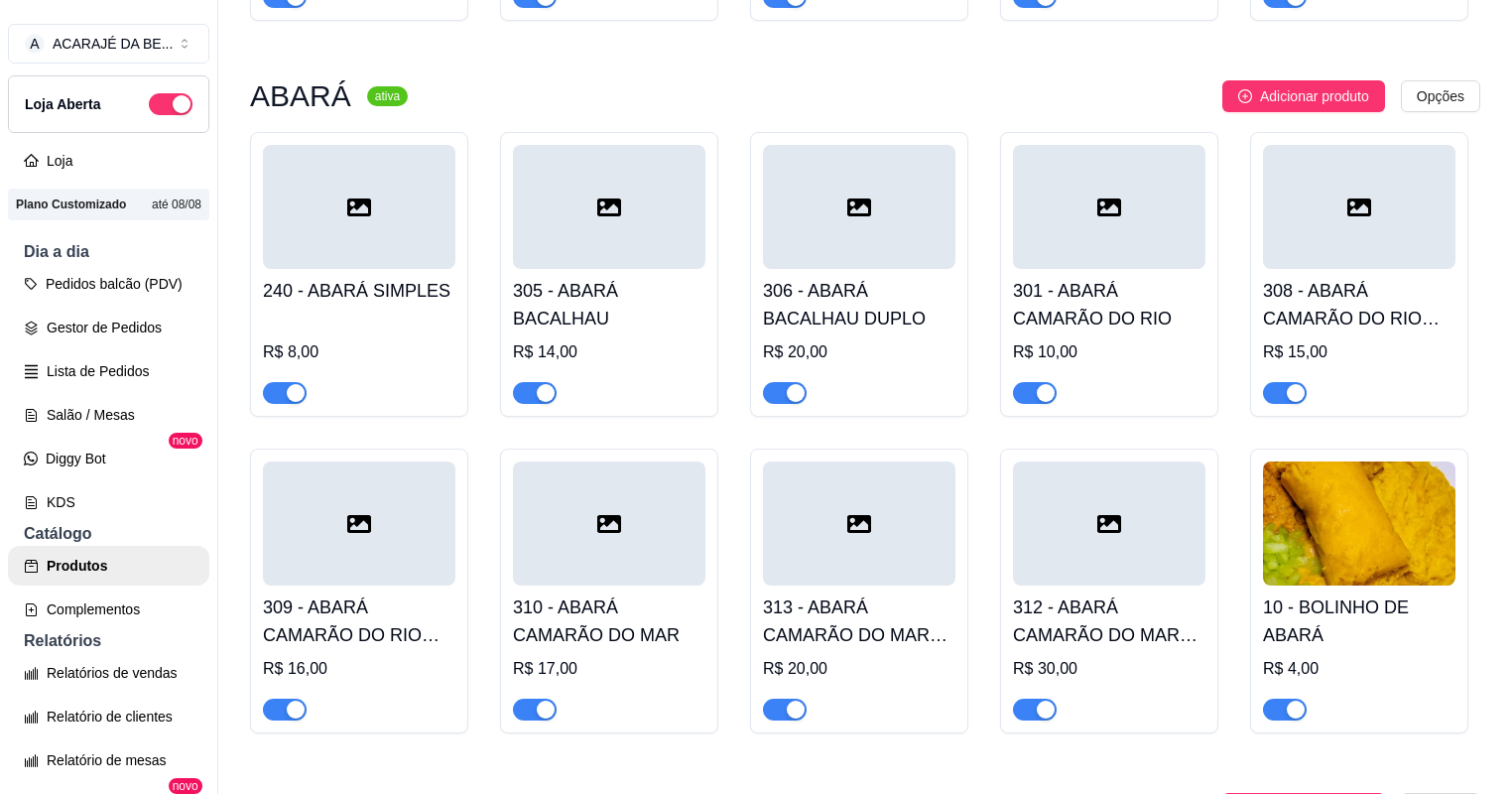 scroll, scrollTop: 873, scrollLeft: 0, axis: vertical 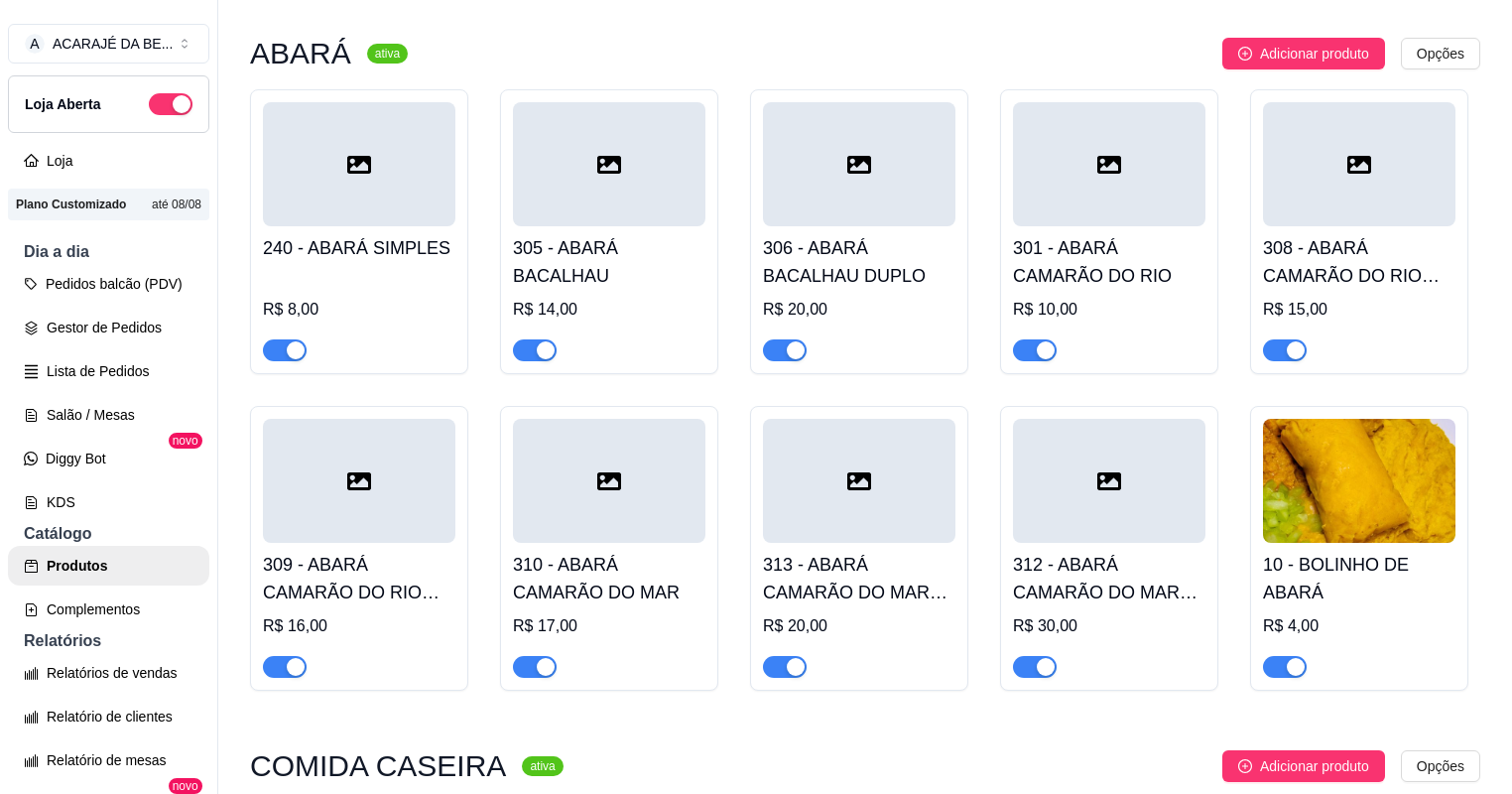 click at bounding box center (285, 667) 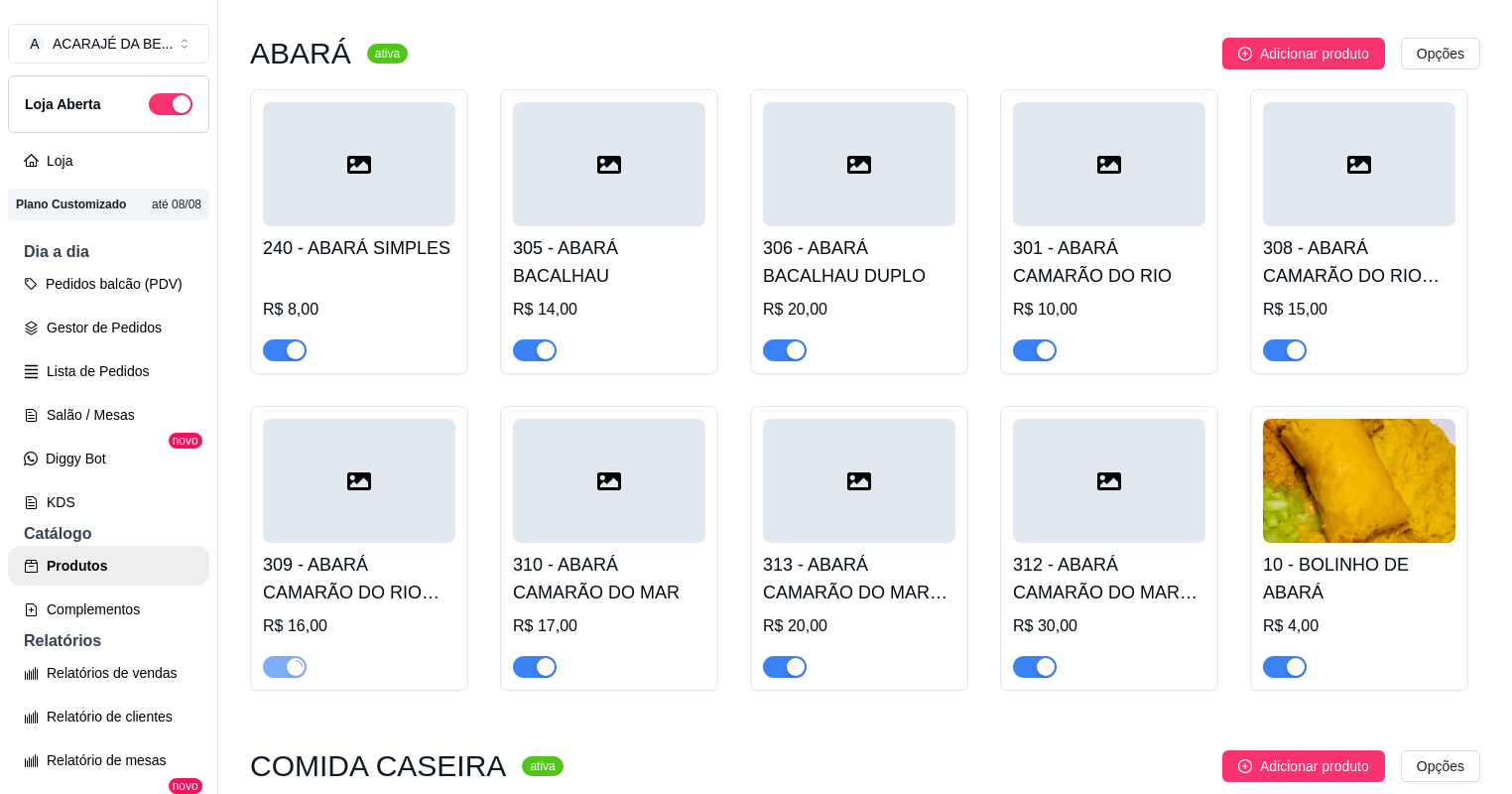 click at bounding box center (296, 350) 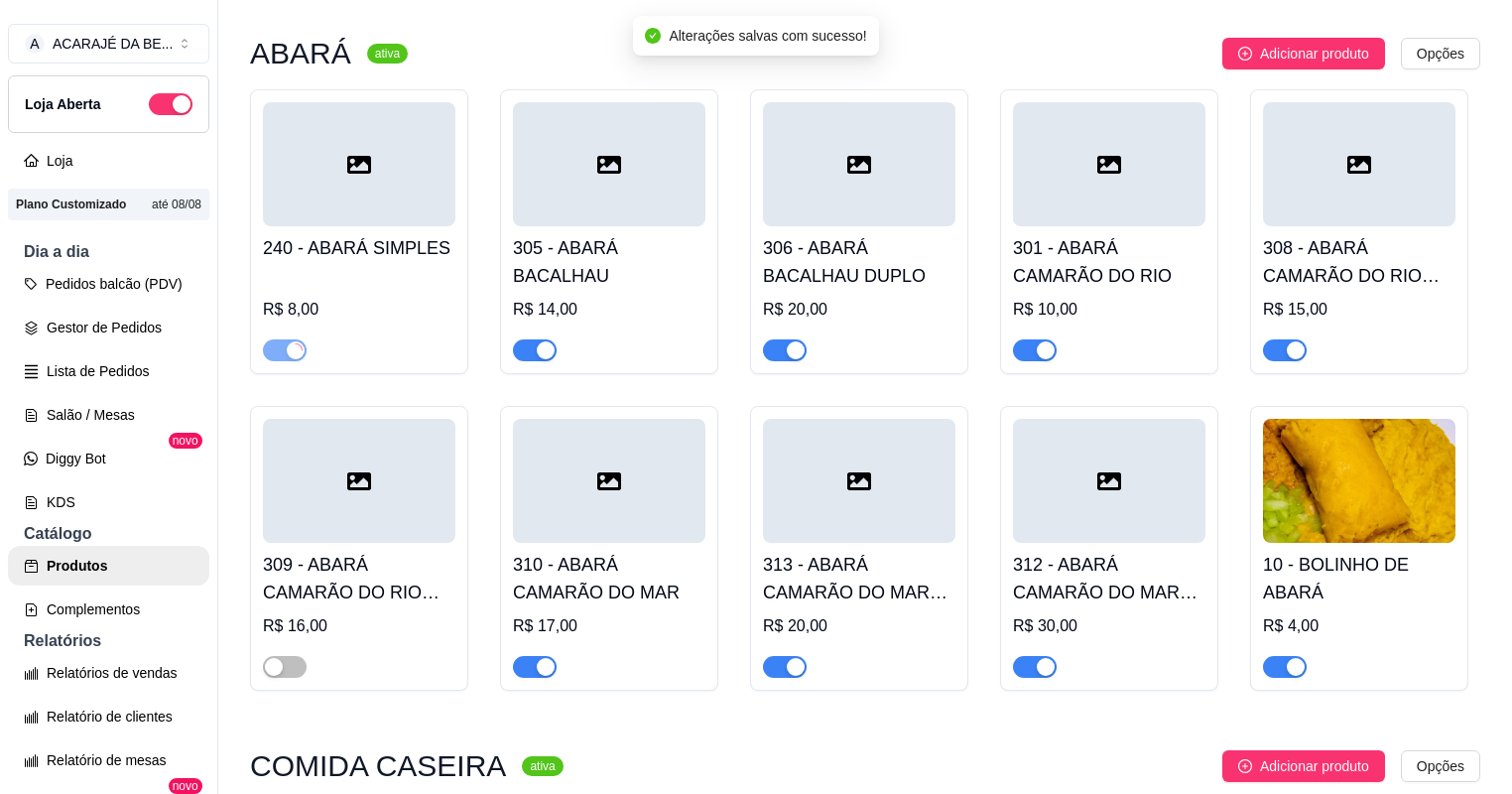 click at bounding box center (535, 349) 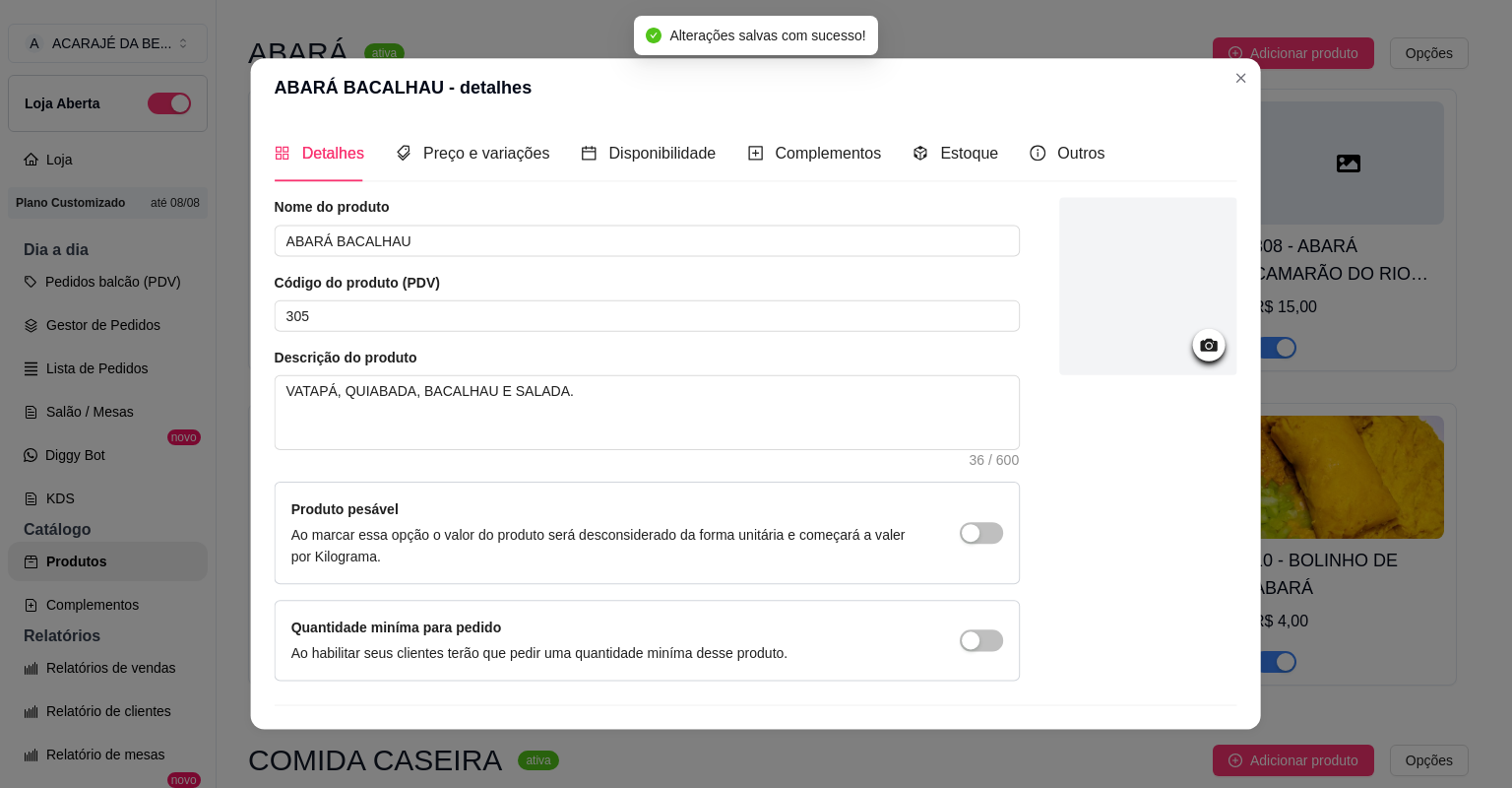 type 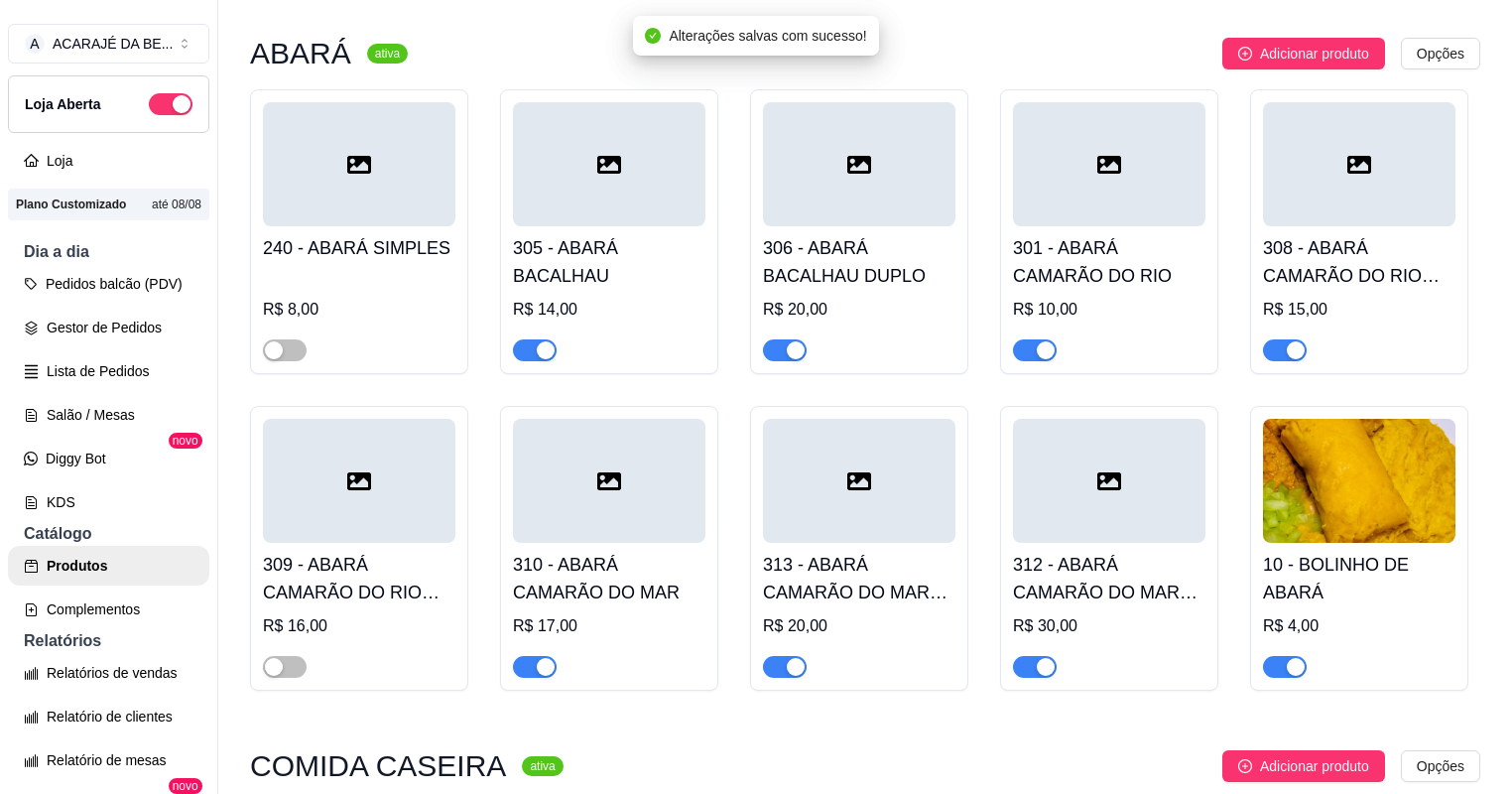 click at bounding box center [535, 667] 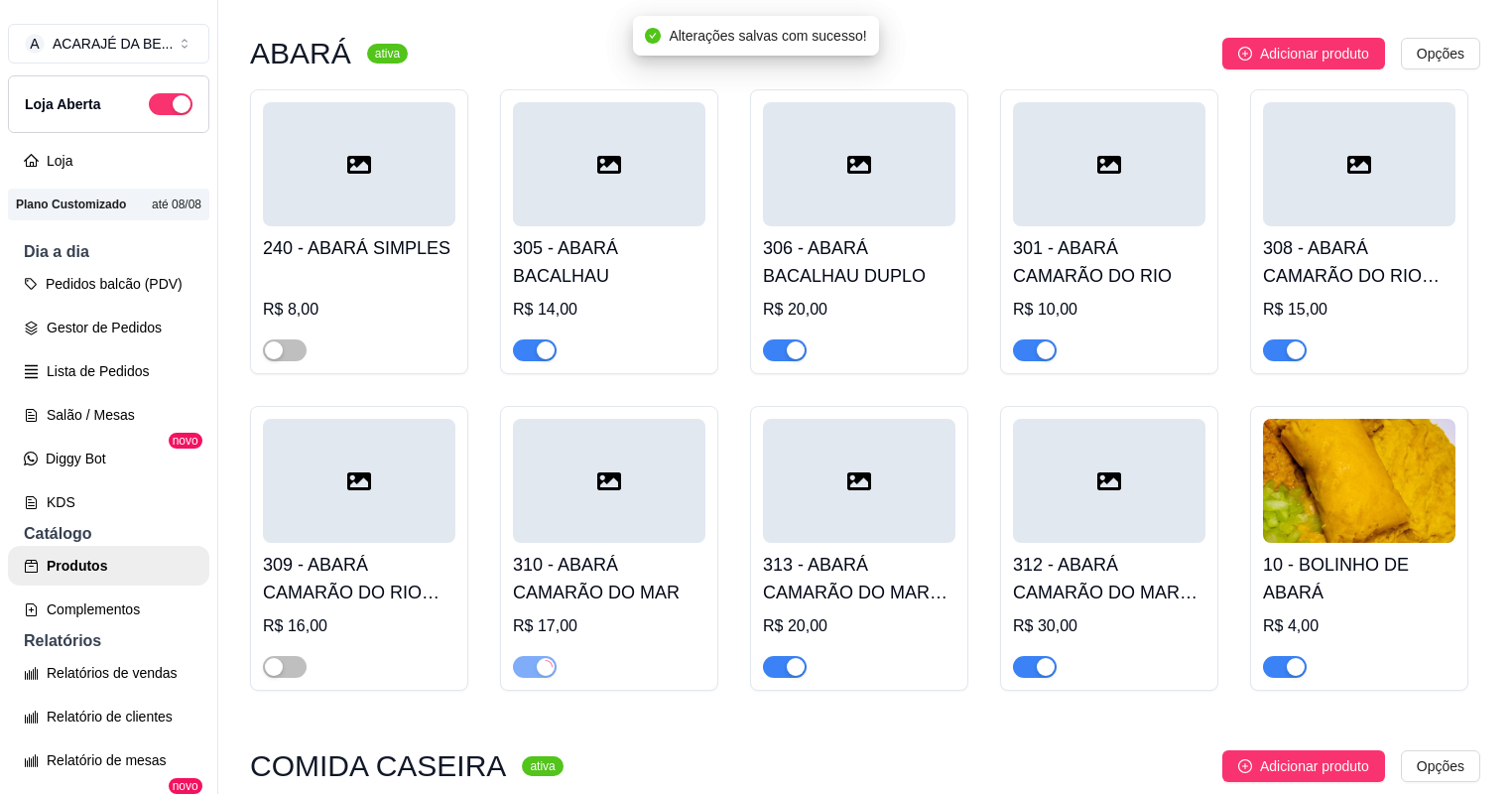 drag, startPoint x: 774, startPoint y: 675, endPoint x: 774, endPoint y: 663, distance: 12 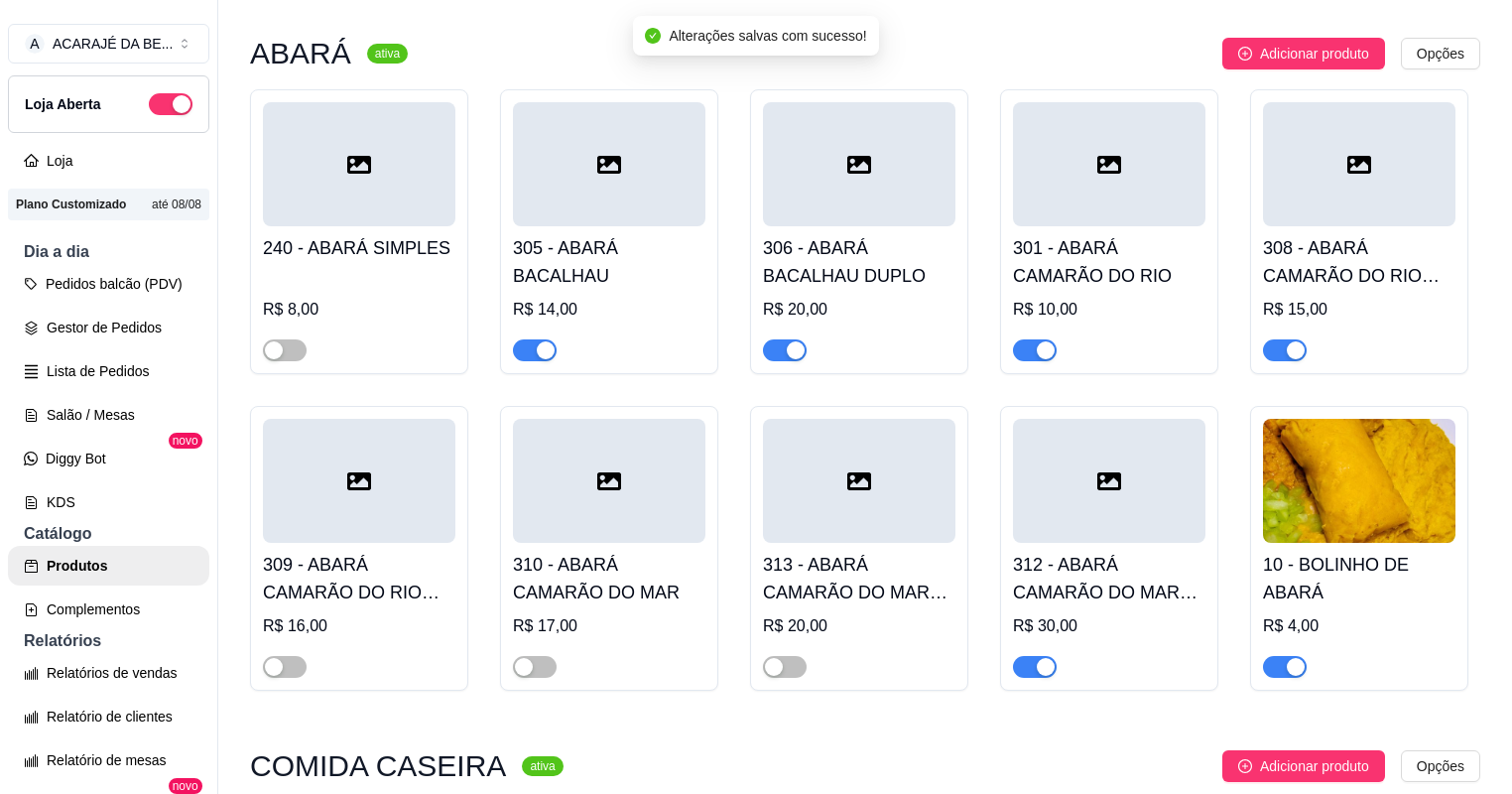 click at bounding box center [785, 350] 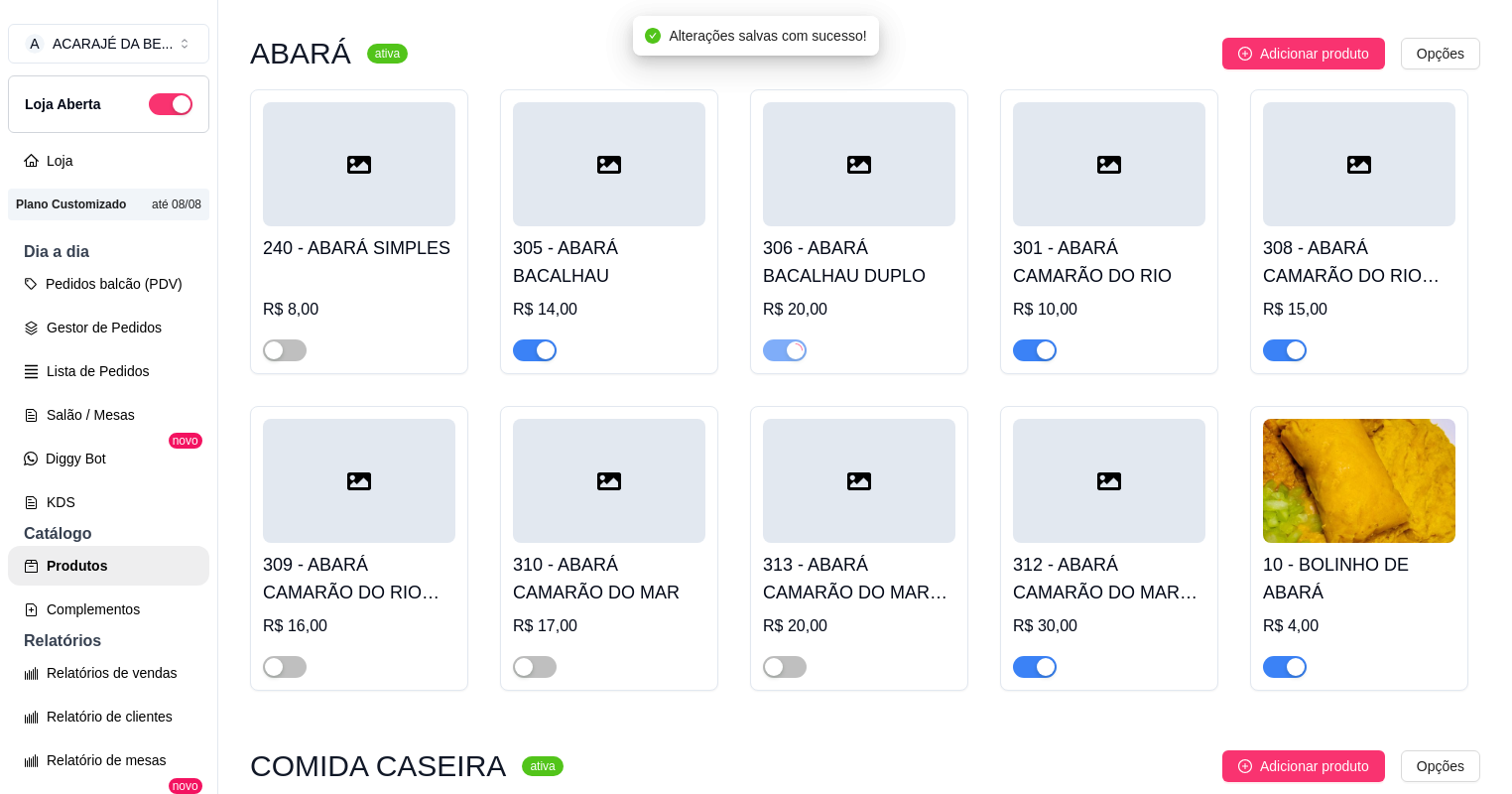 click at bounding box center (535, 350) 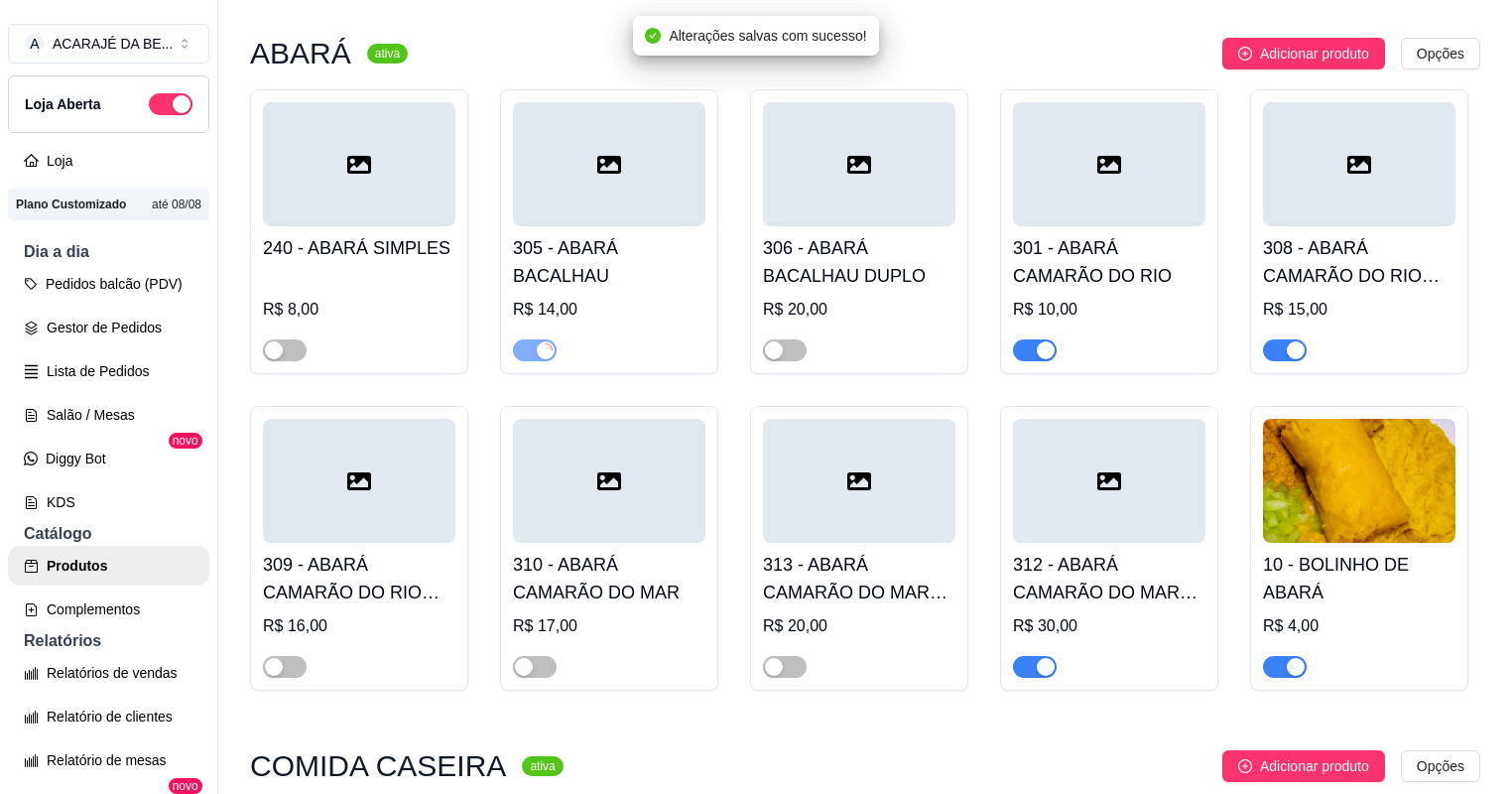 click at bounding box center (1035, 350) 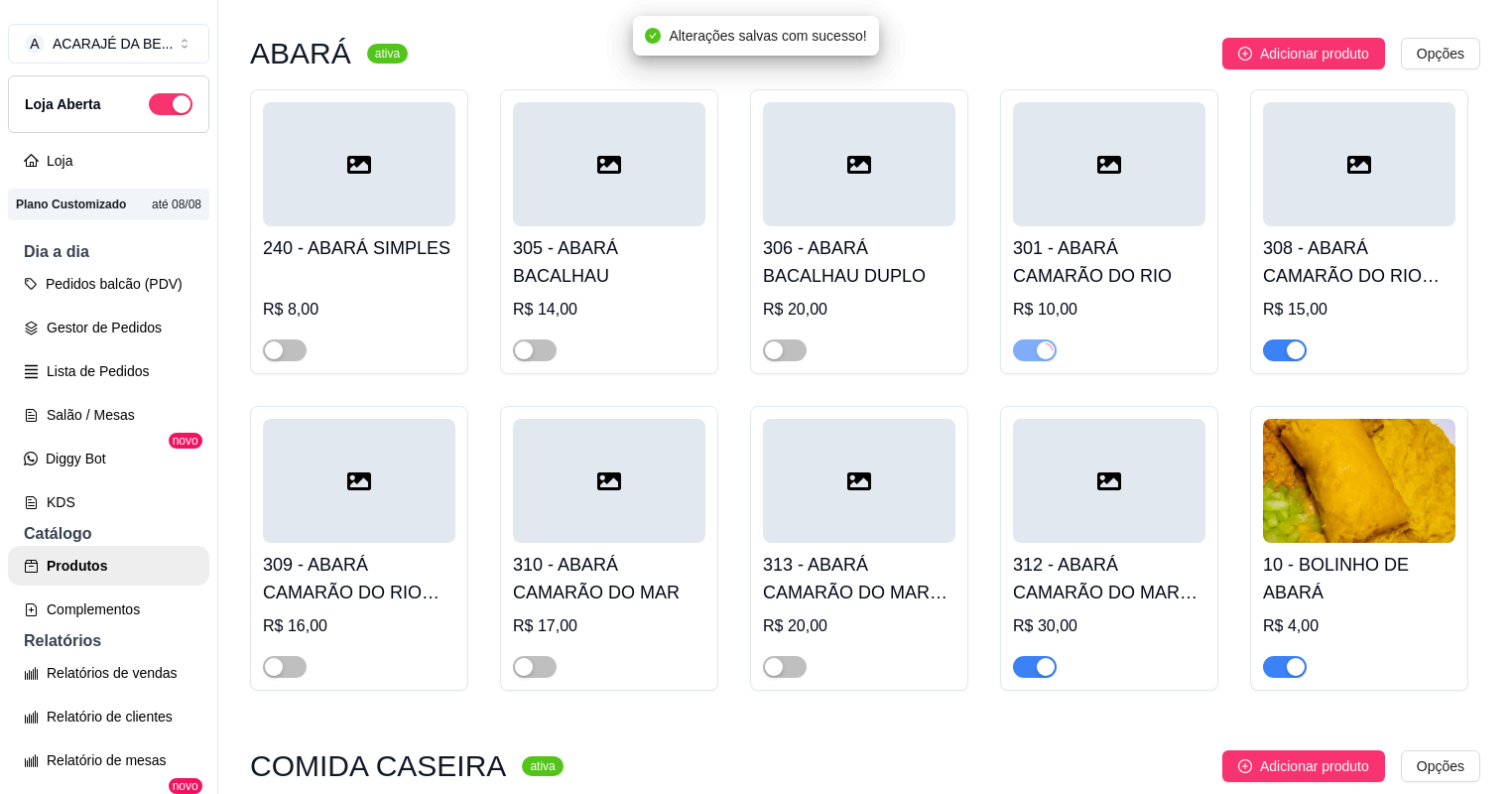 click at bounding box center [1035, 667] 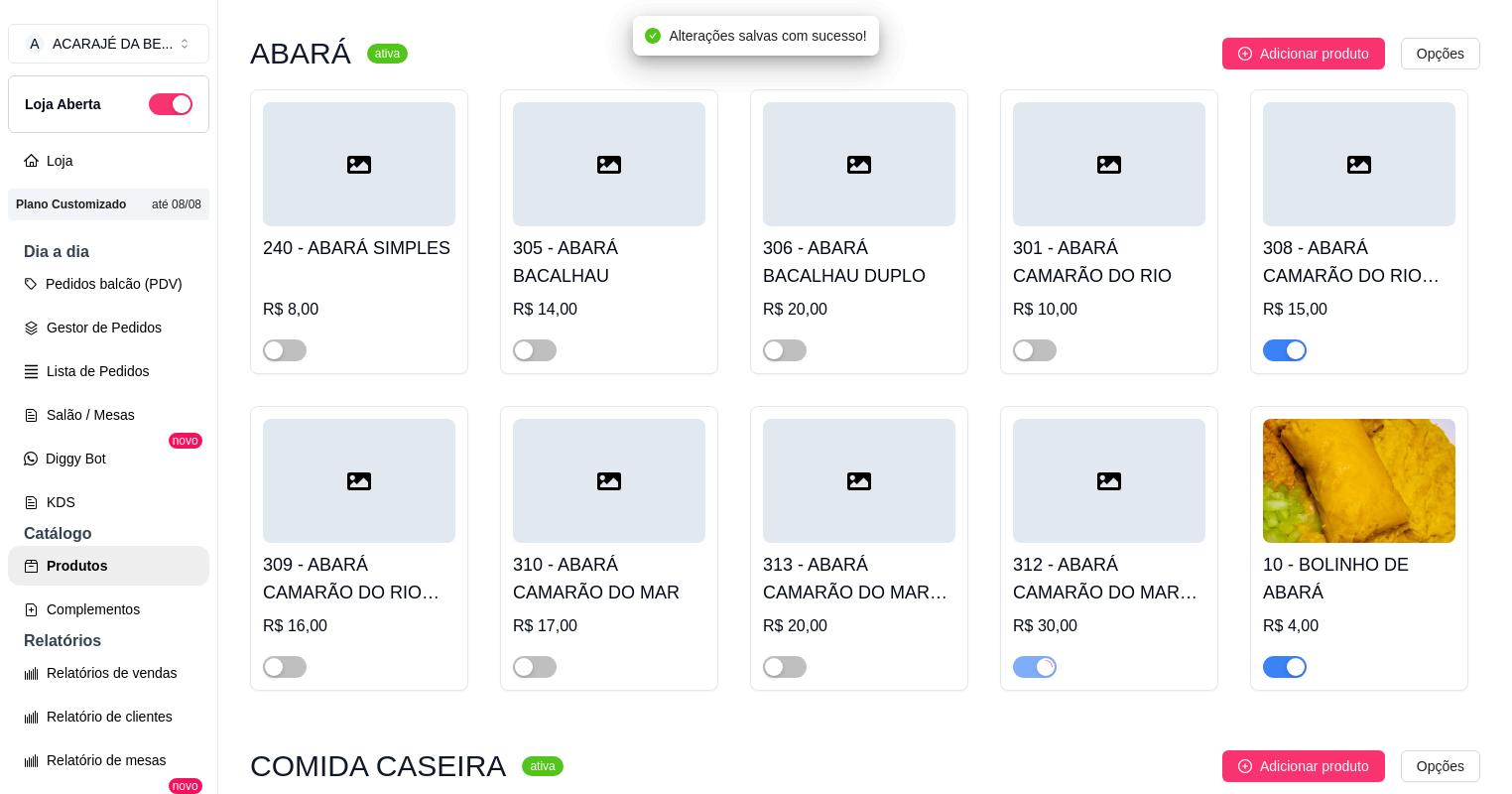 click at bounding box center (1296, 667) 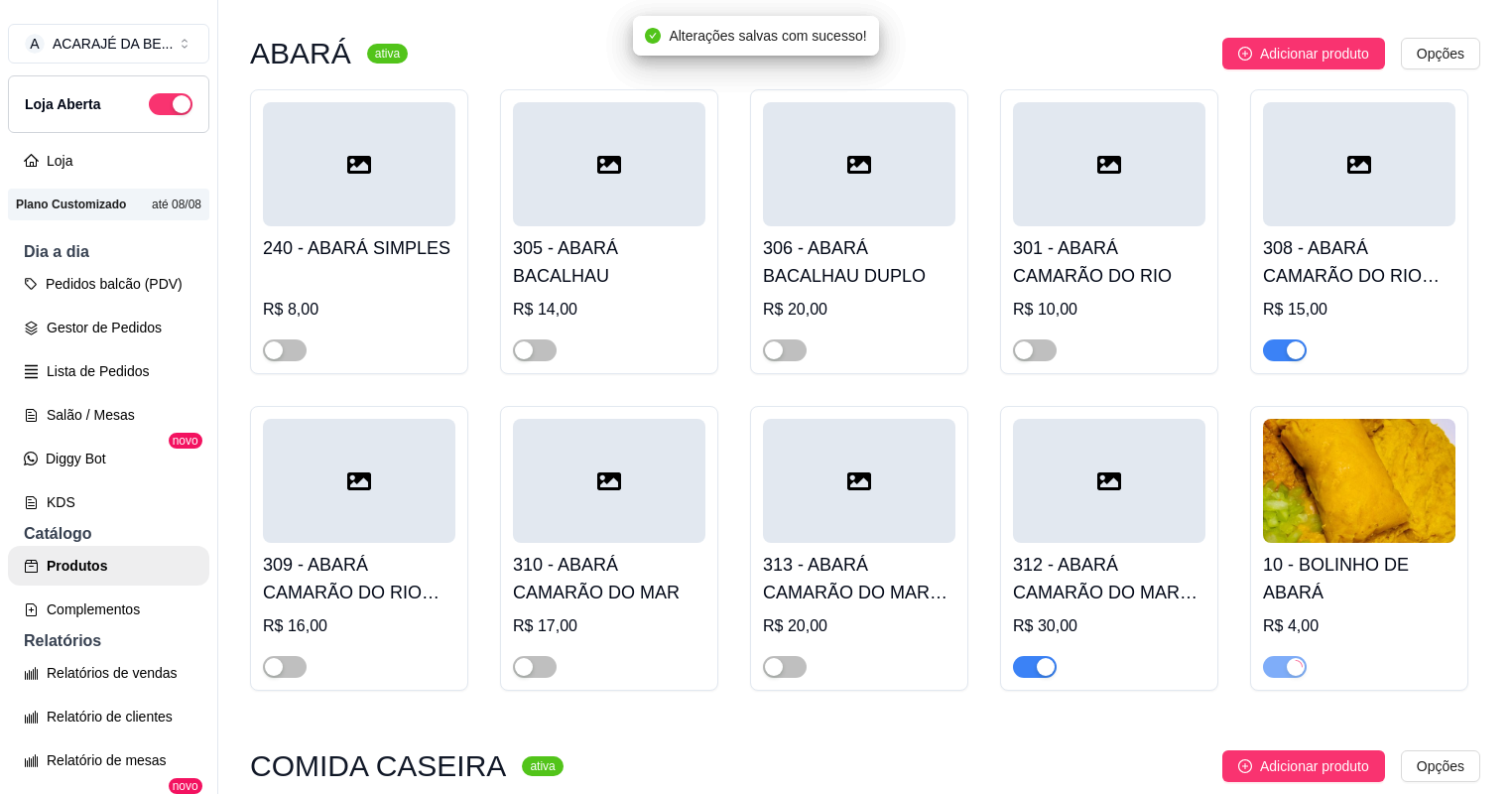 click at bounding box center (1285, 350) 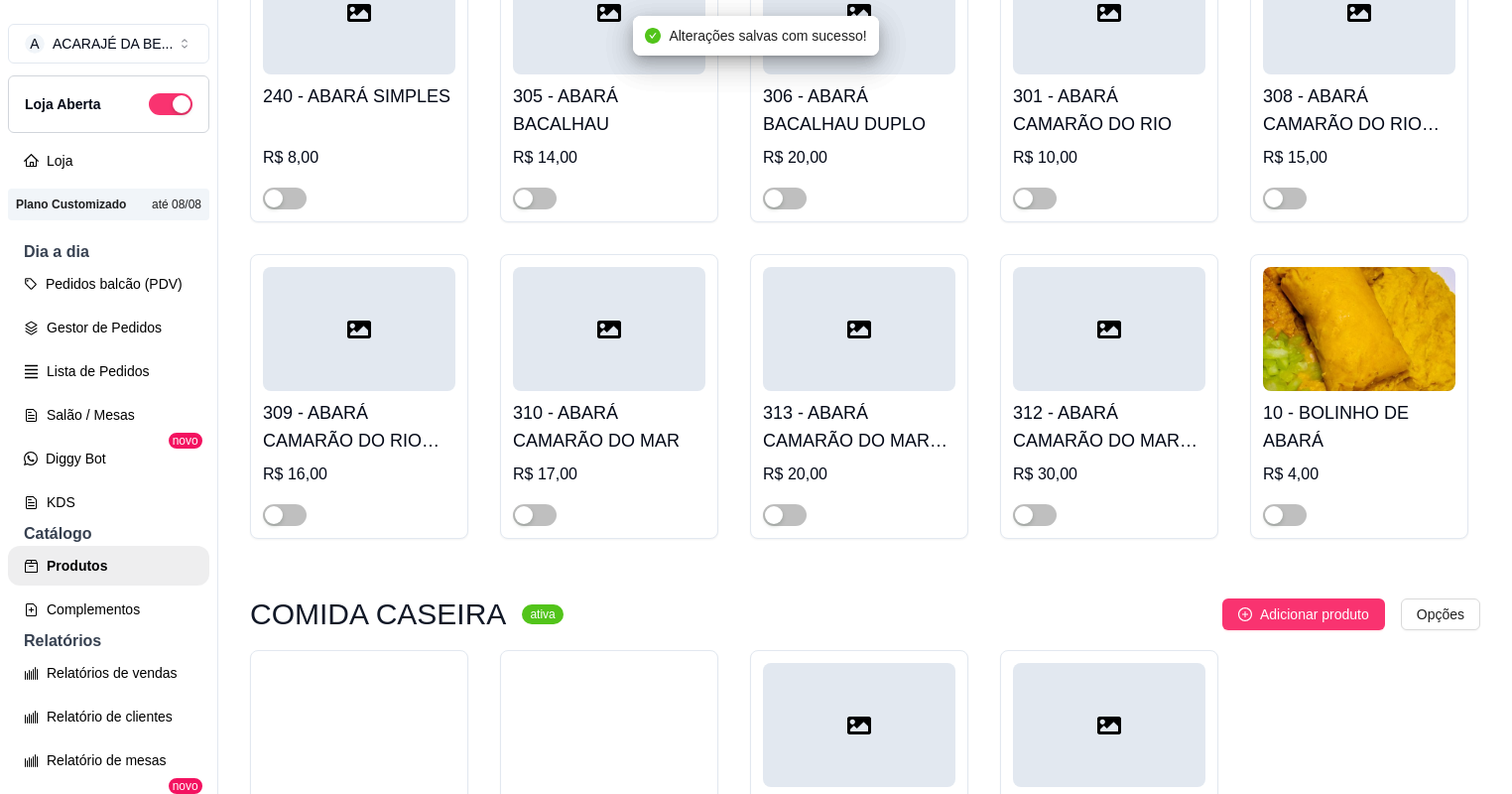 scroll, scrollTop: 1032, scrollLeft: 0, axis: vertical 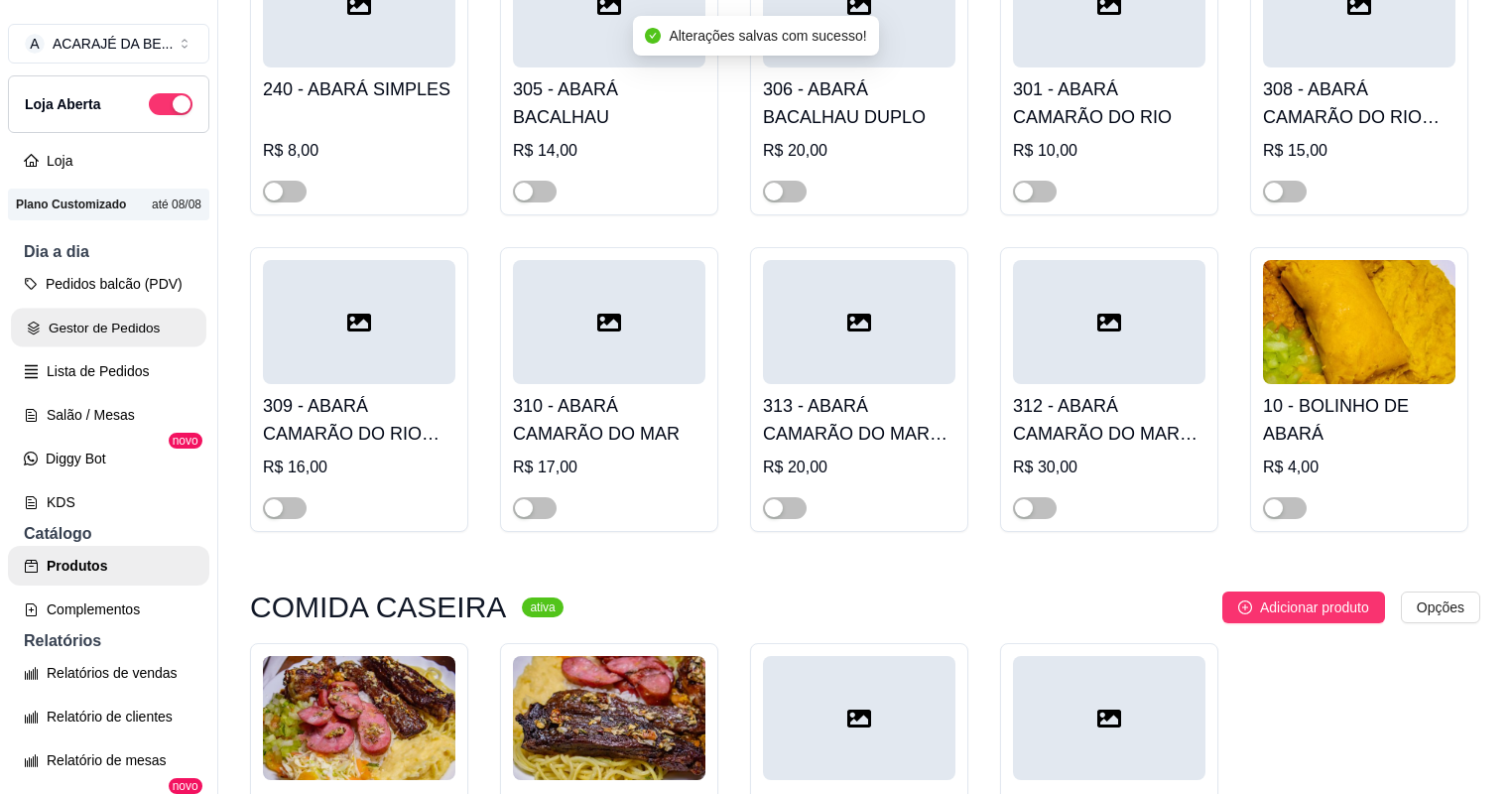 click on "Gestor de Pedidos" at bounding box center [108, 328] 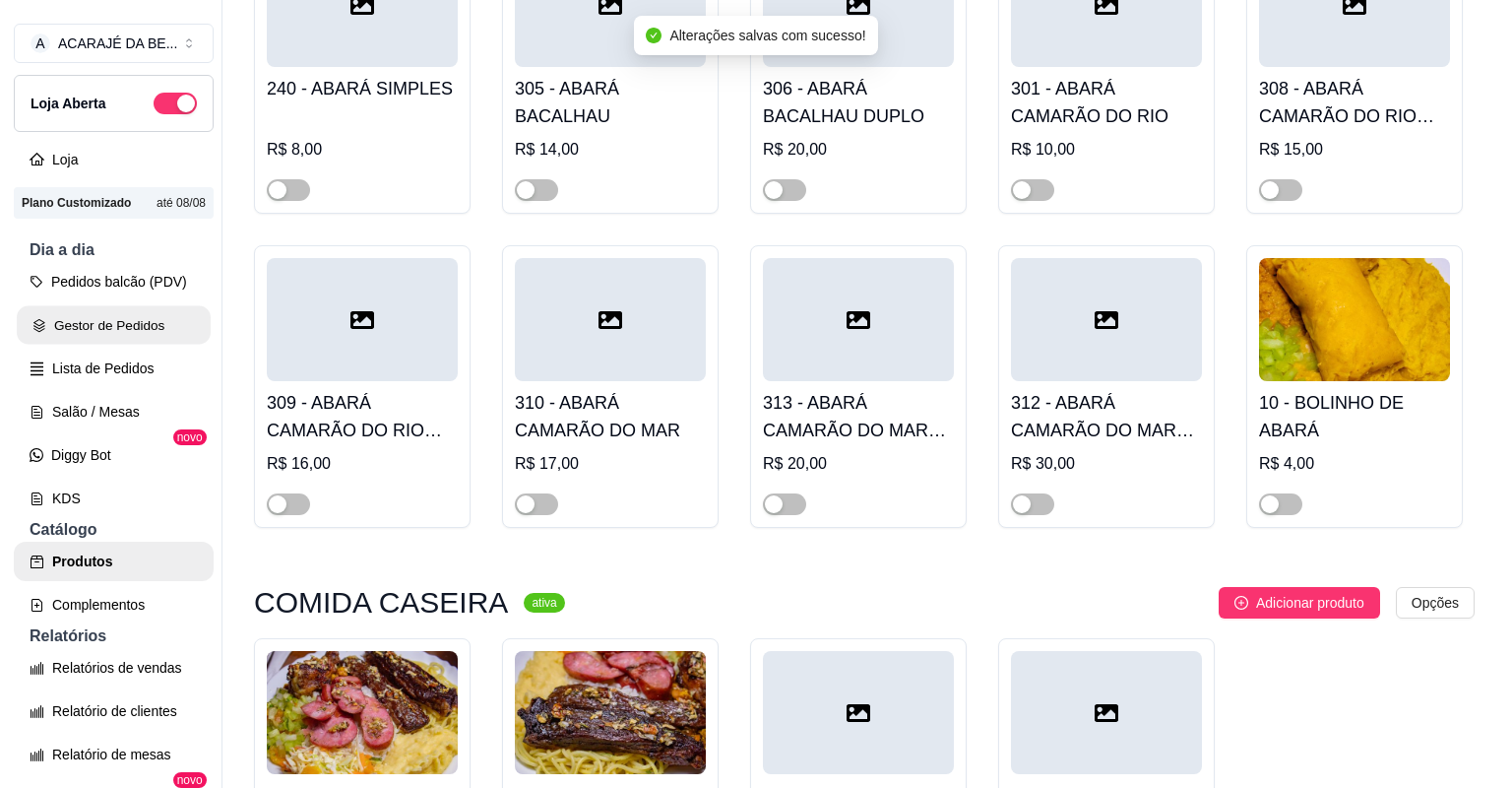 scroll, scrollTop: 0, scrollLeft: 0, axis: both 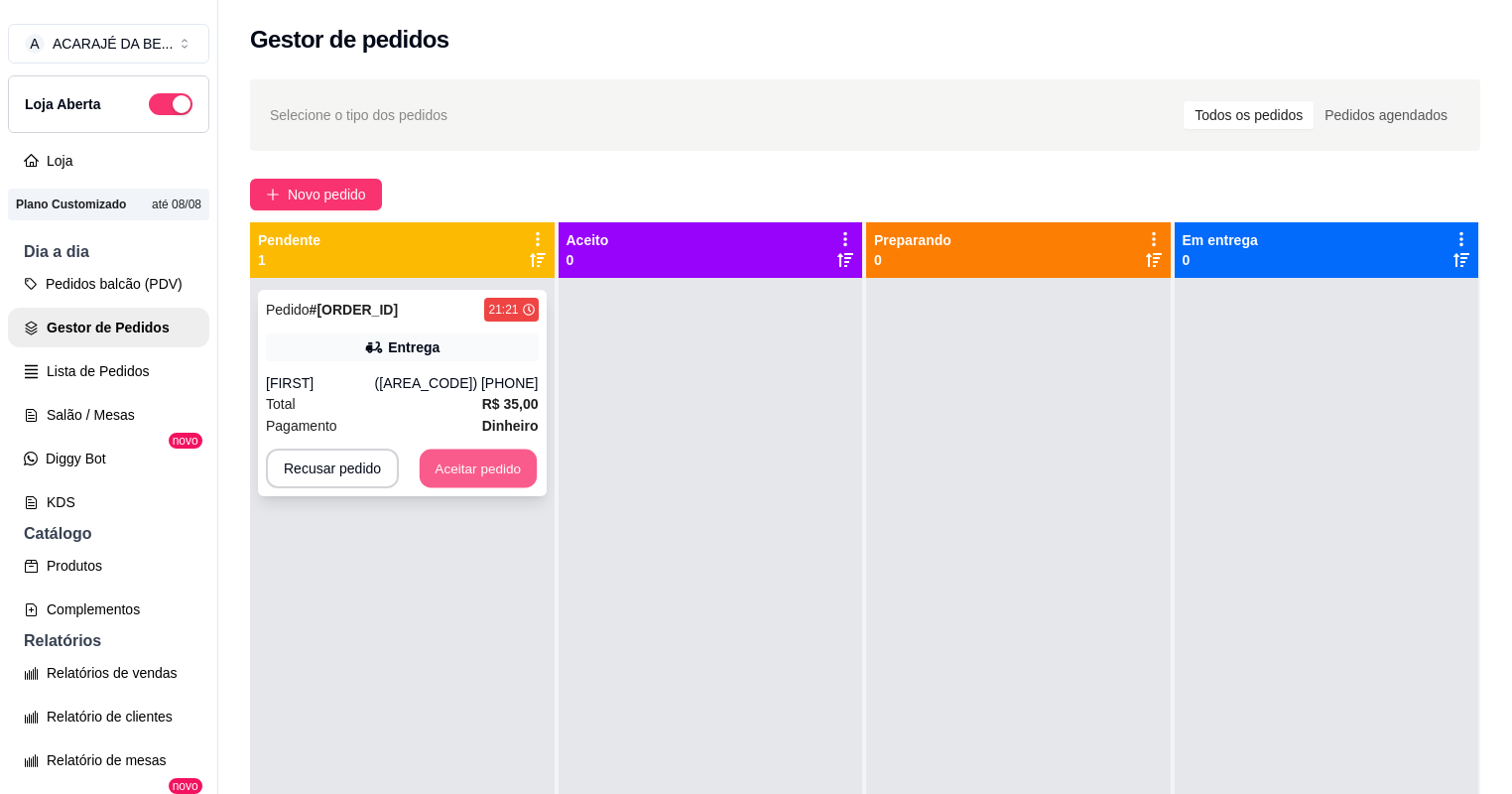 click on "Aceitar pedido" at bounding box center [478, 468] 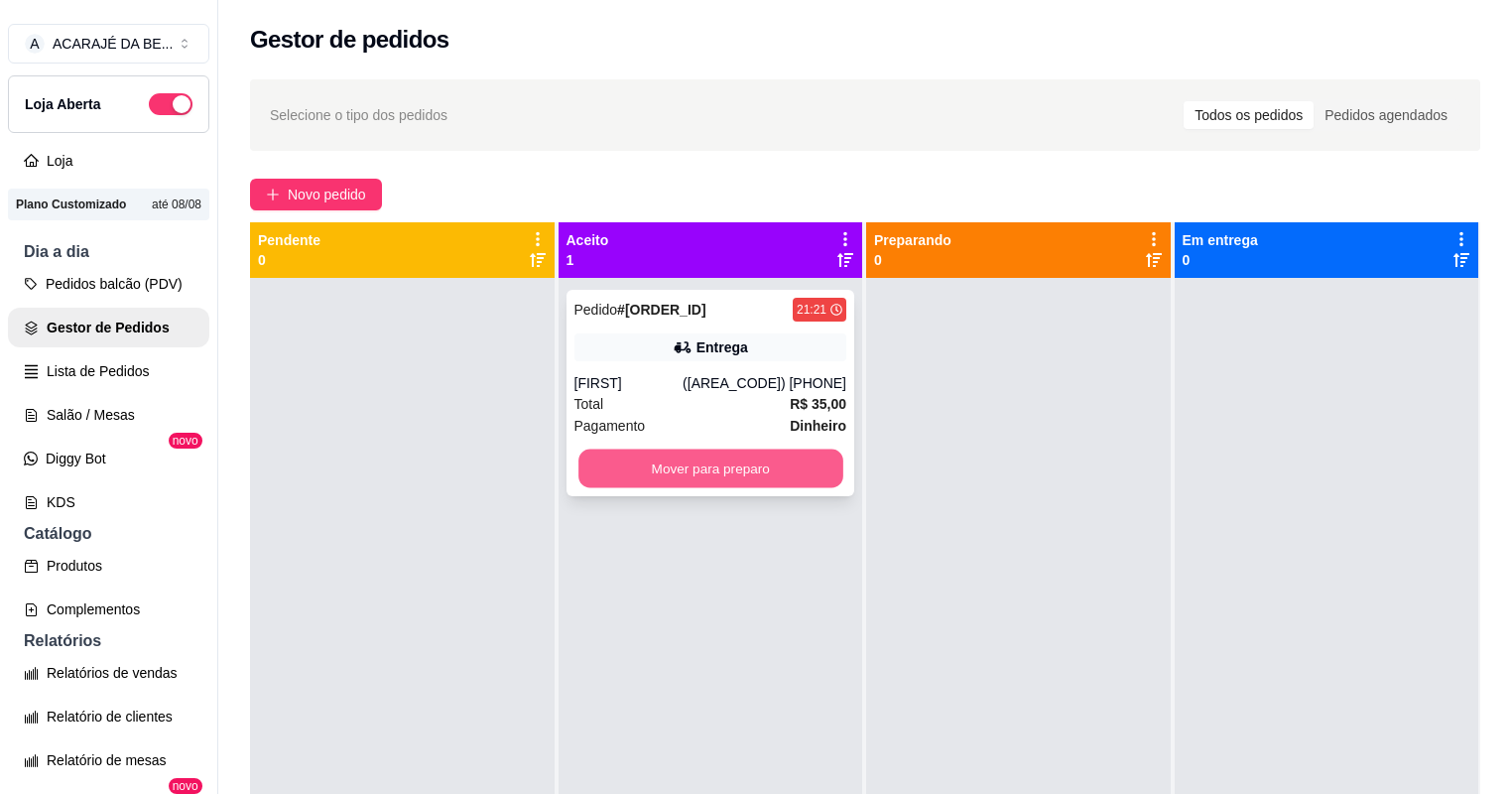 click on "Mover para preparo" at bounding box center [710, 468] 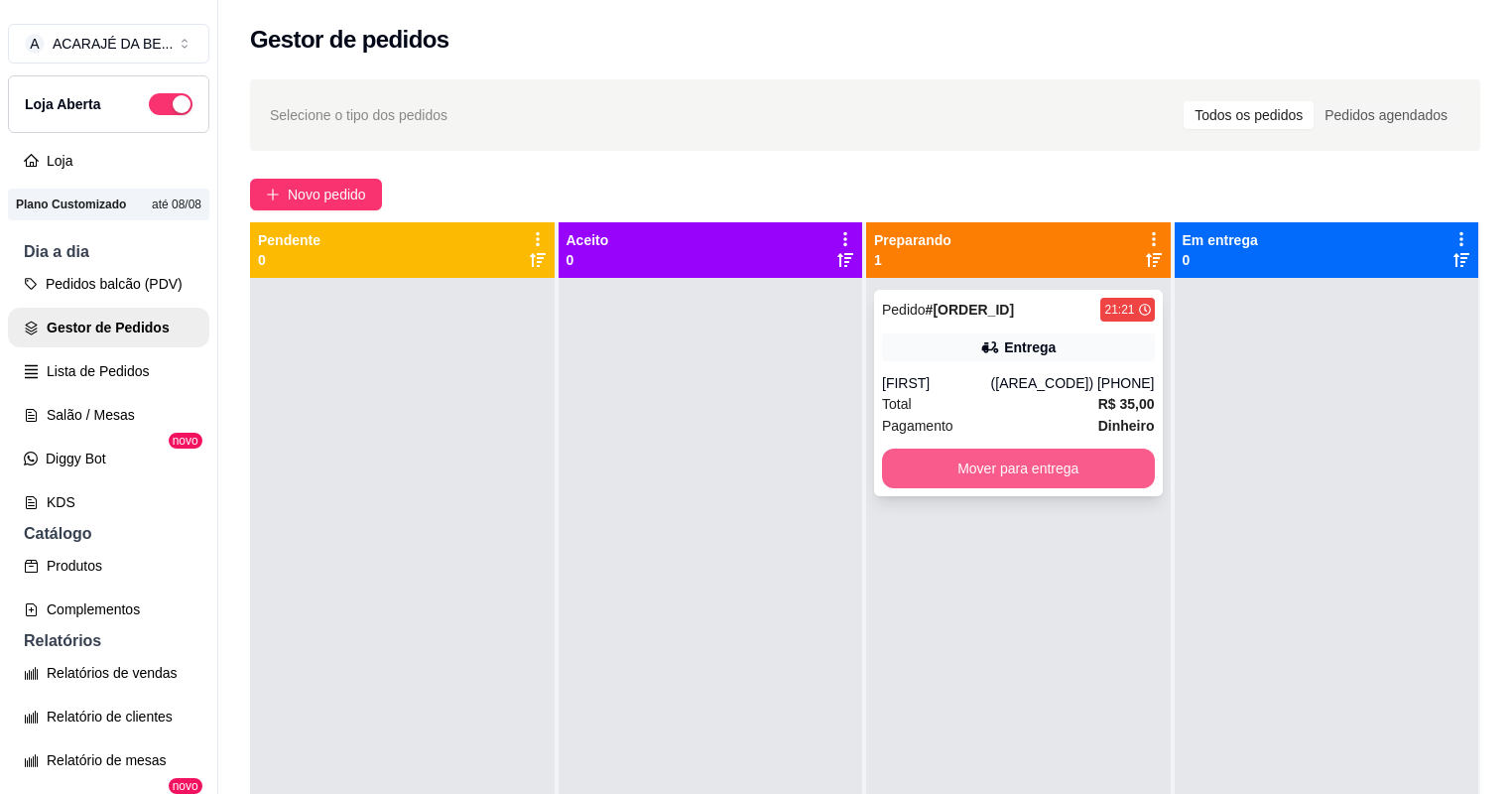 click on "Mover para entrega" at bounding box center (1018, 468) 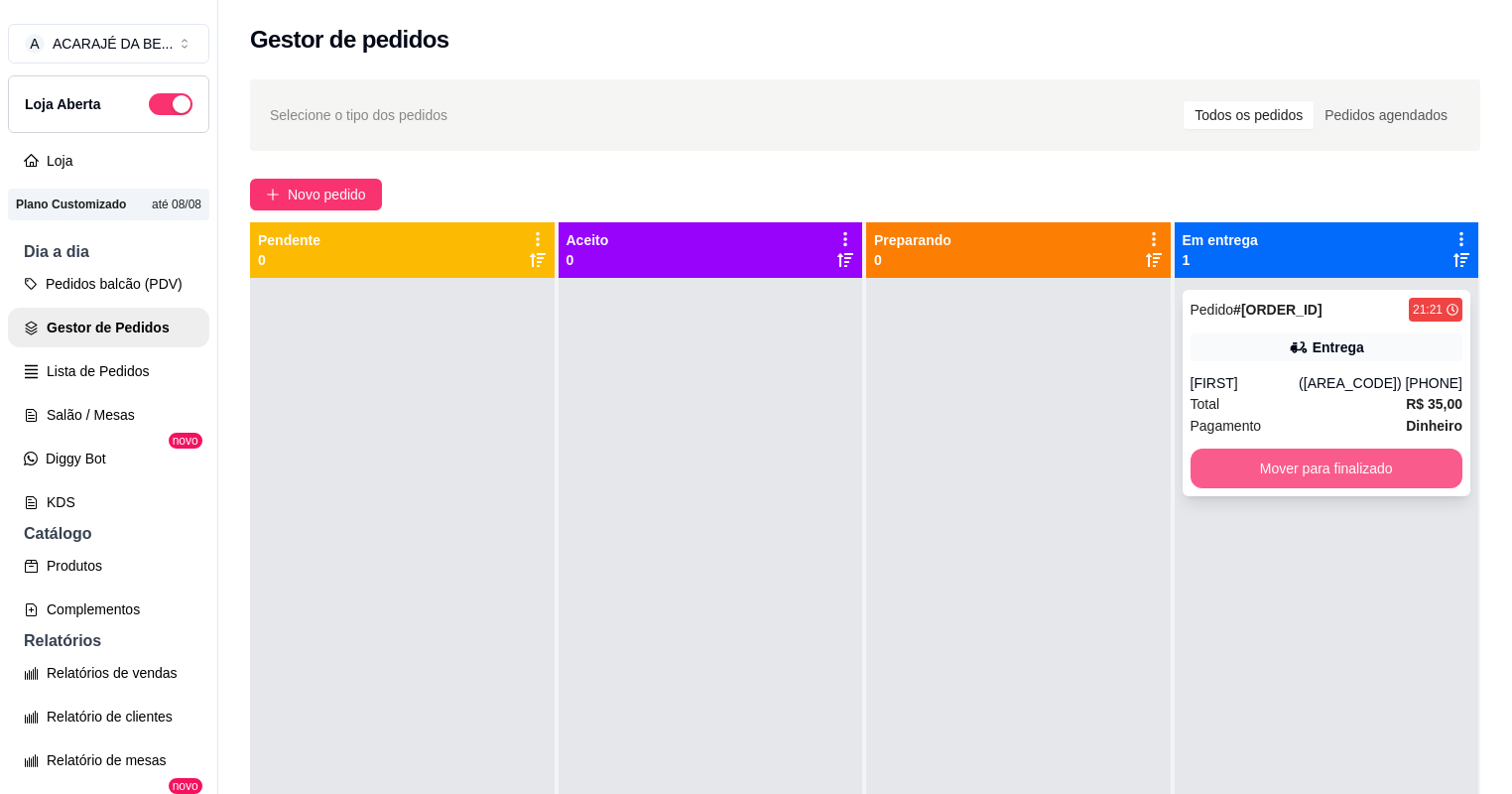 click on "Mover para finalizado" at bounding box center [1326, 468] 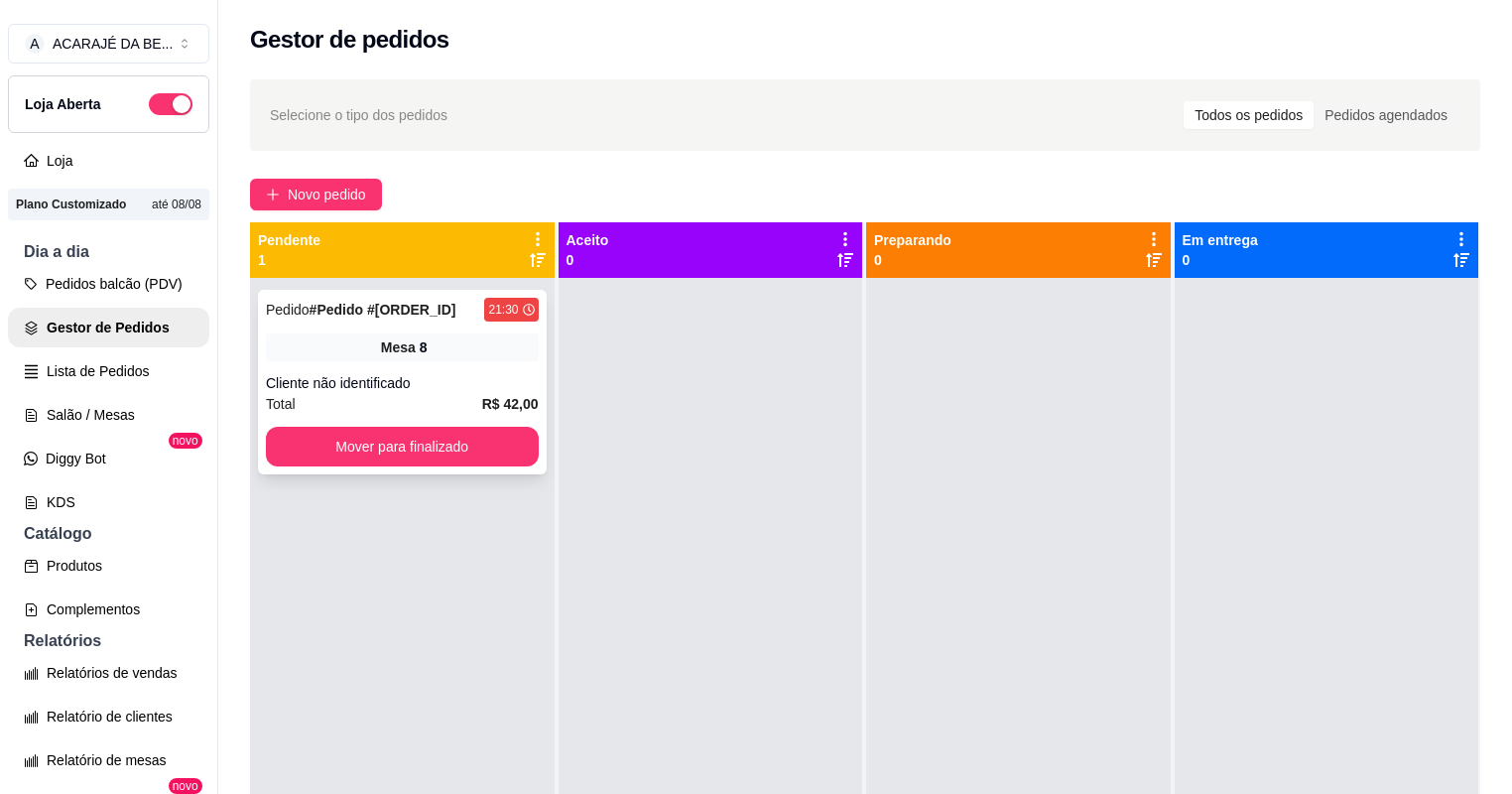 click on "Cliente não identificado" at bounding box center [402, 383] 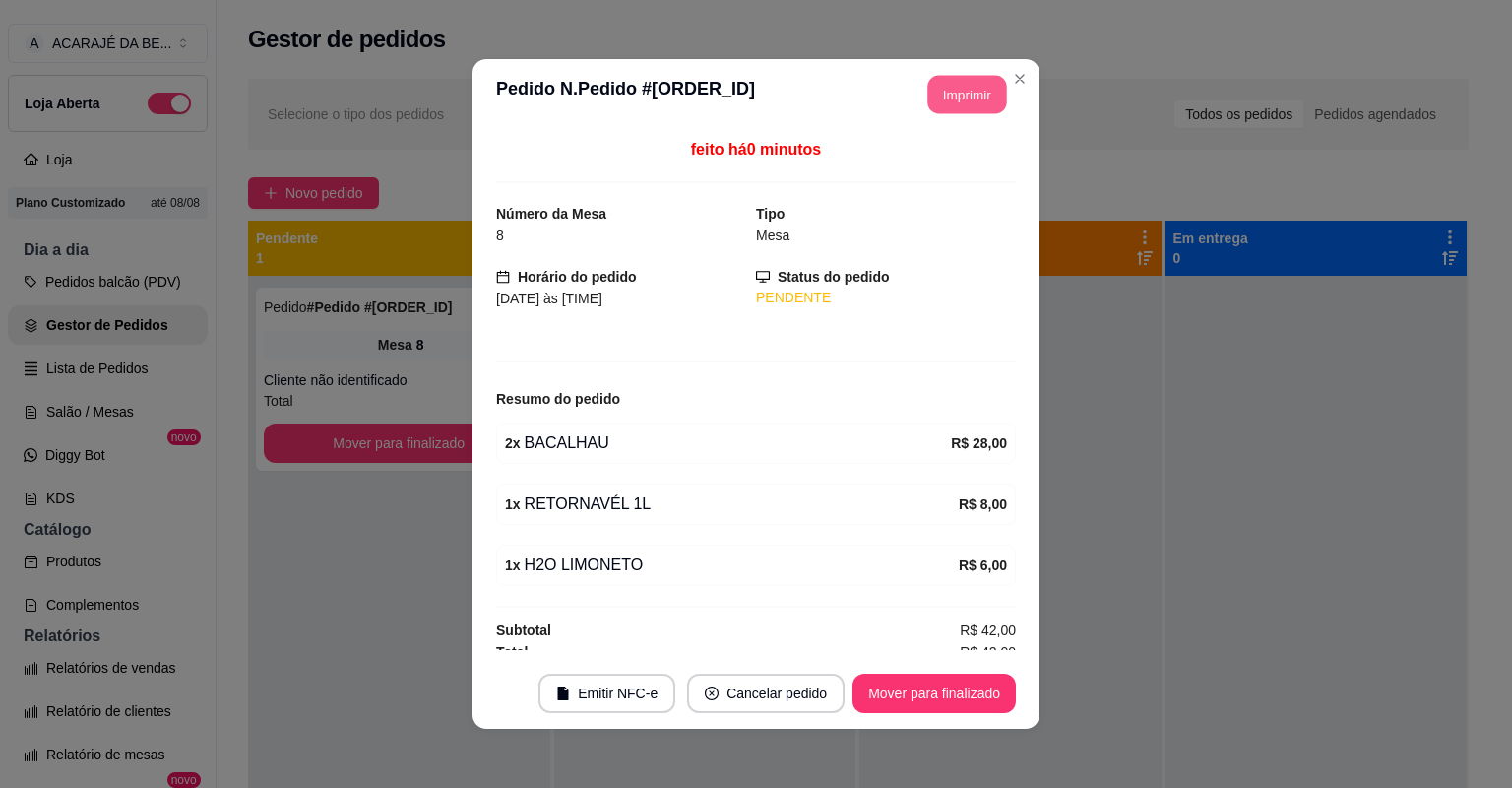 click on "Imprimir" at bounding box center [968, 95] 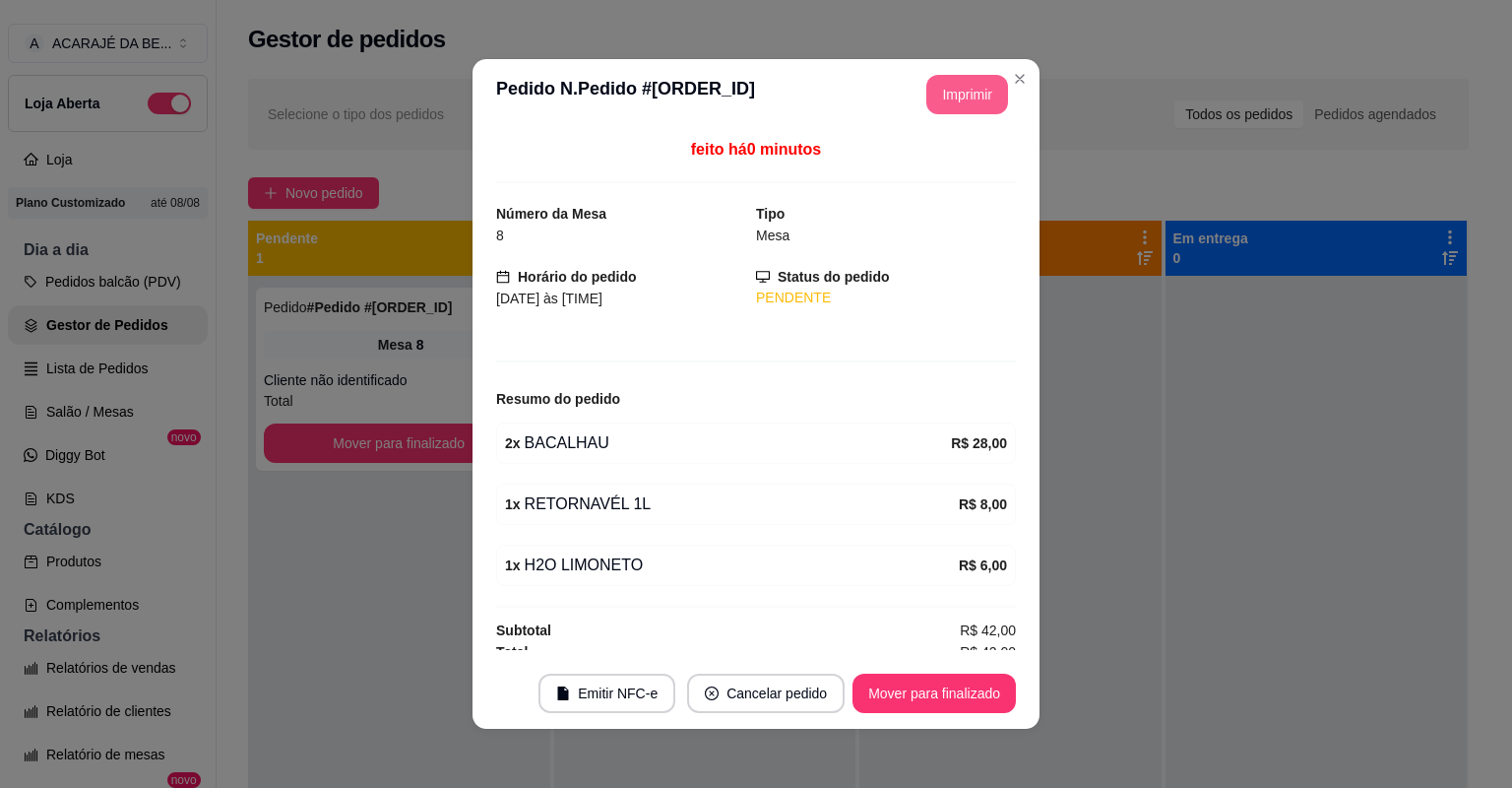 scroll, scrollTop: 0, scrollLeft: 0, axis: both 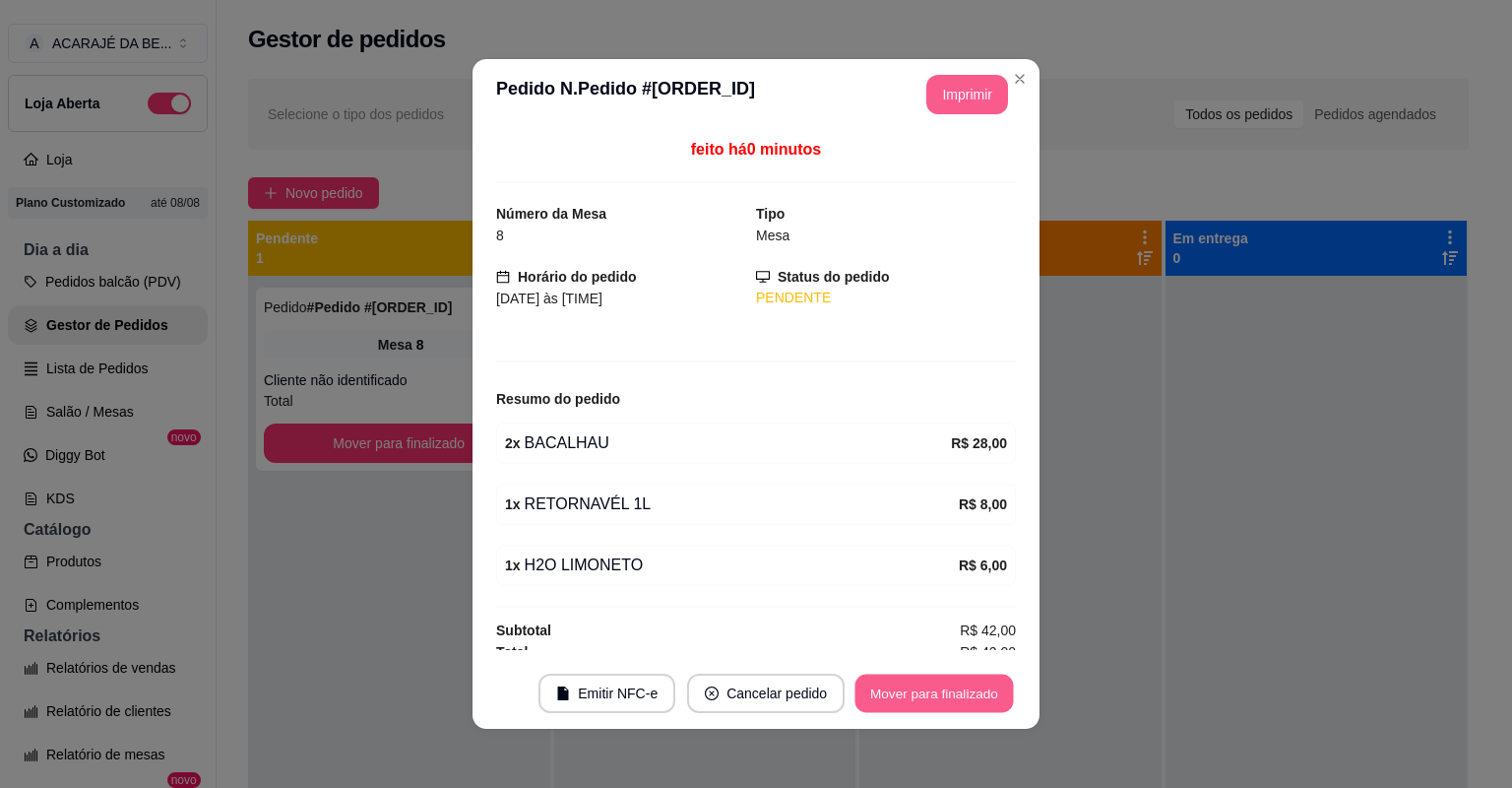 click on "Mover para finalizado" at bounding box center [934, 693] 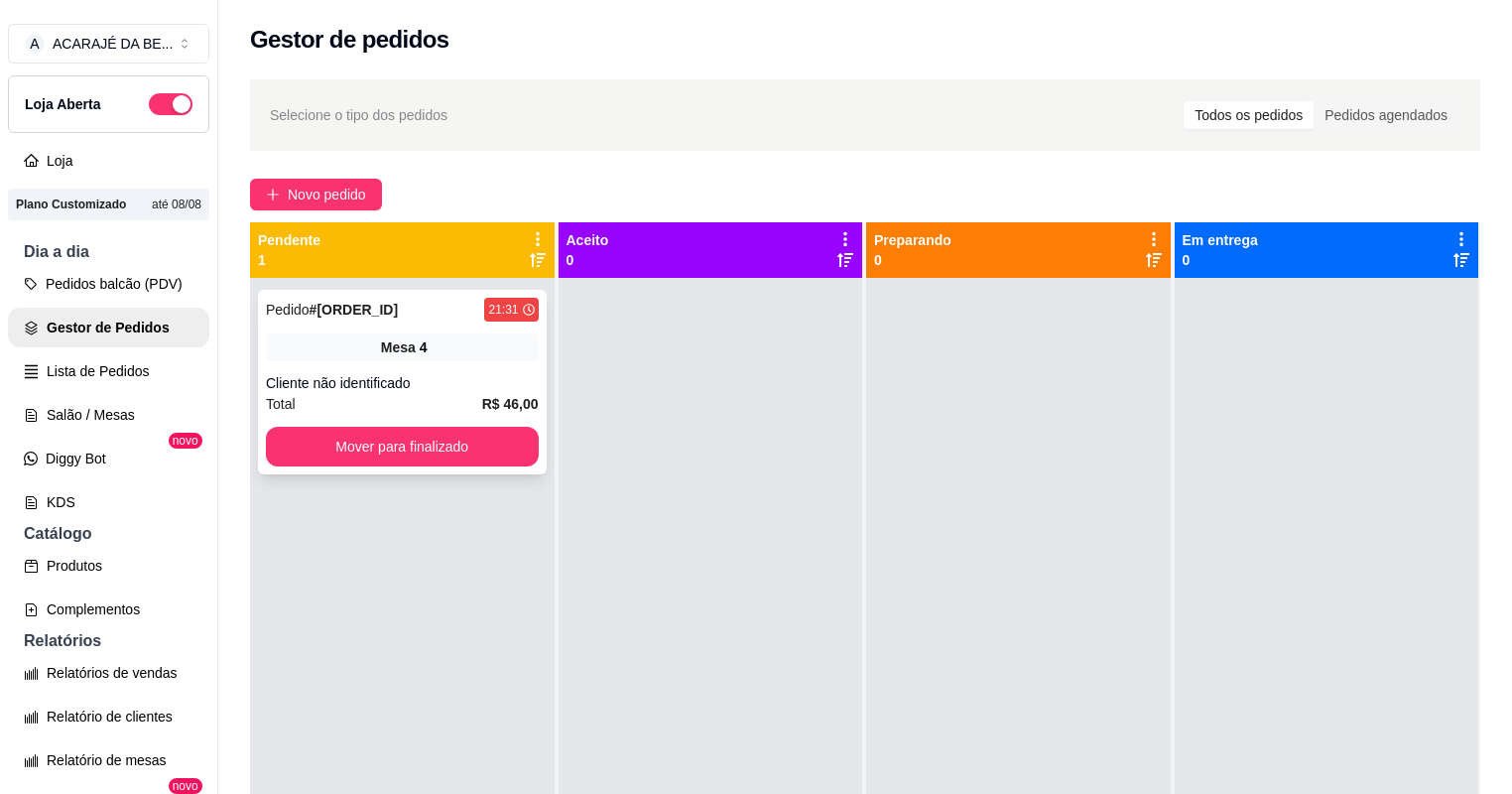 click on "Cliente não identificado" at bounding box center (402, 383) 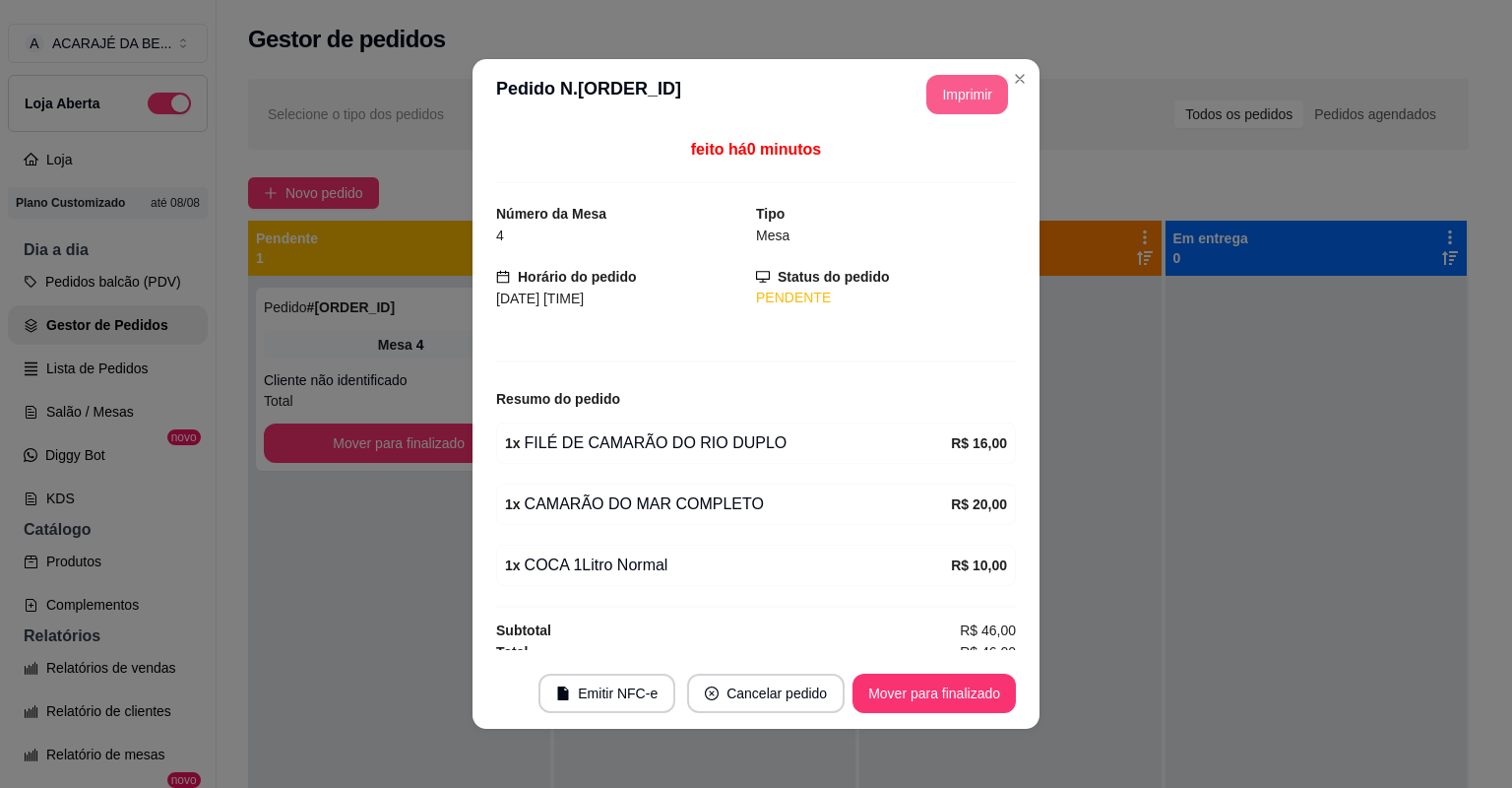click on "Imprimir" at bounding box center (967, 95) 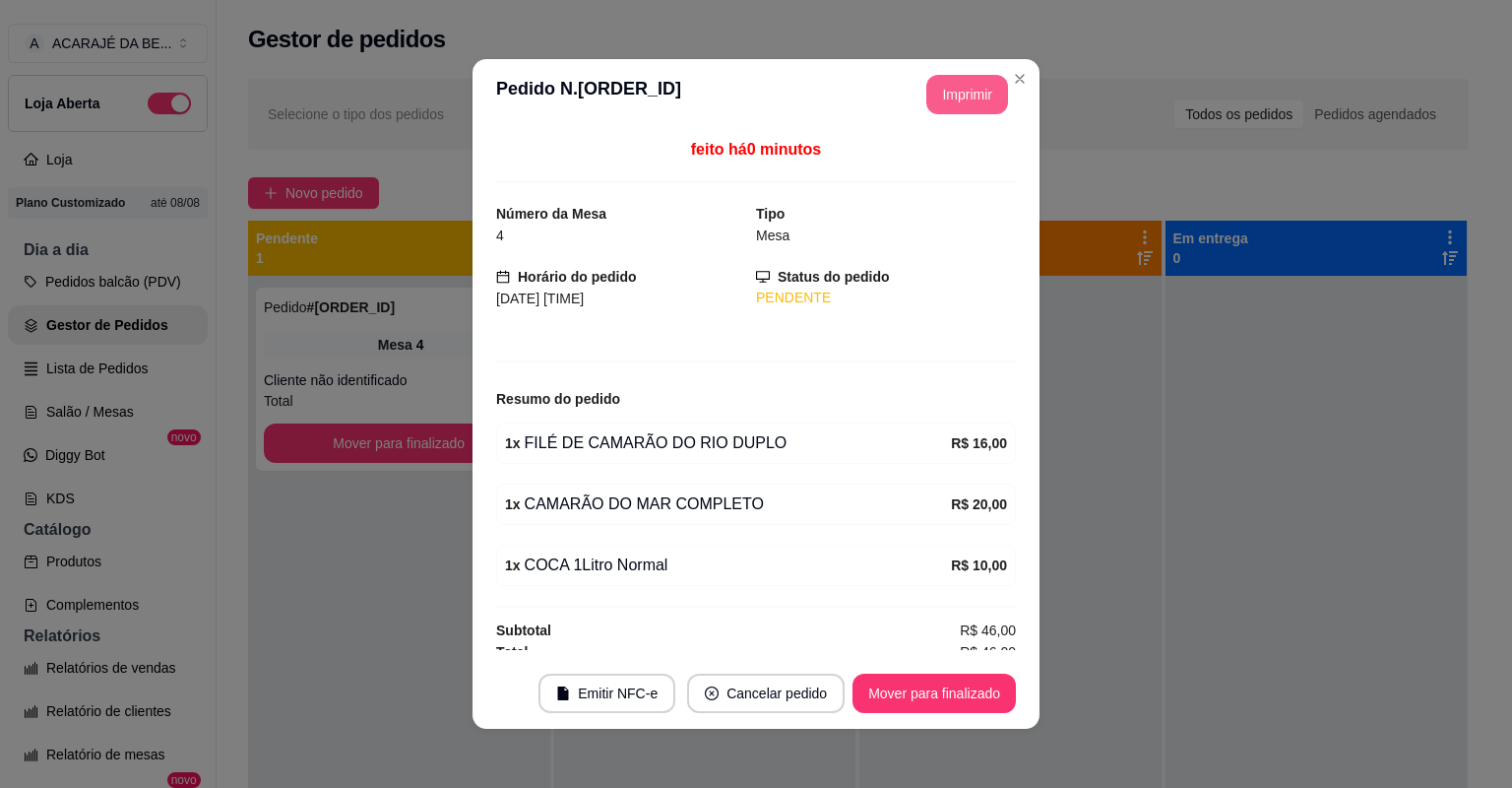 scroll, scrollTop: 0, scrollLeft: 0, axis: both 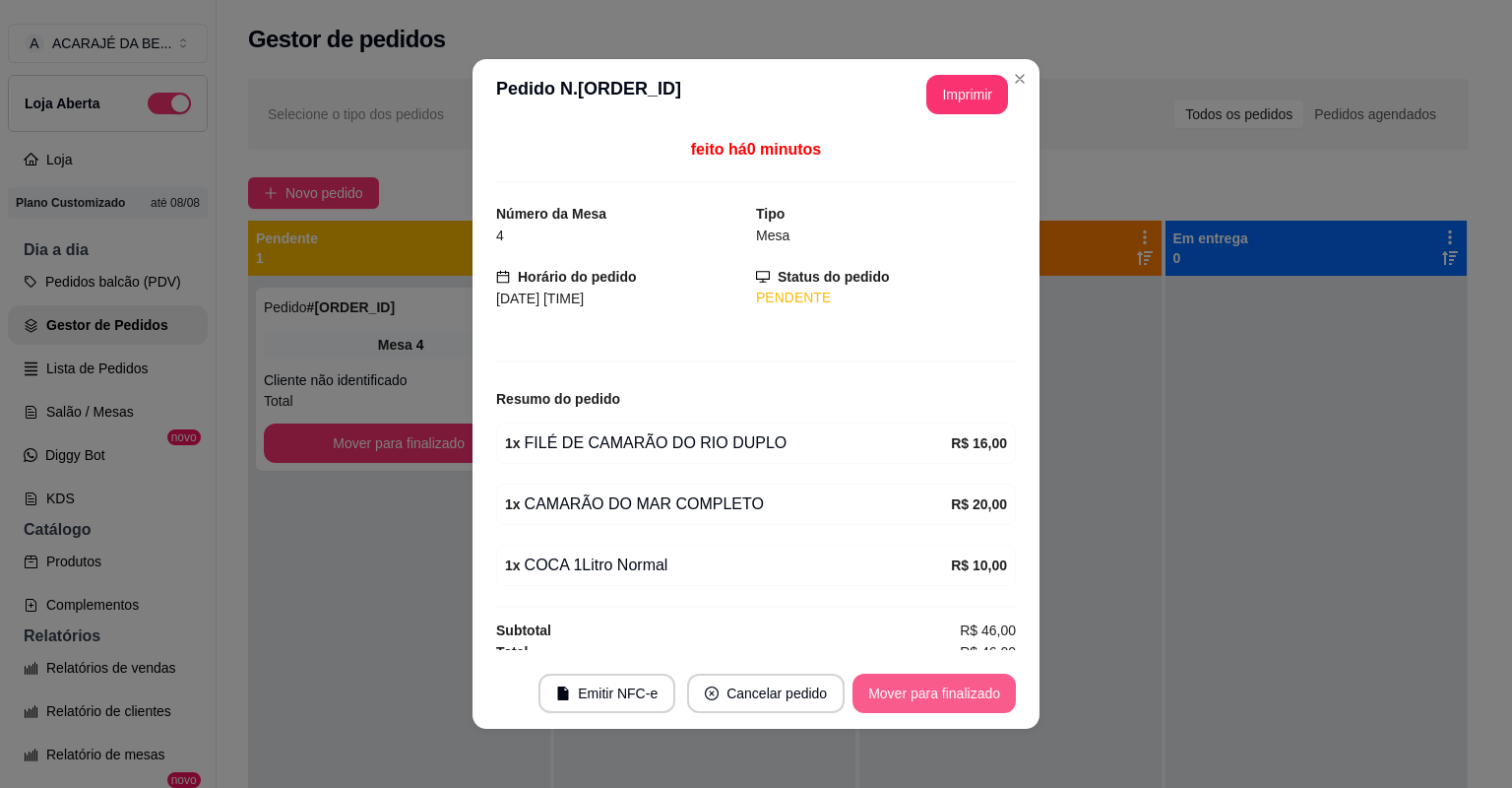 click on "Mover para finalizado" at bounding box center (934, 693) 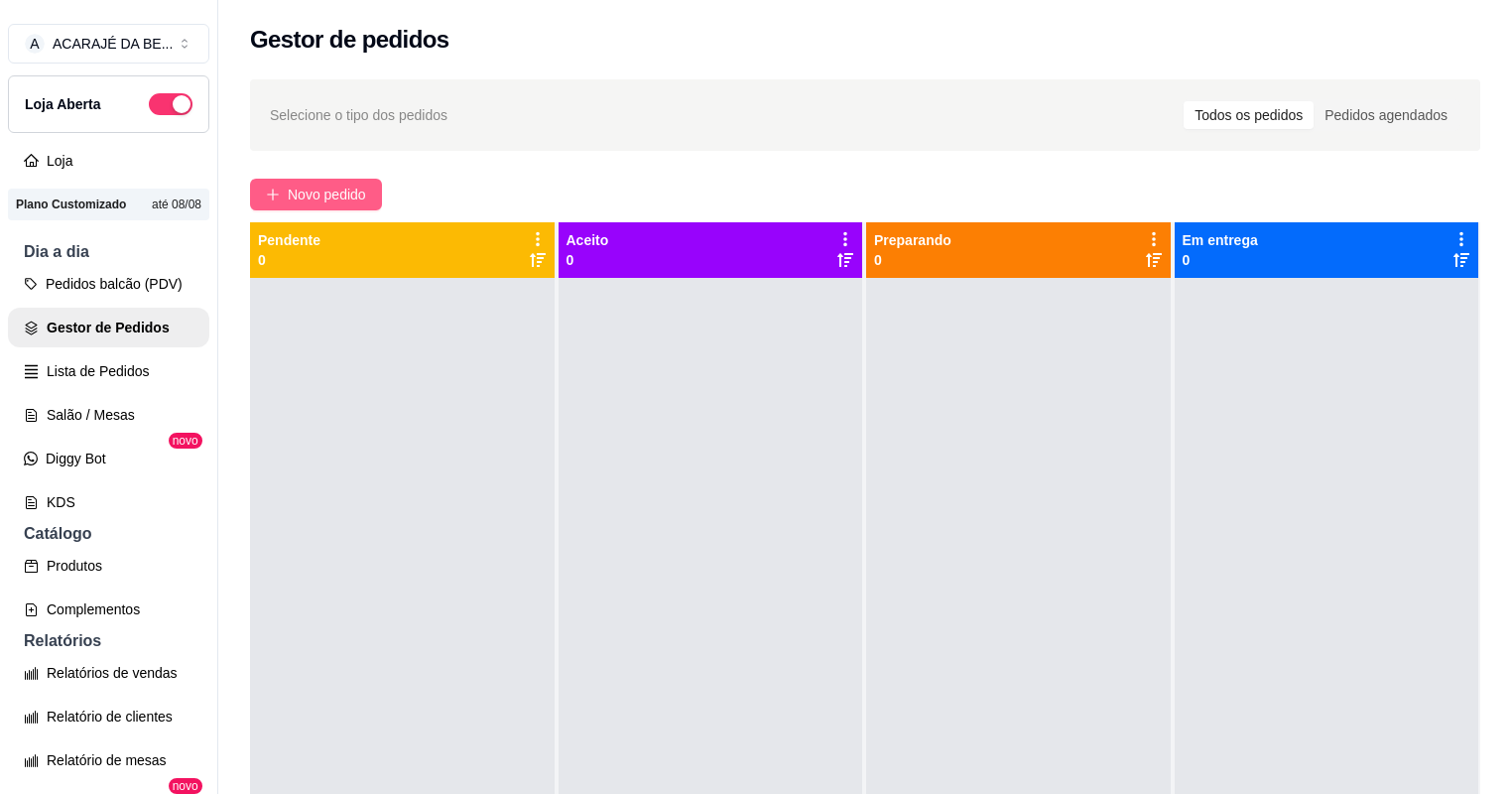 click on "Novo pedido" at bounding box center [326, 195] 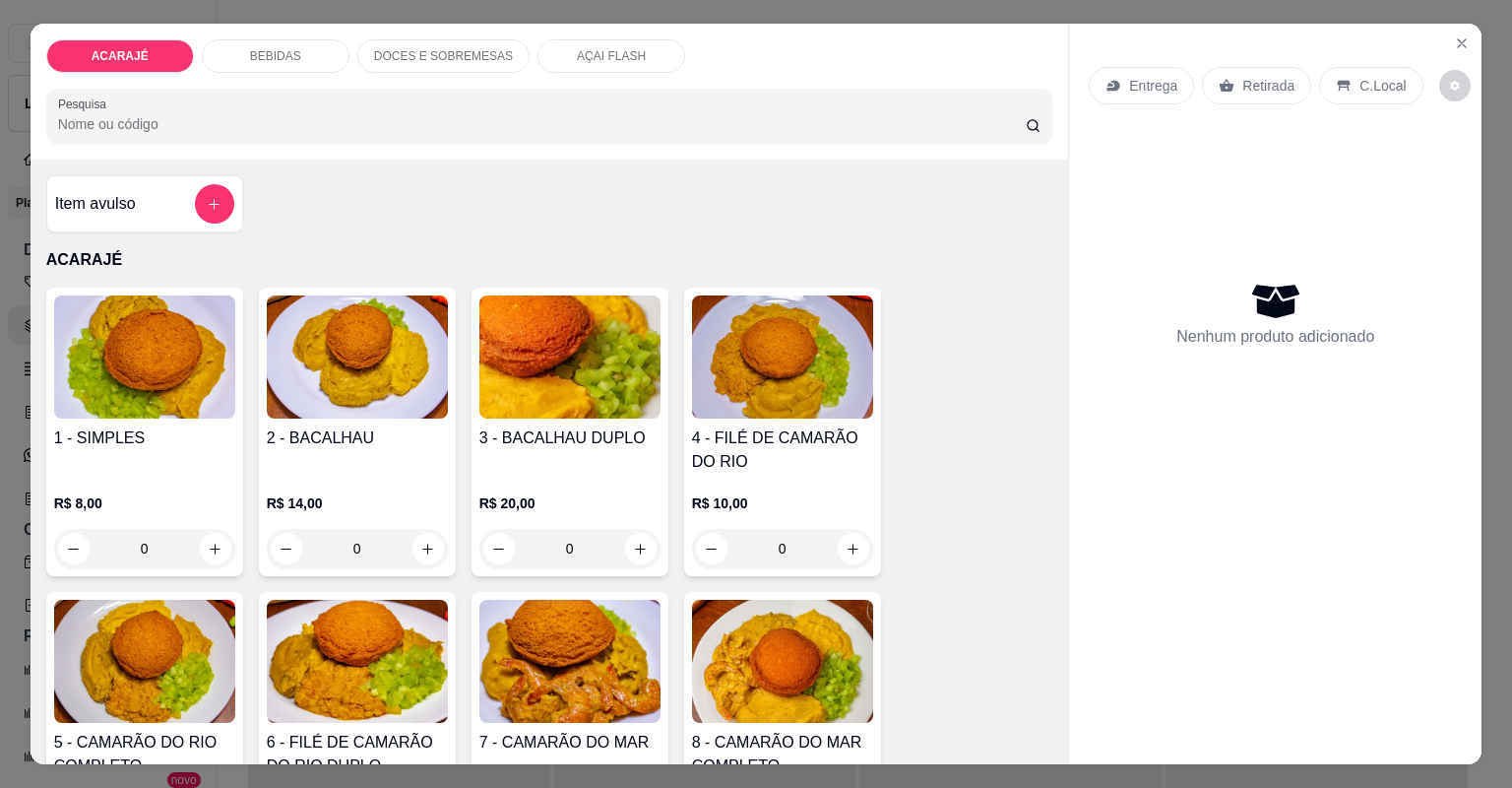 click on "0" at bounding box center (145, 549) 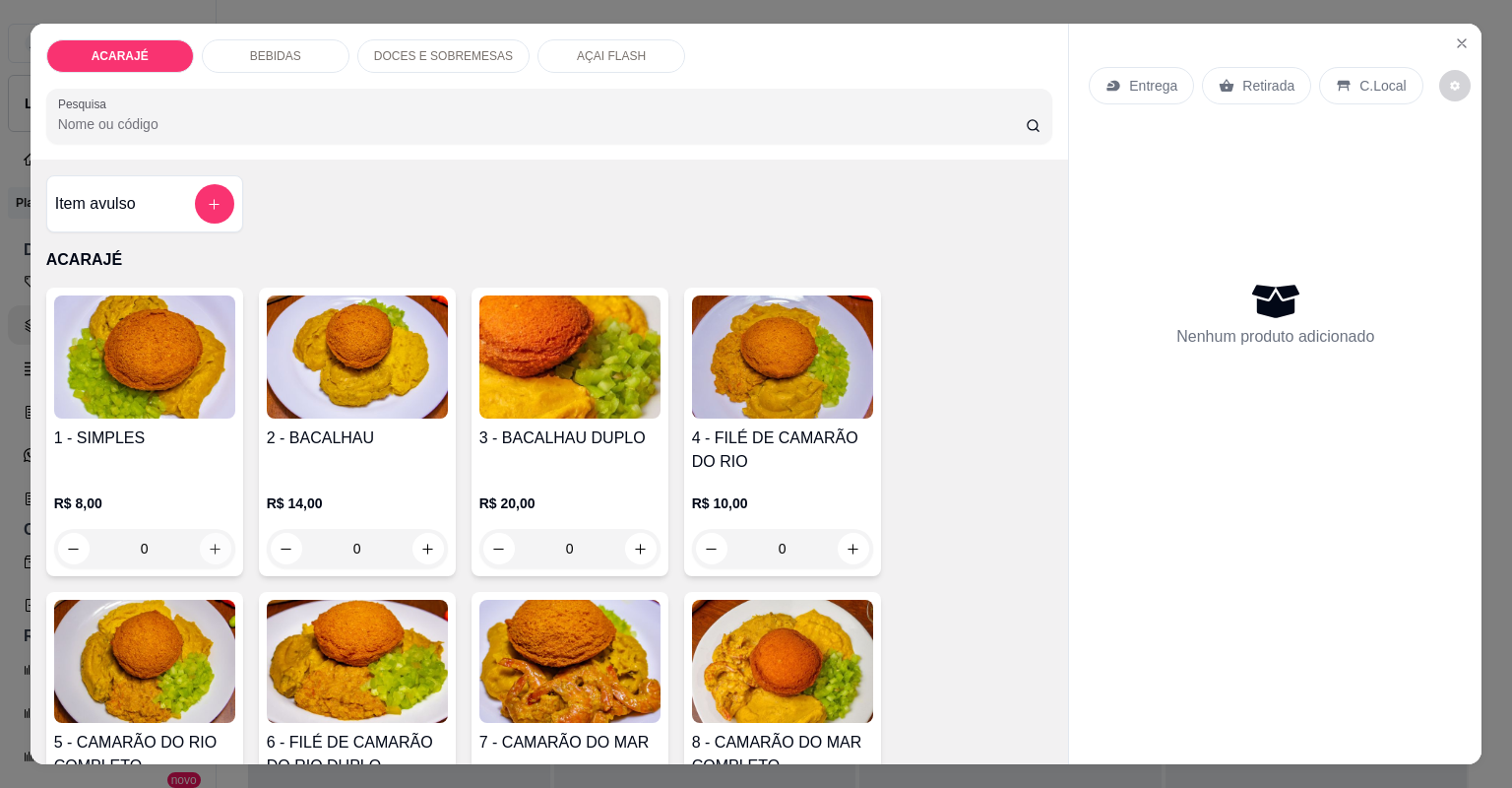 click 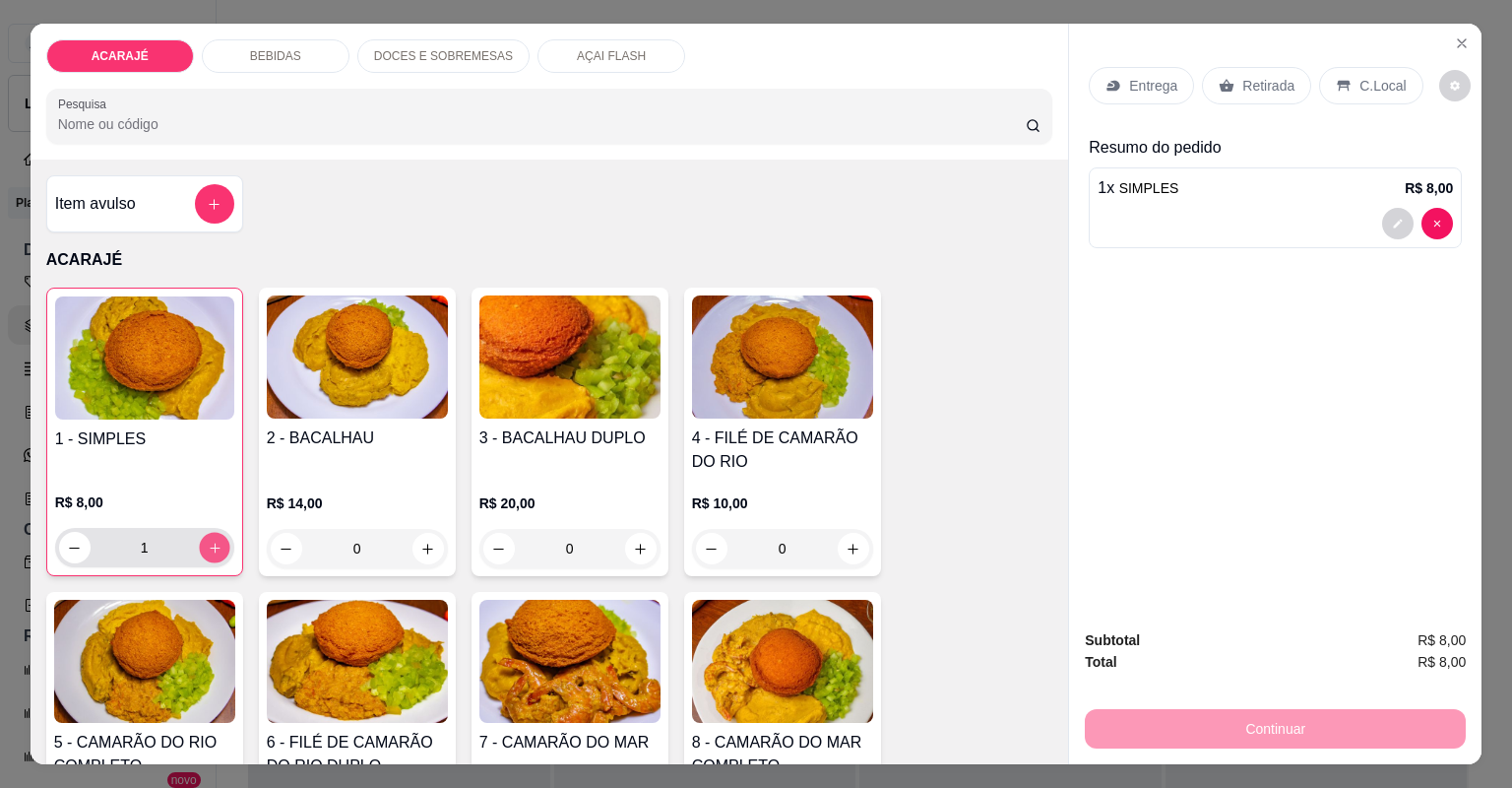 click 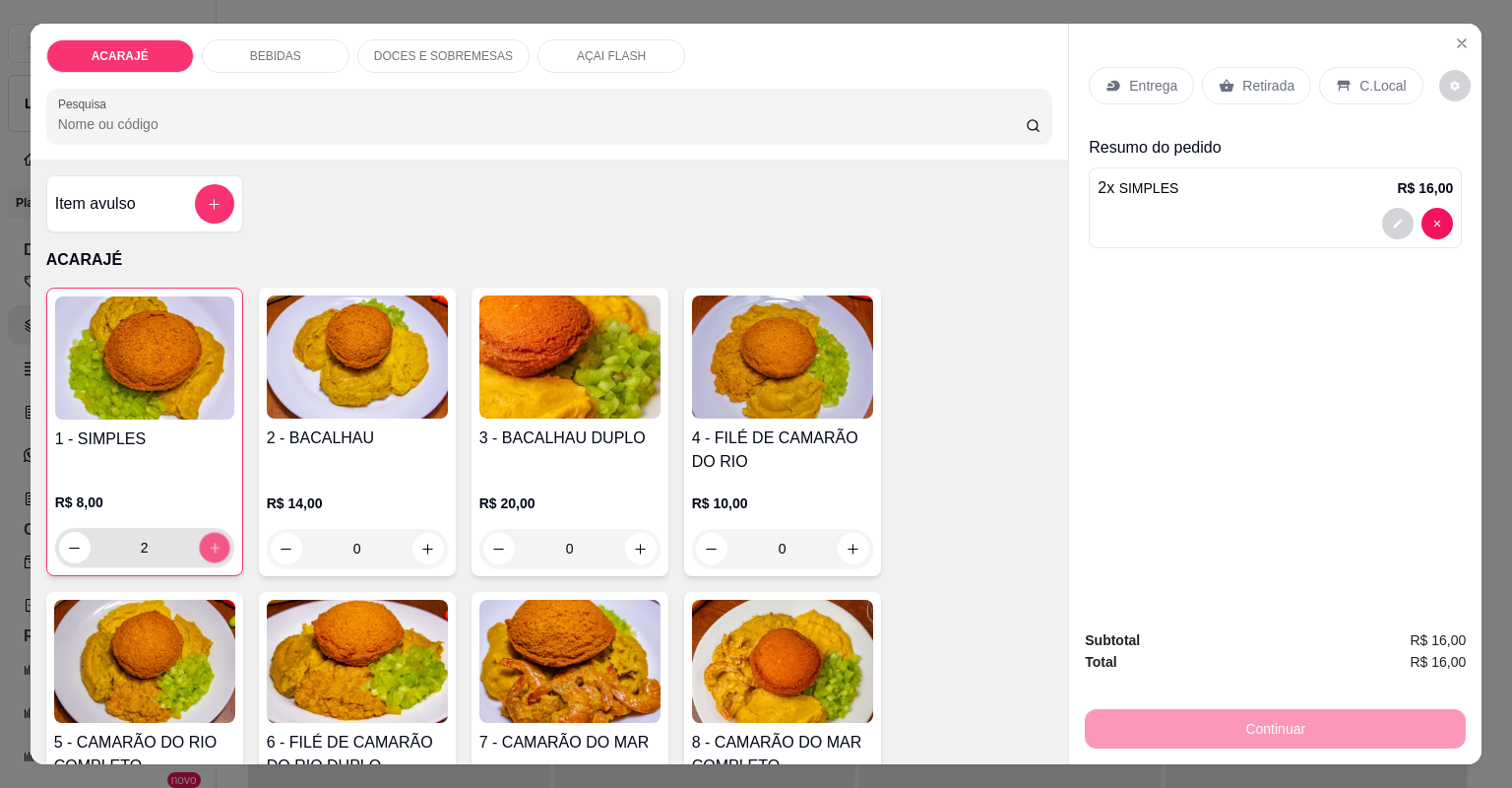 click 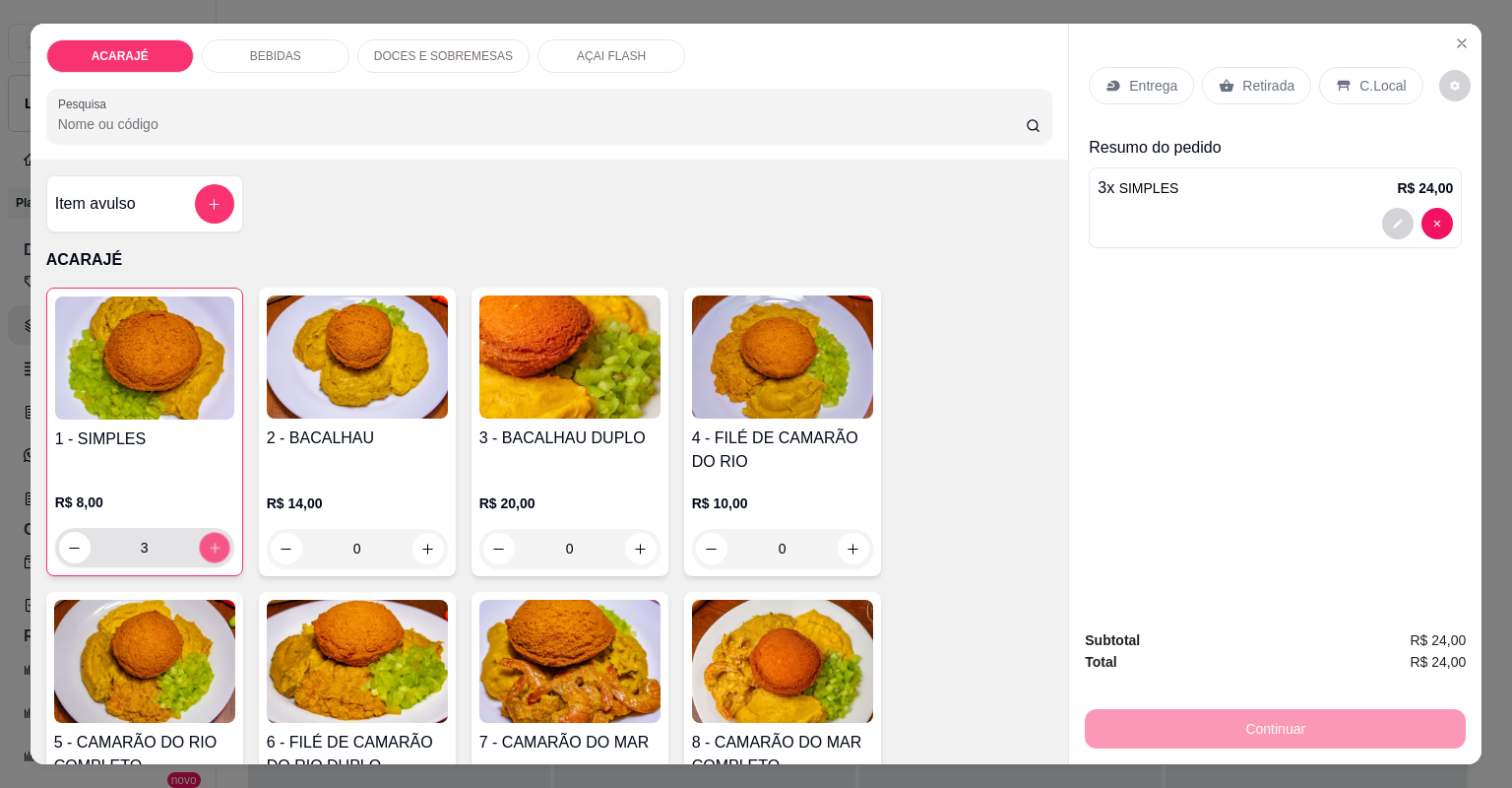 click 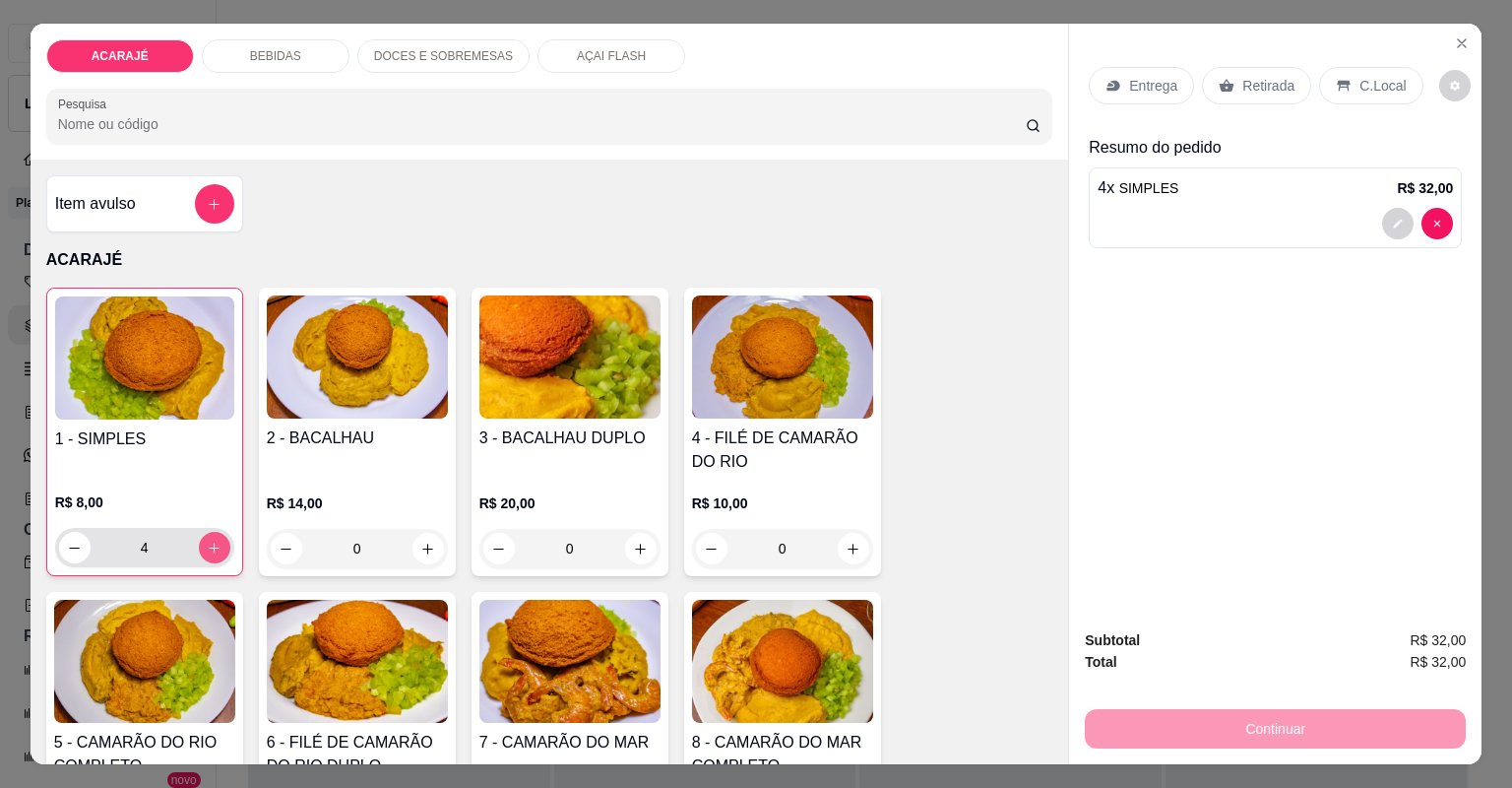 click 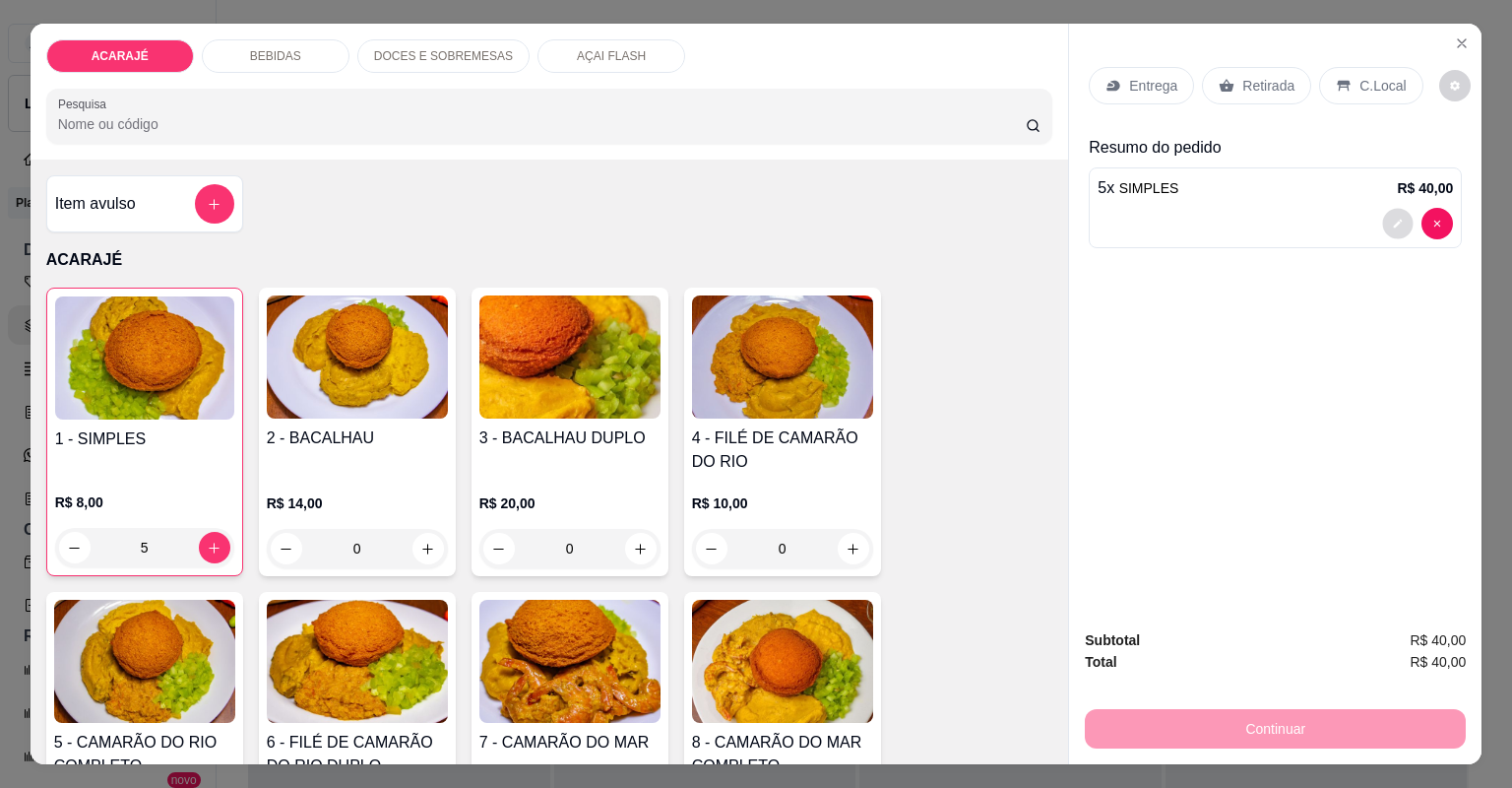 click 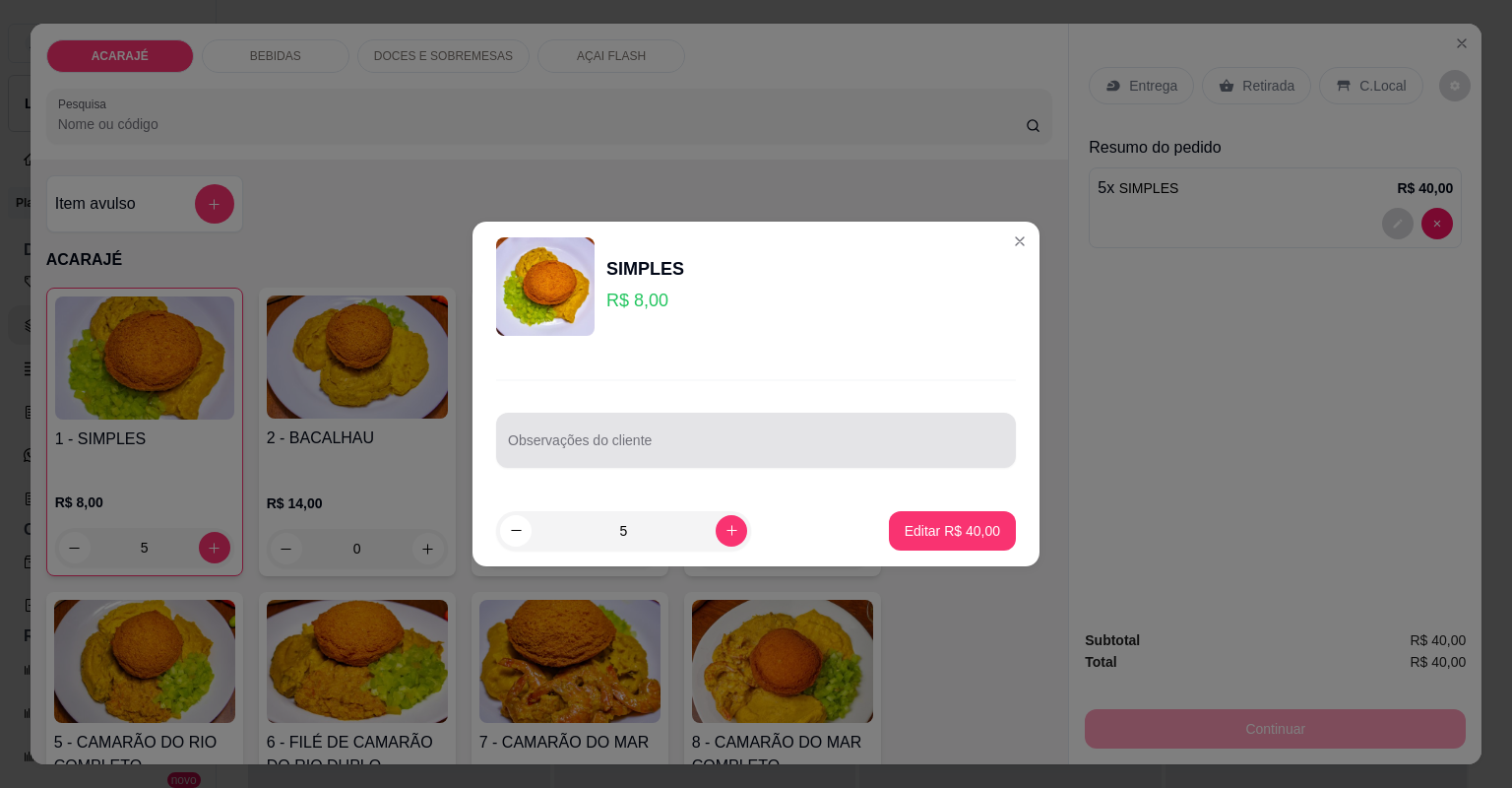 click at bounding box center [756, 440] 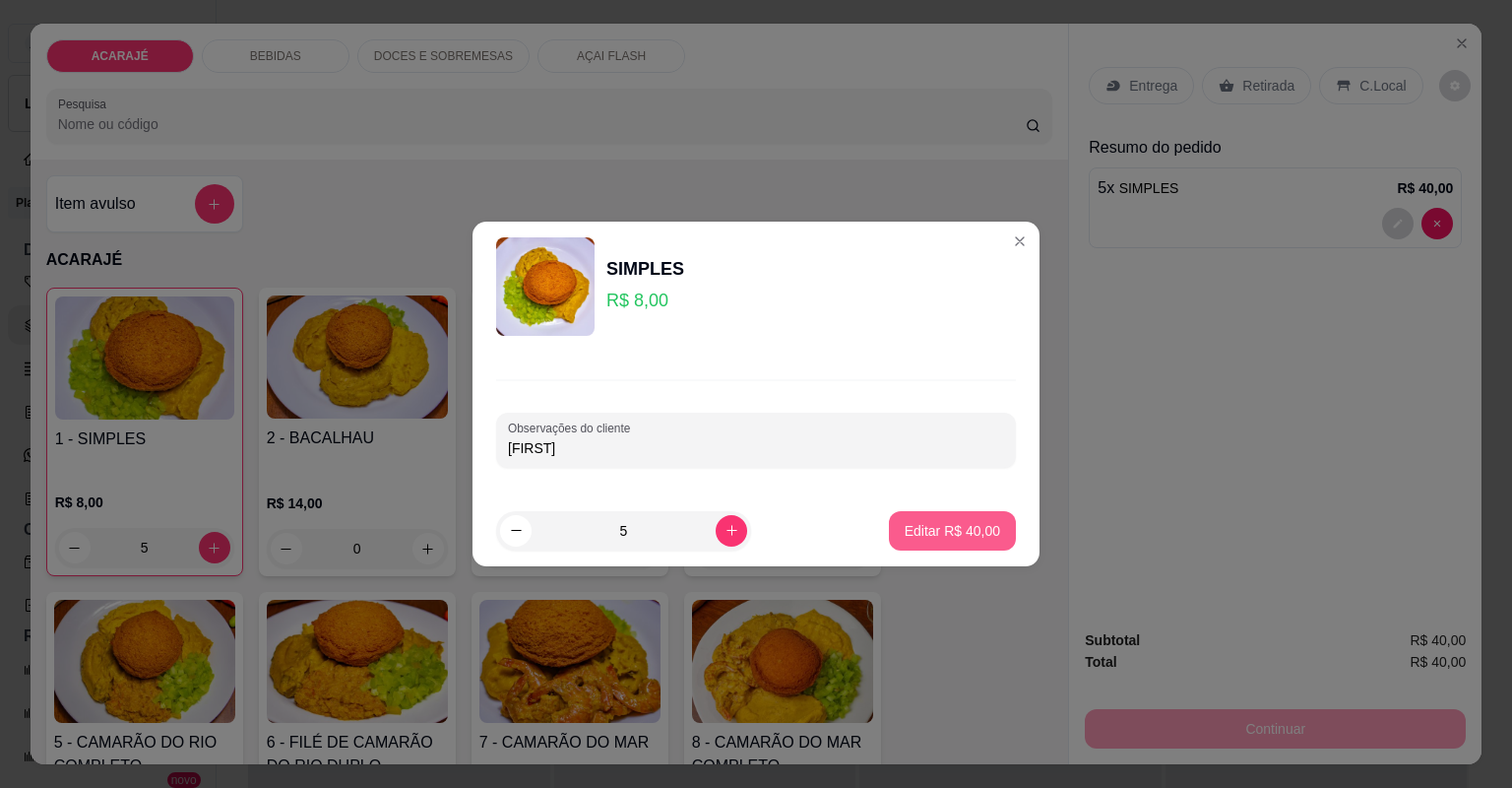 type on "ezequiel" 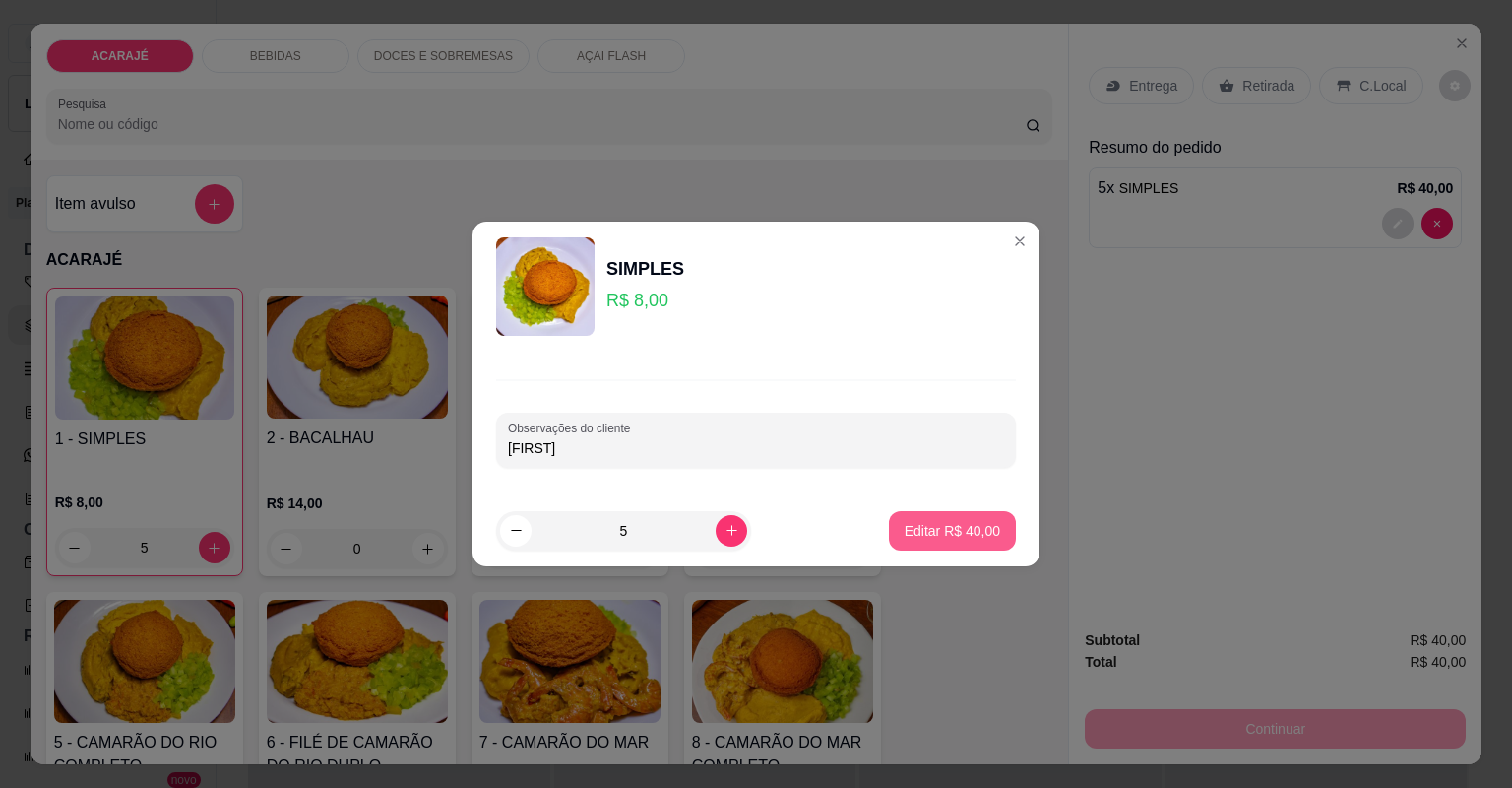 click on "Editar   R$ 40,00" at bounding box center [952, 531] 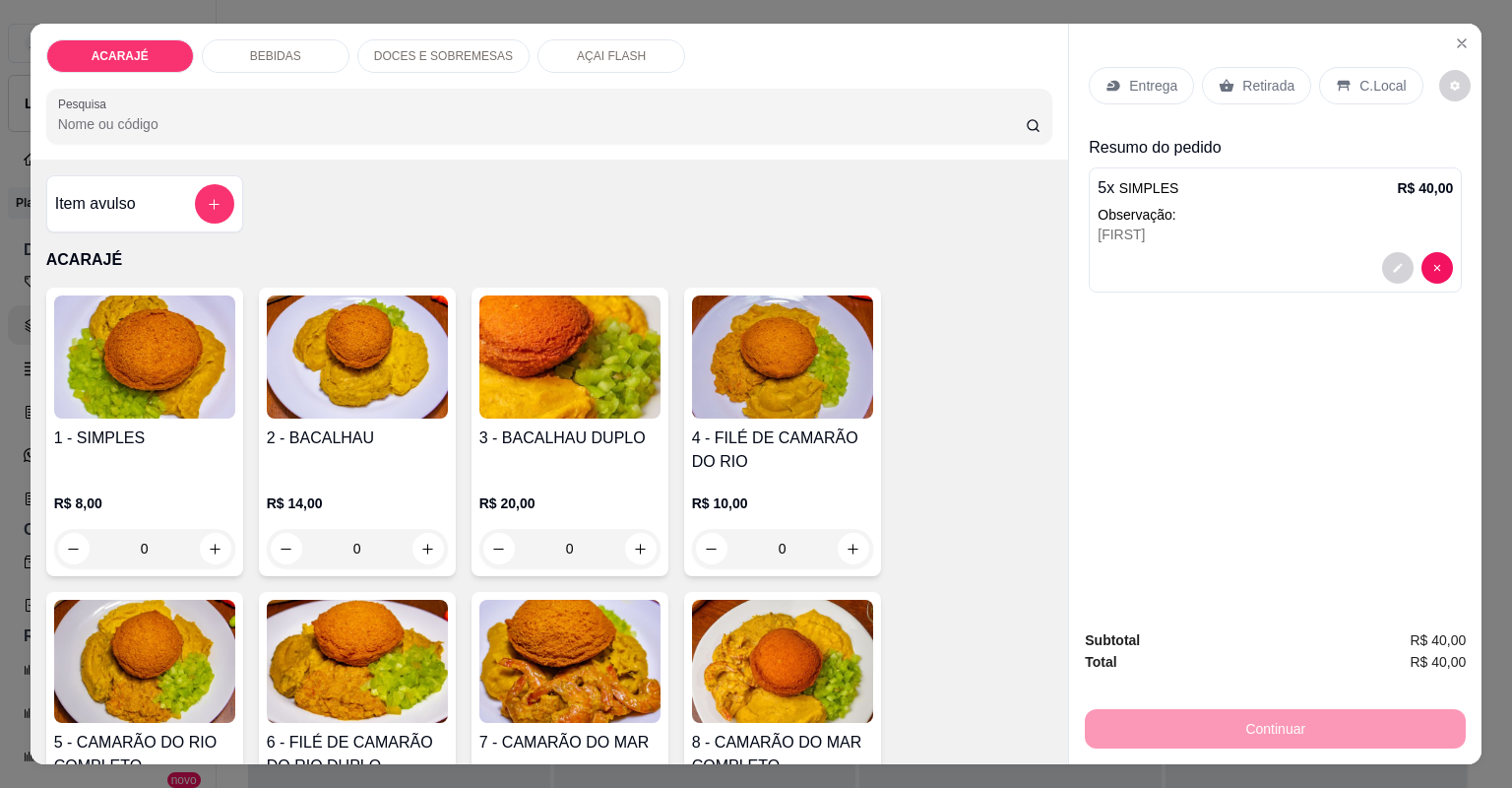 click on "Retirada" at bounding box center [1268, 86] 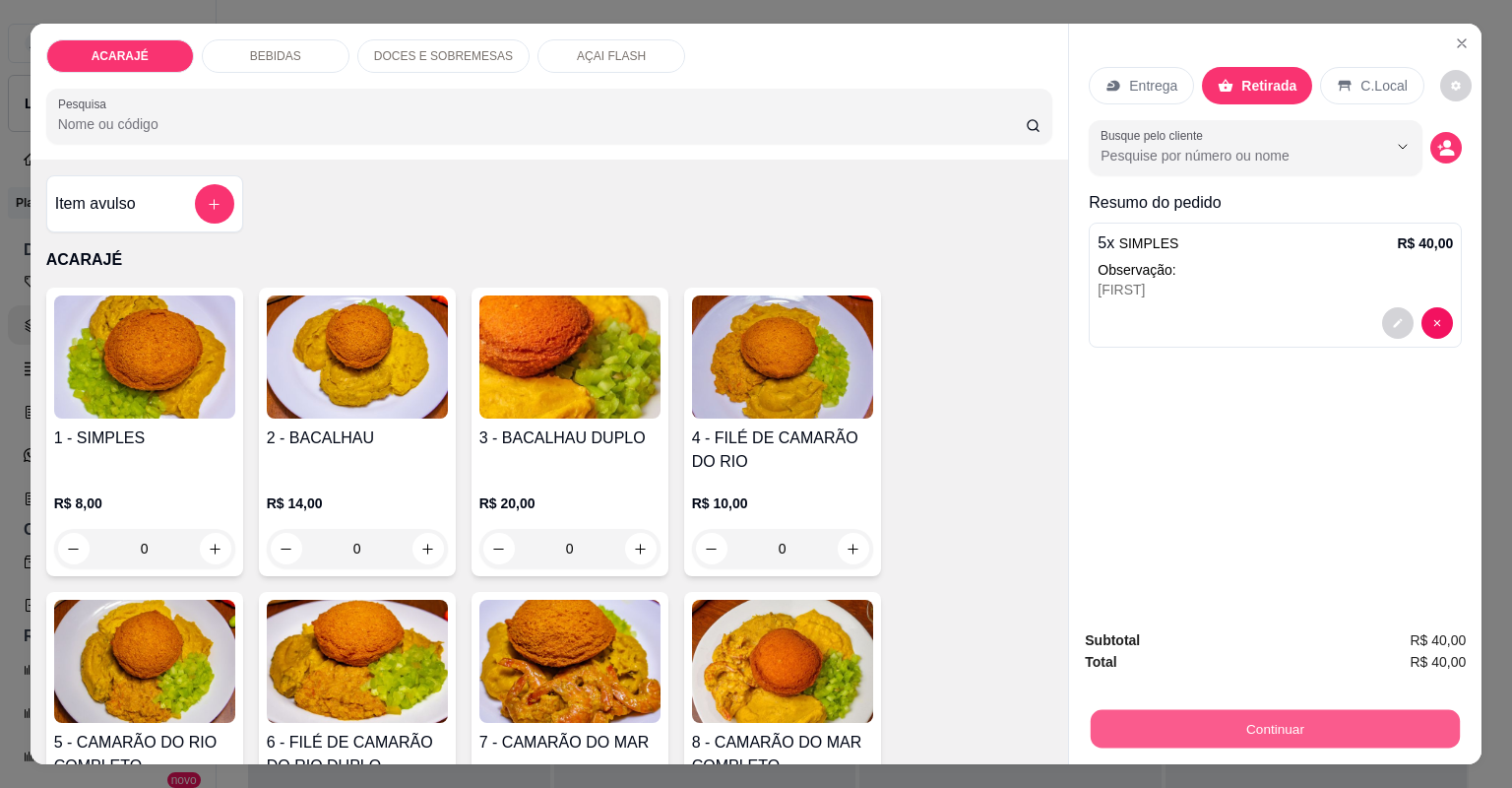click on "Continuar" at bounding box center (1275, 729) 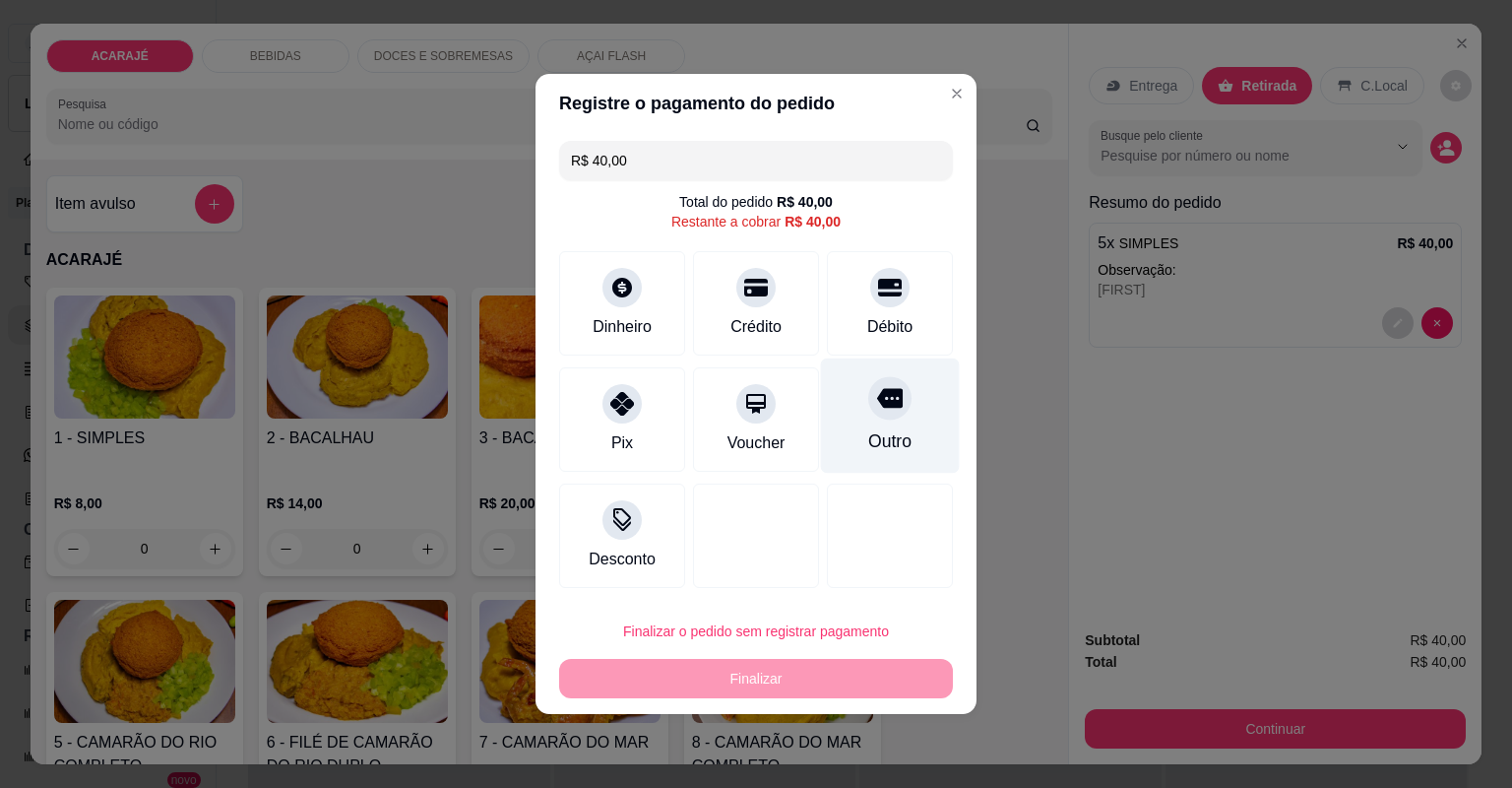 click at bounding box center (890, 398) 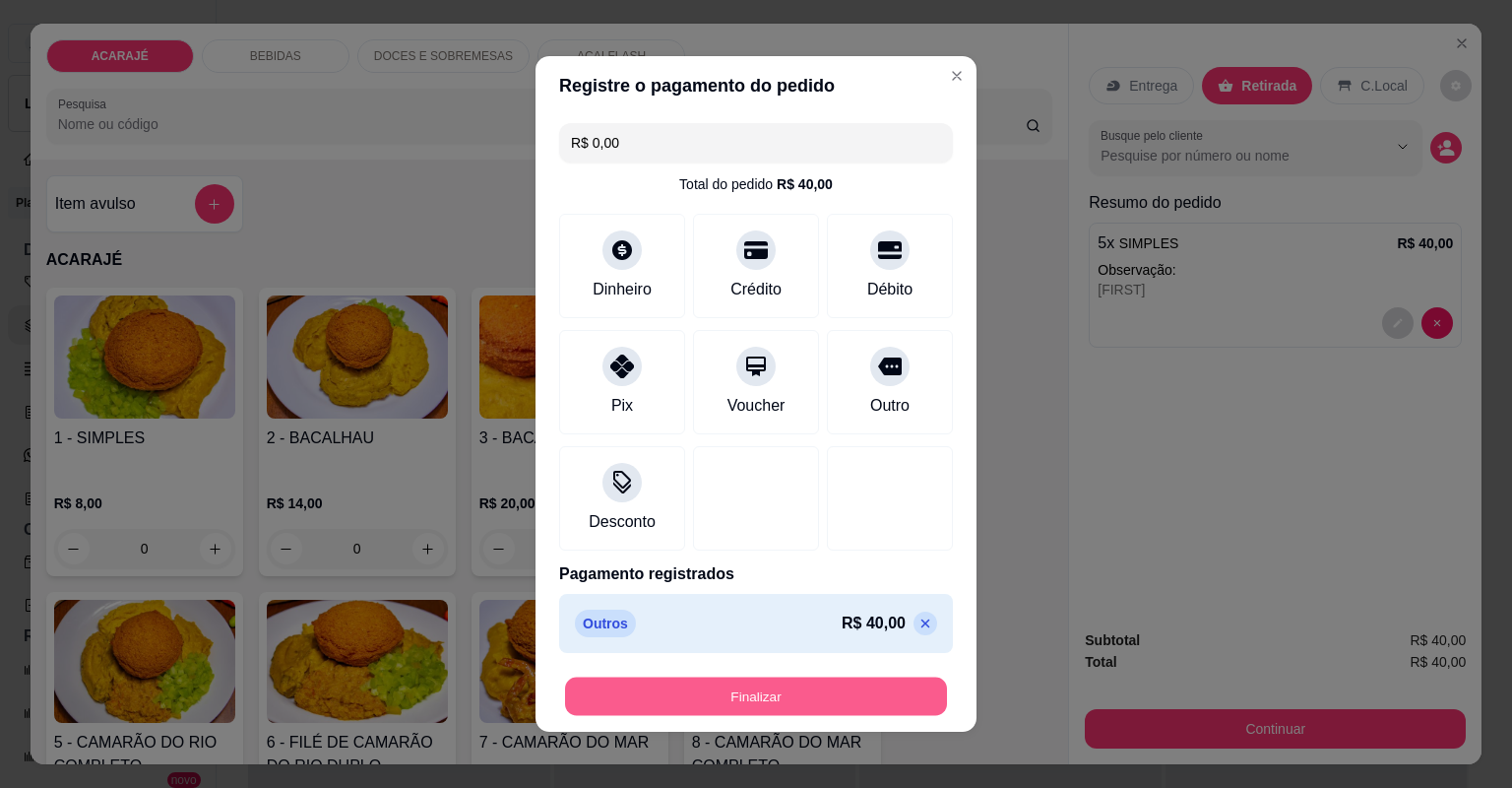 click on "Finalizar" at bounding box center (756, 696) 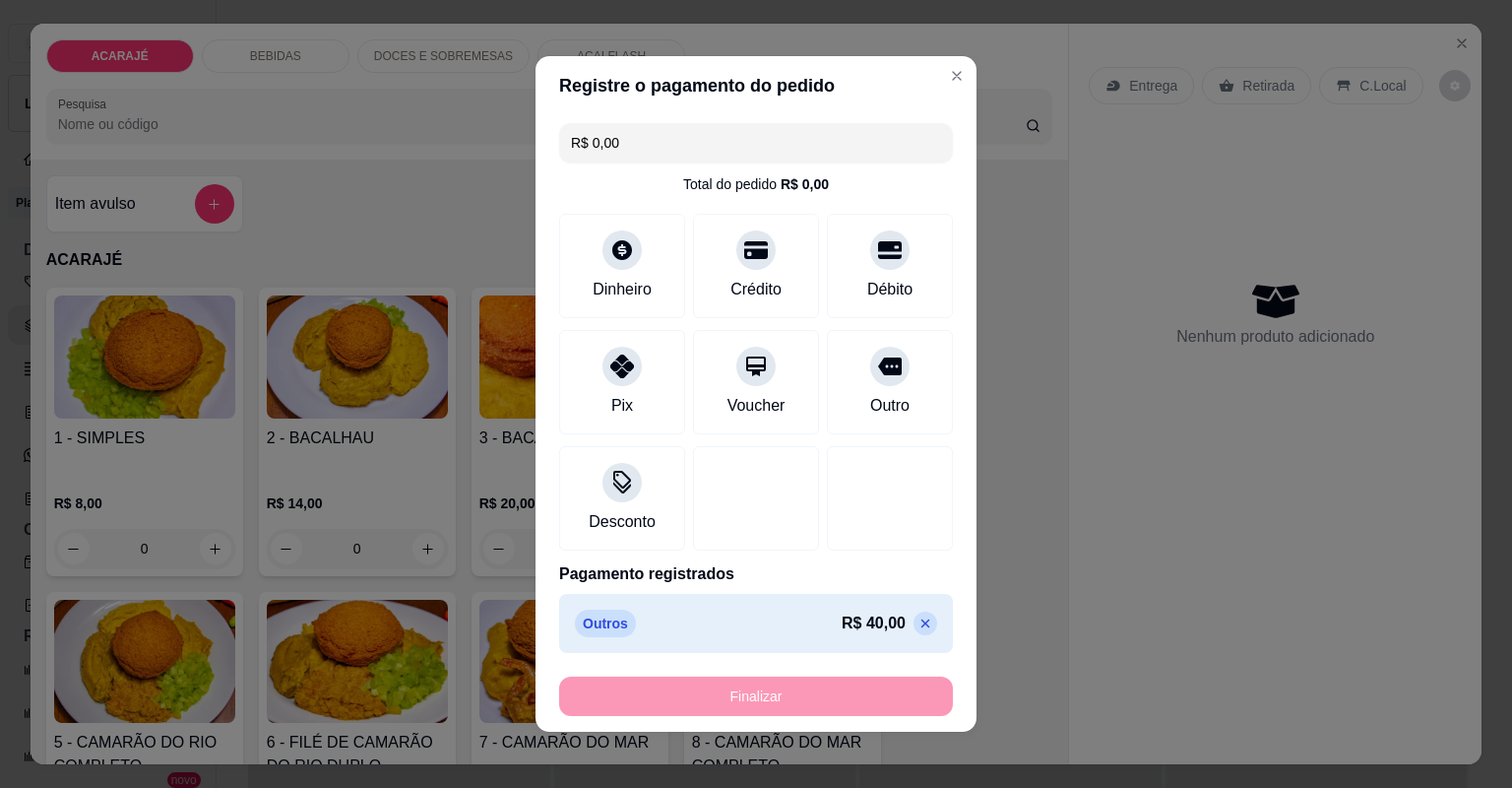 type on "-R$ 40,00" 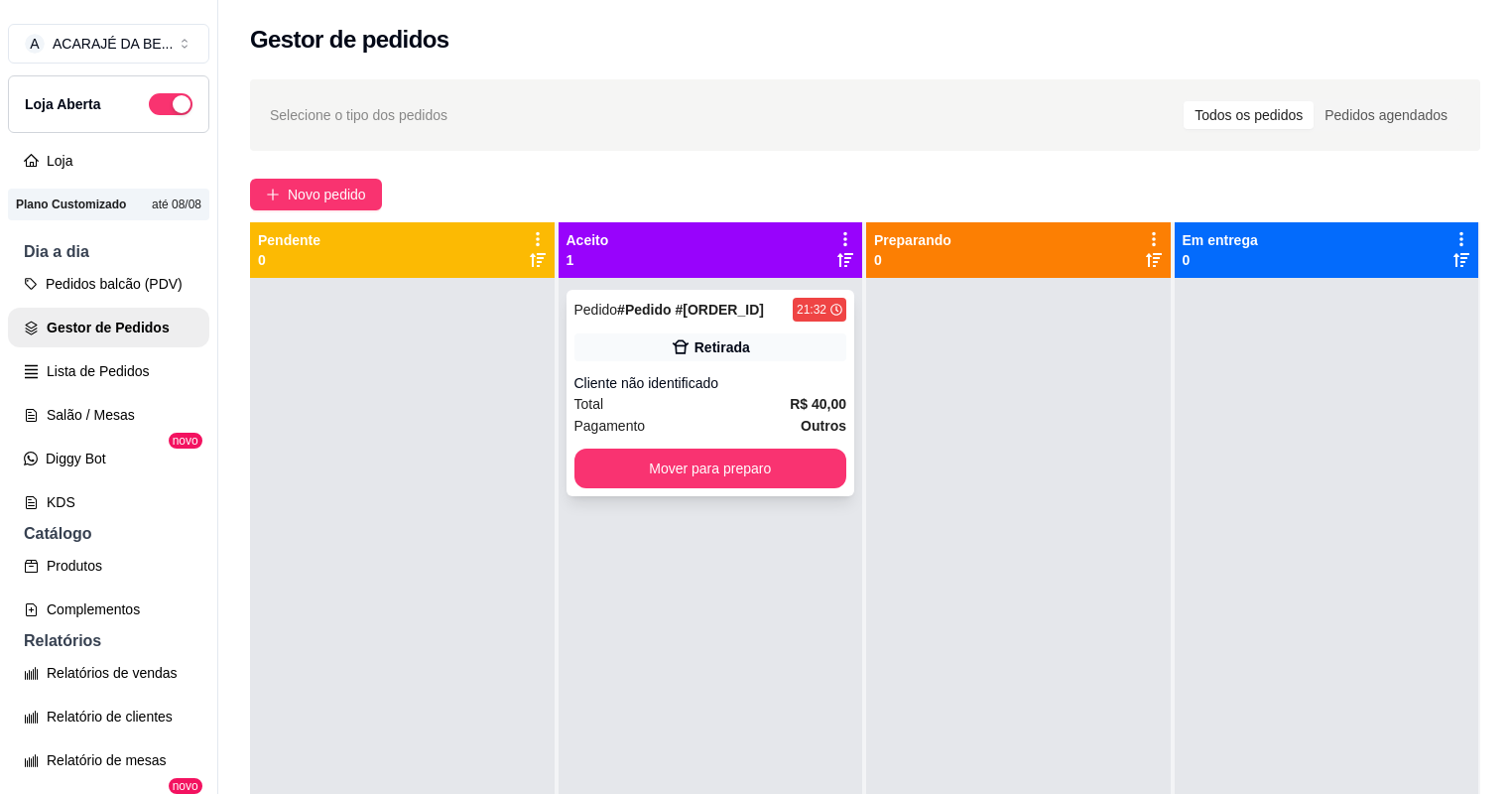 click on "Pagamento Outros" at bounding box center (710, 426) 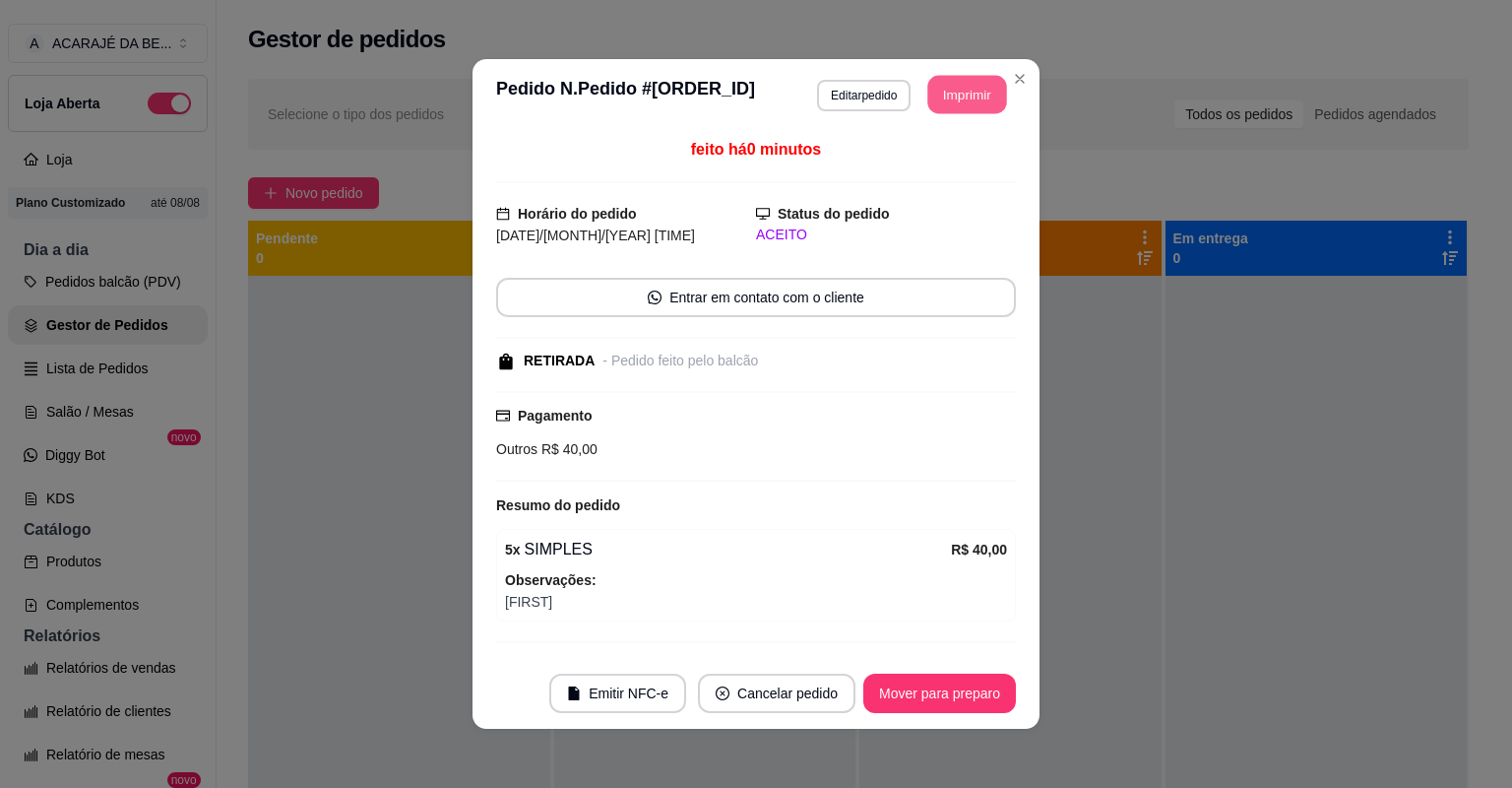 click on "Imprimir" at bounding box center [968, 95] 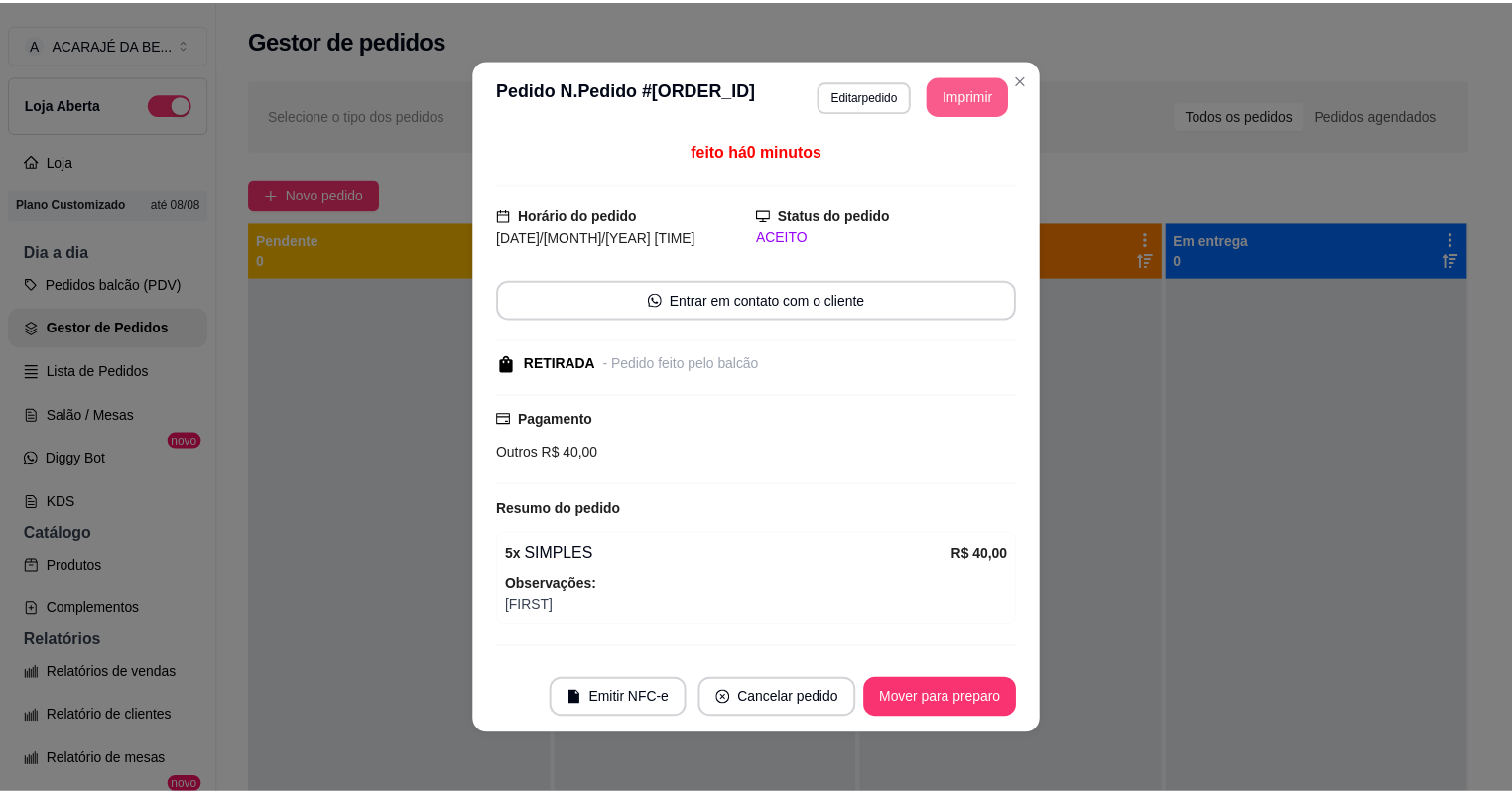 scroll, scrollTop: 0, scrollLeft: 0, axis: both 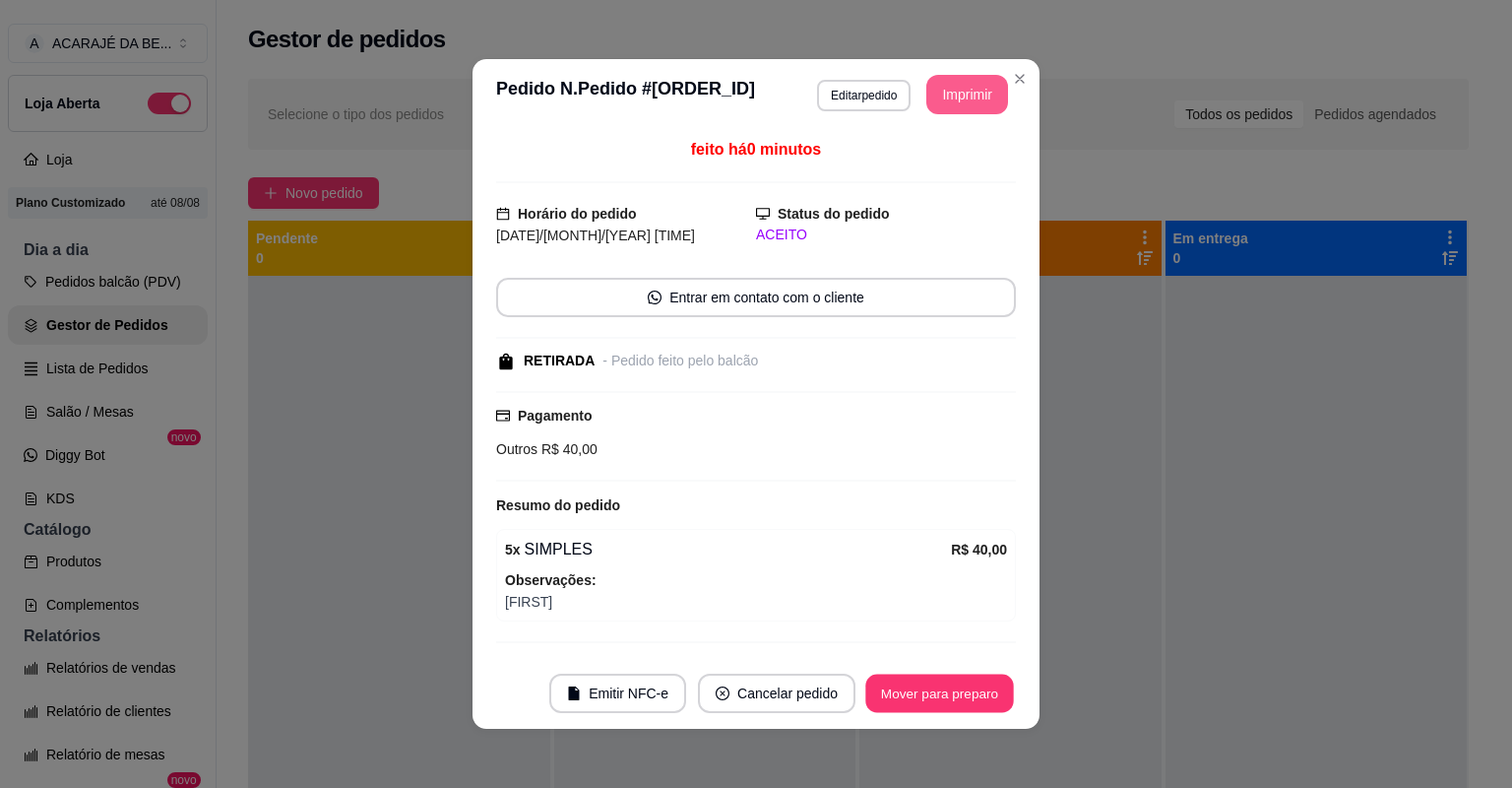 click on "Mover para preparo" at bounding box center (939, 693) 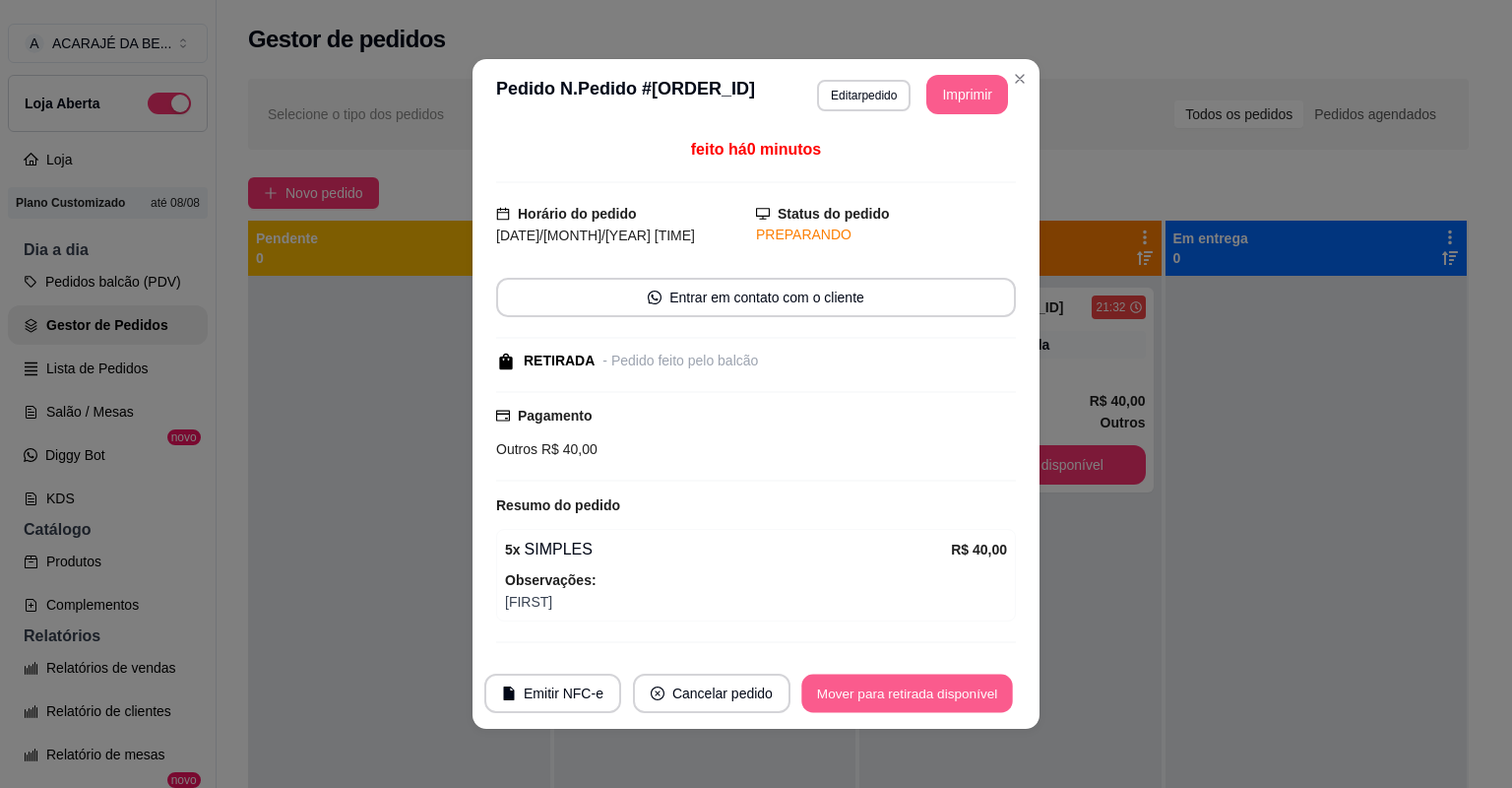 click on "Mover para retirada disponível" at bounding box center [907, 693] 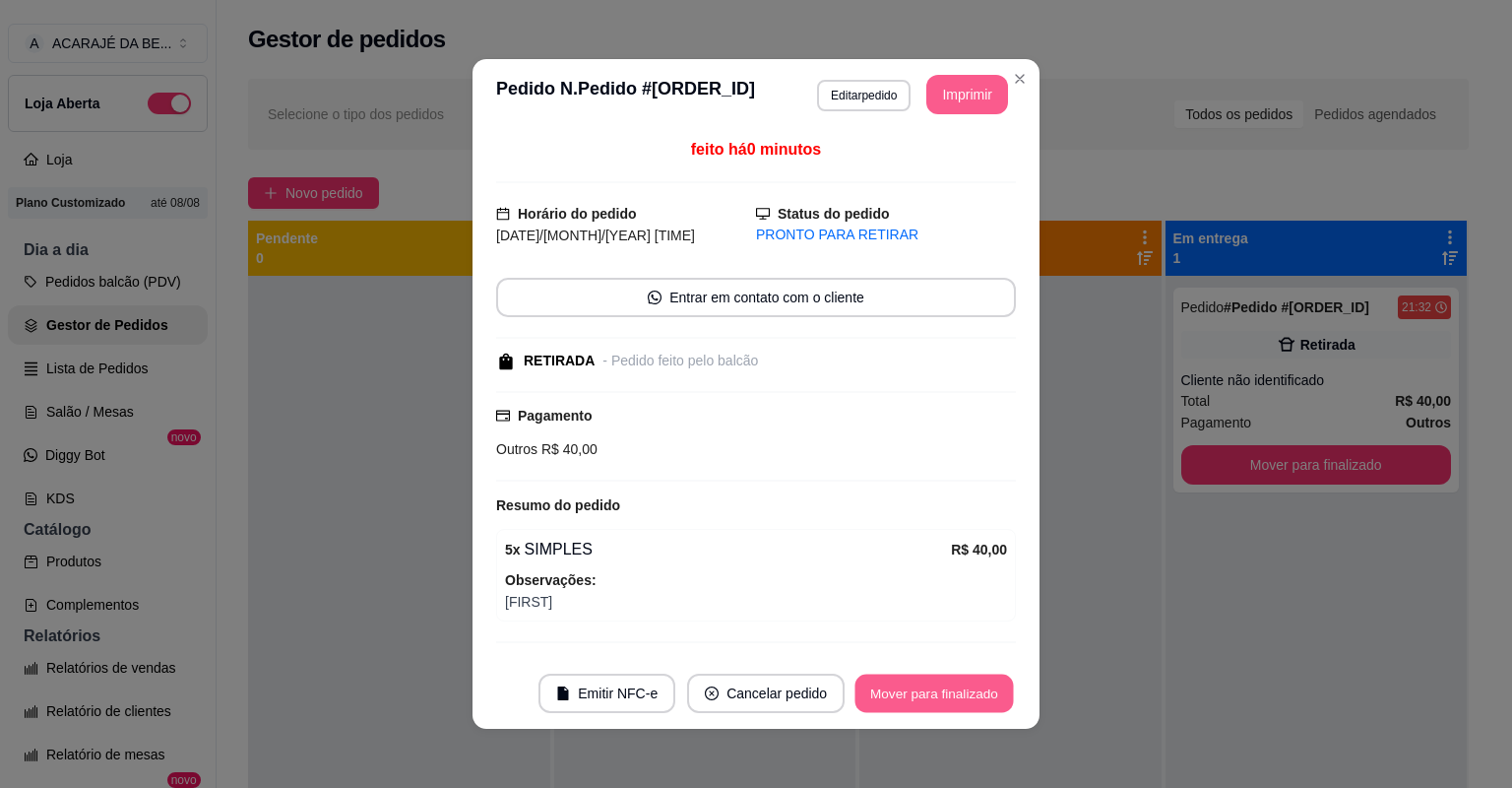 click on "Mover para finalizado" at bounding box center [934, 693] 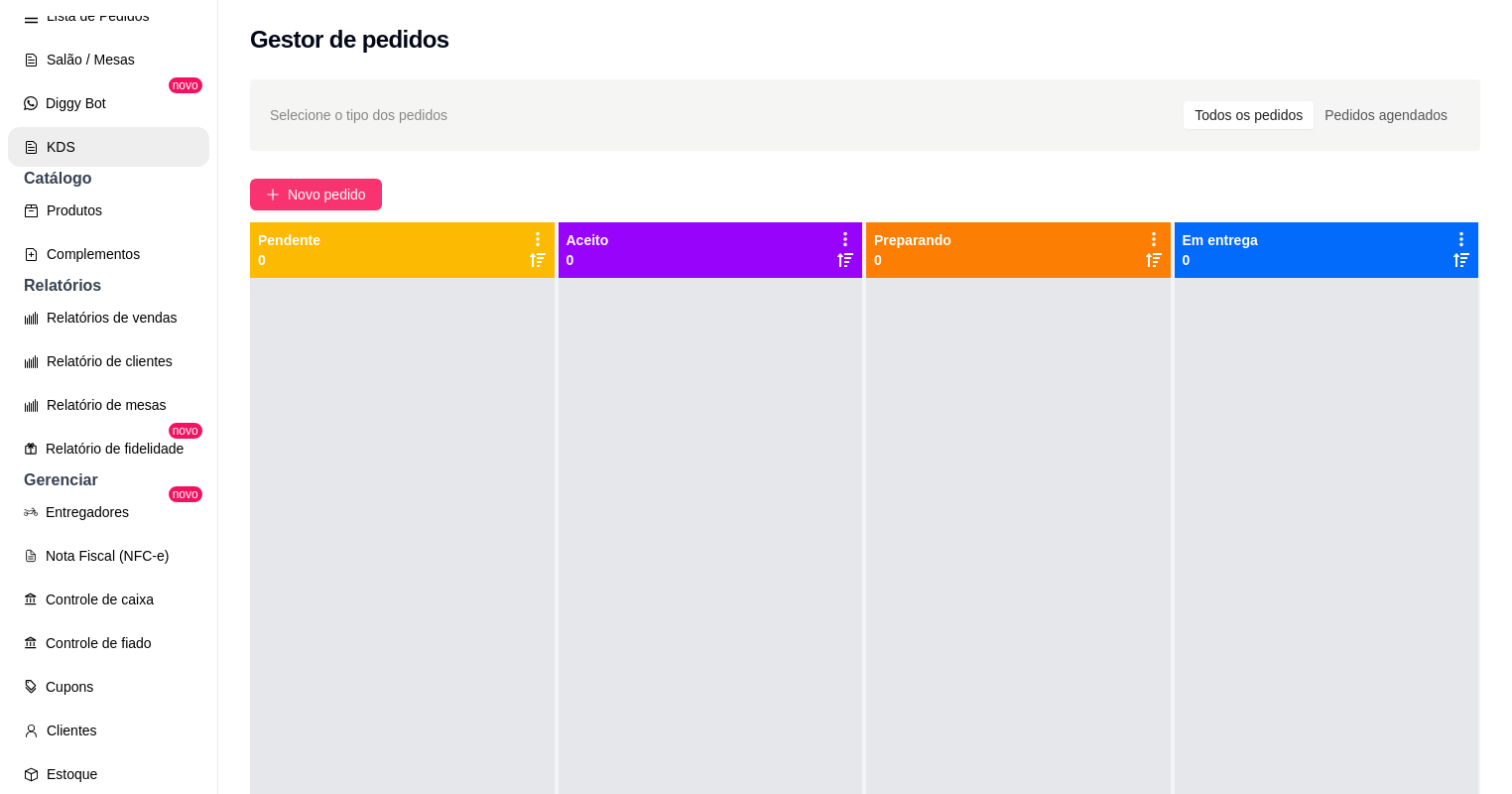 scroll, scrollTop: 397, scrollLeft: 0, axis: vertical 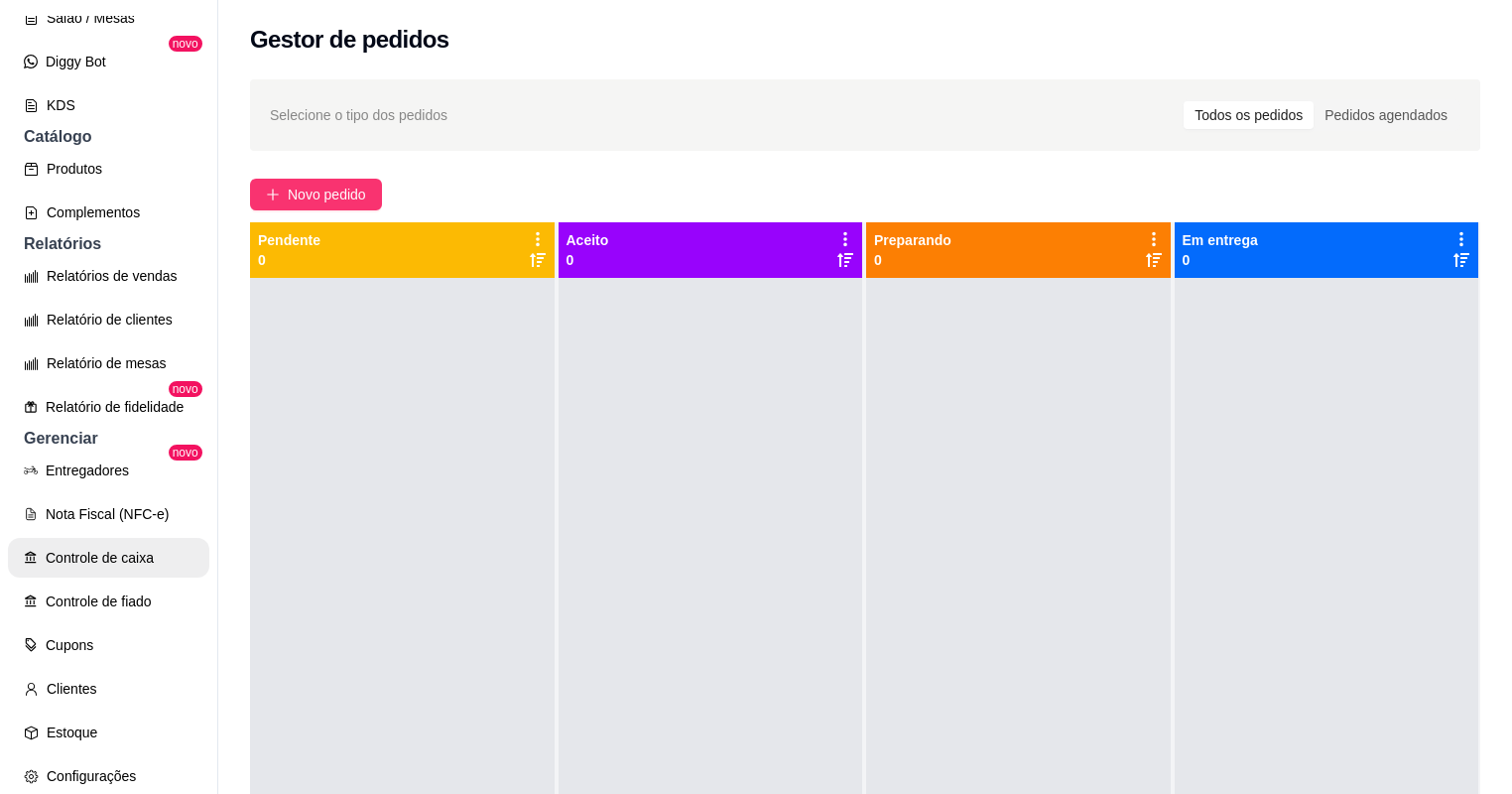 click on "Controle de caixa" at bounding box center [108, 558] 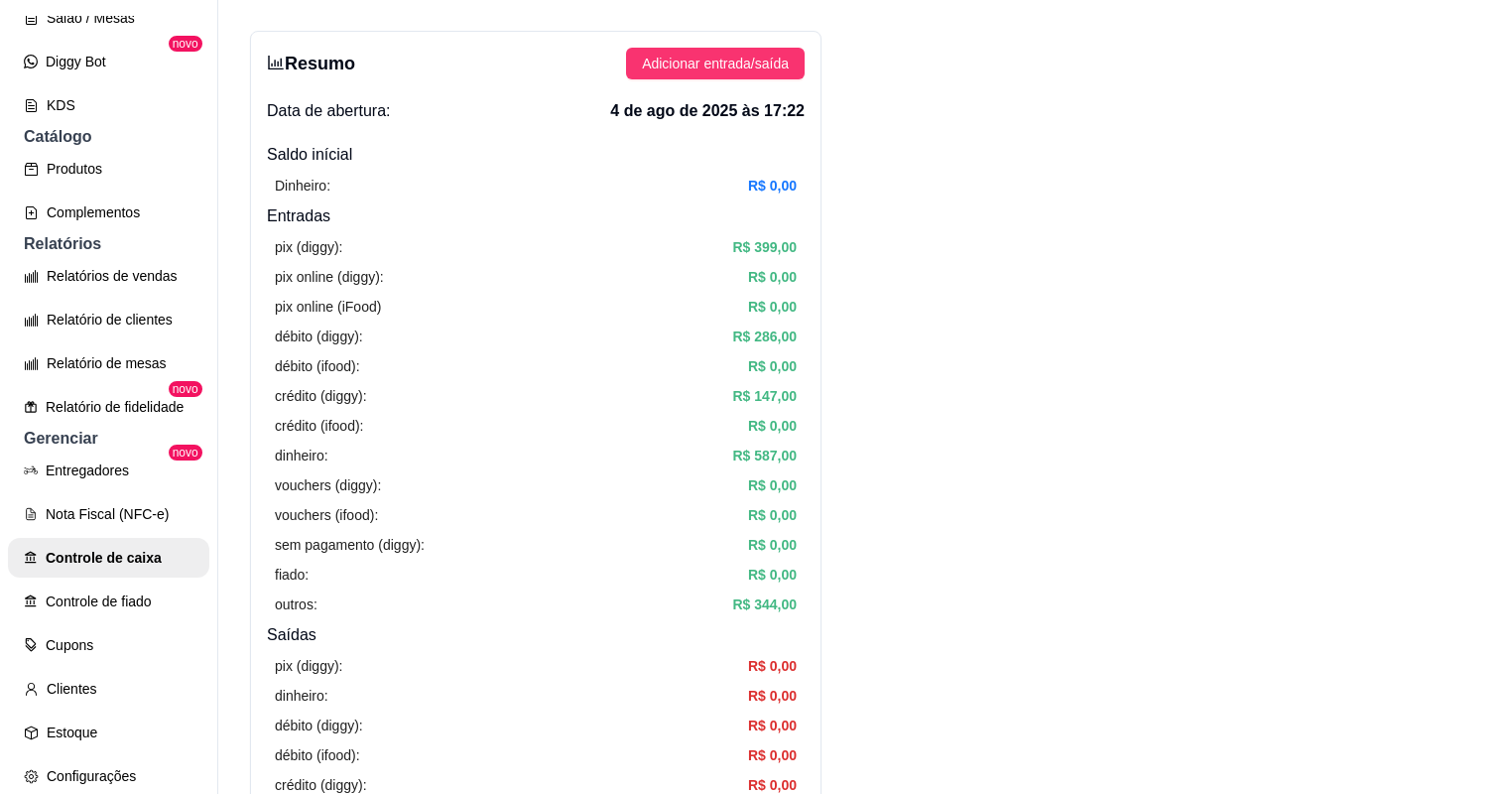 scroll, scrollTop: 0, scrollLeft: 0, axis: both 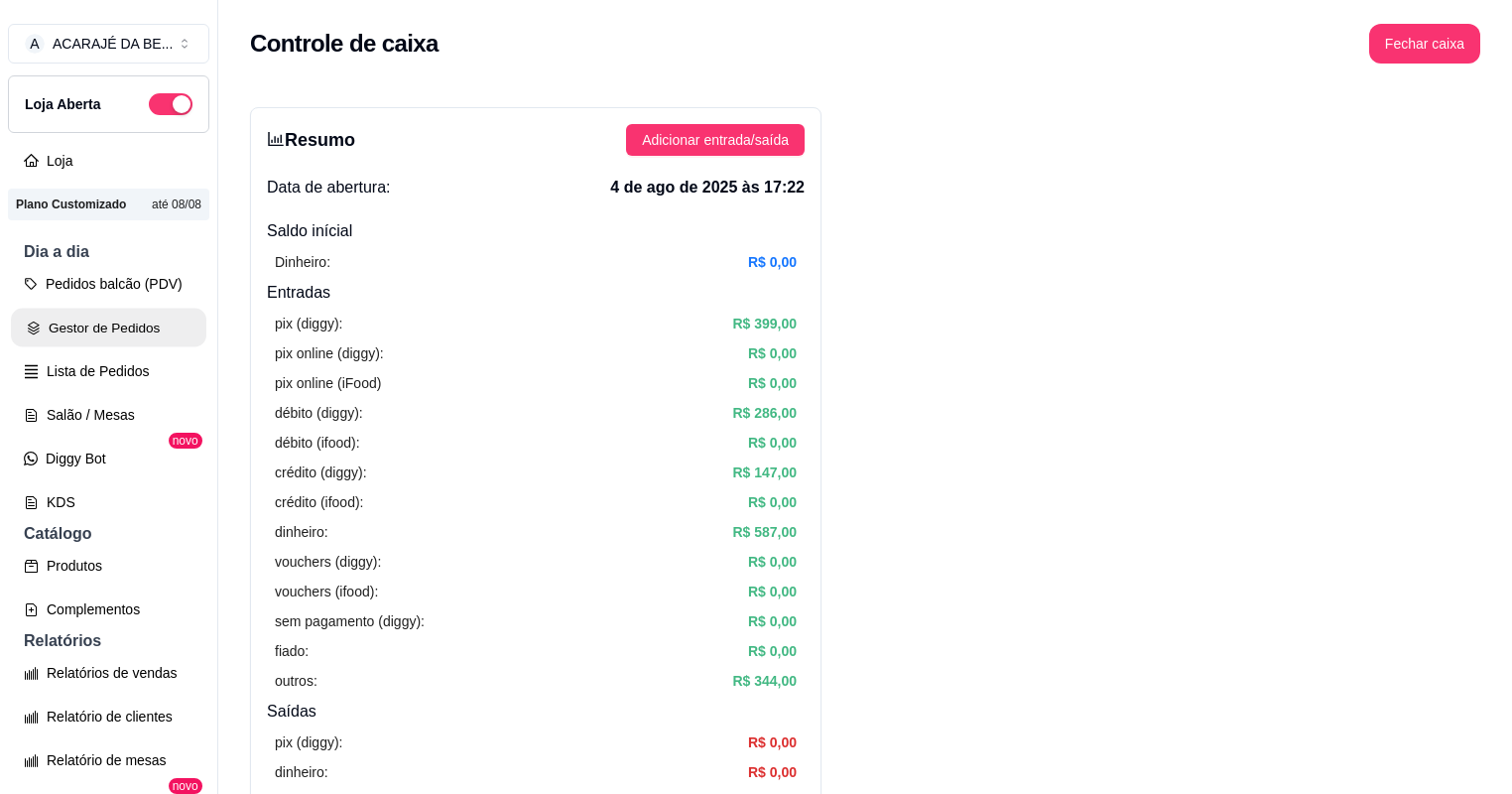 click on "Gestor de Pedidos" at bounding box center (108, 328) 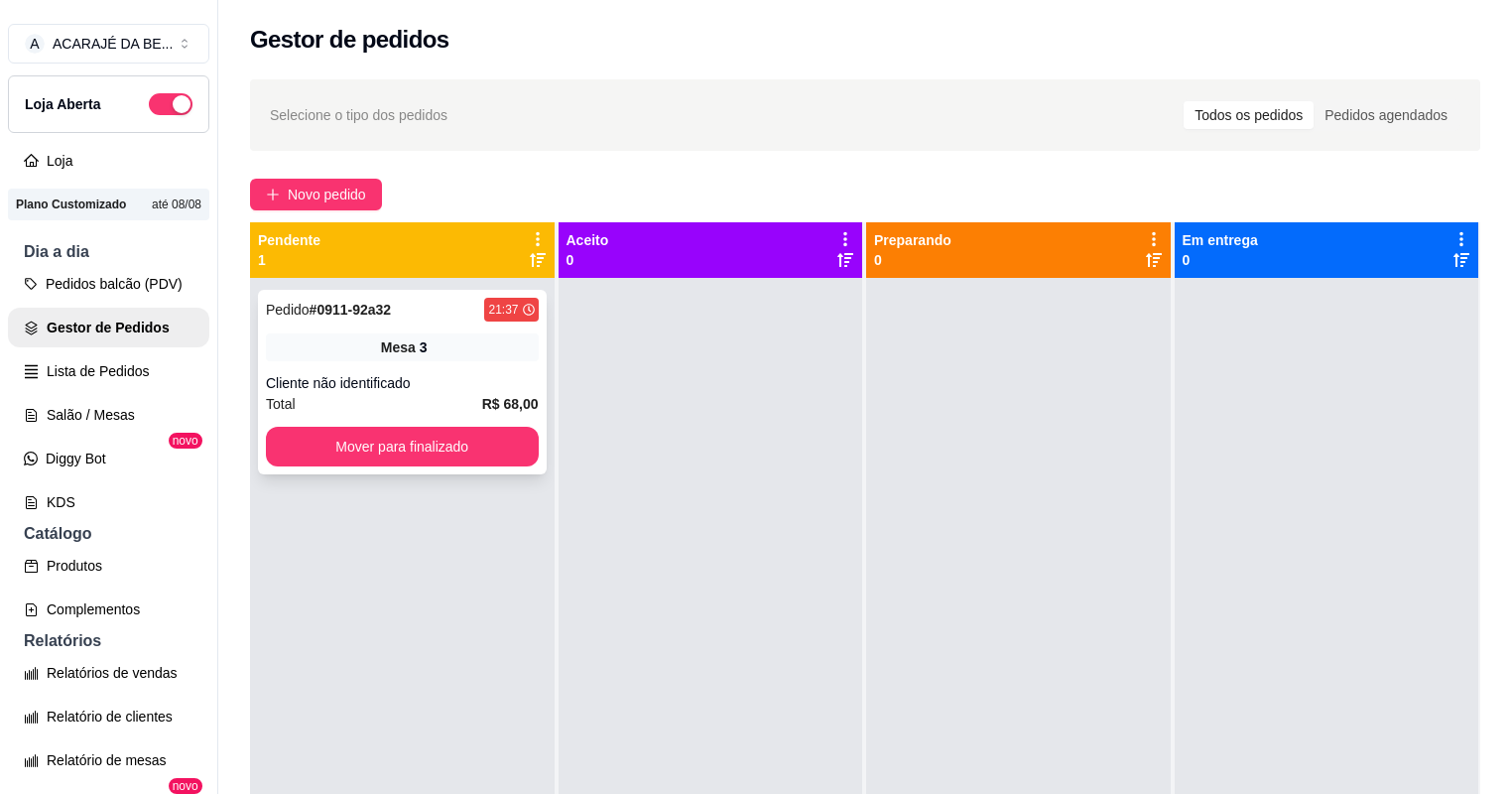 click on "21:37" at bounding box center (511, 310) 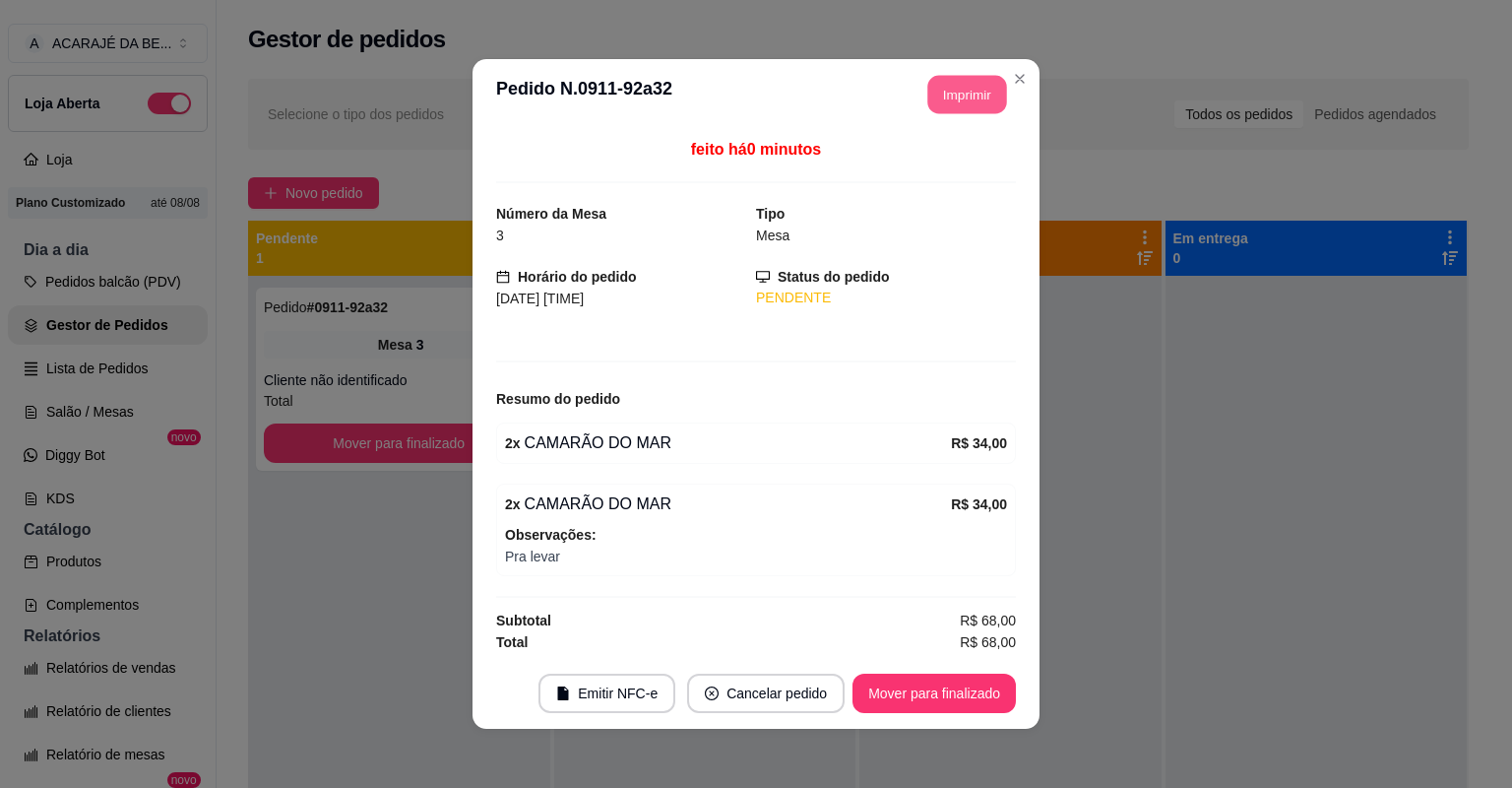 click on "Imprimir" at bounding box center (968, 95) 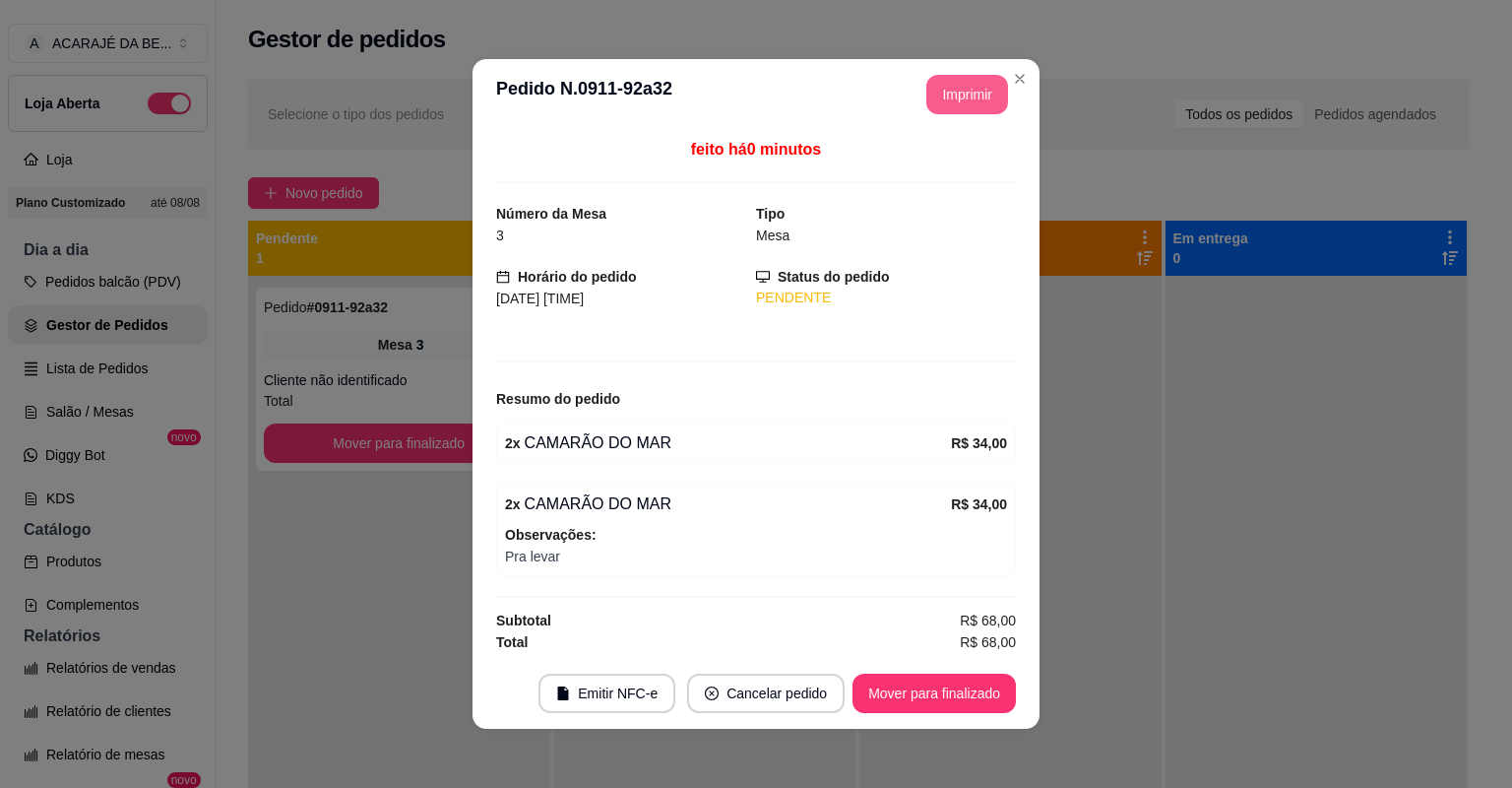 scroll, scrollTop: 0, scrollLeft: 0, axis: both 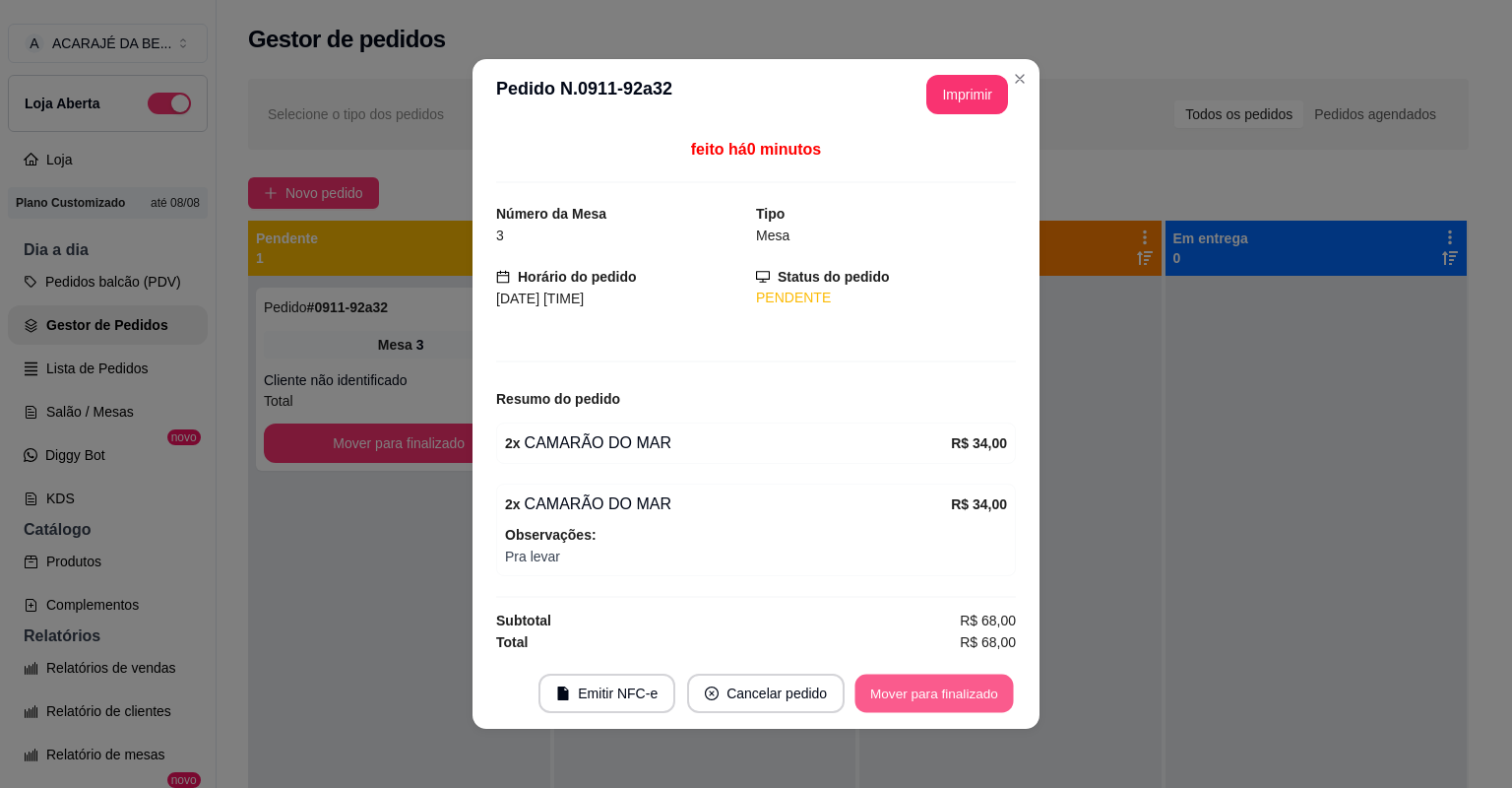 click on "Mover para finalizado" at bounding box center [934, 693] 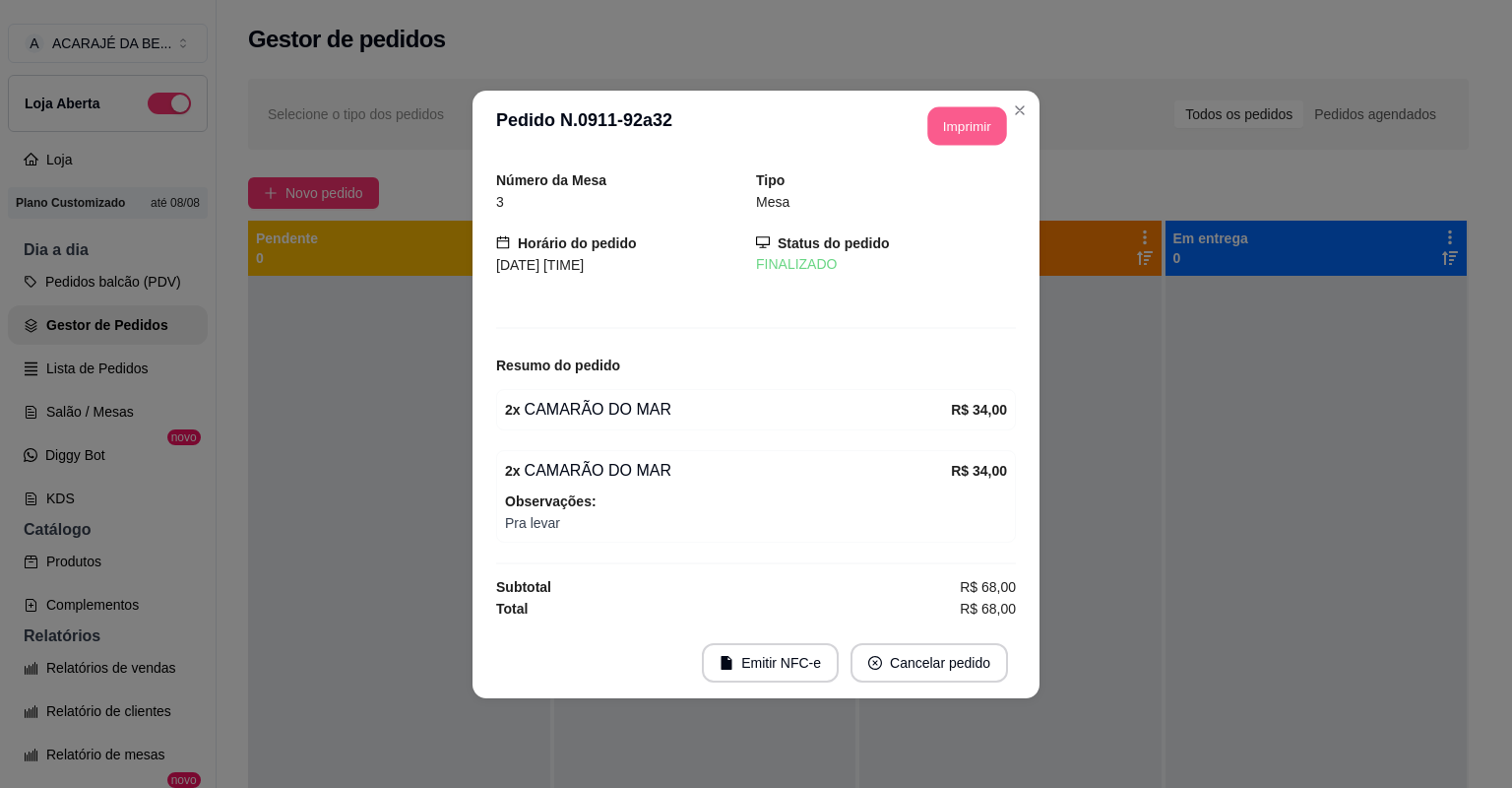 click on "Imprimir" at bounding box center [968, 125] 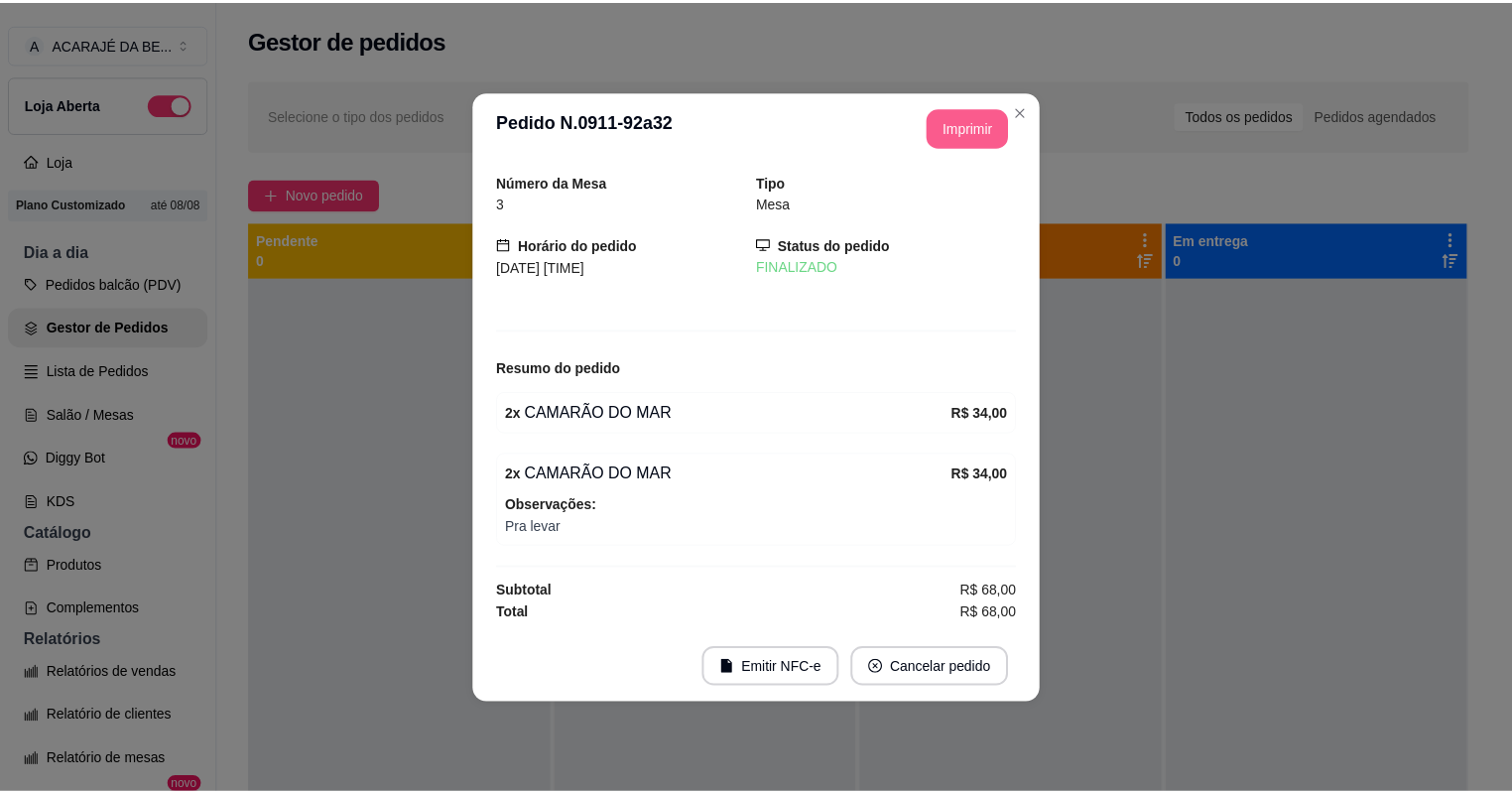 scroll, scrollTop: 0, scrollLeft: 0, axis: both 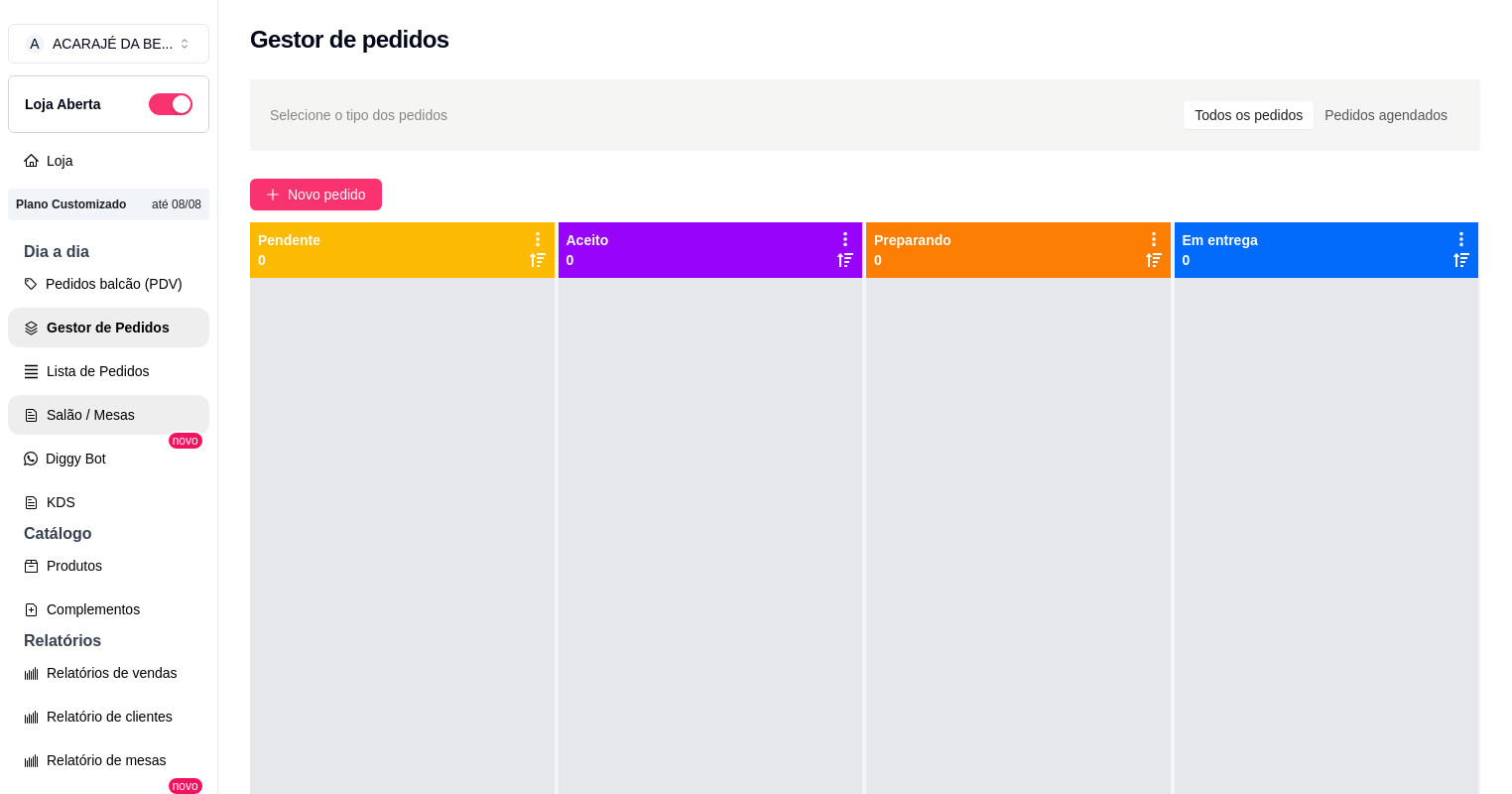 click on "Salão / Mesas" at bounding box center (108, 415) 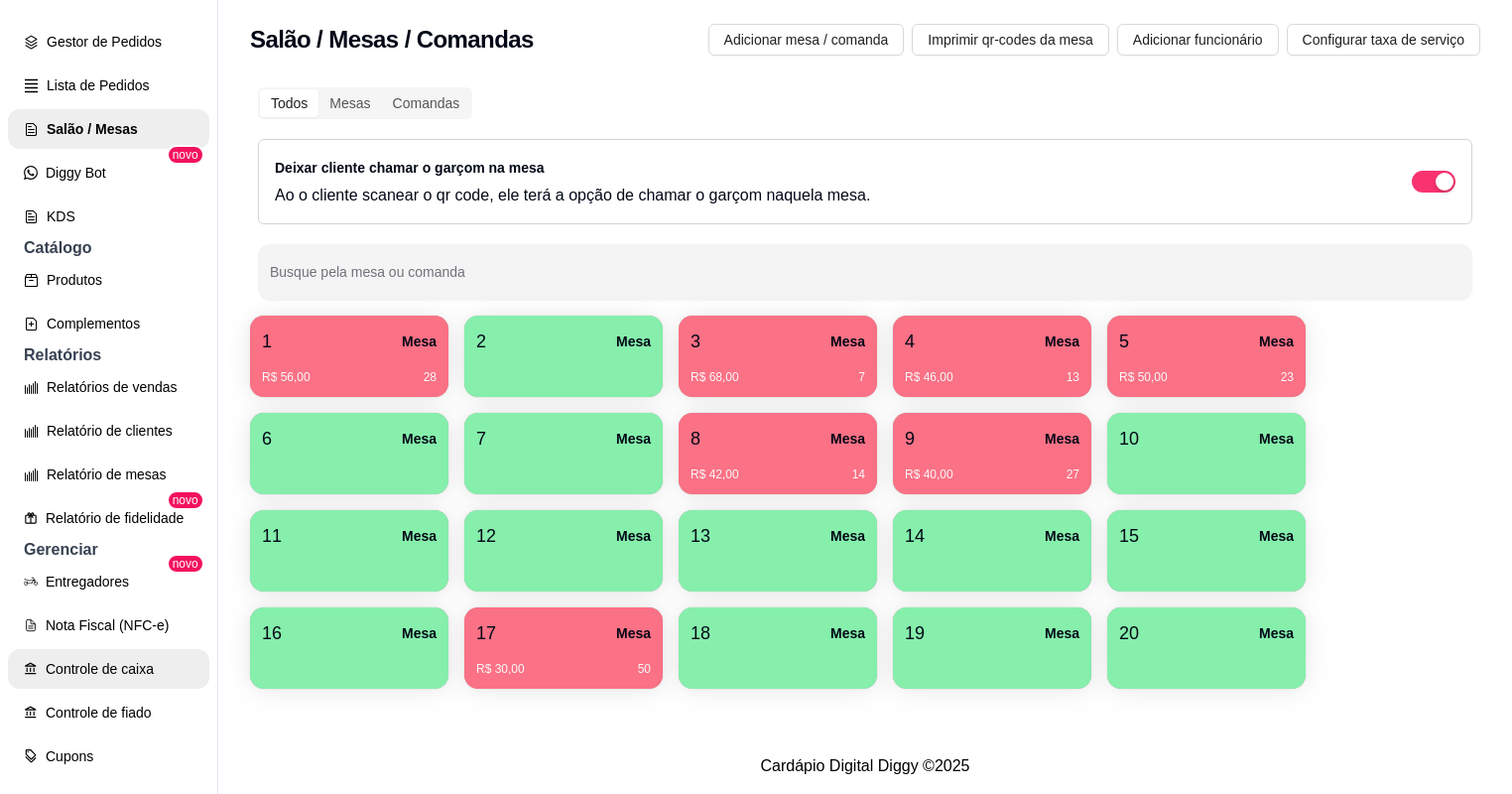 scroll, scrollTop: 397, scrollLeft: 0, axis: vertical 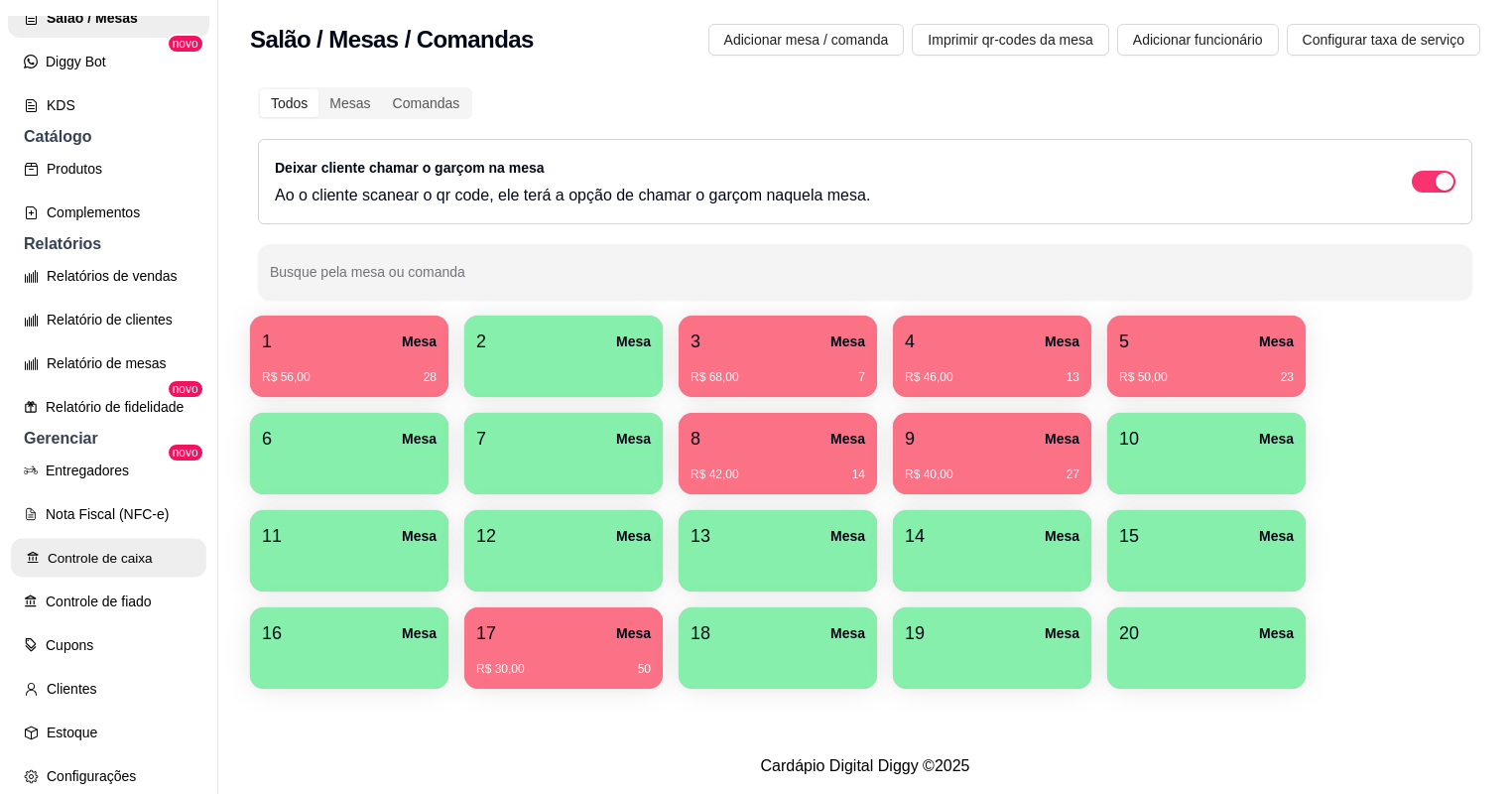 click on "Controle de caixa" at bounding box center (108, 558) 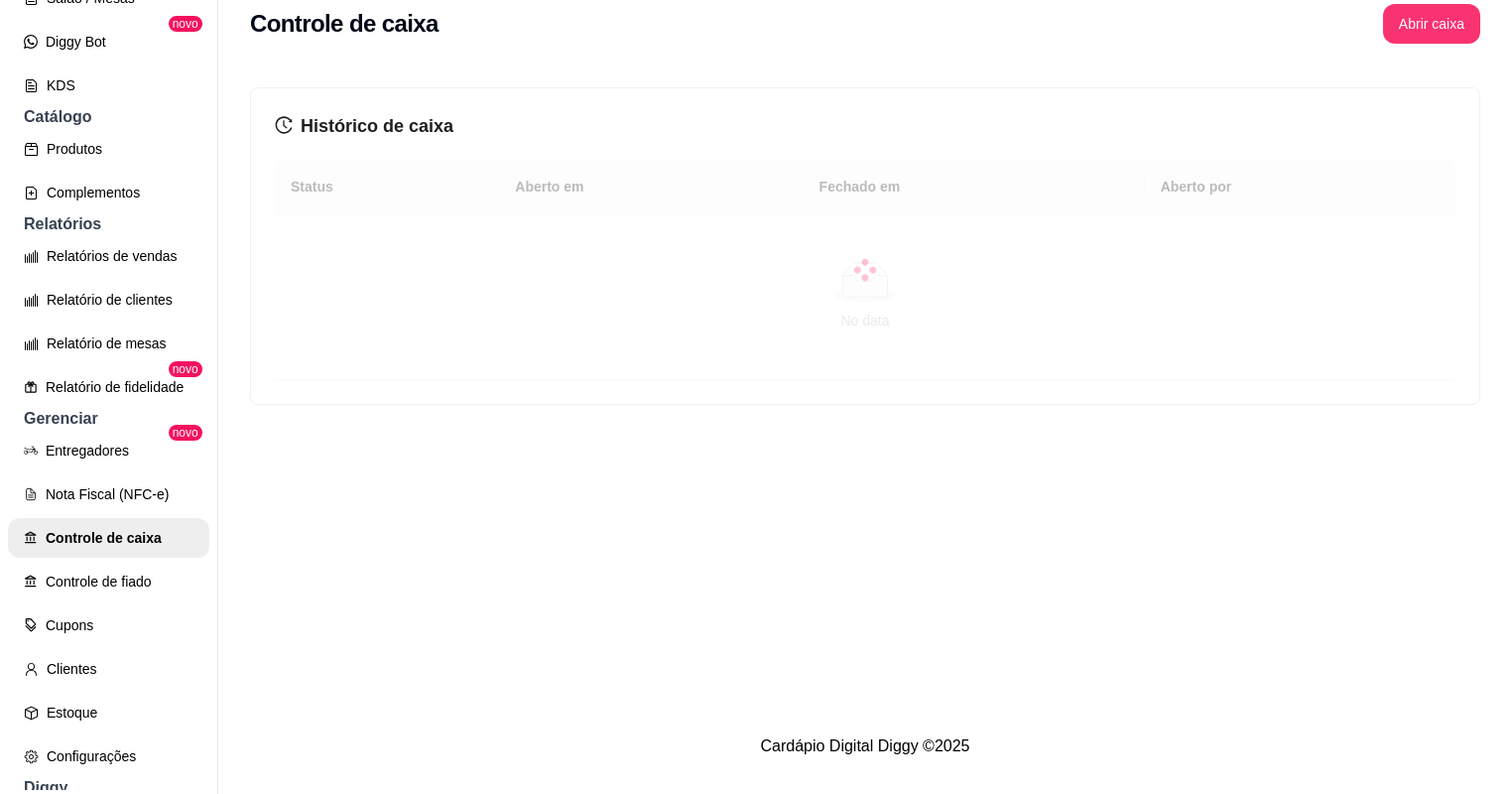 scroll, scrollTop: 32, scrollLeft: 0, axis: vertical 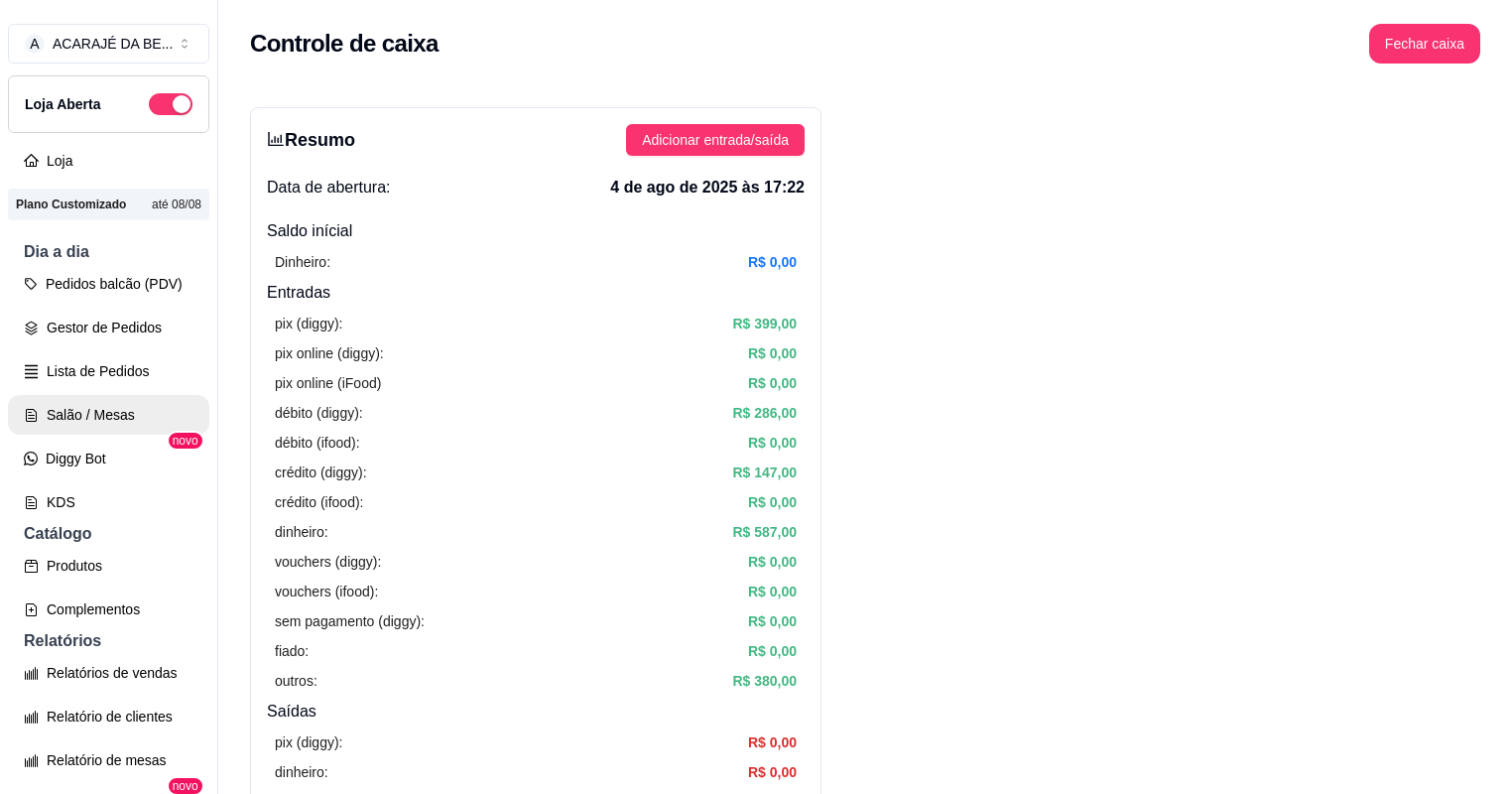 click on "Salão / Mesas" at bounding box center (108, 415) 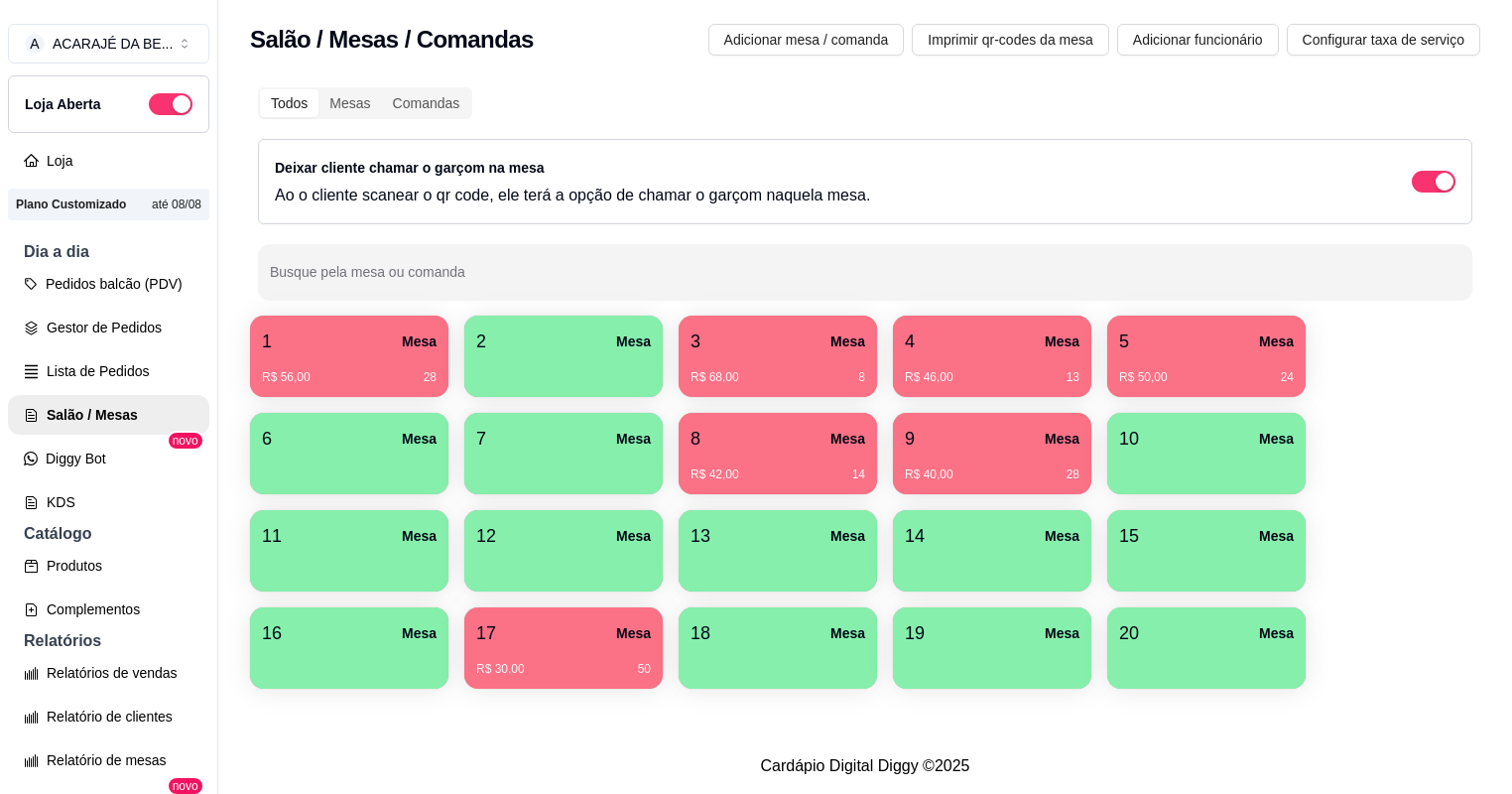 click on "1 Mesa" at bounding box center (349, 341) 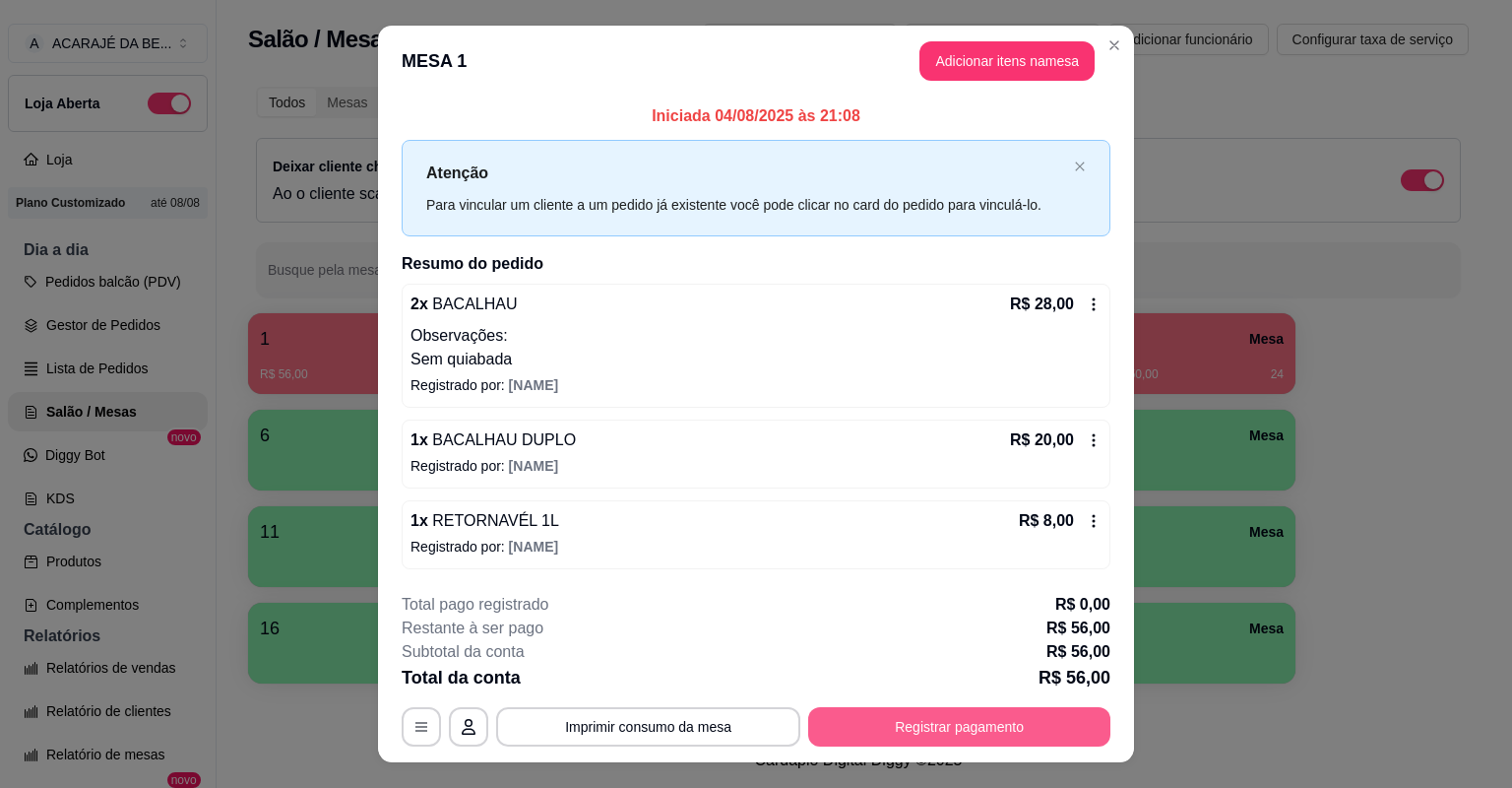 click on "Registrar pagamento" at bounding box center [959, 727] 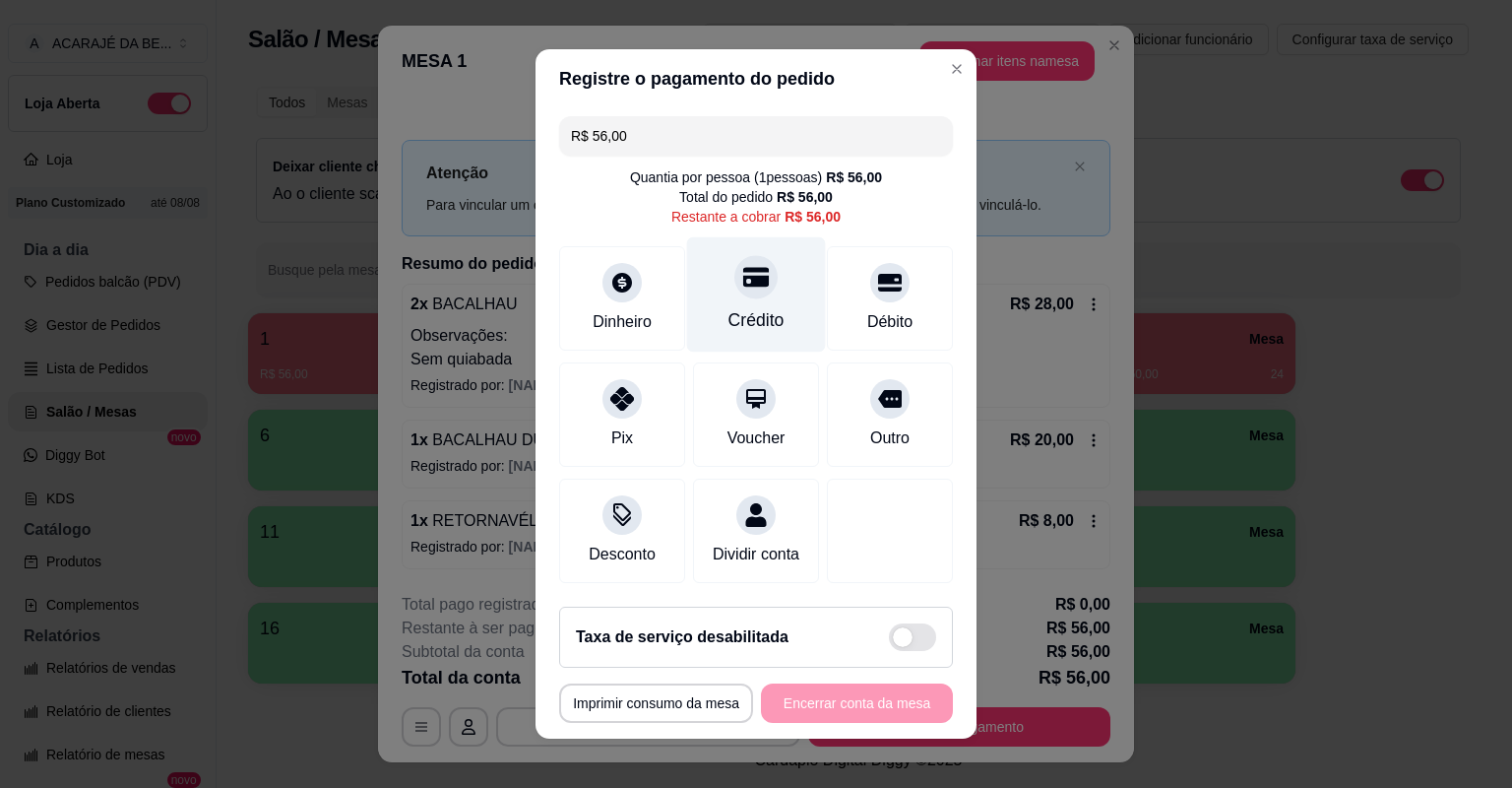 click on "Crédito" at bounding box center (756, 295) 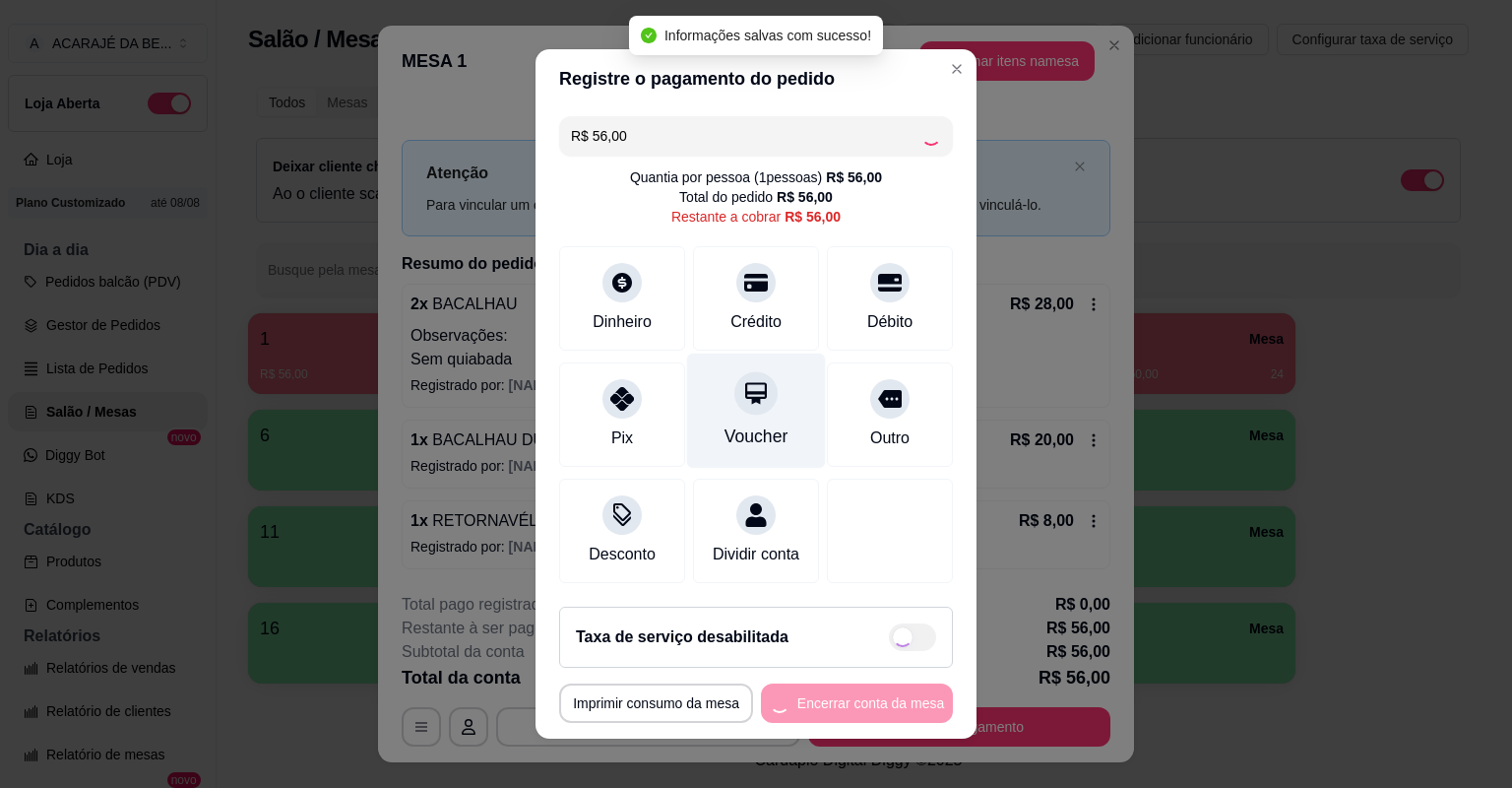 type on "R$ 0,00" 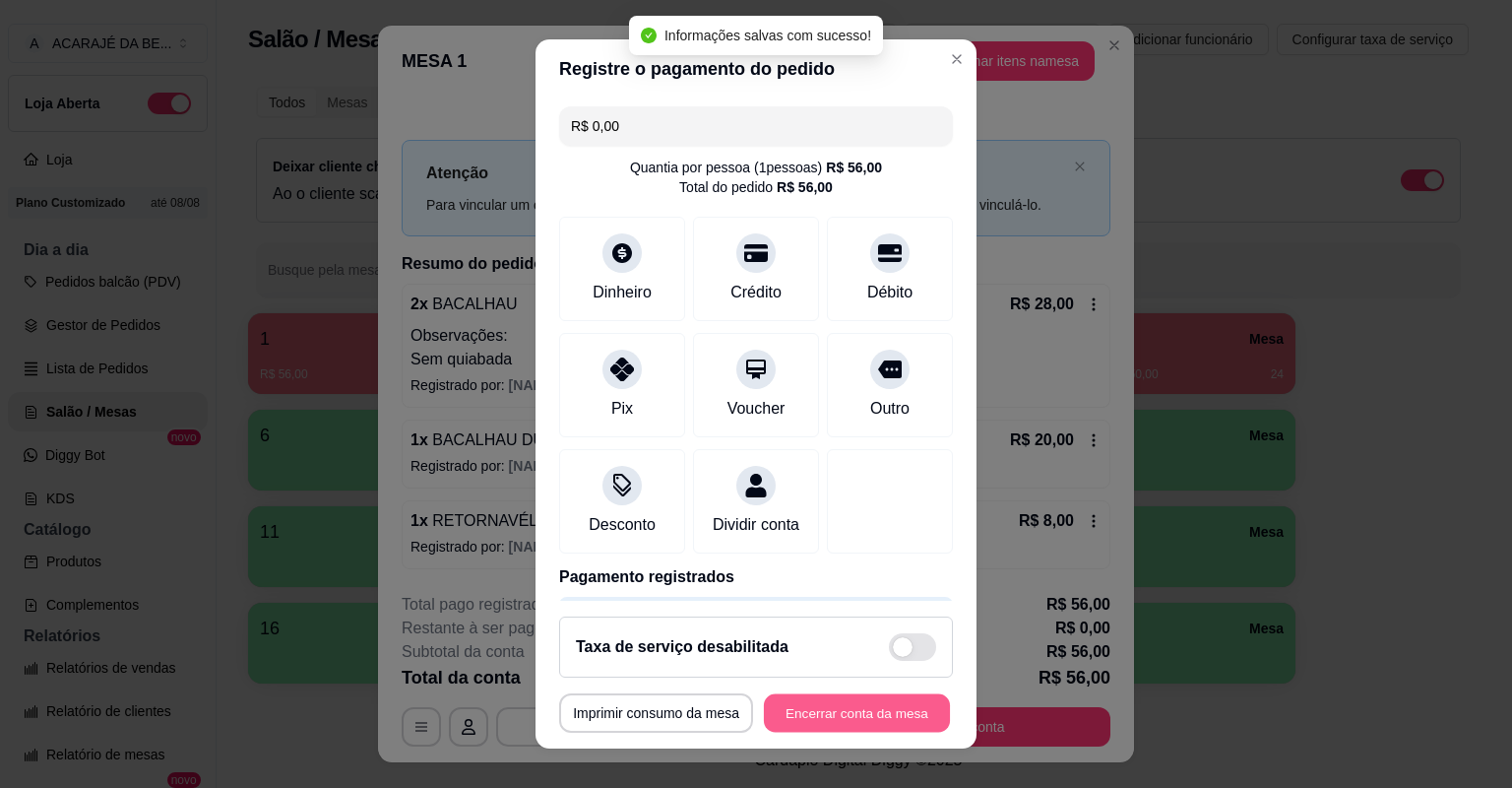 click on "Encerrar conta da mesa" at bounding box center [856, 713] 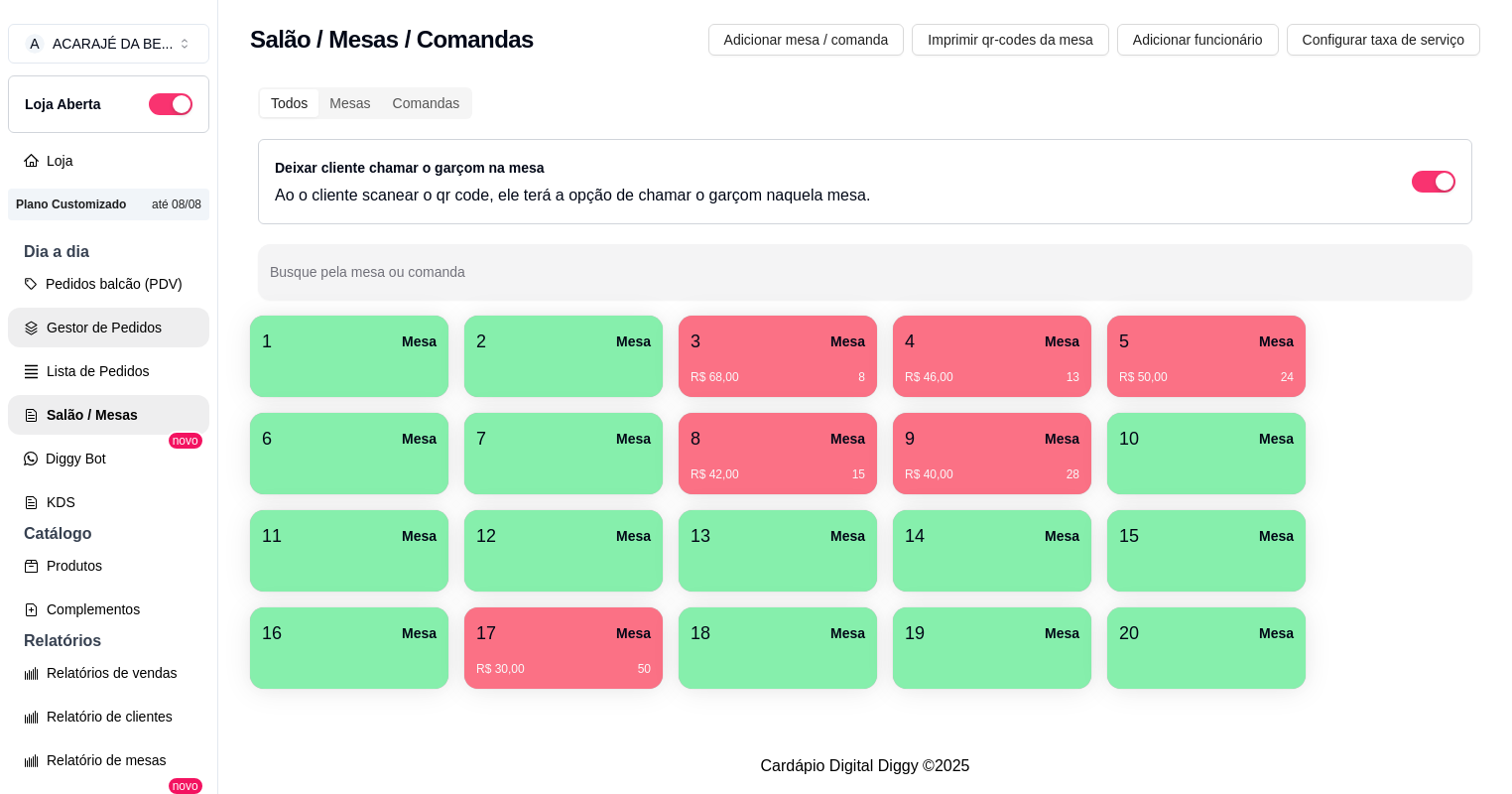 click on "Gestor de Pedidos" at bounding box center [108, 328] 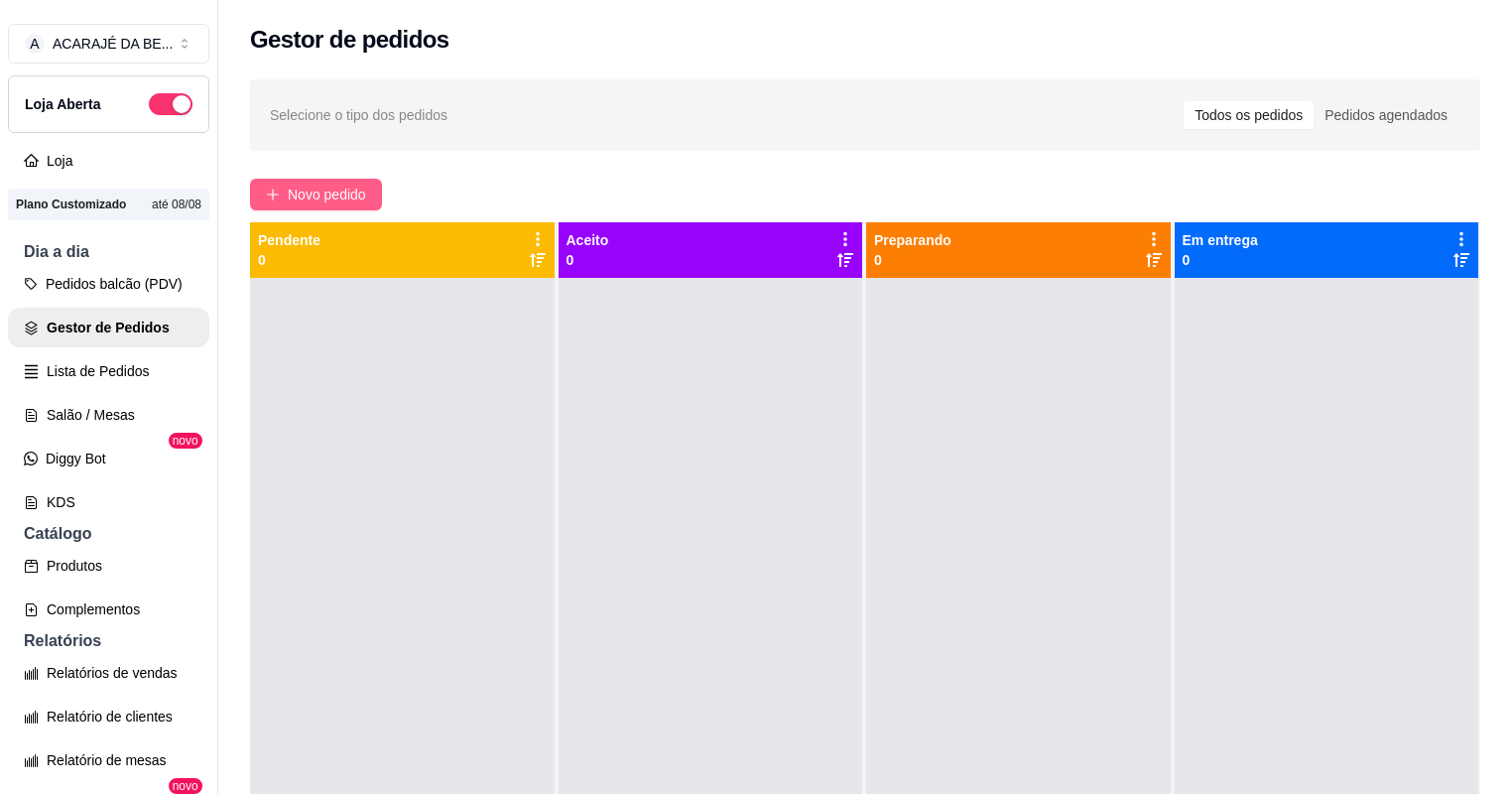 click on "Novo pedido" at bounding box center (315, 195) 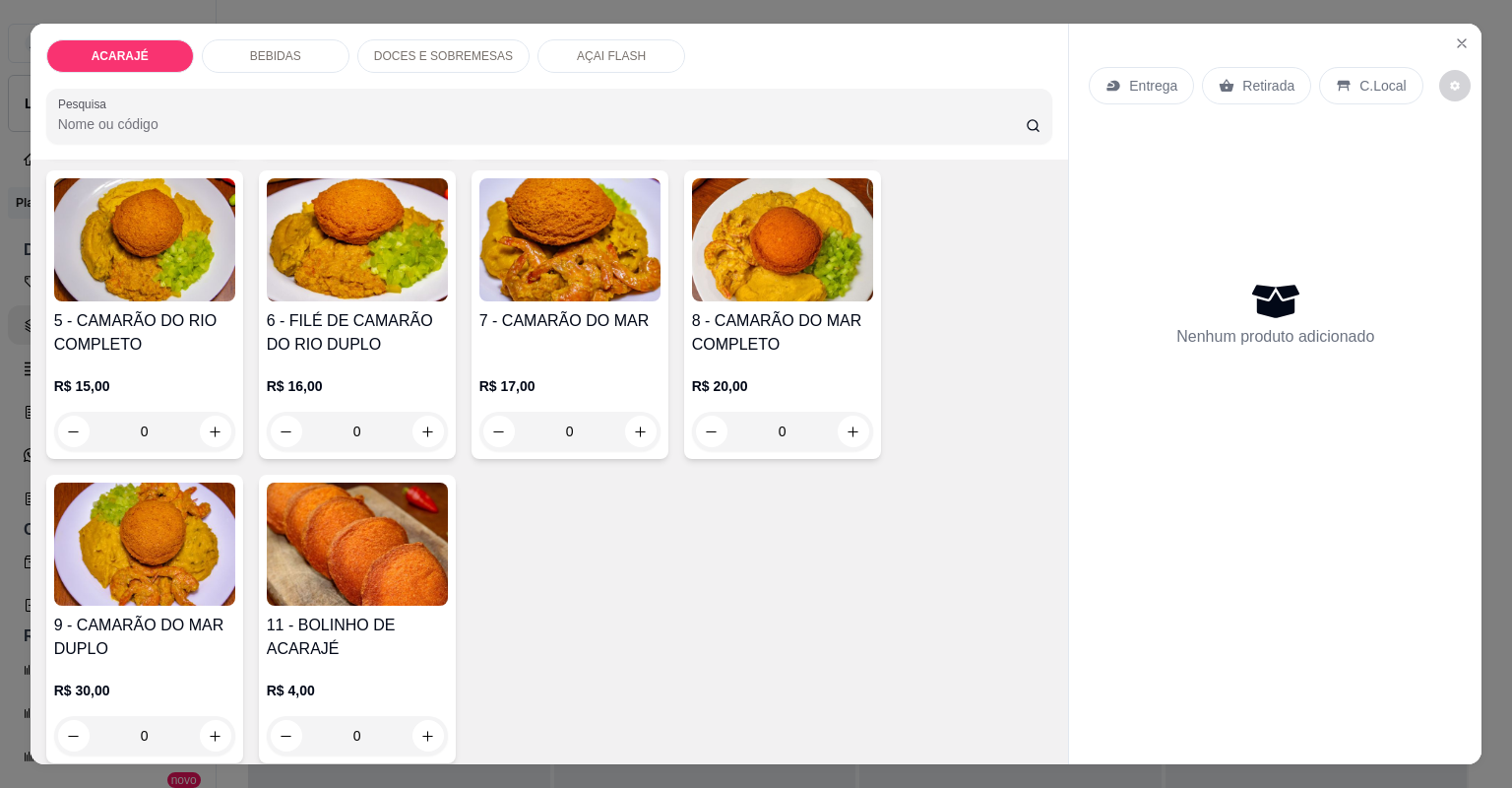 scroll, scrollTop: 630, scrollLeft: 0, axis: vertical 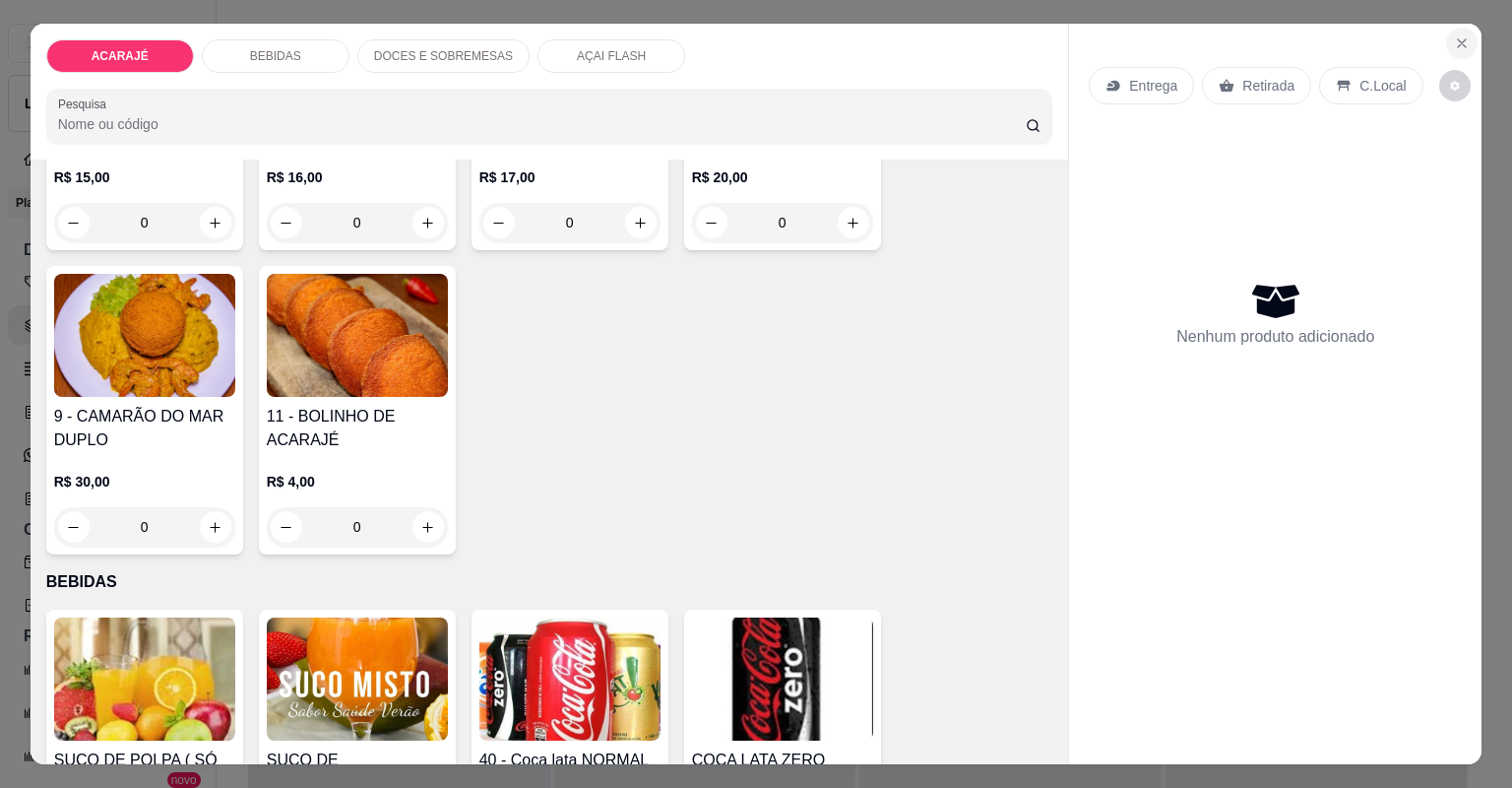 click 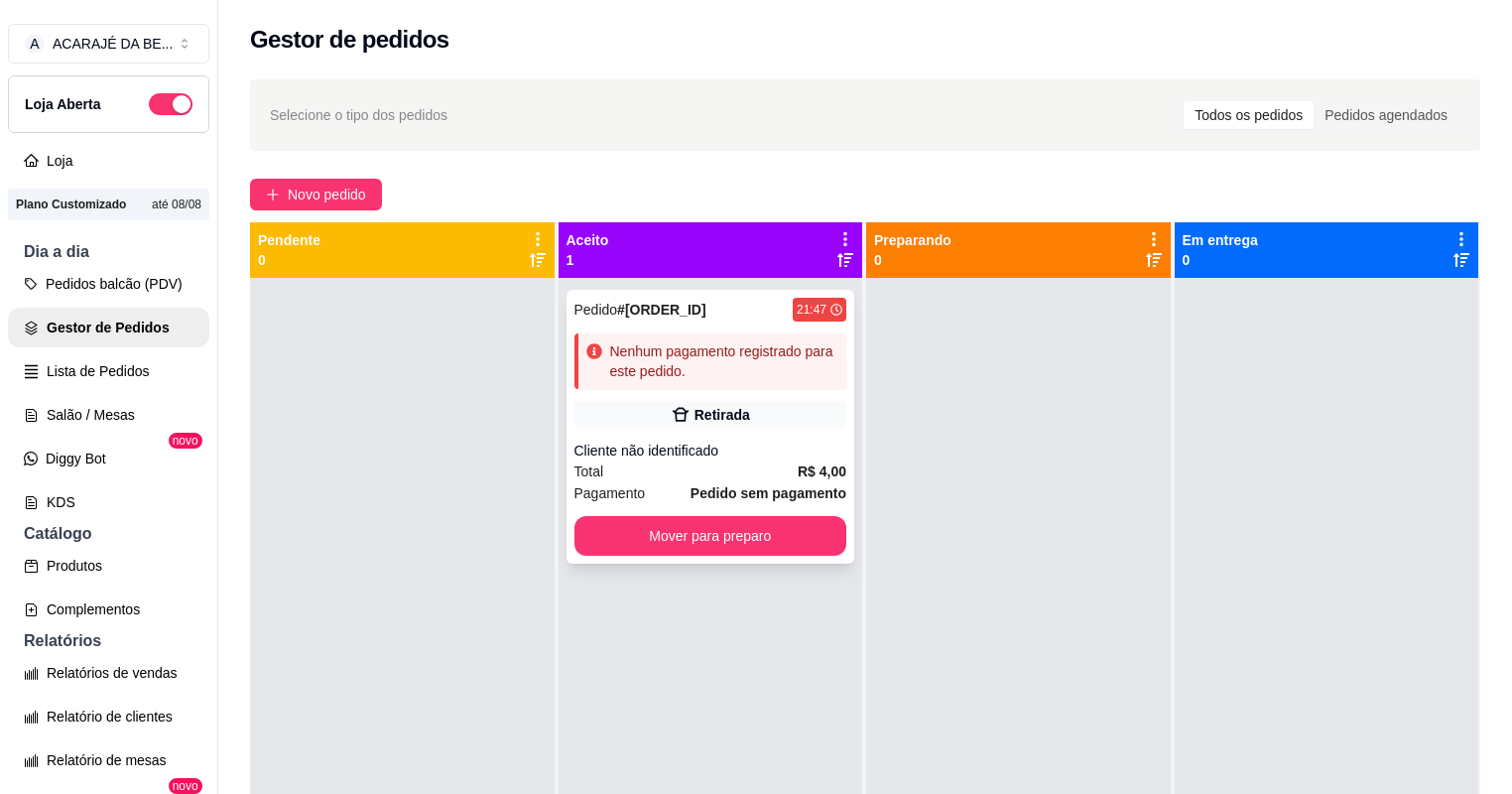 click on "Total R$ 4,00" at bounding box center (710, 471) 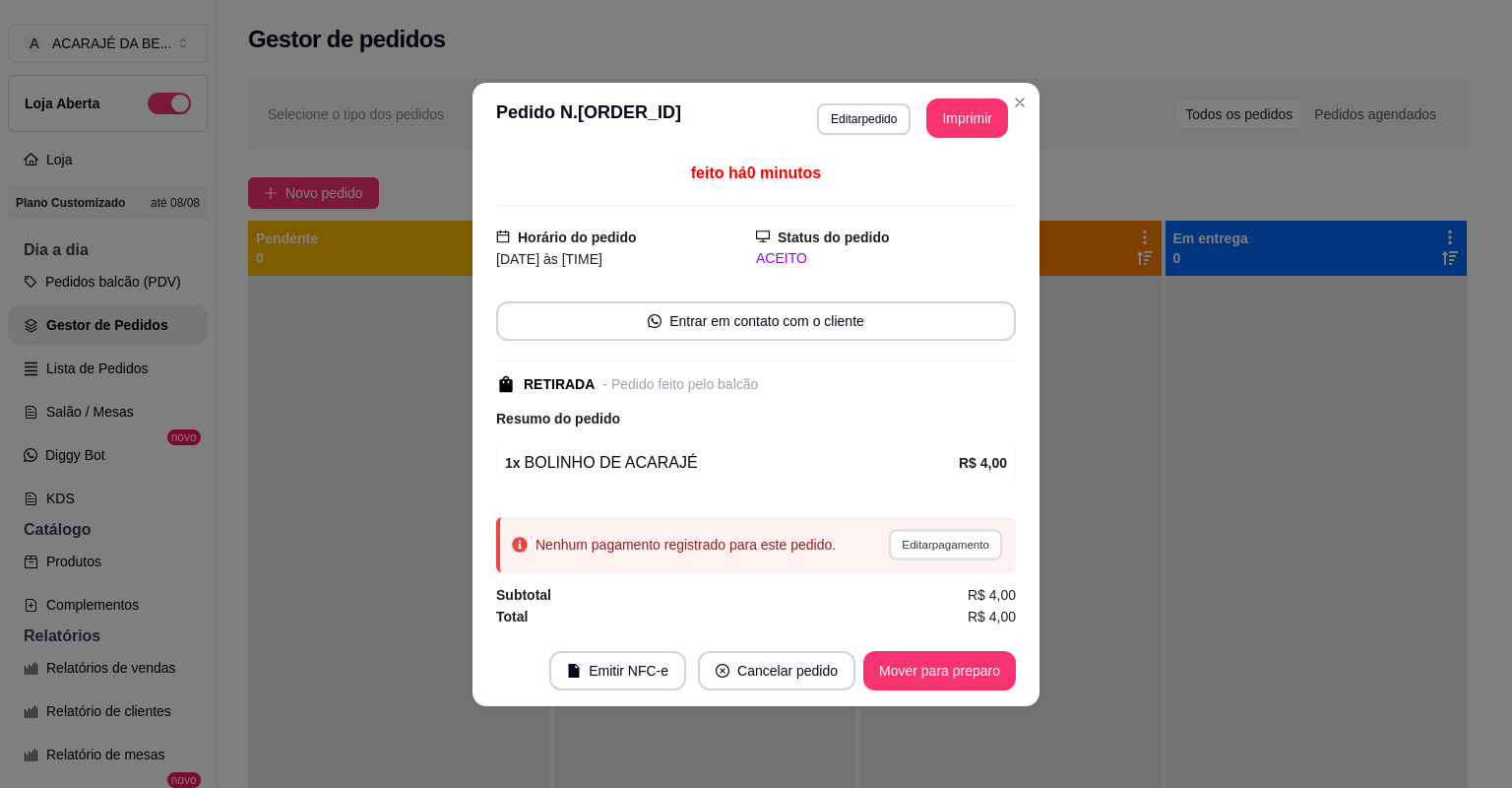 click on "Editar  pagamento" at bounding box center [945, 544] 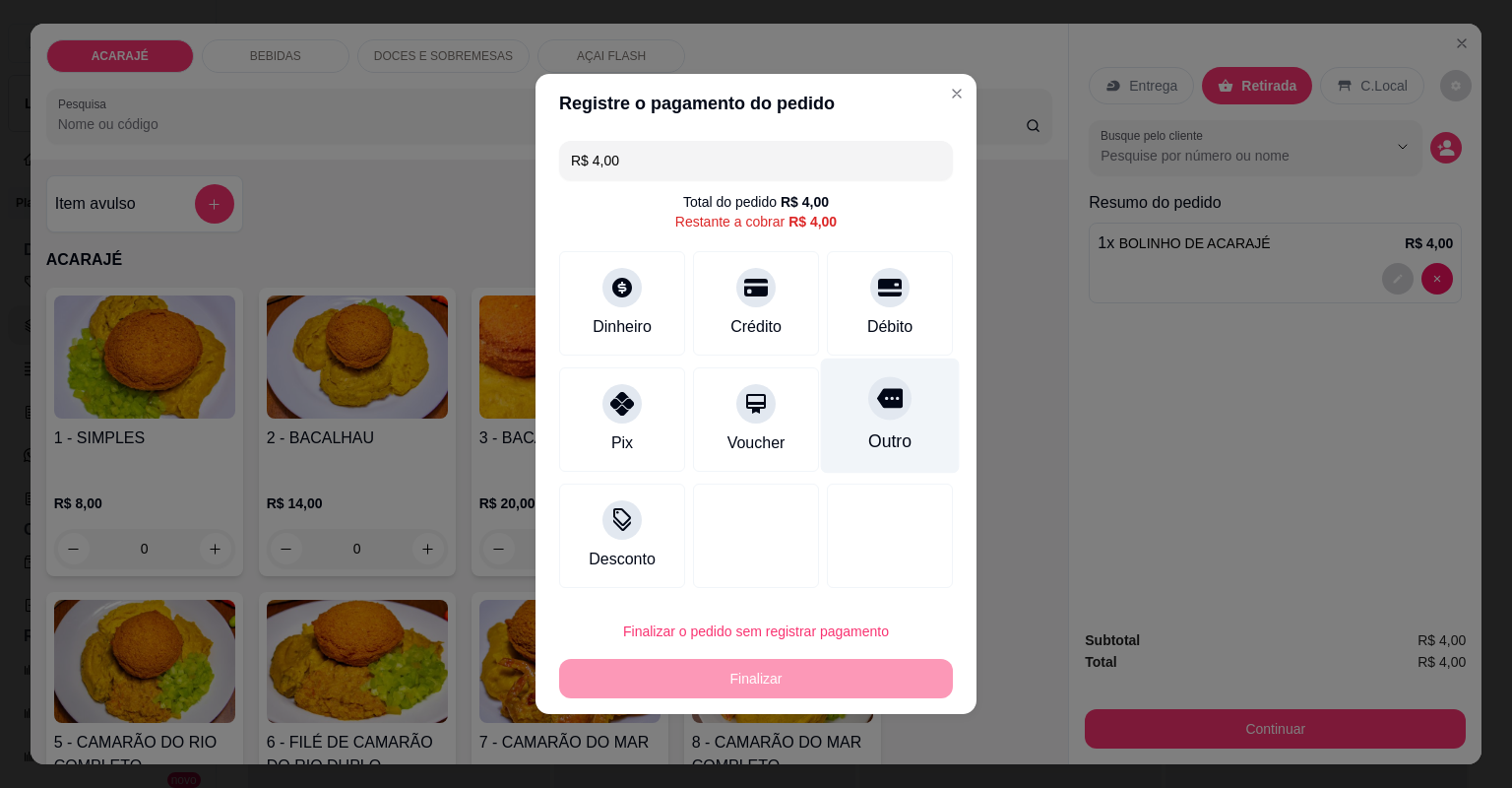 click on "Outro" at bounding box center (890, 441) 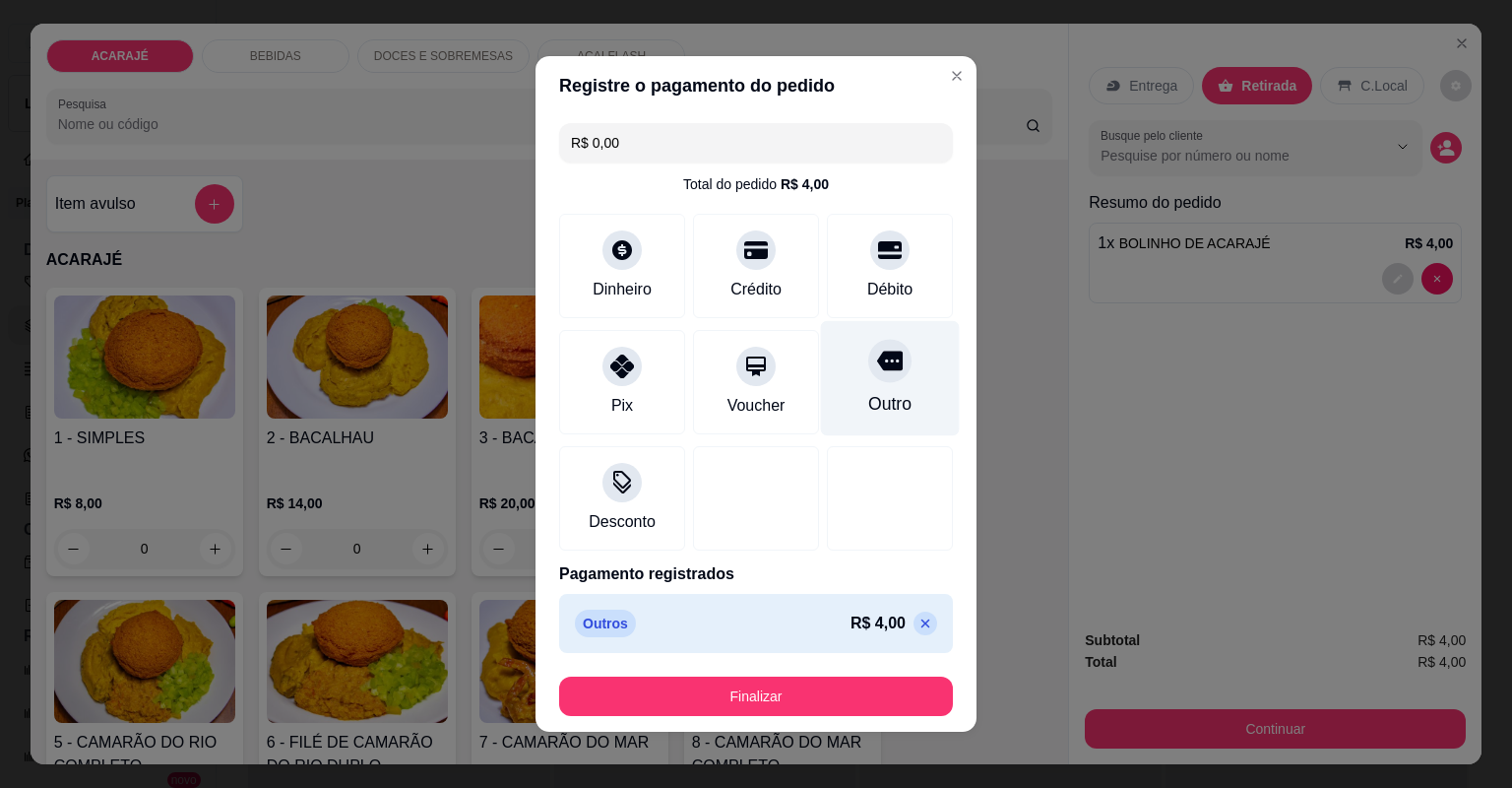 type on "R$ 0,00" 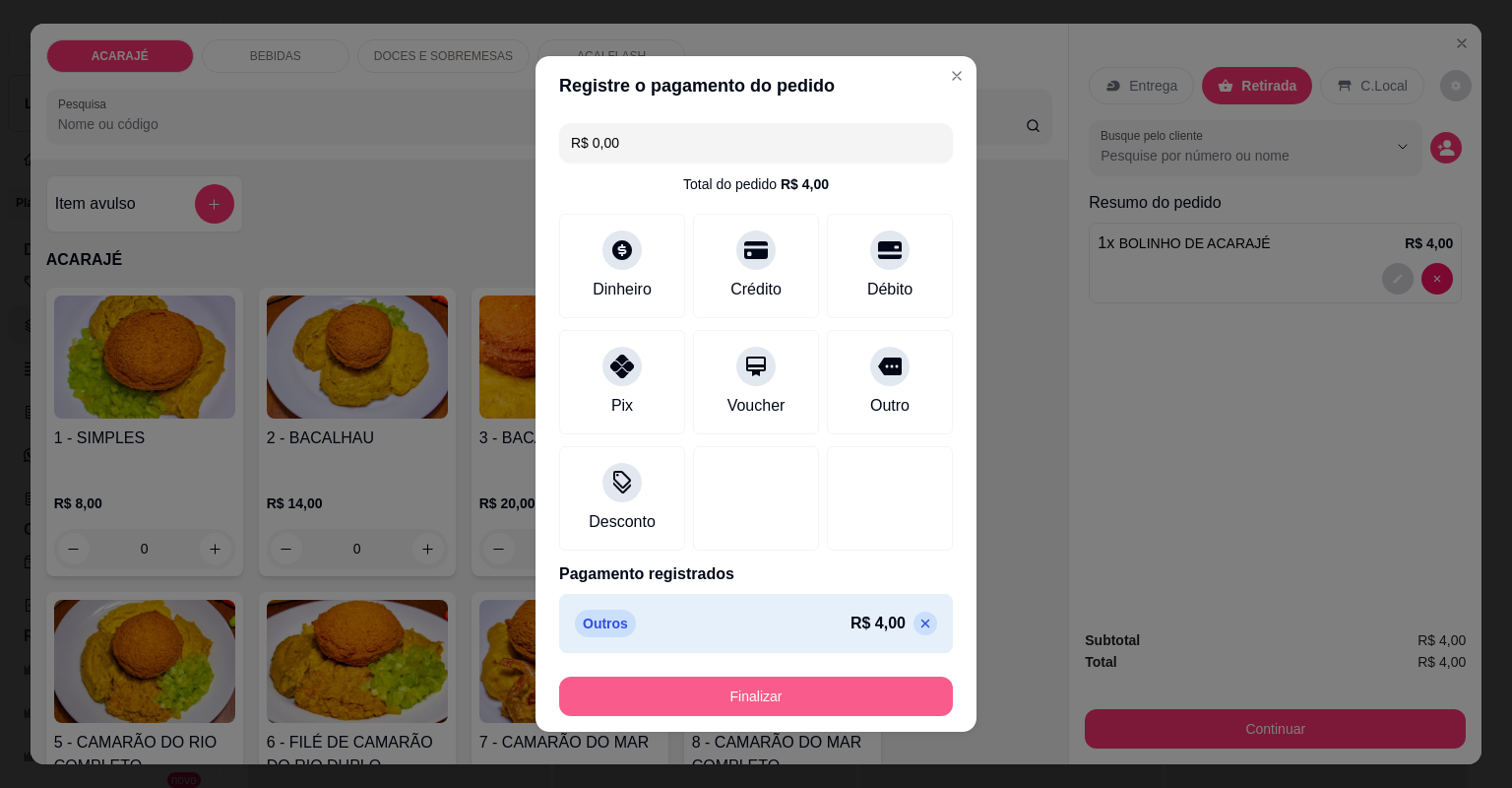 click on "Finalizar" at bounding box center (756, 696) 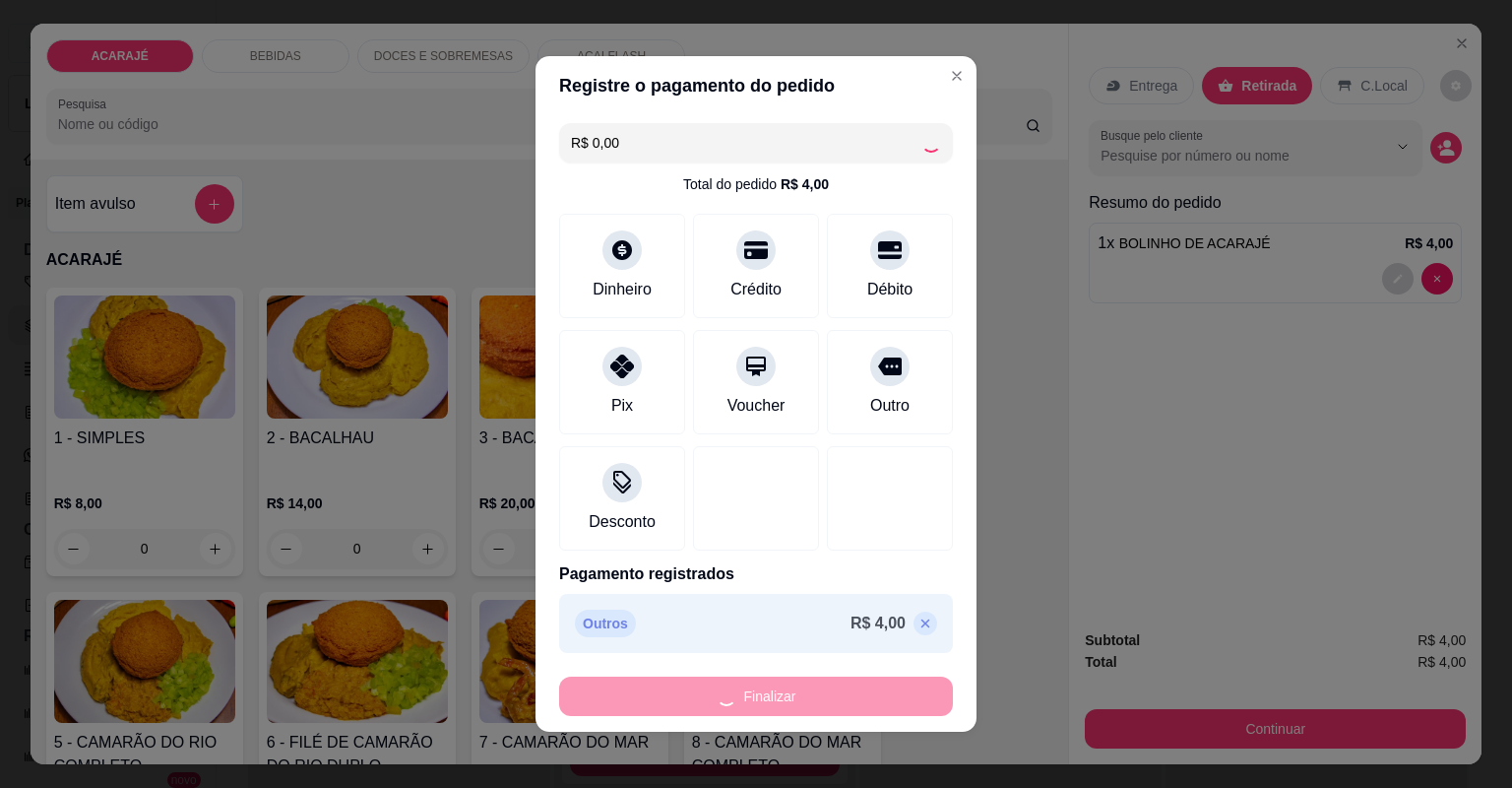 type on "0" 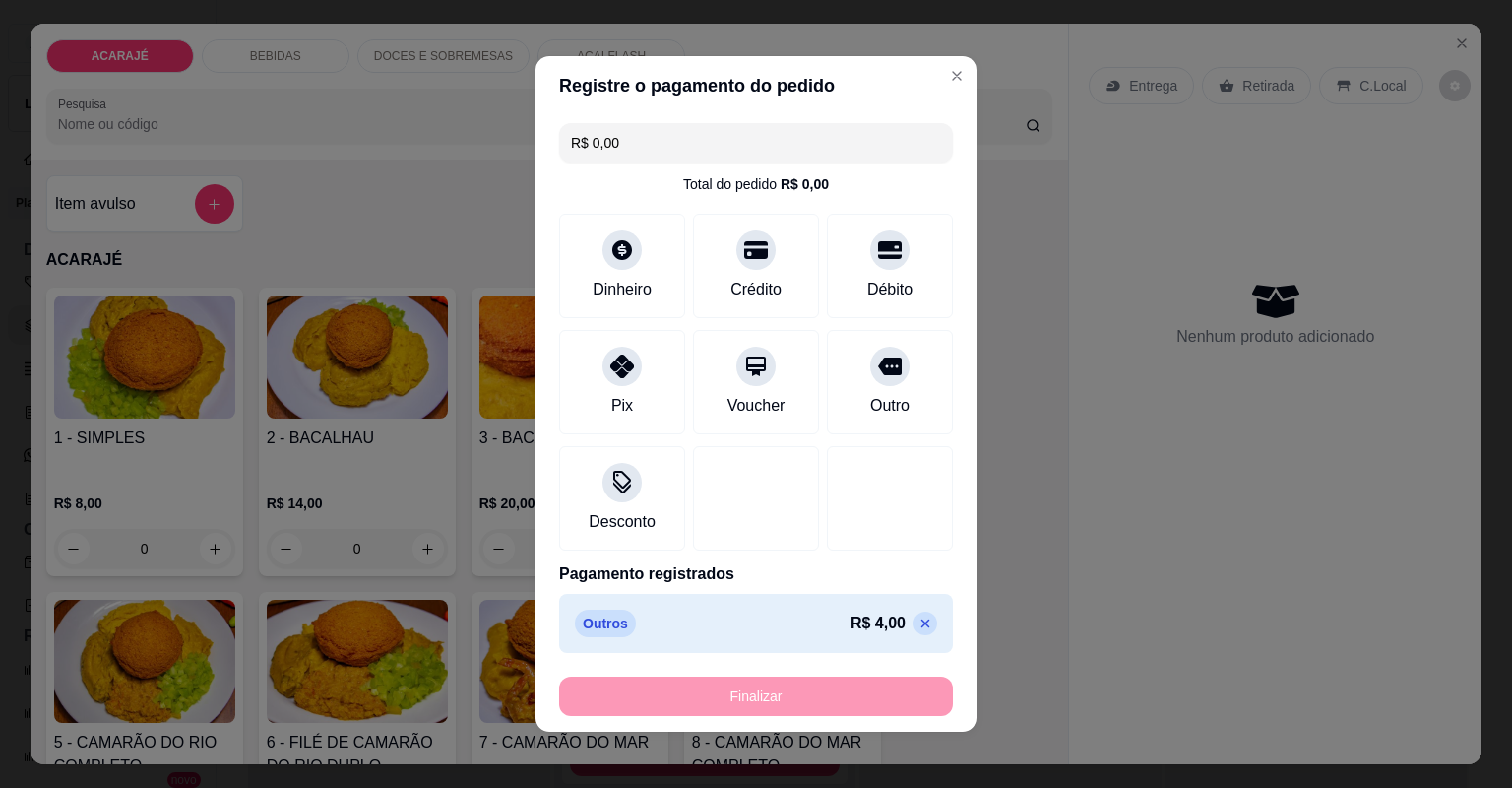 type on "-R$ 4,00" 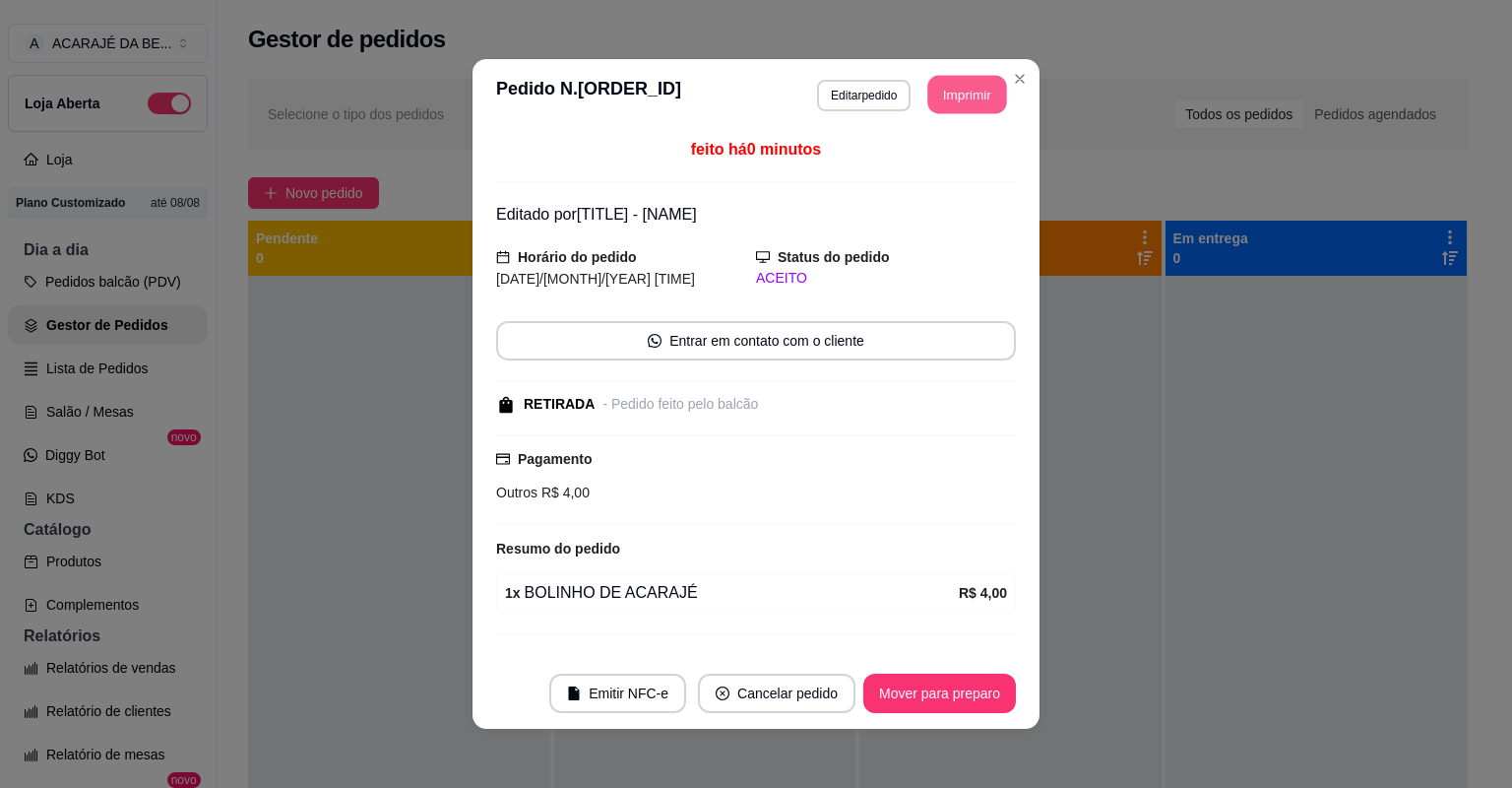click on "Imprimir" at bounding box center [968, 95] 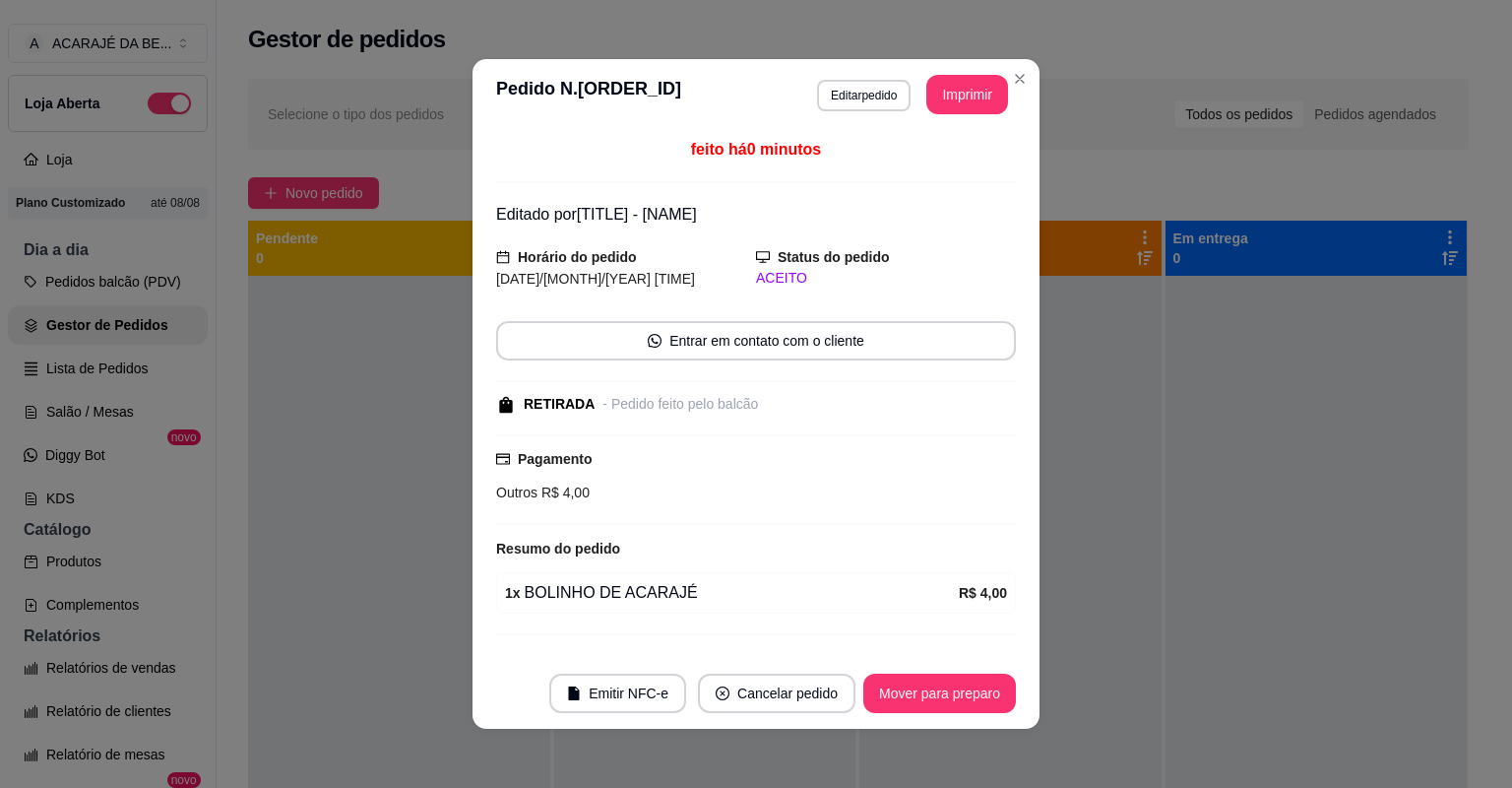 scroll, scrollTop: 0, scrollLeft: 0, axis: both 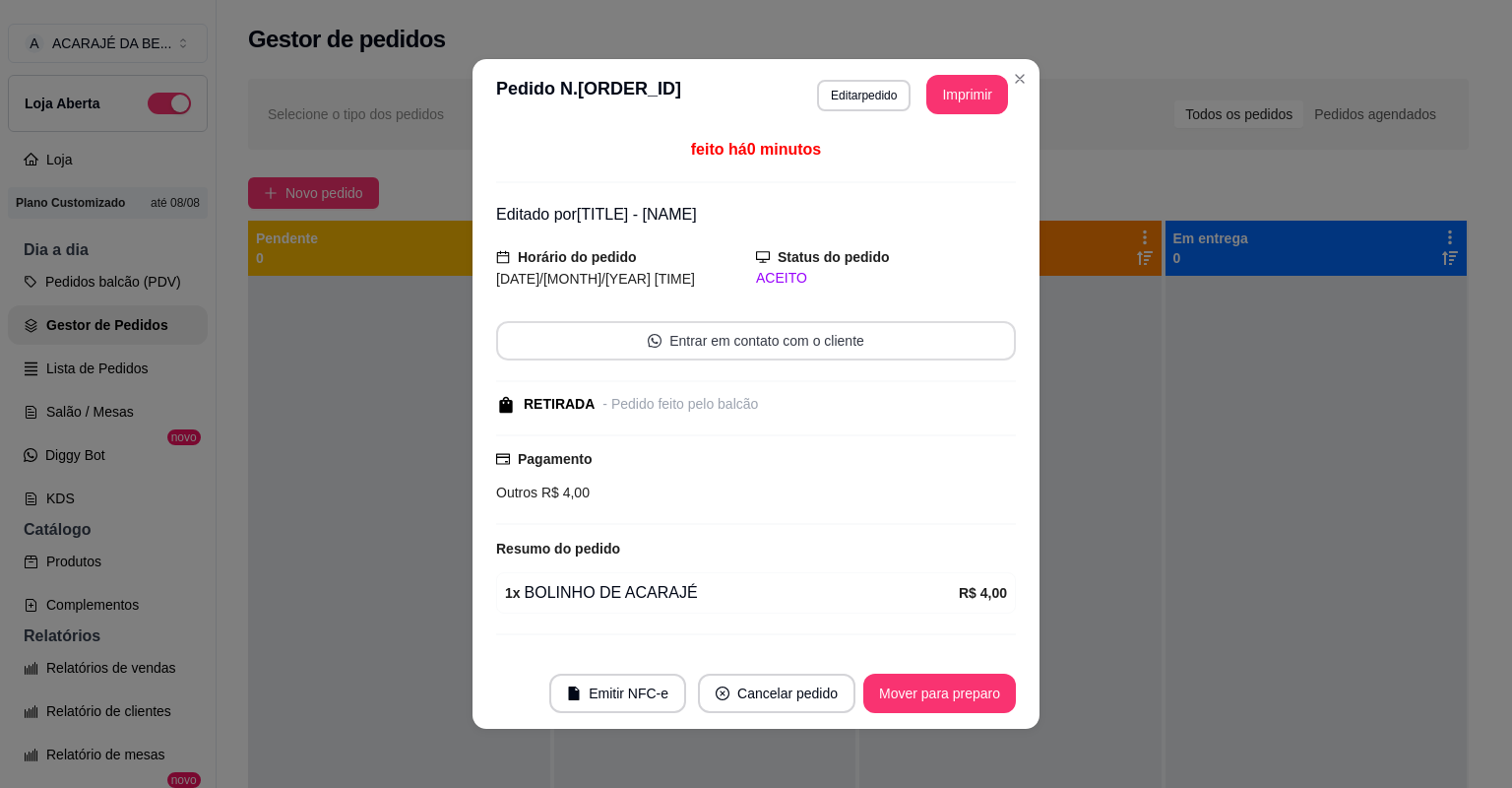 click on "Mover para preparo" at bounding box center [939, 693] 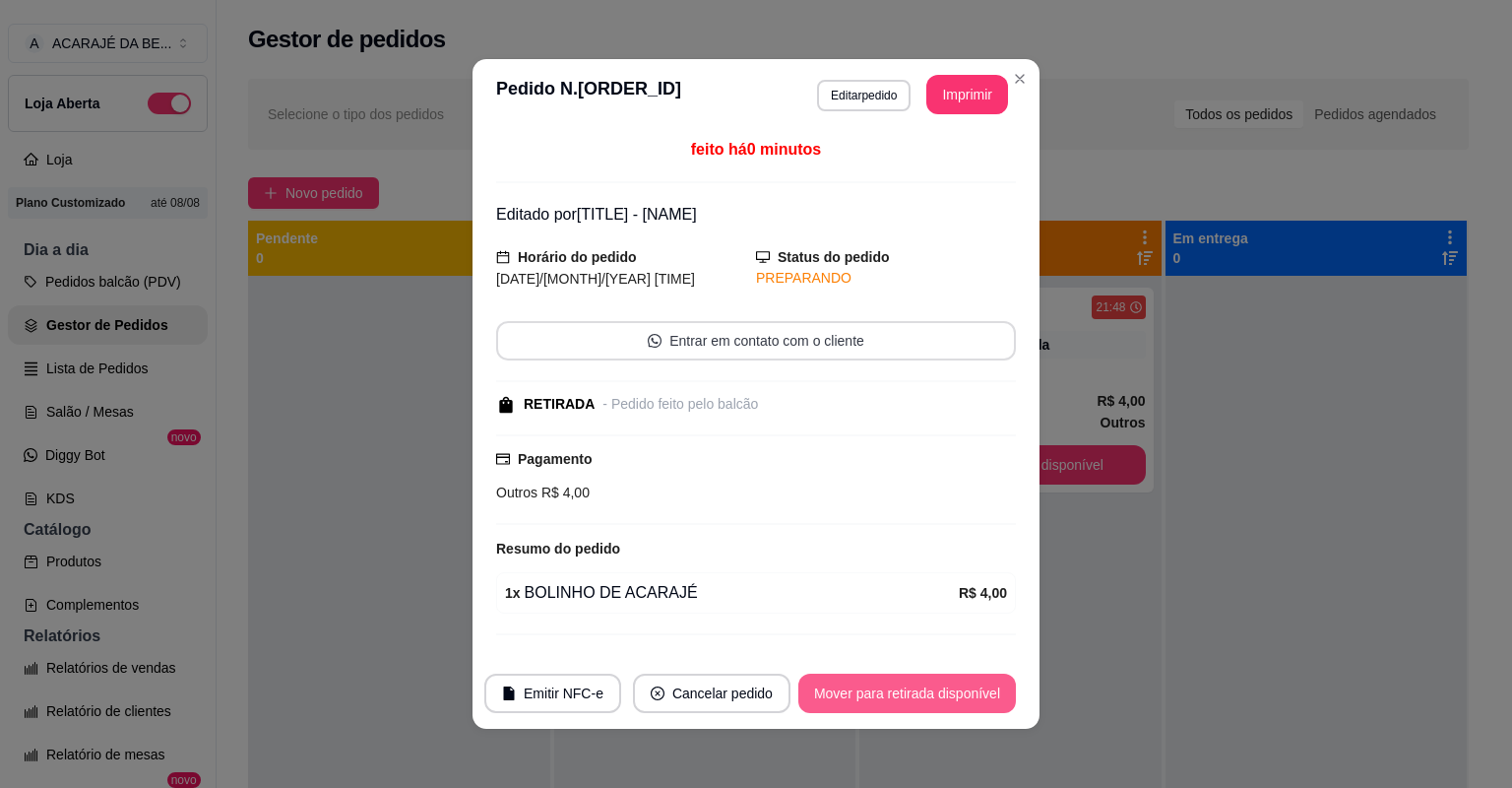 click on "Mover para retirada disponível" at bounding box center (907, 693) 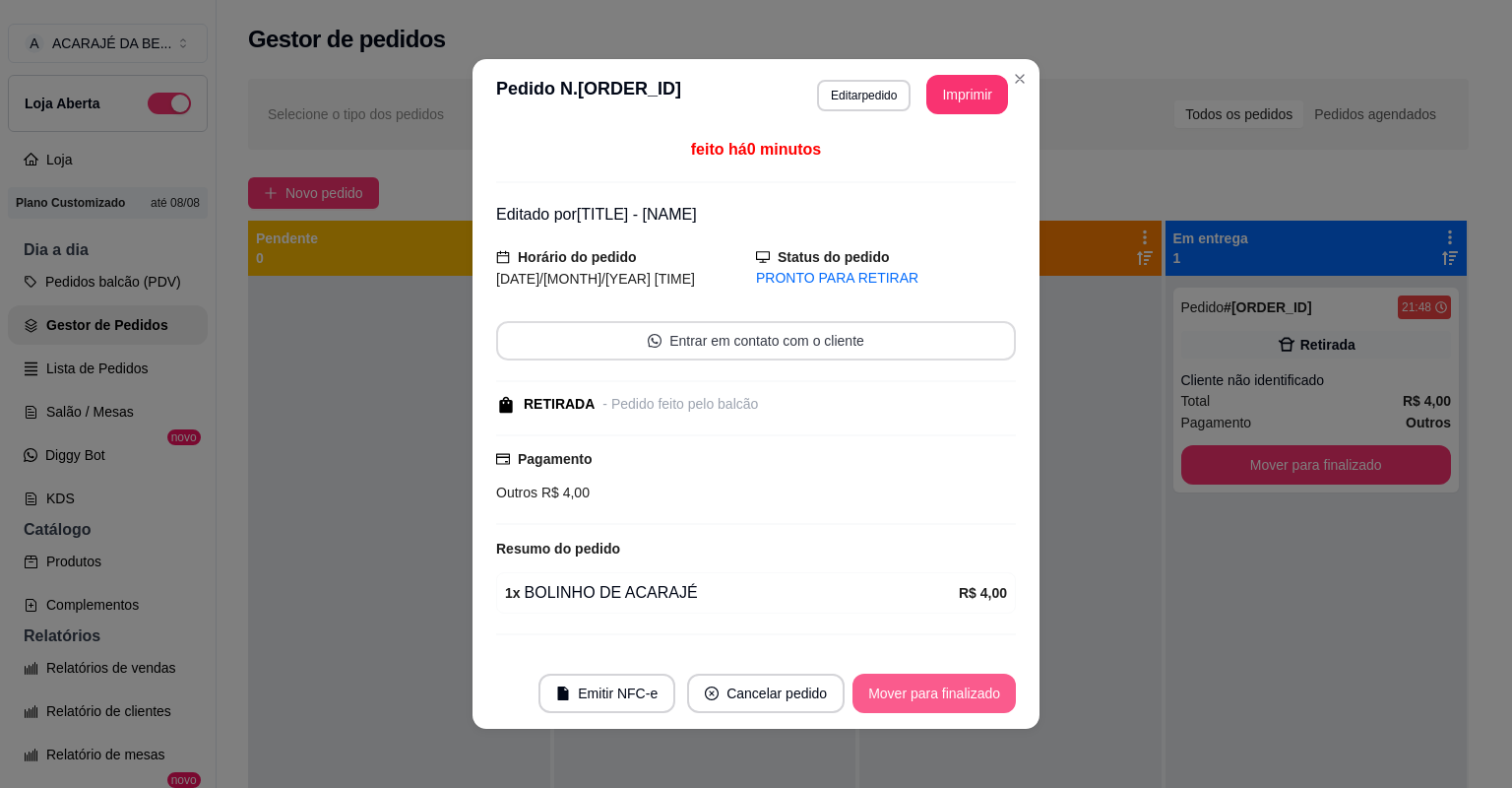 click on "Mover para finalizado" at bounding box center [934, 693] 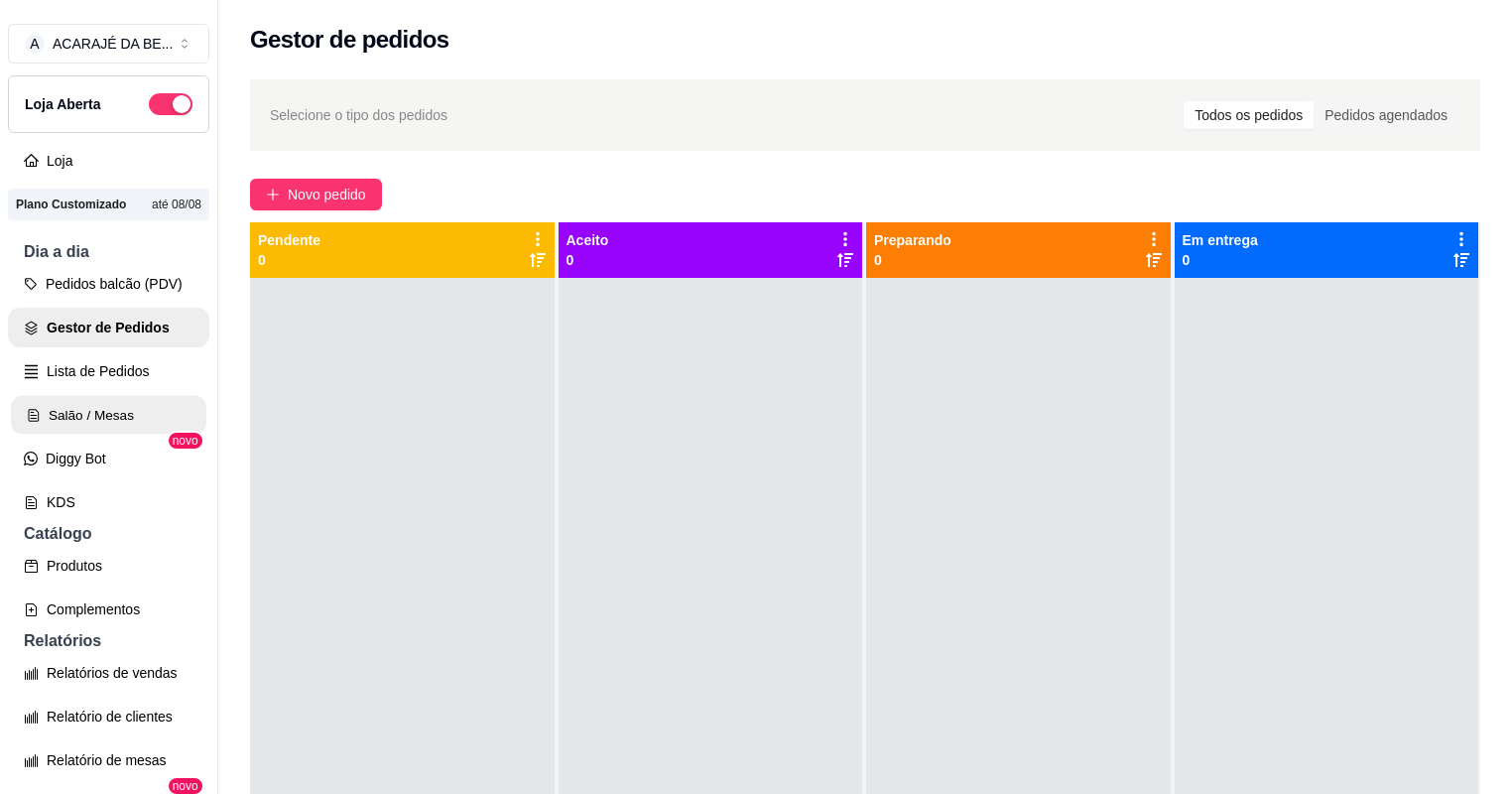 click on "Salão / Mesas" at bounding box center (108, 415) 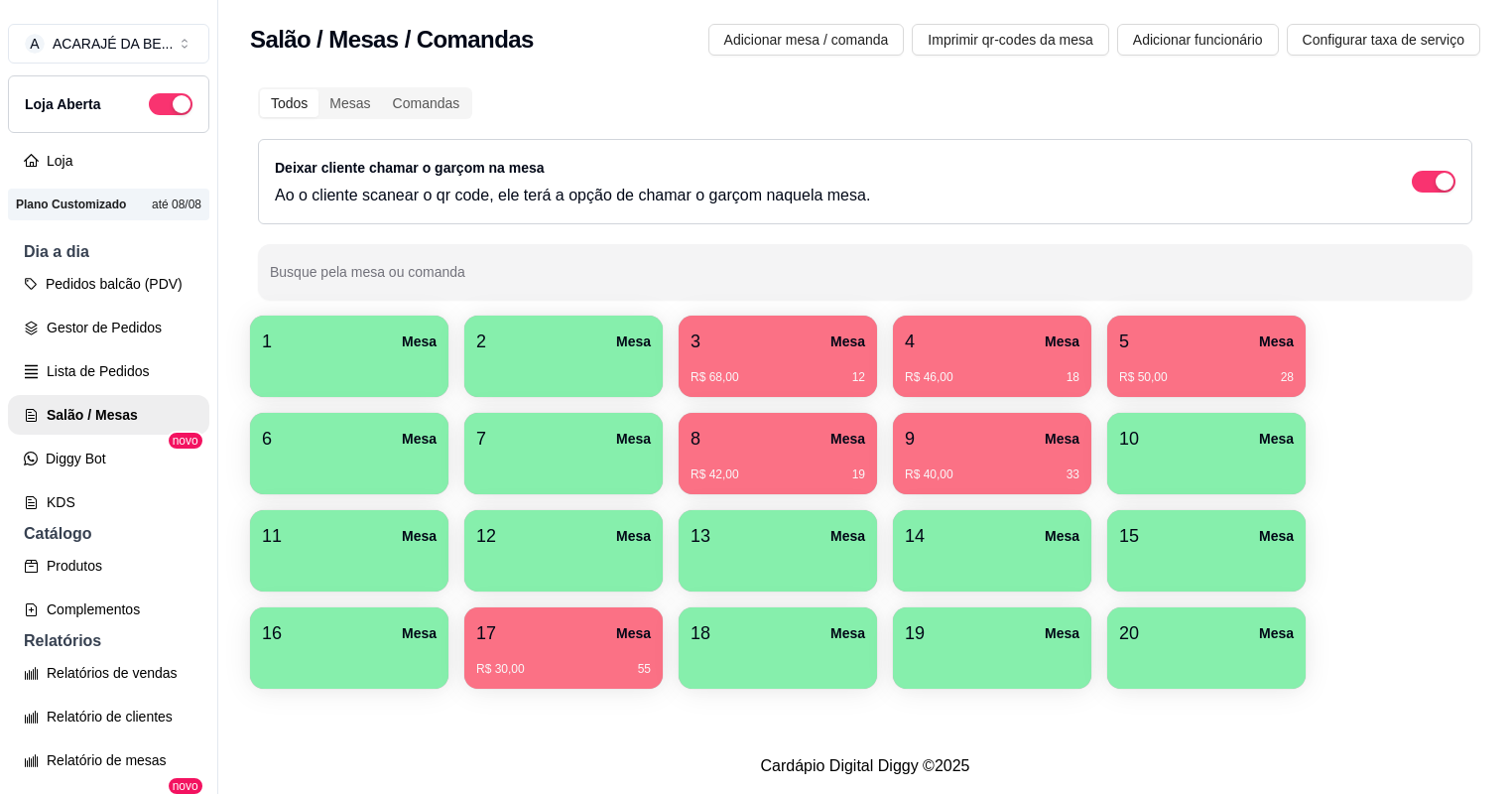 click on "5 Mesa" at bounding box center [1206, 341] 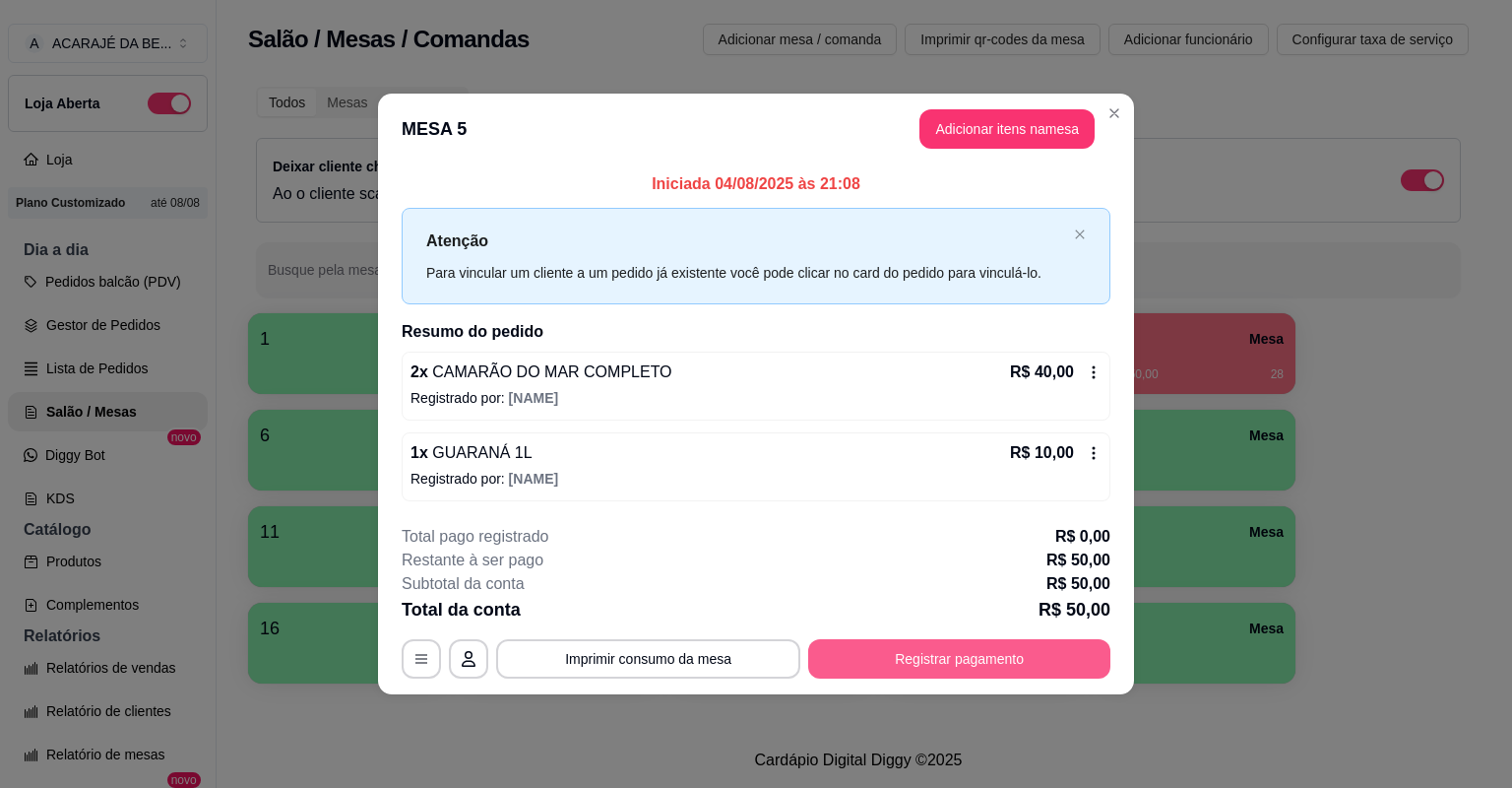 click on "Registrar pagamento" at bounding box center (959, 659) 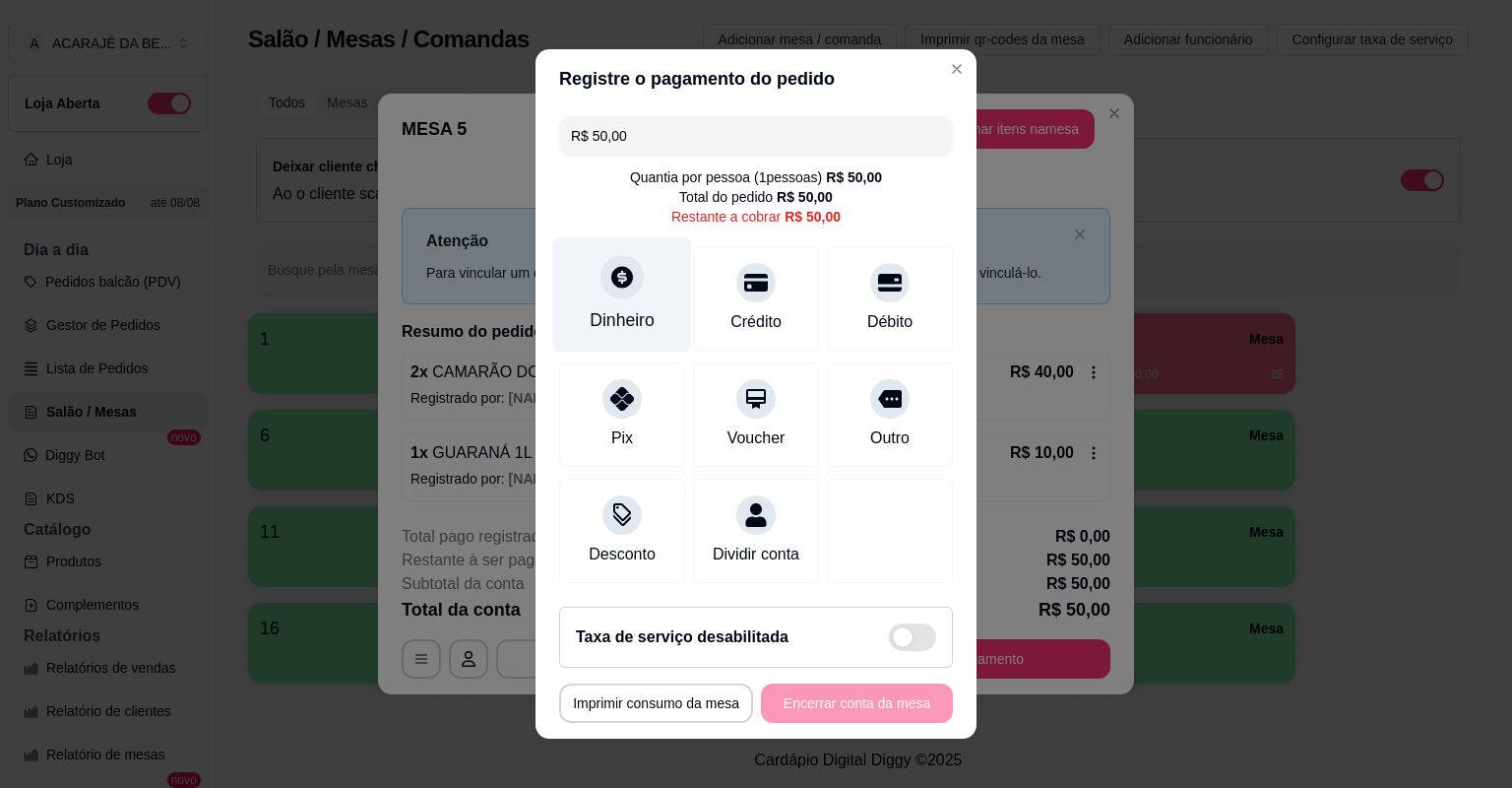 click on "Dinheiro" at bounding box center (622, 295) 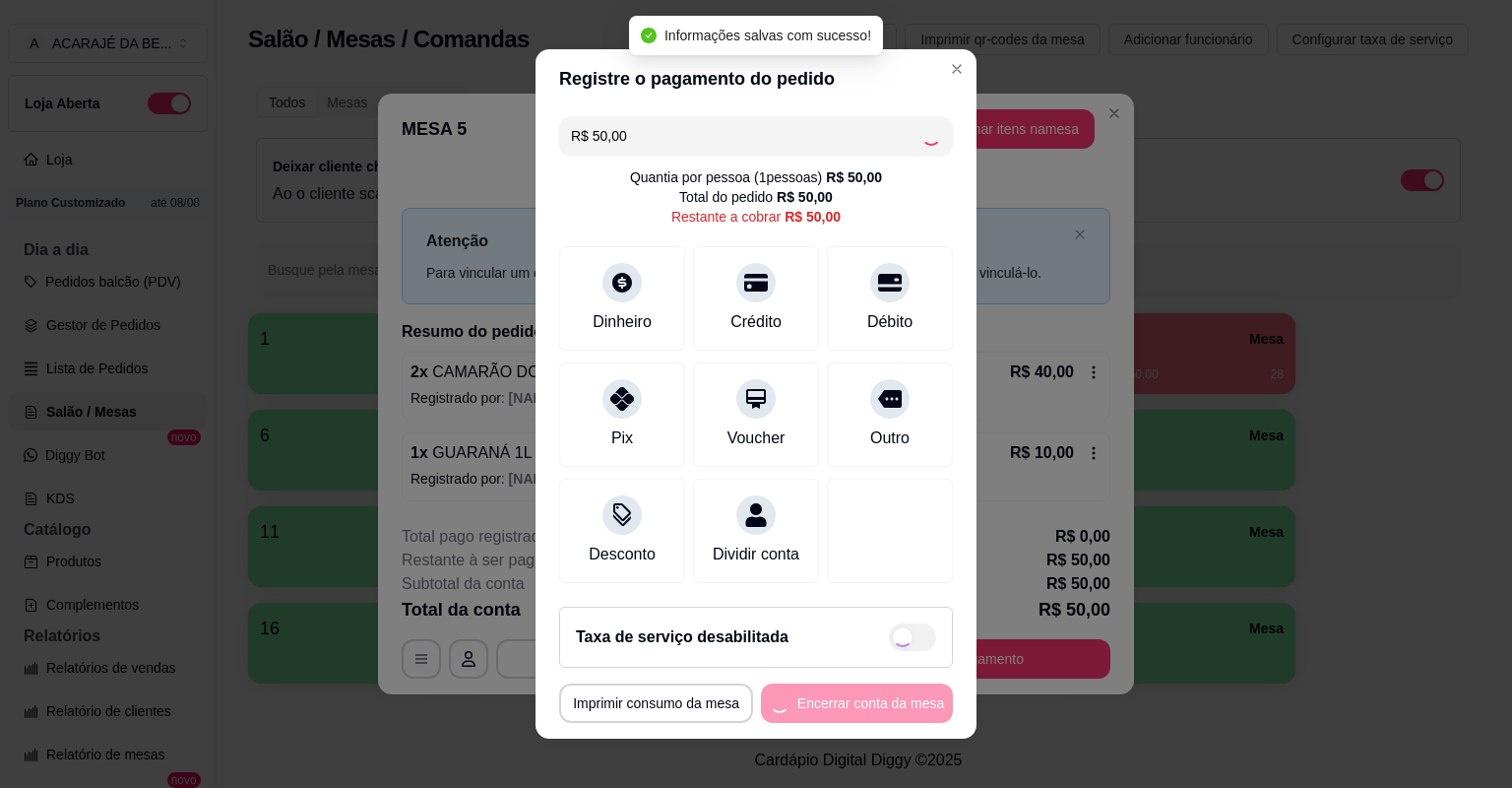 type on "R$ 0,00" 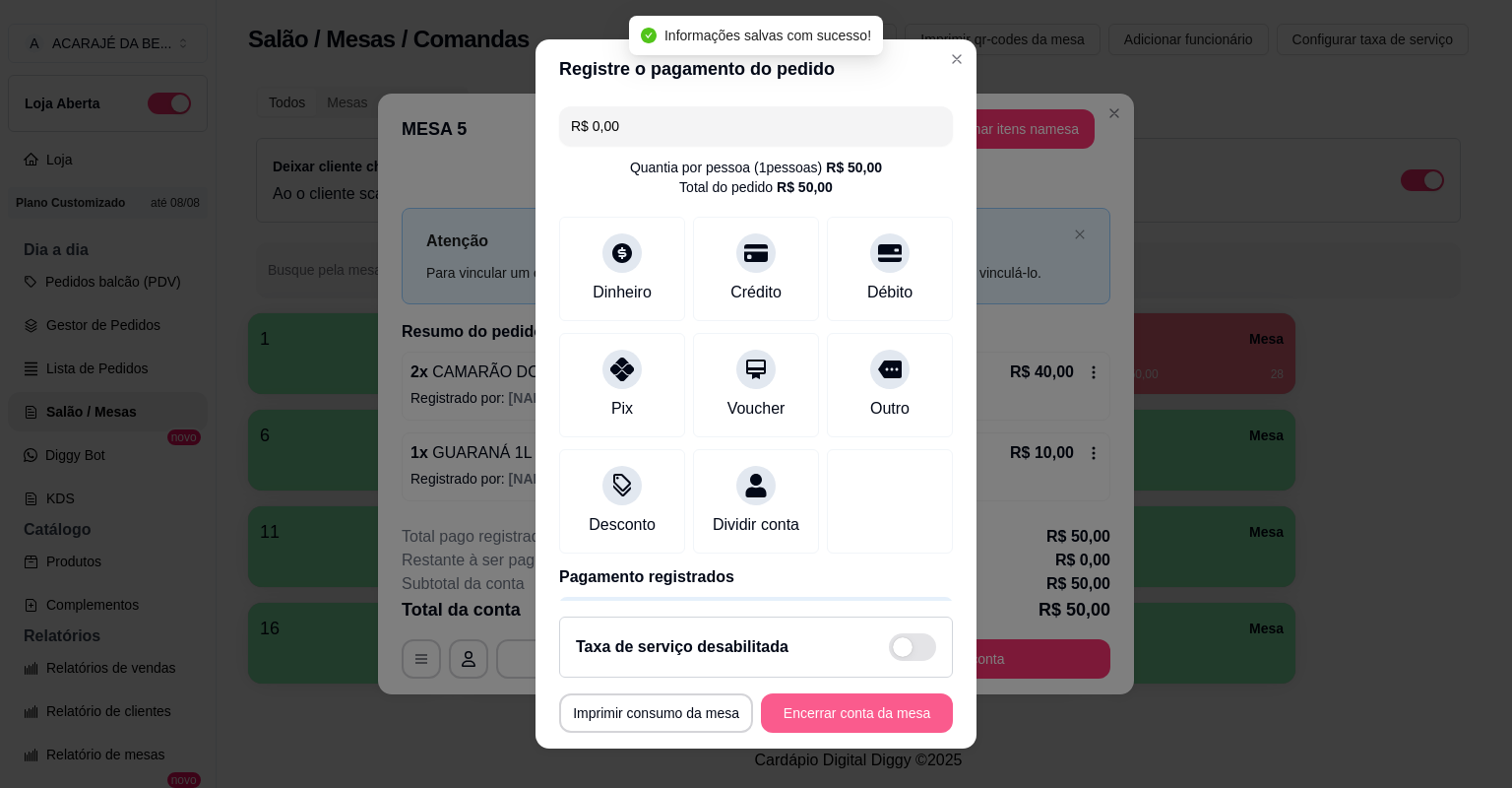 click on "Encerrar conta da mesa" at bounding box center [856, 713] 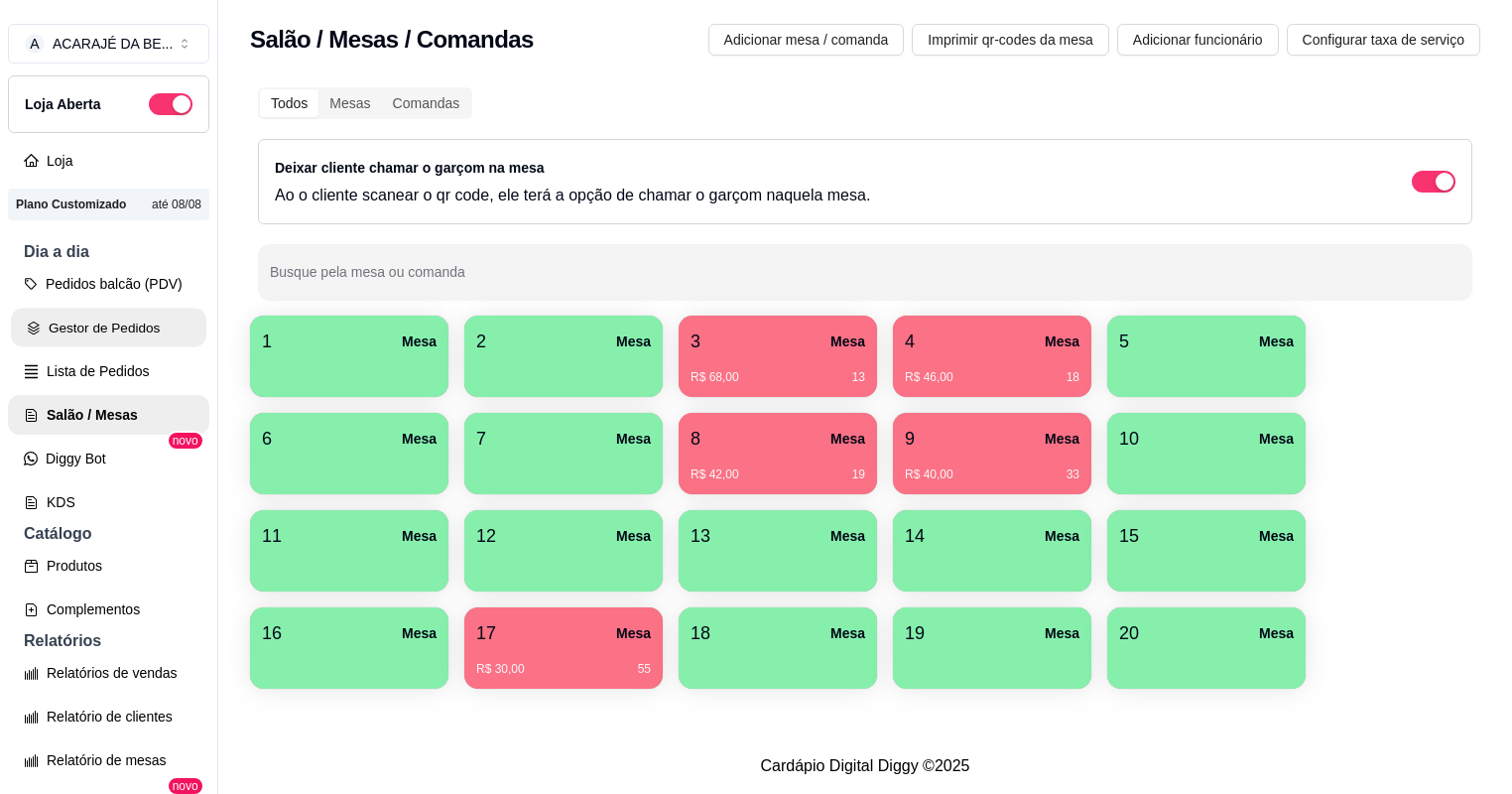 click on "Gestor de Pedidos" at bounding box center [108, 328] 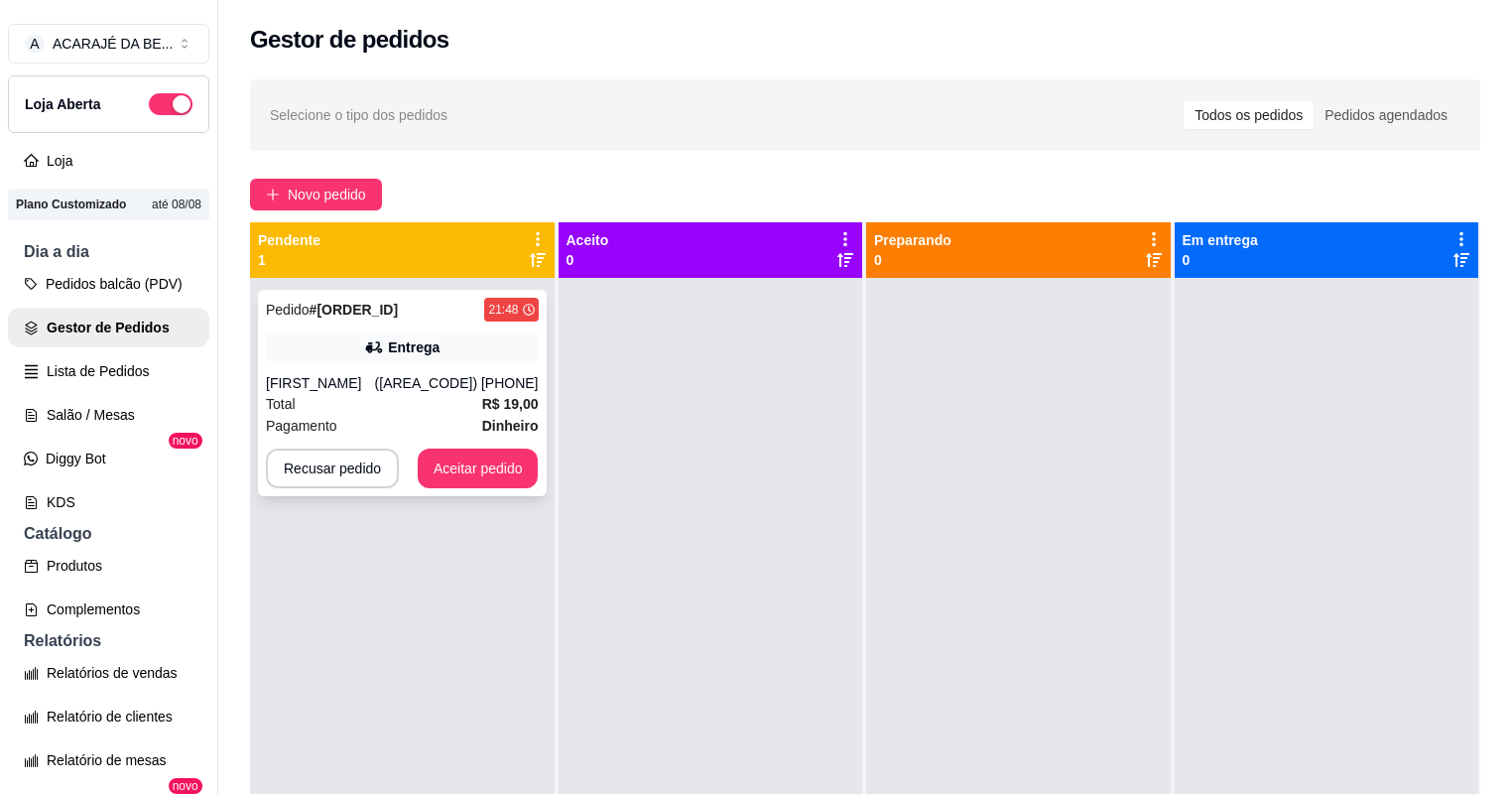 click on "Clebson" at bounding box center (320, 383) 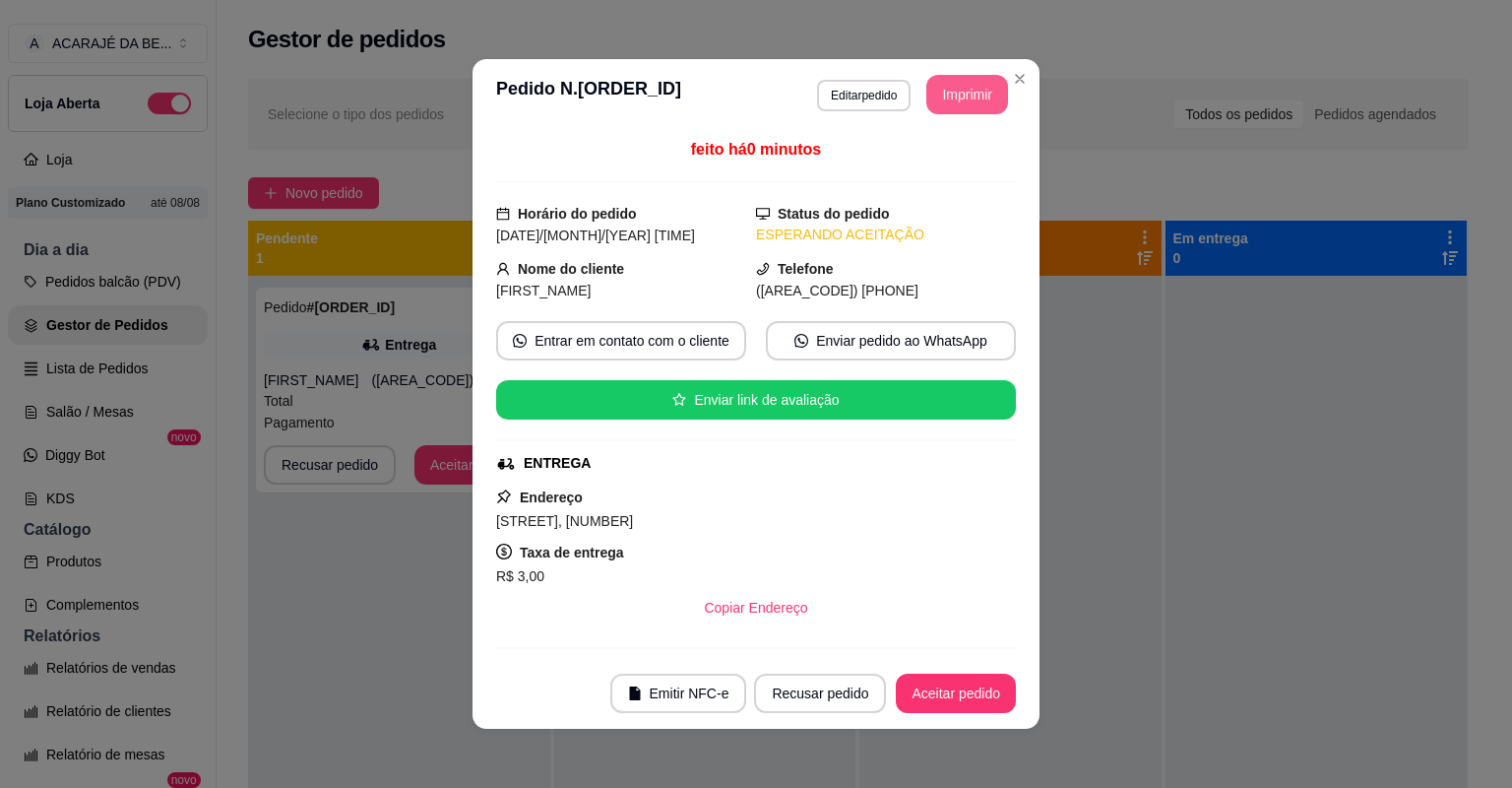 click on "Imprimir" at bounding box center (967, 95) 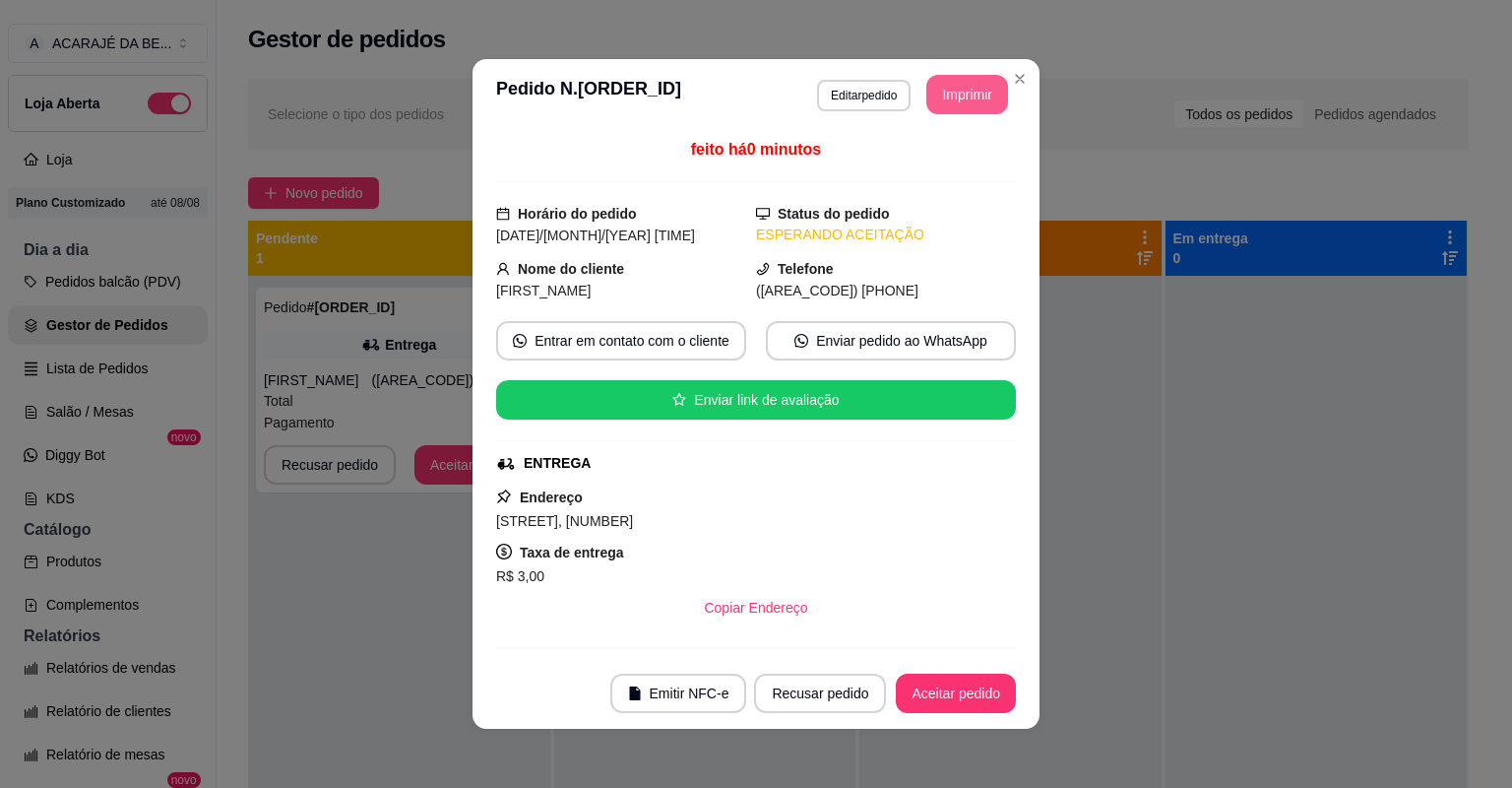 scroll, scrollTop: 0, scrollLeft: 0, axis: both 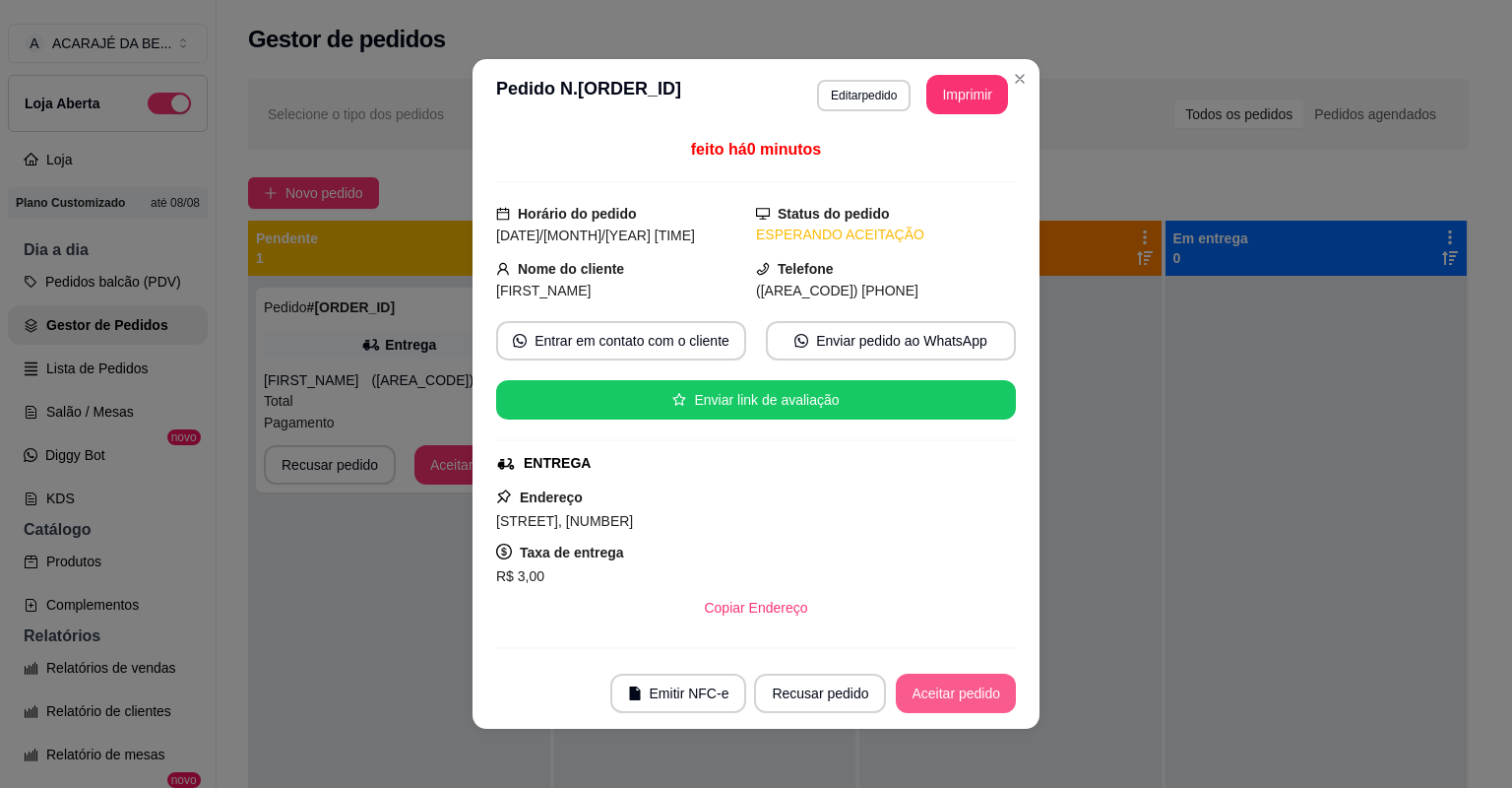 click on "Aceitar pedido" at bounding box center [956, 693] 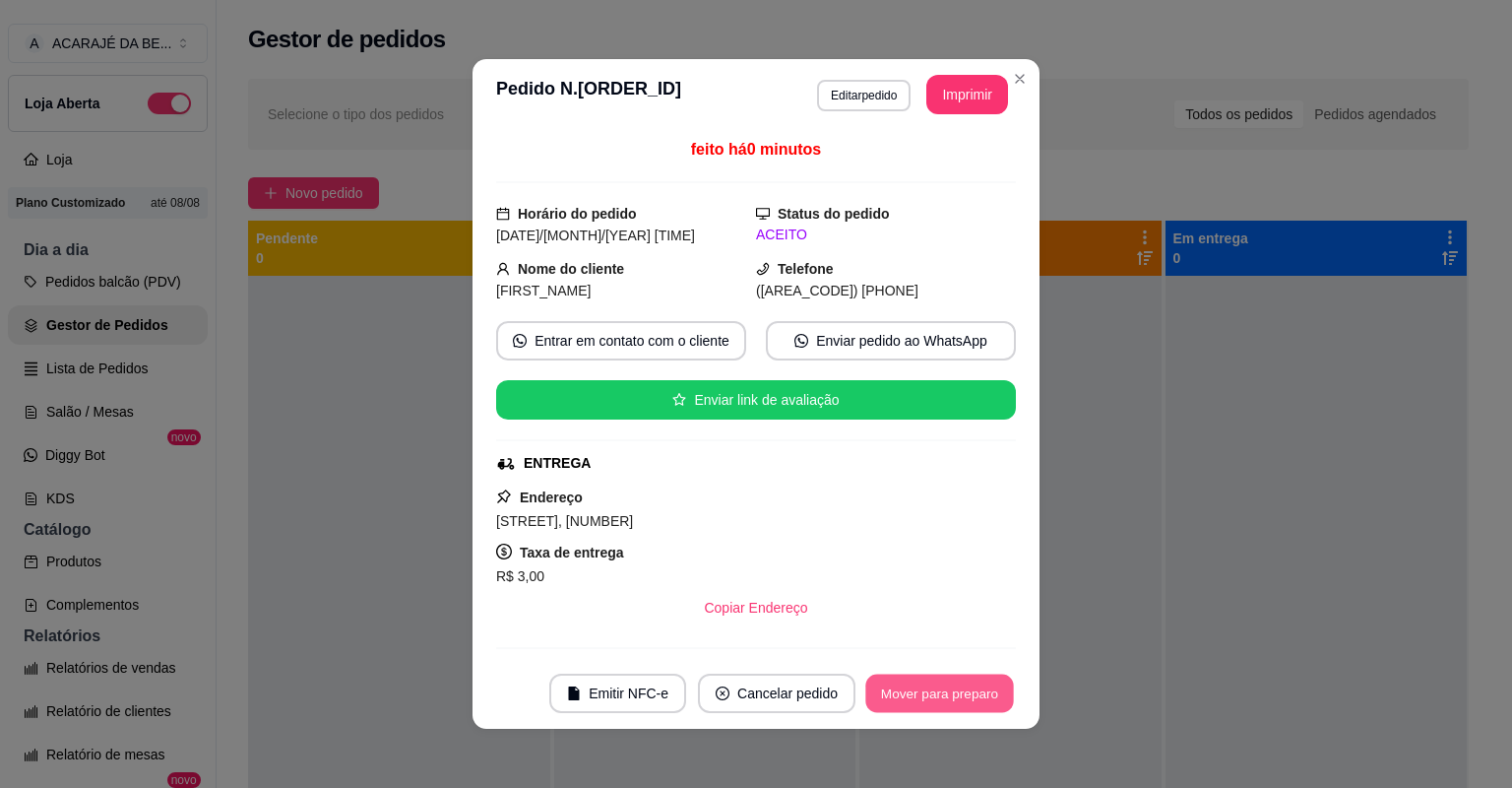 click on "Mover para preparo" at bounding box center (939, 693) 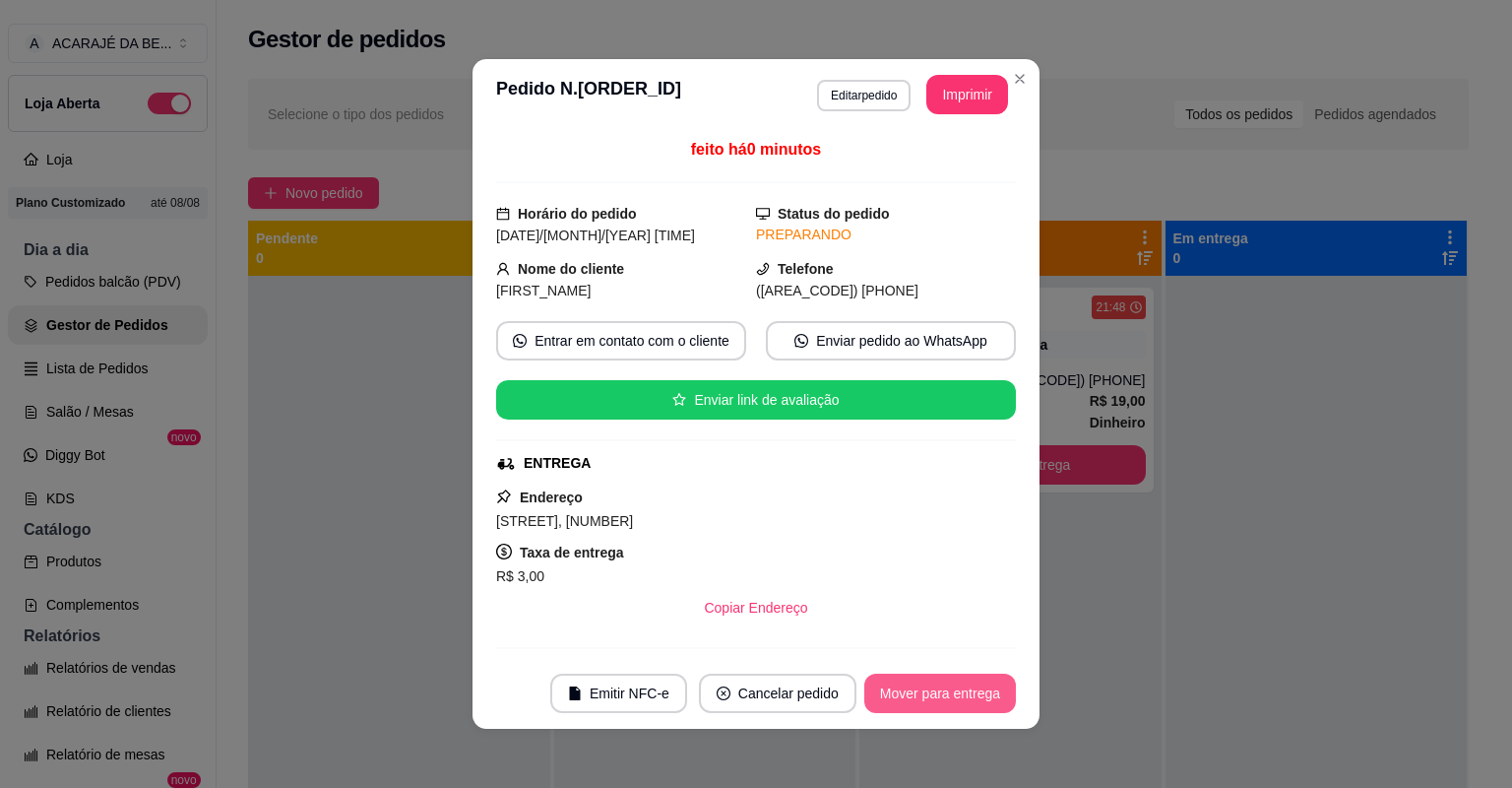 click on "Mover para entrega" at bounding box center [940, 693] 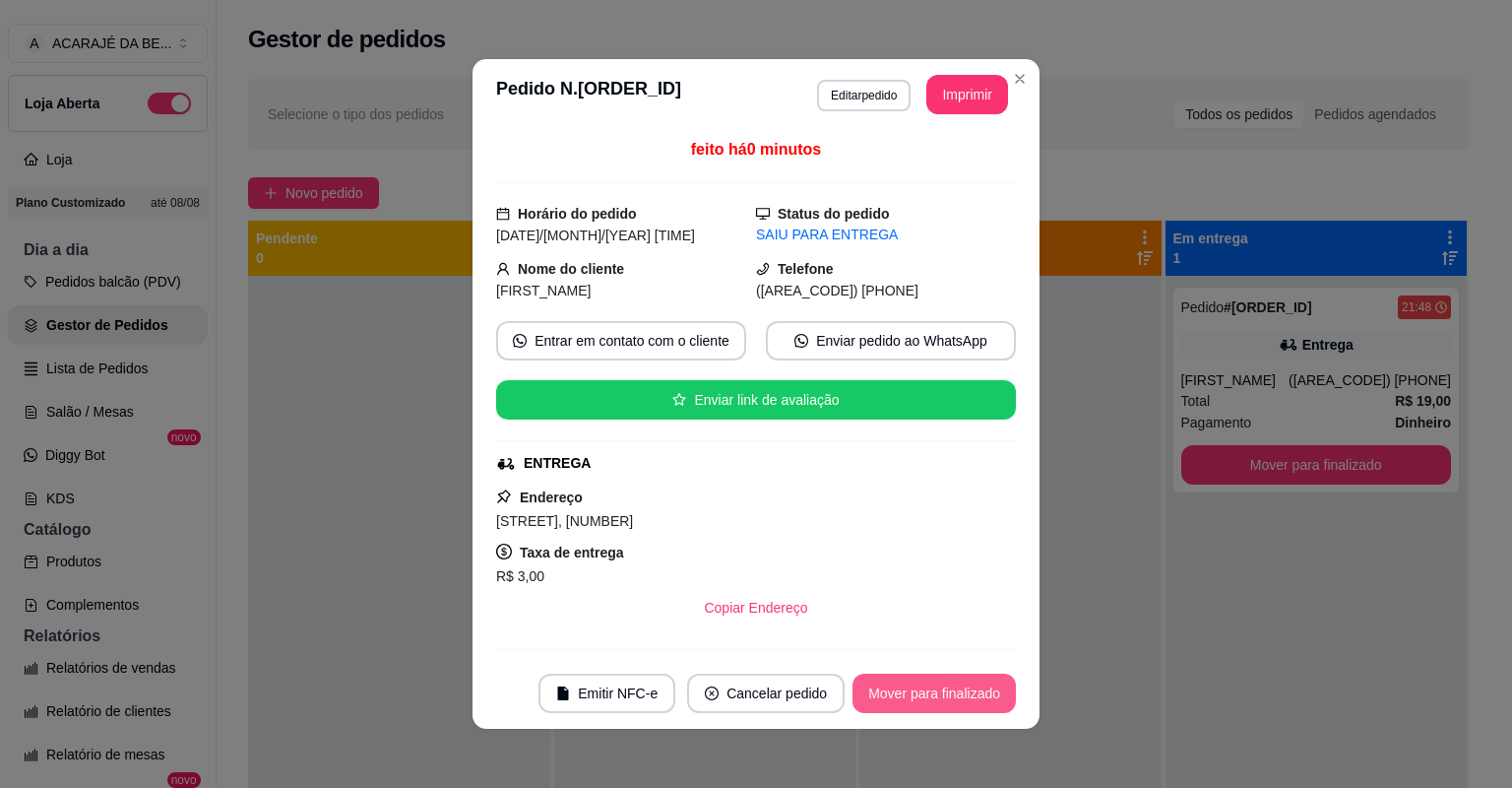 click on "Mover para finalizado" at bounding box center [934, 693] 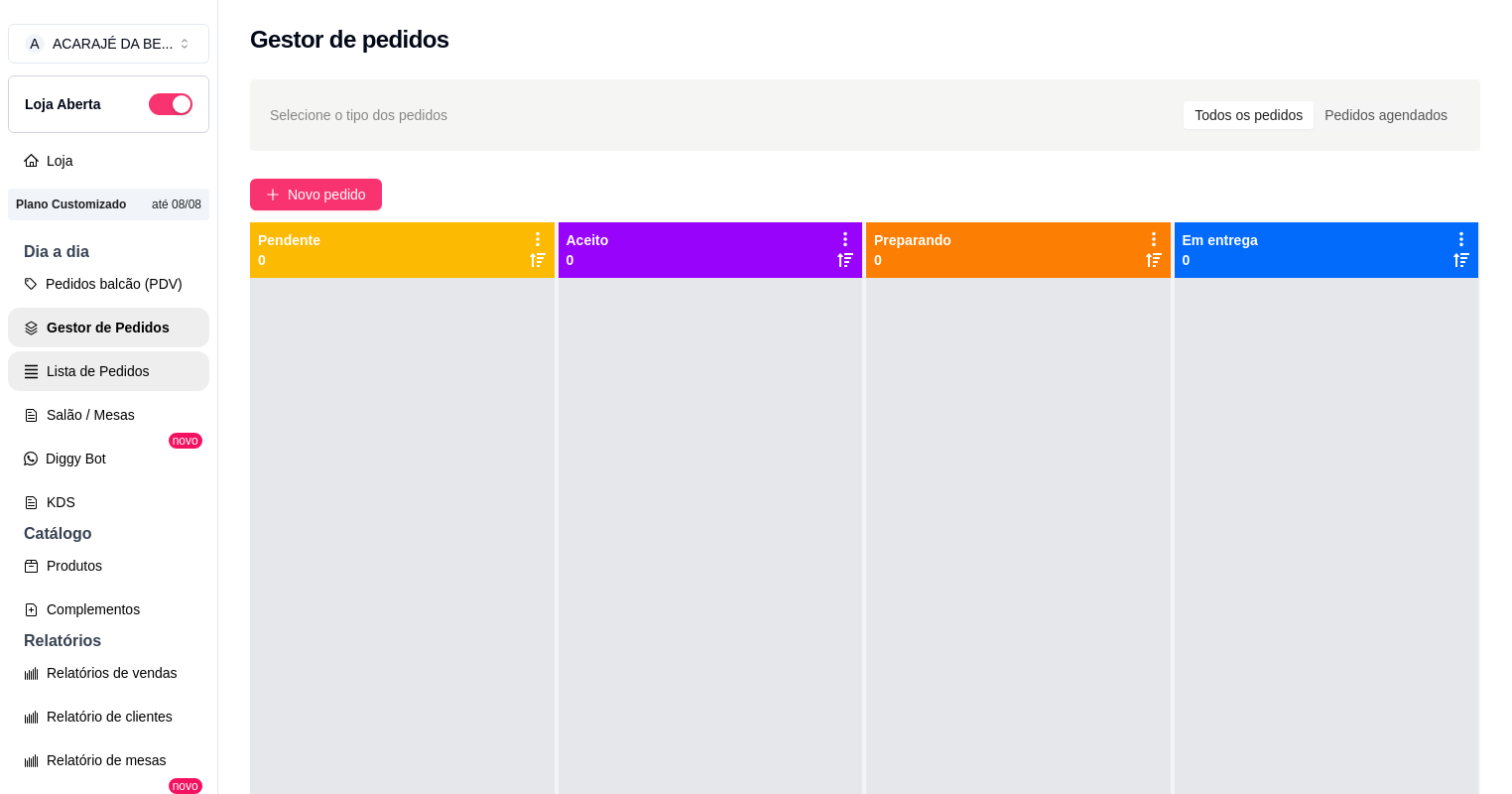 click on "Lista de Pedidos" at bounding box center (108, 371) 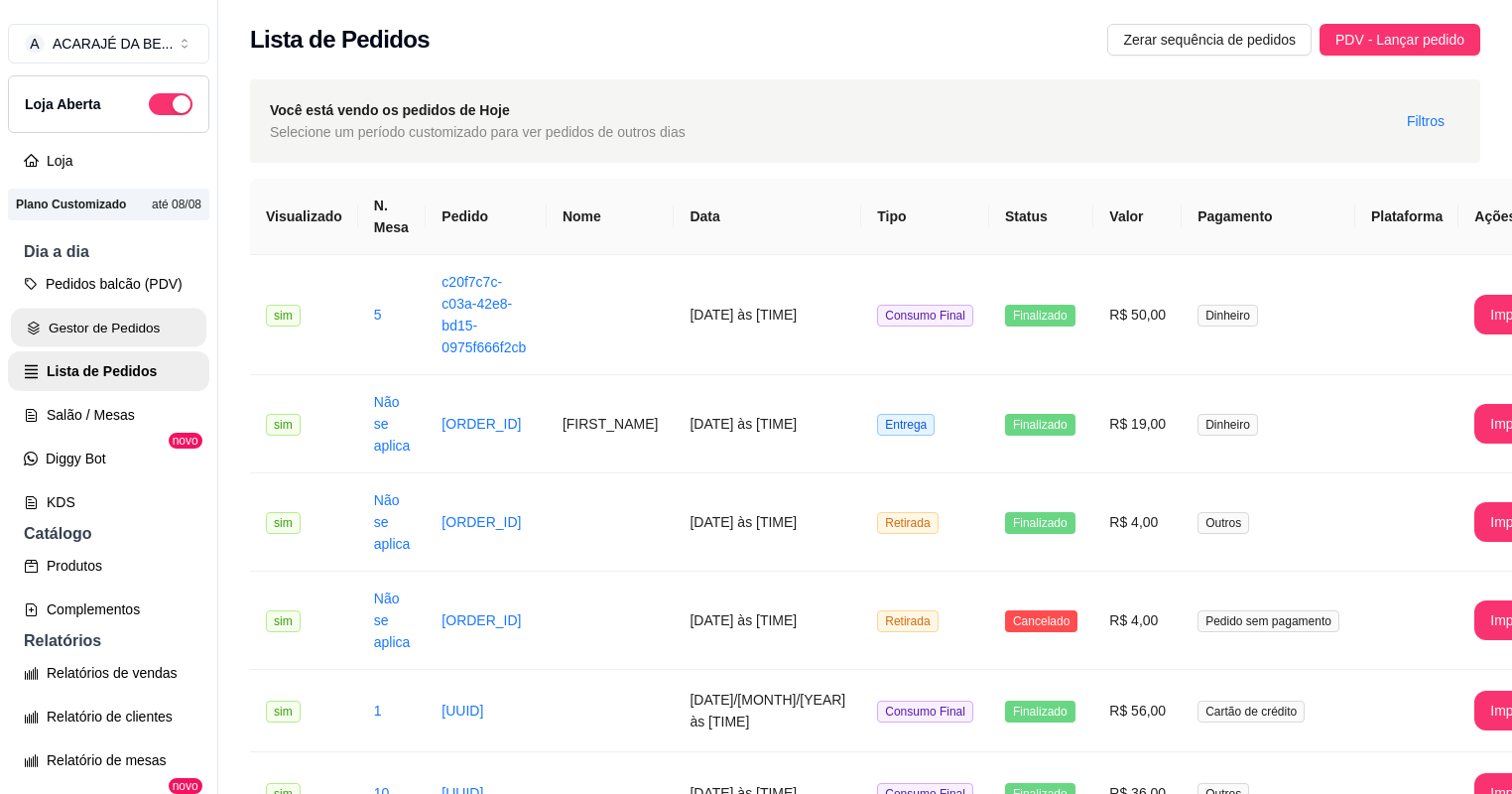 click on "Gestor de Pedidos" at bounding box center [108, 328] 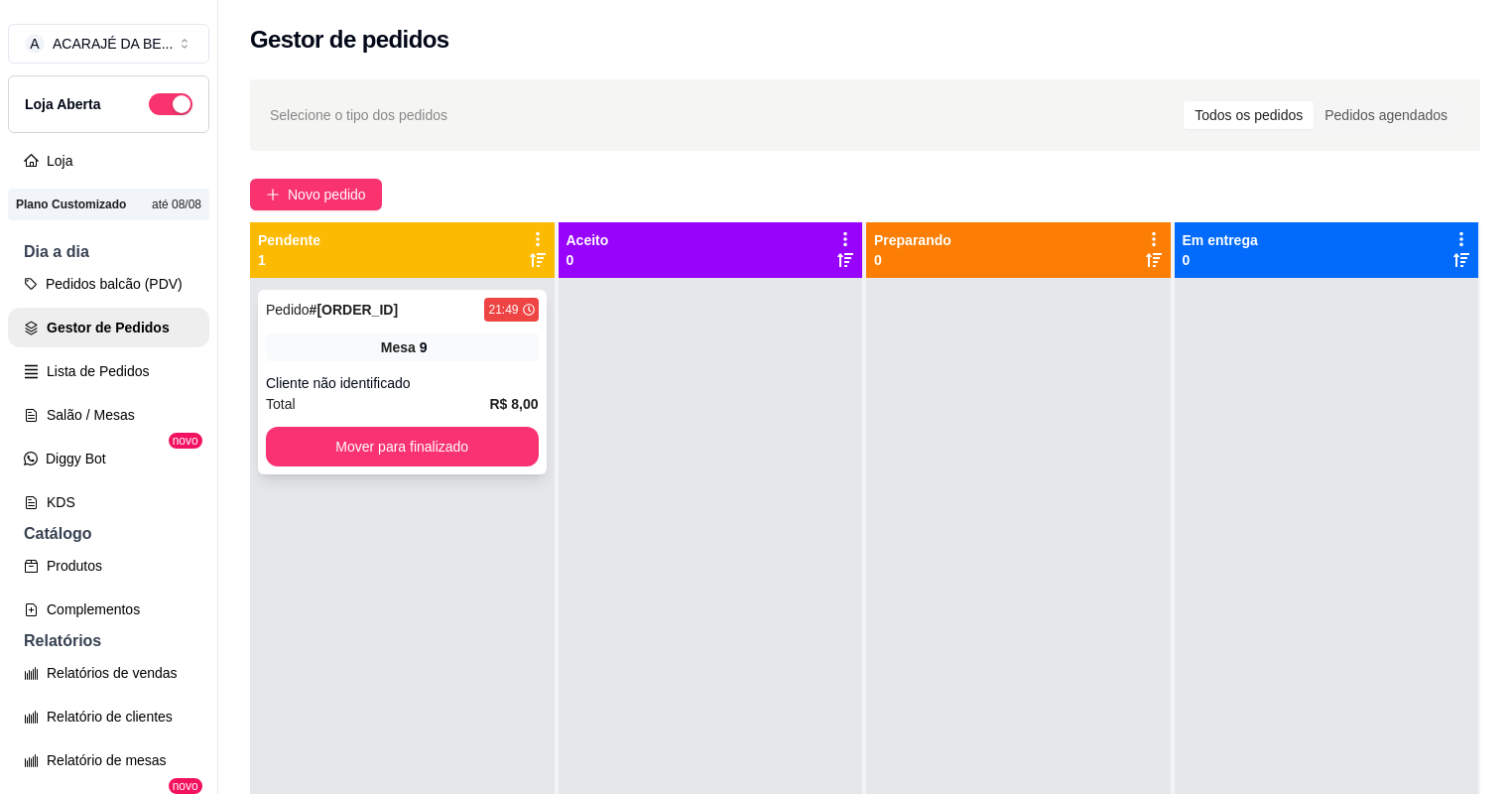 click on "Total R$ 8,00" at bounding box center [402, 404] 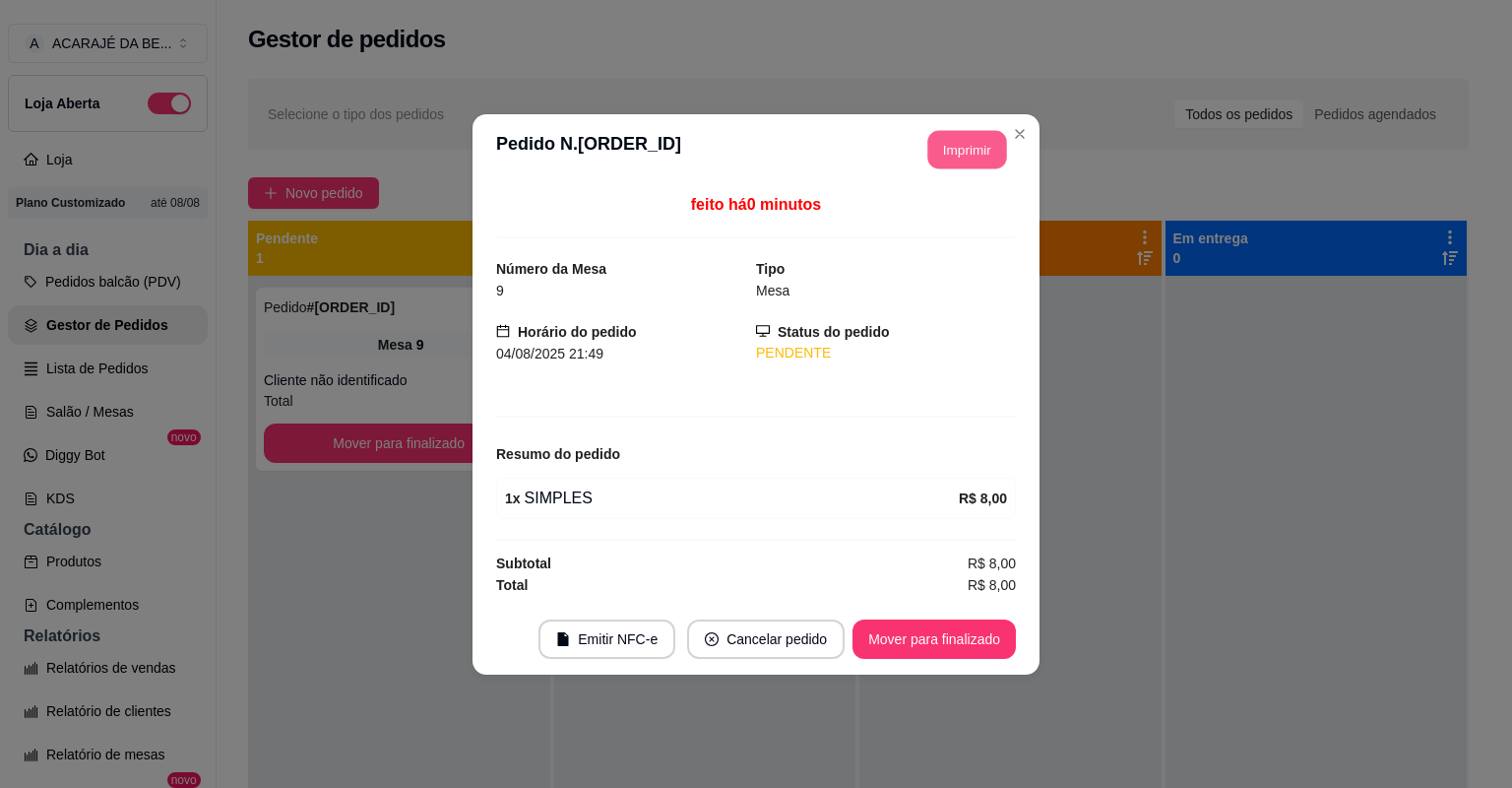 click on "Imprimir" at bounding box center (968, 149) 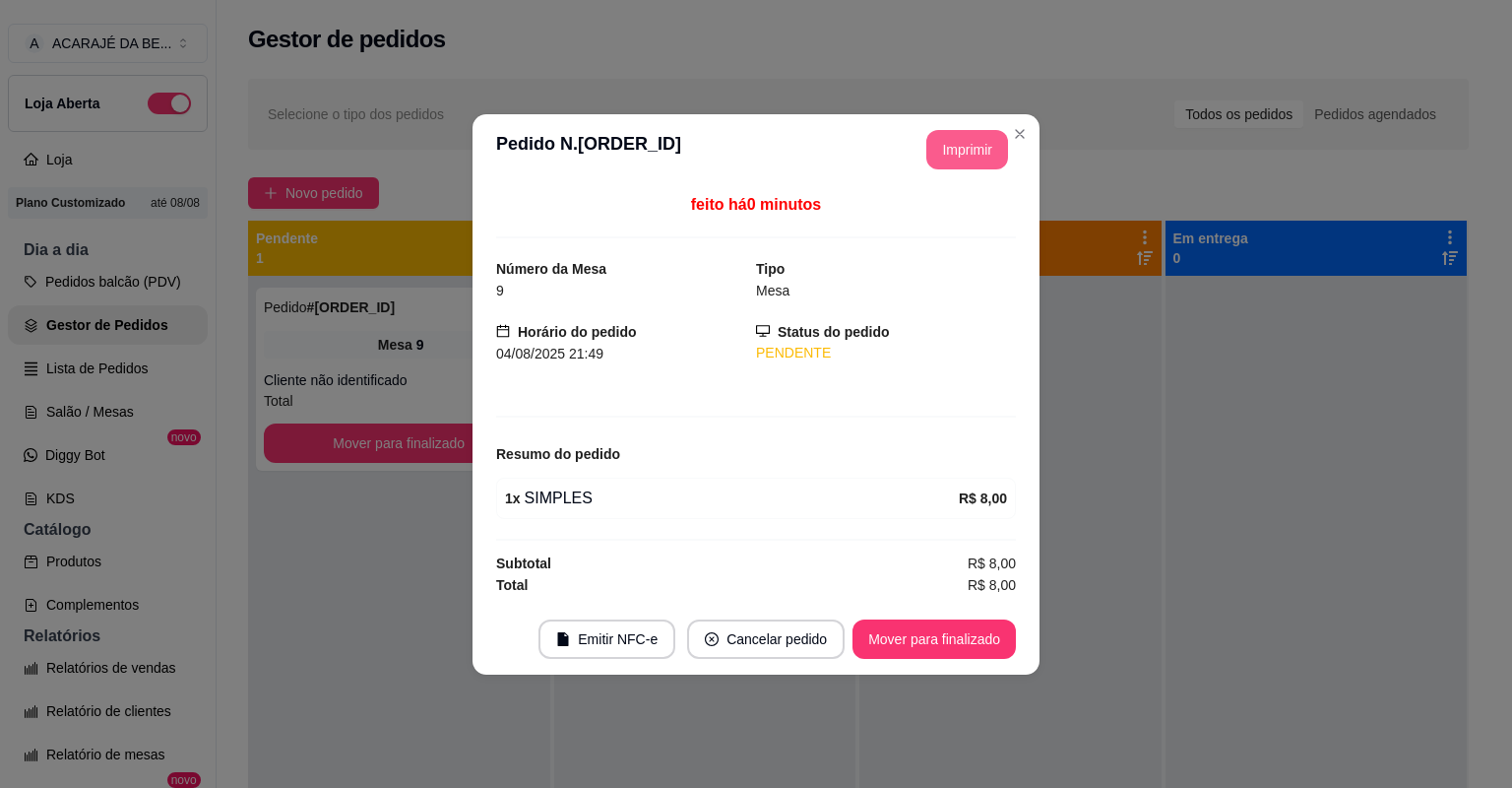 scroll, scrollTop: 0, scrollLeft: 0, axis: both 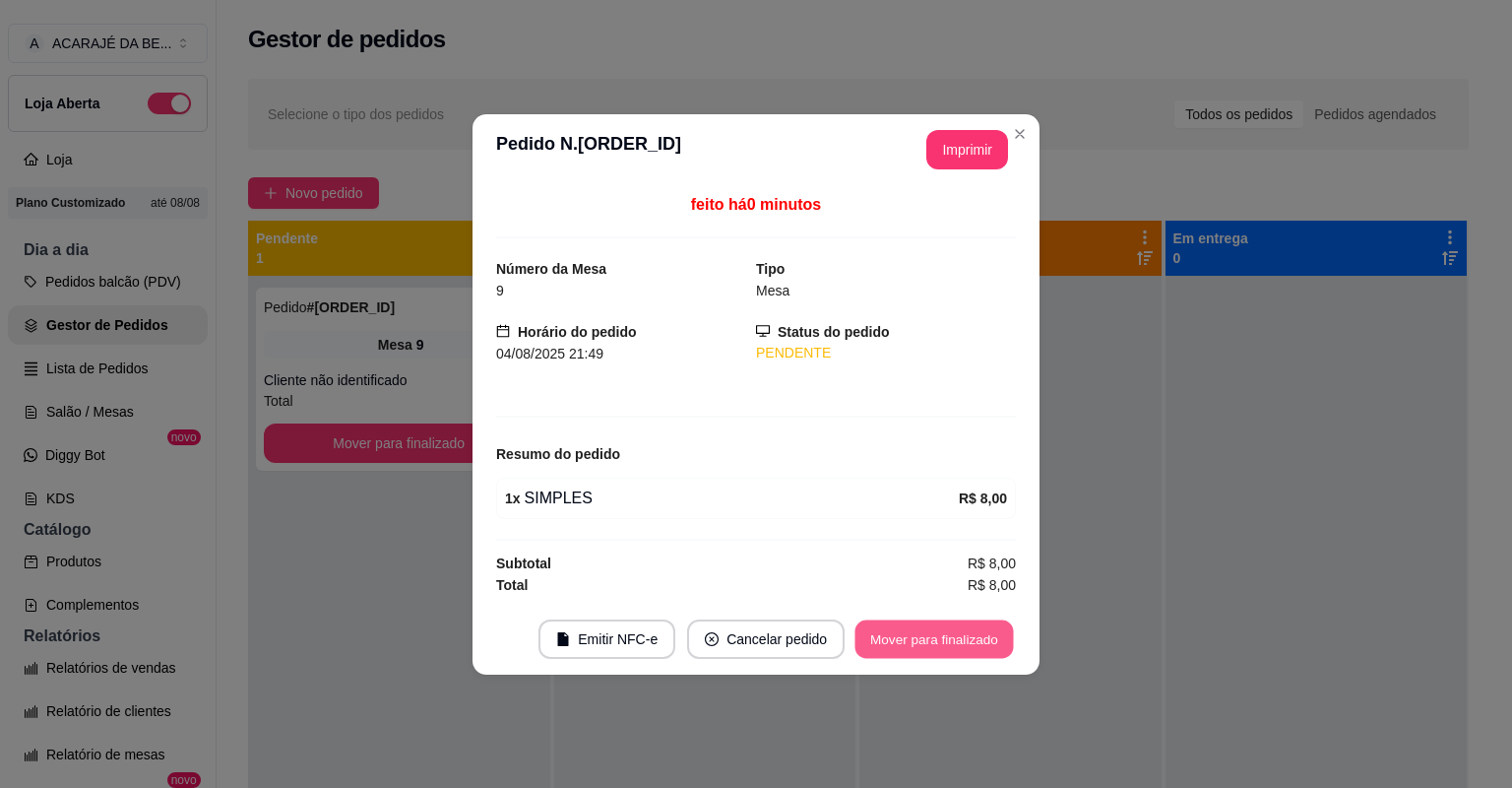 click on "Mover para finalizado" at bounding box center [934, 638] 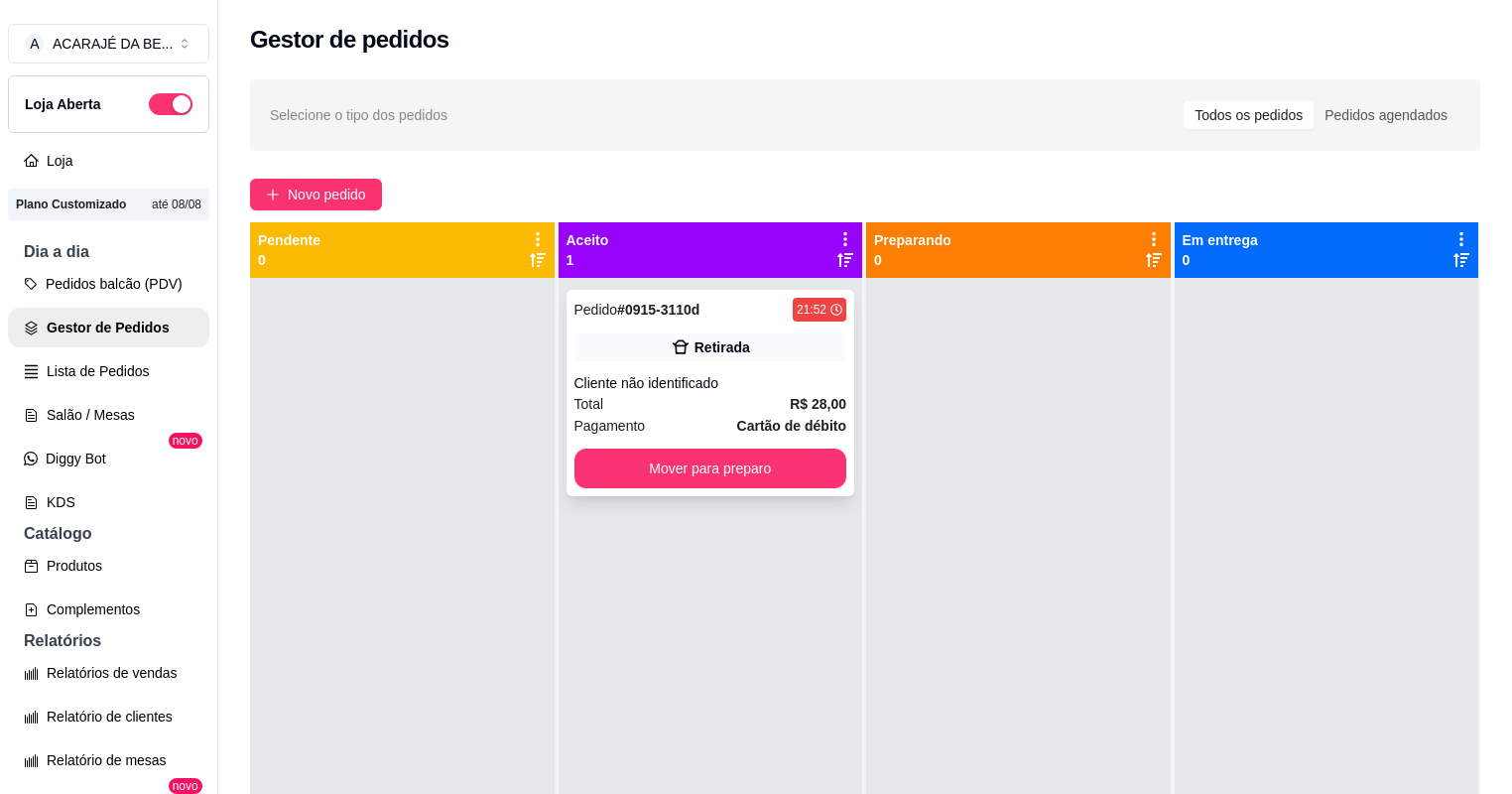 click on "R$ 28,00" at bounding box center [818, 404] 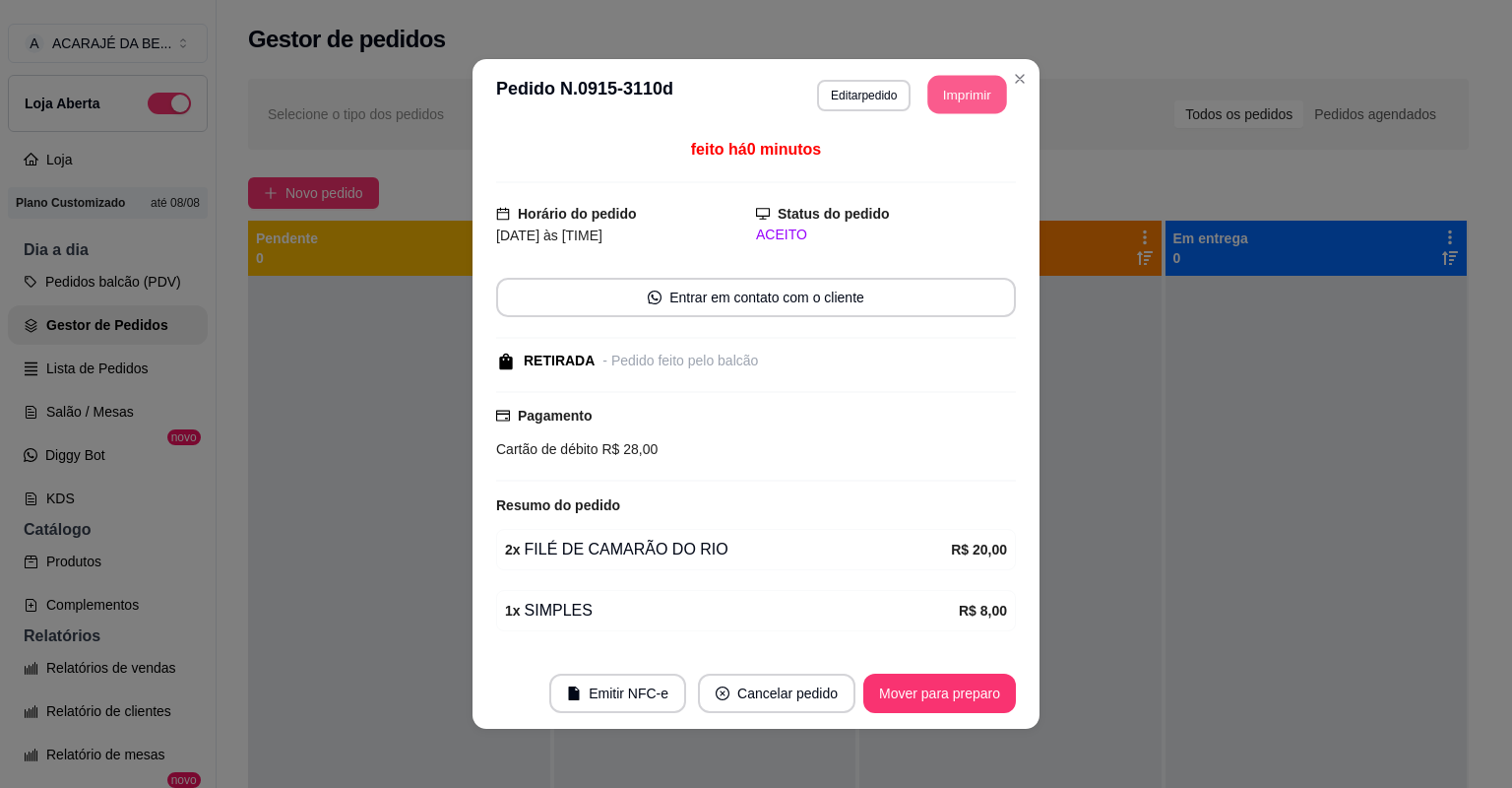 click on "Imprimir" at bounding box center (968, 95) 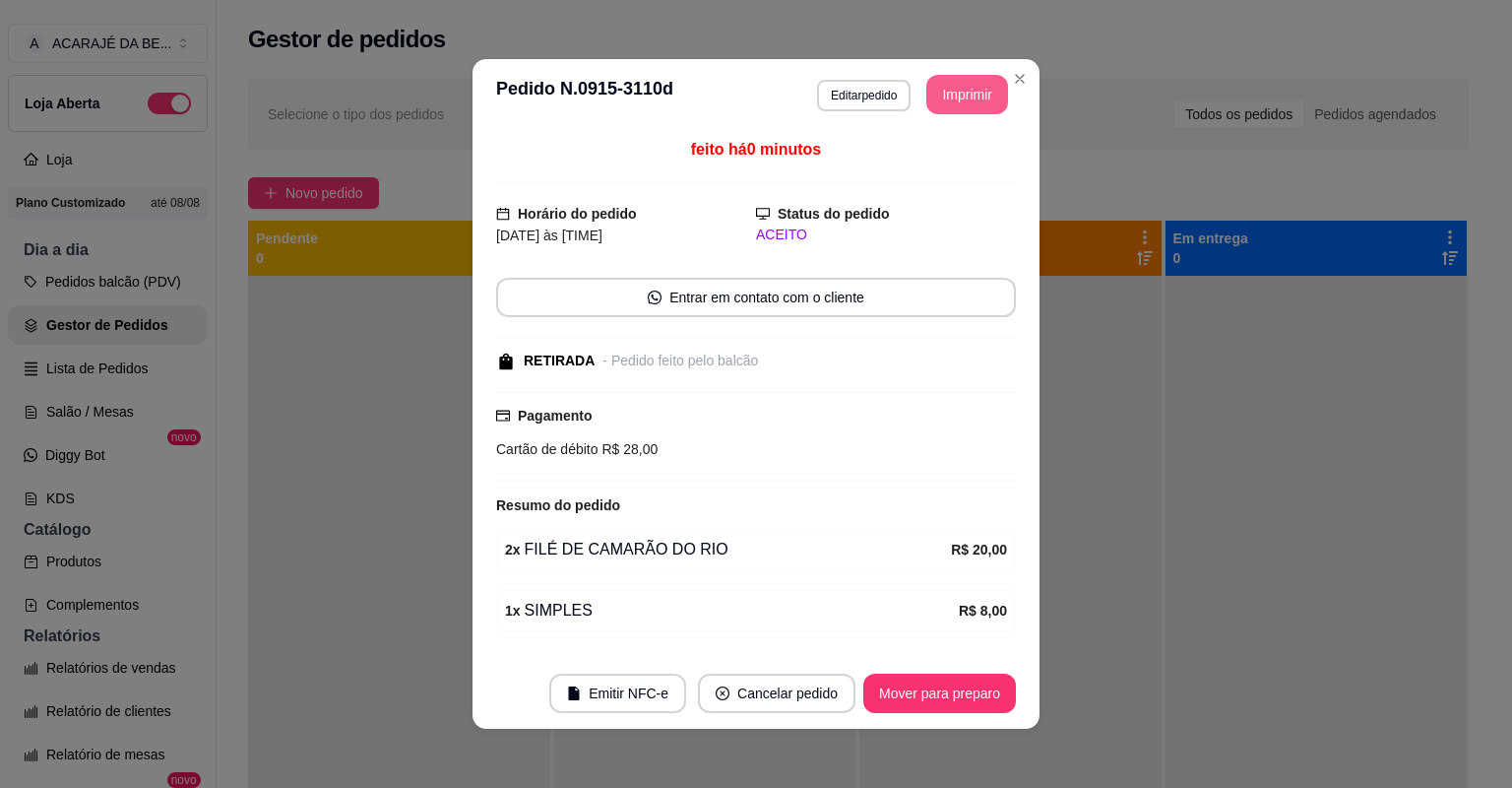 scroll, scrollTop: 0, scrollLeft: 0, axis: both 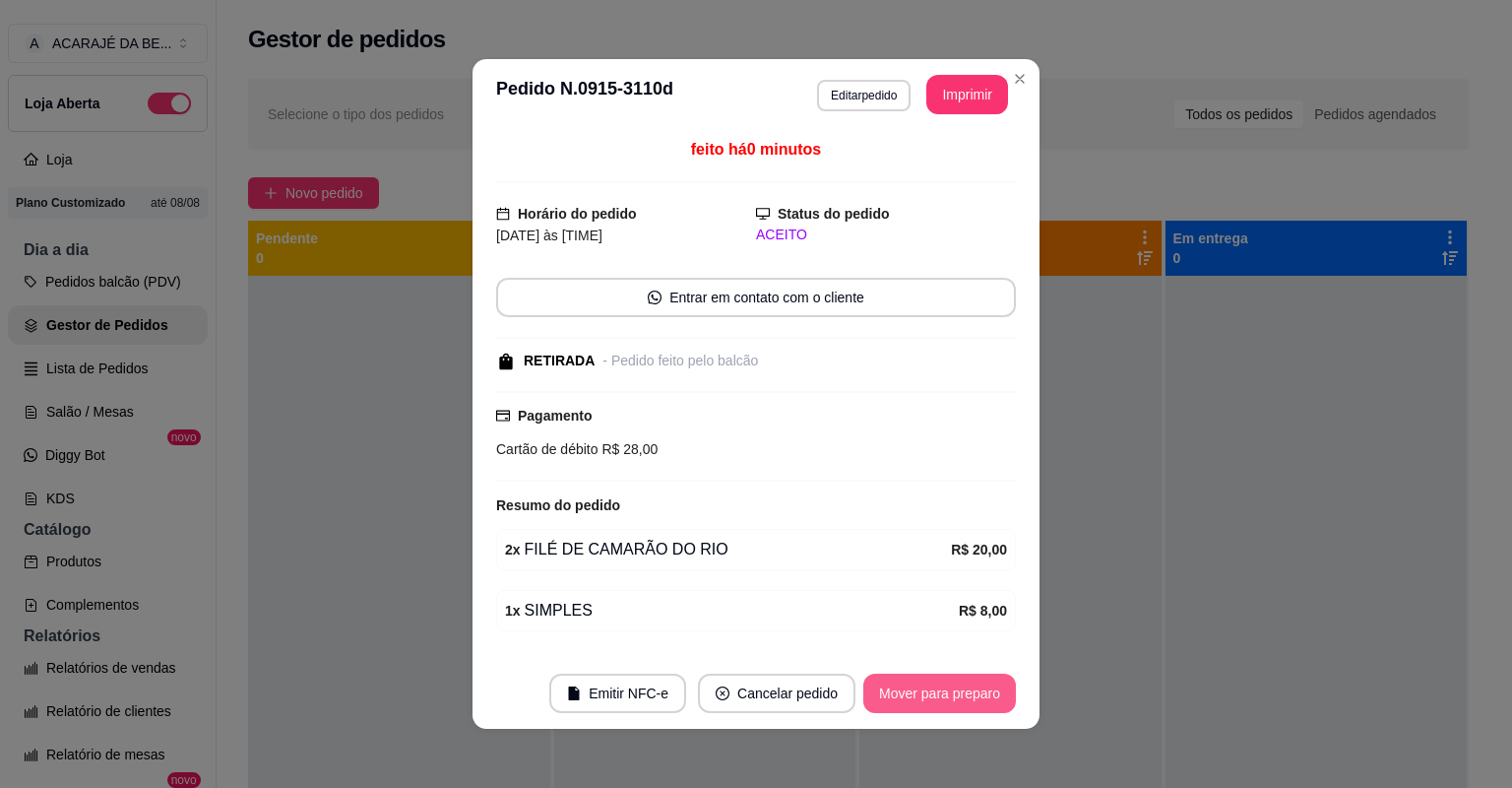 click on "Mover para preparo" at bounding box center [939, 693] 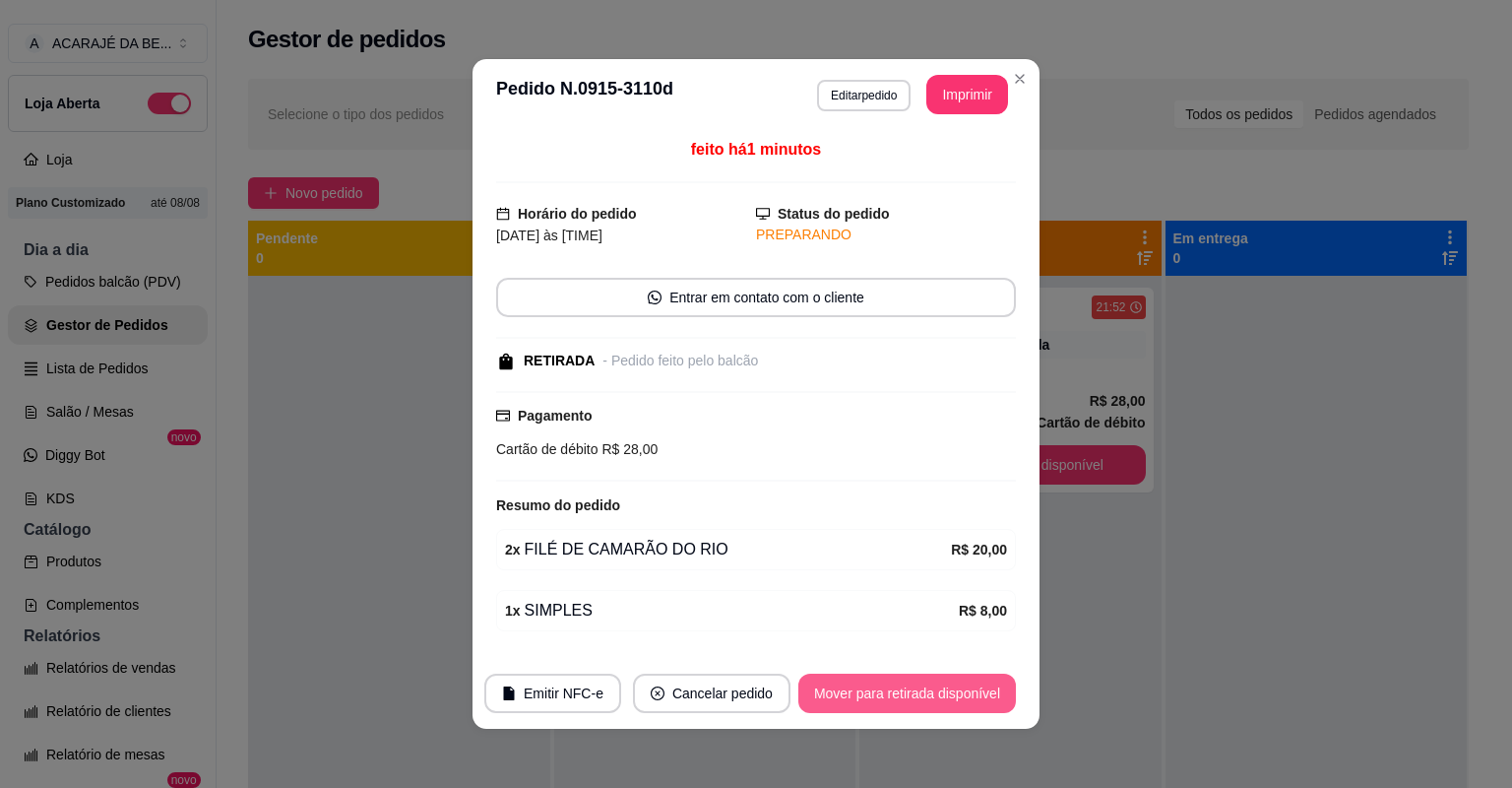 click on "Mover para retirada disponível" at bounding box center (907, 693) 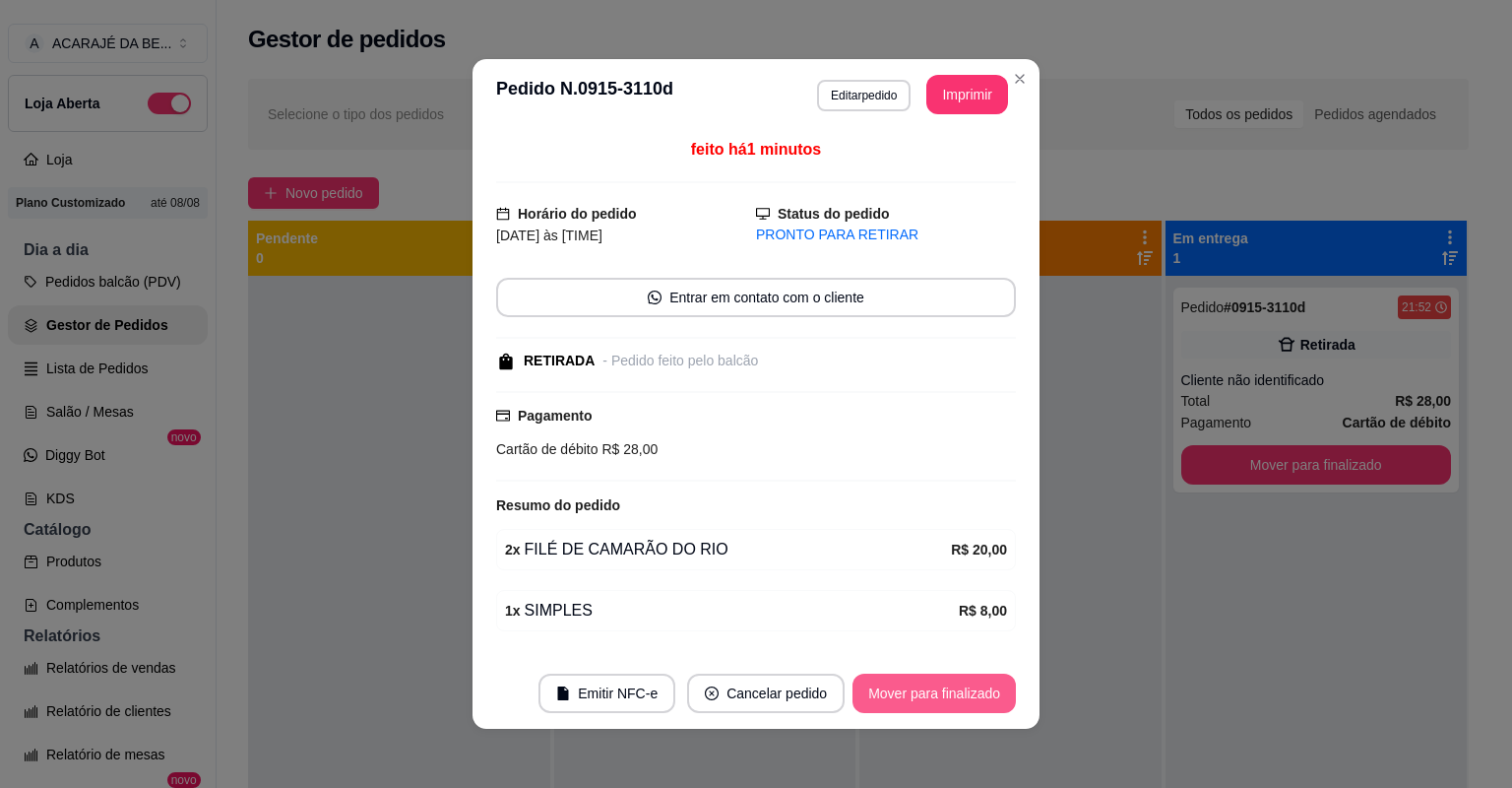 click on "Mover para finalizado" at bounding box center [934, 693] 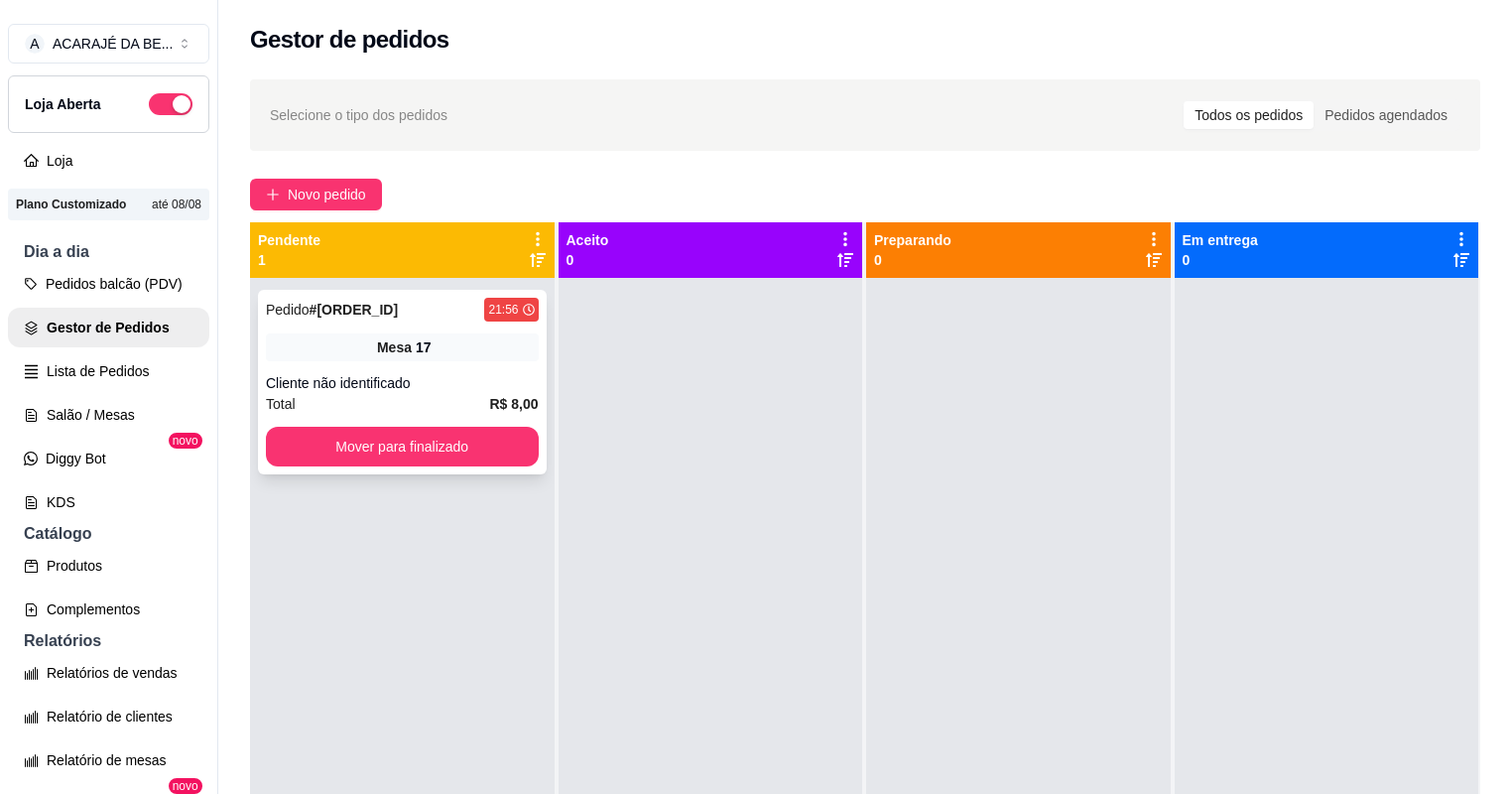 click on "Cliente não identificado" at bounding box center (402, 383) 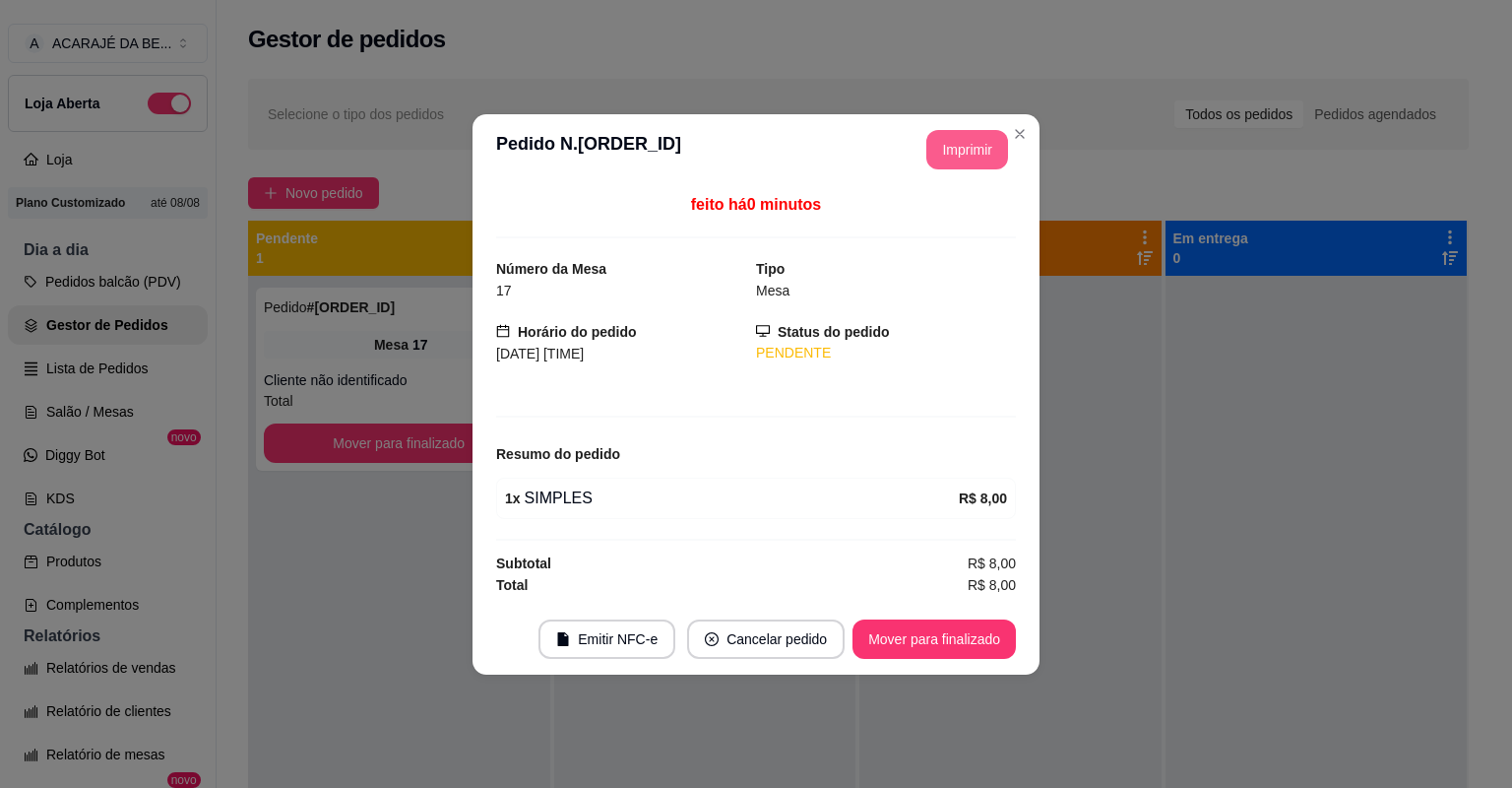 click on "Imprimir" at bounding box center [967, 150] 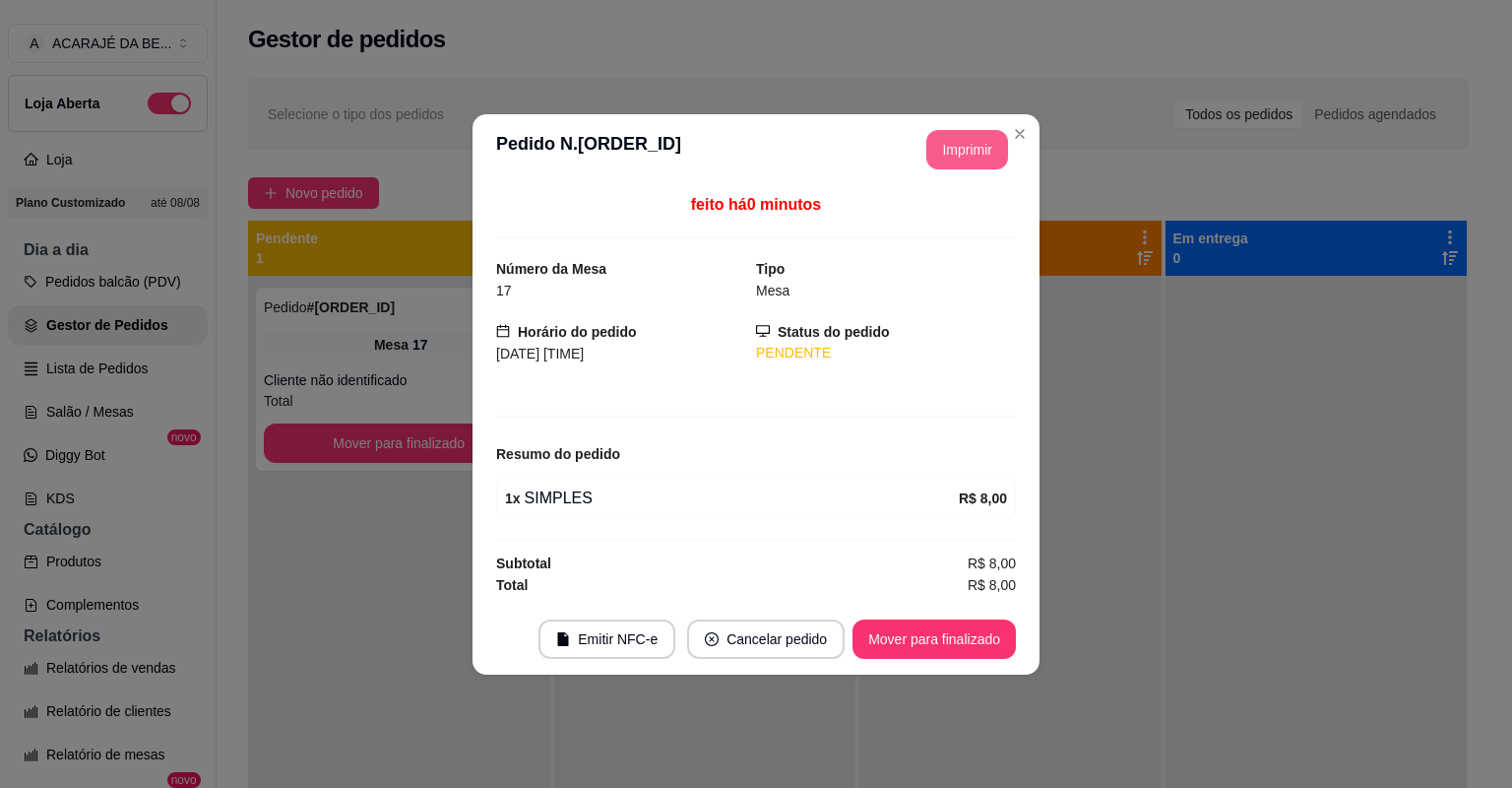 scroll, scrollTop: 0, scrollLeft: 0, axis: both 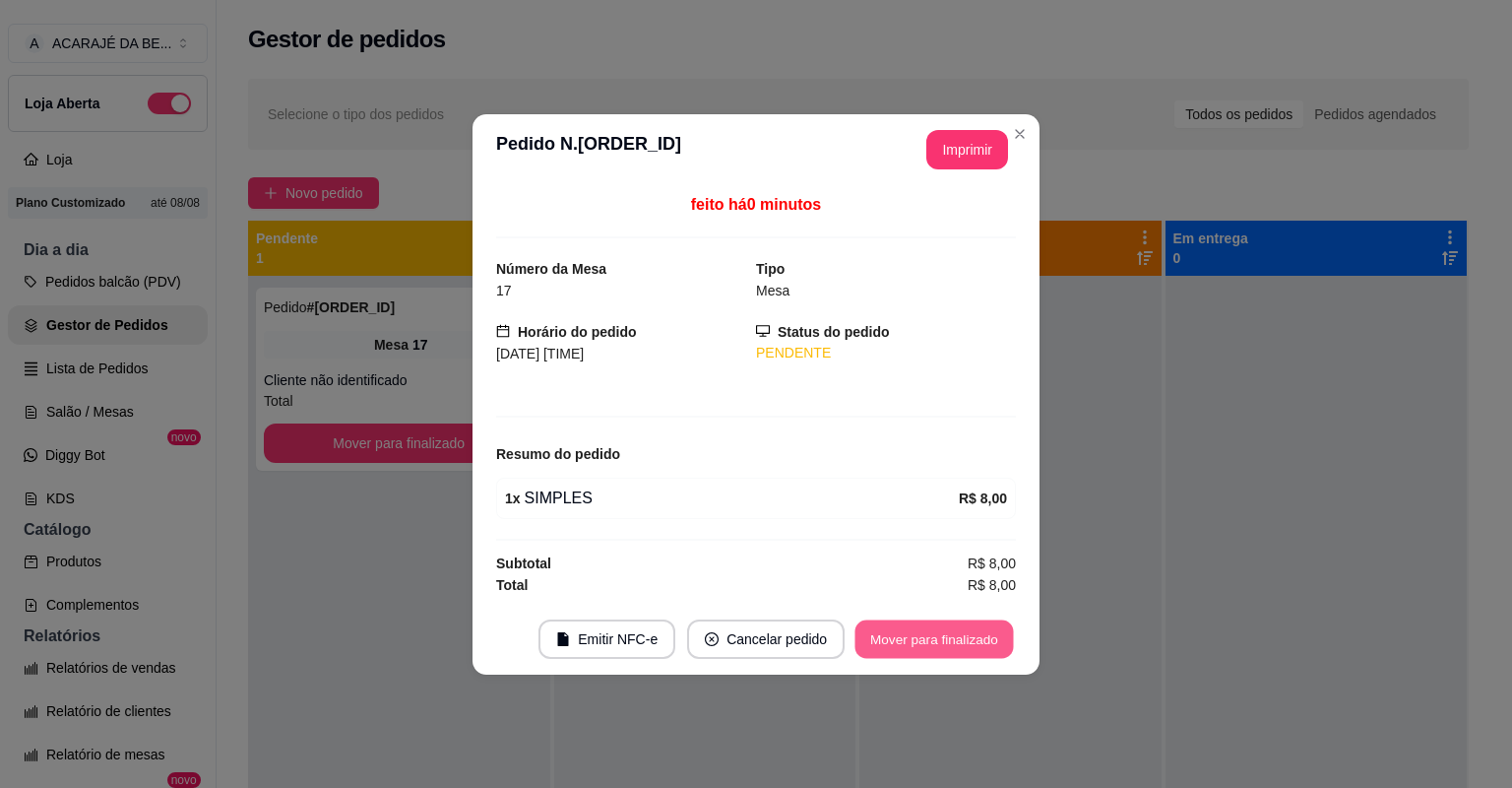click on "Mover para finalizado" at bounding box center (934, 638) 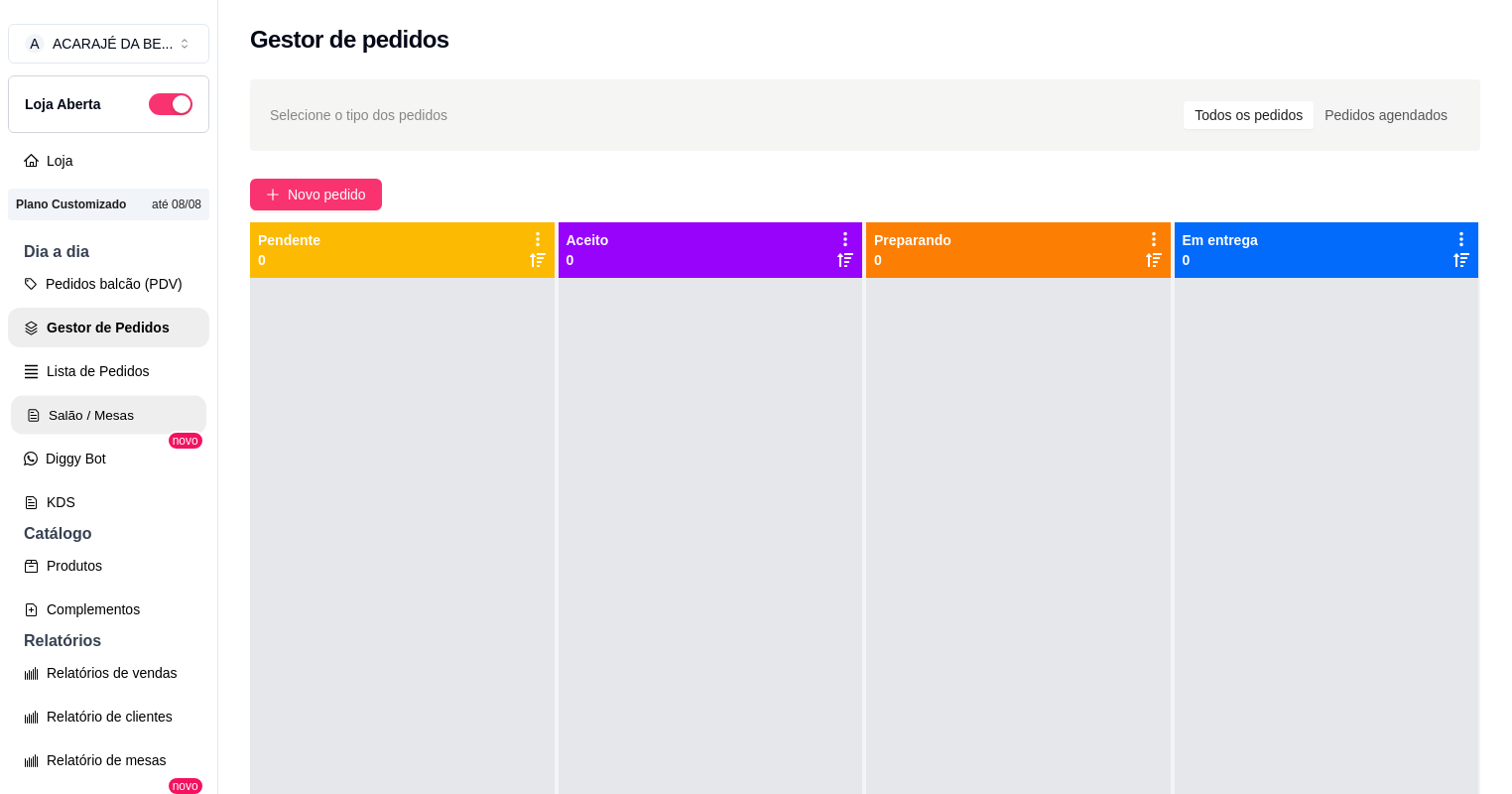 click on "Salão / Mesas" at bounding box center (108, 415) 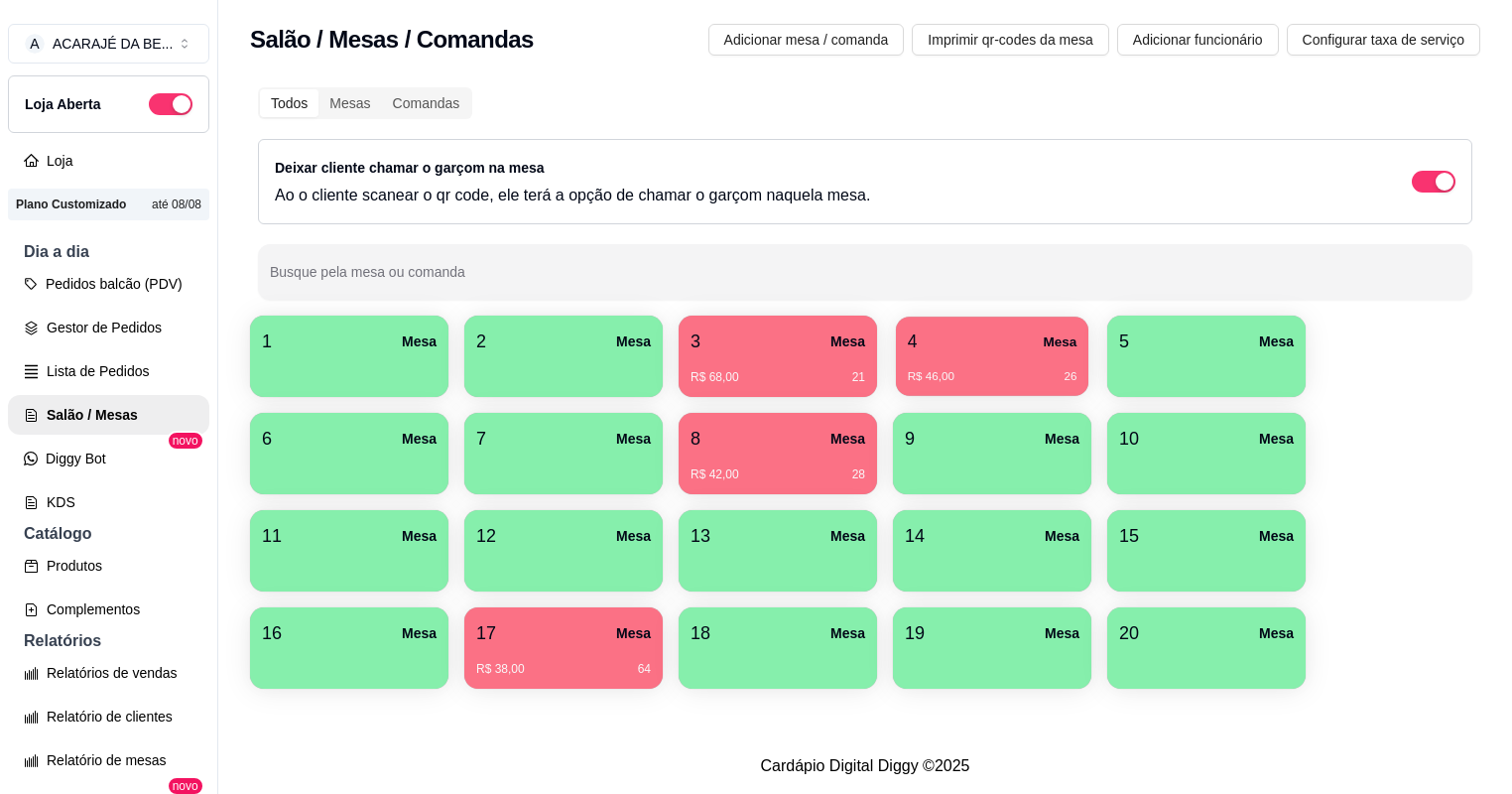 click on "R$ 46,00 26" at bounding box center (992, 369) 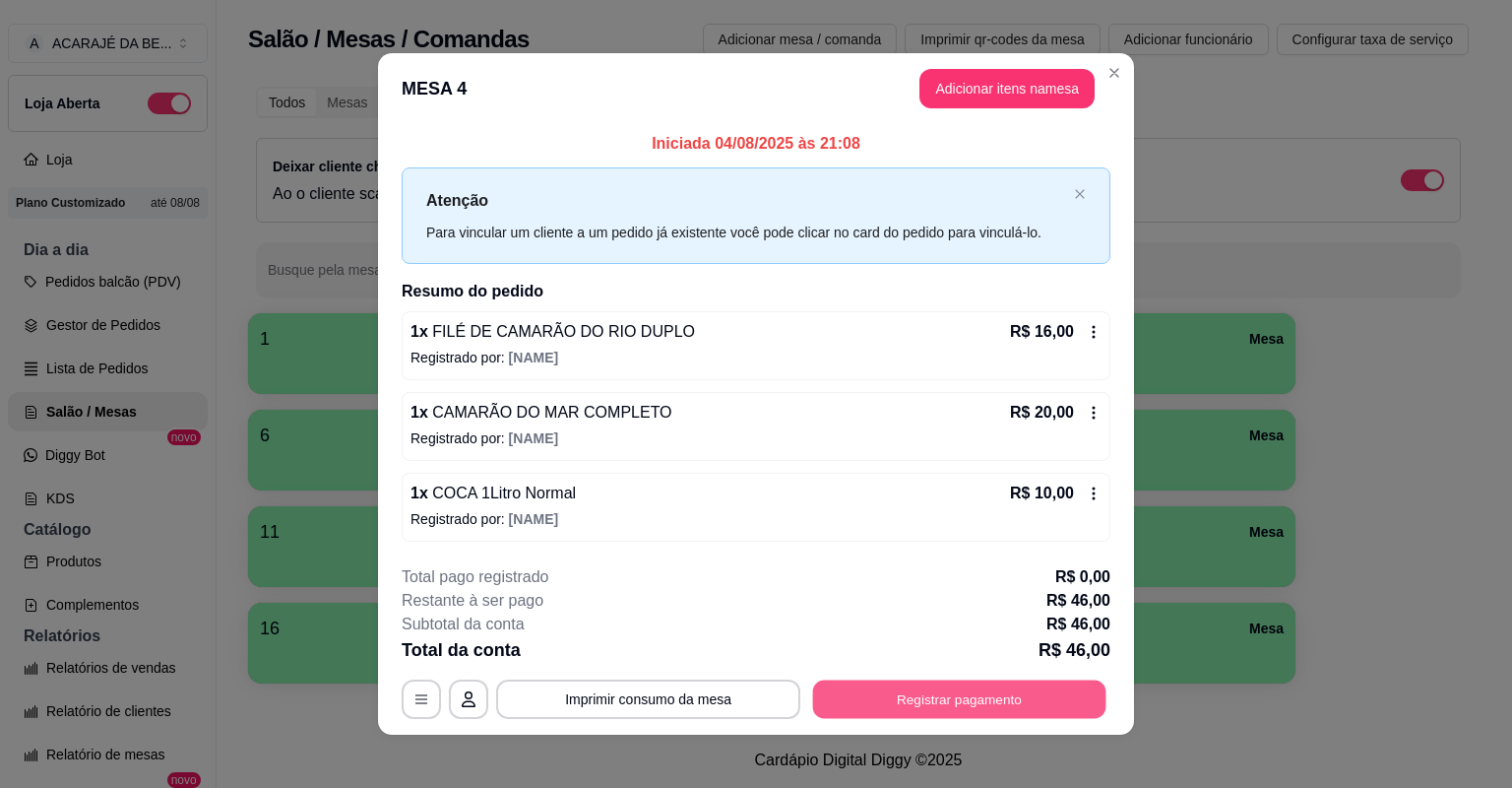 click on "Registrar pagamento" at bounding box center [960, 698] 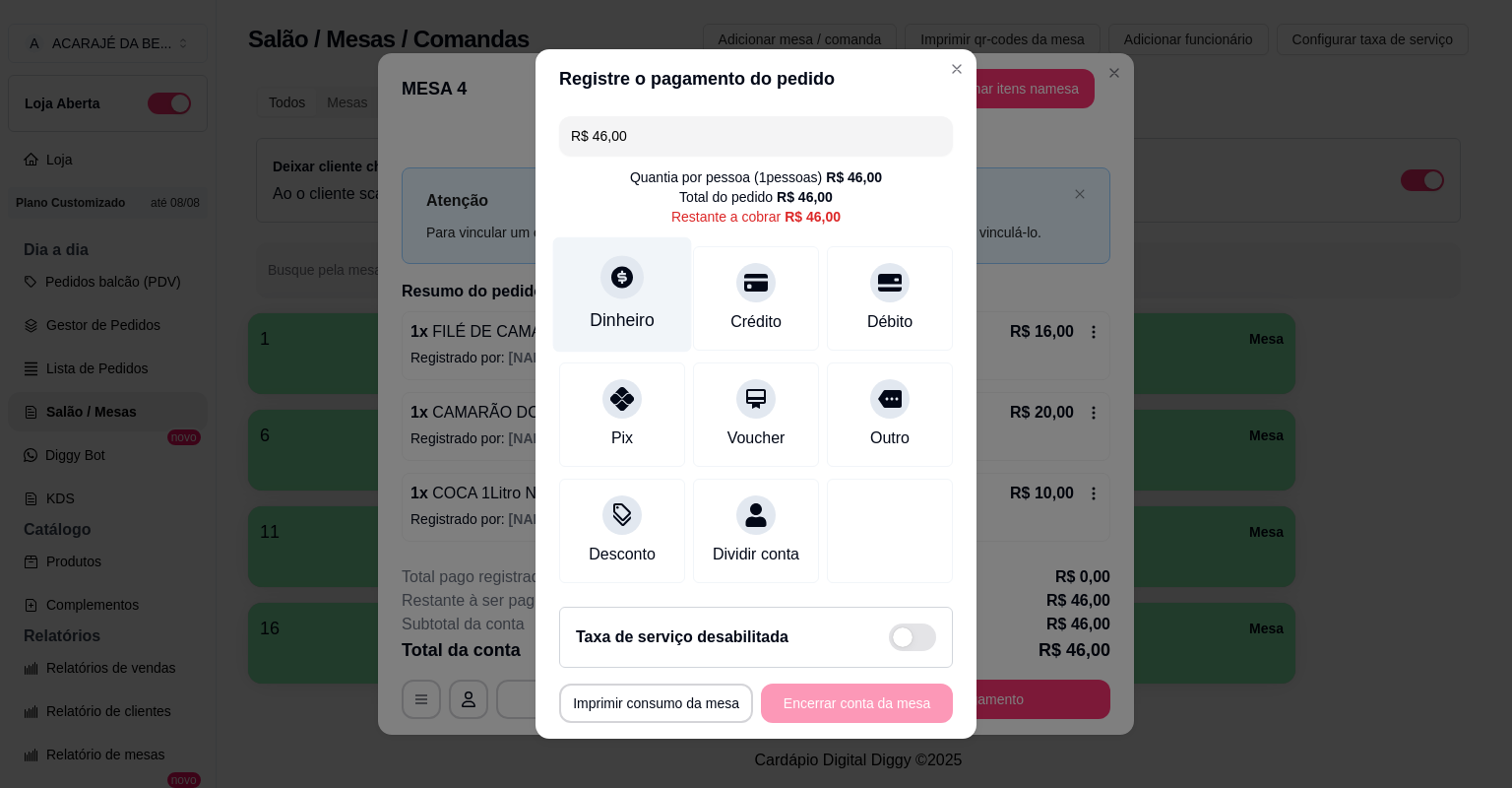 click on "Dinheiro" at bounding box center [622, 295] 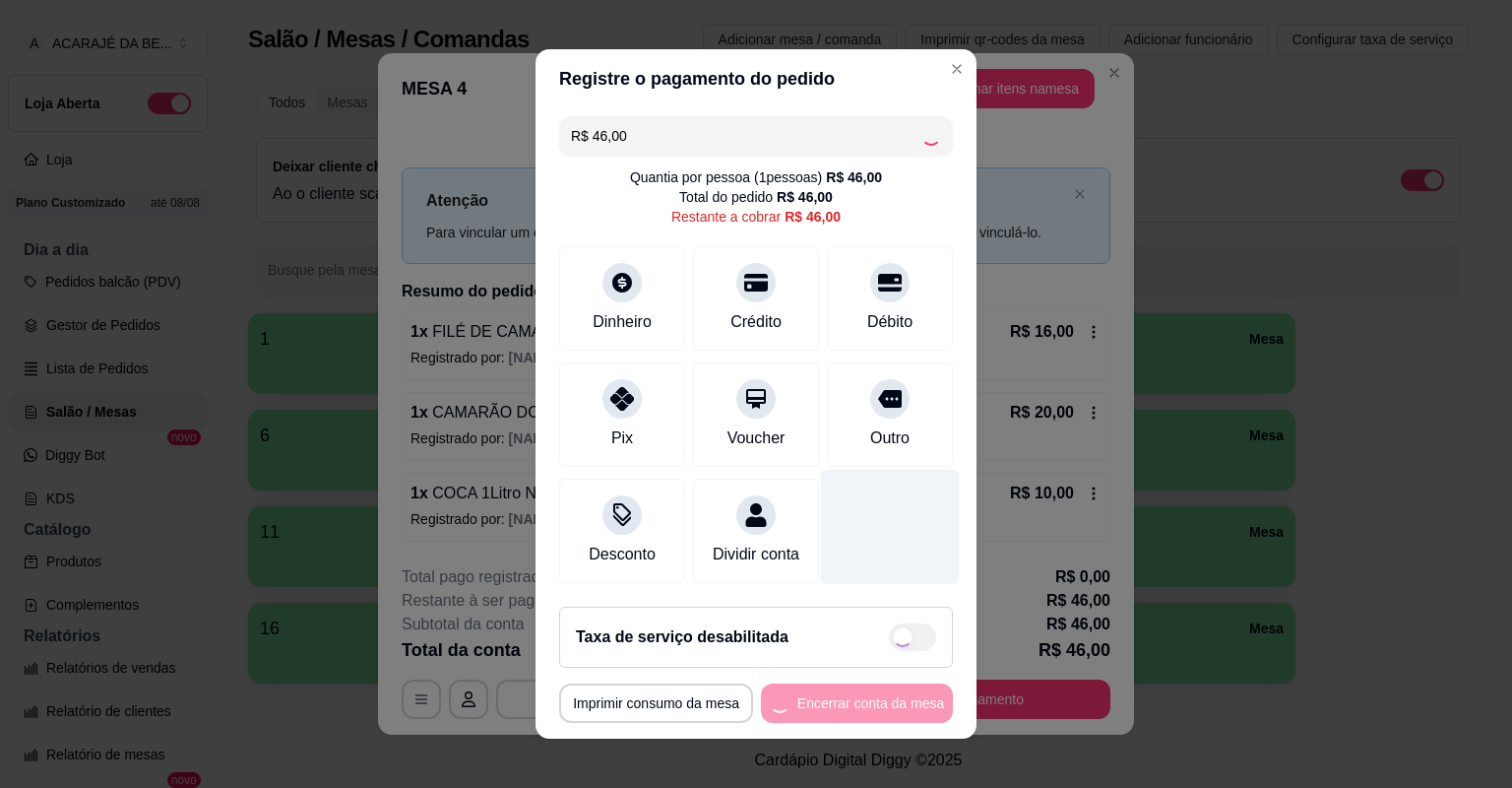 type on "R$ 0,00" 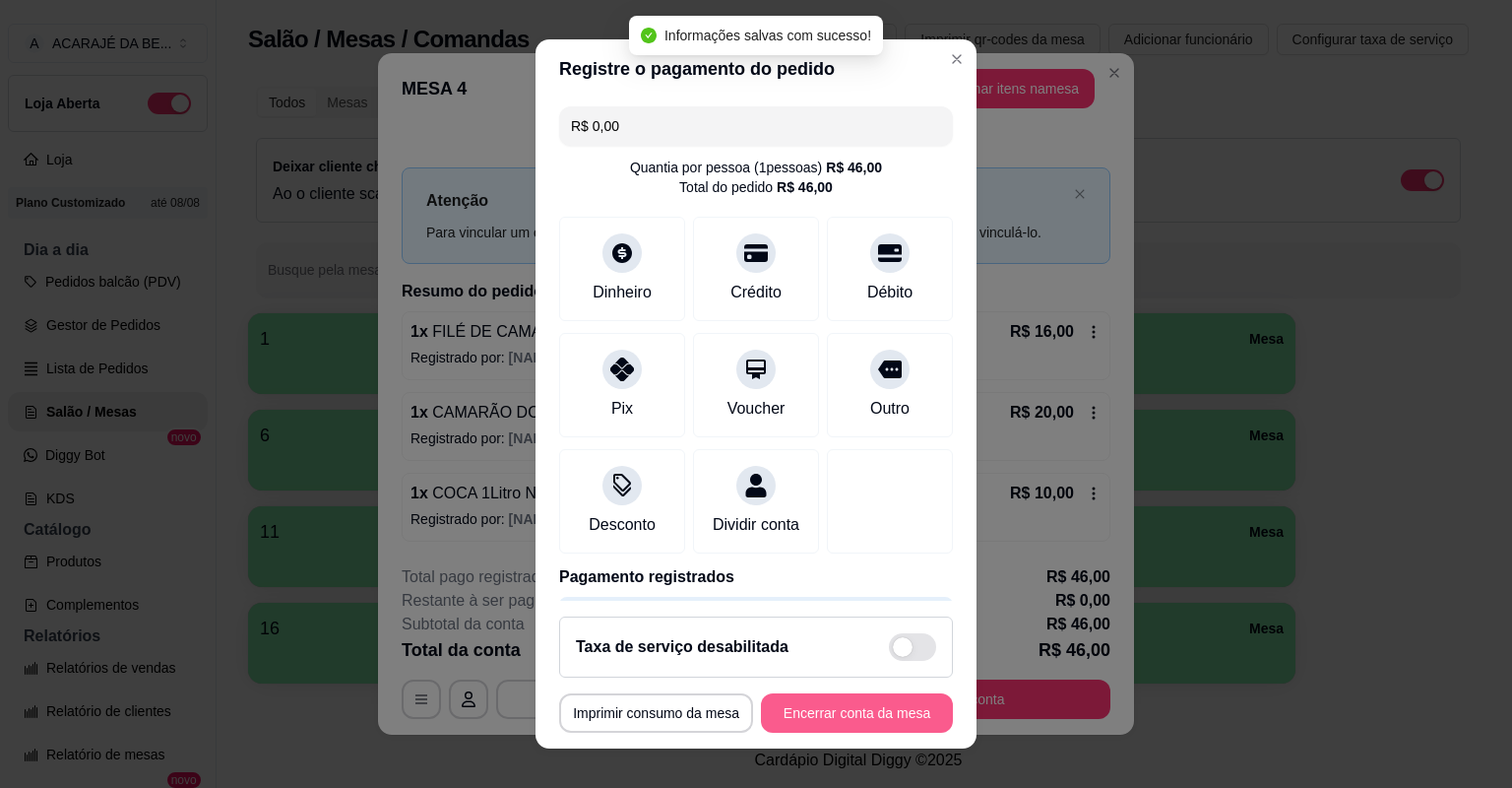 click on "Encerrar conta da mesa" at bounding box center (856, 713) 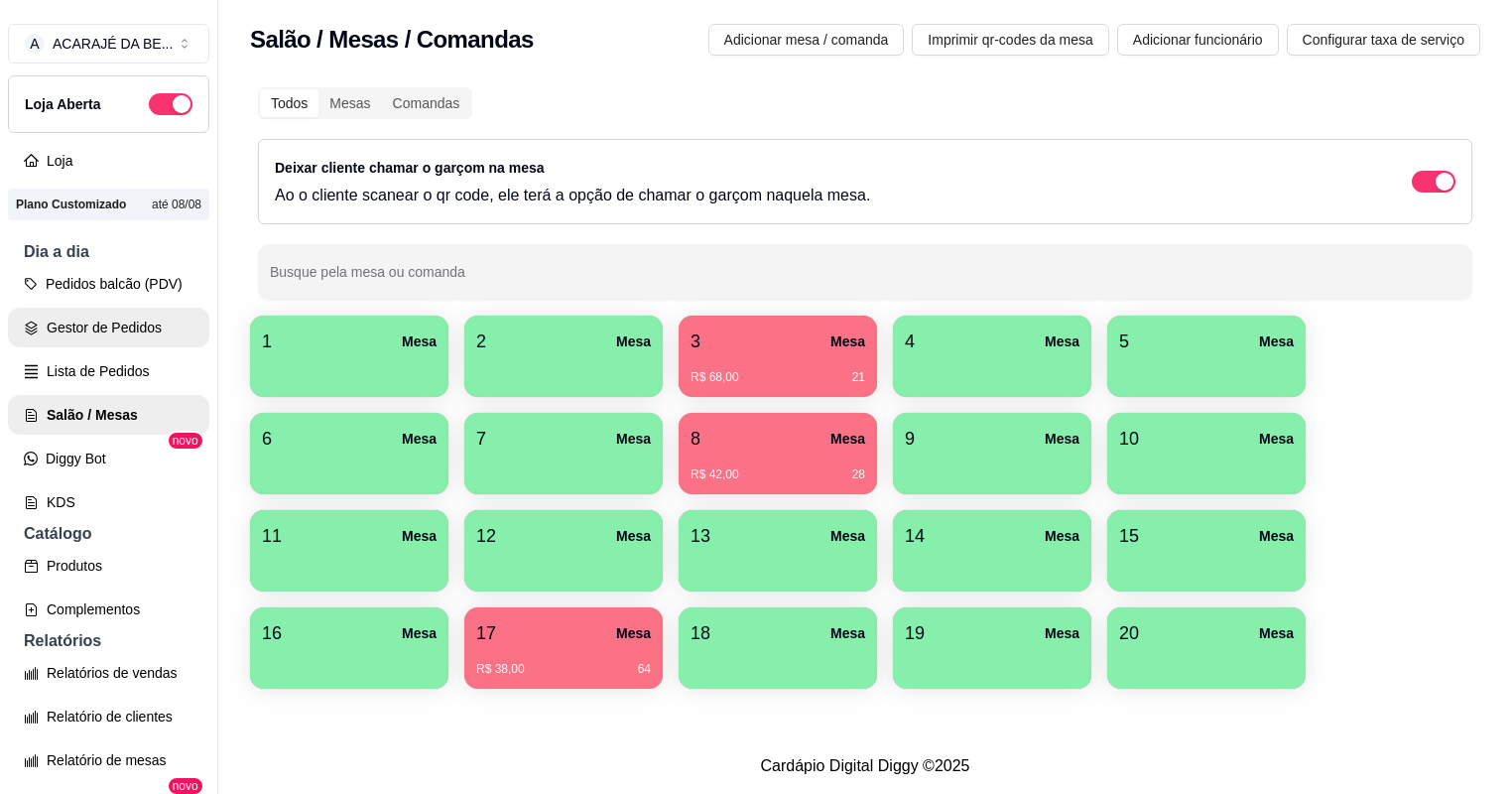 click on "Gestor de Pedidos" at bounding box center [108, 328] 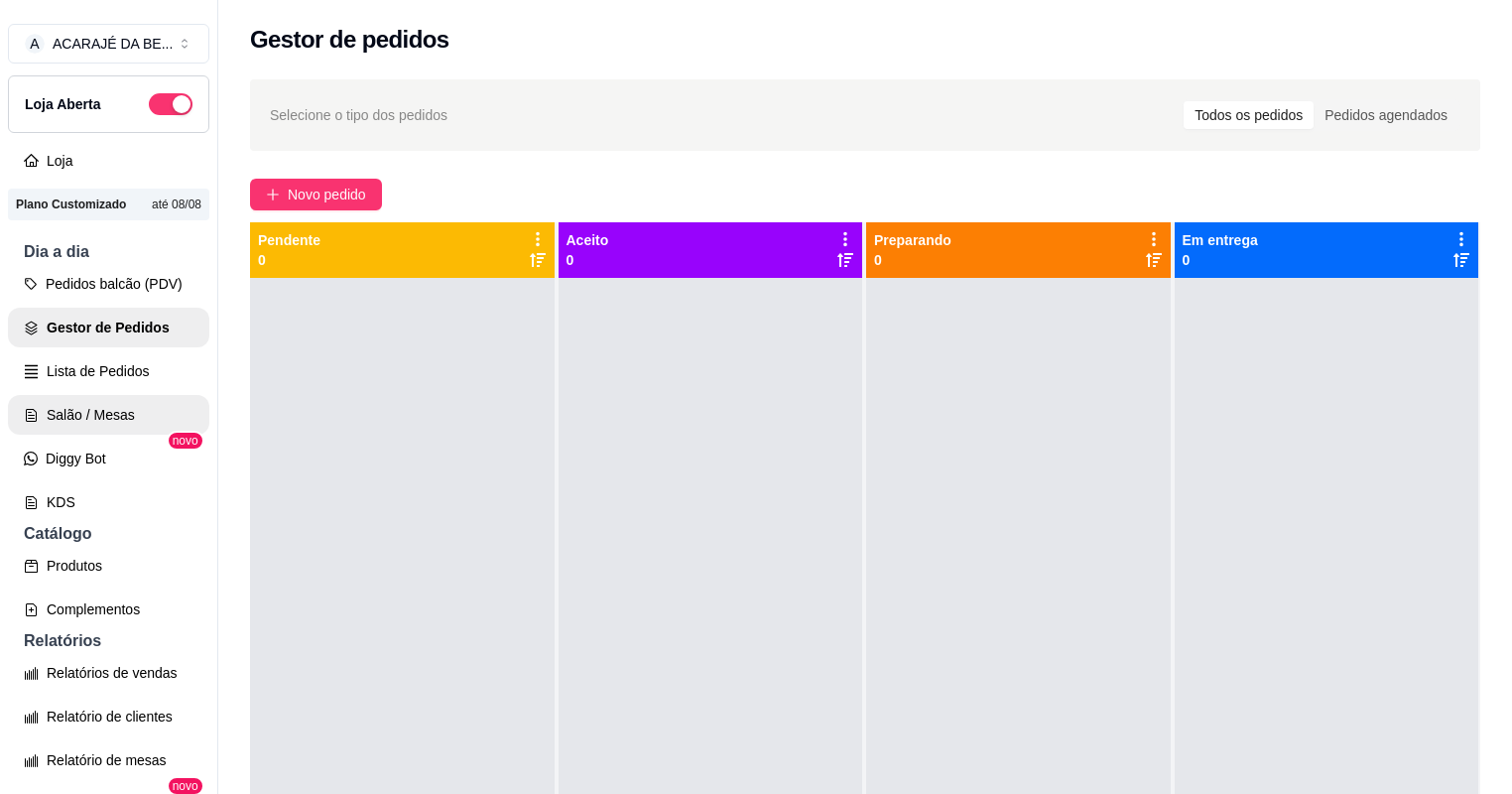 click on "Salão / Mesas" at bounding box center [108, 415] 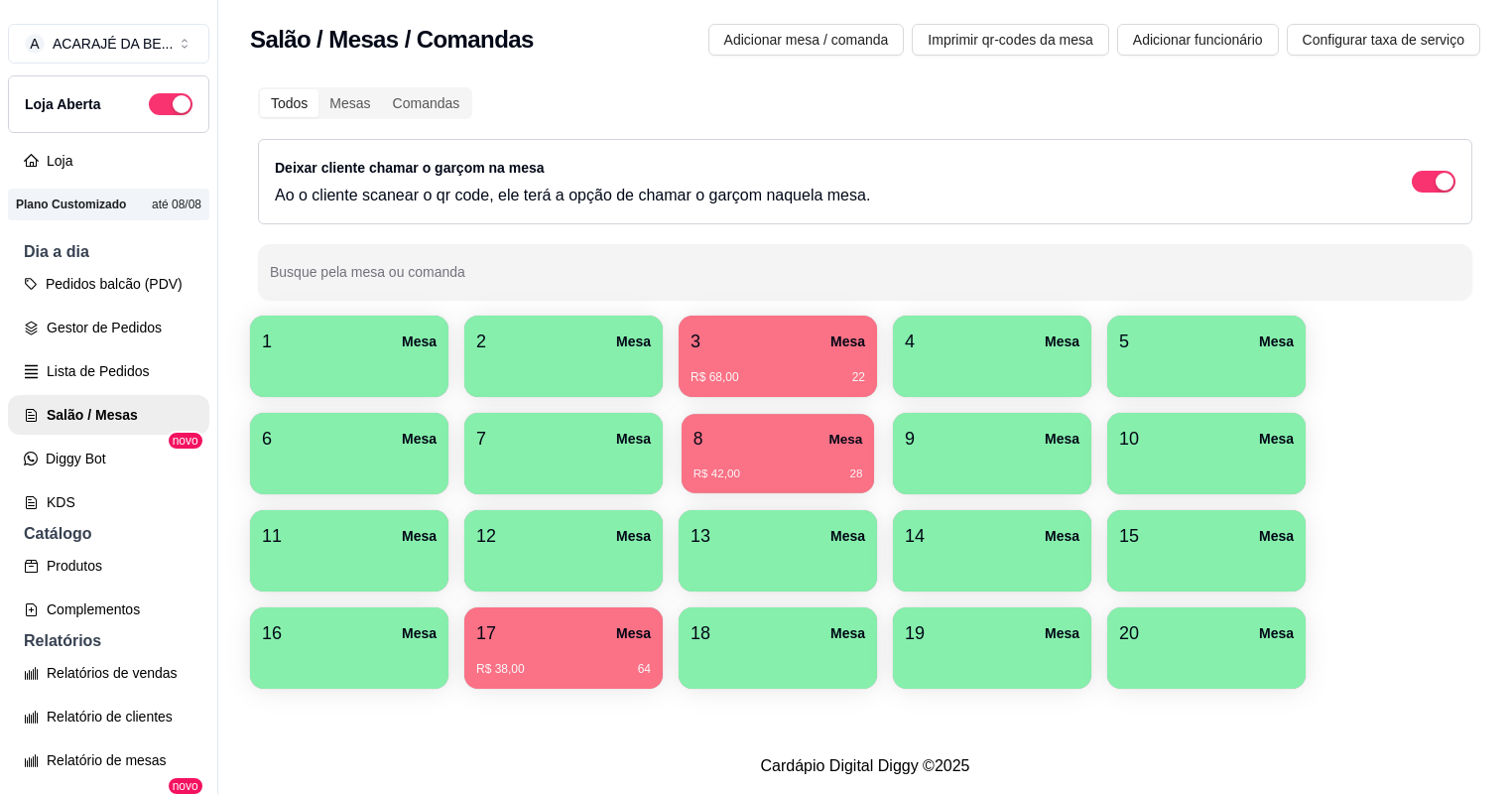 click on "8 Mesa" at bounding box center (778, 439) 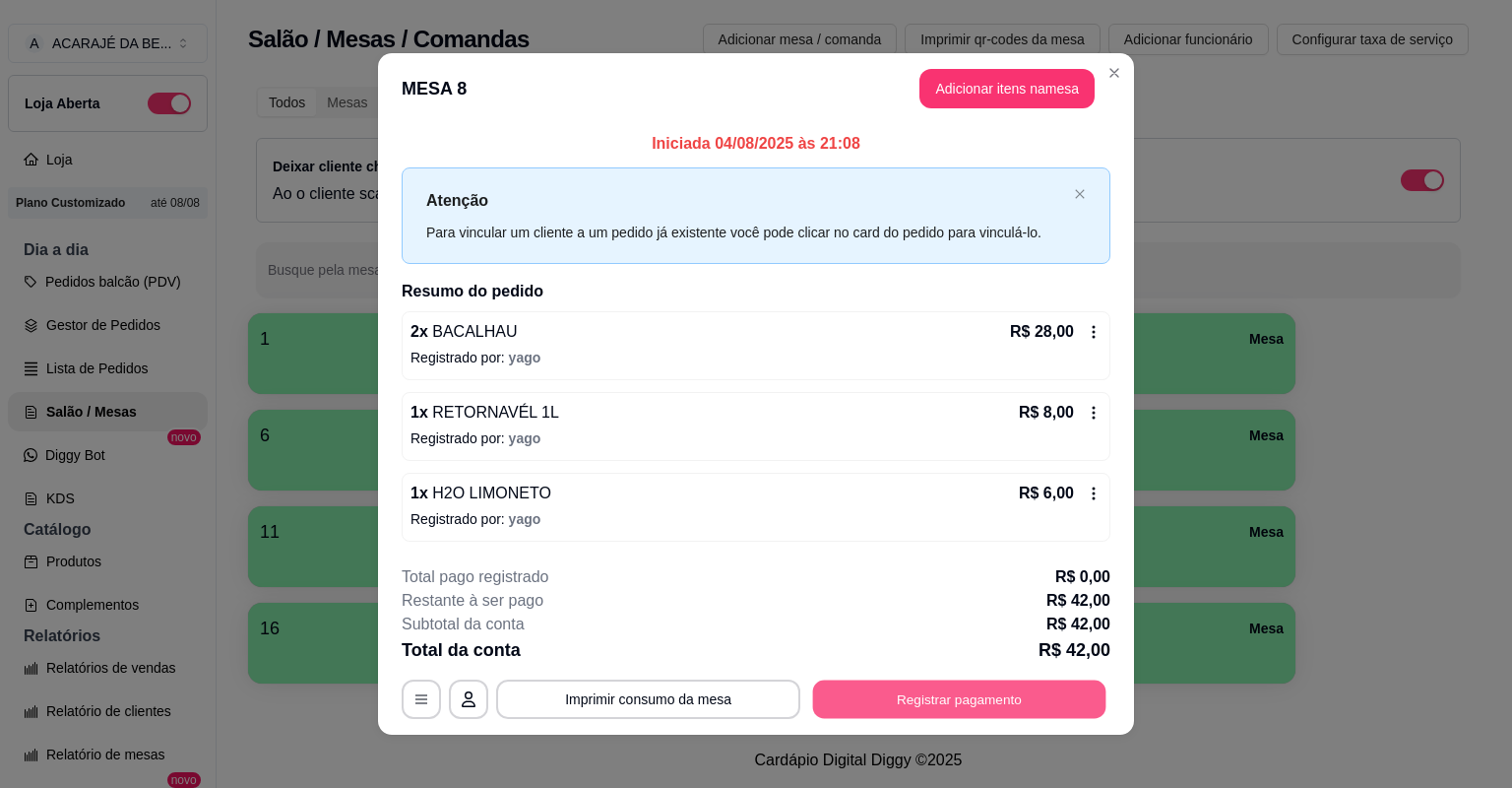 click on "Registrar pagamento" at bounding box center [960, 698] 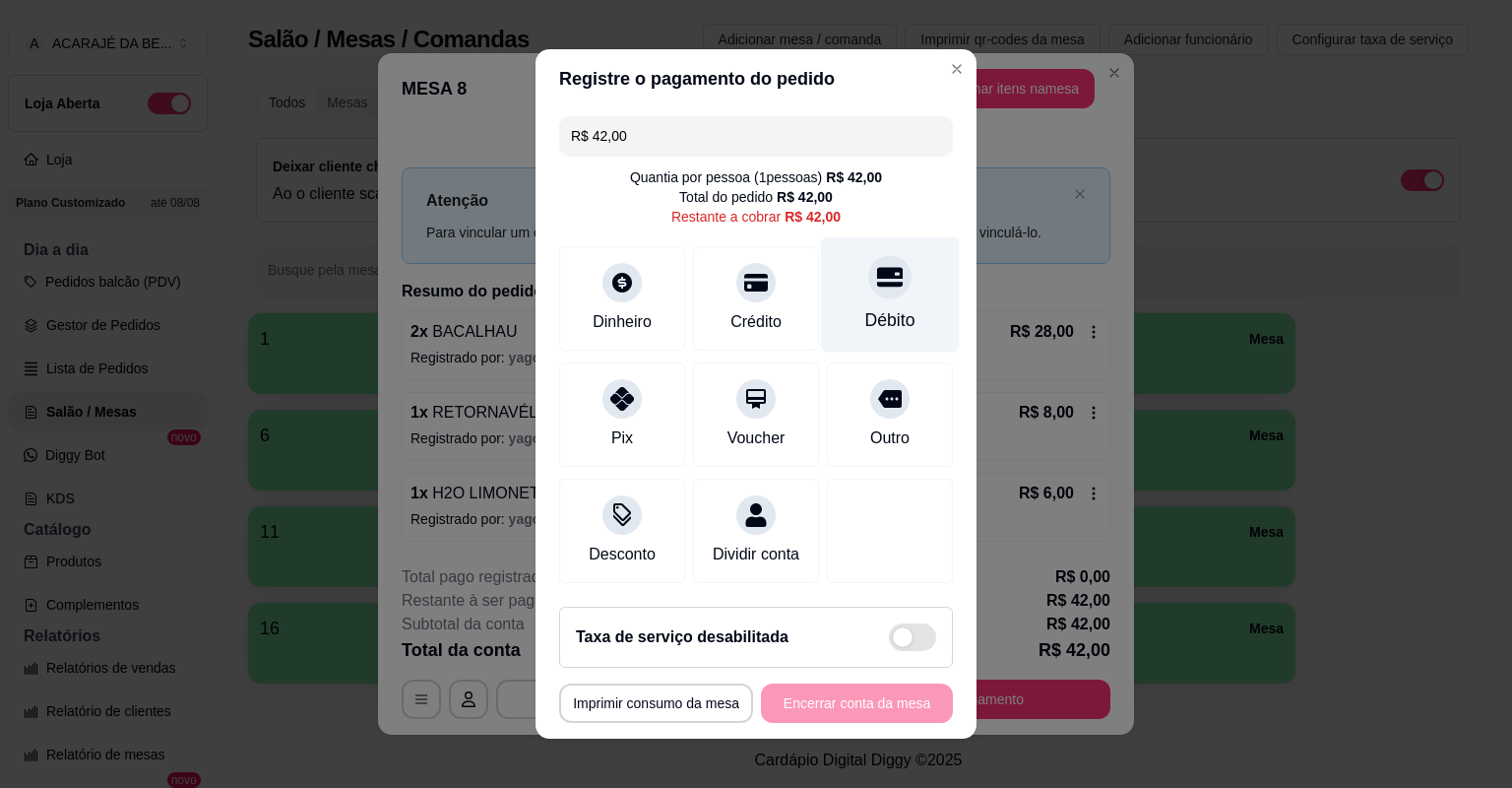 click on "Débito" at bounding box center (890, 295) 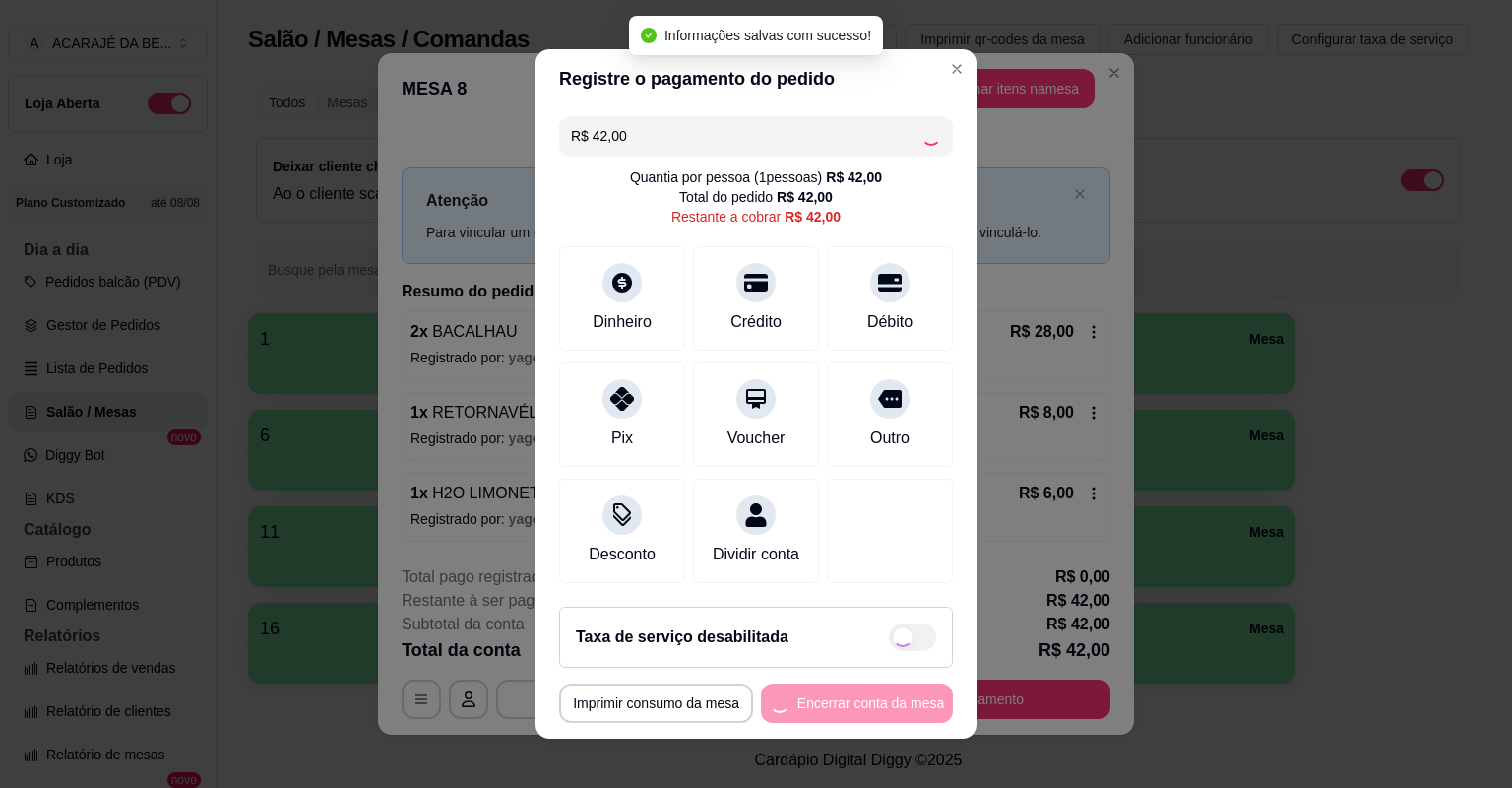 type on "R$ 0,00" 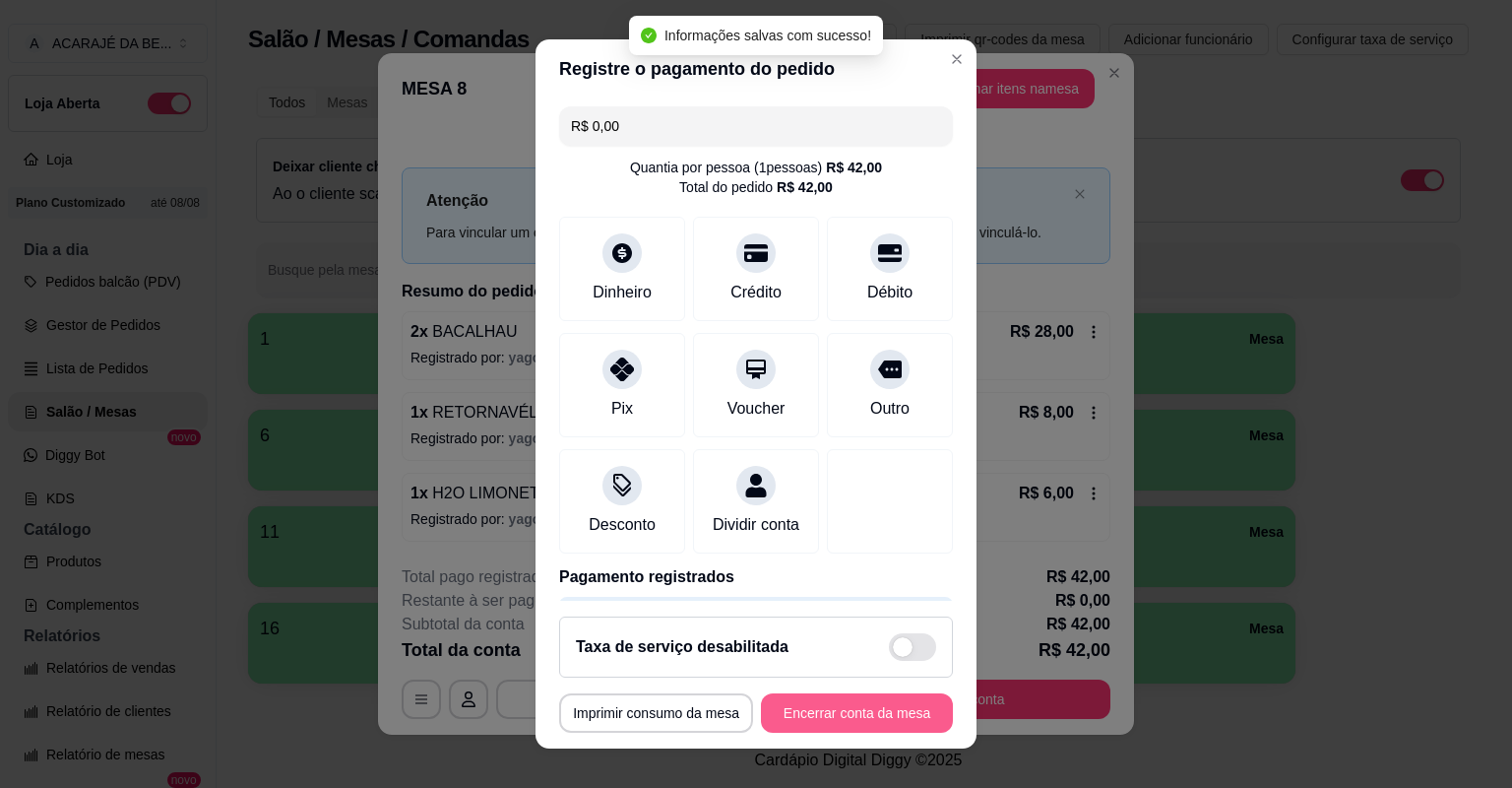 click on "Encerrar conta da mesa" at bounding box center (856, 713) 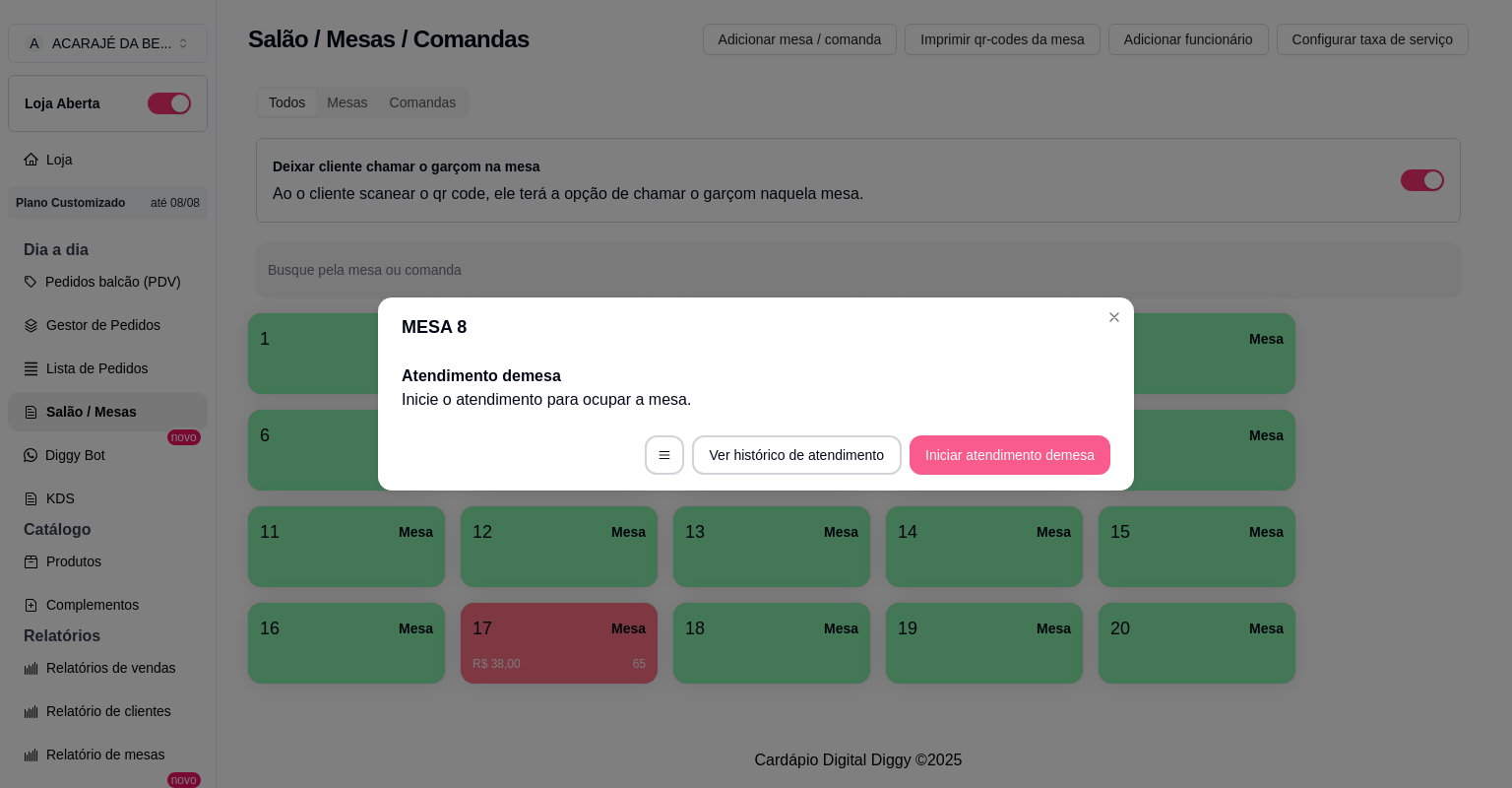 click on "Iniciar atendimento de  mesa" at bounding box center (1010, 455) 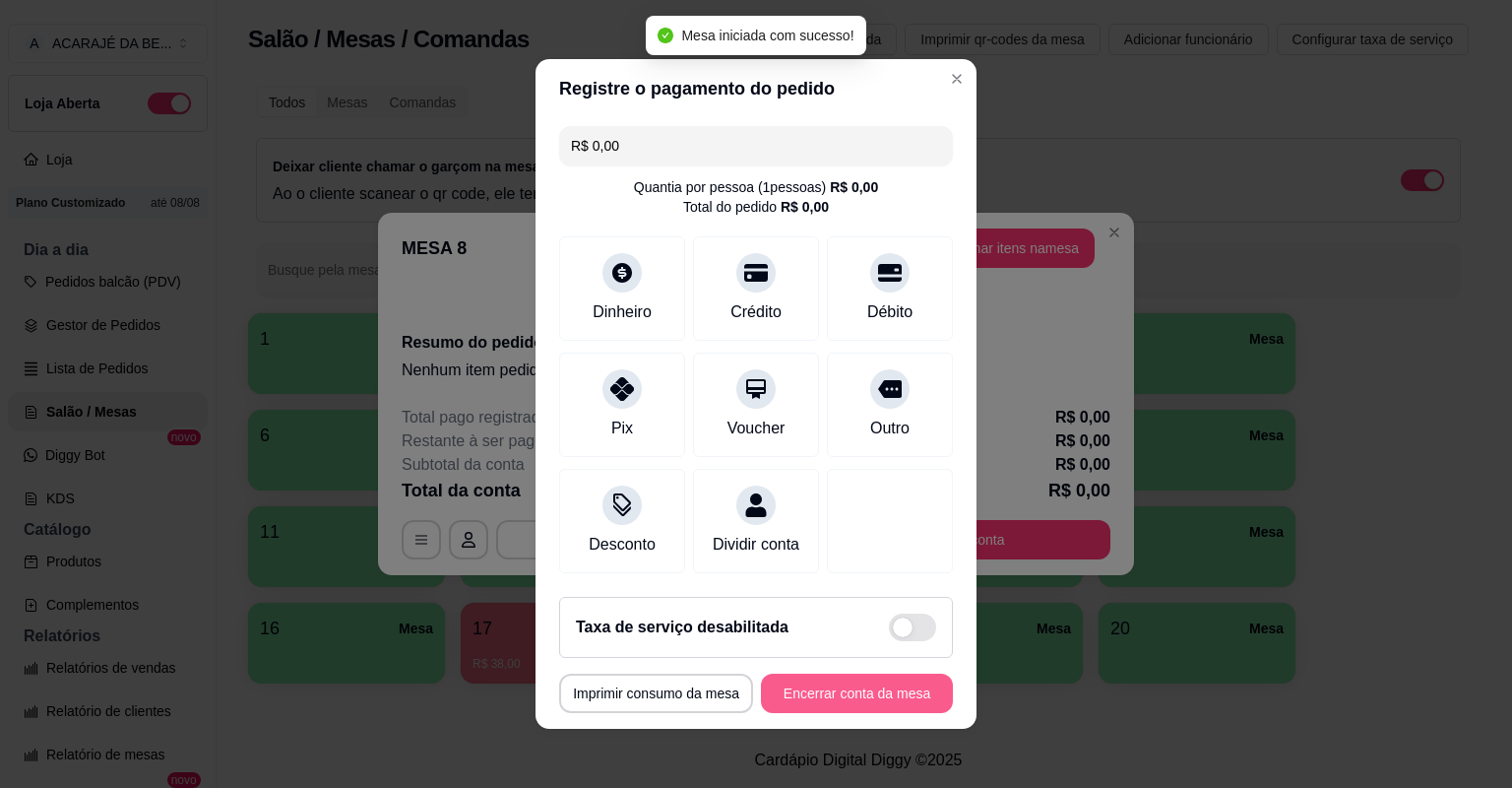 click on "Encerrar conta da mesa" at bounding box center [856, 693] 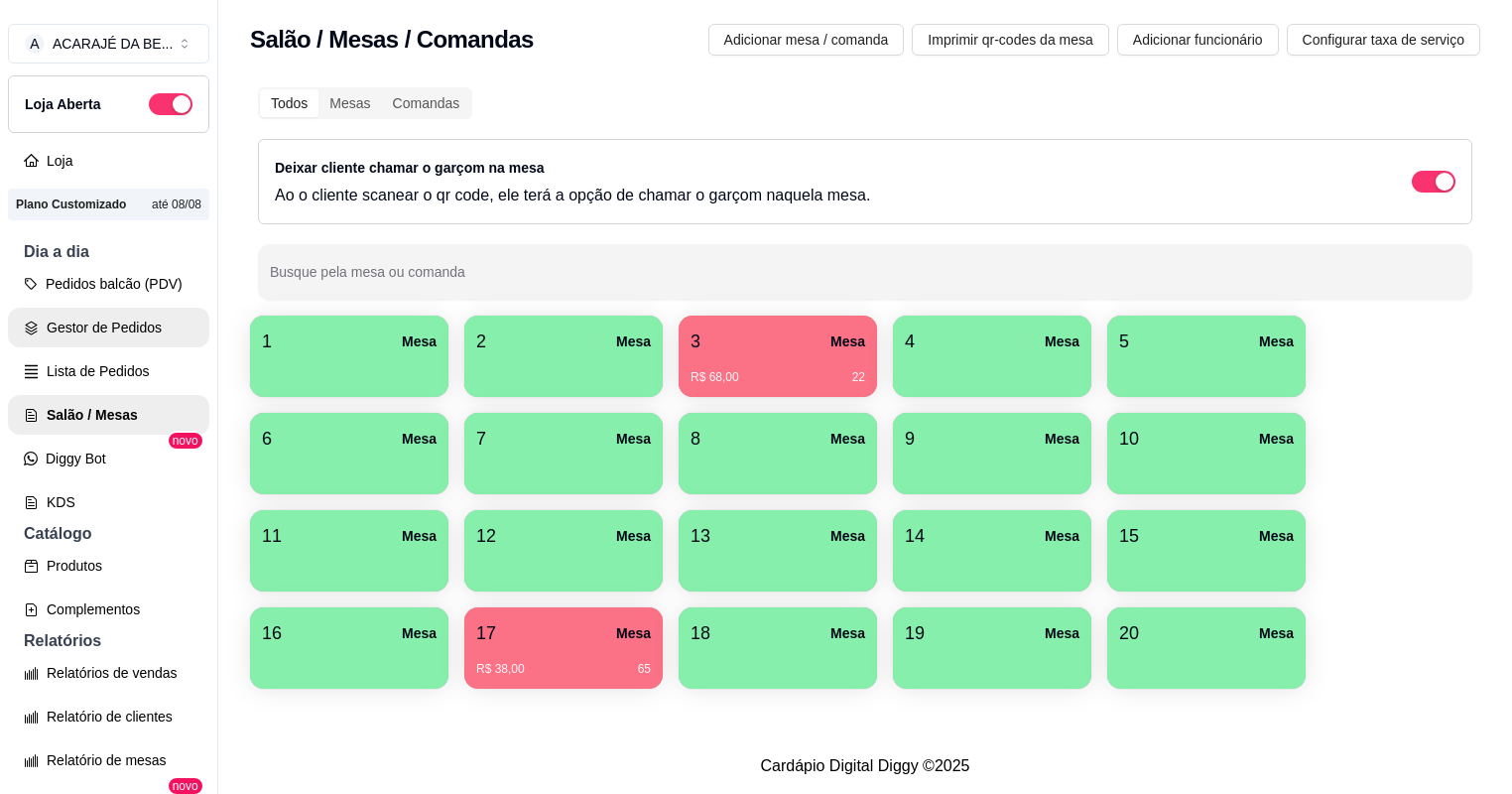 click on "Gestor de Pedidos" at bounding box center [108, 328] 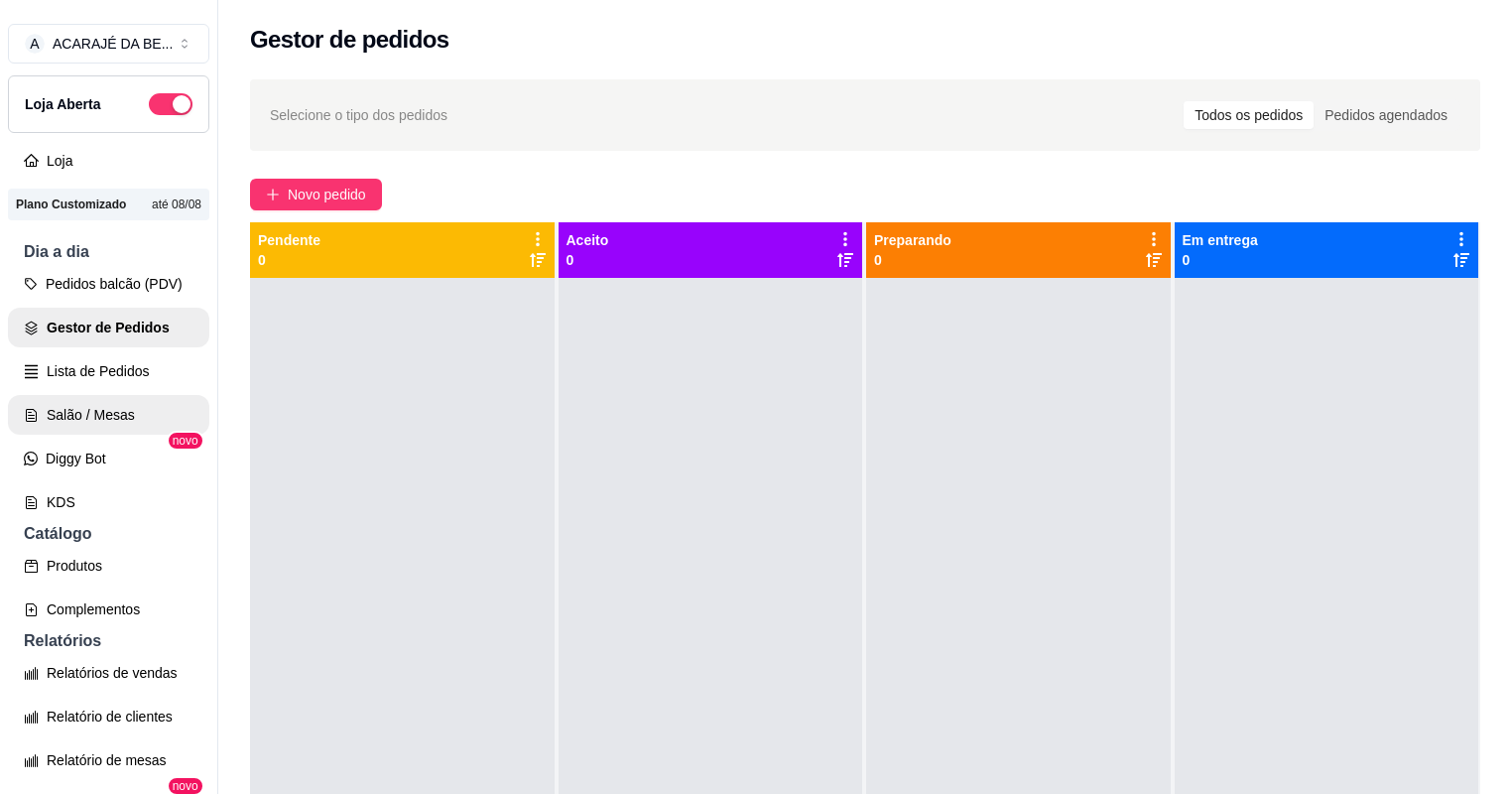 click on "Salão / Mesas" at bounding box center (108, 415) 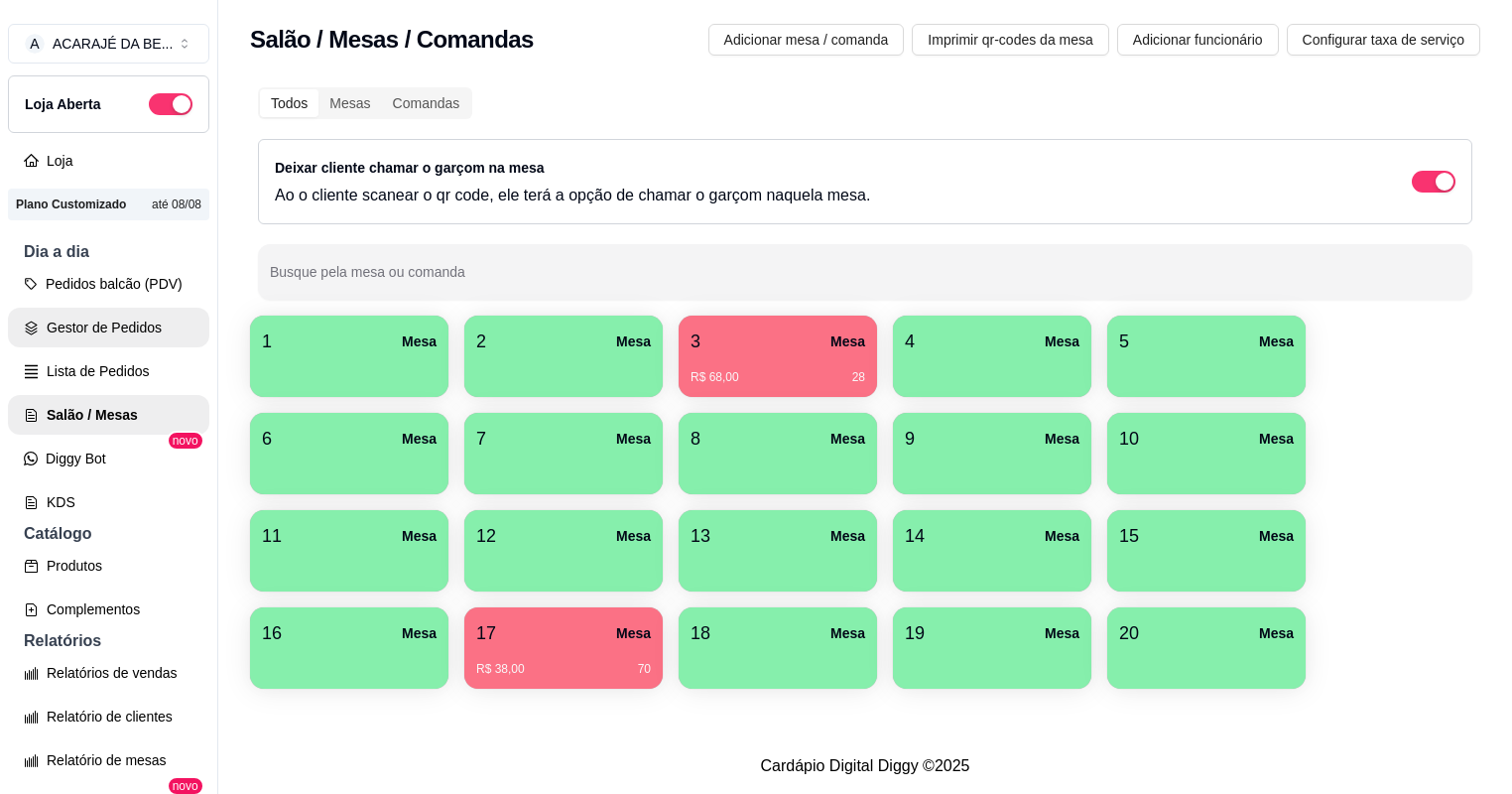 click on "Gestor de Pedidos" at bounding box center [108, 328] 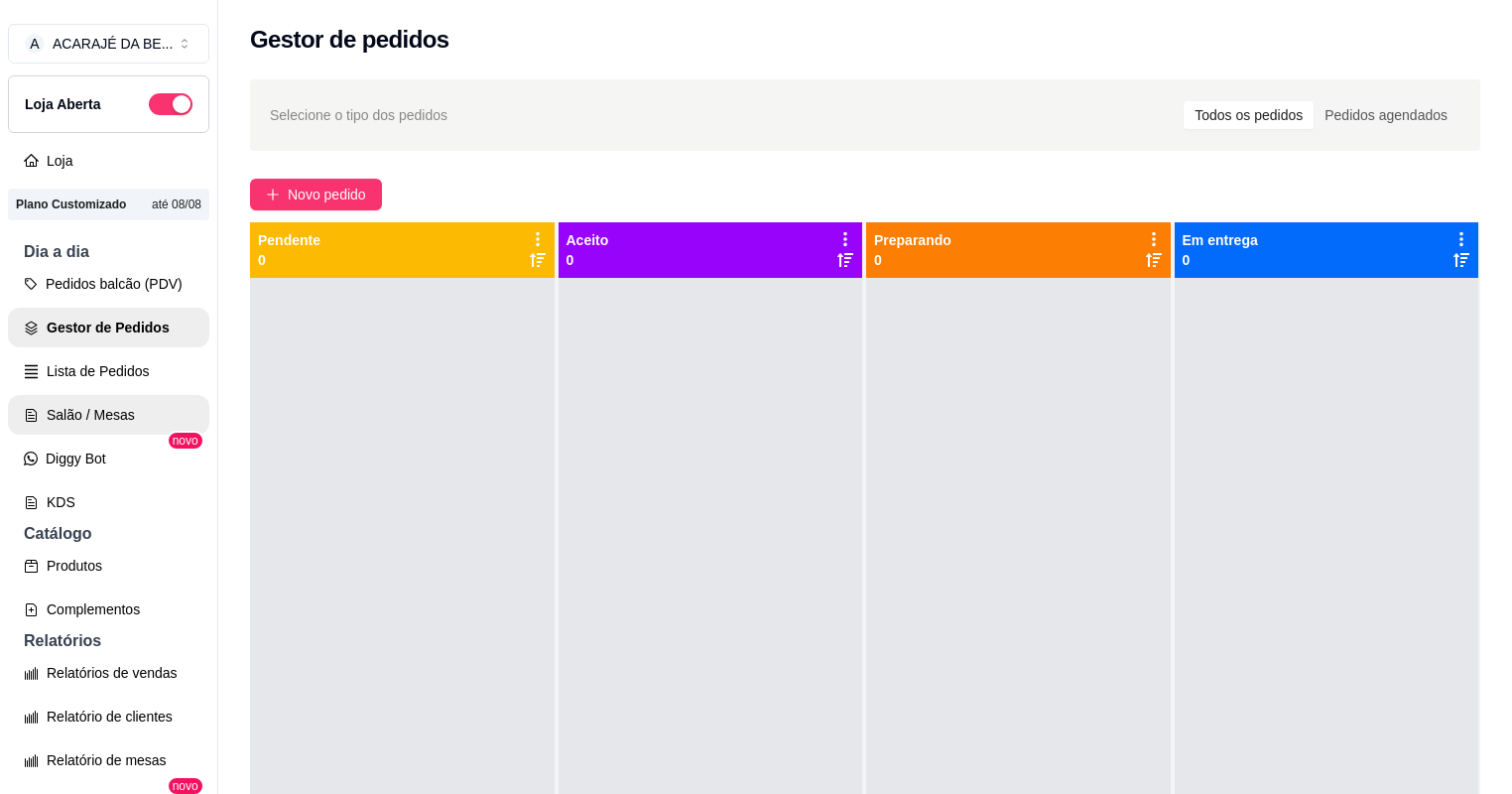 click on "Salão / Mesas" at bounding box center [108, 415] 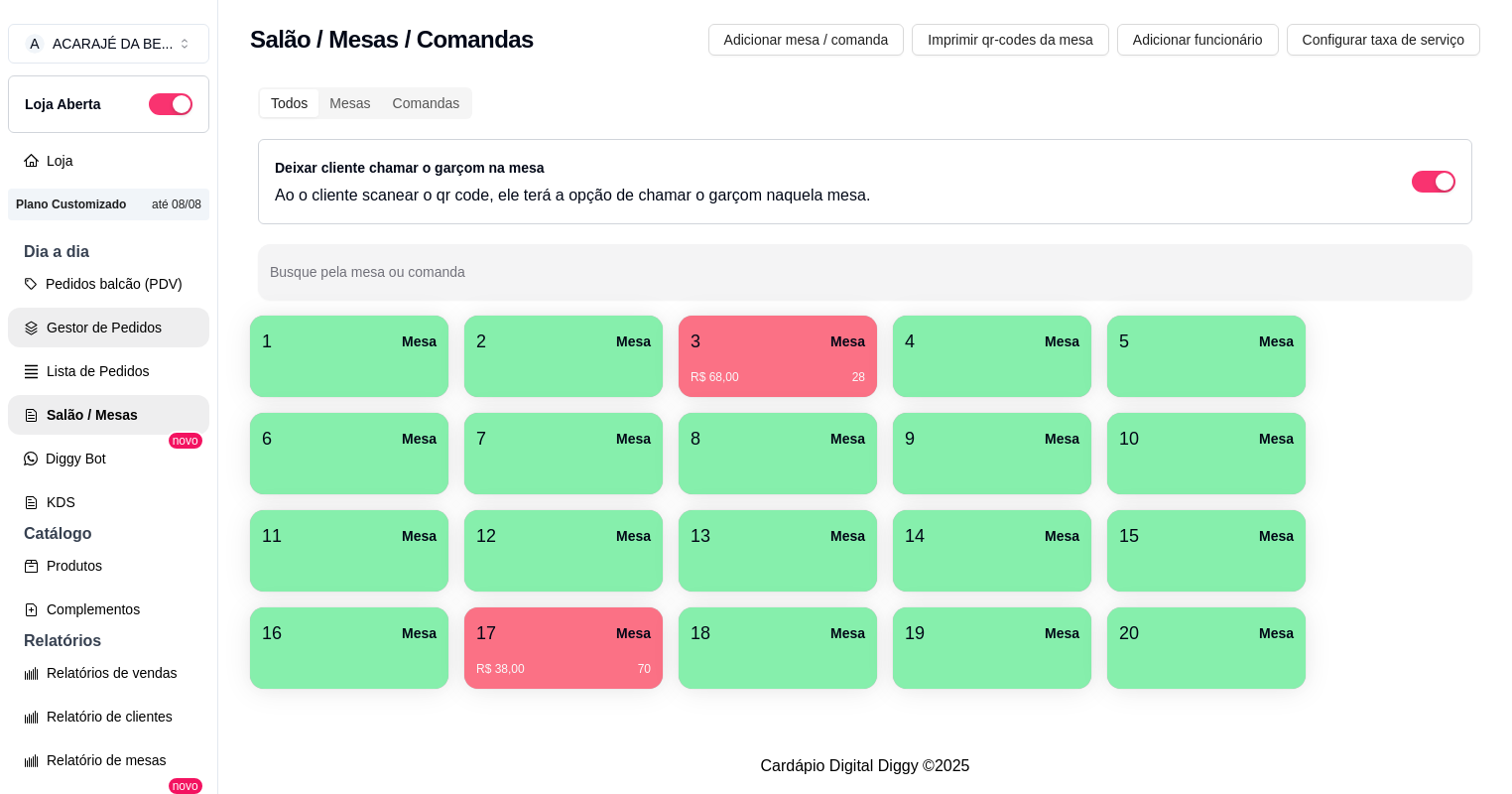 click on "Gestor de Pedidos" at bounding box center [108, 328] 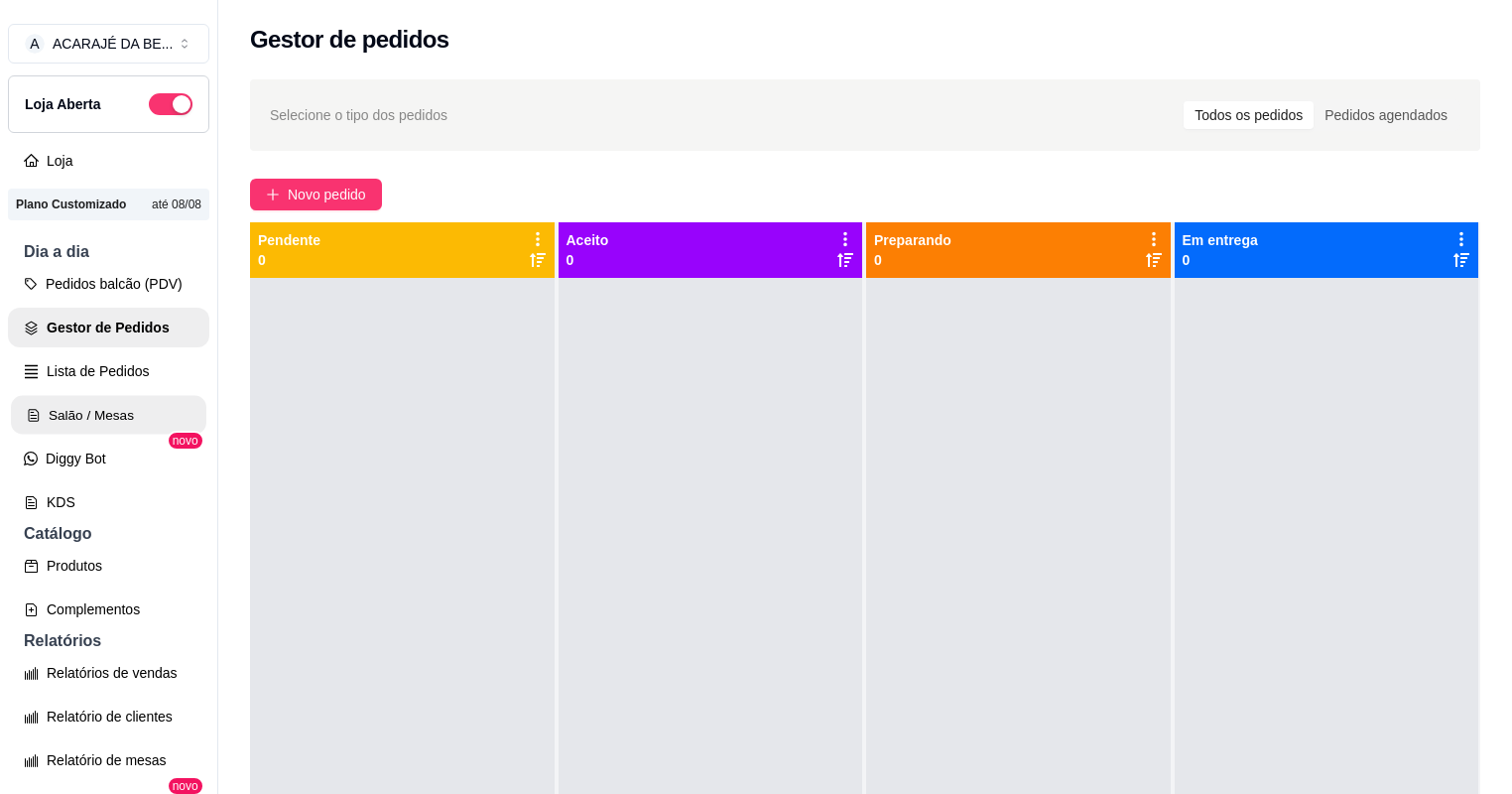 click on "Salão / Mesas" at bounding box center (108, 415) 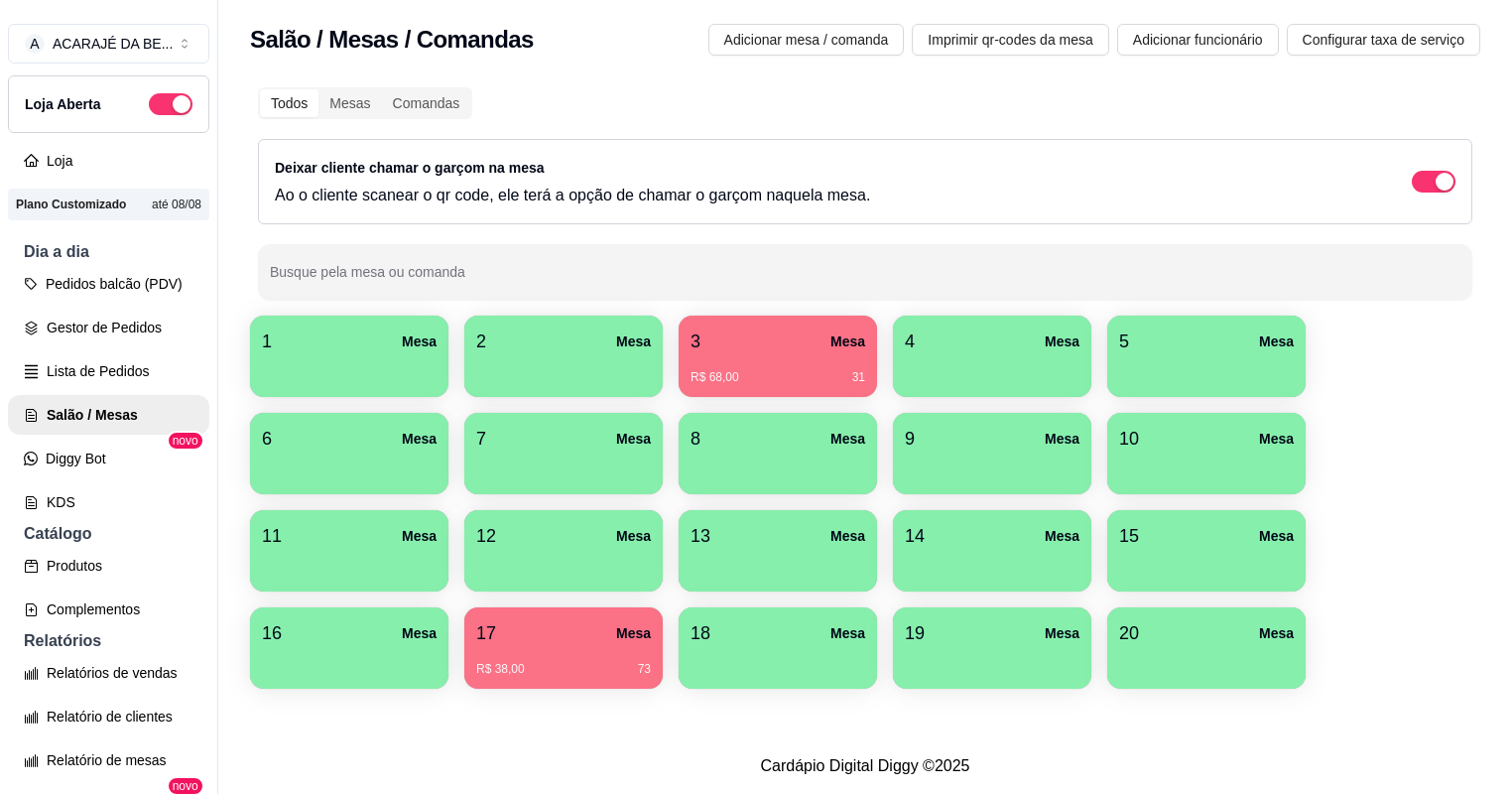 click on "3 Mesa" at bounding box center [778, 341] 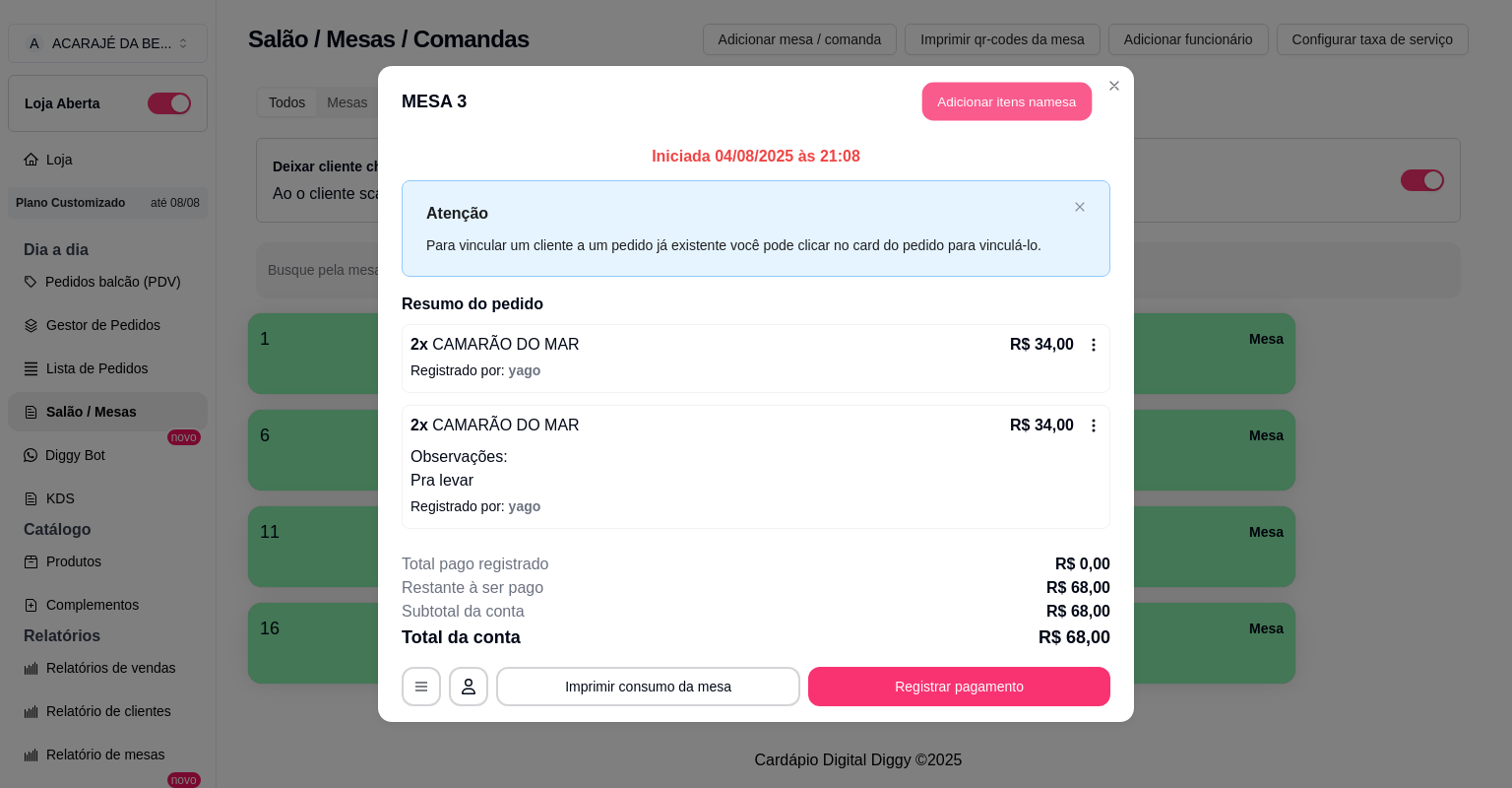 click on "Adicionar itens na  mesa" at bounding box center [1007, 101] 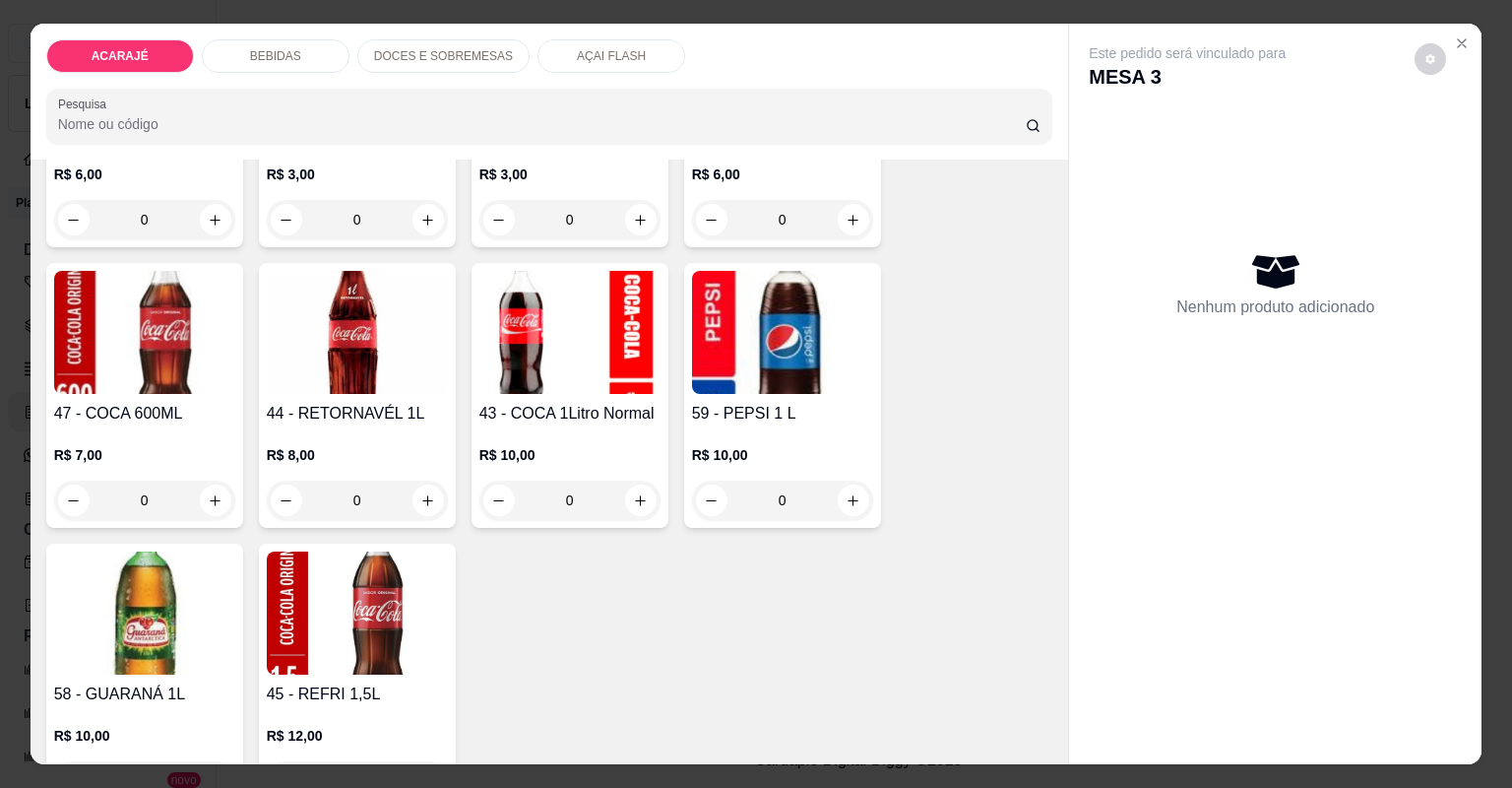 scroll, scrollTop: 1891, scrollLeft: 0, axis: vertical 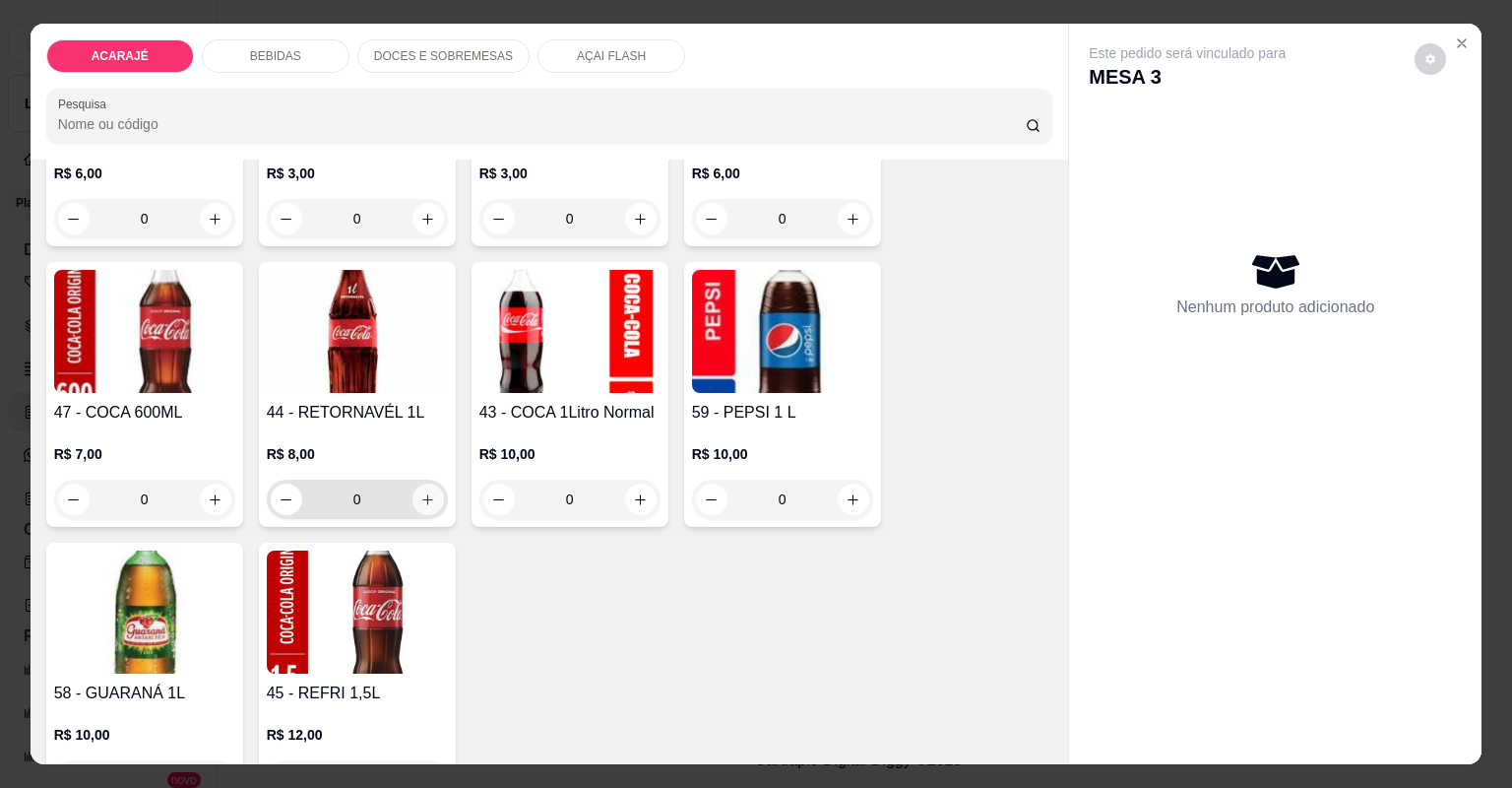 click 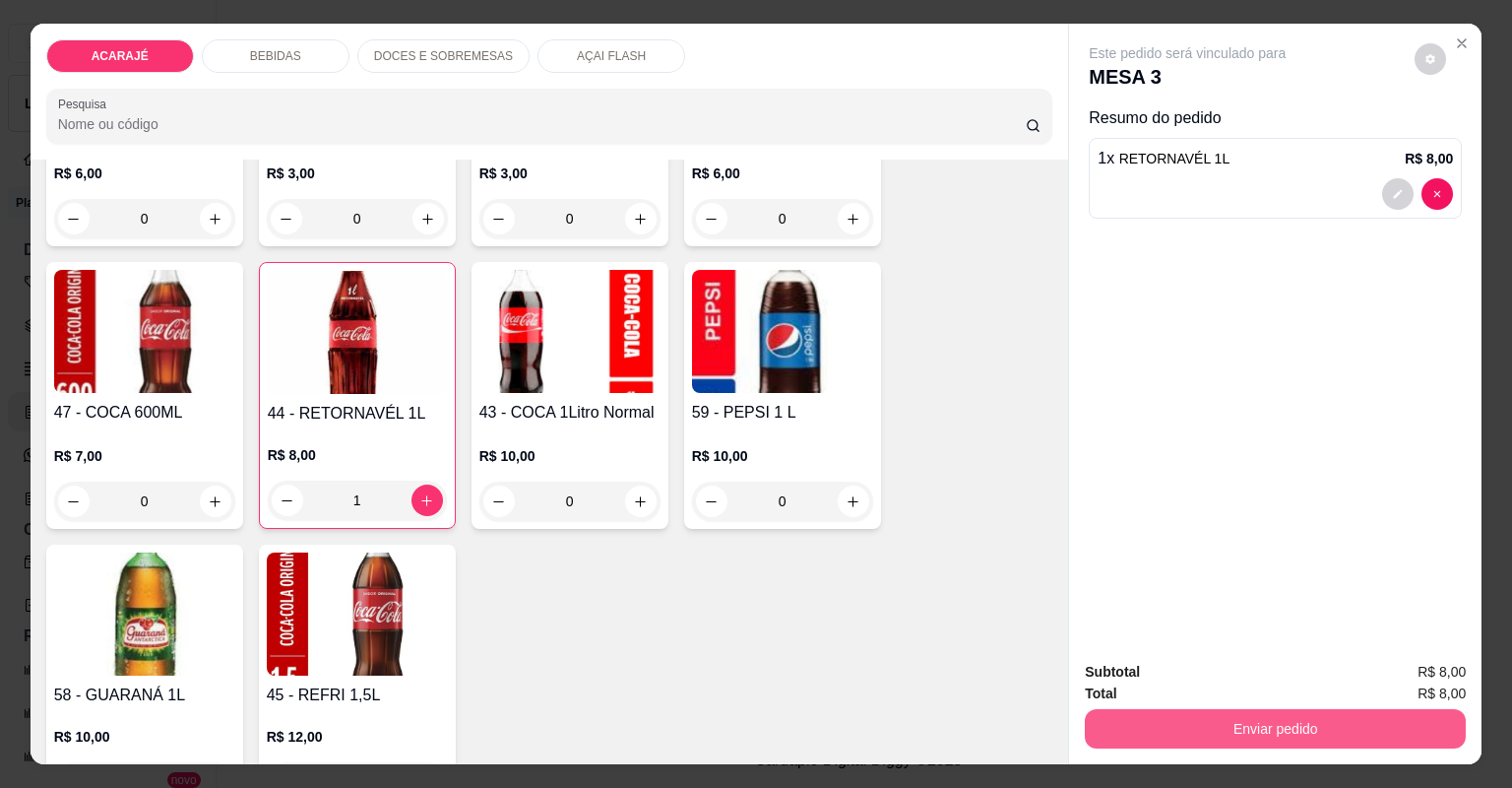 click on "Enviar pedido" at bounding box center [1275, 729] 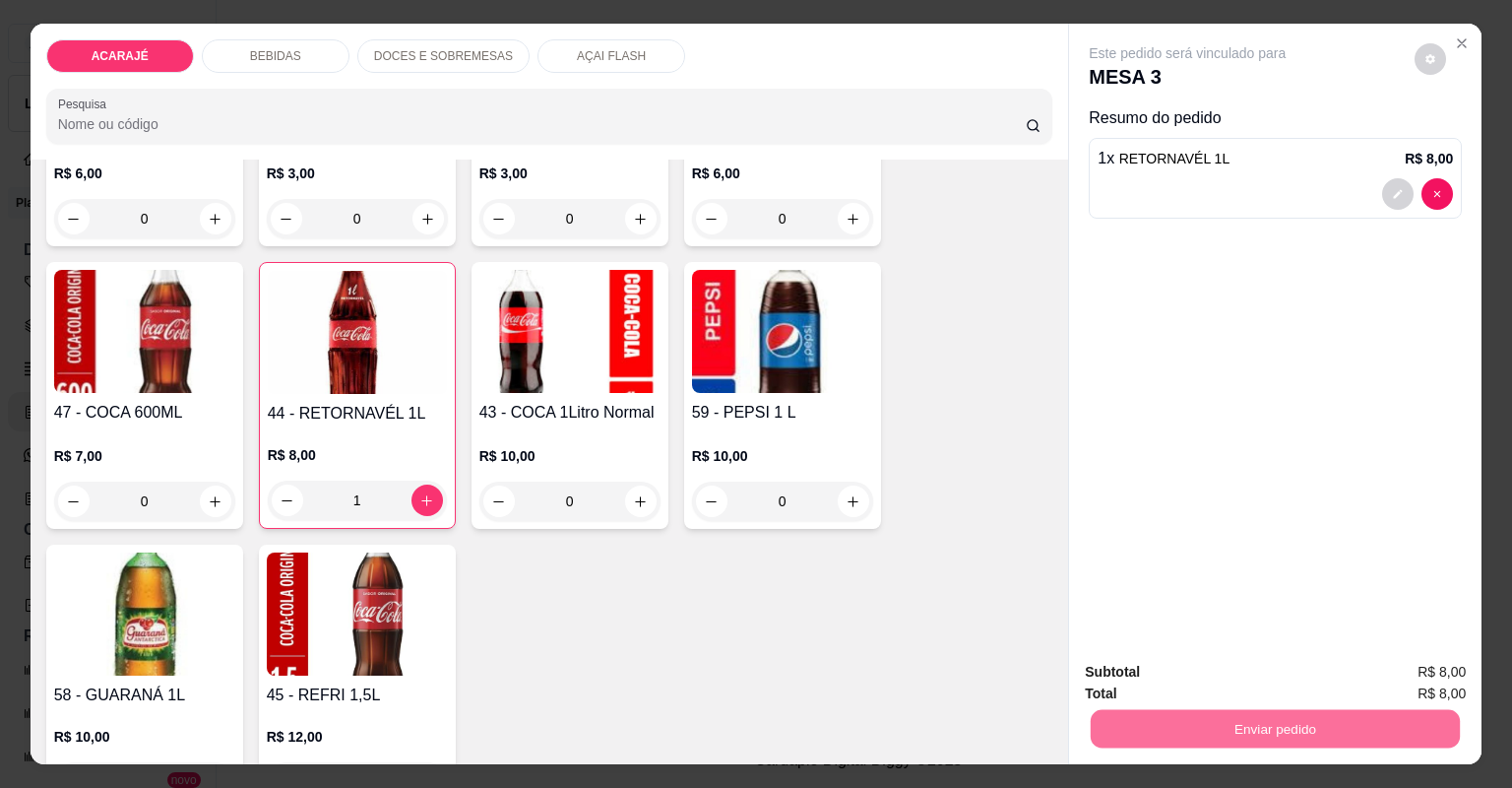 click on "Não registrar e enviar pedido" at bounding box center [1212, 681] 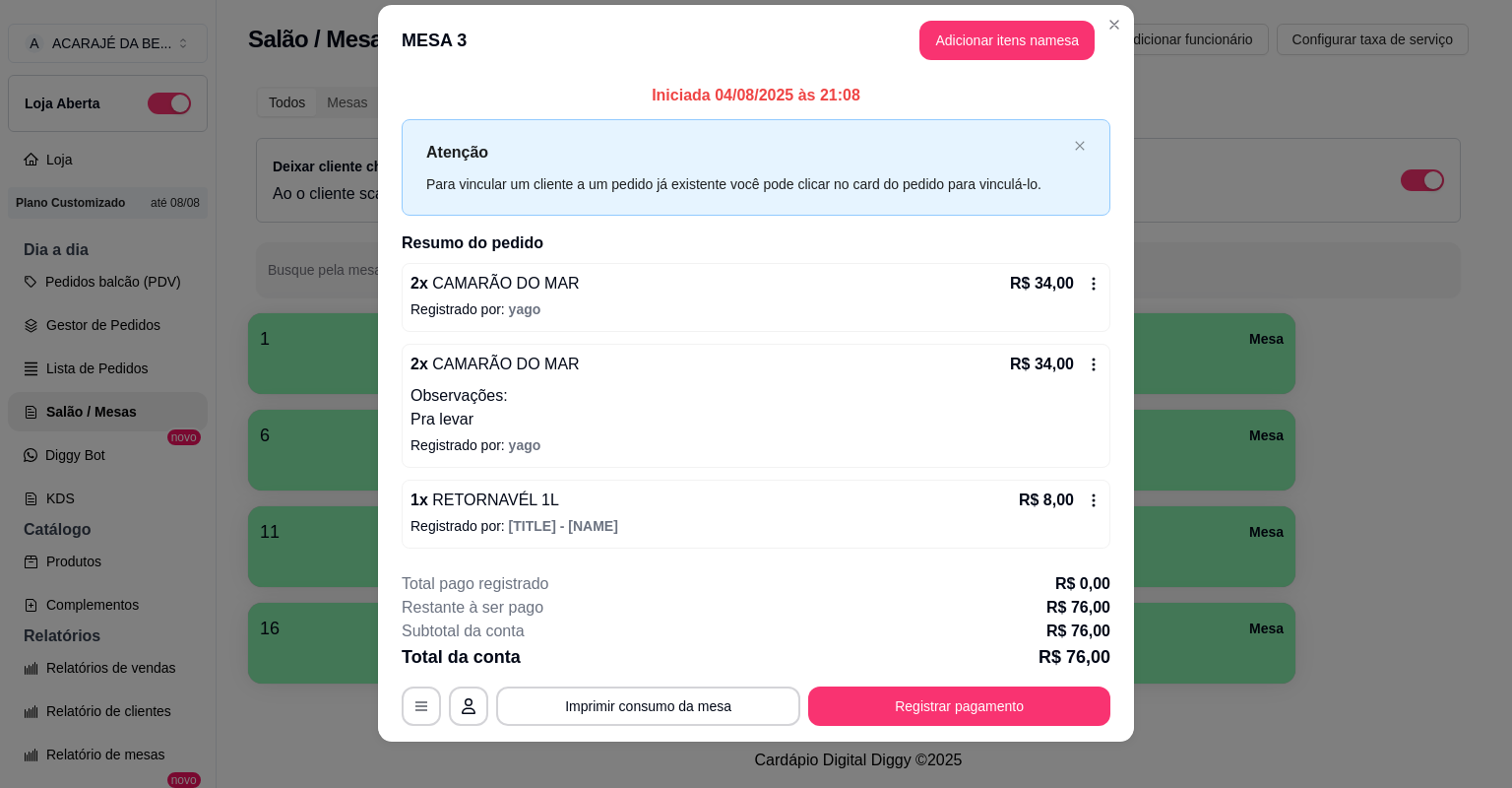 scroll, scrollTop: 35, scrollLeft: 0, axis: vertical 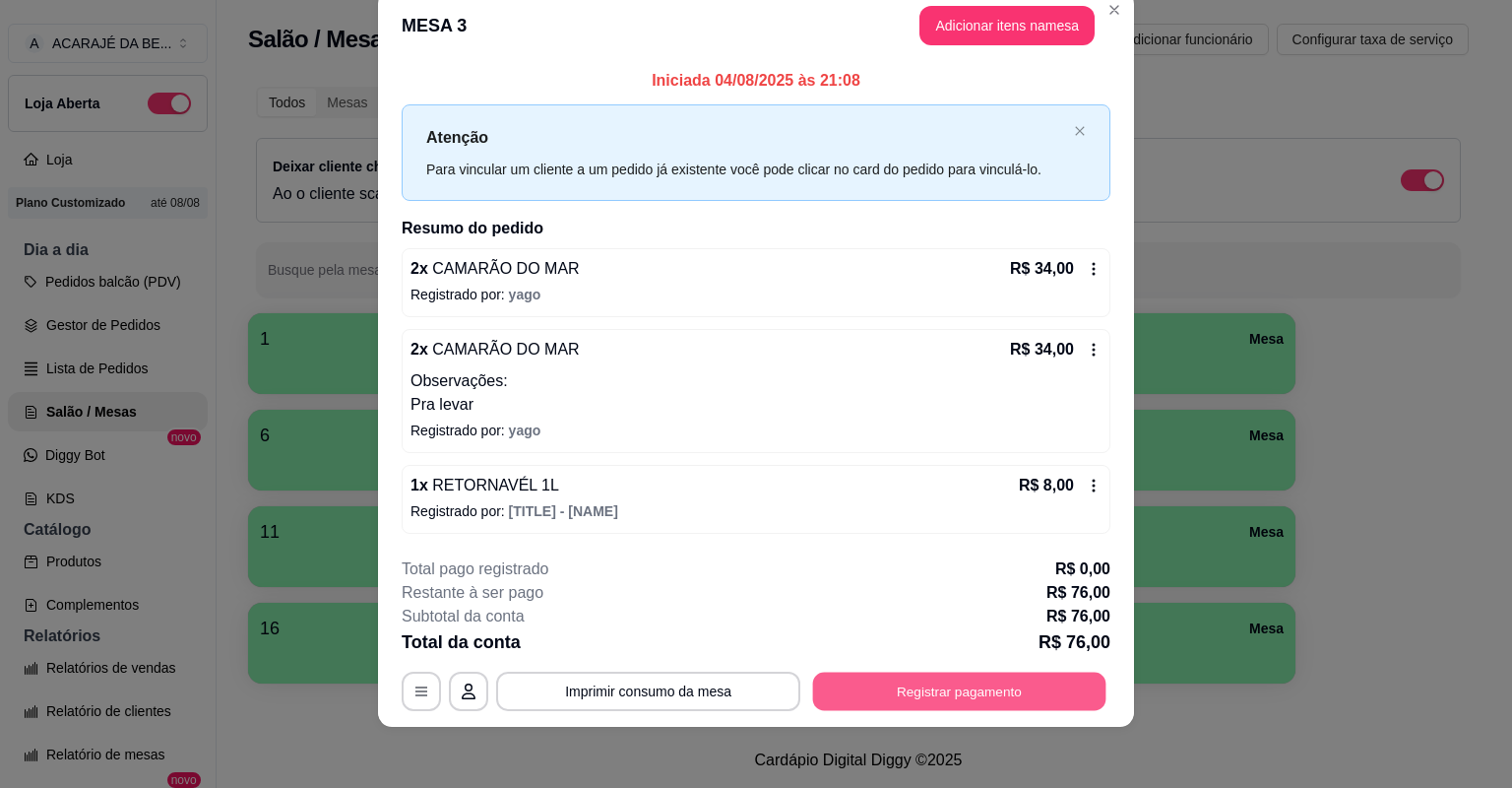 click on "Registrar pagamento" at bounding box center [960, 690] 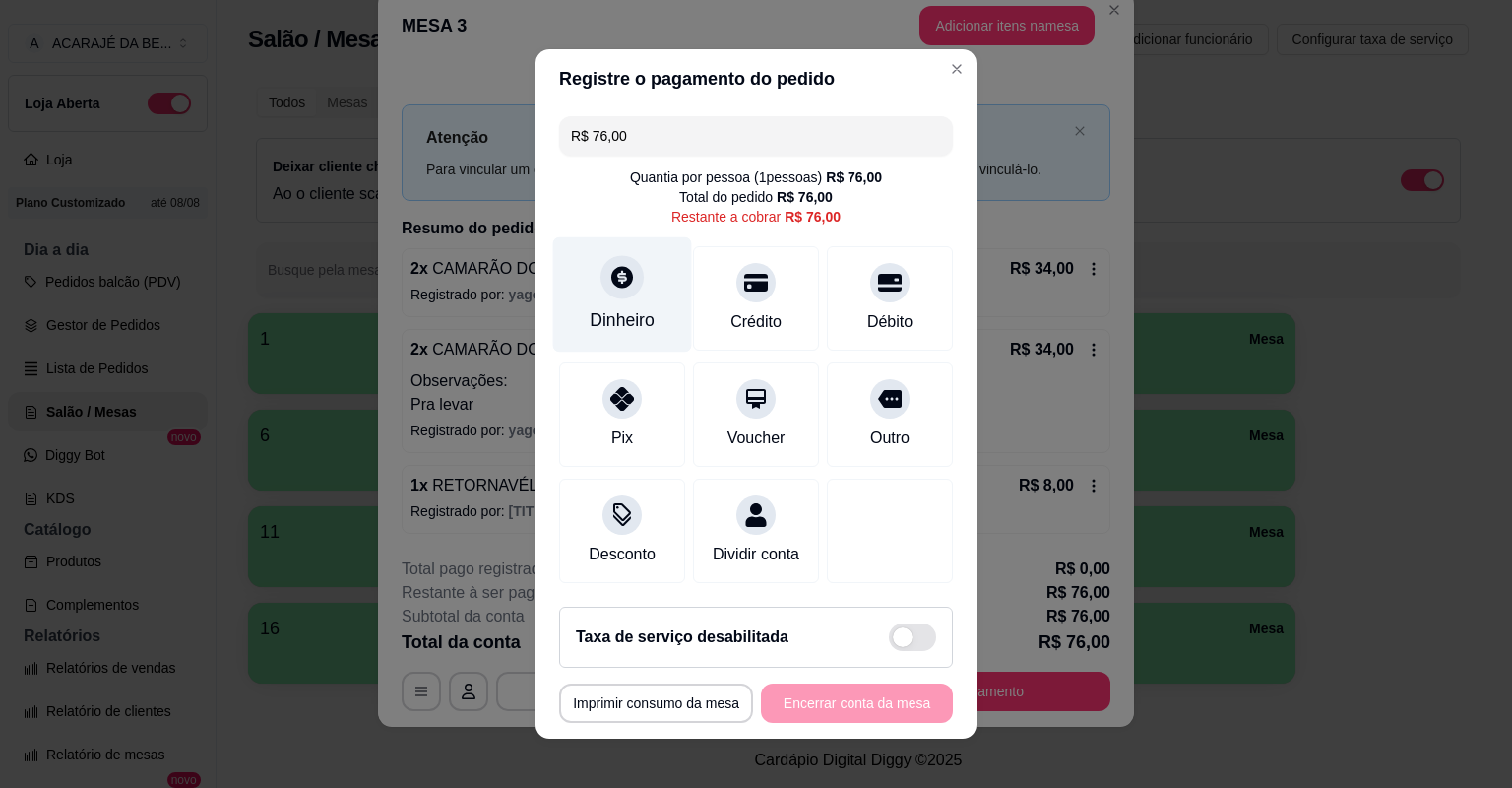 click at bounding box center [622, 277] 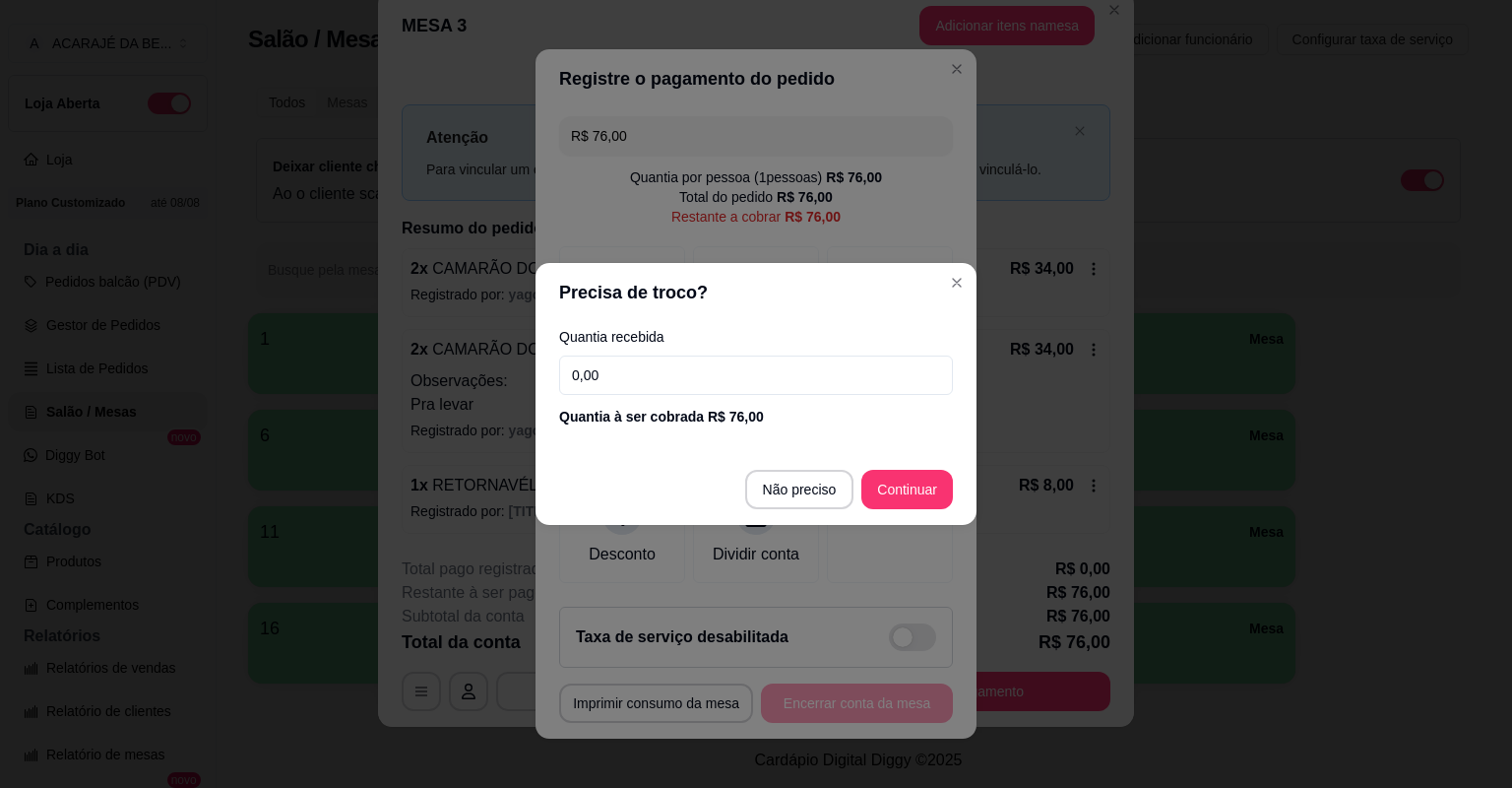 click on "0,00" at bounding box center (756, 375) 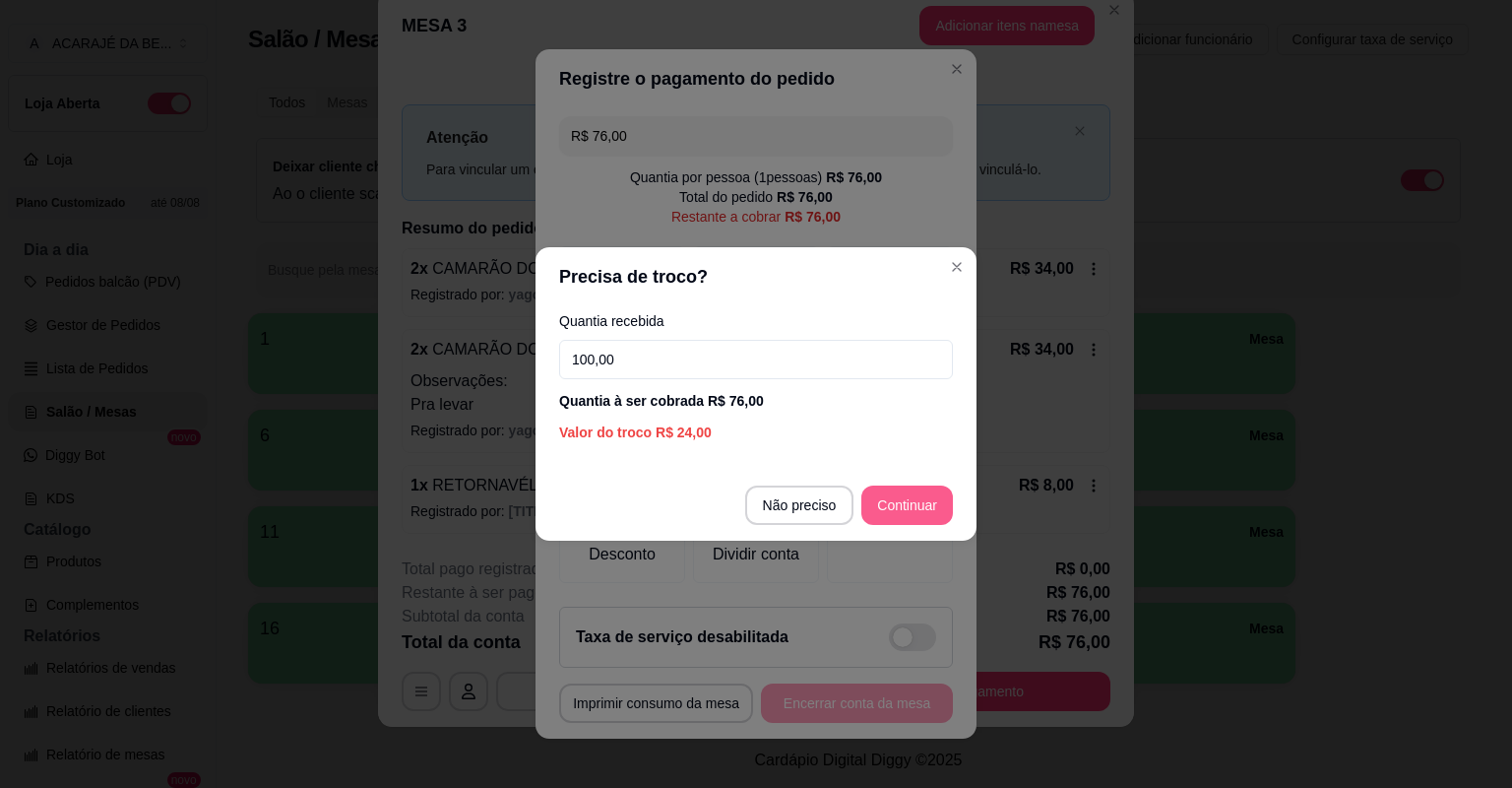 type on "100,00" 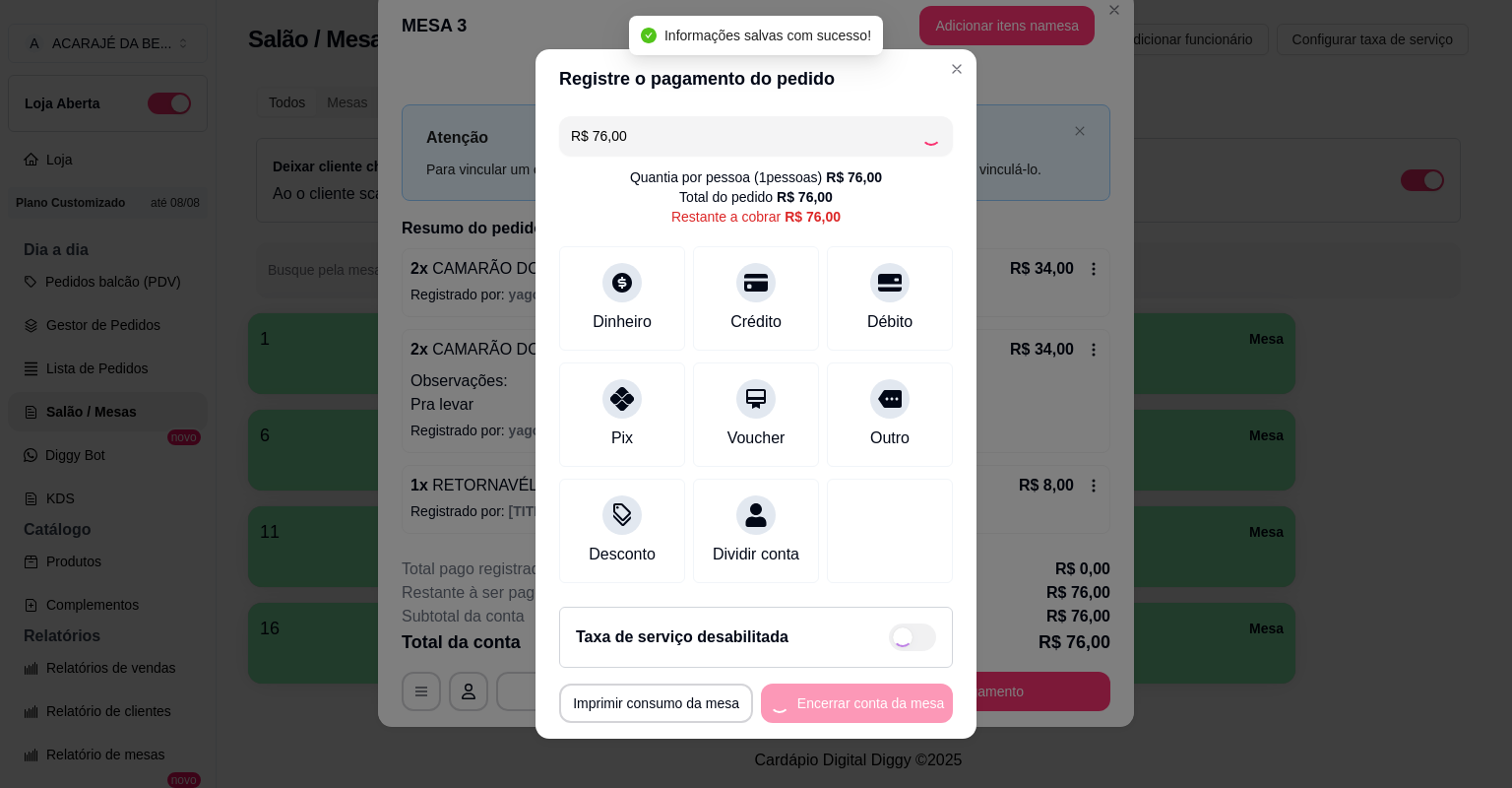 type on "R$ 0,00" 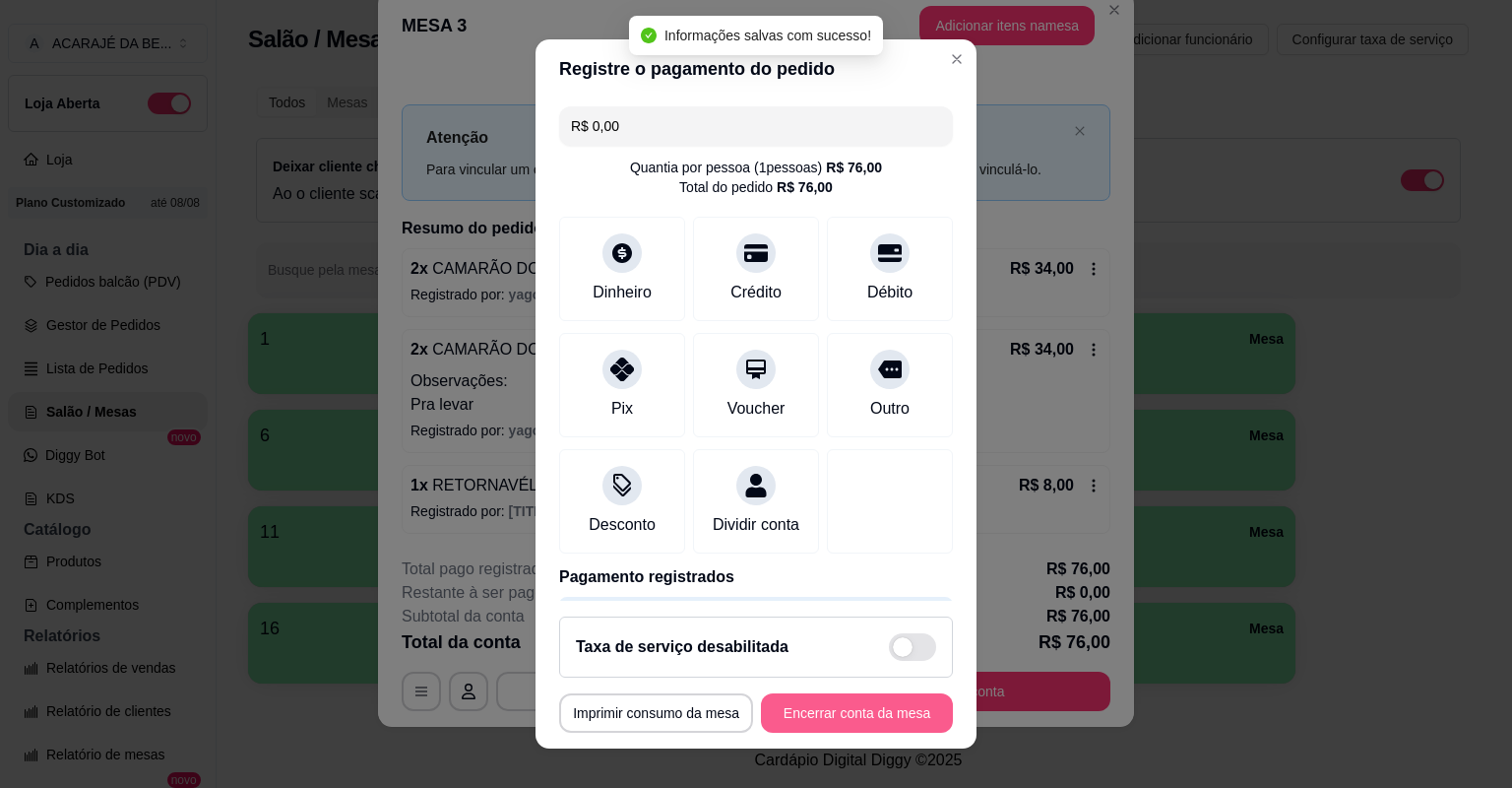 click on "Encerrar conta da mesa" at bounding box center [856, 713] 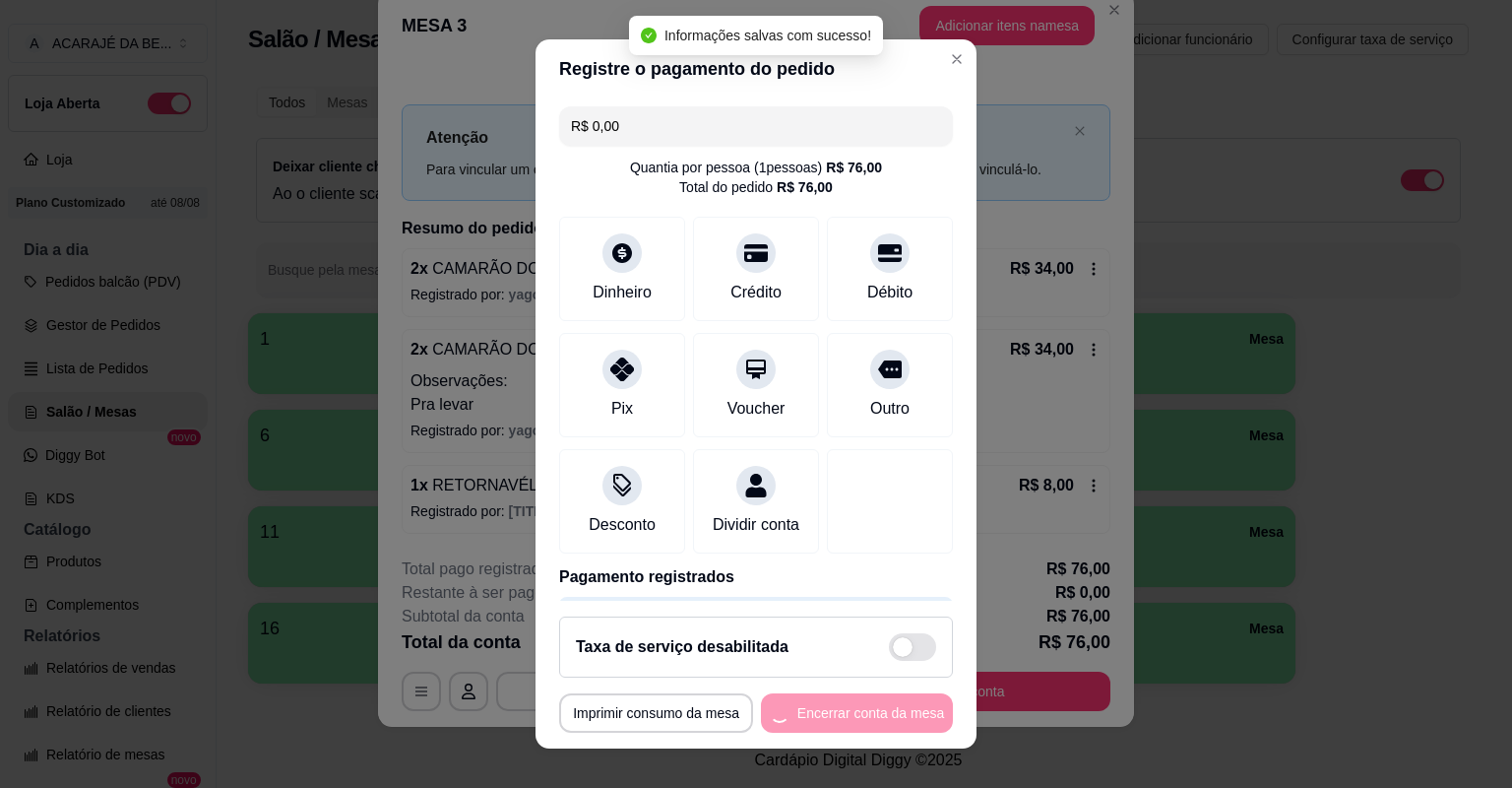 scroll, scrollTop: 0, scrollLeft: 0, axis: both 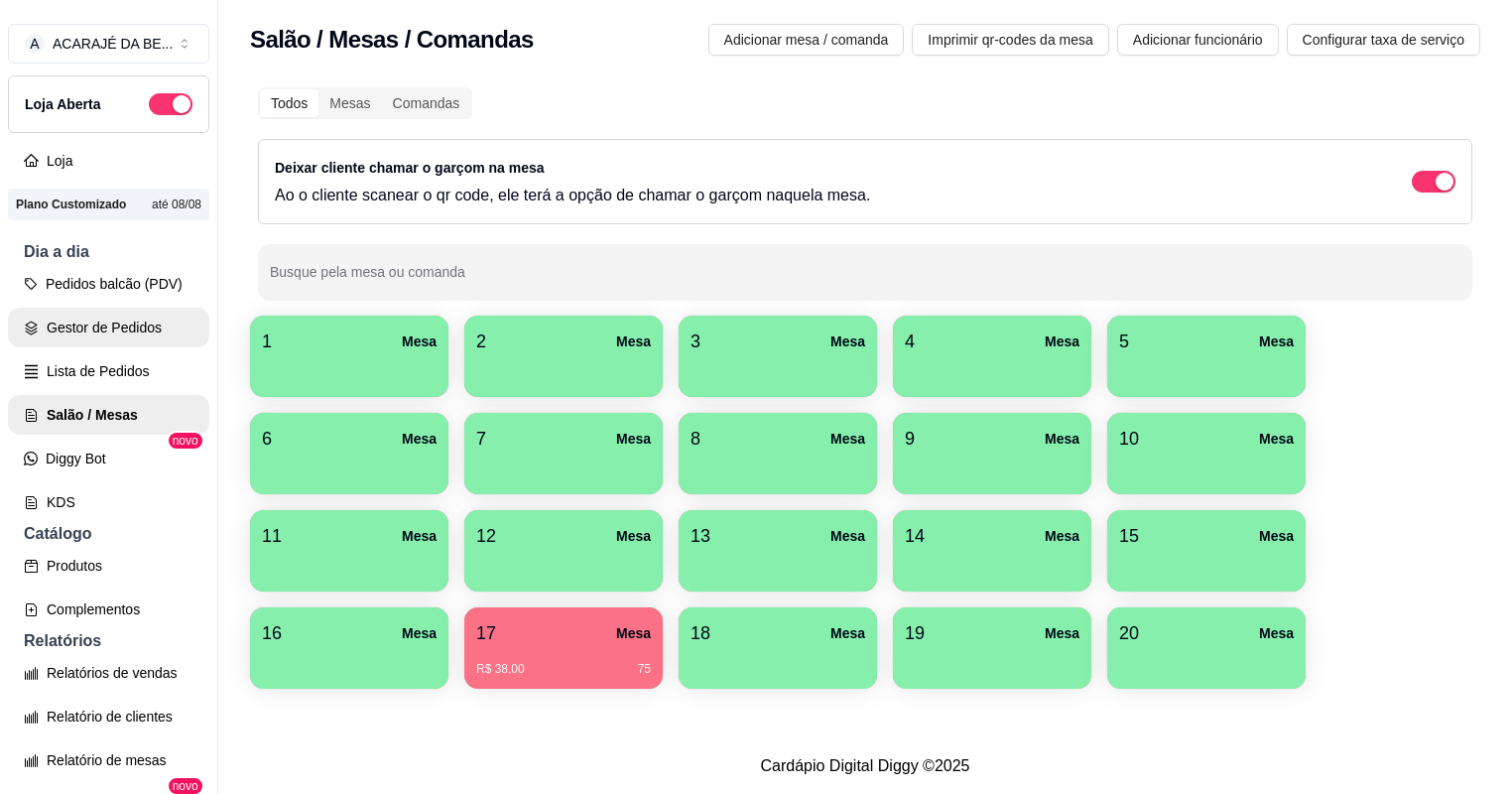 click on "Gestor de Pedidos" at bounding box center [108, 328] 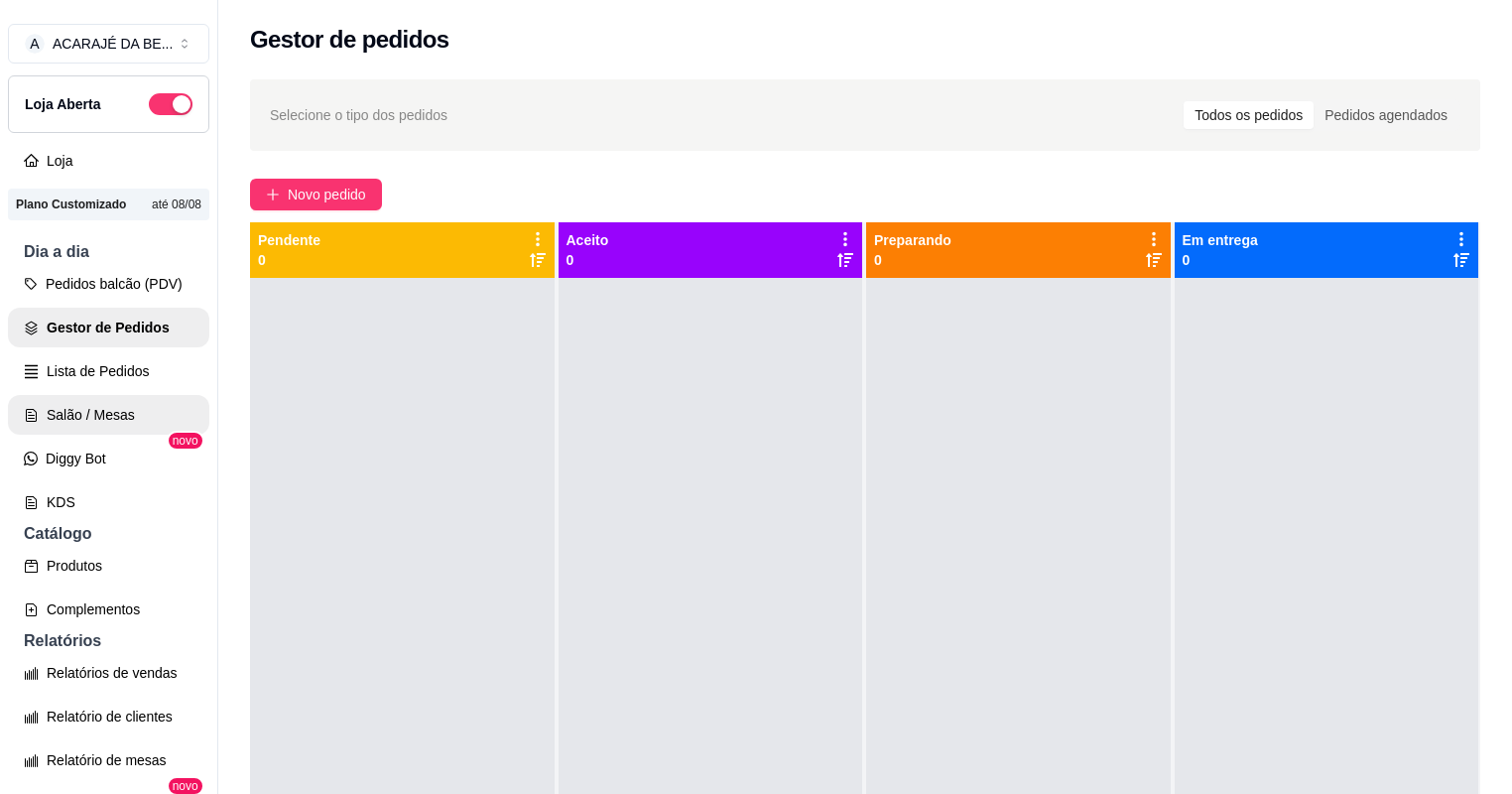click on "Salão / Mesas" at bounding box center (108, 415) 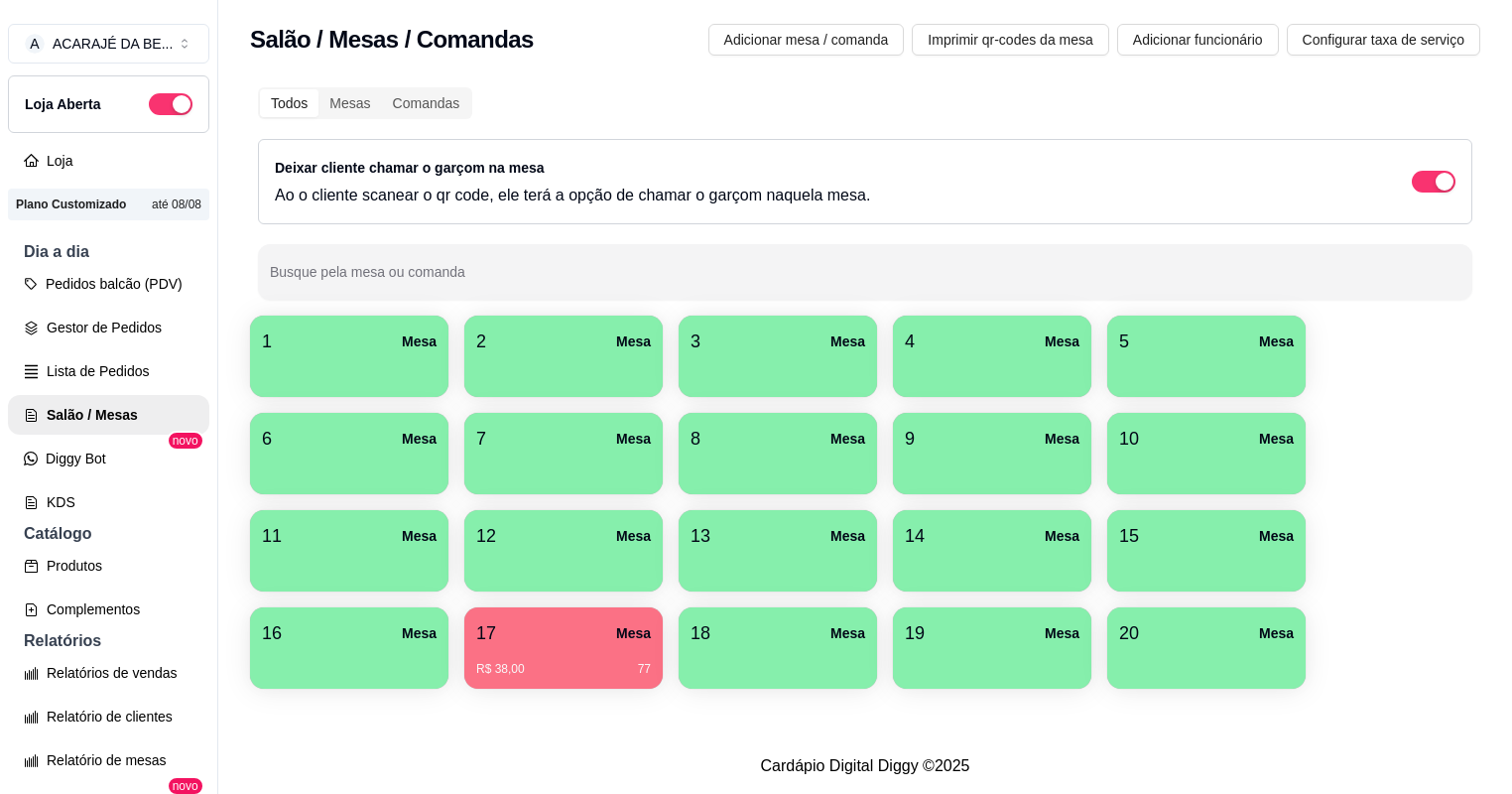 click on "R$ 38,00" at bounding box center (500, 669) 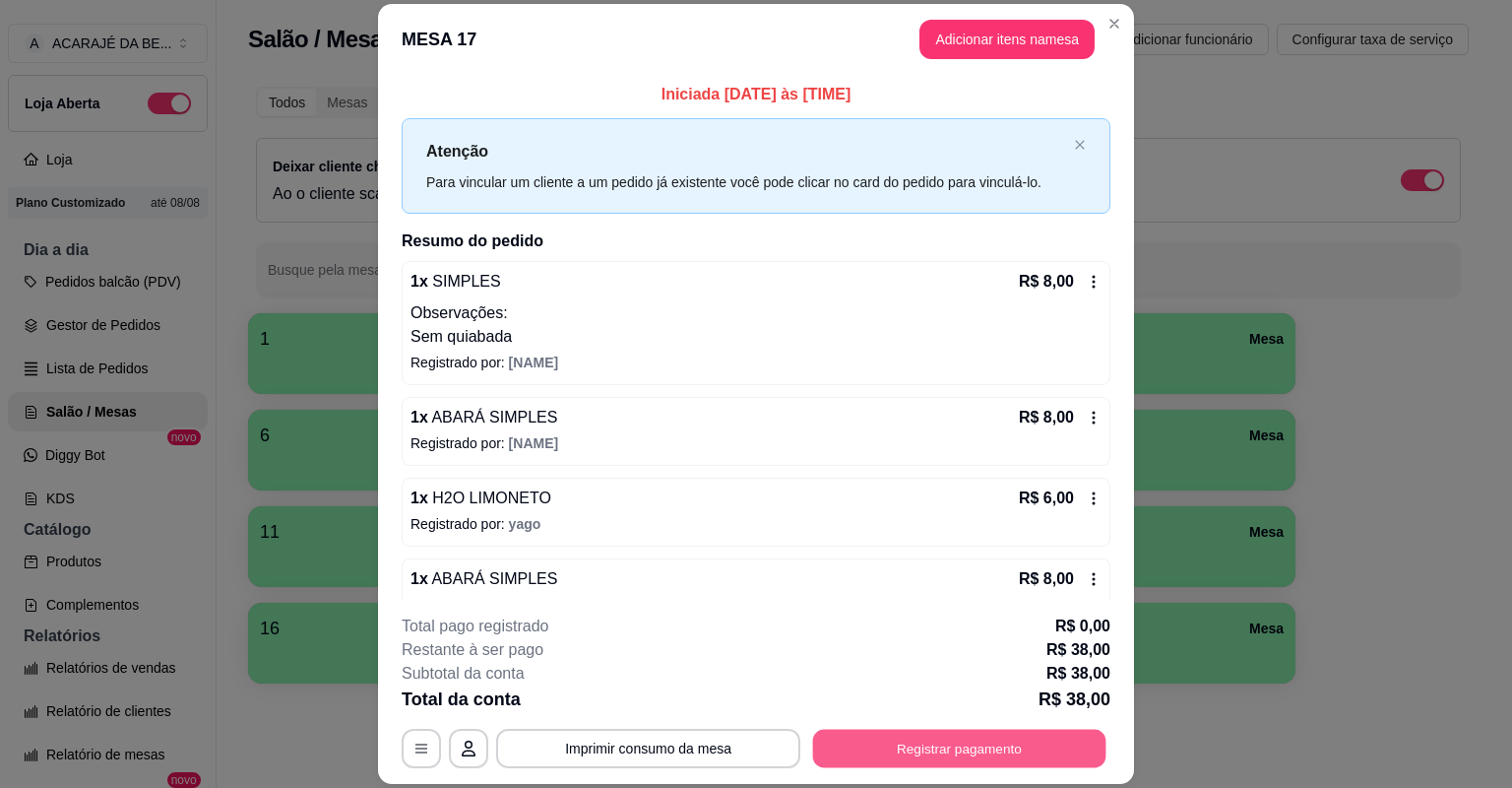 click on "Registrar pagamento" at bounding box center [960, 749] 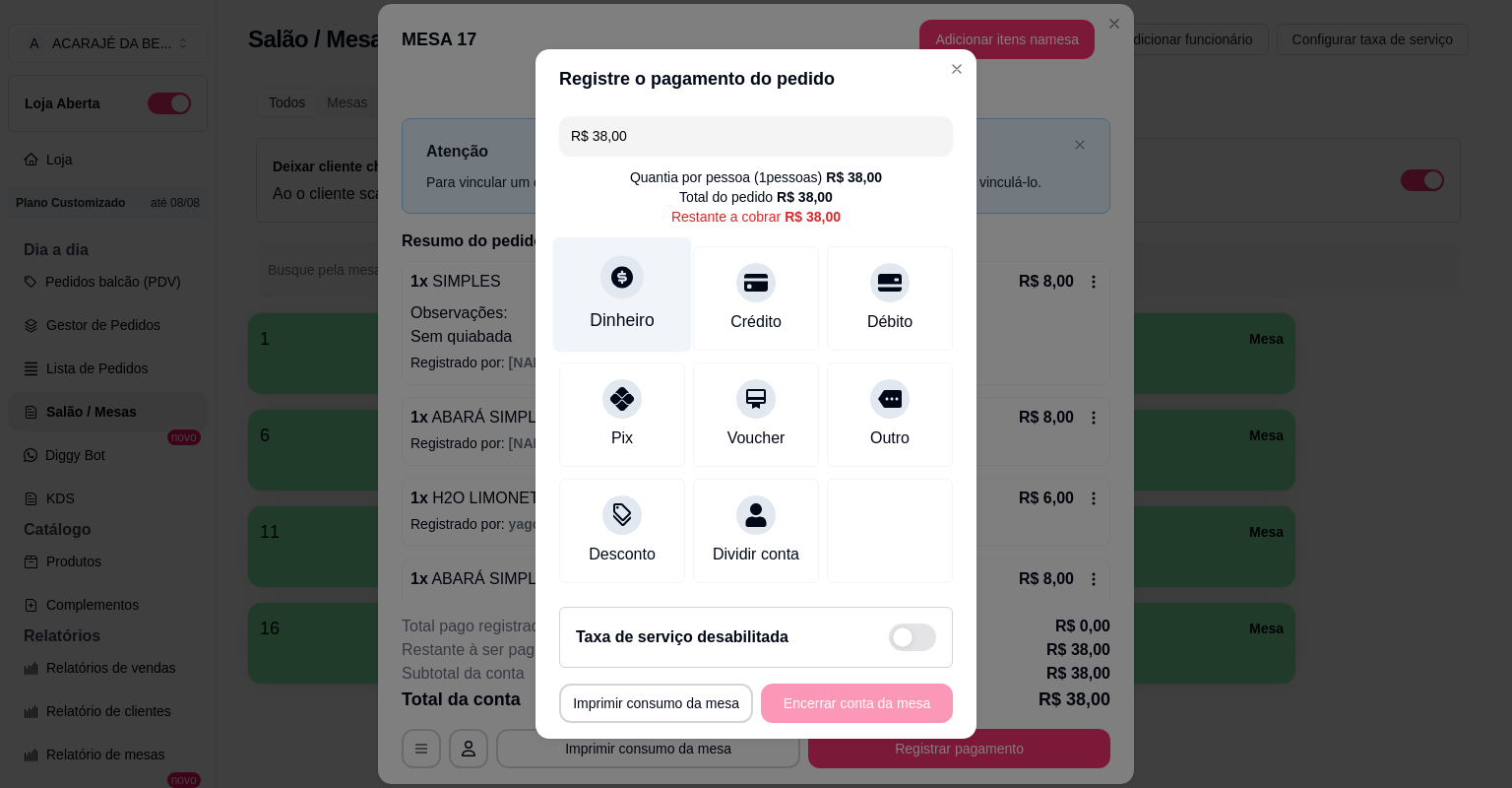 click at bounding box center (622, 277) 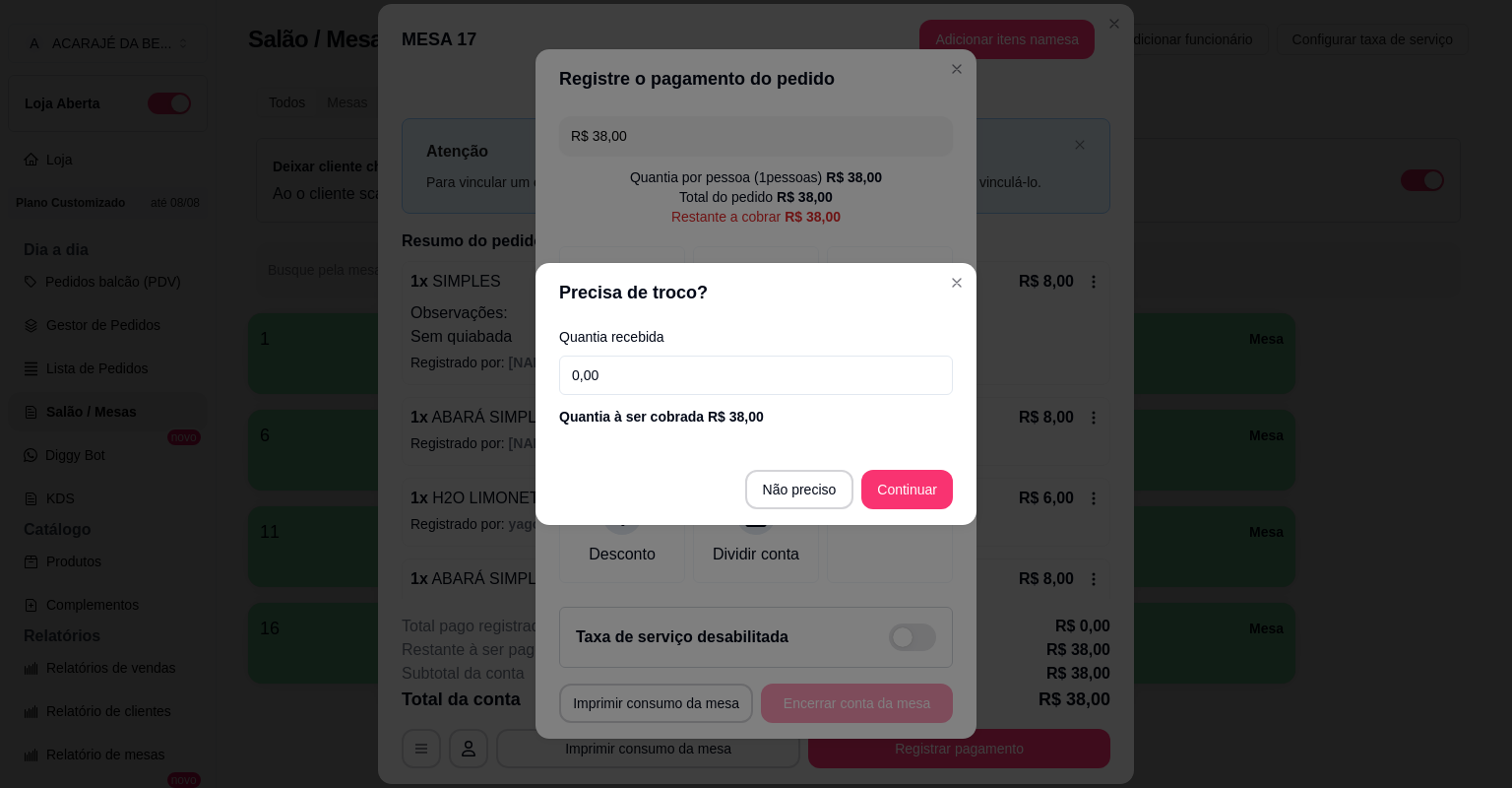 click on "Quantia à ser cobrada   R$ 38,00" at bounding box center [756, 417] 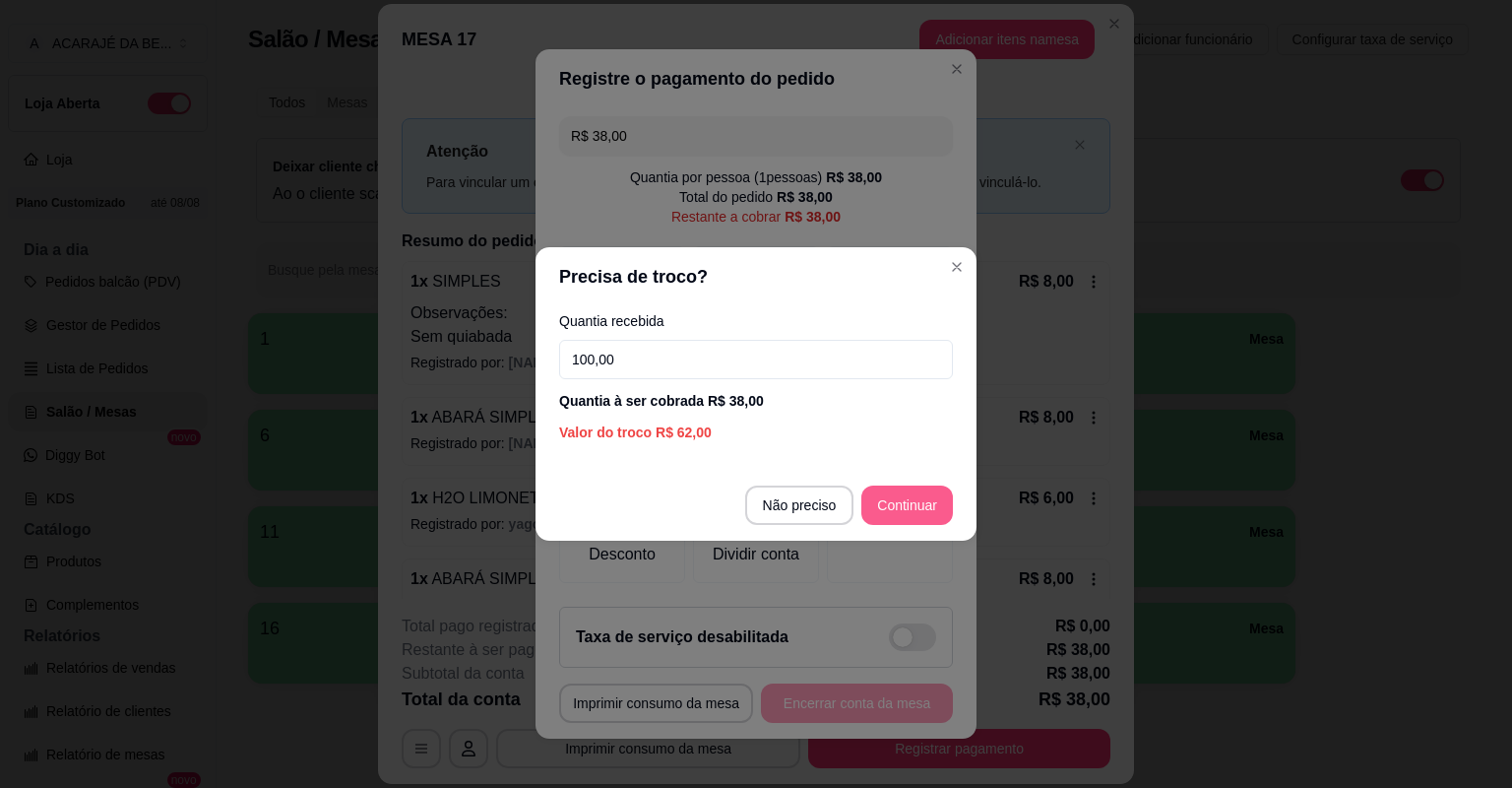 type on "100,00" 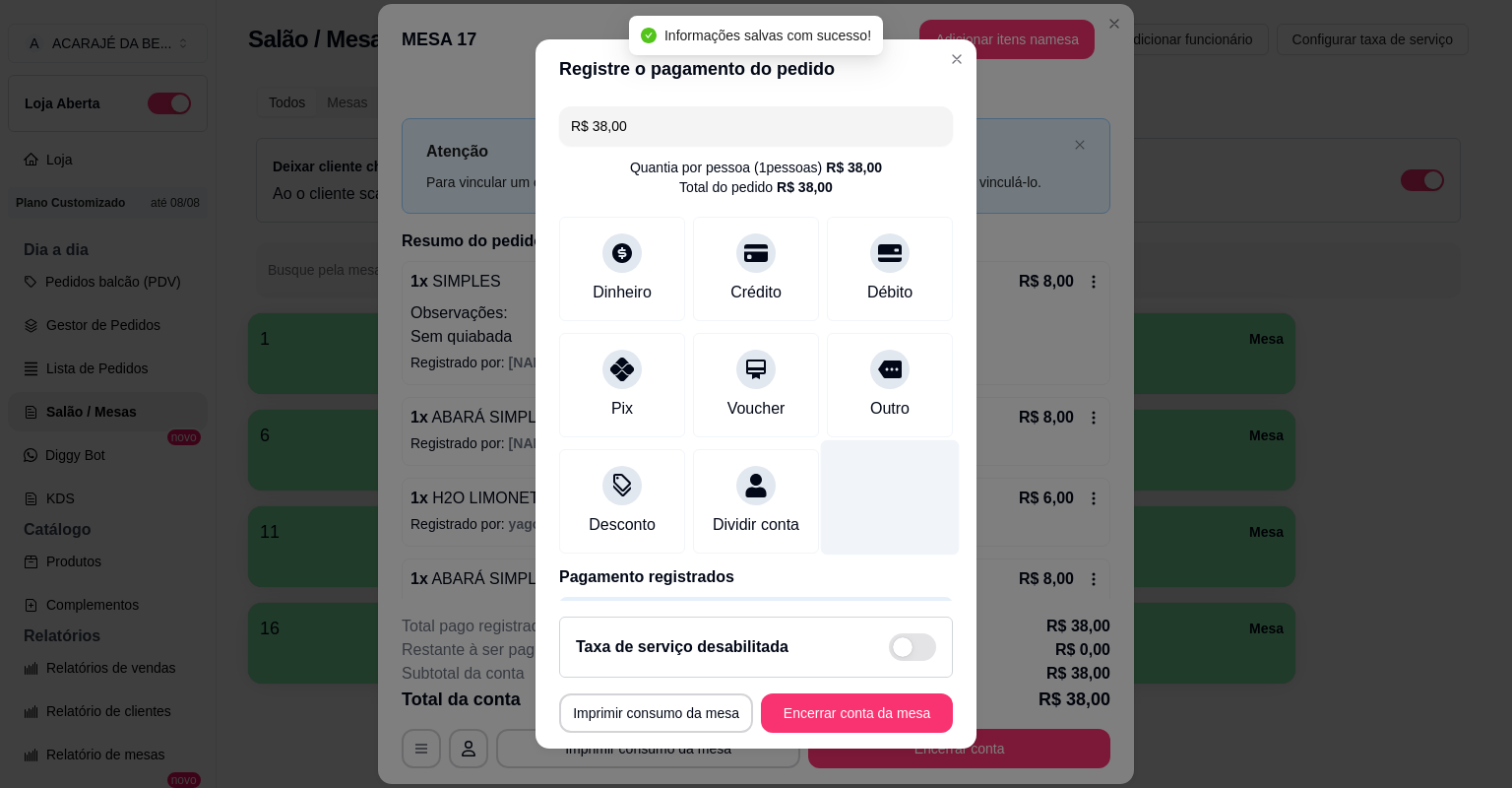 type on "R$ 0,00" 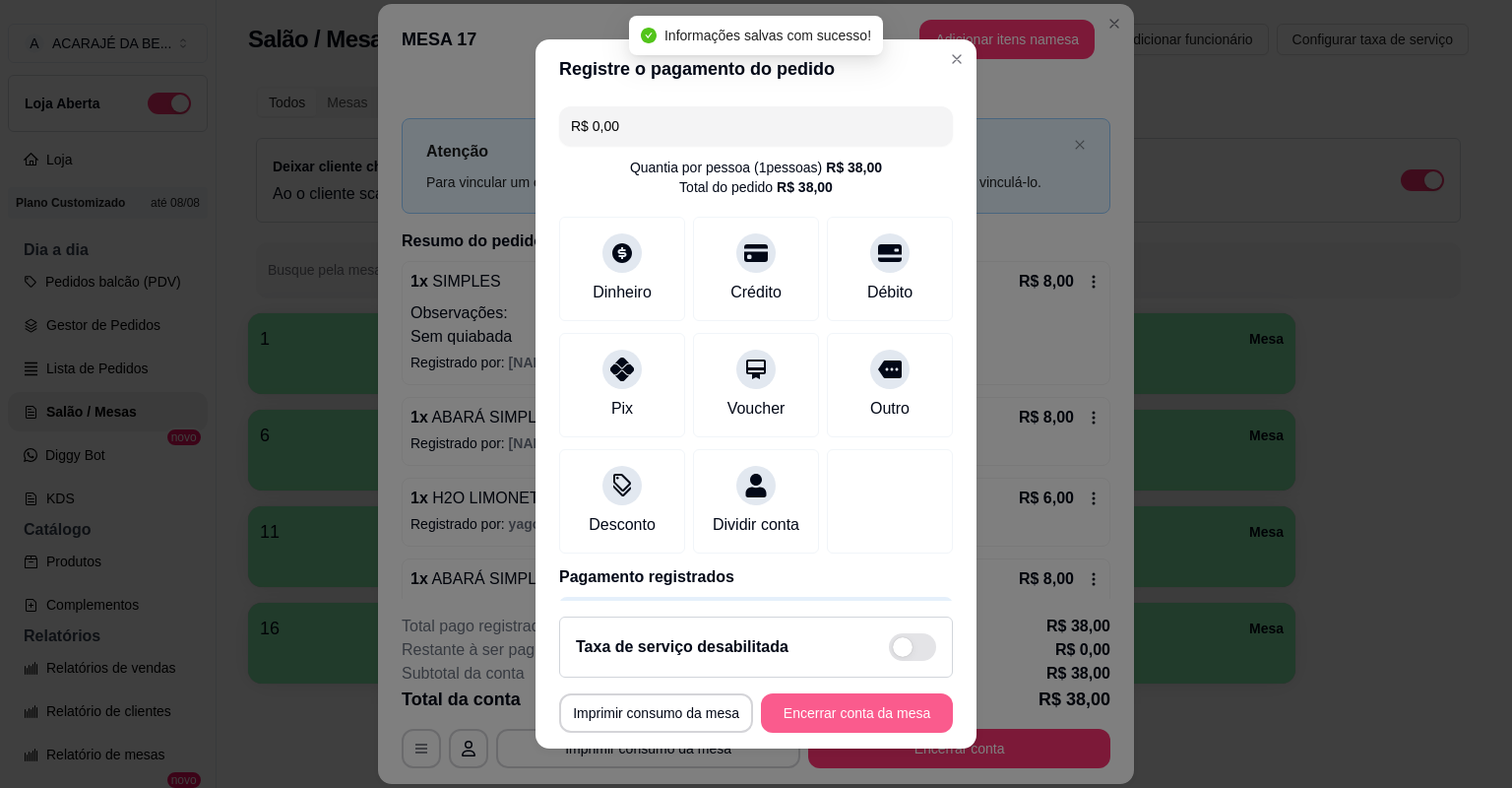 click on "Encerrar conta da mesa" at bounding box center (856, 713) 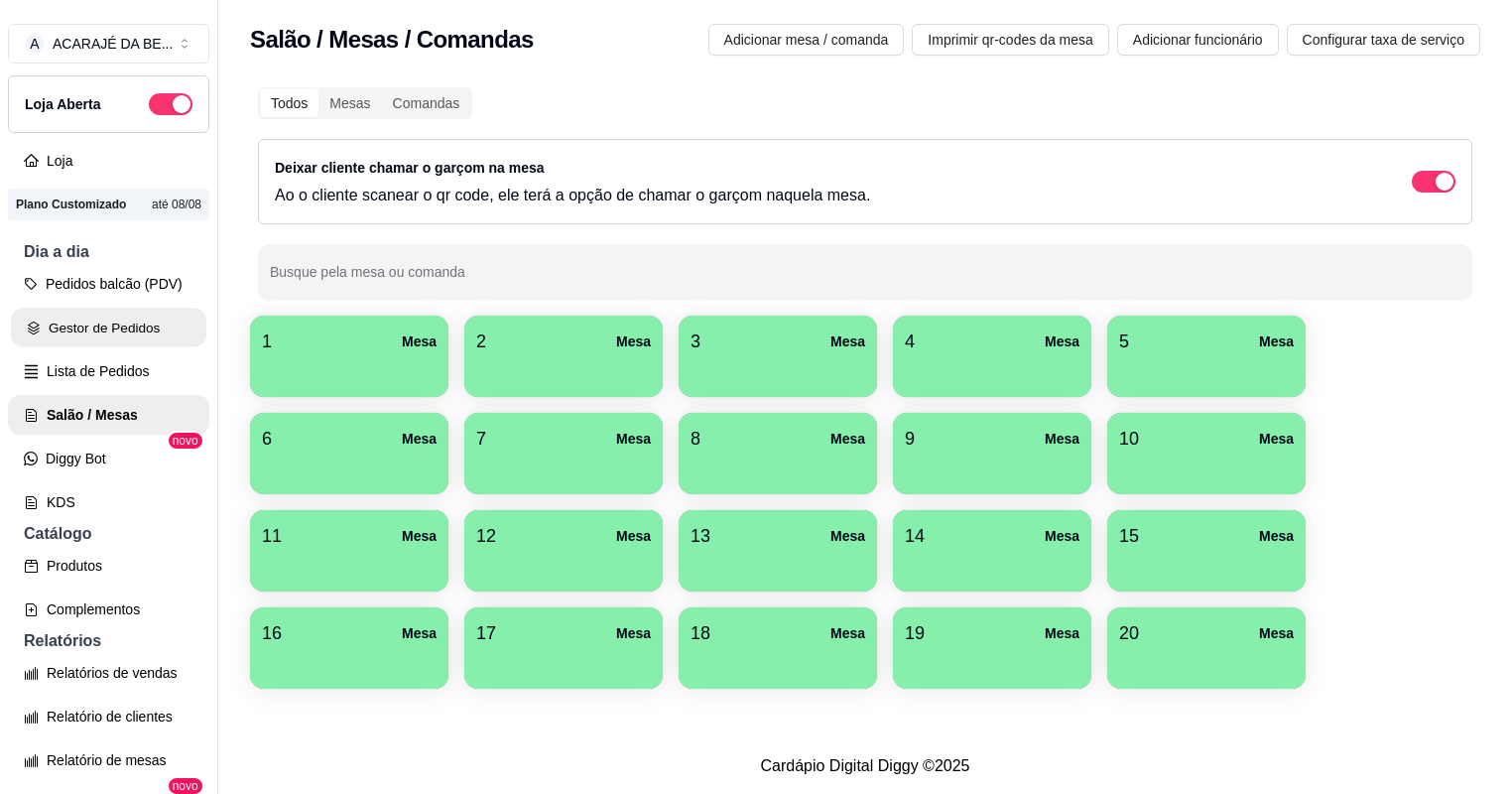 click on "Gestor de Pedidos" at bounding box center (108, 328) 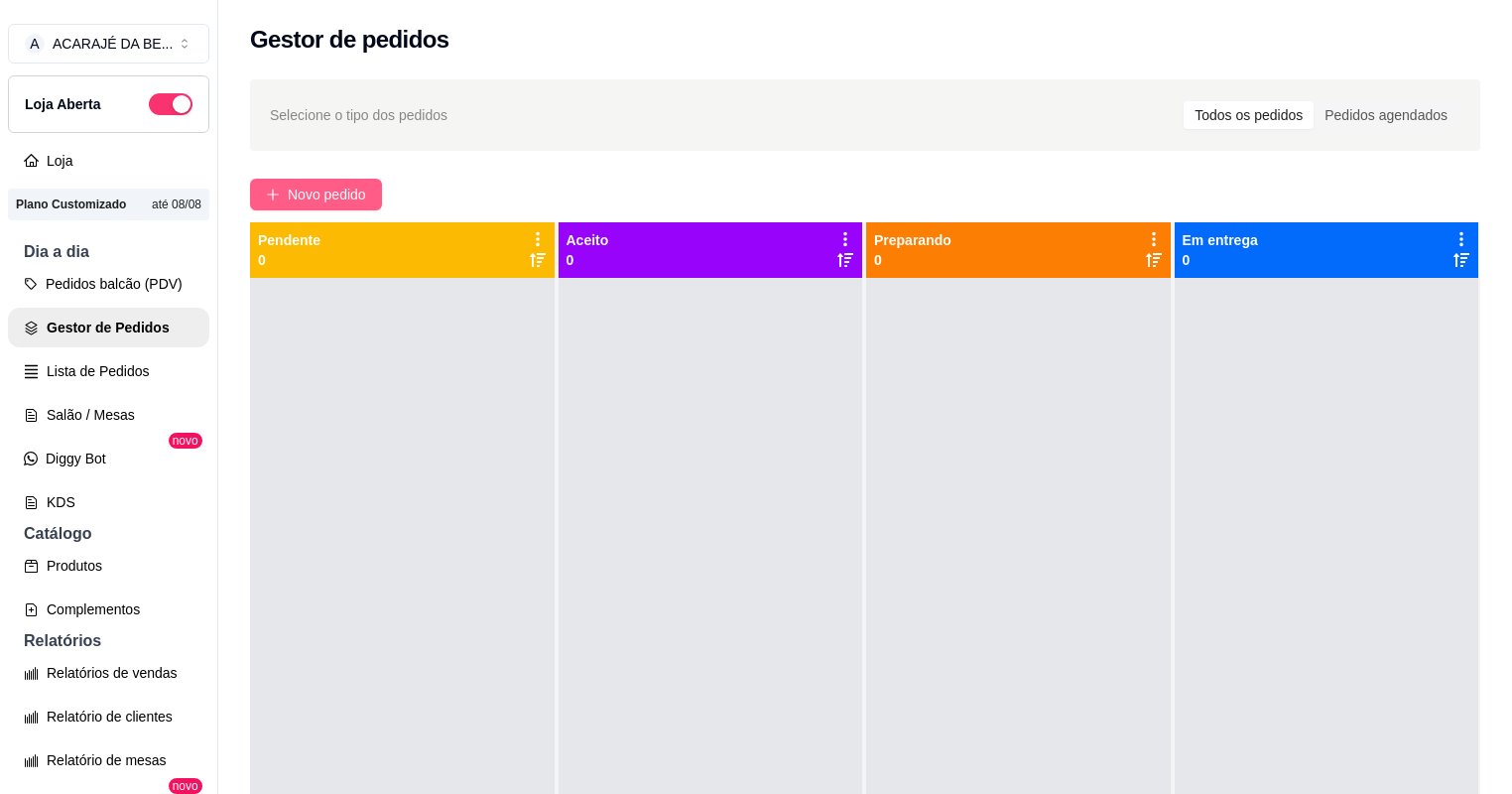 click on "Novo pedido" at bounding box center [326, 195] 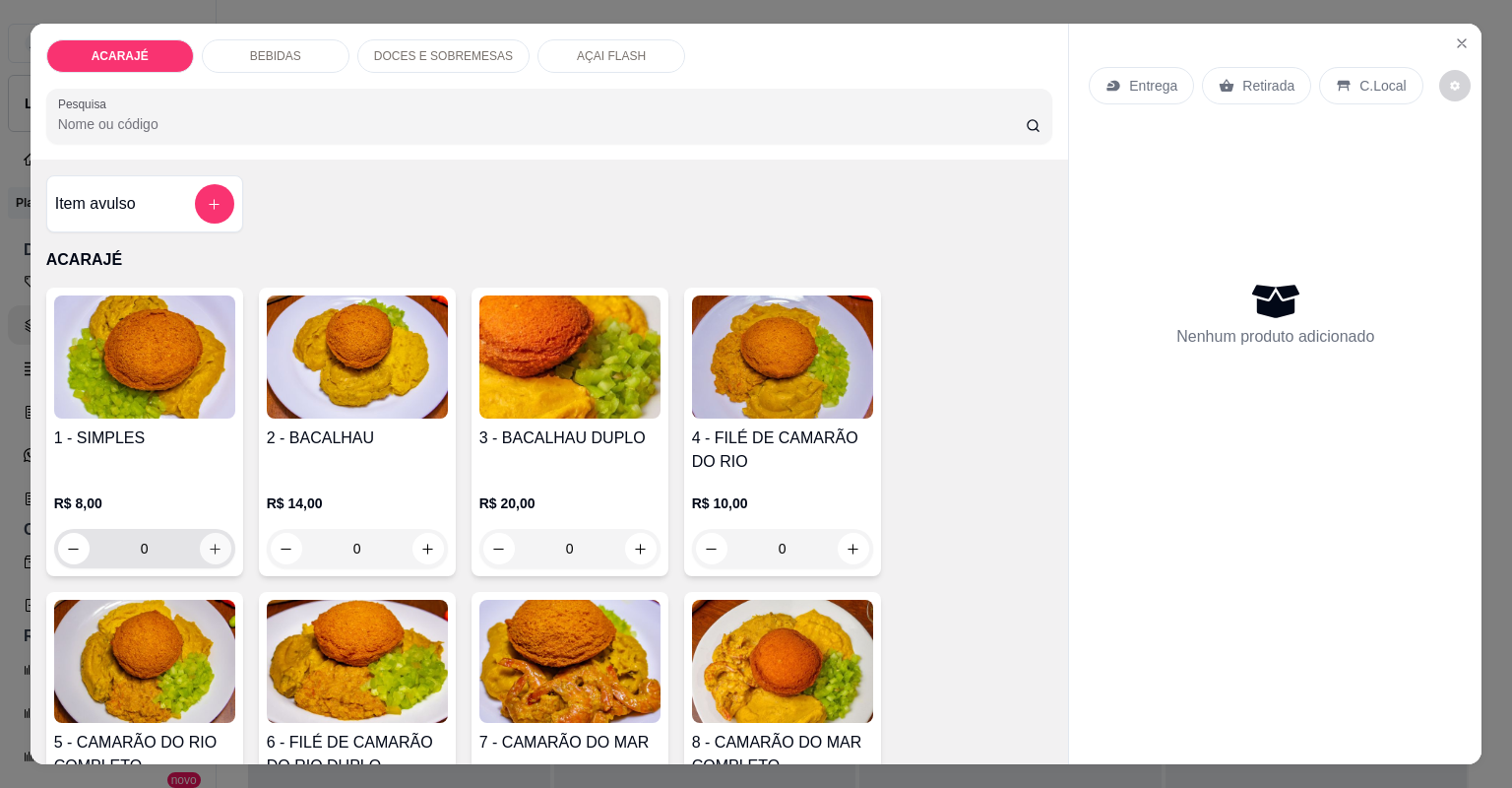 click 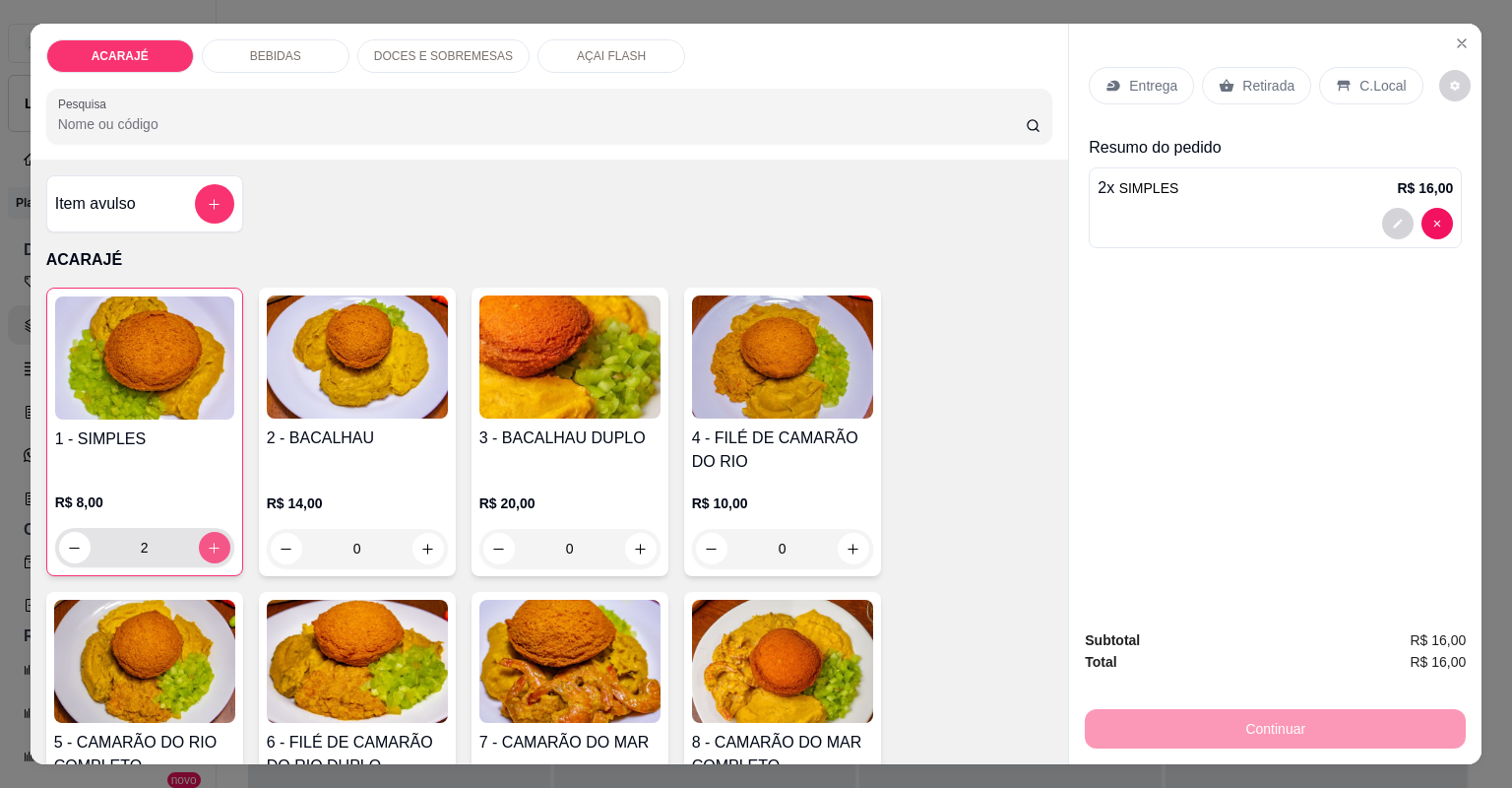 click 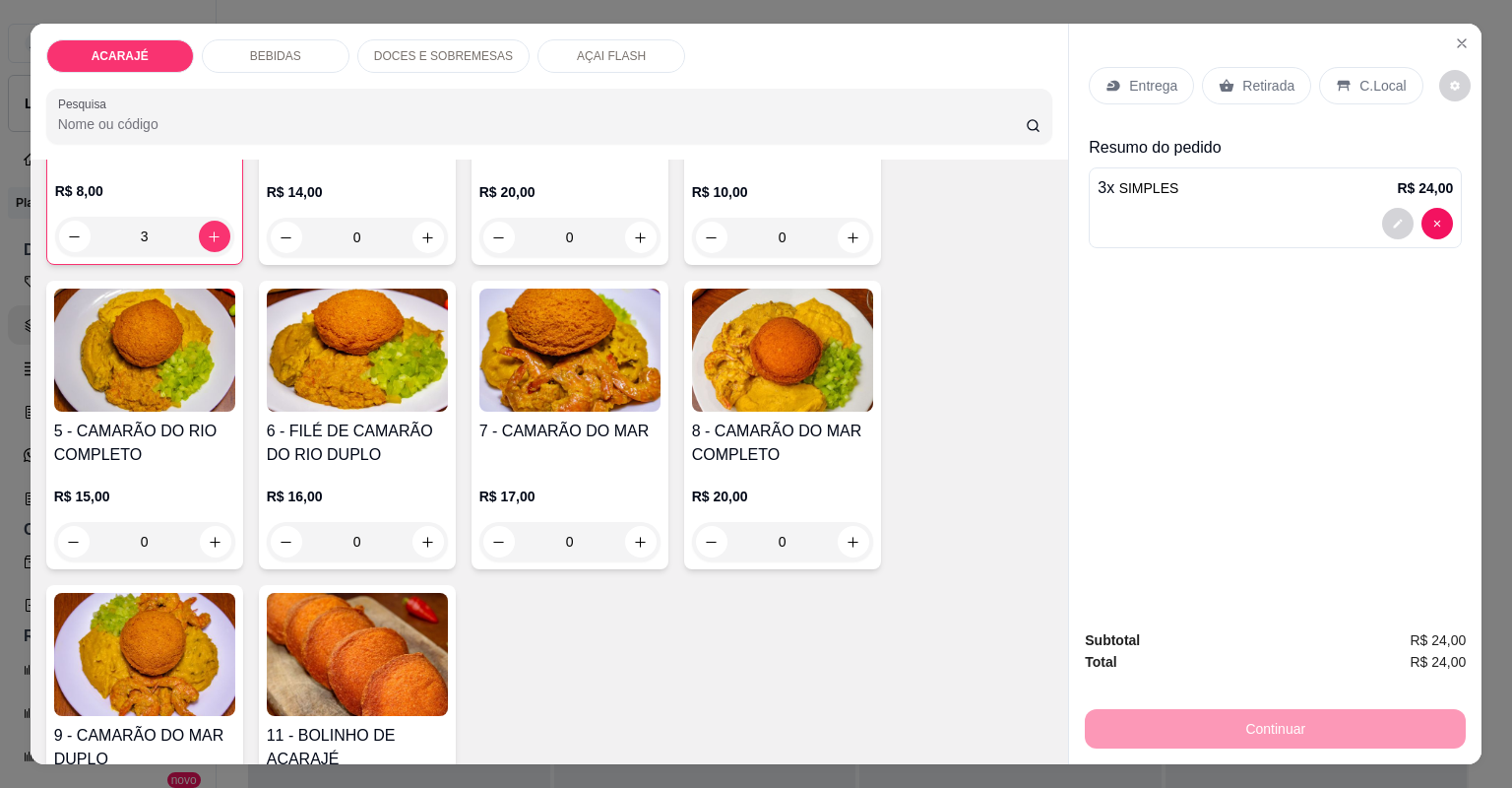 scroll, scrollTop: 315, scrollLeft: 0, axis: vertical 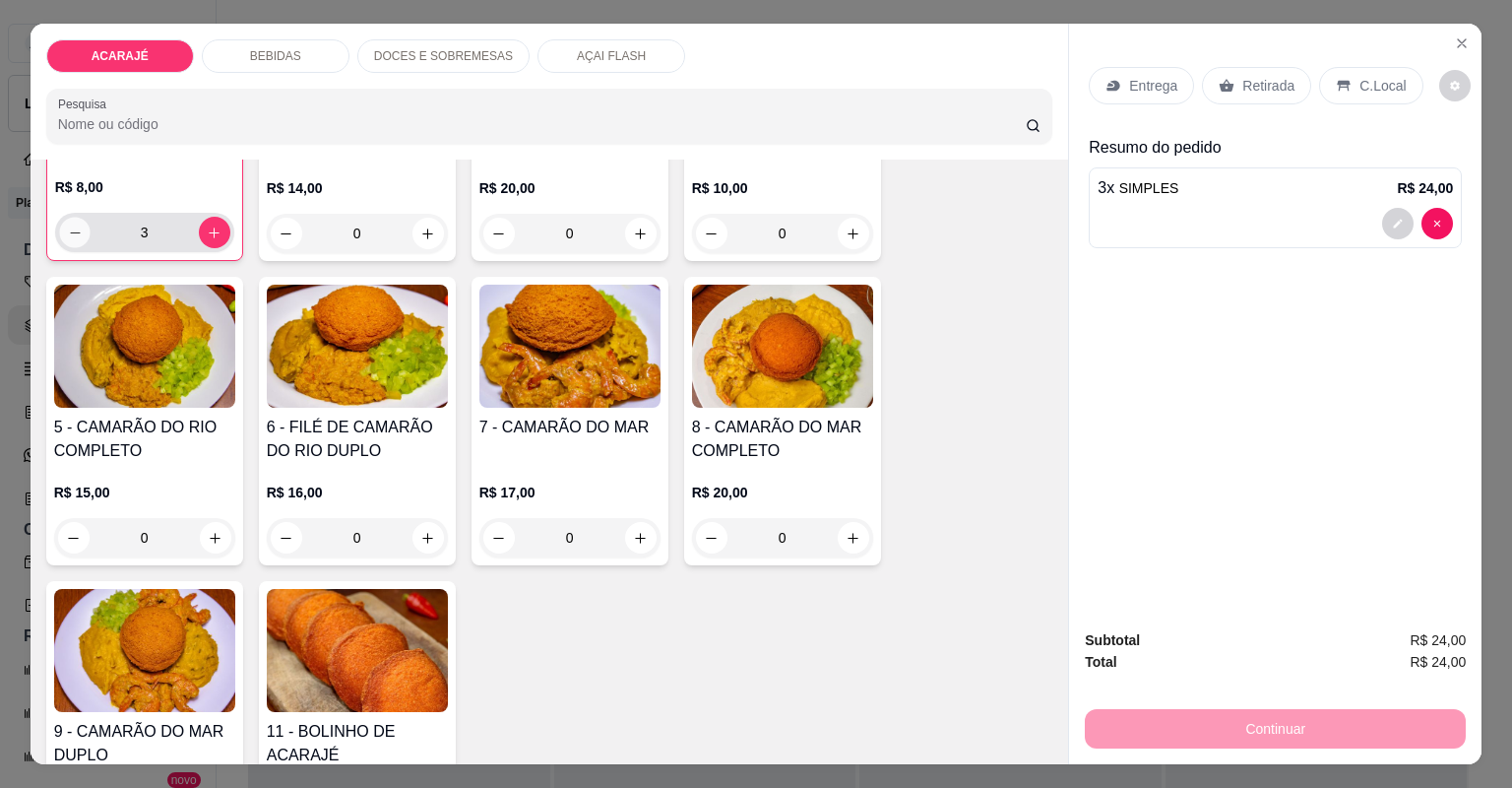 click 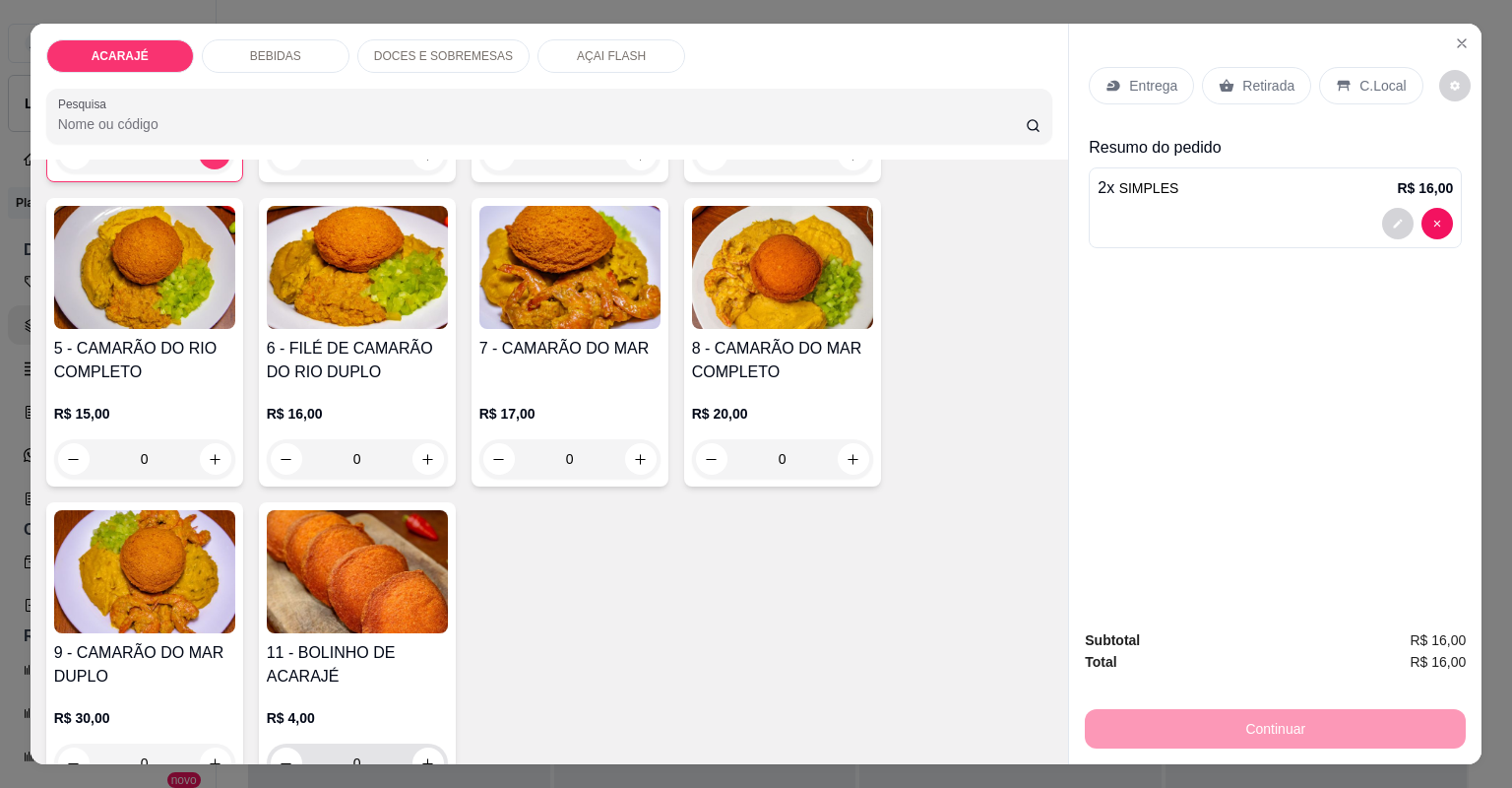 scroll, scrollTop: 552, scrollLeft: 0, axis: vertical 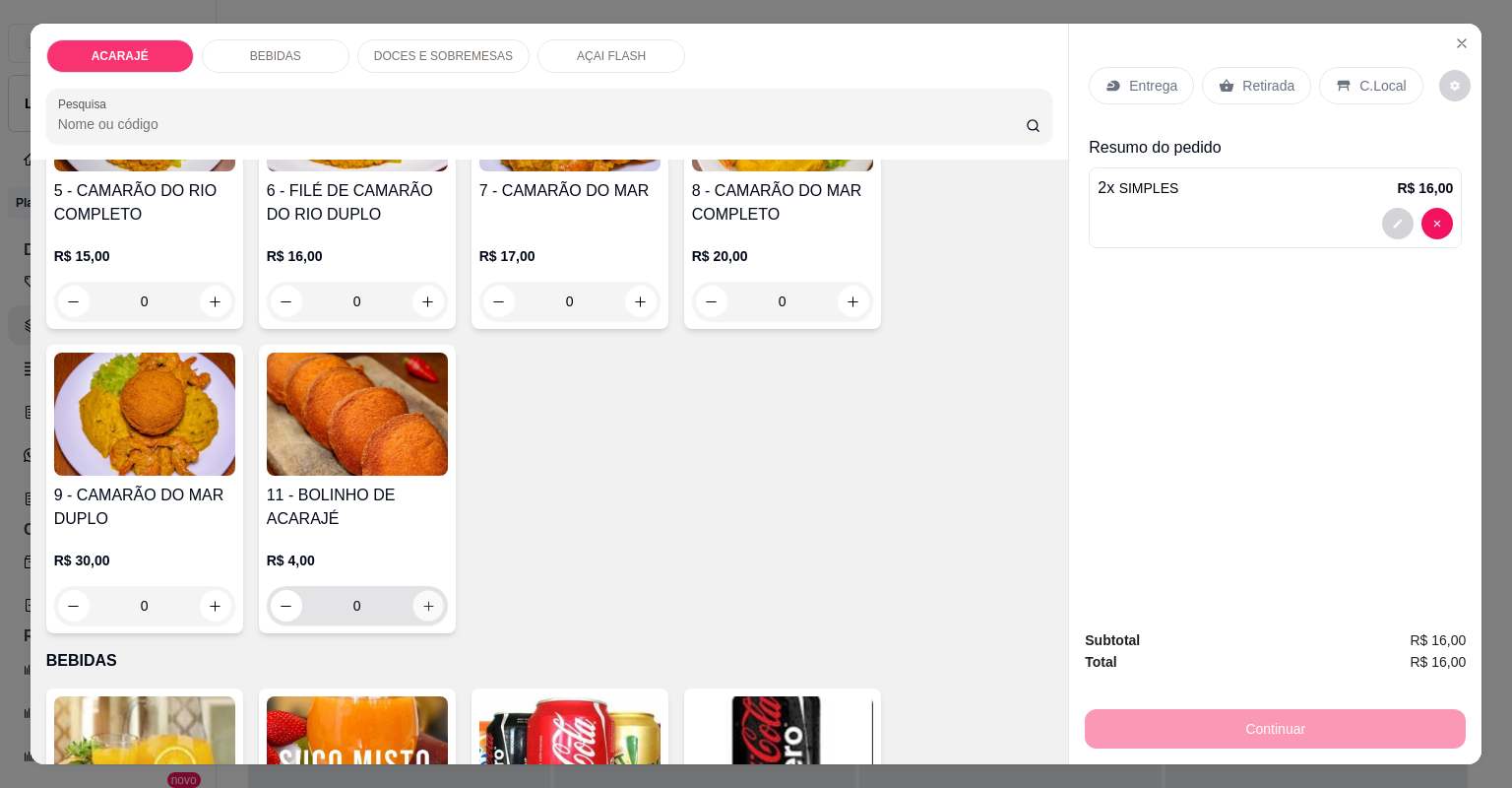 click 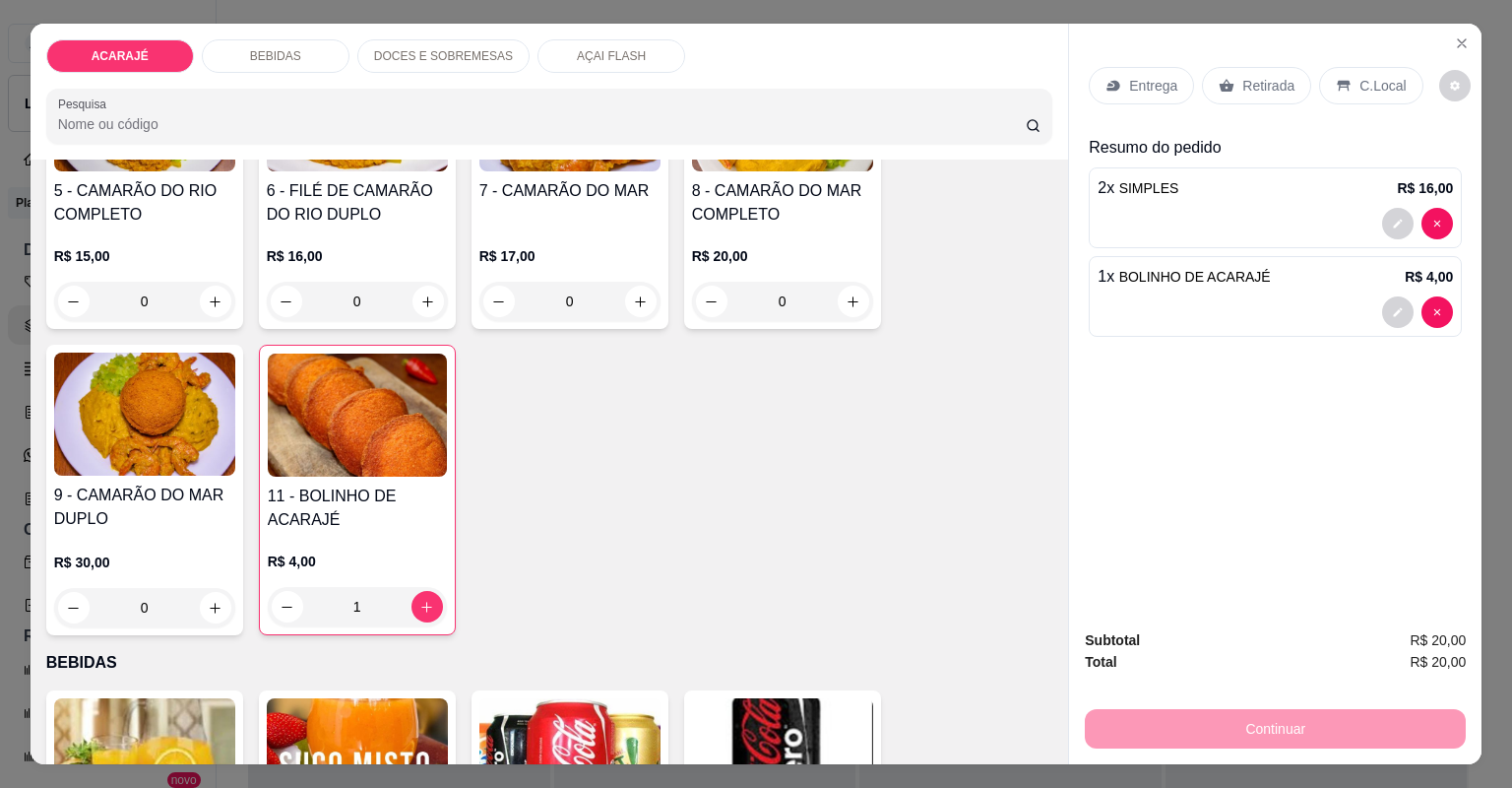 click on "Entrega" at bounding box center (1153, 86) 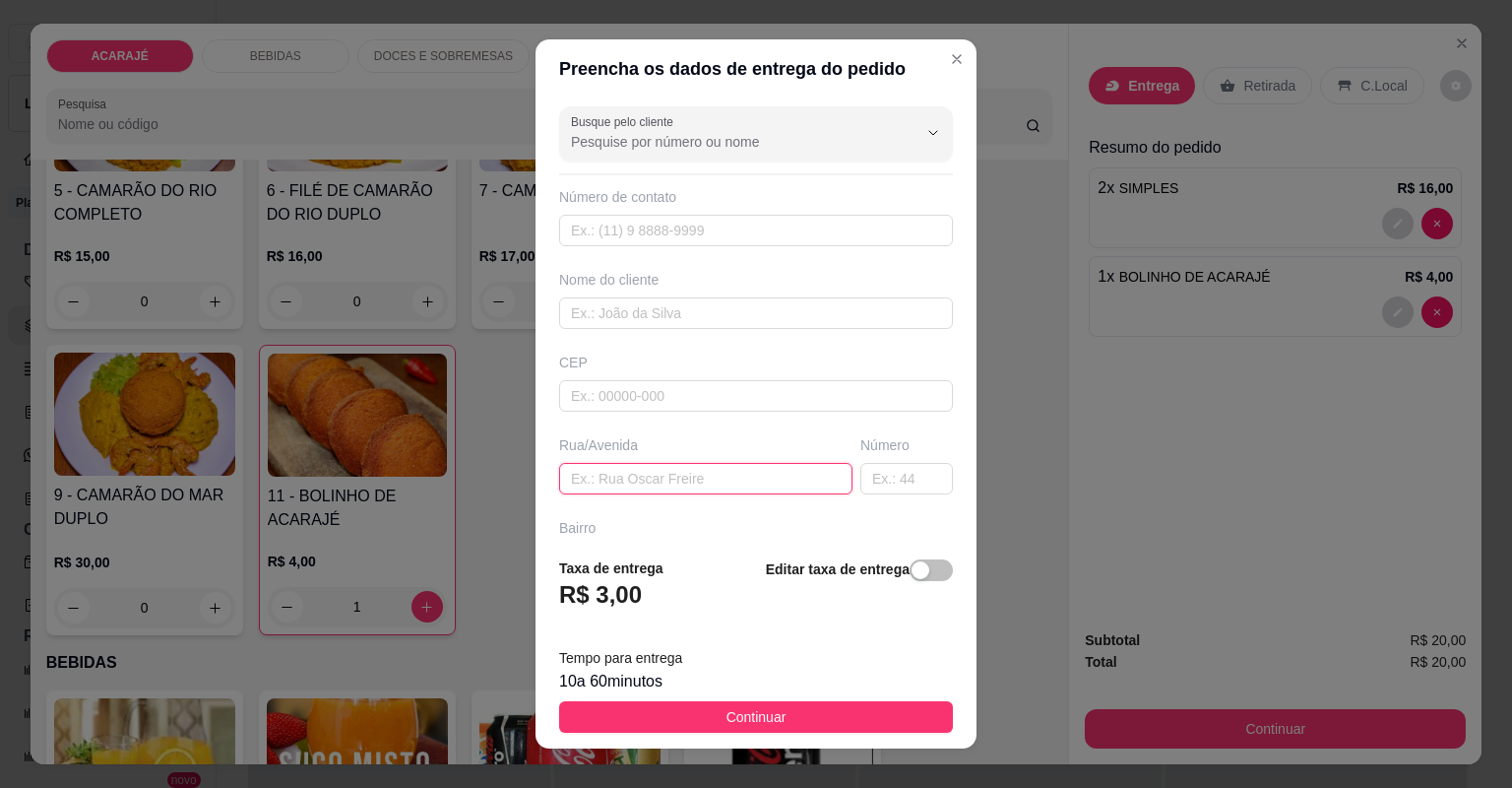 paste on "Sandoval Alcântara 222  Casa de zete" 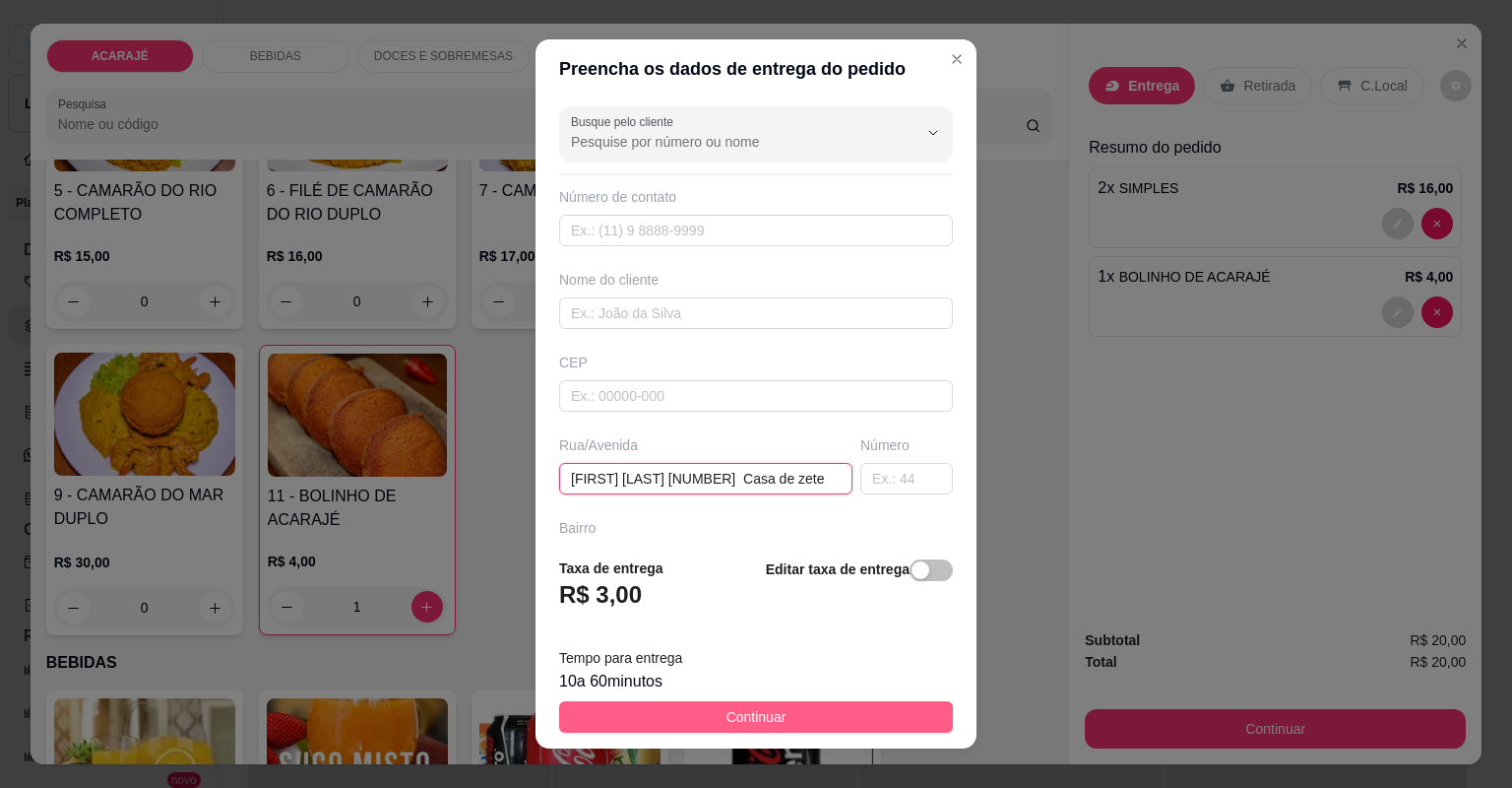type on "Sandoval Alcântara 222  Casa de zete" 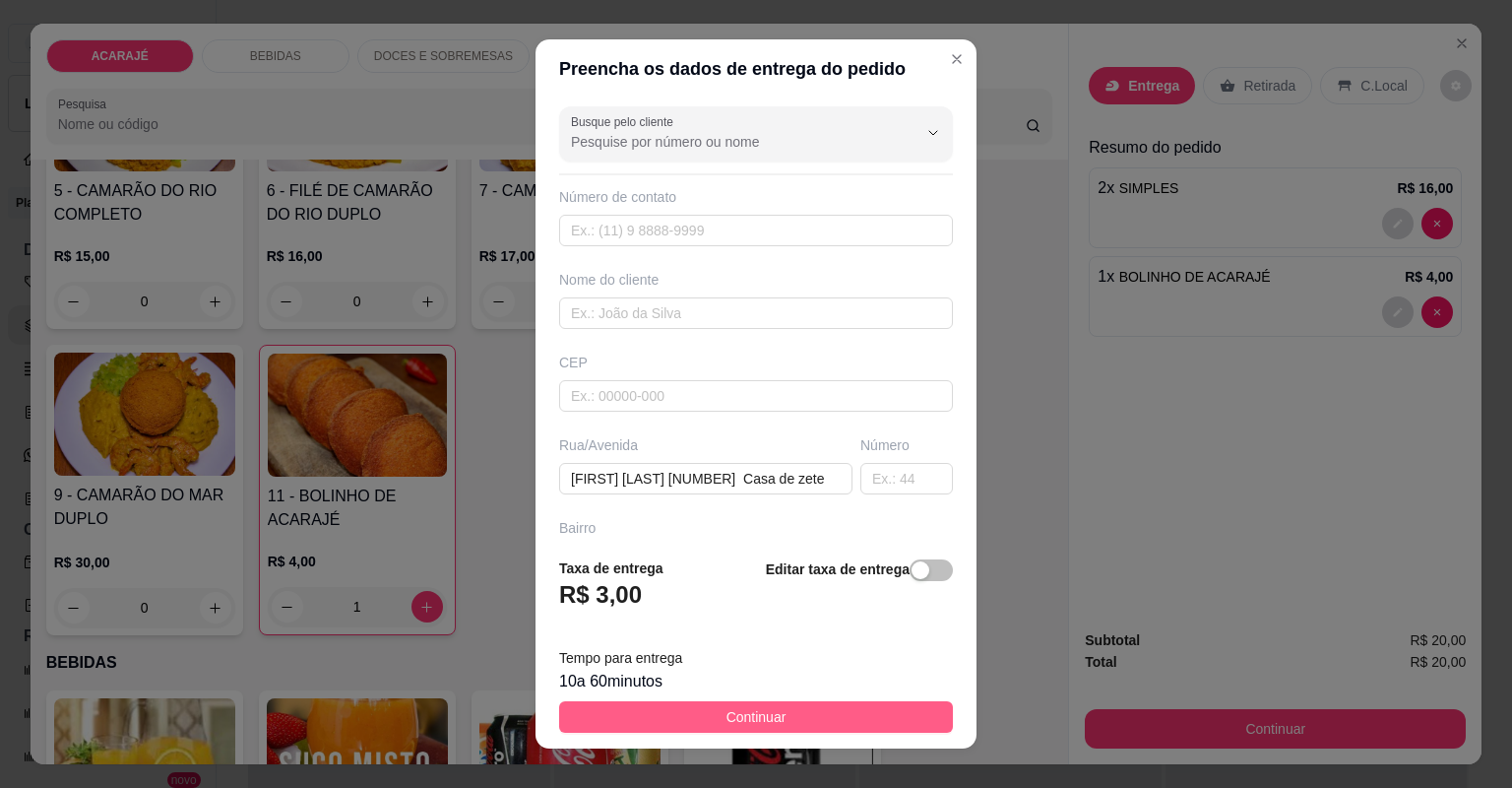 click on "Continuar" at bounding box center (756, 717) 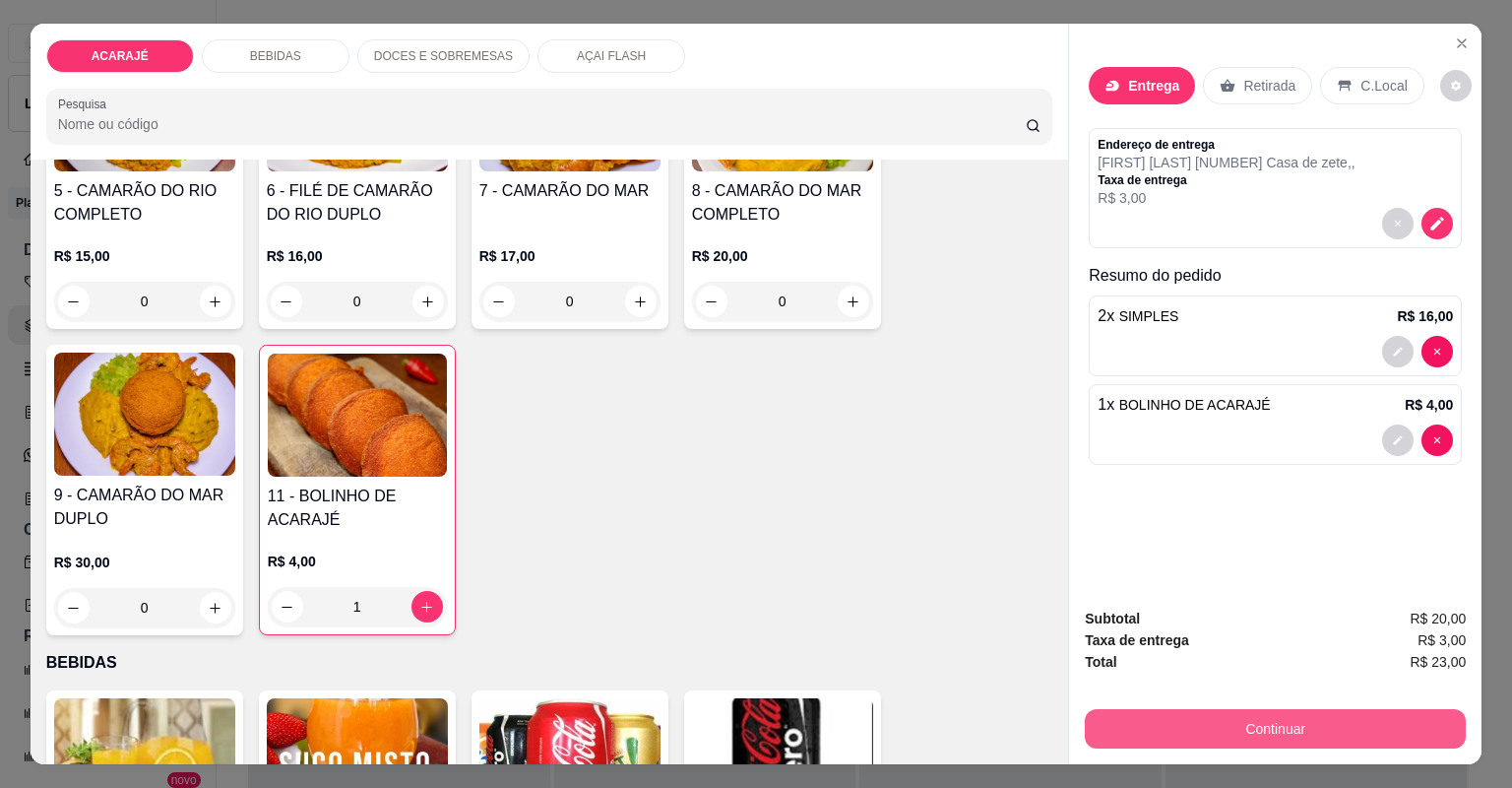 click on "Continuar" at bounding box center (1275, 729) 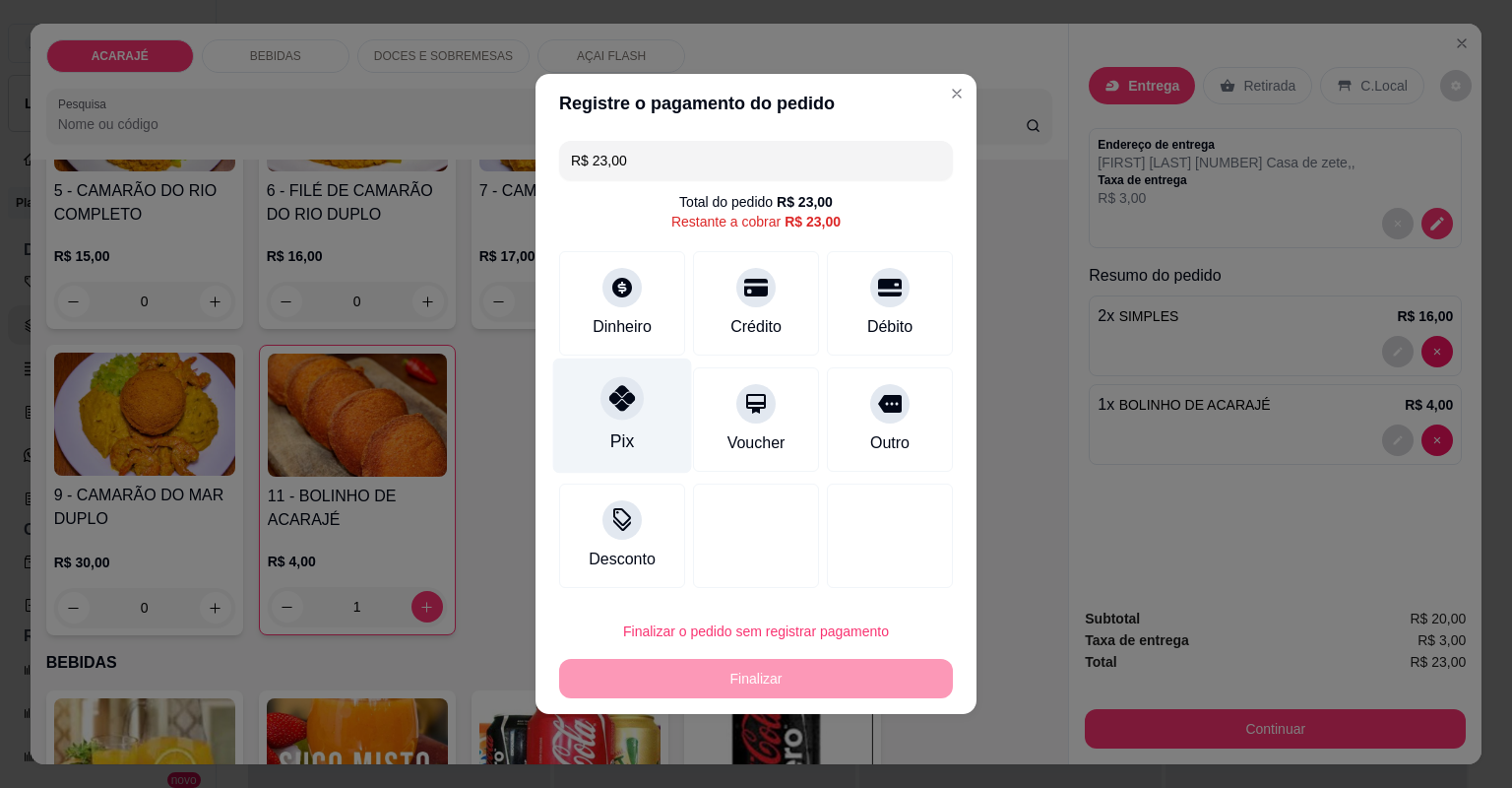 click on "Pix" at bounding box center [622, 416] 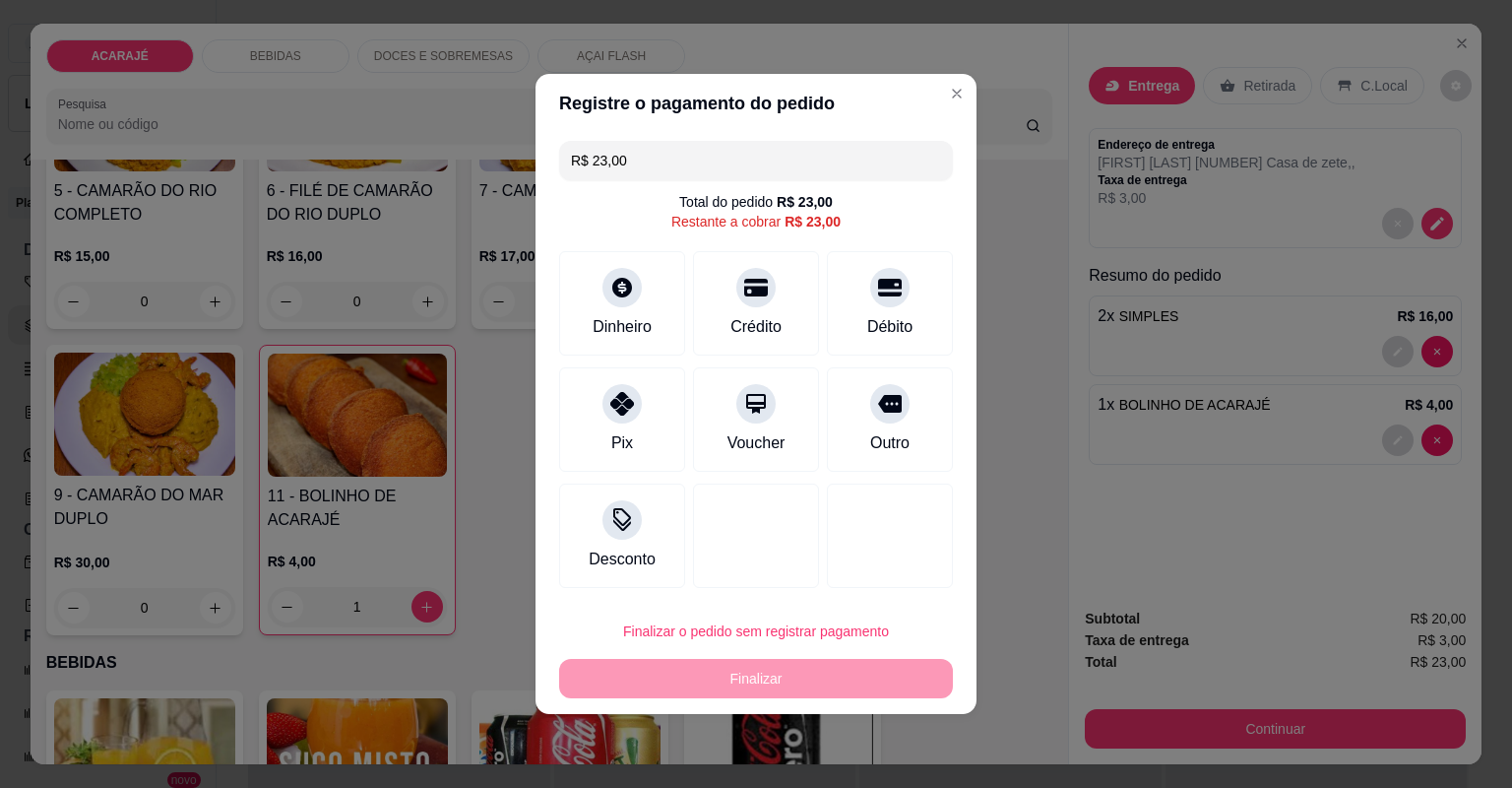 type on "R$ 0,00" 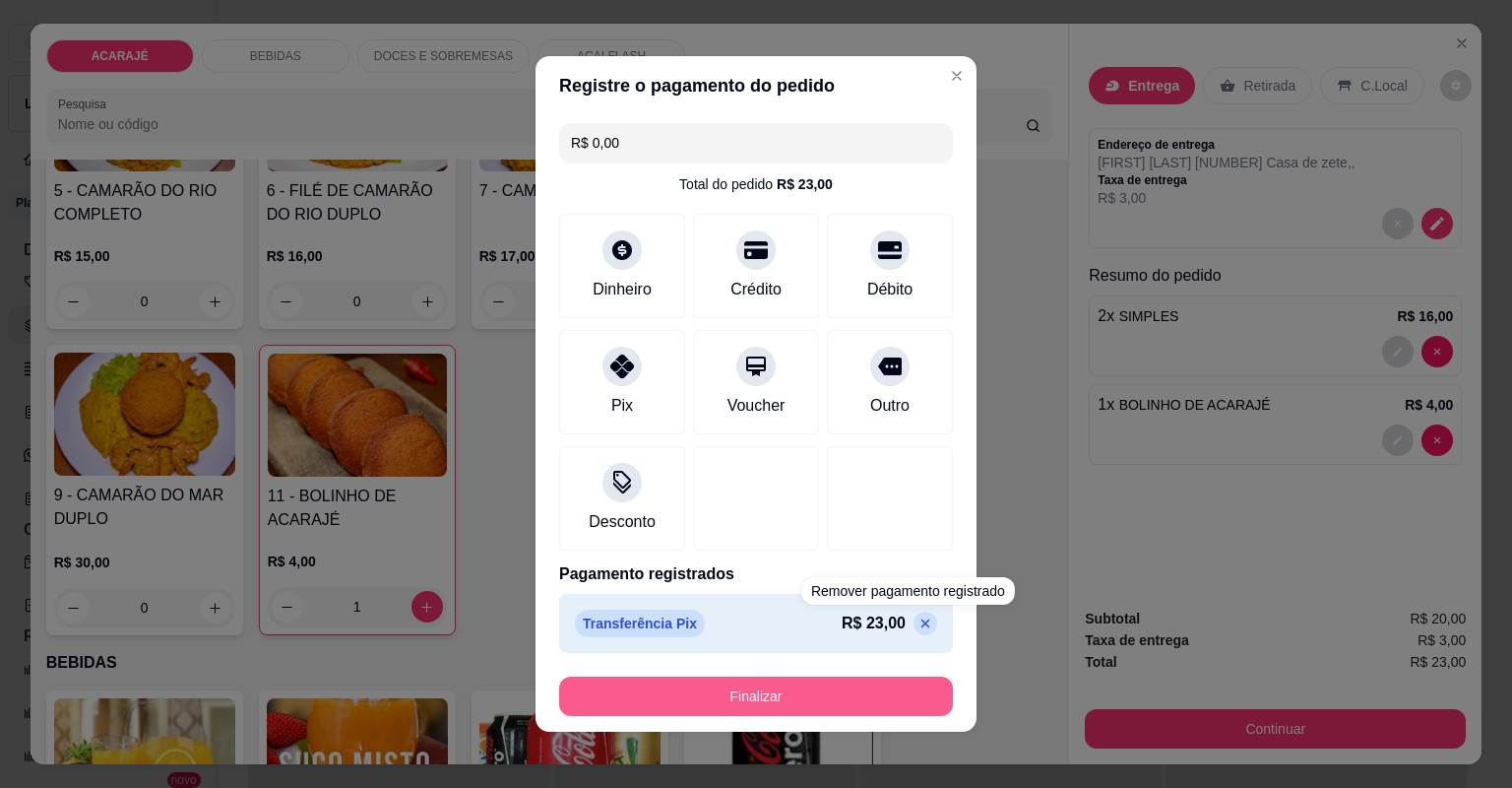 click on "Finalizar" at bounding box center (756, 696) 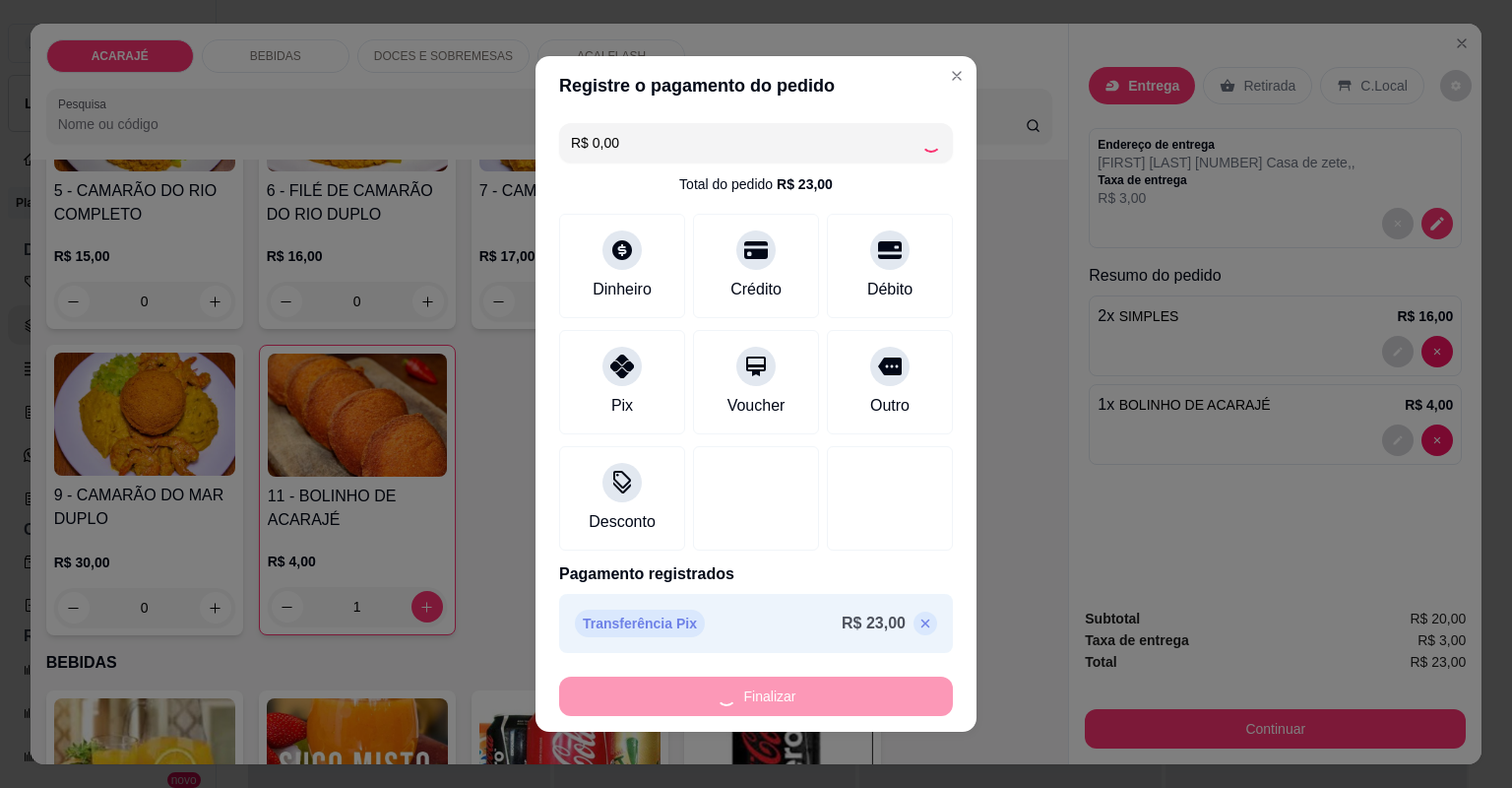 type on "0" 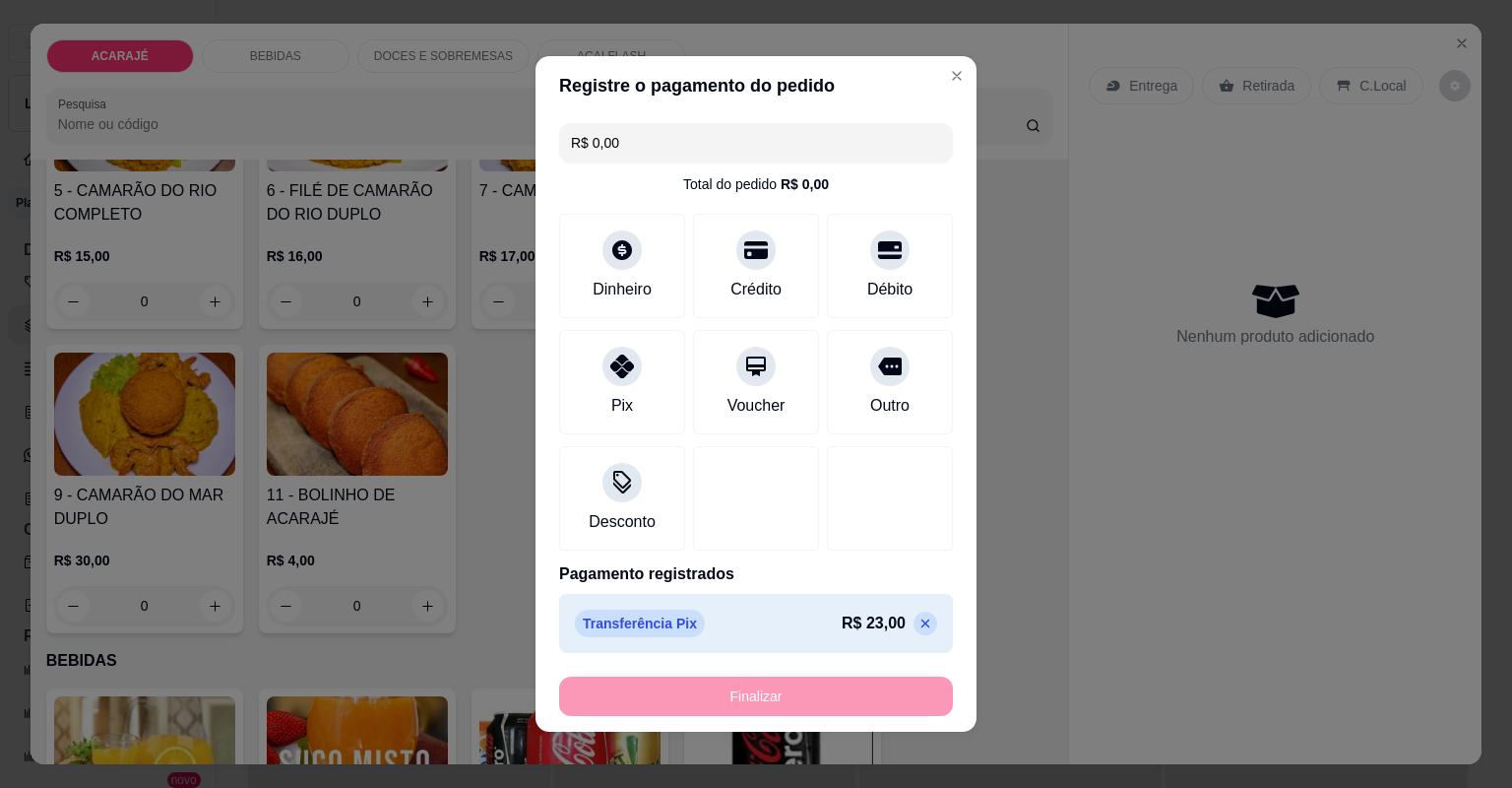 type on "-R$ 23,00" 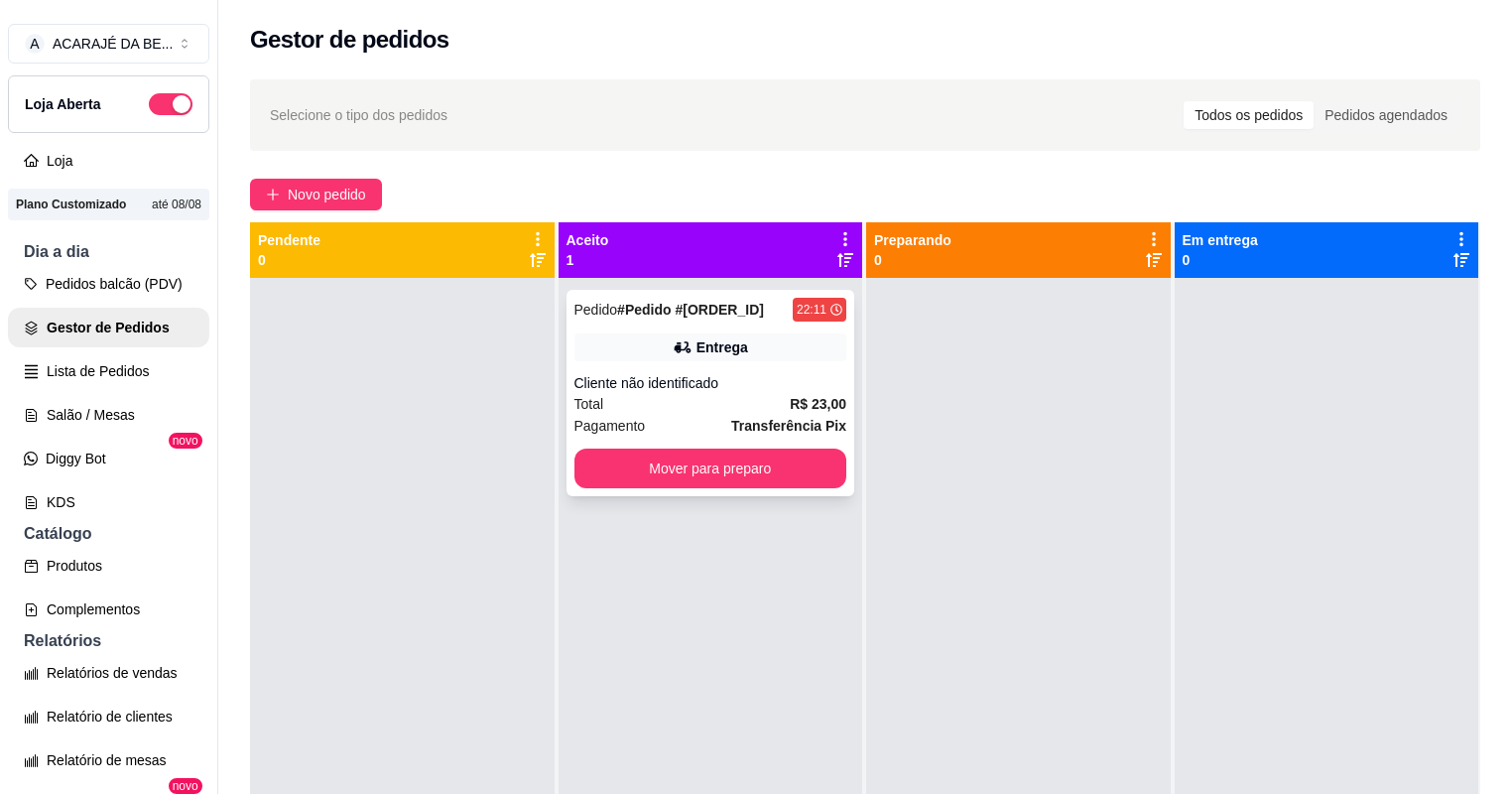 click on "Total R$ 23,00" at bounding box center [710, 404] 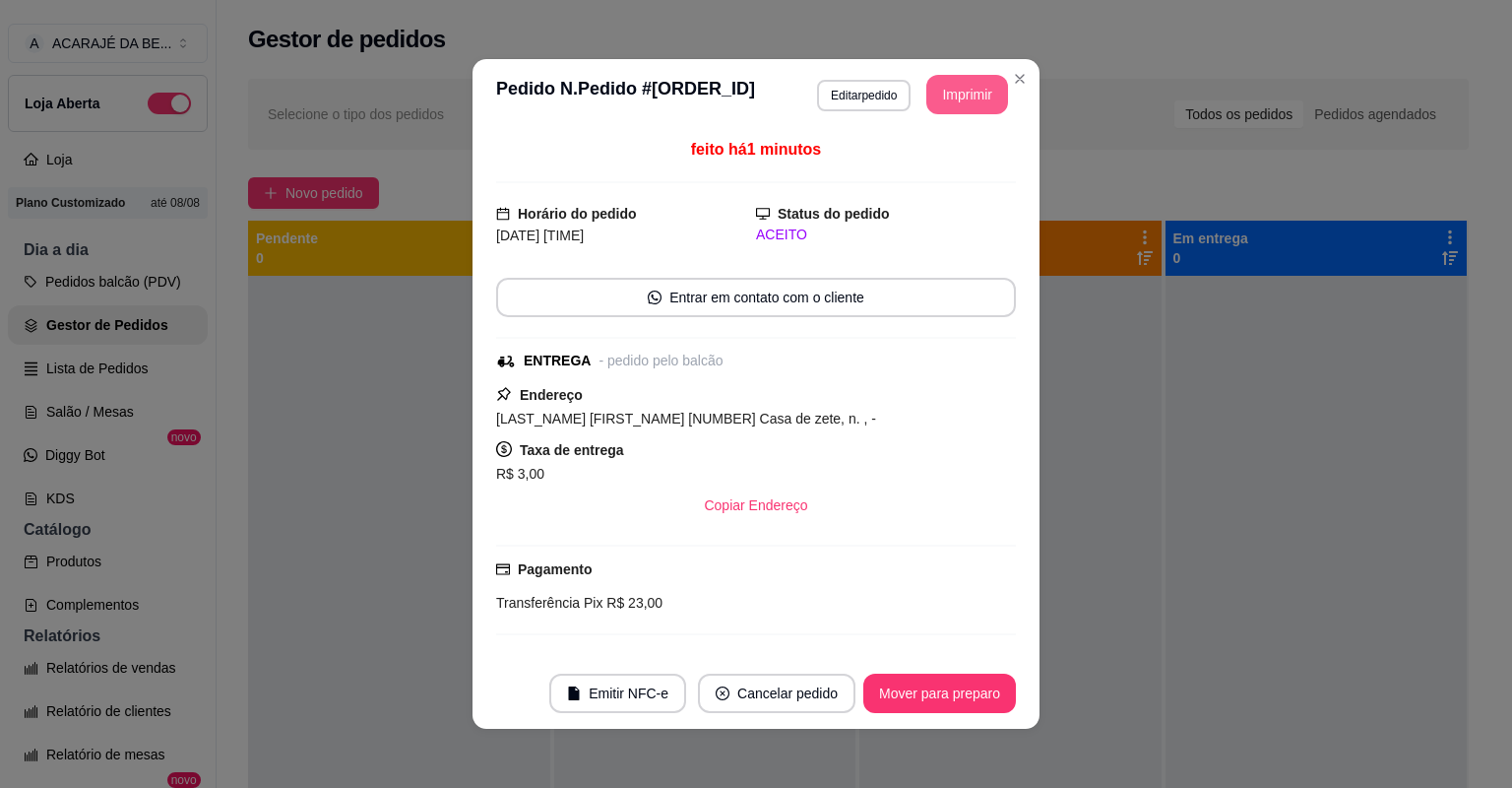 click on "Imprimir" at bounding box center [967, 95] 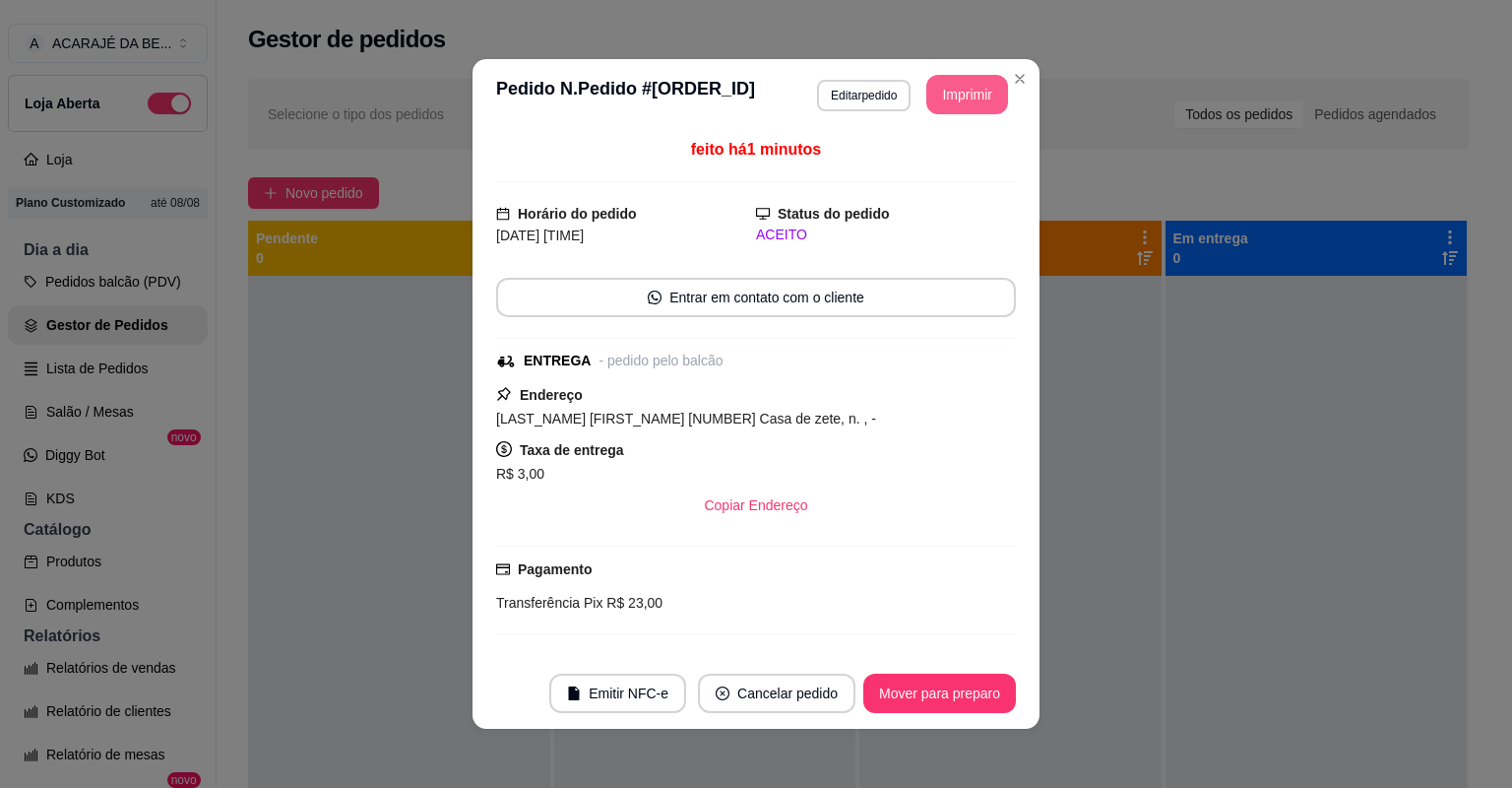 scroll, scrollTop: 0, scrollLeft: 0, axis: both 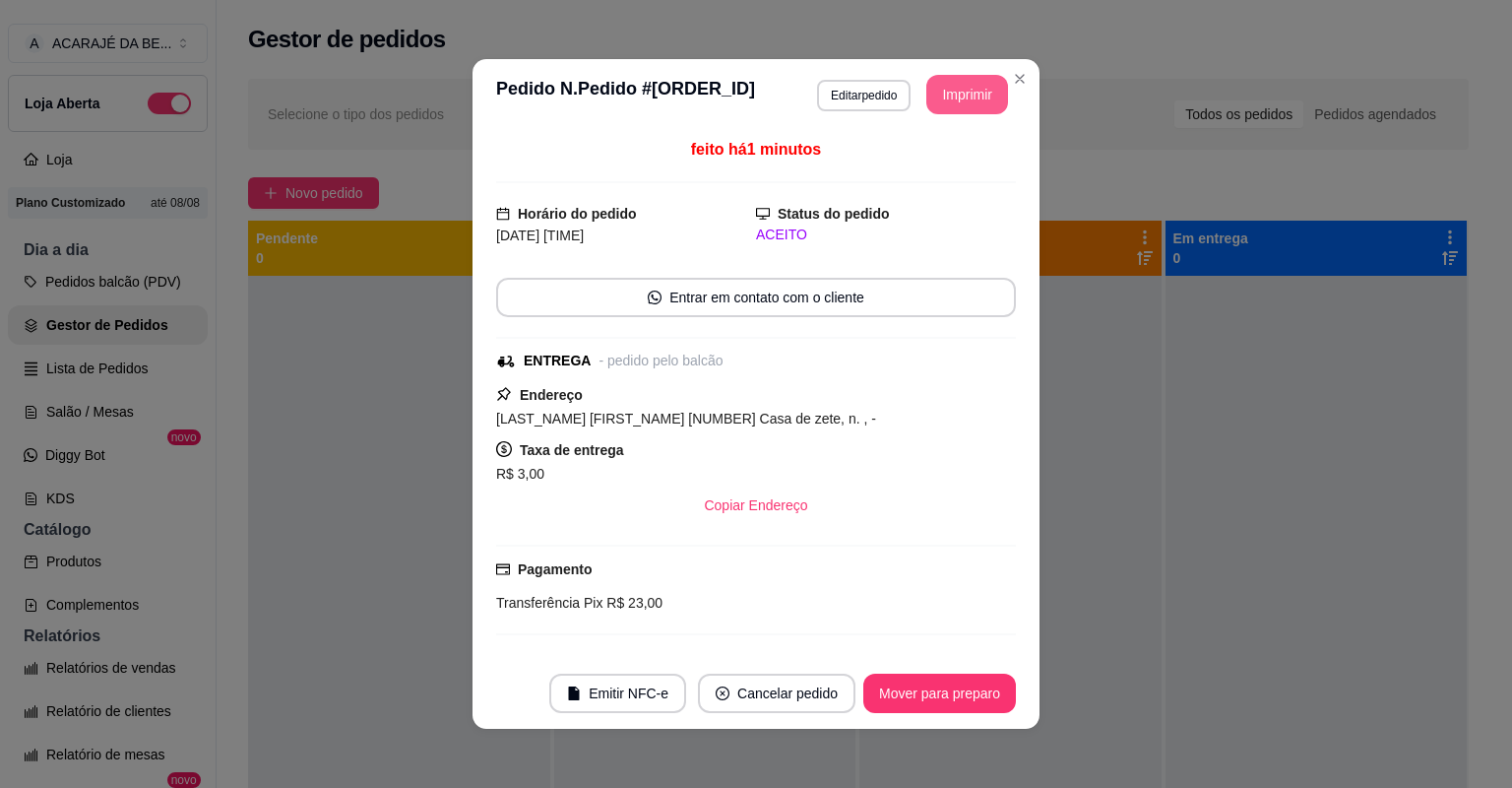 click on "Mover para preparo" at bounding box center [939, 693] 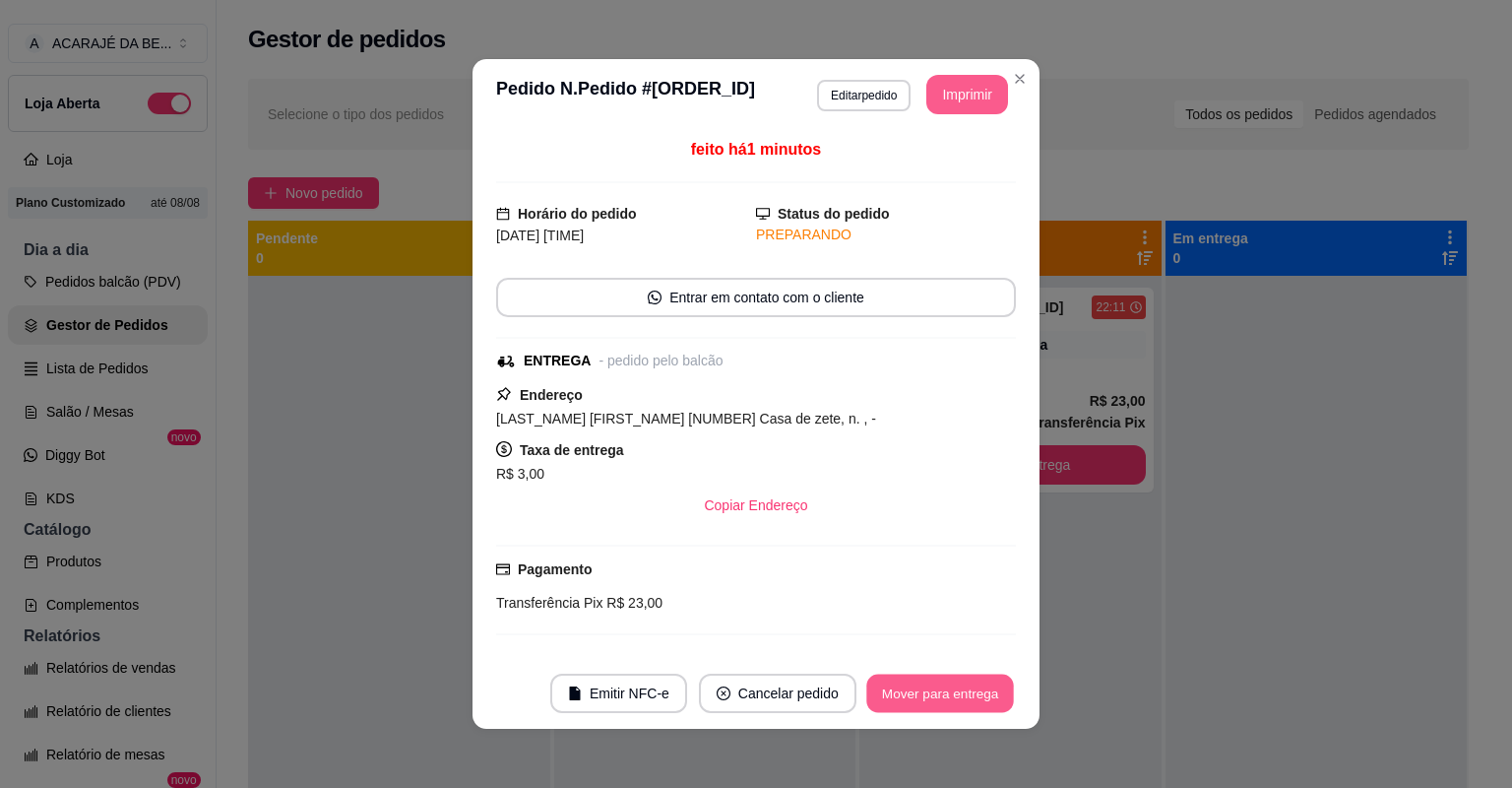 click on "Mover para entrega" at bounding box center (940, 693) 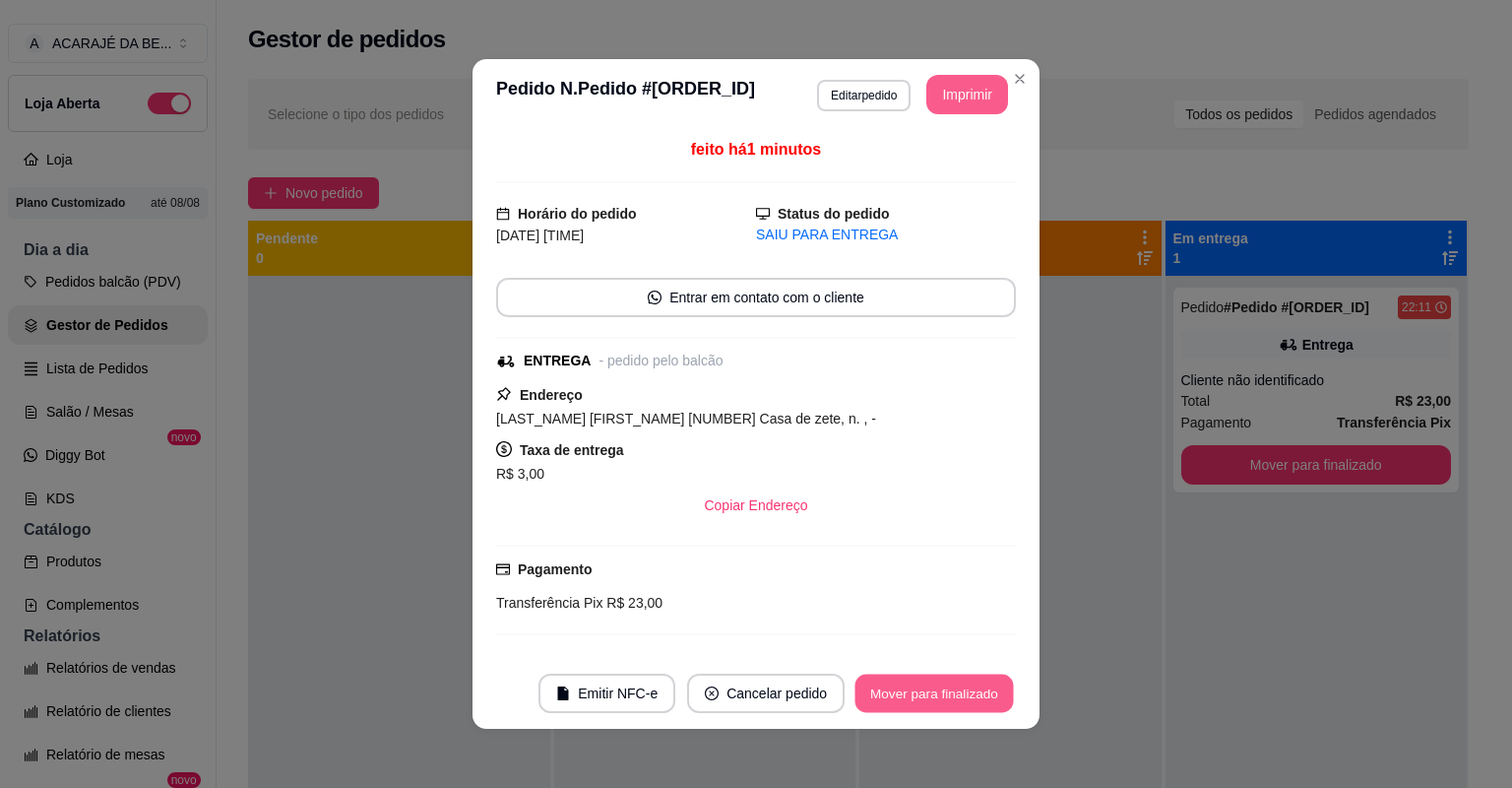click on "Mover para finalizado" at bounding box center [934, 693] 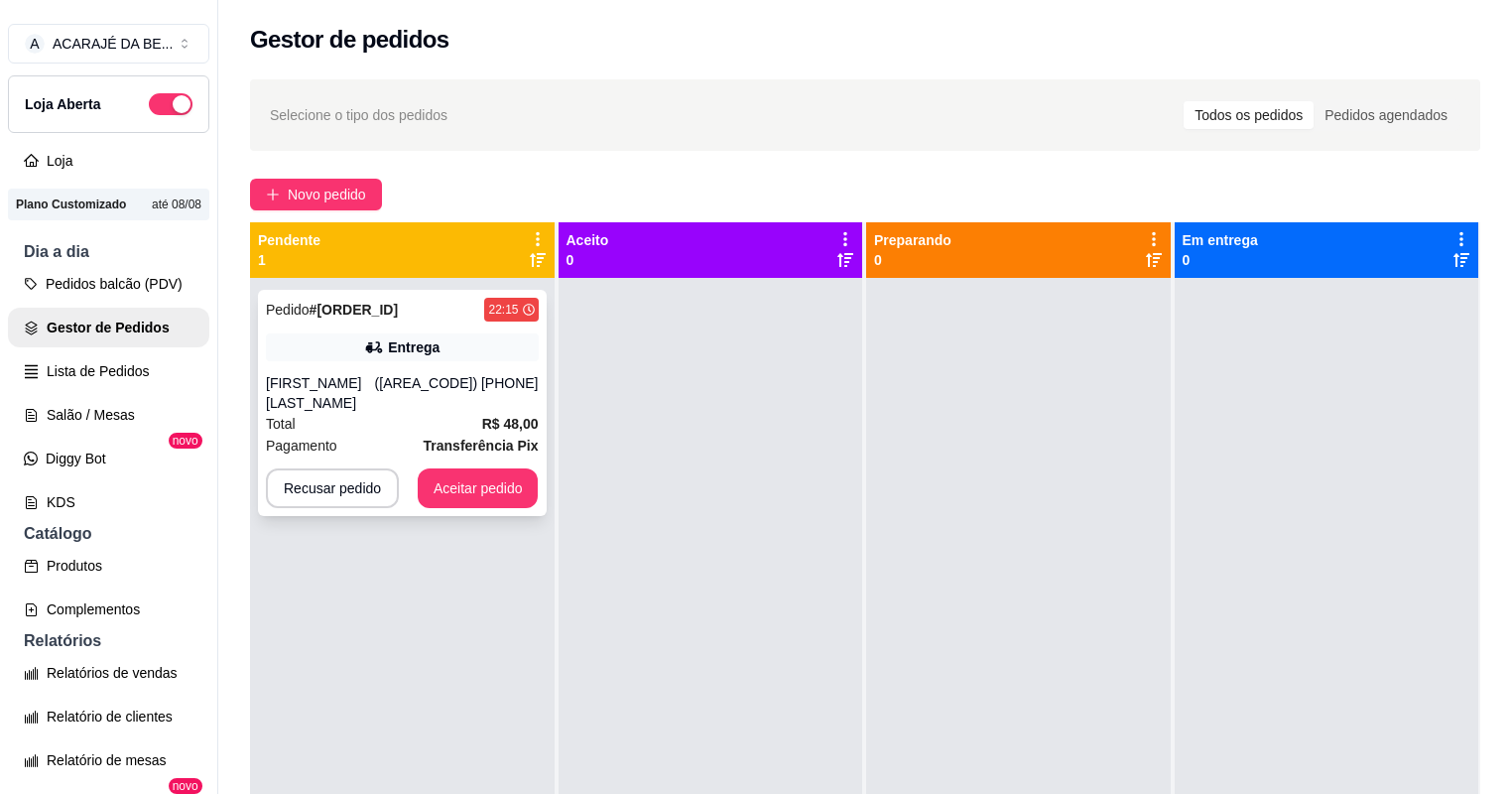 click on "Pagamento Transferência Pix" at bounding box center (402, 446) 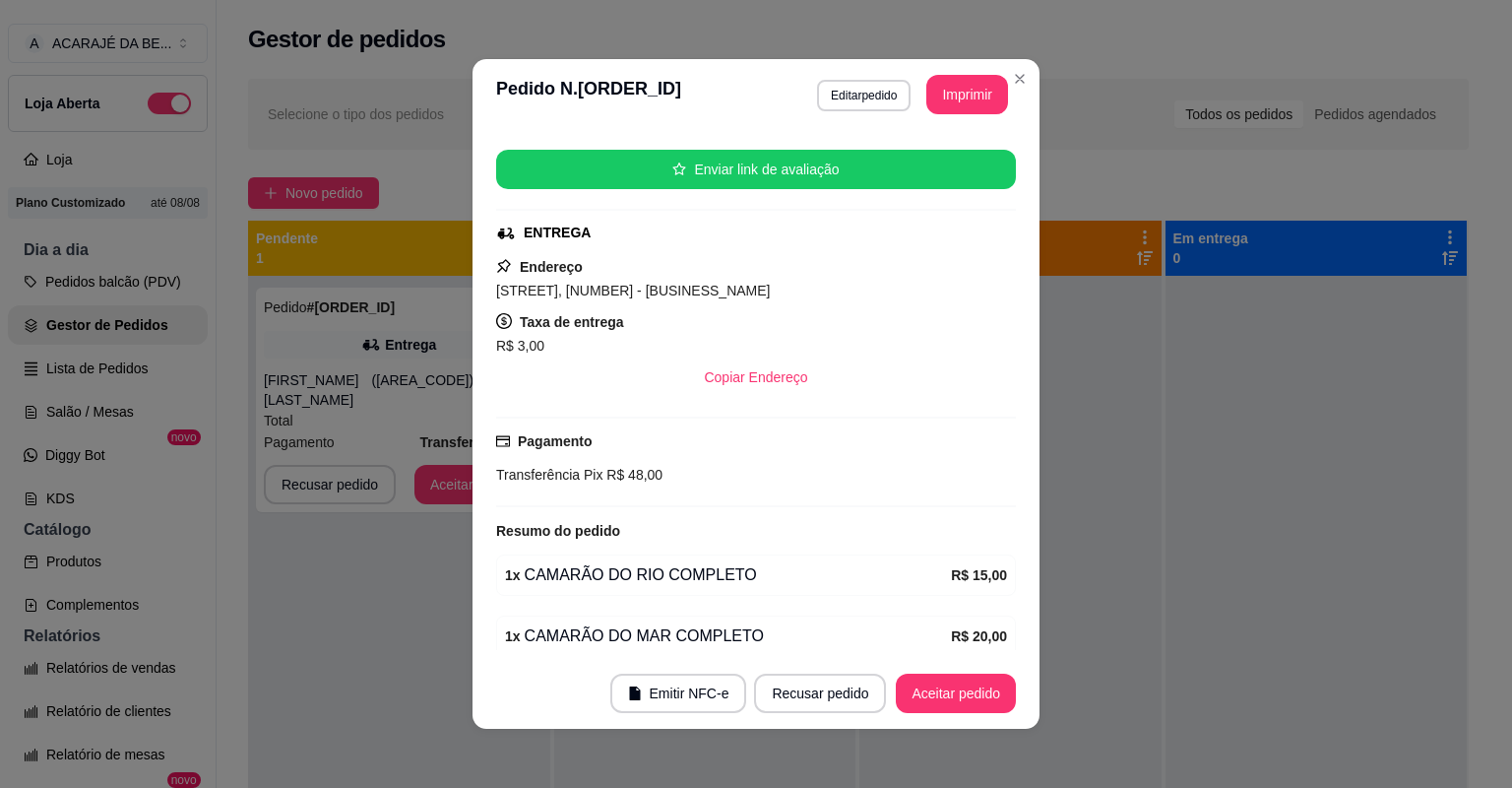 scroll, scrollTop: 394, scrollLeft: 0, axis: vertical 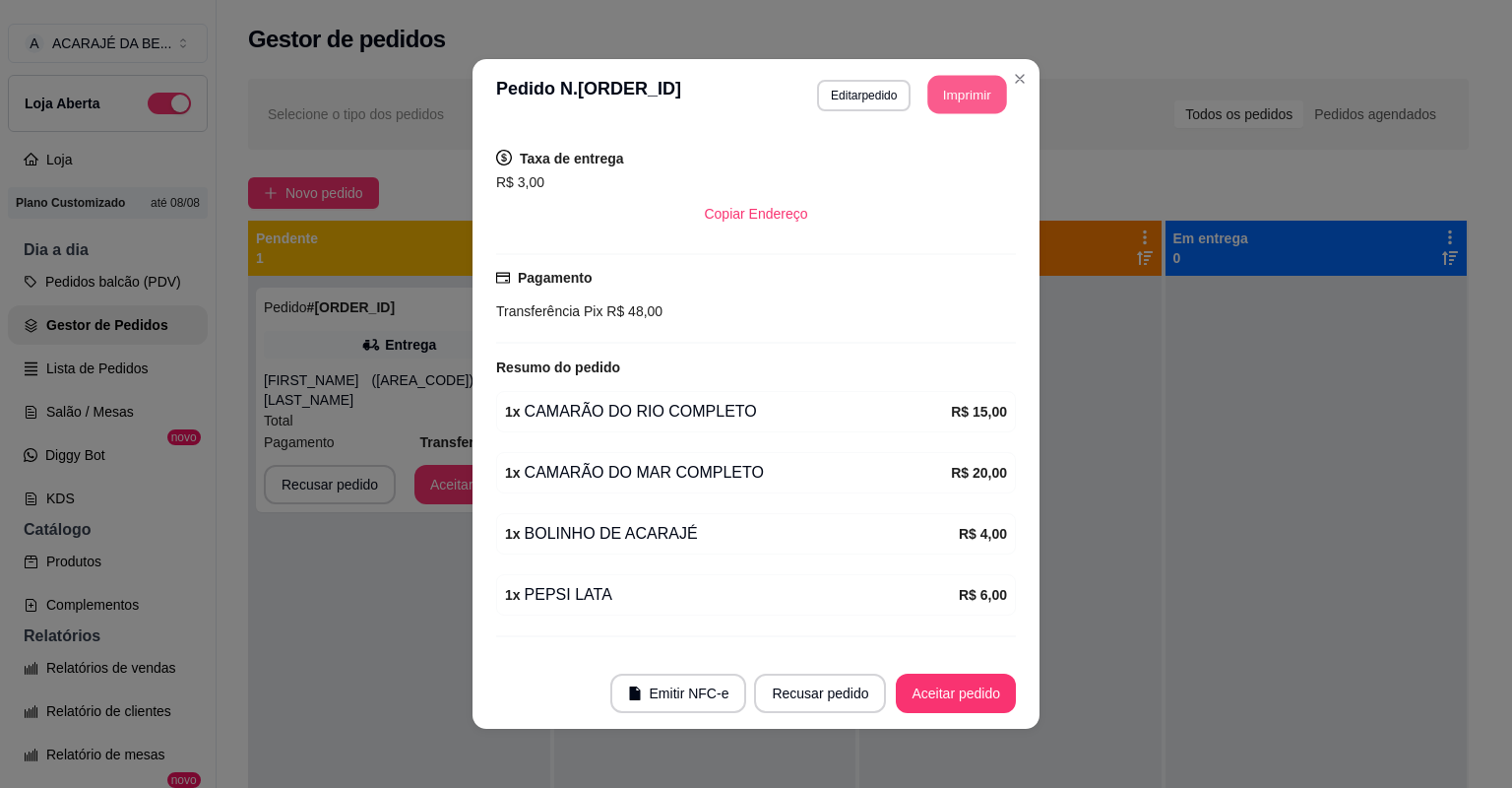 click on "Imprimir" at bounding box center (968, 95) 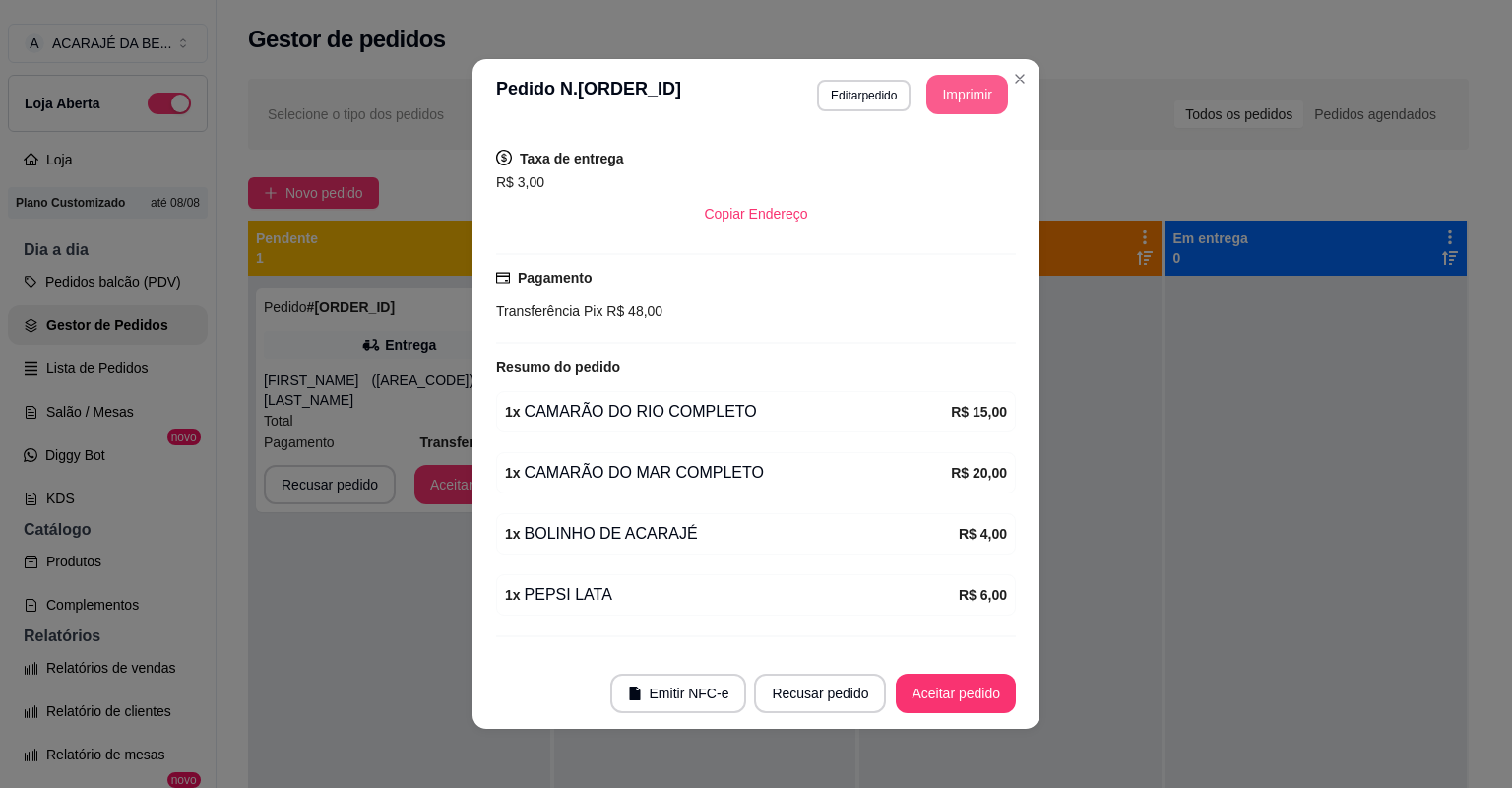scroll, scrollTop: 0, scrollLeft: 0, axis: both 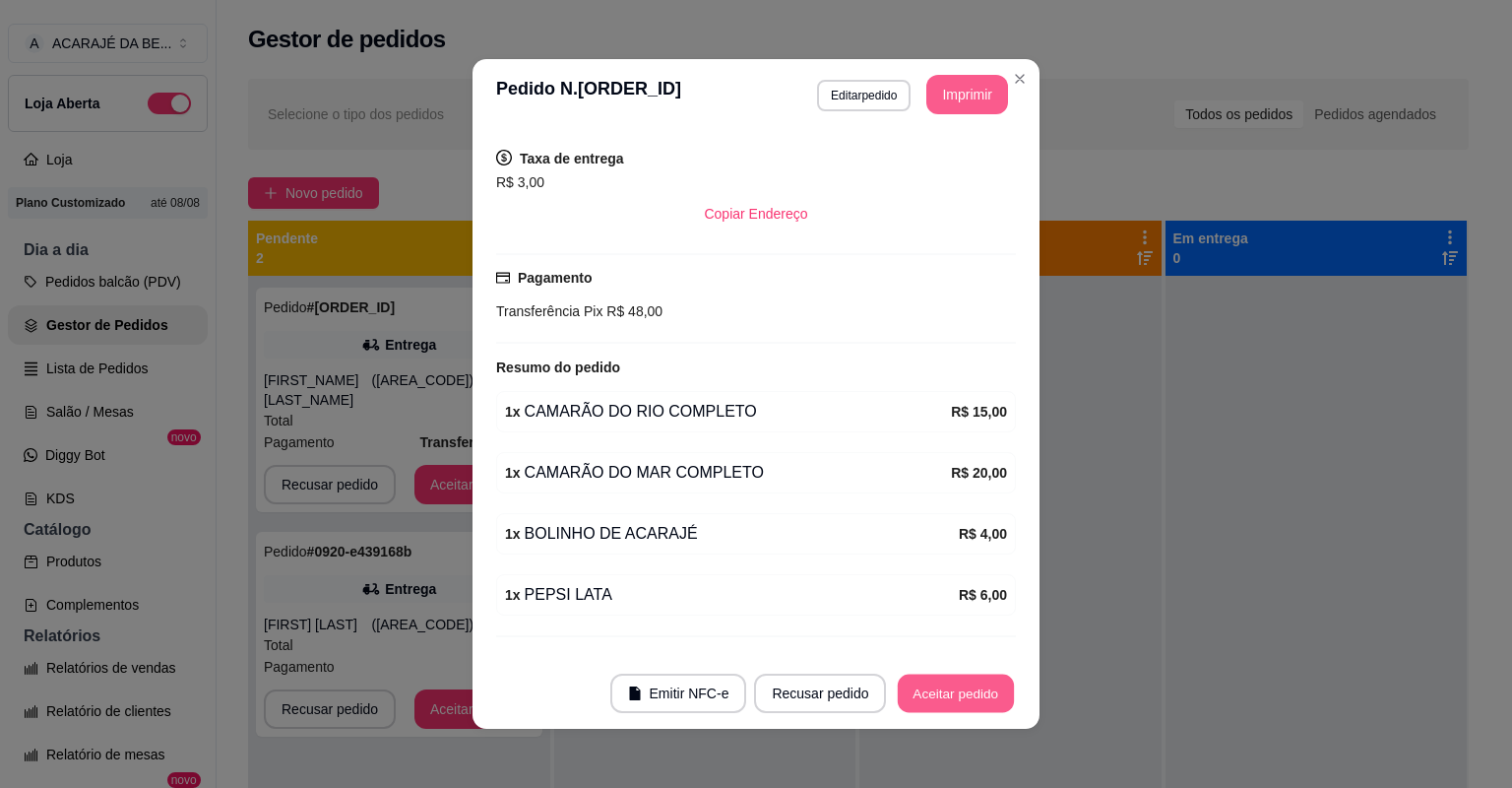 click on "Aceitar pedido" at bounding box center [956, 693] 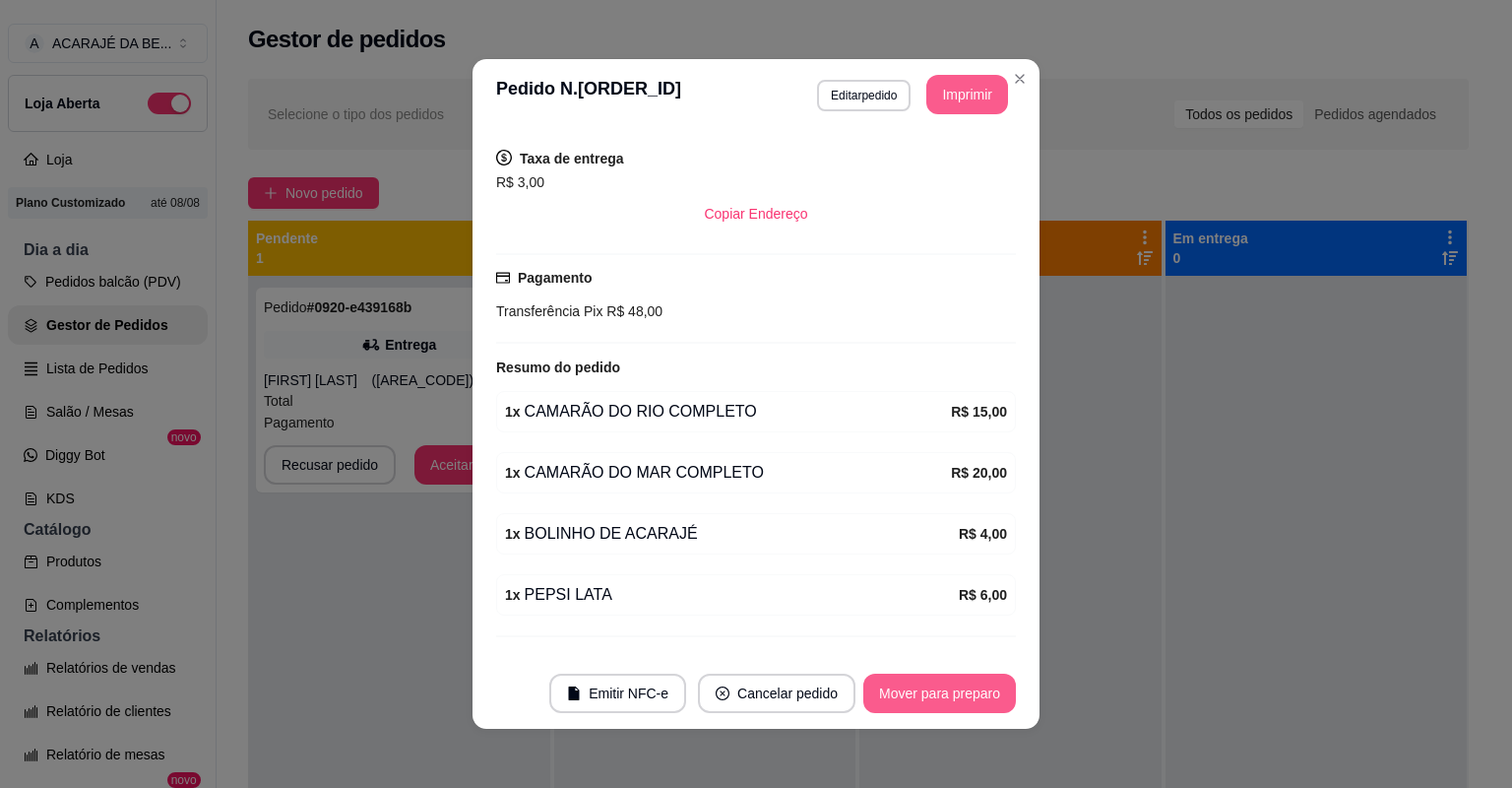 click on "Mover para preparo" at bounding box center [939, 693] 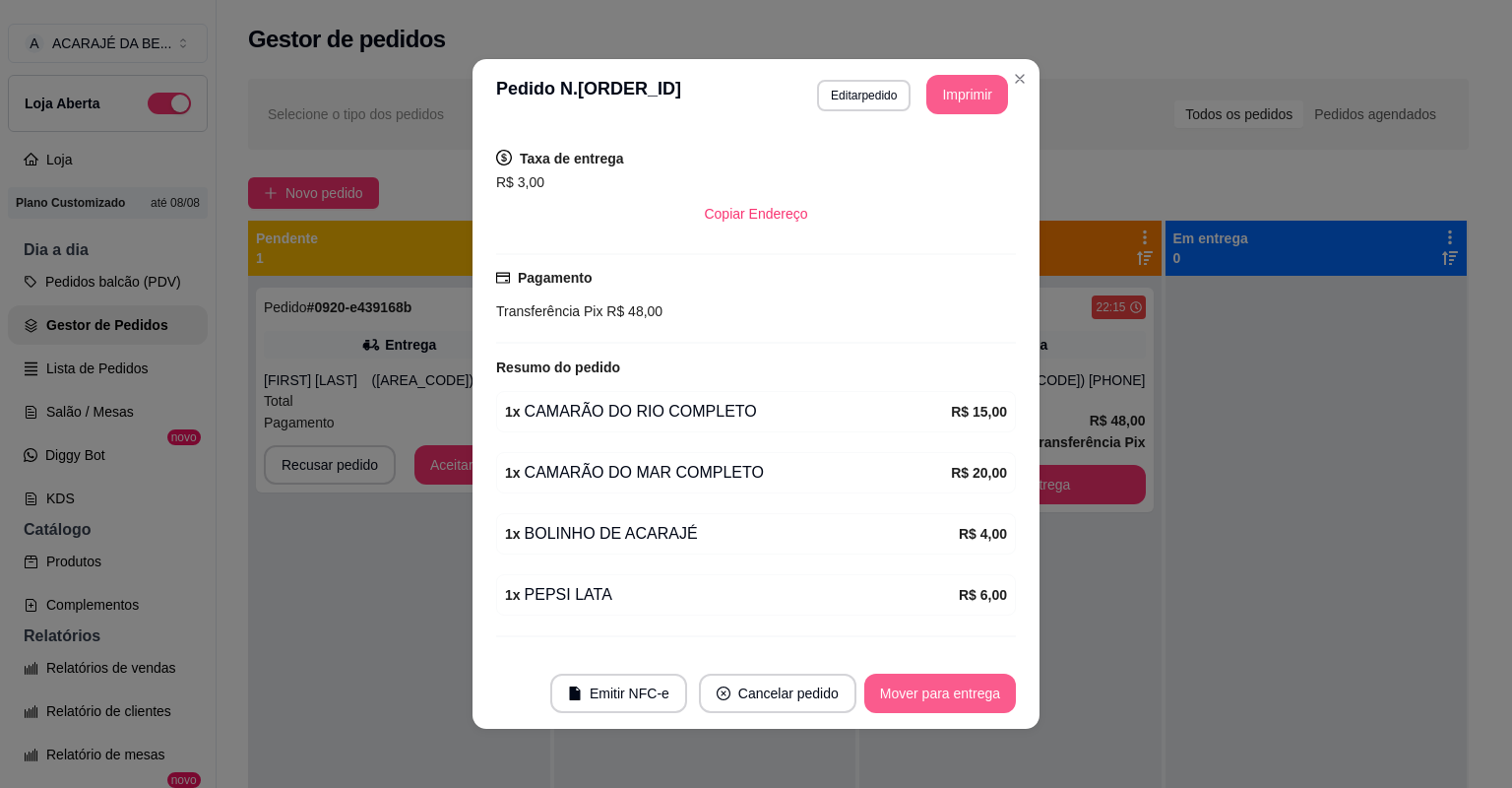 click on "Mover para entrega" at bounding box center [940, 693] 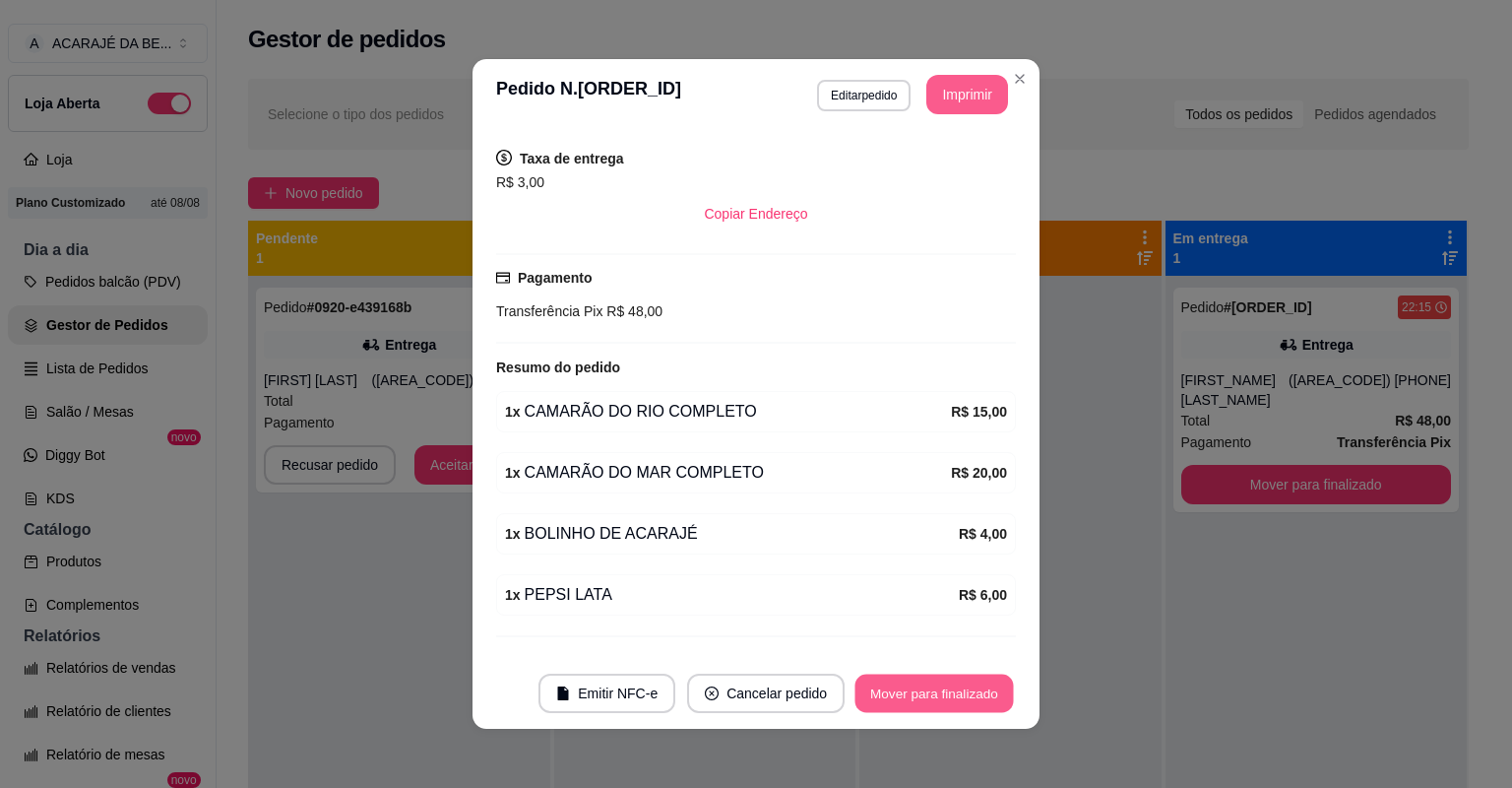 click on "Mover para finalizado" at bounding box center (934, 693) 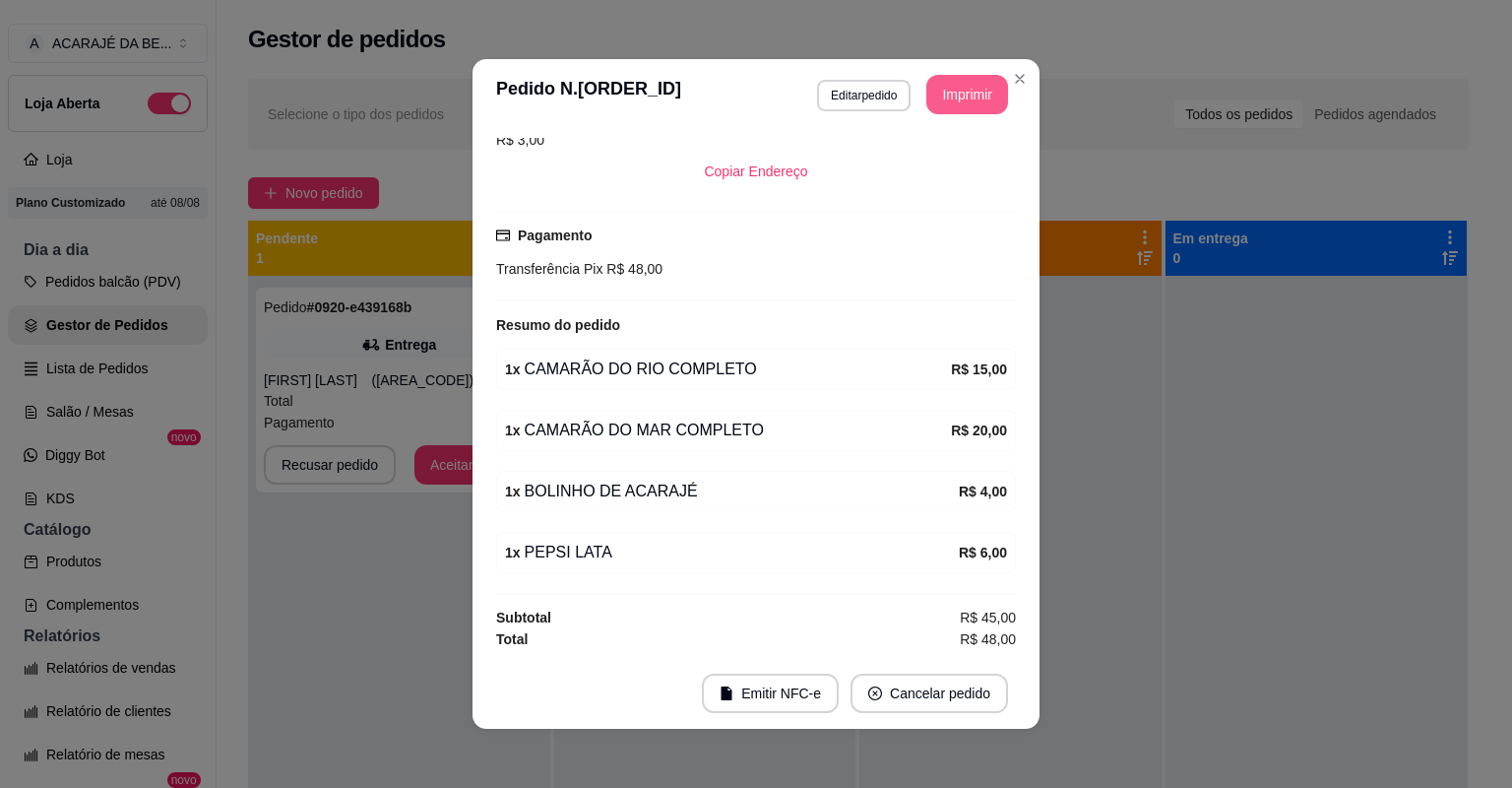 scroll, scrollTop: 349, scrollLeft: 0, axis: vertical 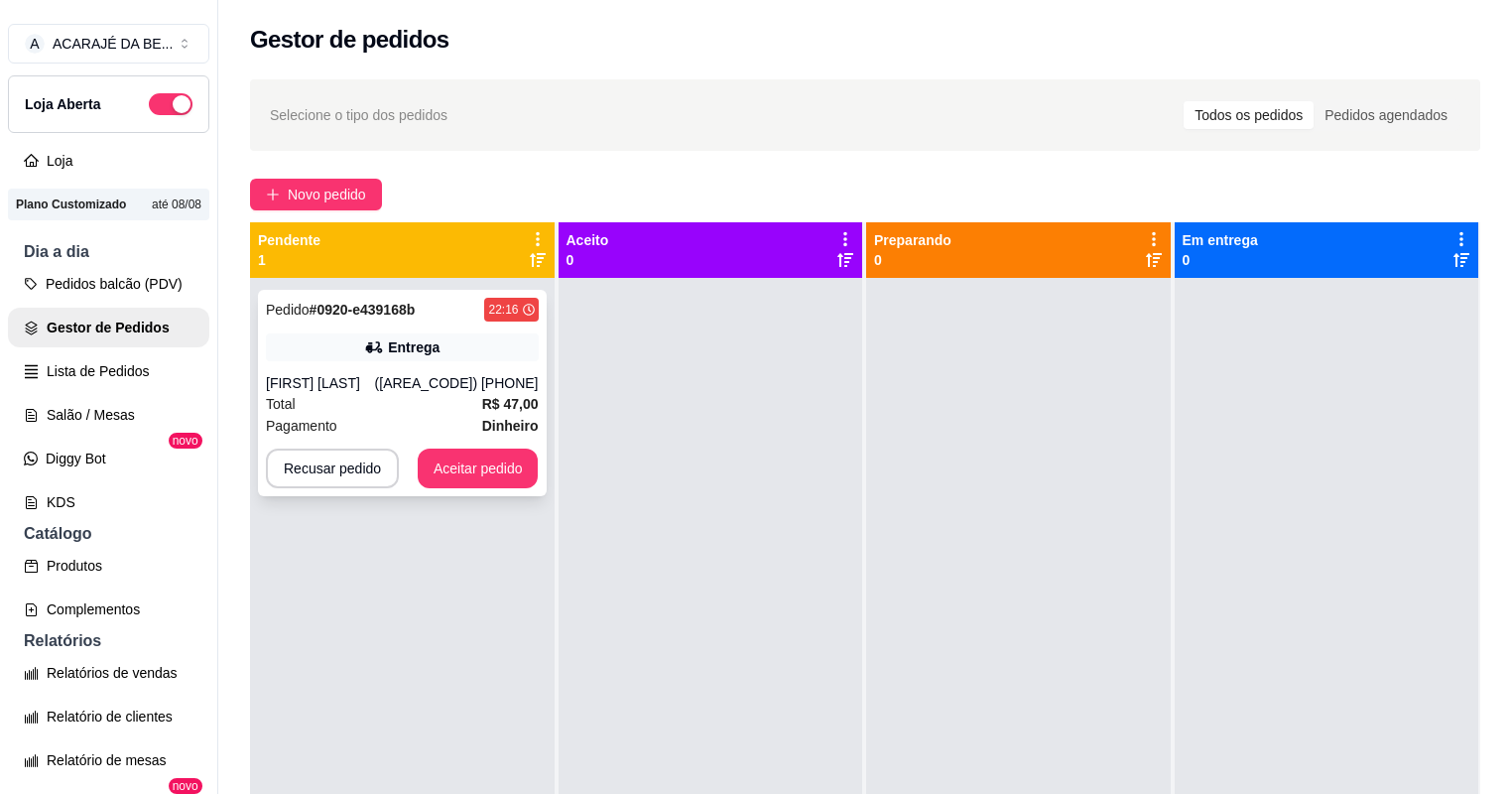 click on "Total R$ 47,00" at bounding box center [402, 404] 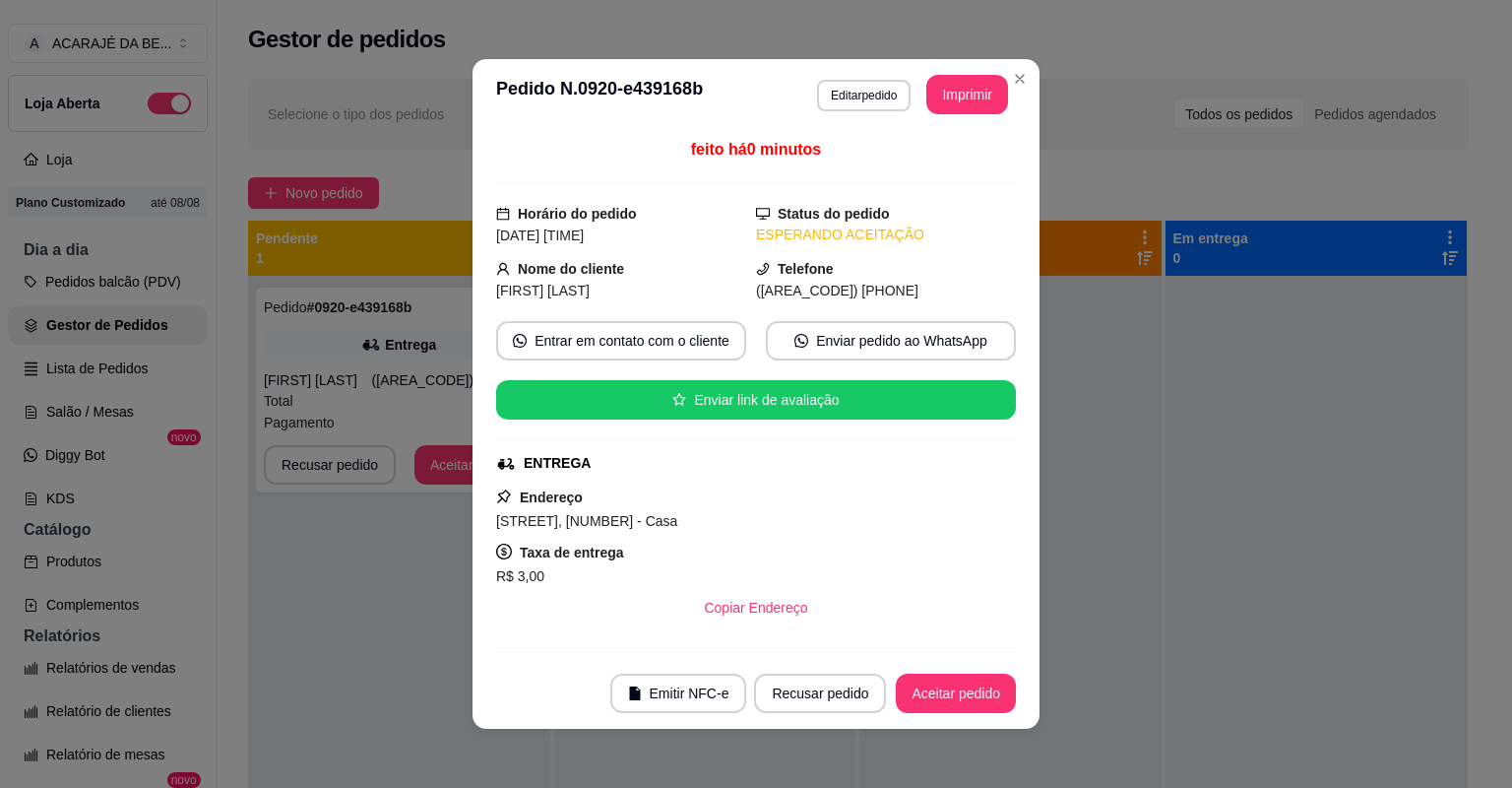 scroll, scrollTop: 0, scrollLeft: 0, axis: both 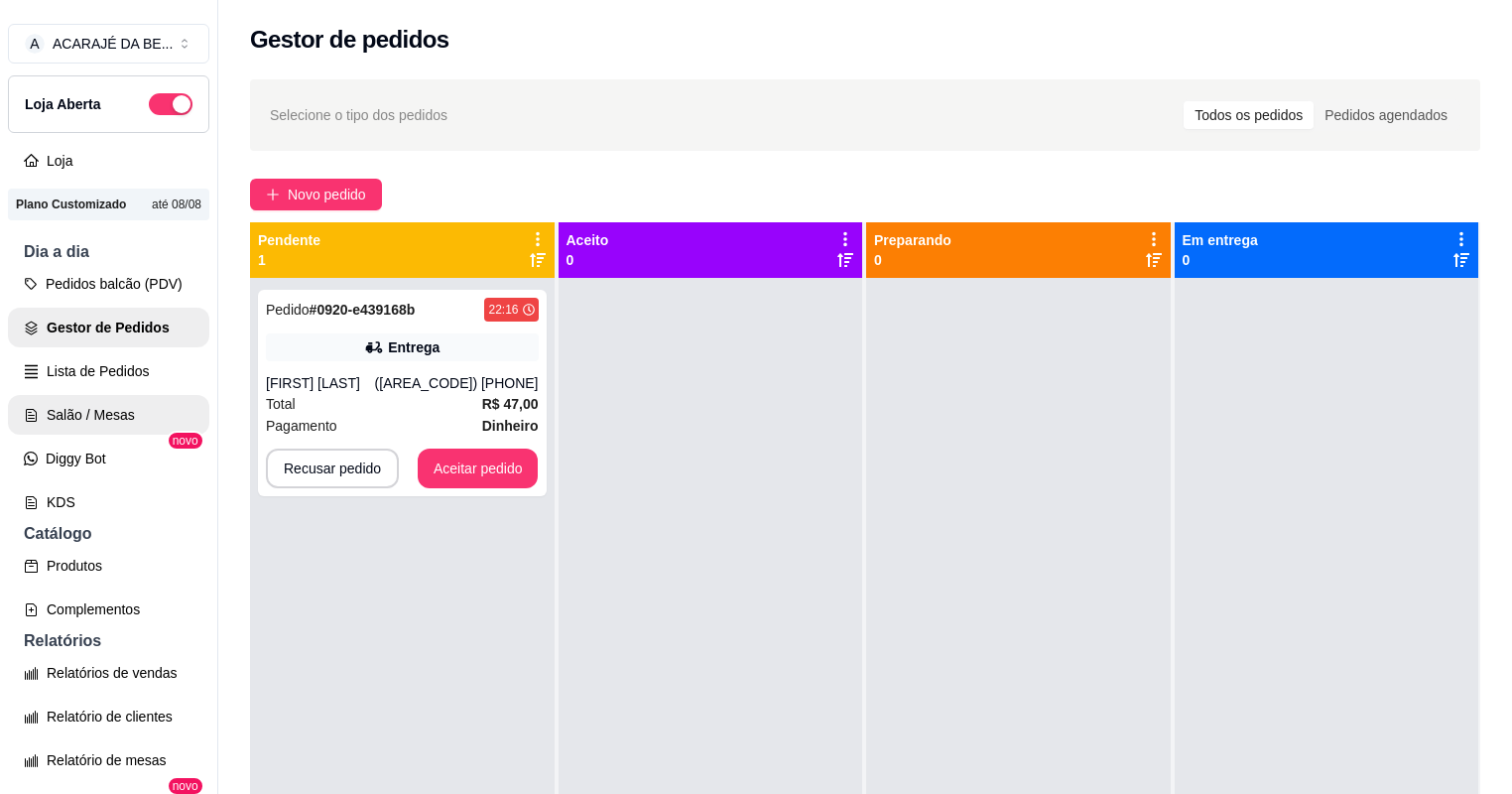 click on "Salão / Mesas" at bounding box center [108, 415] 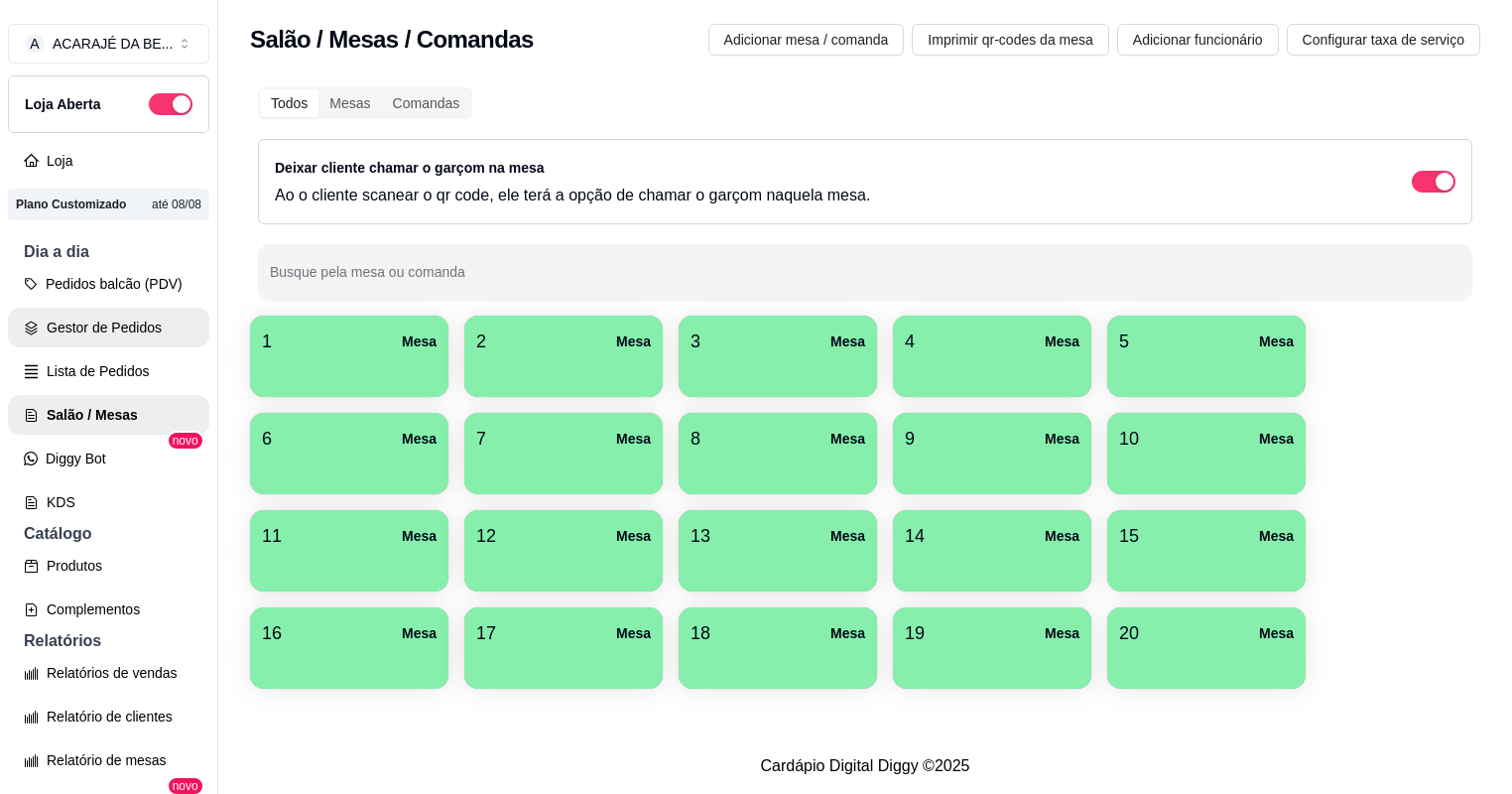 click on "Gestor de Pedidos" at bounding box center [108, 328] 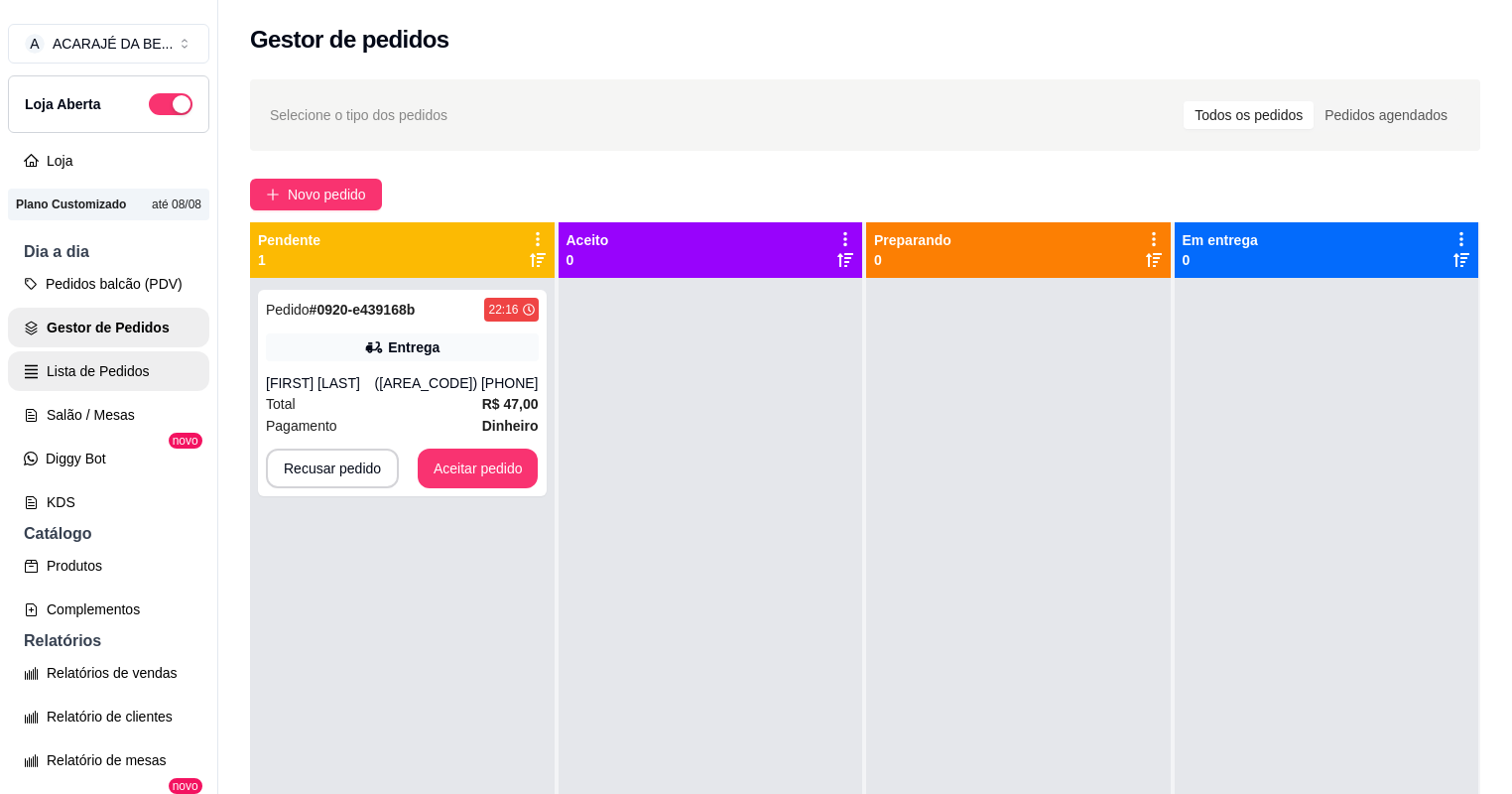click on "Lista de Pedidos" at bounding box center (108, 371) 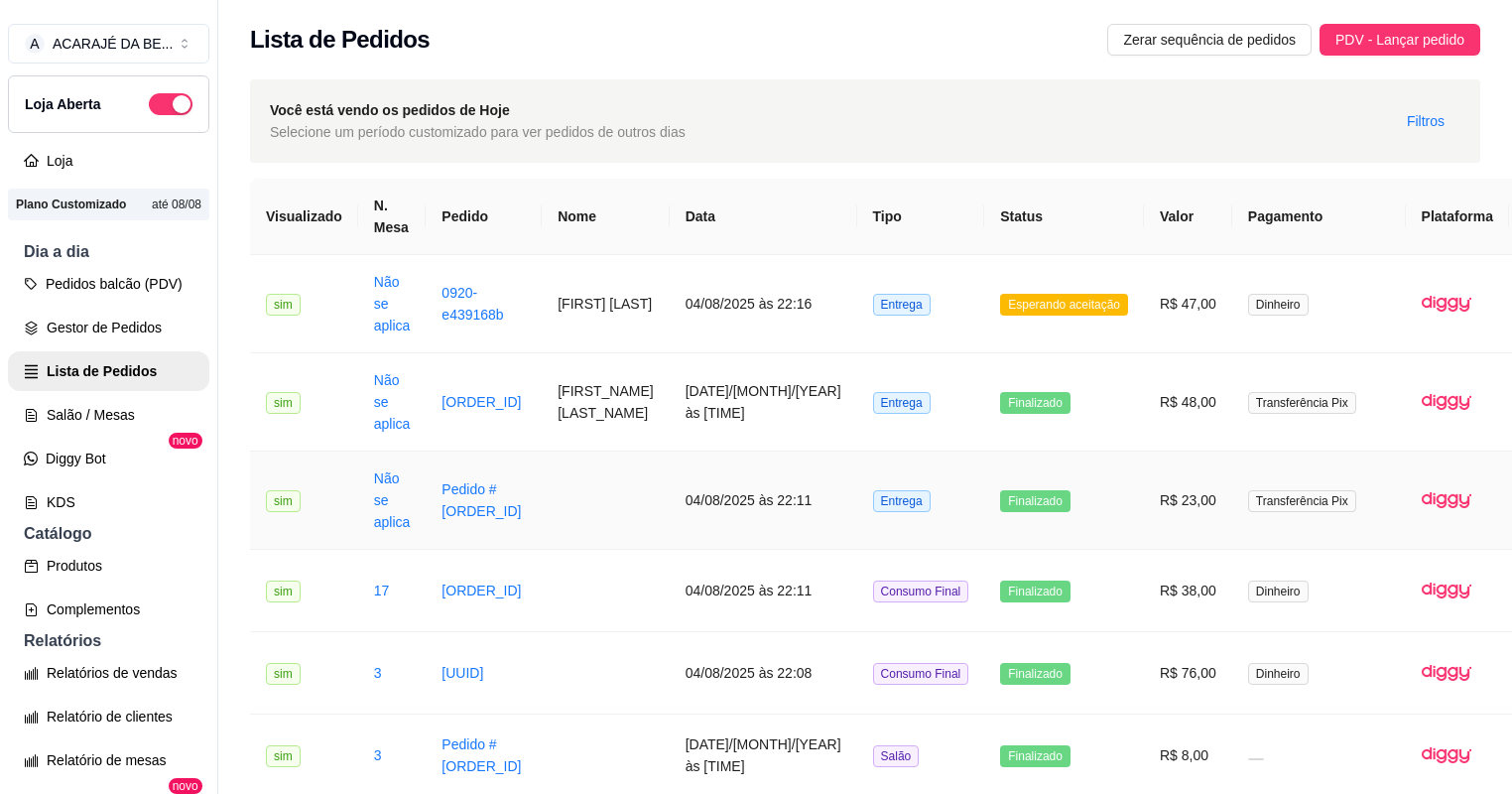 click on "R$ 23,00" at bounding box center (1188, 500) 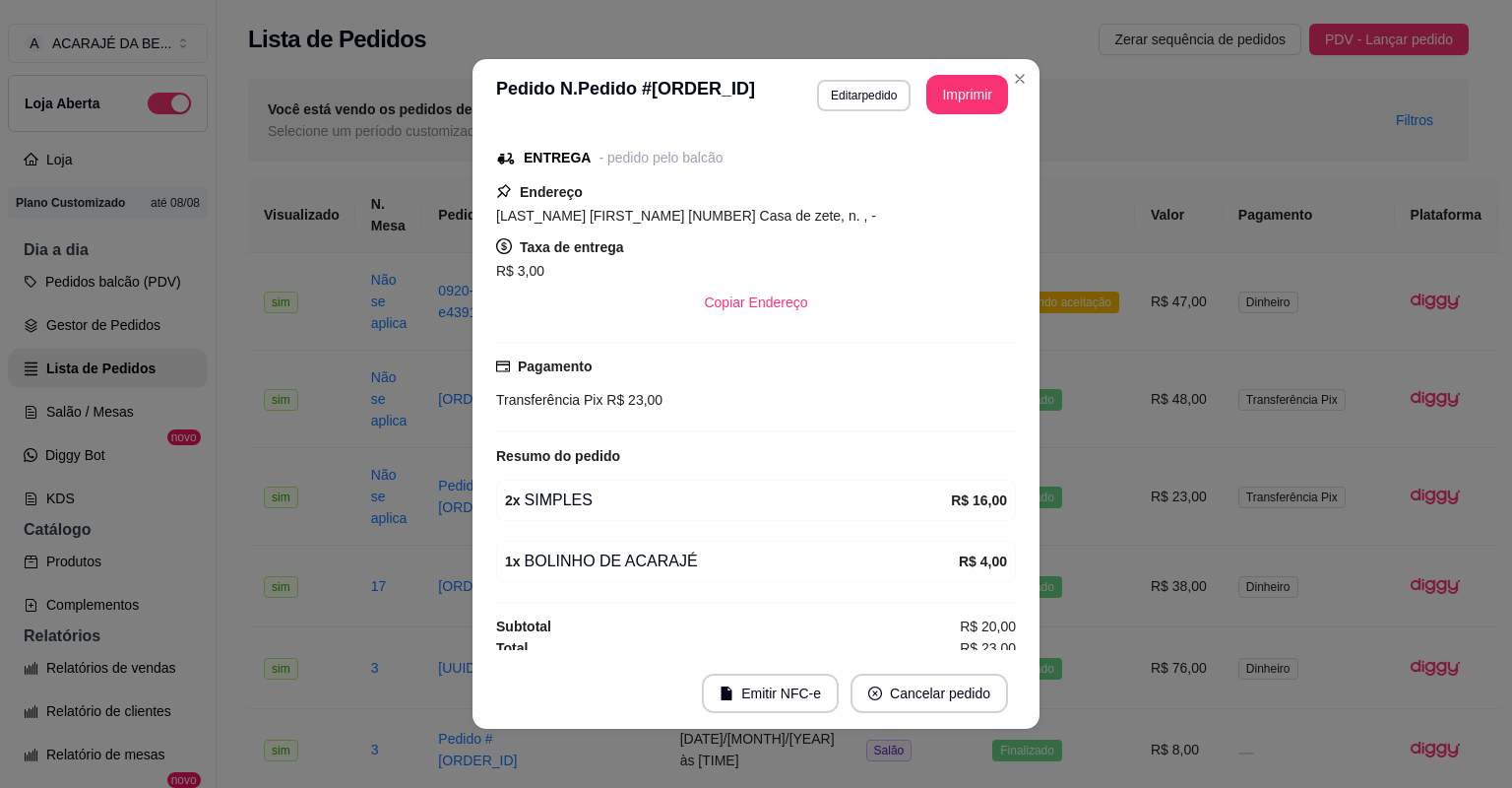 scroll, scrollTop: 124, scrollLeft: 0, axis: vertical 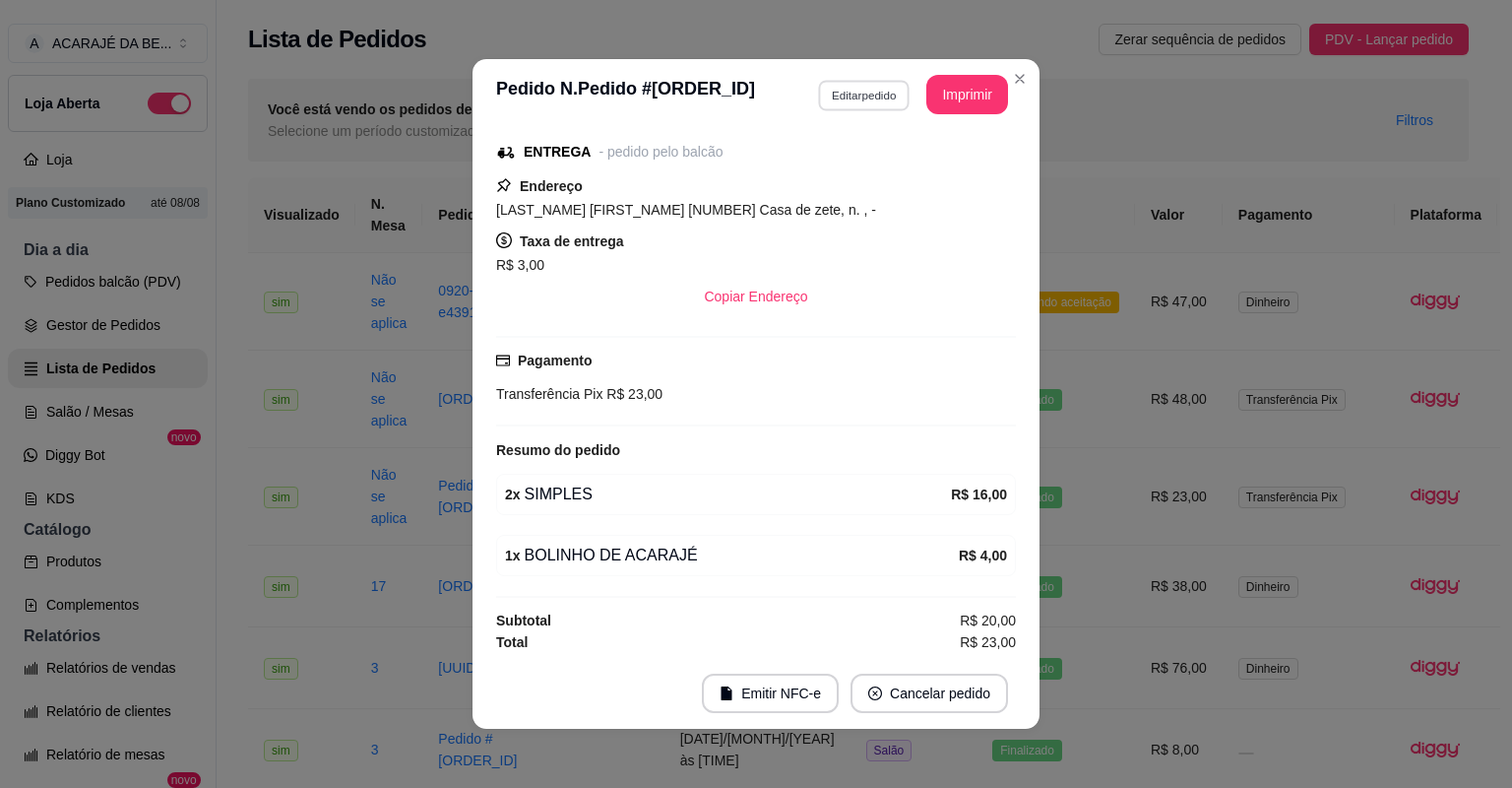 click on "Editar  pedido" at bounding box center (863, 95) 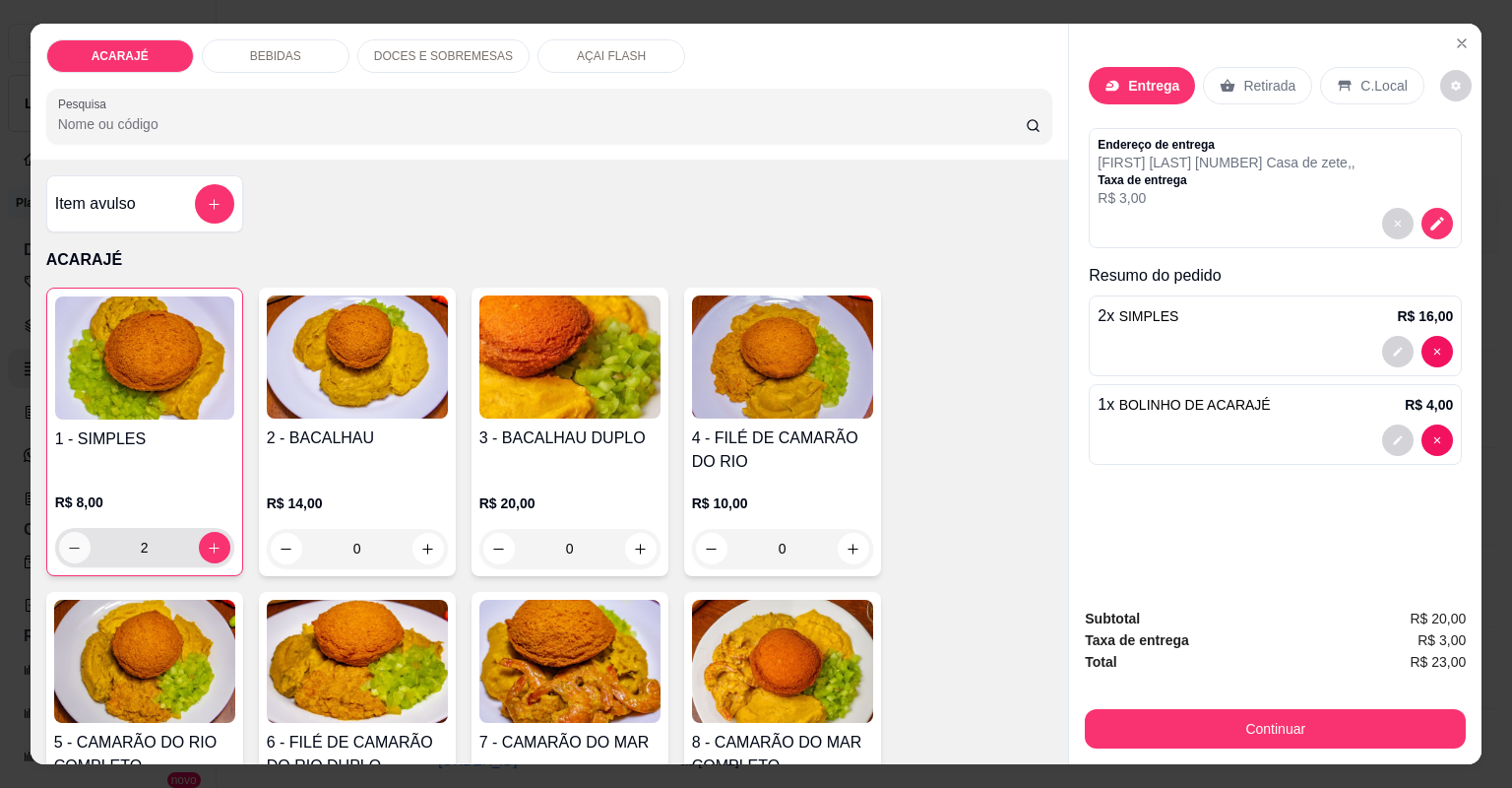 click 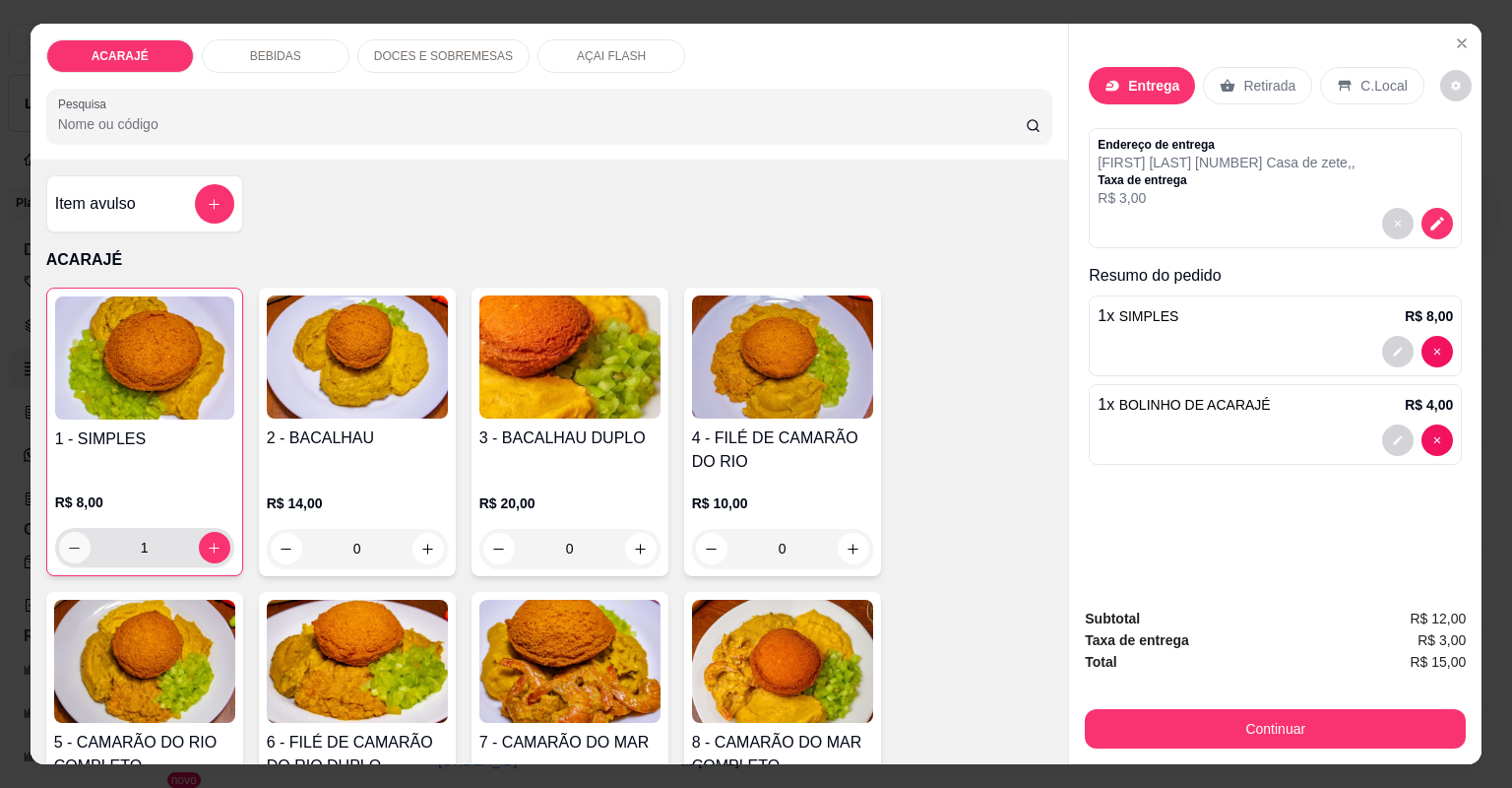 click 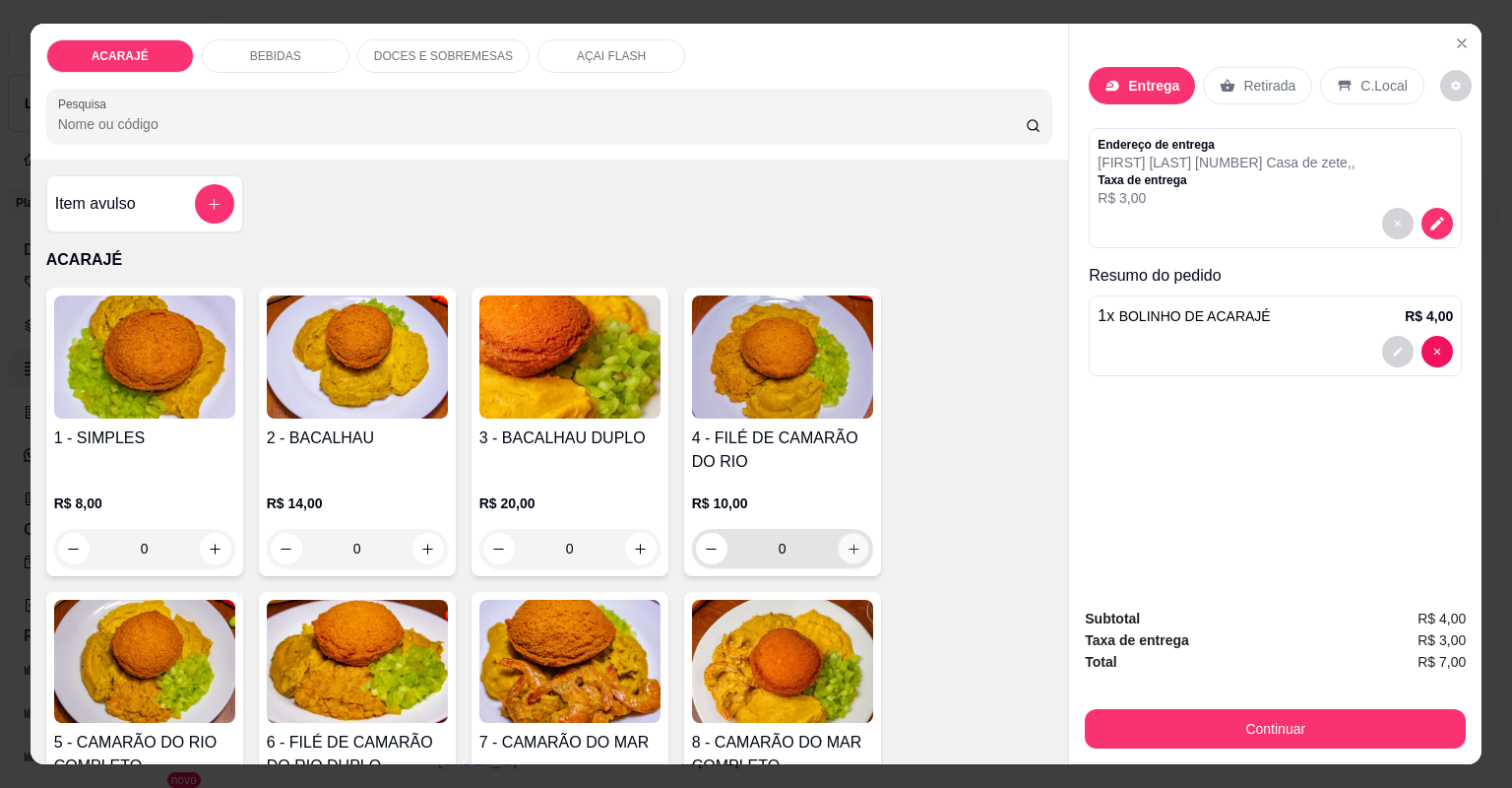 click at bounding box center (852, 548) 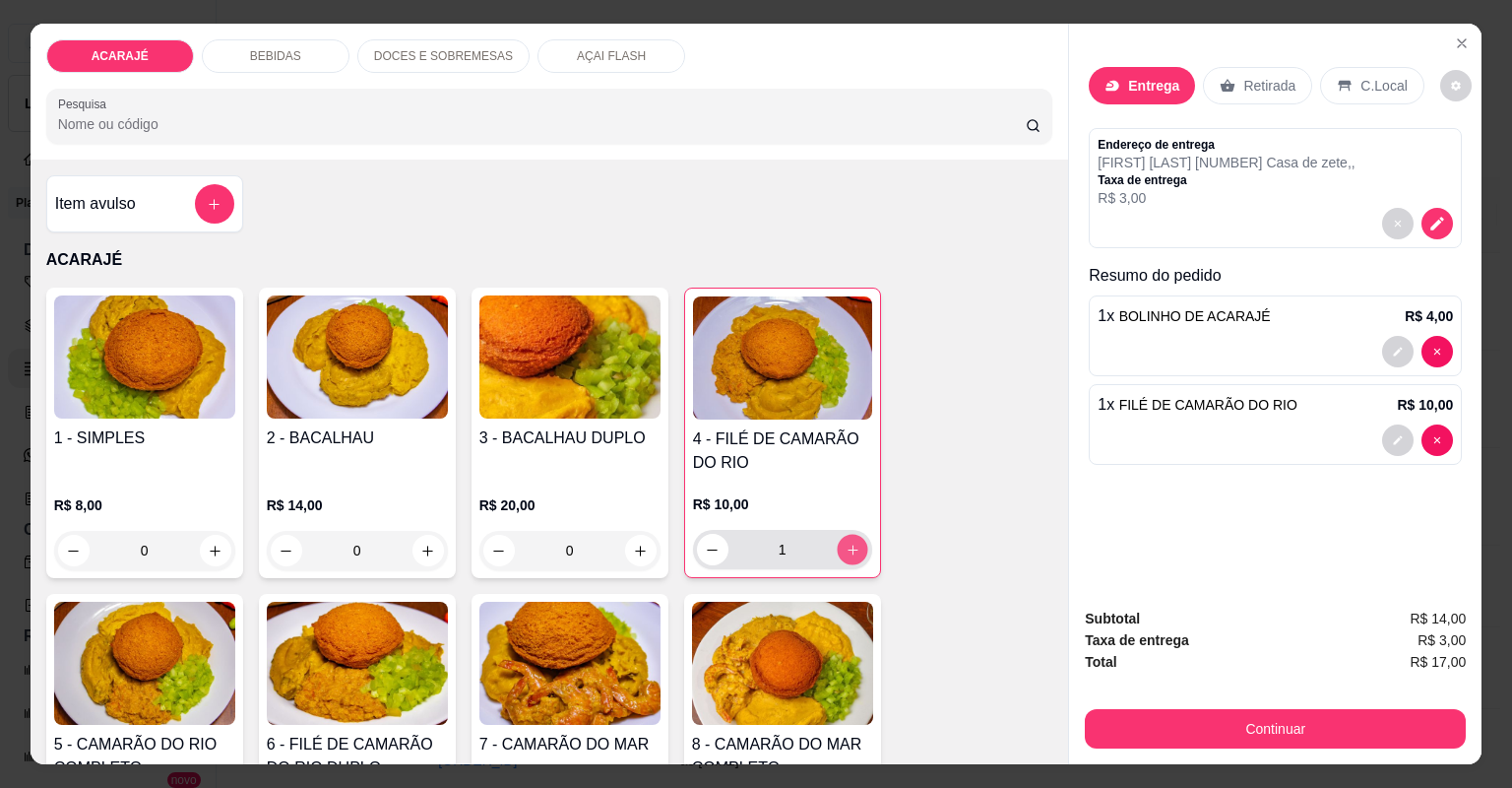 click at bounding box center [851, 549] 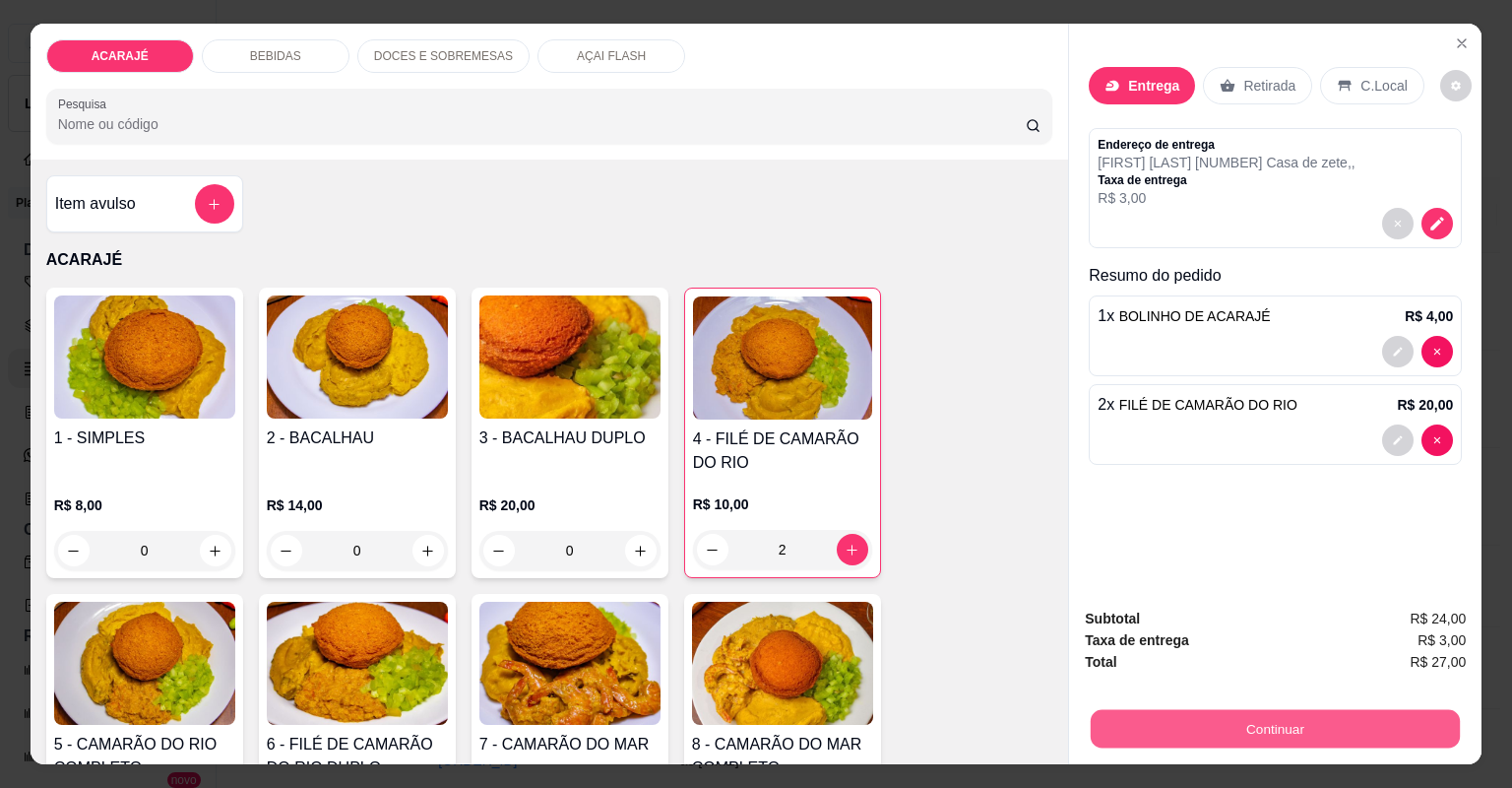 click on "Continuar" at bounding box center [1275, 729] 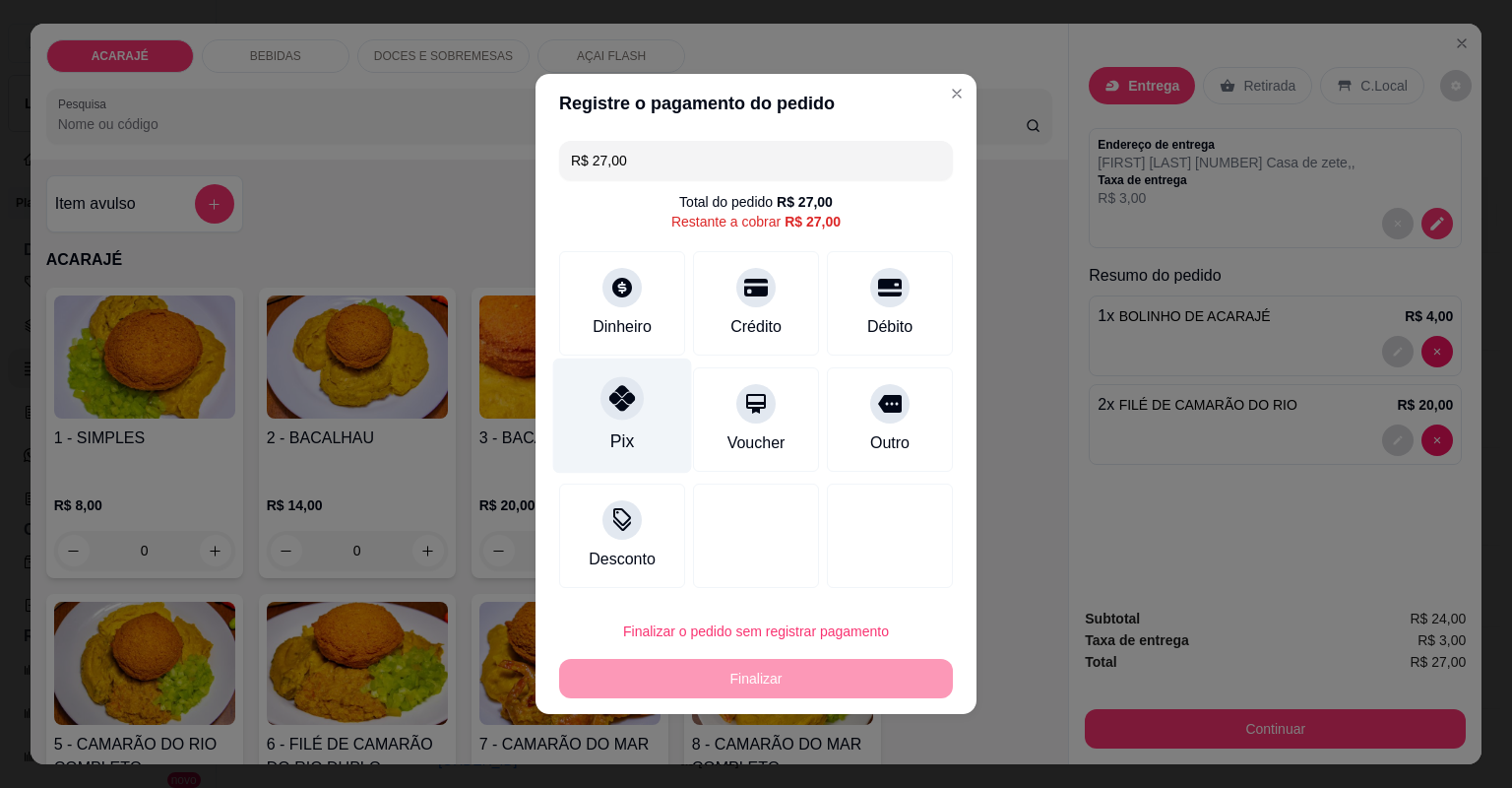 click on "Pix" at bounding box center [622, 416] 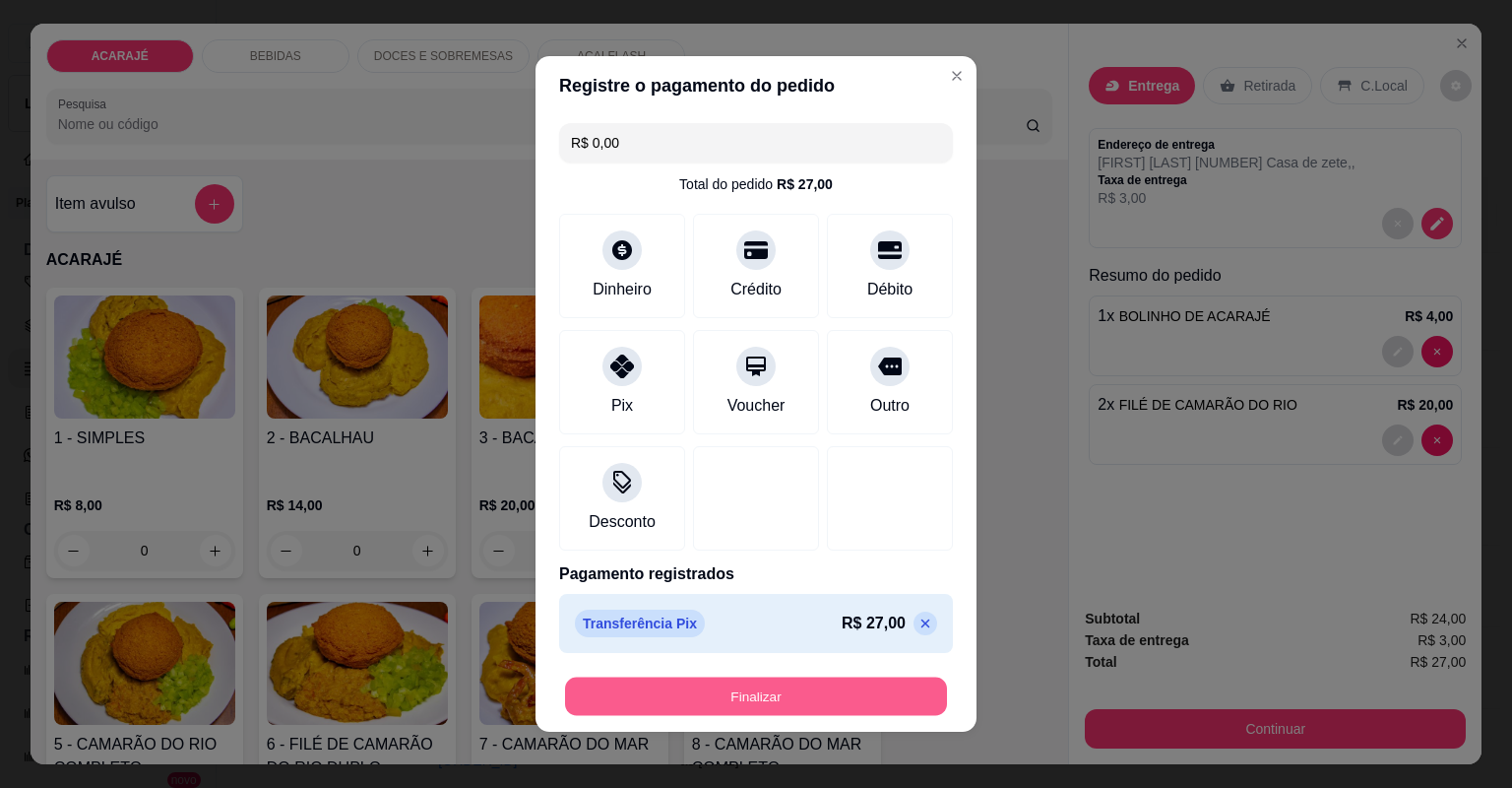 click on "Finalizar" at bounding box center [756, 696] 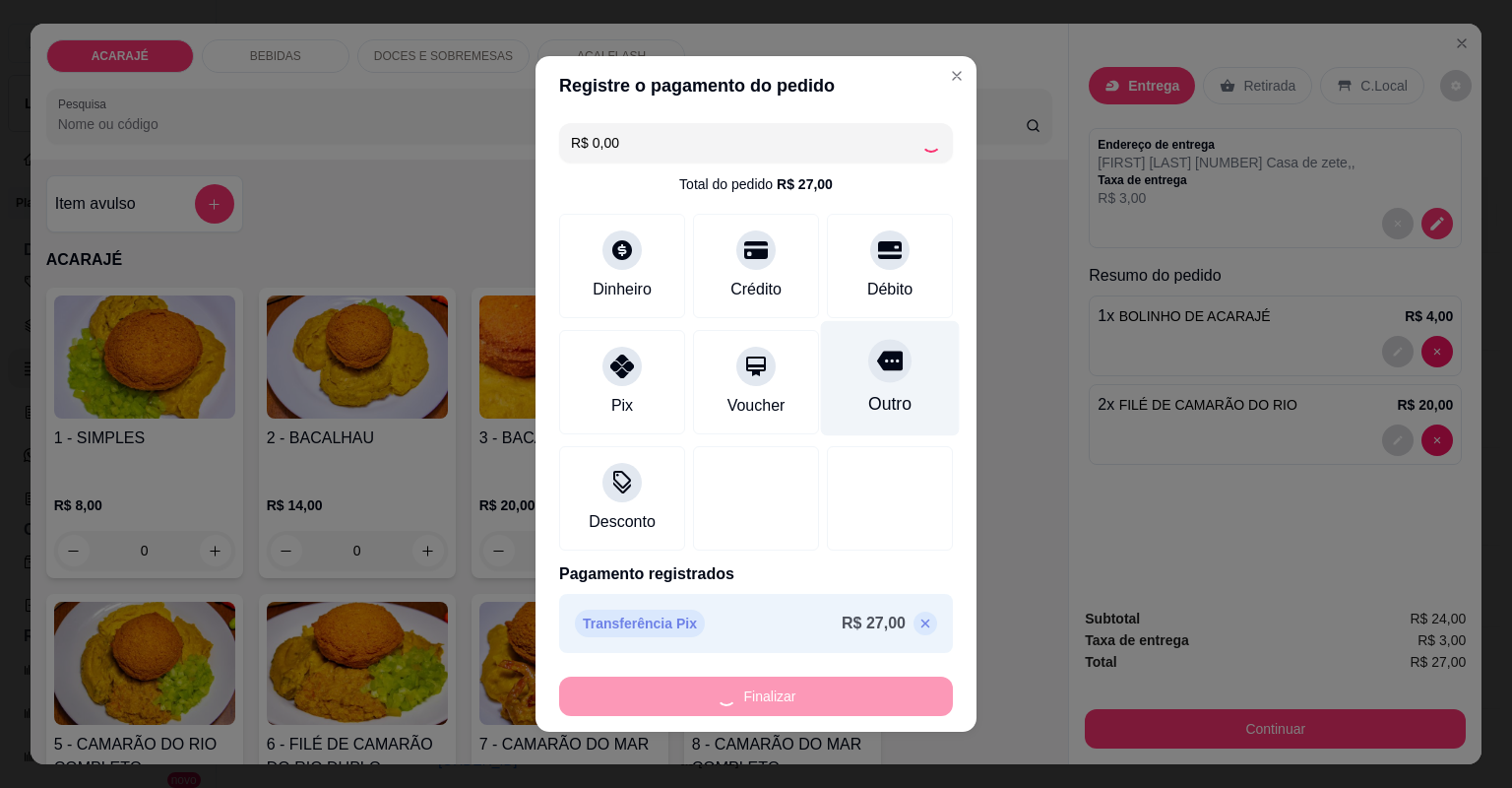 type on "0" 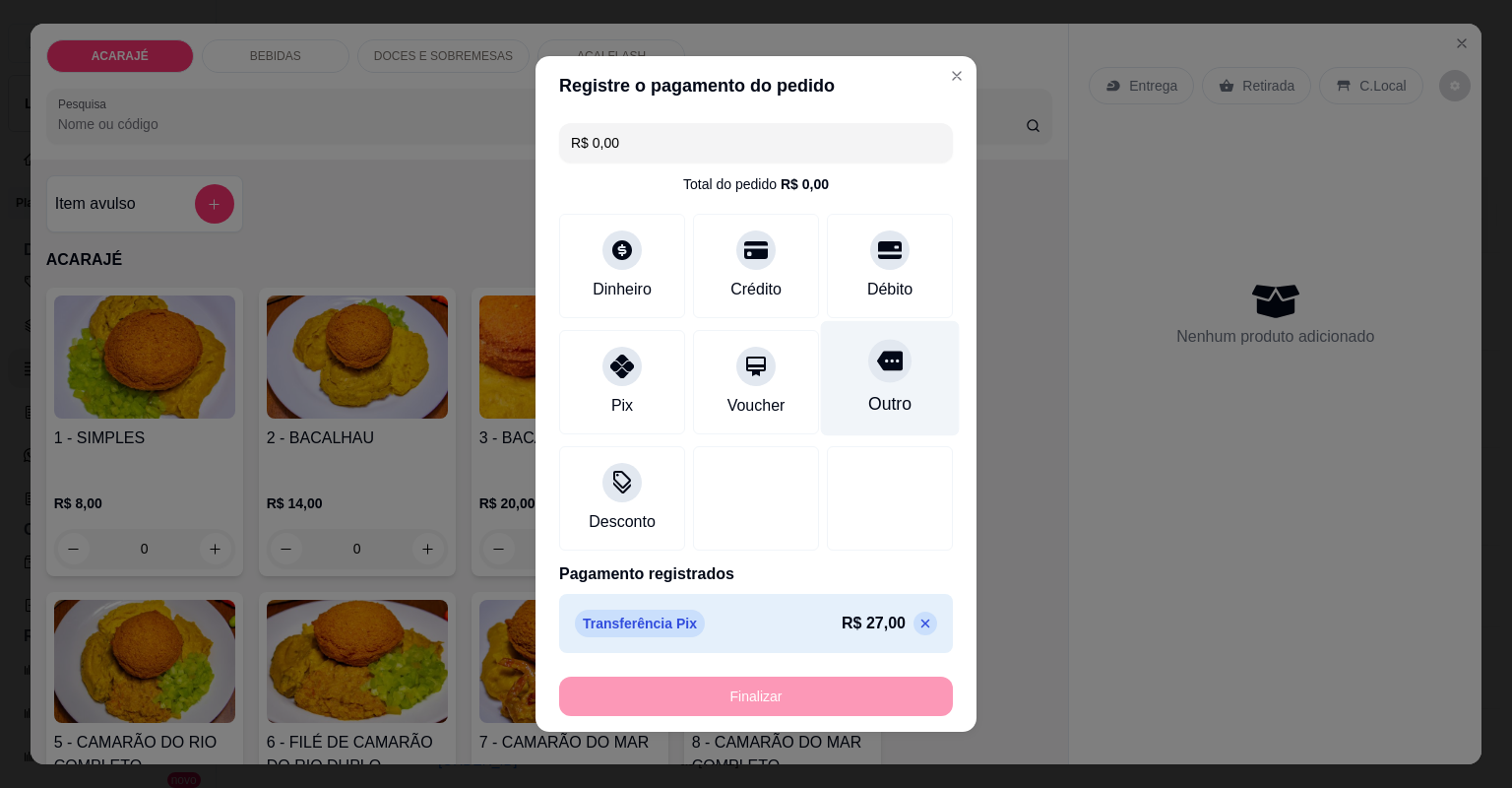type on "-R$ 27,00" 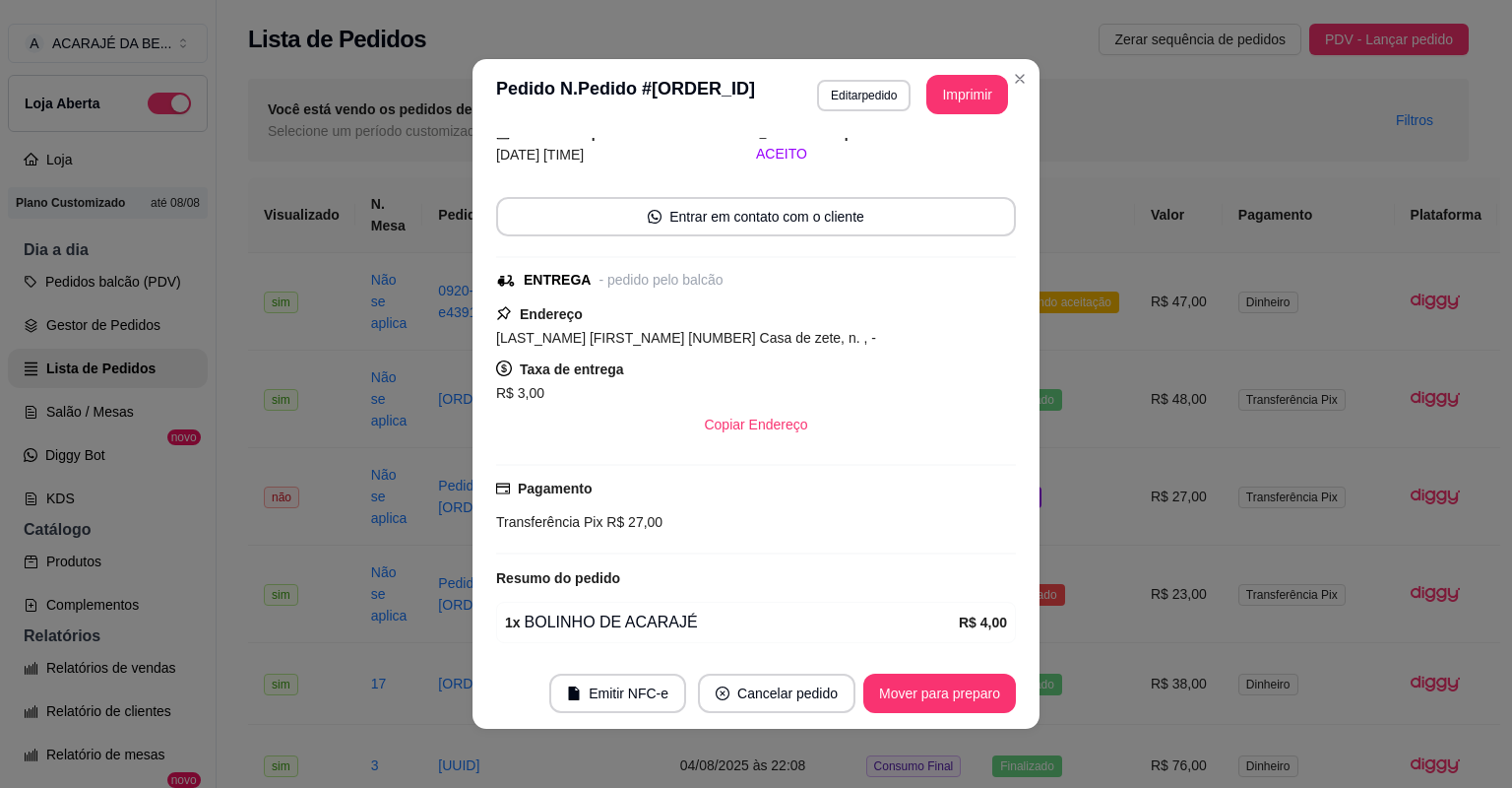 scroll, scrollTop: 252, scrollLeft: 0, axis: vertical 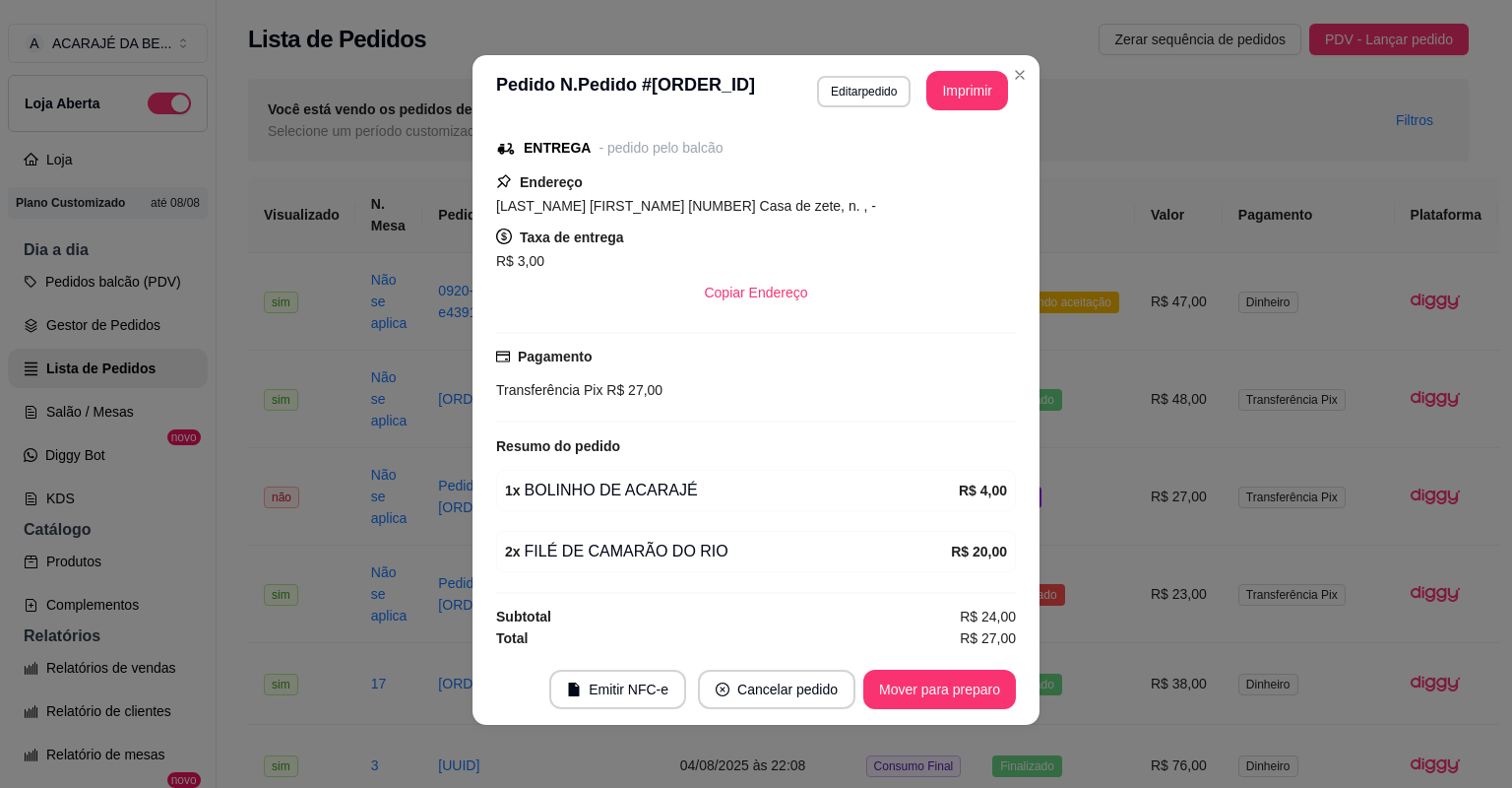 click on "**********" at bounding box center (756, 91) 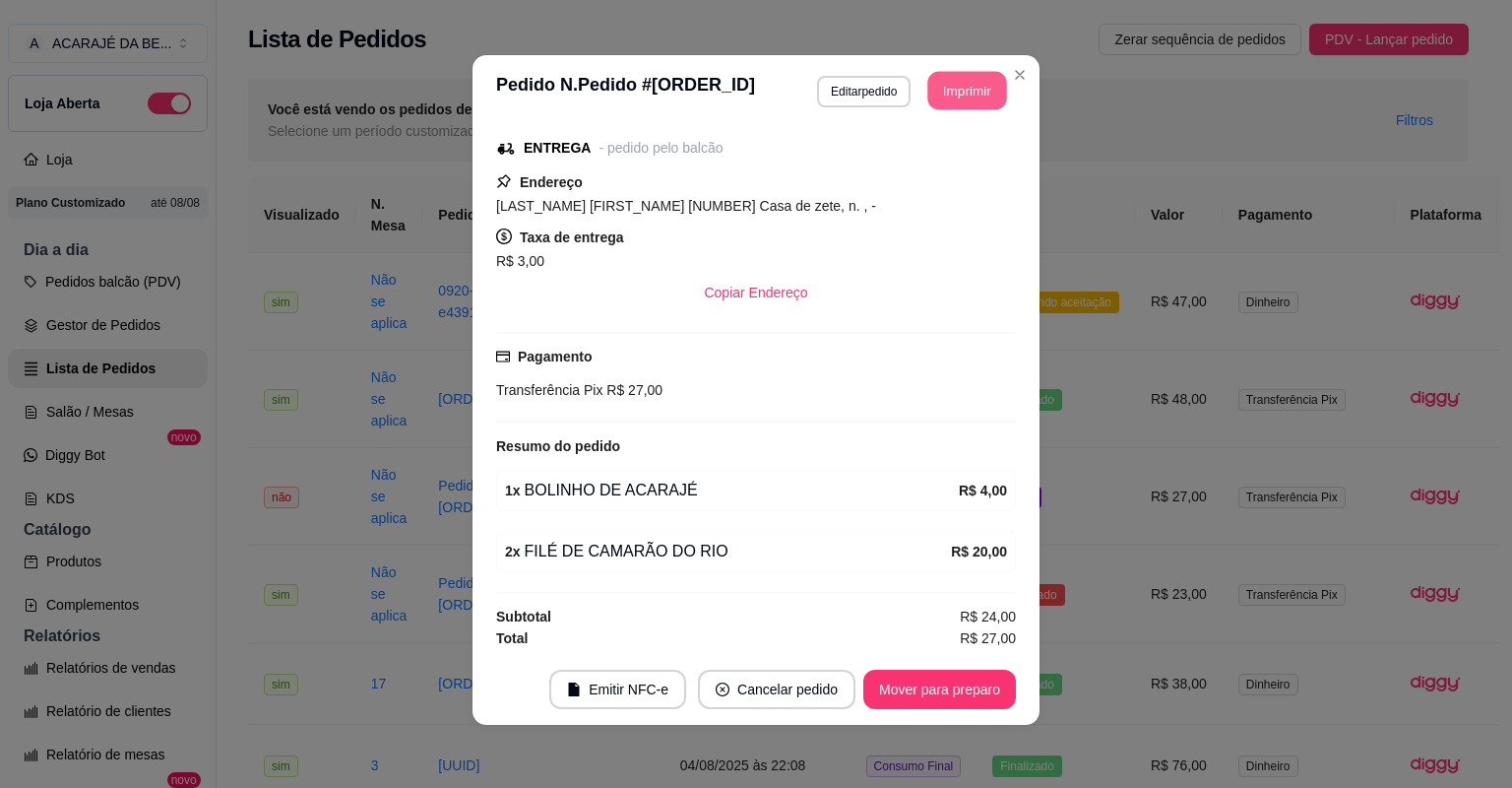 click on "Imprimir" at bounding box center (968, 91) 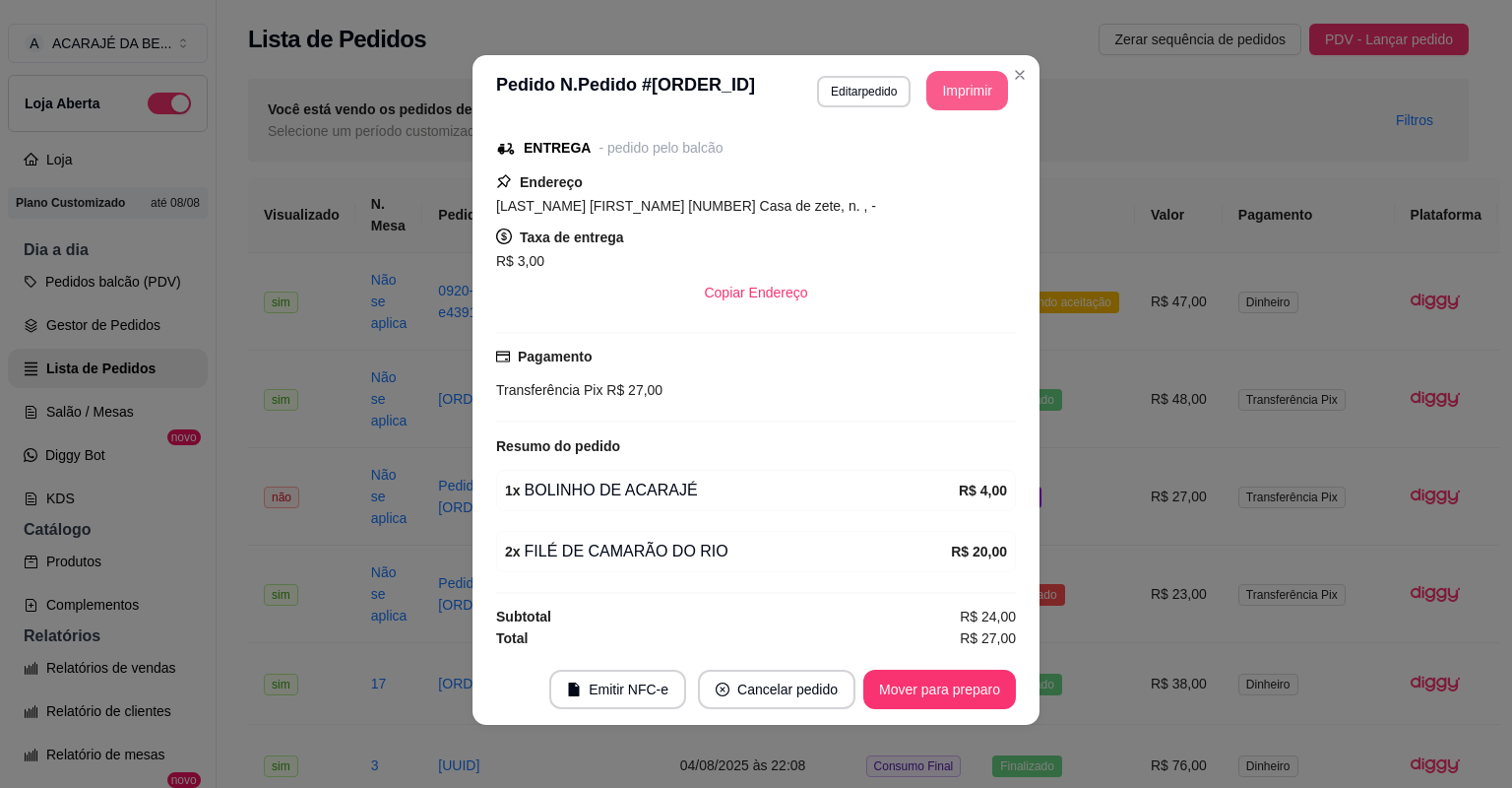 scroll, scrollTop: 0, scrollLeft: 0, axis: both 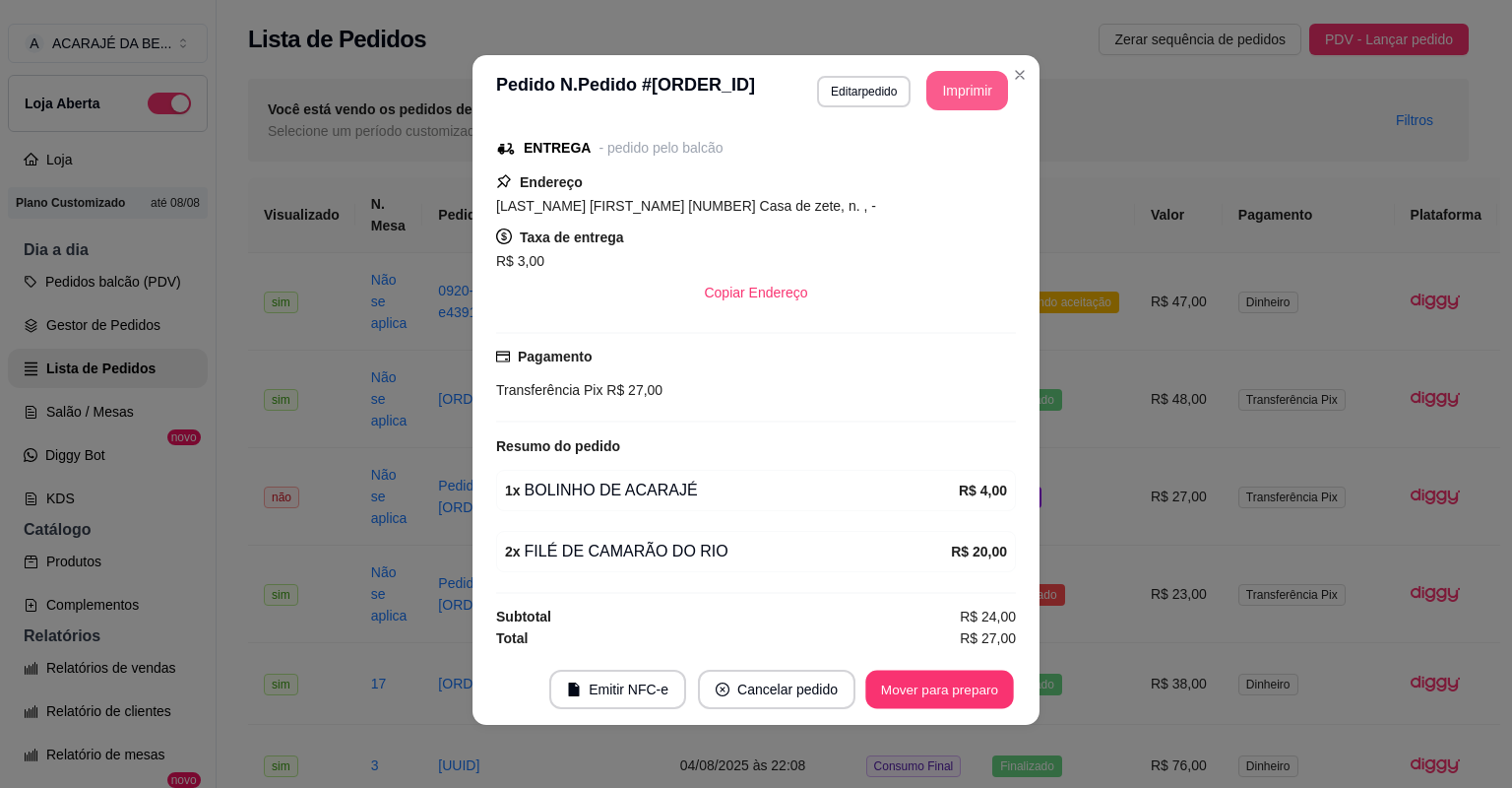 click on "Mover para preparo" at bounding box center (939, 690) 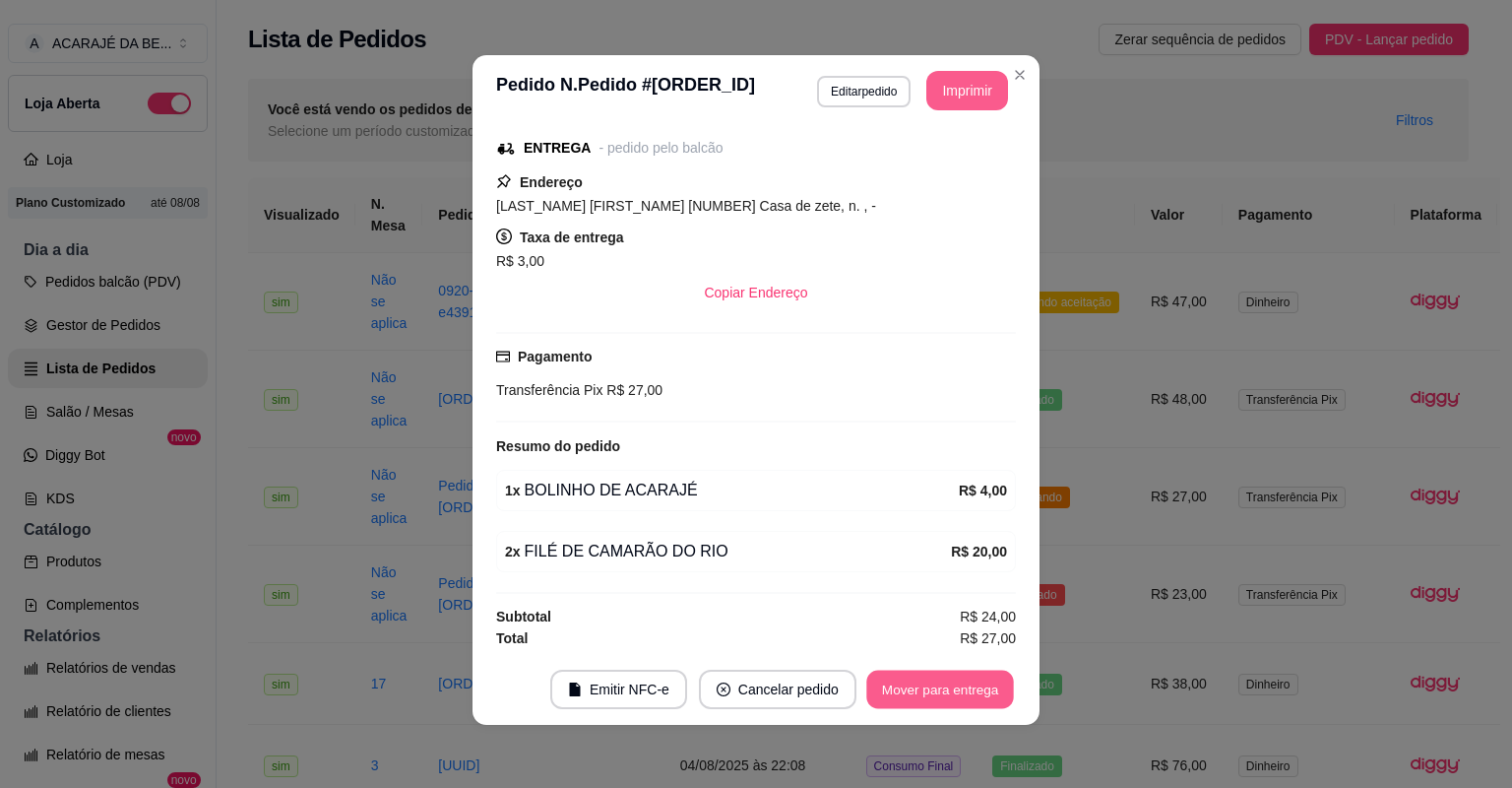 click on "Mover para entrega" at bounding box center (940, 690) 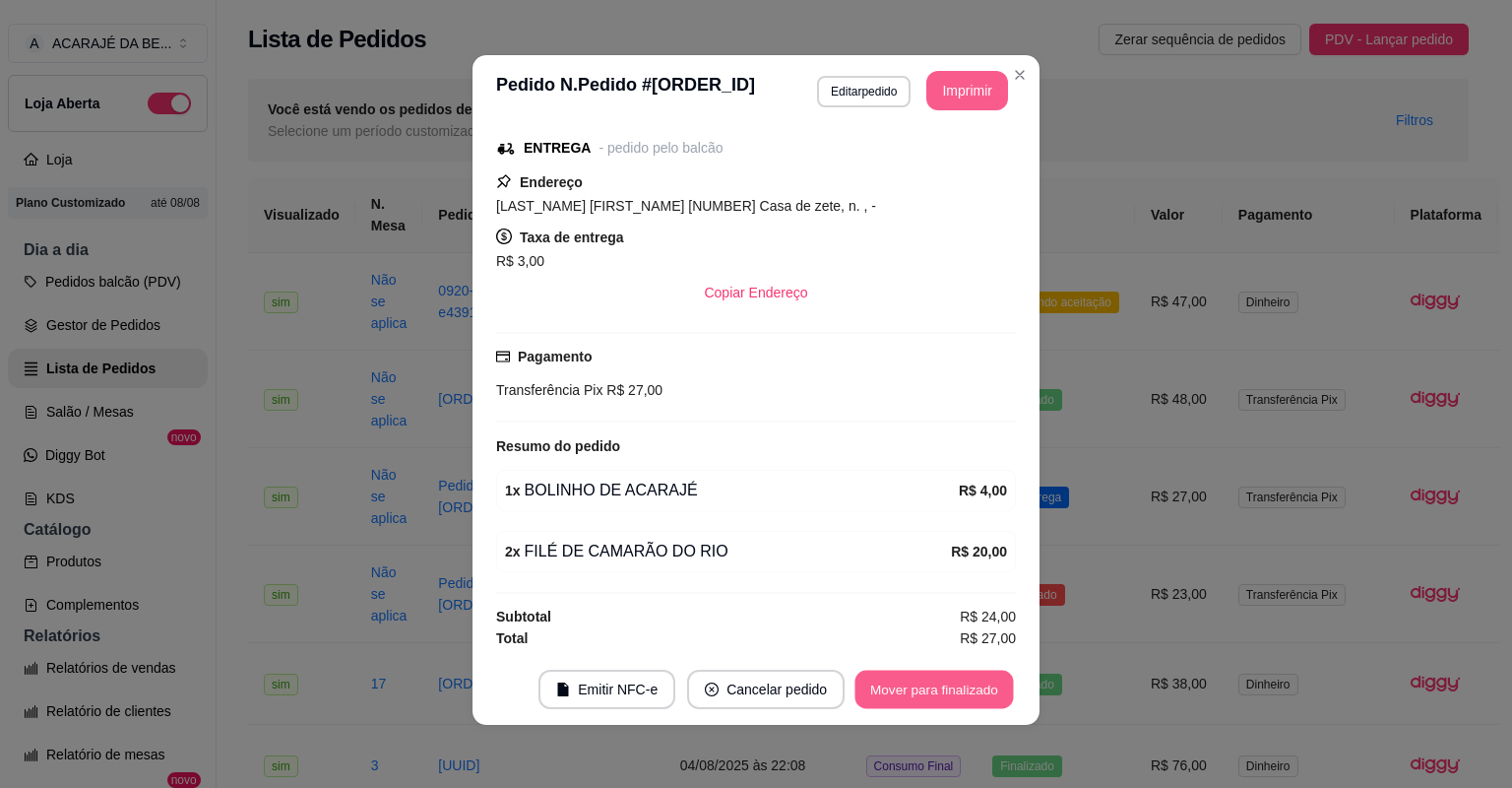click on "Mover para finalizado" at bounding box center [934, 690] 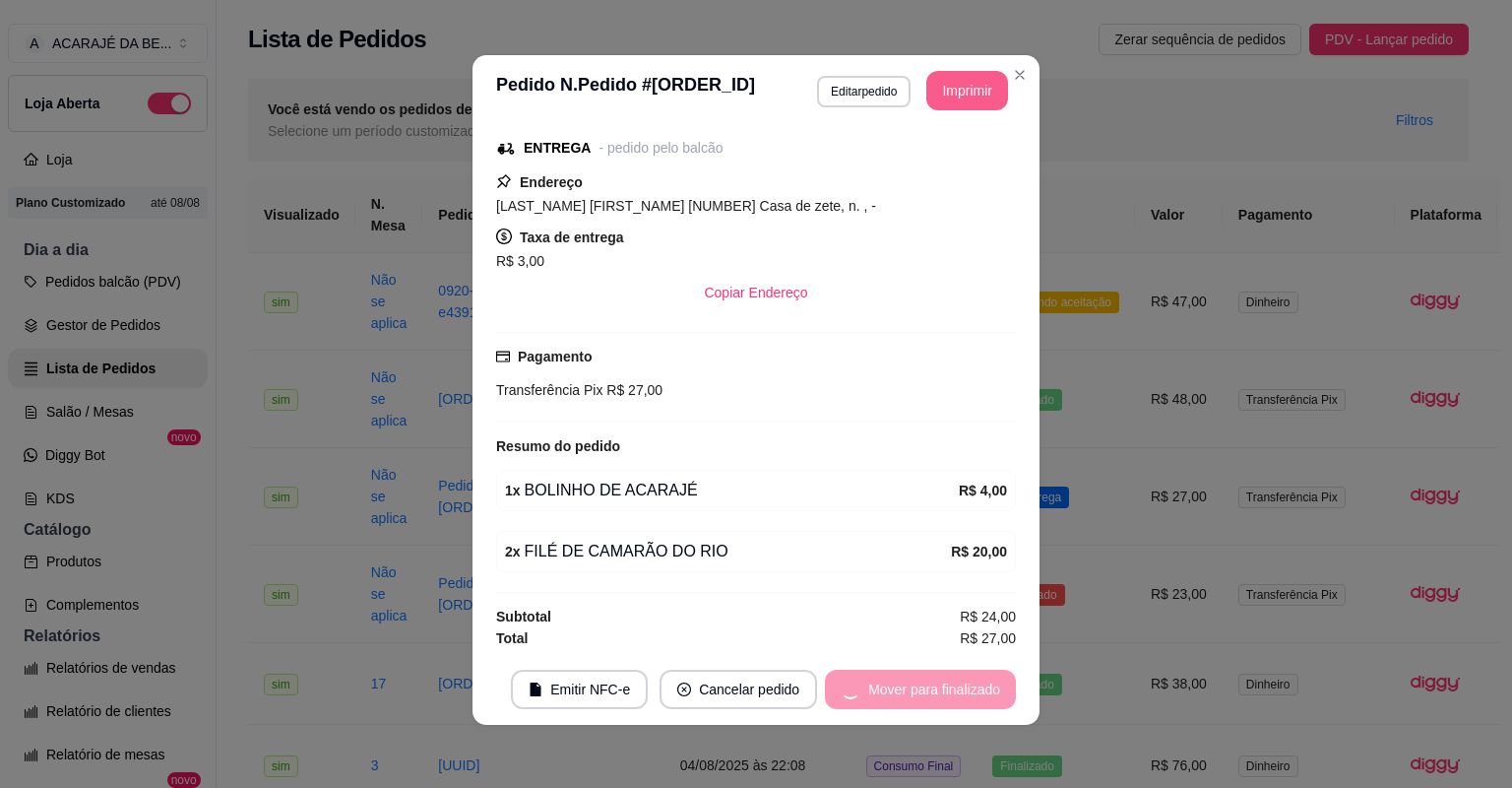 scroll, scrollTop: 148, scrollLeft: 0, axis: vertical 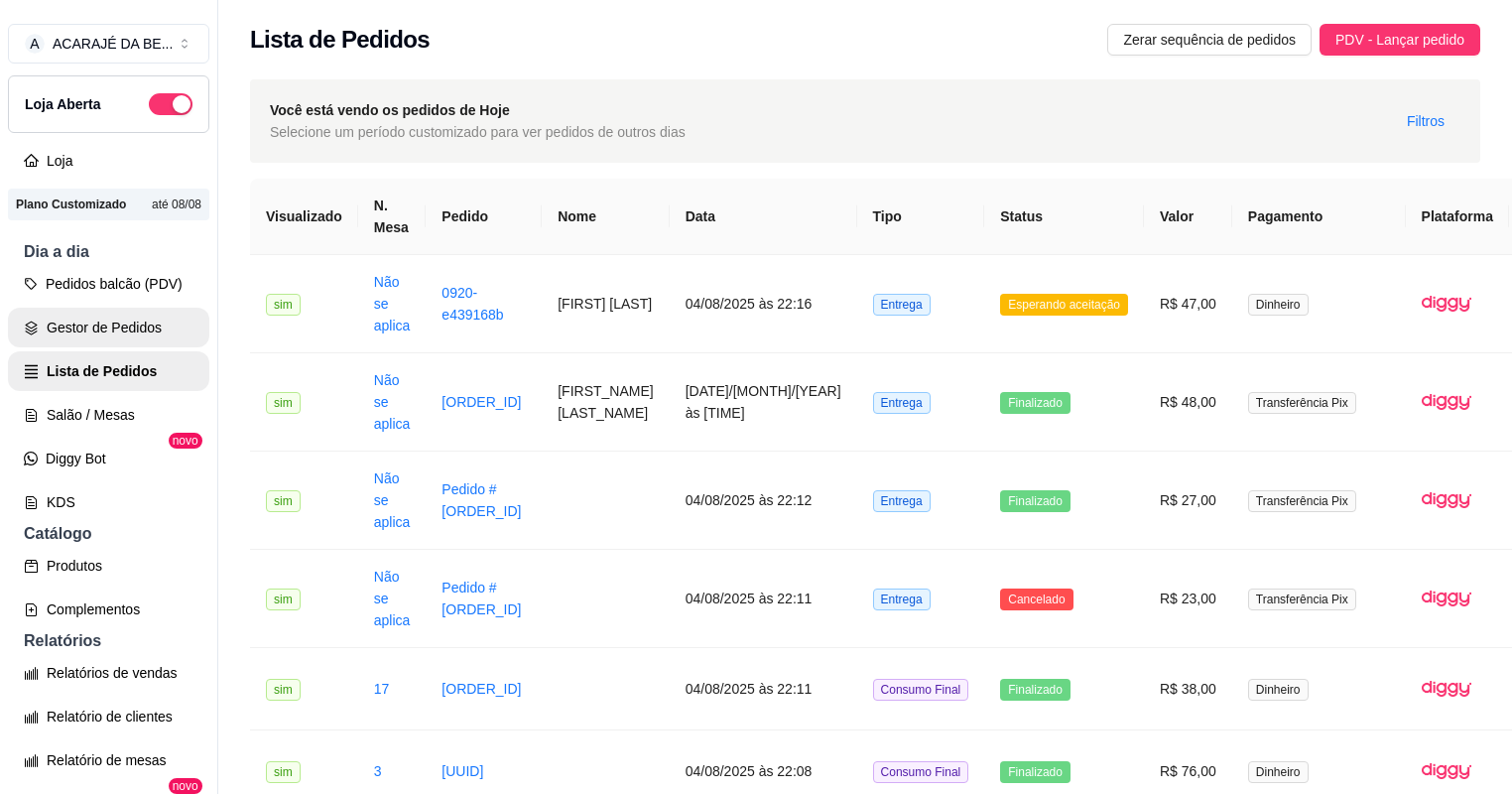 click on "Gestor de Pedidos" at bounding box center (108, 328) 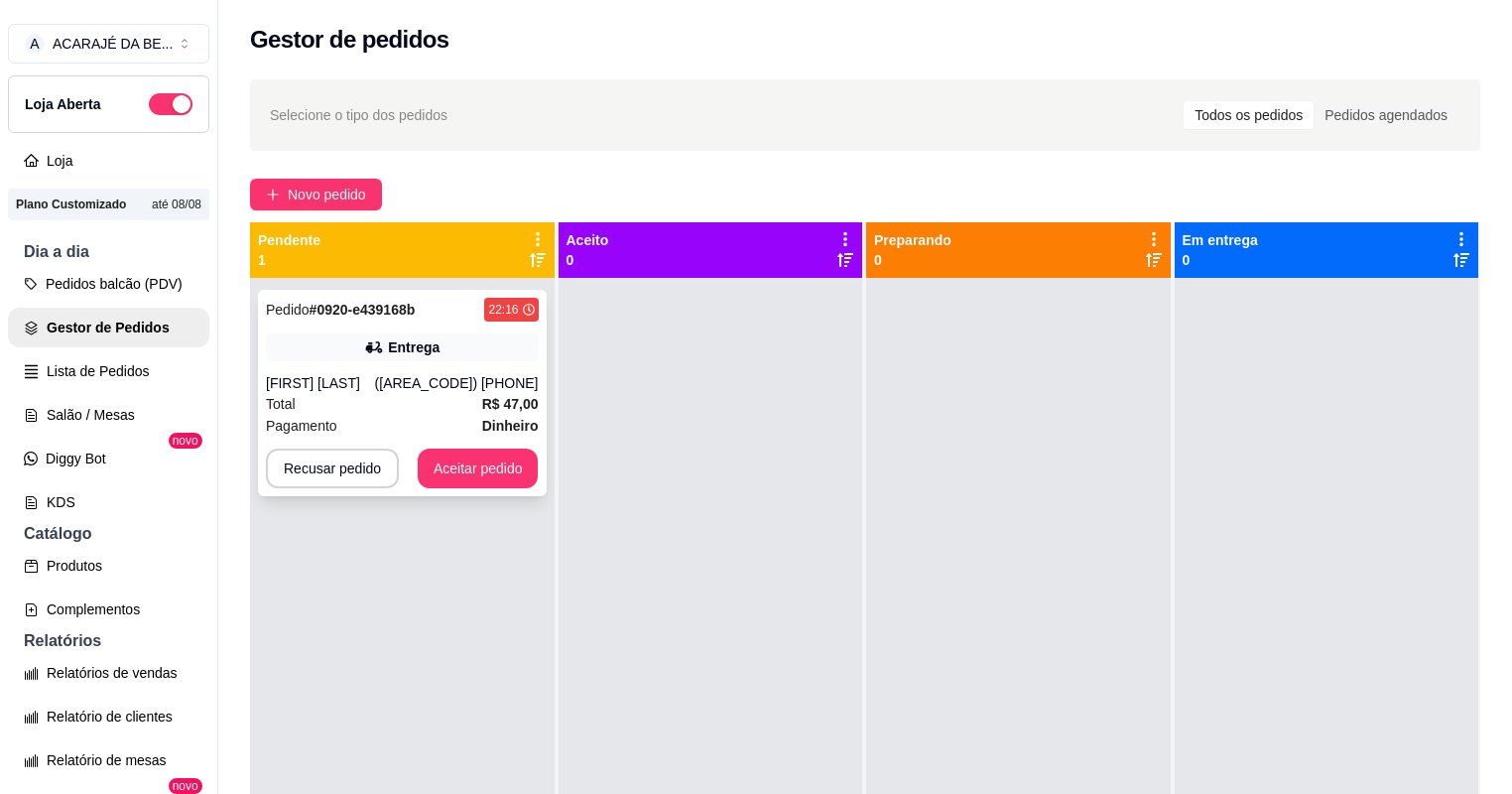 click on "Total R$ 47,00" at bounding box center (402, 404) 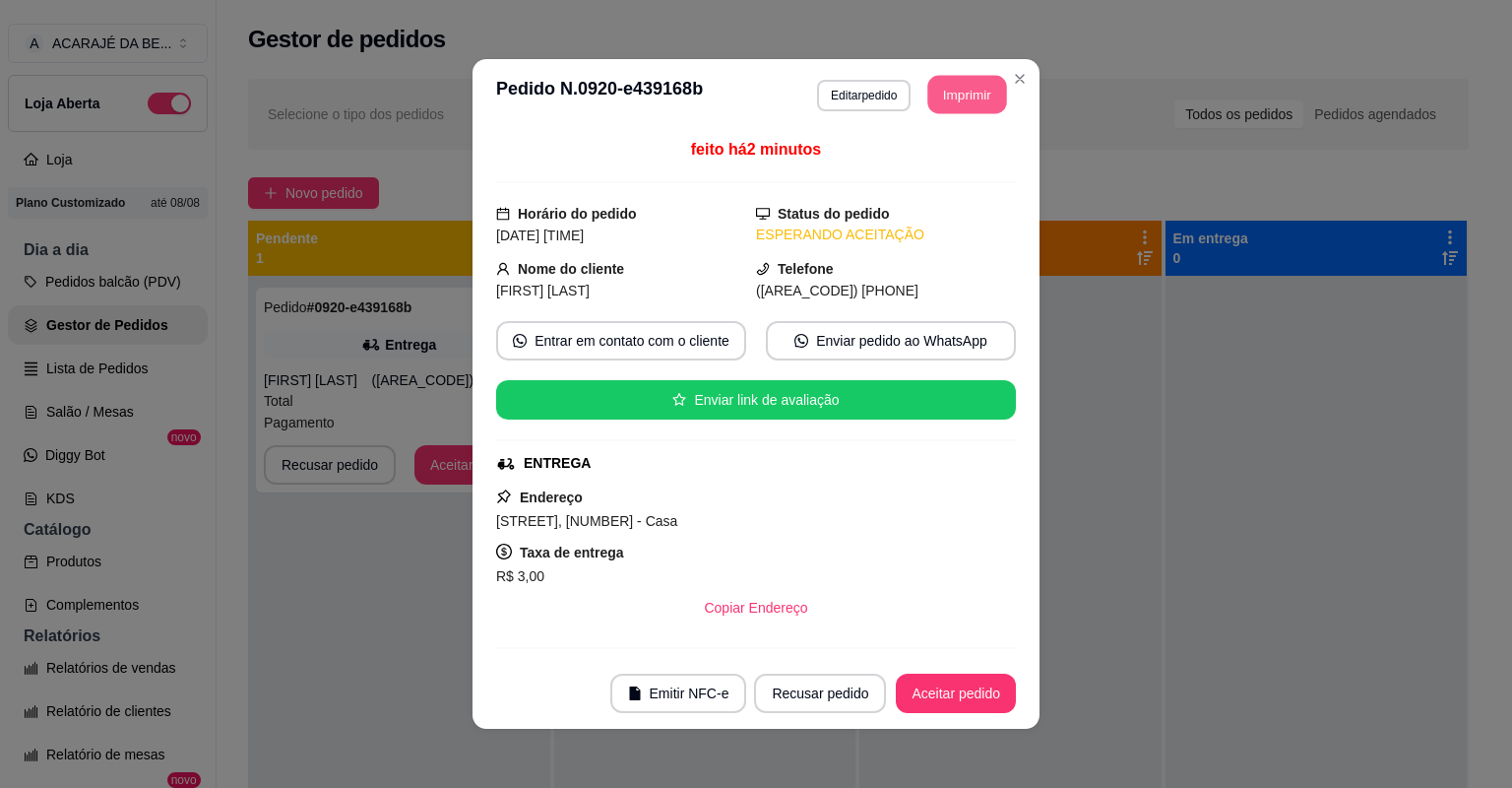 click on "Imprimir" at bounding box center [968, 95] 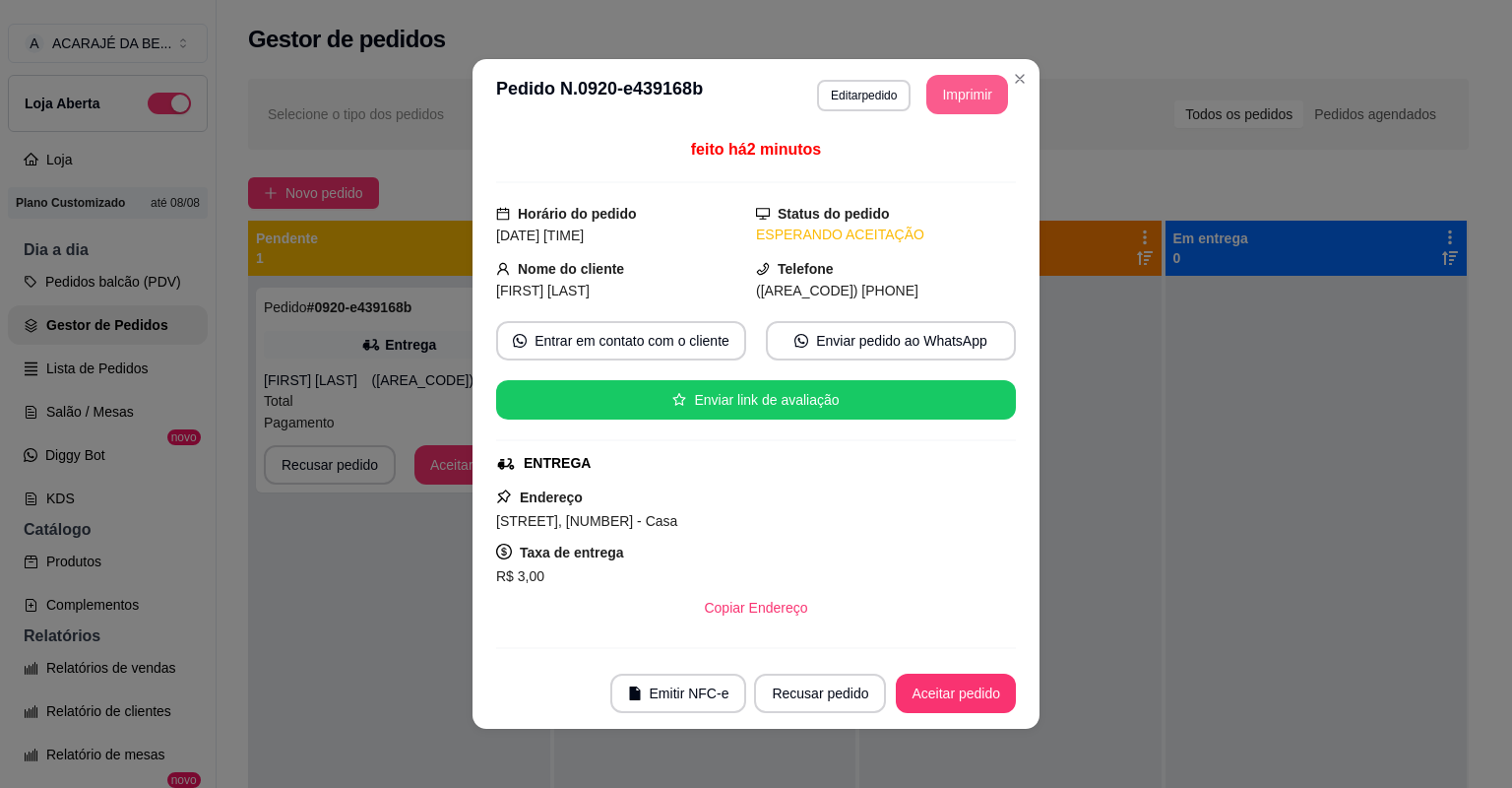 scroll, scrollTop: 0, scrollLeft: 0, axis: both 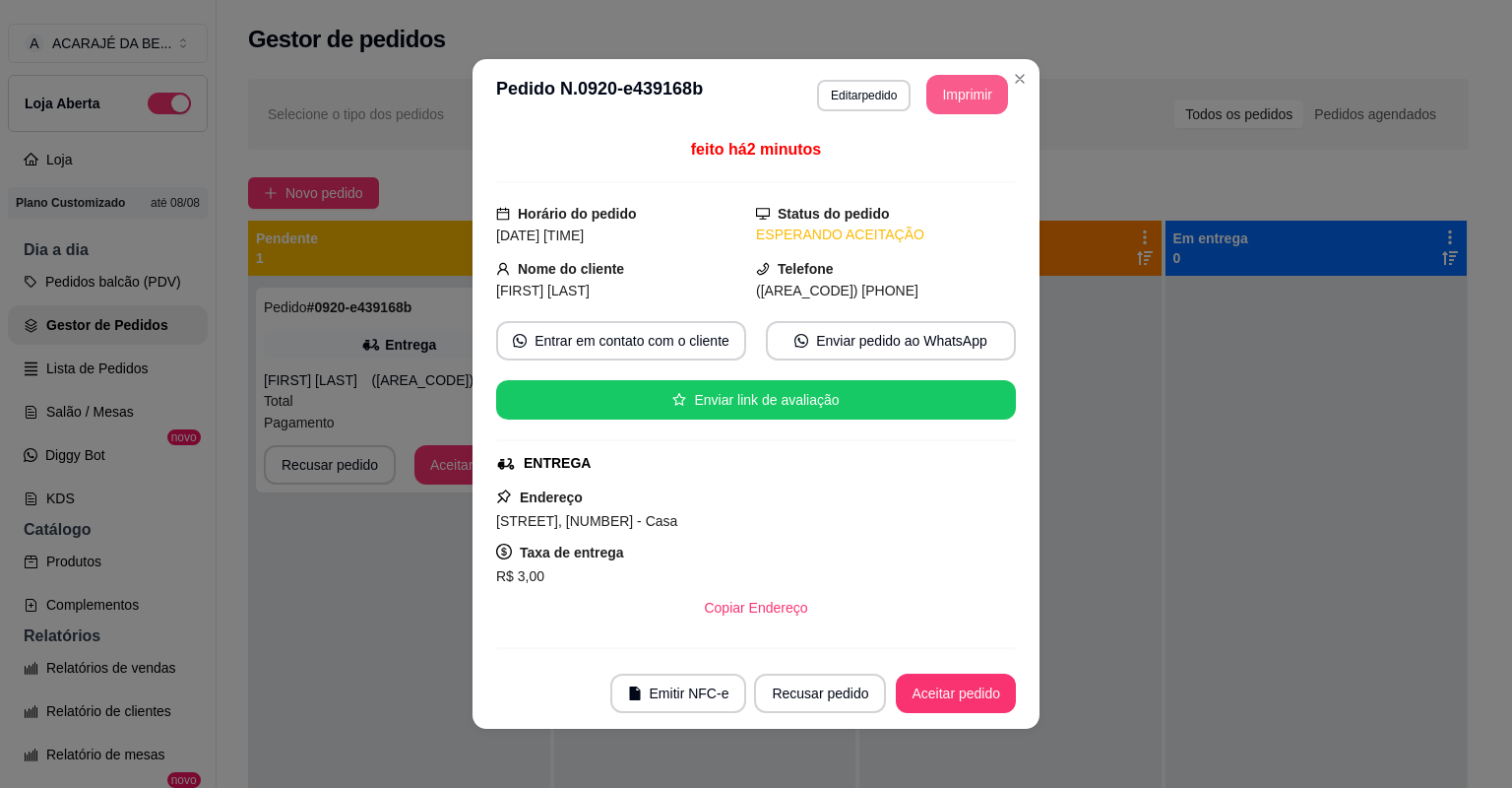 click on "Aceitar pedido" at bounding box center (956, 693) 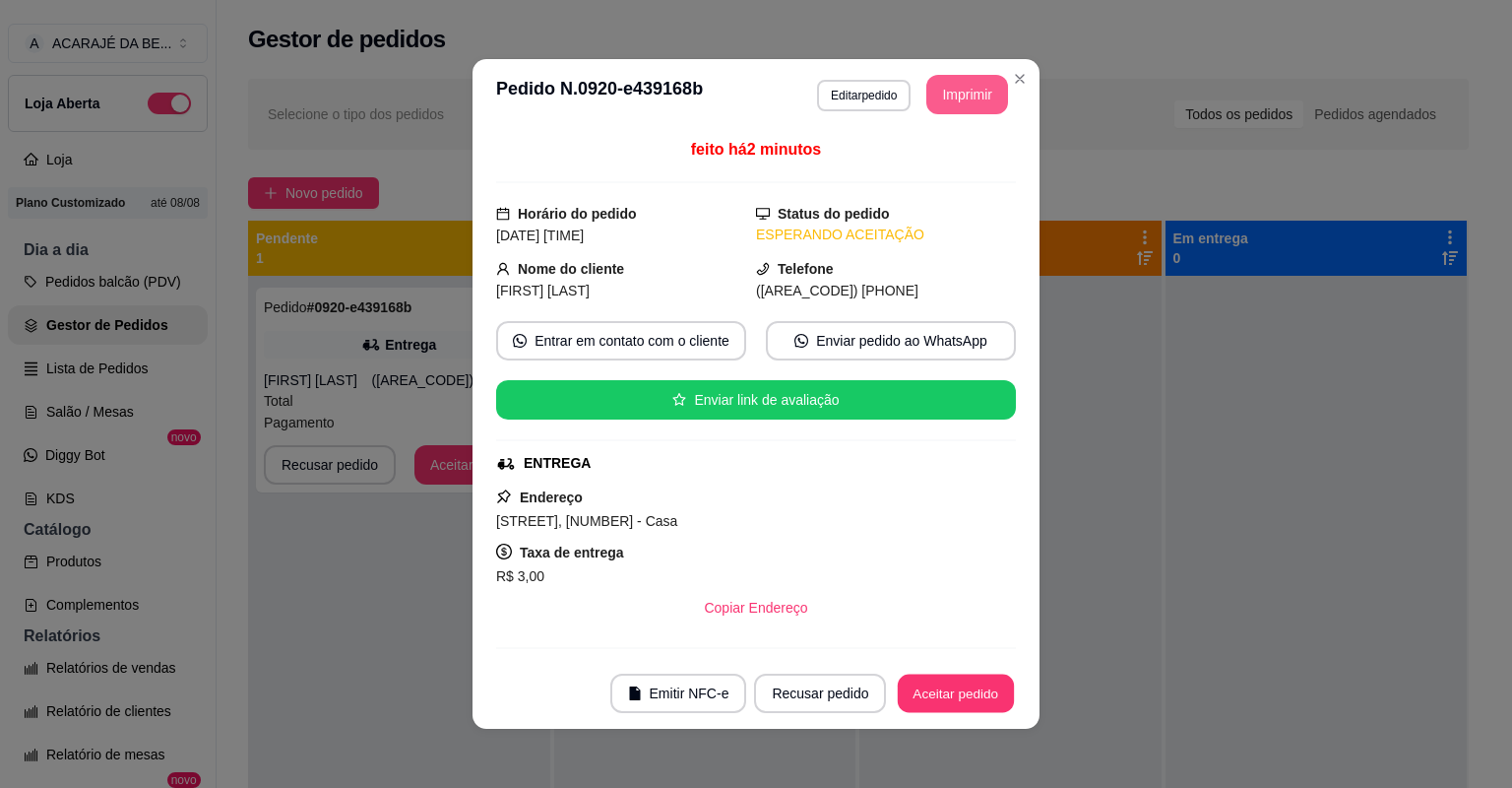 click on "Aceitar pedido" at bounding box center [956, 693] 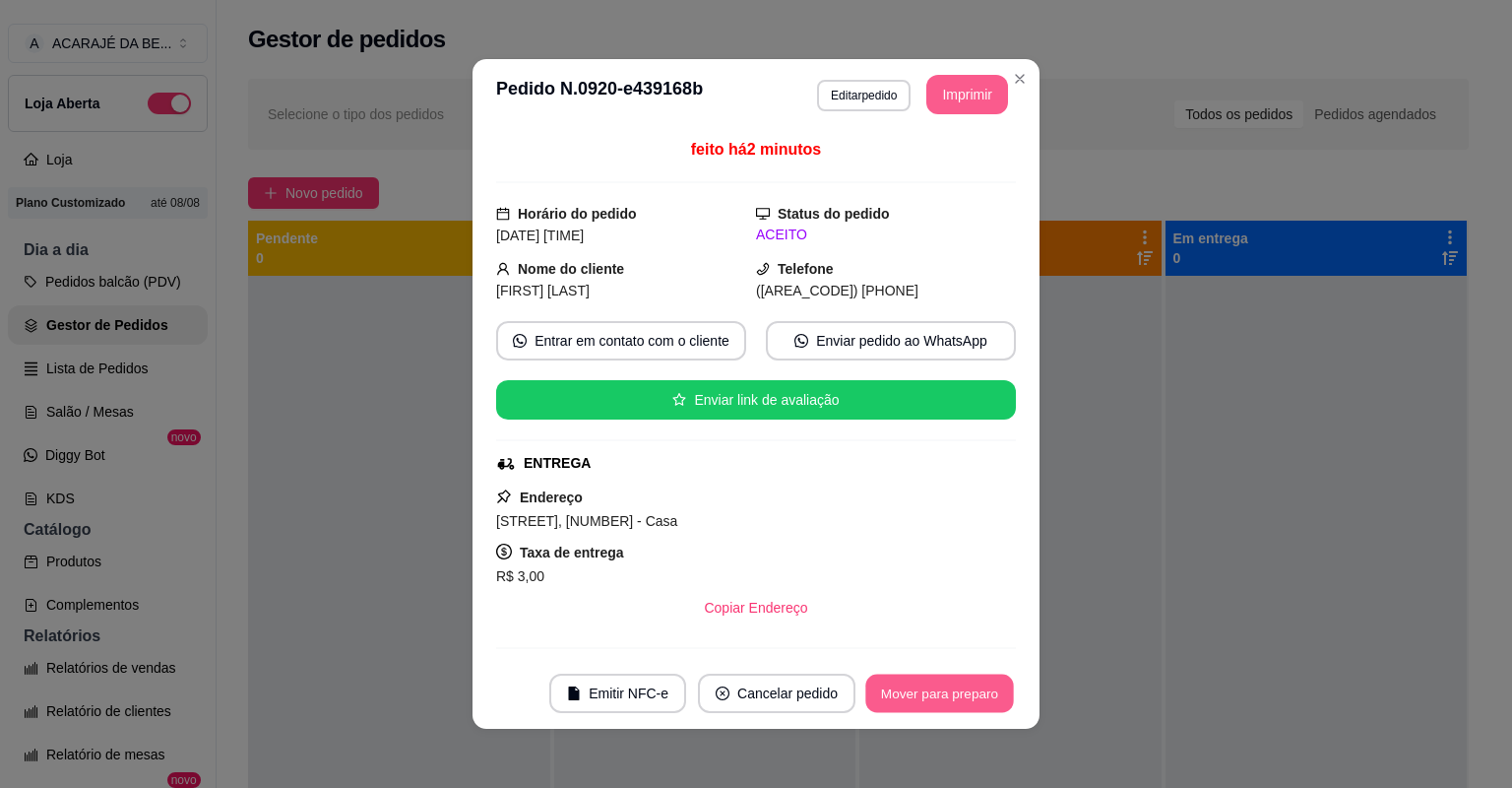 click on "Mover para preparo" at bounding box center [939, 693] 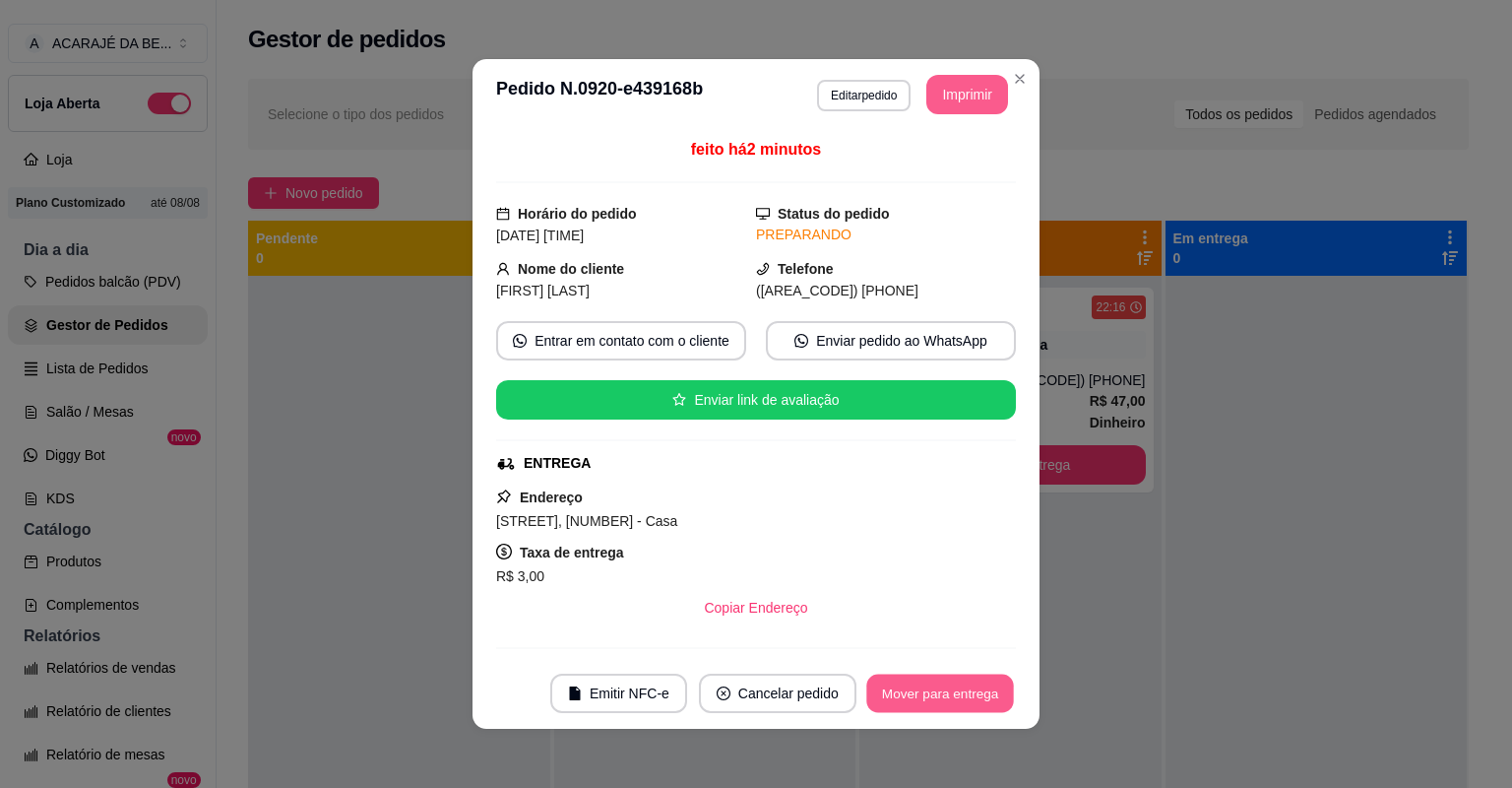 click on "Mover para entrega" at bounding box center [940, 693] 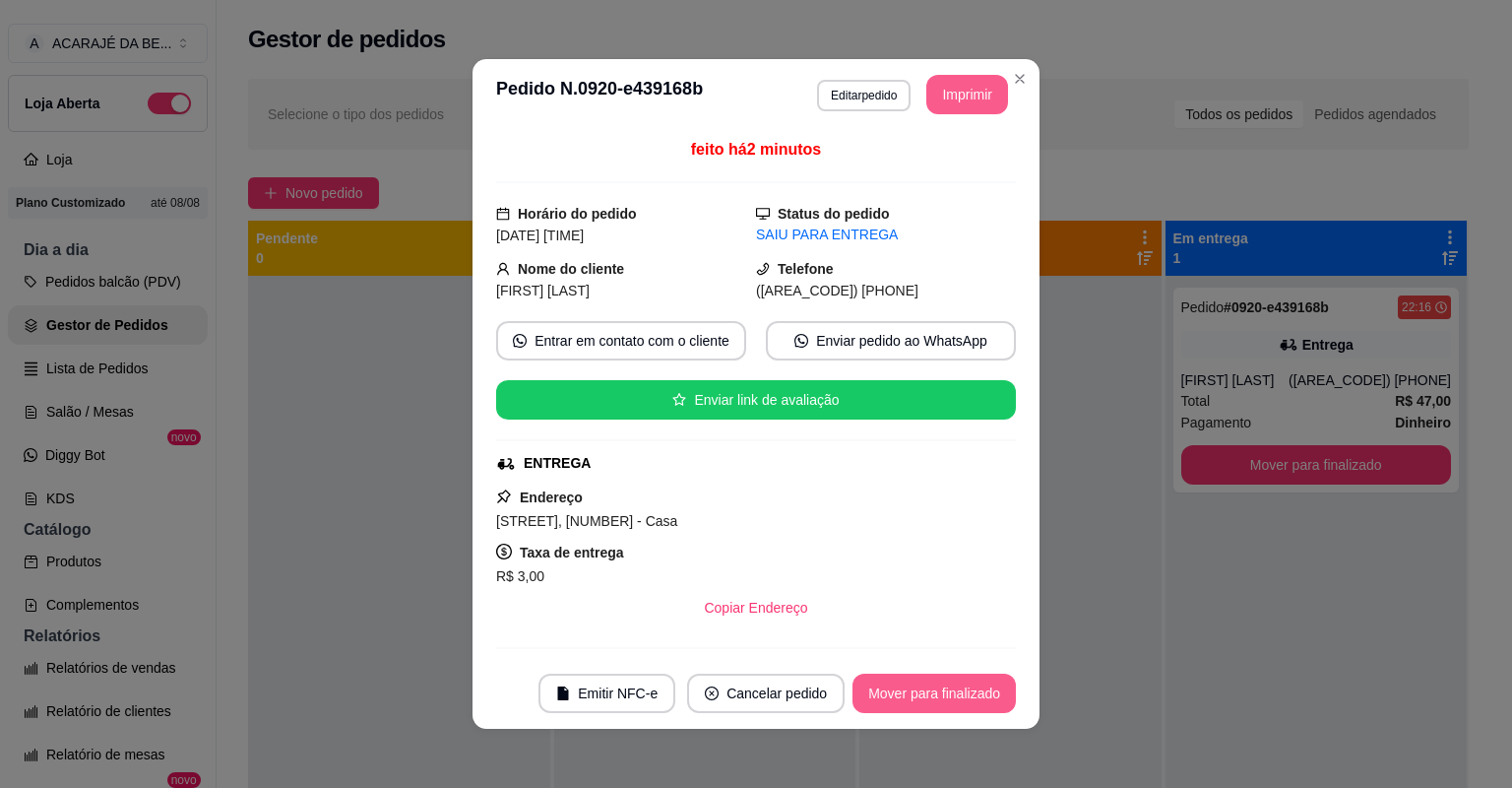 click on "Mover para finalizado" at bounding box center (934, 693) 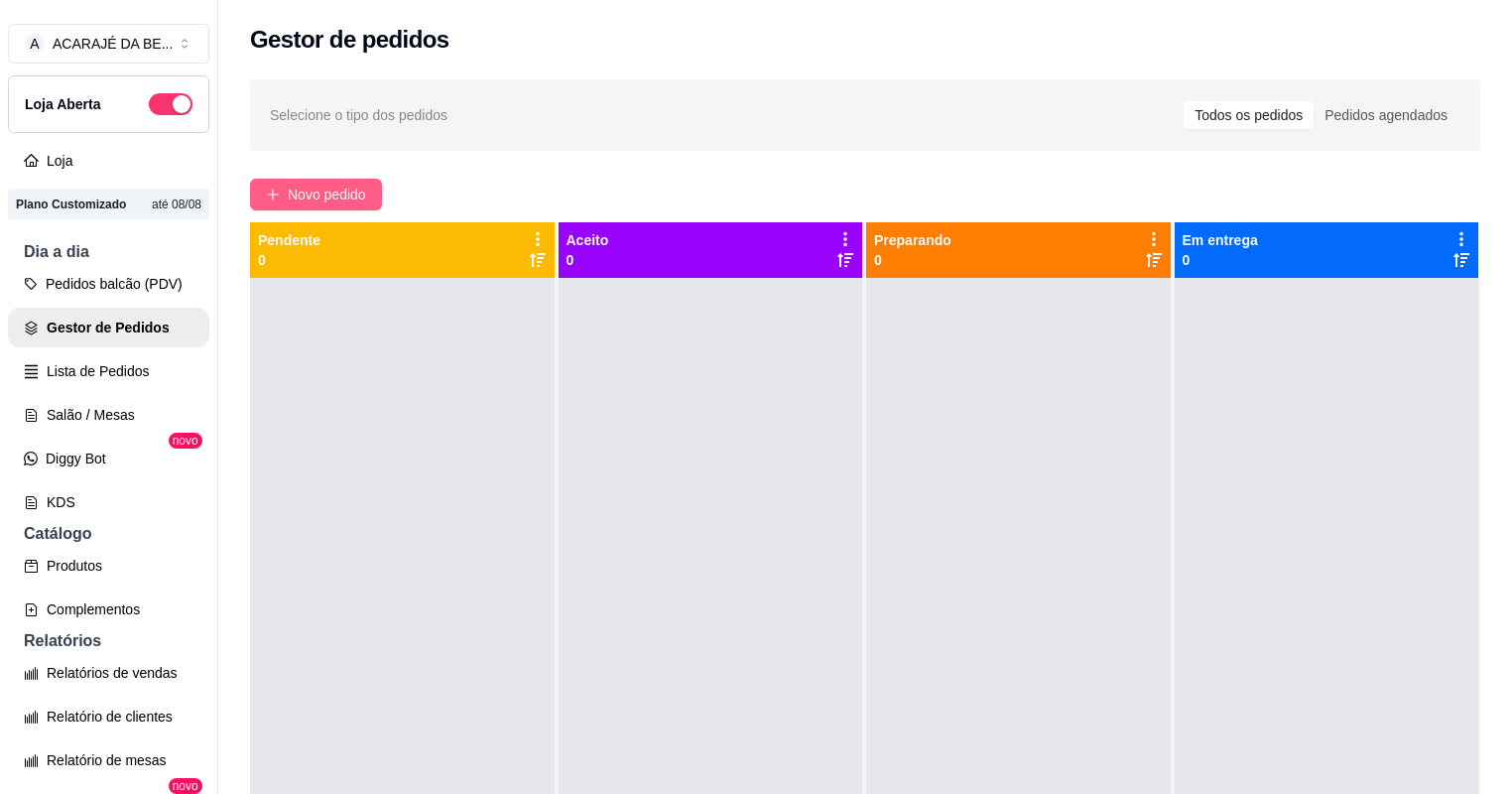 click on "Novo pedido" at bounding box center [315, 195] 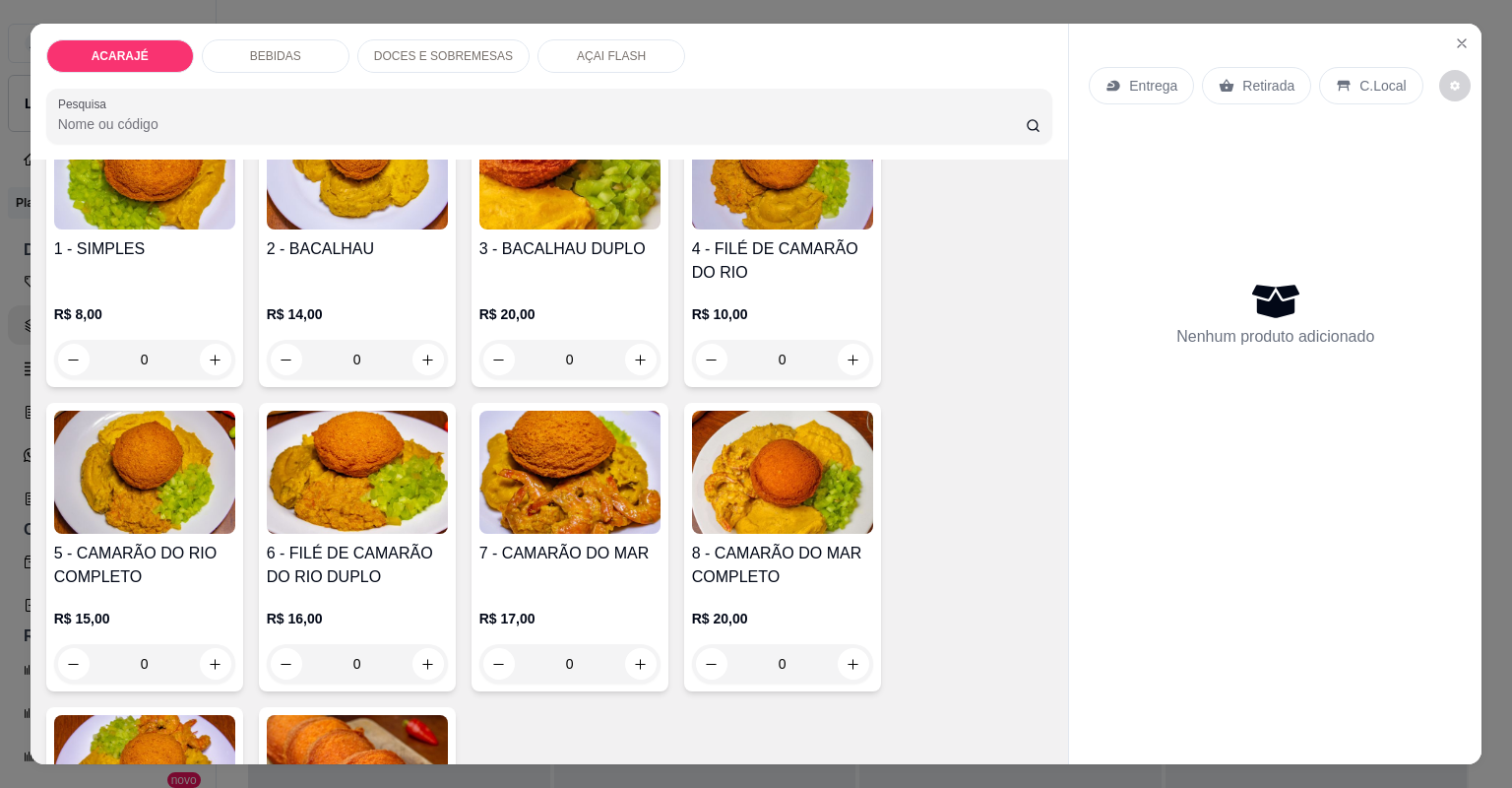 scroll, scrollTop: 236, scrollLeft: 0, axis: vertical 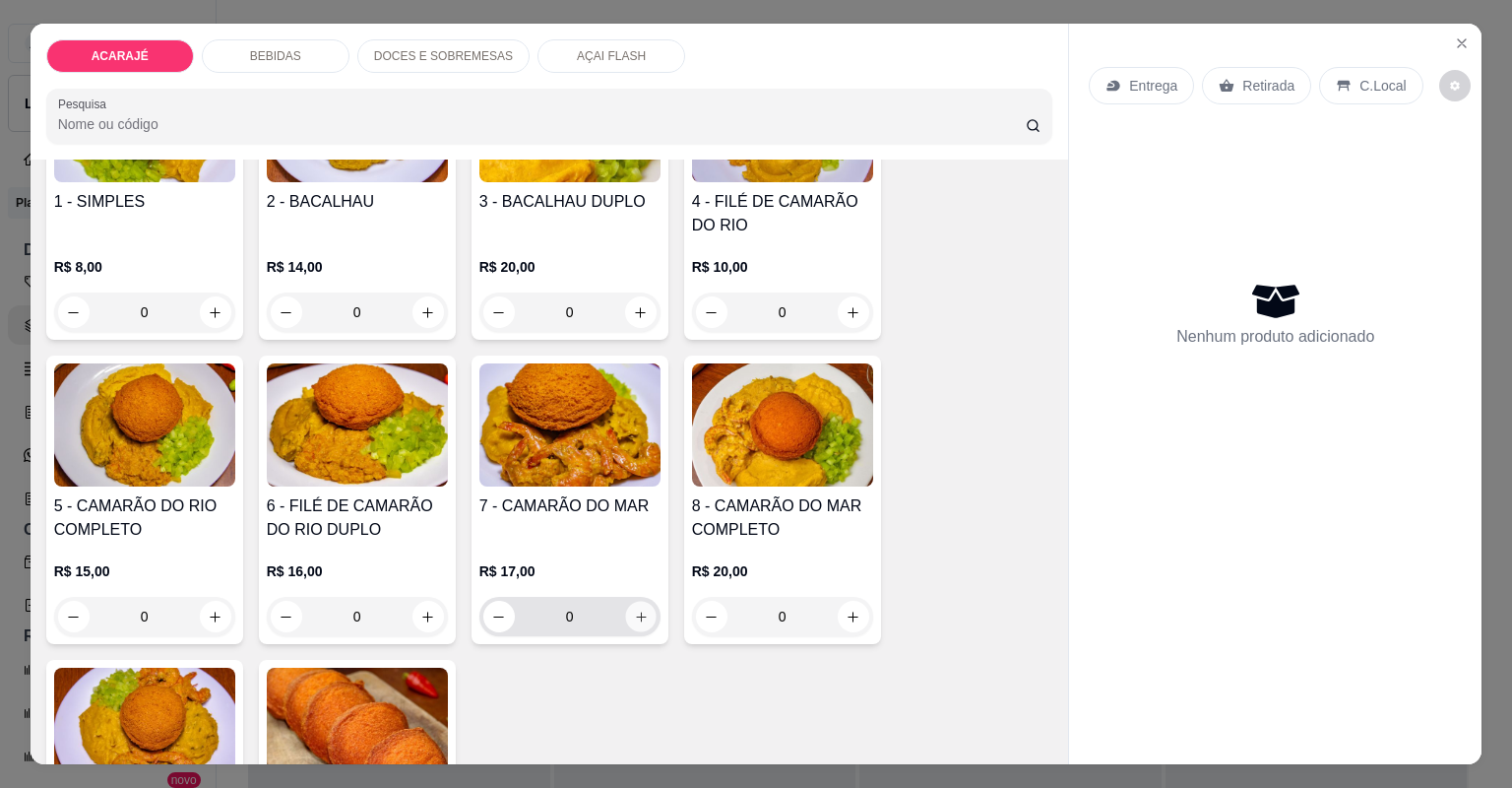 click at bounding box center (640, 616) 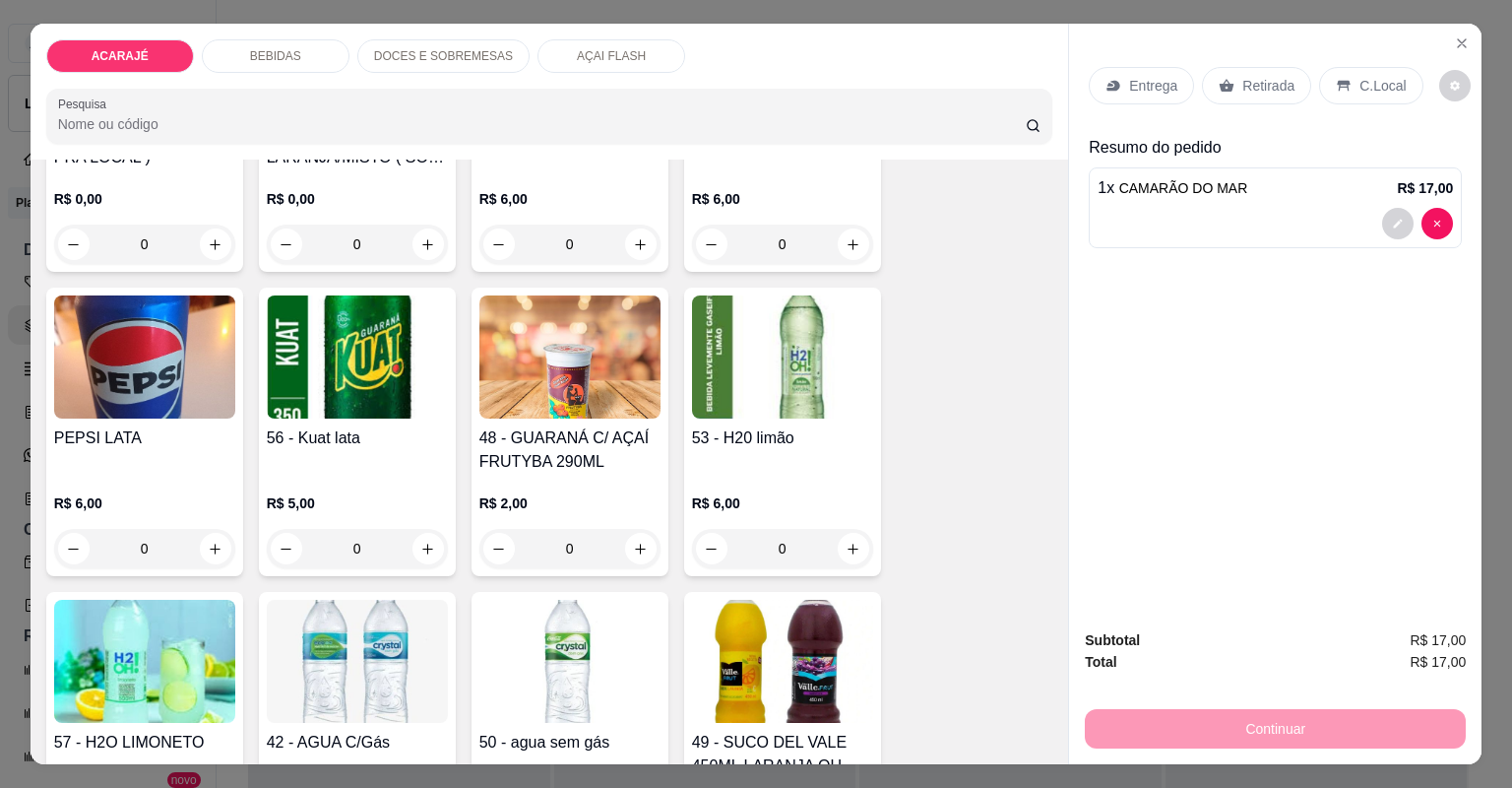 scroll, scrollTop: 1261, scrollLeft: 0, axis: vertical 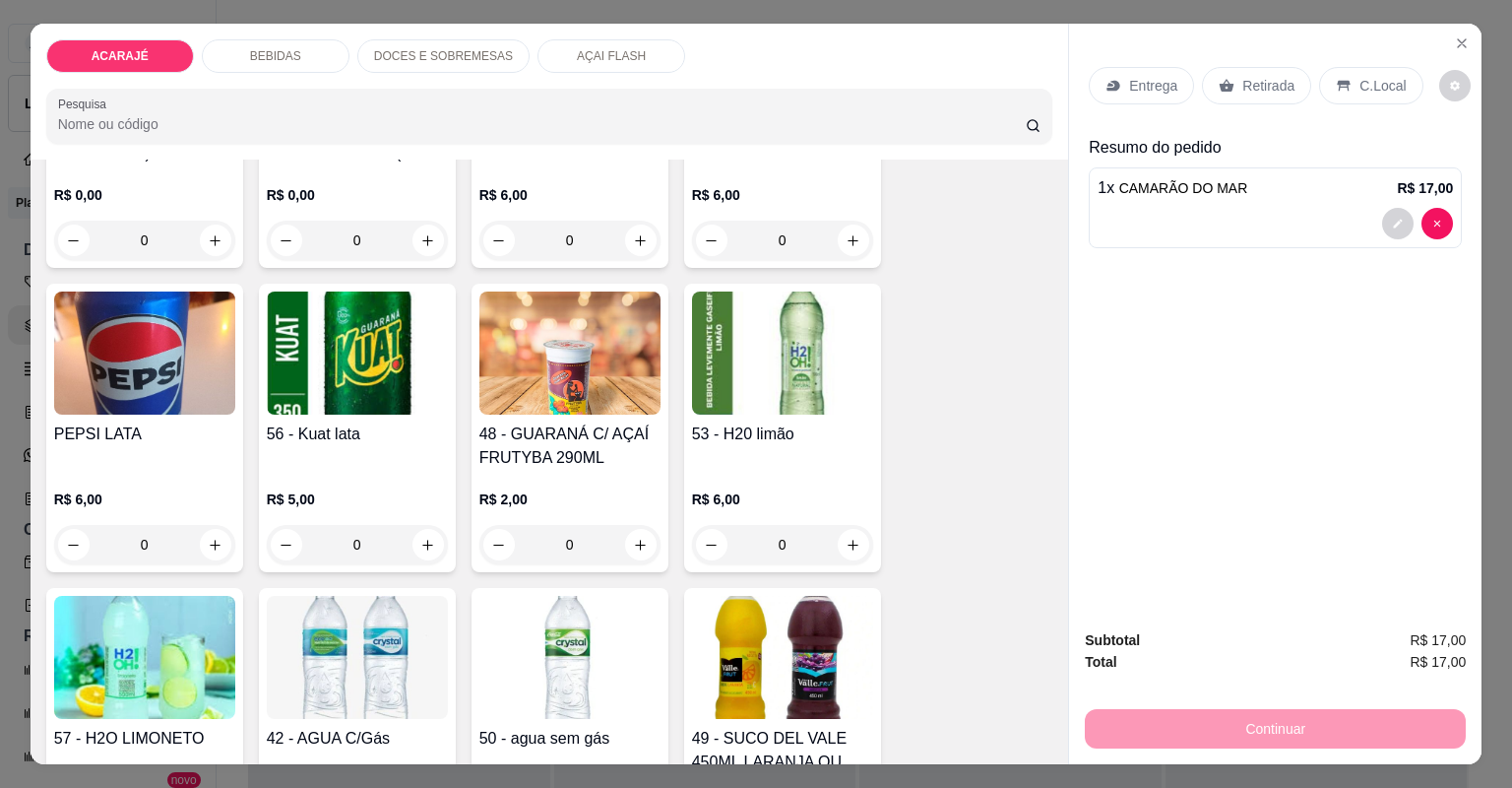 click on "Retirada" at bounding box center [1268, 86] 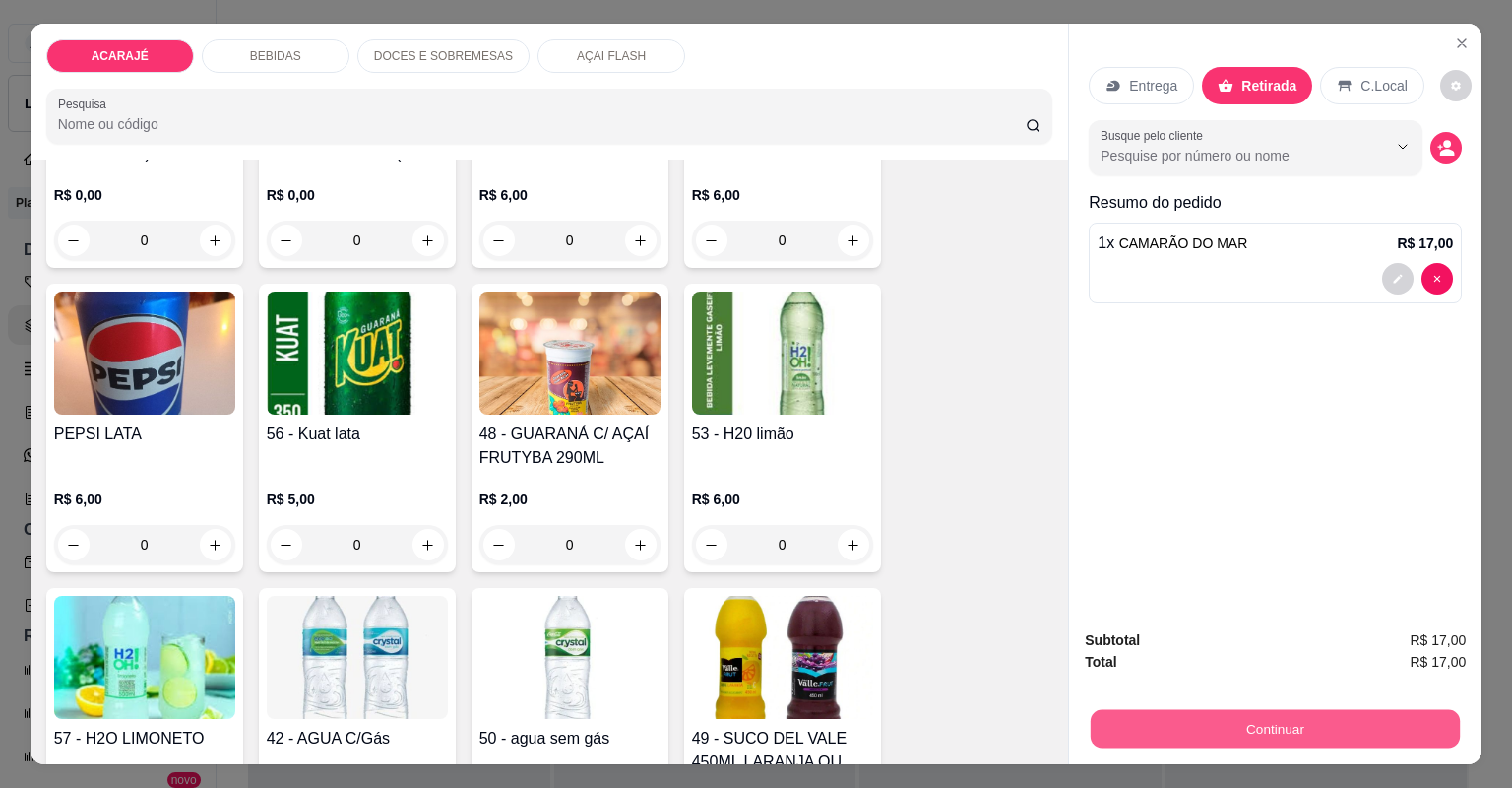 click on "Continuar" at bounding box center [1275, 729] 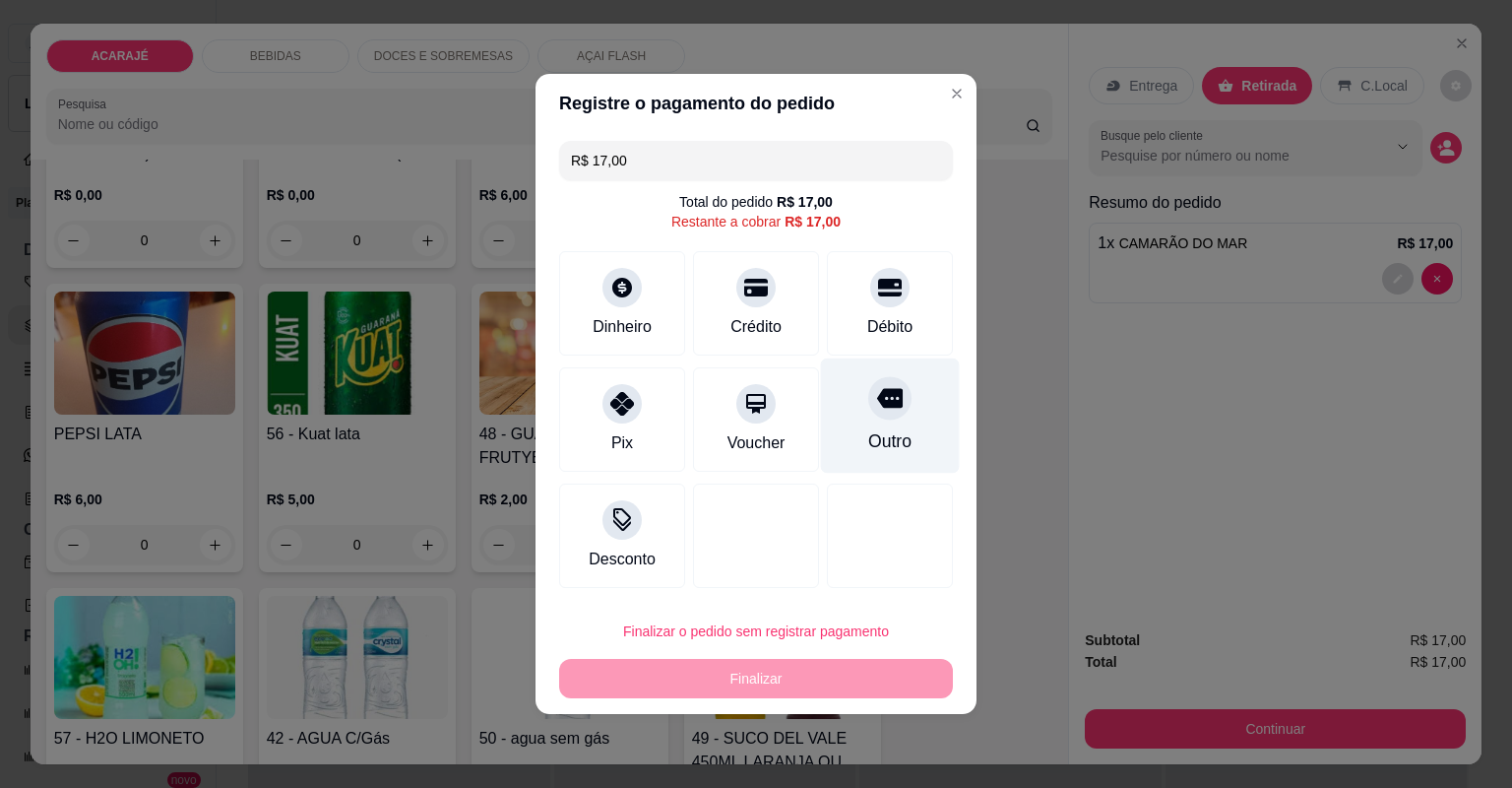 click on "Outro" at bounding box center [890, 441] 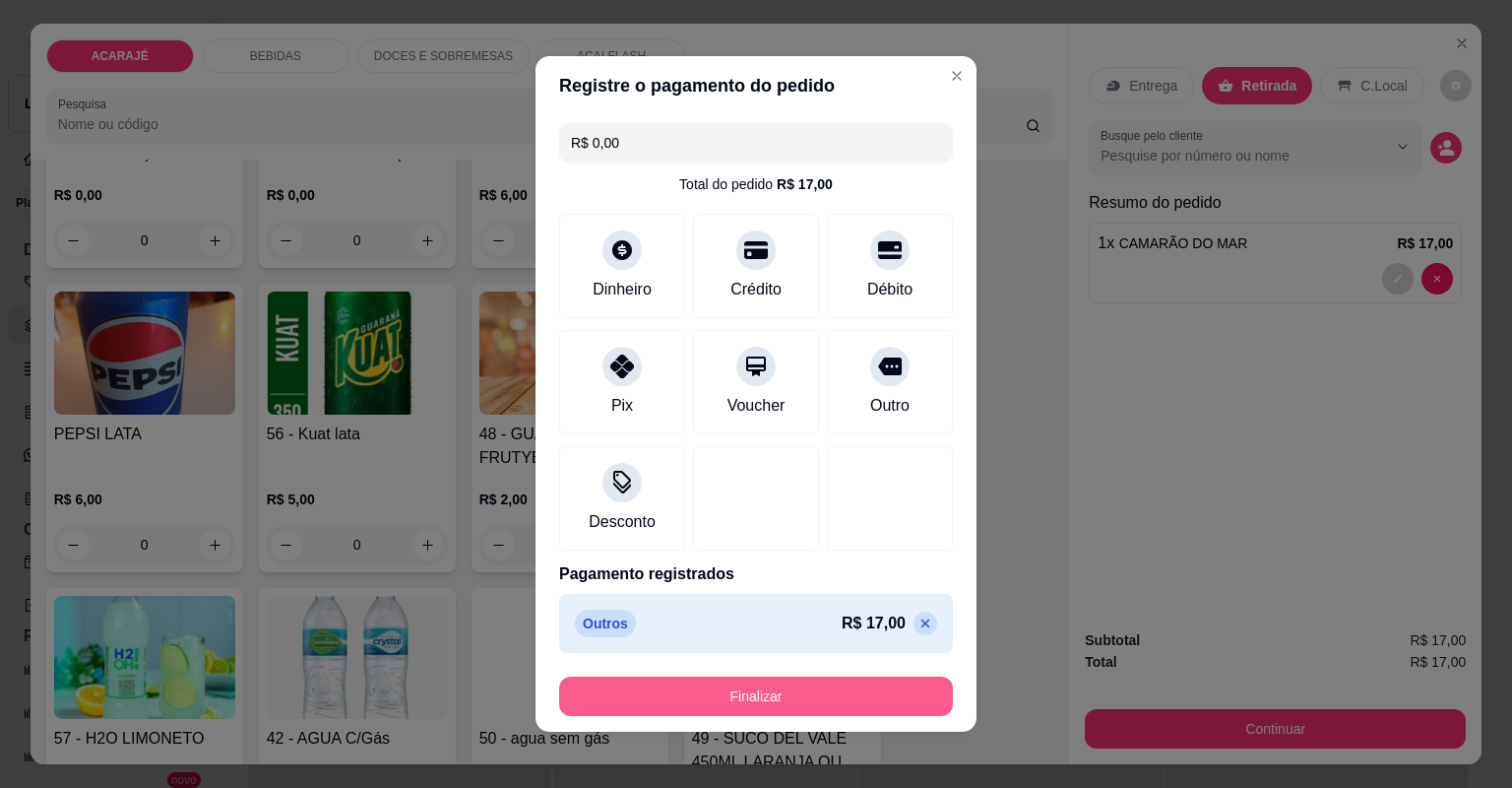 click on "Finalizar" at bounding box center [756, 696] 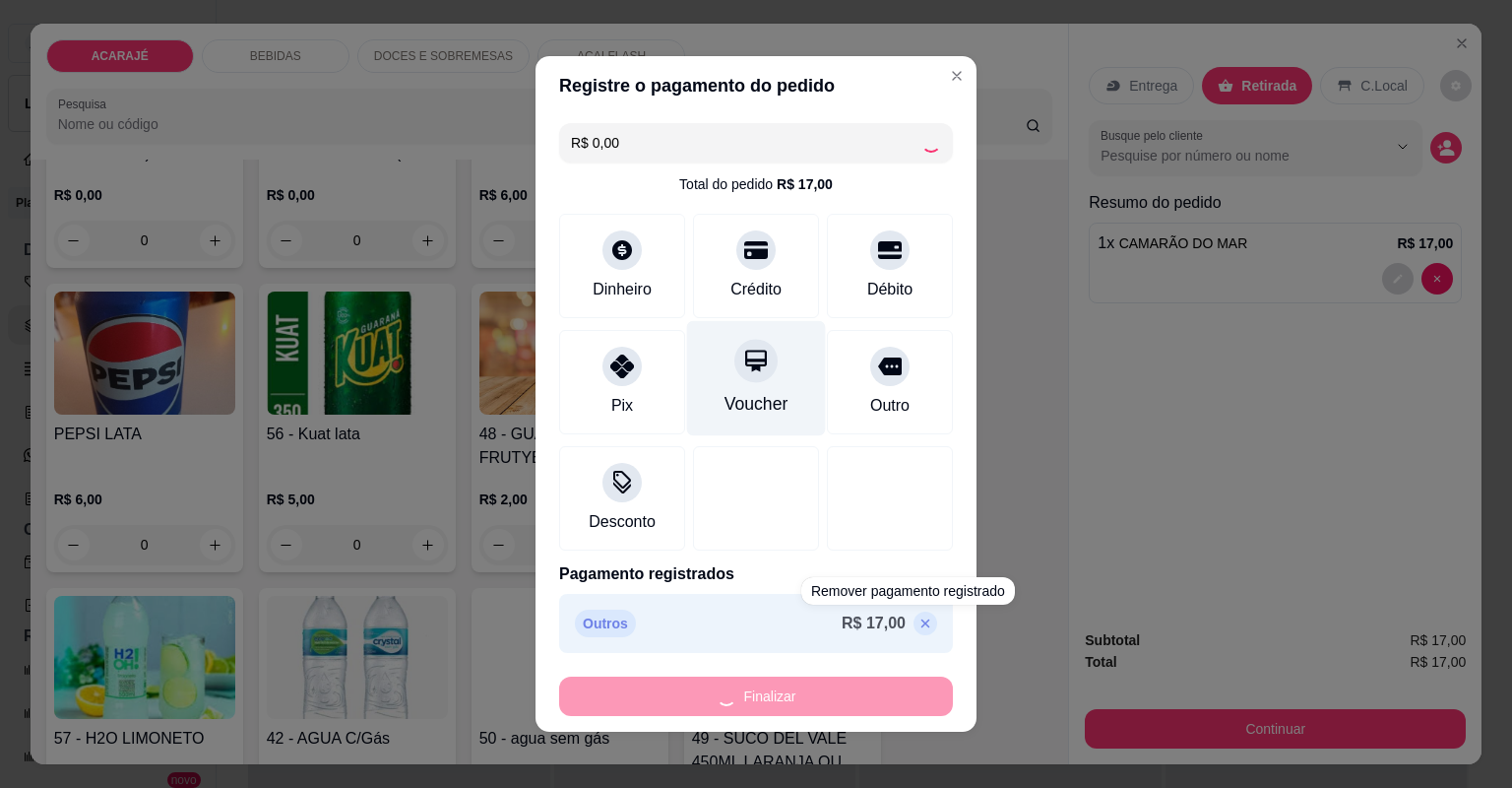 type on "0" 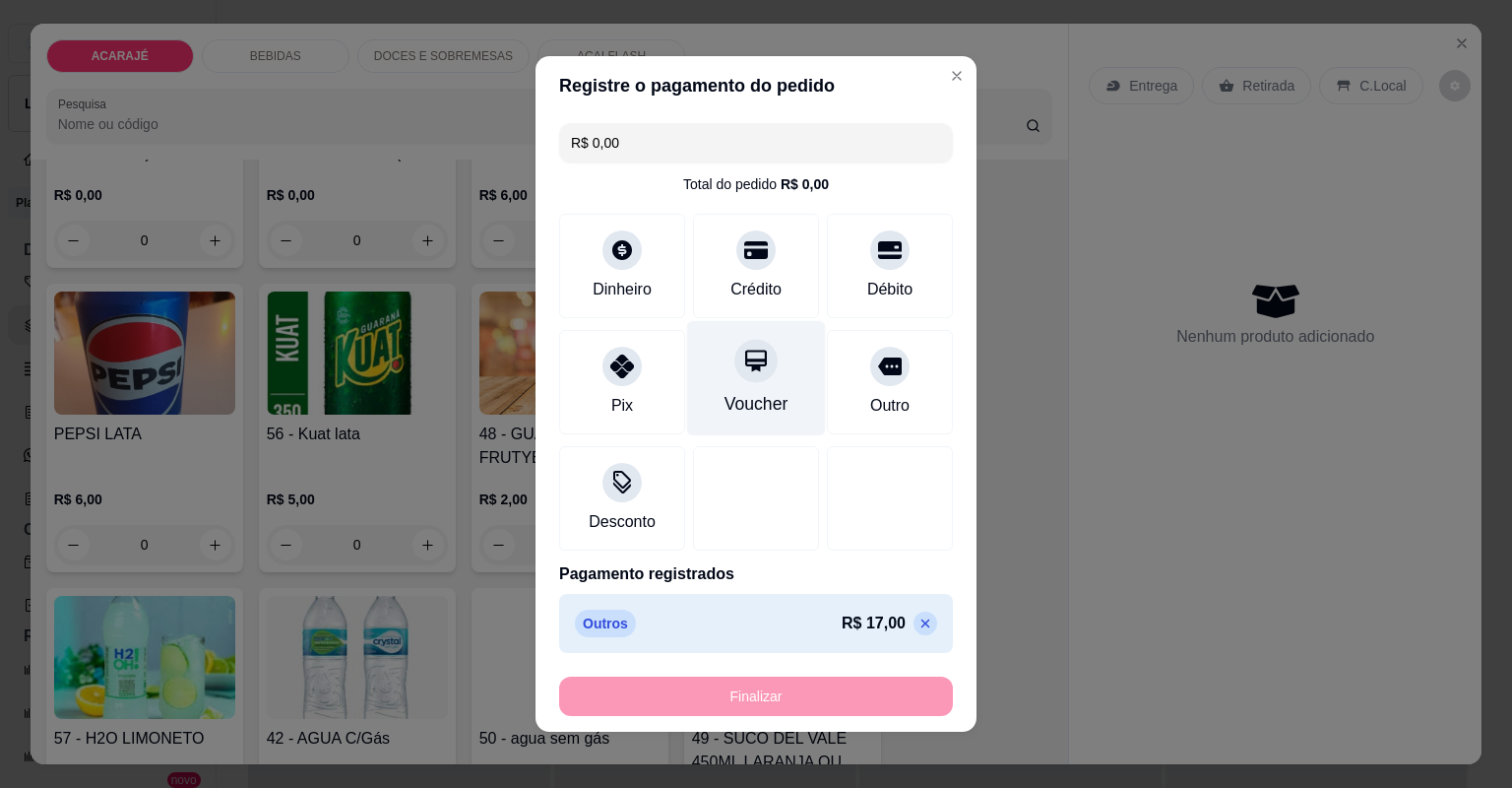 type on "-R$ 17,00" 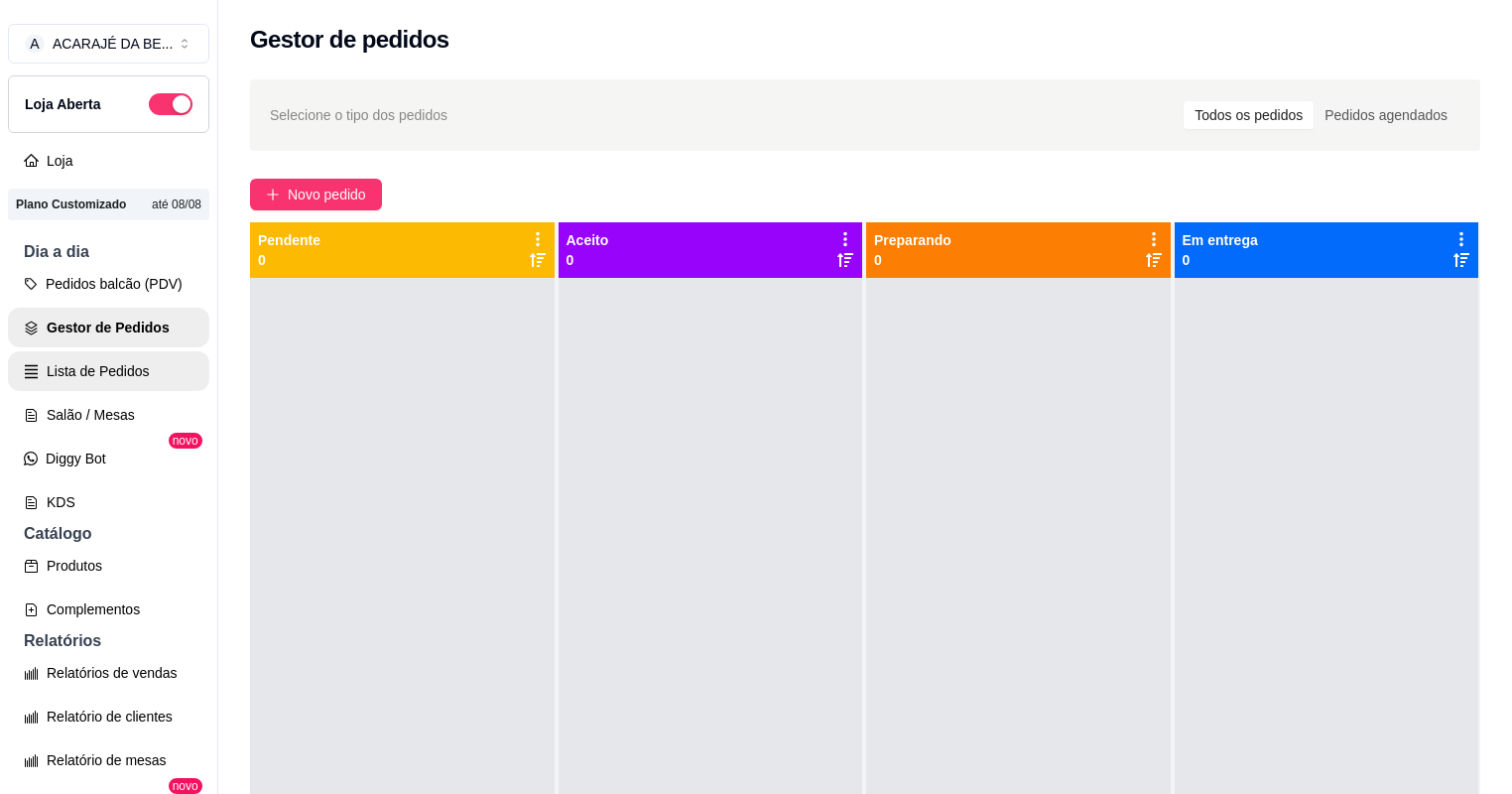 click on "Lista de Pedidos" at bounding box center (108, 371) 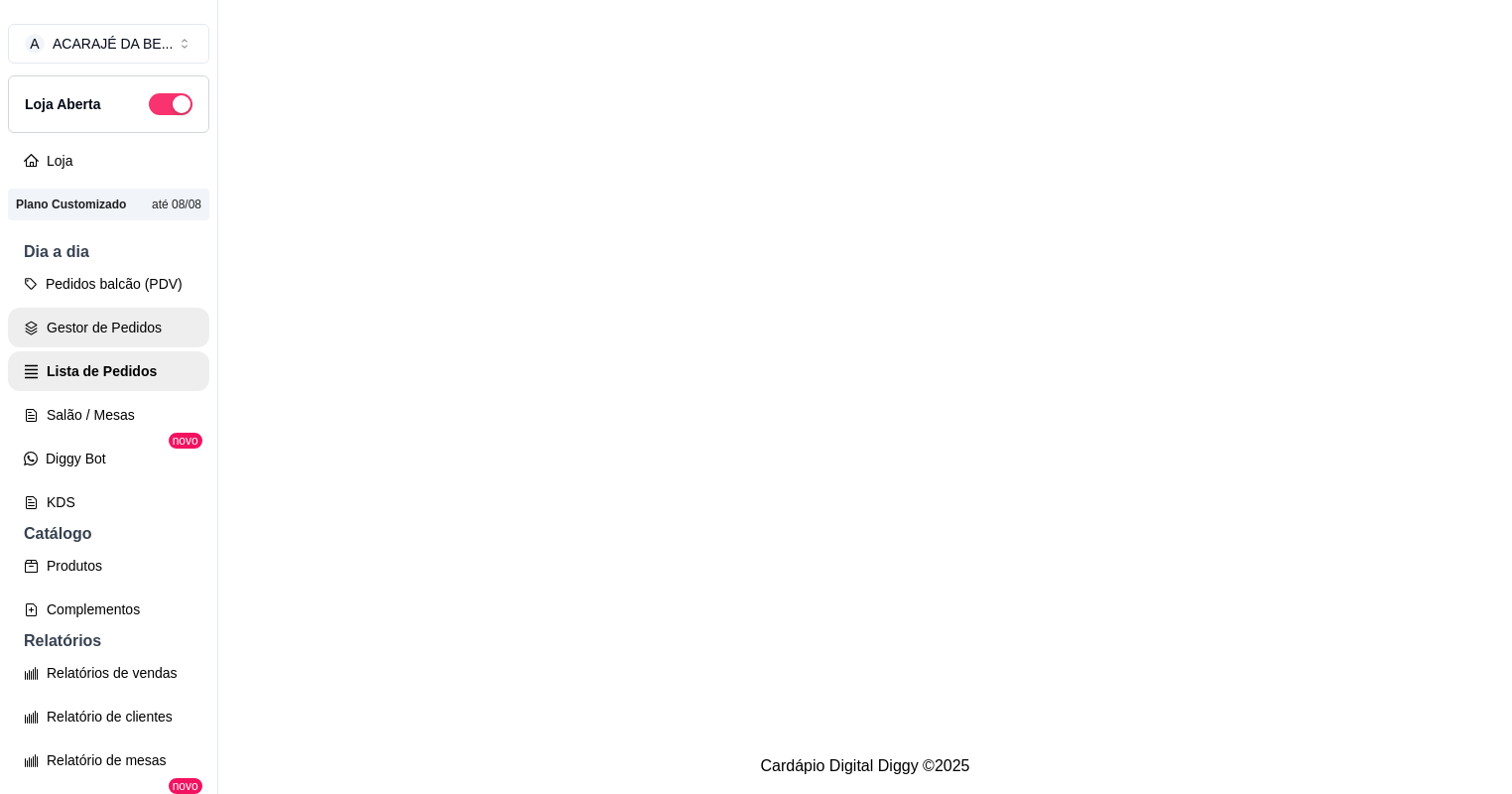 click on "Gestor de Pedidos" at bounding box center (108, 328) 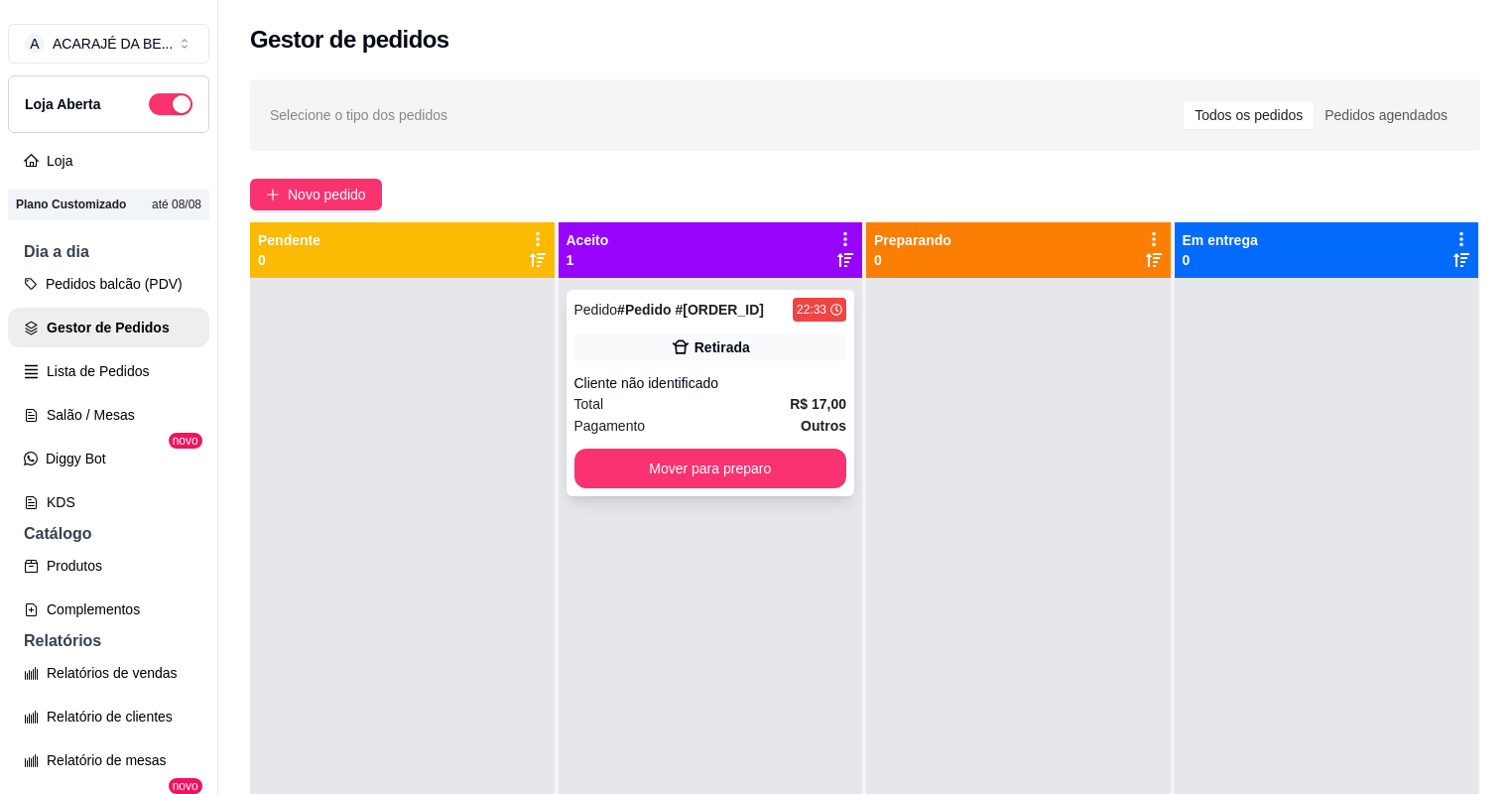 click on "Total R$ 17,00" at bounding box center (710, 404) 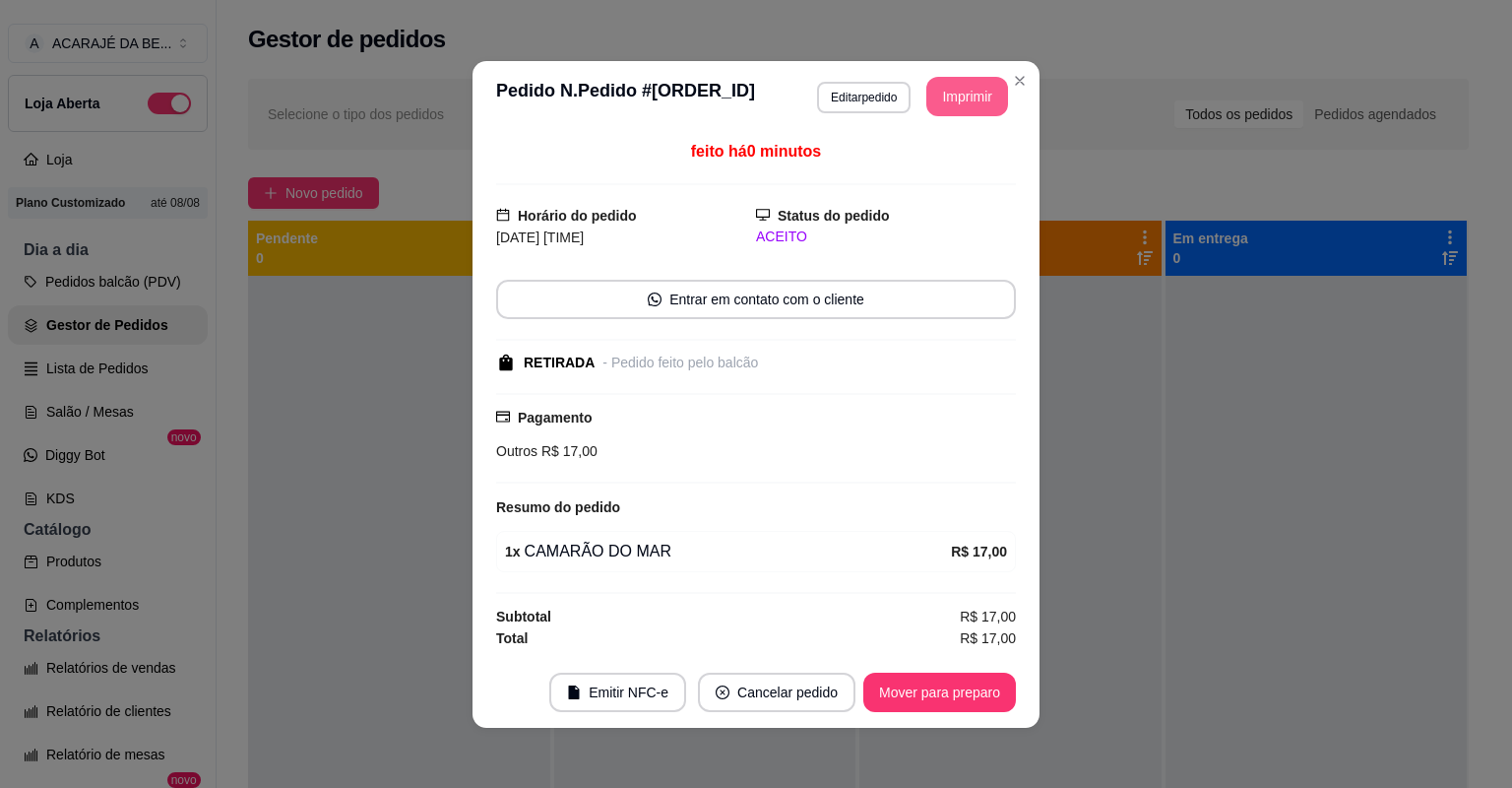 click on "Imprimir" at bounding box center (967, 97) 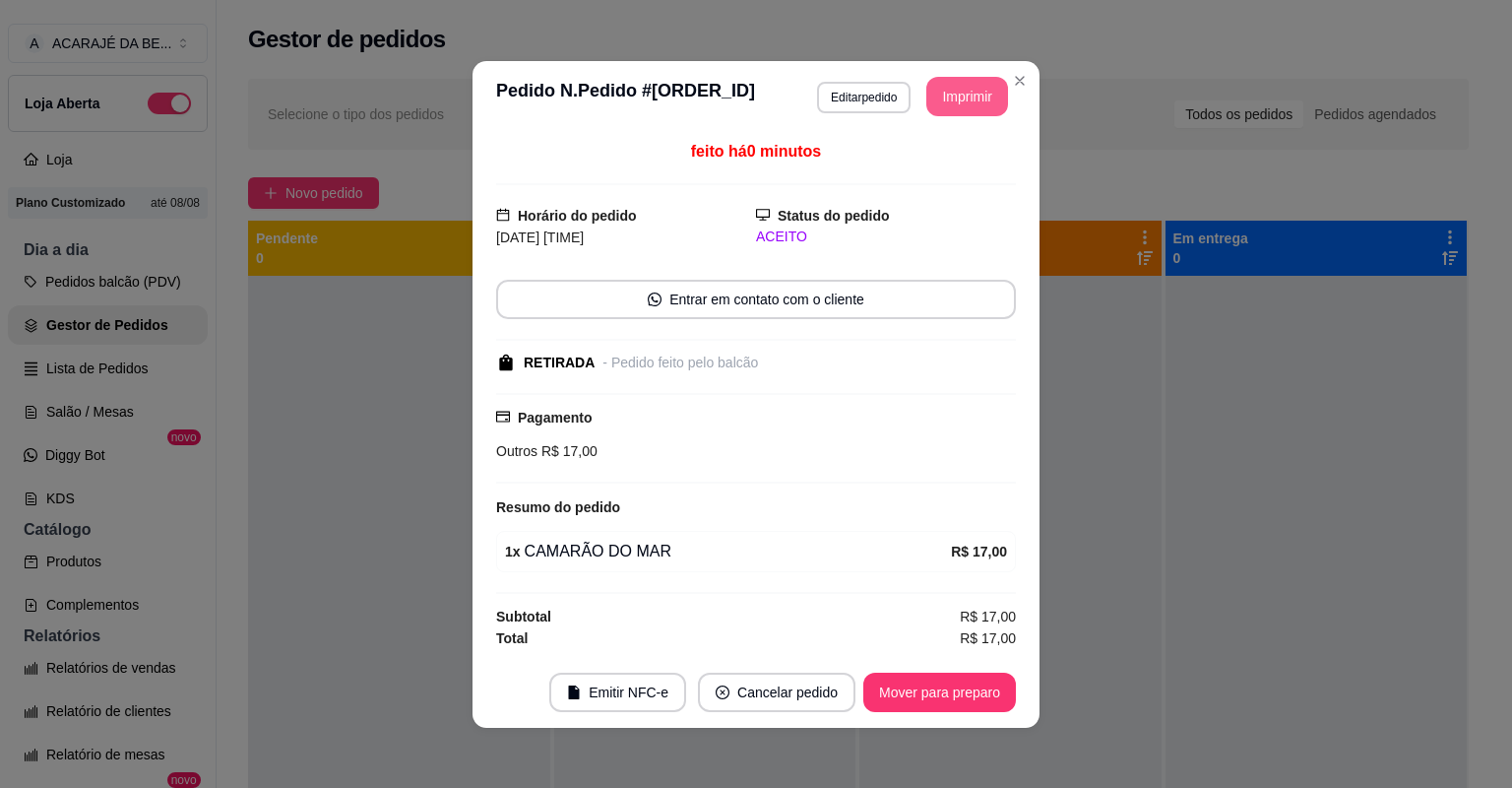 scroll, scrollTop: 0, scrollLeft: 0, axis: both 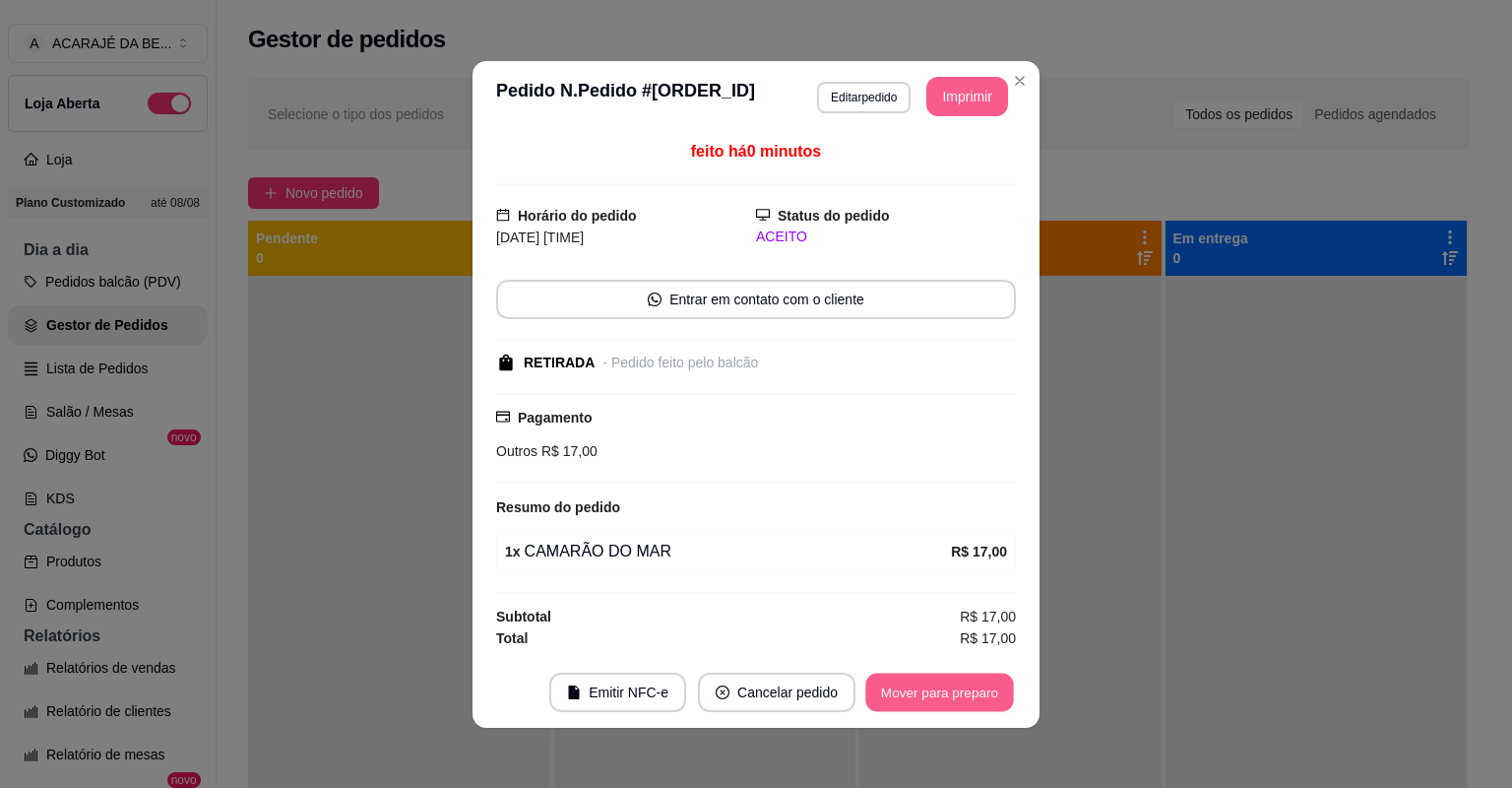 click on "Mover para preparo" at bounding box center [939, 691] 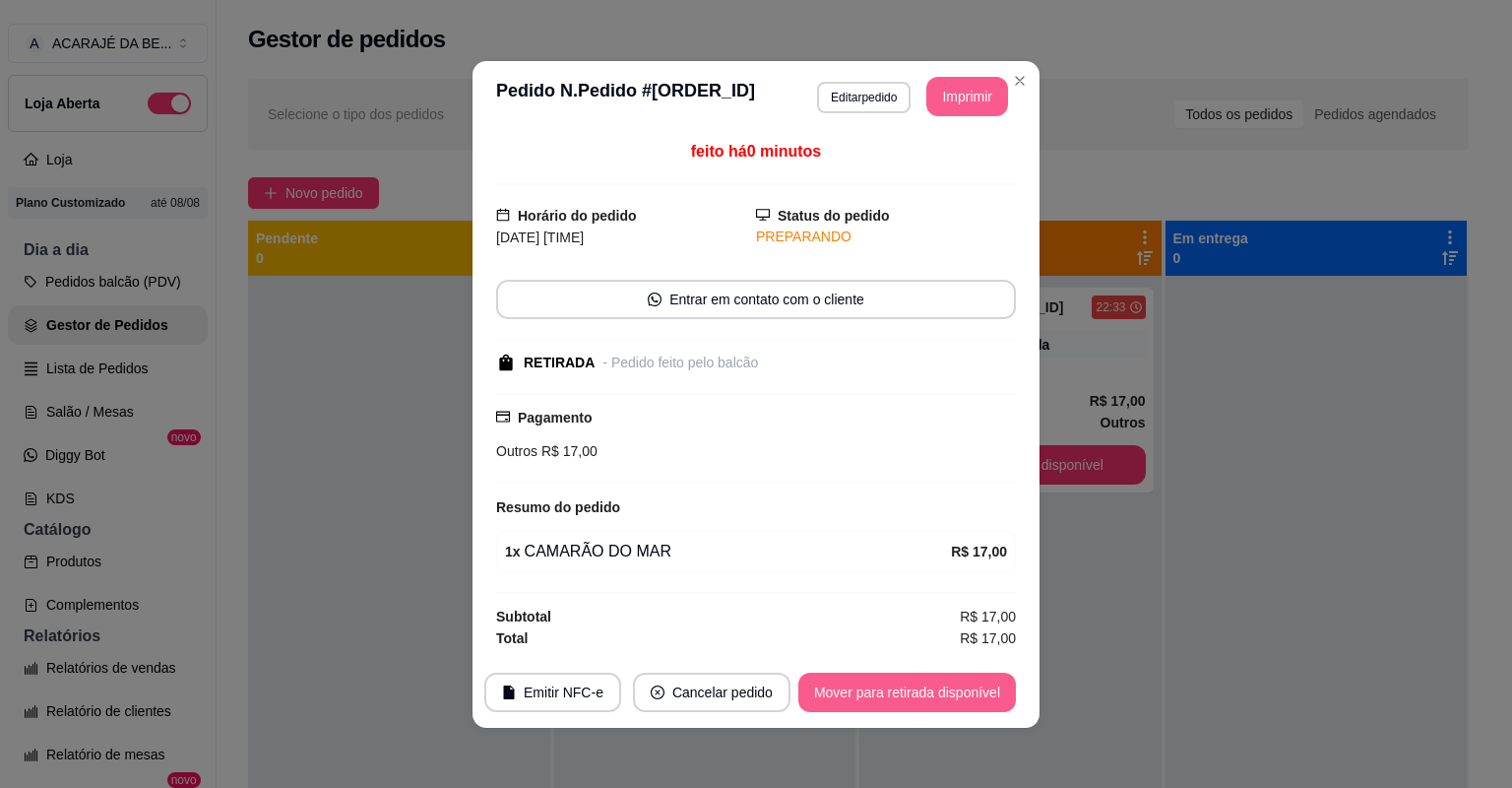 click on "Mover para retirada disponível" at bounding box center (907, 692) 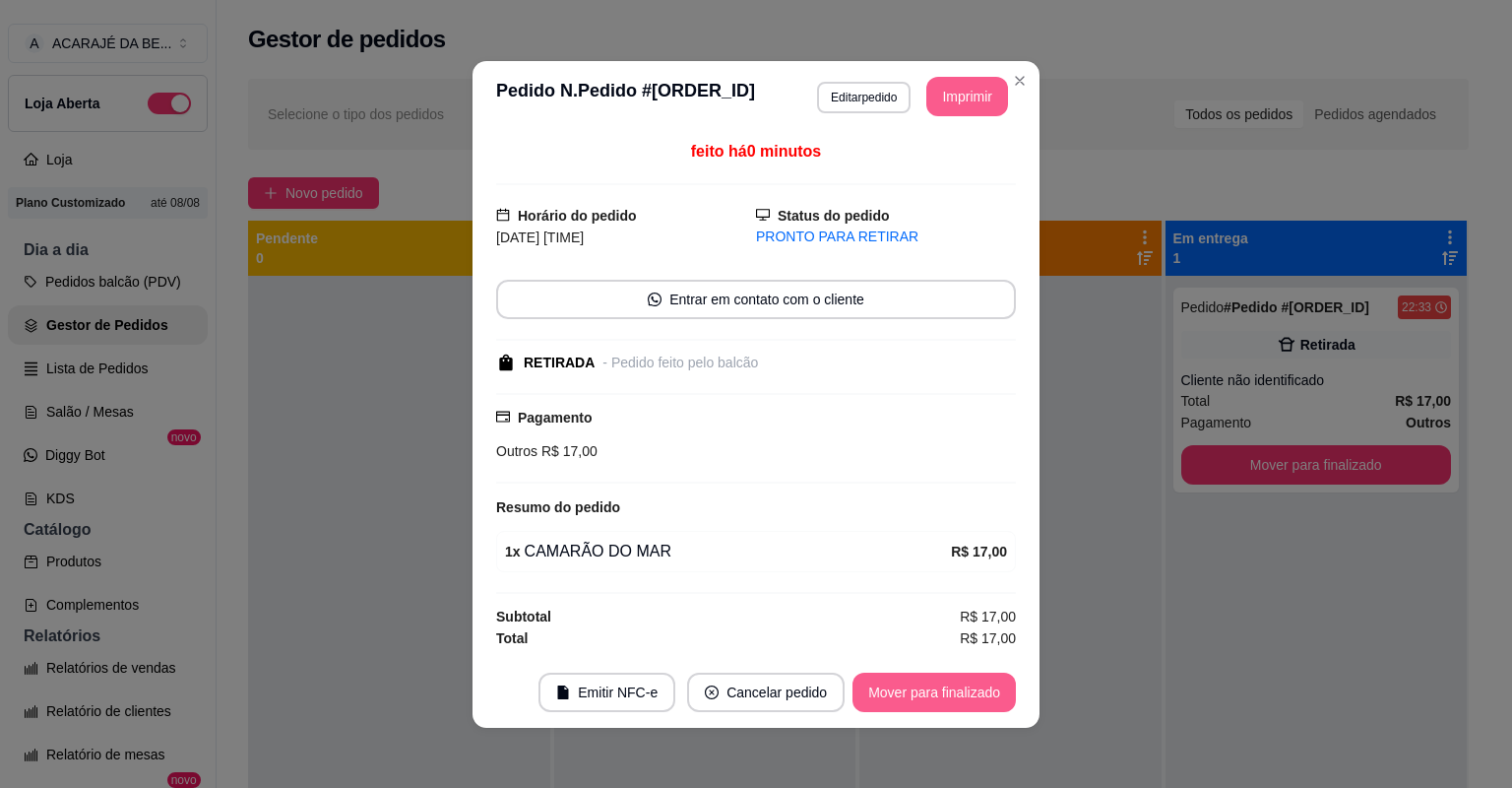 click on "Mover para finalizado" at bounding box center [934, 692] 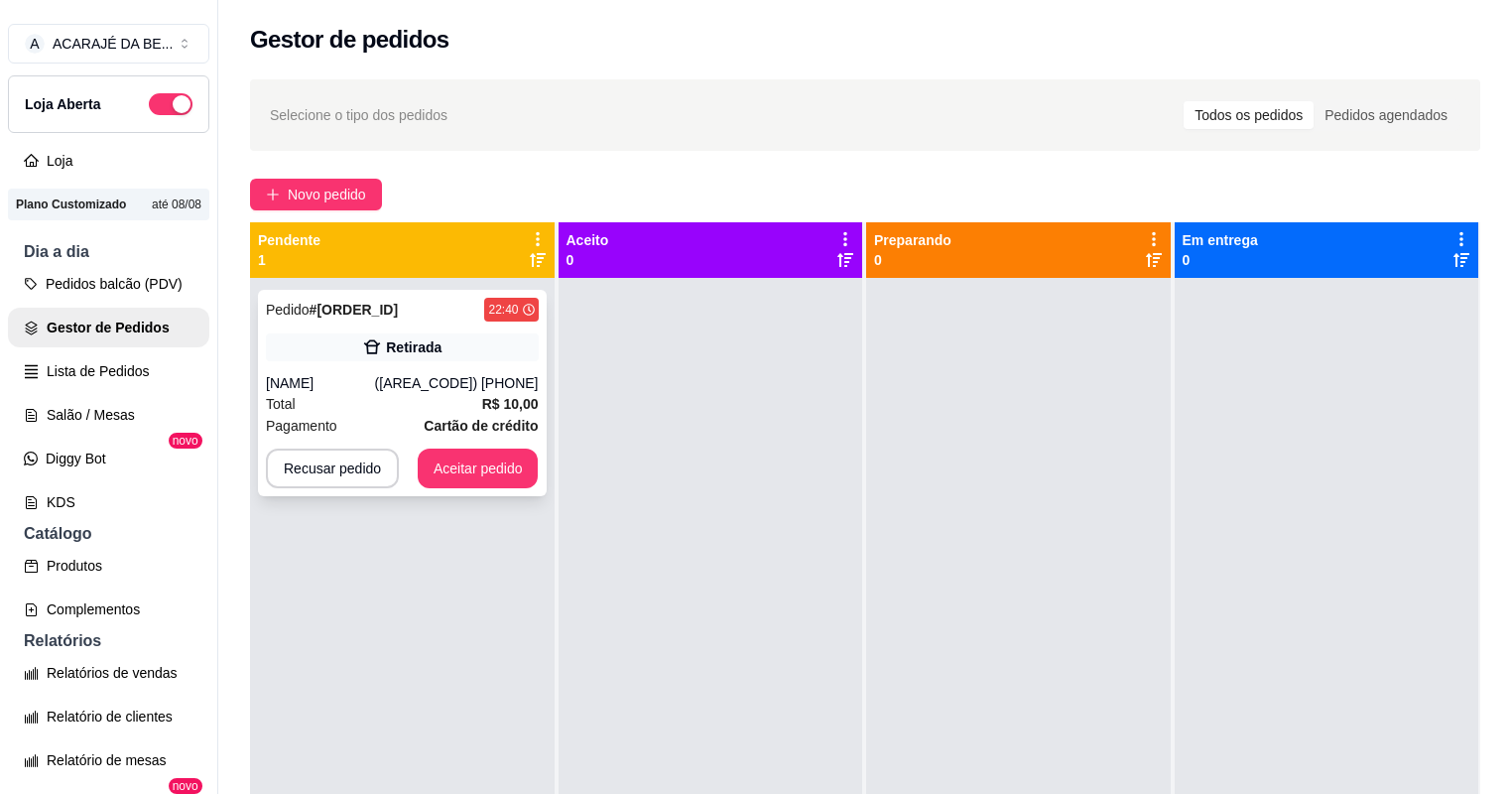 click on "Total R$ 10,00" at bounding box center [402, 404] 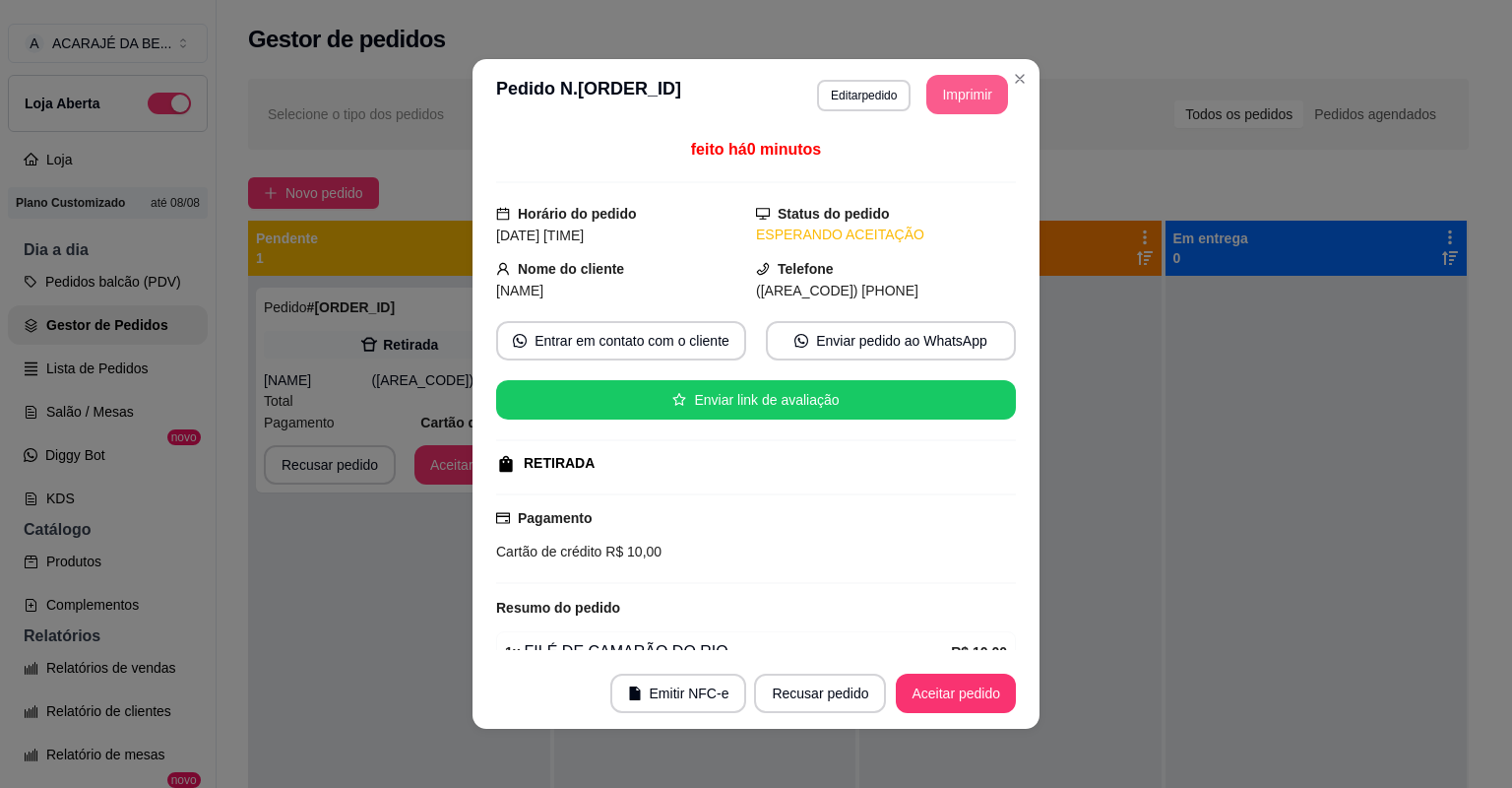 click on "Imprimir" at bounding box center (967, 95) 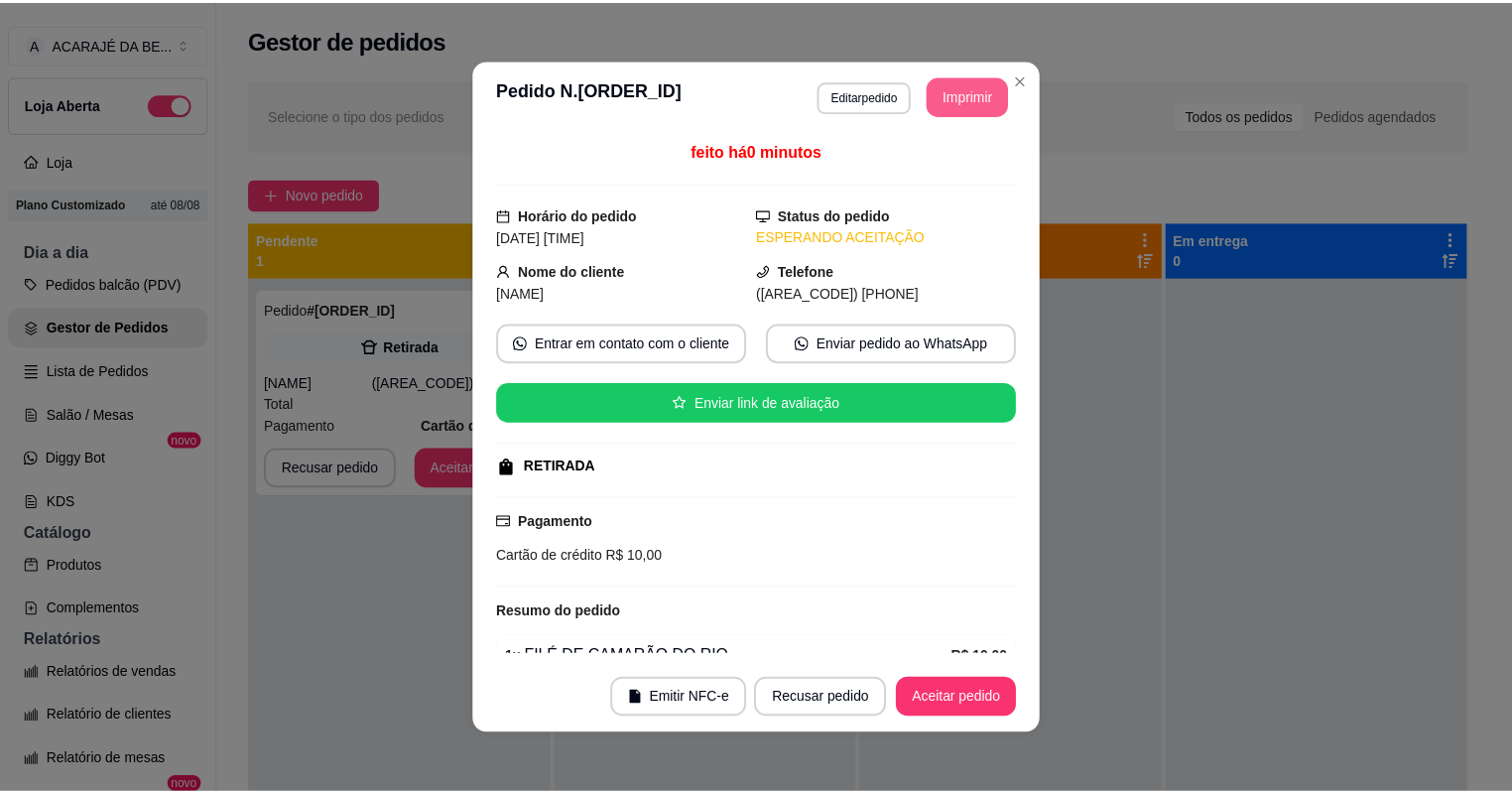 scroll, scrollTop: 0, scrollLeft: 0, axis: both 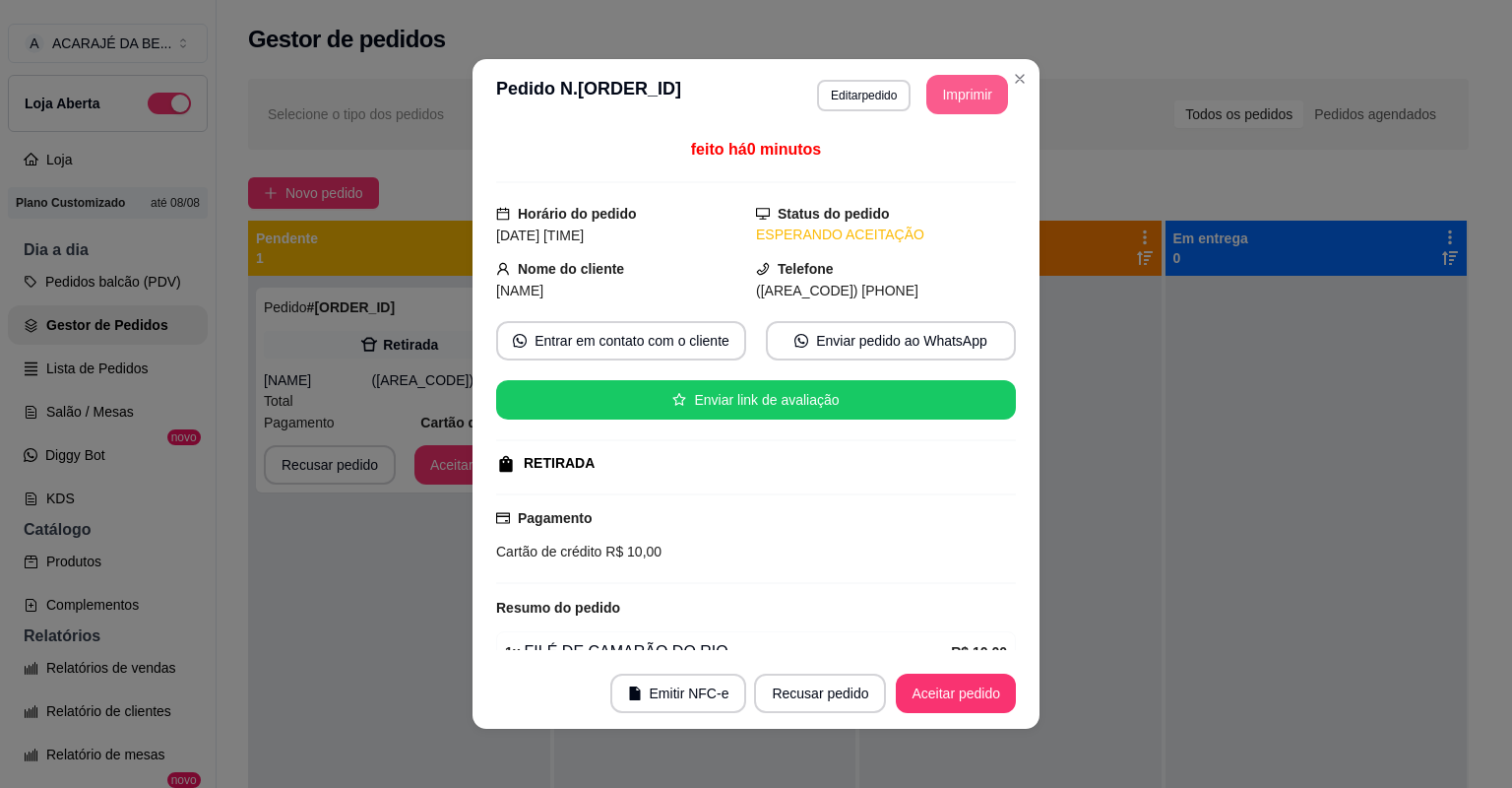 click on "Aceitar pedido" at bounding box center (956, 693) 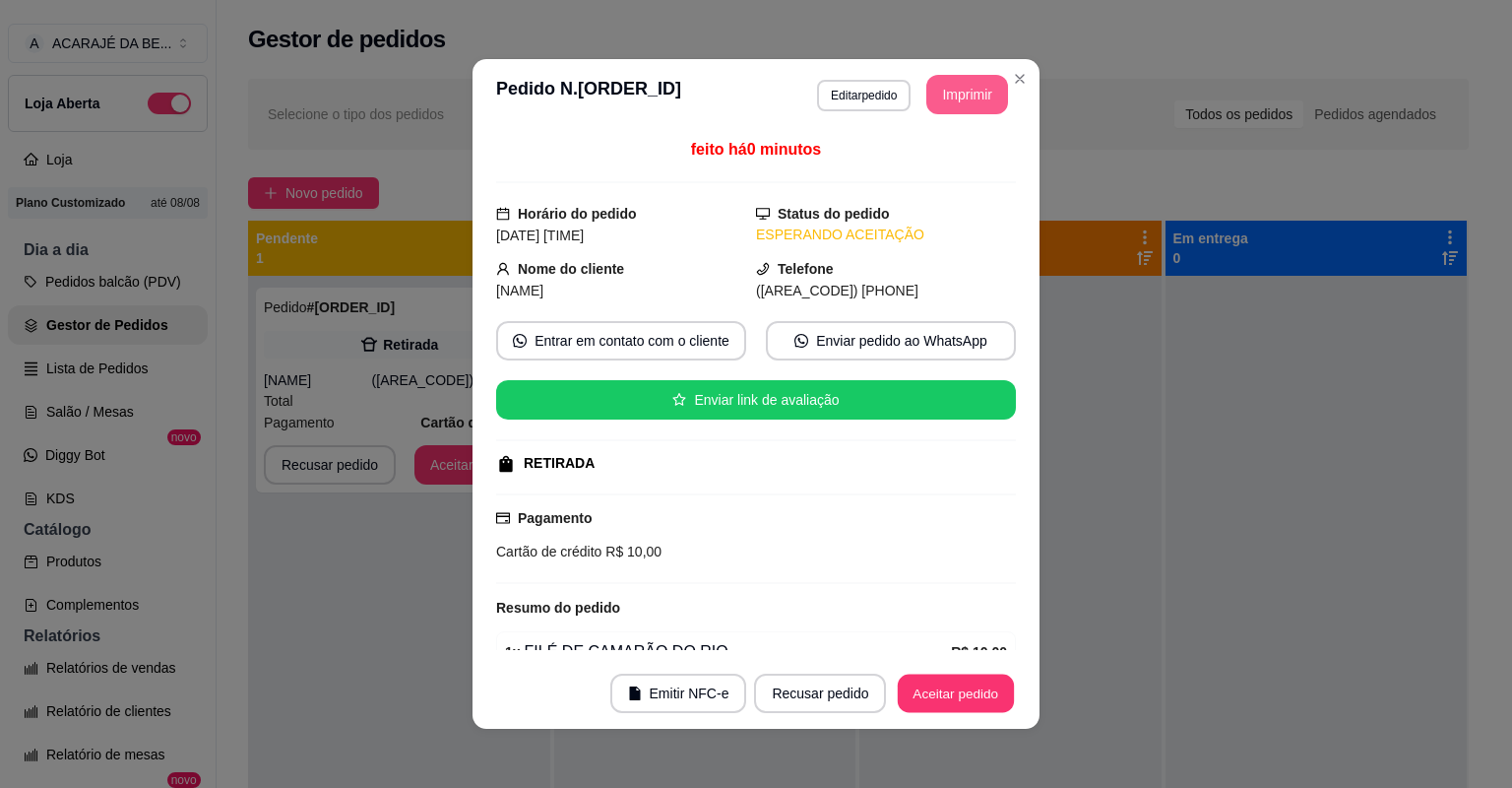 click on "Aceitar pedido" at bounding box center [956, 693] 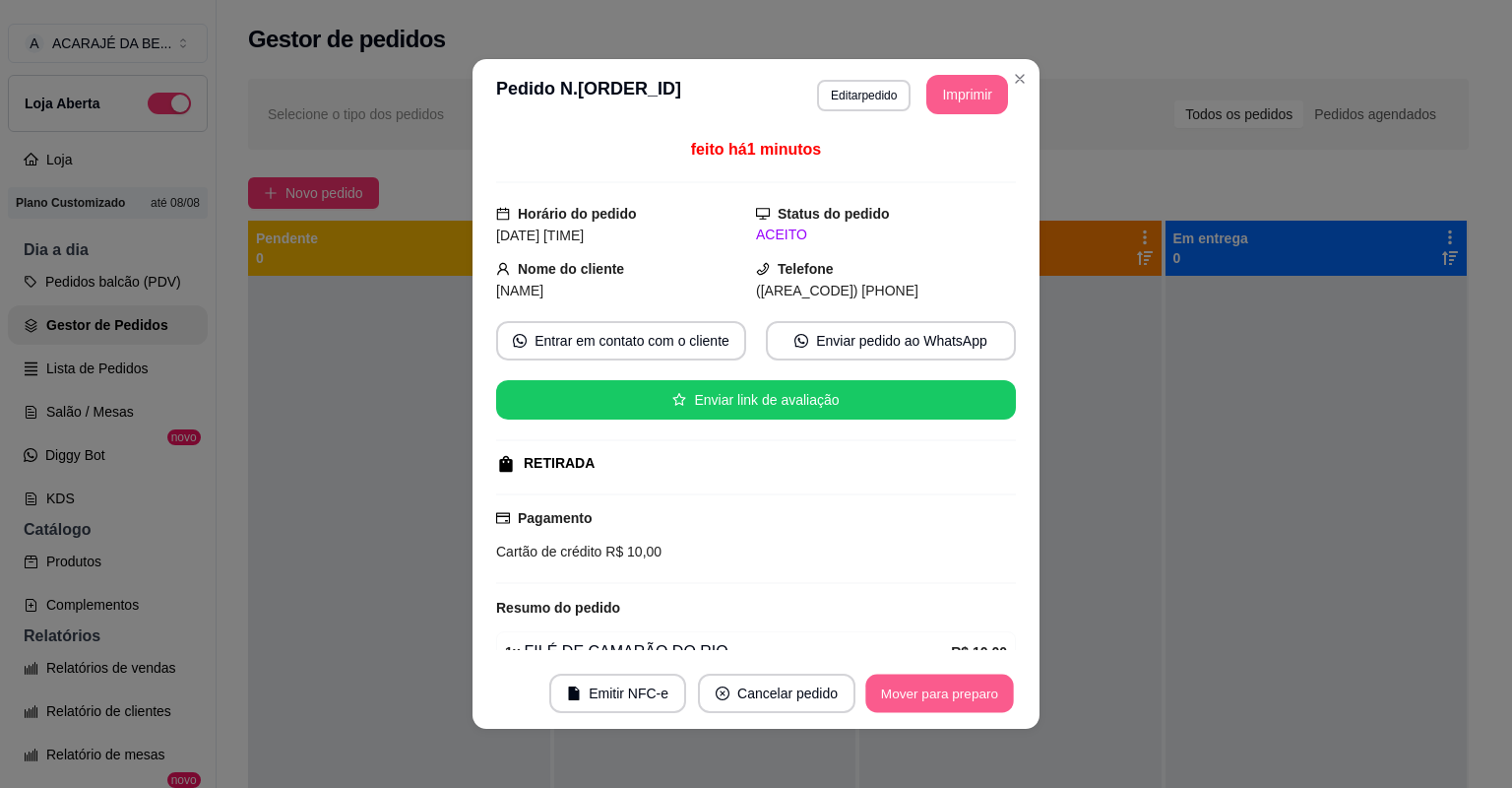 click on "Mover para preparo" at bounding box center (939, 693) 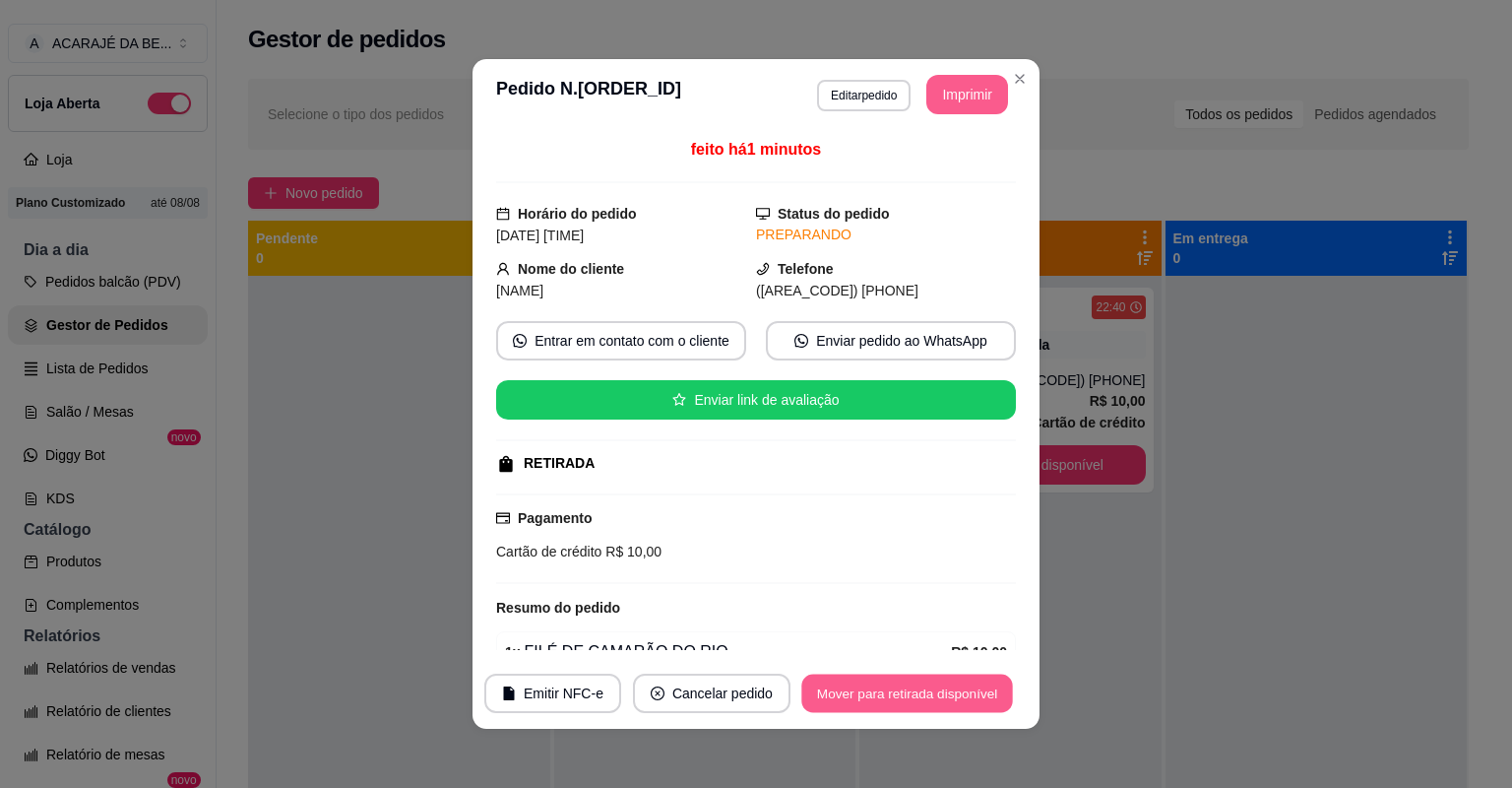 click on "Mover para retirada disponível" at bounding box center (907, 693) 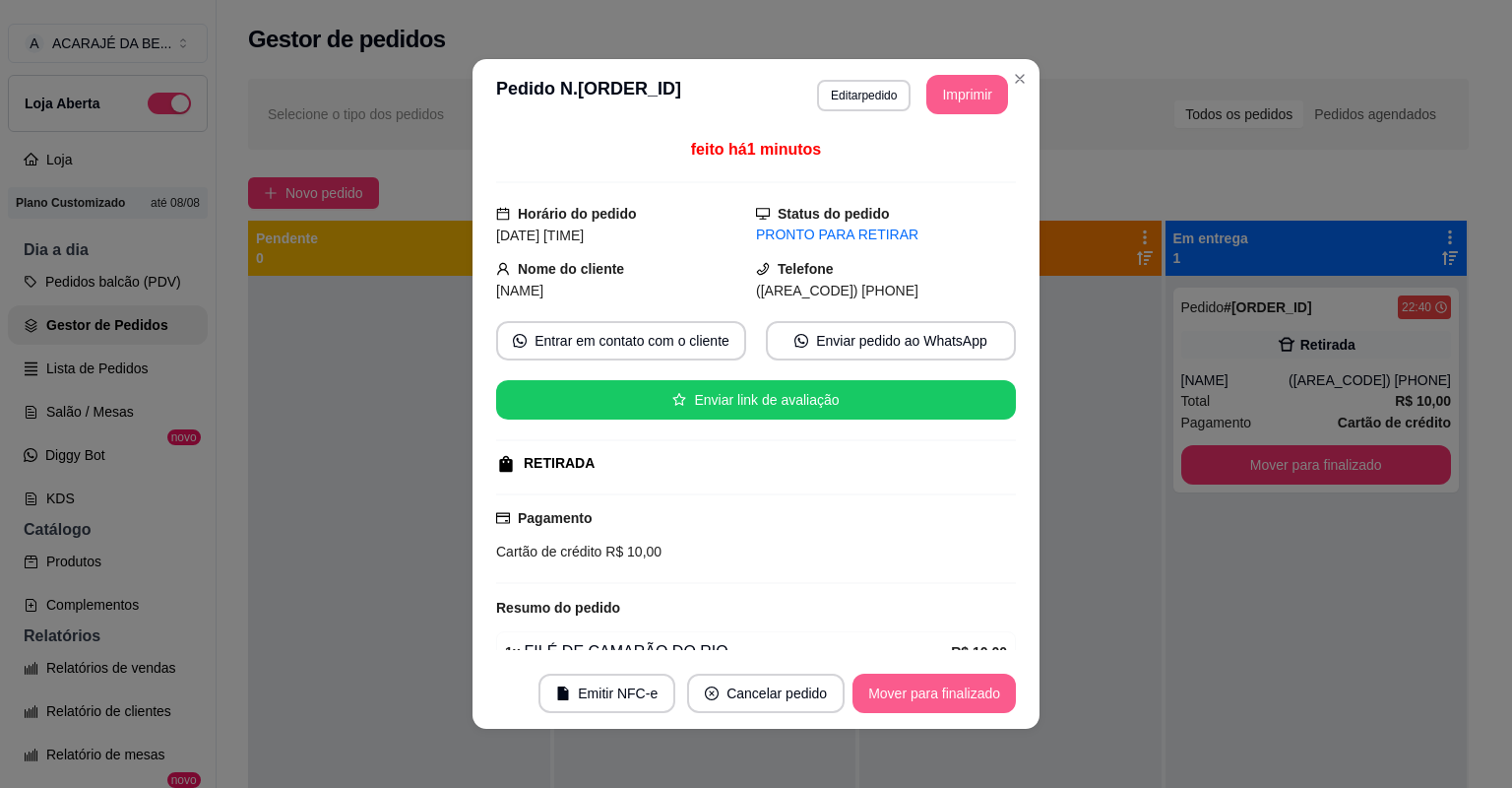 click on "Mover para finalizado" at bounding box center [934, 693] 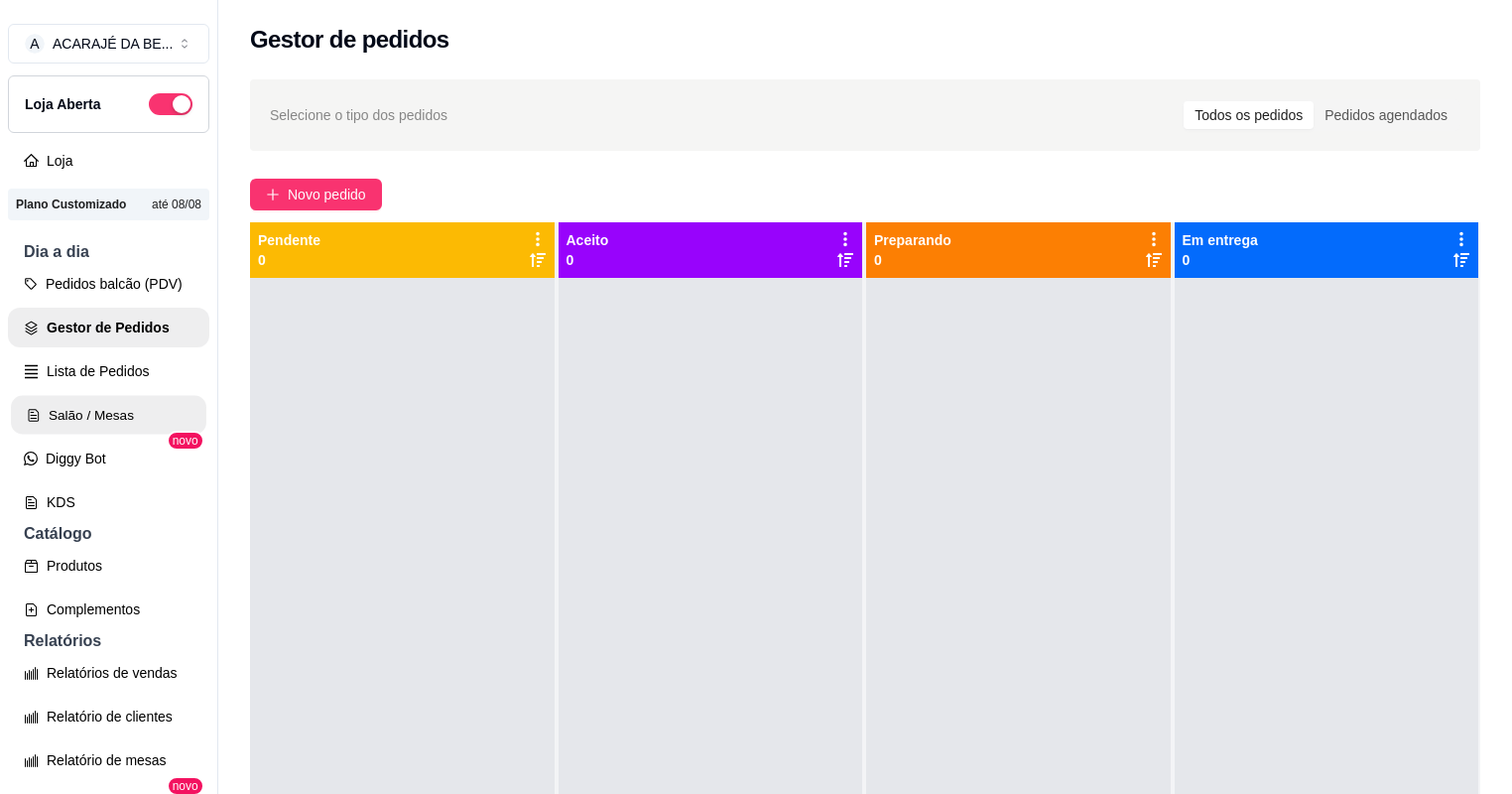 click on "Salão / Mesas" at bounding box center [108, 415] 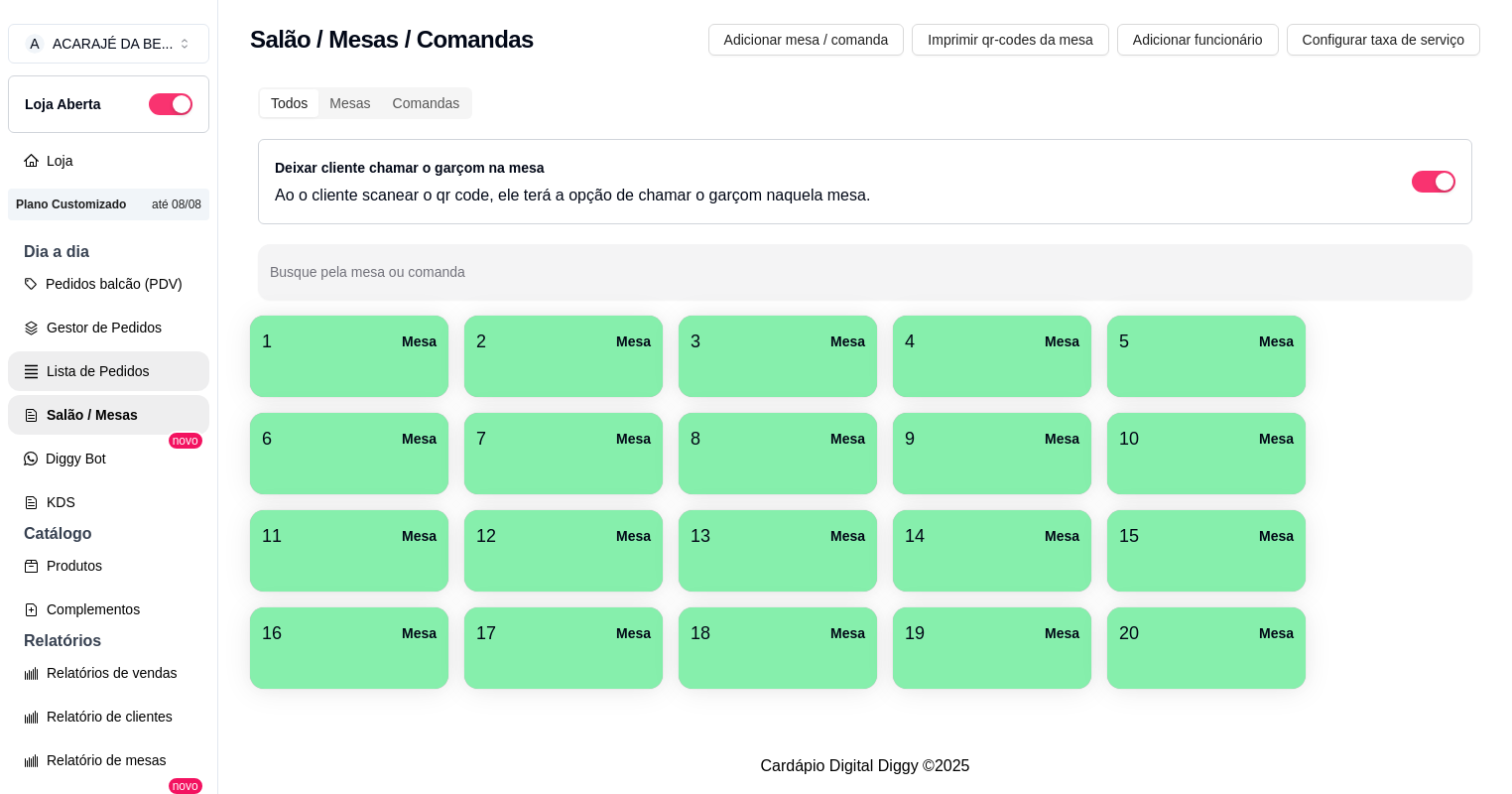 click on "Lista de Pedidos" at bounding box center (108, 371) 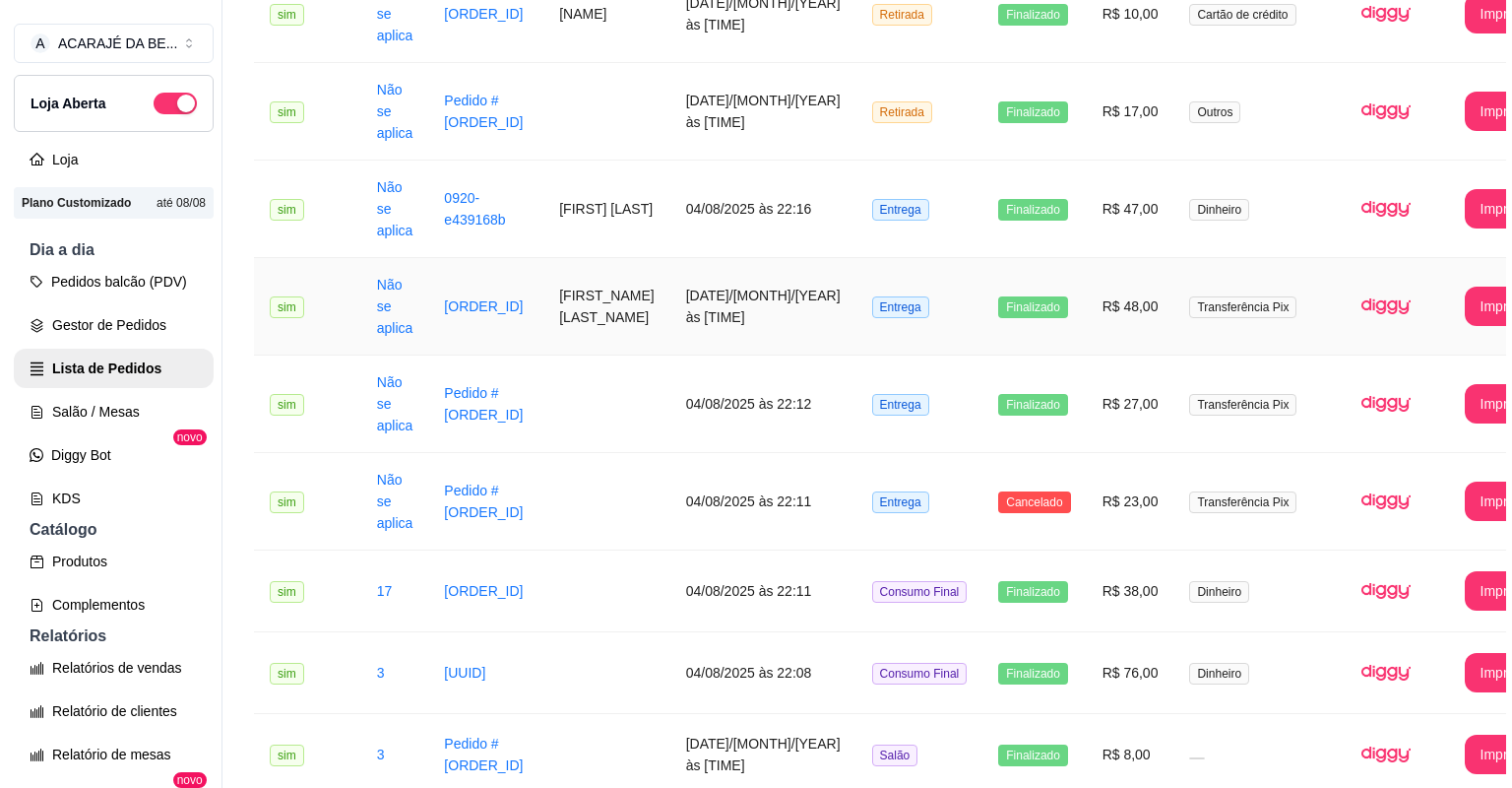 scroll, scrollTop: 315, scrollLeft: 0, axis: vertical 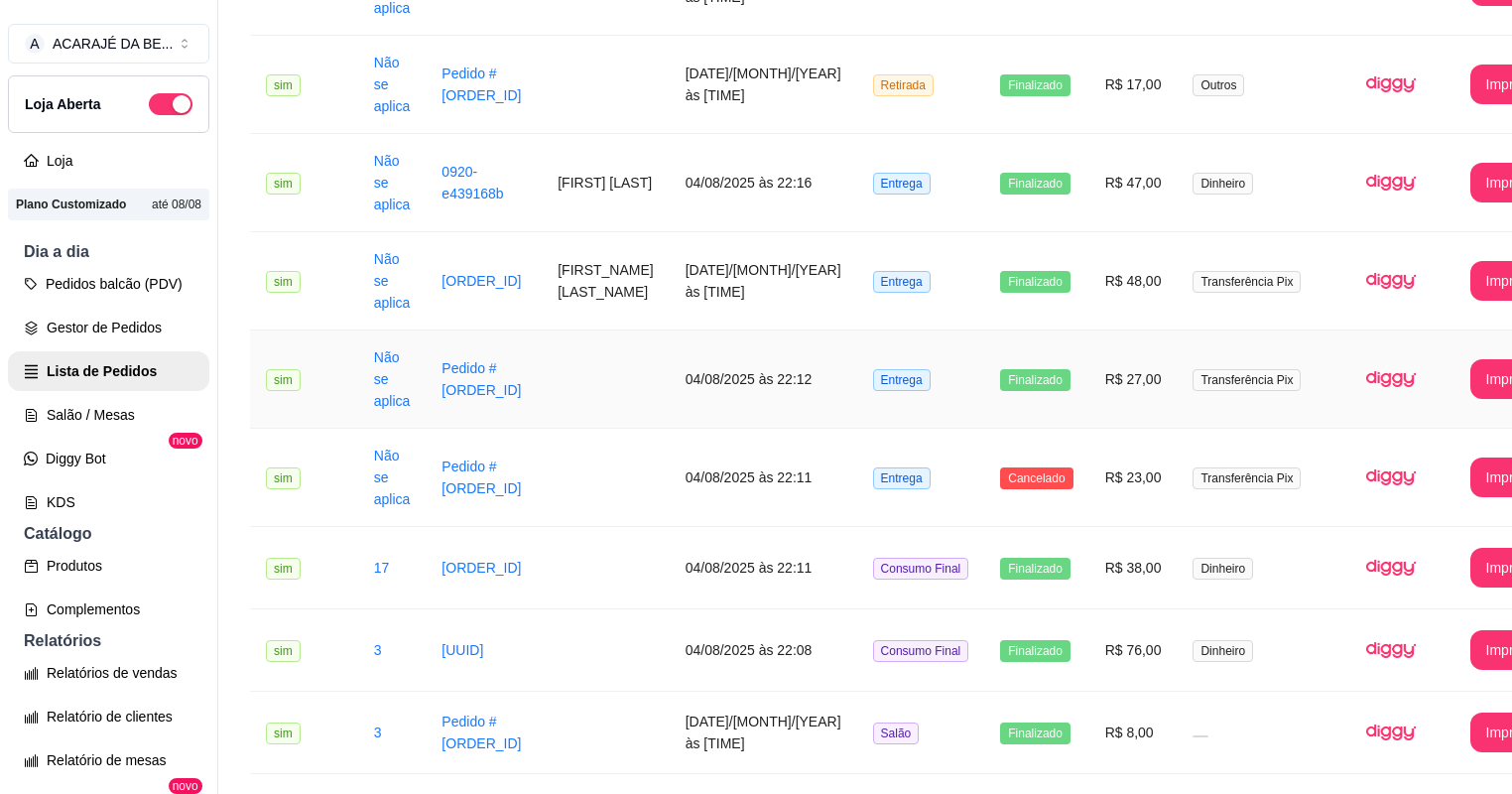 click on "Entrega" at bounding box center [921, 379] 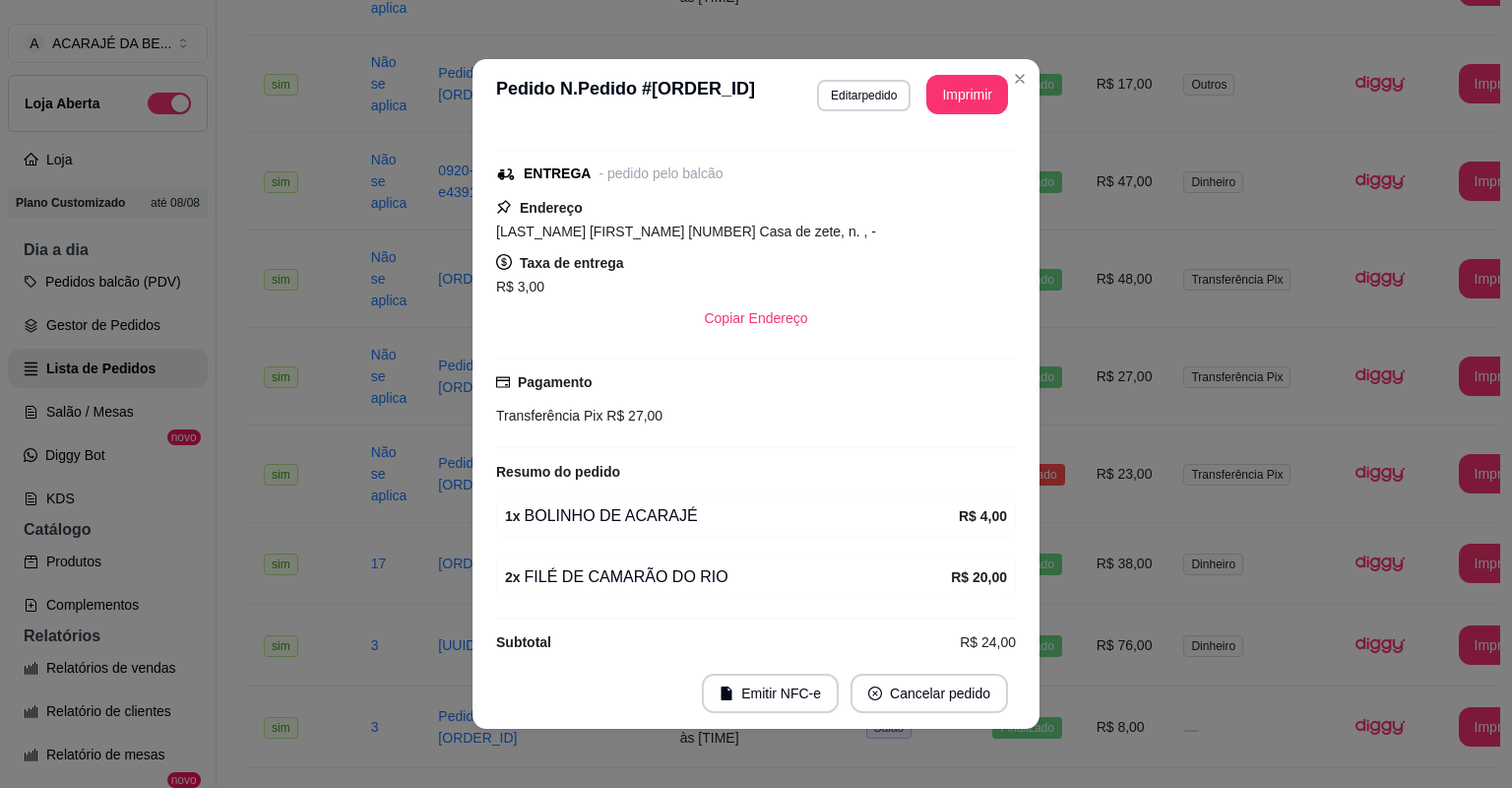 scroll, scrollTop: 148, scrollLeft: 0, axis: vertical 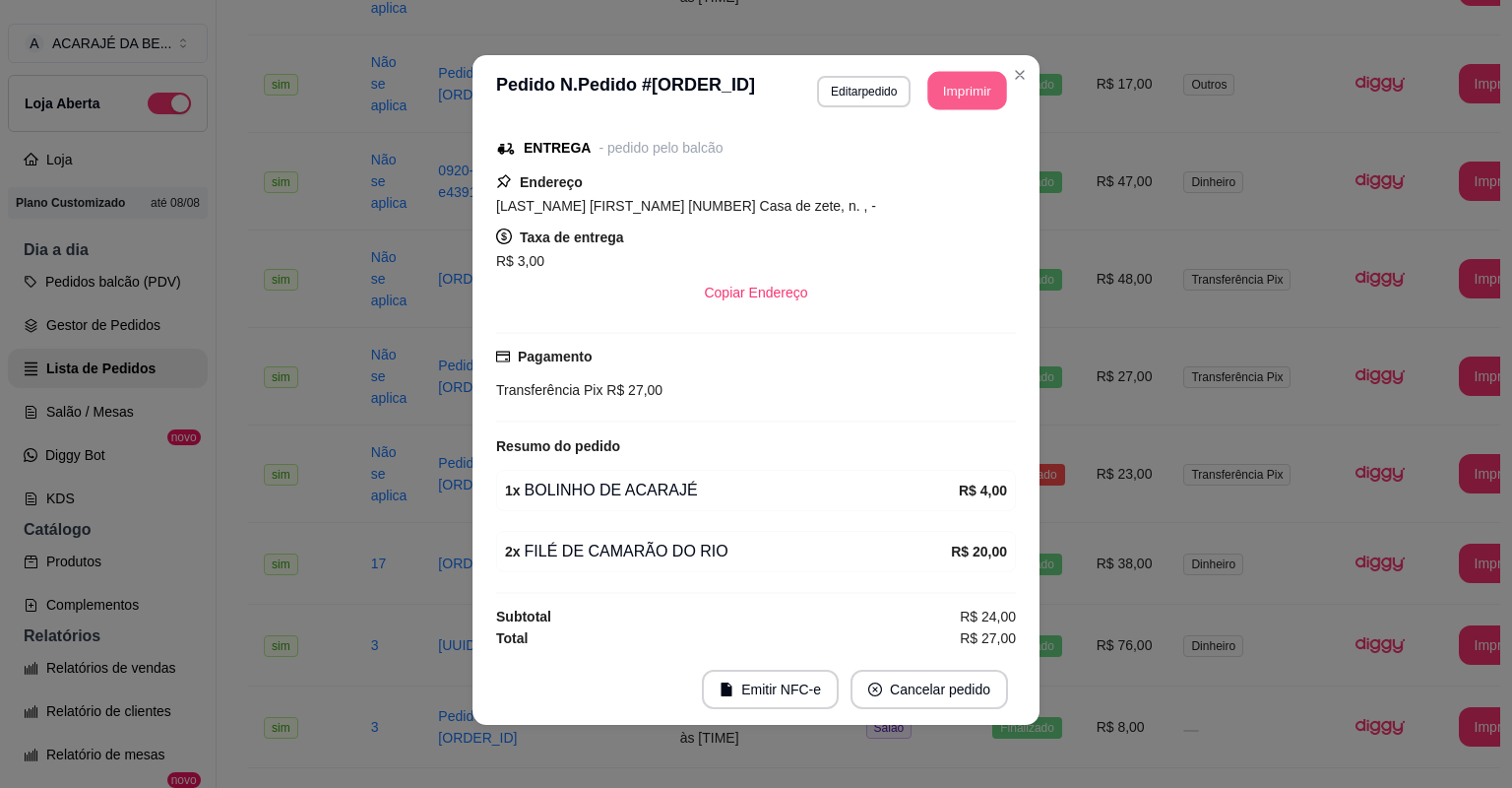 click on "Imprimir" at bounding box center [968, 91] 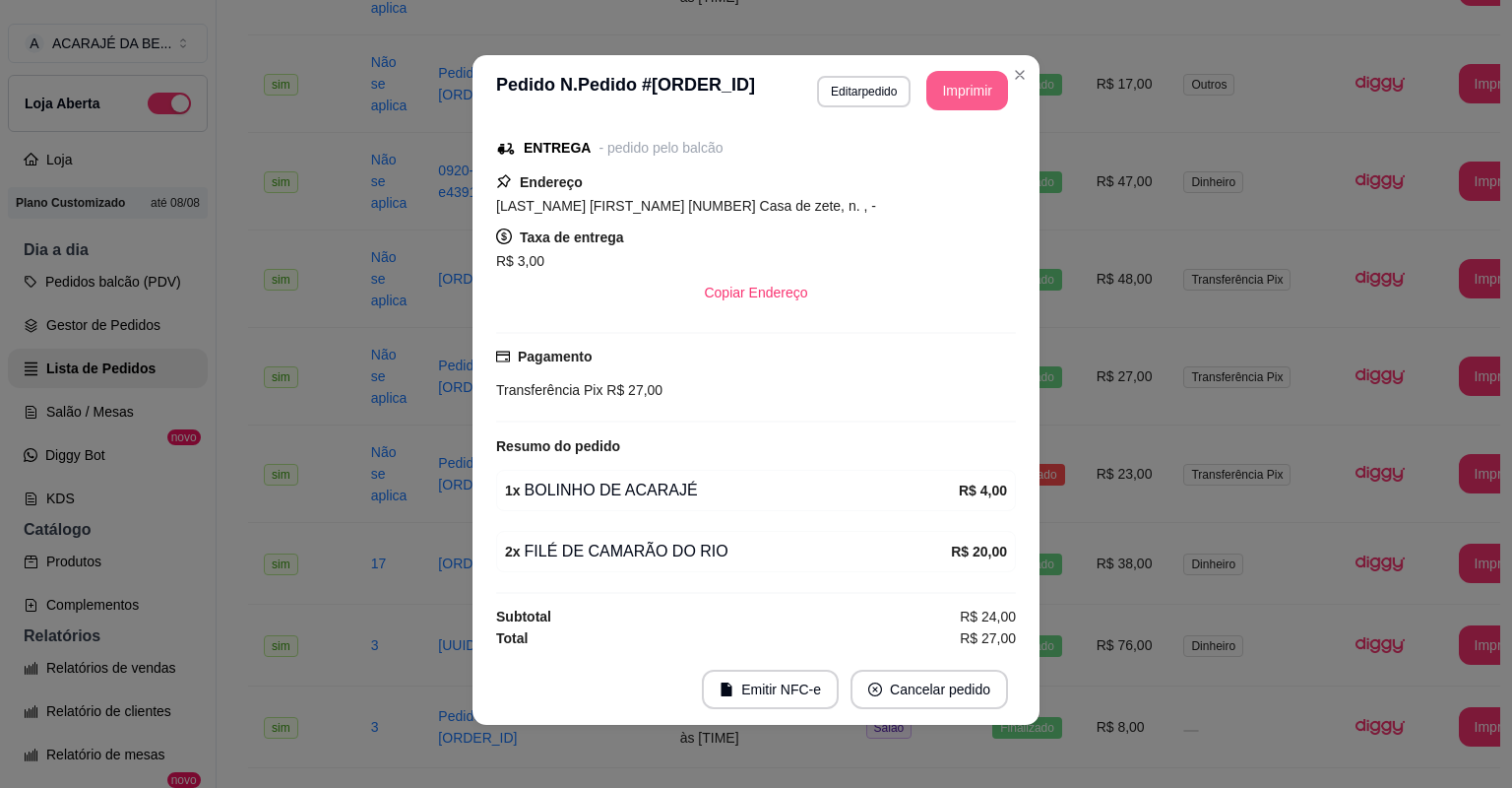 scroll, scrollTop: 0, scrollLeft: 0, axis: both 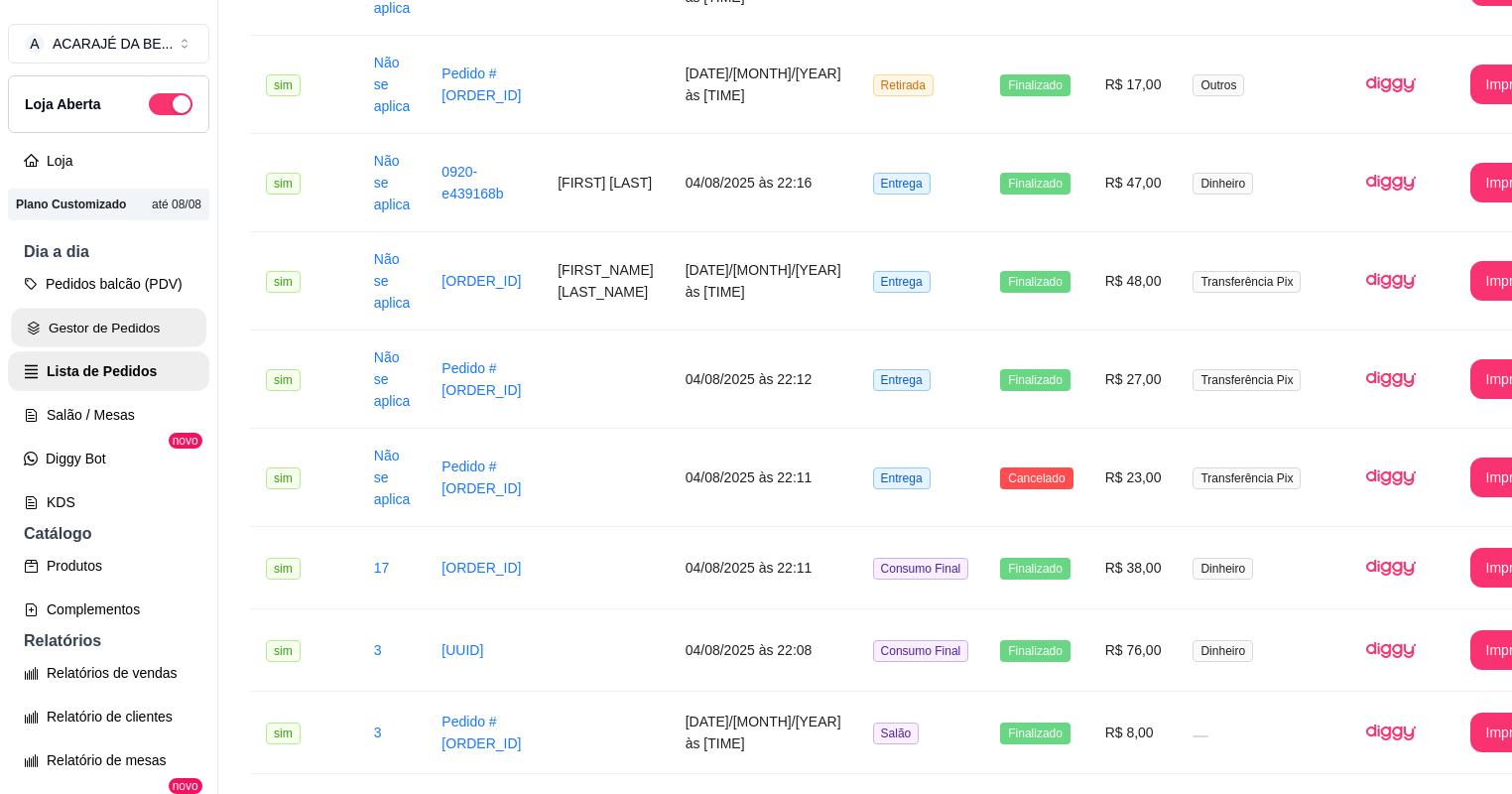click on "Gestor de Pedidos" at bounding box center [108, 328] 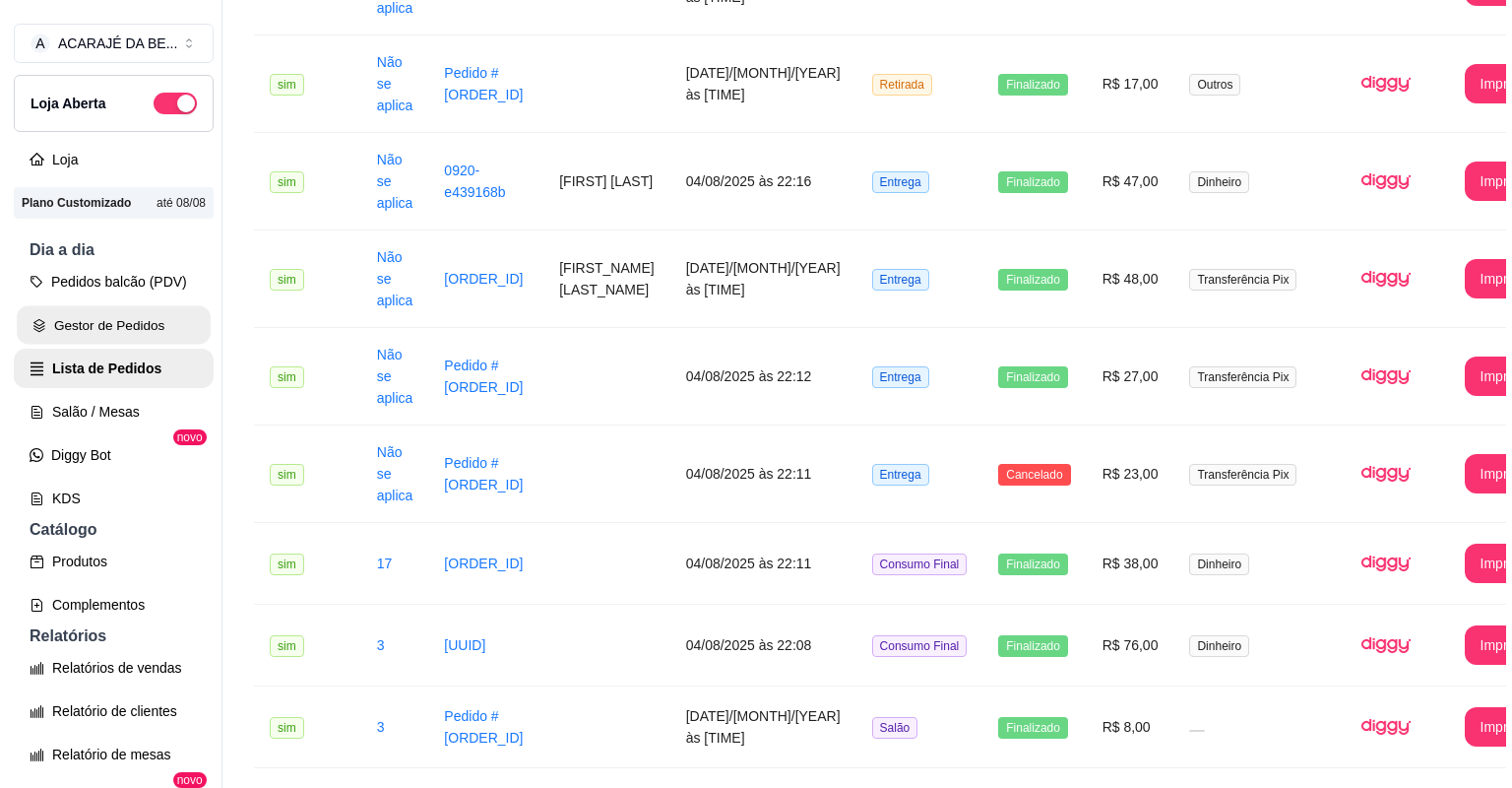scroll, scrollTop: 0, scrollLeft: 0, axis: both 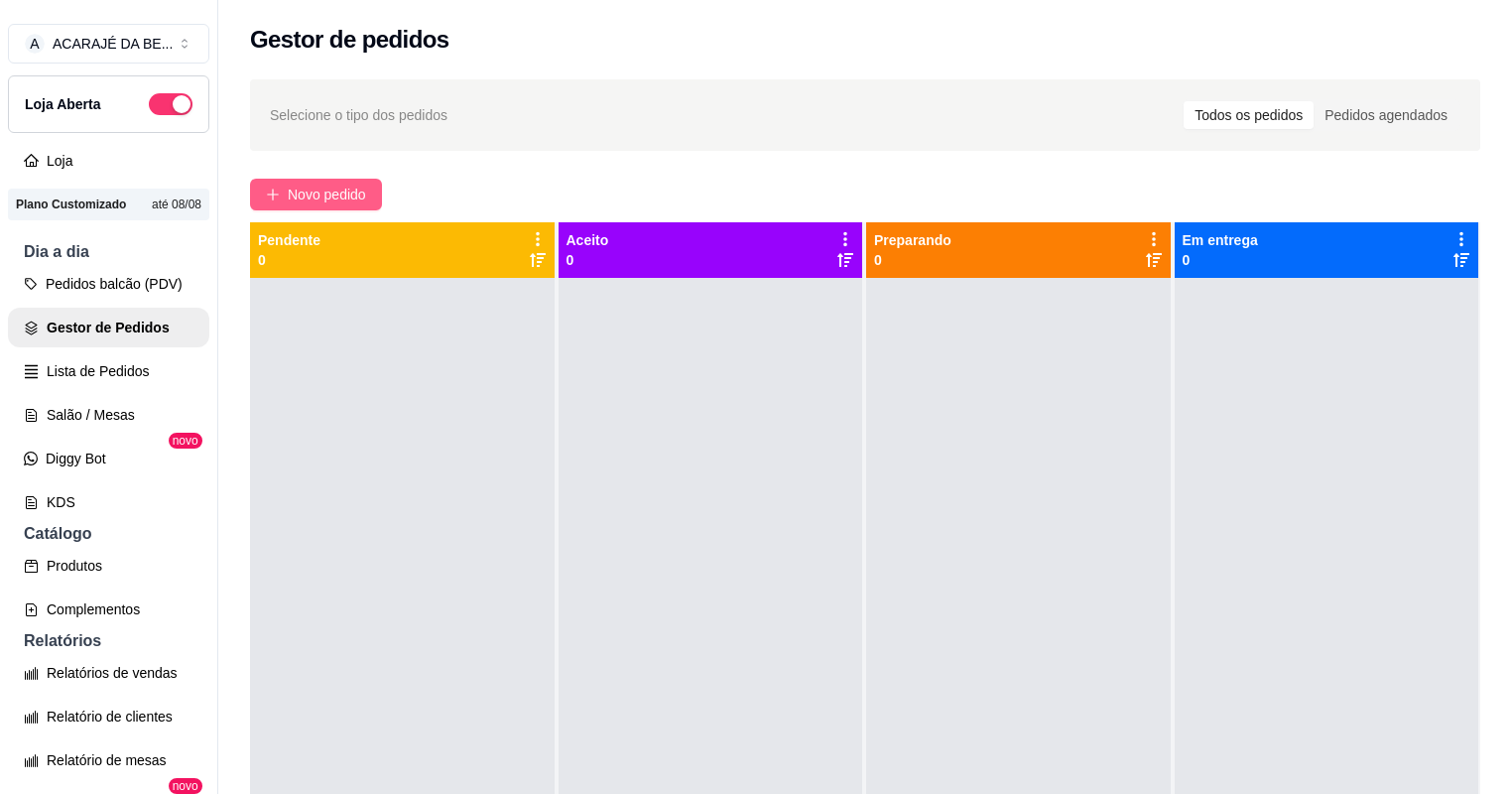 click on "Novo pedido" at bounding box center [326, 195] 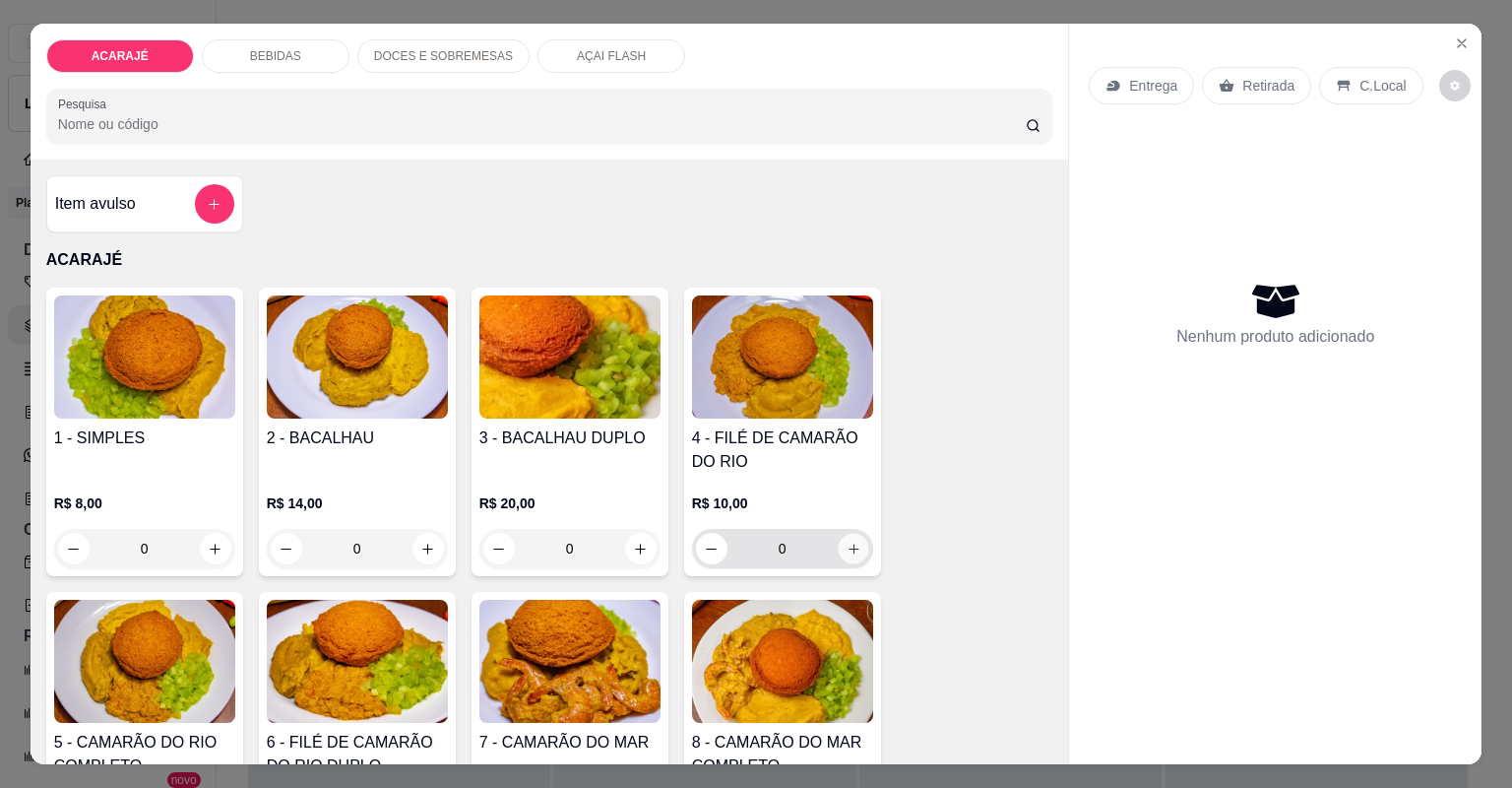 click 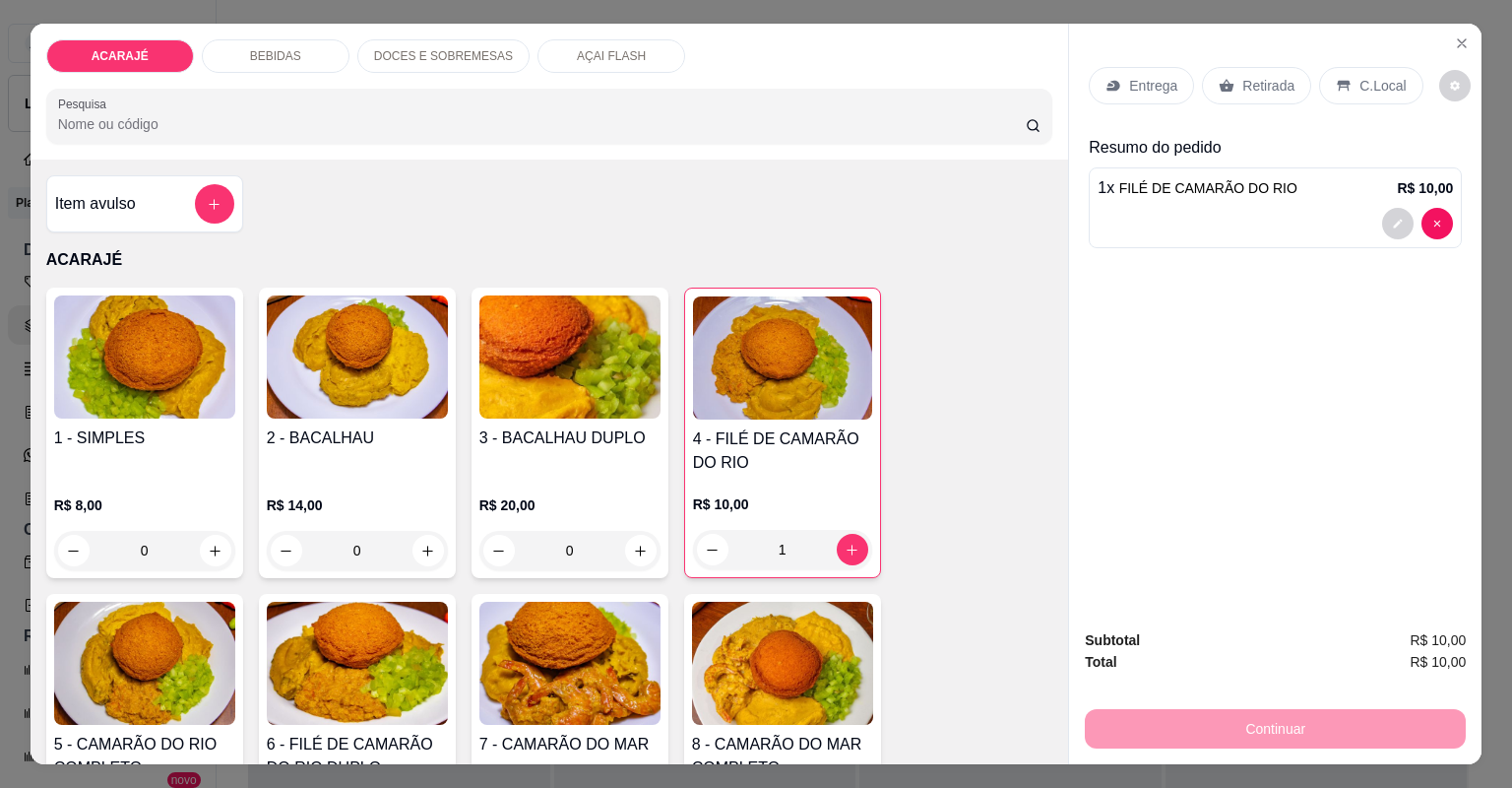 click on "Retirada" at bounding box center (1268, 86) 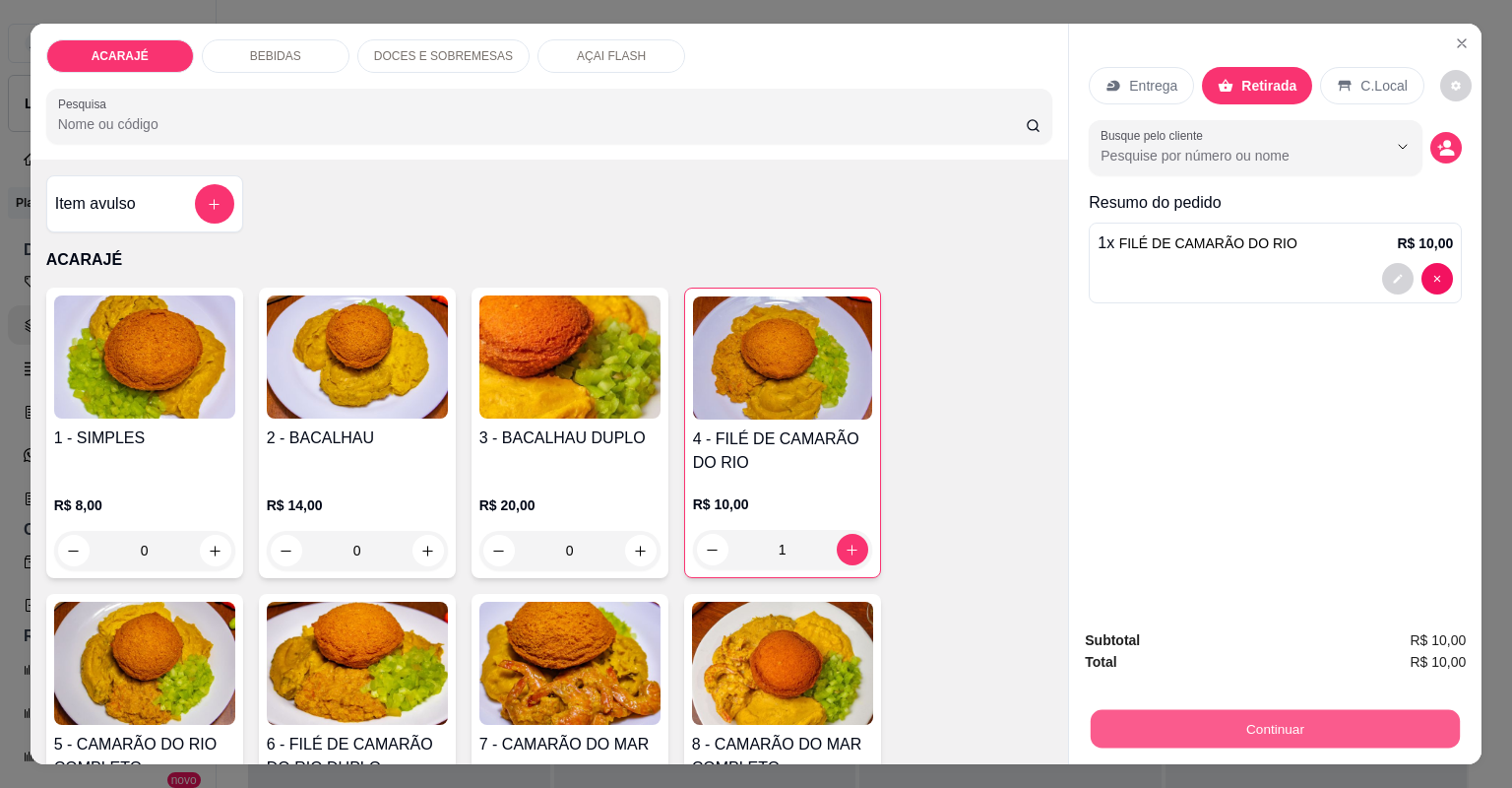 click on "Continuar" at bounding box center (1275, 729) 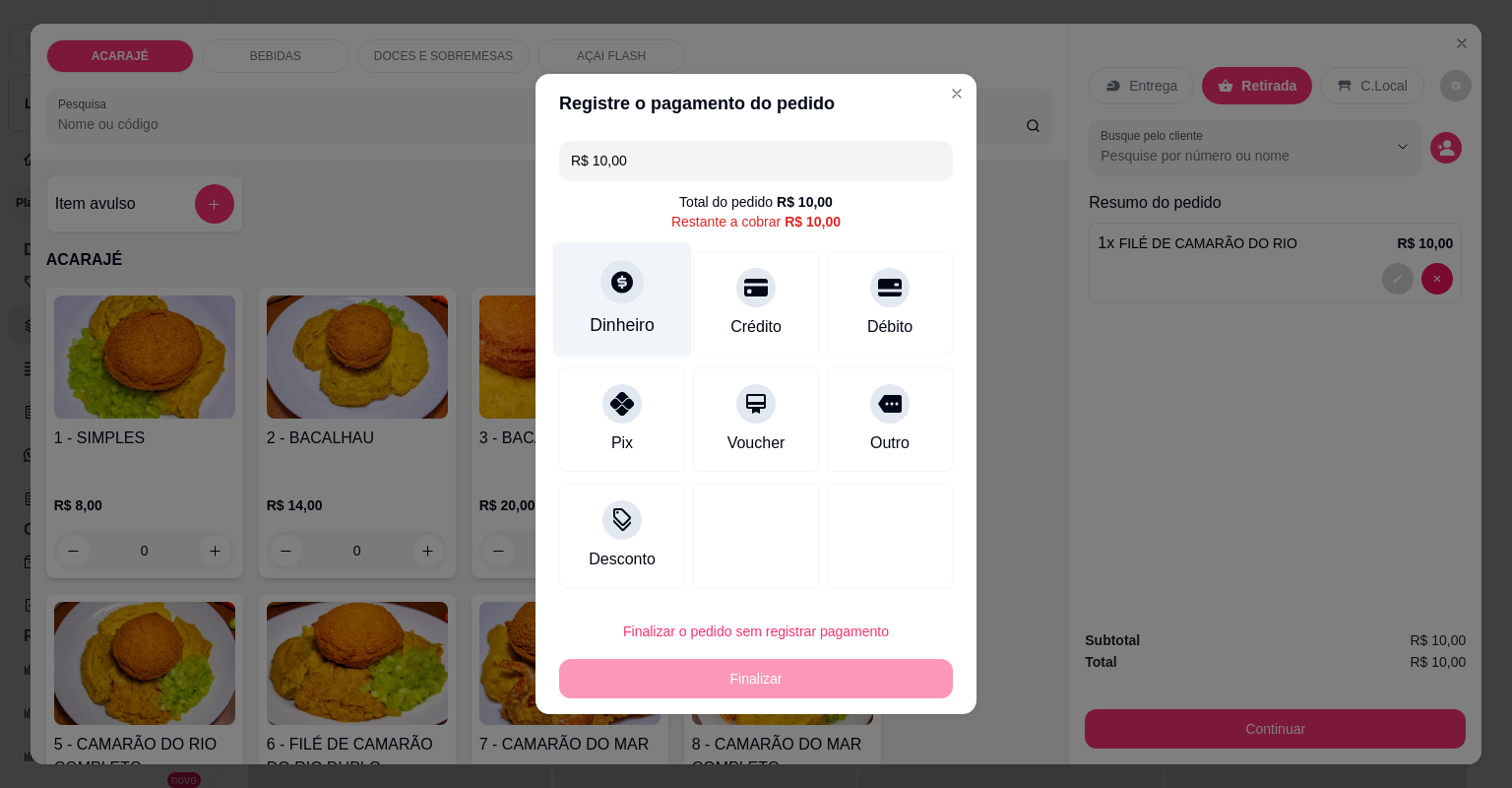 click at bounding box center (622, 282) 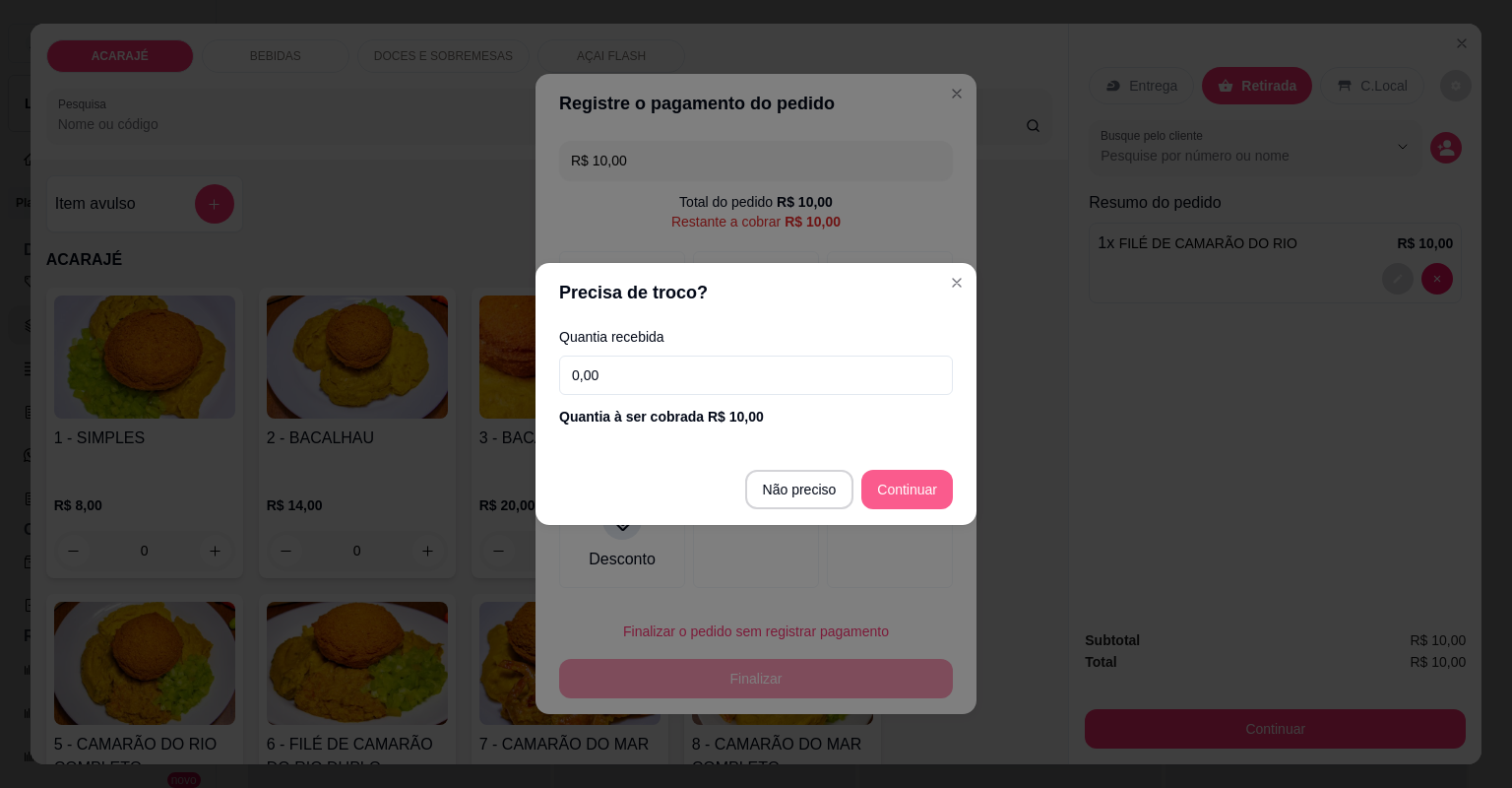 click at bounding box center (890, 536) 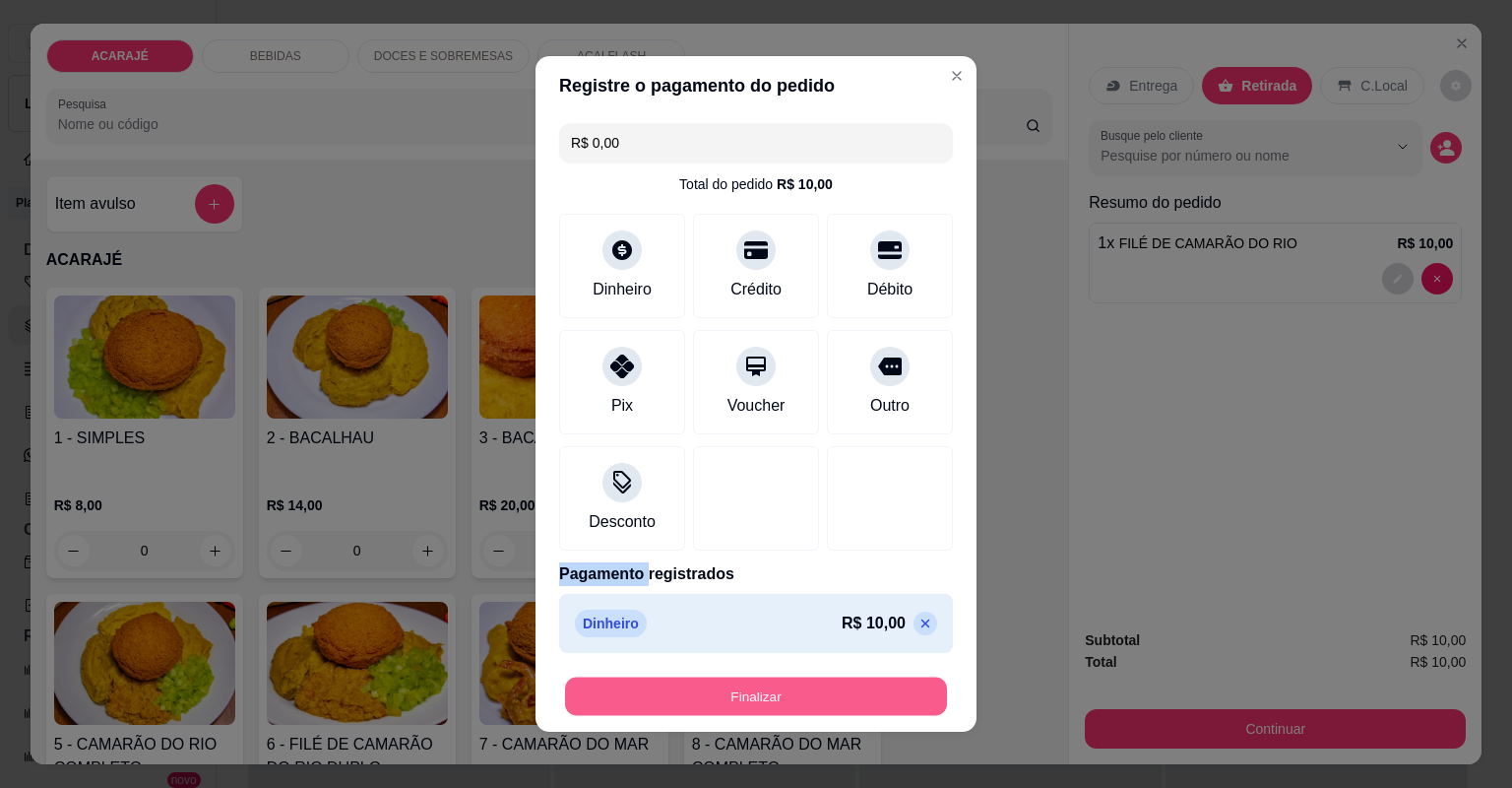 click on "Finalizar" at bounding box center [756, 696] 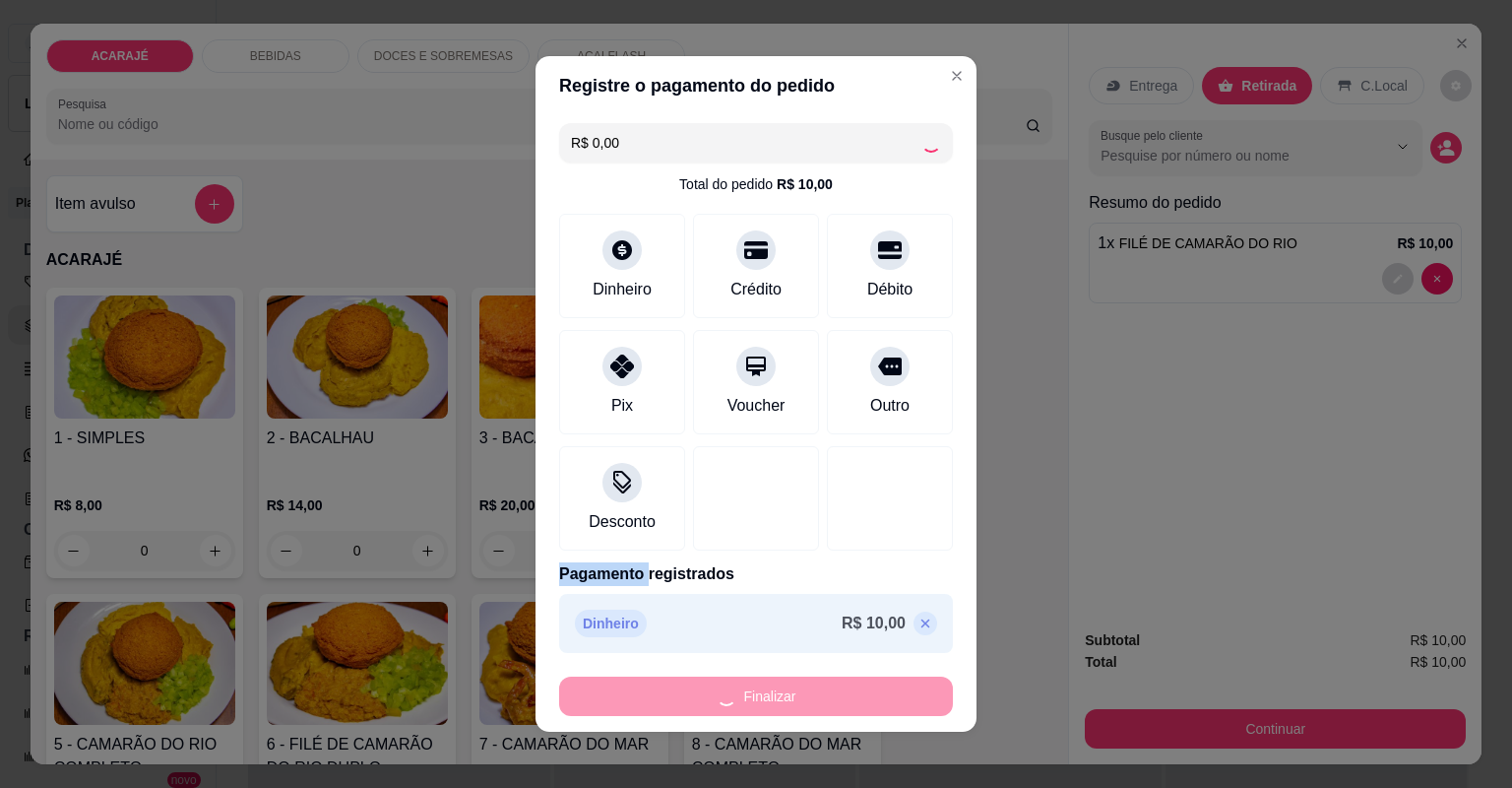 type on "0" 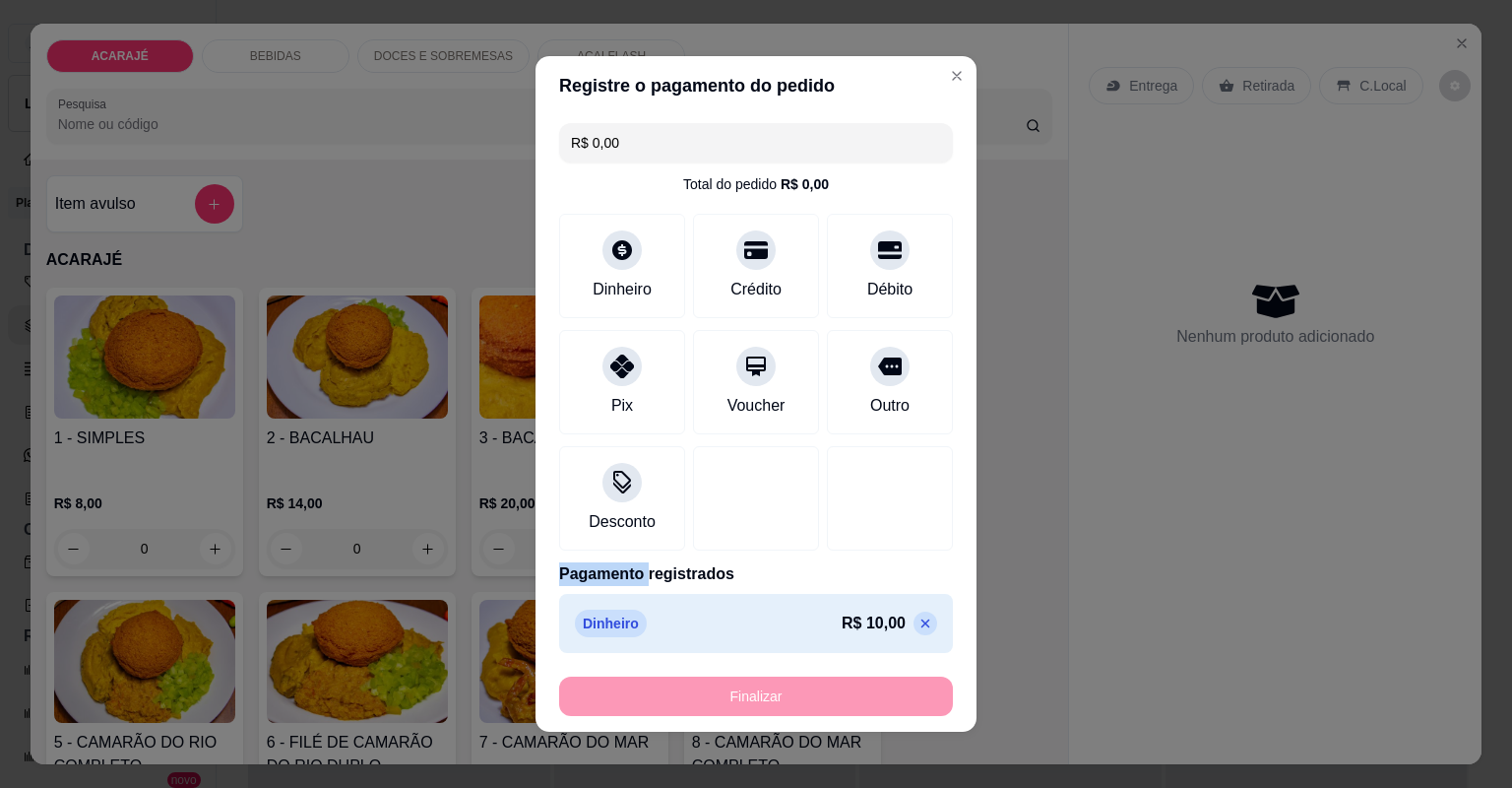 type on "-R$ 10,00" 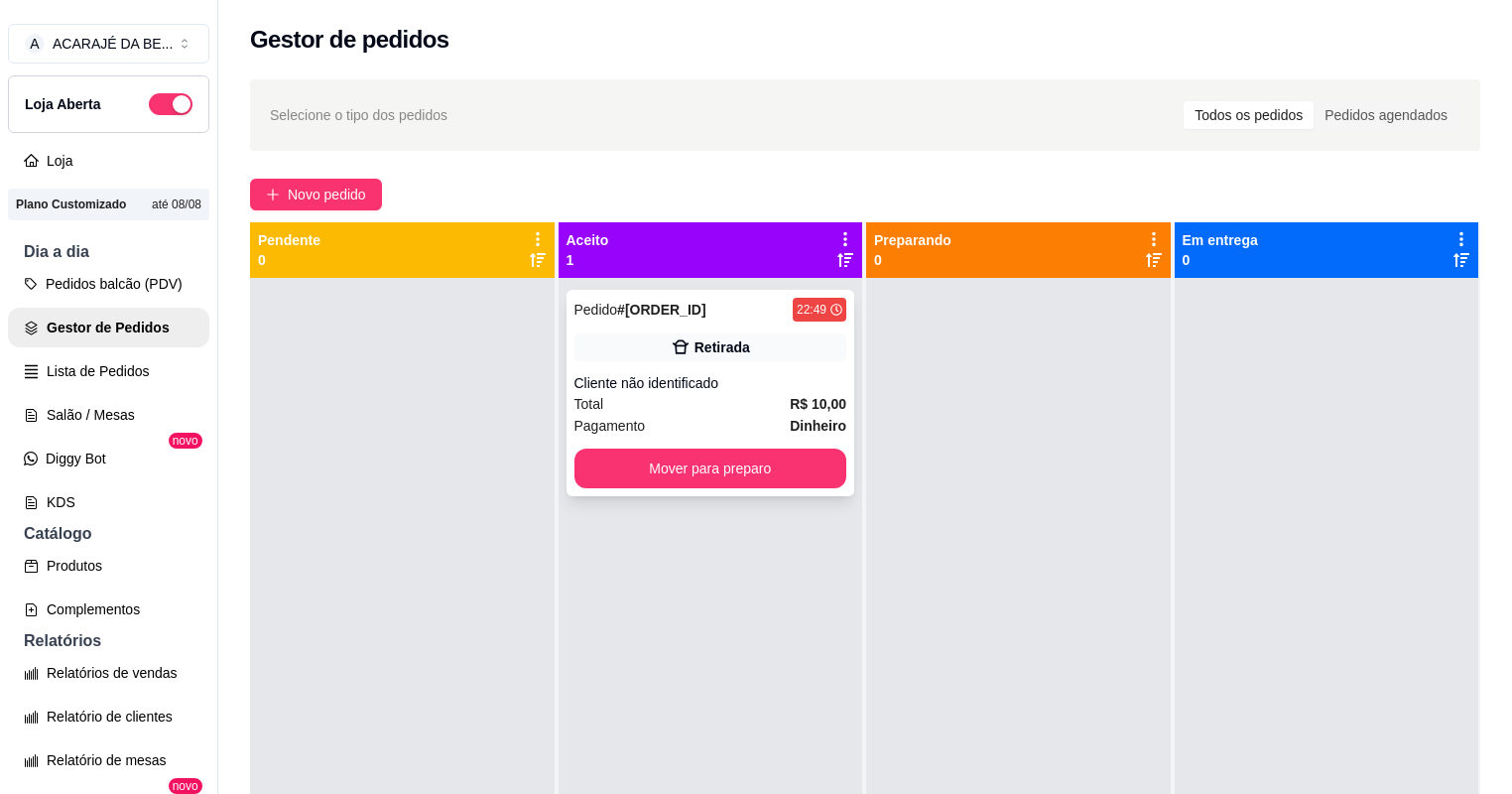 click on "Pagamento Dinheiro" at bounding box center [710, 426] 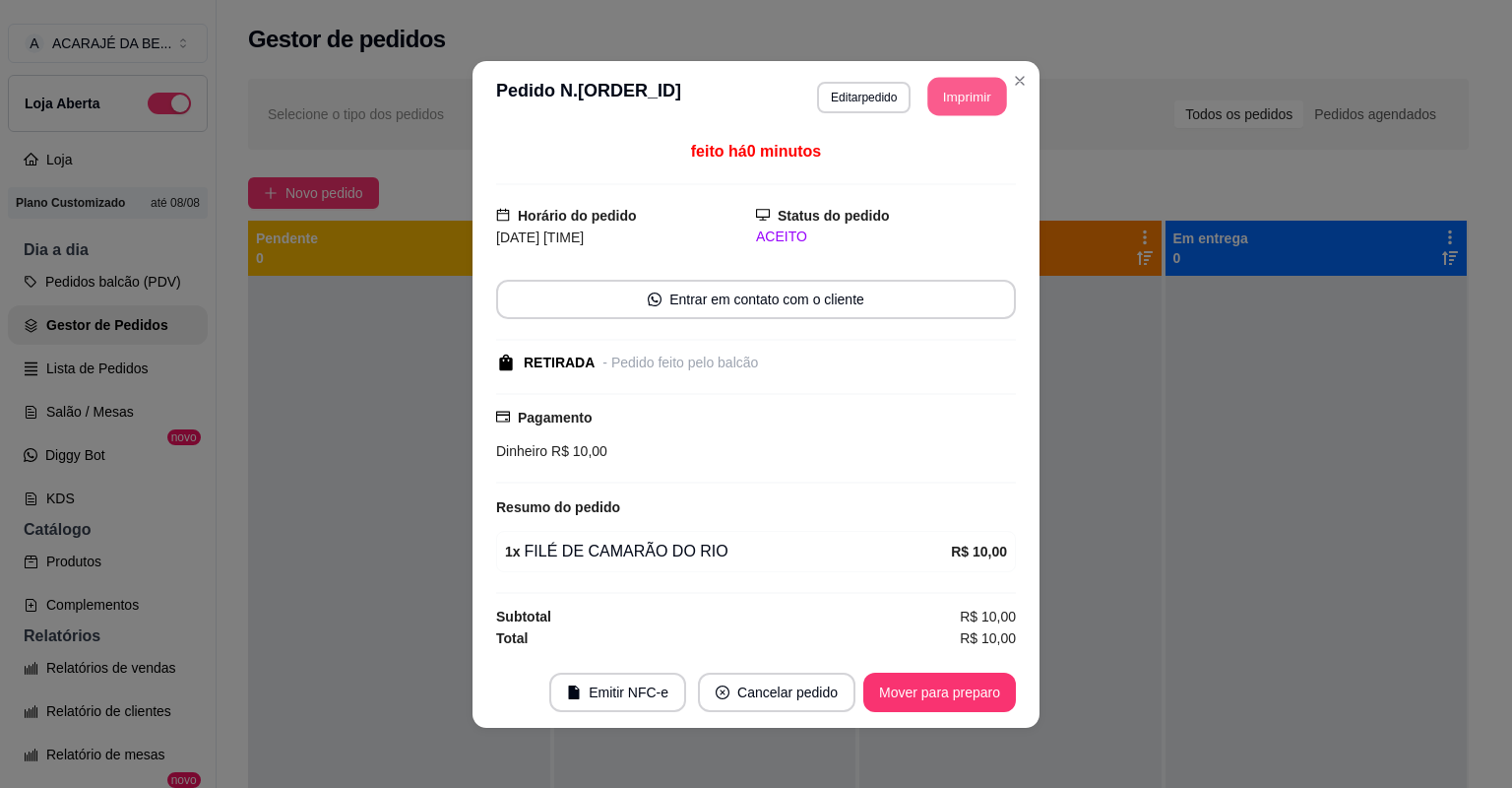 click on "Imprimir" at bounding box center (968, 96) 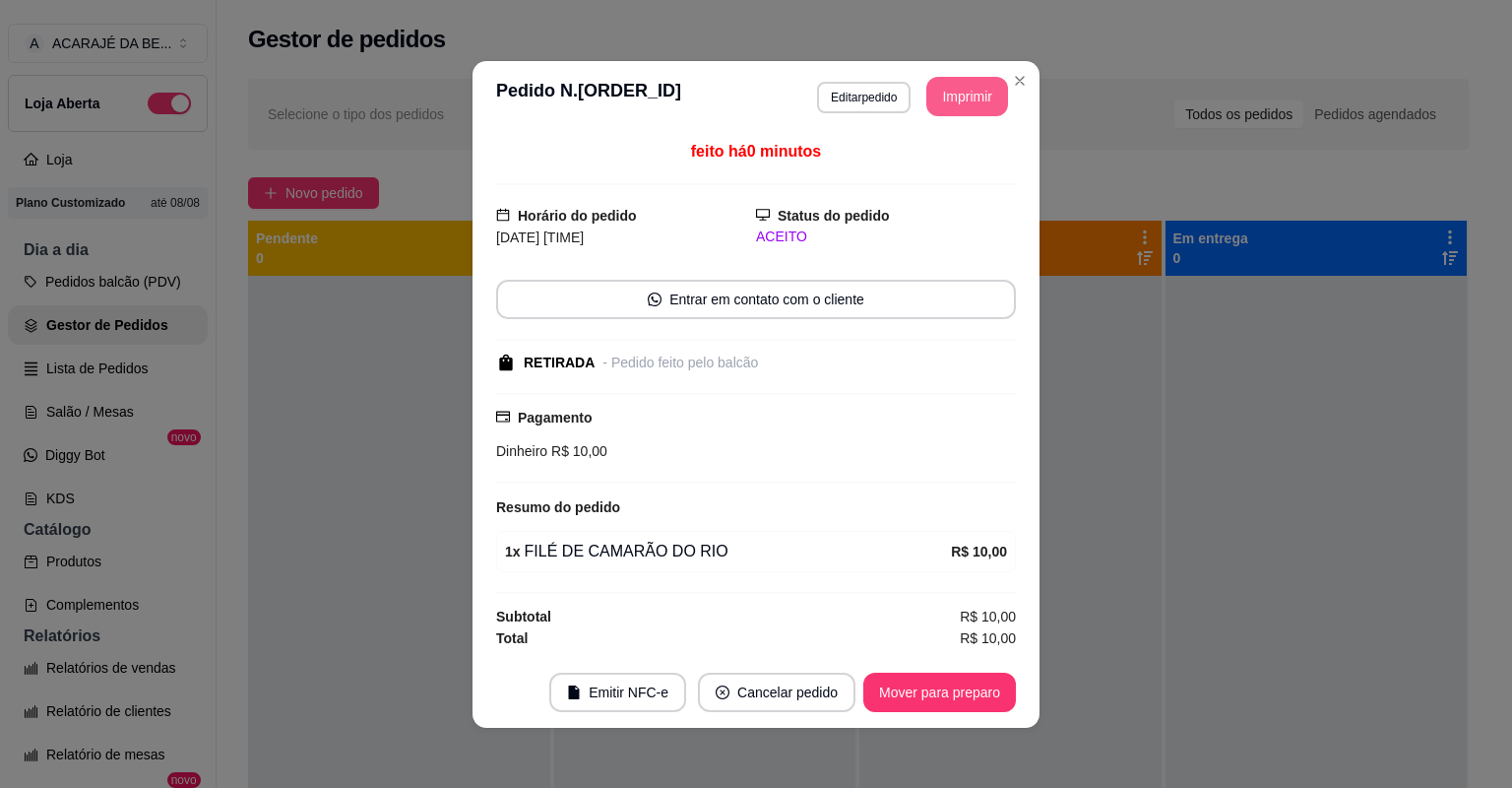 scroll, scrollTop: 0, scrollLeft: 0, axis: both 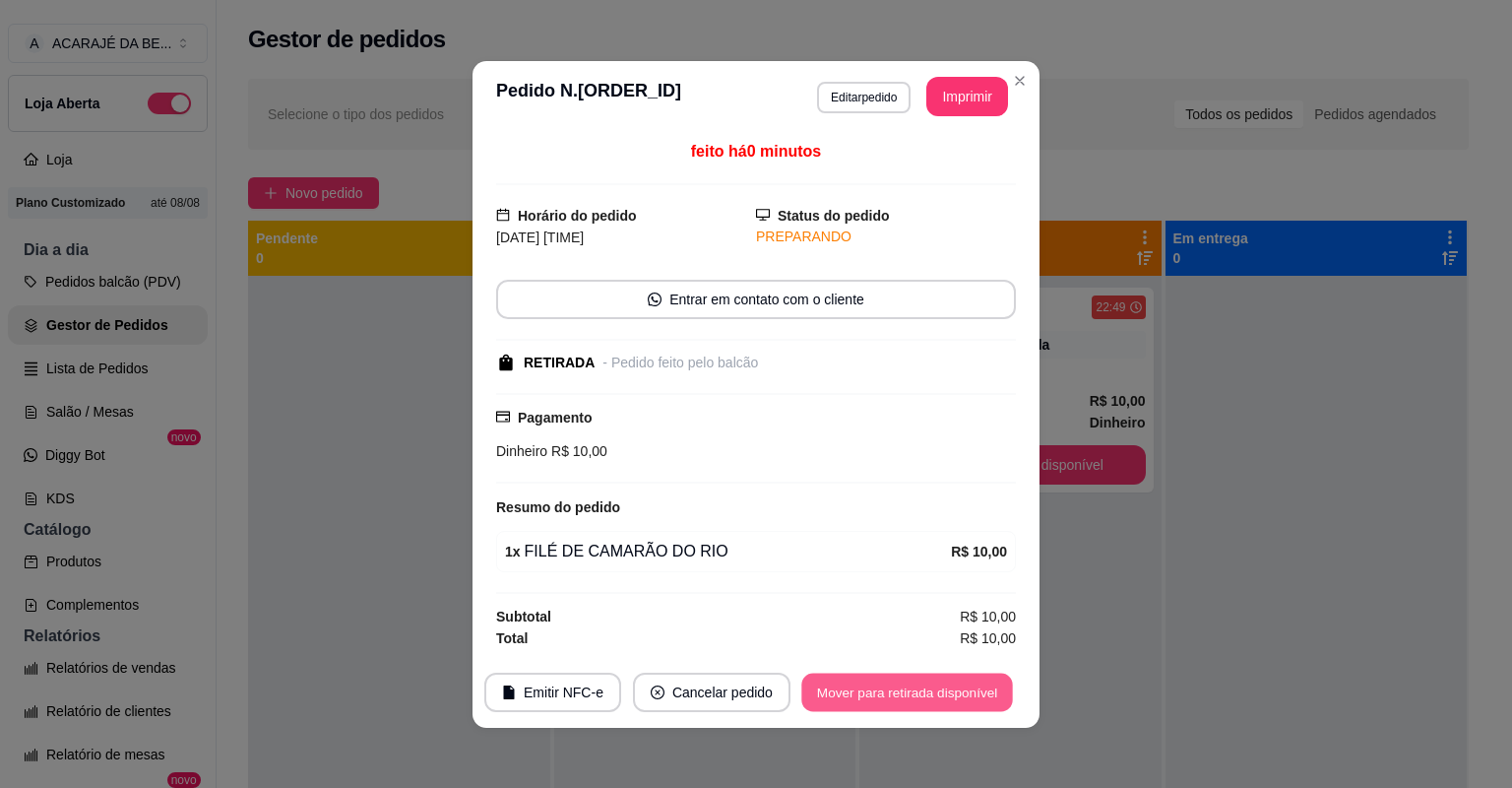 click on "Mover para retirada disponível" at bounding box center (907, 691) 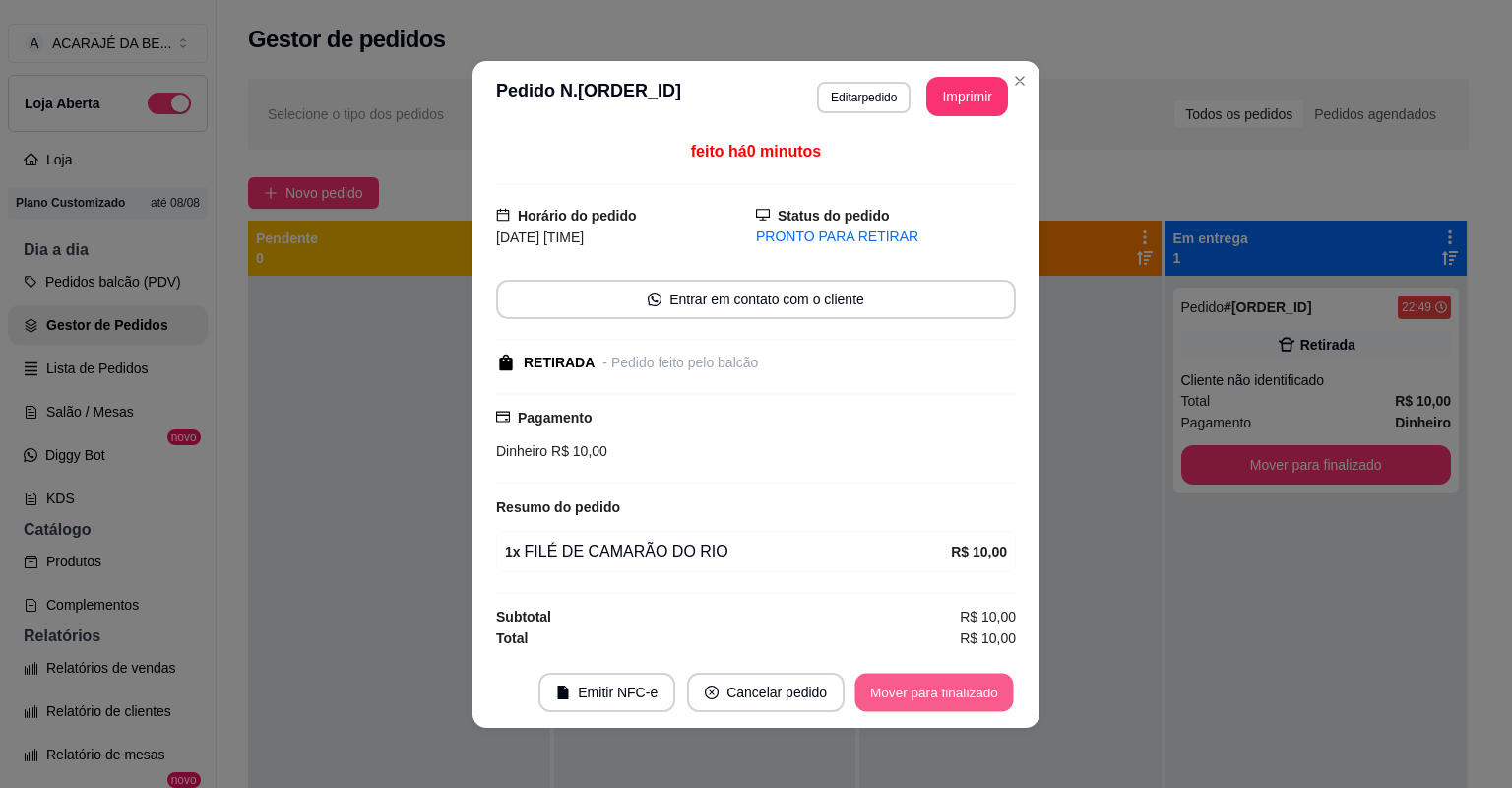 click on "Mover para finalizado" at bounding box center (934, 691) 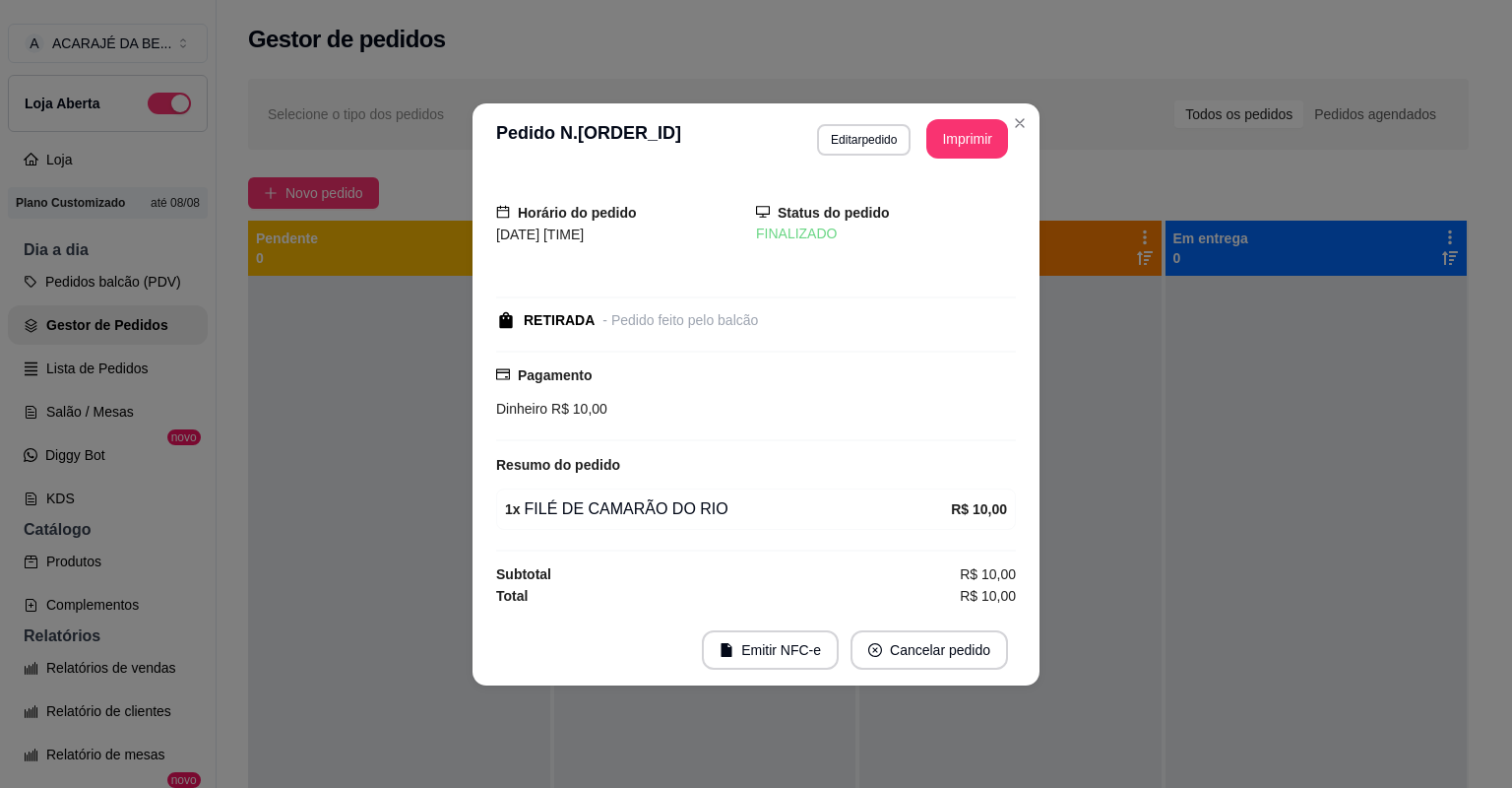 click on "**********" at bounding box center (756, 139) 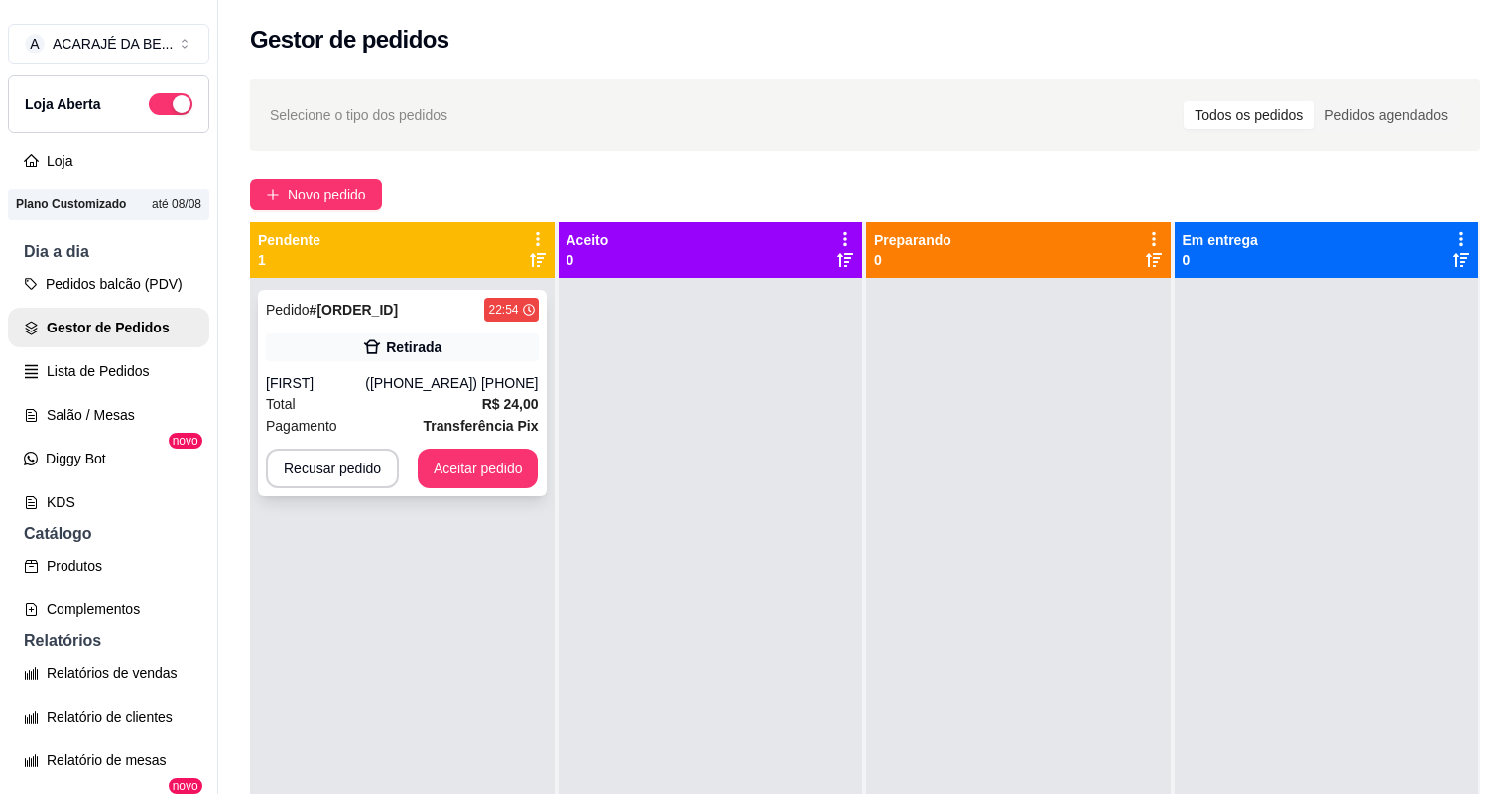 click on "[FIRST]" at bounding box center [315, 383] 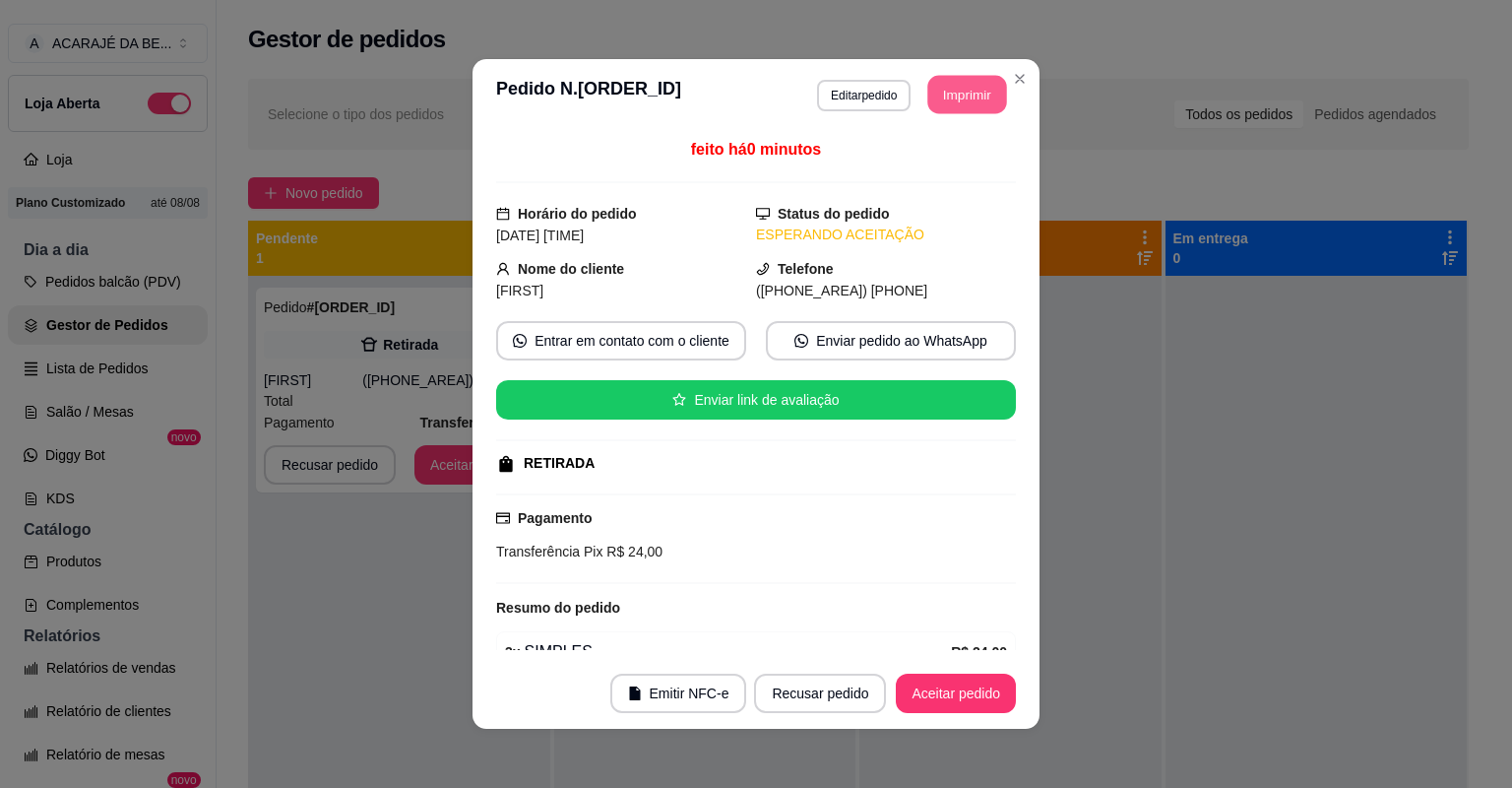 click on "Imprimir" at bounding box center [968, 95] 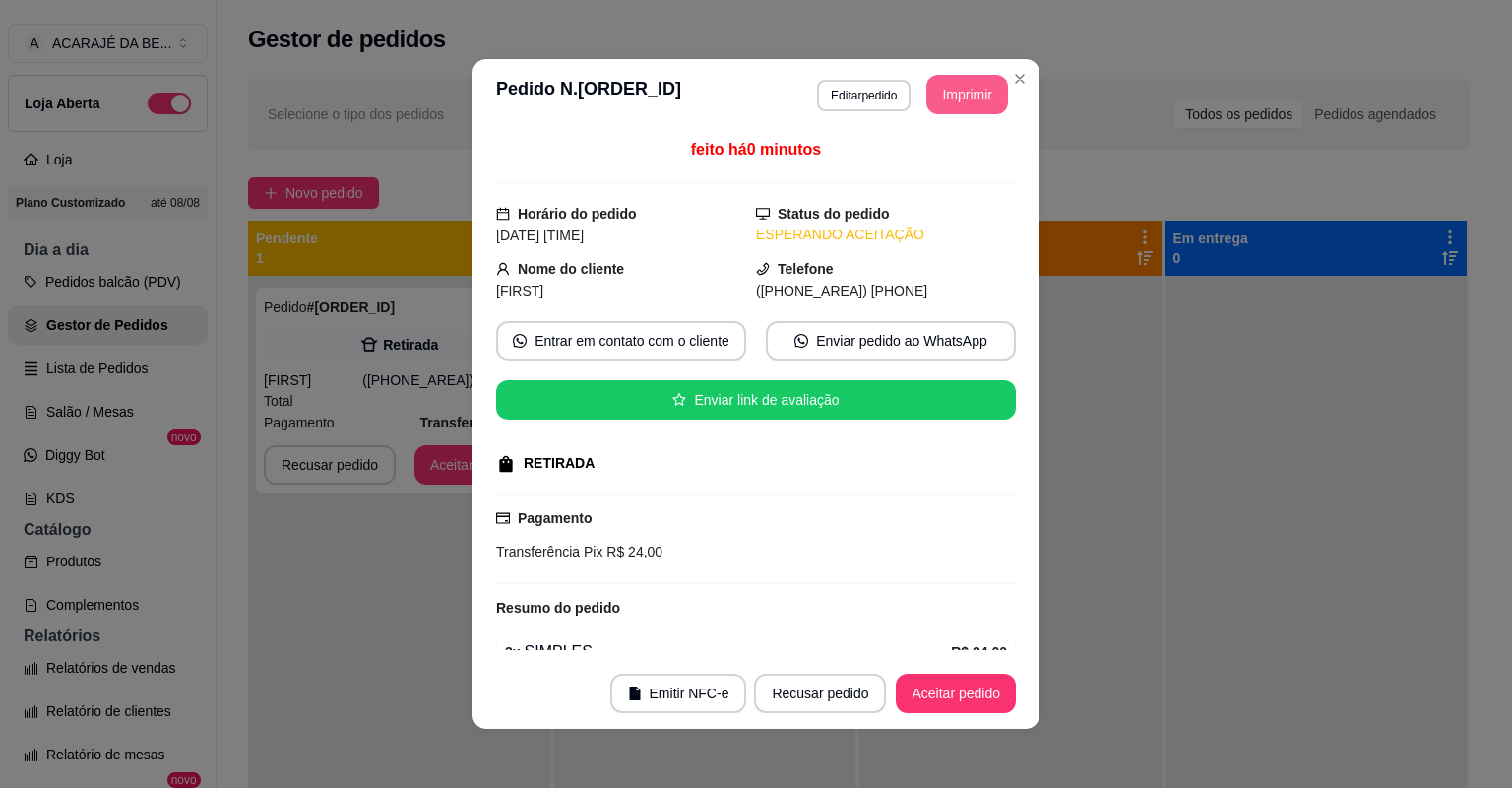 scroll, scrollTop: 0, scrollLeft: 0, axis: both 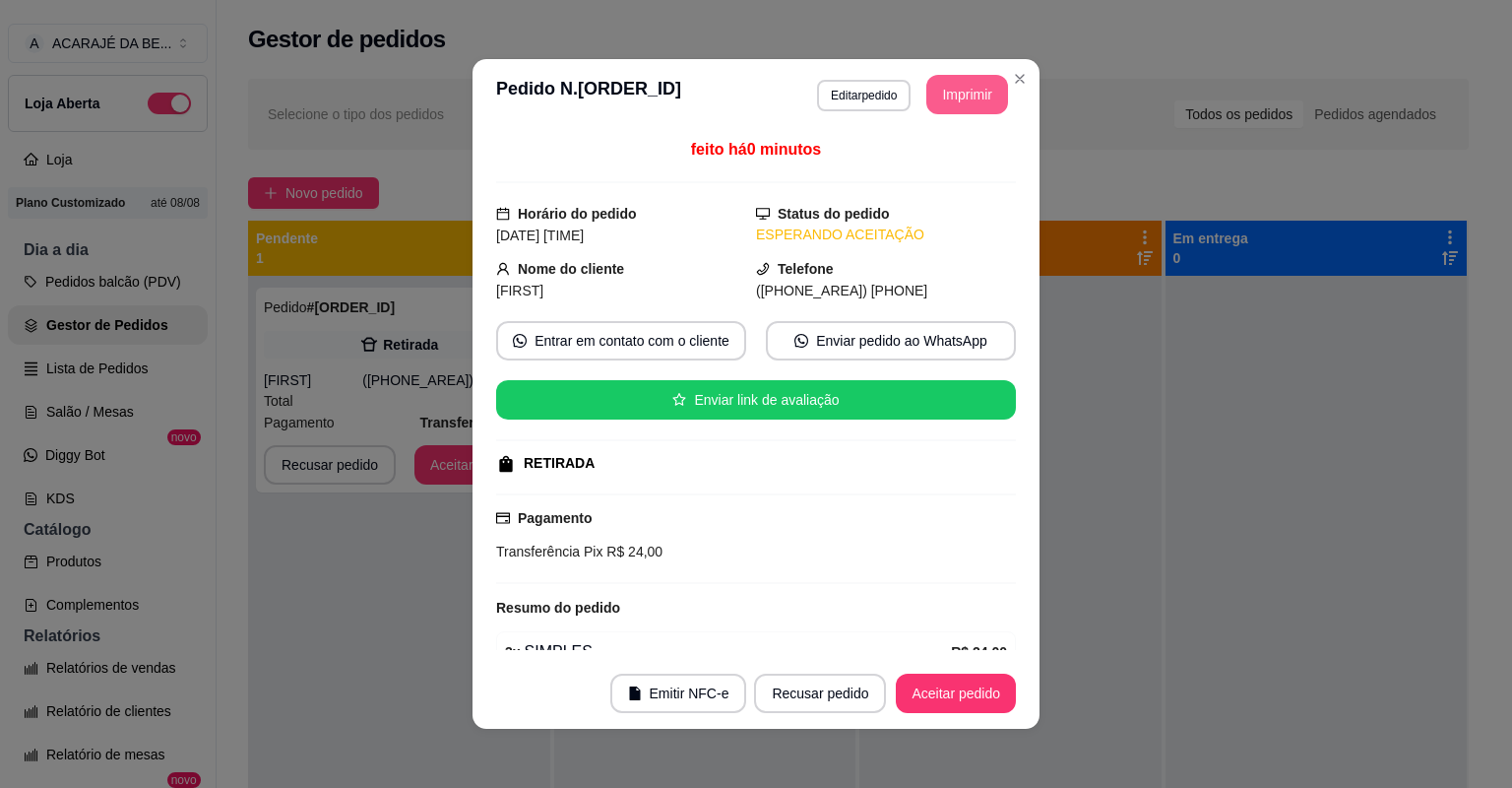 click on "Aceitar pedido" at bounding box center [956, 693] 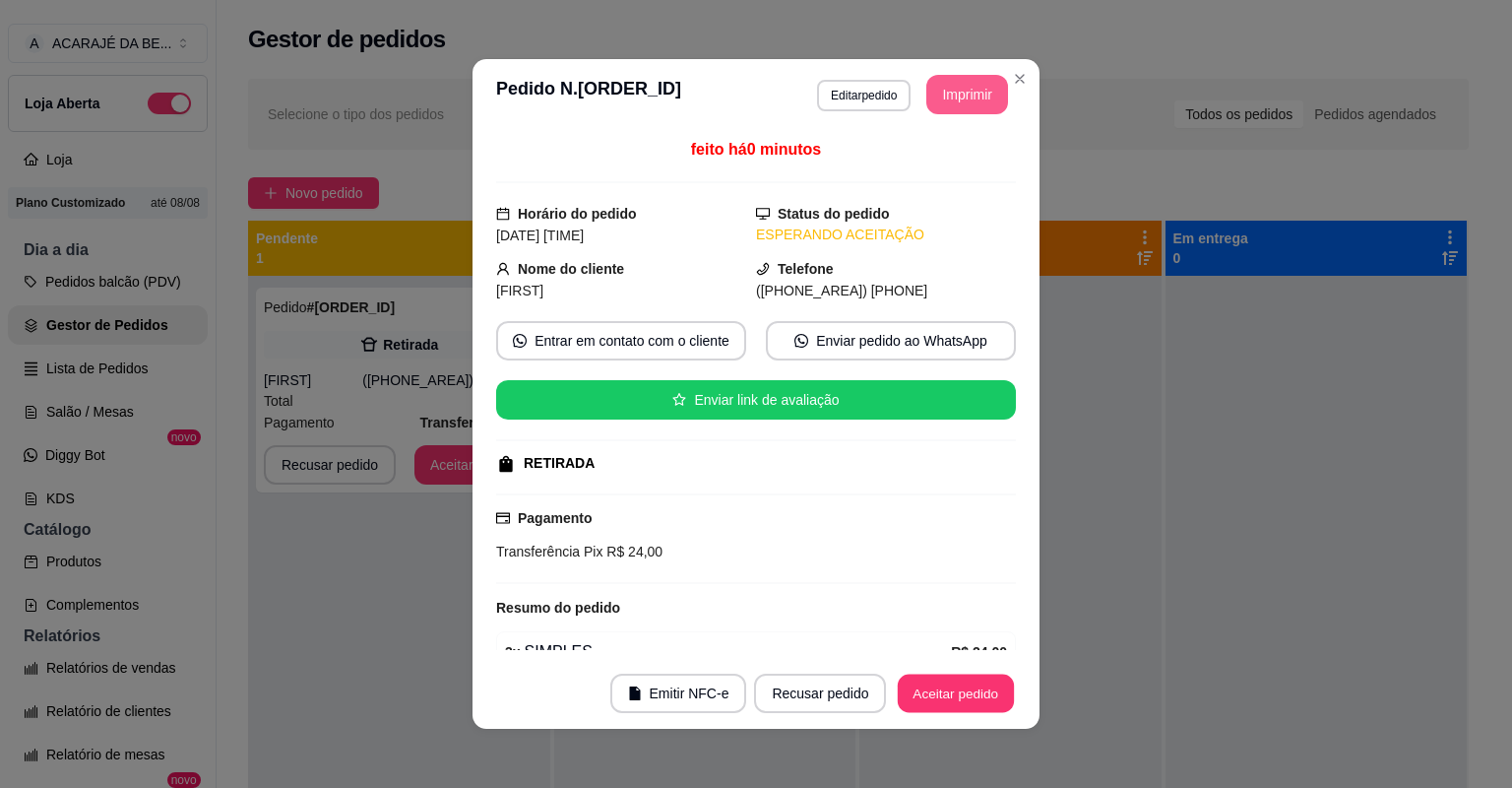 click on "Aceitar pedido" at bounding box center [956, 693] 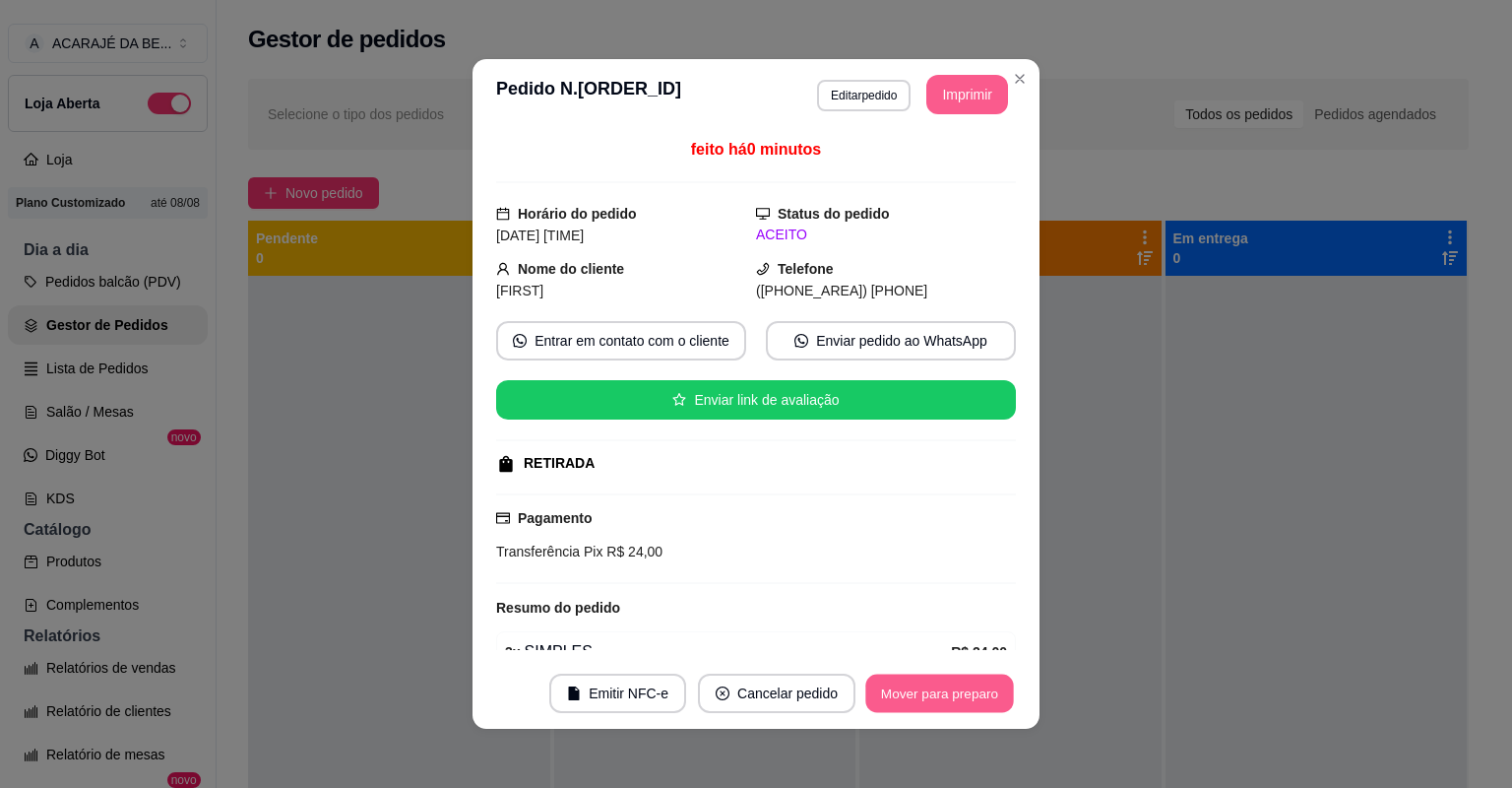 click on "Mover para preparo" at bounding box center [939, 693] 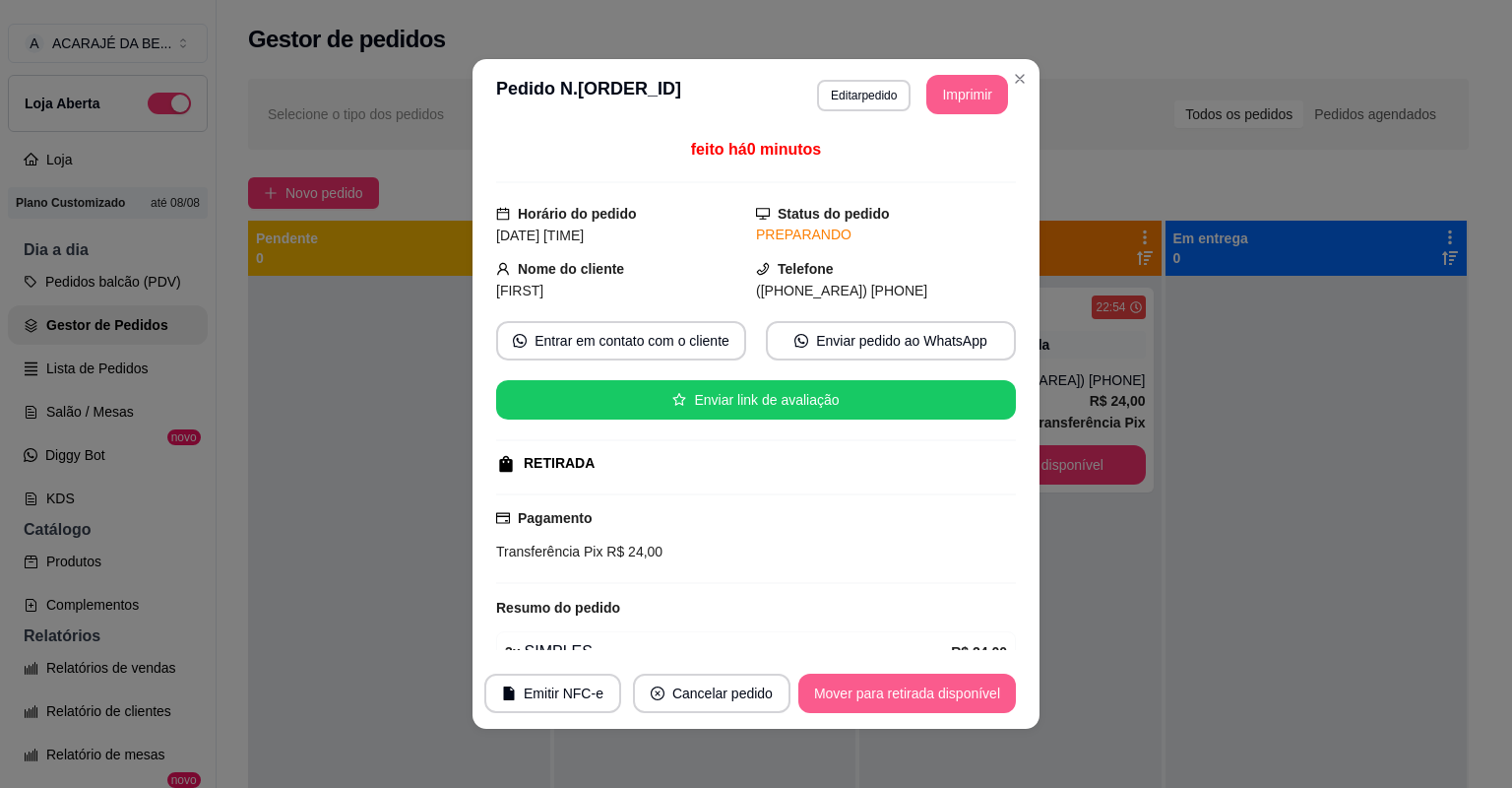 click on "Mover para retirada disponível" at bounding box center [907, 693] 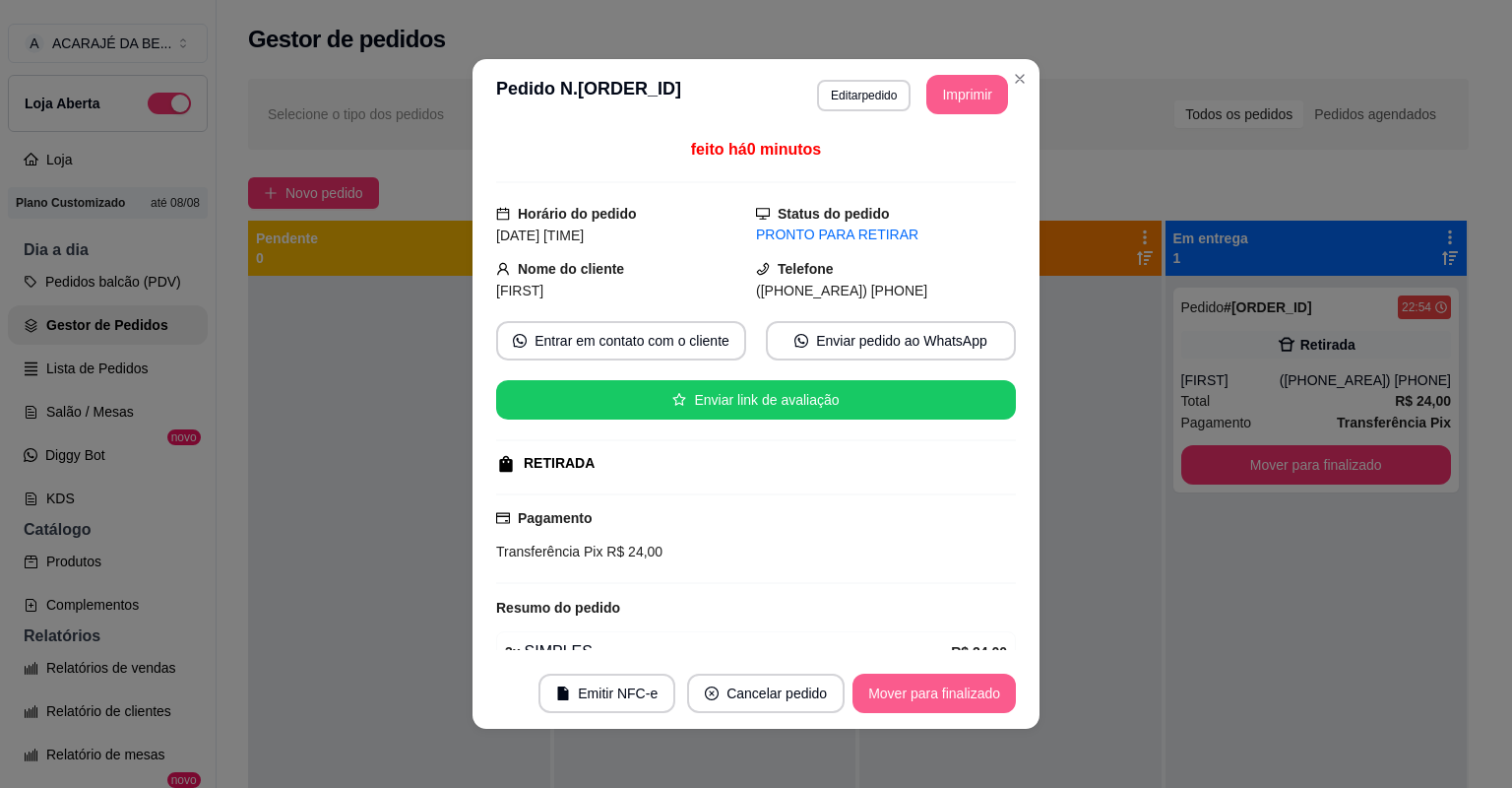 click on "Mover para finalizado" at bounding box center (934, 693) 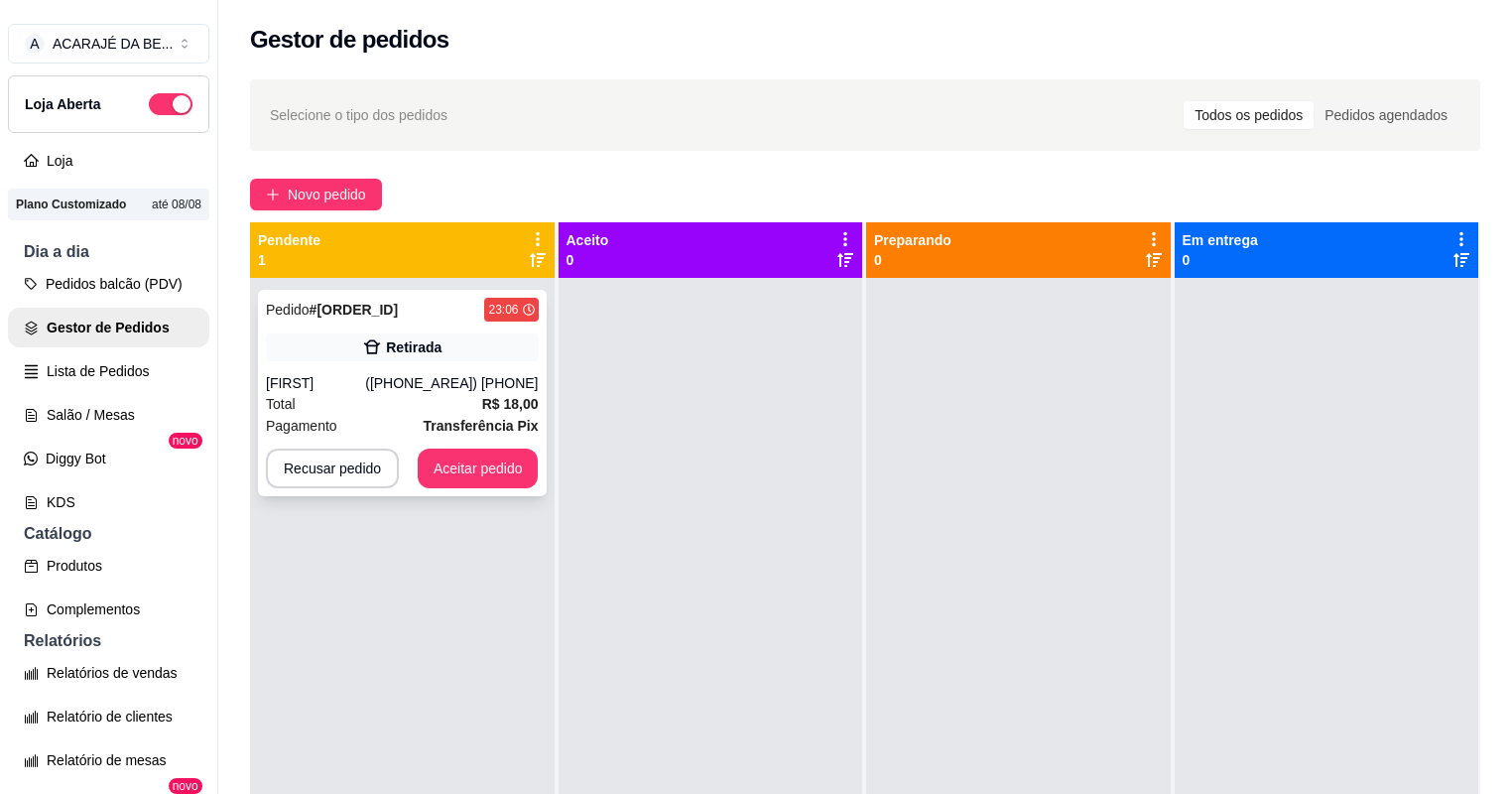 click on "Total R$ 18,00" at bounding box center (402, 404) 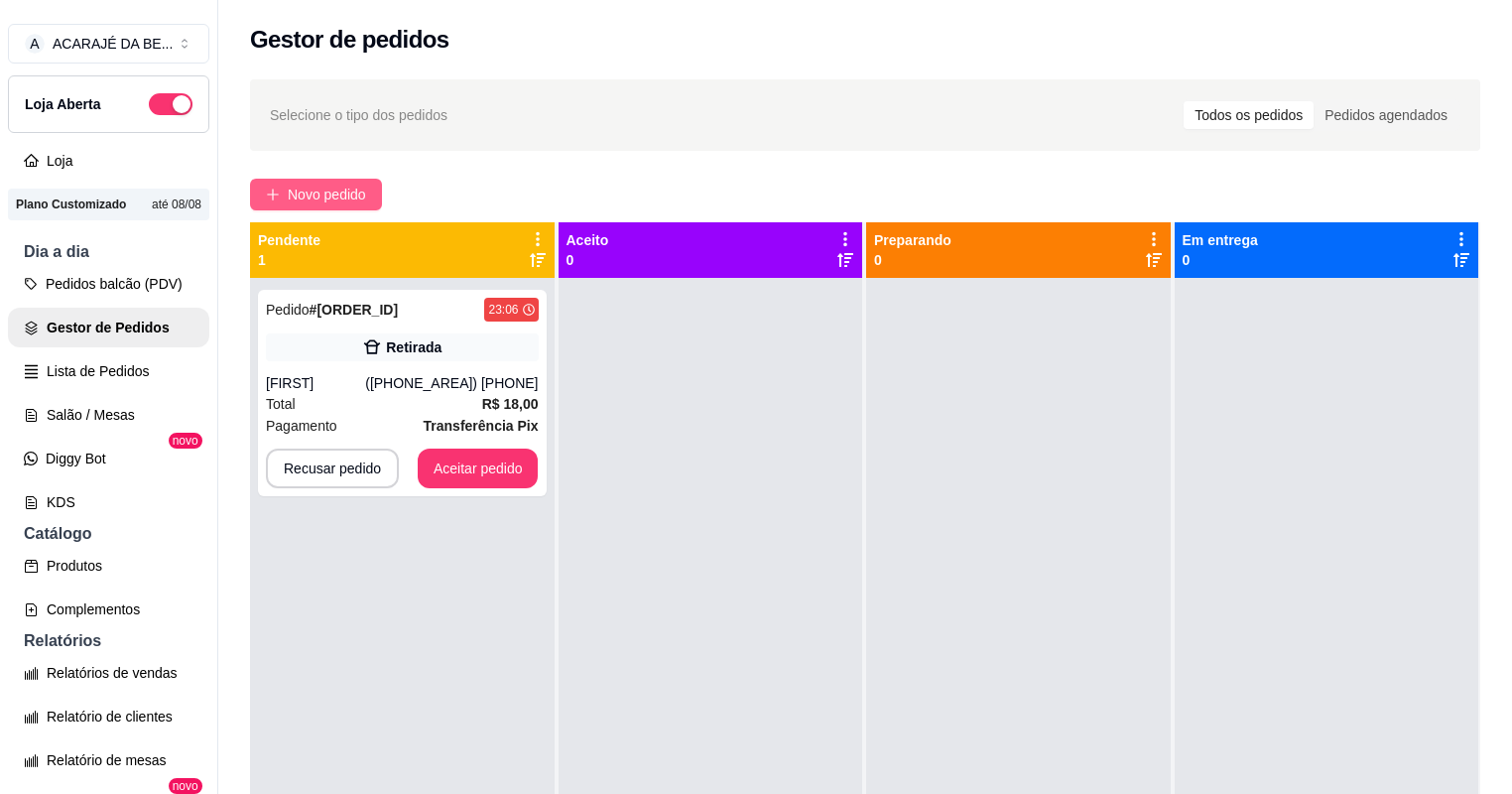 click on "Novo pedido" at bounding box center [315, 195] 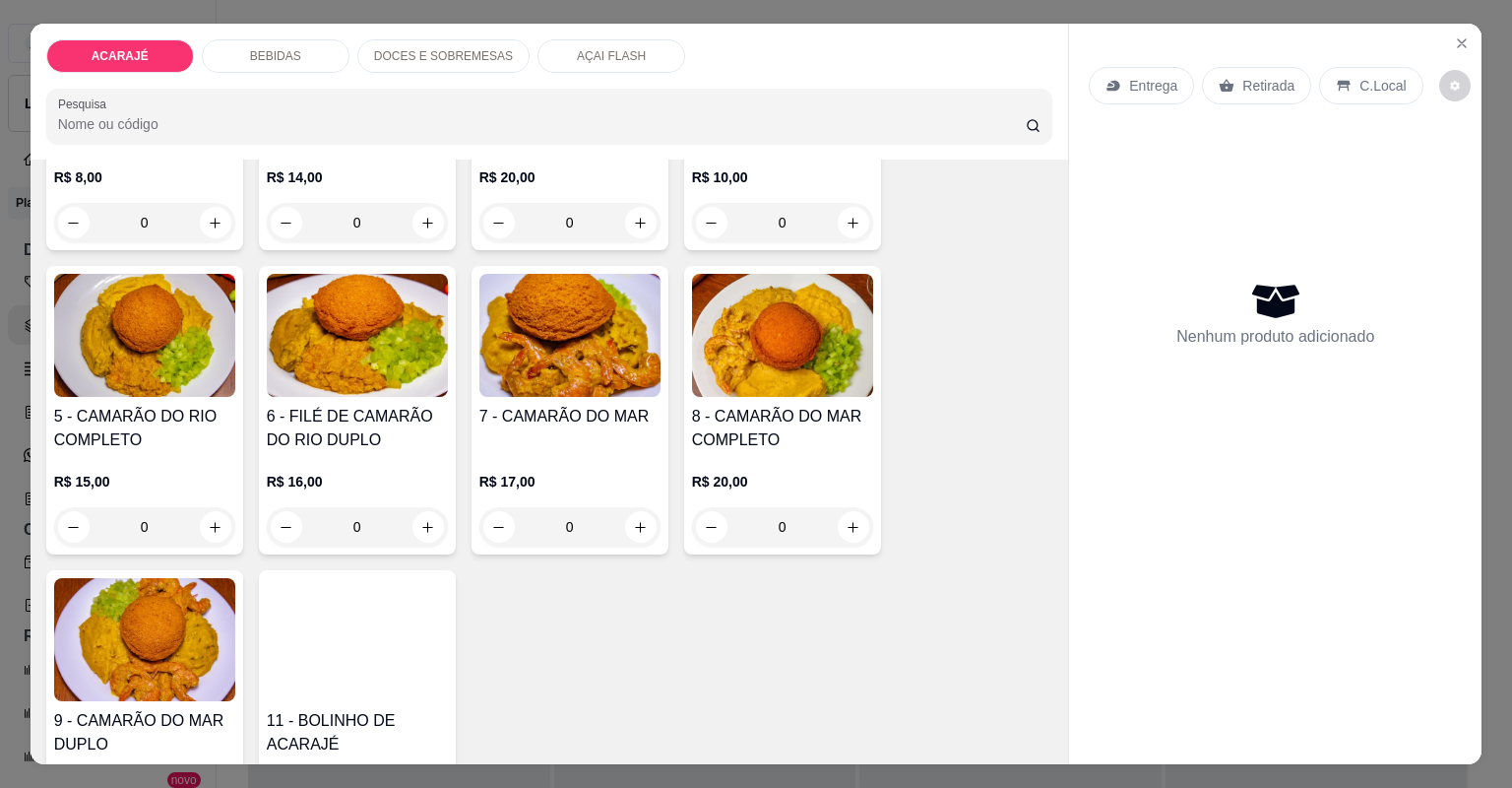 scroll, scrollTop: 394, scrollLeft: 0, axis: vertical 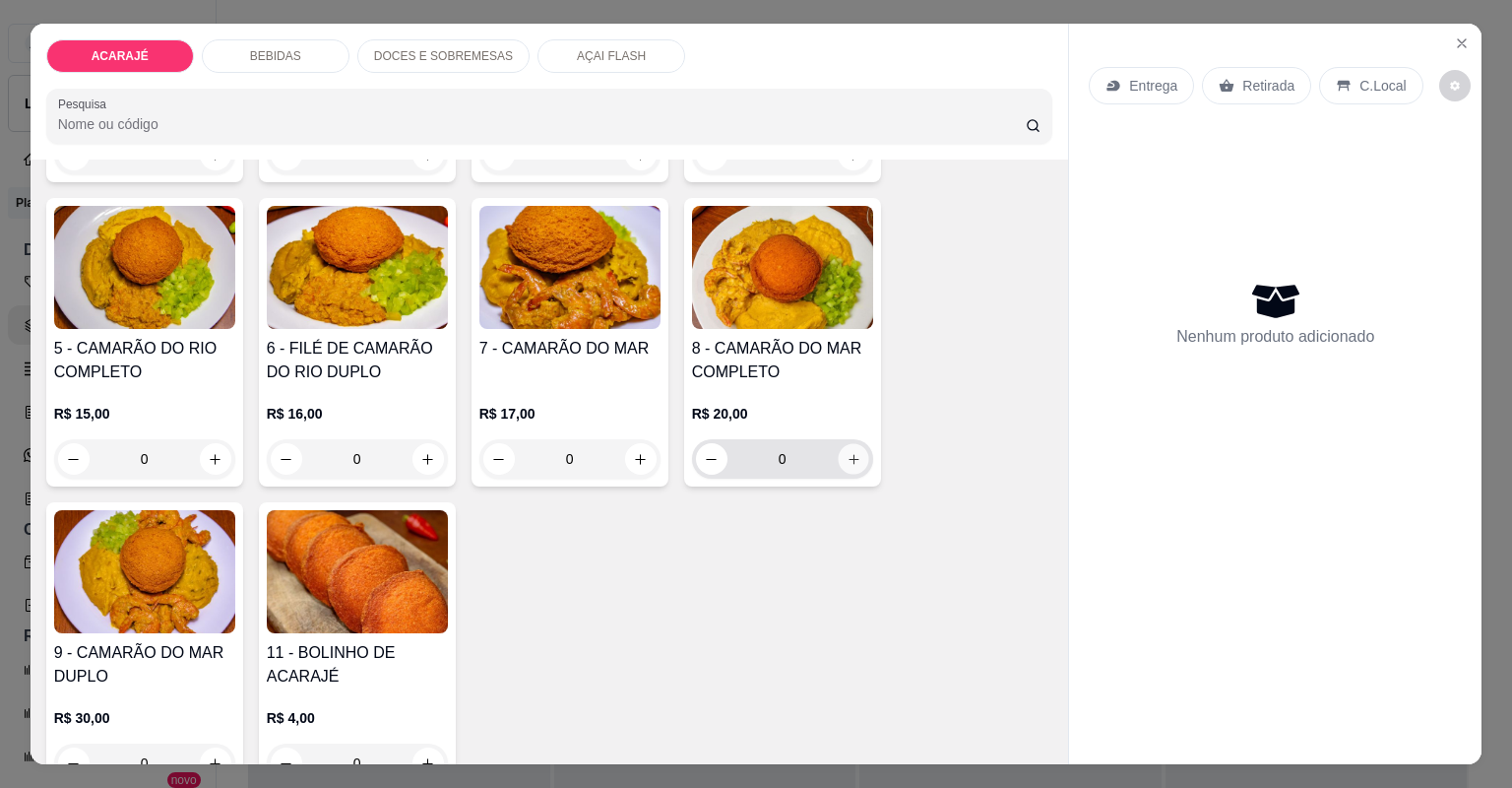 click at bounding box center [852, 458] 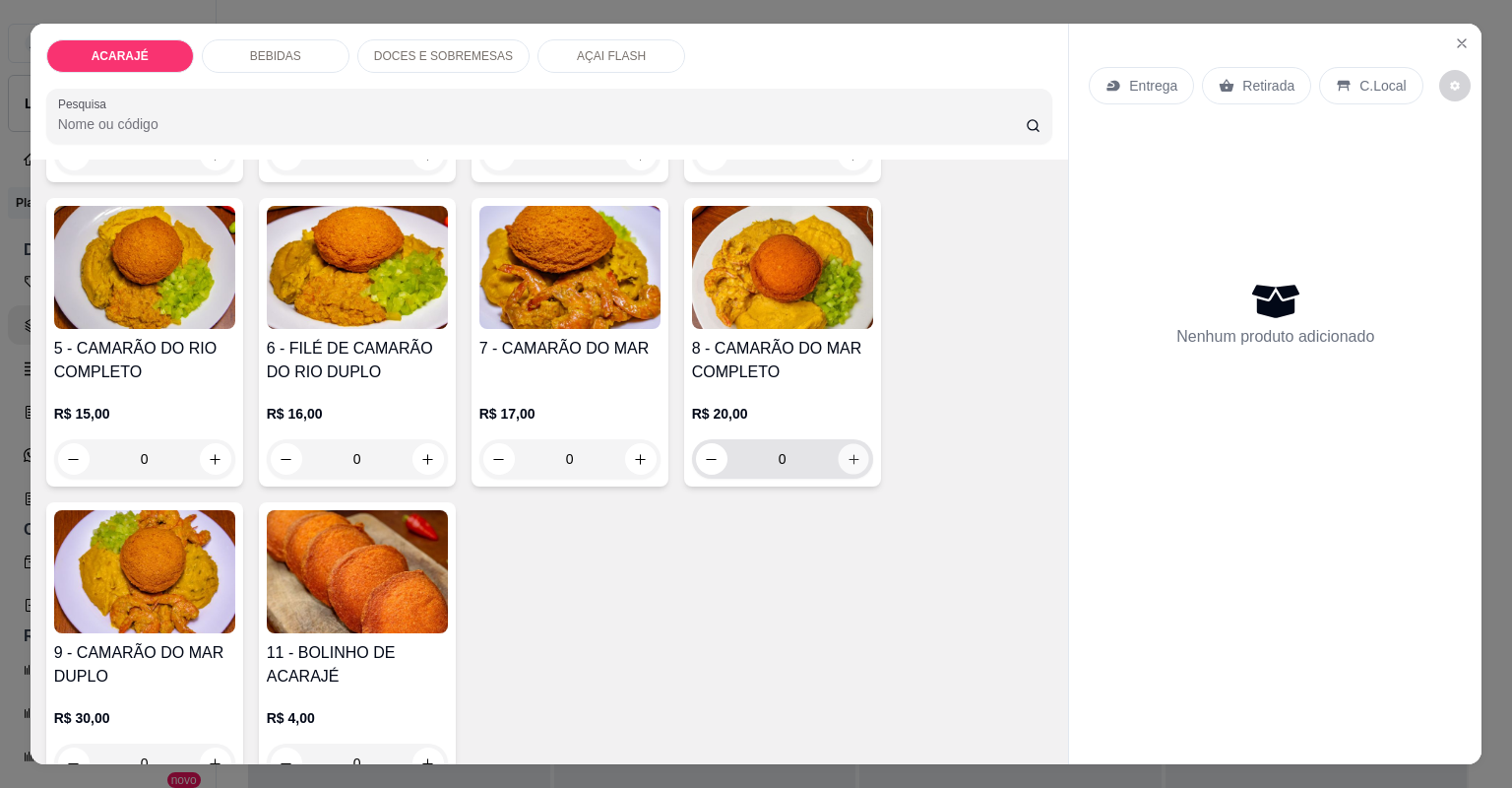 type on "1" 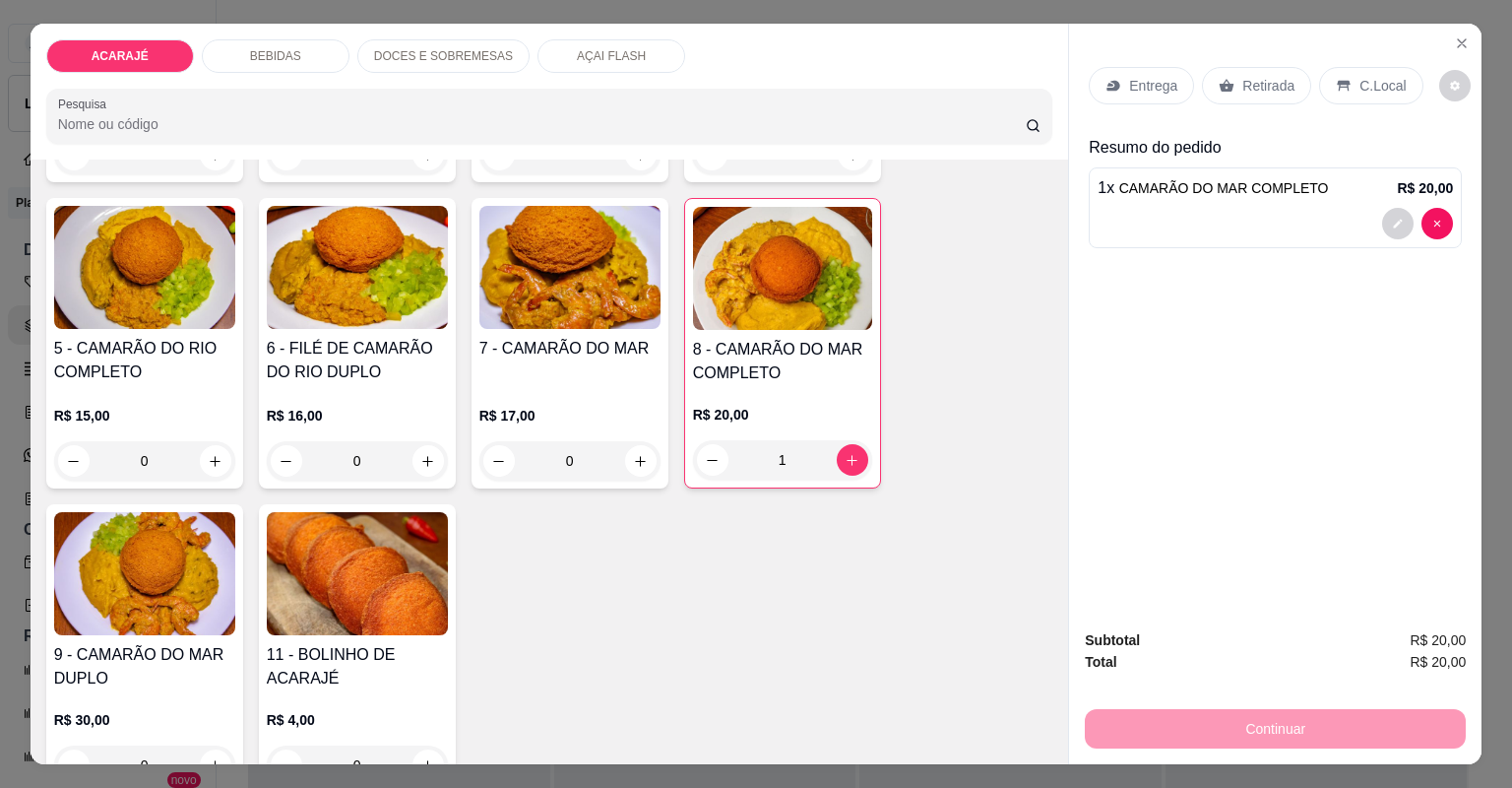 click on "Entrega" at bounding box center (1153, 86) 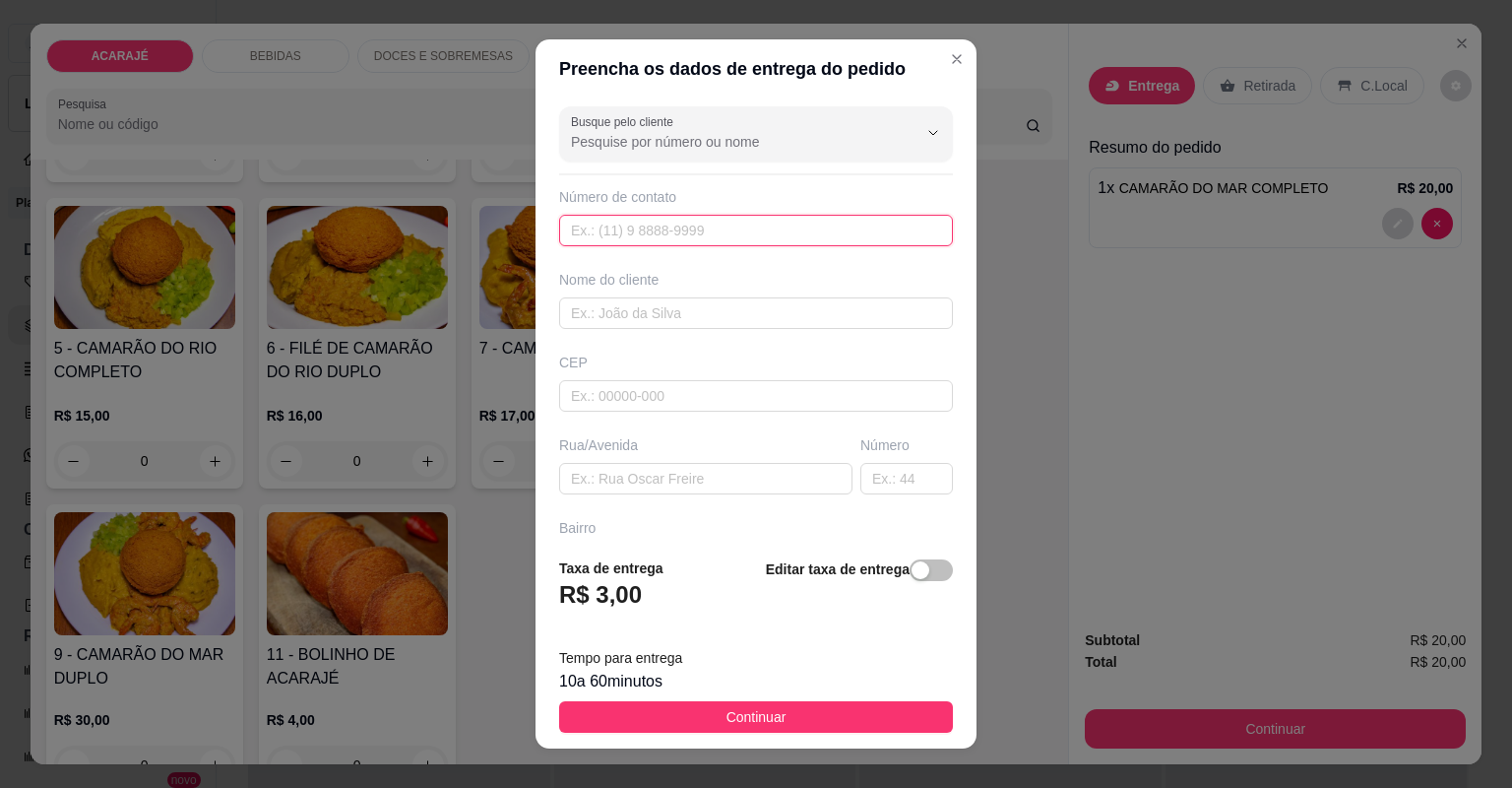 click at bounding box center [756, 230] 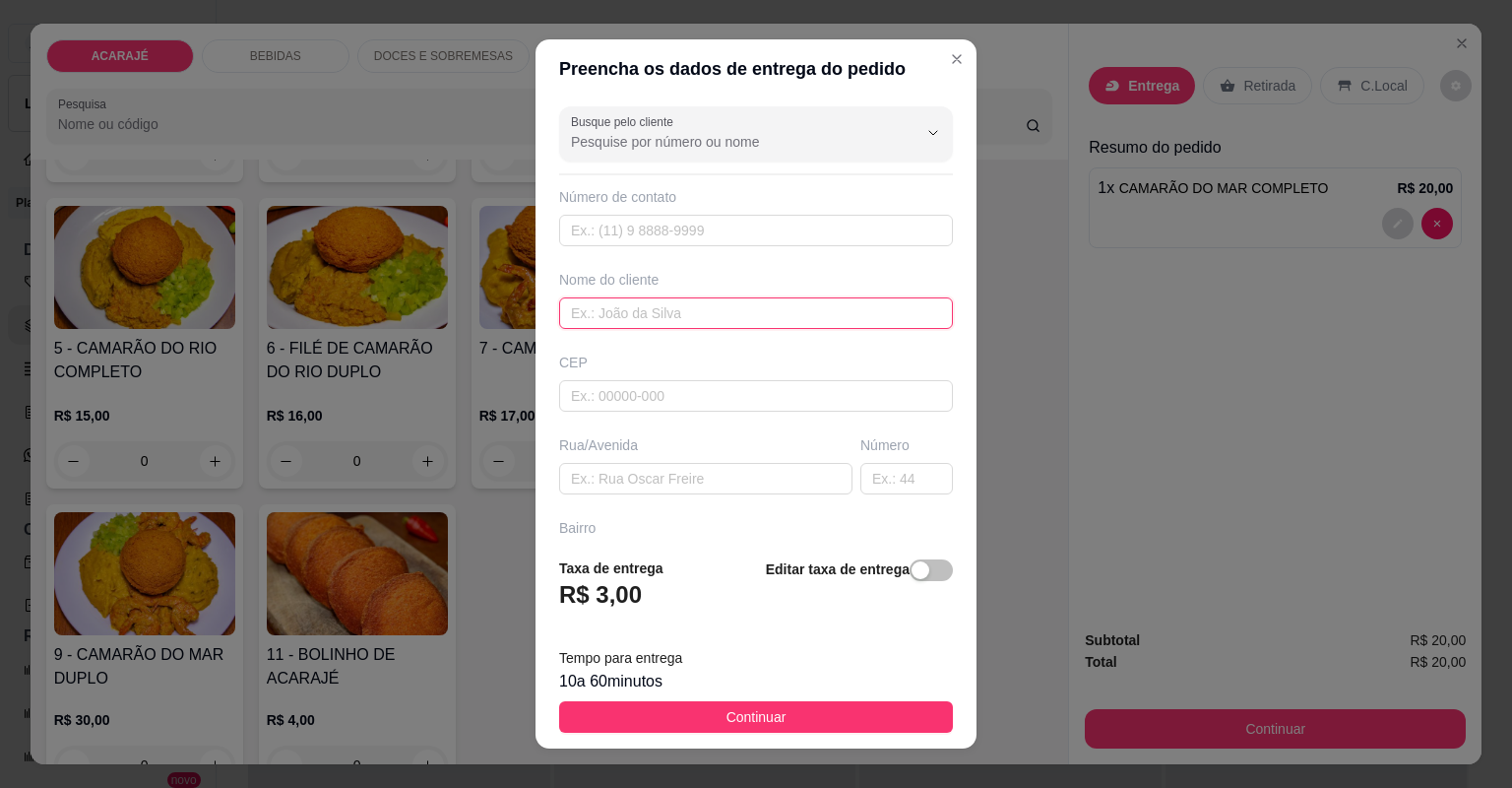 click at bounding box center (756, 313) 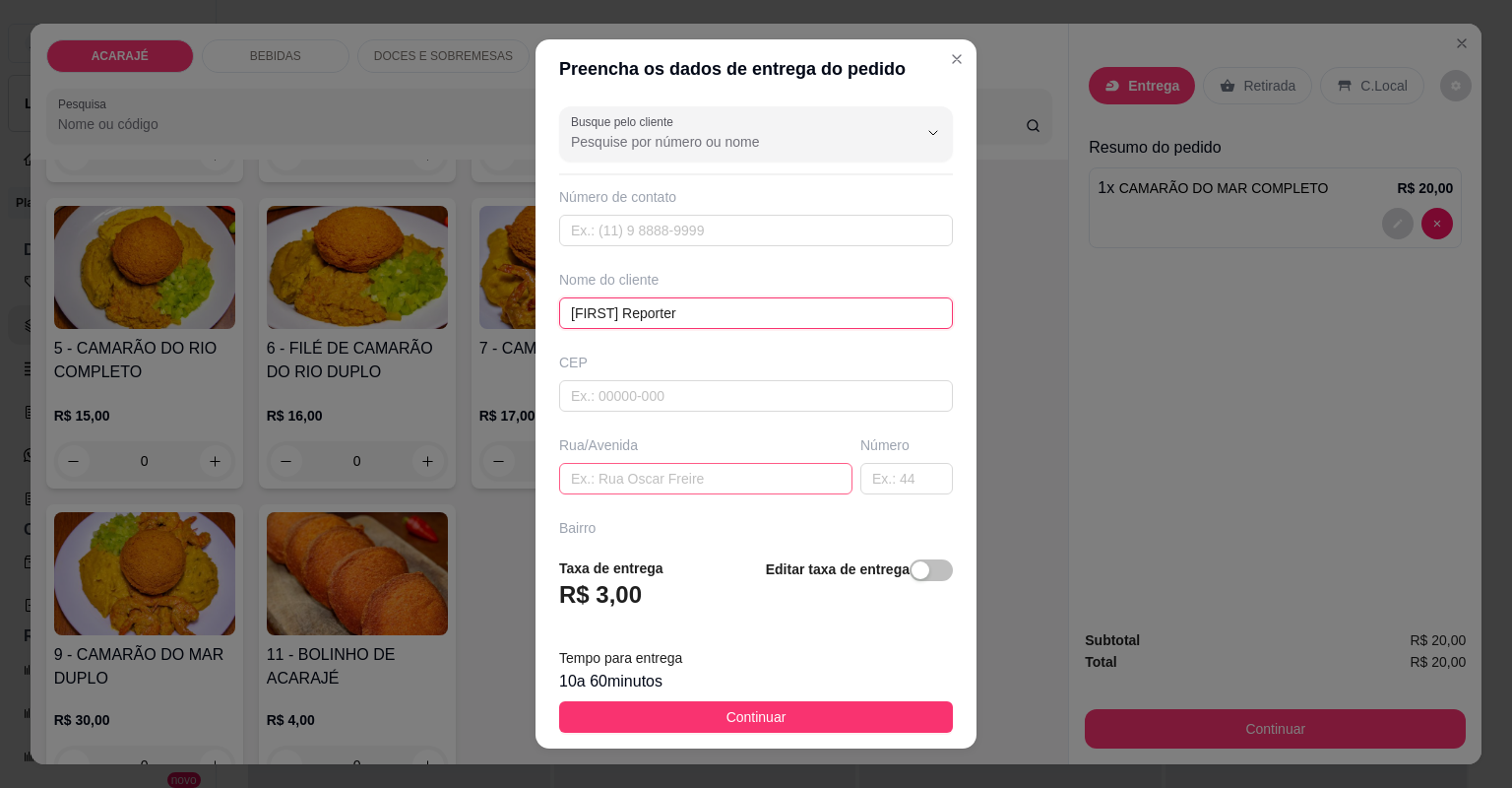 type on "[FIRST] Reporter" 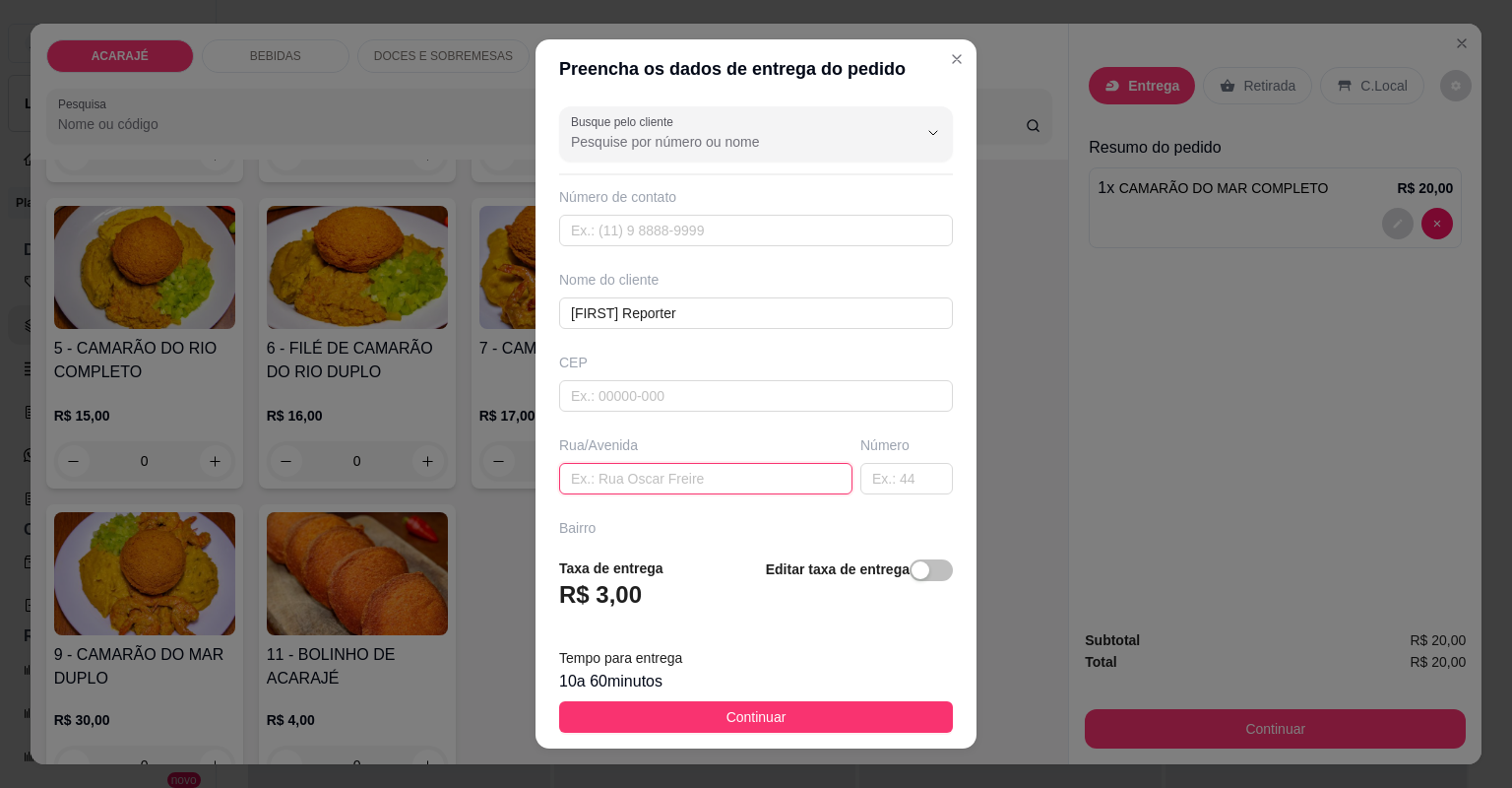 click at bounding box center (706, 479) 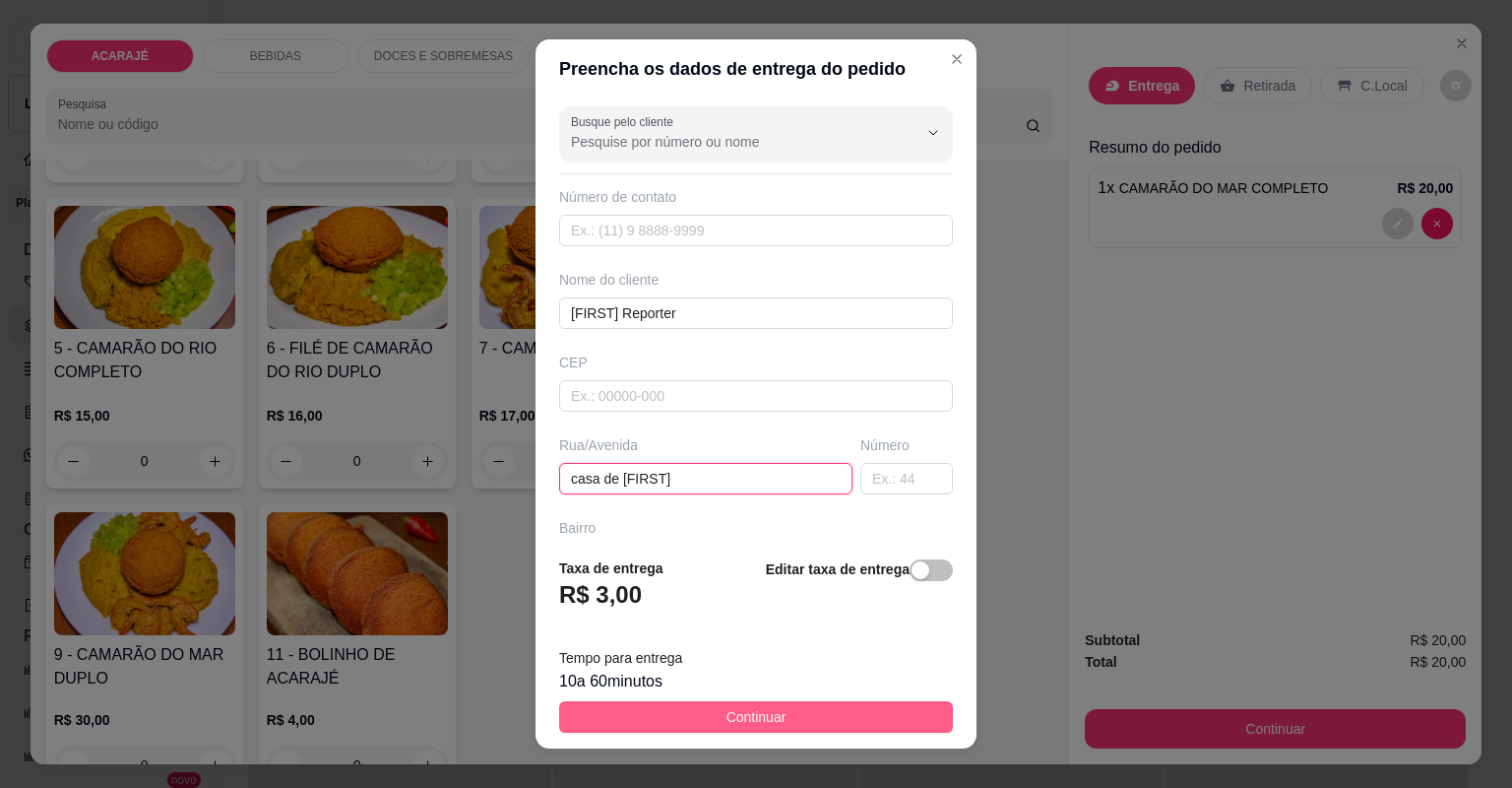 type on "casa de [FIRST]" 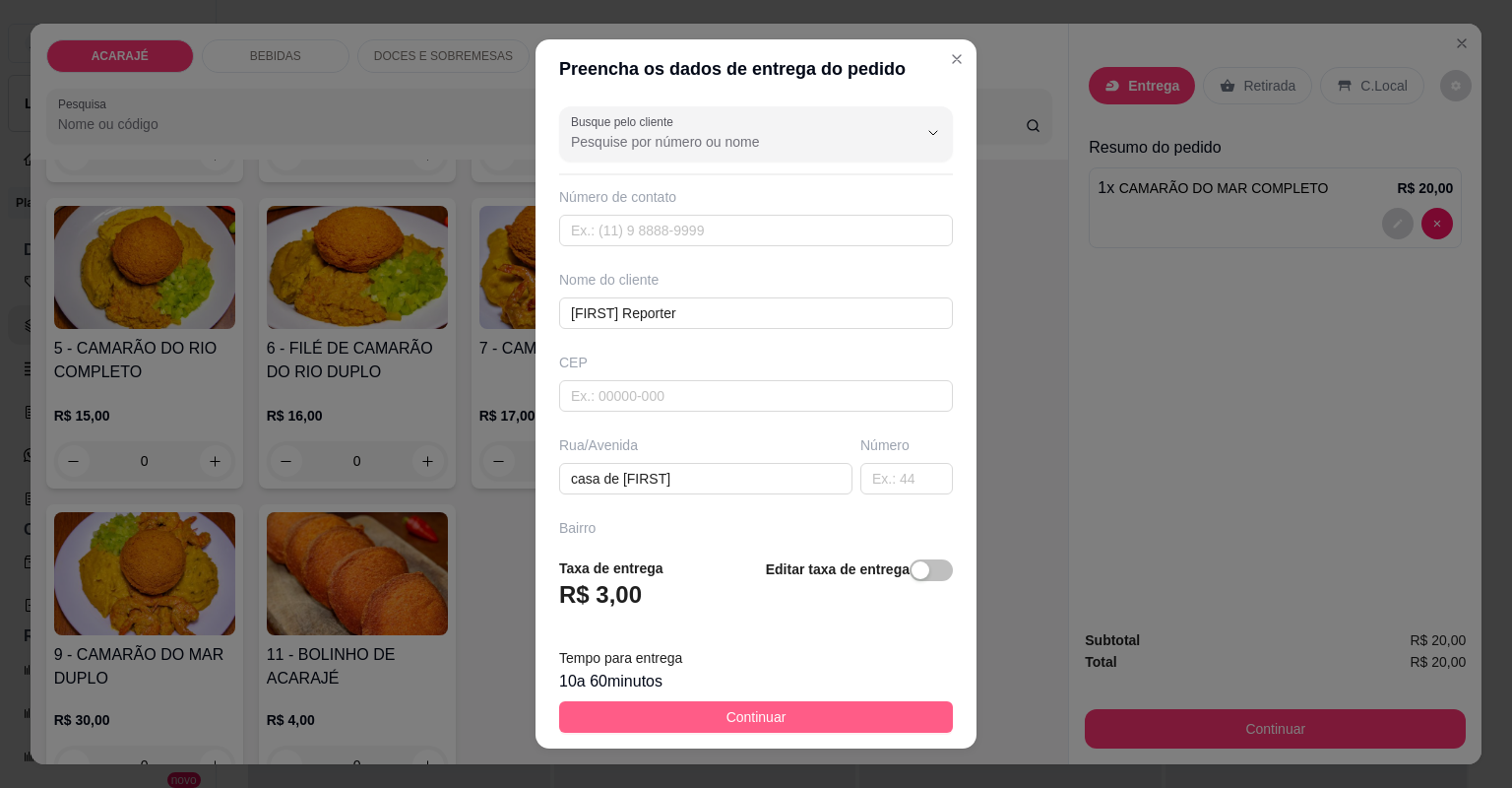 click on "Continuar" at bounding box center (756, 717) 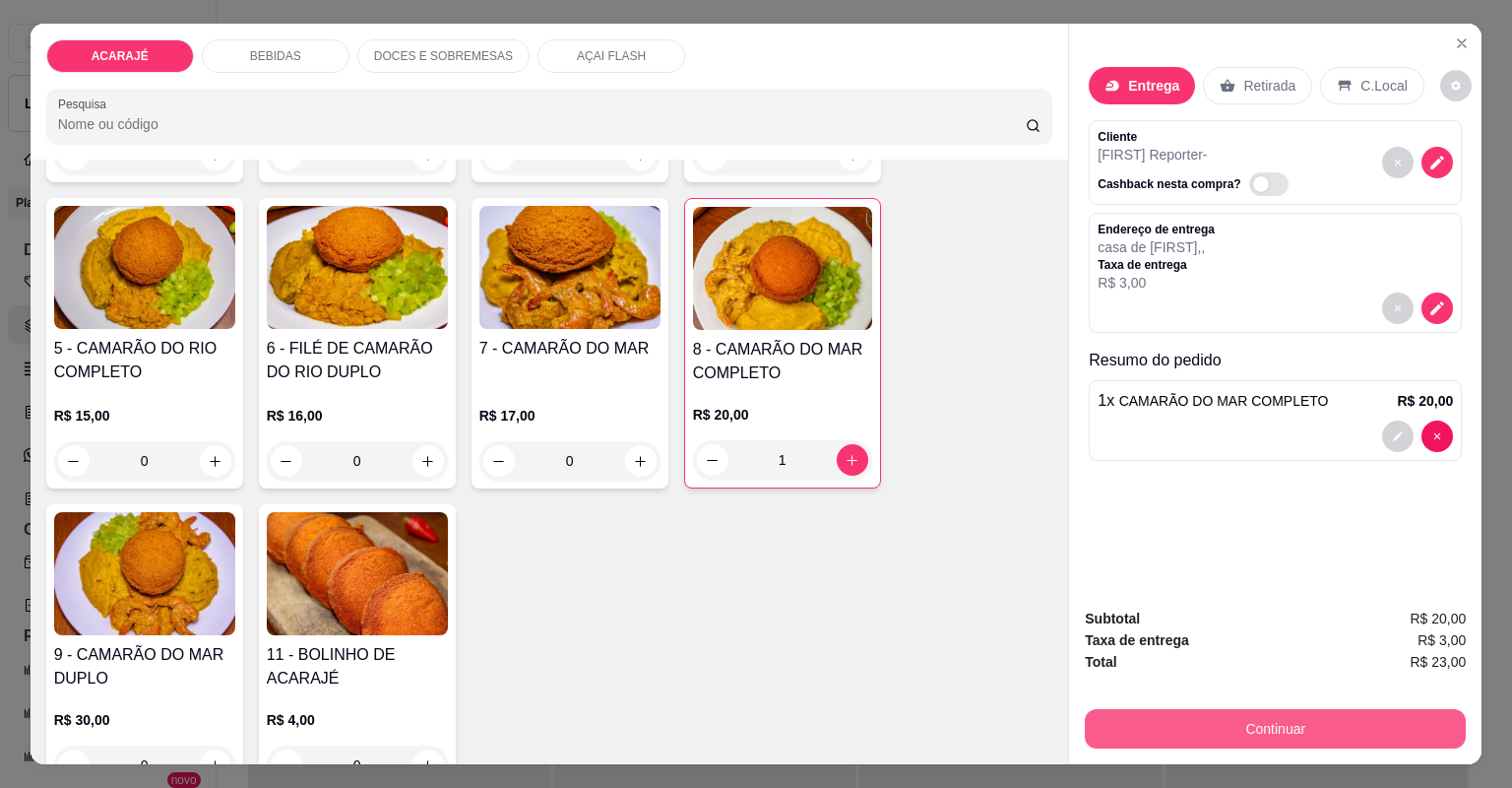 click on "Continuar" at bounding box center (1275, 729) 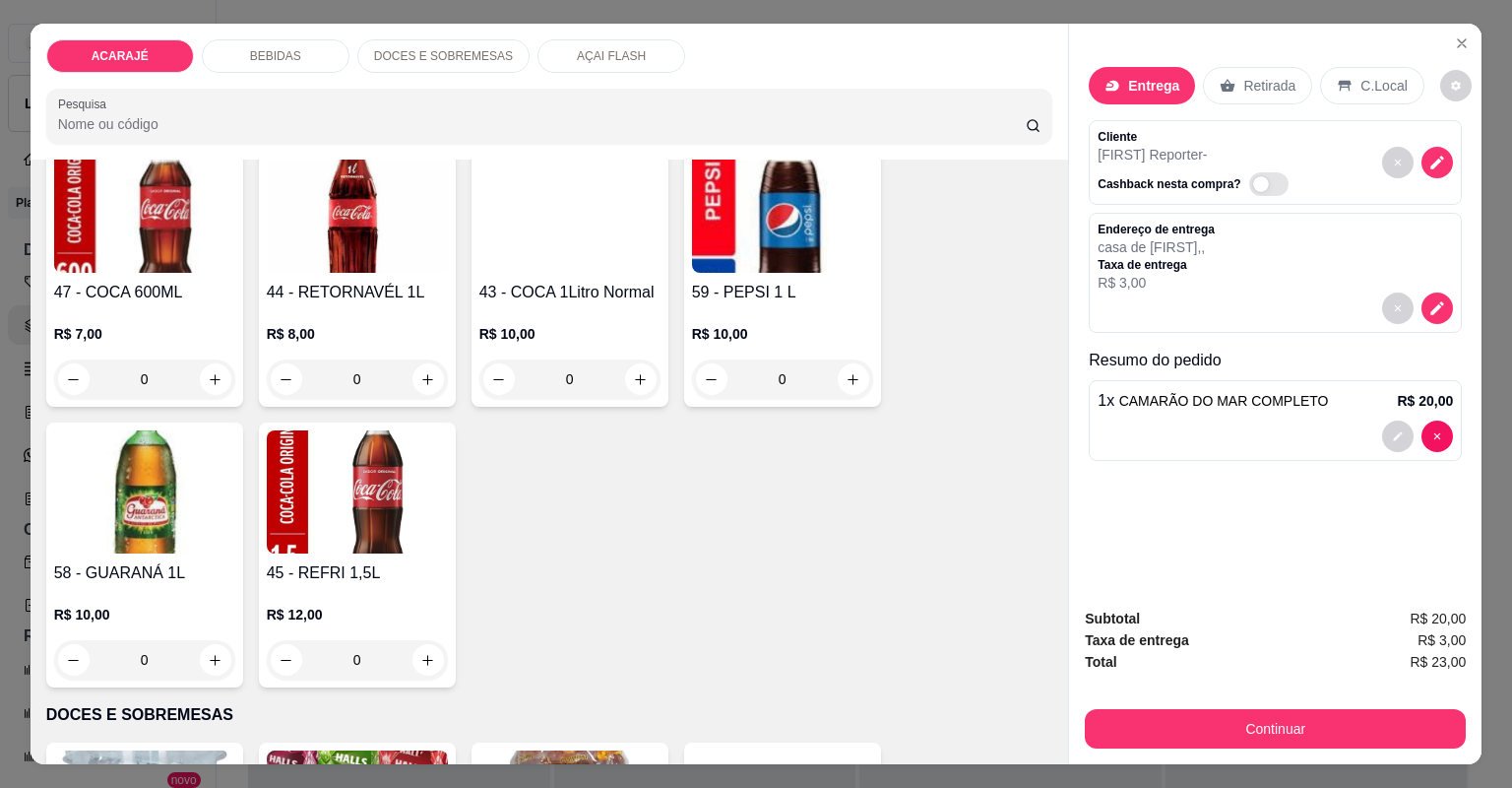 scroll, scrollTop: 2049, scrollLeft: 0, axis: vertical 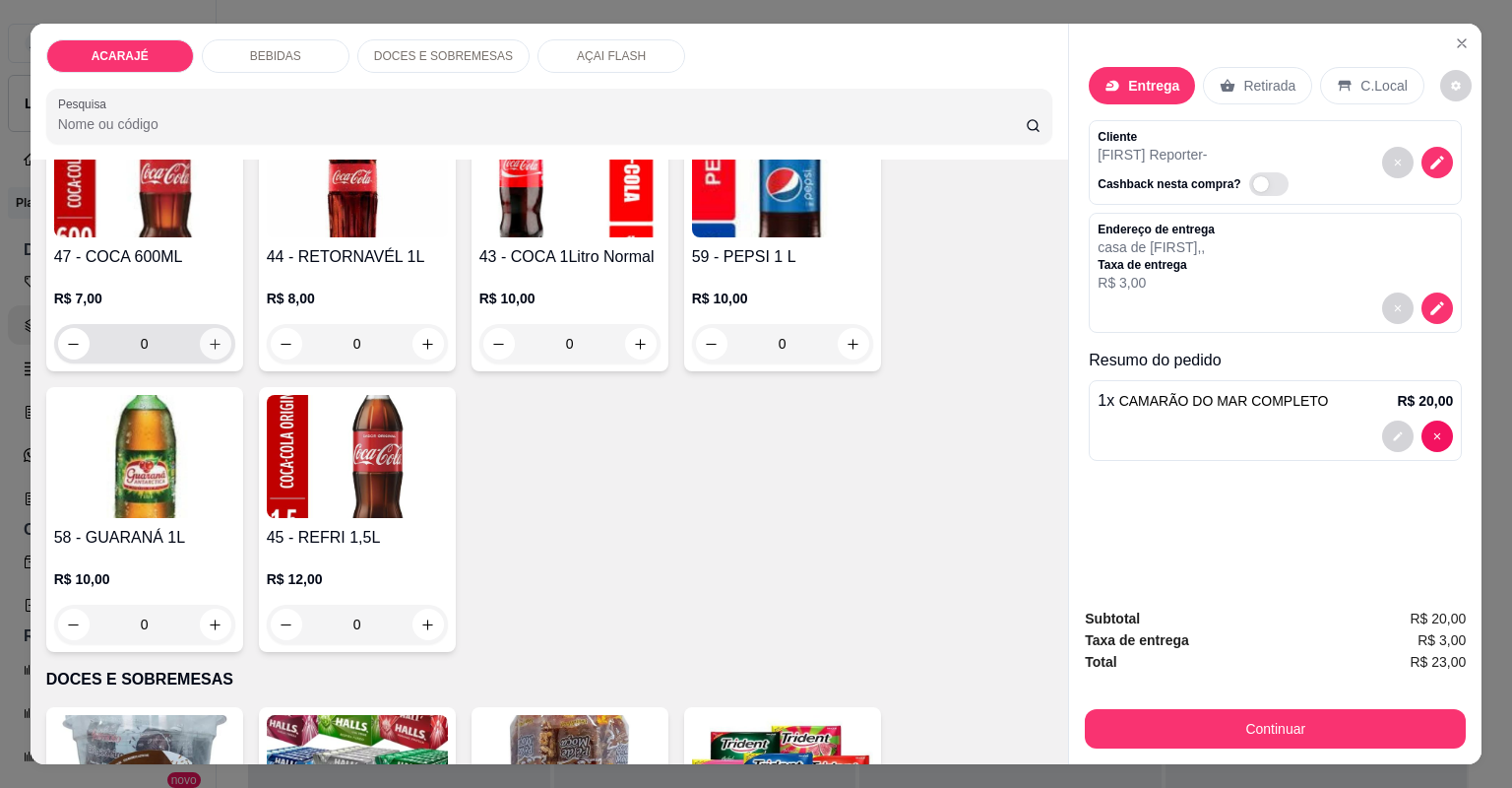 click 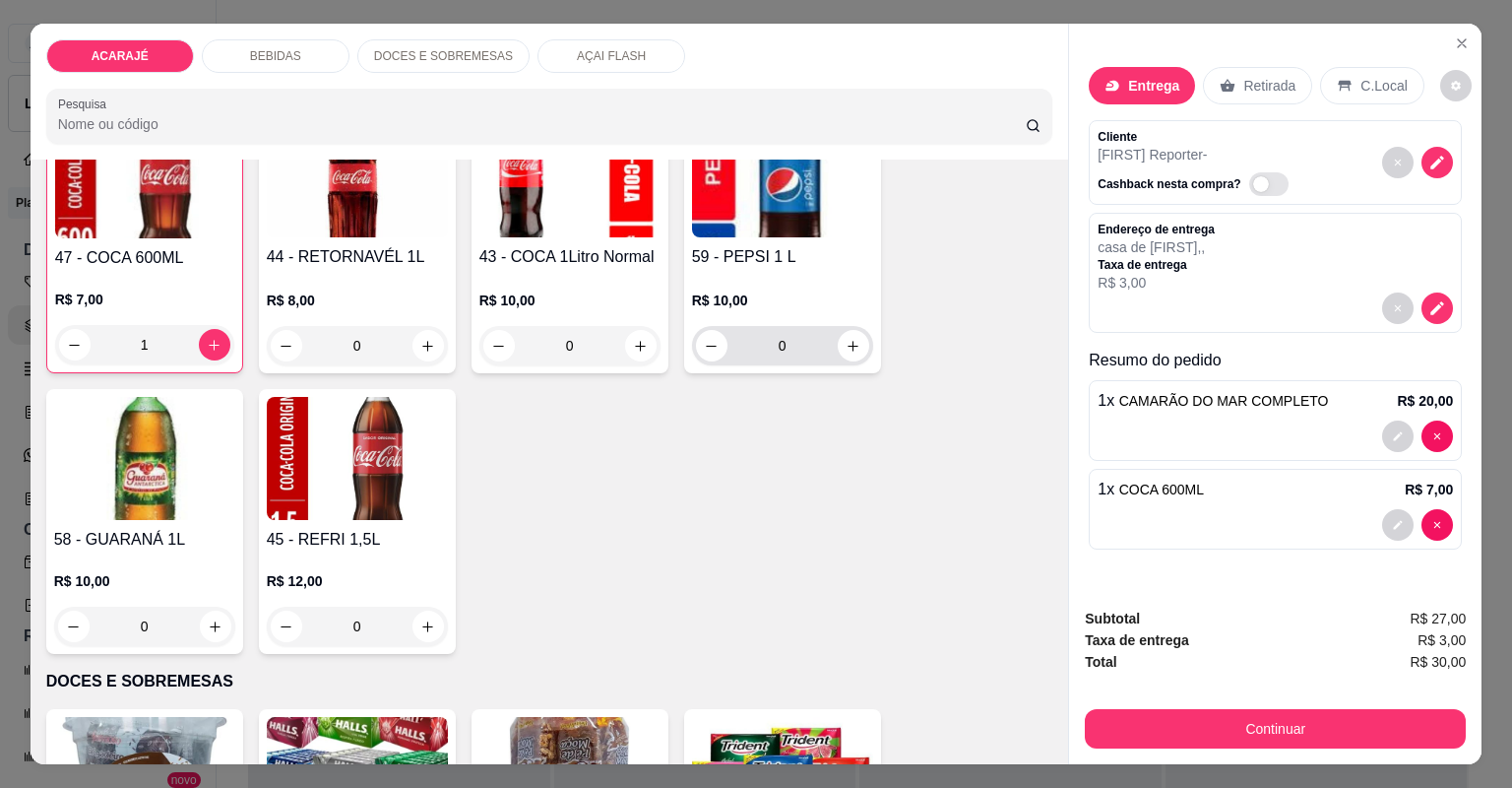 scroll, scrollTop: 2049, scrollLeft: 0, axis: vertical 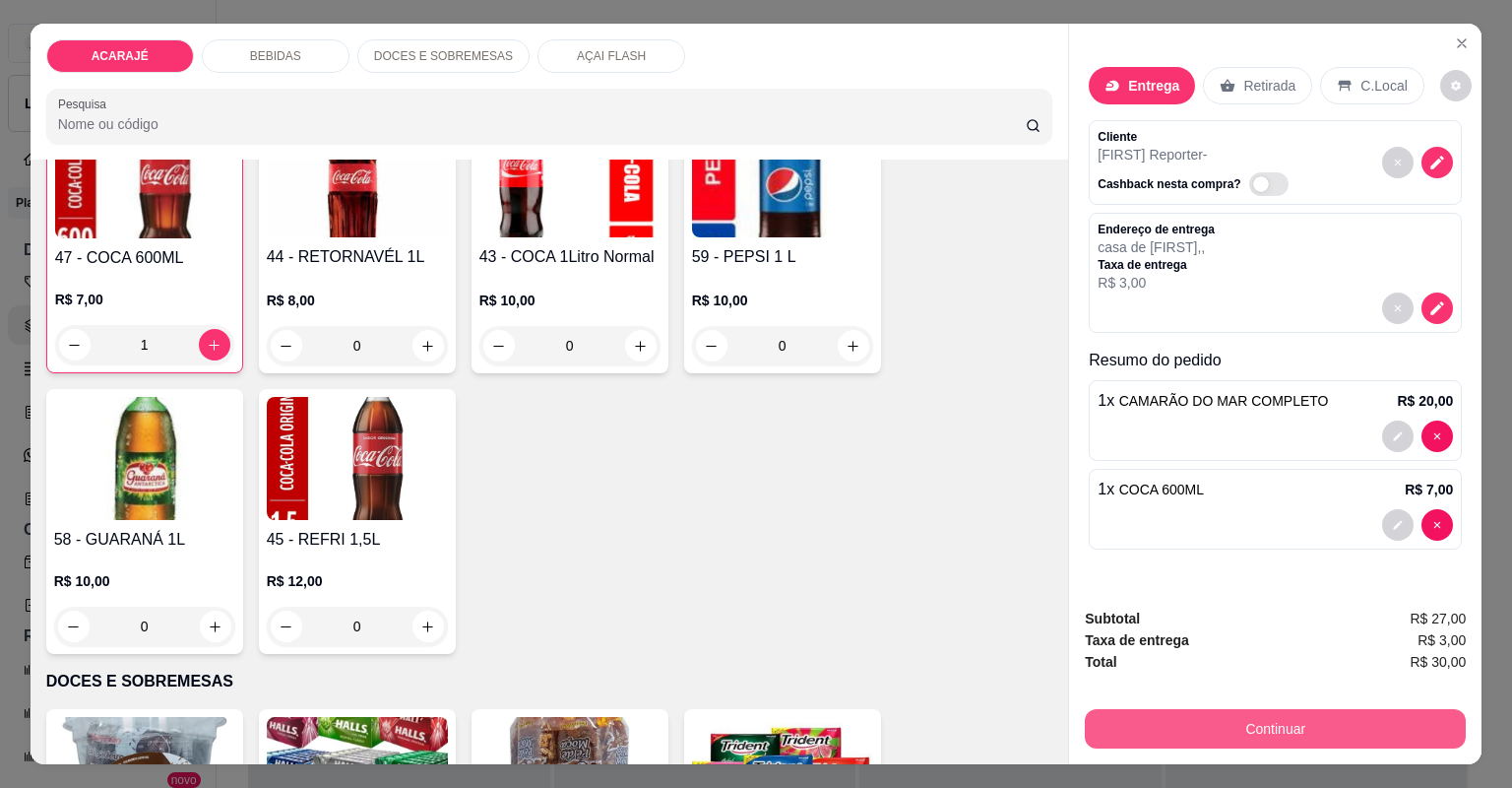 click on "Continuar" at bounding box center [1275, 729] 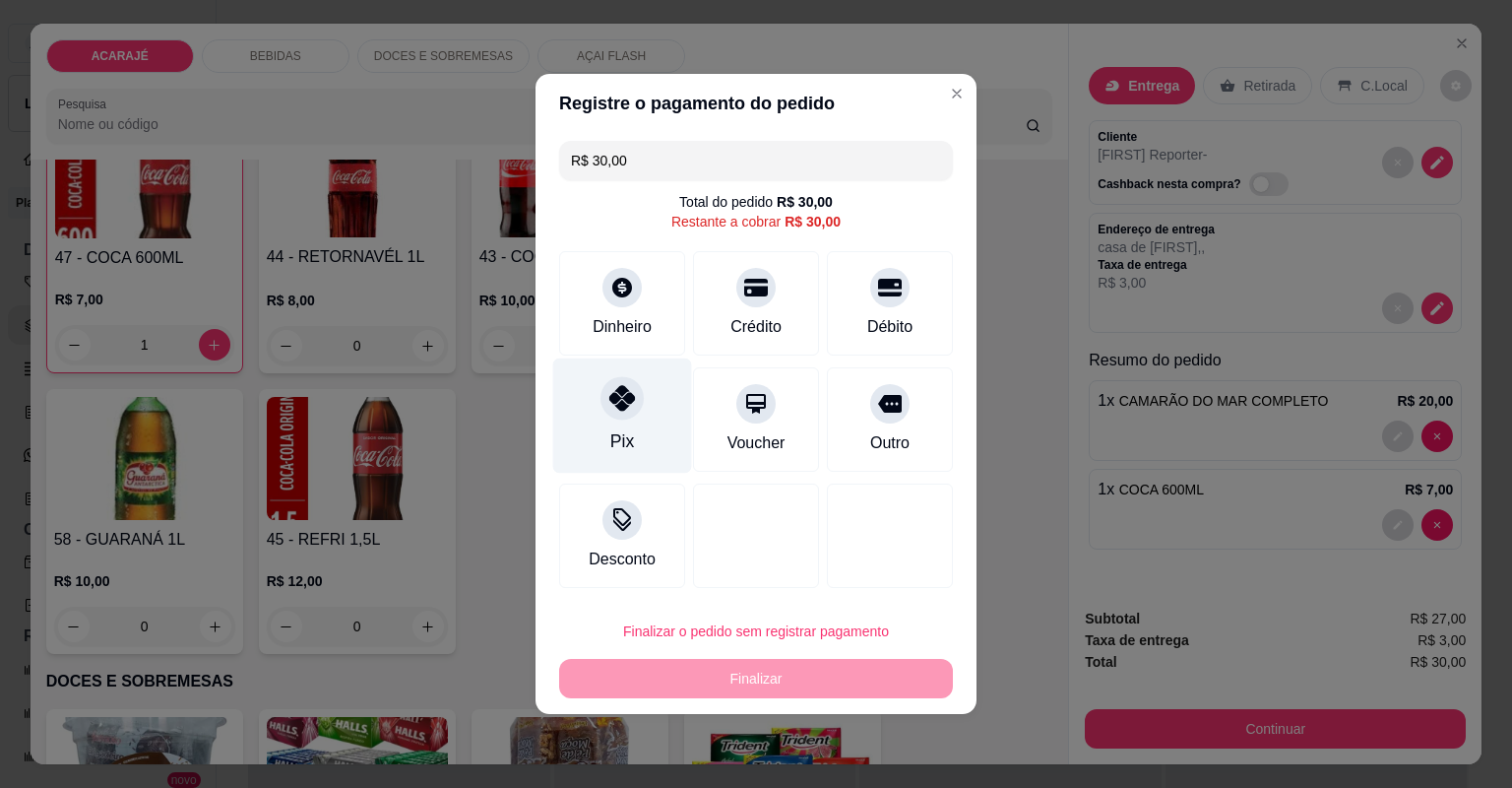 click on "Pix" at bounding box center (622, 416) 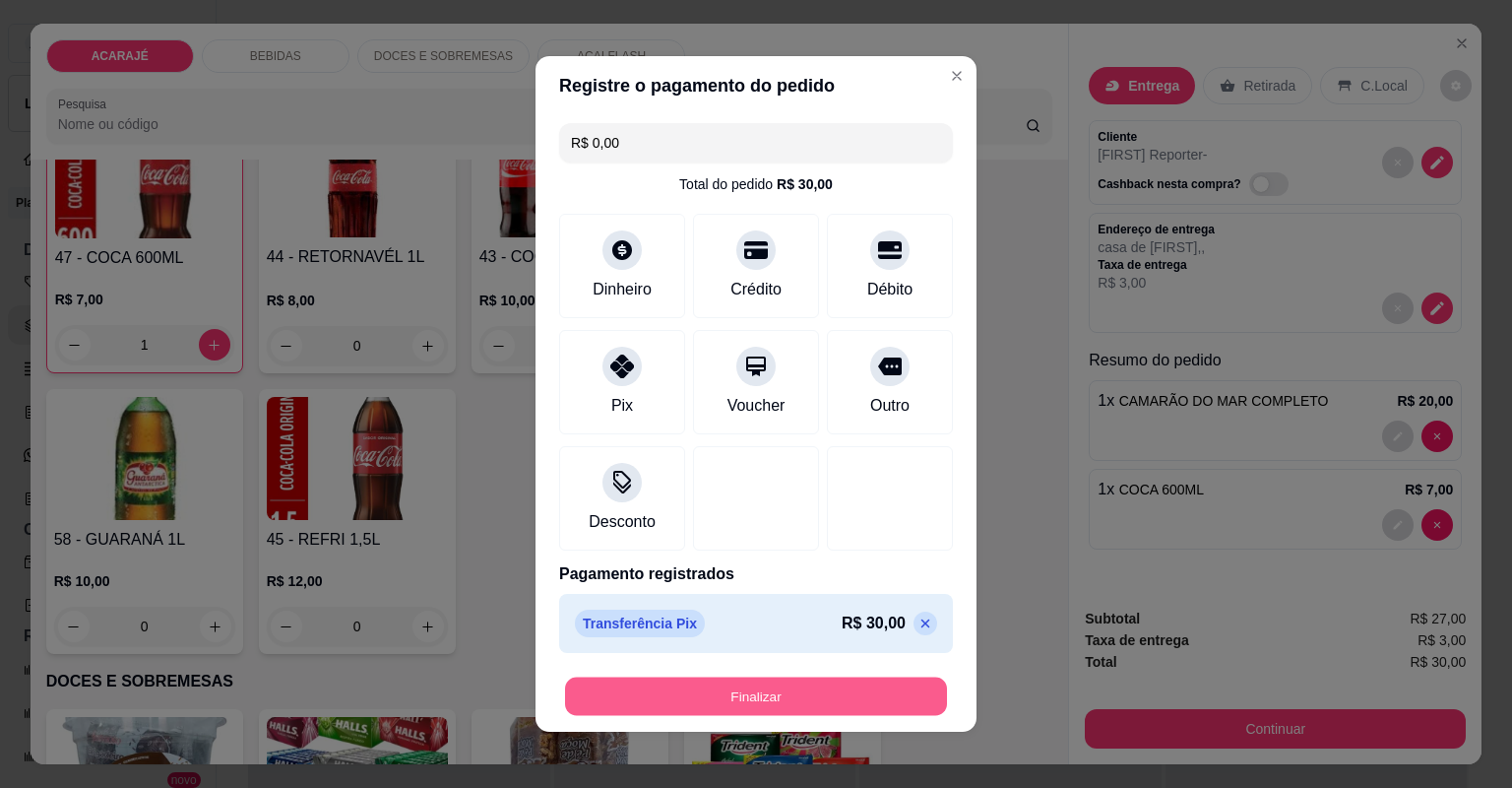 click on "Finalizar" at bounding box center [756, 696] 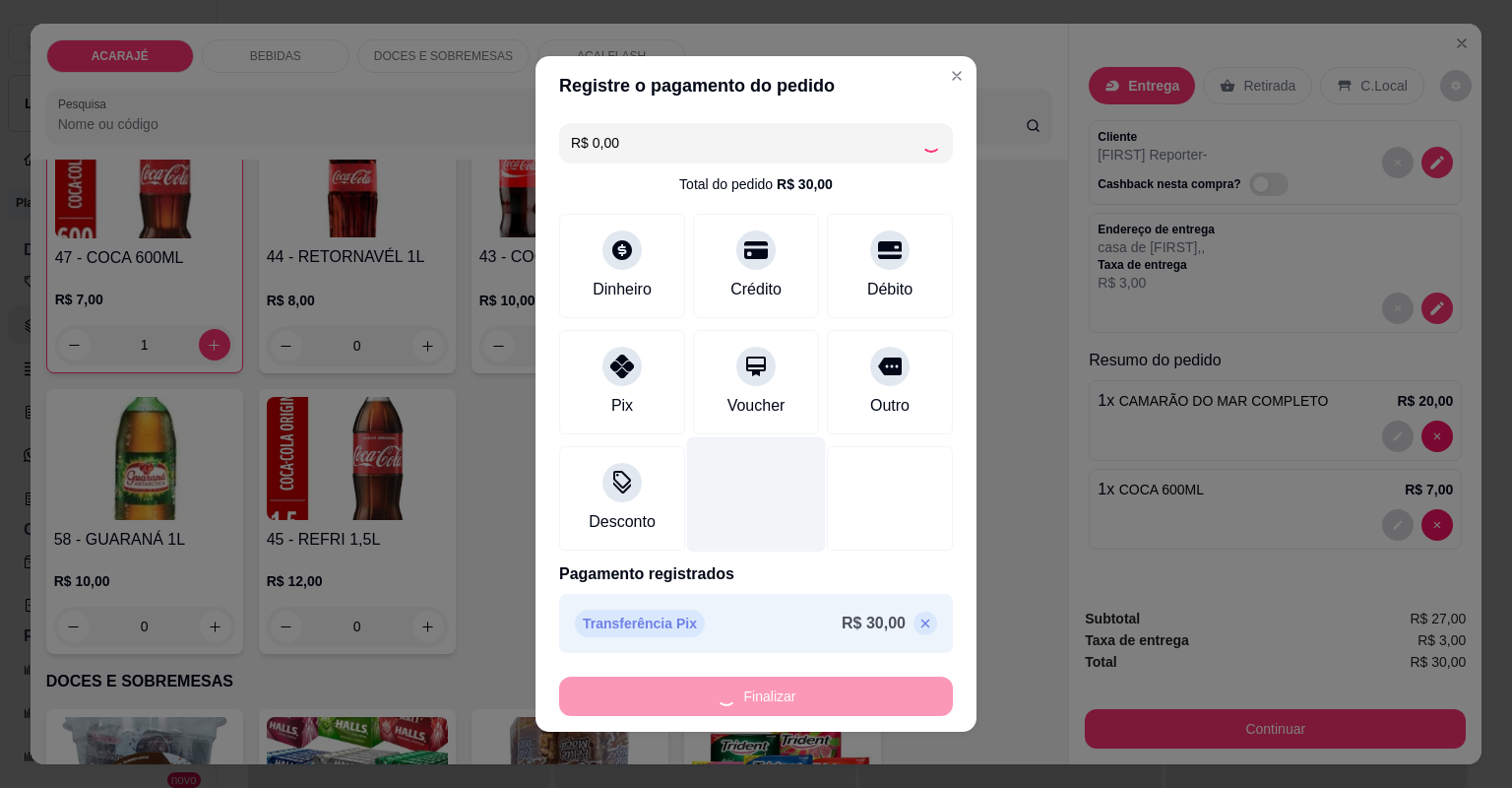 type on "0" 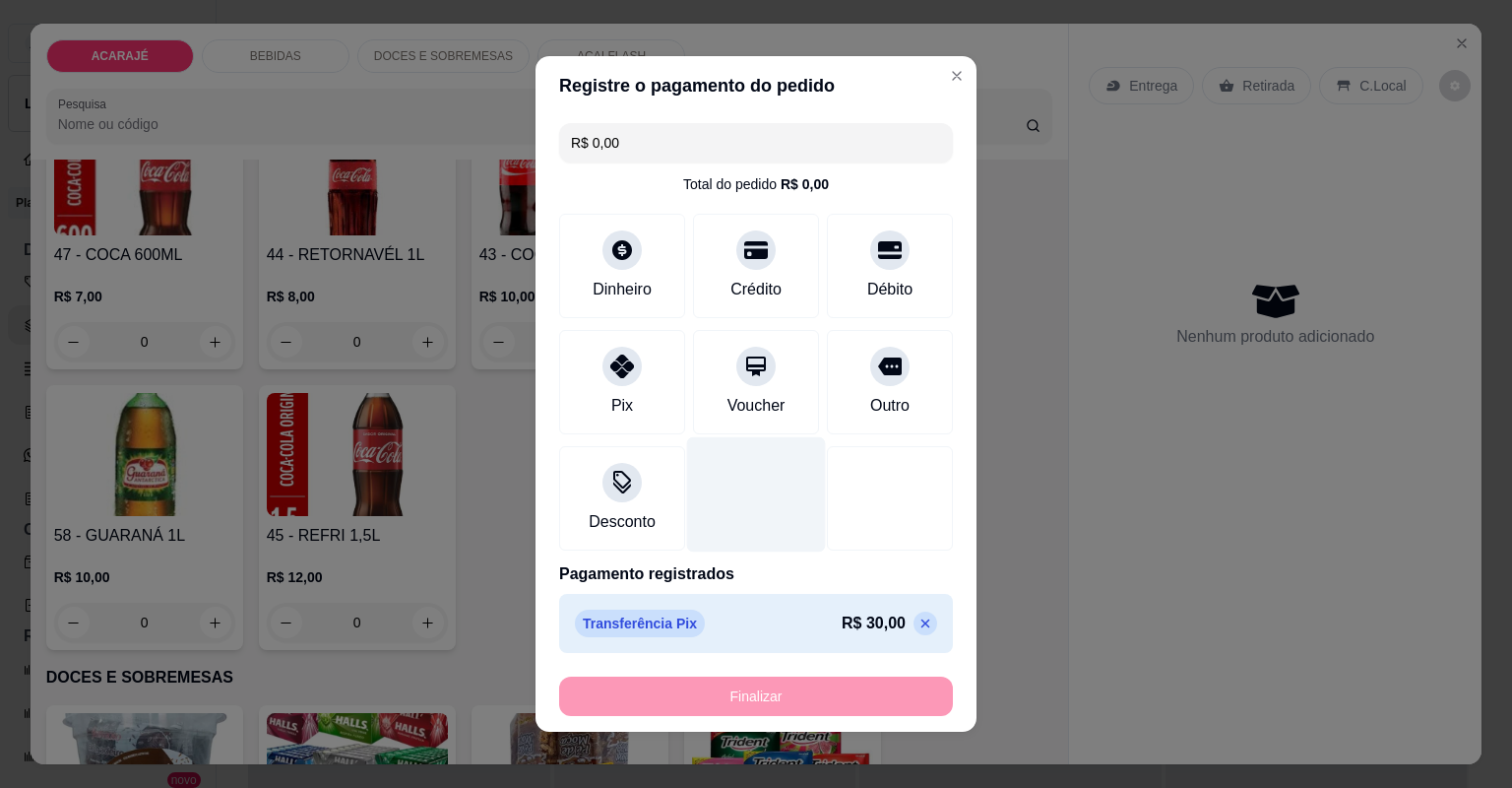 type on "-R$ 30,00" 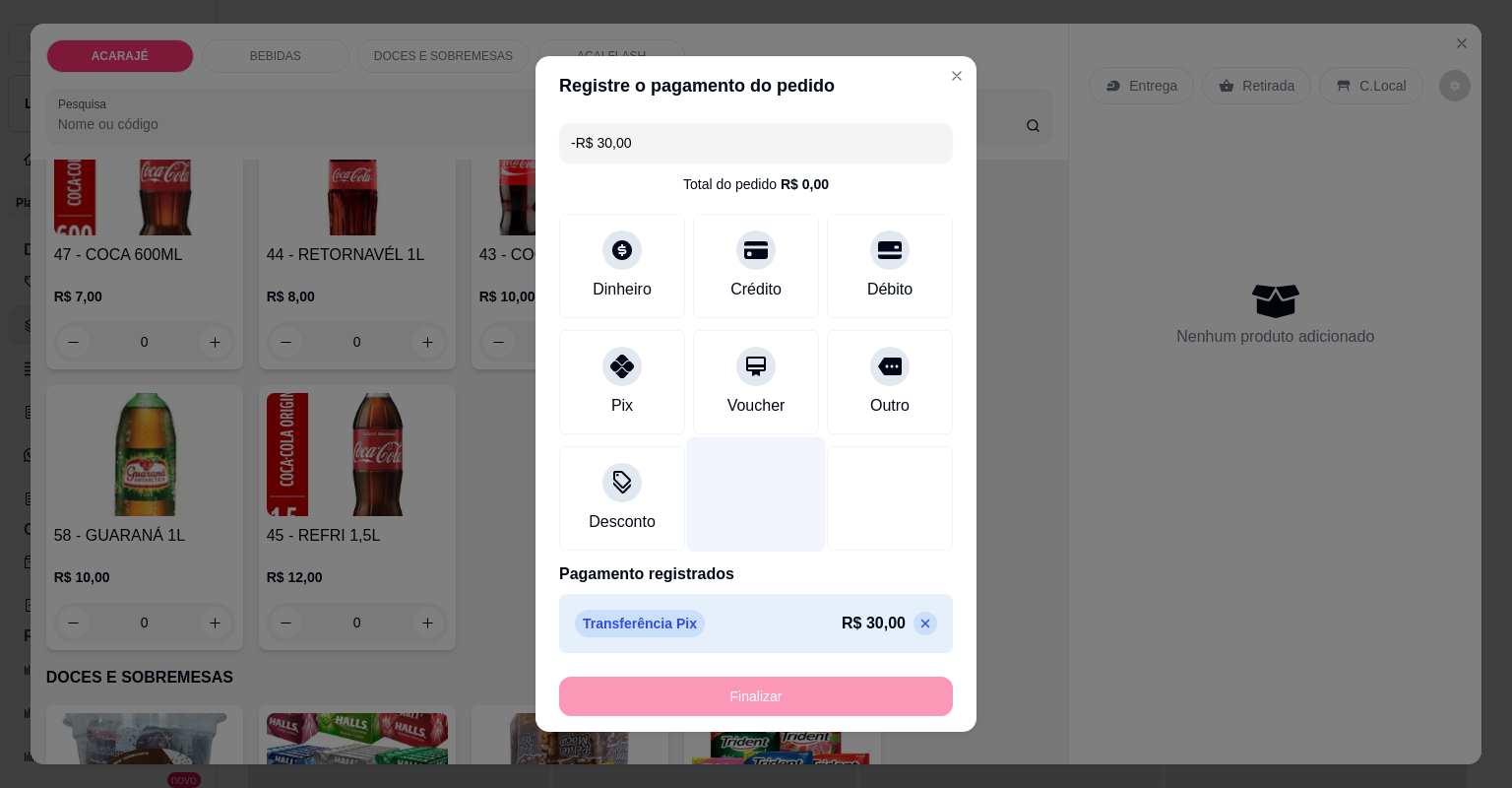 scroll, scrollTop: 2047, scrollLeft: 0, axis: vertical 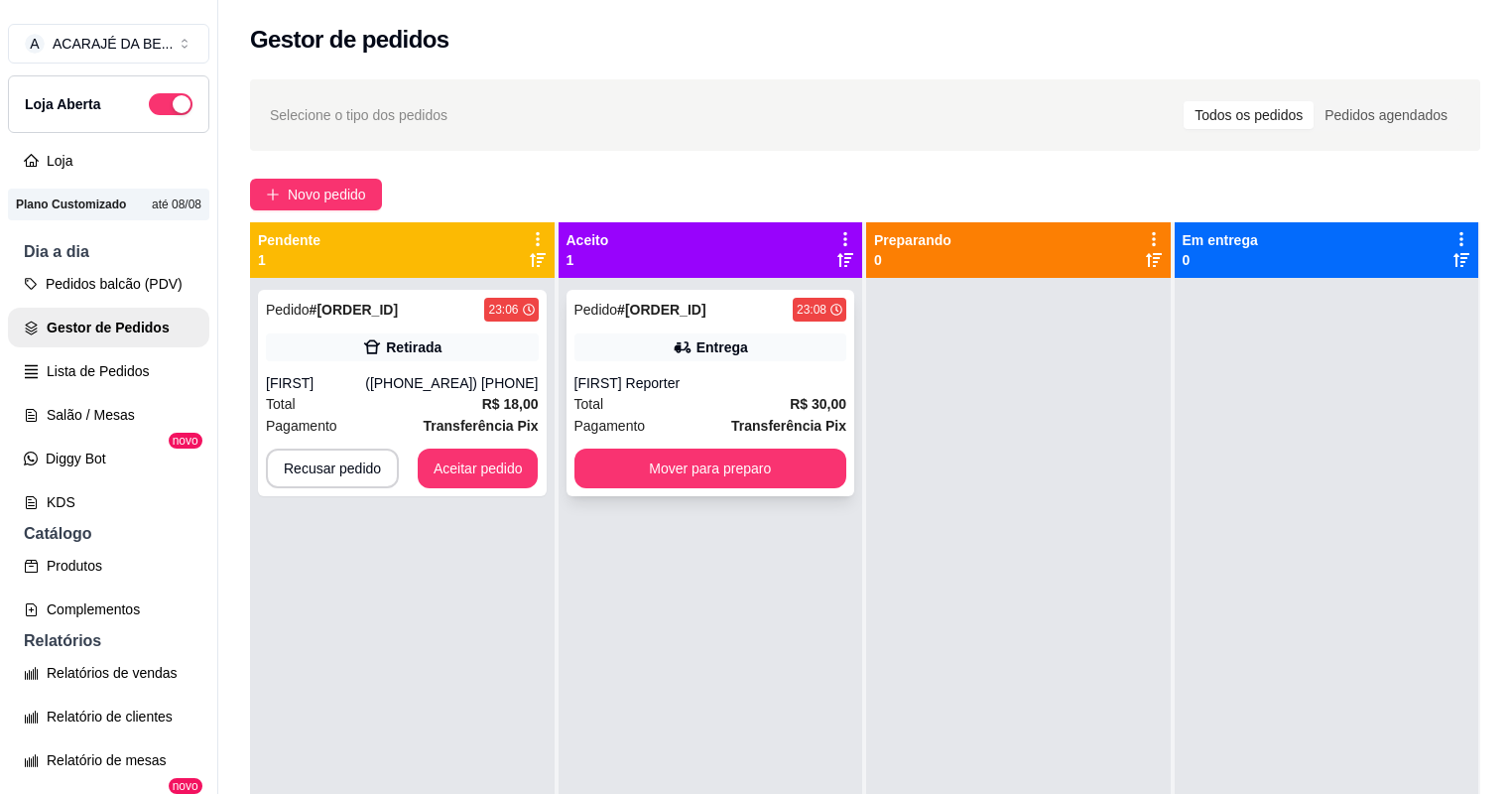 click on "Pagamento Transferência Pix" at bounding box center [710, 426] 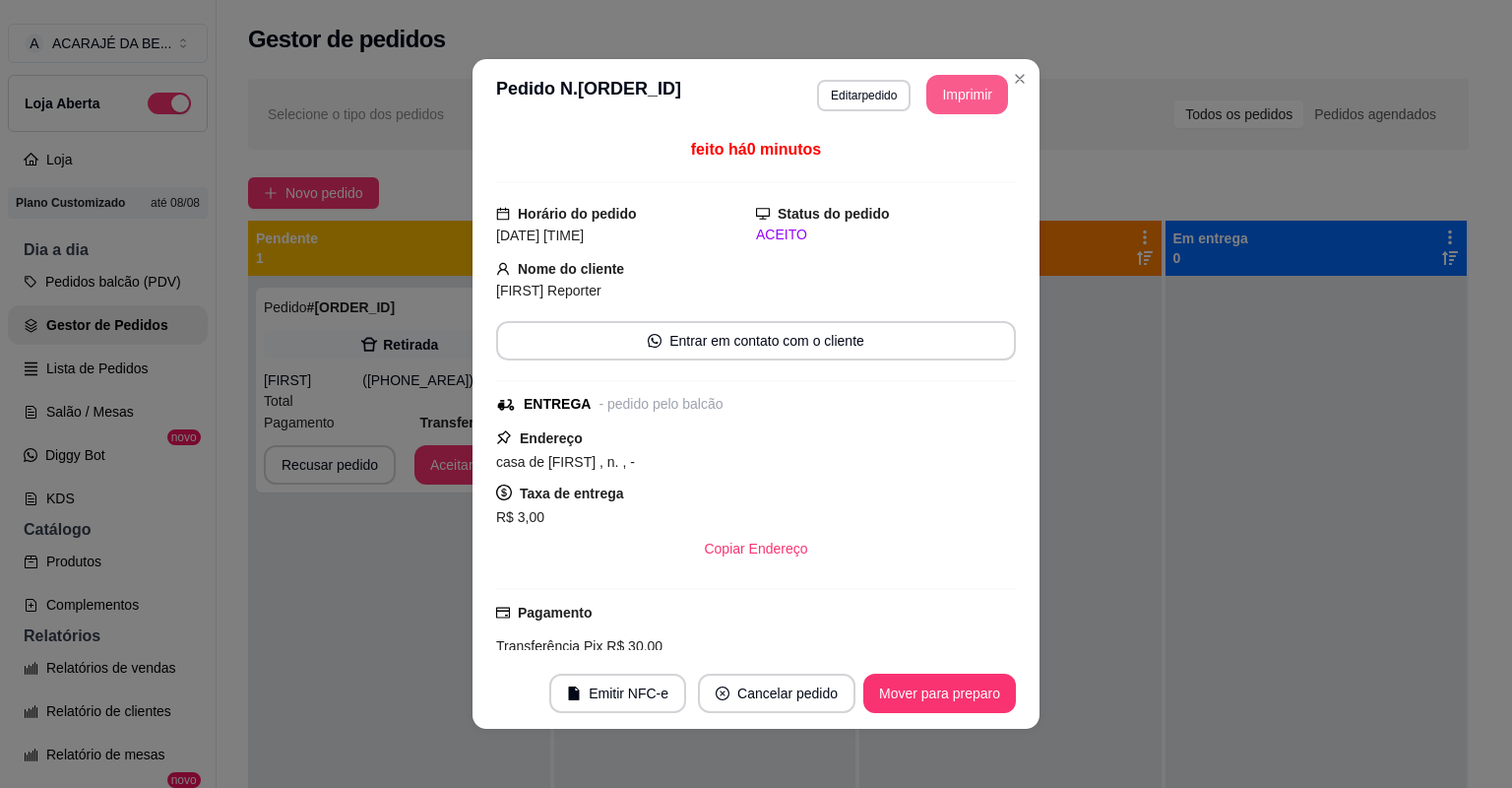 click on "Imprimir" at bounding box center [967, 95] 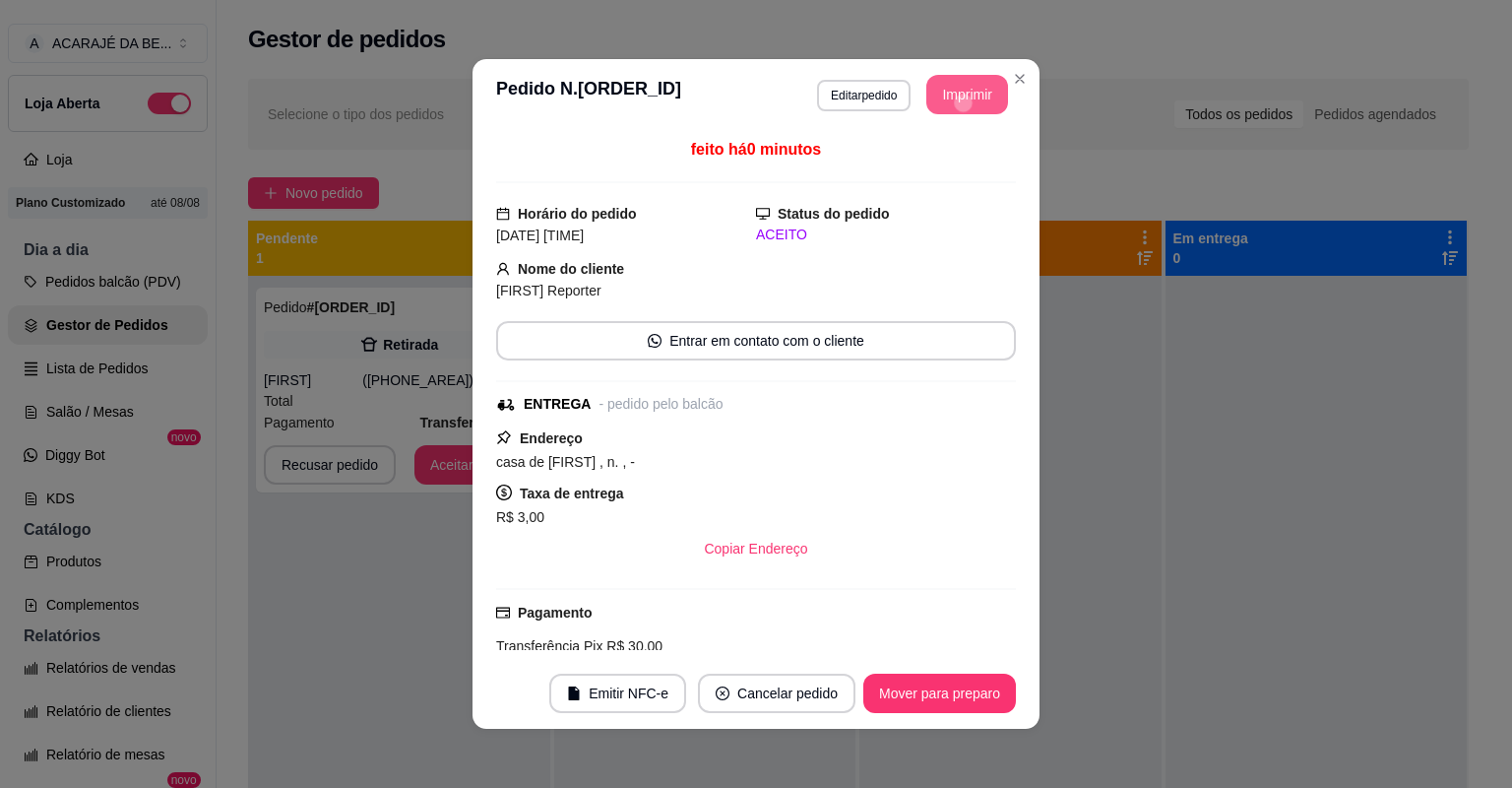 scroll, scrollTop: 0, scrollLeft: 0, axis: both 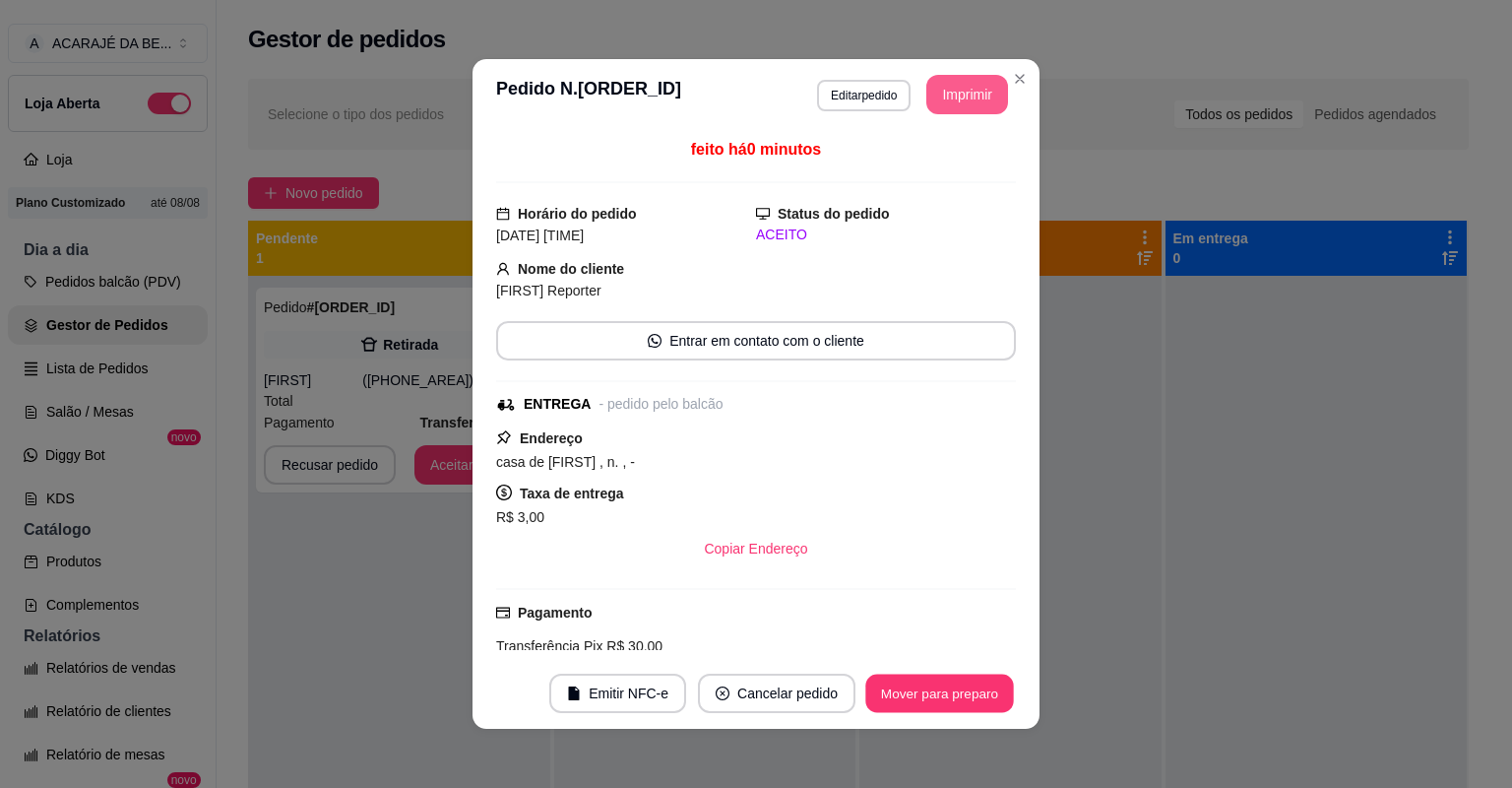click on "Mover para preparo" at bounding box center (939, 693) 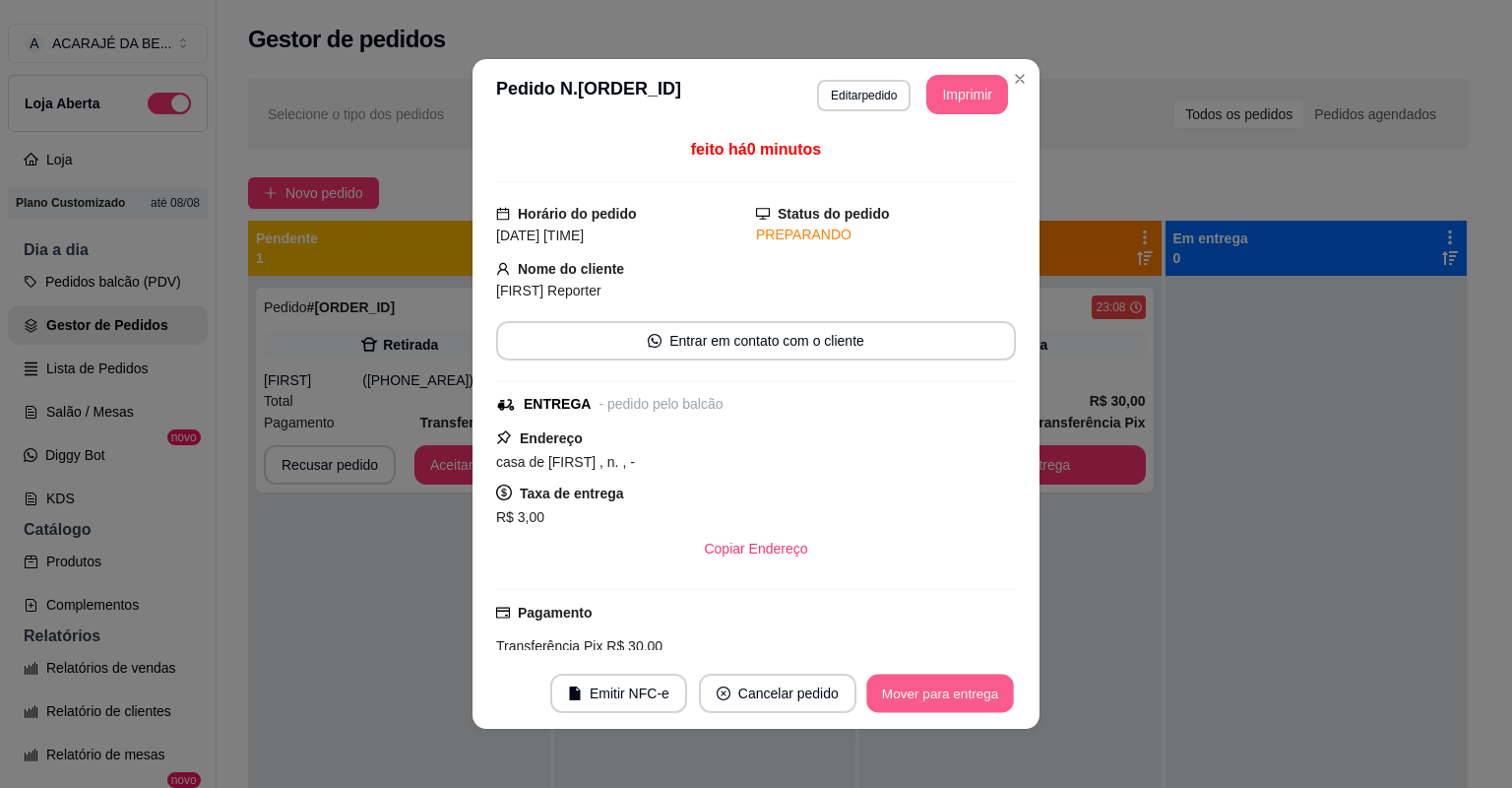 click on "Mover para entrega" at bounding box center [940, 693] 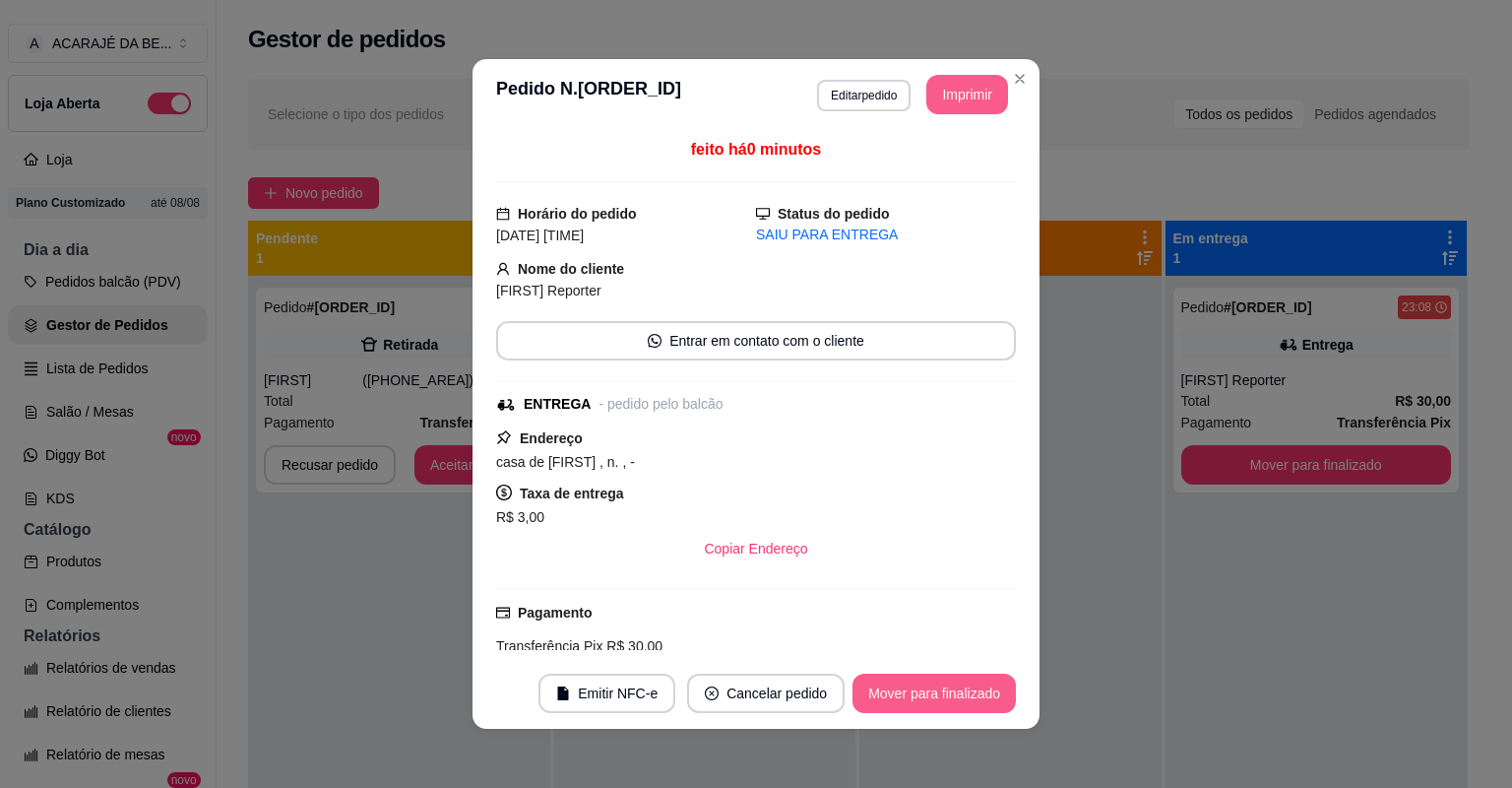 click on "Mover para finalizado" at bounding box center (934, 693) 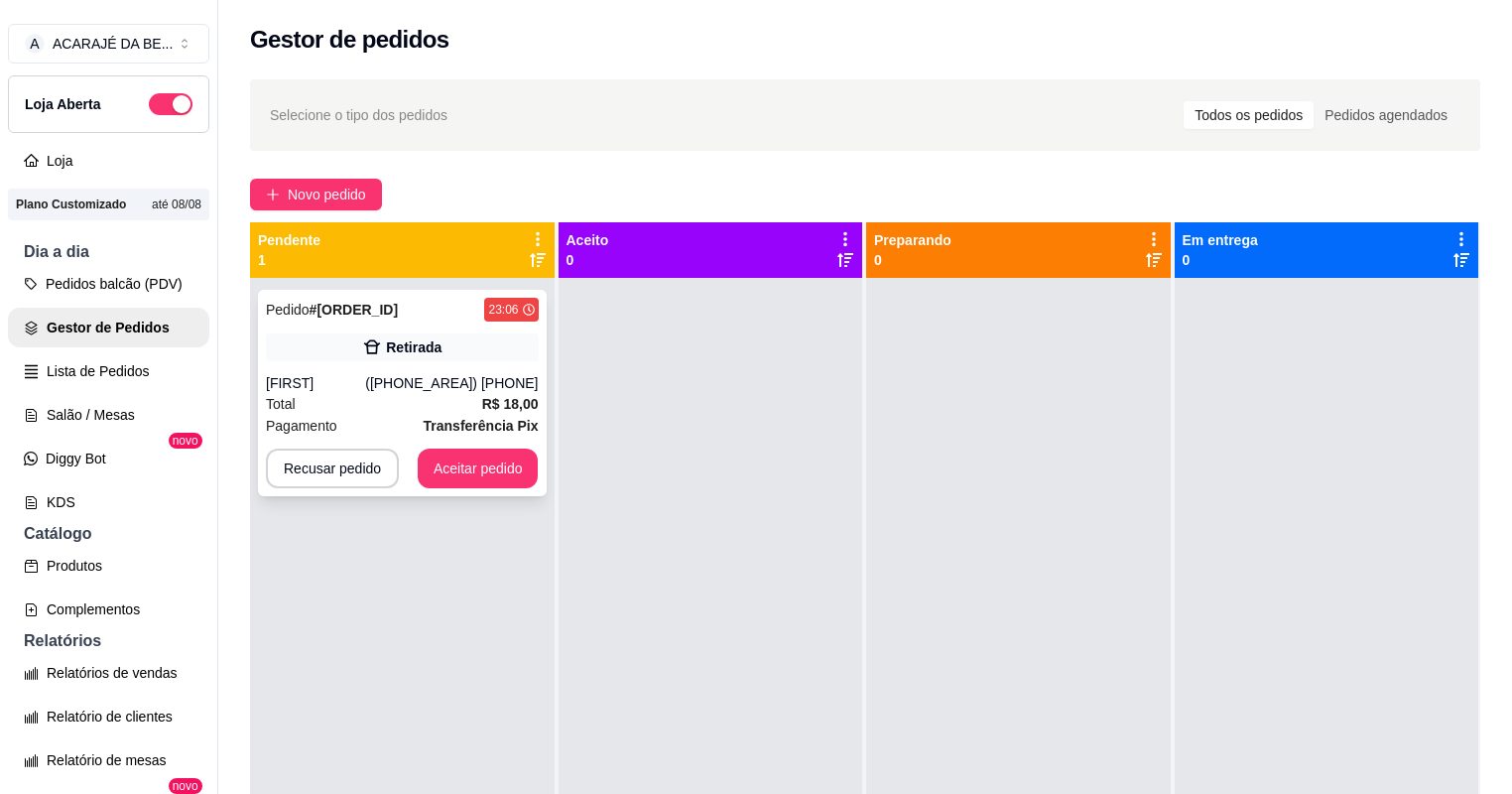click on "Total R$ 18,00" at bounding box center [402, 404] 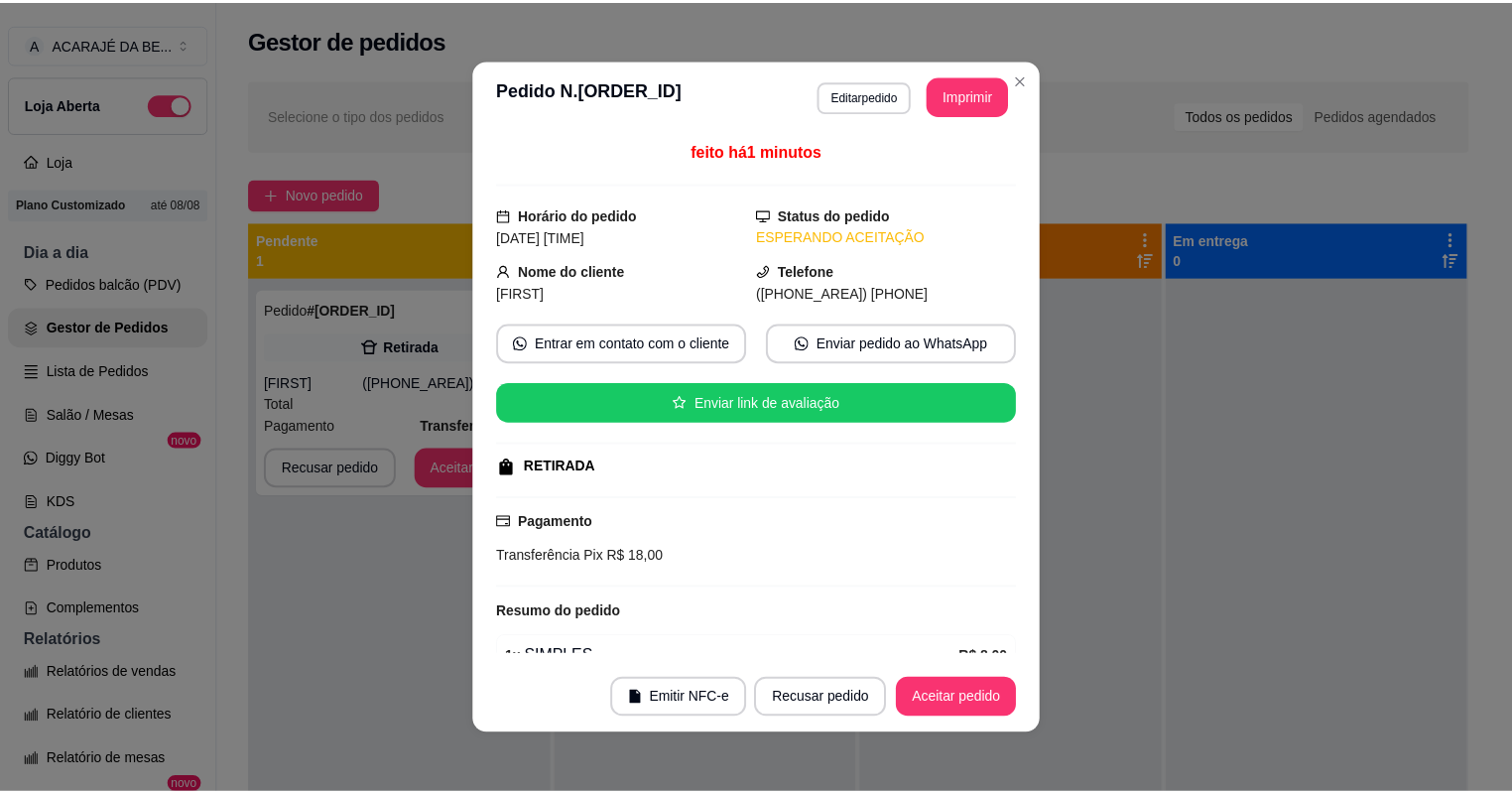 scroll, scrollTop: 159, scrollLeft: 0, axis: vertical 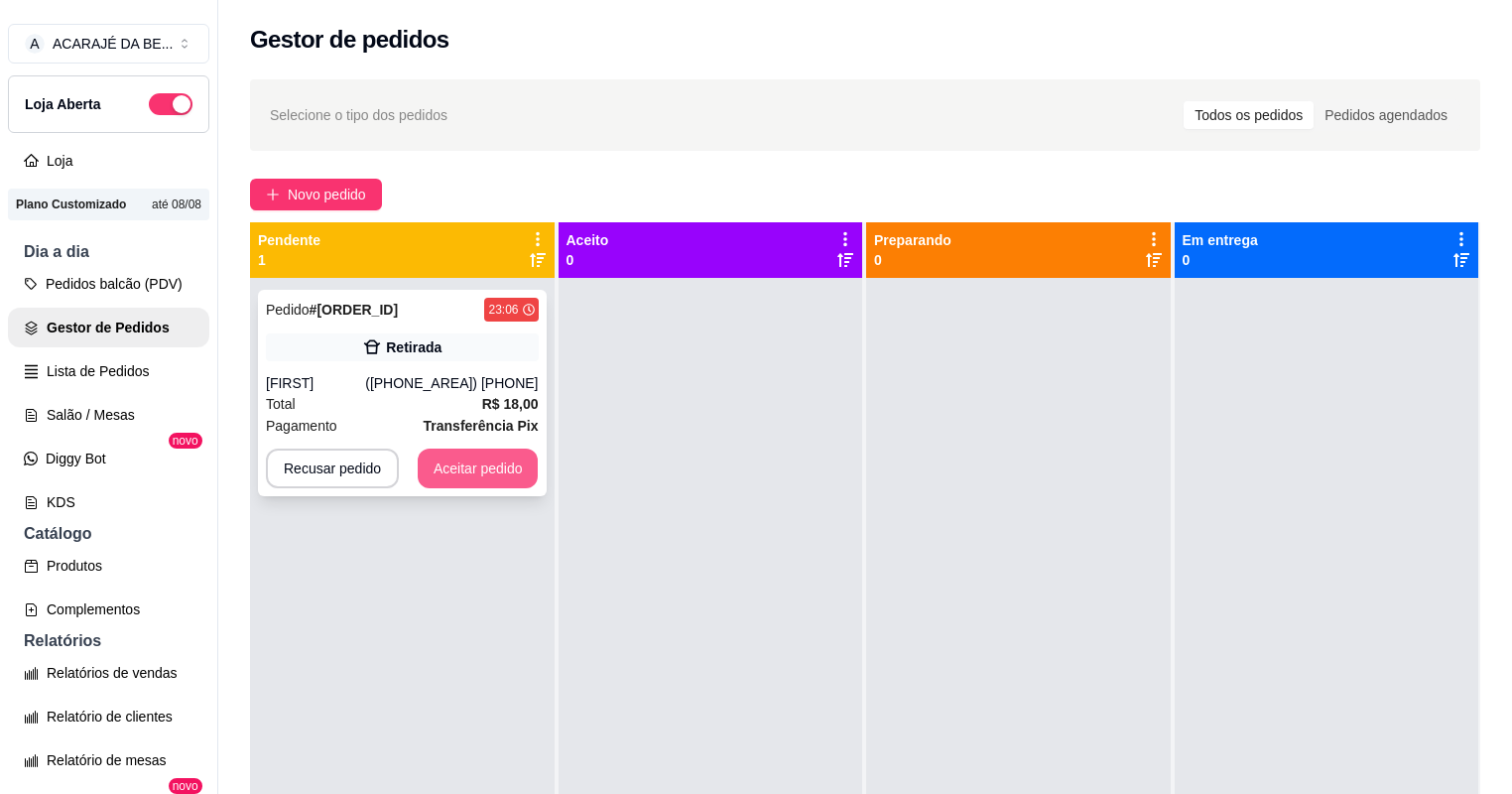 click on "Aceitar pedido" at bounding box center [478, 468] 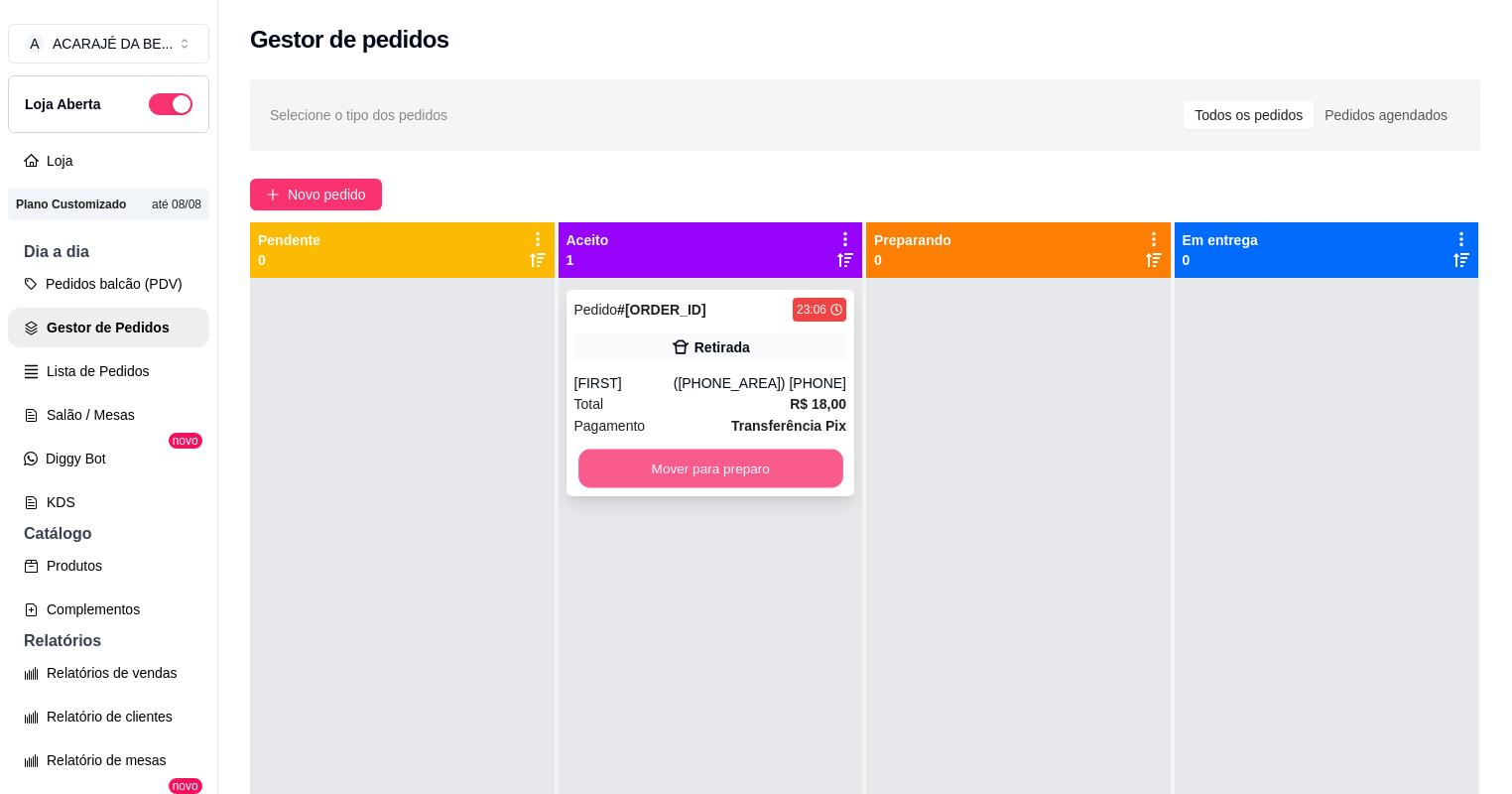 click on "Mover para preparo" at bounding box center [710, 468] 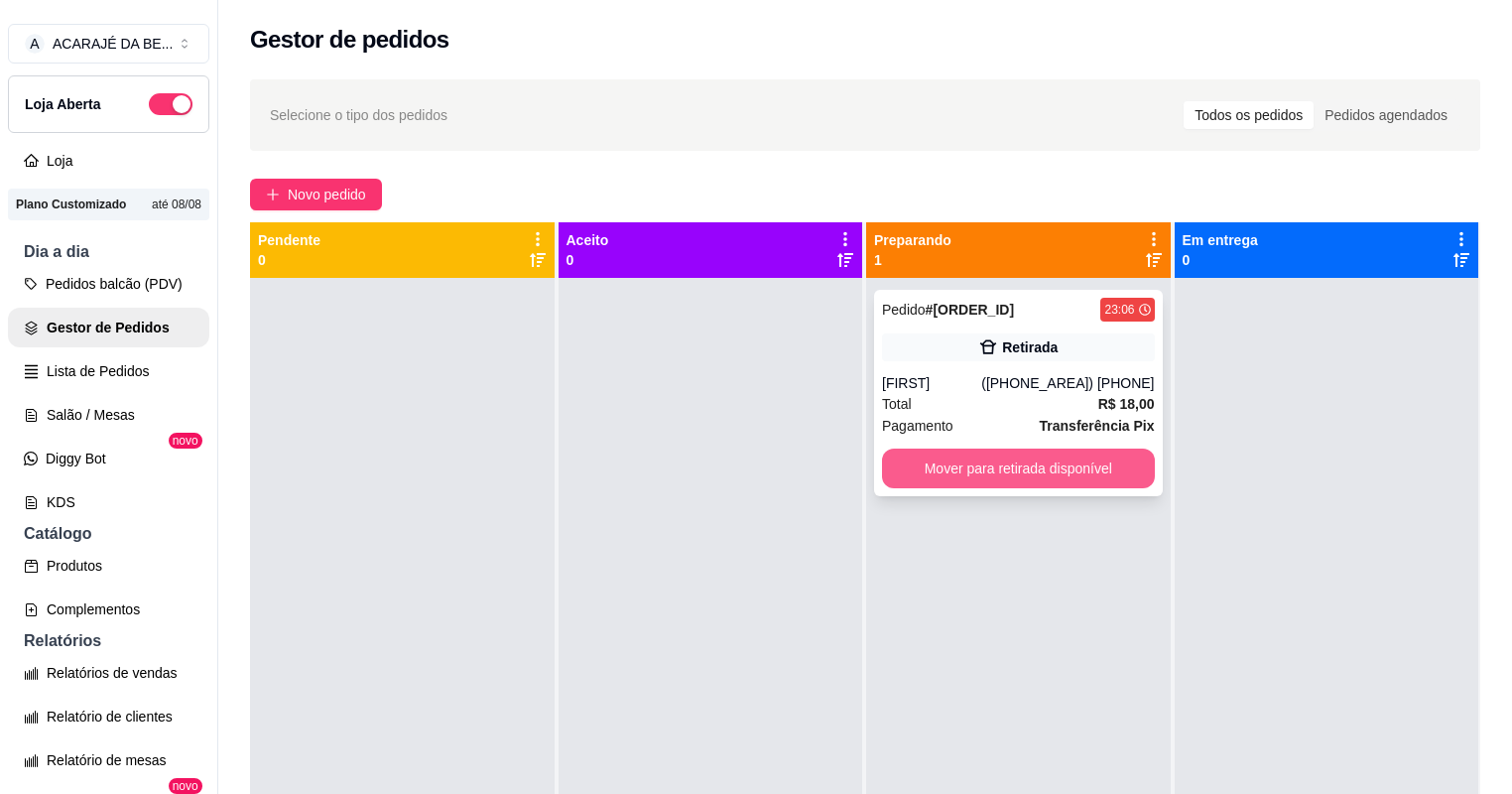click on "Mover para retirada disponível" at bounding box center (1018, 468) 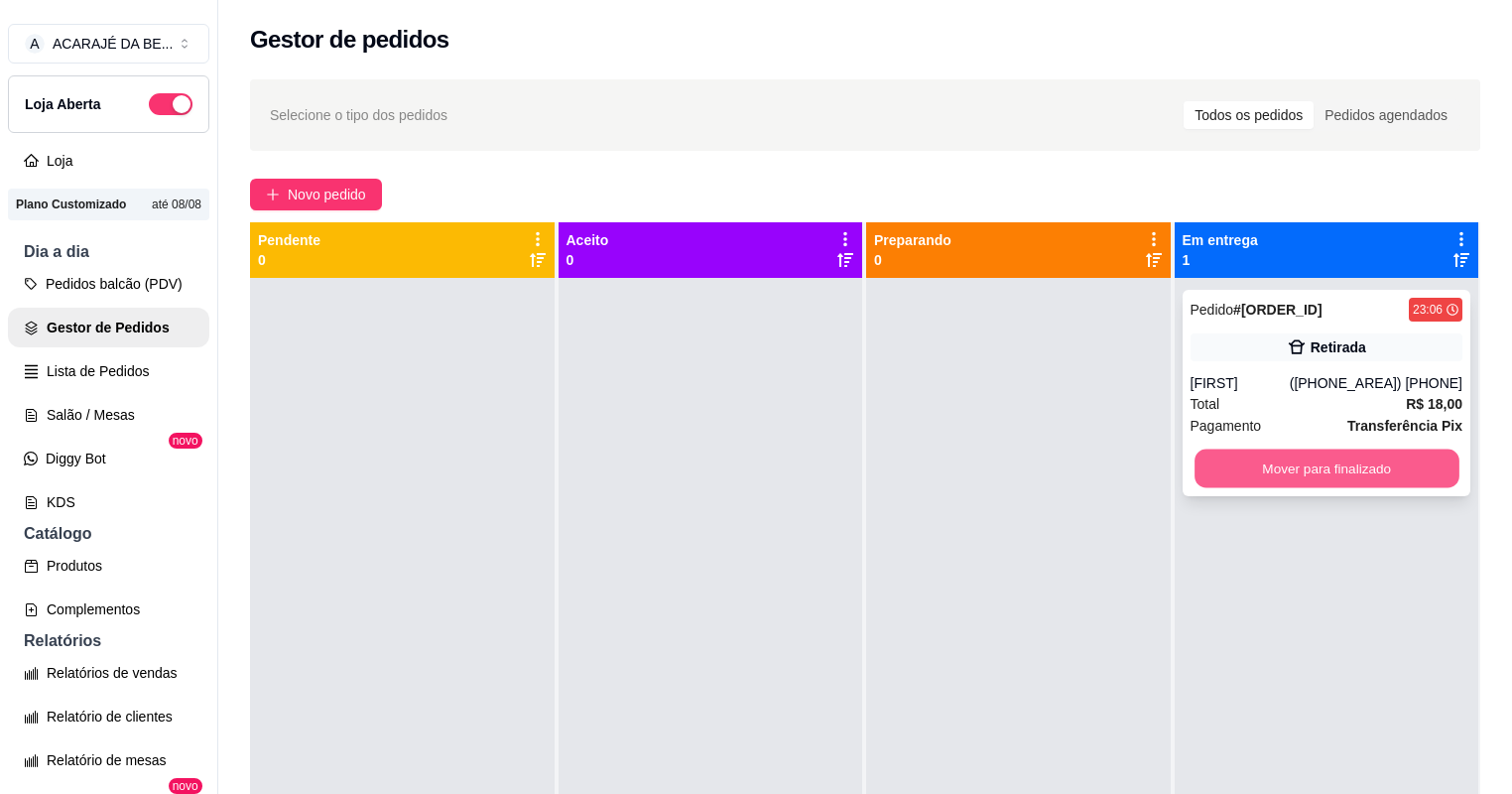 click on "Mover para finalizado" at bounding box center [1326, 468] 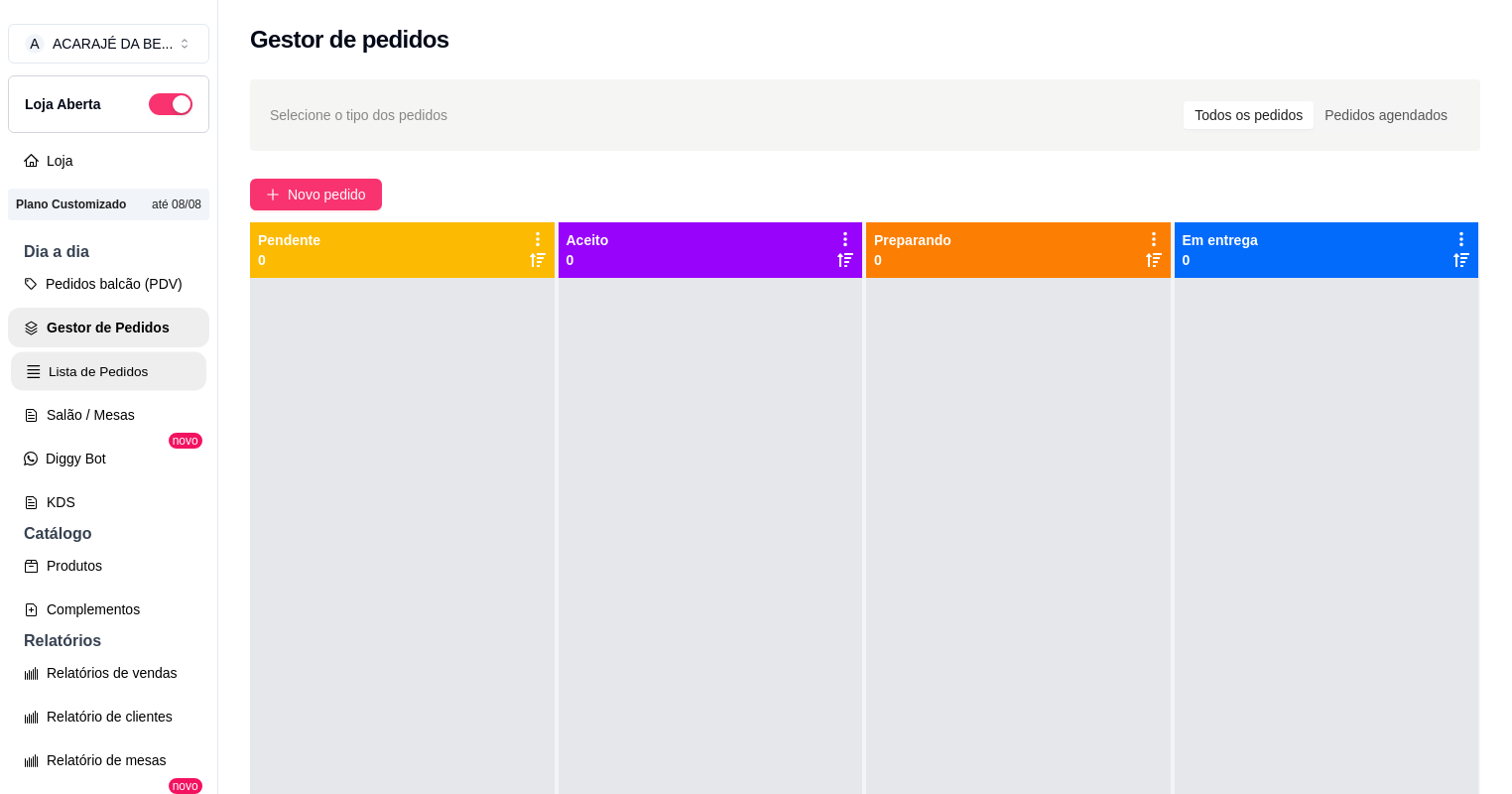 click on "Lista de Pedidos" at bounding box center (108, 371) 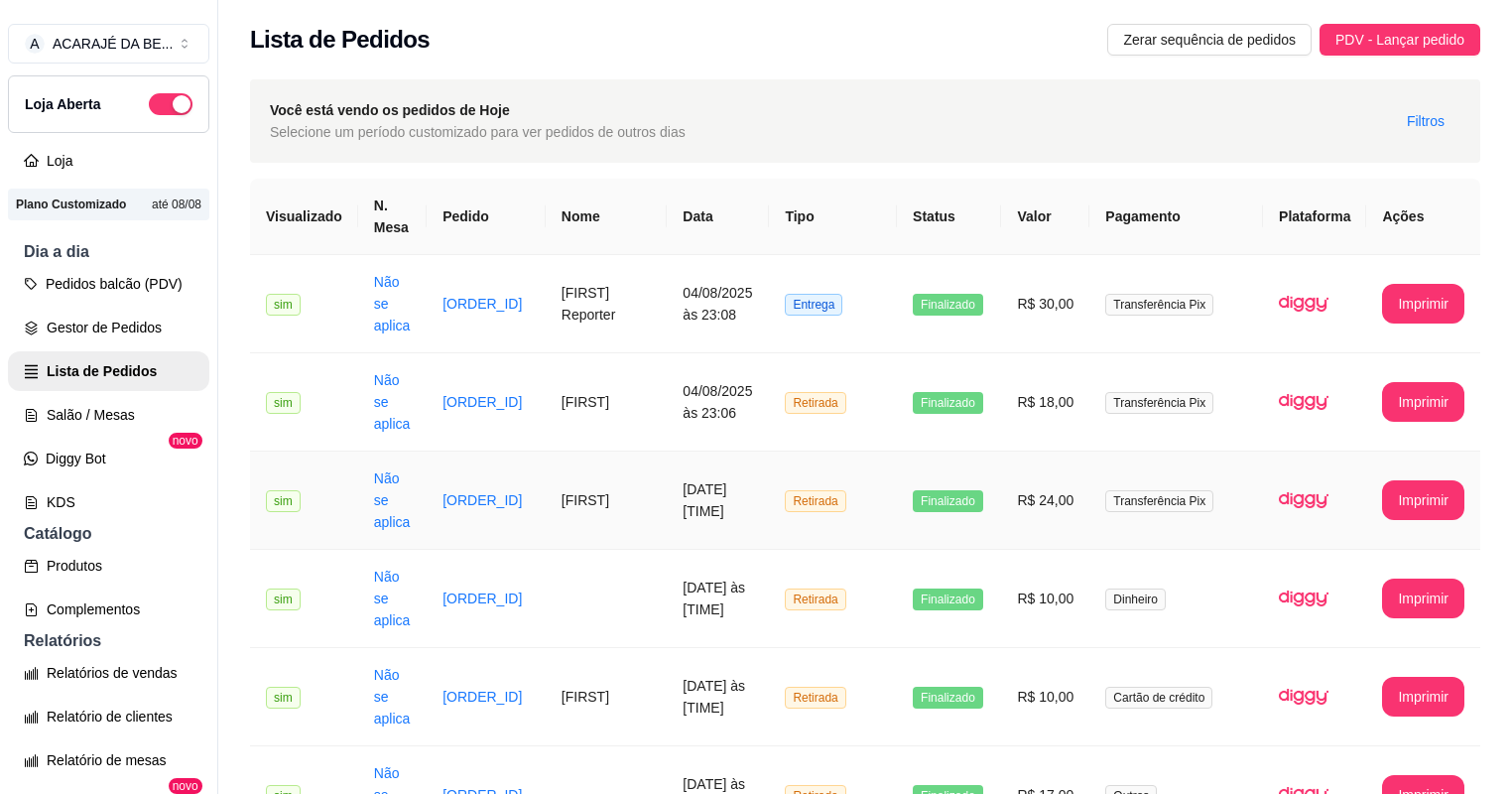 click on "Retirada" at bounding box center (832, 500) 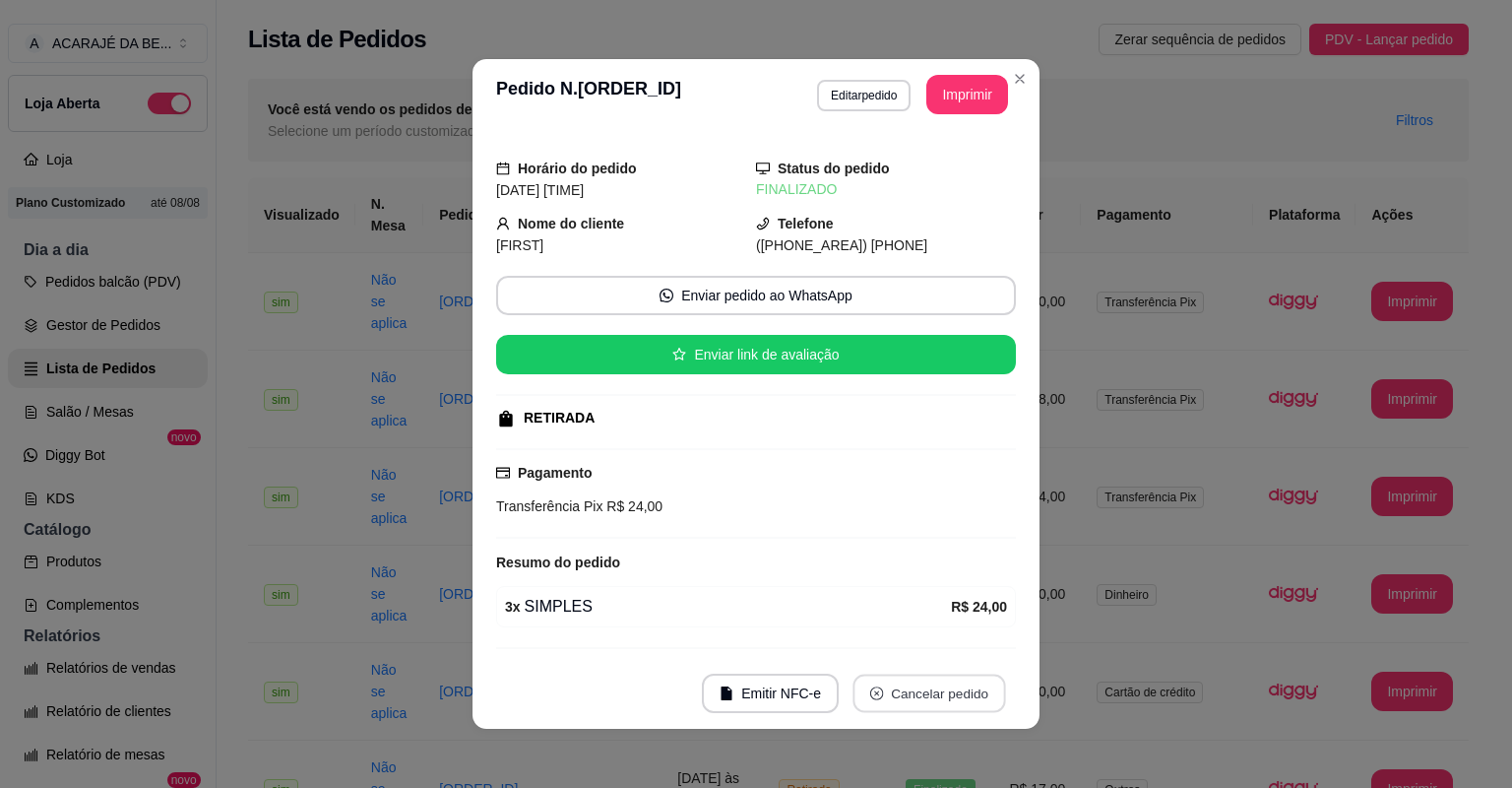 click on "Cancelar pedido" at bounding box center (928, 693) 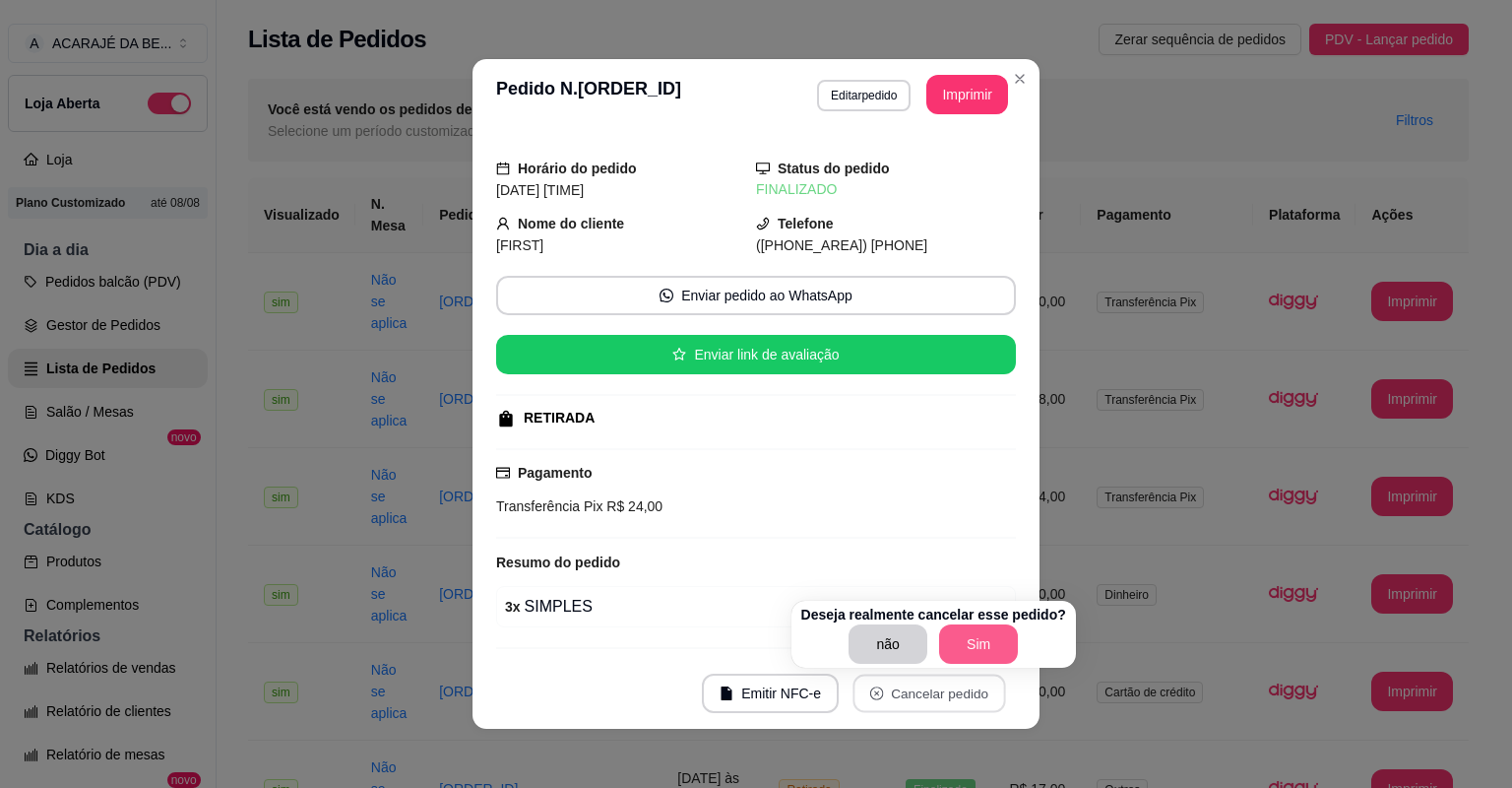 click on "Sim" at bounding box center [978, 644] 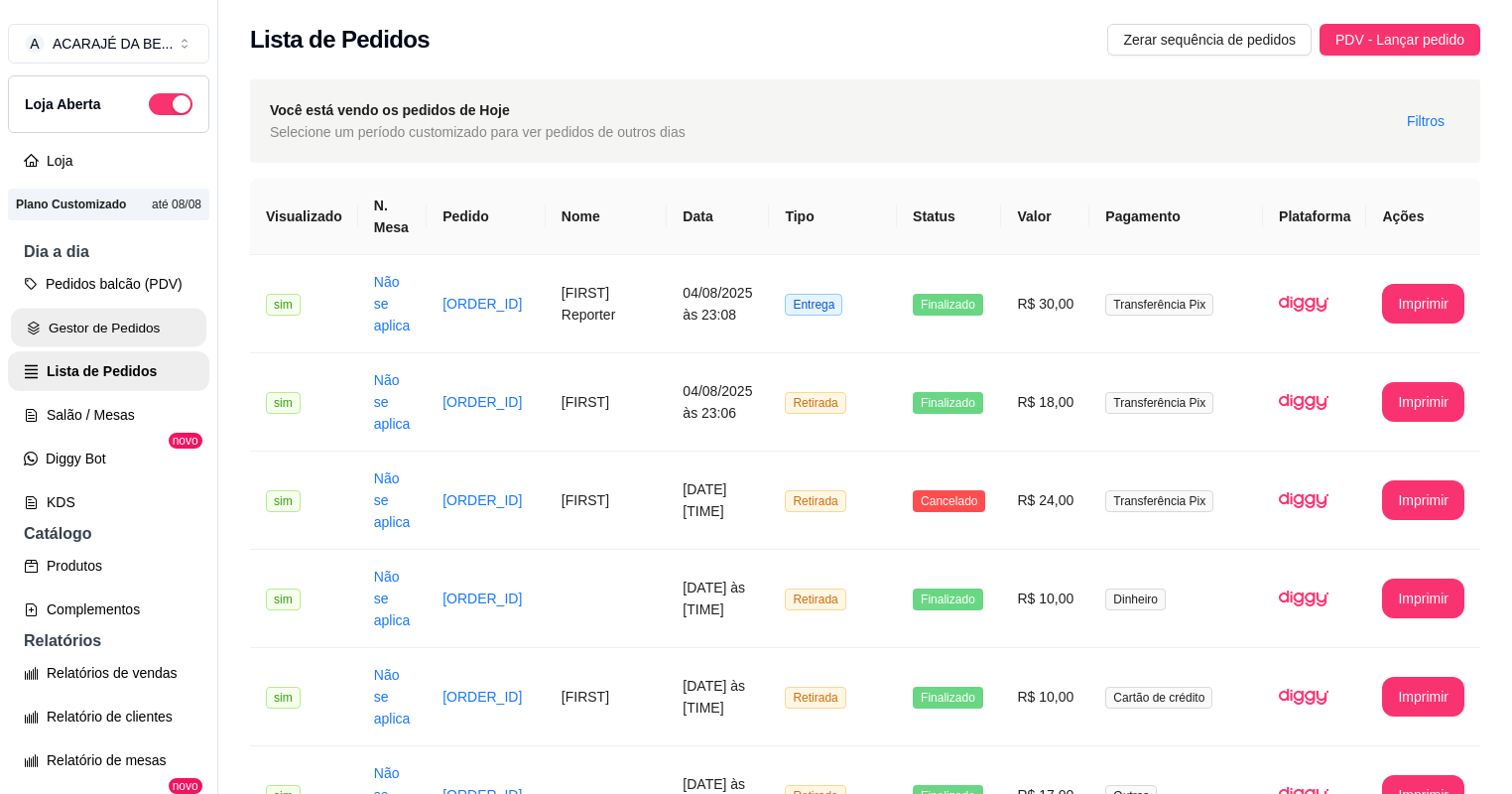 click on "Gestor de Pedidos" at bounding box center (108, 328) 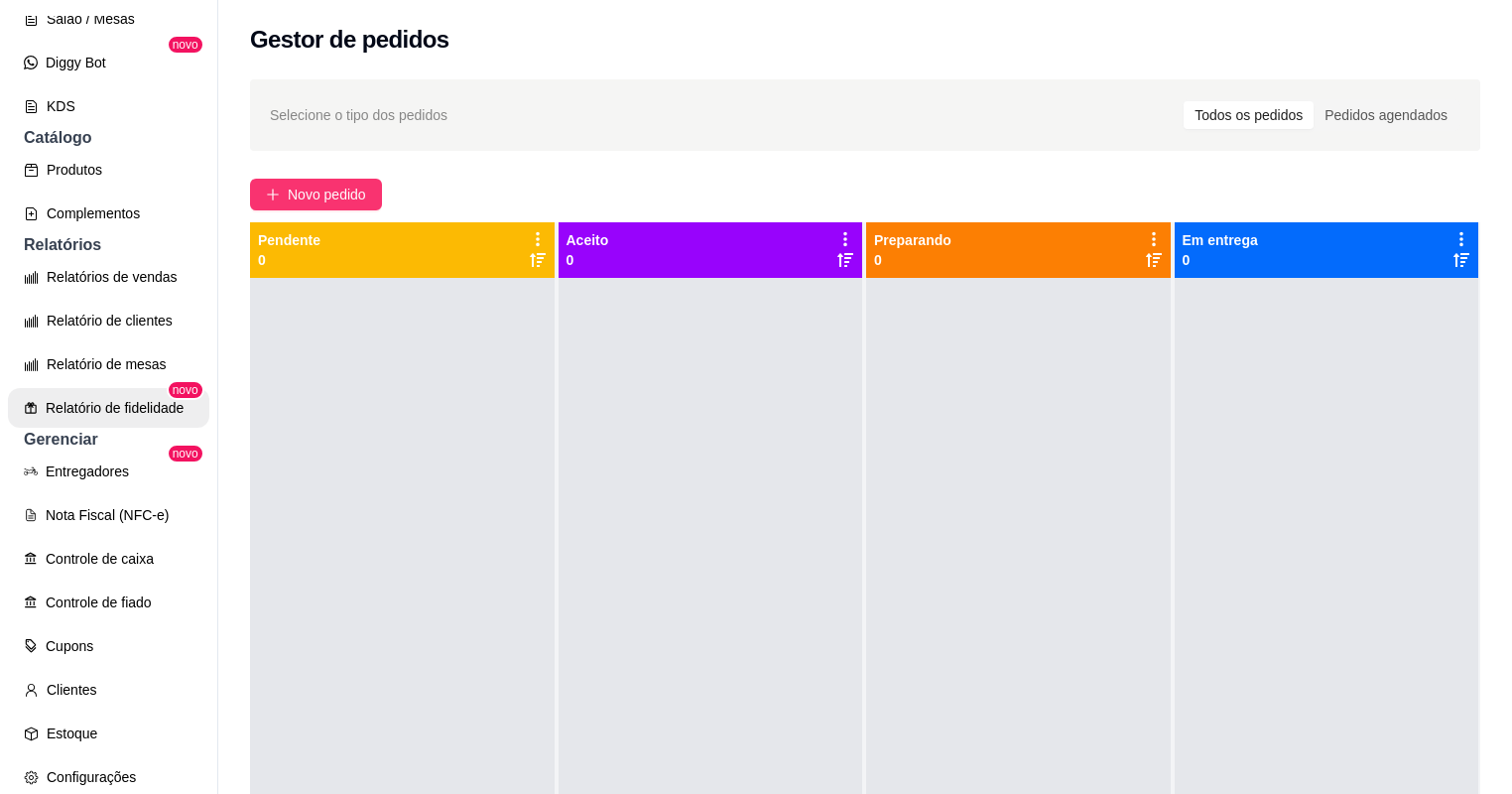 scroll, scrollTop: 397, scrollLeft: 0, axis: vertical 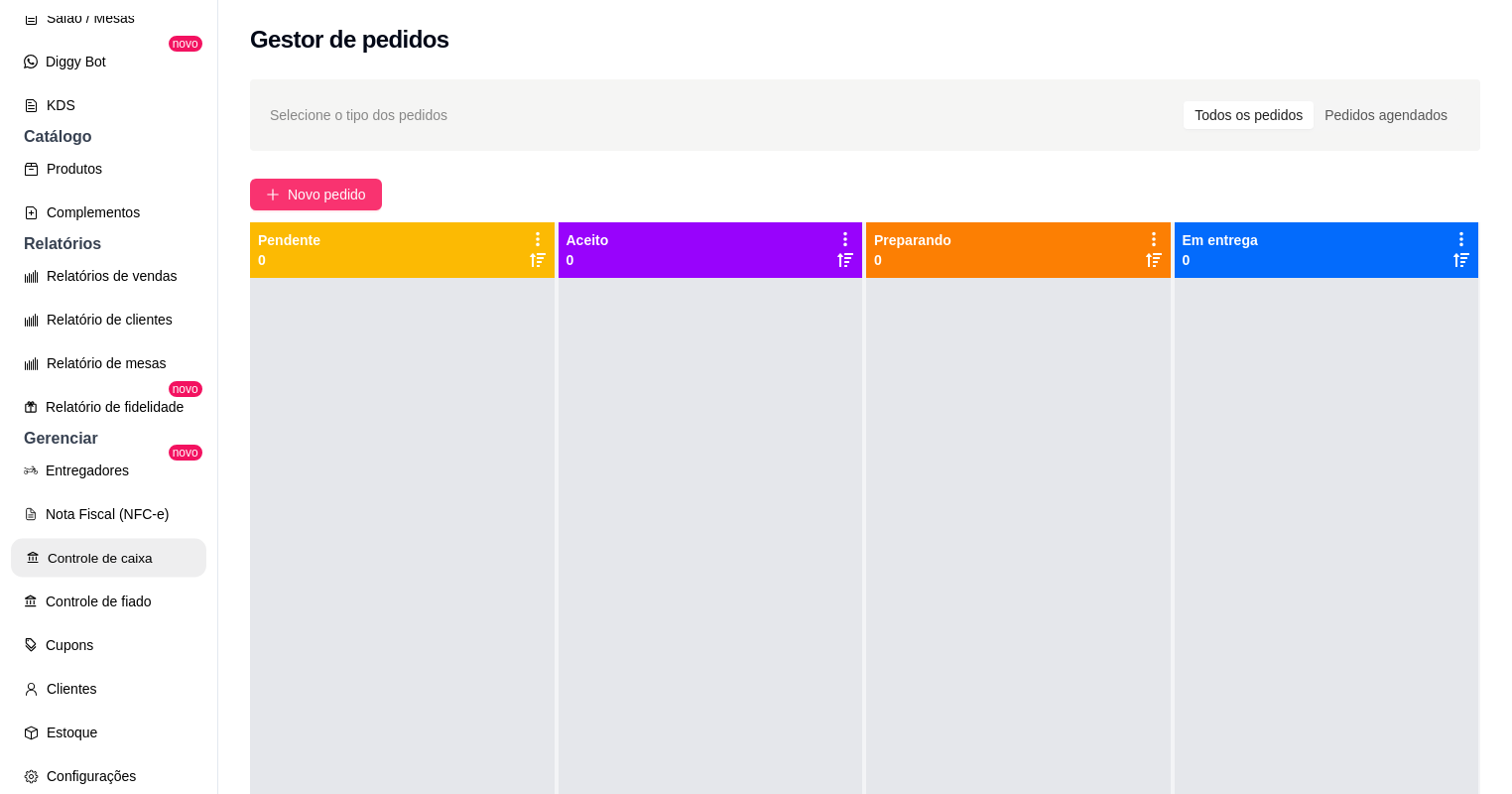 click on "Controle de caixa" at bounding box center (108, 558) 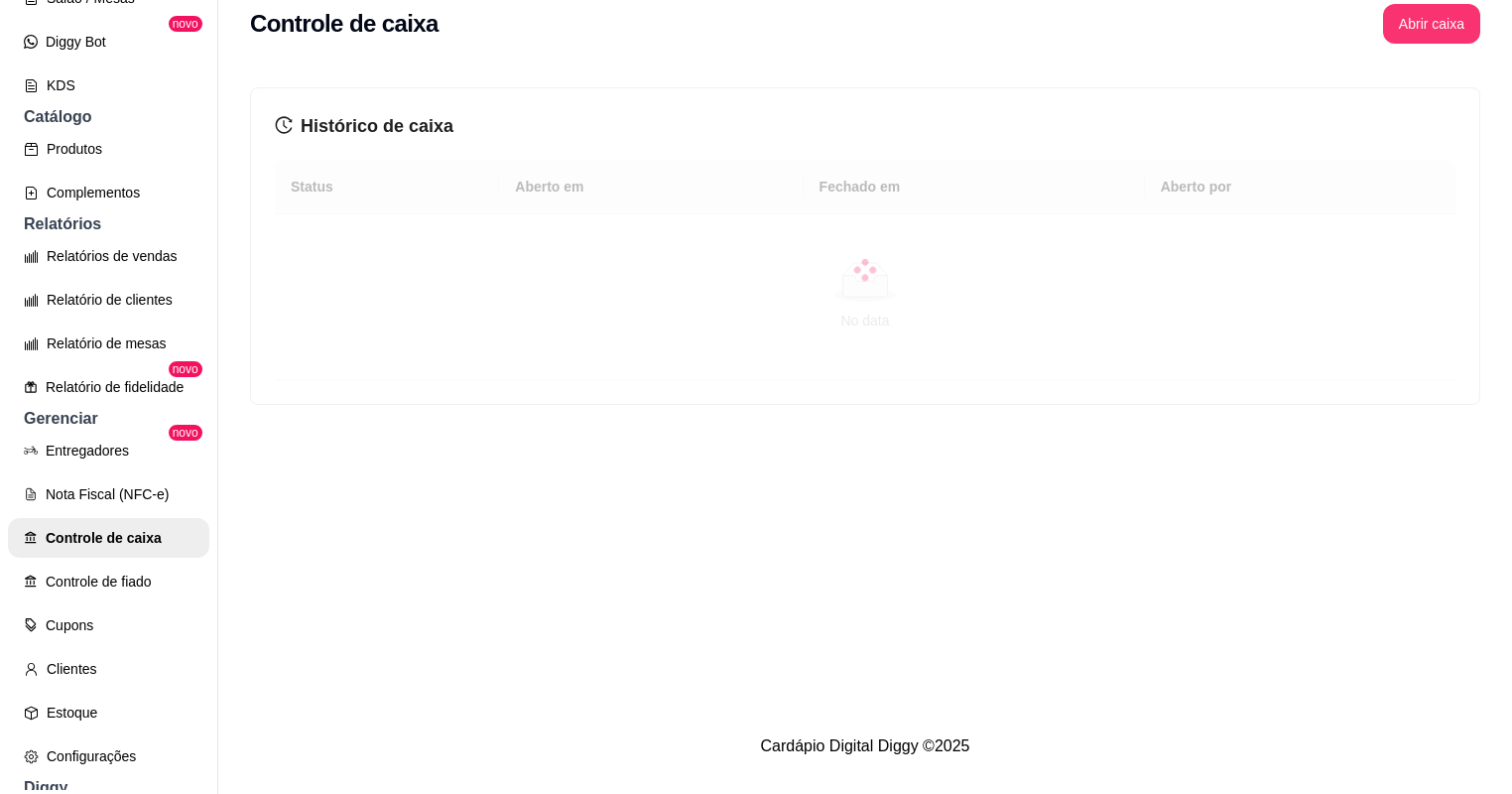 scroll, scrollTop: 32, scrollLeft: 0, axis: vertical 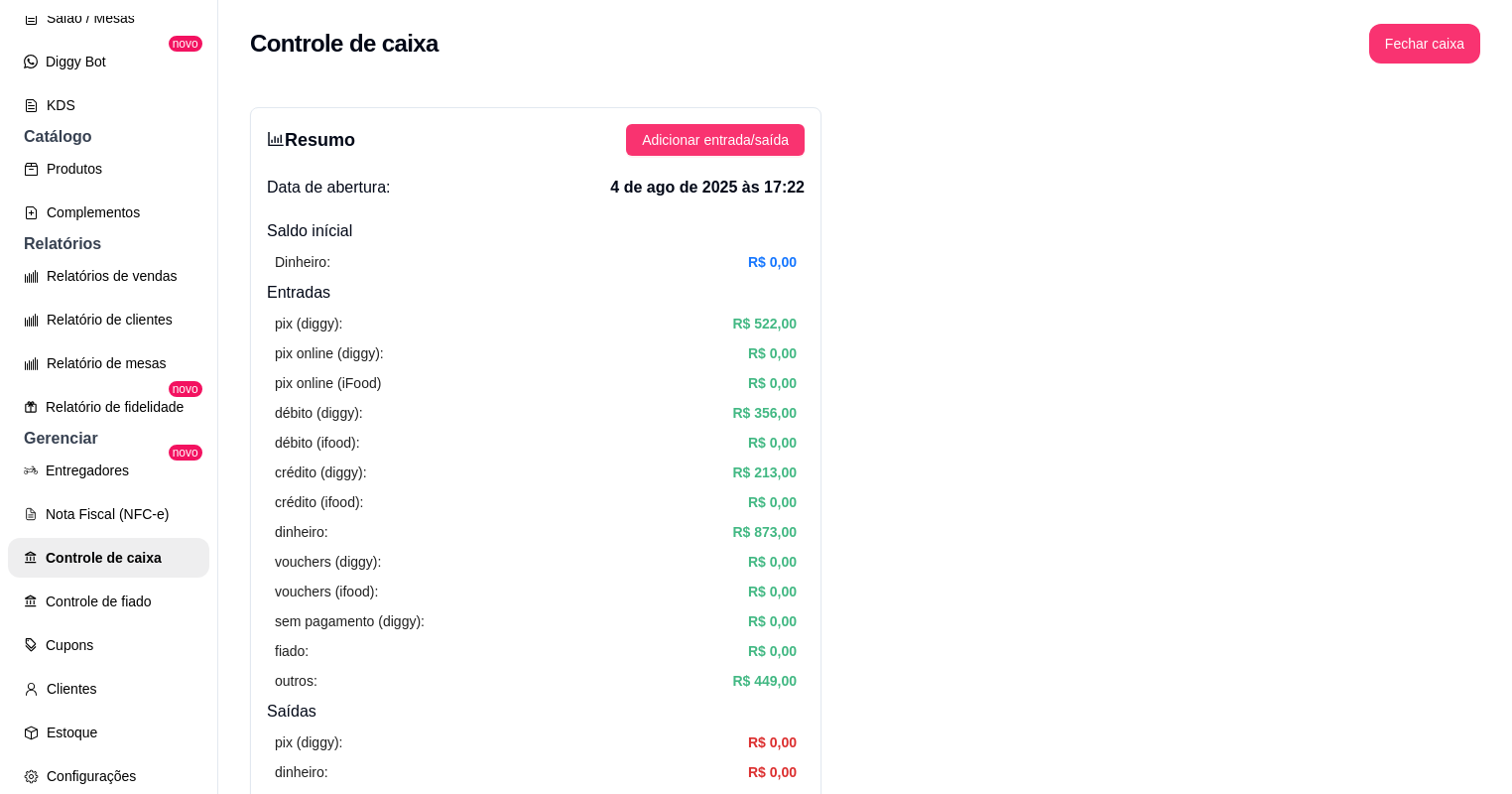 drag, startPoint x: 1263, startPoint y: 402, endPoint x: 281, endPoint y: 110, distance: 1024.494 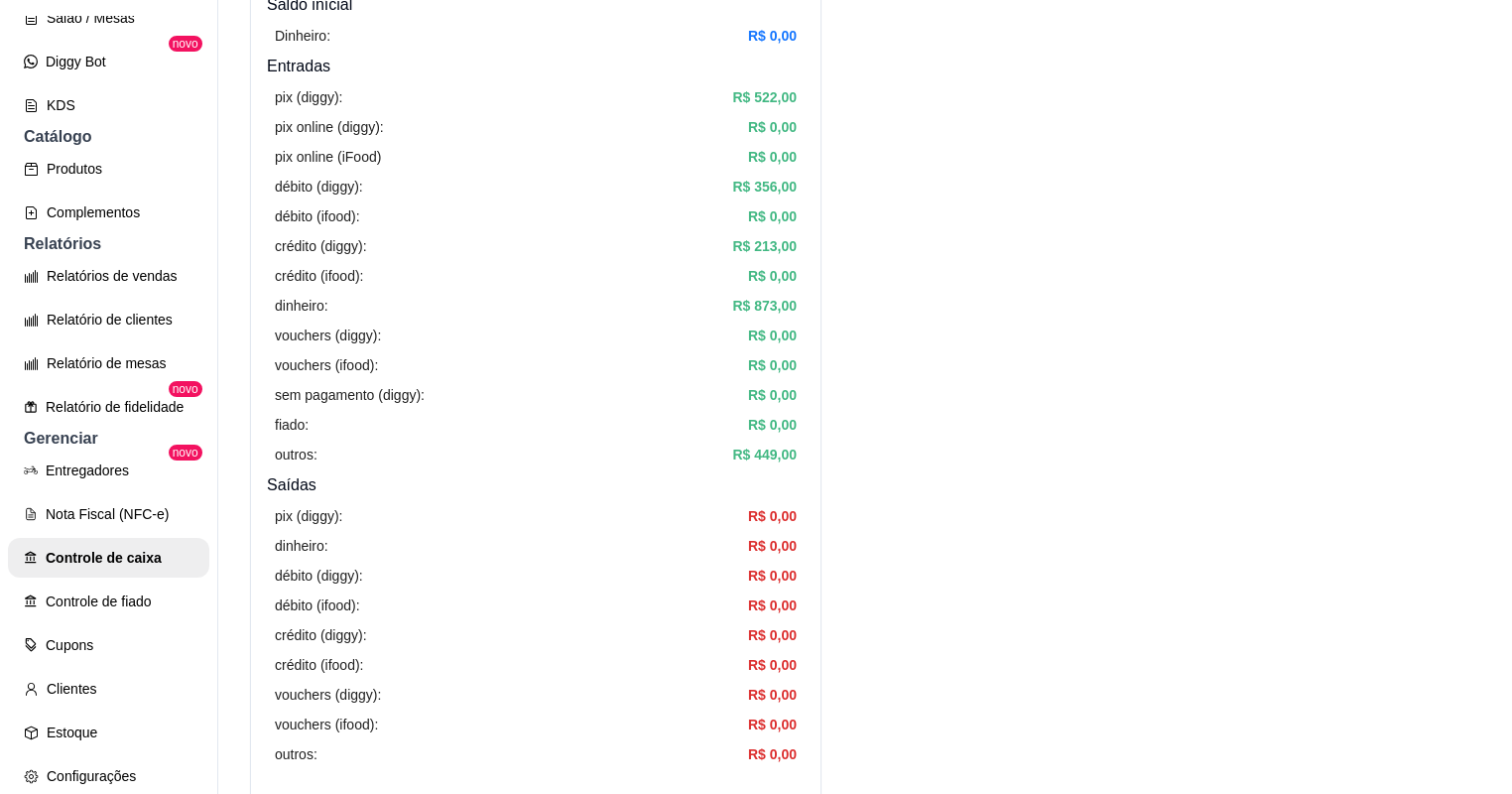 scroll, scrollTop: 794, scrollLeft: 0, axis: vertical 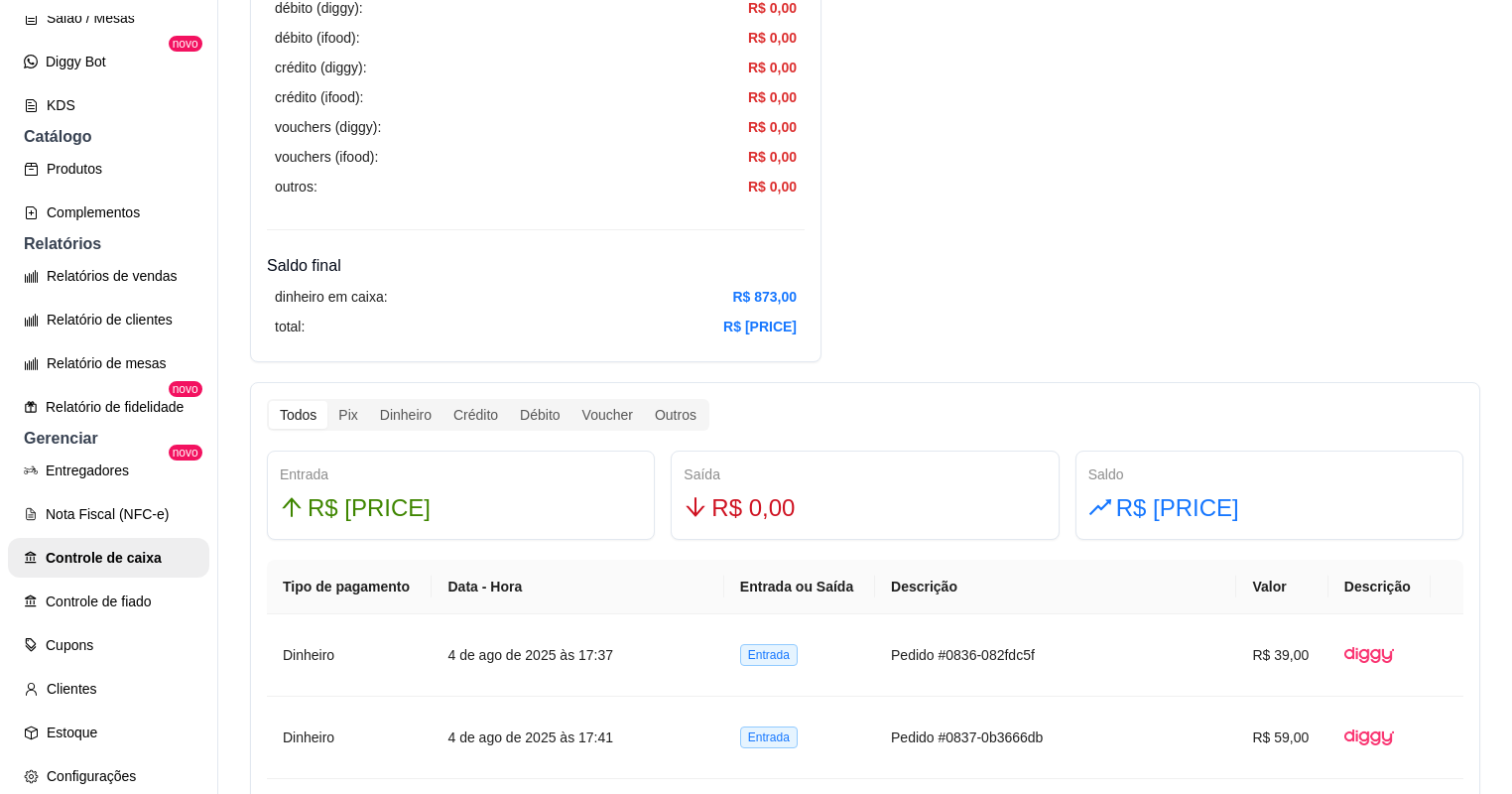 click on "Saldo" at bounding box center (1269, 474) 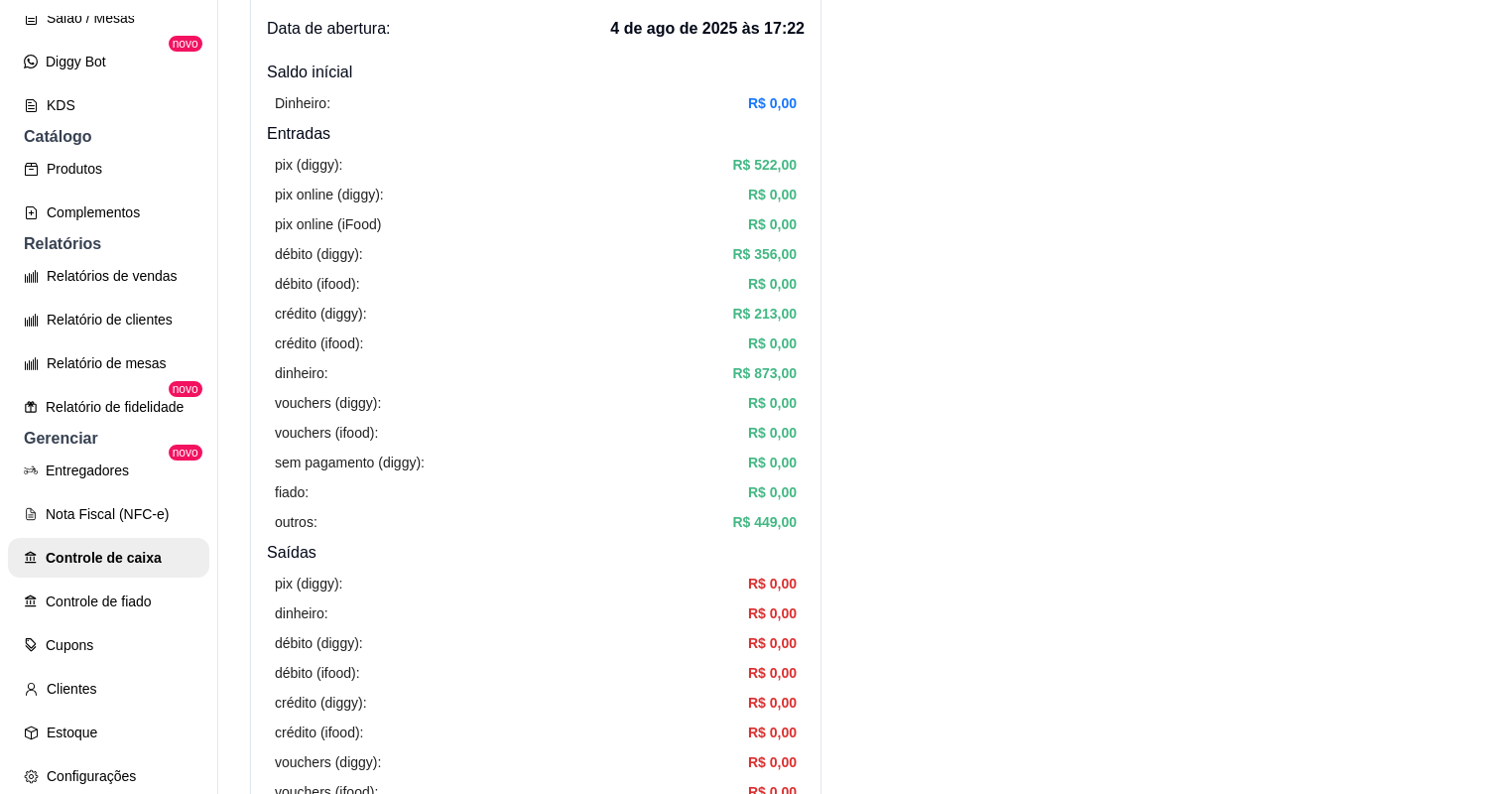 scroll, scrollTop: 0, scrollLeft: 0, axis: both 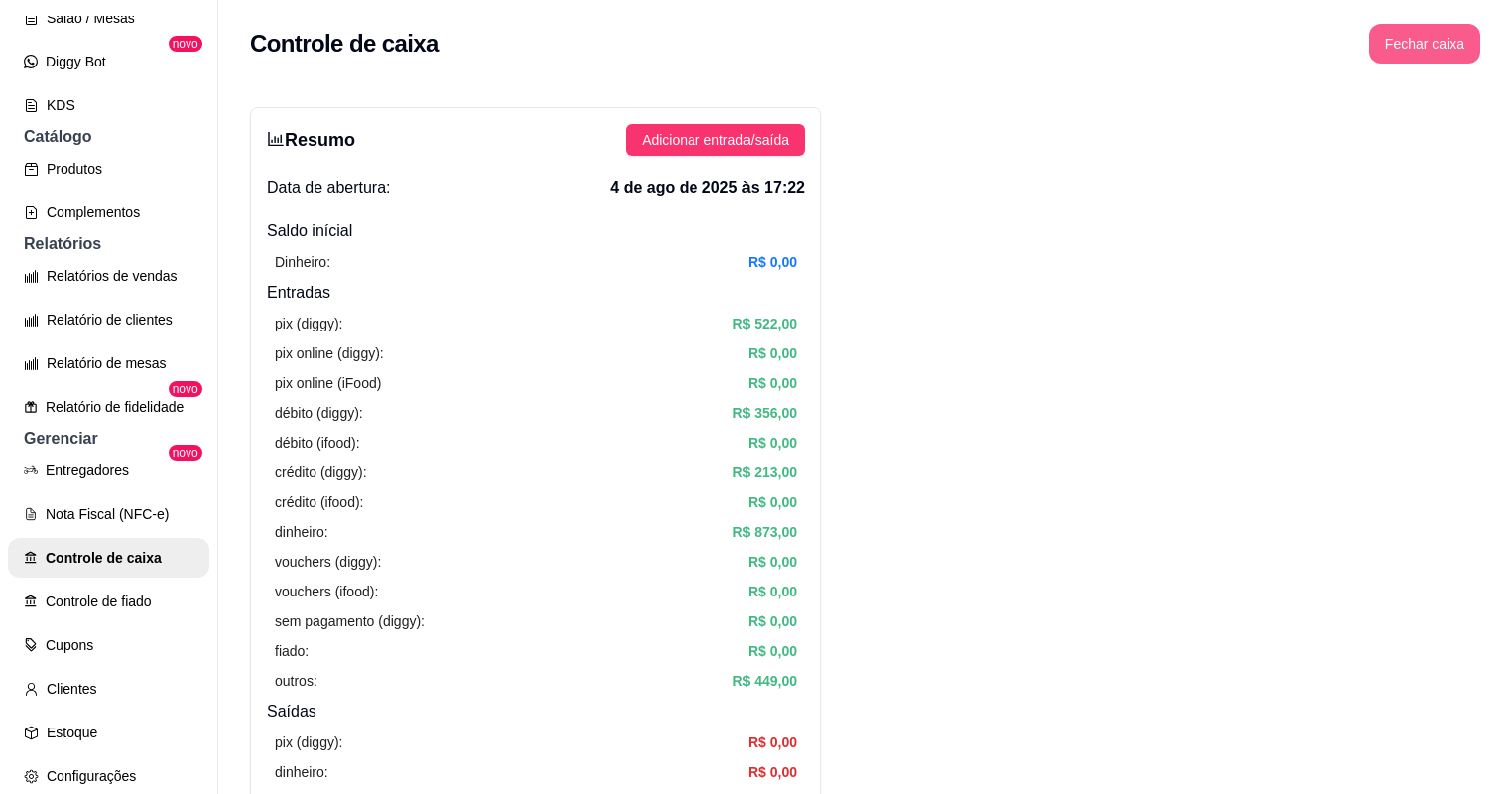 click on "Fechar caixa" at bounding box center [1425, 44] 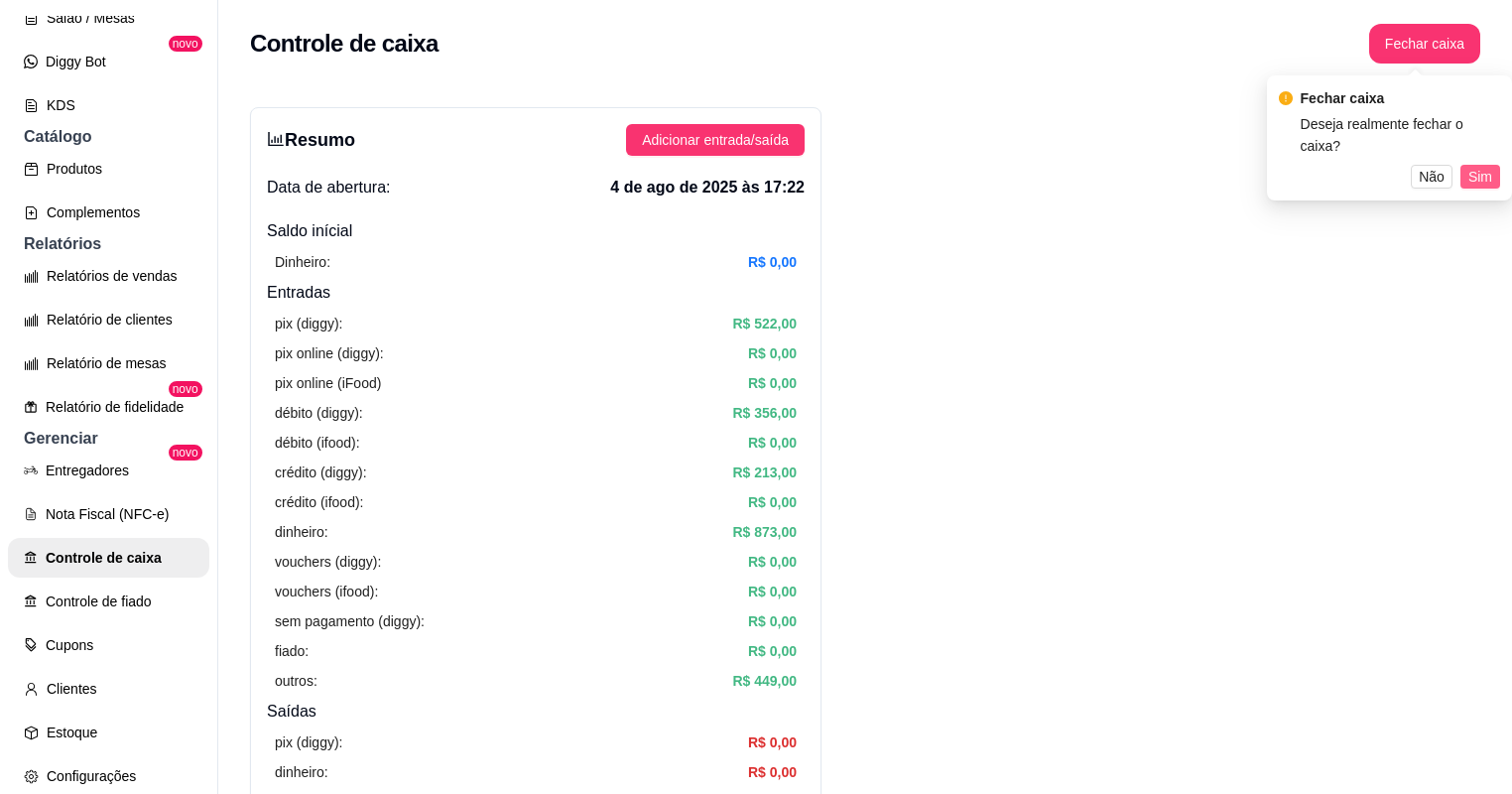 click on "Sim" at bounding box center [1480, 177] 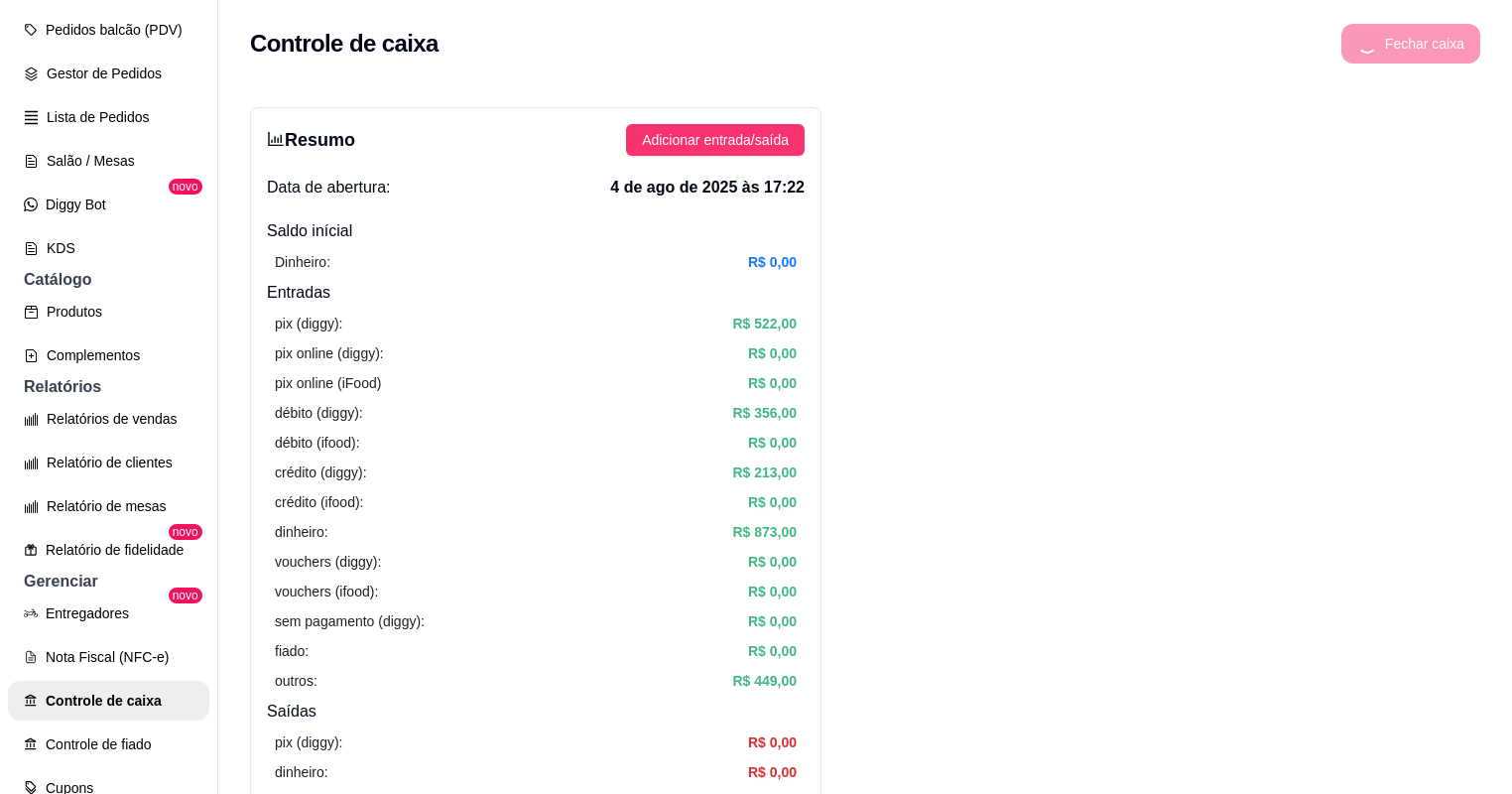 scroll, scrollTop: 0, scrollLeft: 0, axis: both 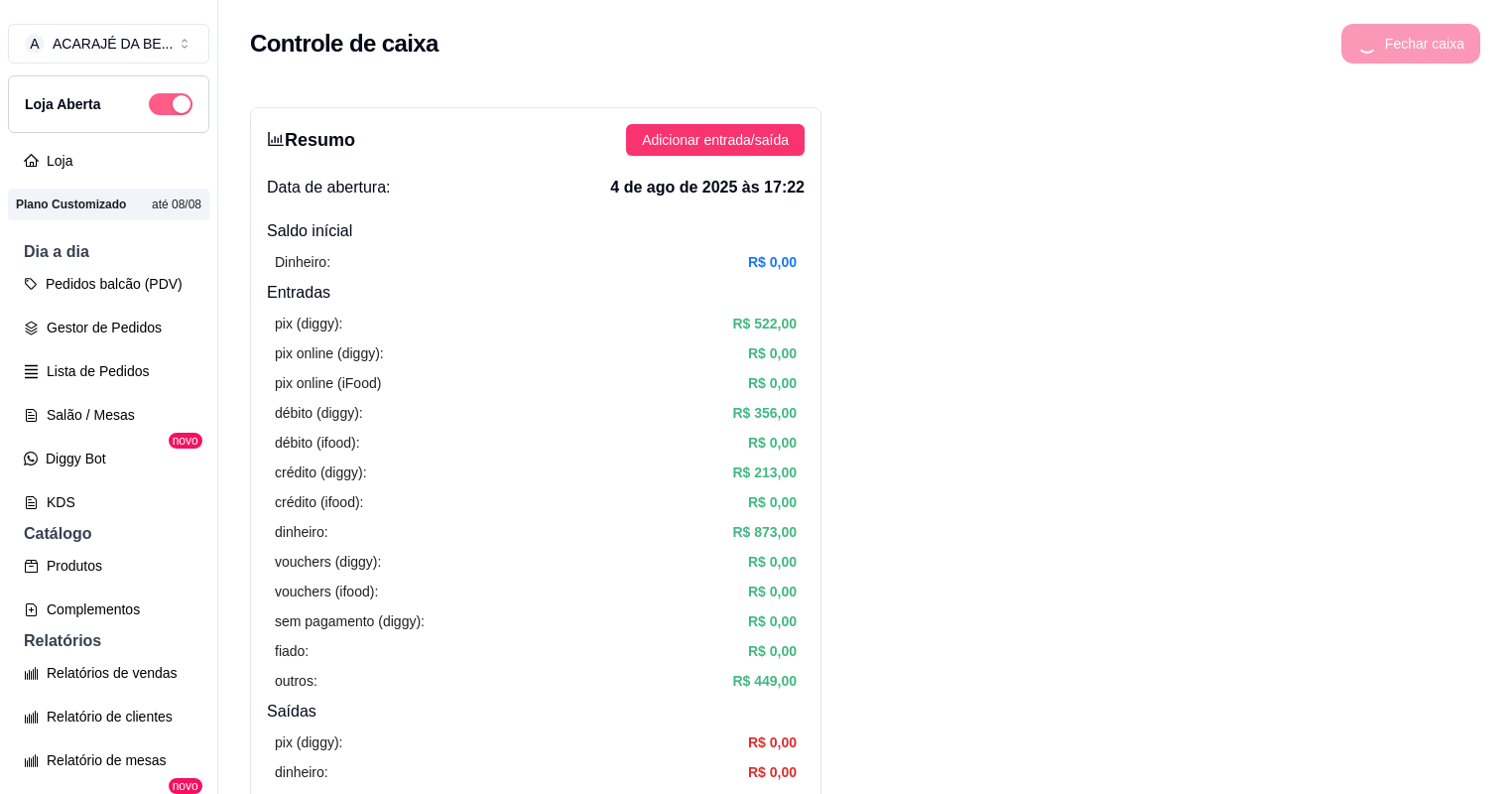 click at bounding box center [171, 104] 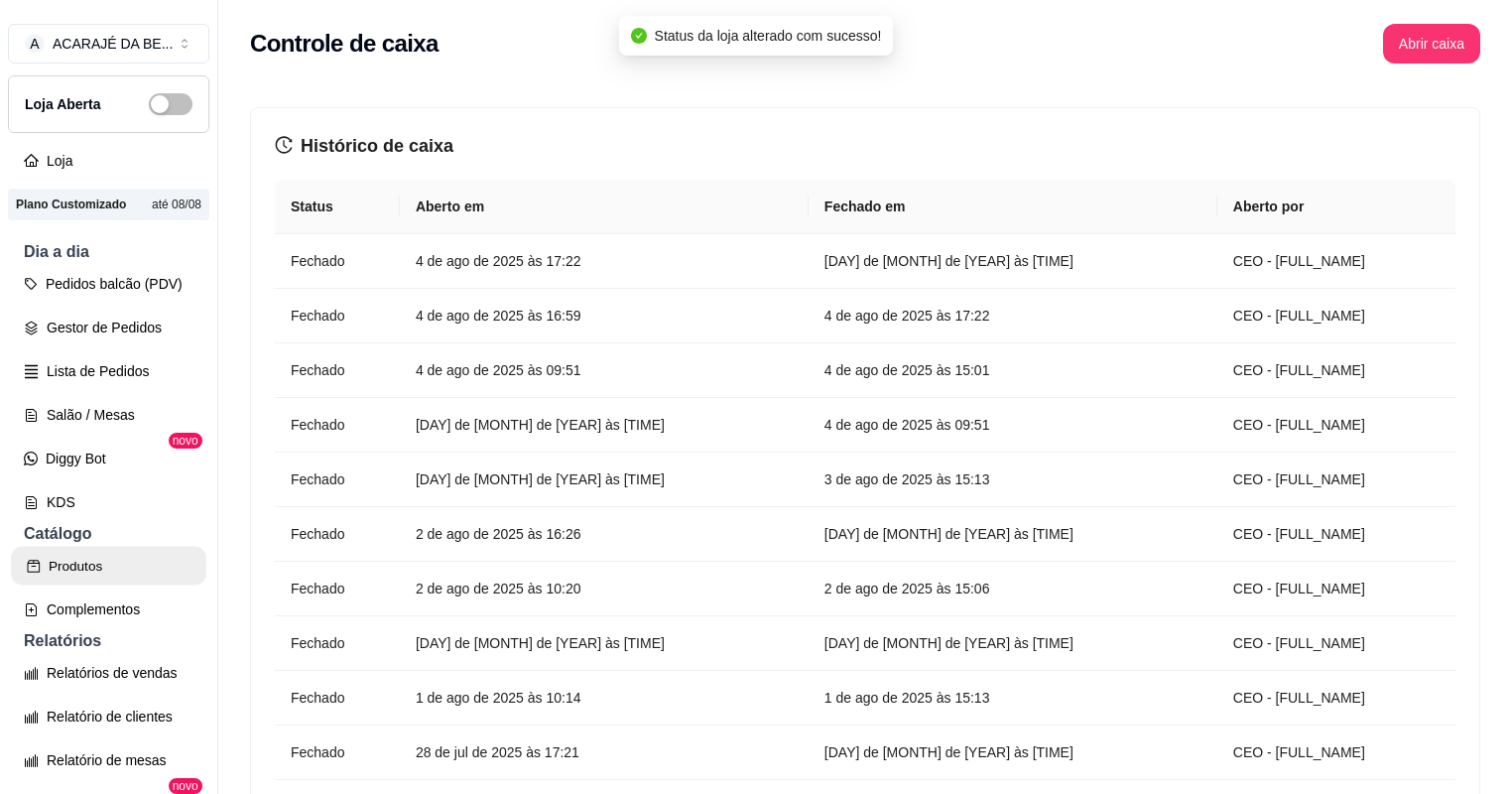 click on "Produtos" at bounding box center (108, 566) 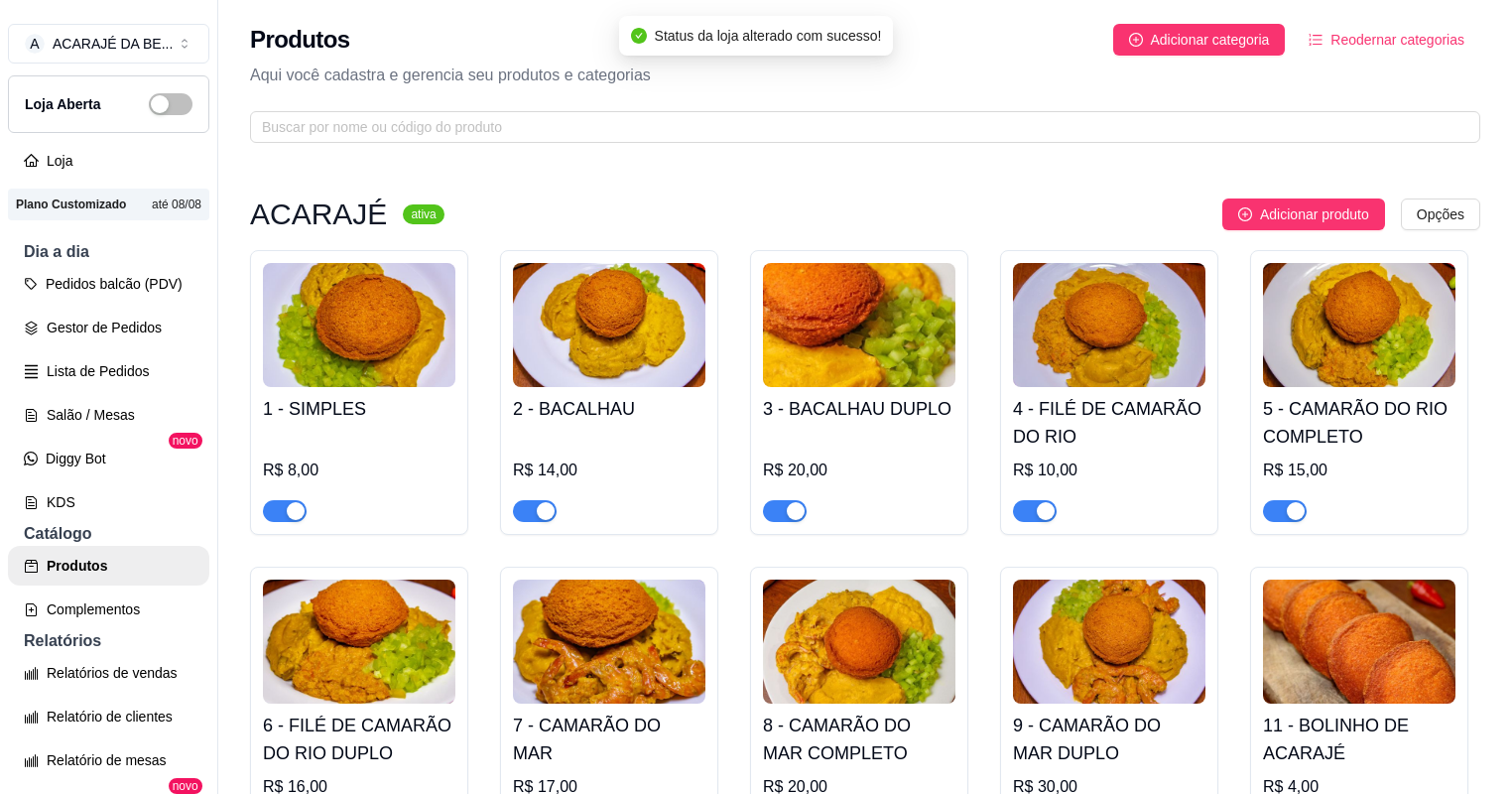 scroll, scrollTop: 123, scrollLeft: 0, axis: vertical 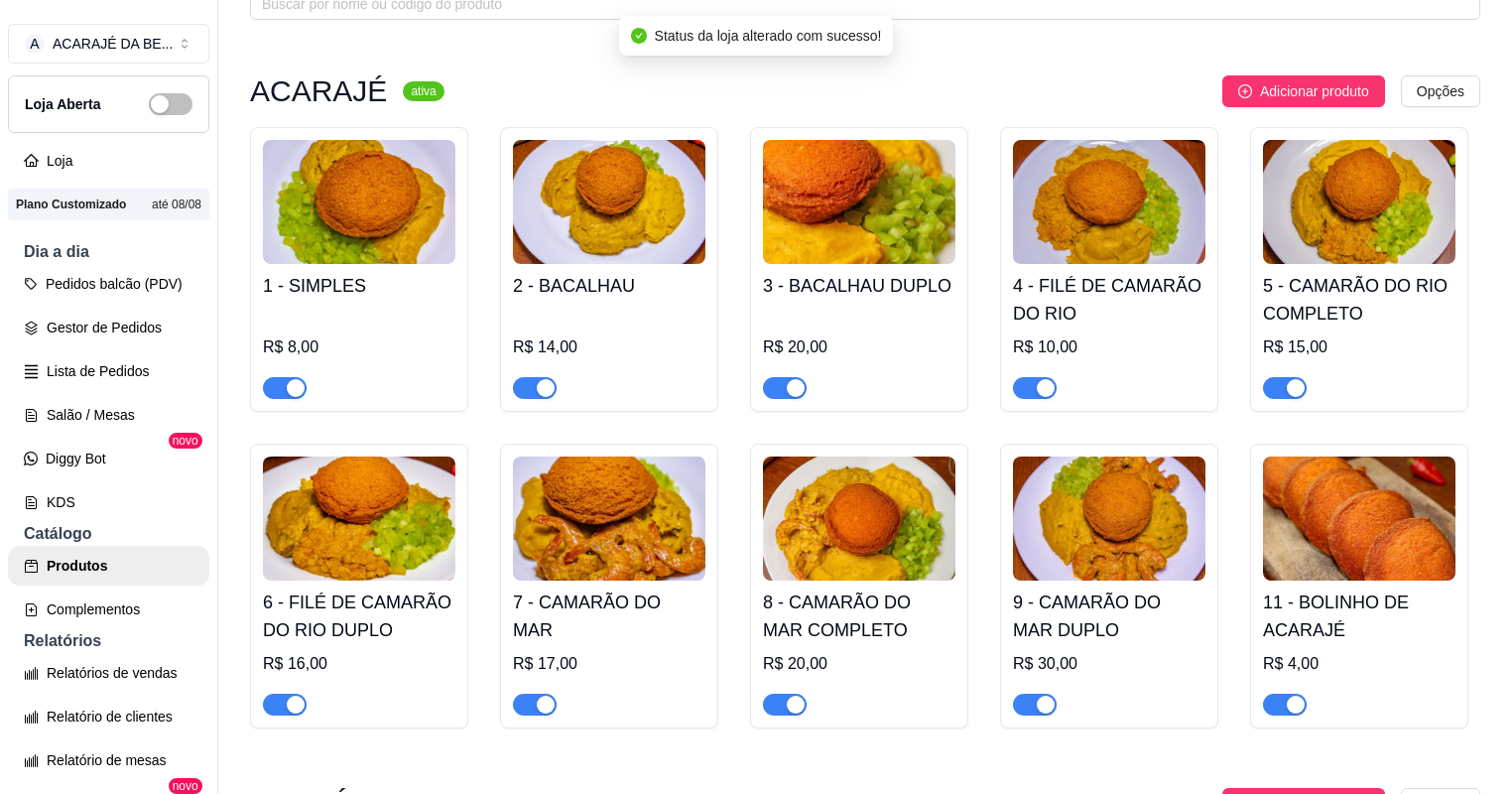 click at bounding box center [285, 388] 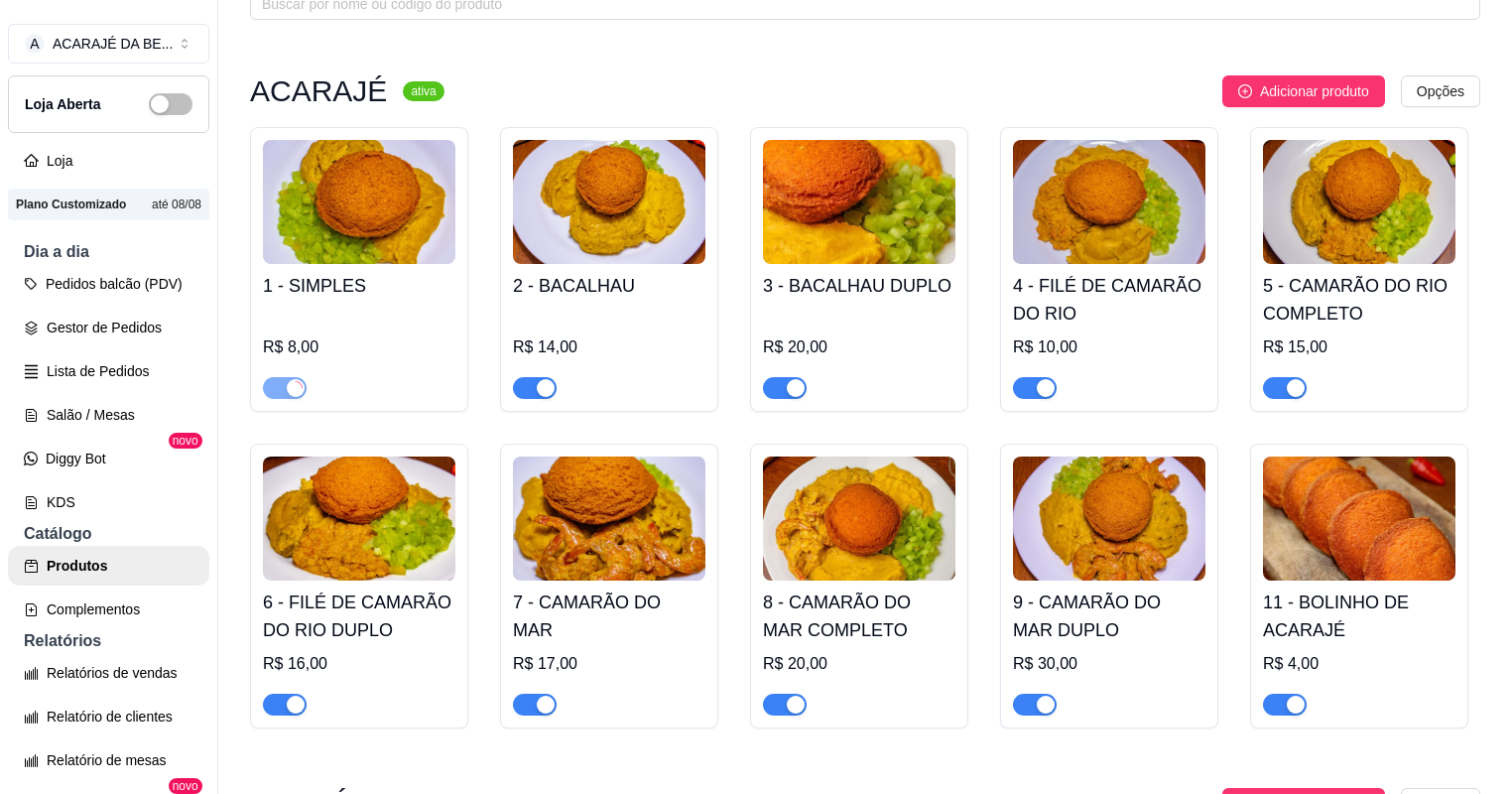 click at bounding box center [285, 705] 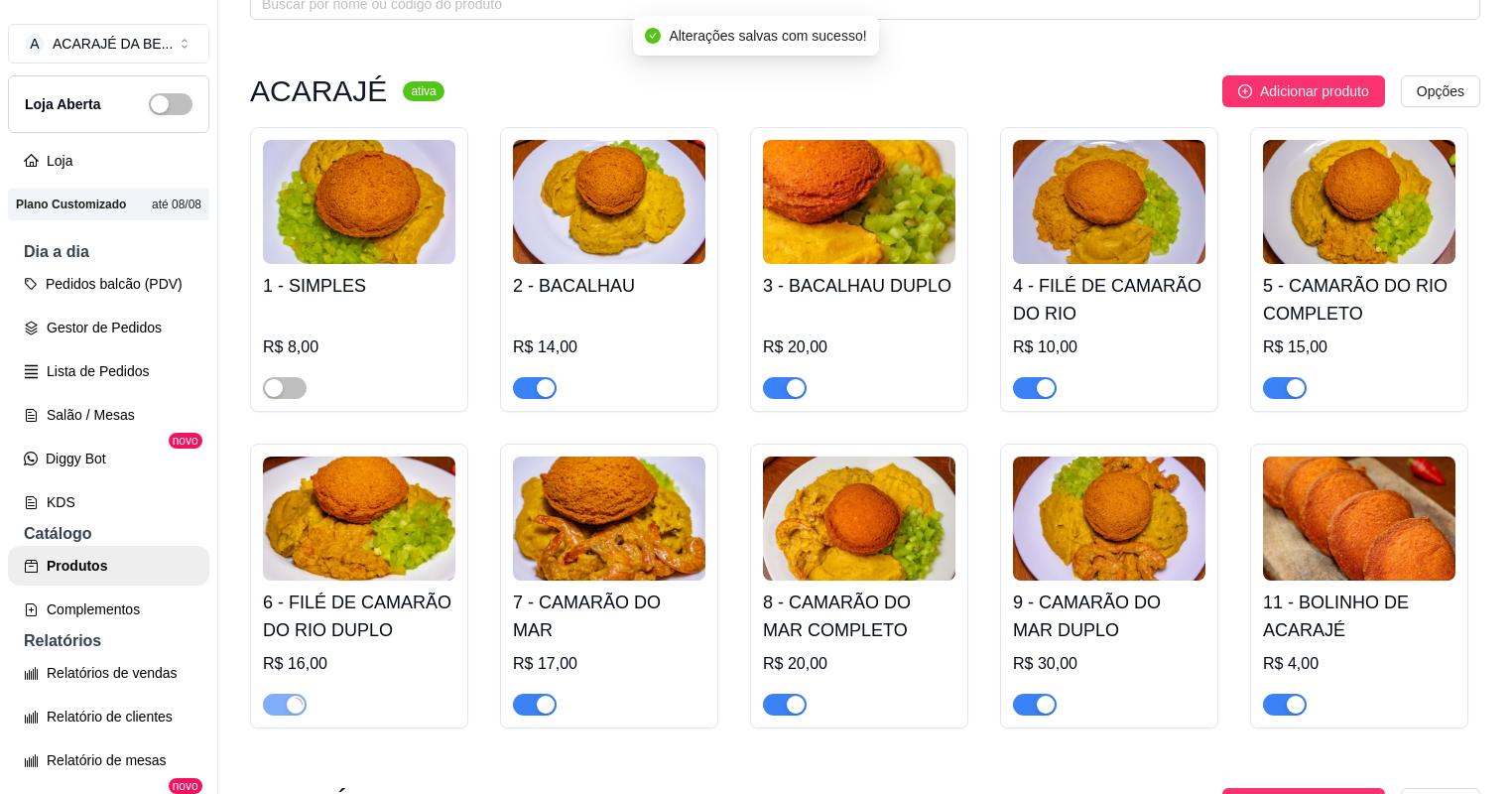 click at bounding box center [535, 705] 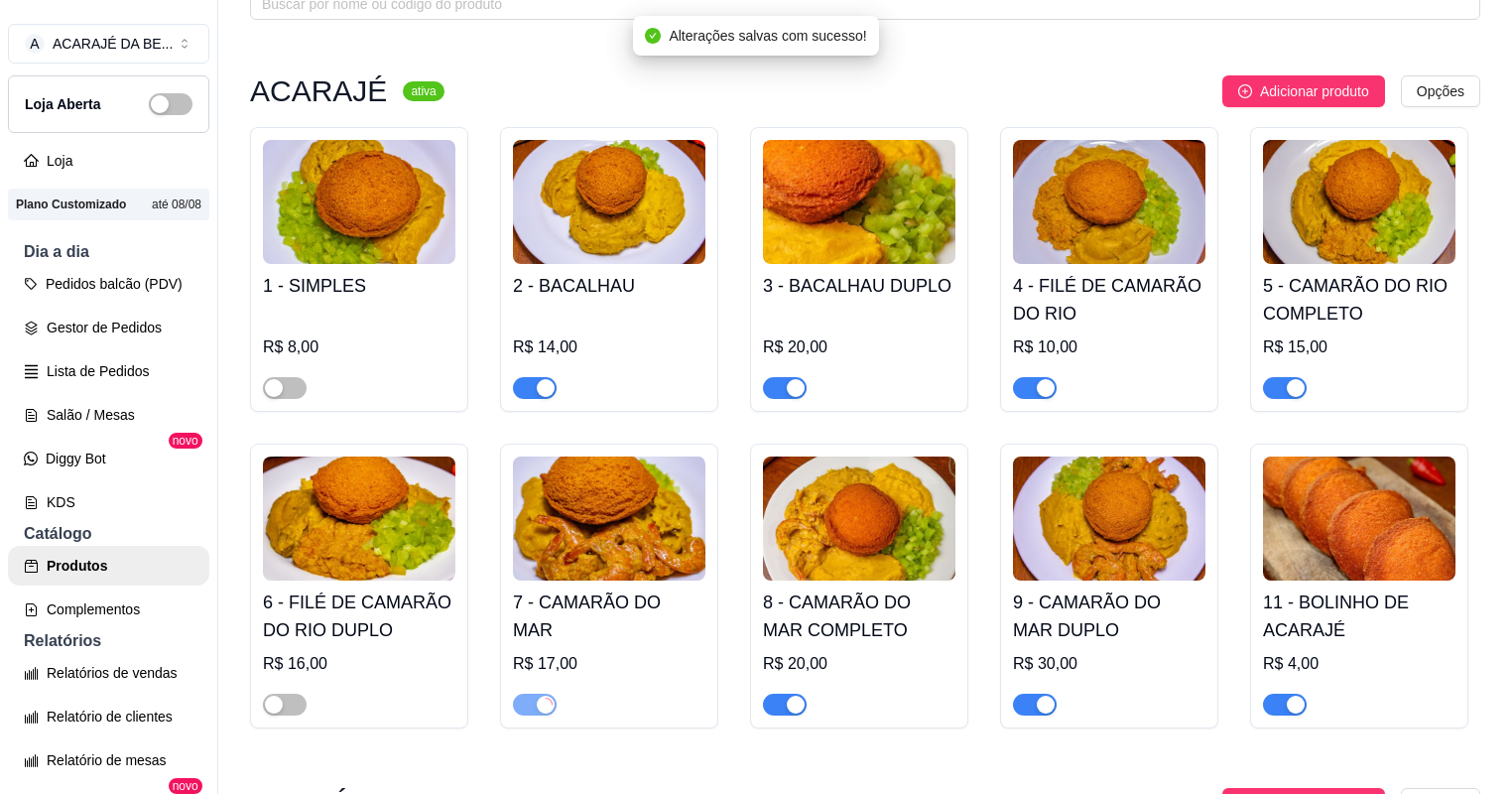 click at bounding box center [546, 388] 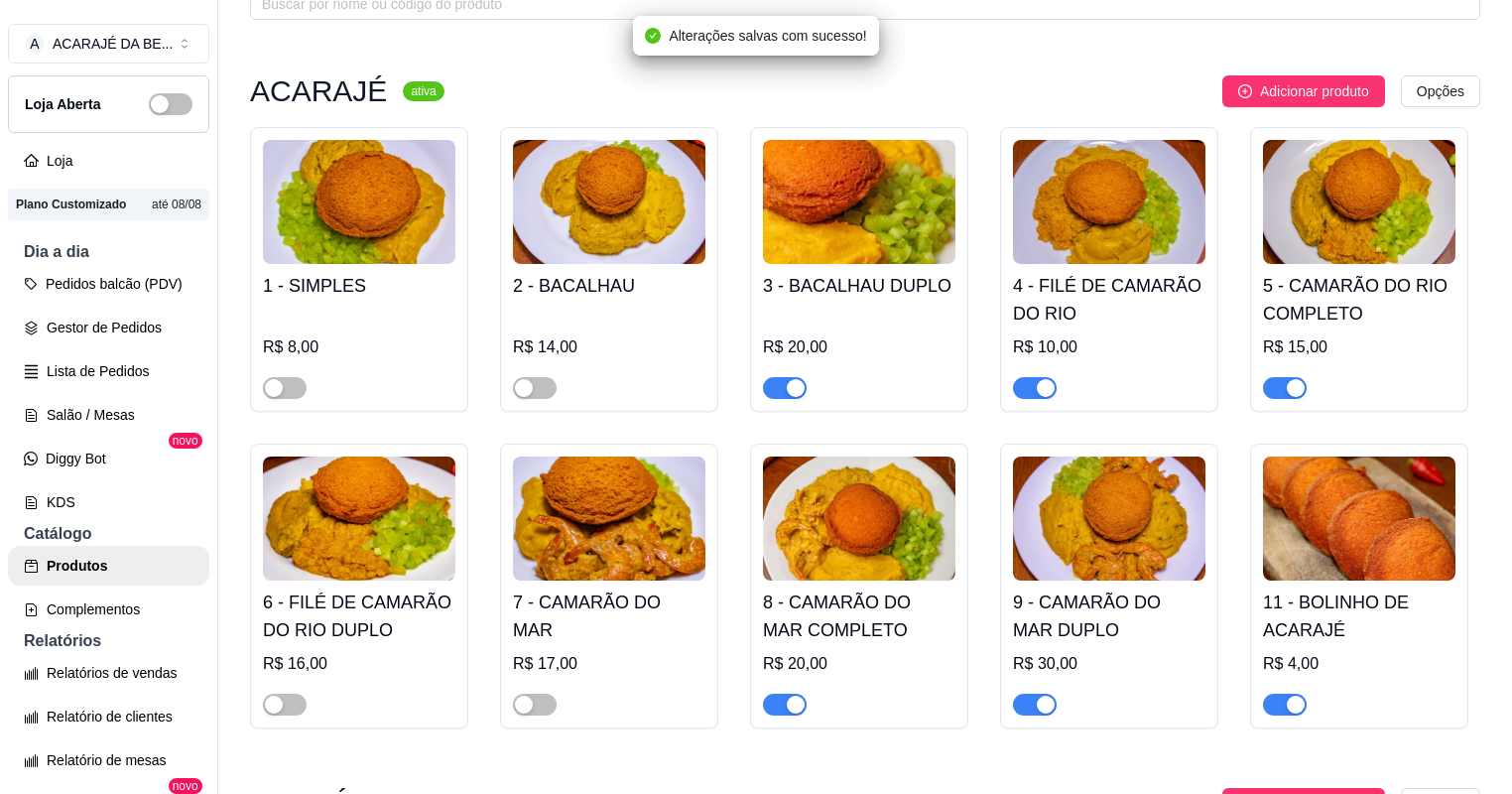 click at bounding box center (785, 388) 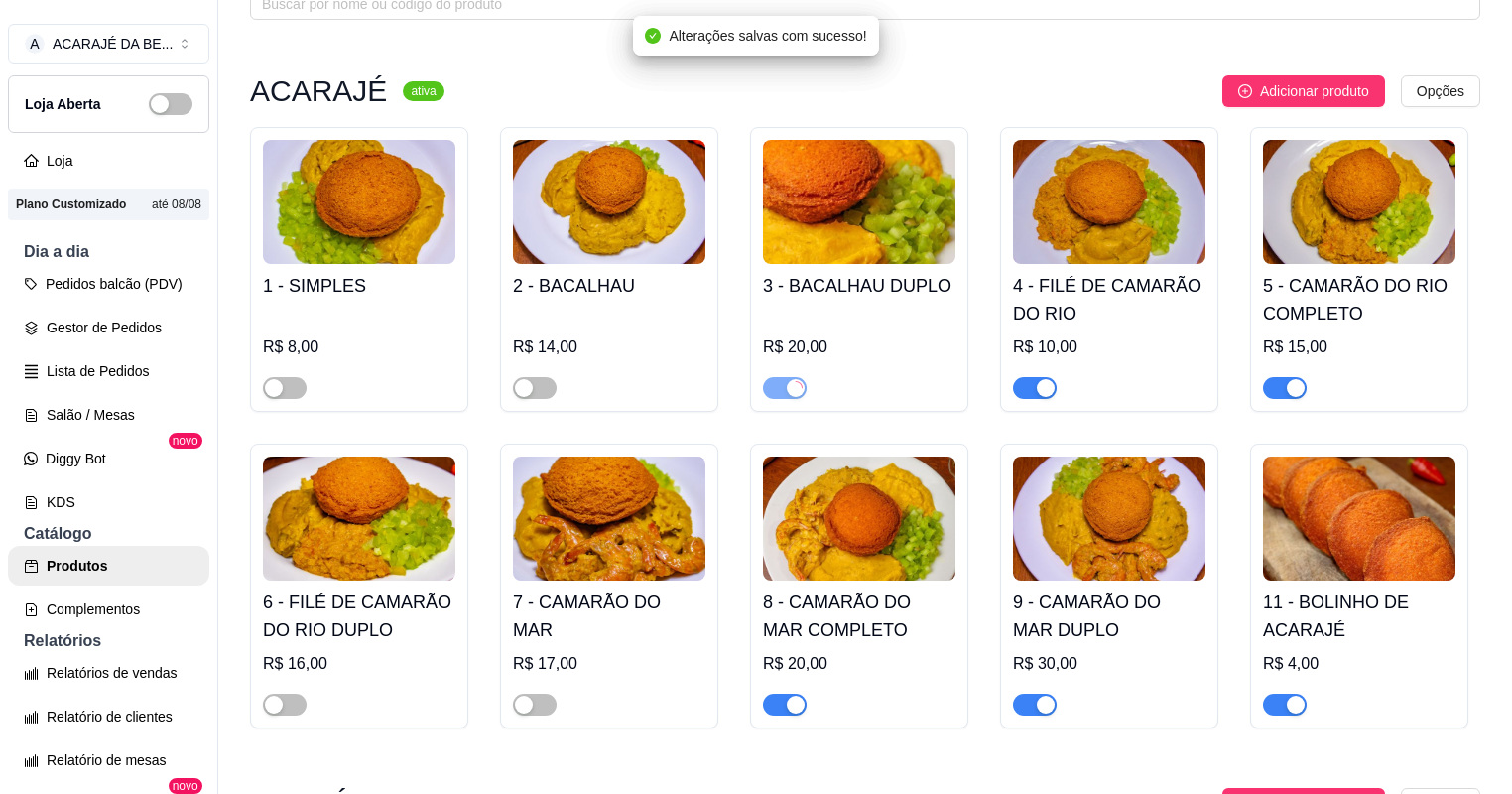 click at bounding box center [785, 705] 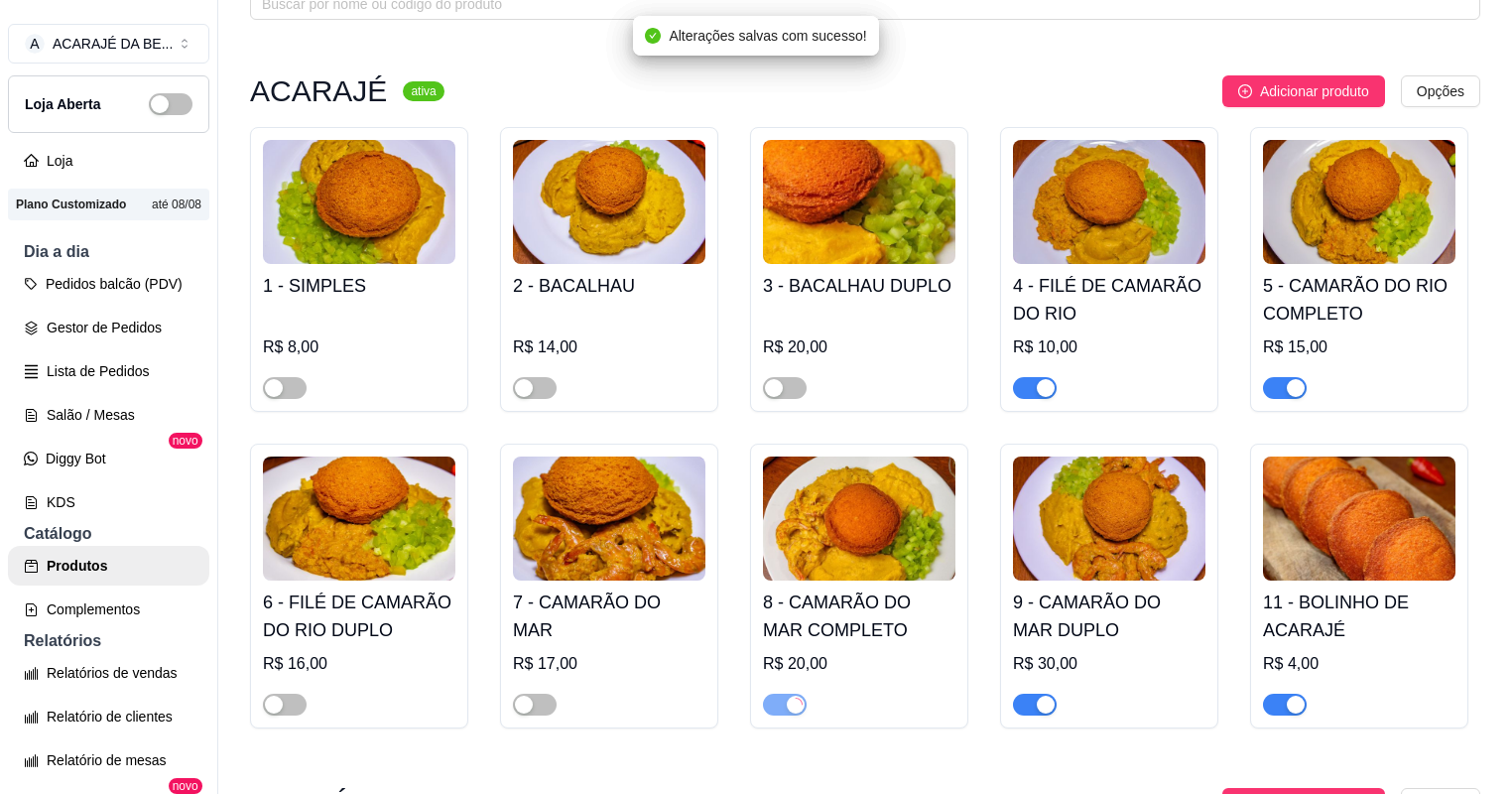 click at bounding box center (1046, 388) 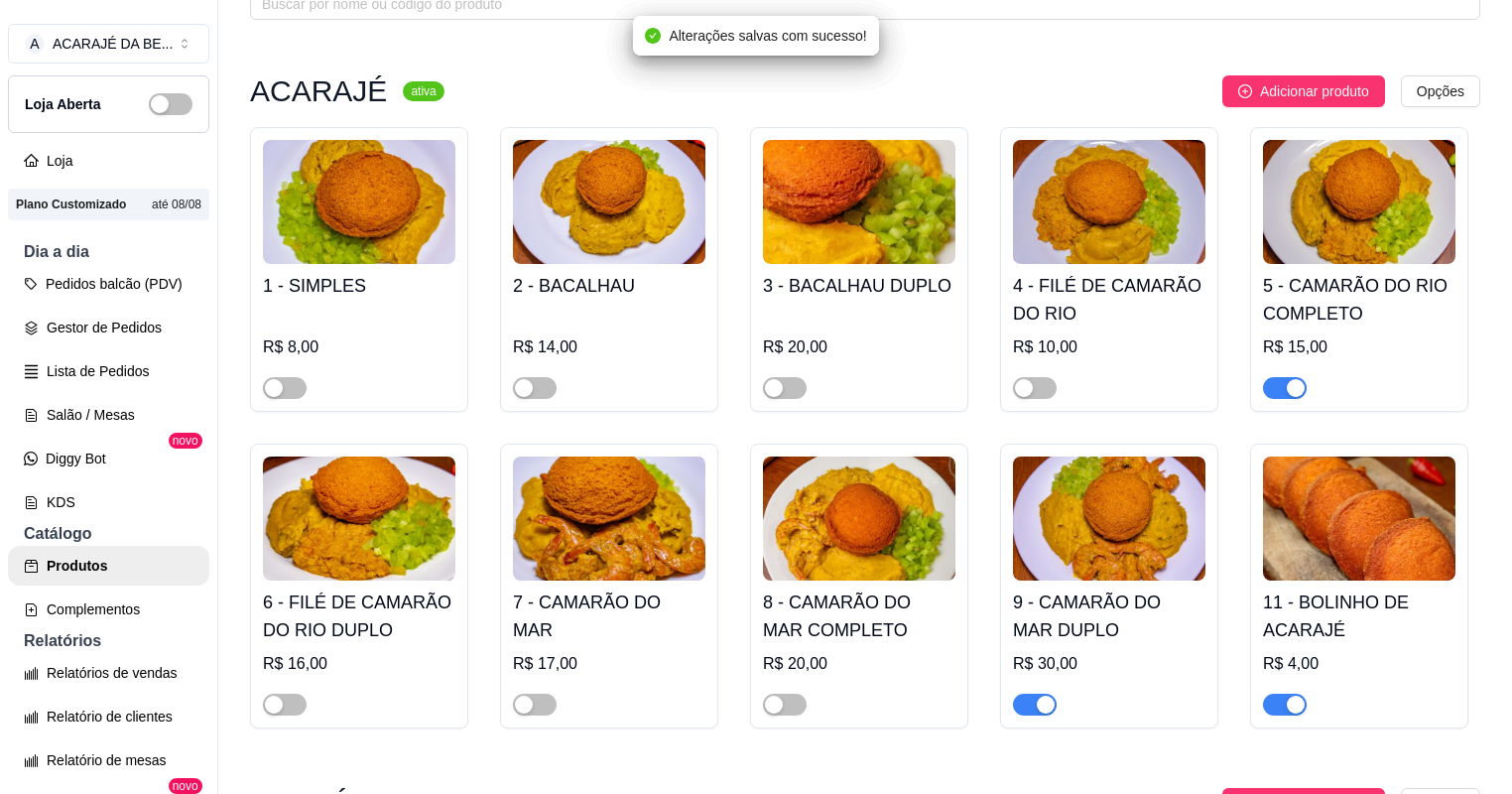 click at bounding box center [1046, 705] 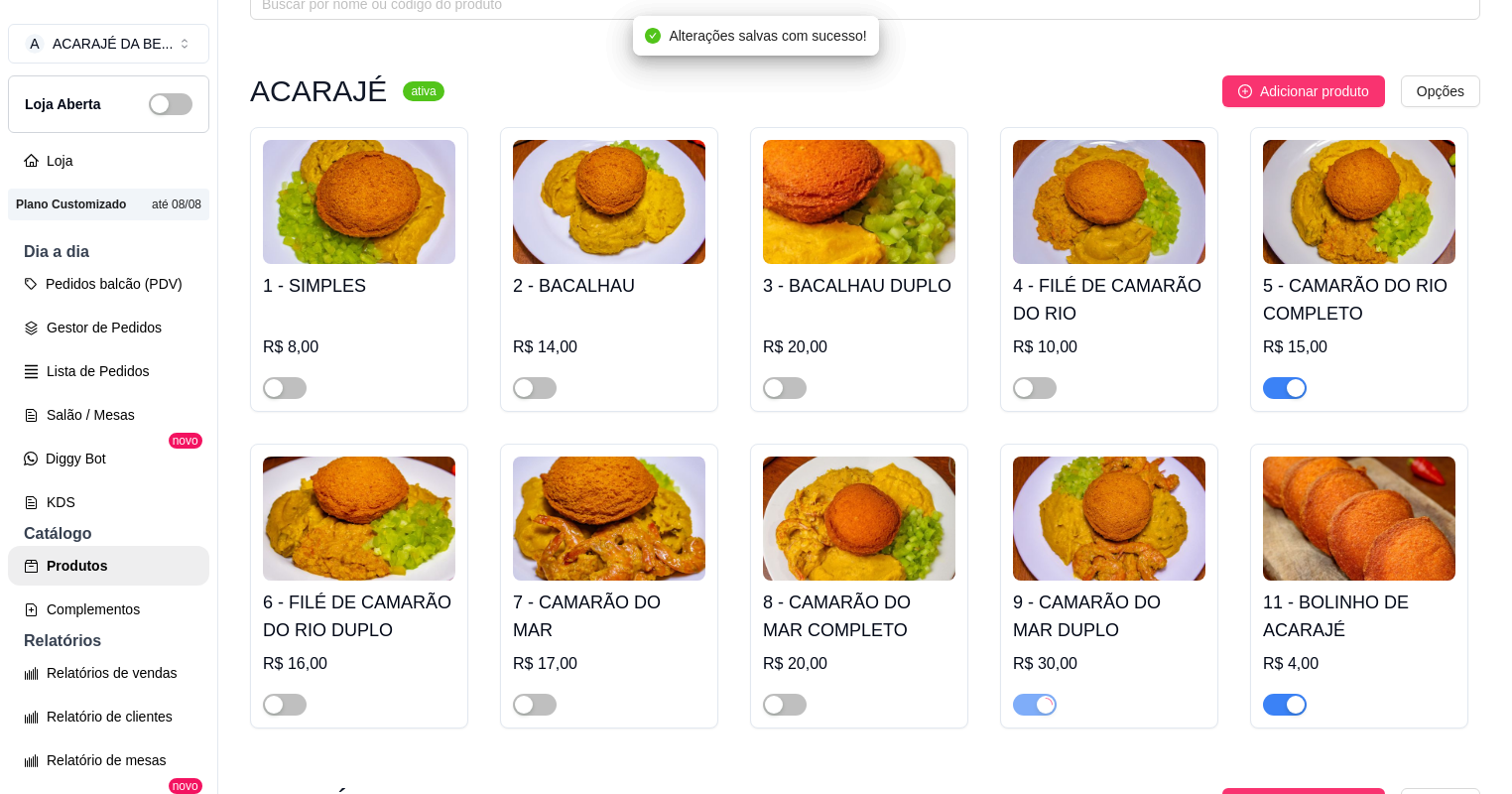 click at bounding box center (1296, 705) 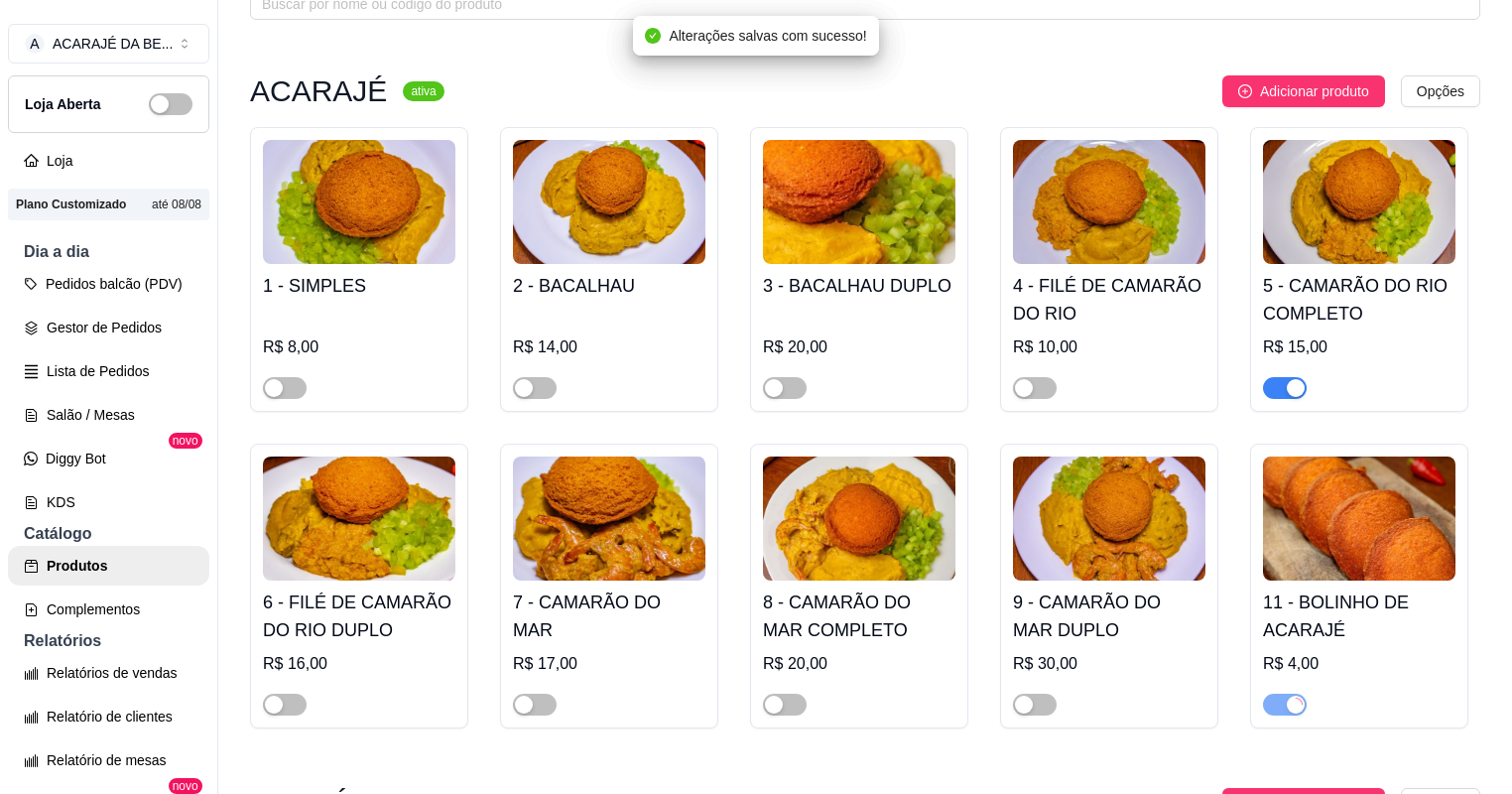 click at bounding box center [1296, 388] 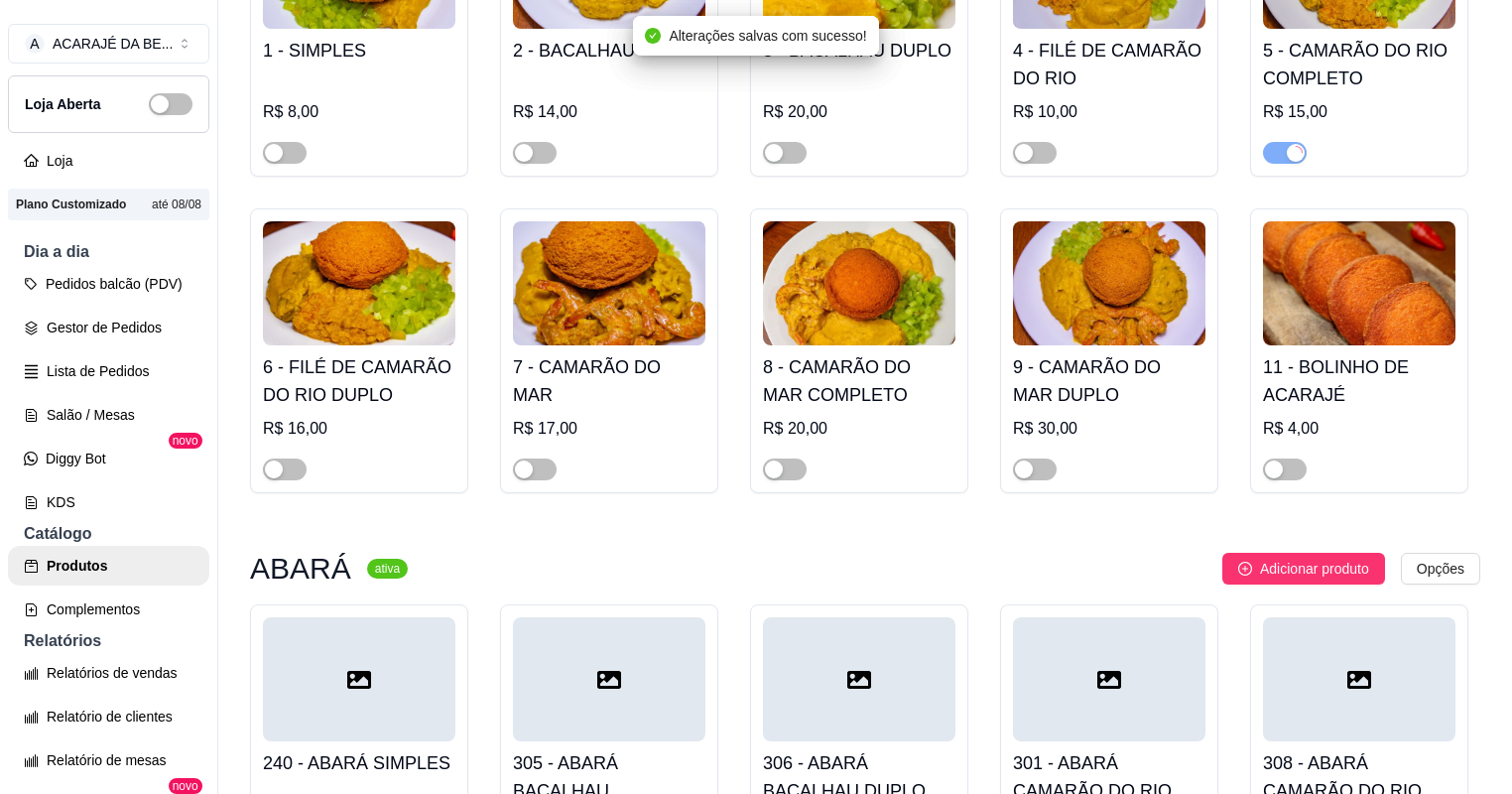scroll, scrollTop: 361, scrollLeft: 0, axis: vertical 